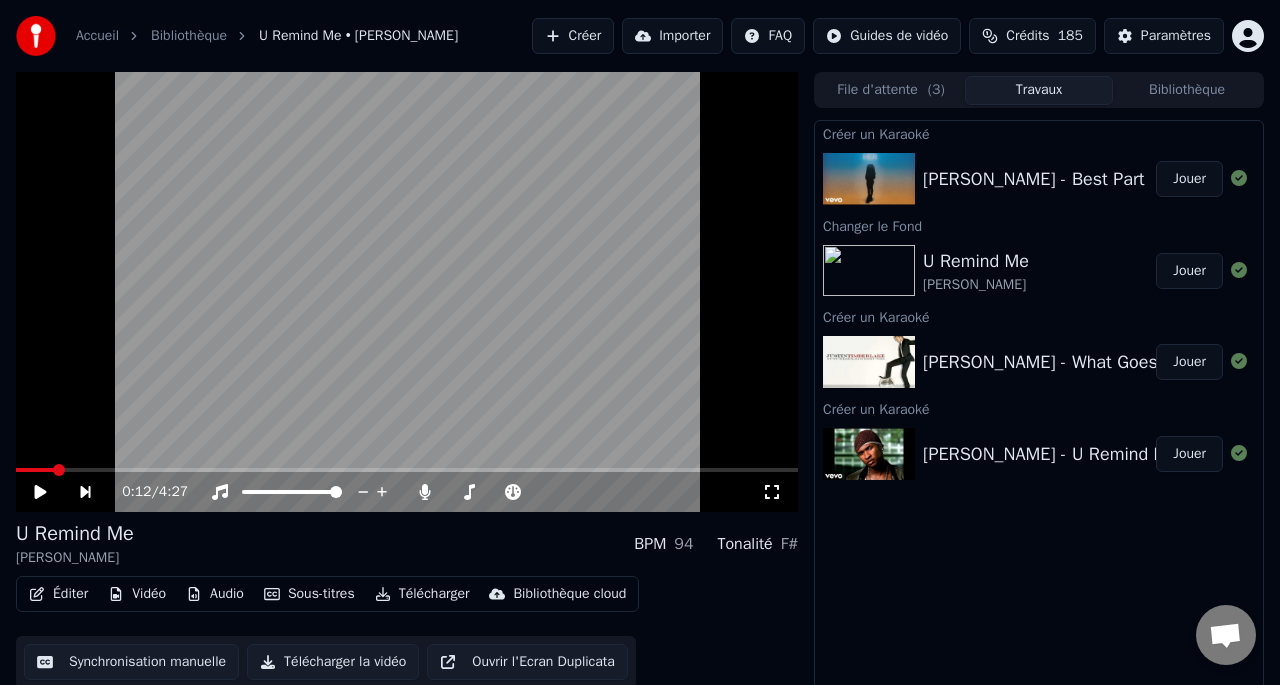 scroll, scrollTop: 0, scrollLeft: 0, axis: both 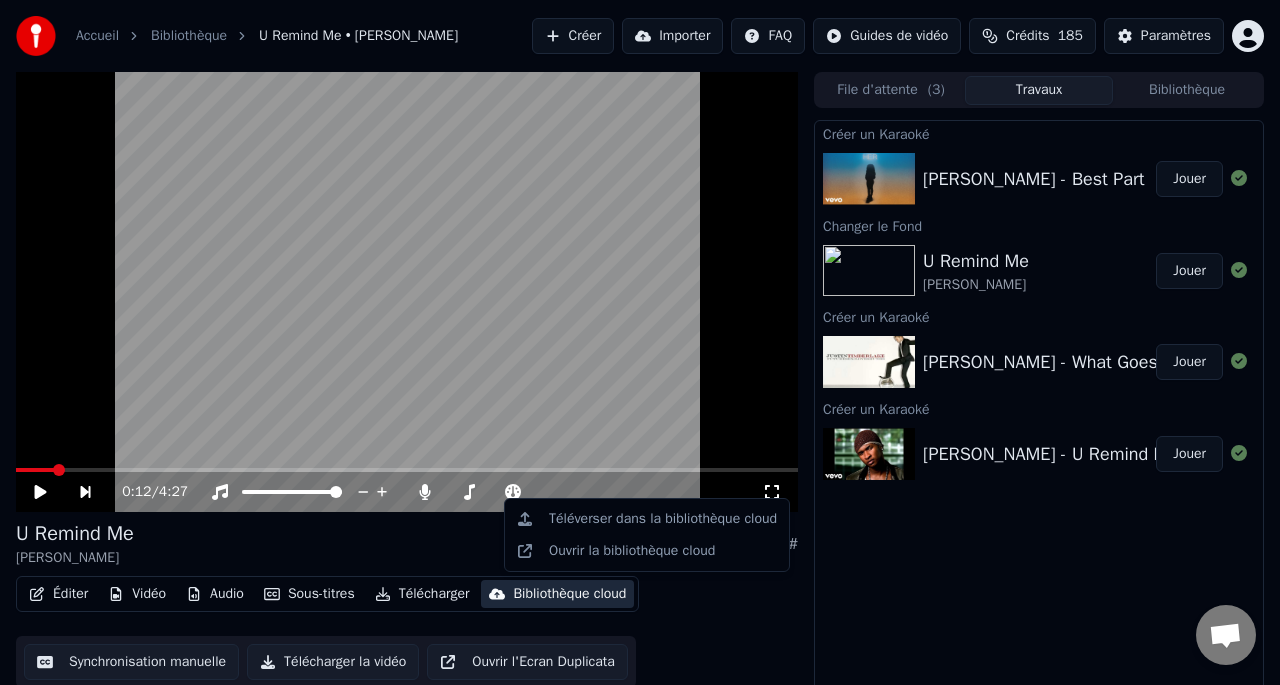 click on "Bibliothèque cloud" at bounding box center (569, 594) 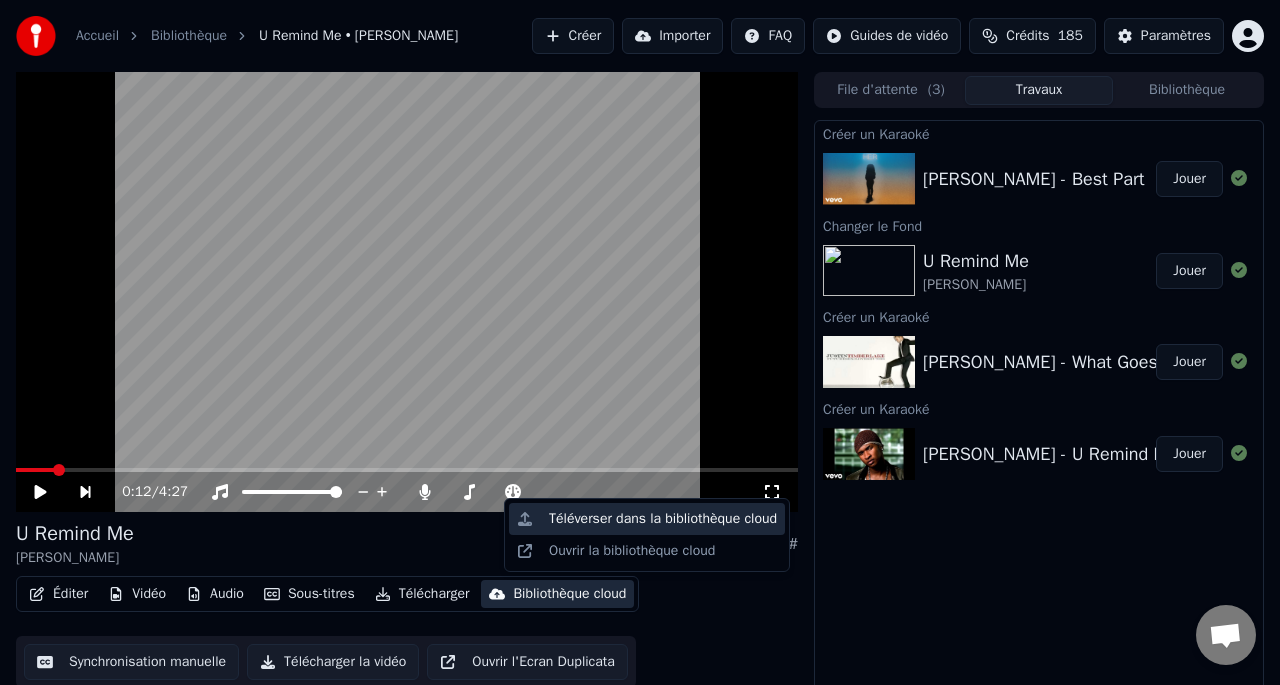 click on "Téléverser dans la bibliothèque cloud" at bounding box center (663, 519) 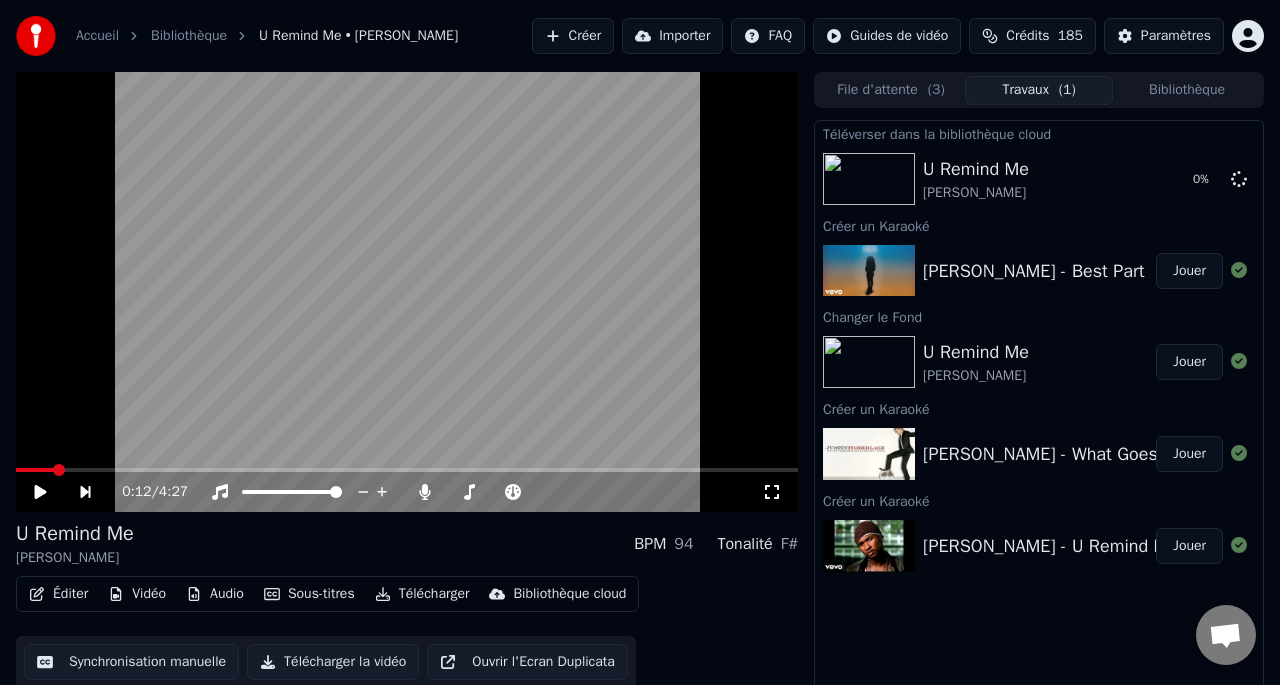 click on "[PERSON_NAME] - What Goes Around Comes Around" at bounding box center [1130, 454] 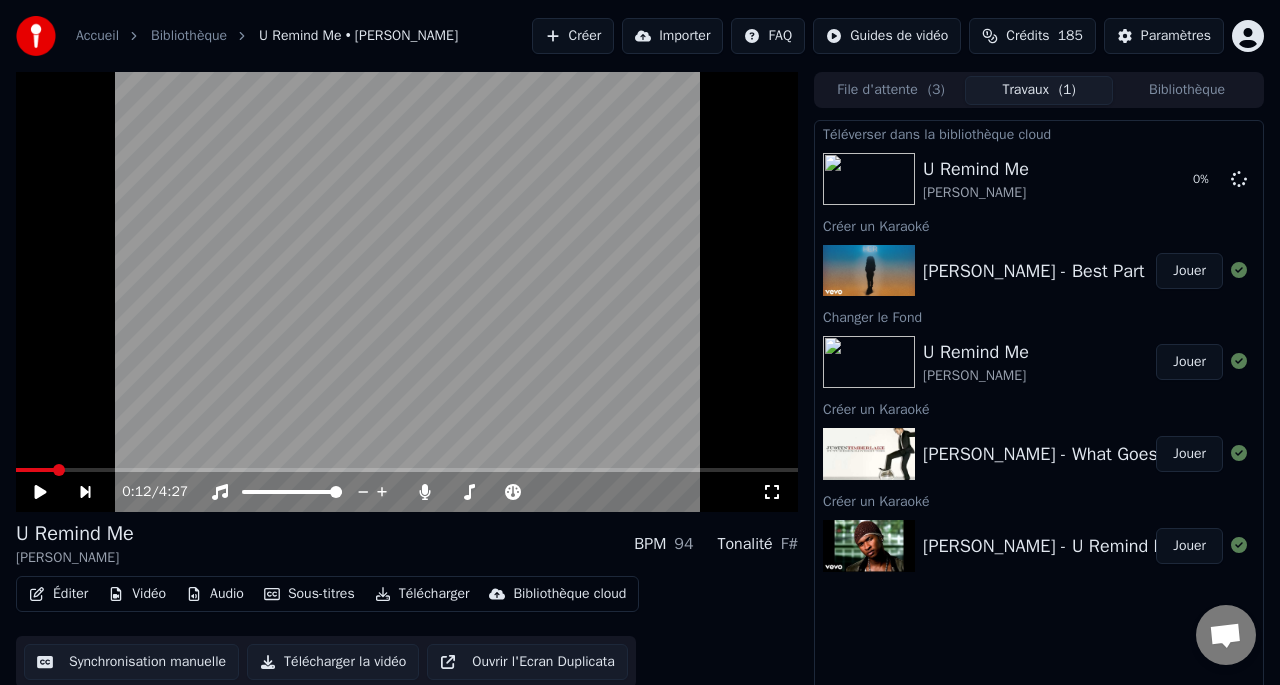 click on "Jouer" at bounding box center (1189, 454) 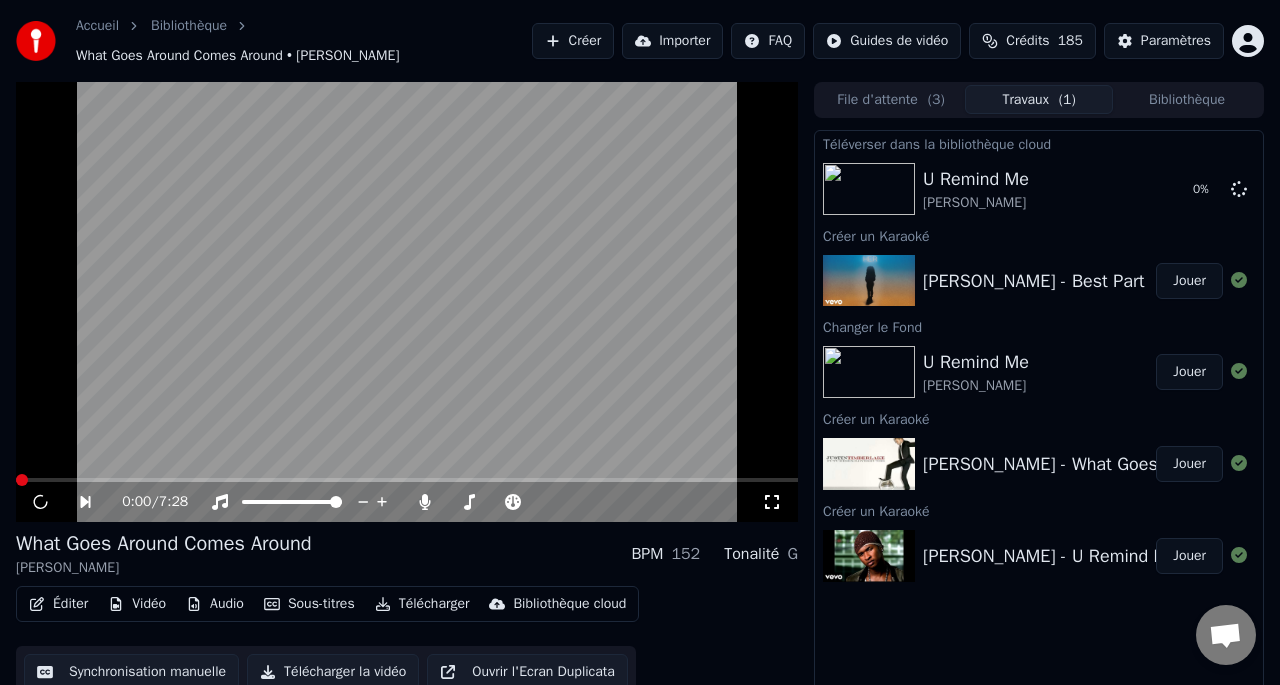 click on "Bibliothèque cloud" at bounding box center [569, 604] 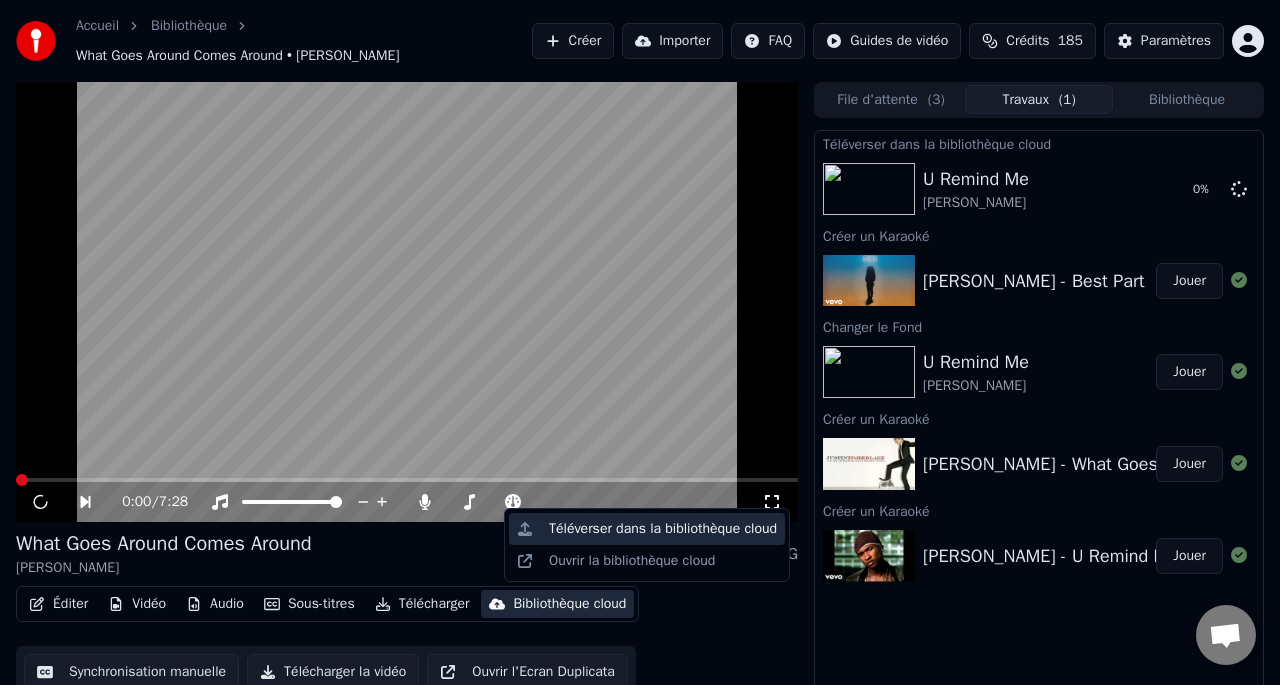 click on "Téléverser dans la bibliothèque cloud" at bounding box center (663, 529) 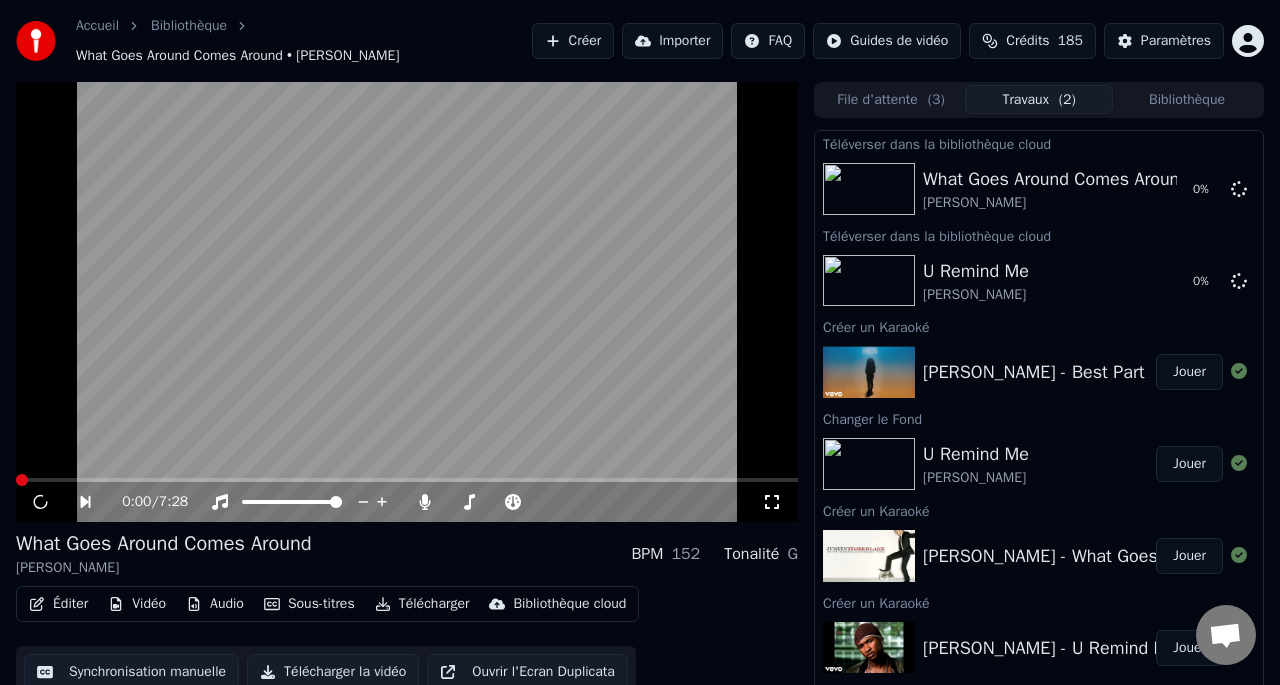 click on "Jouer" at bounding box center (1189, 372) 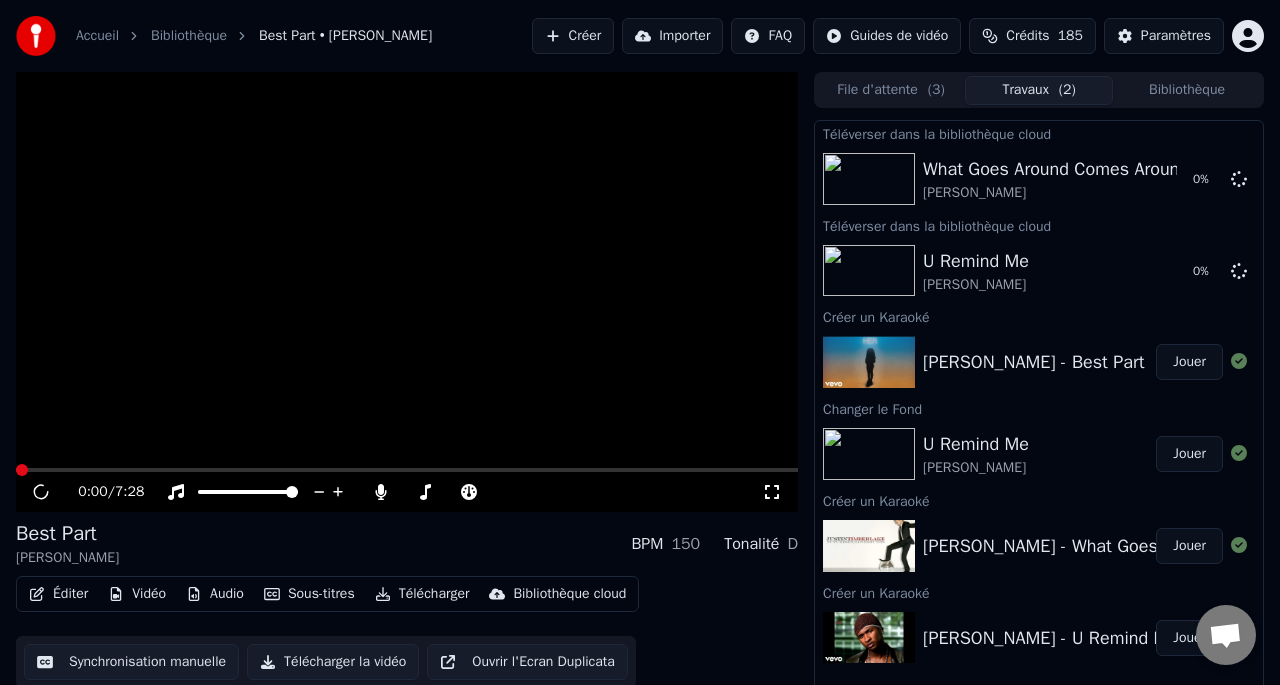 click on "Bibliothèque cloud" at bounding box center [569, 594] 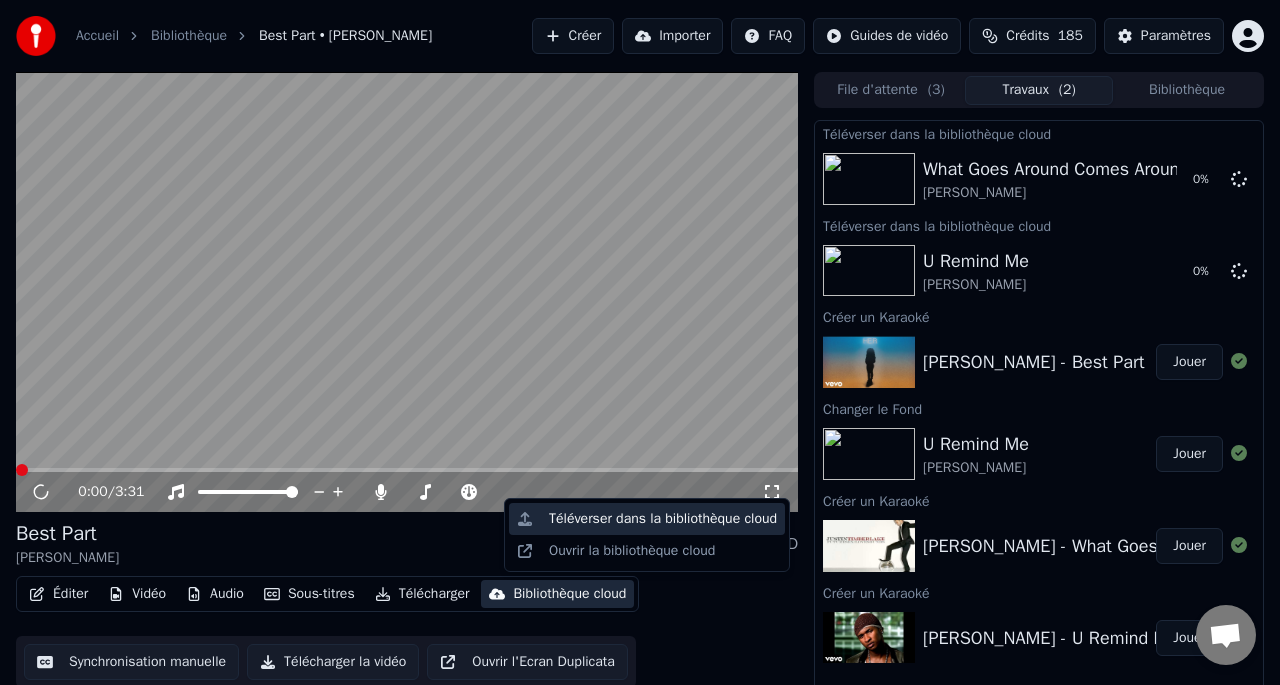 click on "Téléverser dans la bibliothèque cloud" at bounding box center [663, 519] 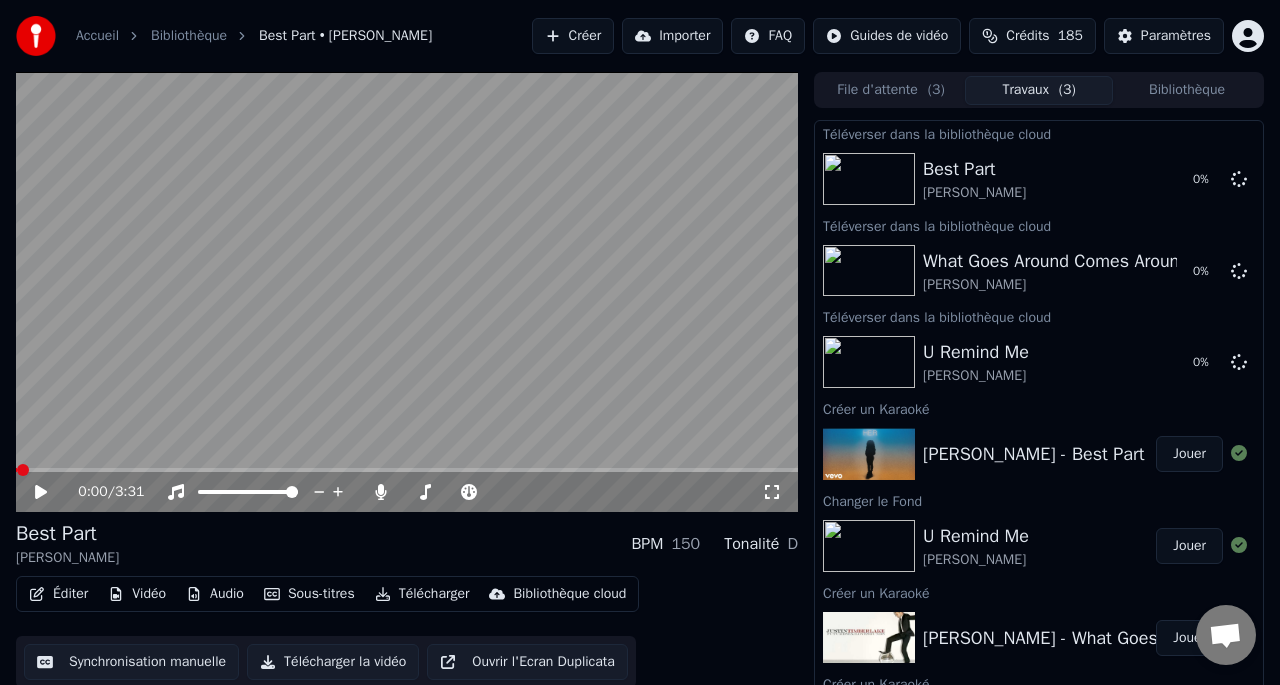 click at bounding box center (407, 292) 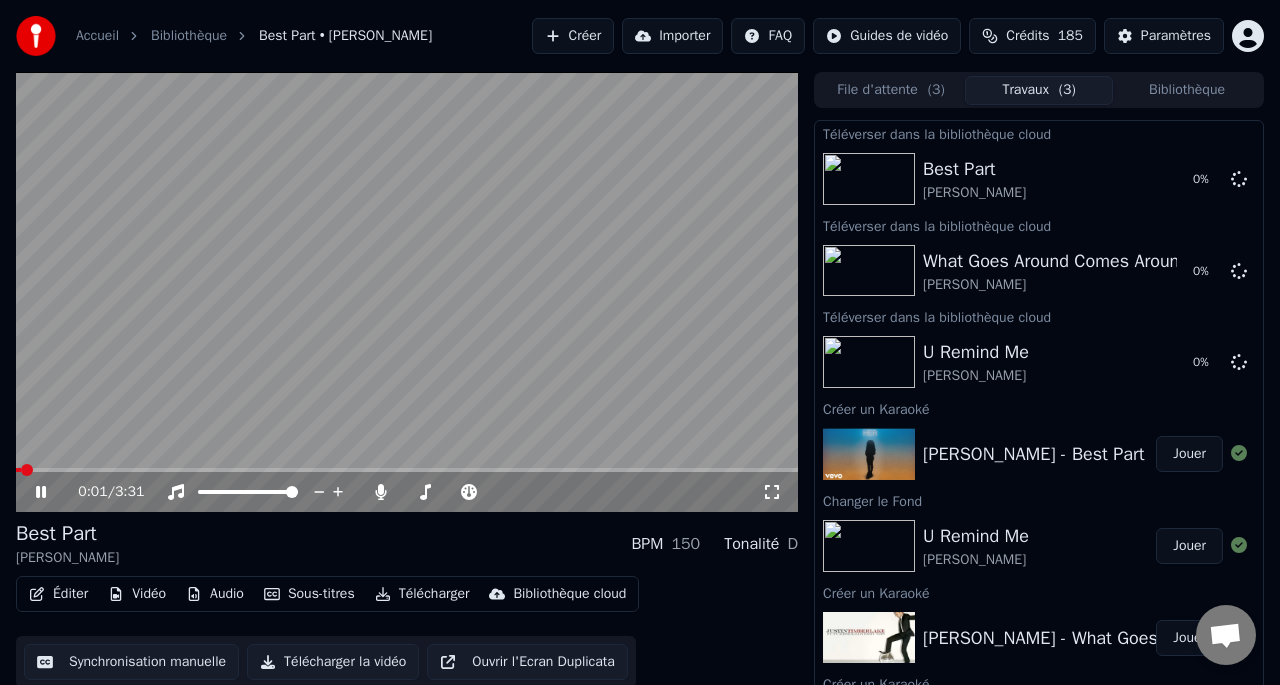 click at bounding box center (407, 292) 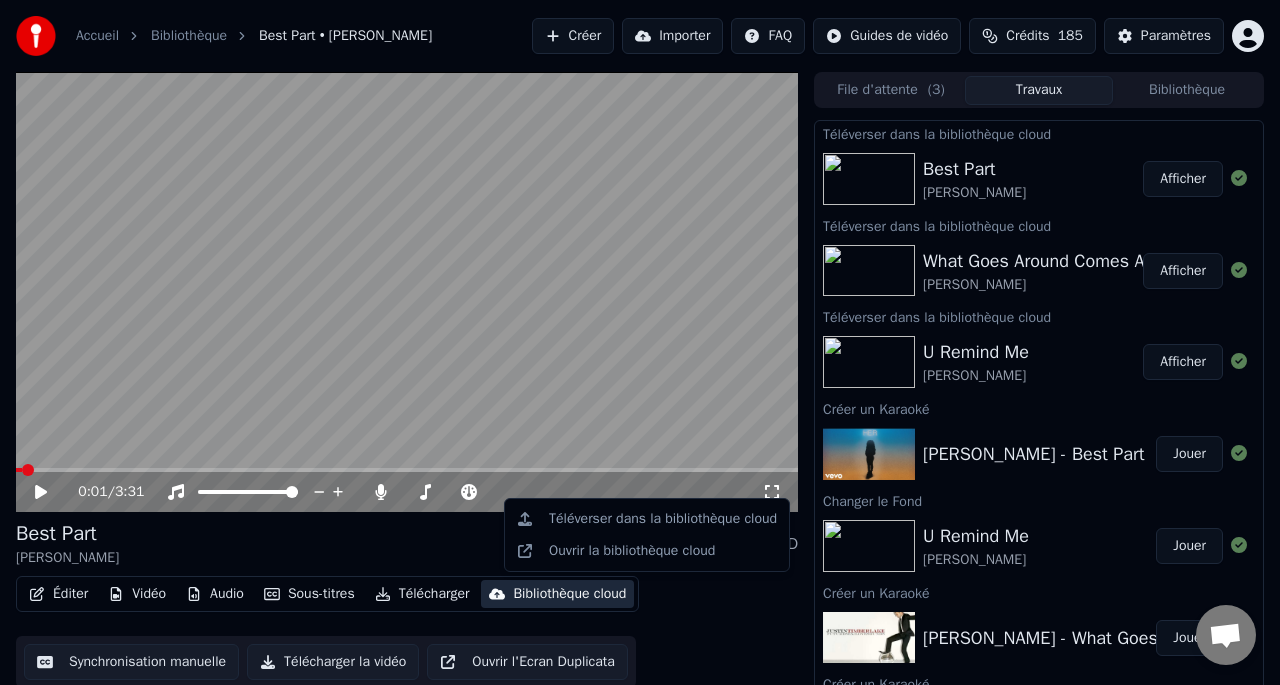click on "Bibliothèque cloud" at bounding box center (569, 594) 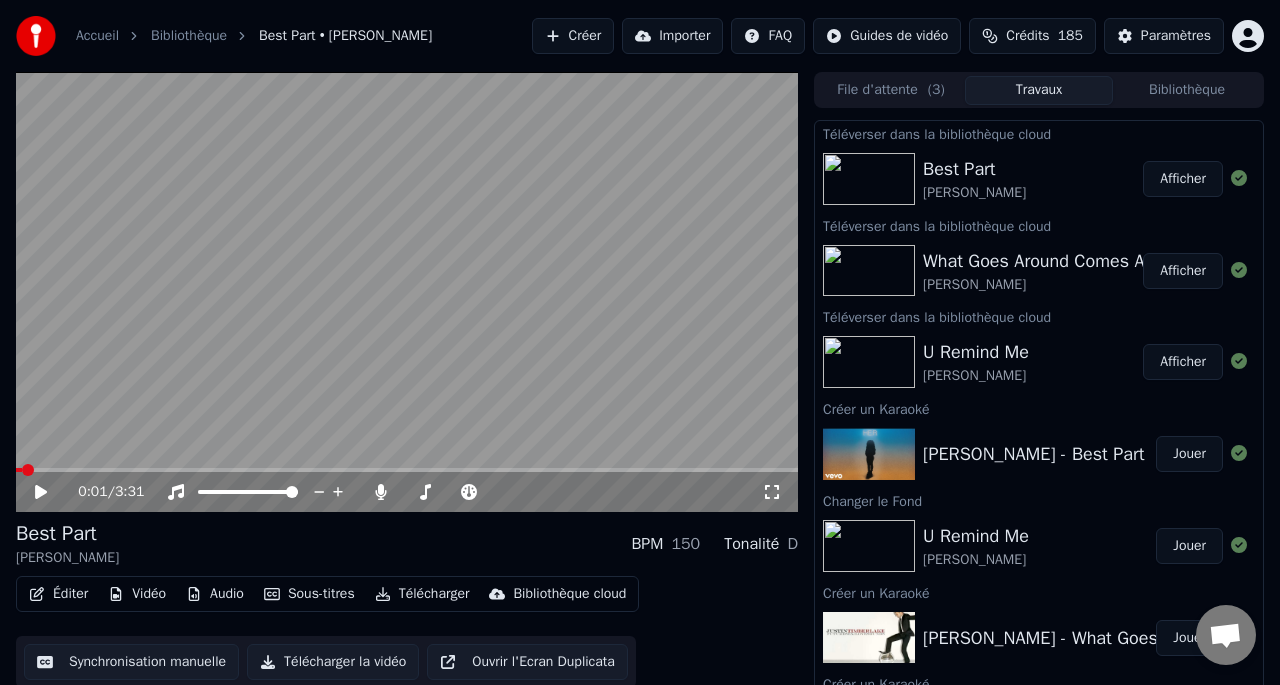 click on "Bibliothèque" at bounding box center (1187, 90) 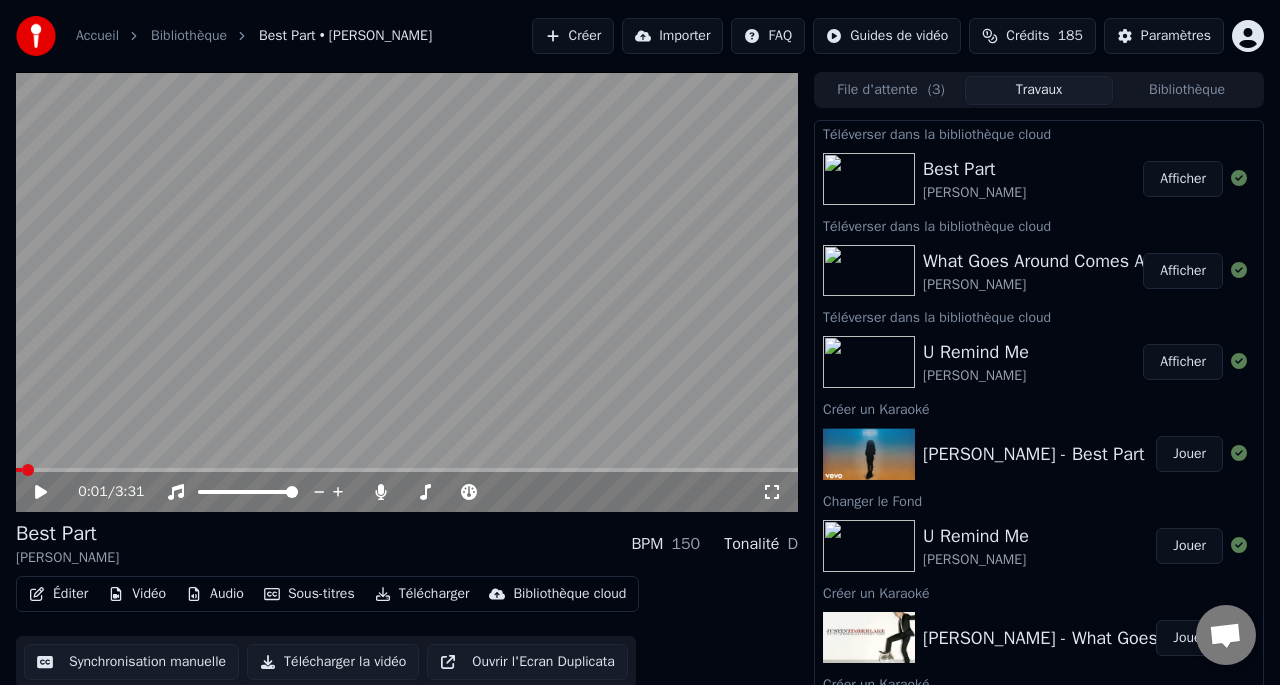 click on "Travaux" at bounding box center [1039, 90] 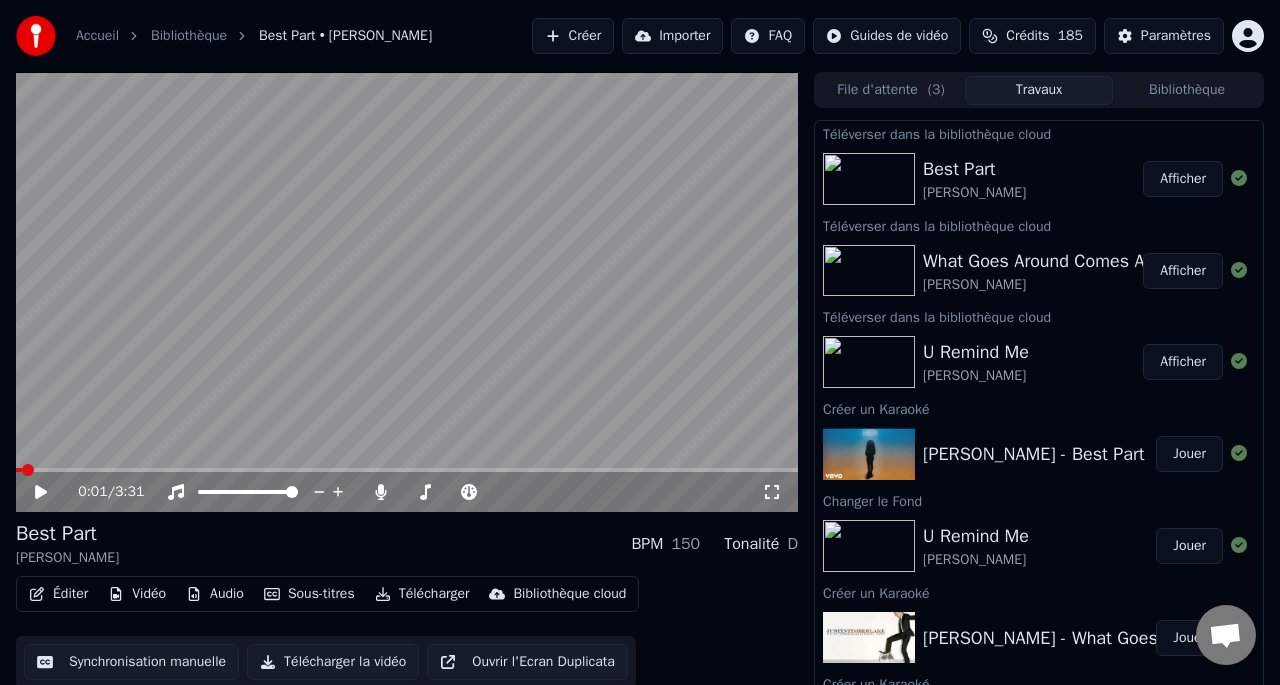 click on "Afficher" at bounding box center (1183, 179) 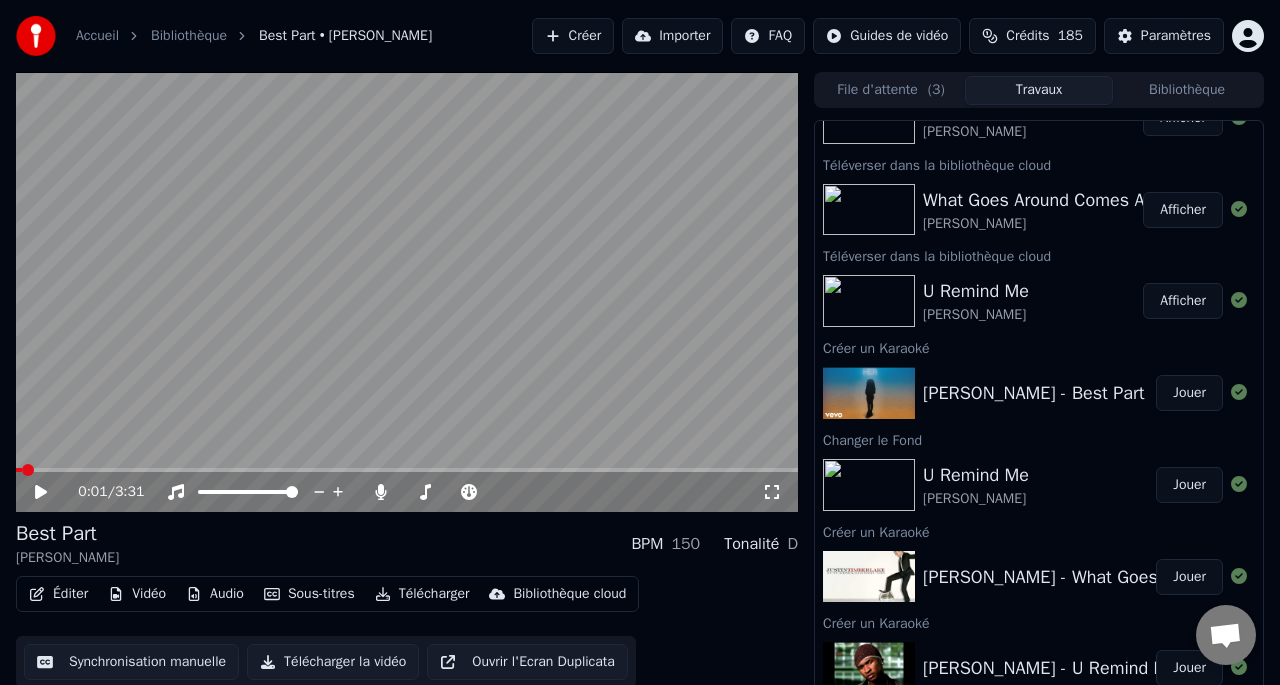 scroll, scrollTop: 17, scrollLeft: 0, axis: vertical 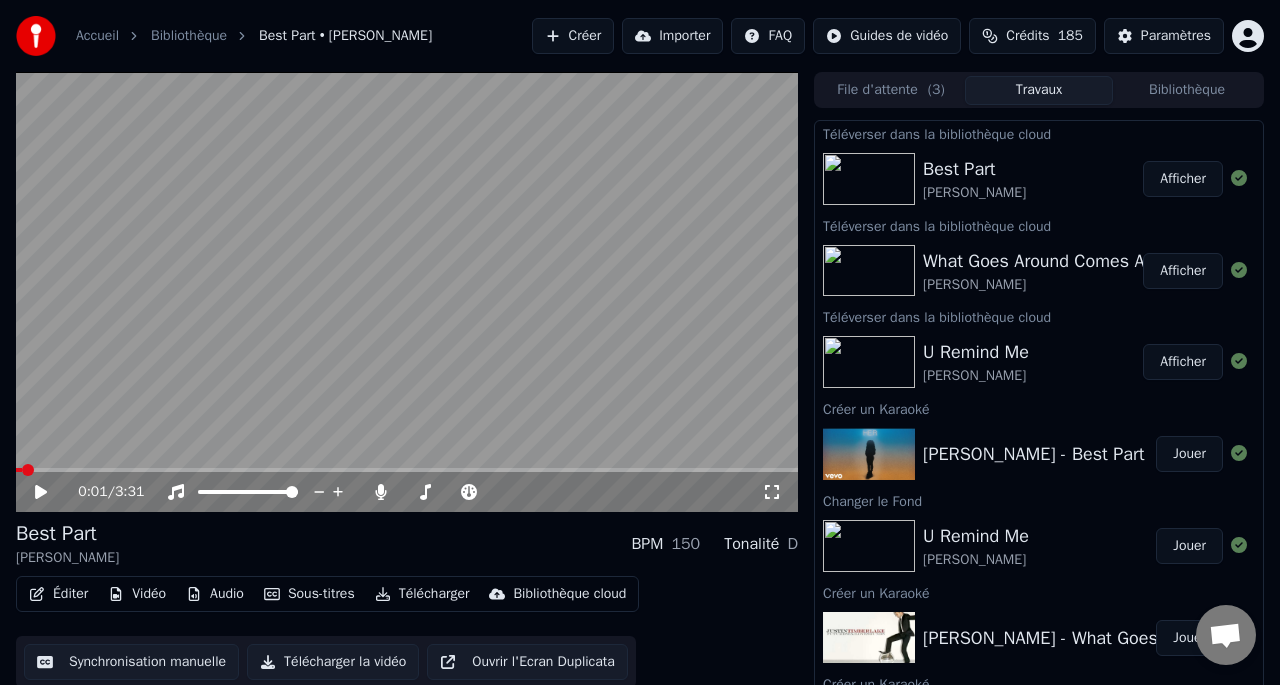 click on "Créer" at bounding box center [573, 36] 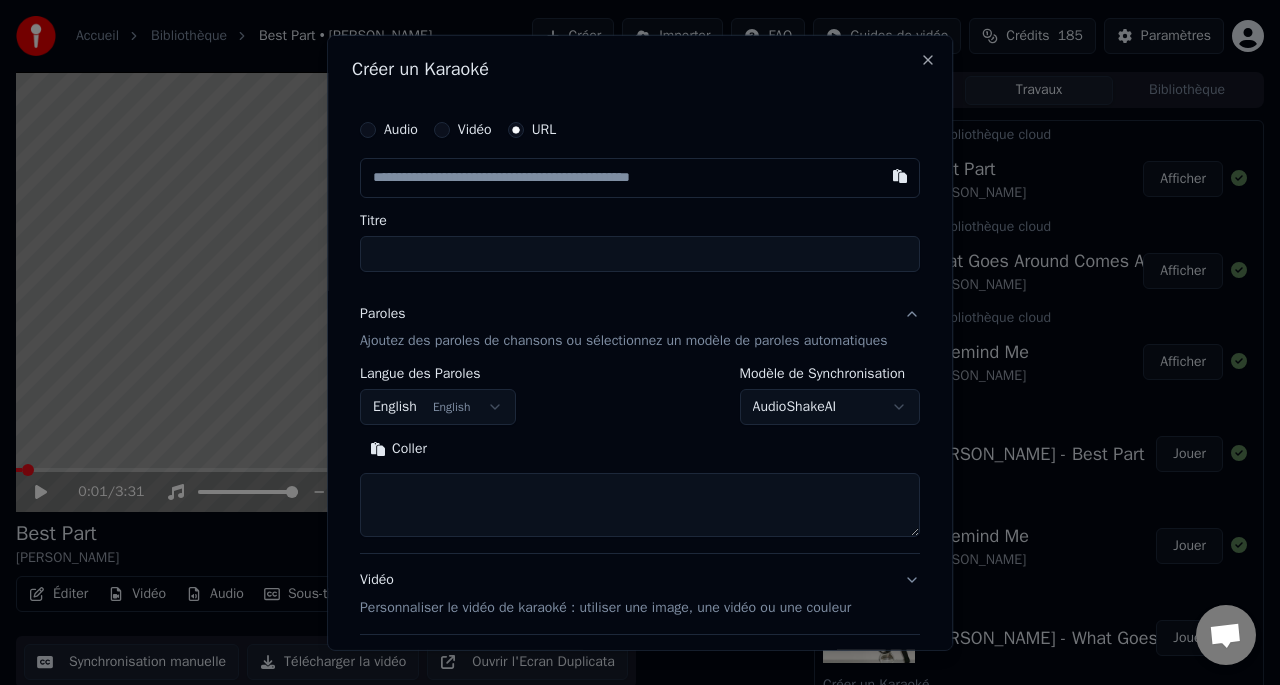 paste on "**********" 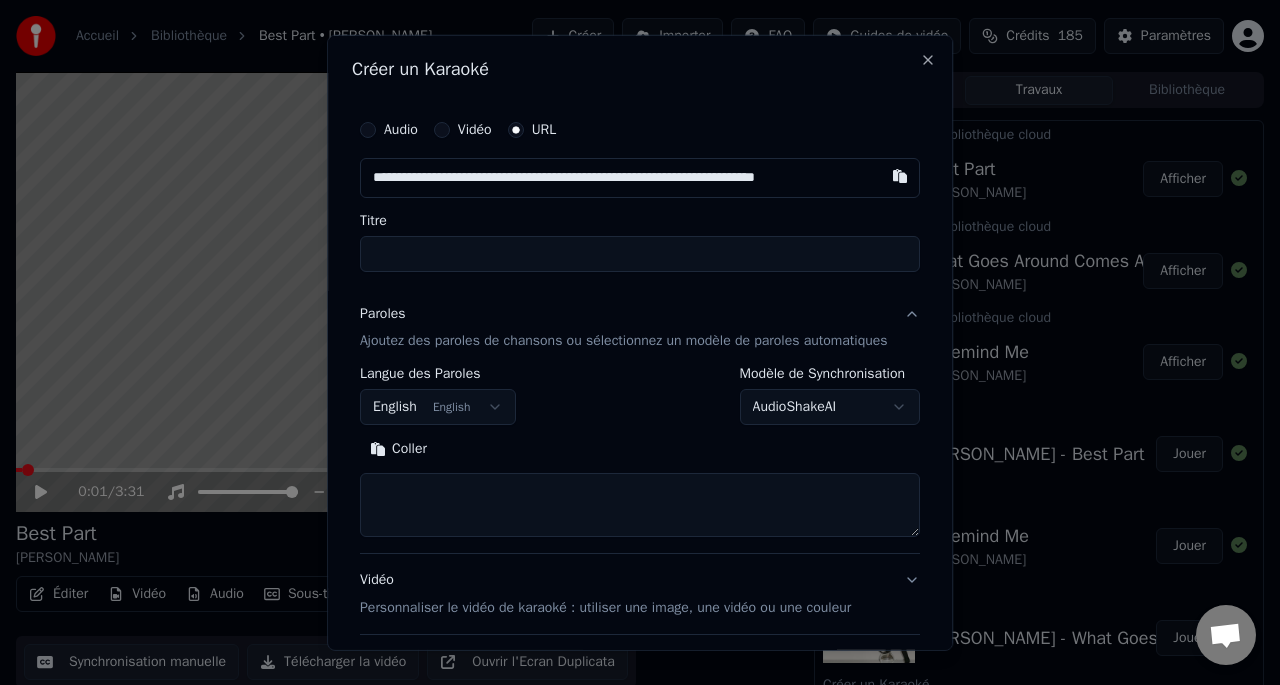 scroll, scrollTop: 0, scrollLeft: 18, axis: horizontal 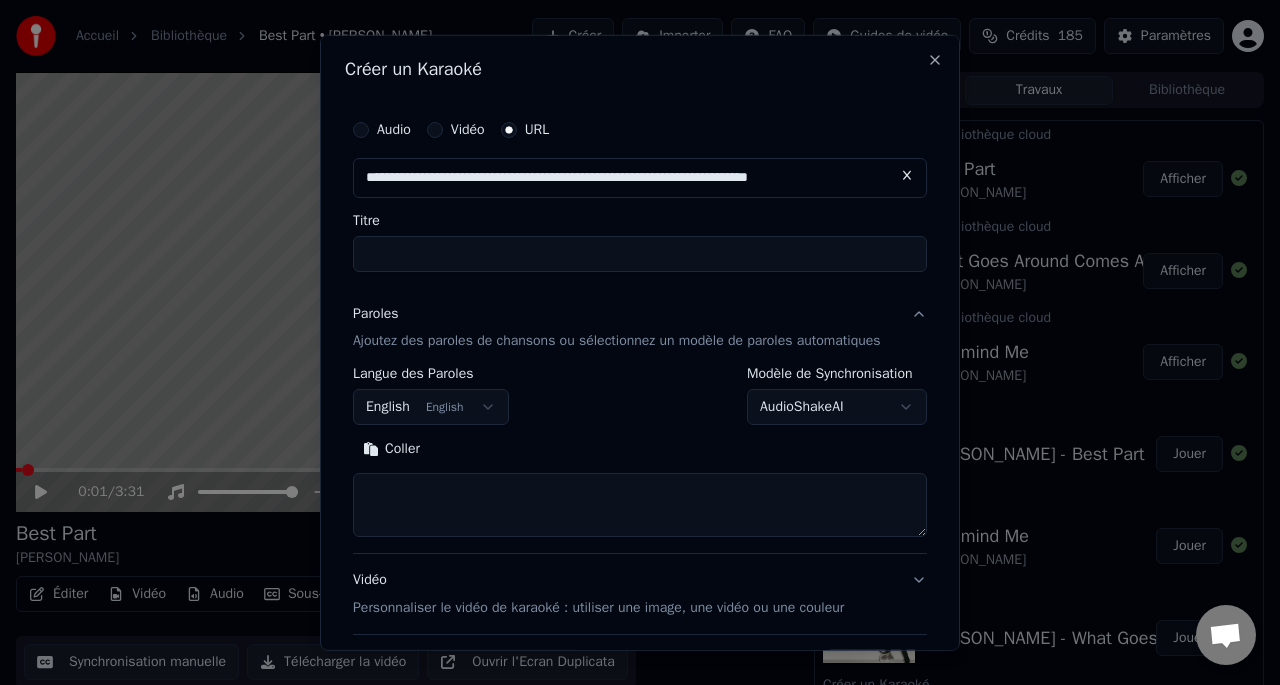 type on "**********" 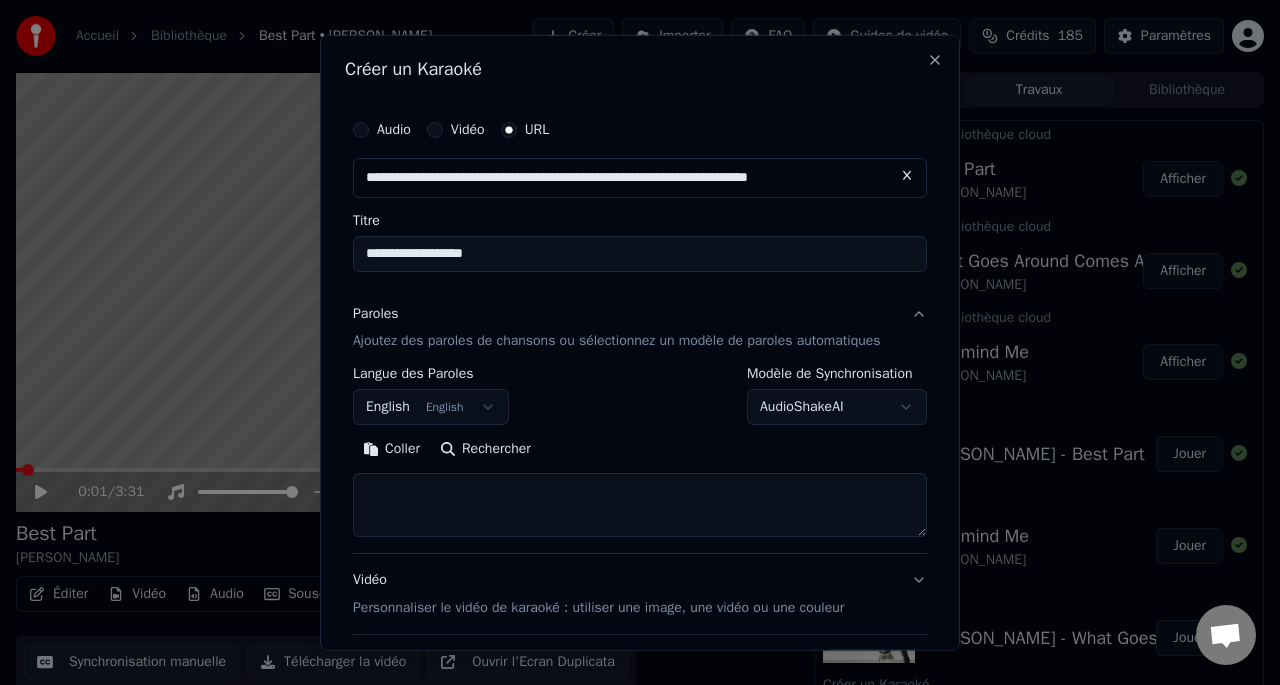 type on "**********" 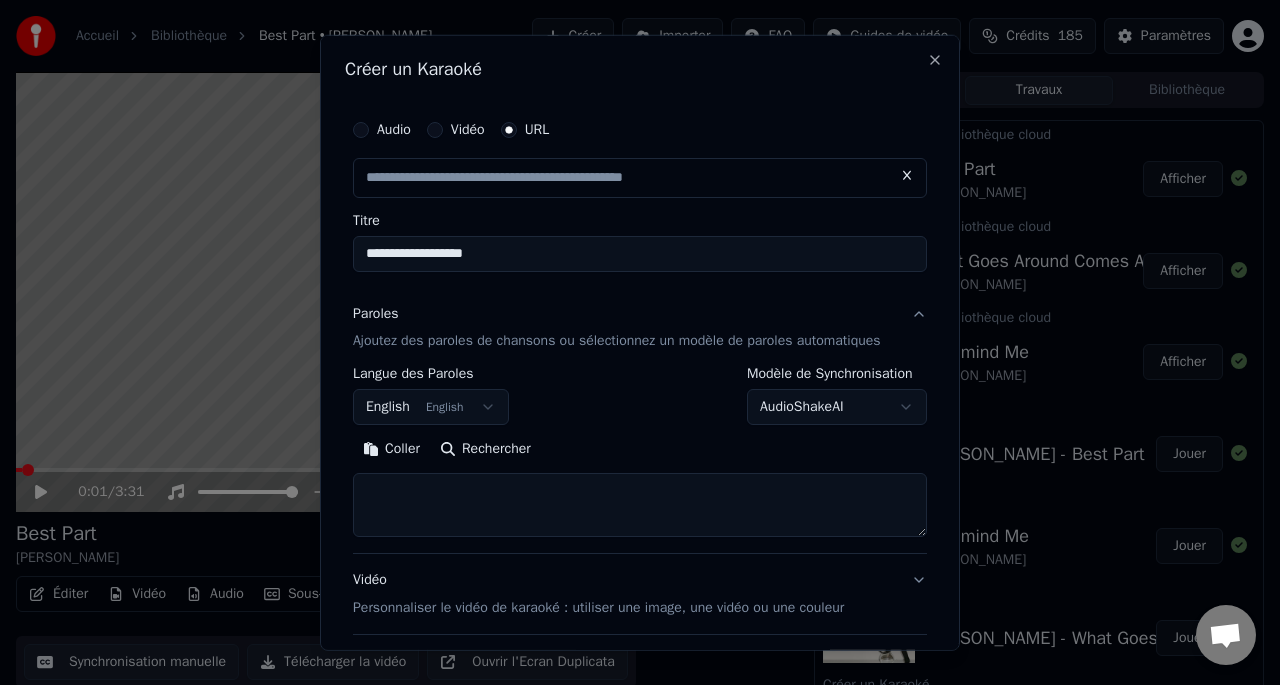 click on "Rechercher" at bounding box center (485, 449) 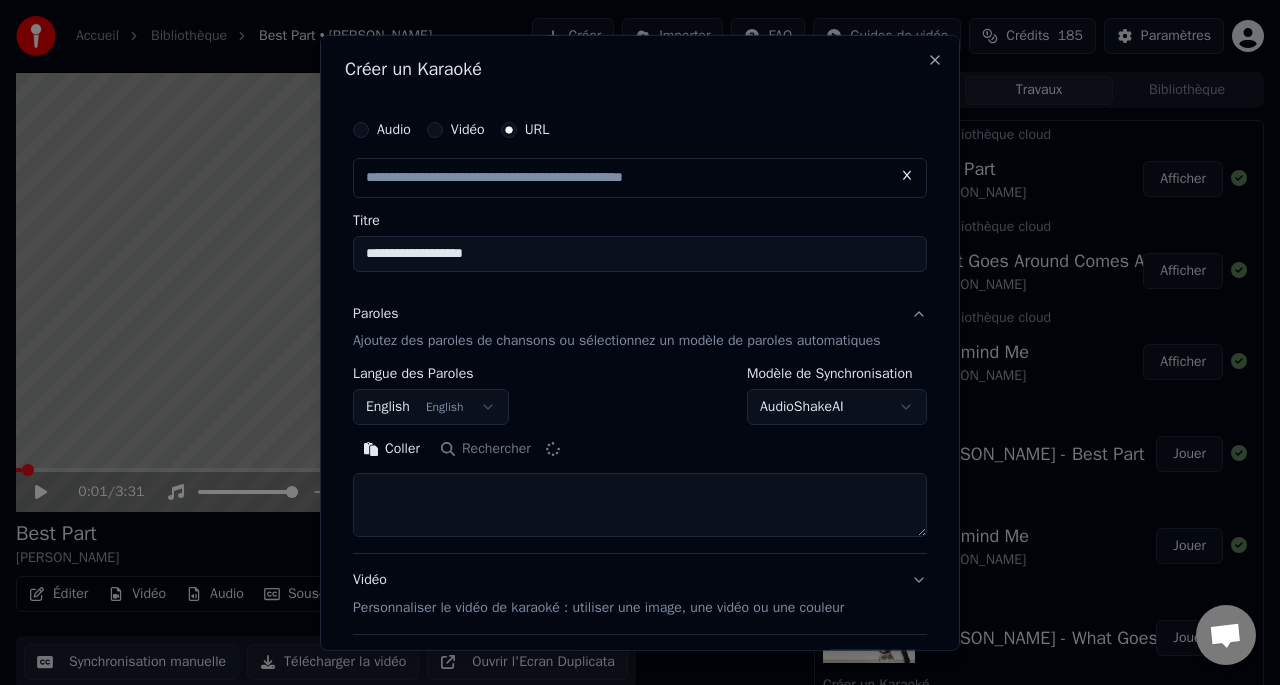 type on "**********" 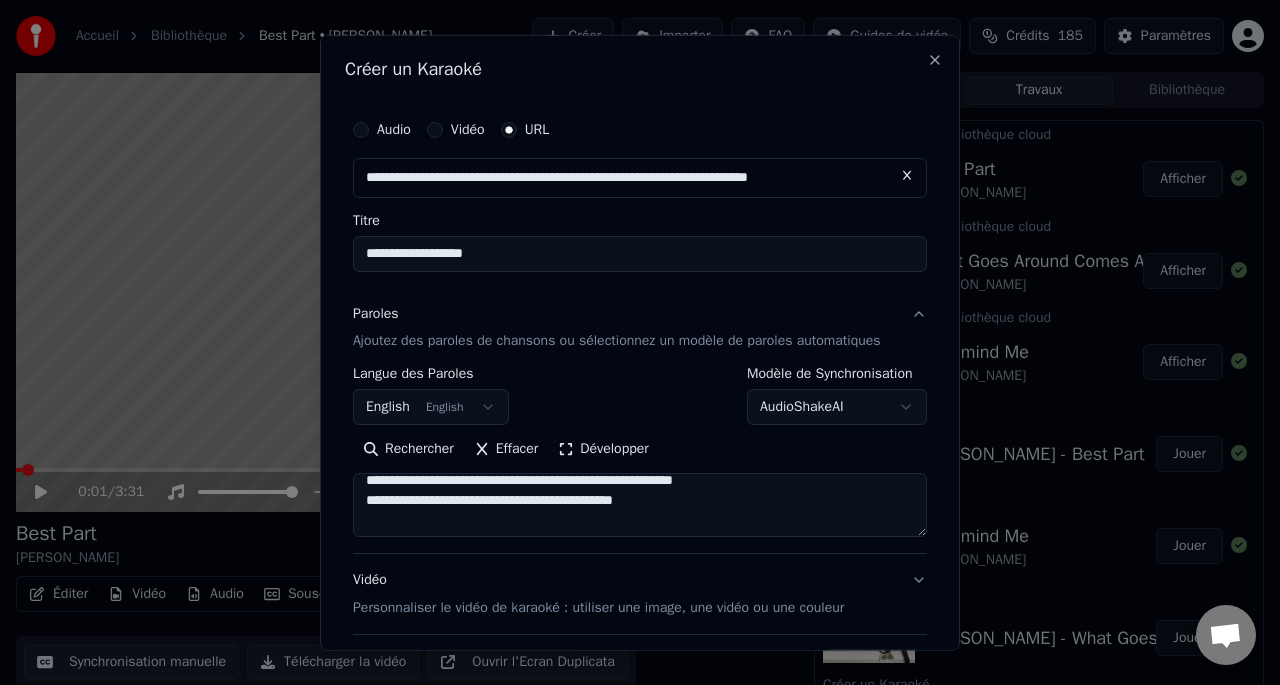 scroll, scrollTop: 311, scrollLeft: 0, axis: vertical 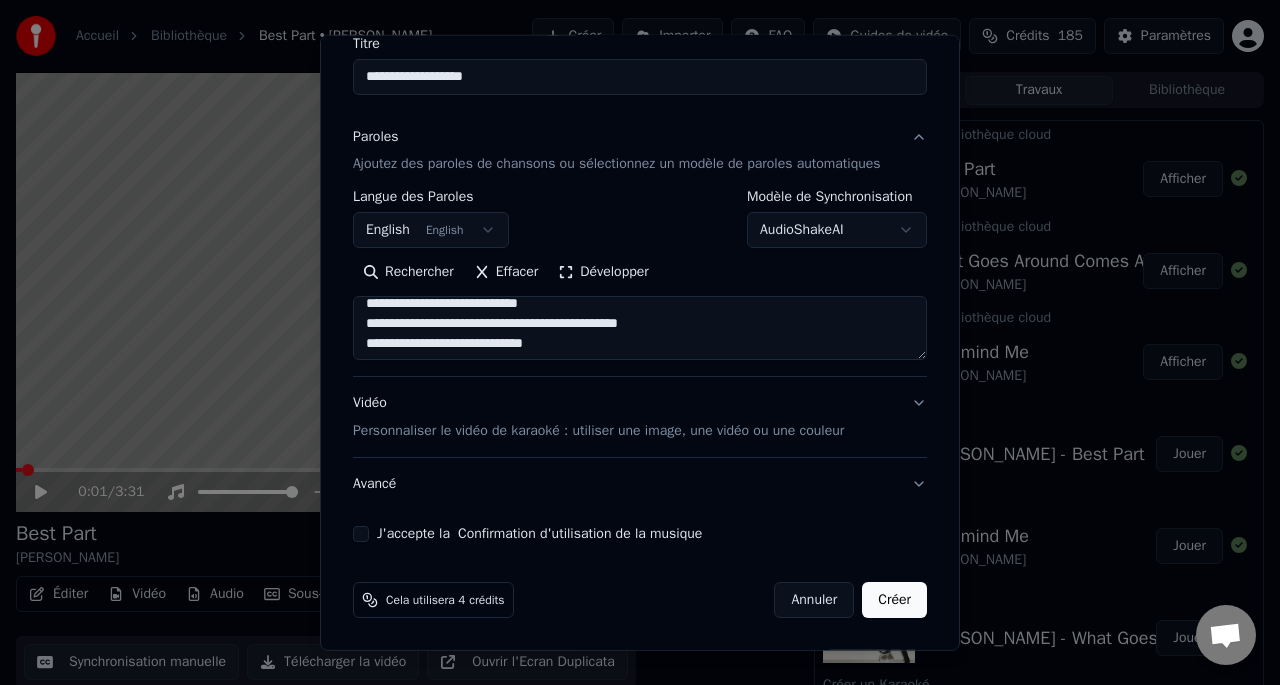 click on "J'accepte la   Confirmation d'utilisation de la musique" at bounding box center (361, 534) 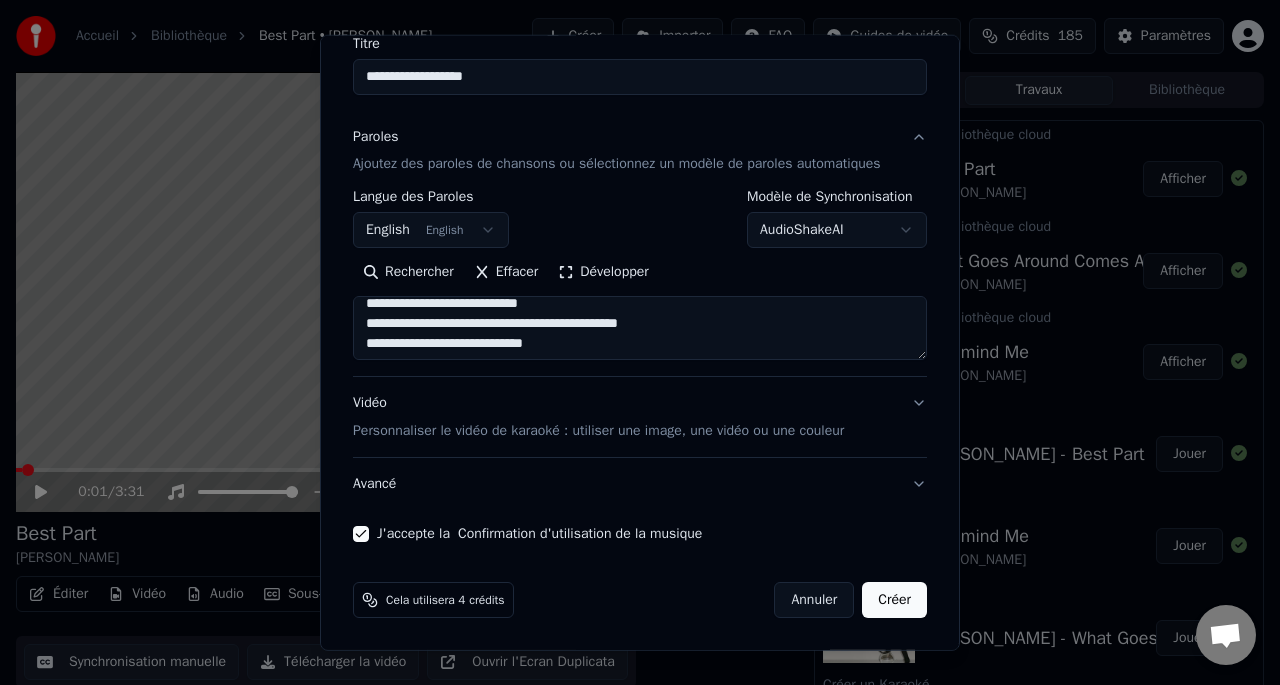 click on "Vidéo Personnaliser le vidéo de karaoké : utiliser une image, une vidéo ou une couleur" at bounding box center [640, 417] 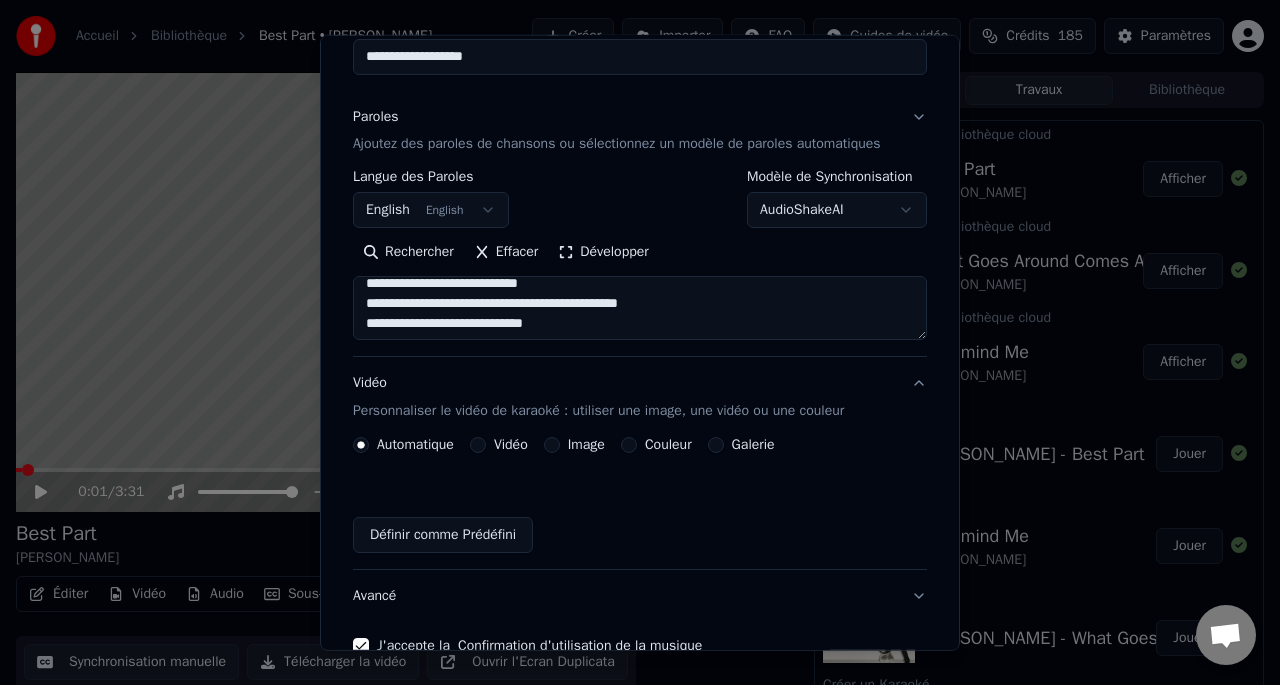 scroll, scrollTop: 143, scrollLeft: 0, axis: vertical 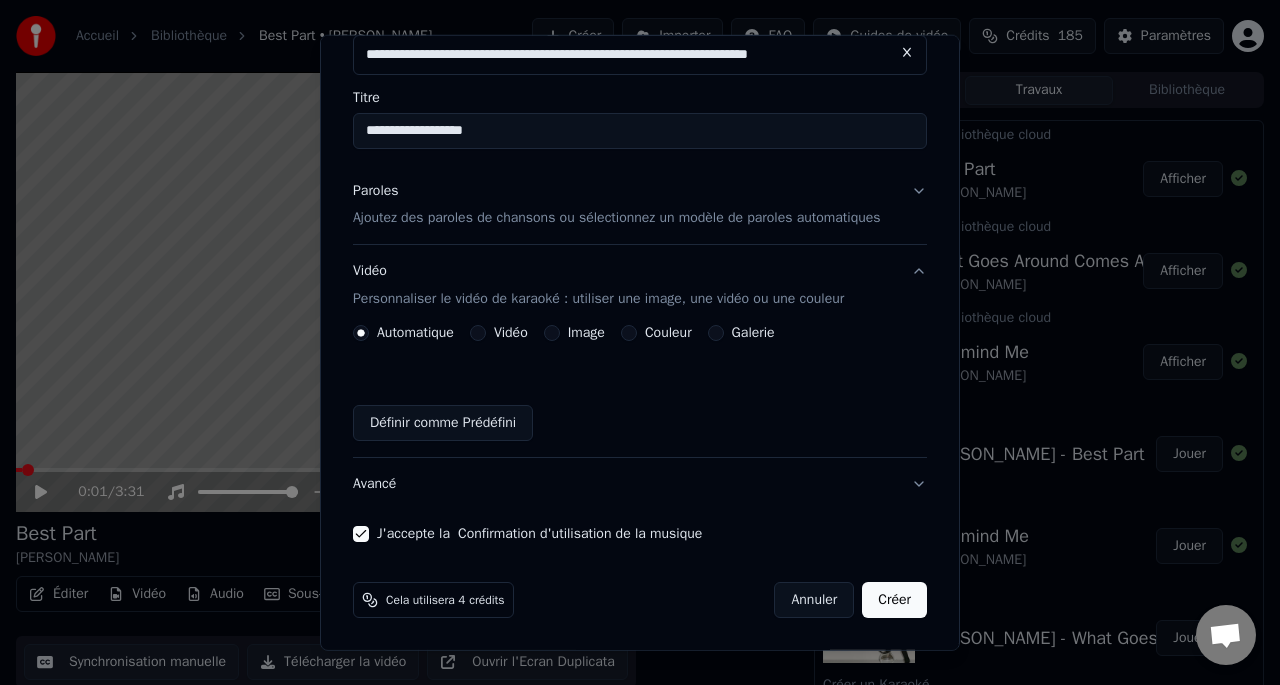 click on "Couleur" at bounding box center [629, 333] 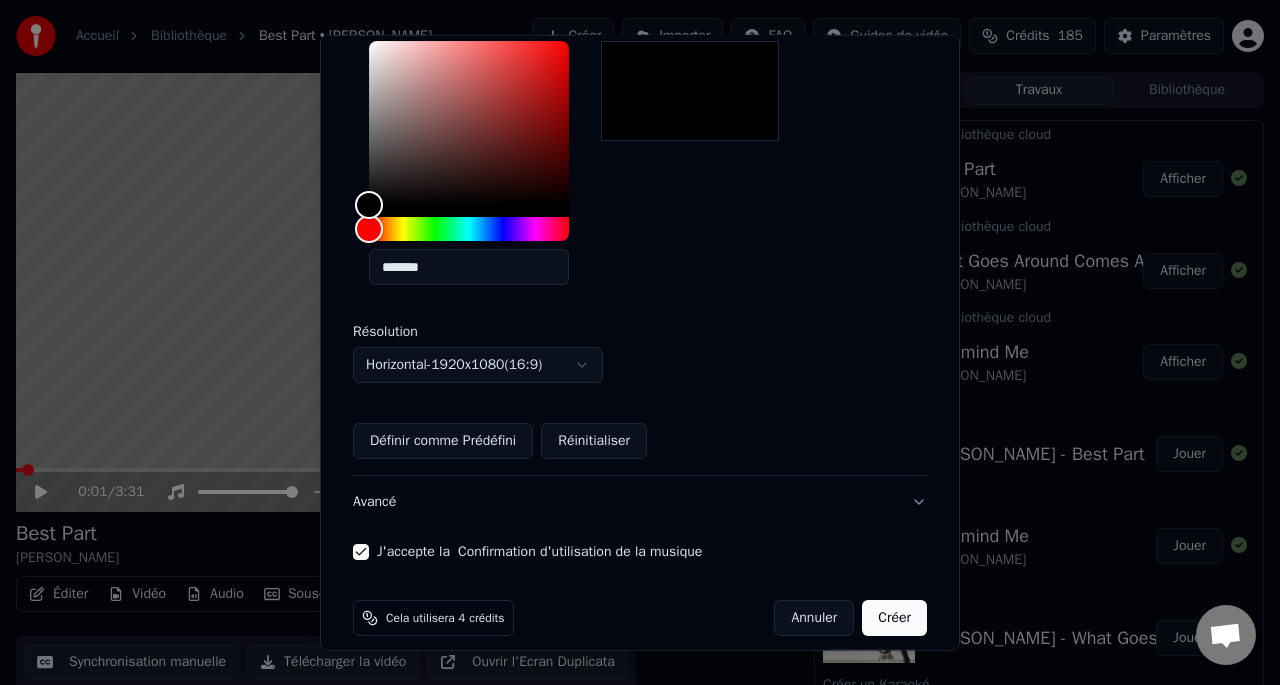 scroll, scrollTop: 493, scrollLeft: 0, axis: vertical 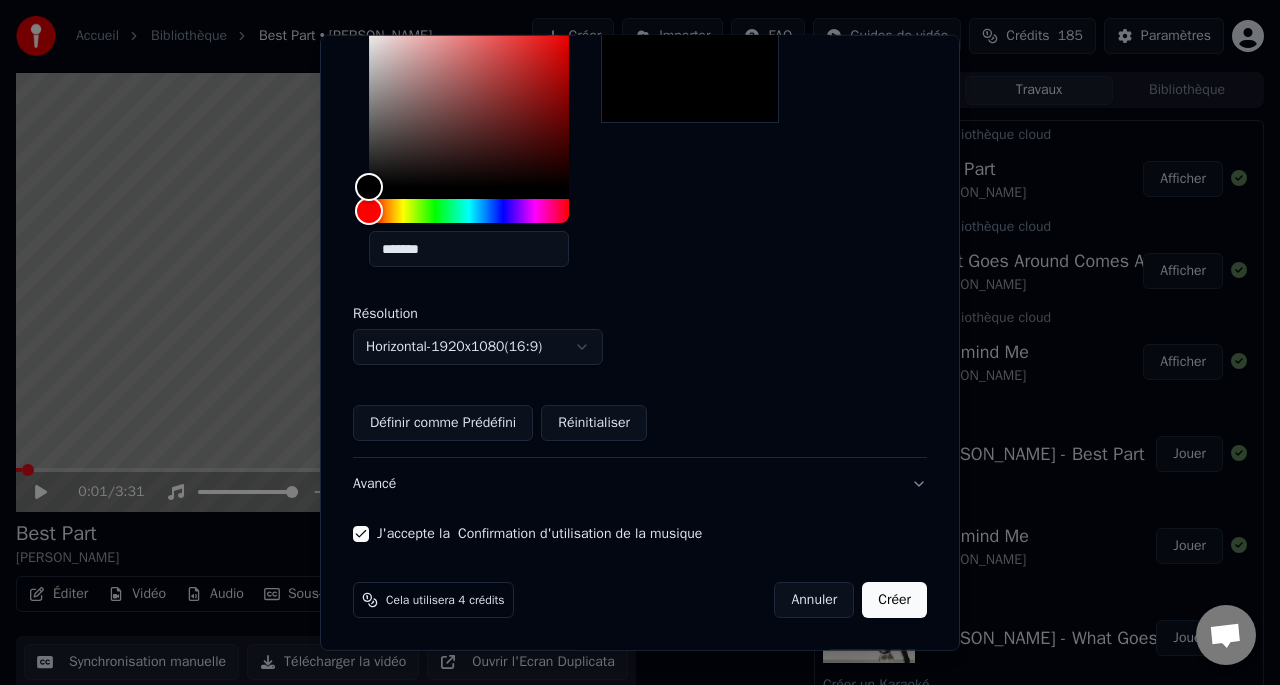 click on "Créer" at bounding box center [894, 600] 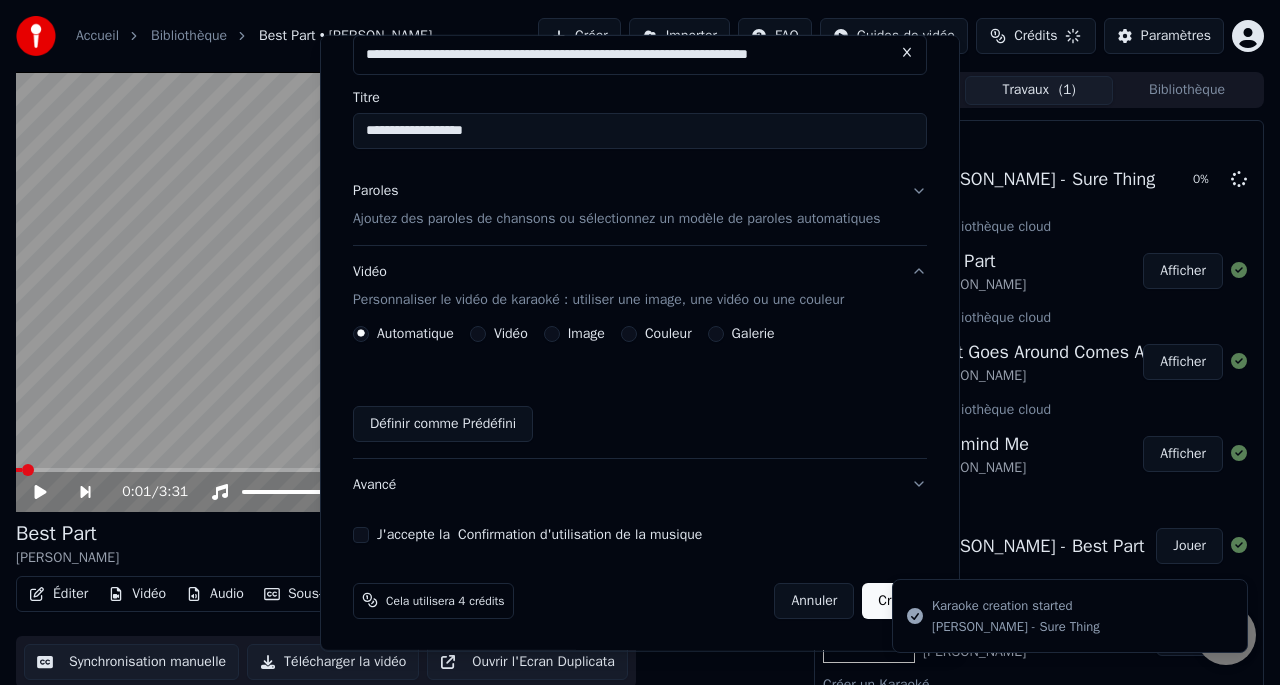 type 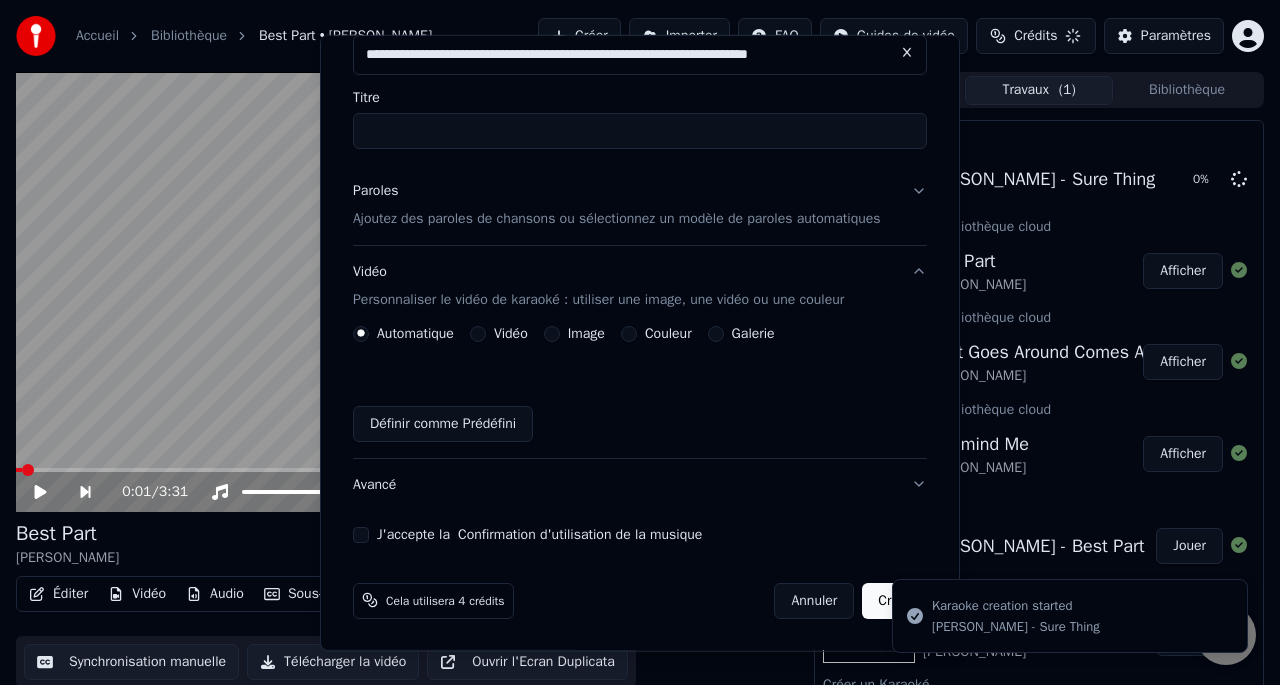 scroll, scrollTop: 143, scrollLeft: 0, axis: vertical 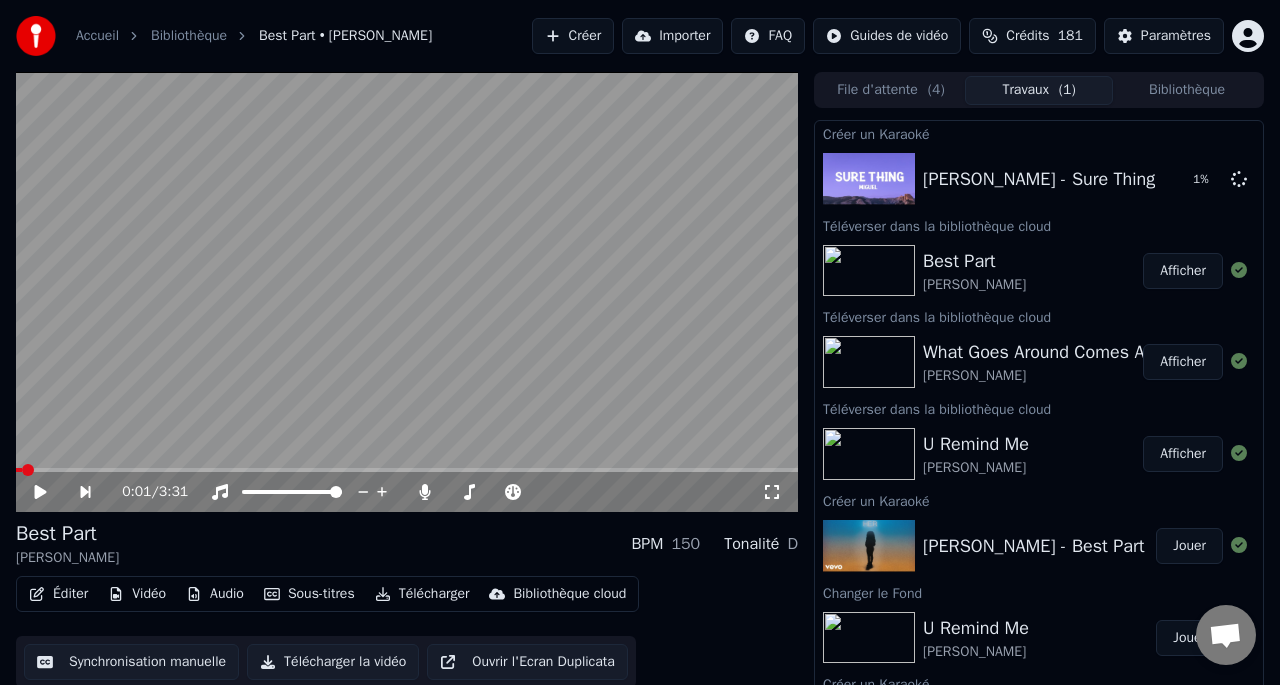 click on "Créer" at bounding box center (573, 36) 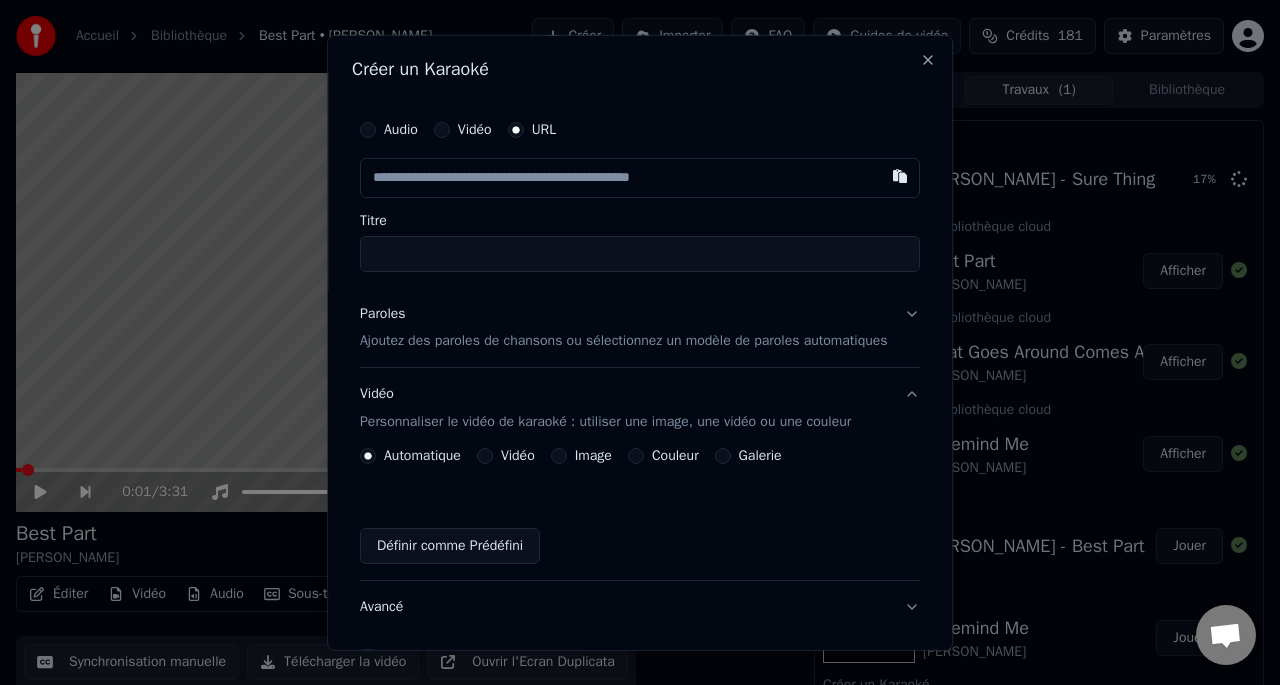 click at bounding box center (640, 177) 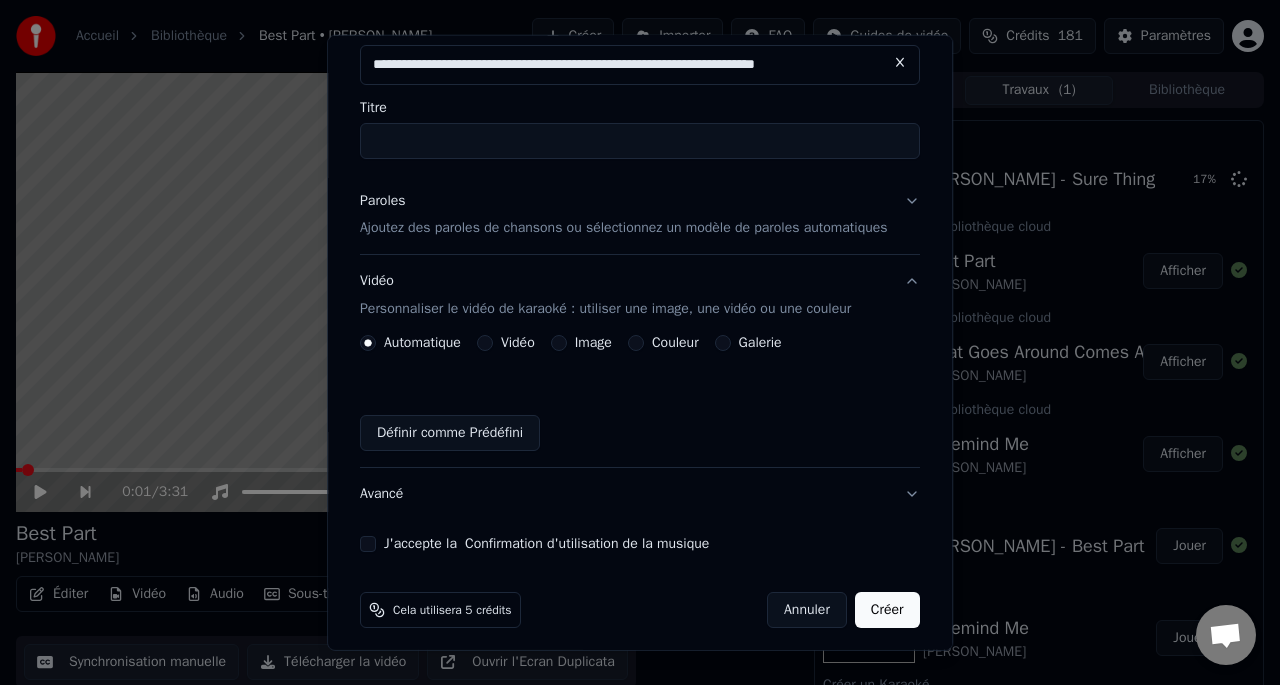 scroll, scrollTop: 143, scrollLeft: 0, axis: vertical 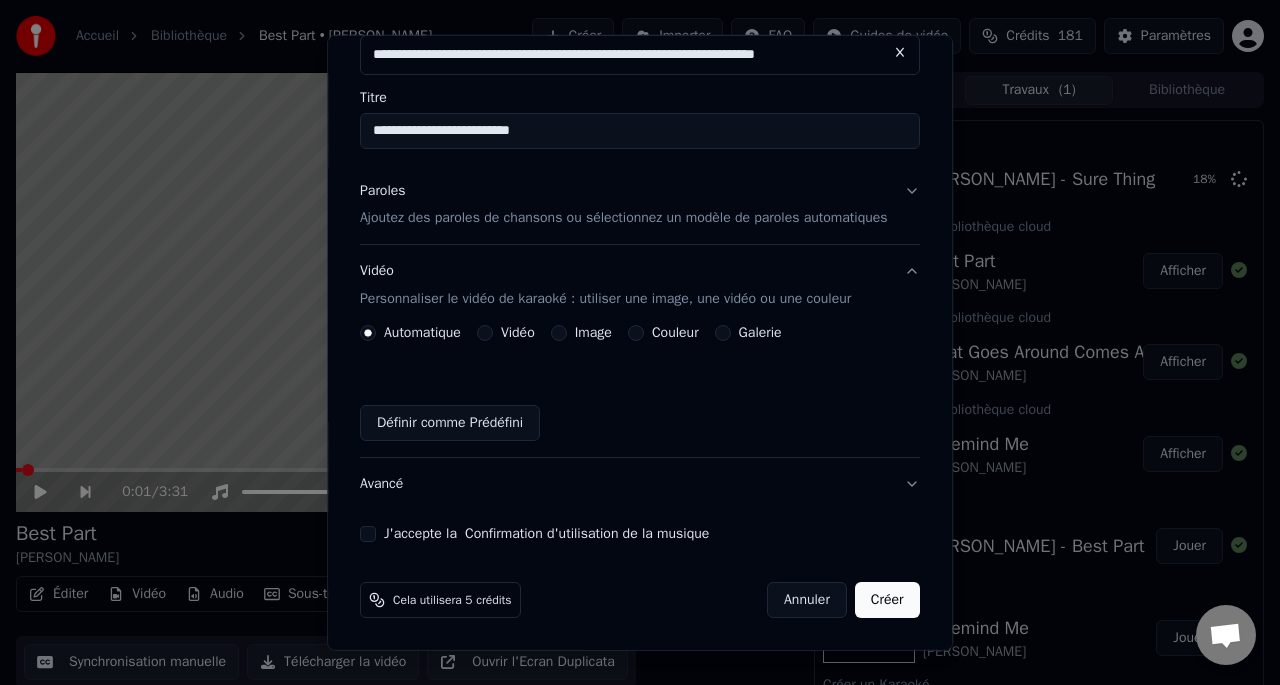 type on "**********" 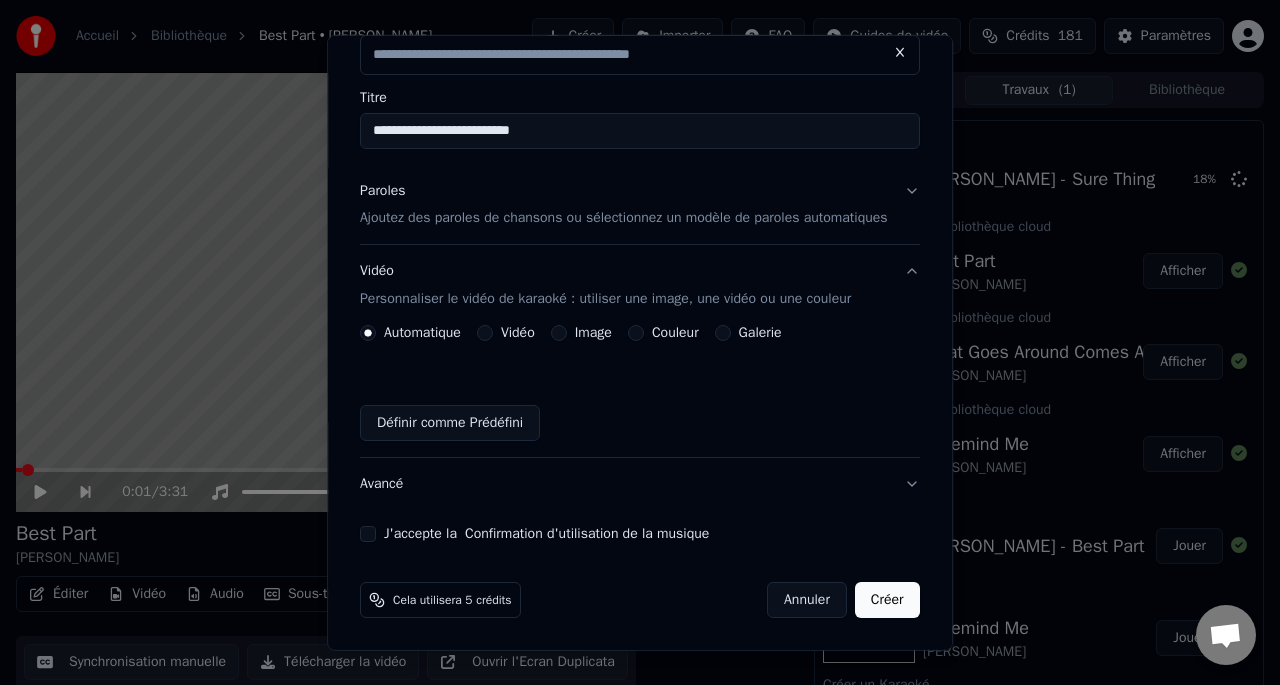 click on "Couleur" at bounding box center [636, 333] 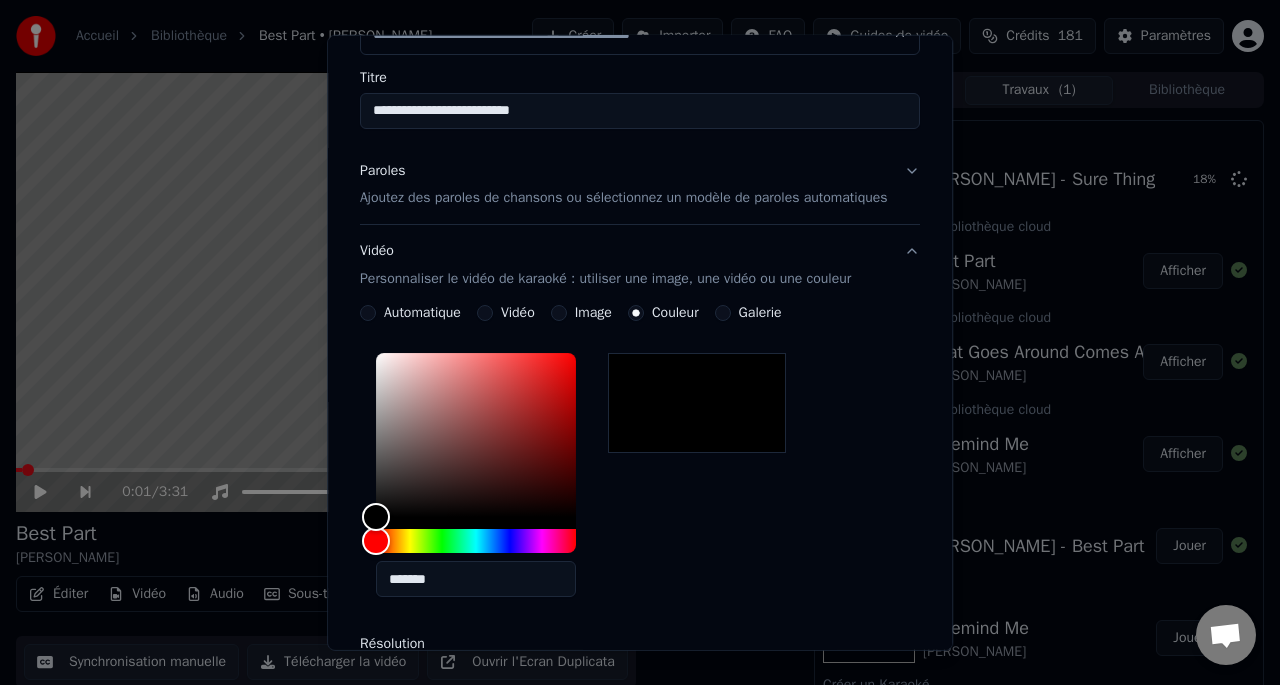 click on "Ajoutez des paroles de chansons ou sélectionnez un modèle de paroles automatiques" at bounding box center [624, 198] 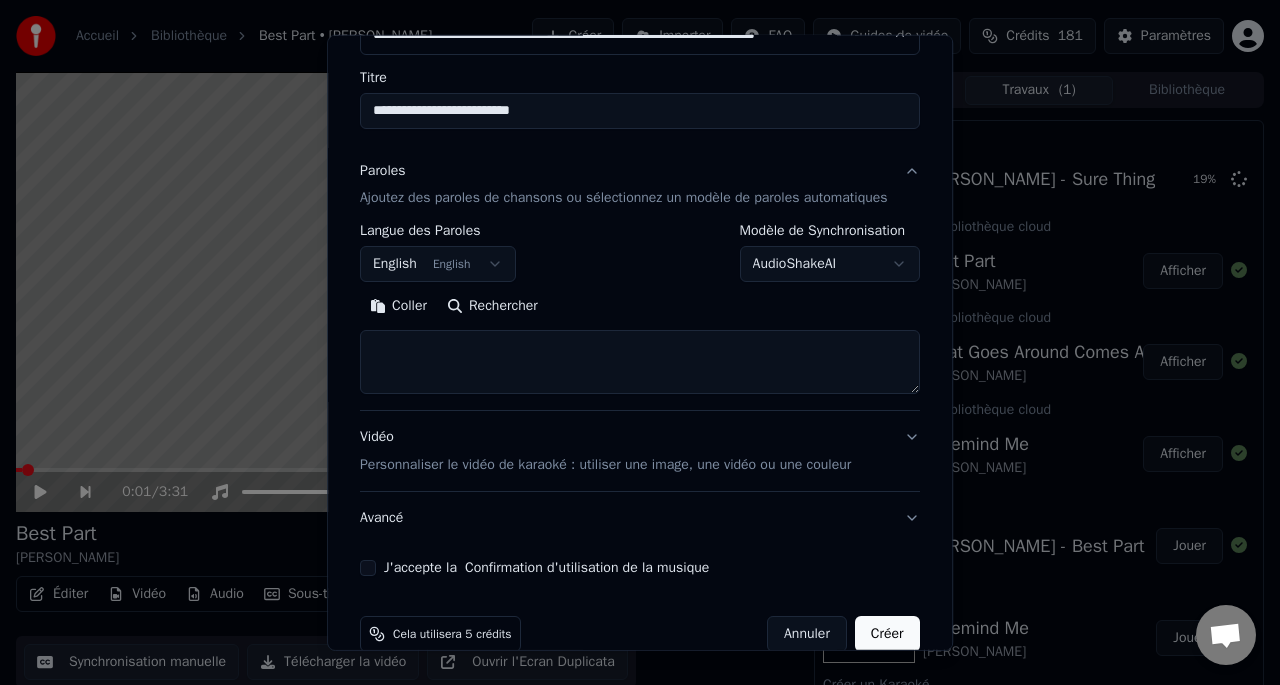 click on "Rechercher" at bounding box center [492, 306] 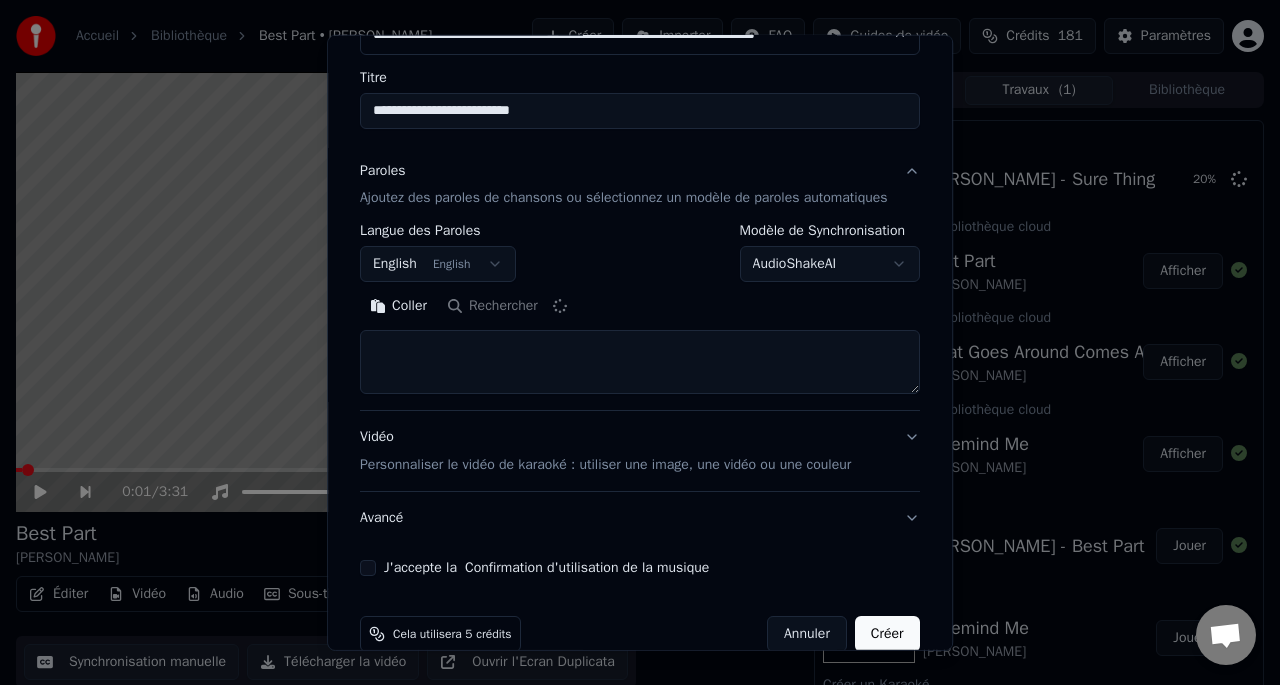 type on "**********" 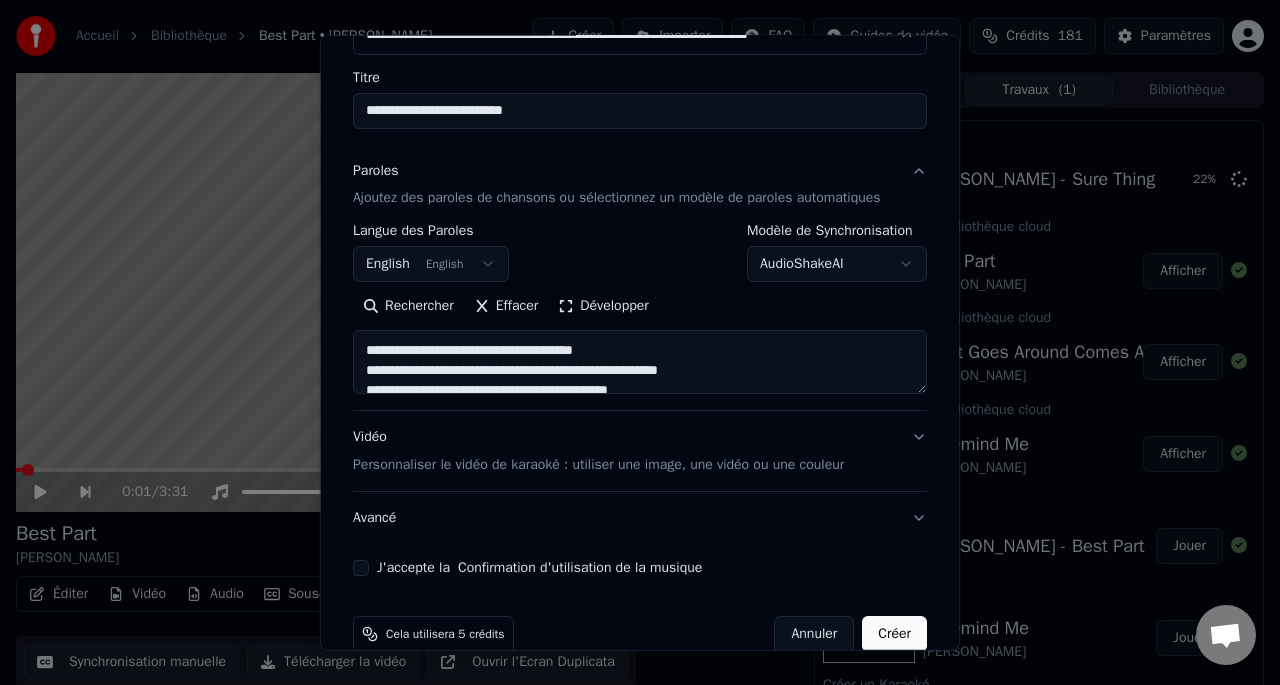 scroll, scrollTop: 561, scrollLeft: 0, axis: vertical 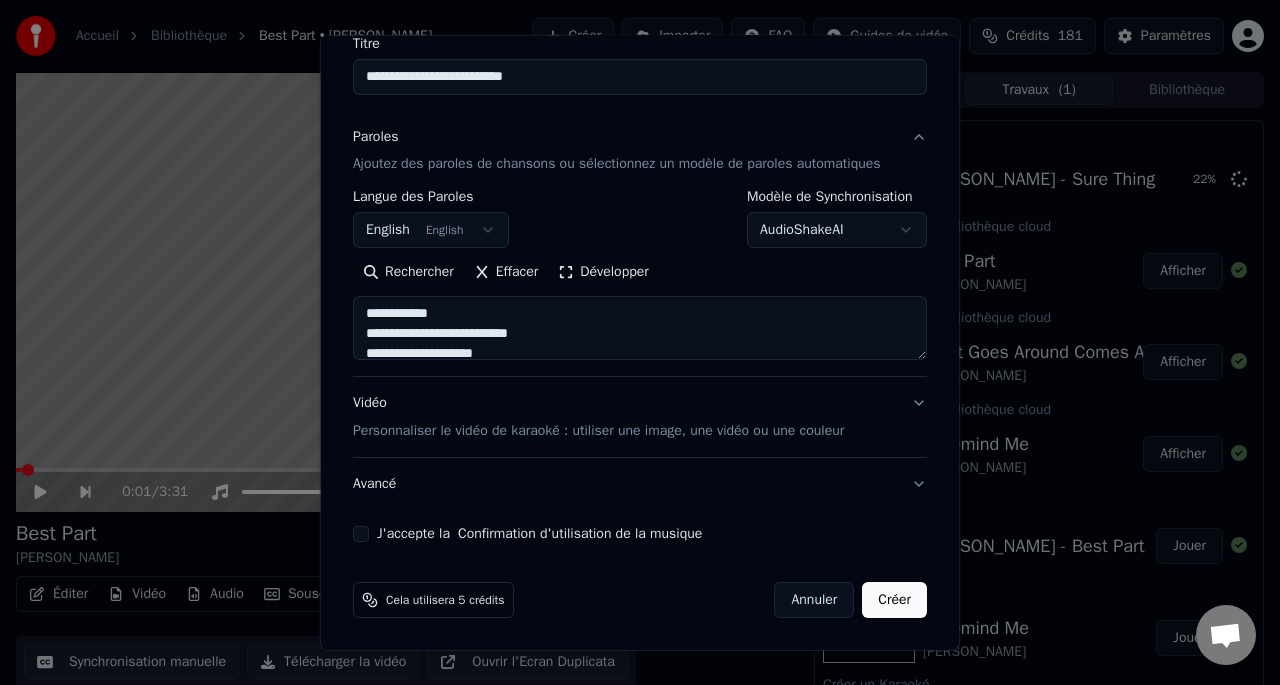 click on "J'accepte la   Confirmation d'utilisation de la musique" at bounding box center [361, 534] 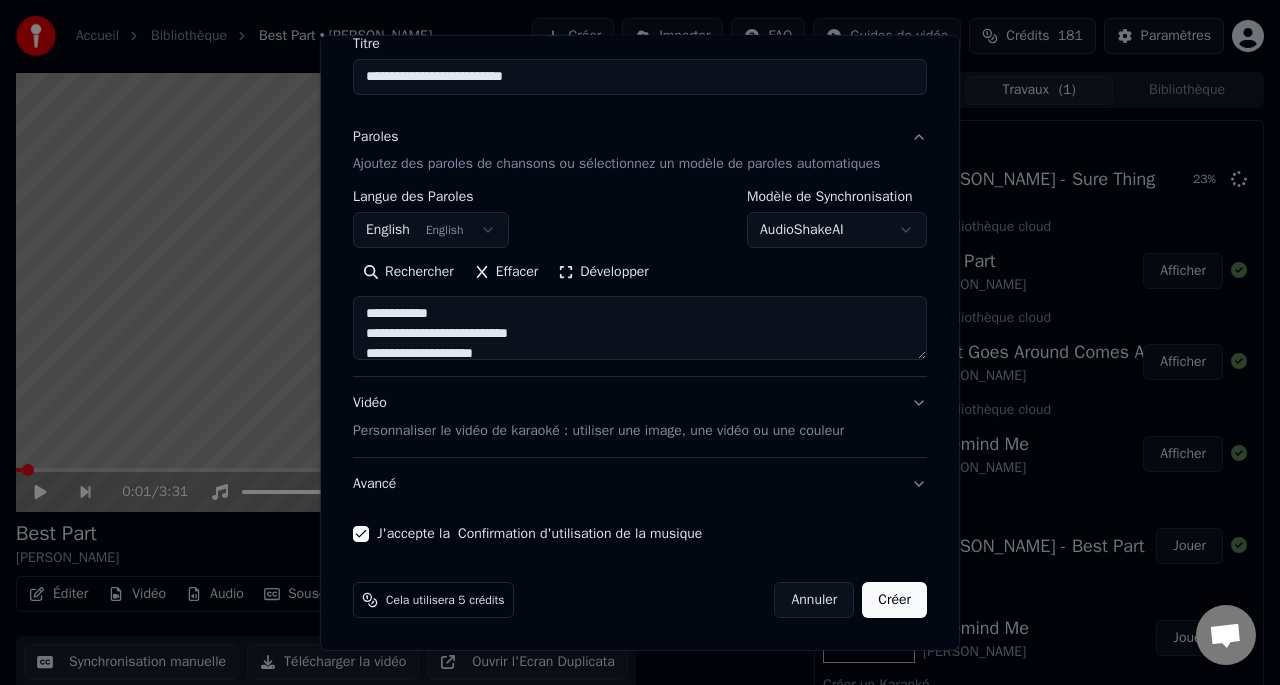 click on "Créer" at bounding box center [894, 600] 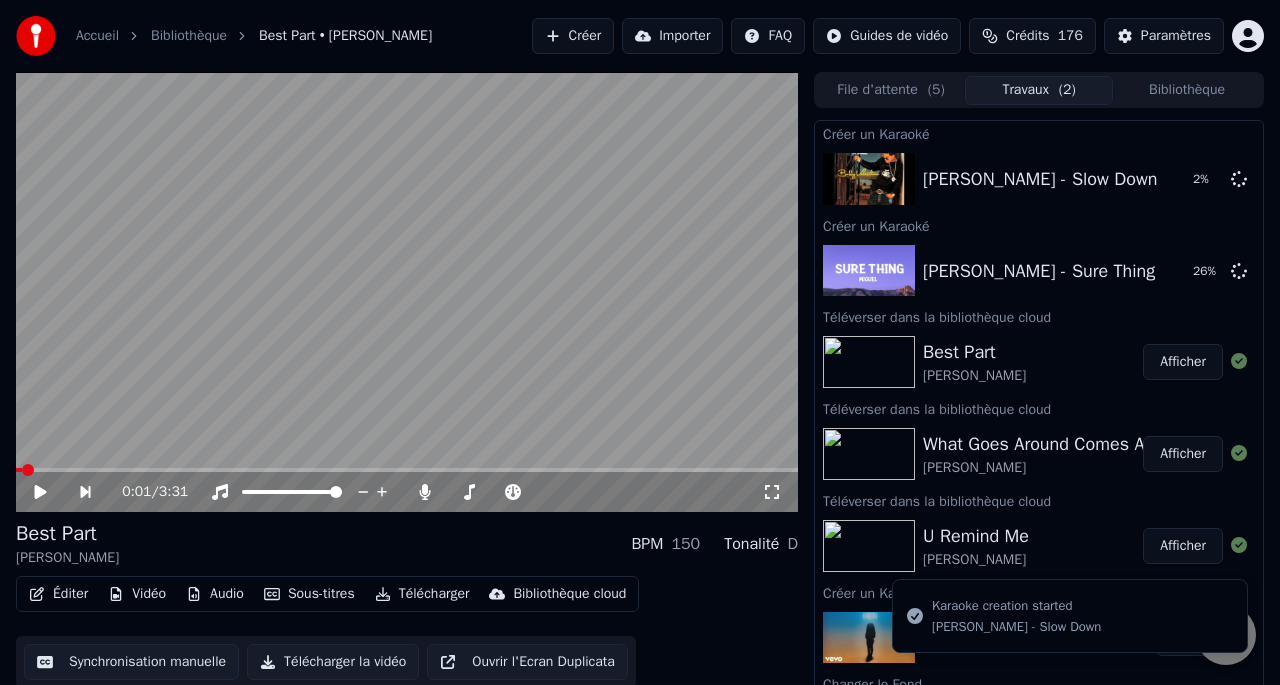 click on "Créer" at bounding box center [573, 36] 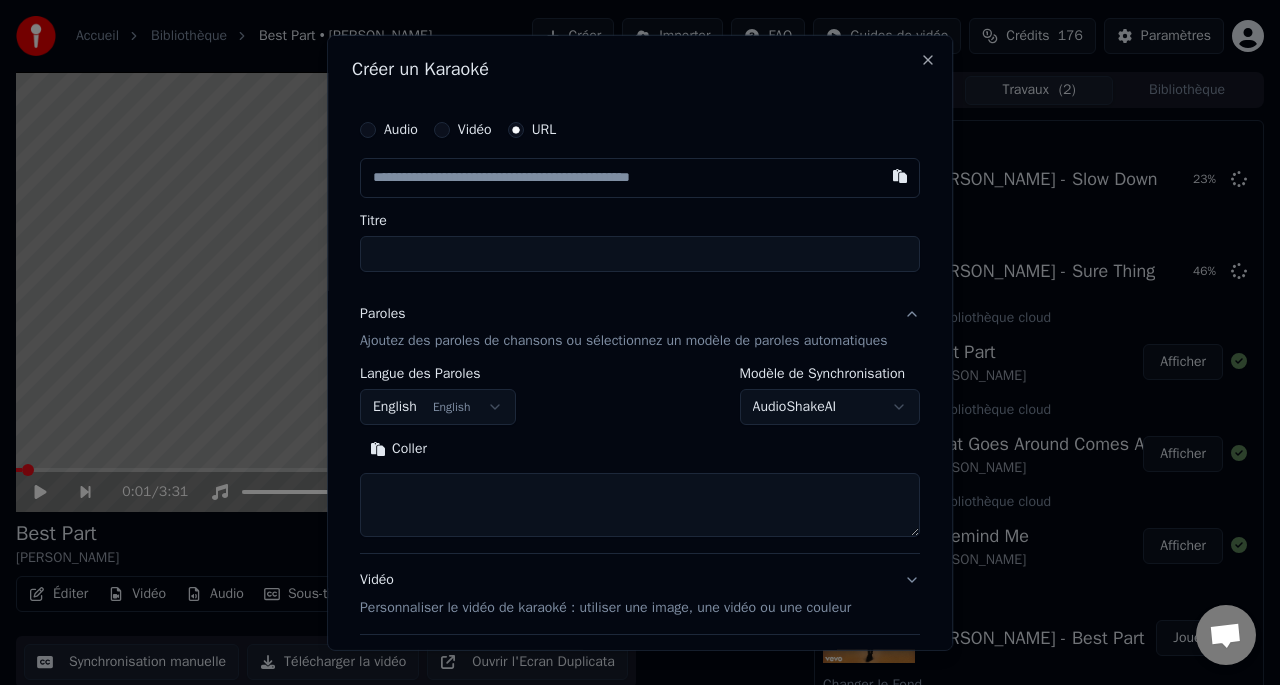 click at bounding box center (640, 177) 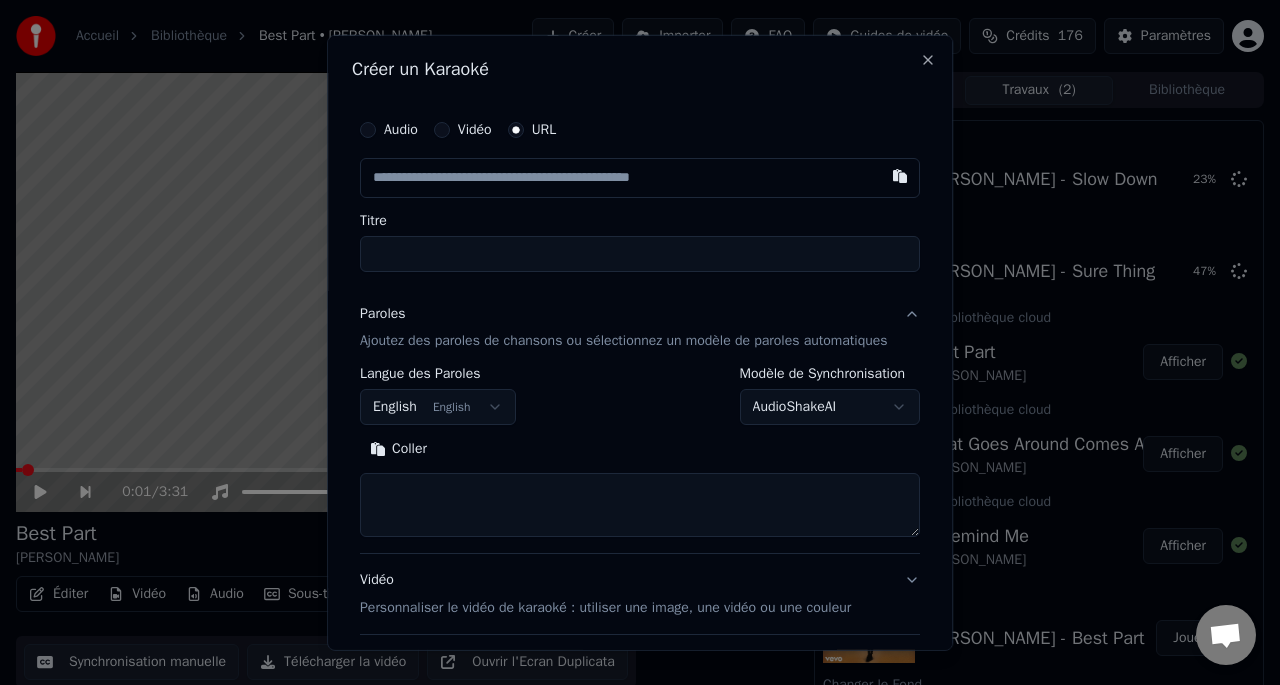 paste on "**********" 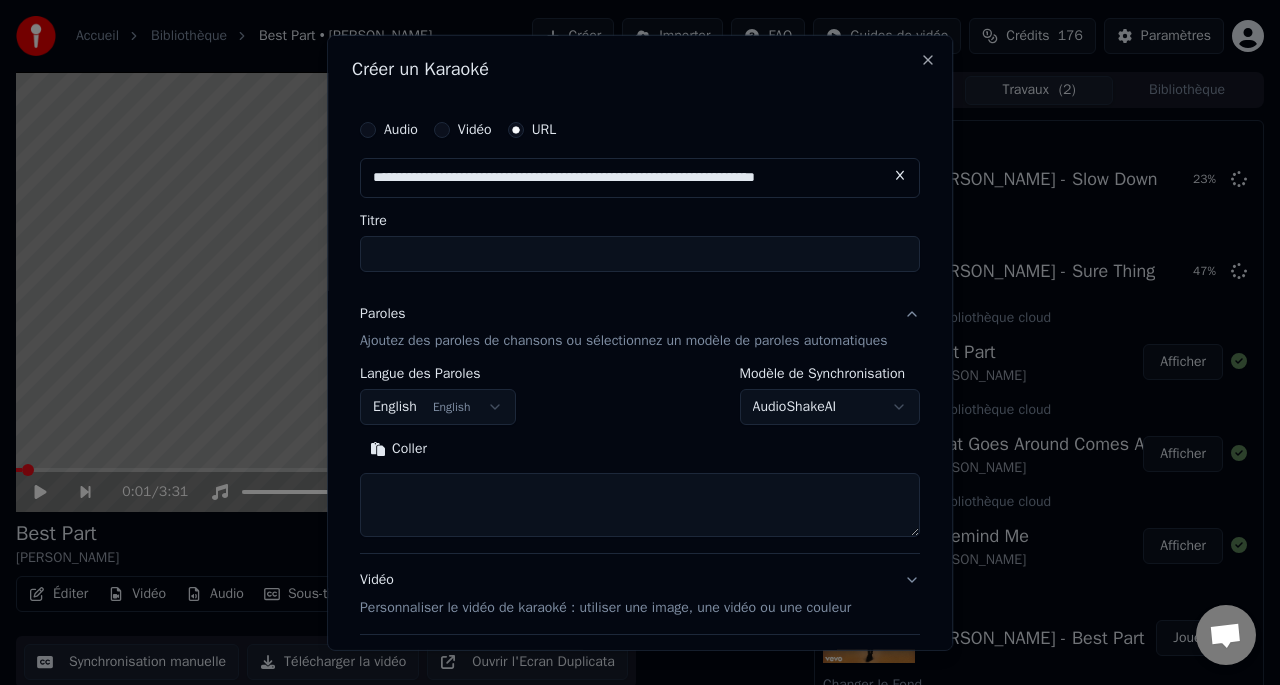 type on "**********" 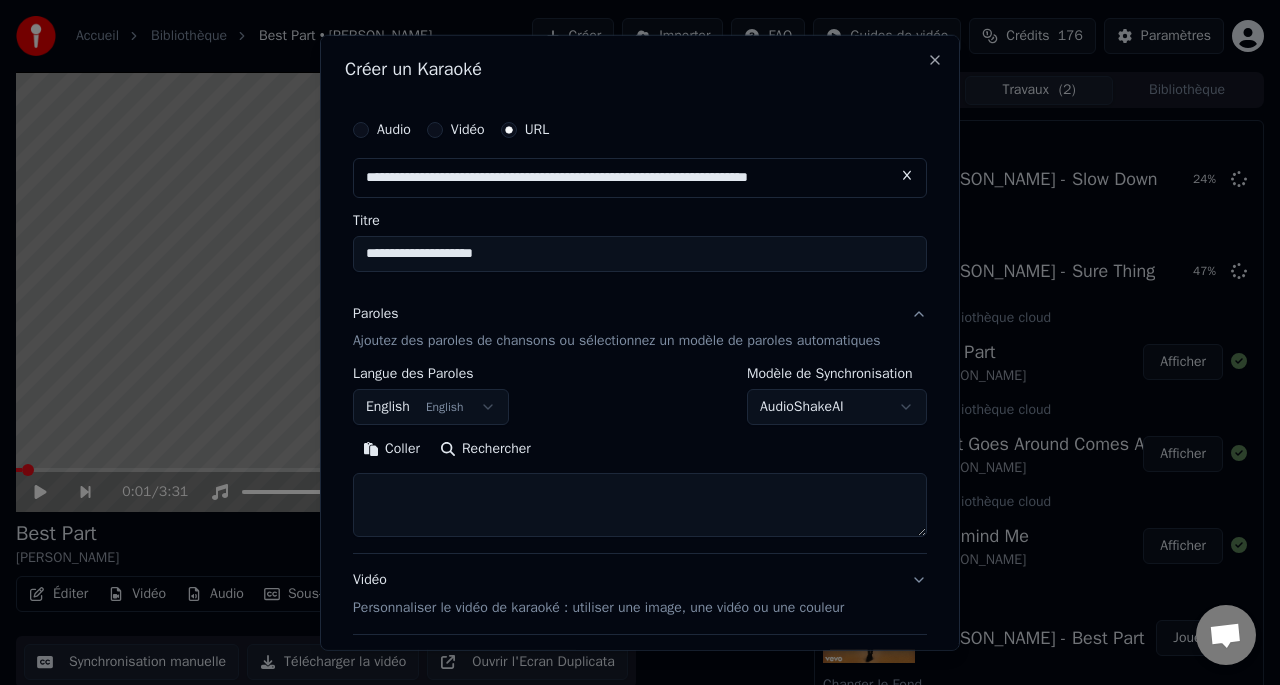 type on "**********" 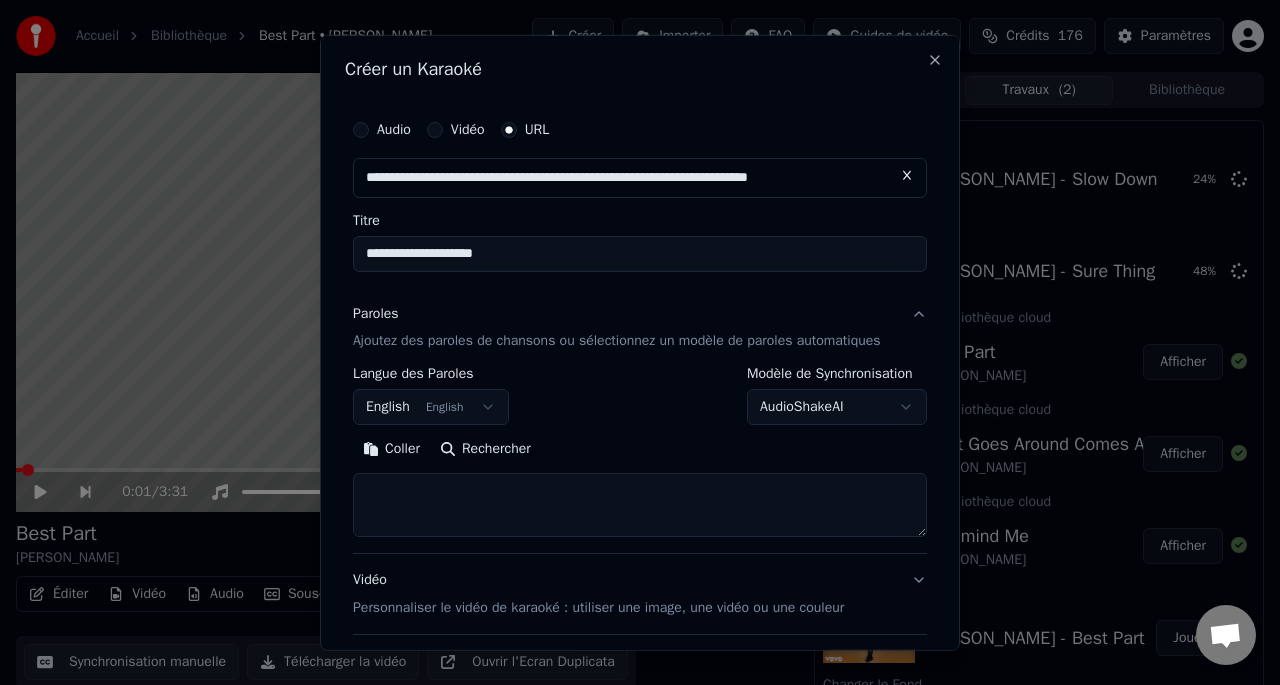 type on "**********" 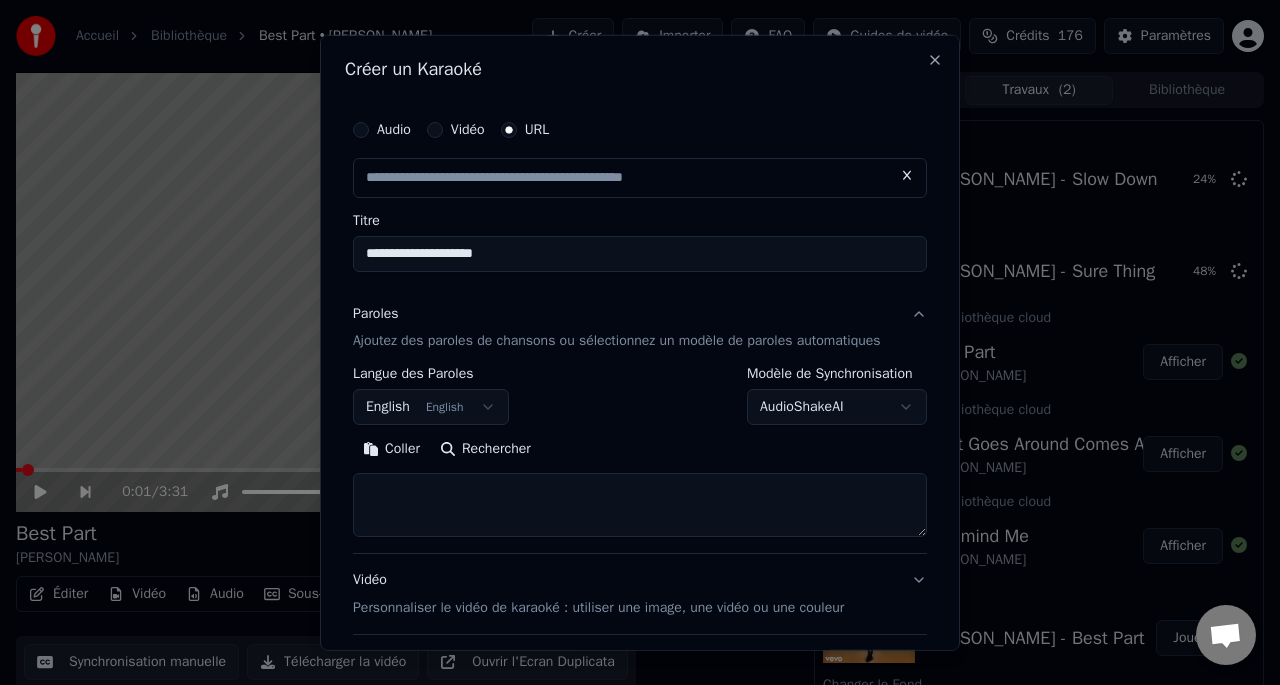 click on "Rechercher" at bounding box center [485, 449] 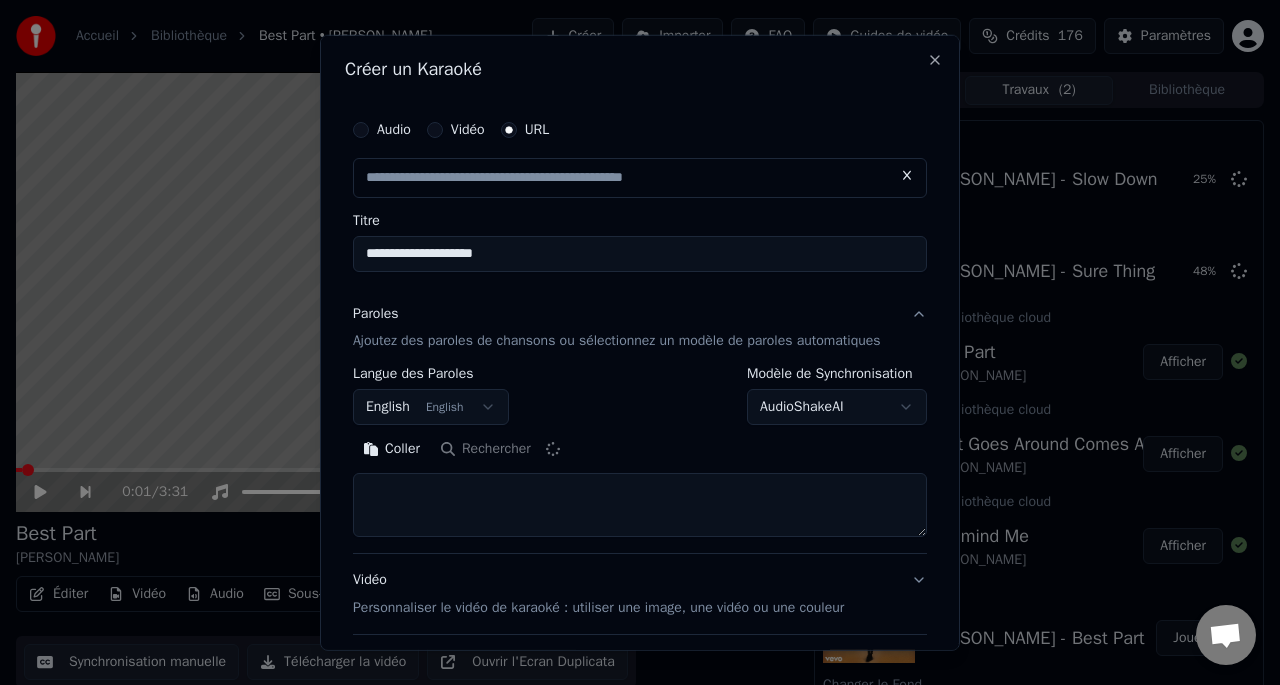 type on "**********" 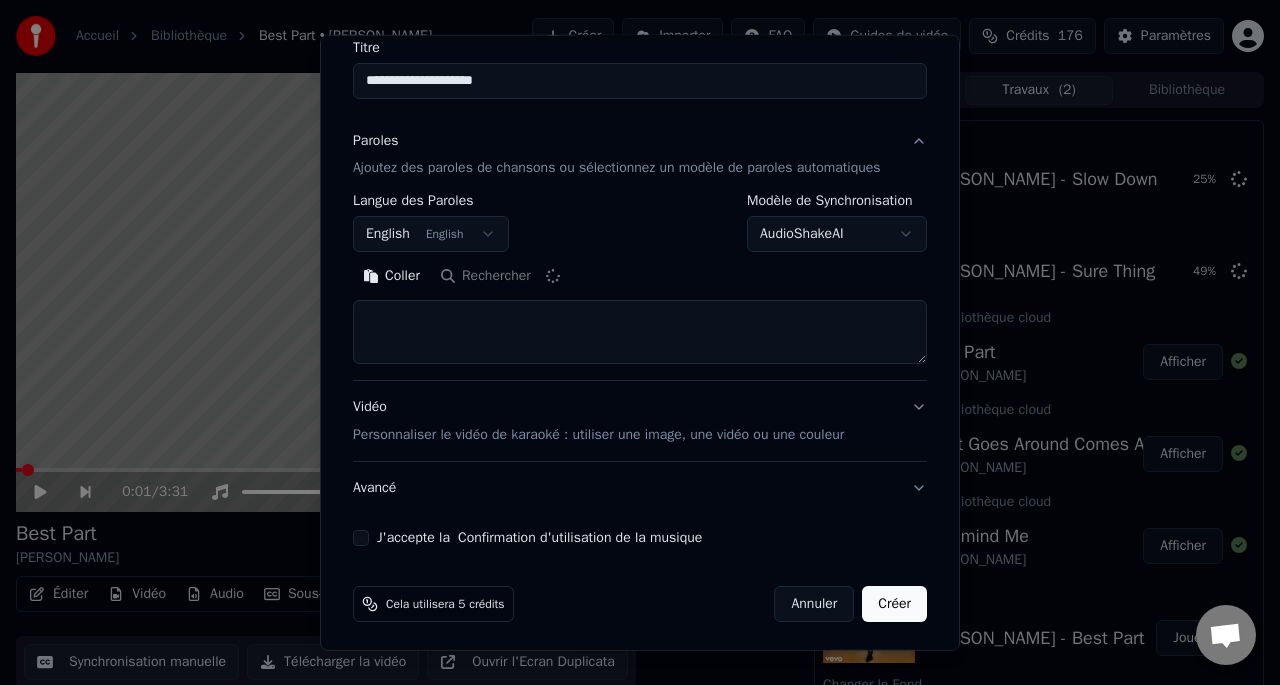 scroll, scrollTop: 197, scrollLeft: 0, axis: vertical 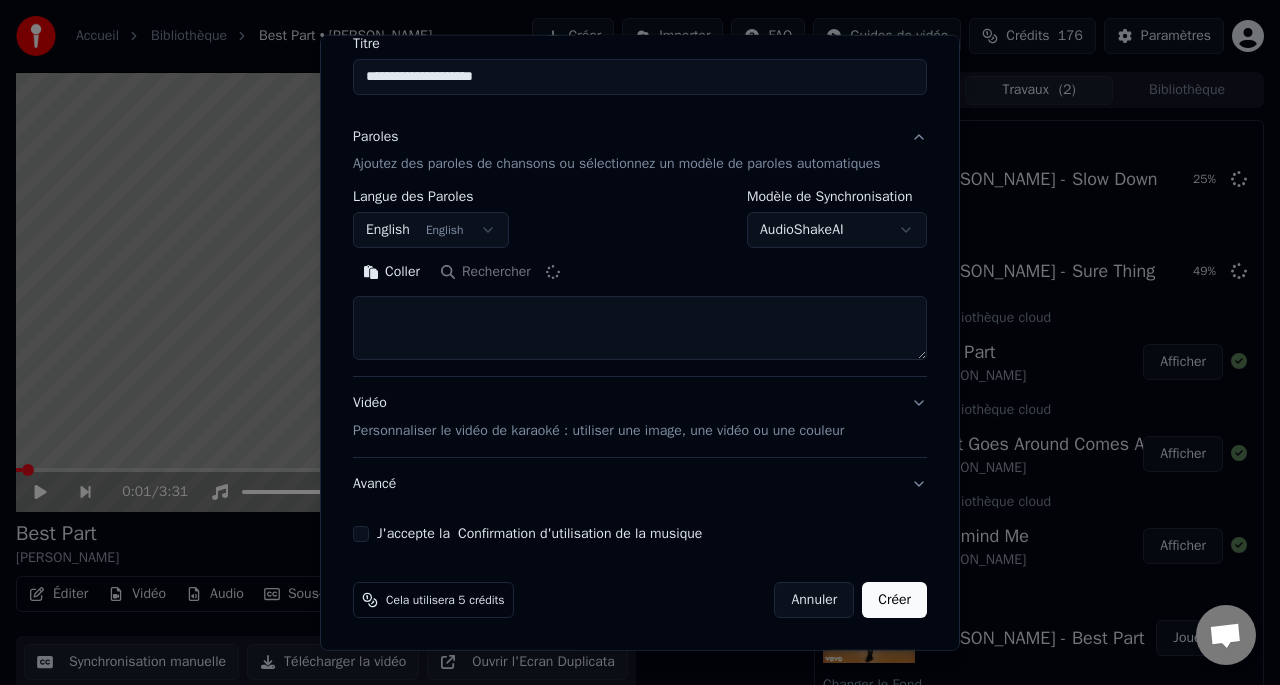 type on "**********" 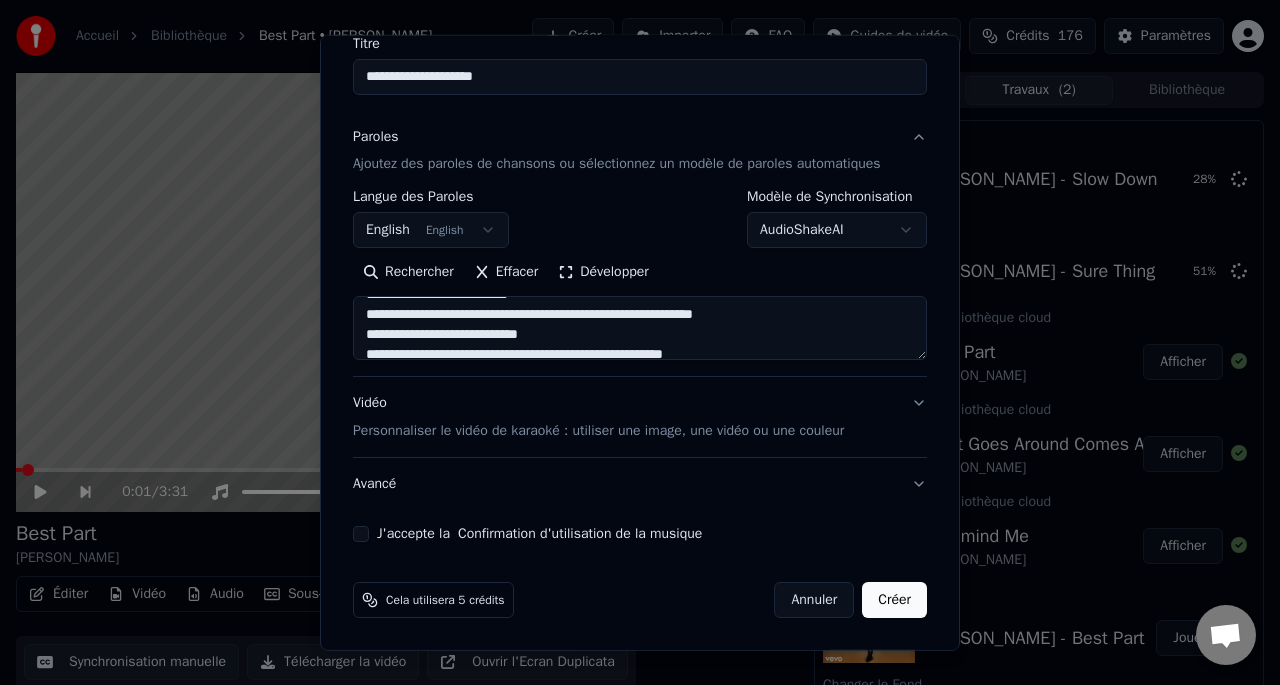 scroll, scrollTop: 188, scrollLeft: 0, axis: vertical 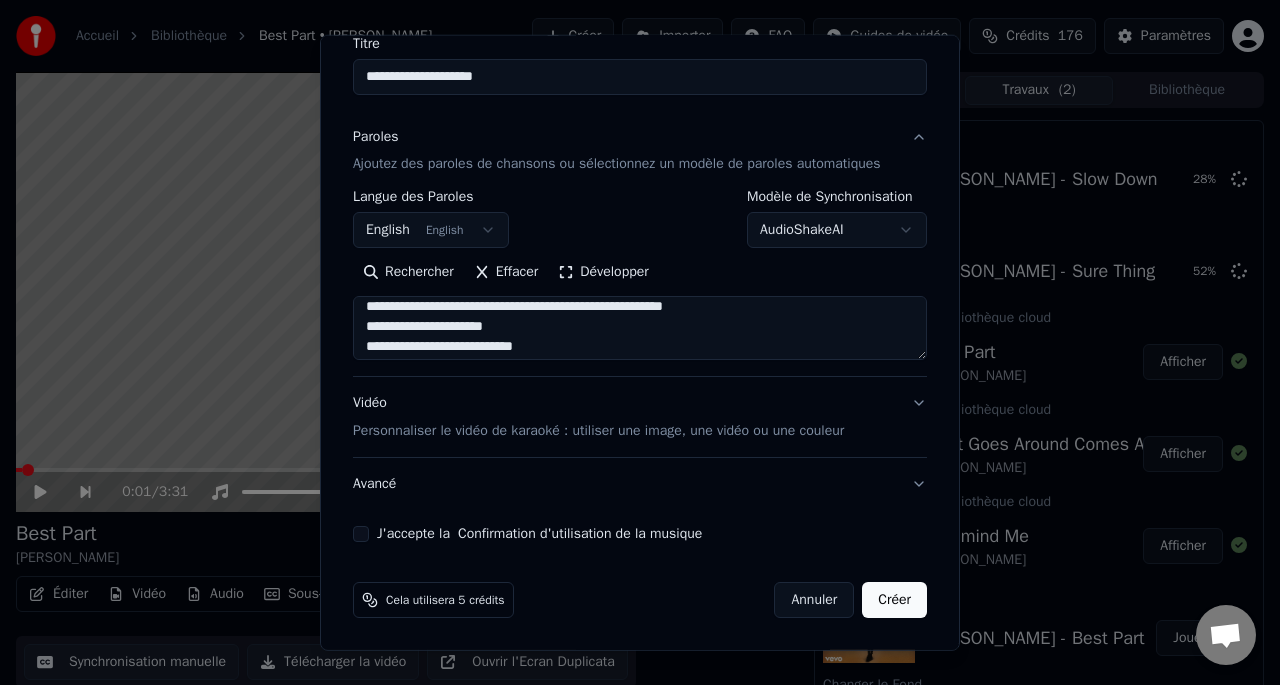 click on "J'accepte la   Confirmation d'utilisation de la musique" at bounding box center (361, 534) 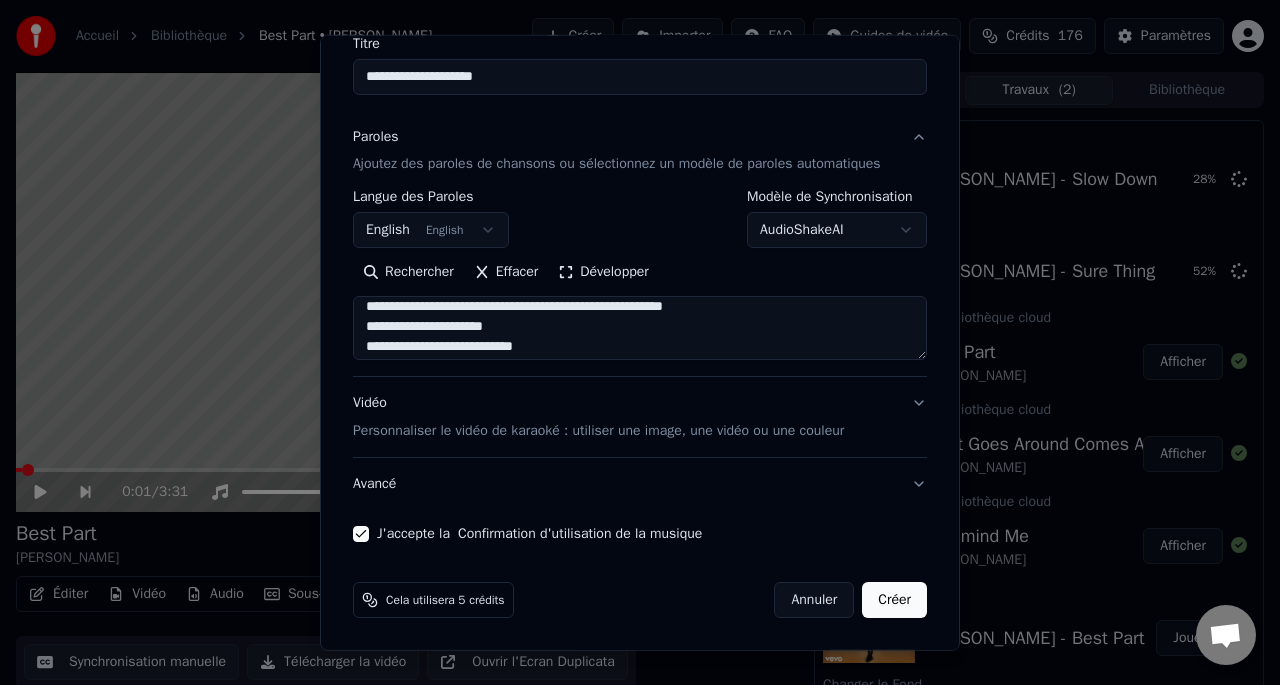 click on "Créer" at bounding box center [894, 600] 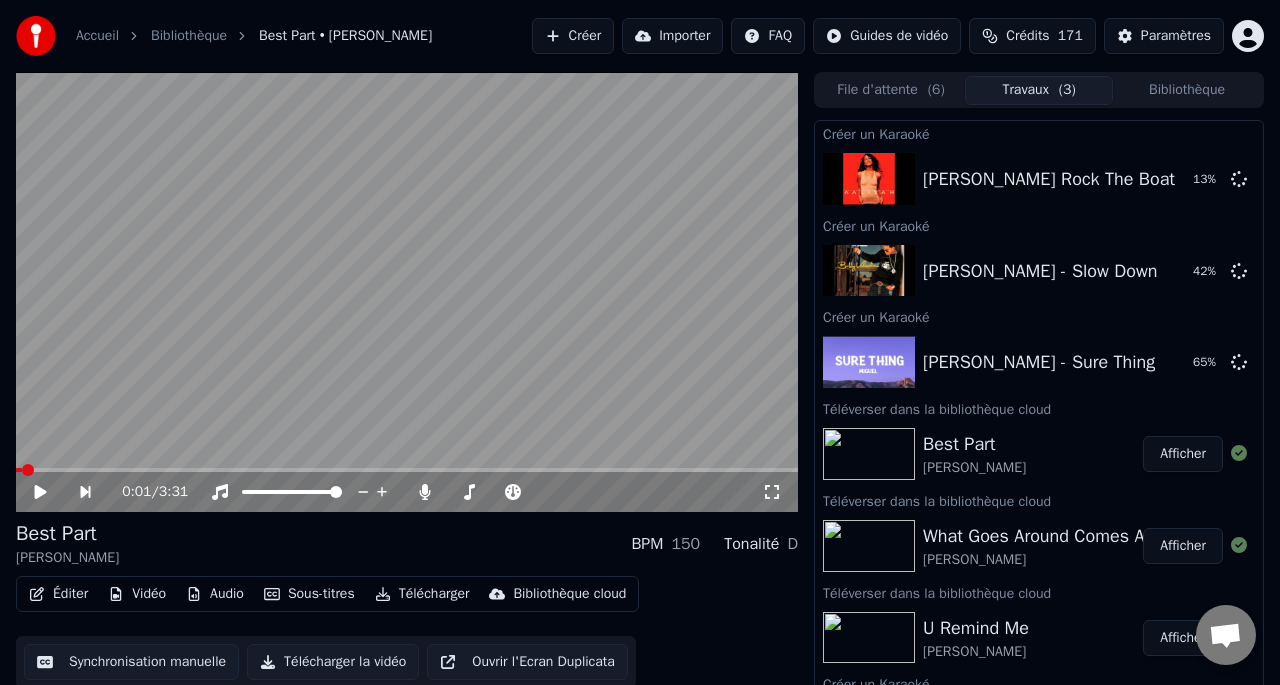 click on "Créer" at bounding box center (573, 36) 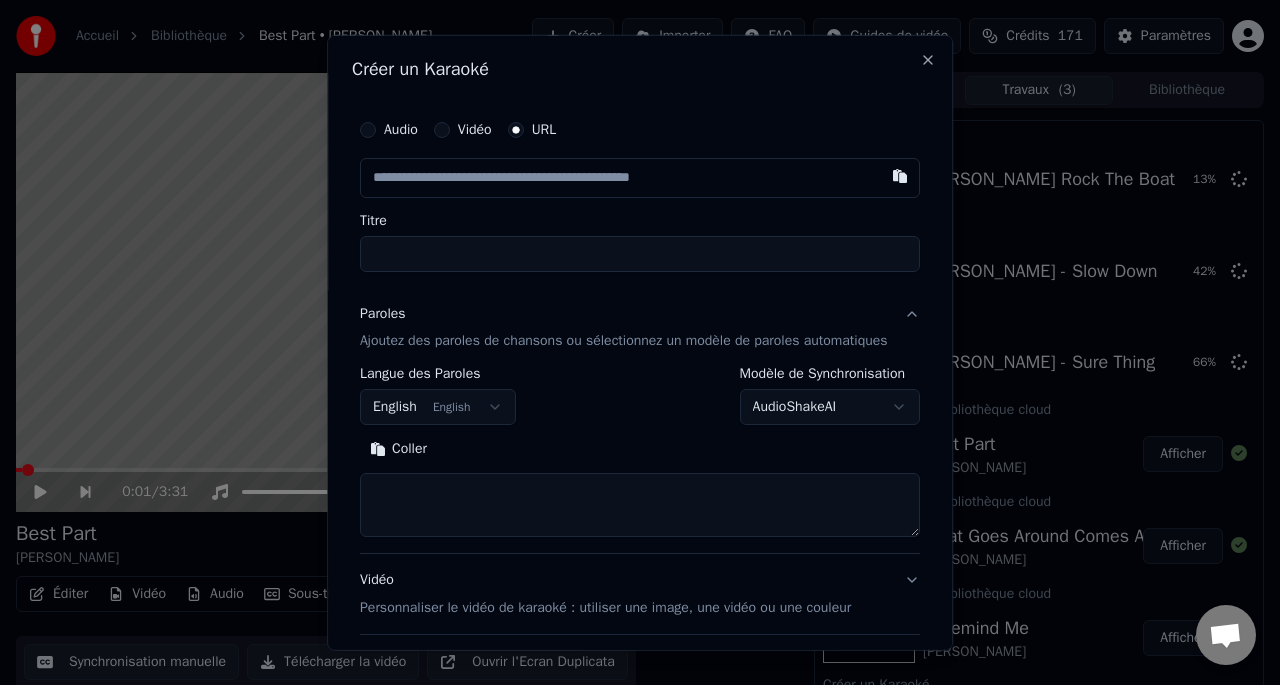 type on "**********" 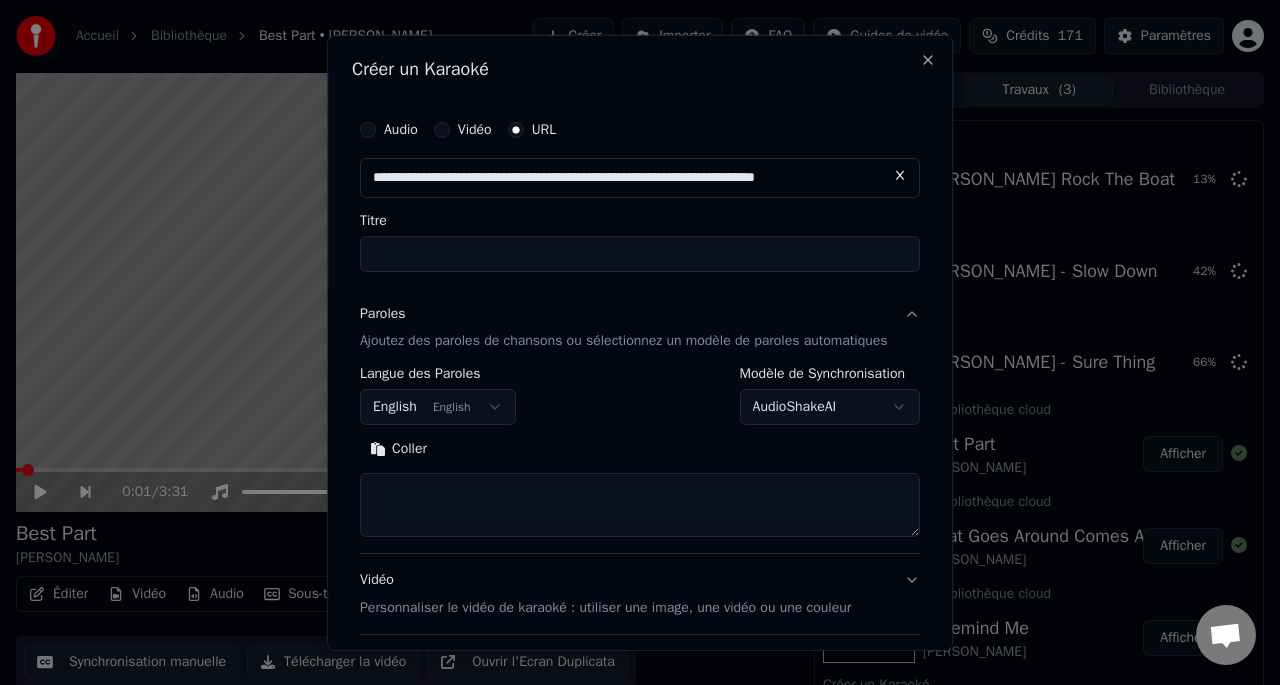 scroll, scrollTop: 0, scrollLeft: 21, axis: horizontal 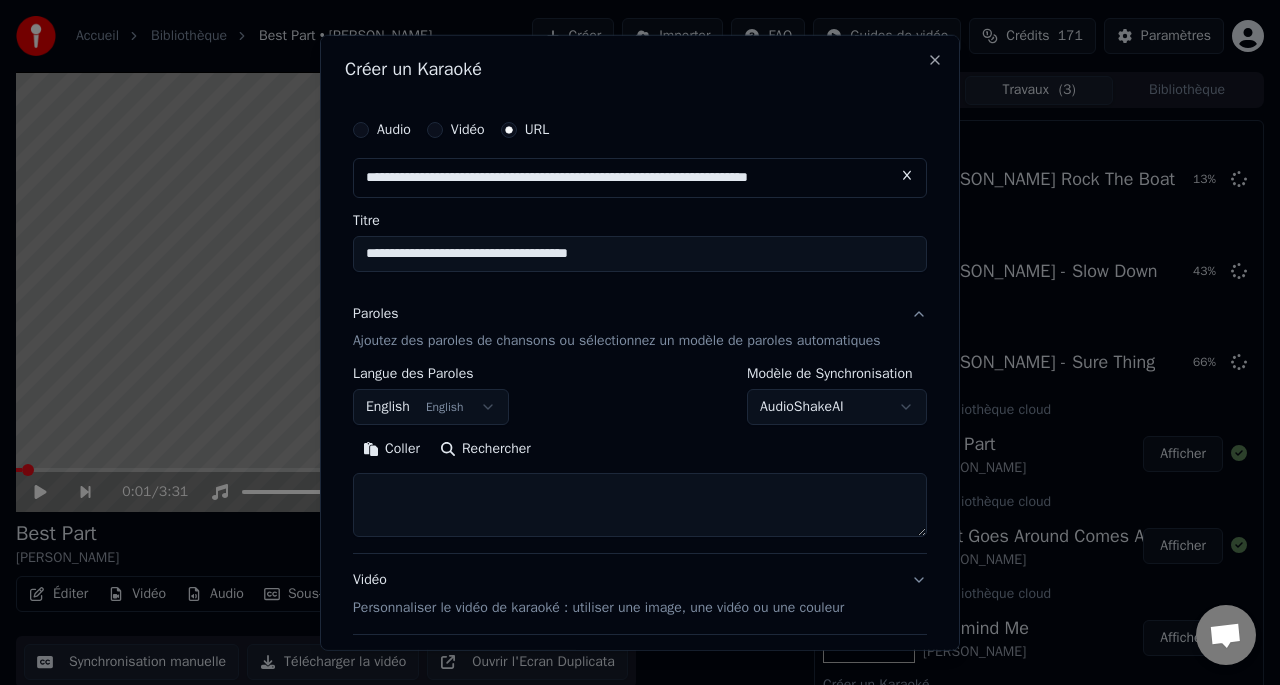 type on "**********" 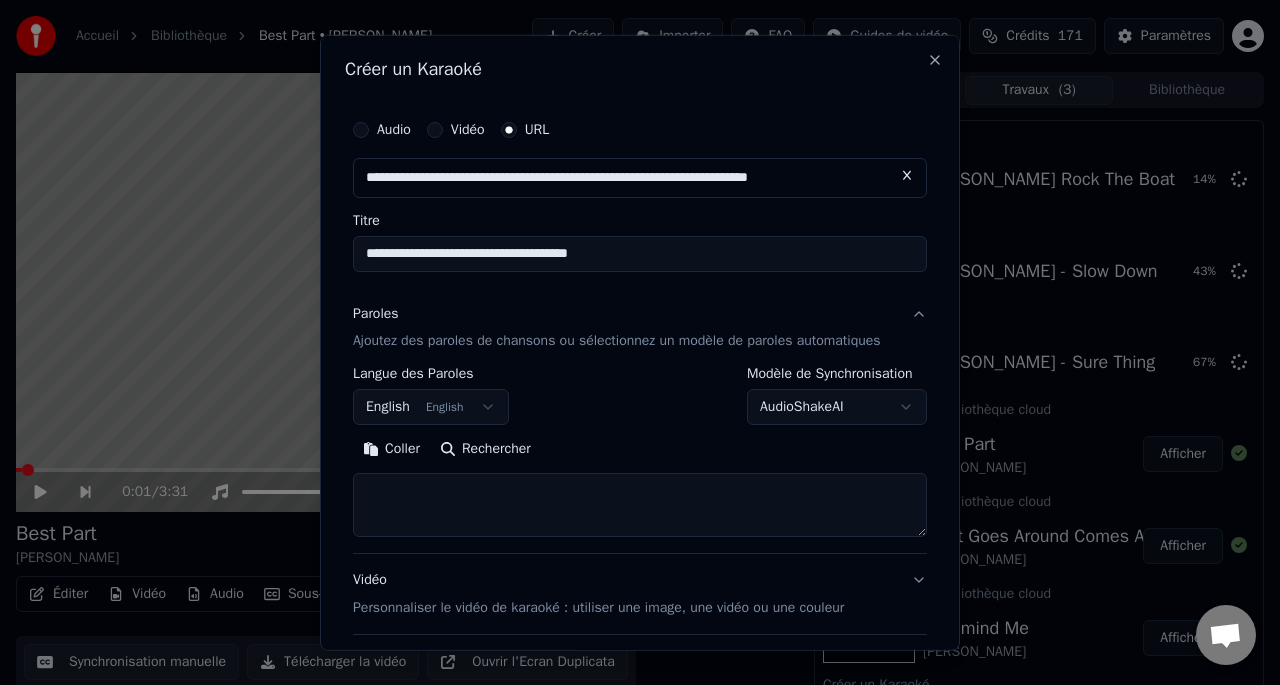 type on "**********" 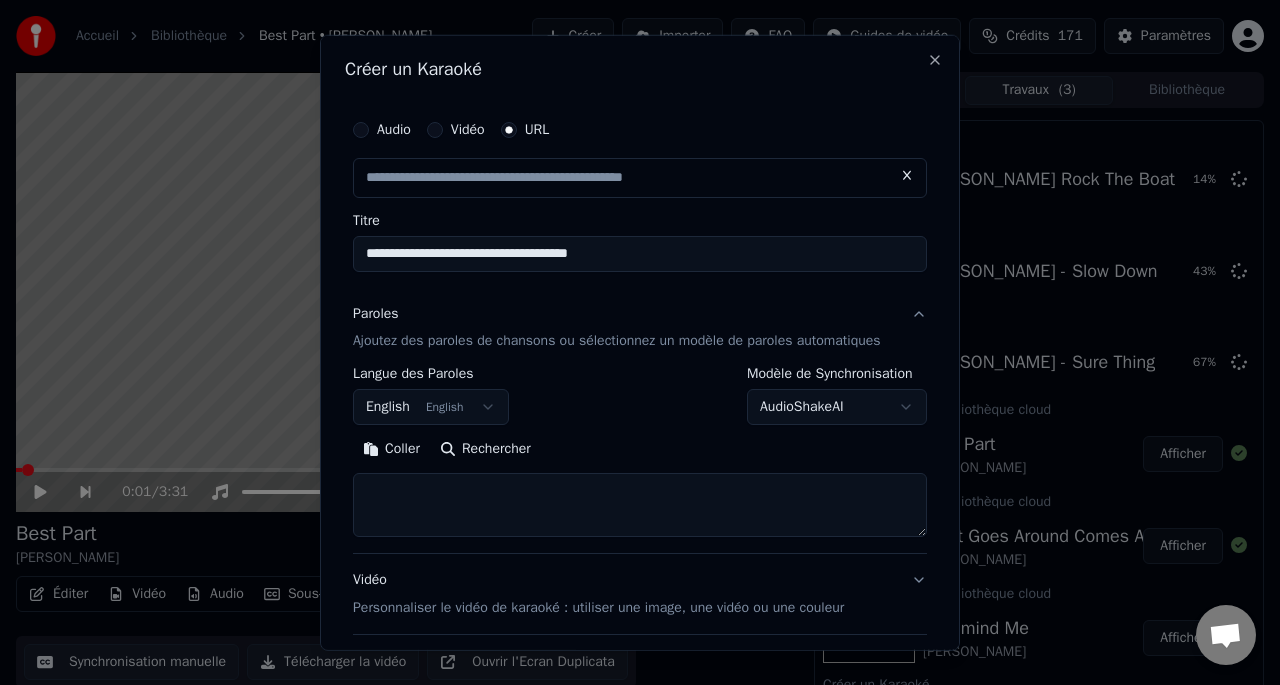 click on "Rechercher" at bounding box center [485, 449] 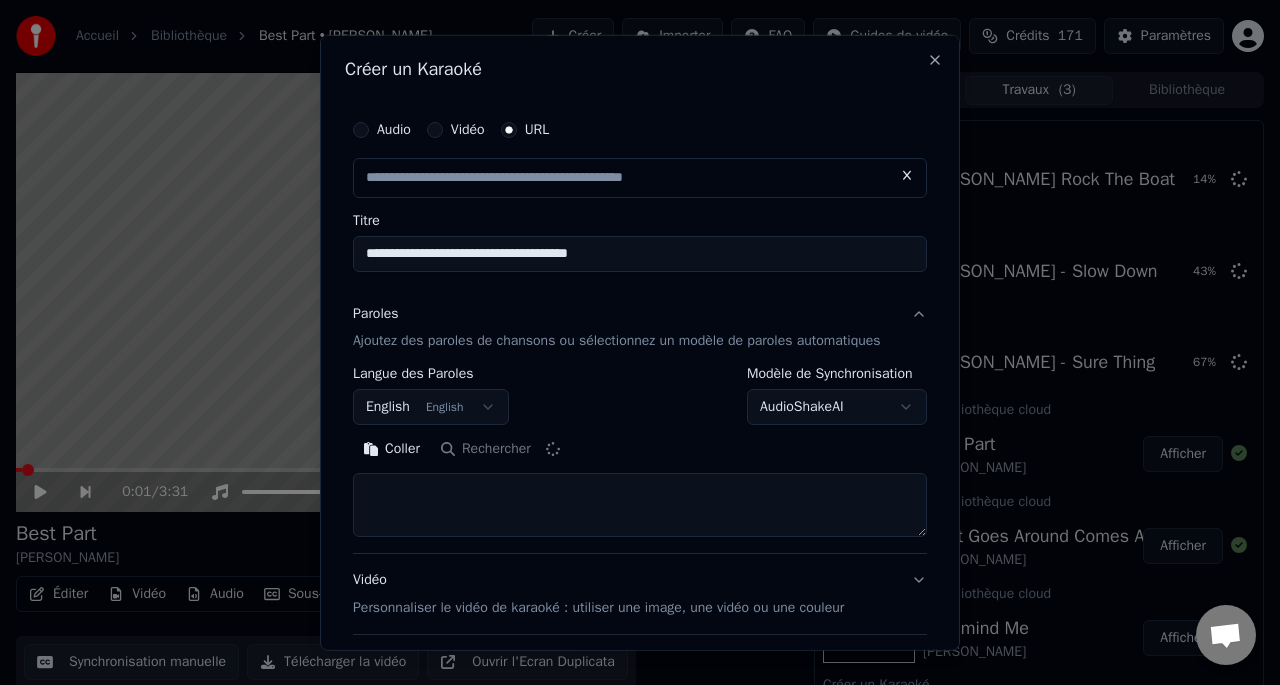 type on "**********" 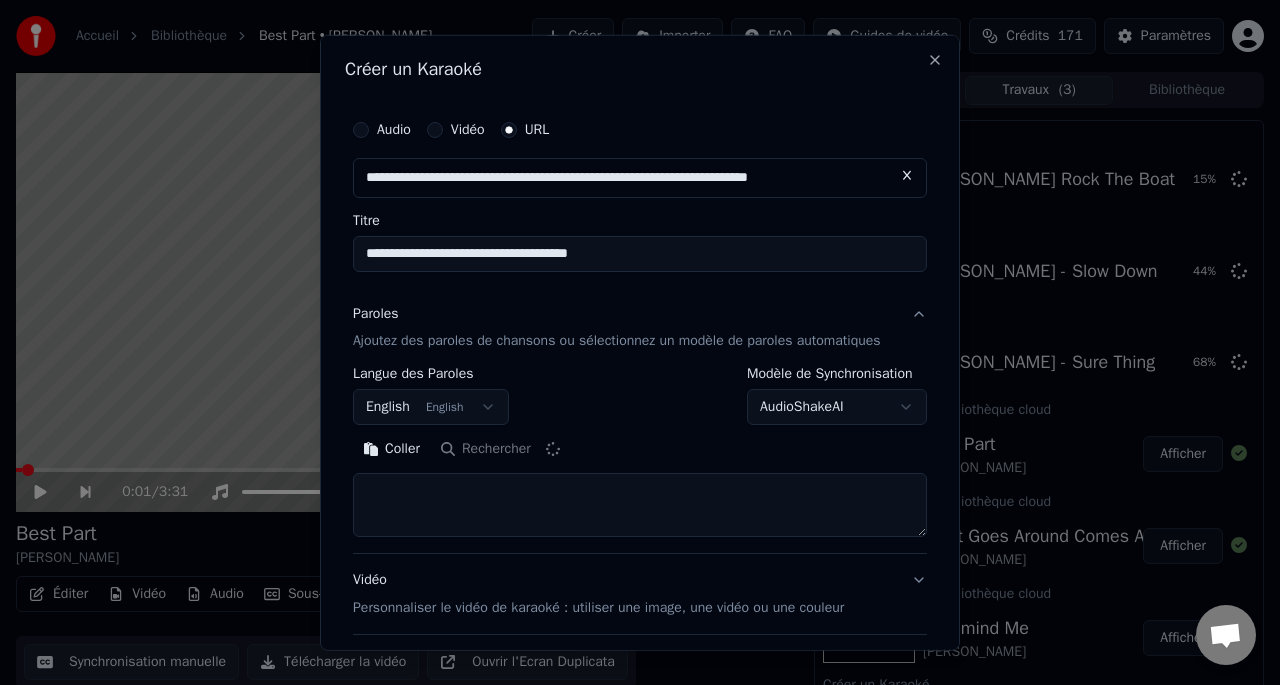 type on "**********" 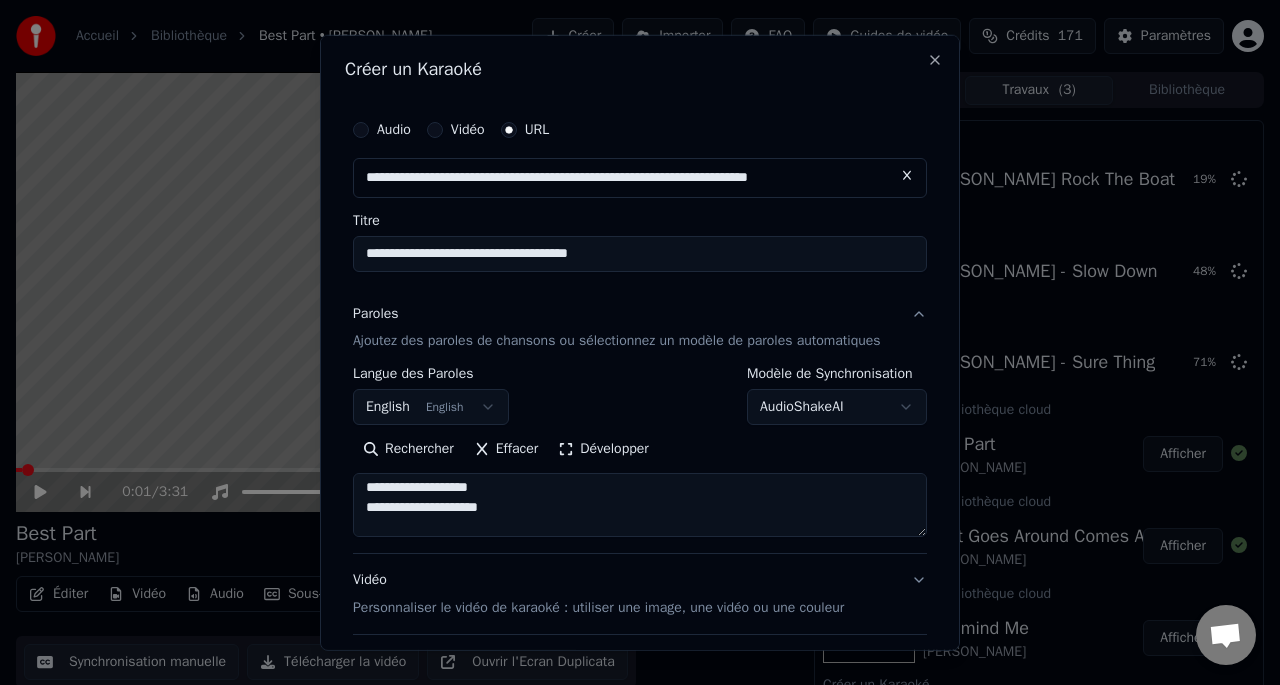 scroll, scrollTop: 134, scrollLeft: 0, axis: vertical 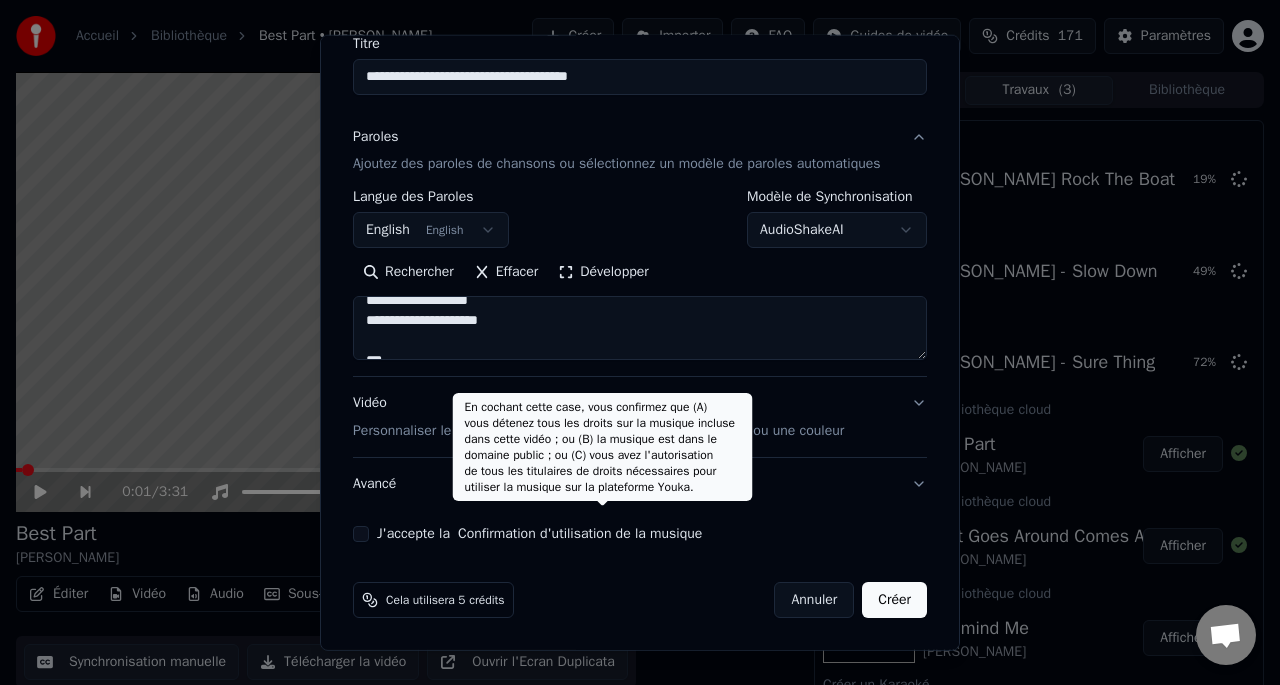 click on "Confirmation d'utilisation de la musique" at bounding box center [580, 534] 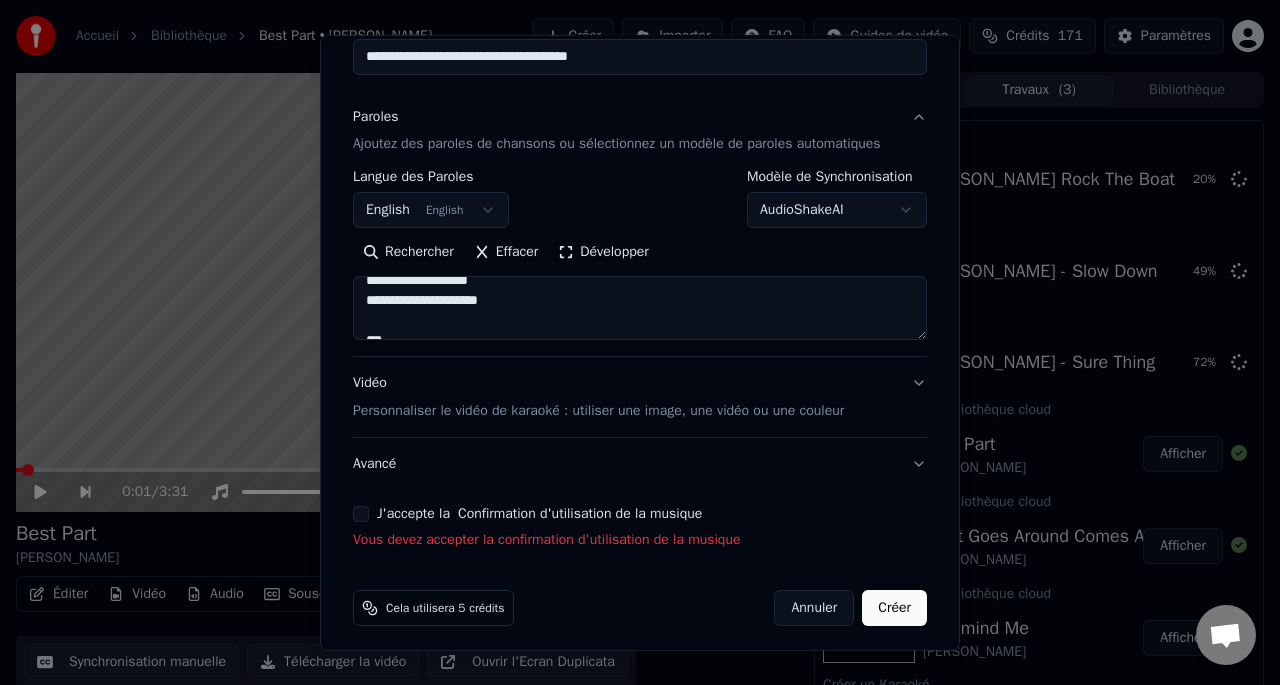 click on "J'accepte la   Confirmation d'utilisation de la musique" at bounding box center (361, 514) 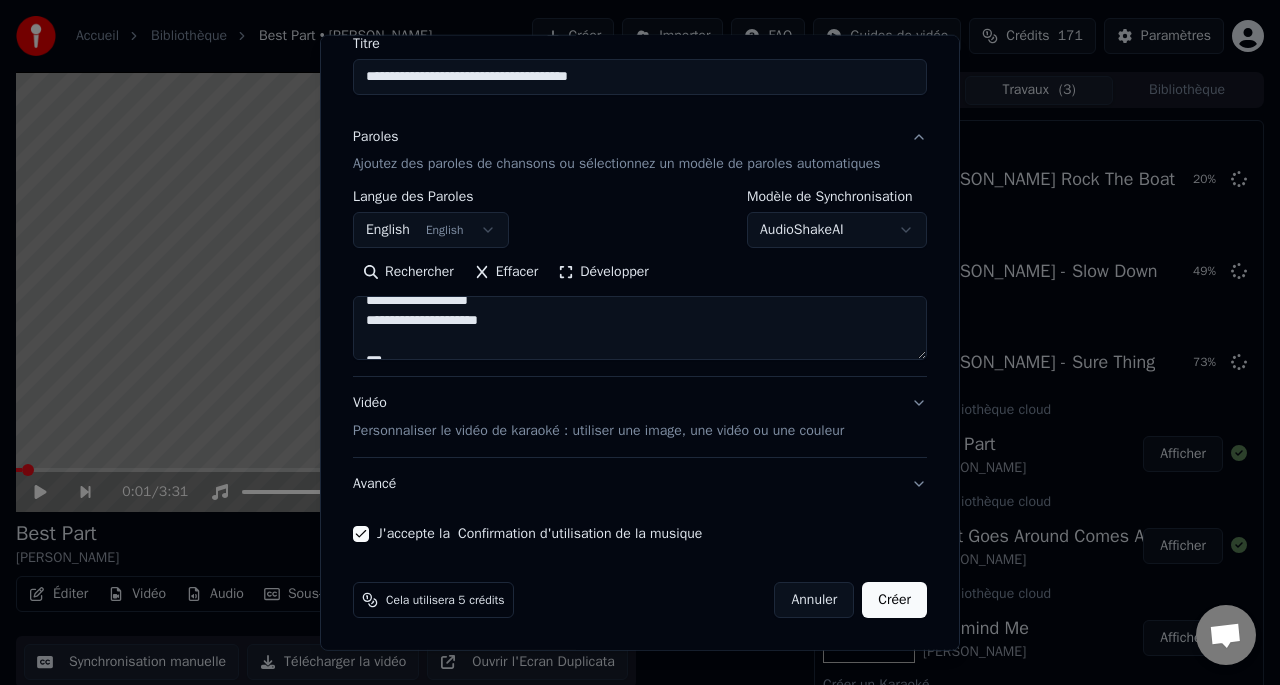 click on "Créer" at bounding box center [894, 600] 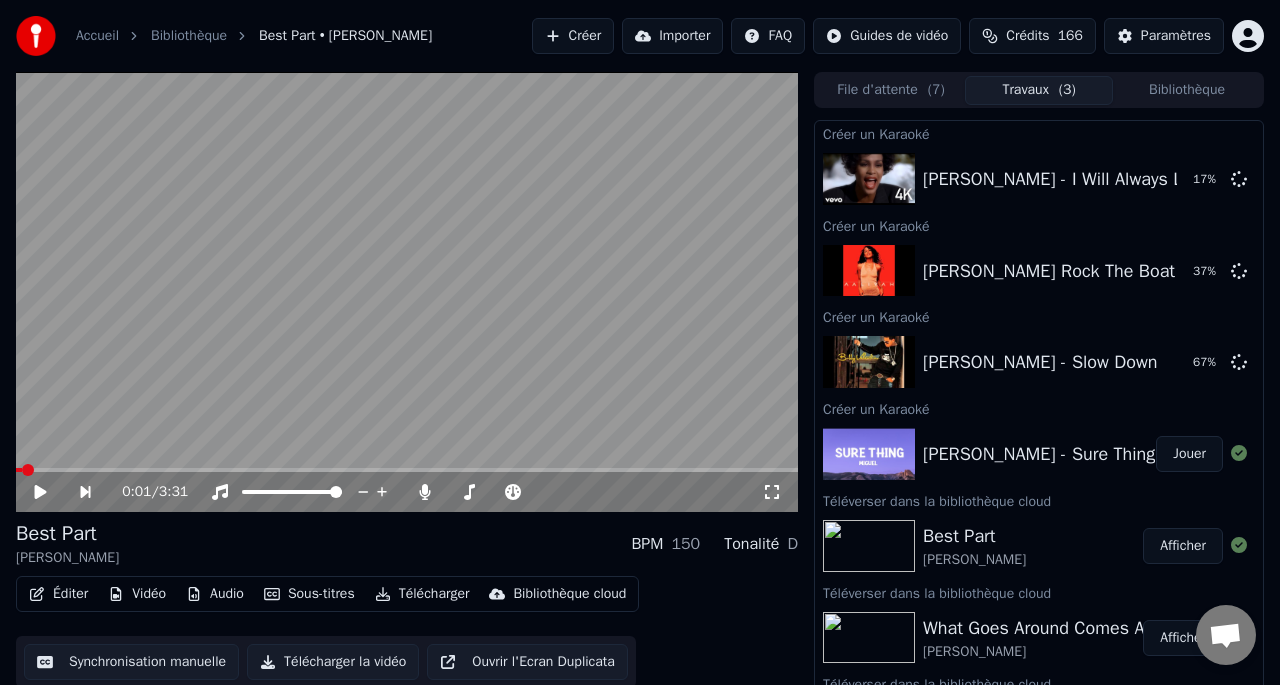 click on "Créer" at bounding box center [573, 36] 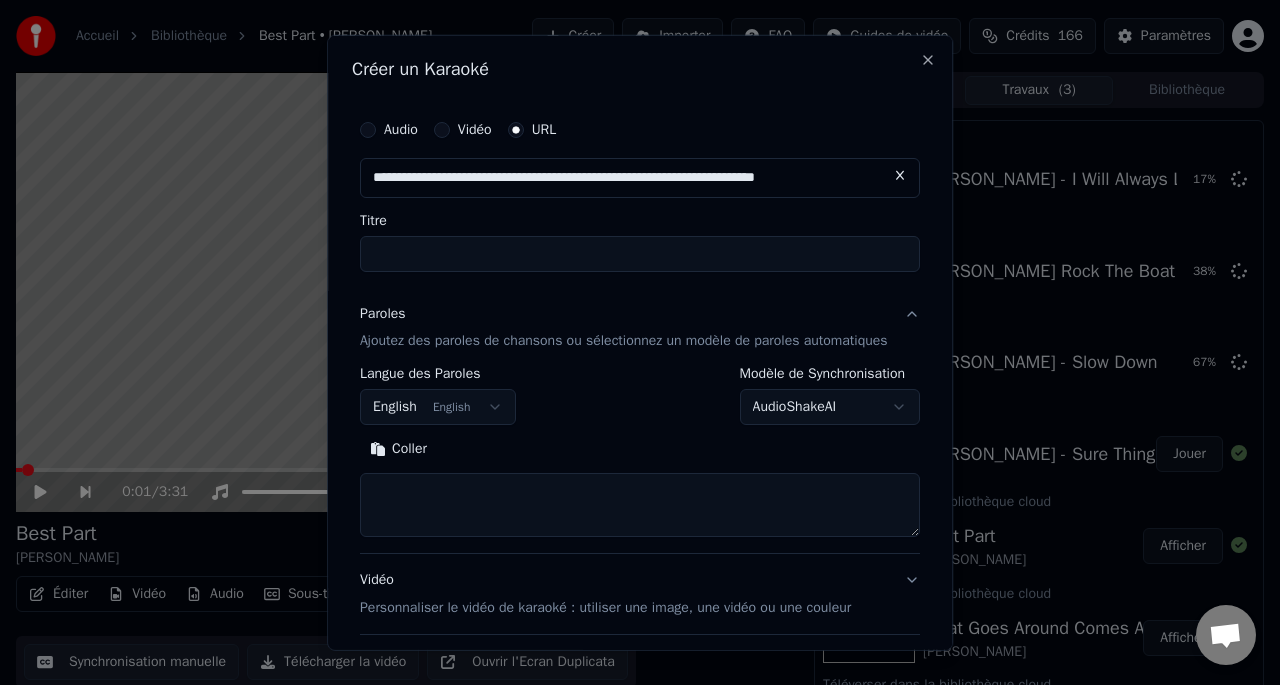 type on "**********" 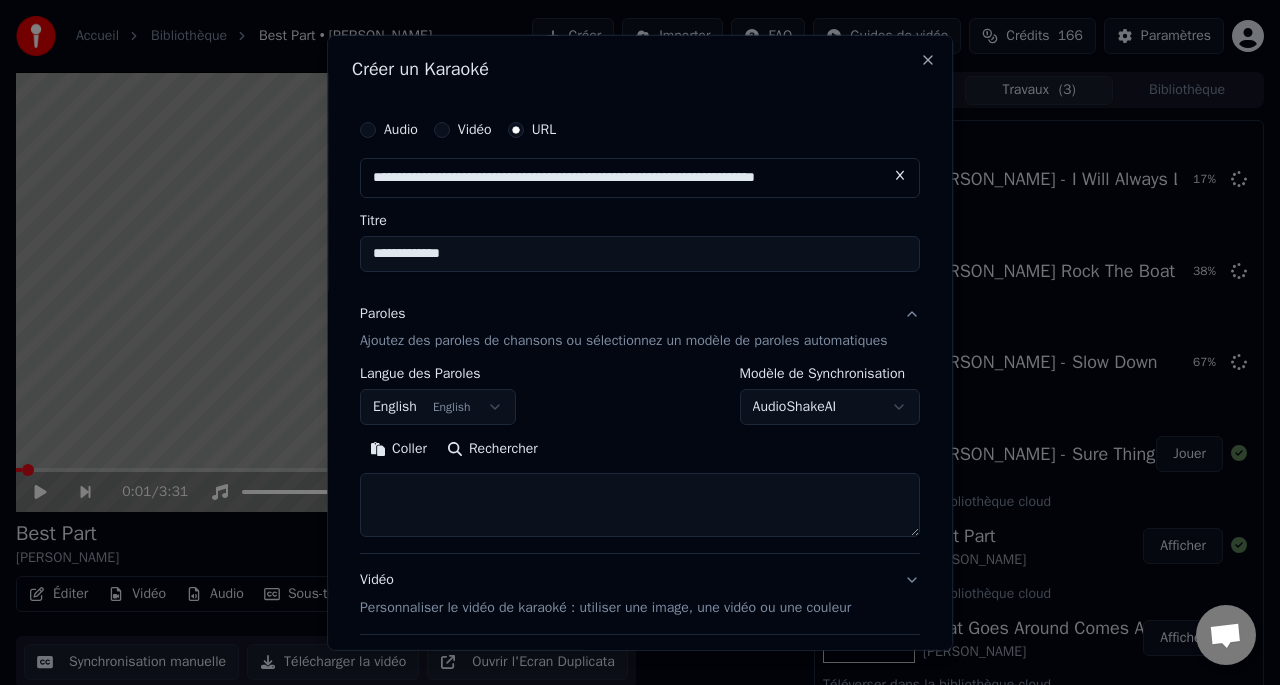 type on "**********" 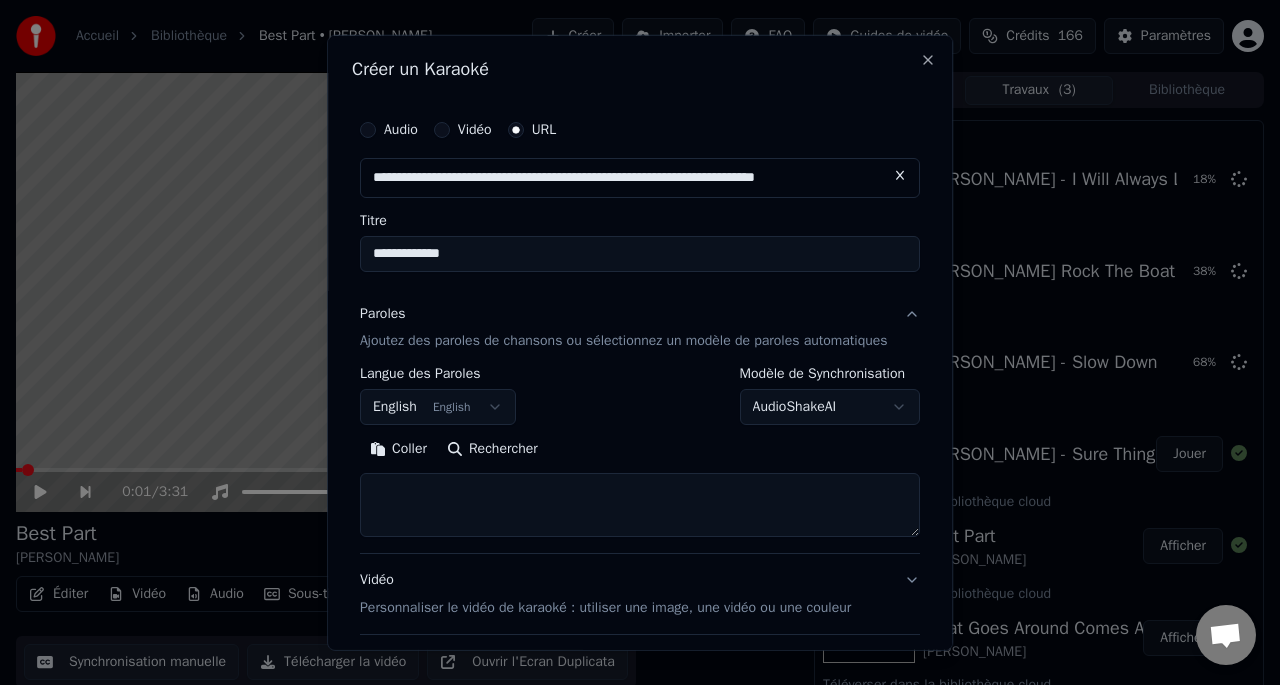 type on "**********" 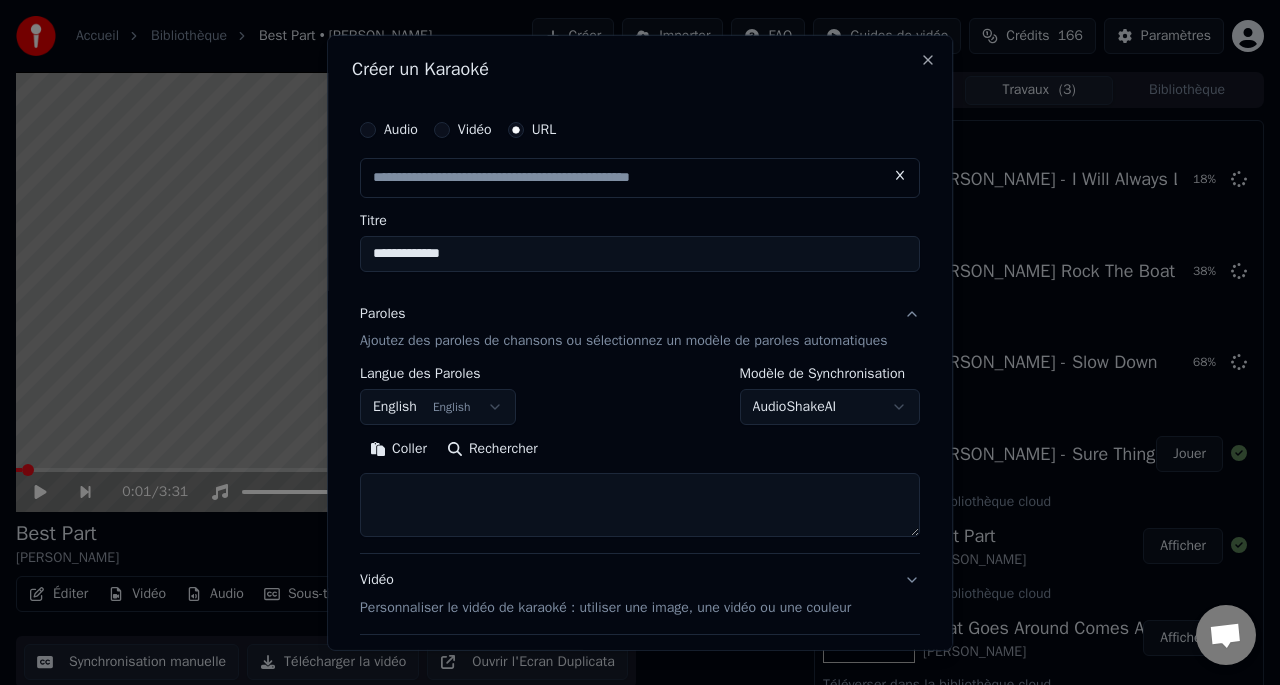 click on "Rechercher" at bounding box center (492, 449) 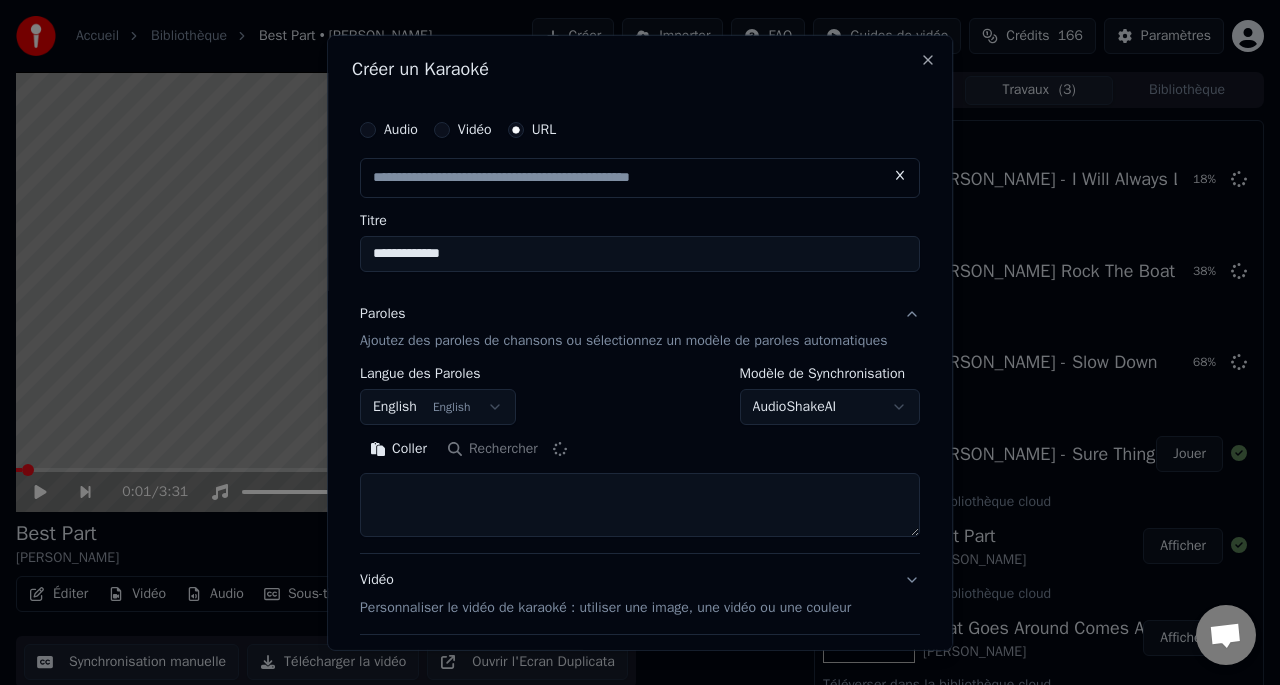 type on "**********" 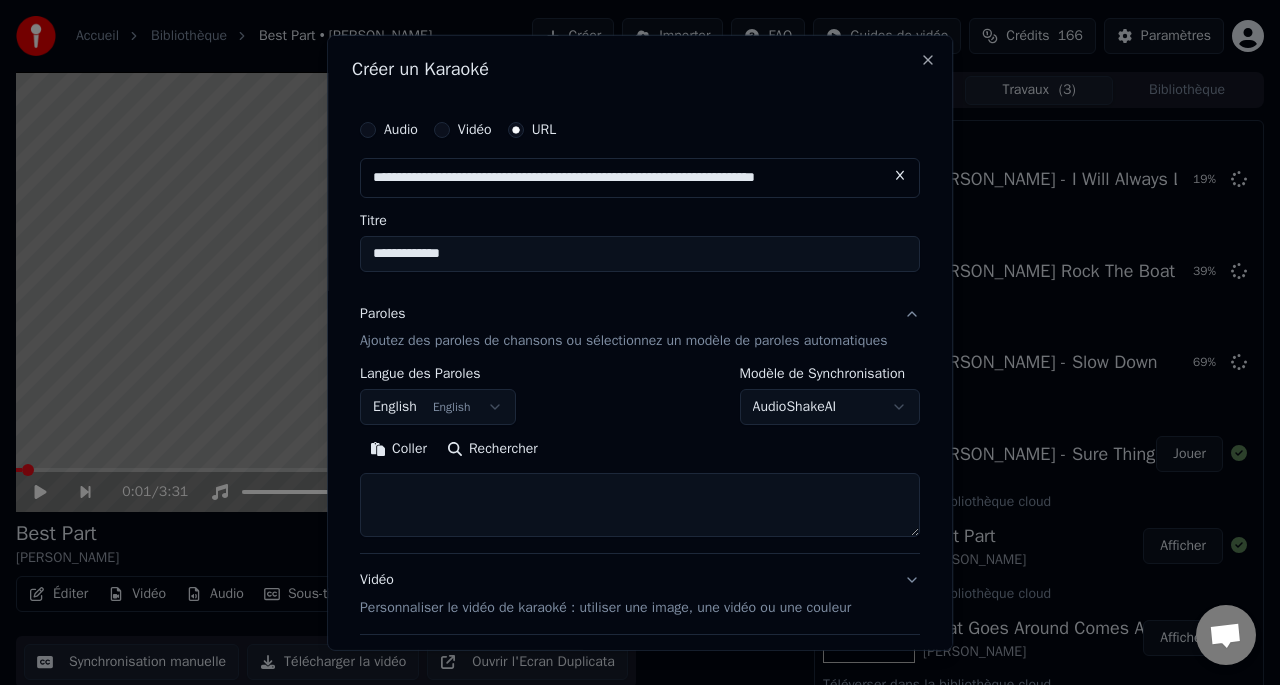 drag, startPoint x: 398, startPoint y: 258, endPoint x: 316, endPoint y: 256, distance: 82.02438 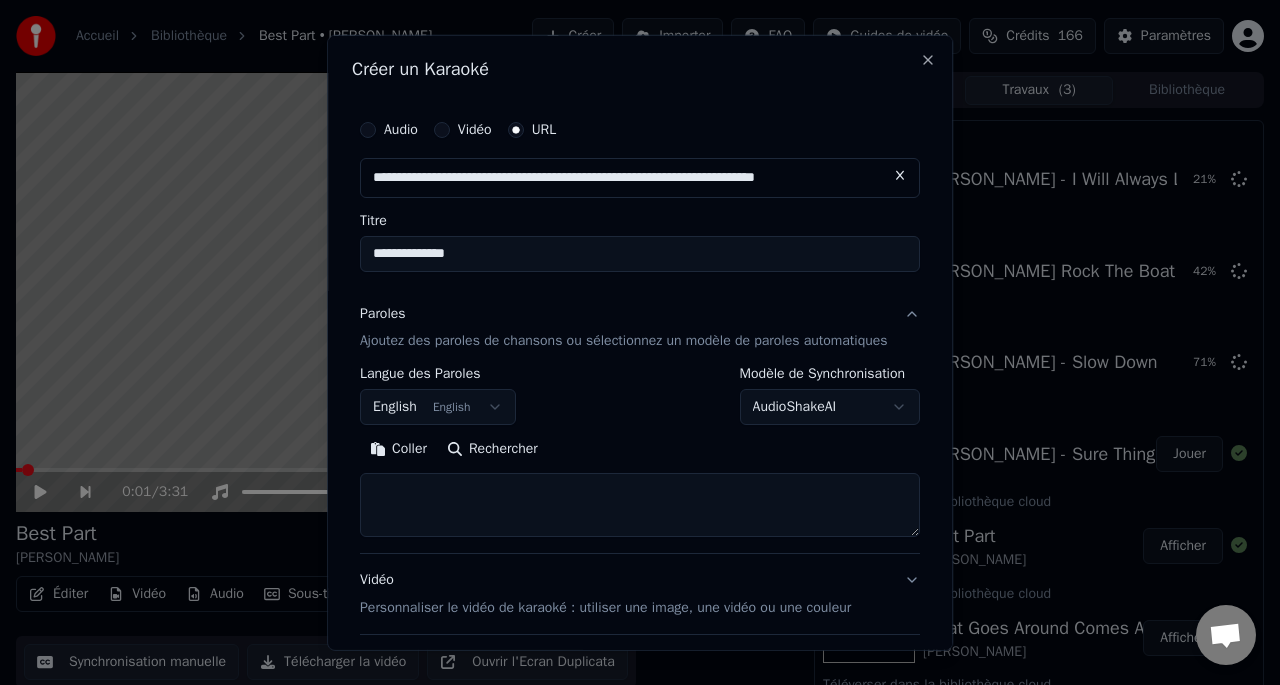 type on "**********" 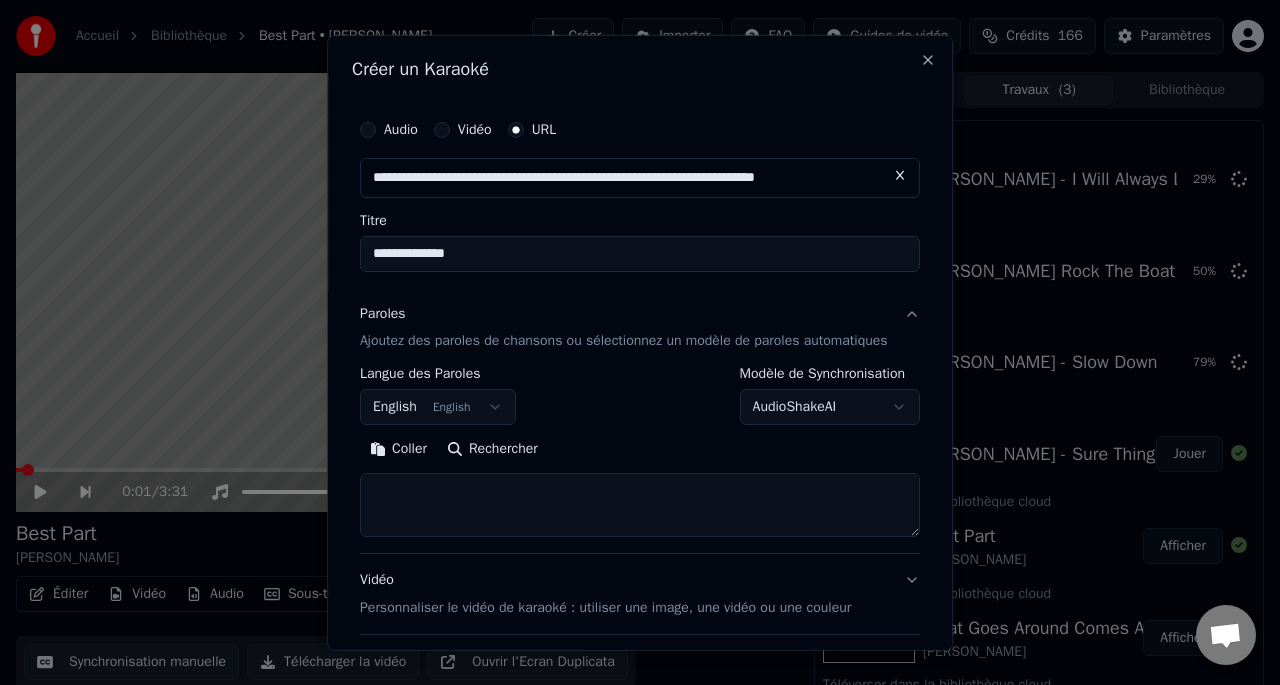 click at bounding box center (640, 505) 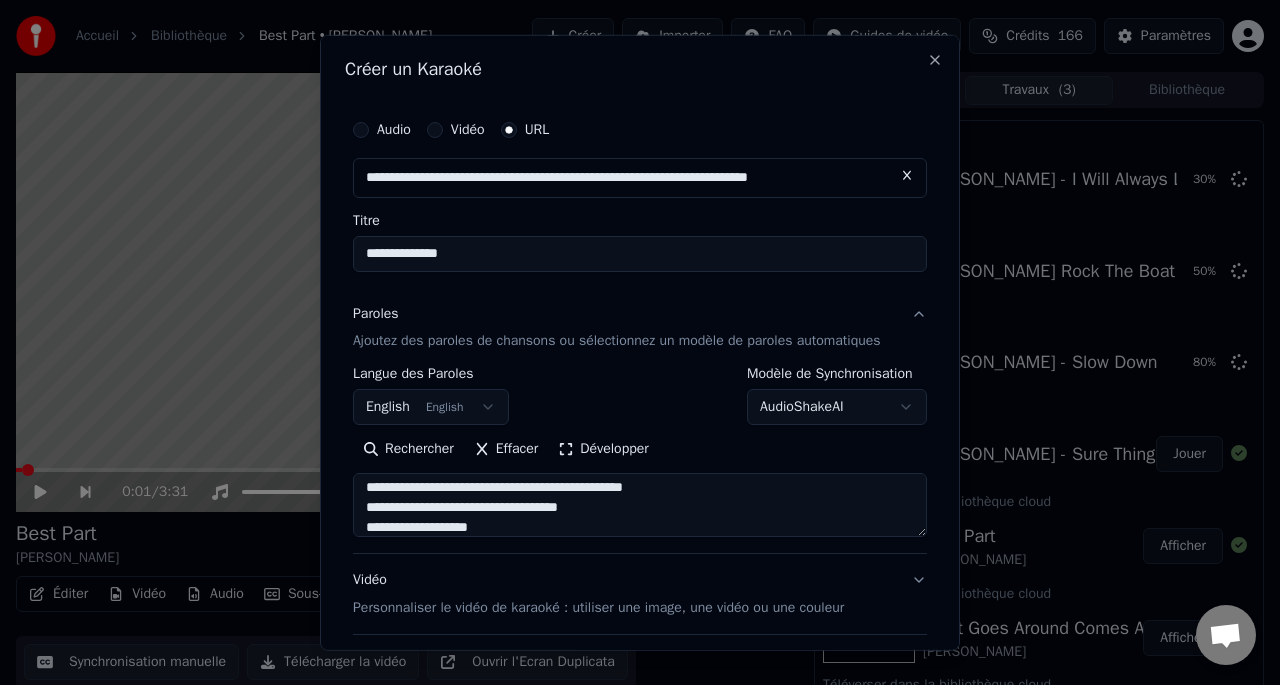 scroll, scrollTop: 1033, scrollLeft: 0, axis: vertical 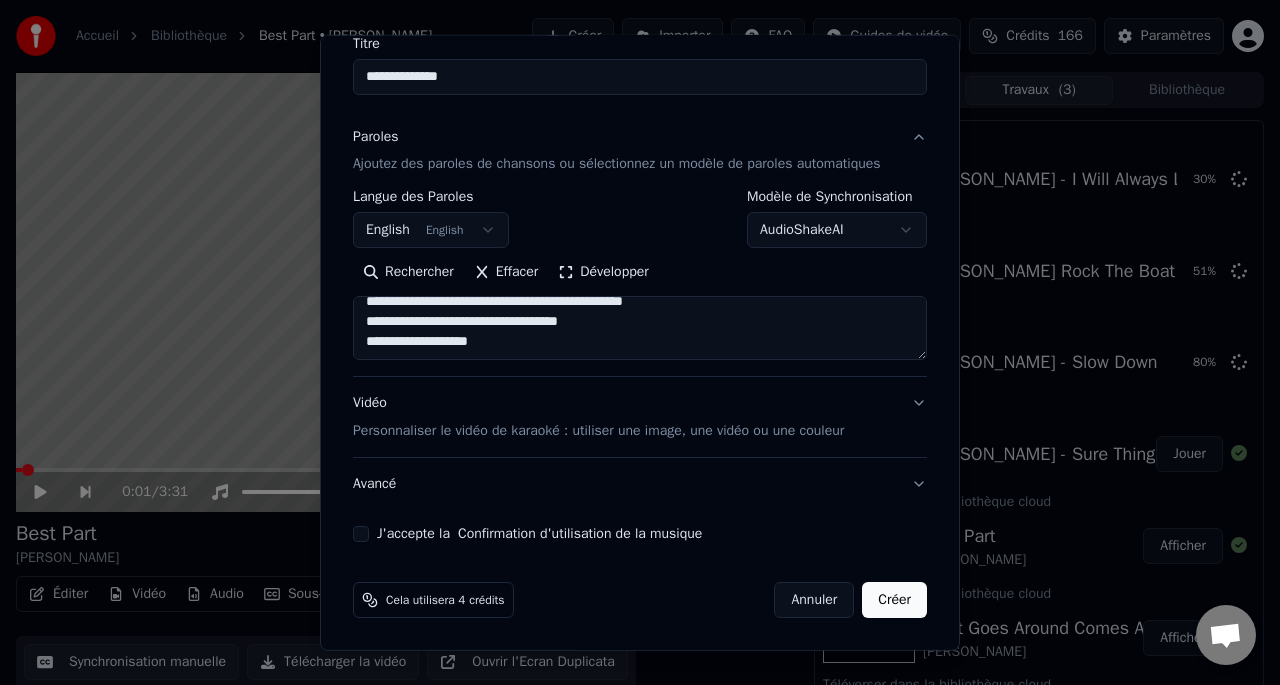 type on "**********" 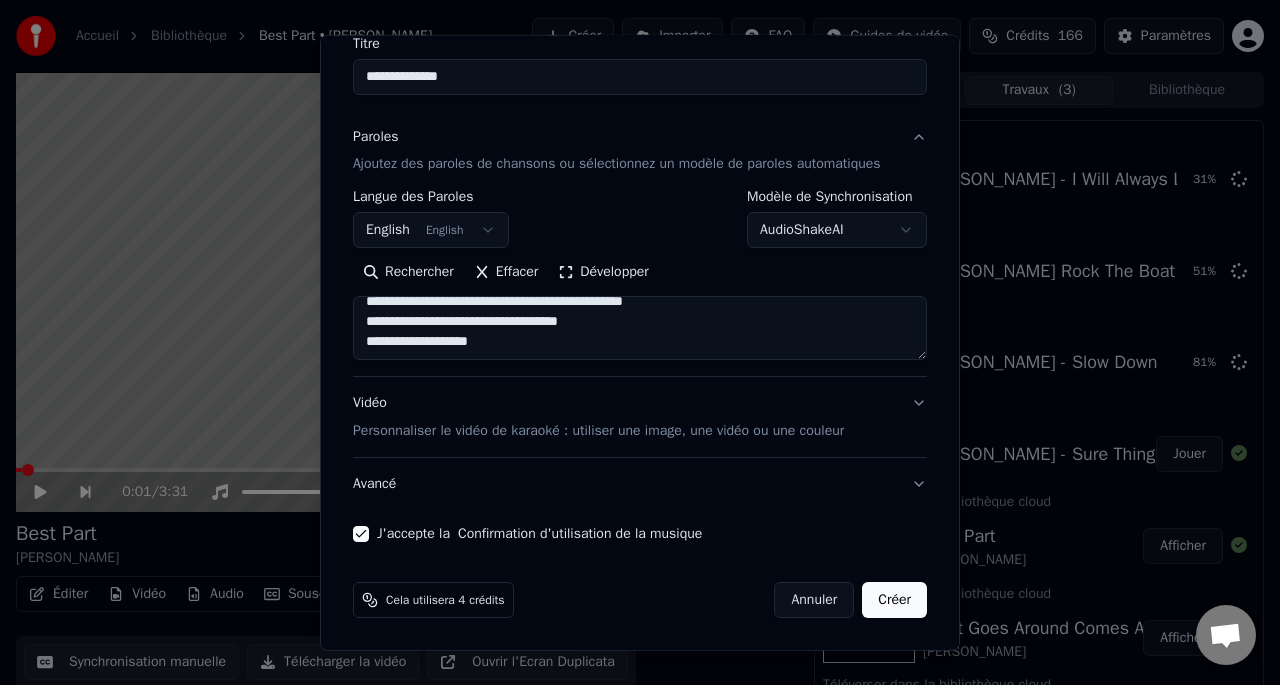 click on "Créer" at bounding box center [894, 600] 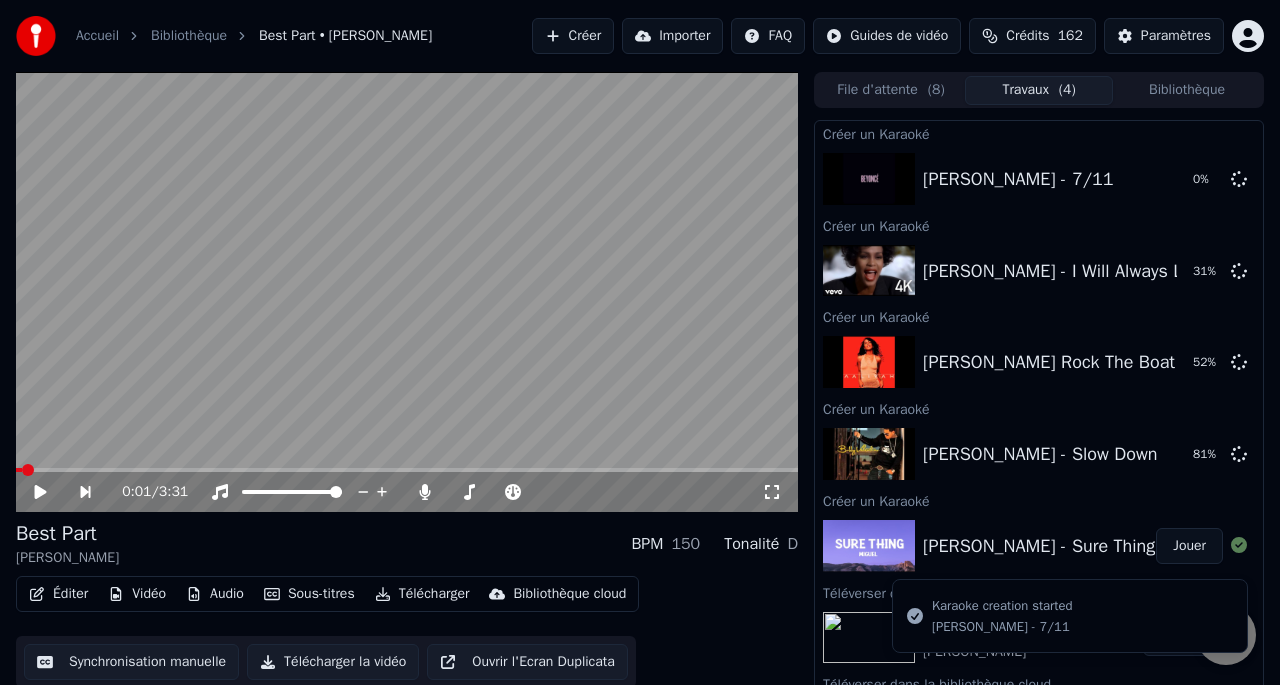 scroll, scrollTop: 0, scrollLeft: 0, axis: both 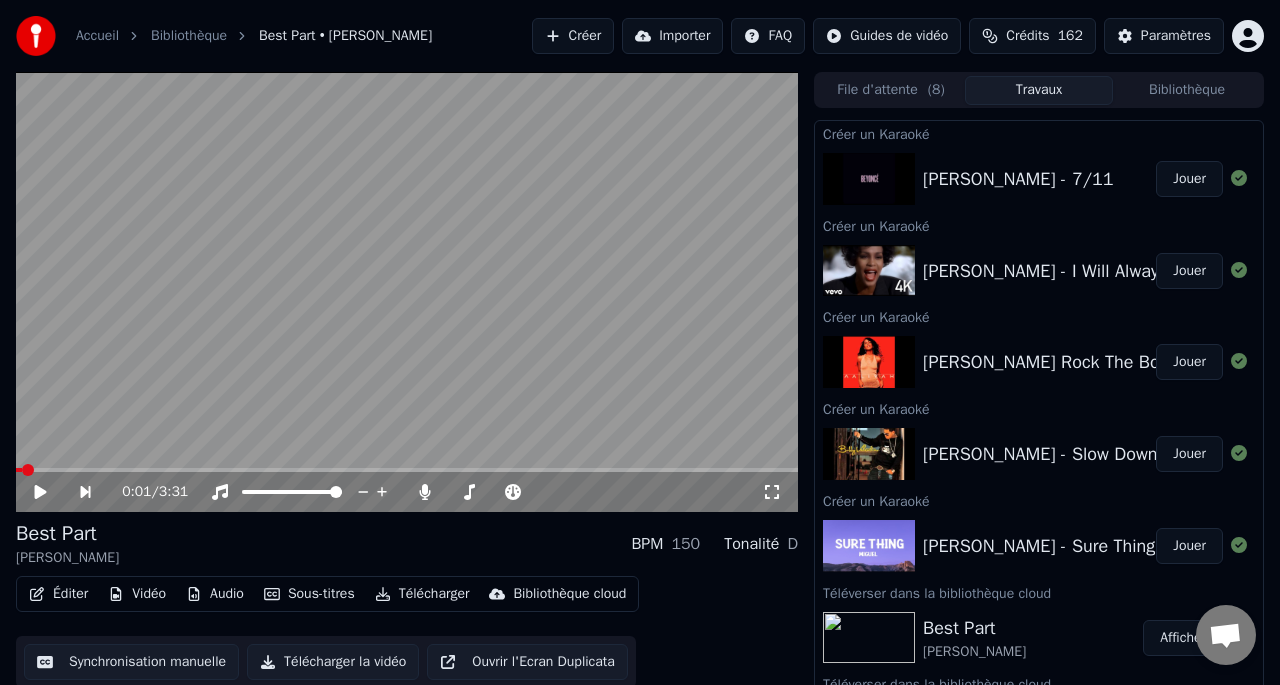 click on "0:01  /  3:31 Best Part Daniel Caesar BPM 150 Tonalité D Éditer Vidéo Audio Sous-titres Télécharger Bibliothèque cloud Synchronisation manuelle Télécharger la vidéo Ouvrir l'Ecran Duplicata File d'attente ( 8 ) Travaux Bibliothèque Créer un Karaoké Beyonce - 7/11 Jouer Créer un Karaoké Whitney Houston - I Will Always Love You Jouer Créer un Karaoké Aaliyah Rock The Boat Jouer Créer un Karaoké Bobby Valentino - Slow Down Jouer Créer un Karaoké Miguel - Sure Thing Jouer Téléverser dans la bibliothèque cloud Best Part Daniel Caesar Afficher Téléverser dans la bibliothèque cloud What Goes Around Comes Around Justin Timberlake Afficher Téléverser dans la bibliothèque cloud U Remind Me Usher Afficher Créer un Karaoké Daniel Caesar - Best Part Jouer Changer le Fond U Remind Me Usher Jouer Créer un Karaoké Justin Timberlake - What Goes Around Comes Around Jouer Créer un Karaoké Usher - U Remind Me Jouer" at bounding box center (640, 387) 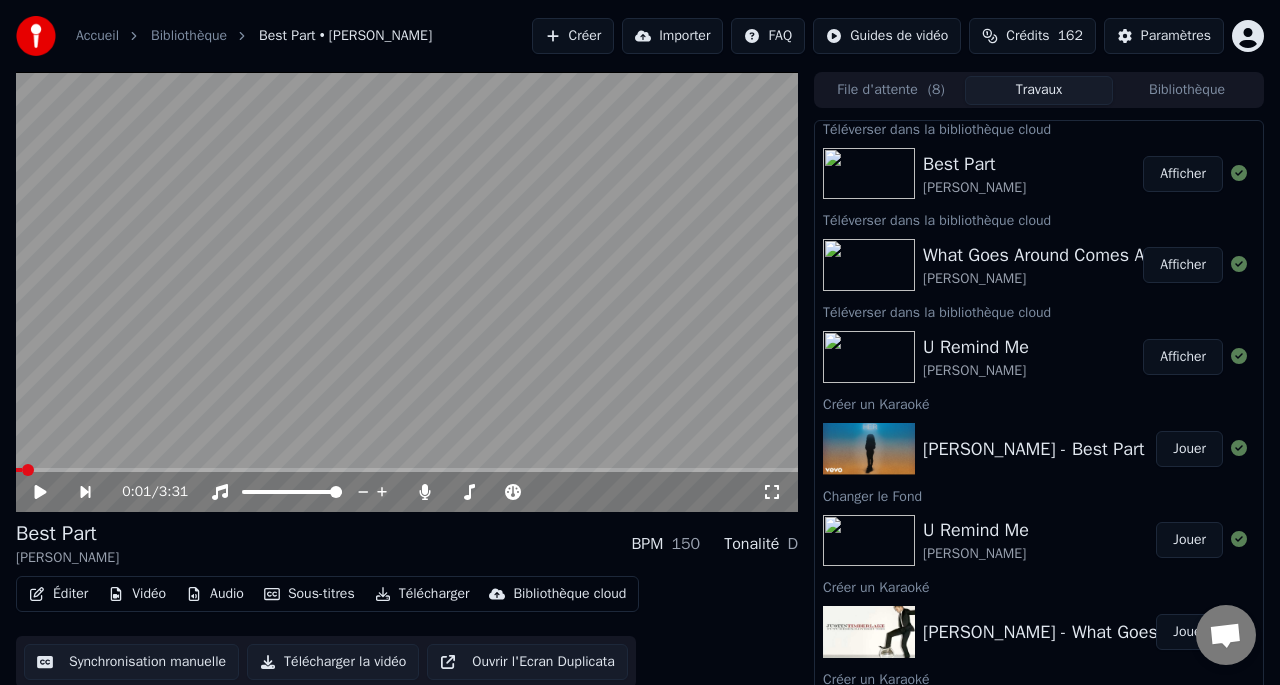 scroll, scrollTop: 462, scrollLeft: 0, axis: vertical 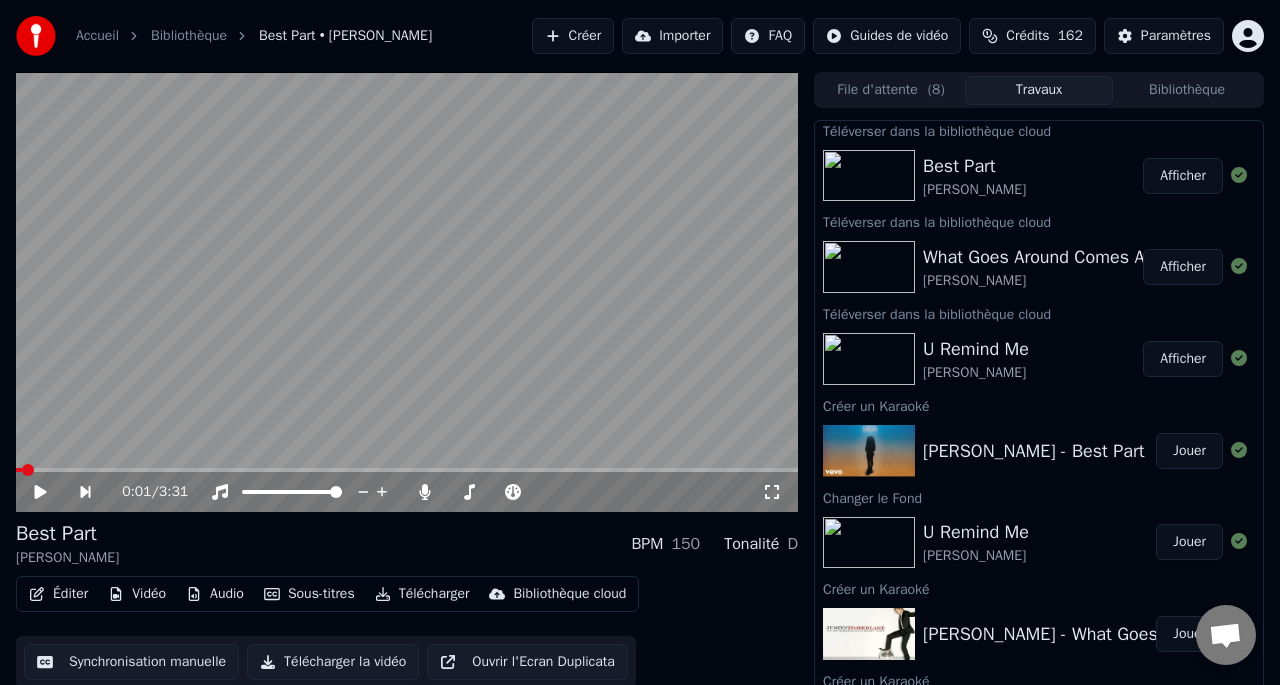 click on "Afficher" at bounding box center [1183, 359] 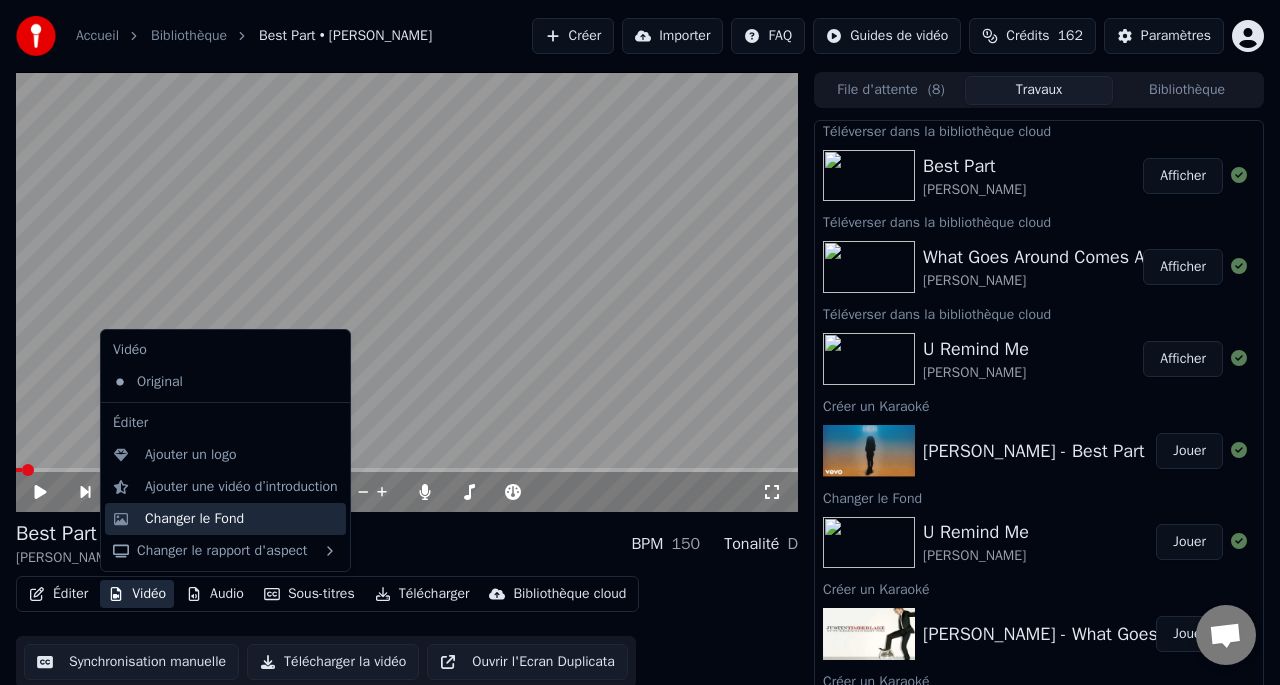 click on "Changer le Fond" at bounding box center [241, 519] 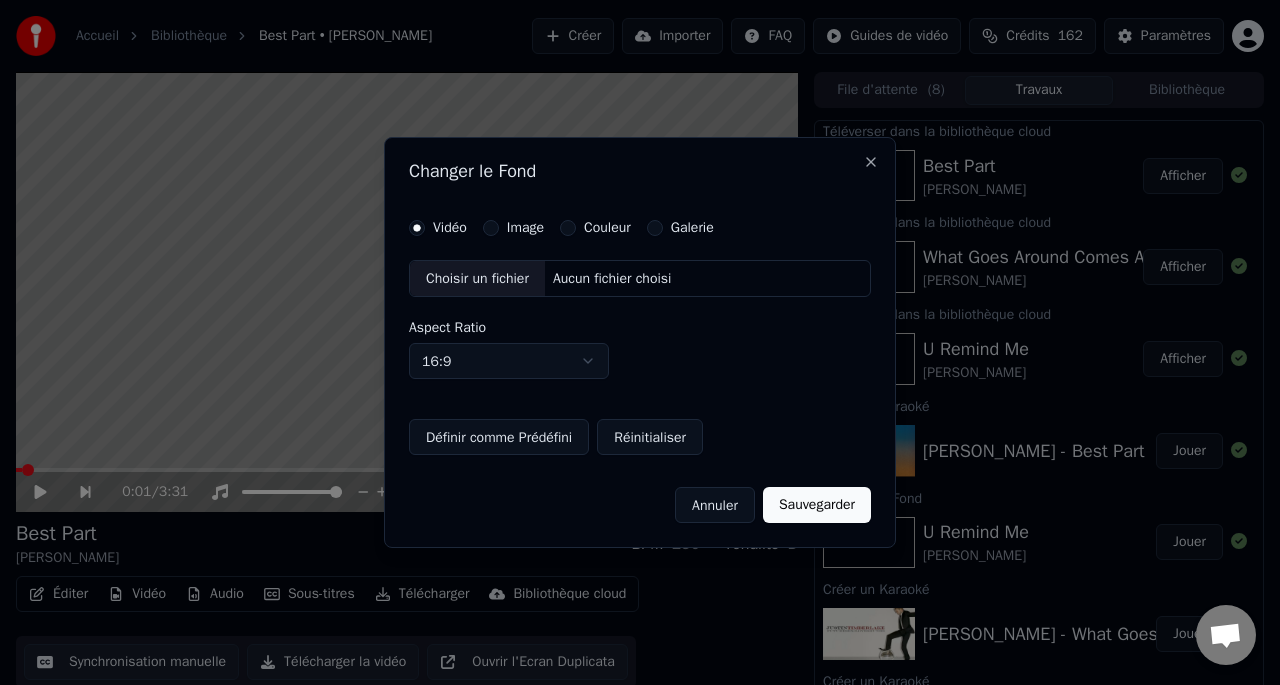 click on "Changer le Fond Vidéo Image Couleur Galerie Choisir un fichier Aucun fichier choisi Aspect Ratio 16:9 **** **** *** *** *** Définir comme Prédéfini Réinitialiser Annuler Sauvegarder Close" at bounding box center [640, 343] 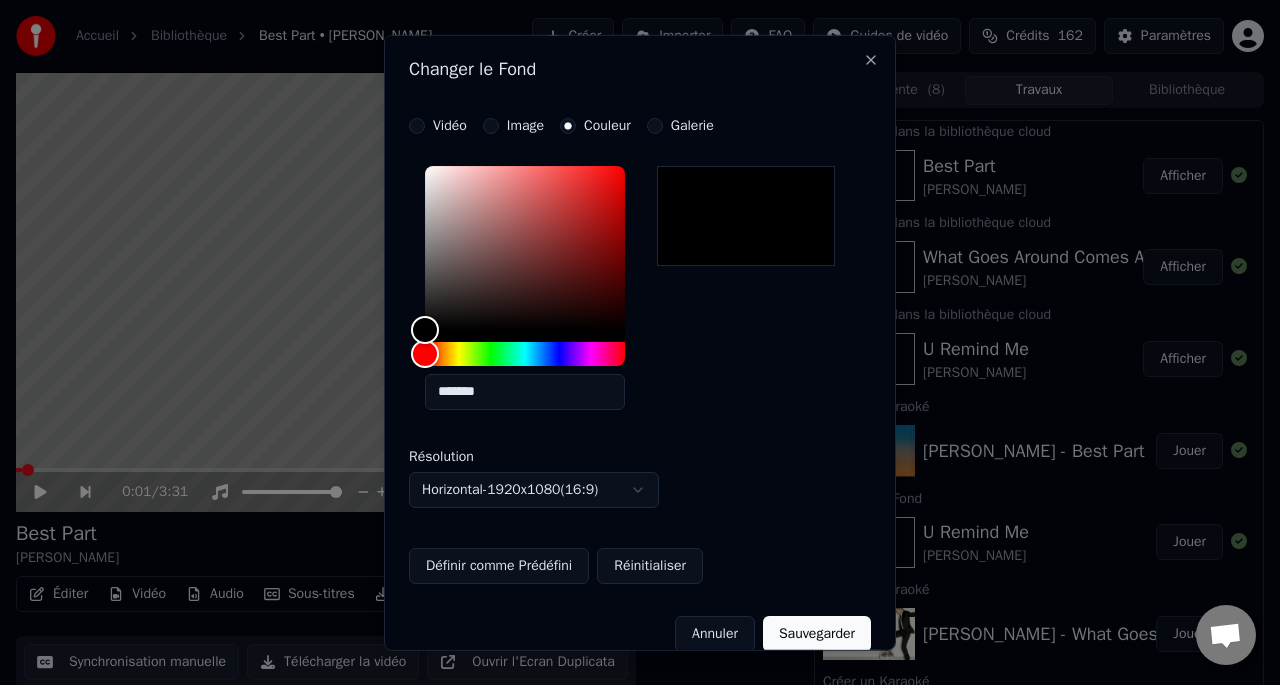 click on "Sauvegarder" at bounding box center [817, 633] 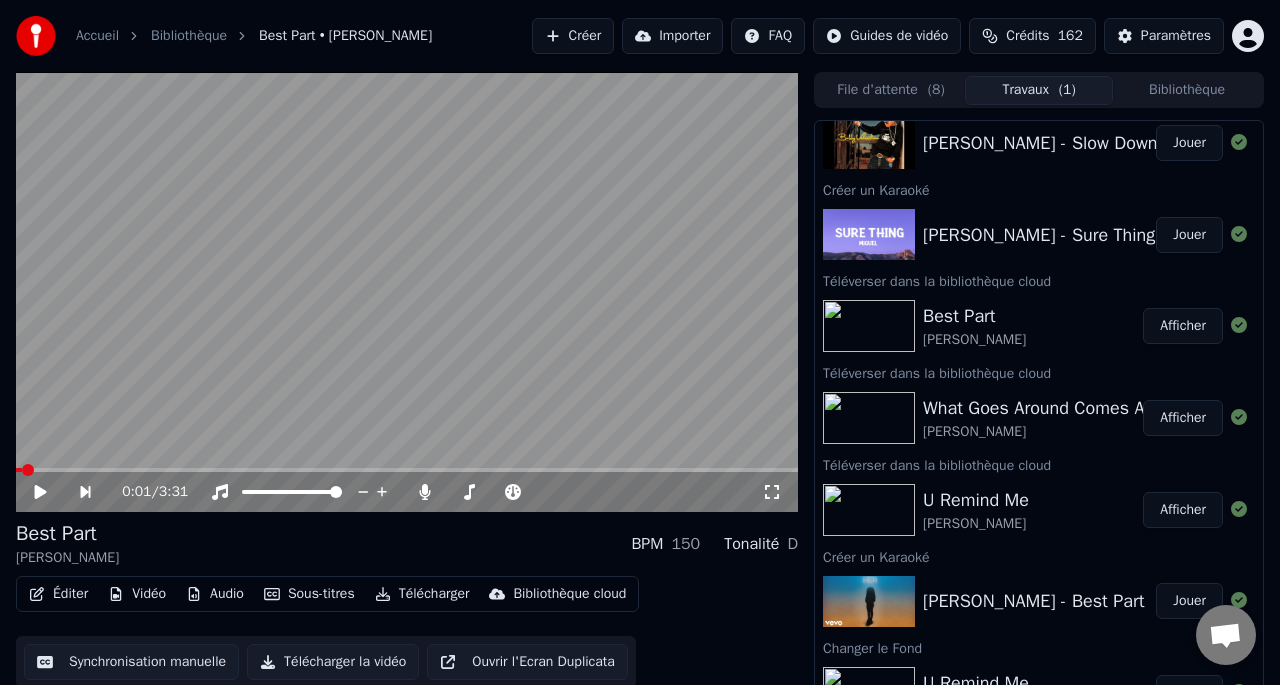 scroll, scrollTop: 0, scrollLeft: 0, axis: both 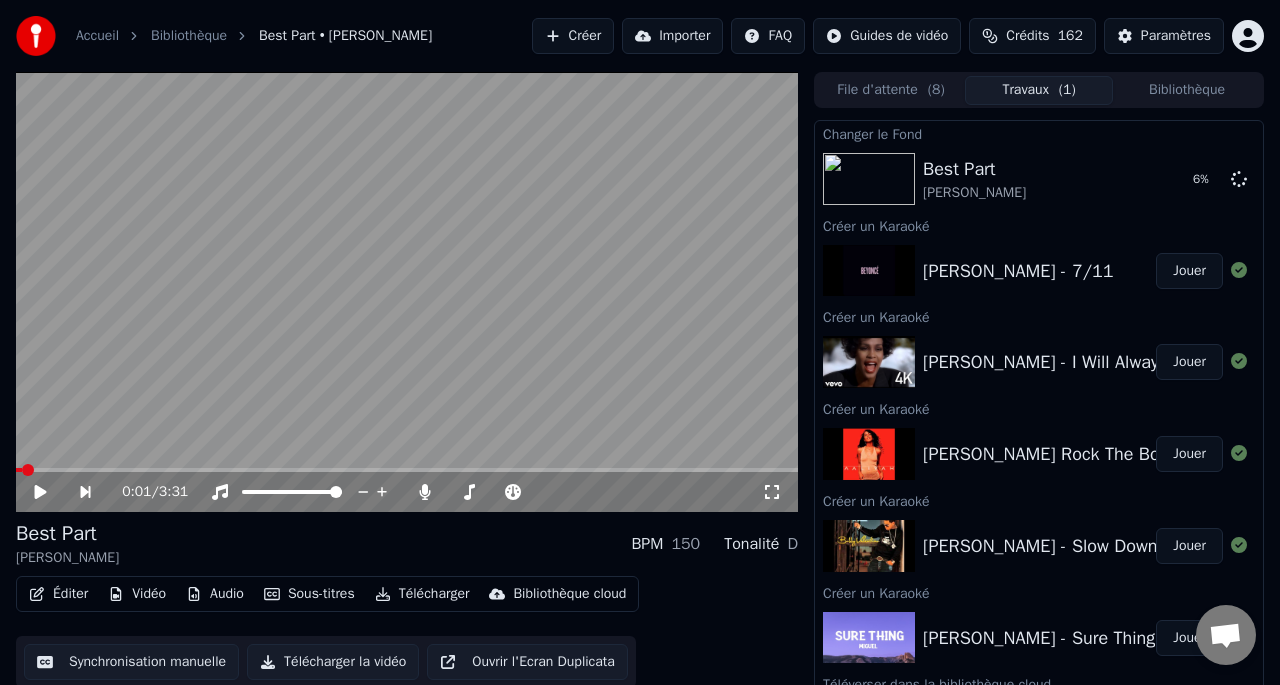 click on "Jouer" at bounding box center [1189, 271] 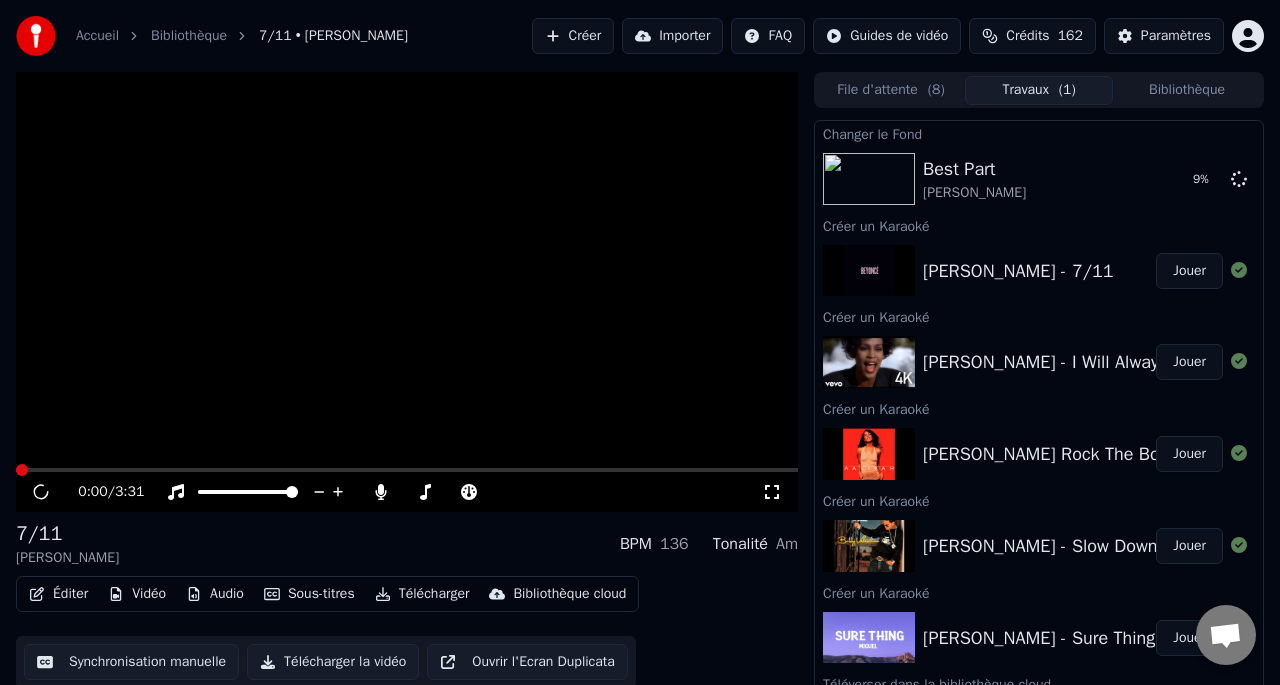 click on "Vidéo" at bounding box center (137, 594) 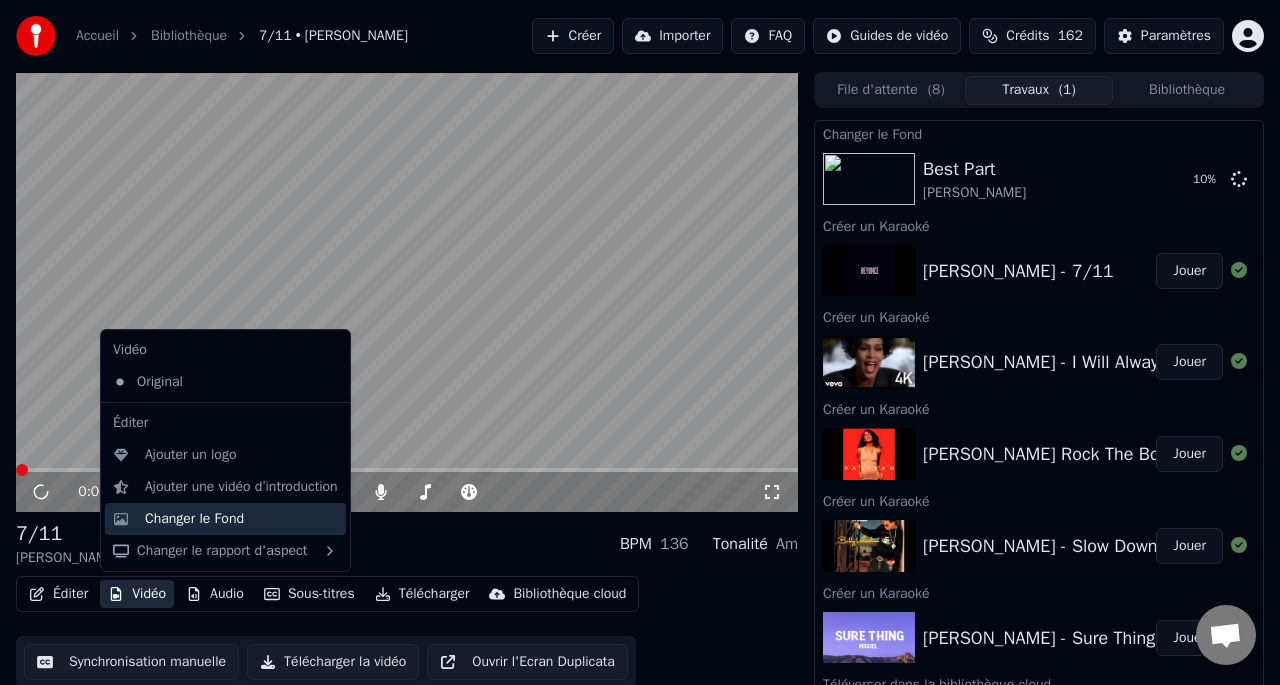 click on "Changer le Fond" at bounding box center [241, 519] 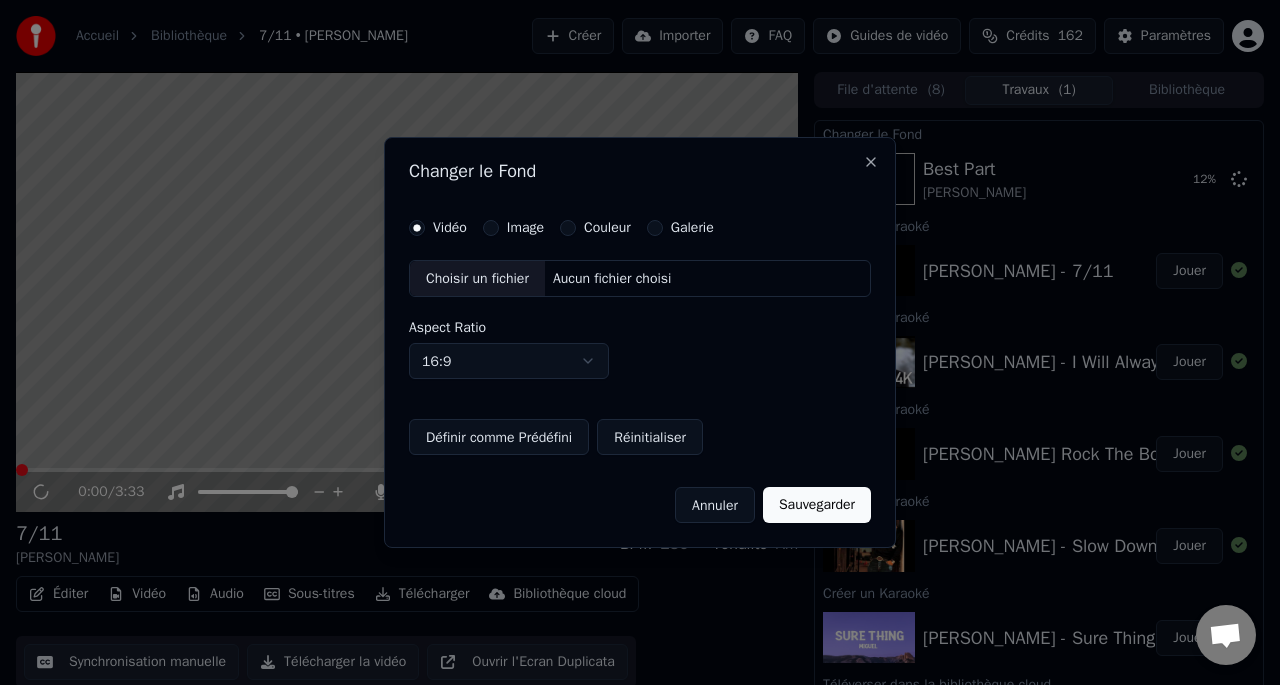 click on "Couleur" at bounding box center [607, 228] 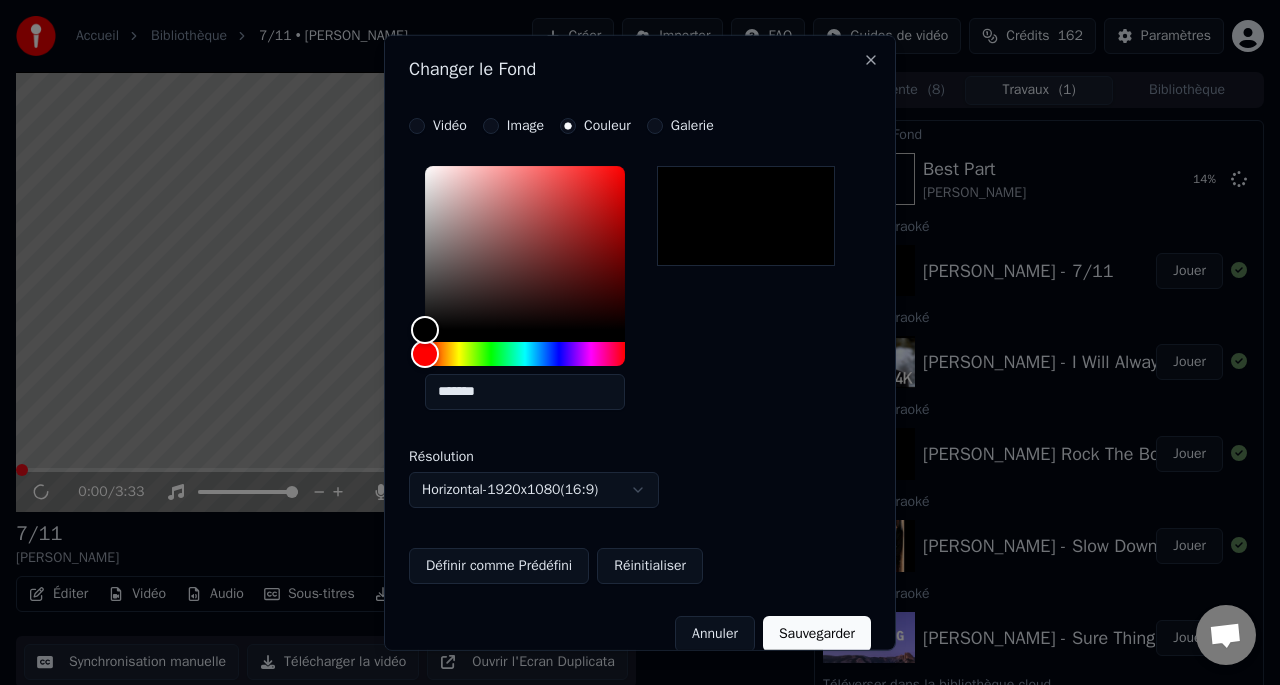 click on "Sauvegarder" at bounding box center (817, 633) 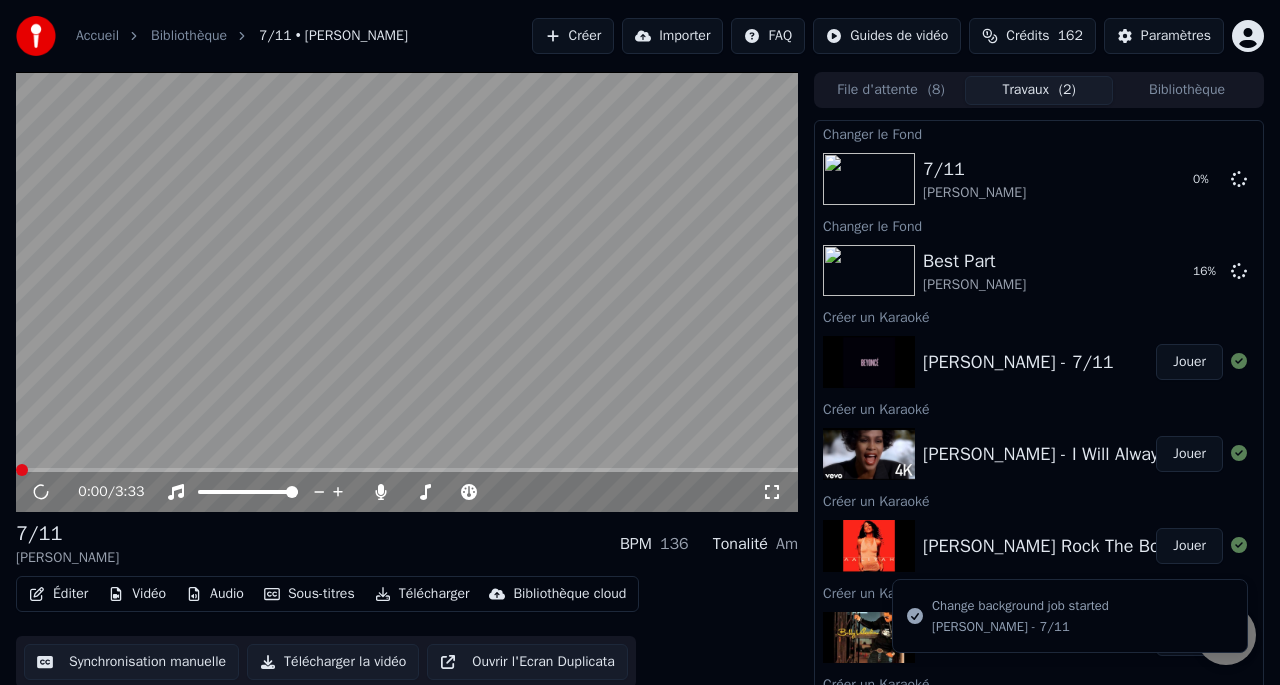 scroll, scrollTop: 87, scrollLeft: 0, axis: vertical 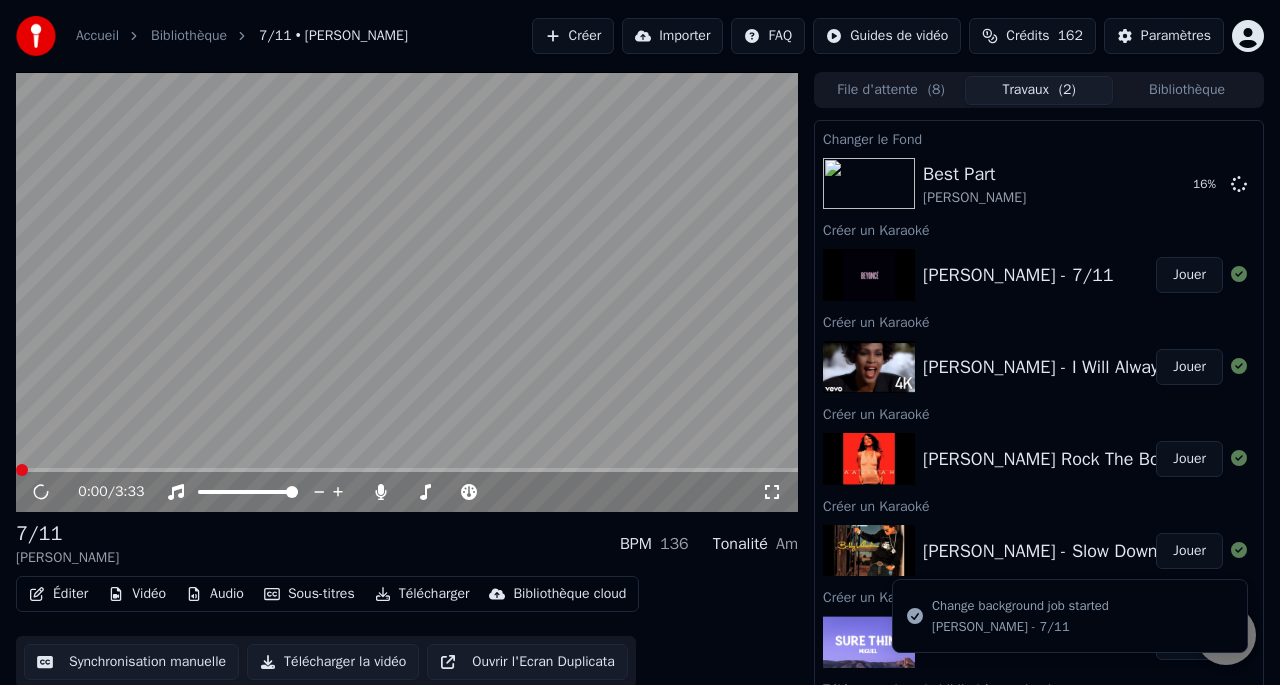 click on "Jouer" at bounding box center (1189, 367) 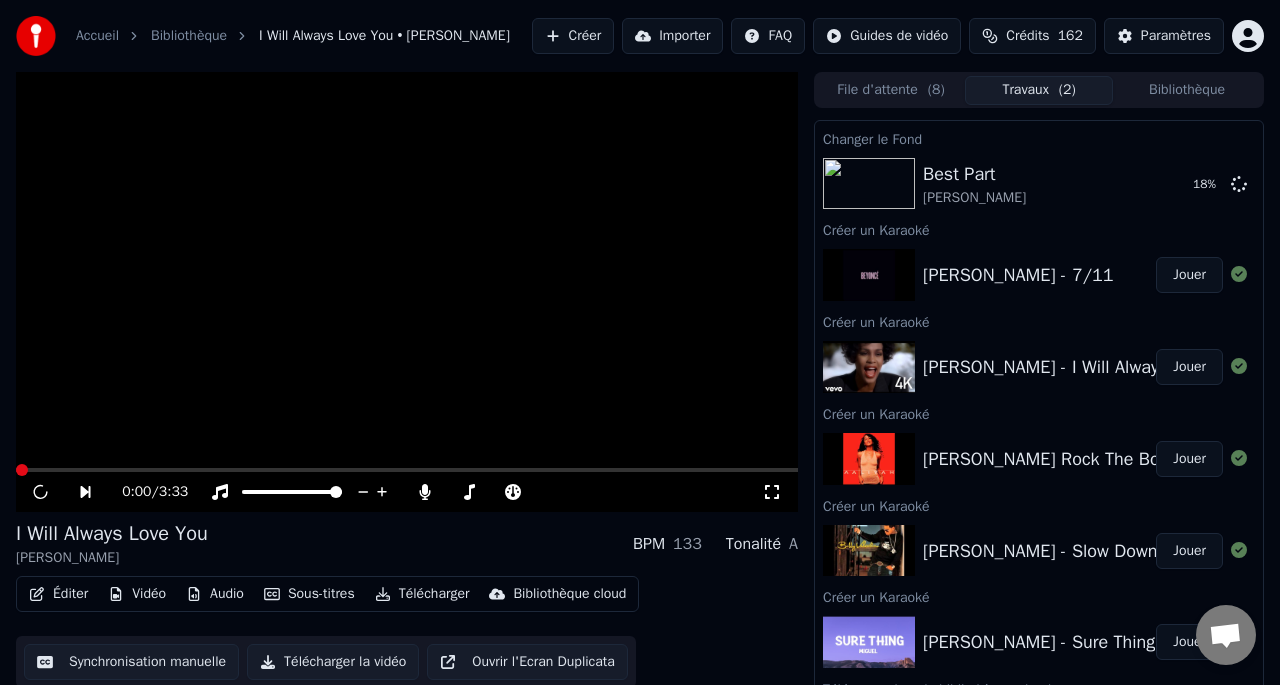 click on "Éditer" at bounding box center (58, 594) 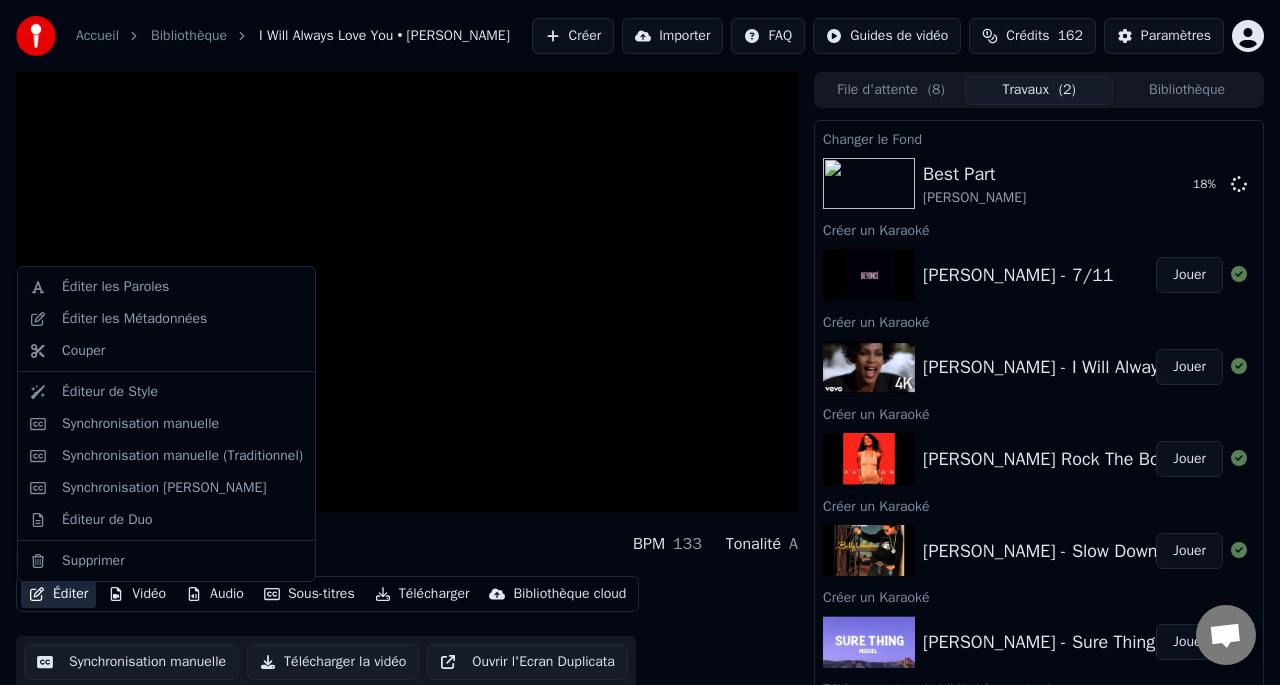 click on "Vidéo" at bounding box center [137, 594] 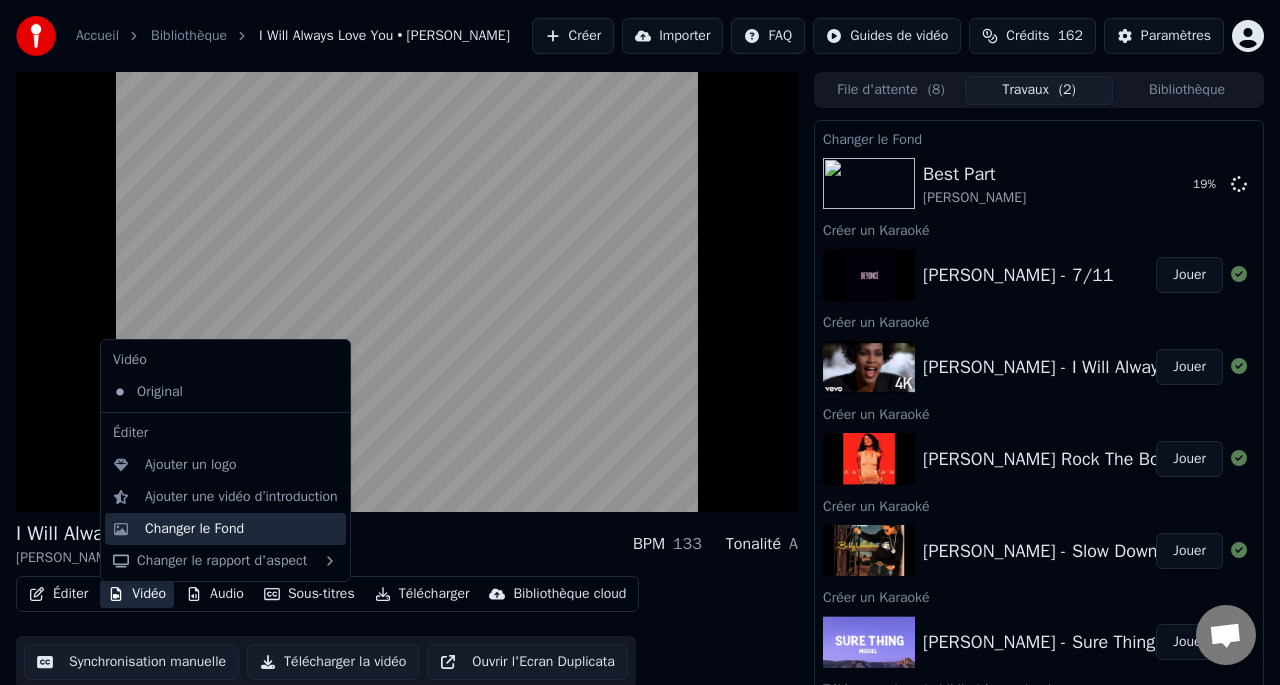 click on "Changer le Fond" at bounding box center [241, 529] 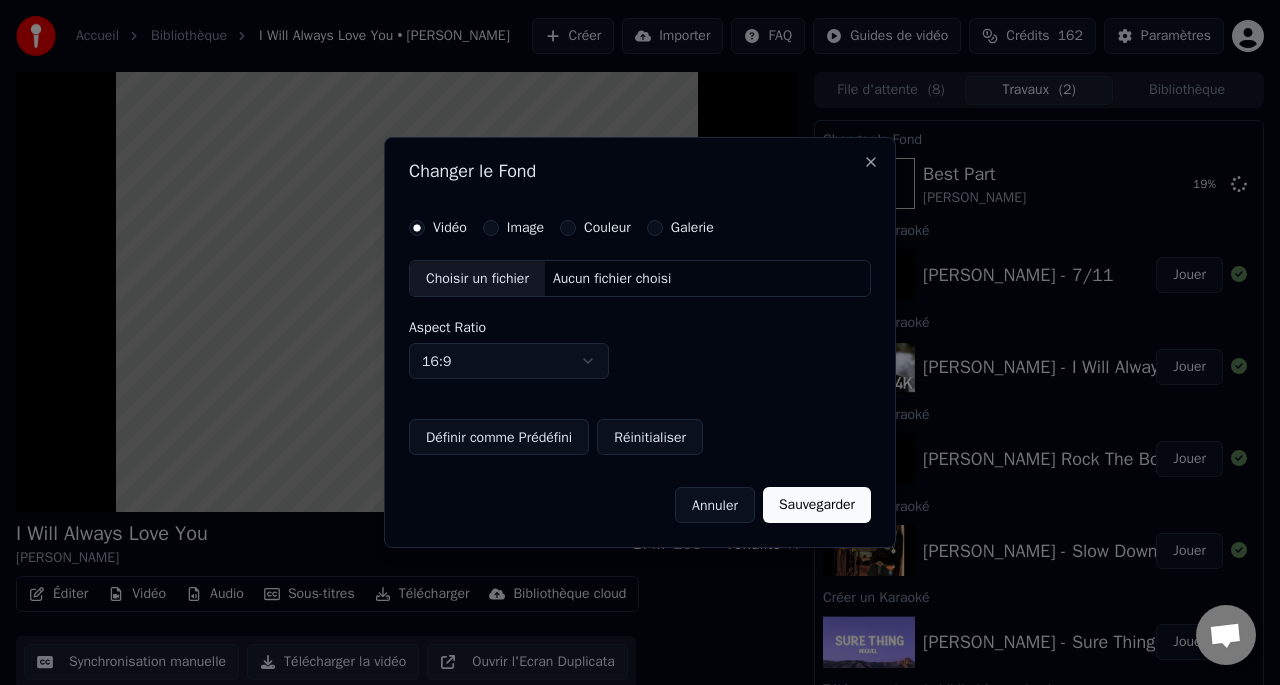 click on "Vidéo Image Couleur Galerie Choisir un fichier Aucun fichier choisi Aspect Ratio 16:9 **** **** *** *** *** Définir comme Prédéfini Réinitialiser" at bounding box center (640, 338) 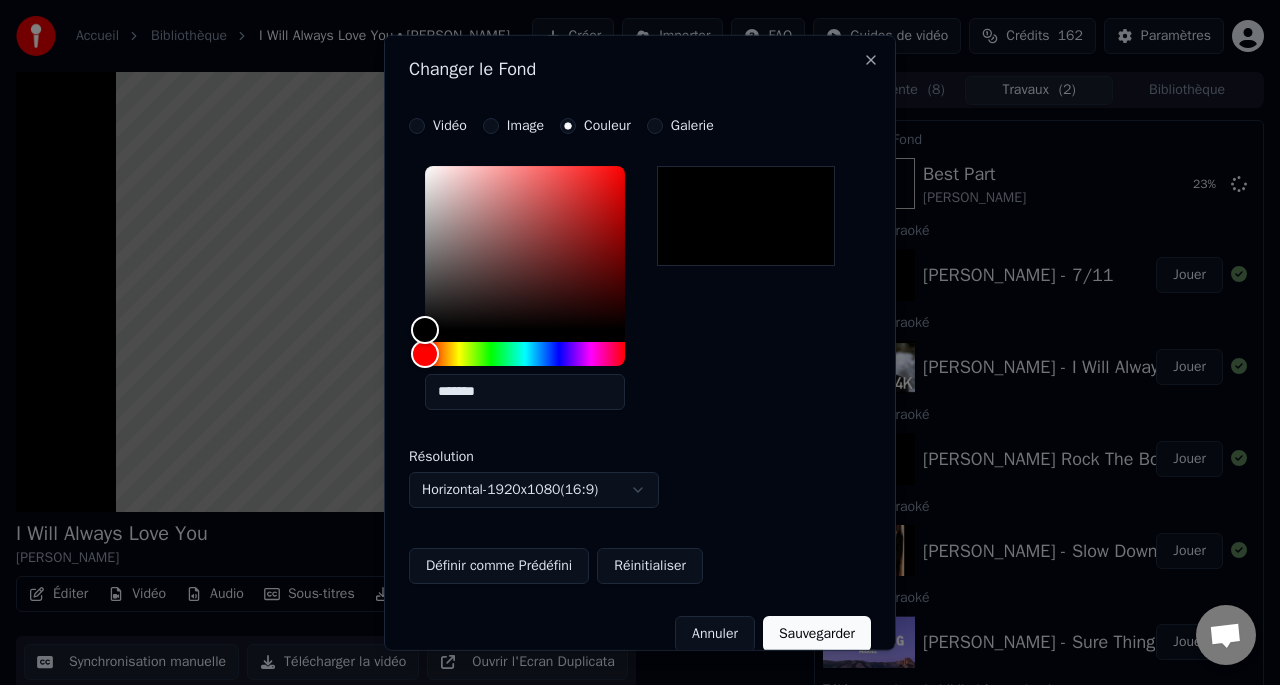 click on "Sauvegarder" at bounding box center (817, 633) 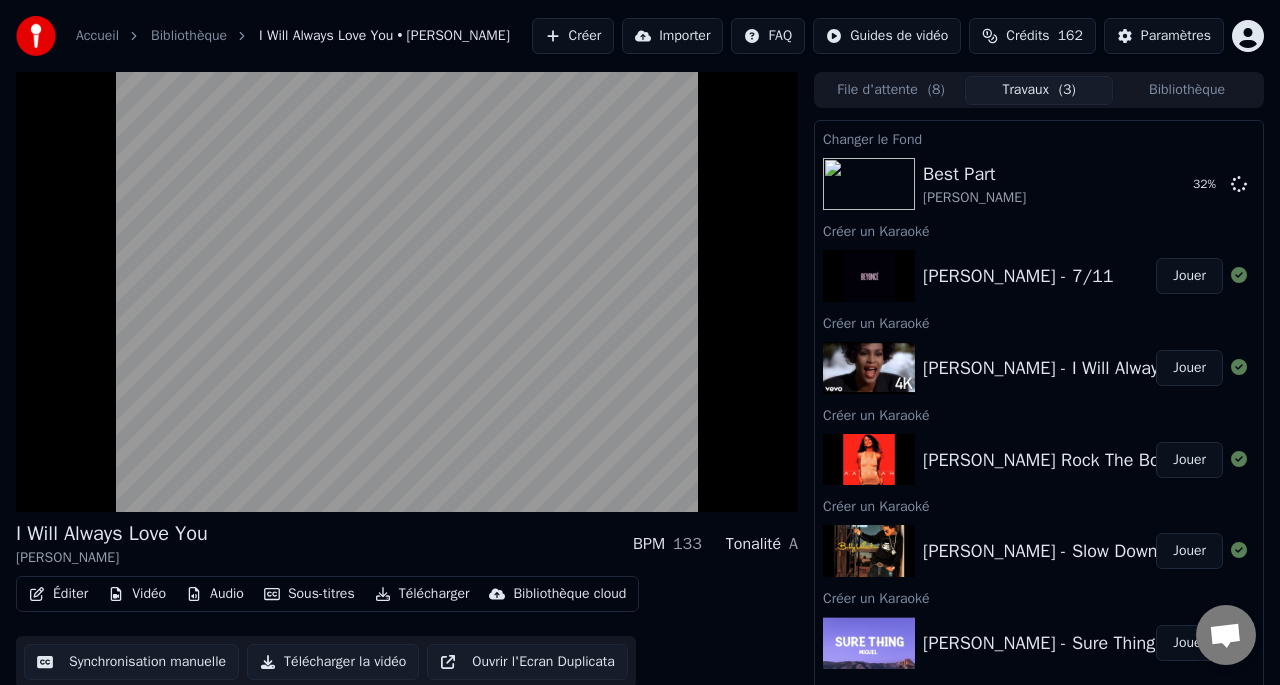 scroll, scrollTop: 0, scrollLeft: 0, axis: both 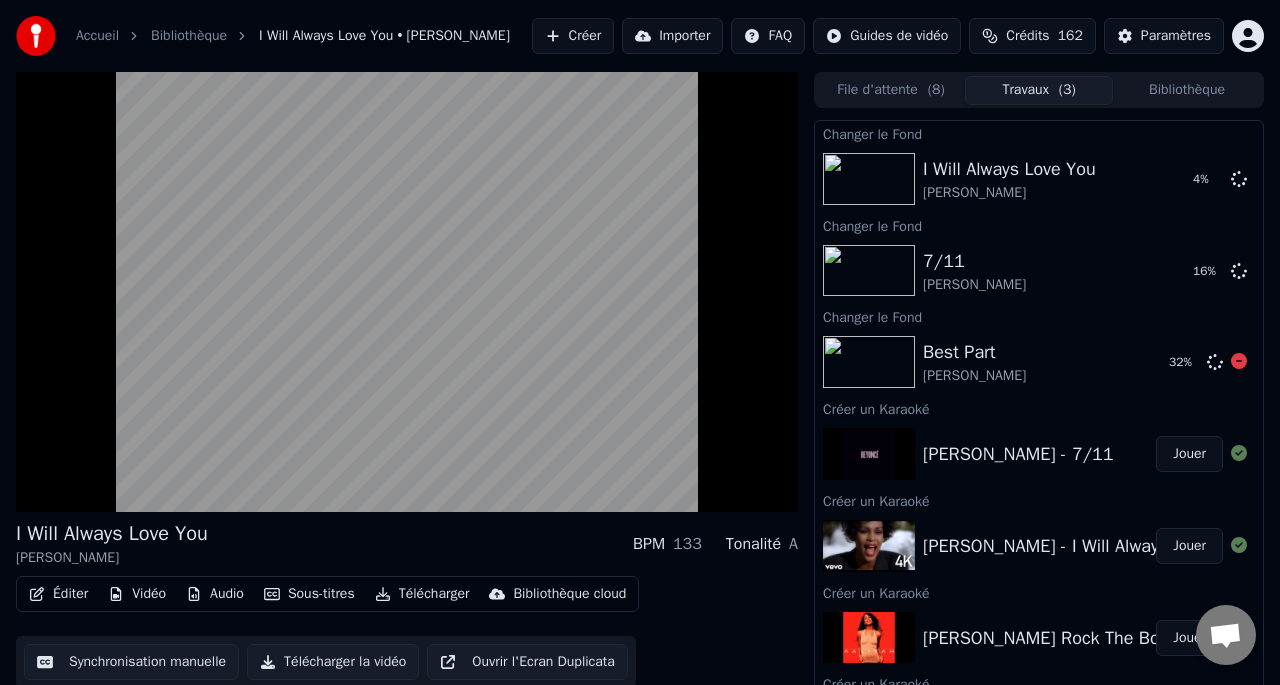click on "Jouer" at bounding box center [1189, 638] 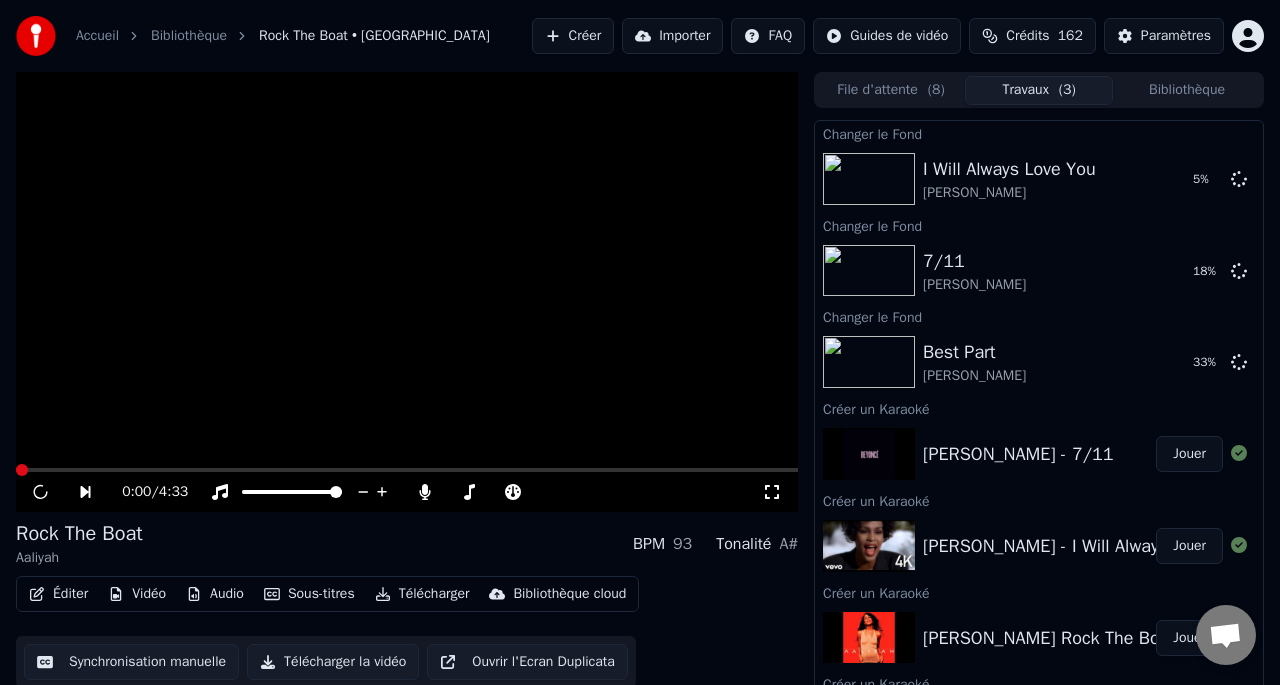 scroll, scrollTop: 305, scrollLeft: 0, axis: vertical 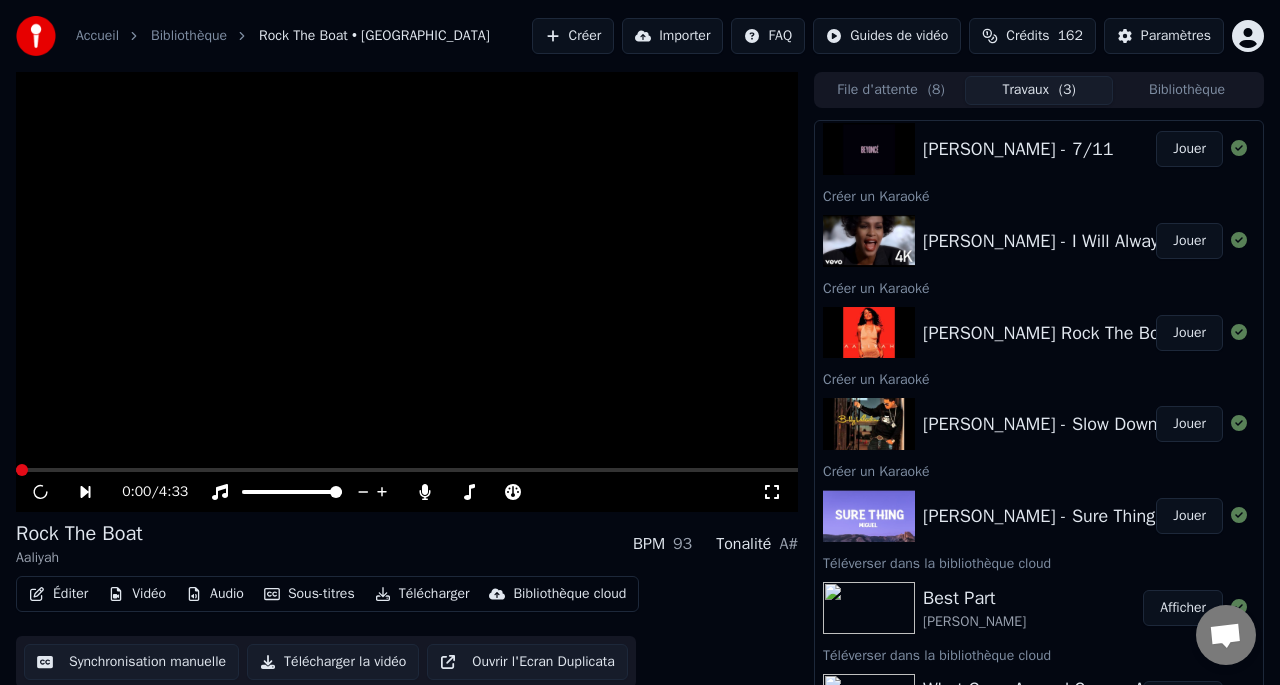 click on "Vidéo" at bounding box center [137, 594] 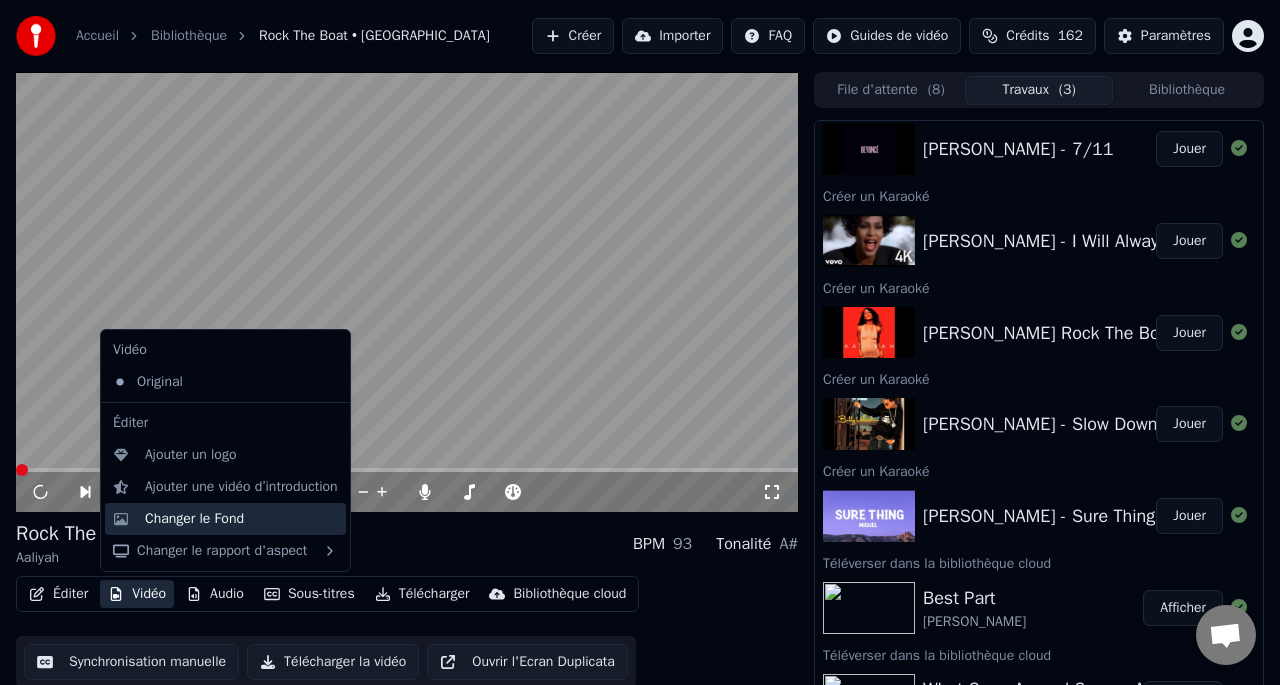 click on "Changer le Fond" at bounding box center [241, 519] 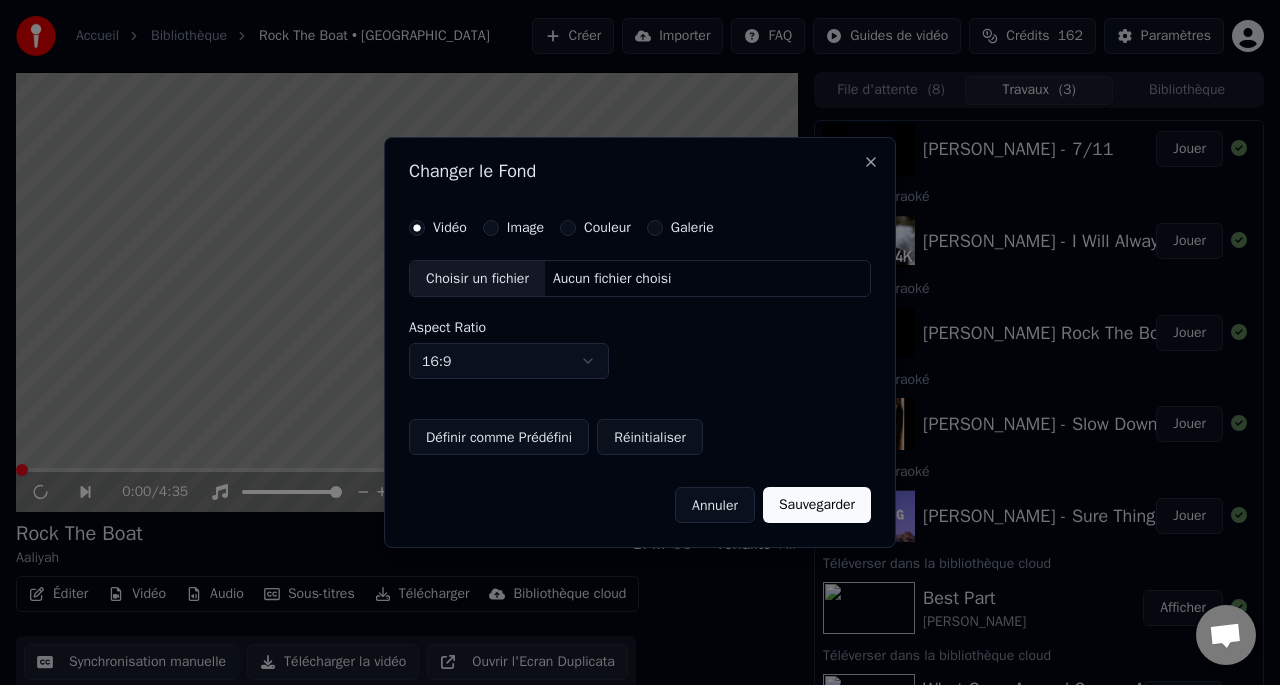 click on "Couleur" at bounding box center (607, 228) 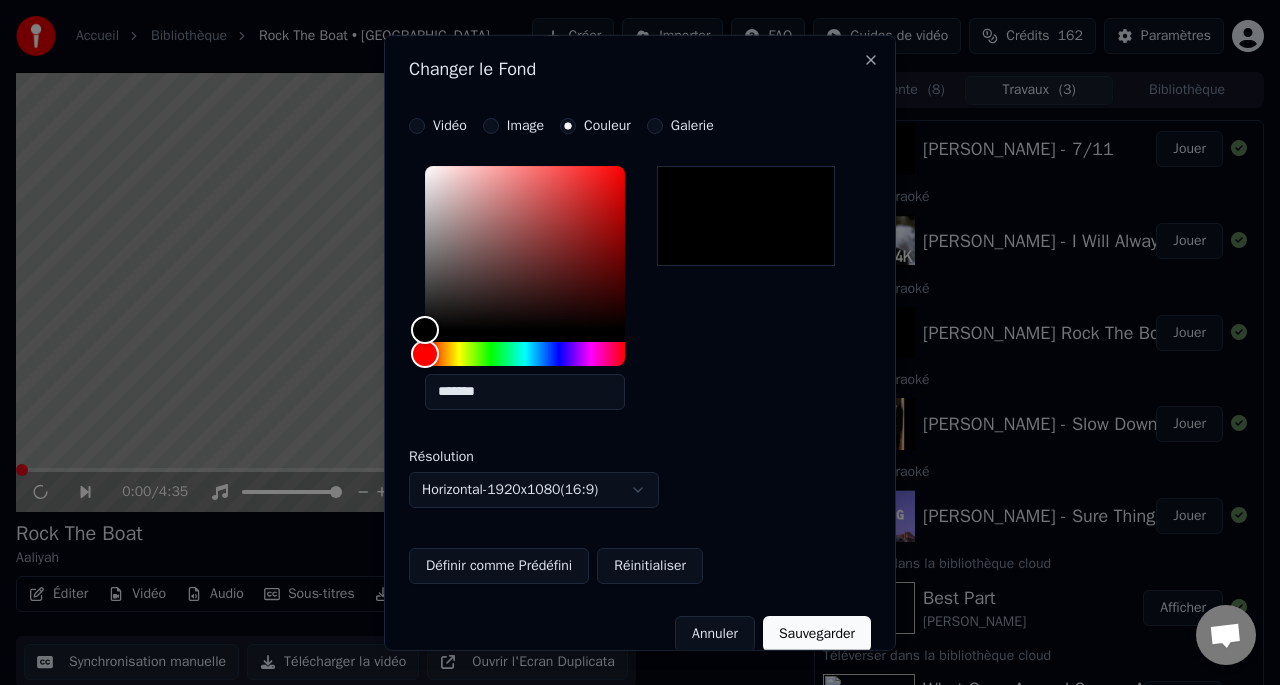 click on "Sauvegarder" at bounding box center (817, 633) 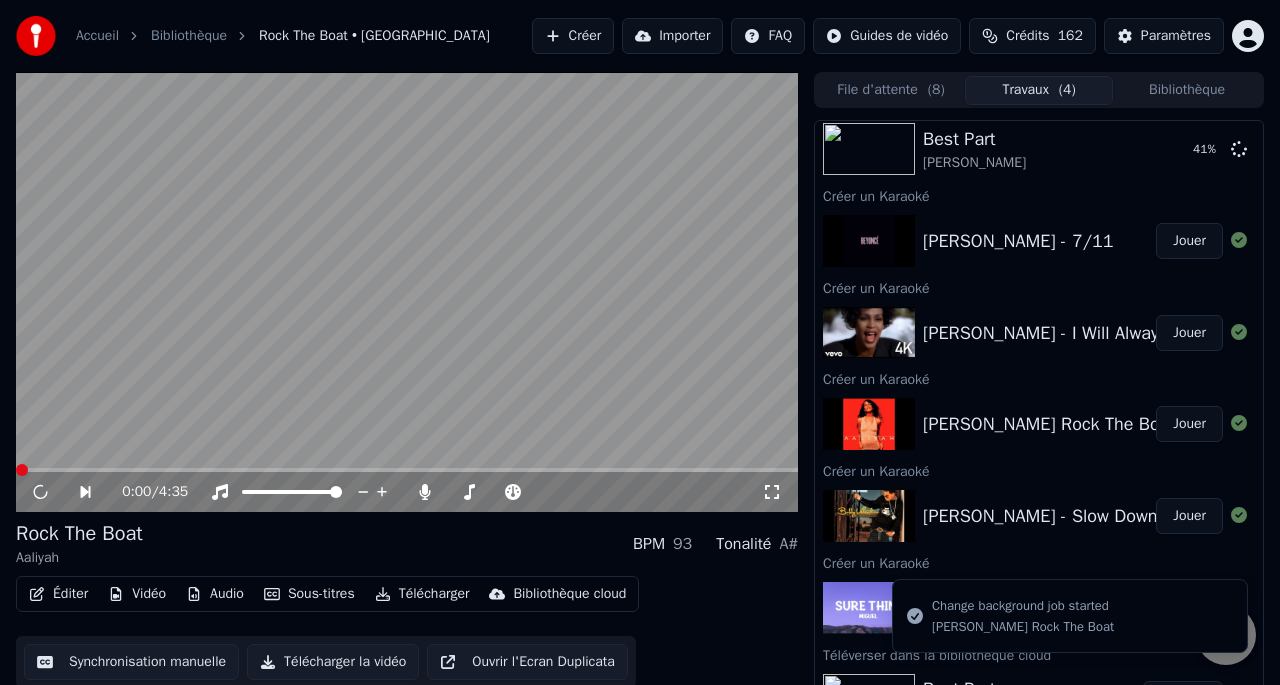 scroll, scrollTop: 487, scrollLeft: 0, axis: vertical 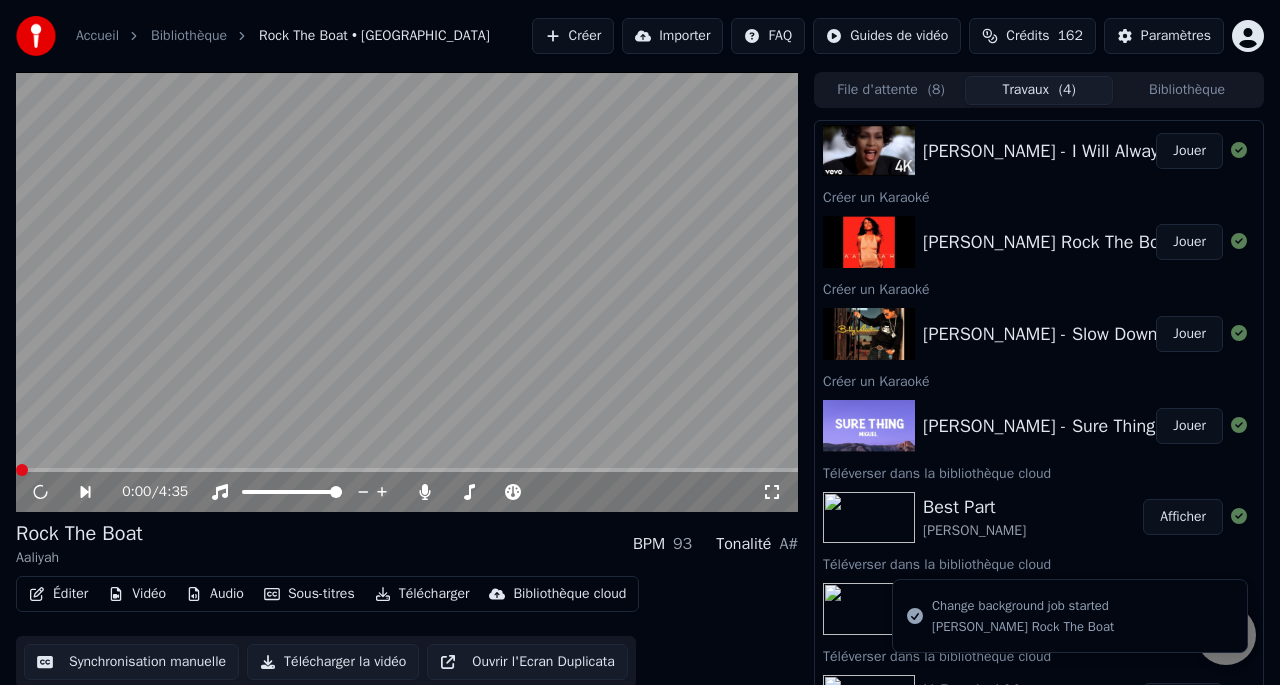 click on "Jouer" at bounding box center [1189, 334] 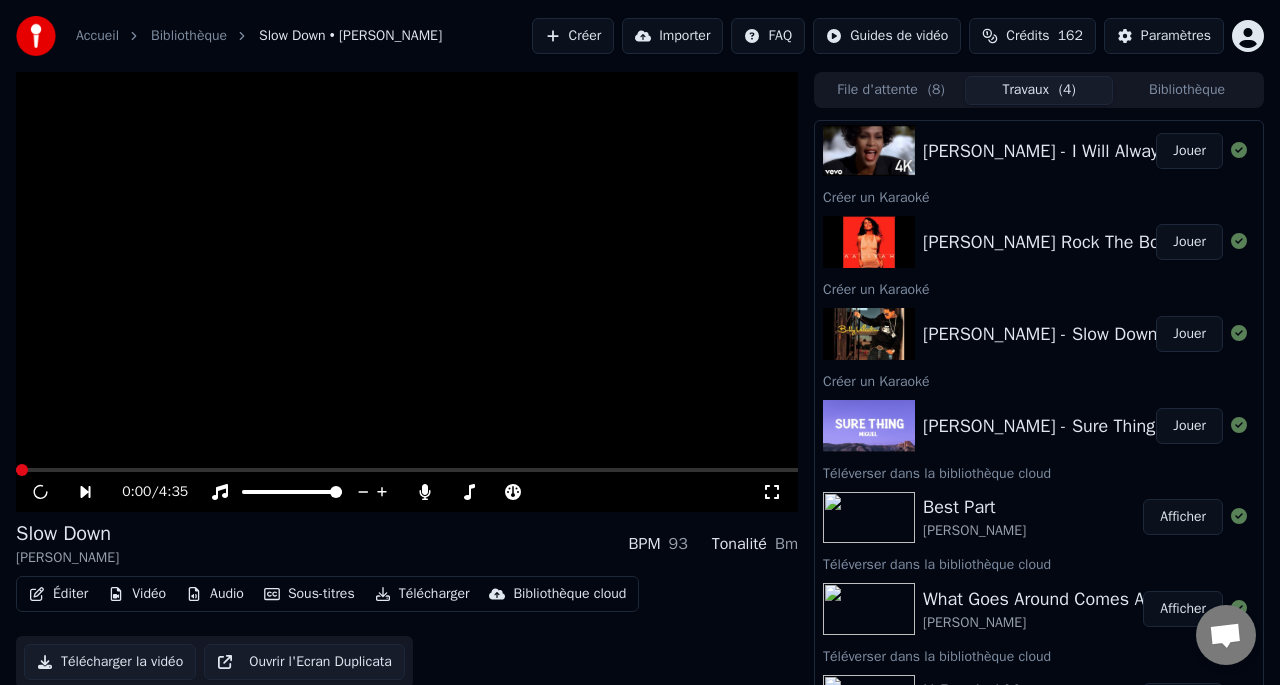 click on "Vidéo" at bounding box center (137, 594) 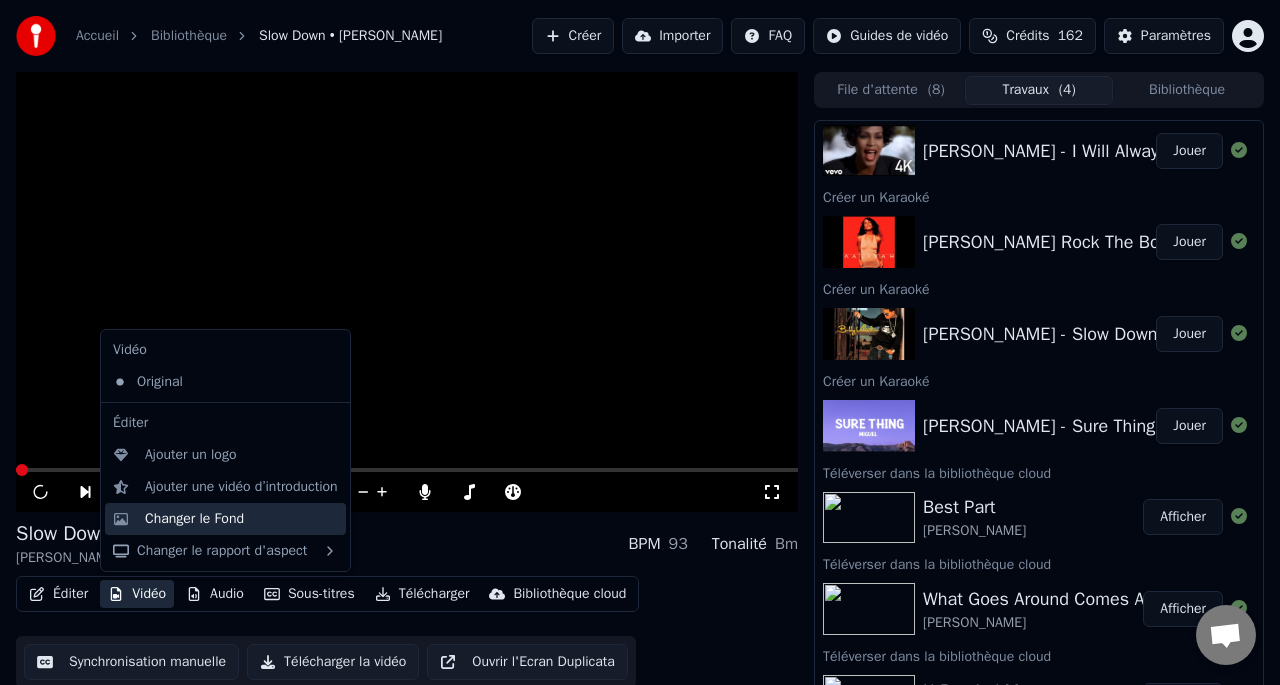 click on "Changer le Fond" at bounding box center [241, 519] 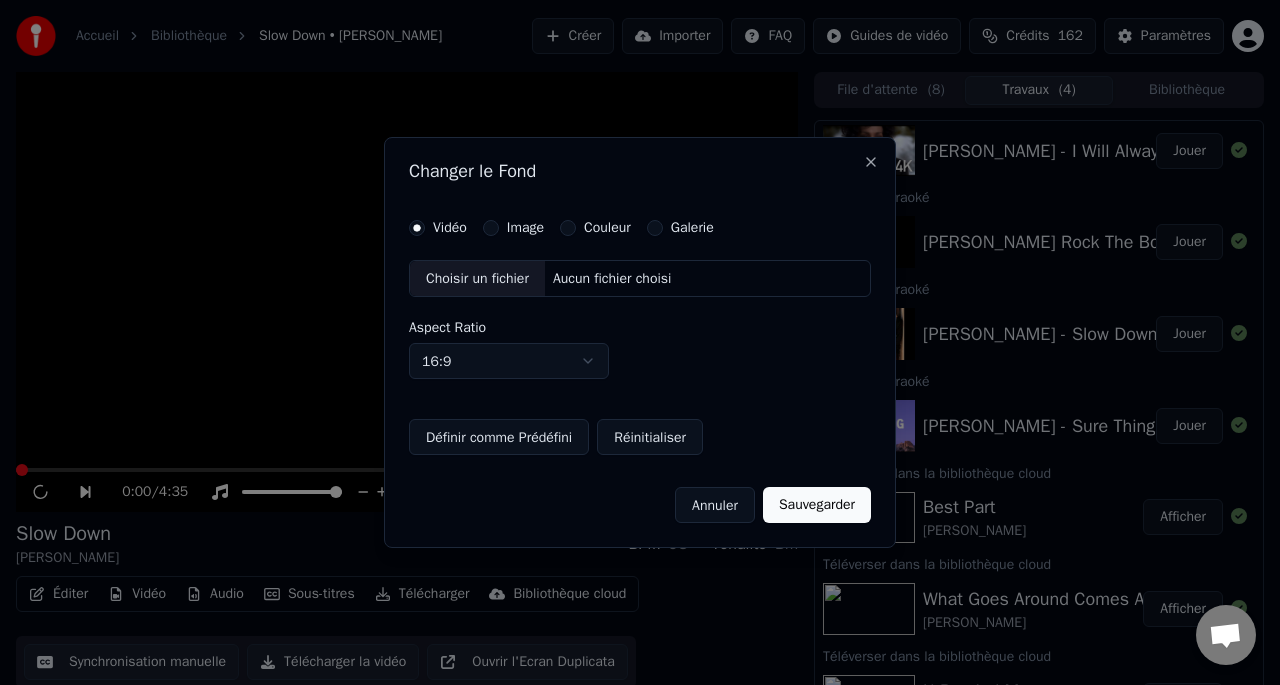click on "Couleur" at bounding box center (607, 228) 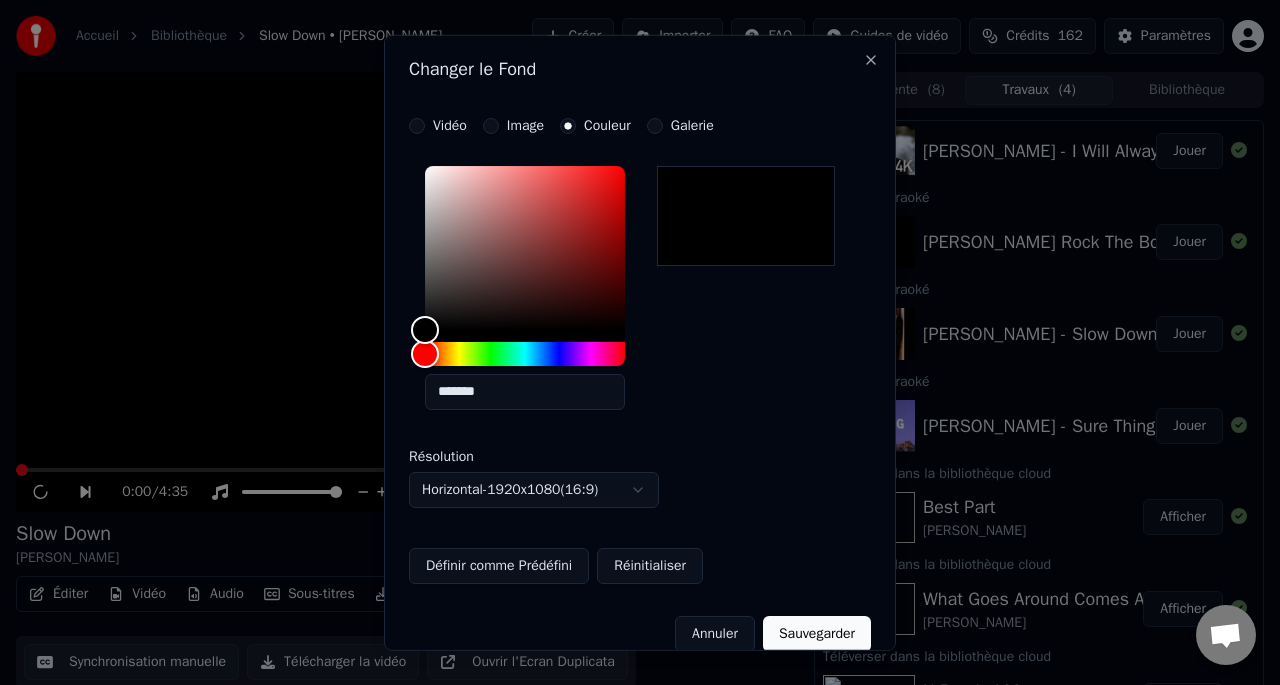 click on "Sauvegarder" at bounding box center (817, 633) 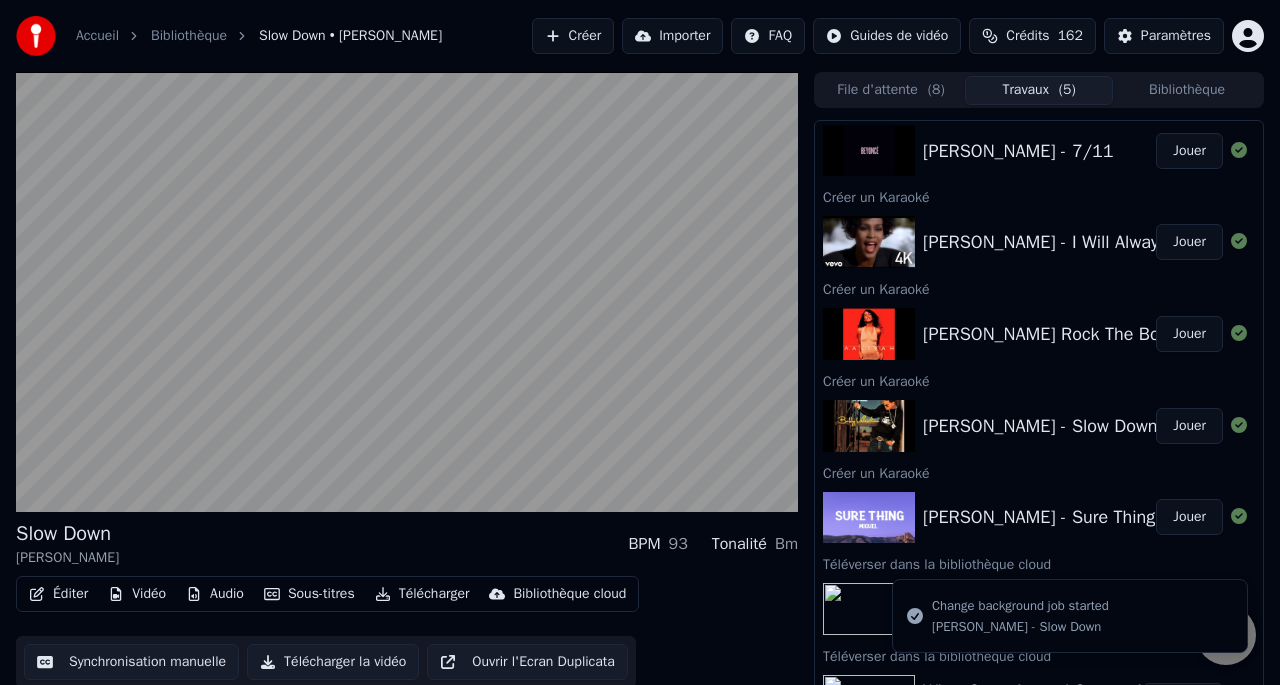 scroll, scrollTop: 648, scrollLeft: 0, axis: vertical 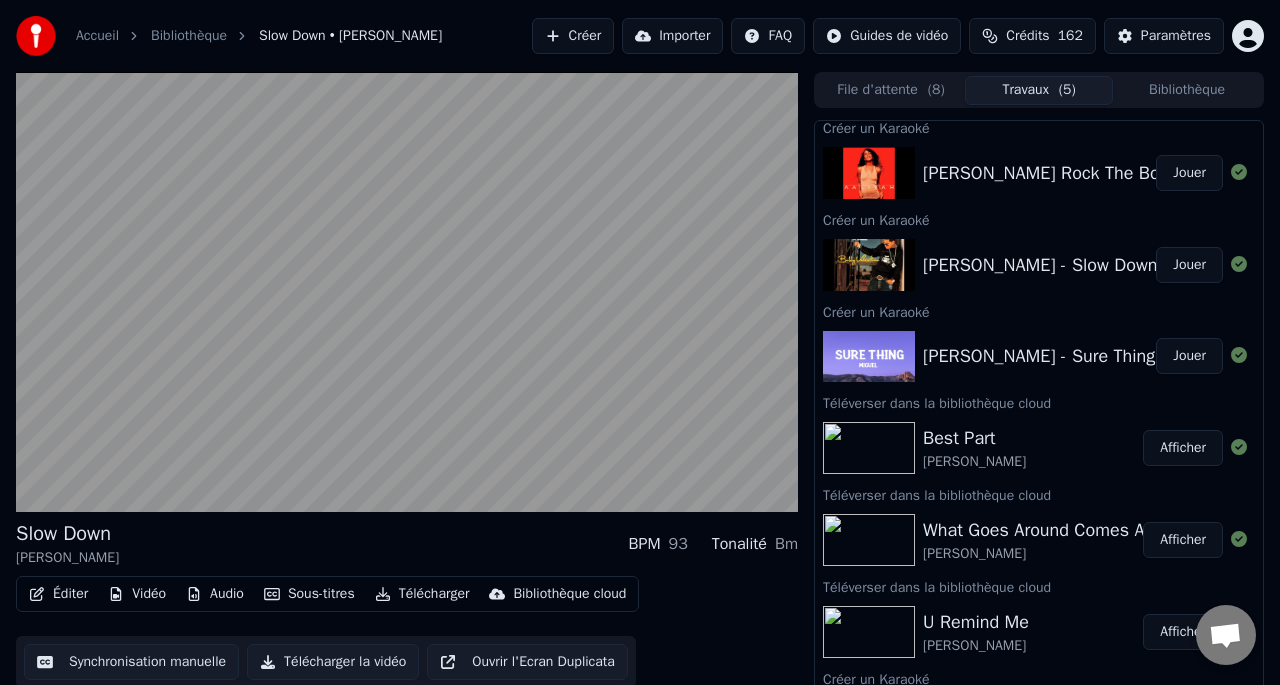 click on "Jouer" at bounding box center (1189, 356) 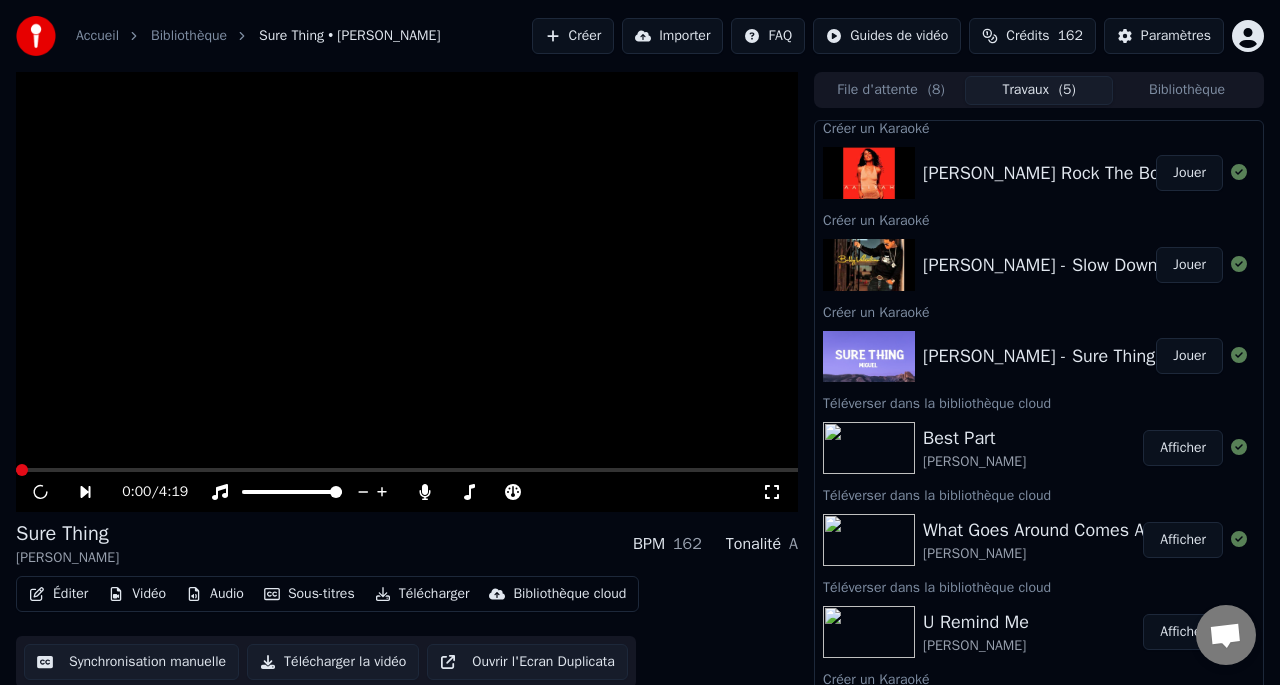click on "Vidéo" at bounding box center (137, 594) 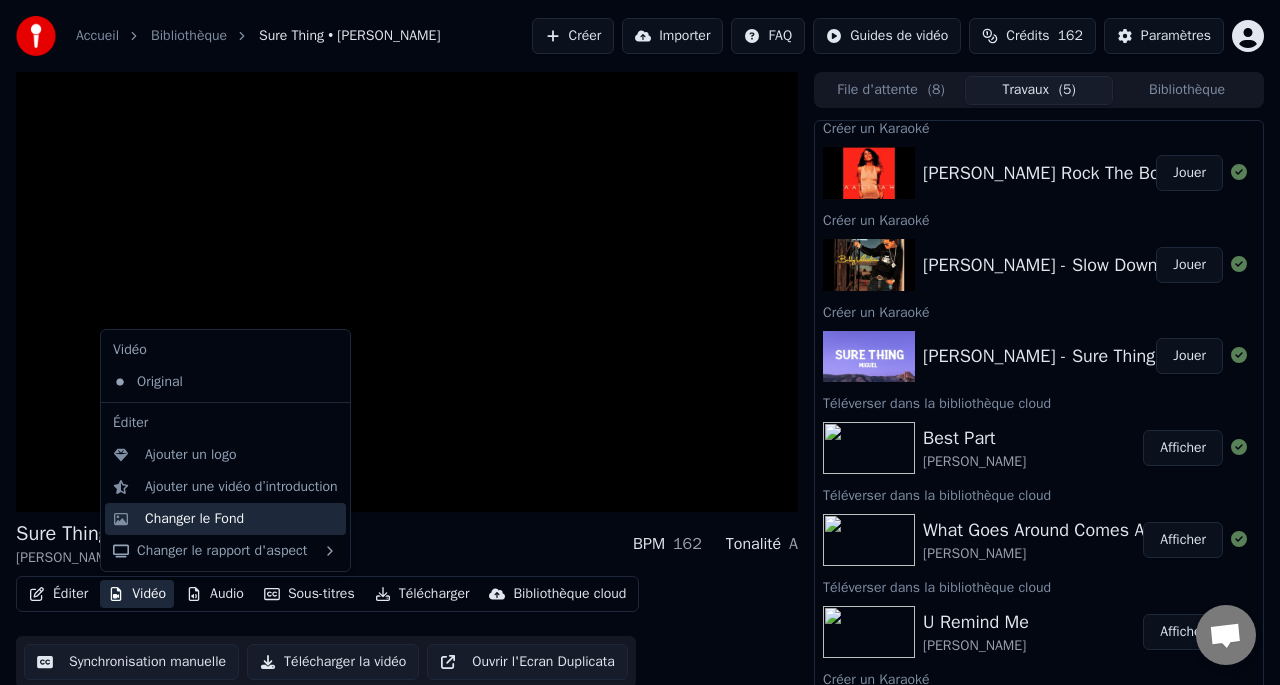 click on "Changer le Fond" at bounding box center [241, 519] 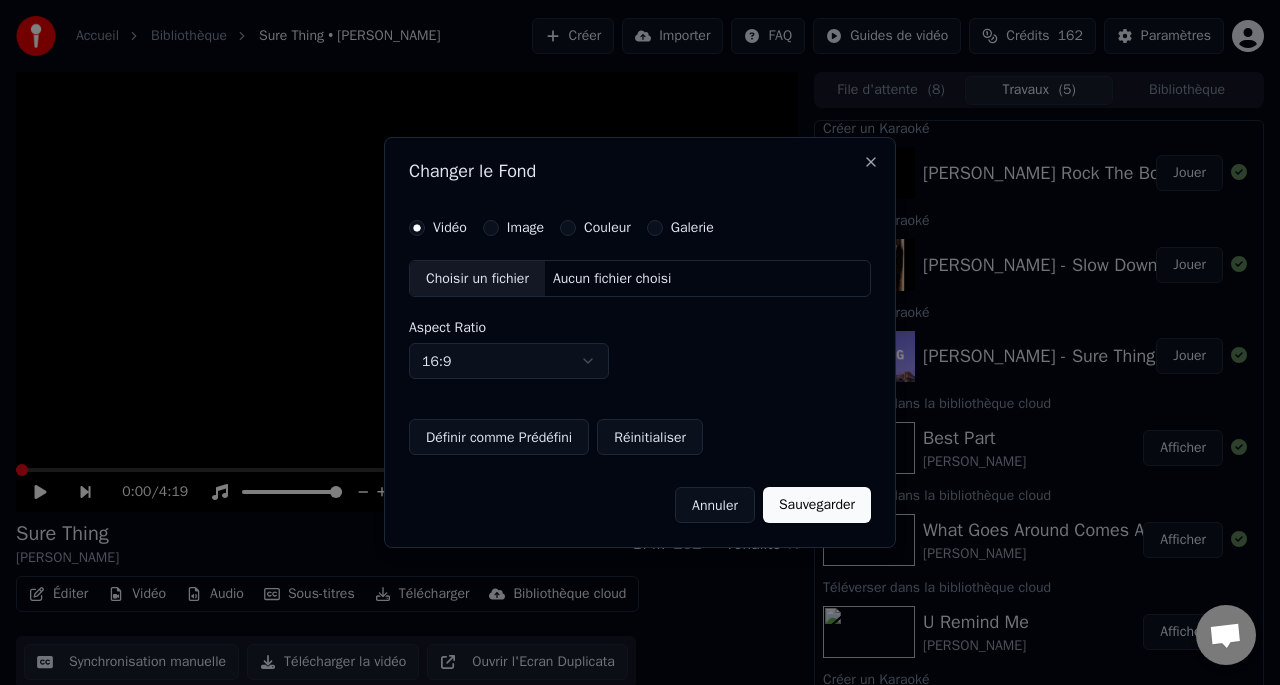 click on "Couleur" at bounding box center [595, 228] 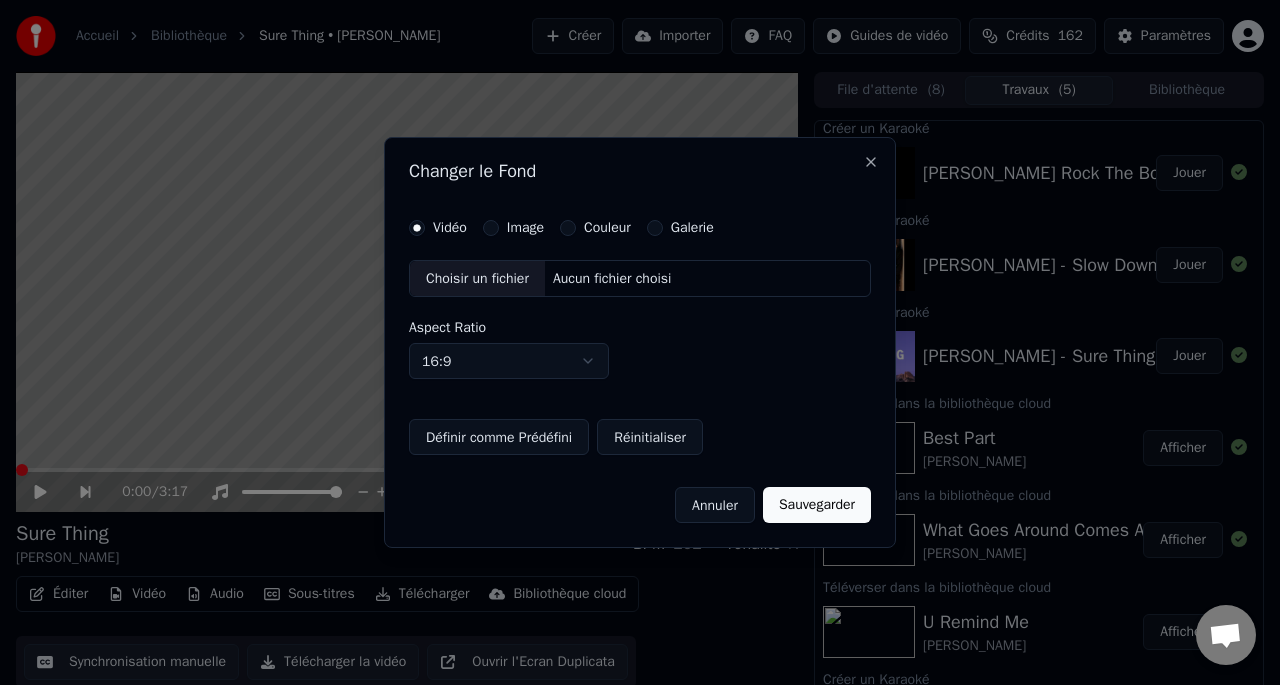 click on "Couleur" at bounding box center [568, 228] 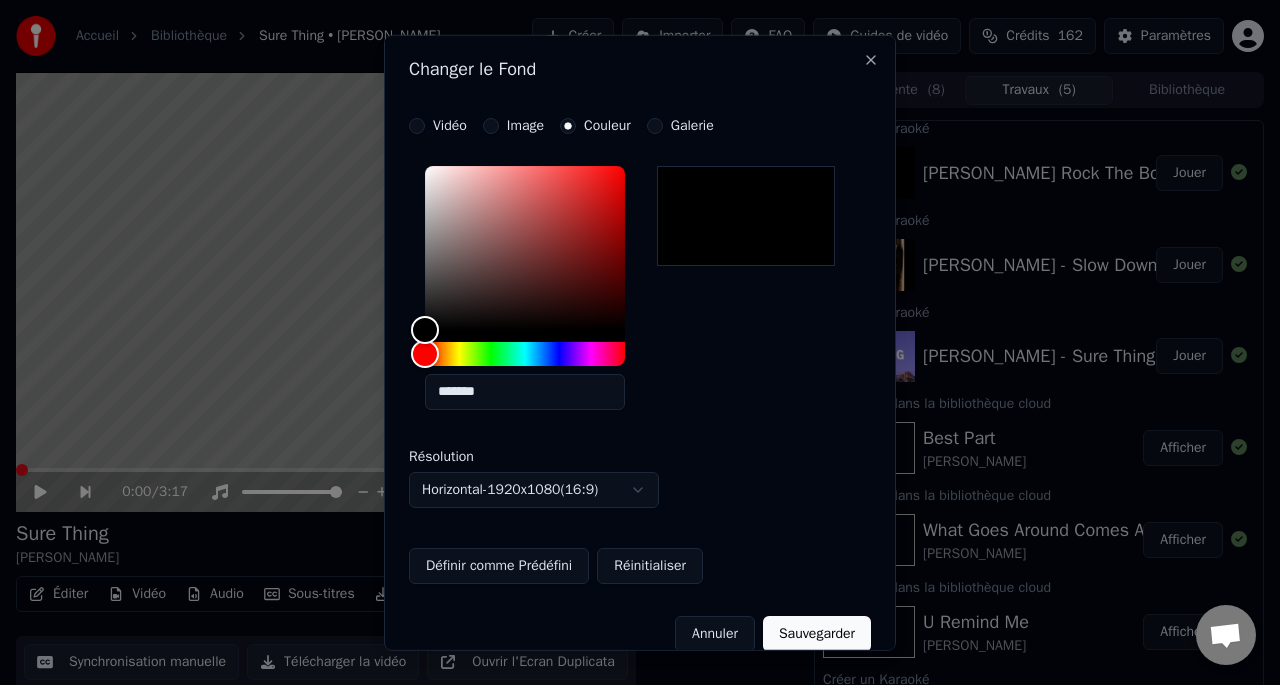 click on "Sauvegarder" at bounding box center (817, 633) 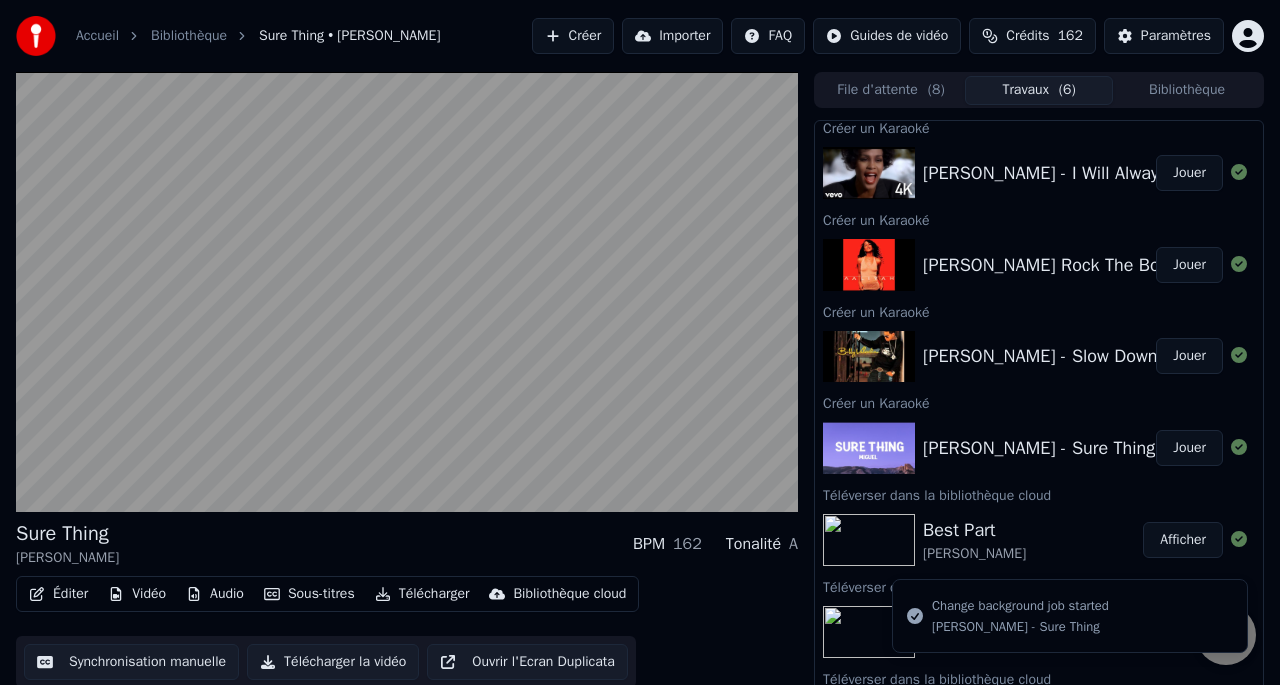 scroll, scrollTop: 740, scrollLeft: 0, axis: vertical 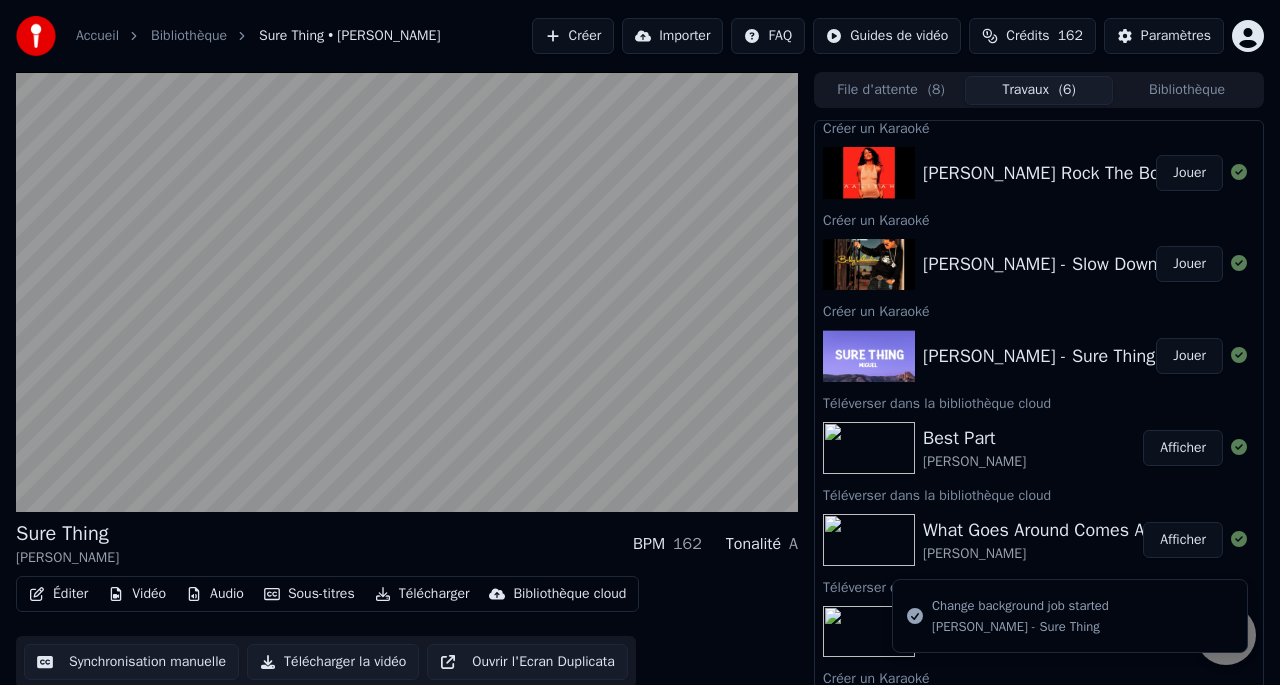 click at bounding box center [407, 292] 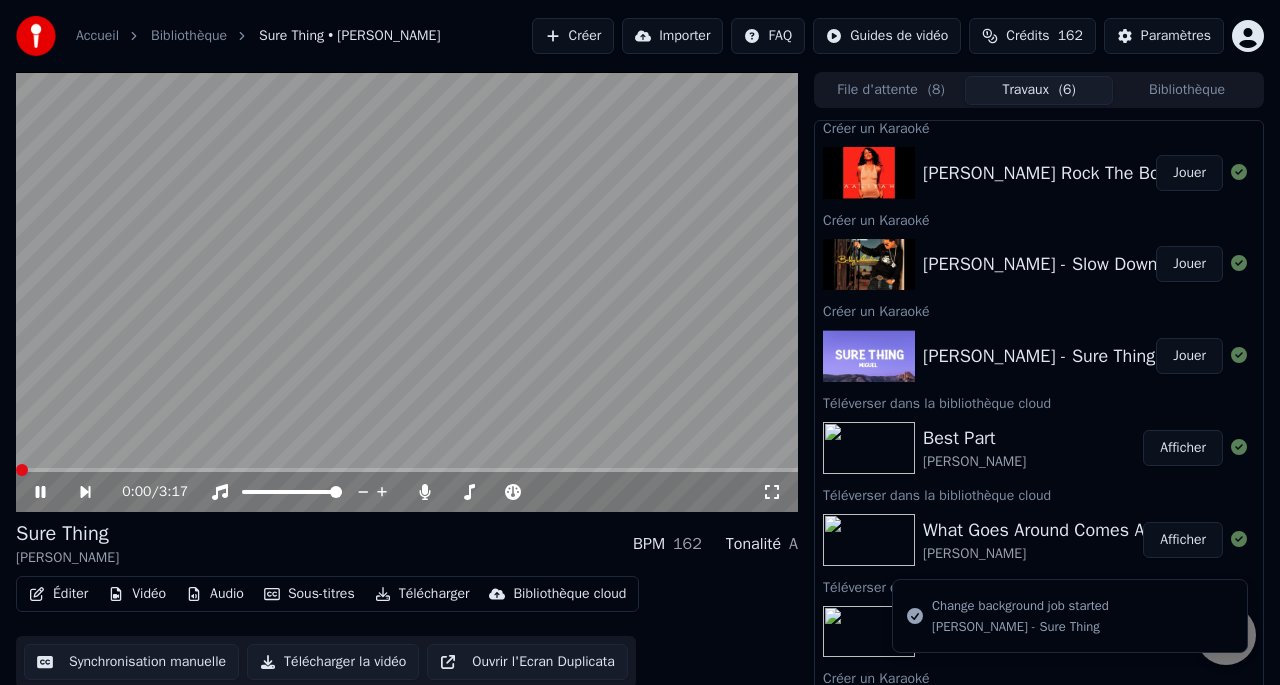 scroll, scrollTop: 0, scrollLeft: 0, axis: both 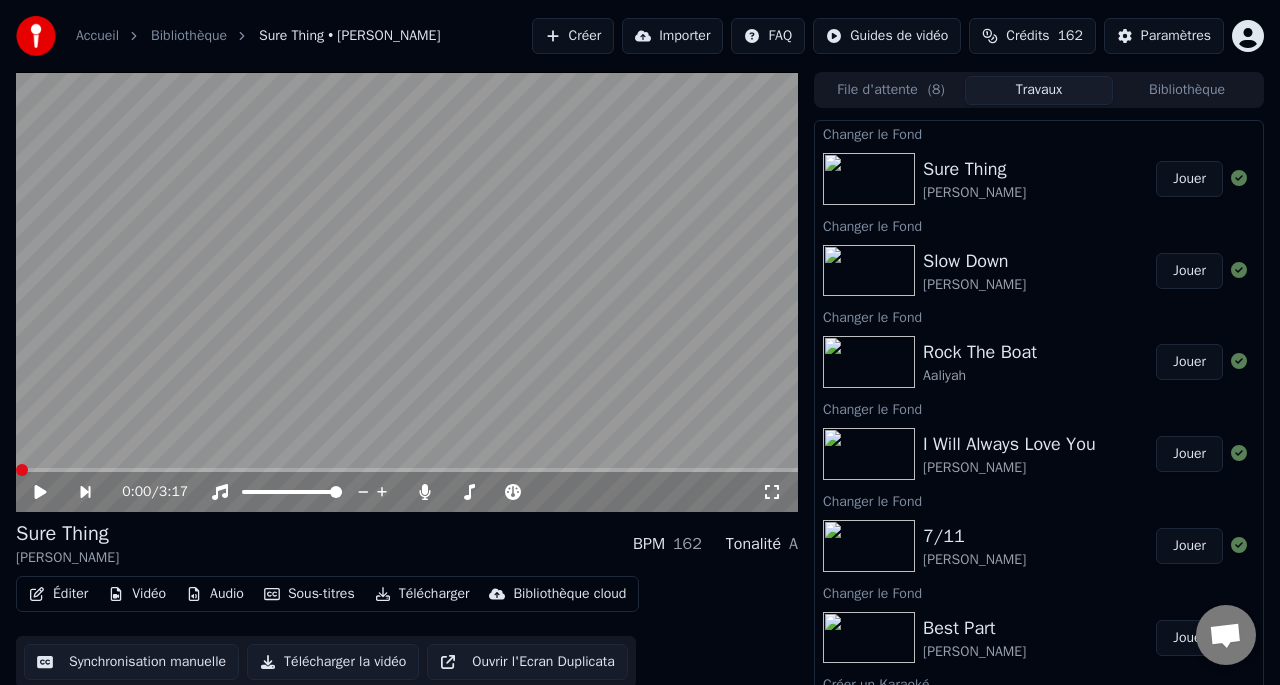 click at bounding box center [407, 292] 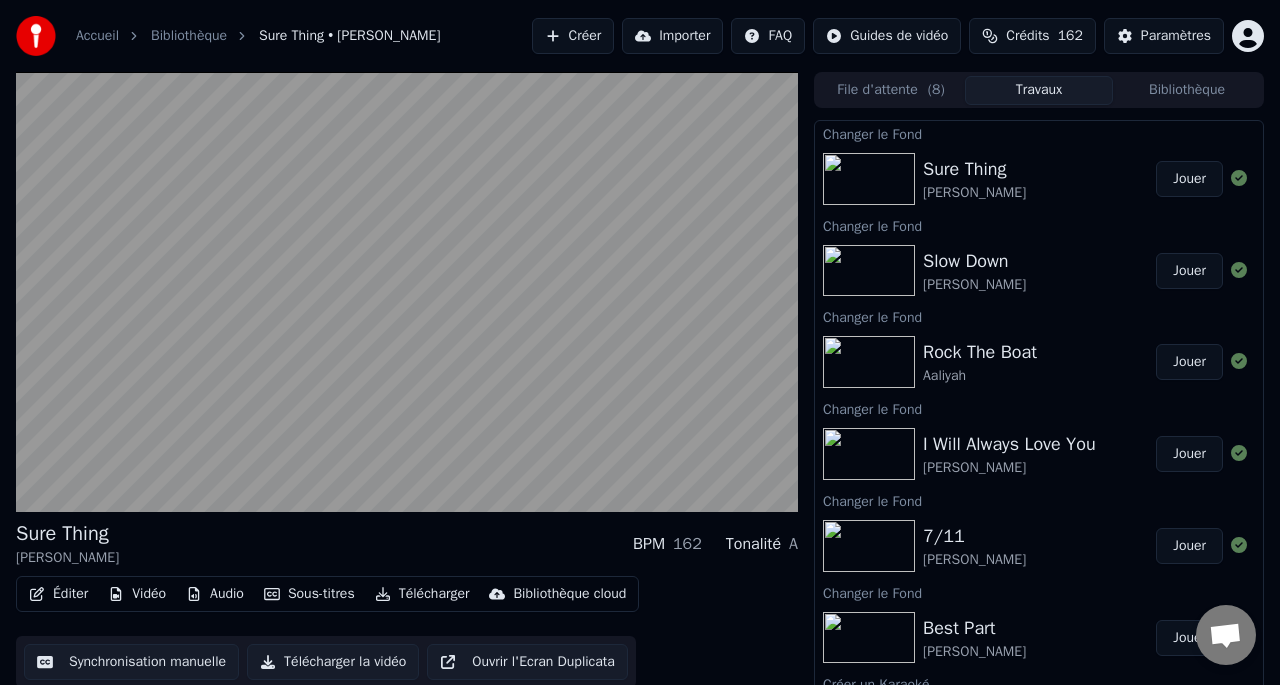 click at bounding box center (407, 292) 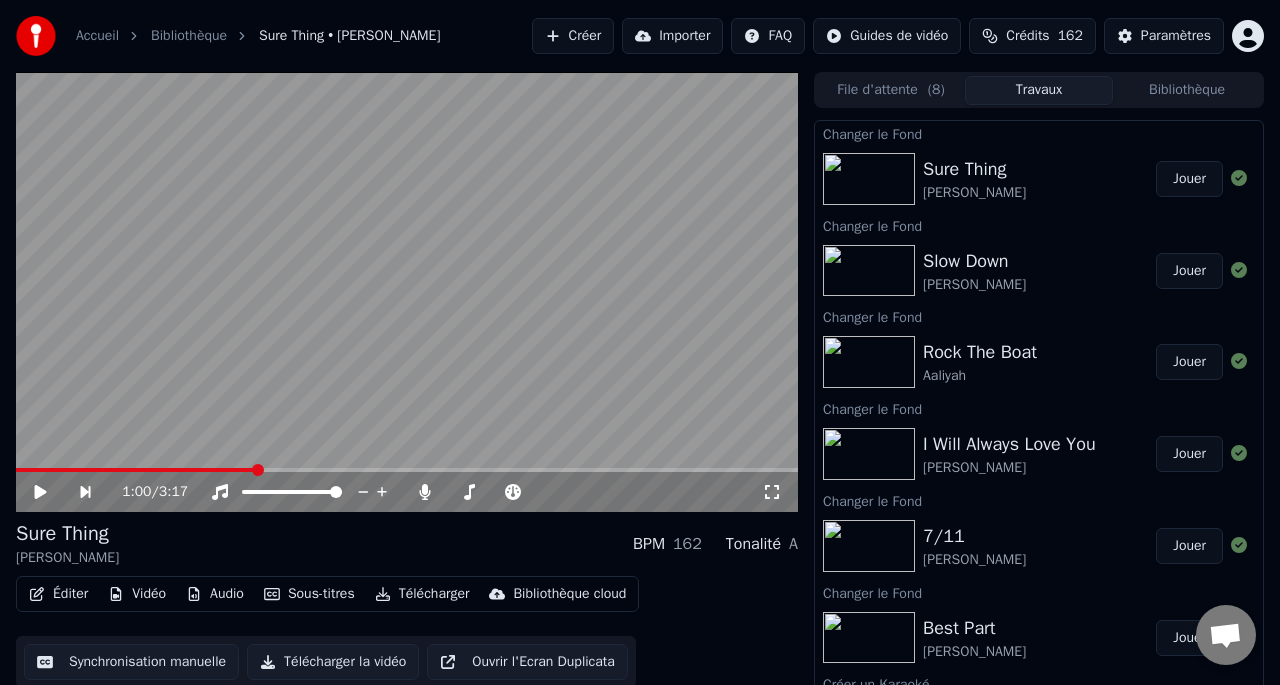 click at bounding box center [407, 292] 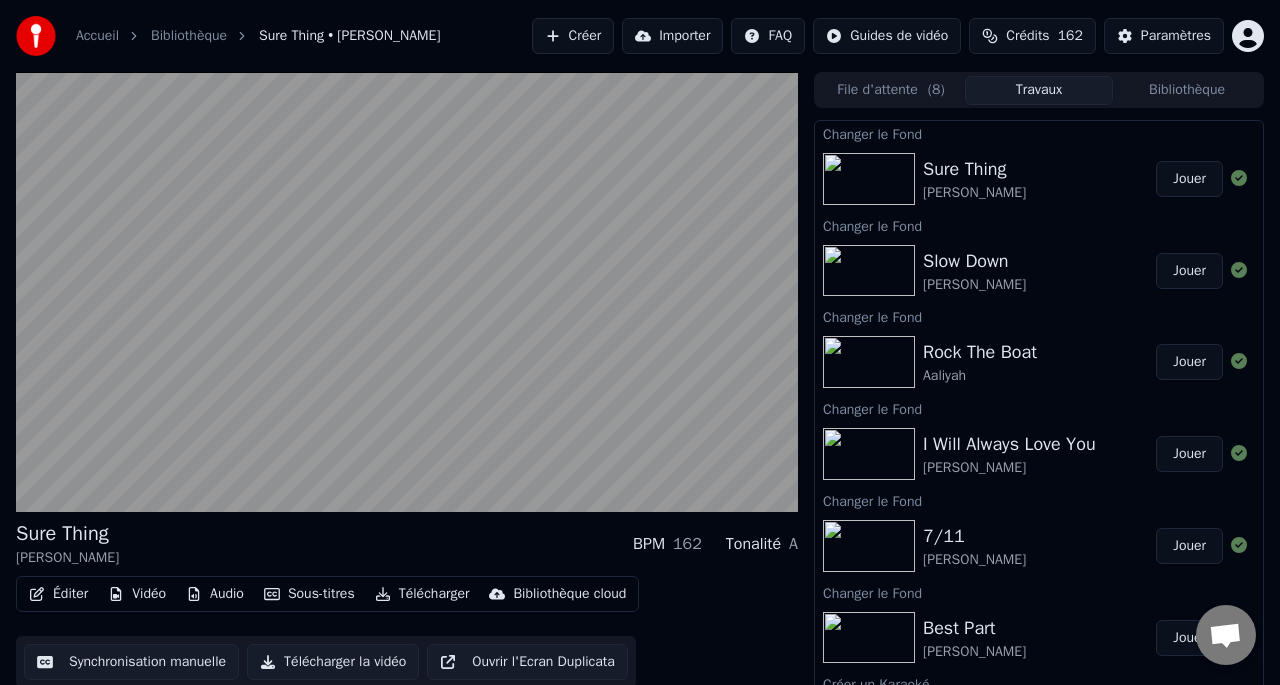 click at bounding box center [407, 292] 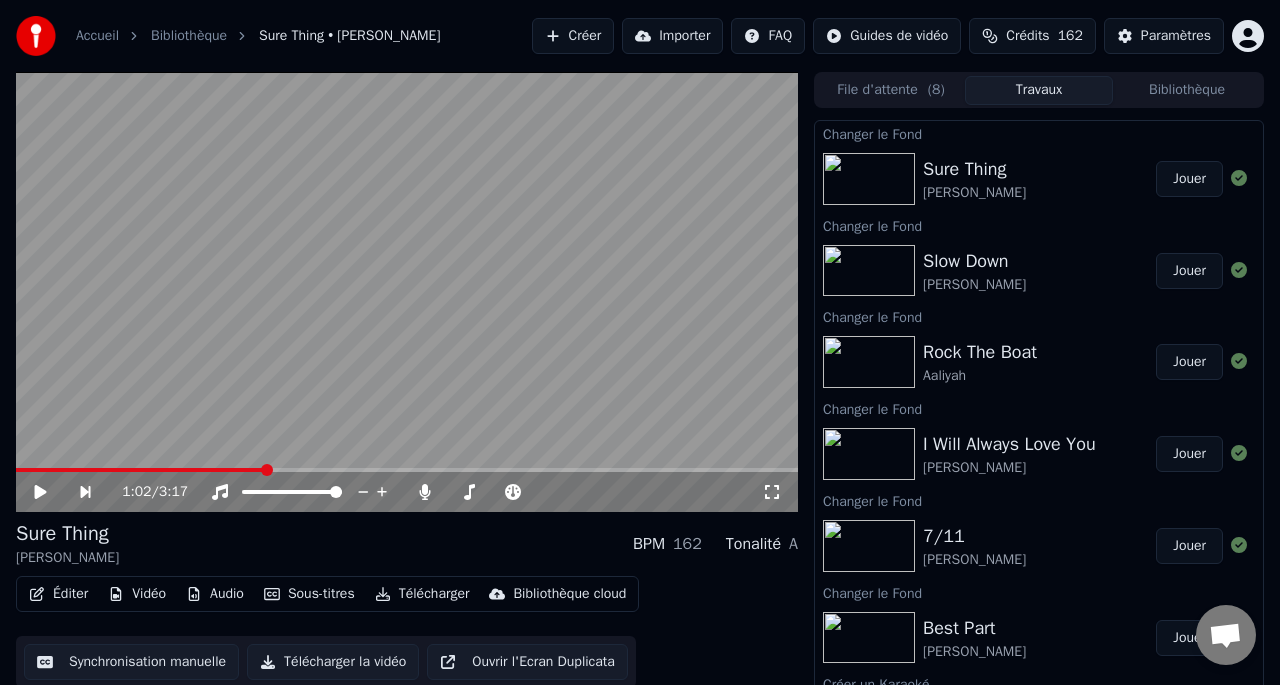 click at bounding box center (407, 292) 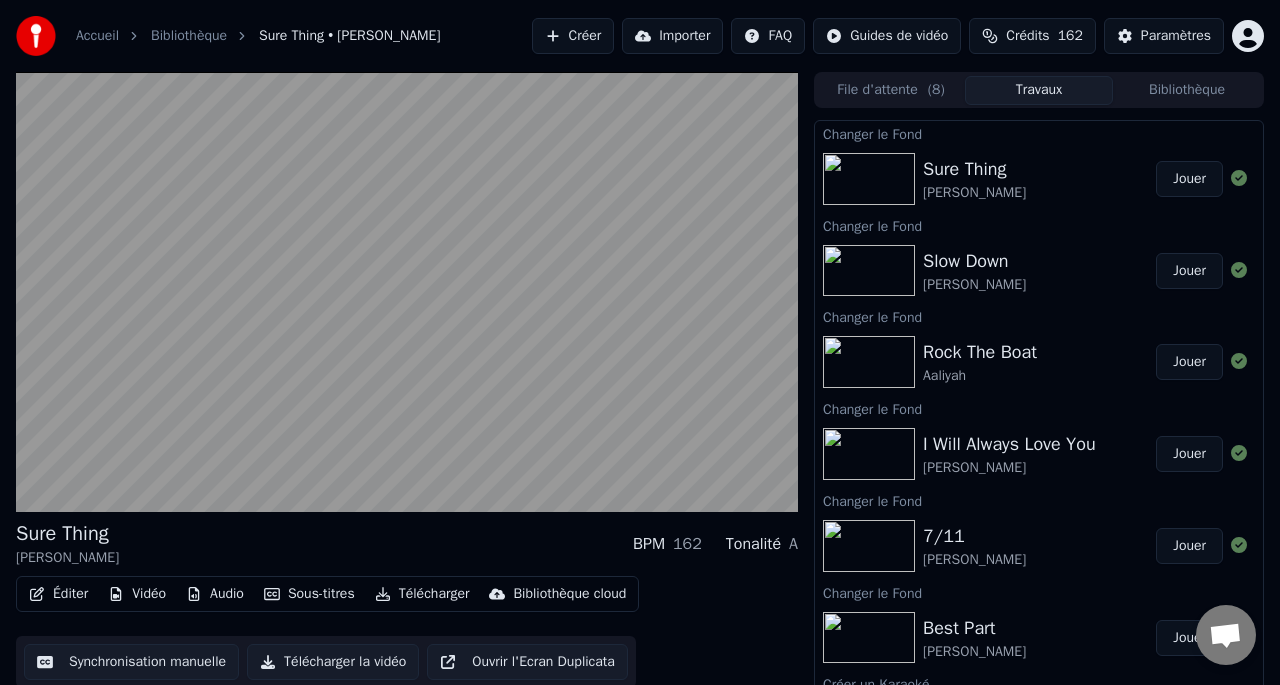 click at bounding box center [407, 292] 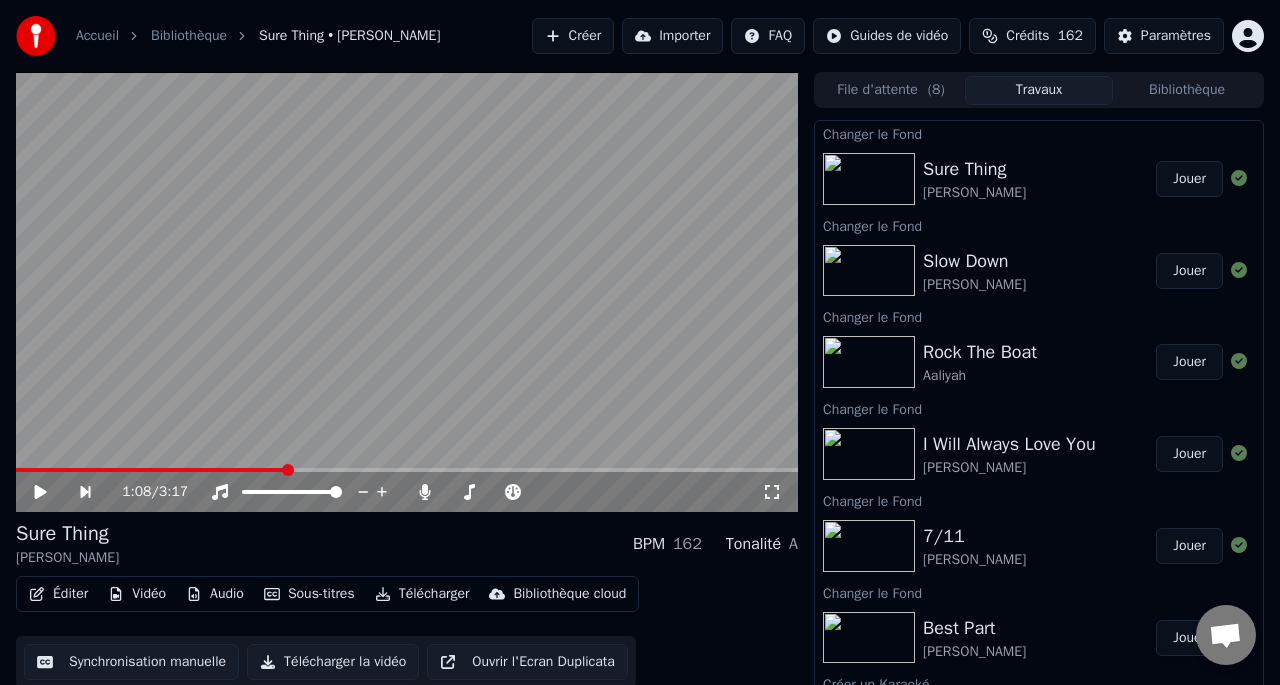 click at bounding box center (407, 292) 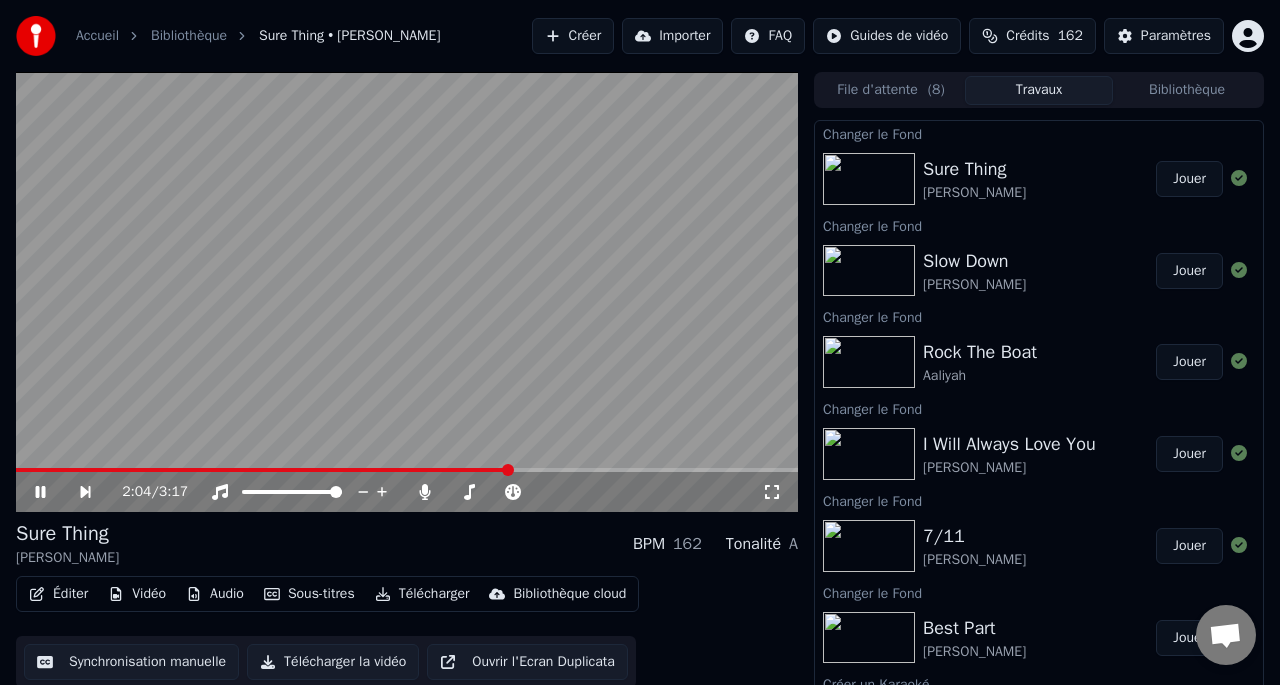 click at bounding box center [407, 292] 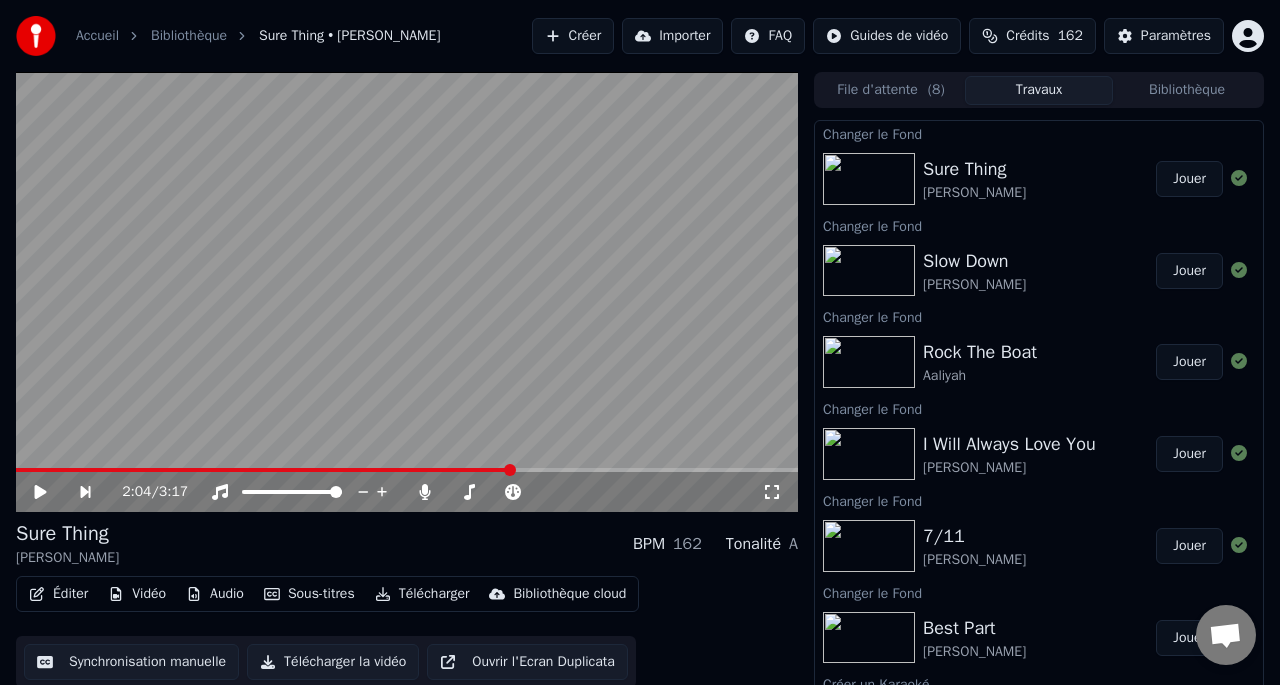 click on "Éditer" at bounding box center [58, 594] 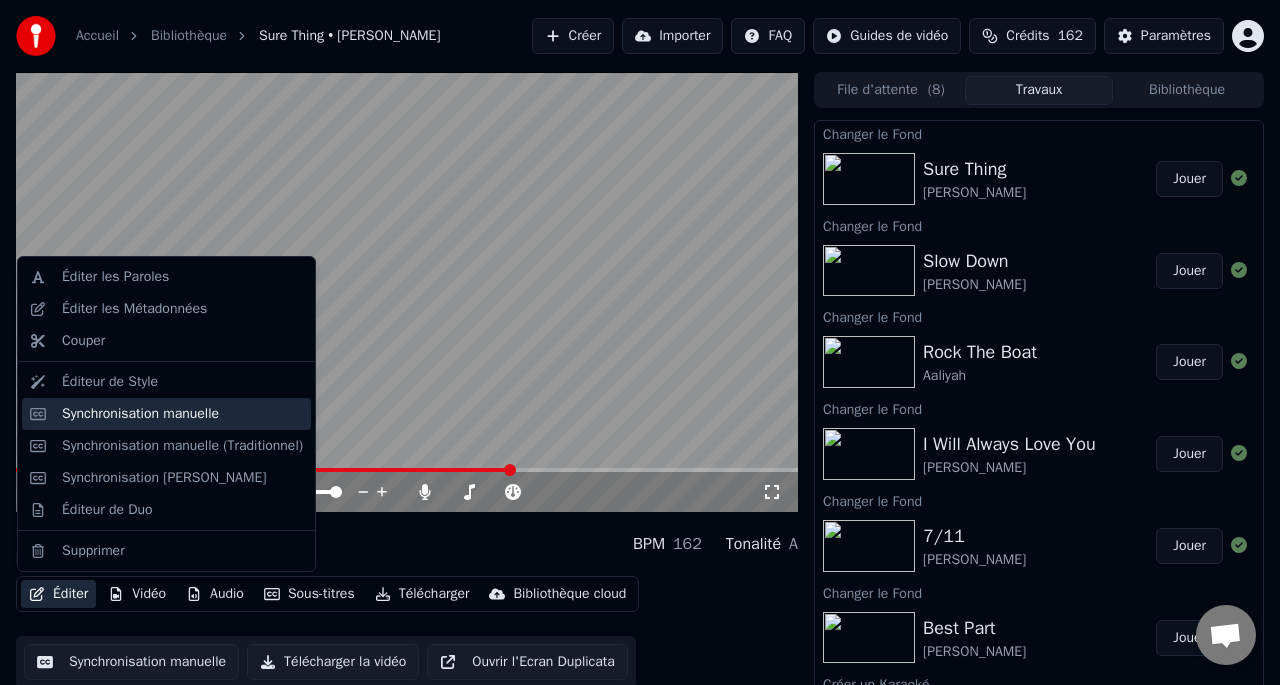 click on "Synchronisation manuelle" at bounding box center (166, 414) 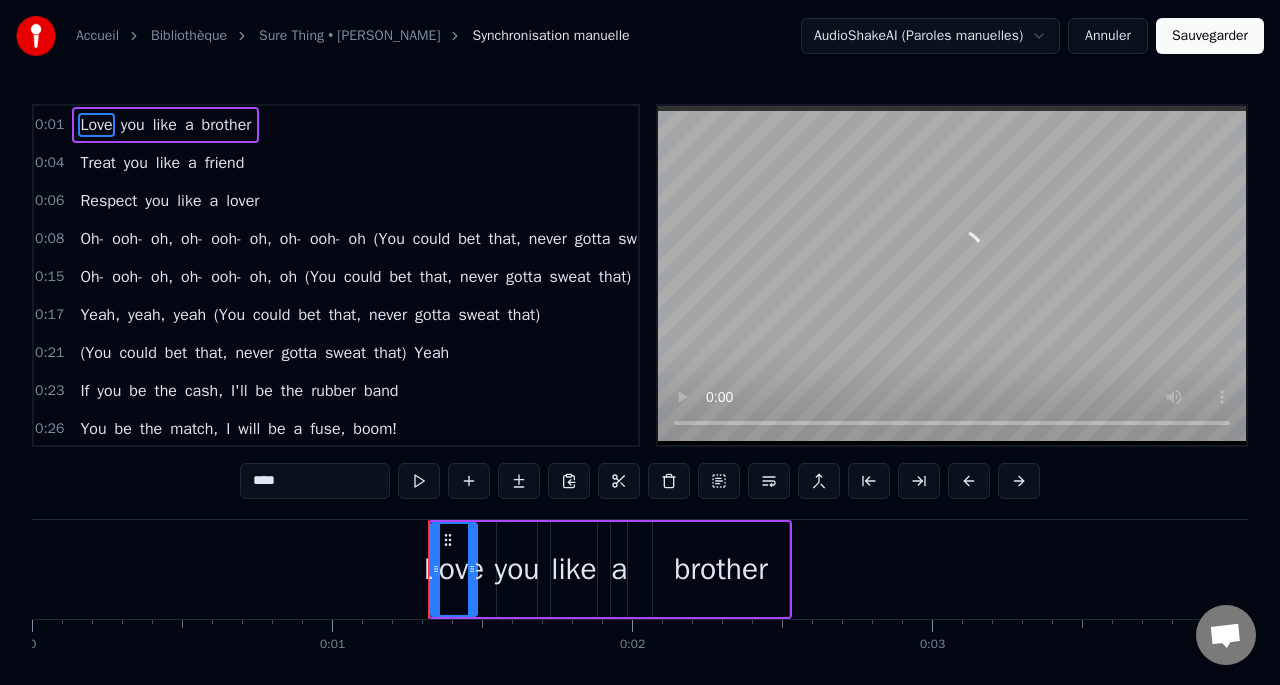 scroll, scrollTop: 67, scrollLeft: 0, axis: vertical 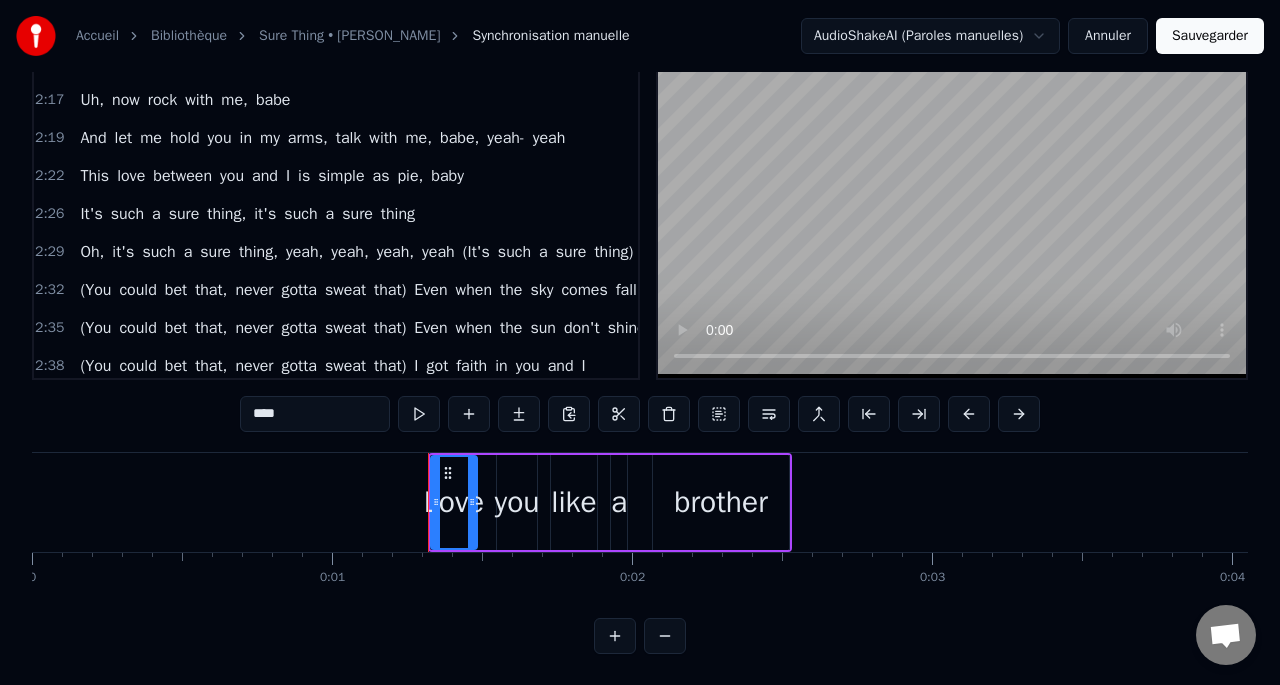 click on "Accueil Bibliothèque Sure Thing • Miguel Synchronisation manuelle AudioShakeAI (Paroles manuelles) Annuler Sauvegarder 0:01 Love you like a brother 0:04 Treat you like a friend 0:06 Respect you like a lover 0:08 Oh- ooh- oh, oh- ooh- oh, oh- ooh- oh (You could bet that, never gotta sweat that) 0:15 Oh- ooh- oh, oh- ooh- oh, oh (You could bet that, never gotta sweat that) 0:17 Yeah, yeah, yeah (You could bet that, never gotta sweat that) 0:21 (You could bet that, never gotta sweat that) Yeah 0:23 If you be the cash, I'll be the rubber band 0:26 You be the match, I will be a fuse, boom! 0:30 Painter, baby, you could be the muse 0:32 I'm the reporter, baby, you could be the news 0:35 'Cause you're the cigarette and I'm the smoker 0:38 We raise a bet 'cause you're the joker 0:41 Checked off, you are the chalk 0:44 And I could be the blackboard, you can be the talk 0:47 And I can be the walk, yeah- eah 0:48 Even when the sky comes fallin' 0:51 Even when the sun don't shine 0:54 I got faith in you and I 0:57 So" at bounding box center (640, 293) 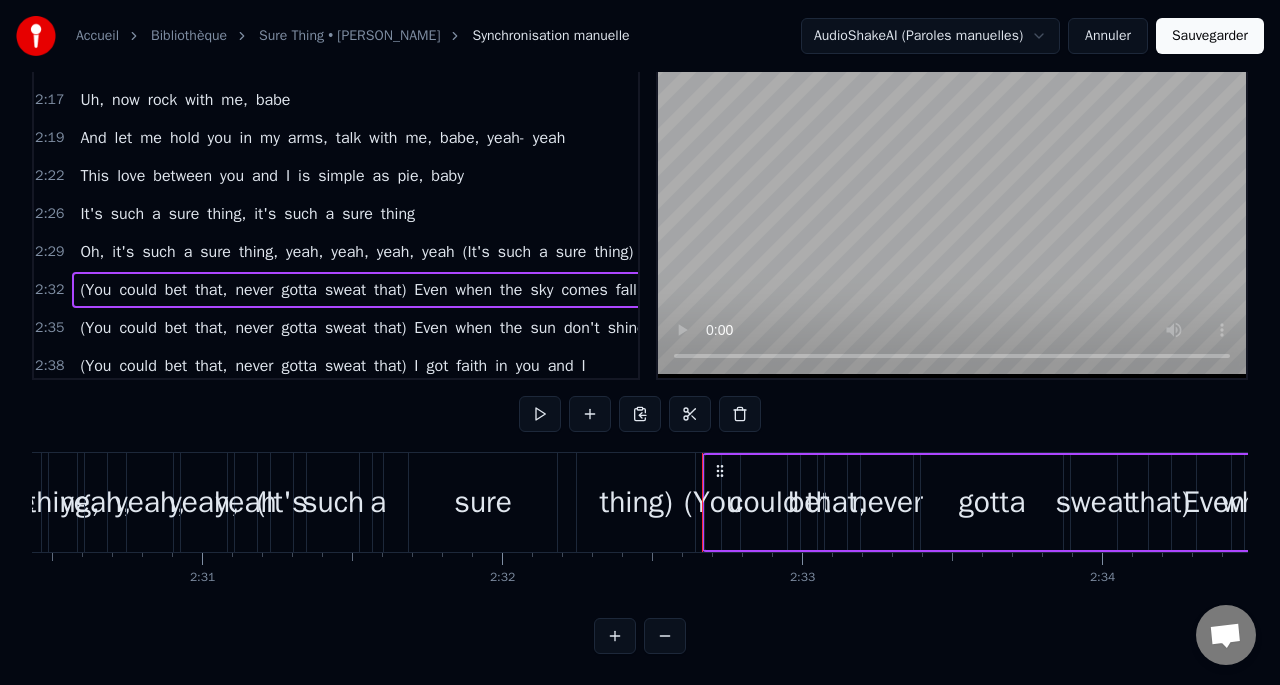 scroll, scrollTop: 0, scrollLeft: 45700, axis: horizontal 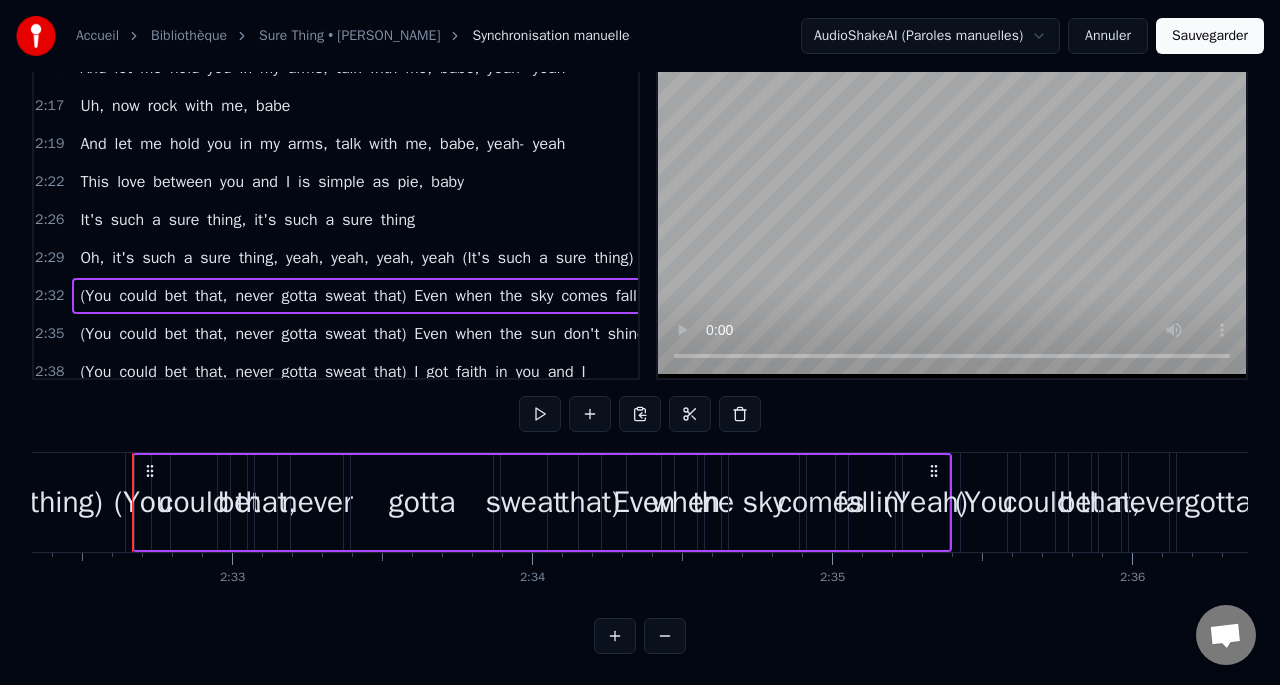 click on "2:29 Oh, it's such a sure thing, yeah, yeah, yeah, yeah (It's such a sure thing)" at bounding box center [336, 258] 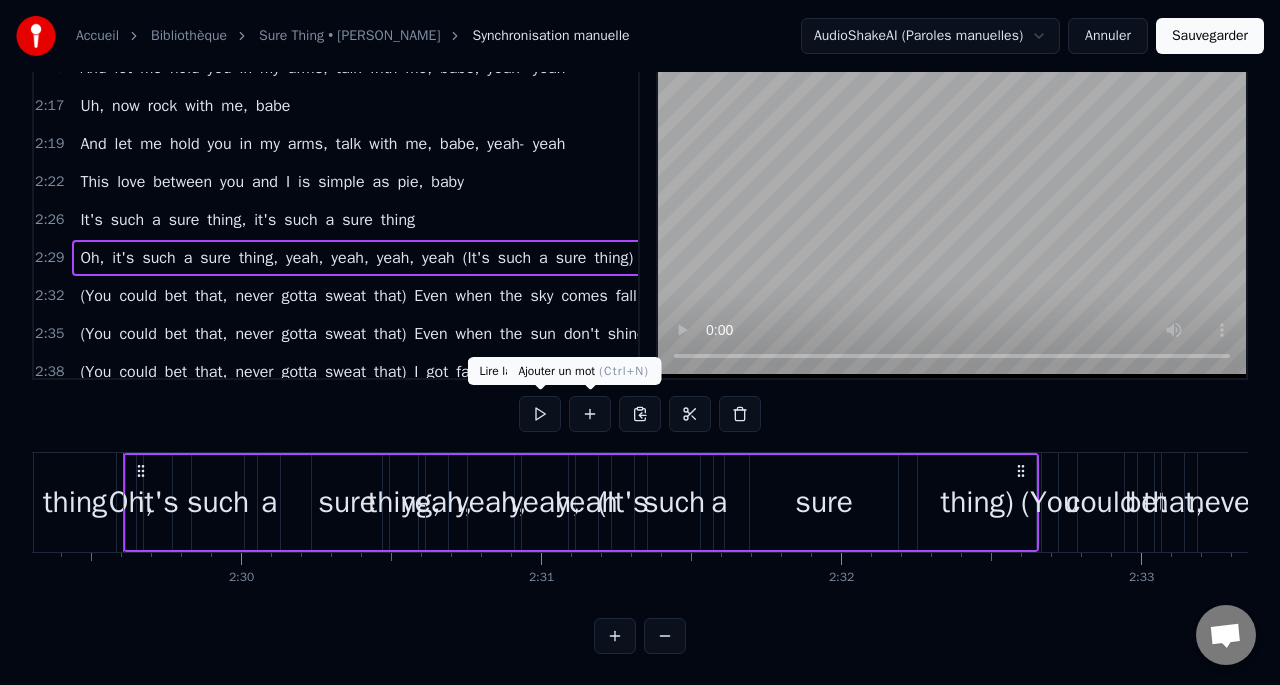 scroll, scrollTop: 0, scrollLeft: 44782, axis: horizontal 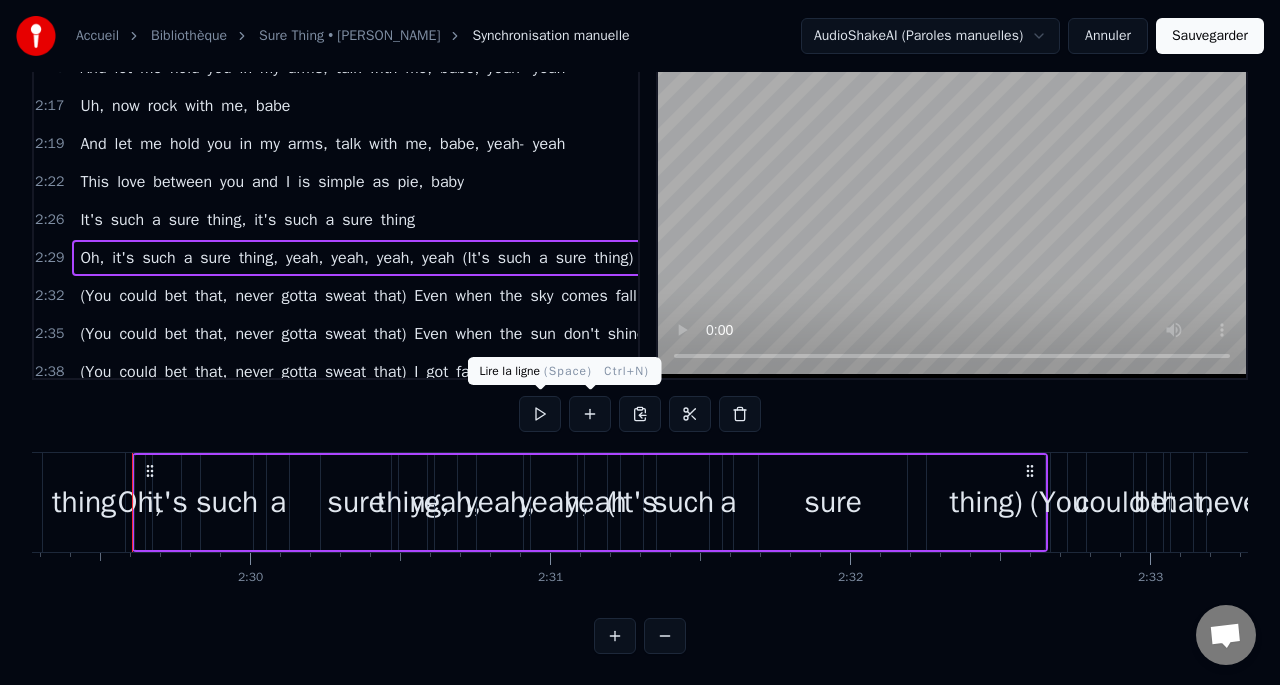 click at bounding box center (540, 414) 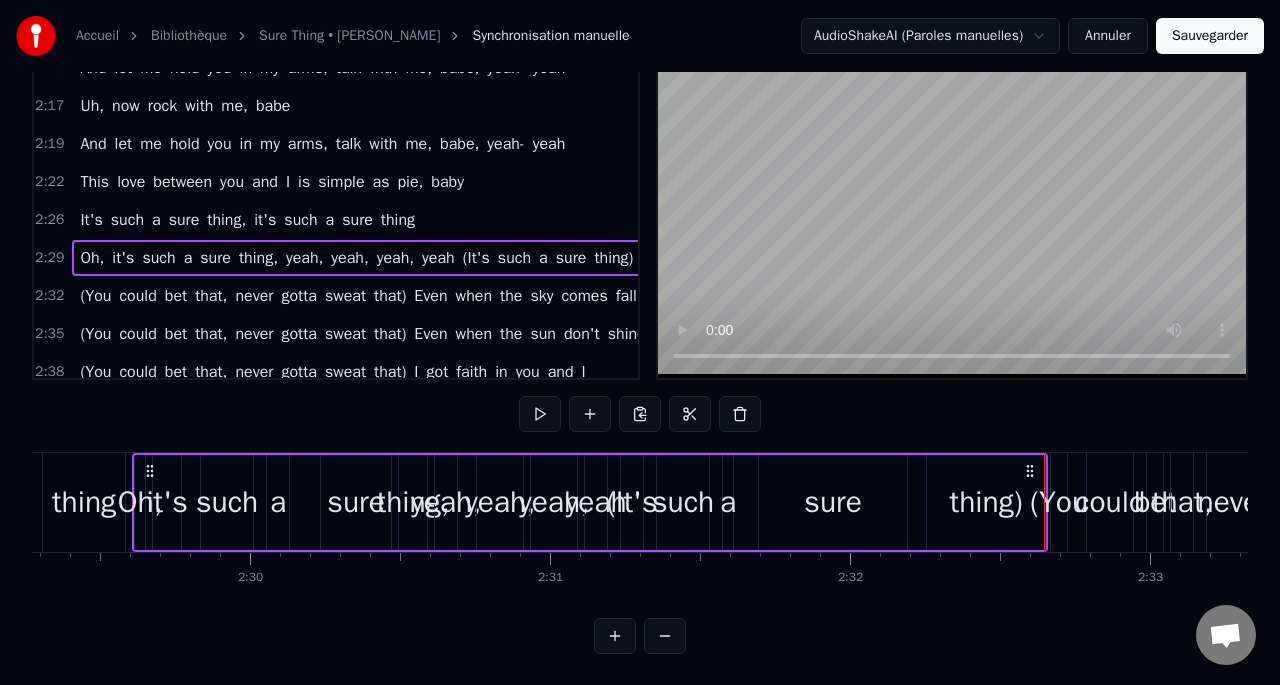 click at bounding box center (540, 414) 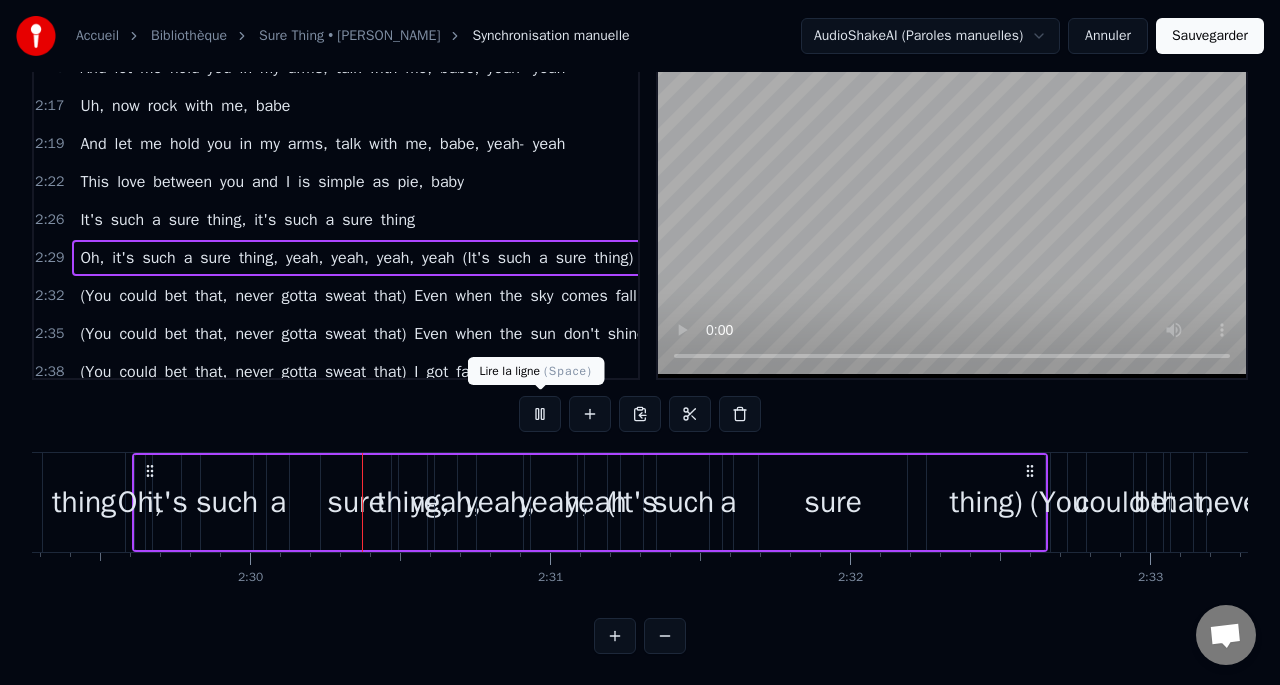 click at bounding box center (540, 414) 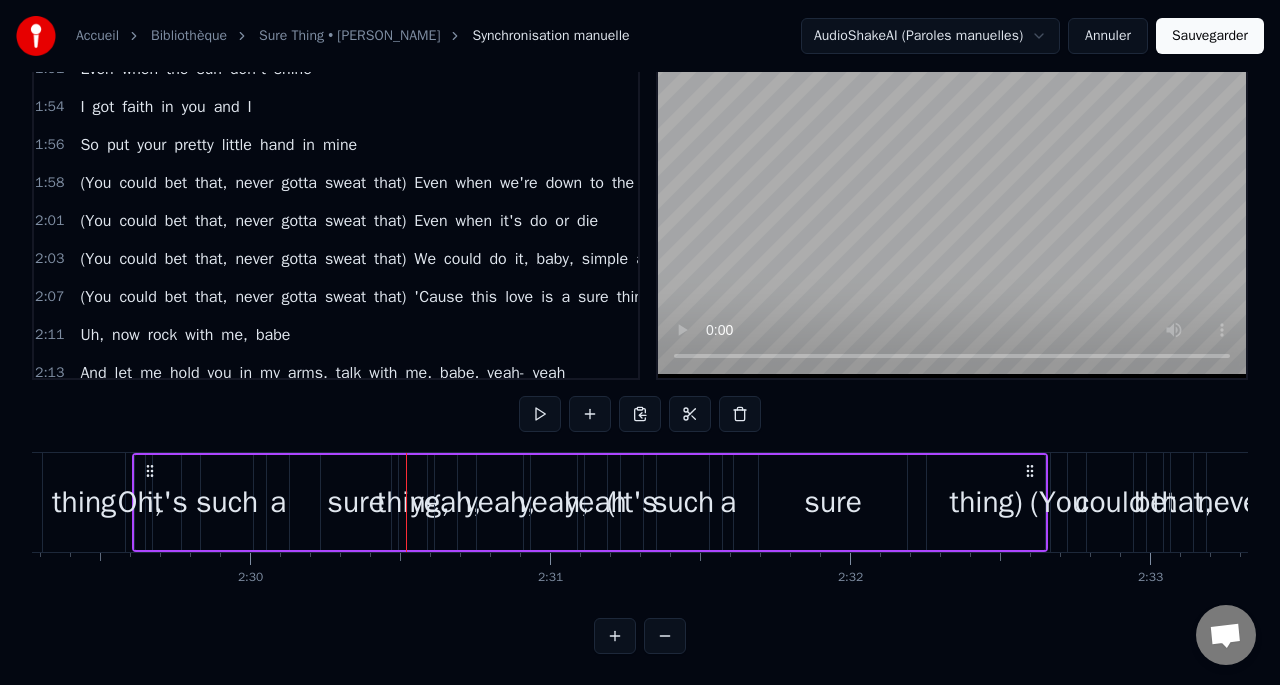 scroll, scrollTop: 1431, scrollLeft: 0, axis: vertical 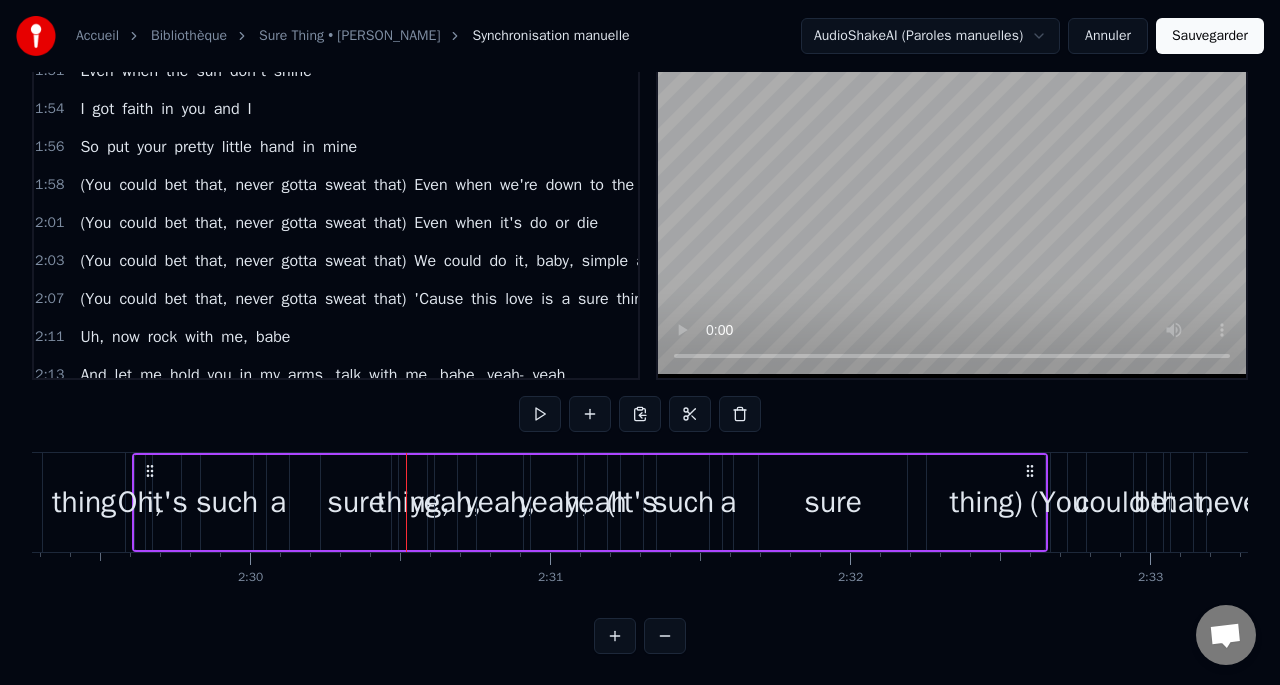 click on "1:58" at bounding box center (49, 185) 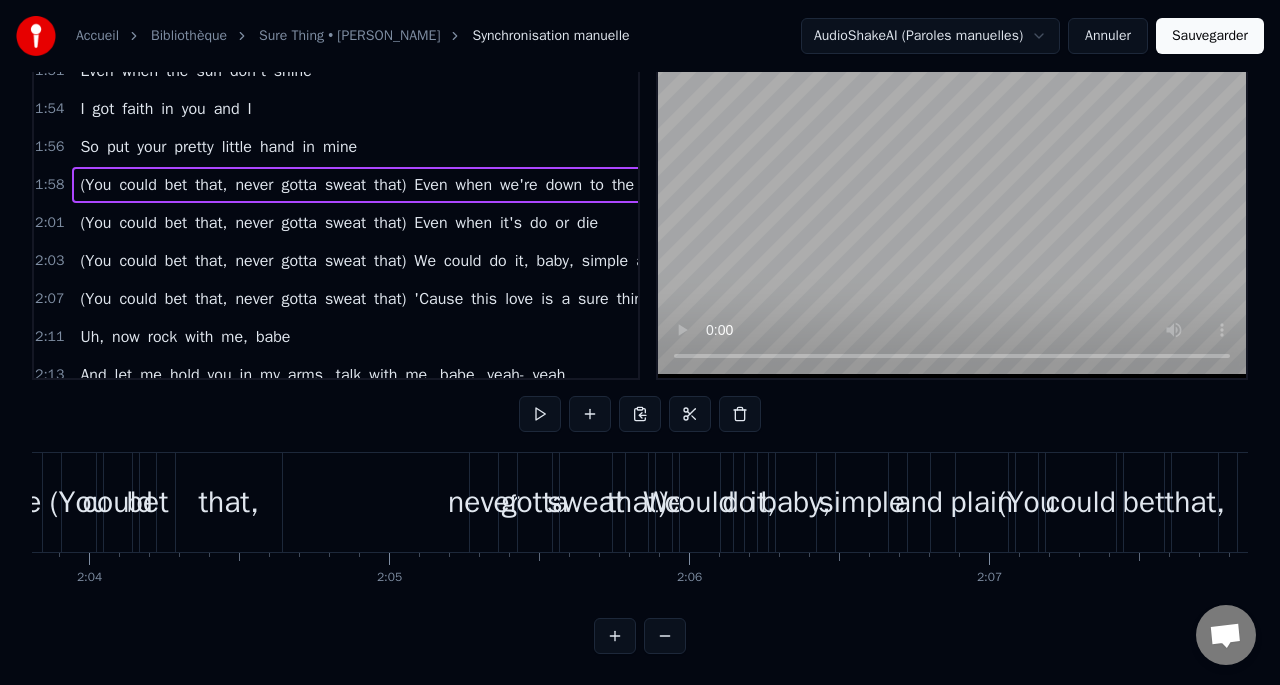 scroll, scrollTop: 0, scrollLeft: 35469, axis: horizontal 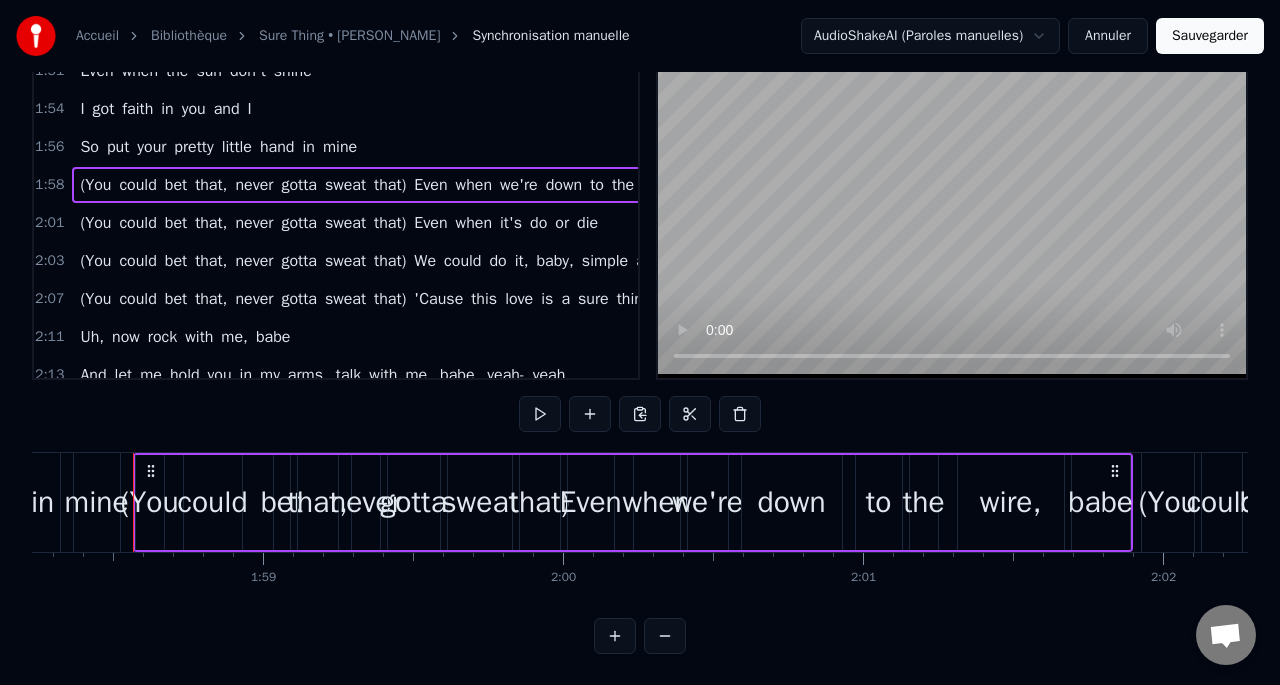 click on "that)" at bounding box center [390, 185] 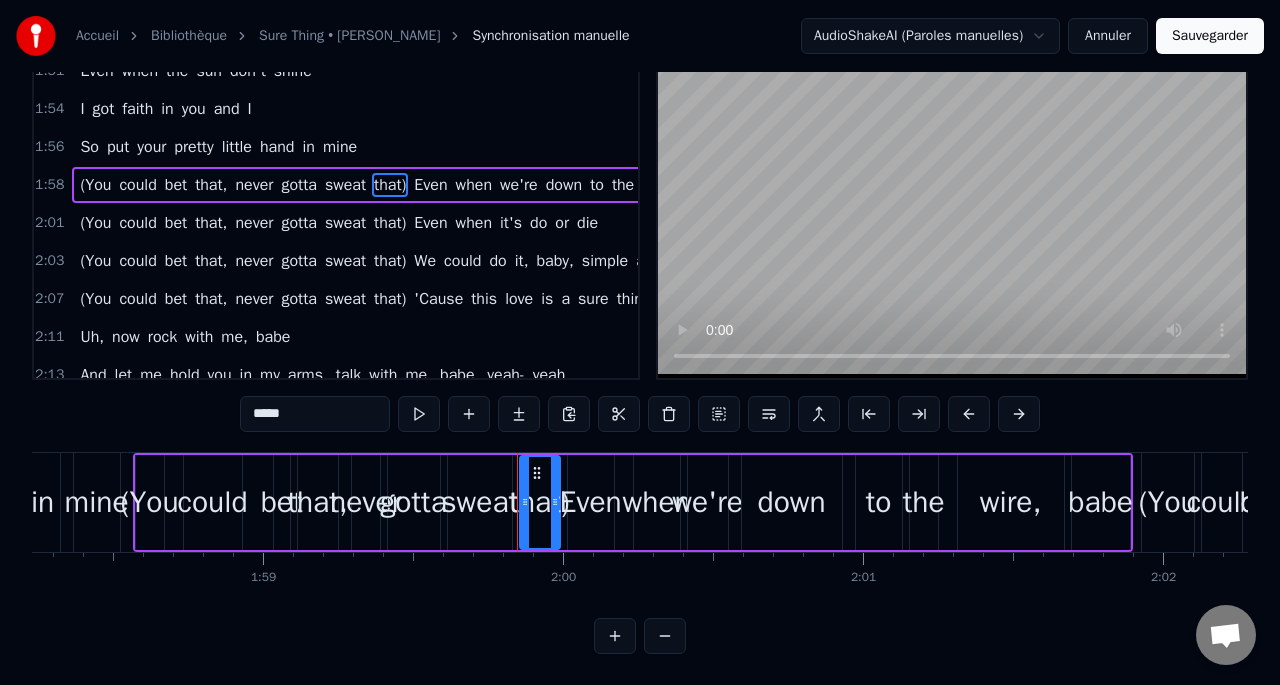 scroll, scrollTop: 0, scrollLeft: 0, axis: both 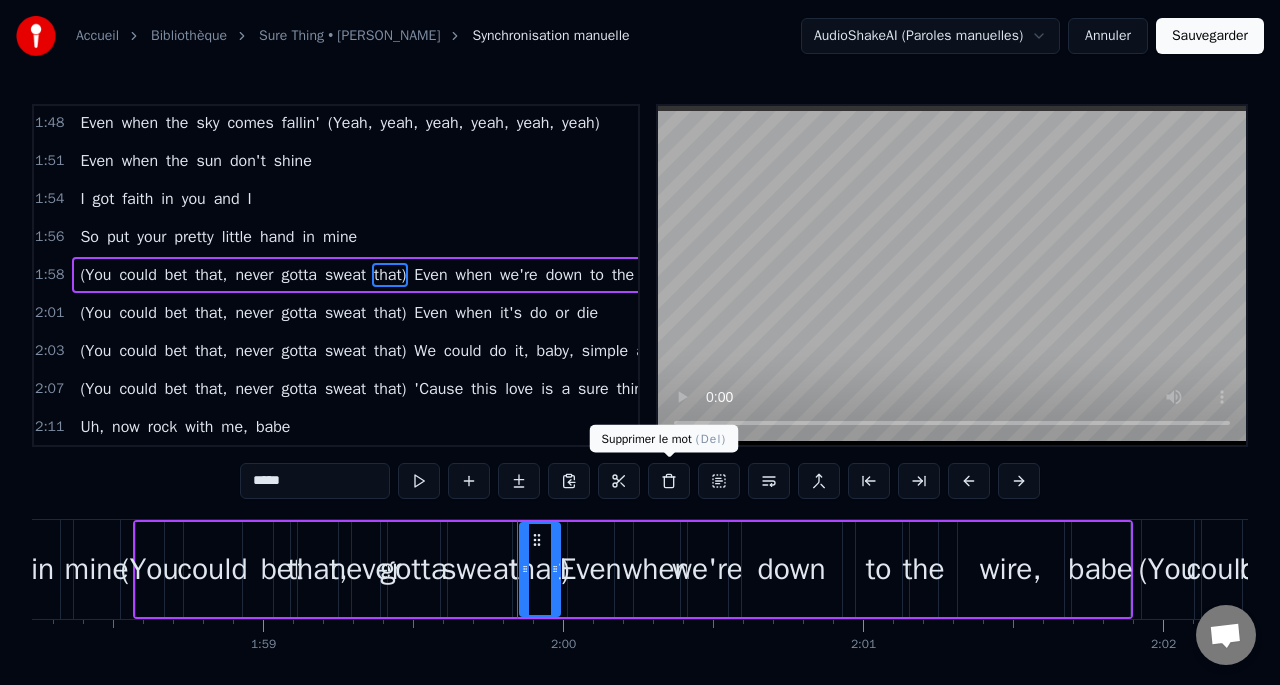 click at bounding box center [669, 481] 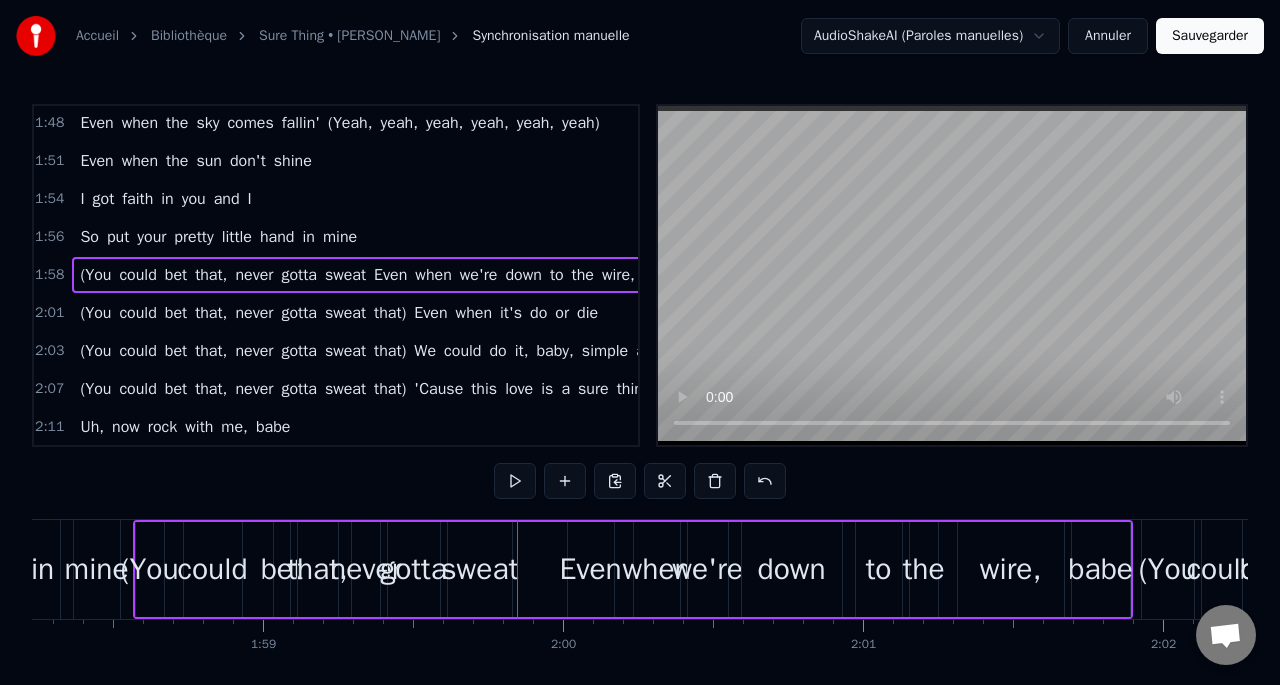 click on "sweat" at bounding box center (345, 275) 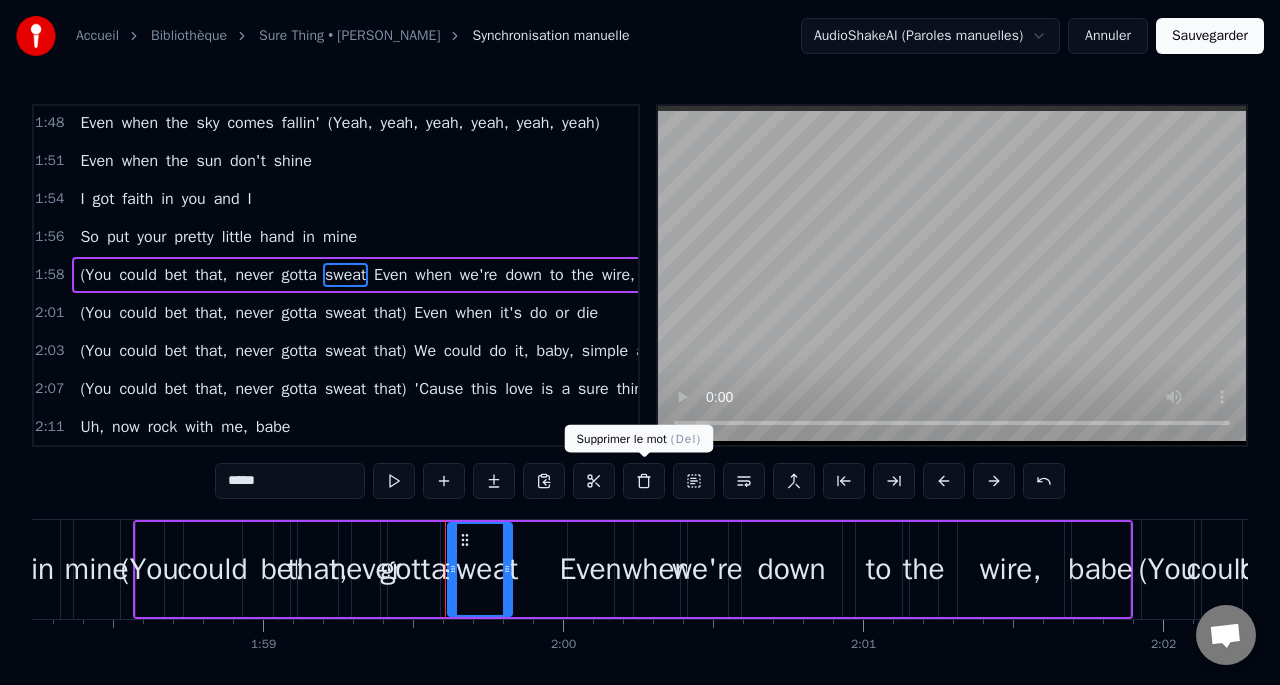 click at bounding box center (644, 481) 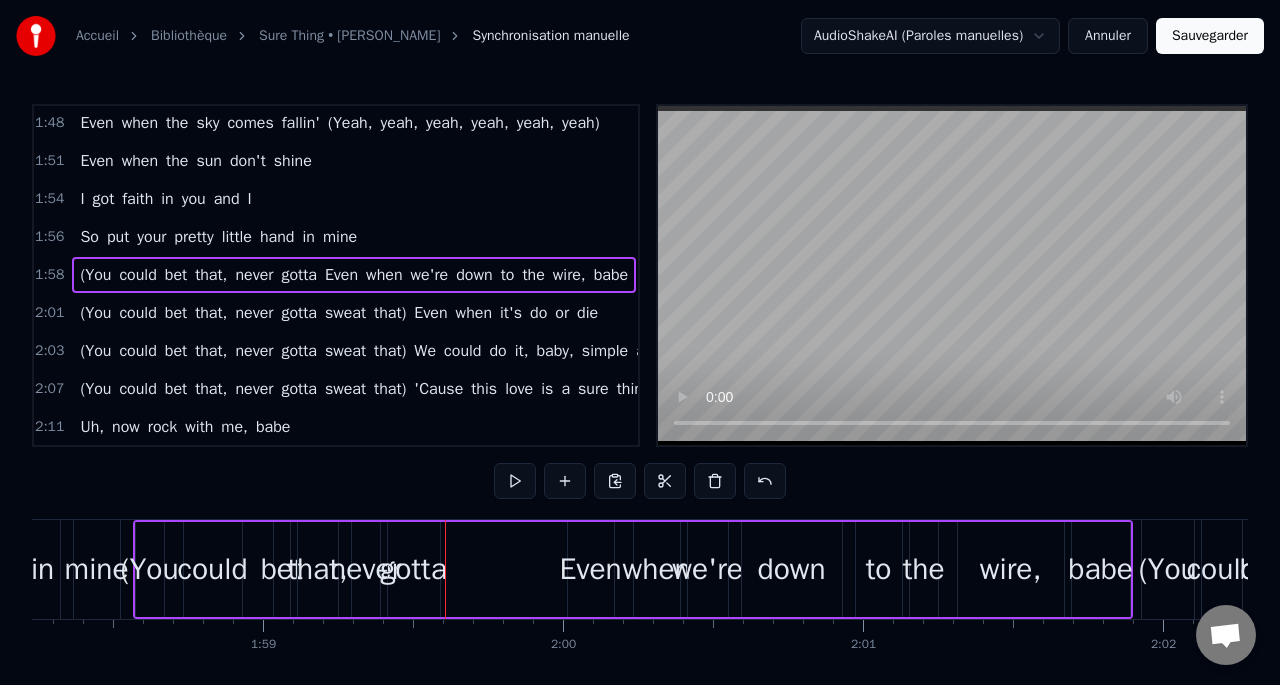 click on "gotta" at bounding box center (298, 275) 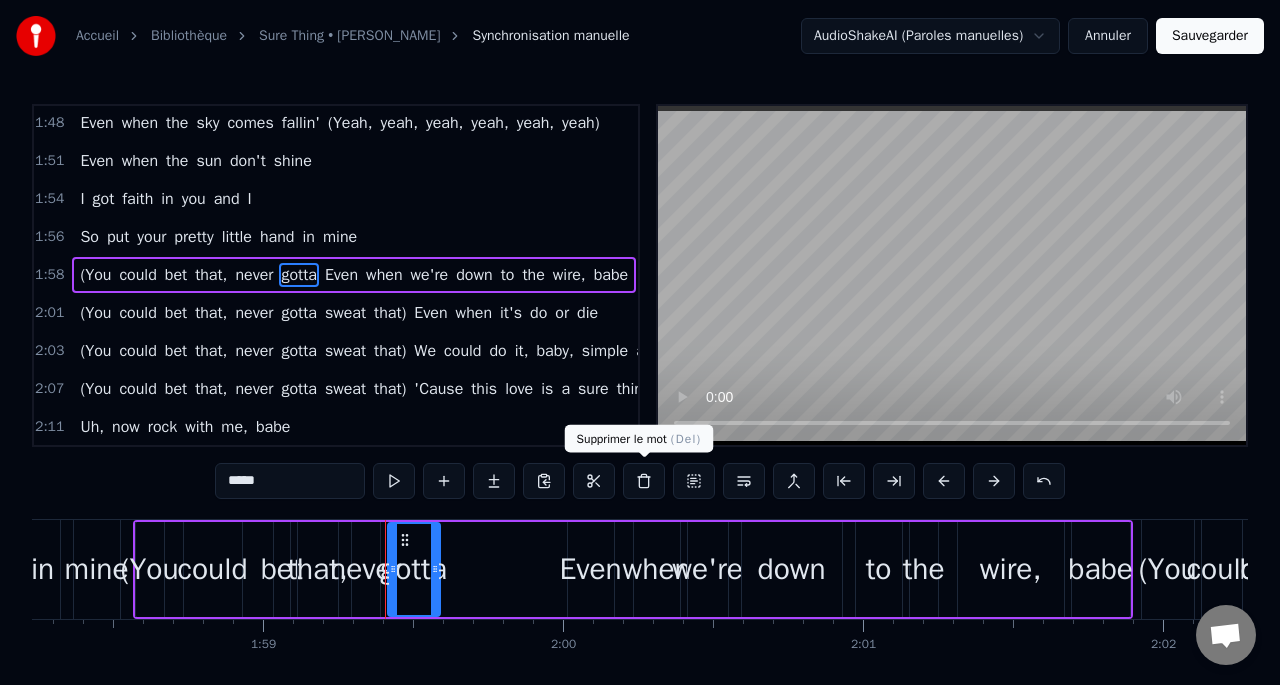 click at bounding box center [644, 481] 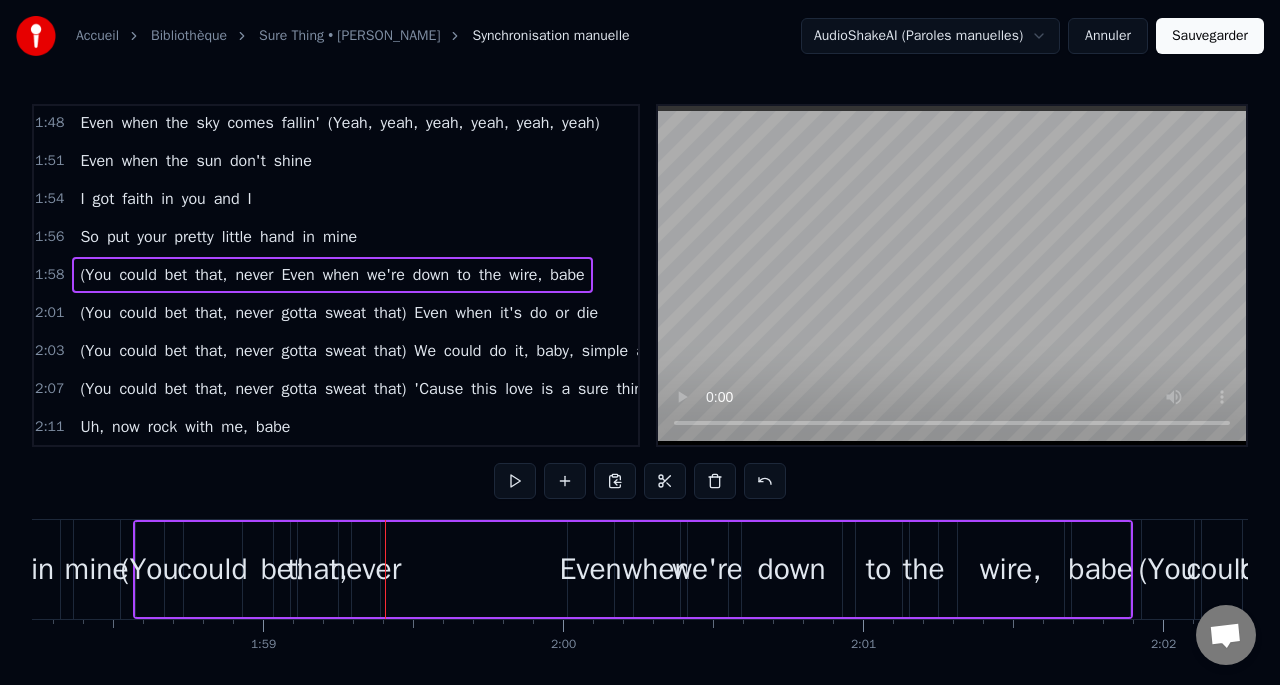 click on "never" at bounding box center (254, 275) 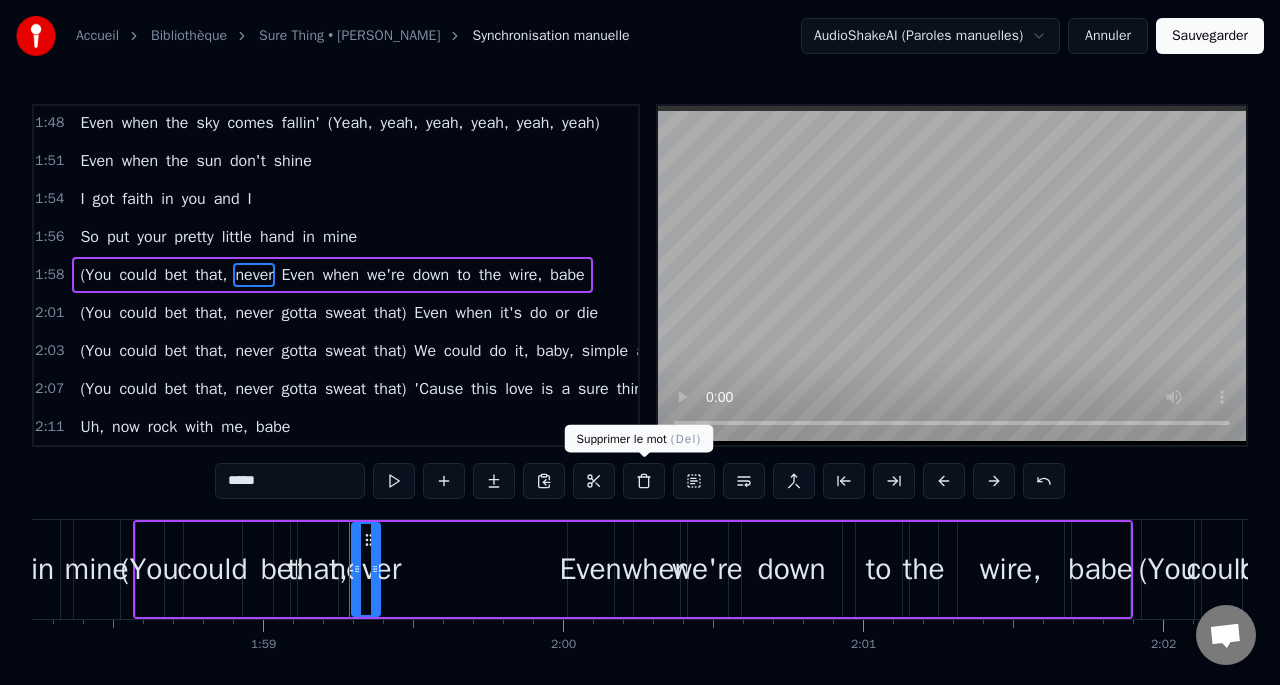 click at bounding box center (644, 481) 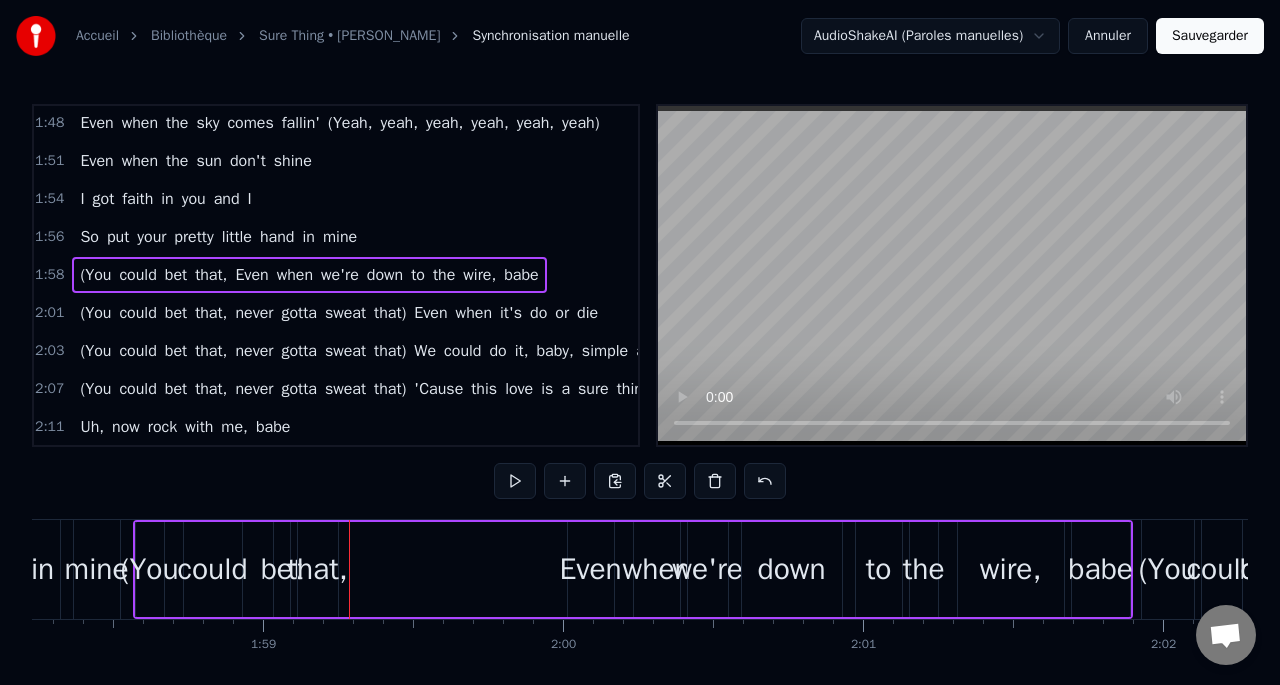 click on "that," at bounding box center [211, 275] 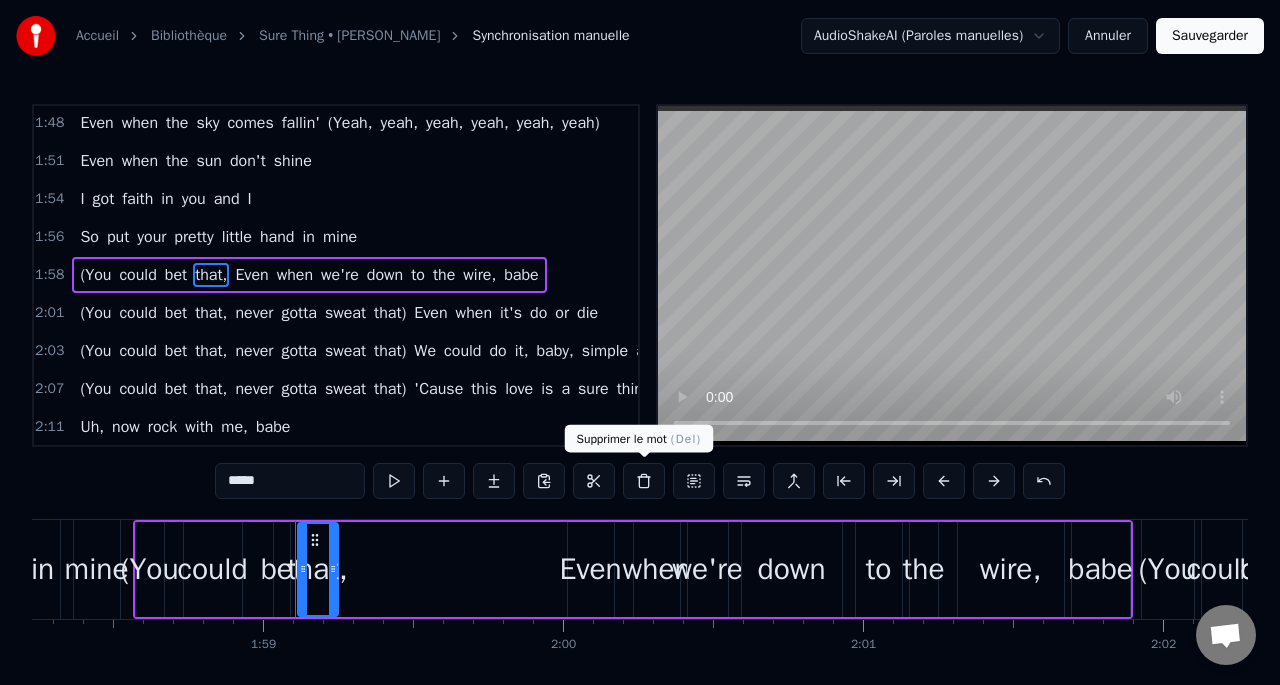click at bounding box center (644, 481) 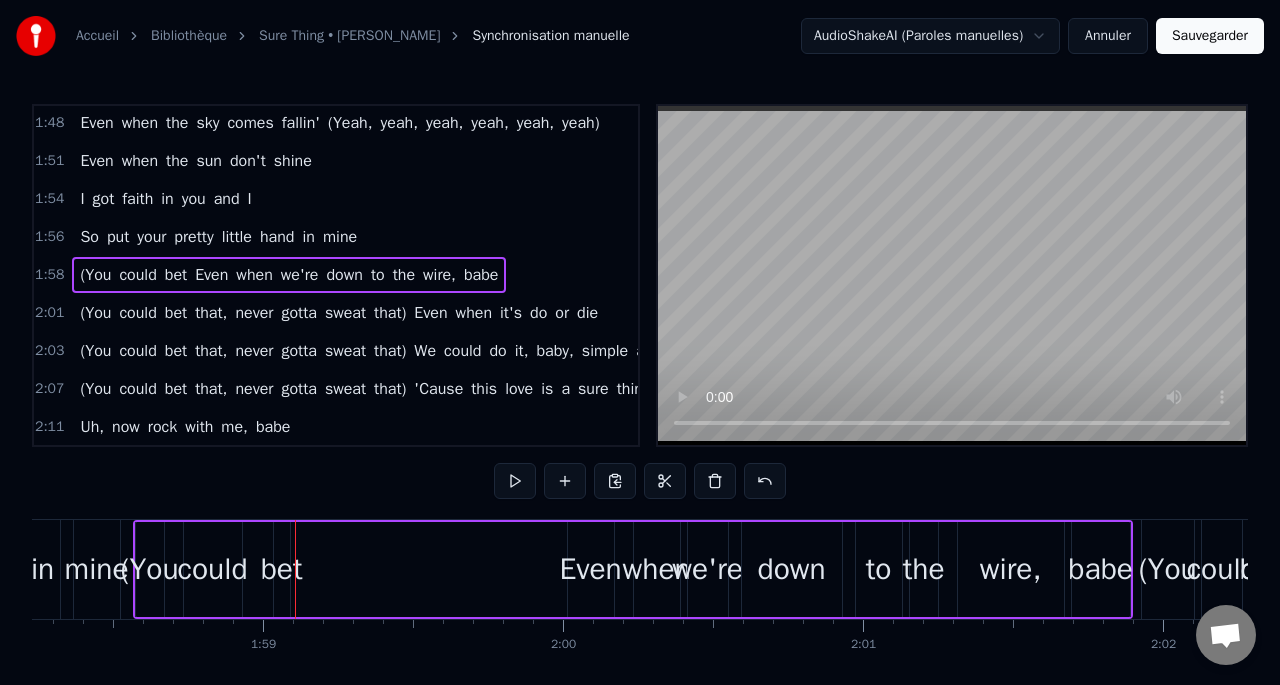 click on "bet" at bounding box center [176, 275] 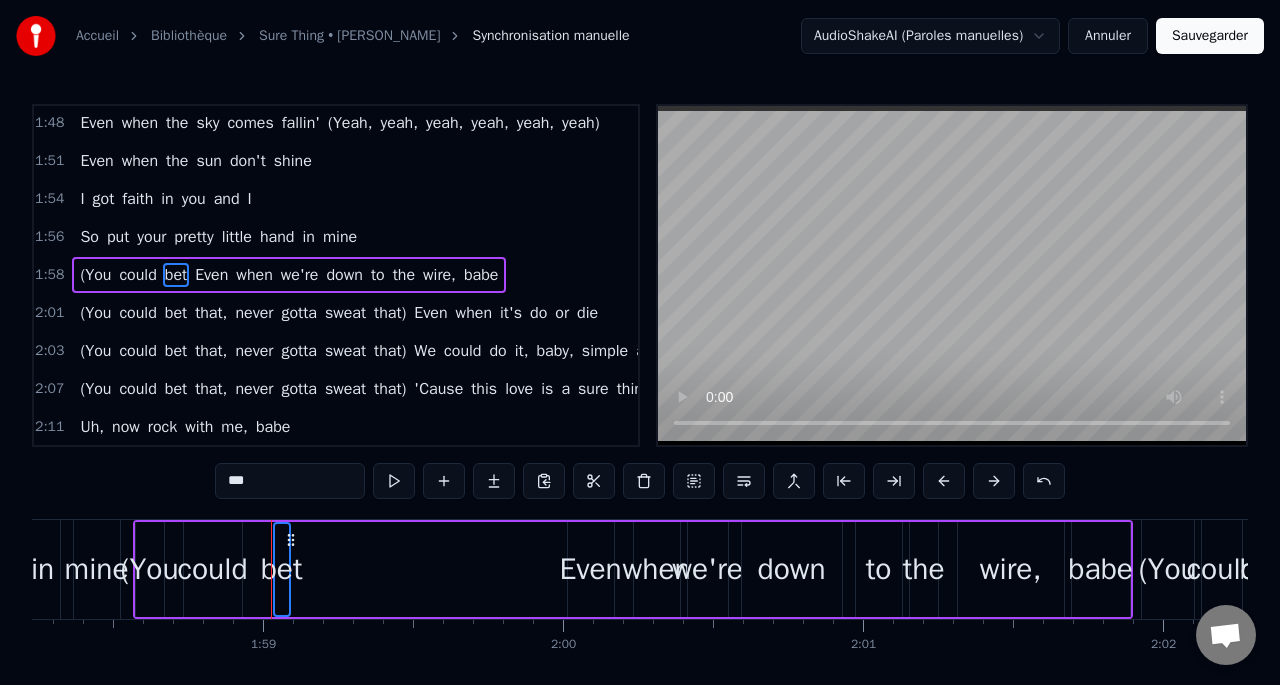 click on "could" at bounding box center [137, 275] 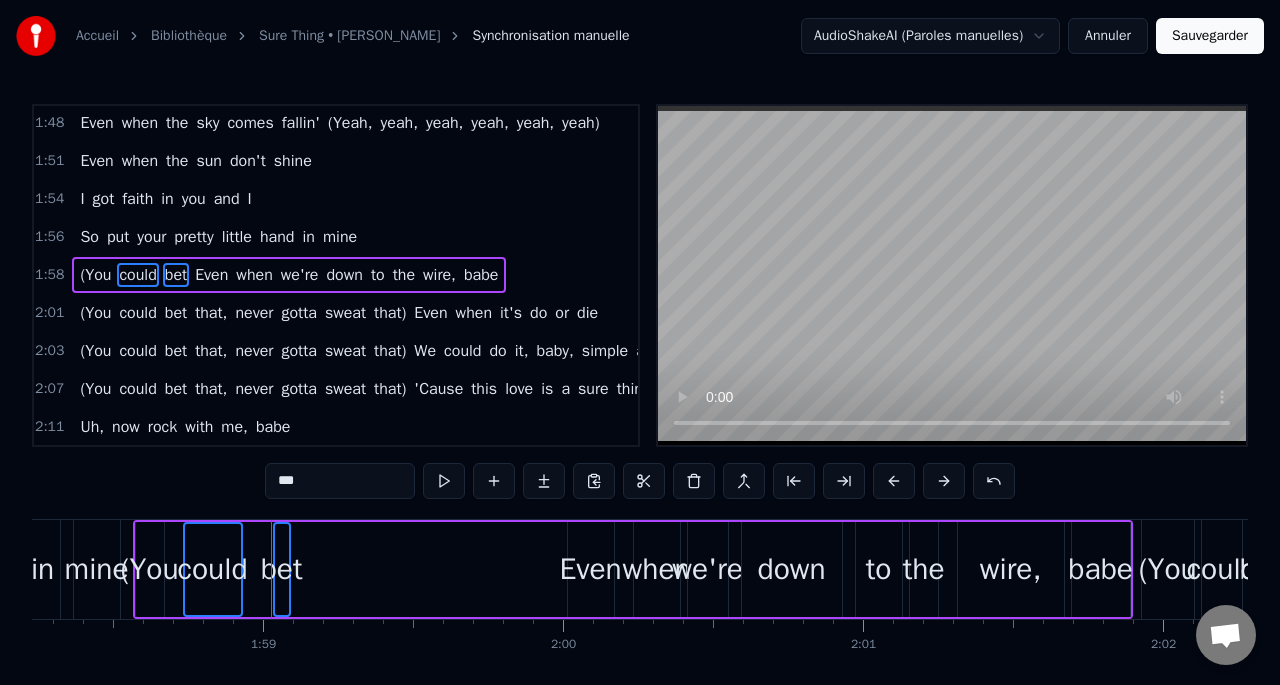 click on "(You" at bounding box center [95, 275] 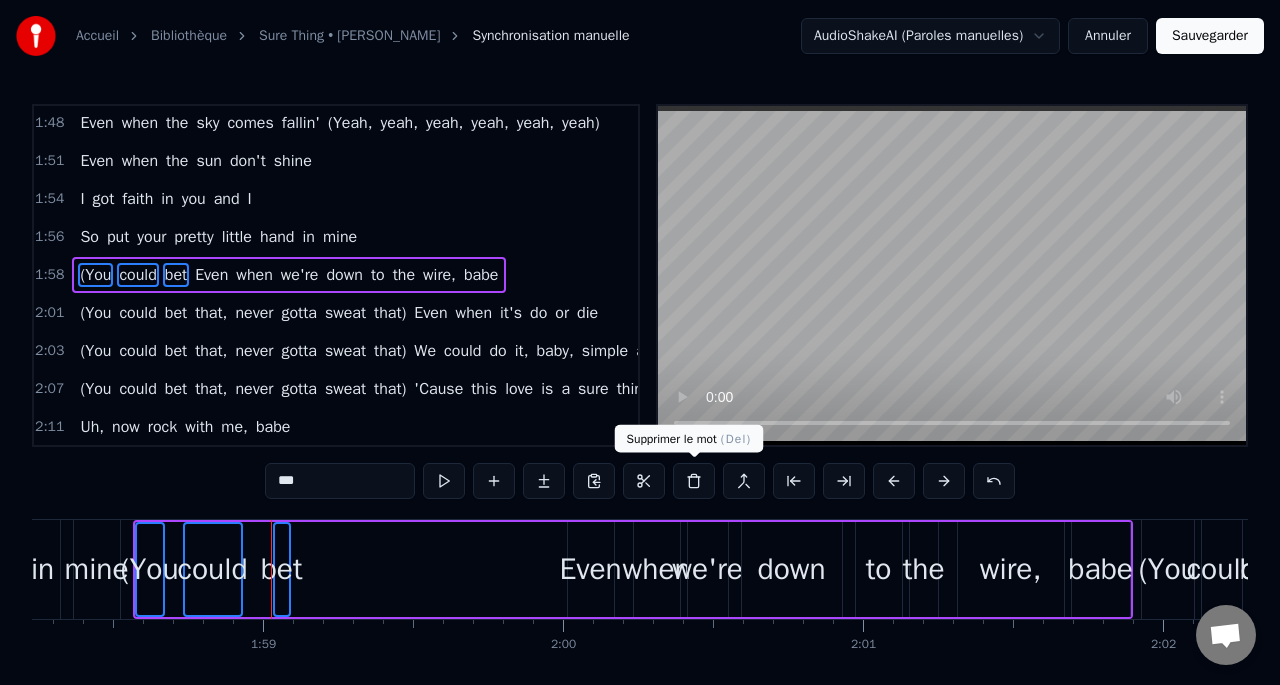 click at bounding box center (694, 481) 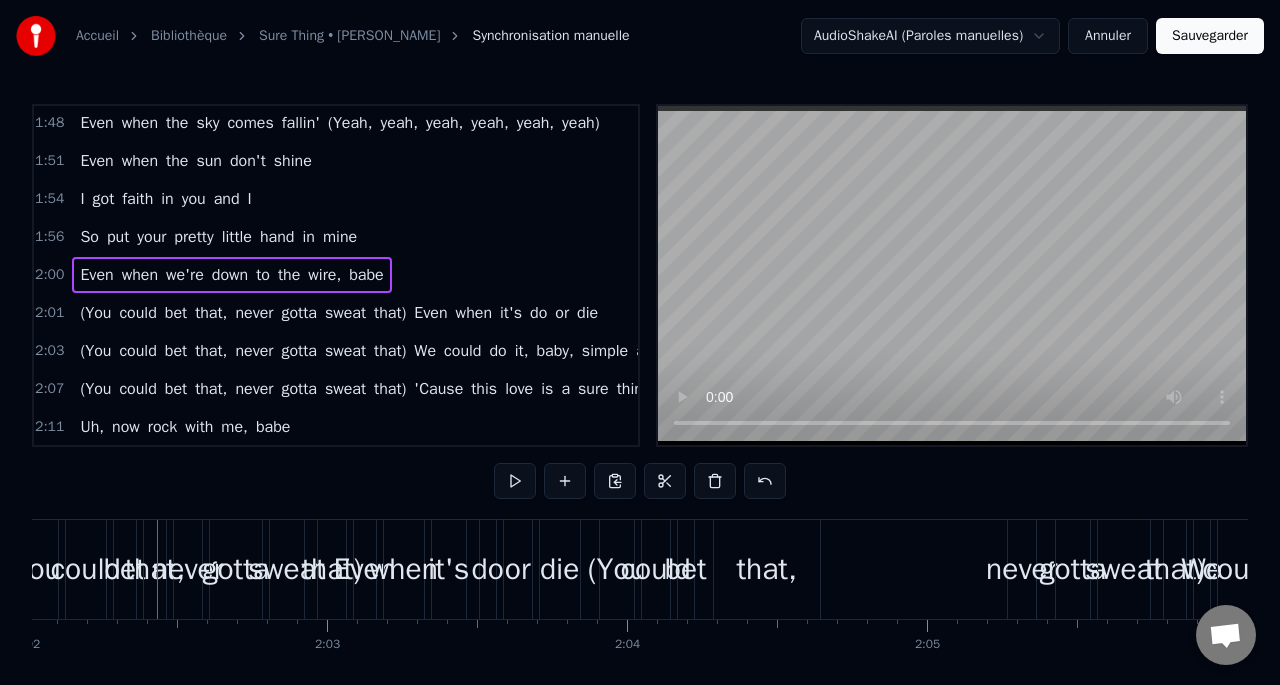 scroll, scrollTop: 0, scrollLeft: 36630, axis: horizontal 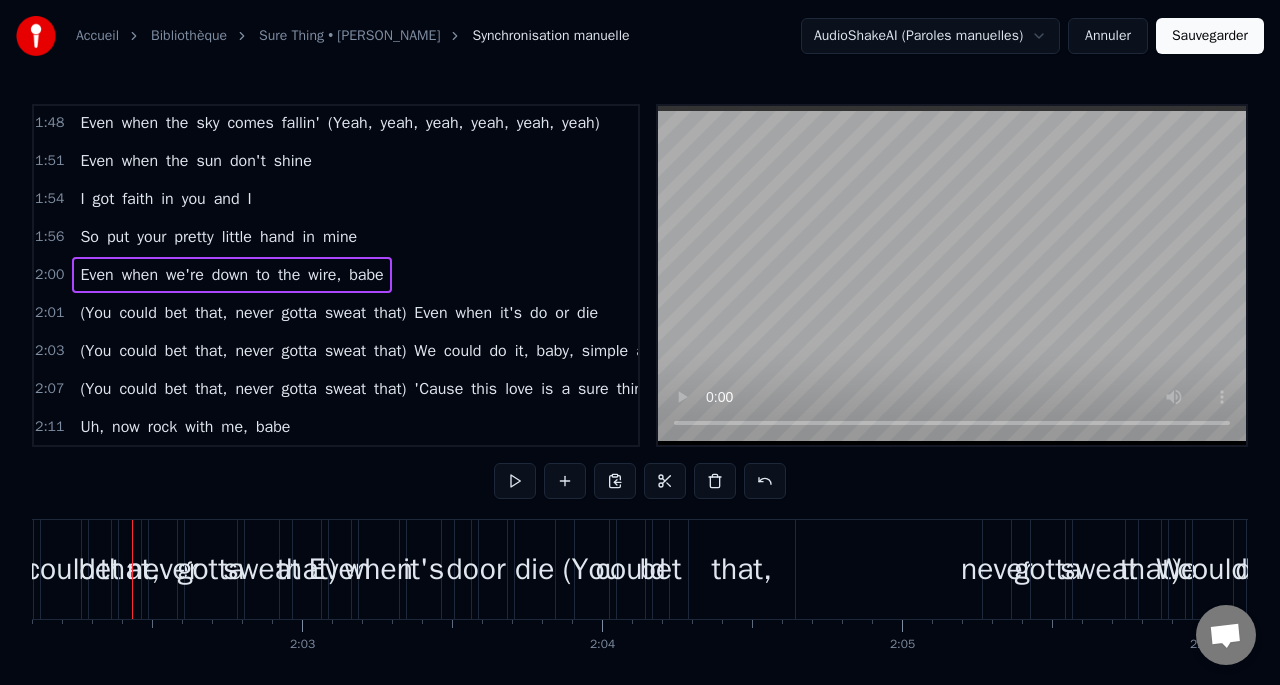 click on "(You" at bounding box center (95, 313) 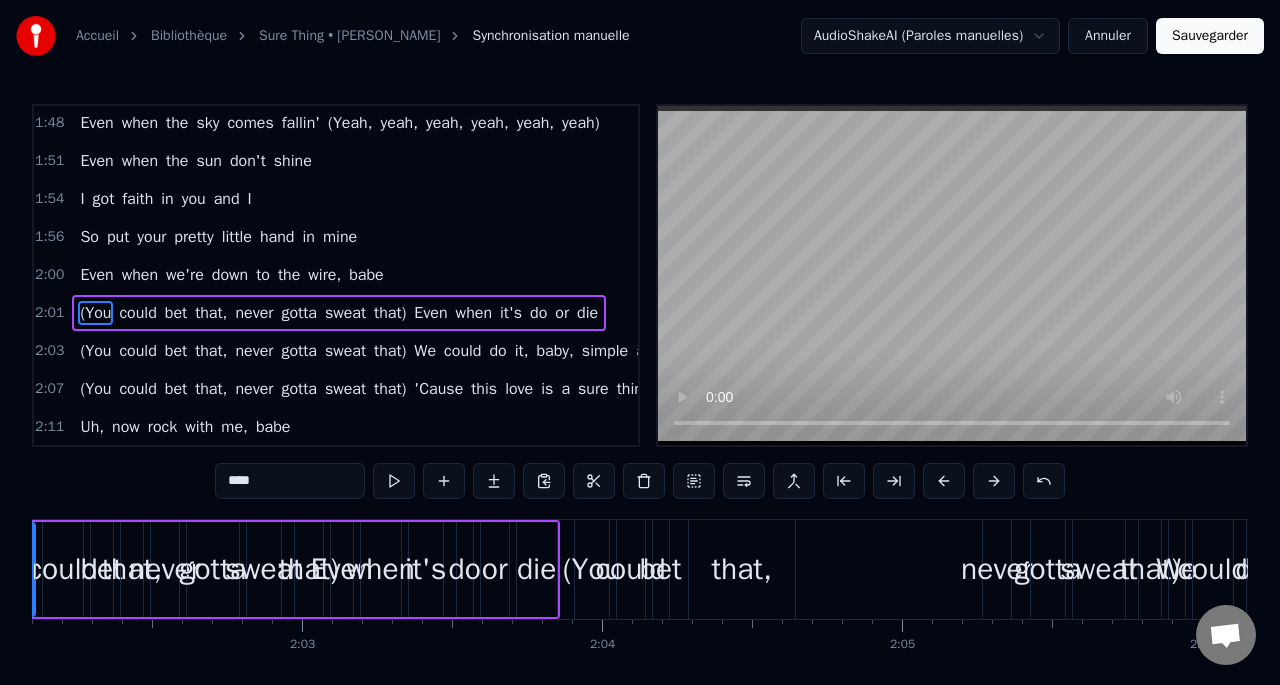 scroll, scrollTop: 1445, scrollLeft: 0, axis: vertical 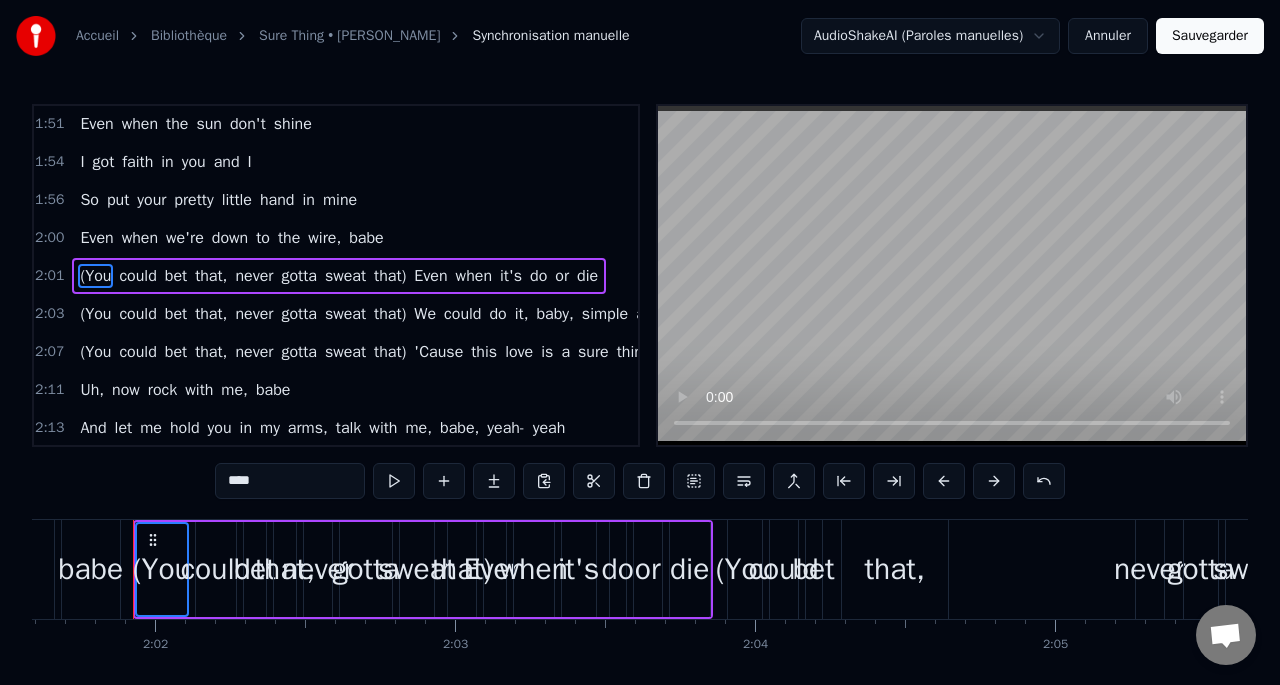 click on "could" at bounding box center (137, 276) 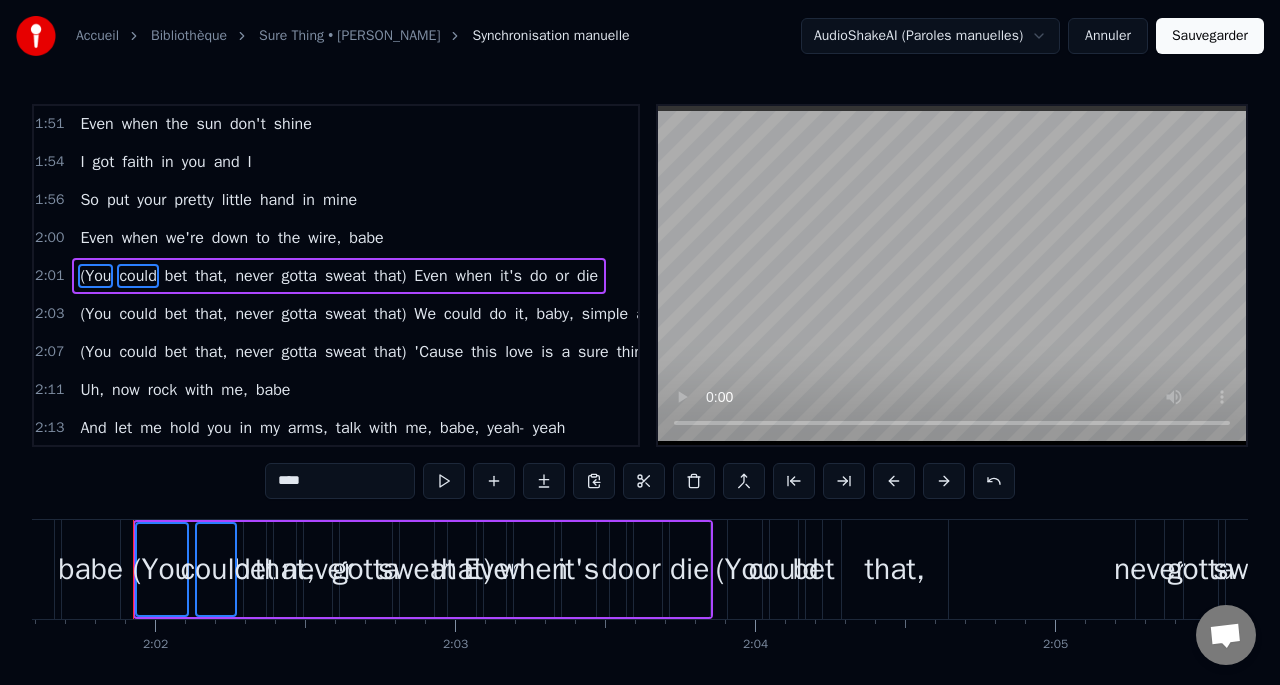 scroll, scrollTop: 1446, scrollLeft: 0, axis: vertical 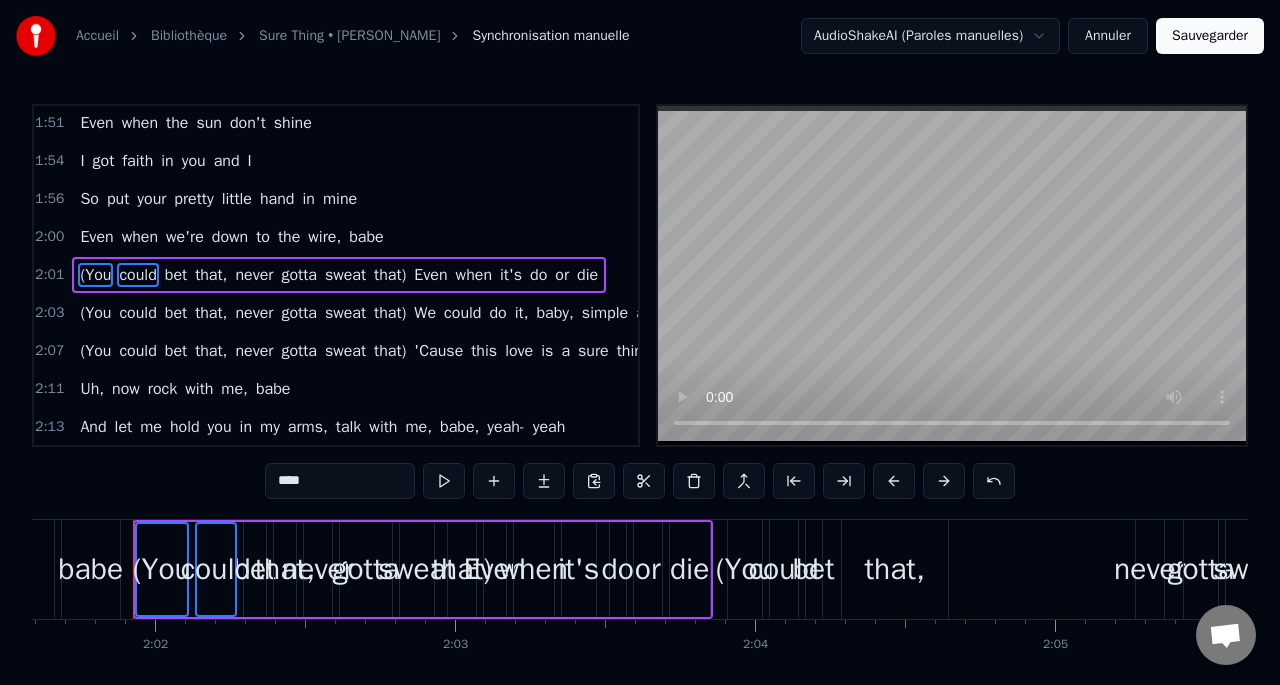 click on "(You could bet that, never gotta sweat that) Even when it's do or die" at bounding box center [339, 275] 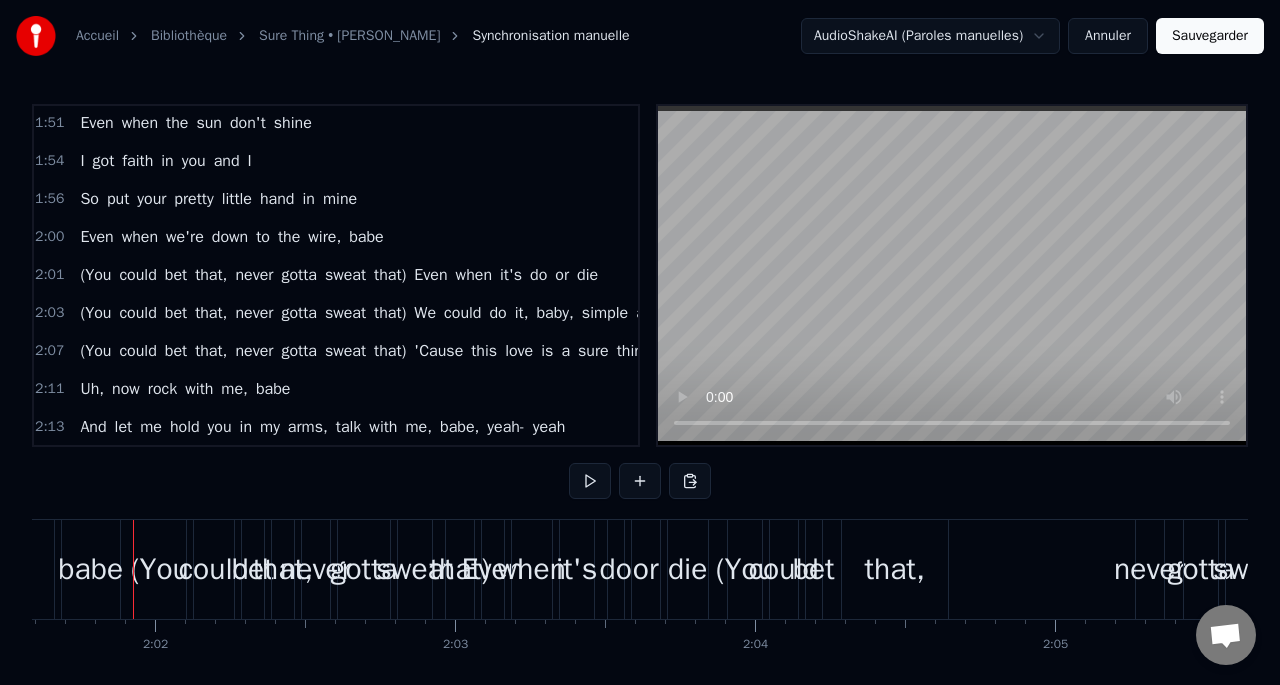 click on "bet" at bounding box center (176, 275) 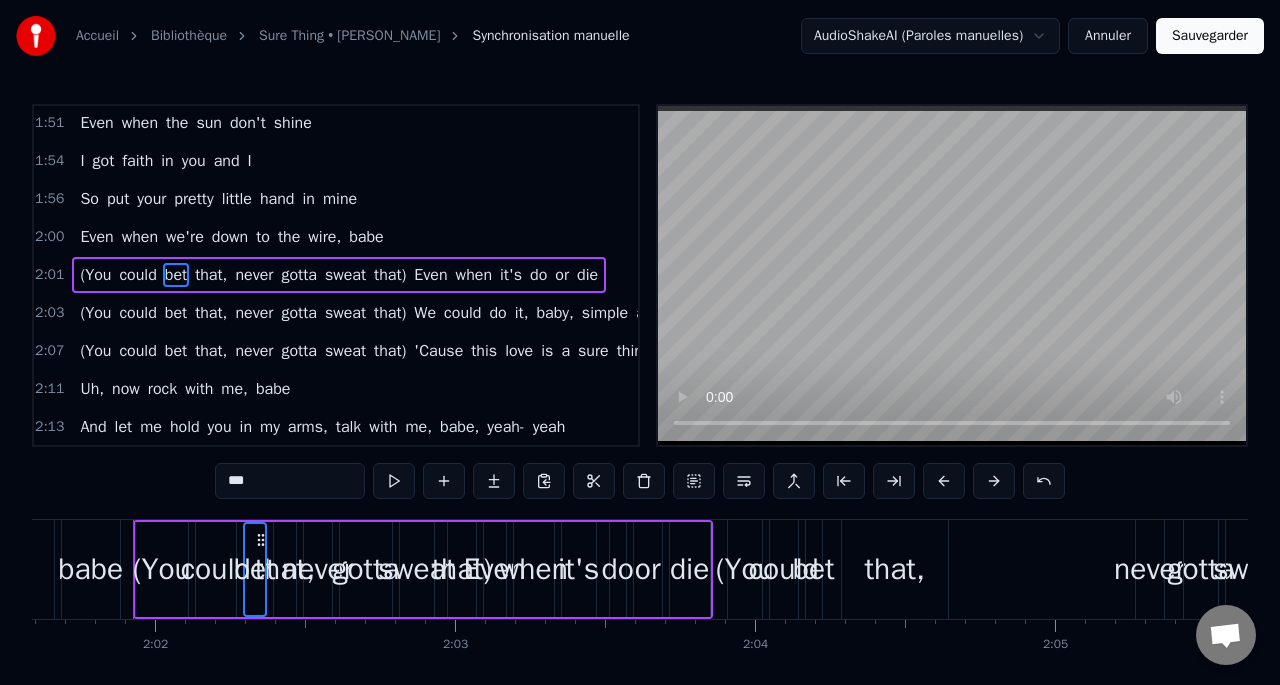 click on "could" at bounding box center (137, 275) 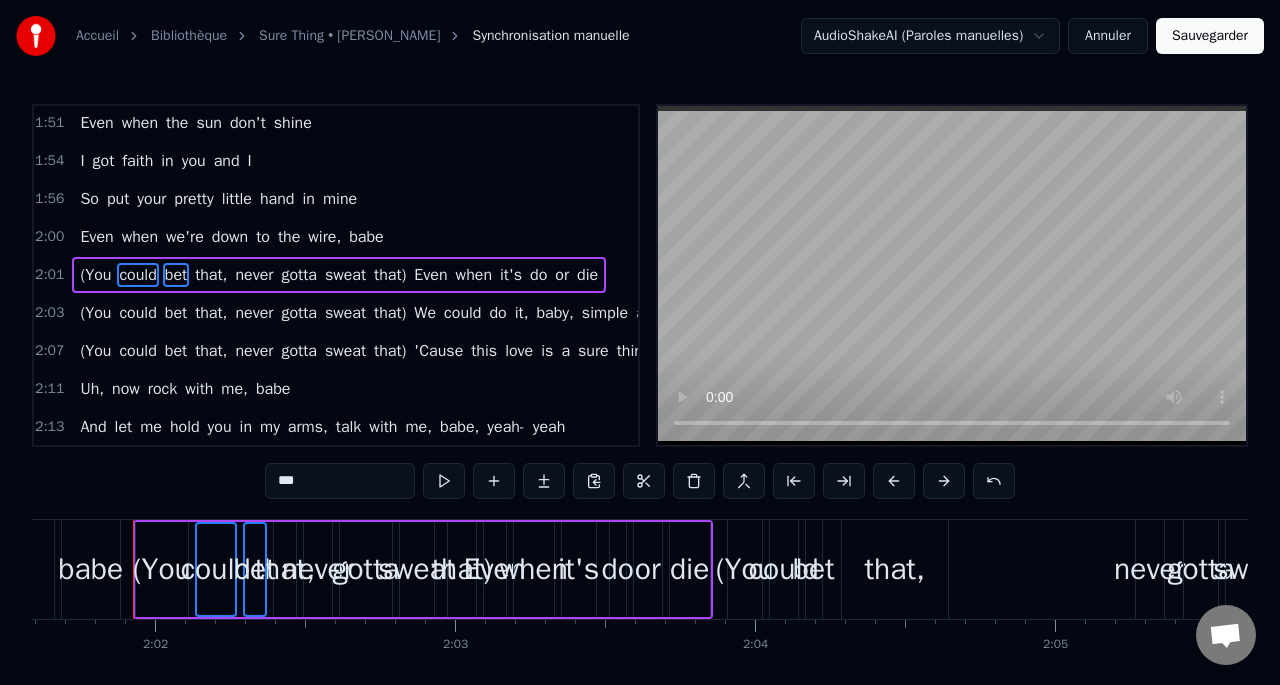 click on "(You" at bounding box center [95, 275] 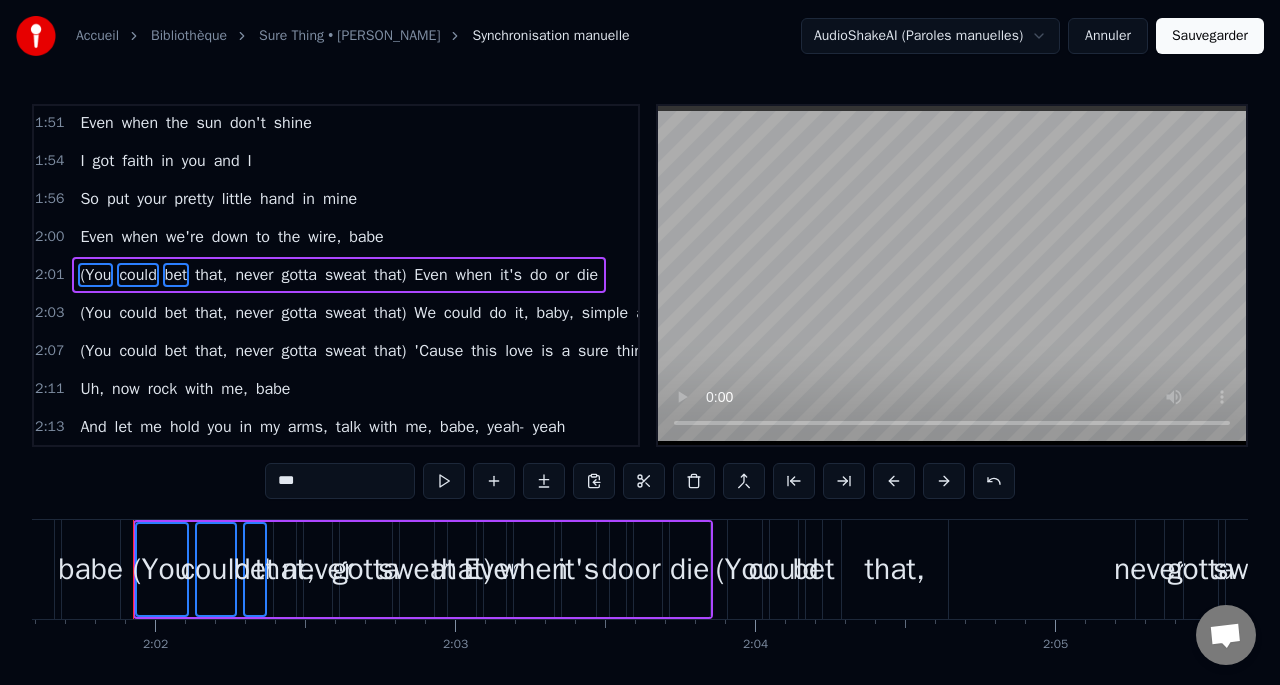 click on "that," at bounding box center (211, 275) 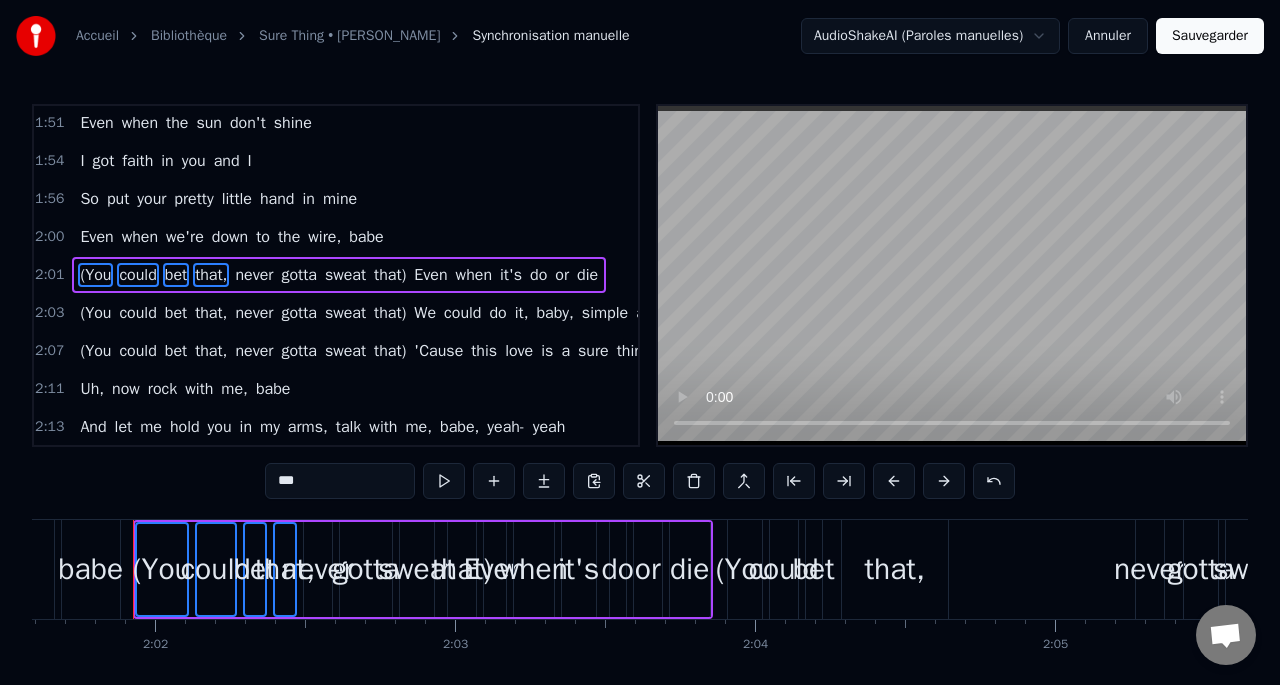 click on "never" at bounding box center [254, 275] 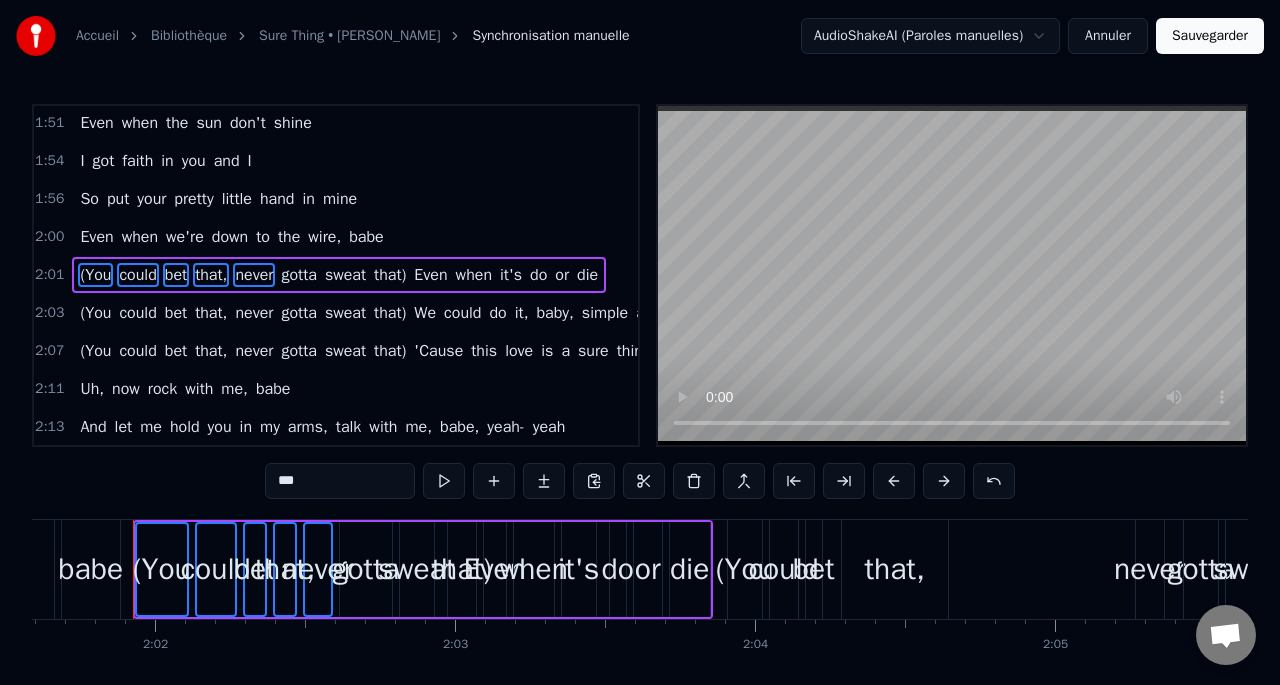 click on "gotta" at bounding box center (298, 275) 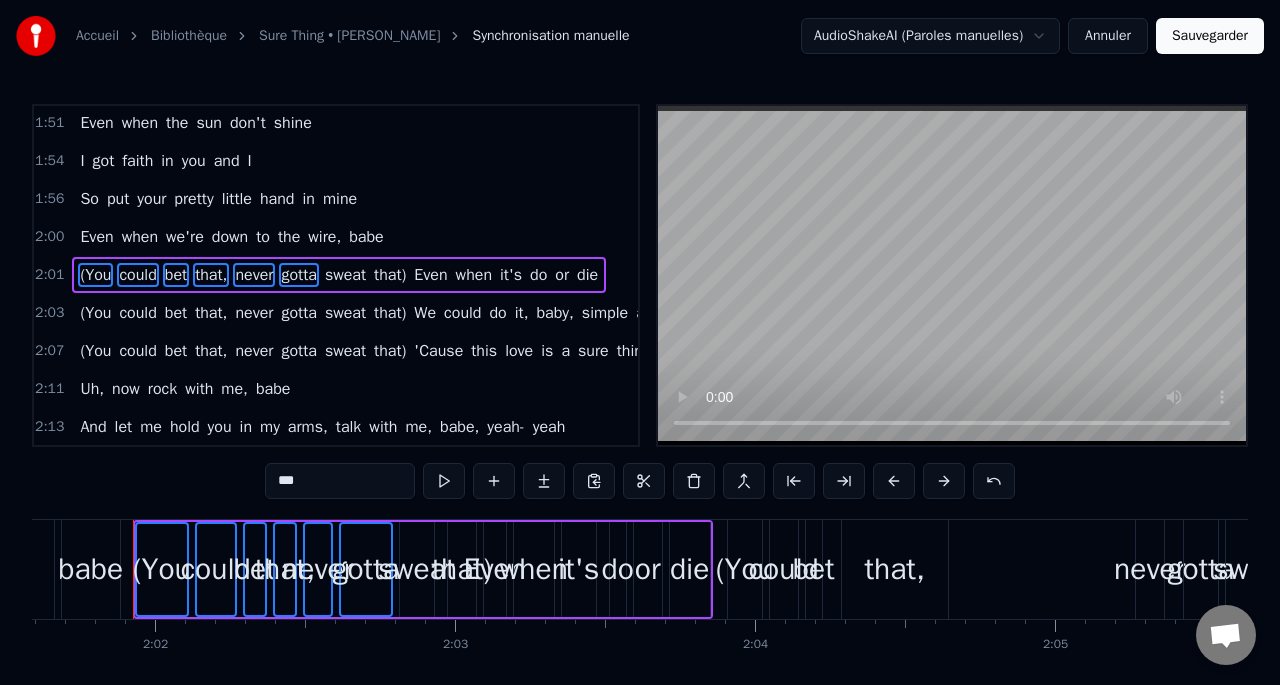 click on "sweat" at bounding box center (345, 275) 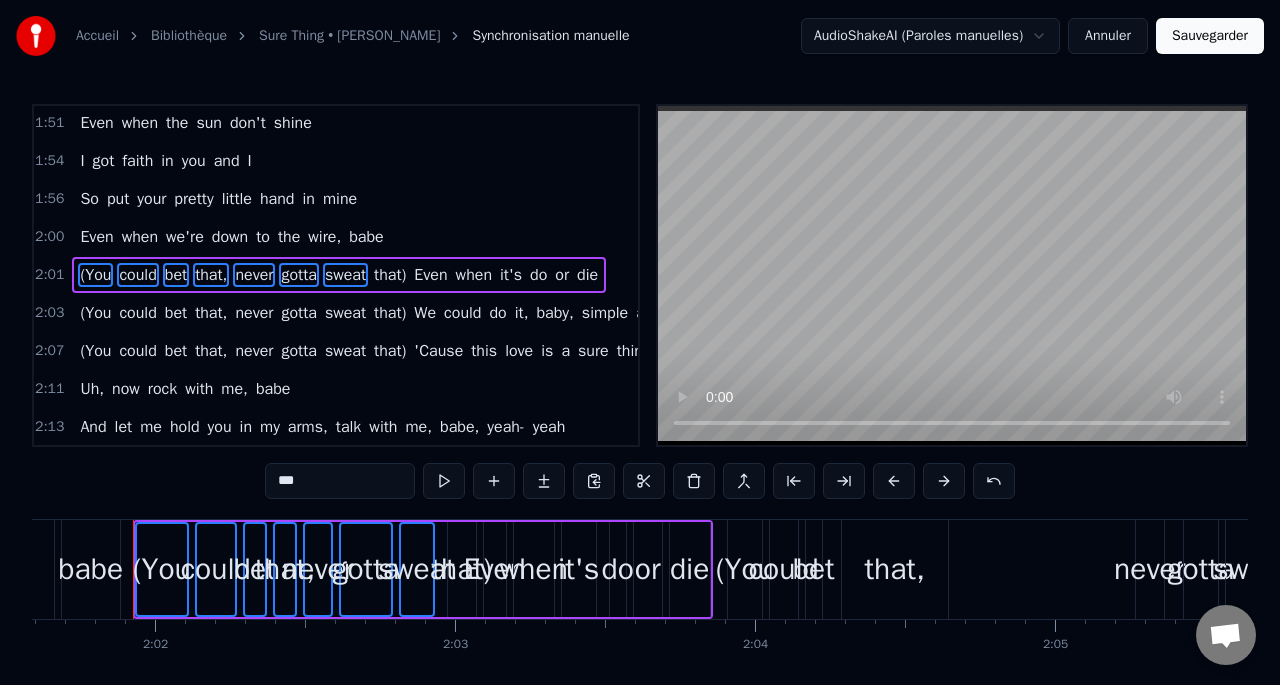 click on "that)" at bounding box center (390, 275) 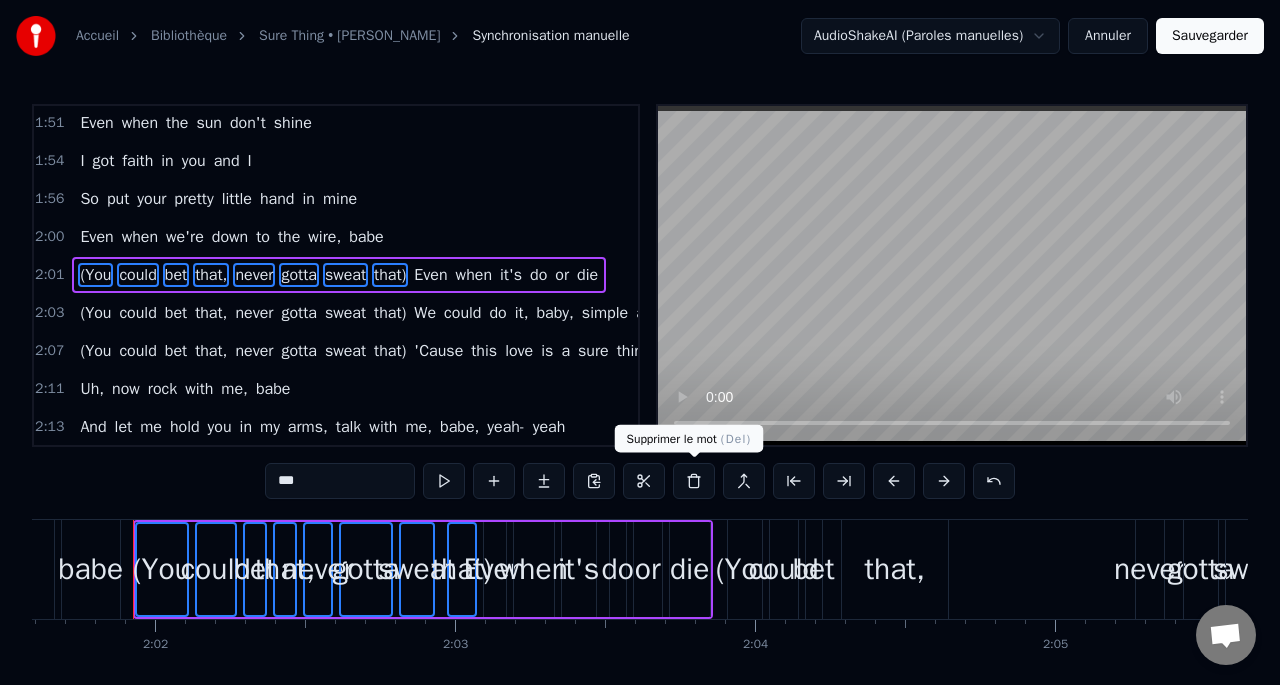 click at bounding box center (694, 481) 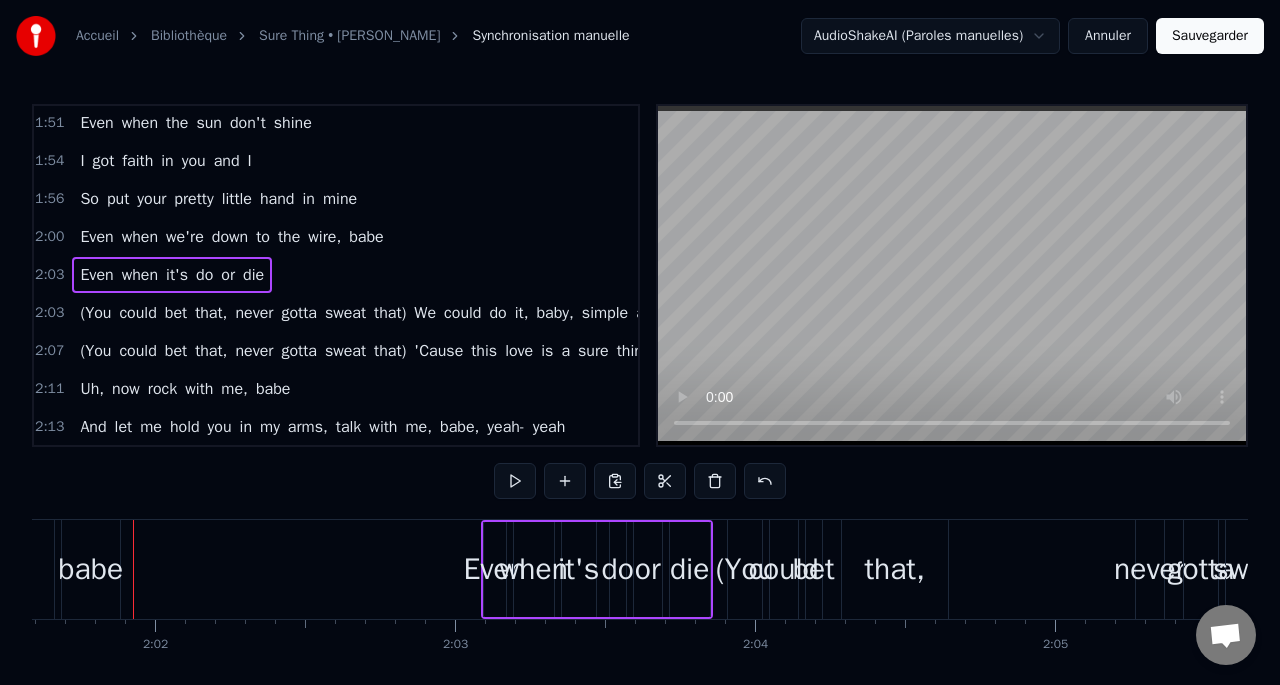 click on "(You" at bounding box center (95, 313) 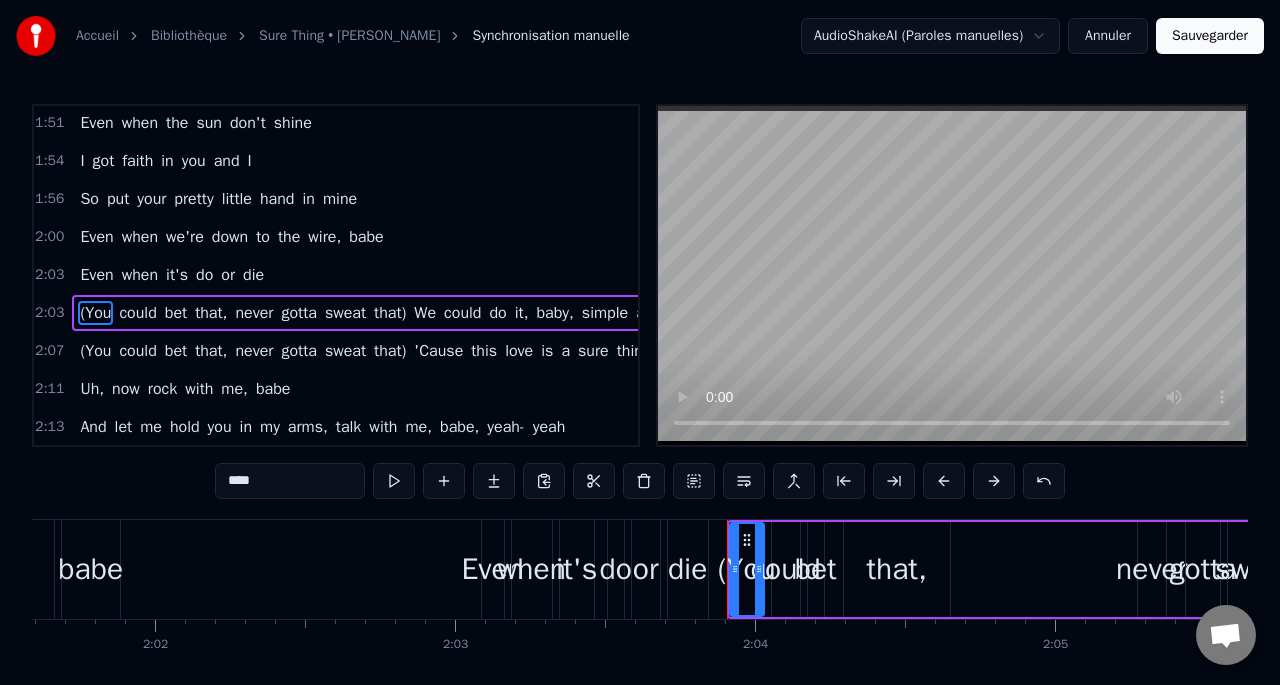 scroll, scrollTop: 1484, scrollLeft: 0, axis: vertical 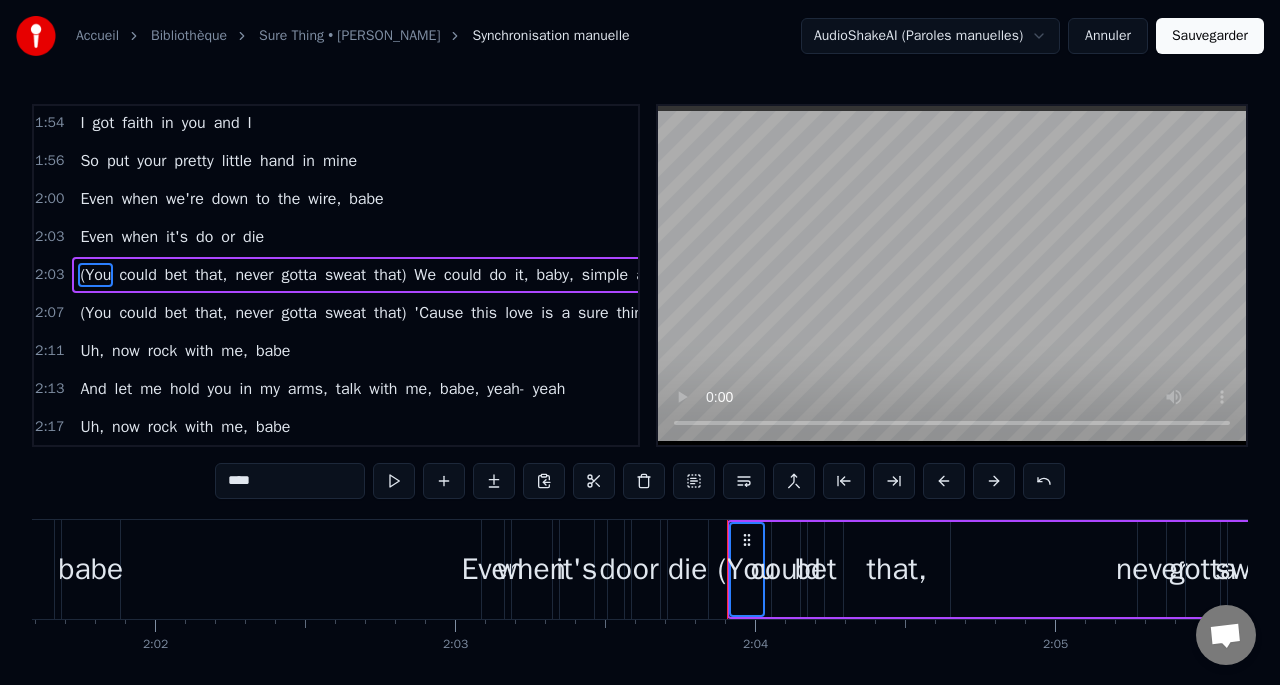 click on "could" at bounding box center [137, 275] 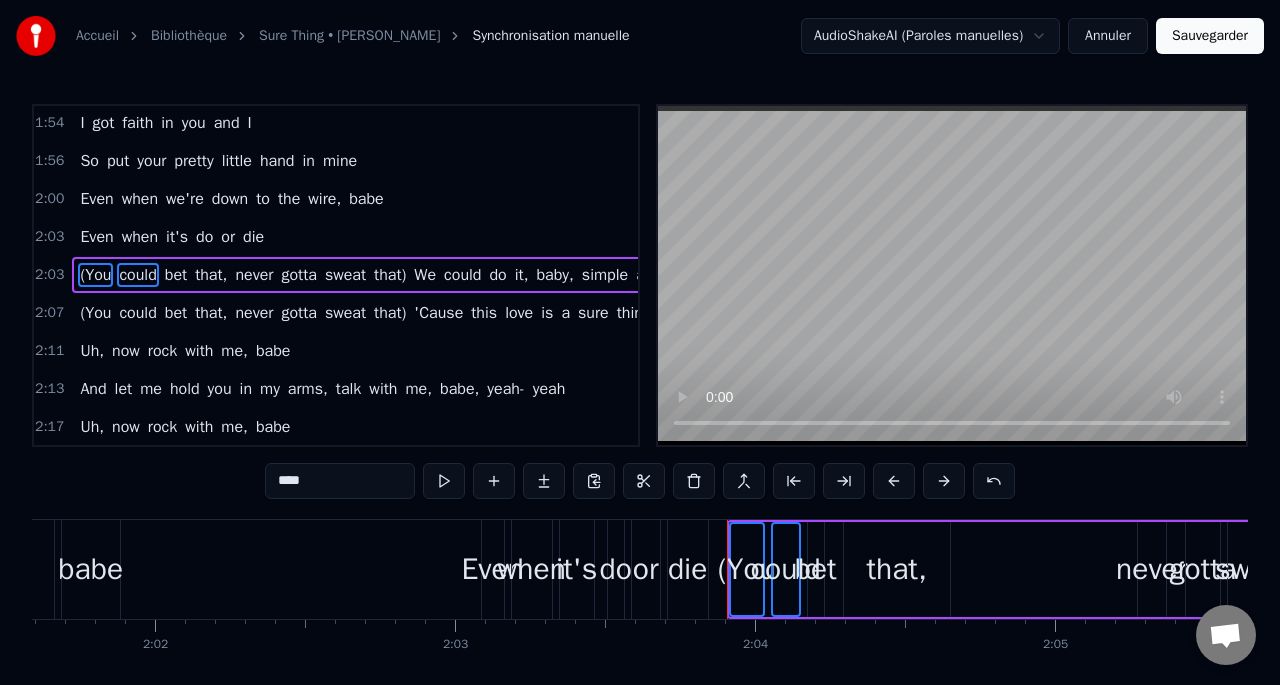click on "bet" at bounding box center [176, 275] 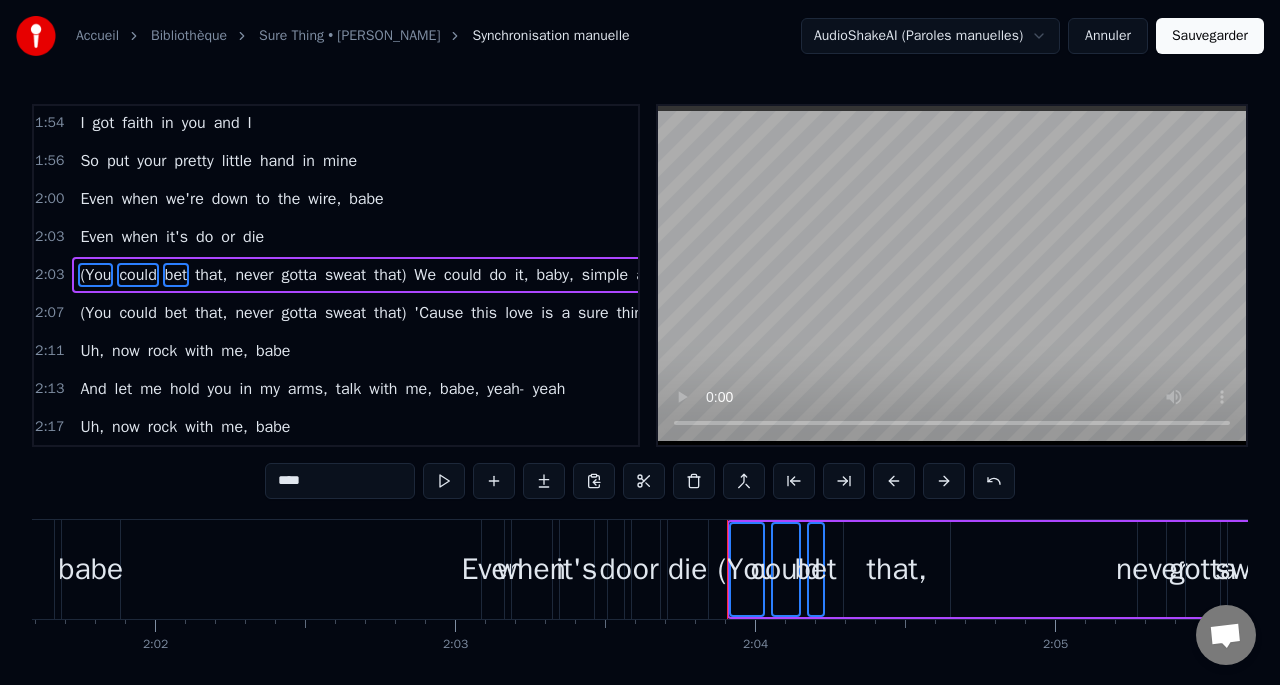 click on "that," at bounding box center (211, 275) 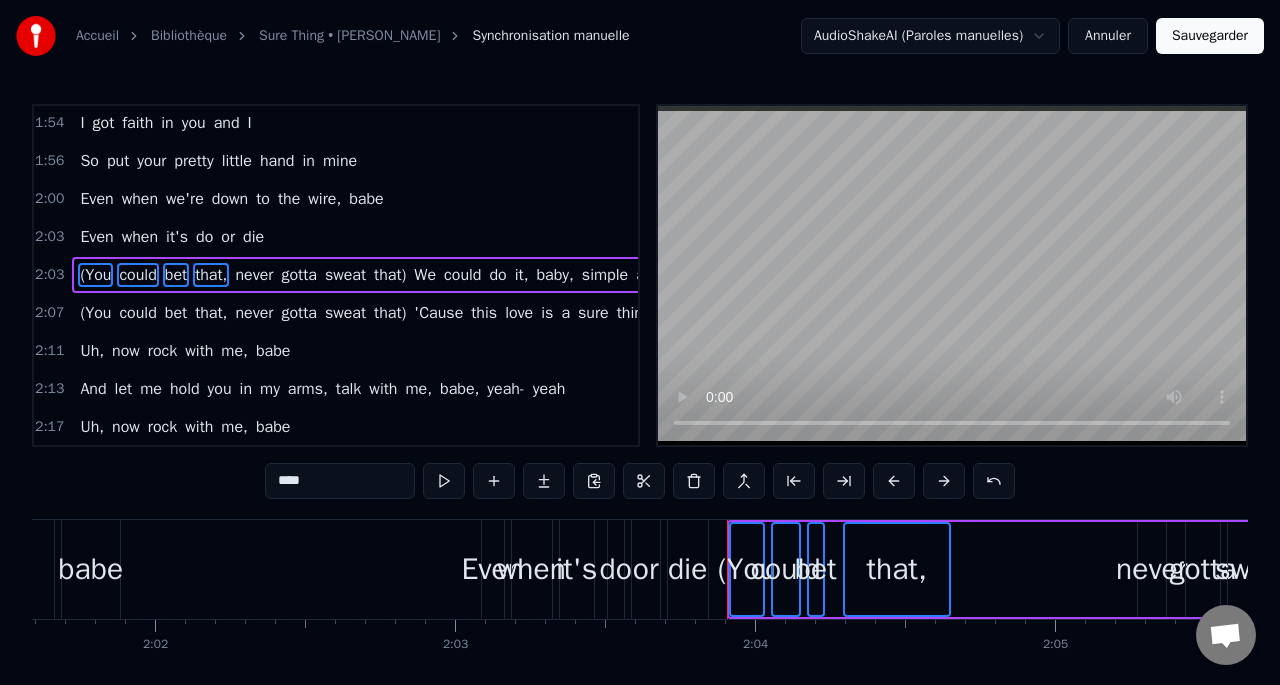 click on "never" at bounding box center (254, 275) 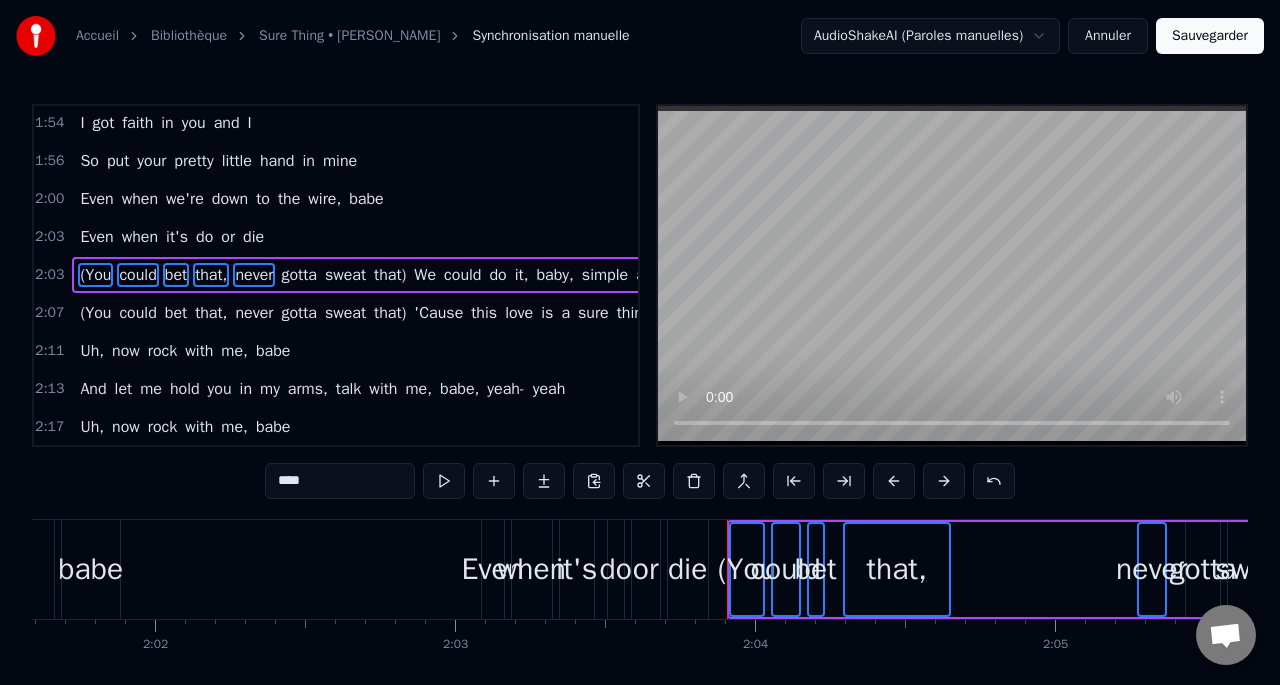 click on "gotta" at bounding box center (298, 275) 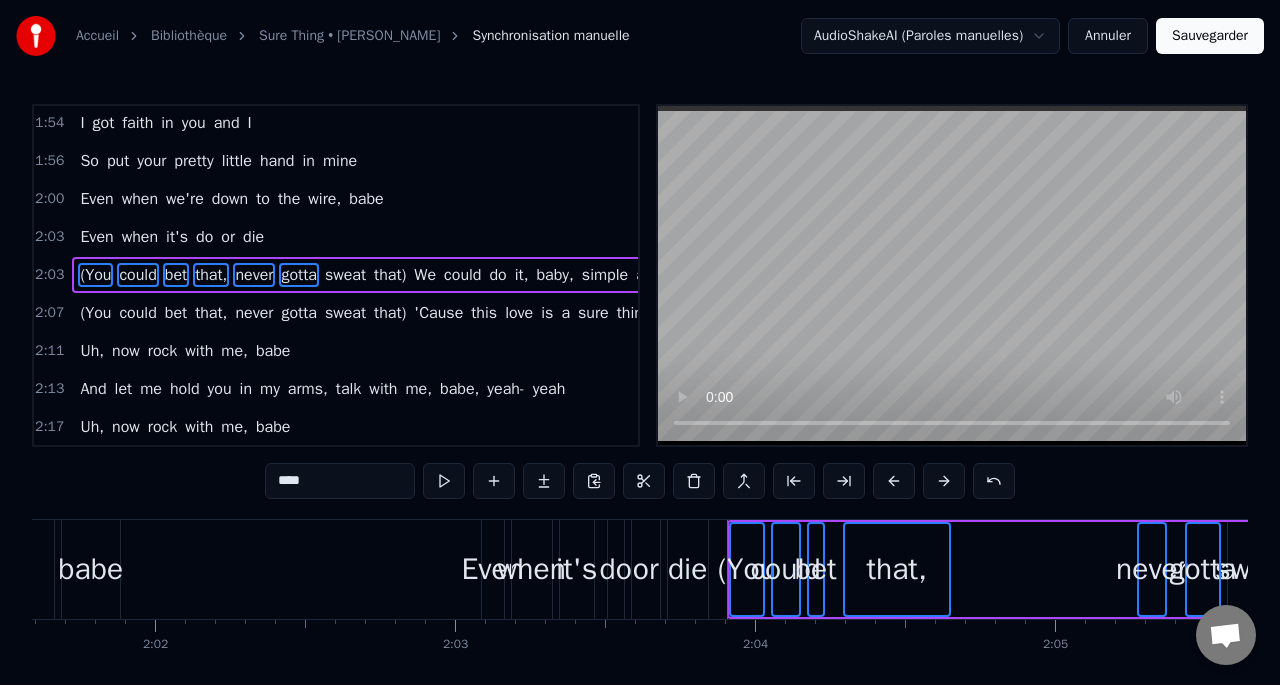 click on "sweat" at bounding box center [345, 275] 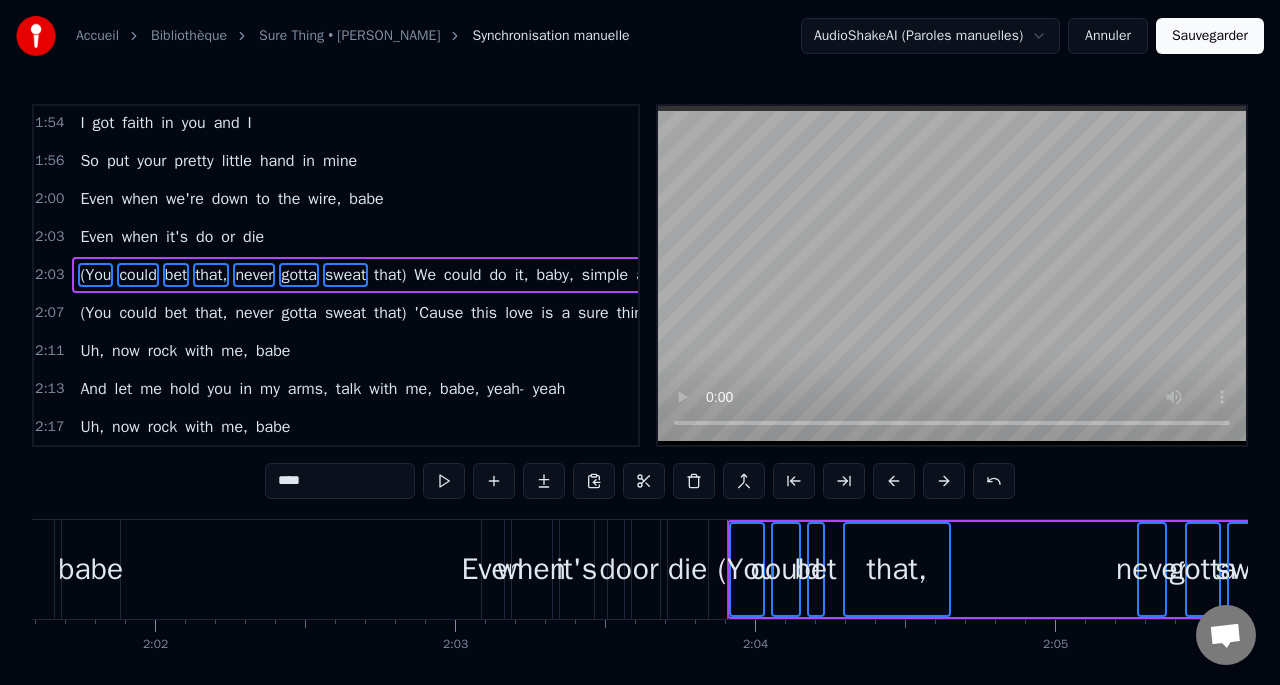 click on "that)" at bounding box center (390, 275) 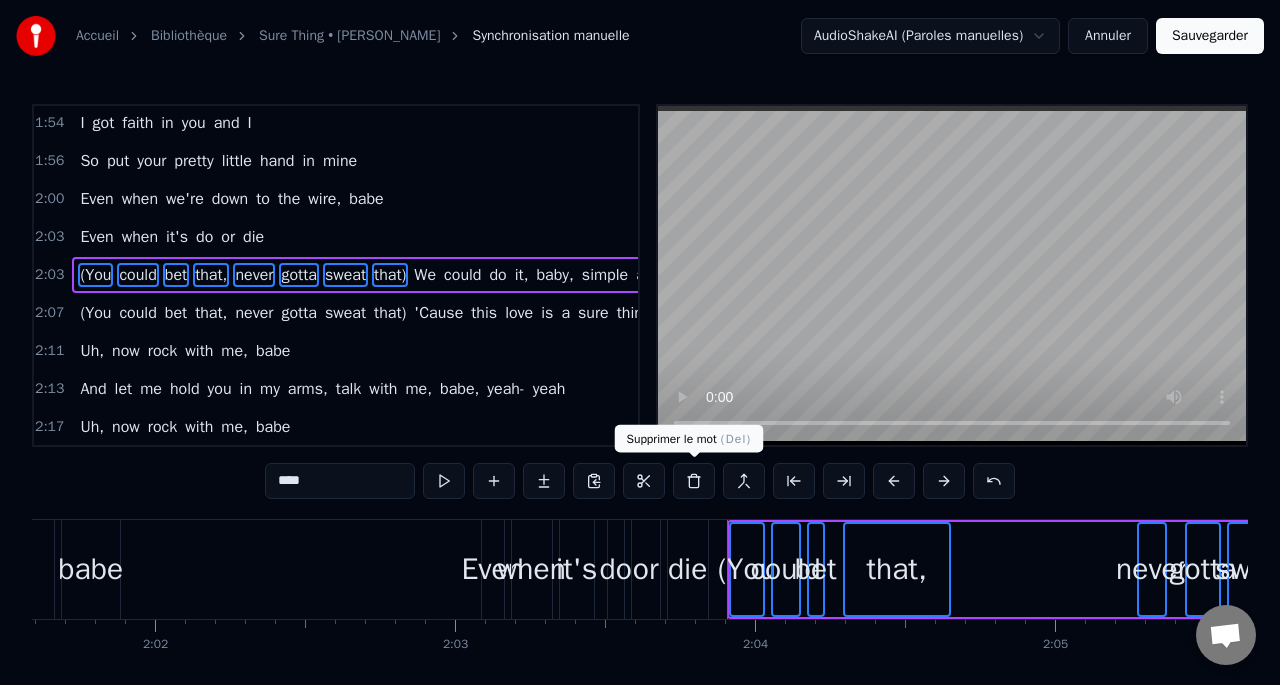 click at bounding box center [694, 481] 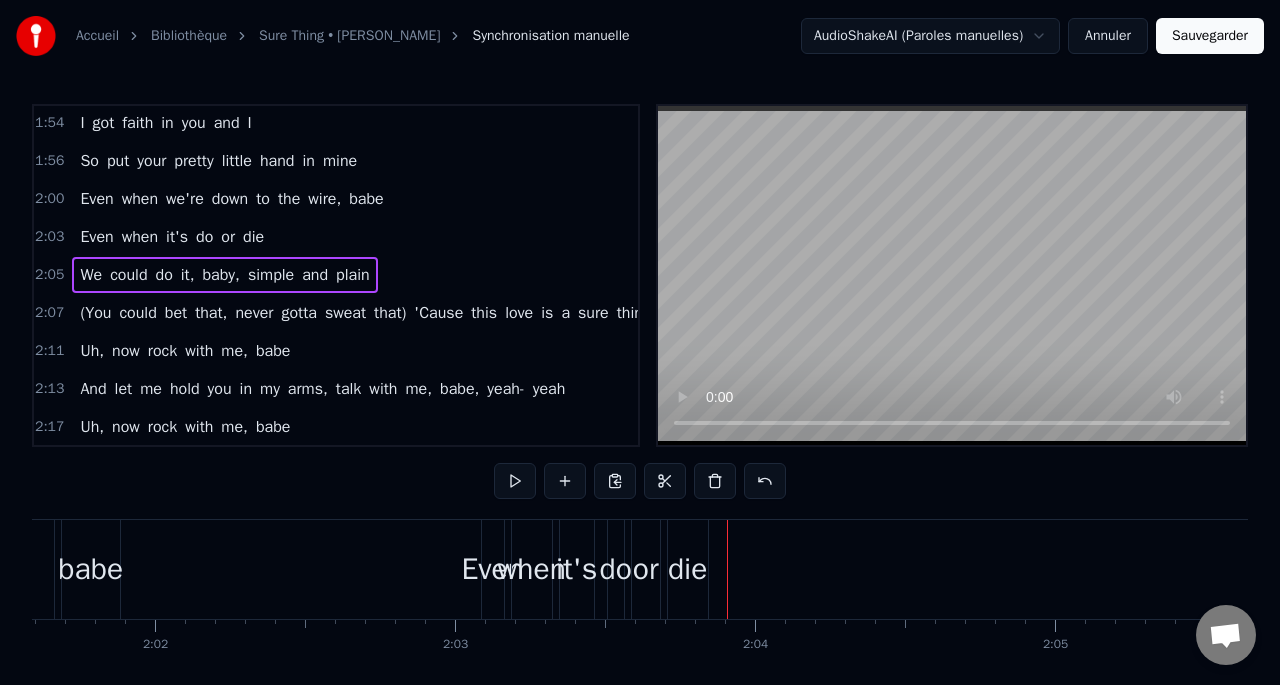 click on "(You" at bounding box center (95, 313) 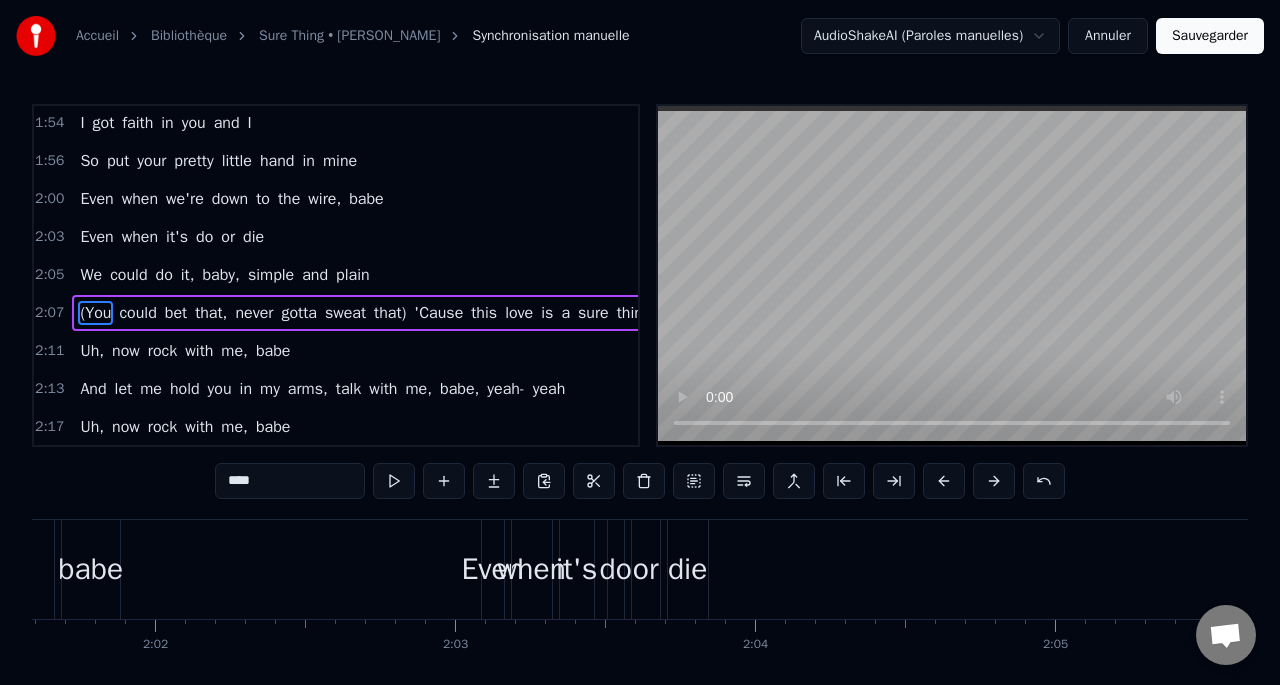 scroll, scrollTop: 1522, scrollLeft: 0, axis: vertical 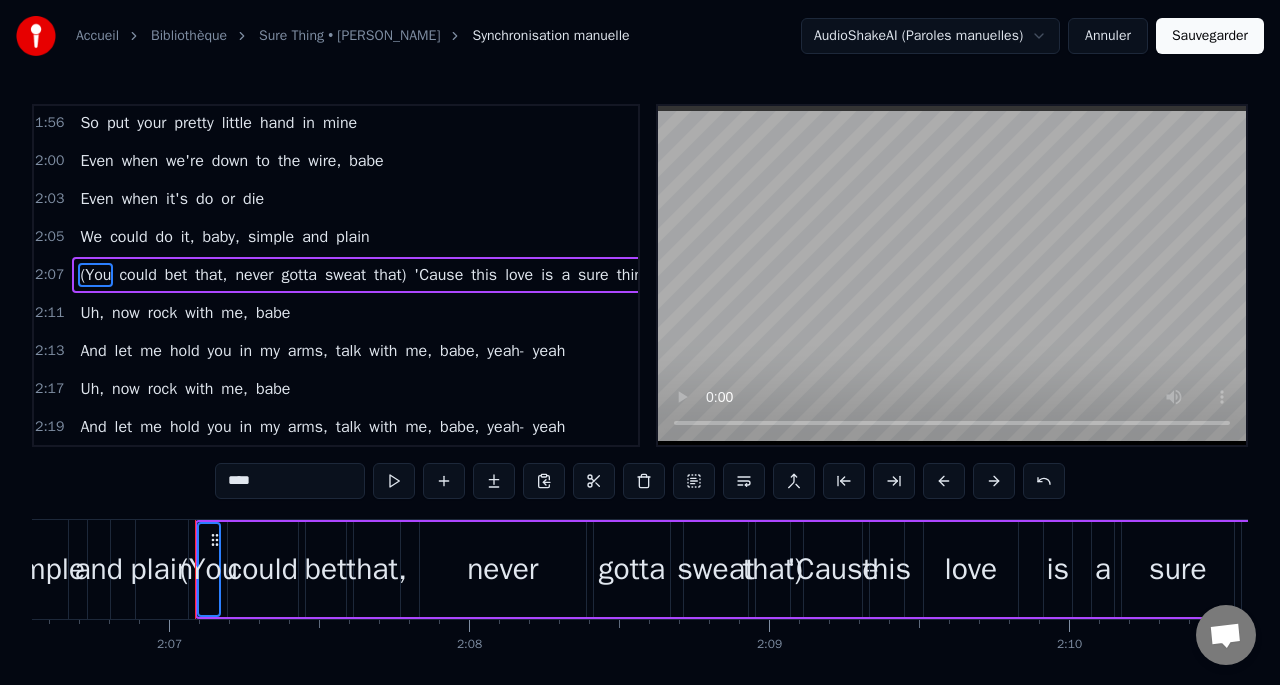 click on "could" at bounding box center (137, 275) 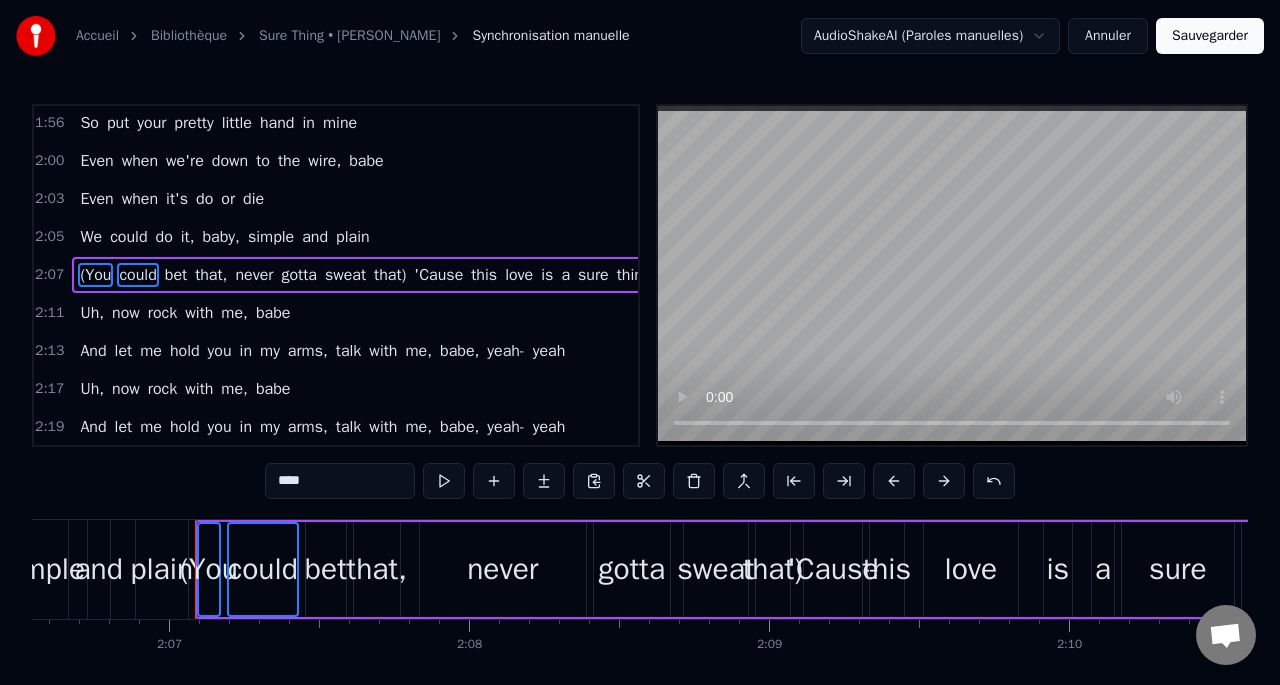 scroll, scrollTop: 0, scrollLeft: 38026, axis: horizontal 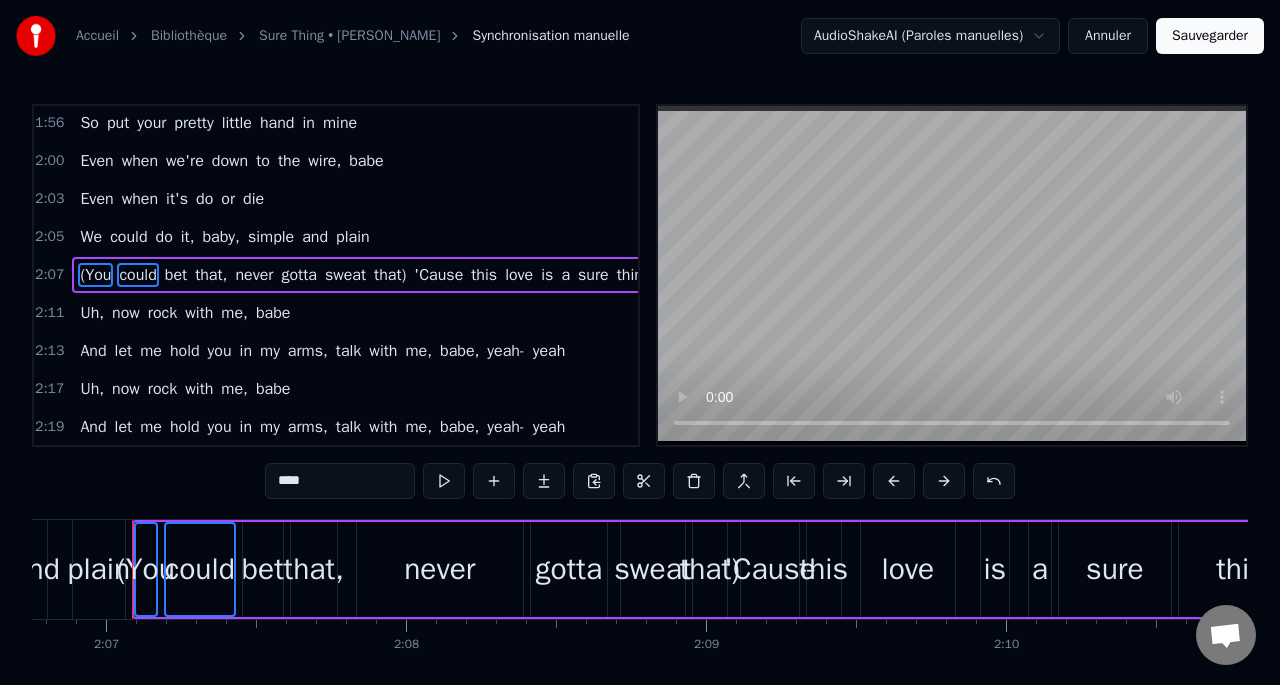 click on "bet" at bounding box center (176, 275) 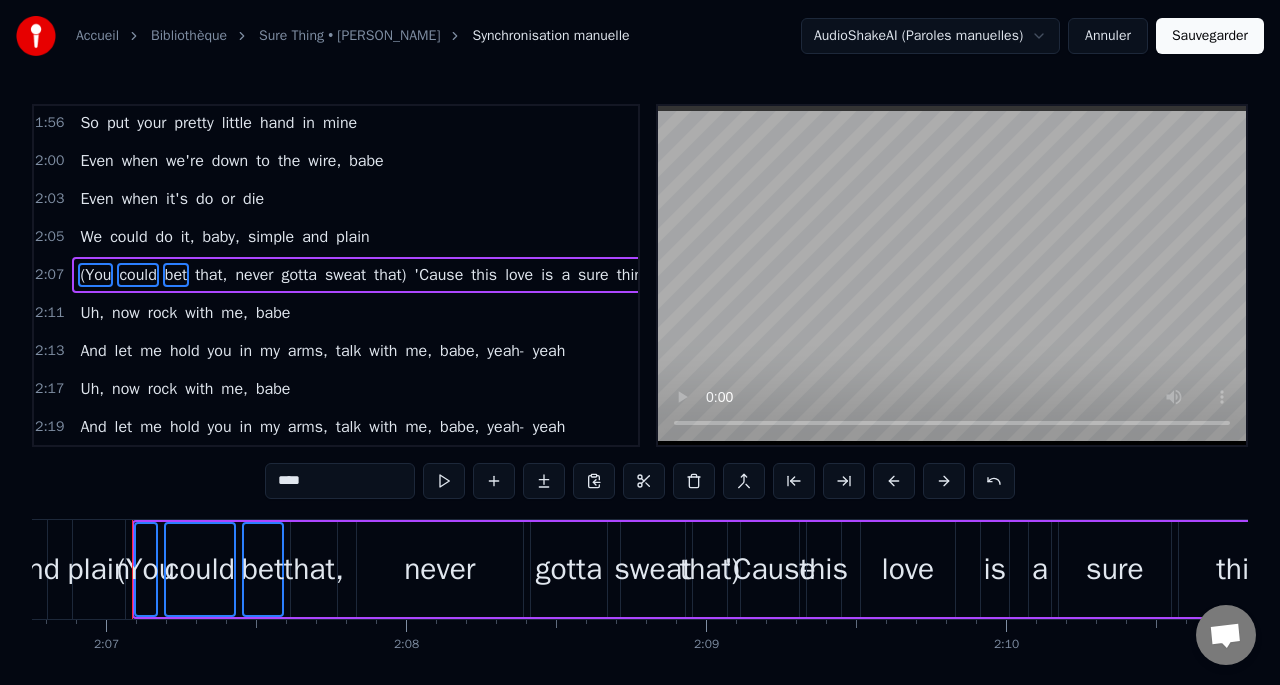 click on "that," at bounding box center [211, 275] 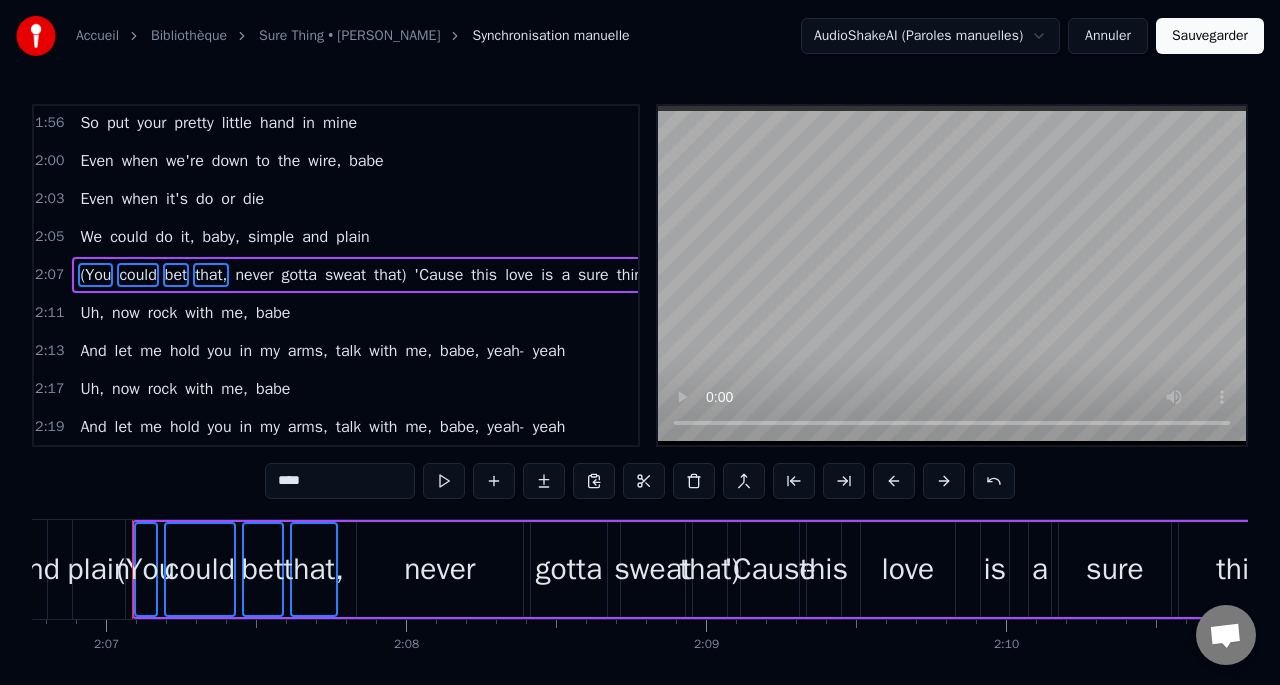 click on "never" at bounding box center (254, 275) 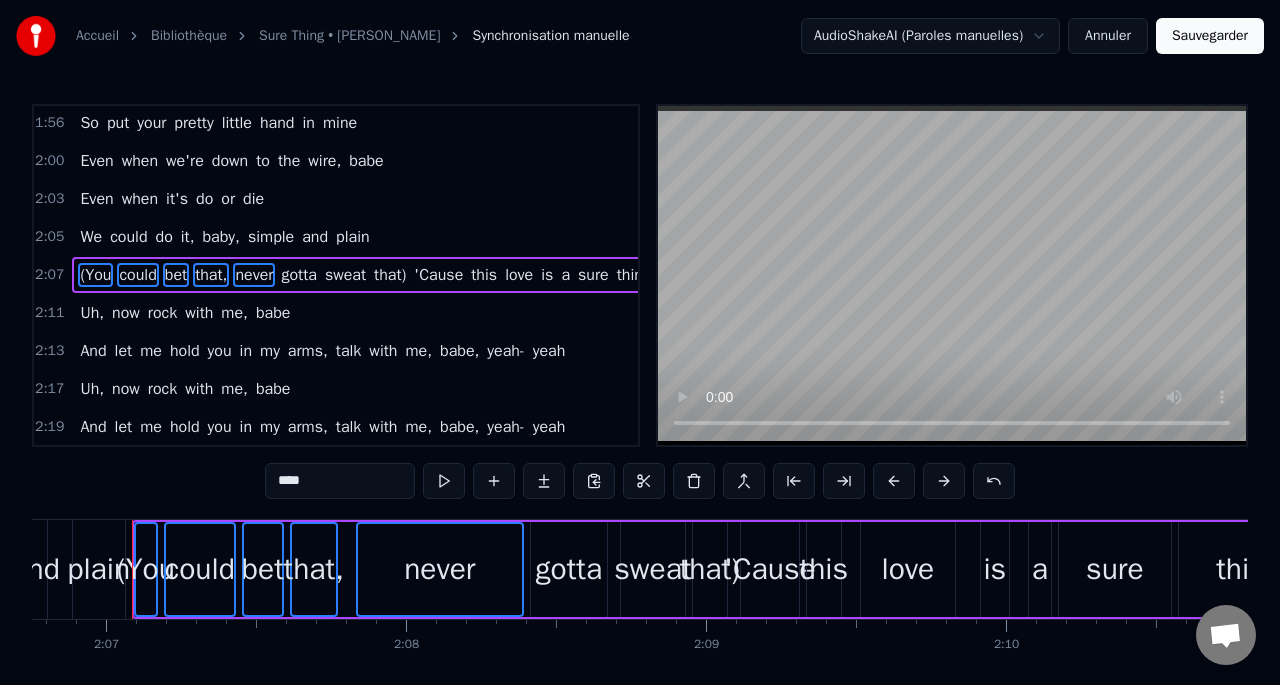 click on "gotta" at bounding box center (298, 275) 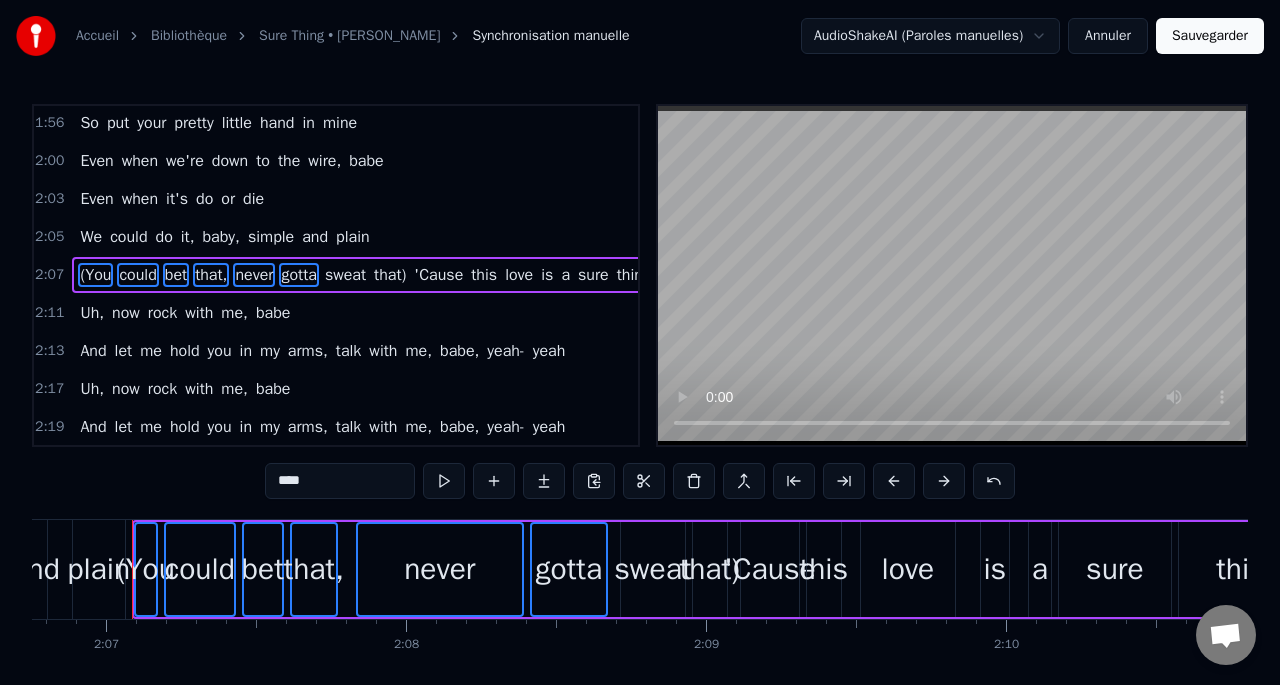 click on "sweat" at bounding box center (345, 275) 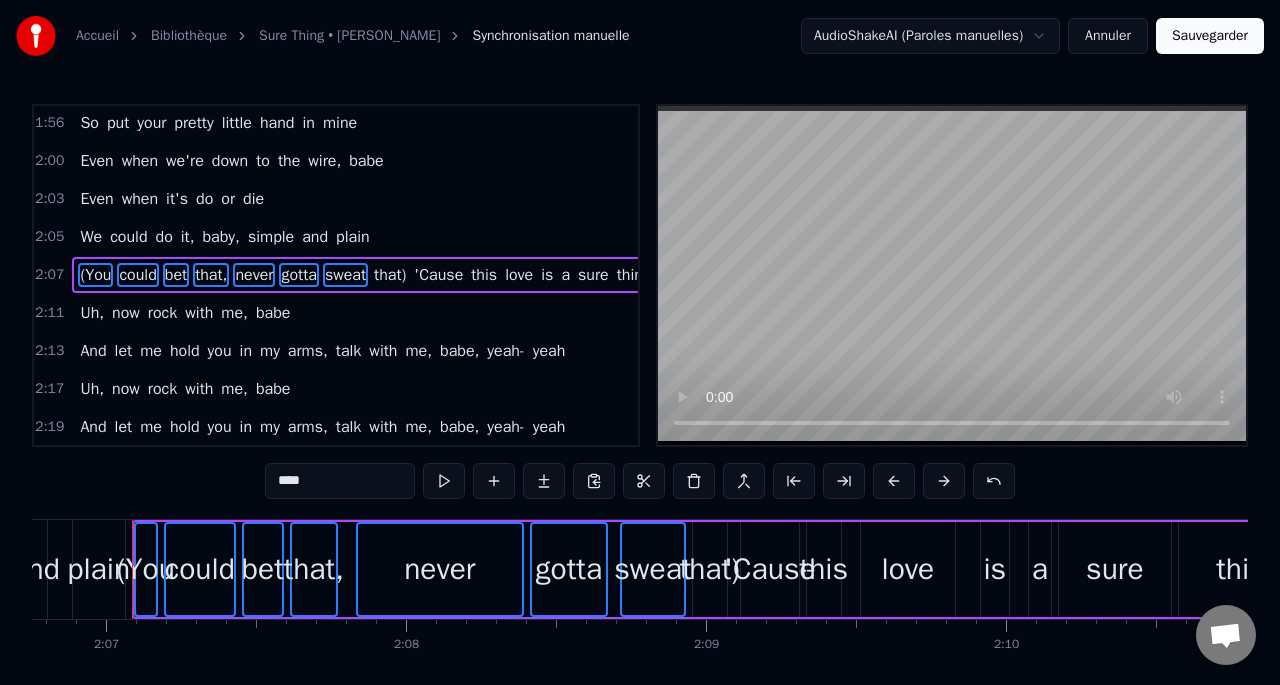 click on "that)" at bounding box center (390, 275) 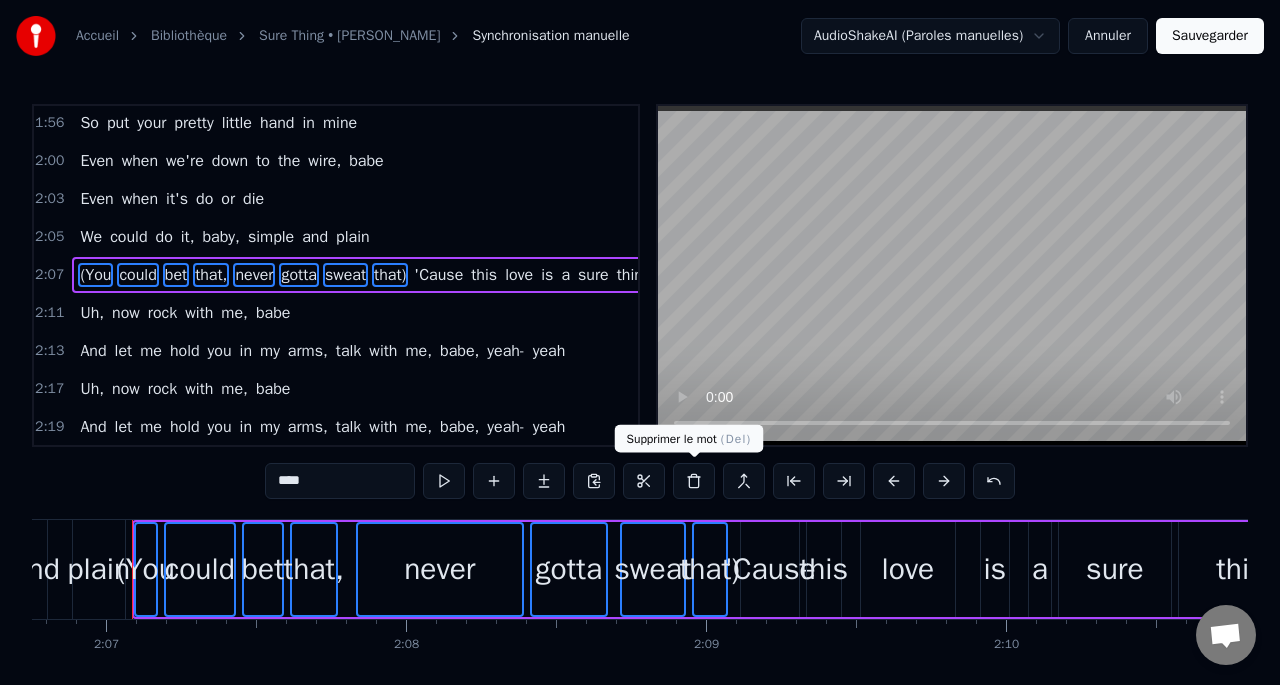 click at bounding box center [694, 481] 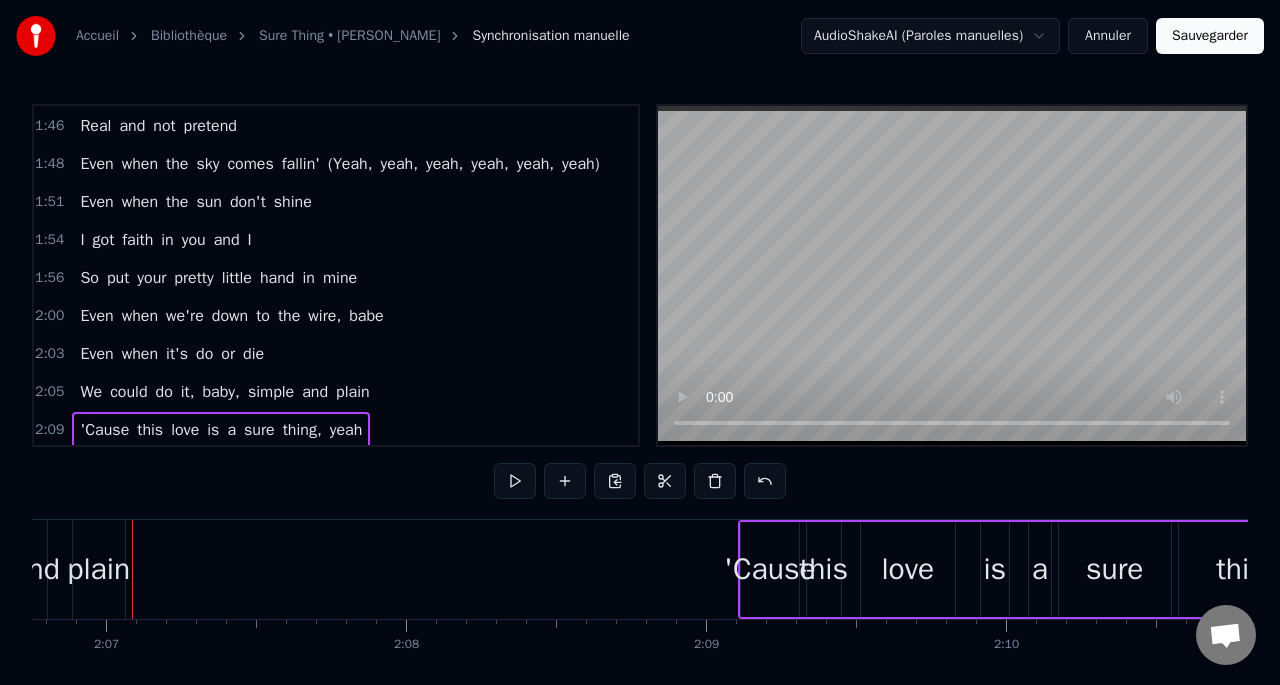 scroll, scrollTop: 1360, scrollLeft: 0, axis: vertical 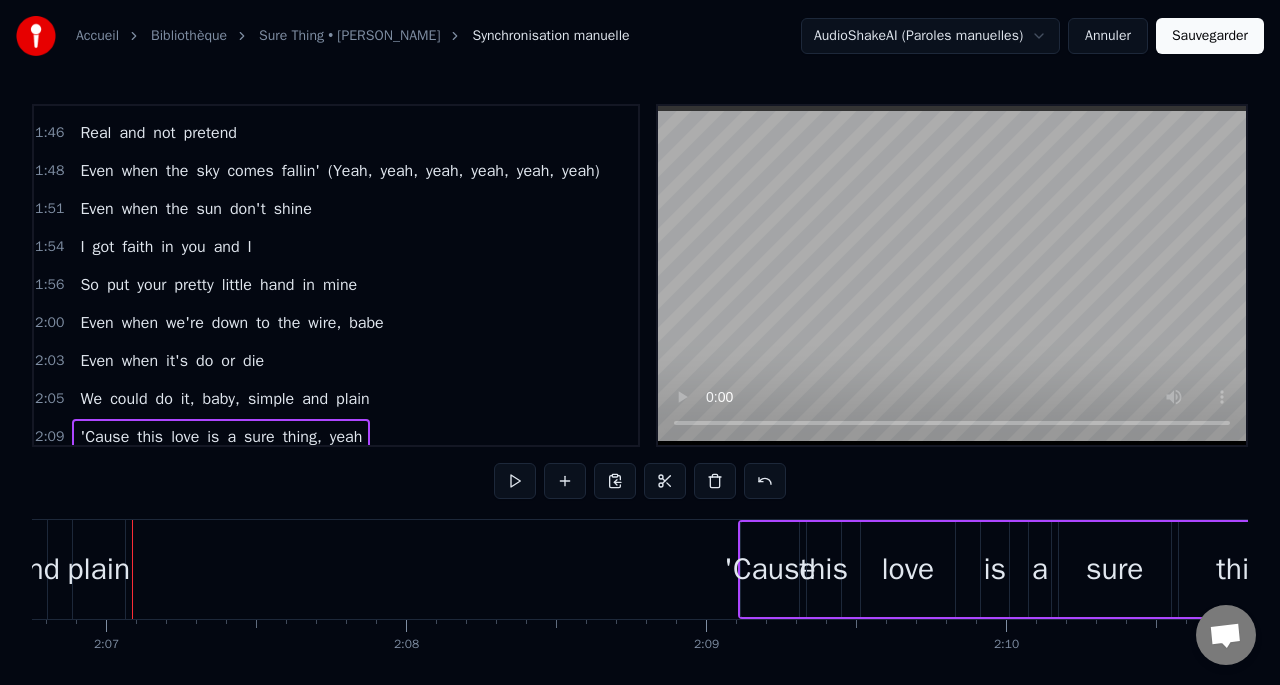 click on "Even" at bounding box center (96, 171) 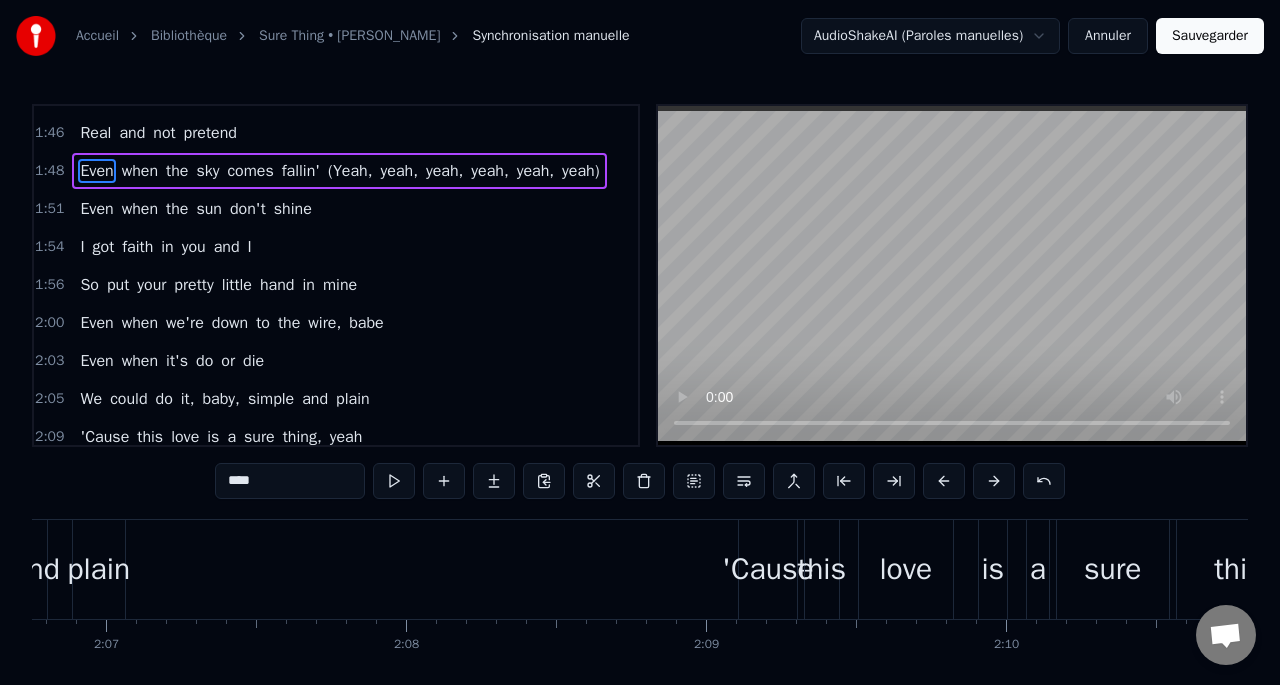 scroll, scrollTop: 1256, scrollLeft: 0, axis: vertical 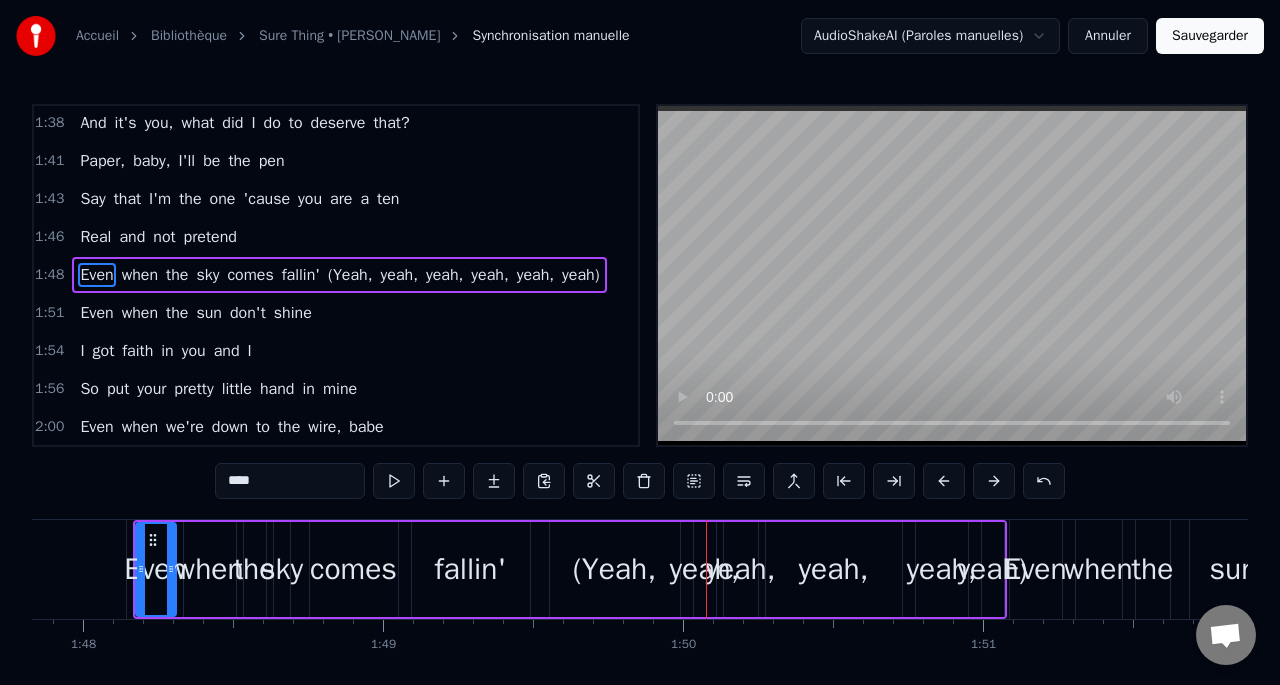 click on "(Yeah," at bounding box center [350, 275] 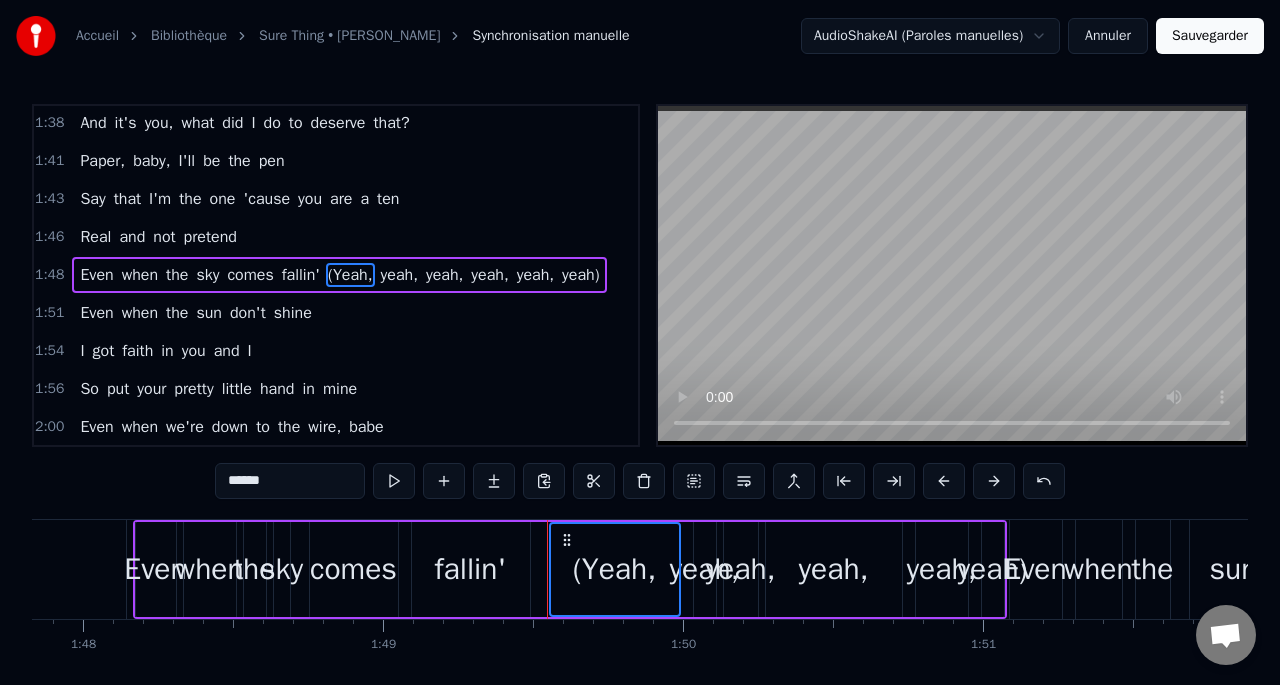 click on "yeah," at bounding box center (399, 275) 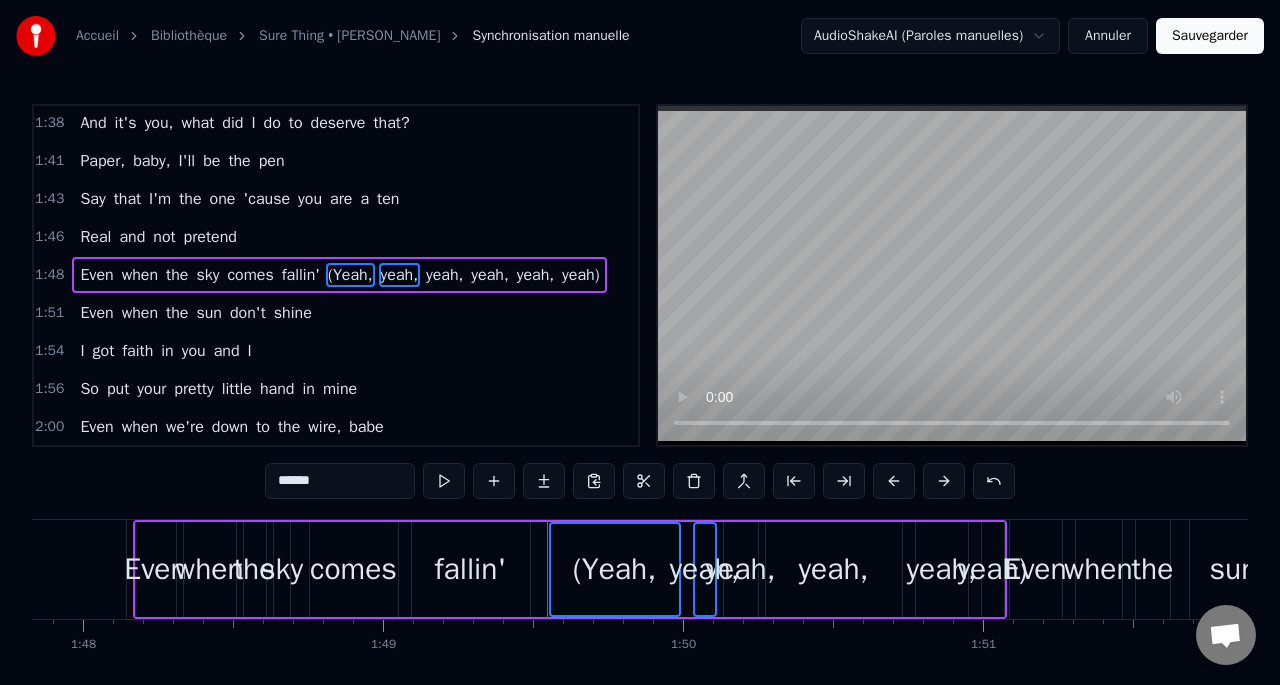 click on "yeah," at bounding box center [444, 275] 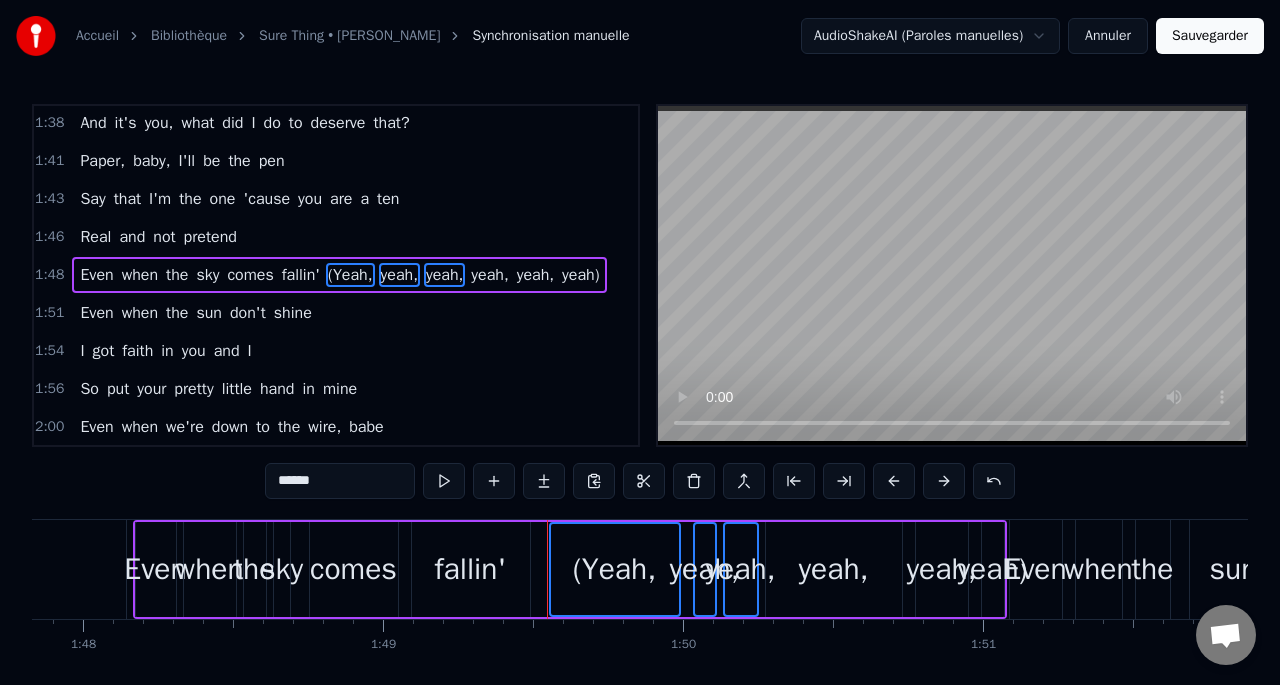 click on "yeah," at bounding box center (489, 275) 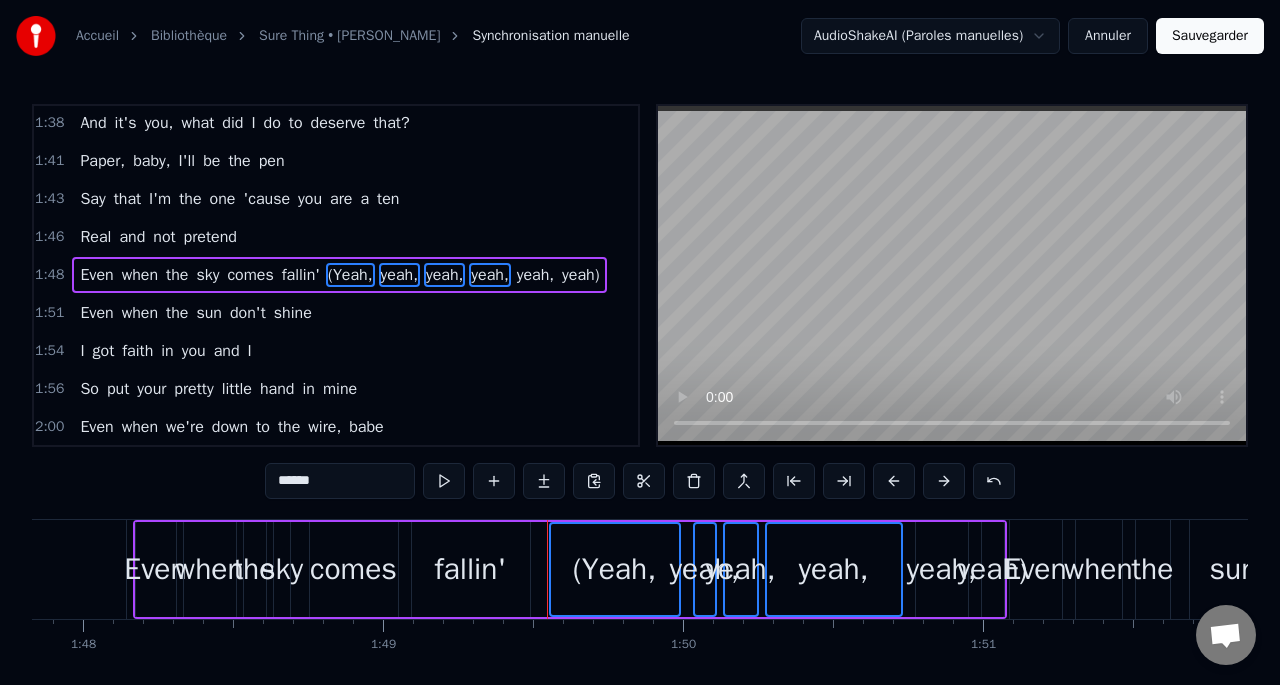 click on "yeah," at bounding box center (535, 275) 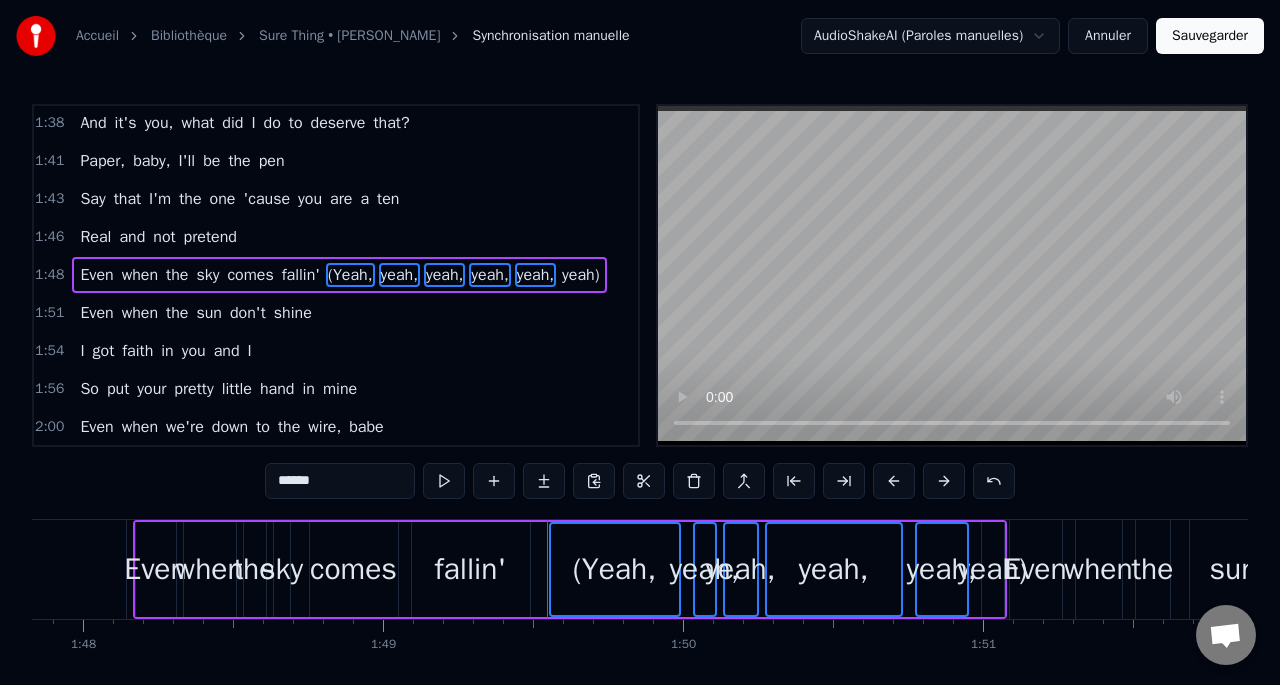 click on "yeah)" at bounding box center (580, 275) 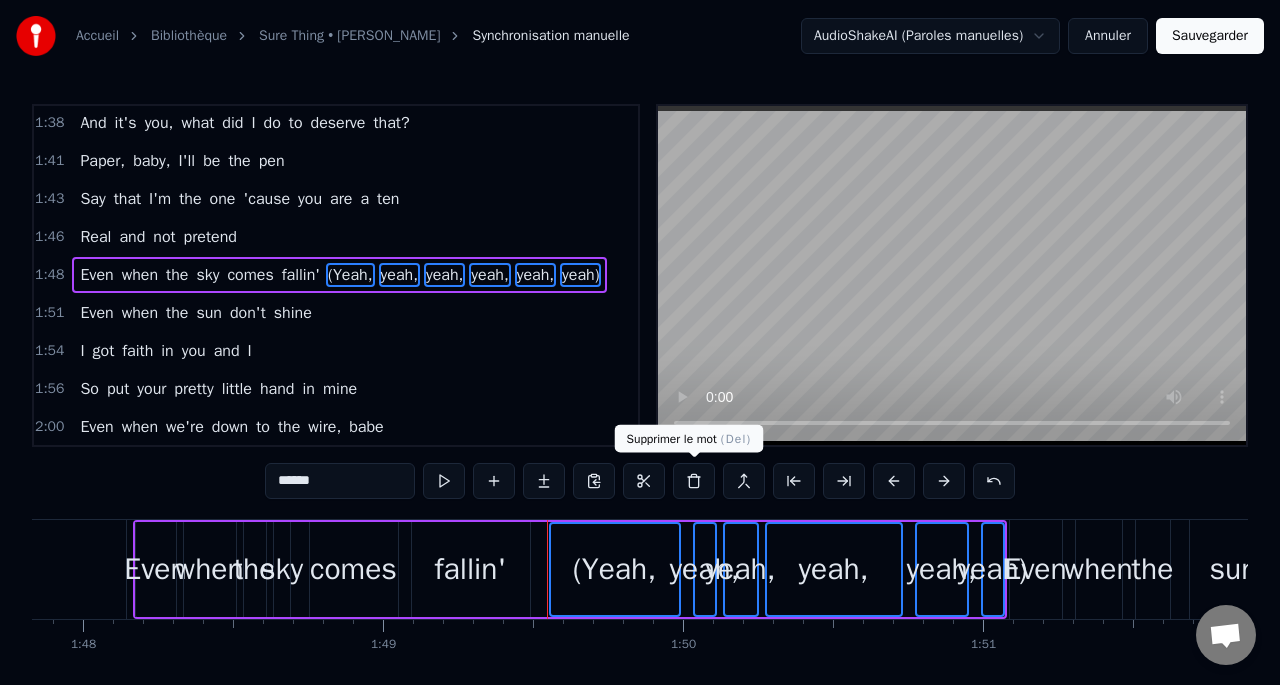 click at bounding box center (694, 481) 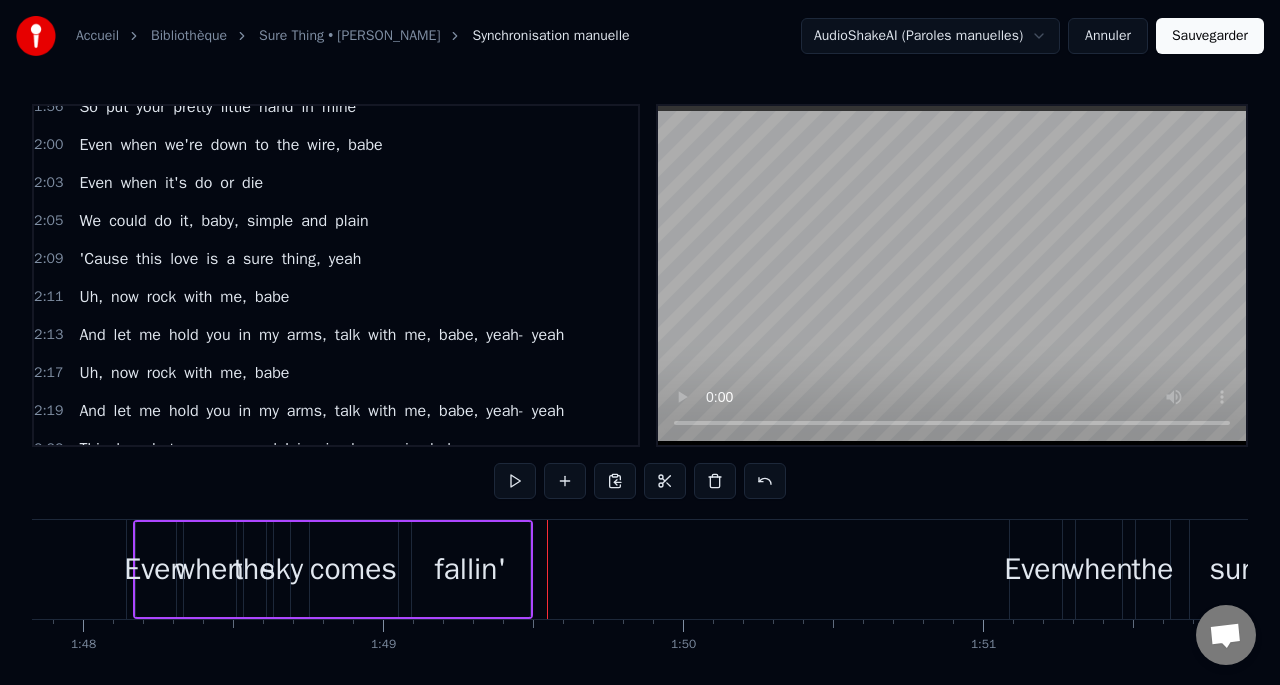 scroll, scrollTop: 1521, scrollLeft: 1, axis: both 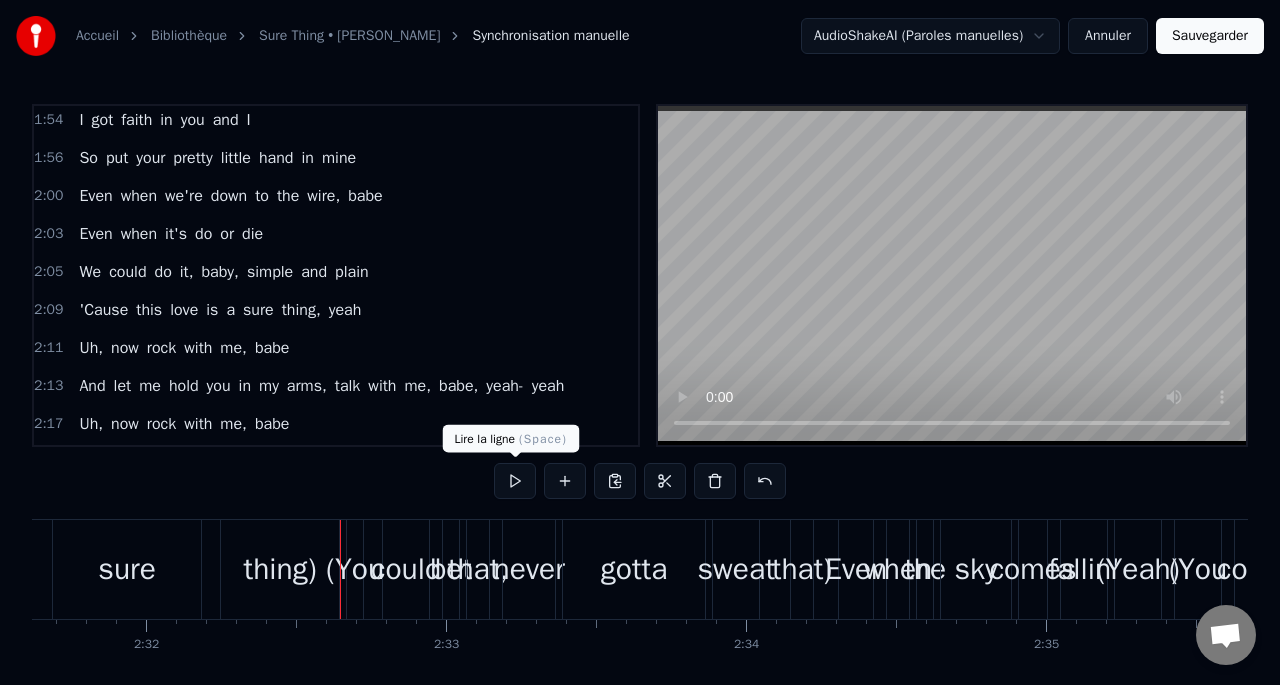 click at bounding box center (515, 481) 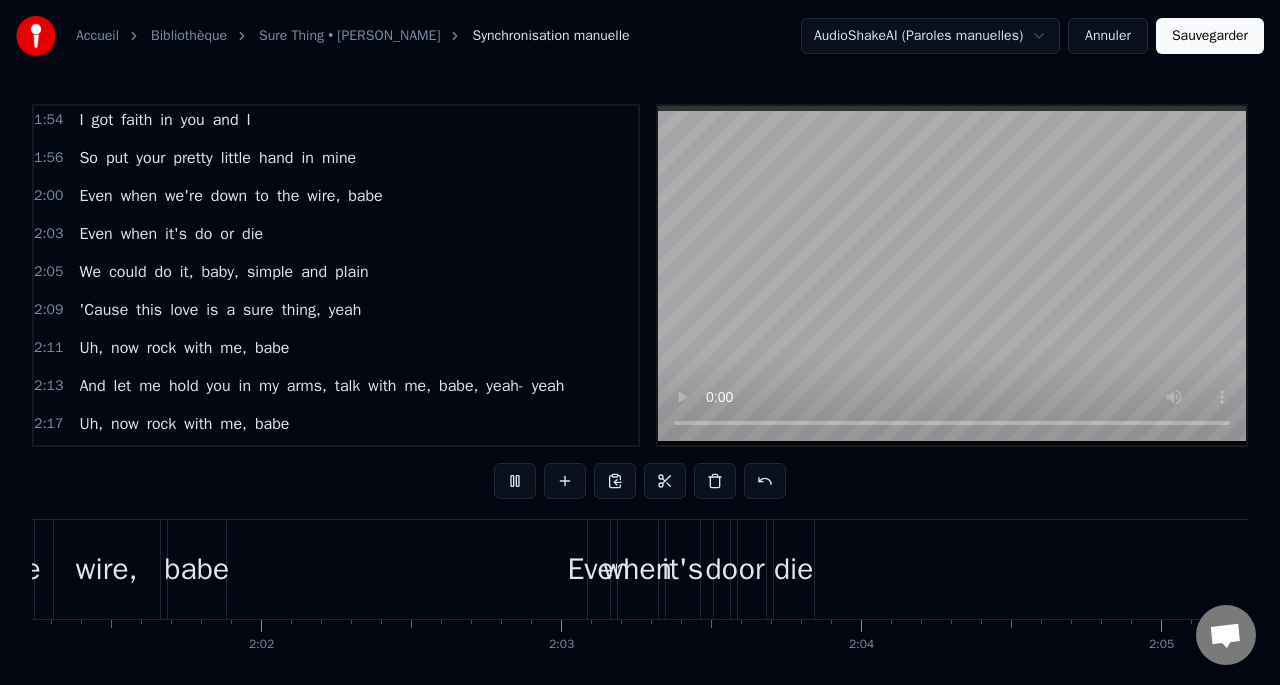 click at bounding box center (515, 481) 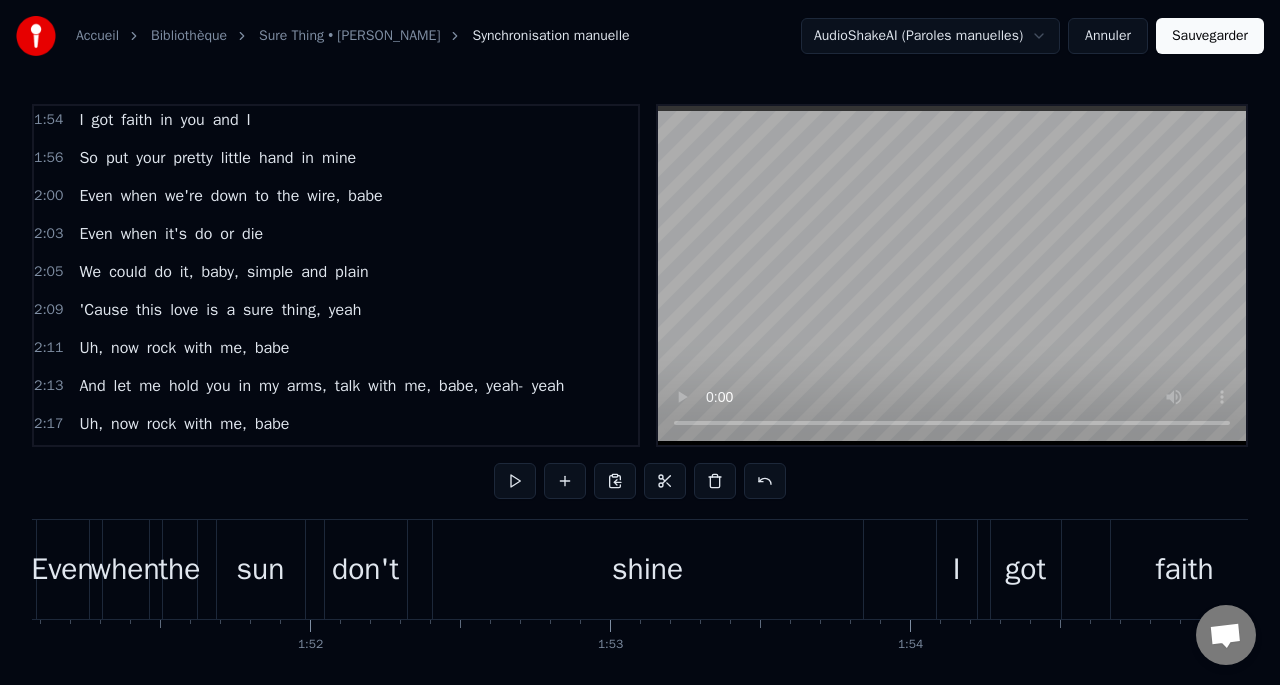 scroll, scrollTop: 0, scrollLeft: 32902, axis: horizontal 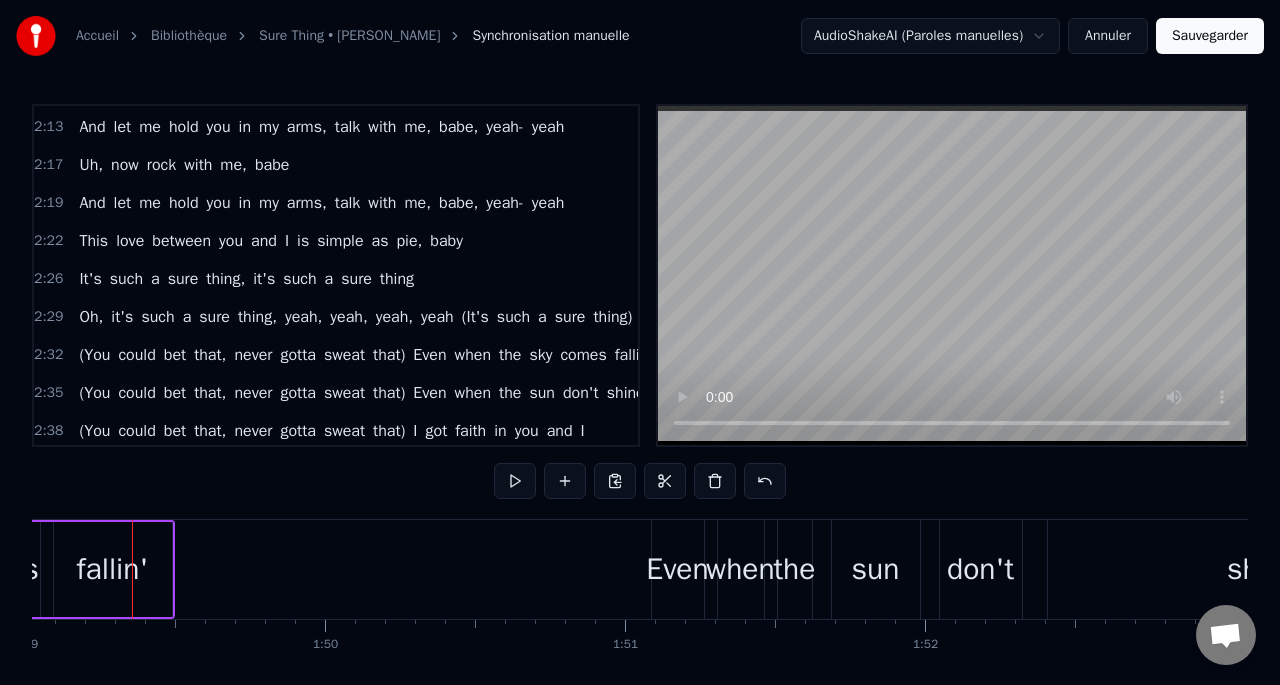 click on "2:26" at bounding box center [48, 279] 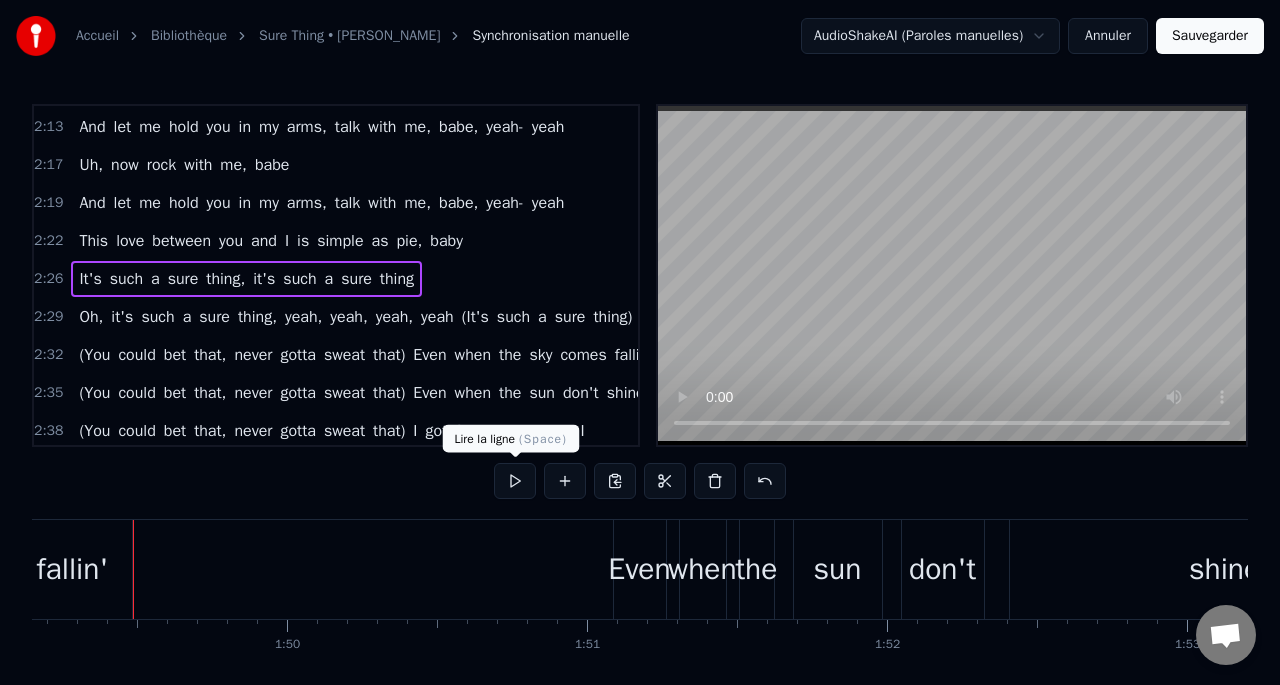 click at bounding box center [515, 481] 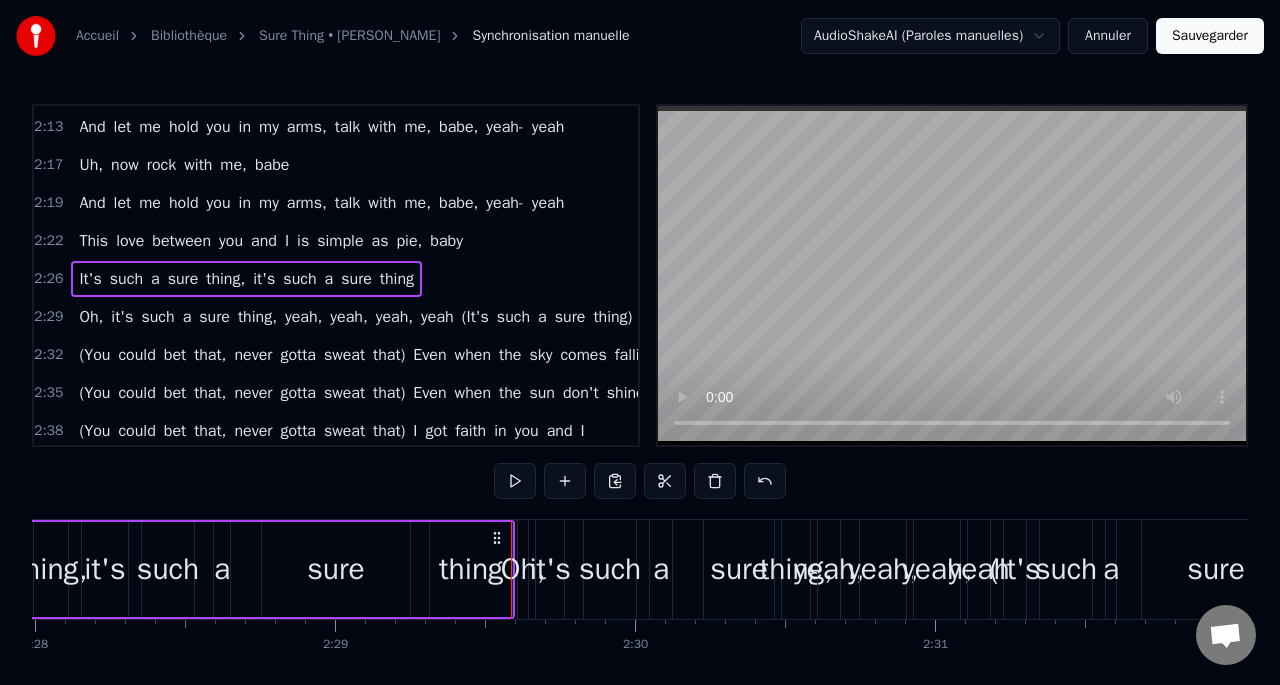 scroll, scrollTop: 0, scrollLeft: 44776, axis: horizontal 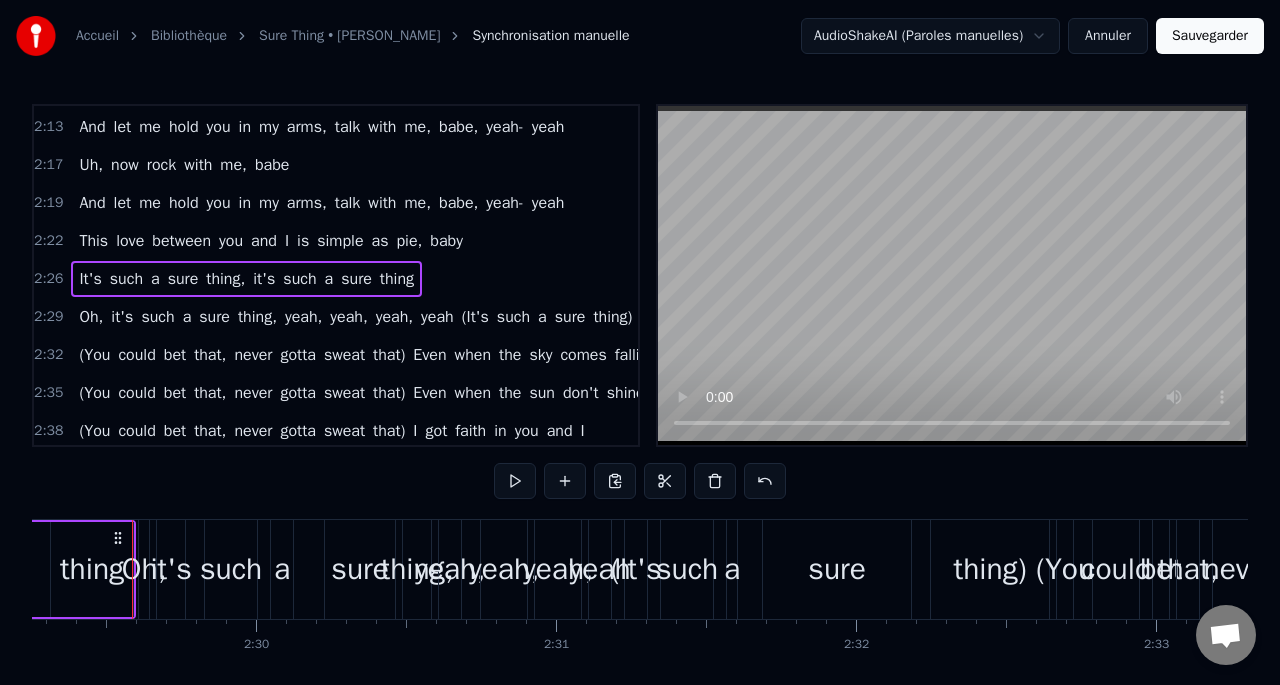 click at bounding box center (515, 481) 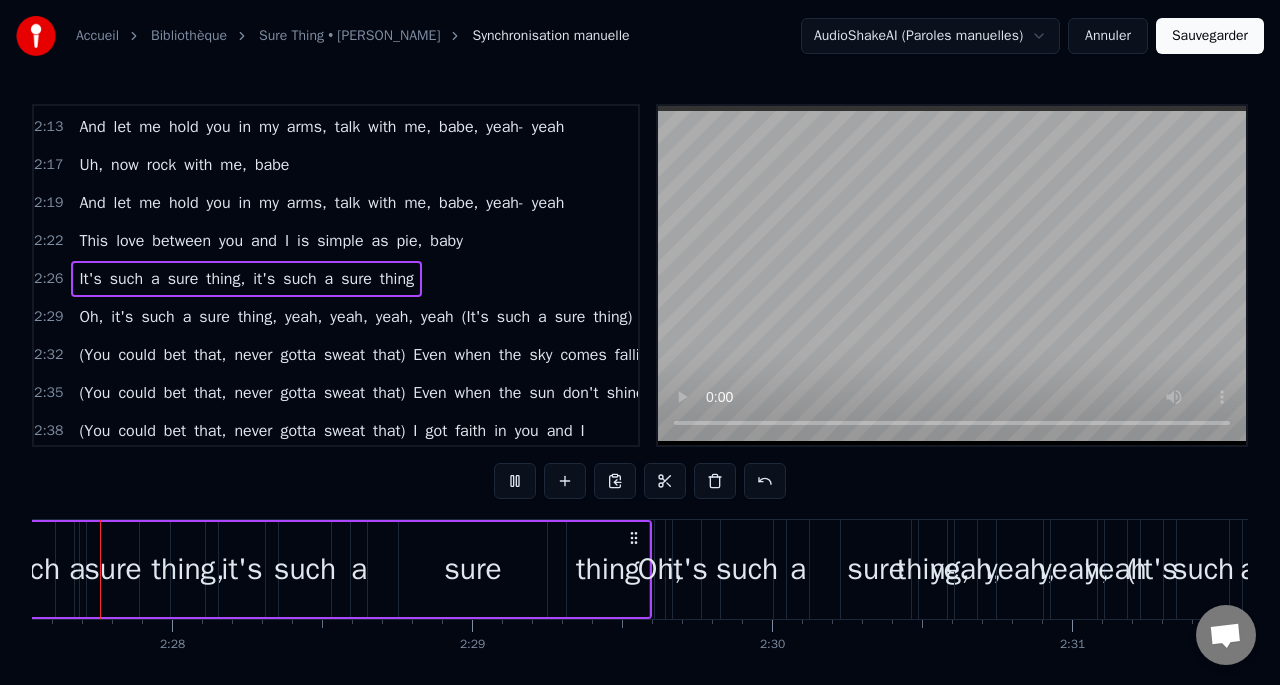 scroll, scrollTop: 0, scrollLeft: 44132, axis: horizontal 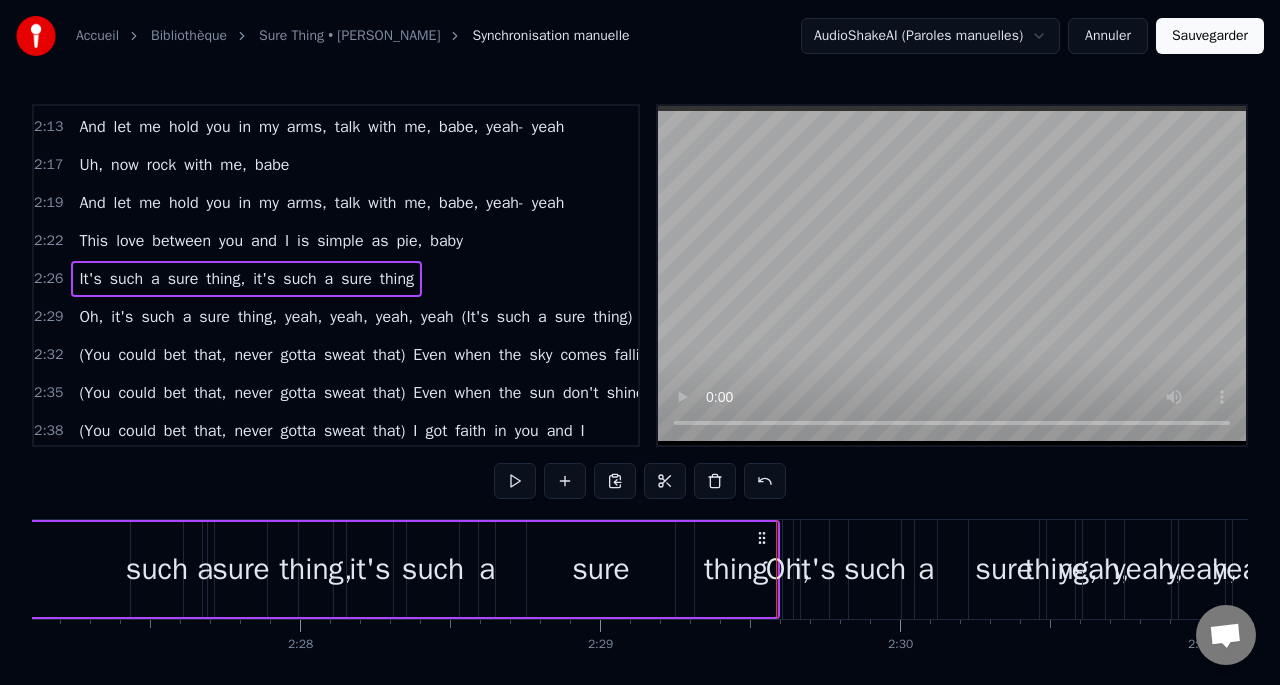 click on "2:22" at bounding box center [48, 241] 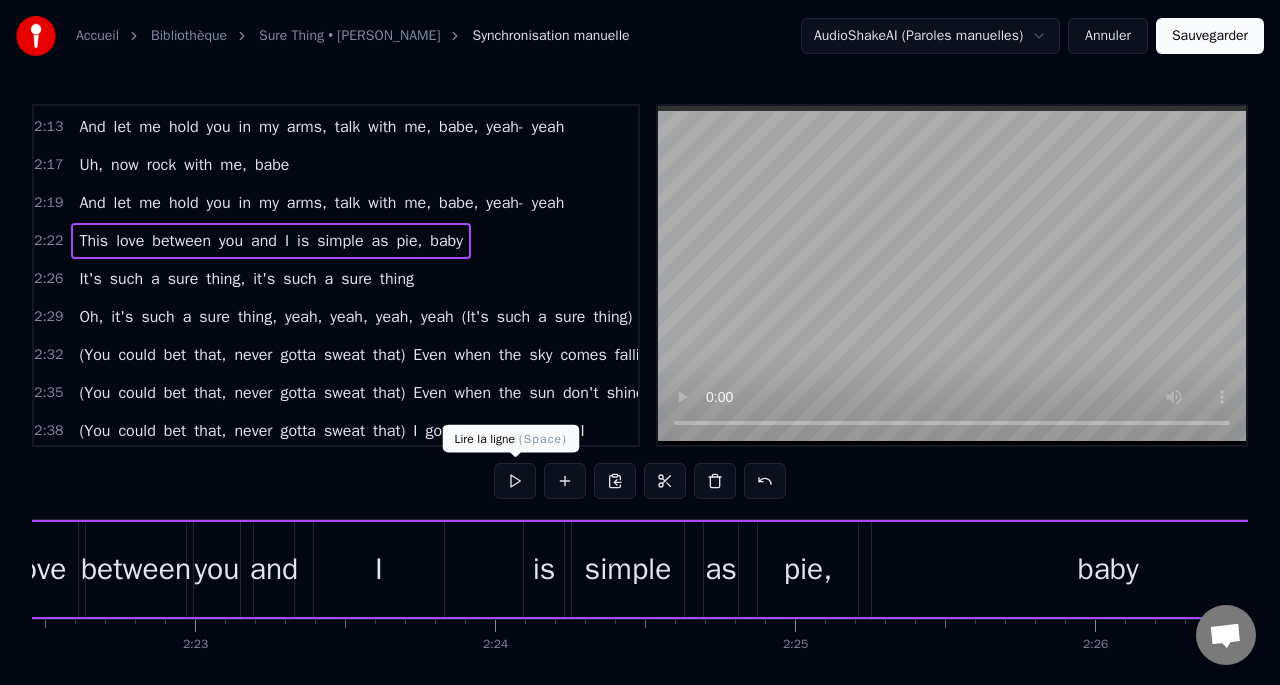 scroll, scrollTop: 0, scrollLeft: 42562, axis: horizontal 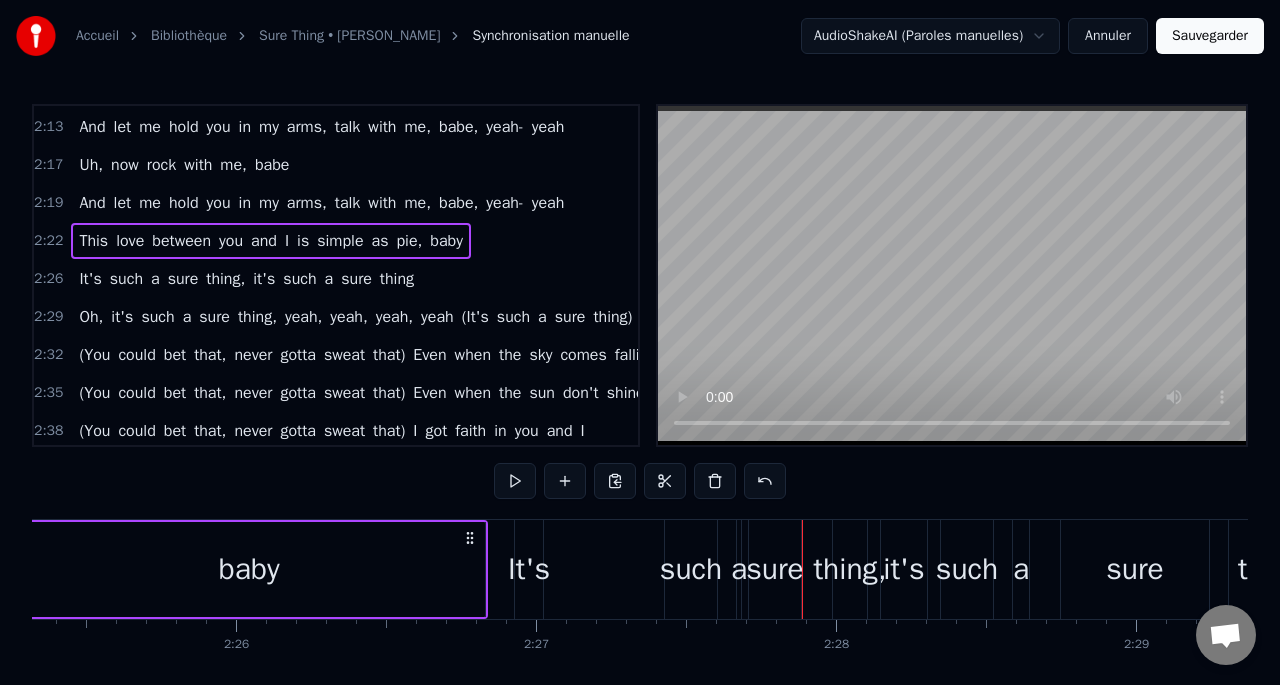 click on "2:26" at bounding box center [48, 279] 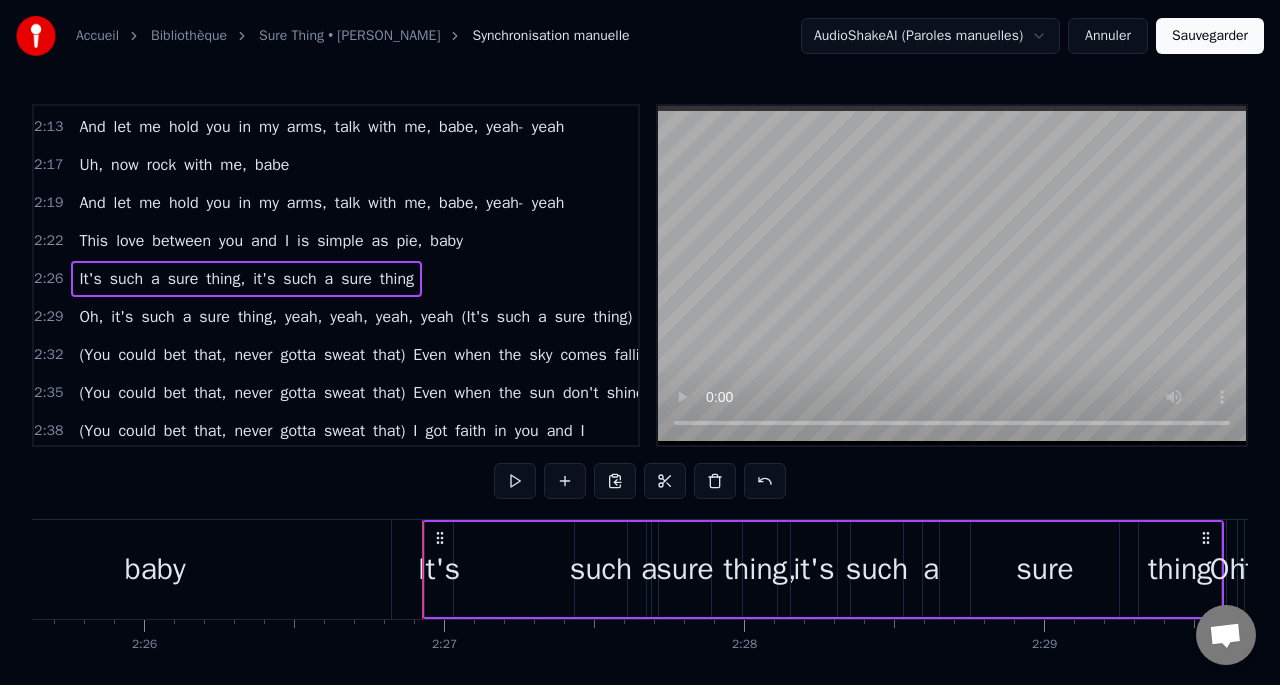 scroll, scrollTop: 0, scrollLeft: 43693, axis: horizontal 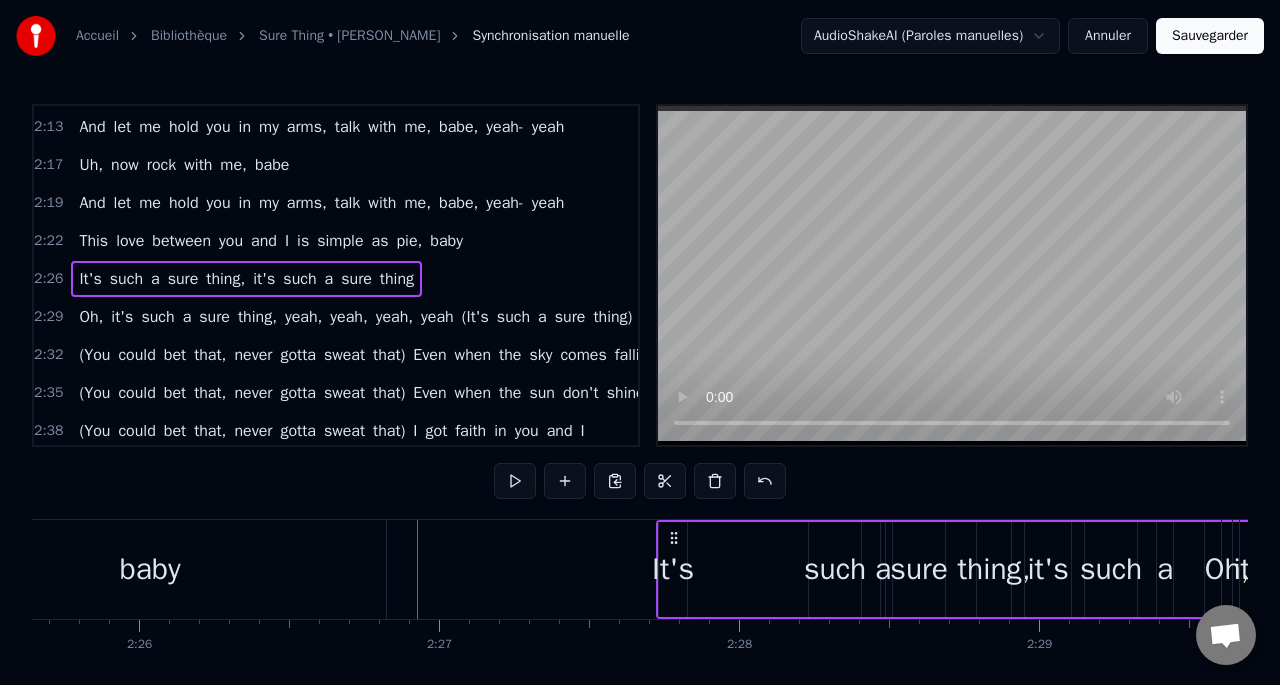 drag, startPoint x: 434, startPoint y: 539, endPoint x: 683, endPoint y: 542, distance: 249.01807 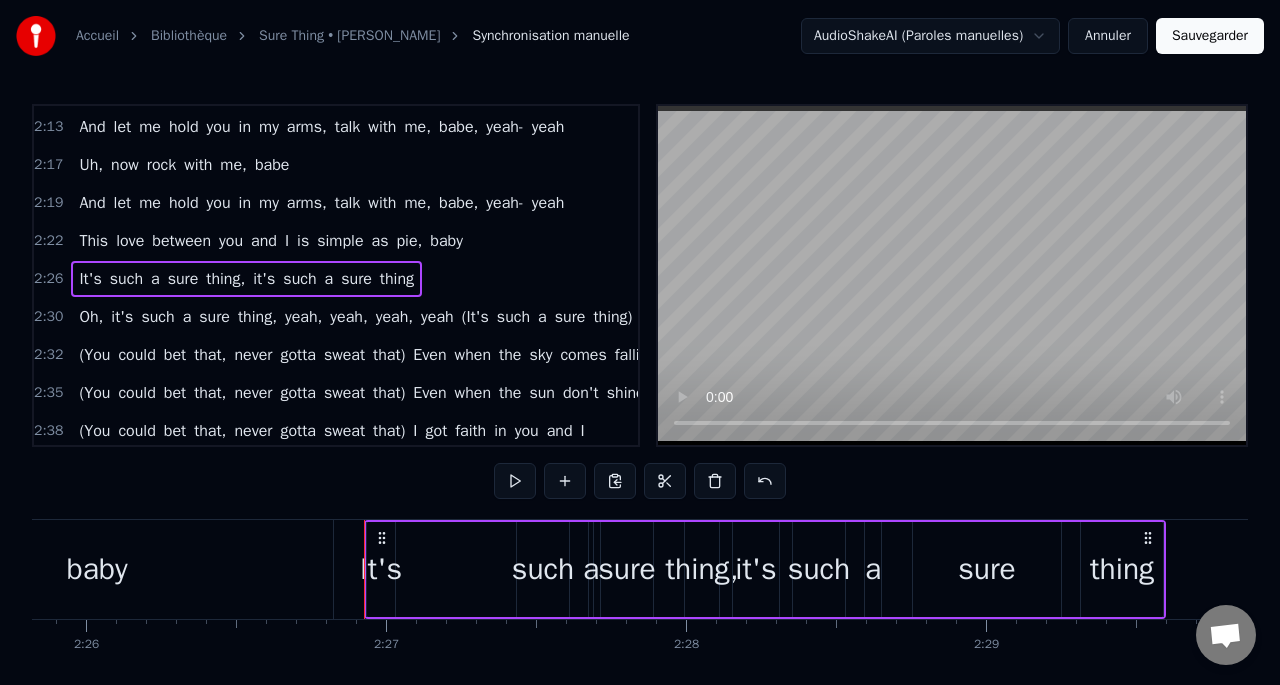 scroll, scrollTop: 0, scrollLeft: 43806, axis: horizontal 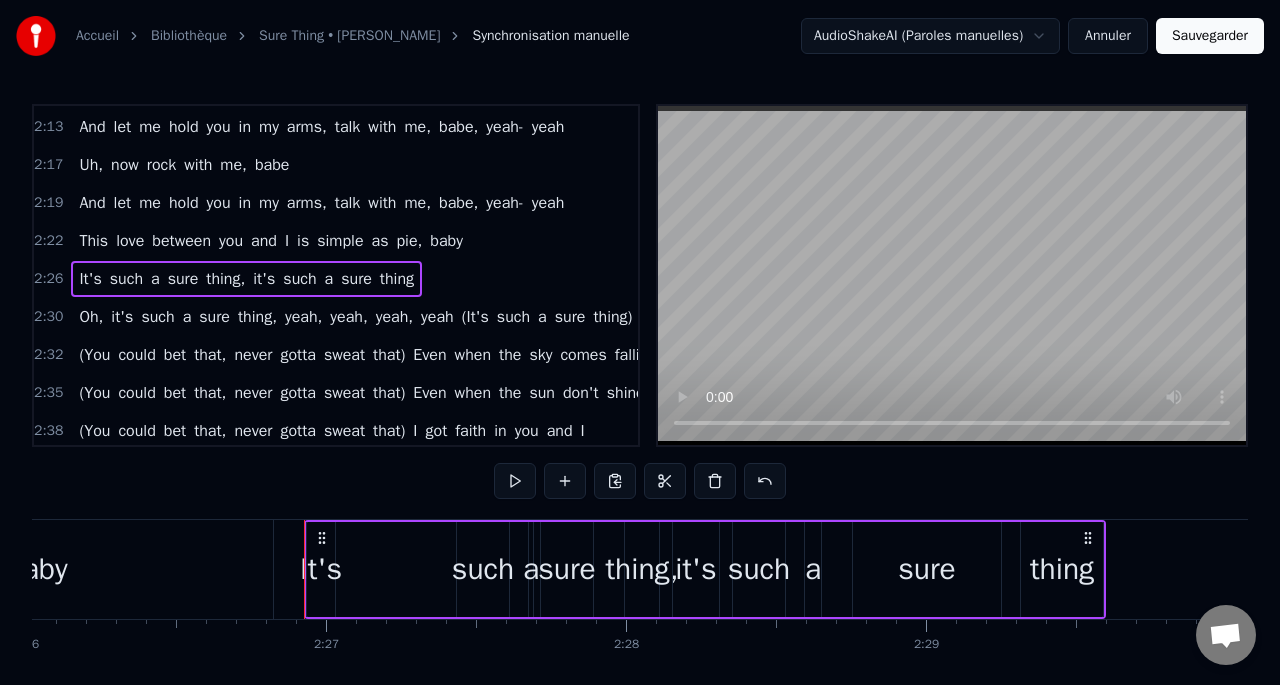 click 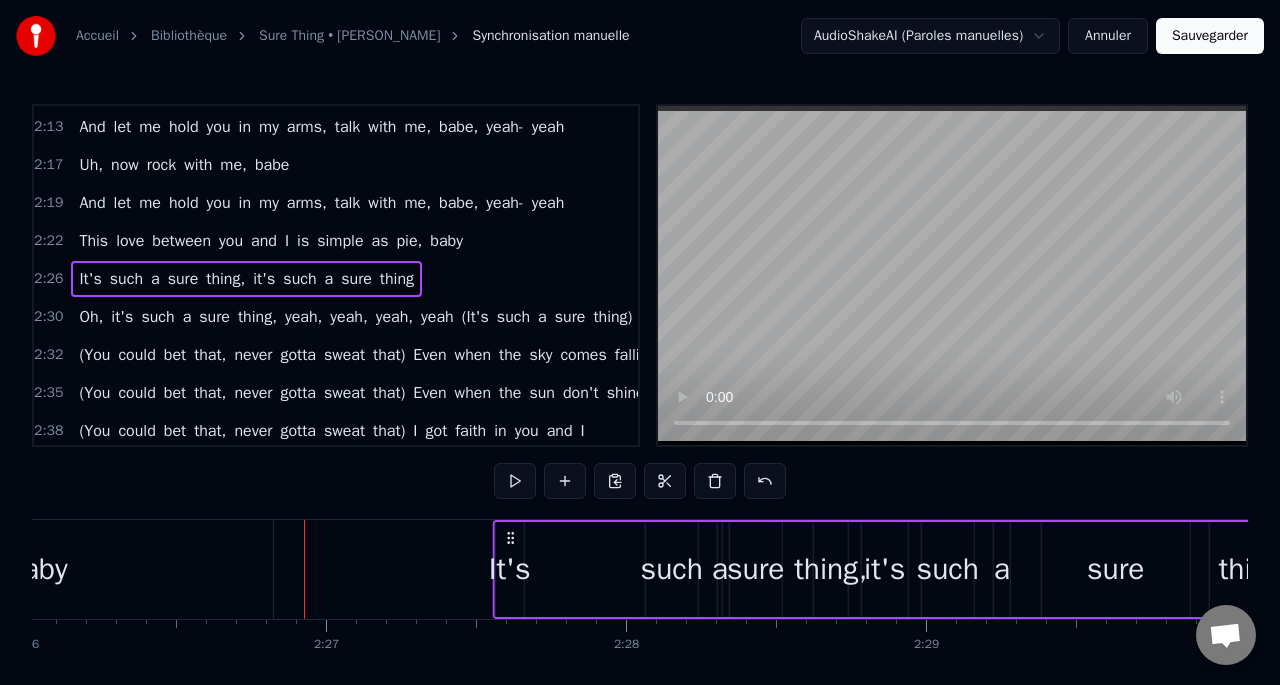 drag, startPoint x: 321, startPoint y: 531, endPoint x: 510, endPoint y: 529, distance: 189.01057 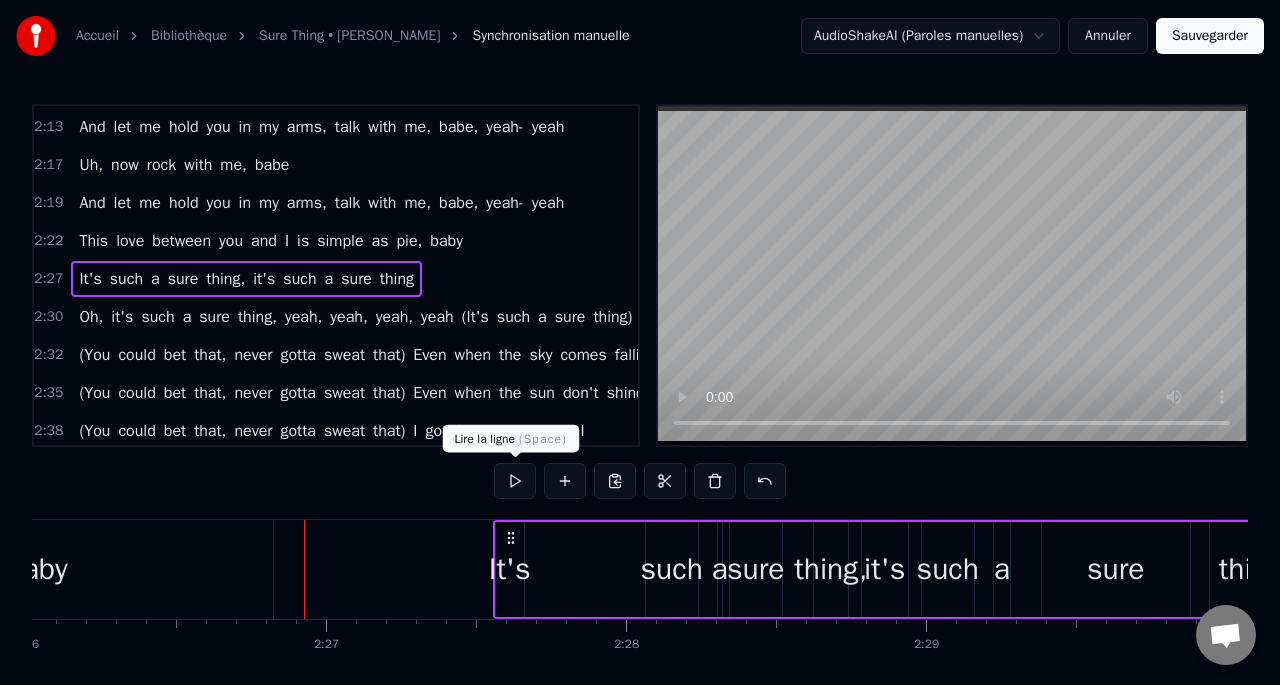 click at bounding box center (515, 481) 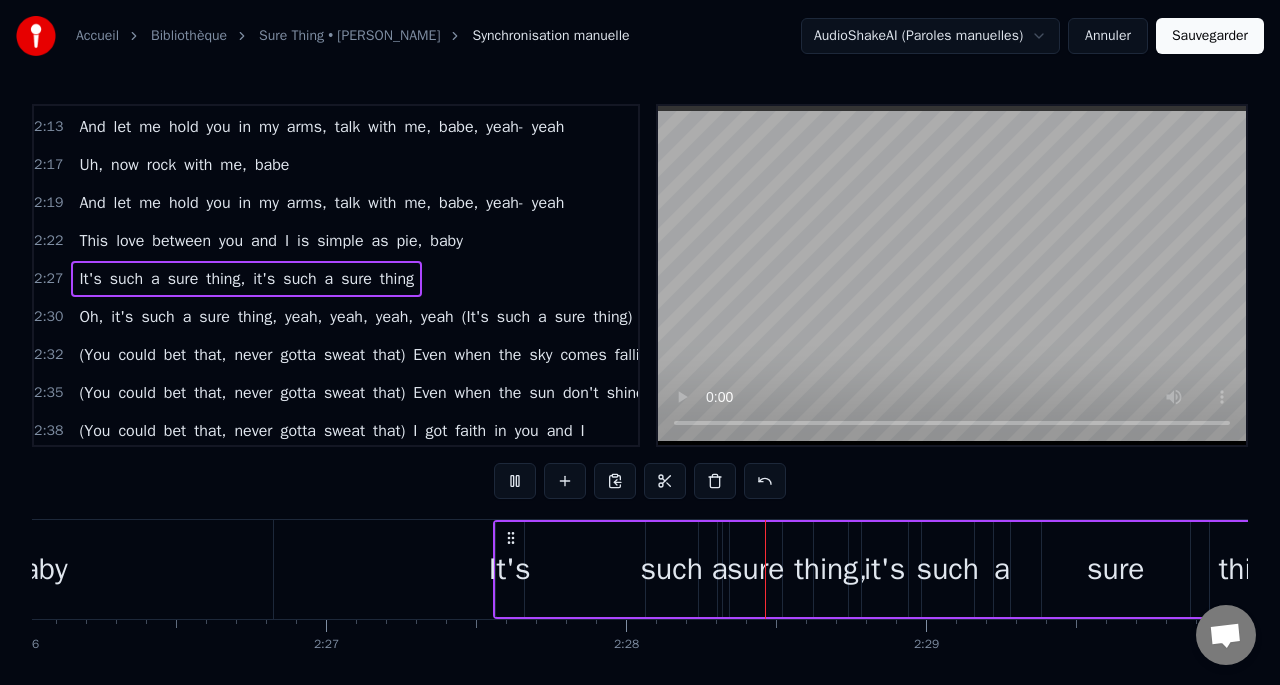 click at bounding box center (515, 481) 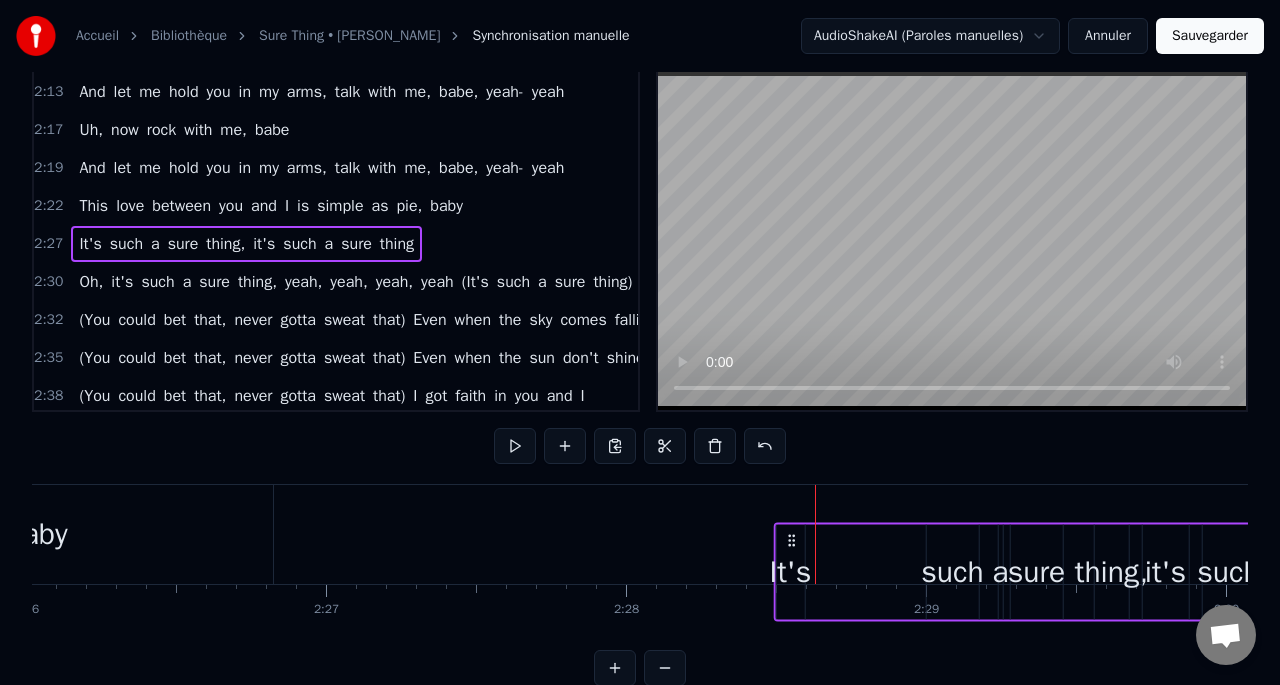 scroll, scrollTop: 37, scrollLeft: 0, axis: vertical 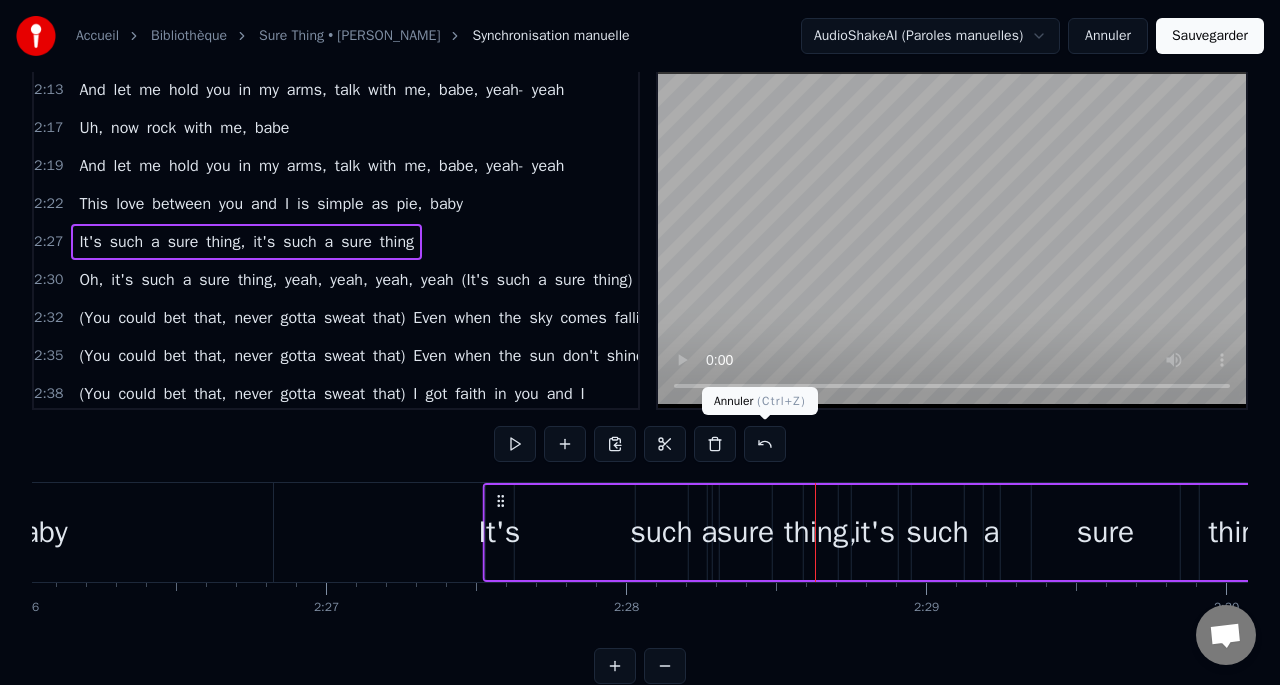 drag, startPoint x: 511, startPoint y: 538, endPoint x: 738, endPoint y: 445, distance: 245.31204 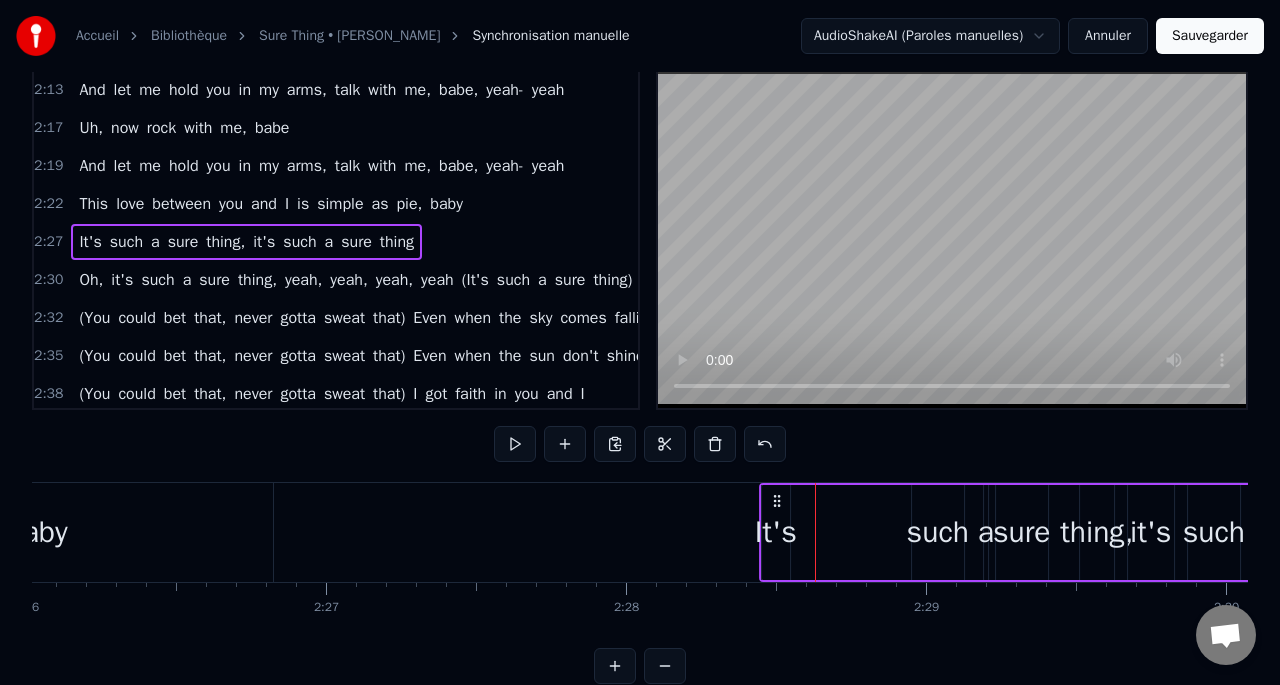 drag, startPoint x: 507, startPoint y: 495, endPoint x: 754, endPoint y: 489, distance: 247.07286 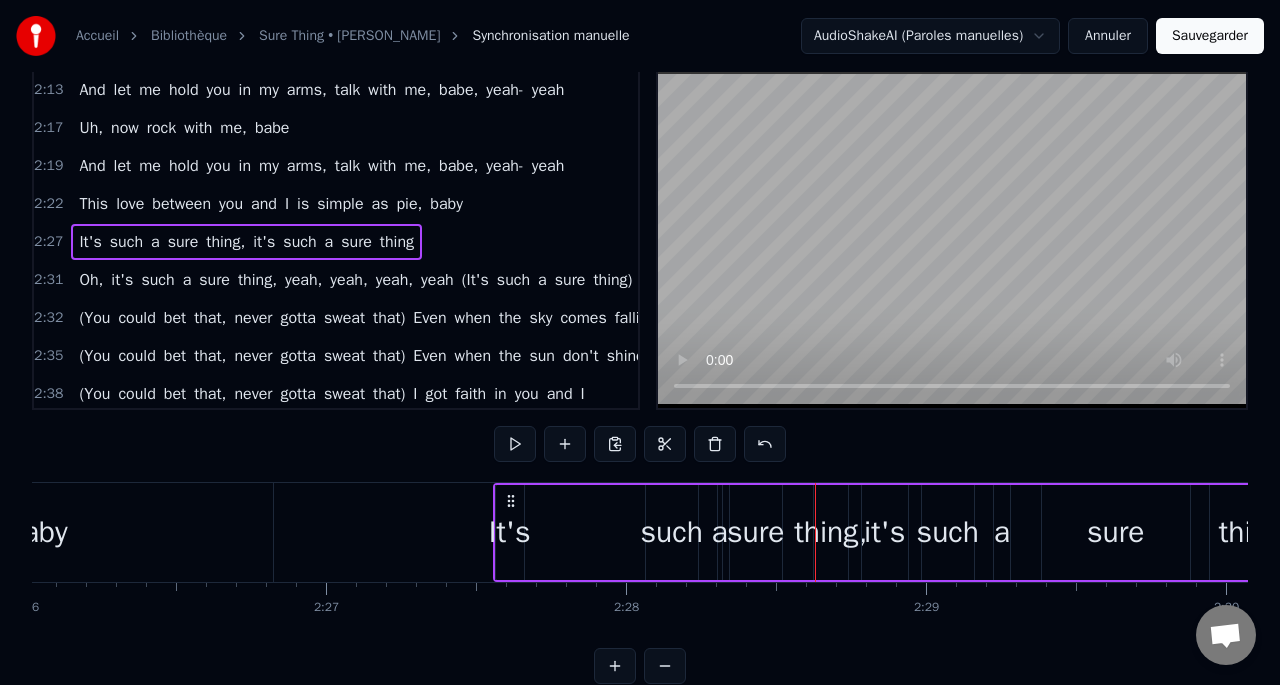 drag, startPoint x: 514, startPoint y: 491, endPoint x: 731, endPoint y: 491, distance: 217 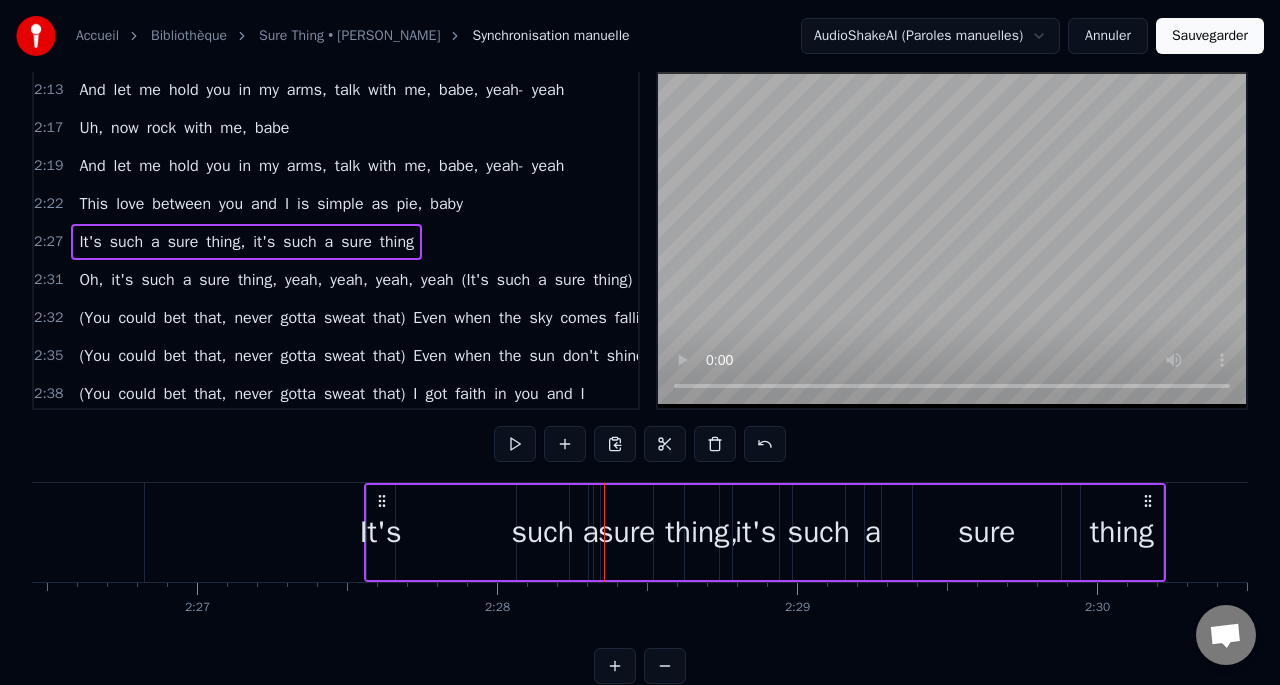 scroll, scrollTop: 0, scrollLeft: 43969, axis: horizontal 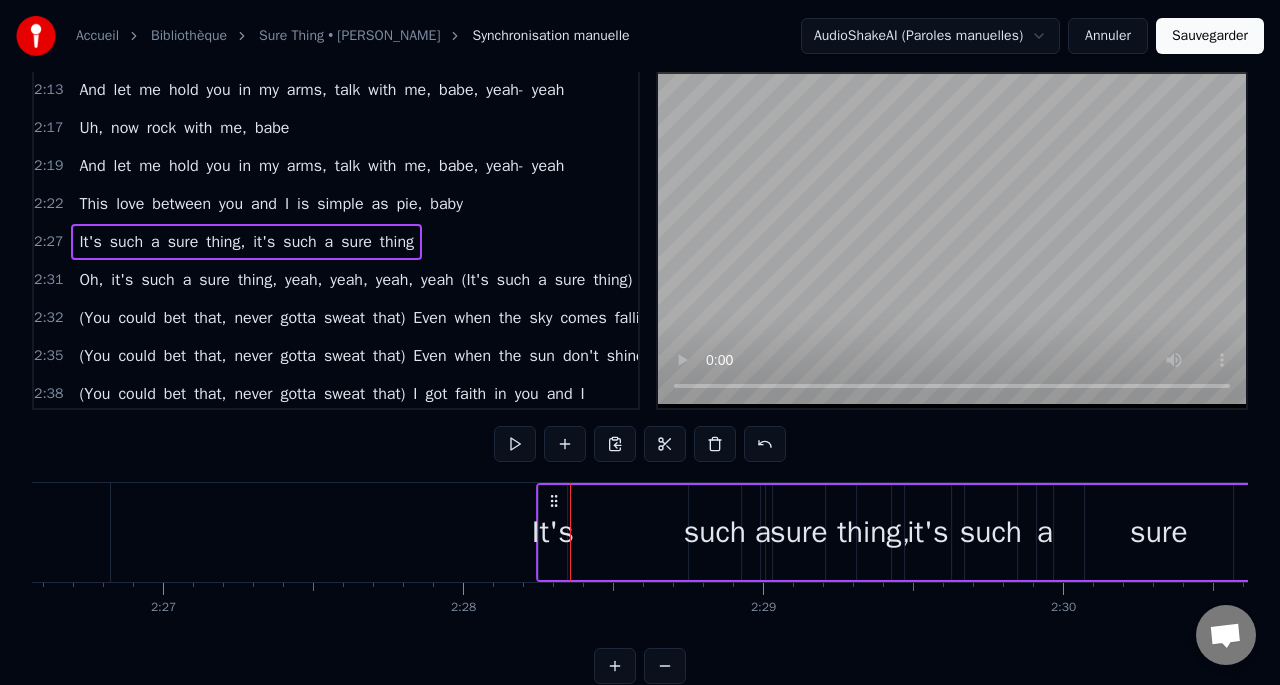 drag, startPoint x: 352, startPoint y: 500, endPoint x: 553, endPoint y: 507, distance: 201.12186 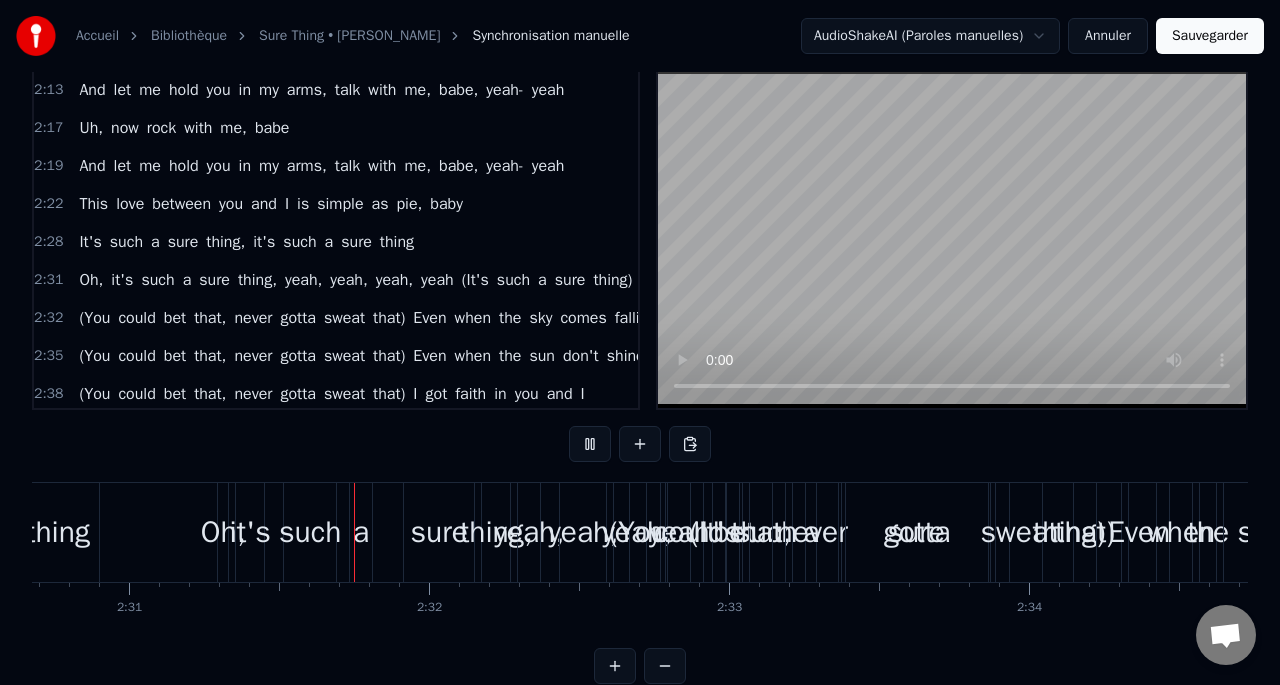 scroll, scrollTop: 0, scrollLeft: 45204, axis: horizontal 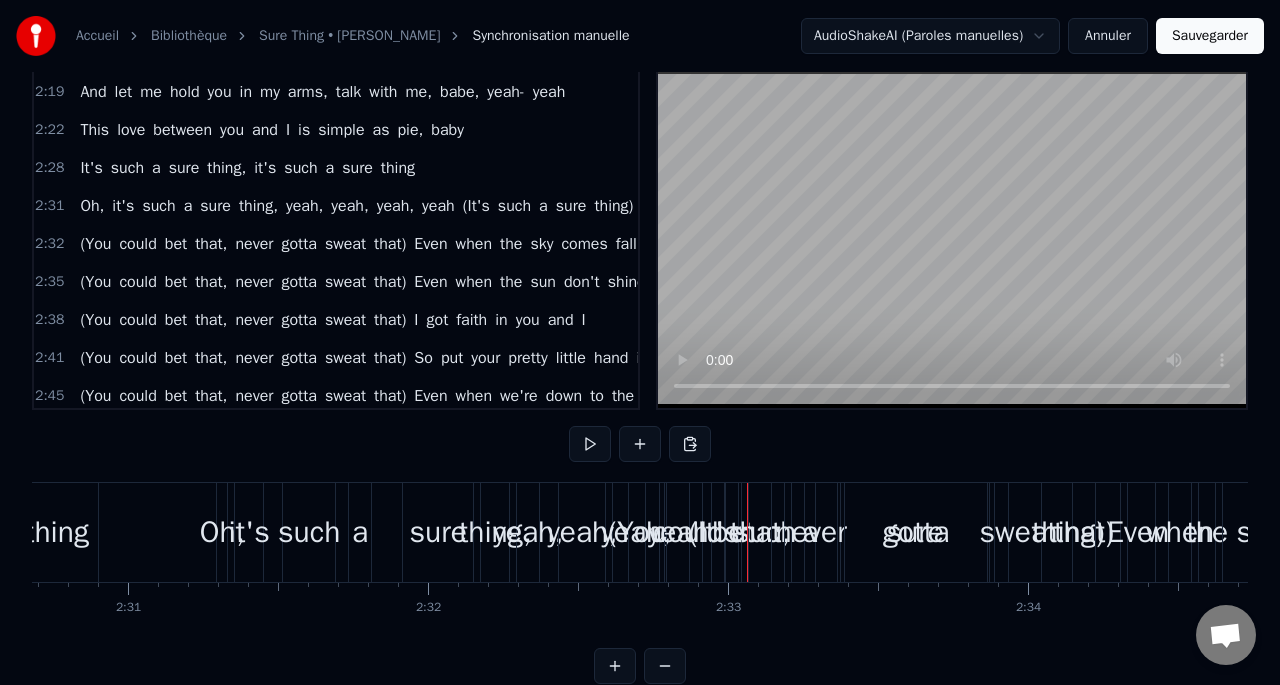 click on "yeah," at bounding box center (395, 206) 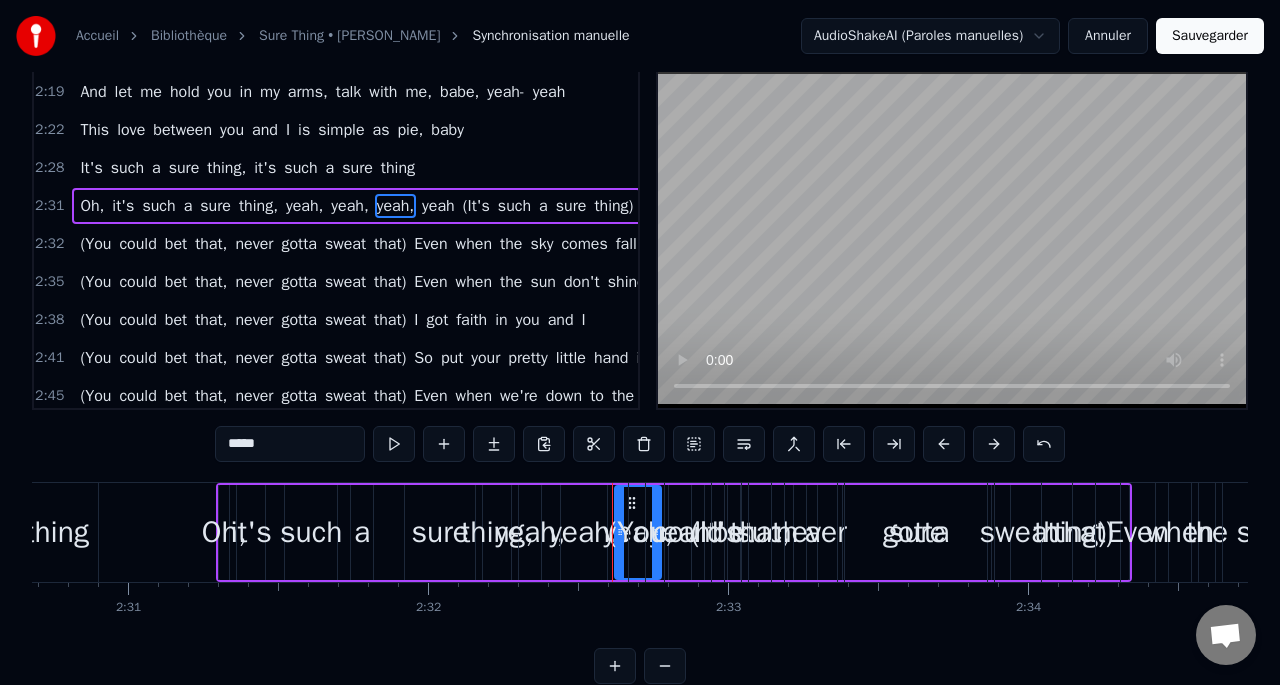 scroll, scrollTop: 0, scrollLeft: 0, axis: both 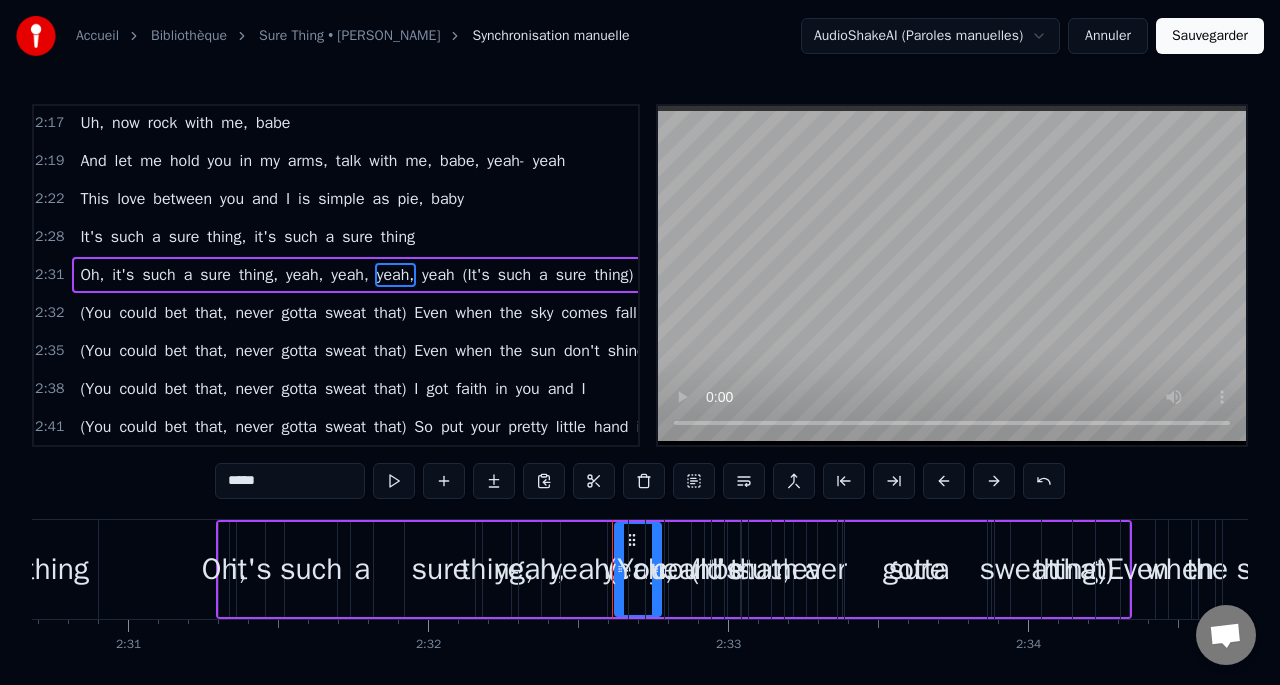click on "(It's" at bounding box center (476, 275) 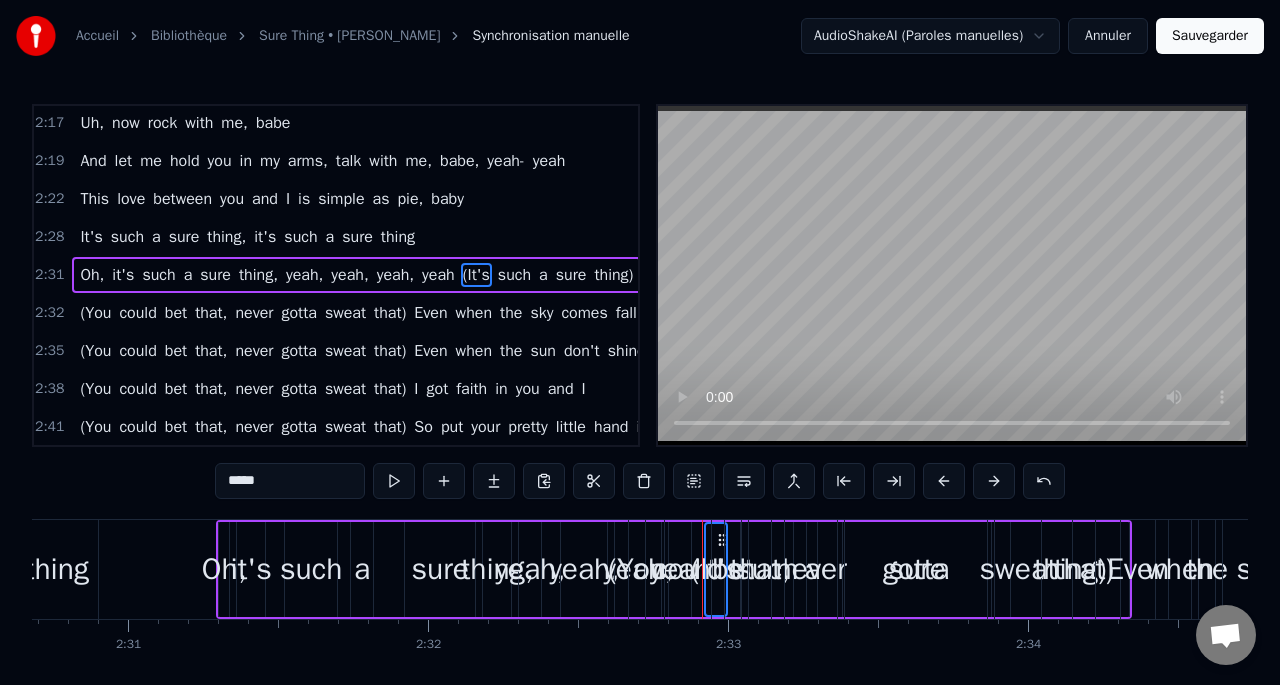 click on "such" at bounding box center [514, 275] 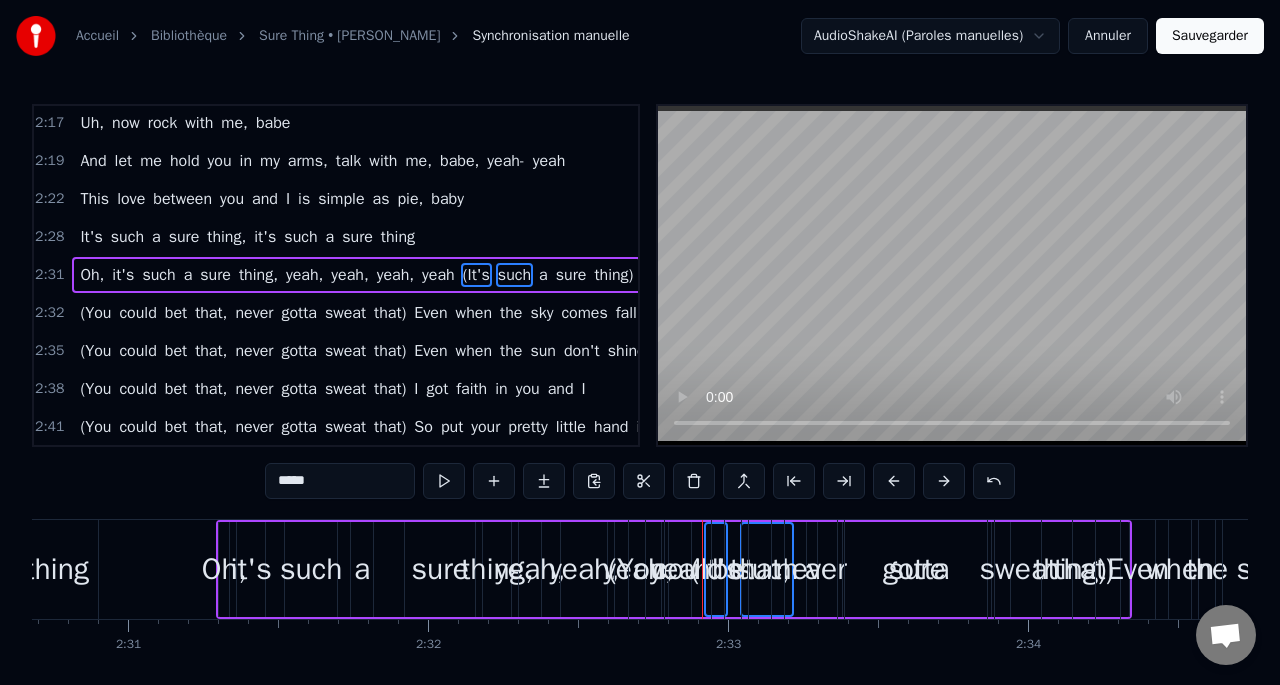 click on "sure" at bounding box center [571, 275] 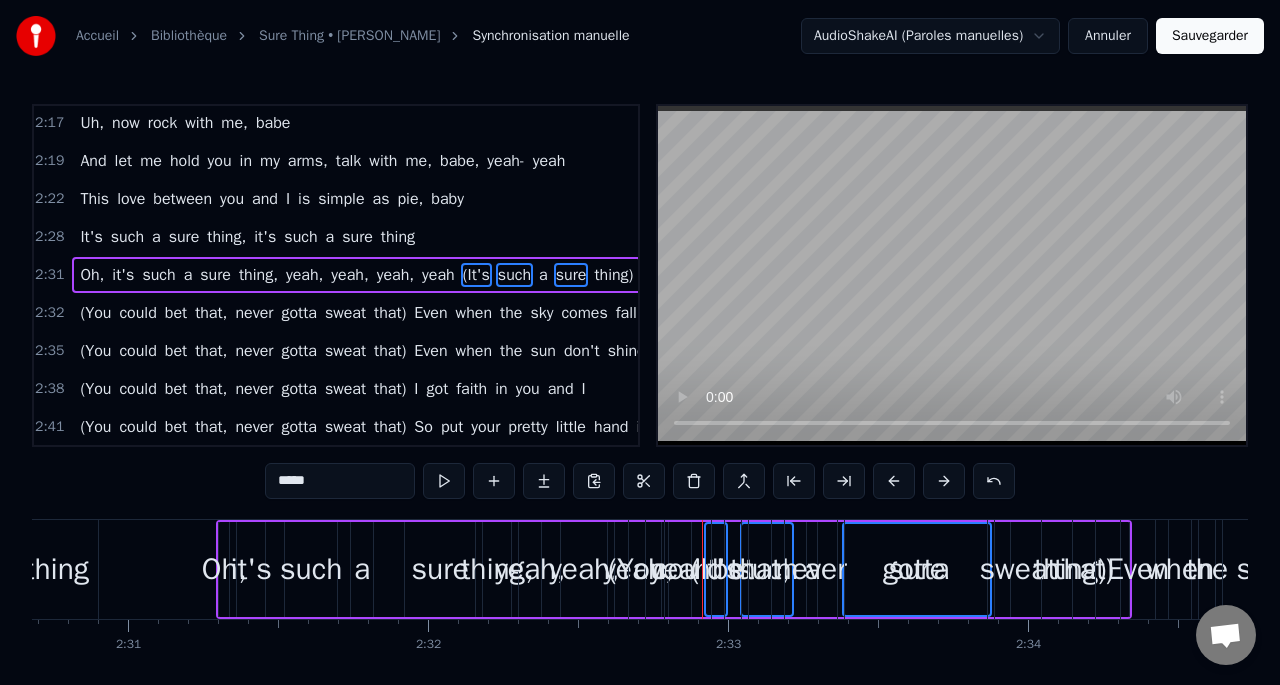 click on "a" at bounding box center (543, 275) 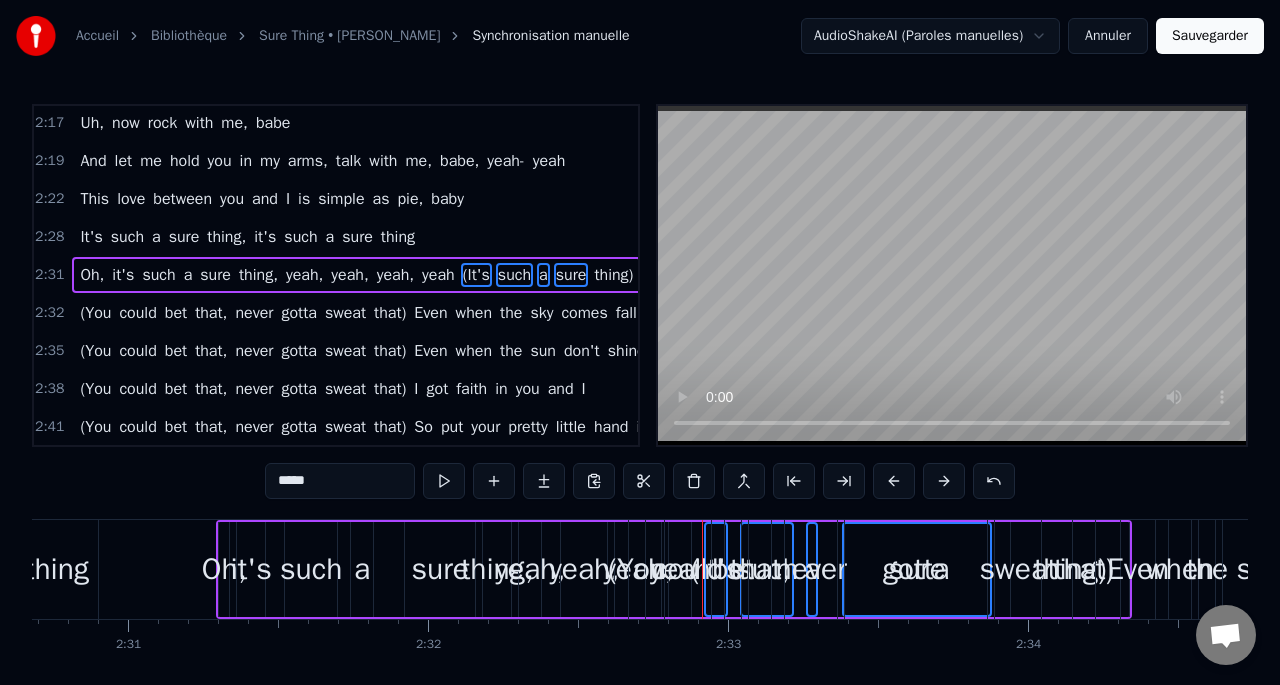 click on "thing)" at bounding box center (613, 275) 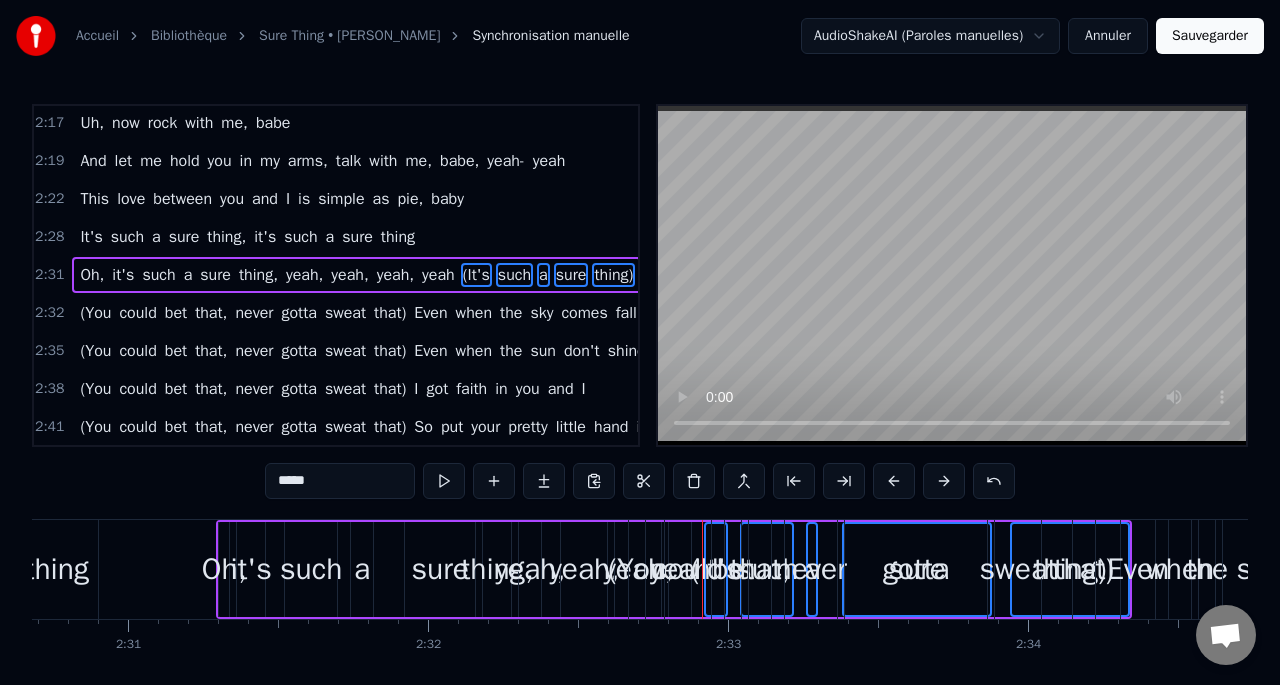 click at bounding box center [694, 481] 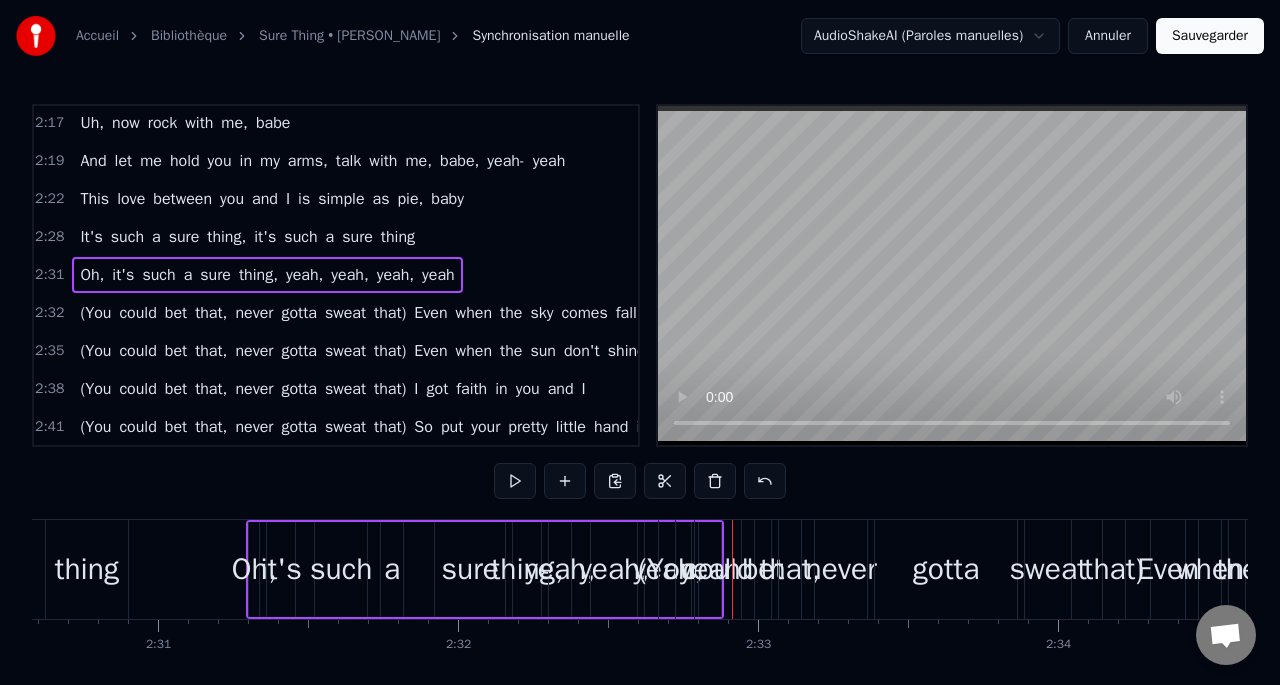 scroll, scrollTop: 0, scrollLeft: 45168, axis: horizontal 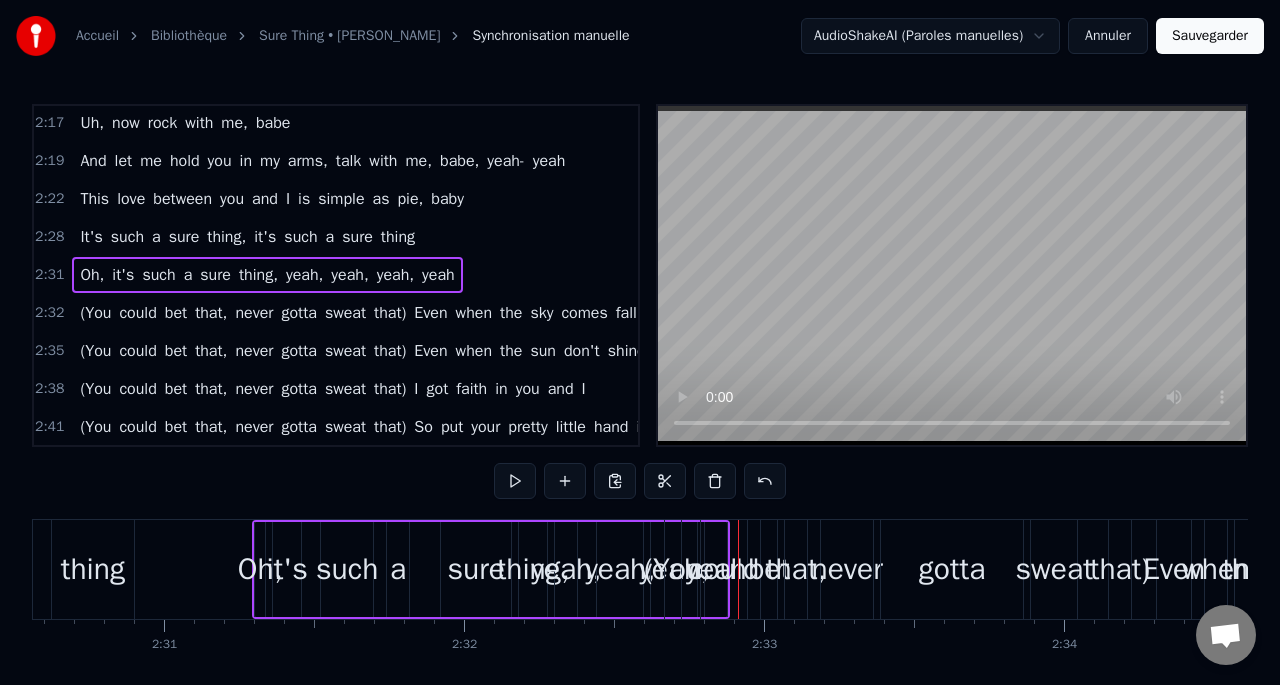 click on "could" at bounding box center (137, 313) 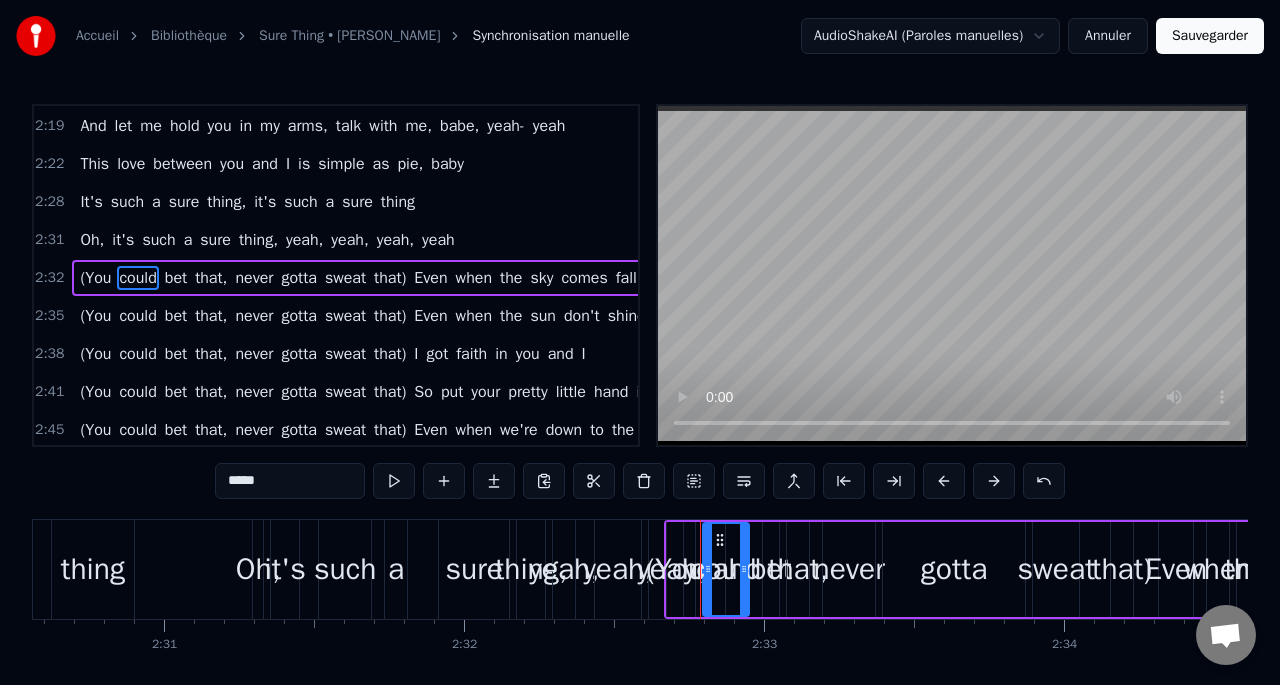 scroll, scrollTop: 1826, scrollLeft: 0, axis: vertical 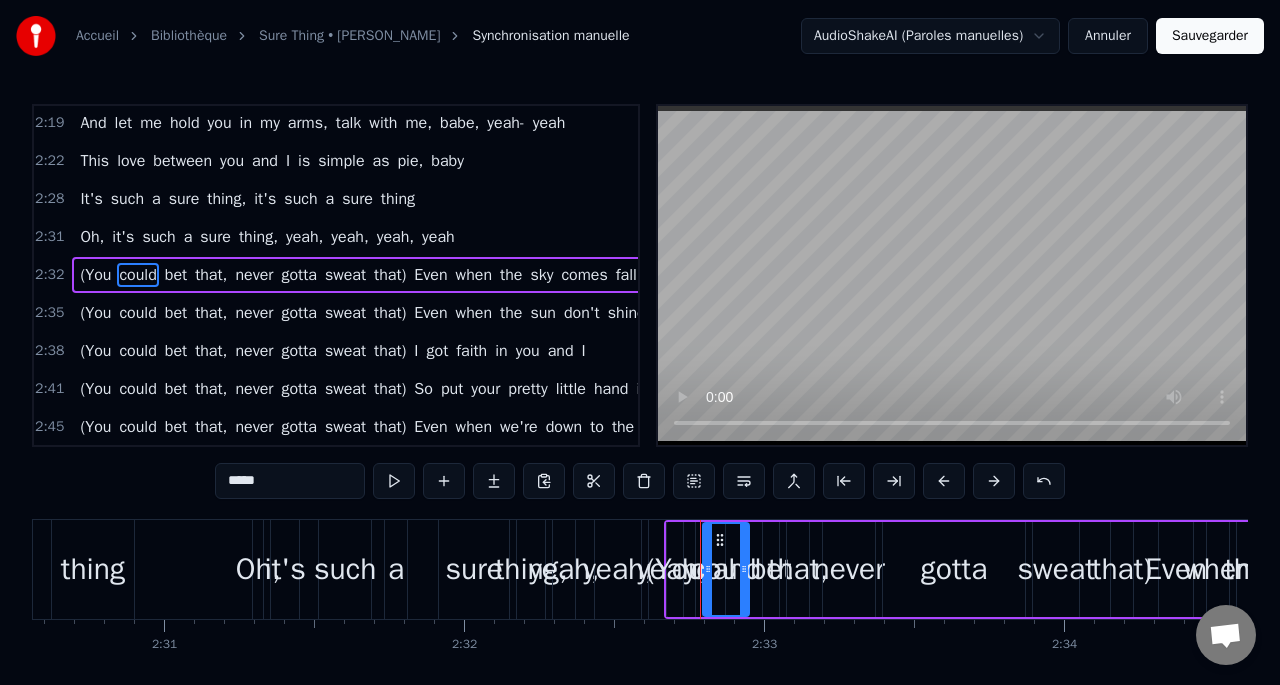 click on "(You" at bounding box center [95, 275] 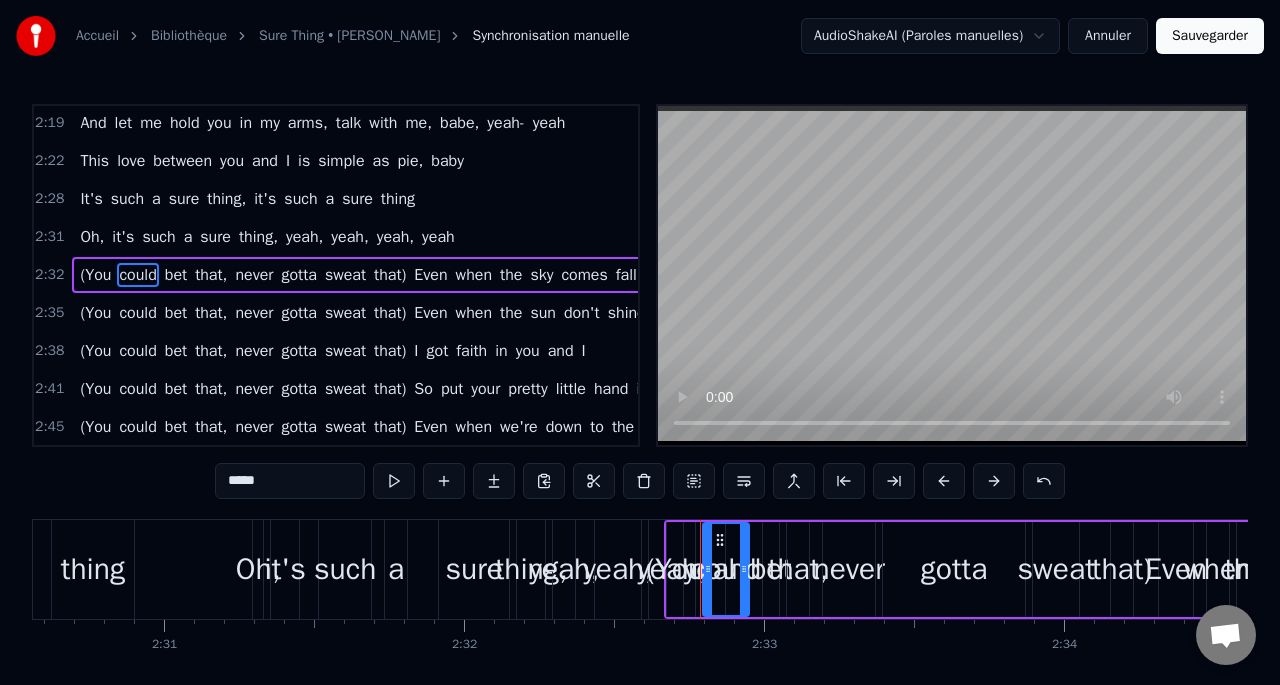 type on "****" 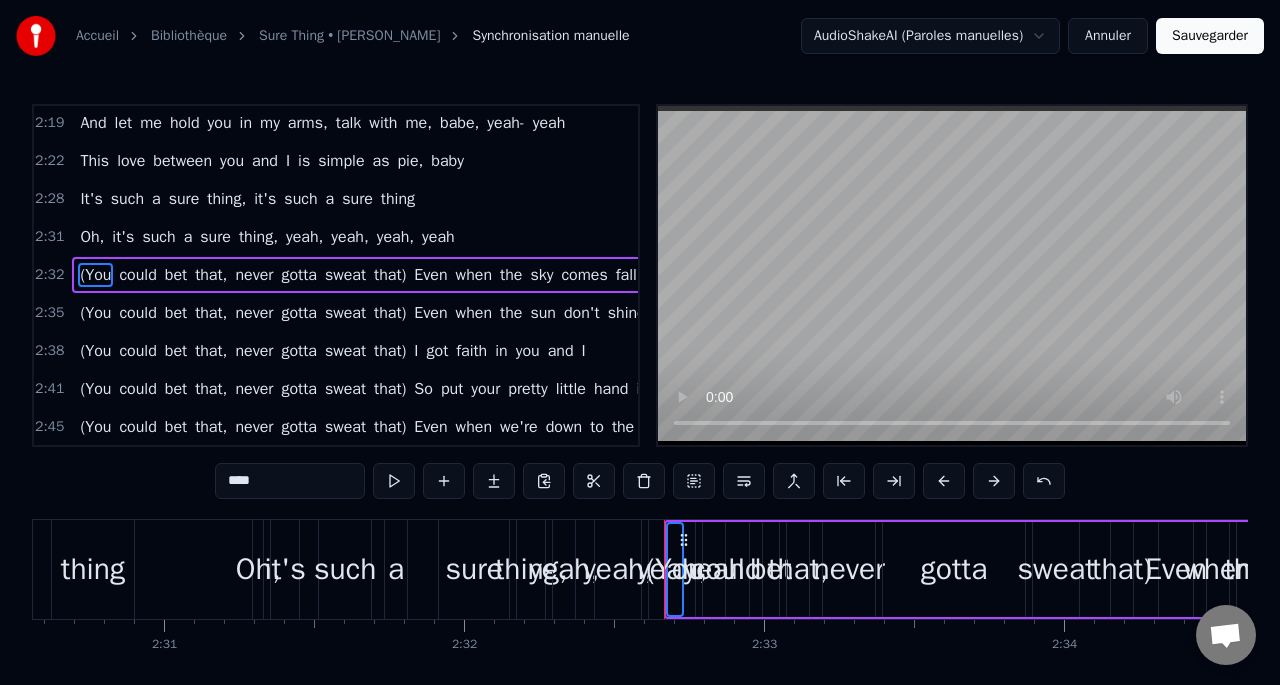 click on "could" at bounding box center [137, 275] 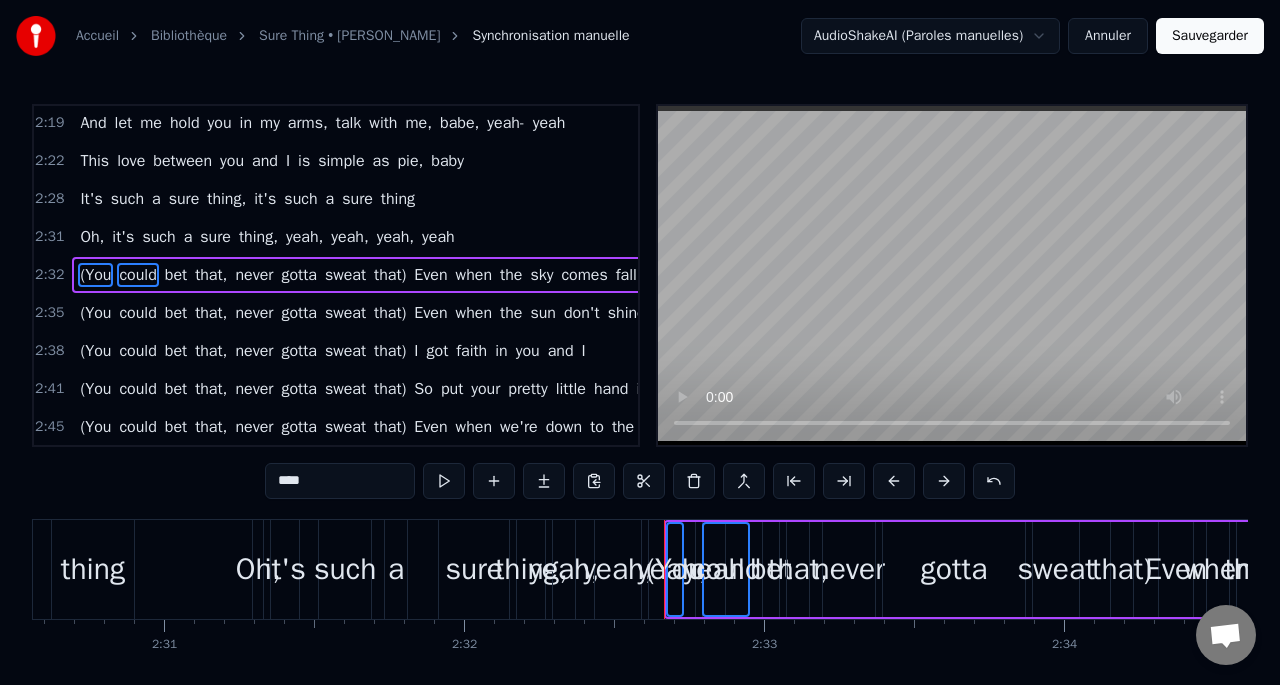 click on "bet" at bounding box center [176, 275] 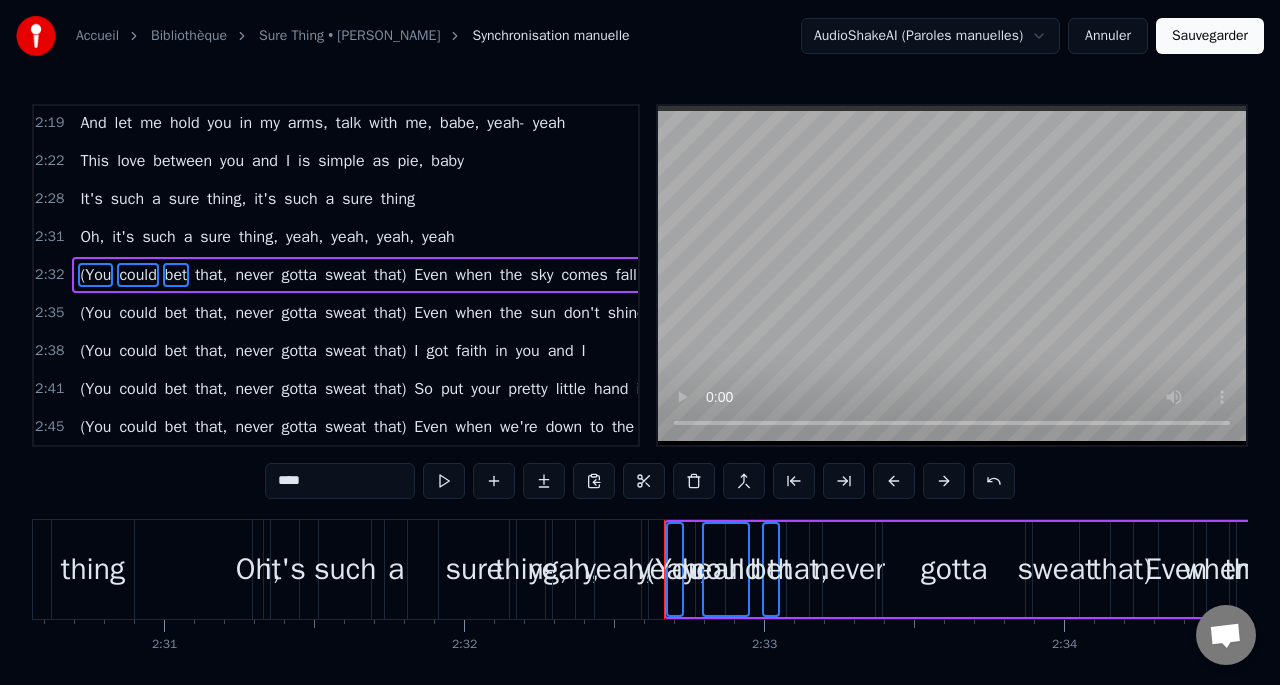 click on "that," at bounding box center (211, 275) 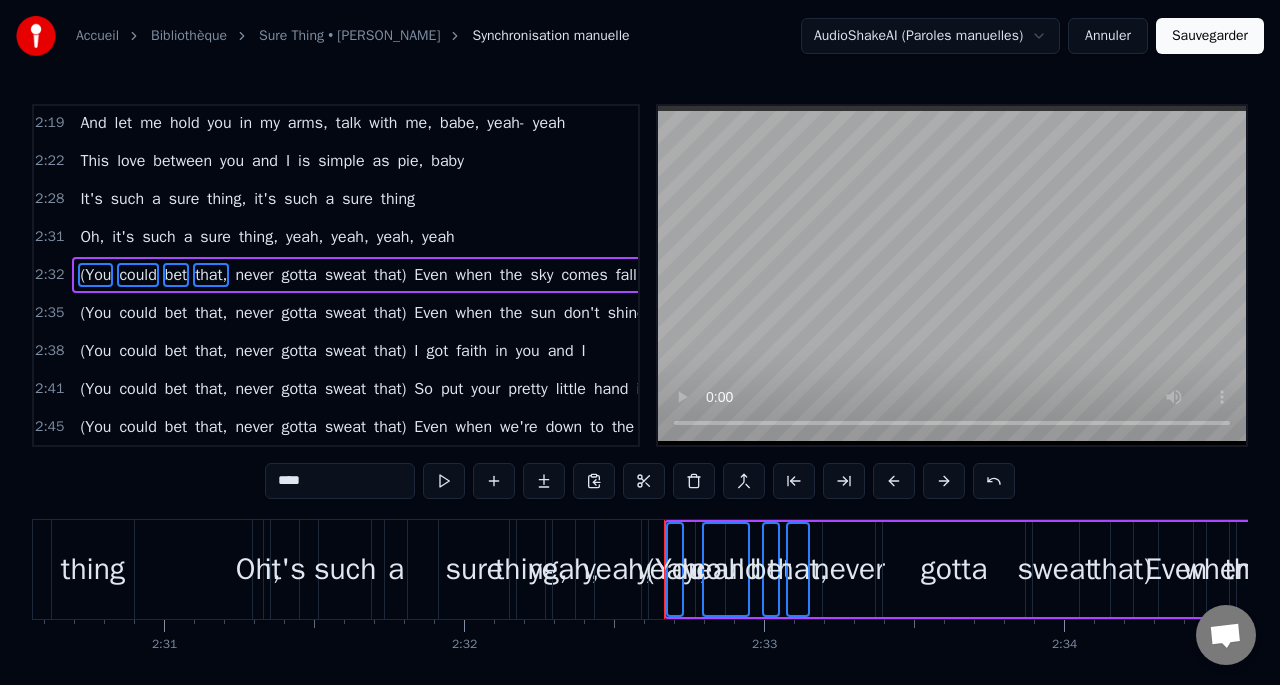 click on "never" at bounding box center [254, 275] 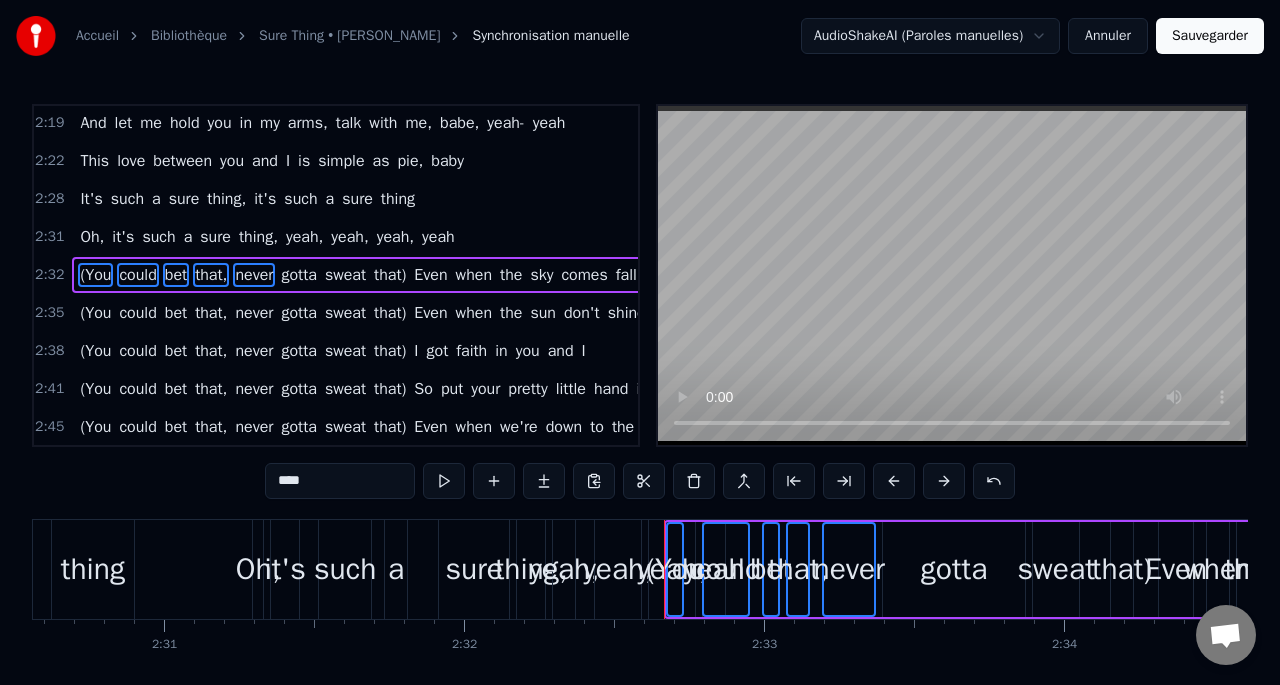 click on "gotta" at bounding box center (298, 275) 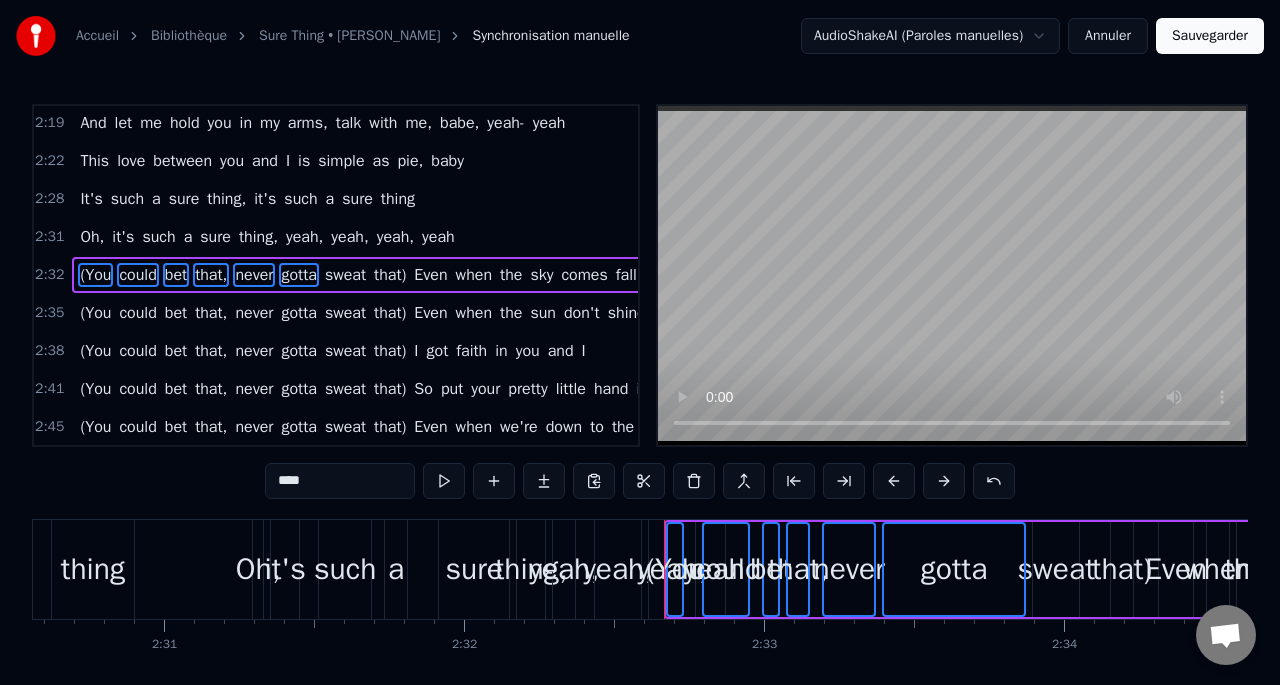 click on "sweat" at bounding box center [345, 275] 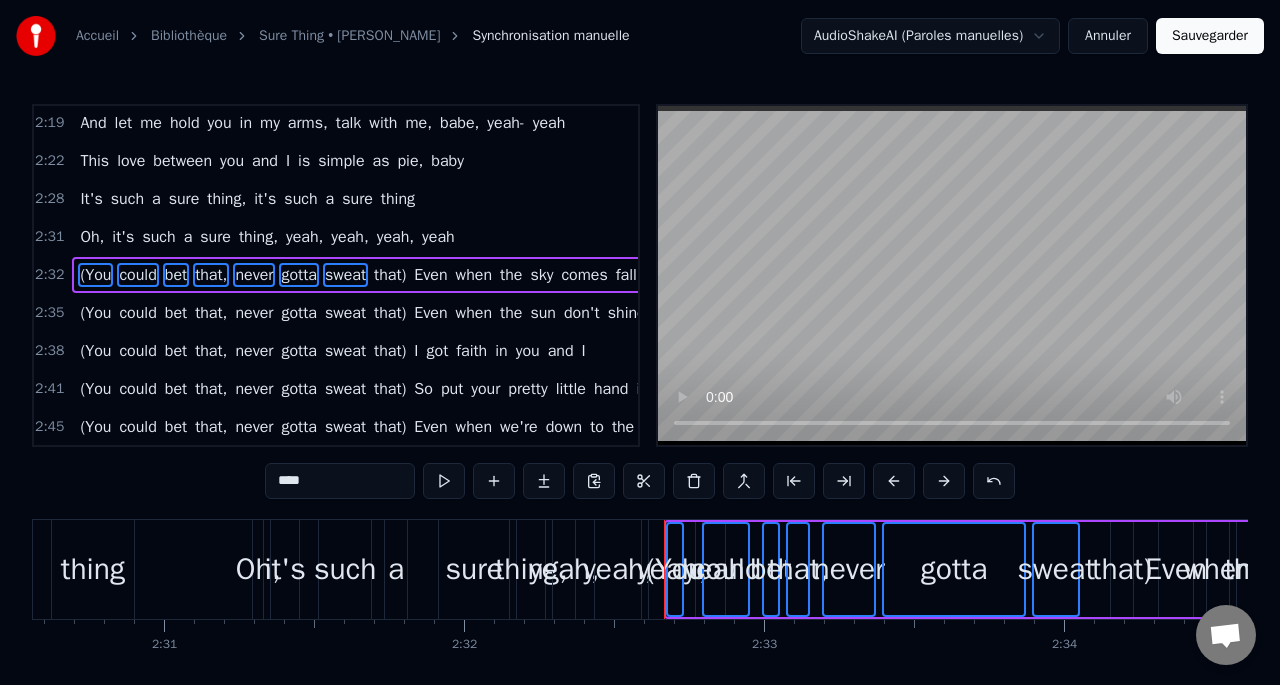 click on "that)" at bounding box center (390, 275) 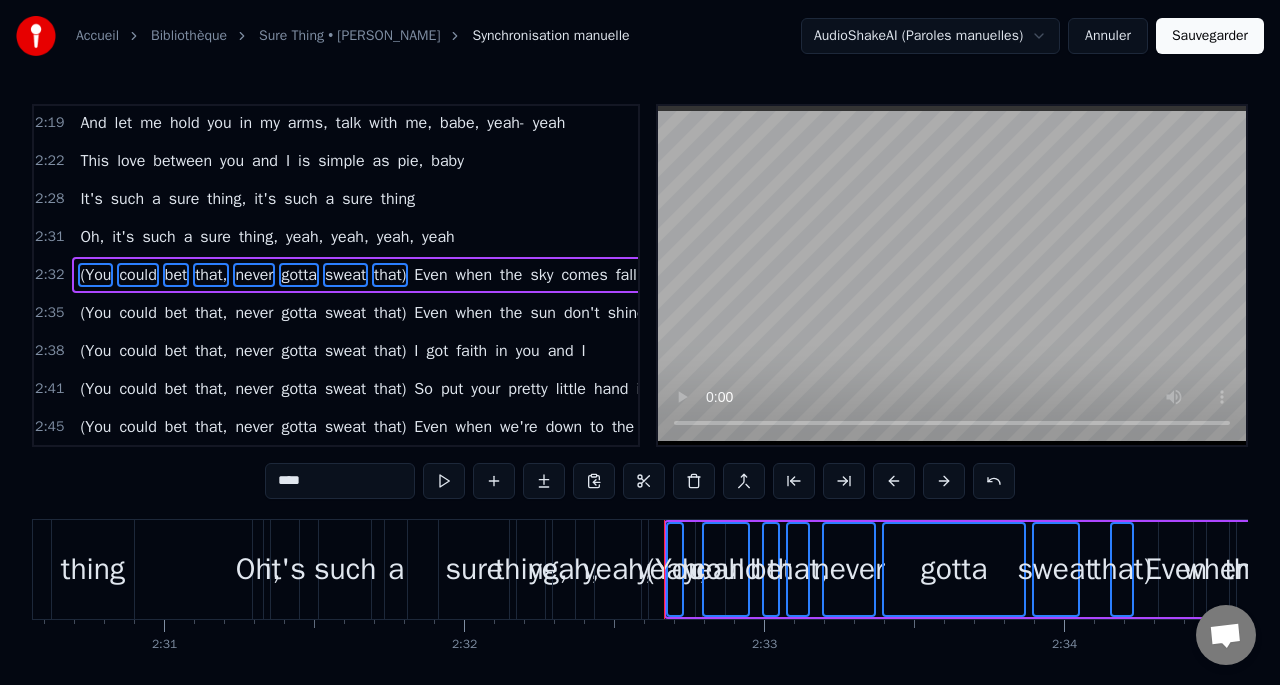 click on "(You" at bounding box center (95, 313) 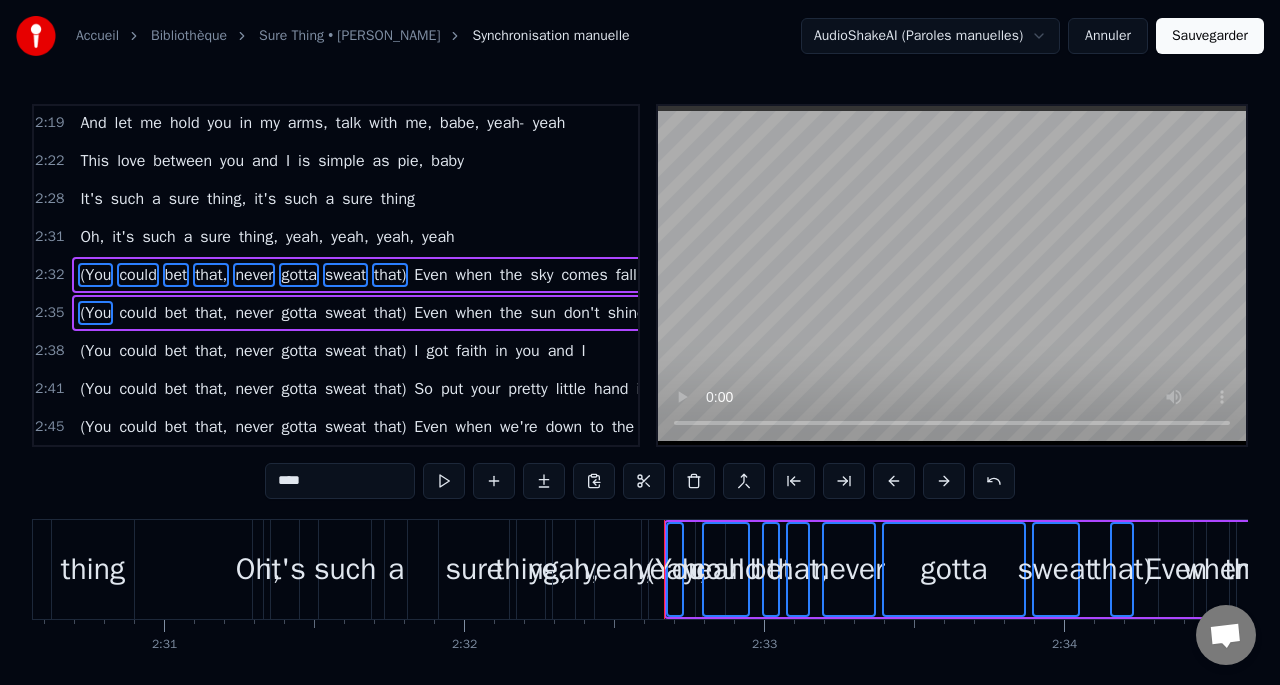 click on "could" at bounding box center [137, 313] 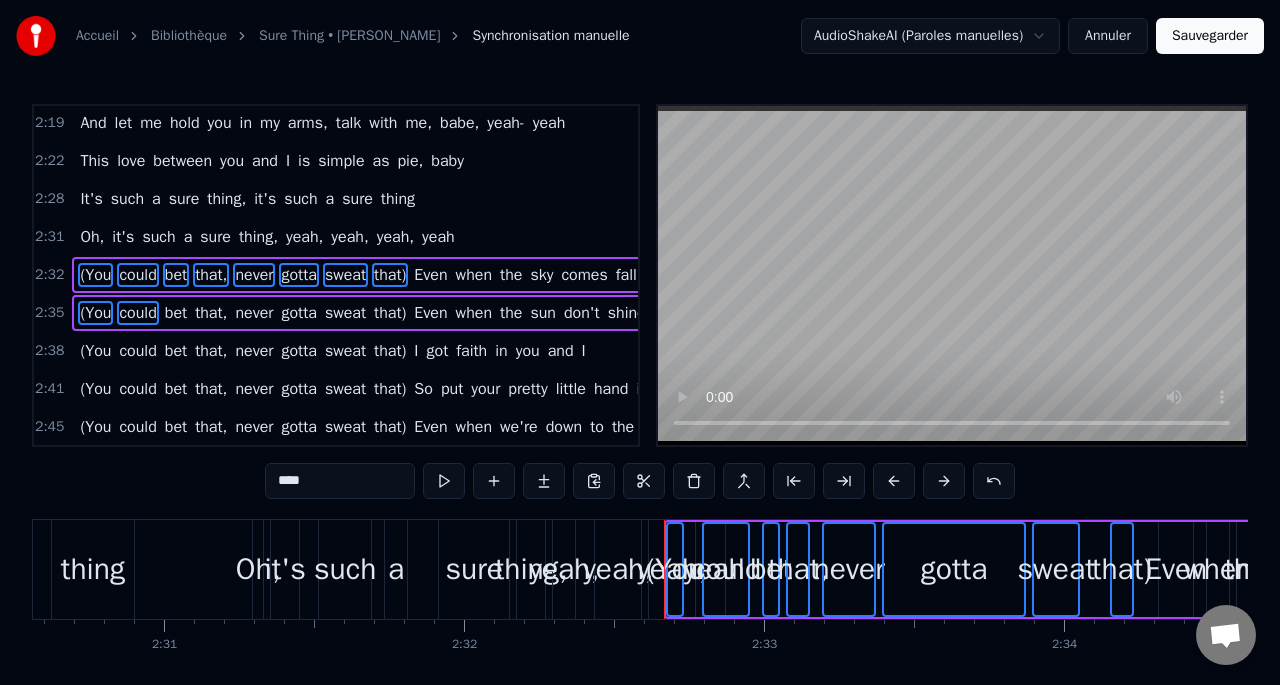 click on "bet" at bounding box center [176, 313] 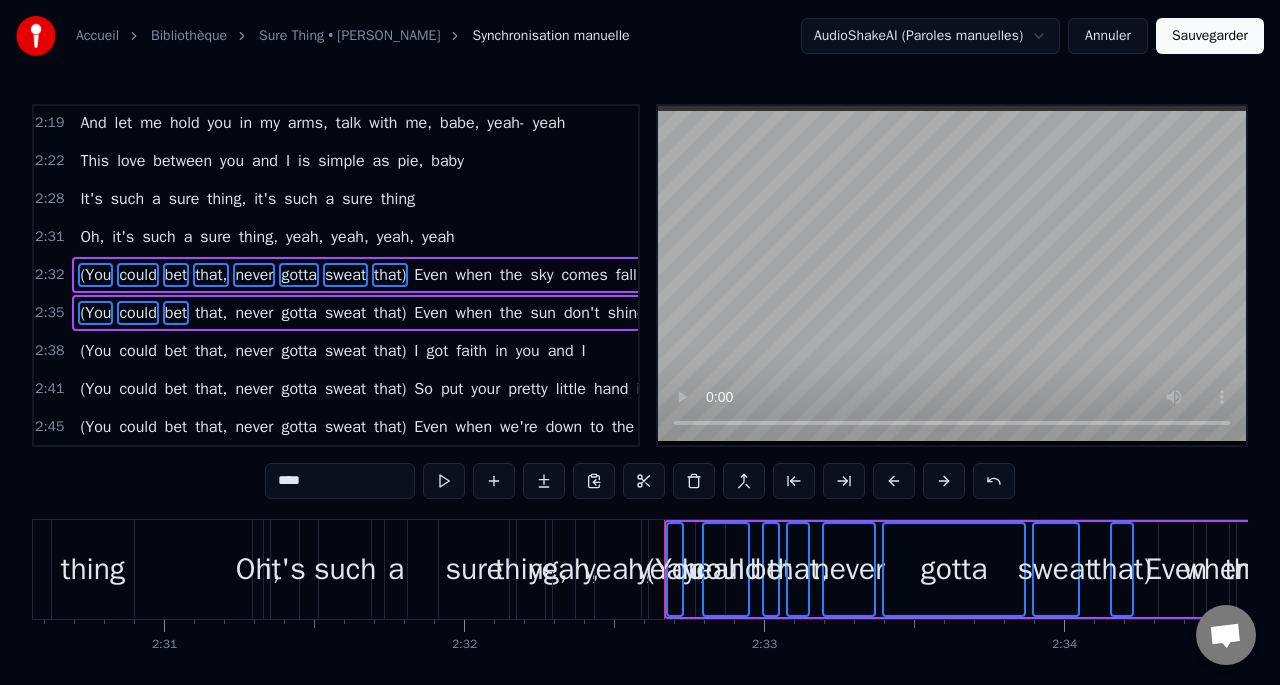 click on "that," at bounding box center (211, 313) 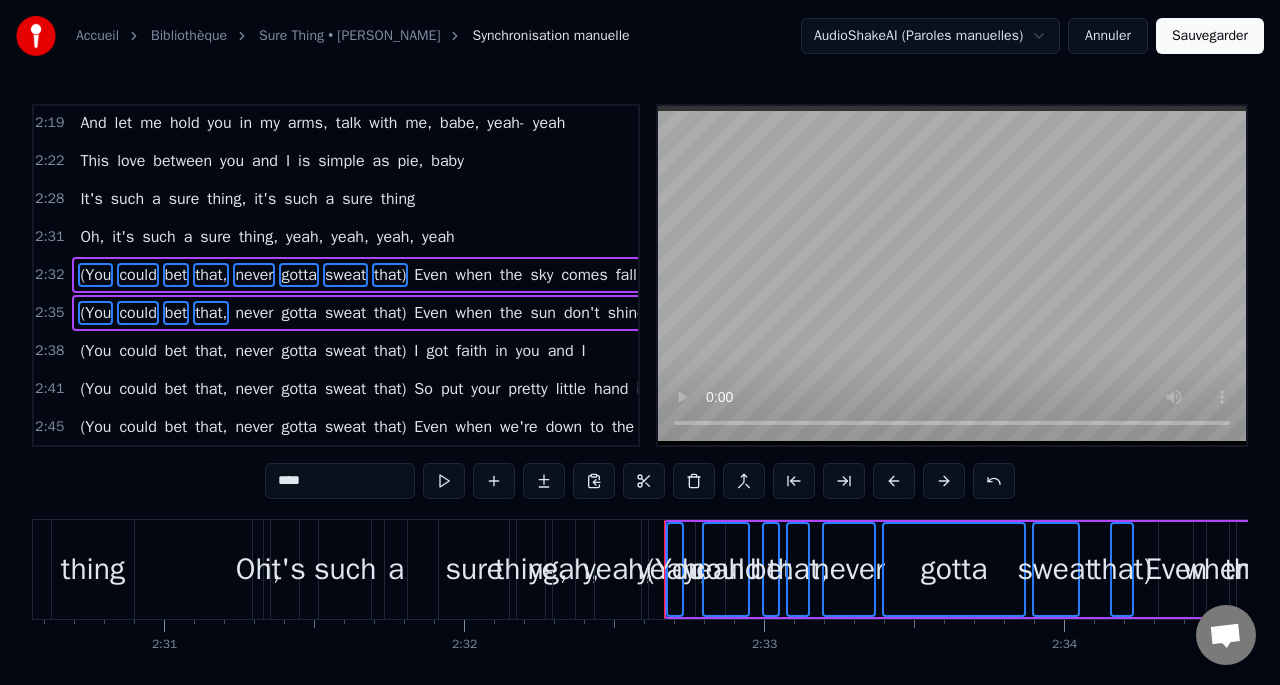 click on "never" at bounding box center [254, 313] 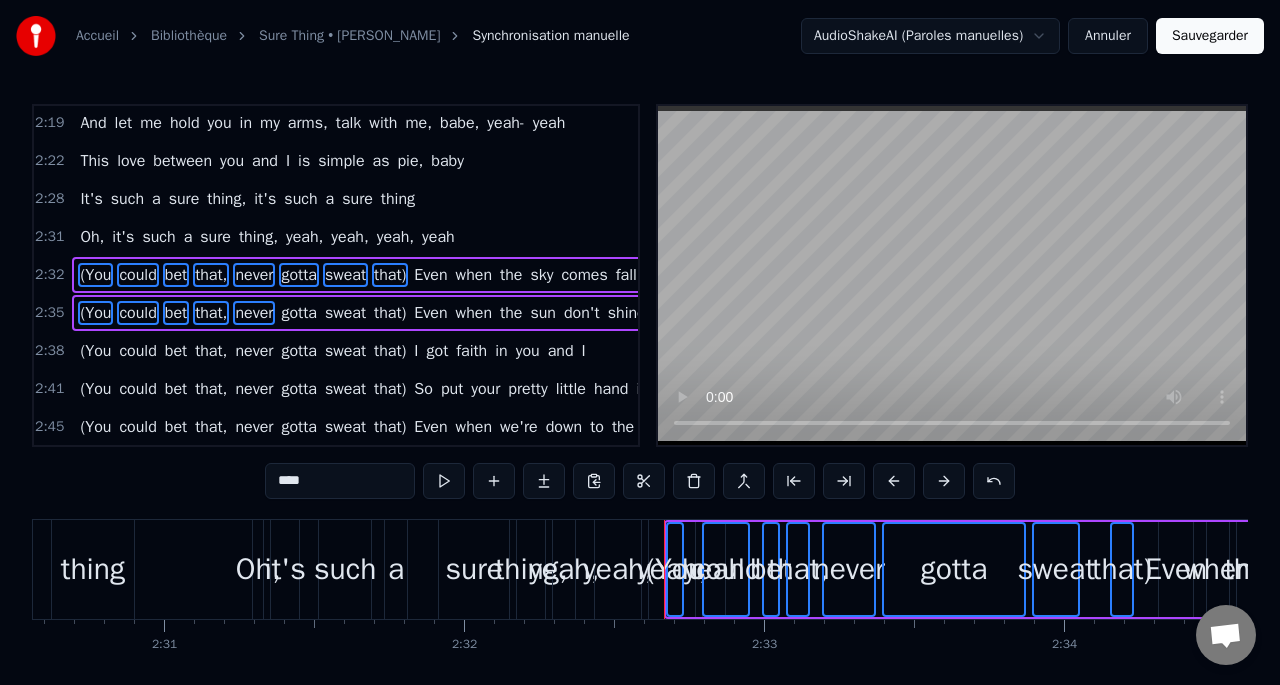 click on "gotta" at bounding box center (298, 313) 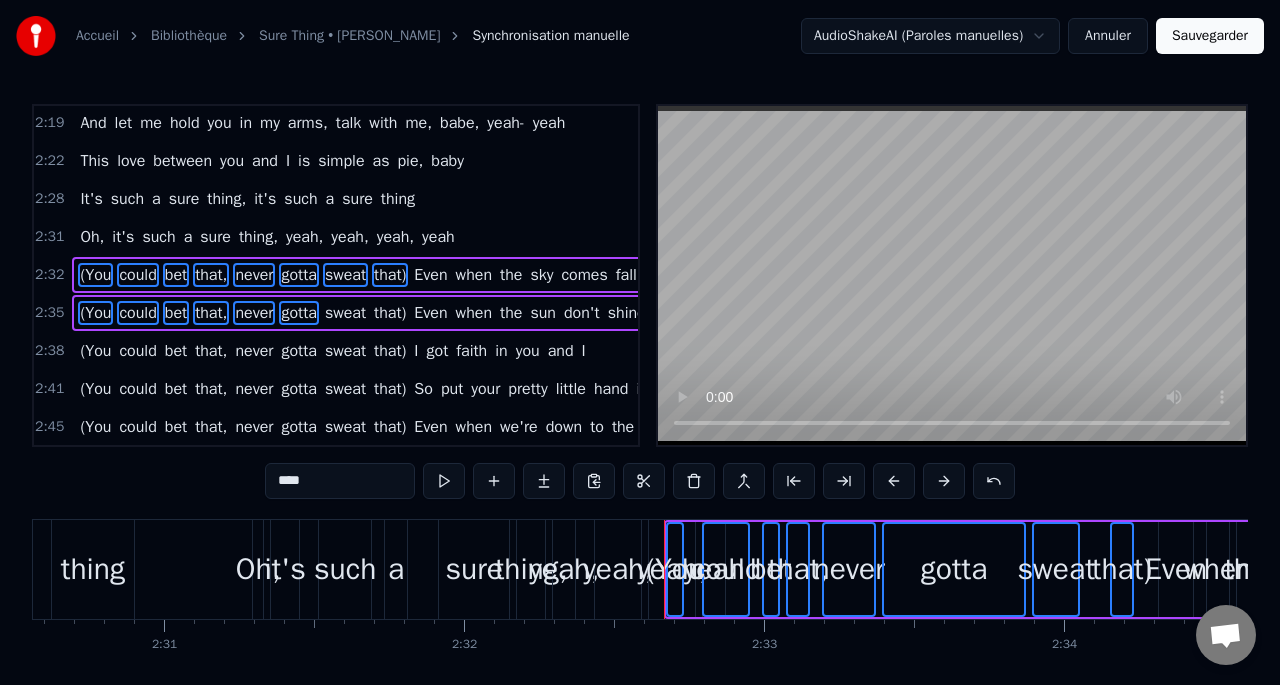 click on "sweat" at bounding box center (345, 313) 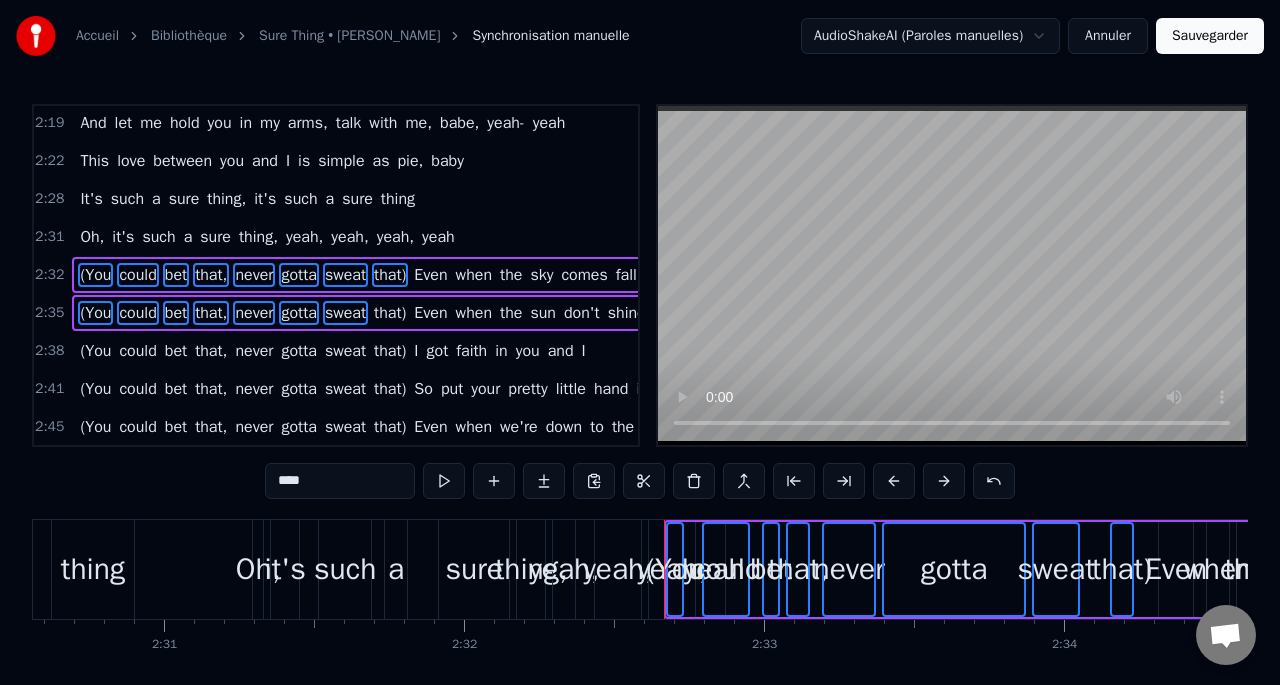 click on "that)" at bounding box center (390, 313) 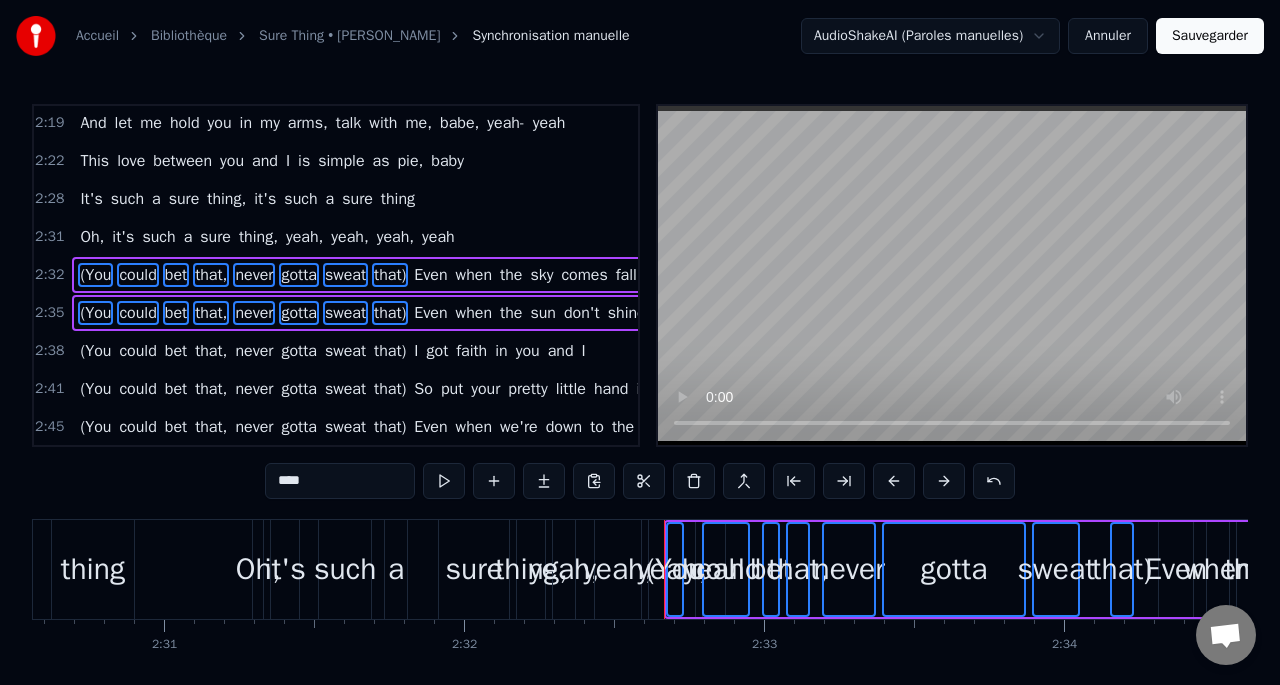 click on "(You" at bounding box center [95, 351] 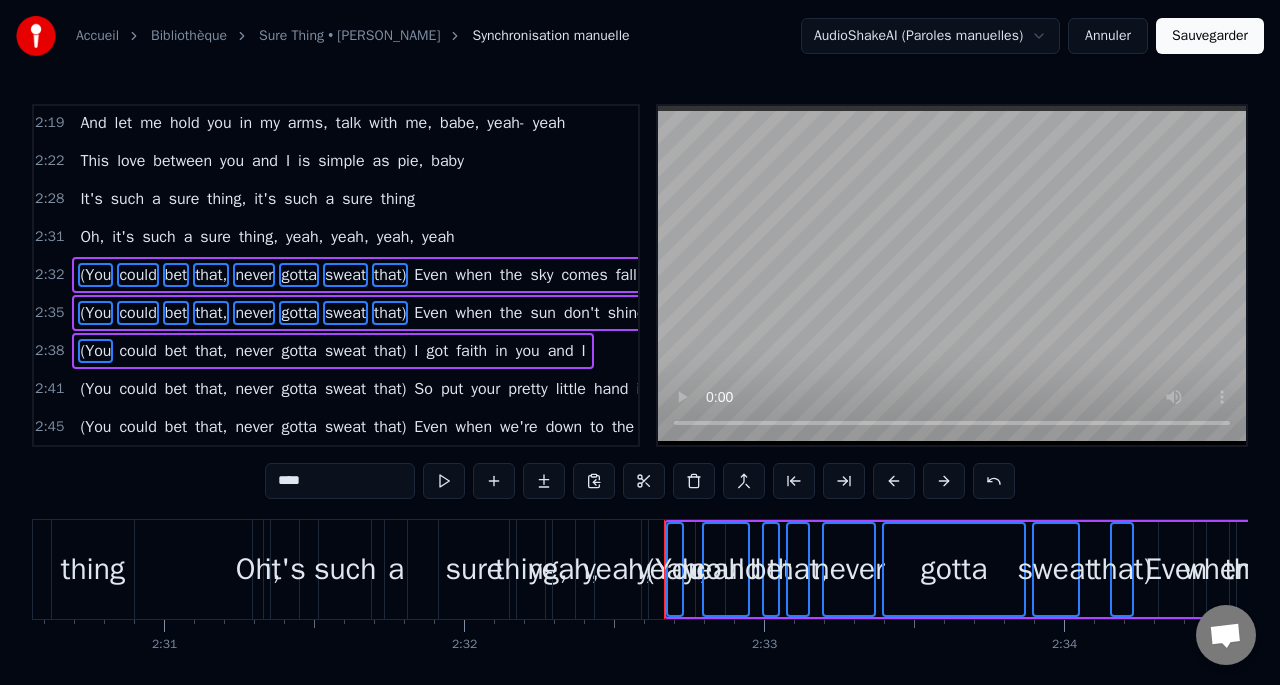 click on "could" at bounding box center (137, 351) 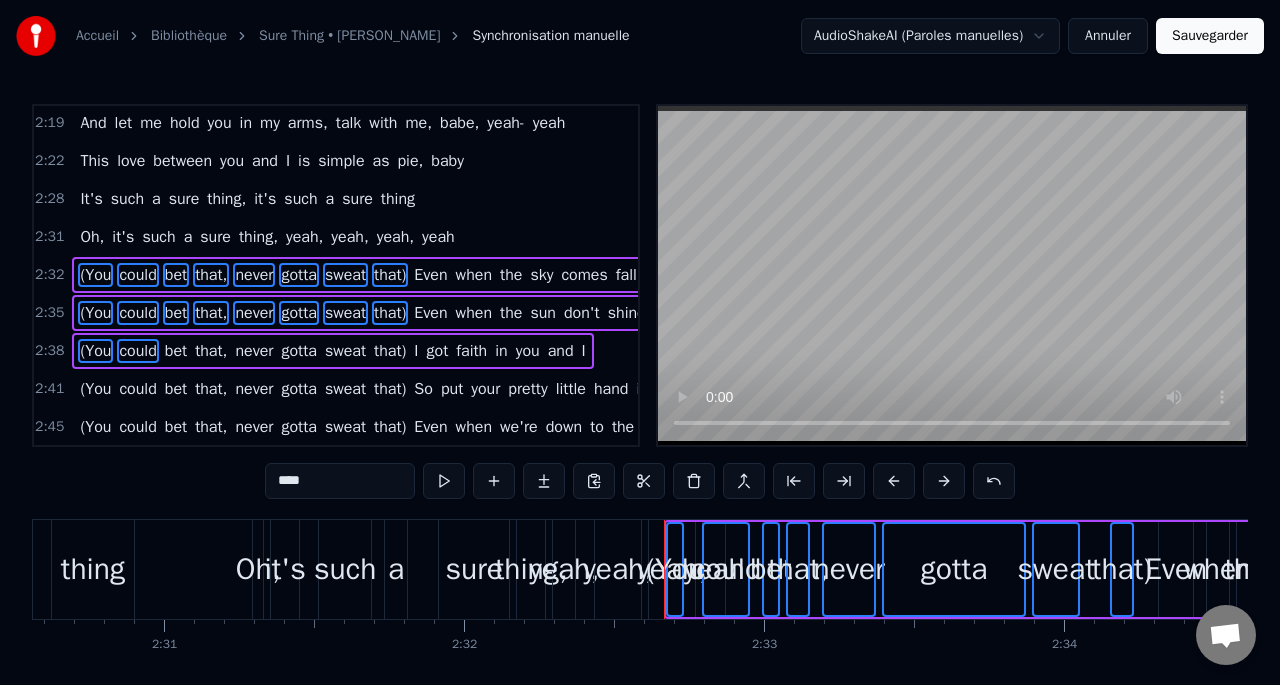click on "bet" at bounding box center (176, 351) 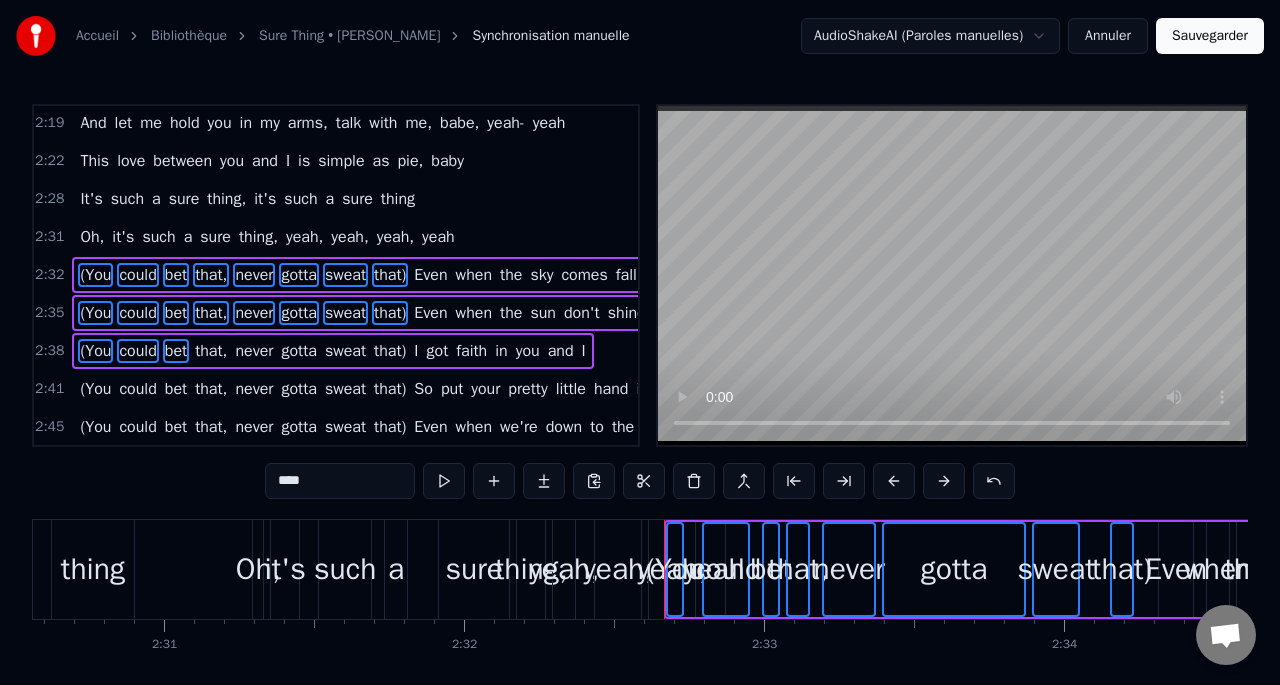 click on "that," at bounding box center [211, 351] 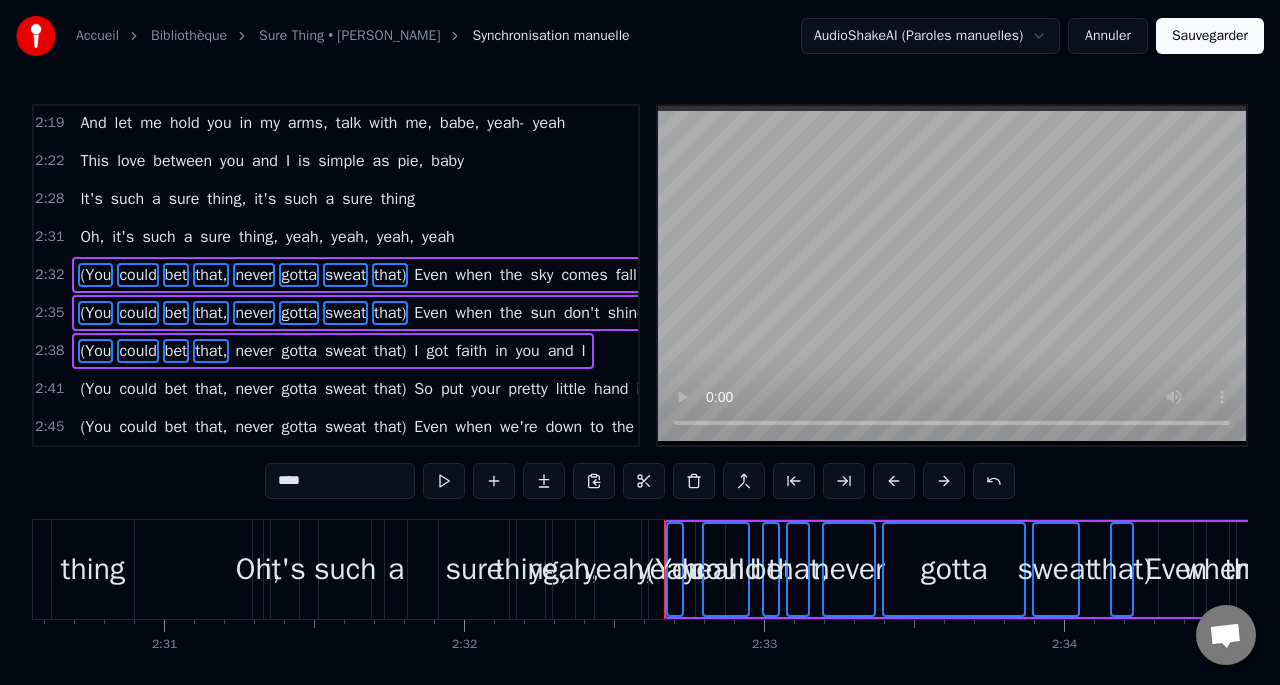 click on "never" at bounding box center [254, 351] 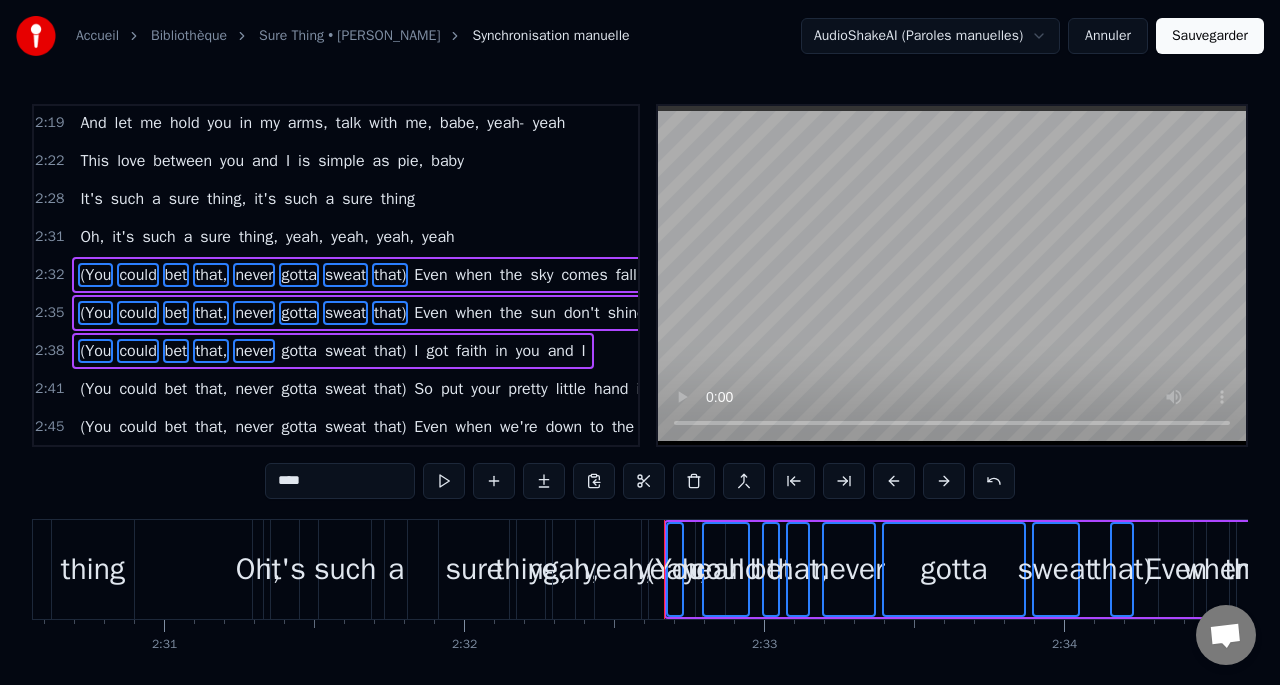 click on "gotta" at bounding box center (298, 351) 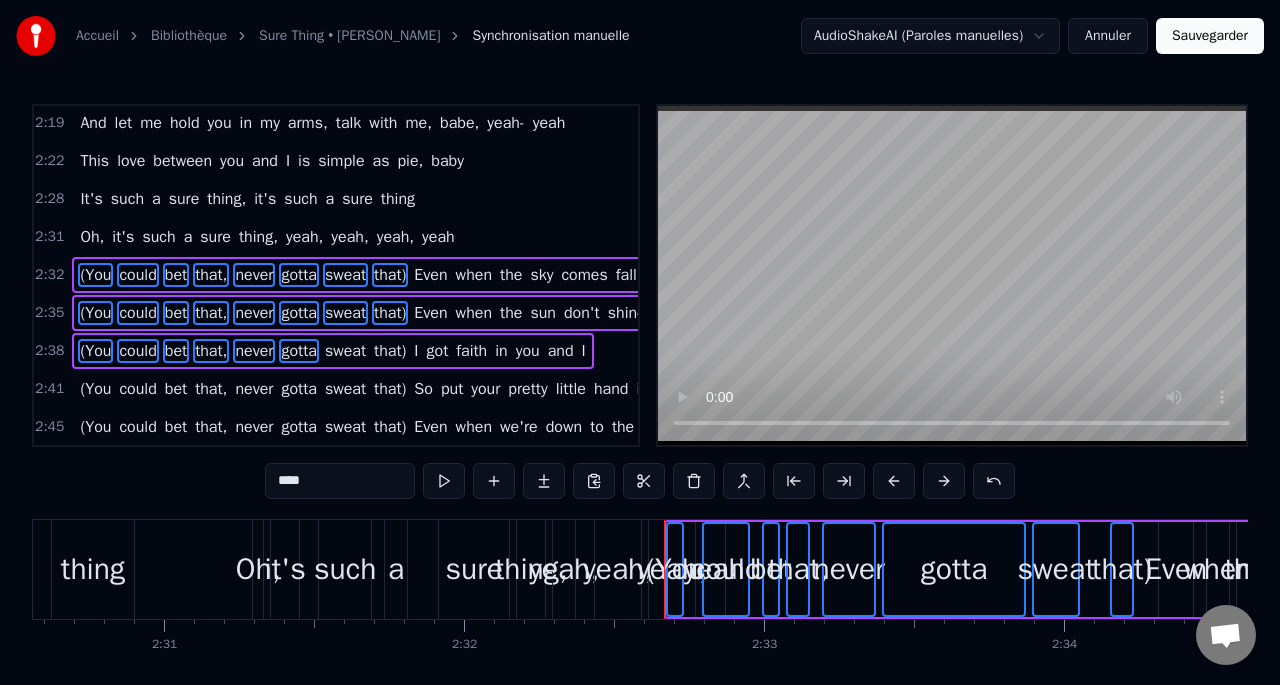 click on "sweat" at bounding box center [345, 351] 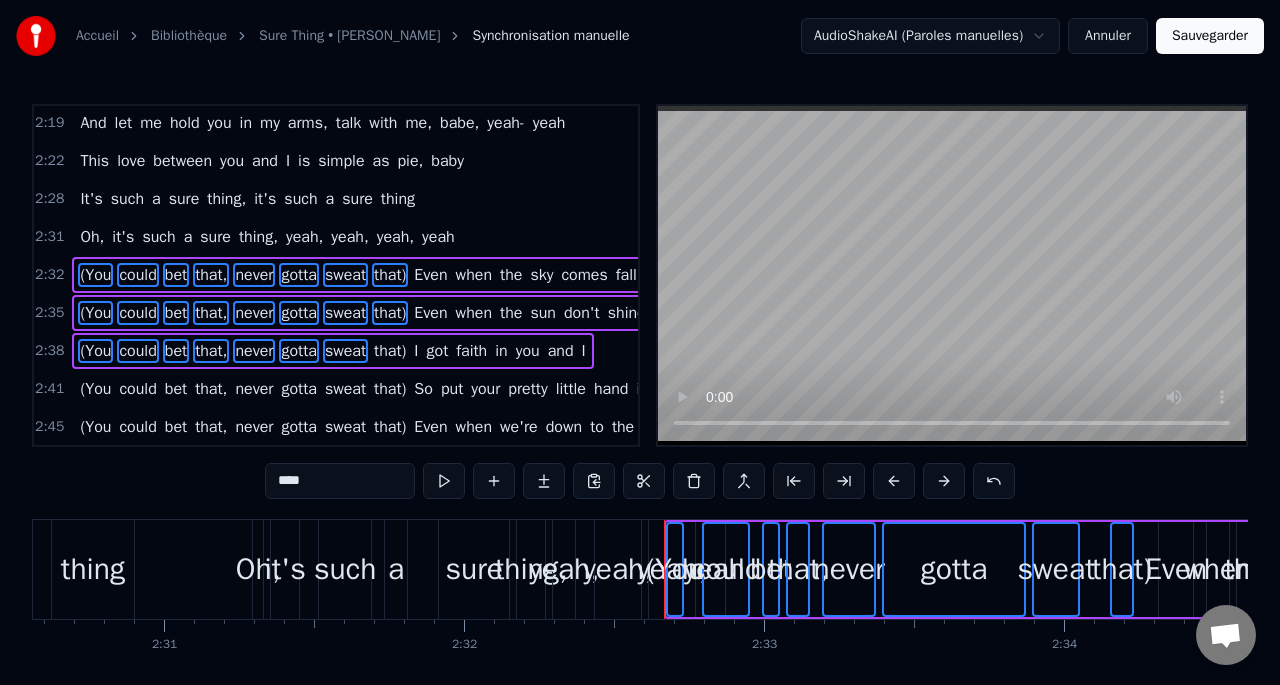 click on "that)" at bounding box center [390, 351] 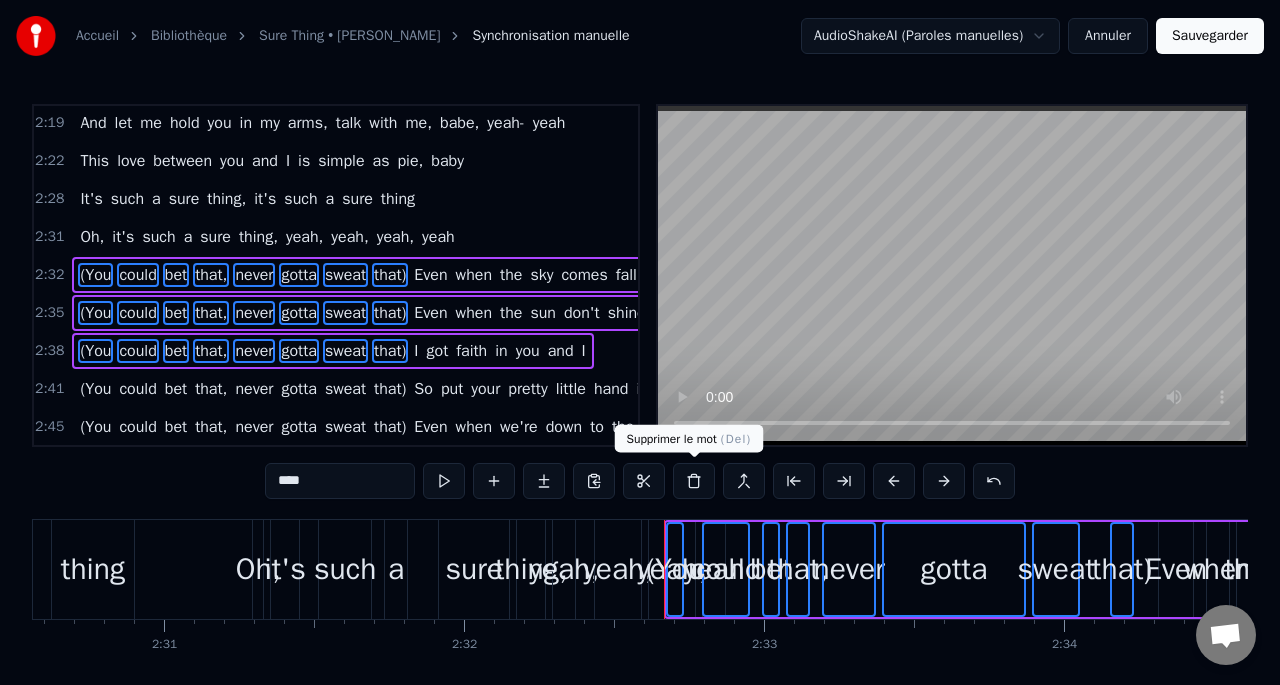 click at bounding box center [694, 481] 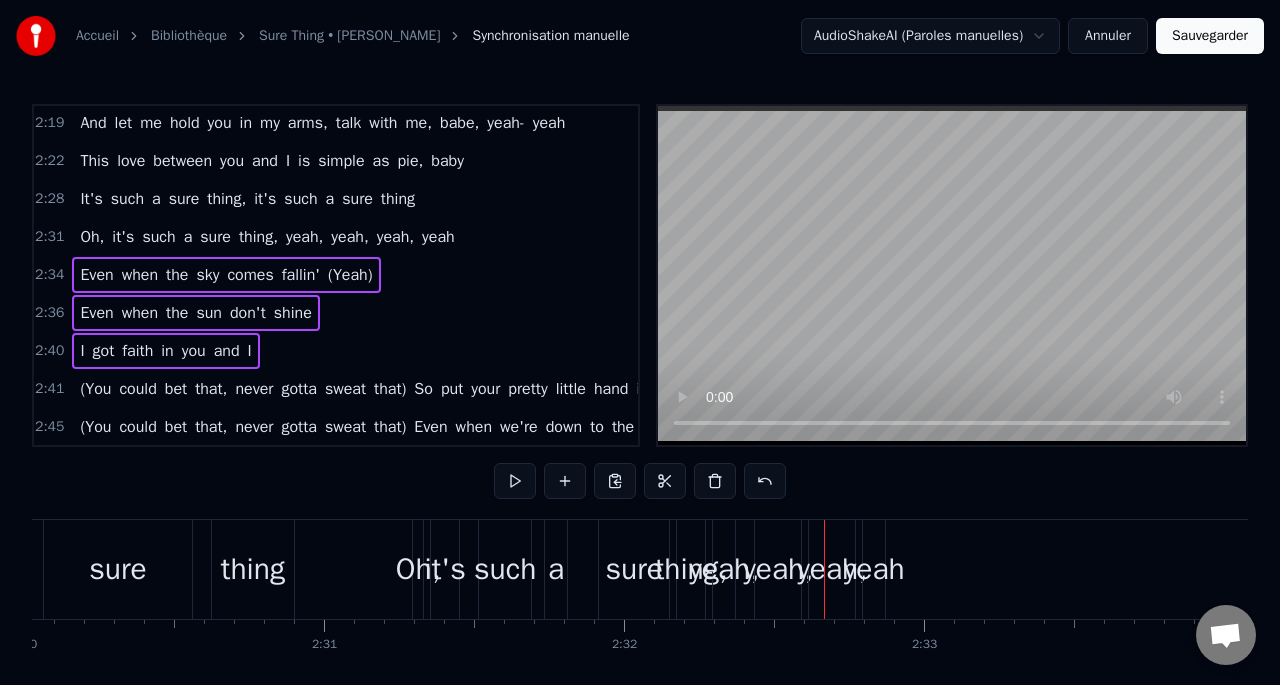 scroll, scrollTop: 0, scrollLeft: 44963, axis: horizontal 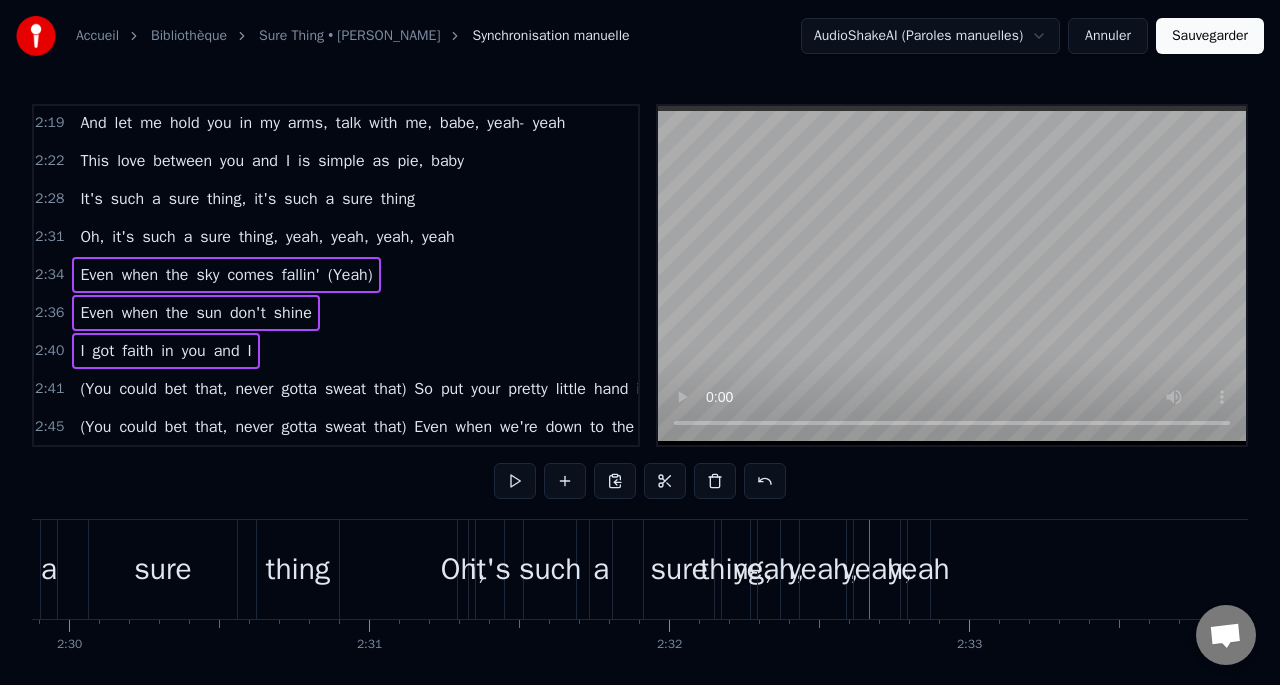 click on "sure" at bounding box center [163, 569] 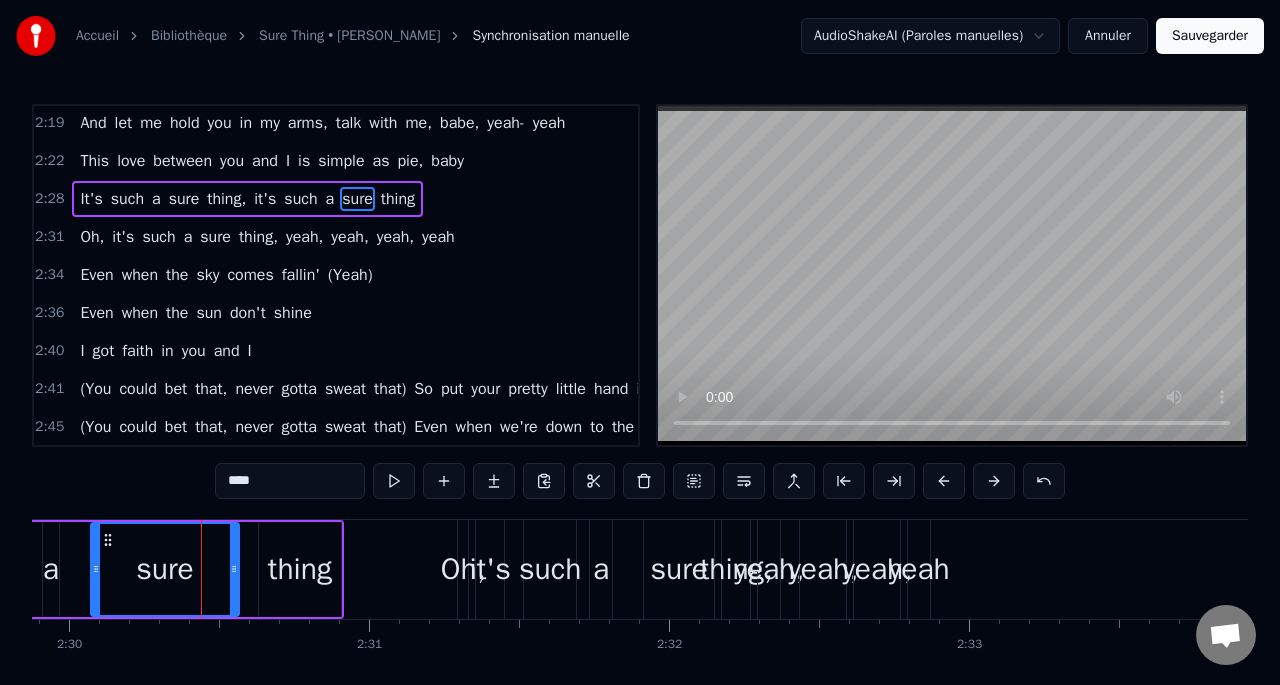 scroll, scrollTop: 1750, scrollLeft: 0, axis: vertical 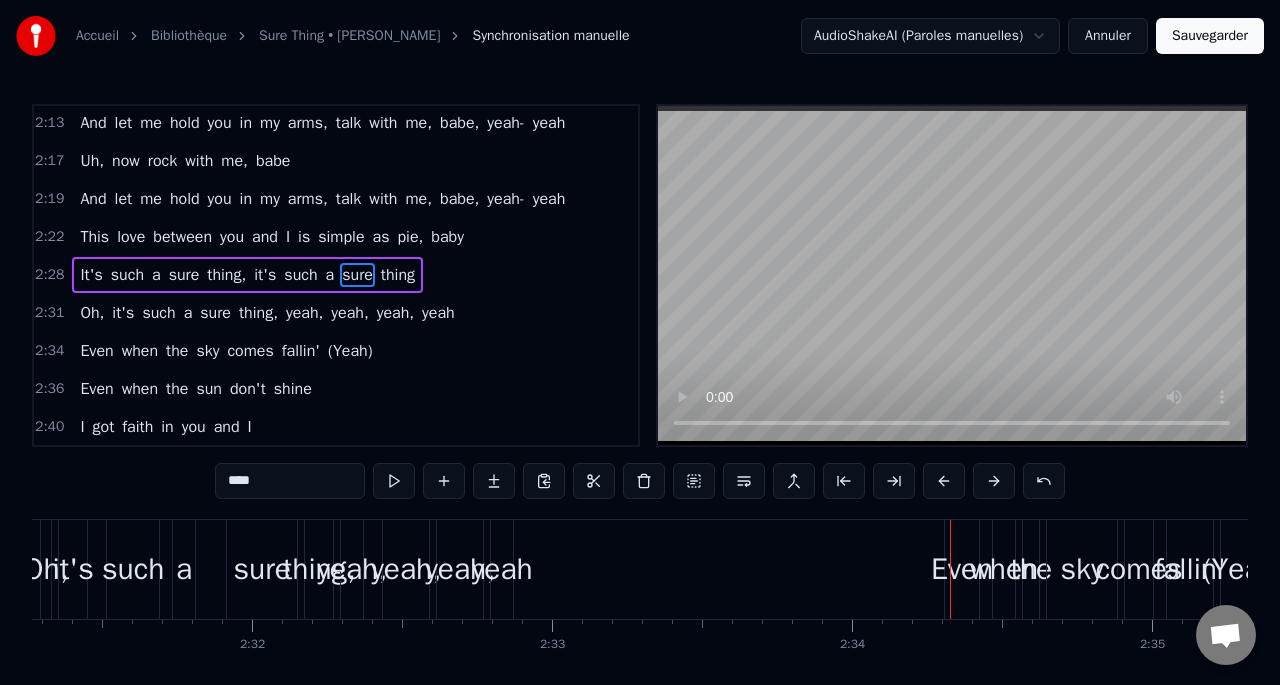 click on "yeah," at bounding box center [406, 569] 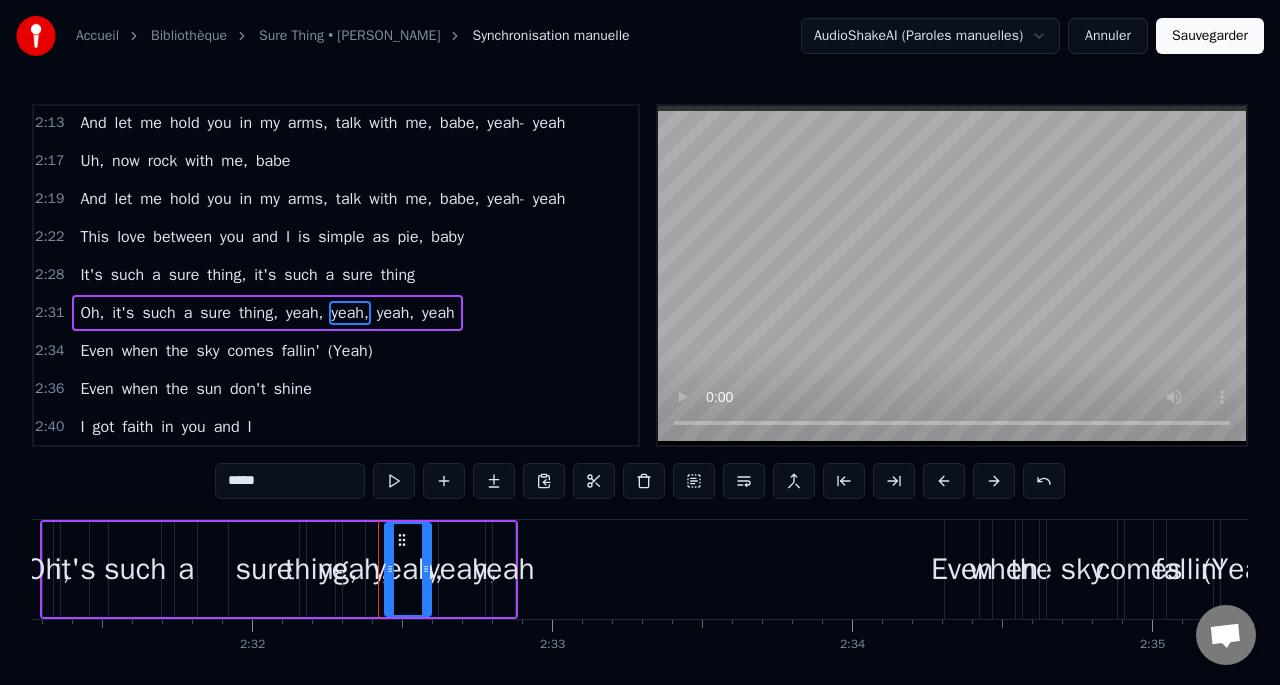 scroll, scrollTop: 1788, scrollLeft: 0, axis: vertical 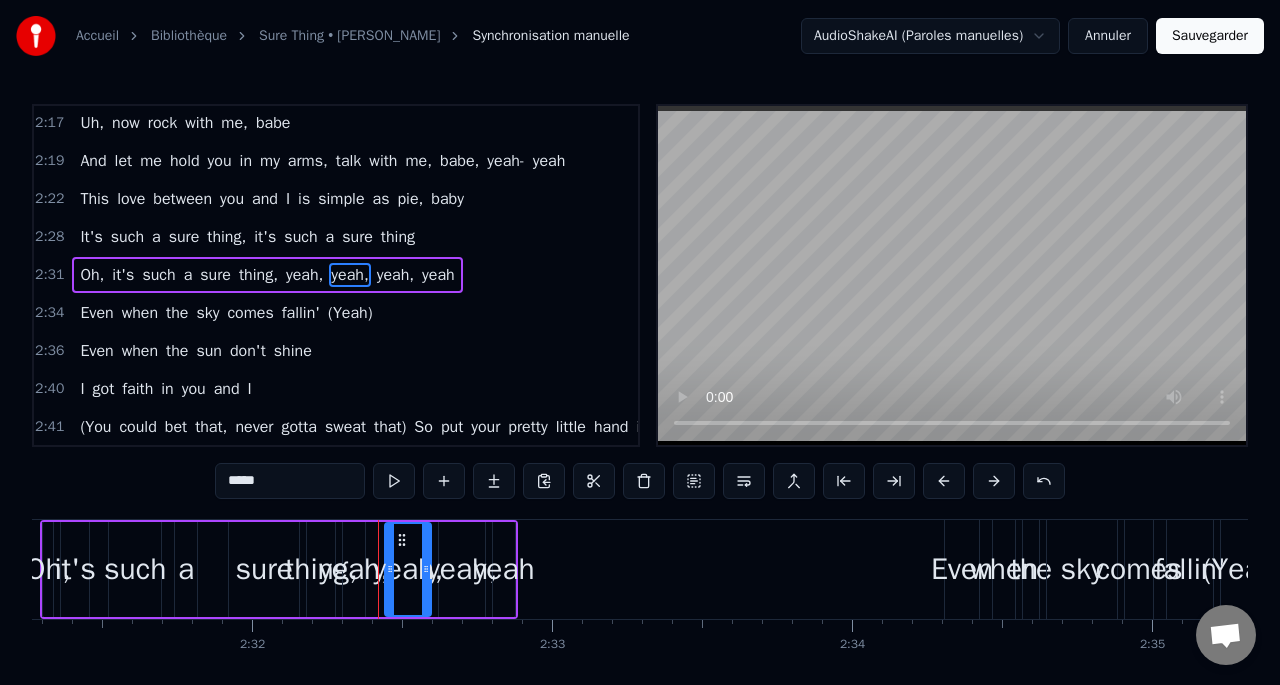 click on "yeah" at bounding box center (504, 569) 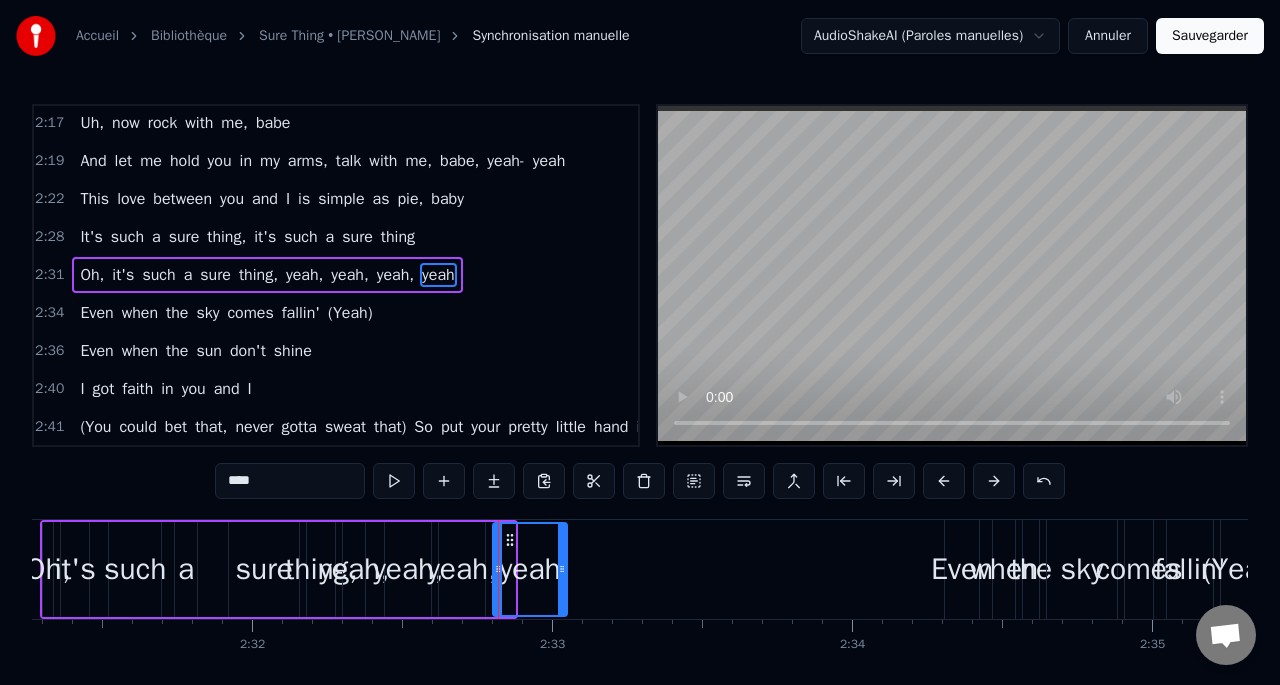 drag, startPoint x: 509, startPoint y: 556, endPoint x: 561, endPoint y: 557, distance: 52.009613 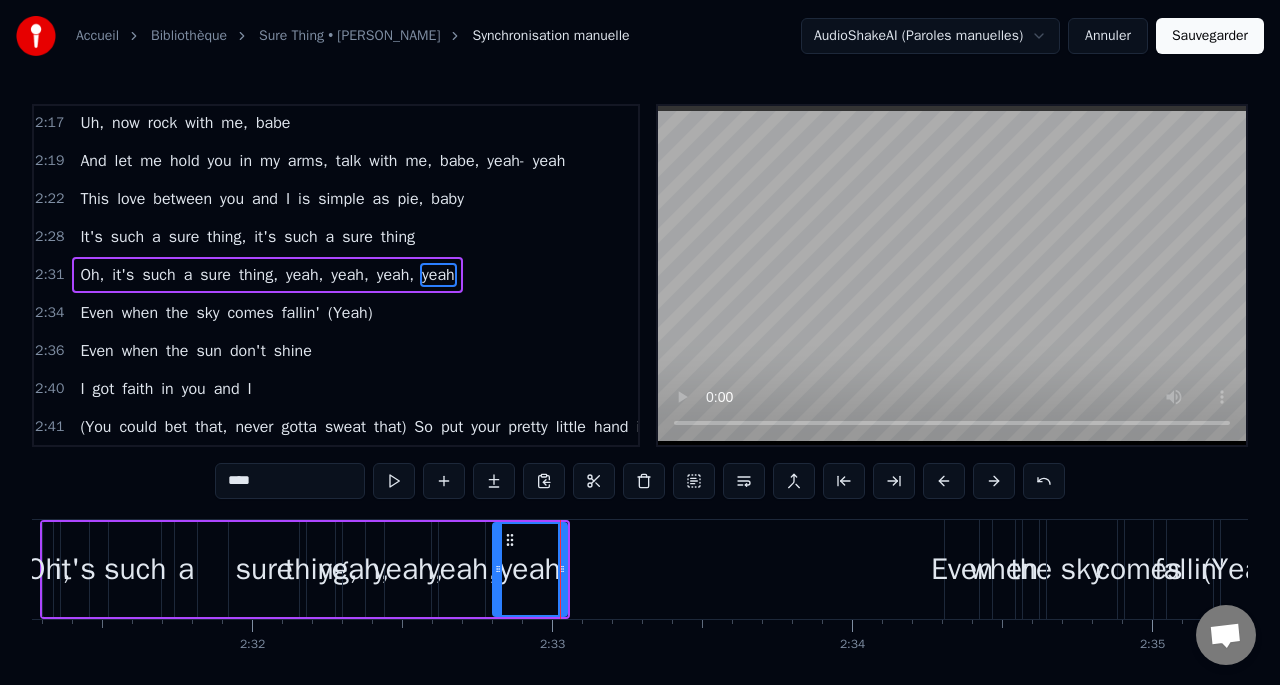 click on "Love you like a brother Treat you like a friend Respect you like a lover Oh- ooh- oh, oh- ooh- oh, oh- ooh- oh (You could bet that, never gotta sweat that) Oh- ooh- oh, oh- ooh- oh, oh (You could bet that, never gotta sweat that) Yeah, yeah, yeah (You could bet that, never gotta sweat that) (You could bet that, never gotta sweat that) Yeah If you be the cash, I'll be the rubber band You be the match, I will be a fuse, boom! Painter, baby, you could be the muse I'm the reporter, baby, you could be the news 'Cause you're the cigarette and I'm the smoker We raise a bet 'cause you're the joker Checked off, you are the chalk And I could be the blackboard, you can be the talk And I can be the walk, yeah- eah Even when the sky comes fallin' Even when the sun don't shine I got faith in you and I So put your pretty little hand in mine Even when we're down to the wire, babe Even when it's do or die We could do it, baby, simple and plain 'Cause this love is a sure thing, yeah (You could bet that, never gotta sweat that)" at bounding box center [-15798, 569] 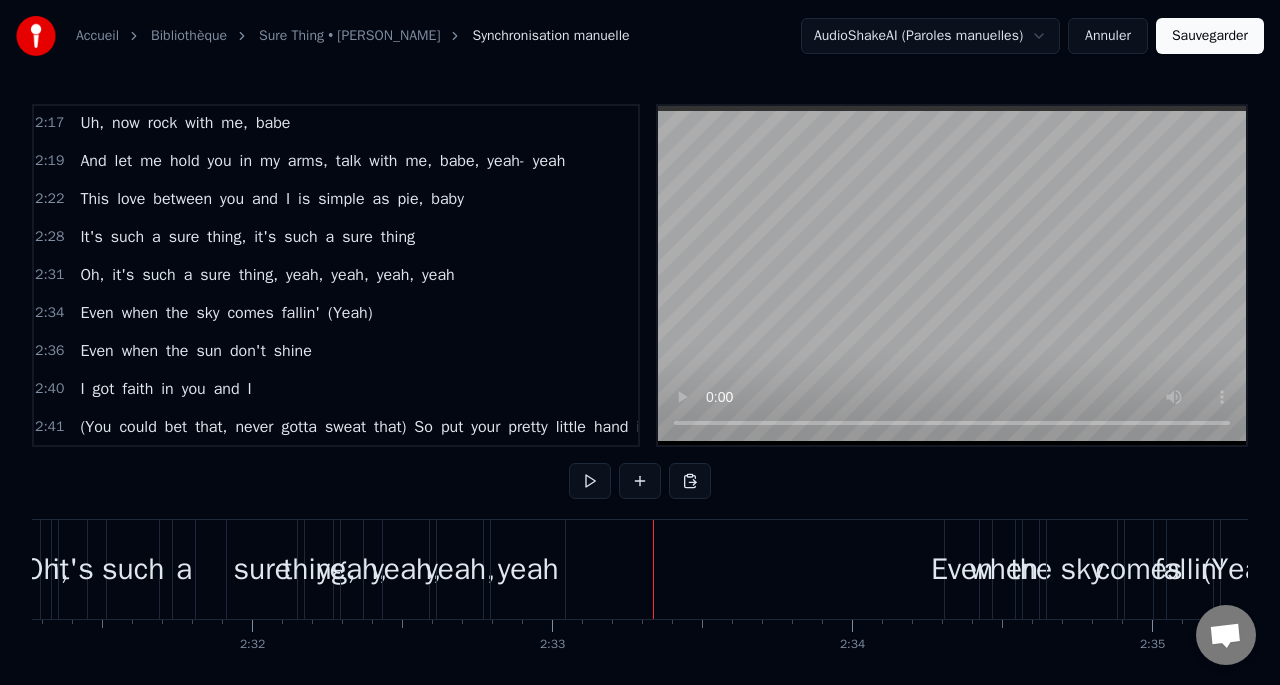 click on "yeah" at bounding box center (528, 569) 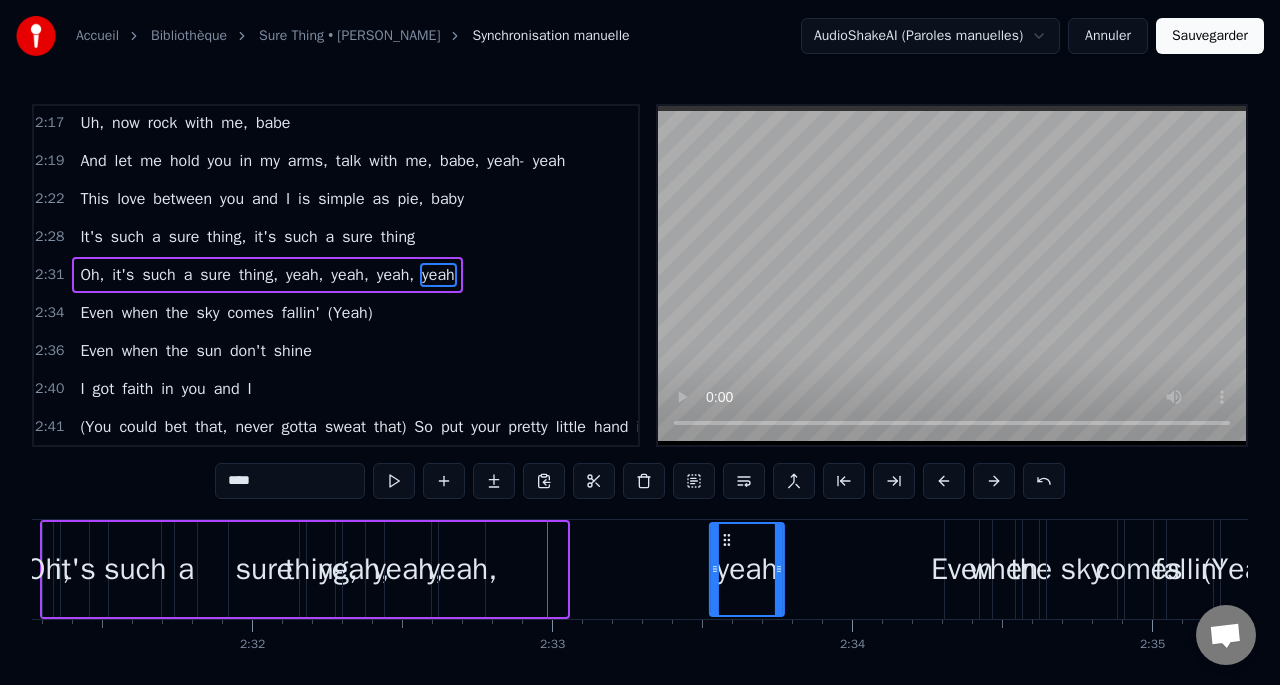 drag, startPoint x: 513, startPoint y: 540, endPoint x: 522, endPoint y: 568, distance: 29.410883 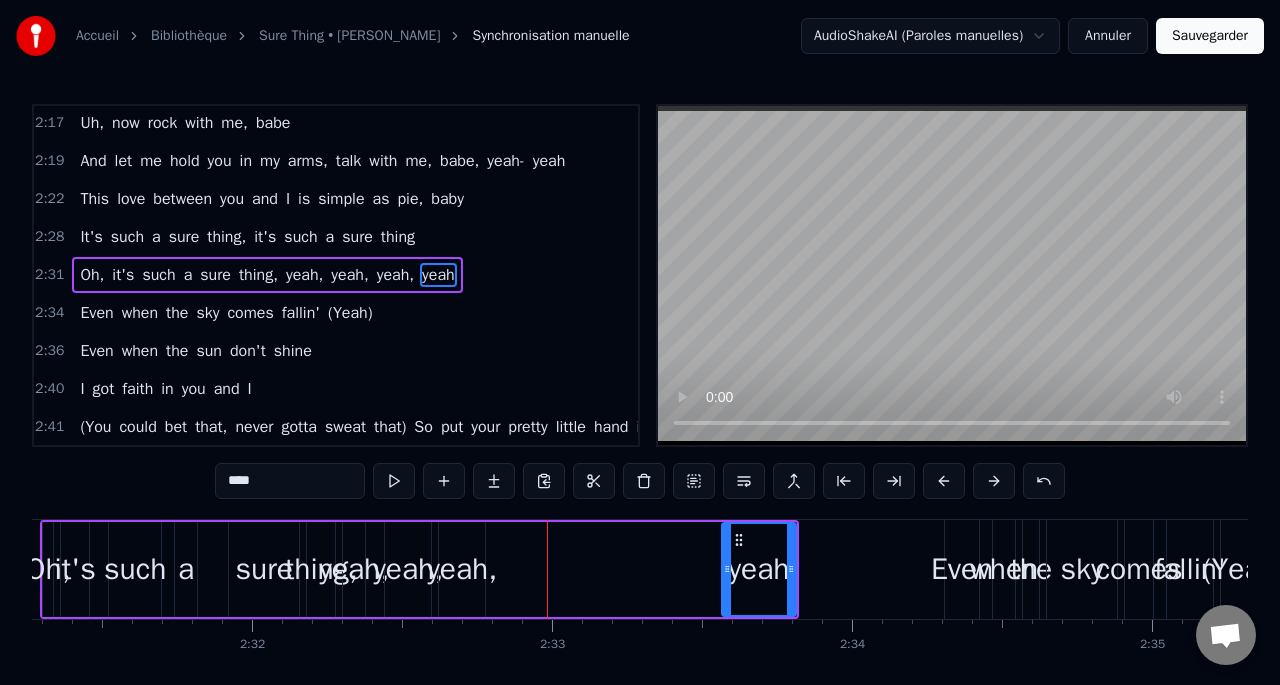 click on "yeah," at bounding box center [462, 569] 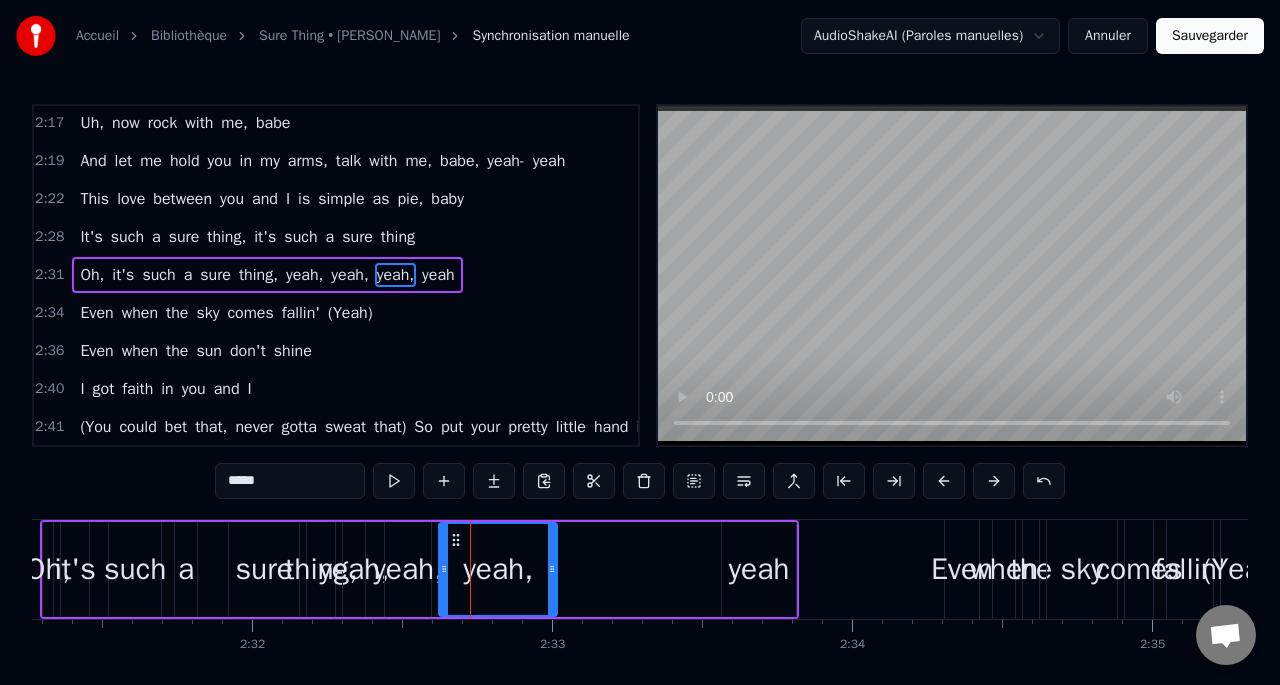 drag, startPoint x: 481, startPoint y: 561, endPoint x: 559, endPoint y: 561, distance: 78 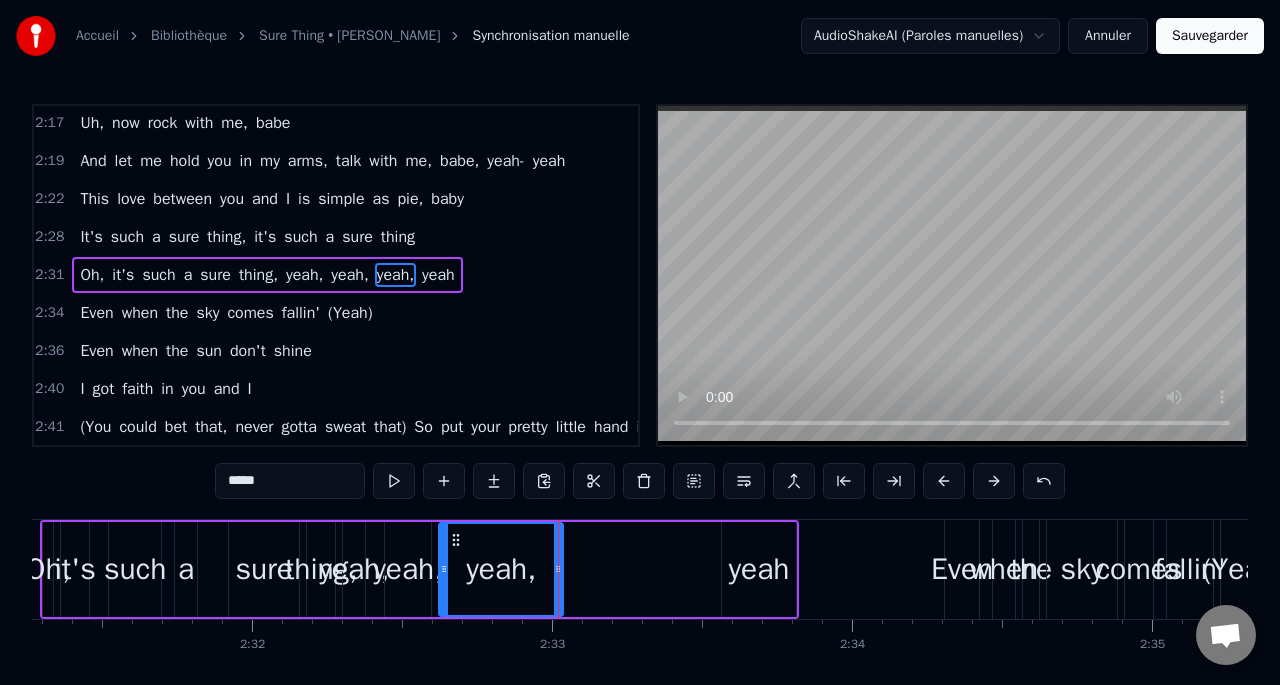 drag, startPoint x: 513, startPoint y: 561, endPoint x: 562, endPoint y: 562, distance: 49.010204 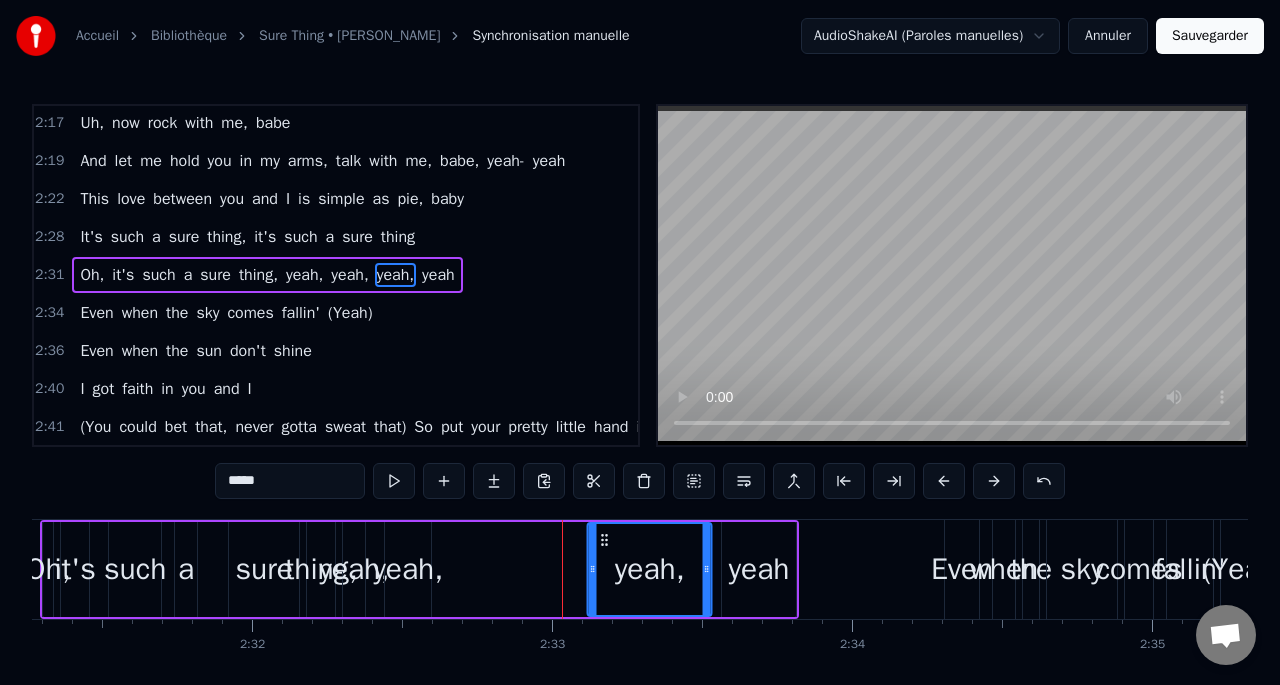 drag, startPoint x: 453, startPoint y: 537, endPoint x: 582, endPoint y: 549, distance: 129.55693 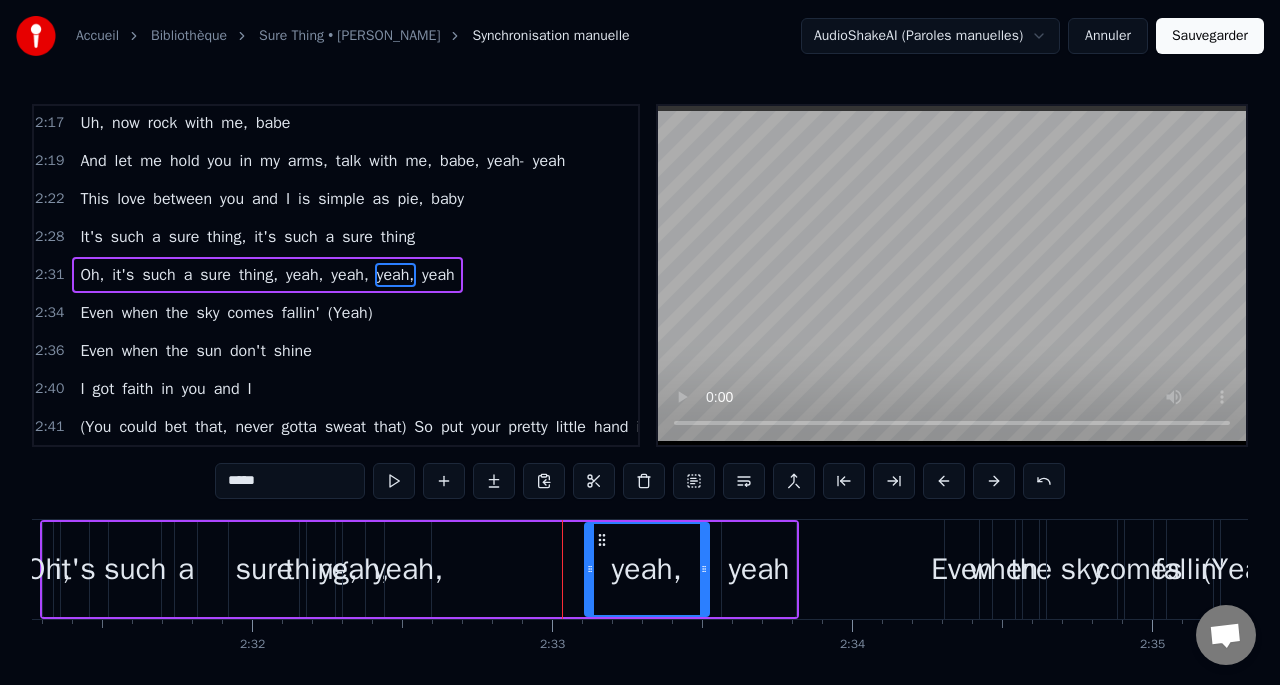 click on "yeah," at bounding box center (408, 569) 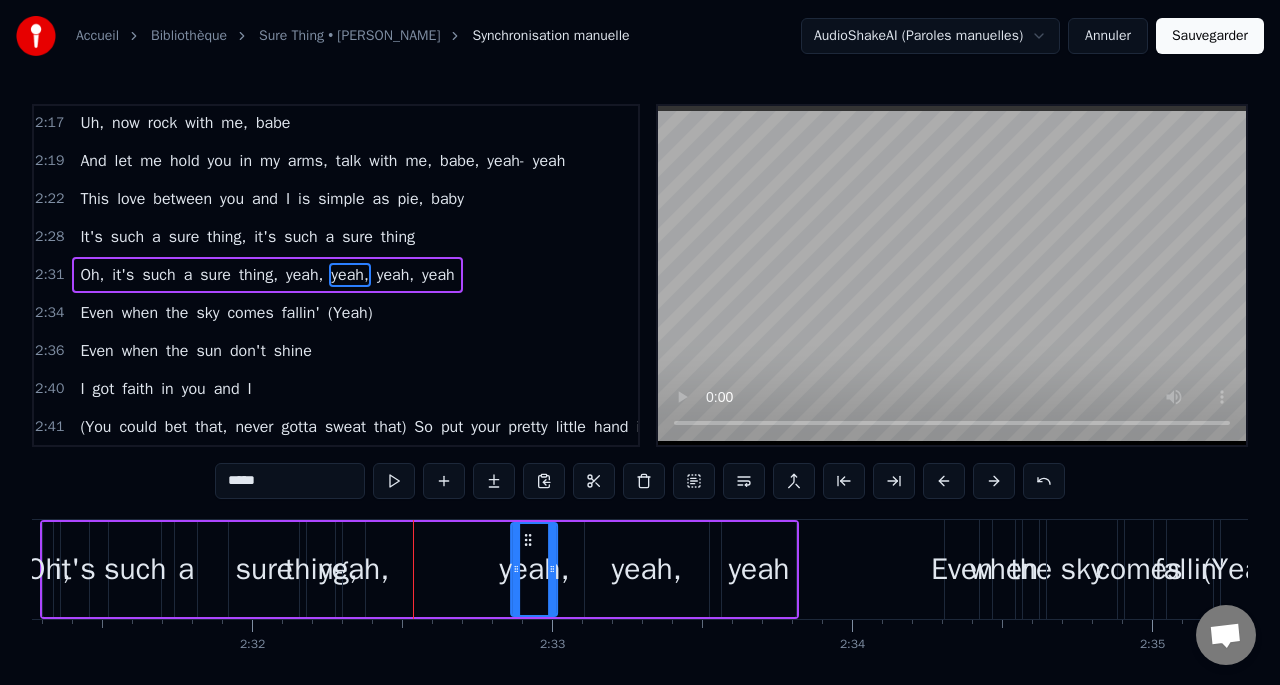 drag, startPoint x: 422, startPoint y: 540, endPoint x: 504, endPoint y: 545, distance: 82.1523 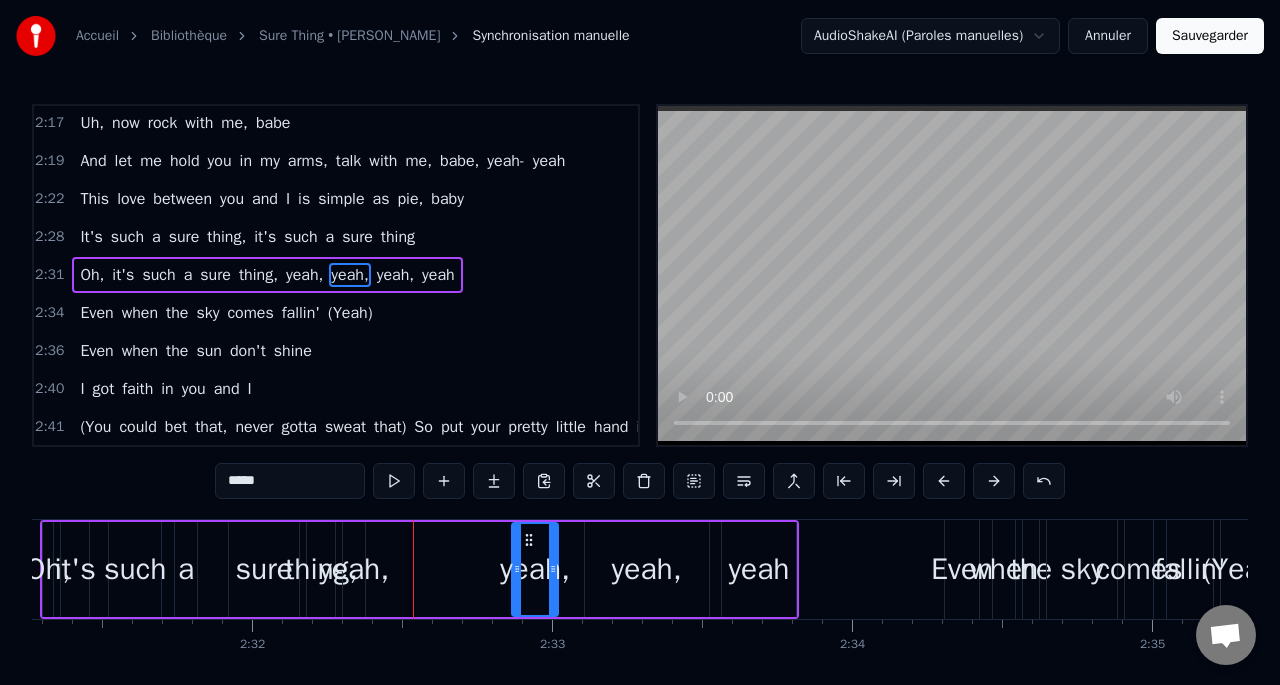 click on "yeah," at bounding box center [354, 569] 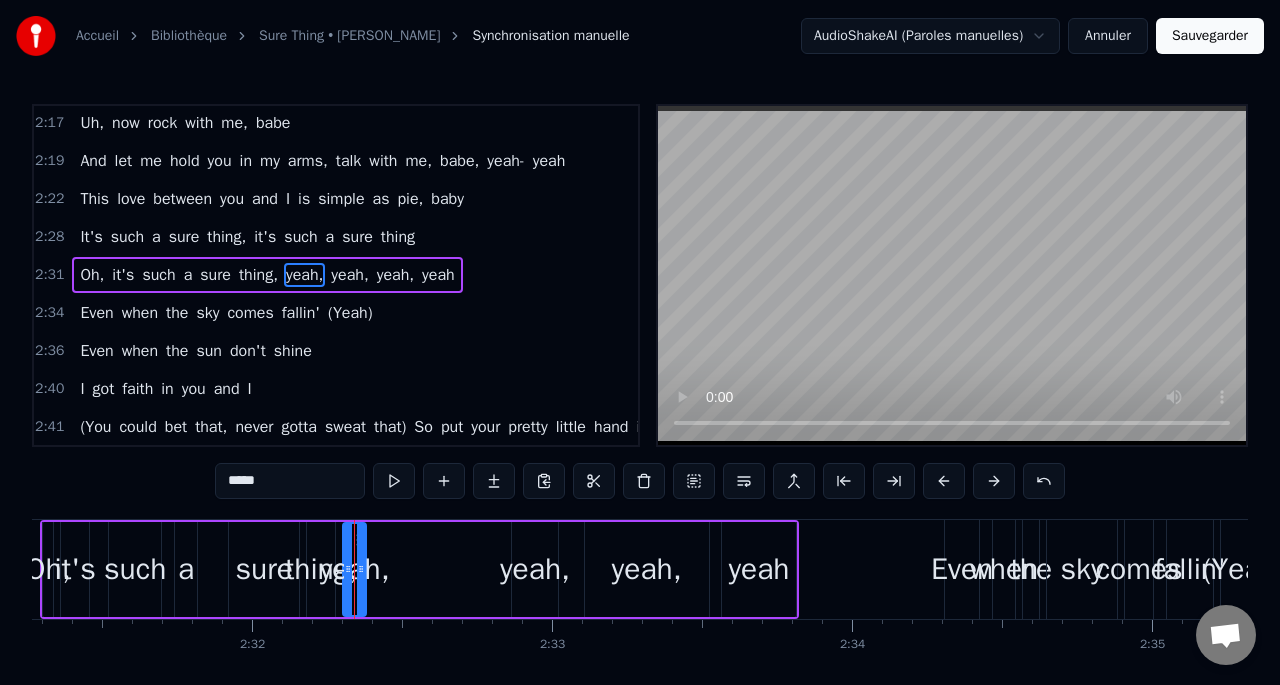 drag, startPoint x: 362, startPoint y: 549, endPoint x: 409, endPoint y: 550, distance: 47.010635 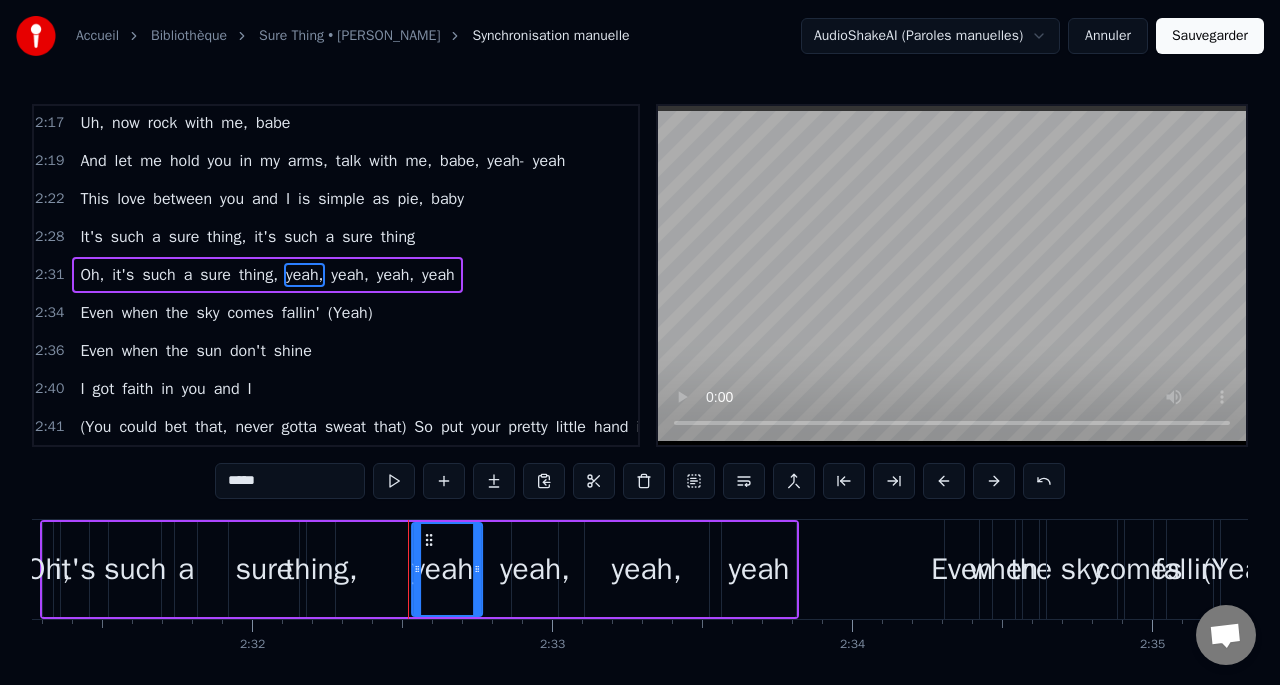 drag, startPoint x: 361, startPoint y: 537, endPoint x: 430, endPoint y: 544, distance: 69.354164 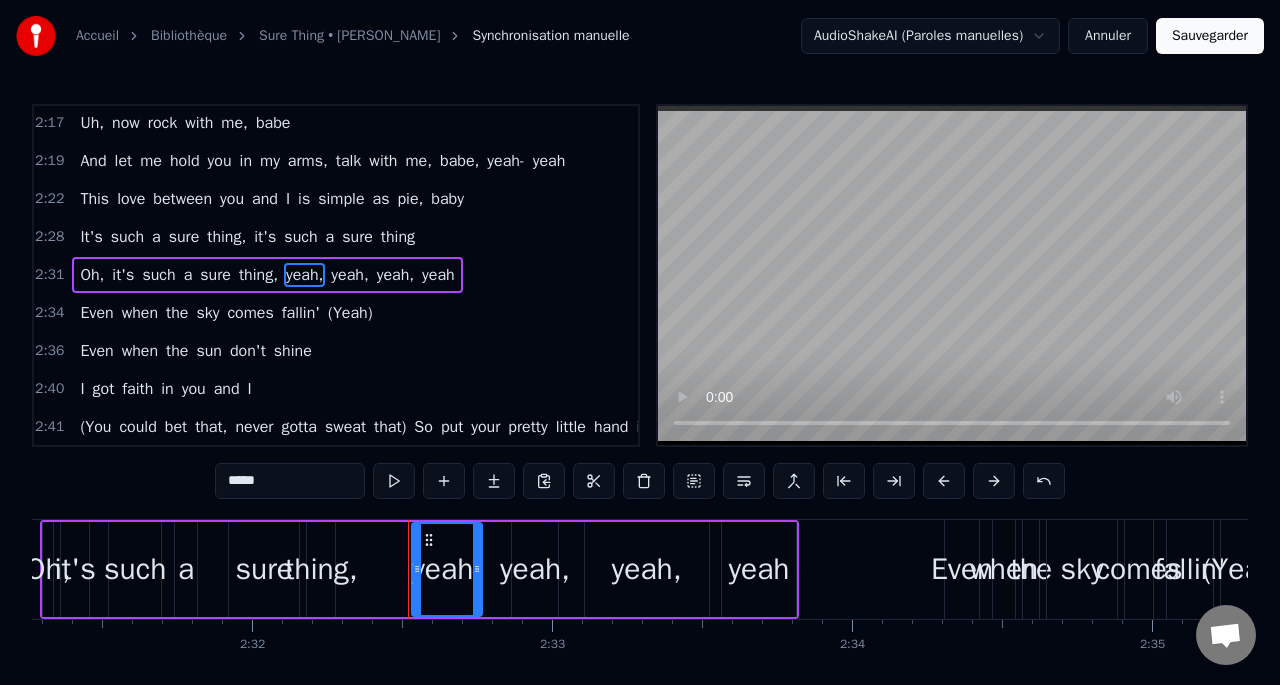 click on "sure" at bounding box center [264, 569] 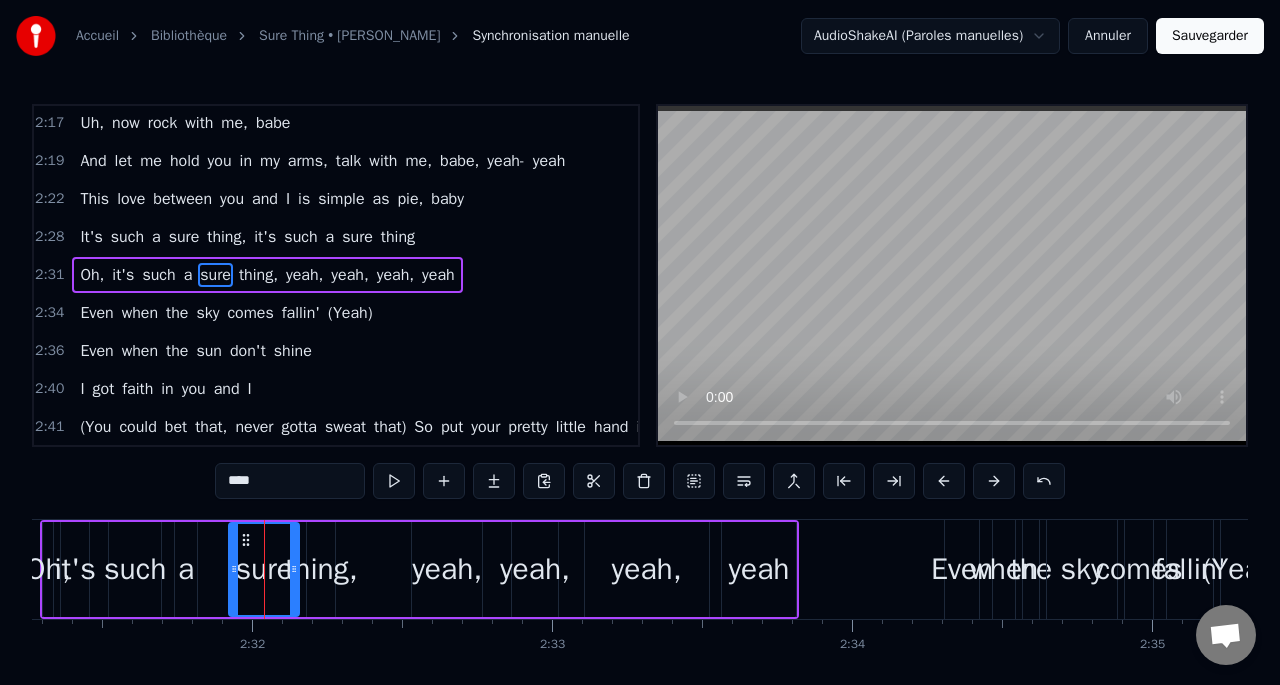 click on "thing," at bounding box center [321, 569] 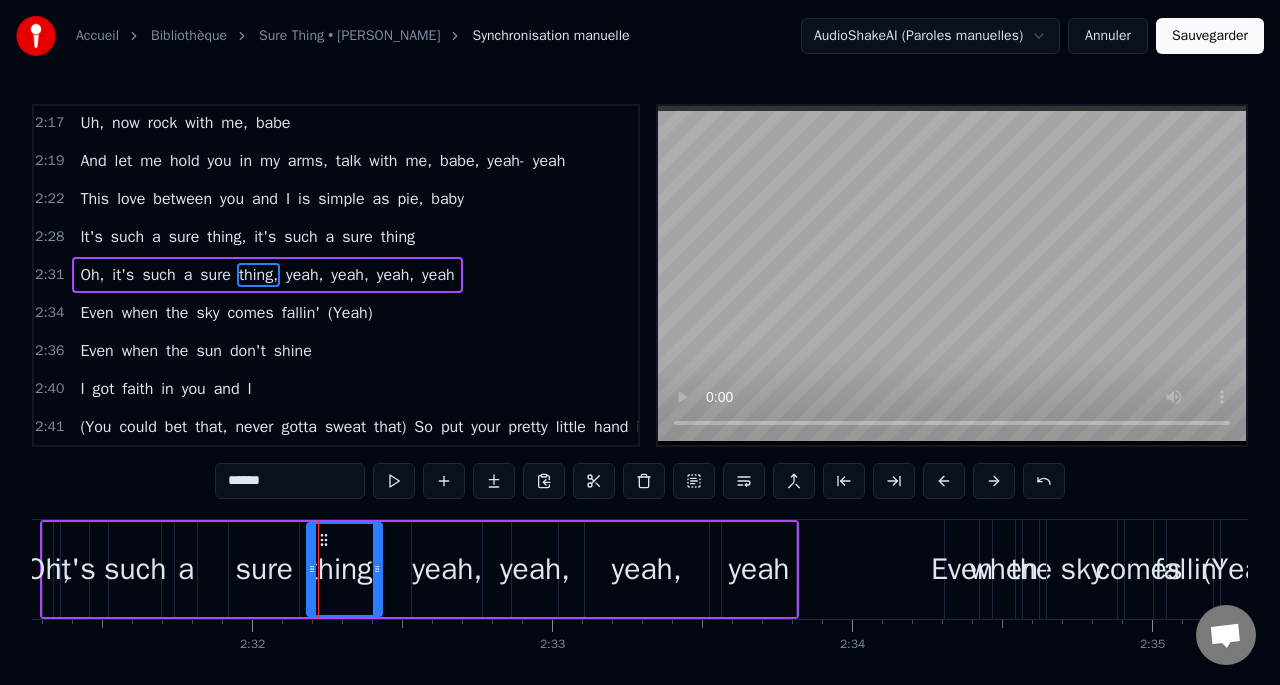 drag, startPoint x: 333, startPoint y: 544, endPoint x: 385, endPoint y: 547, distance: 52.086468 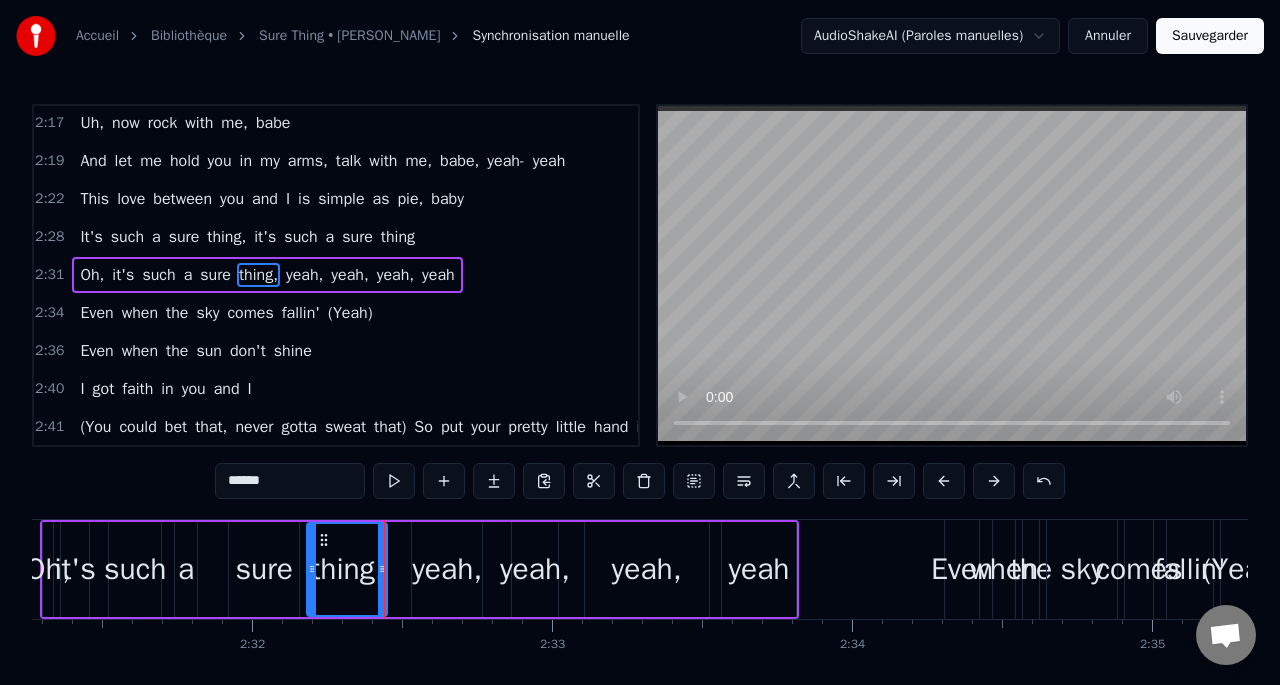 click on "Oh, it's such a sure thing, yeah, yeah, yeah, yeah" at bounding box center [419, 569] 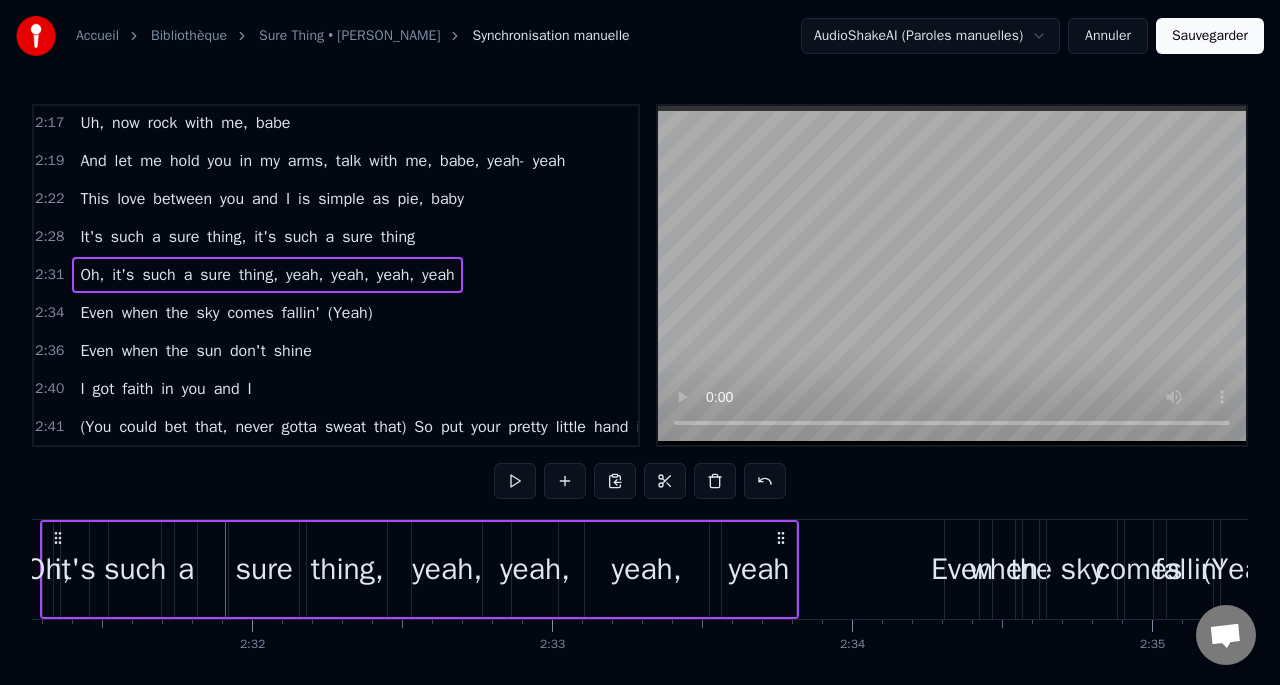 click on "Oh, it's such a sure thing, yeah, yeah, yeah, yeah" at bounding box center [419, 569] 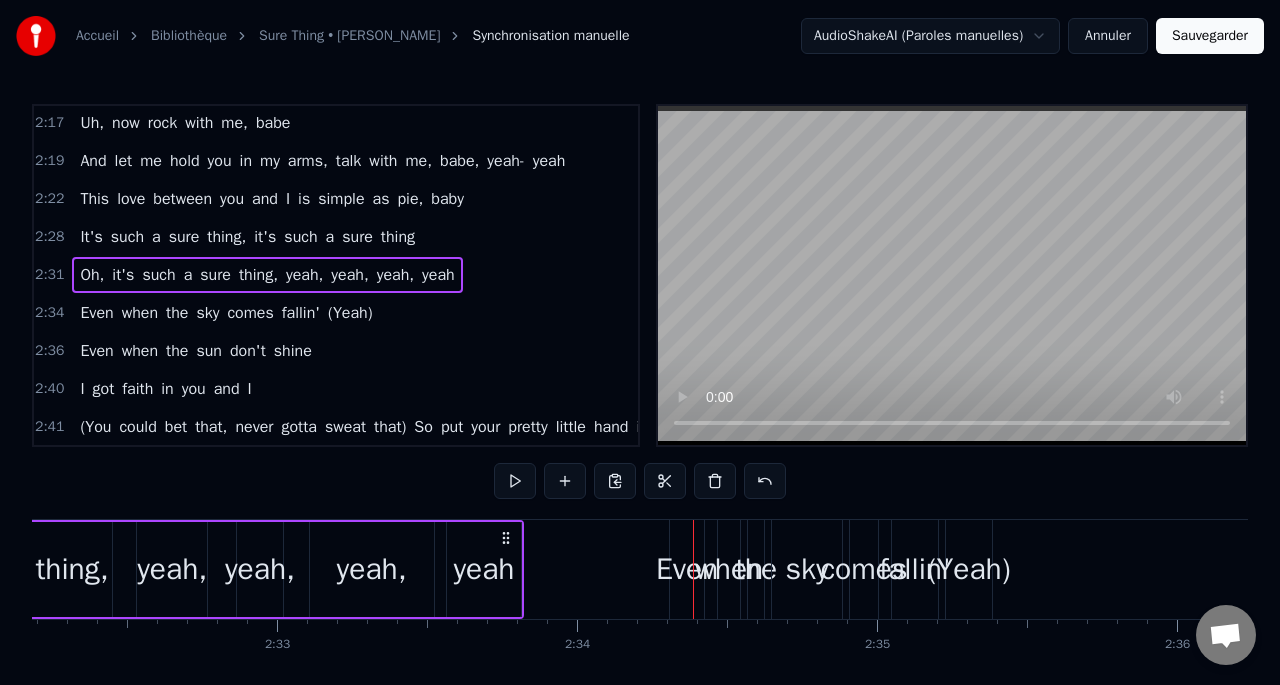 scroll, scrollTop: 0, scrollLeft: 45741, axis: horizontal 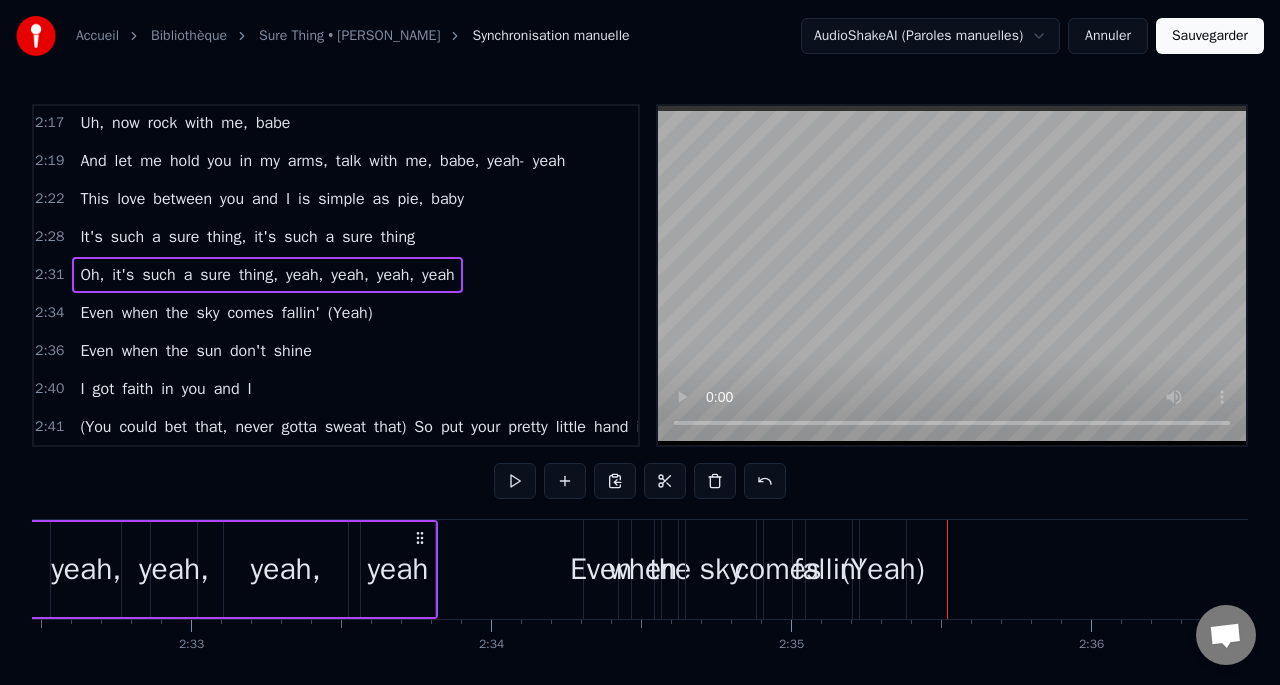 click on "Even" at bounding box center (601, 569) 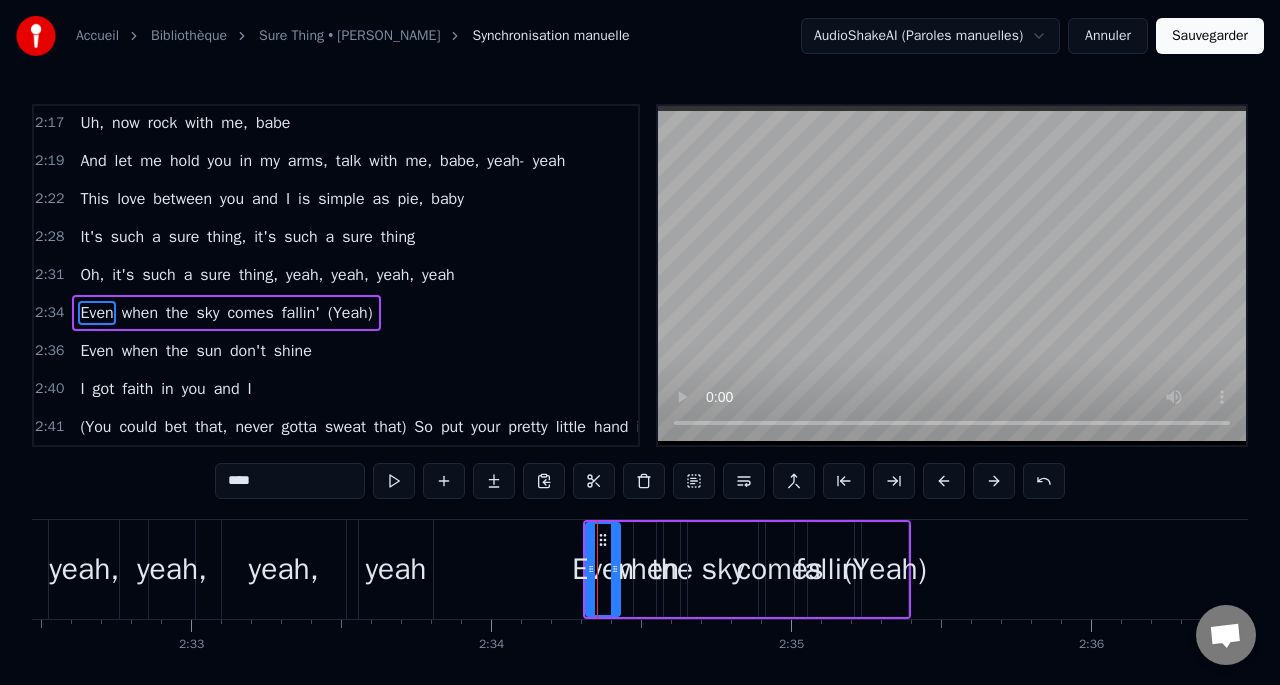 scroll, scrollTop: 1826, scrollLeft: 0, axis: vertical 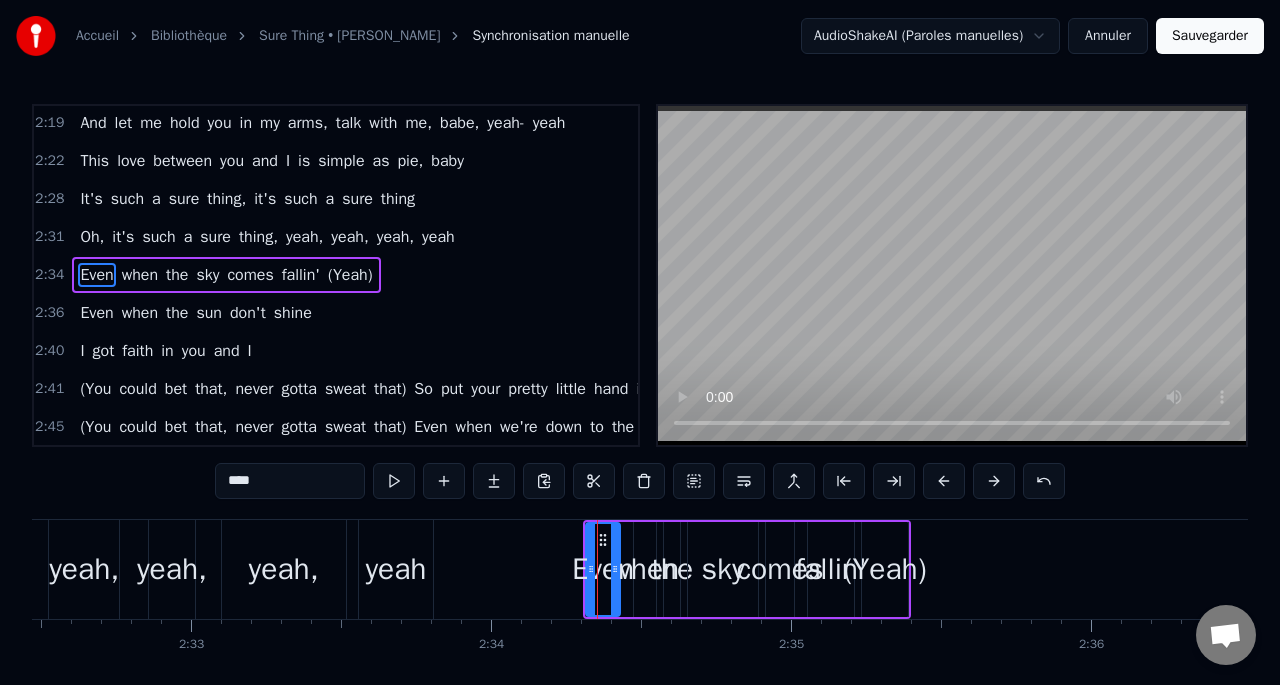 click on "2:34" at bounding box center [49, 275] 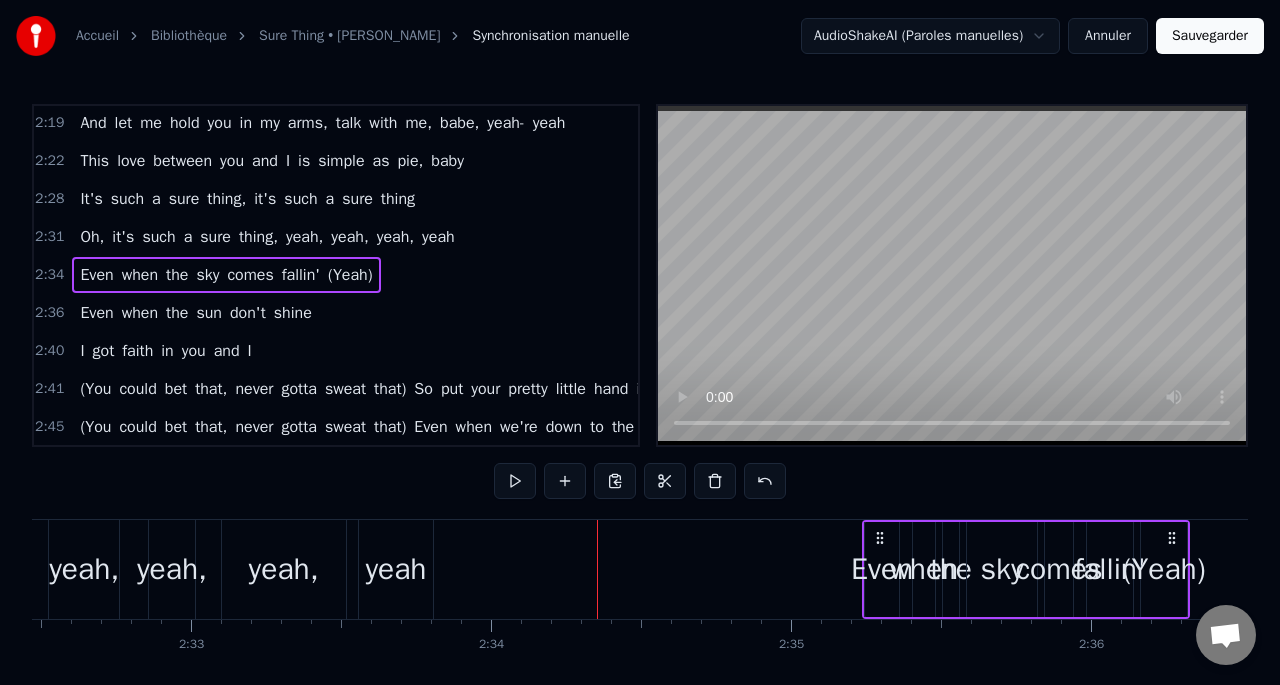 drag, startPoint x: 603, startPoint y: 537, endPoint x: 871, endPoint y: 532, distance: 268.04663 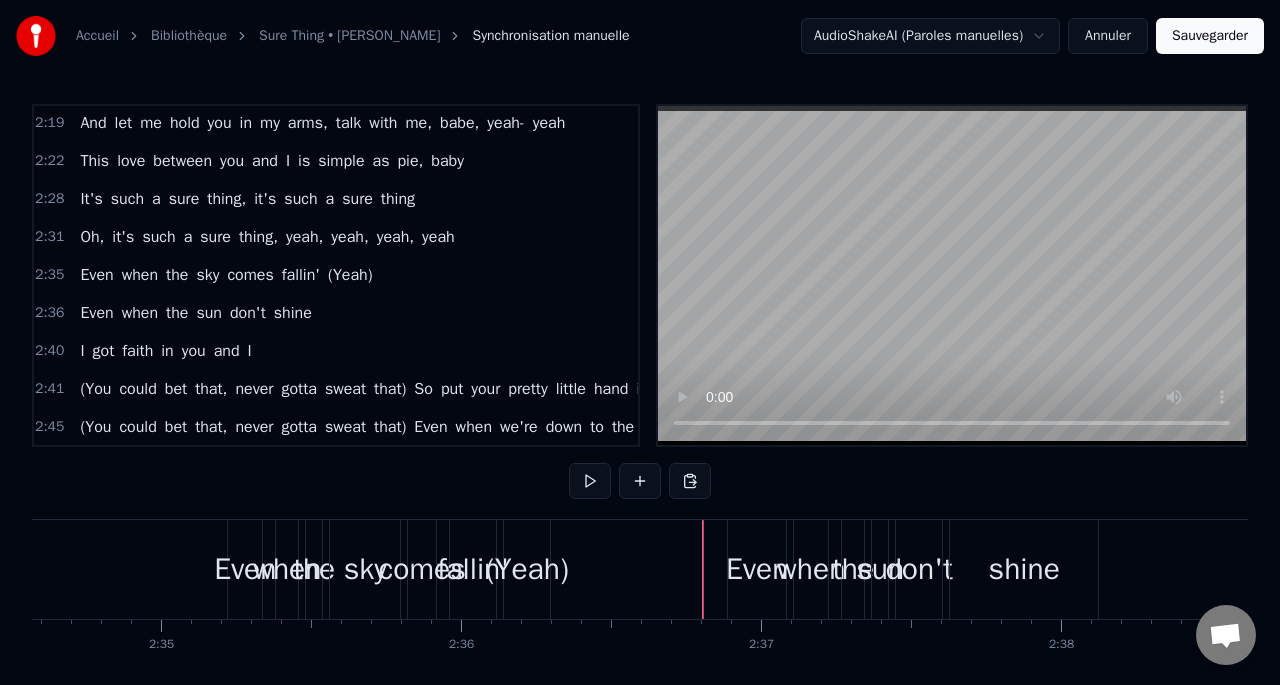 scroll, scrollTop: 0, scrollLeft: 46360, axis: horizontal 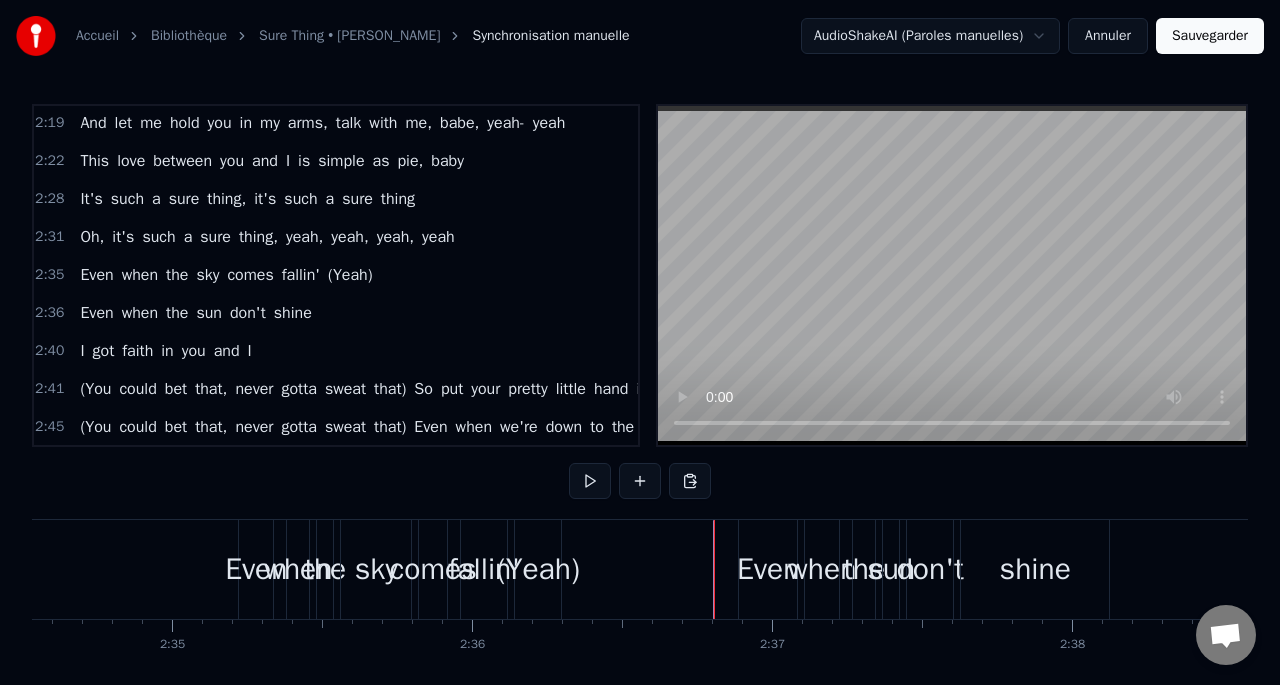 click on "2:35 Even when the sky comes fallin' (Yeah)" at bounding box center [336, 275] 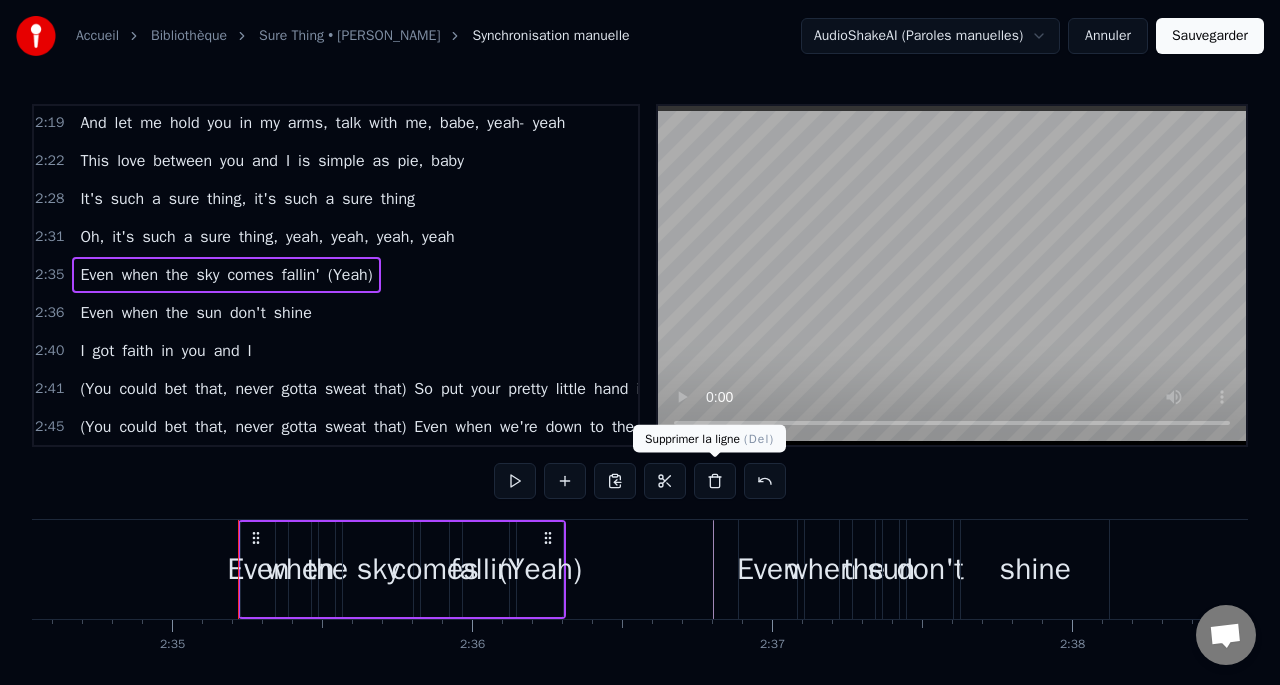 click at bounding box center [715, 481] 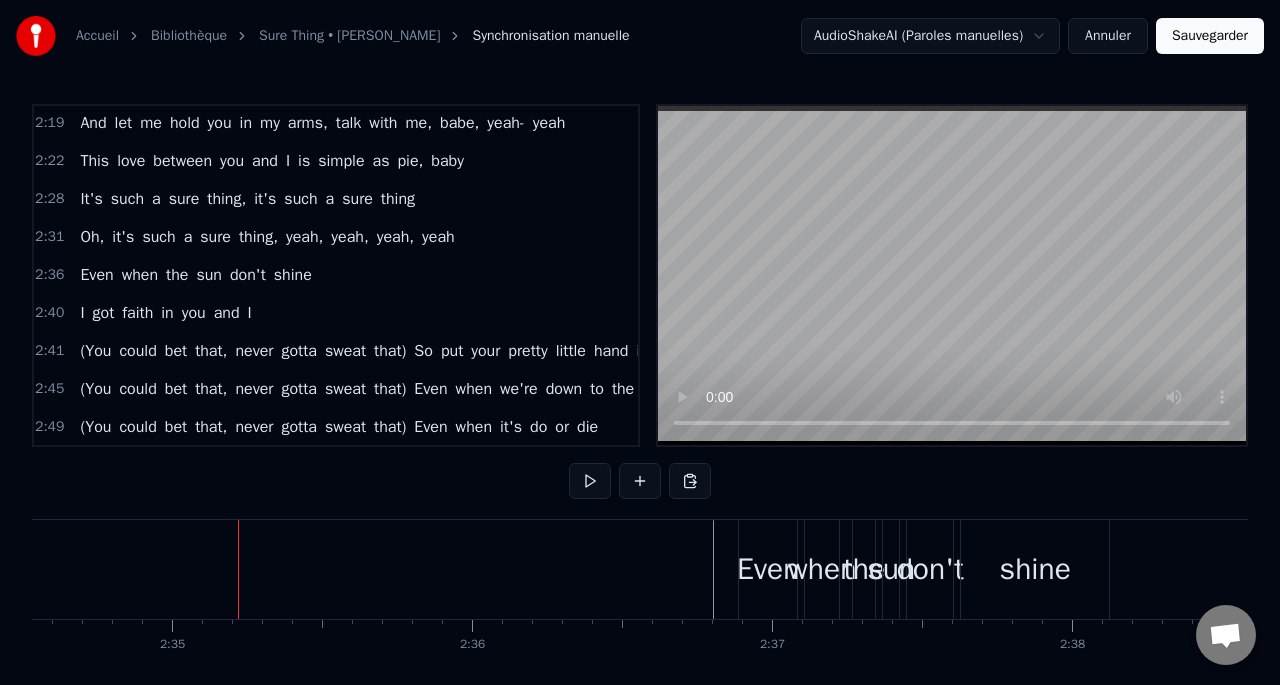 click on "2:36" at bounding box center [49, 275] 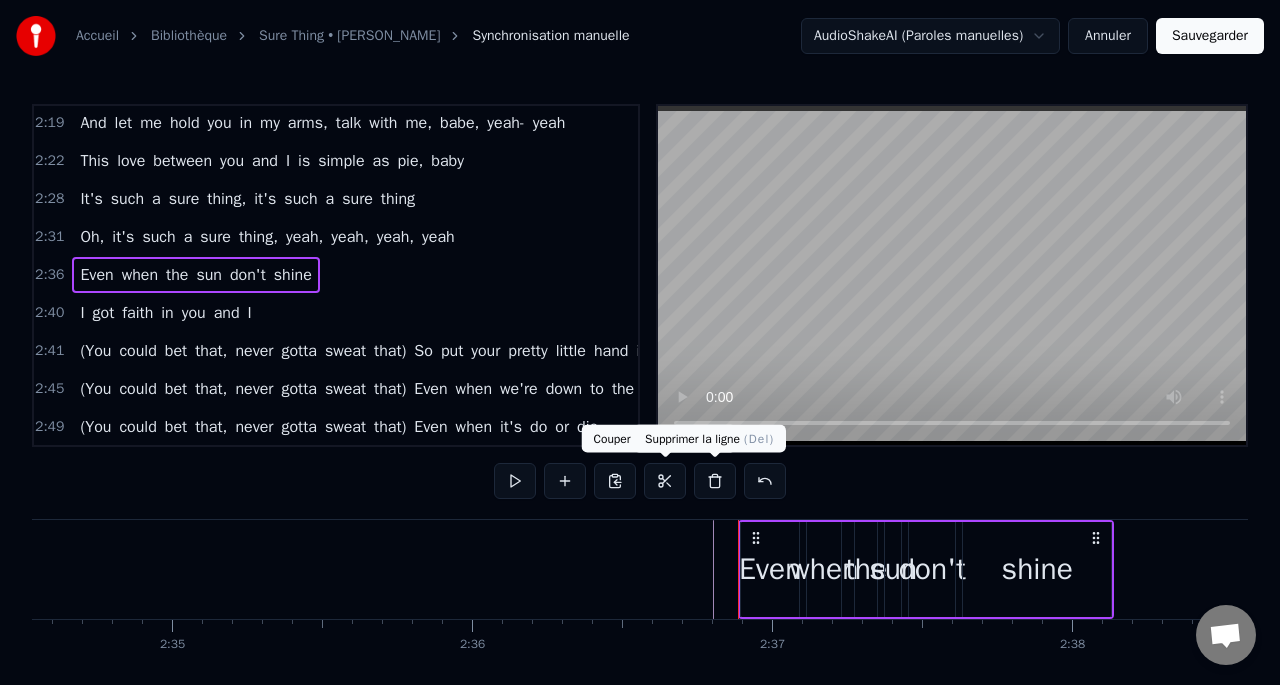 click at bounding box center [715, 481] 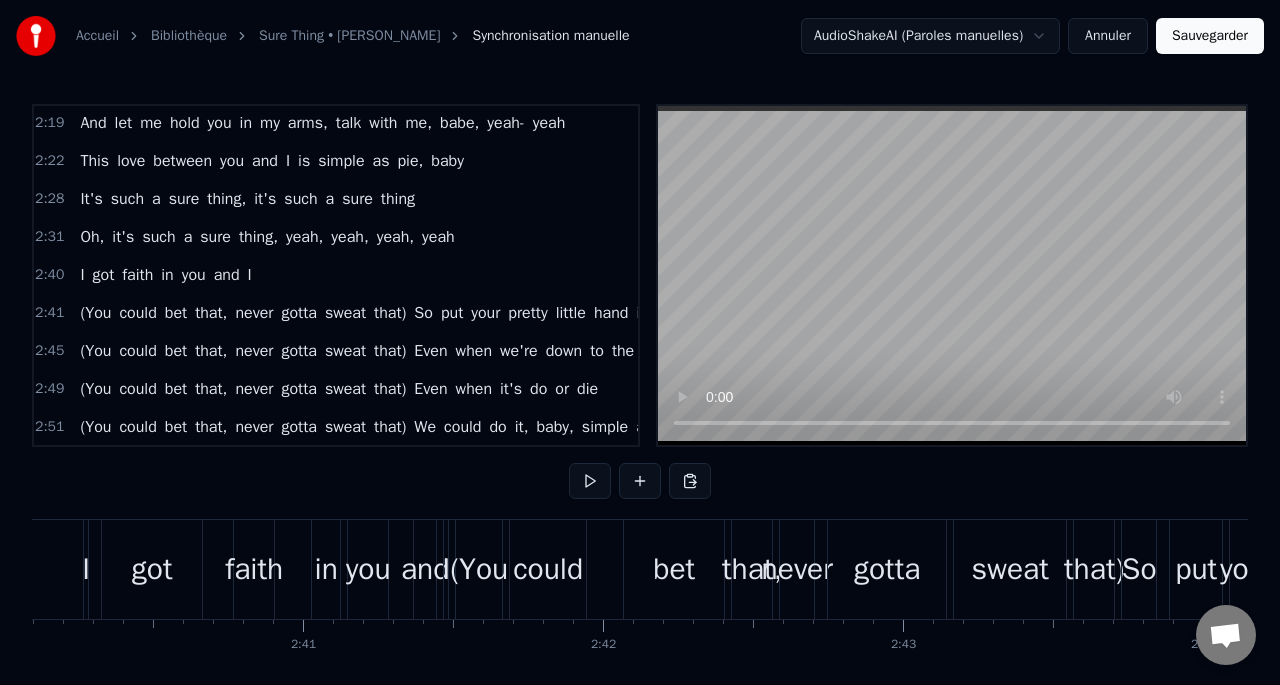 scroll, scrollTop: 0, scrollLeft: 47986, axis: horizontal 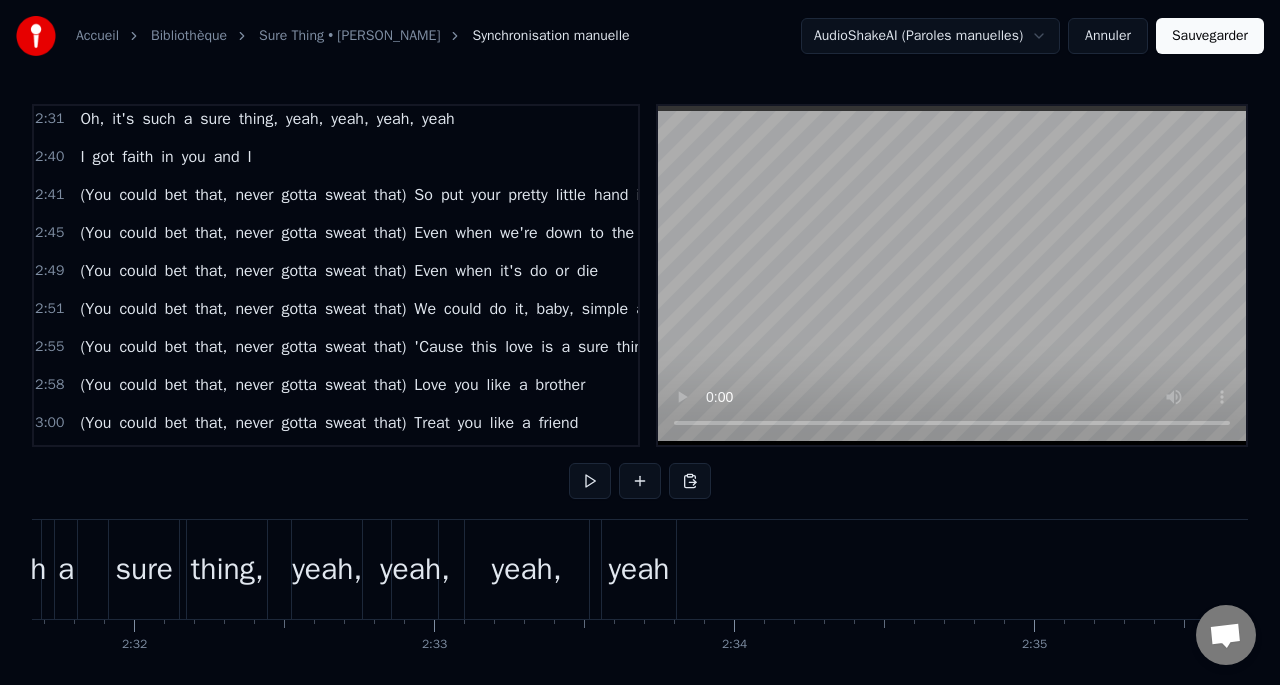 click on "(You could bet that, never gotta sweat that) So put your pretty little hand in mine" at bounding box center (385, 195) 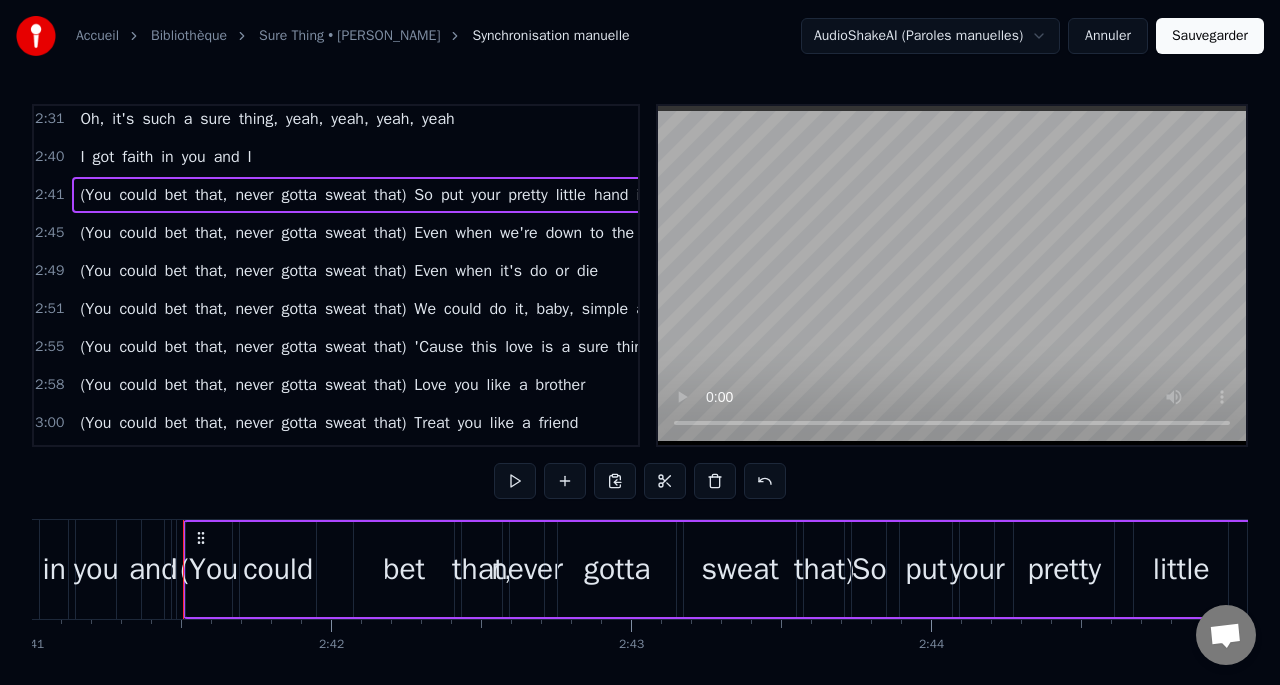 scroll, scrollTop: 0, scrollLeft: 48352, axis: horizontal 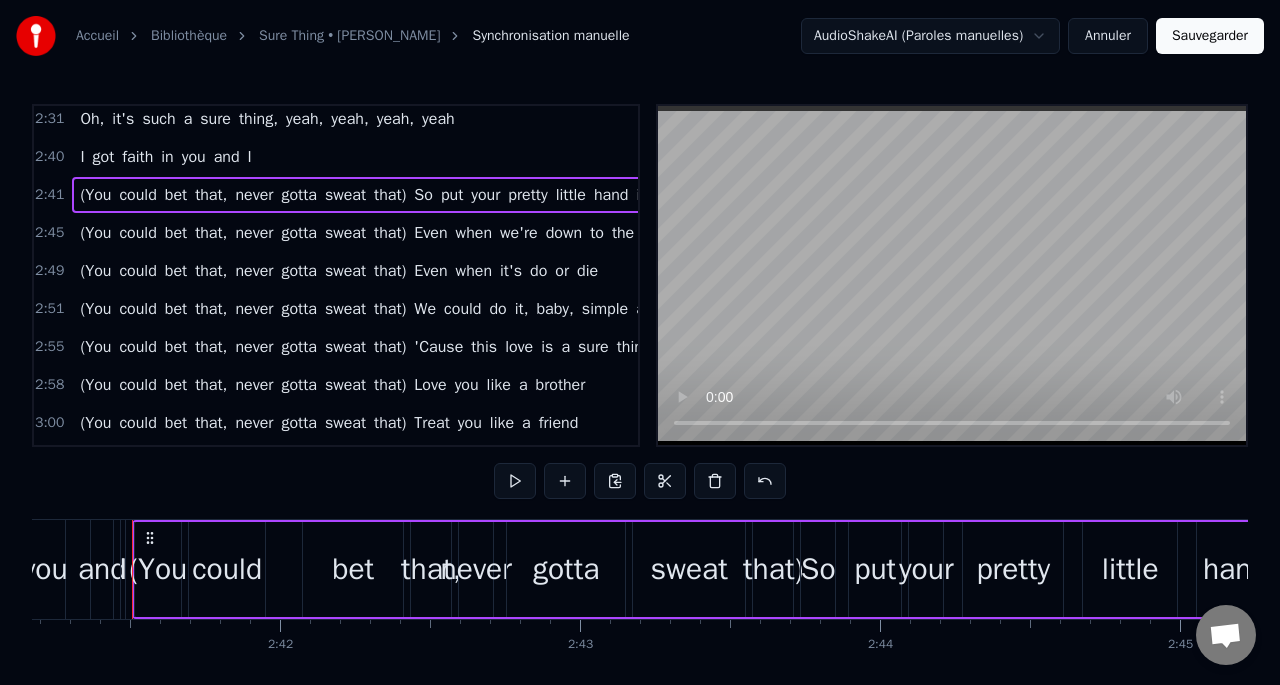 click on "(You" at bounding box center (95, 233) 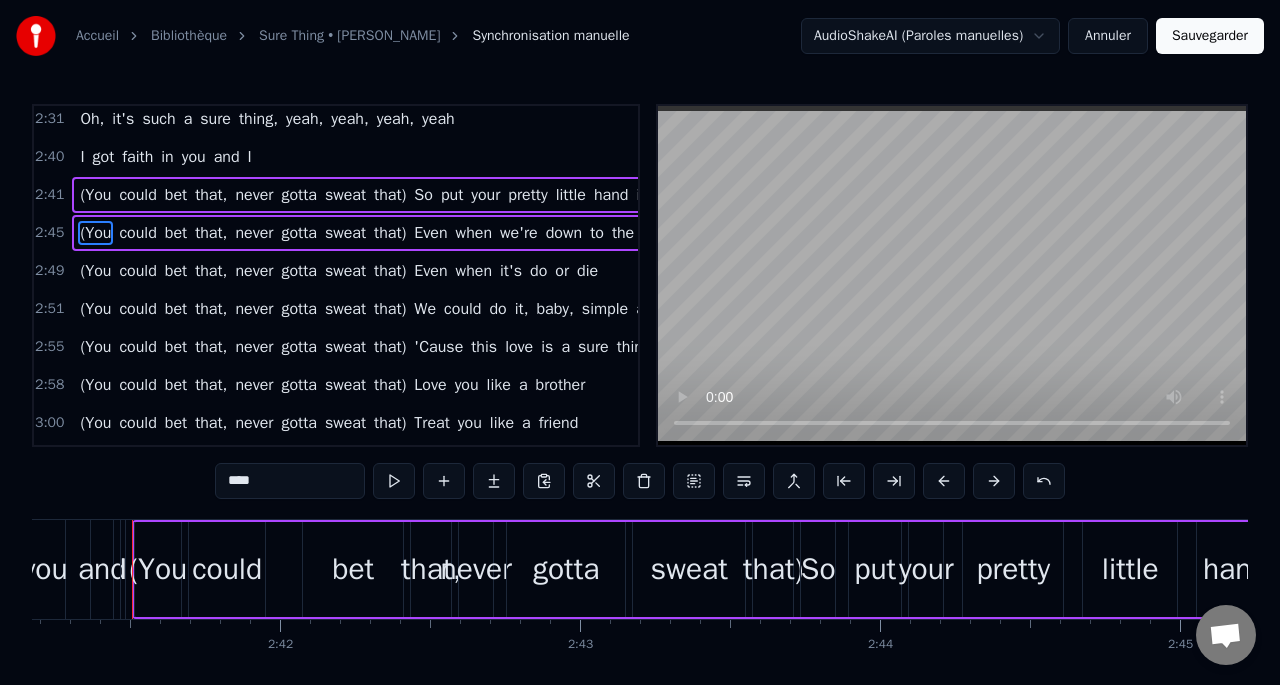 scroll, scrollTop: 1902, scrollLeft: 0, axis: vertical 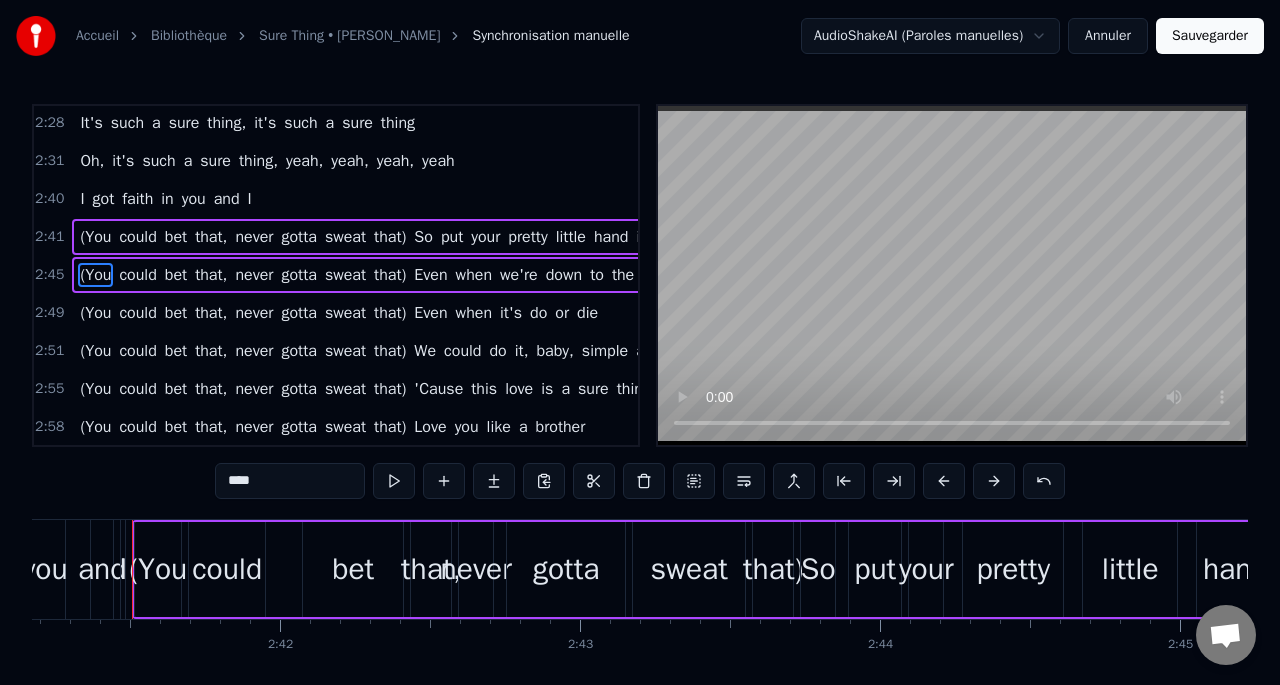 click on "(You" at bounding box center [95, 313] 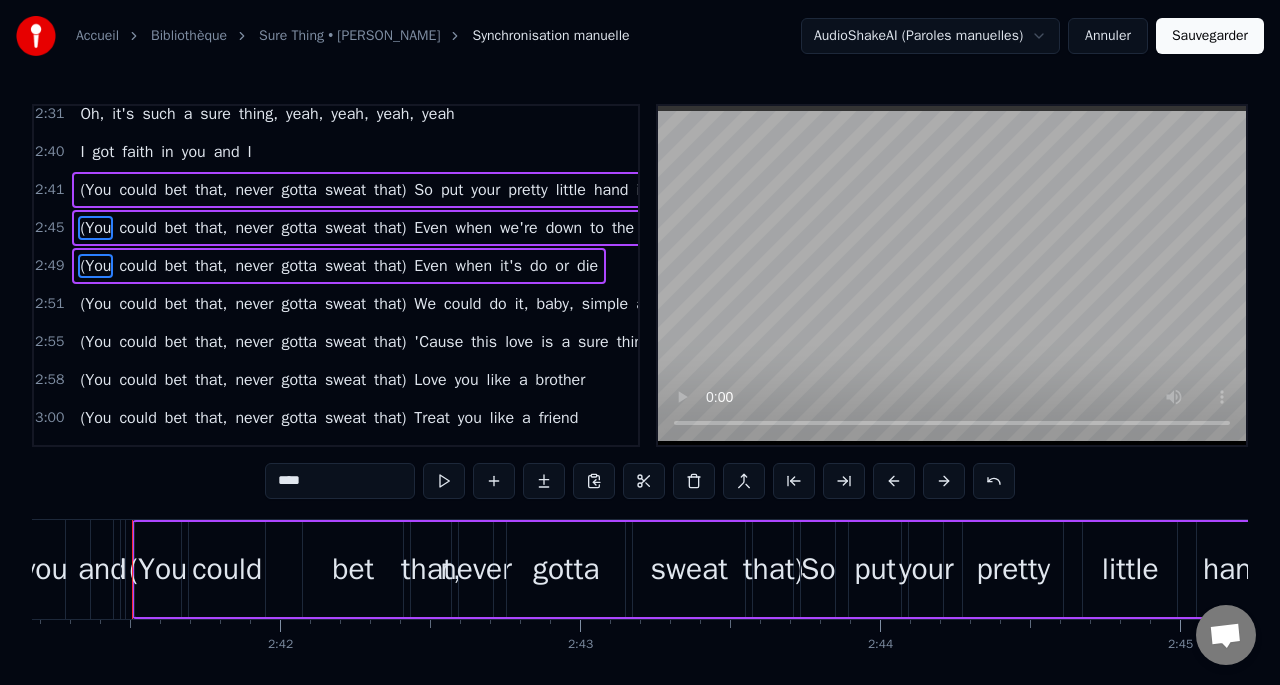 scroll, scrollTop: 1952, scrollLeft: 0, axis: vertical 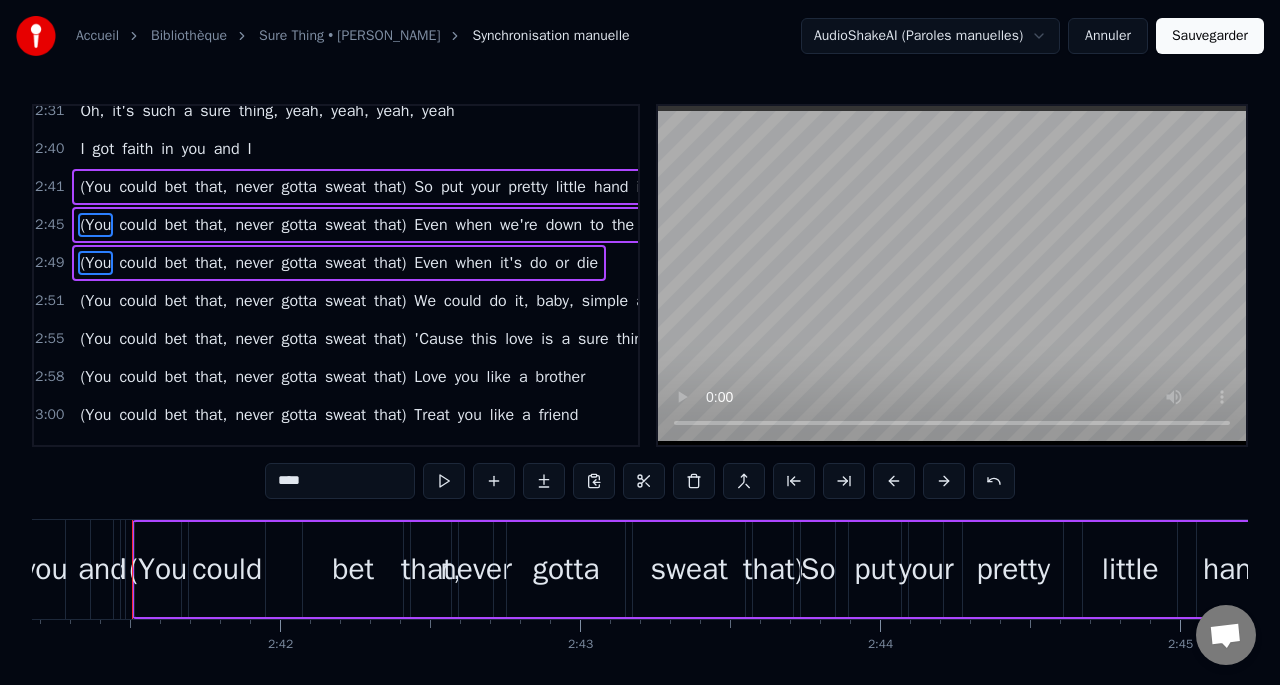 click on "(You" at bounding box center [95, 301] 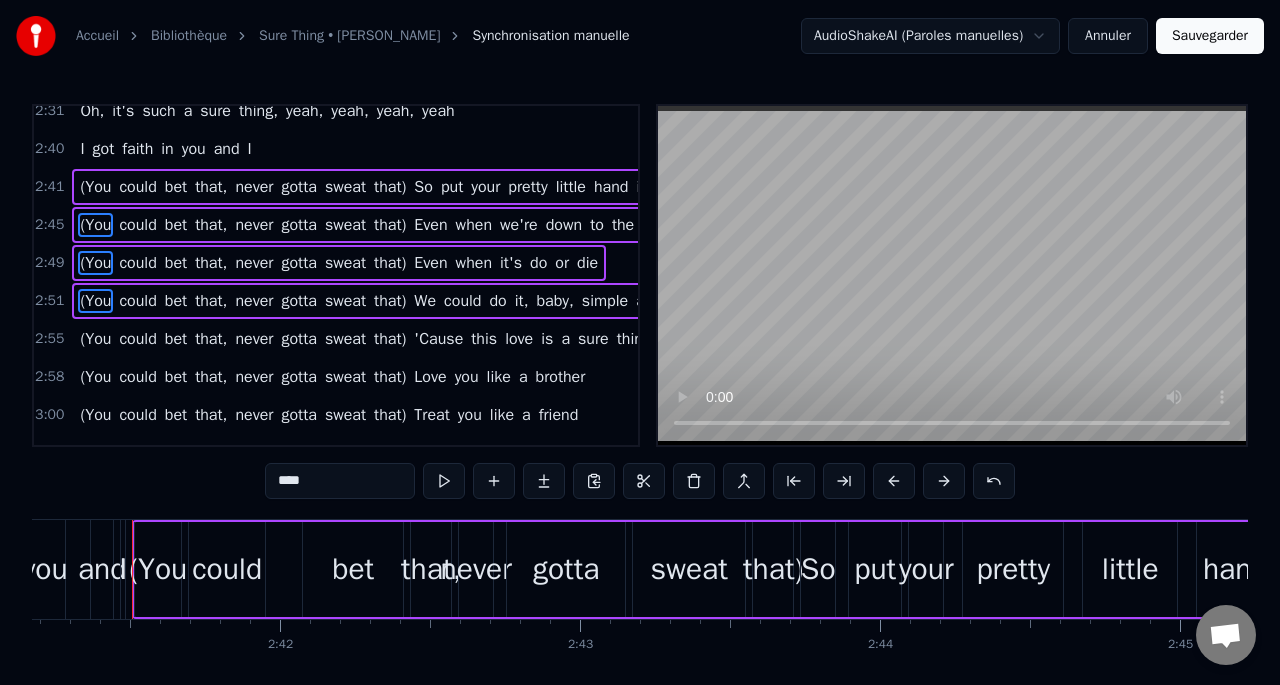 scroll, scrollTop: 1902, scrollLeft: 0, axis: vertical 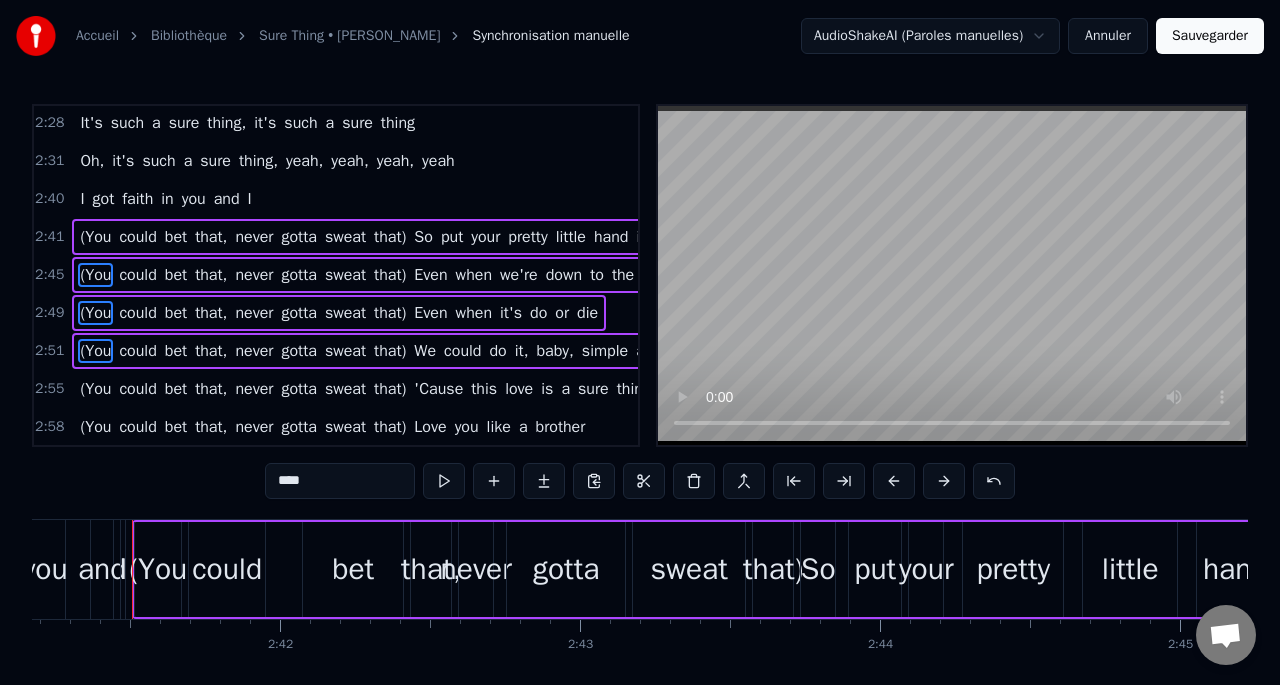 click on "(You could bet that, never gotta sweat that) So put your pretty little hand in mine" at bounding box center (385, 237) 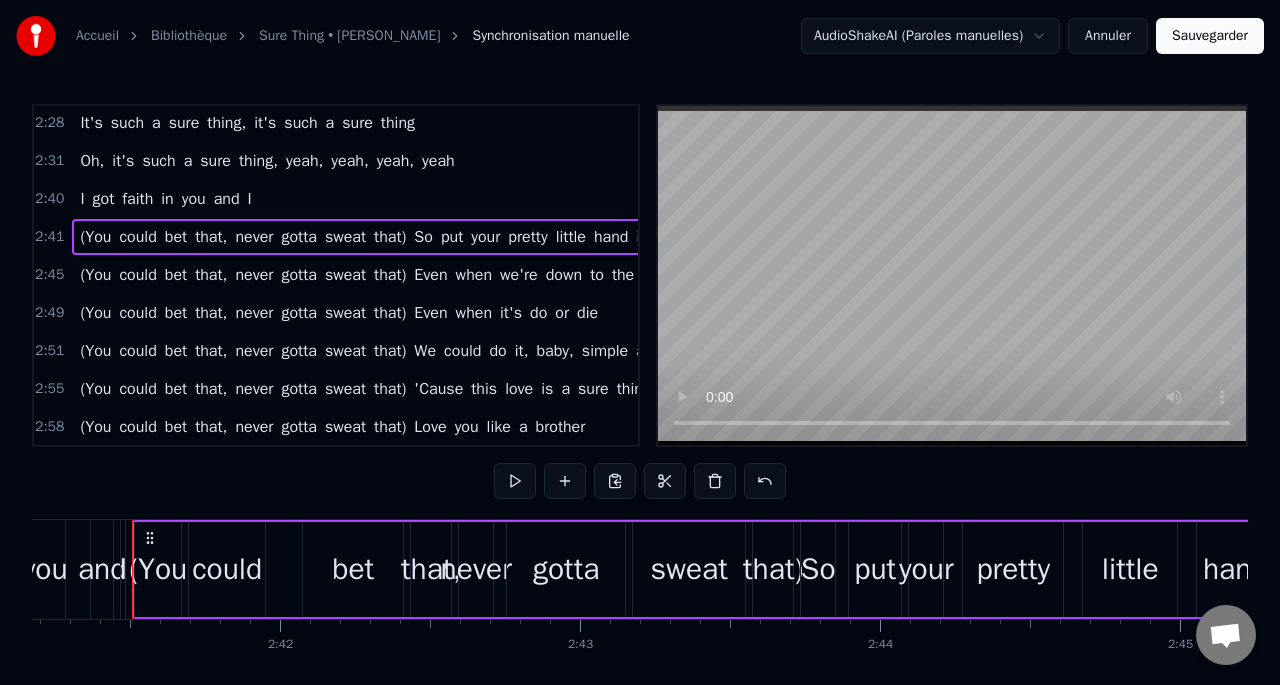 click on "2:45" at bounding box center [49, 275] 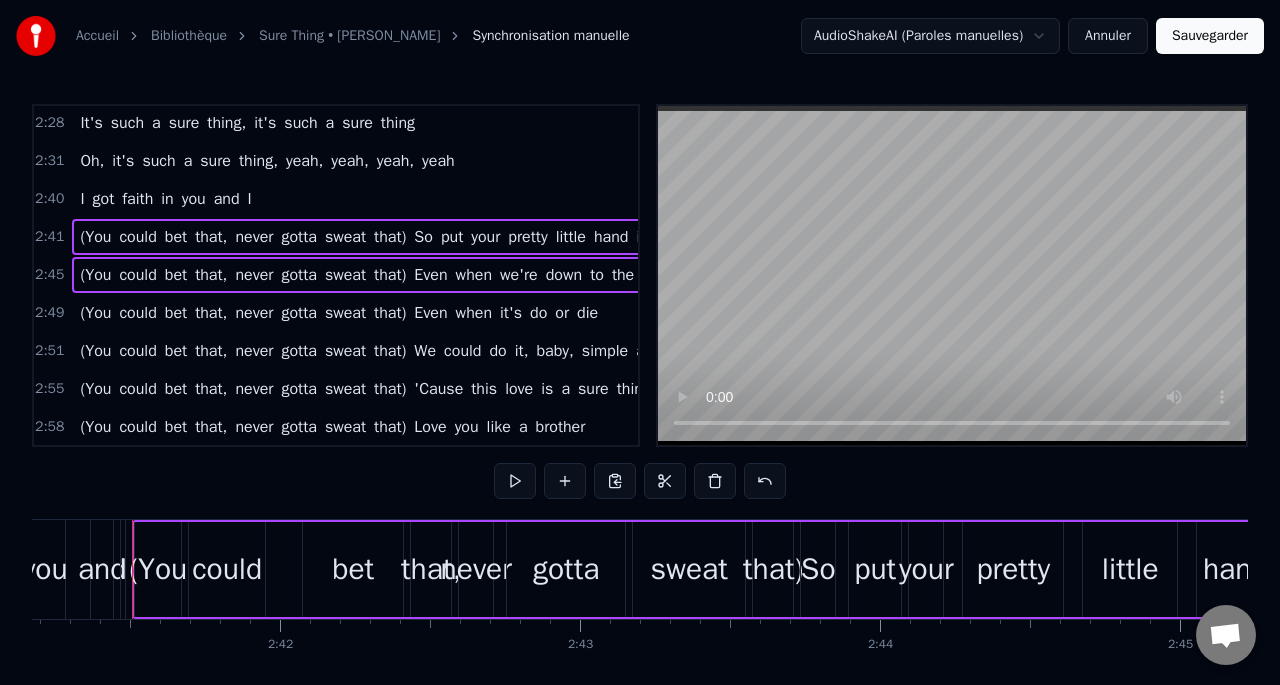 click on "2:49" at bounding box center [49, 313] 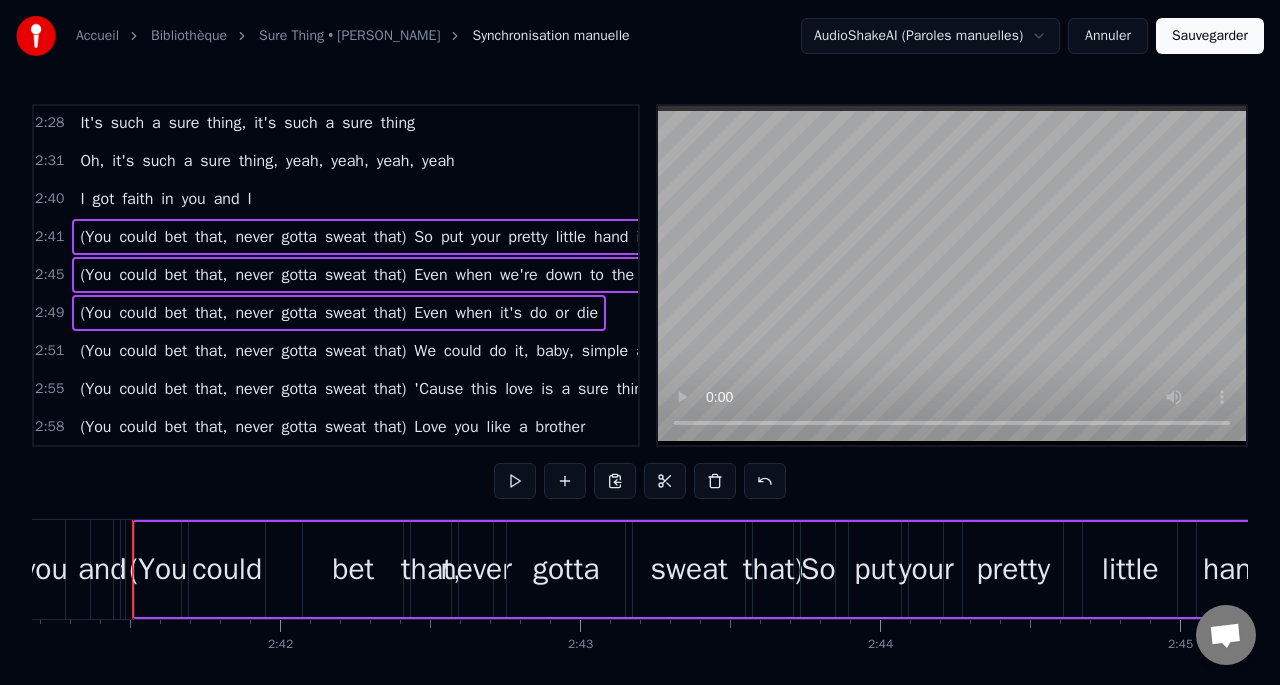 click on "2:51" at bounding box center (49, 351) 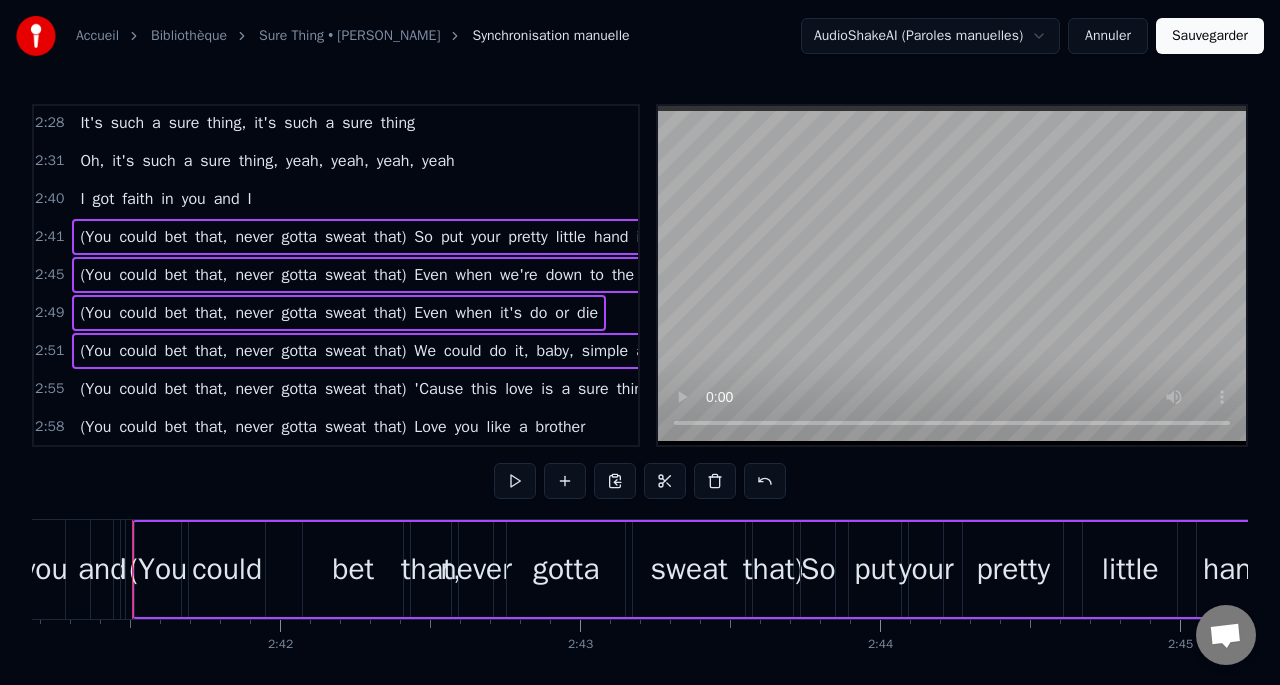 click on "2:55" at bounding box center [49, 389] 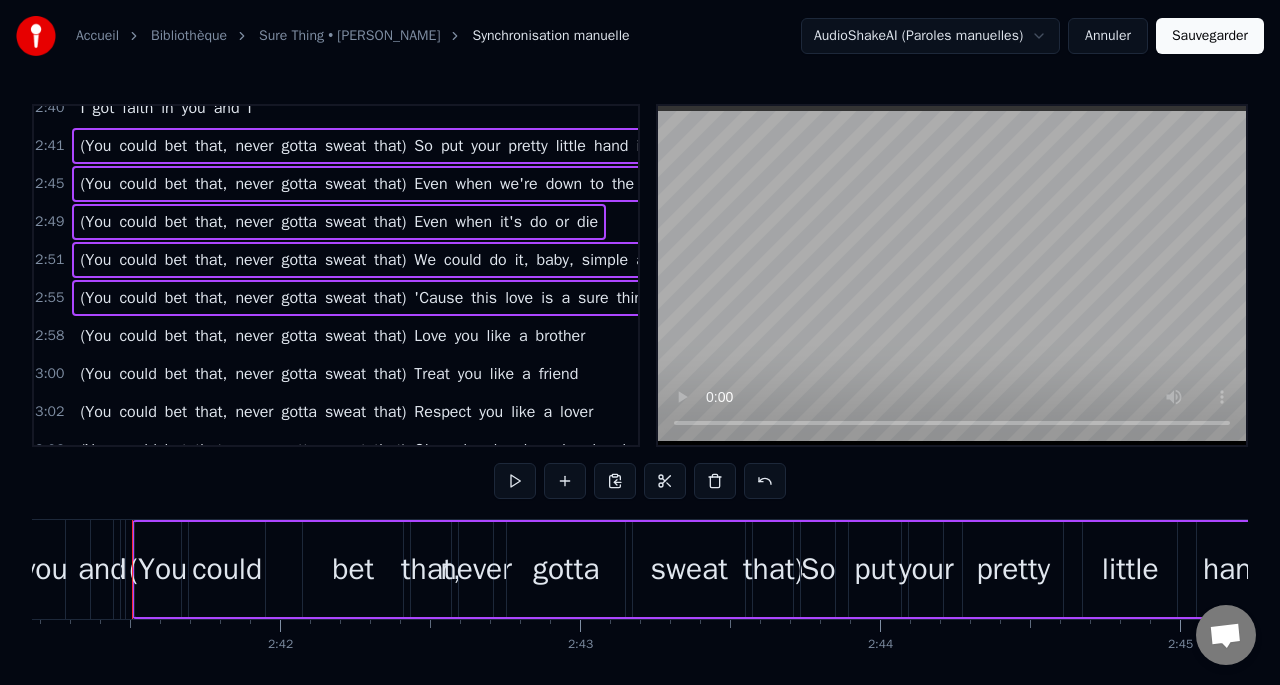 scroll, scrollTop: 1998, scrollLeft: 0, axis: vertical 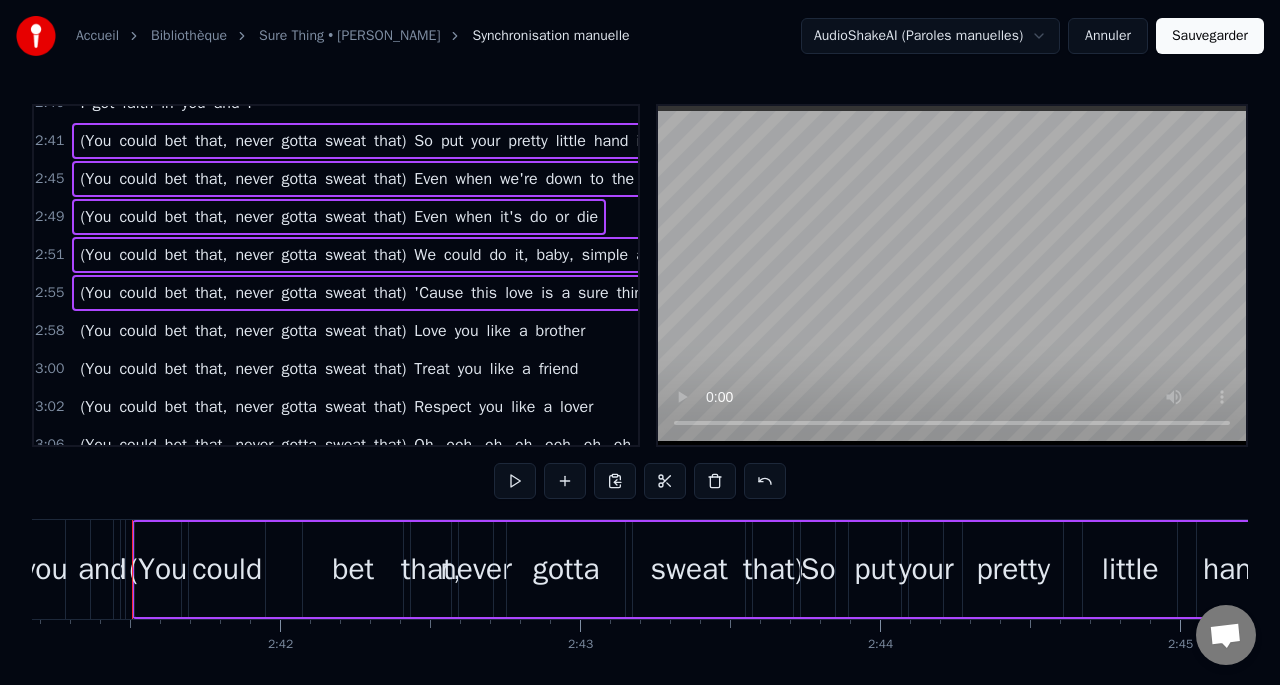 click on "2:58 (You could bet that, never gotta sweat that) Love you like a brother" at bounding box center (336, 331) 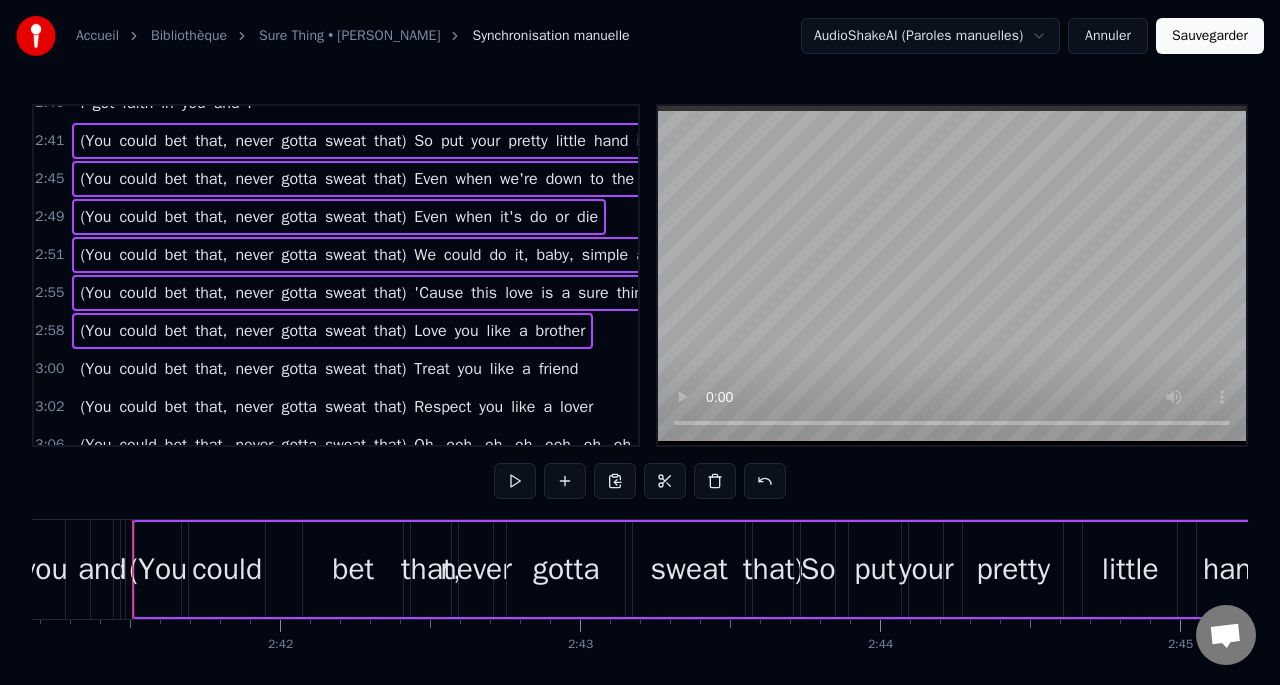 click on "3:00" at bounding box center (49, 369) 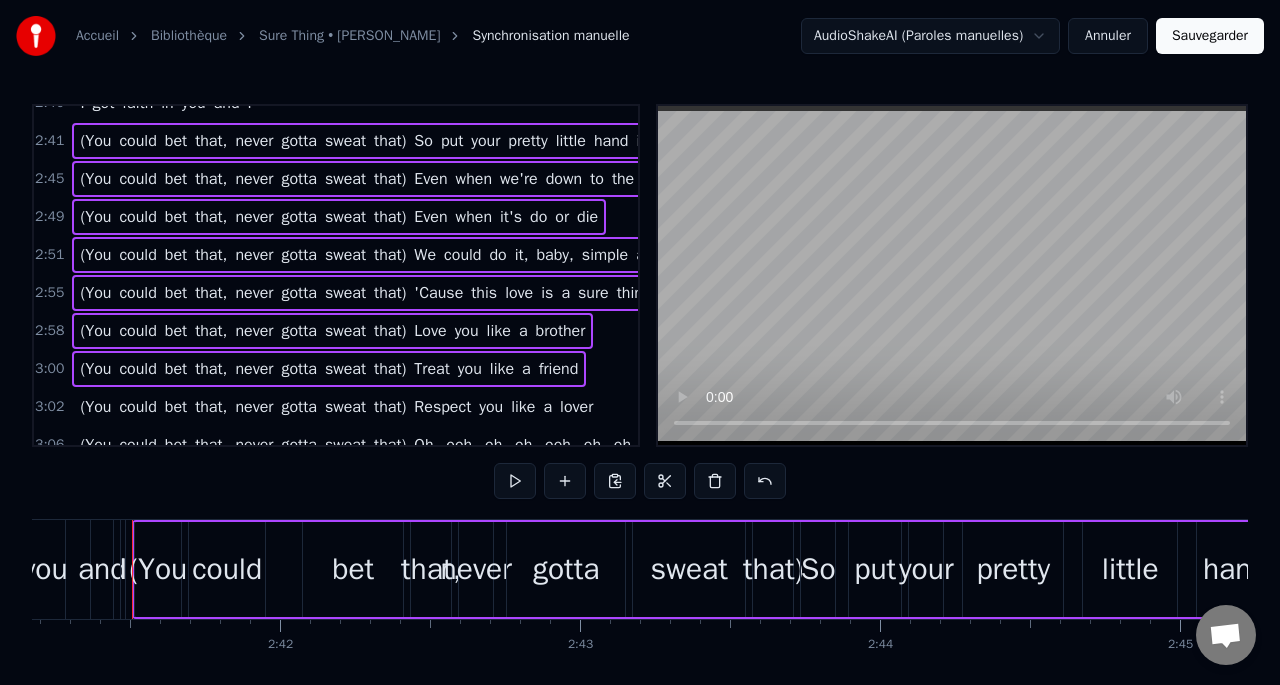 click on "3:02" at bounding box center [49, 407] 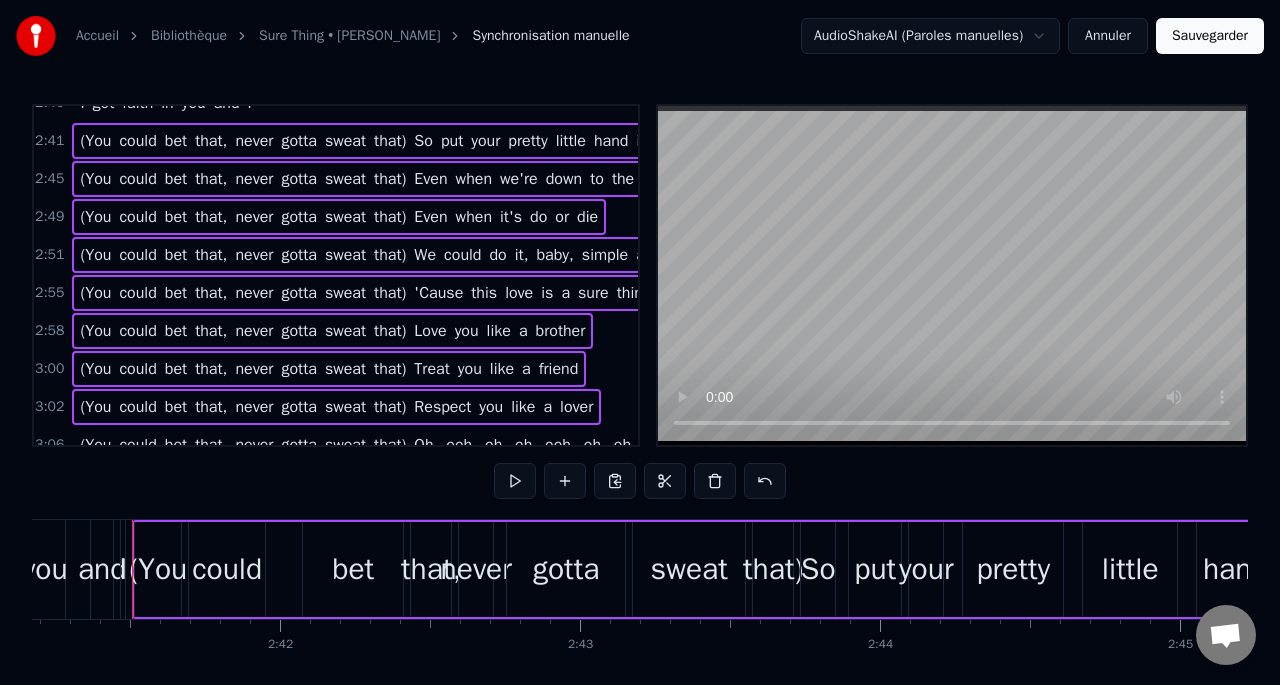 scroll, scrollTop: 2017, scrollLeft: 0, axis: vertical 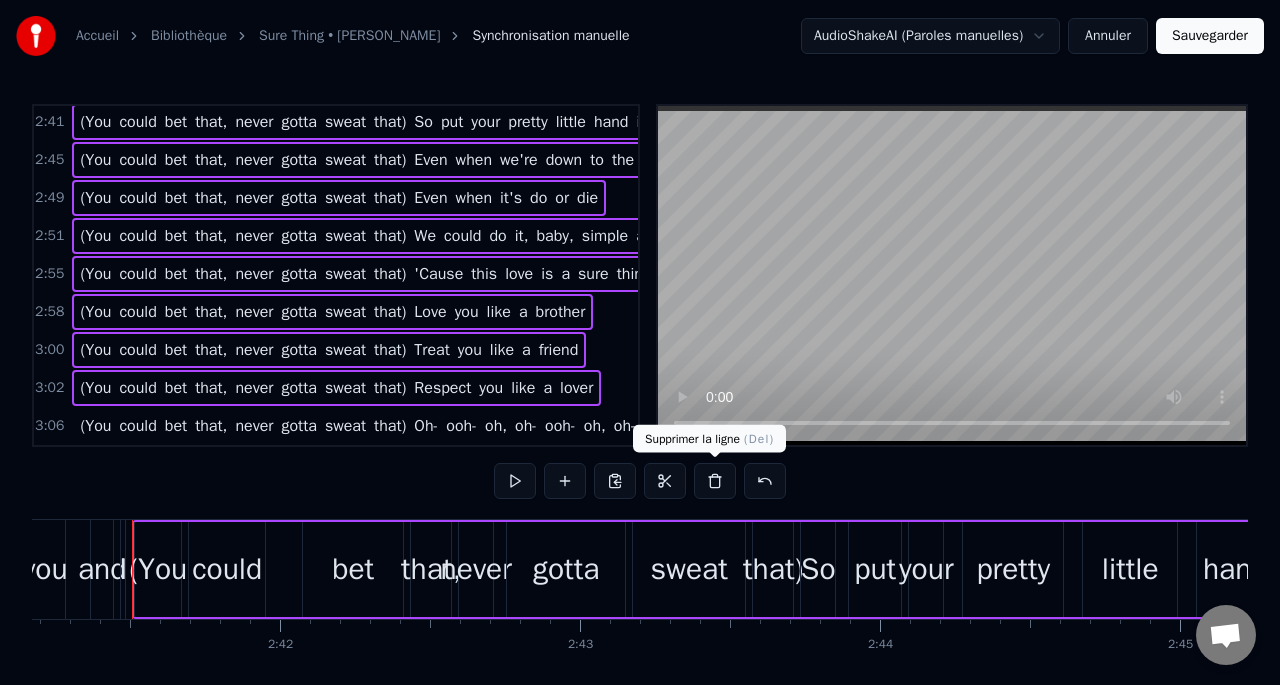 click at bounding box center (715, 481) 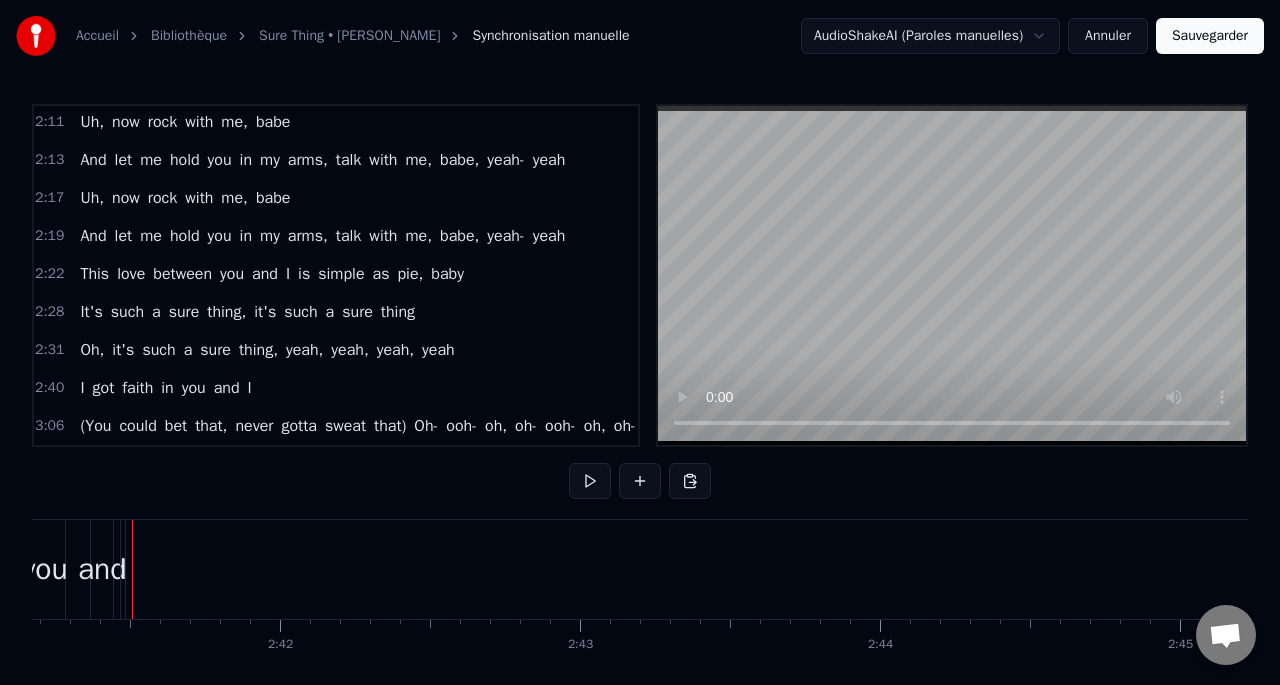 scroll, scrollTop: 1713, scrollLeft: 0, axis: vertical 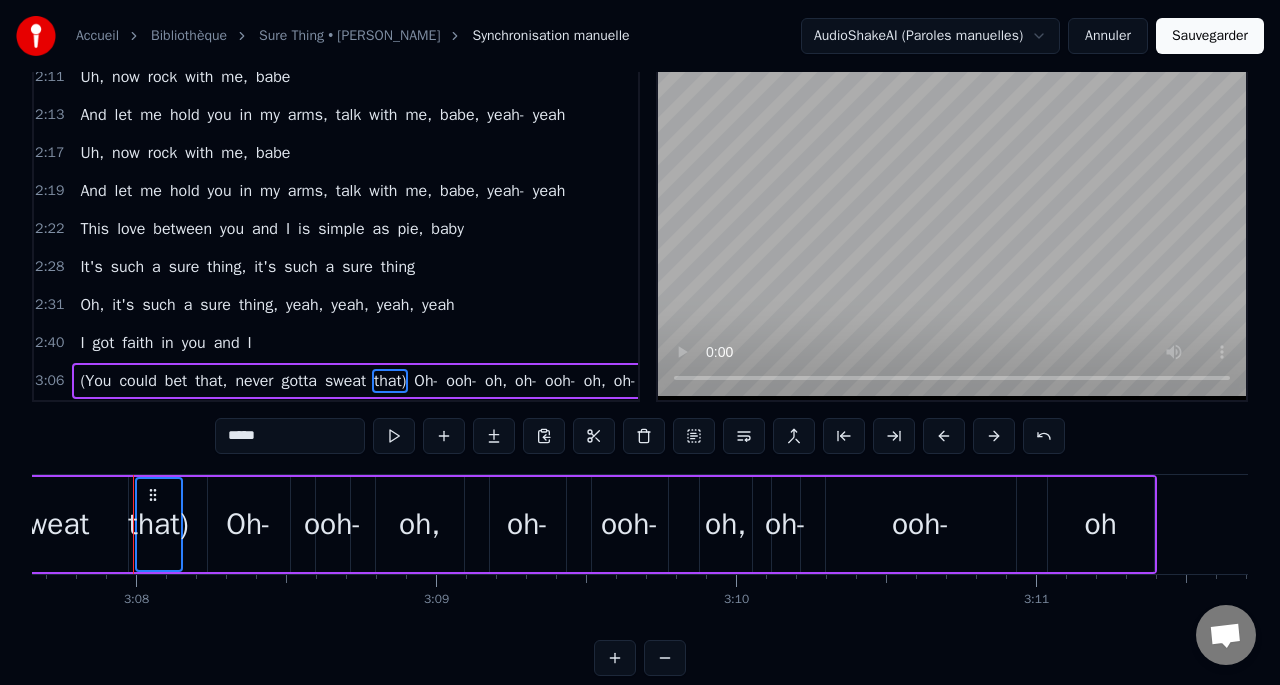 click on "sweat" at bounding box center [345, 381] 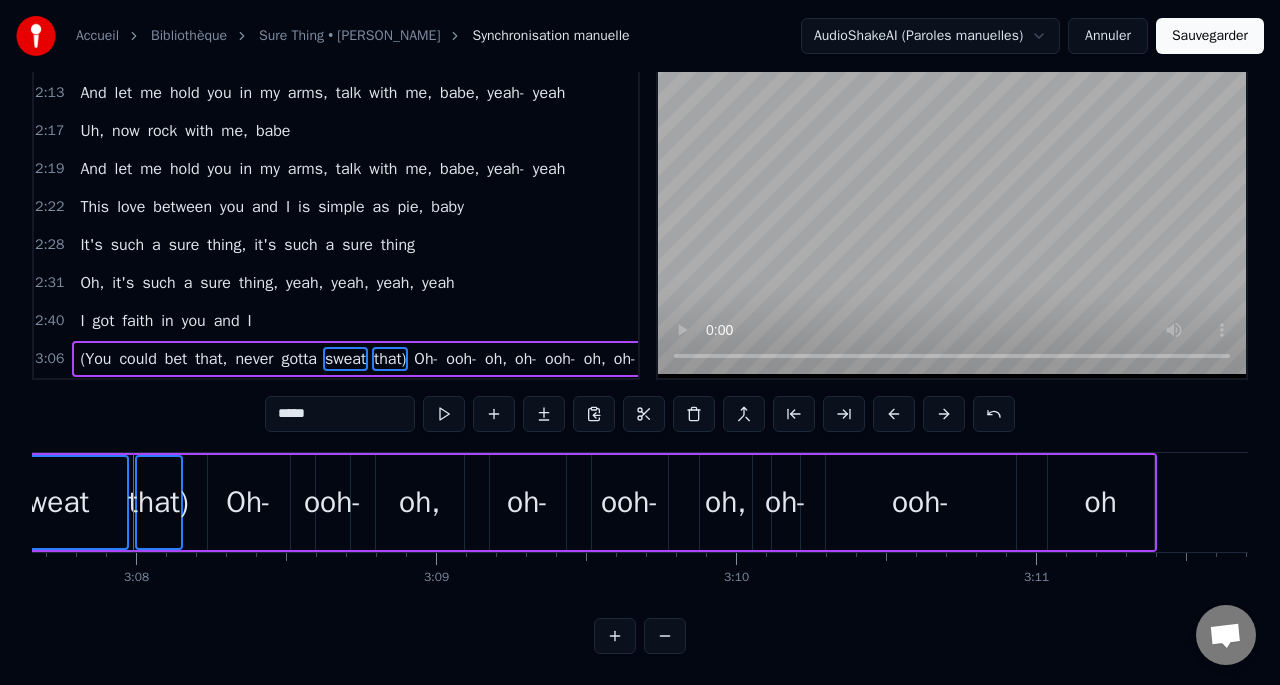 scroll, scrollTop: 67, scrollLeft: 0, axis: vertical 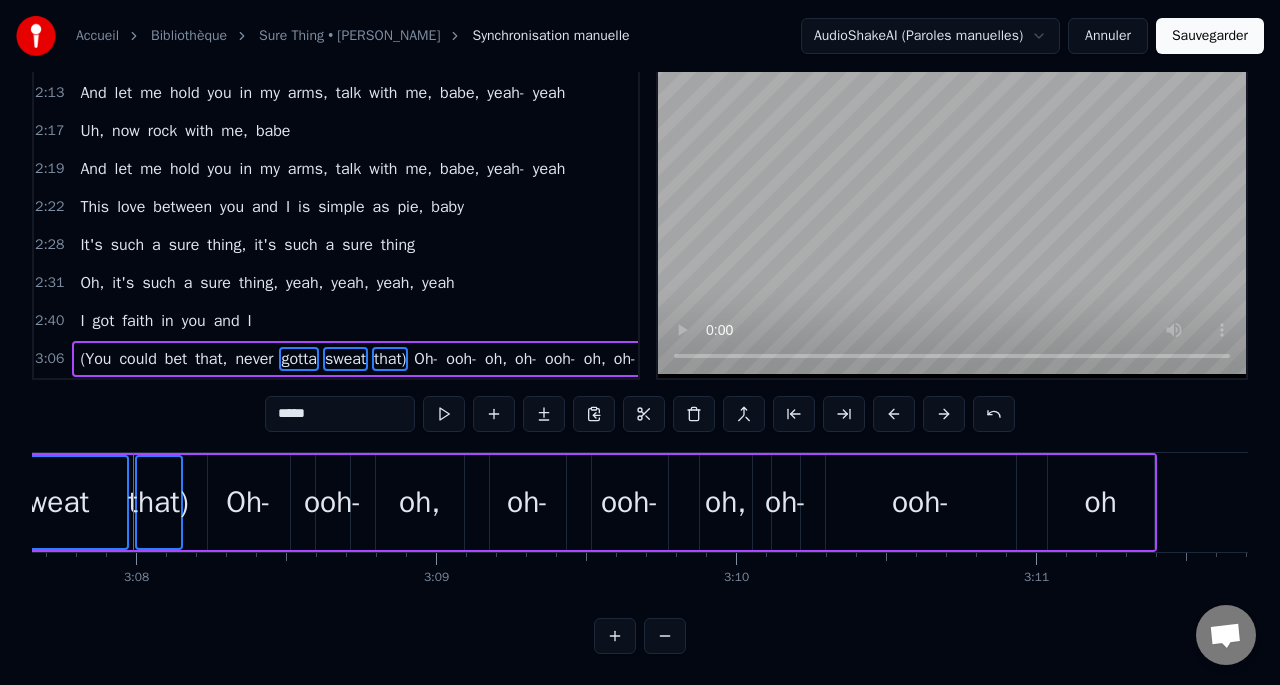 click on "never" at bounding box center (254, 359) 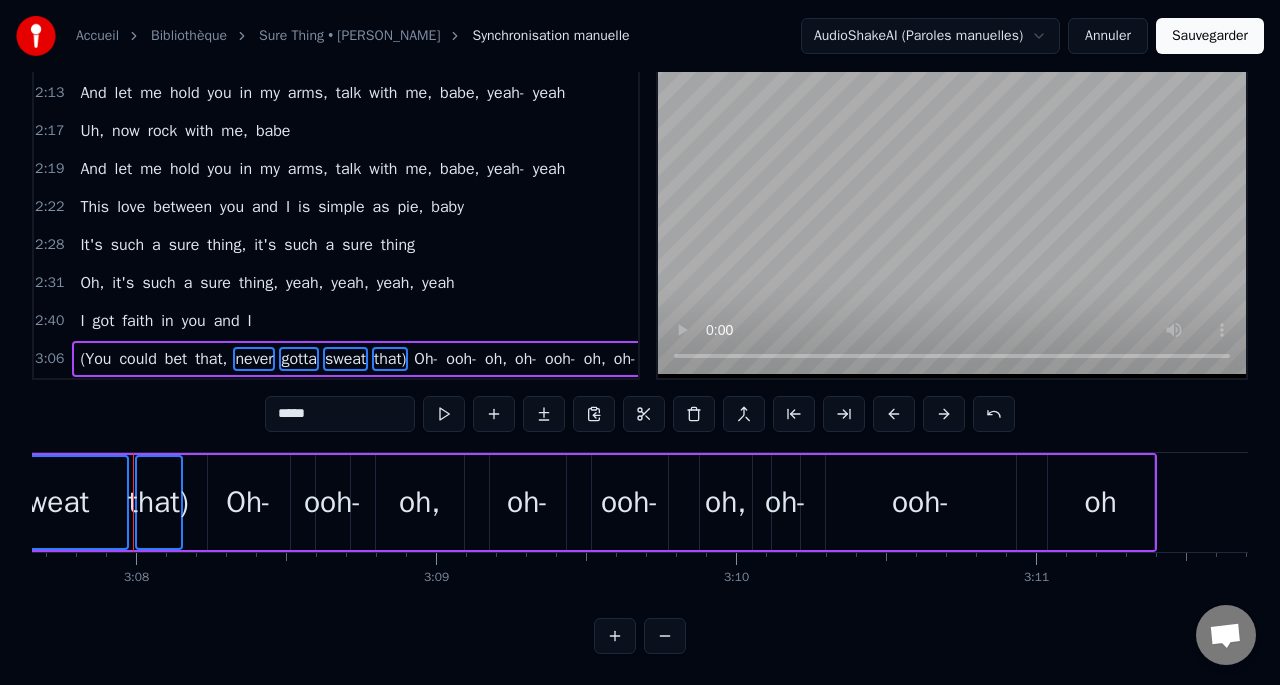 click on "that," at bounding box center [211, 359] 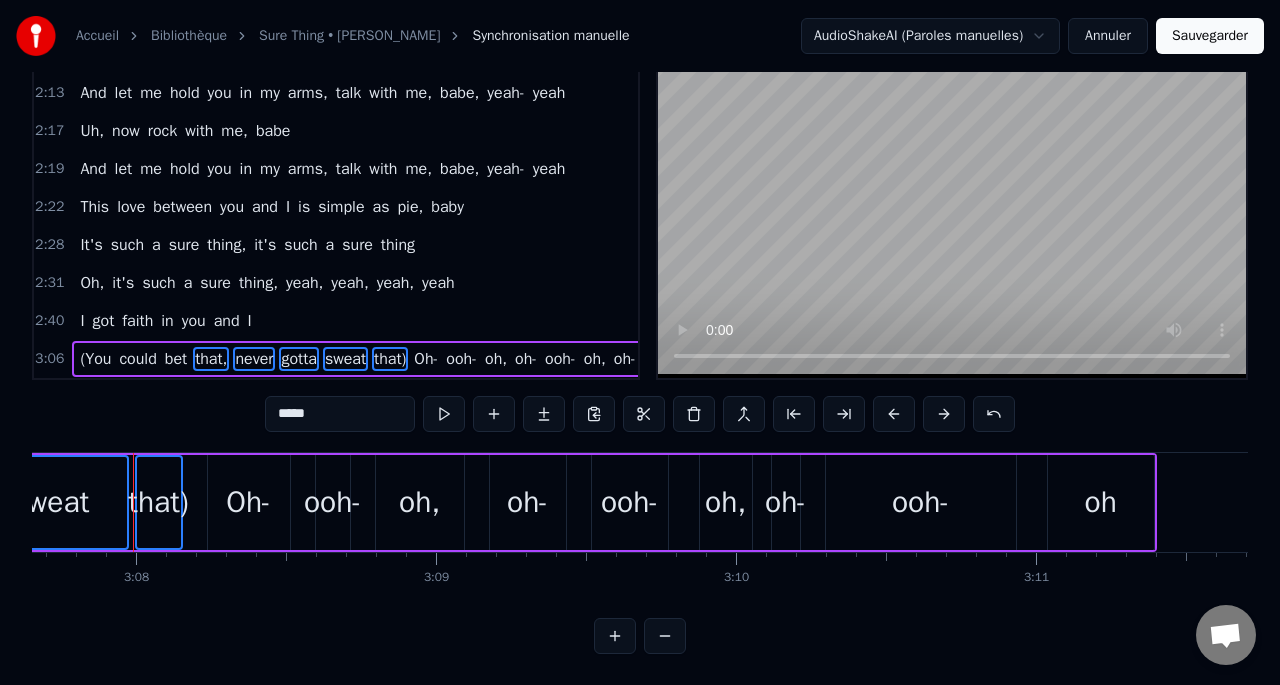 click on "bet" at bounding box center [176, 359] 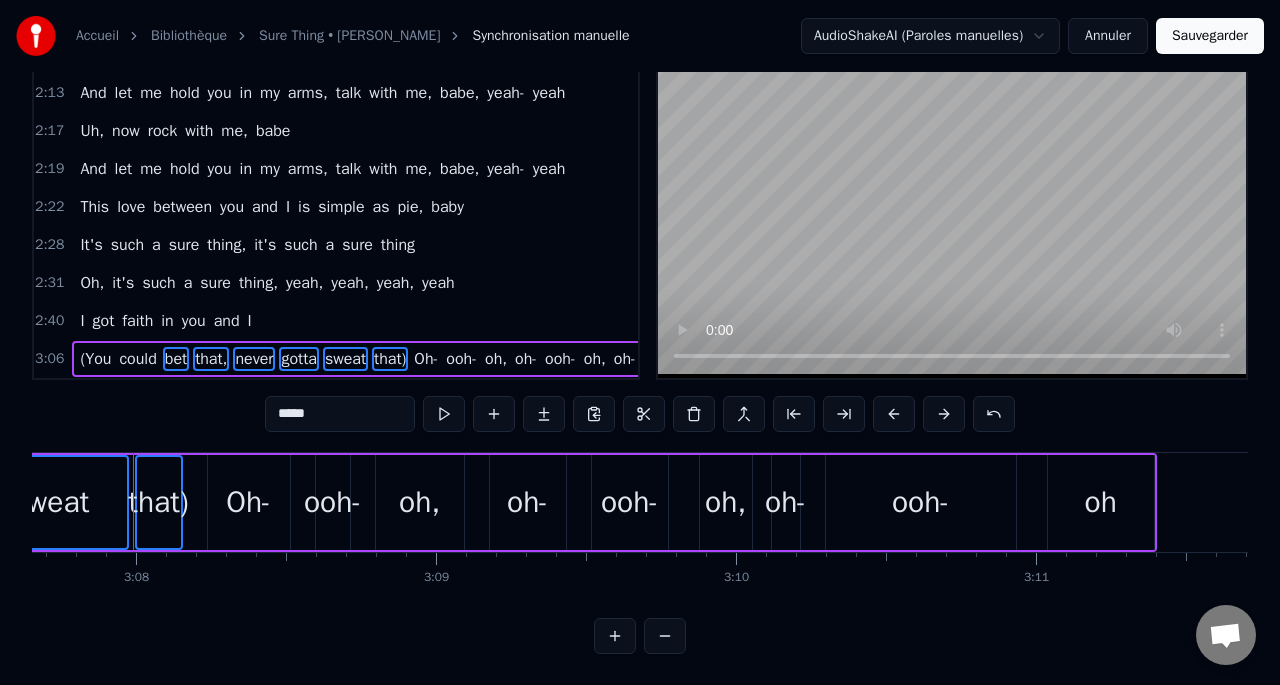 click on "could" at bounding box center [137, 359] 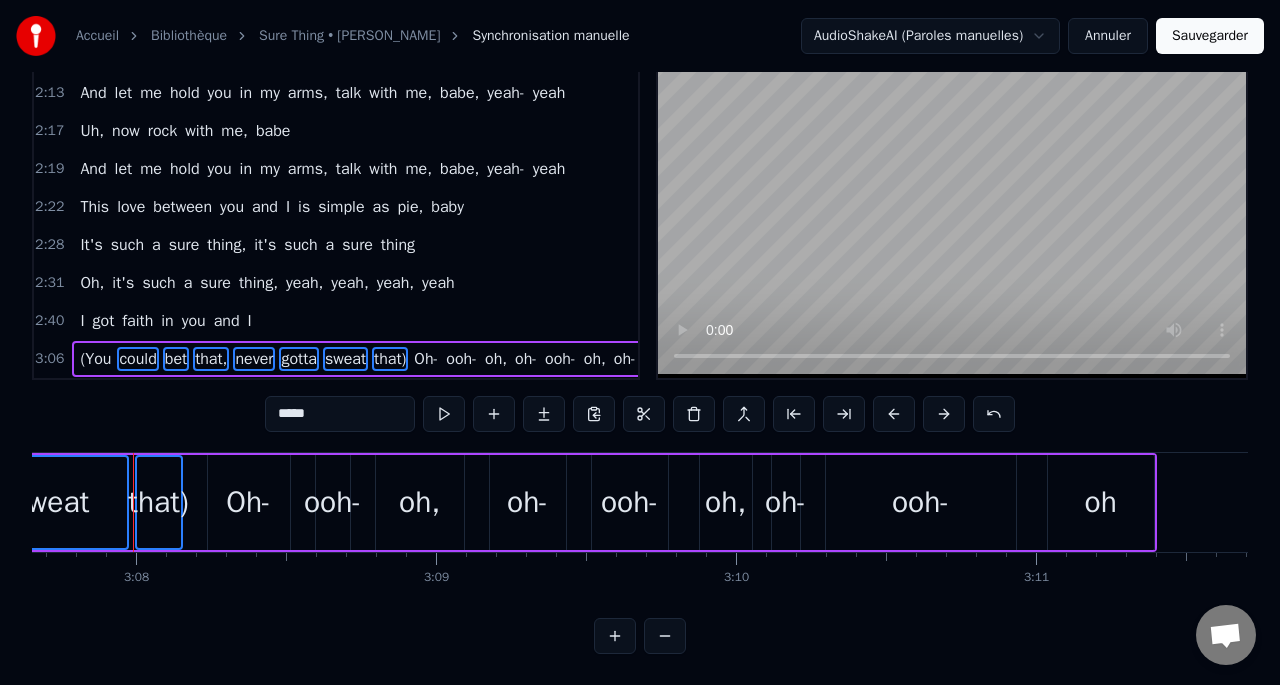 click on "(You" at bounding box center [95, 359] 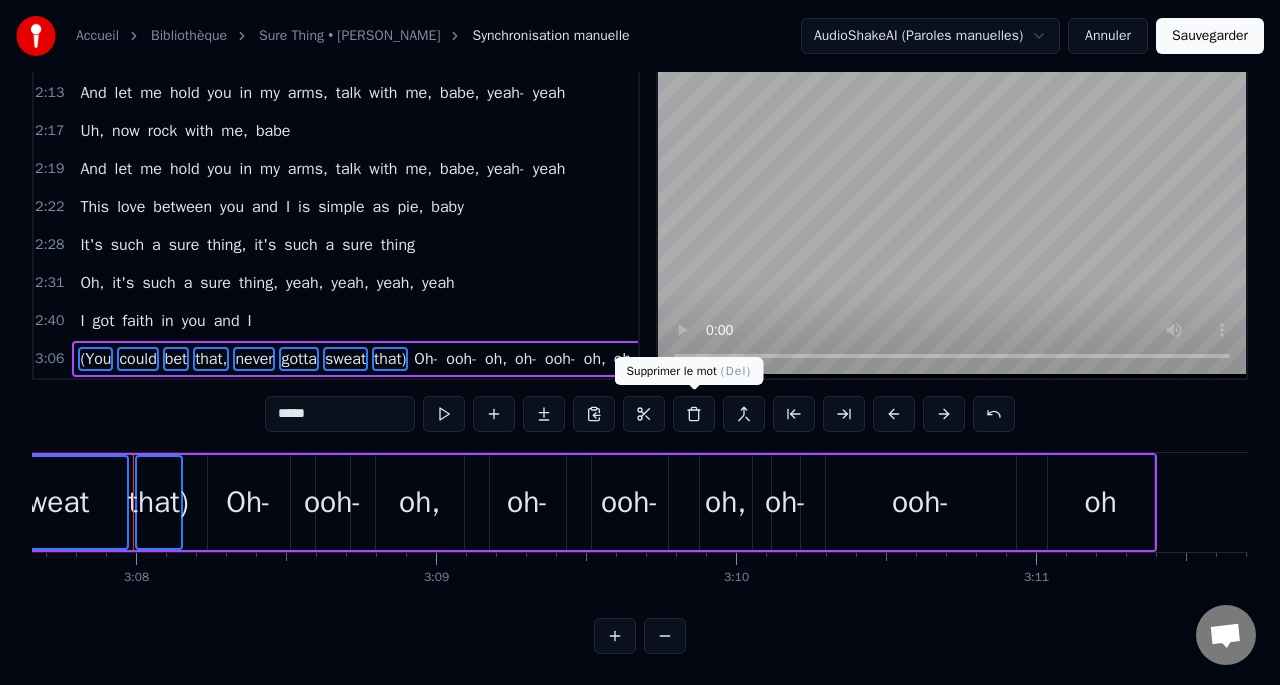 click at bounding box center (694, 414) 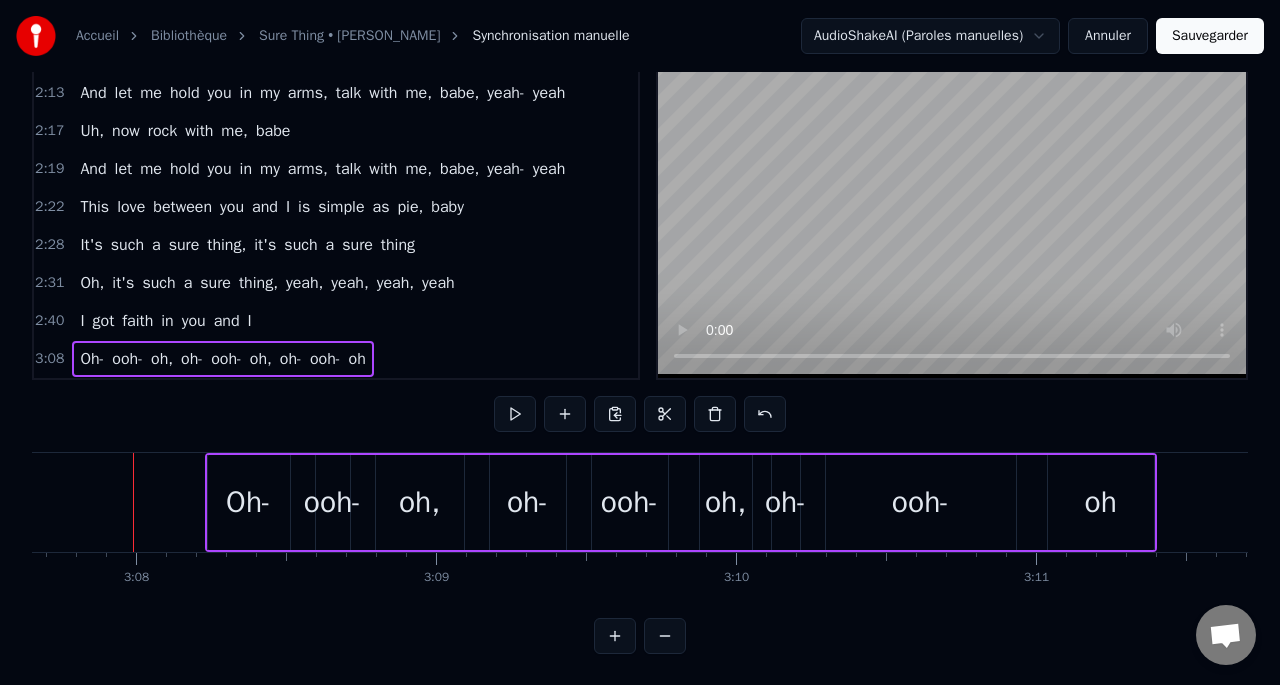 click on "2:40" at bounding box center (49, 321) 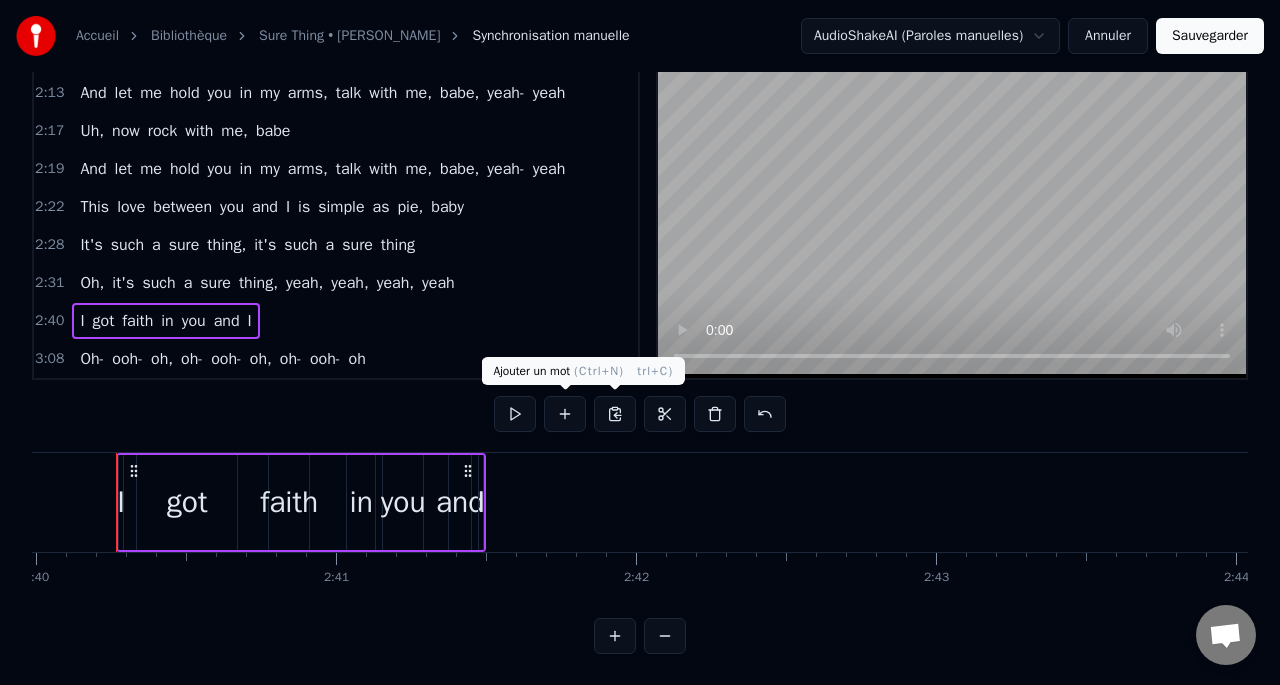 scroll, scrollTop: 0, scrollLeft: 47980, axis: horizontal 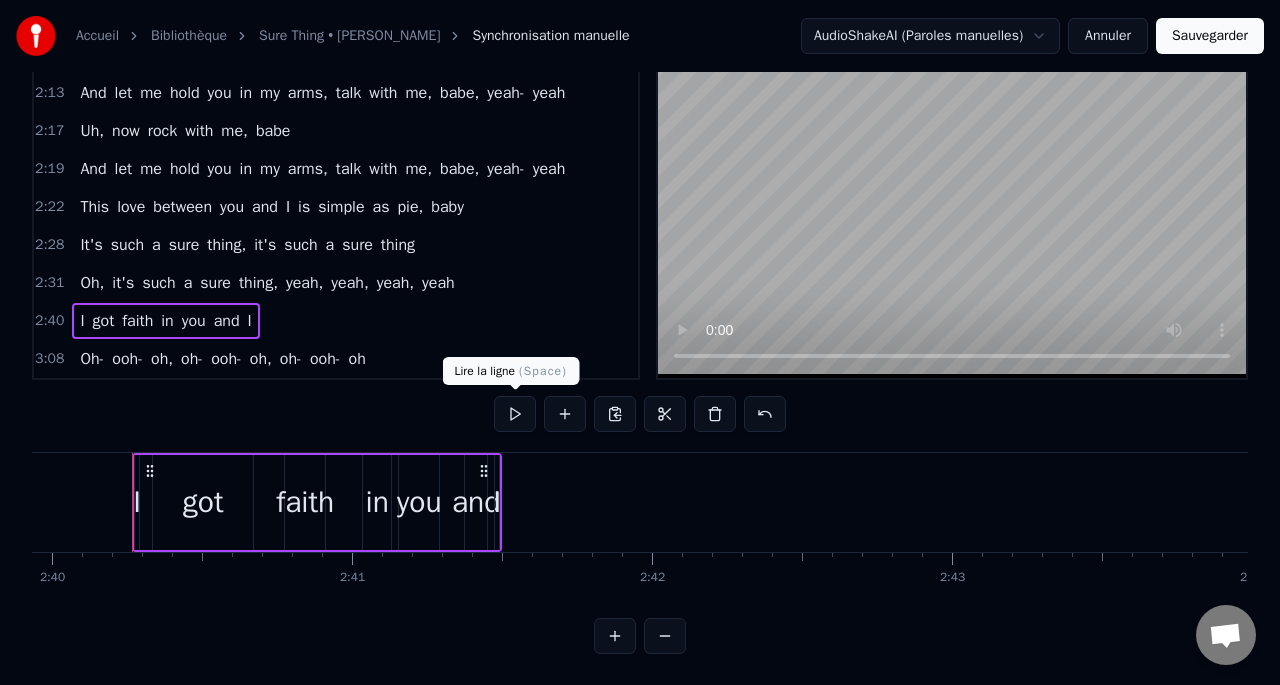click at bounding box center (515, 414) 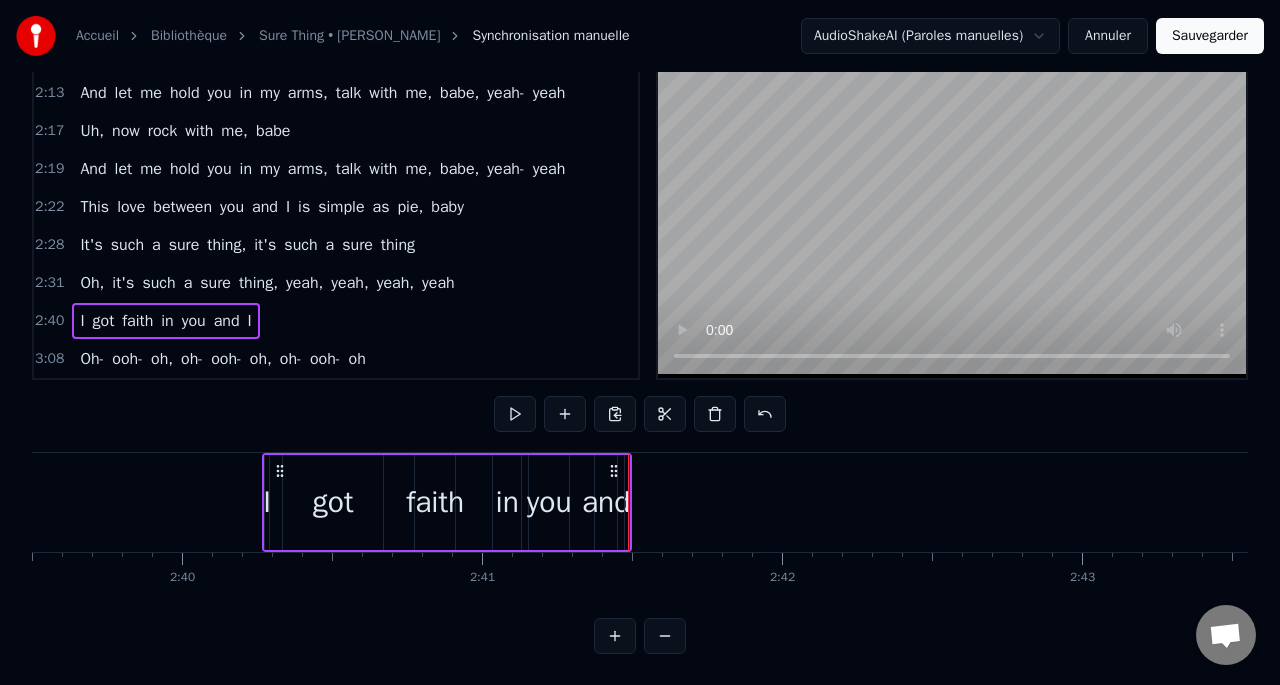 scroll, scrollTop: 0, scrollLeft: 47789, axis: horizontal 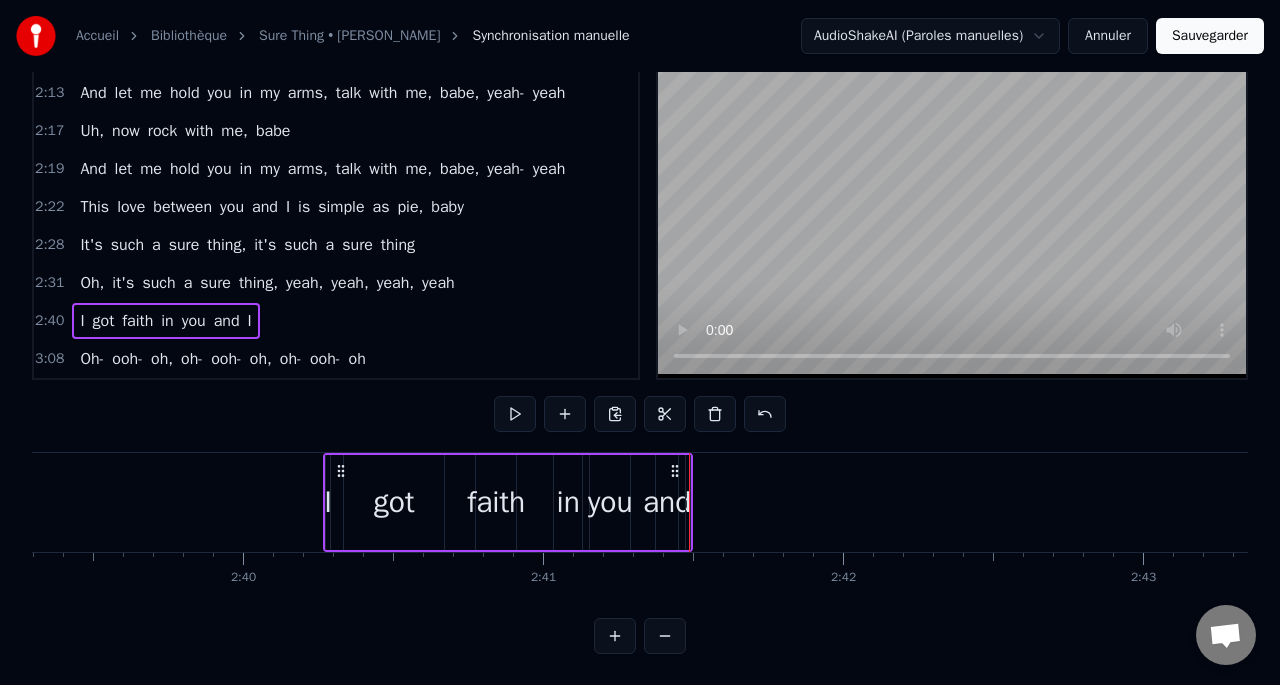 click on "2:40" at bounding box center (49, 321) 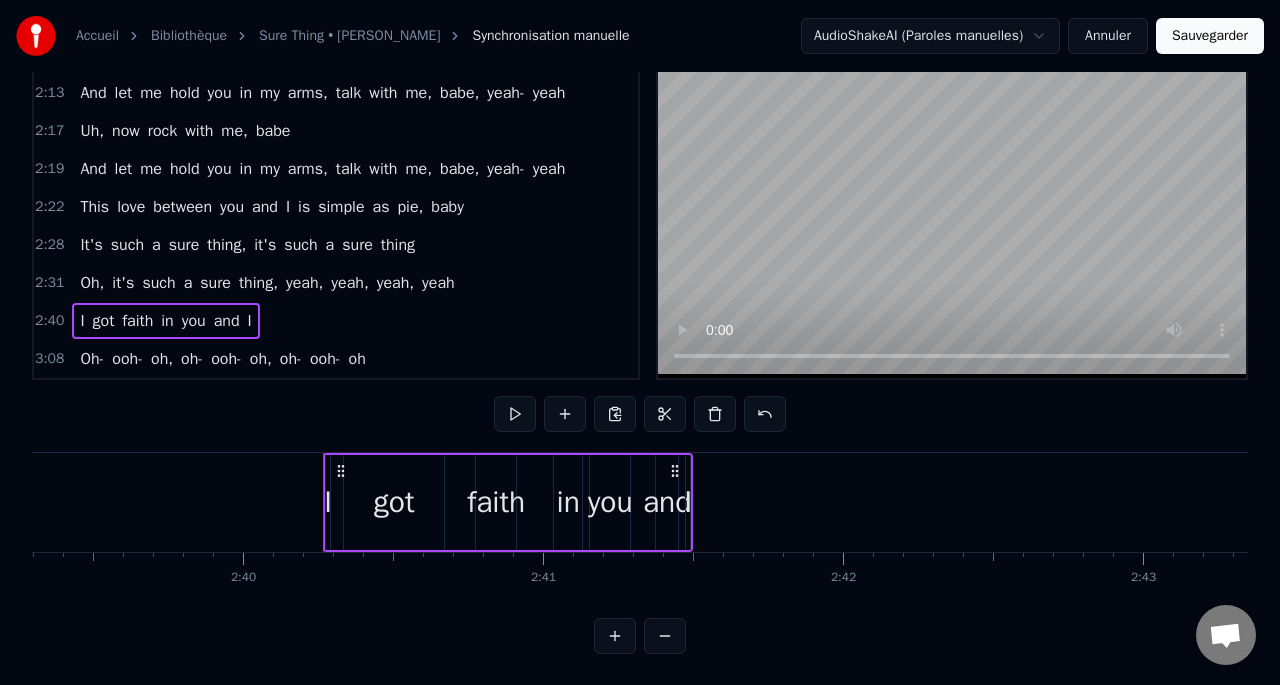 click on "2:31 Oh, it's such a sure thing, yeah, yeah, yeah, yeah" at bounding box center (336, 283) 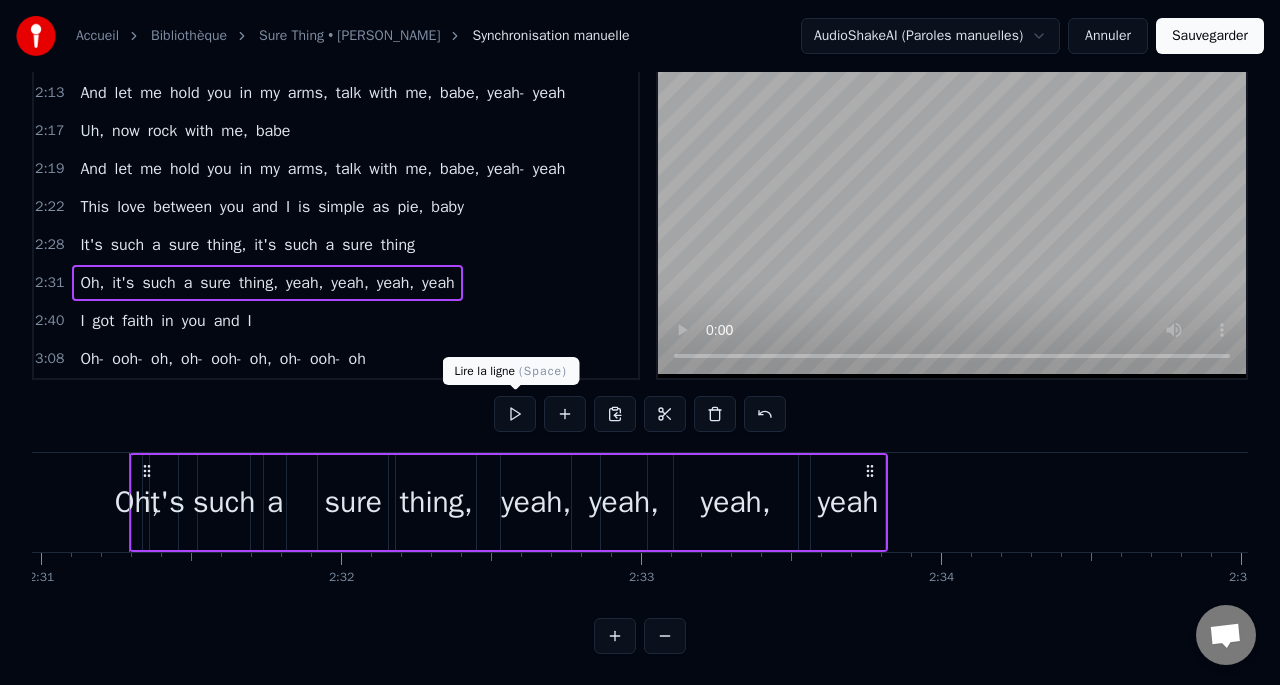 scroll, scrollTop: 0, scrollLeft: 45288, axis: horizontal 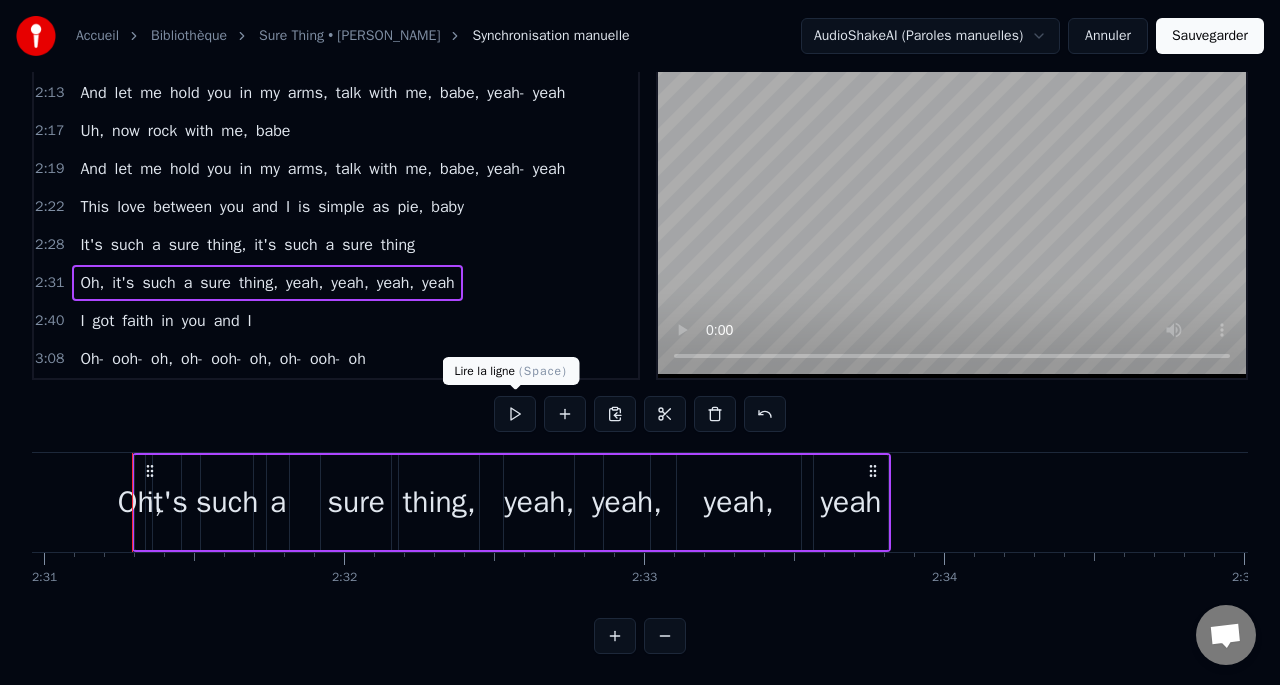 click at bounding box center [515, 414] 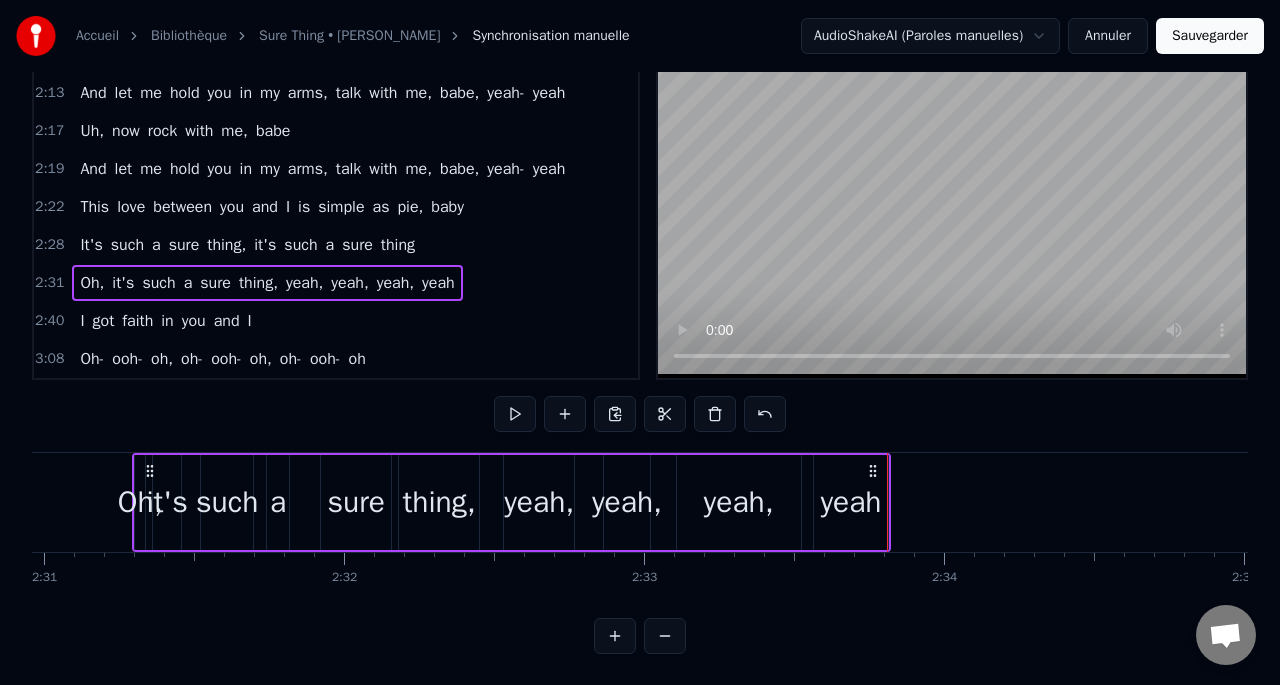 click at bounding box center [515, 414] 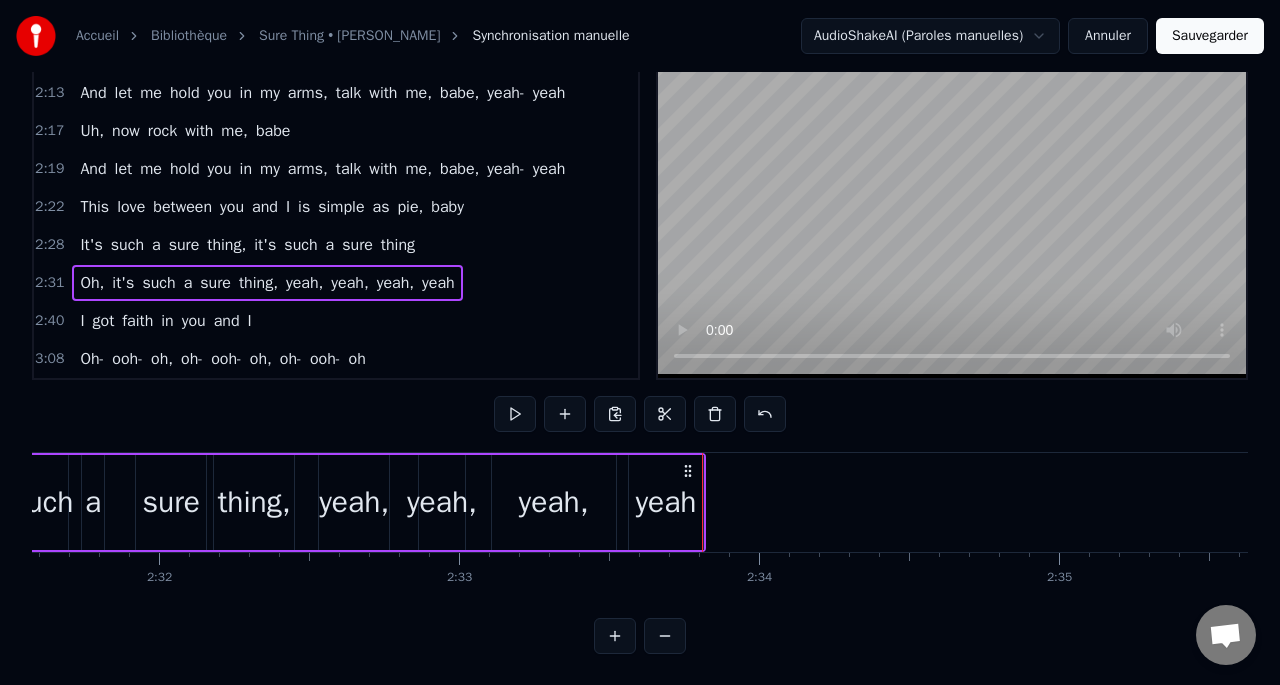 scroll, scrollTop: 0, scrollLeft: 45583, axis: horizontal 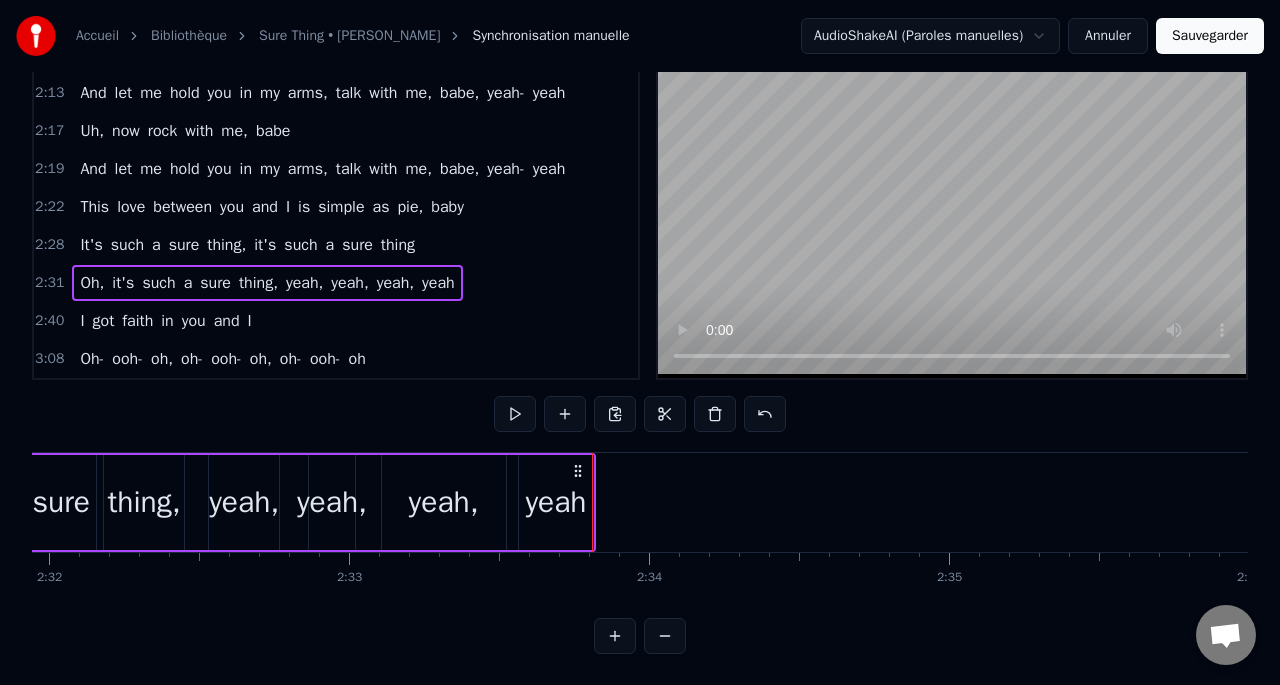 click on "yeah" at bounding box center (555, 502) 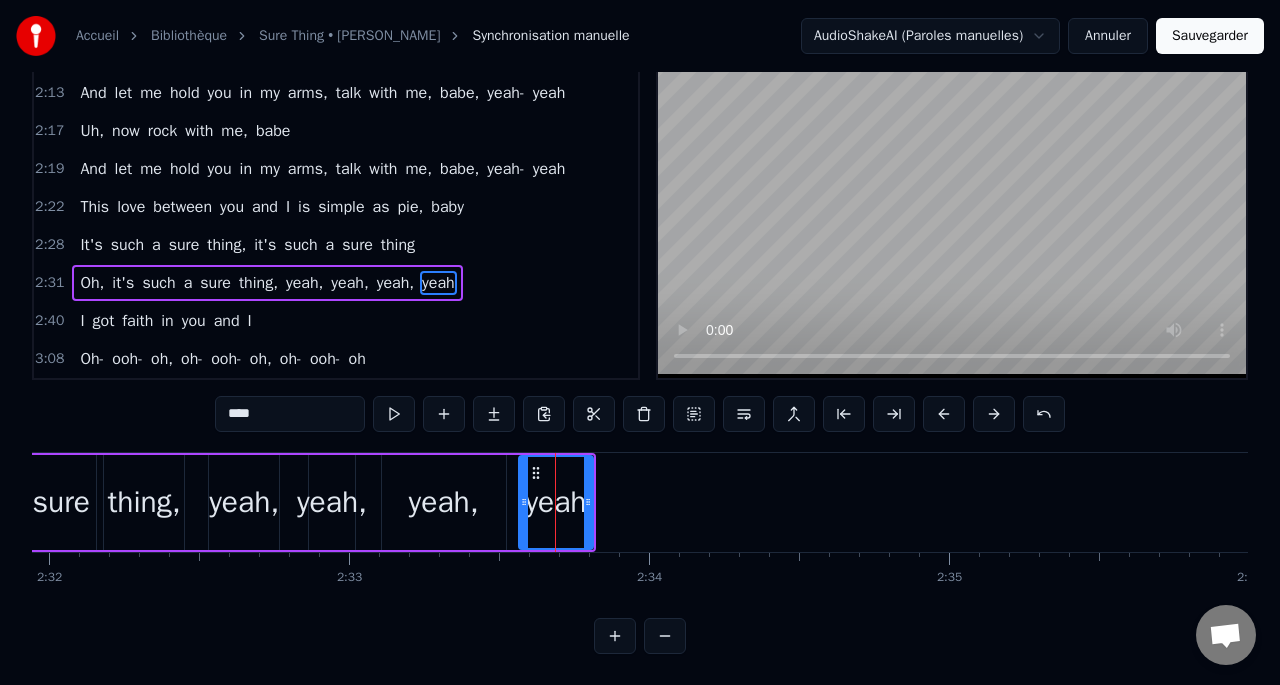 scroll, scrollTop: 7, scrollLeft: 0, axis: vertical 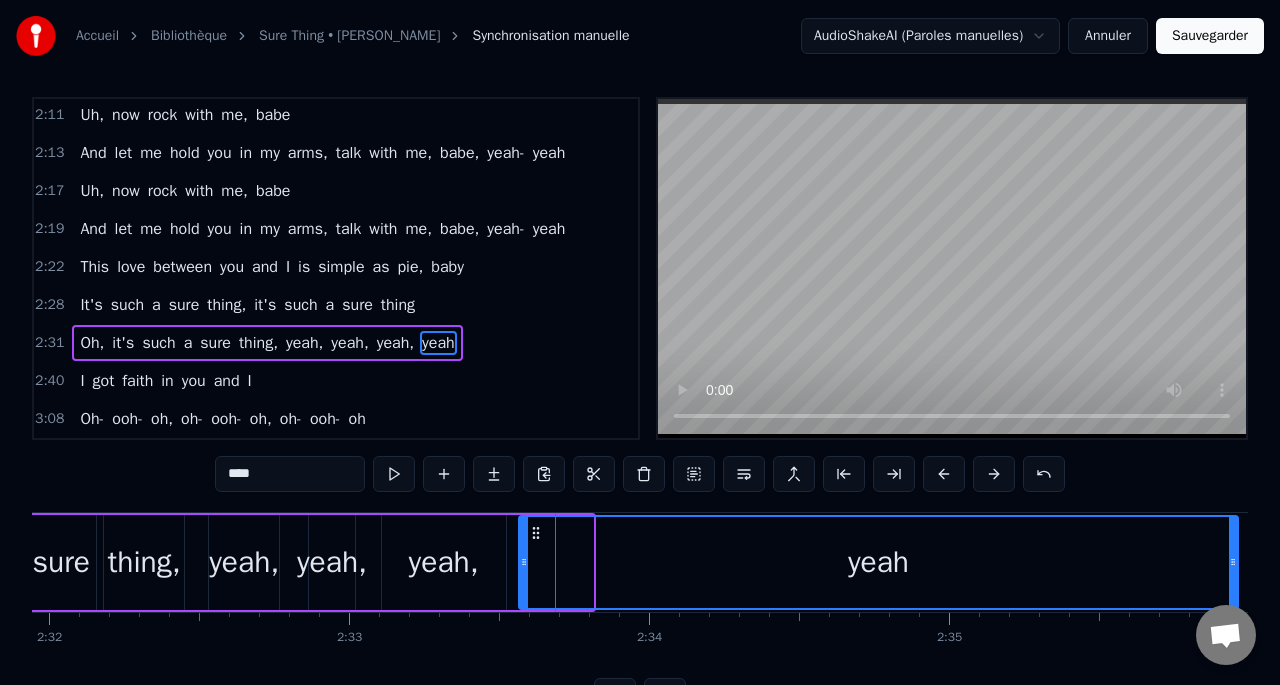 drag, startPoint x: 589, startPoint y: 548, endPoint x: 1230, endPoint y: 572, distance: 641.44916 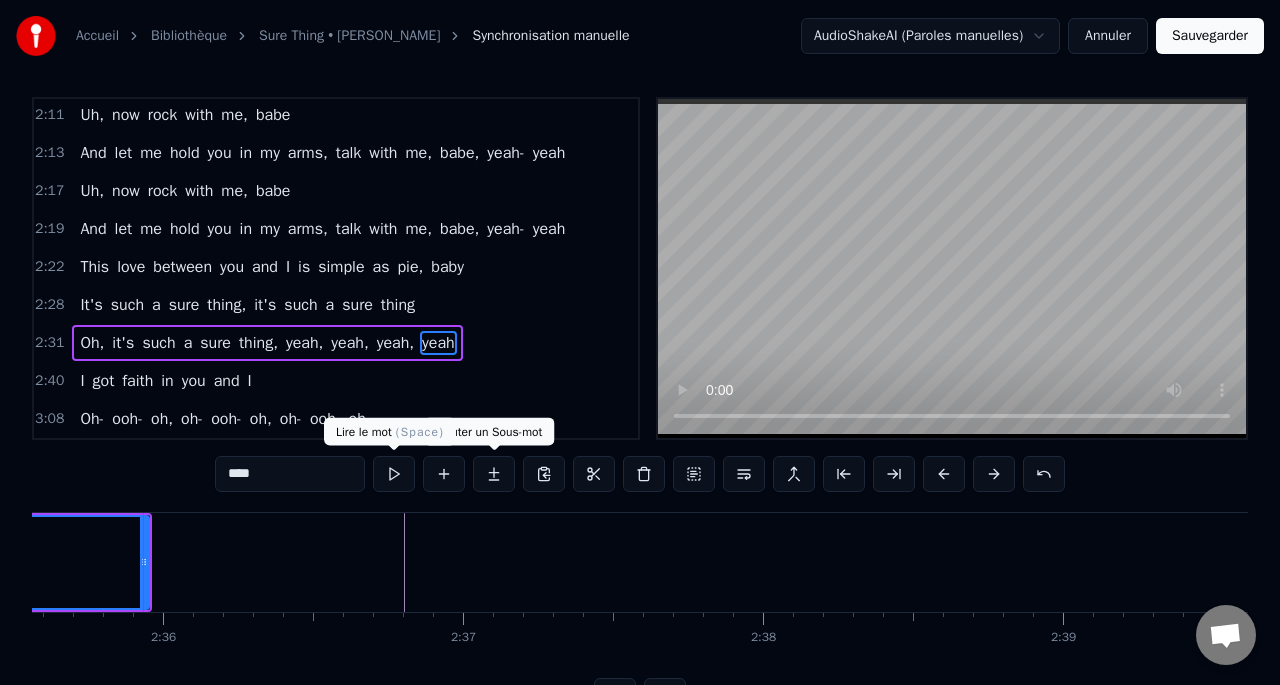 click at bounding box center (394, 474) 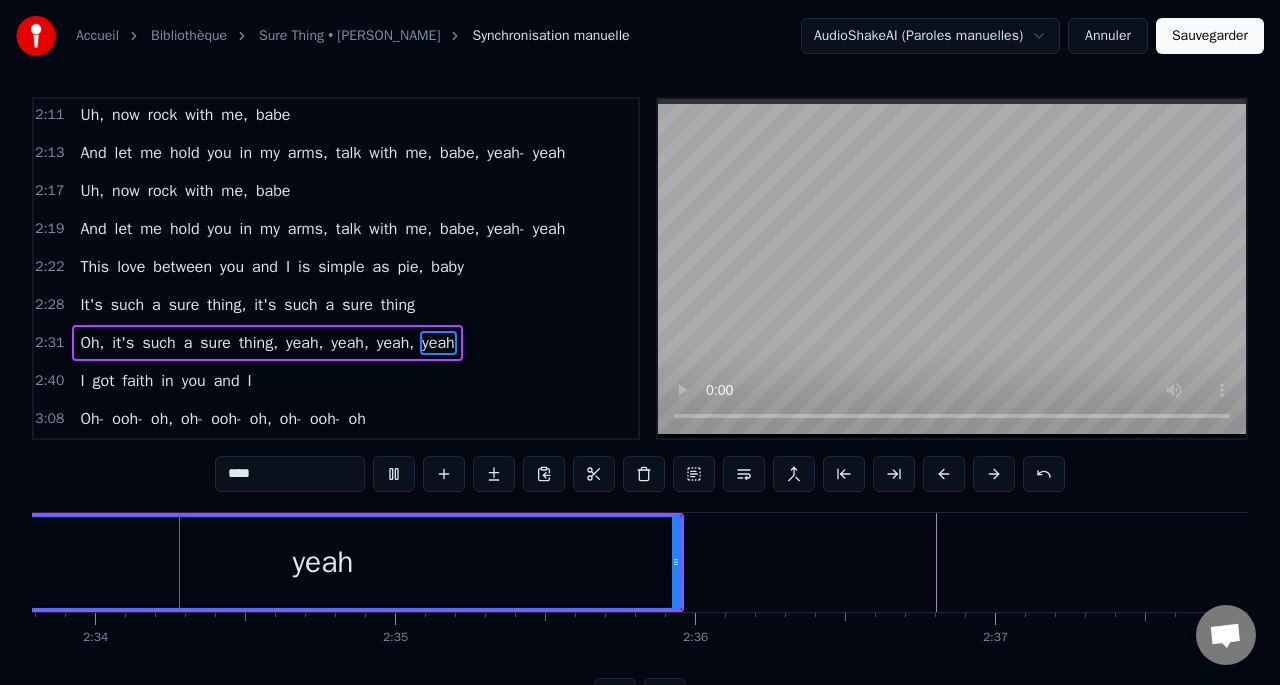 scroll, scrollTop: 0, scrollLeft: 46095, axis: horizontal 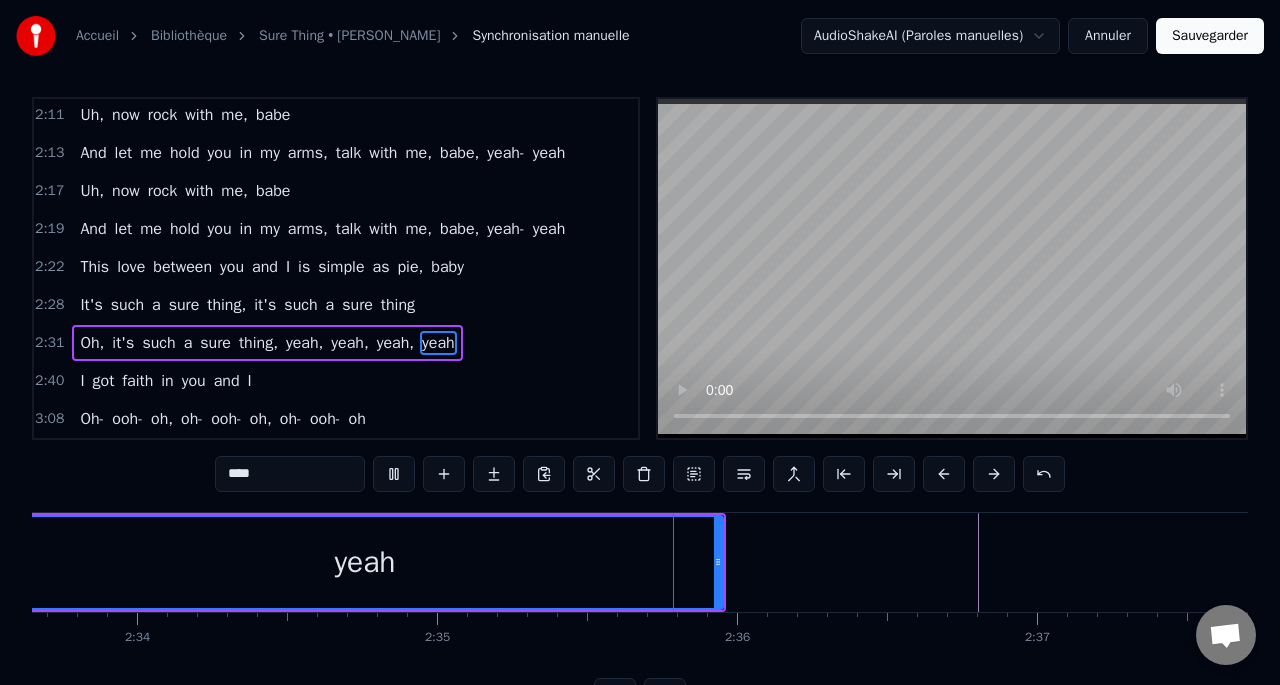 click at bounding box center (394, 474) 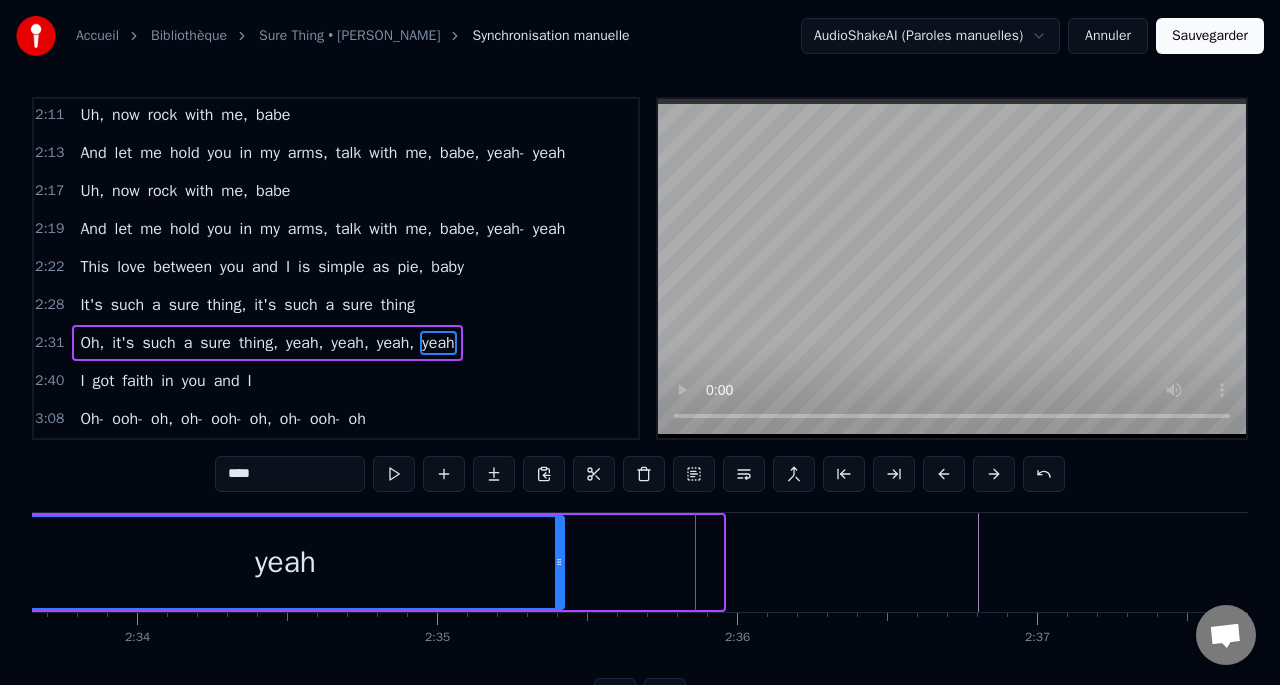 drag, startPoint x: 720, startPoint y: 555, endPoint x: 559, endPoint y: 555, distance: 161 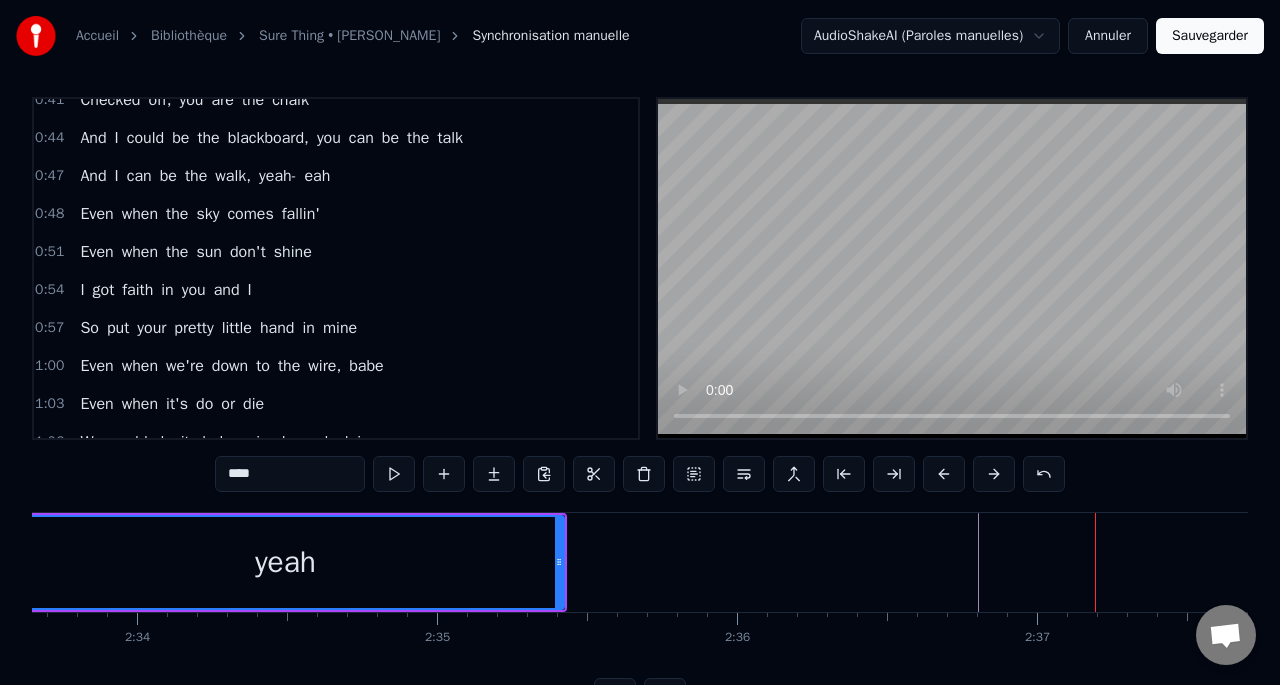 scroll, scrollTop: 503, scrollLeft: 0, axis: vertical 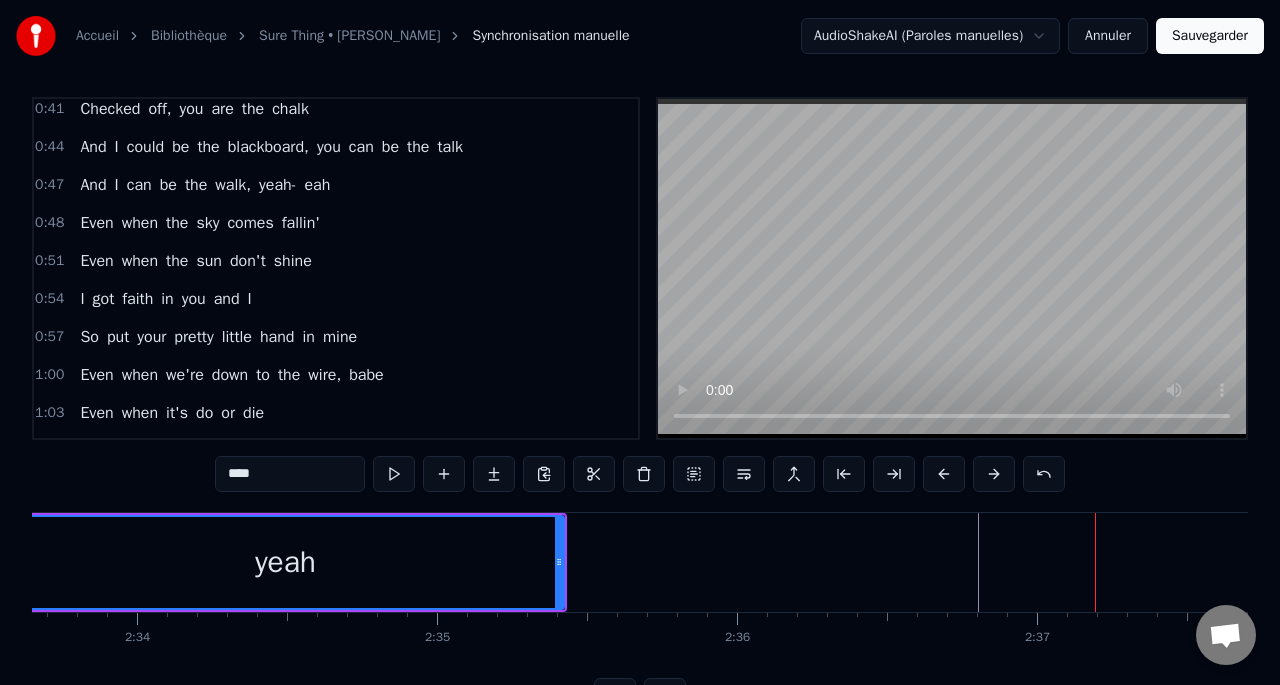 click on "0:48 Even when the sky comes fallin'" at bounding box center [336, 223] 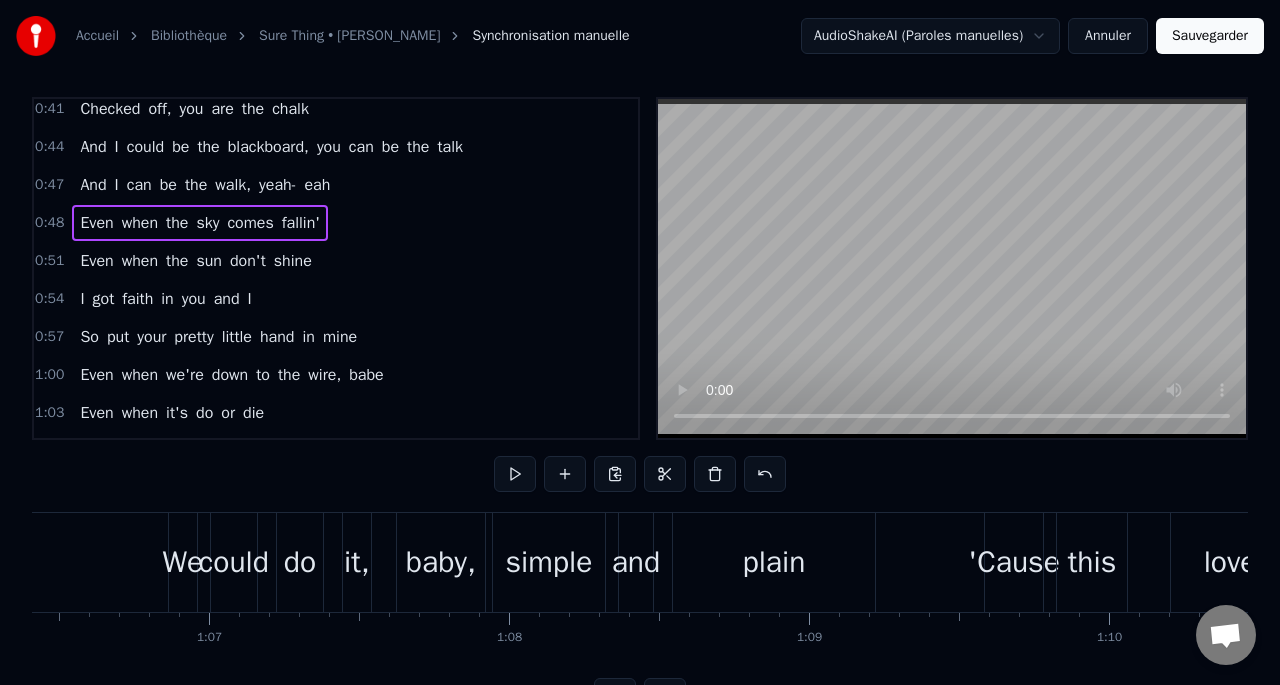 scroll, scrollTop: 0, scrollLeft: 14588, axis: horizontal 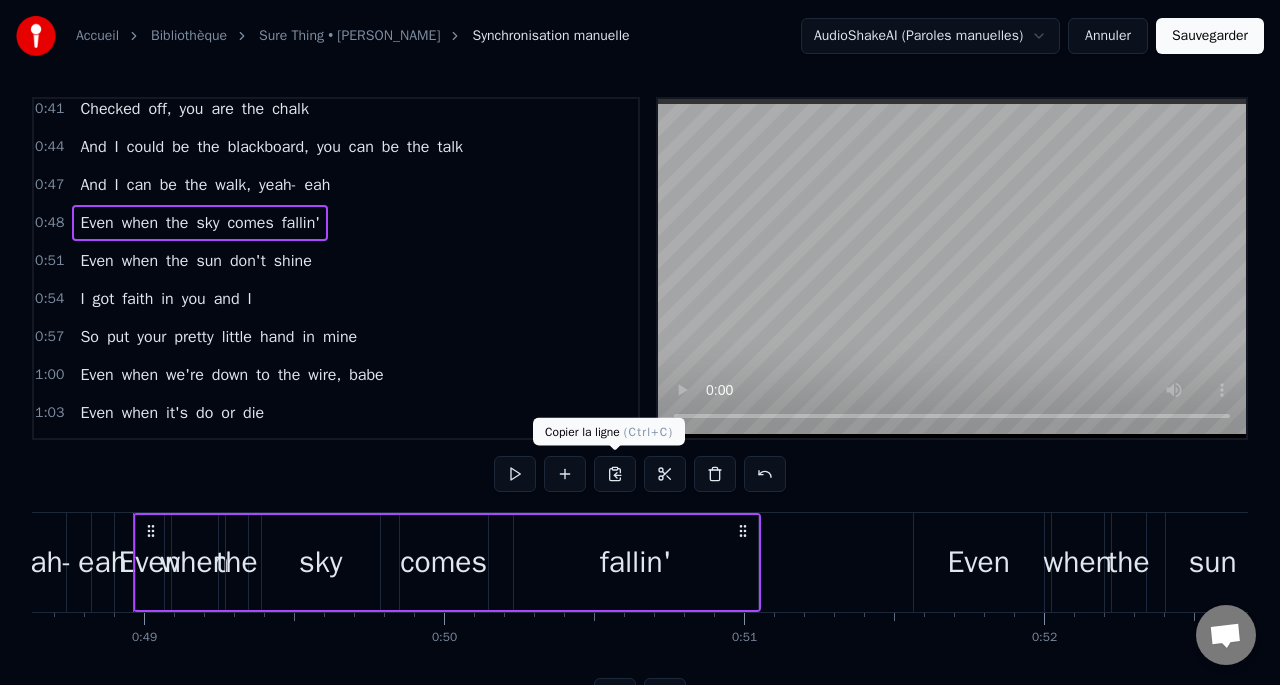 click at bounding box center [615, 474] 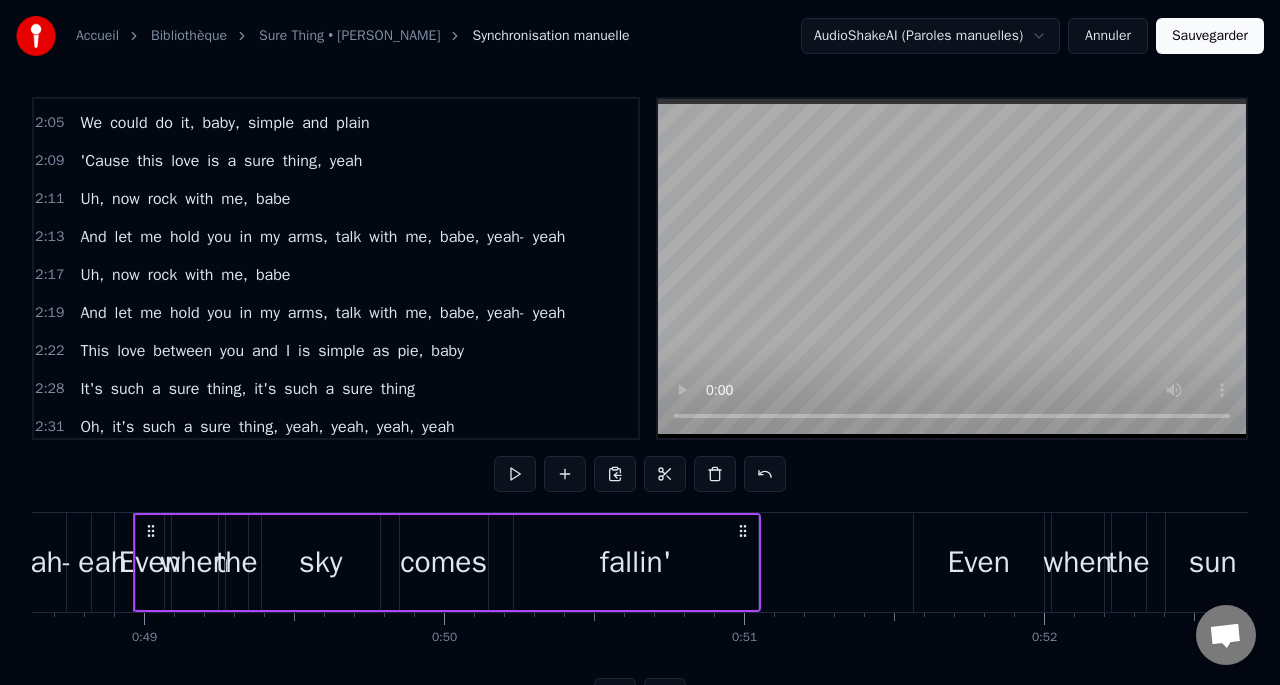 scroll, scrollTop: 1713, scrollLeft: 0, axis: vertical 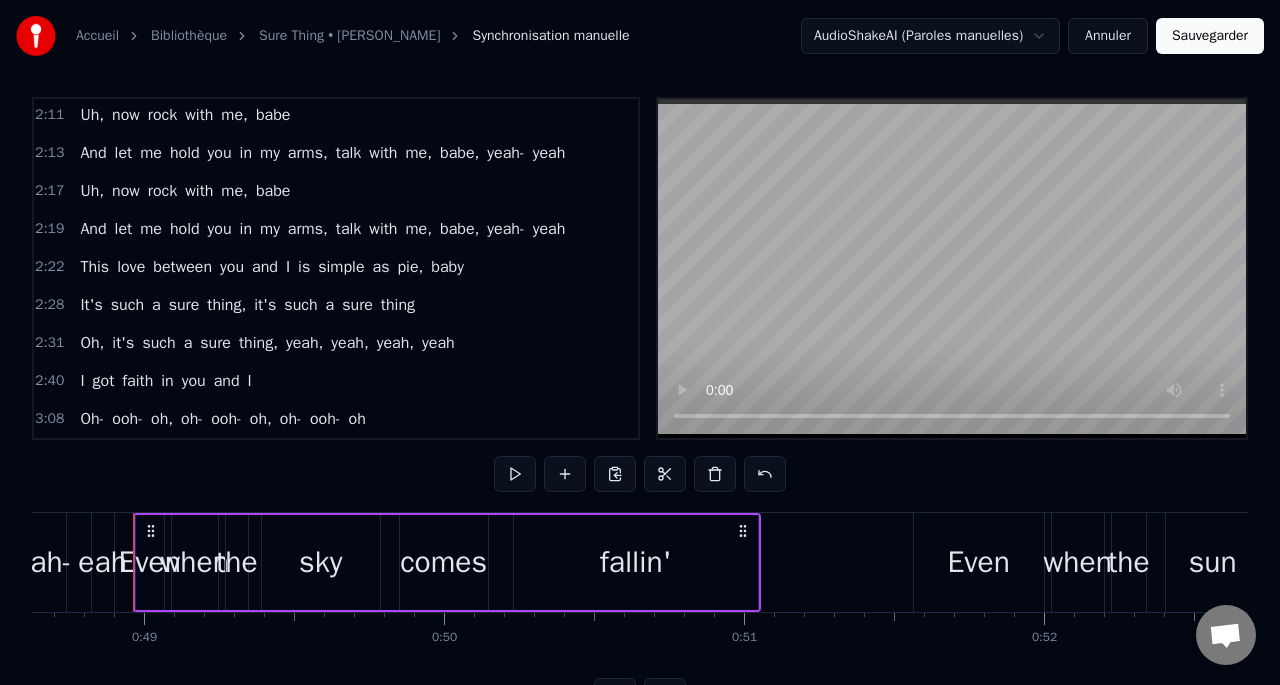 click on "2:31" at bounding box center (49, 343) 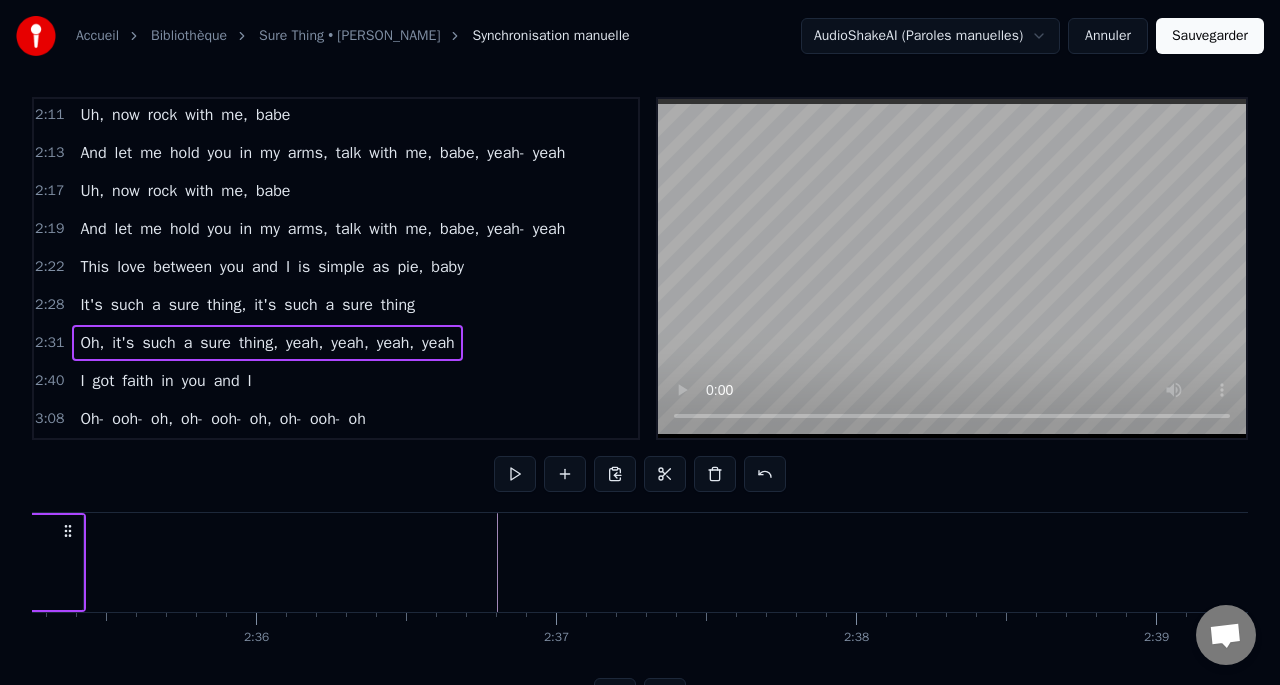 scroll, scrollTop: 0, scrollLeft: 46571, axis: horizontal 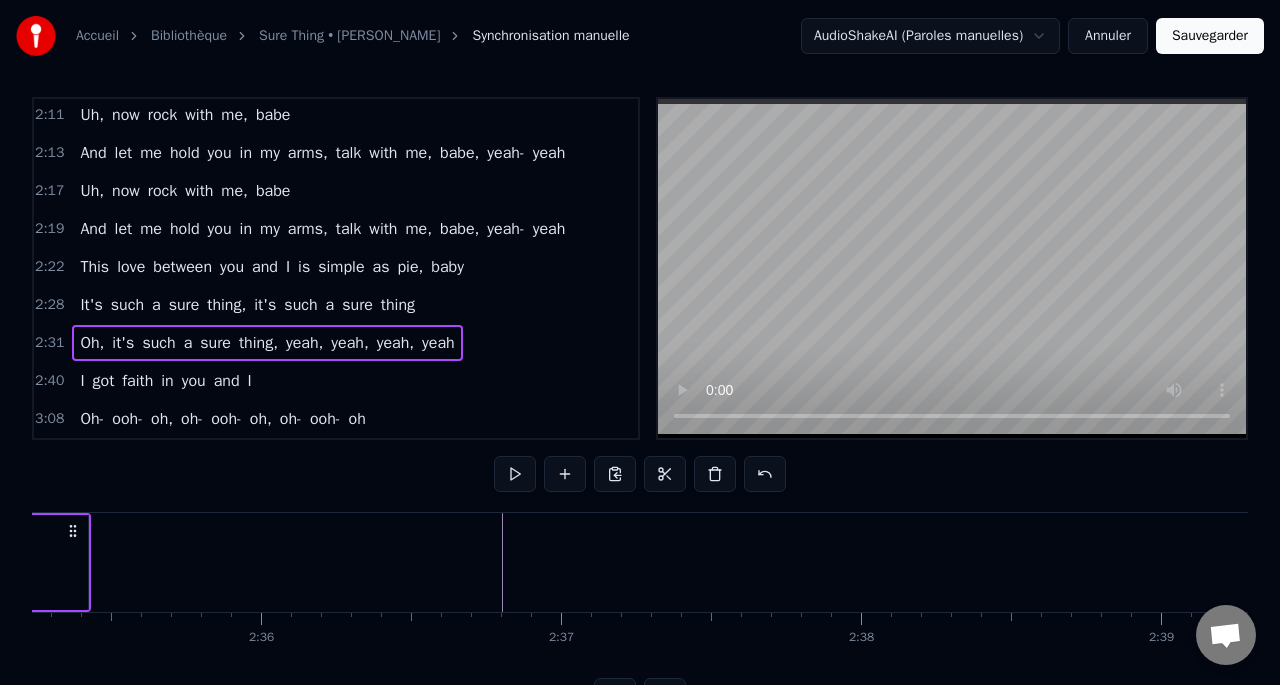 click at bounding box center [-16989, 562] 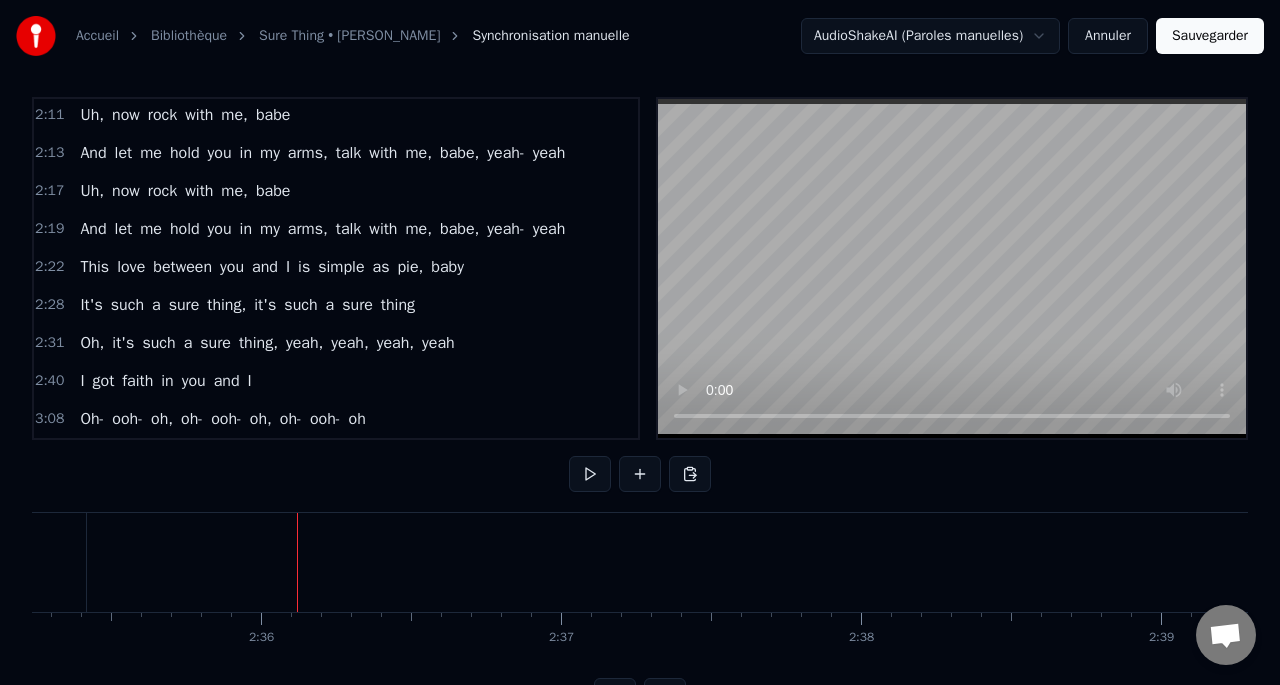 click at bounding box center [590, 474] 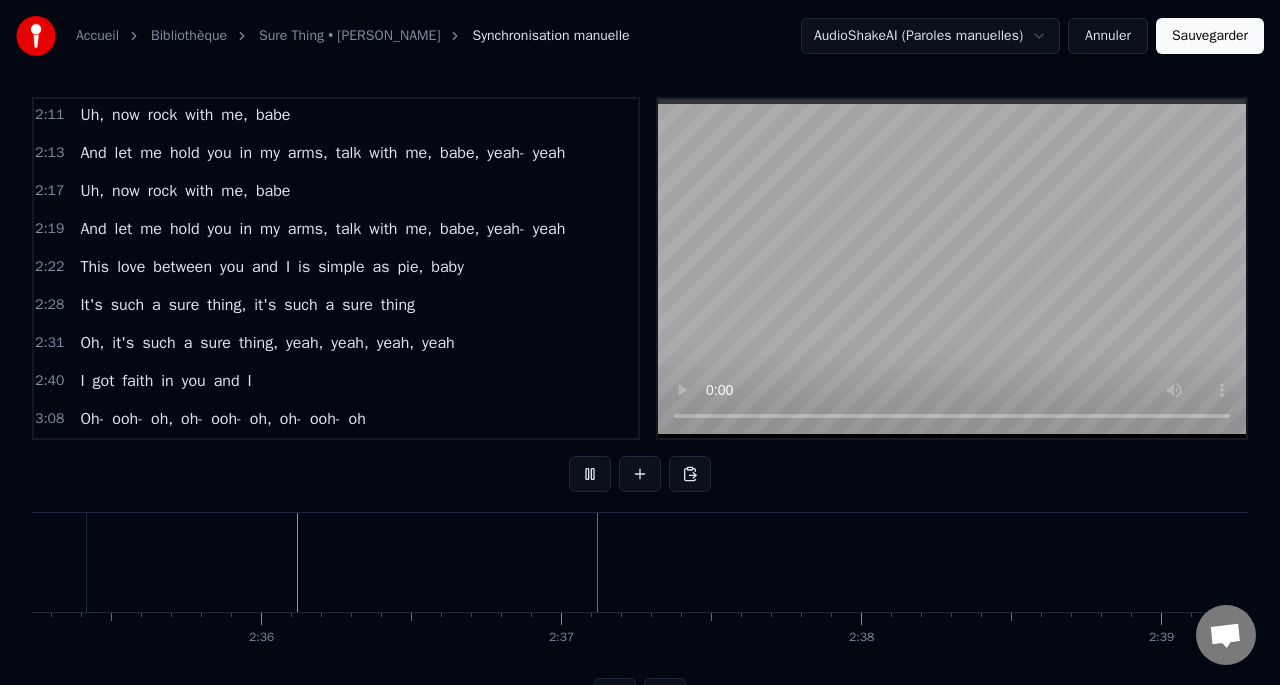 click at bounding box center [590, 474] 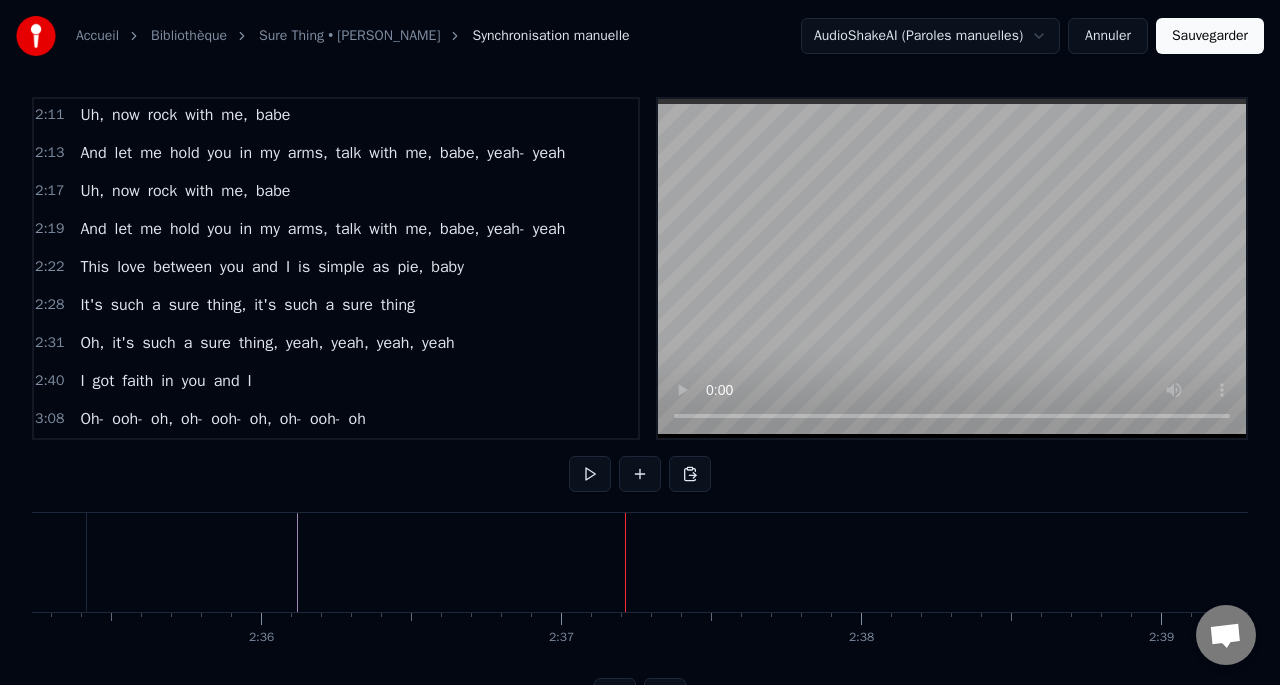 click at bounding box center [-16989, 562] 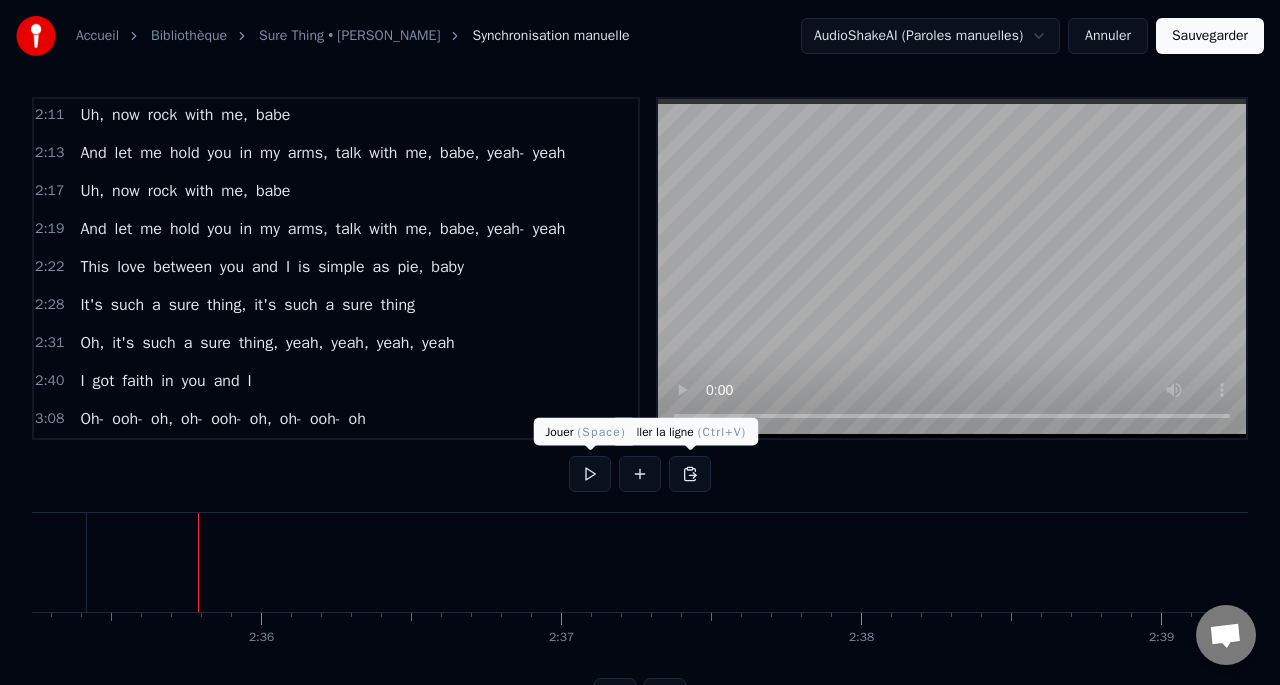 click at bounding box center (590, 474) 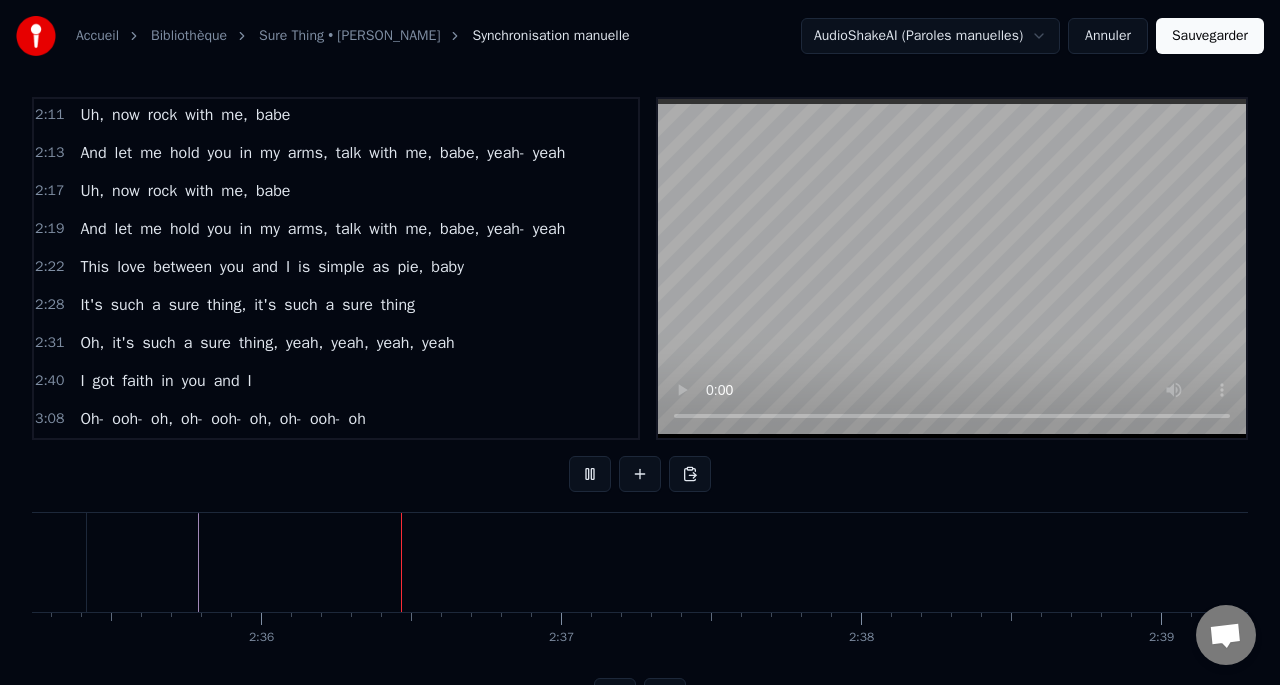 click at bounding box center (590, 474) 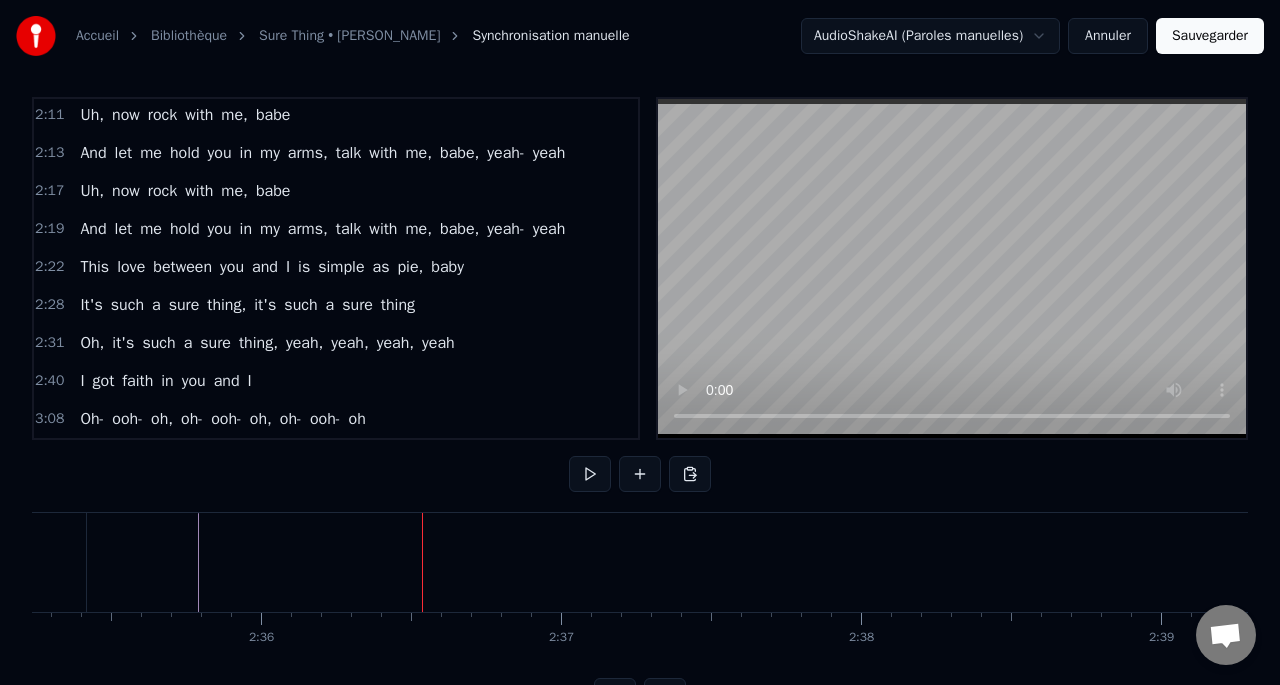 click at bounding box center (-16989, 562) 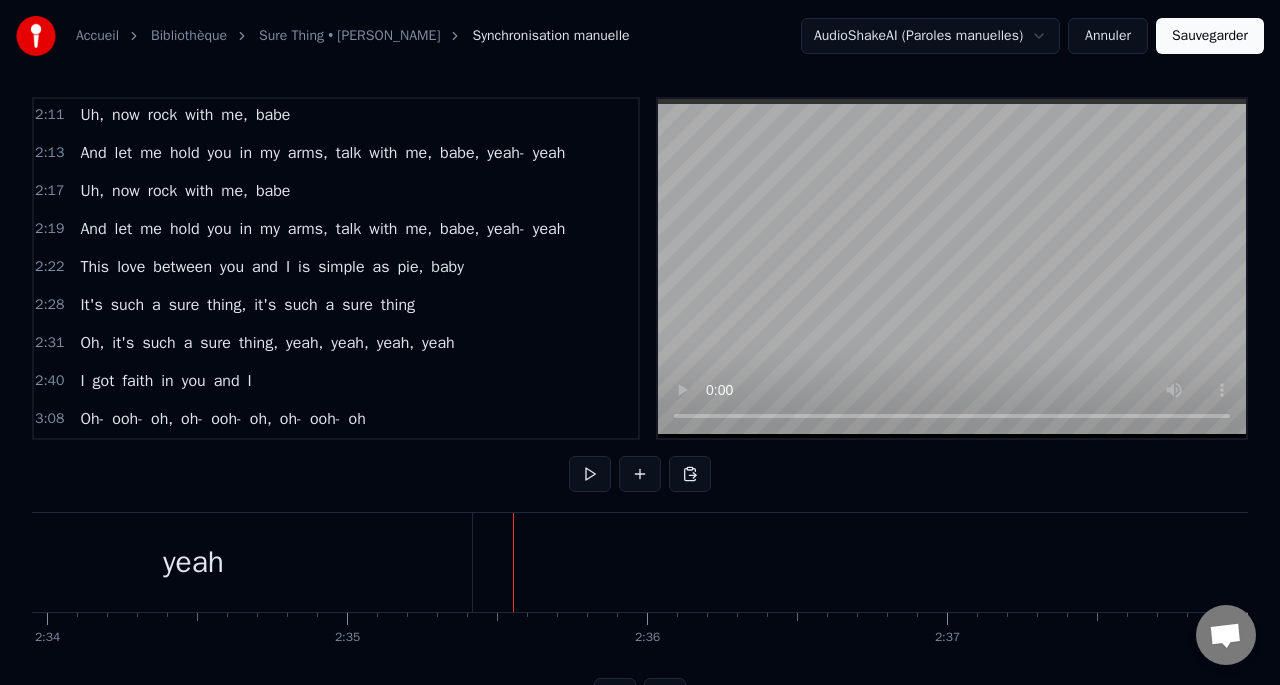 scroll, scrollTop: 0, scrollLeft: 46162, axis: horizontal 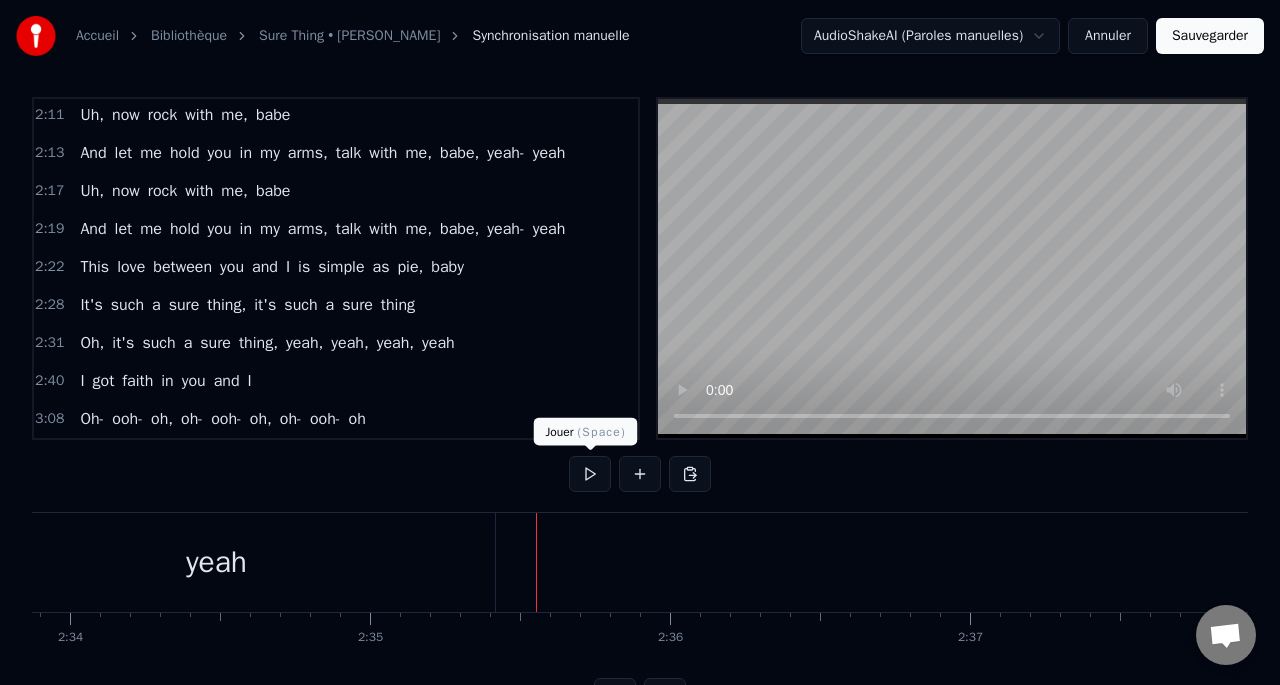 click at bounding box center [590, 474] 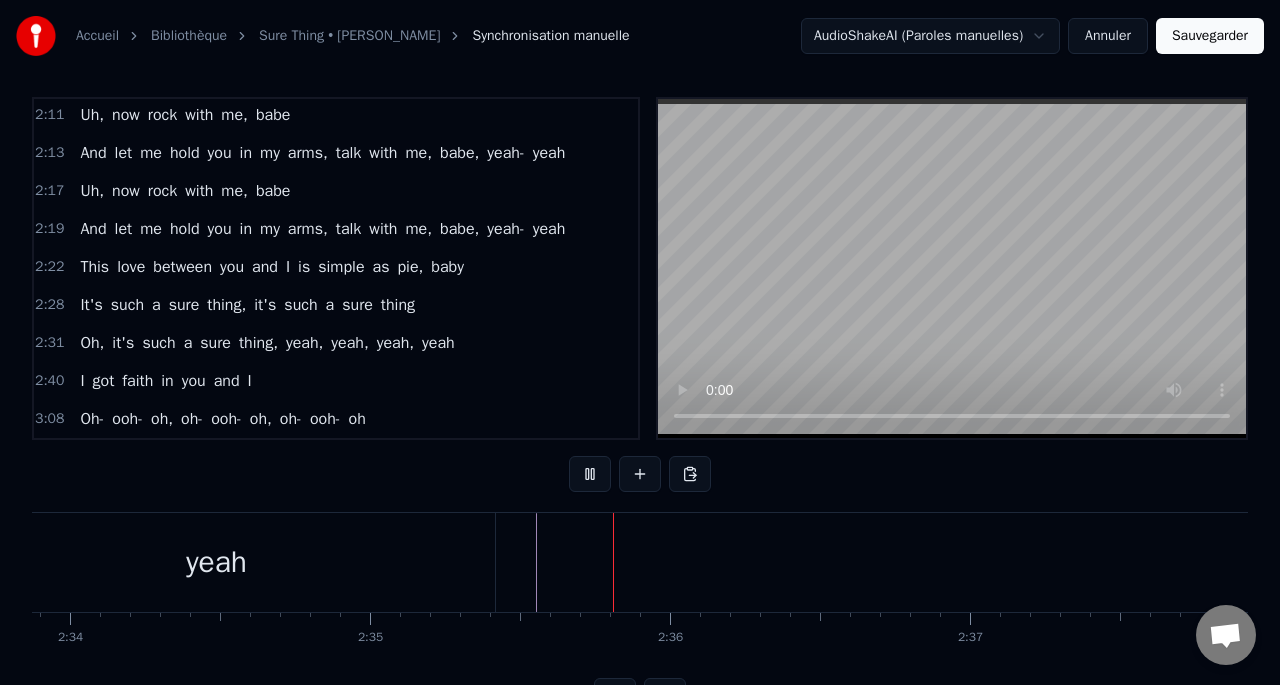 click at bounding box center (590, 474) 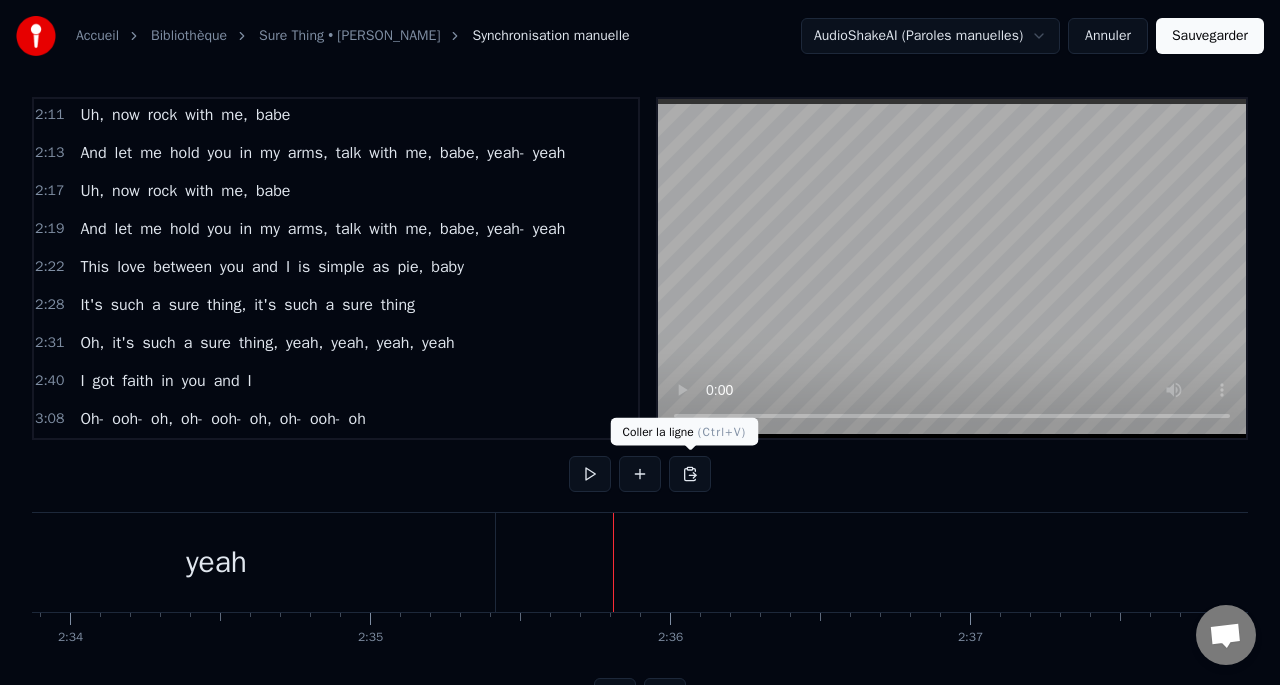 click at bounding box center [690, 474] 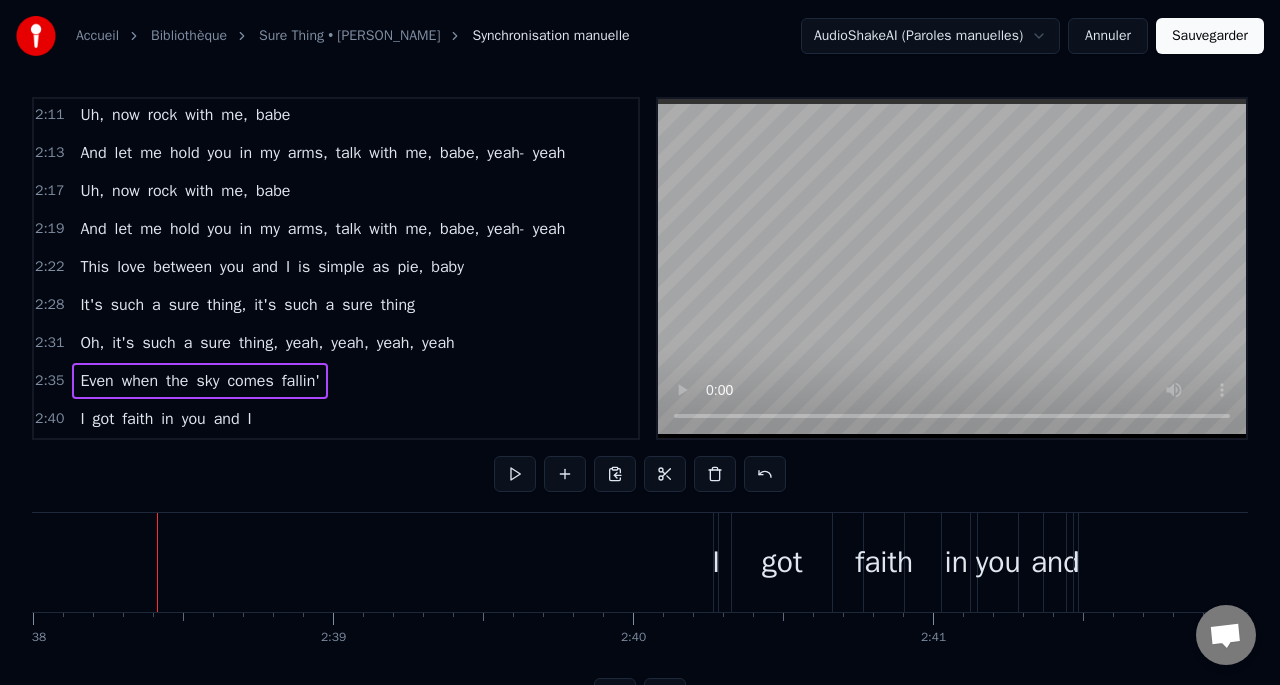 scroll, scrollTop: 0, scrollLeft: 47579, axis: horizontal 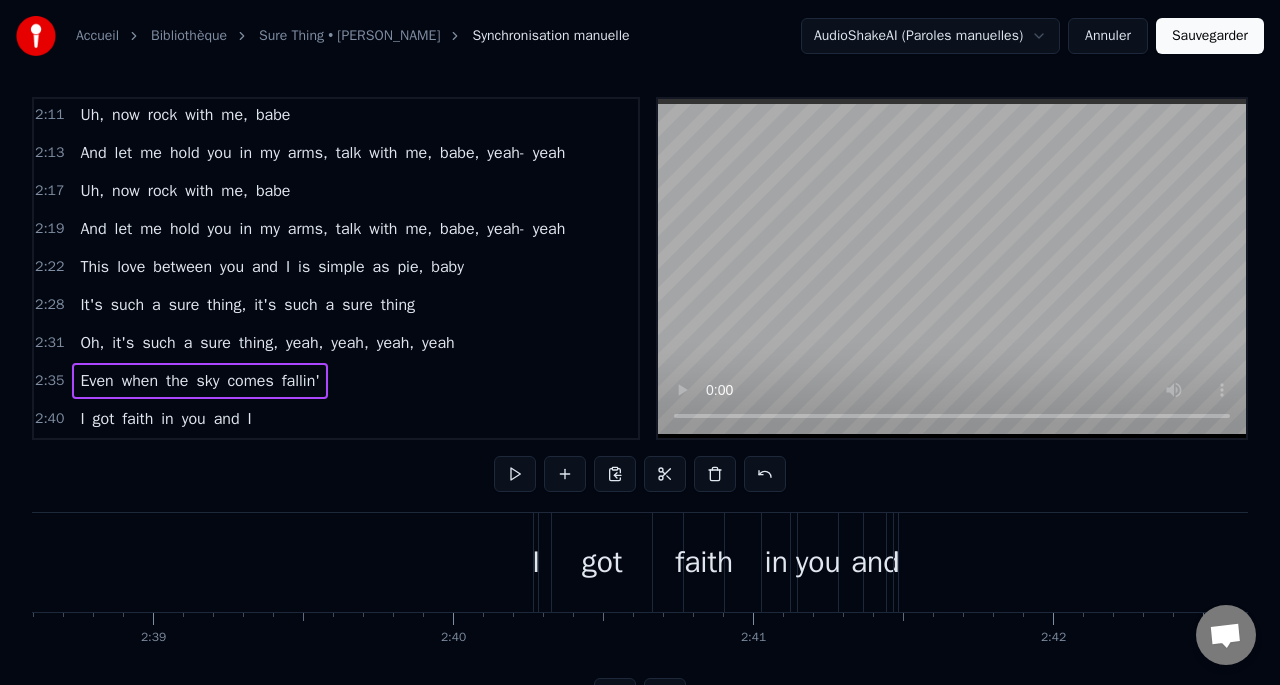 click on "2:40" at bounding box center [49, 419] 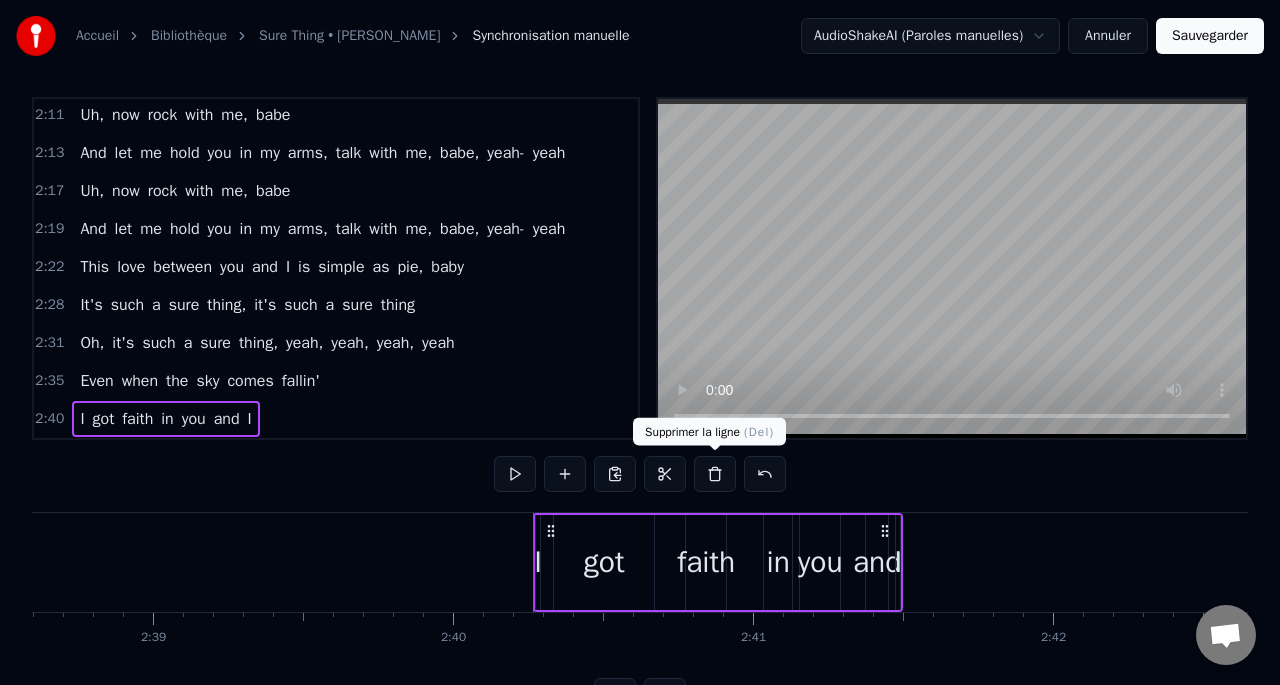 click at bounding box center [715, 474] 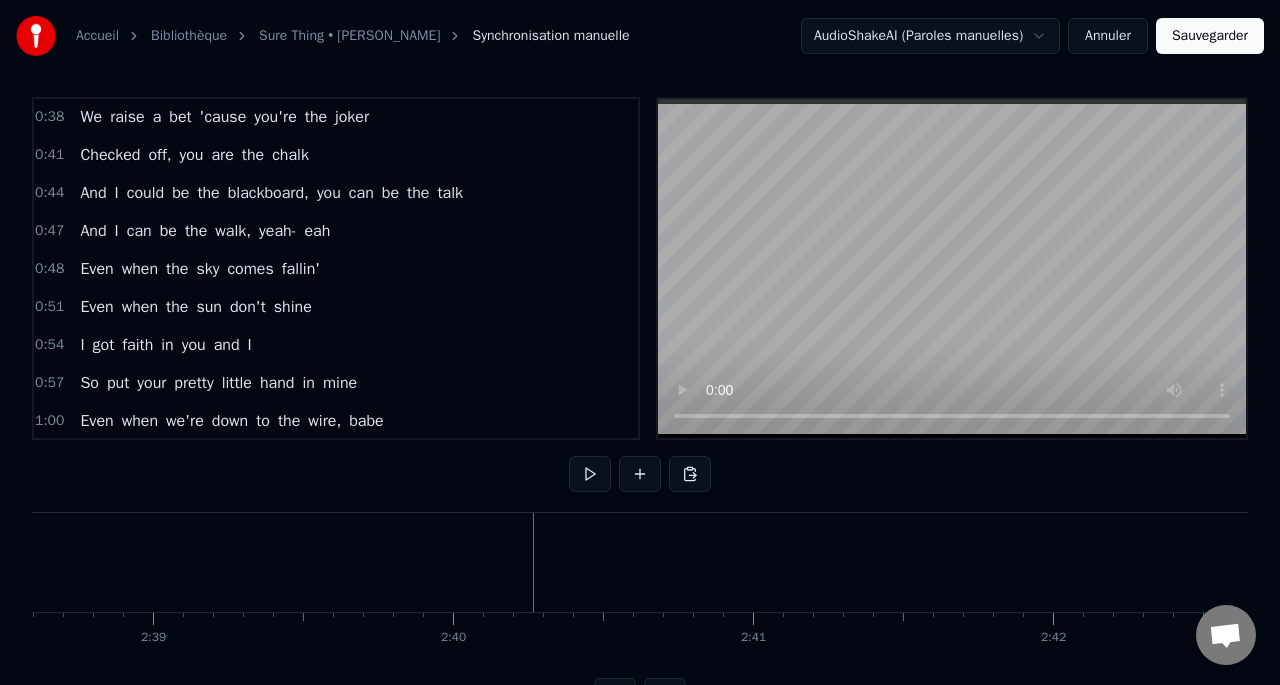 scroll, scrollTop: 450, scrollLeft: 0, axis: vertical 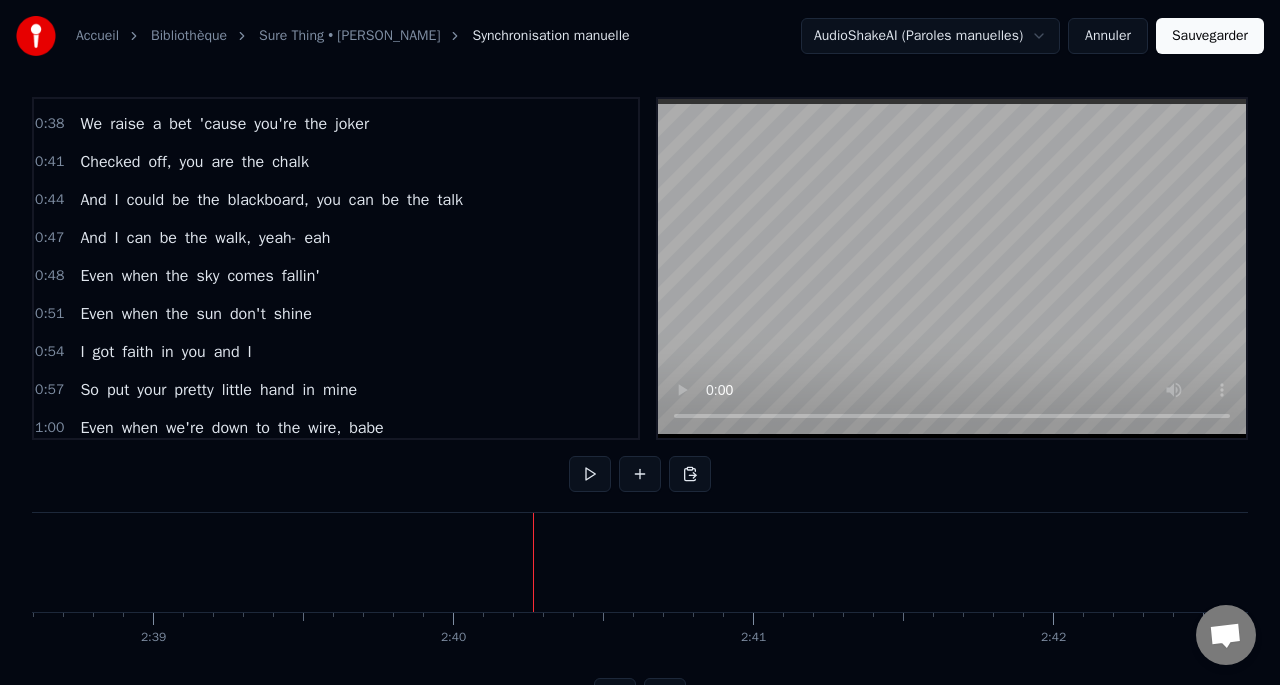 click on "0:51" at bounding box center [49, 314] 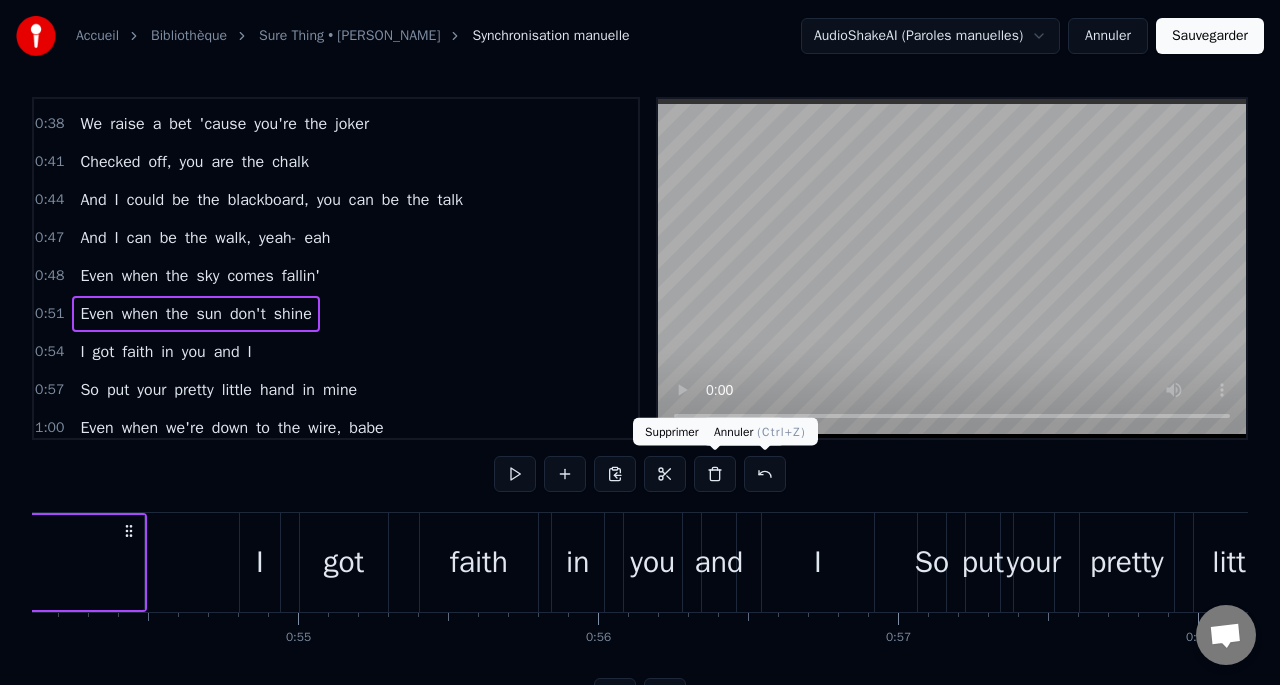 scroll, scrollTop: 0, scrollLeft: 15368, axis: horizontal 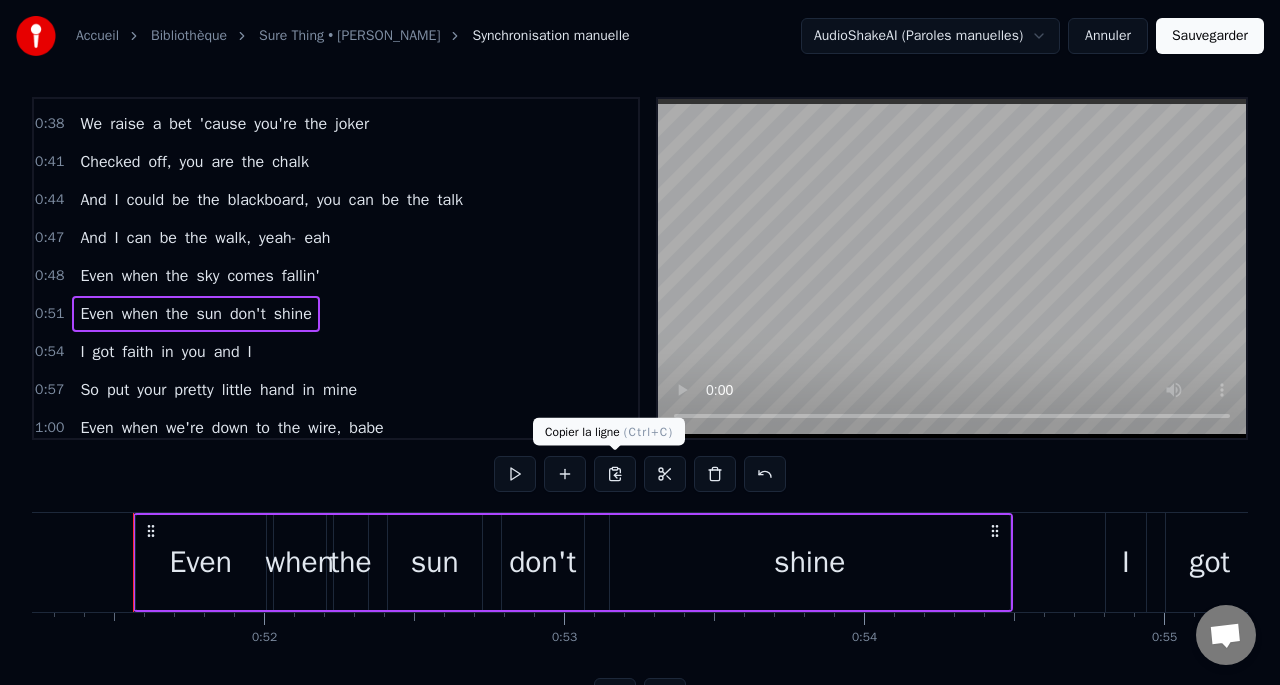 click at bounding box center [615, 474] 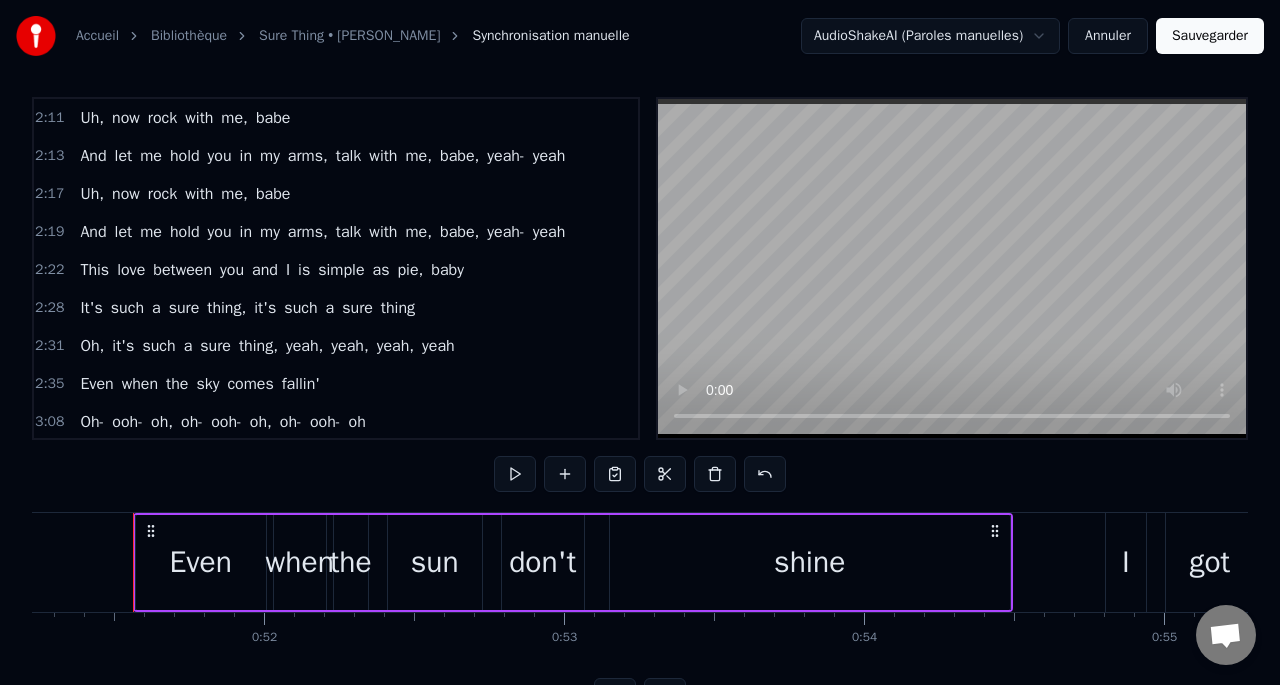 scroll, scrollTop: 1713, scrollLeft: 0, axis: vertical 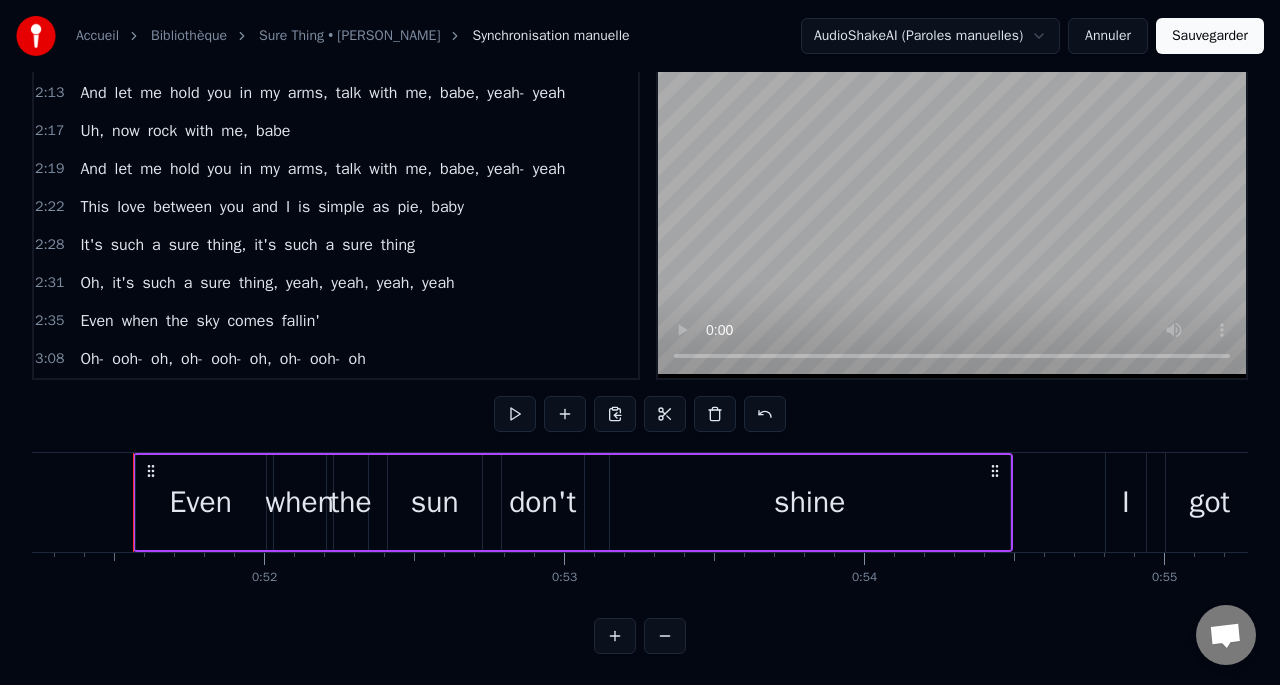 click on "2:35 Even when the sky comes fallin'" at bounding box center [336, 321] 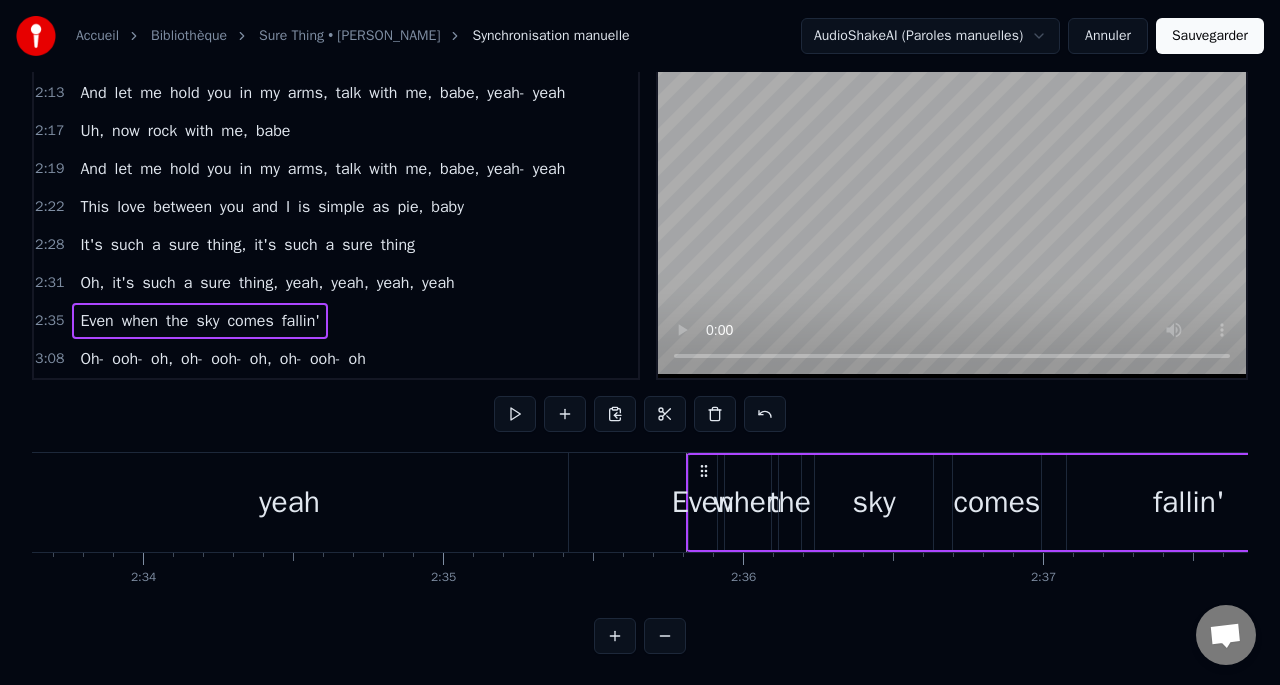 scroll, scrollTop: 0, scrollLeft: 46643, axis: horizontal 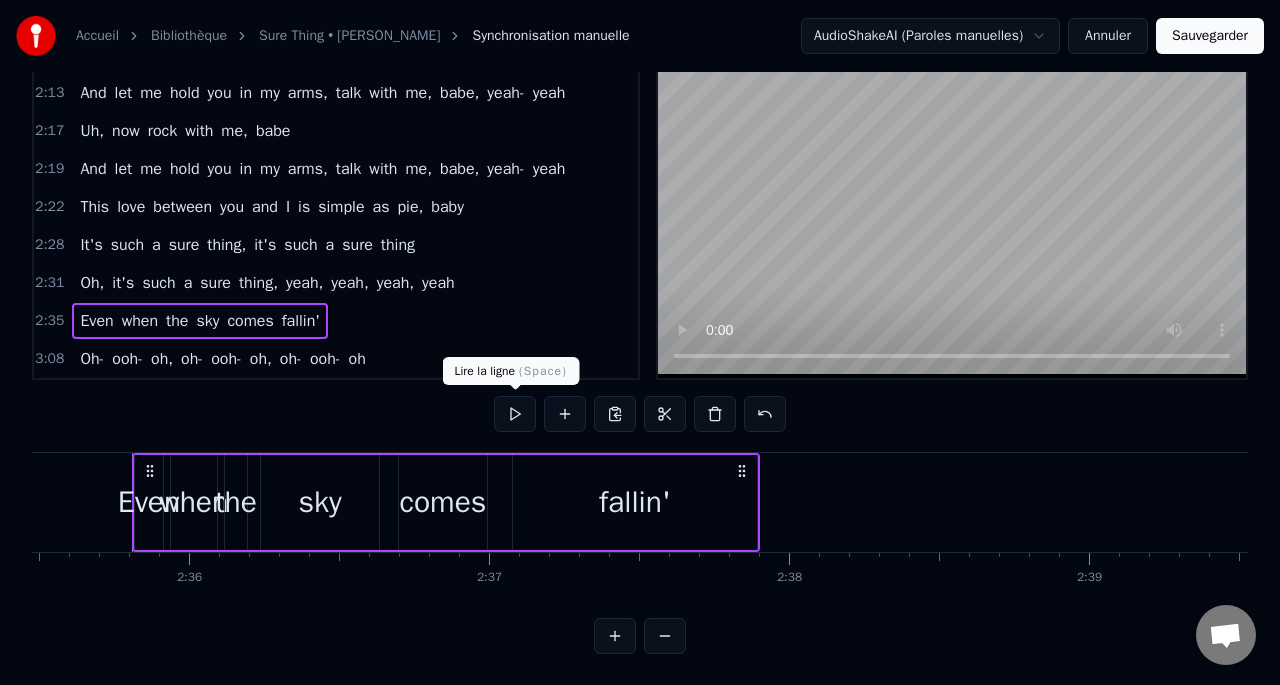 click at bounding box center (515, 414) 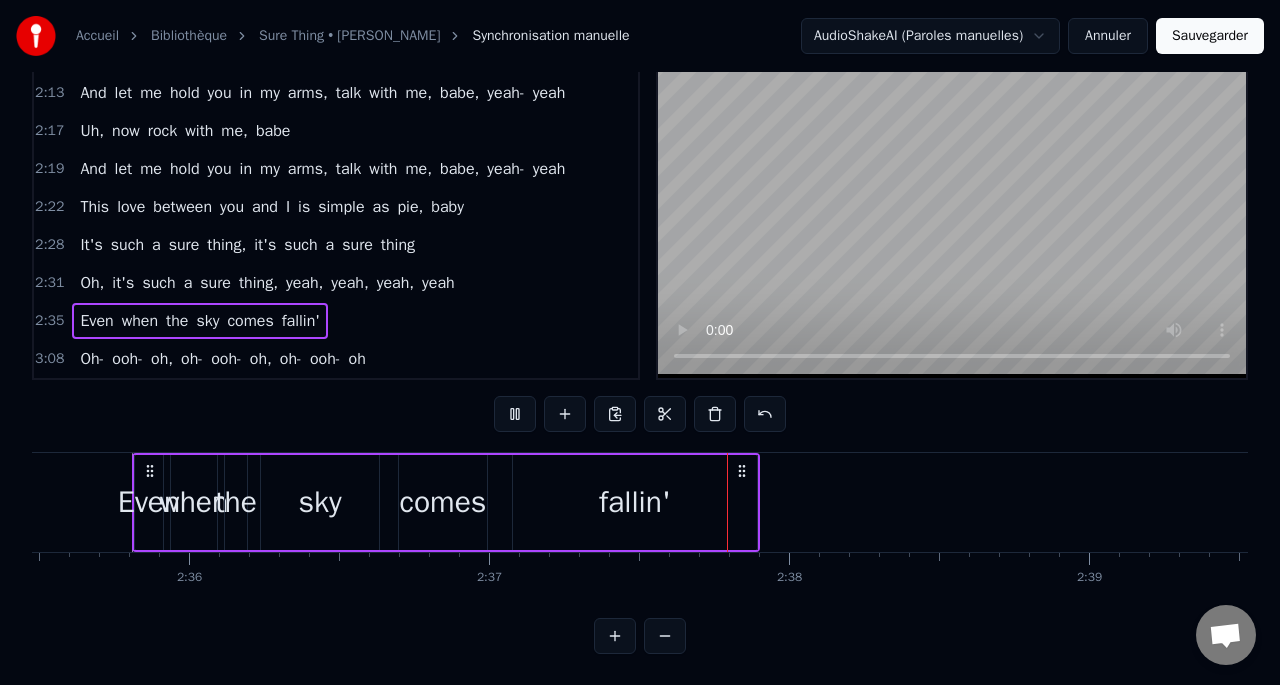 click at bounding box center [515, 414] 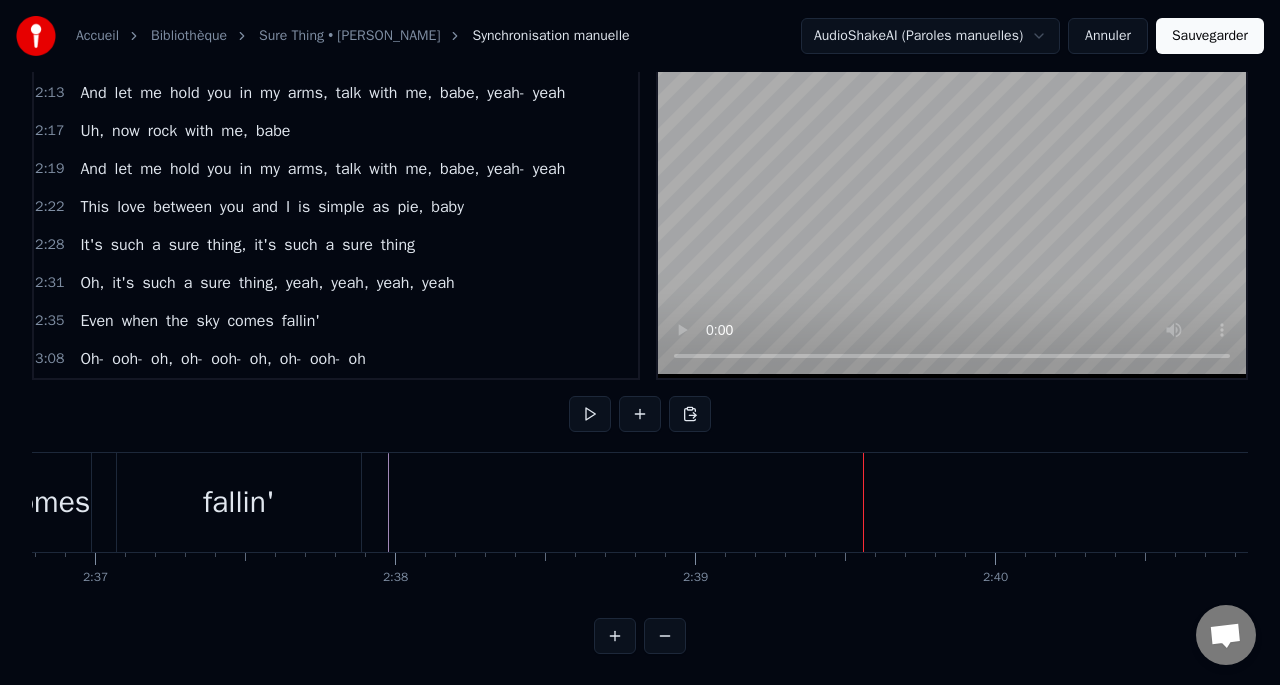 scroll, scrollTop: 0, scrollLeft: 47032, axis: horizontal 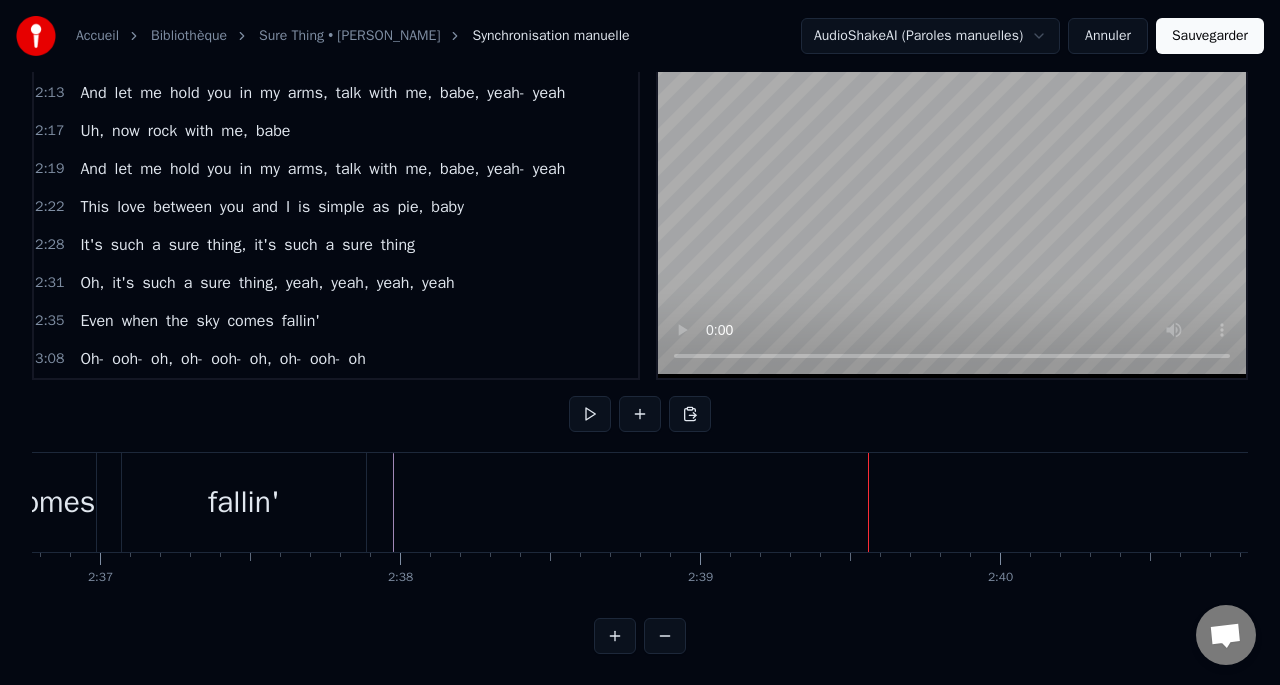 click at bounding box center (-17450, 502) 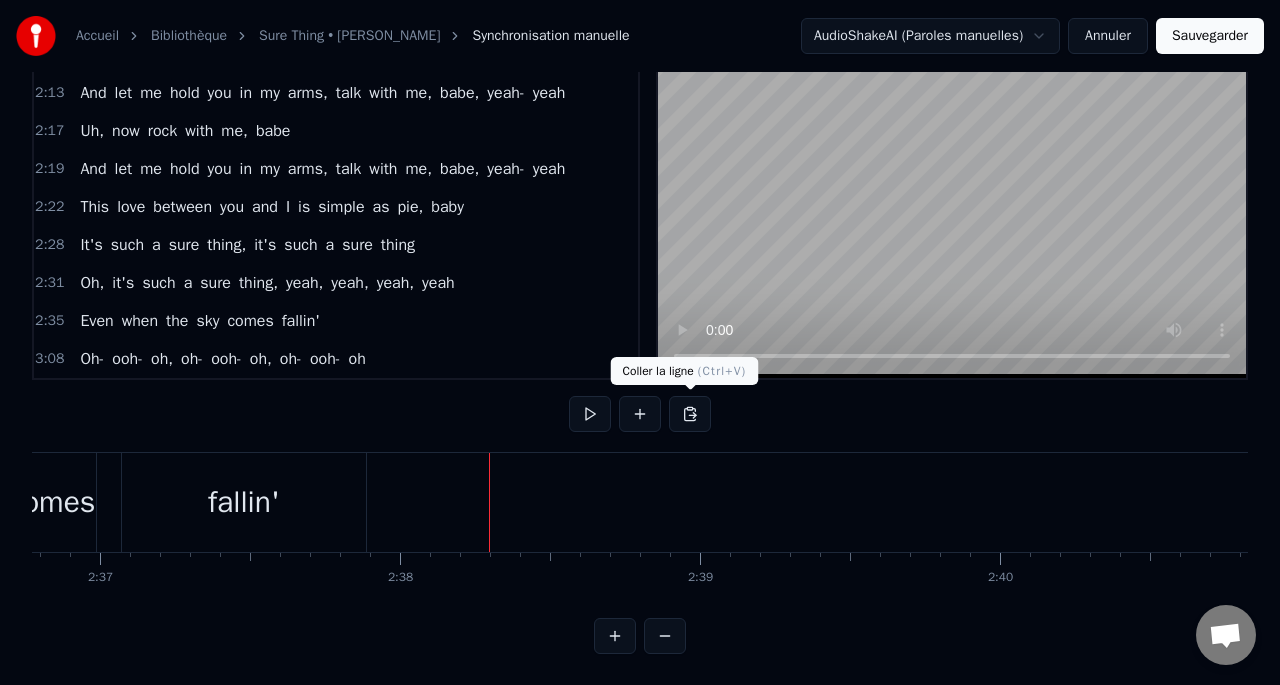 click at bounding box center (690, 414) 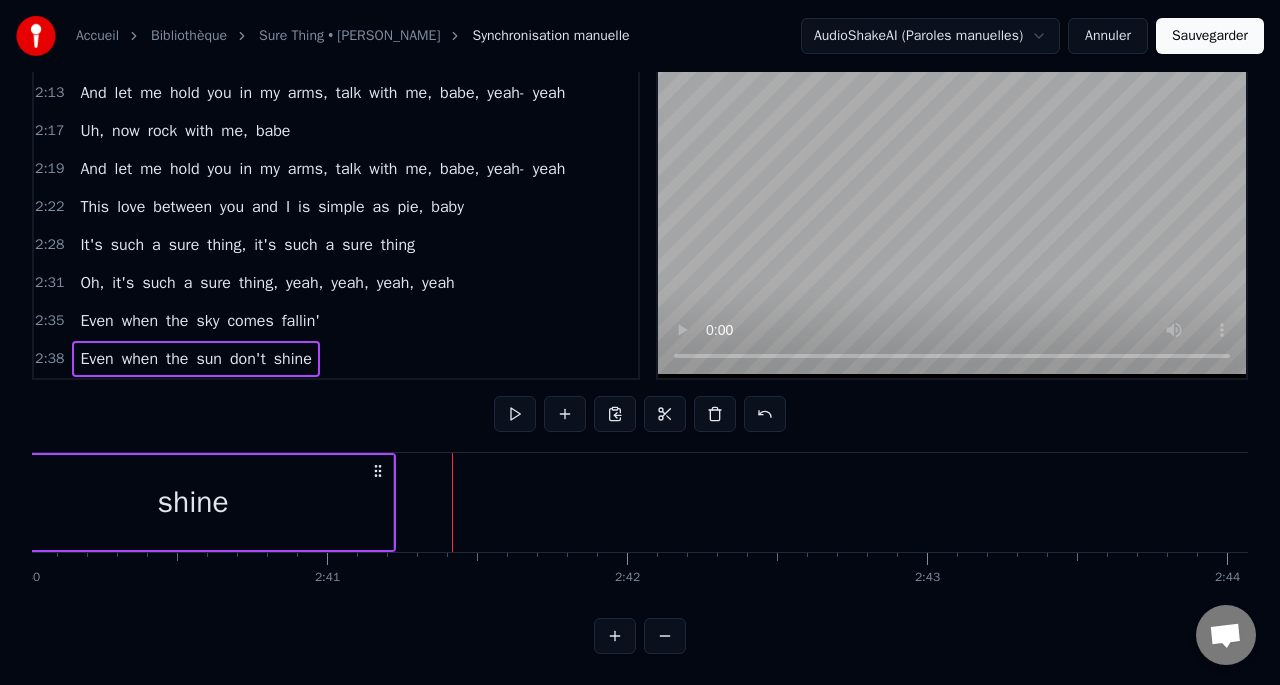 scroll, scrollTop: 0, scrollLeft: 48105, axis: horizontal 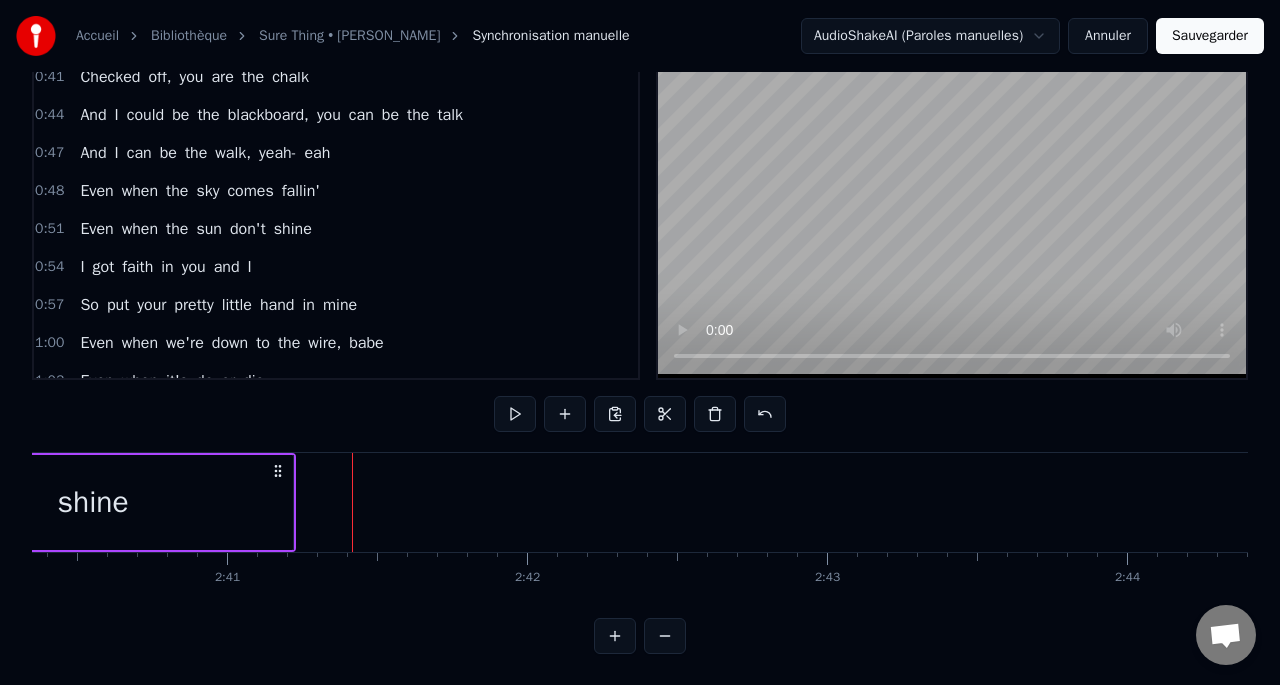 click on "0:54" at bounding box center (49, 267) 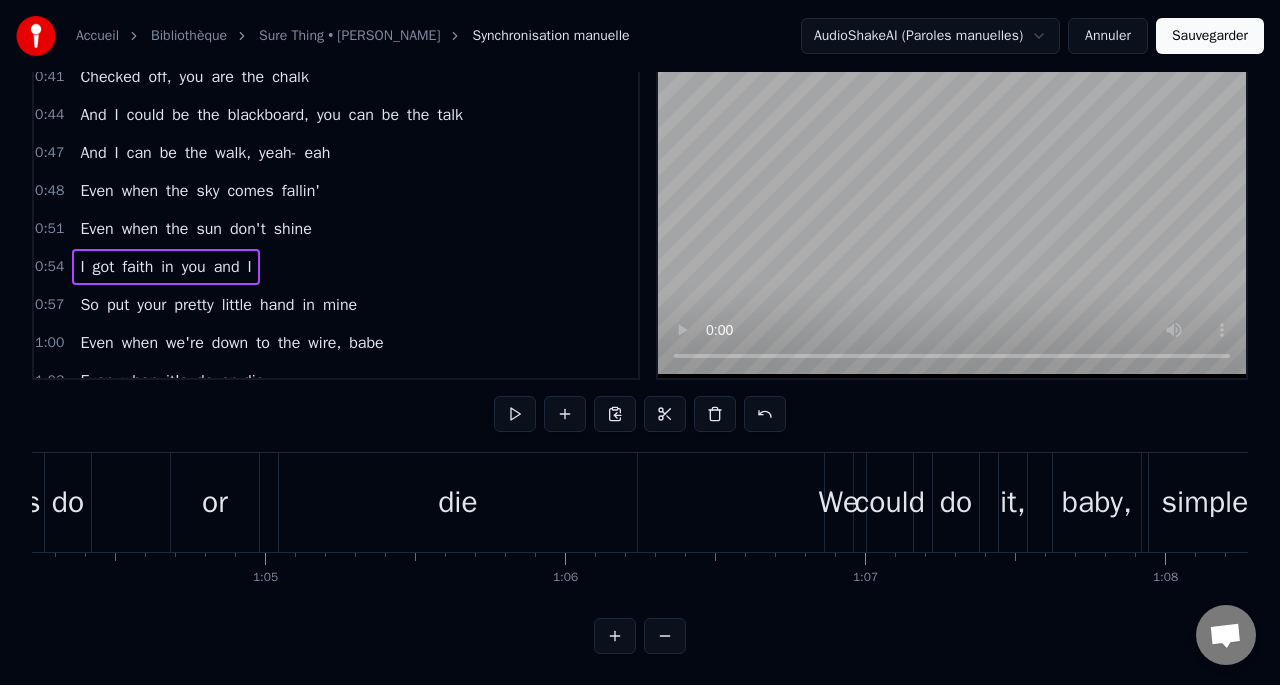 scroll, scrollTop: 0, scrollLeft: 16341, axis: horizontal 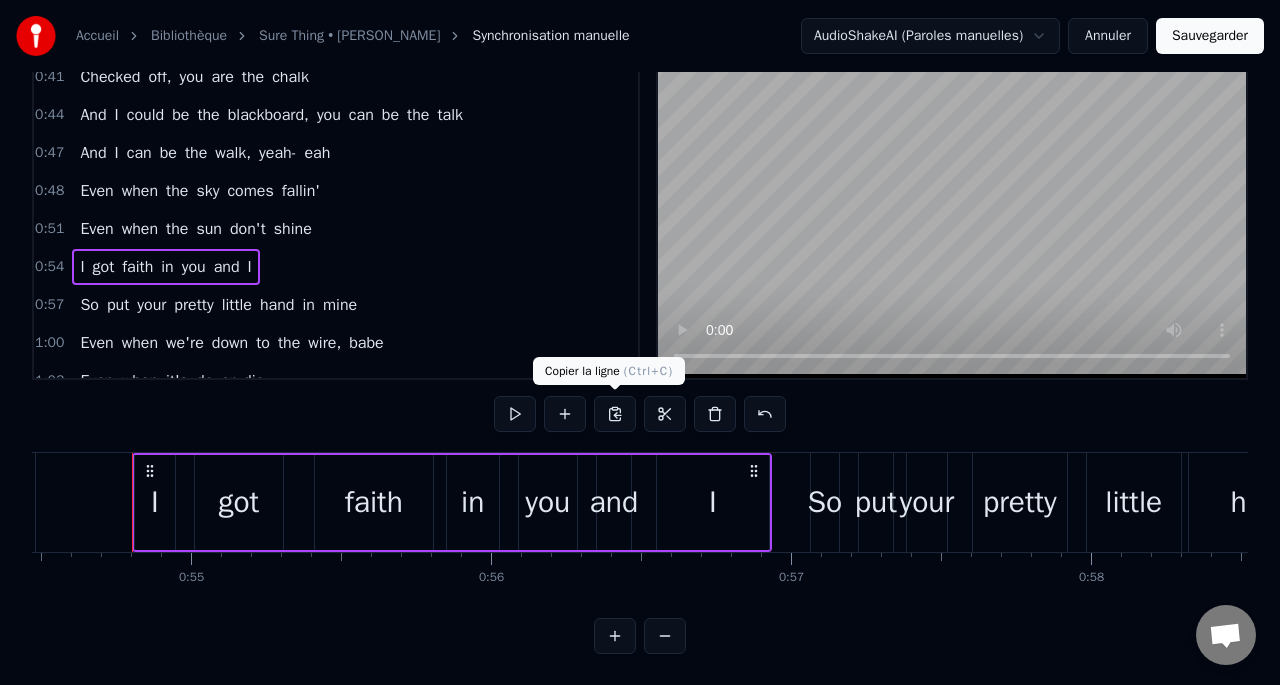 click at bounding box center [615, 414] 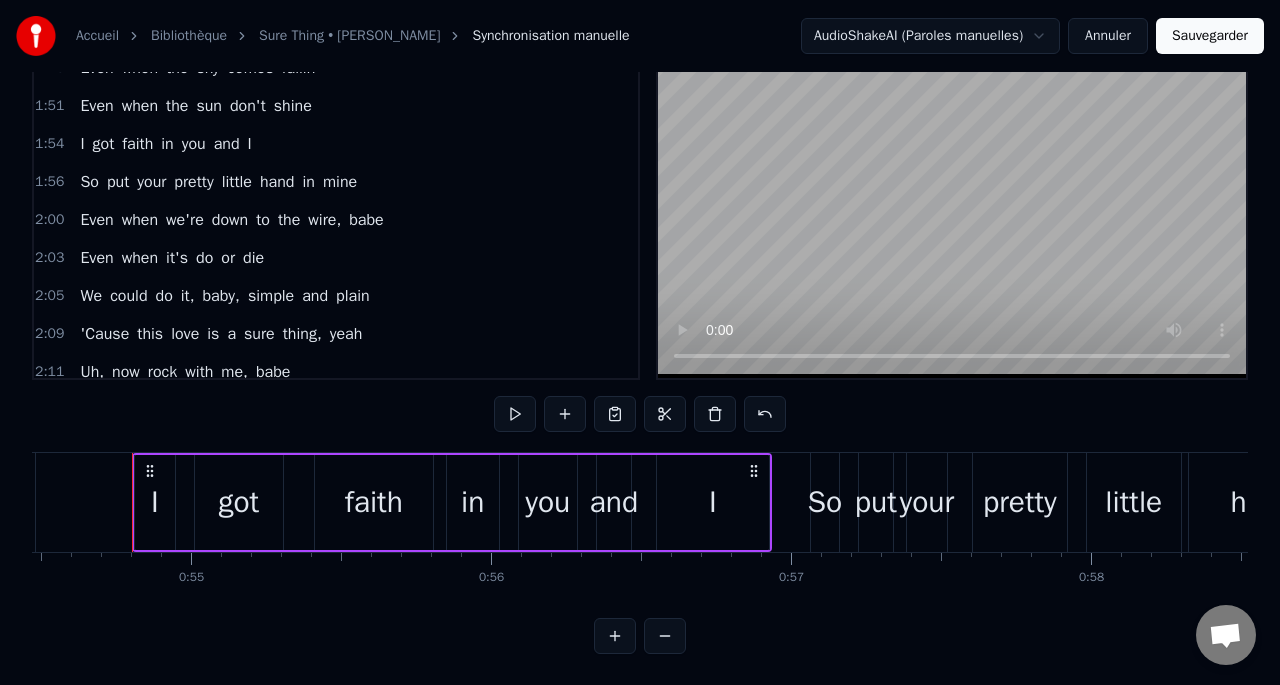scroll, scrollTop: 1751, scrollLeft: 0, axis: vertical 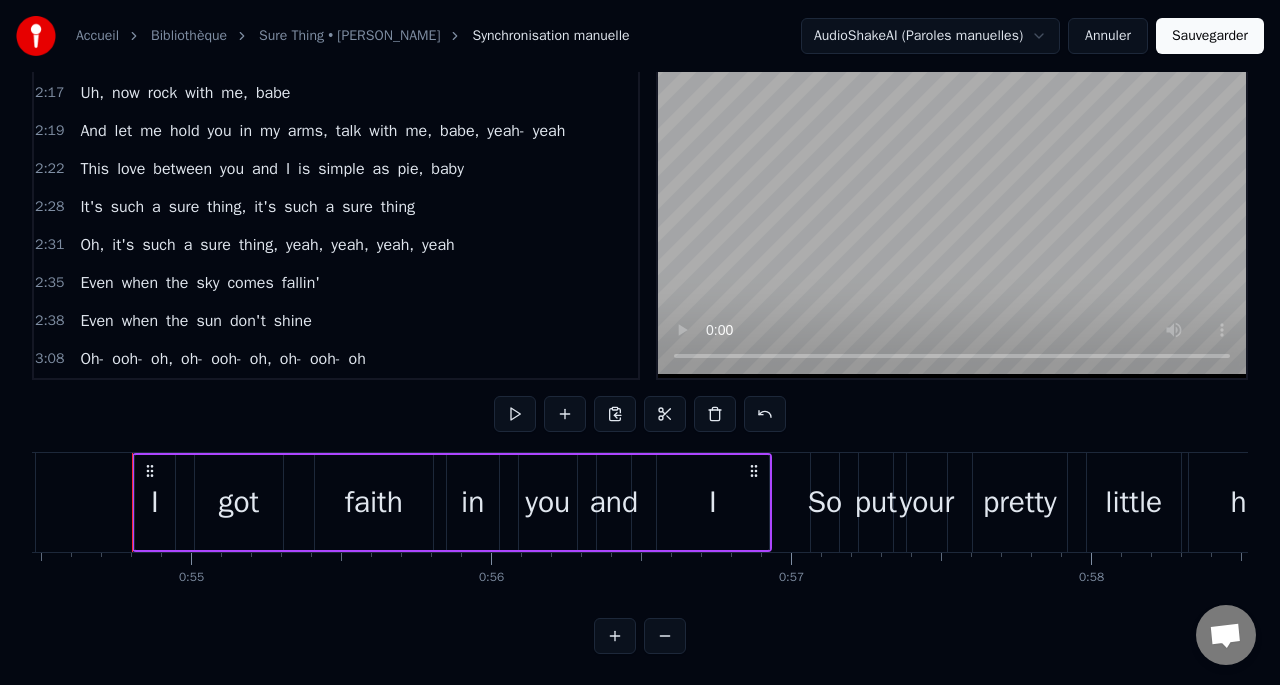 click on "2:38 Even when the sun don't shine" at bounding box center [336, 321] 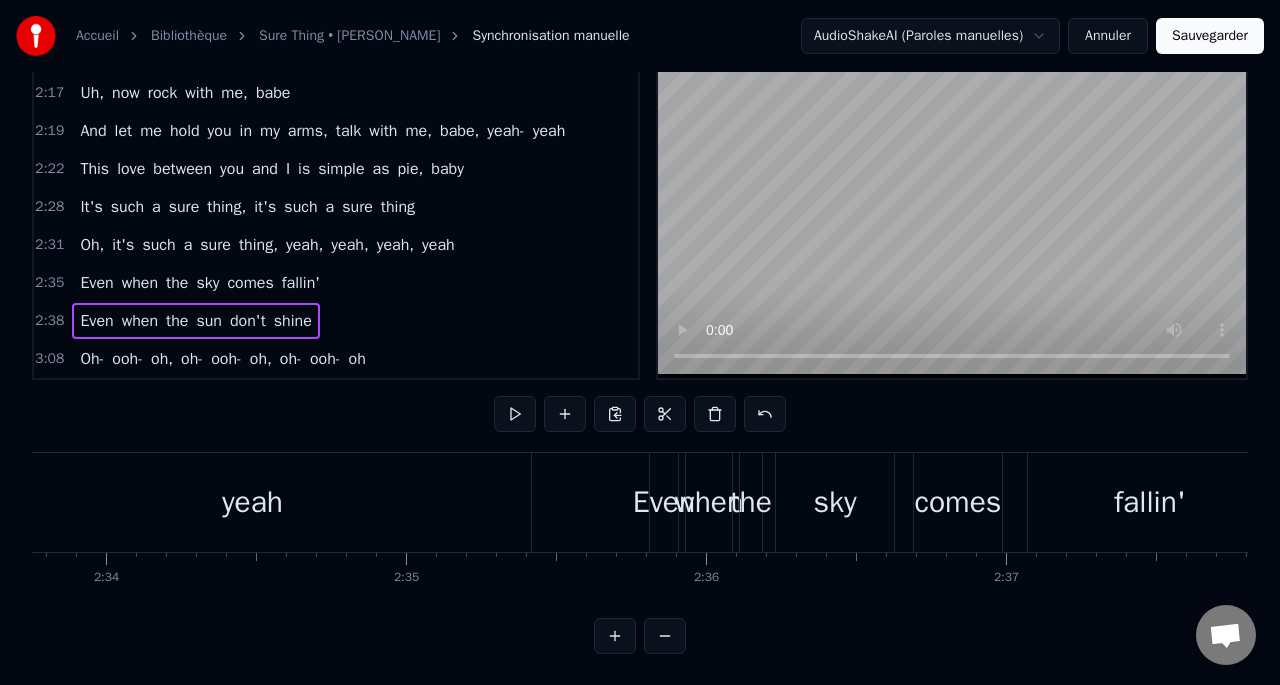 scroll, scrollTop: 0, scrollLeft: 47389, axis: horizontal 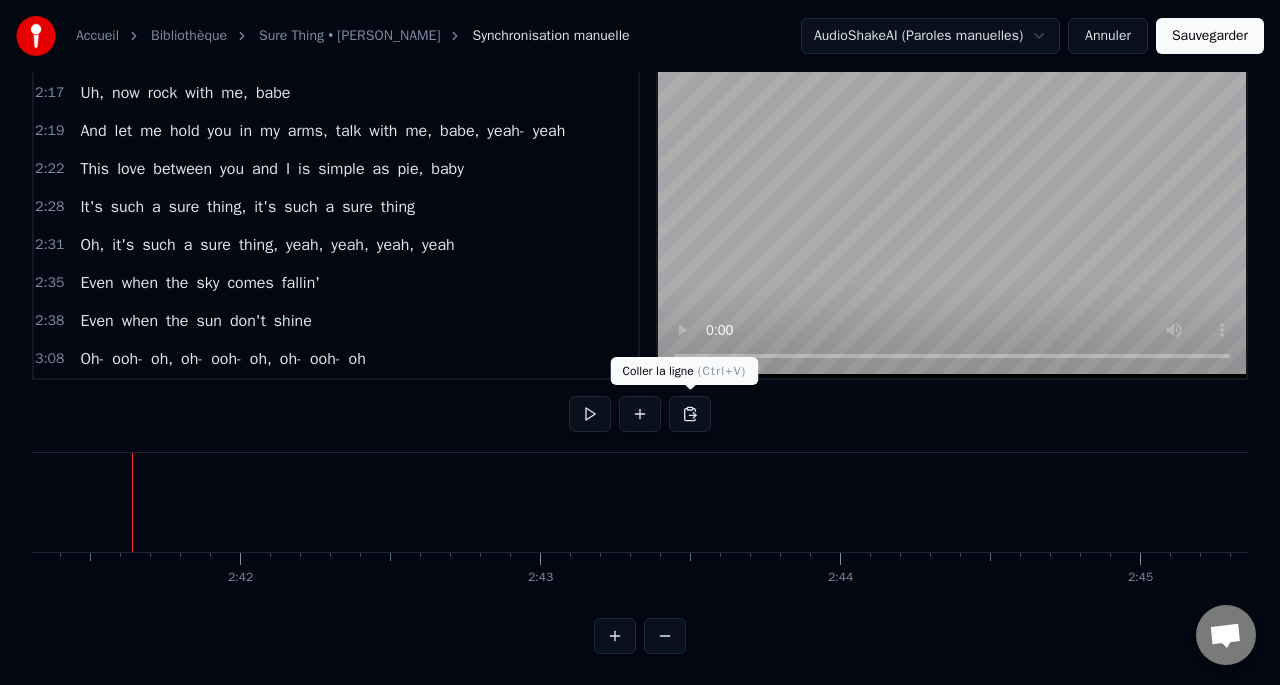 click at bounding box center [690, 414] 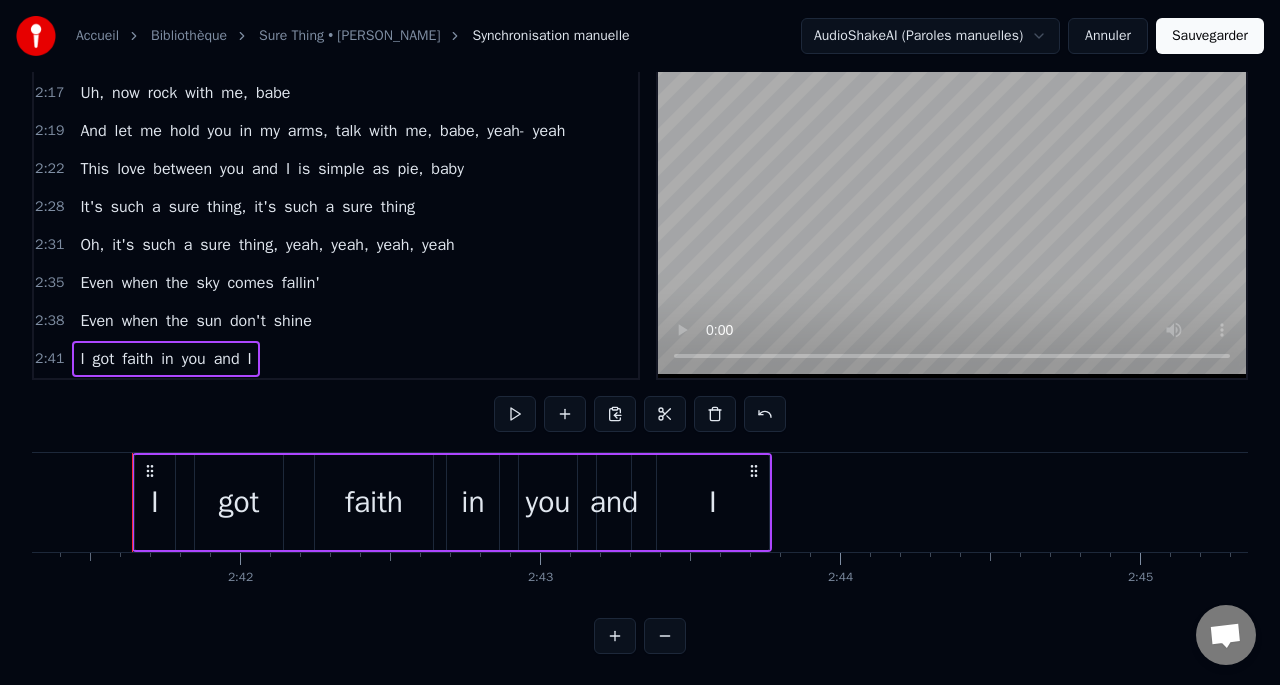 click at bounding box center [-18810, 502] 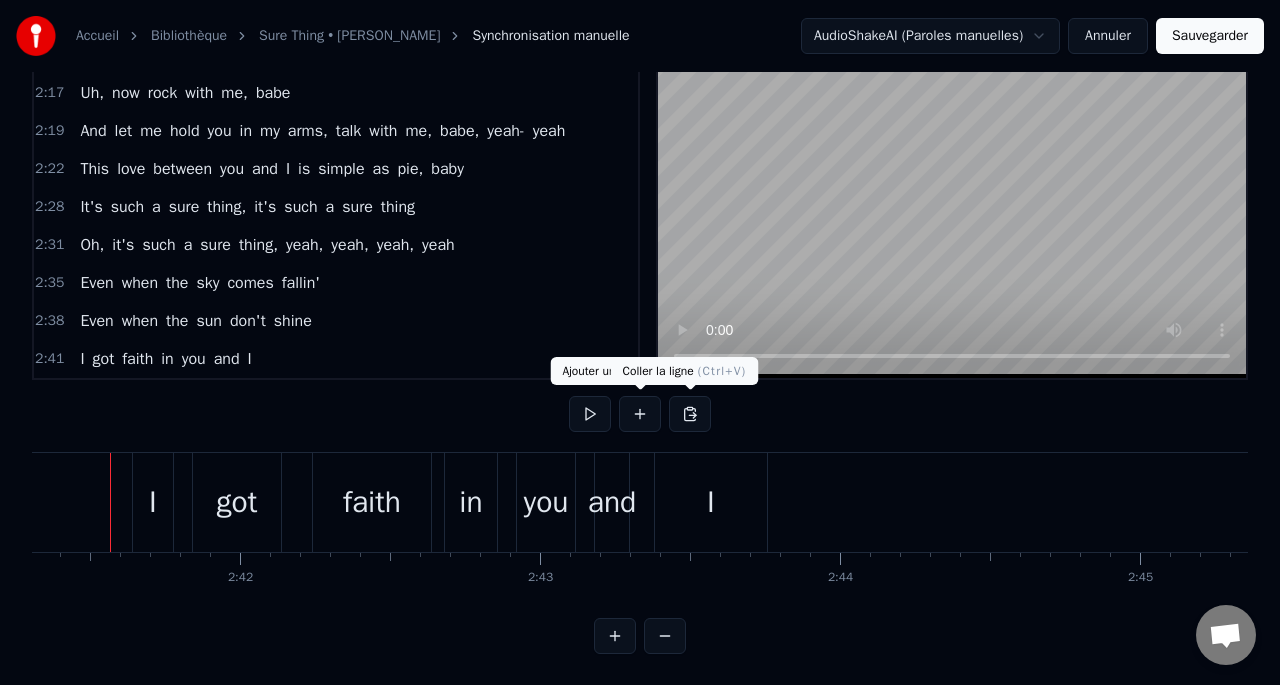 scroll, scrollTop: 0, scrollLeft: 48370, axis: horizontal 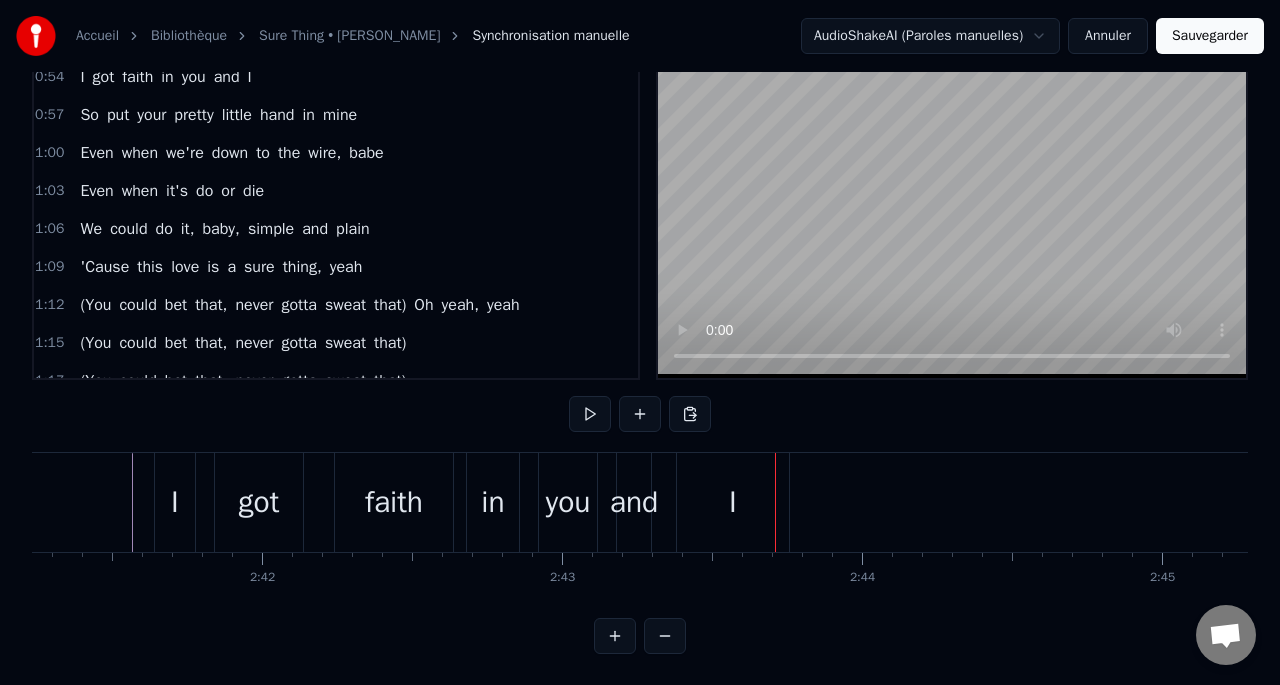 click on "So put your pretty little hand in mine" at bounding box center (218, 115) 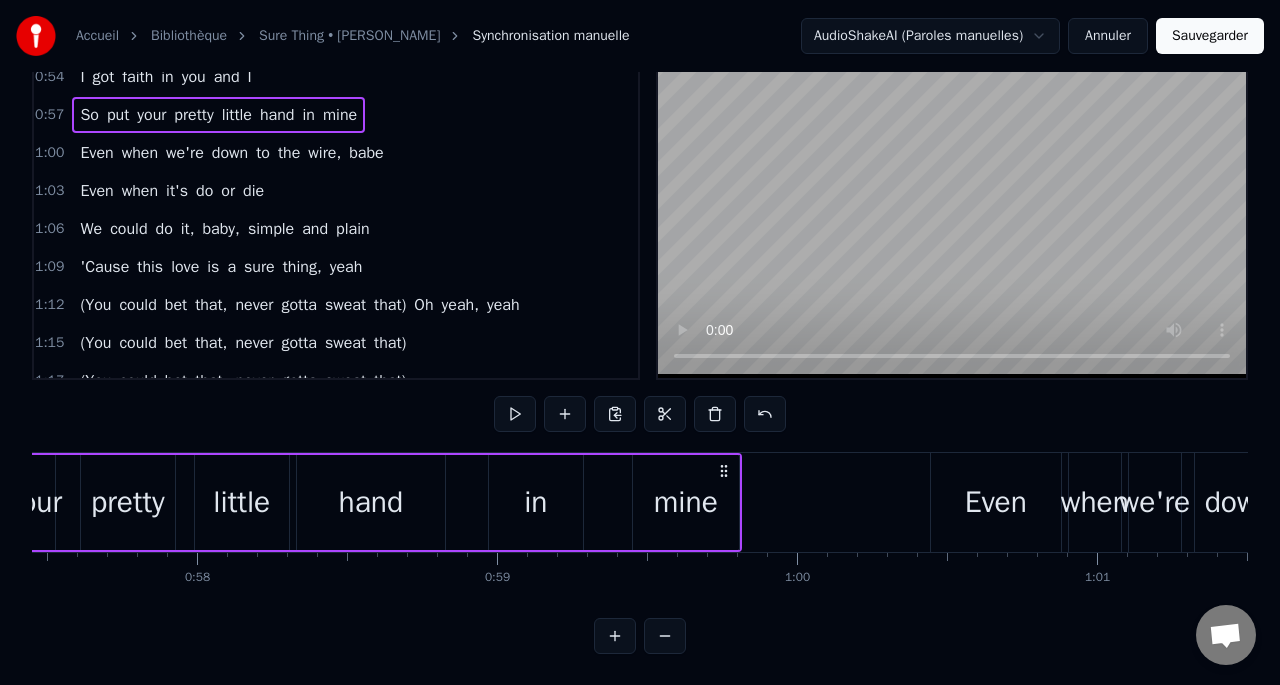 scroll, scrollTop: 0, scrollLeft: 17019, axis: horizontal 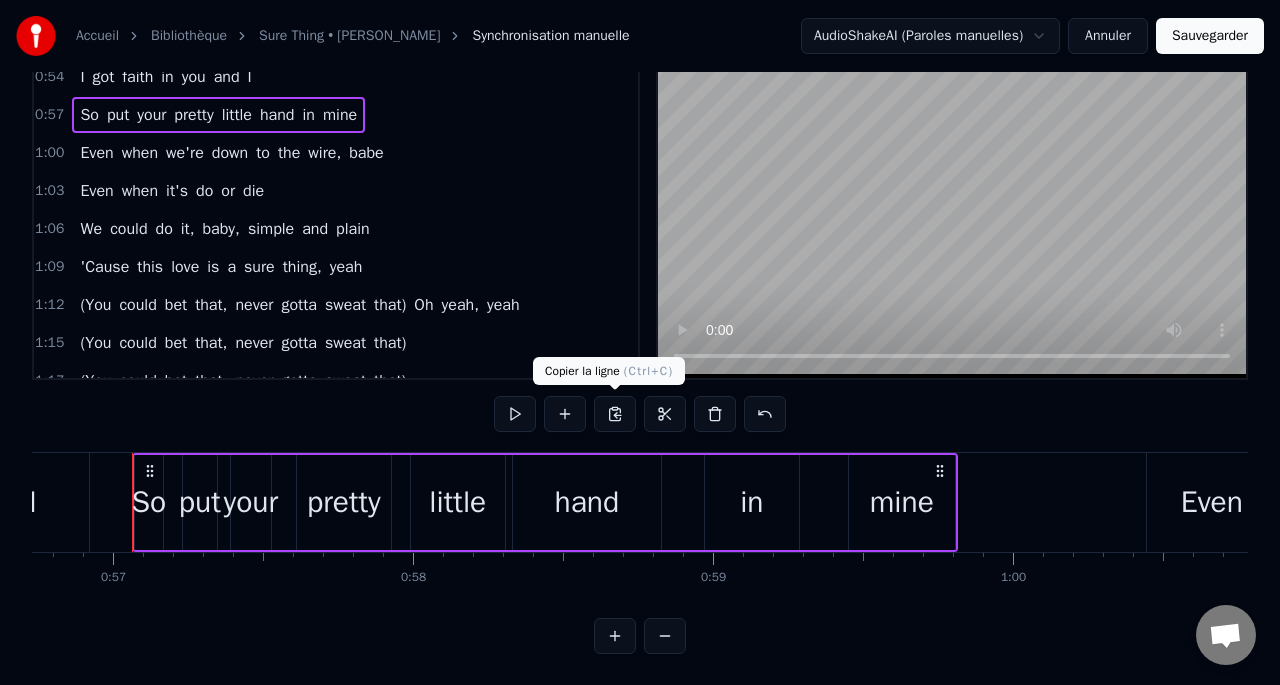 click at bounding box center (615, 414) 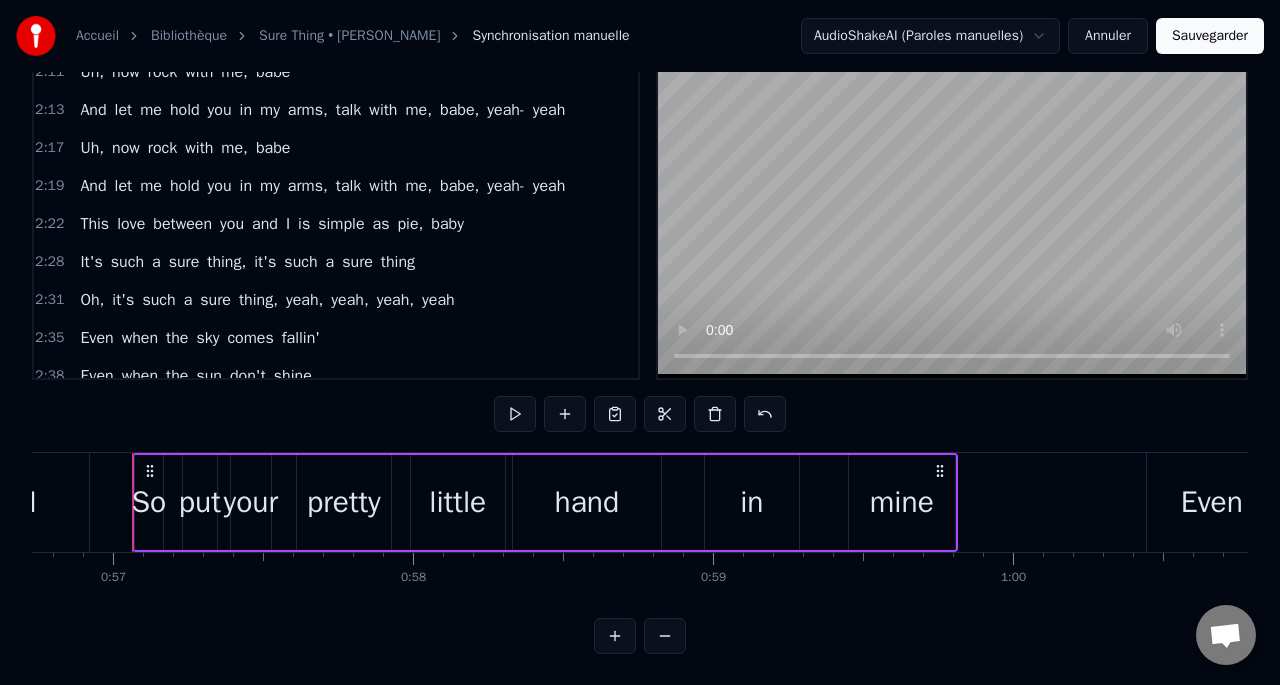 scroll, scrollTop: 1789, scrollLeft: 0, axis: vertical 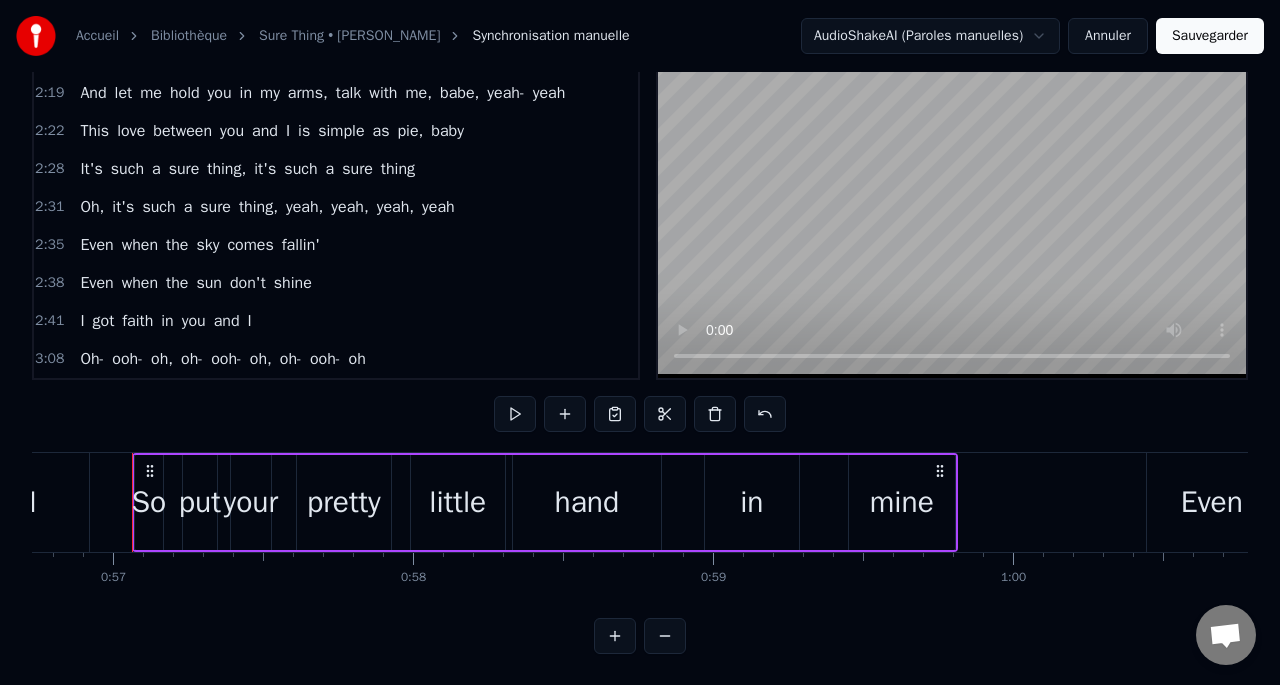 click on "2:38" at bounding box center (49, 283) 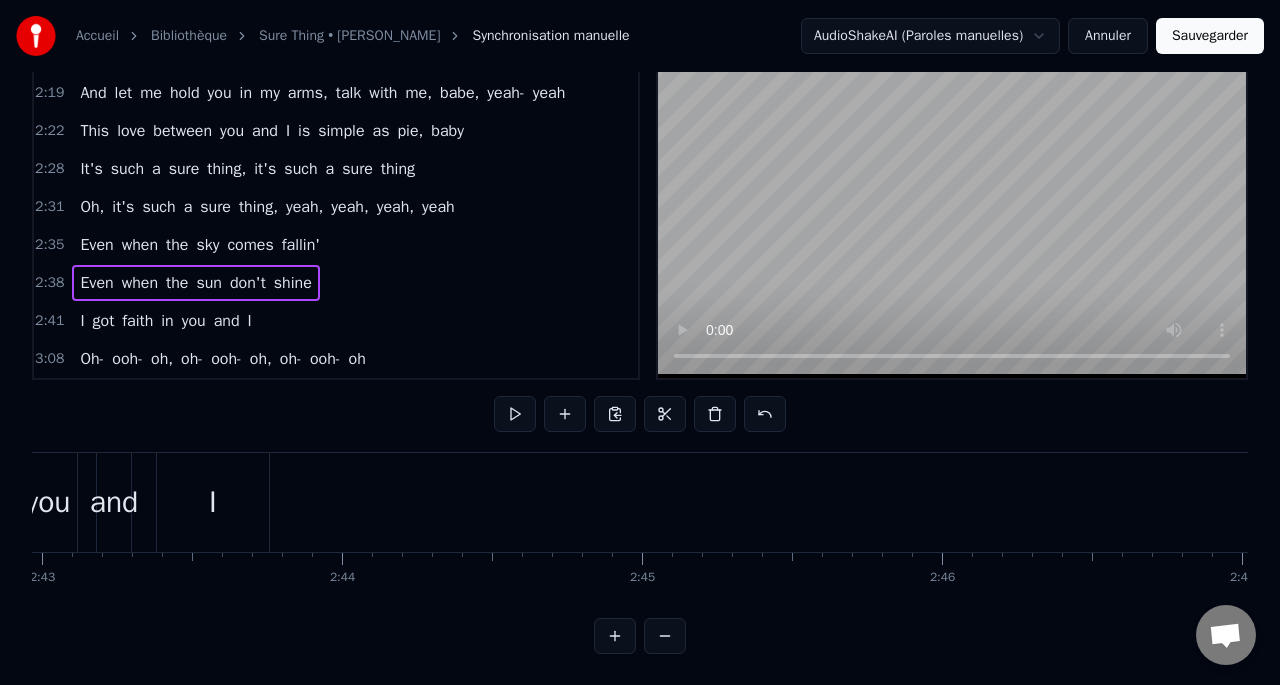 scroll, scrollTop: 0, scrollLeft: 48784, axis: horizontal 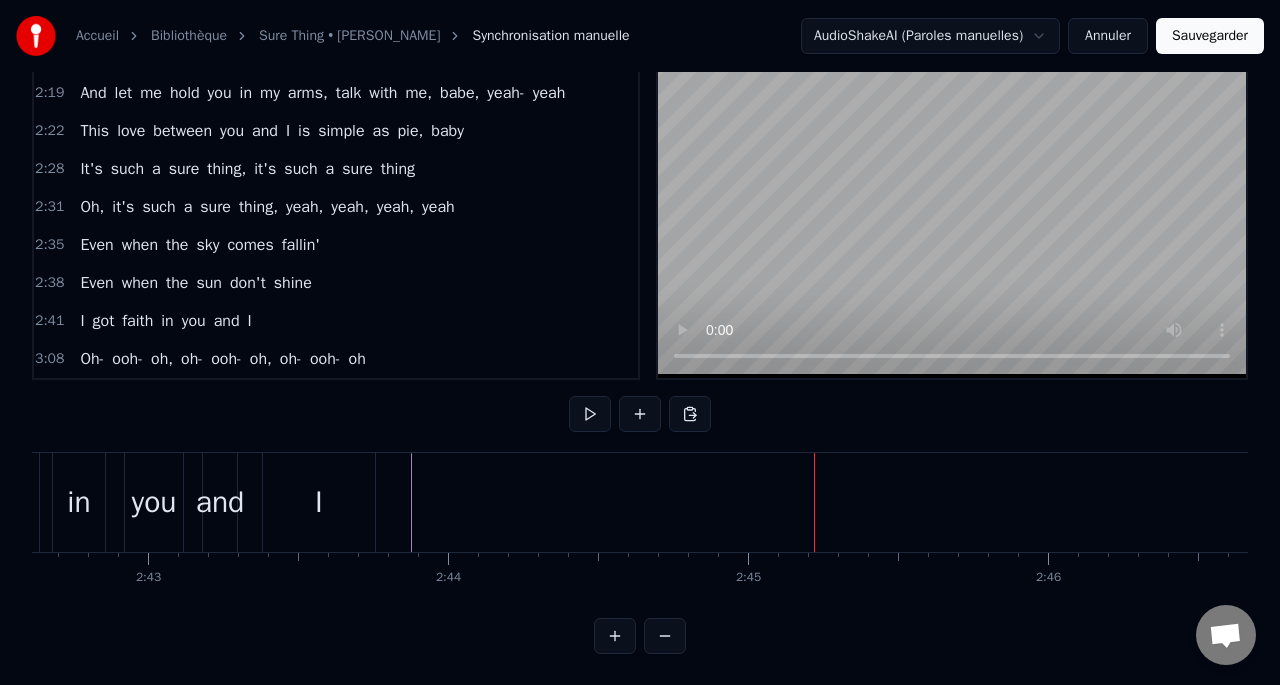 click at bounding box center [-19202, 502] 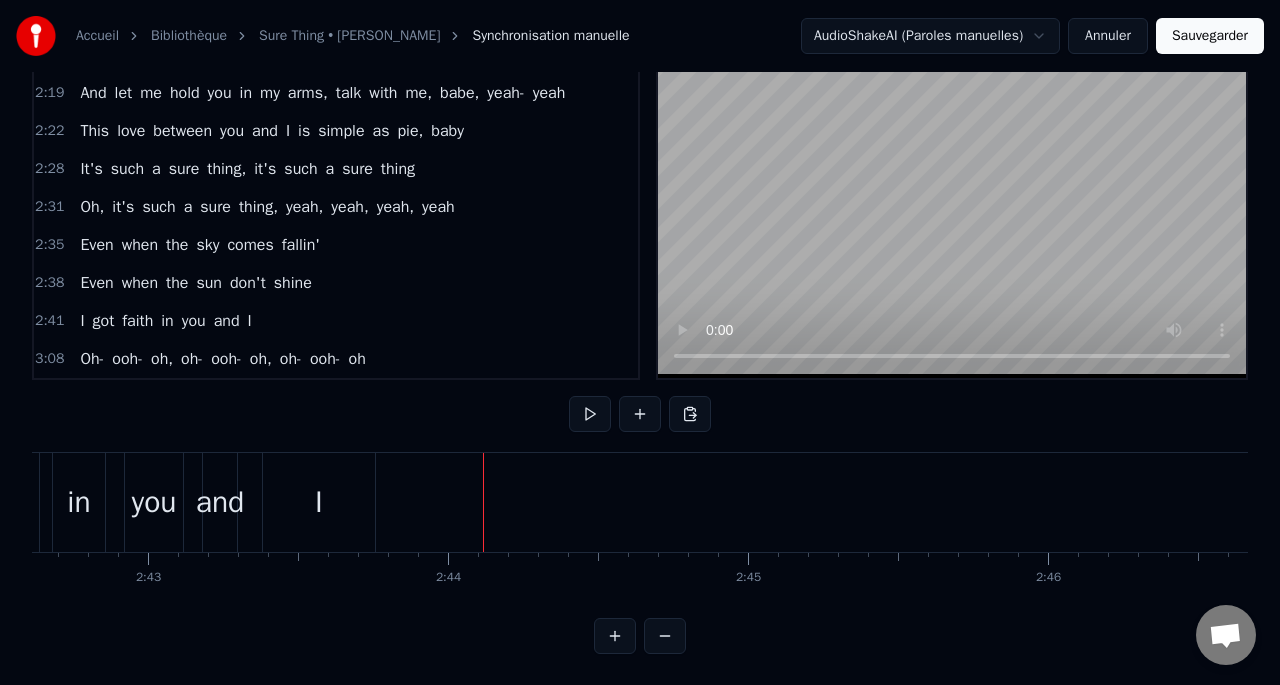 click at bounding box center (-19202, 502) 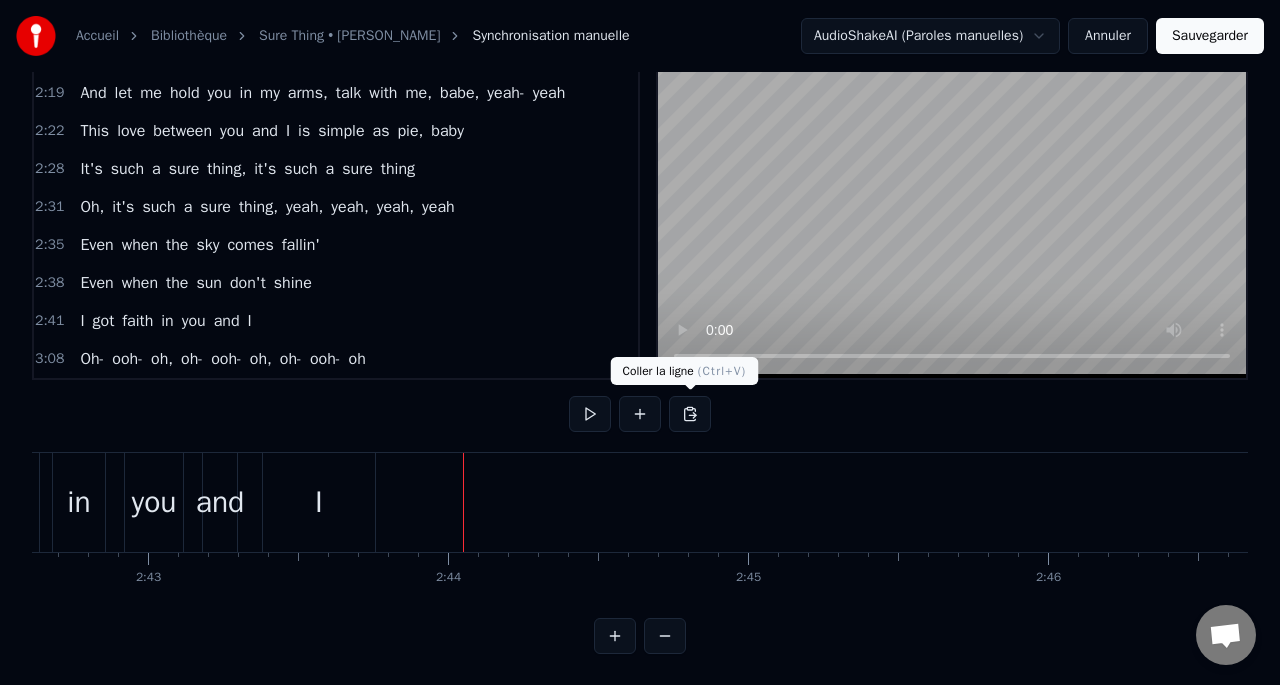 click at bounding box center (690, 414) 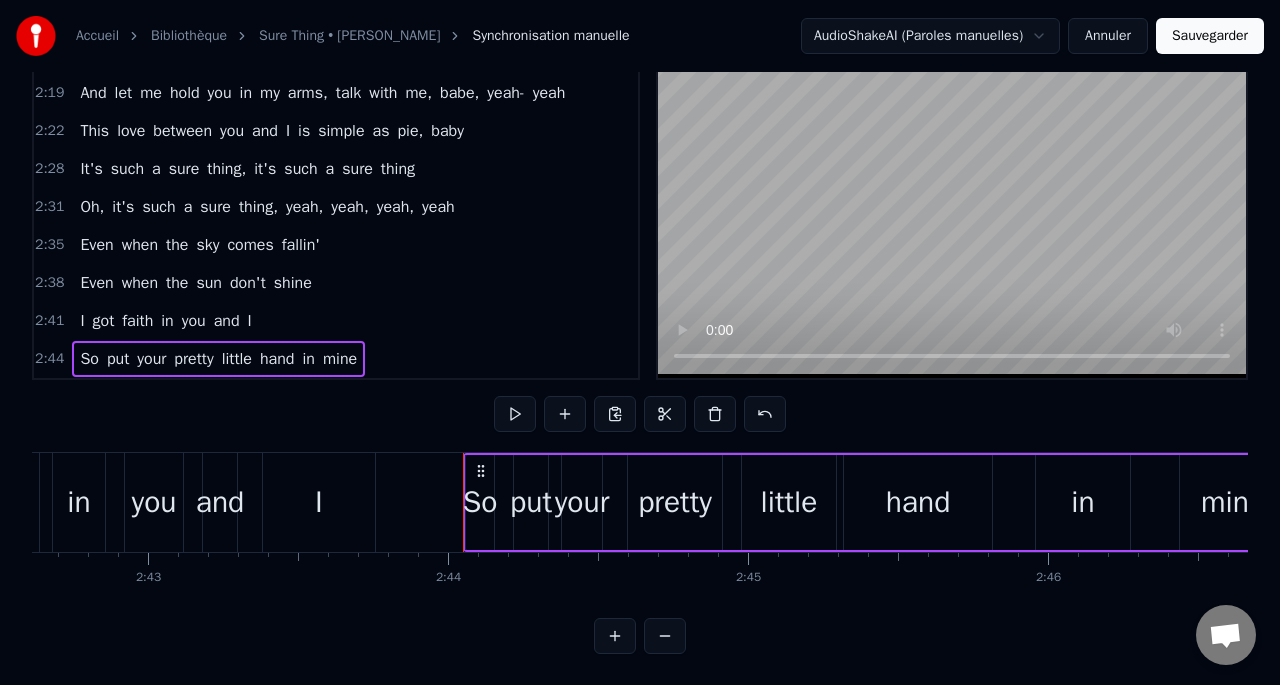 click at bounding box center [-19202, 502] 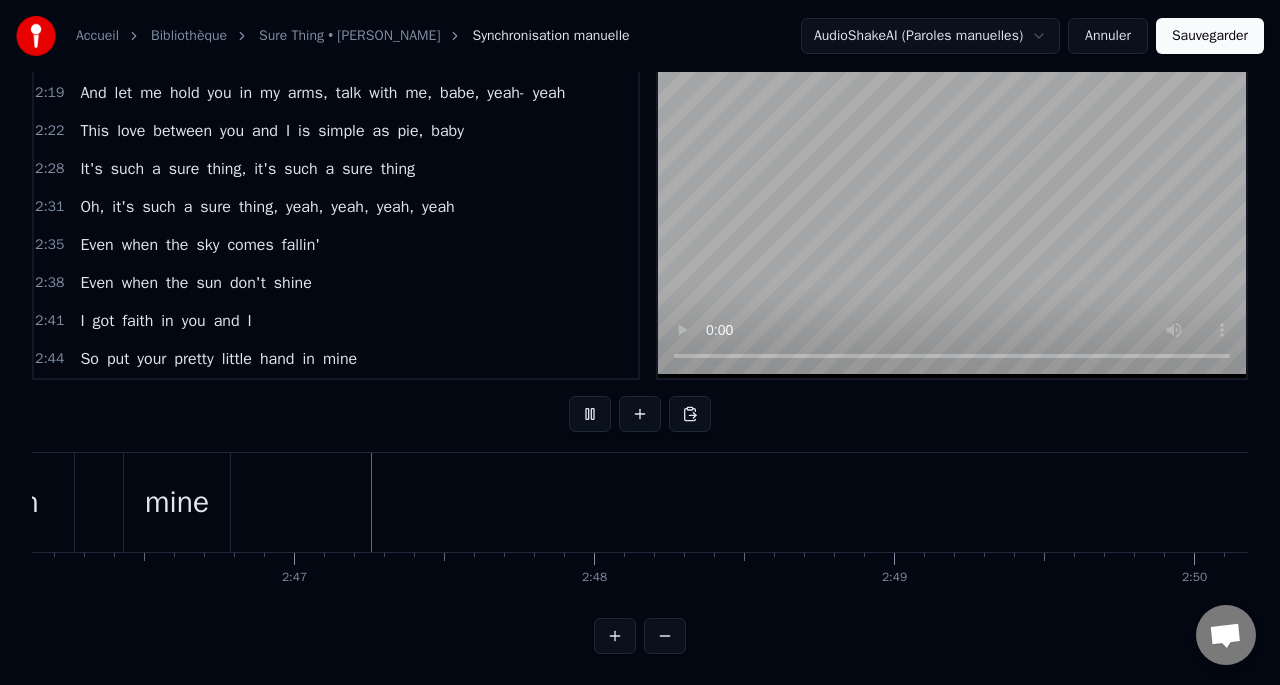 scroll, scrollTop: 0, scrollLeft: 49839, axis: horizontal 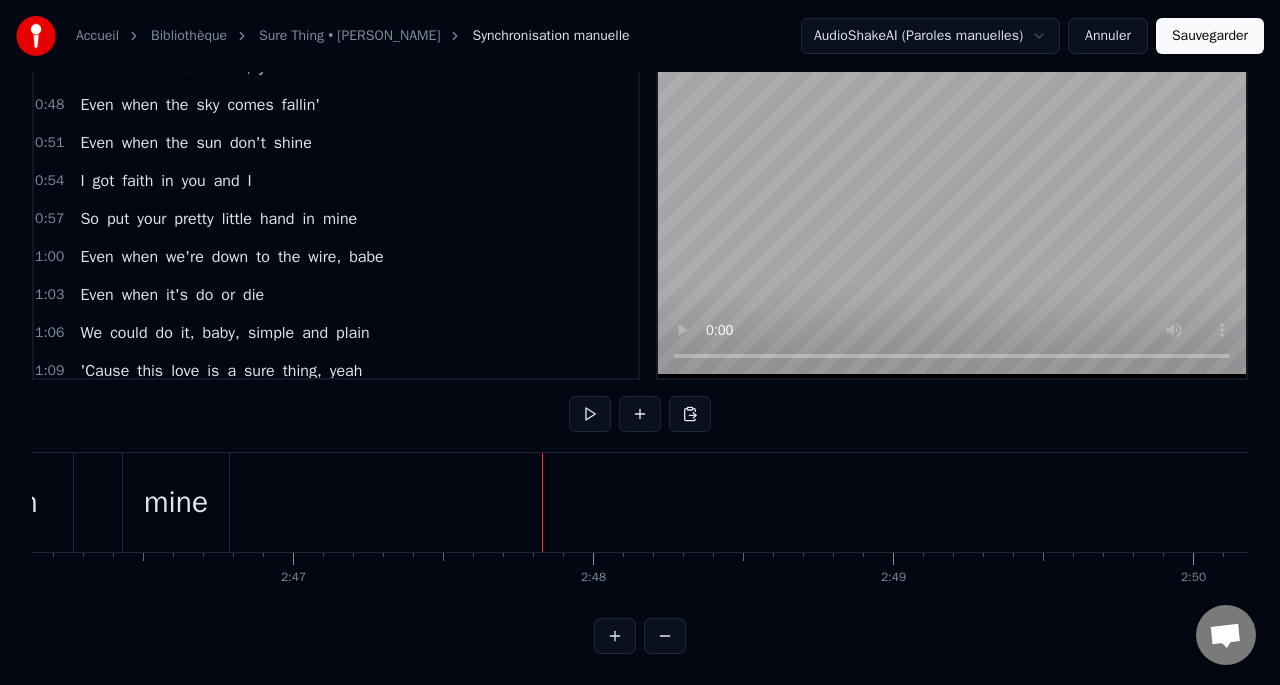 click on "1:00" at bounding box center [49, 257] 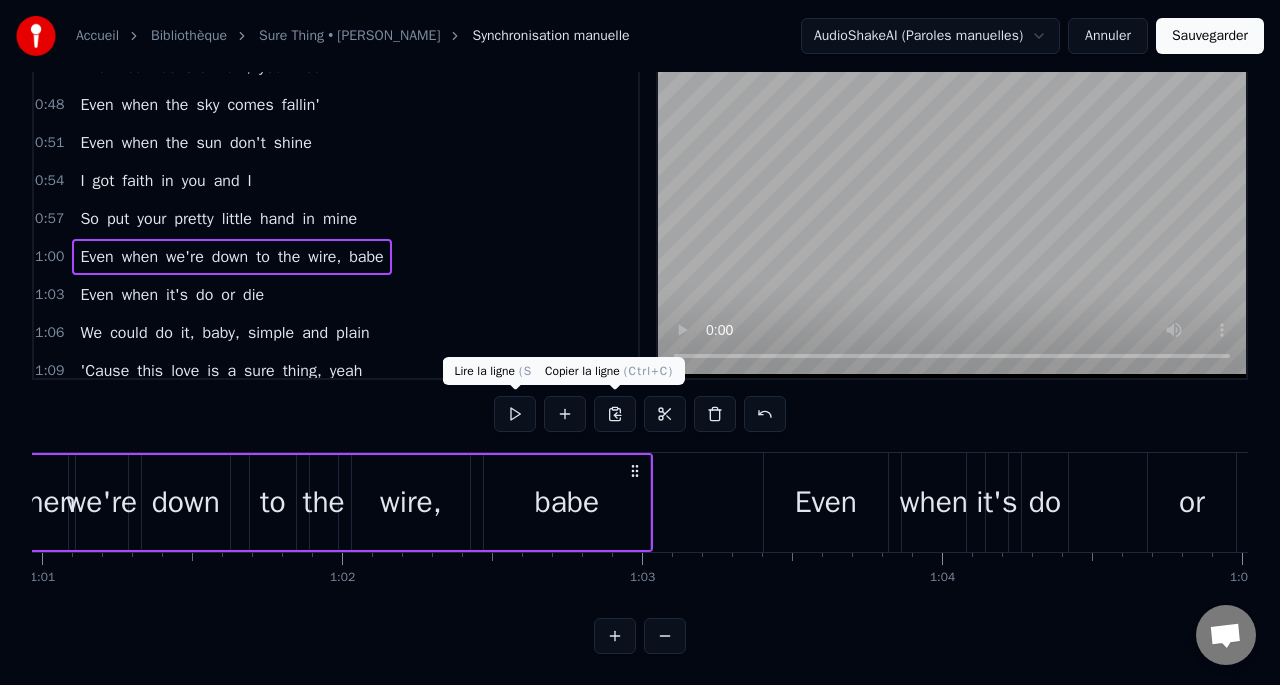 scroll, scrollTop: 0, scrollLeft: 18033, axis: horizontal 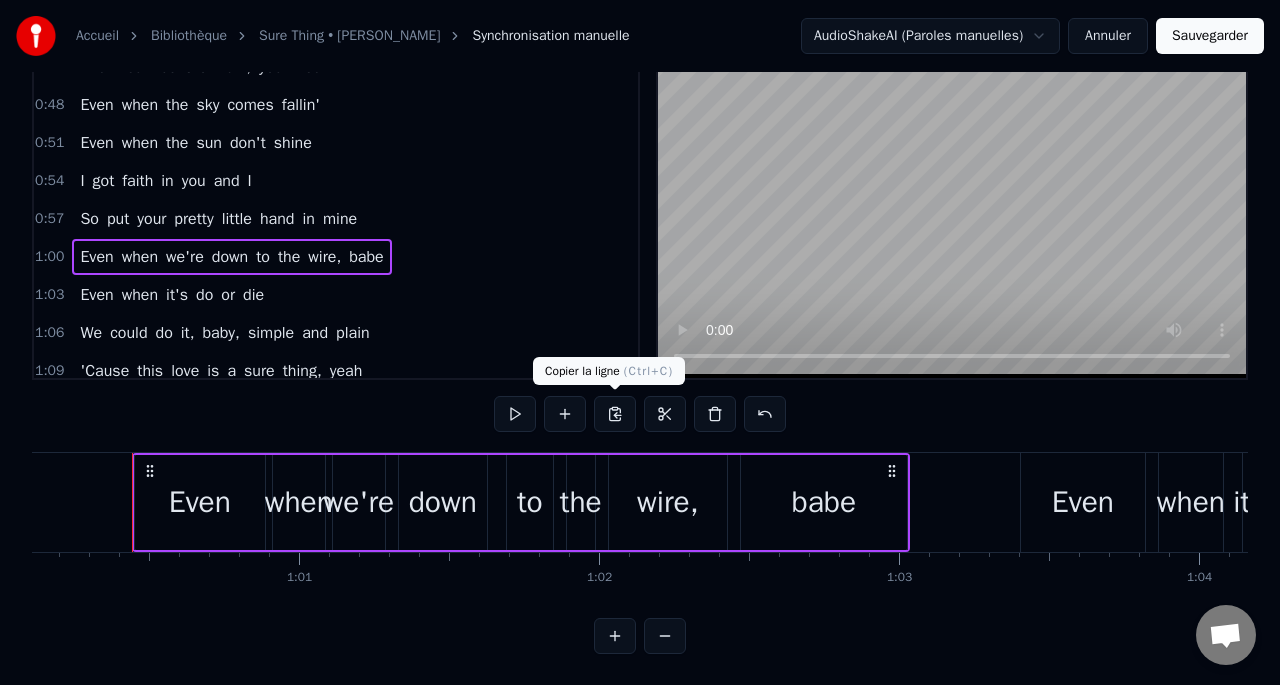 click at bounding box center [615, 414] 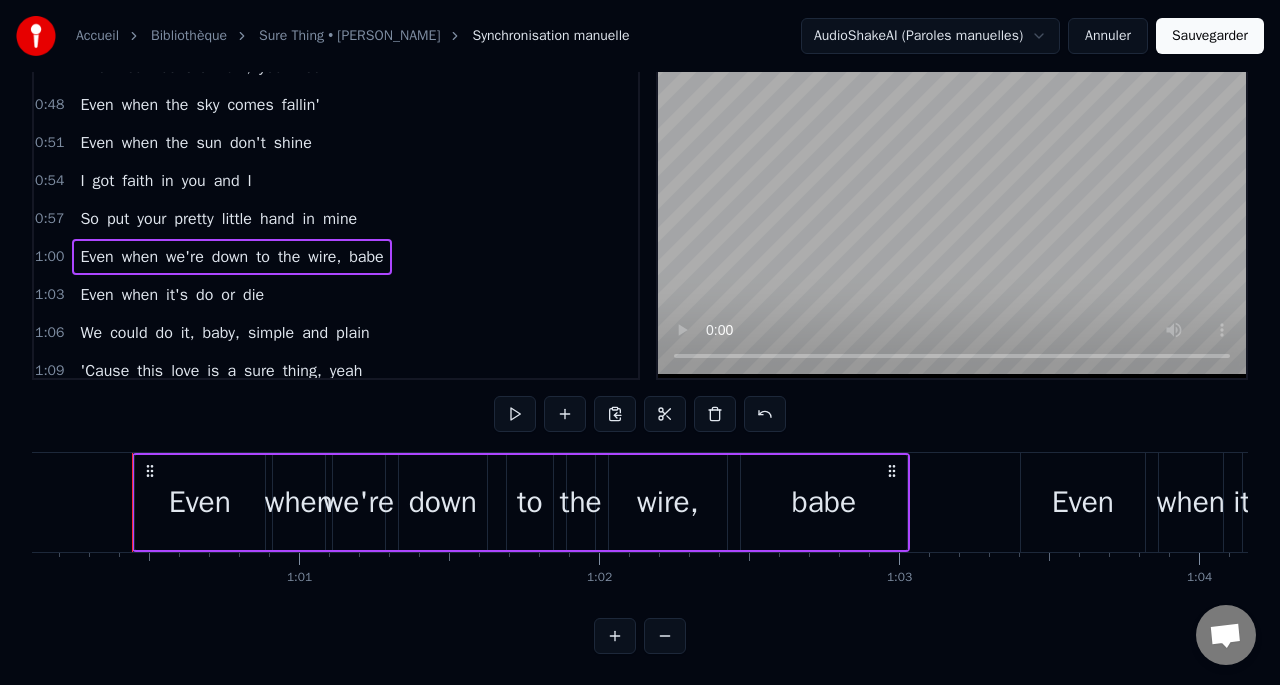type 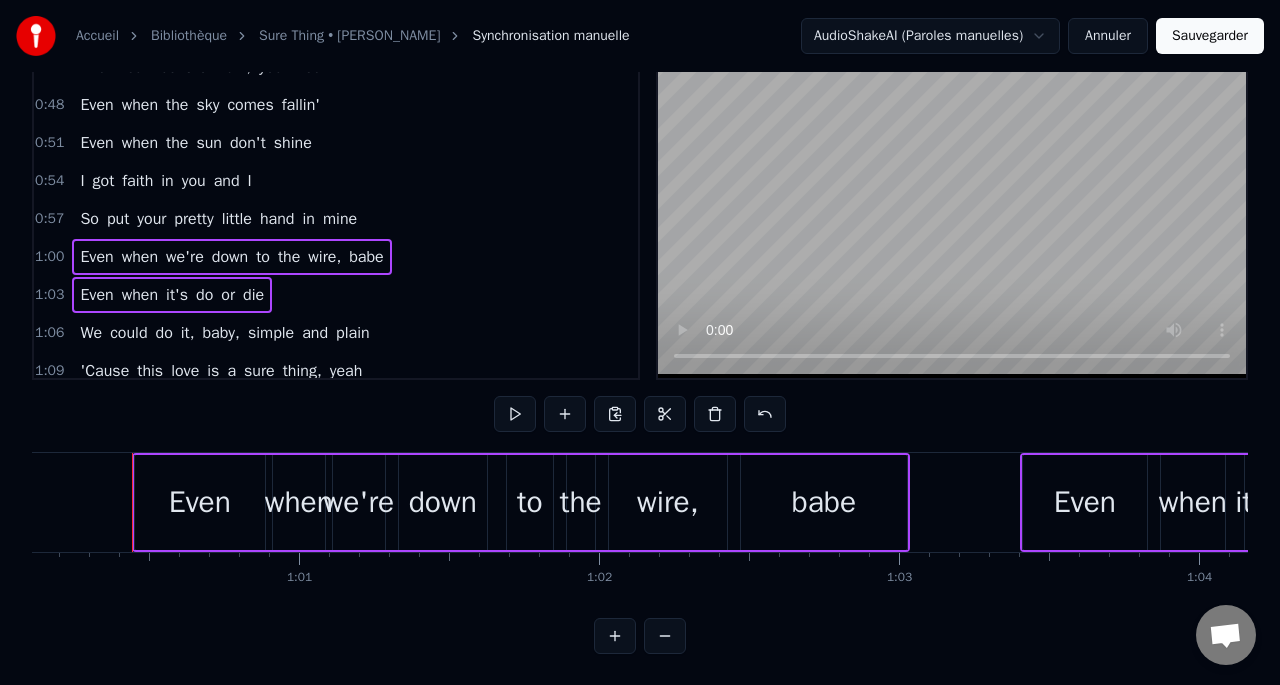 click on "1:06" at bounding box center [49, 333] 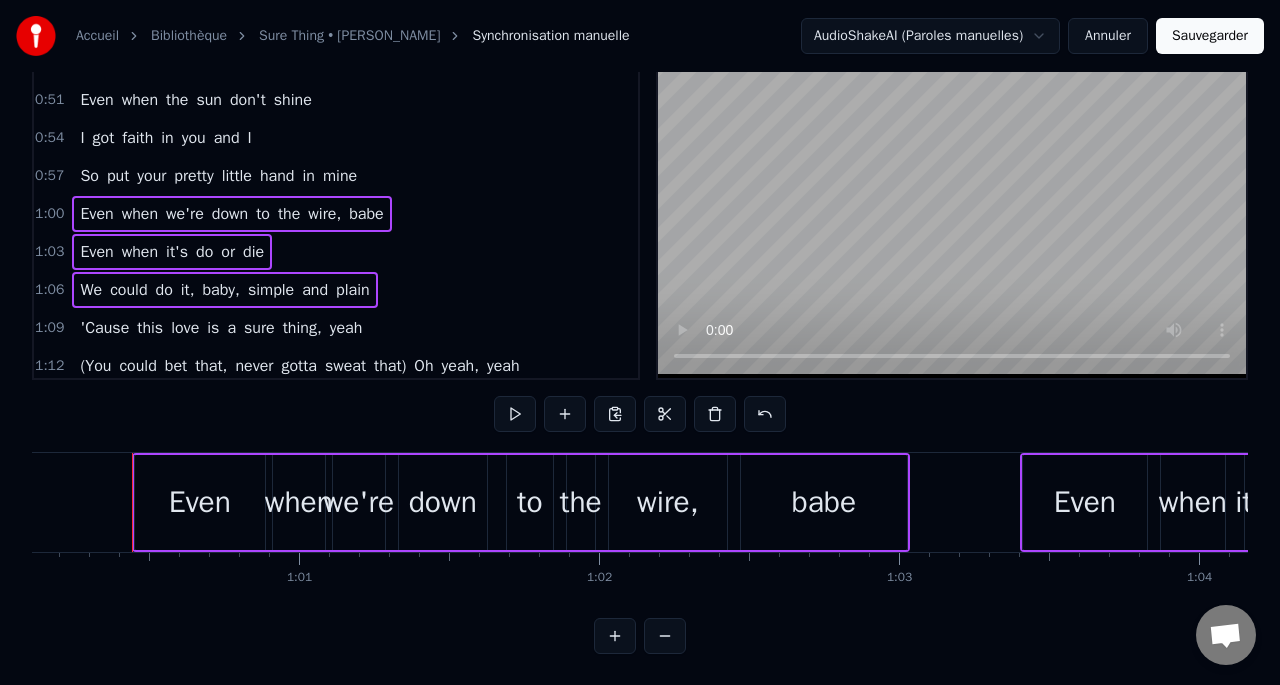 scroll, scrollTop: 608, scrollLeft: 0, axis: vertical 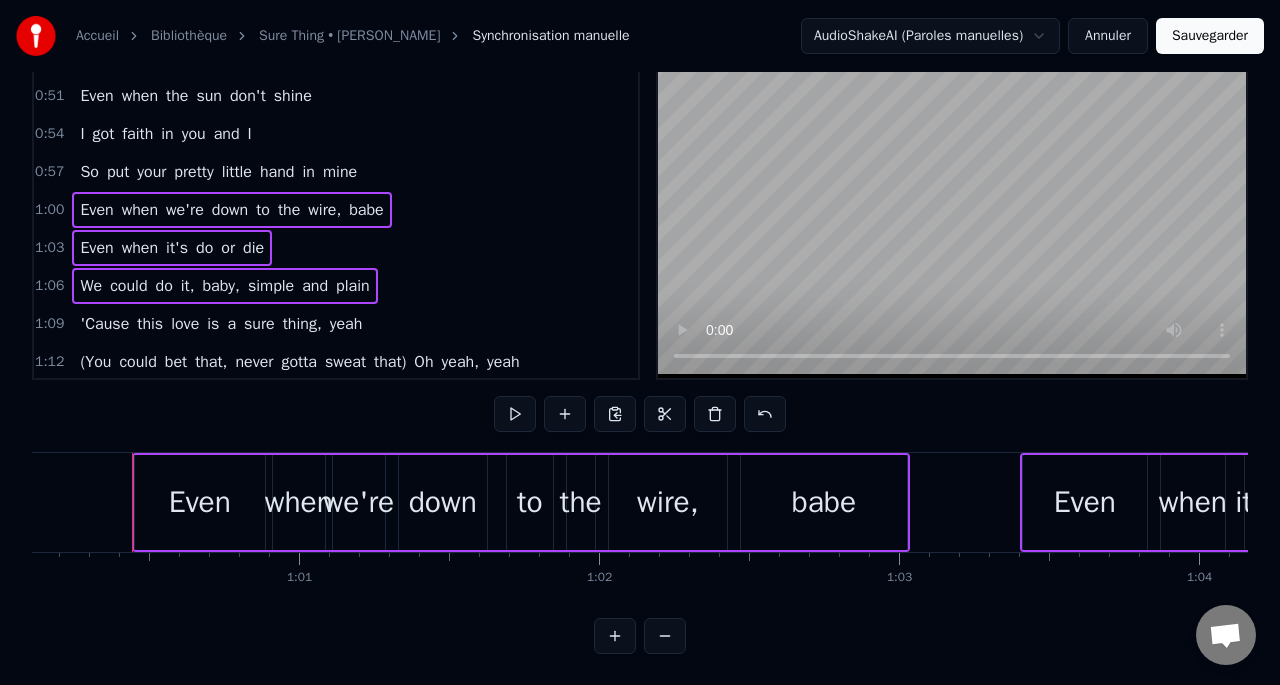 click on "1:09 'Cause this love is a sure thing, yeah" at bounding box center (336, 324) 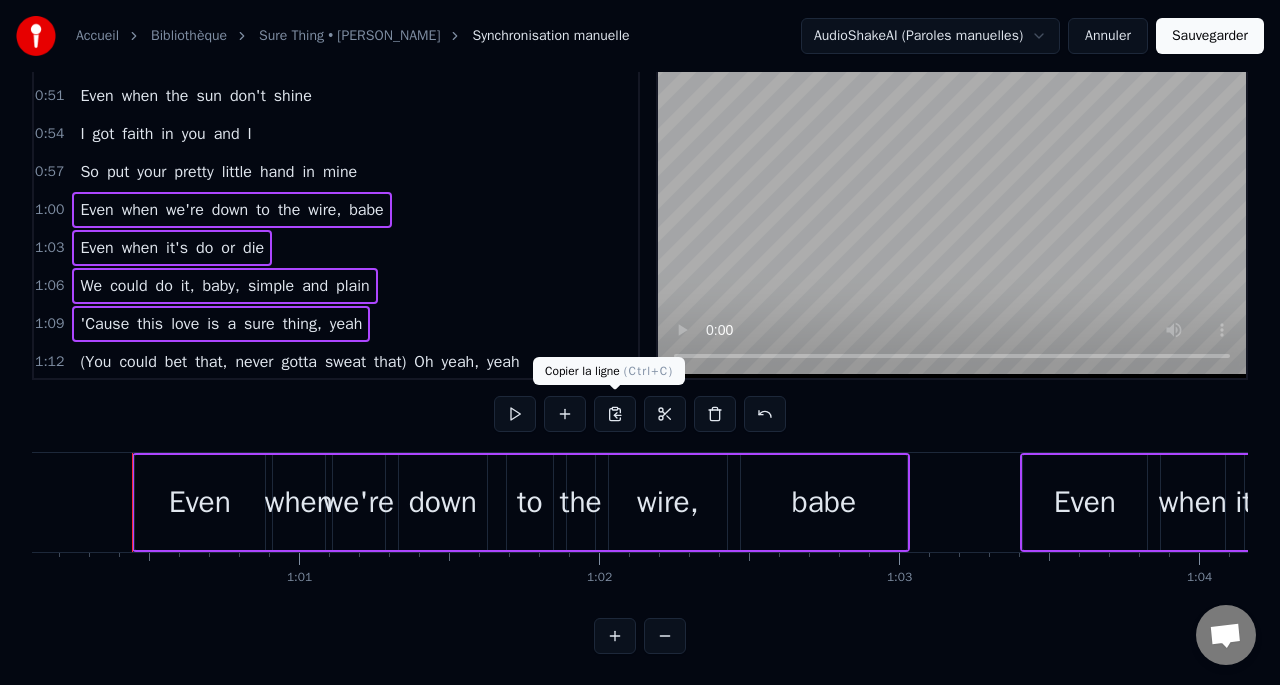 click at bounding box center (615, 414) 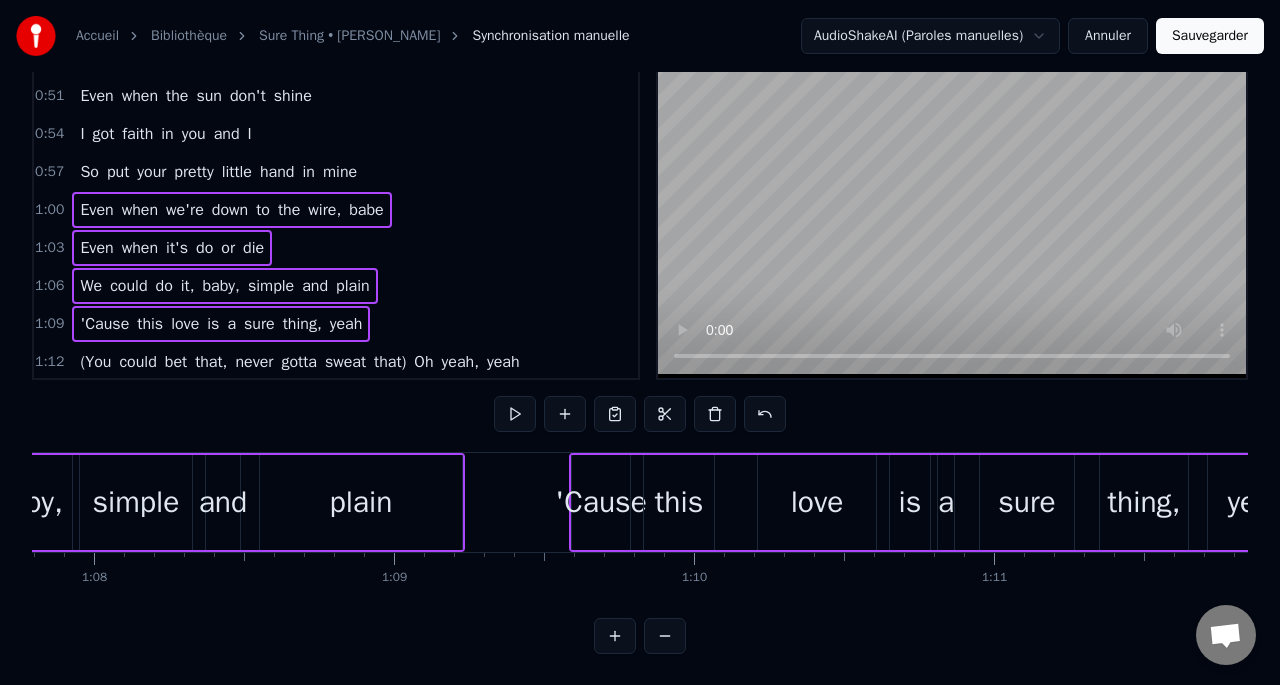 scroll, scrollTop: 0, scrollLeft: 20424, axis: horizontal 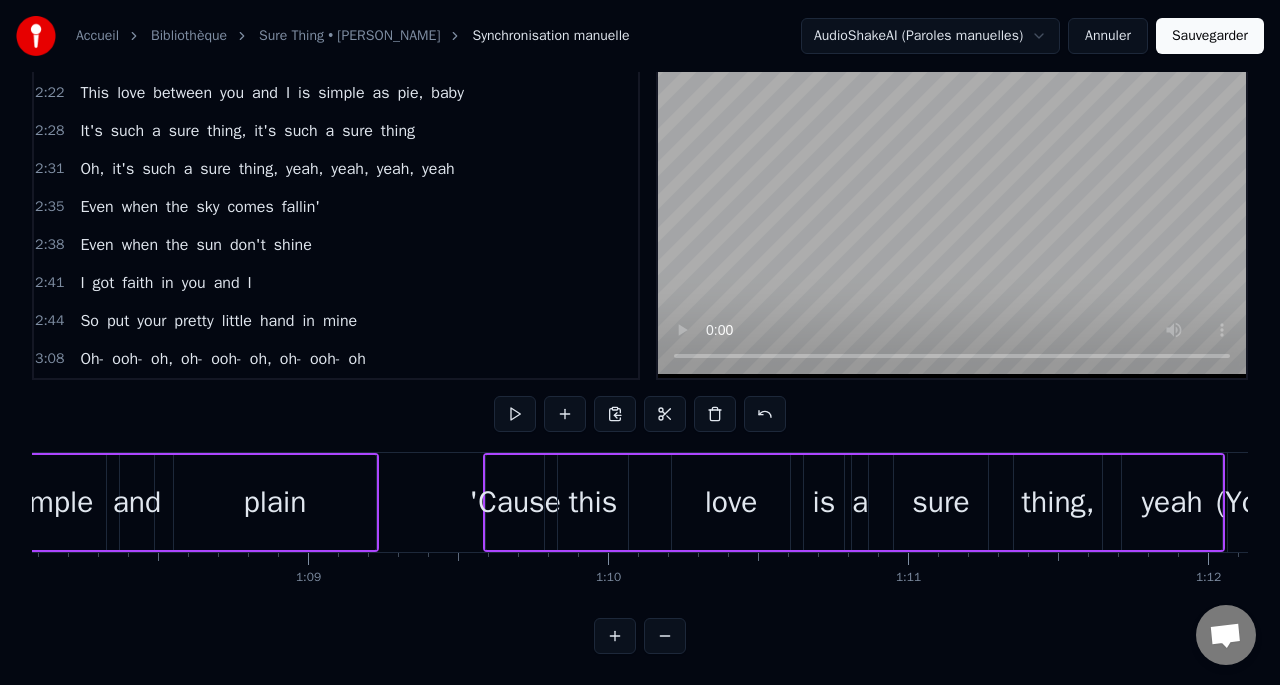 click on "2:44" at bounding box center [49, 321] 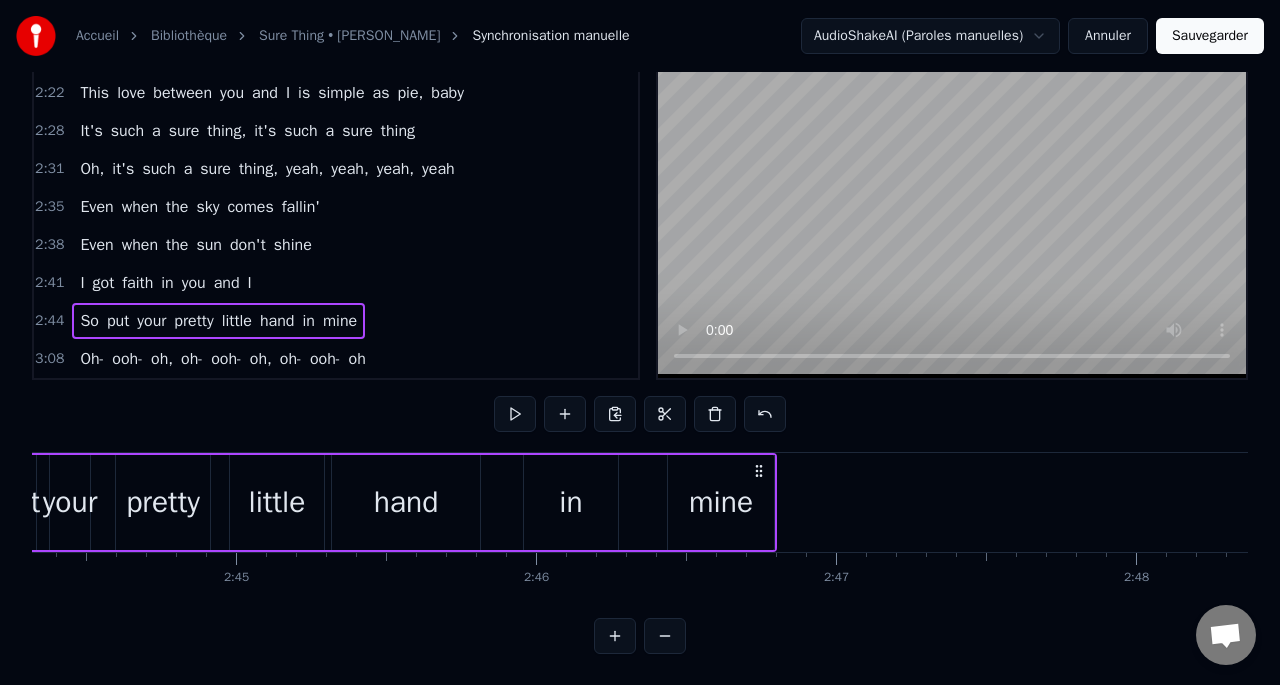 scroll, scrollTop: 0, scrollLeft: 49435, axis: horizontal 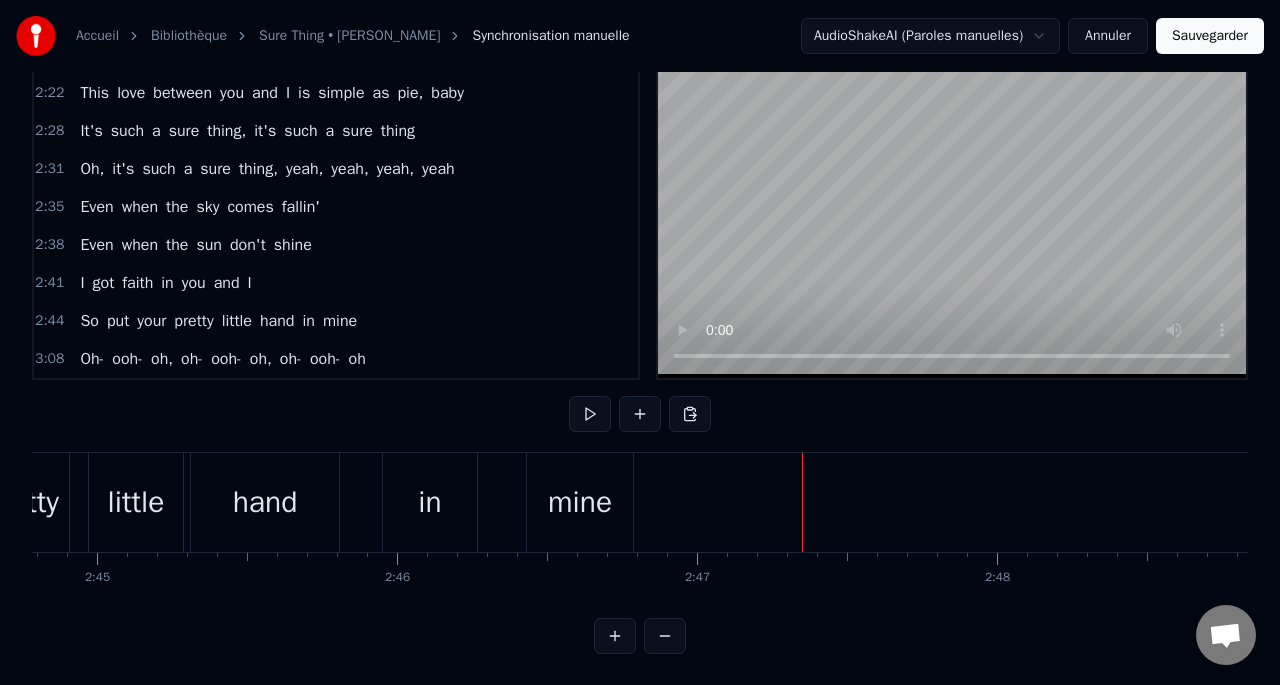 click at bounding box center [-19853, 502] 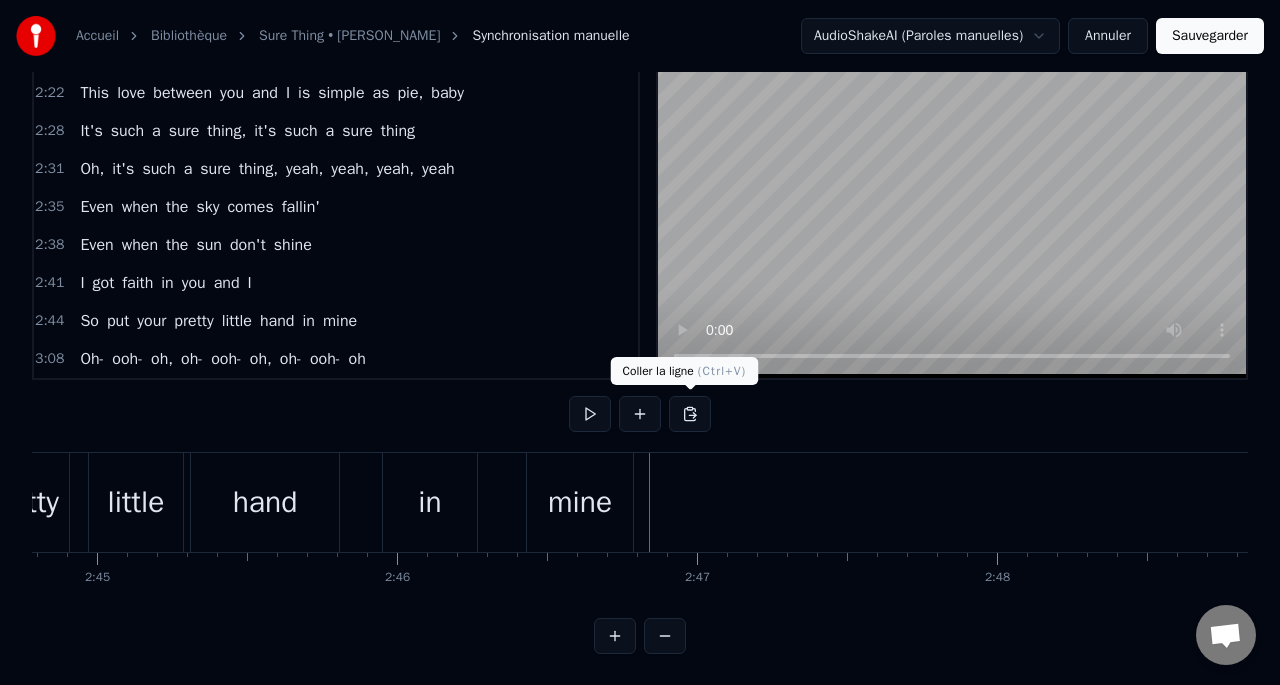 click at bounding box center (690, 414) 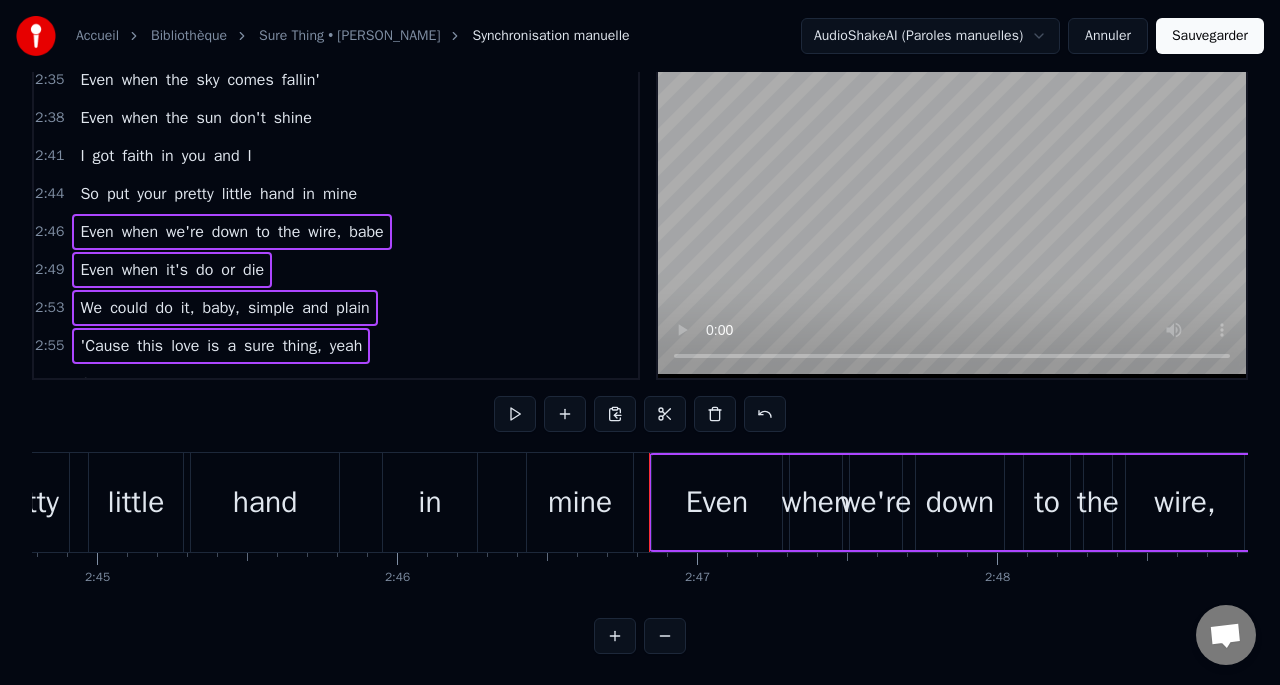 scroll, scrollTop: 1979, scrollLeft: 0, axis: vertical 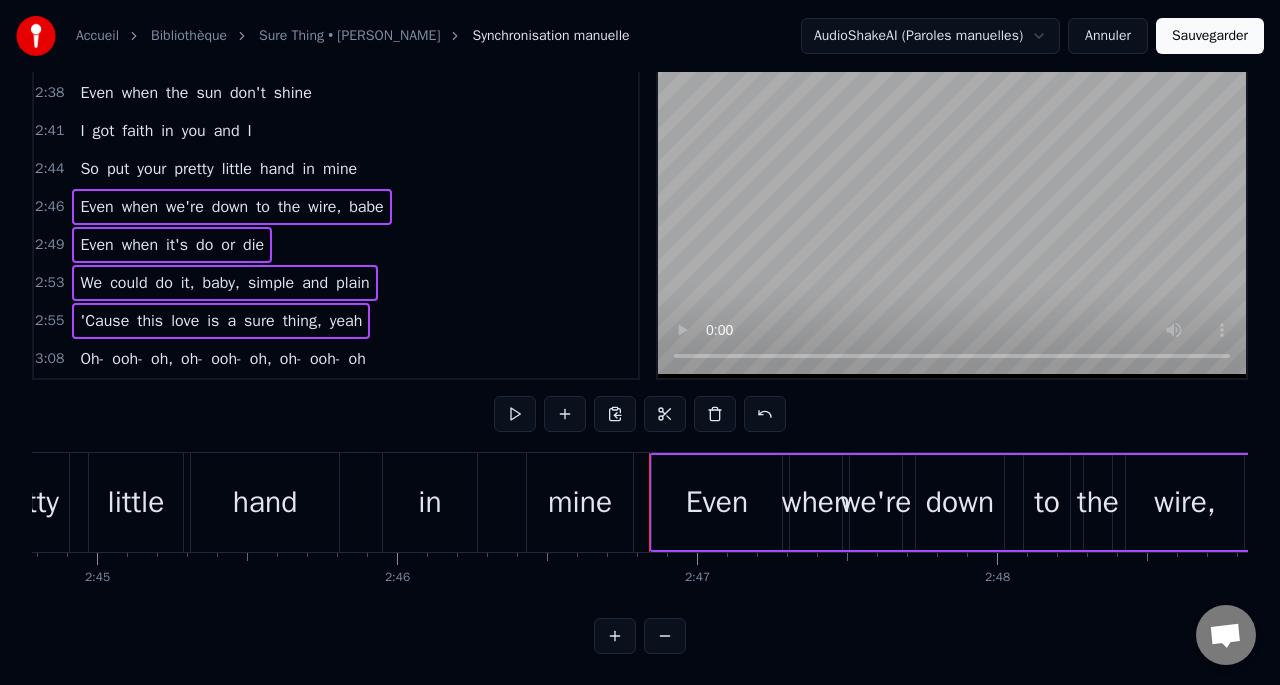click at bounding box center (-19853, 502) 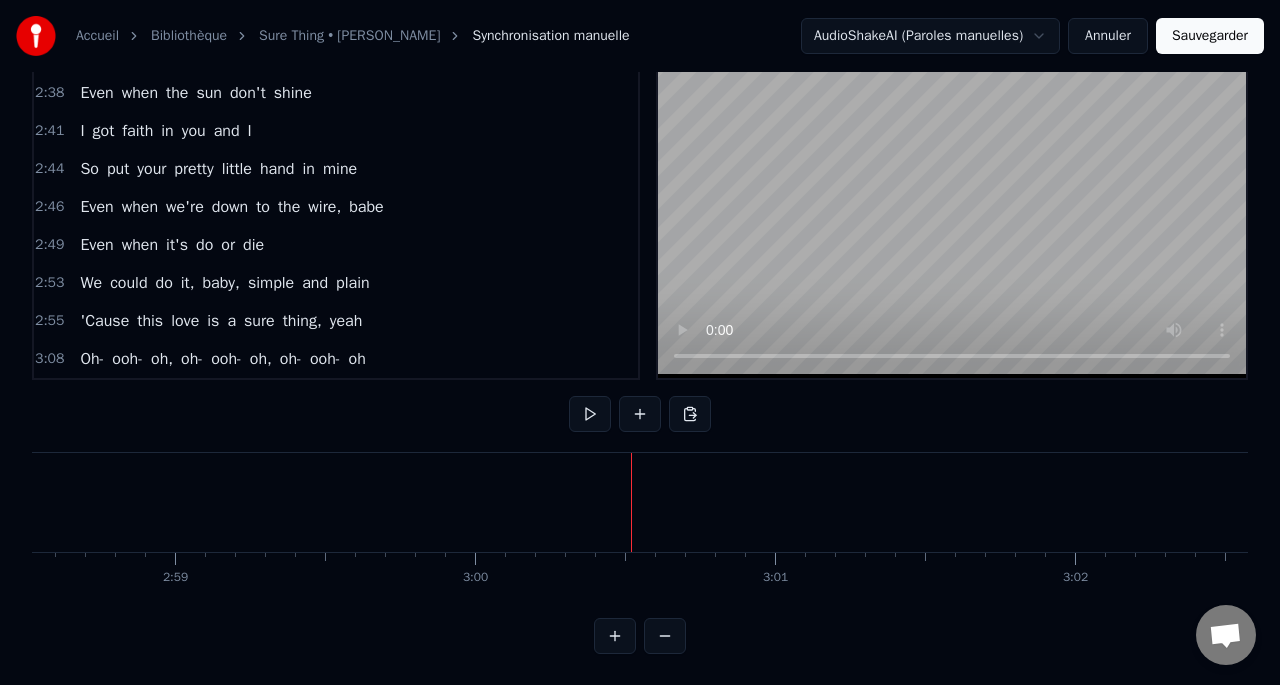 scroll, scrollTop: 0, scrollLeft: 53553, axis: horizontal 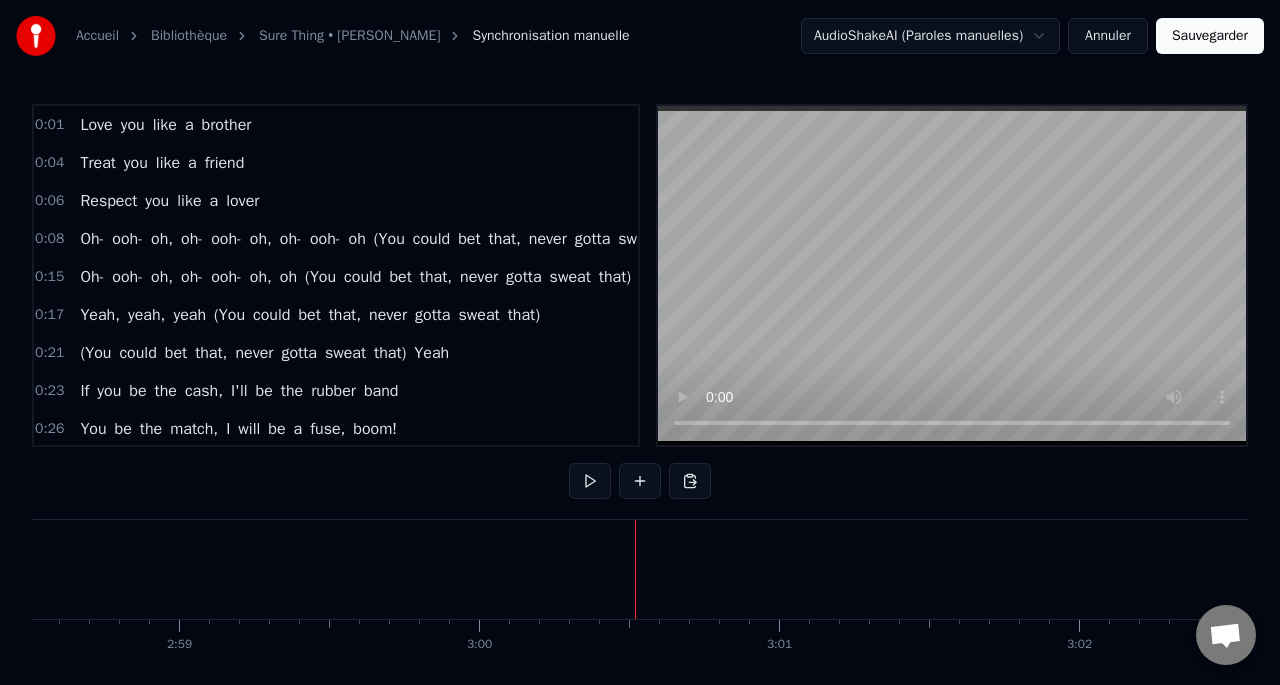 click on "0:01" at bounding box center [49, 125] 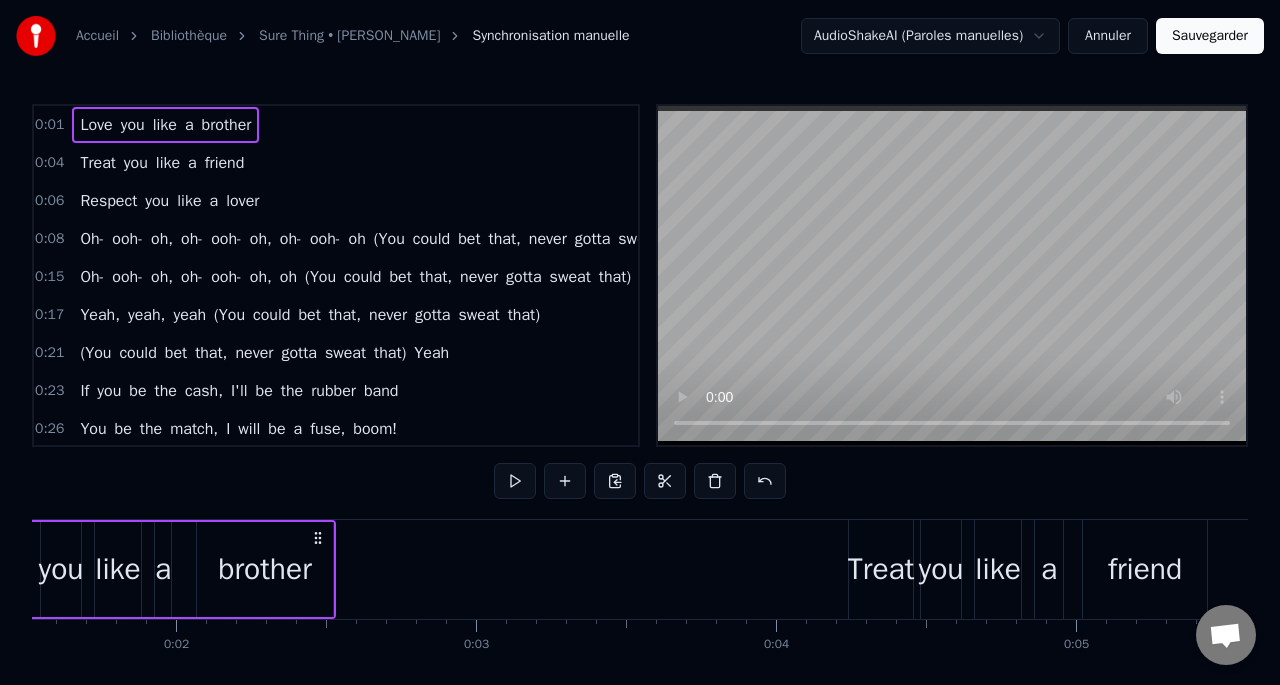 scroll, scrollTop: 0, scrollLeft: 296, axis: horizontal 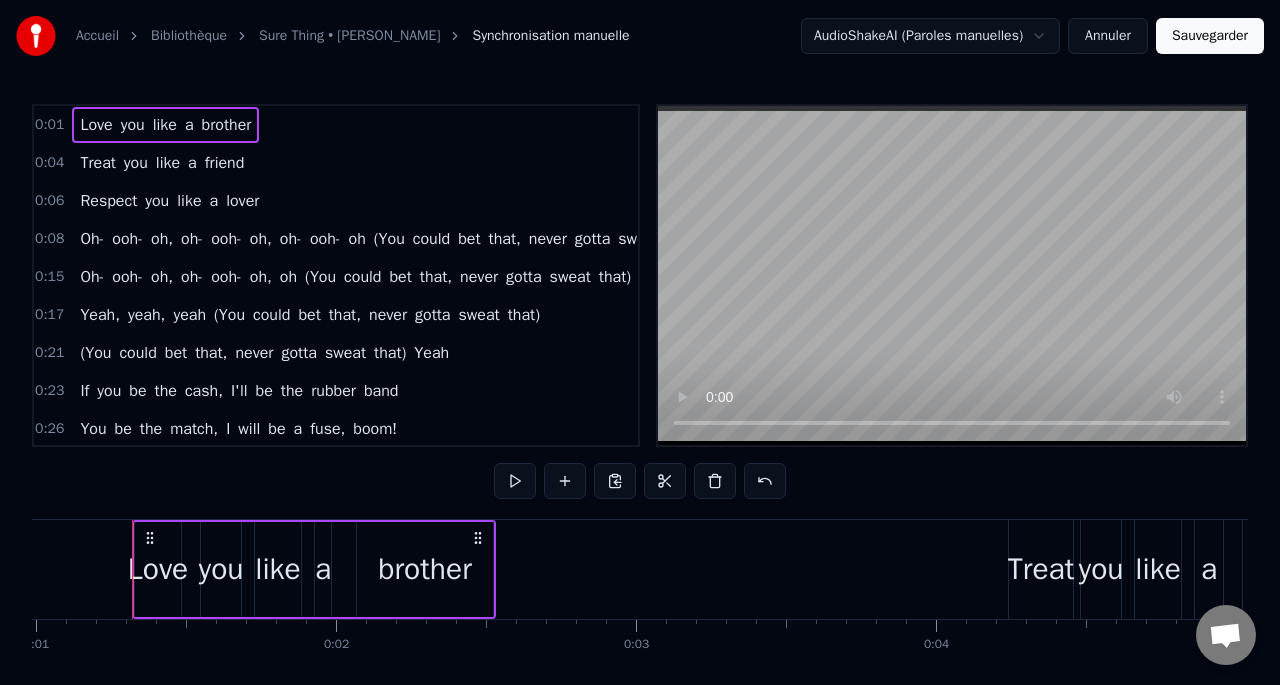click on "0:04" at bounding box center (49, 163) 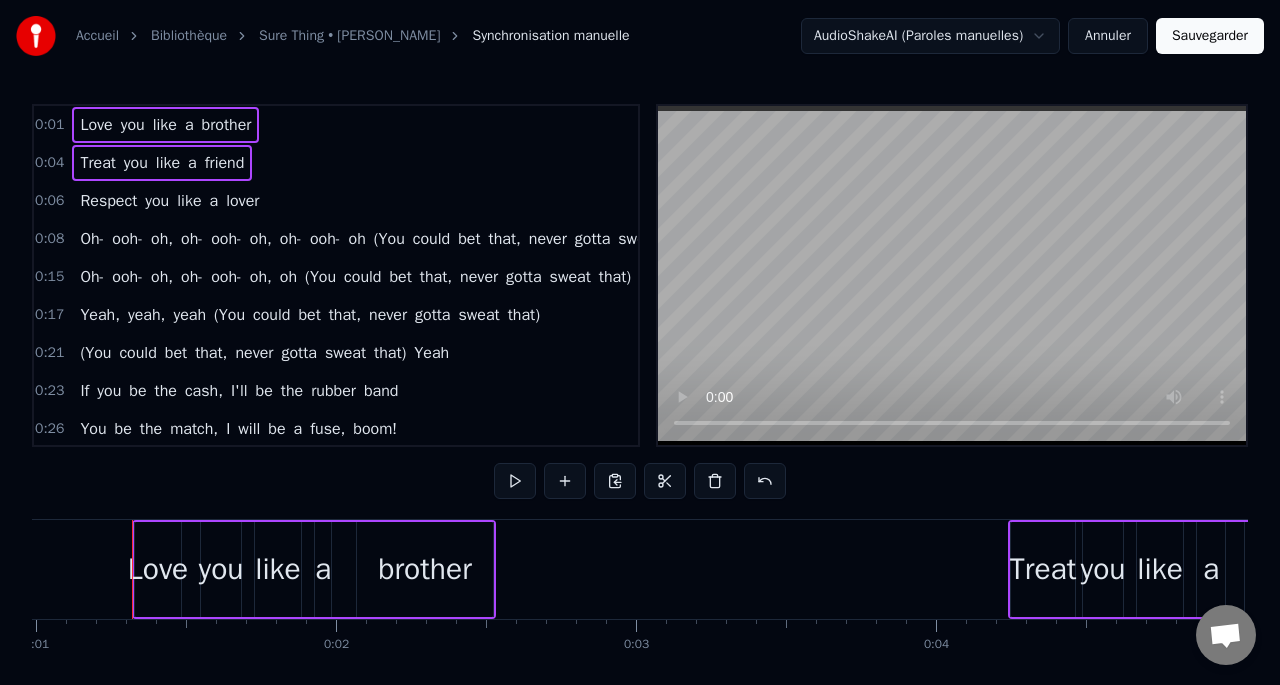 click on "0:06" at bounding box center (49, 201) 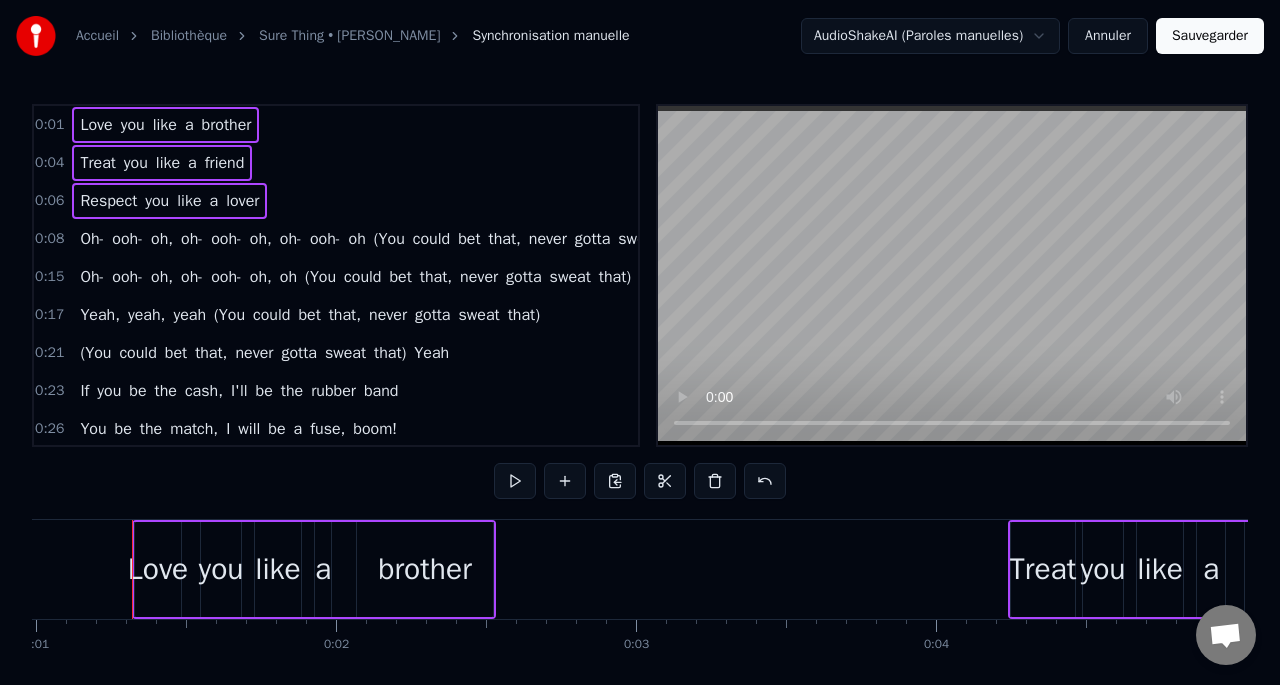 click on "0:08" at bounding box center [49, 239] 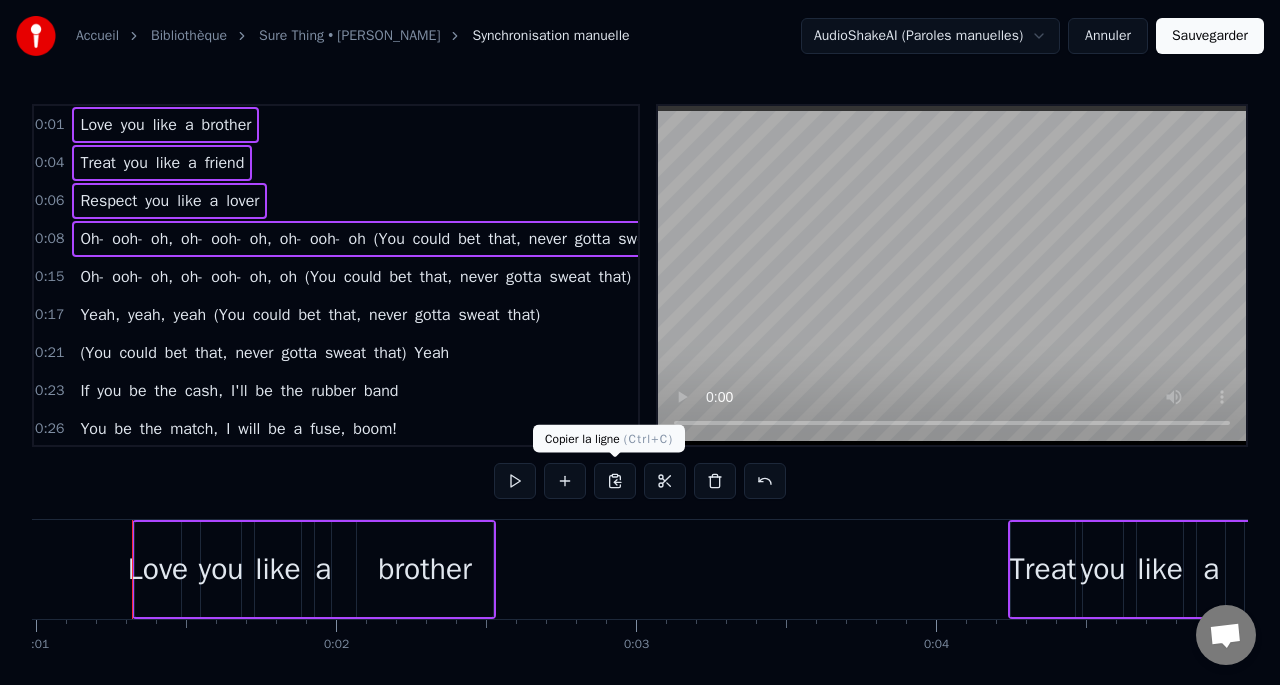 click at bounding box center [615, 481] 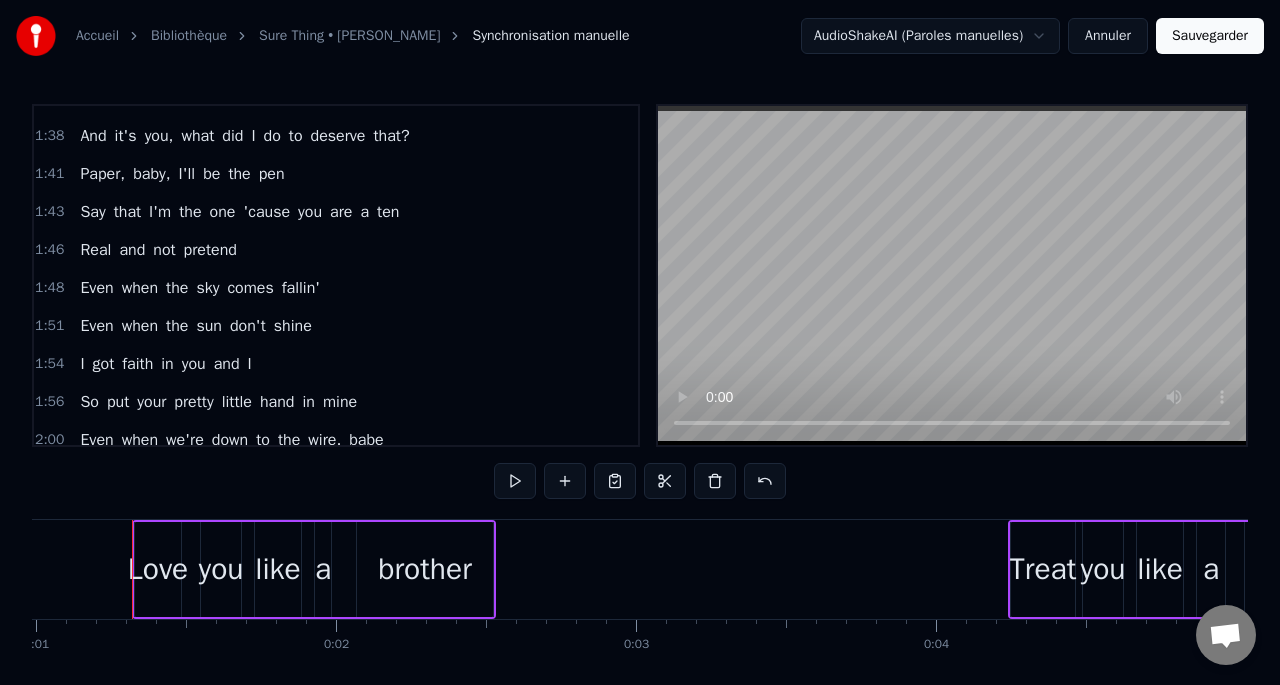 scroll, scrollTop: 1979, scrollLeft: 0, axis: vertical 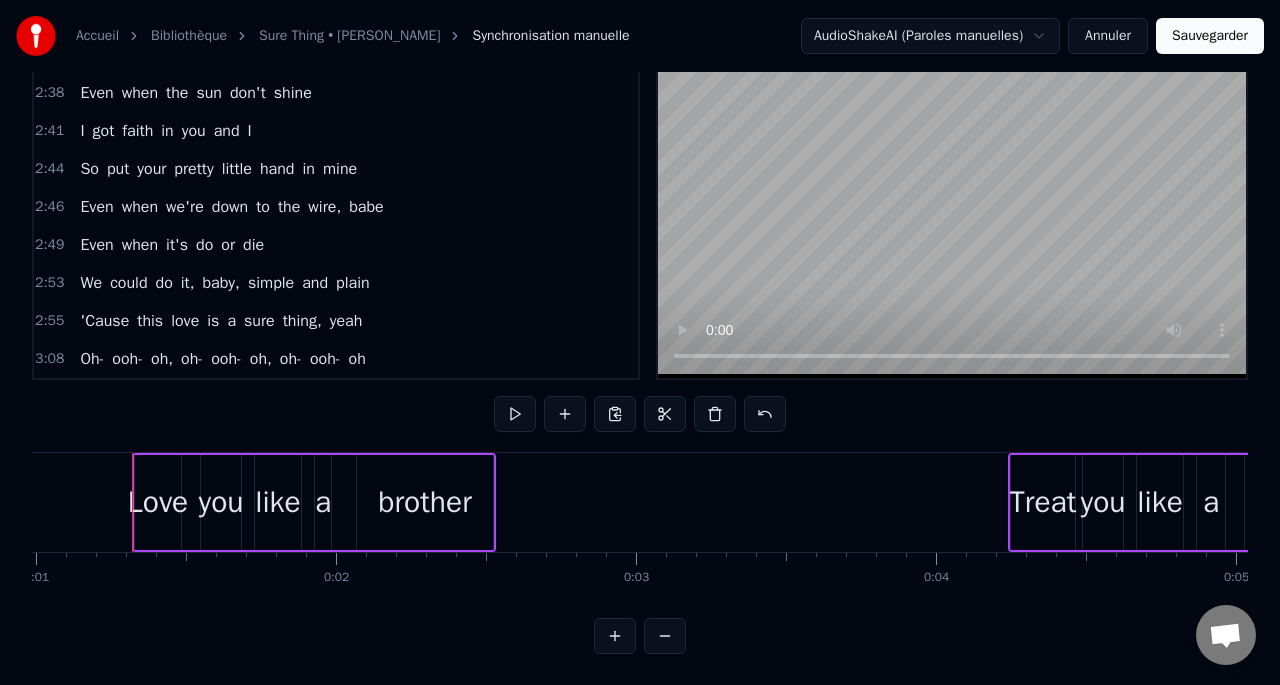 click on "2:55" at bounding box center [49, 321] 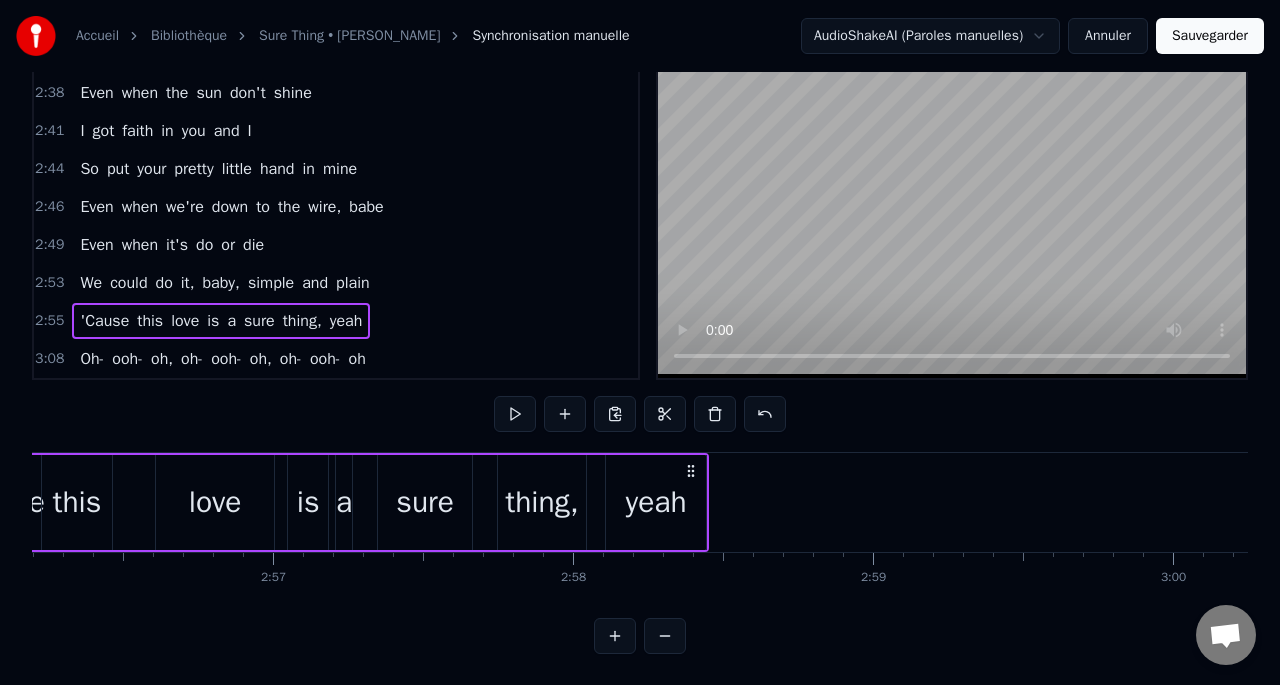 scroll, scrollTop: 0, scrollLeft: 52944, axis: horizontal 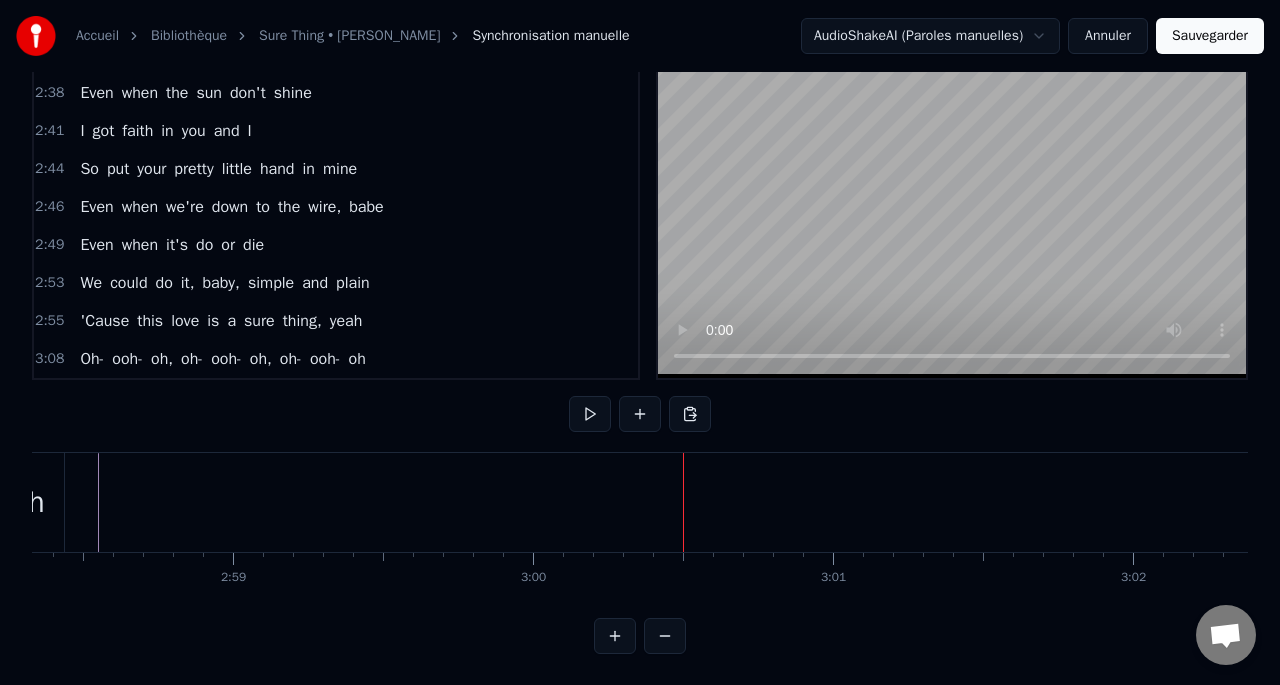click at bounding box center (-23917, 502) 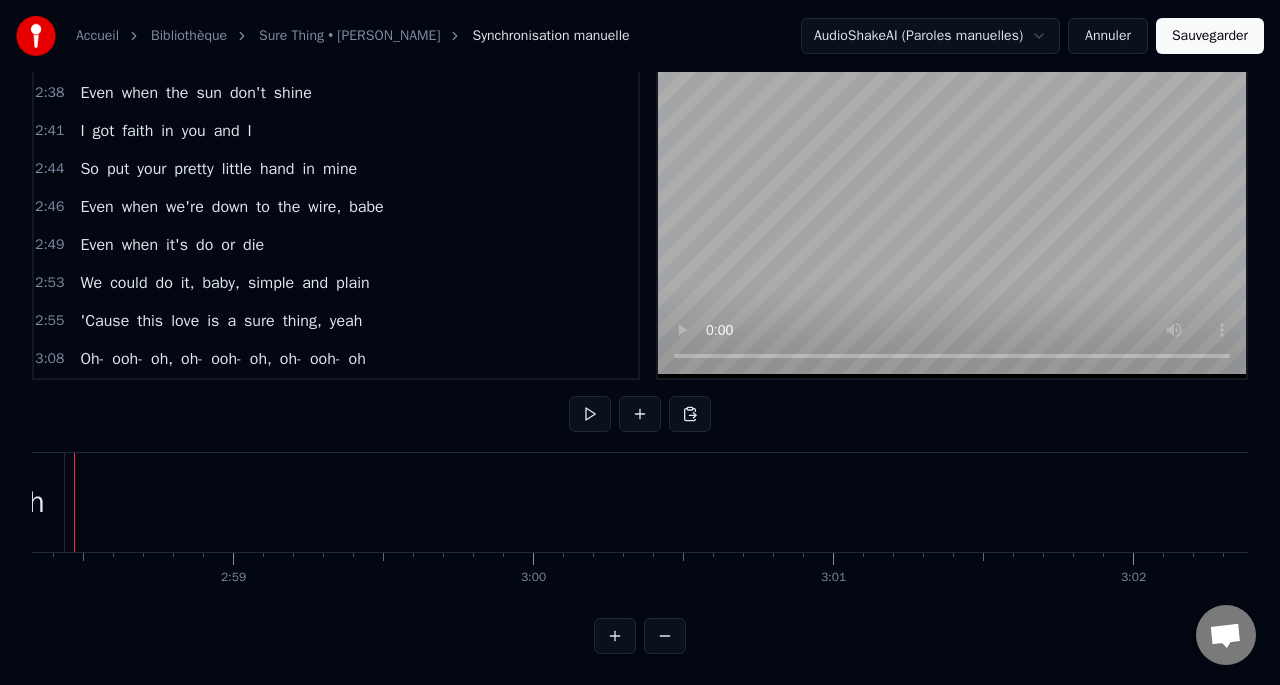 scroll, scrollTop: 0, scrollLeft: 53440, axis: horizontal 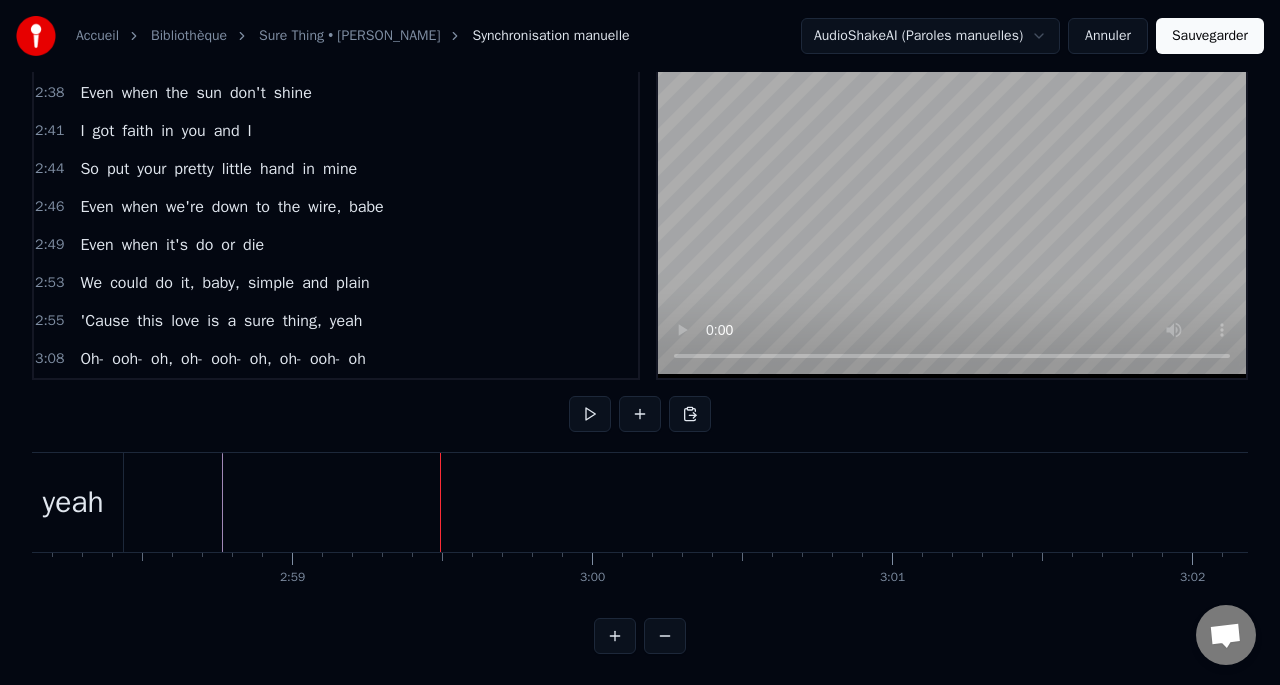 click at bounding box center (-23858, 502) 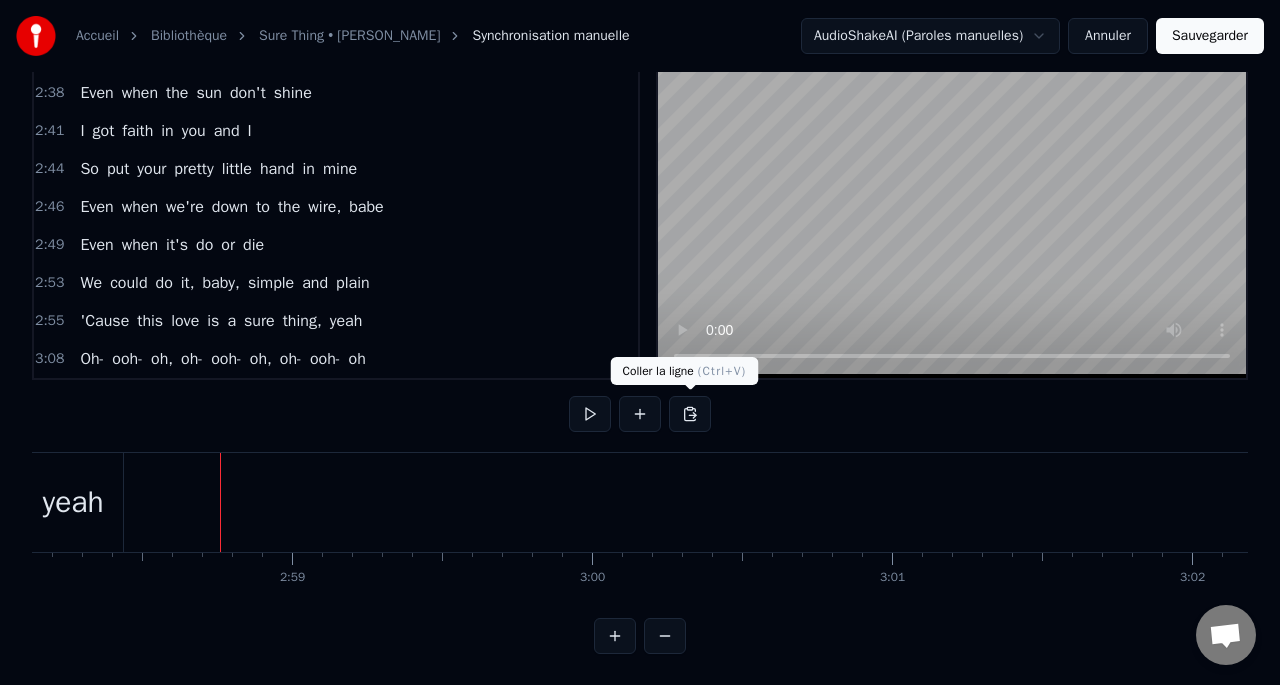 click at bounding box center [690, 414] 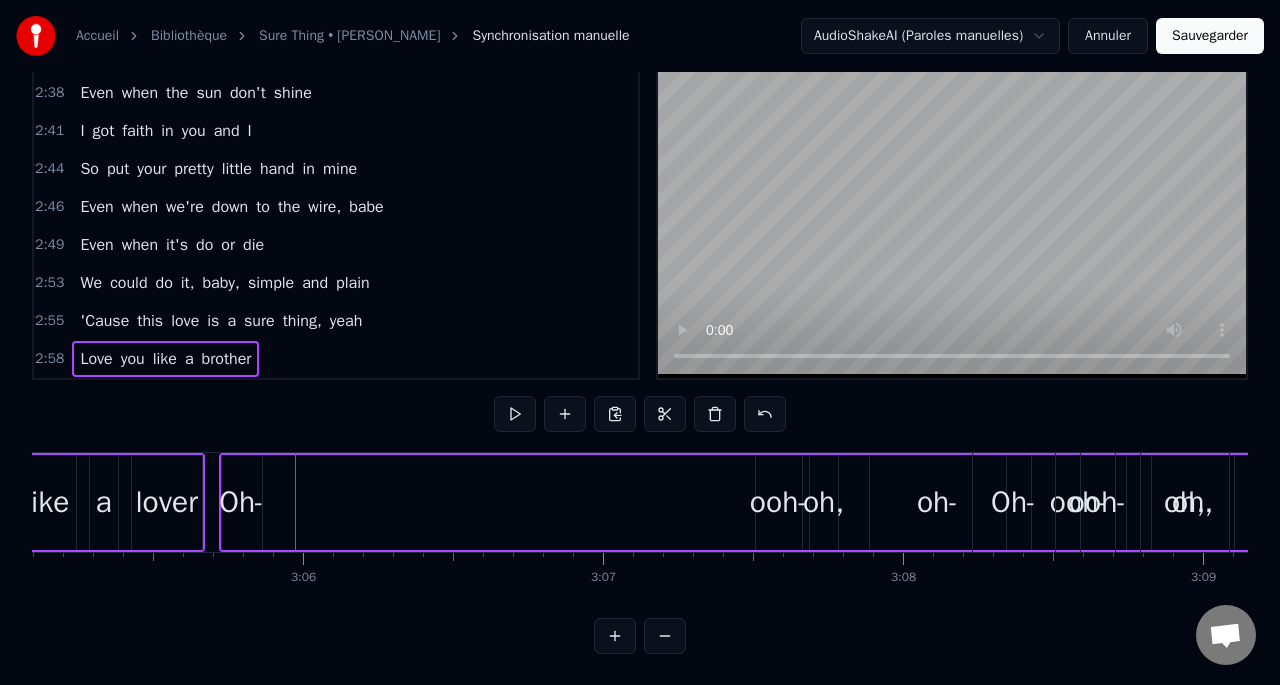 scroll, scrollTop: 0, scrollLeft: 55512, axis: horizontal 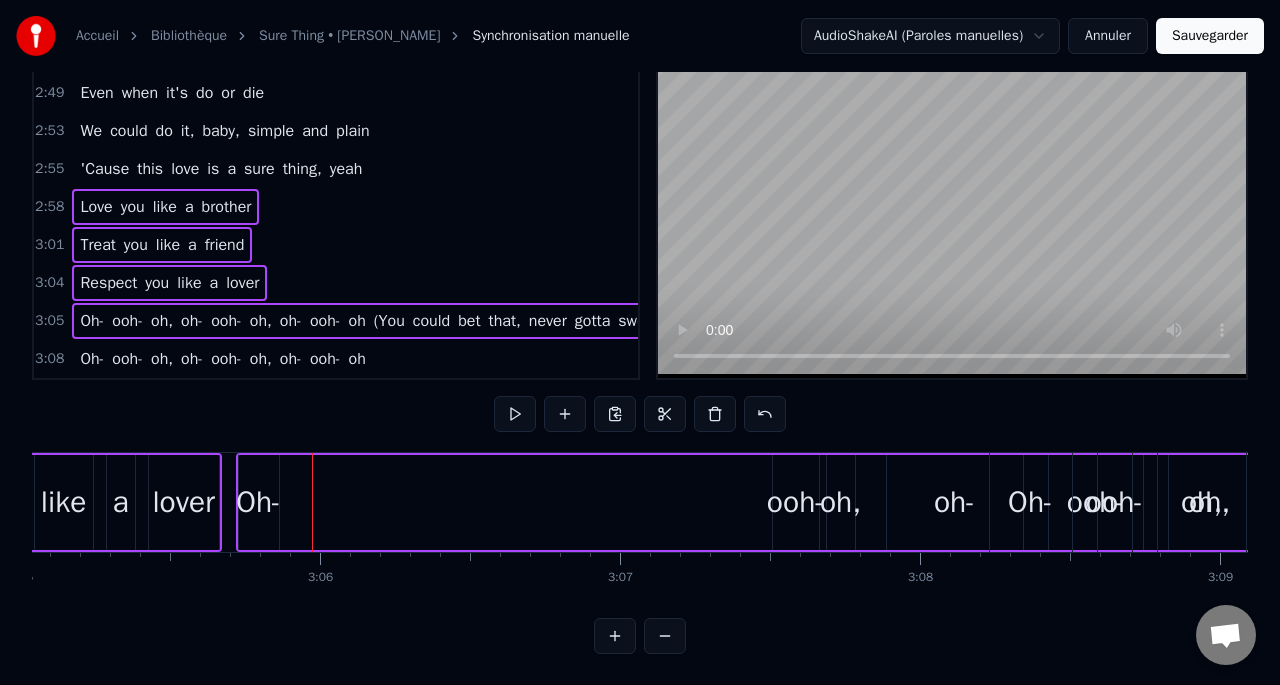 click on "3:05" at bounding box center [49, 321] 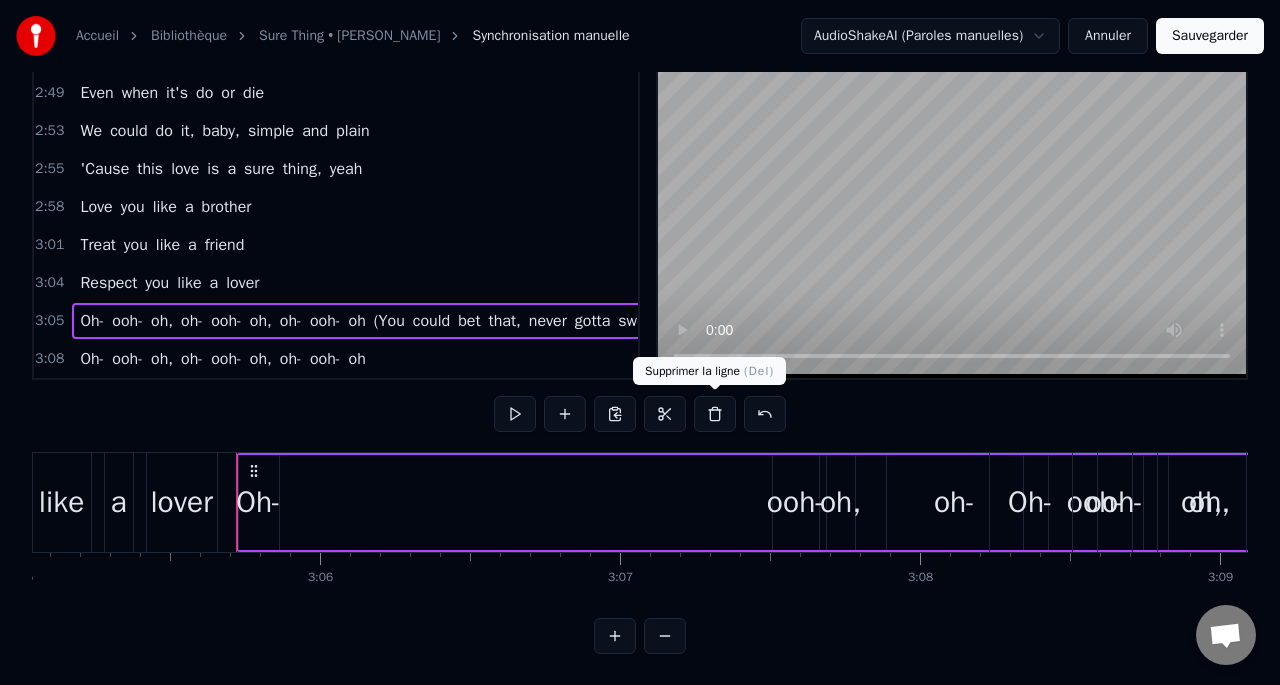 click at bounding box center (715, 414) 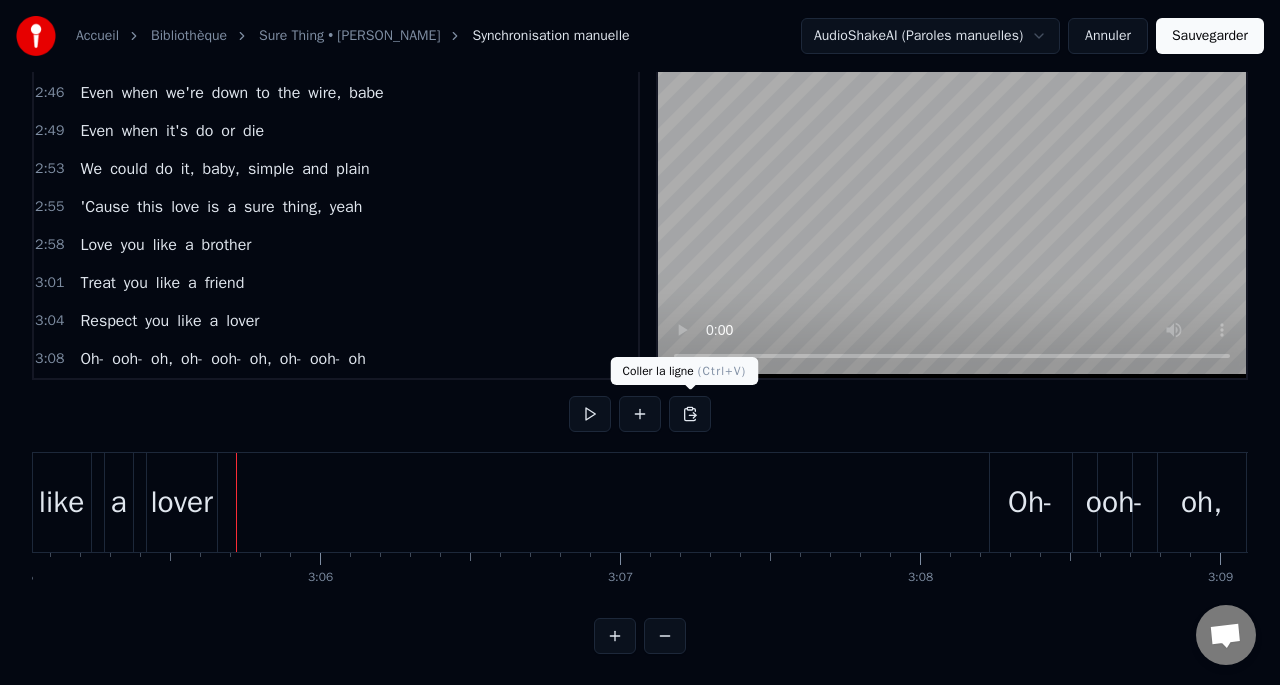 scroll, scrollTop: 2093, scrollLeft: 0, axis: vertical 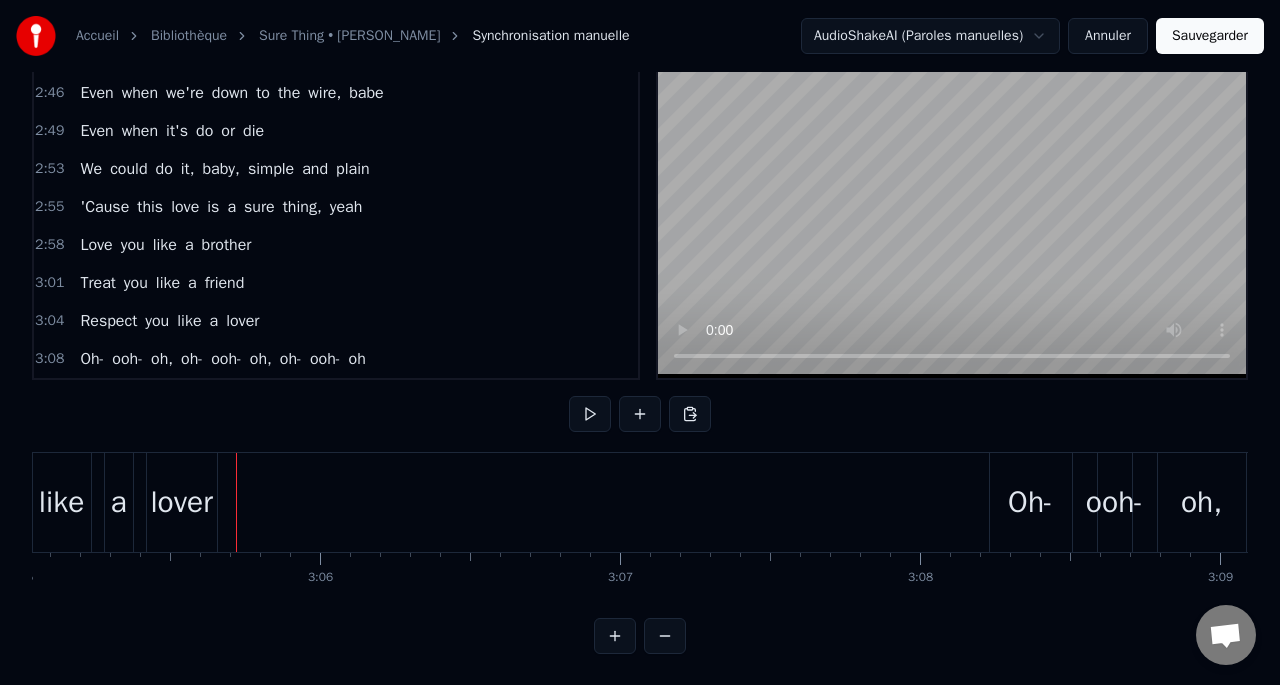 click on "3:08" at bounding box center (49, 359) 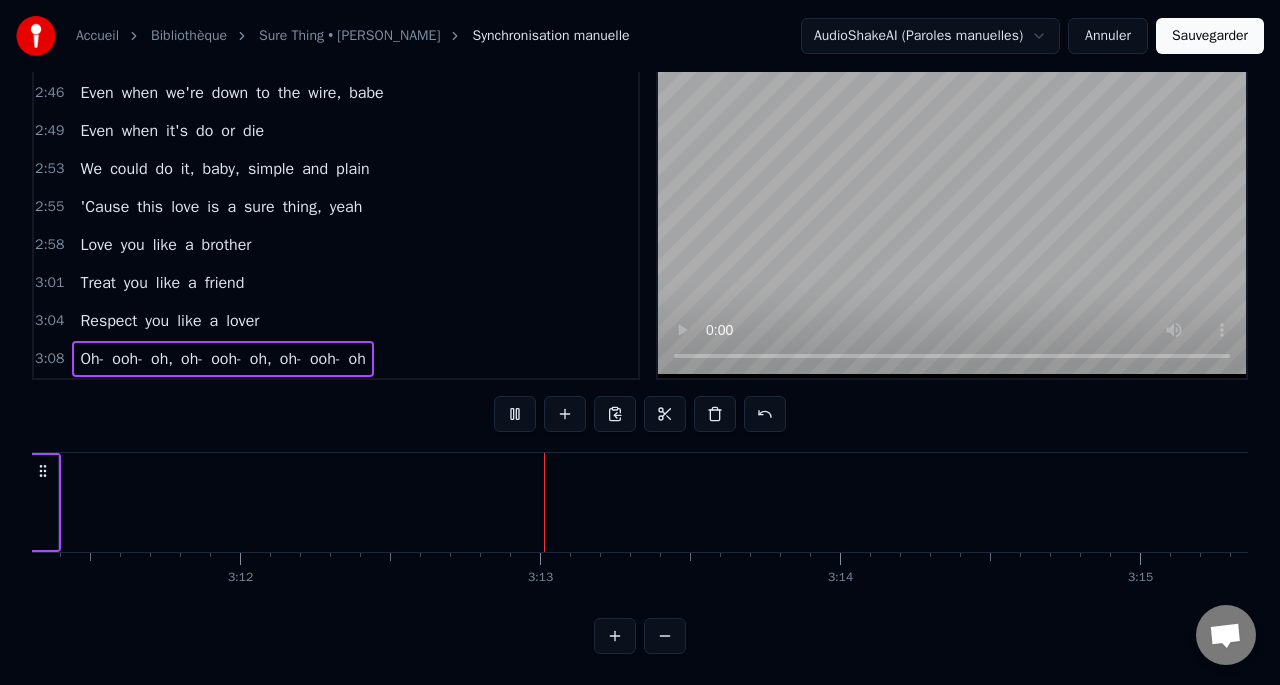 scroll, scrollTop: 0, scrollLeft: 57604, axis: horizontal 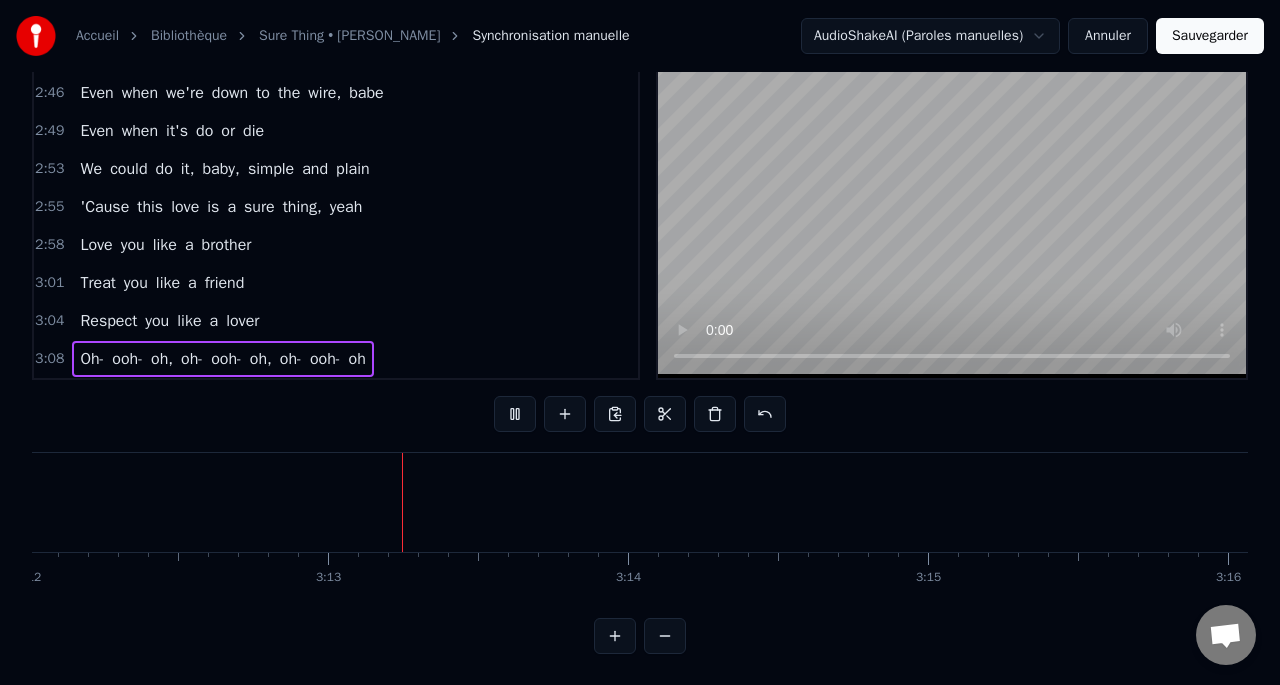 click on "Sauvegarder" at bounding box center [1210, 36] 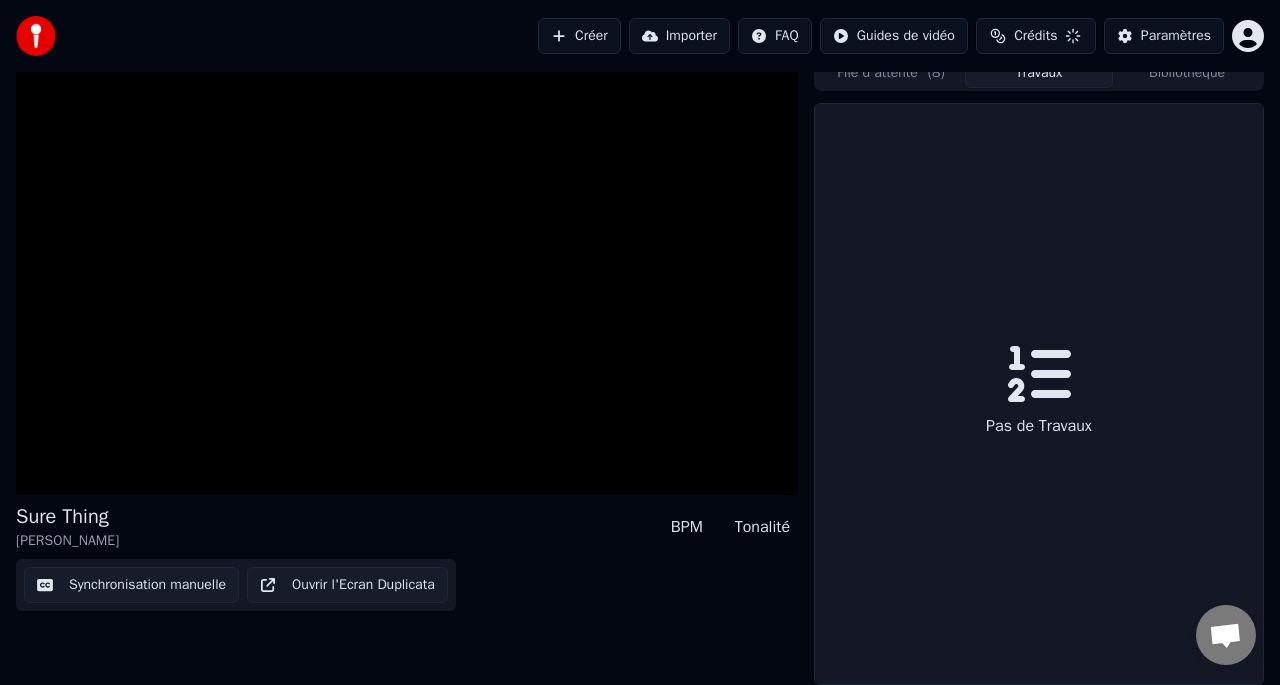 scroll, scrollTop: 17, scrollLeft: 0, axis: vertical 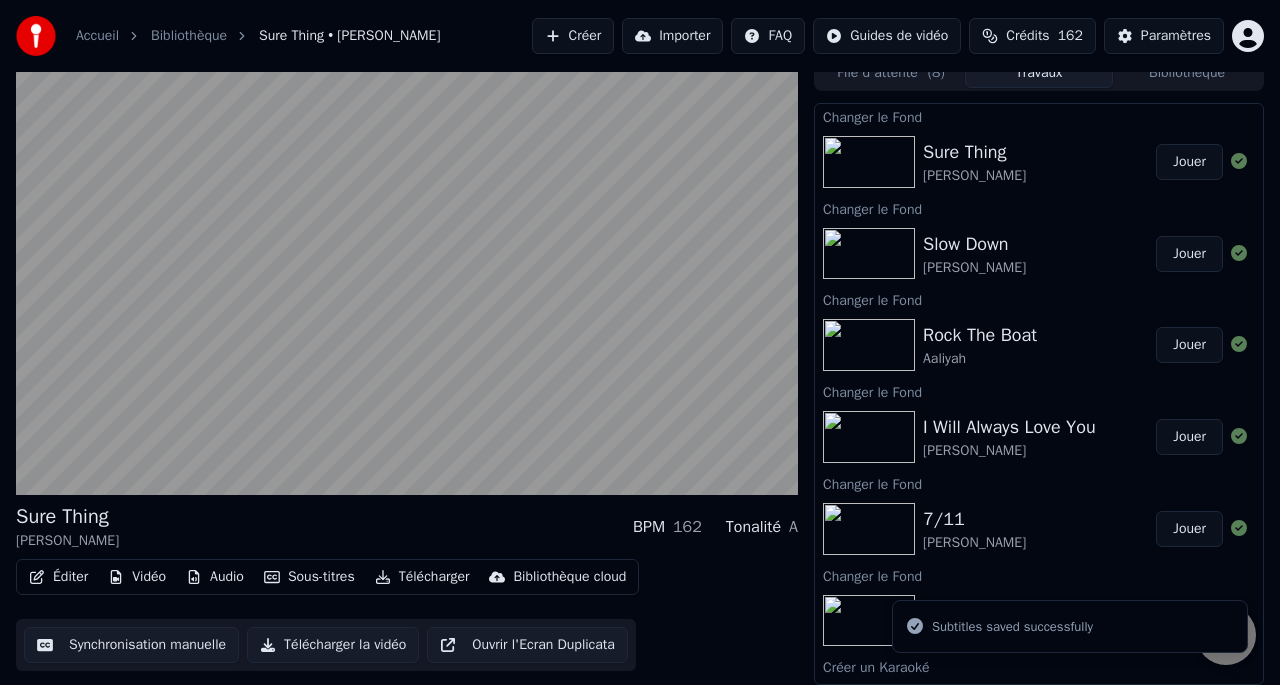 click on "Télécharger" at bounding box center (422, 577) 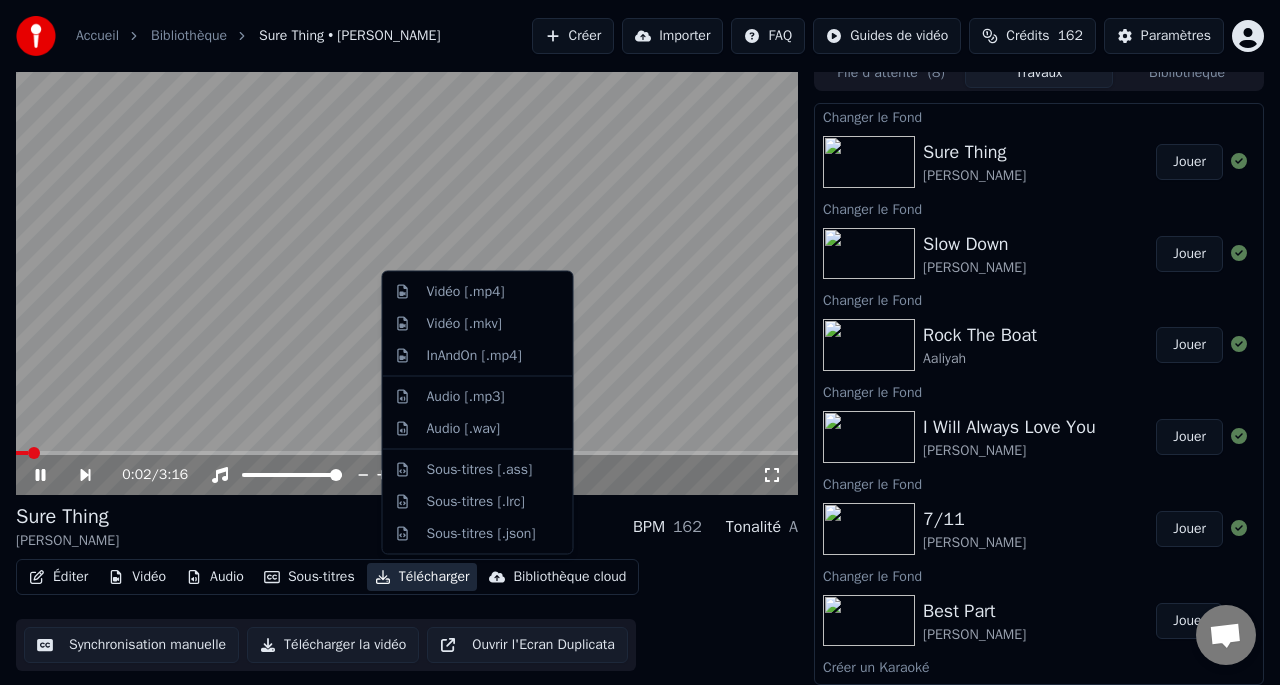 click 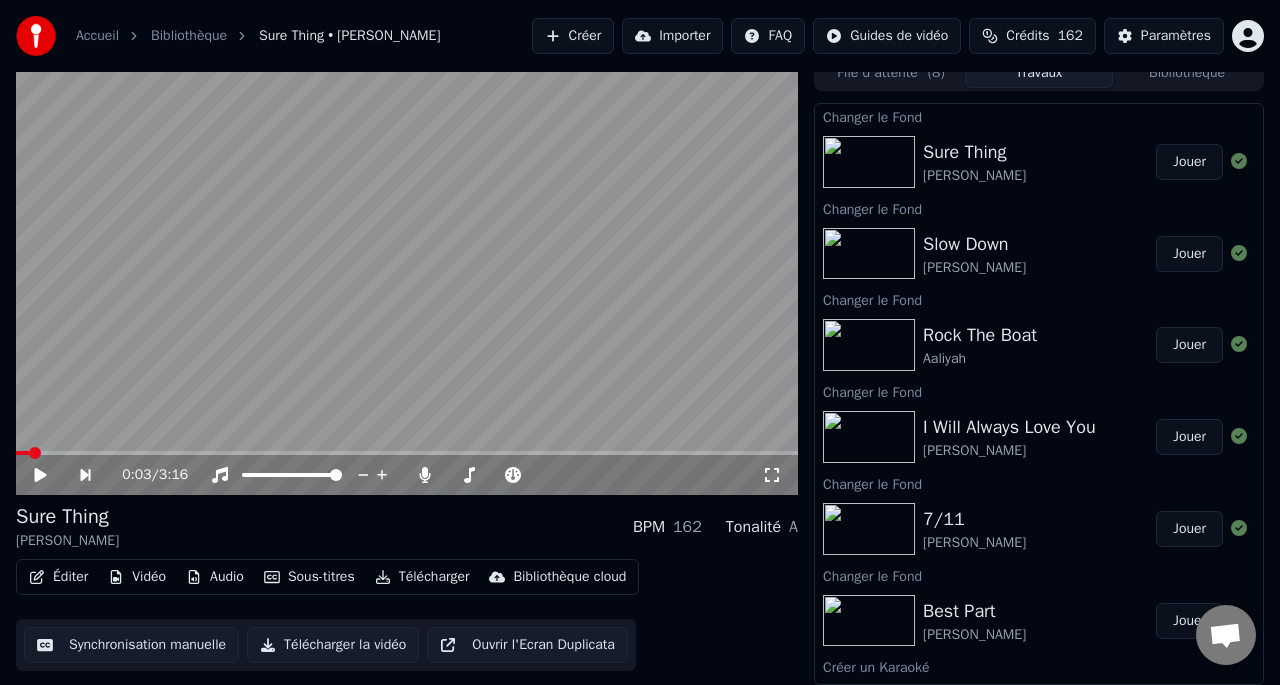 scroll, scrollTop: 0, scrollLeft: 0, axis: both 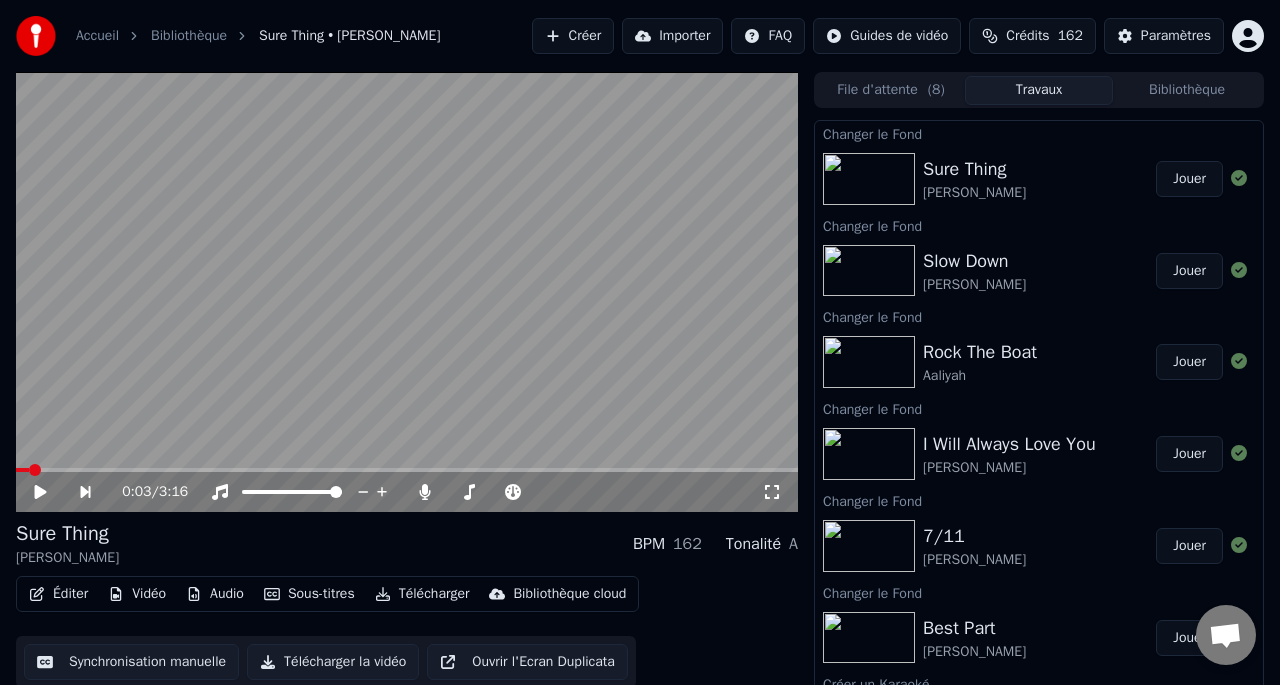 click on "Jouer" at bounding box center (1189, 271) 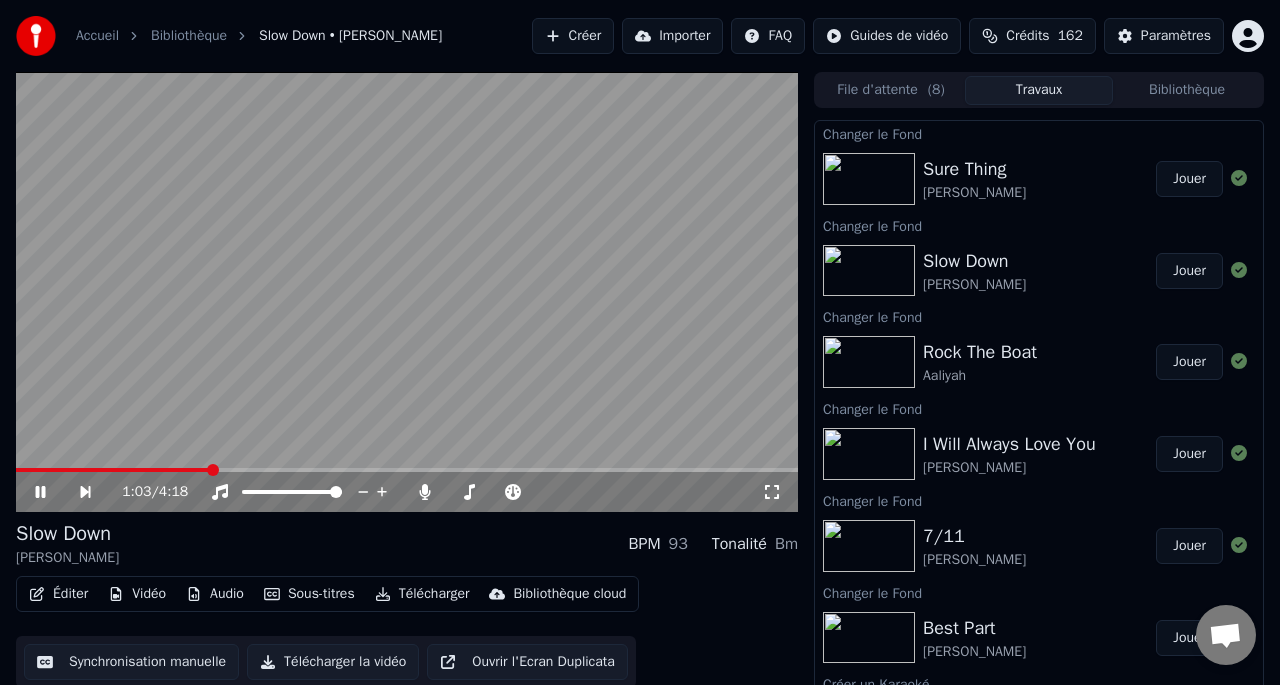 click at bounding box center [407, 292] 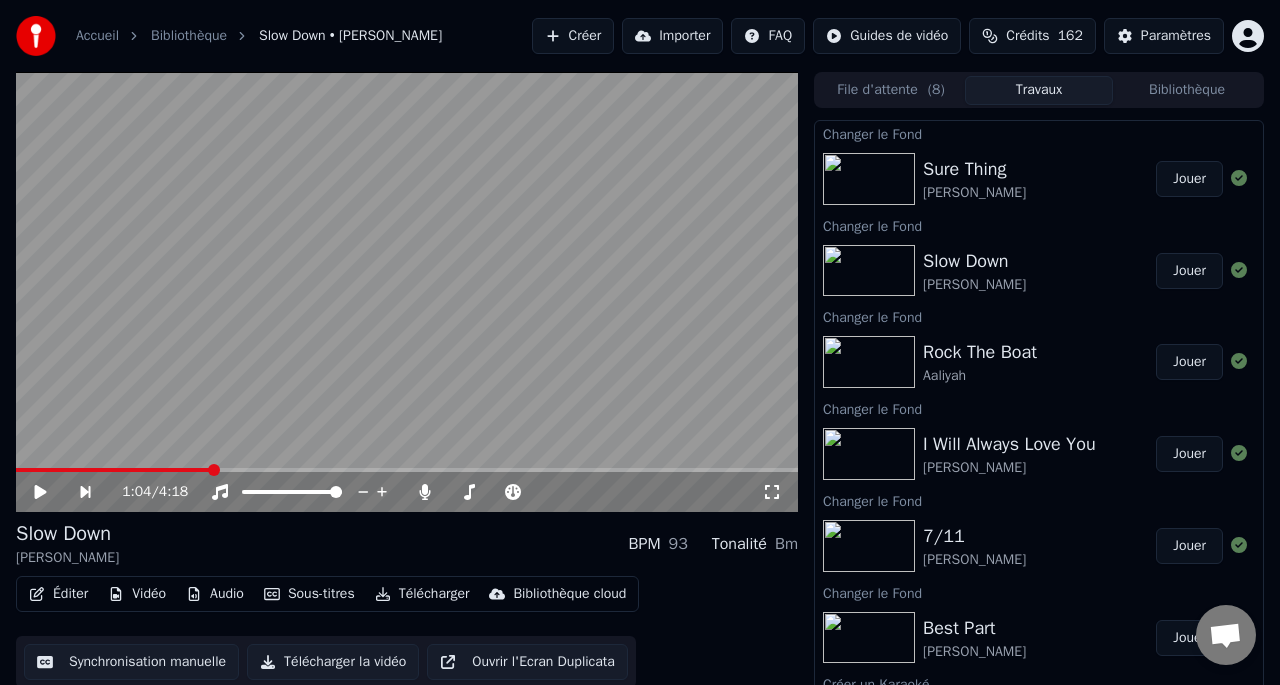 click 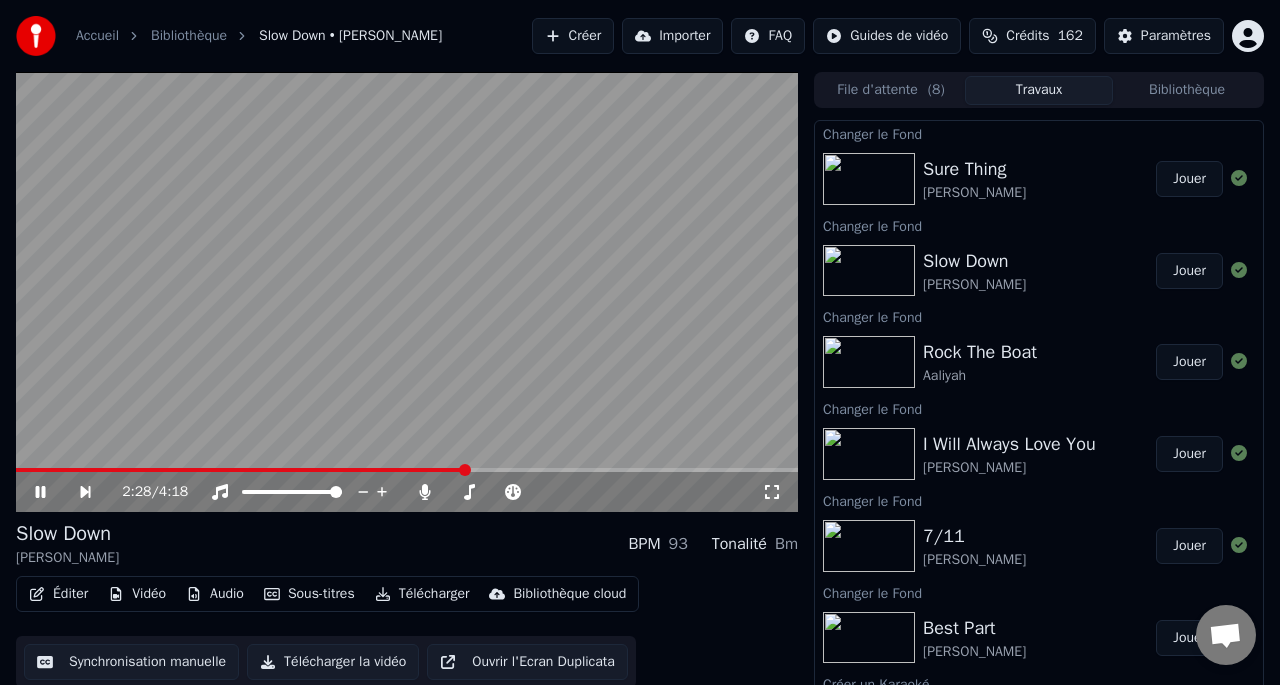click at bounding box center (407, 292) 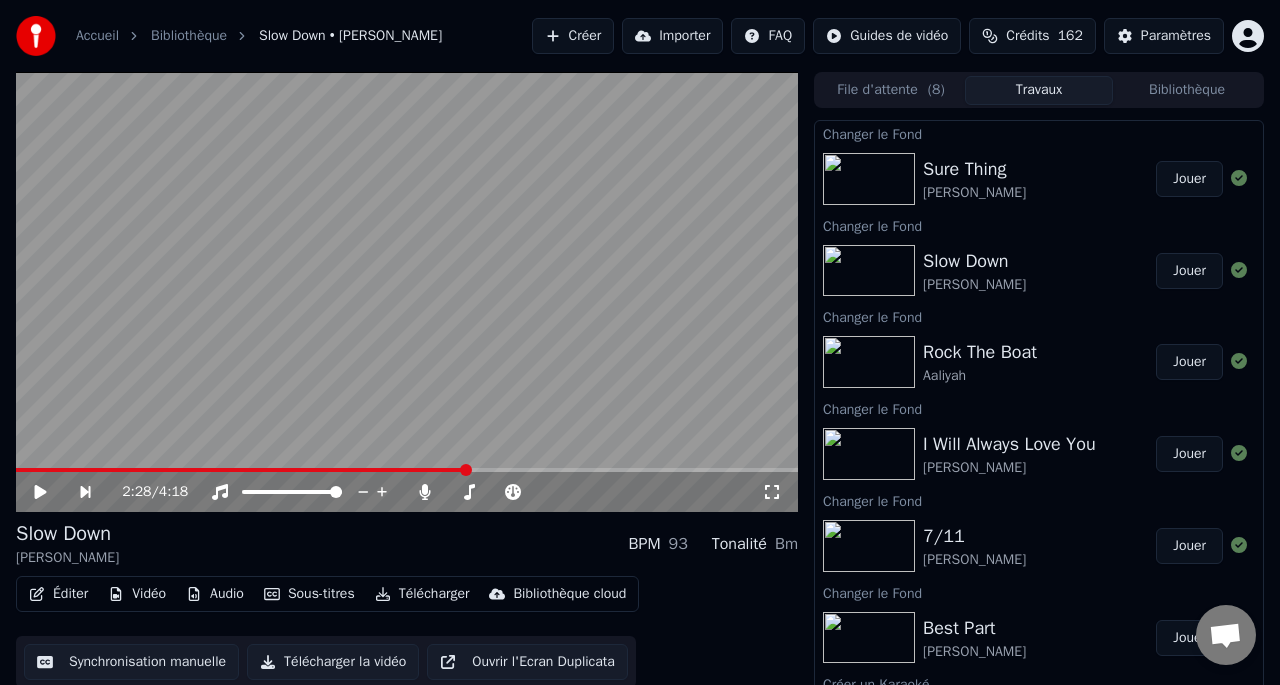 click at bounding box center (407, 292) 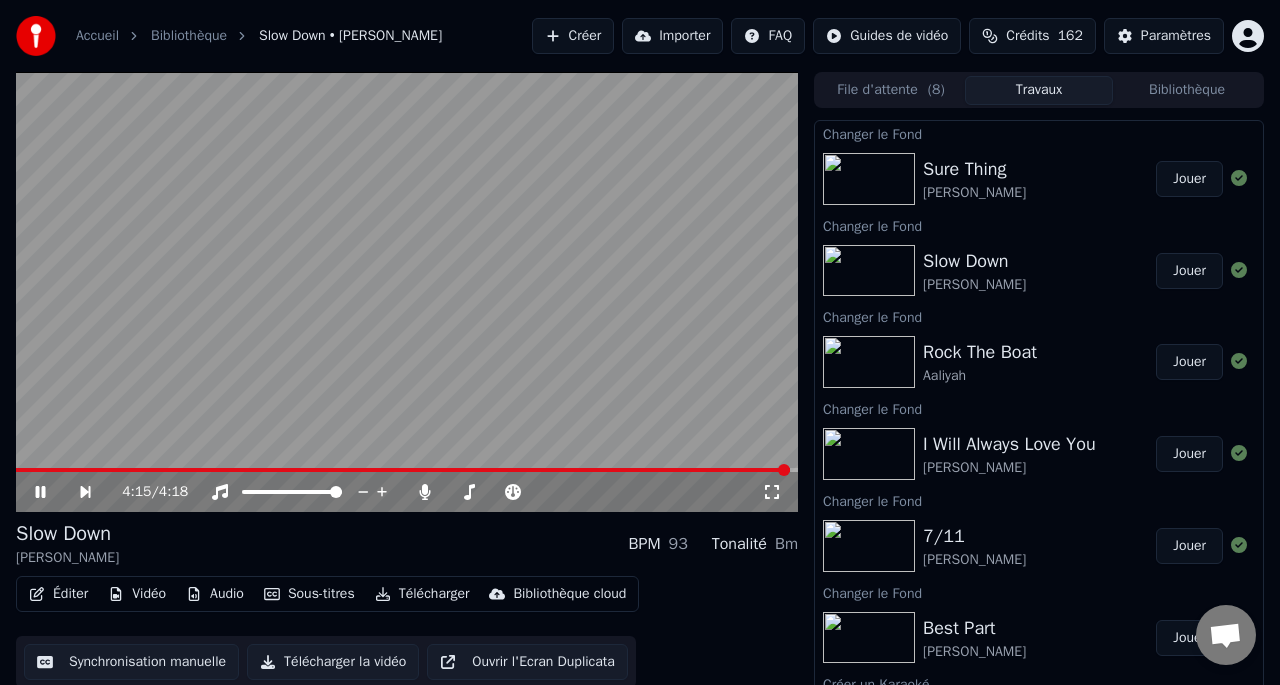 click on "Éditer" at bounding box center (58, 594) 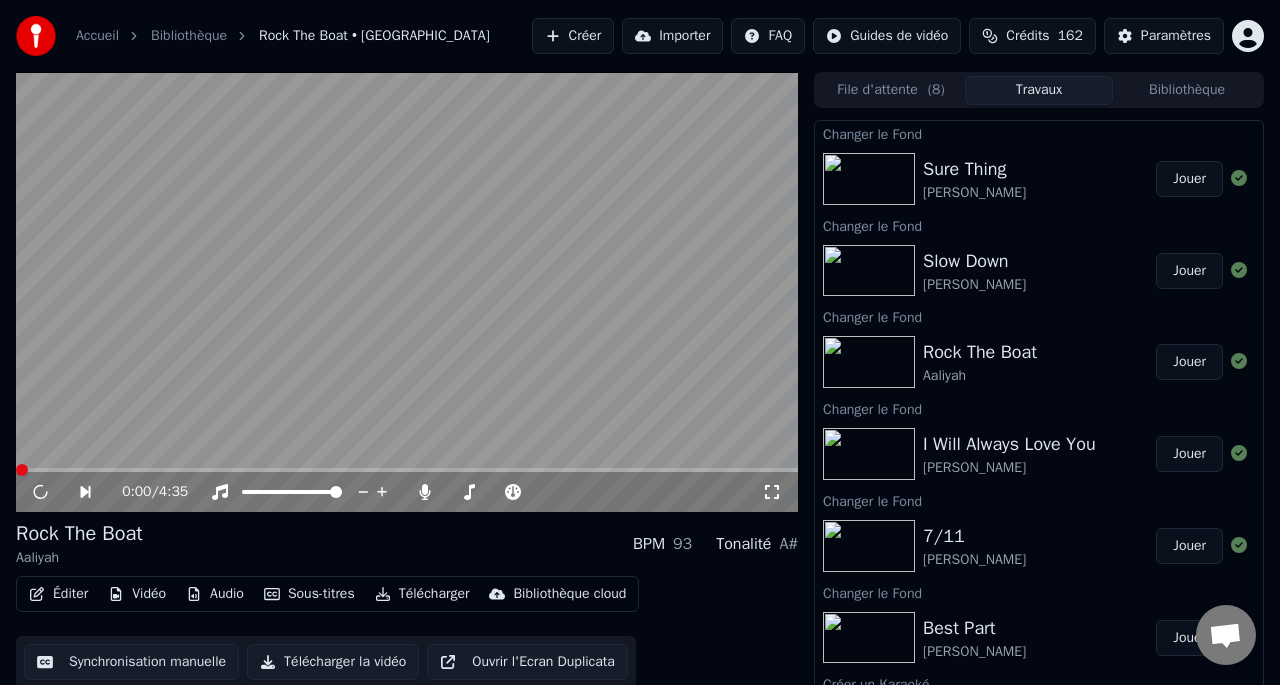 click on "Rock The Boat Aaliyah BPM 93 Tonalité A#" at bounding box center (407, 544) 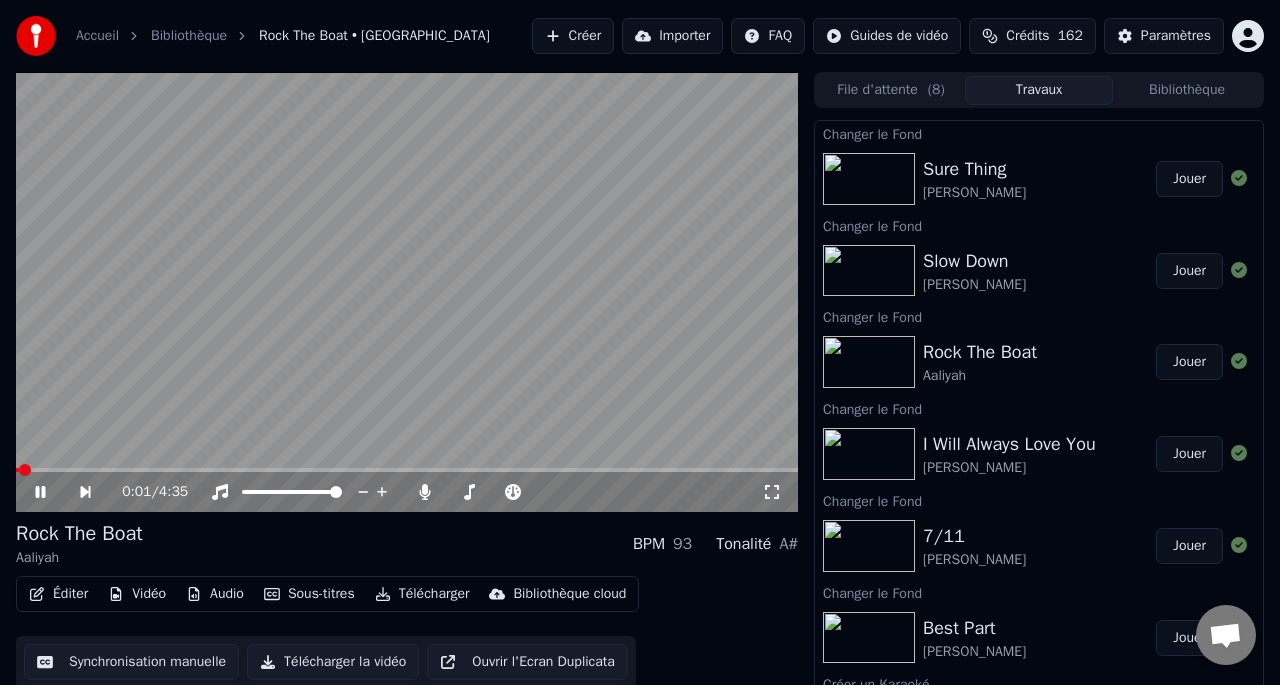 click on "Jouer" at bounding box center (1189, 271) 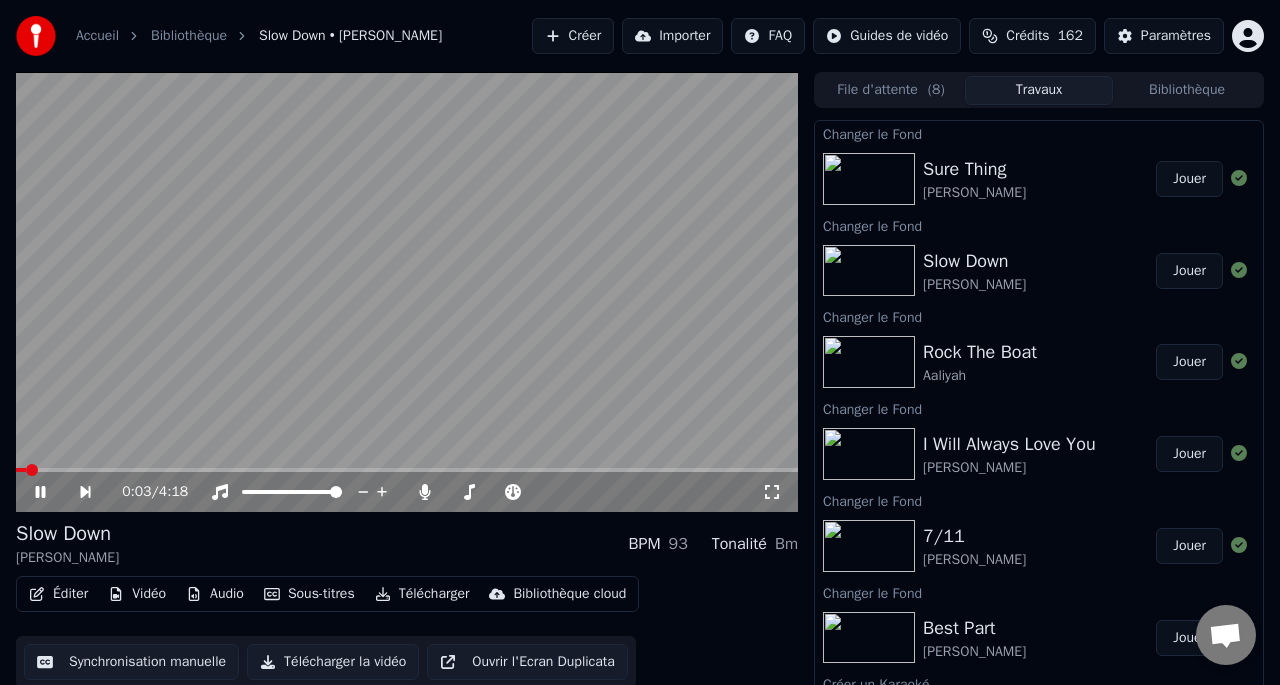 click 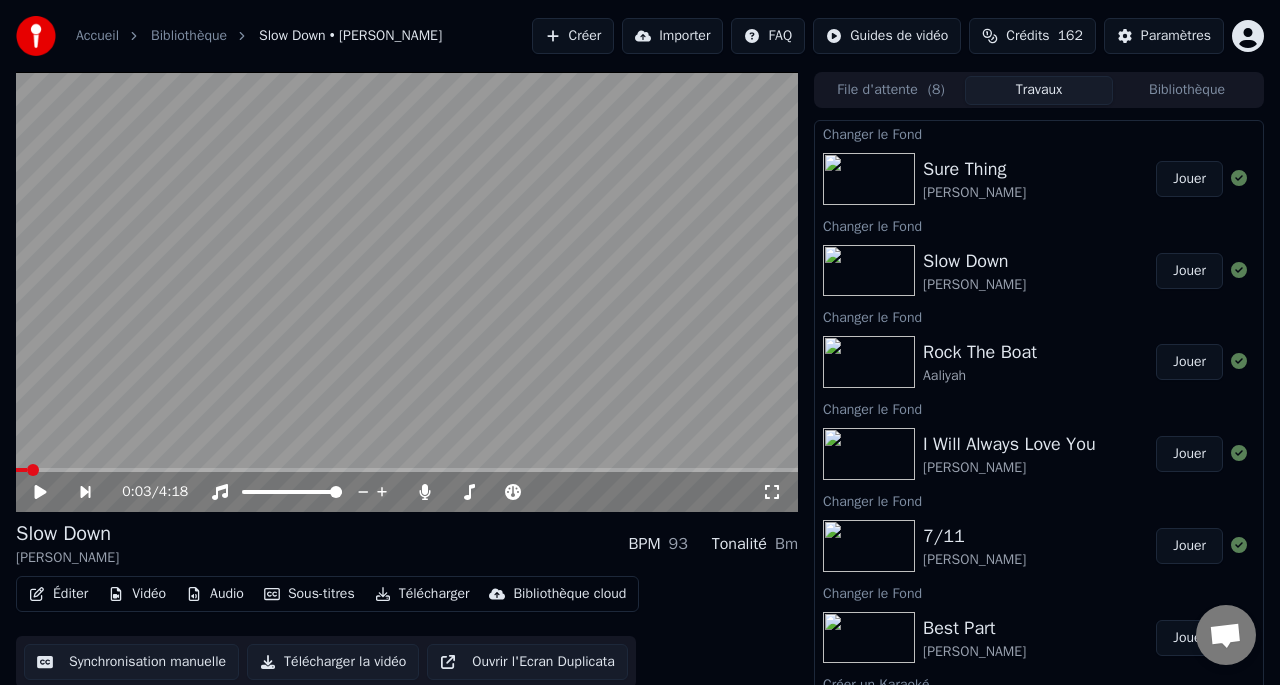 click on "Éditer" at bounding box center (58, 594) 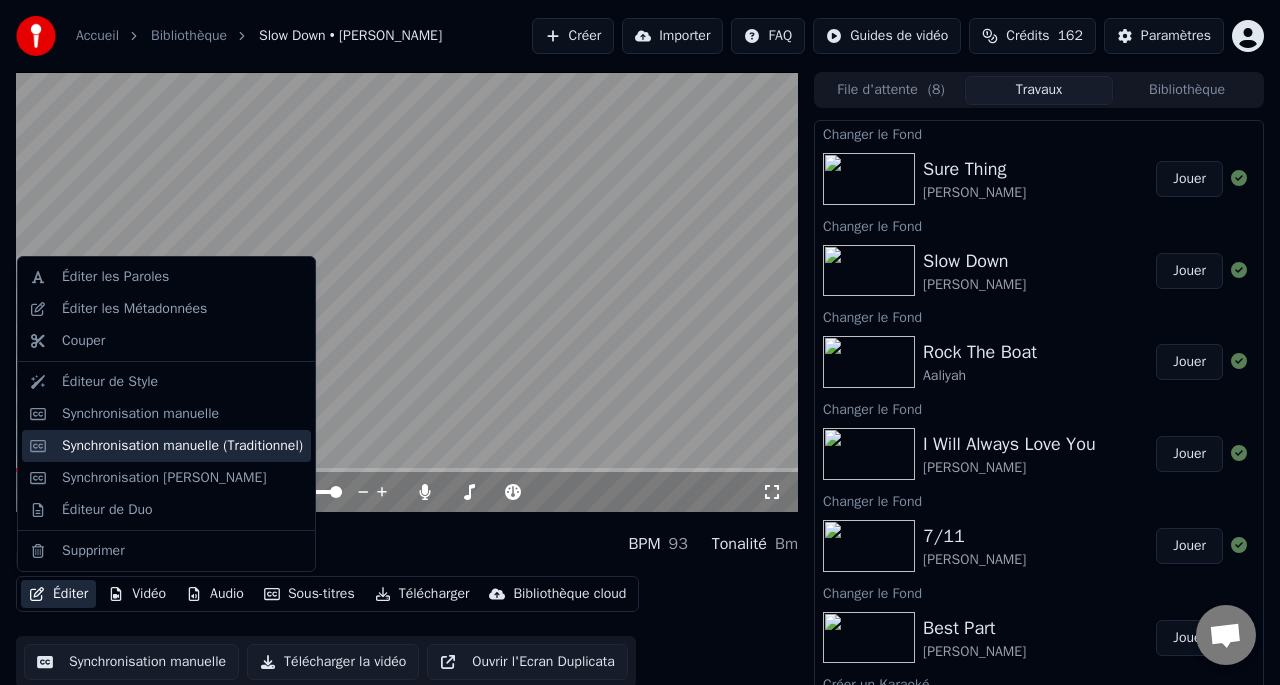 click on "Synchronisation manuelle (Traditionnel)" at bounding box center [182, 446] 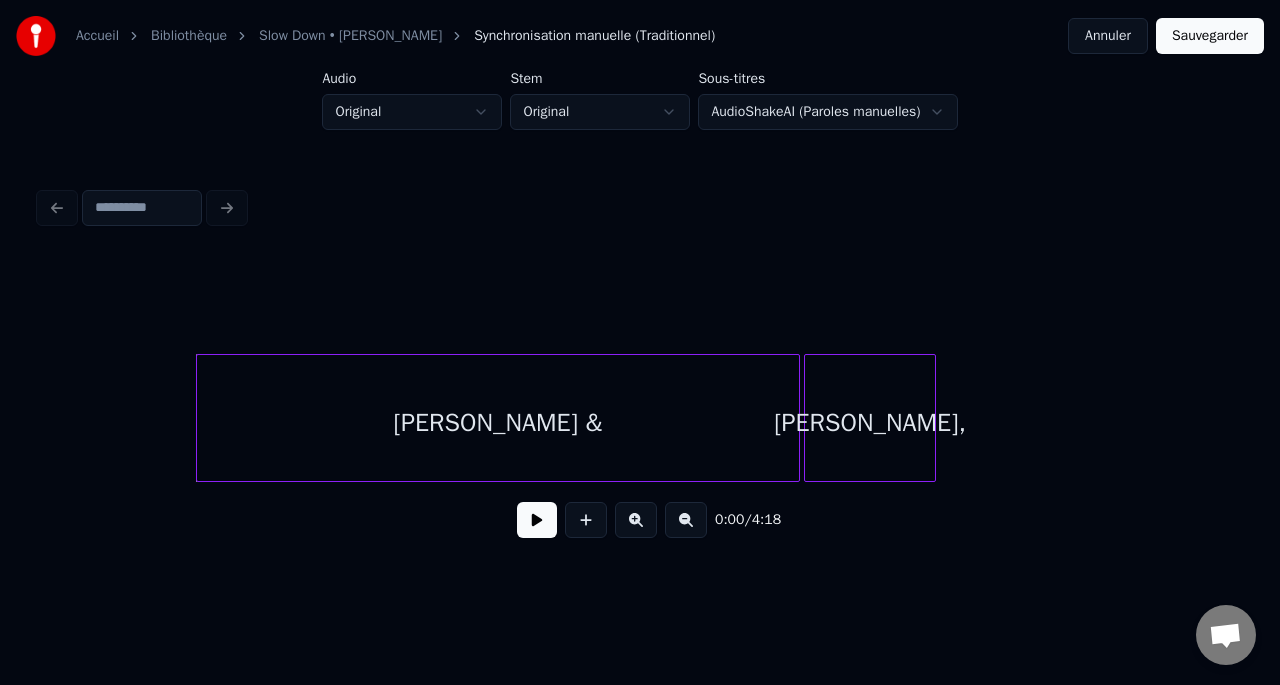 click on "Tim &" at bounding box center [498, 423] 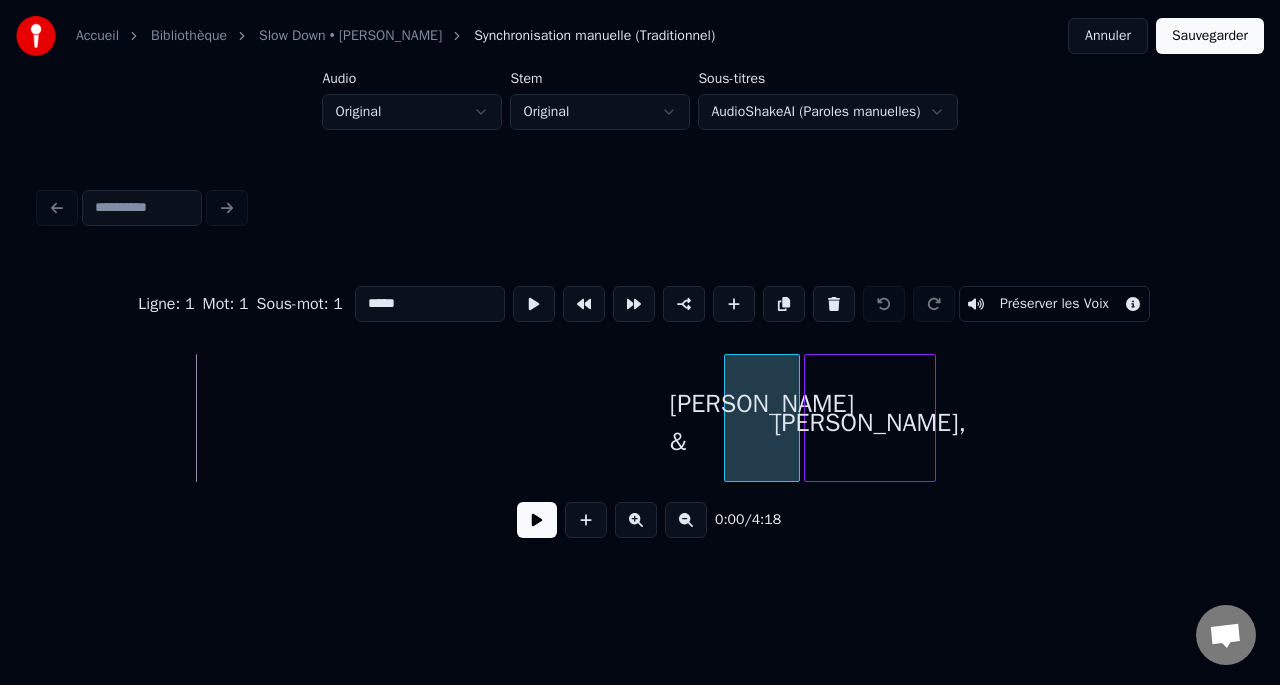 click on "Tim &" at bounding box center [762, 418] 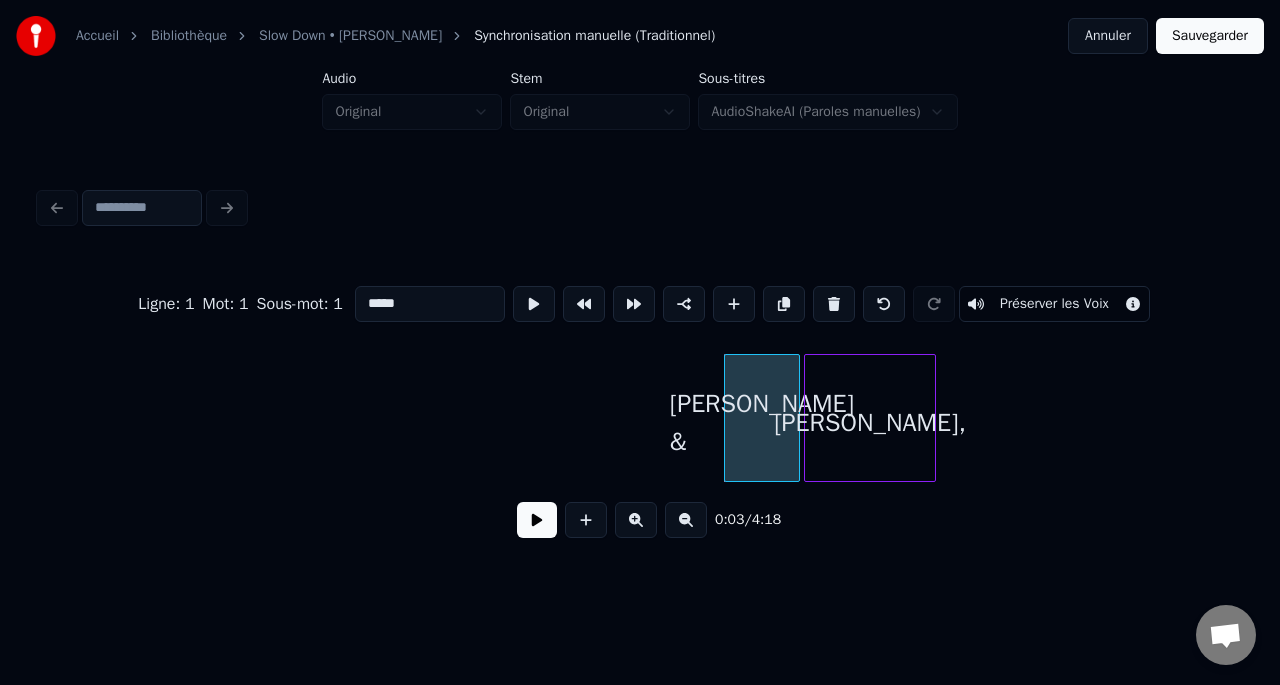 click at bounding box center (537, 520) 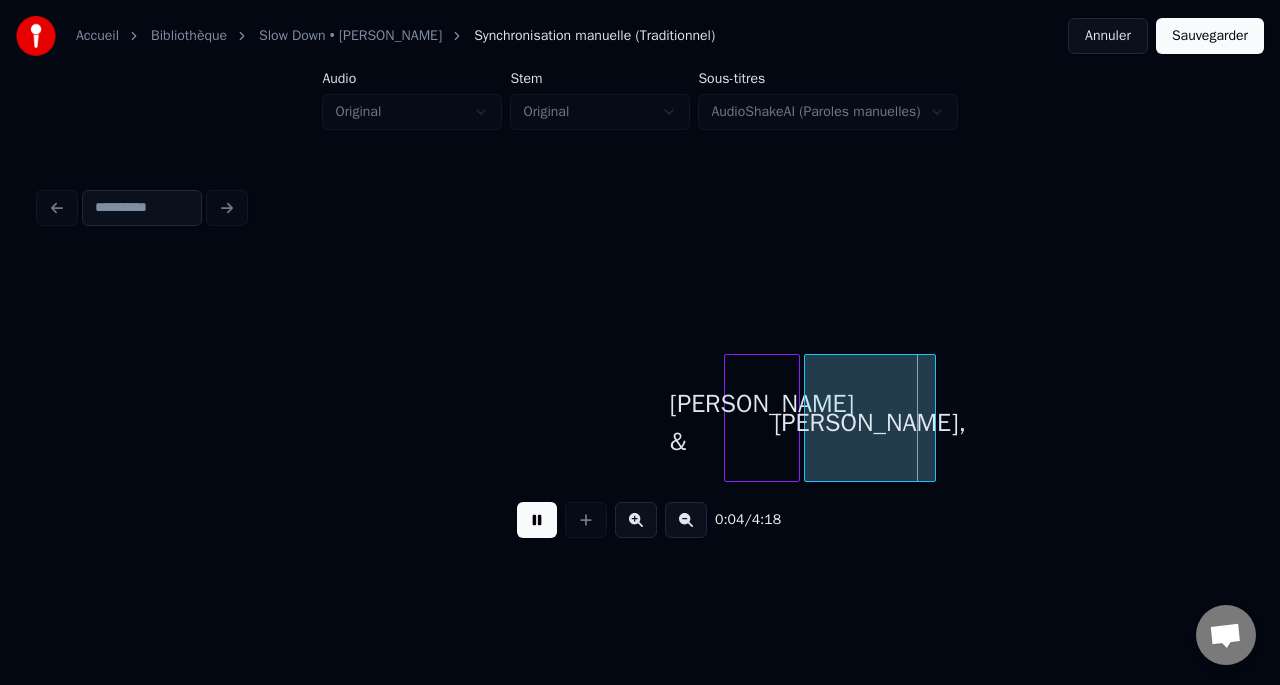click at bounding box center [537, 520] 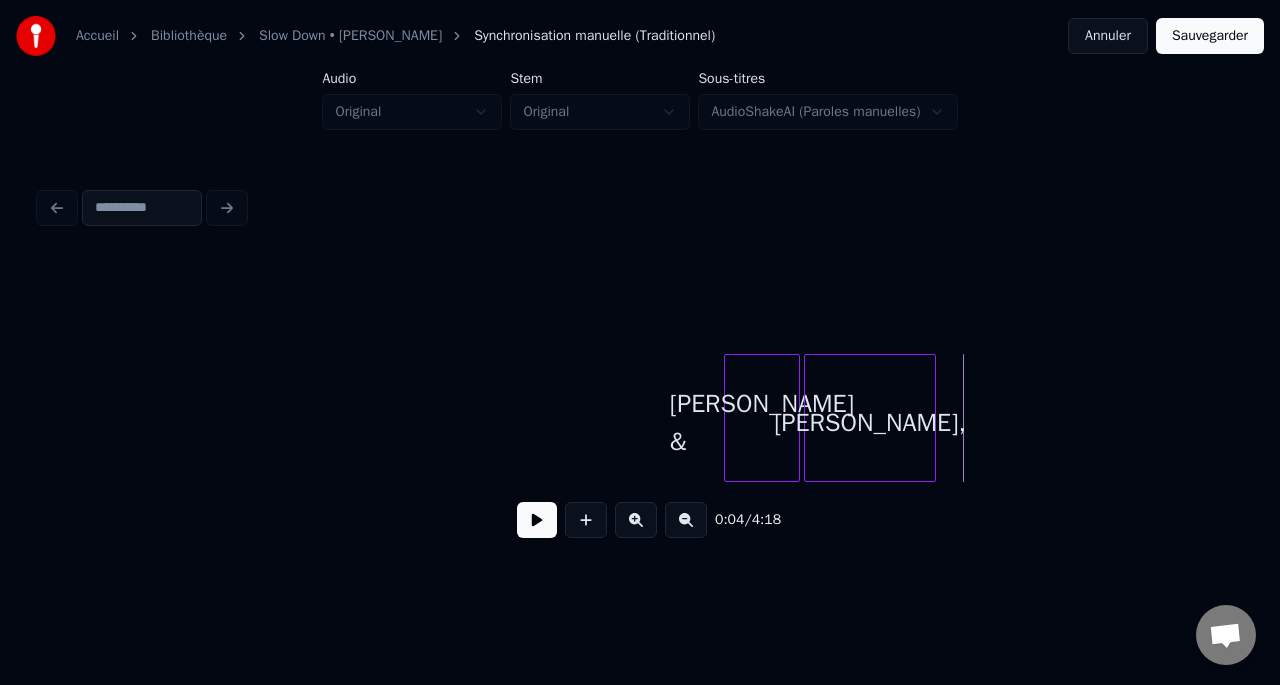 click on "Accueil Bibliothèque Slow Down • Bobby Valentino Synchronisation manuelle (Traditionnel) Annuler Sauvegarder" at bounding box center (640, 36) 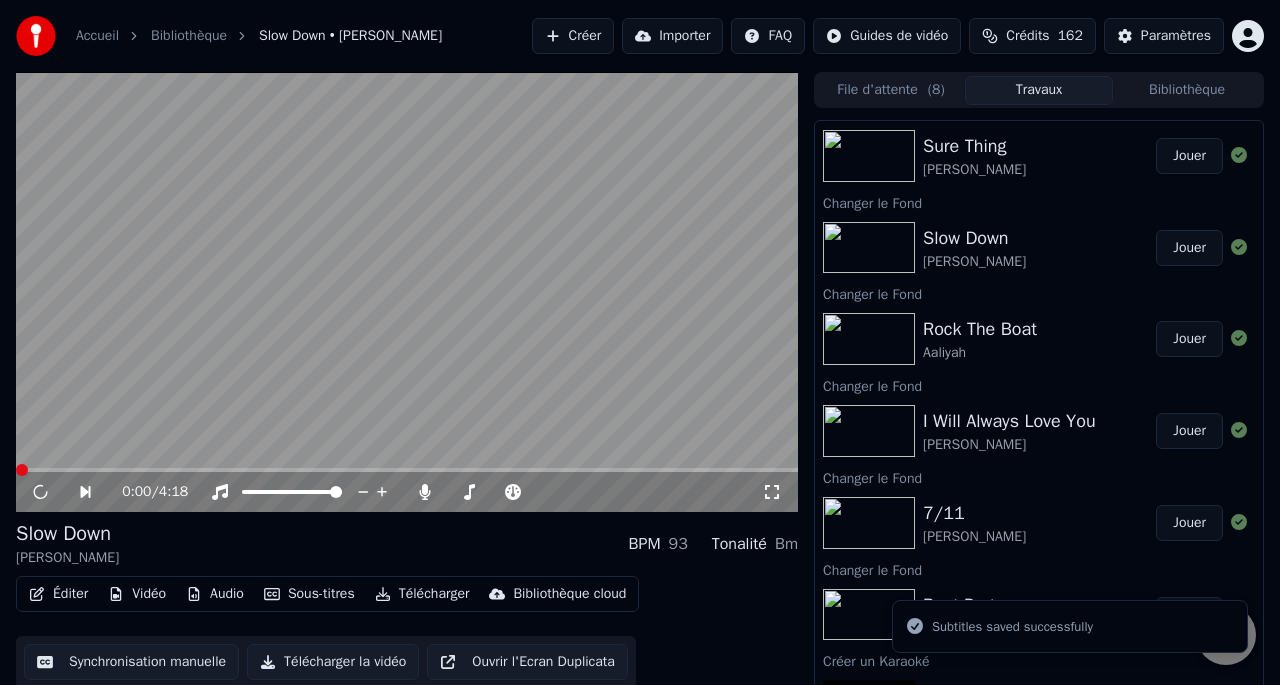 scroll, scrollTop: 0, scrollLeft: 0, axis: both 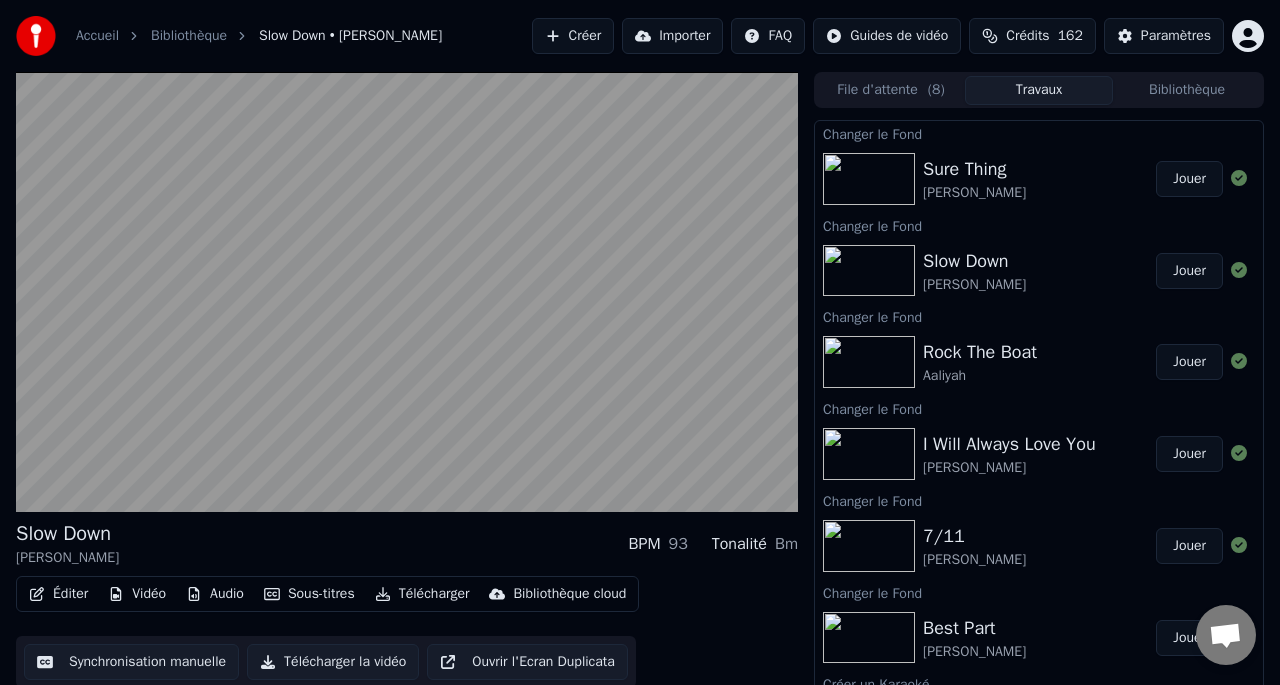 click on "Jouer" at bounding box center [1189, 179] 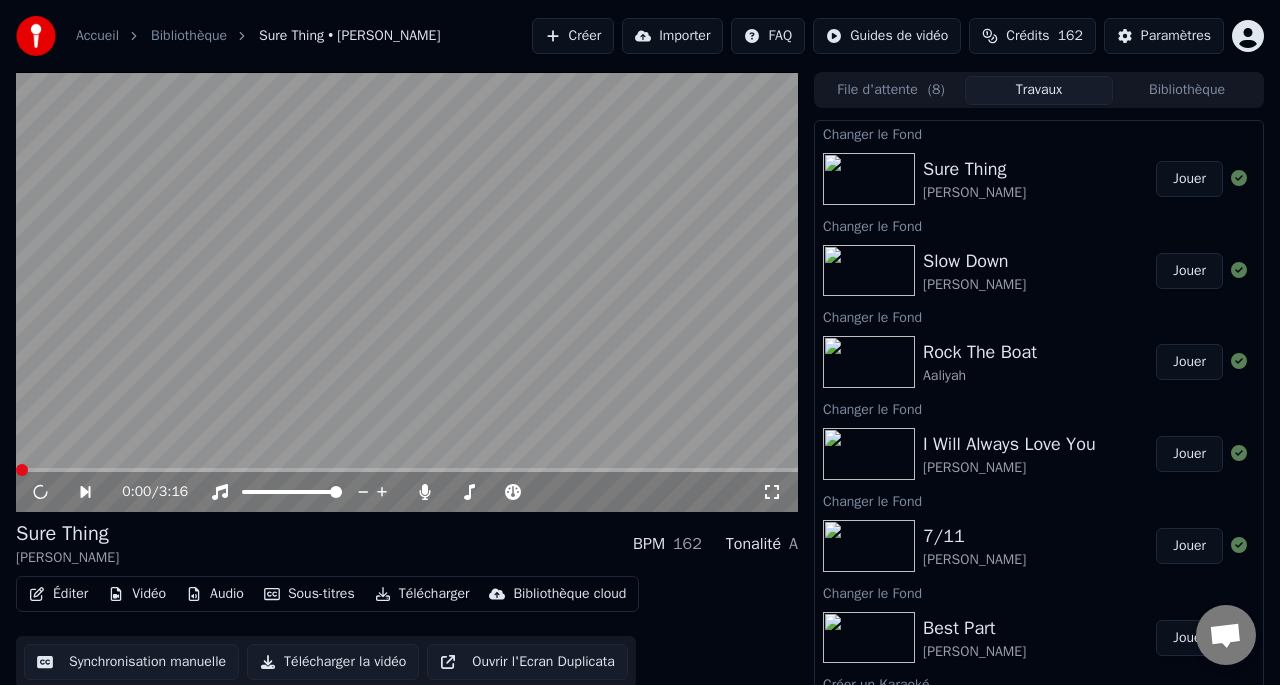 click at bounding box center (407, 470) 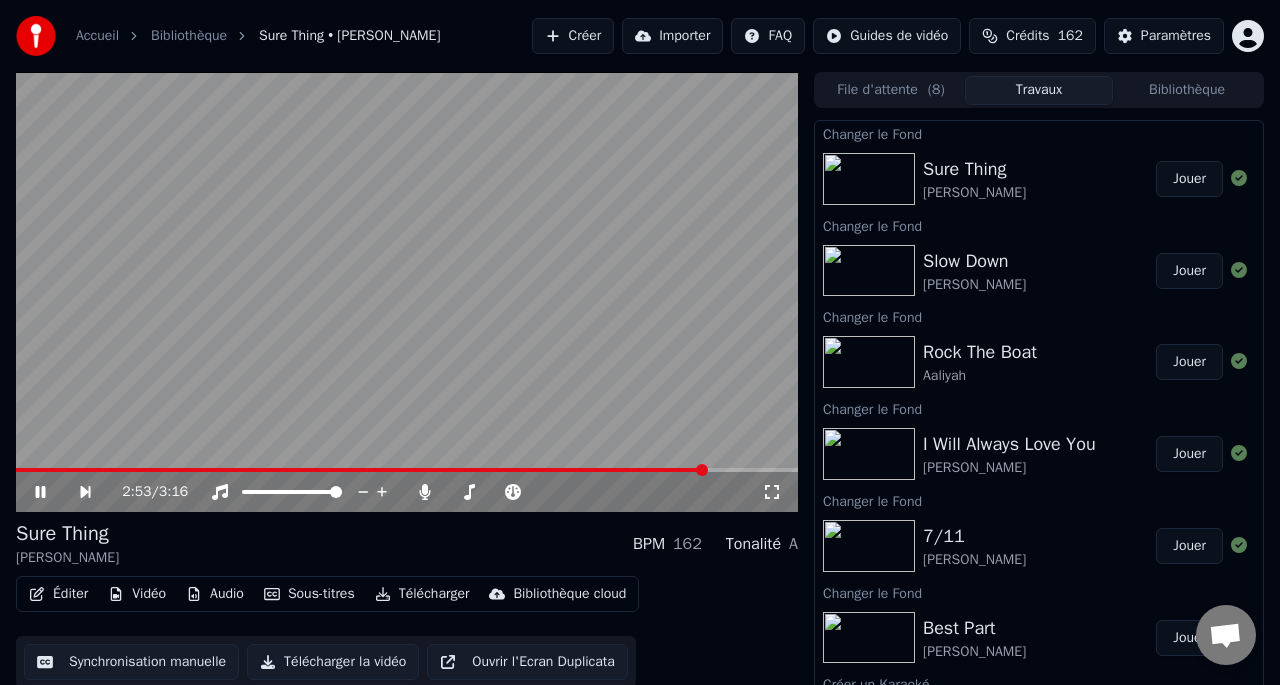 click at bounding box center (407, 292) 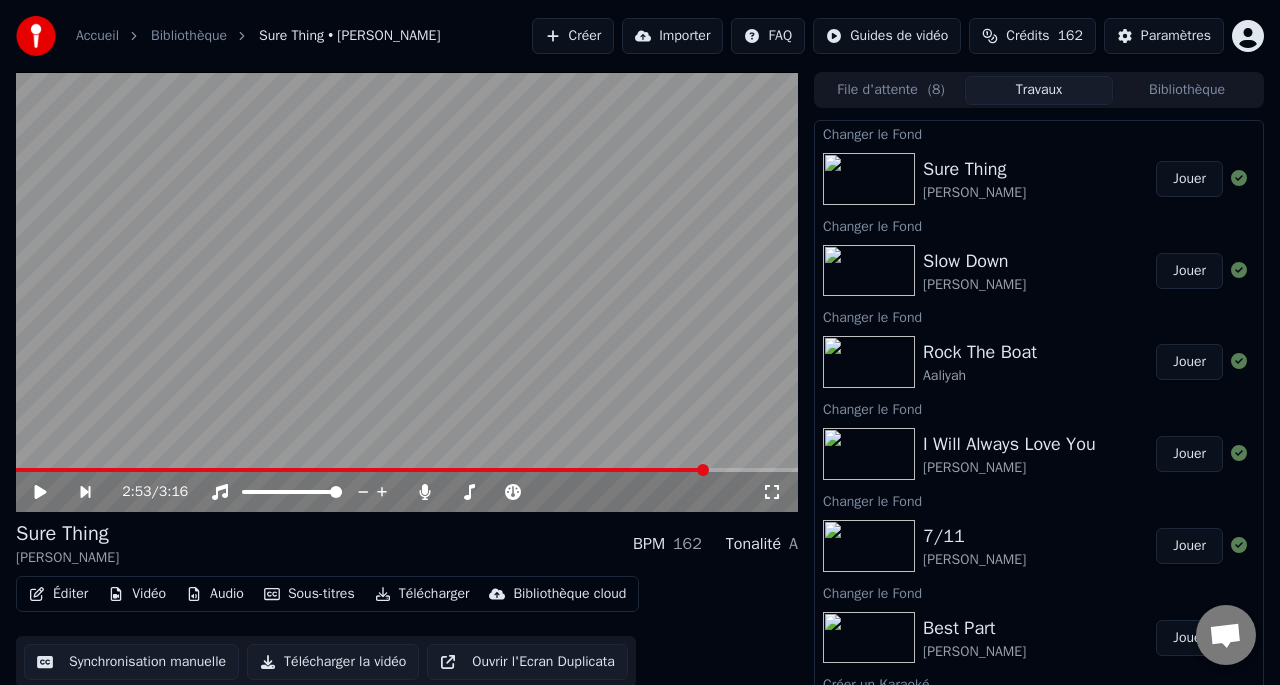 click on "Jouer" at bounding box center [1189, 362] 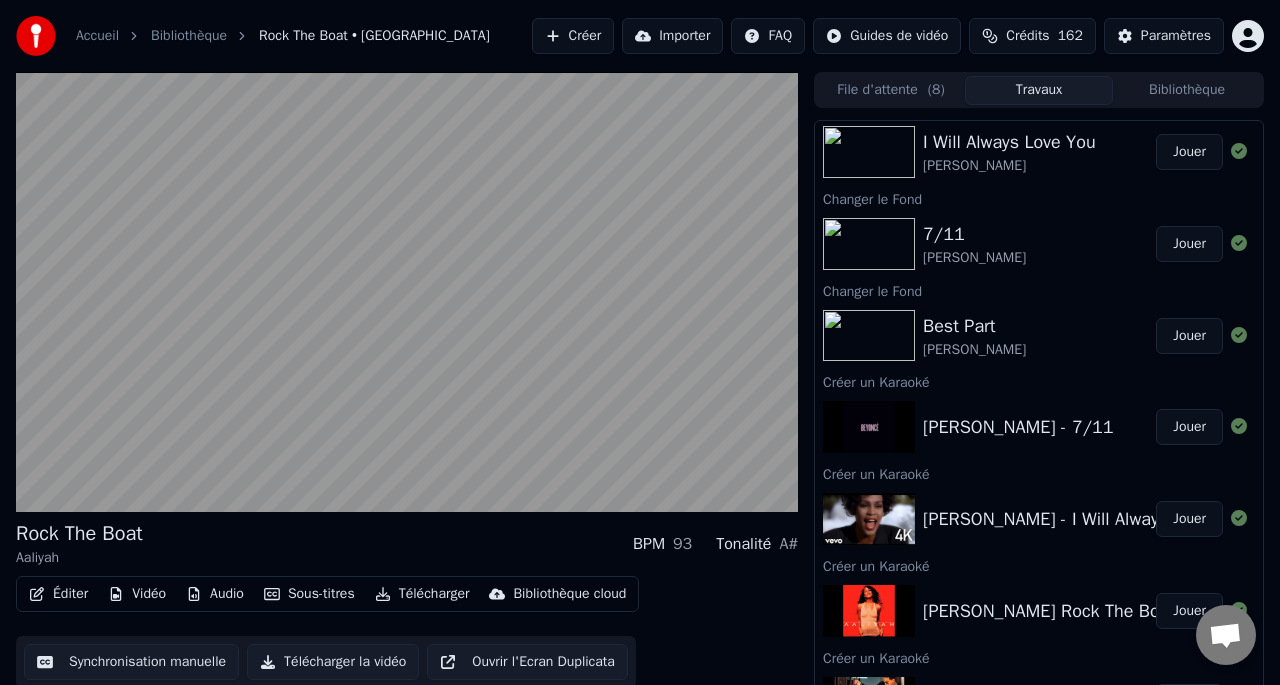 scroll, scrollTop: 0, scrollLeft: 0, axis: both 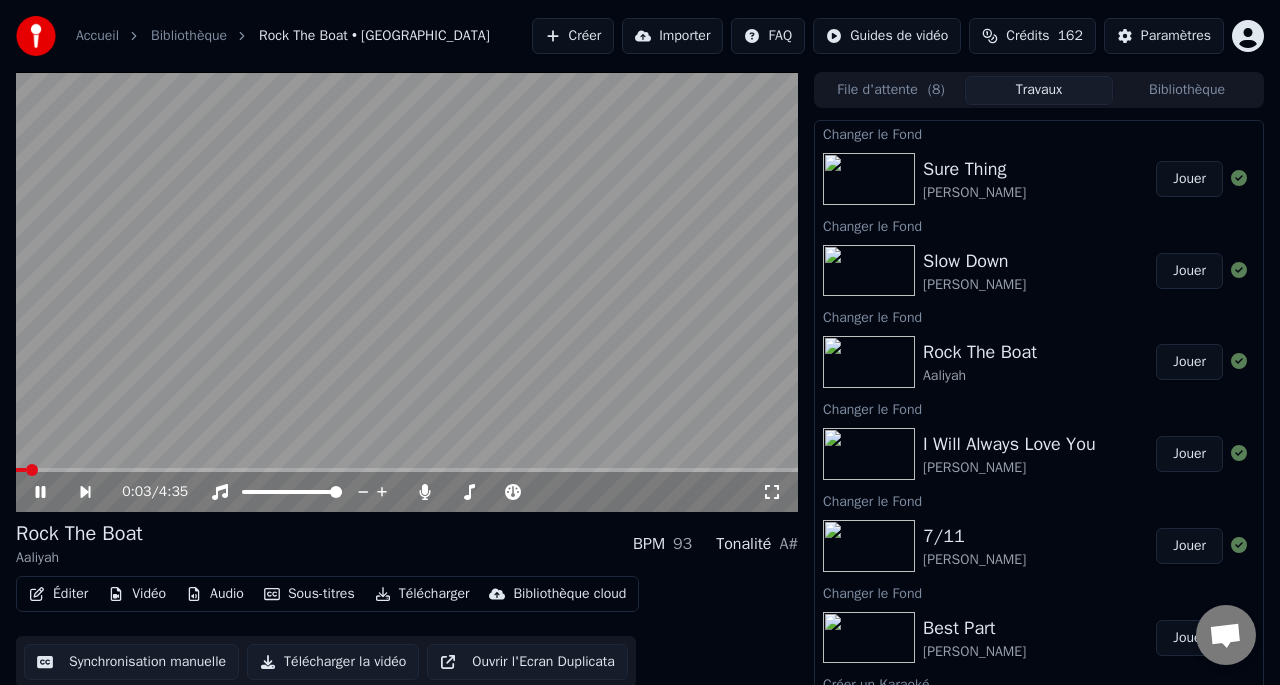 click at bounding box center (407, 292) 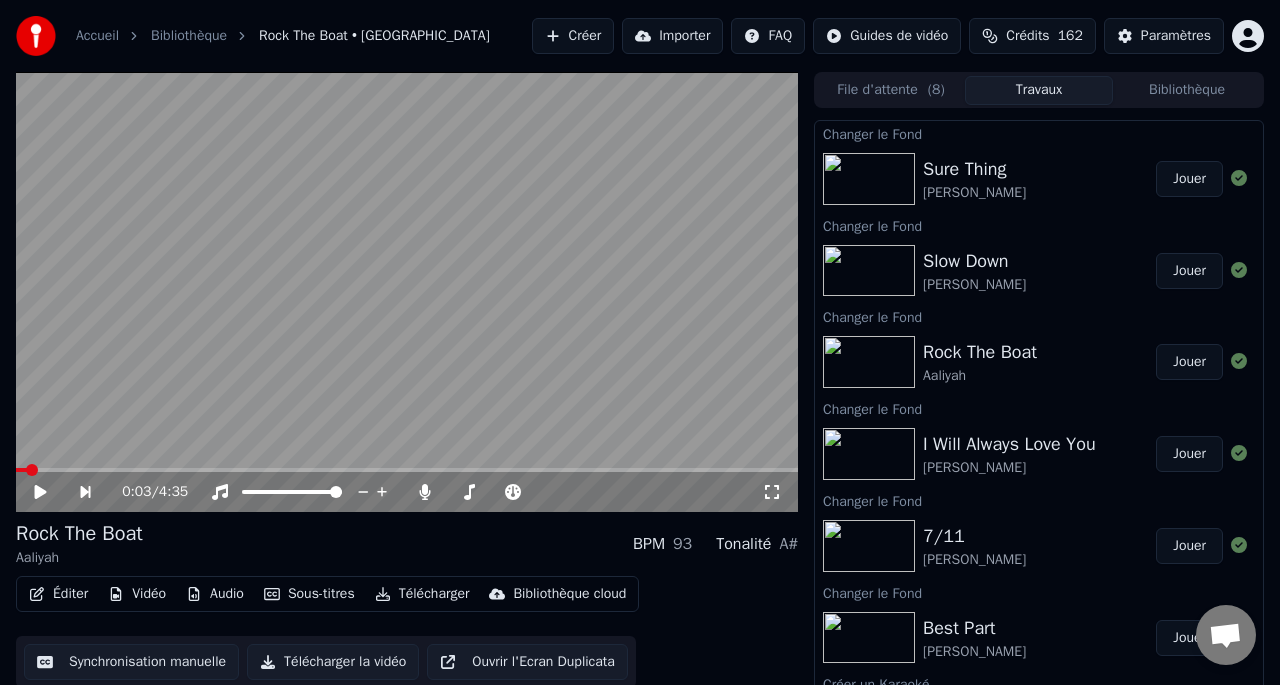 click on "Créer" at bounding box center (573, 36) 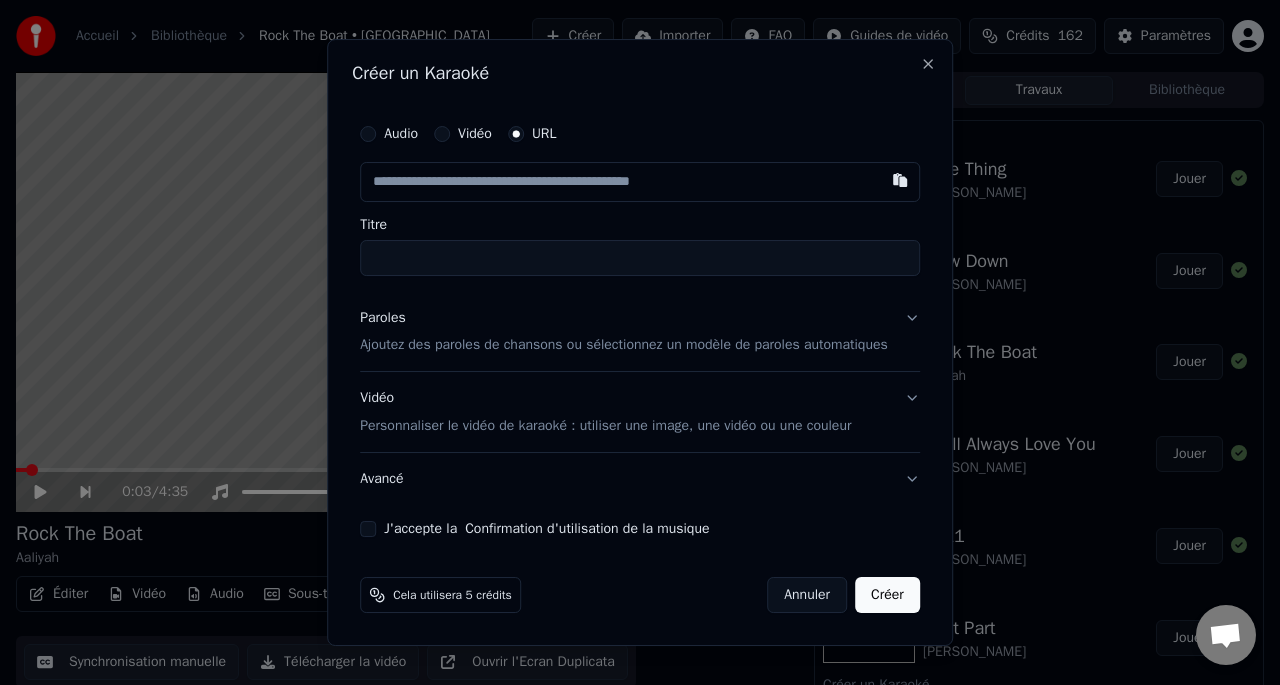 click at bounding box center [640, 182] 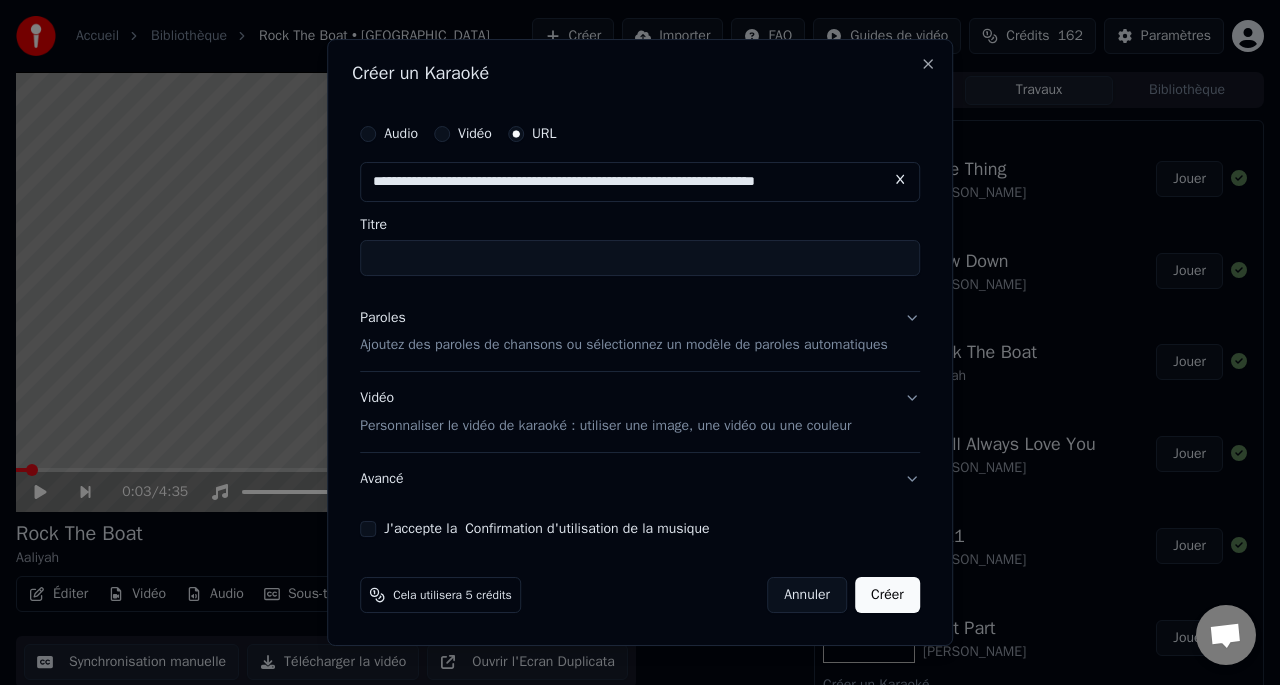 scroll, scrollTop: 0, scrollLeft: 10, axis: horizontal 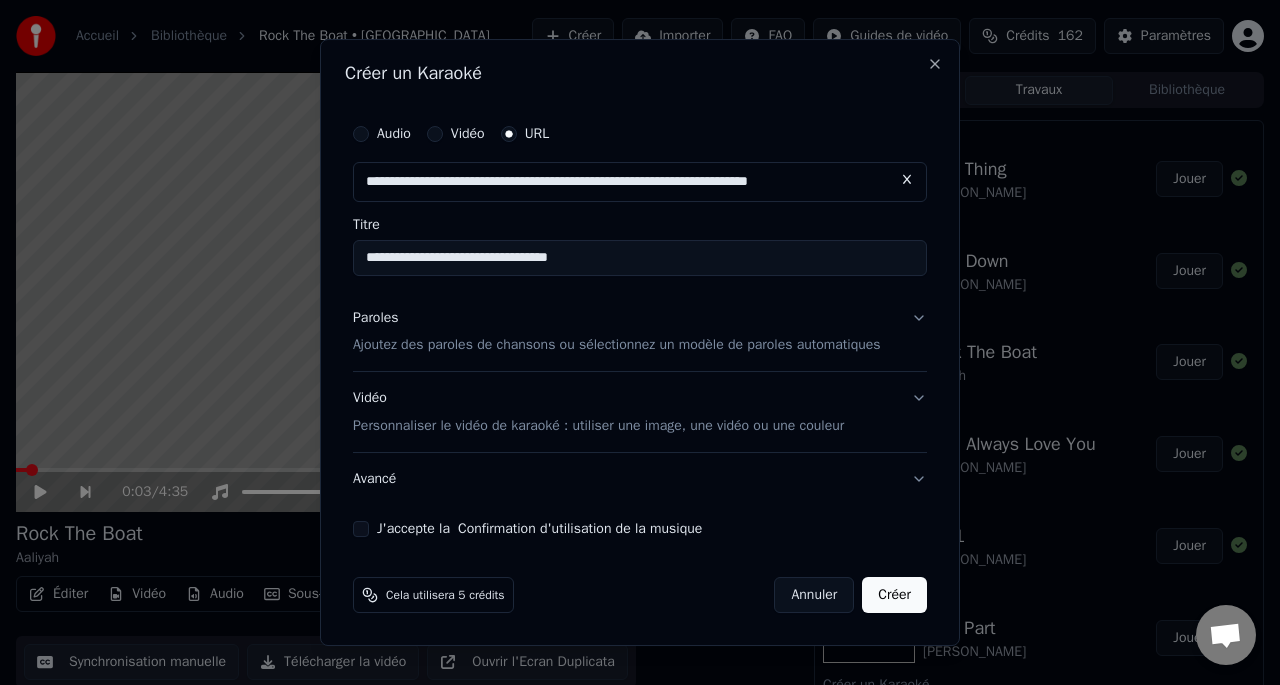 type on "**********" 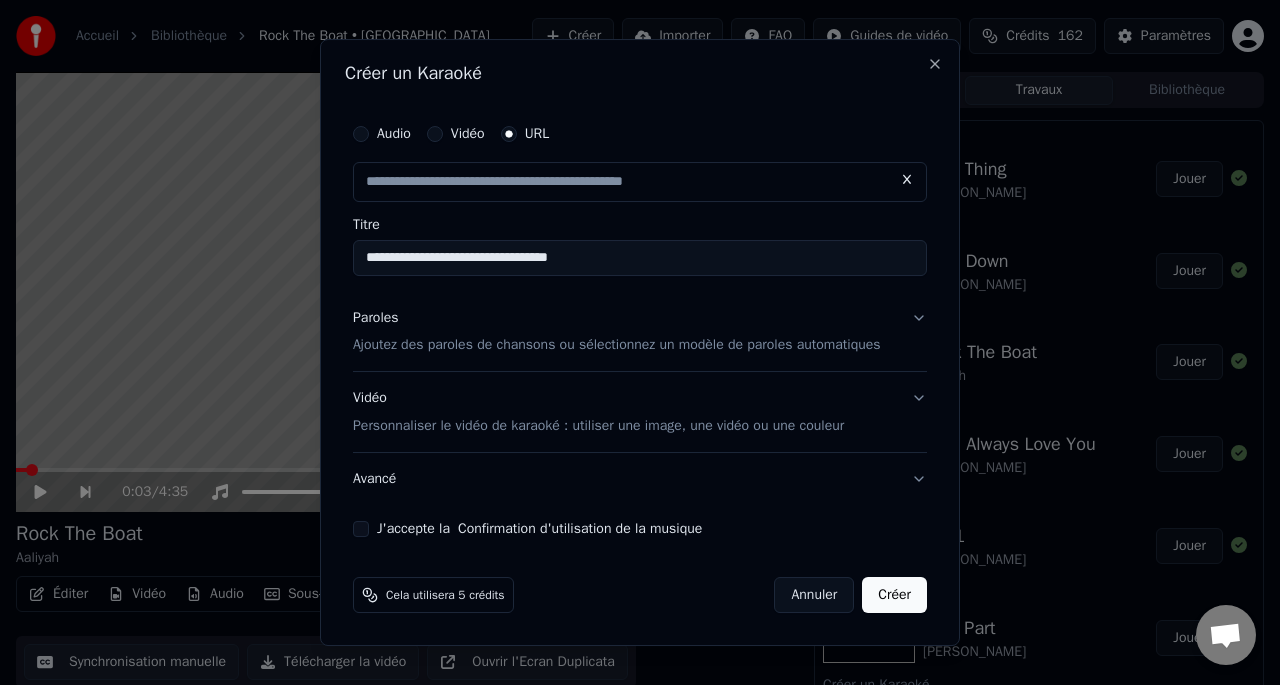 click on "J'accepte la   Confirmation d'utilisation de la musique" at bounding box center (640, 529) 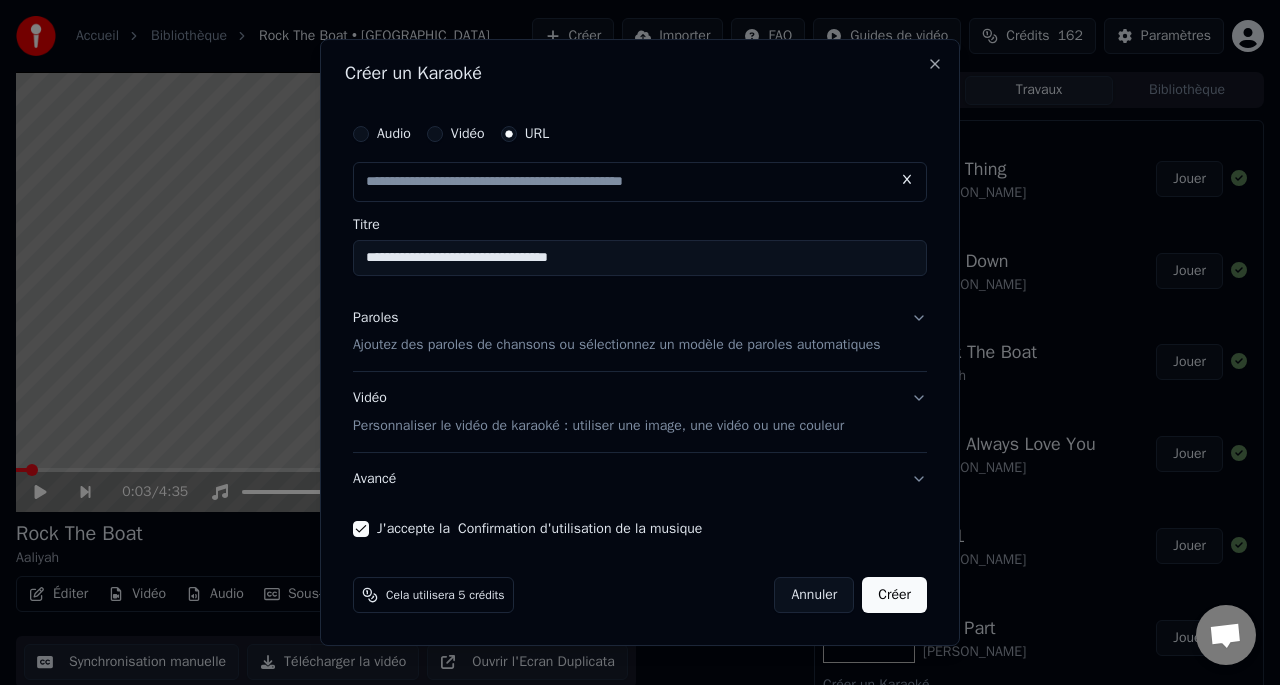 click on "Ajoutez des paroles de chansons ou sélectionnez un modèle de paroles automatiques" at bounding box center [617, 346] 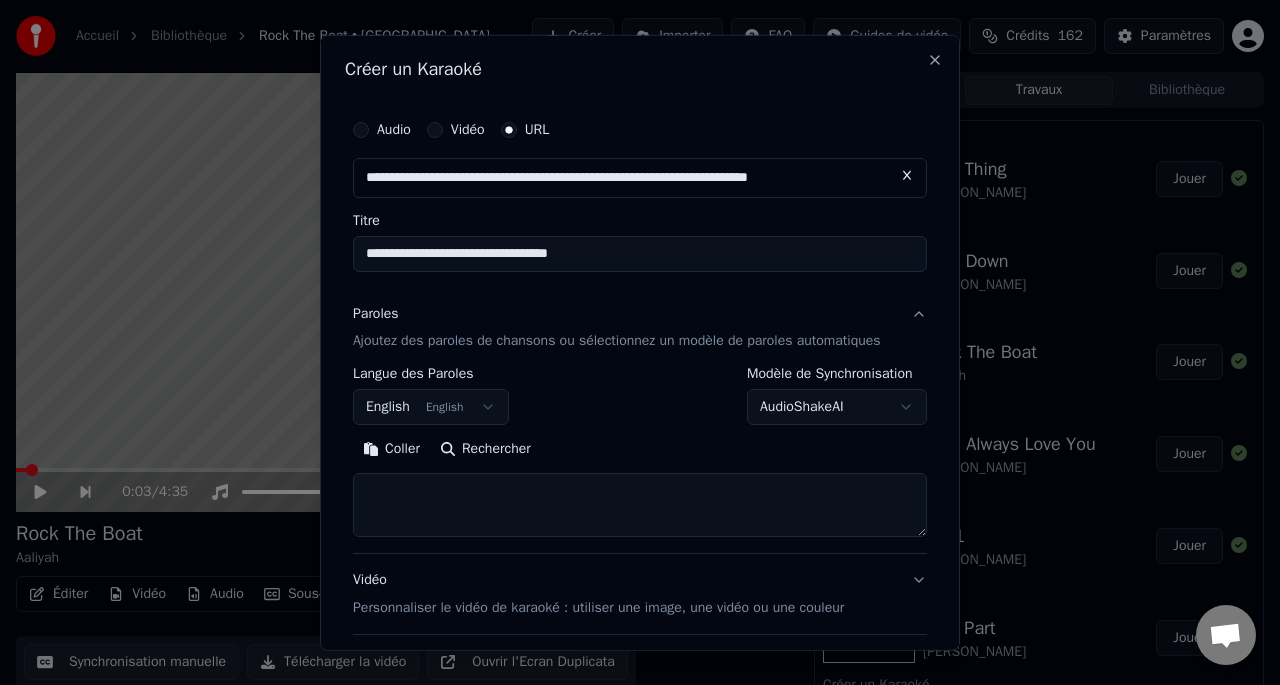 click on "Rechercher" at bounding box center (485, 449) 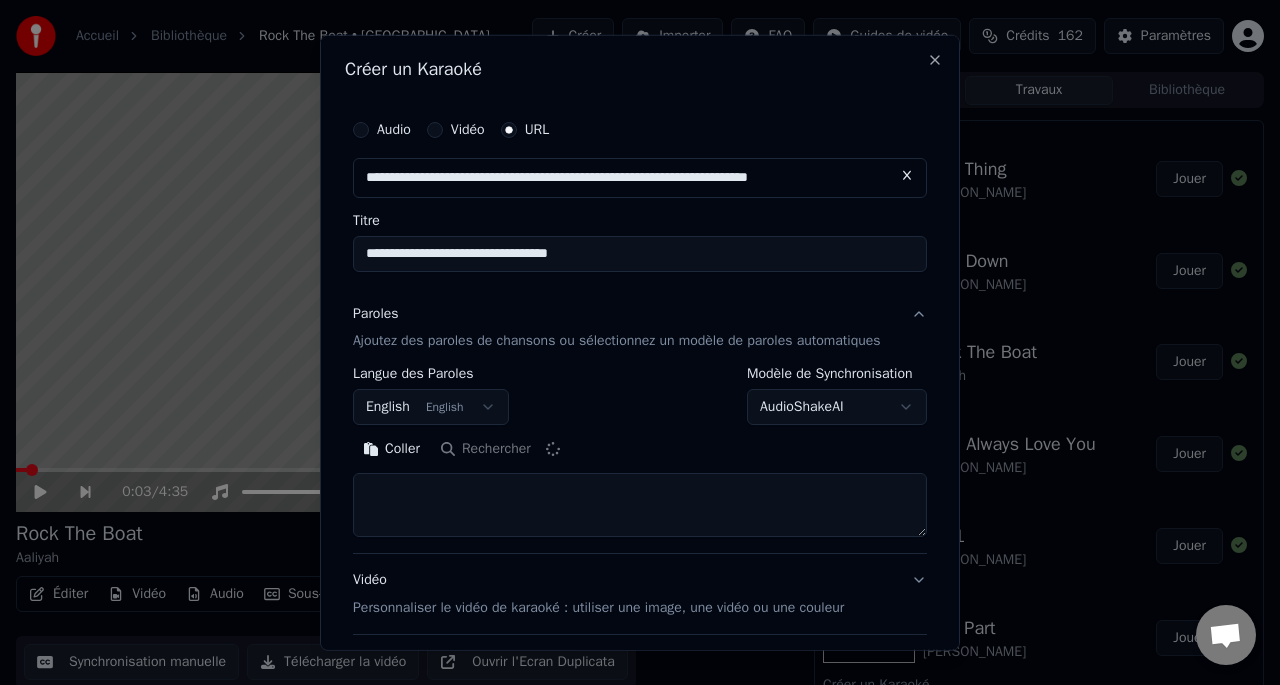 type on "**********" 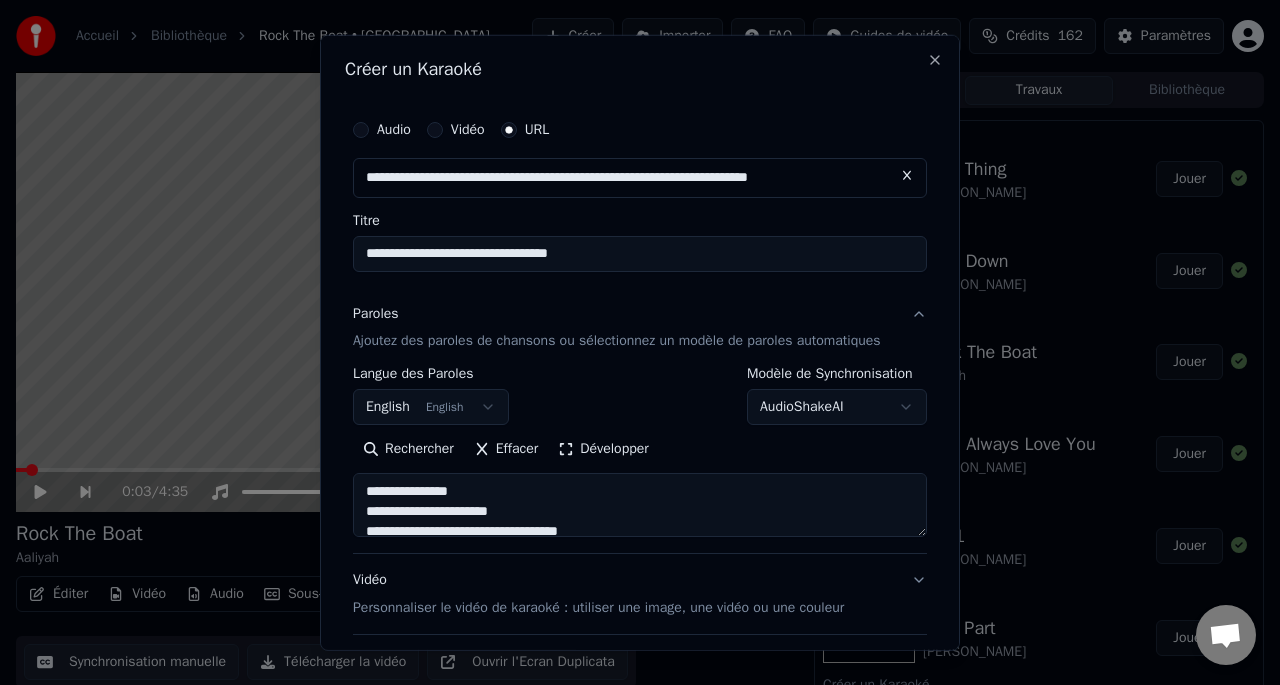 drag, startPoint x: 494, startPoint y: 249, endPoint x: 665, endPoint y: 259, distance: 171.29214 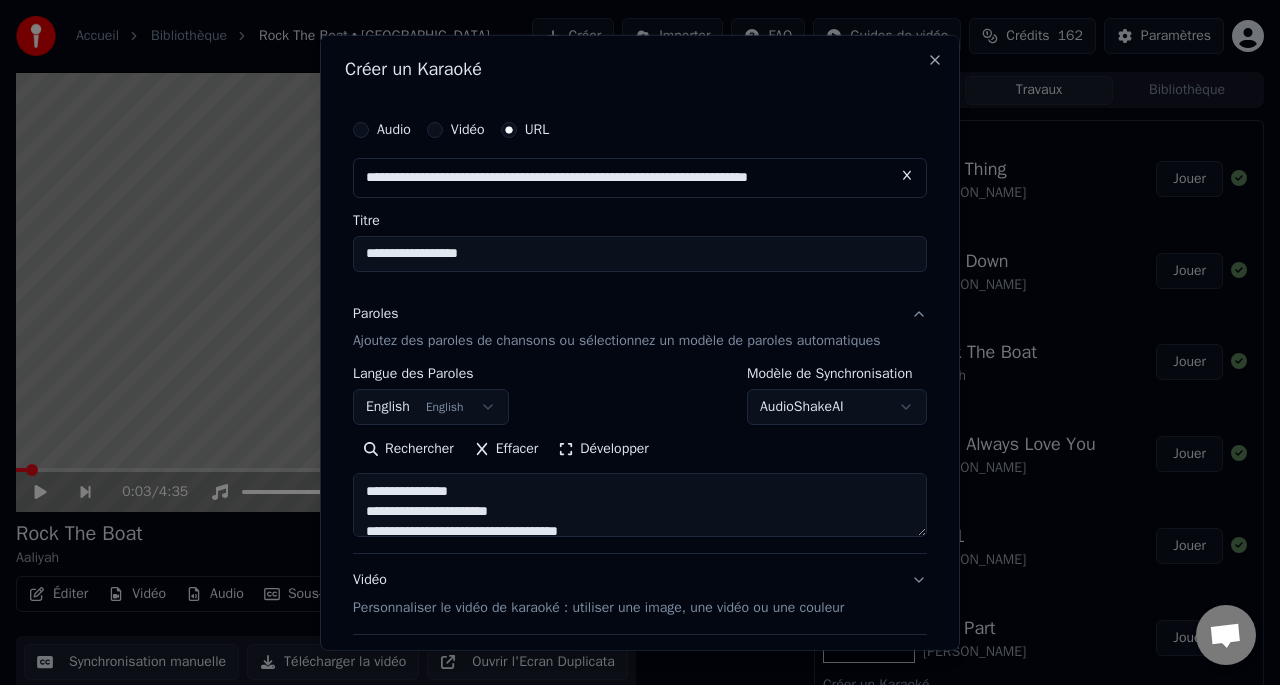 type on "**********" 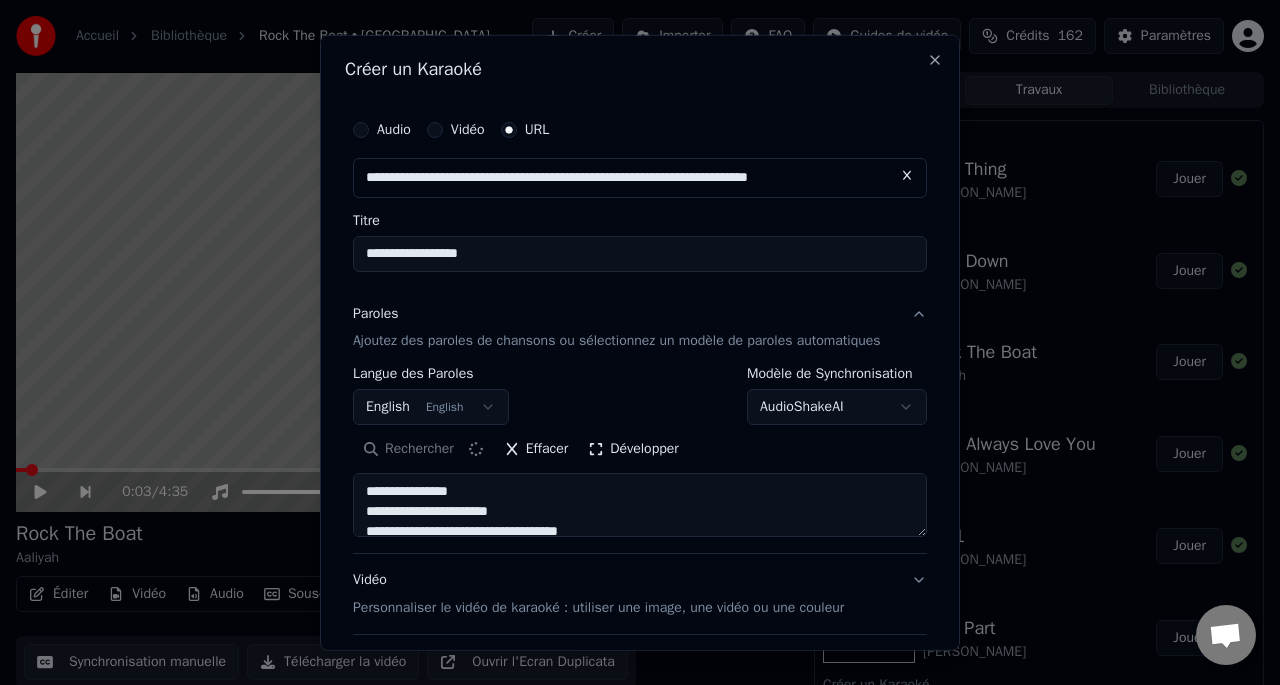 type on "**********" 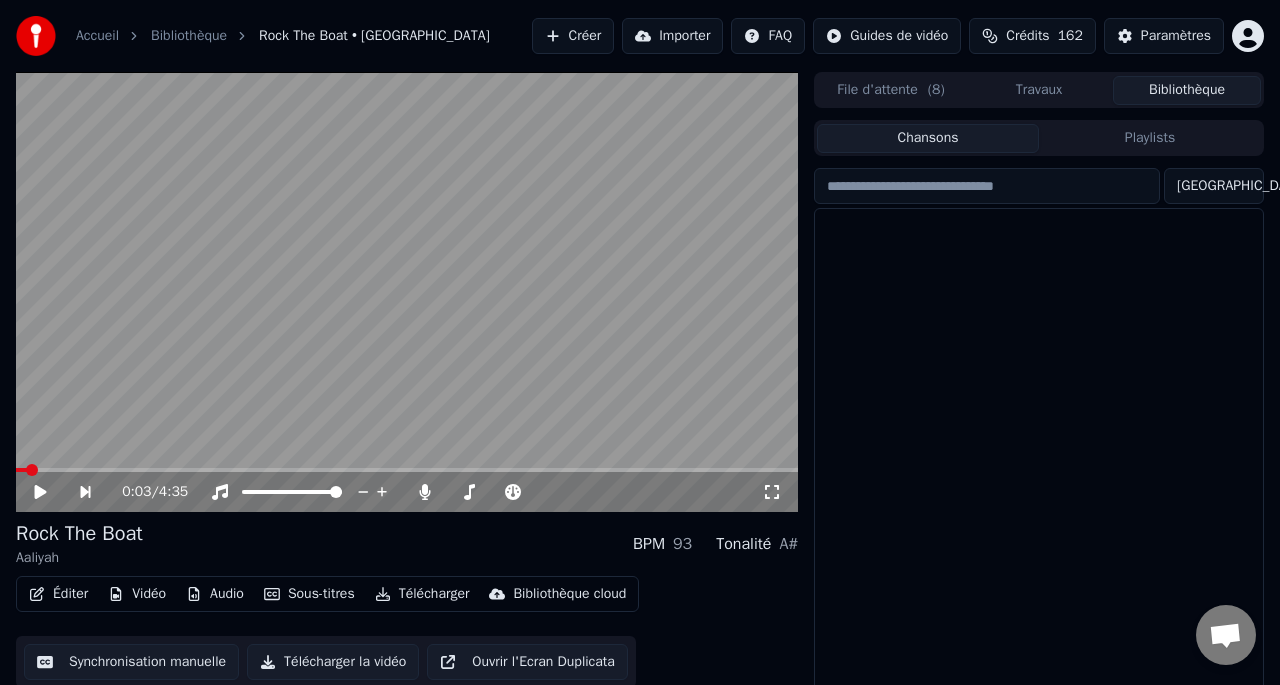 click on "Bibliothèque" at bounding box center [1187, 90] 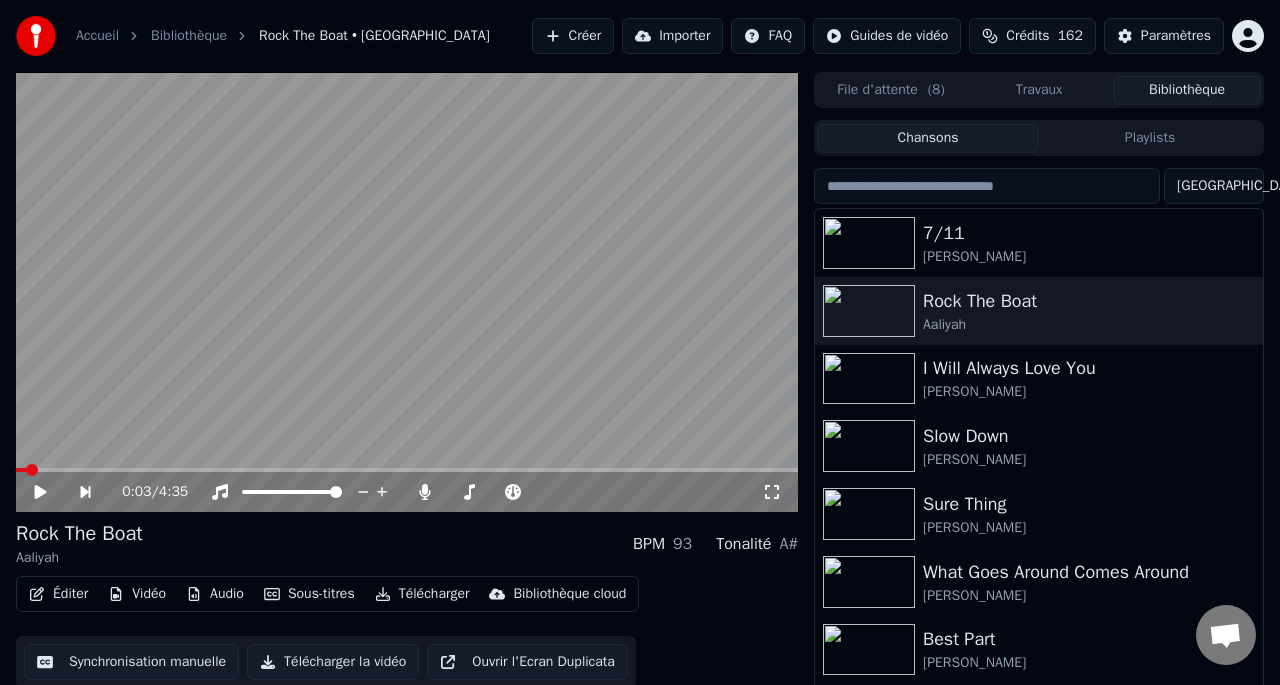 click on "Travaux" at bounding box center (1039, 90) 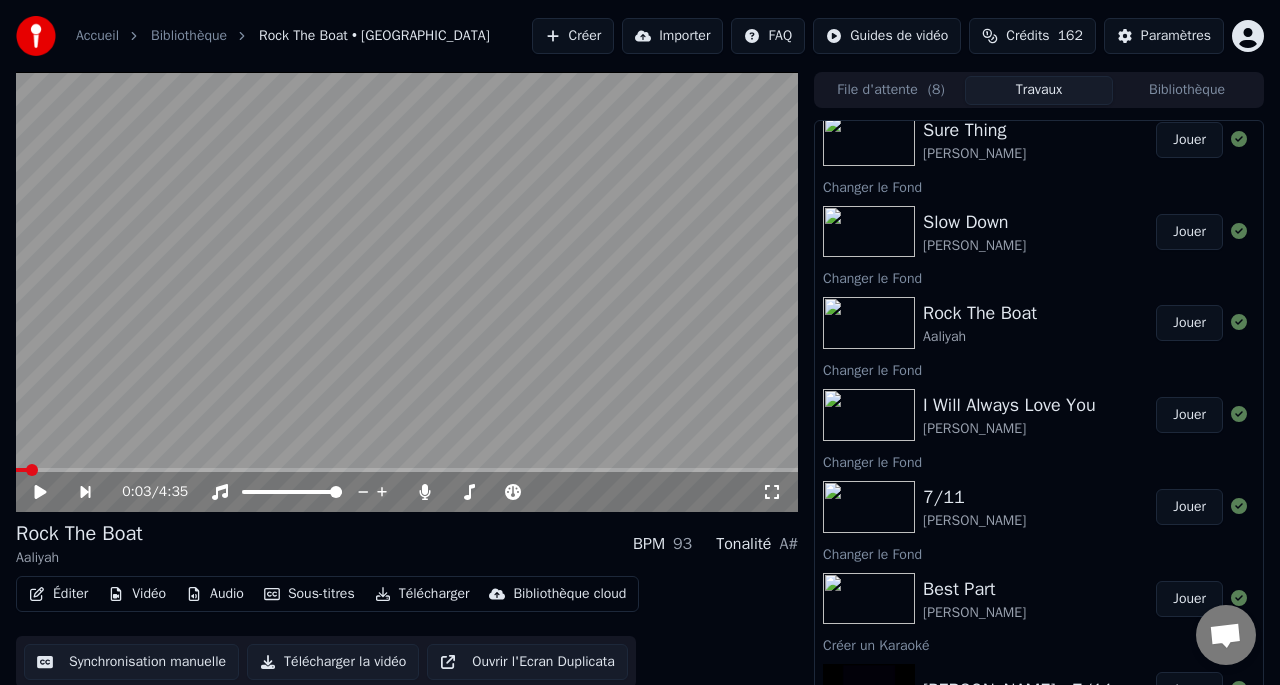scroll, scrollTop: 0, scrollLeft: 0, axis: both 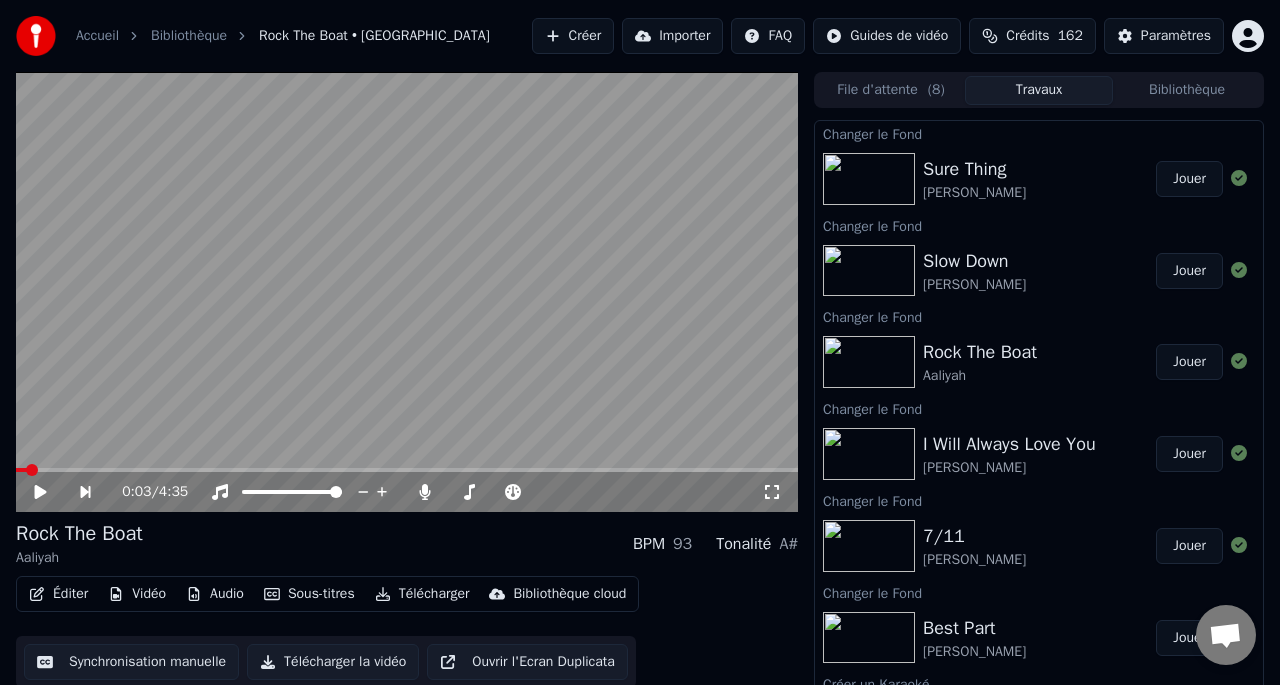 click on "File d'attente ( 8 )" at bounding box center [891, 90] 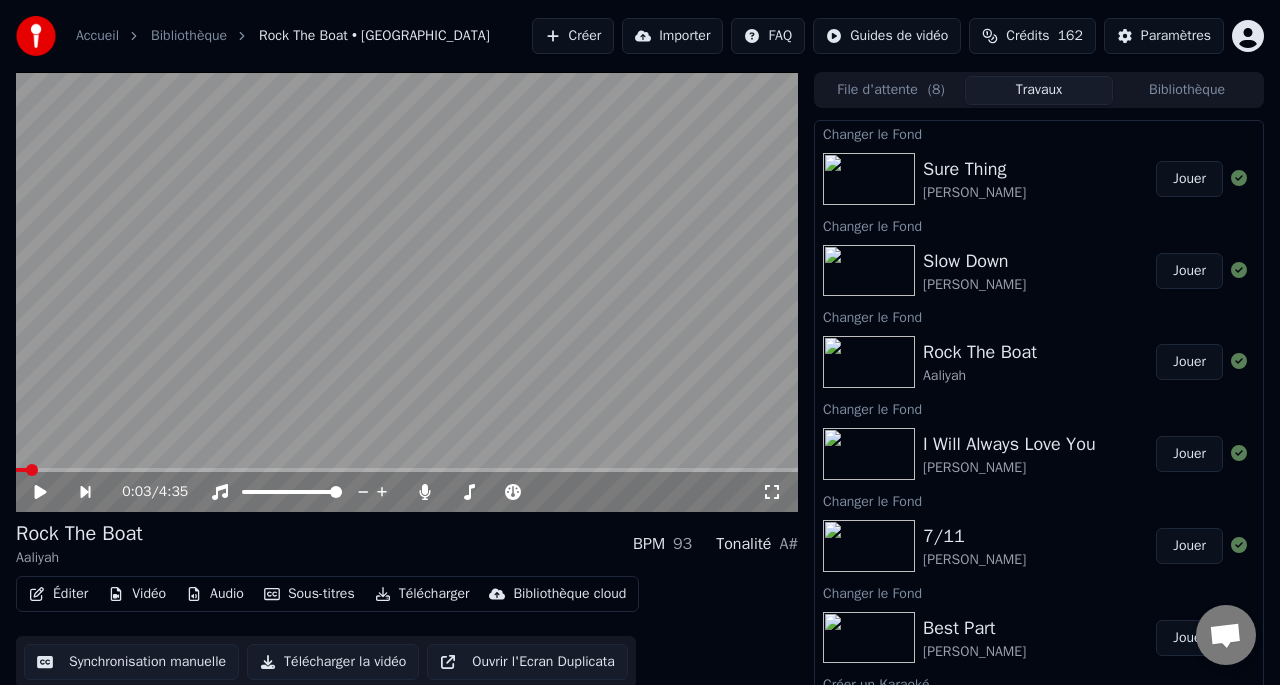 click on "Travaux" at bounding box center [1039, 90] 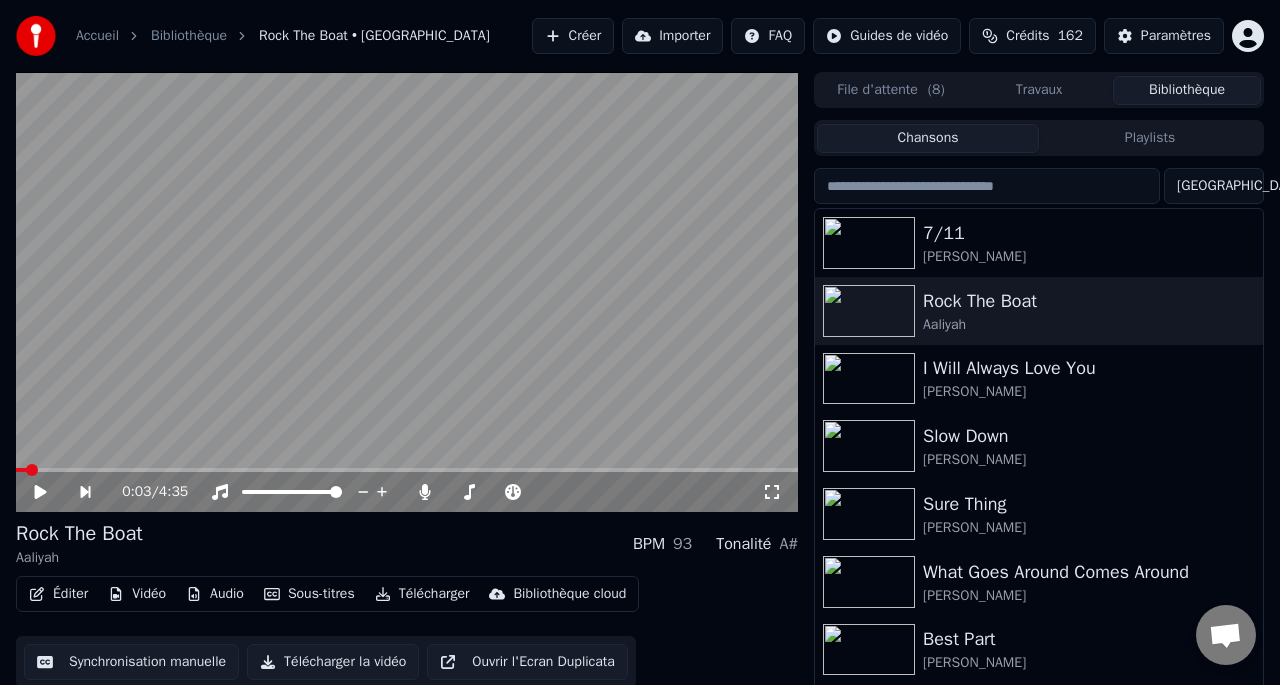 click on "Bibliothèque" at bounding box center (1187, 90) 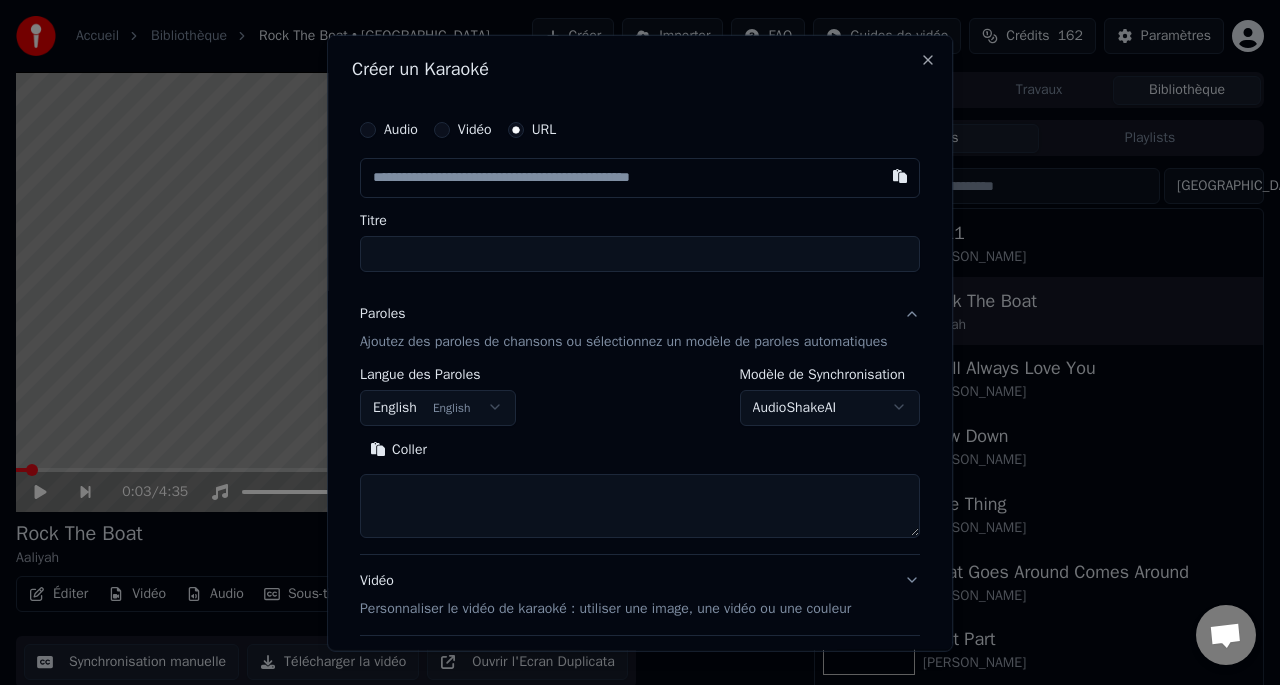 click at bounding box center [640, 177] 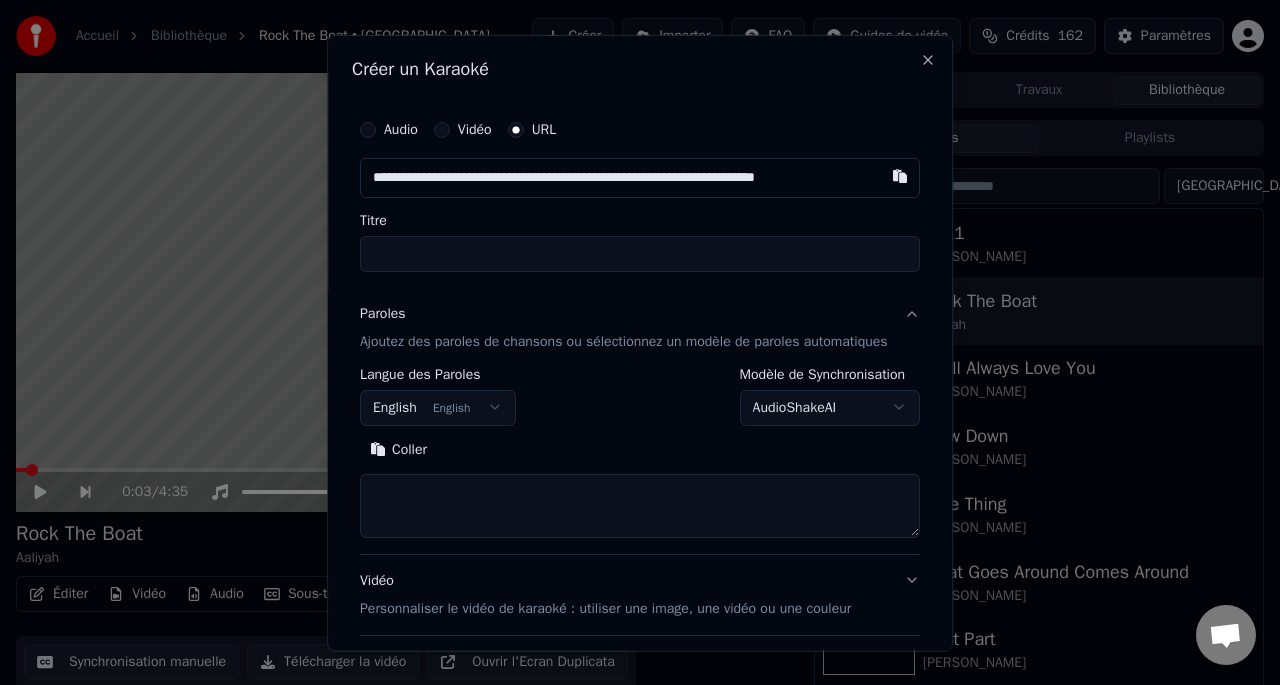 scroll, scrollTop: 0, scrollLeft: 10, axis: horizontal 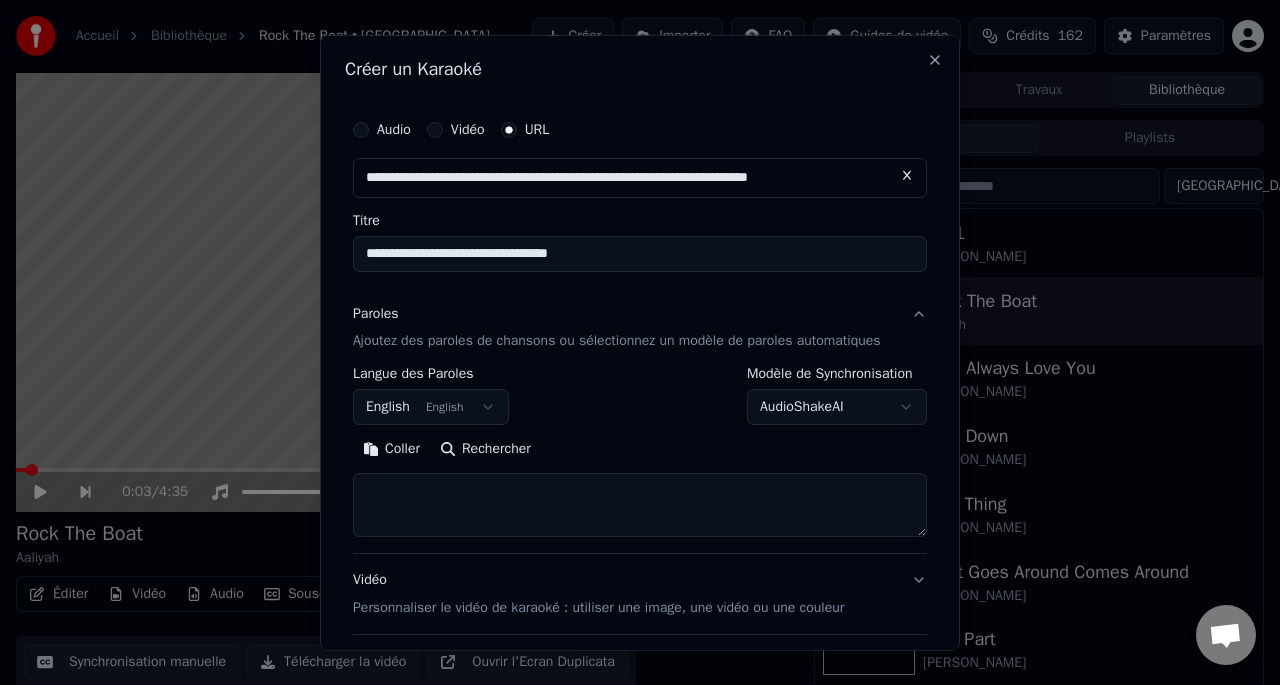 type on "**********" 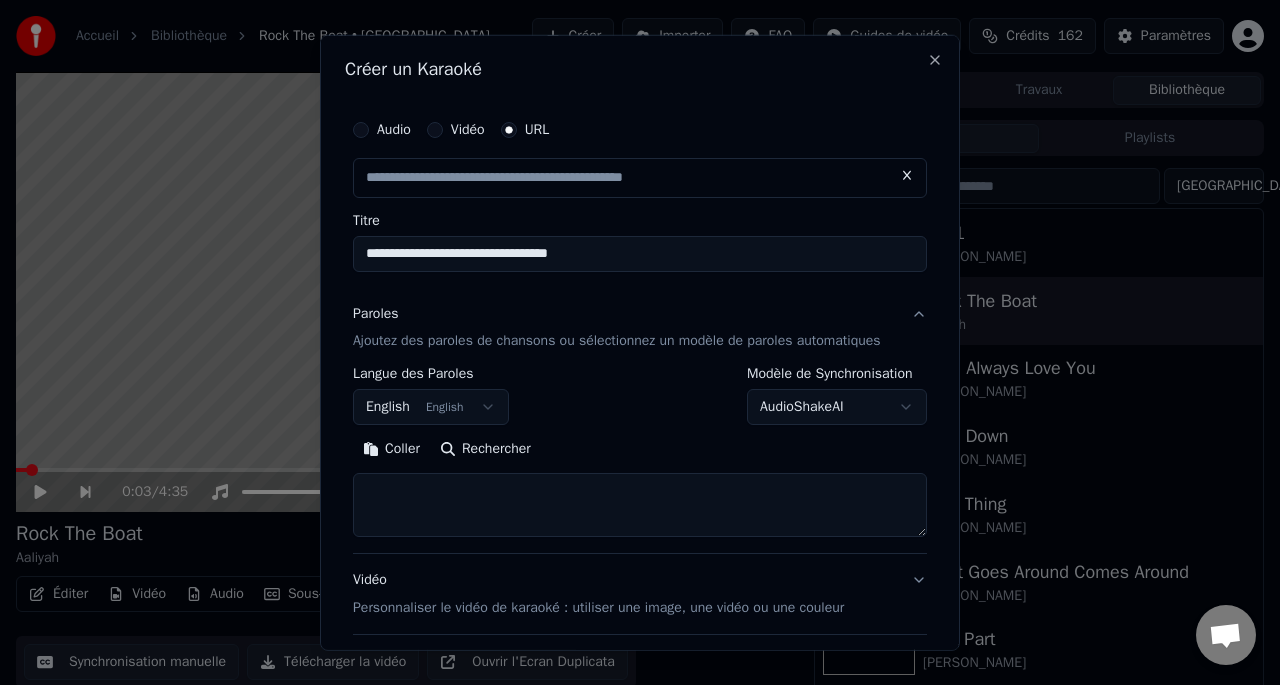 scroll, scrollTop: 0, scrollLeft: 0, axis: both 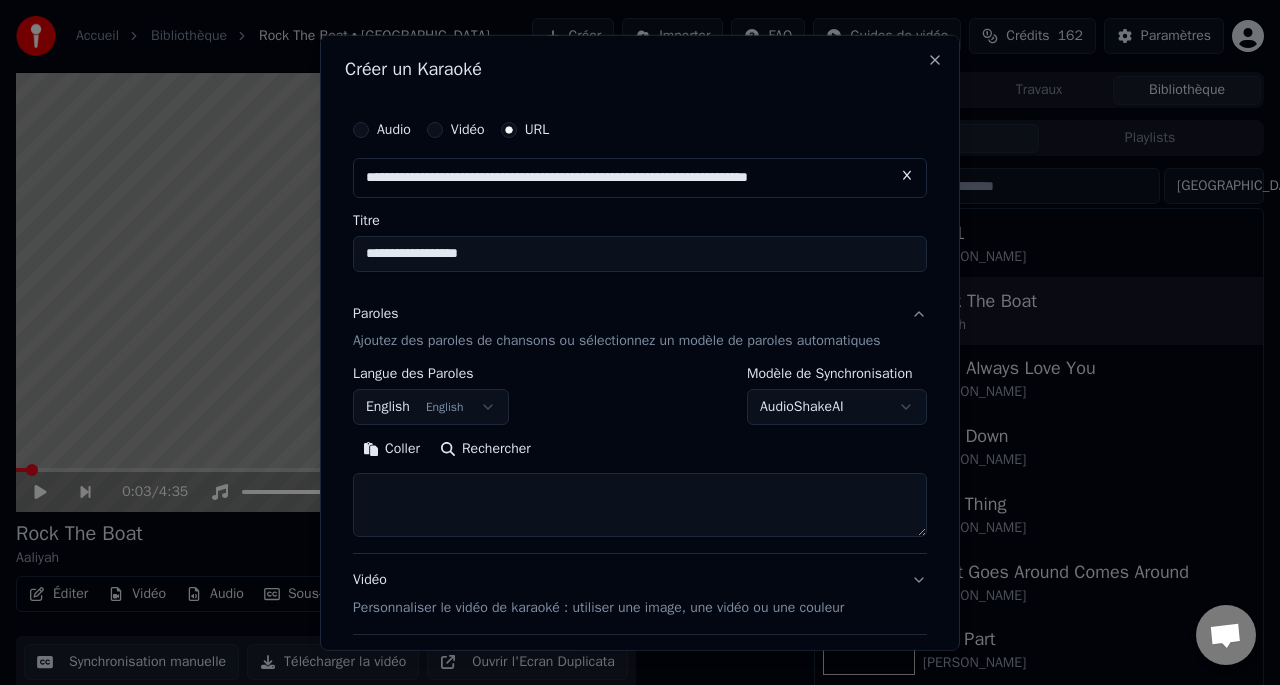 type on "**********" 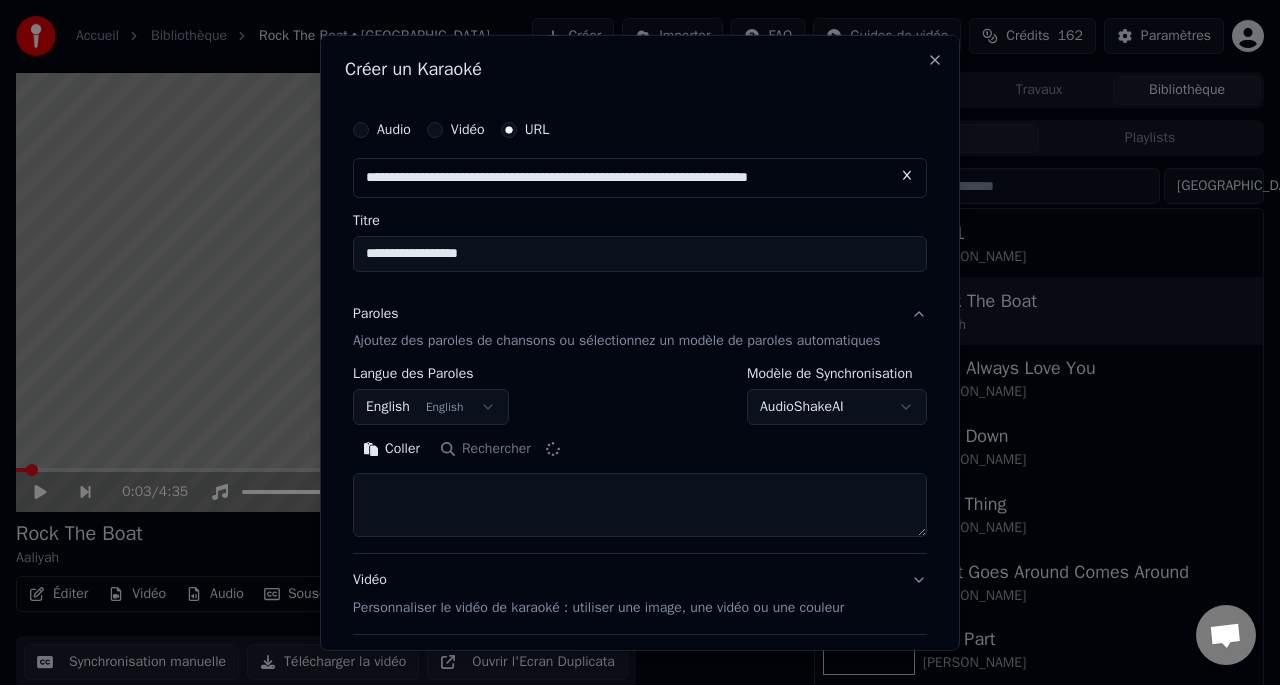 type on "**********" 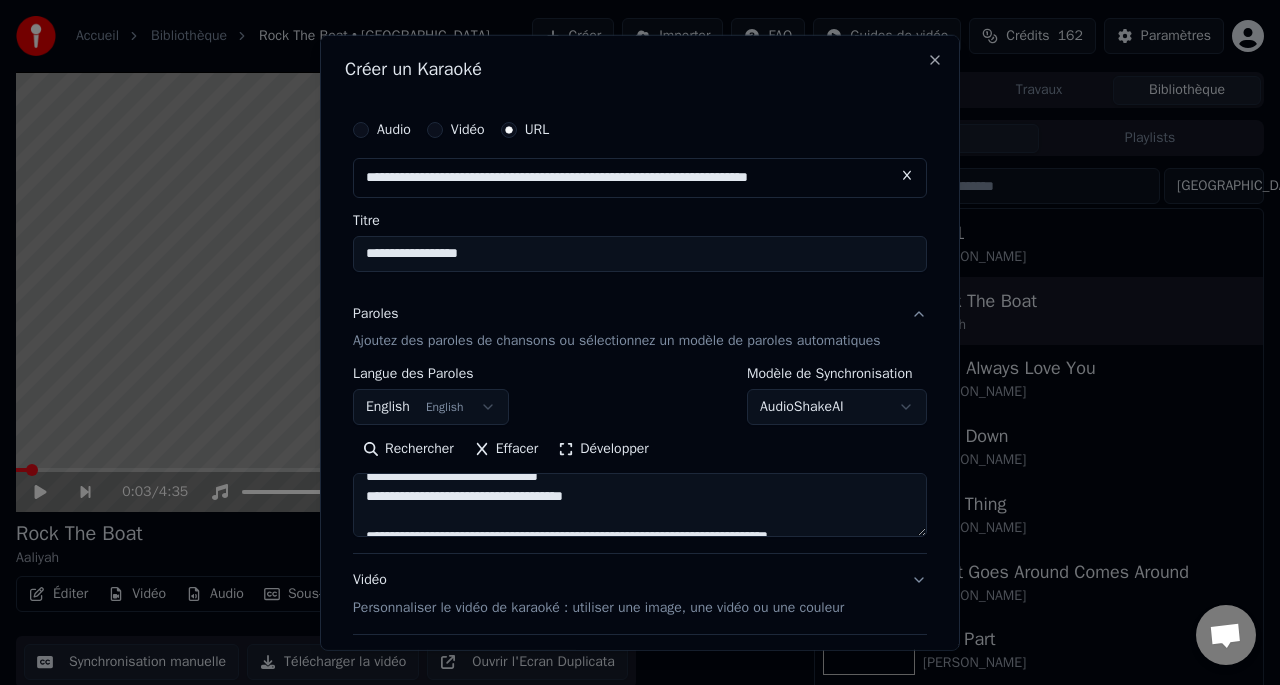 scroll, scrollTop: 57, scrollLeft: 0, axis: vertical 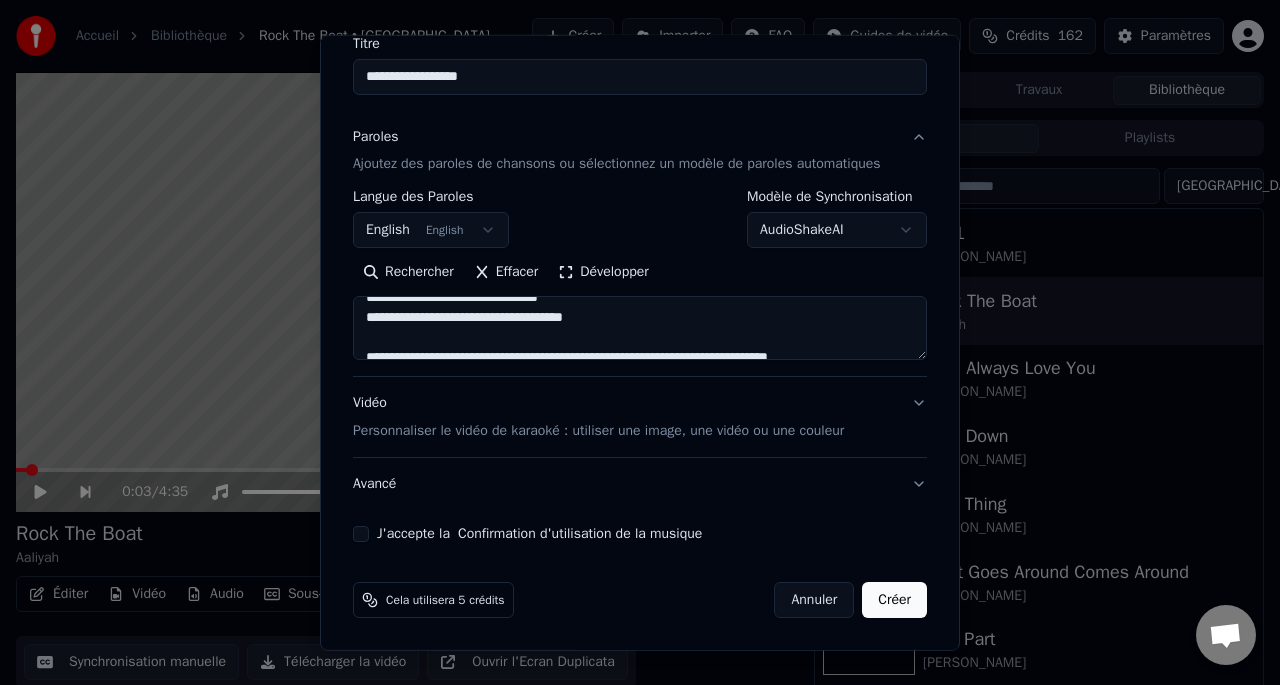 click on "J'accepte la   Confirmation d'utilisation de la musique" at bounding box center (640, 534) 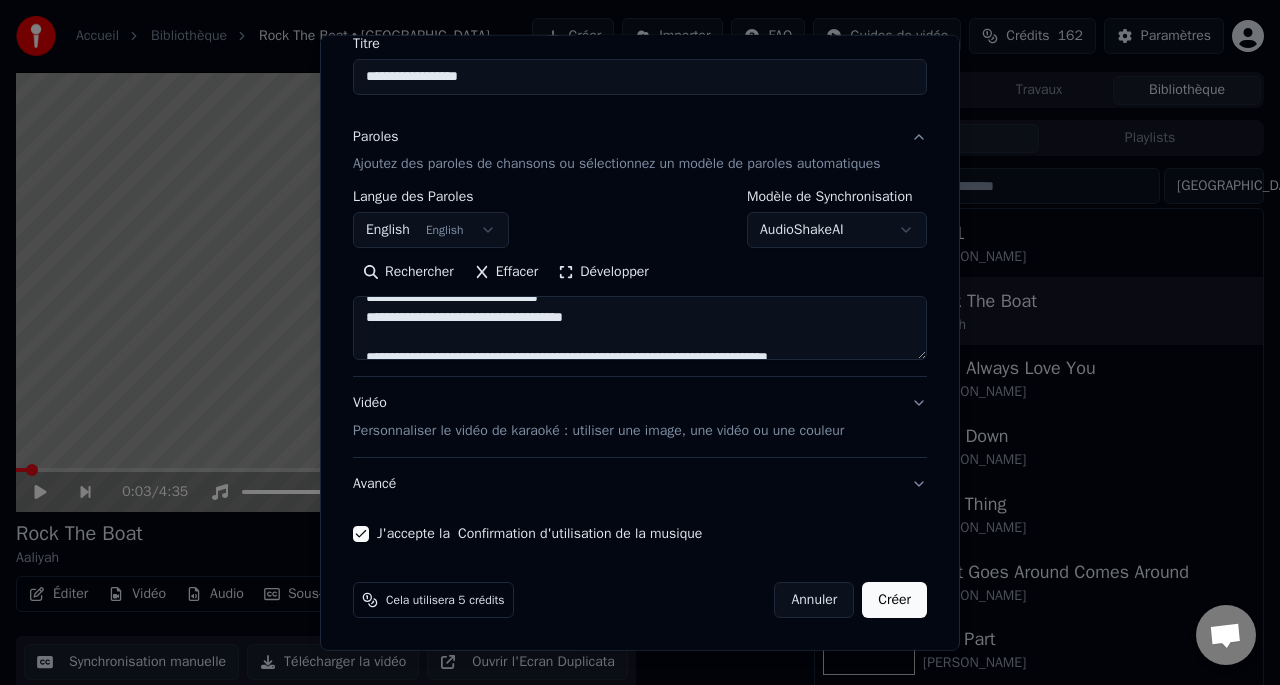 click on "Créer" at bounding box center [894, 600] 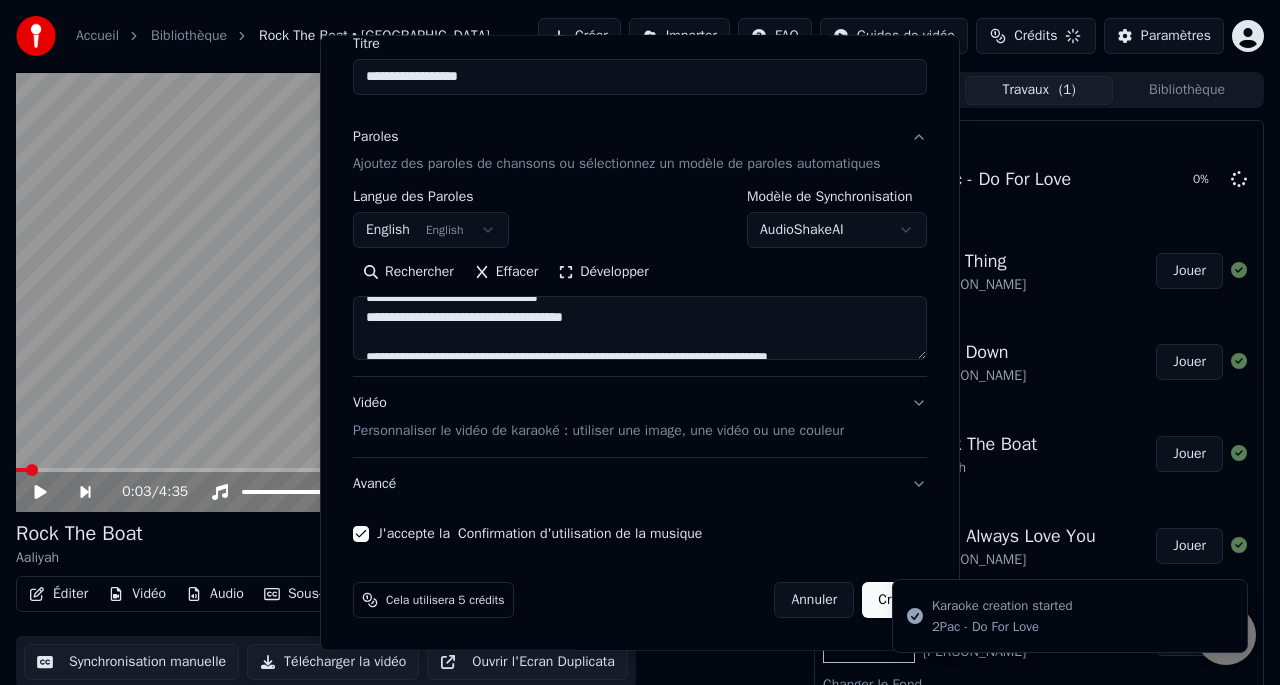 type 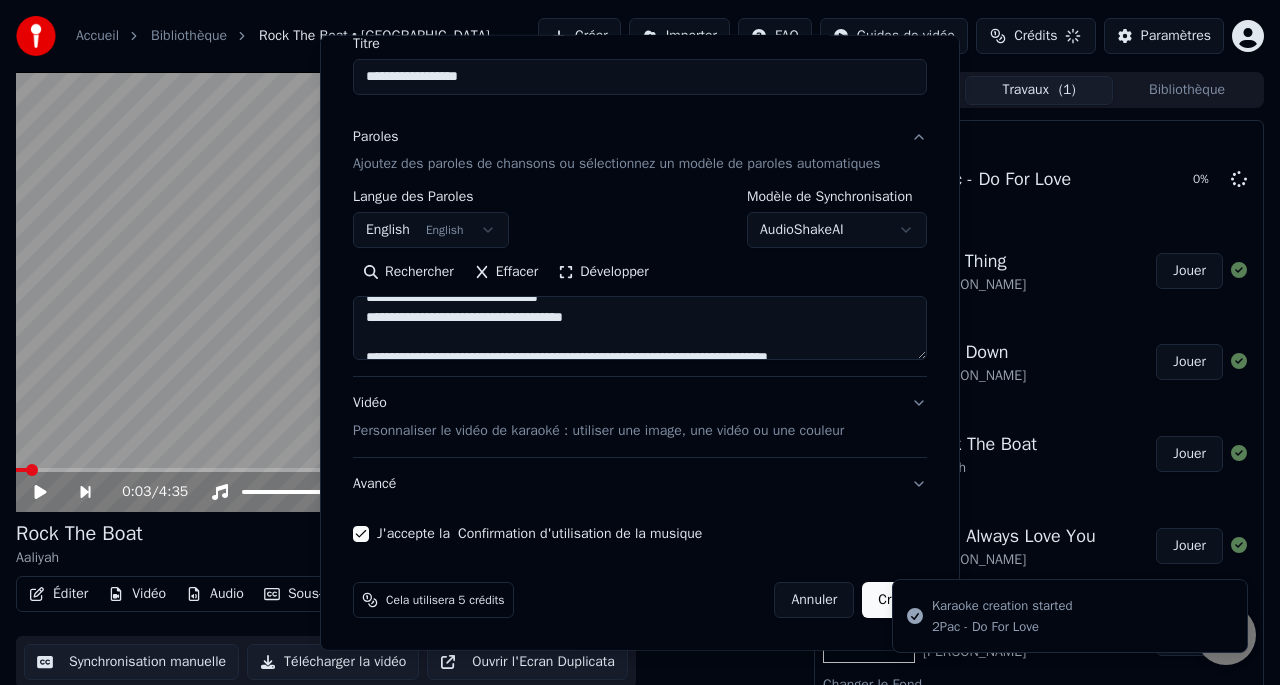 type 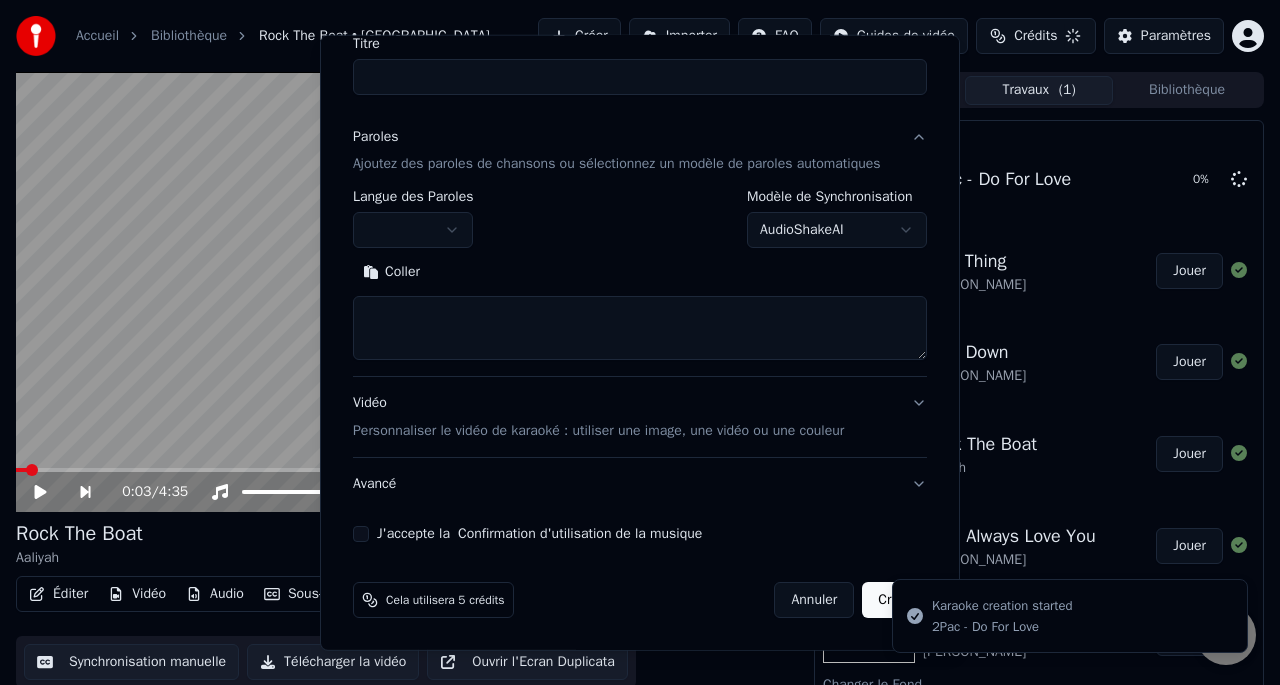 scroll, scrollTop: 0, scrollLeft: 0, axis: both 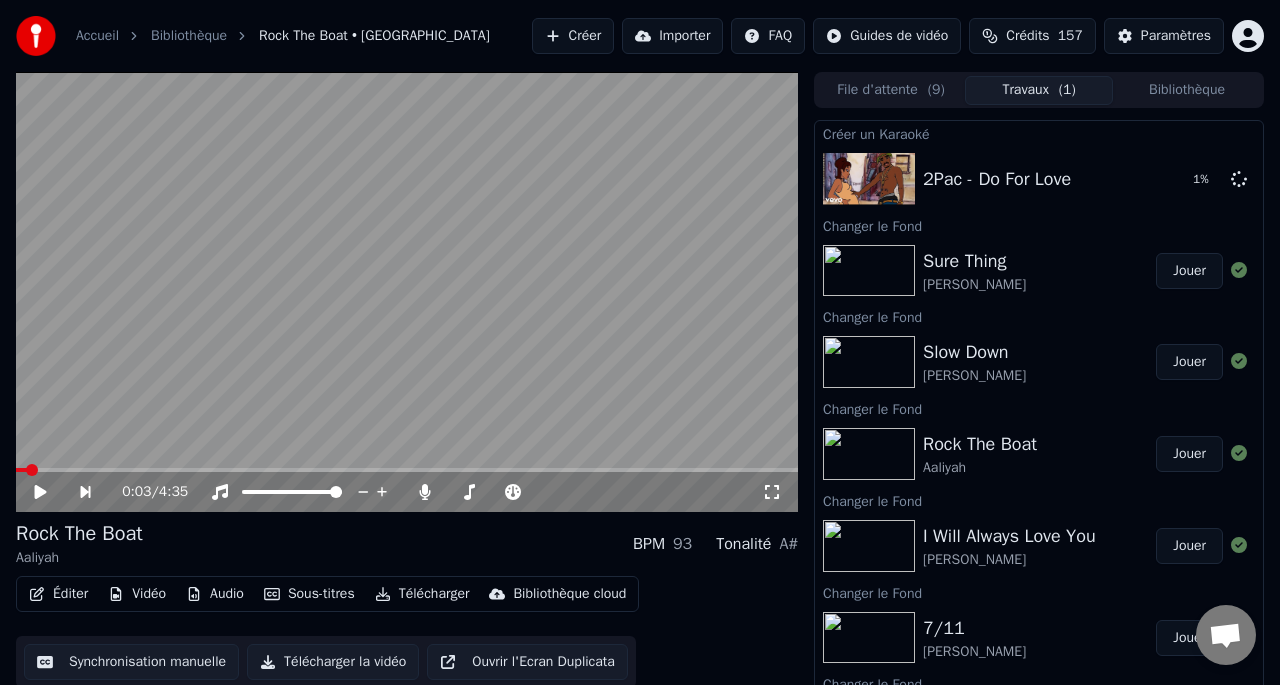 click on "Créer" at bounding box center (573, 36) 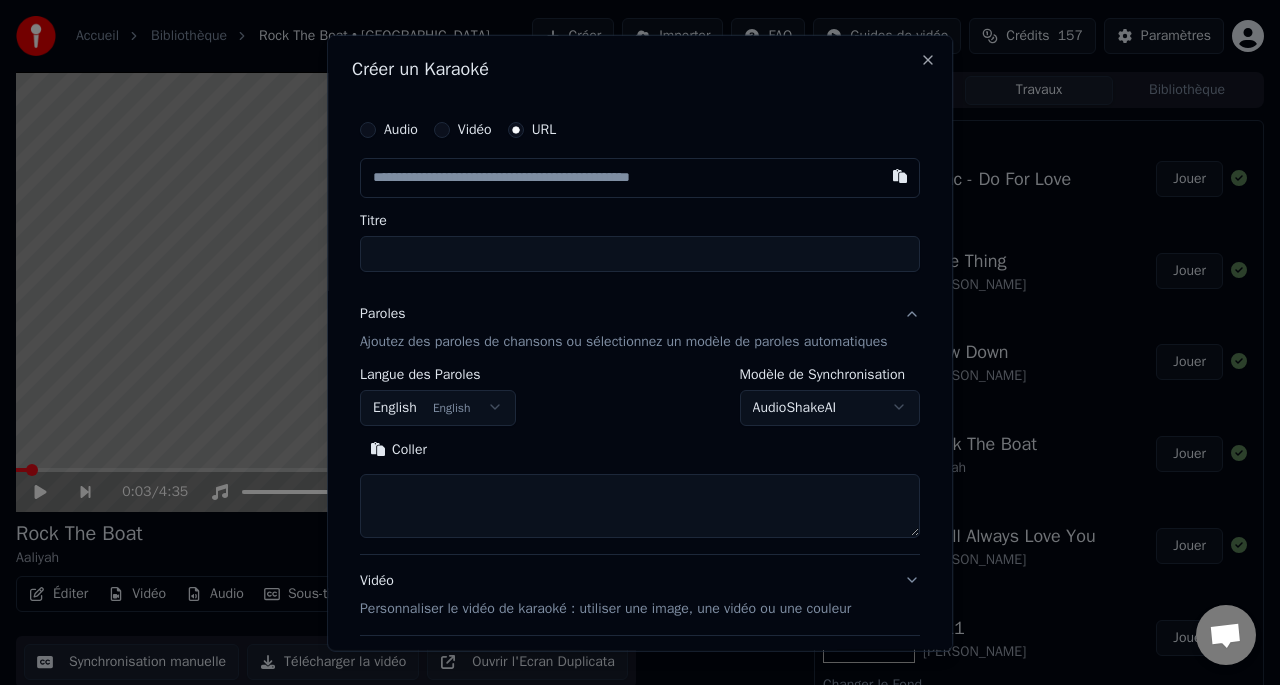 click at bounding box center (640, 177) 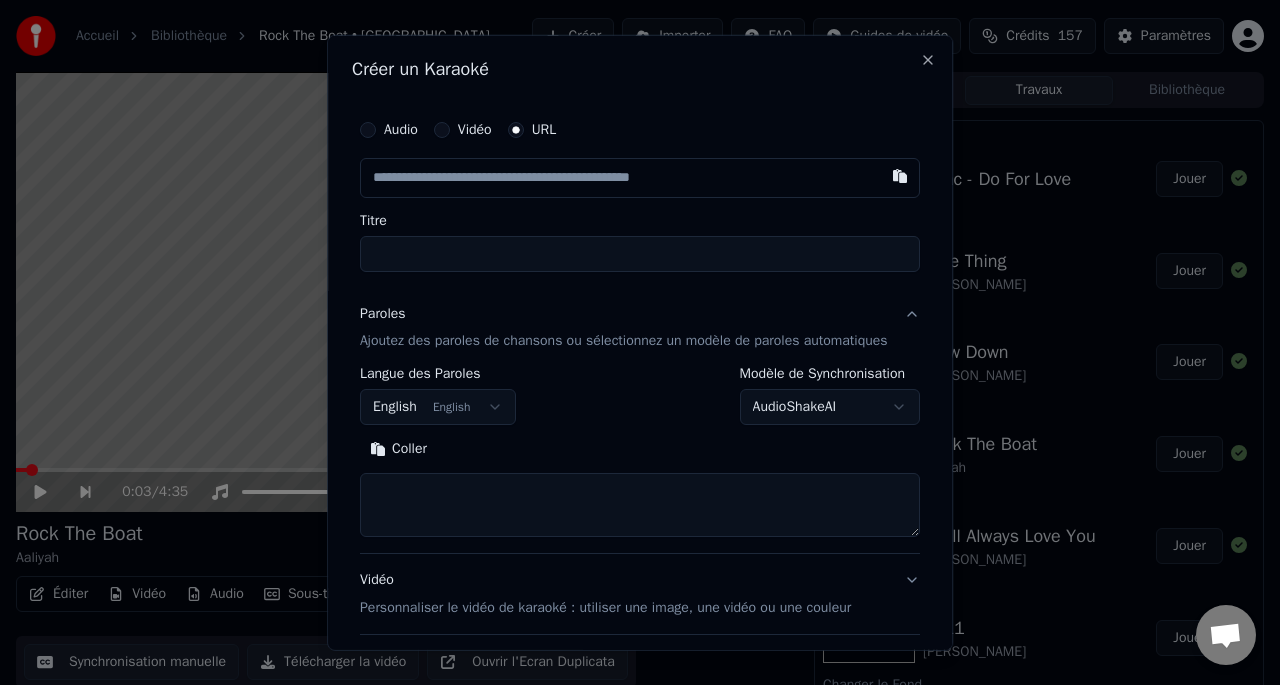 paste on "**********" 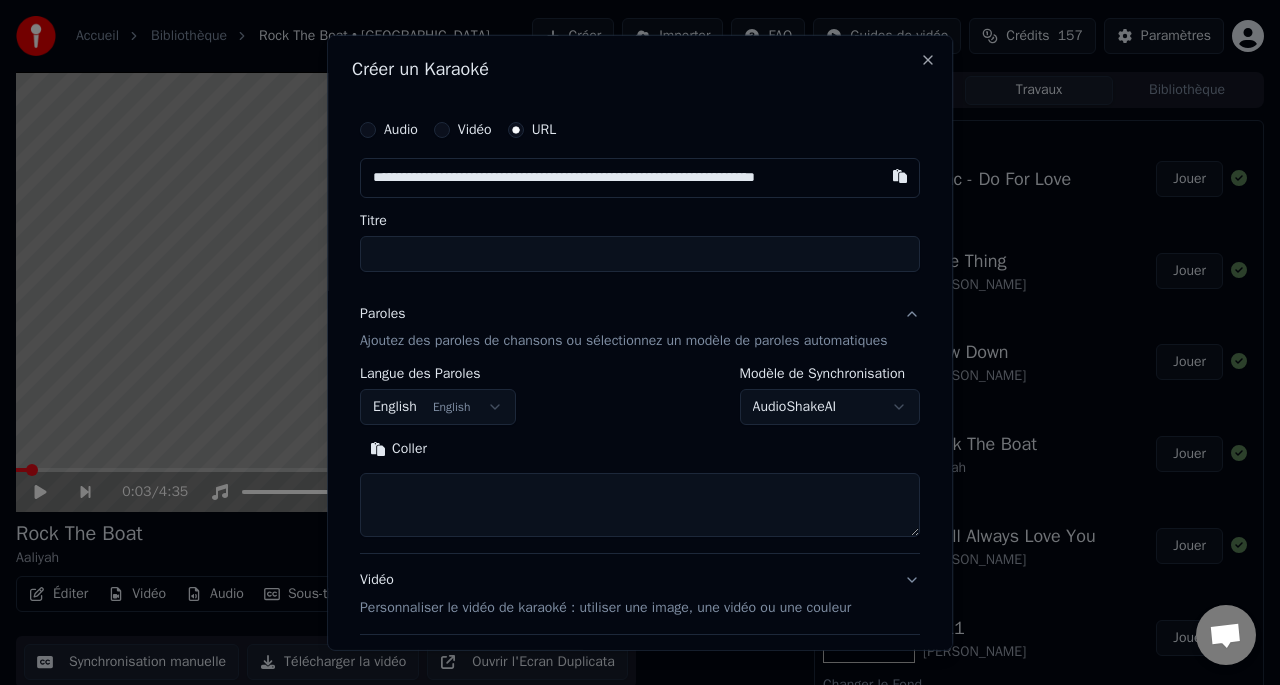 scroll, scrollTop: 0, scrollLeft: 6, axis: horizontal 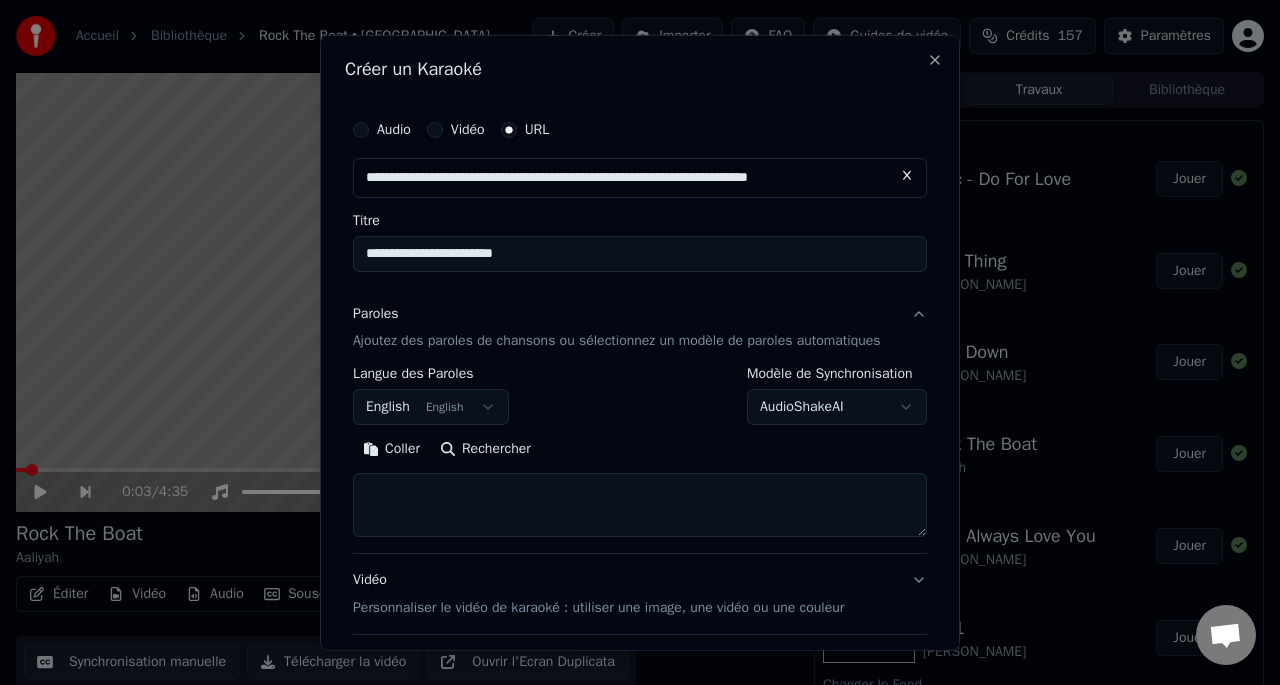 type on "**********" 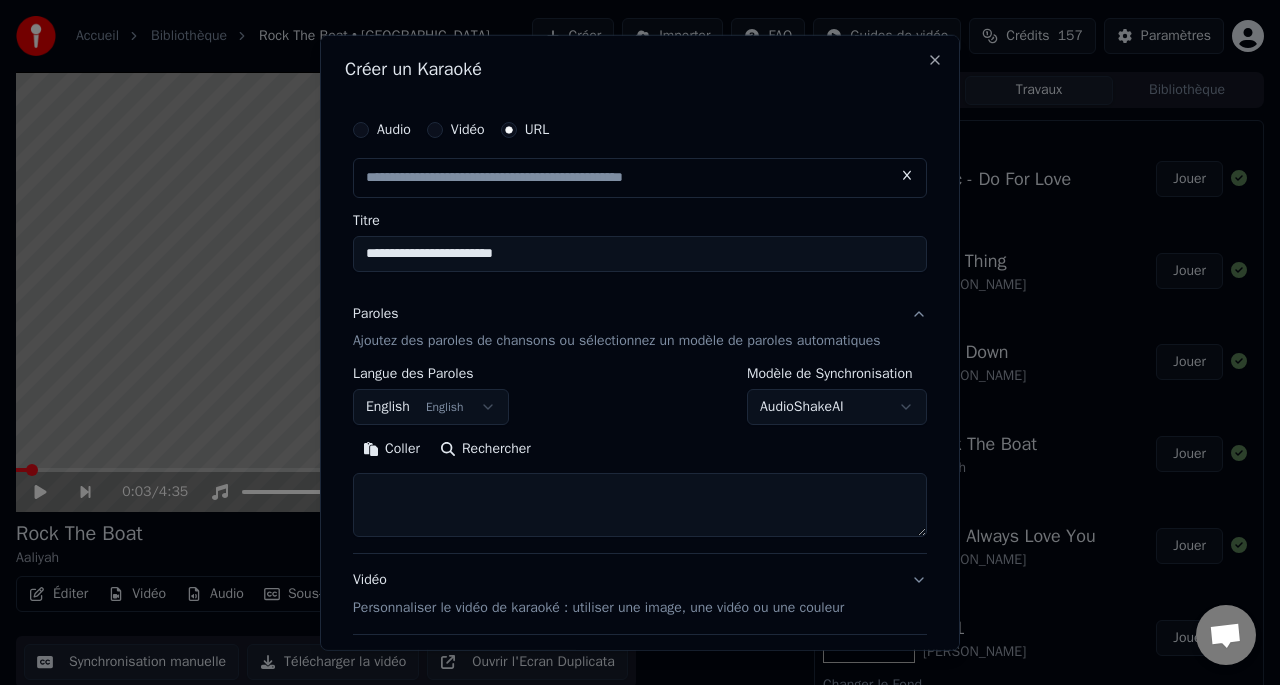 scroll, scrollTop: 0, scrollLeft: 0, axis: both 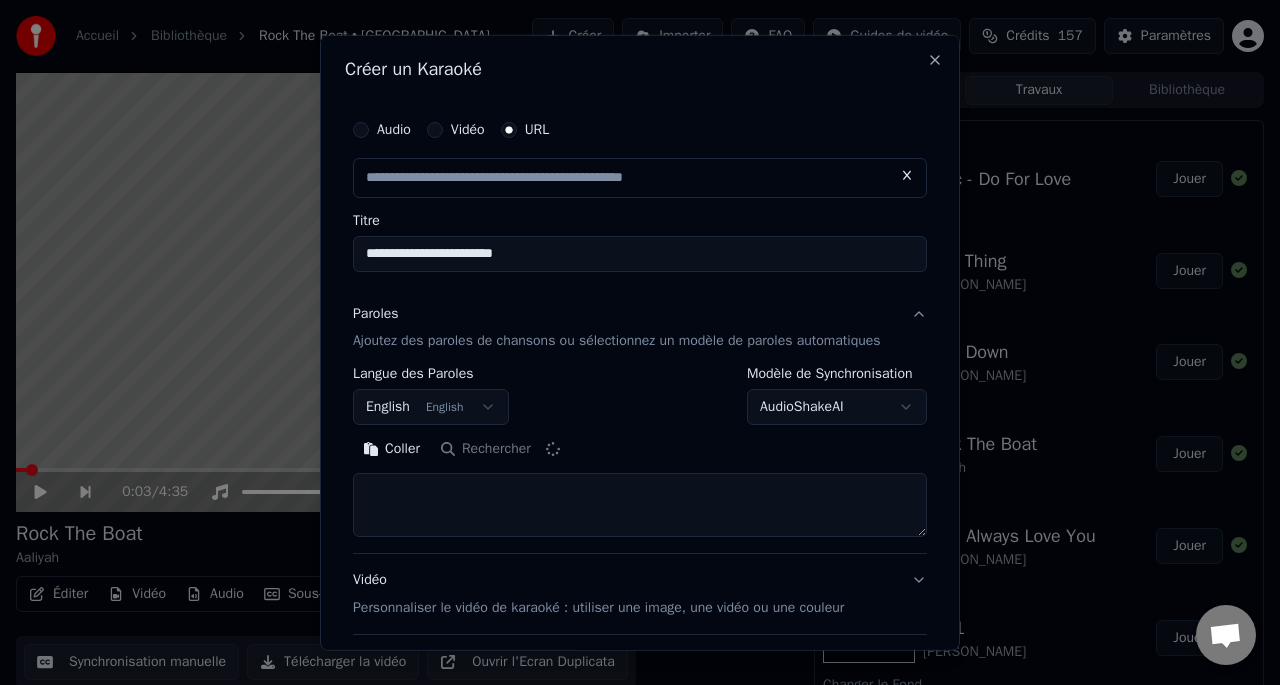 type on "**********" 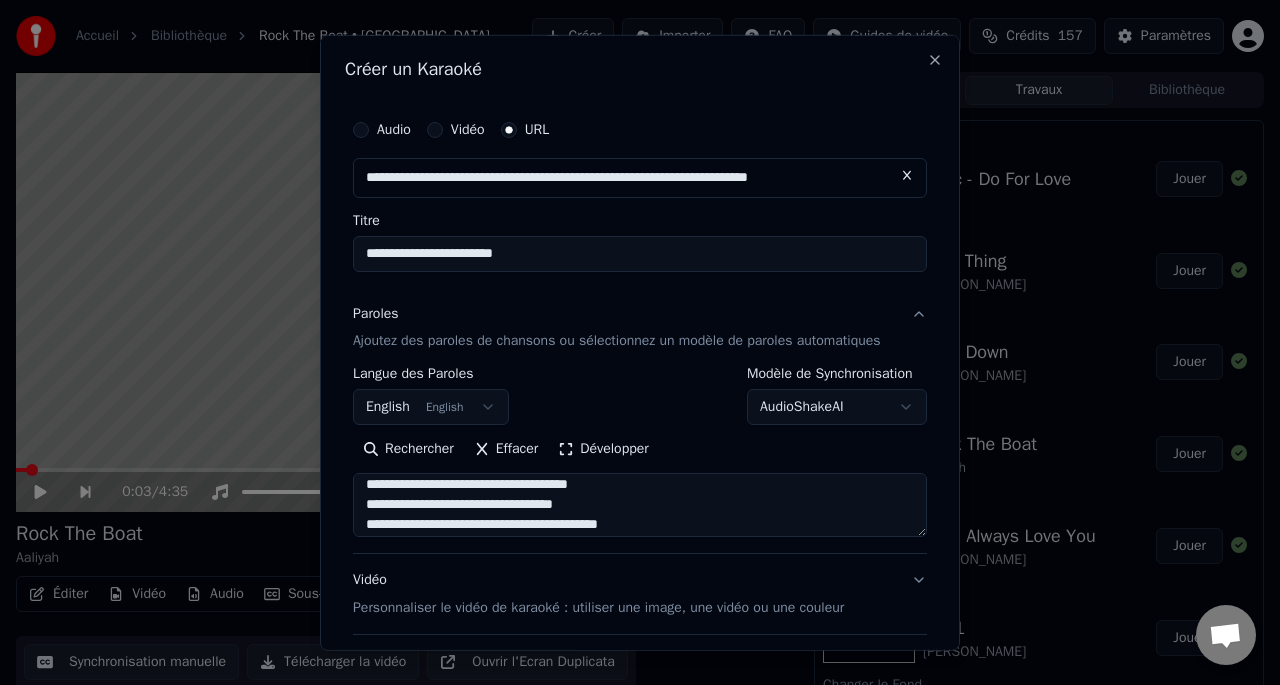 scroll, scrollTop: 118, scrollLeft: 0, axis: vertical 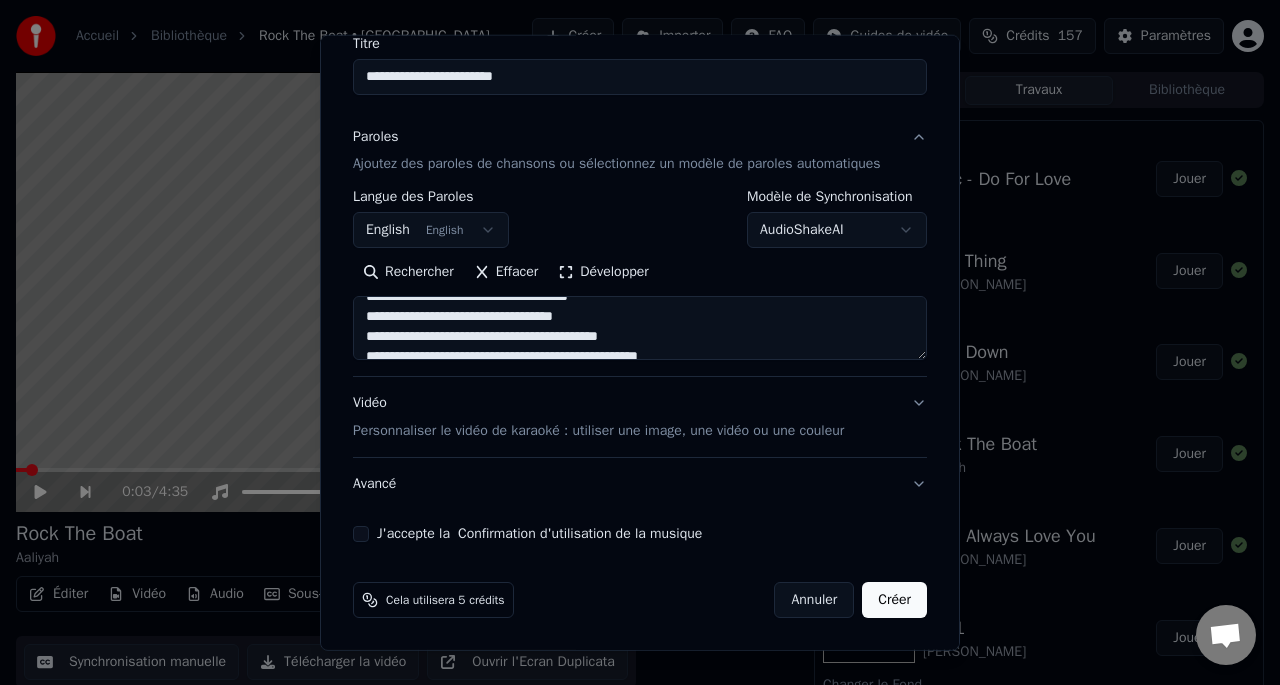 click on "J'accepte la   Confirmation d'utilisation de la musique" at bounding box center [361, 534] 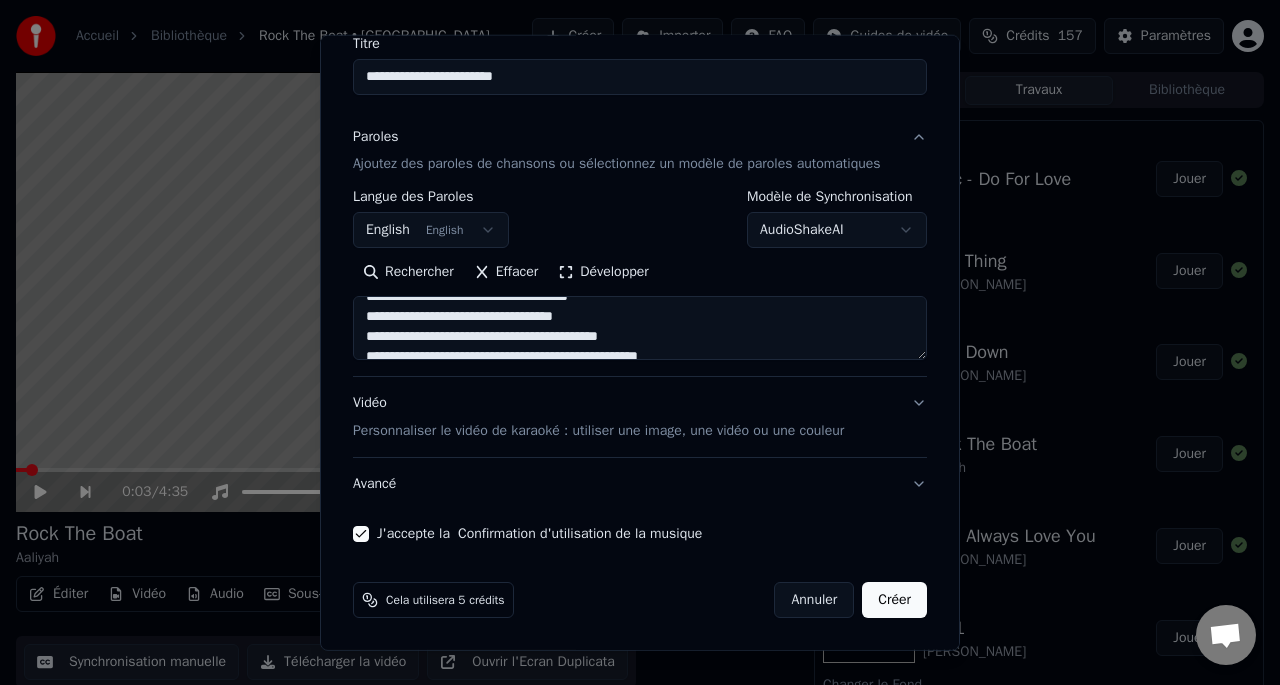 click on "Créer" at bounding box center [894, 600] 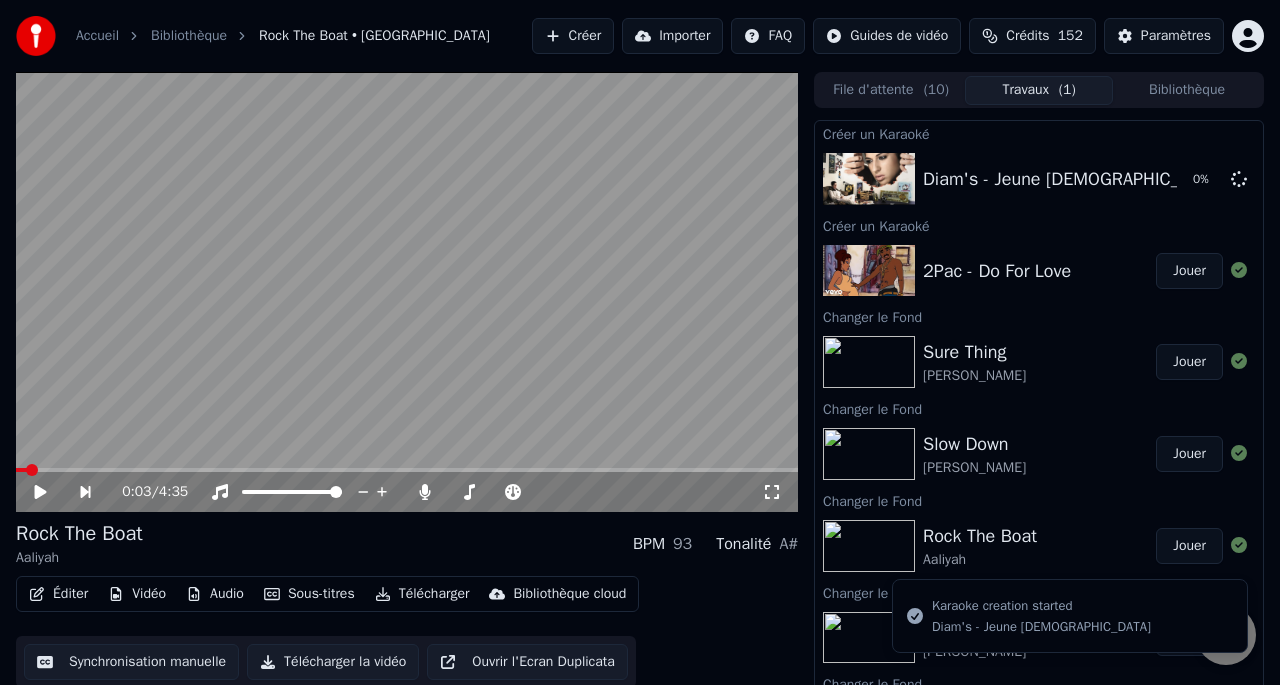scroll, scrollTop: 0, scrollLeft: 0, axis: both 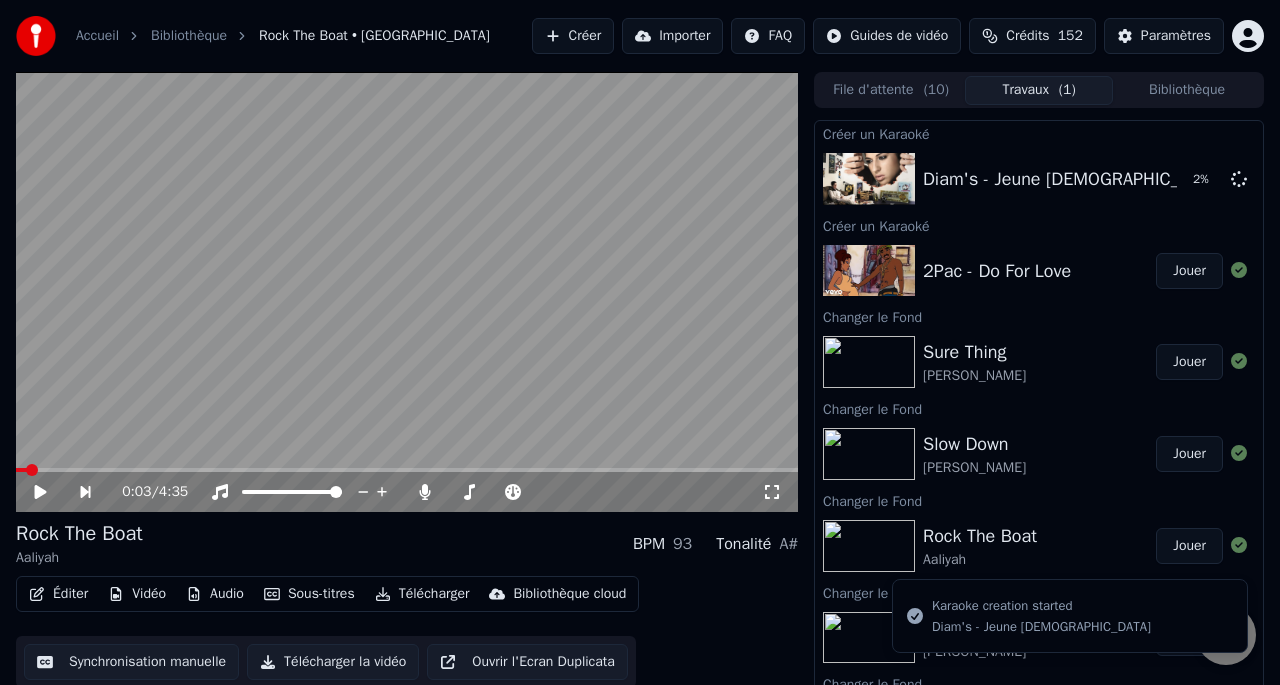 click on "Créer" at bounding box center [573, 36] 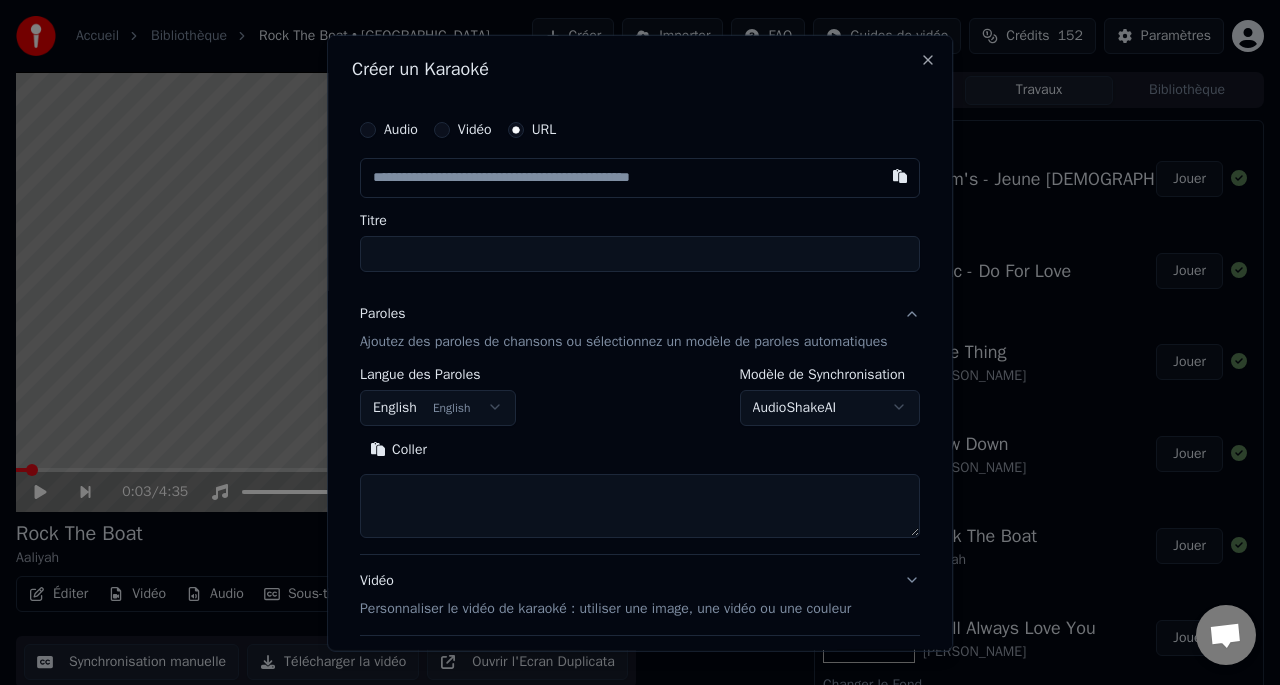 click at bounding box center (640, 177) 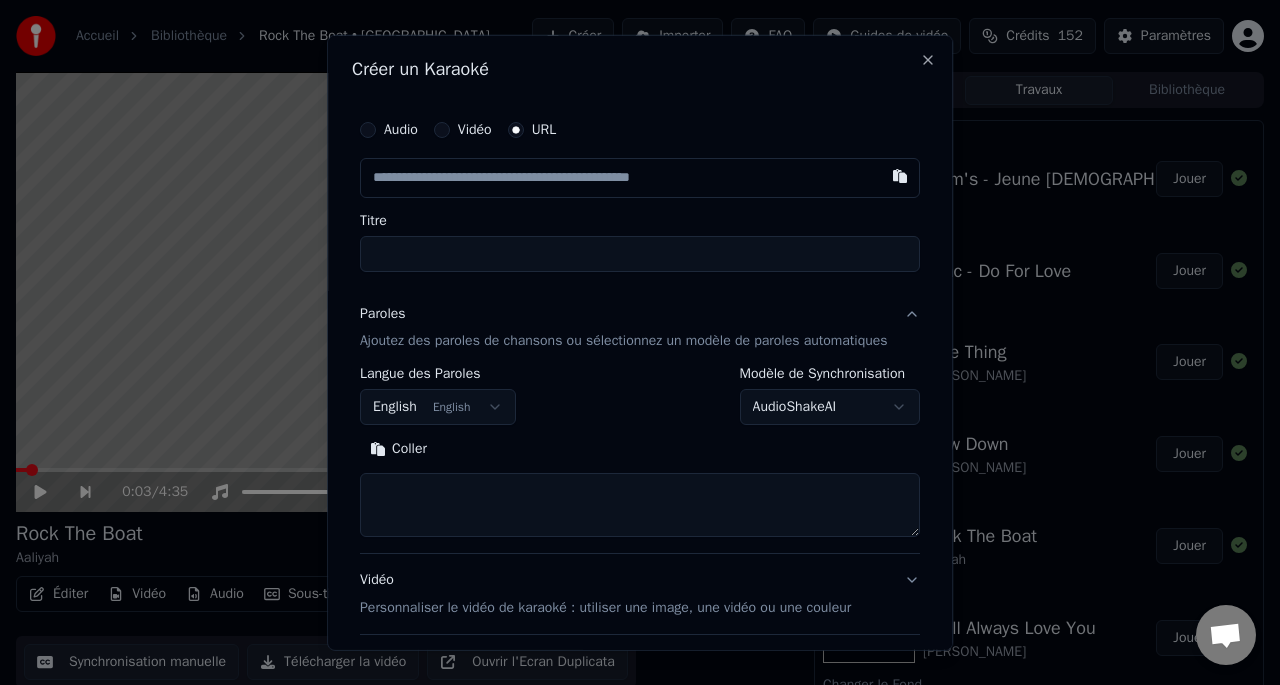 paste on "**********" 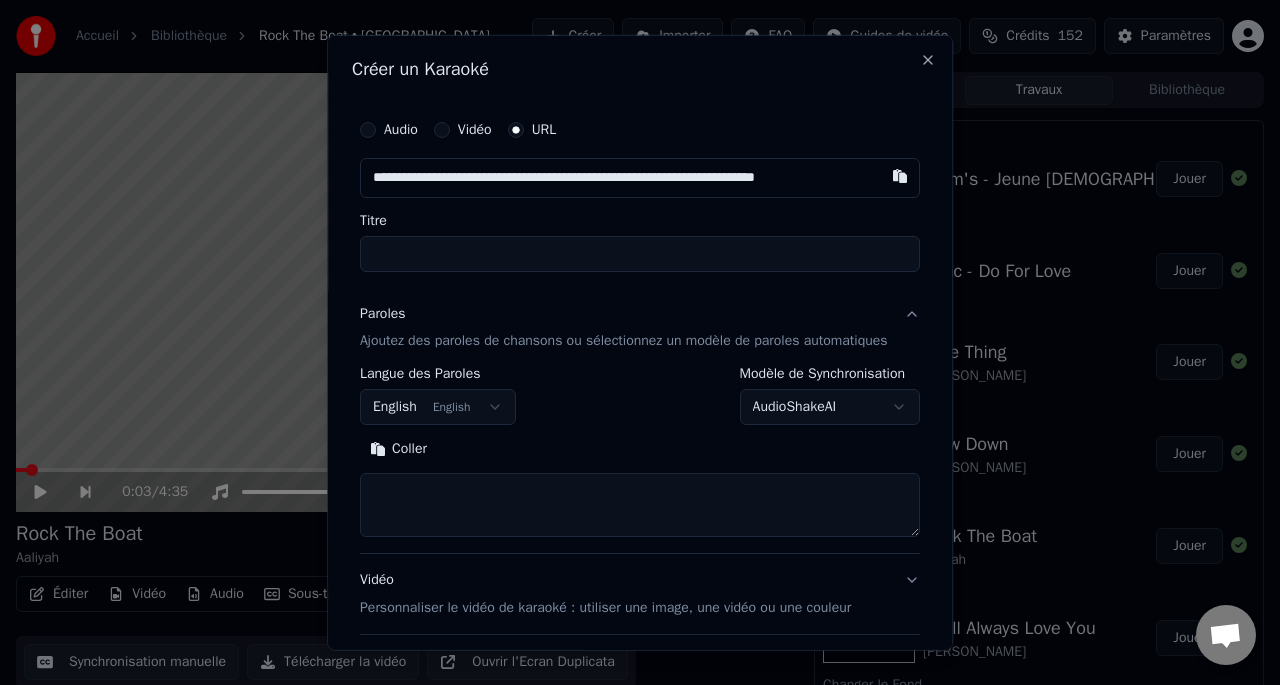 scroll, scrollTop: 0, scrollLeft: 19, axis: horizontal 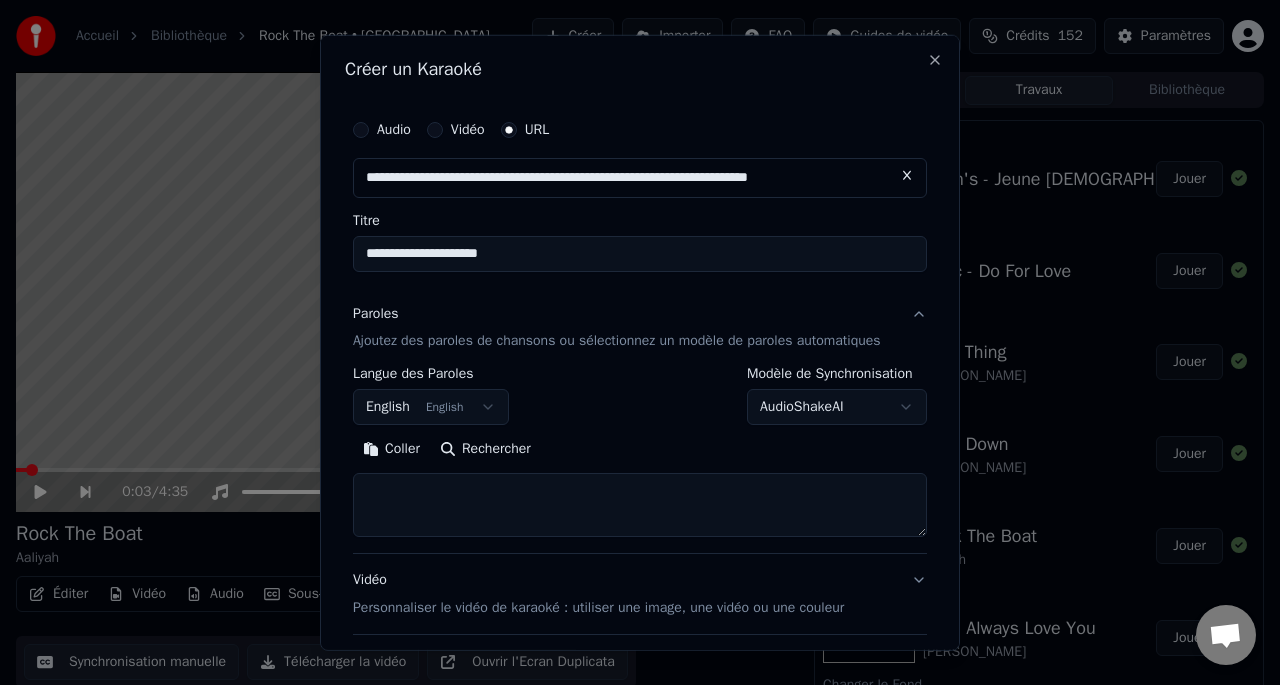 type on "**********" 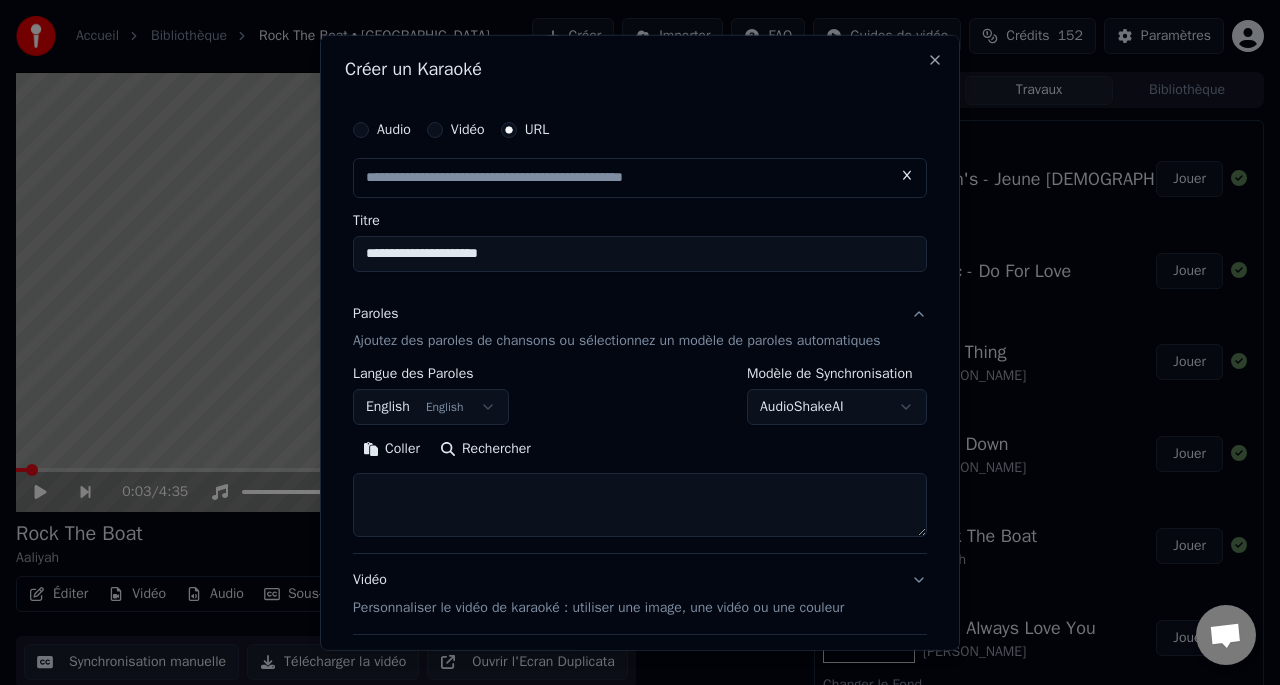 scroll, scrollTop: 0, scrollLeft: 0, axis: both 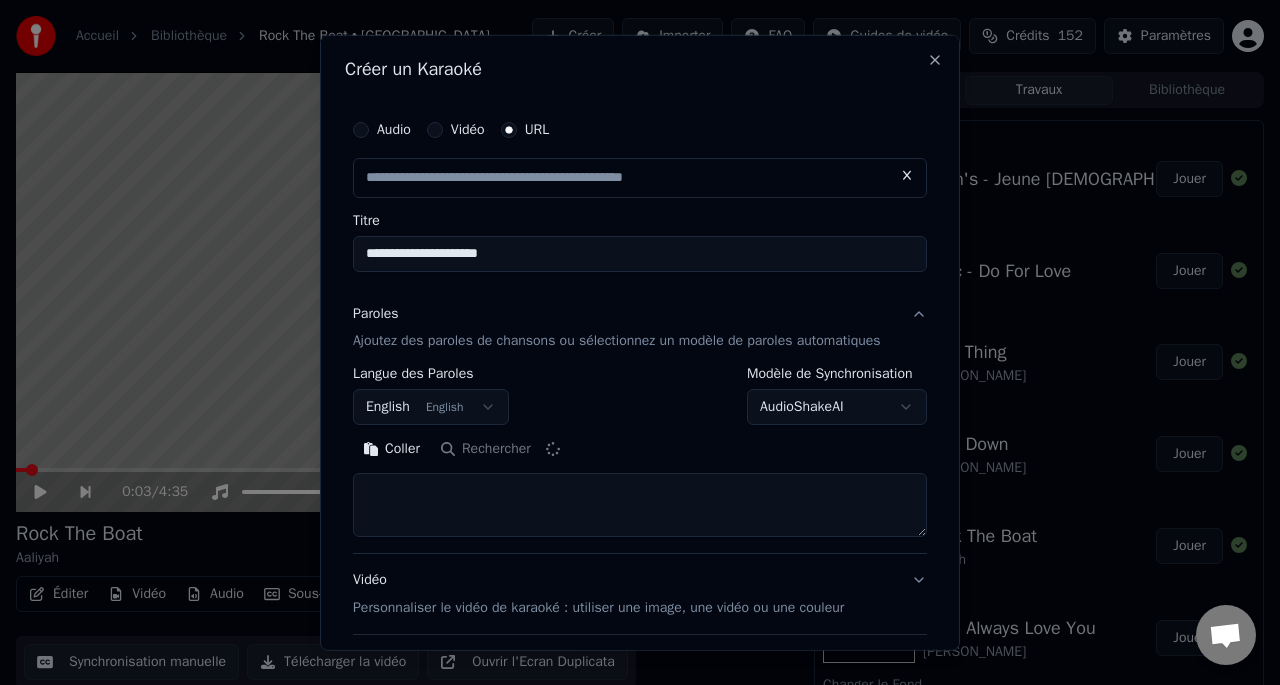 type on "**********" 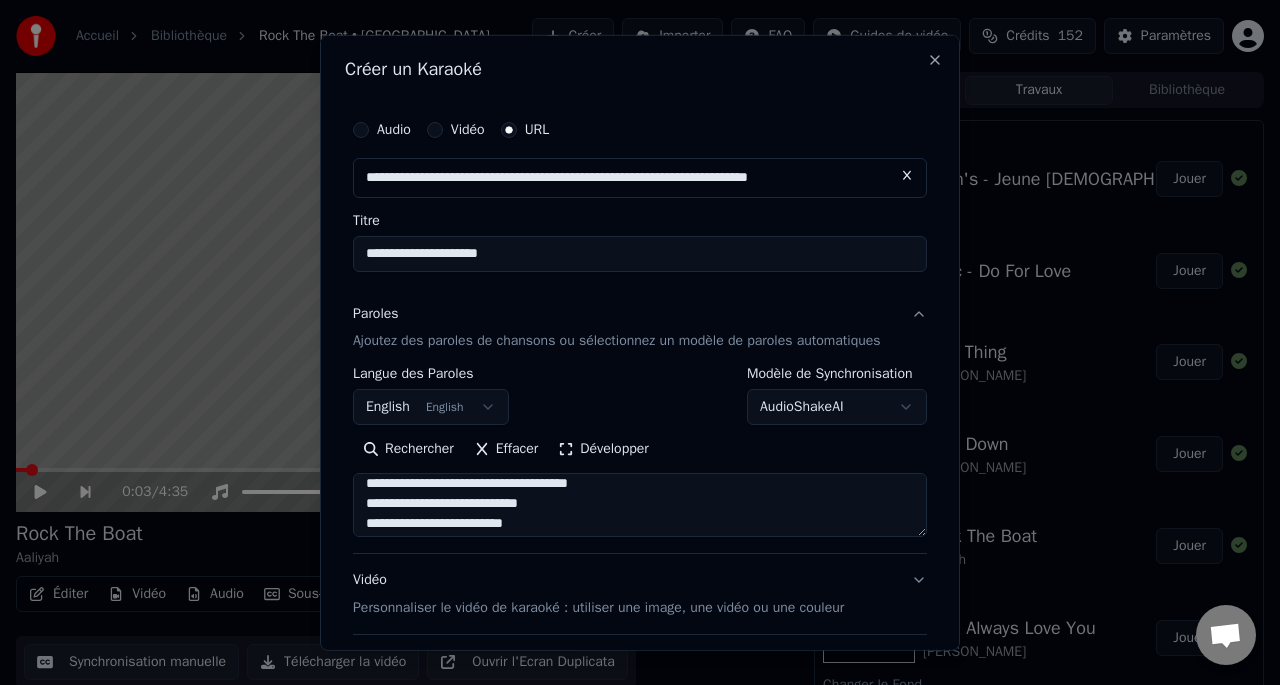 scroll, scrollTop: 280, scrollLeft: 0, axis: vertical 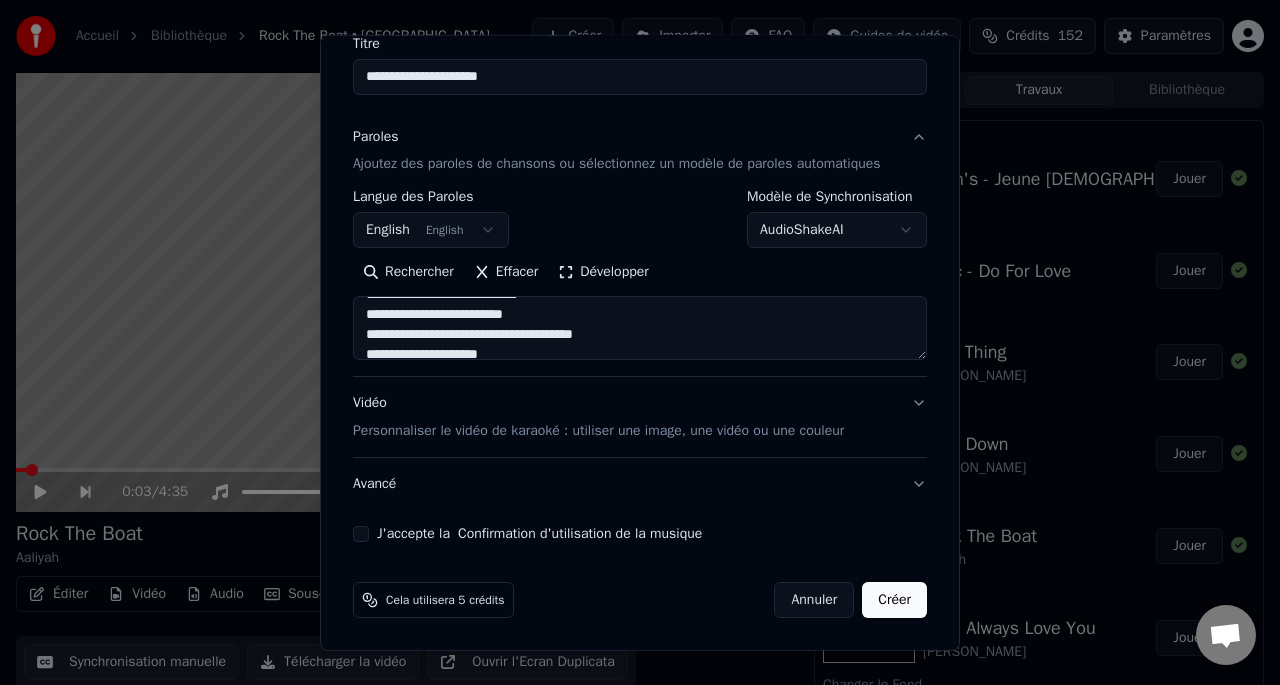 click on "J'accepte la   Confirmation d'utilisation de la musique" at bounding box center [361, 534] 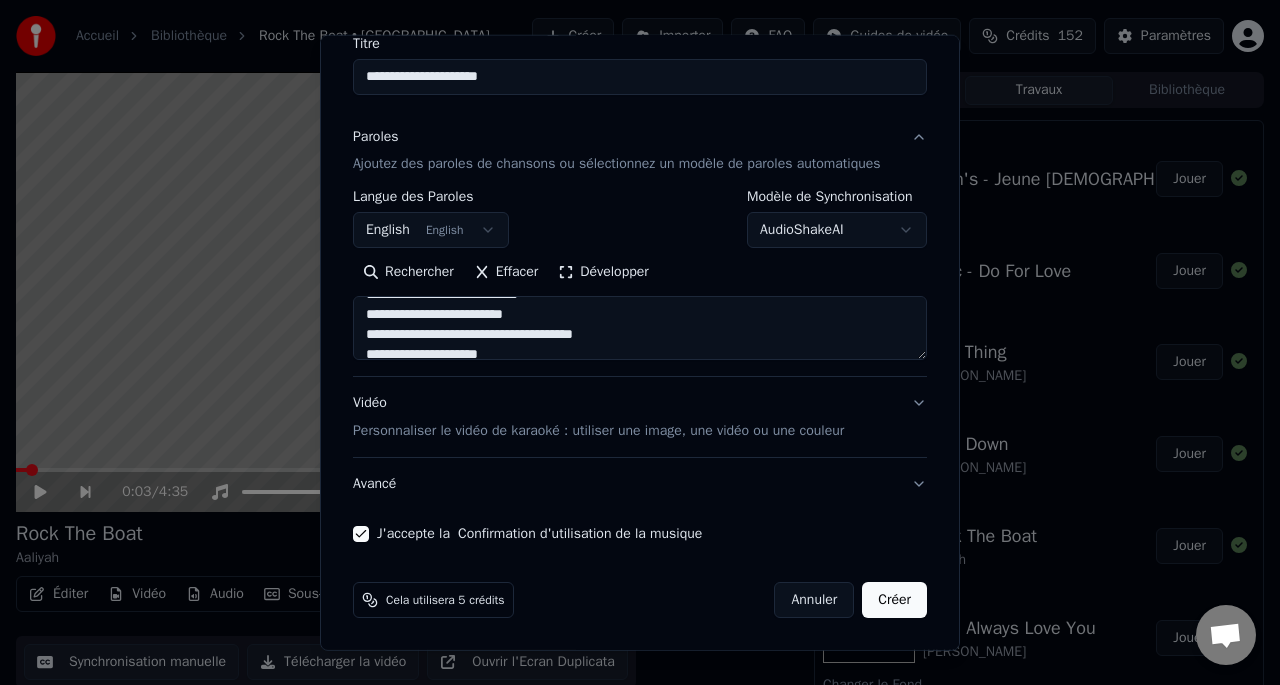 click on "Créer" at bounding box center [894, 600] 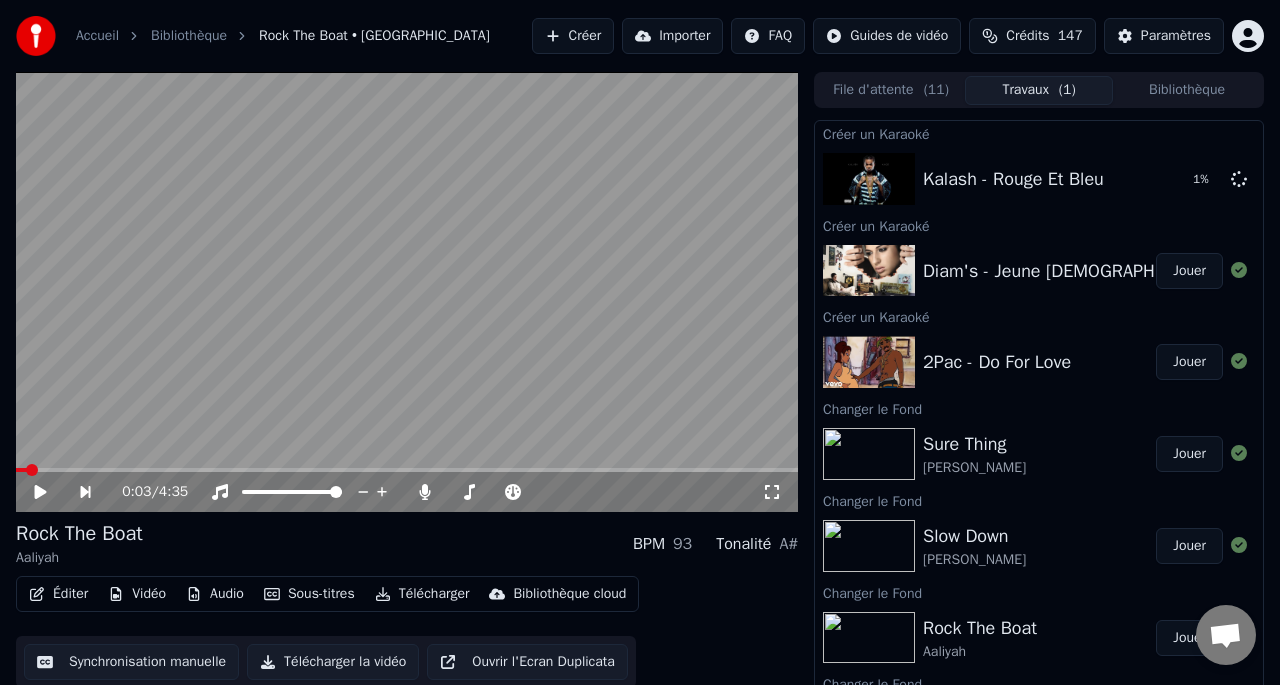click on "Créer" at bounding box center [573, 36] 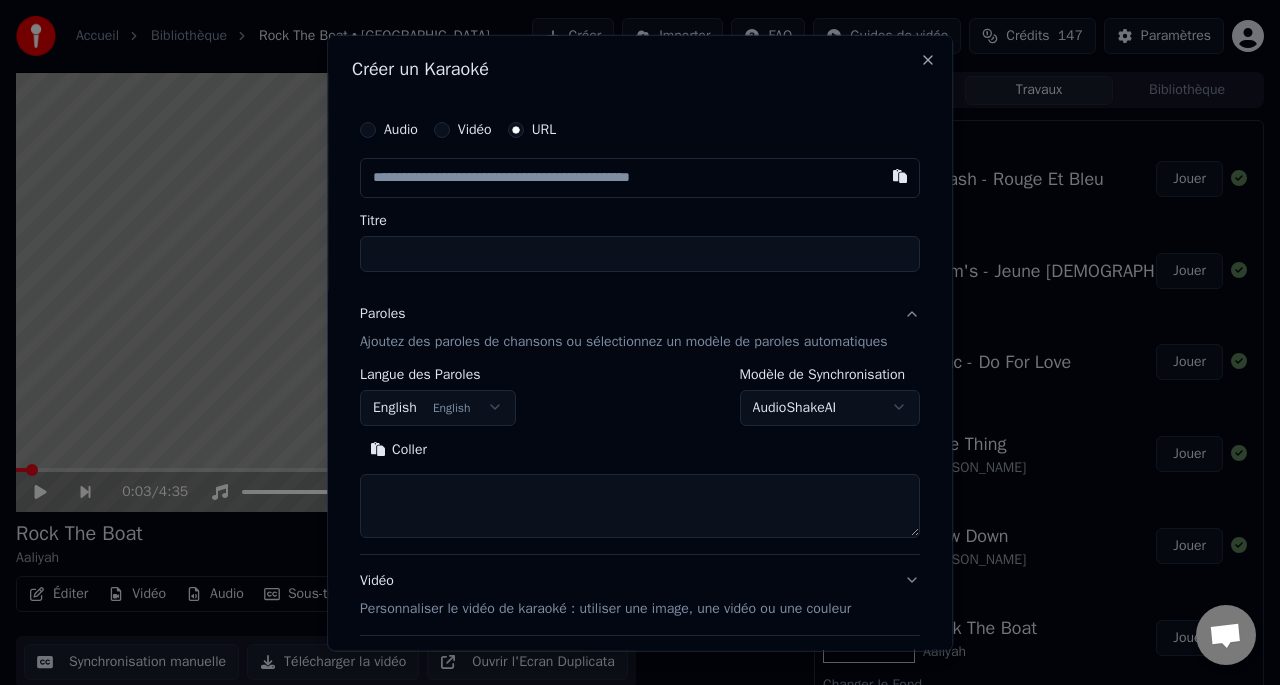 click at bounding box center [640, 177] 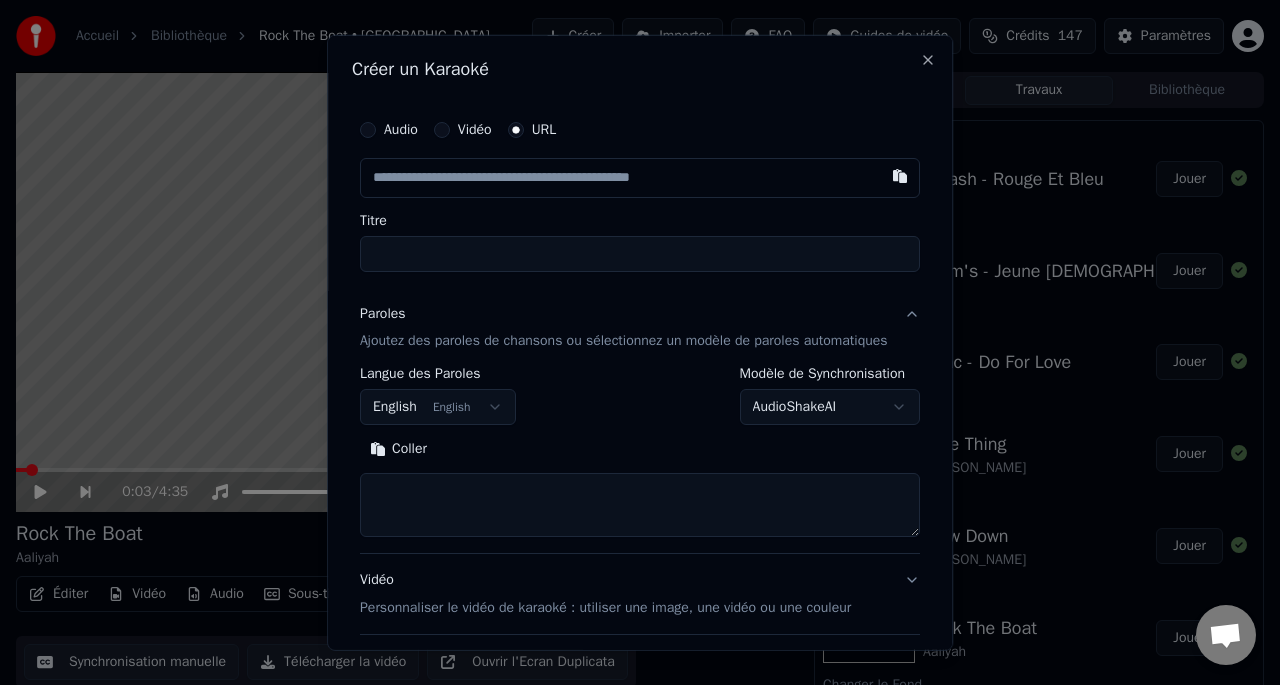 paste on "**********" 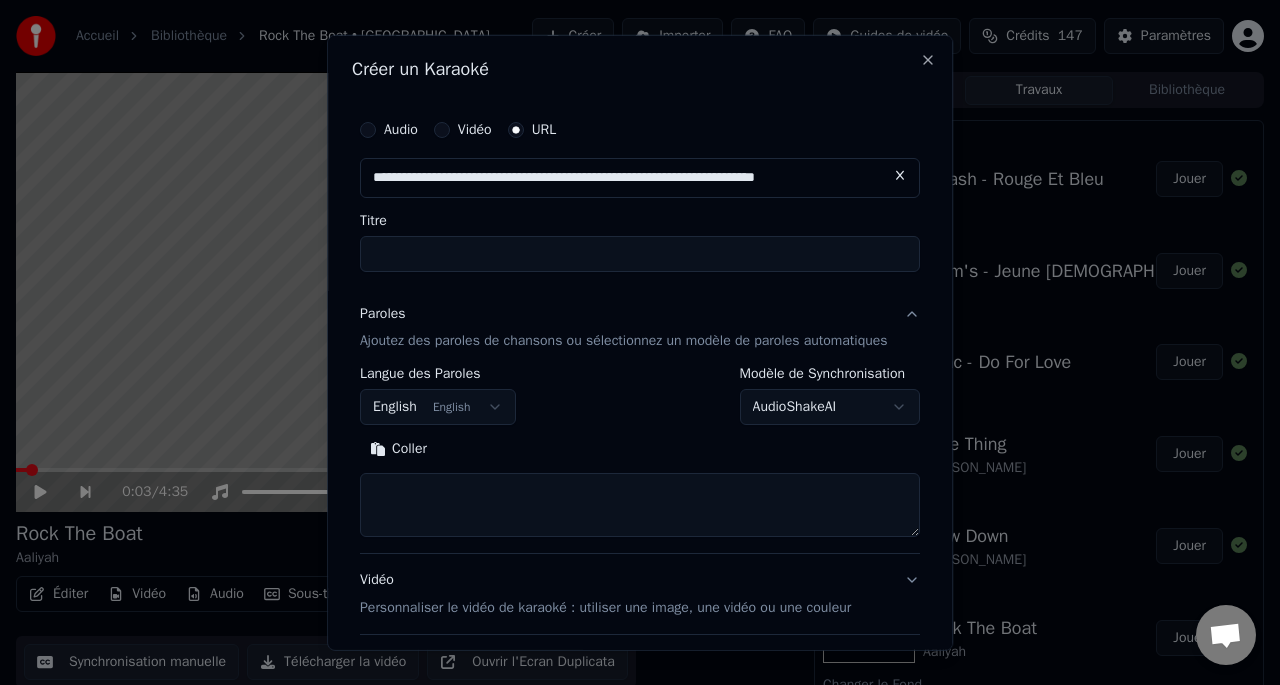 scroll, scrollTop: 0, scrollLeft: 15, axis: horizontal 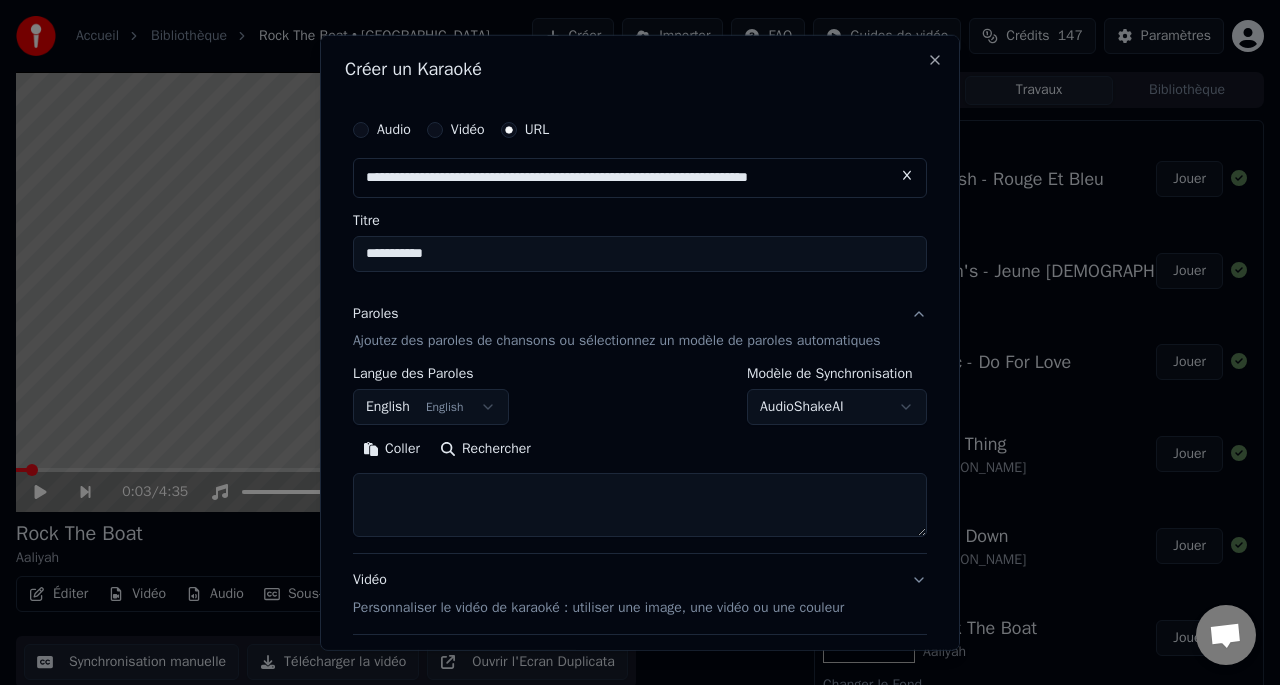type on "**********" 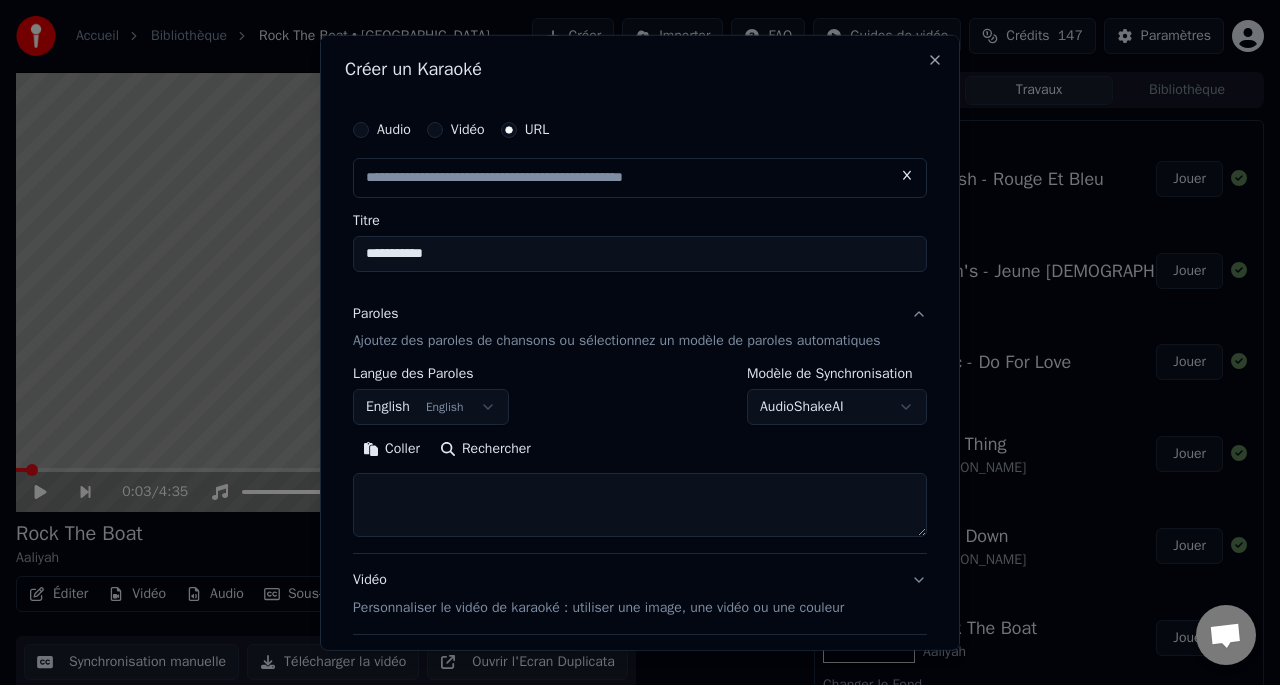 scroll, scrollTop: 0, scrollLeft: 0, axis: both 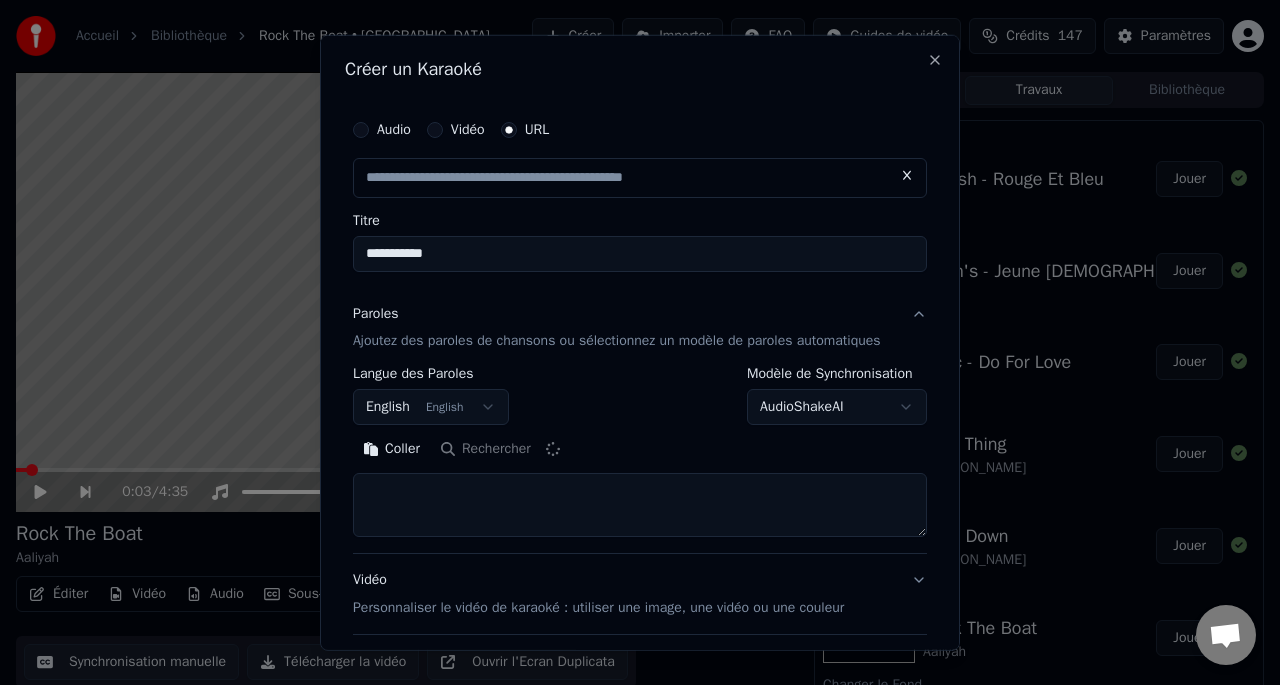 type on "**********" 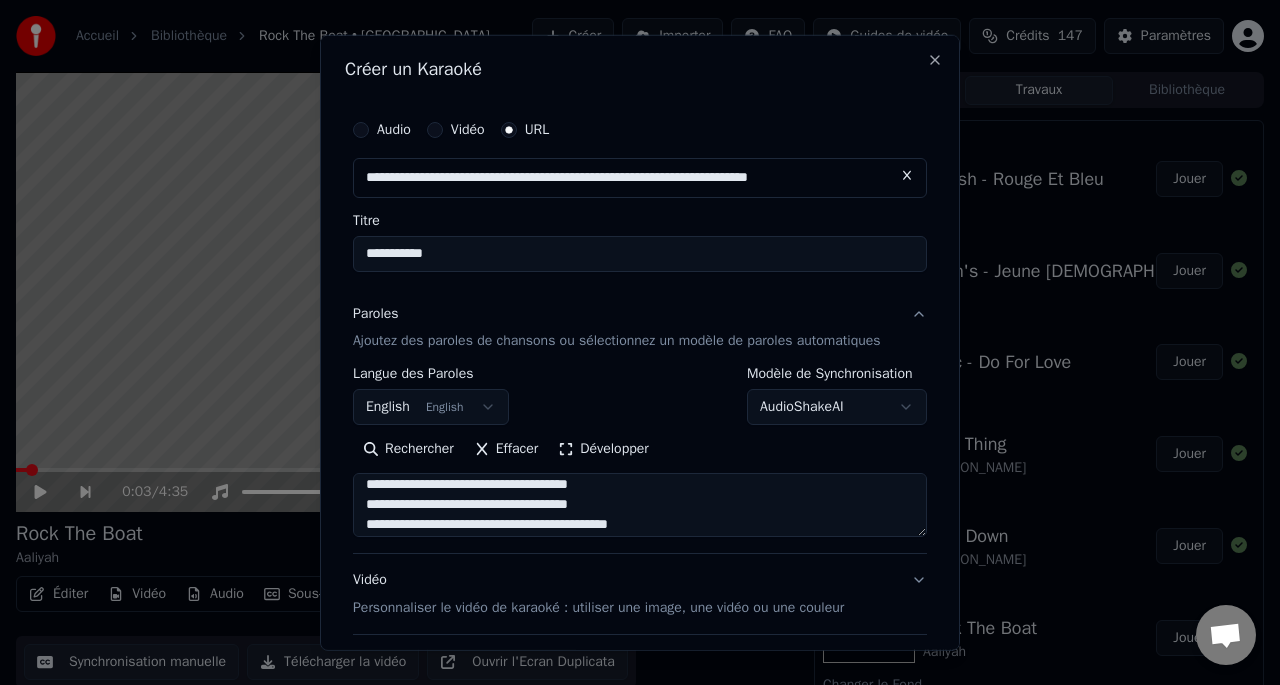 scroll, scrollTop: 573, scrollLeft: 0, axis: vertical 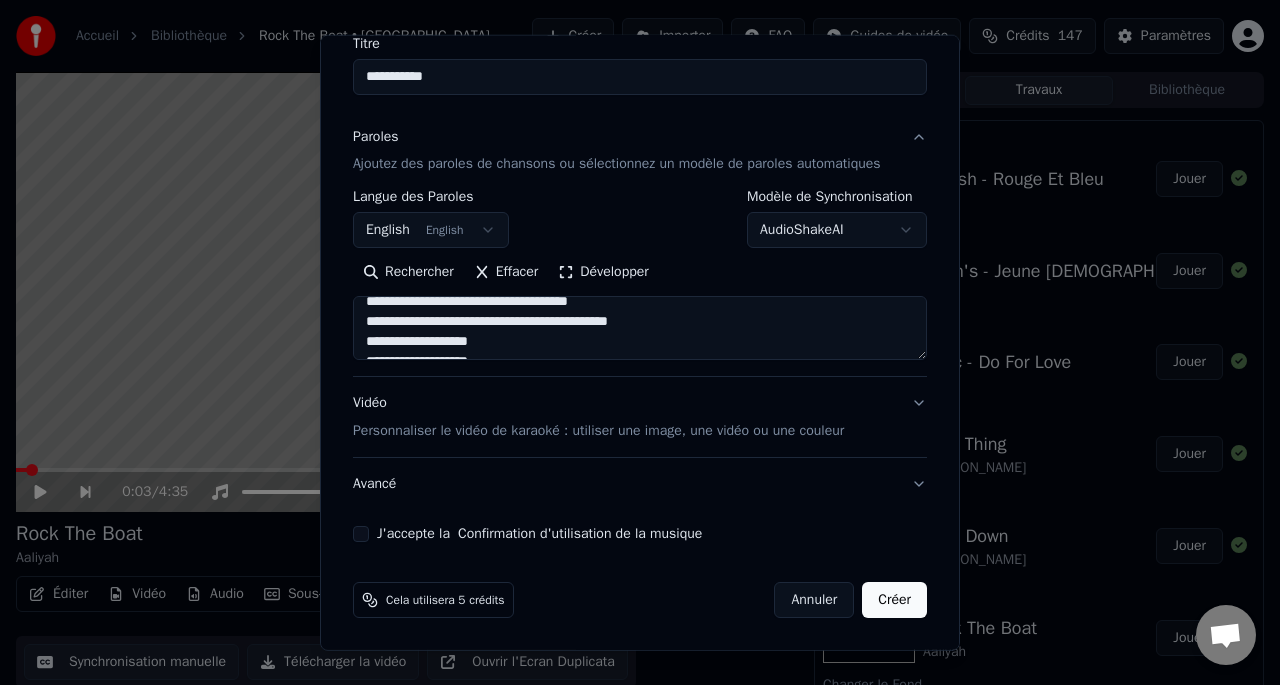 click on "J'accepte la   Confirmation d'utilisation de la musique" at bounding box center [361, 534] 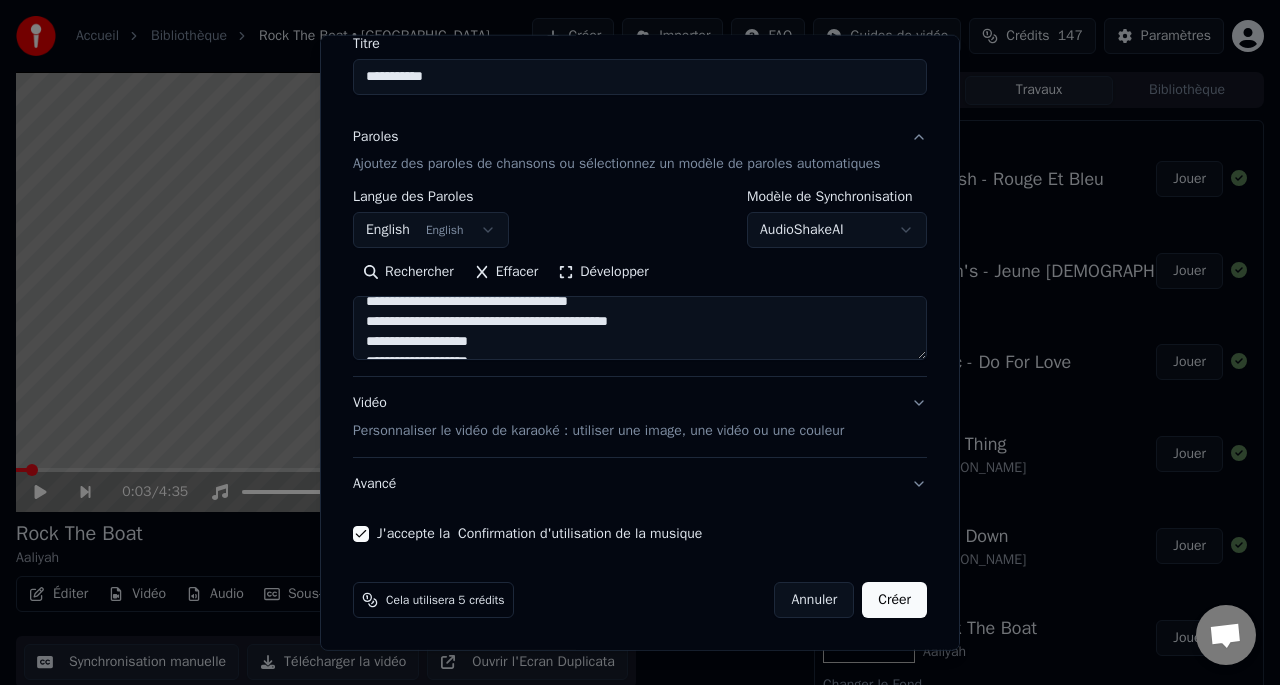 click on "Créer" at bounding box center [894, 600] 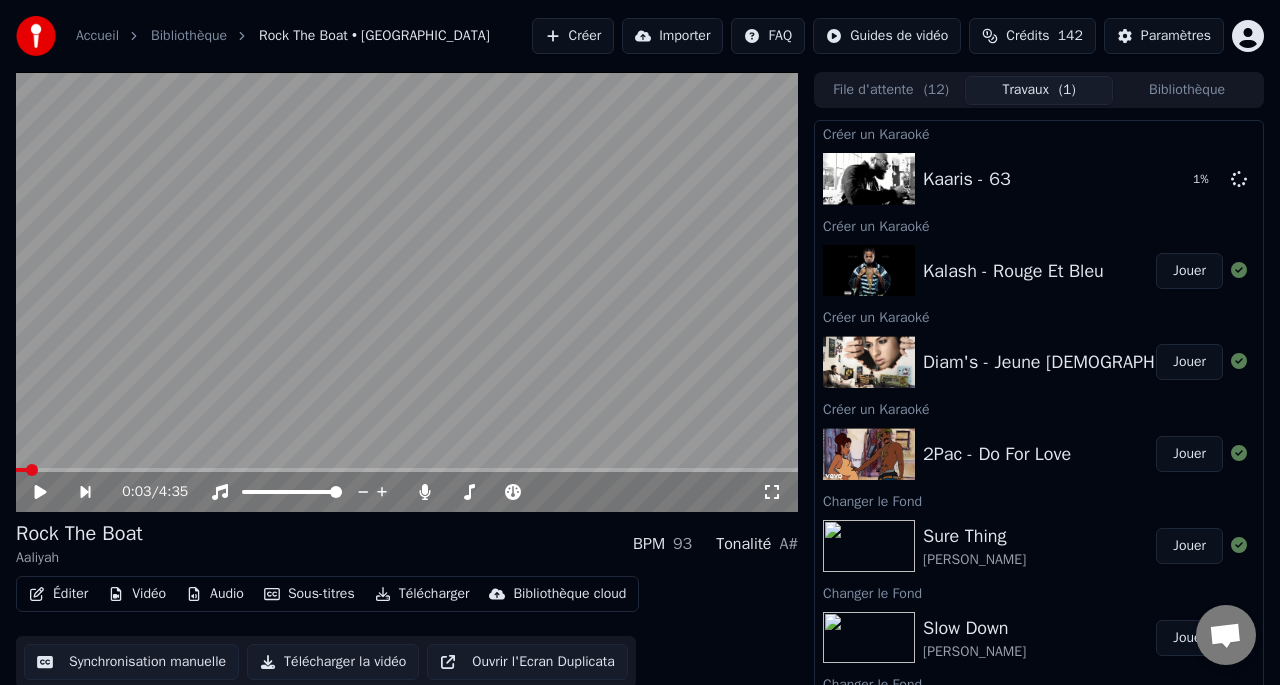 click on "Créer" at bounding box center (573, 36) 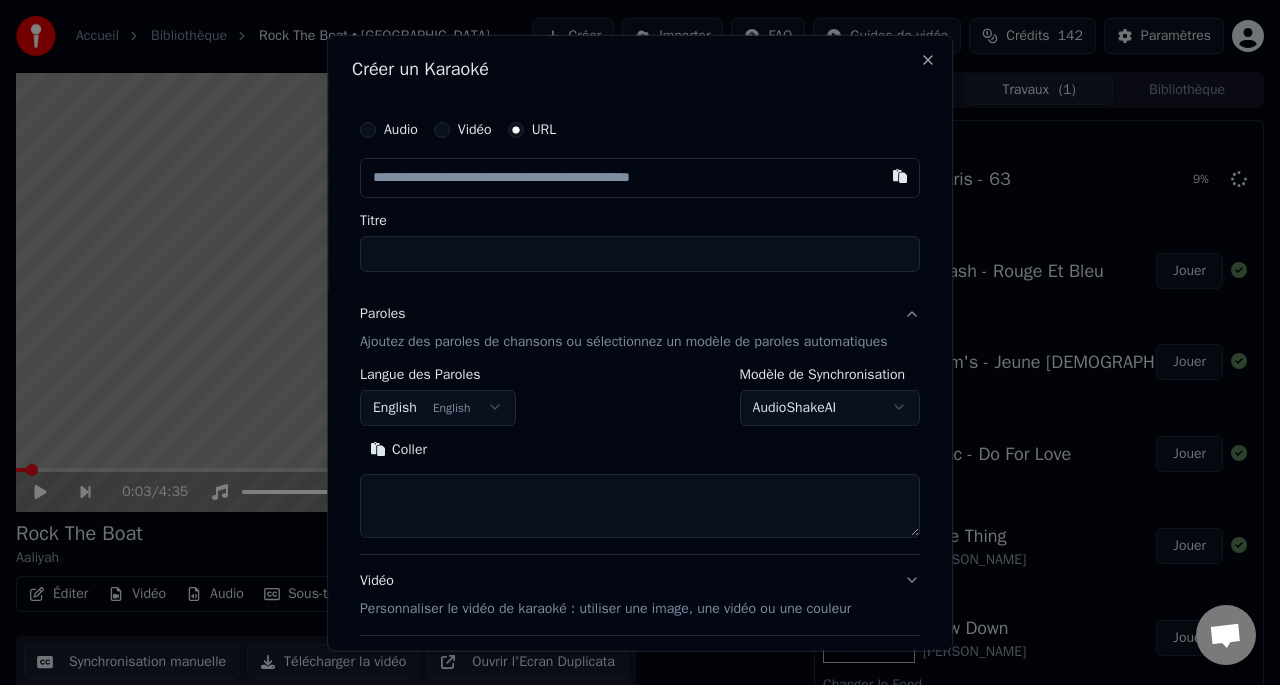 click at bounding box center [640, 177] 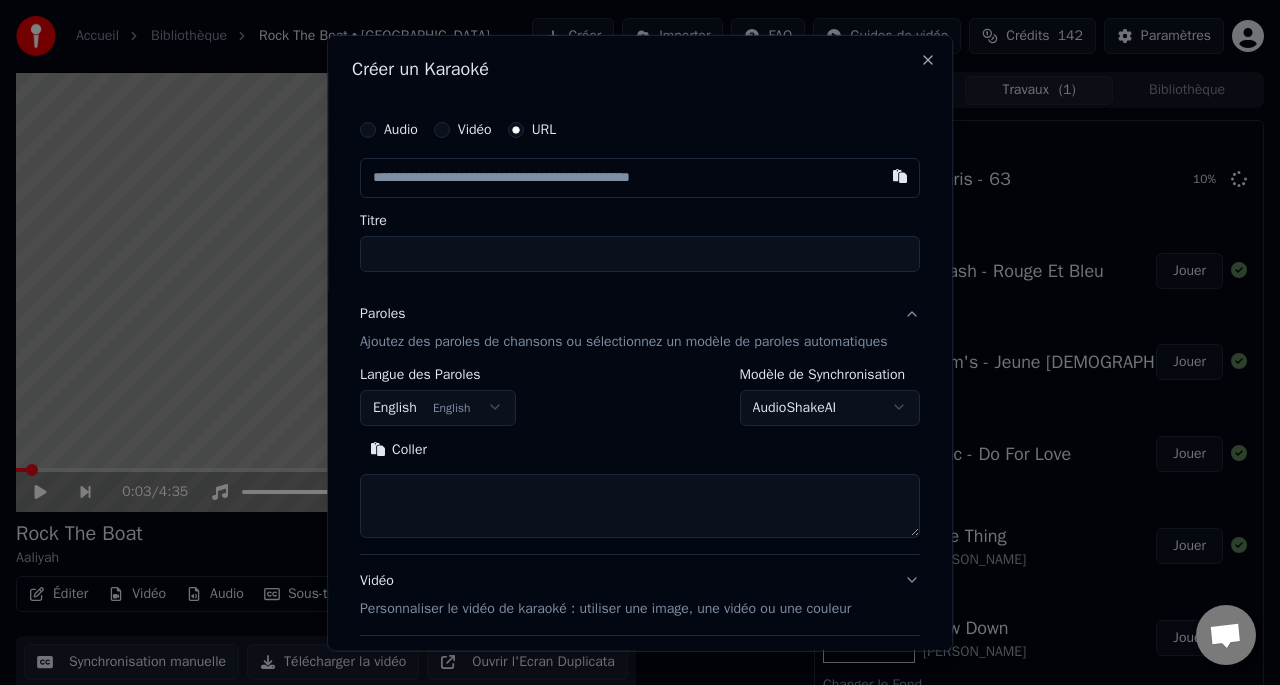 paste on "**********" 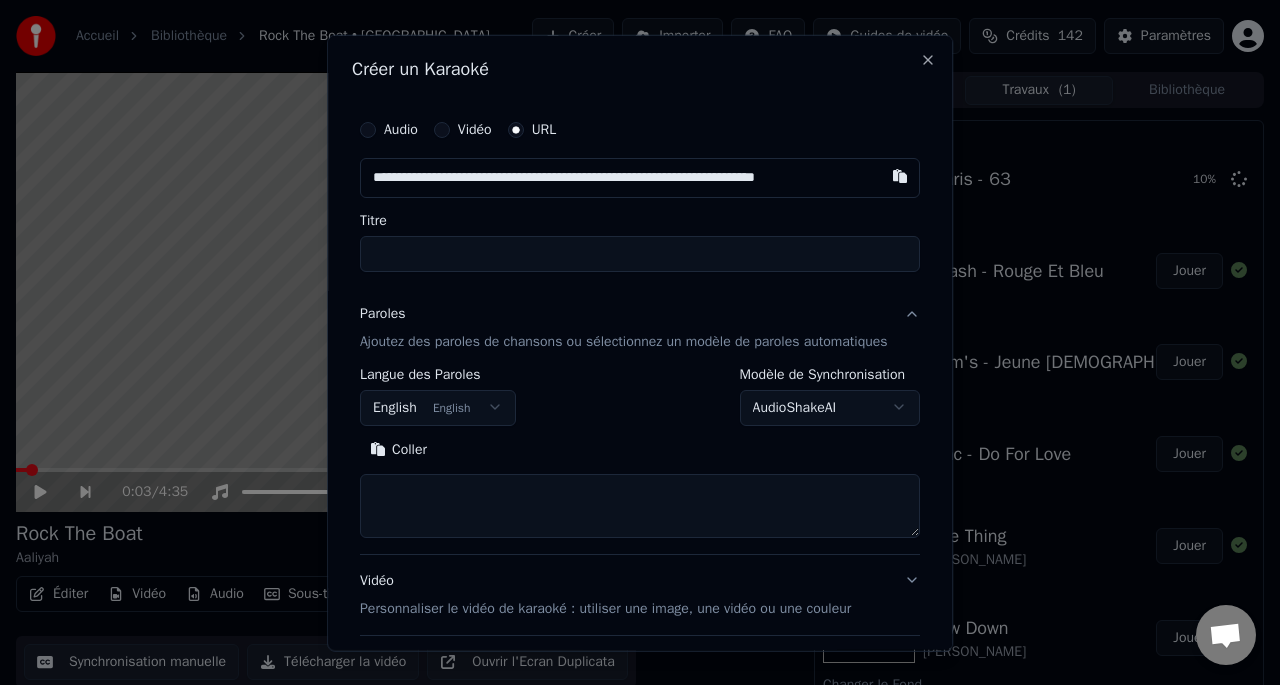 scroll, scrollTop: 0, scrollLeft: 20, axis: horizontal 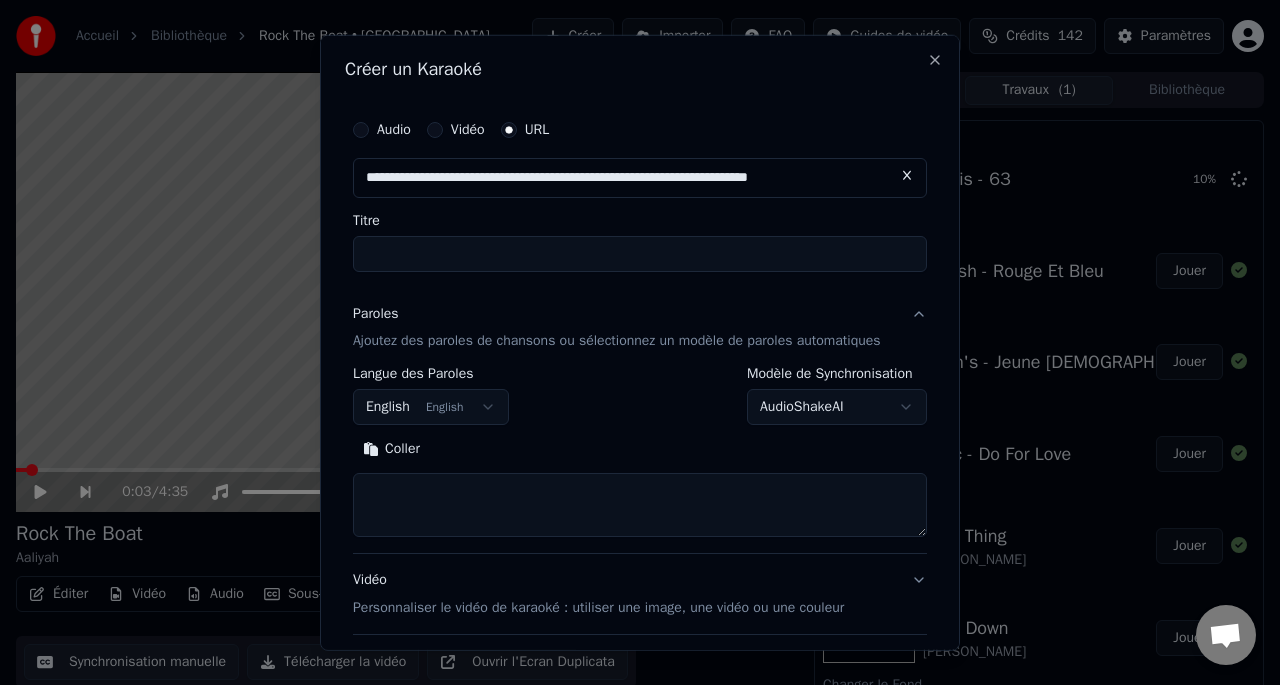 type on "**********" 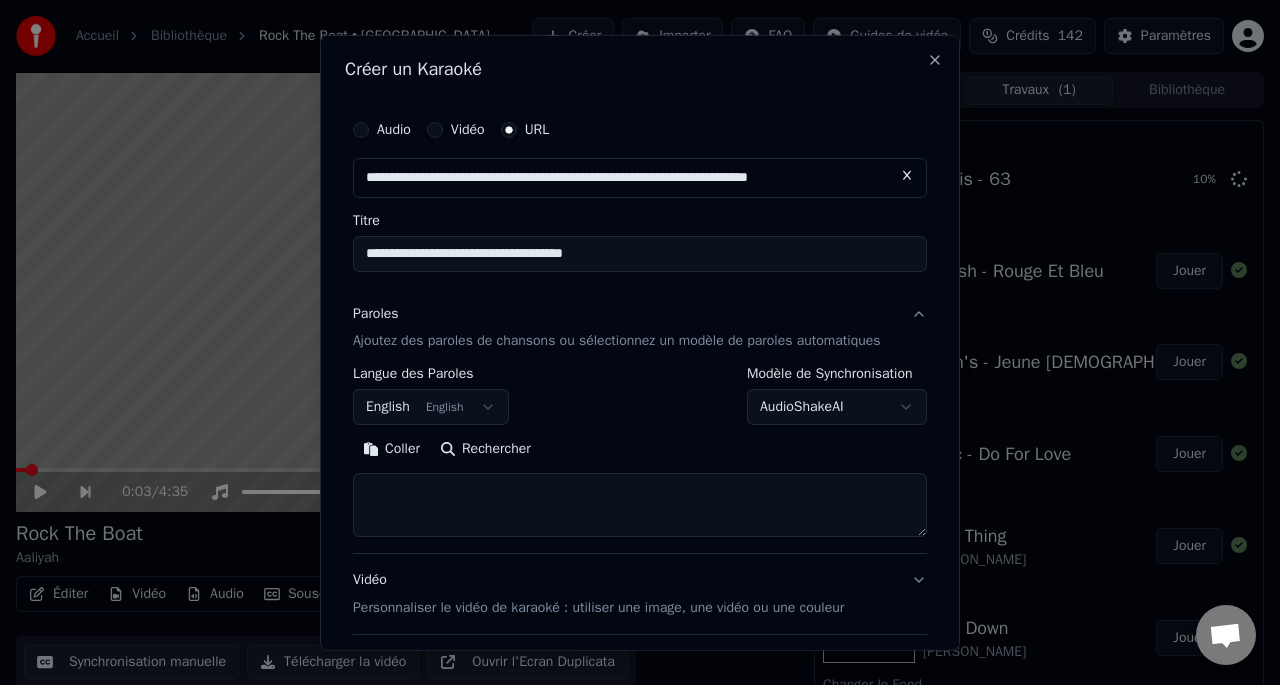 type on "**********" 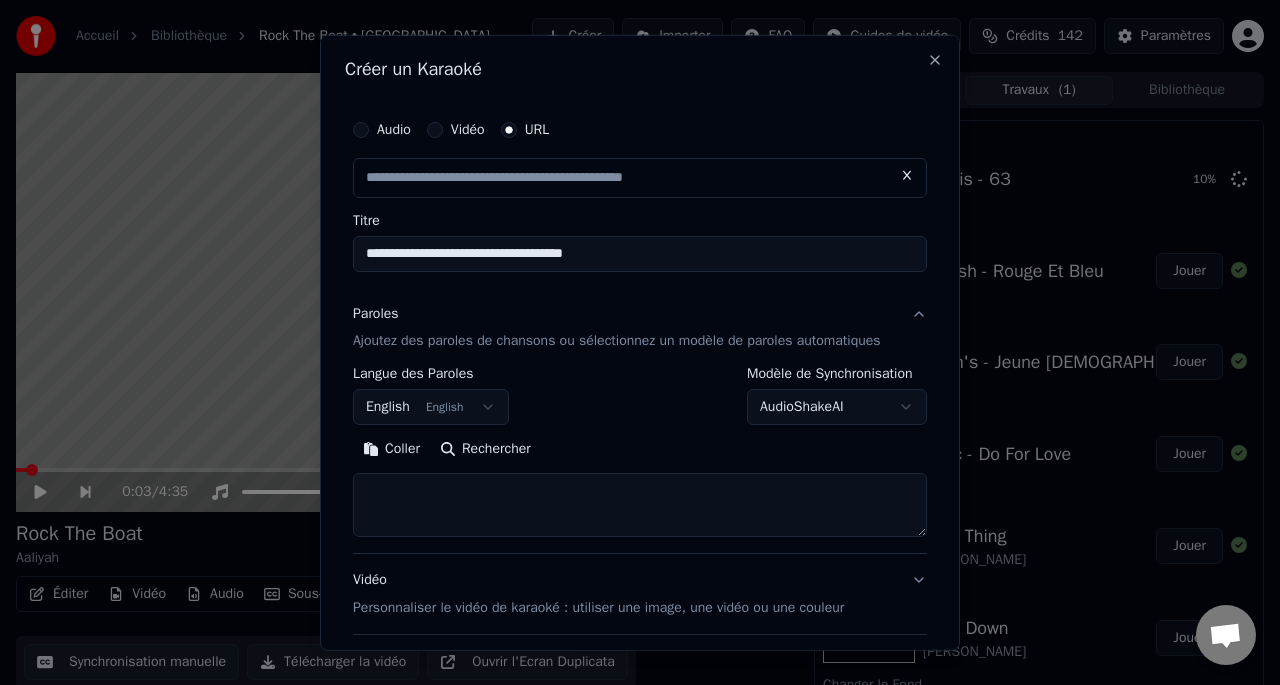 click on "Rechercher" at bounding box center [485, 449] 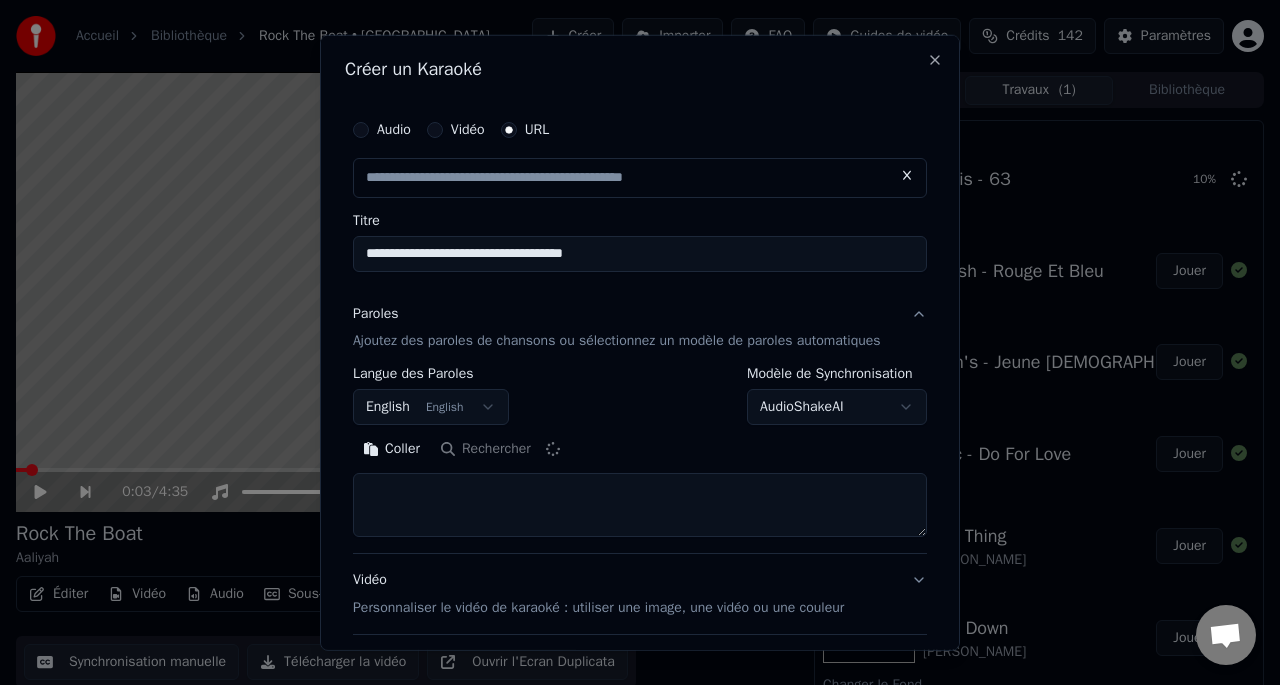 type on "**********" 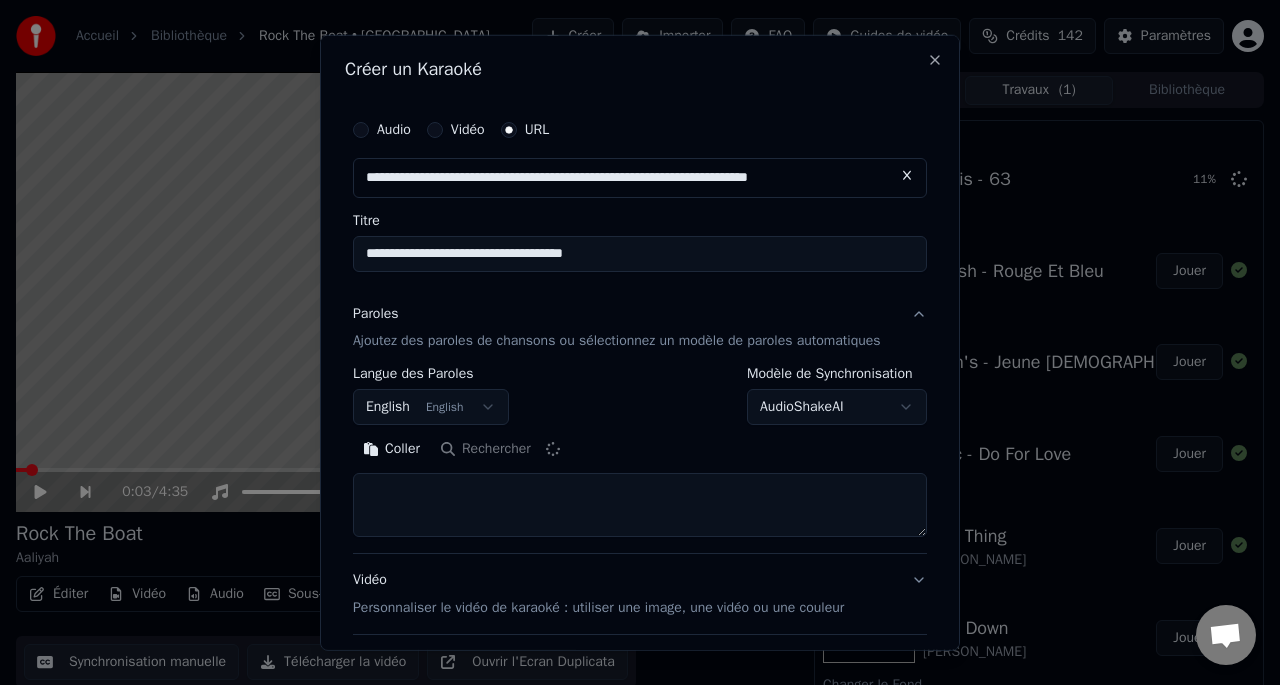 type on "**********" 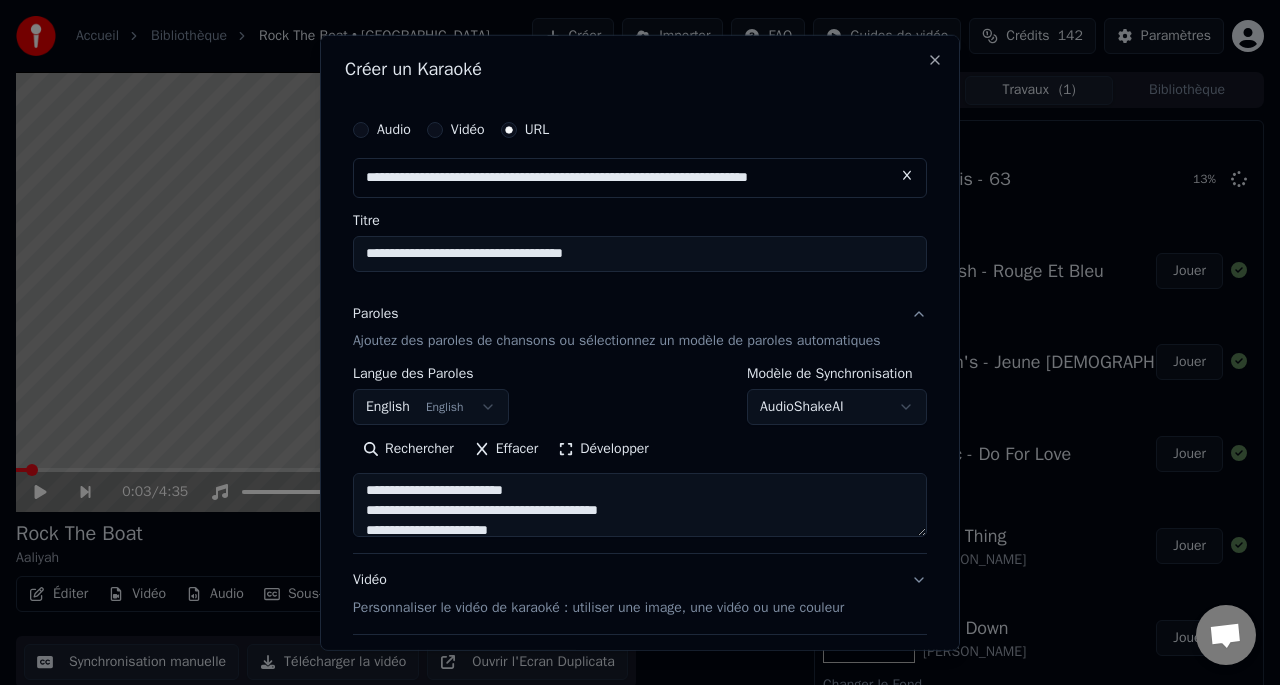 scroll, scrollTop: 204, scrollLeft: 0, axis: vertical 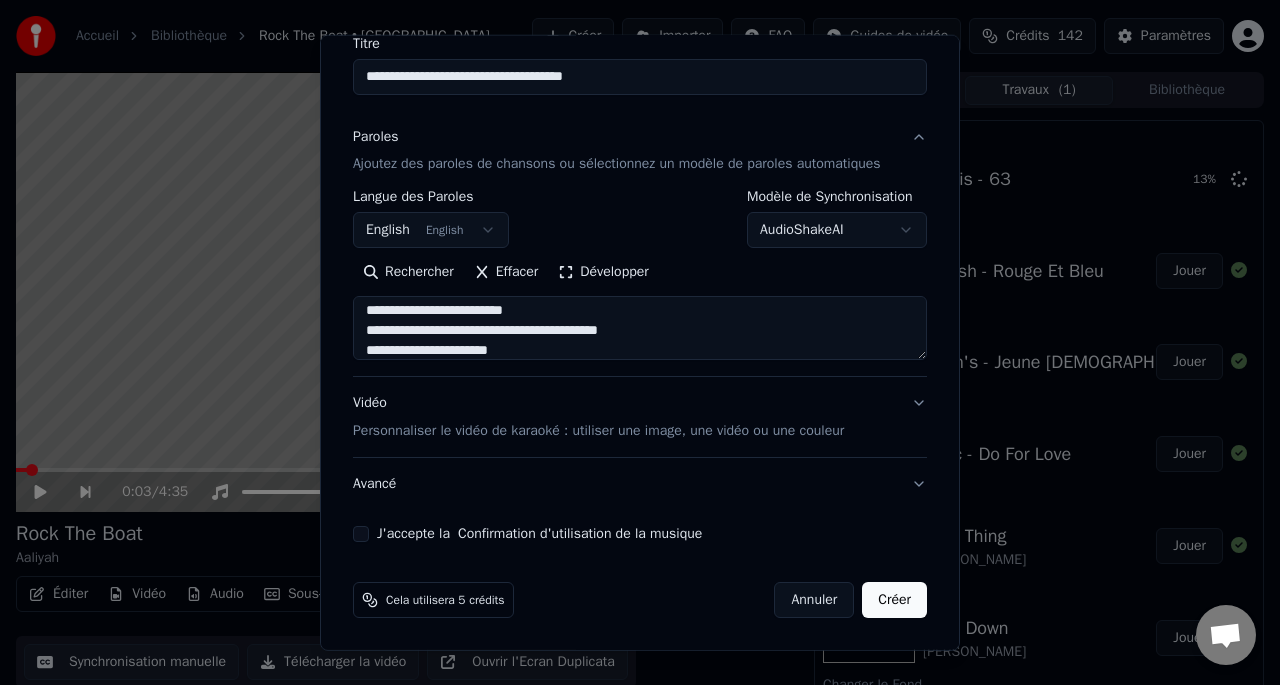 click on "J'accepte la   Confirmation d'utilisation de la musique" at bounding box center [361, 534] 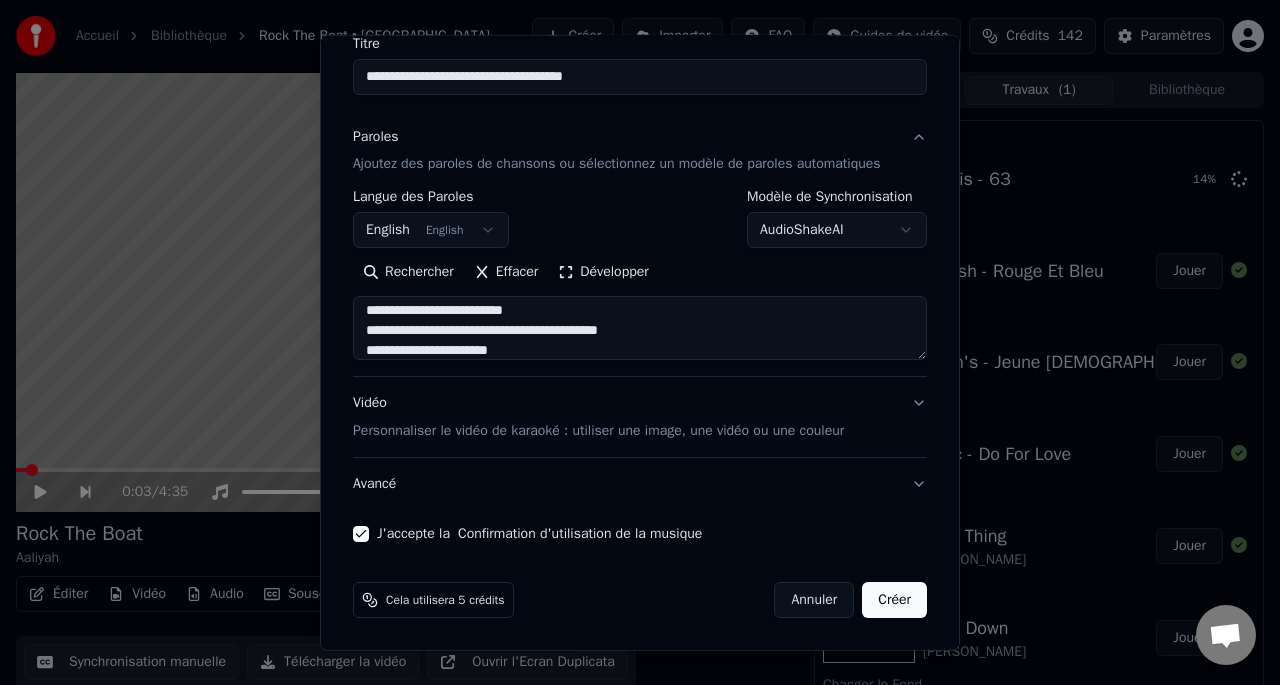 click on "Créer" at bounding box center (894, 600) 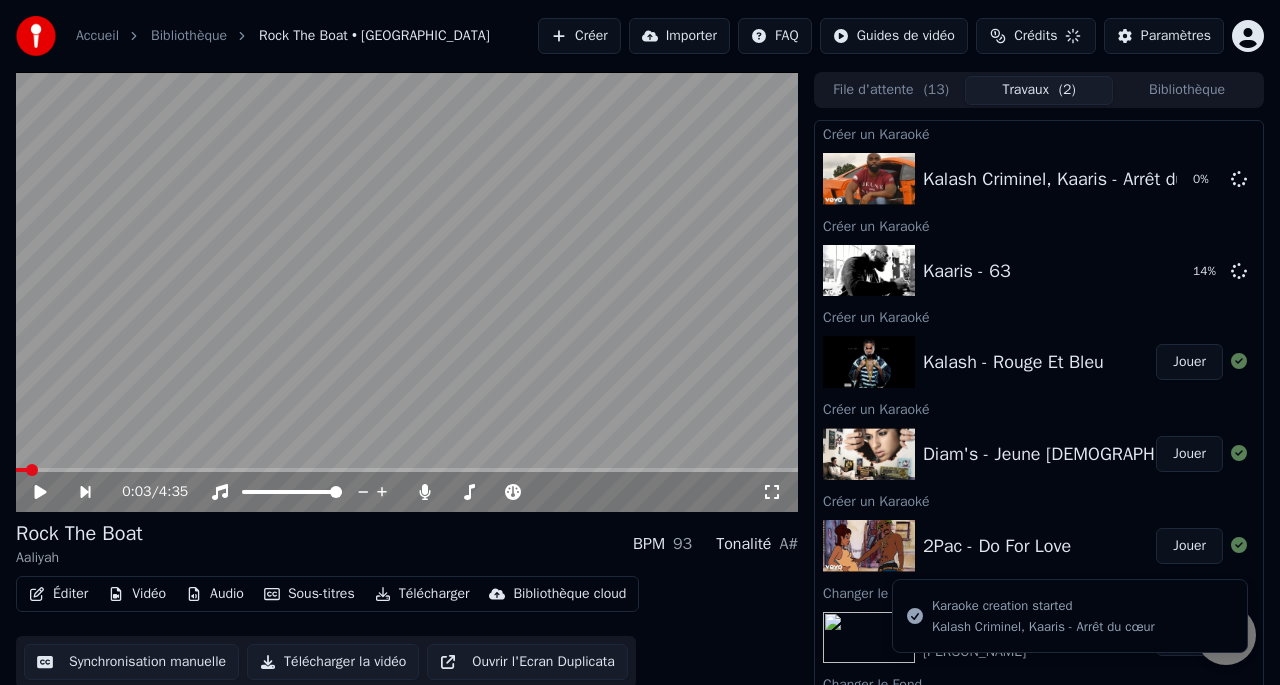 scroll, scrollTop: 0, scrollLeft: 0, axis: both 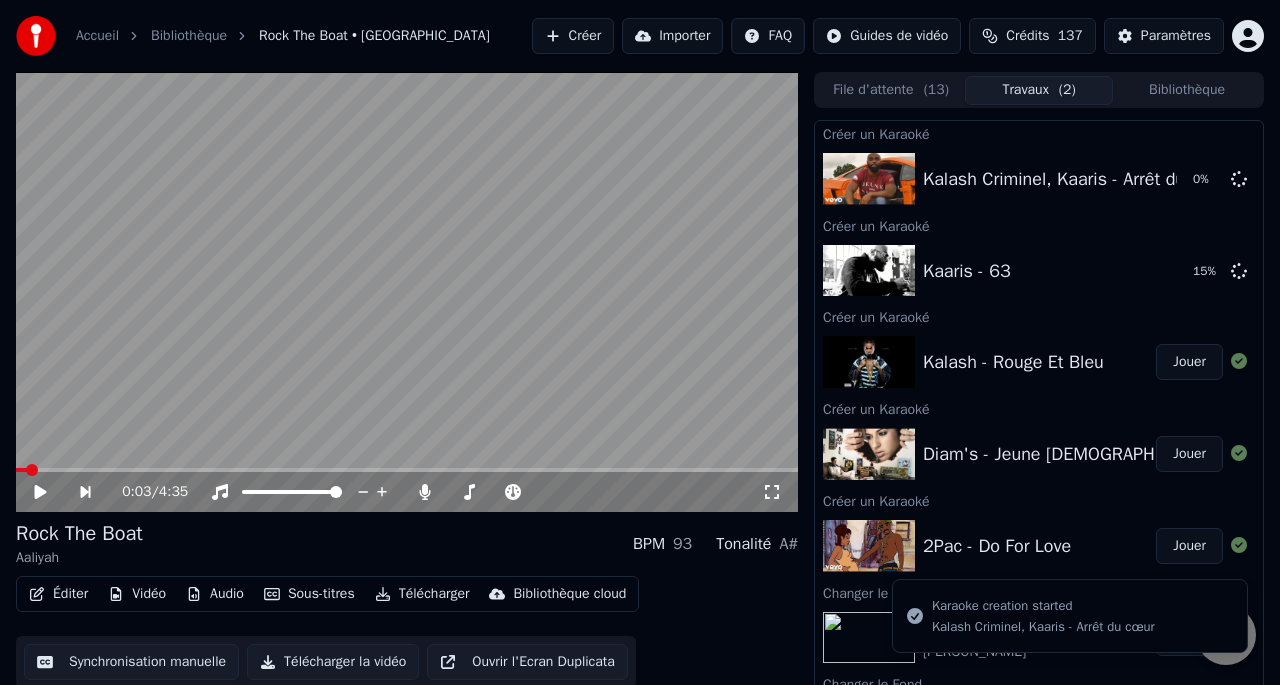 click on "Créer" at bounding box center [573, 36] 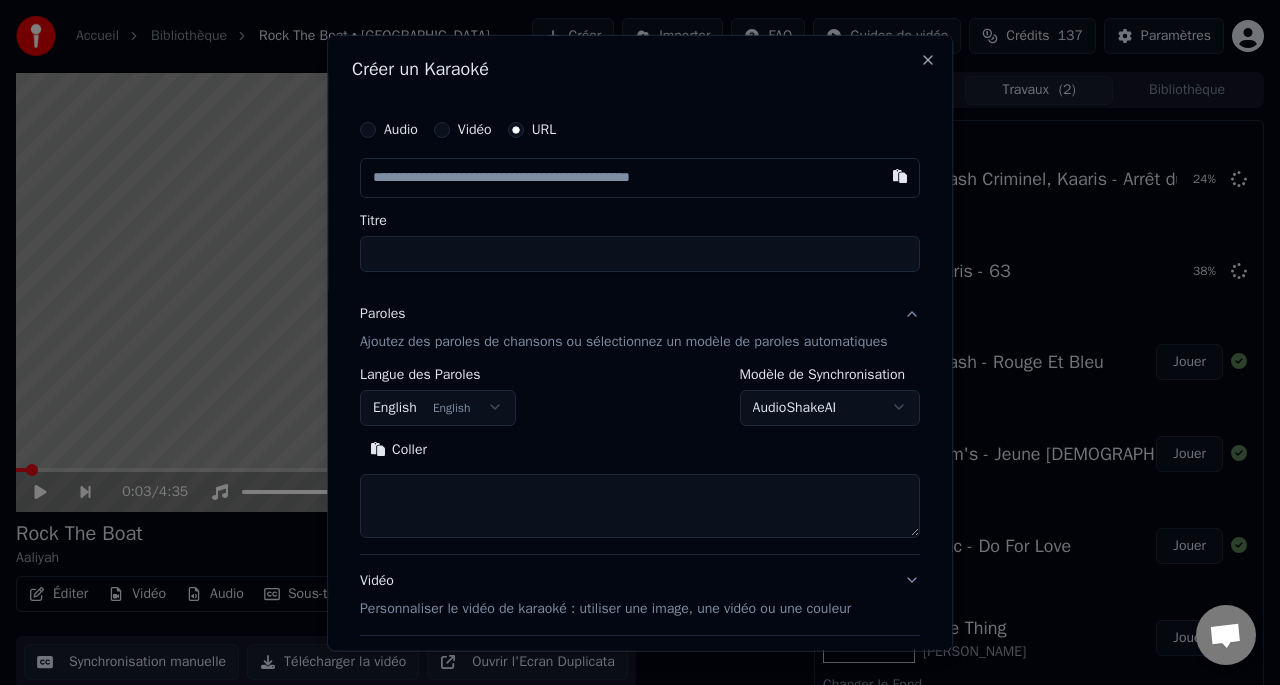 click at bounding box center (640, 177) 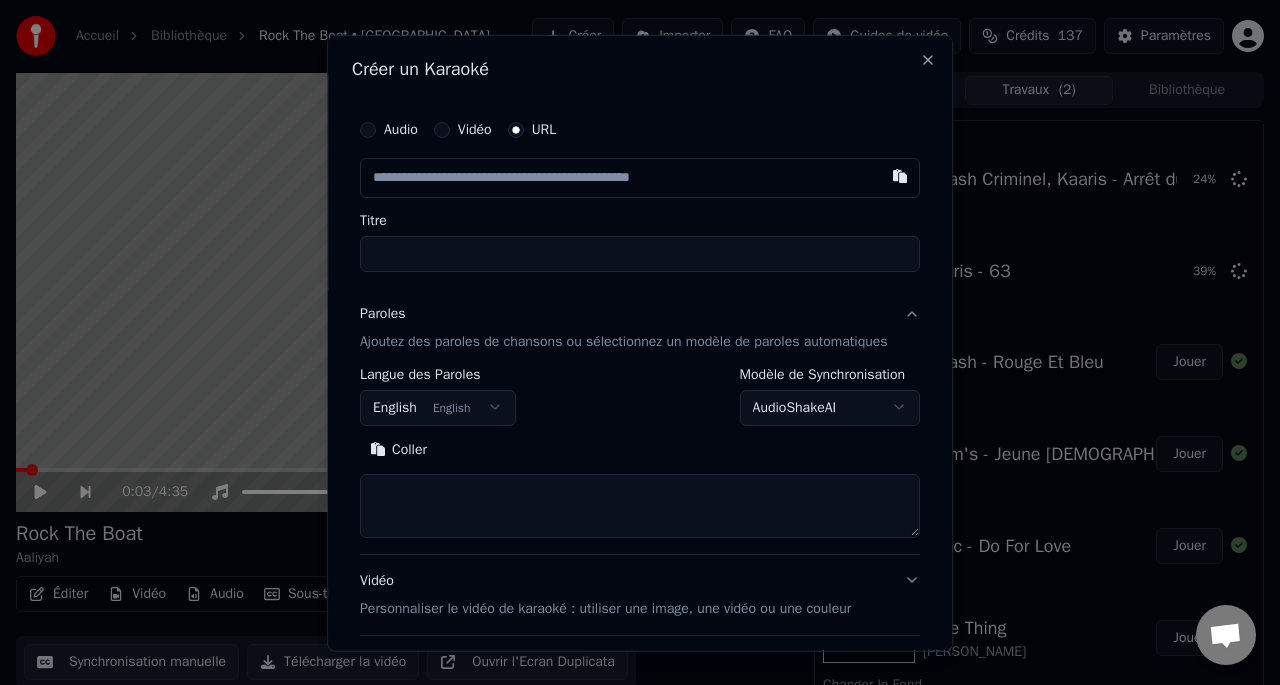 click at bounding box center [640, 177] 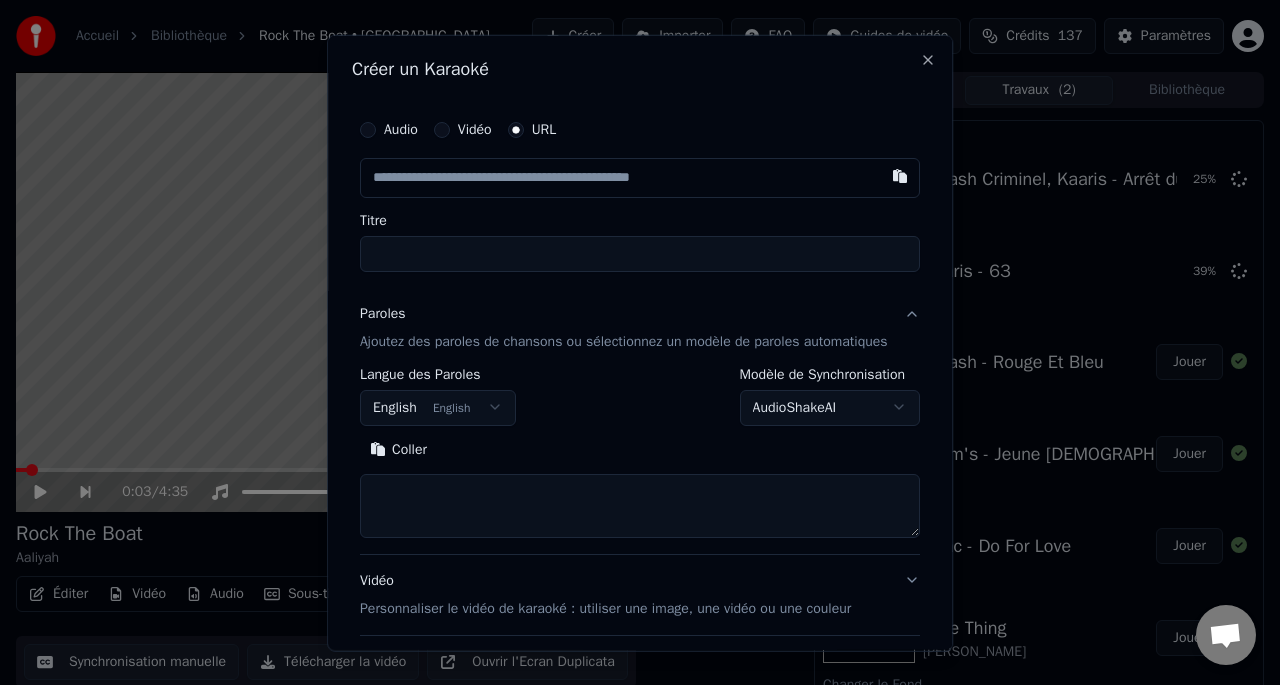 paste on "**********" 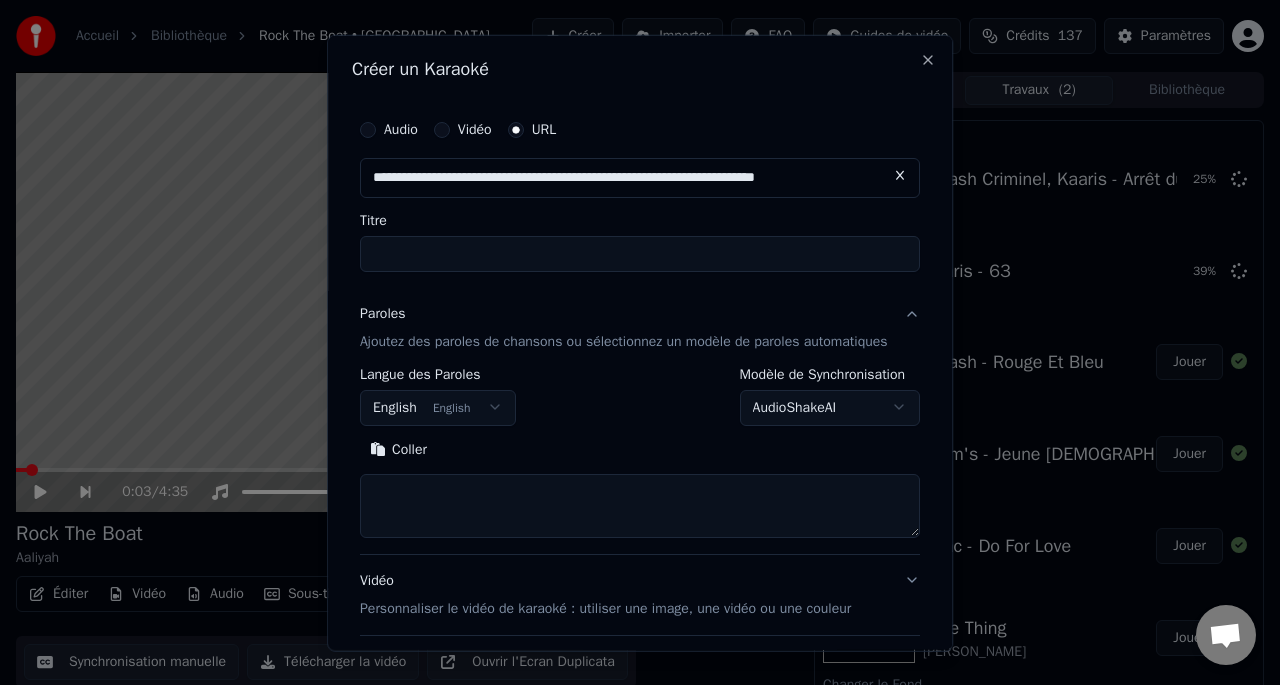 scroll, scrollTop: 0, scrollLeft: 18, axis: horizontal 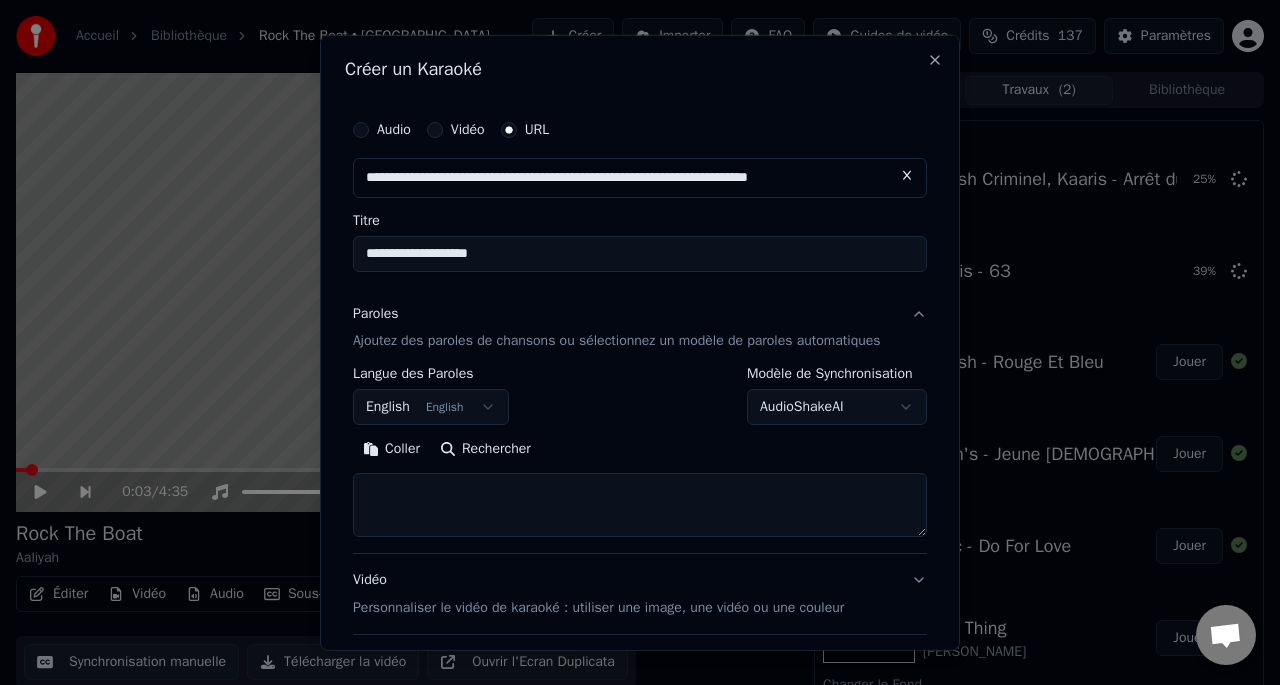 type on "**********" 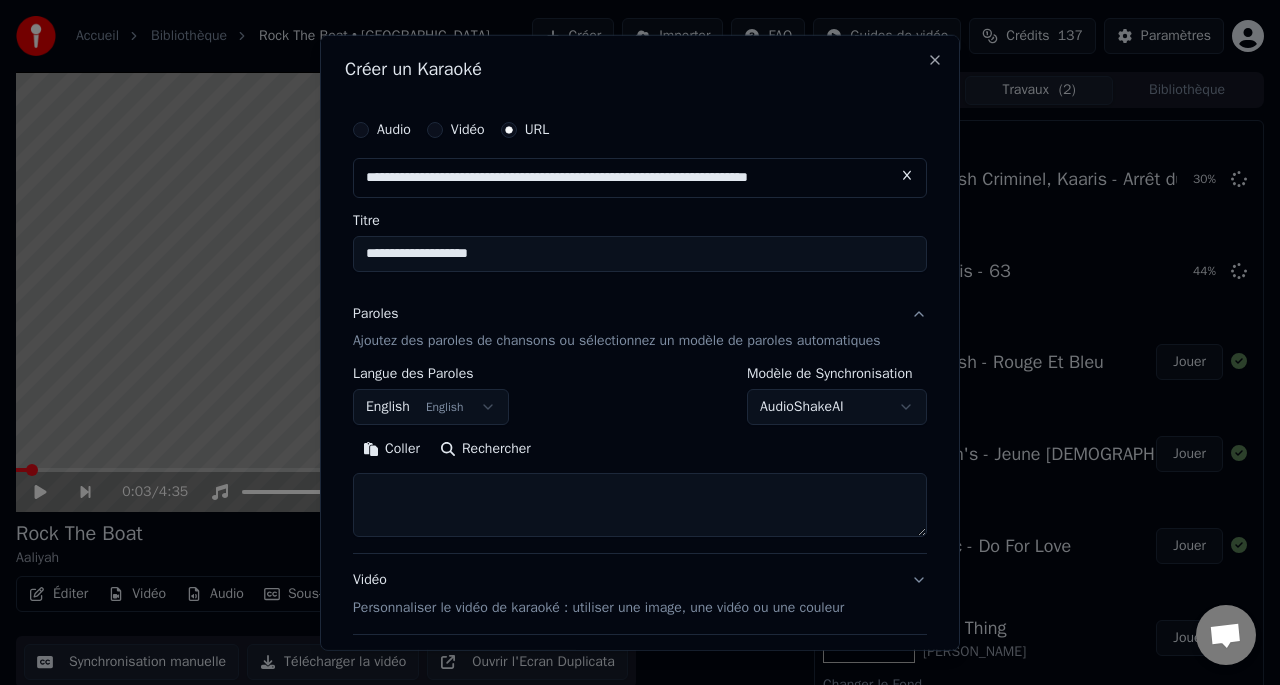 type on "**********" 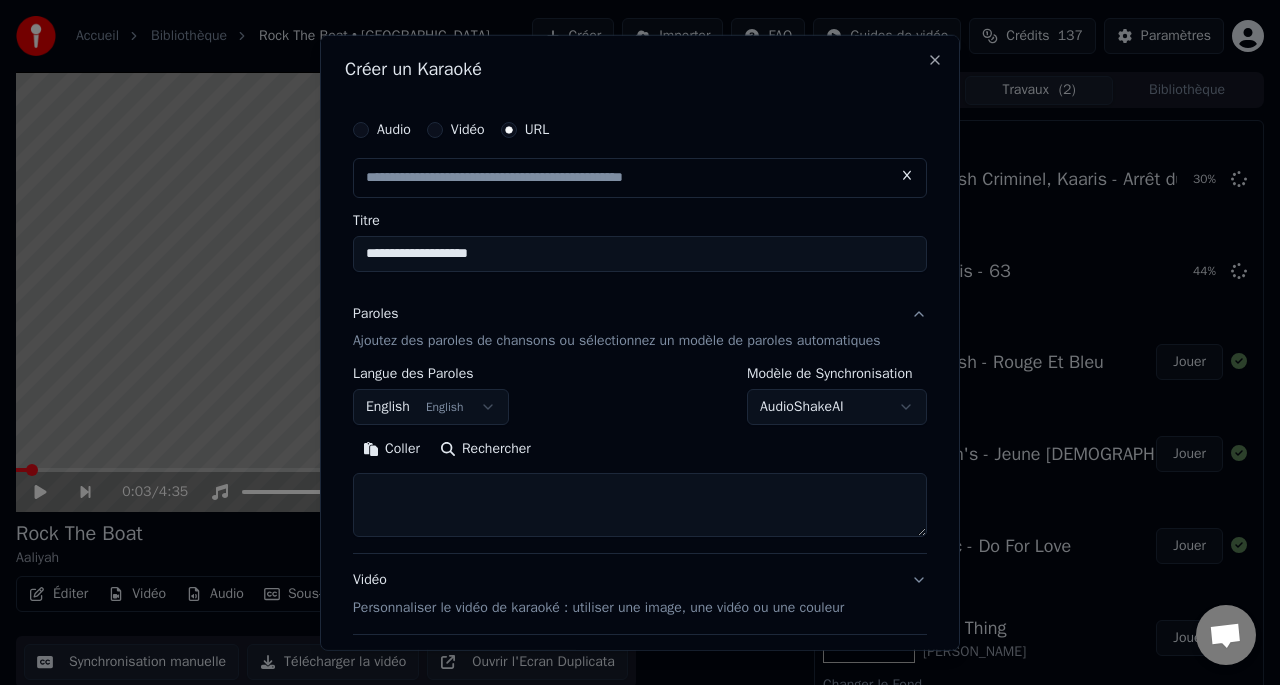 click on "Rechercher" at bounding box center (485, 449) 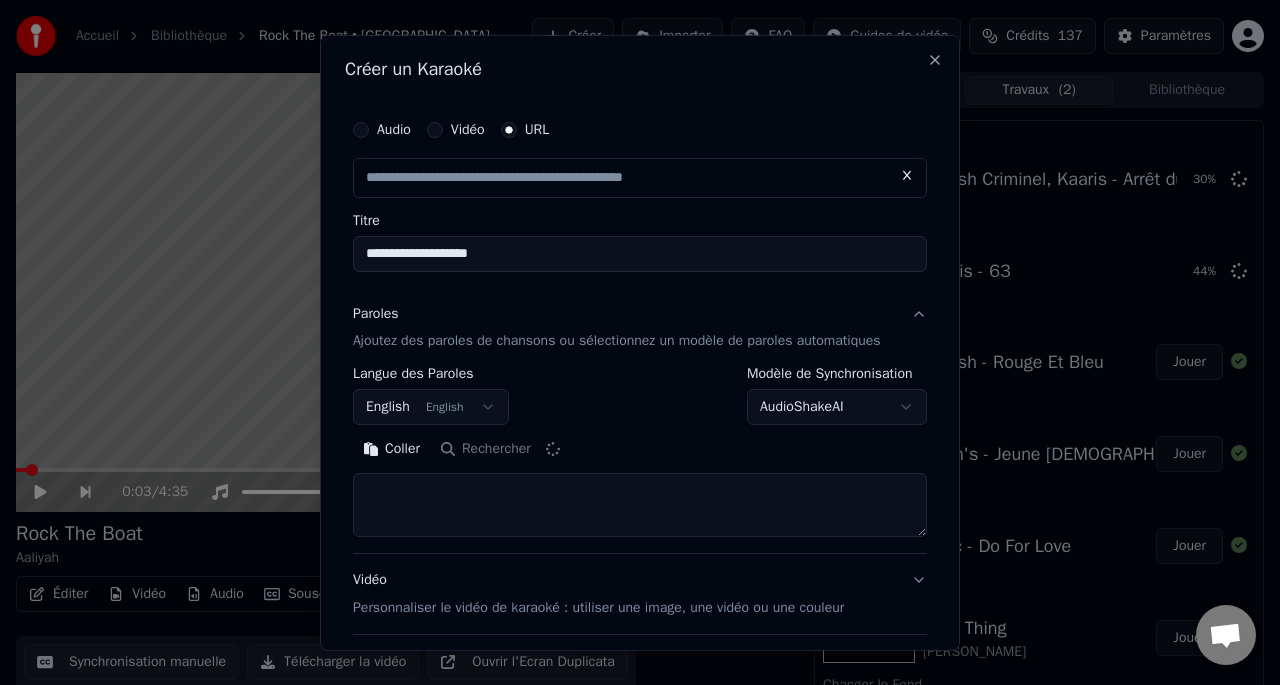 scroll, scrollTop: 0, scrollLeft: 0, axis: both 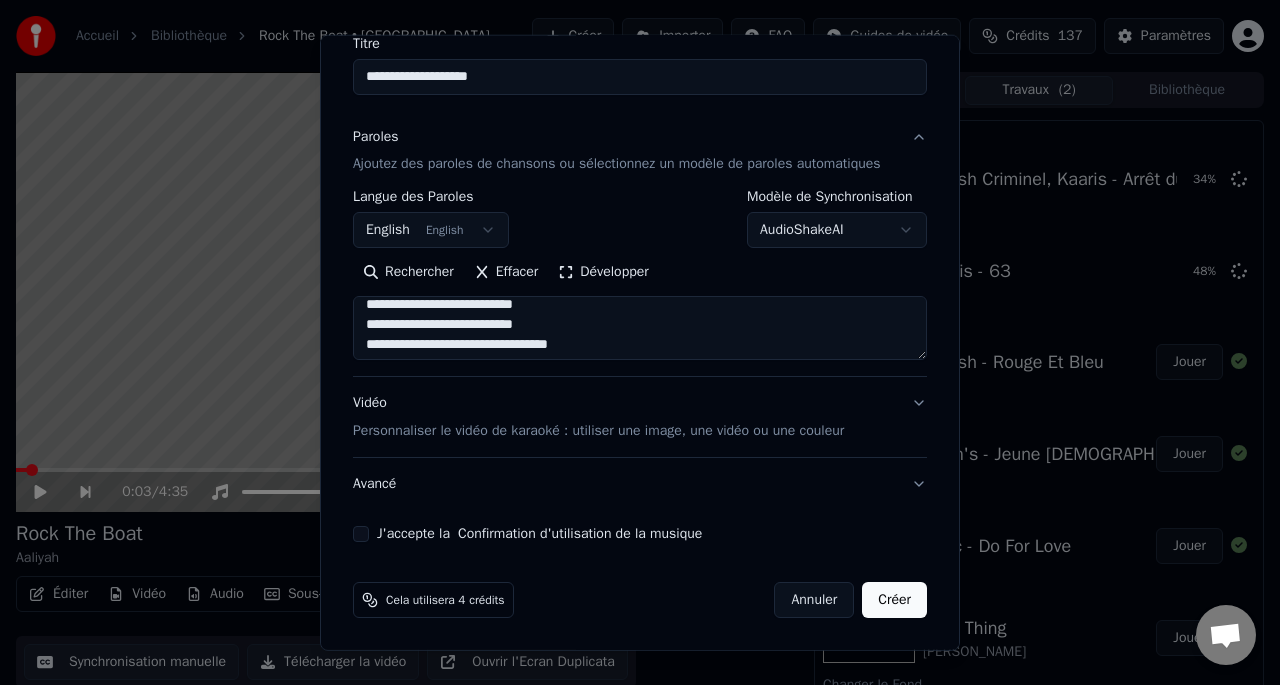 click on "J'accepte la   Confirmation d'utilisation de la musique" at bounding box center [361, 534] 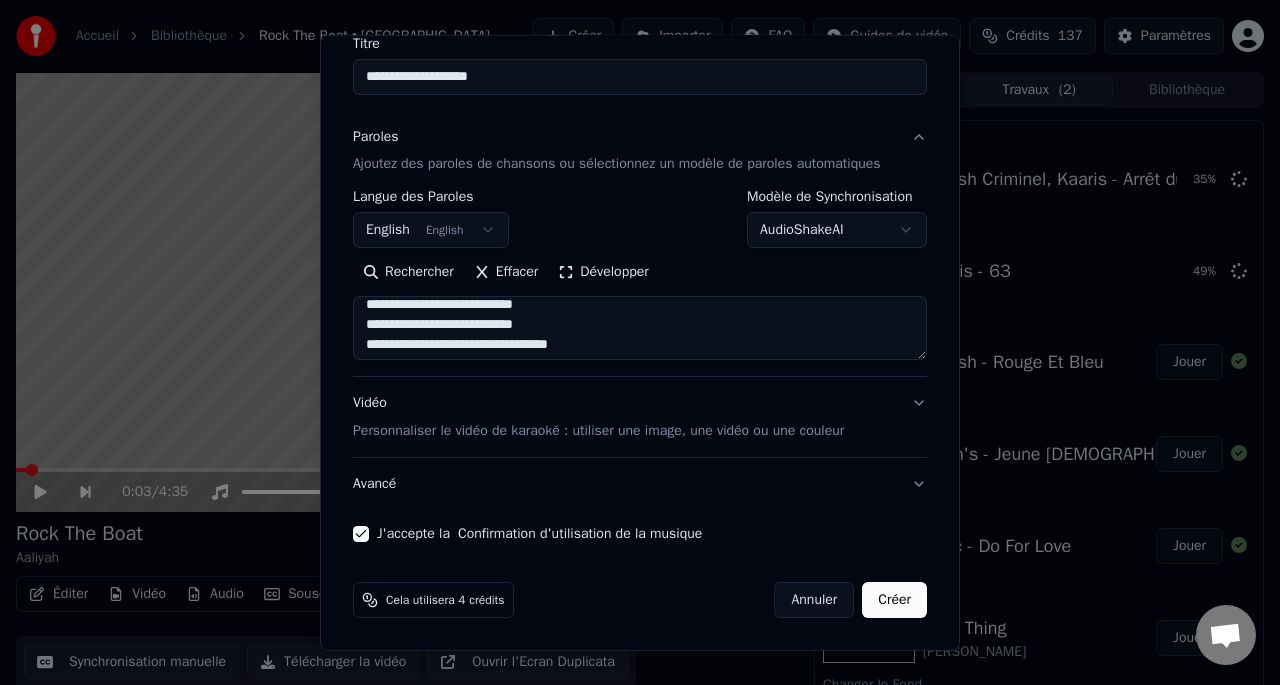 click on "Créer" at bounding box center [894, 600] 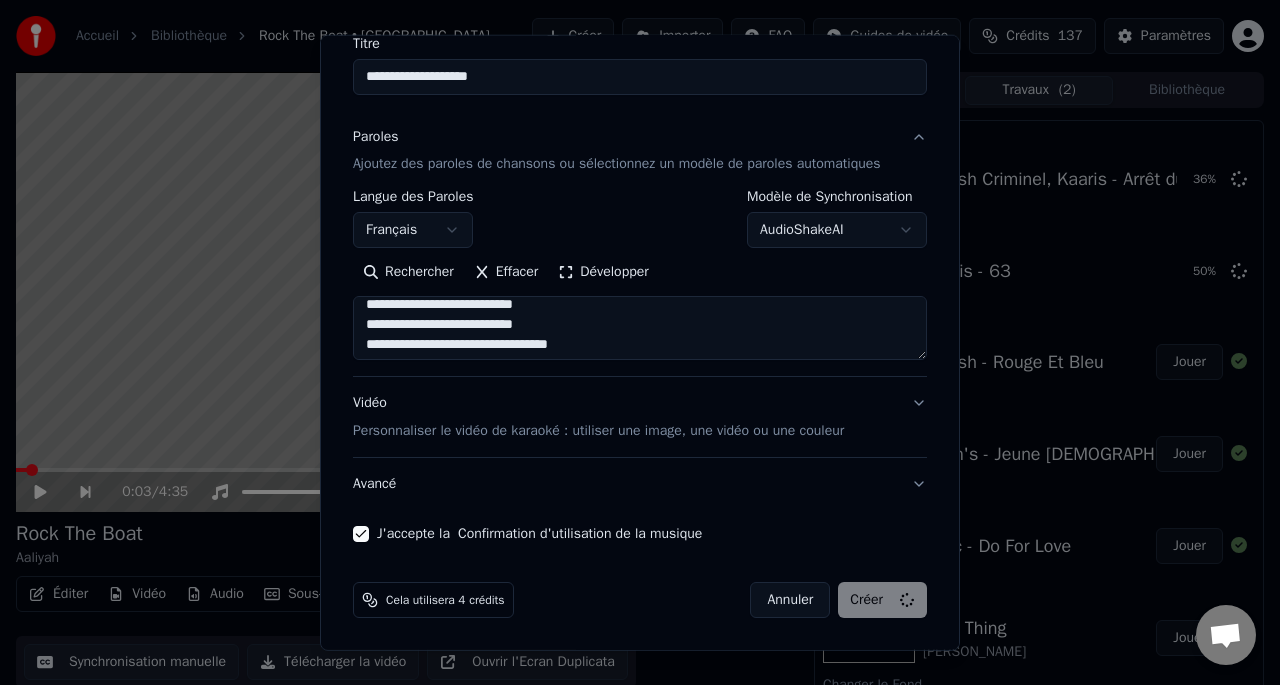 select 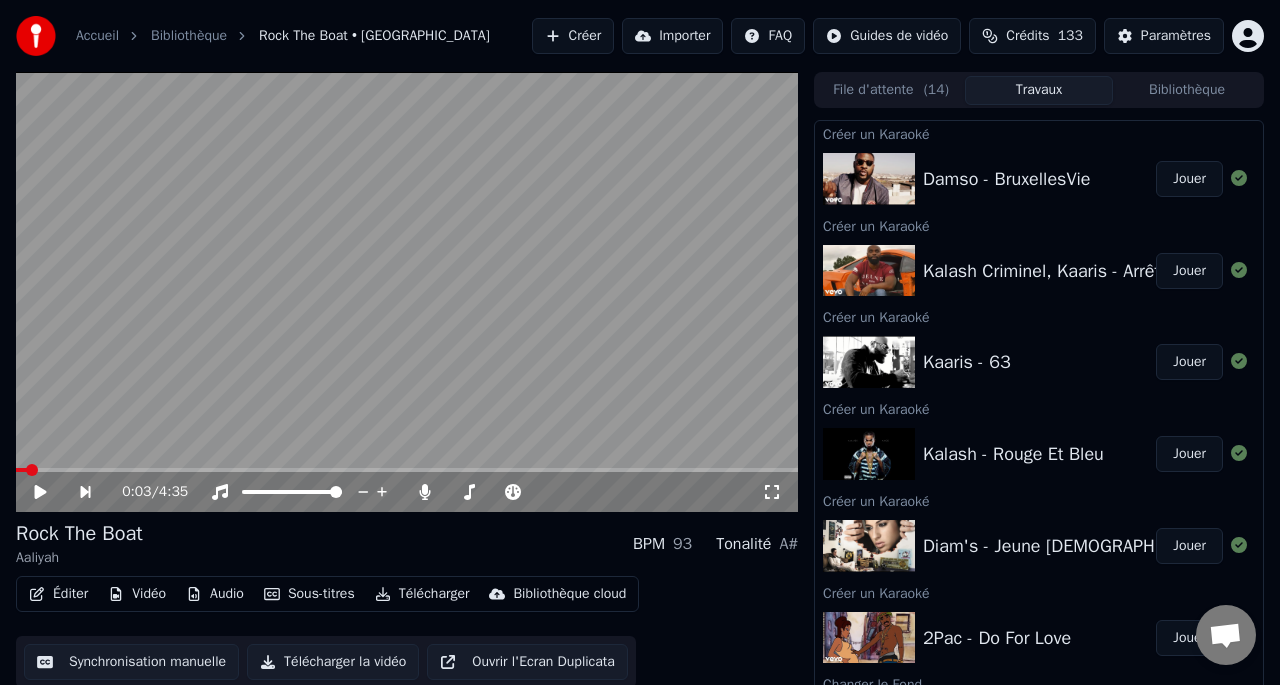 click on "Créer" at bounding box center [573, 36] 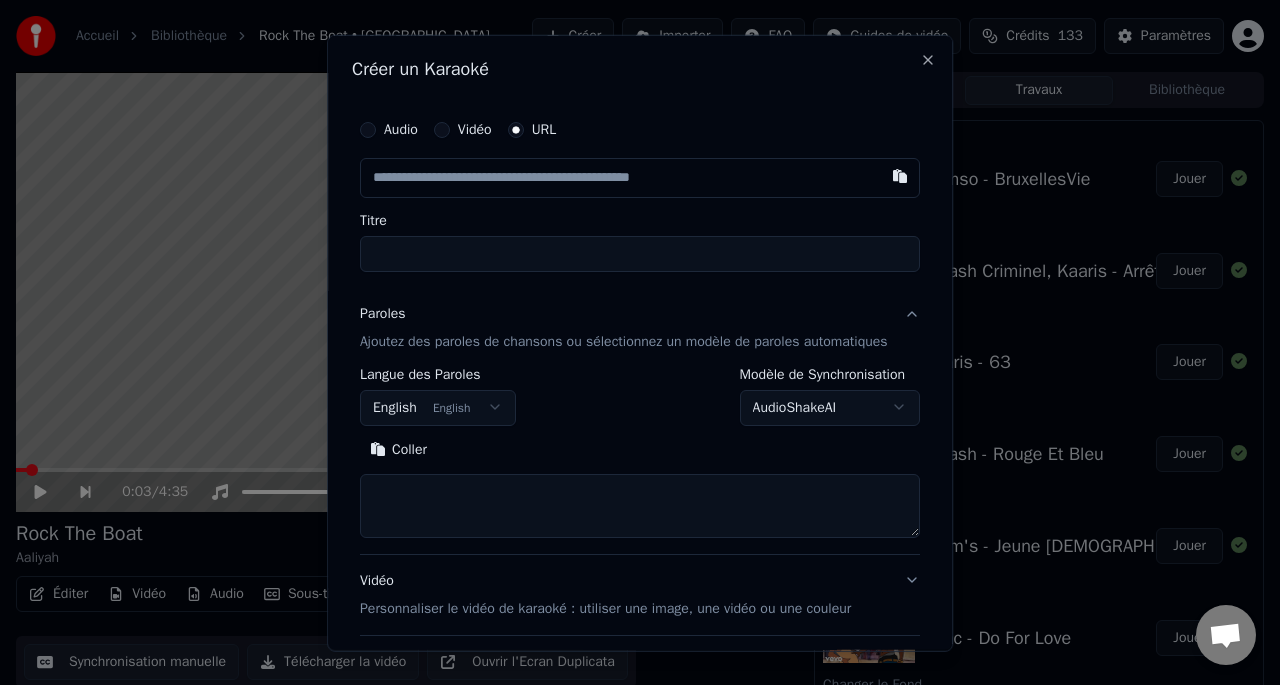 click at bounding box center [640, 177] 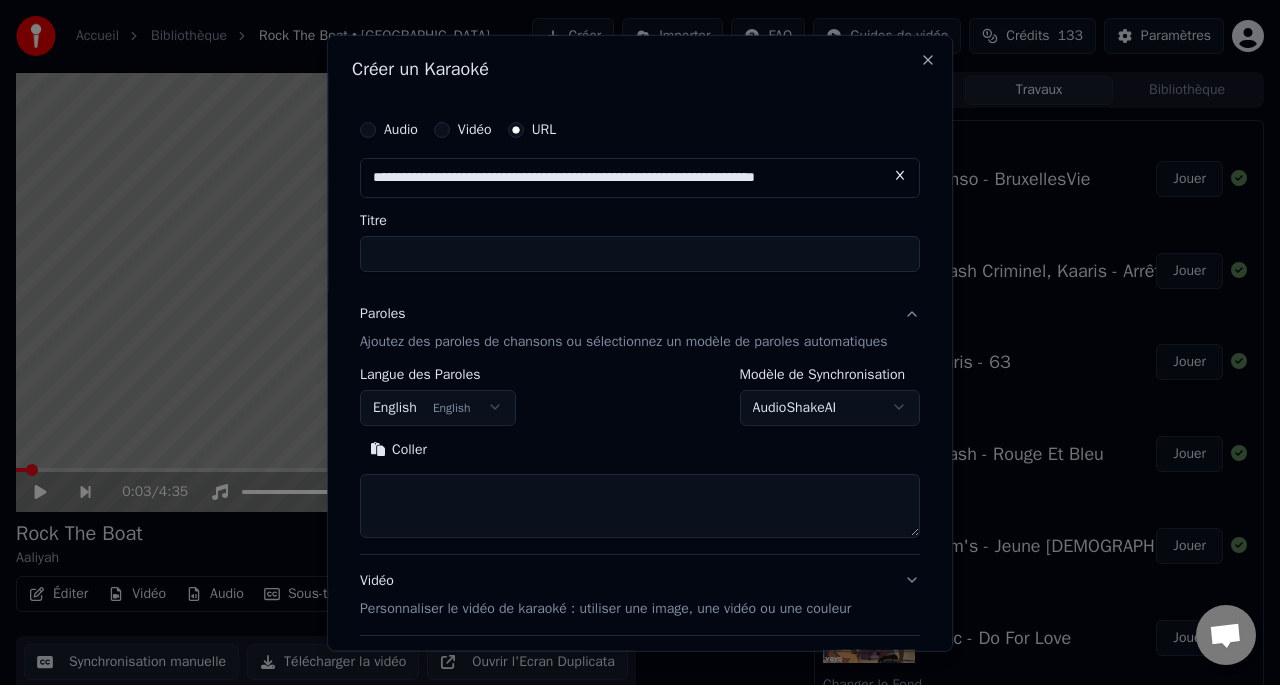 type on "**********" 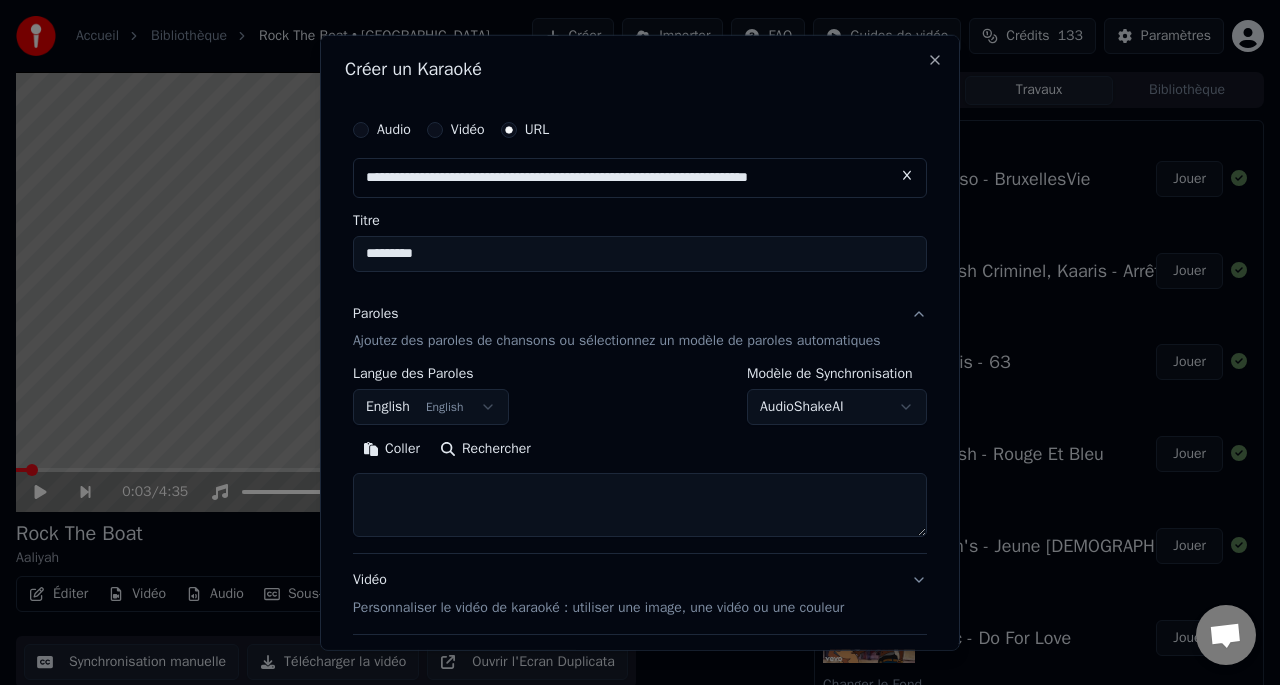 type on "*********" 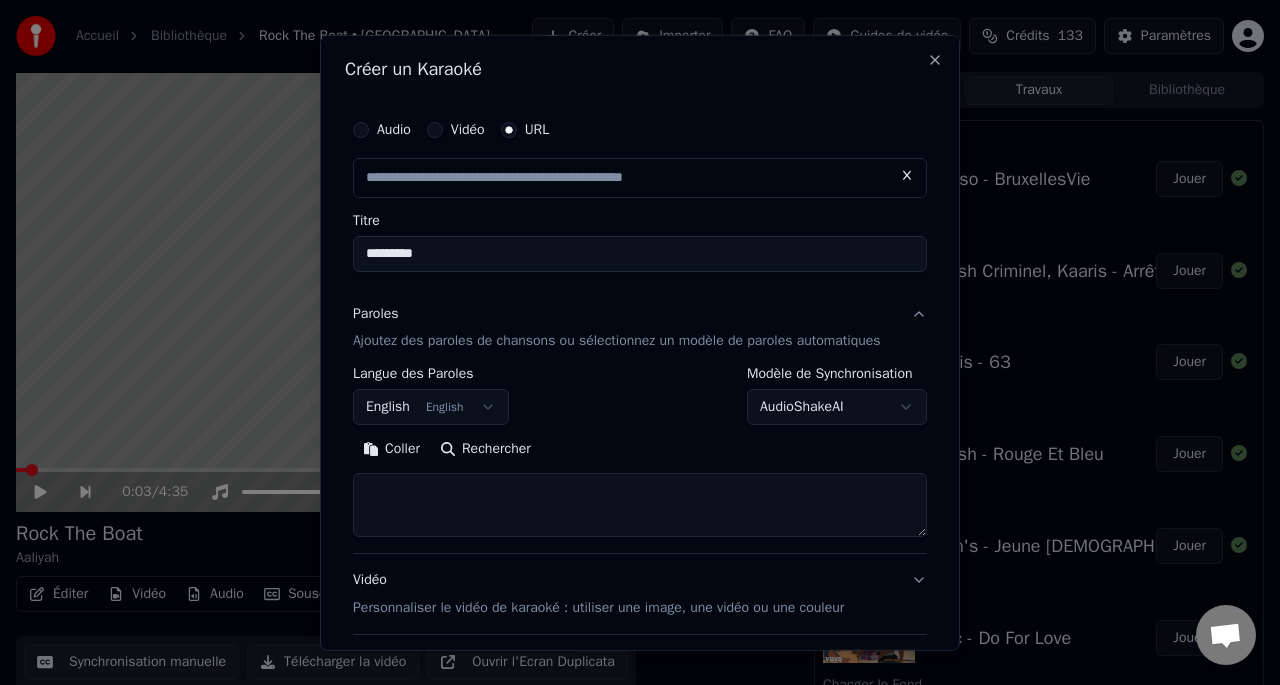 click on "Rechercher" at bounding box center (485, 449) 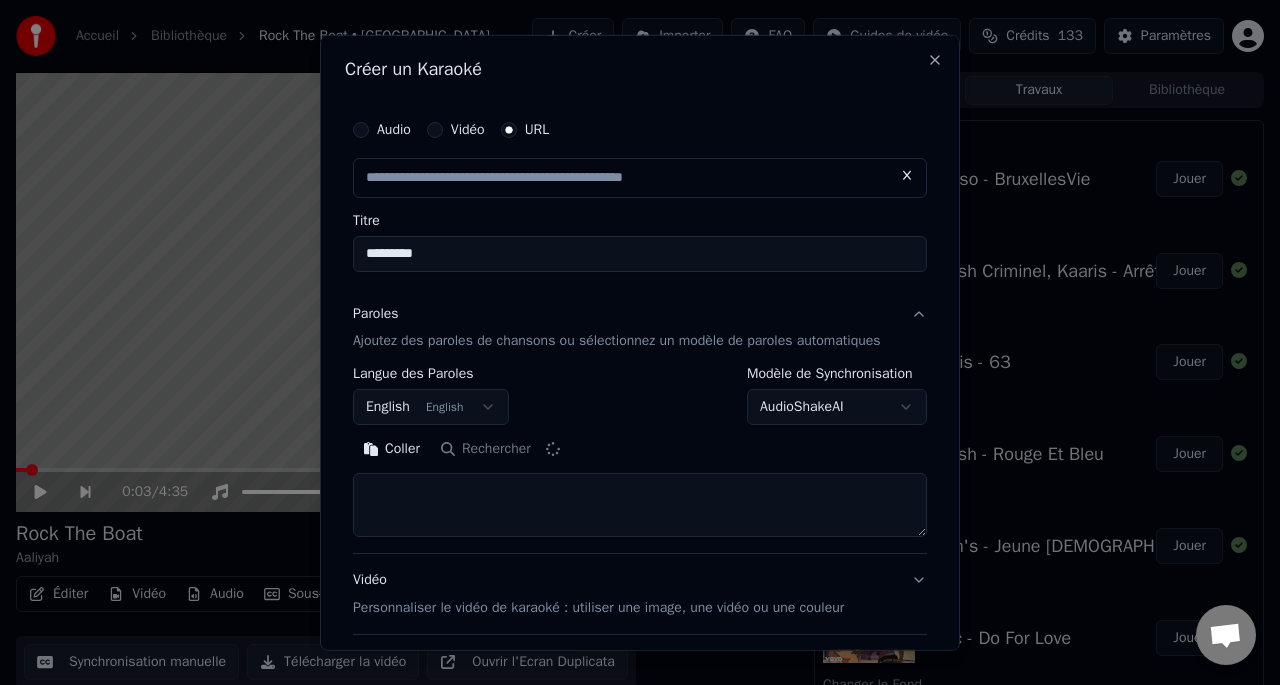 type on "**********" 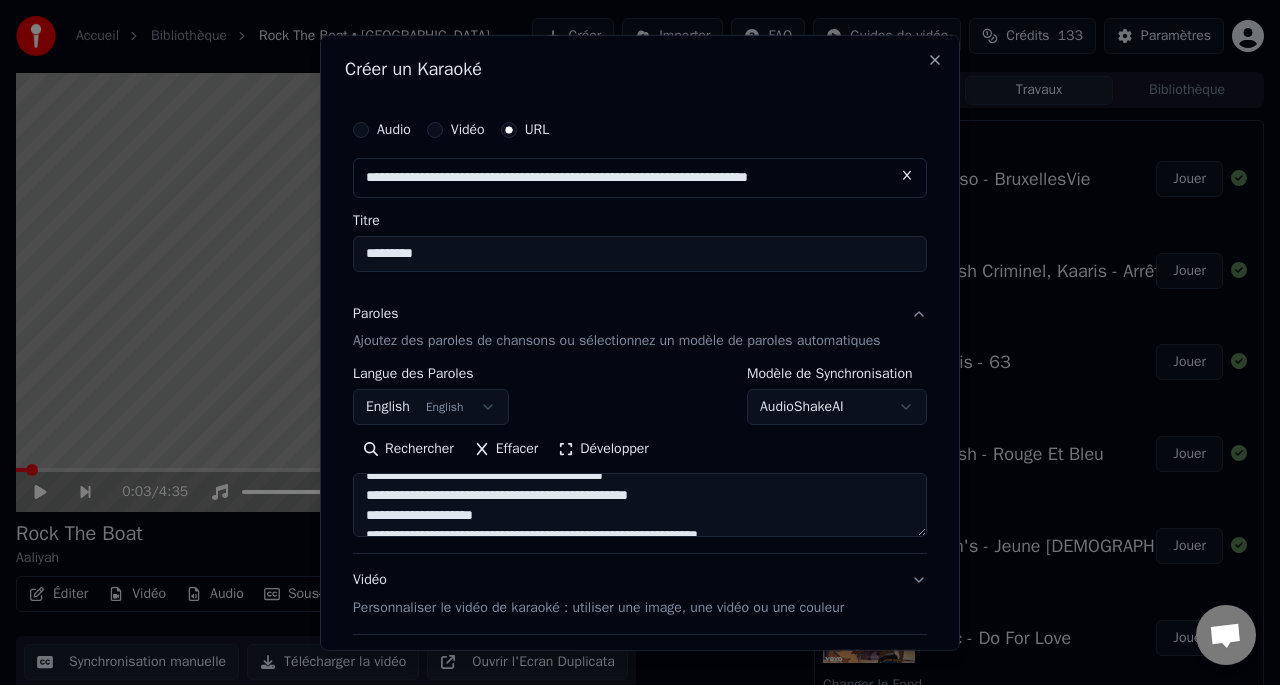 scroll, scrollTop: 135, scrollLeft: 0, axis: vertical 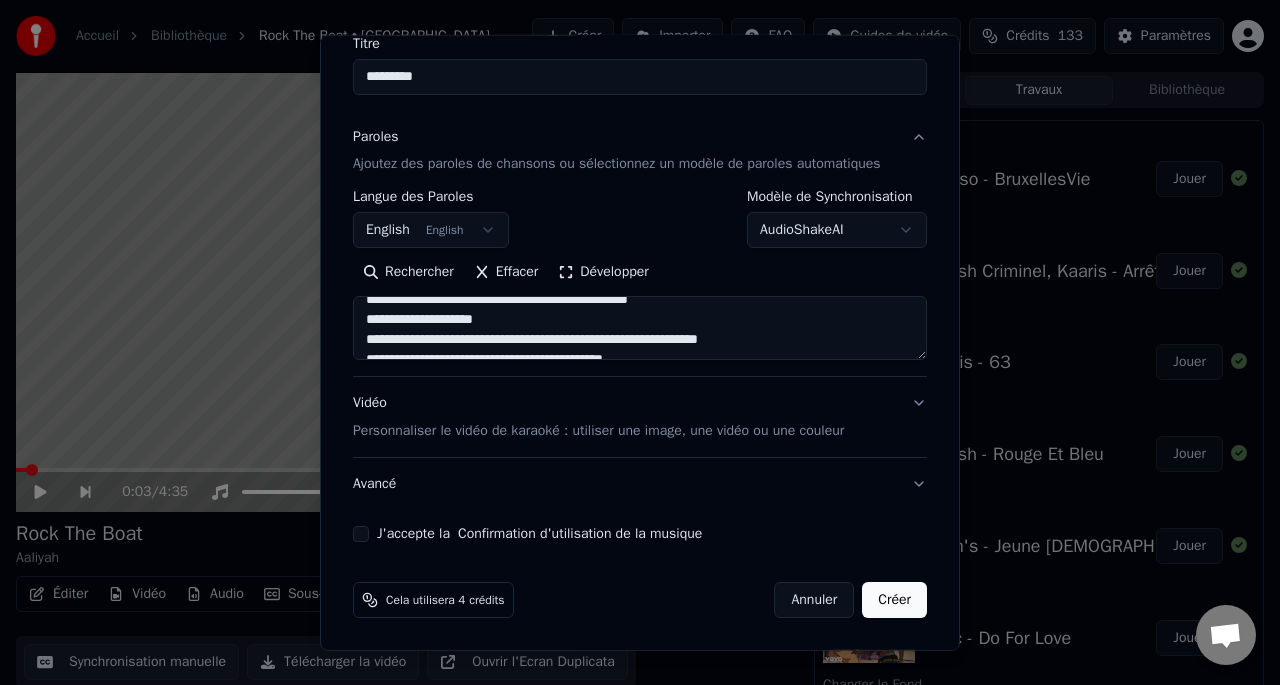 click on "J'accepte la   Confirmation d'utilisation de la musique" at bounding box center (361, 534) 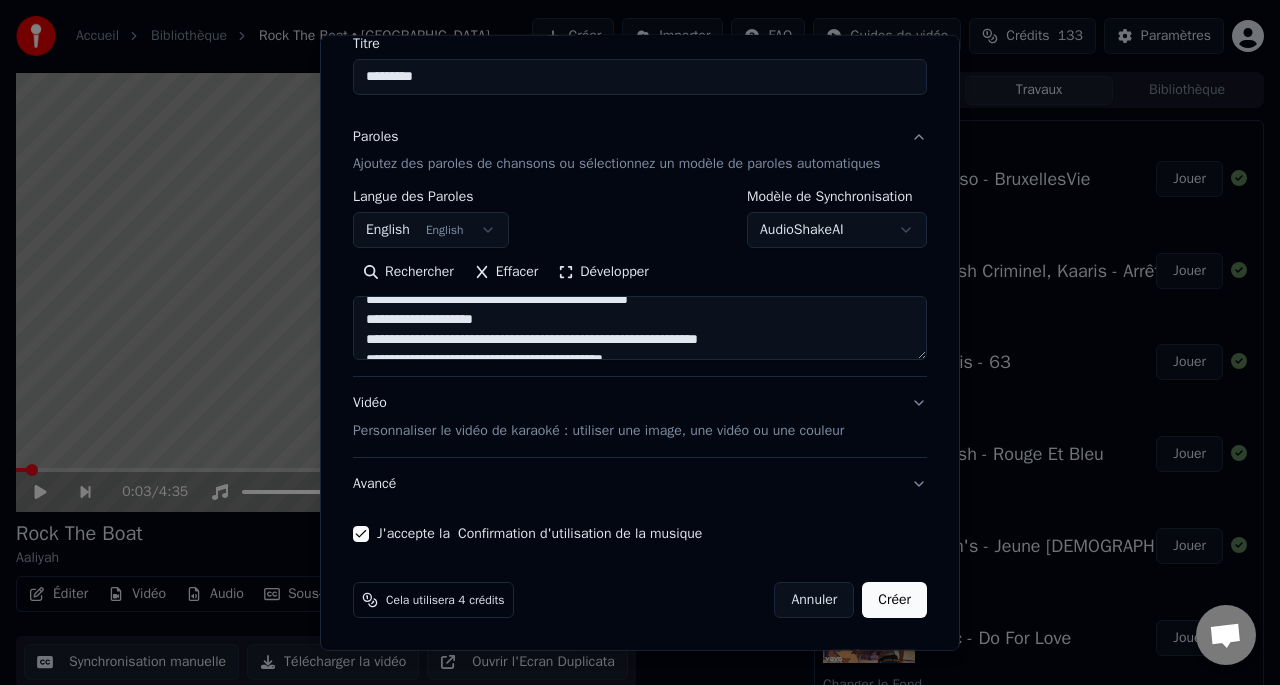 click on "Créer" at bounding box center (894, 600) 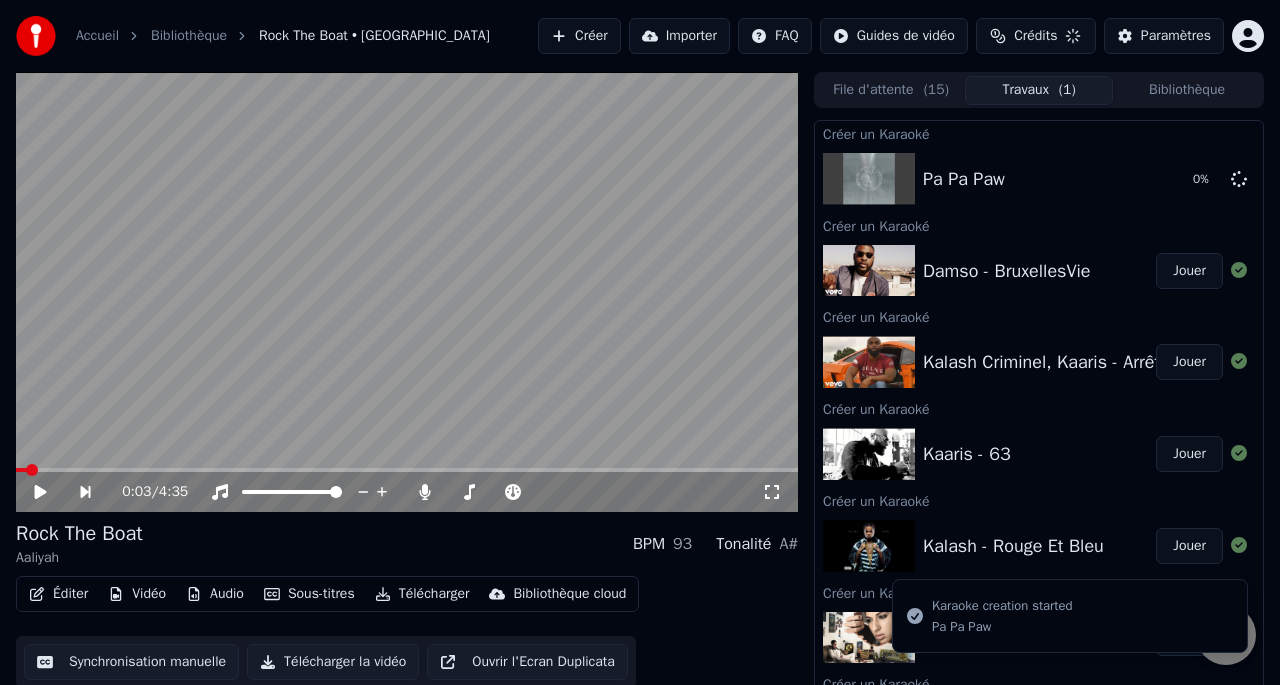 scroll, scrollTop: 0, scrollLeft: 0, axis: both 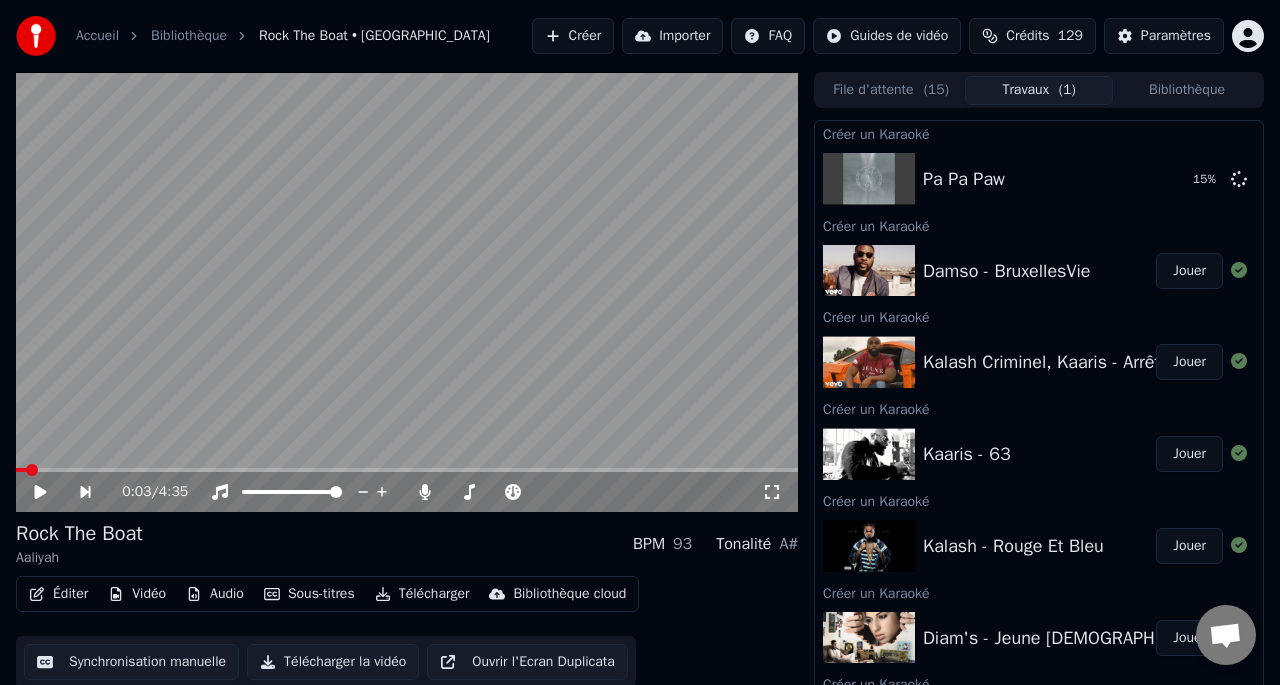 click on "Créer" at bounding box center [573, 36] 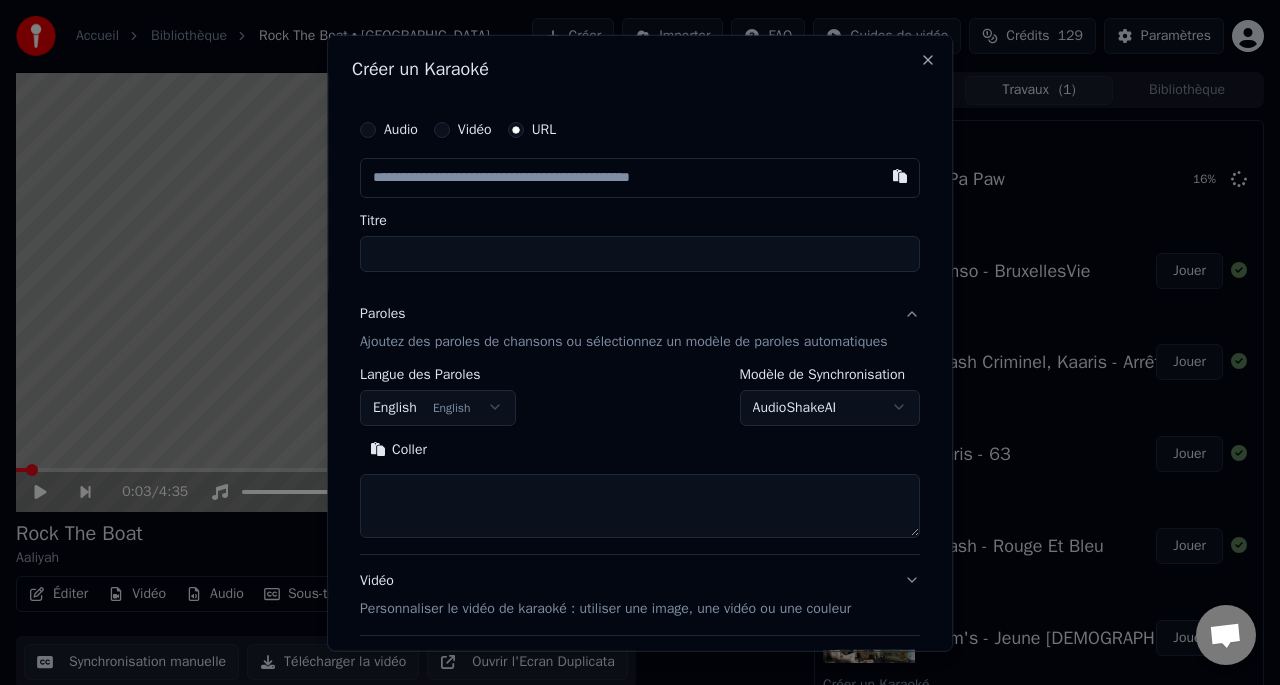 click at bounding box center (640, 177) 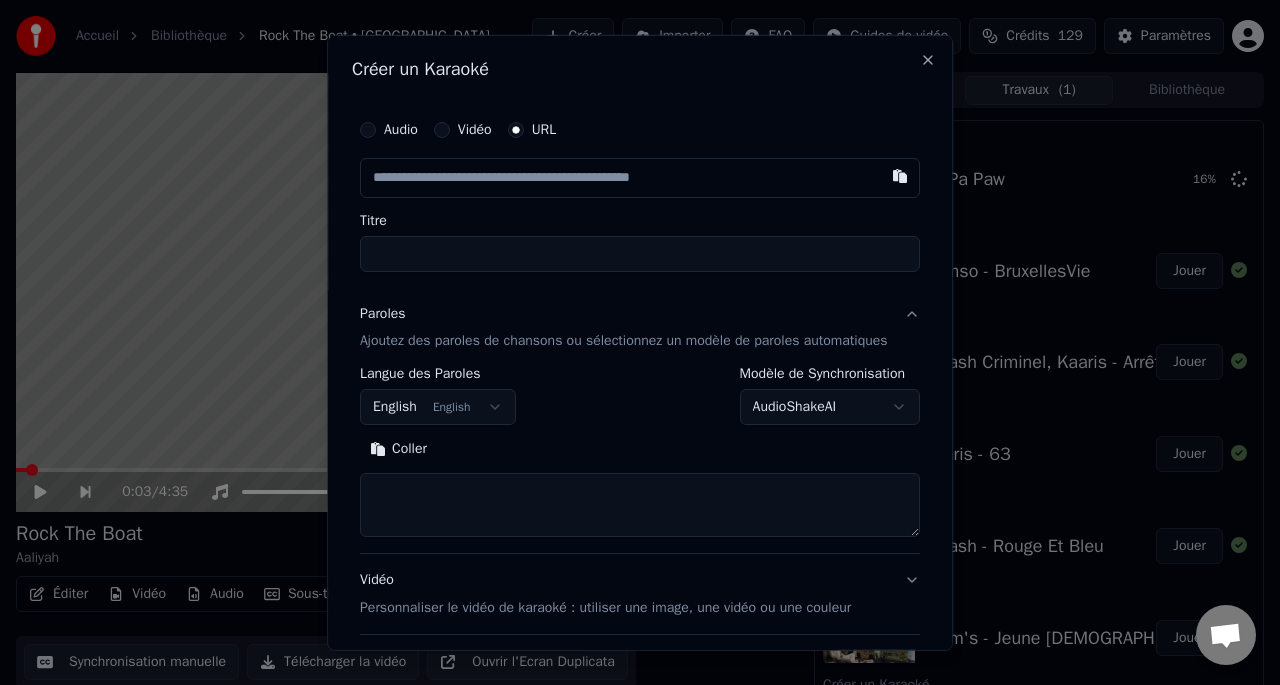 type on "**********" 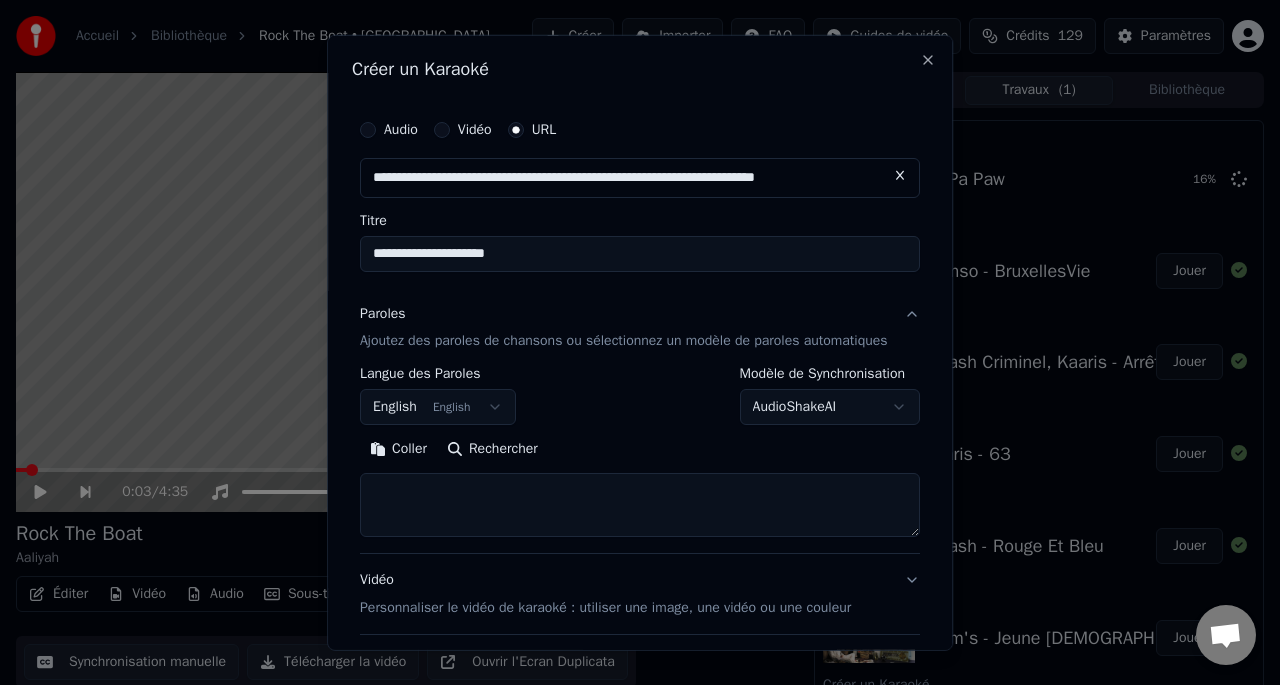 type on "**********" 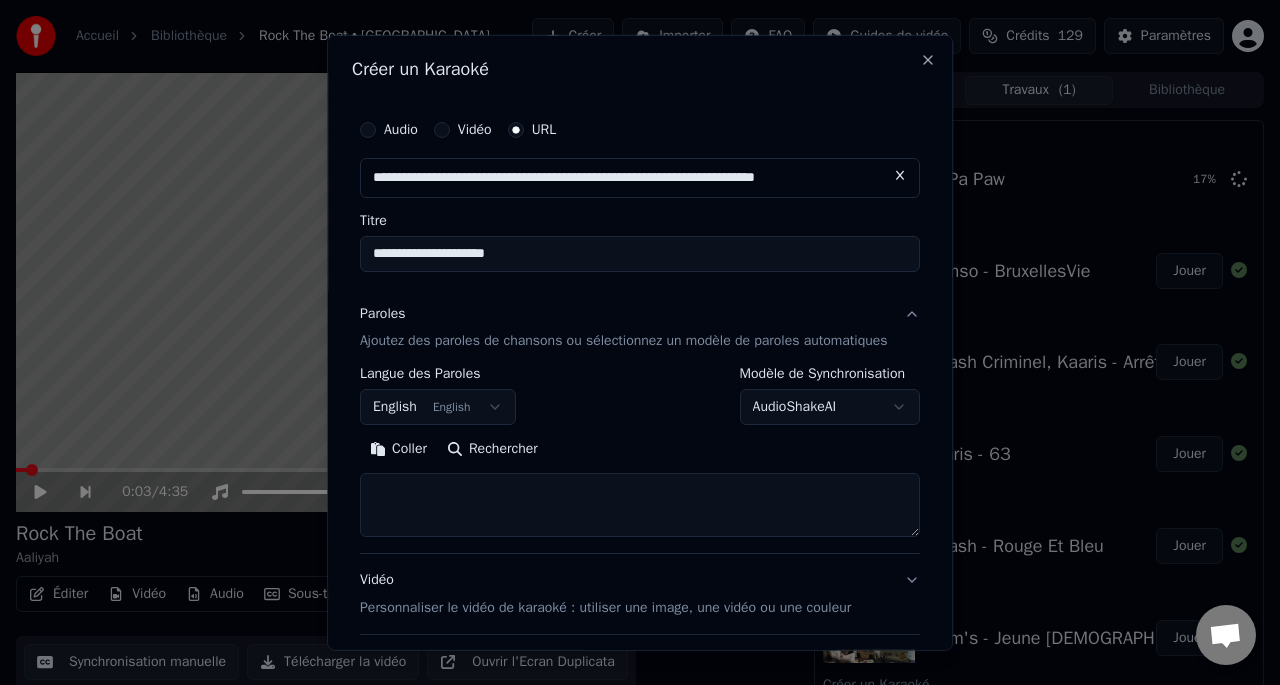 type on "**********" 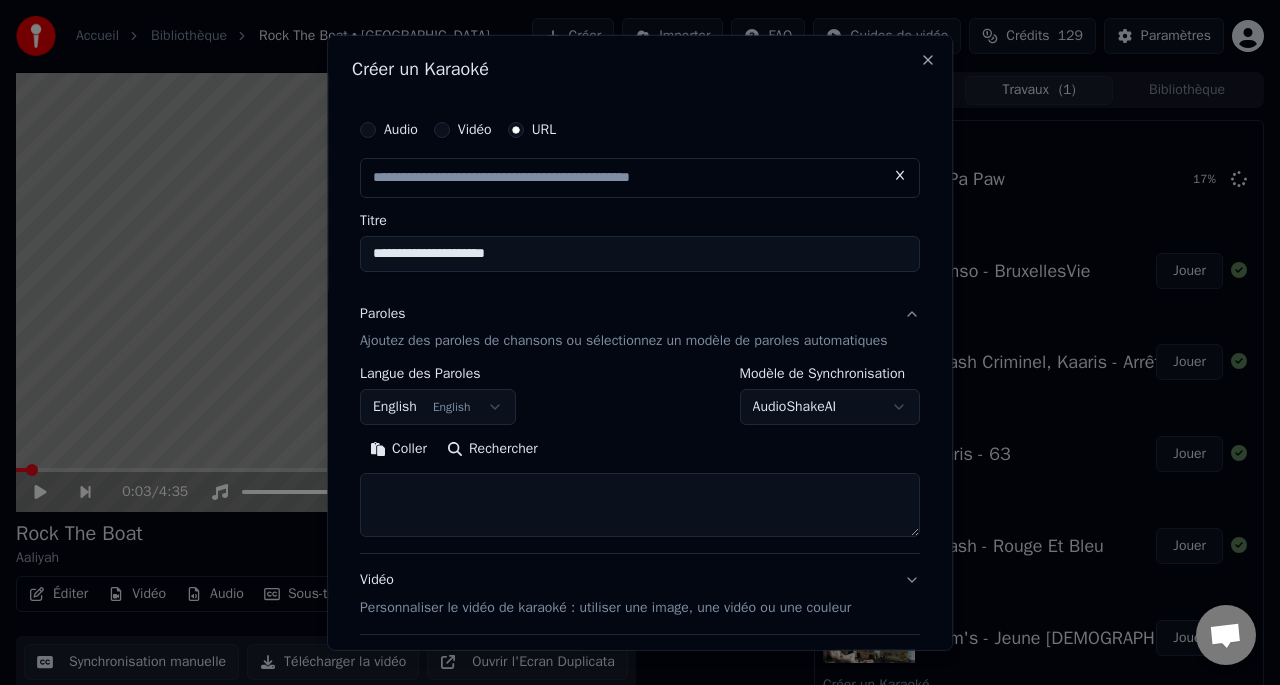 click on "**********" at bounding box center (640, 253) 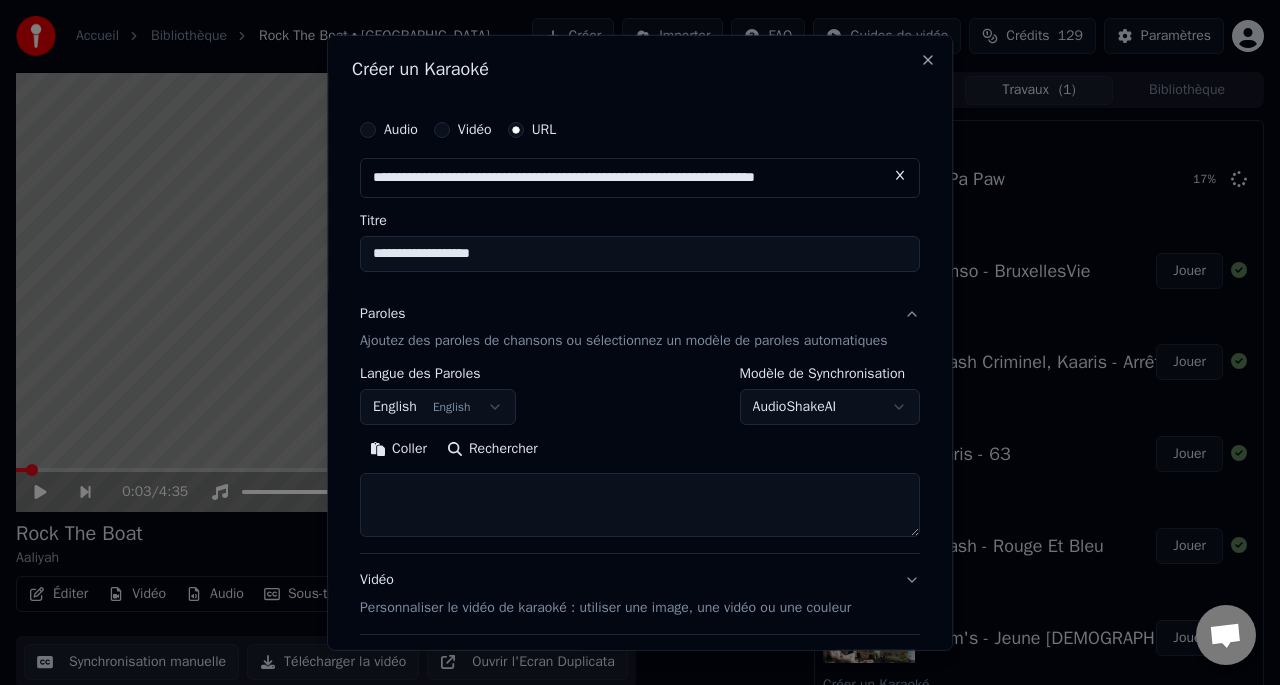 click on "**********" at bounding box center (640, 253) 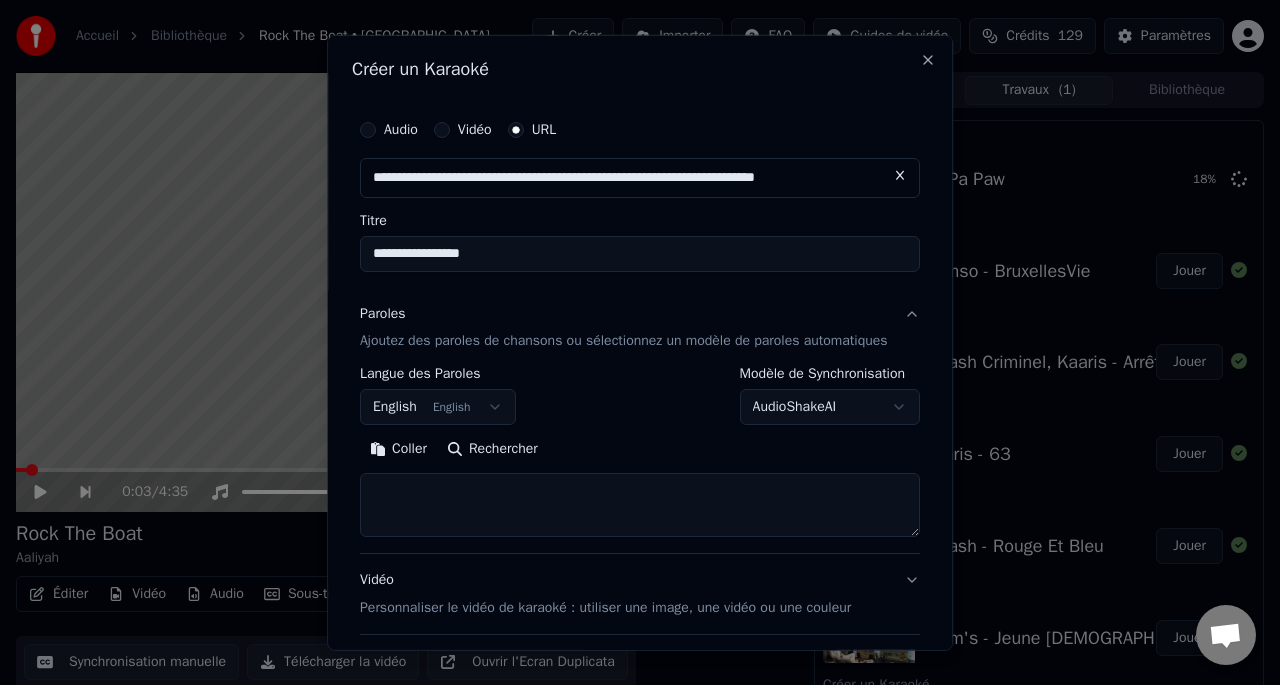 type on "**********" 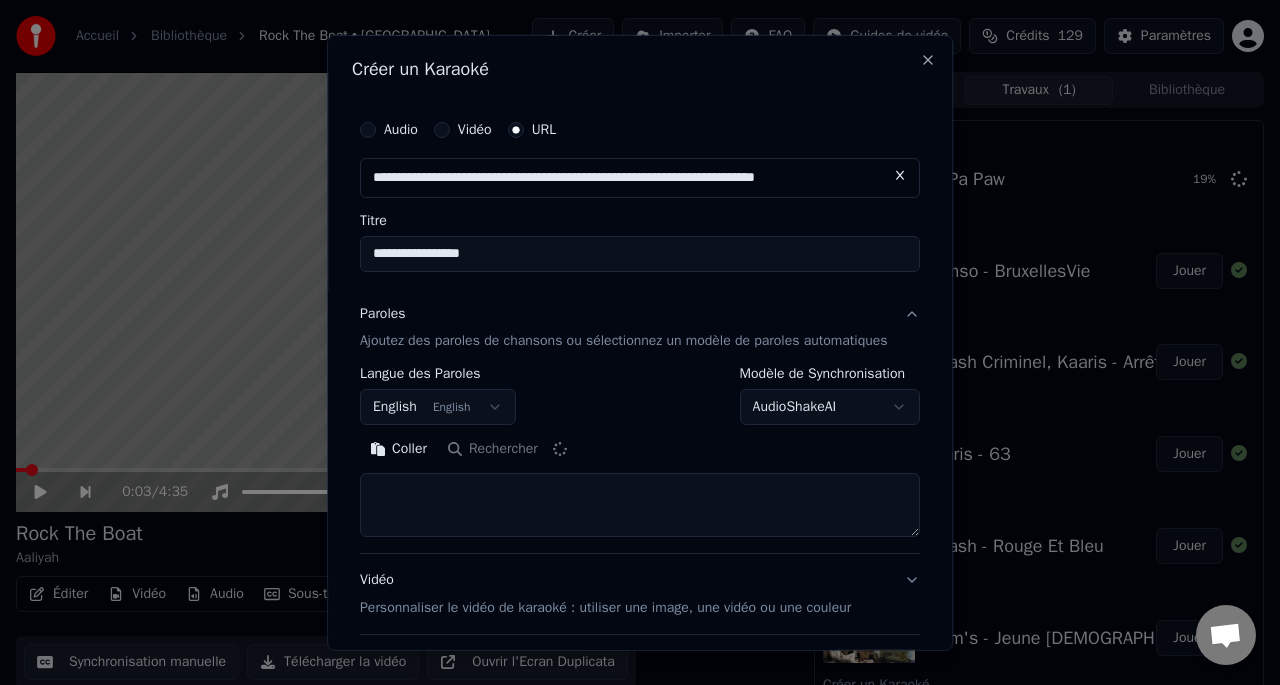type on "**********" 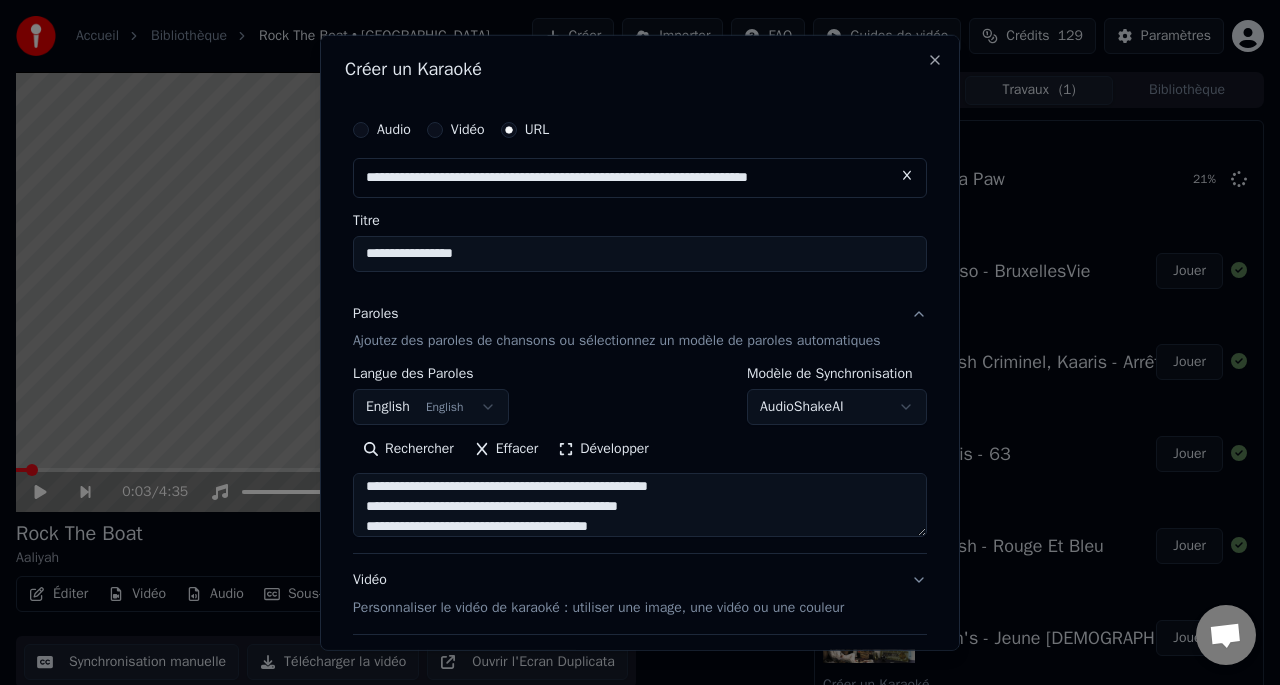 scroll, scrollTop: 190, scrollLeft: 0, axis: vertical 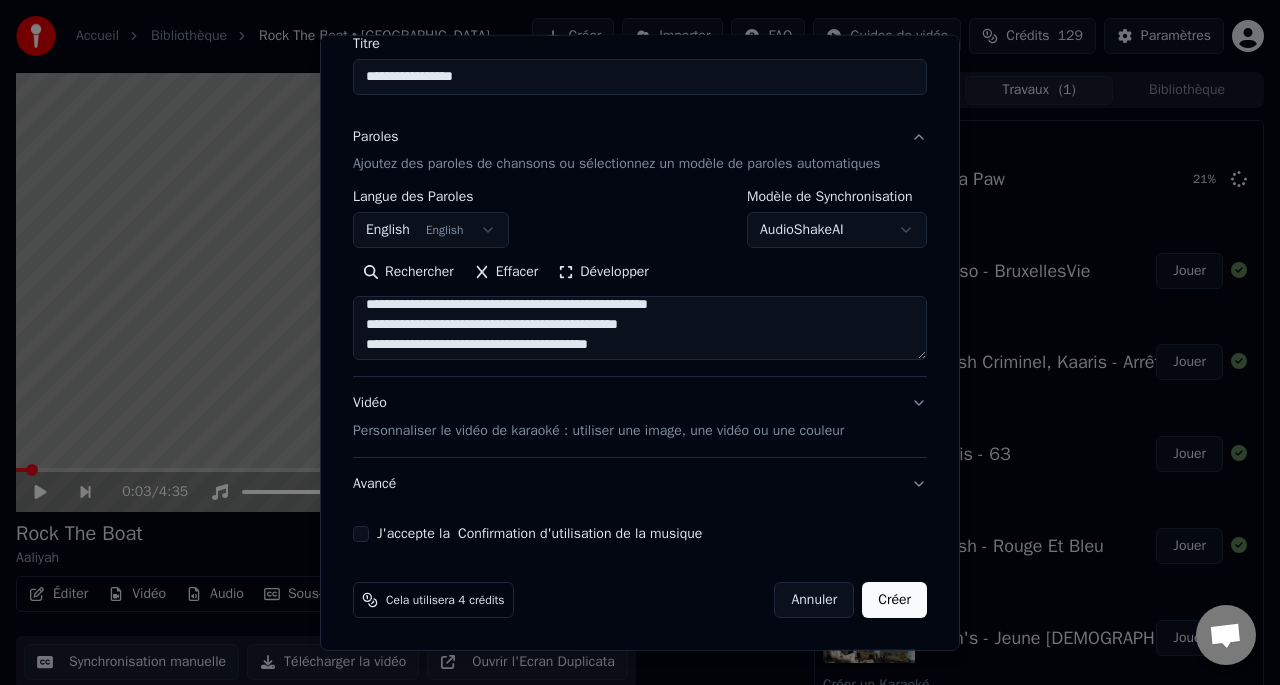 click on "**********" at bounding box center (640, 237) 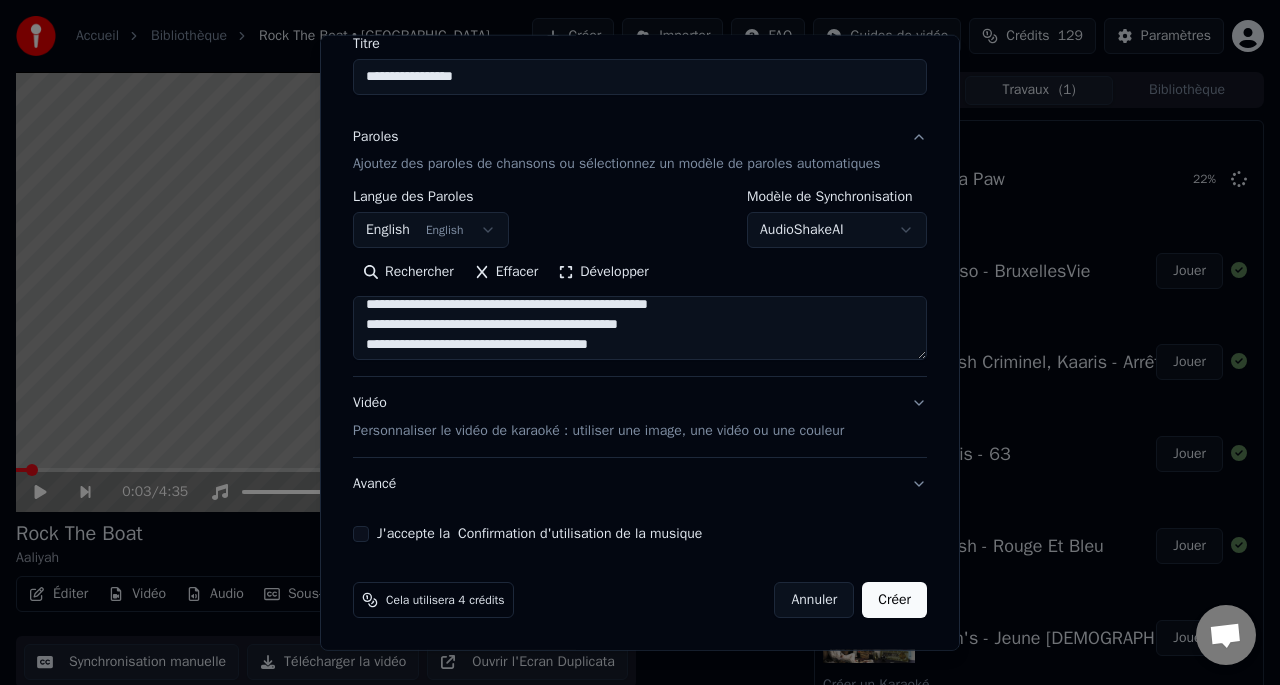 click on "J'accepte la   Confirmation d'utilisation de la musique" at bounding box center (361, 534) 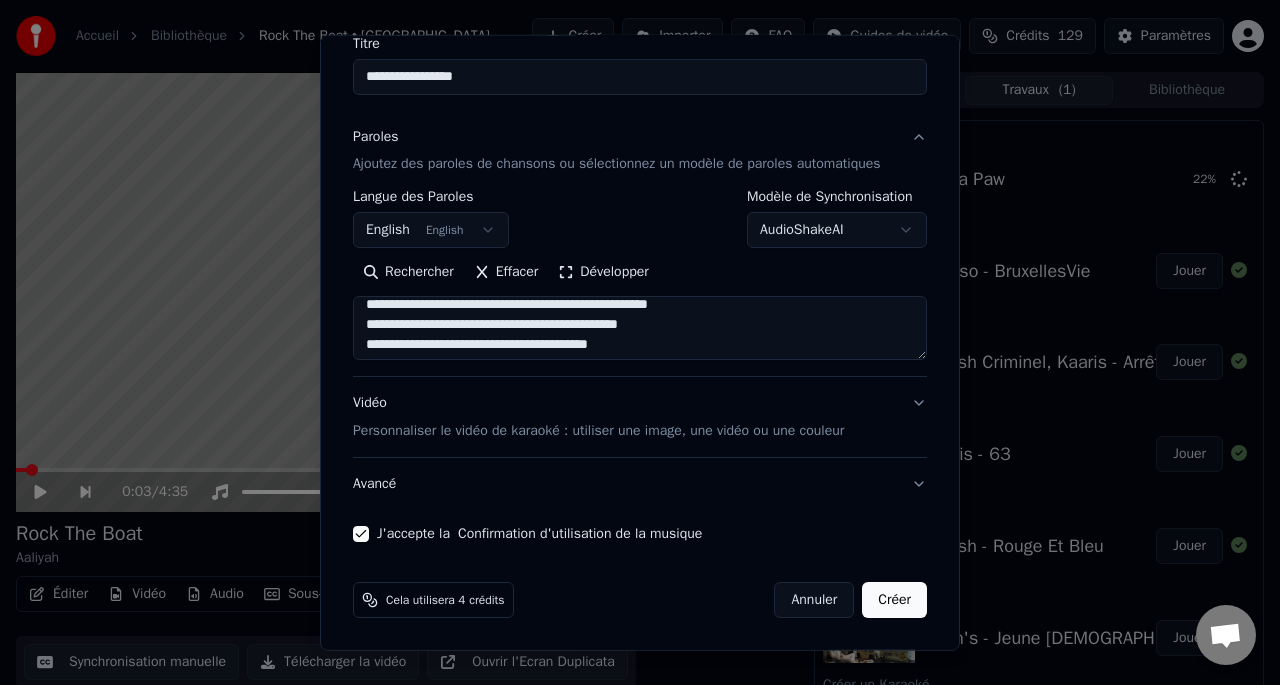click on "Créer" at bounding box center (894, 600) 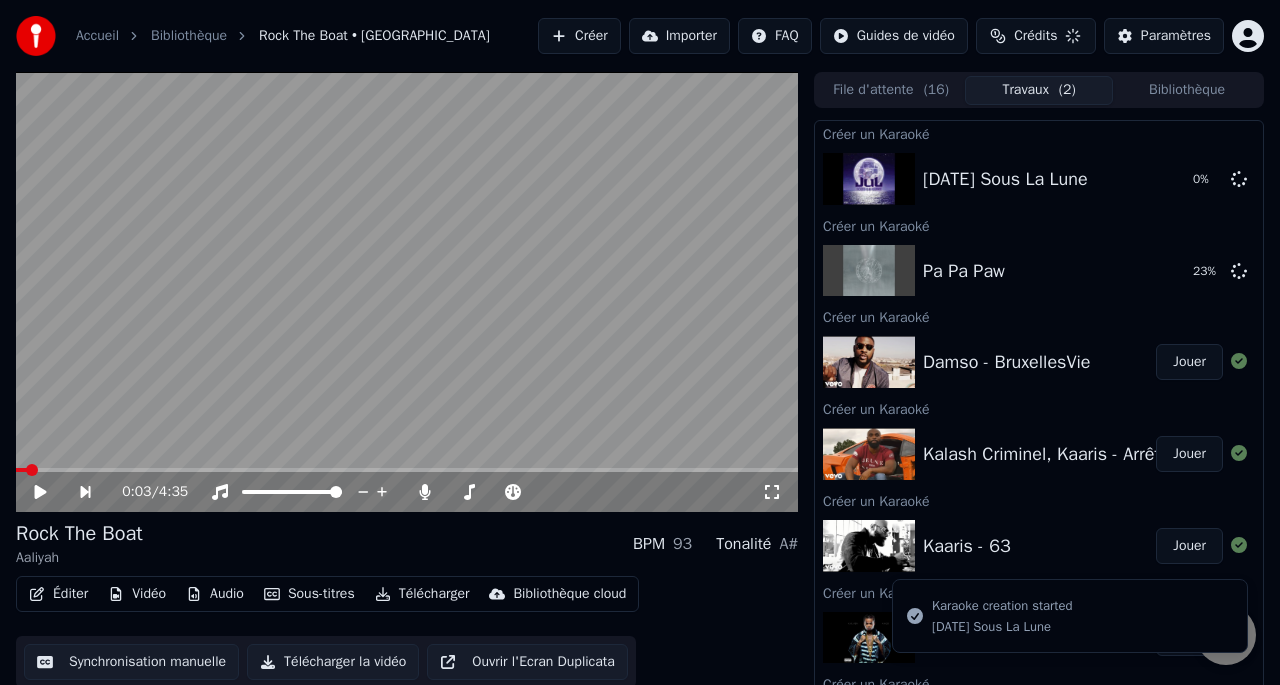 scroll, scrollTop: 0, scrollLeft: 0, axis: both 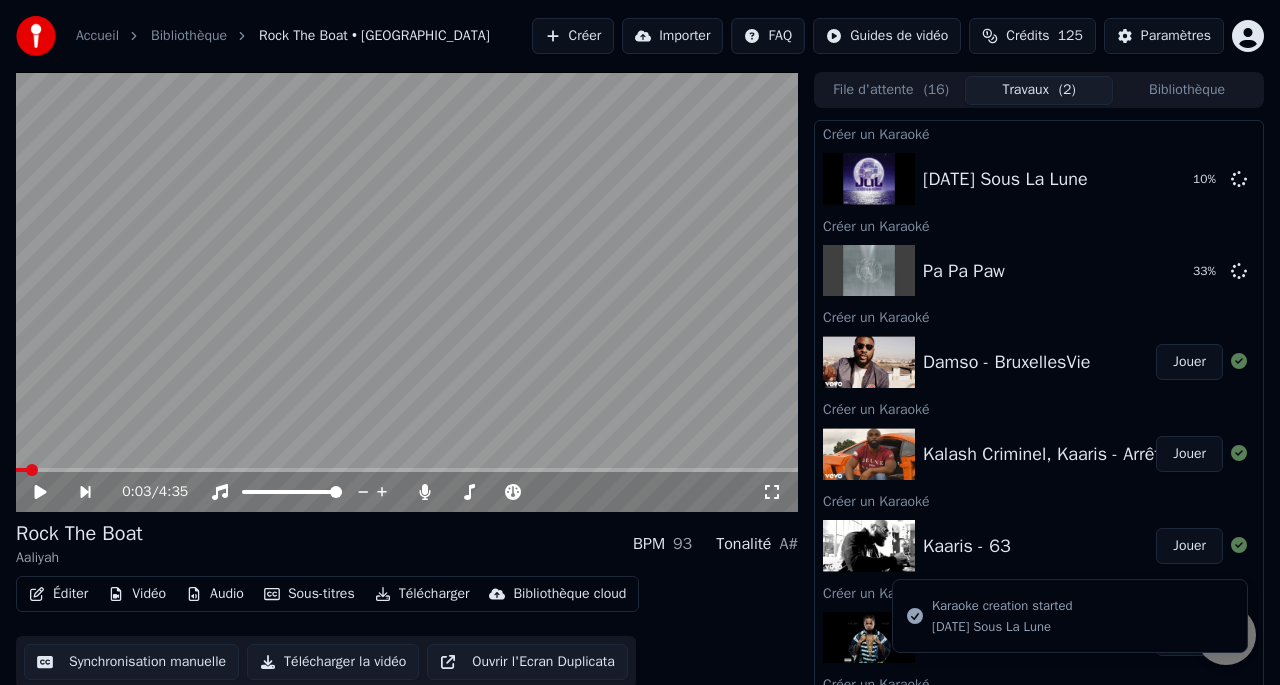 click on "Créer" at bounding box center [573, 36] 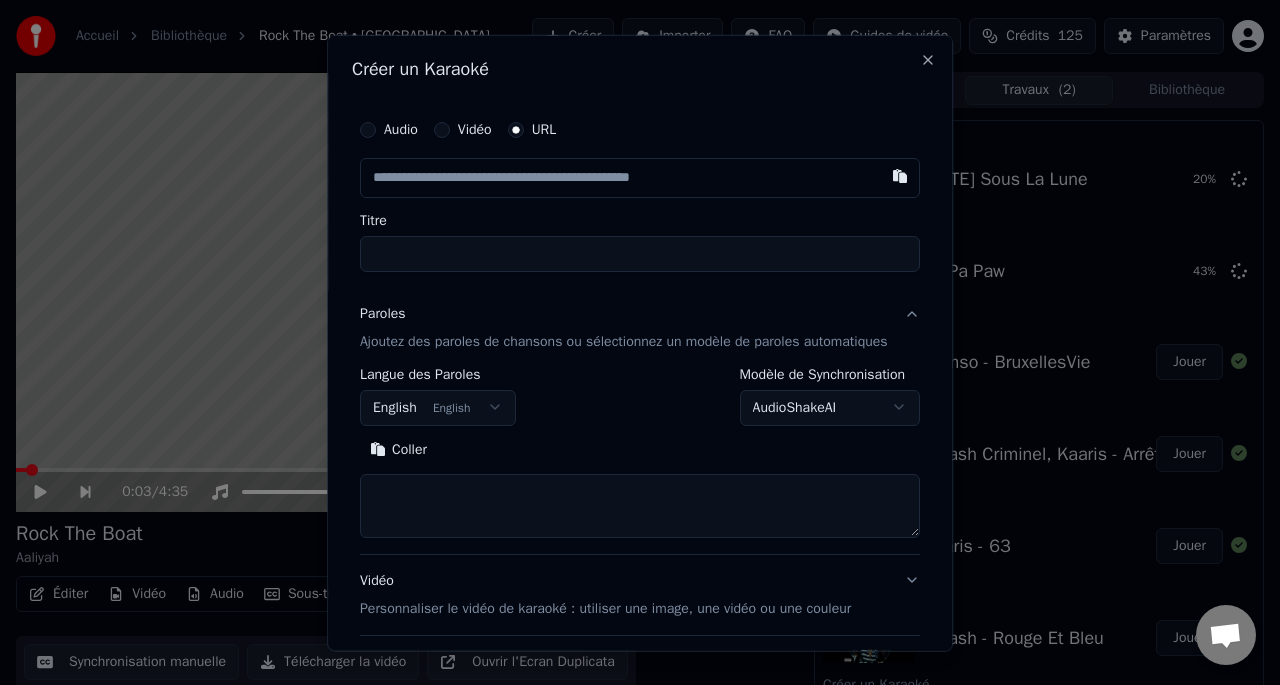 click at bounding box center (640, 177) 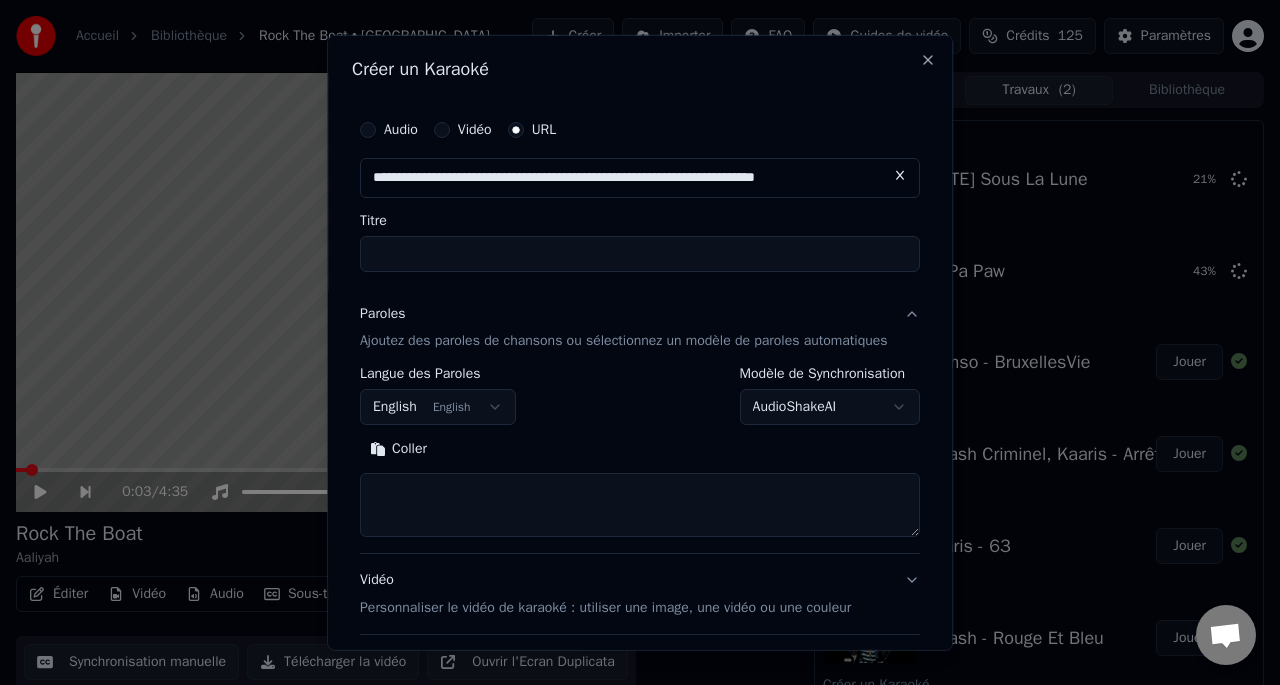 scroll, scrollTop: 0, scrollLeft: 11, axis: horizontal 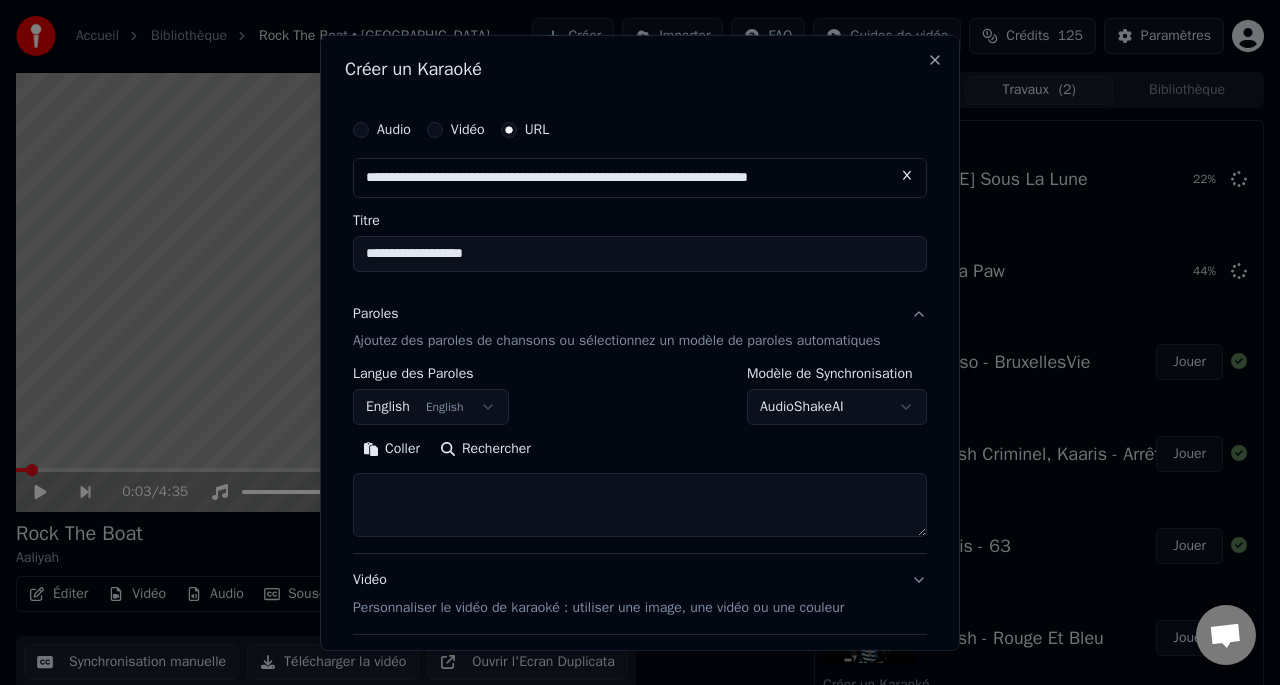 type on "**********" 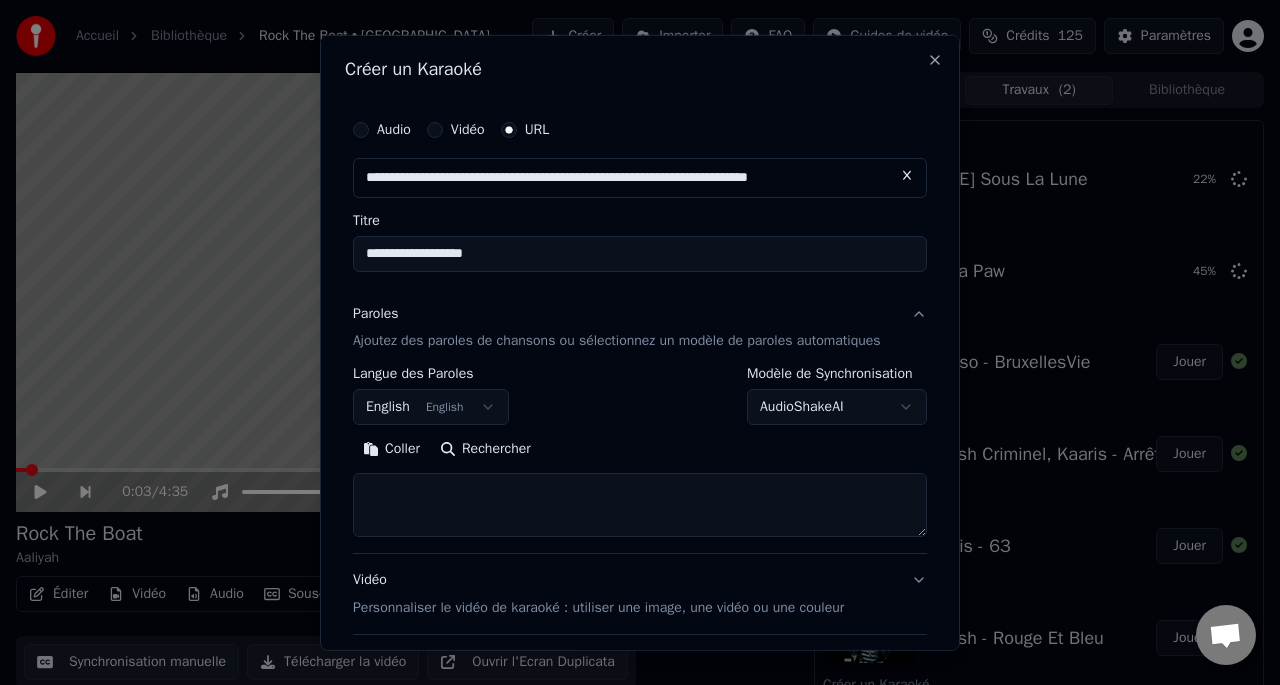 type on "**********" 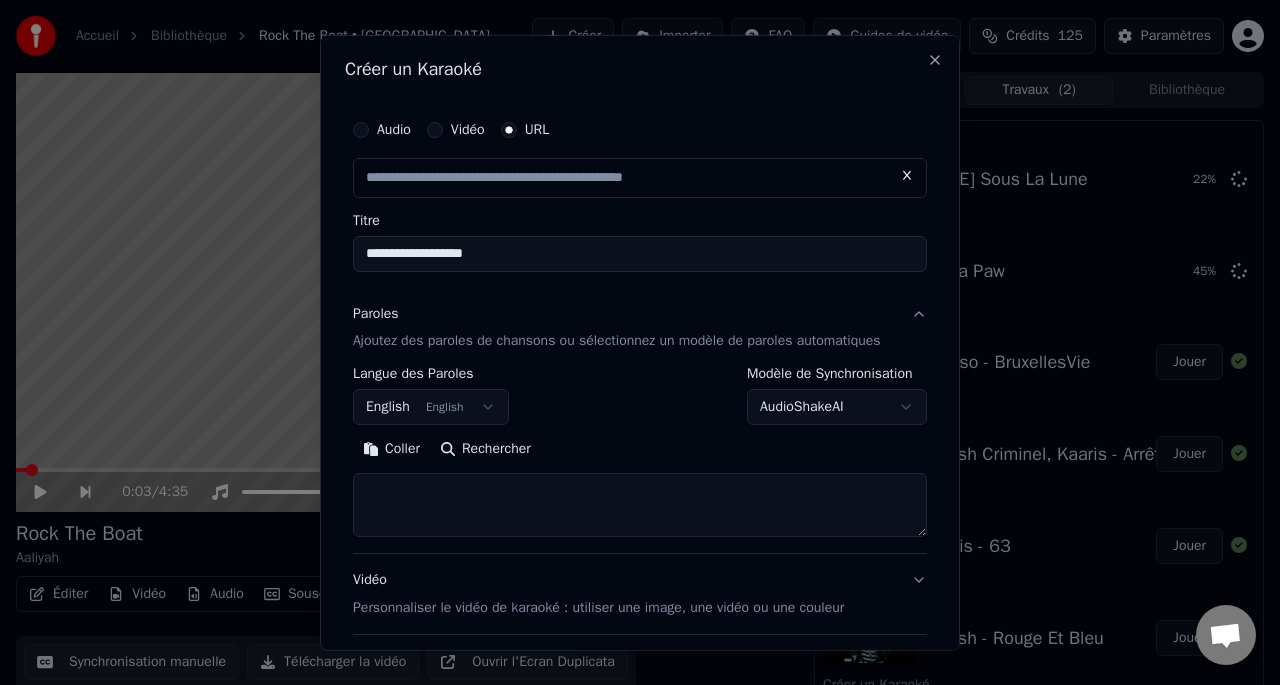 click on "Rechercher" at bounding box center (485, 449) 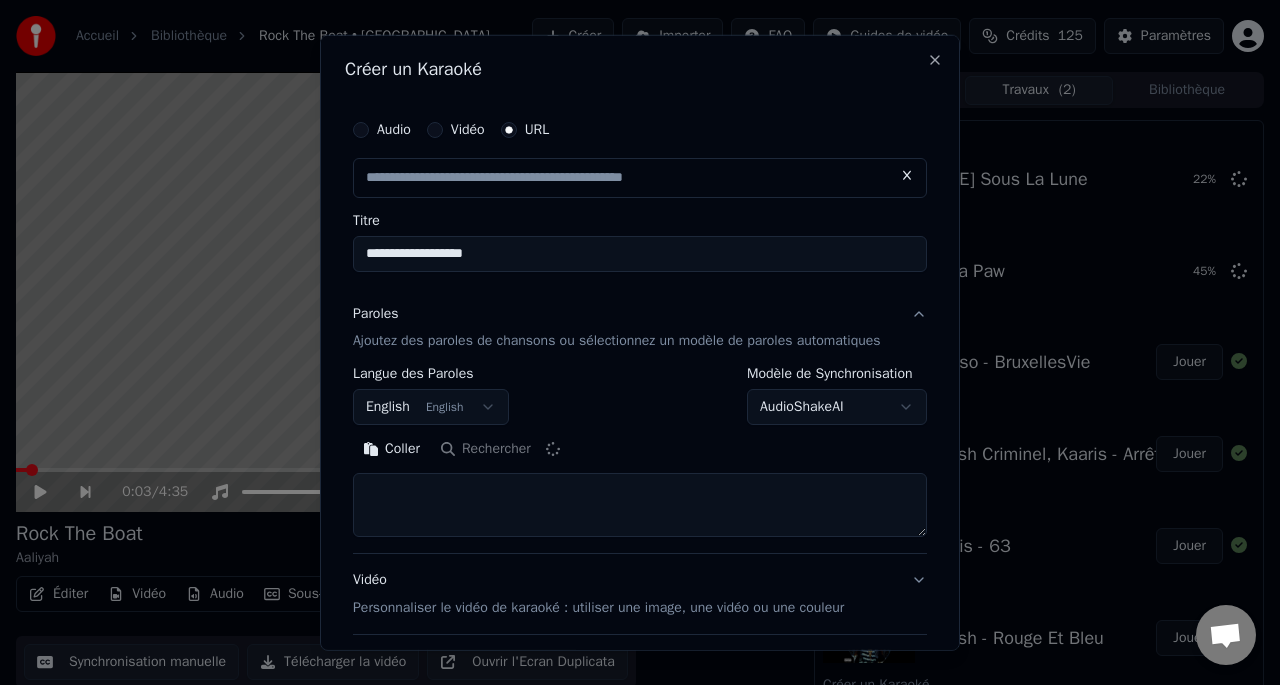type on "**********" 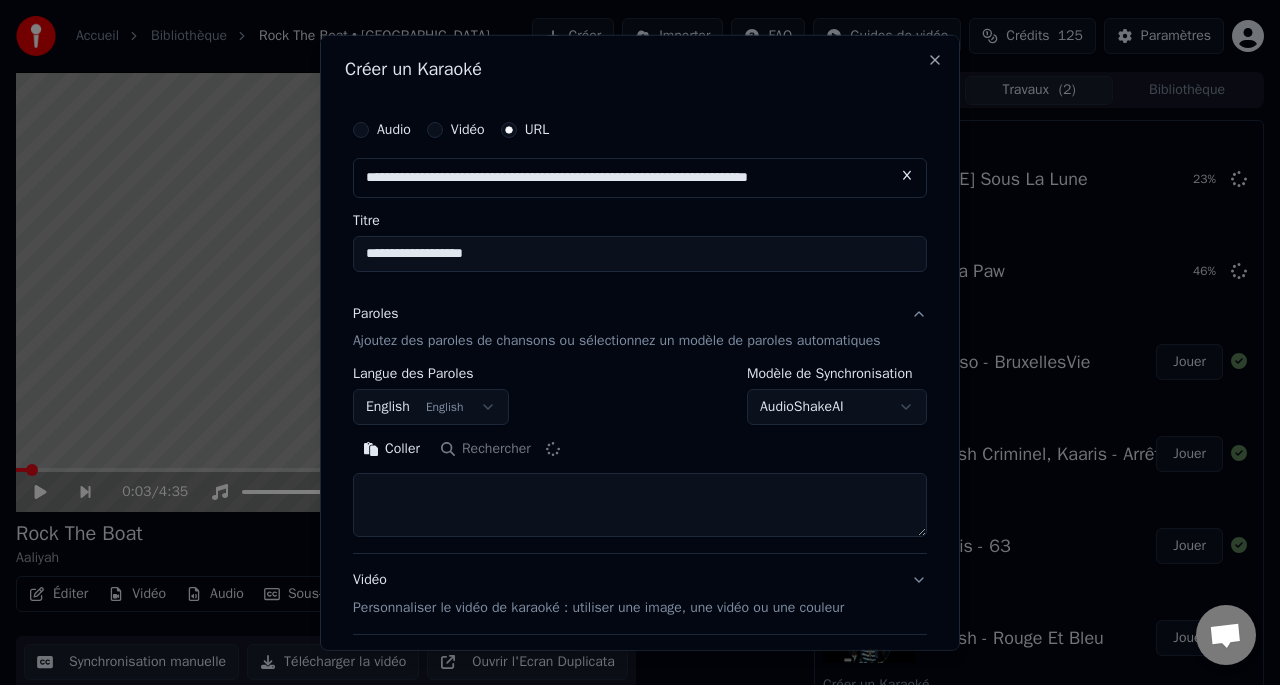 type on "**********" 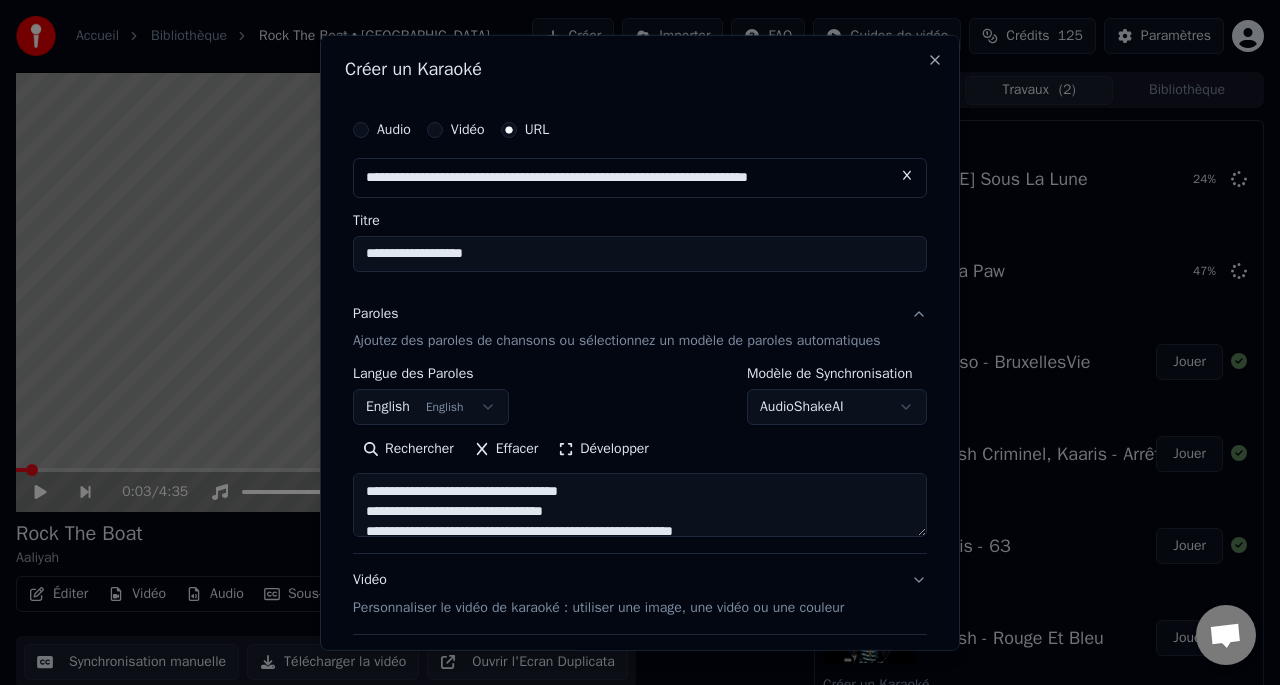 scroll, scrollTop: 38, scrollLeft: 0, axis: vertical 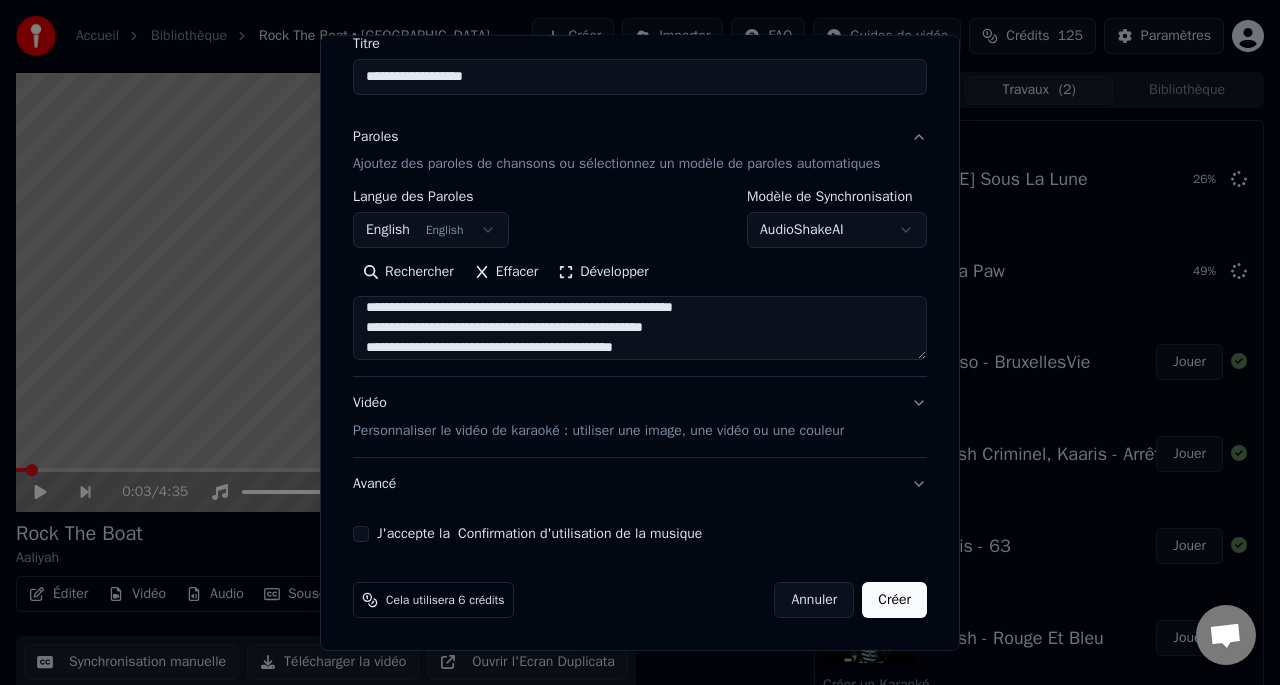 click on "J'accepte la   Confirmation d'utilisation de la musique" at bounding box center (361, 534) 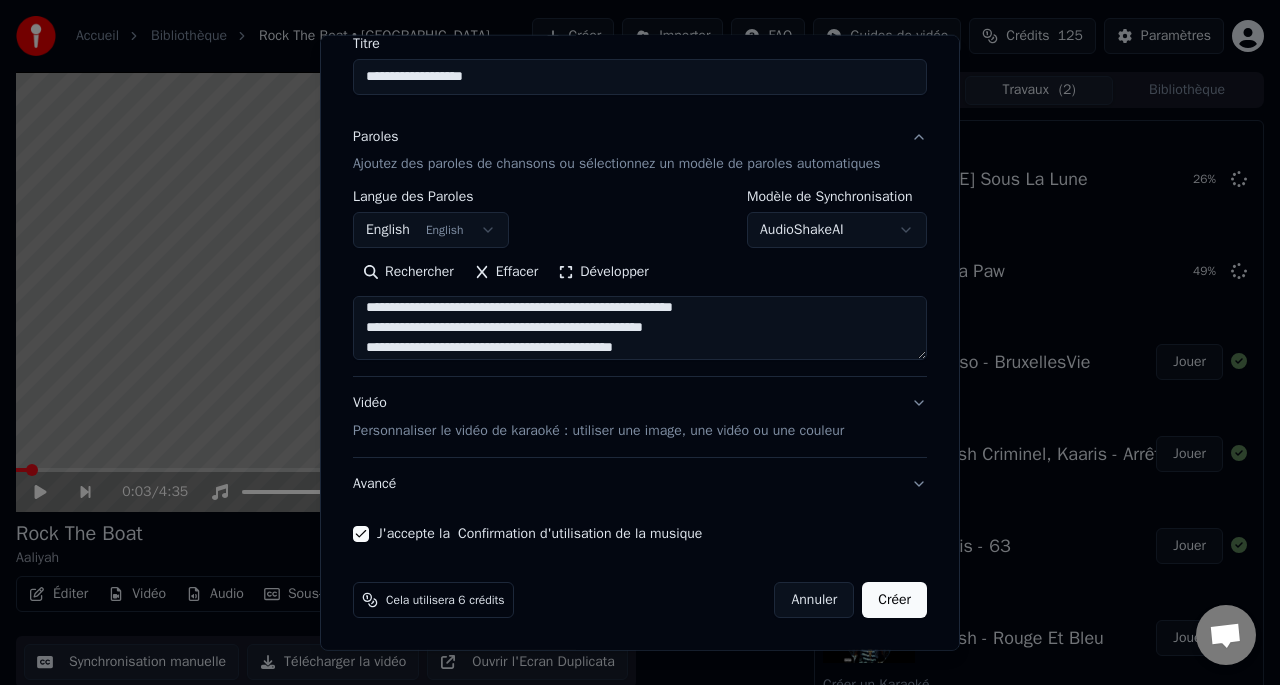 click on "Créer" at bounding box center [894, 600] 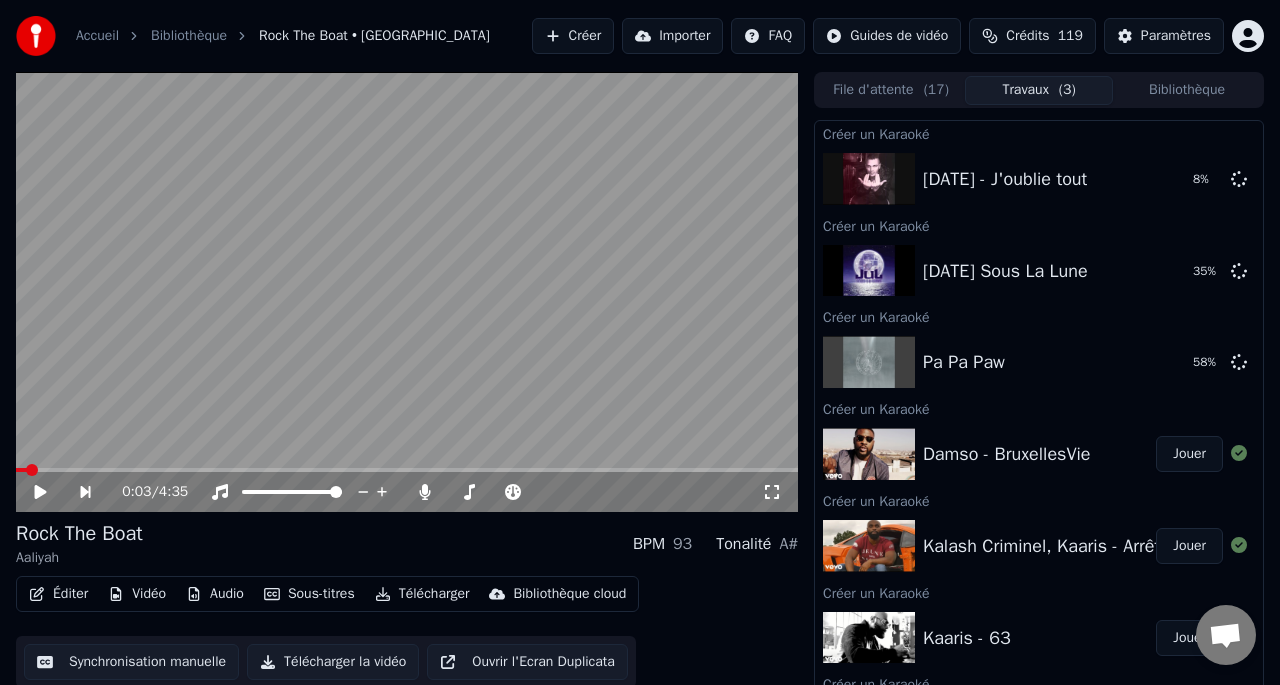 click on "Créer" at bounding box center [573, 36] 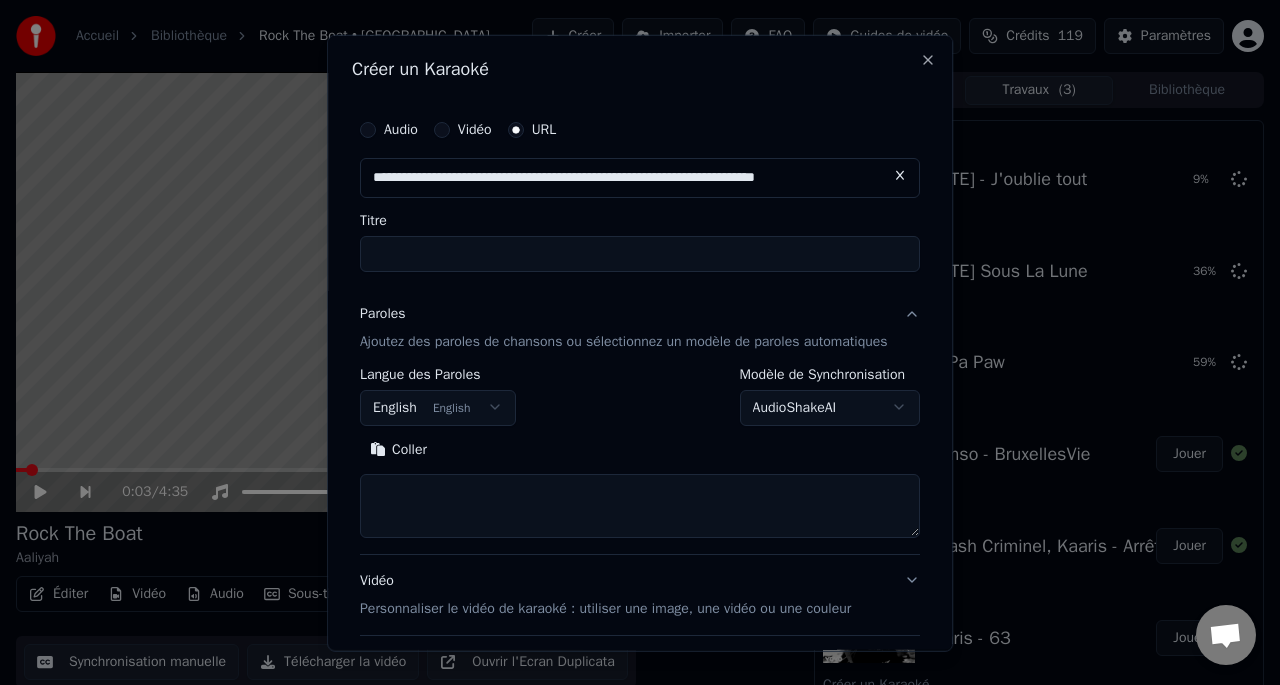 type on "**********" 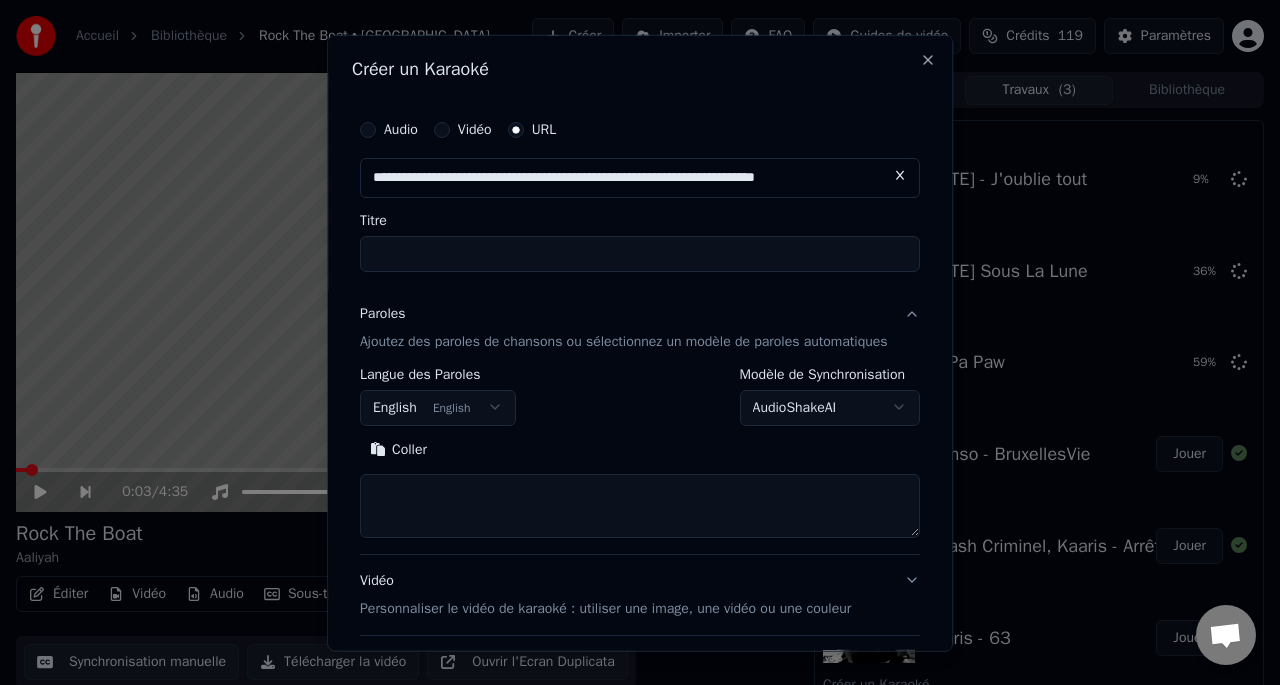 scroll, scrollTop: 0, scrollLeft: 12, axis: horizontal 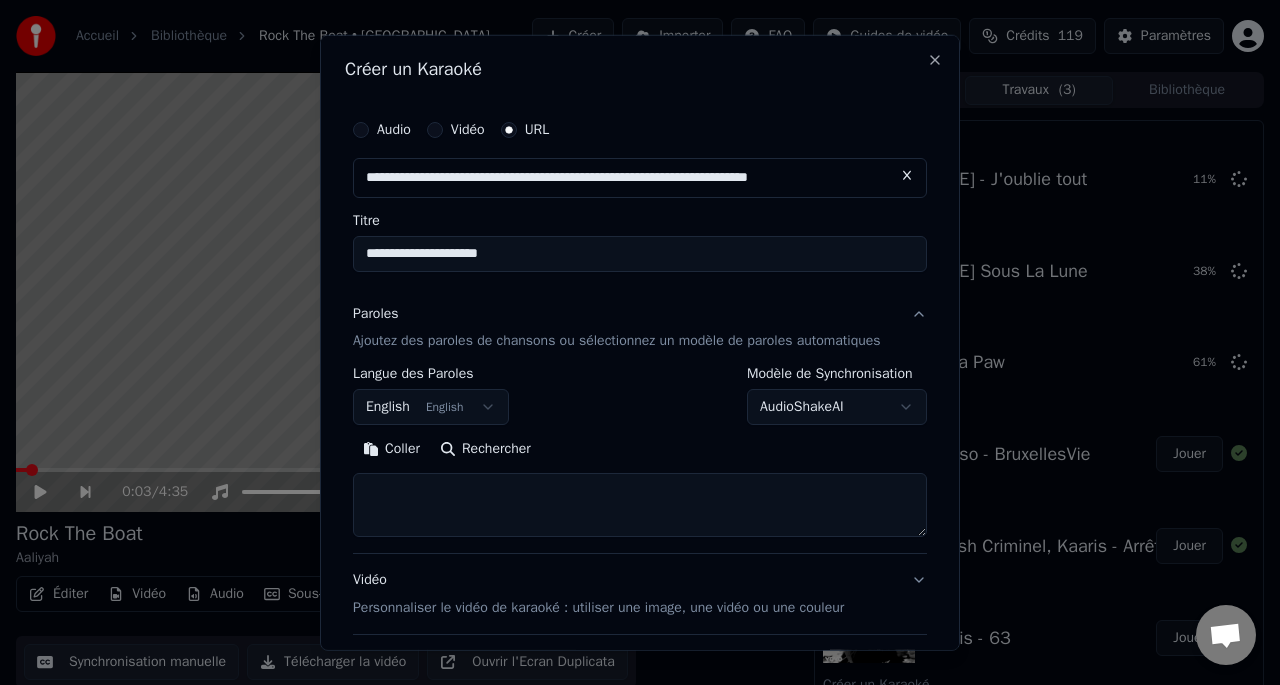type on "**********" 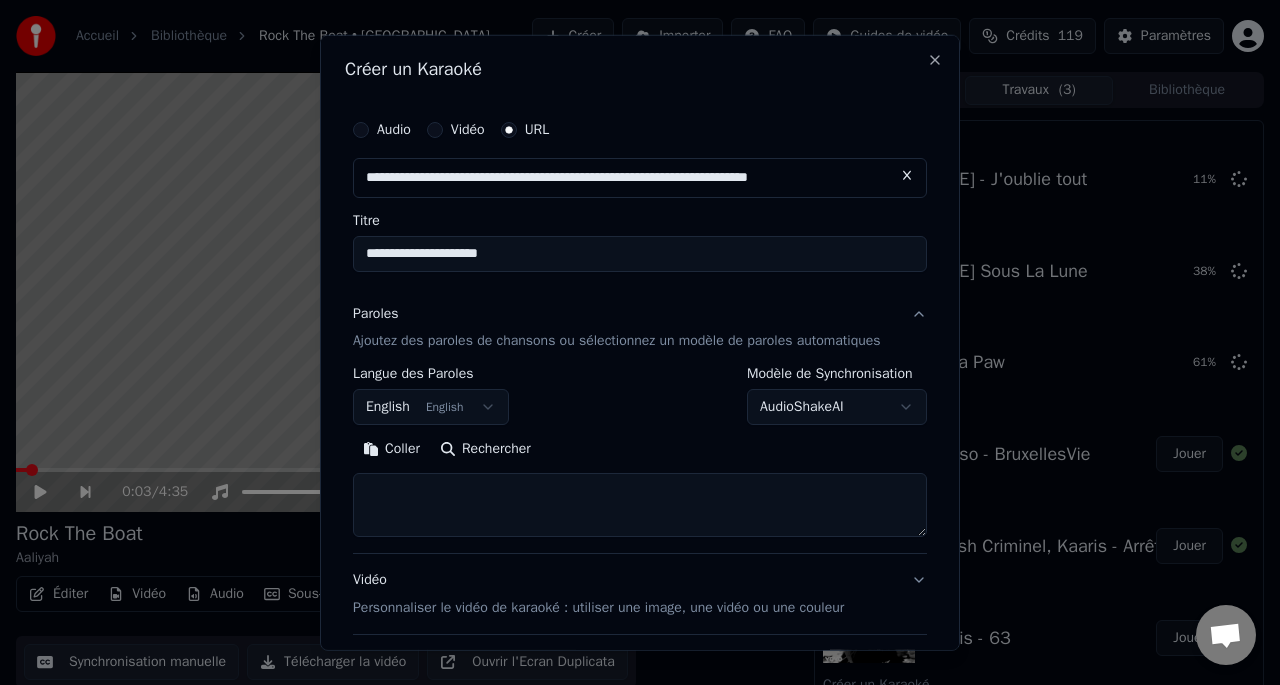 type on "**********" 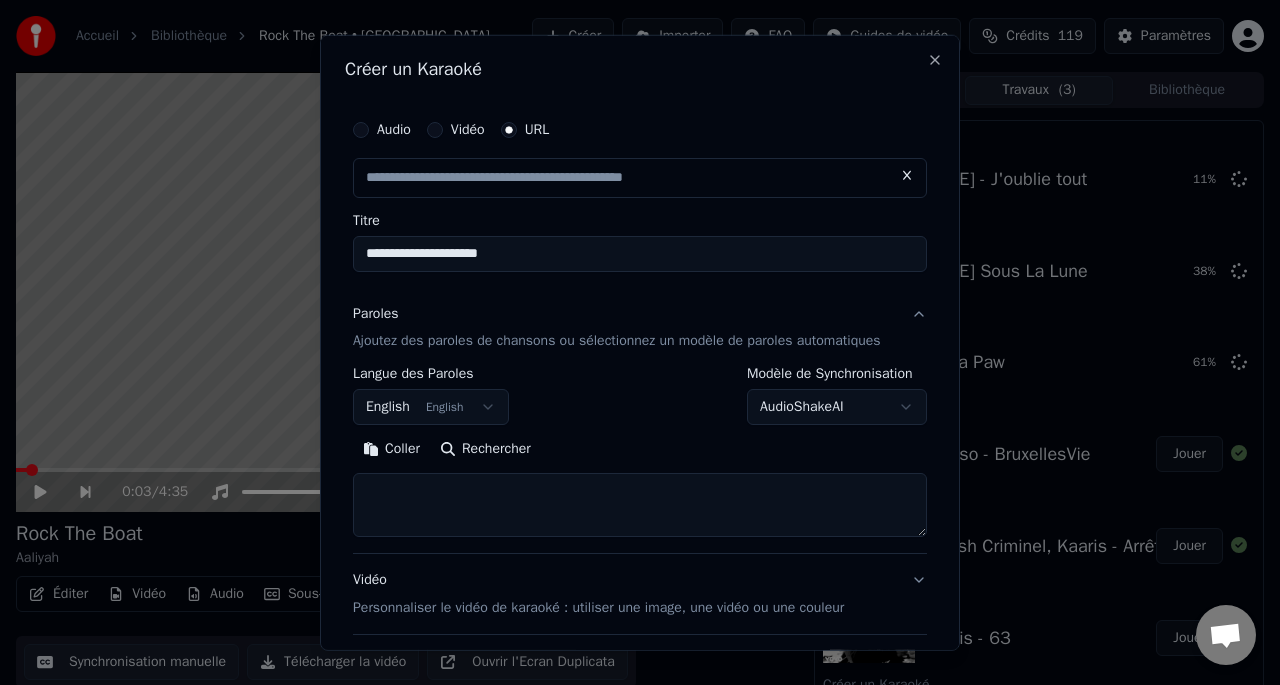 scroll, scrollTop: 0, scrollLeft: 0, axis: both 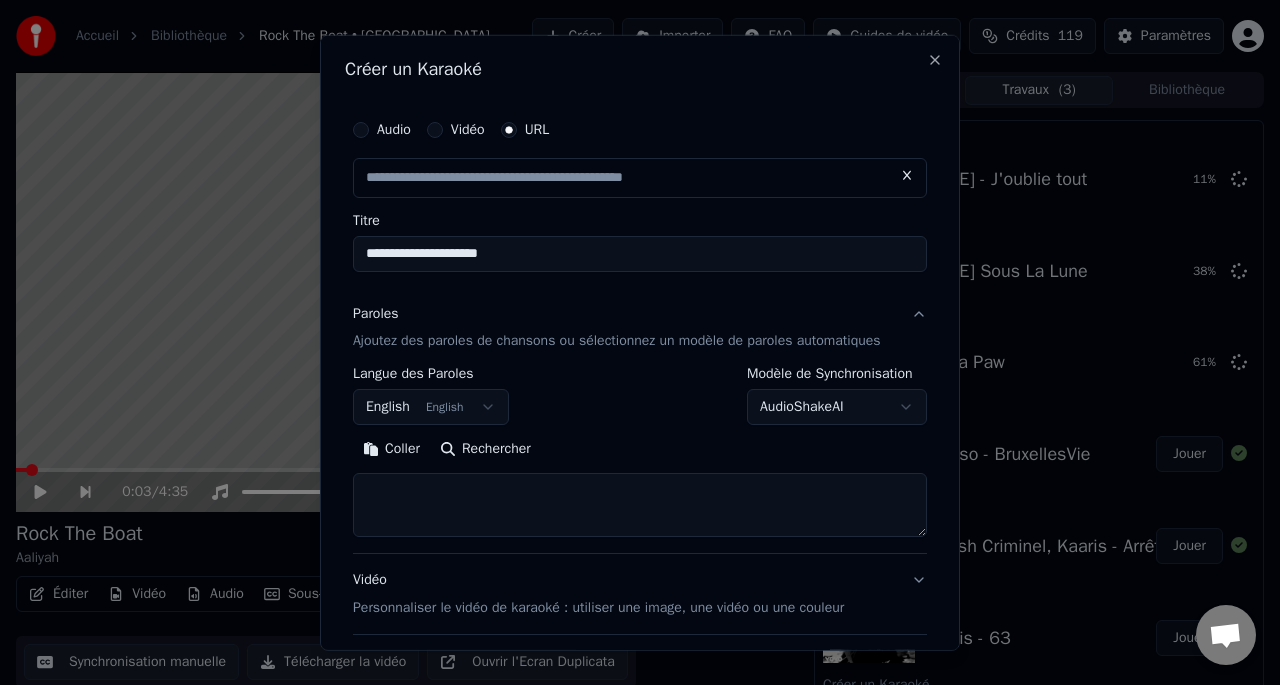 type on "**********" 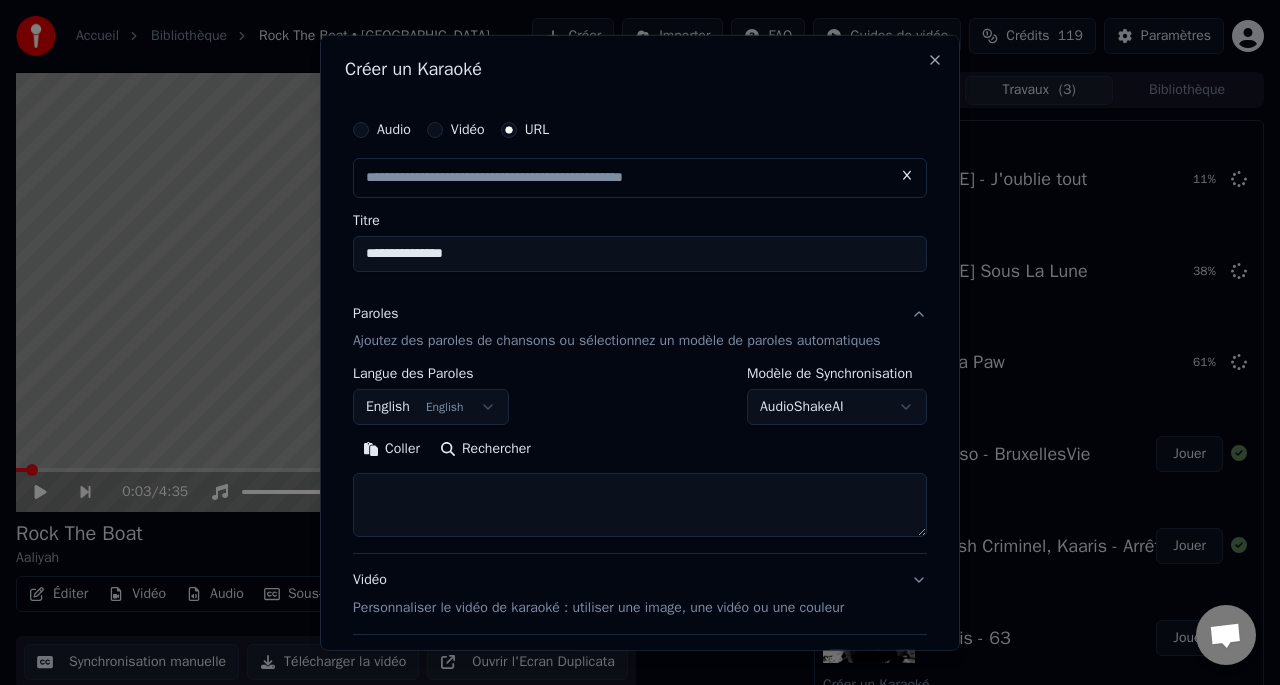 type on "**********" 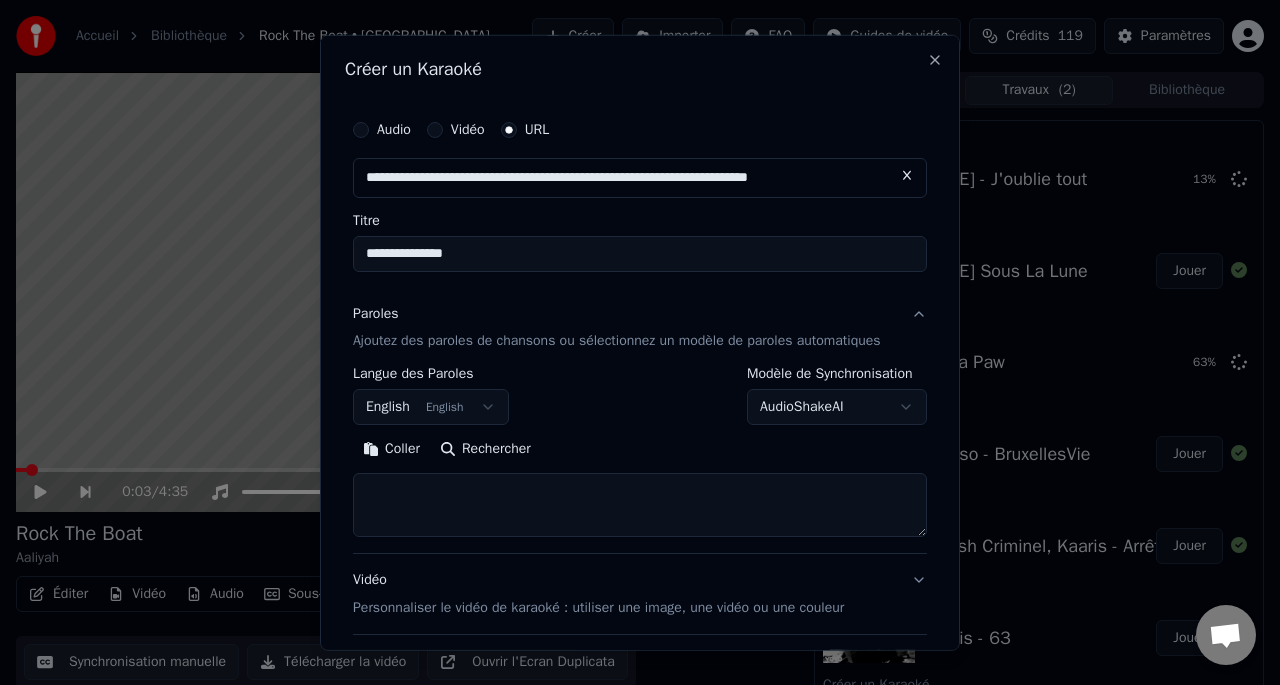 type on "**********" 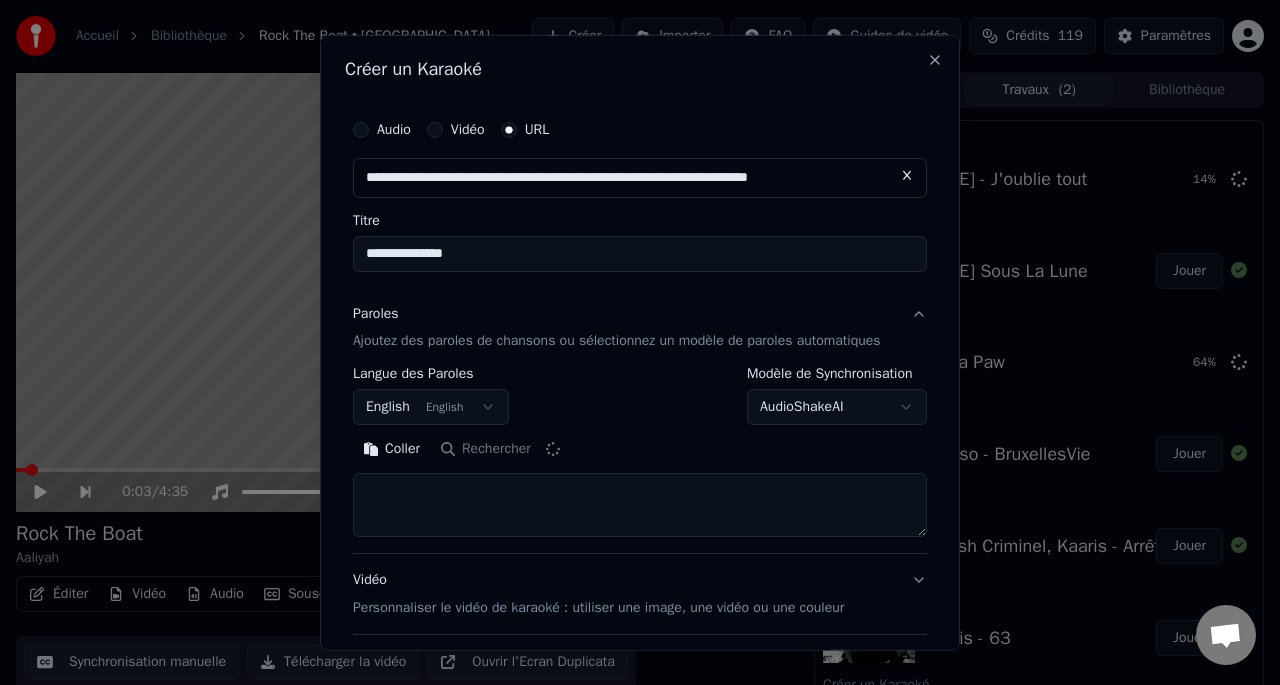 type on "**********" 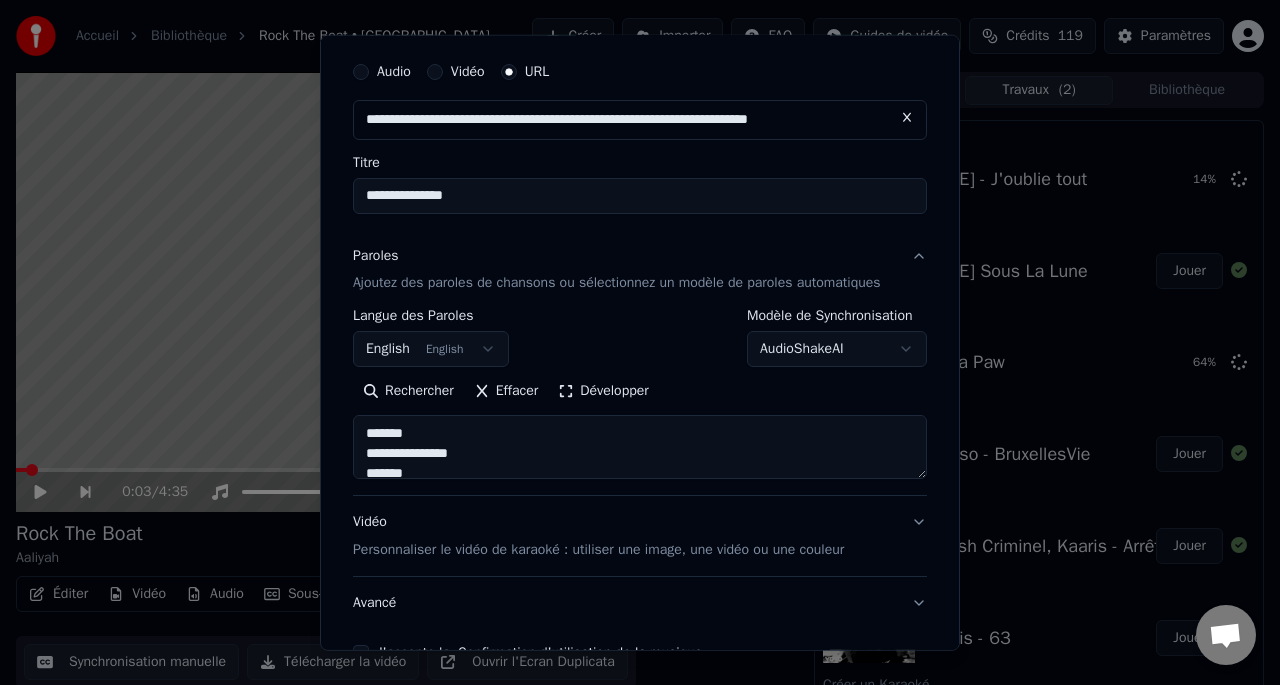 scroll, scrollTop: 197, scrollLeft: 0, axis: vertical 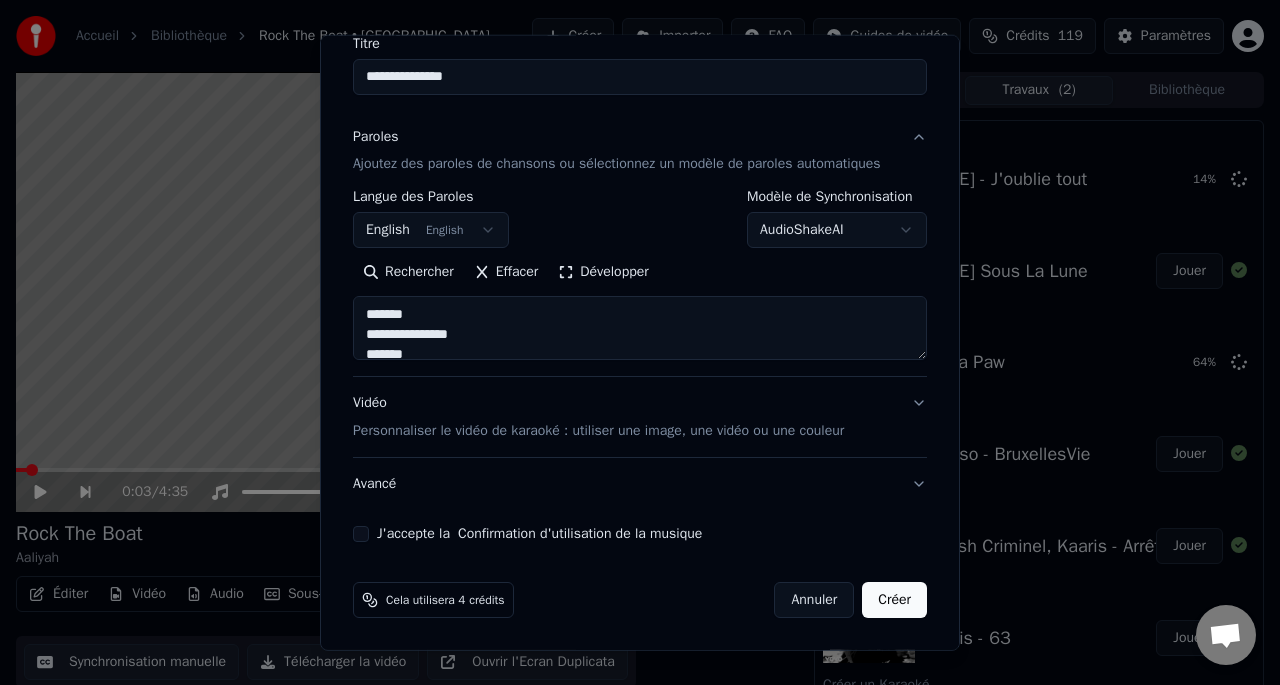 click on "**********" at bounding box center (640, 237) 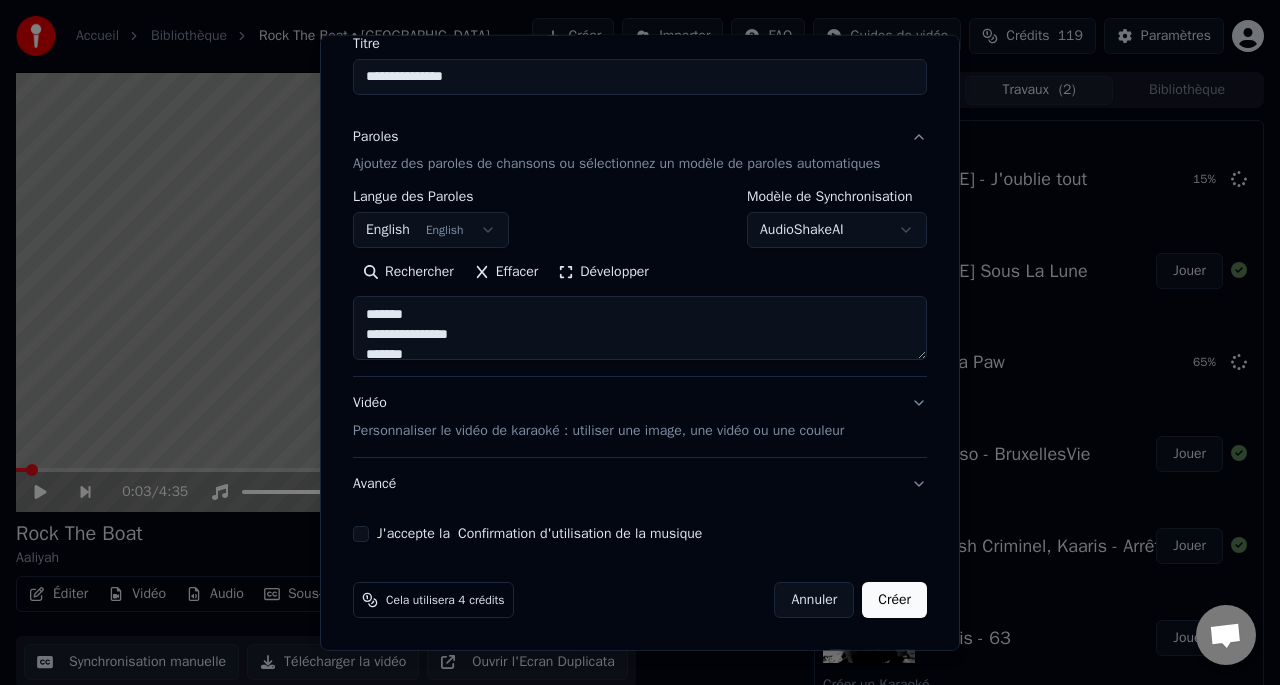 click on "J'accepte la   Confirmation d'utilisation de la musique" at bounding box center (361, 534) 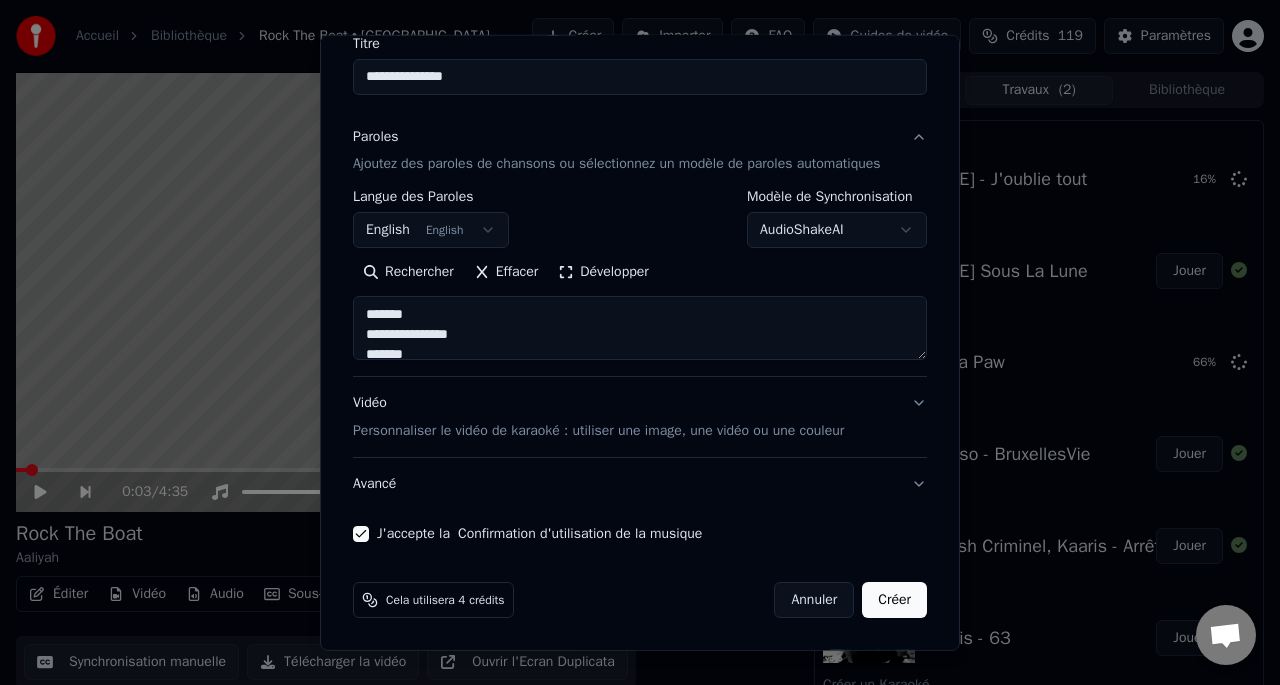 click on "Créer" at bounding box center (894, 600) 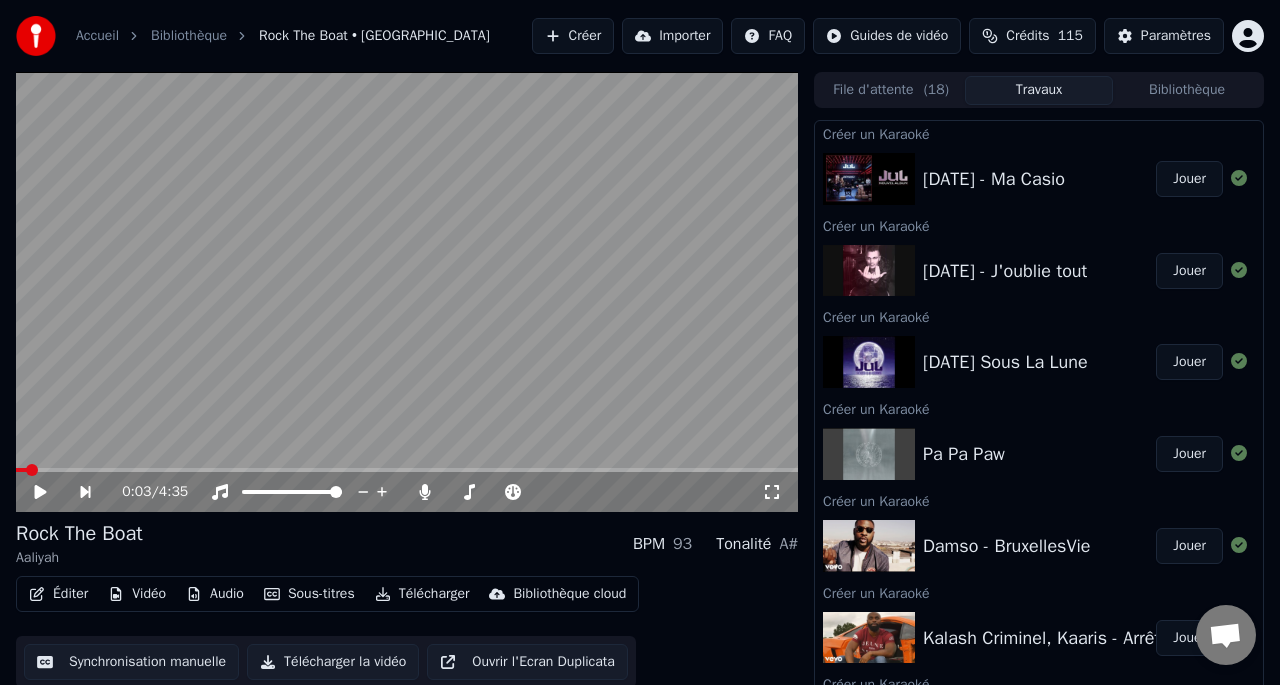 click on "Créer" at bounding box center [573, 36] 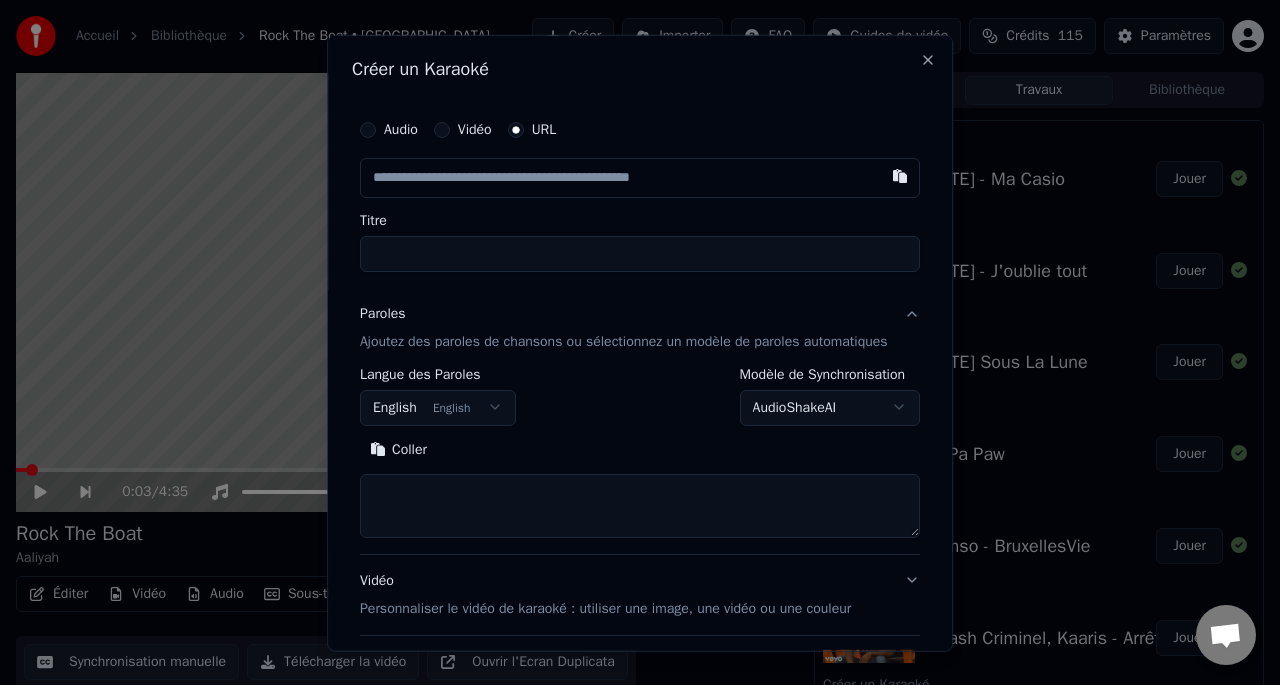 click at bounding box center [640, 177] 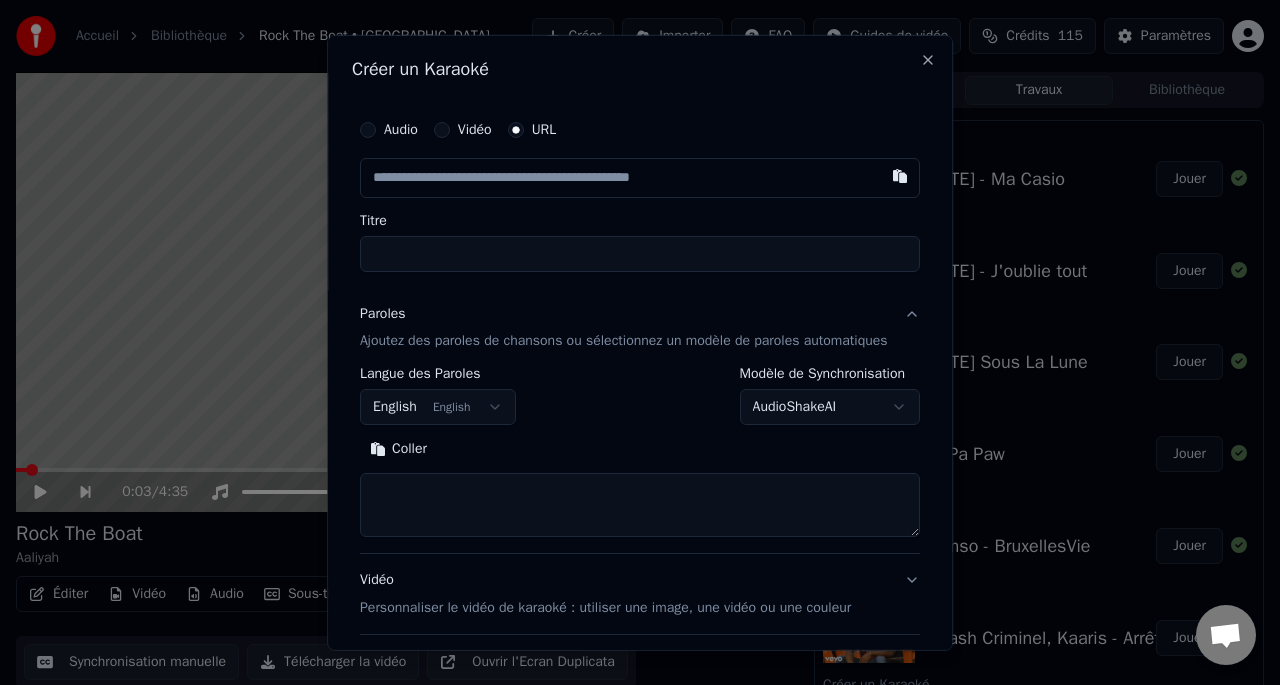 paste on "**********" 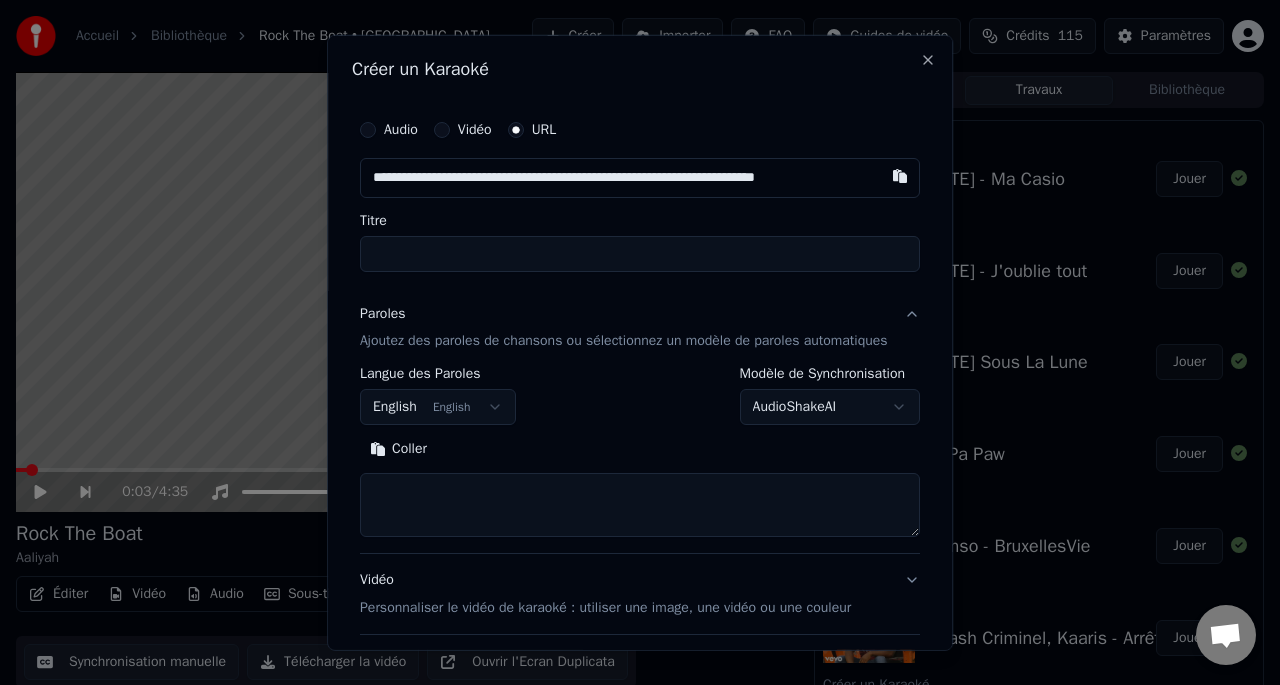 scroll, scrollTop: 0, scrollLeft: 13, axis: horizontal 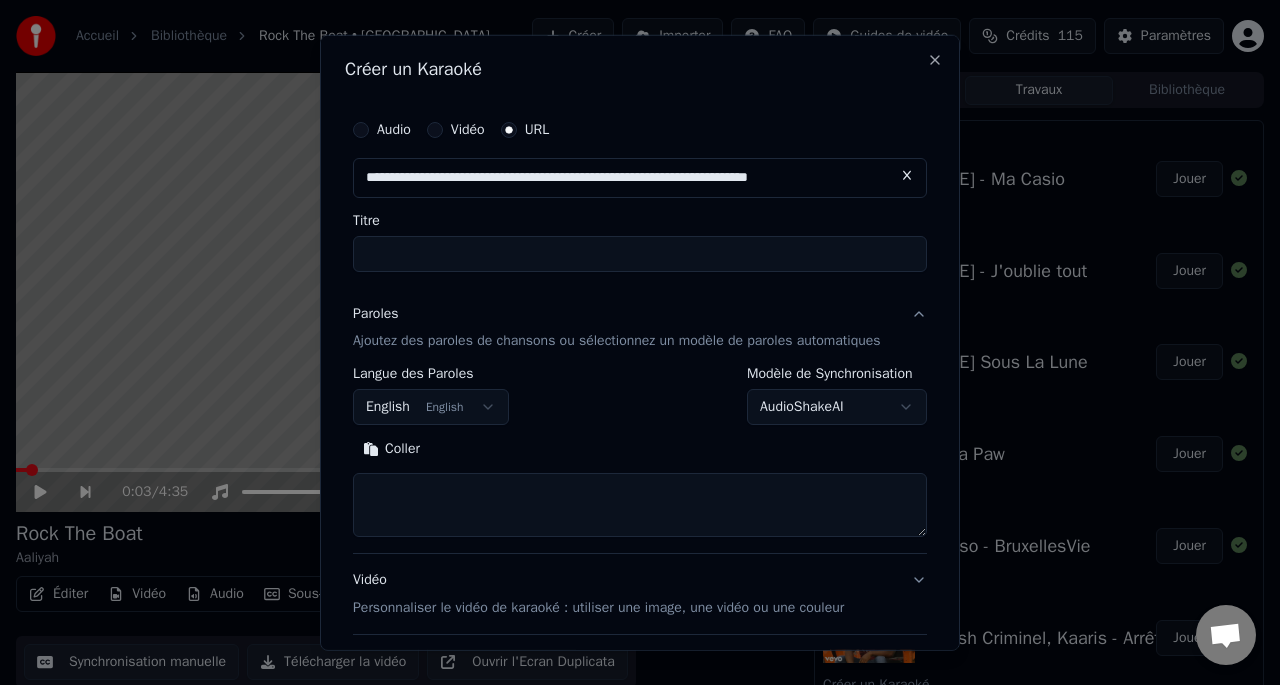 type on "**********" 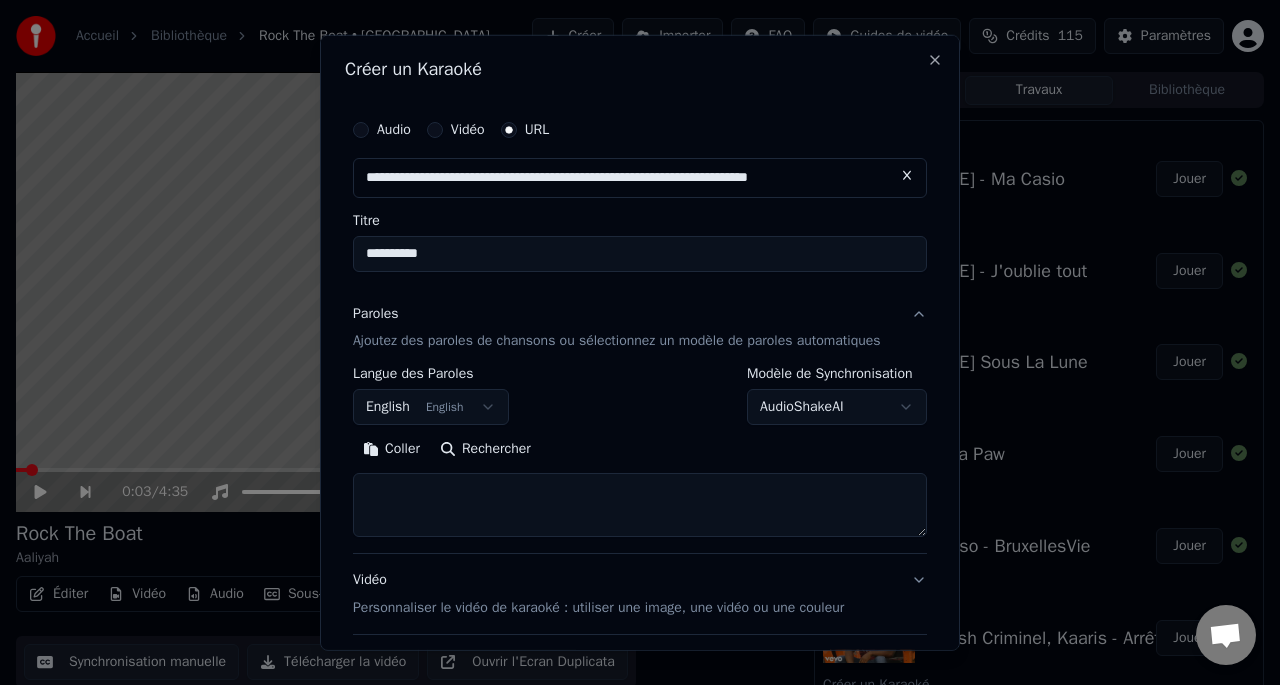 type on "**********" 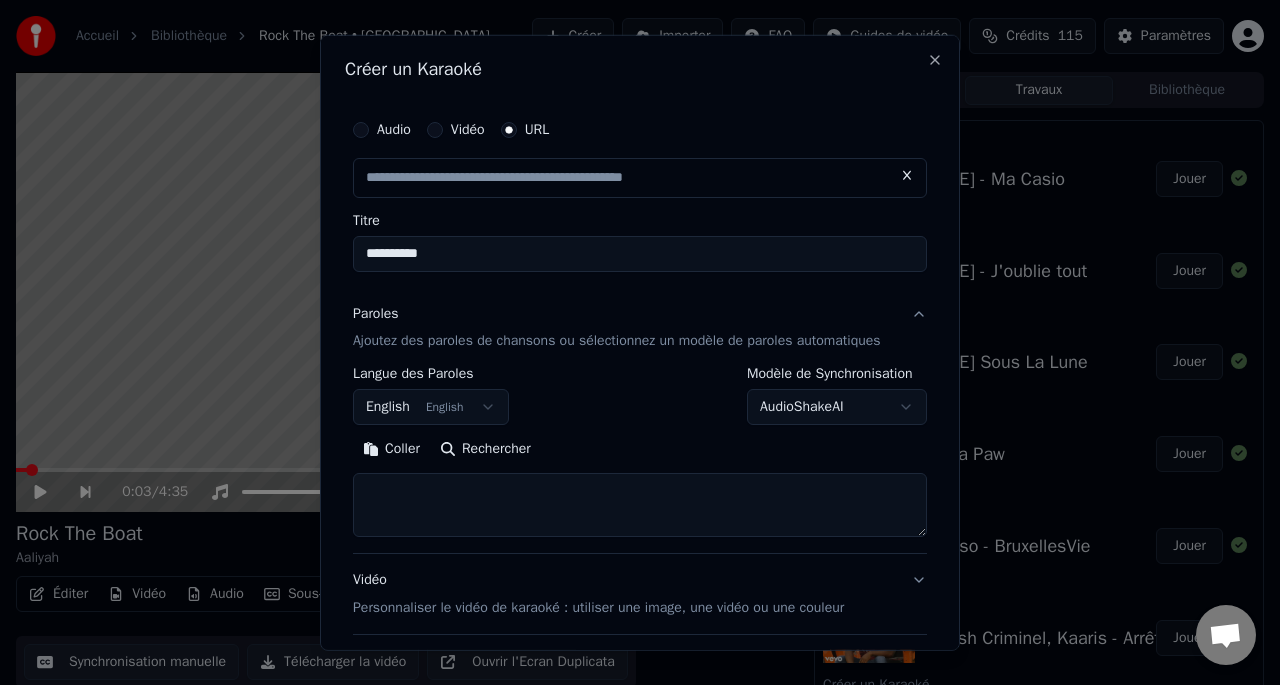 click on "Rechercher" at bounding box center [485, 449] 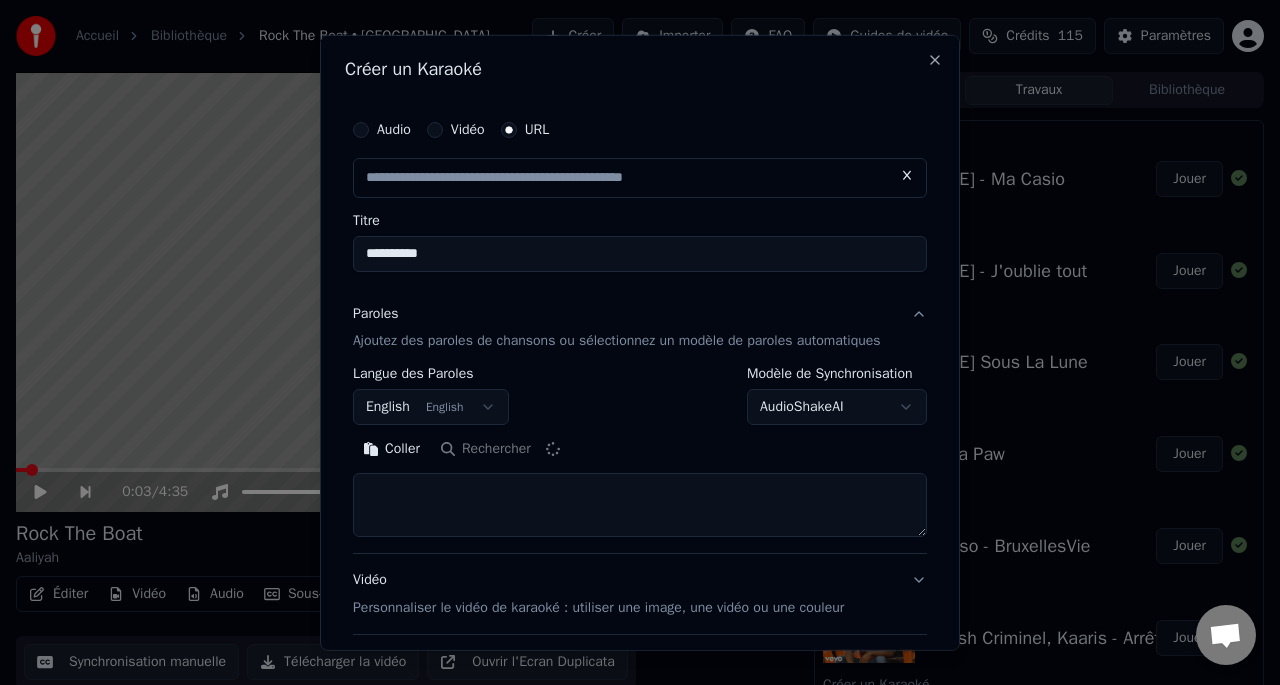 type on "**********" 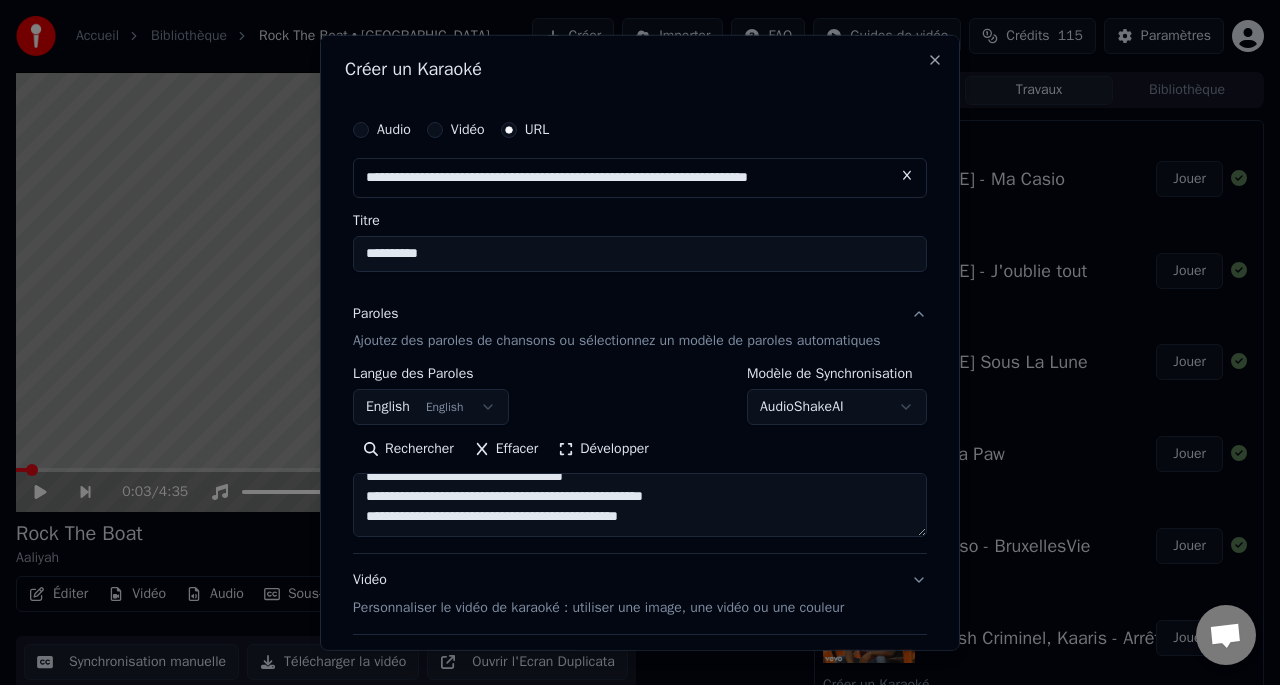 scroll, scrollTop: 184, scrollLeft: 0, axis: vertical 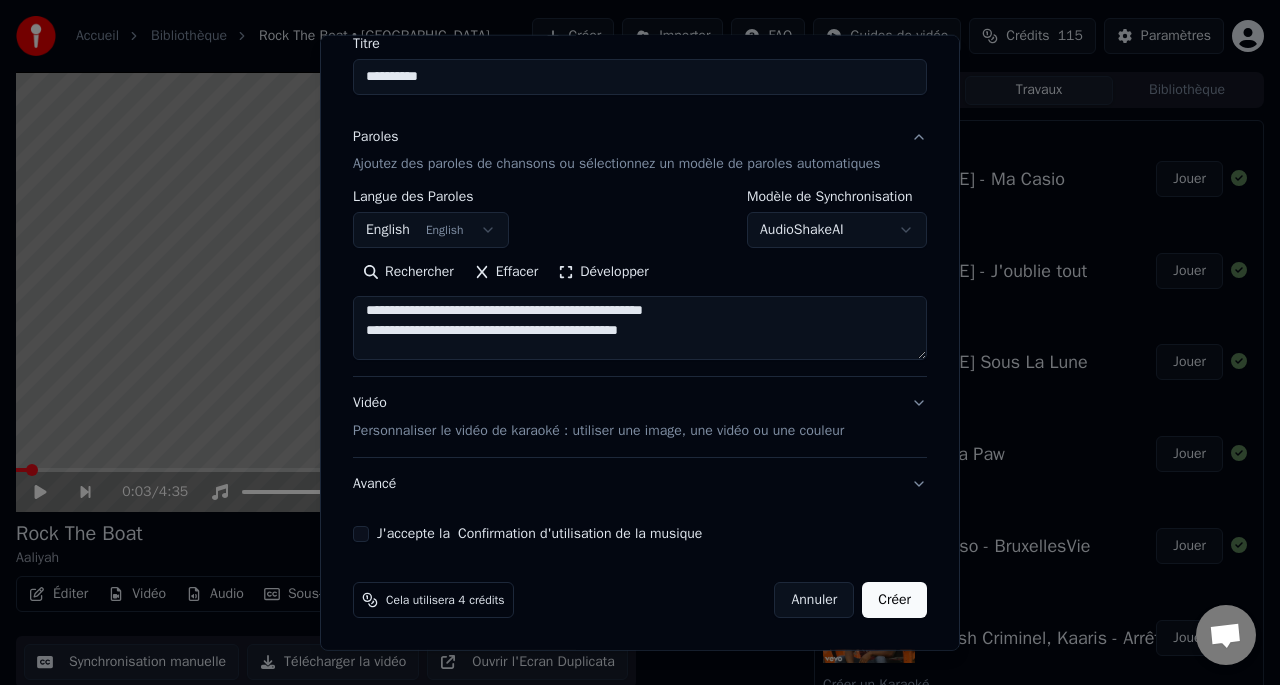 click on "J'accepte la   Confirmation d'utilisation de la musique" at bounding box center [361, 534] 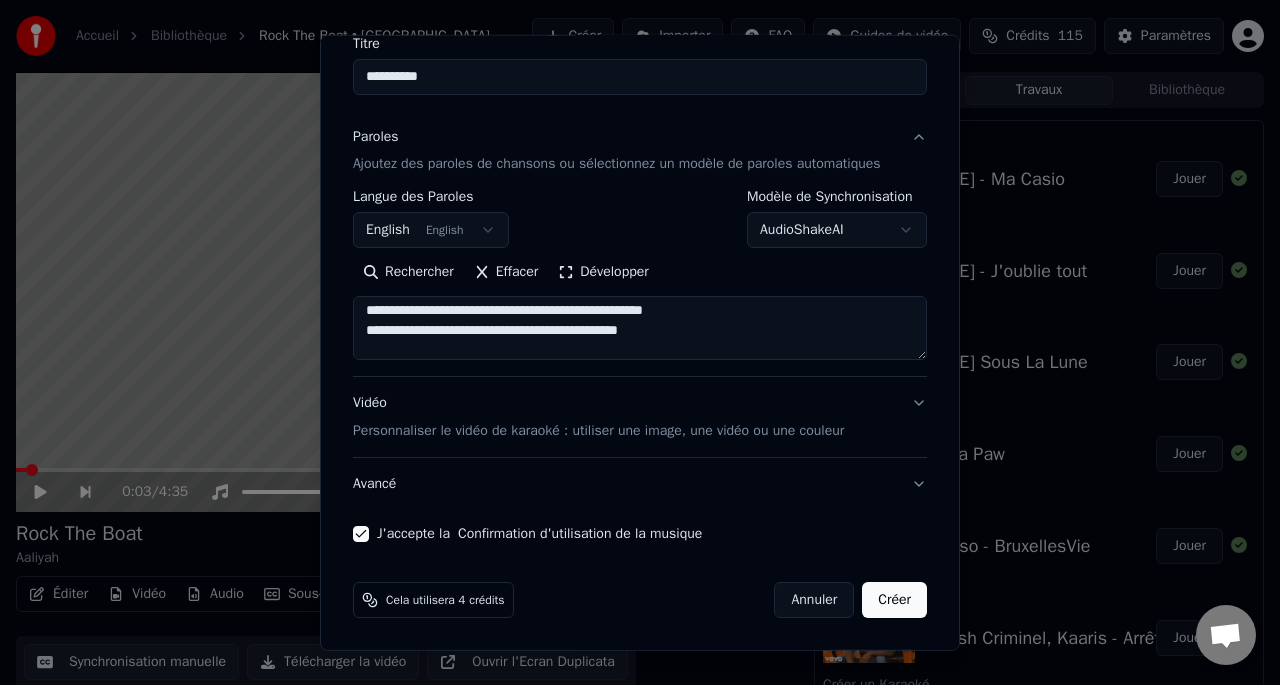 click on "Créer" at bounding box center [894, 600] 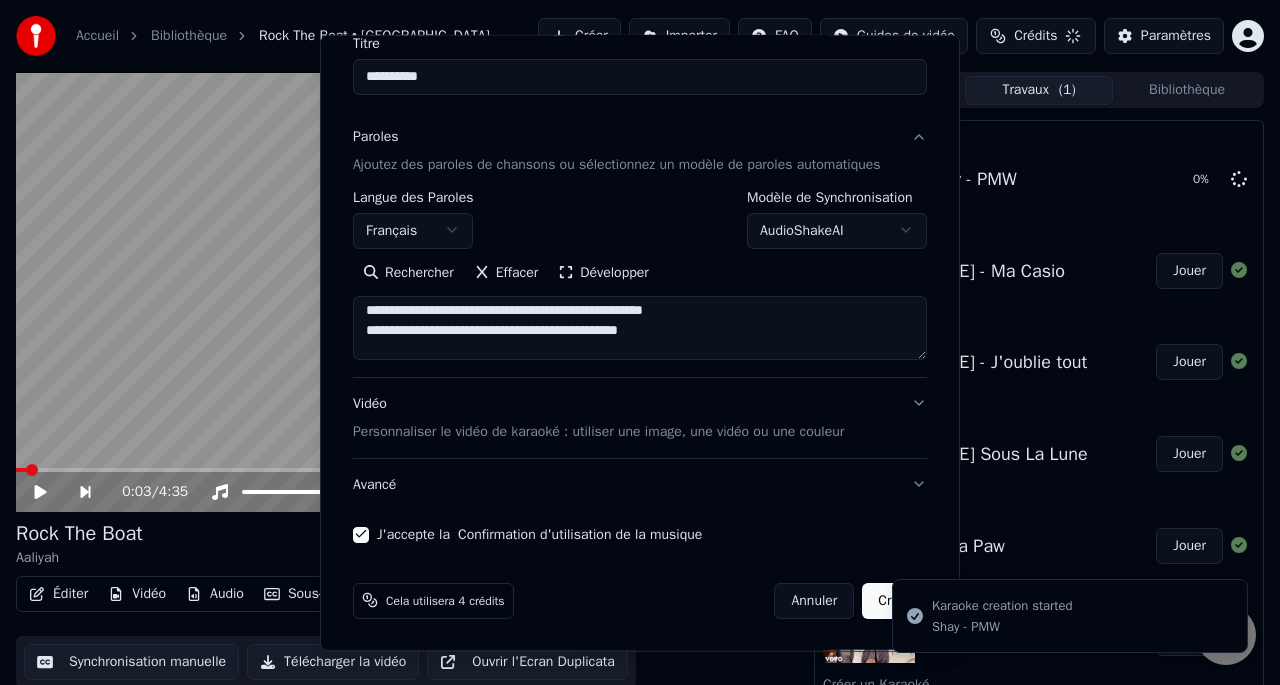 type 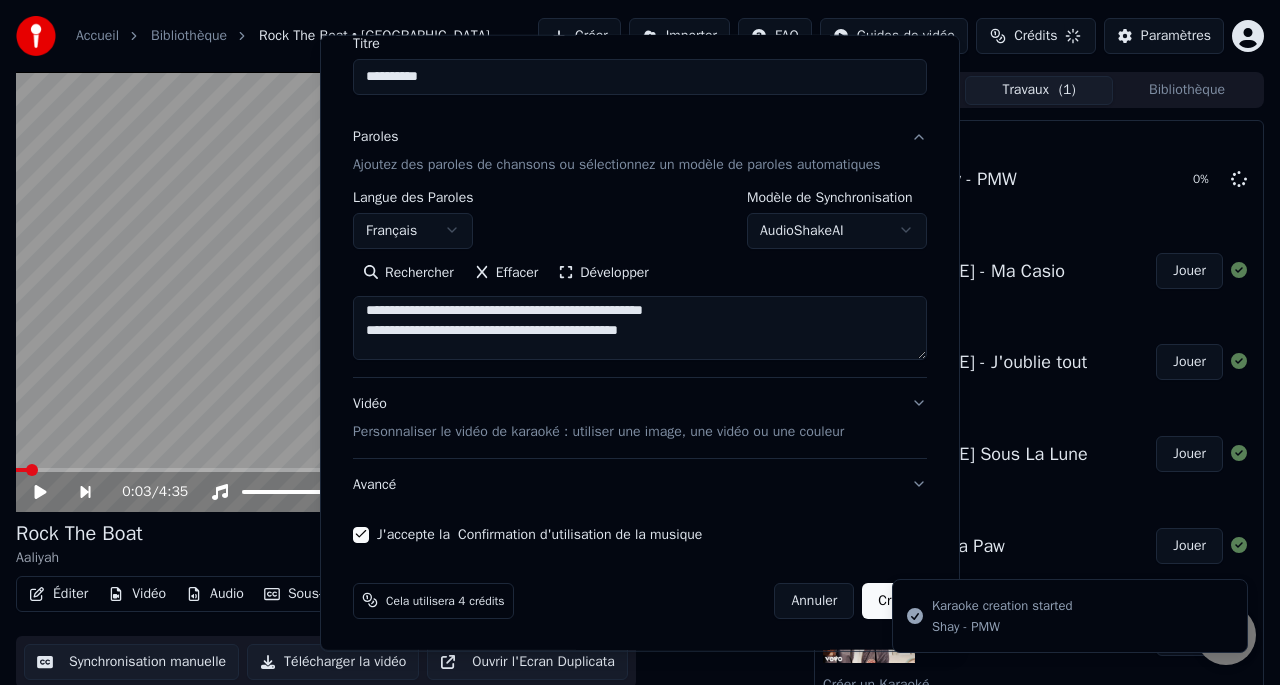 type 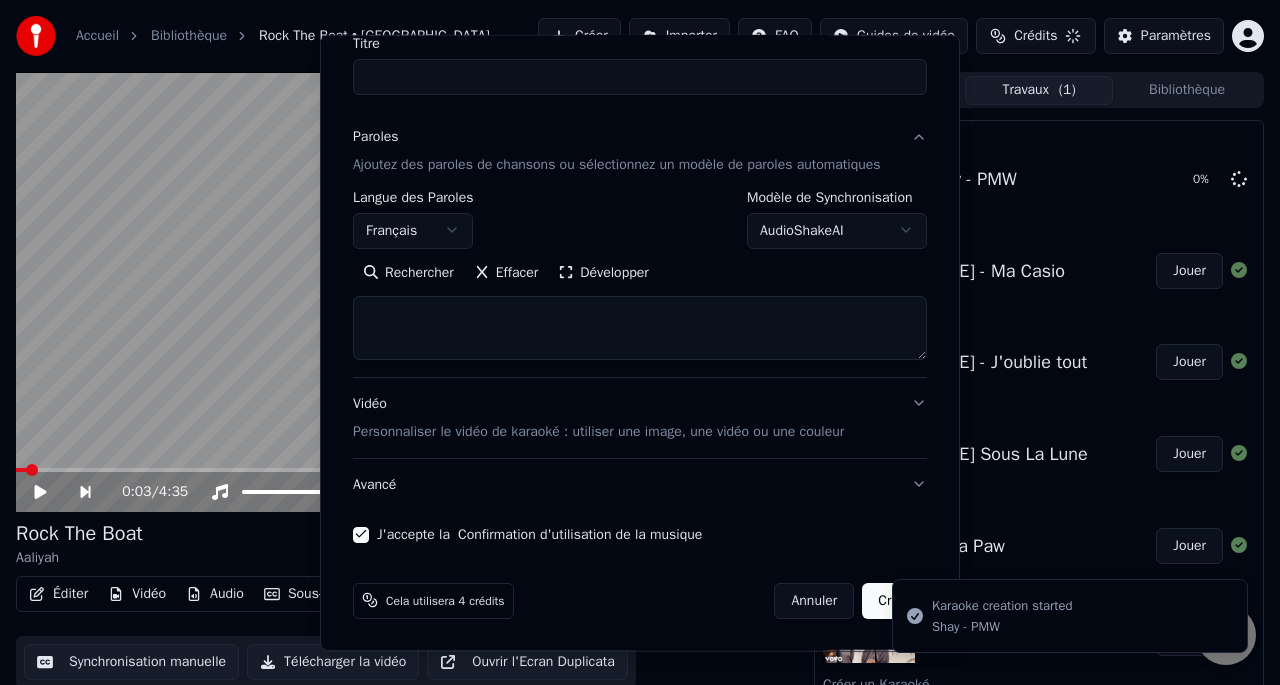 scroll, scrollTop: 0, scrollLeft: 0, axis: both 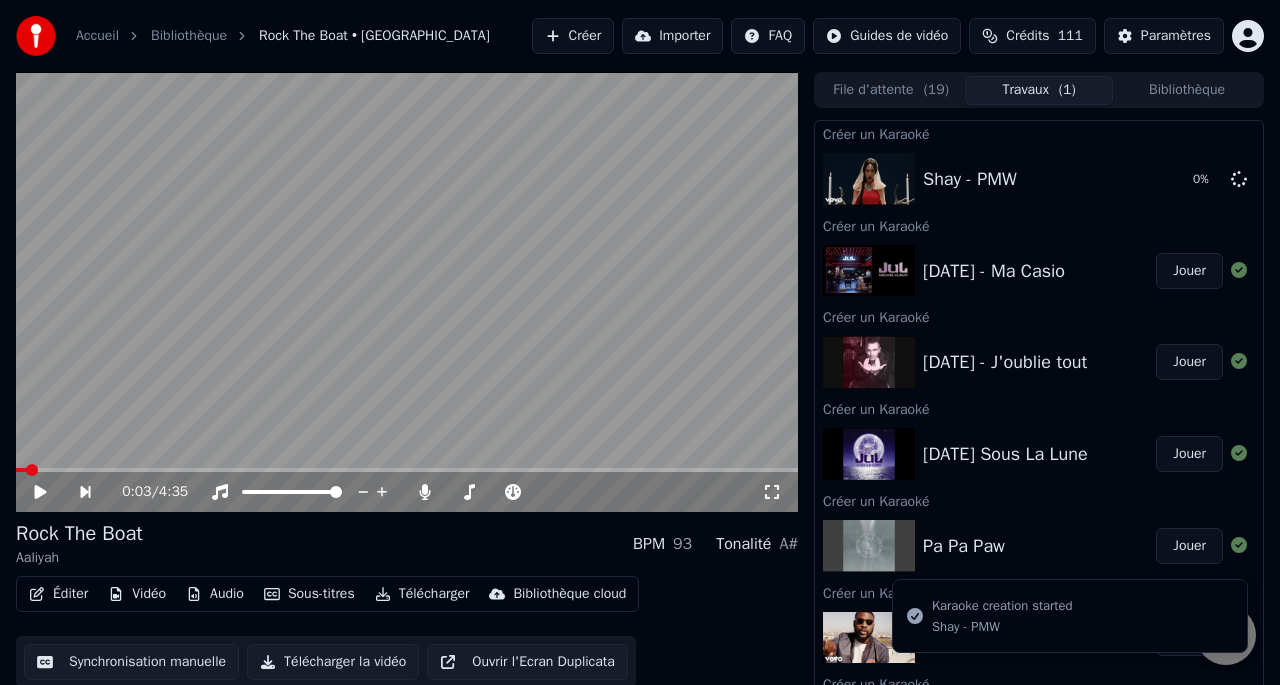 click on "Créer" at bounding box center (573, 36) 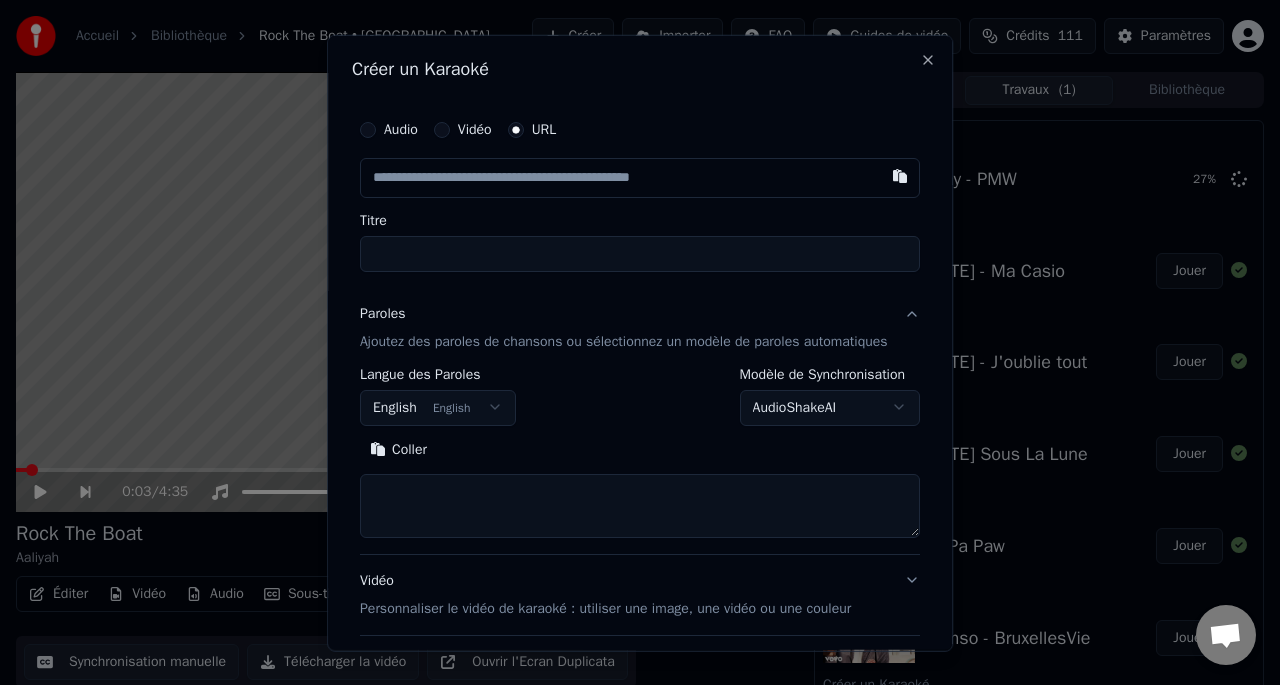 click at bounding box center [640, 177] 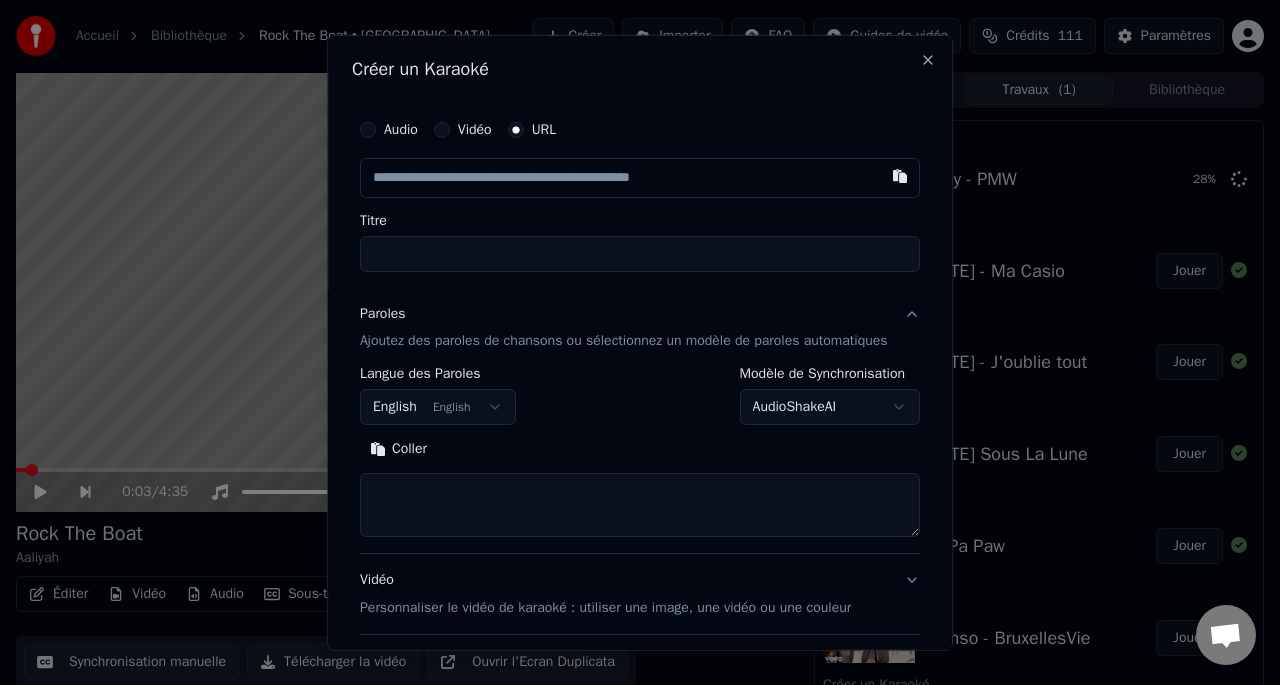 paste on "**********" 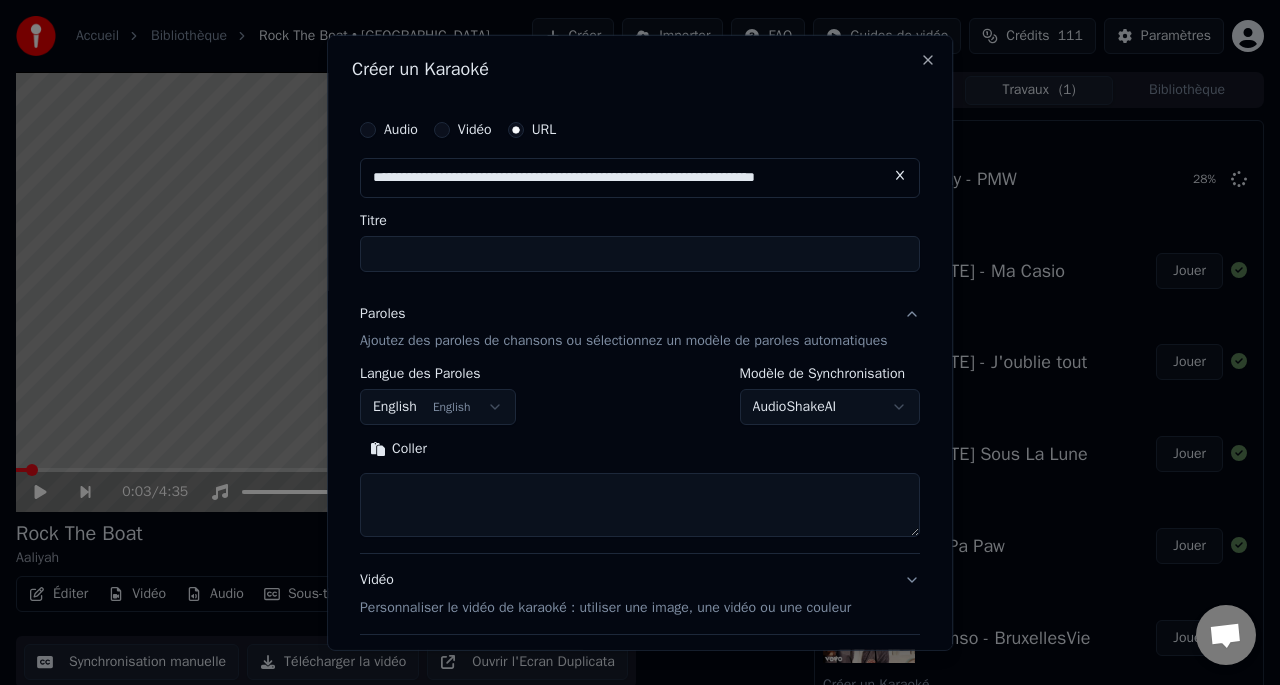 type on "**********" 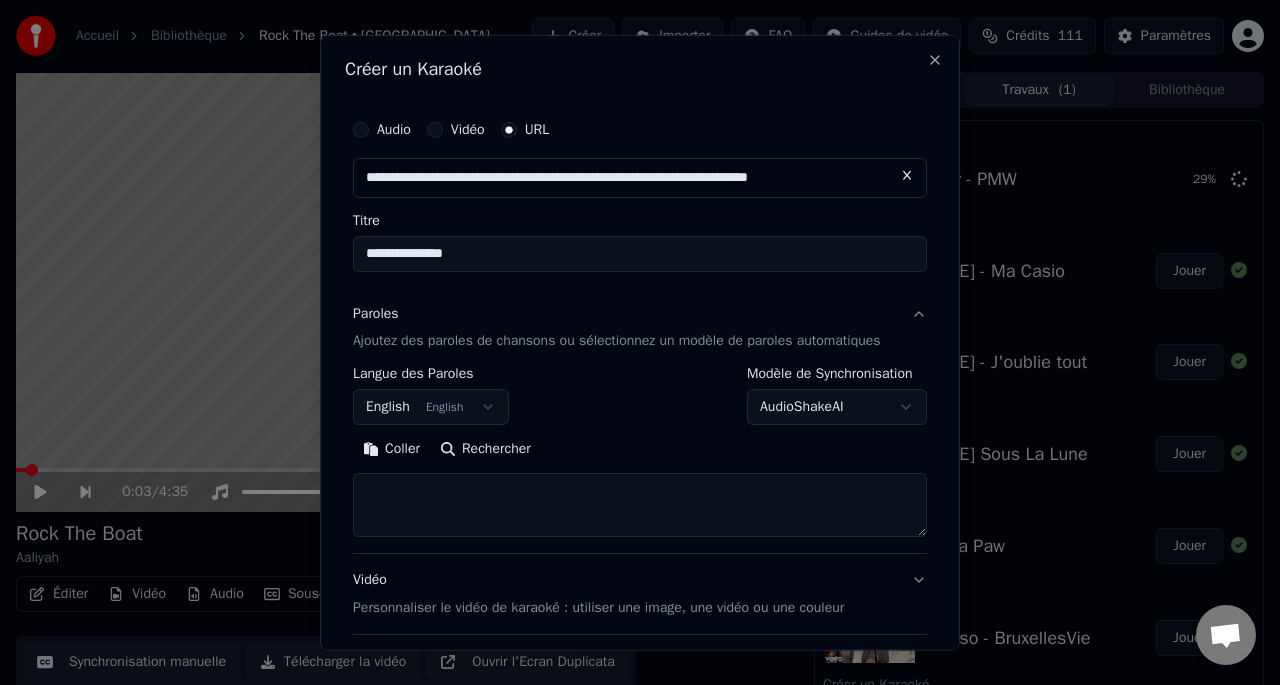 type on "**********" 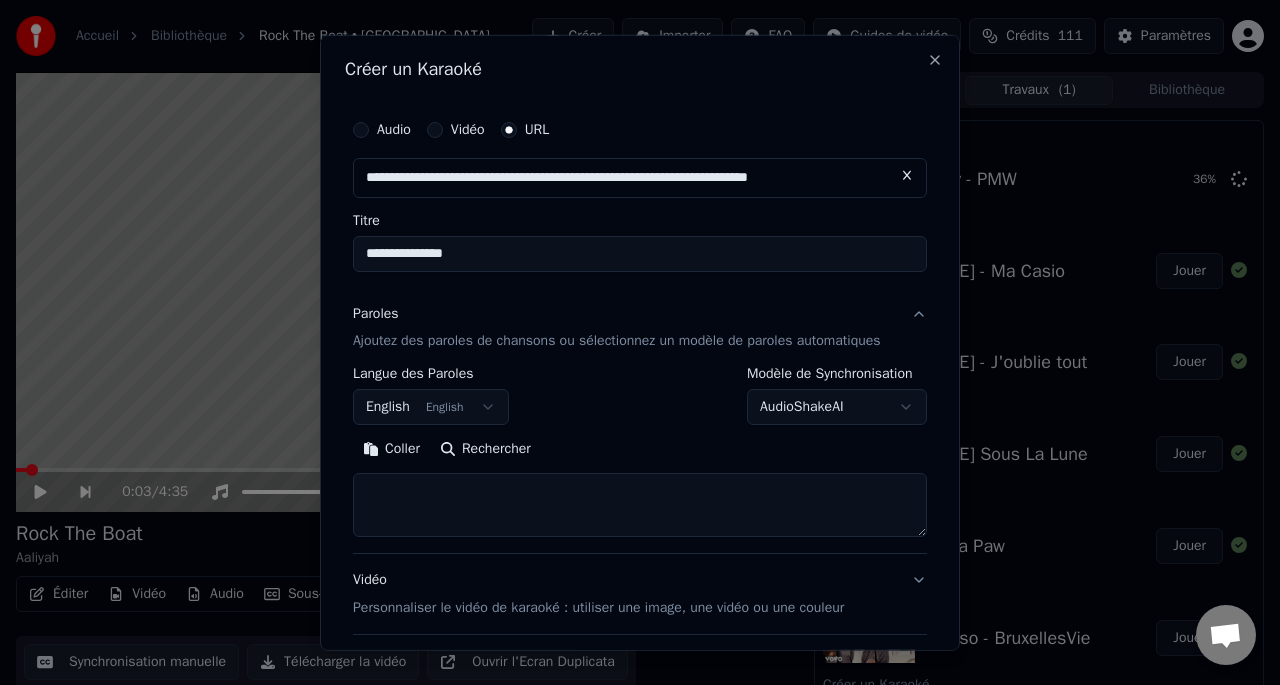 type on "**********" 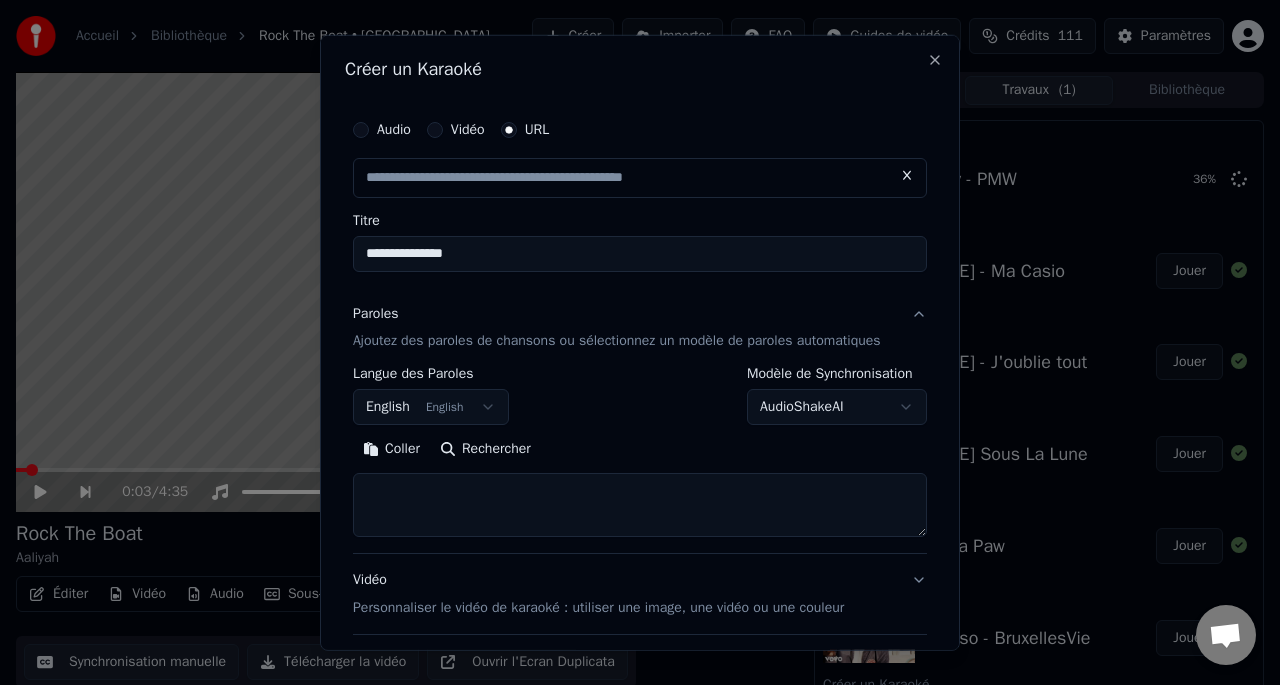 scroll, scrollTop: 0, scrollLeft: 0, axis: both 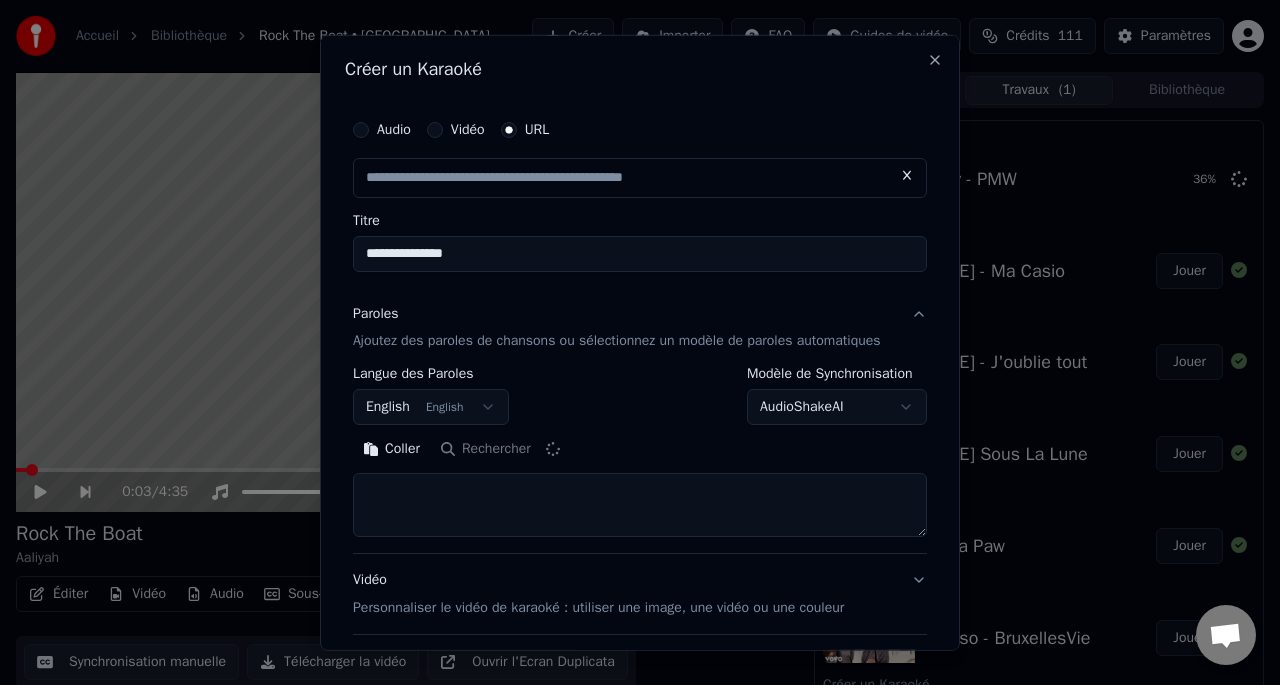 type on "**********" 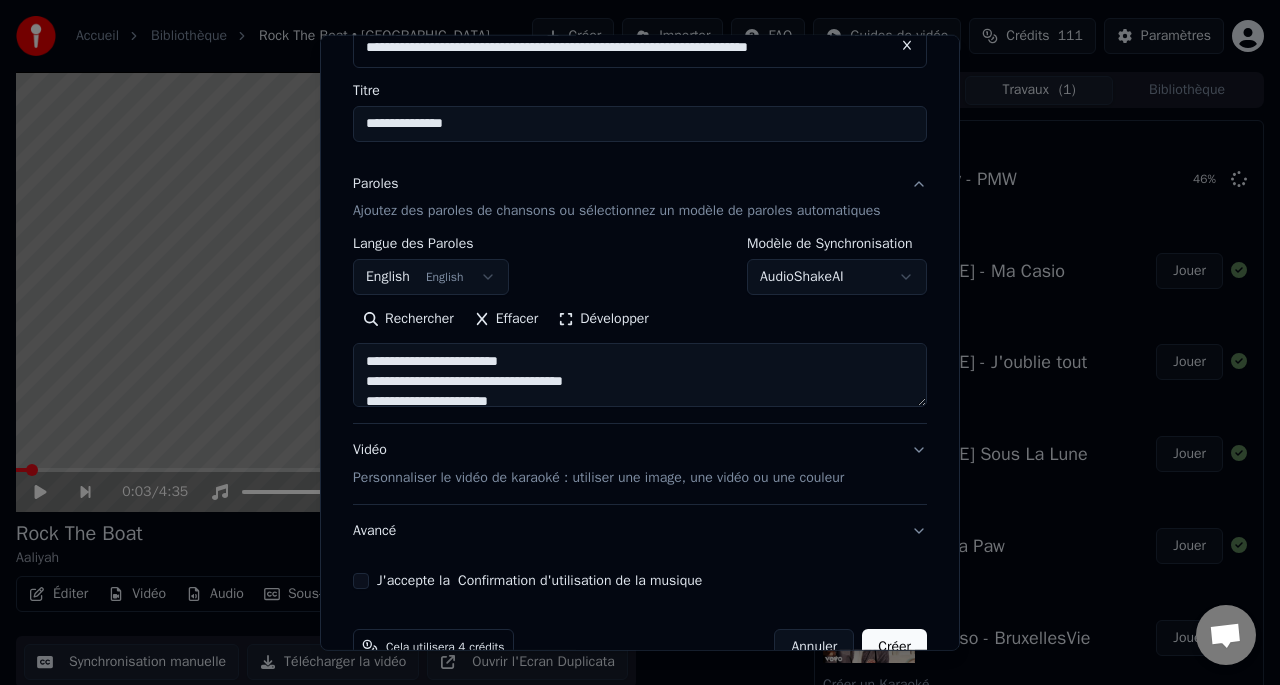 scroll, scrollTop: 197, scrollLeft: 0, axis: vertical 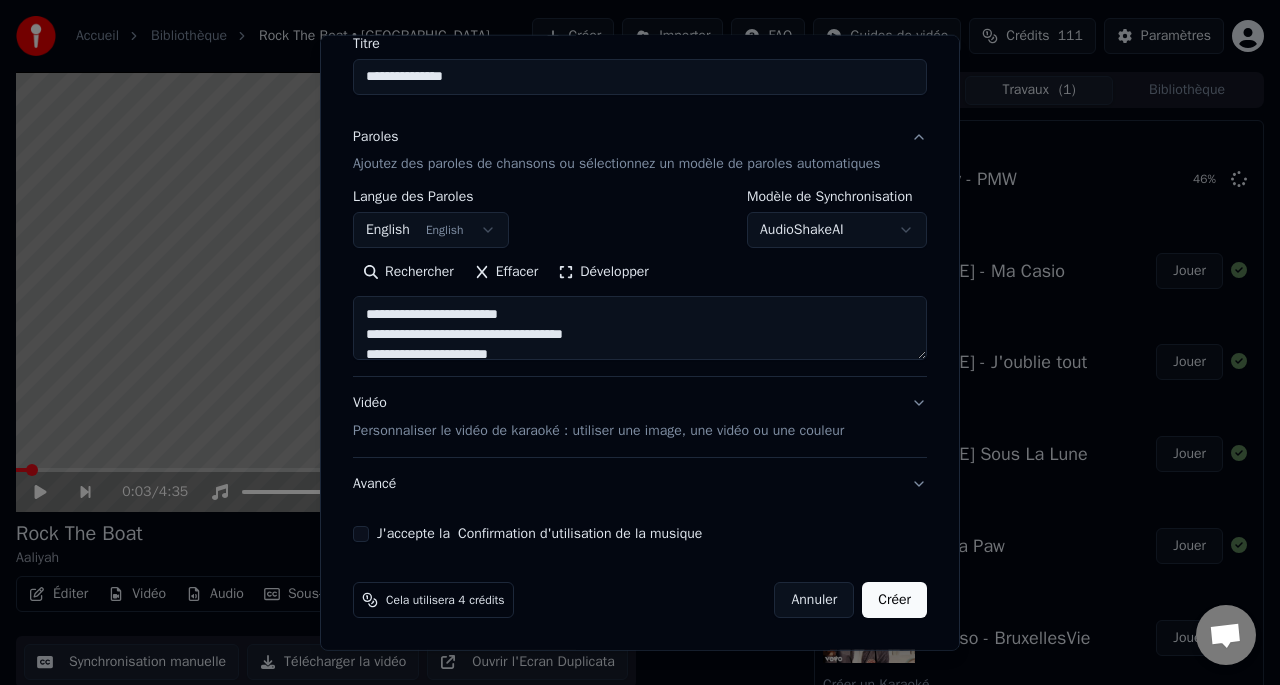 click on "J'accepte la   Confirmation d'utilisation de la musique" at bounding box center (361, 534) 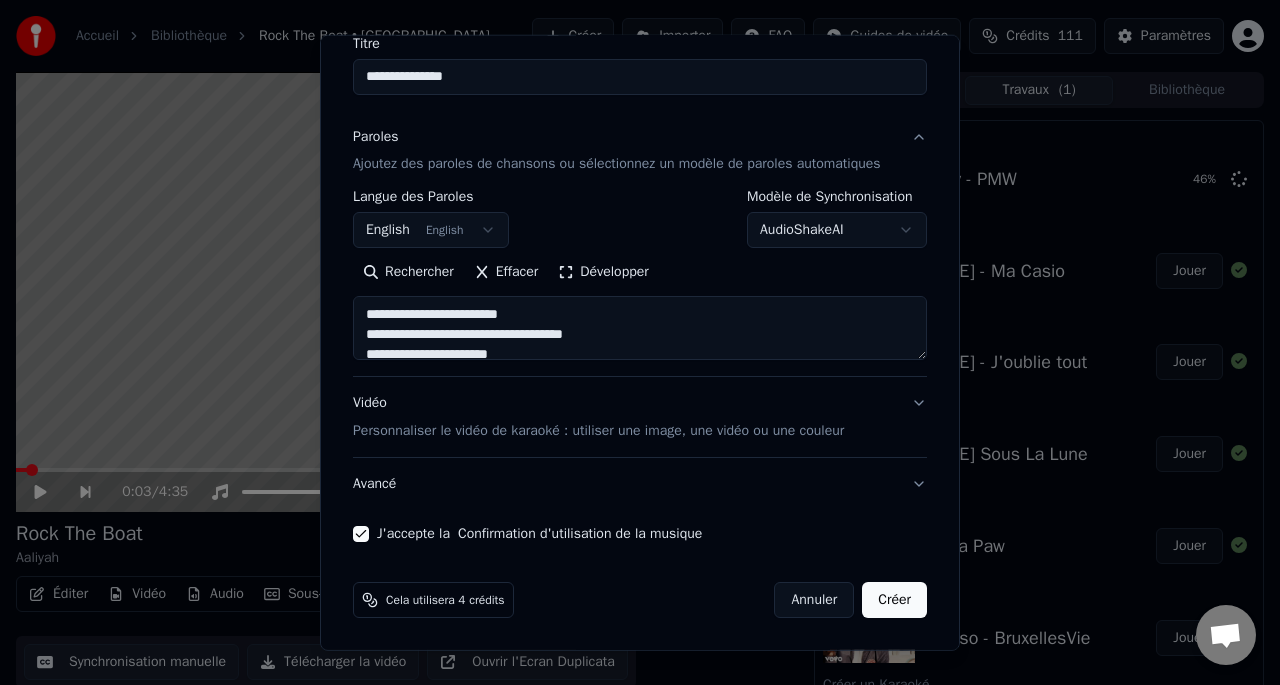 click on "Créer" at bounding box center [894, 600] 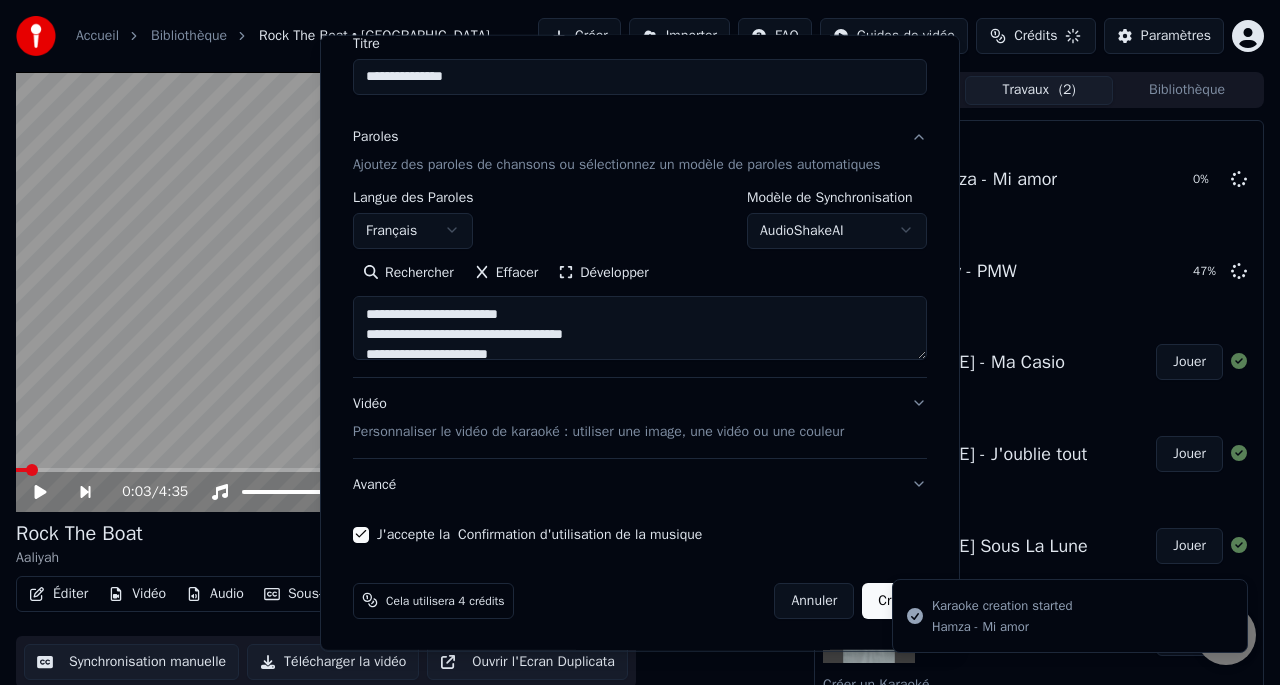 select 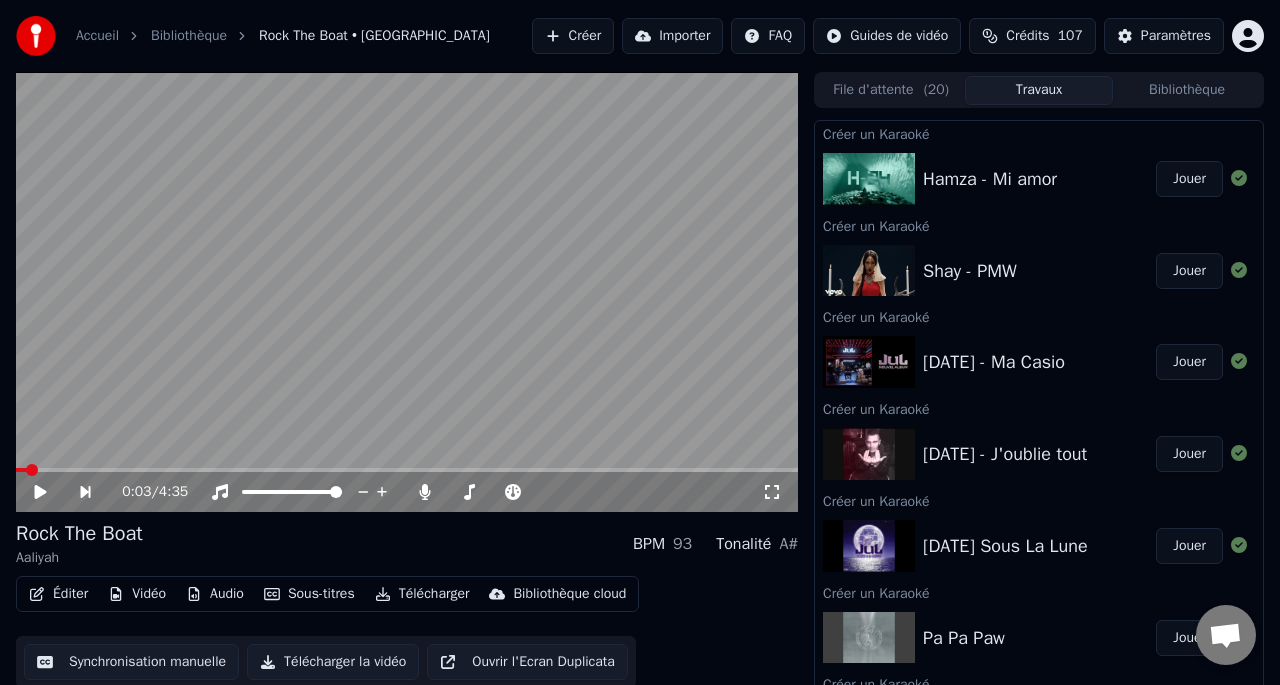 click on "Créer" at bounding box center (573, 36) 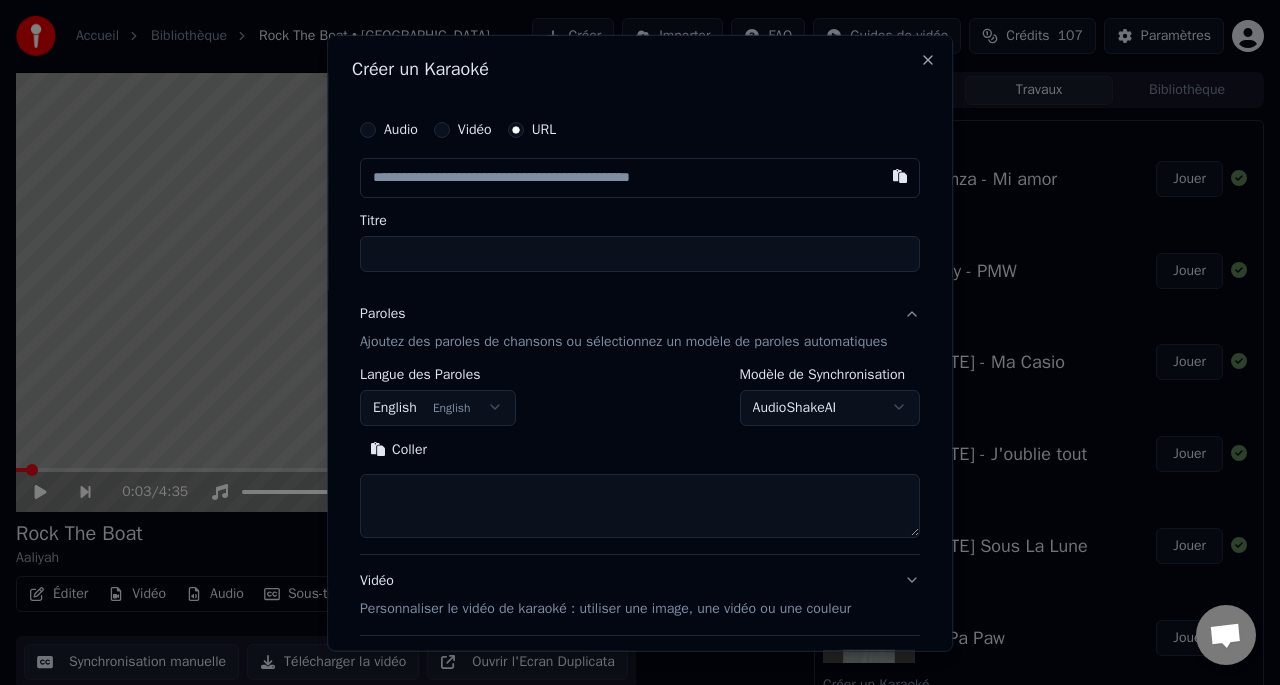 click at bounding box center (640, 177) 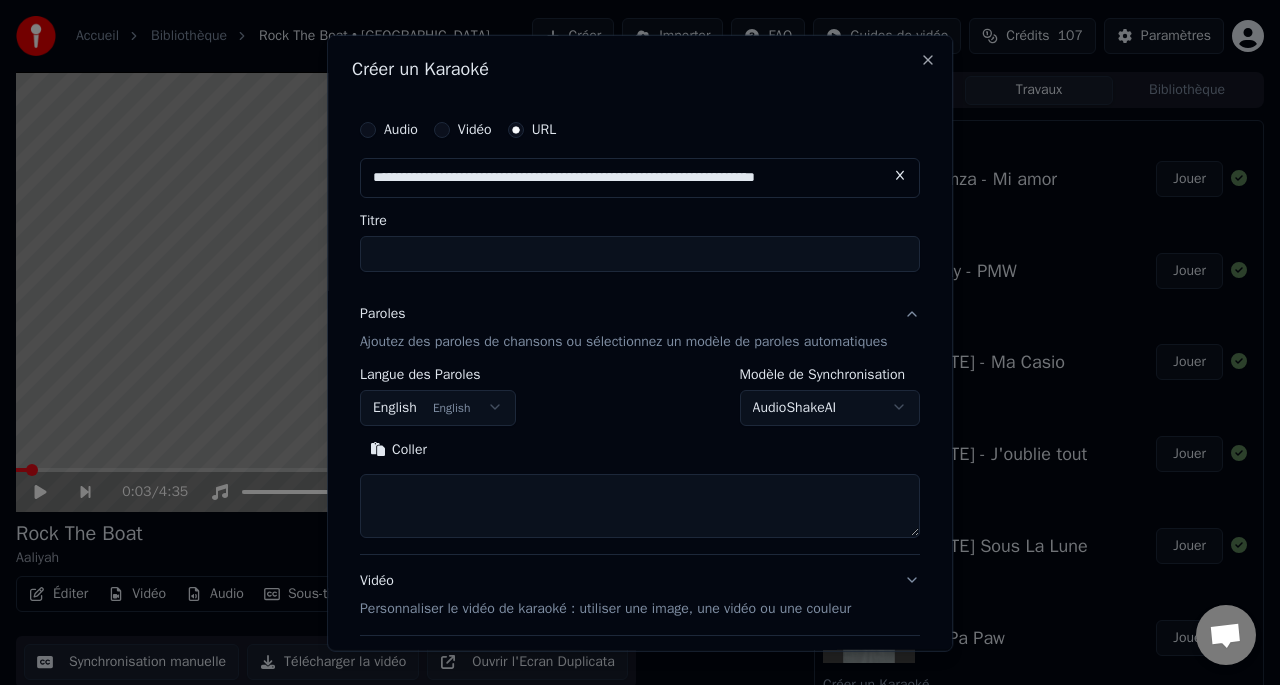 scroll, scrollTop: 0, scrollLeft: 17, axis: horizontal 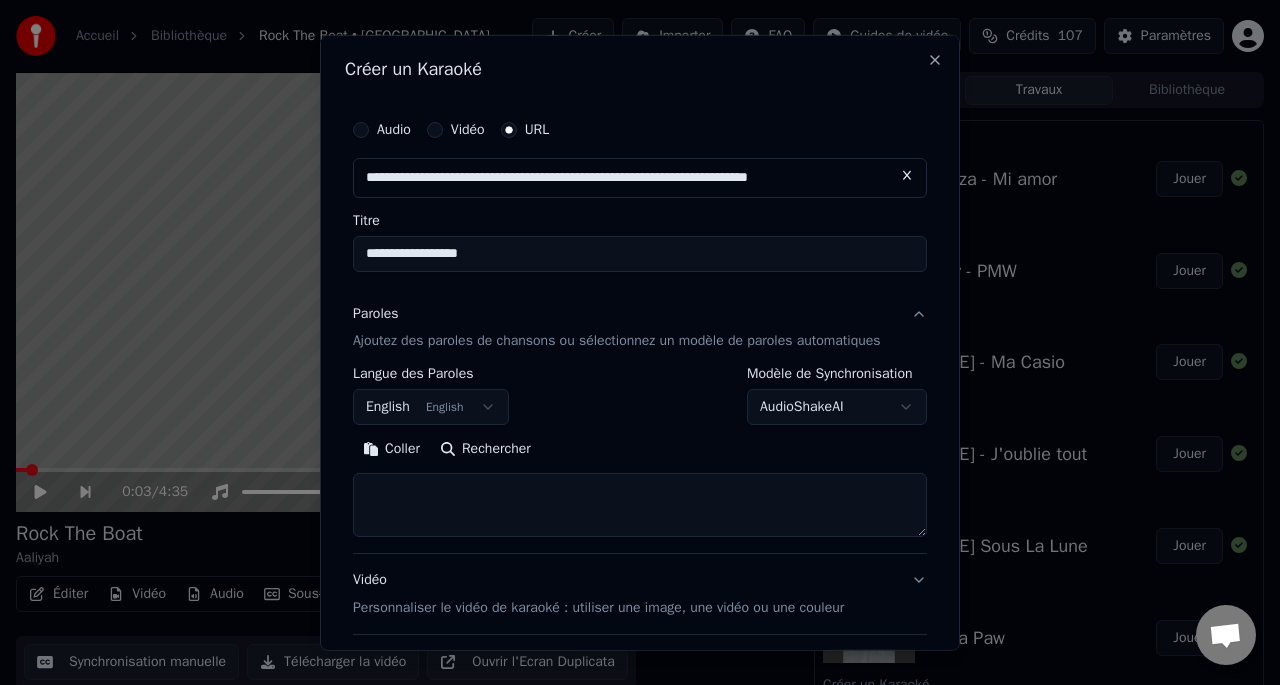 type on "**********" 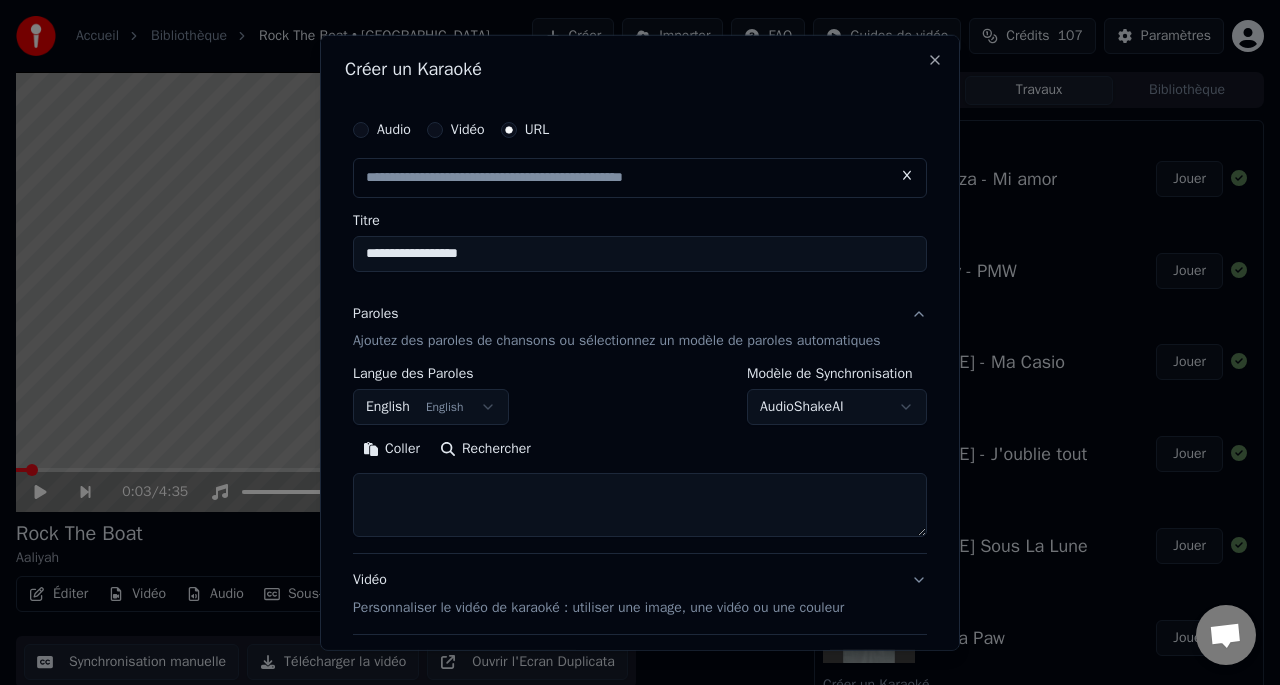 click on "Rechercher" at bounding box center [485, 449] 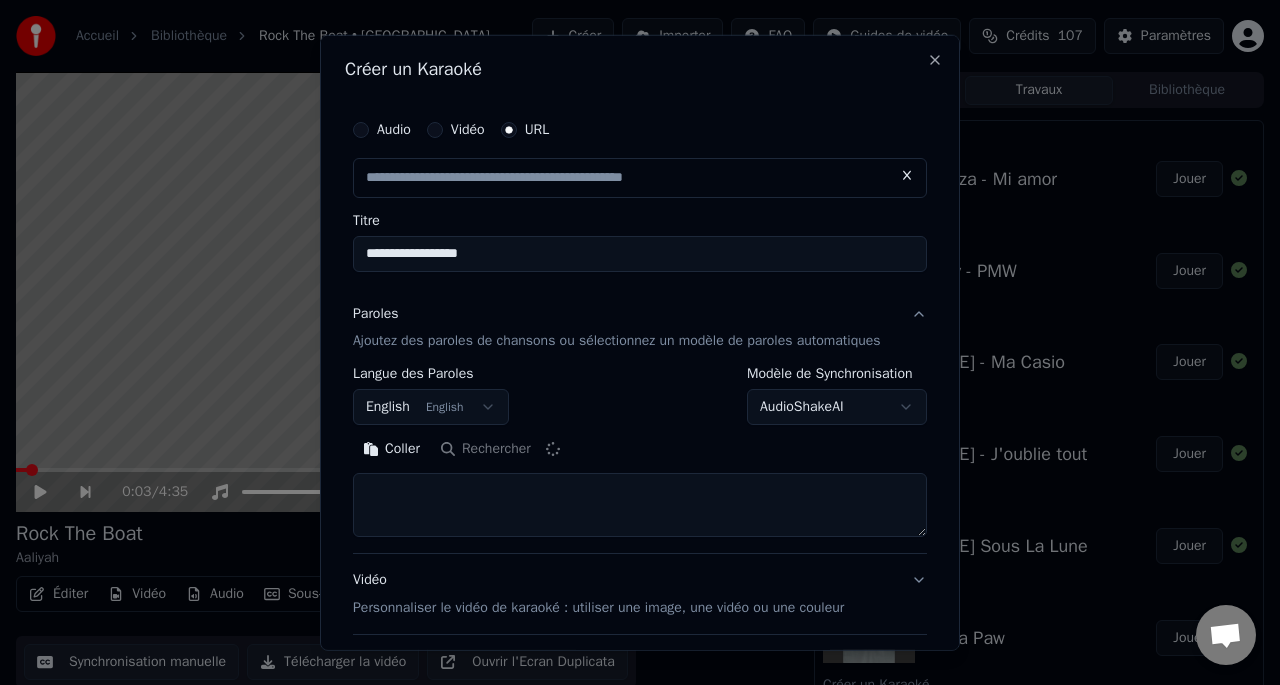 type on "**********" 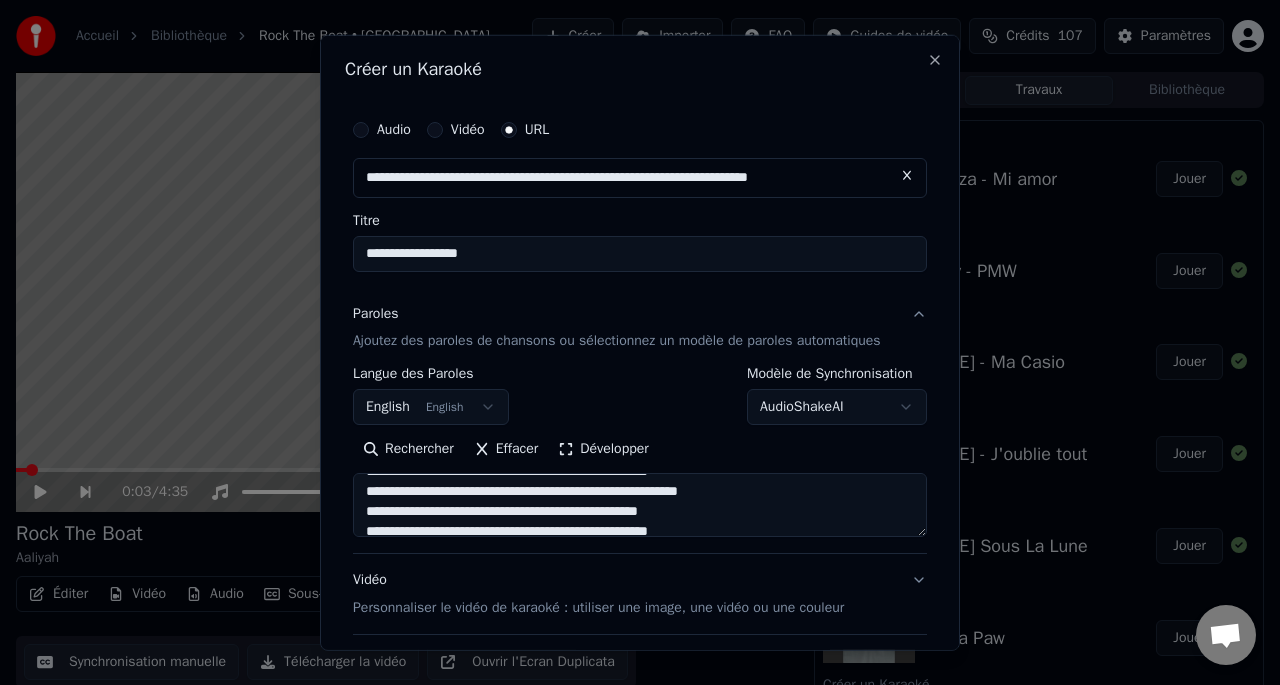 scroll, scrollTop: 122, scrollLeft: 0, axis: vertical 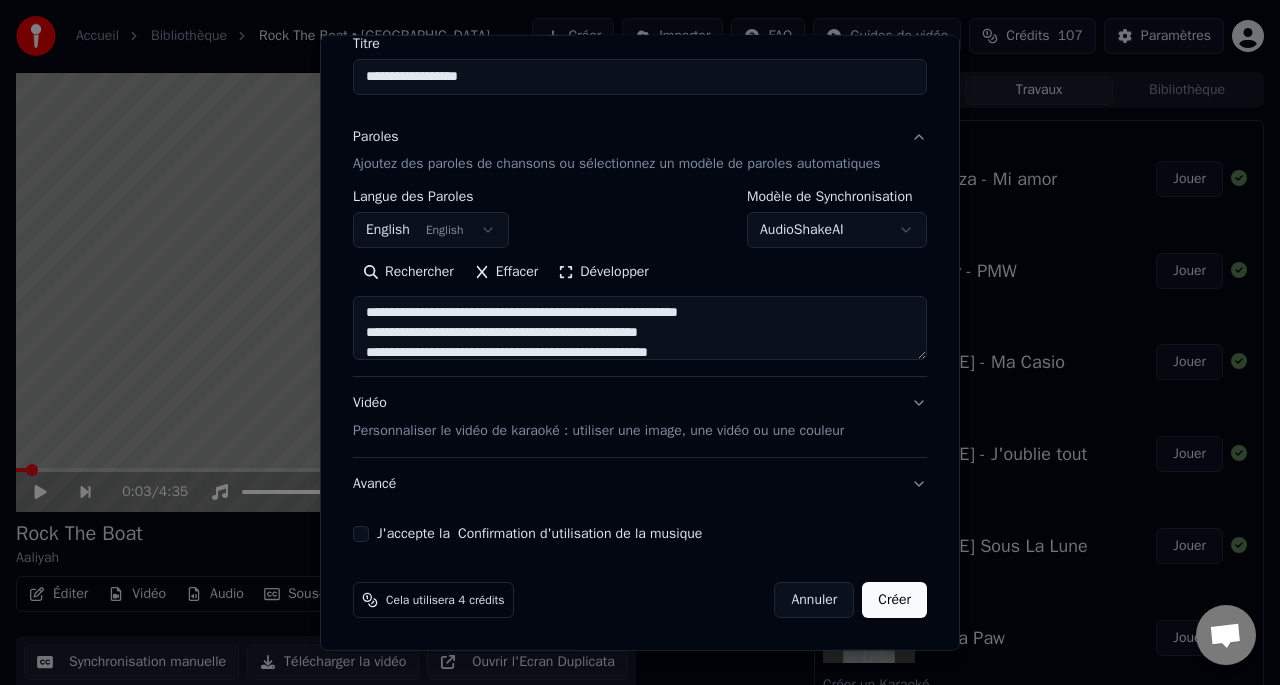 click on "J'accepte la   Confirmation d'utilisation de la musique" at bounding box center [361, 534] 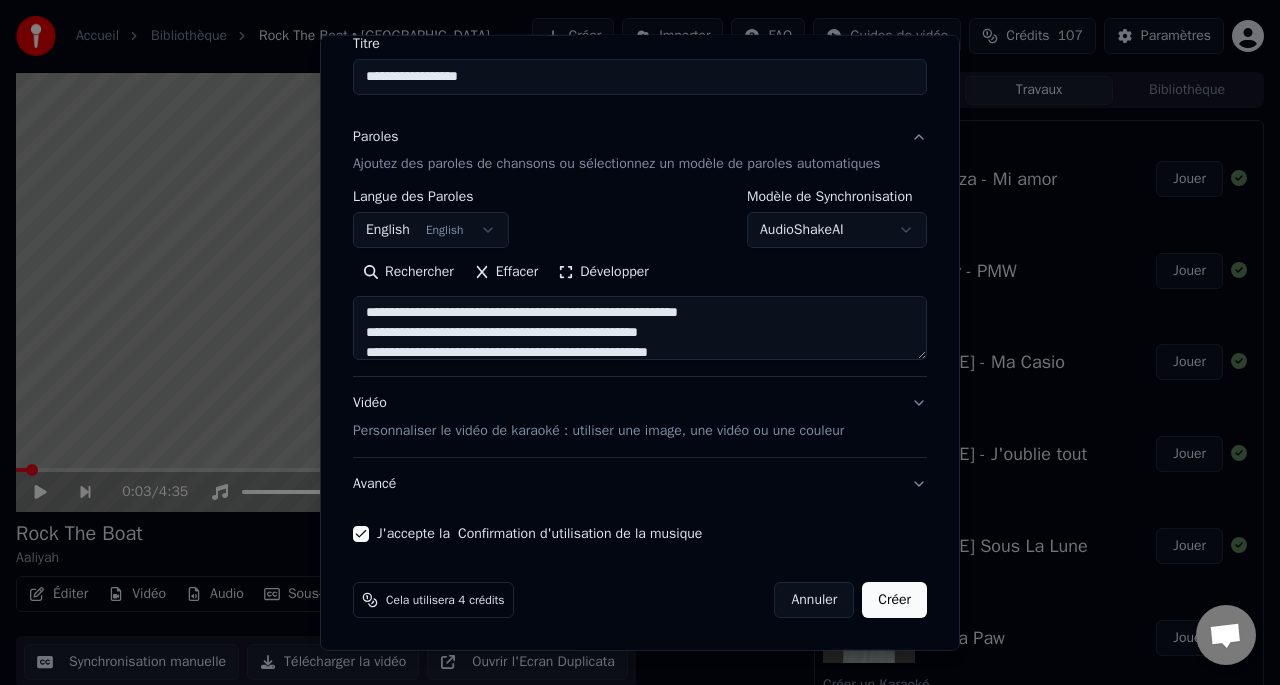 click on "Créer" at bounding box center (894, 600) 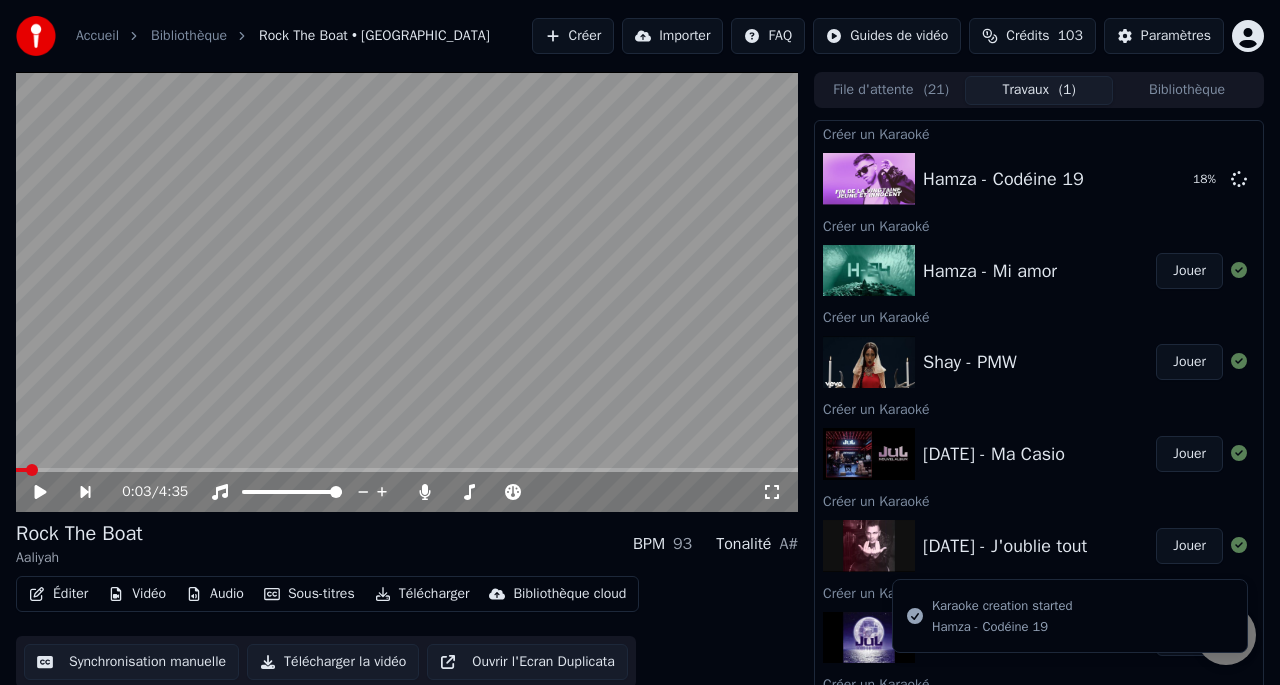 click on "Créer" at bounding box center (573, 36) 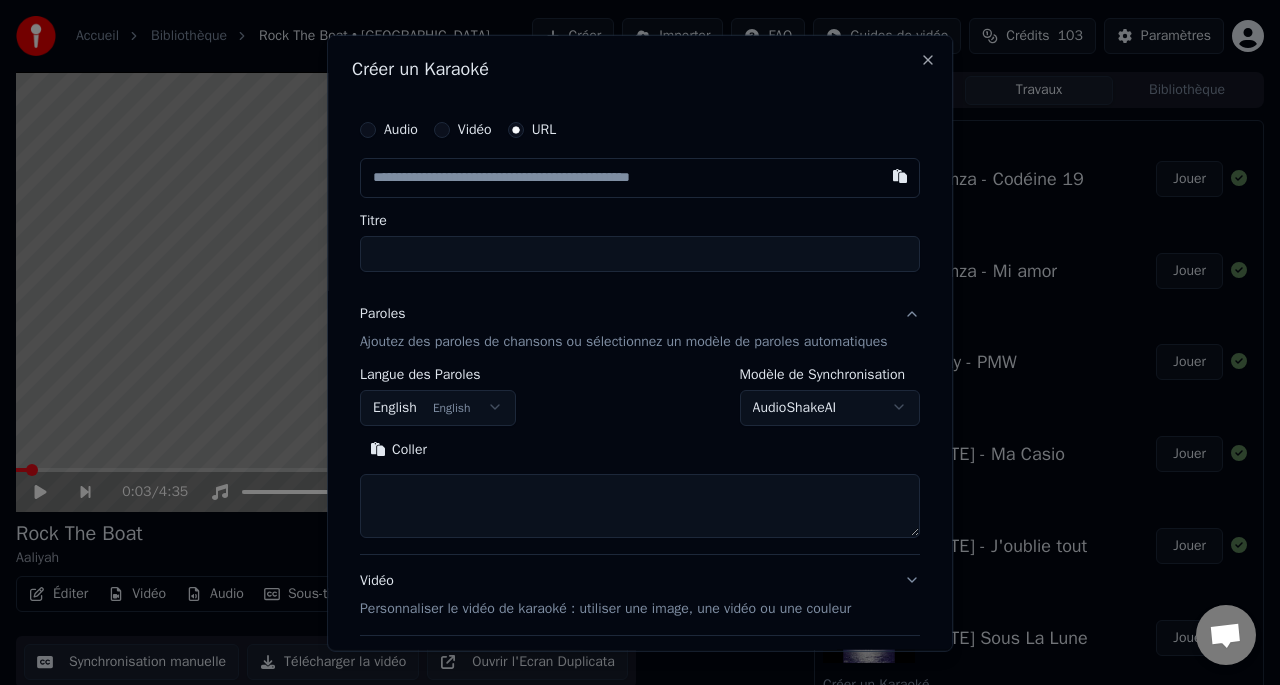 click at bounding box center [640, 177] 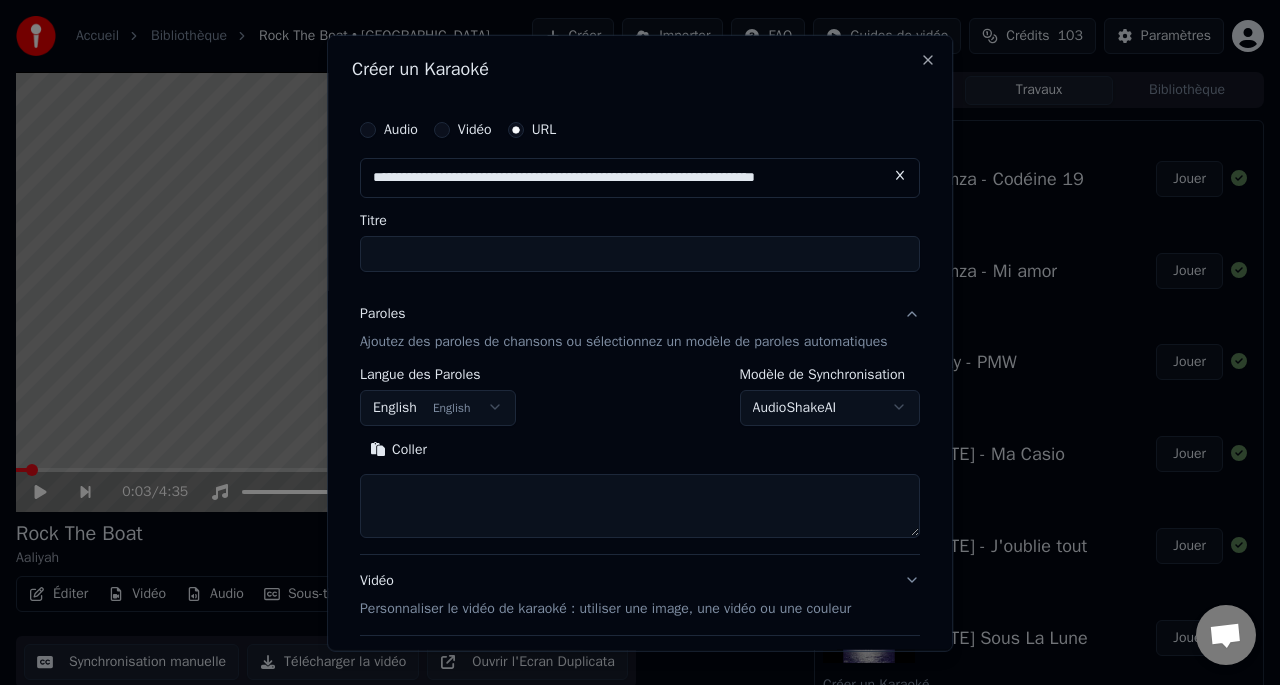 type on "**********" 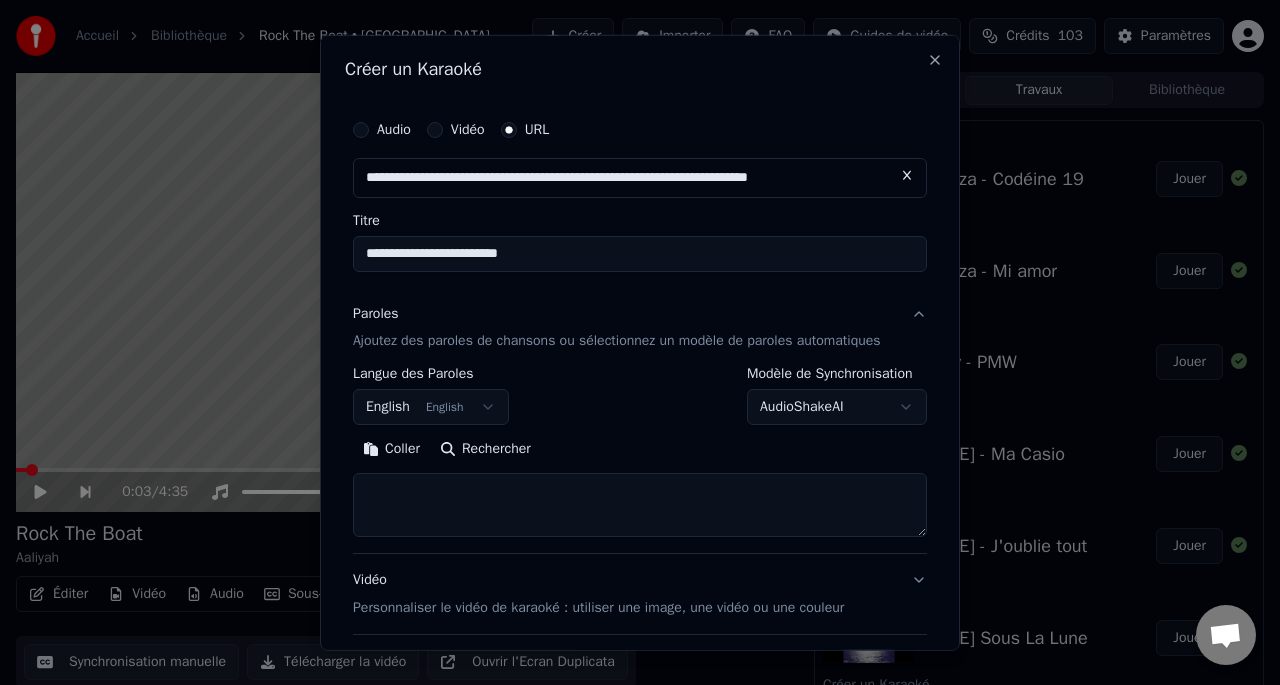 type on "**********" 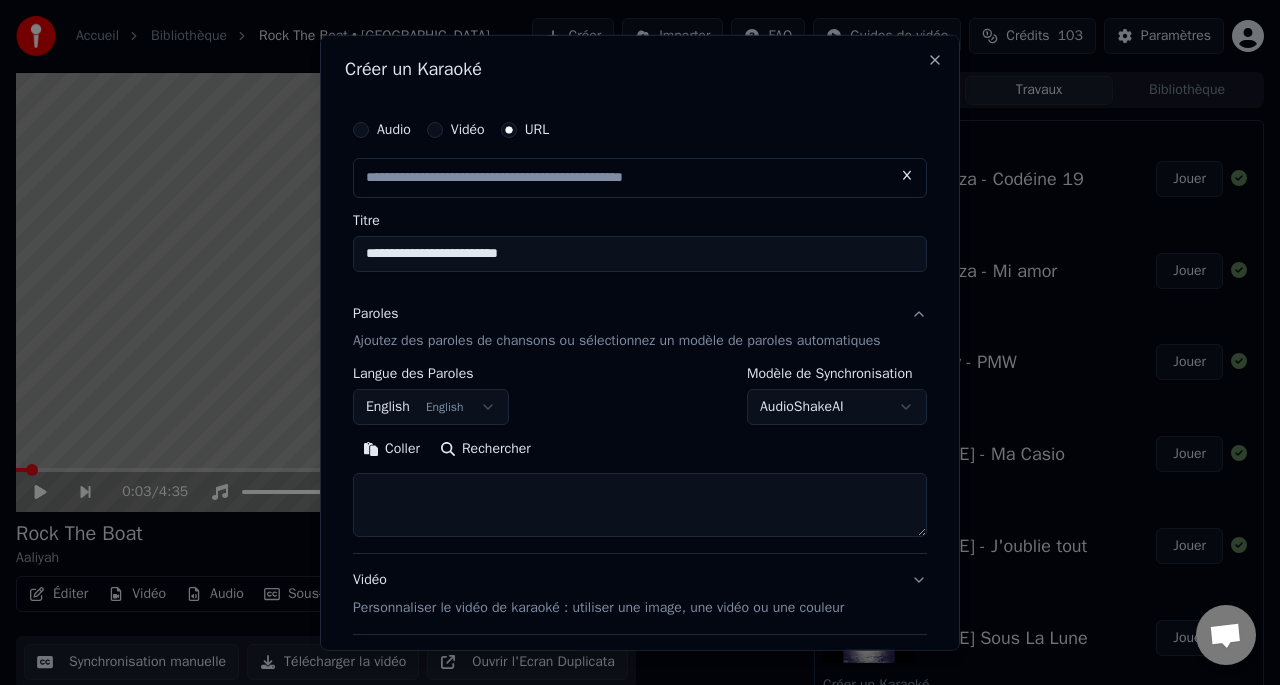 scroll, scrollTop: 0, scrollLeft: 0, axis: both 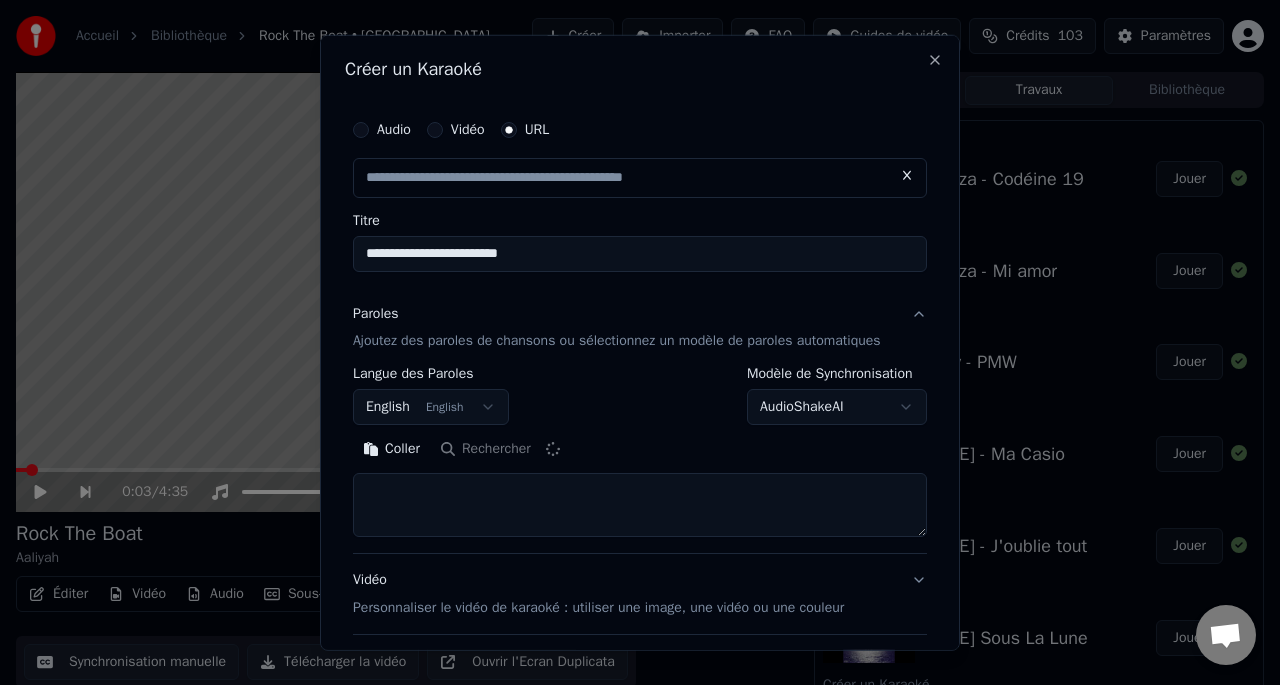 type on "**********" 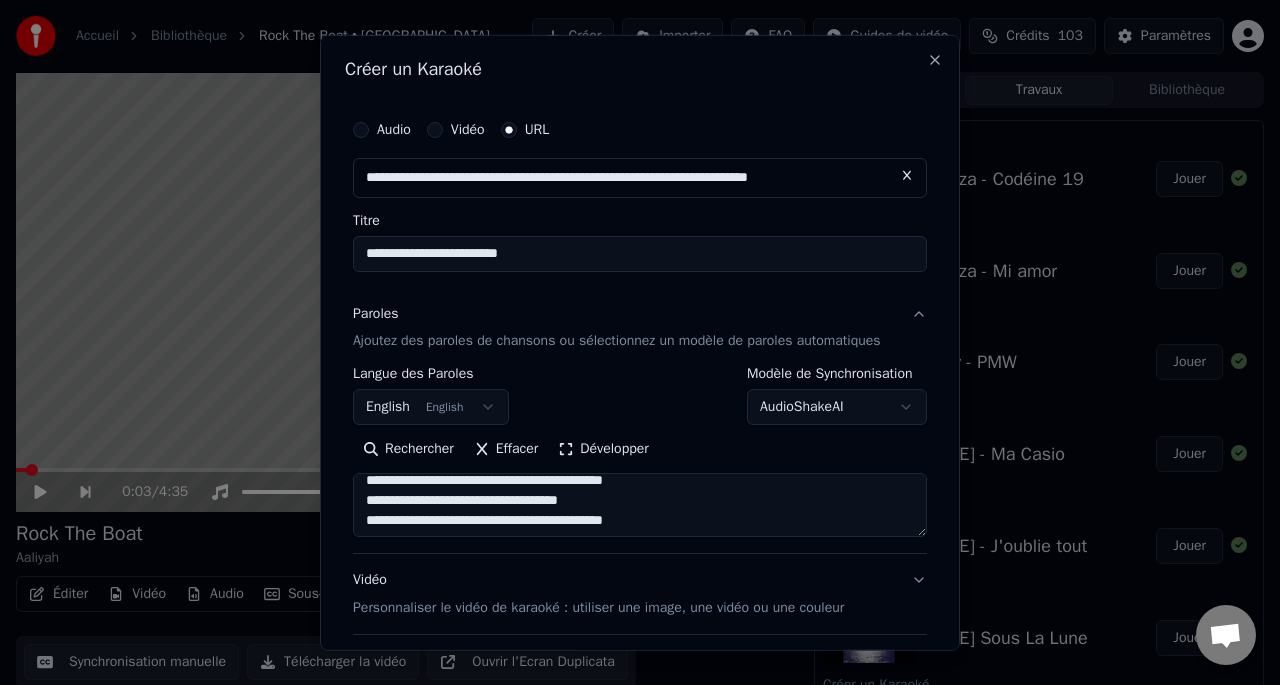 scroll, scrollTop: 361, scrollLeft: 0, axis: vertical 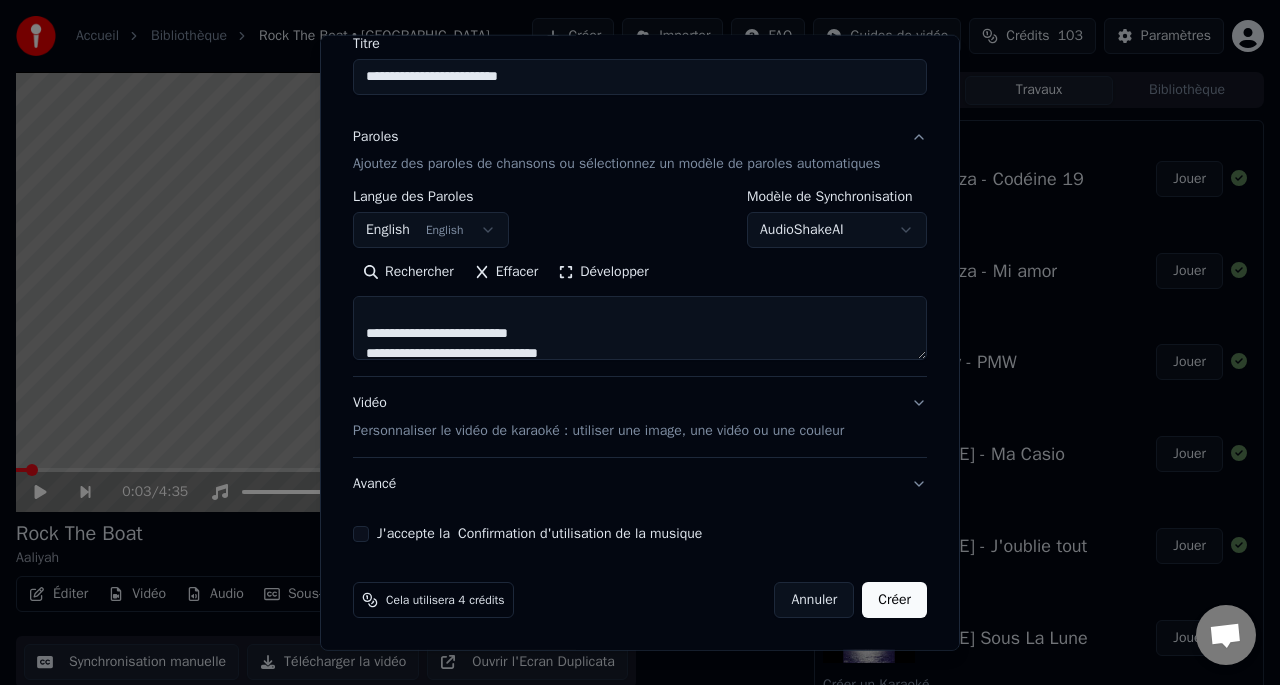 click on "J'accepte la   Confirmation d'utilisation de la musique" at bounding box center [361, 534] 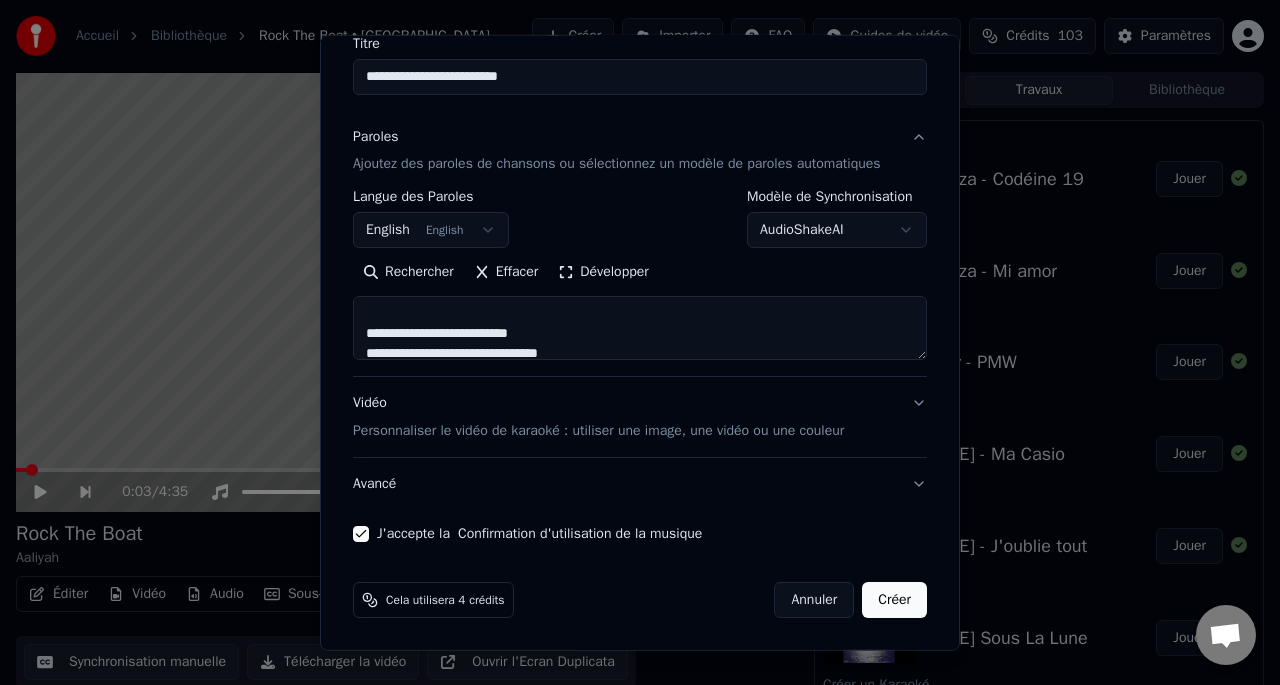 click on "Créer" at bounding box center (894, 600) 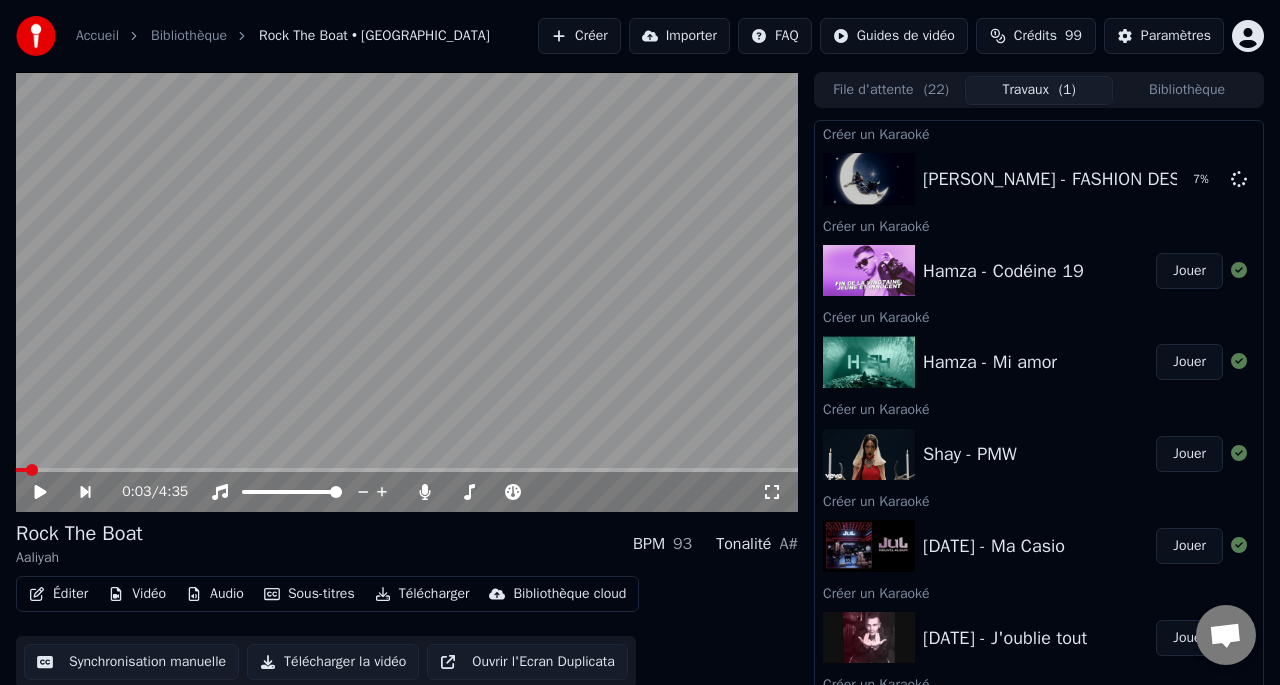 click on "Créer" at bounding box center (579, 36) 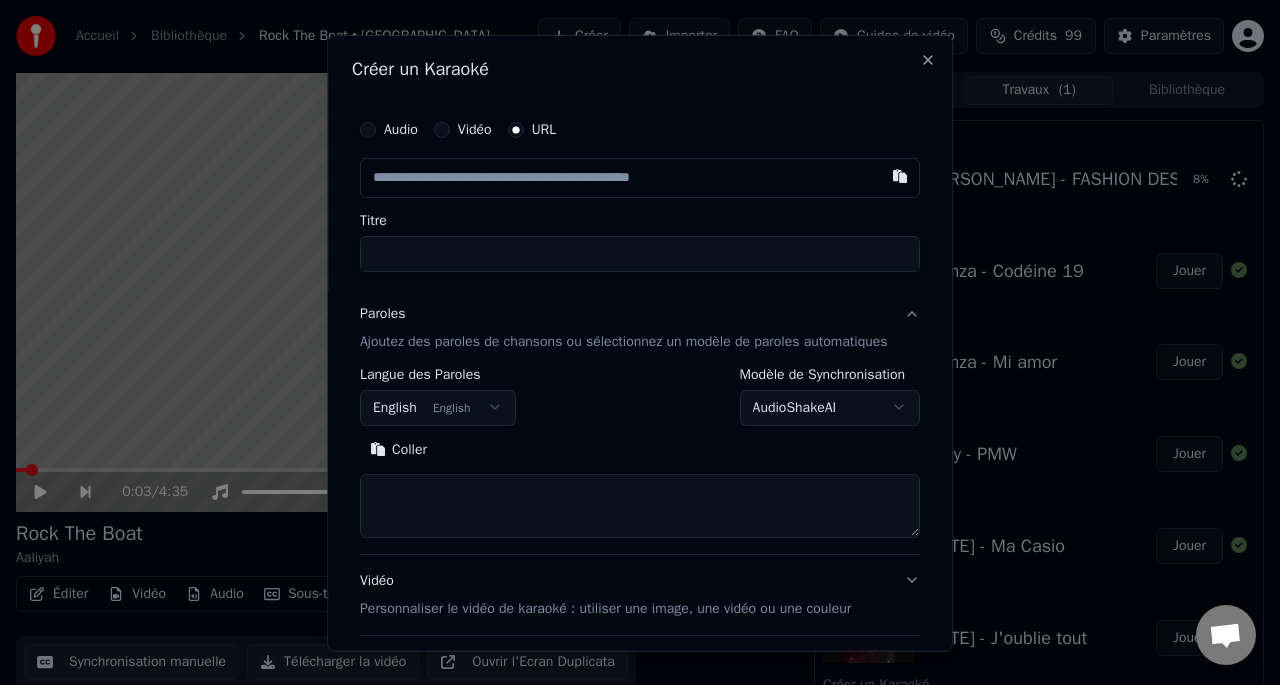 click at bounding box center (640, 177) 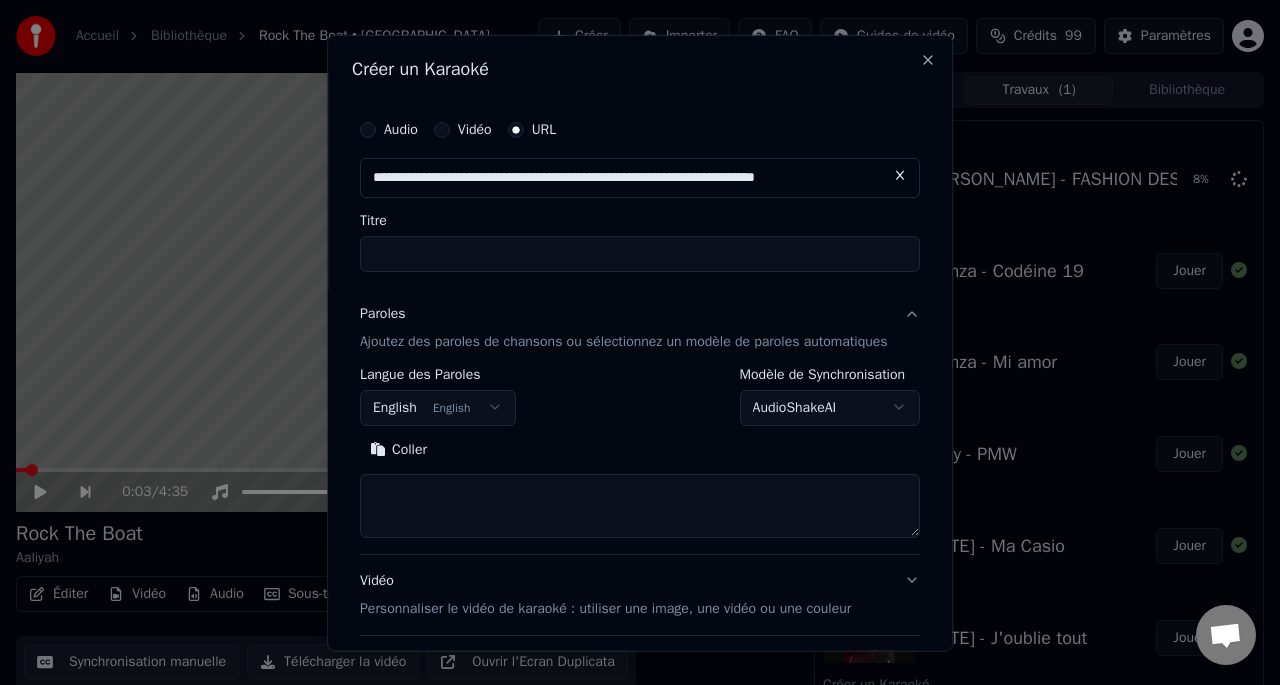 type on "**********" 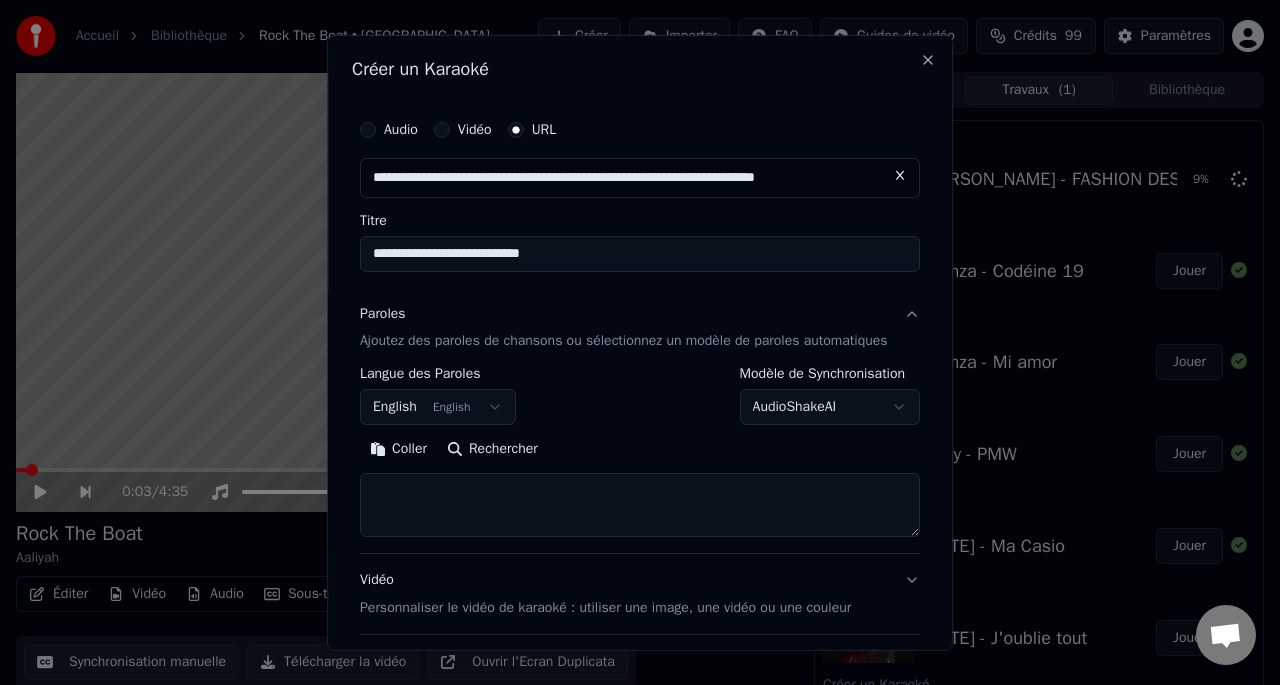 type on "**********" 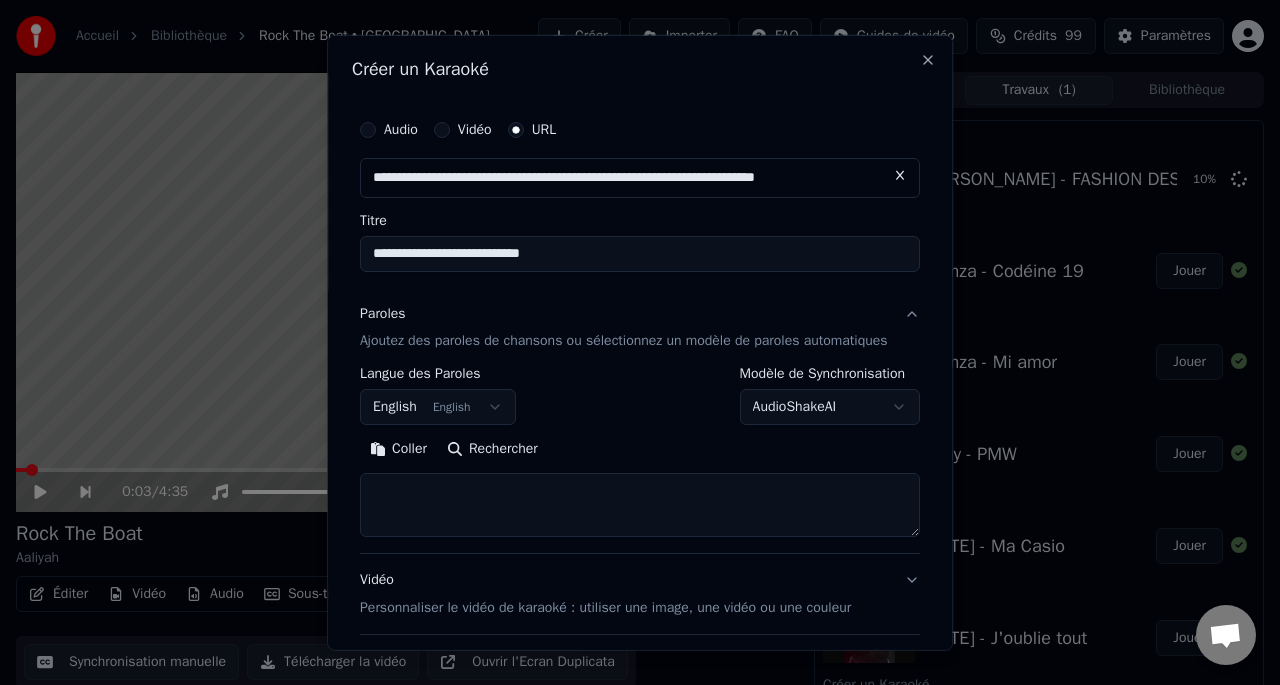 type on "**********" 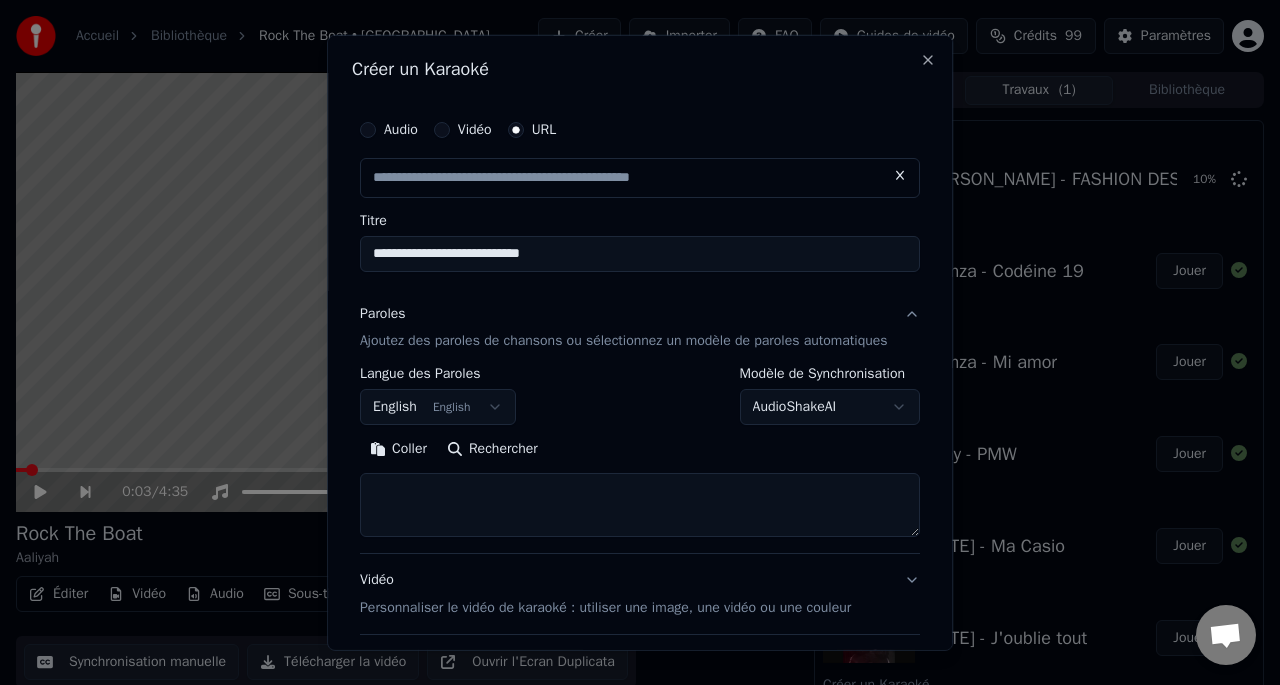 click on "Rechercher" at bounding box center (492, 449) 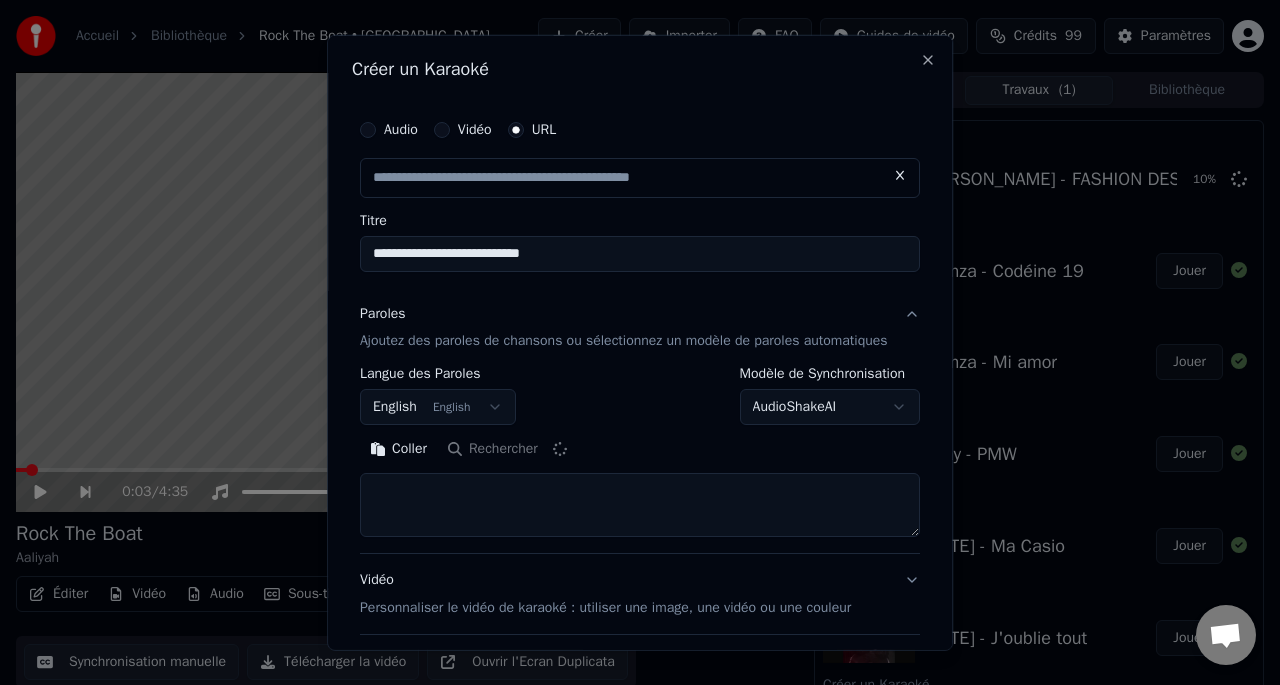 scroll, scrollTop: 197, scrollLeft: 0, axis: vertical 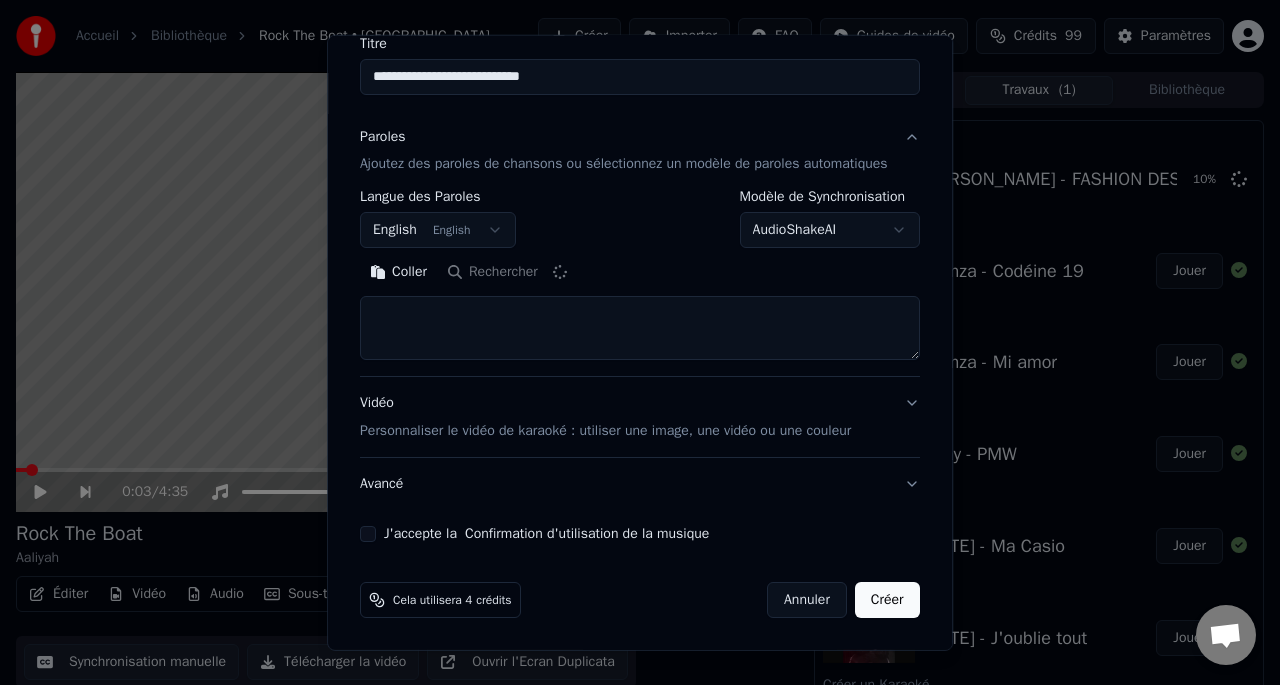 type on "**********" 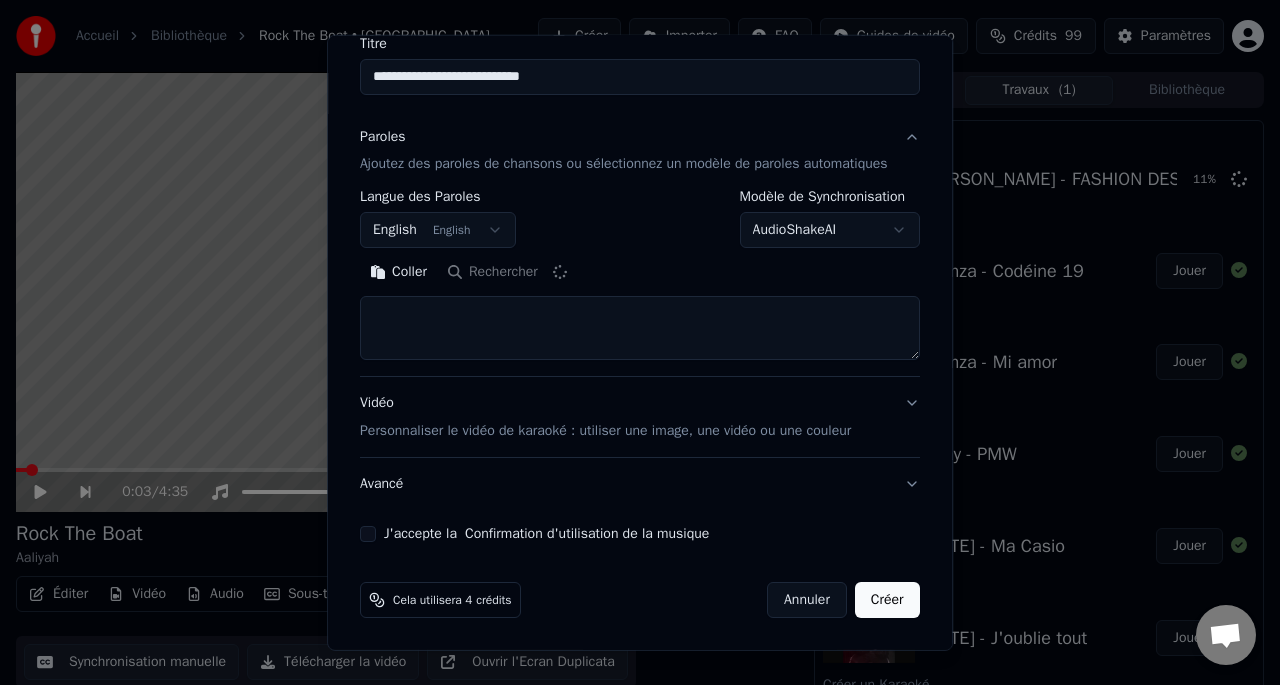 click on "J'accepte la   Confirmation d'utilisation de la musique" at bounding box center [368, 534] 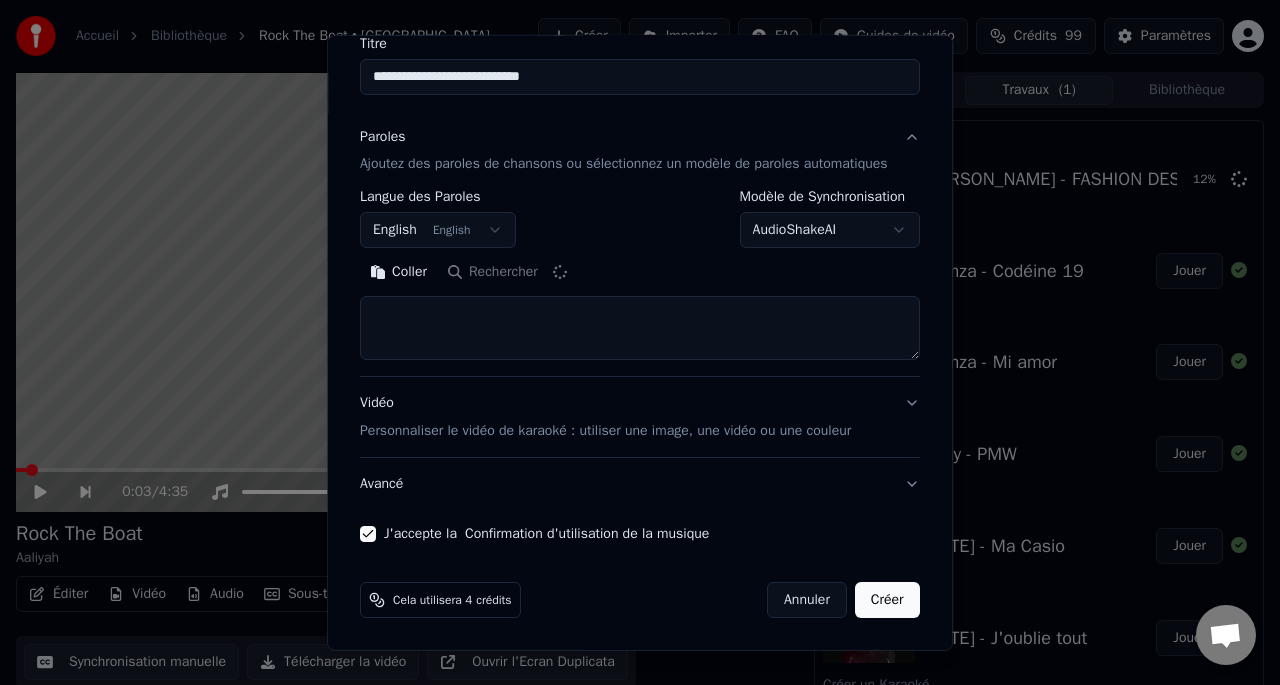 type on "**********" 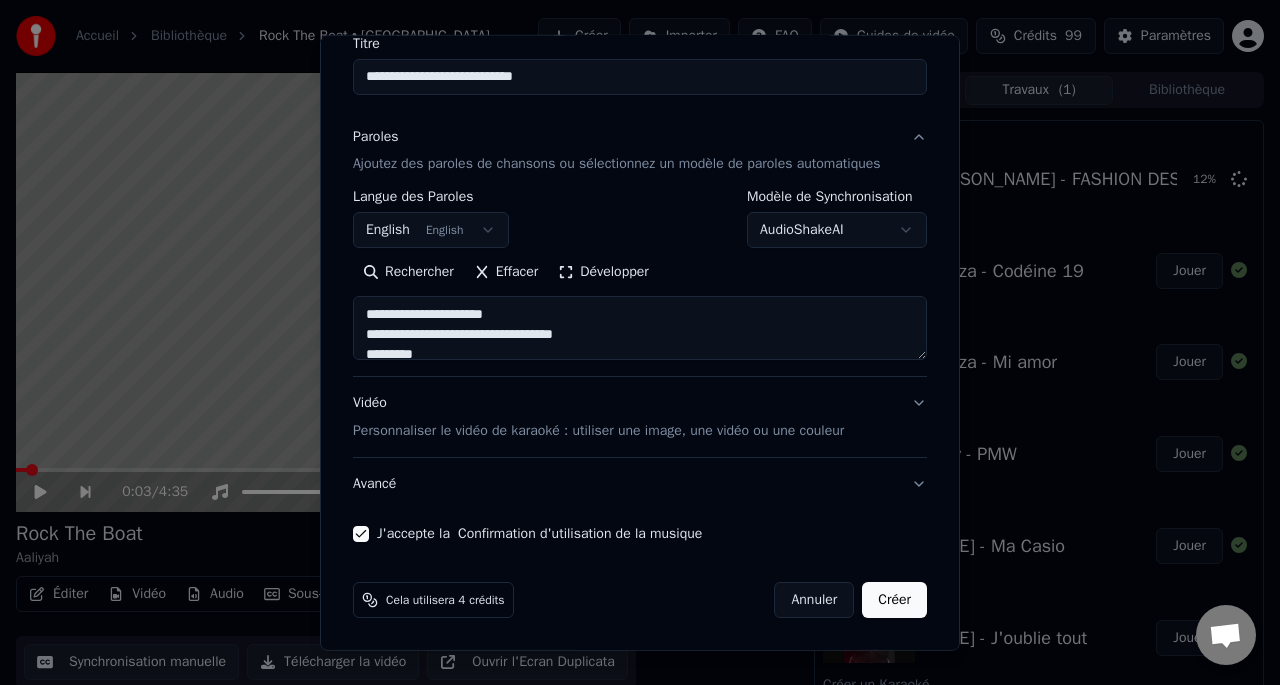 click on "Créer" at bounding box center [894, 600] 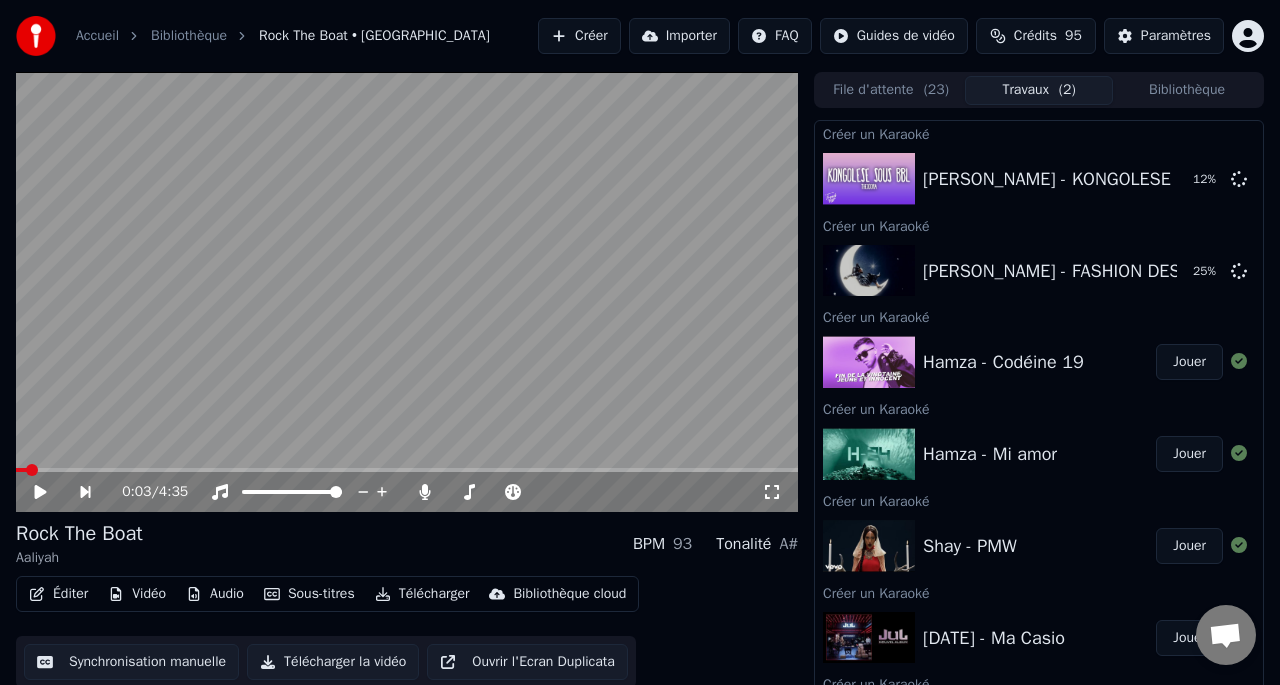 click on "Créer" at bounding box center (579, 36) 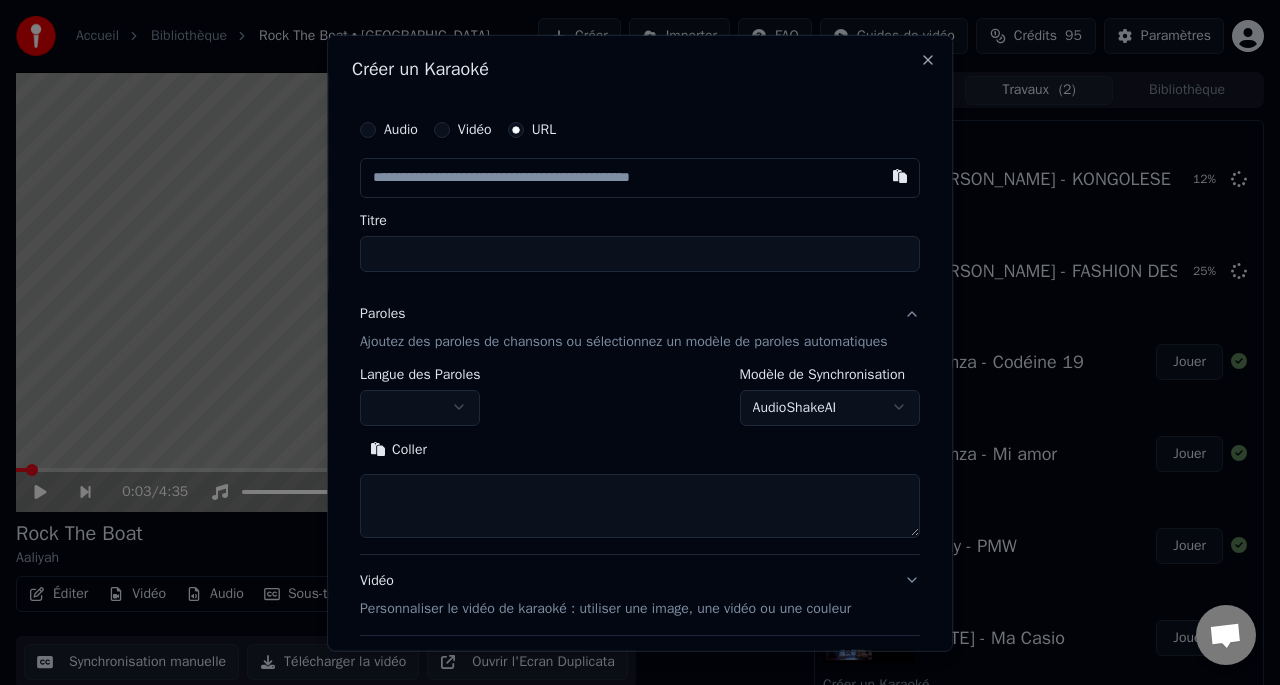 click at bounding box center [640, 177] 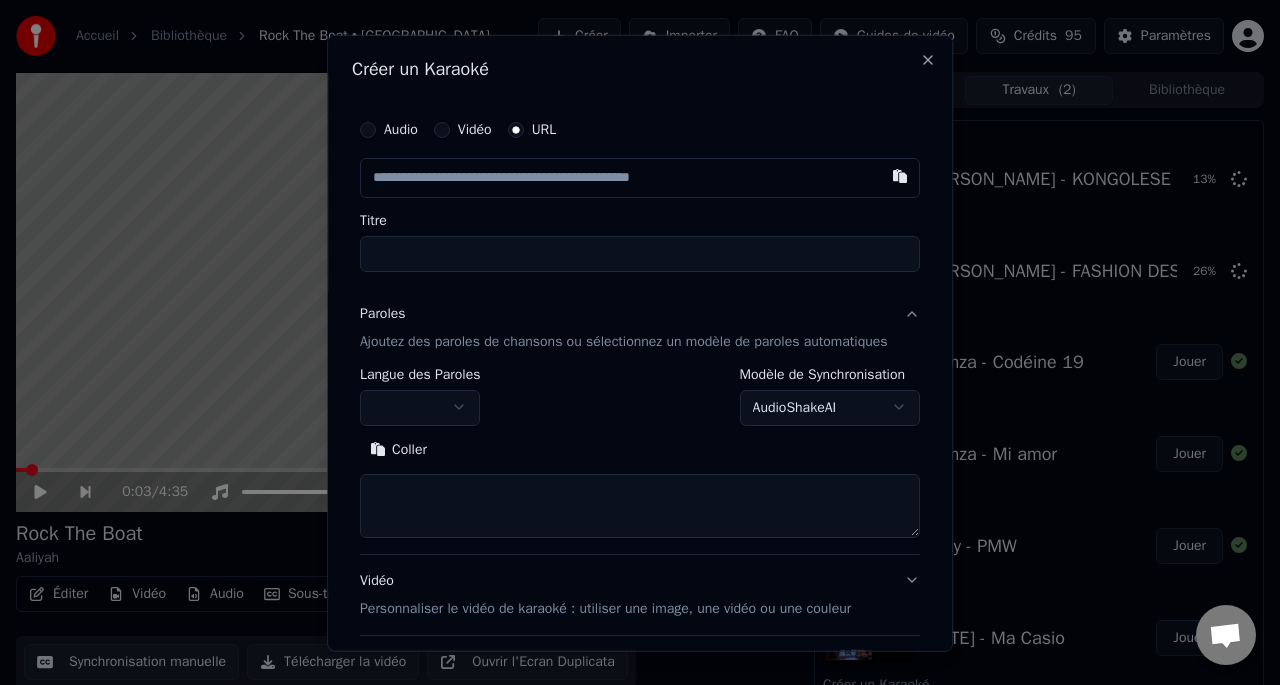 paste on "**********" 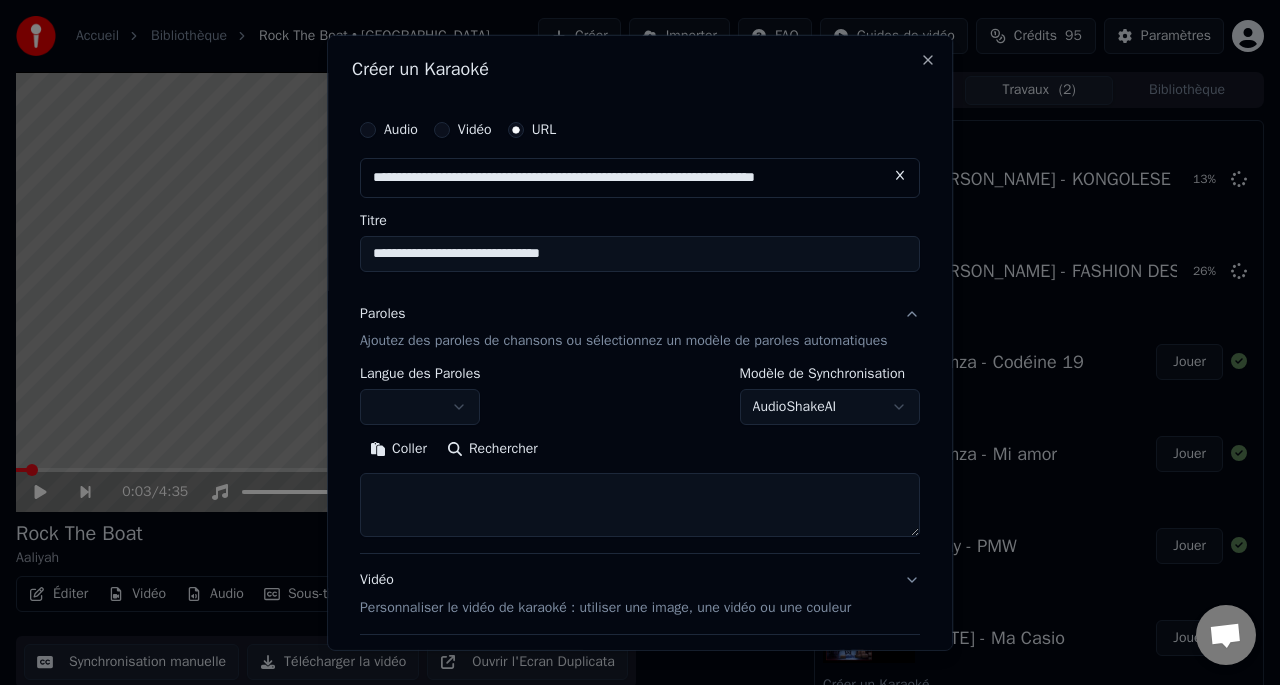 type on "**********" 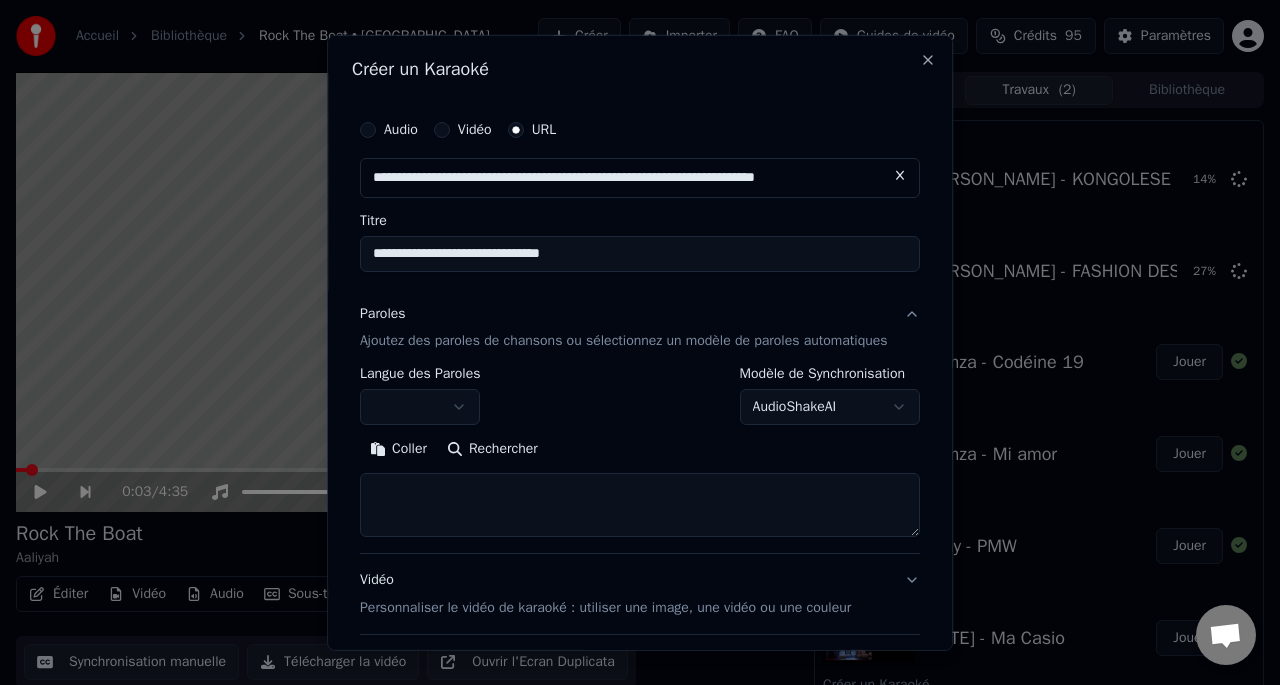 select on "**" 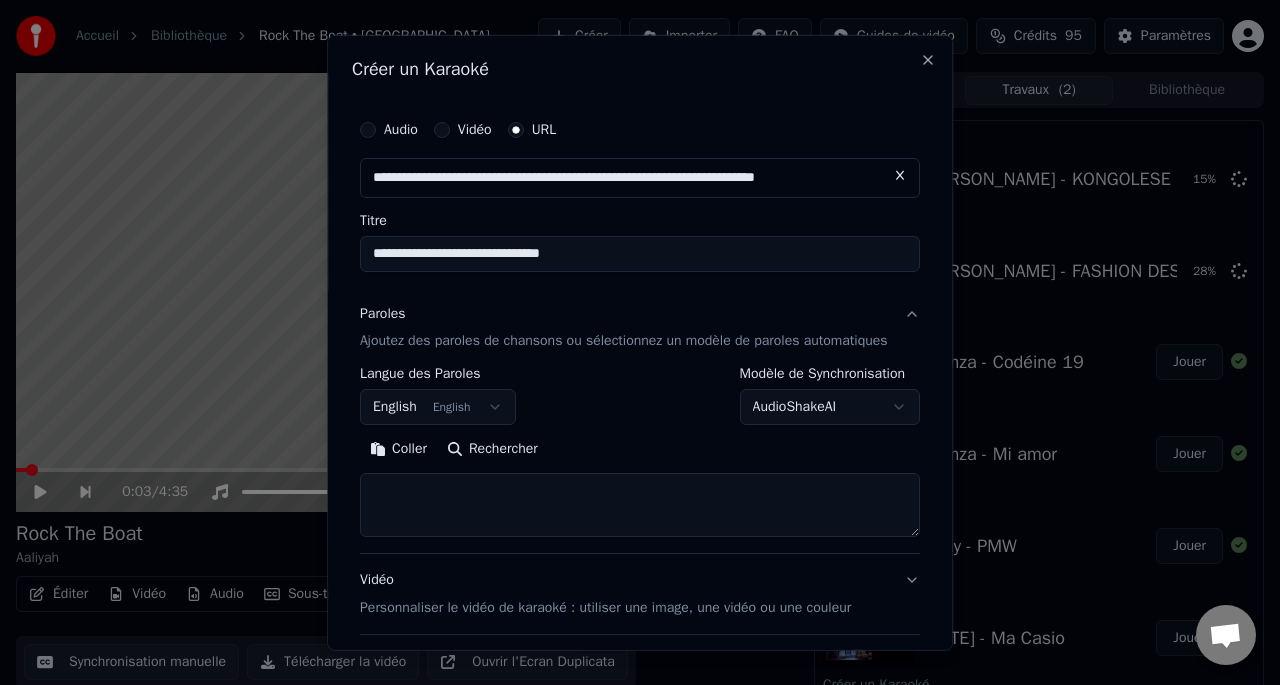 type on "**********" 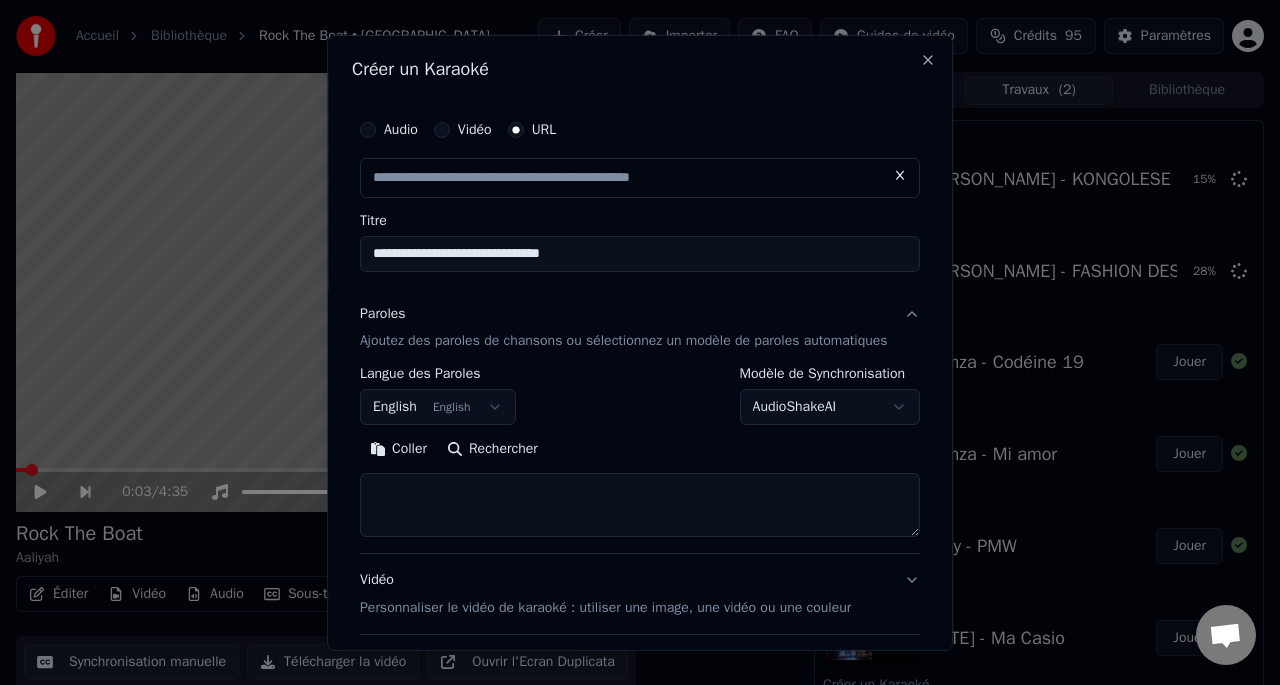 click on "Rechercher" at bounding box center [492, 449] 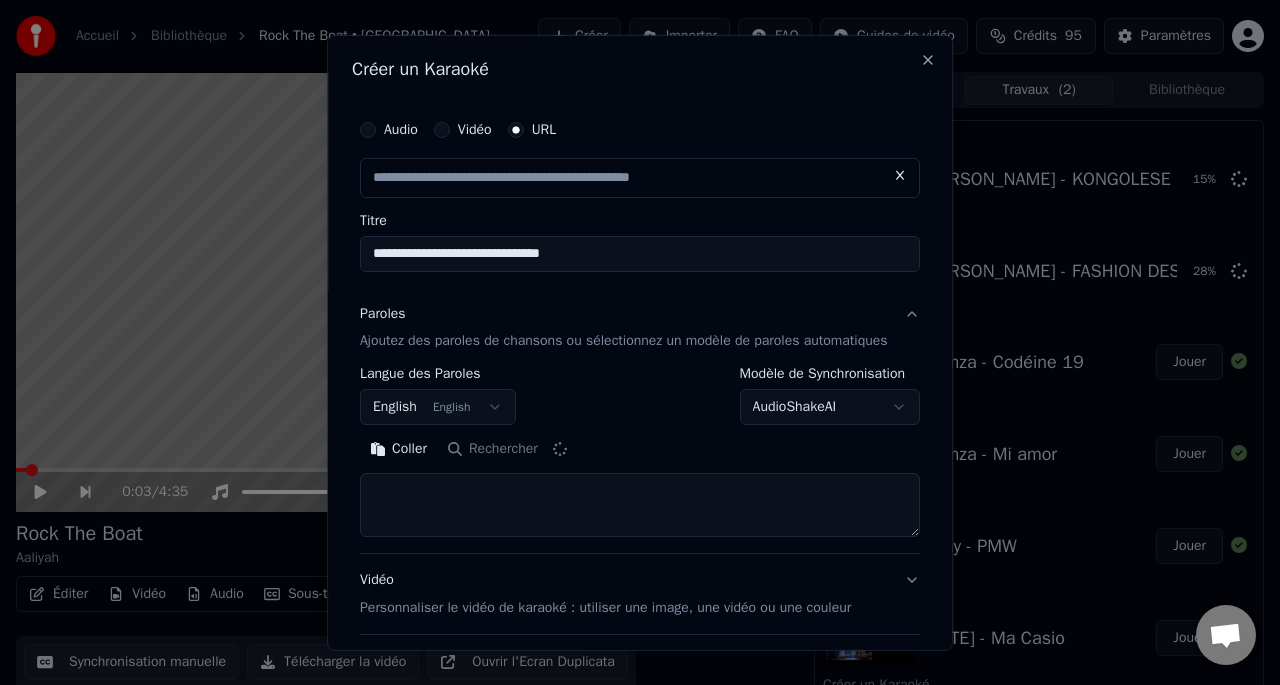 type on "**********" 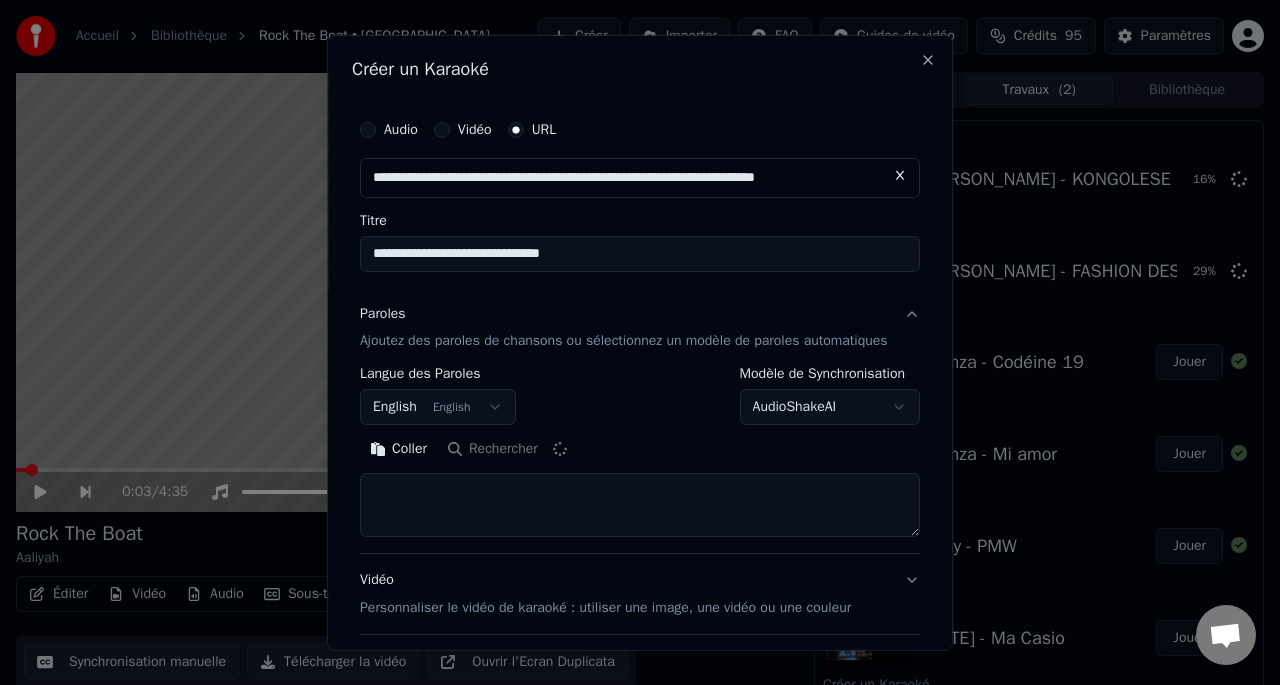 type on "**********" 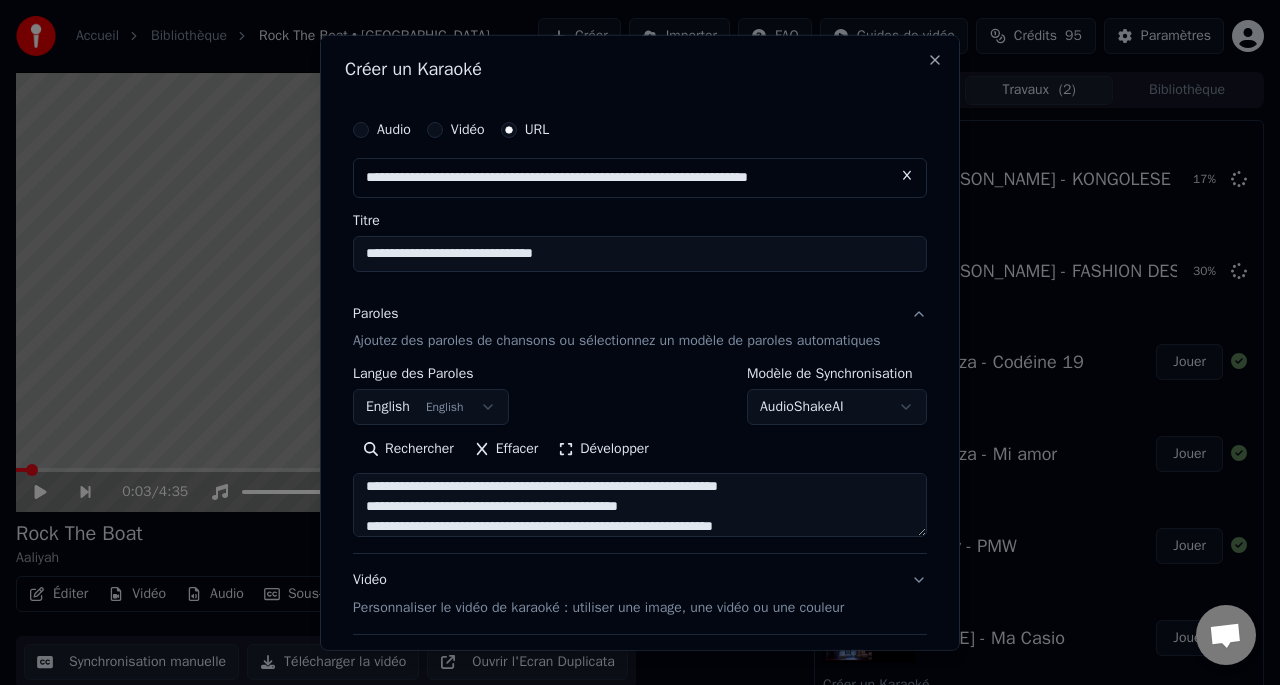 scroll, scrollTop: 338, scrollLeft: 0, axis: vertical 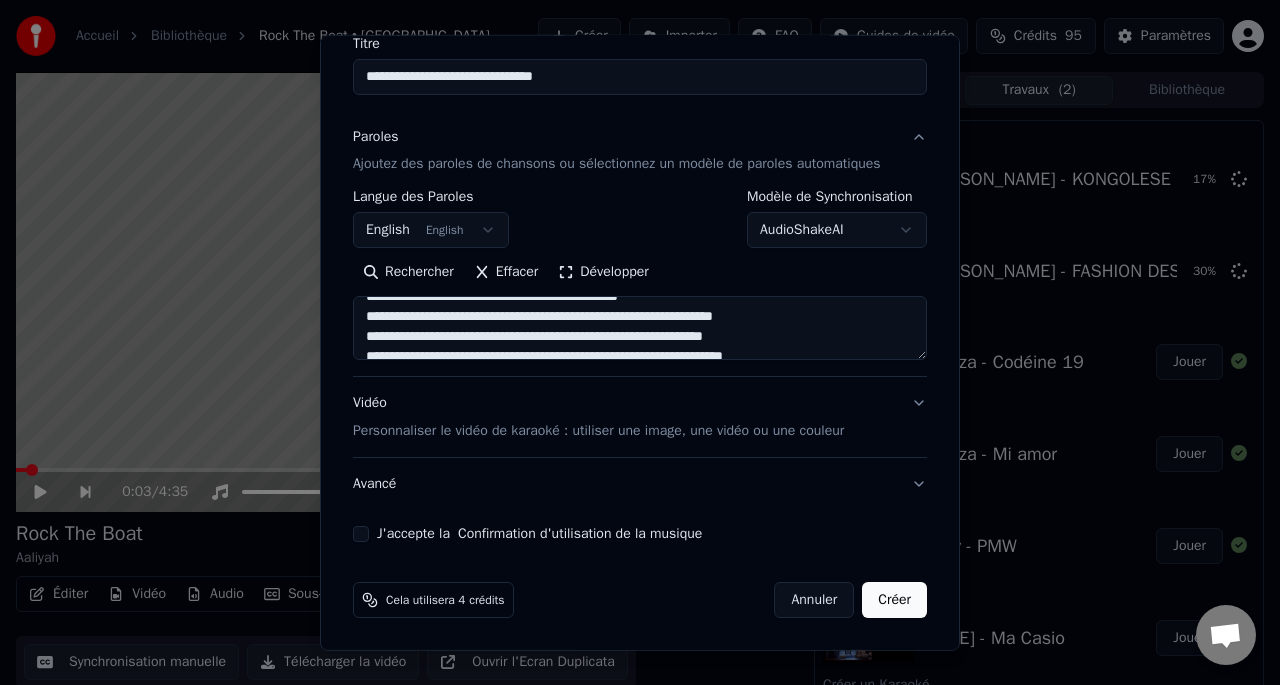 click on "J'accepte la   Confirmation d'utilisation de la musique" at bounding box center [361, 534] 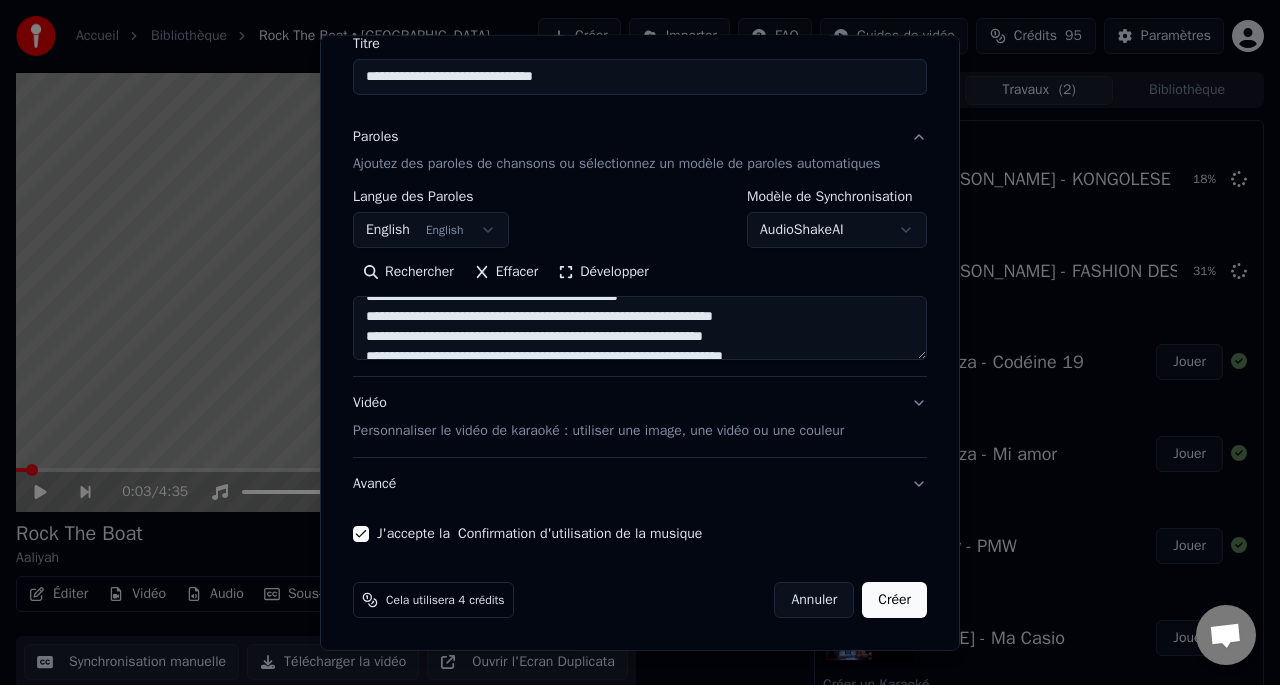 click on "Créer" at bounding box center [894, 600] 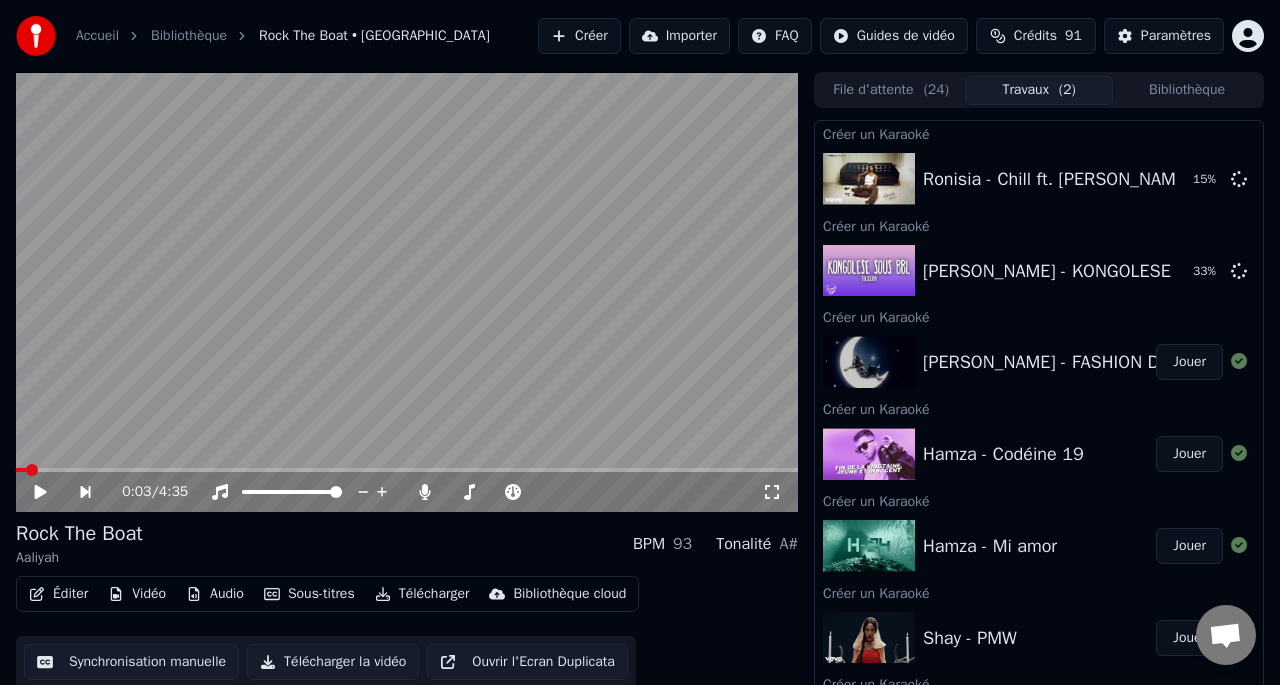click on "Créer" at bounding box center [579, 36] 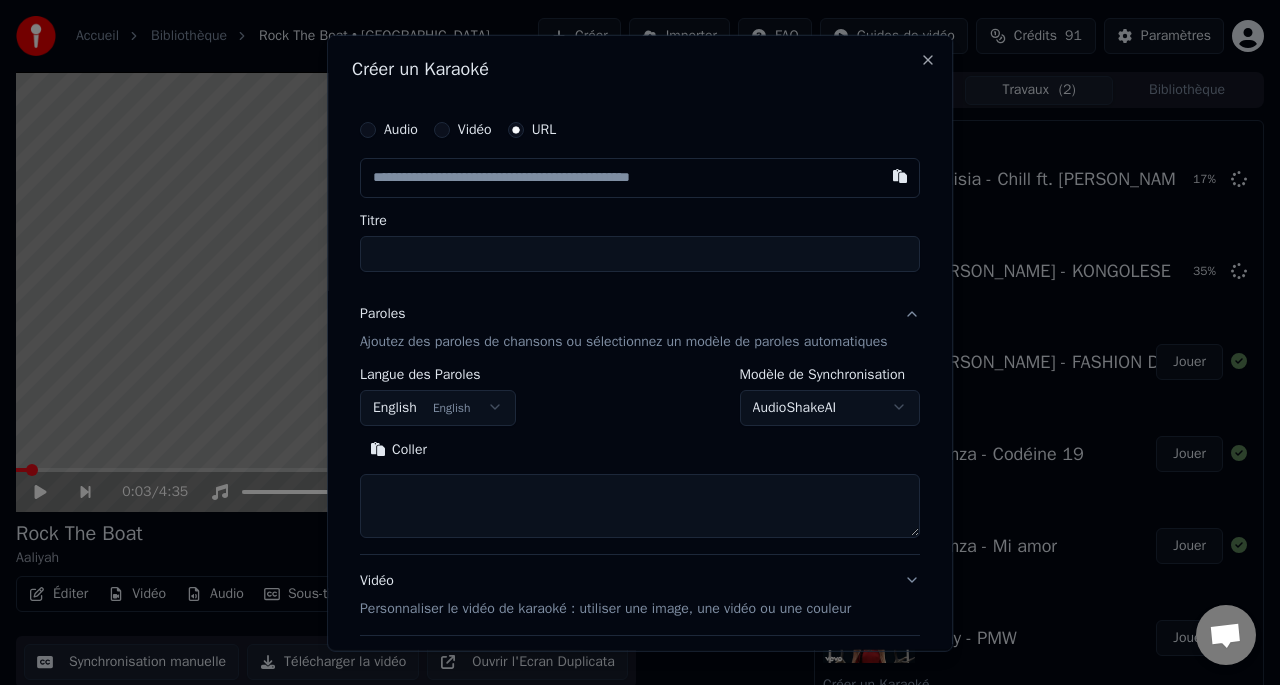 click at bounding box center (640, 177) 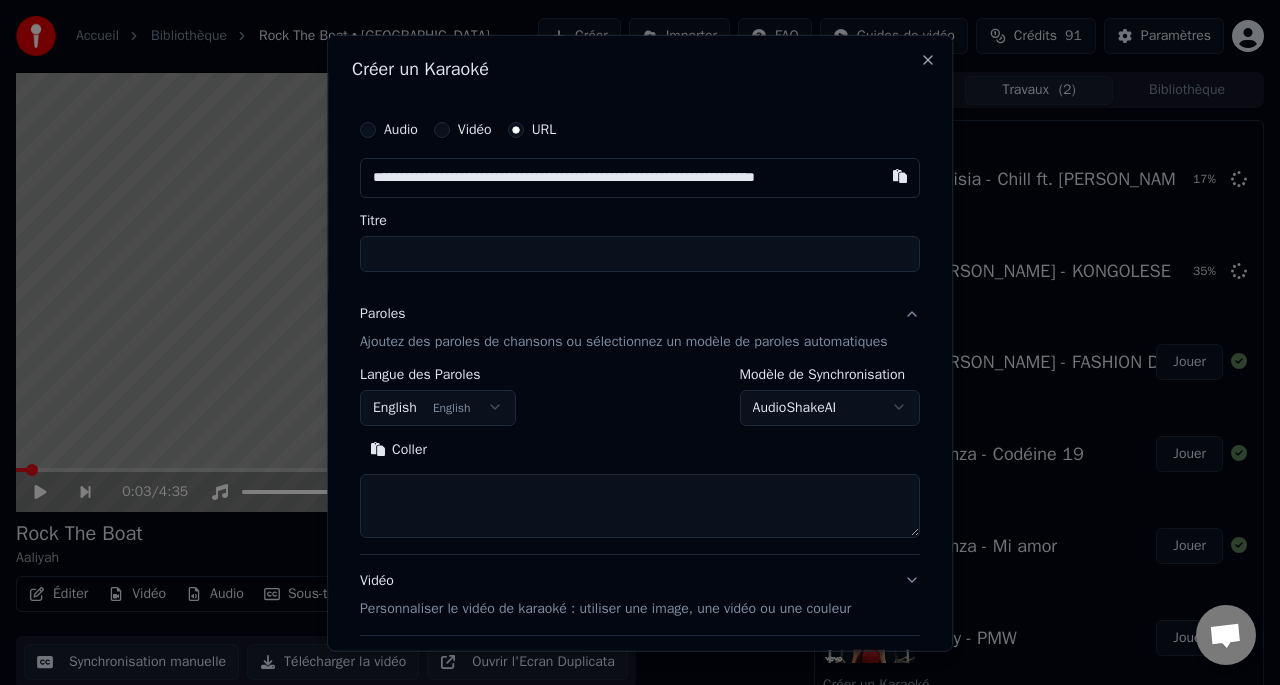scroll, scrollTop: 0, scrollLeft: 38, axis: horizontal 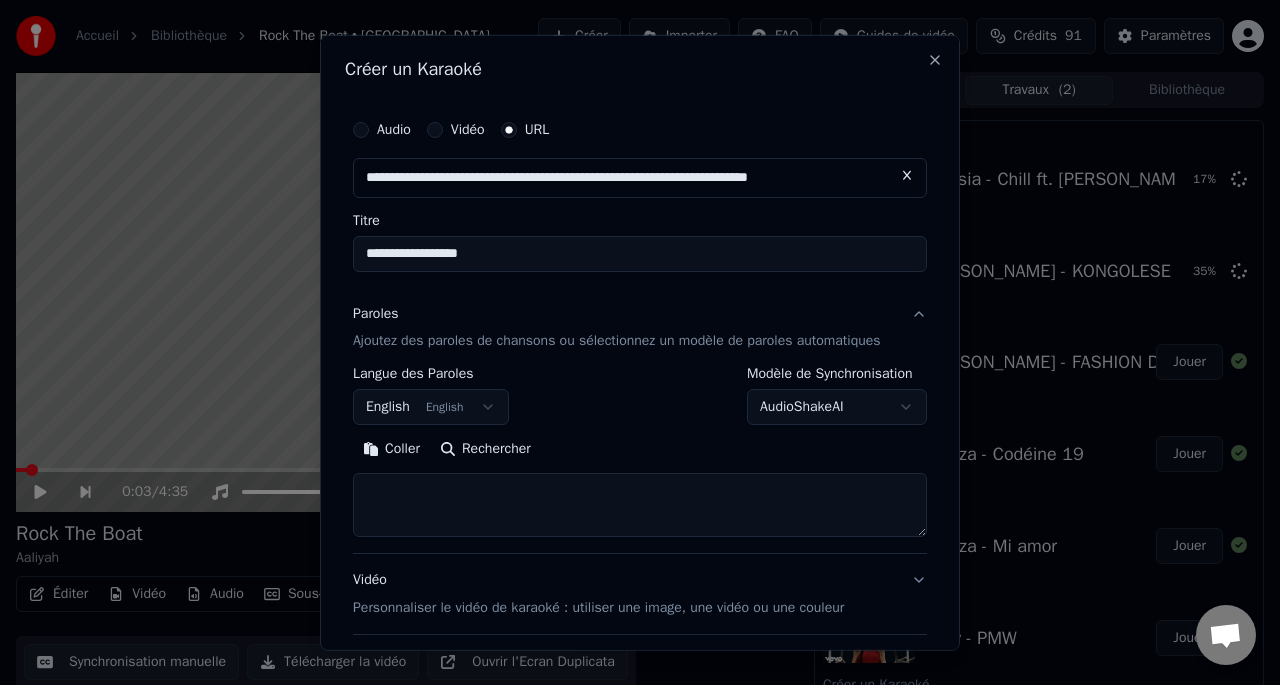 type on "**********" 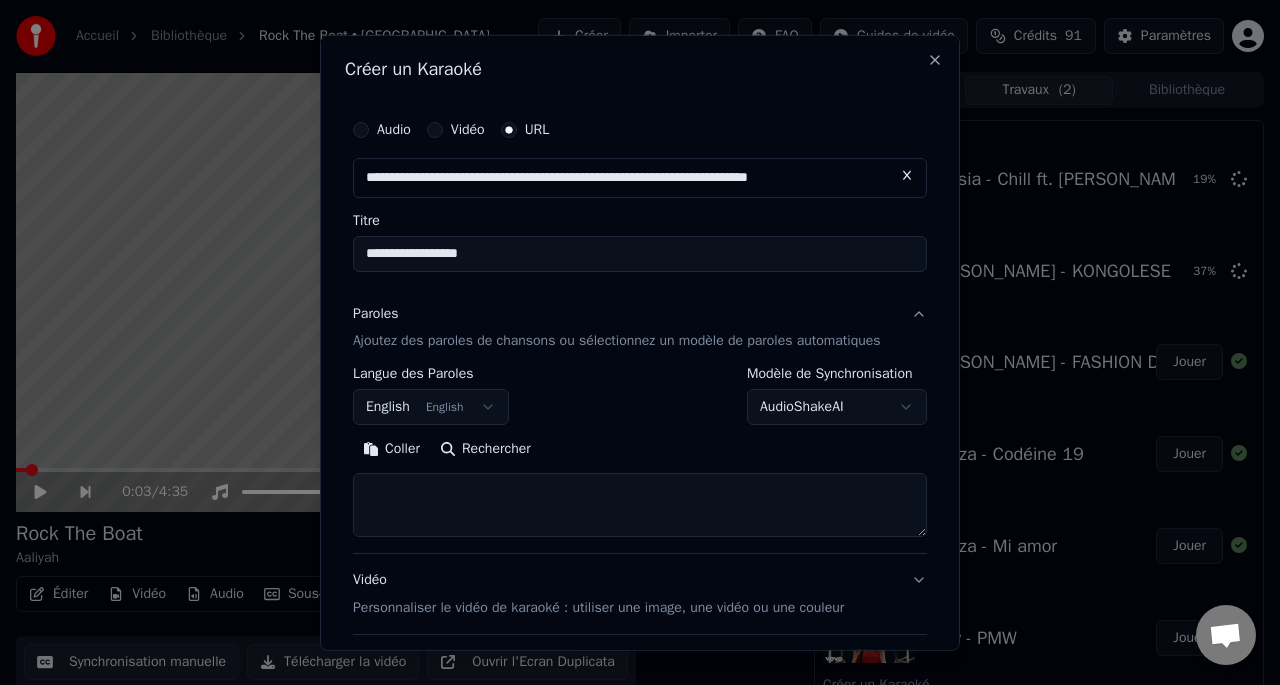 type on "**********" 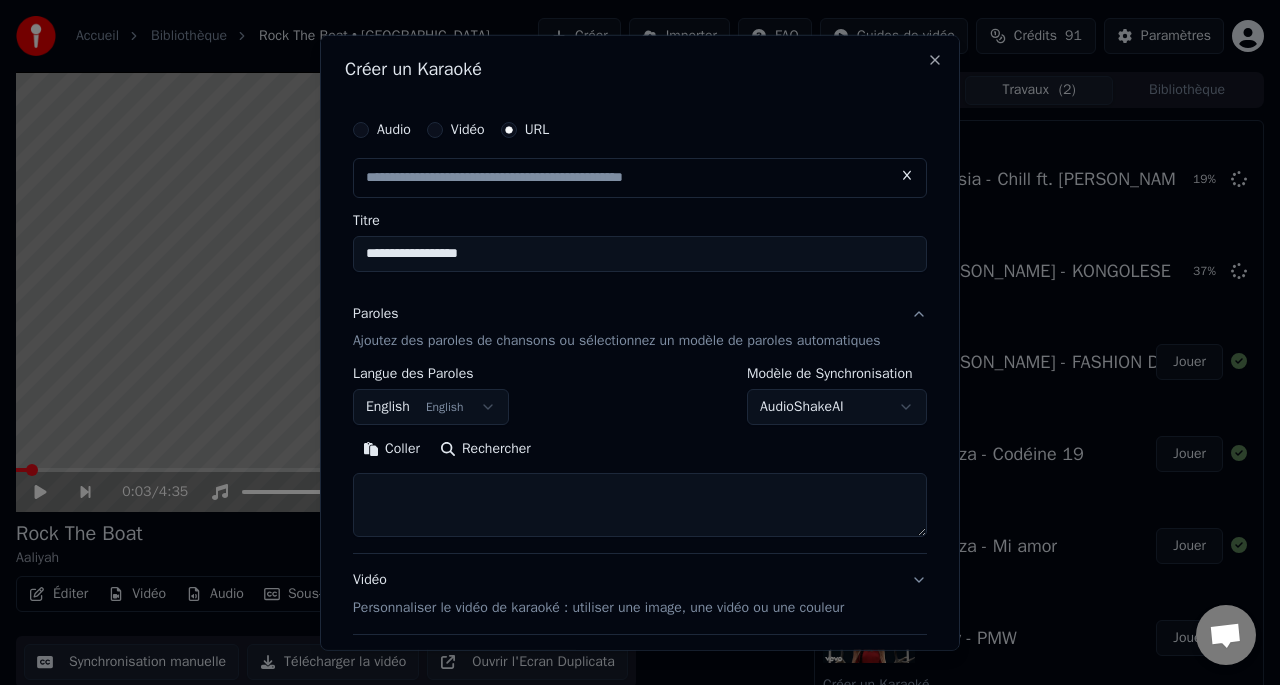 click on "Rechercher" at bounding box center (485, 449) 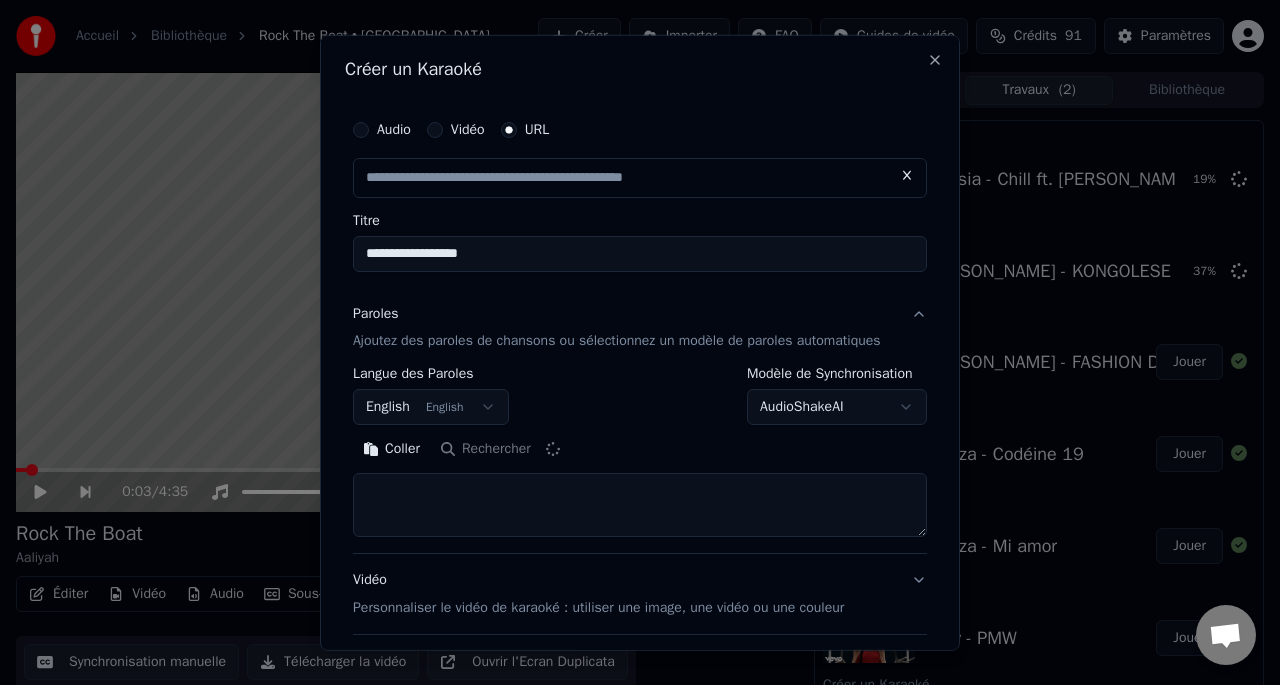 type on "**********" 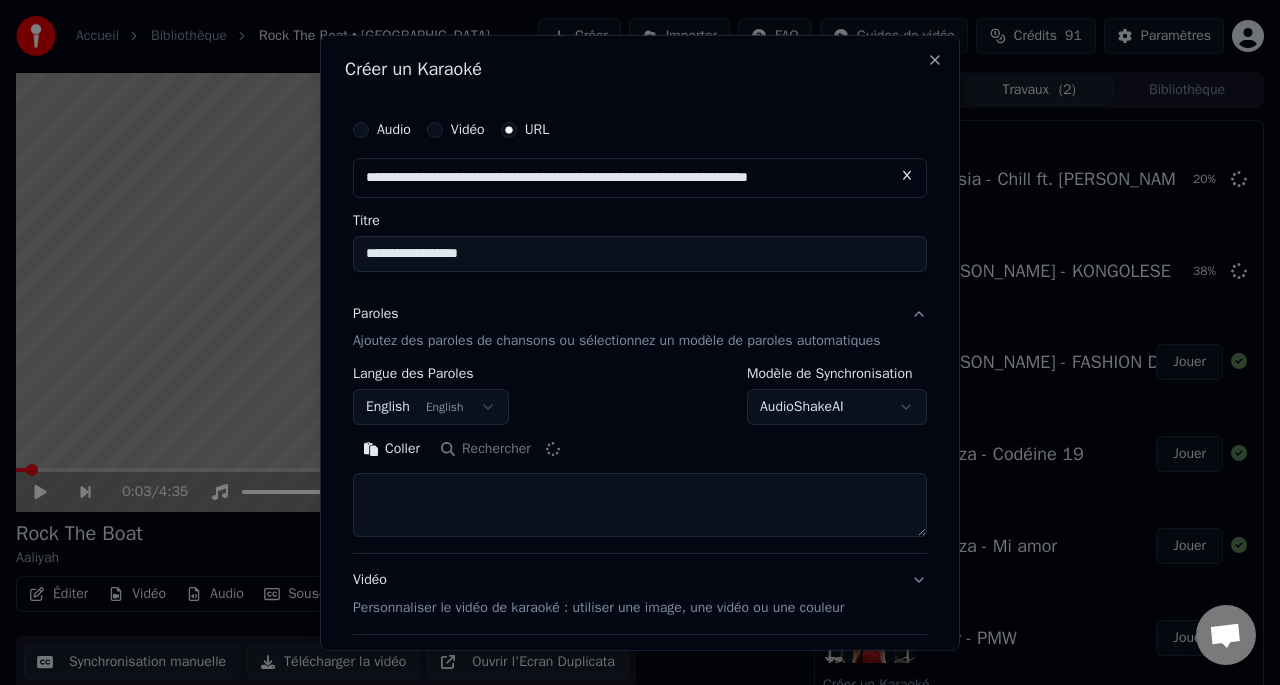 scroll, scrollTop: 197, scrollLeft: 0, axis: vertical 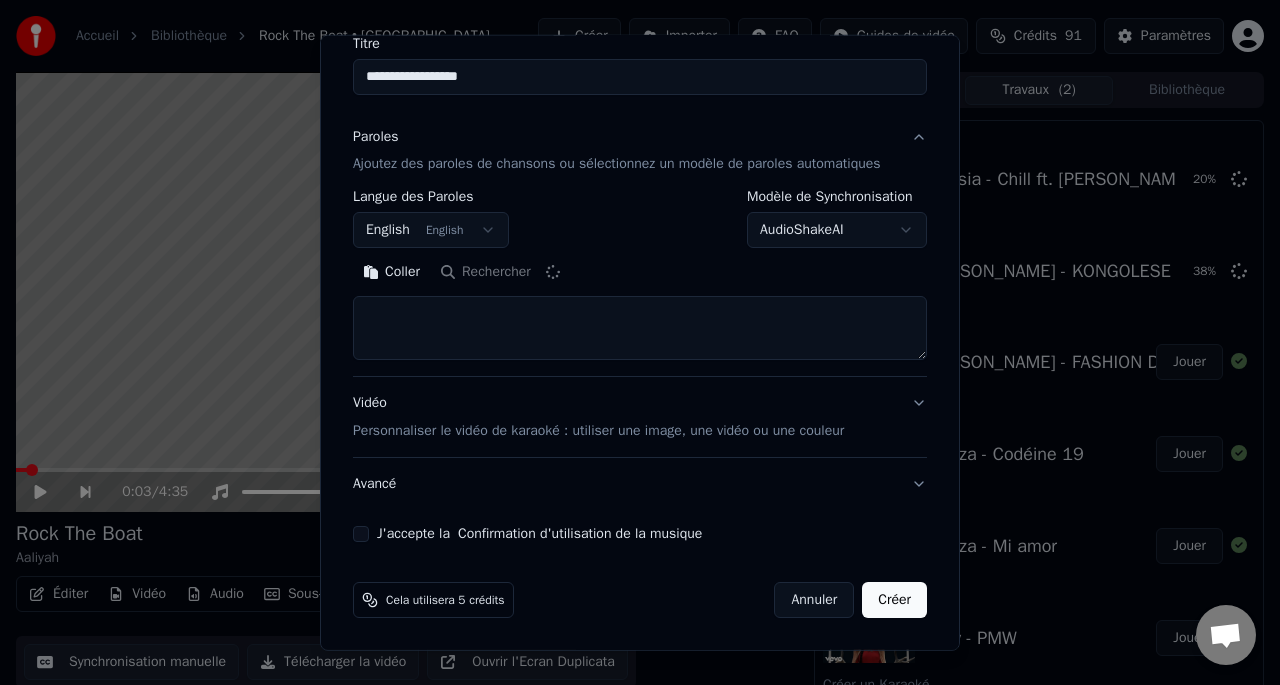 click on "J'accepte la   Confirmation d'utilisation de la musique" at bounding box center (361, 534) 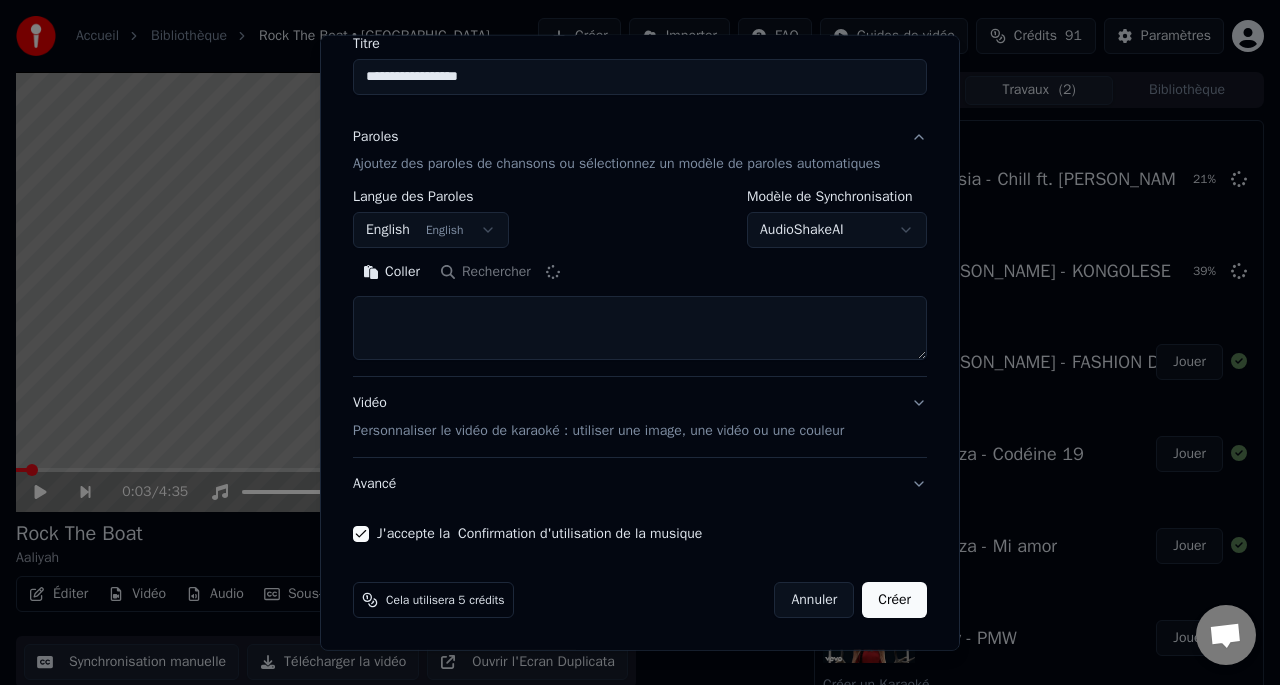 type on "**********" 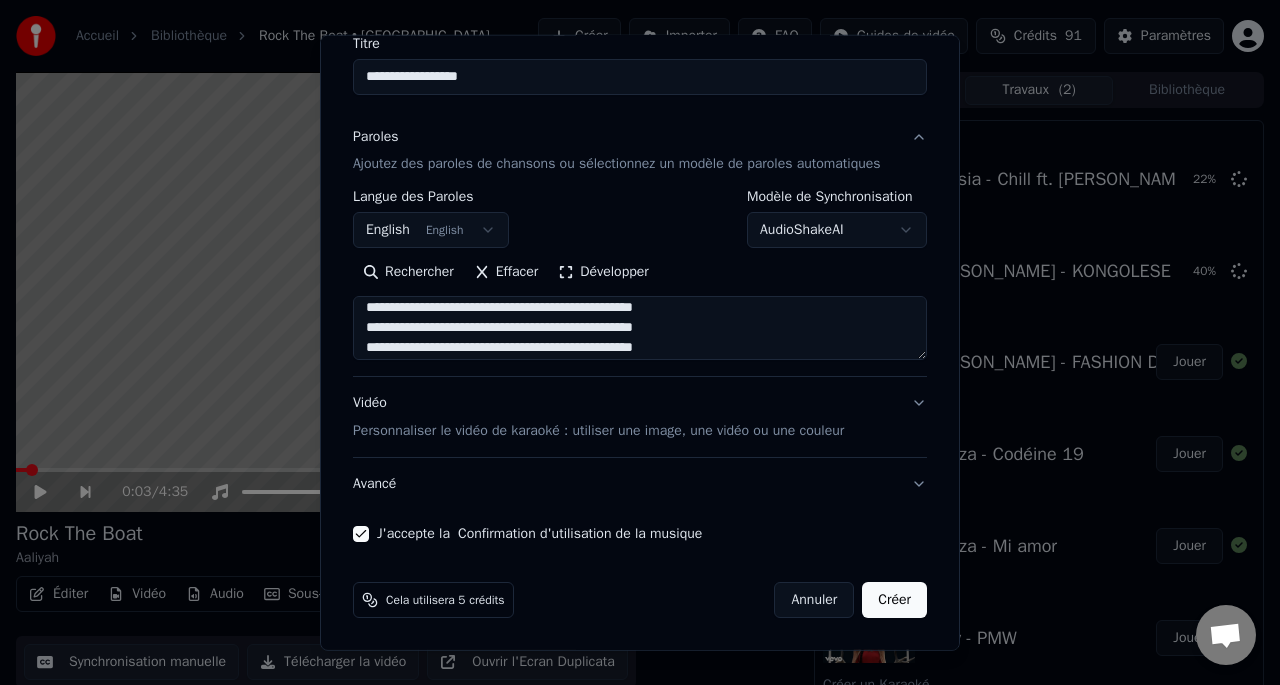 scroll, scrollTop: 54, scrollLeft: 0, axis: vertical 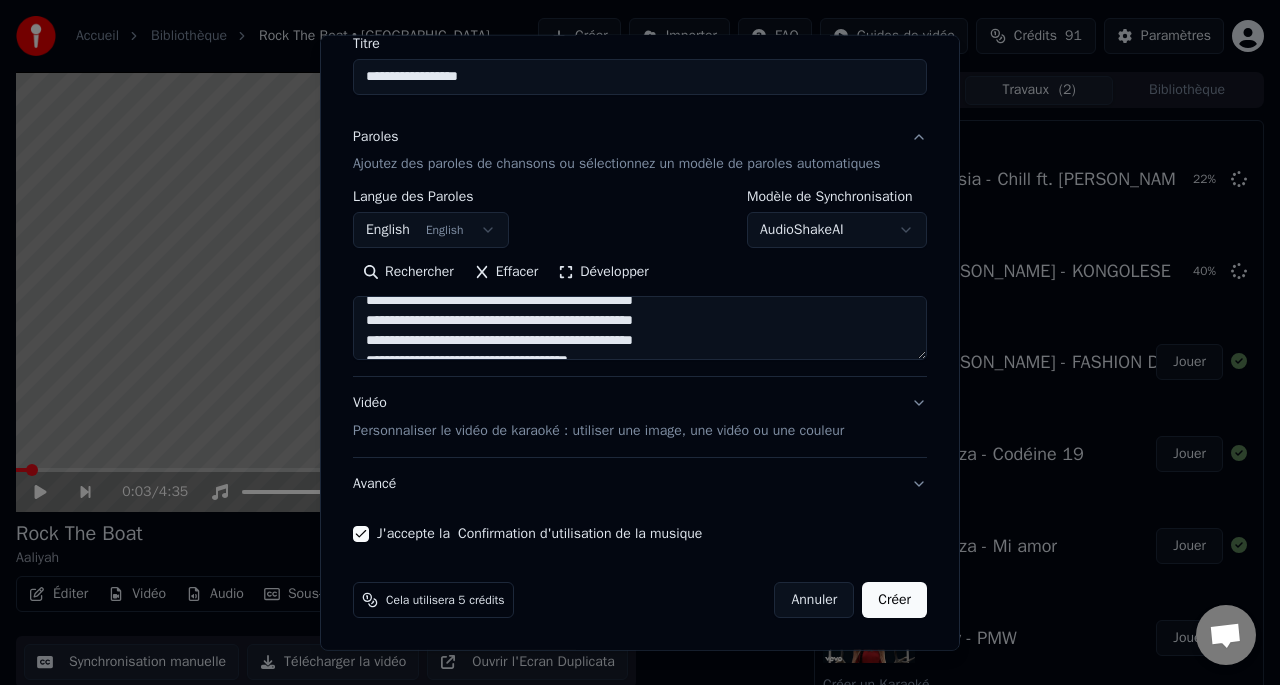 click on "Créer" at bounding box center (894, 600) 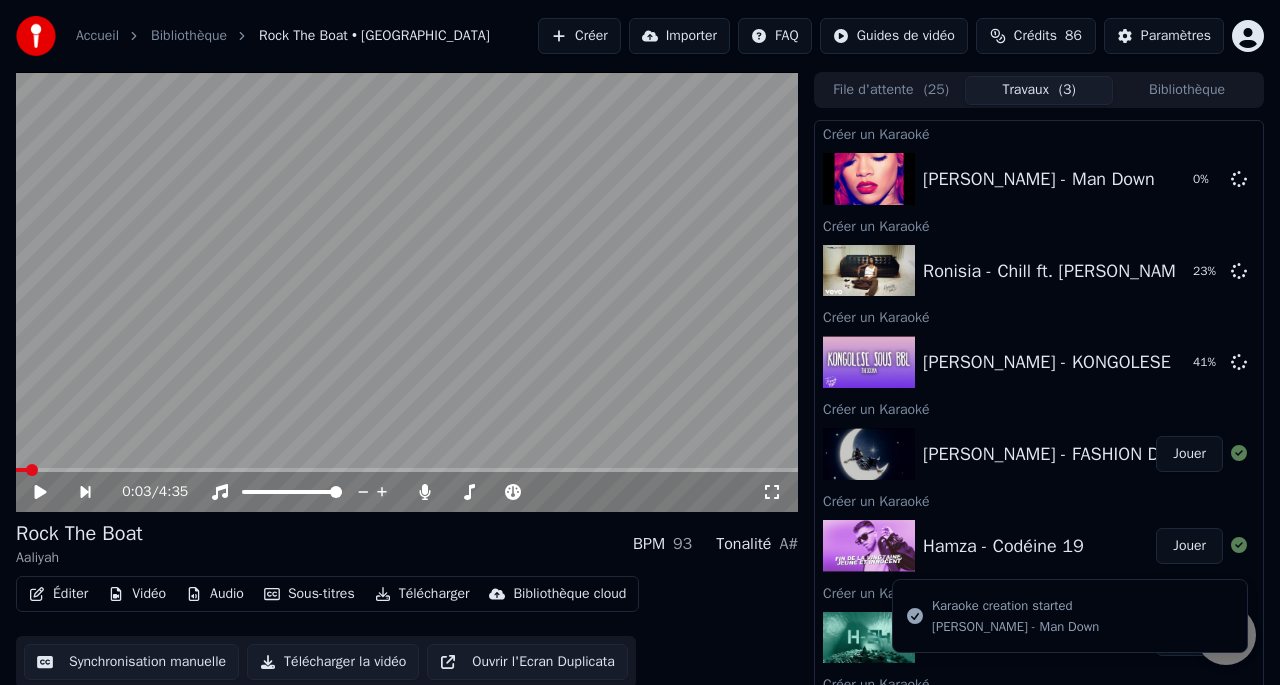 click on "Créer" at bounding box center [579, 36] 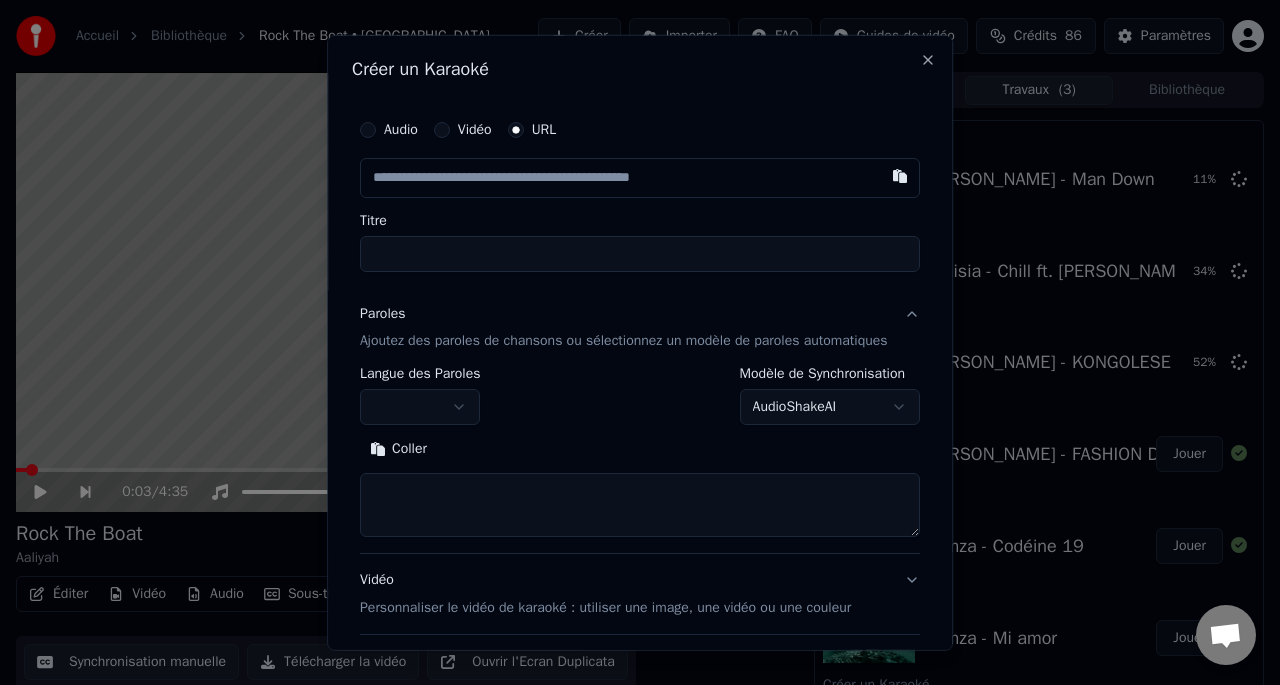 paste on "**********" 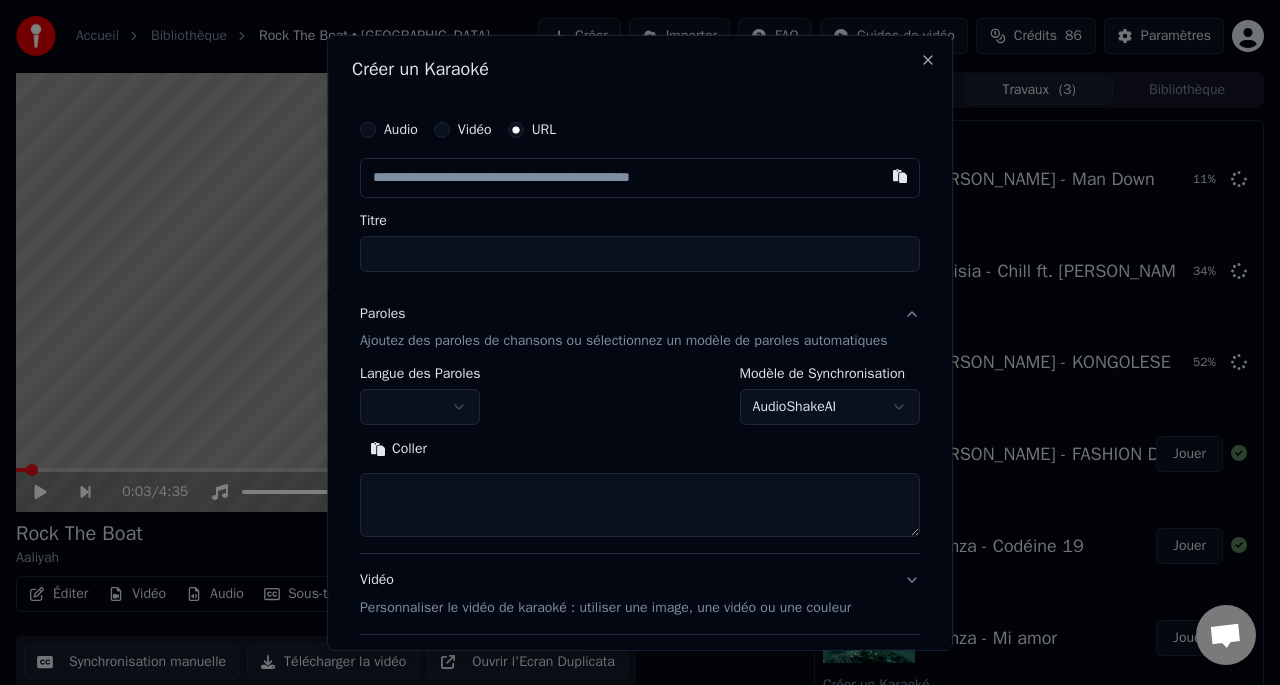 type on "**********" 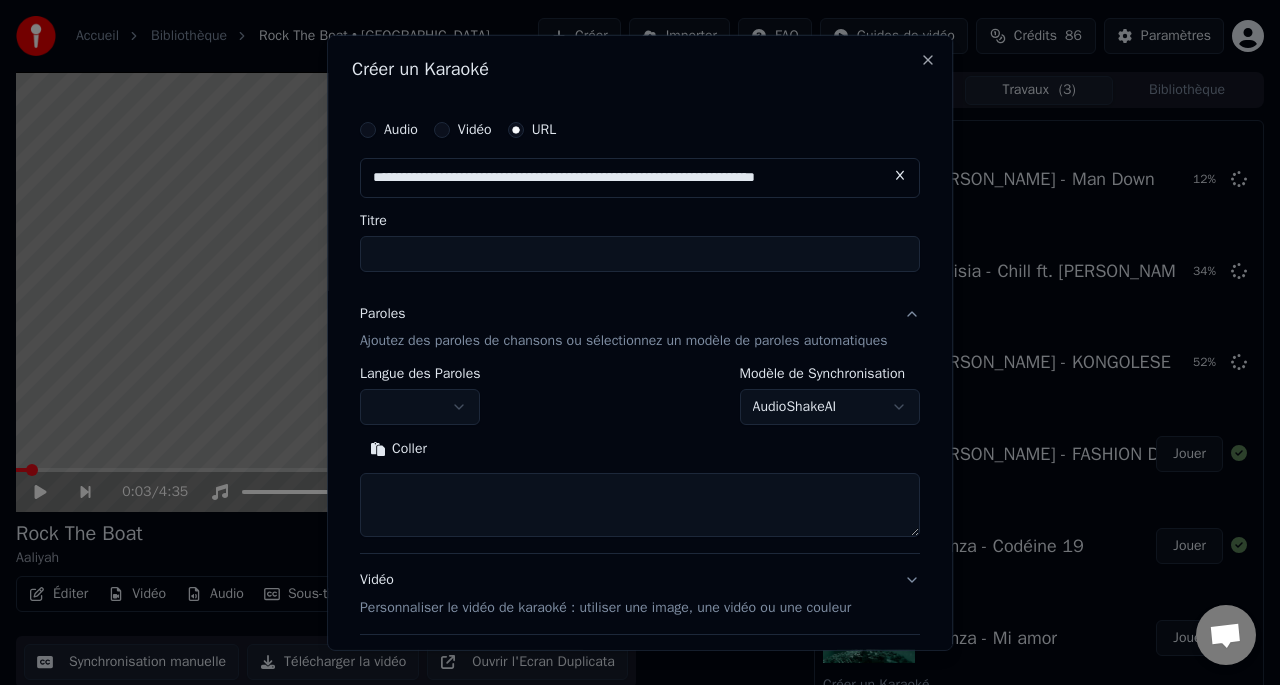 scroll, scrollTop: 0, scrollLeft: 2, axis: horizontal 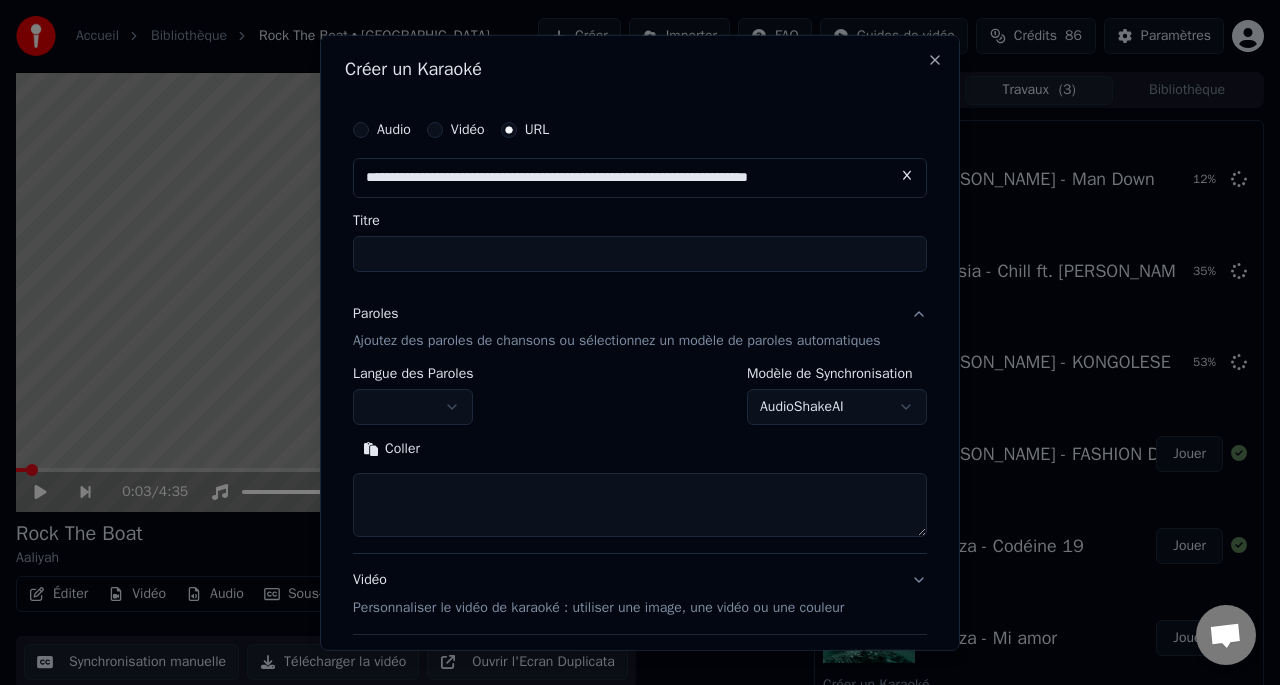 type on "**********" 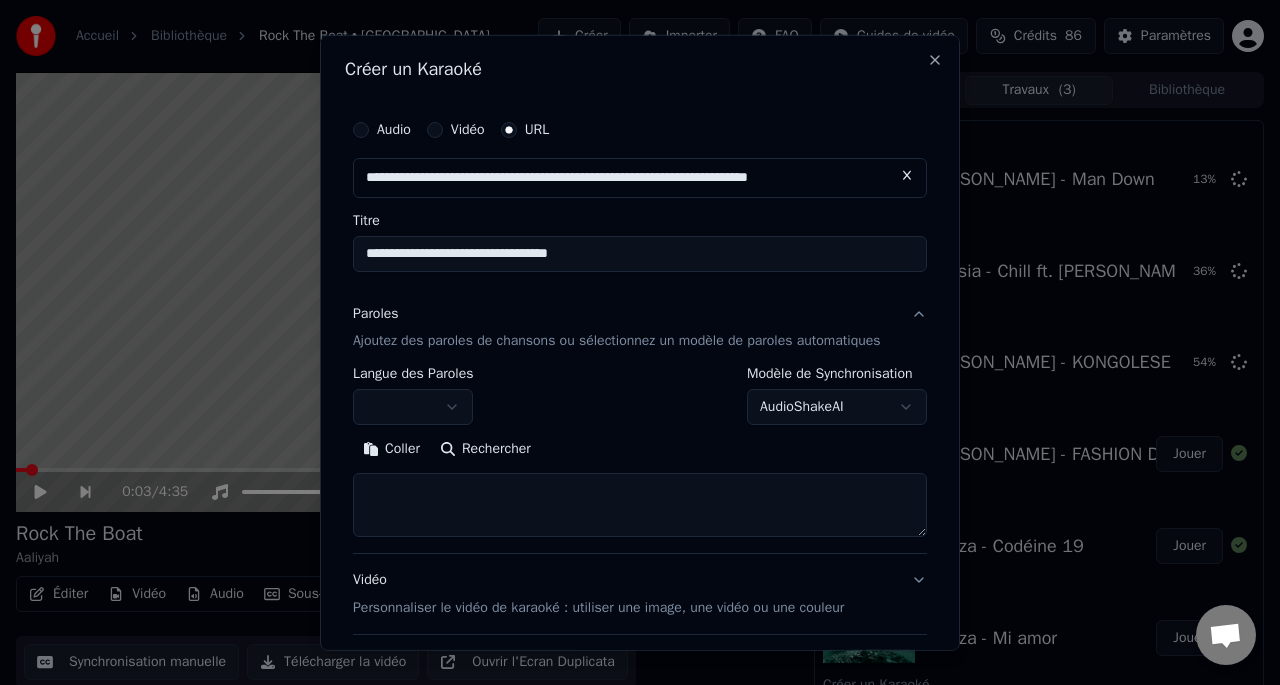 type on "**********" 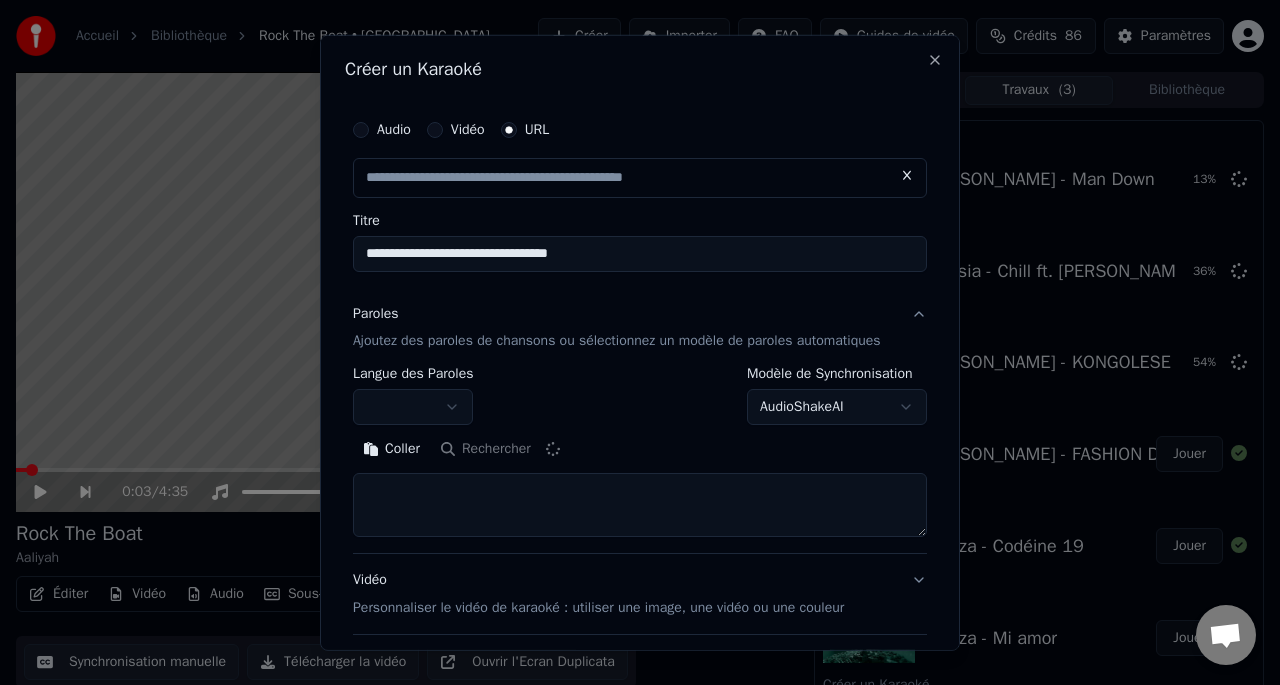 scroll, scrollTop: 0, scrollLeft: 0, axis: both 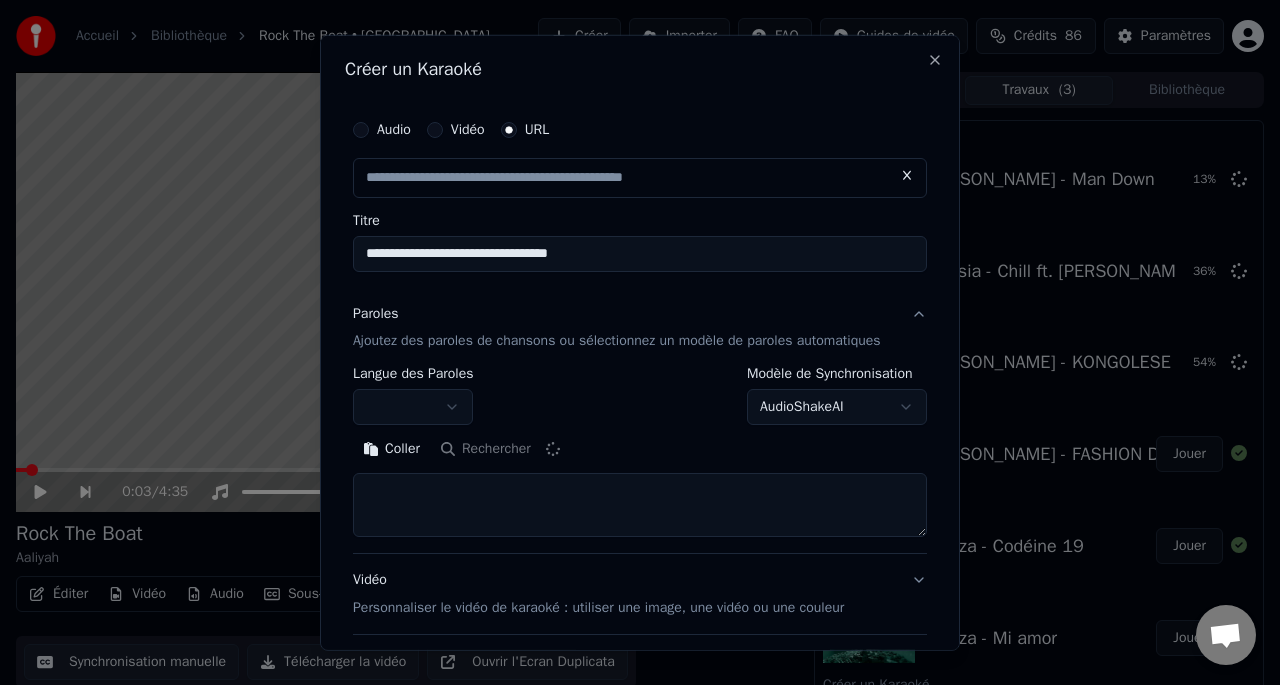 type on "**********" 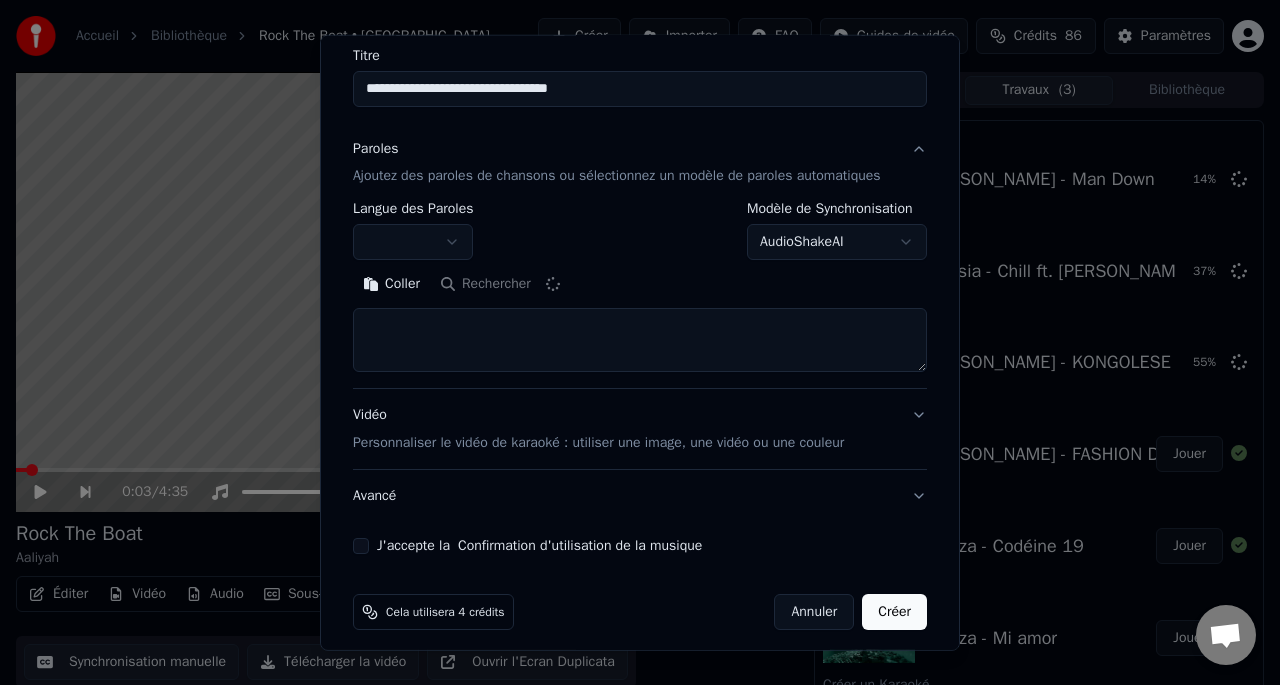 scroll, scrollTop: 197, scrollLeft: 0, axis: vertical 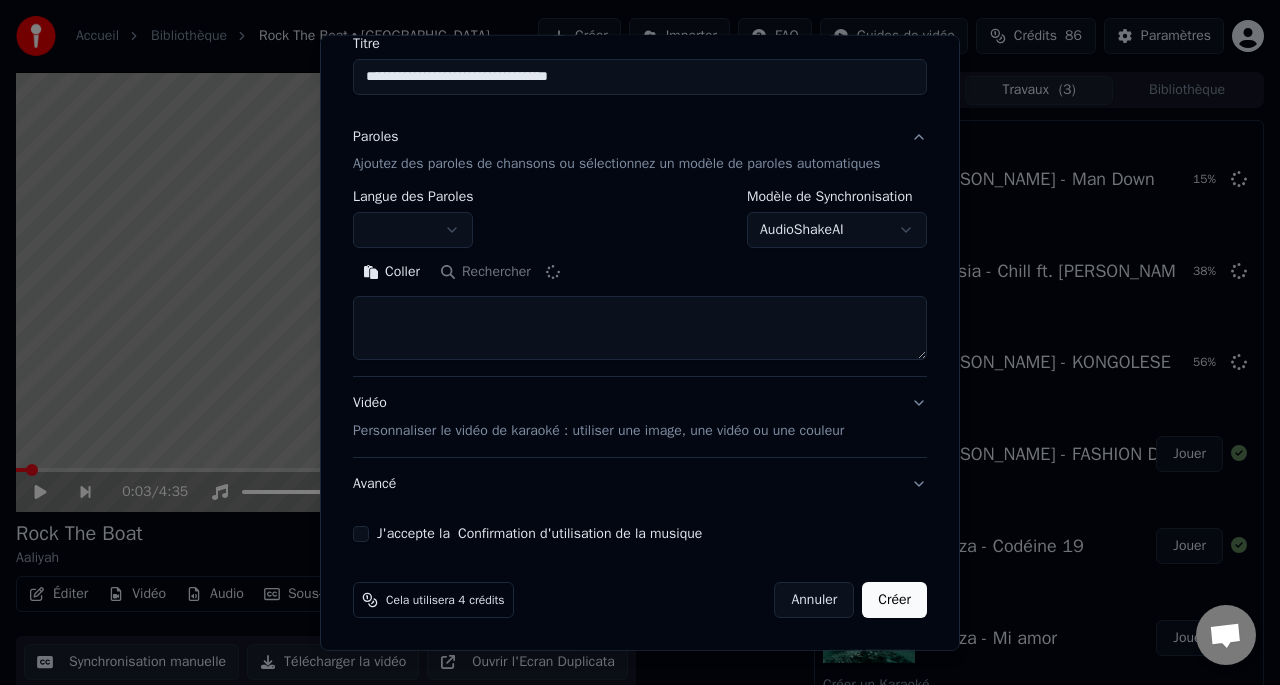 type on "**********" 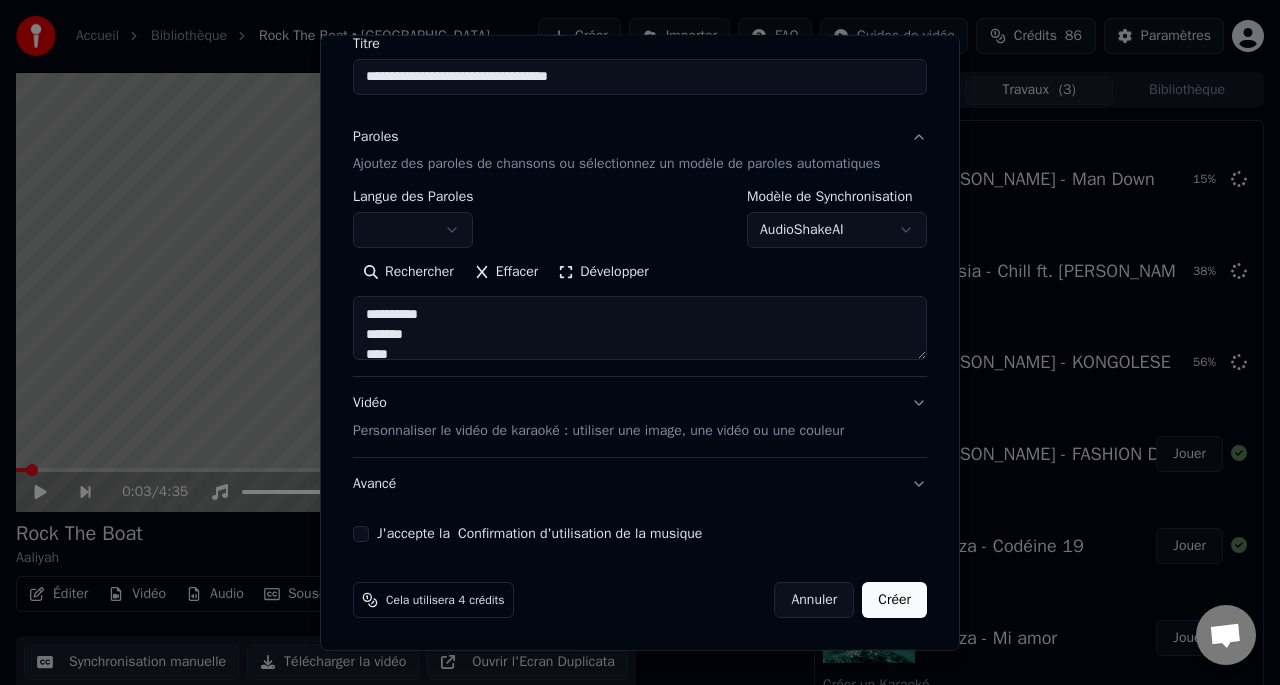 click on "J'accepte la   Confirmation d'utilisation de la musique" at bounding box center [361, 534] 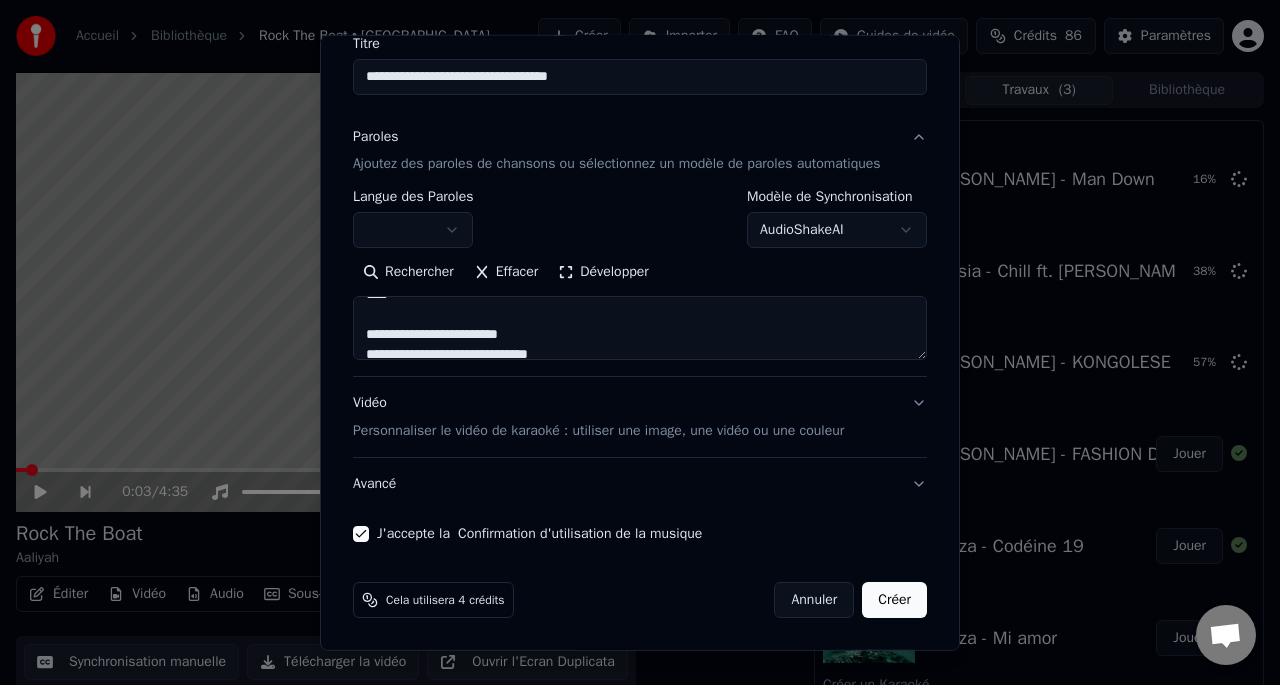 scroll, scrollTop: 119, scrollLeft: 0, axis: vertical 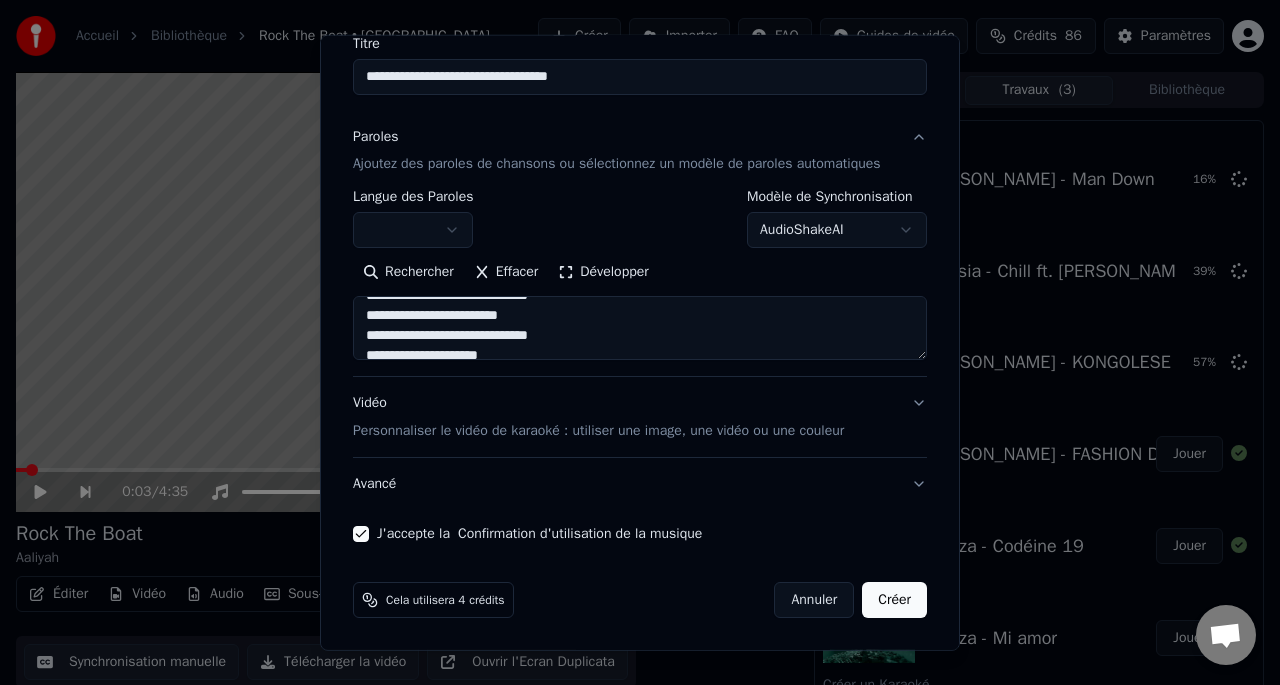 click on "Créer" at bounding box center [894, 600] 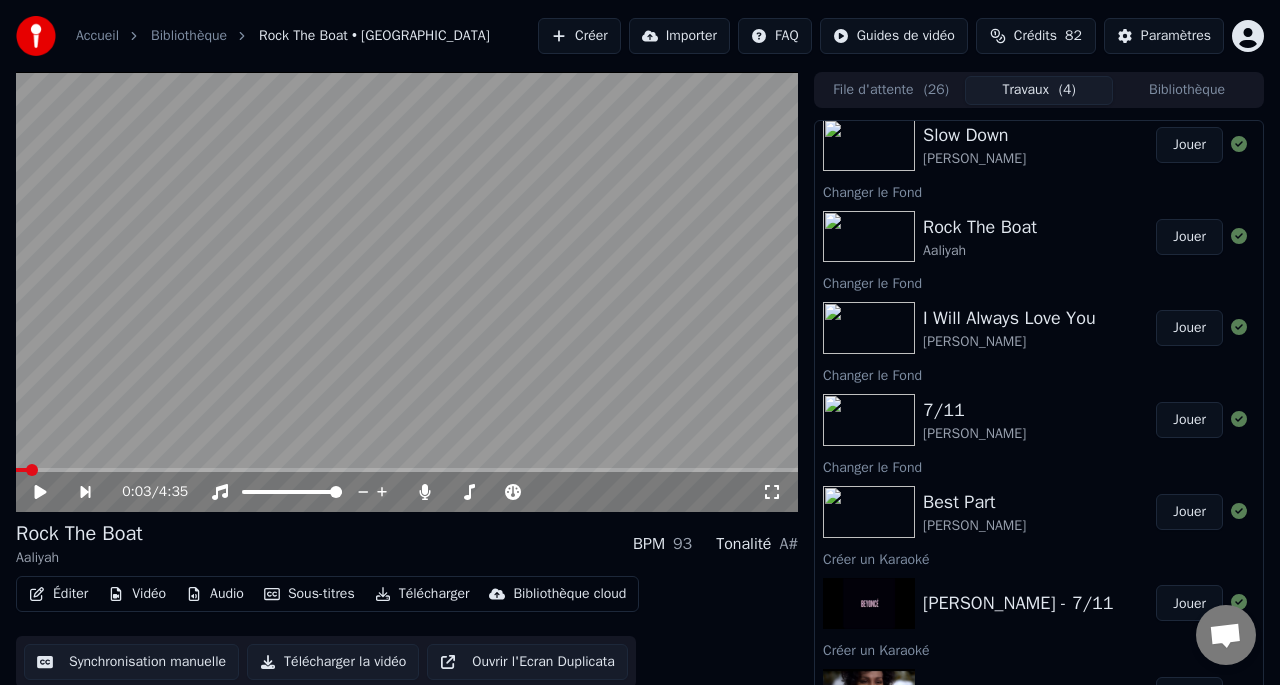 scroll, scrollTop: 2722, scrollLeft: 0, axis: vertical 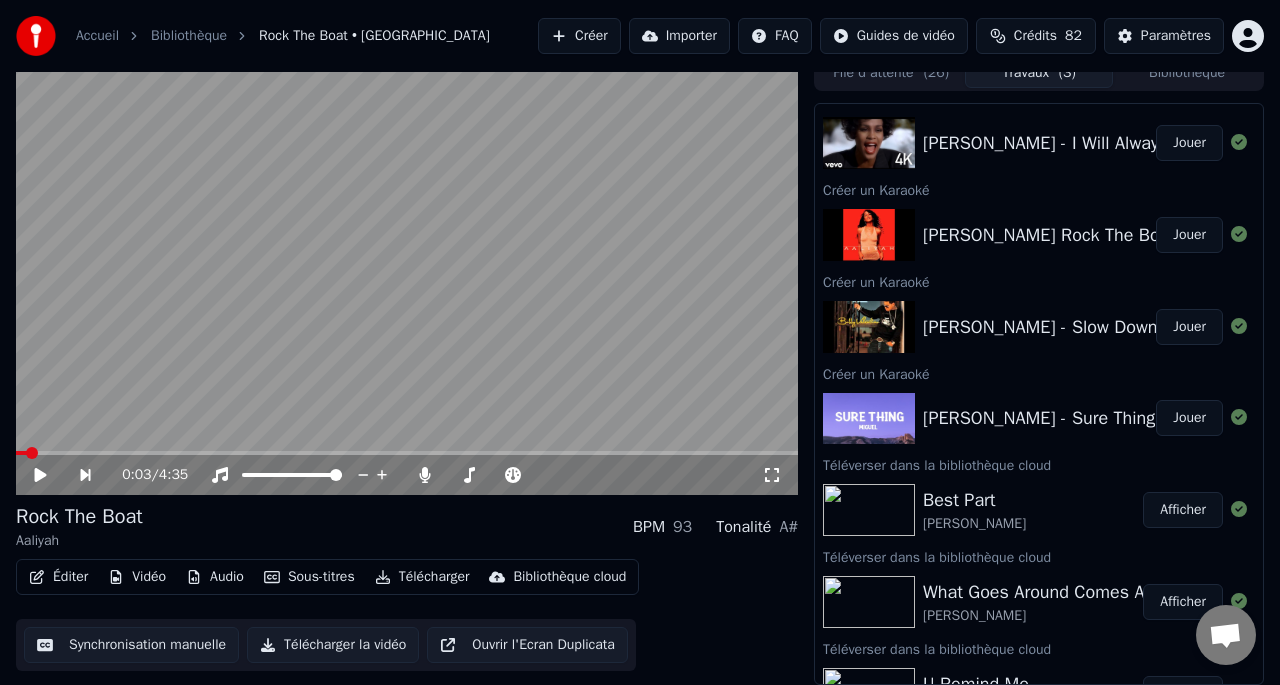 click on "[PERSON_NAME] - Slow Down" at bounding box center (1040, 327) 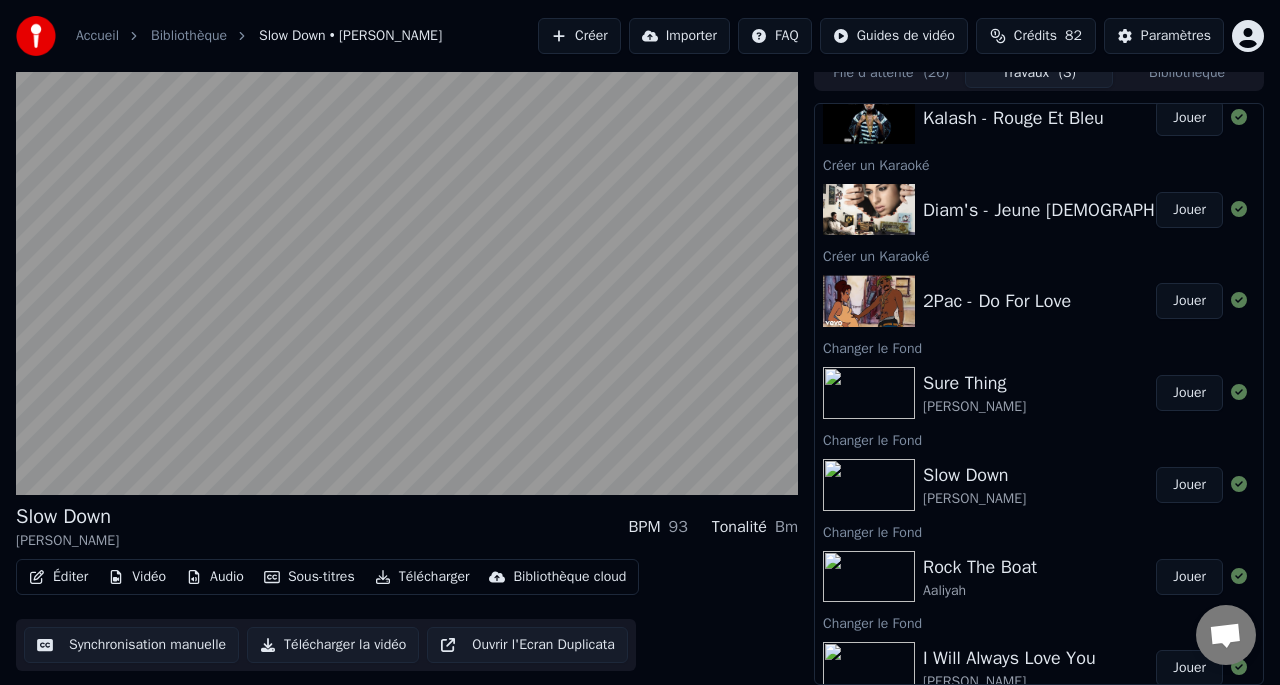 scroll, scrollTop: 1380, scrollLeft: 0, axis: vertical 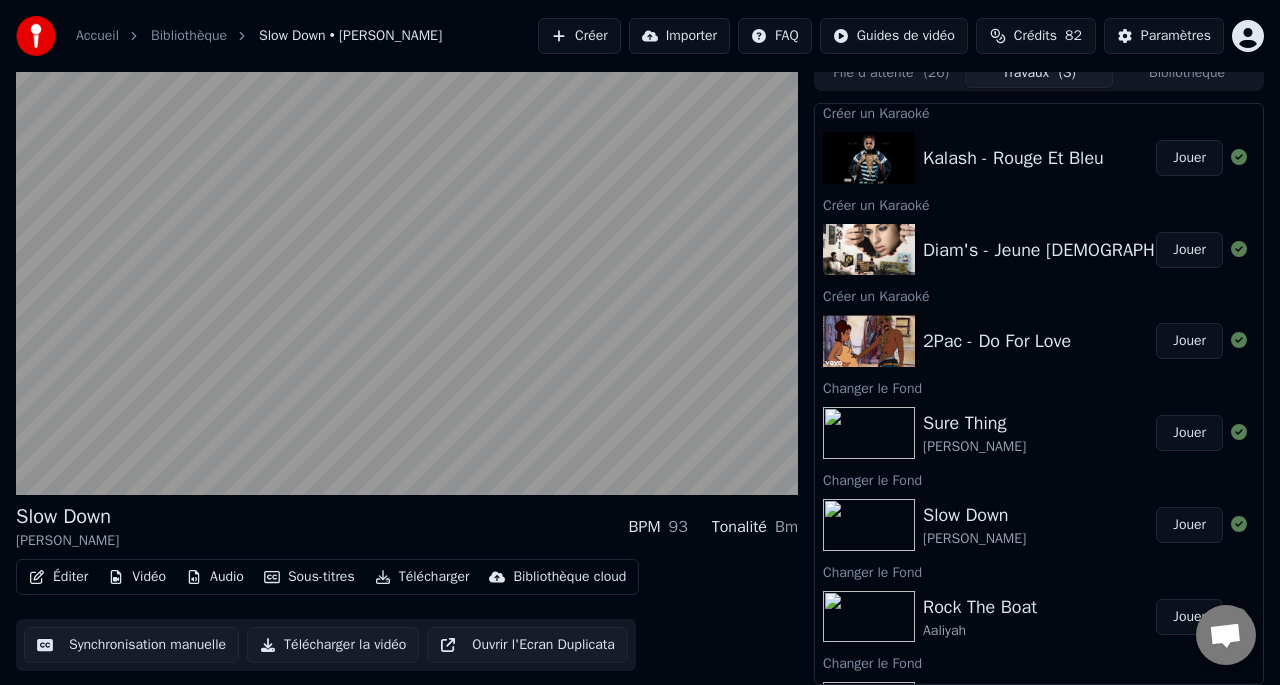 click on "Jouer" at bounding box center (1189, 341) 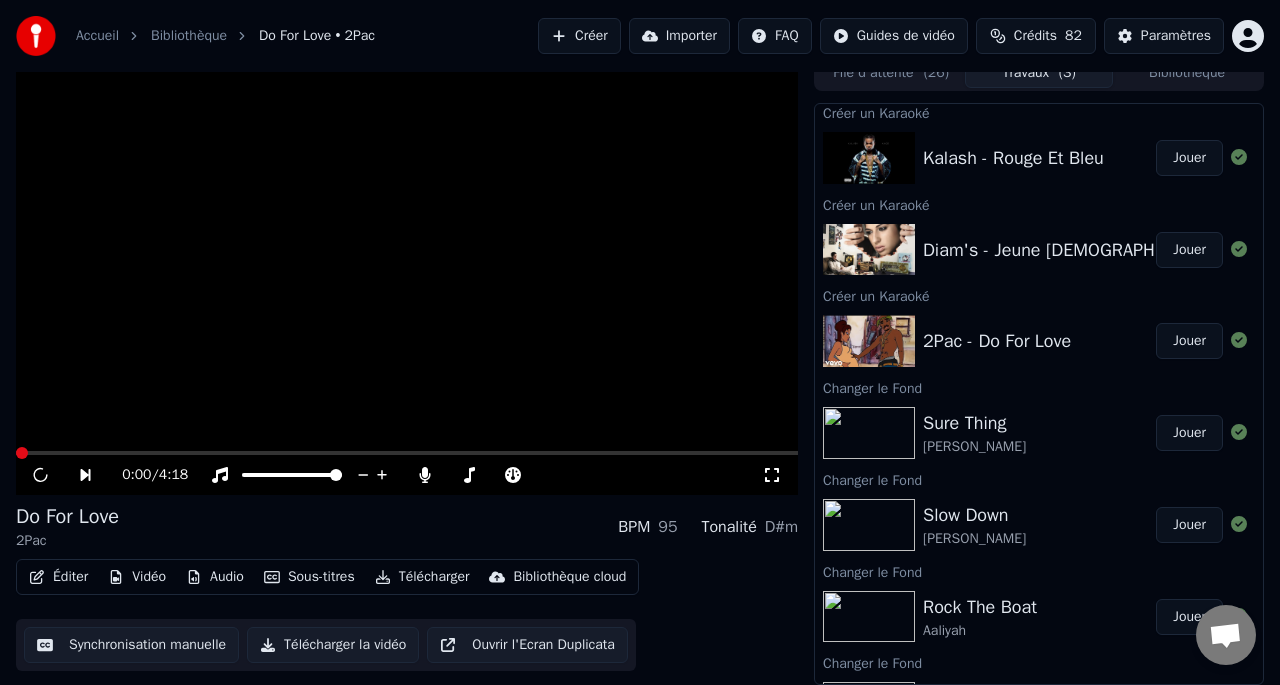 click on "Vidéo" at bounding box center (137, 577) 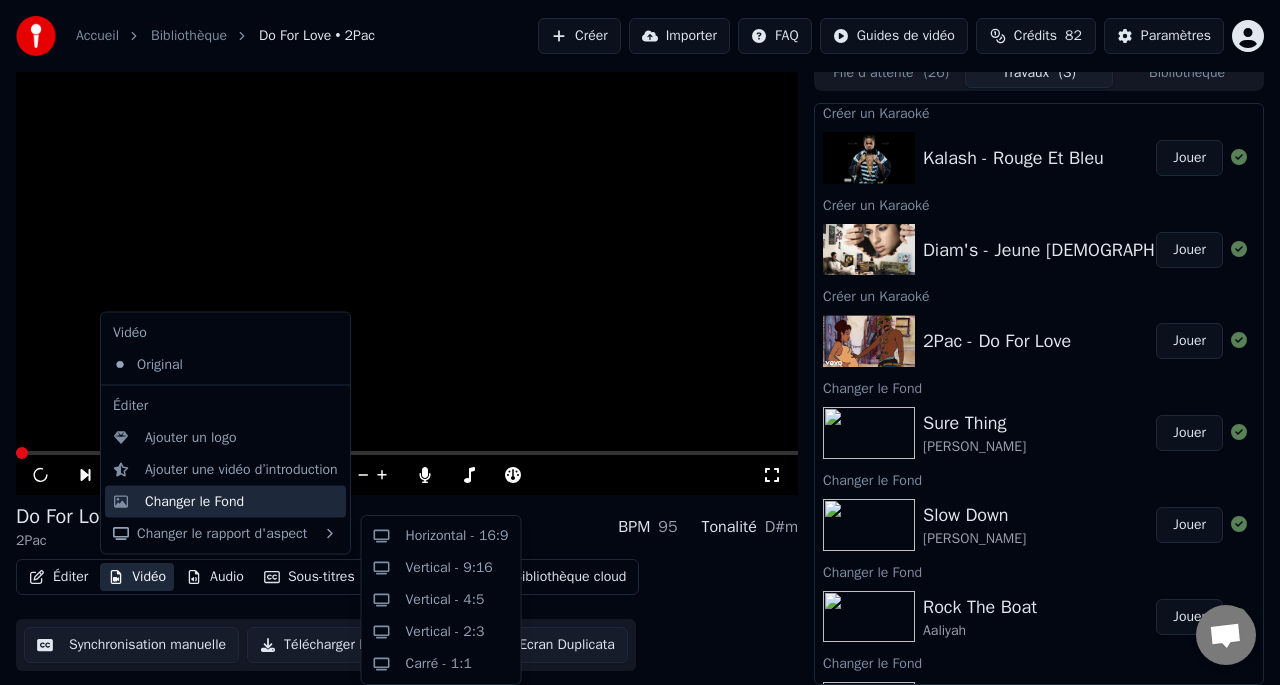 click on "Changer le Fond" at bounding box center (194, 501) 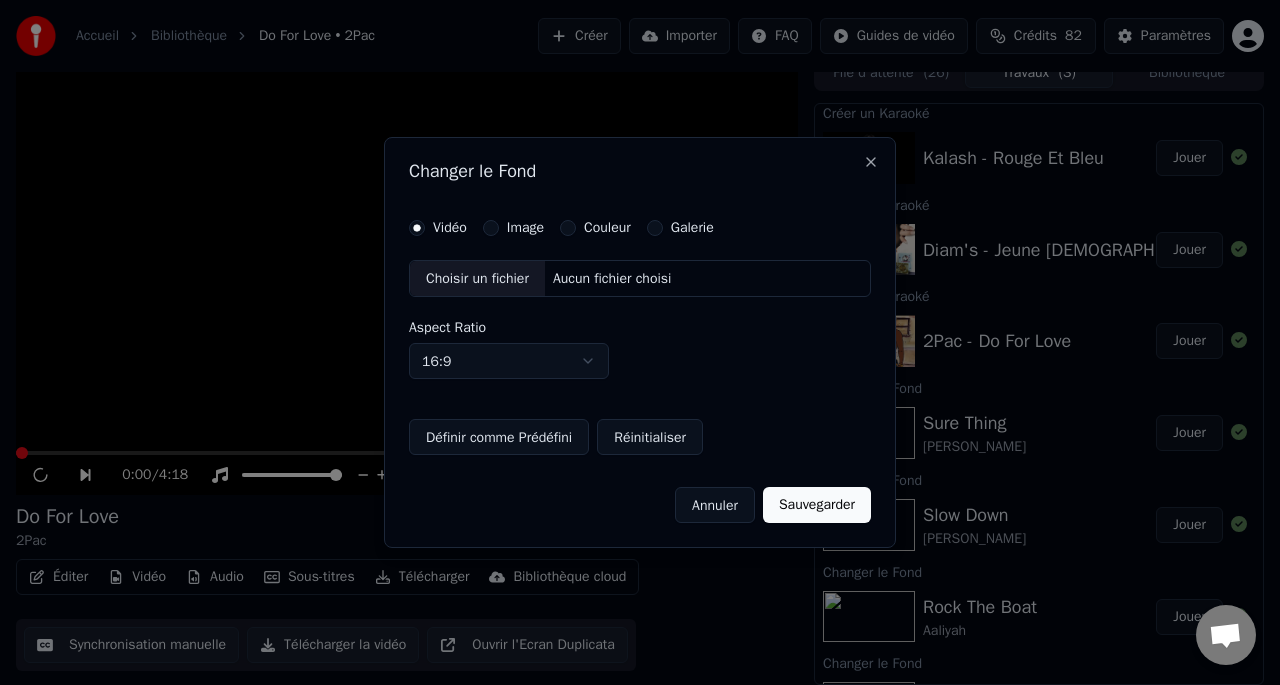click on "Couleur" at bounding box center [568, 228] 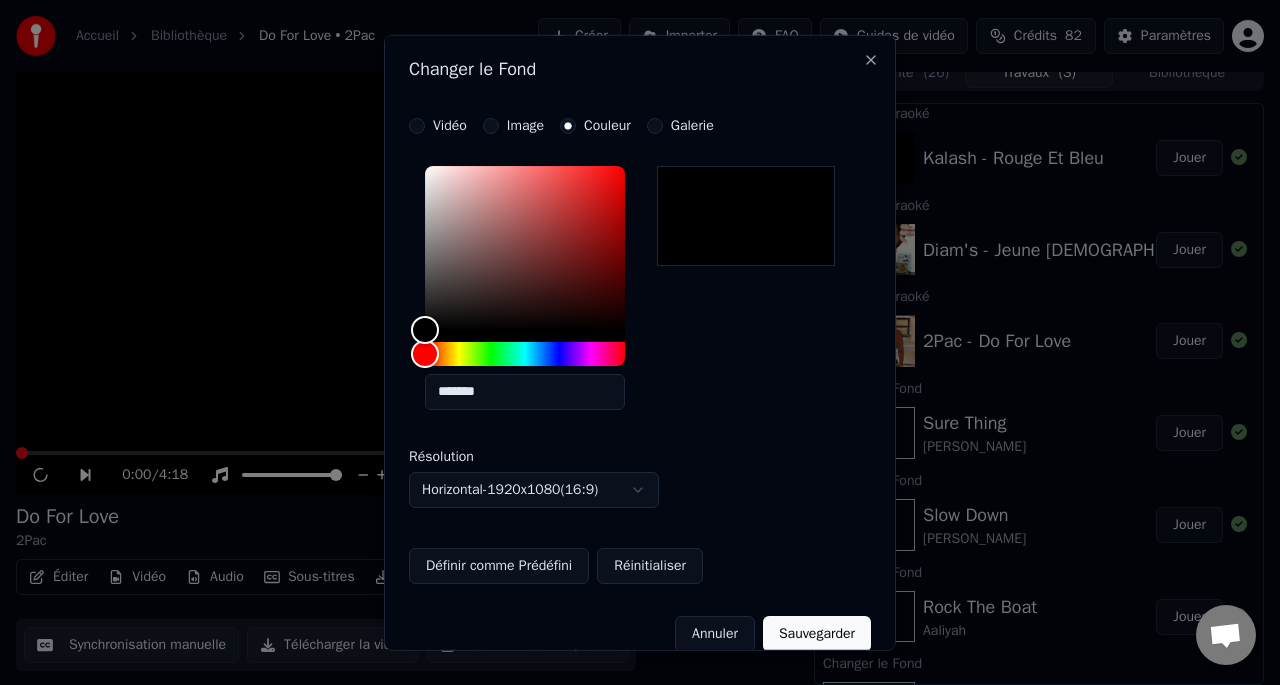 click on "Sauvegarder" at bounding box center [817, 633] 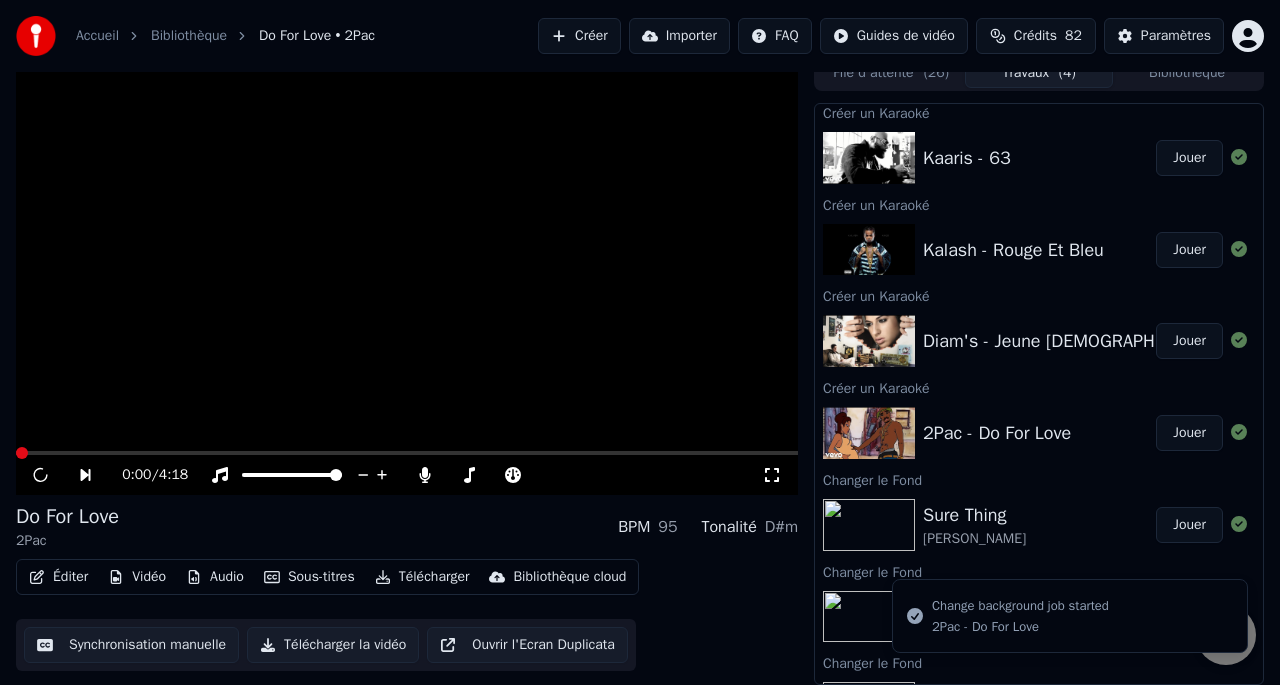 scroll, scrollTop: 1472, scrollLeft: 0, axis: vertical 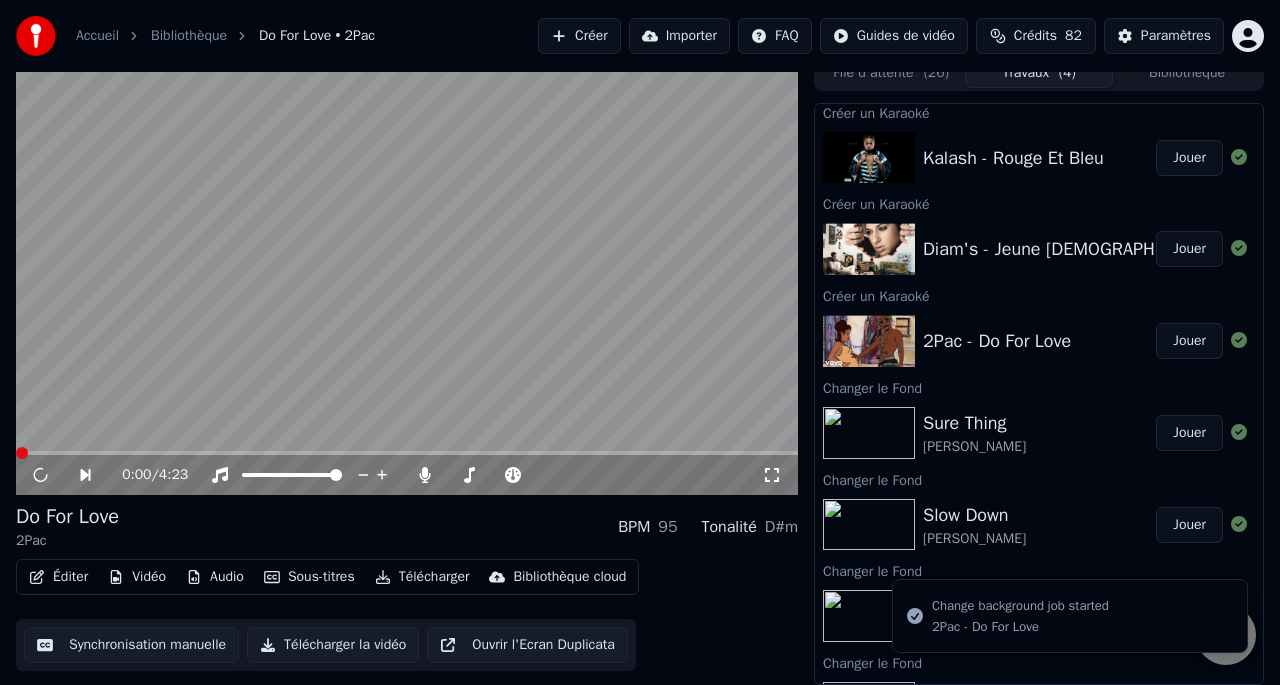 click on "Jouer" at bounding box center (1189, 249) 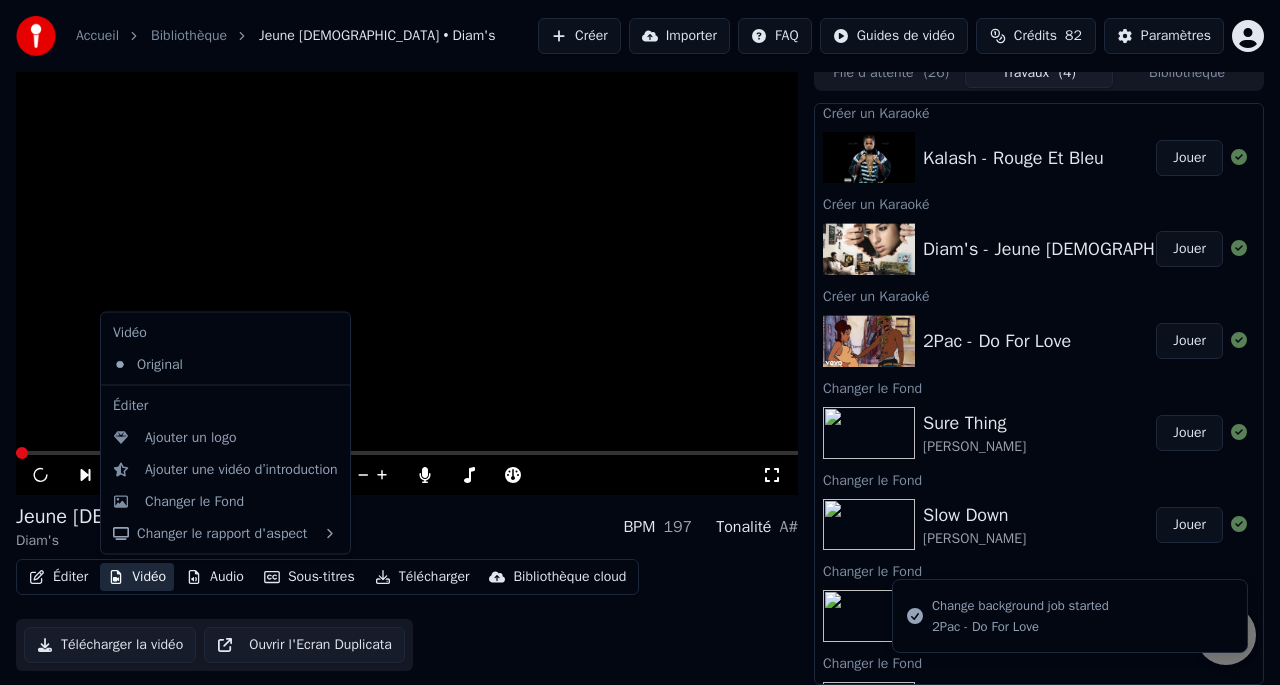 click on "Vidéo" at bounding box center (137, 577) 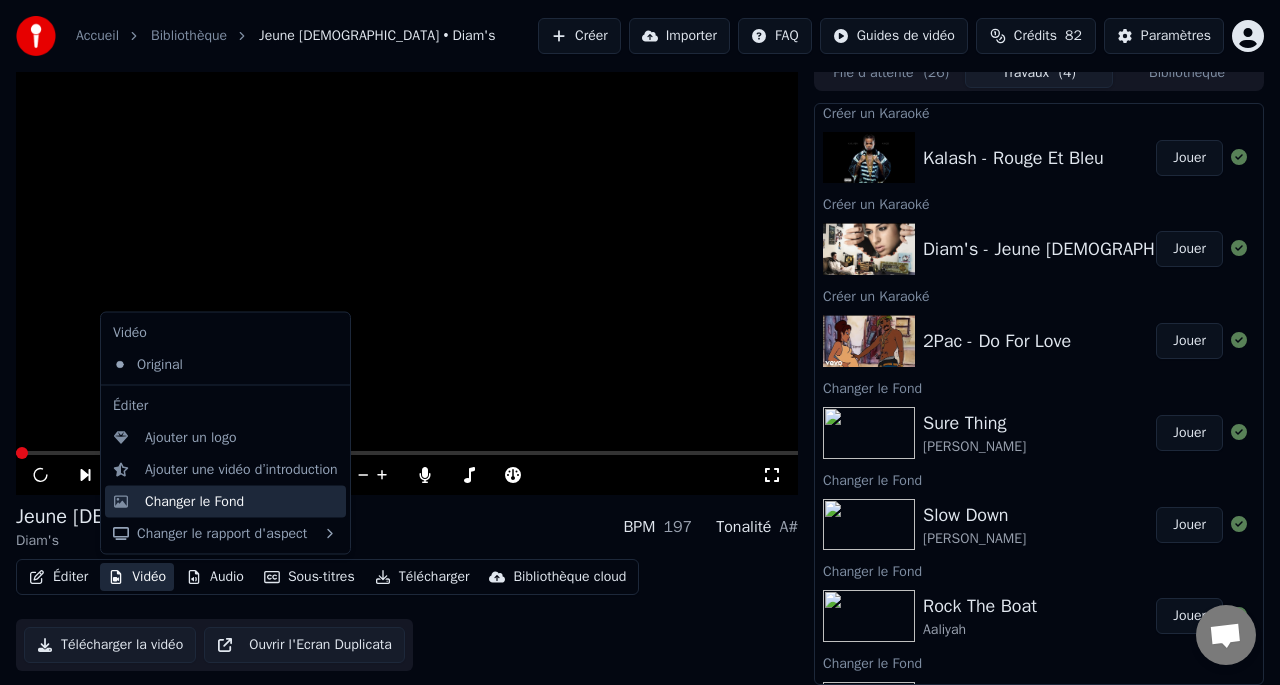 click on "Changer le Fond" at bounding box center [194, 501] 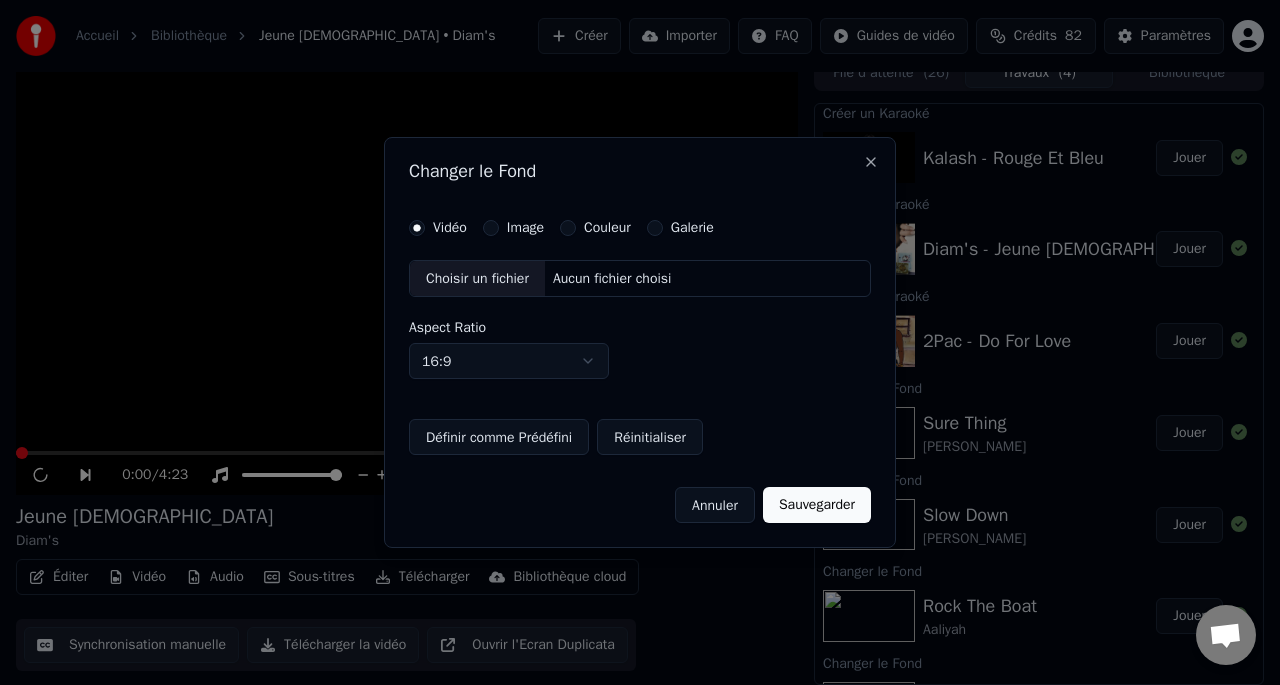 click on "Couleur" at bounding box center (568, 228) 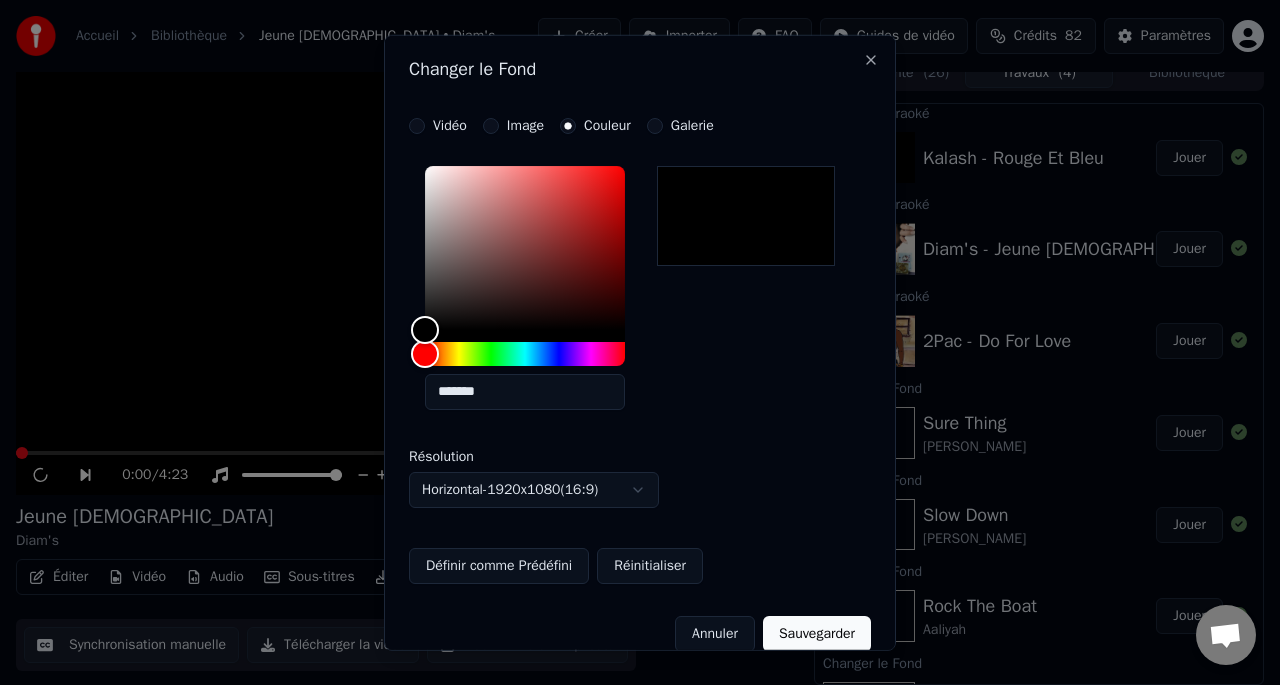 click on "Sauvegarder" at bounding box center [817, 633] 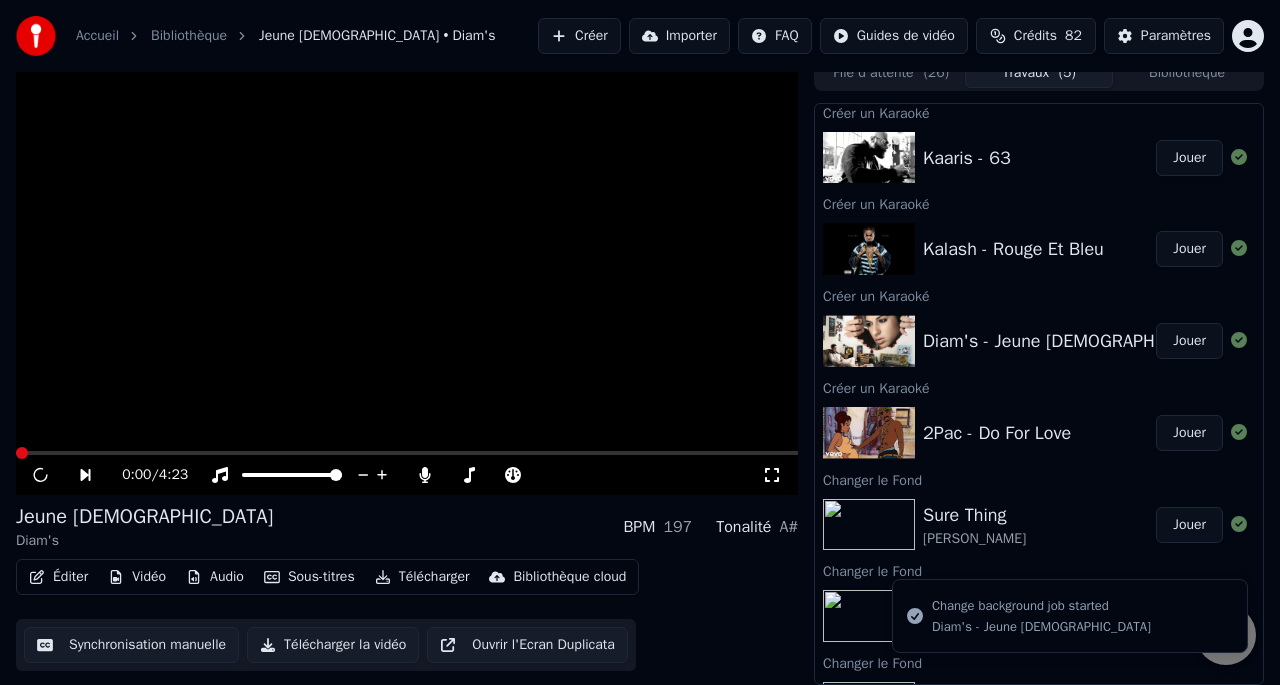 scroll, scrollTop: 1563, scrollLeft: 0, axis: vertical 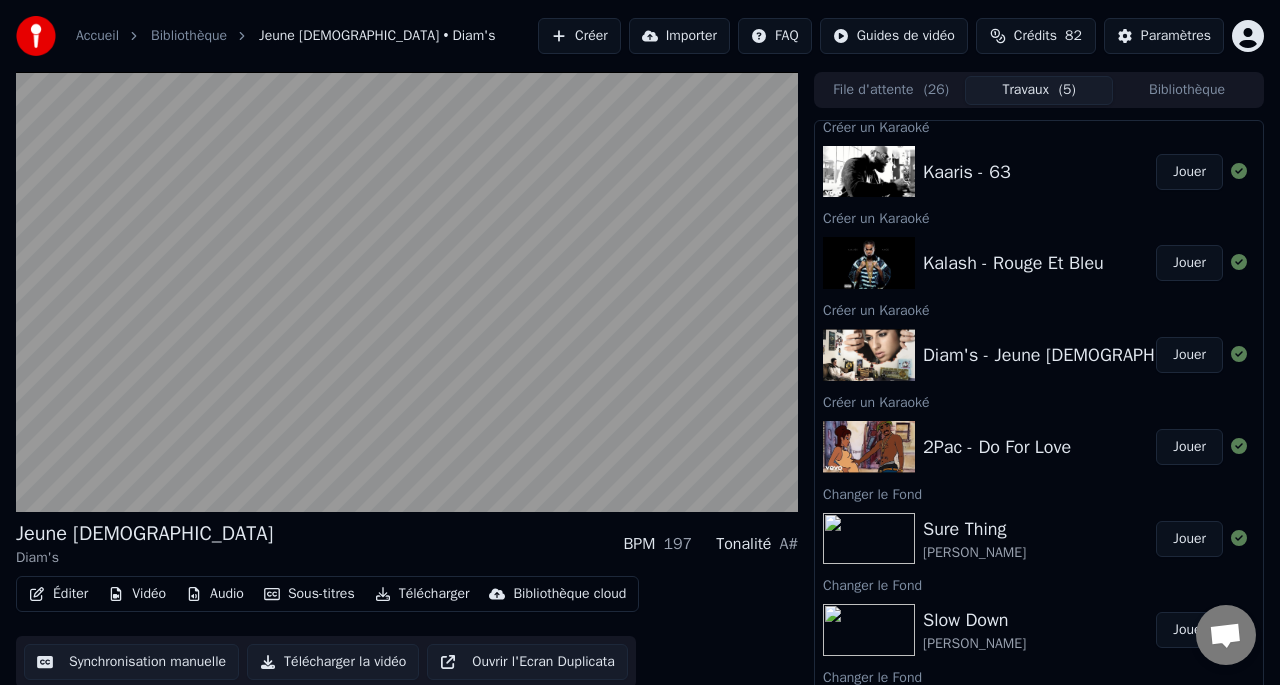 click on "Jouer" at bounding box center (1189, 263) 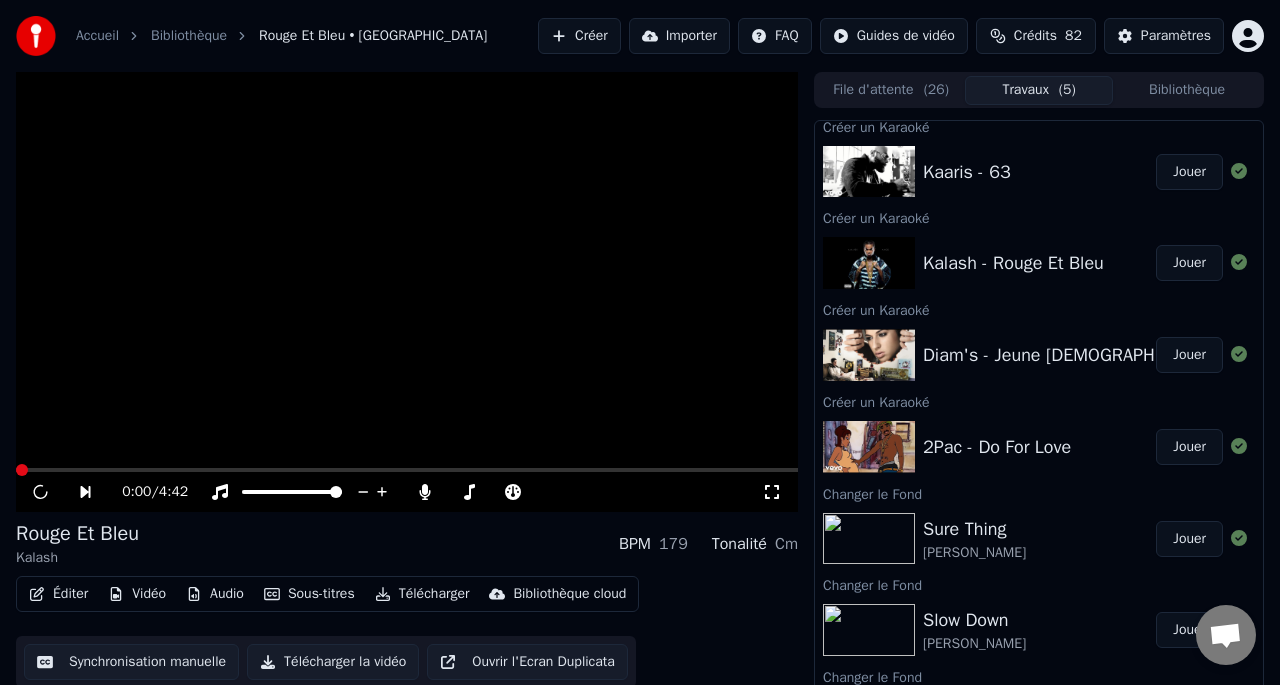scroll, scrollTop: 1480, scrollLeft: 0, axis: vertical 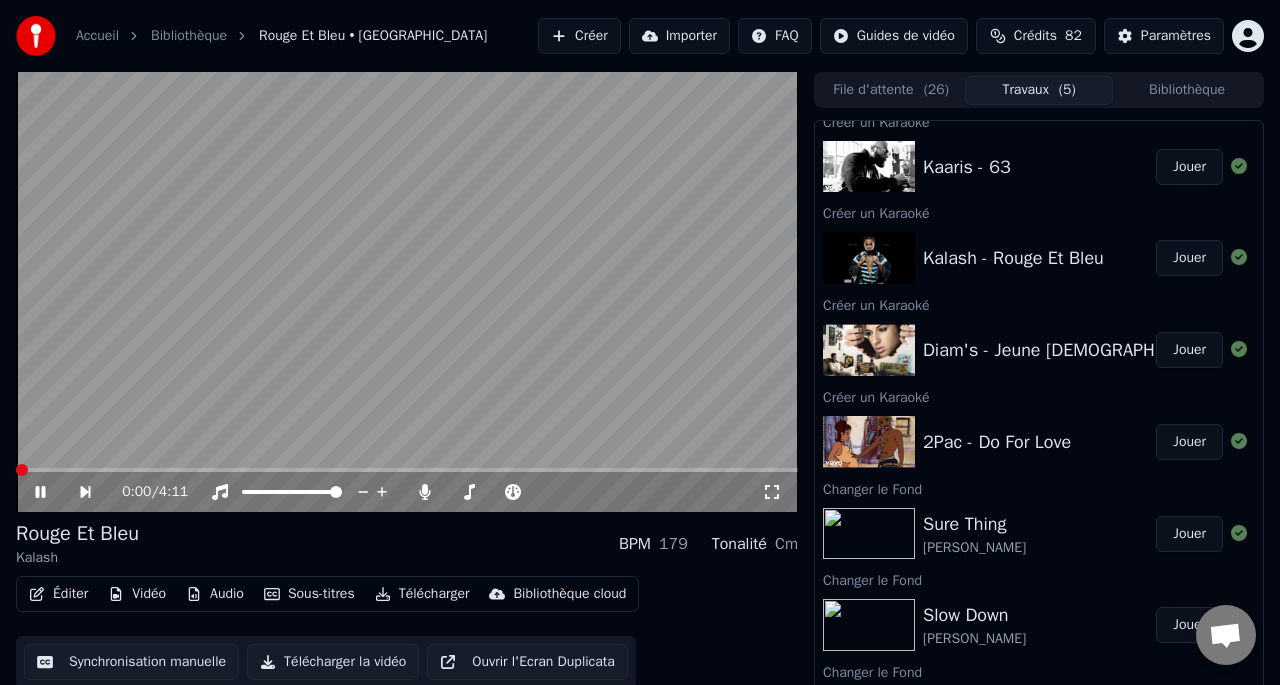 click 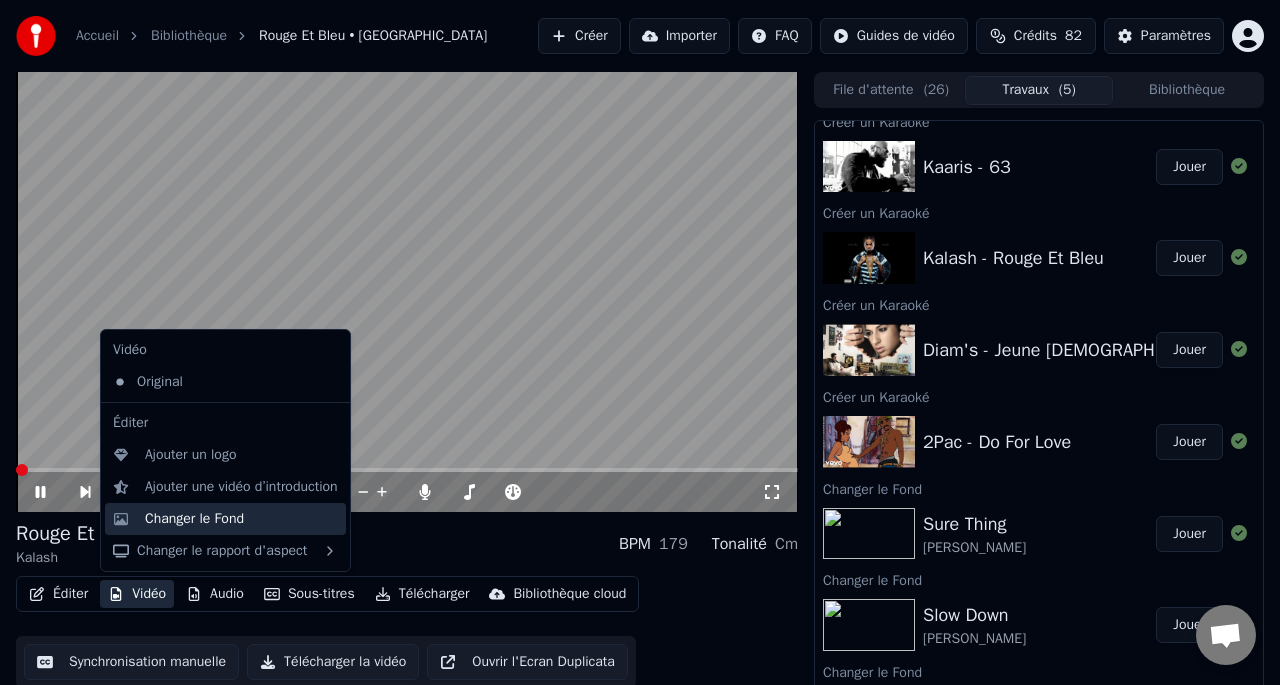 click on "Changer le Fond" at bounding box center (194, 519) 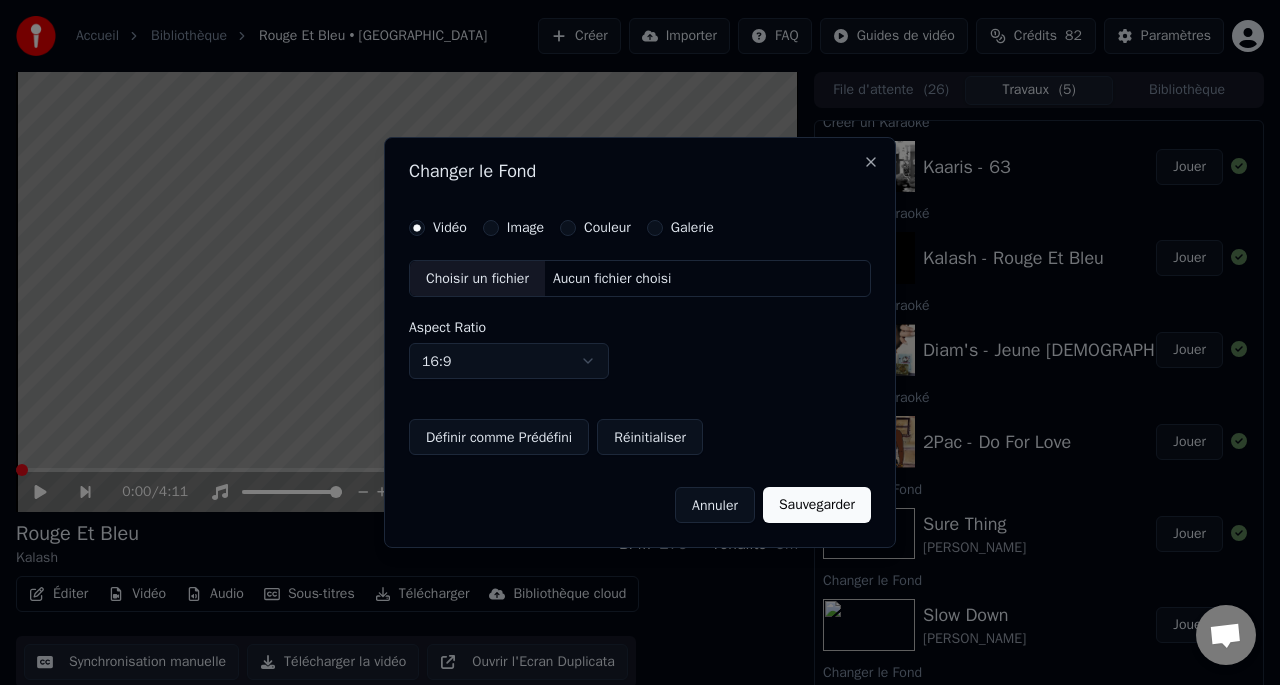 click on "Couleur" at bounding box center [607, 228] 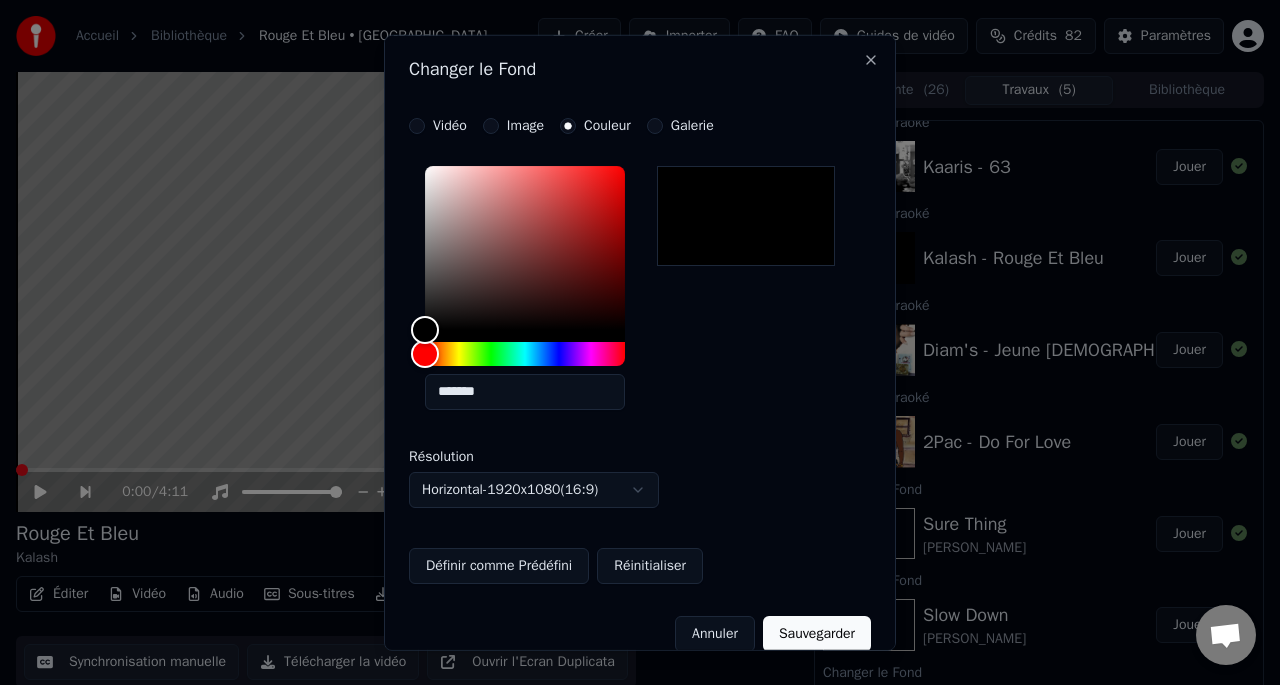 click on "Sauvegarder" at bounding box center (817, 633) 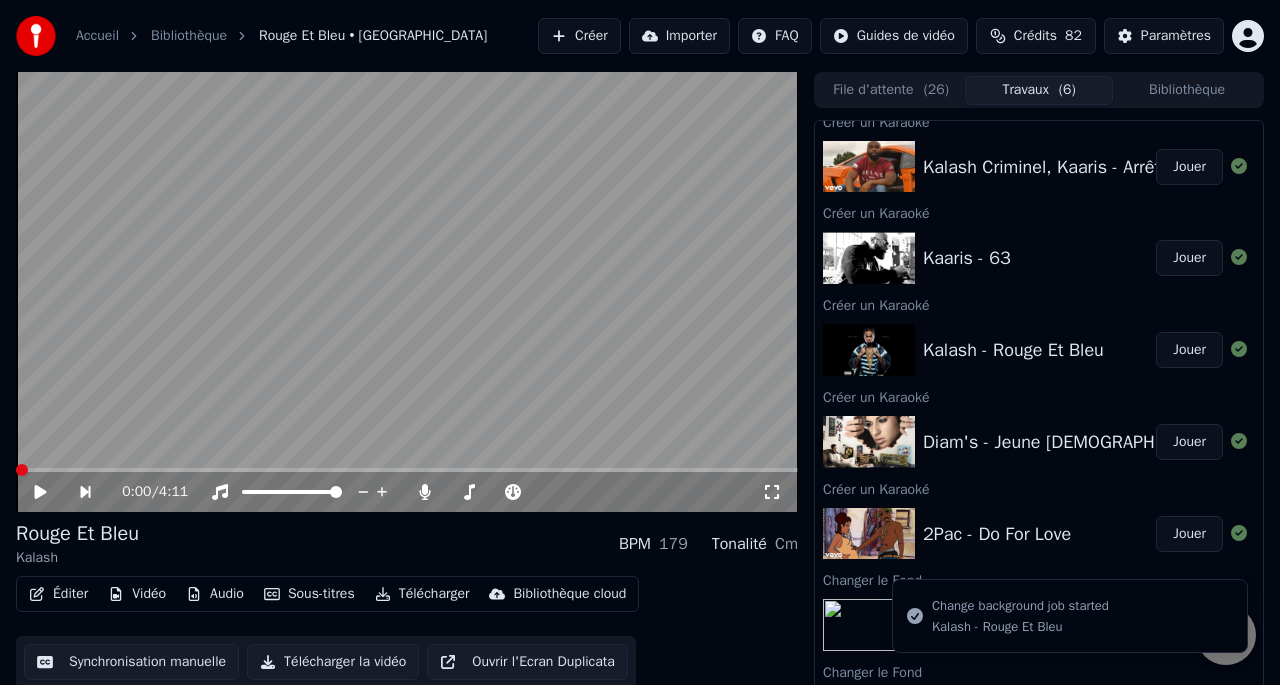 scroll, scrollTop: 1571, scrollLeft: 0, axis: vertical 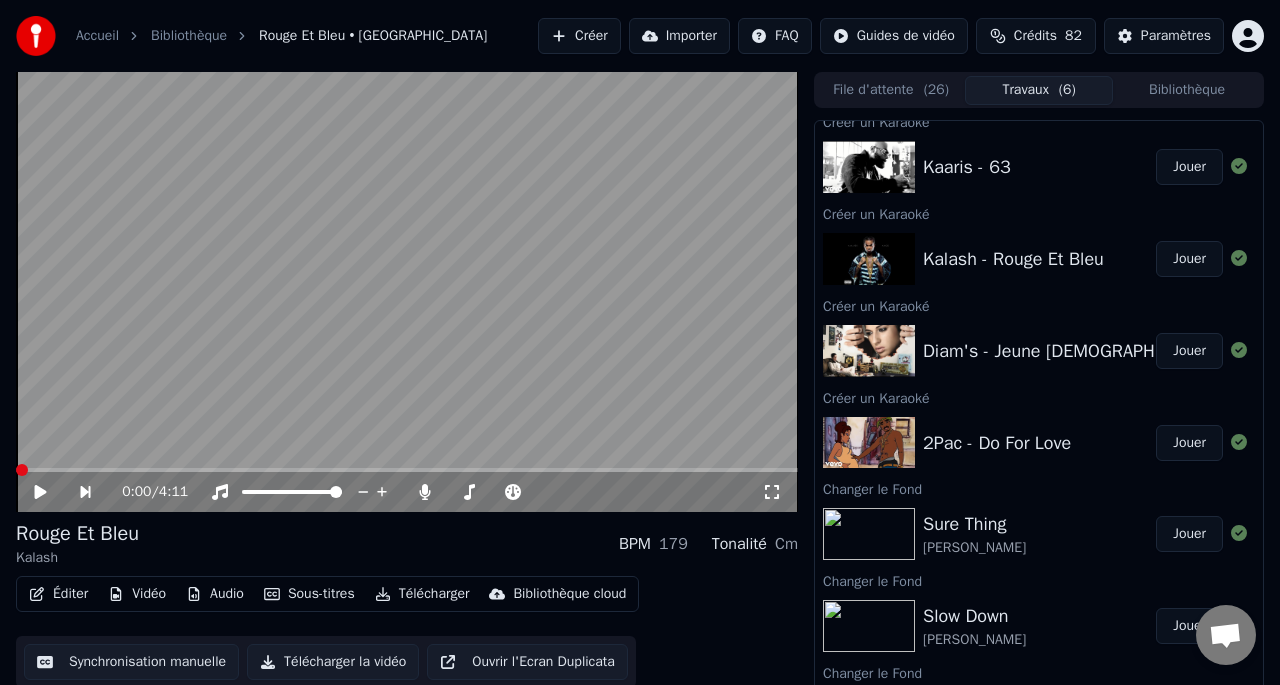 click on "Jouer" at bounding box center (1189, 167) 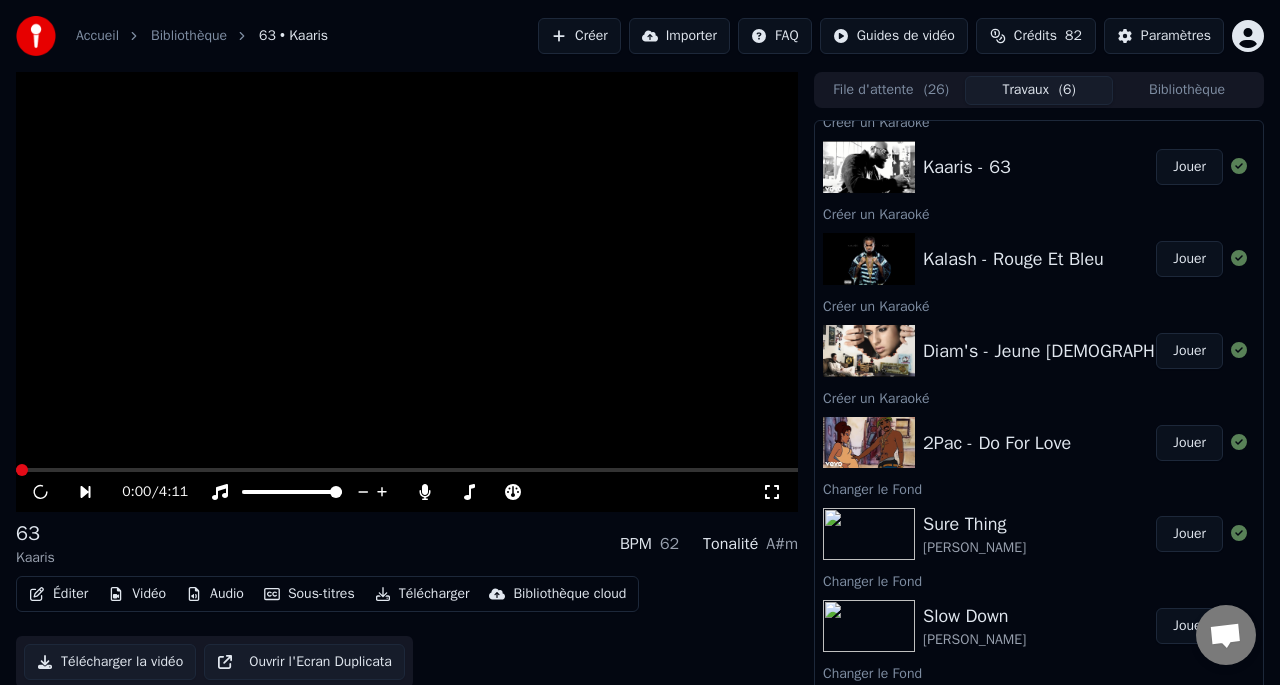 scroll, scrollTop: 1503, scrollLeft: 0, axis: vertical 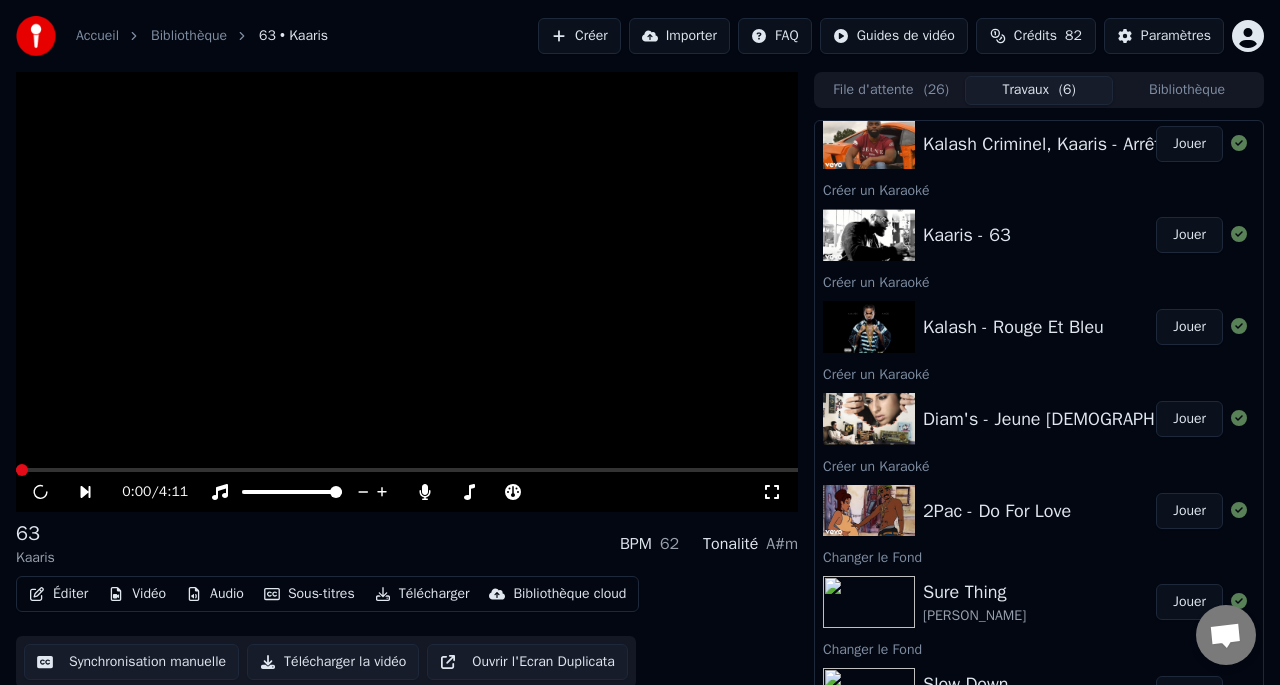 click on "Vidéo" at bounding box center (137, 594) 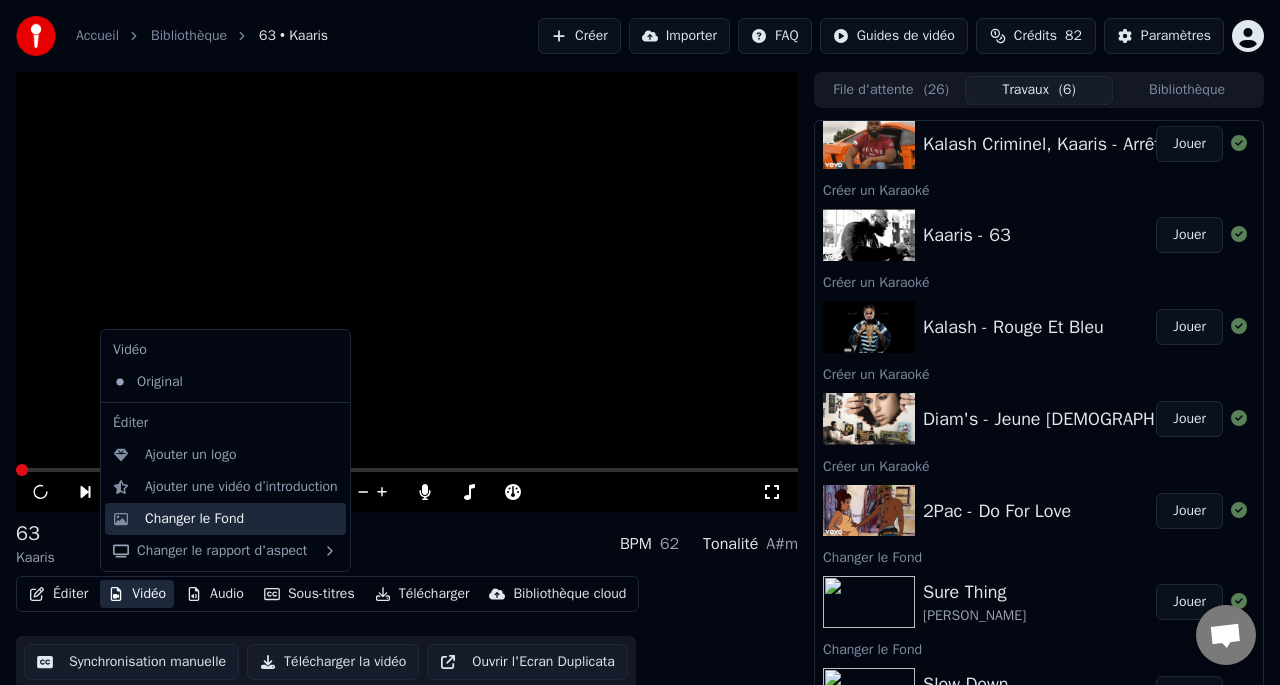 click on "Changer le Fond" at bounding box center [194, 519] 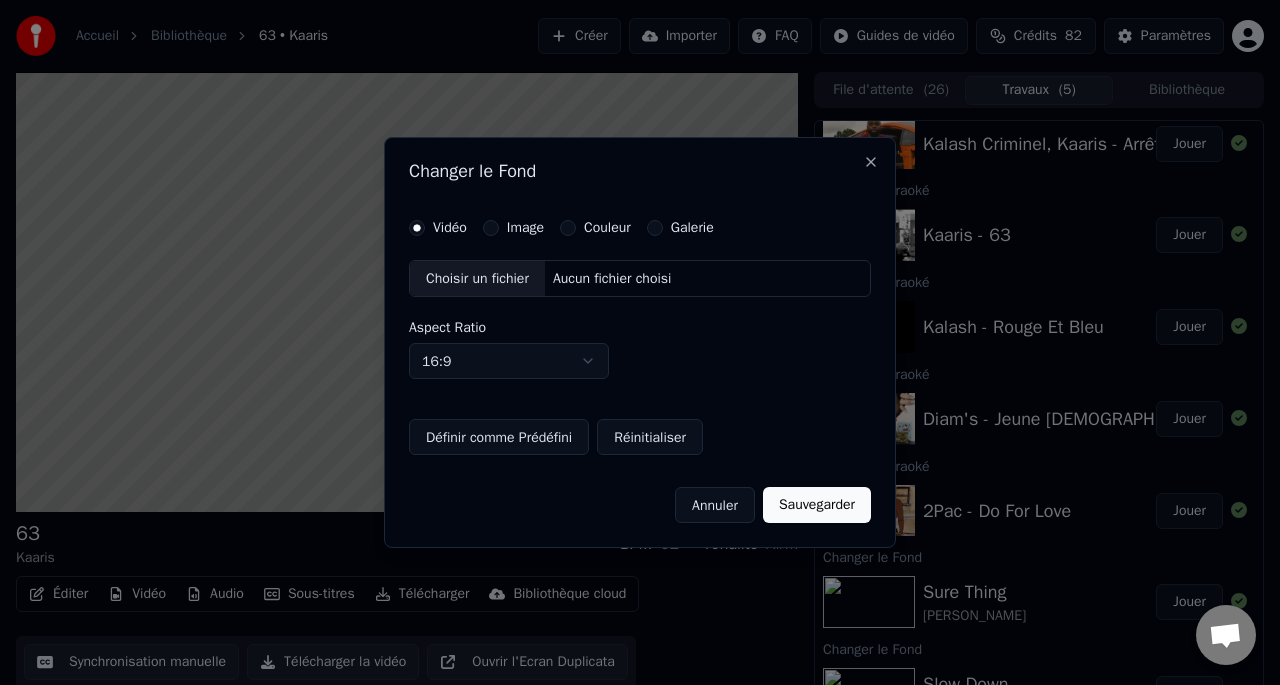 click on "Couleur" at bounding box center (568, 228) 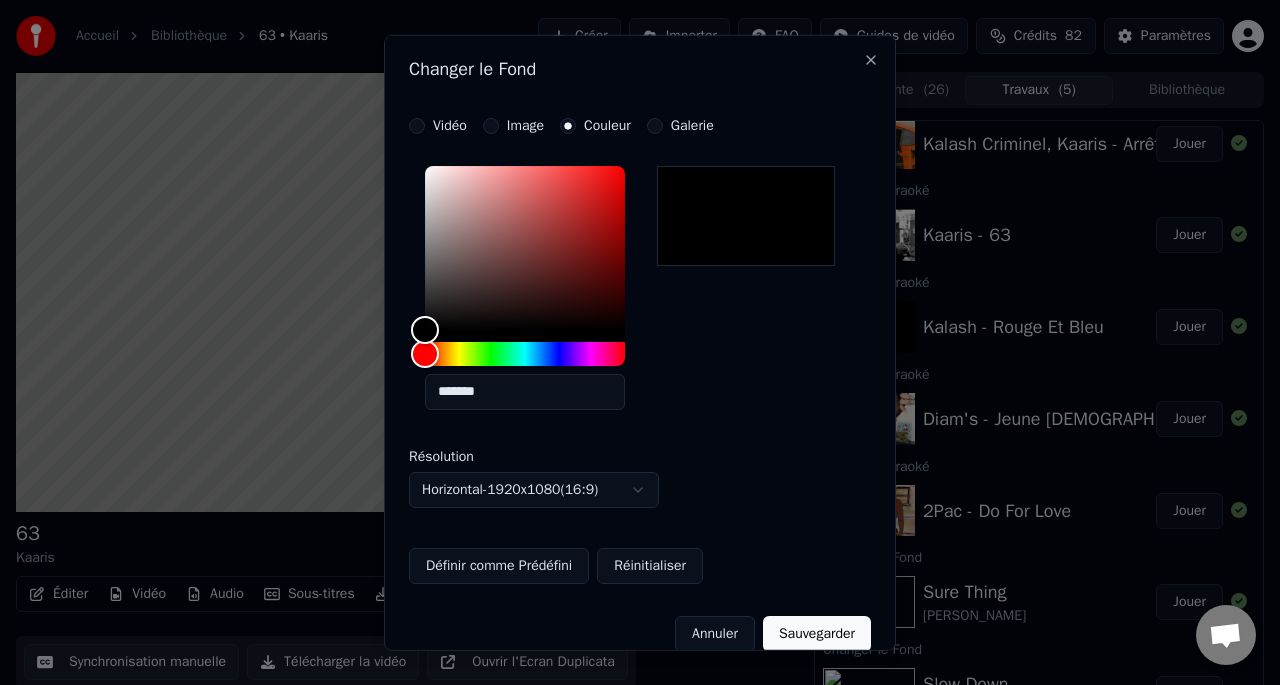 click on "Sauvegarder" at bounding box center (817, 633) 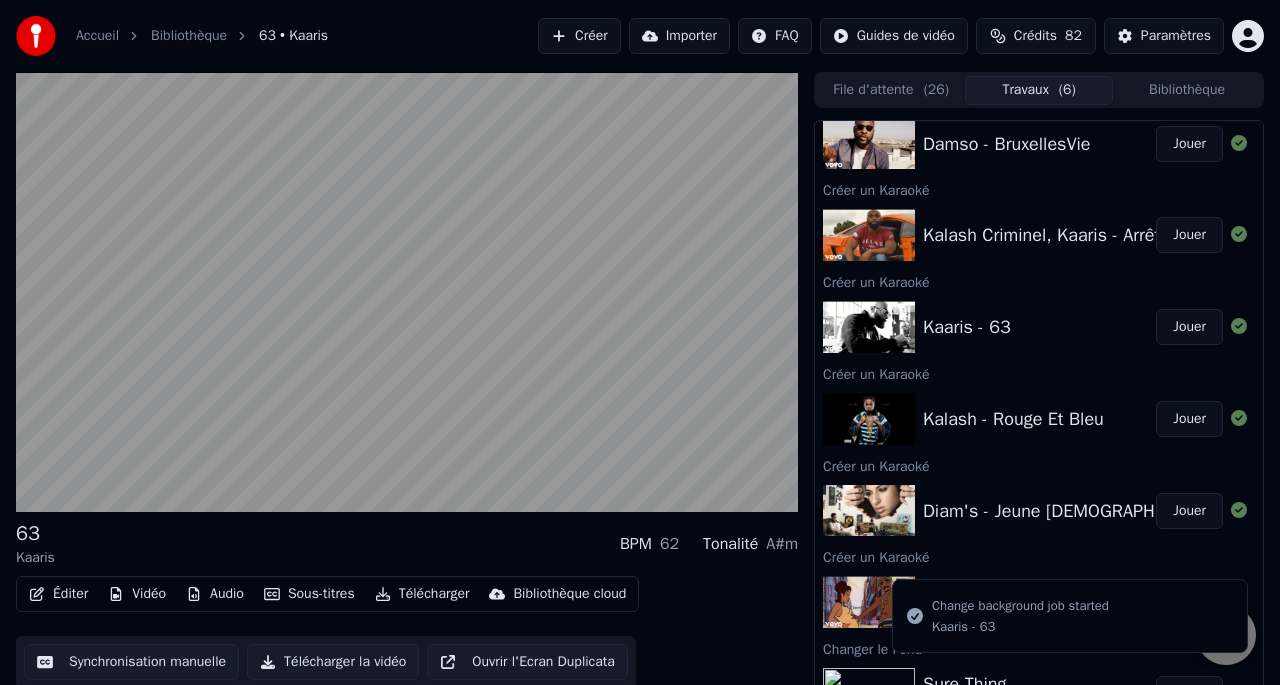 scroll, scrollTop: 1595, scrollLeft: 0, axis: vertical 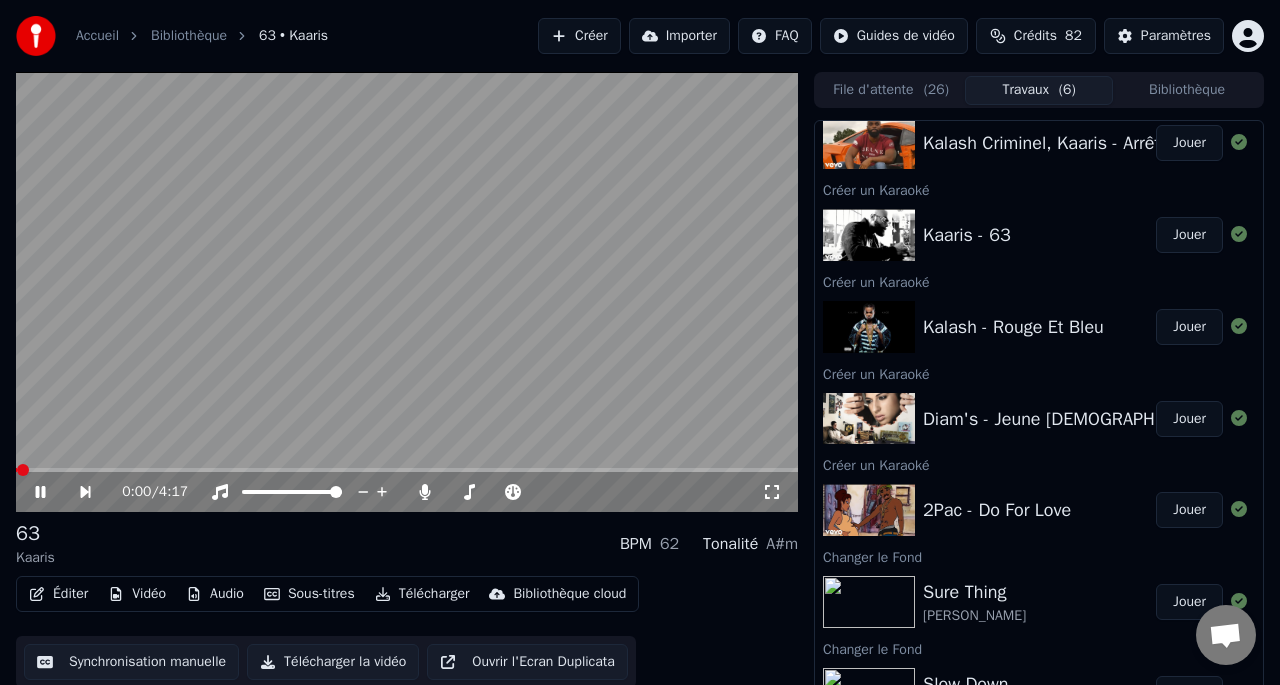 click 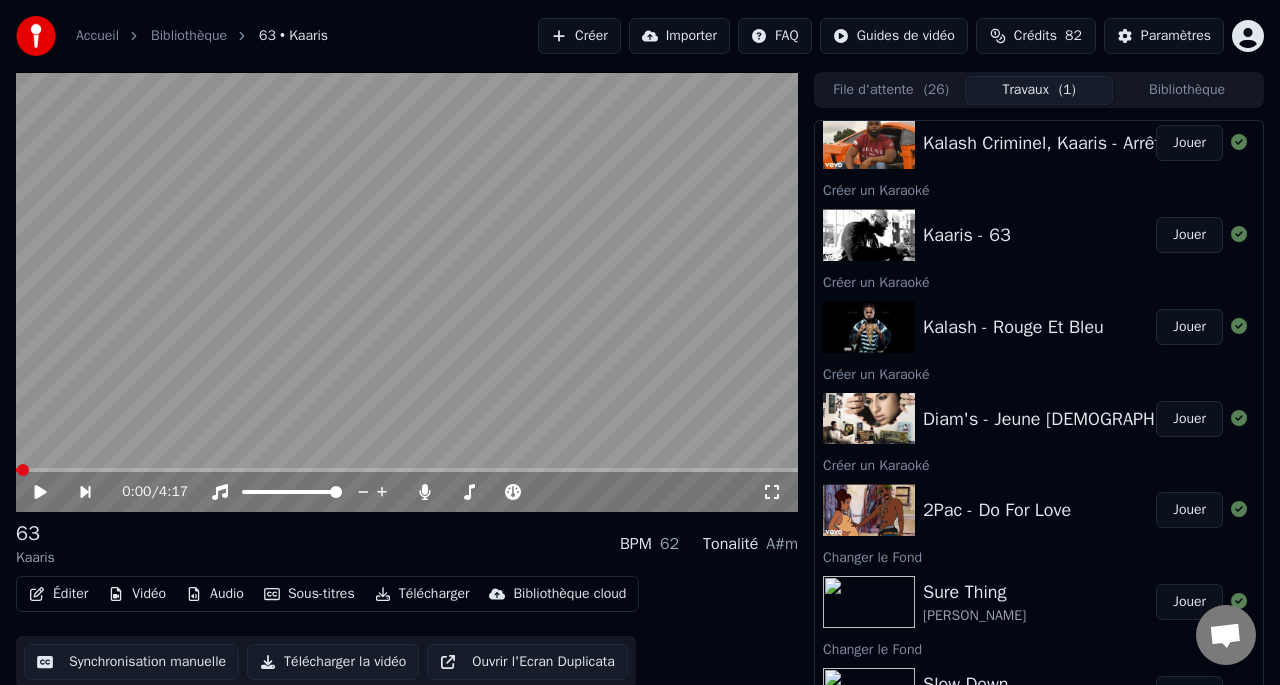 scroll, scrollTop: 1471, scrollLeft: 0, axis: vertical 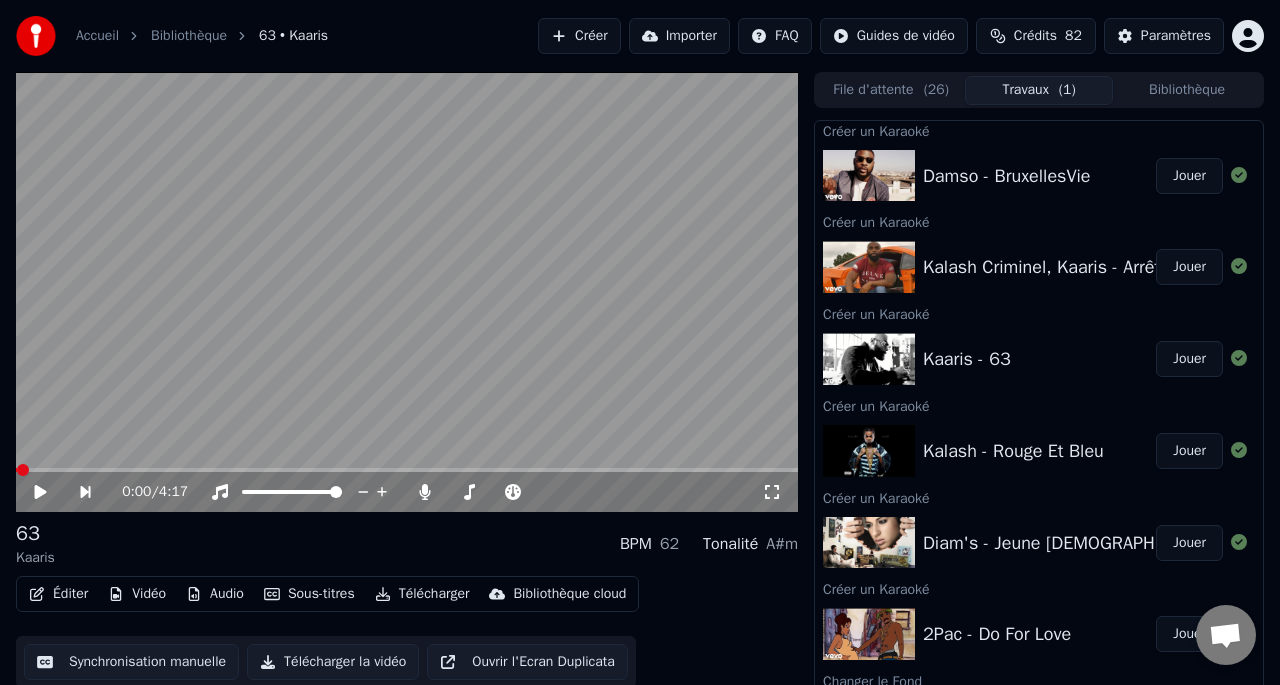 click on "Kalash Criminel, Kaaris - Arrêt du cœur" at bounding box center [1077, 267] 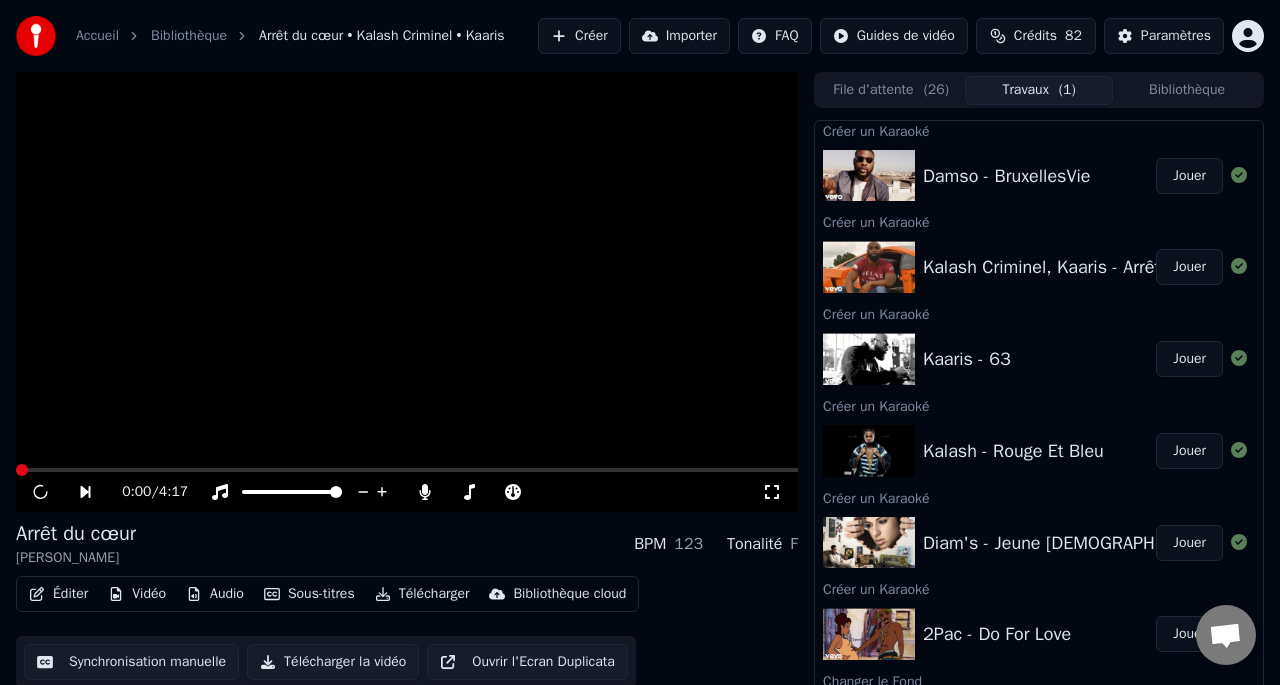 click on "Vidéo" at bounding box center [137, 594] 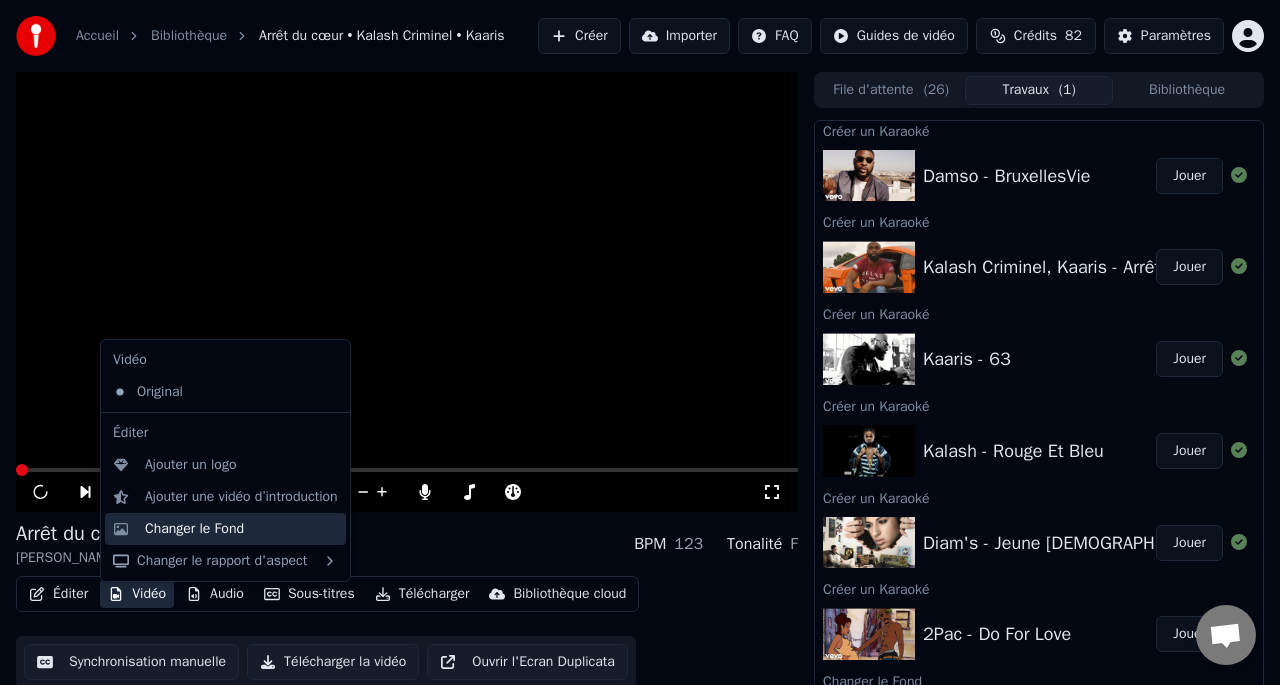 click on "Changer le Fond" at bounding box center (194, 529) 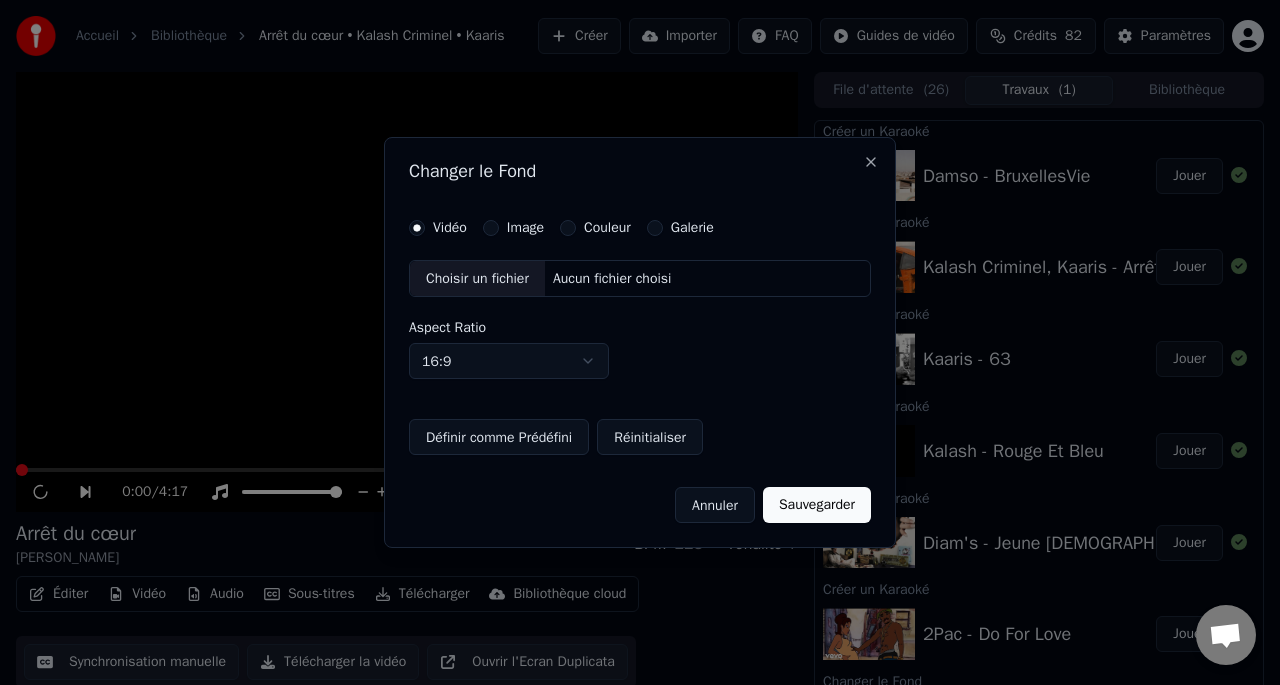 click on "Couleur" at bounding box center (568, 228) 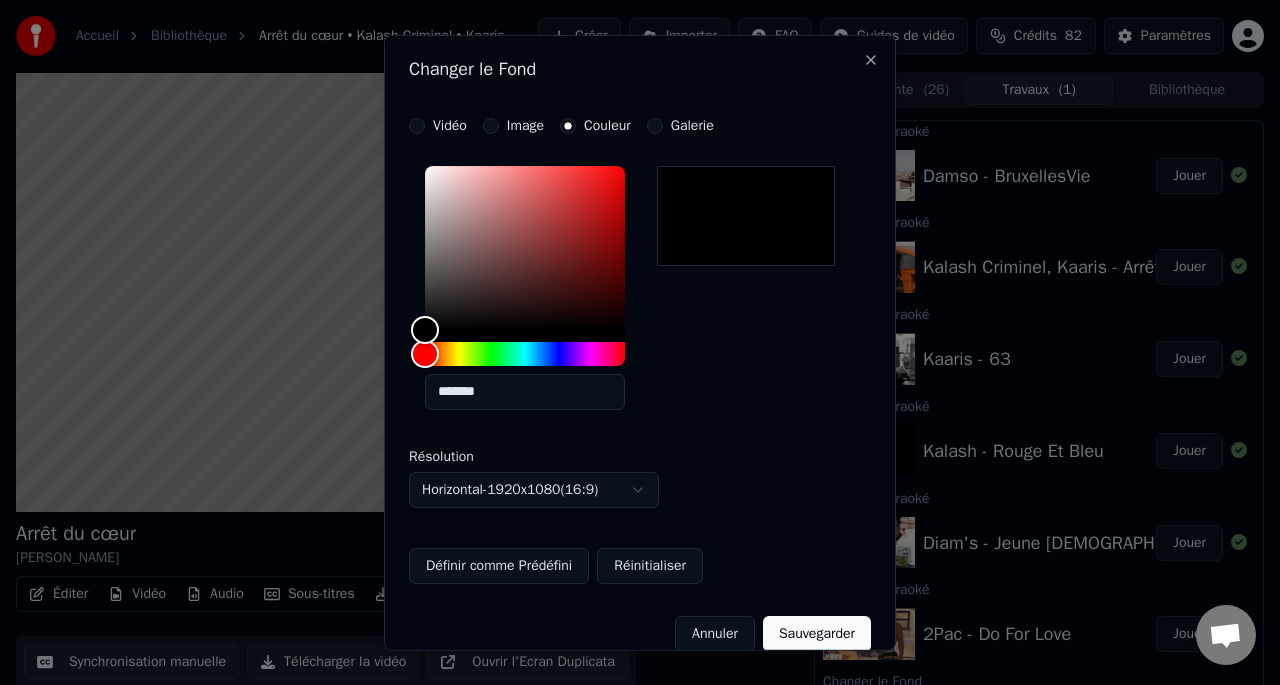 click on "Sauvegarder" at bounding box center (817, 633) 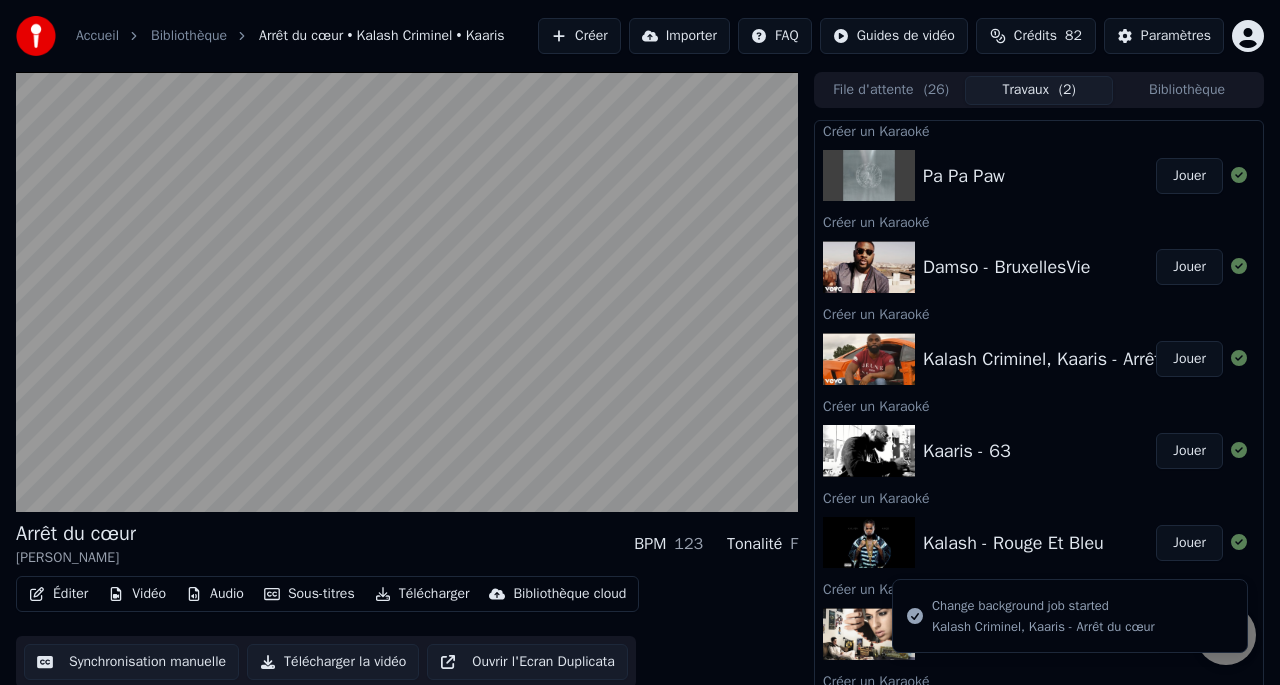 scroll, scrollTop: 1562, scrollLeft: 0, axis: vertical 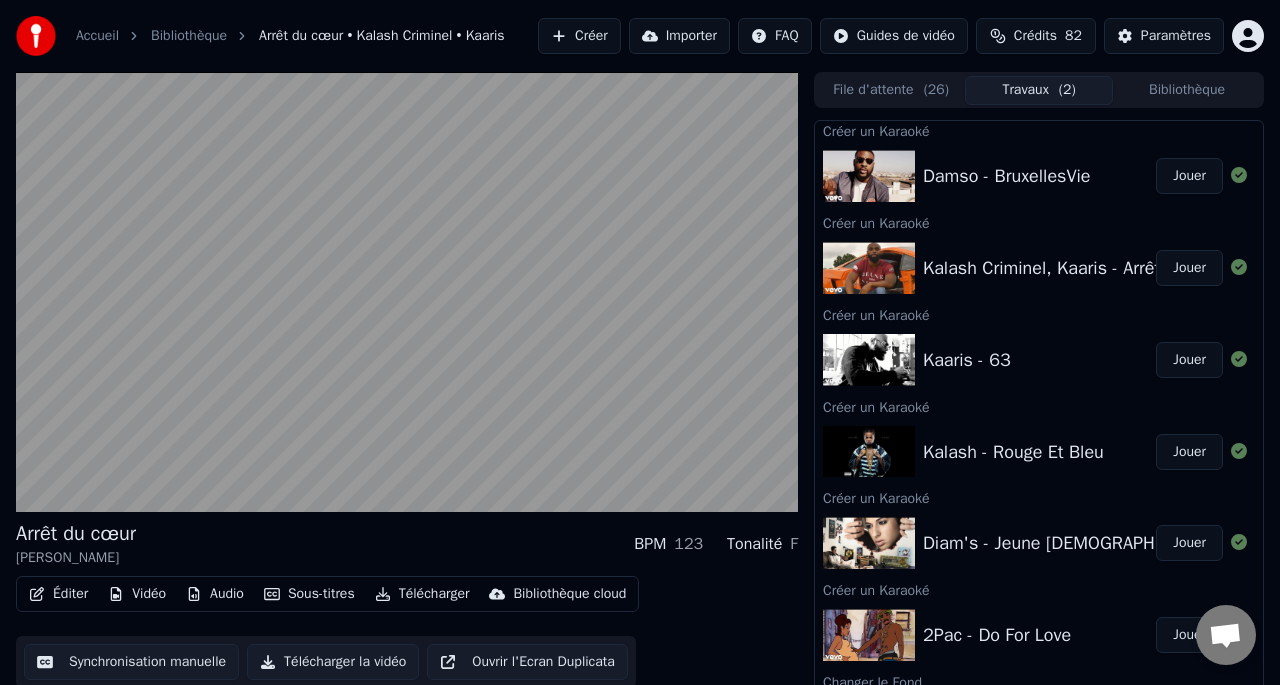 click on "Jouer" at bounding box center [1189, 176] 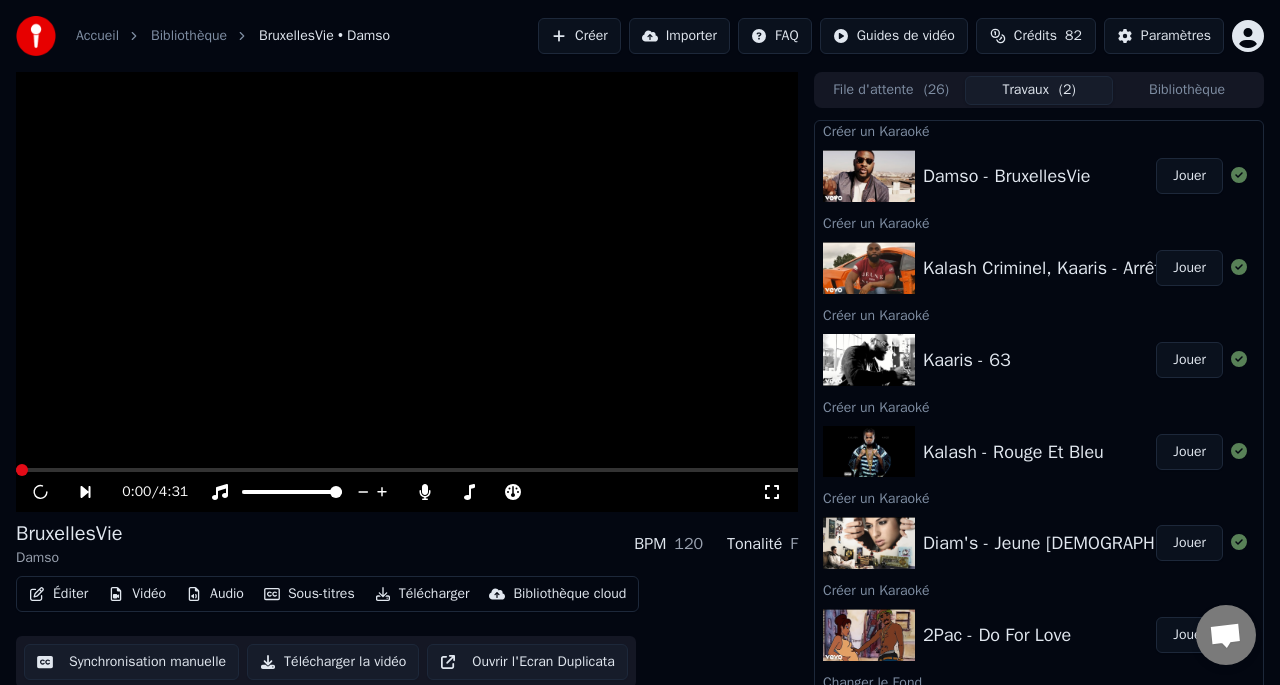 click on "Vidéo" at bounding box center (137, 594) 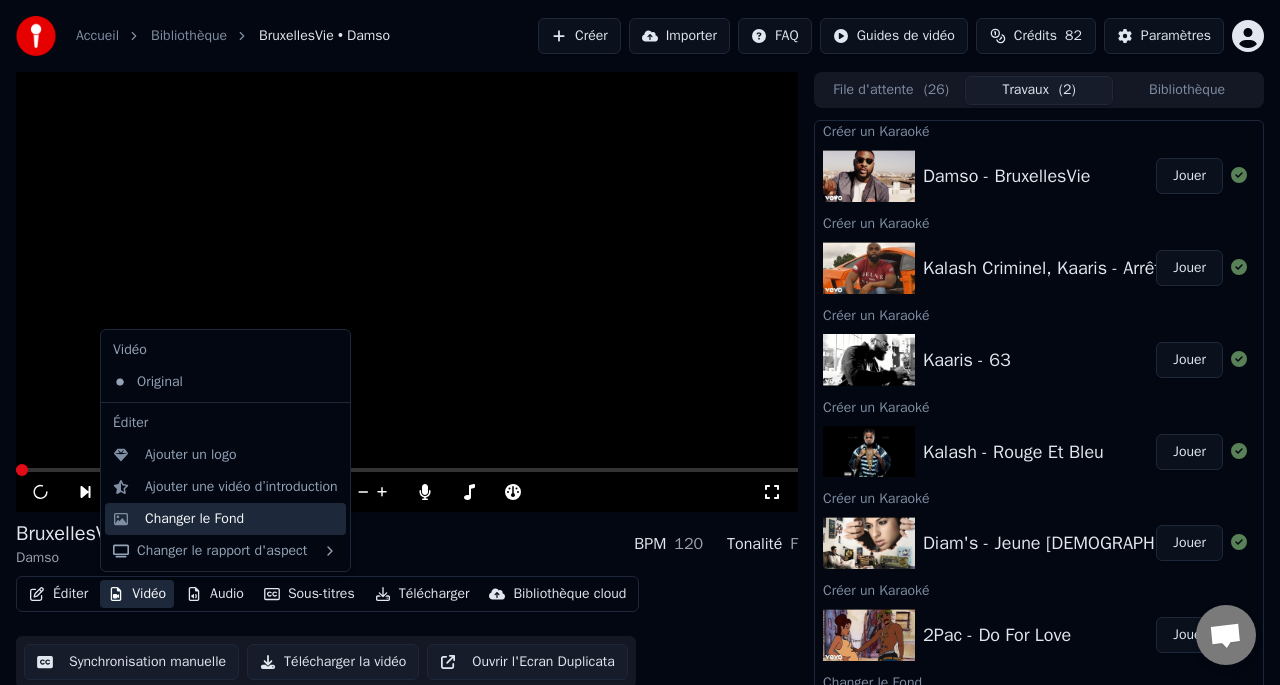 click on "Changer le Fond" at bounding box center (194, 519) 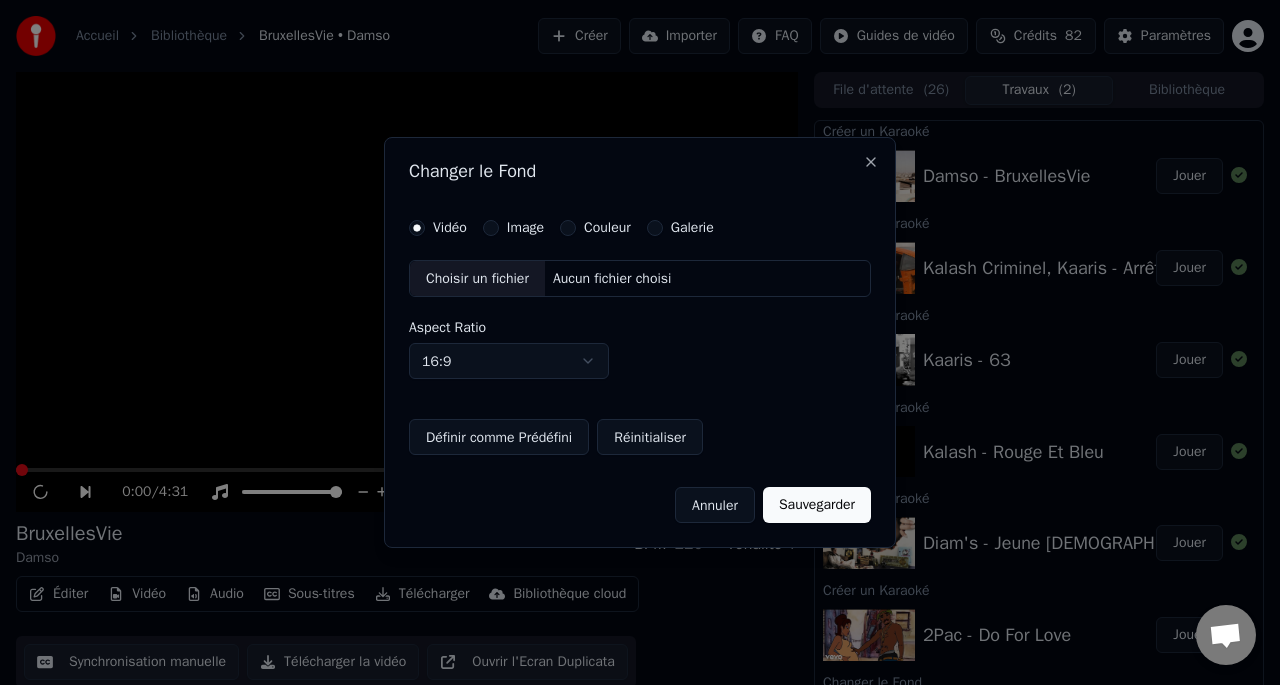 click on "Couleur" at bounding box center (568, 228) 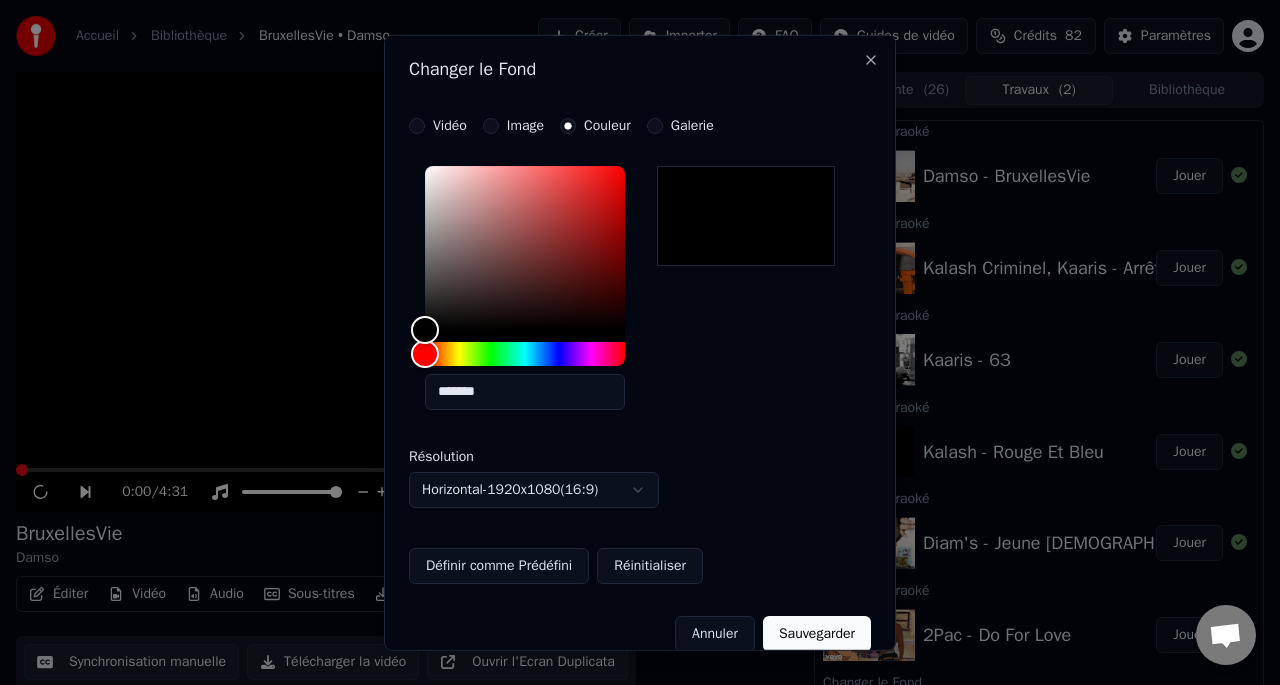 click on "Sauvegarder" at bounding box center [817, 633] 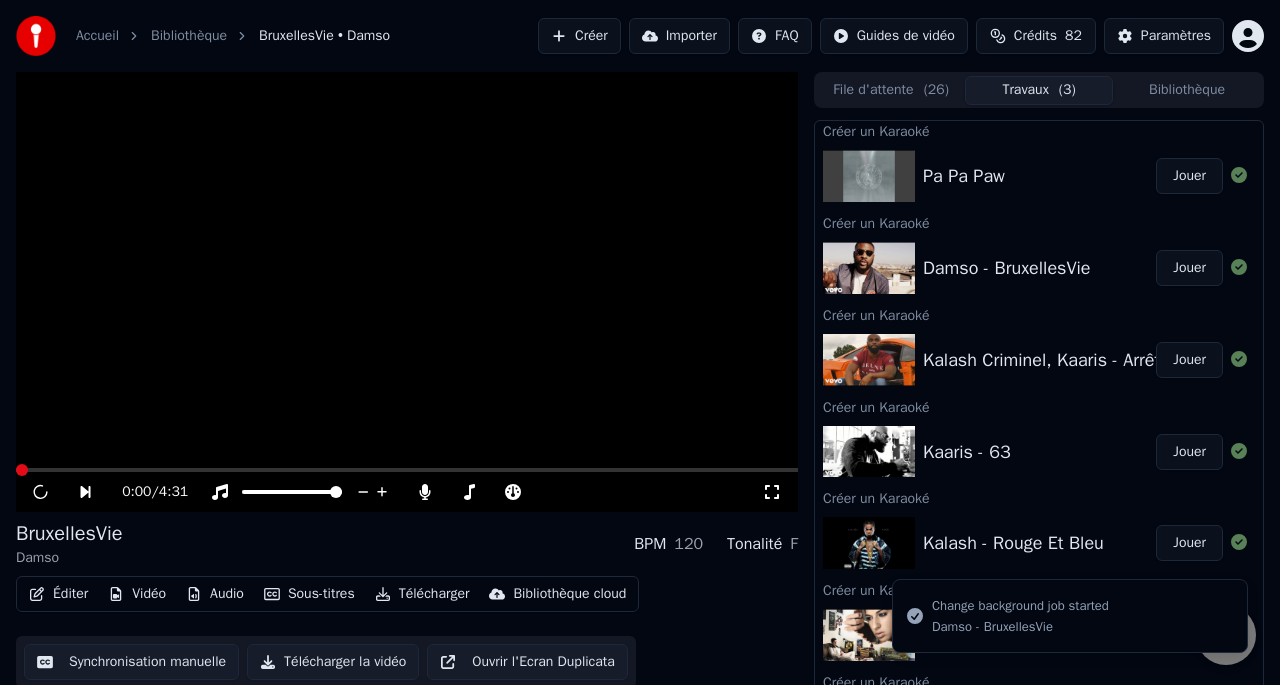 scroll, scrollTop: 1479, scrollLeft: 0, axis: vertical 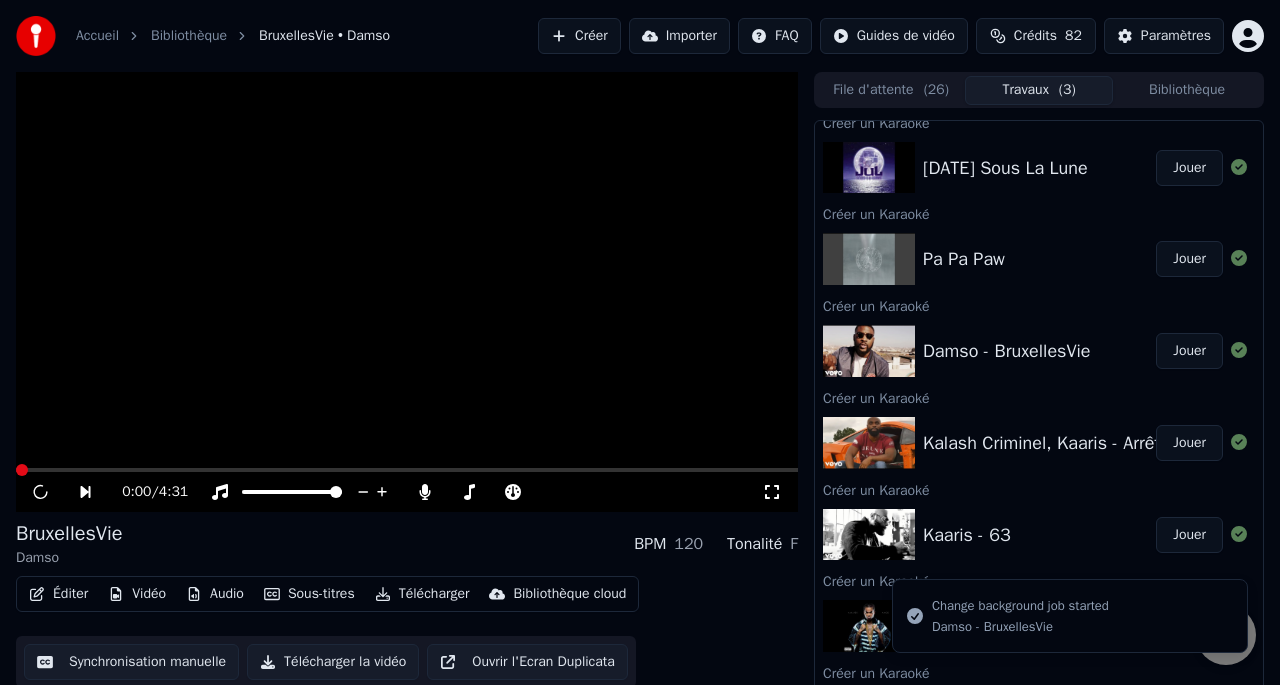 click on "Jouer" at bounding box center [1189, 259] 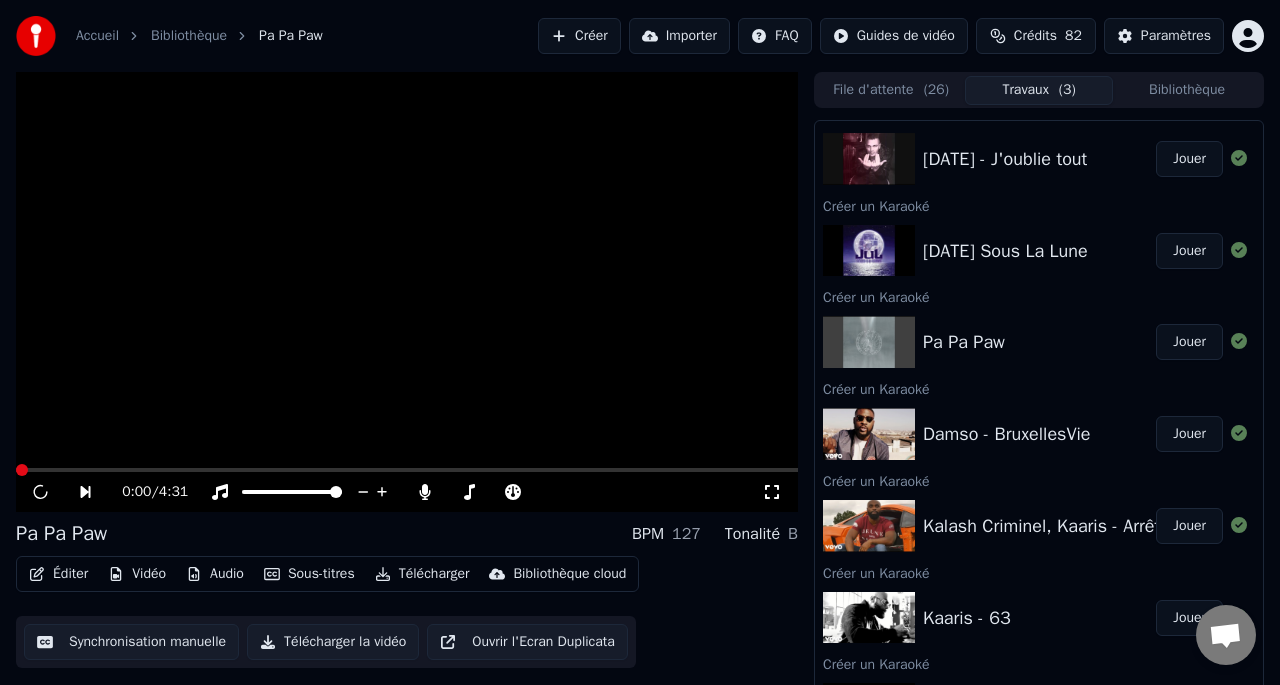 click on "Vidéo" at bounding box center [137, 574] 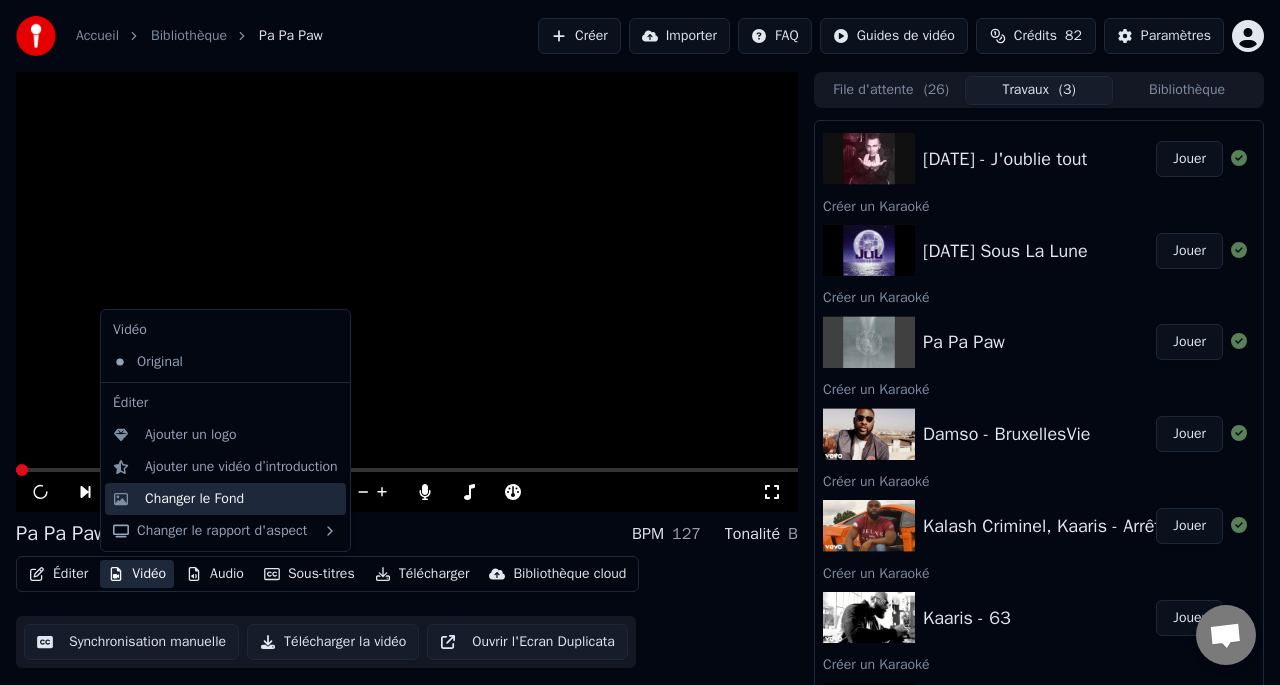 click on "Changer le Fond" at bounding box center [194, 499] 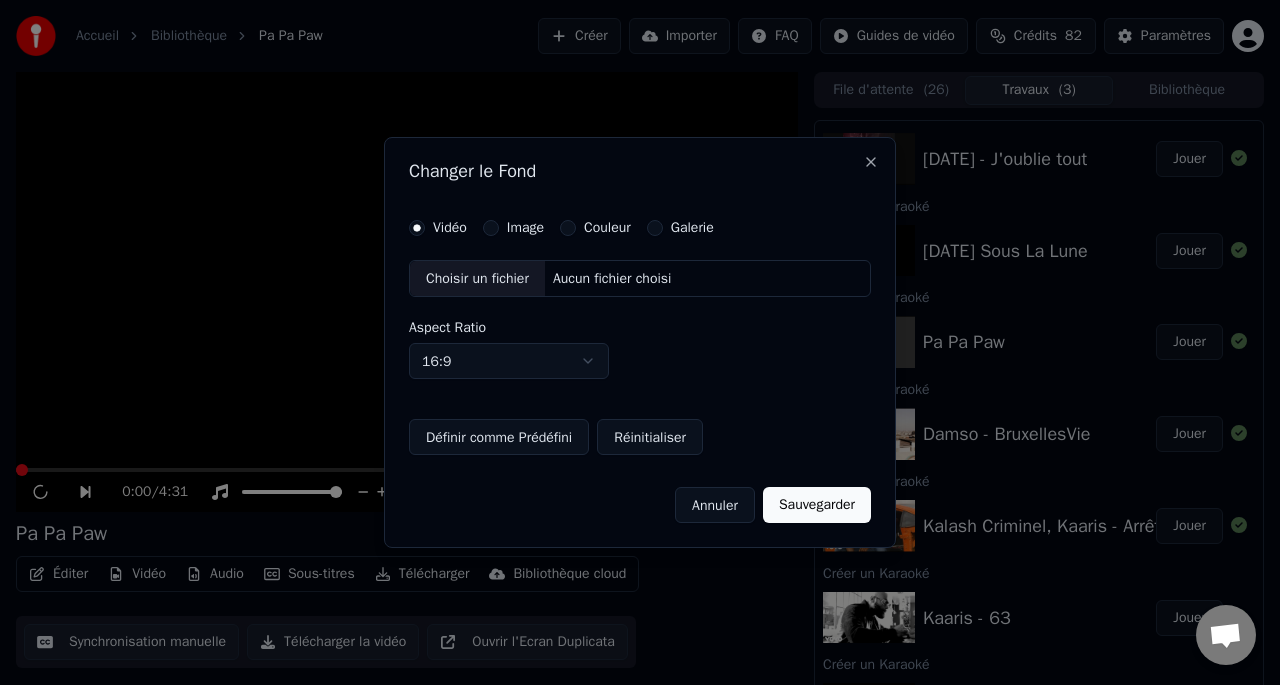 click on "Couleur" at bounding box center [568, 228] 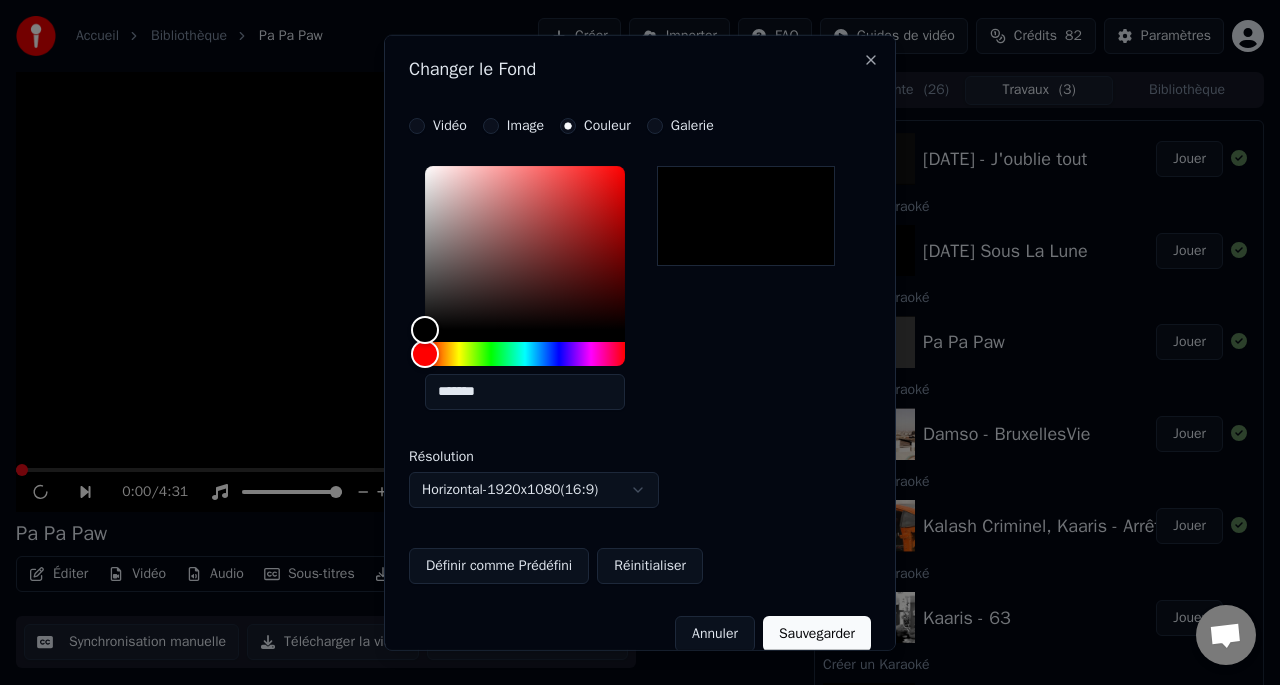 click on "Sauvegarder" at bounding box center [817, 633] 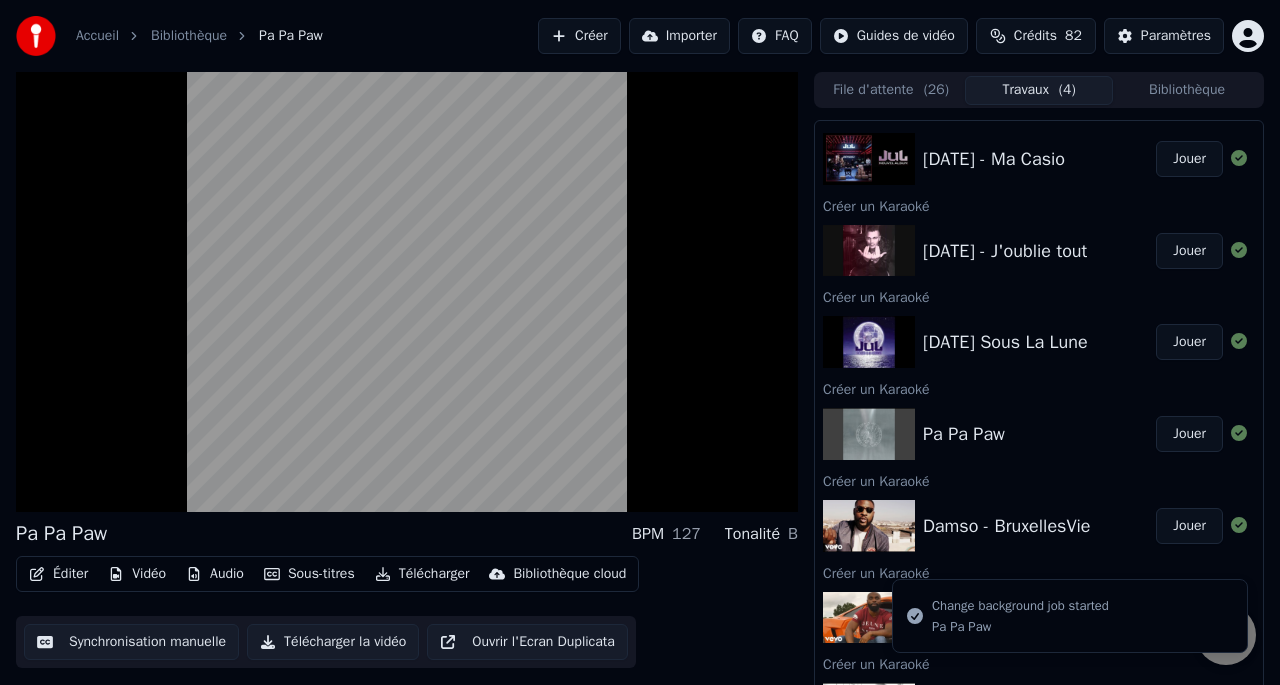 scroll, scrollTop: 1488, scrollLeft: 0, axis: vertical 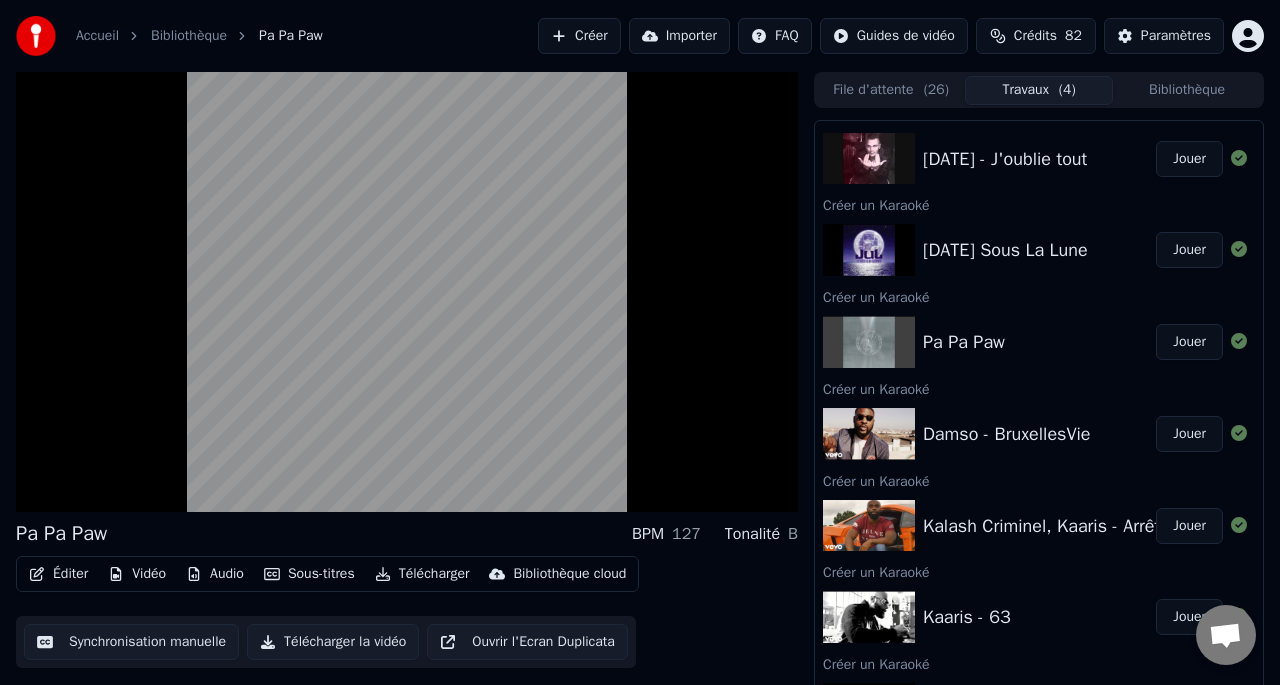 click on "Jouer" at bounding box center (1189, 250) 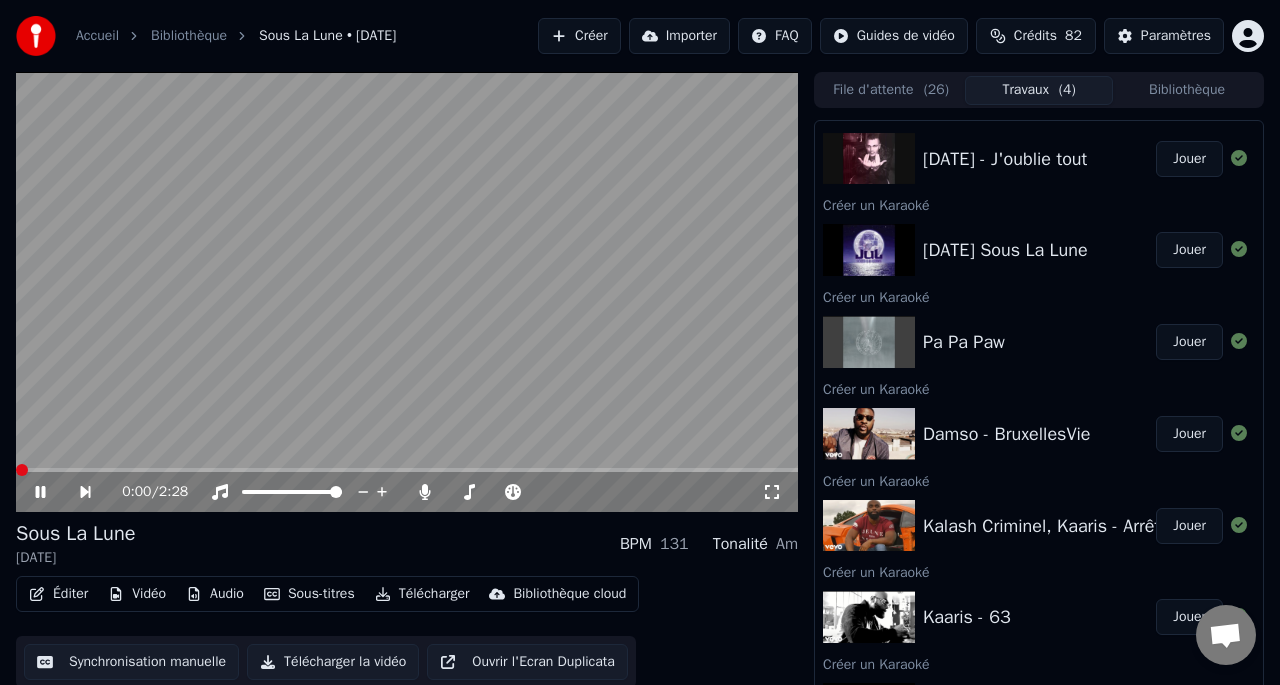 click 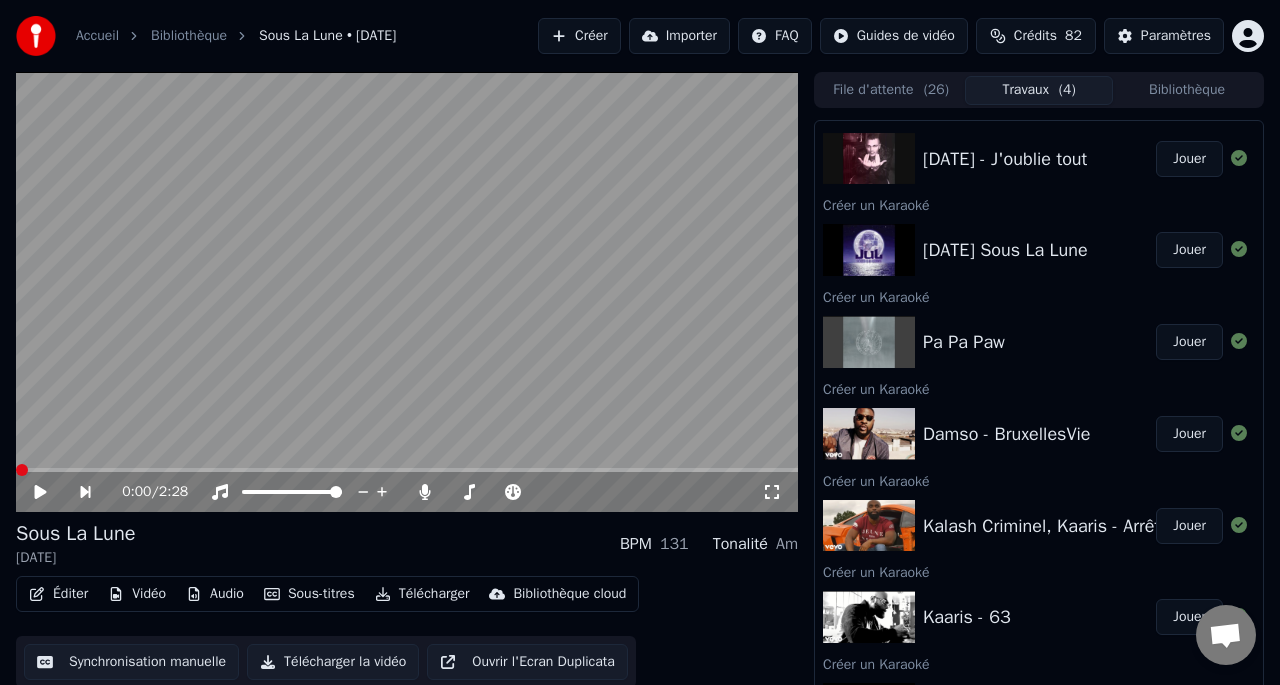 scroll, scrollTop: 0, scrollLeft: 0, axis: both 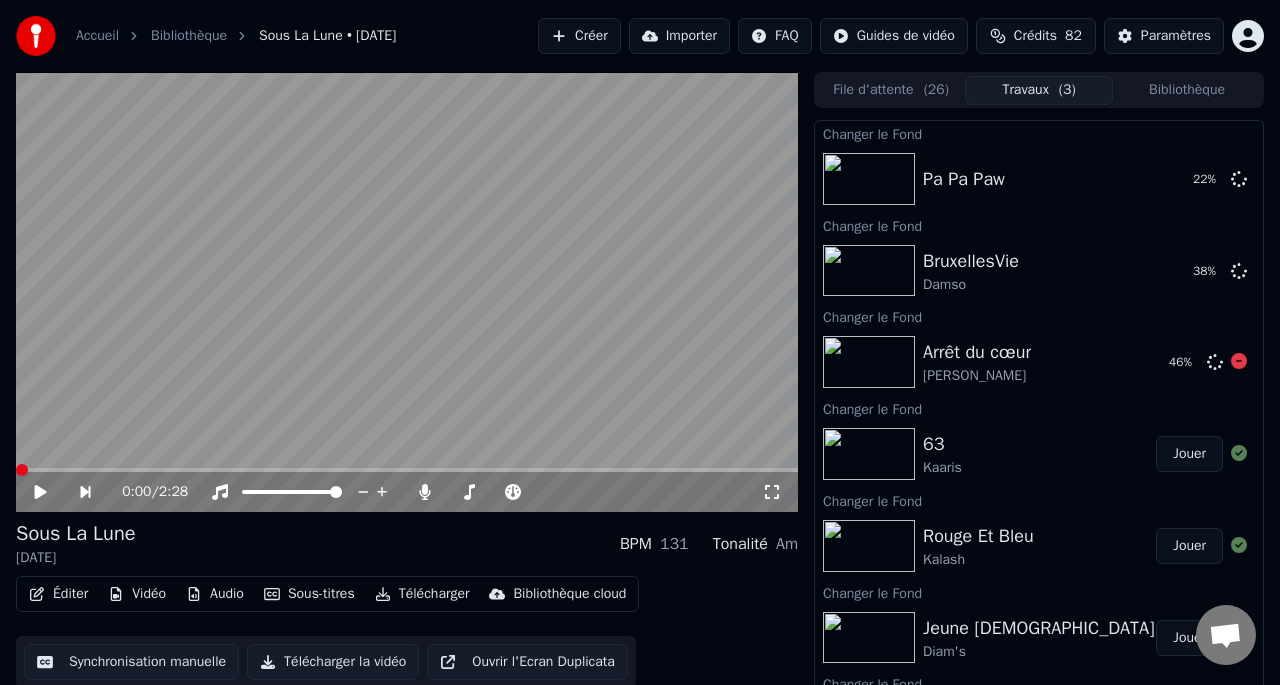 click on "Vidéo" at bounding box center (137, 594) 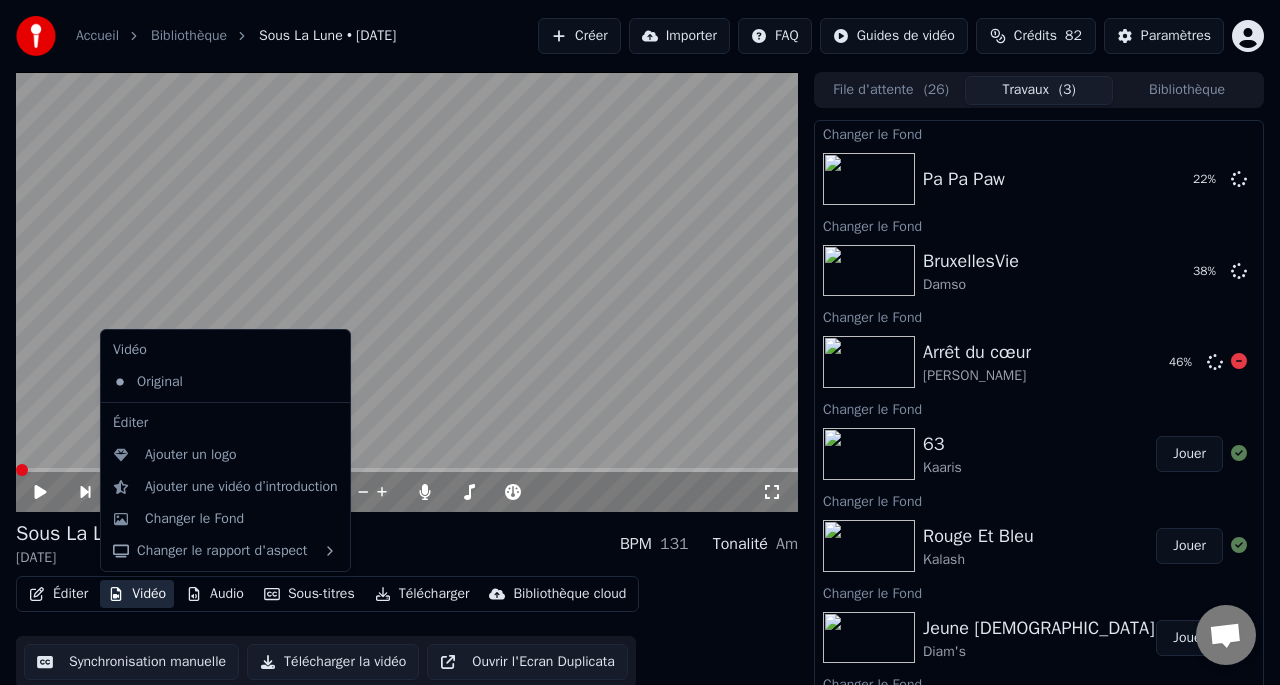 scroll, scrollTop: 1363, scrollLeft: 0, axis: vertical 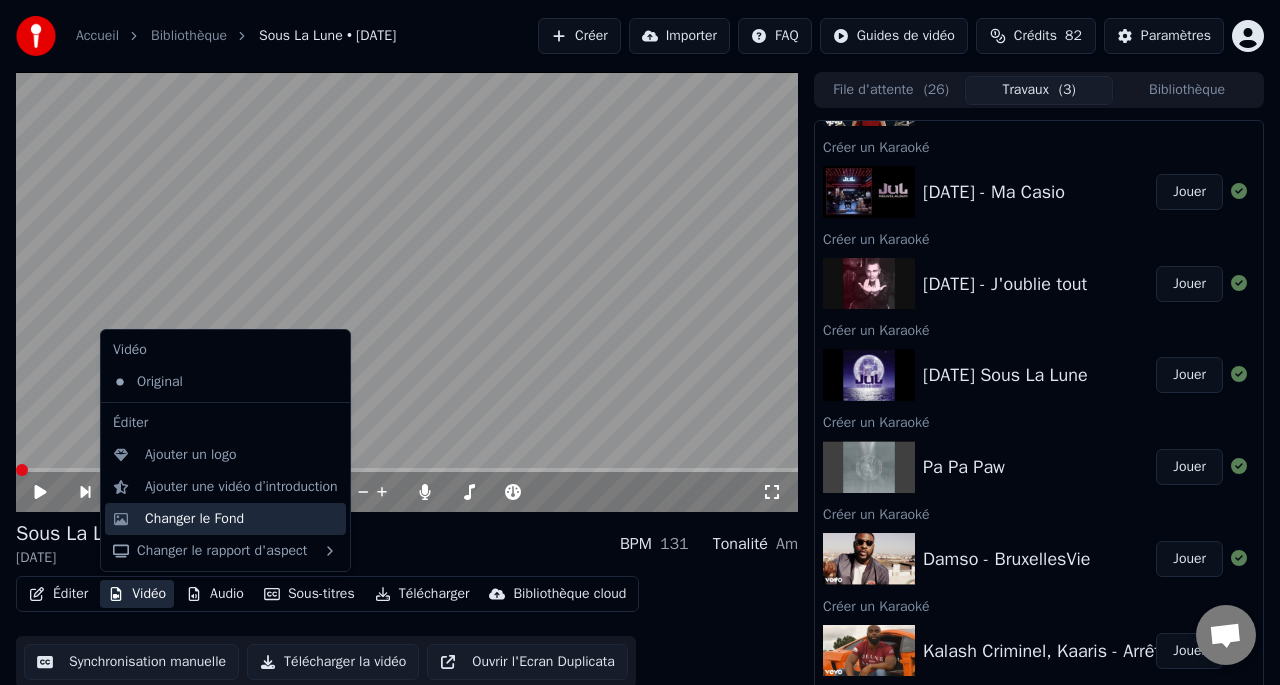 click on "Changer le Fond" at bounding box center (194, 519) 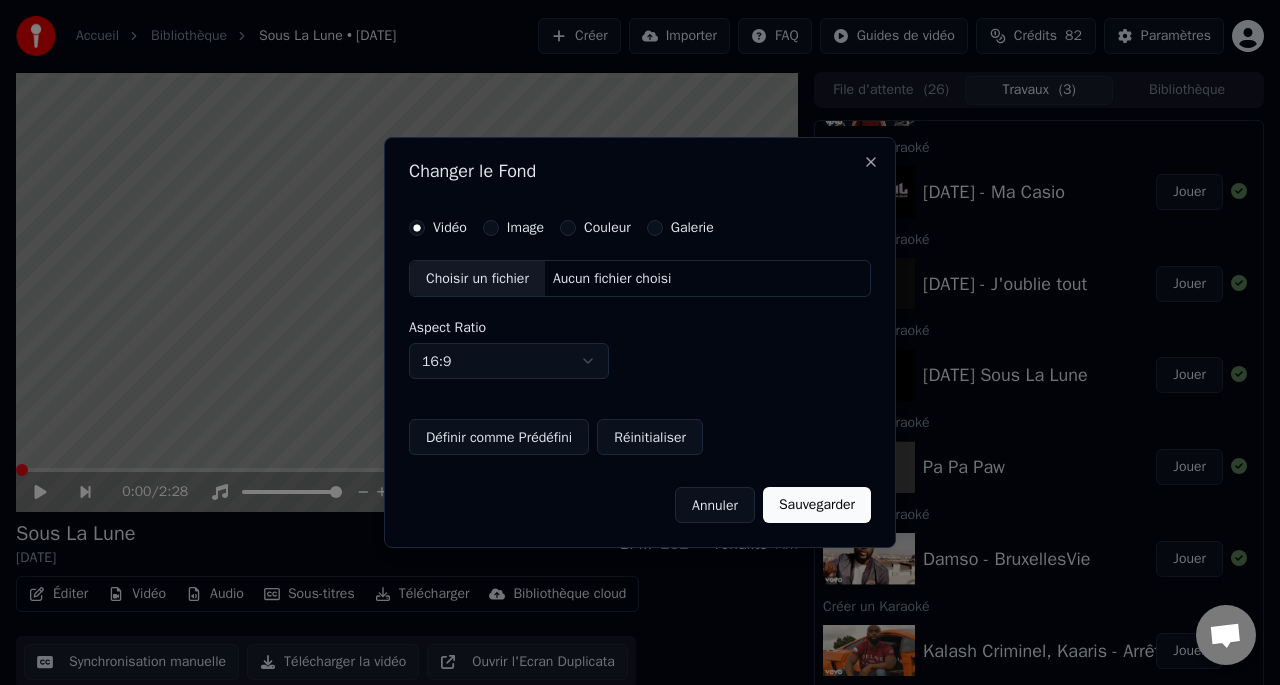 click on "Couleur" at bounding box center (595, 228) 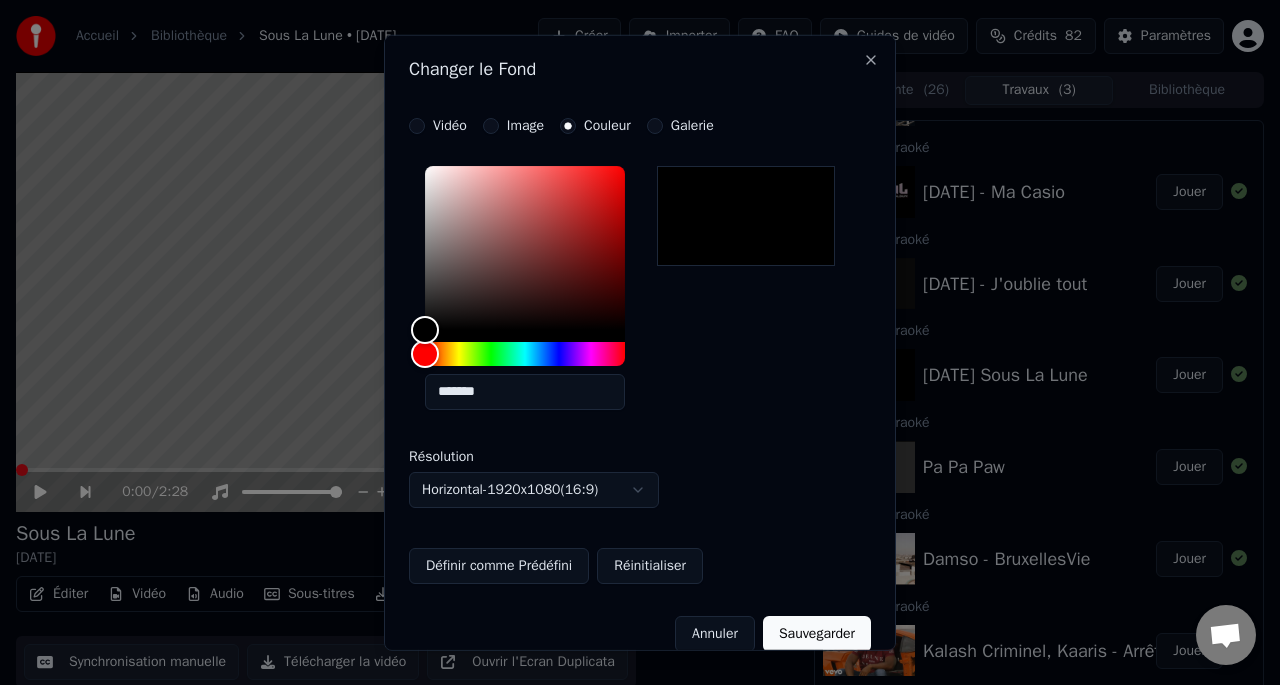 click on "Sauvegarder" at bounding box center (817, 633) 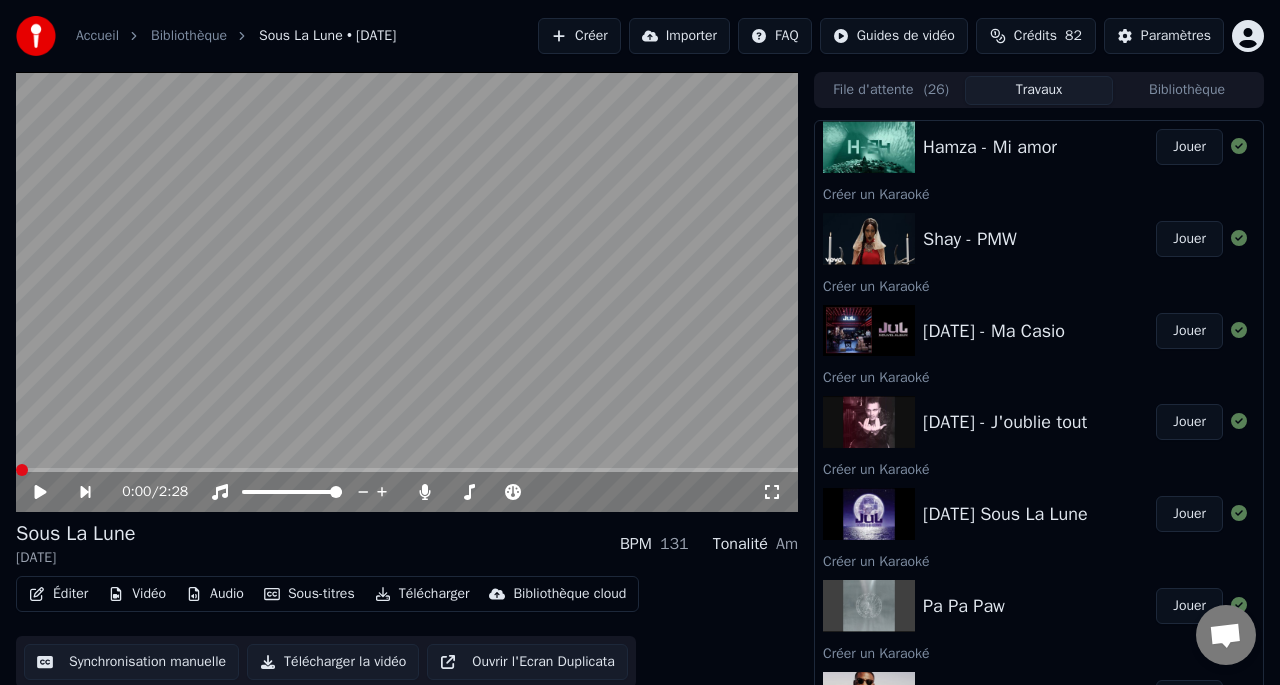 scroll, scrollTop: 1318, scrollLeft: 0, axis: vertical 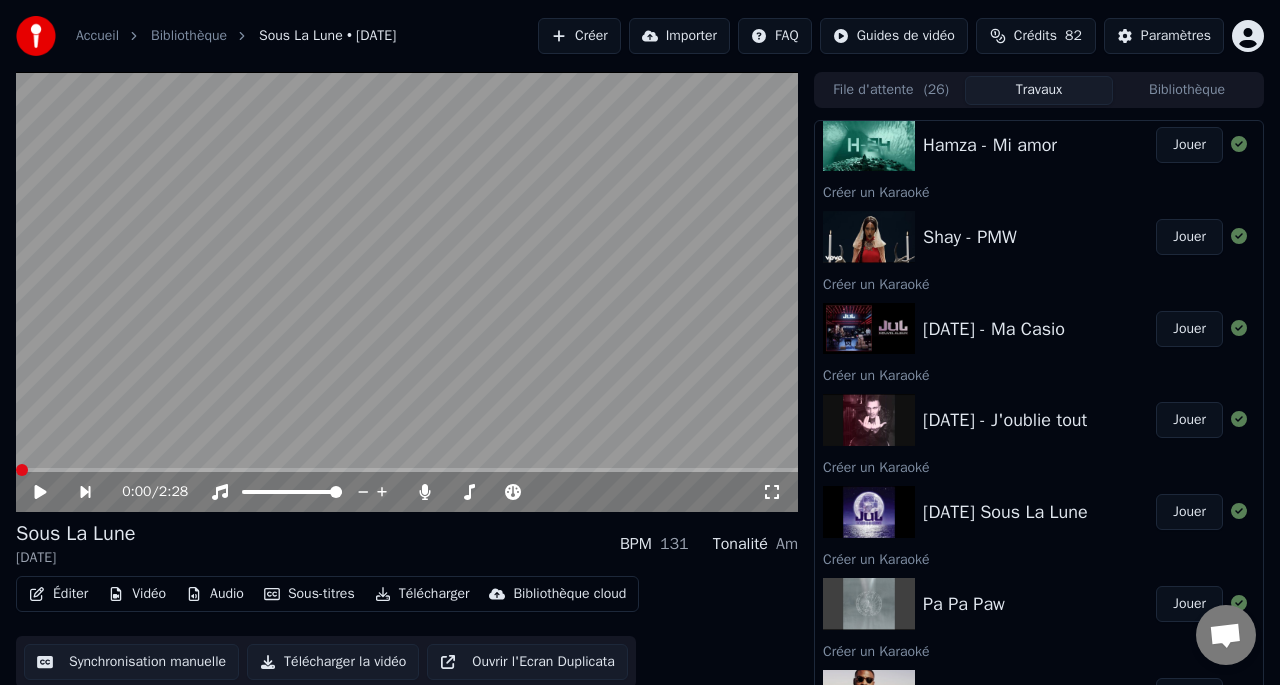 click on "Jouer" at bounding box center (1189, 420) 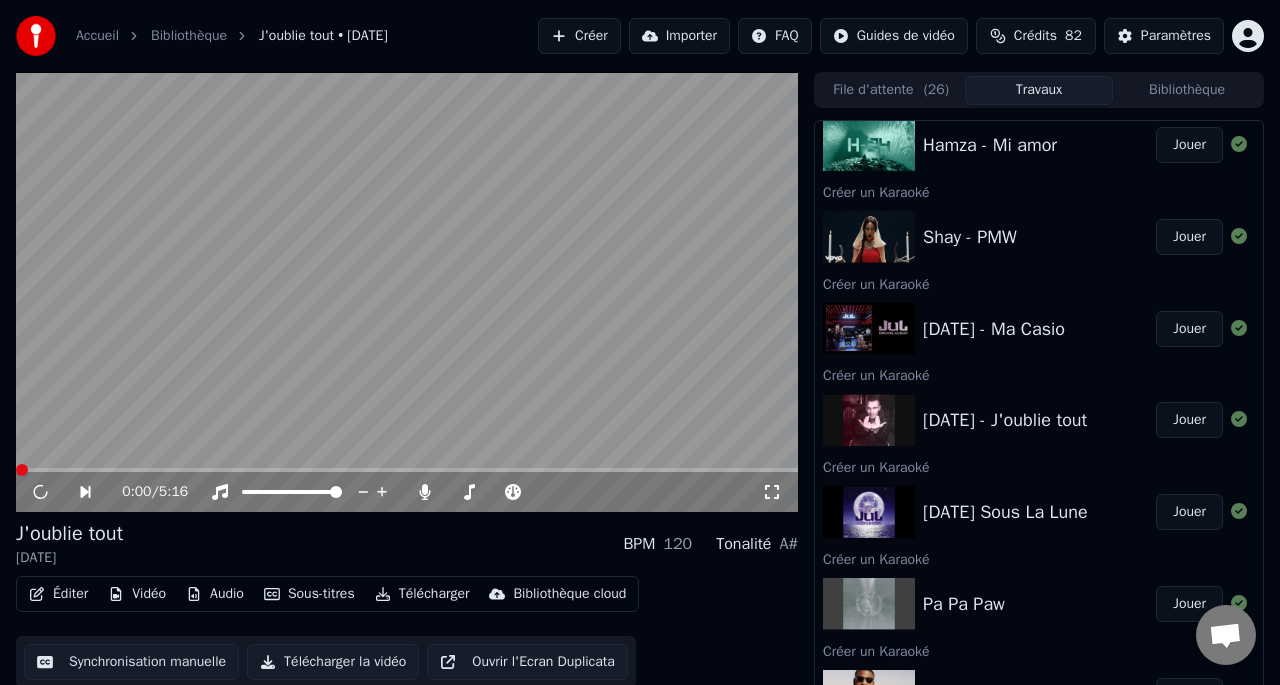 click on "Vidéo" at bounding box center (137, 594) 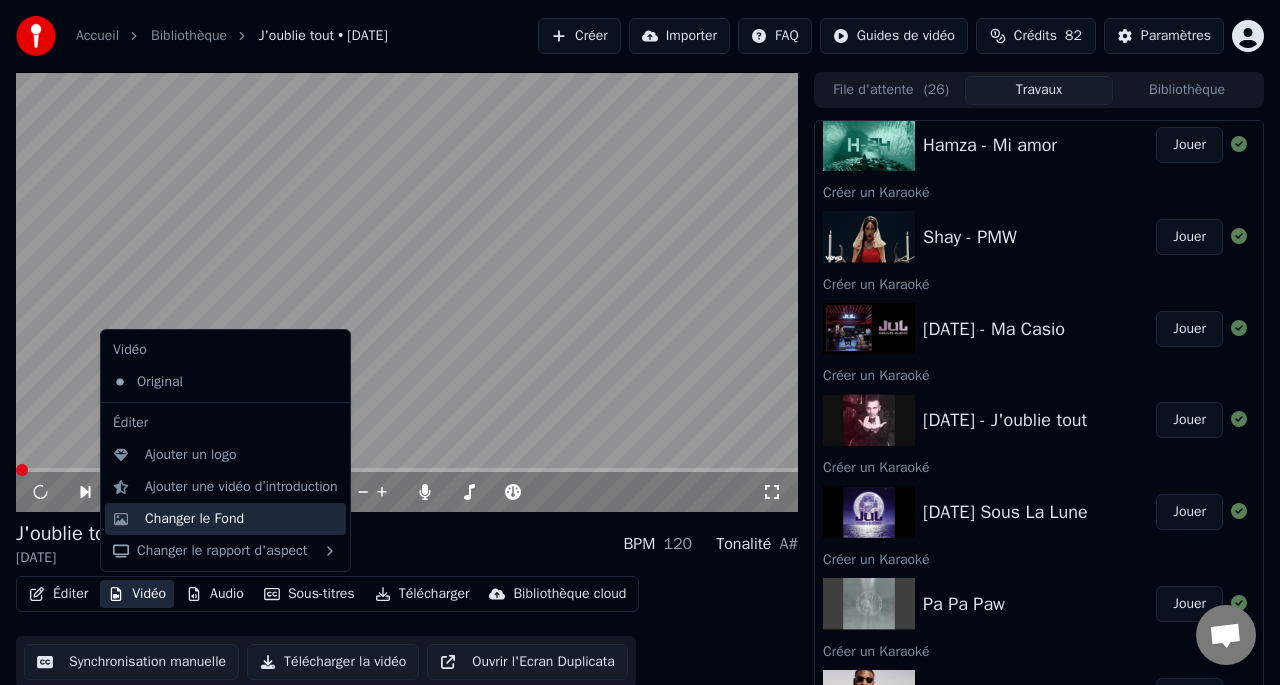 click on "Changer le Fond" at bounding box center (194, 519) 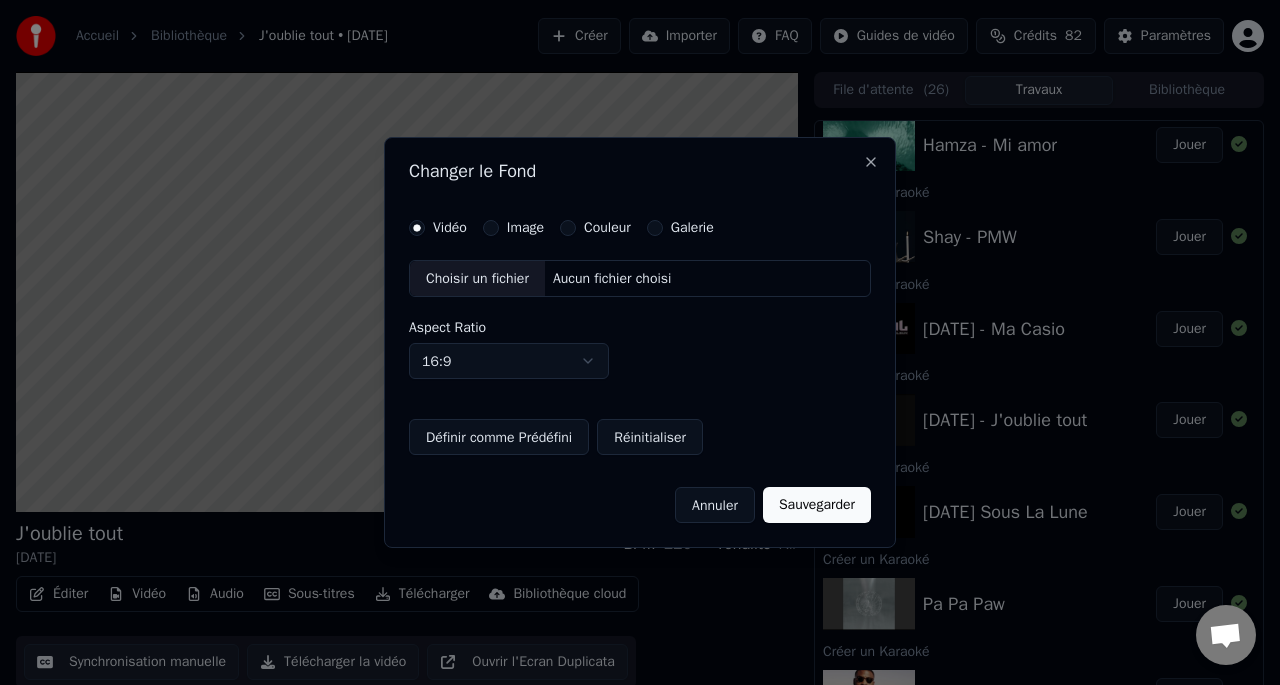 click on "Couleur" at bounding box center [595, 228] 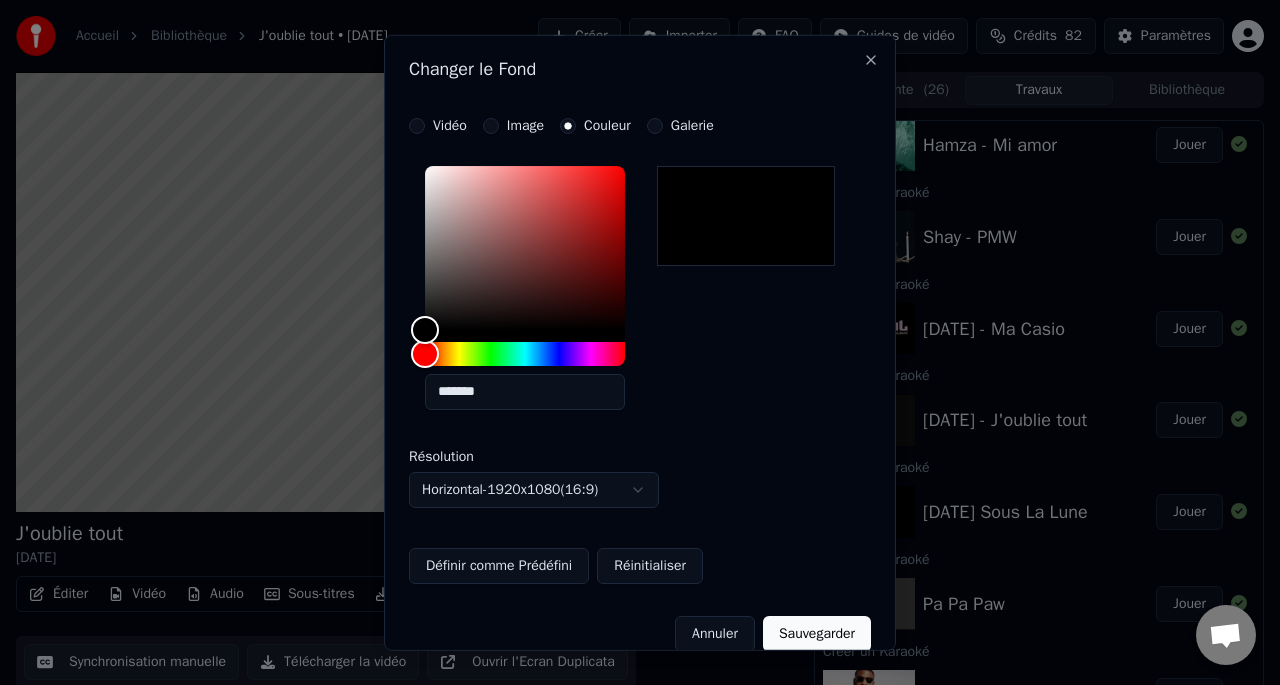 click on "Sauvegarder" at bounding box center (817, 633) 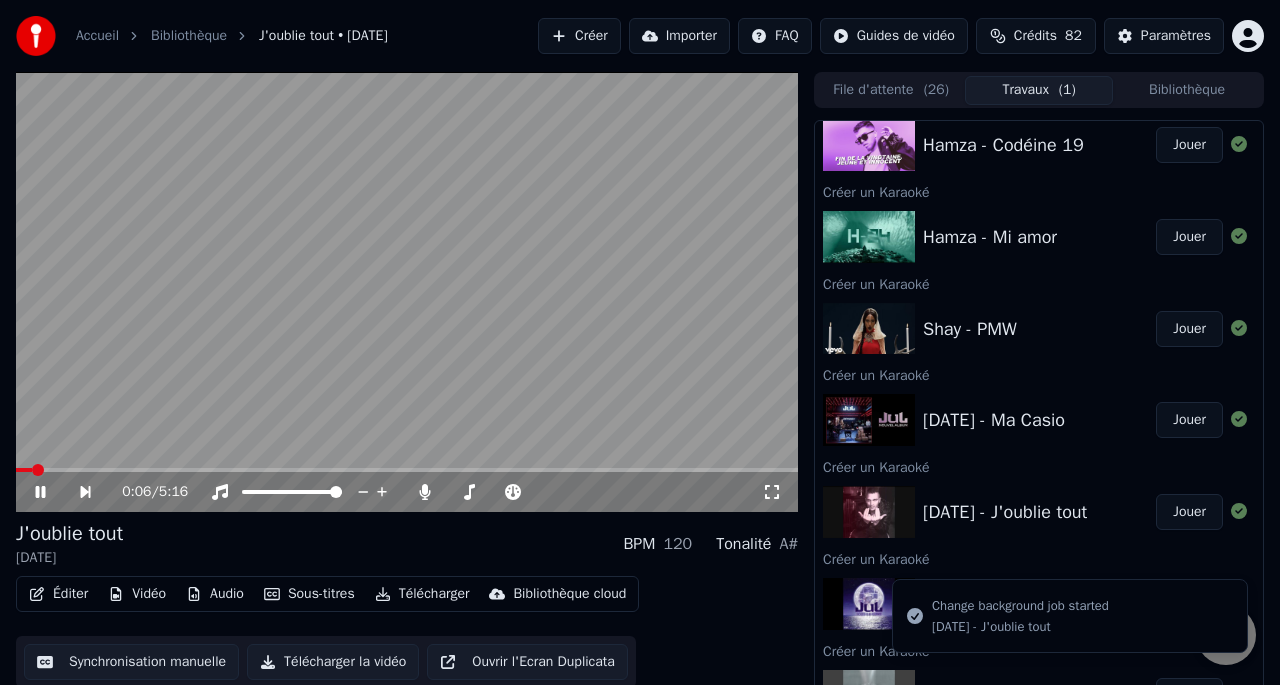scroll, scrollTop: 1409, scrollLeft: 0, axis: vertical 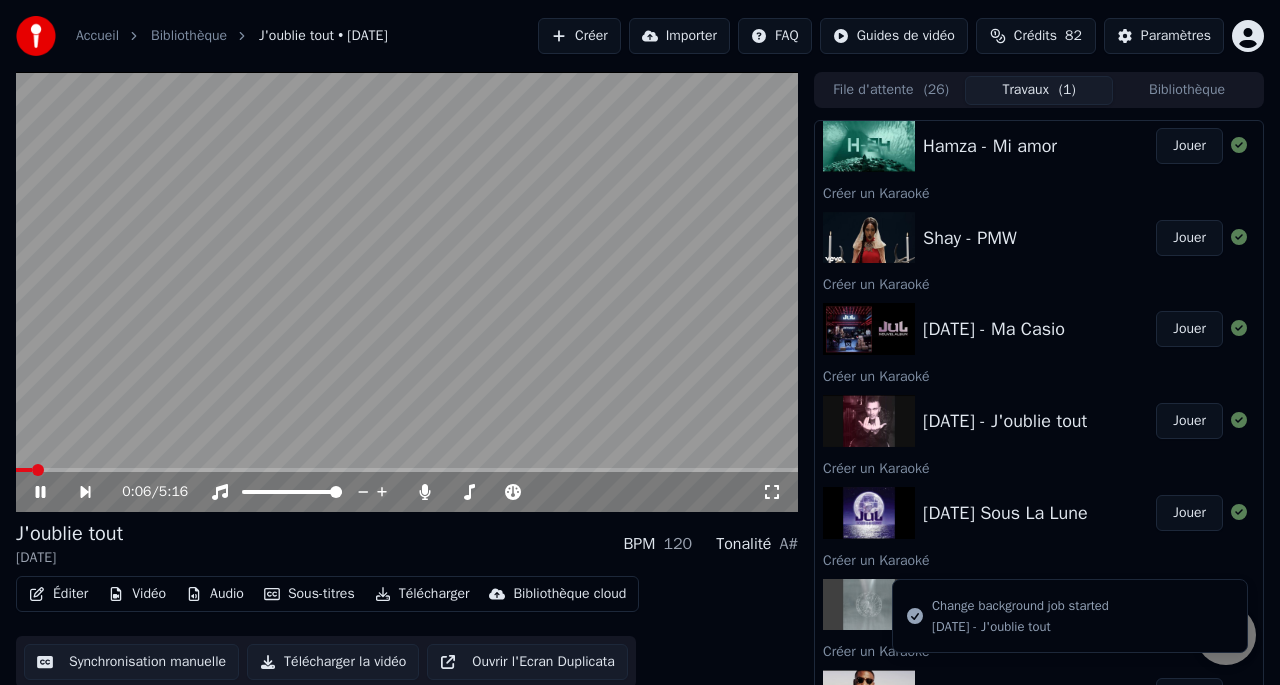 click on "Jouer" at bounding box center [1189, 329] 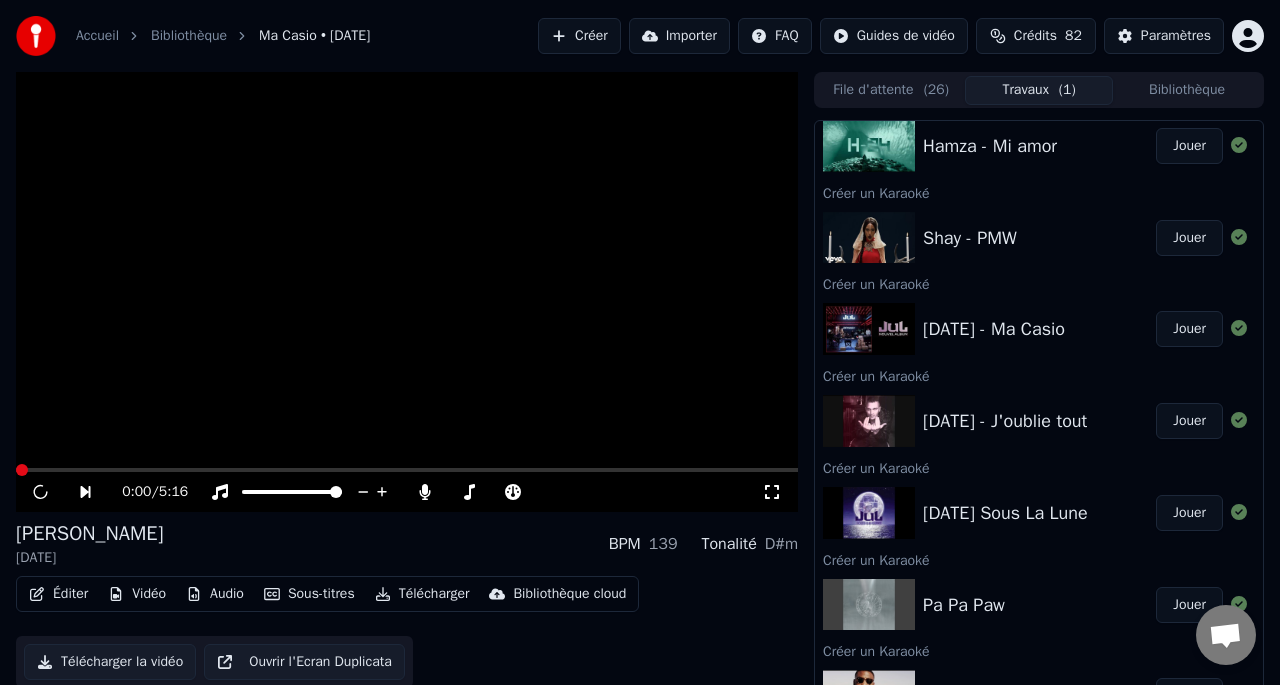 click on "Vidéo" at bounding box center (137, 594) 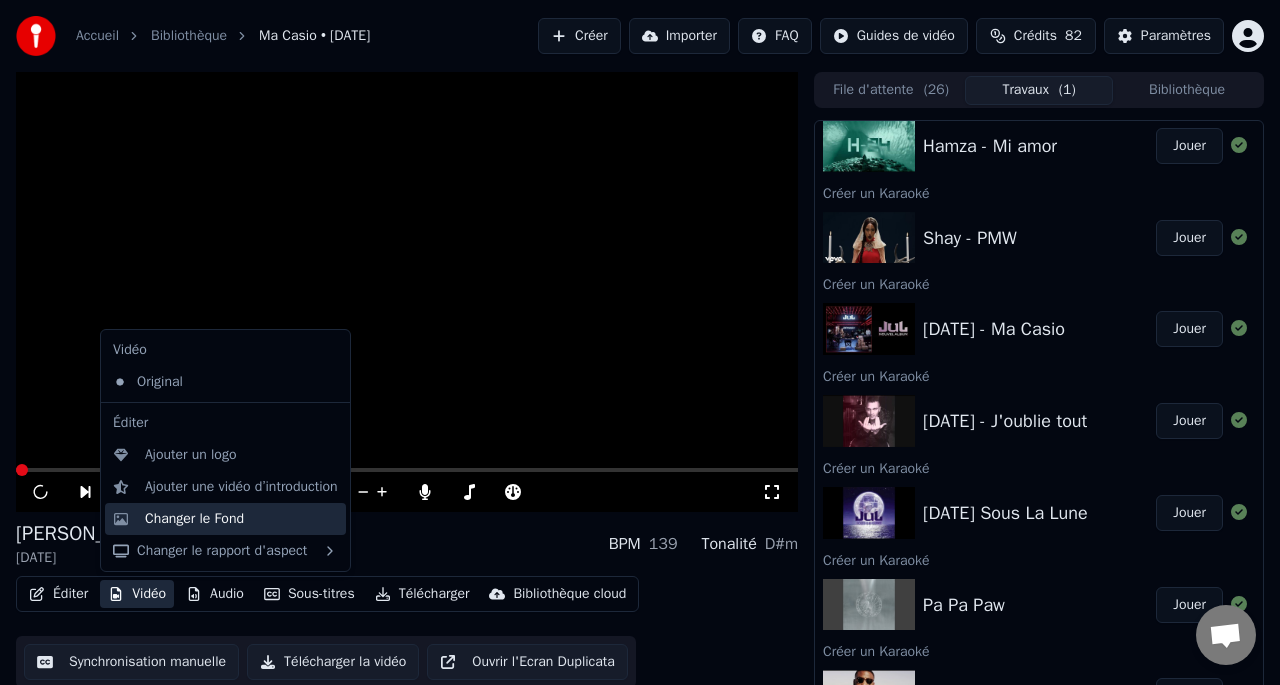 click on "Changer le Fond" at bounding box center (194, 519) 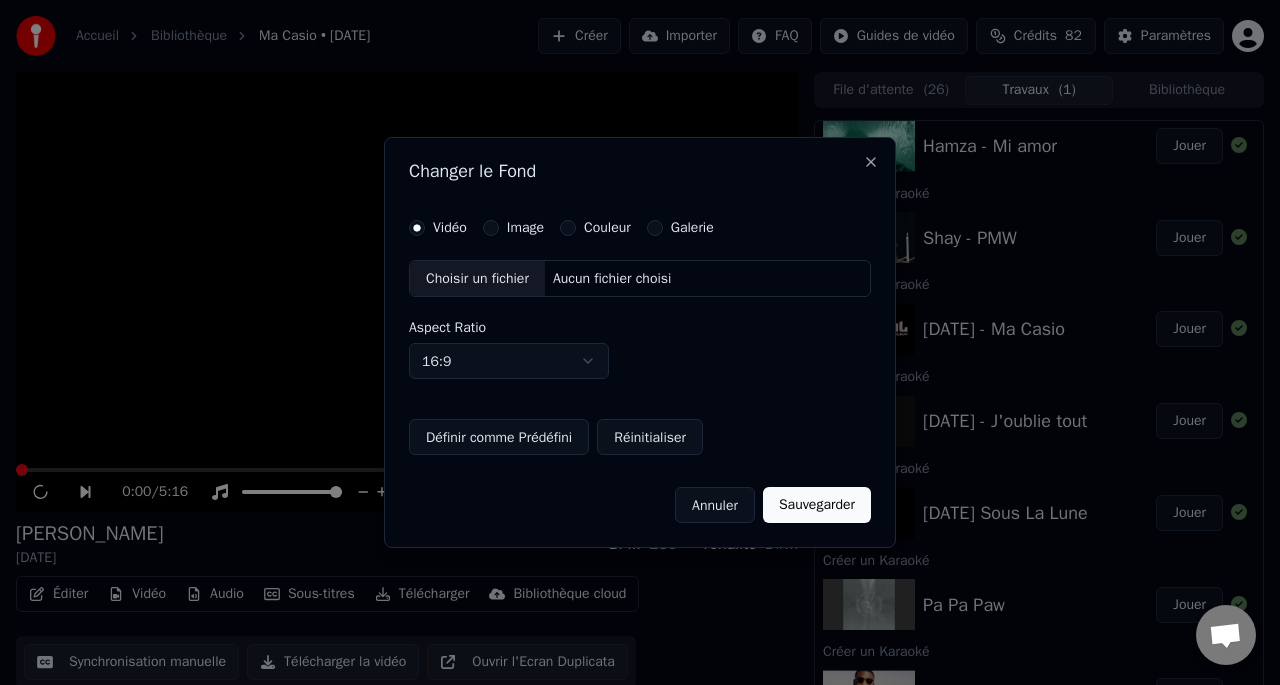 click on "Couleur" at bounding box center [568, 228] 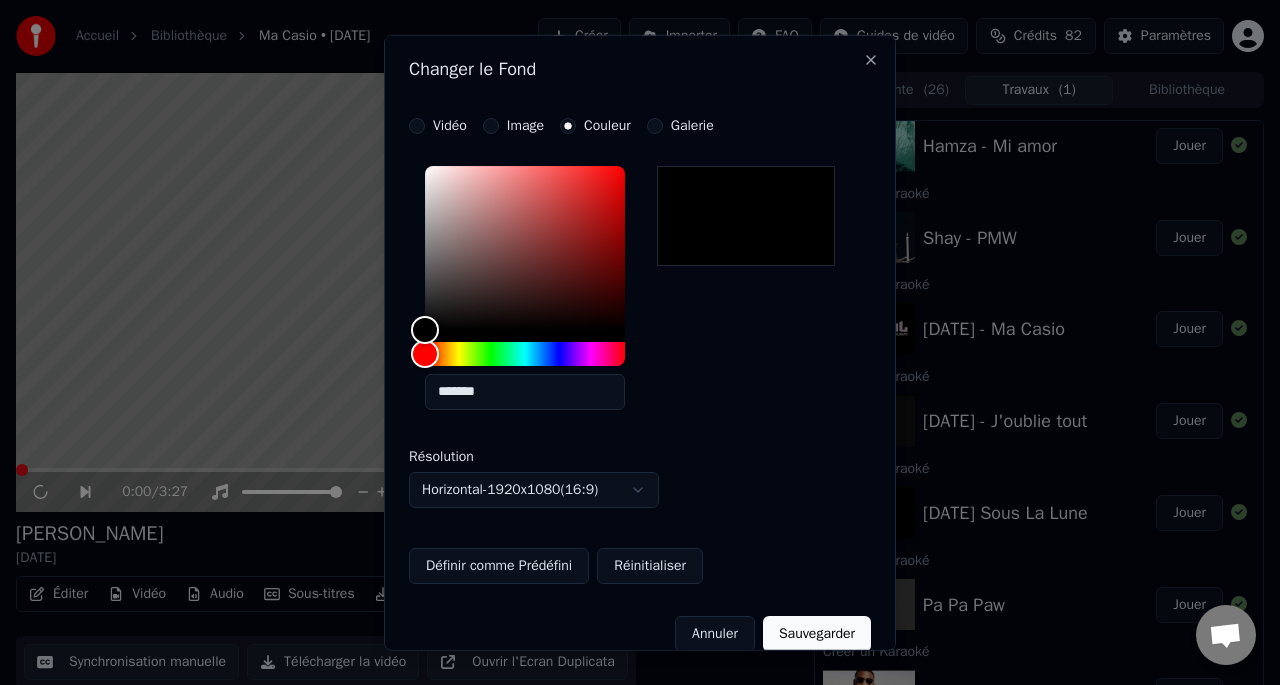 click on "Sauvegarder" at bounding box center (817, 633) 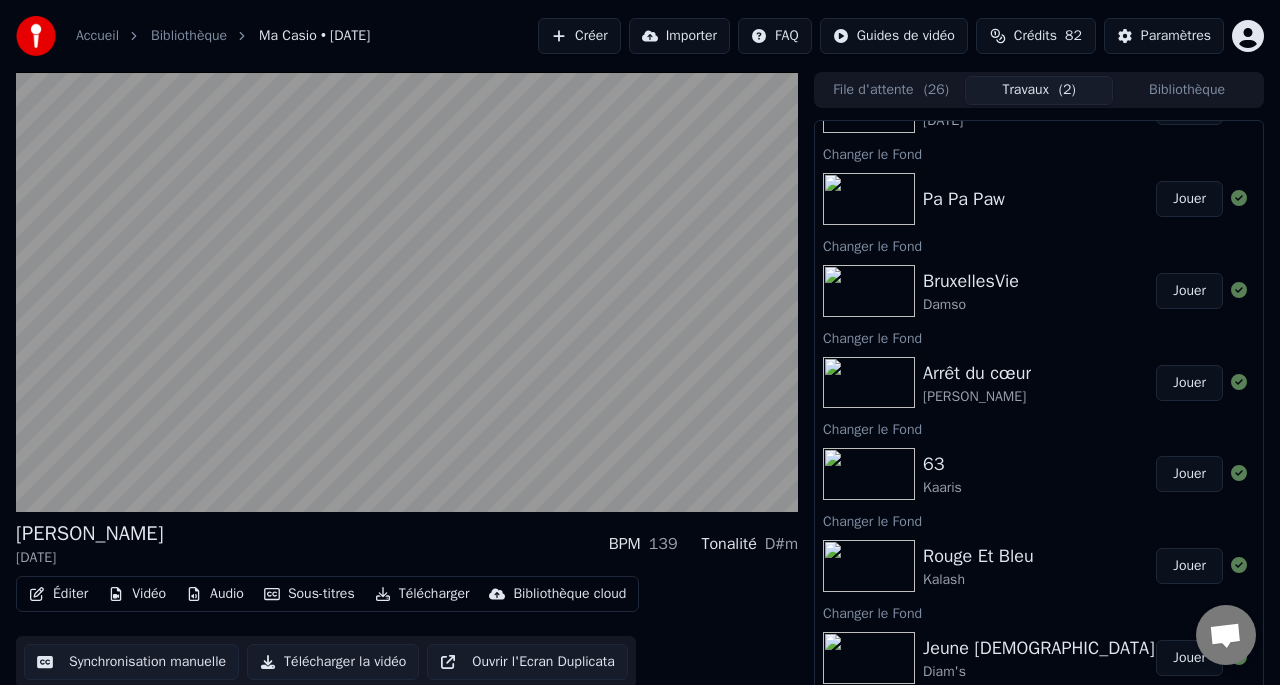 scroll, scrollTop: 837, scrollLeft: 0, axis: vertical 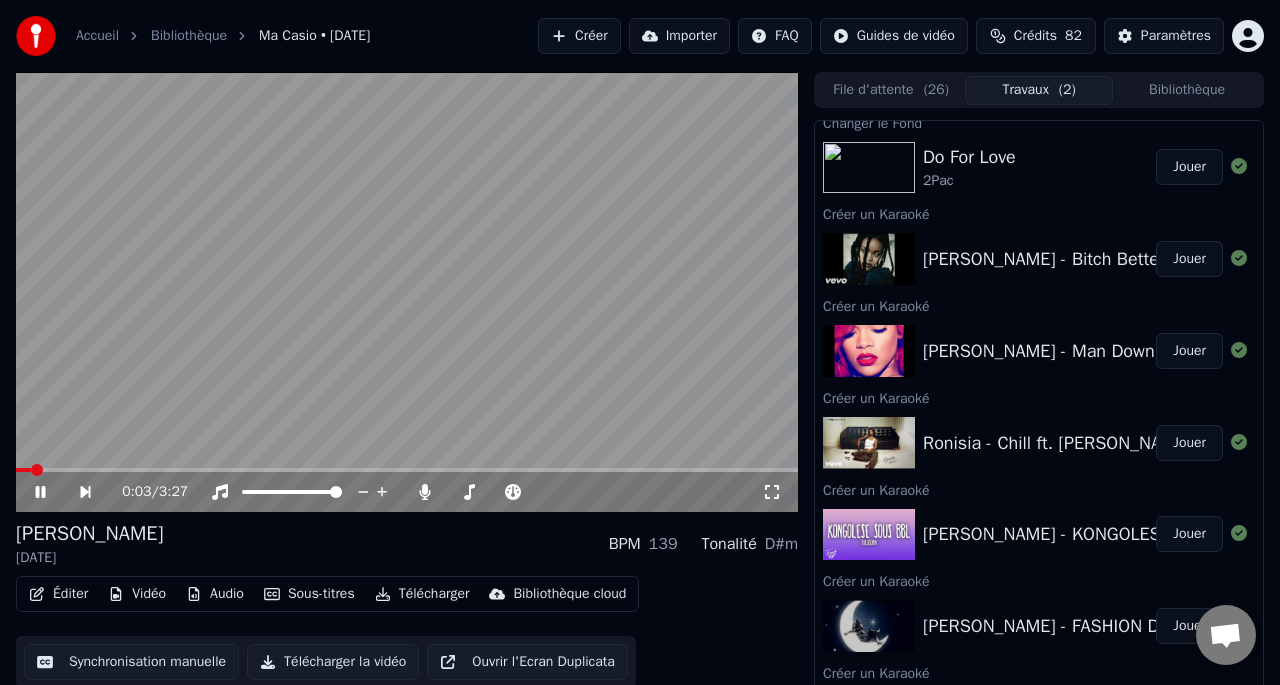 click 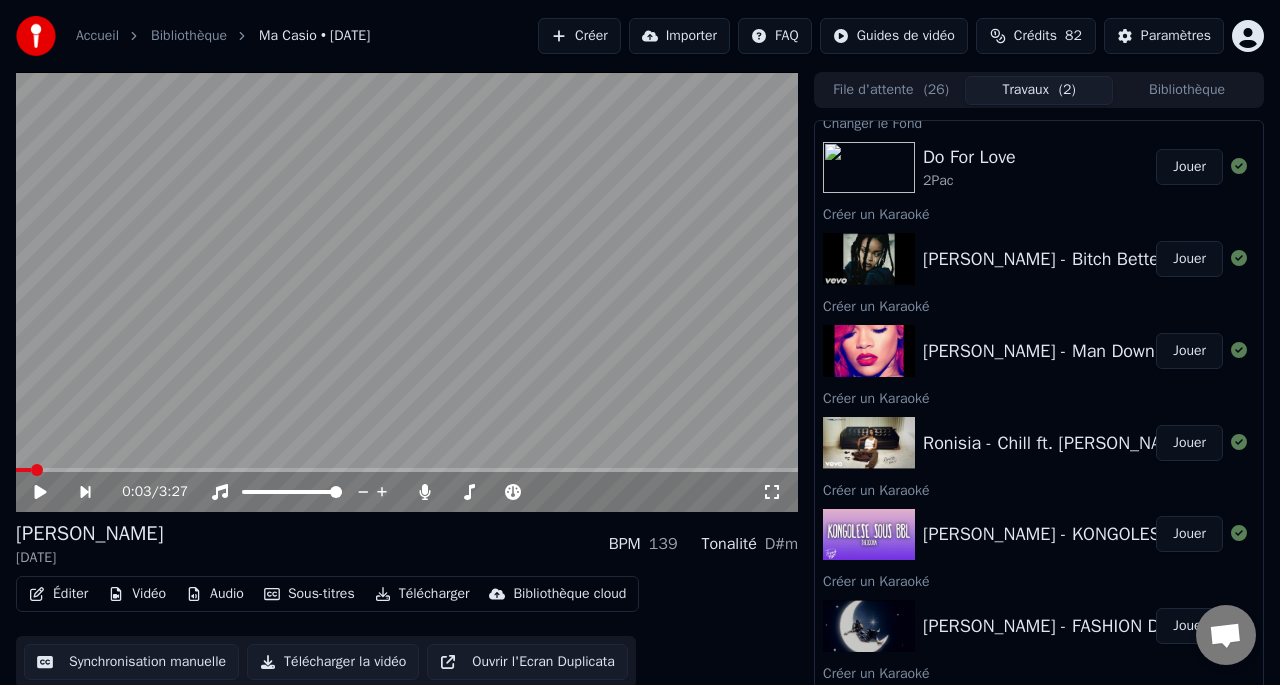 scroll, scrollTop: 0, scrollLeft: 0, axis: both 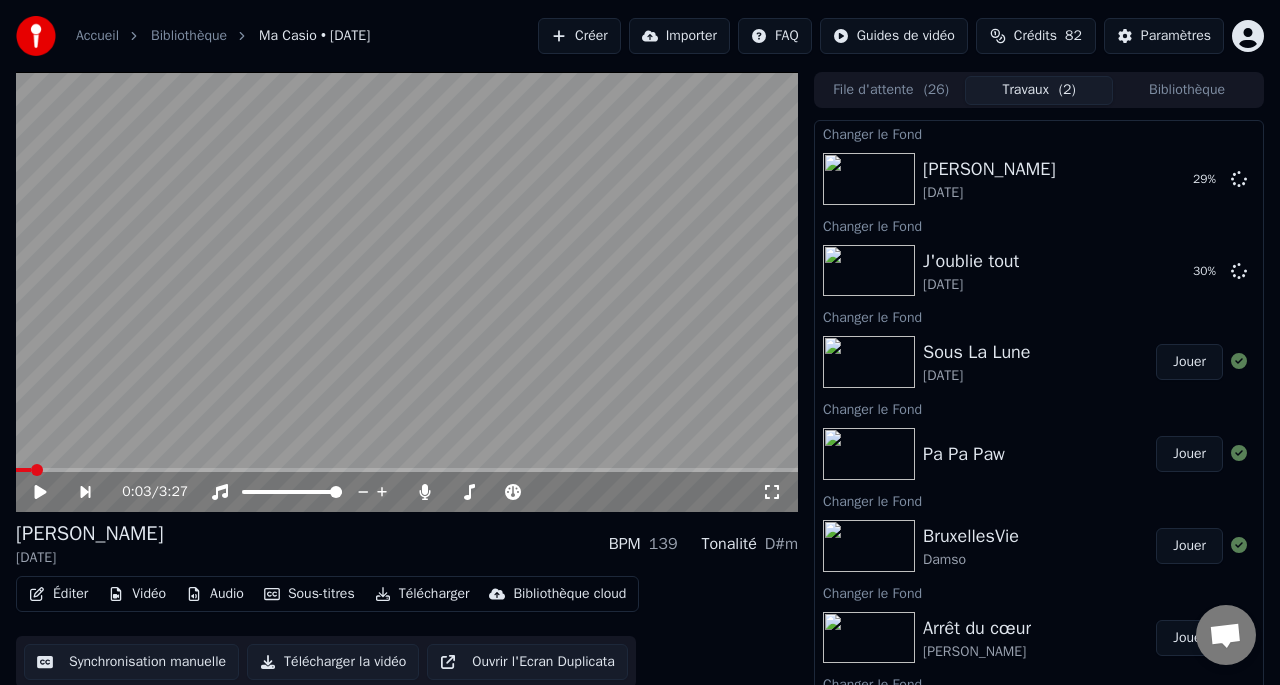 click on "Vidéo" at bounding box center (137, 594) 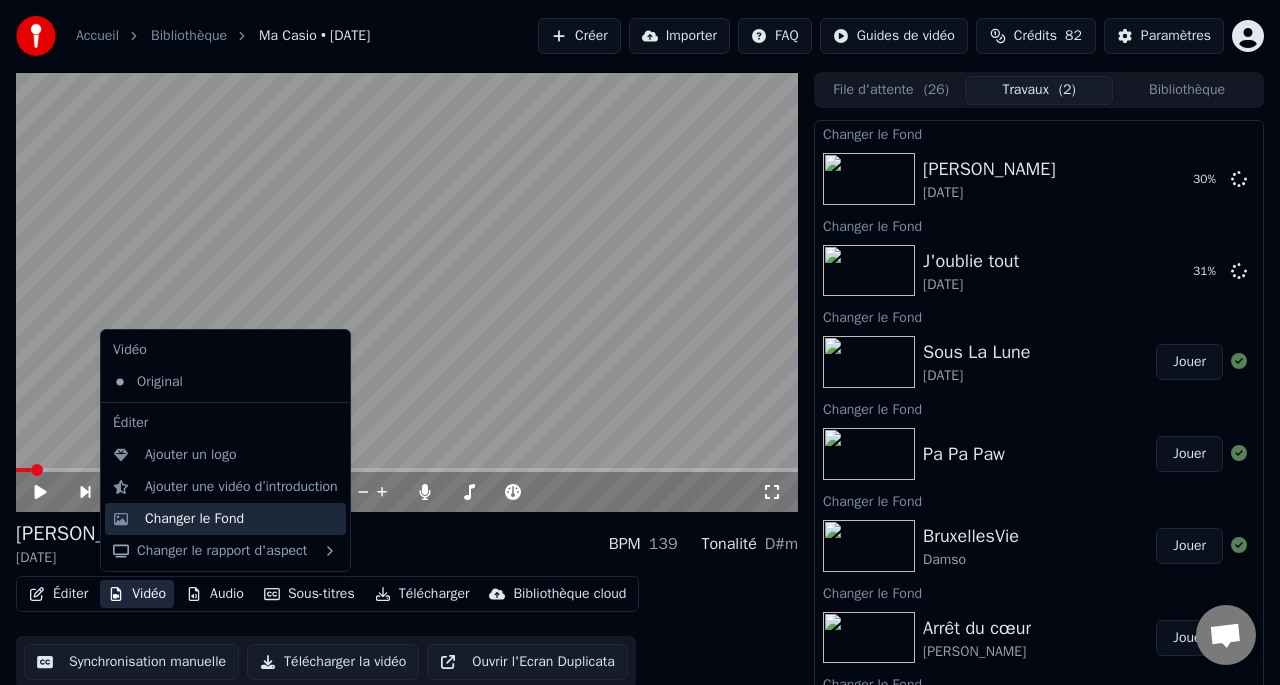 click on "Changer le Fond" at bounding box center [194, 519] 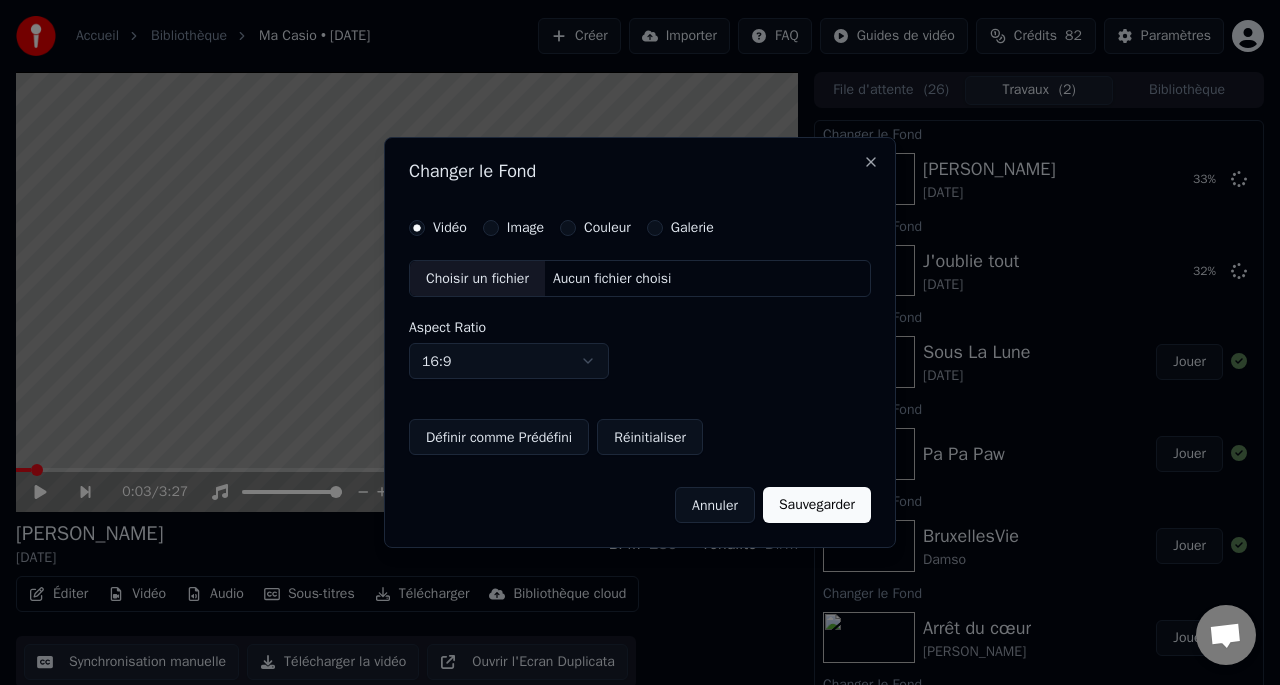 click on "Couleur" at bounding box center [568, 228] 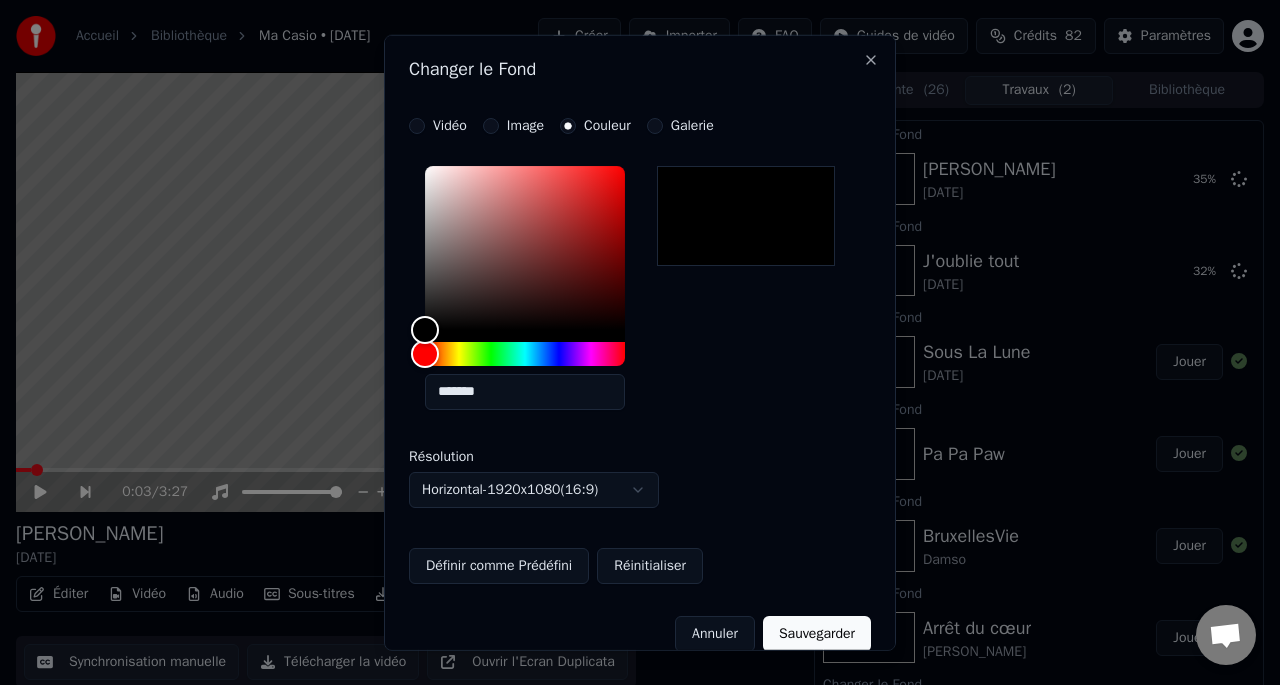 click on "Sauvegarder" at bounding box center [817, 633] 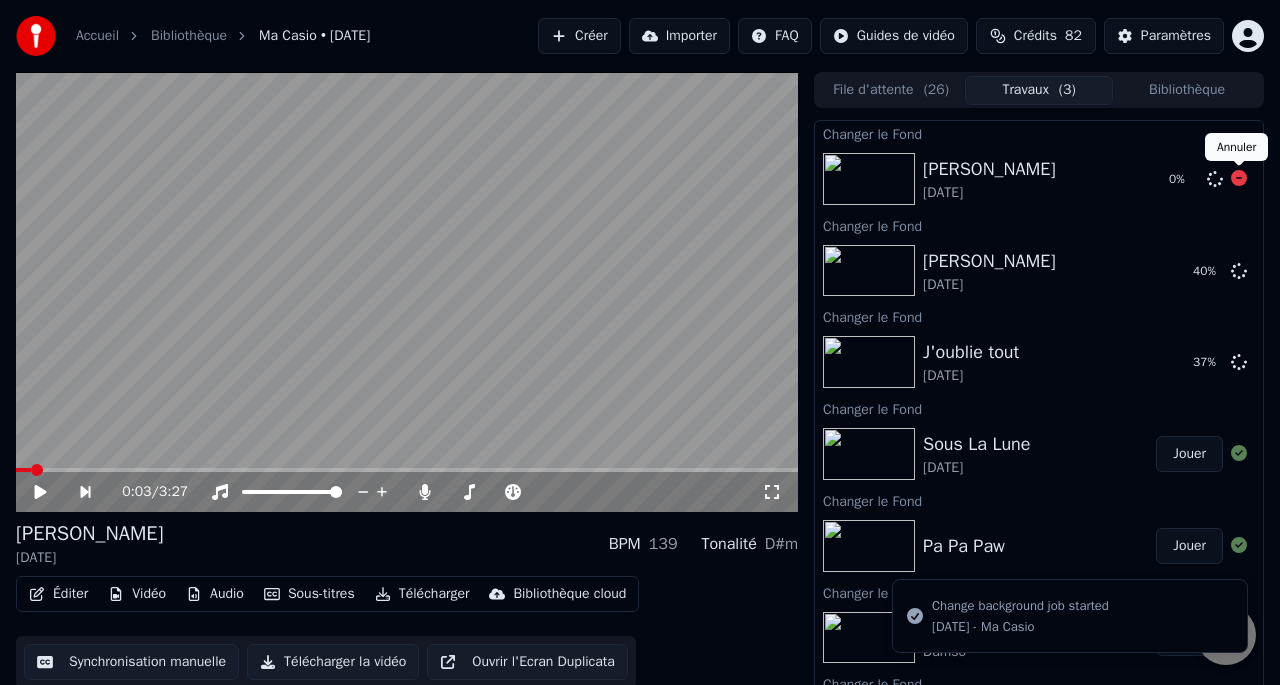 click 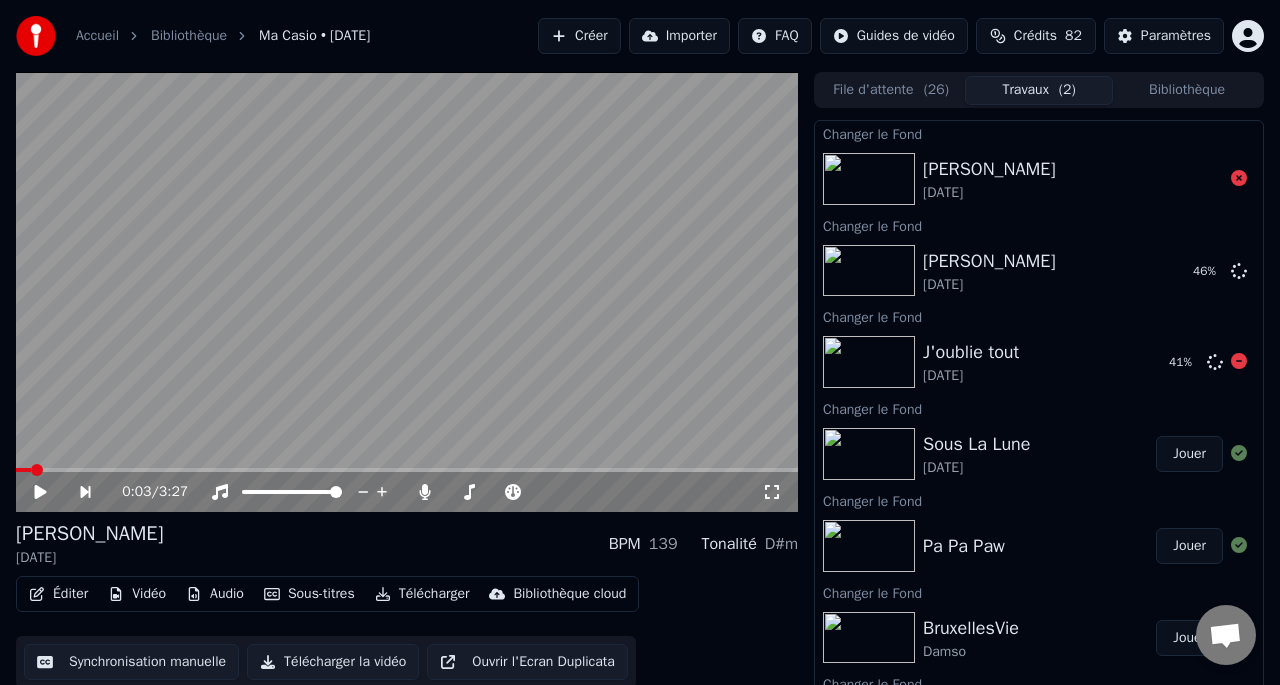 scroll, scrollTop: 17, scrollLeft: 0, axis: vertical 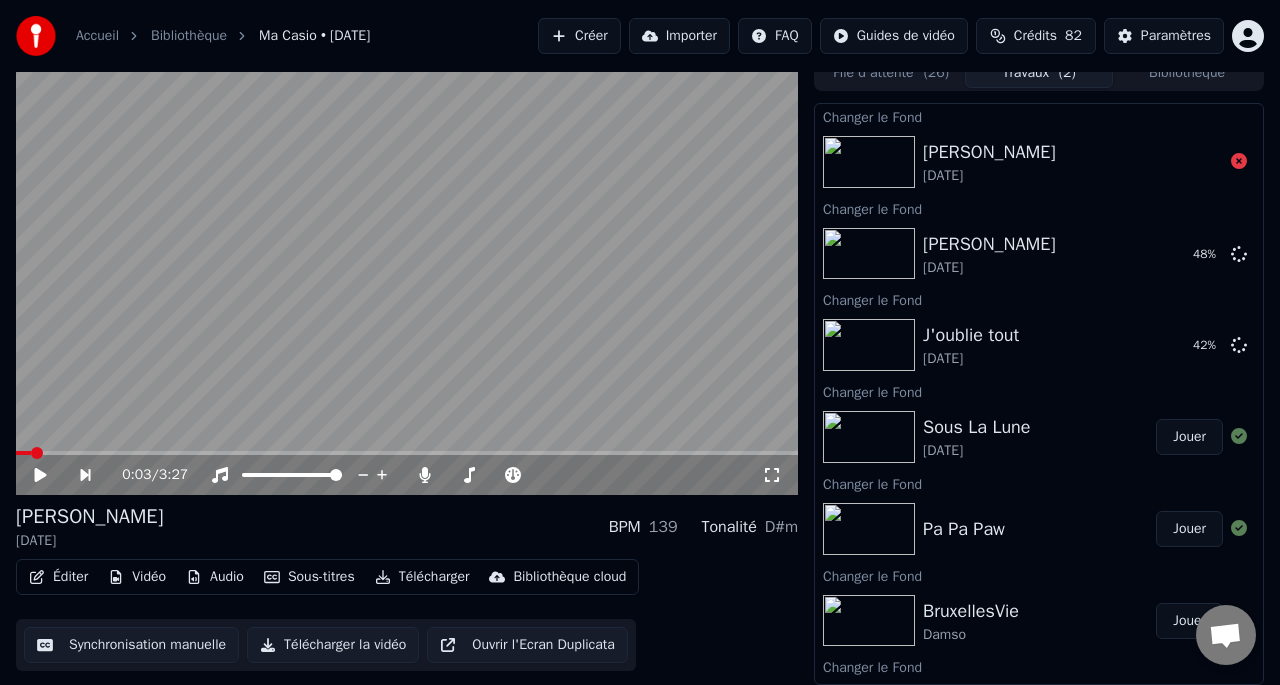 click on "Jouer" at bounding box center (1189, 1813) 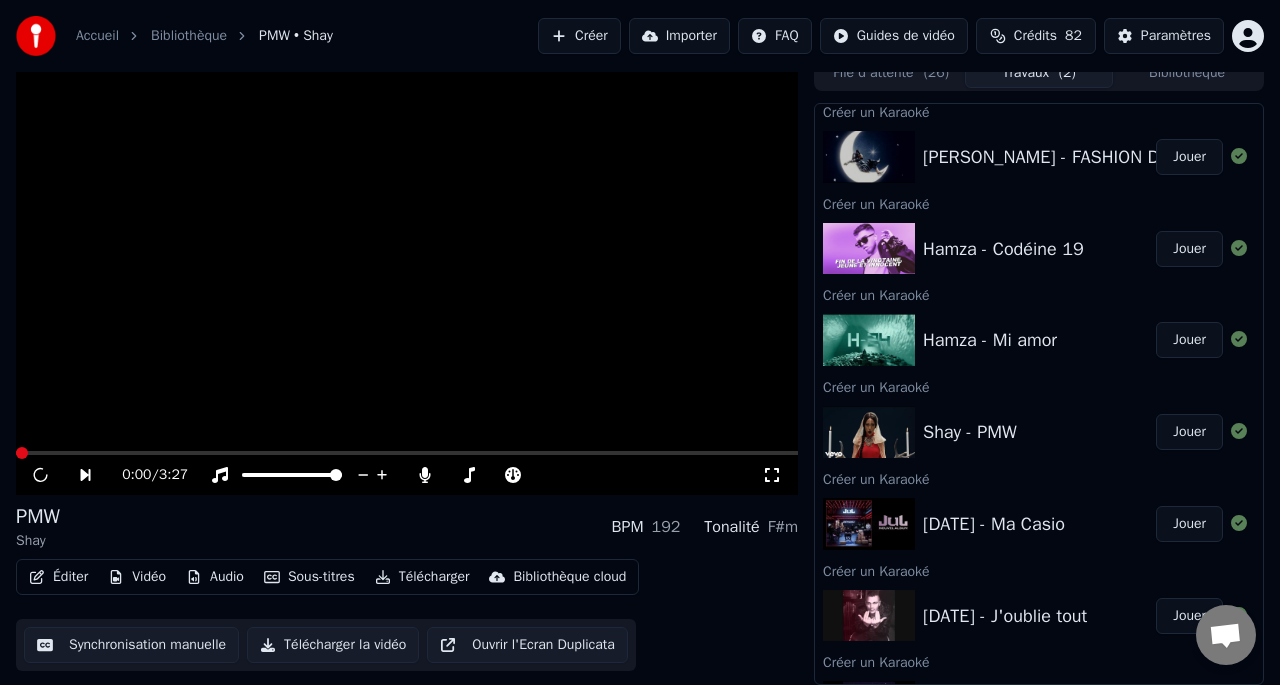 click on "Vidéo" at bounding box center (137, 577) 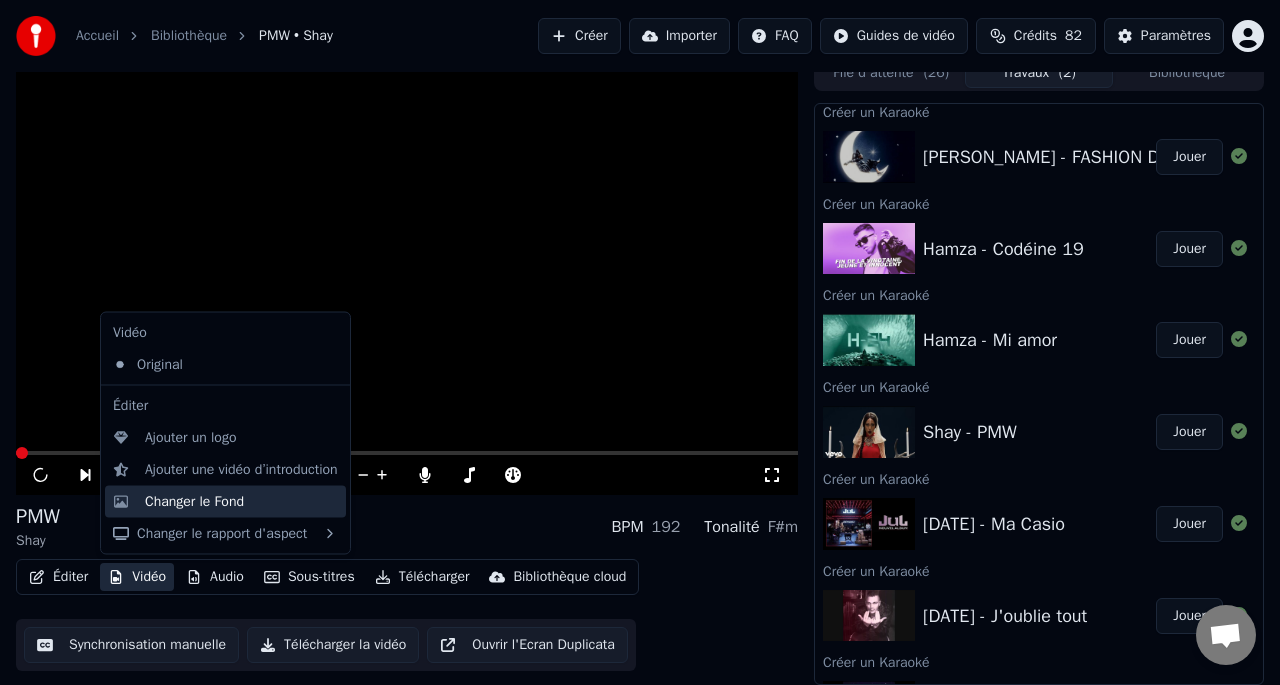 click on "Changer le Fond" at bounding box center (194, 501) 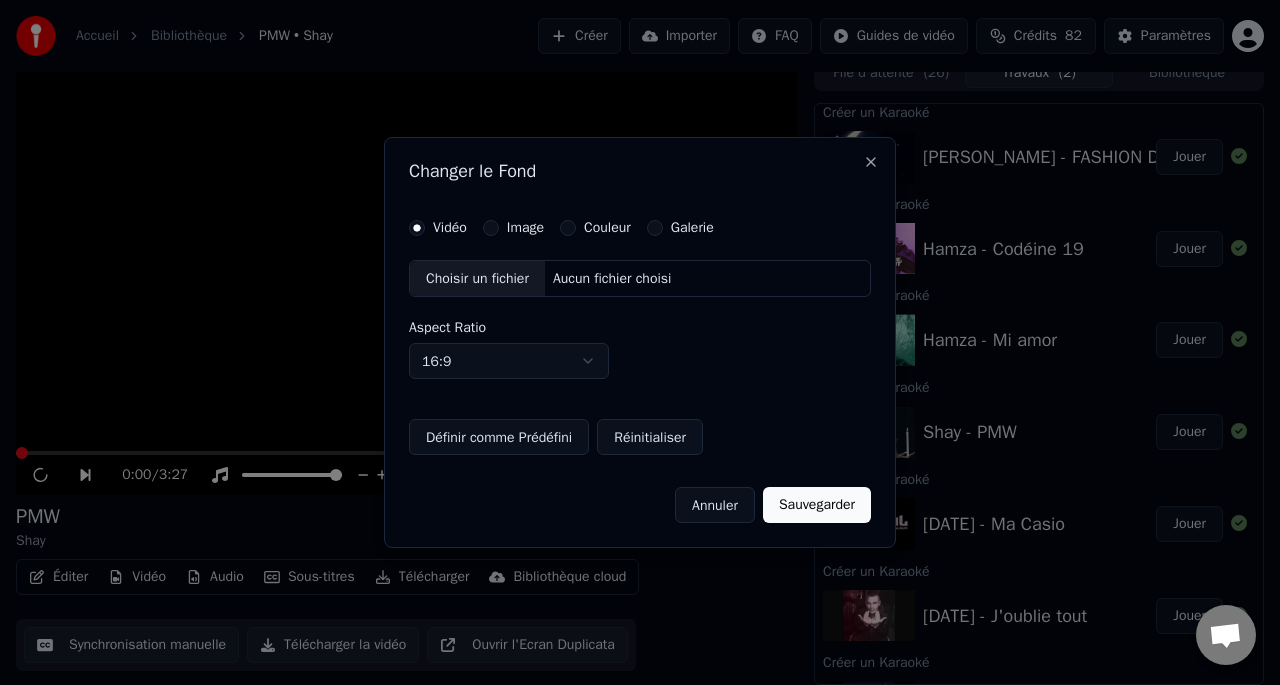 click on "Couleur" at bounding box center (568, 228) 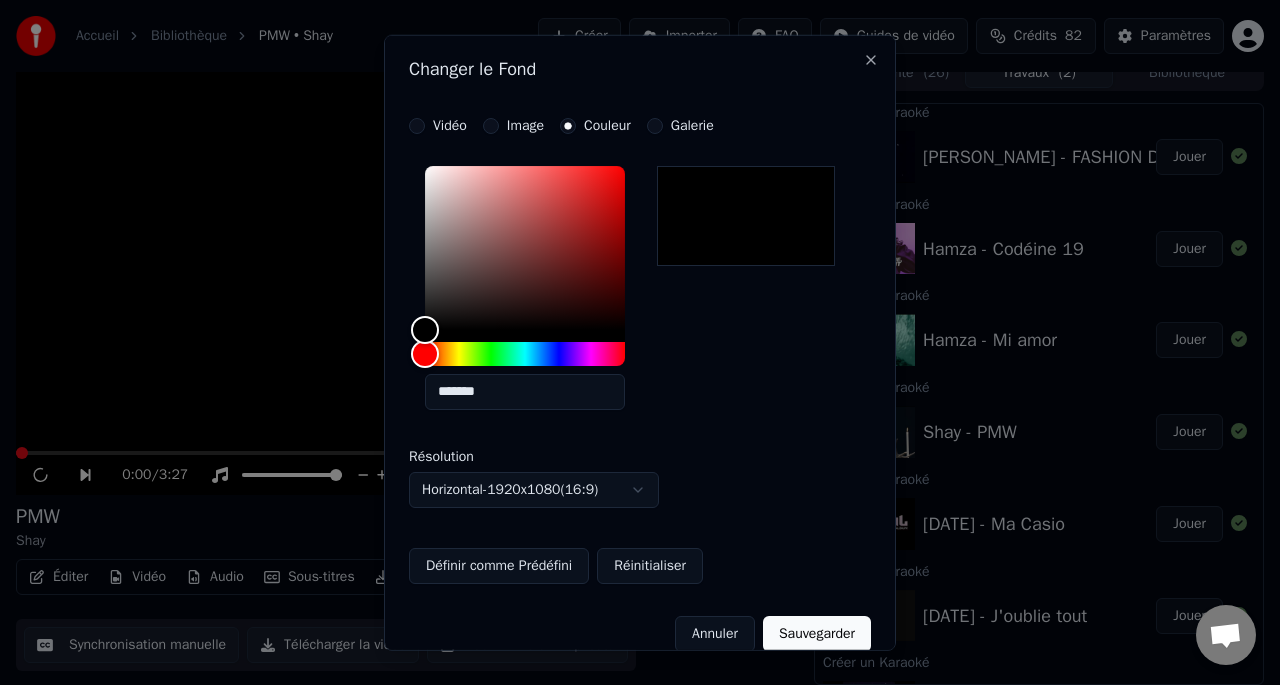 click on "Sauvegarder" at bounding box center (817, 633) 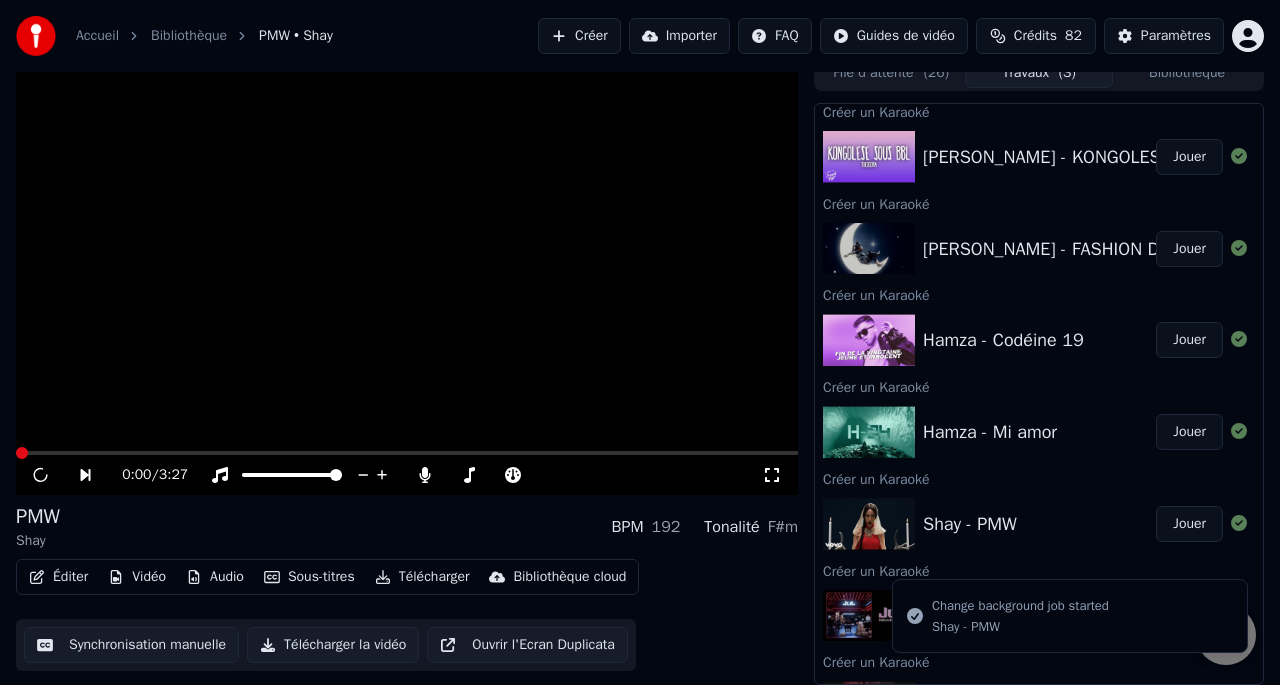 click on "Jouer" at bounding box center [1189, 432] 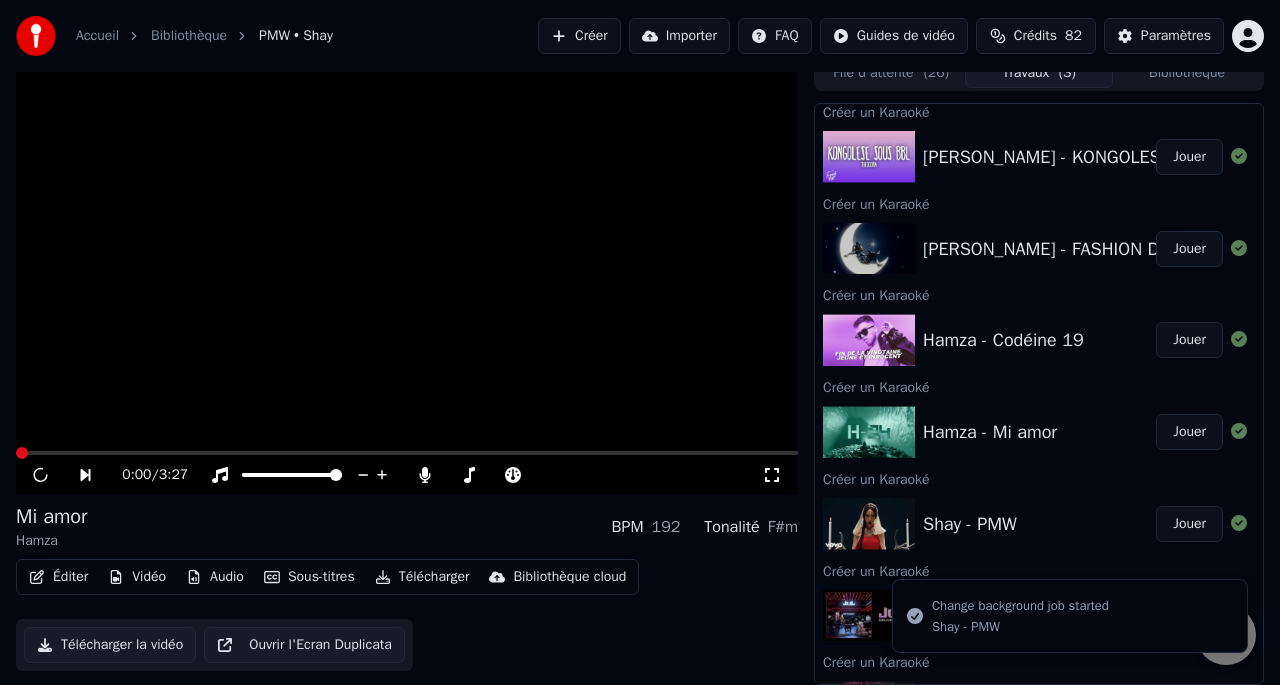scroll, scrollTop: 1473, scrollLeft: 0, axis: vertical 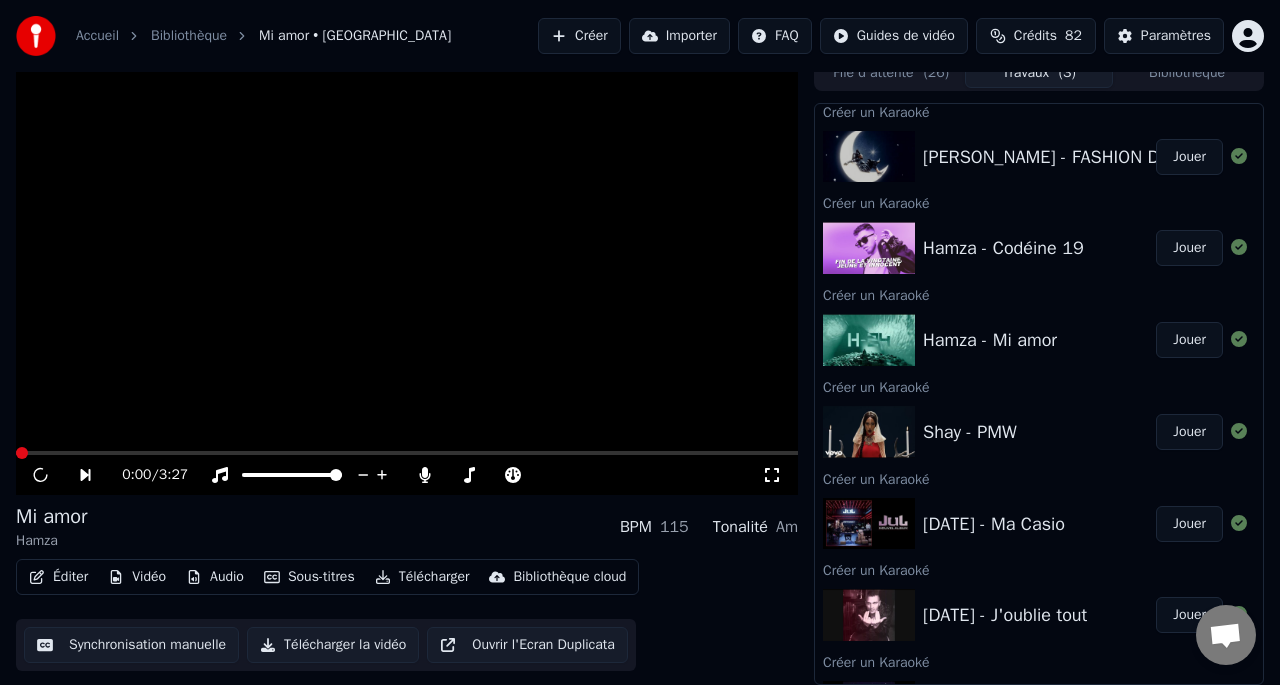click on "Vidéo" at bounding box center [137, 577] 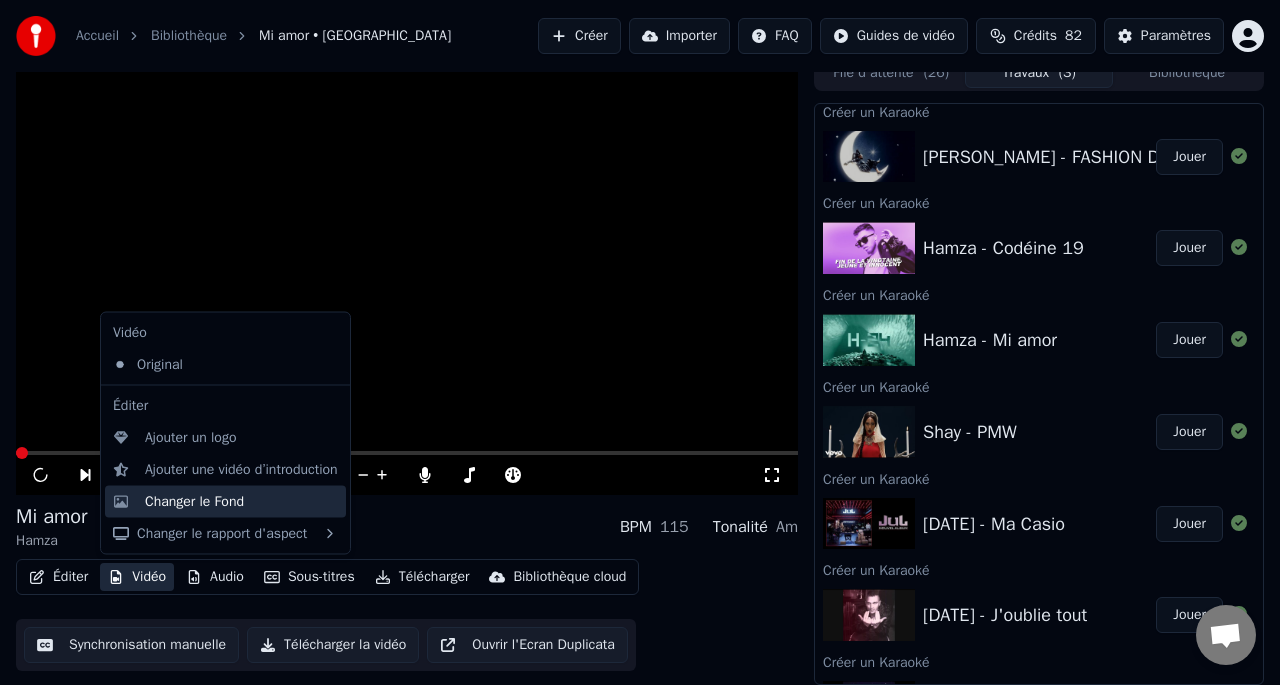 click on "Changer le Fond" at bounding box center [194, 501] 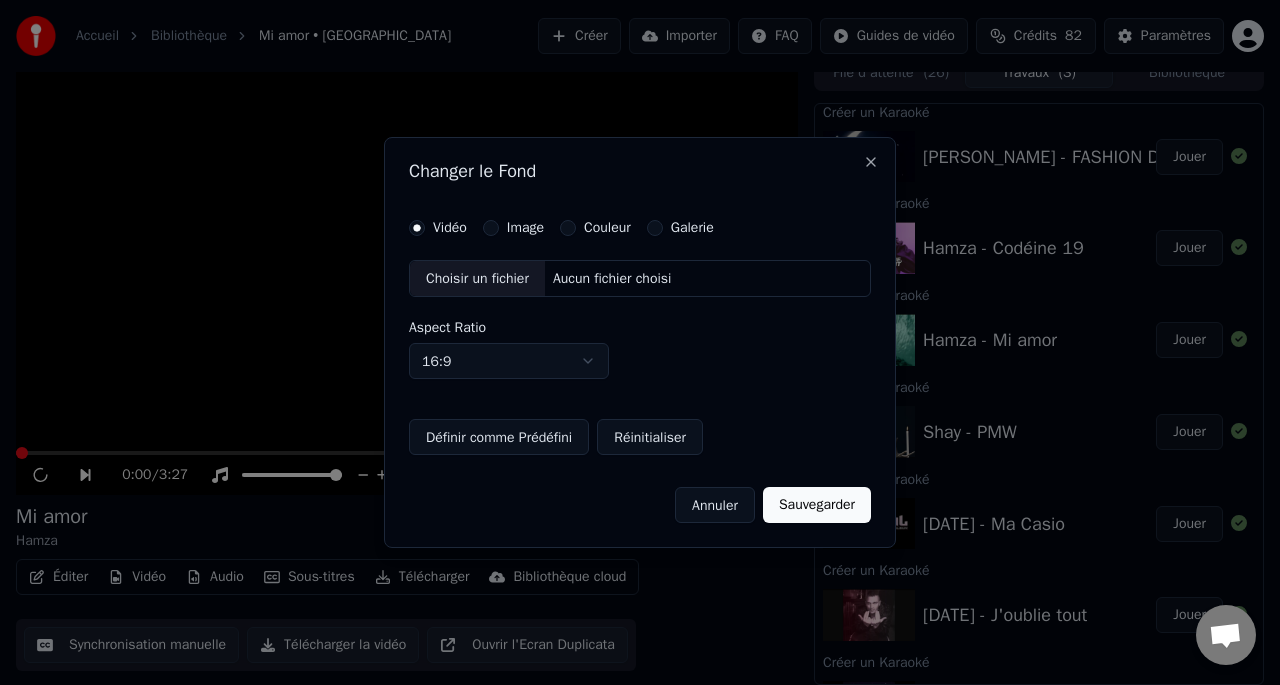 click on "Couleur" at bounding box center (568, 228) 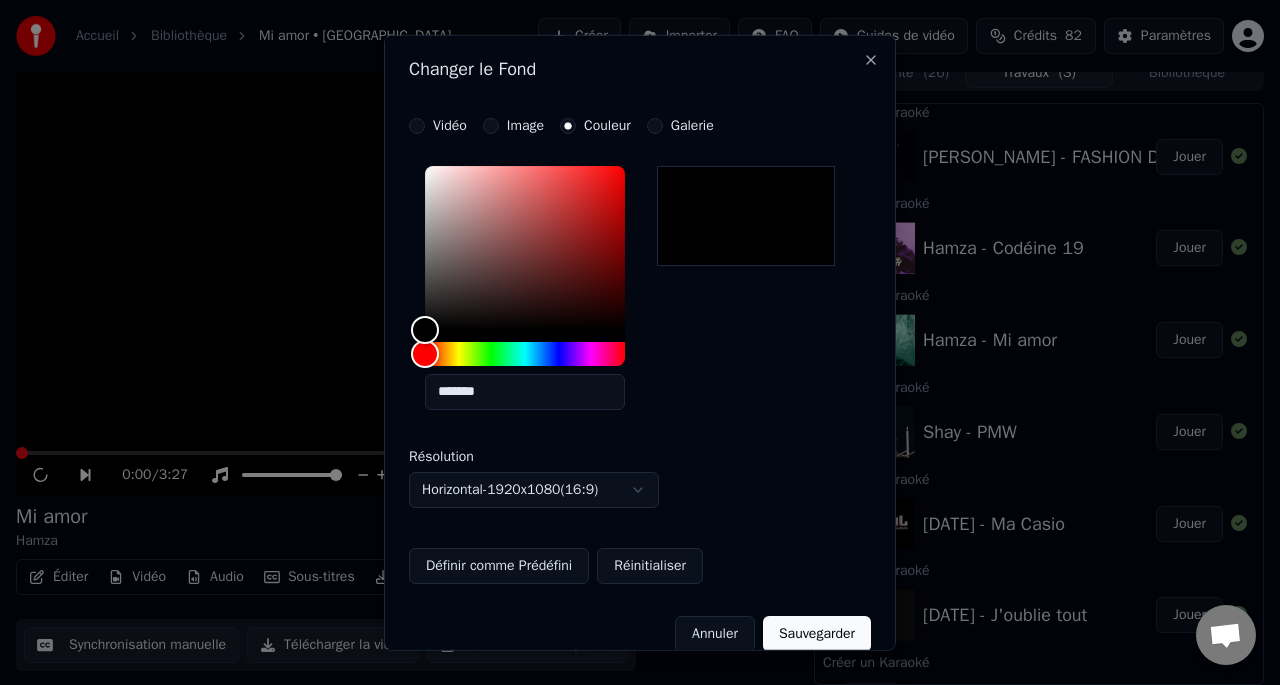 click on "Sauvegarder" at bounding box center [817, 633] 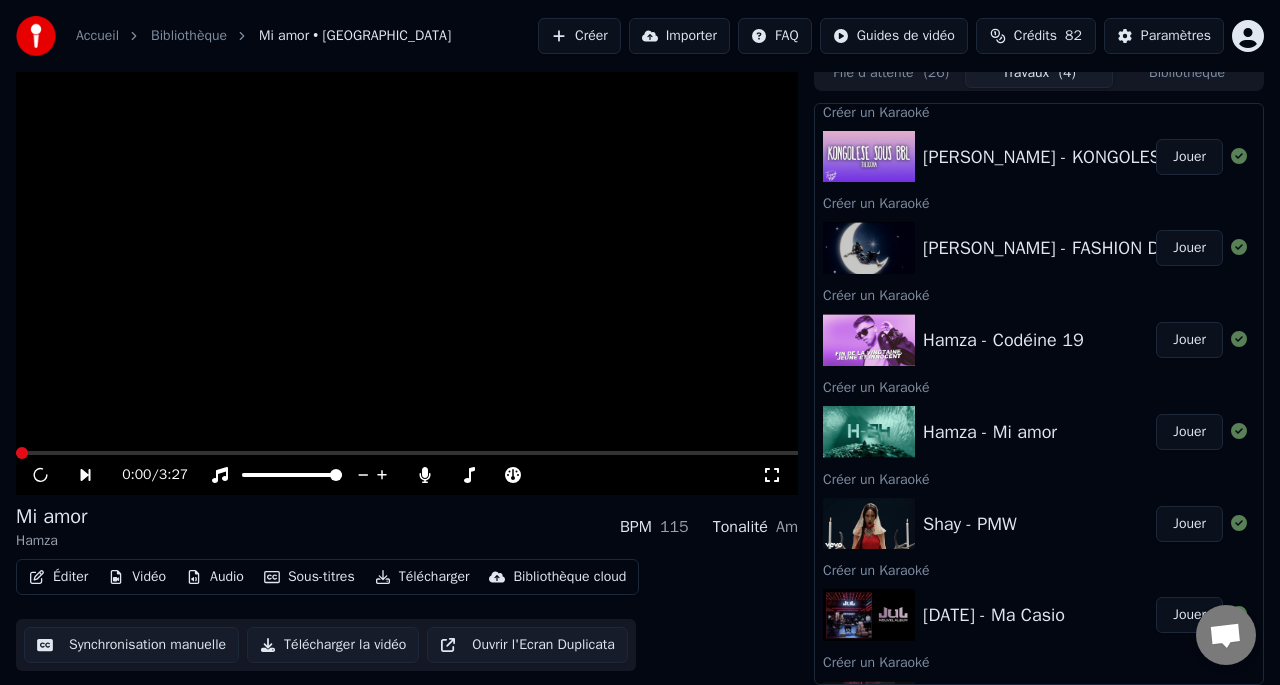 scroll, scrollTop: 1564, scrollLeft: 0, axis: vertical 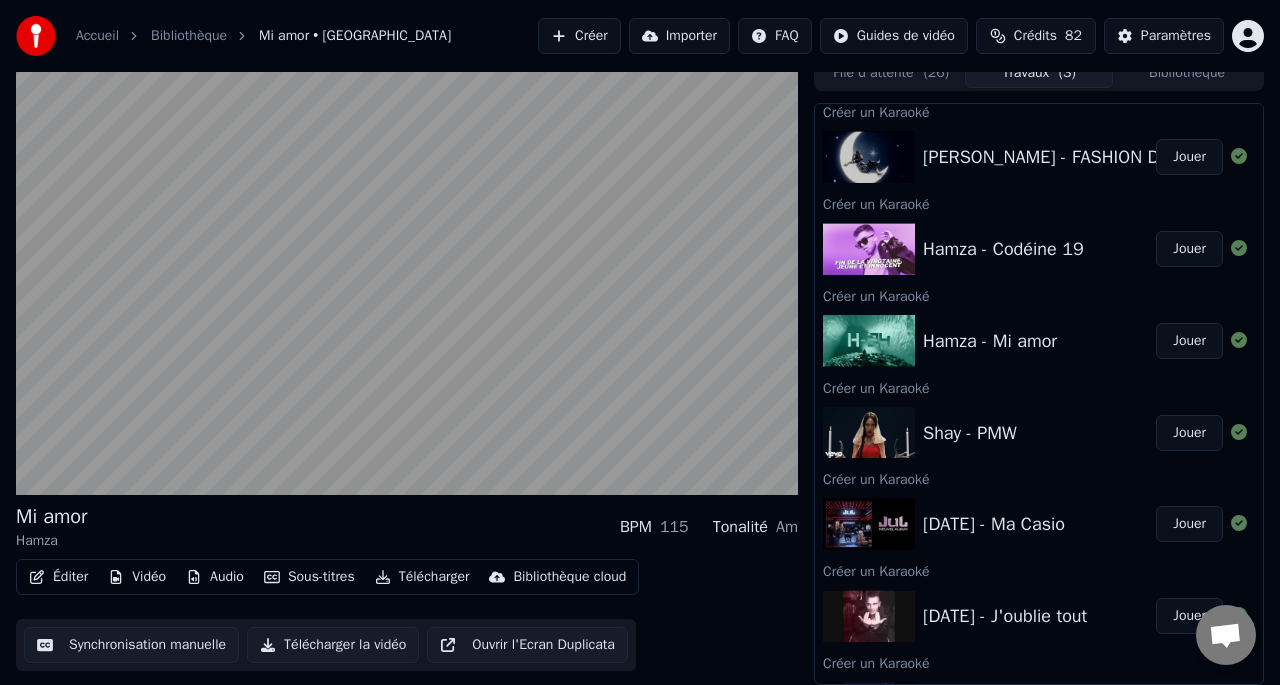 click on "Vidéo" at bounding box center (137, 577) 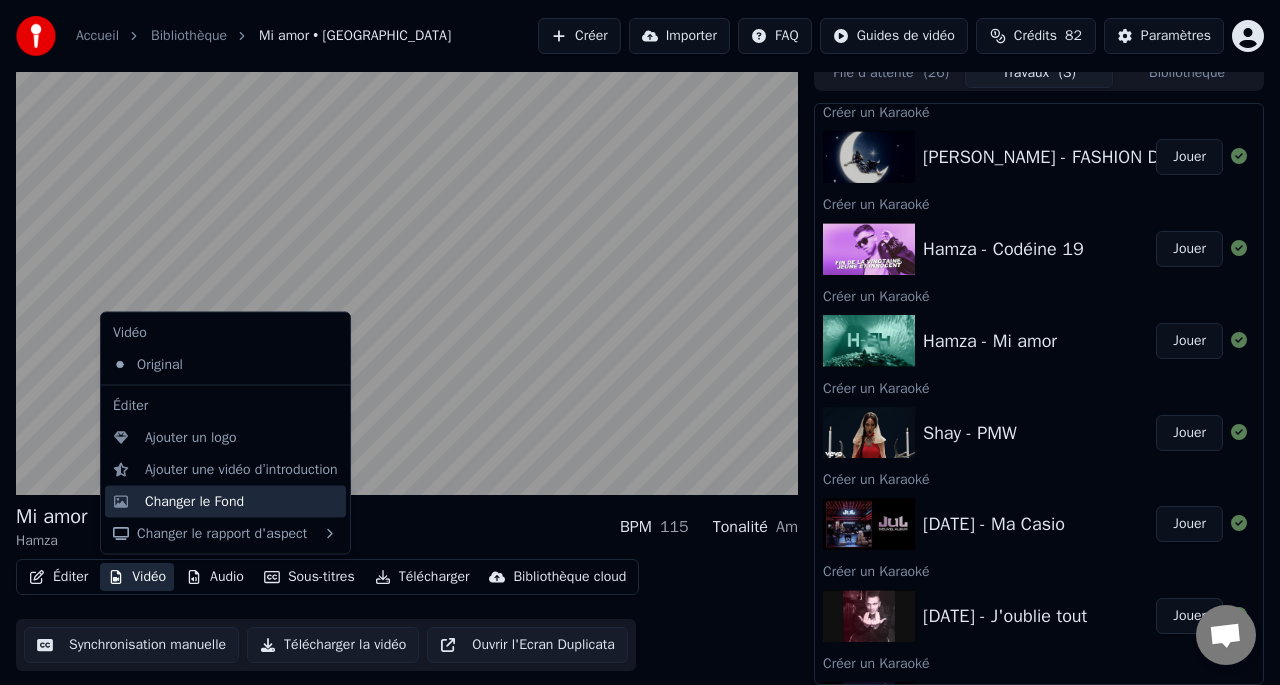 click on "Changer le Fond" at bounding box center [194, 501] 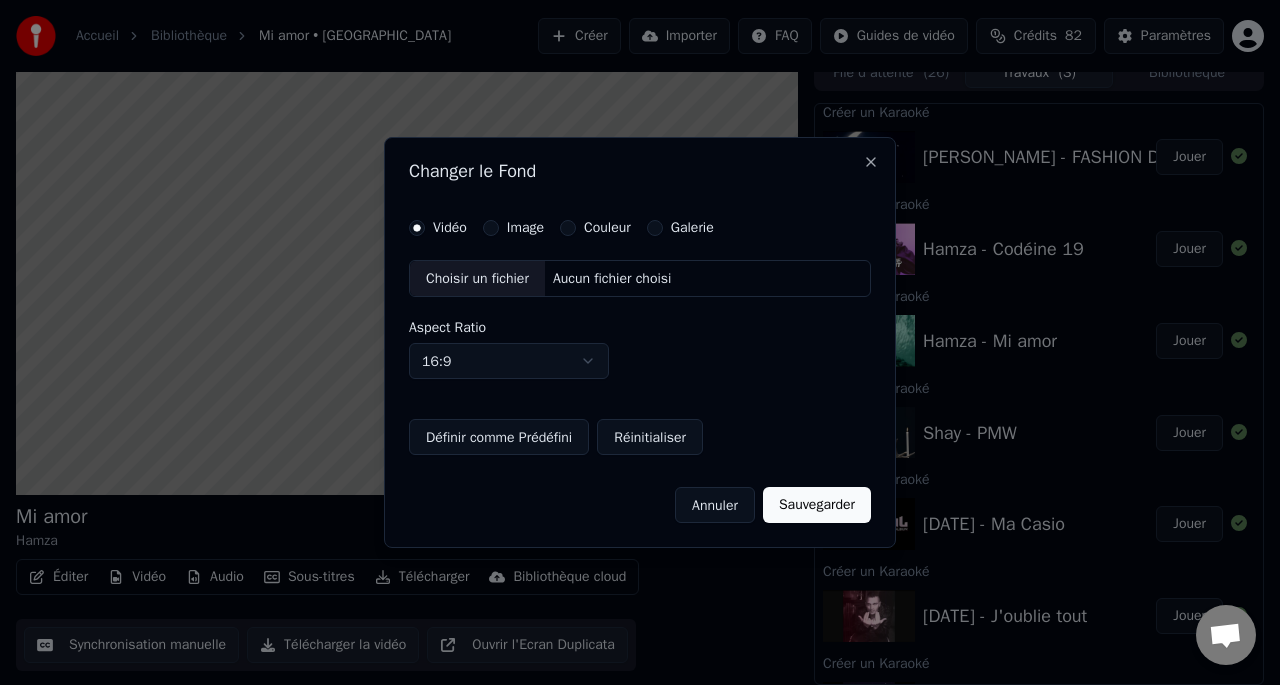 click on "Couleur" at bounding box center [568, 228] 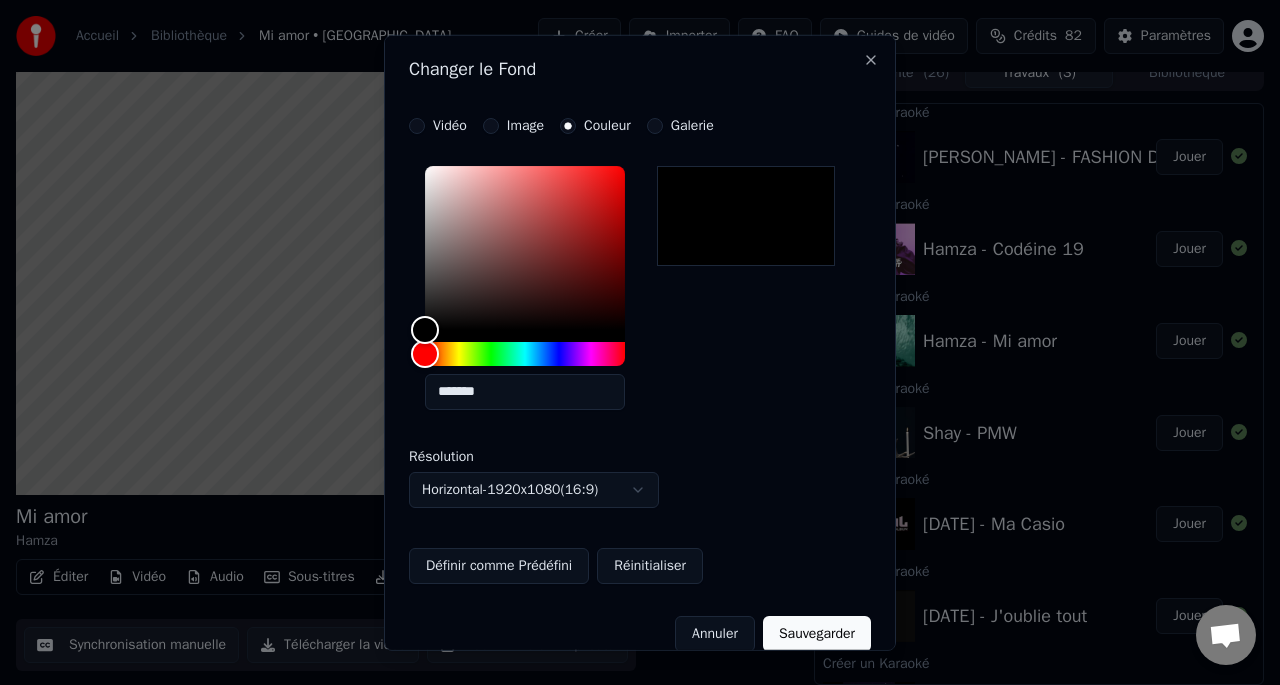 click on "Sauvegarder" at bounding box center [817, 633] 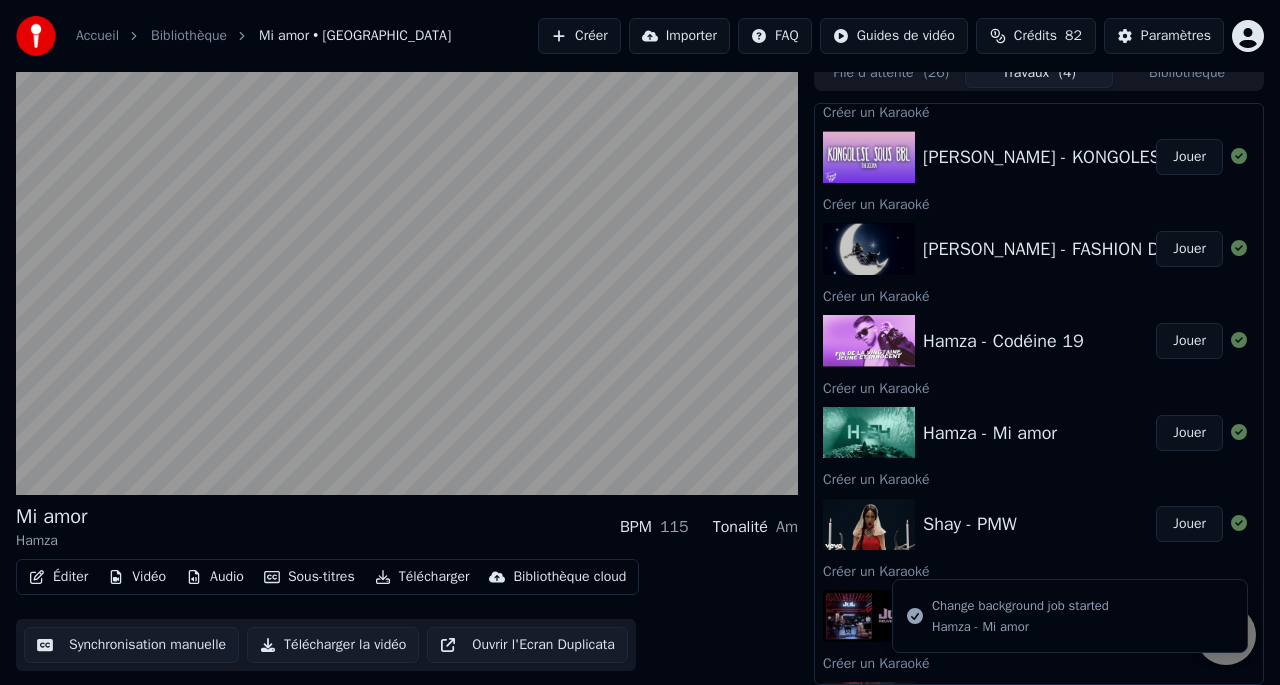 scroll, scrollTop: 1656, scrollLeft: 0, axis: vertical 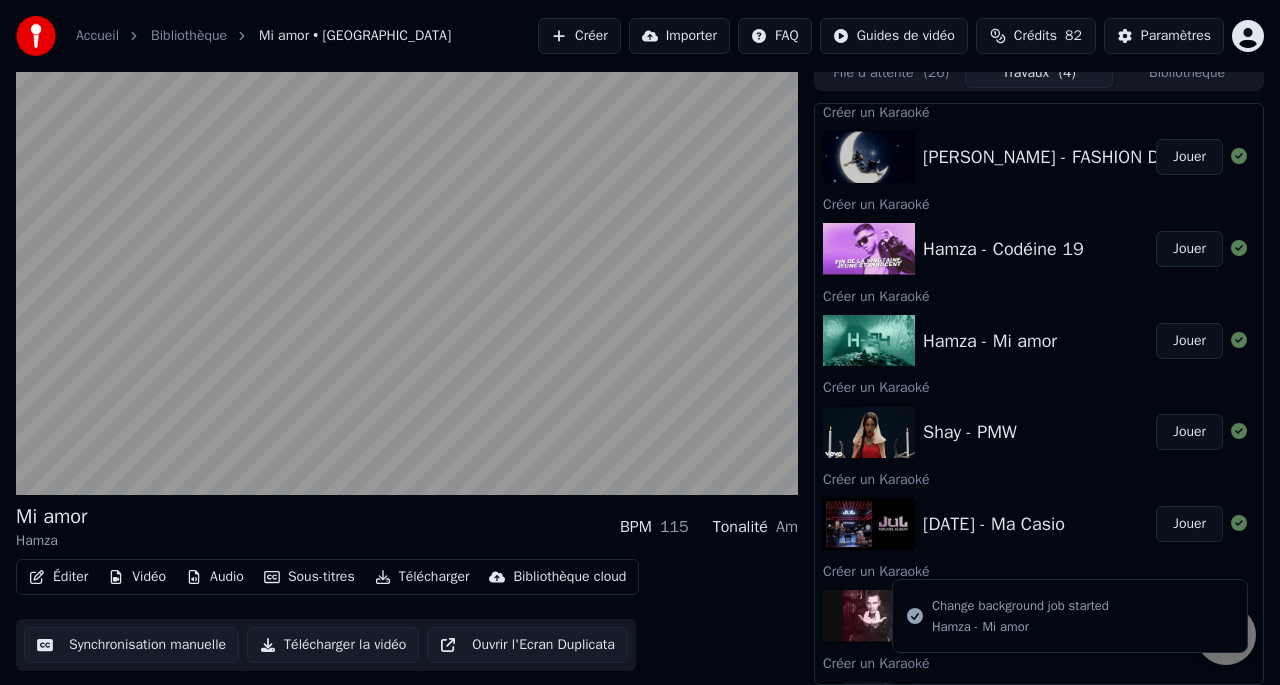 click on "Jouer" at bounding box center [1189, 249] 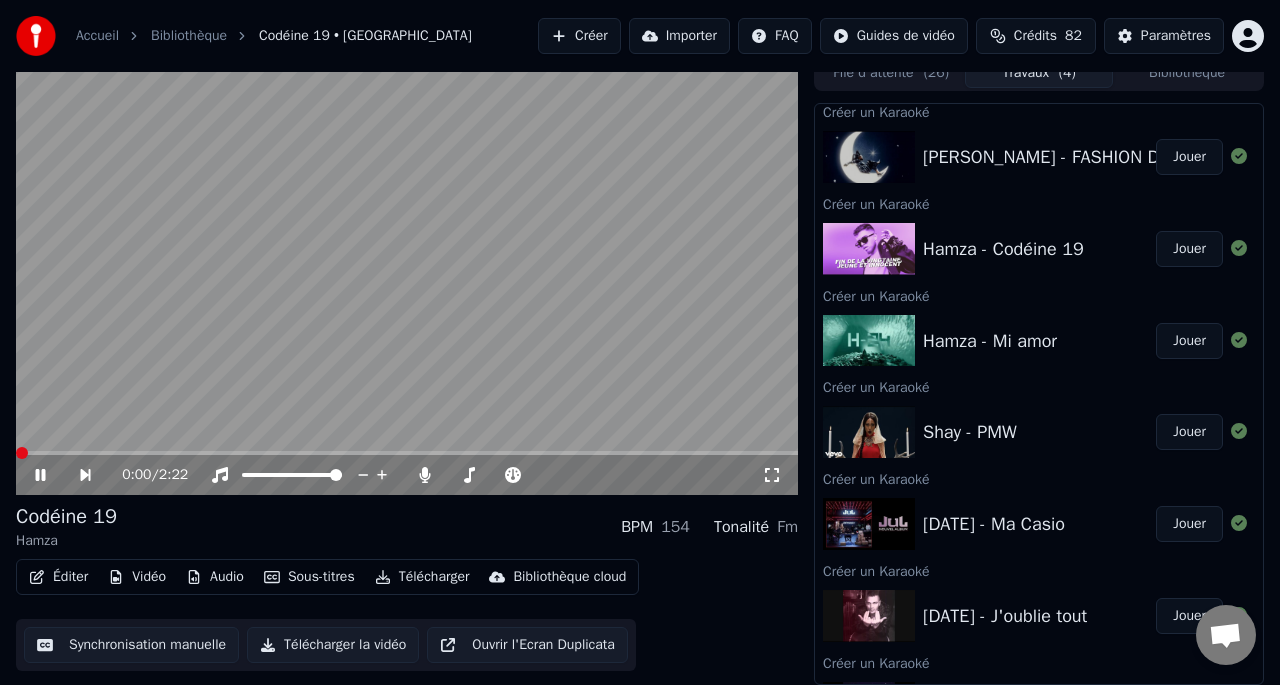 click on "0:00  /  2:22" at bounding box center [407, 475] 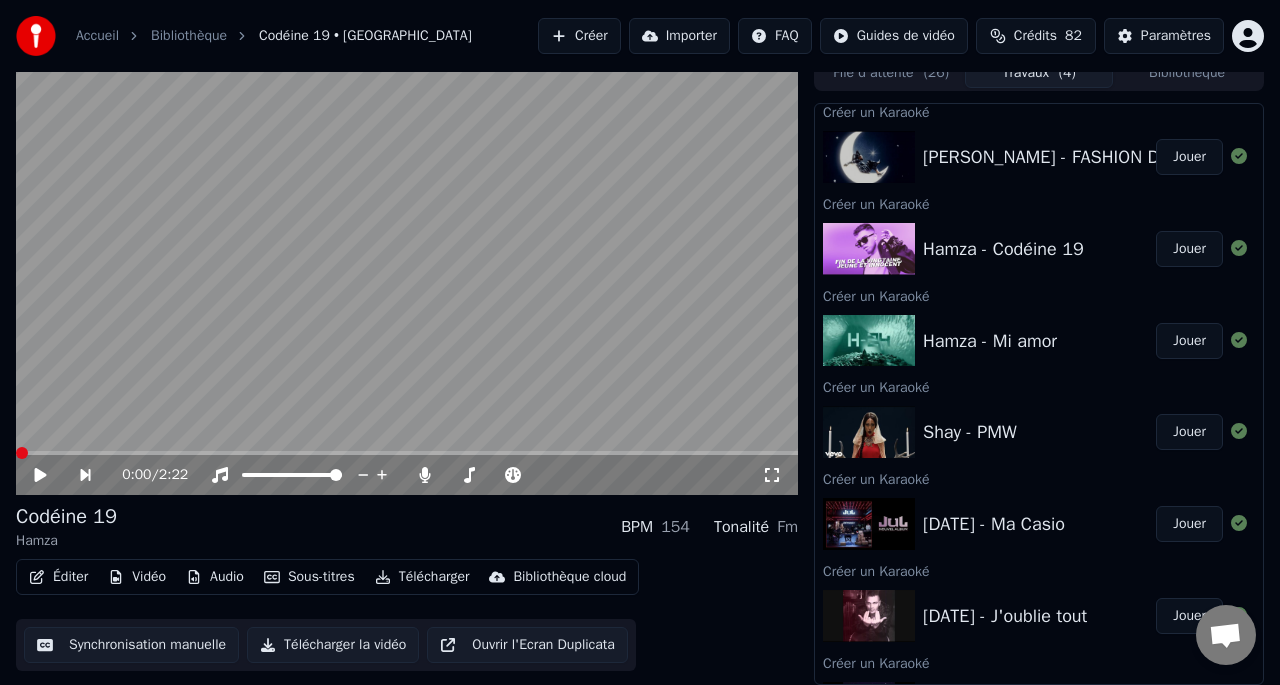 click on "Vidéo" at bounding box center (137, 577) 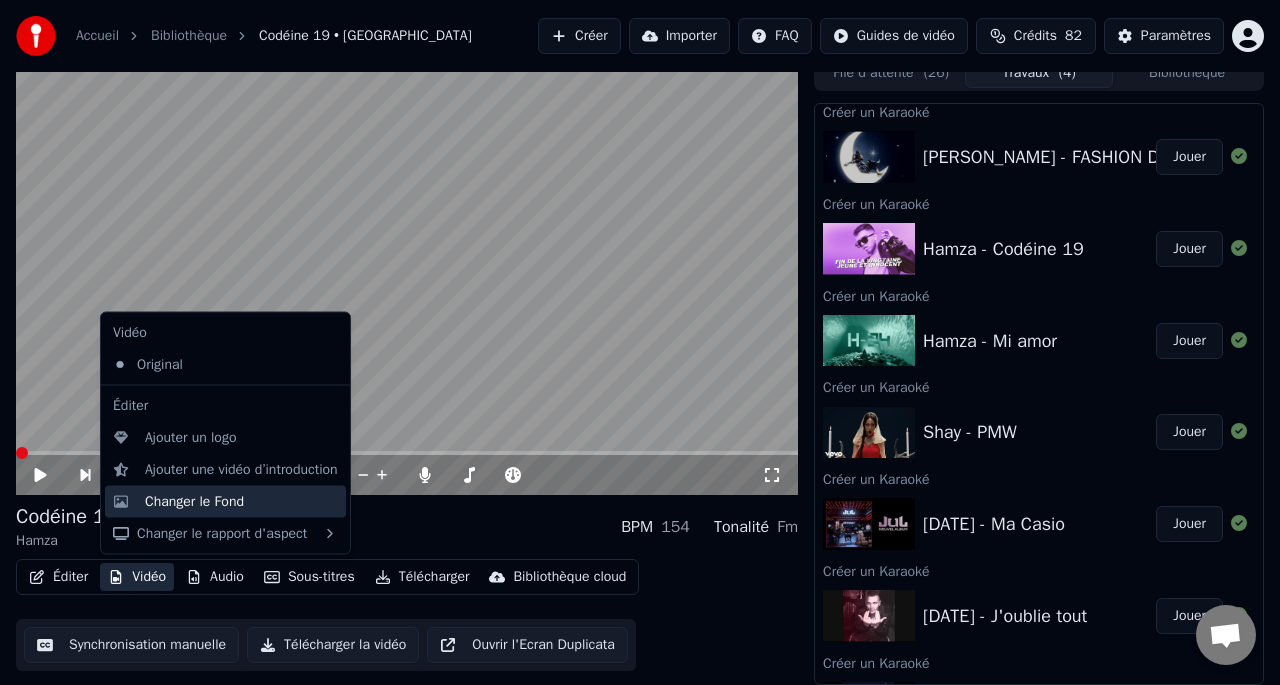 click on "Changer le Fond" at bounding box center [194, 501] 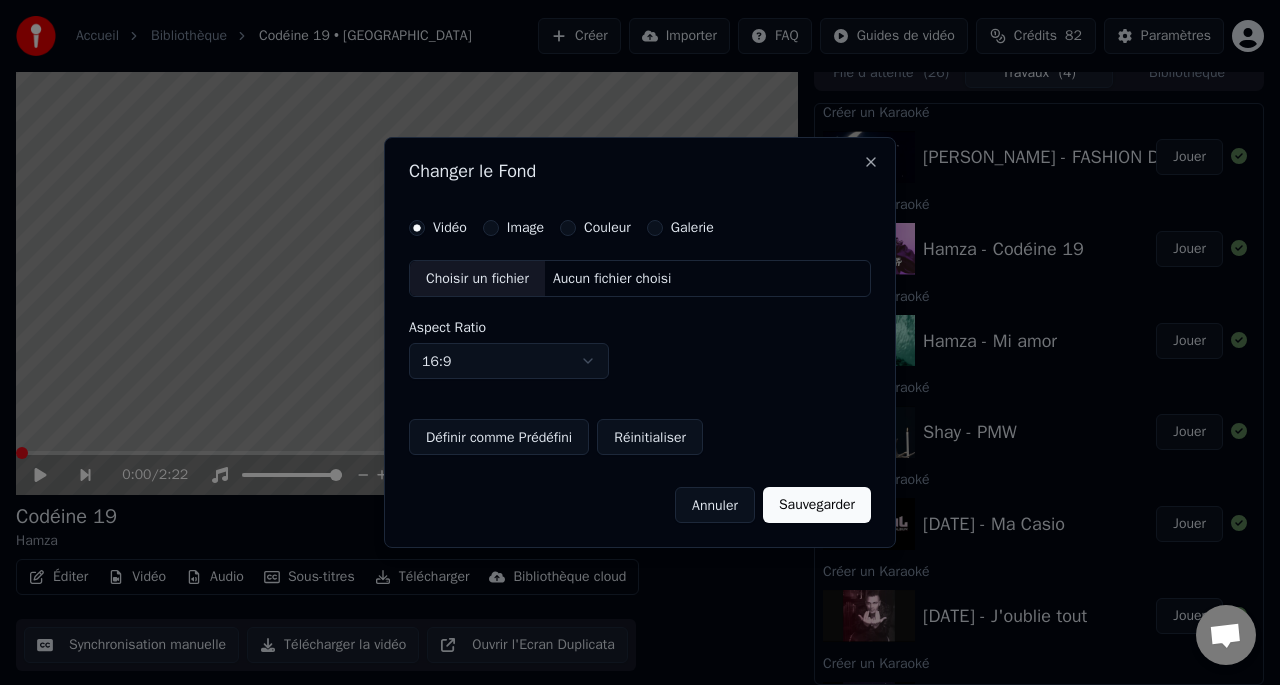 click on "Couleur" at bounding box center [568, 228] 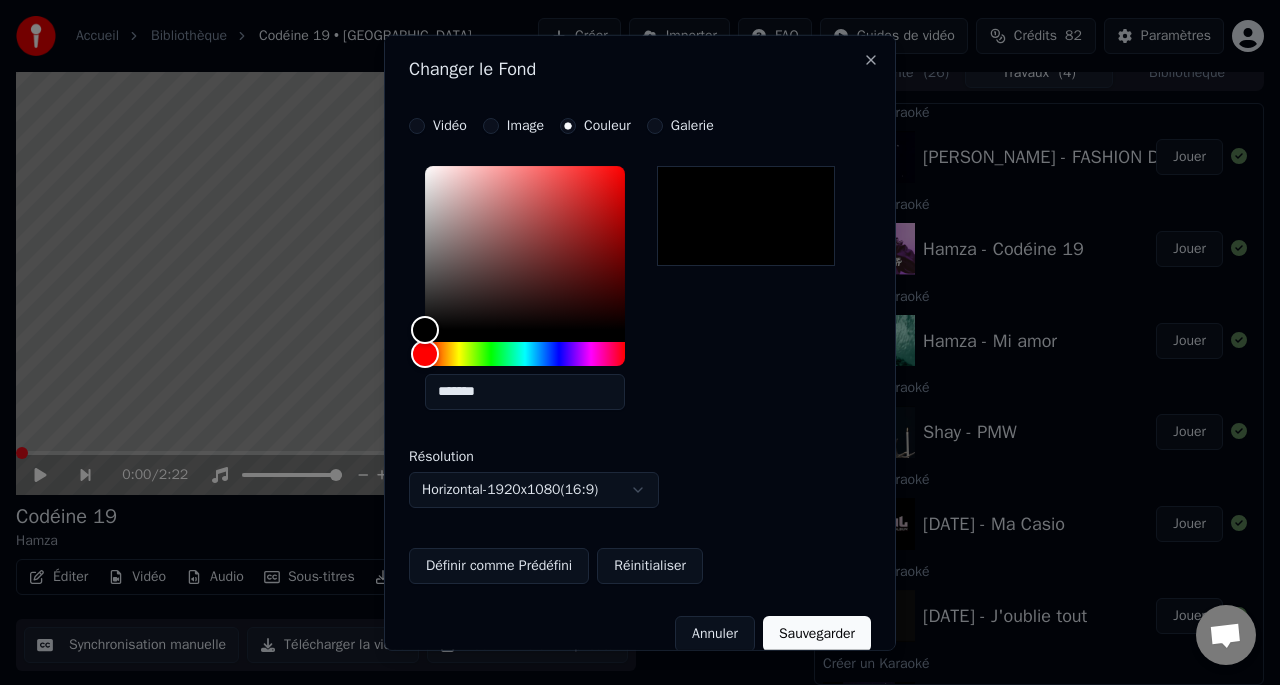 click on "Sauvegarder" at bounding box center [817, 633] 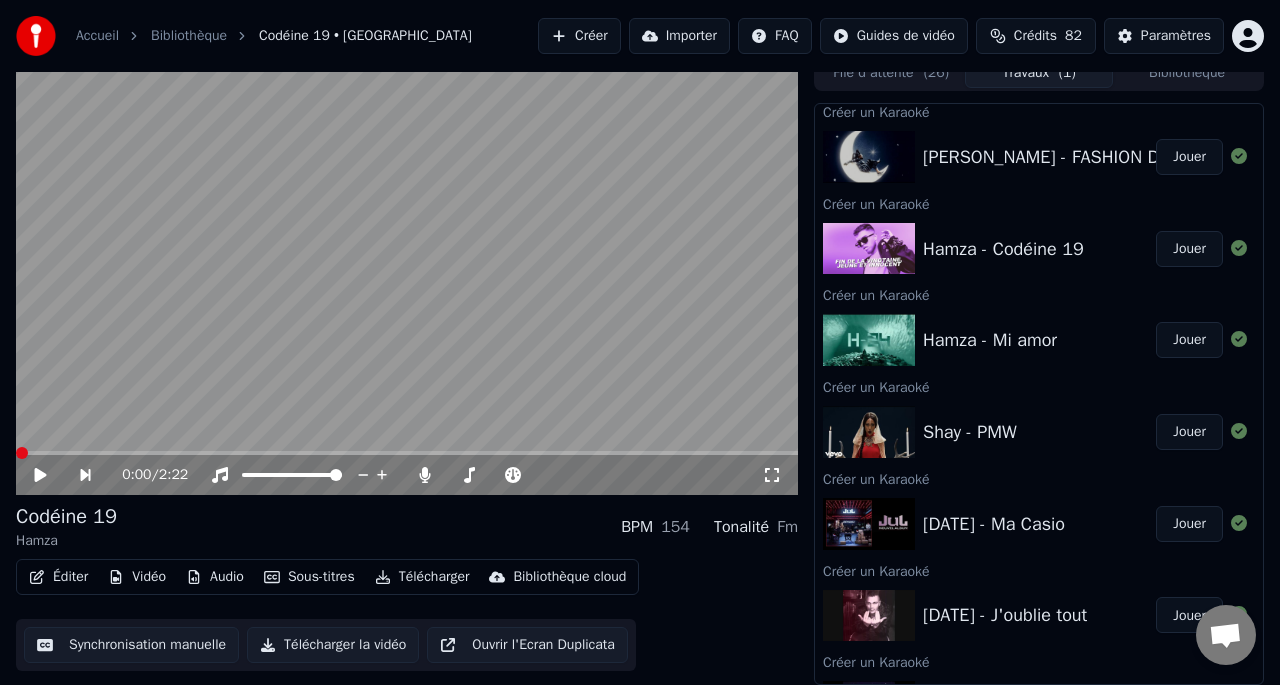 scroll, scrollTop: 0, scrollLeft: 0, axis: both 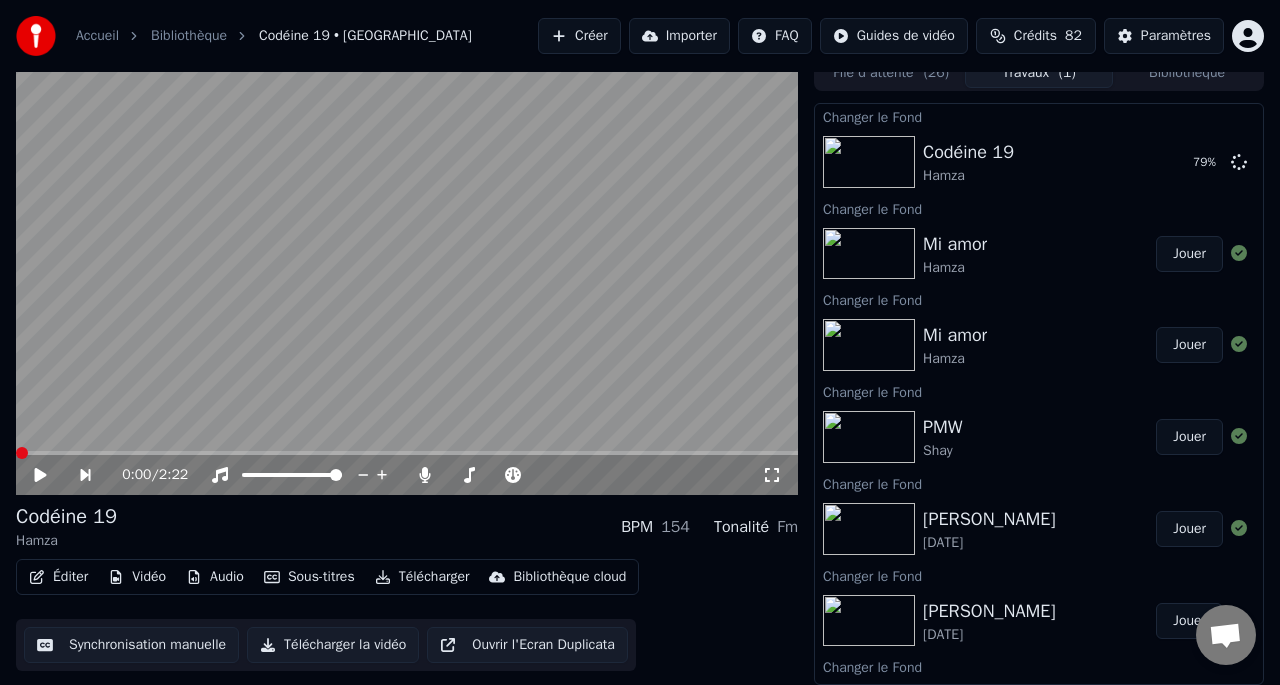 click on "Jouer" at bounding box center (1189, 1905) 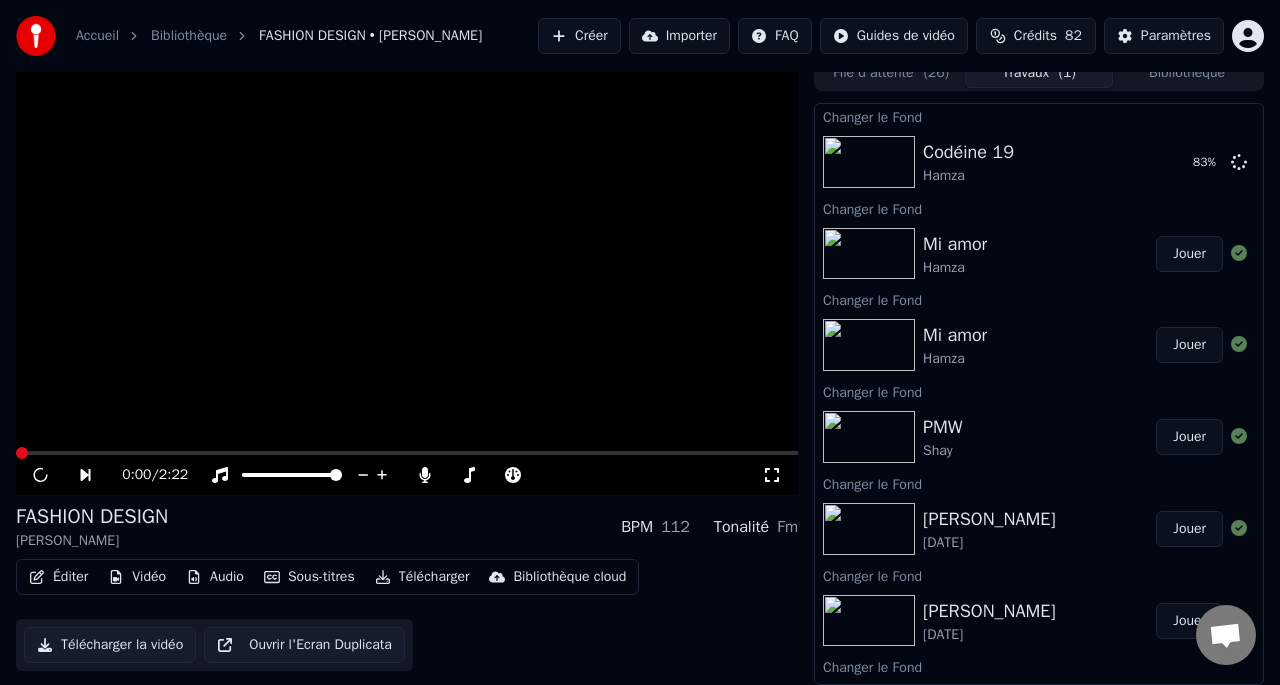 scroll, scrollTop: 1625, scrollLeft: 0, axis: vertical 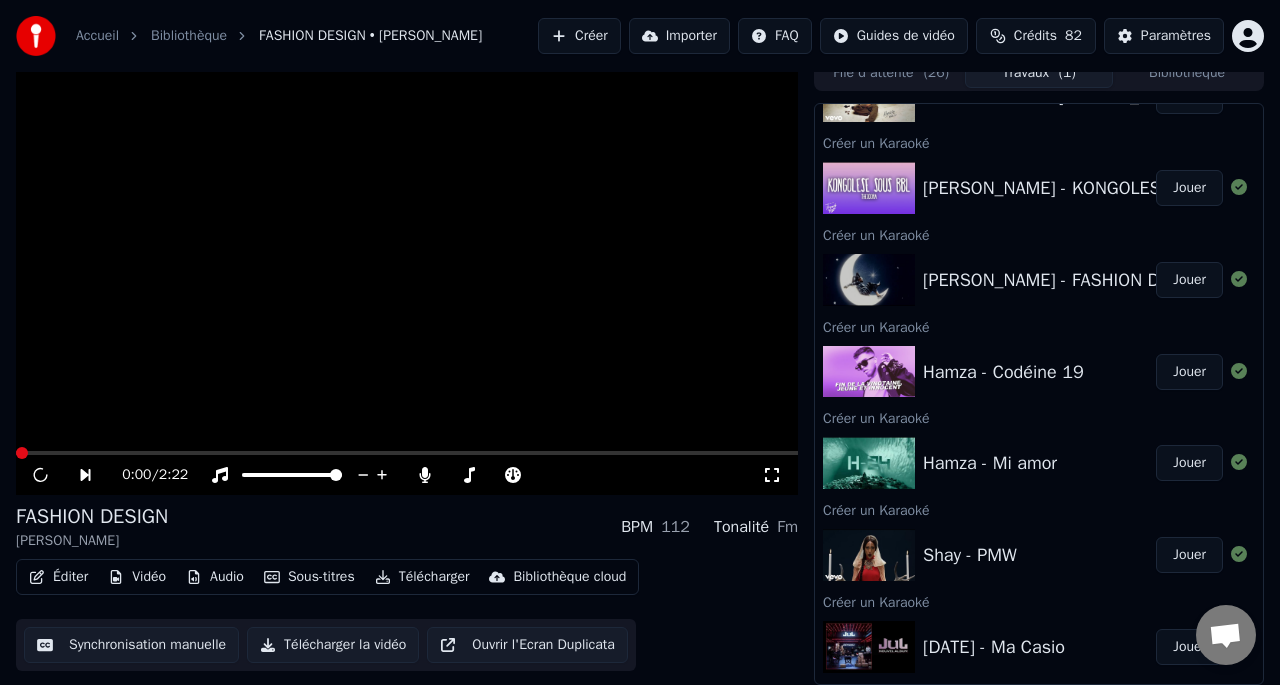 click on "Vidéo" at bounding box center [137, 577] 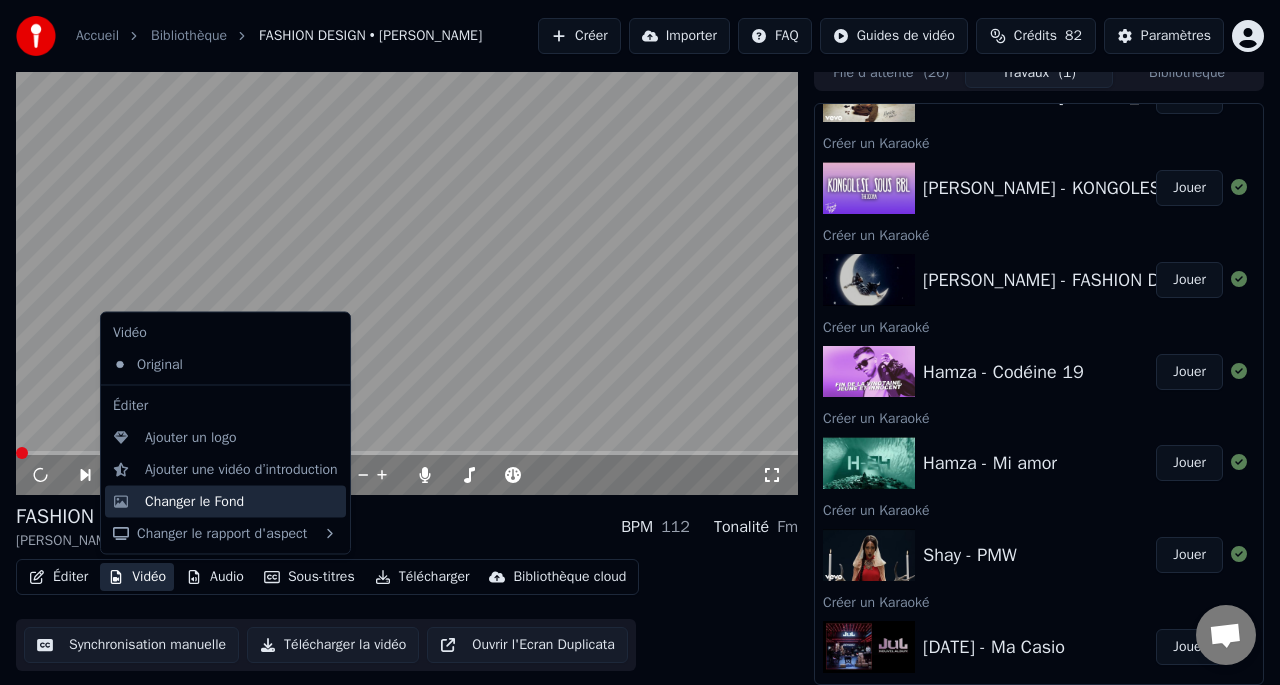 click on "Changer le Fond" at bounding box center (241, 501) 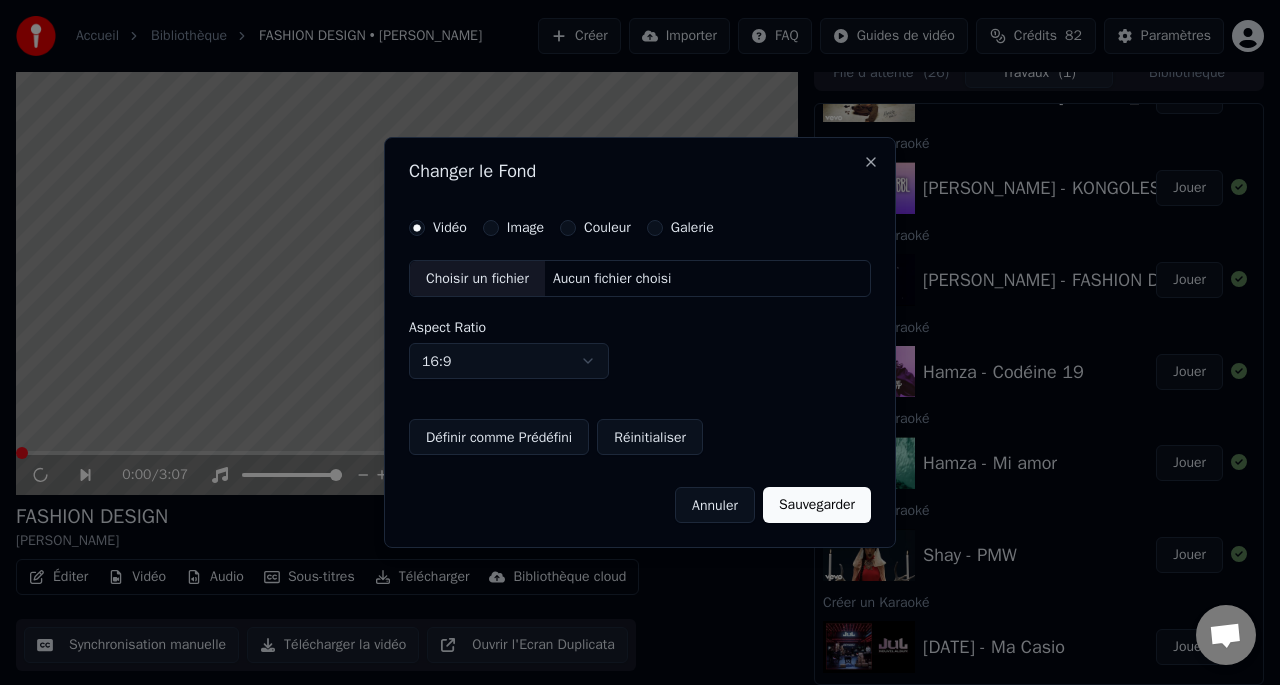 click on "Couleur" at bounding box center (568, 228) 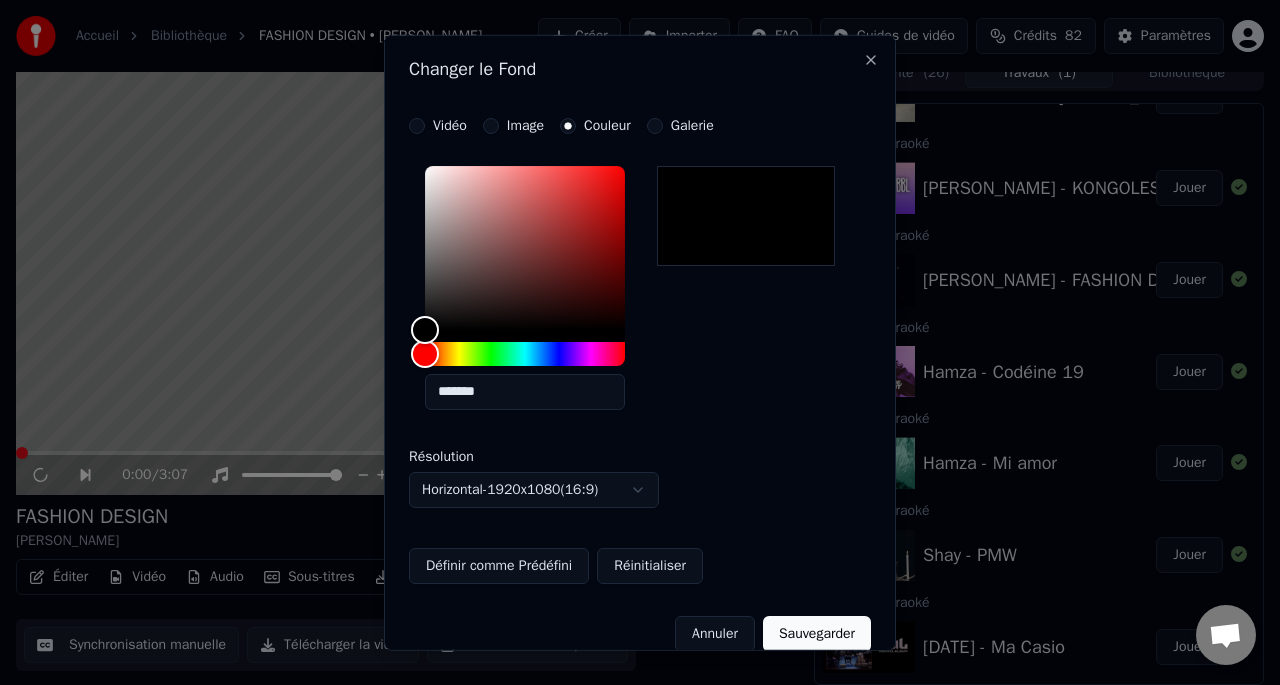 click on "Sauvegarder" at bounding box center [817, 633] 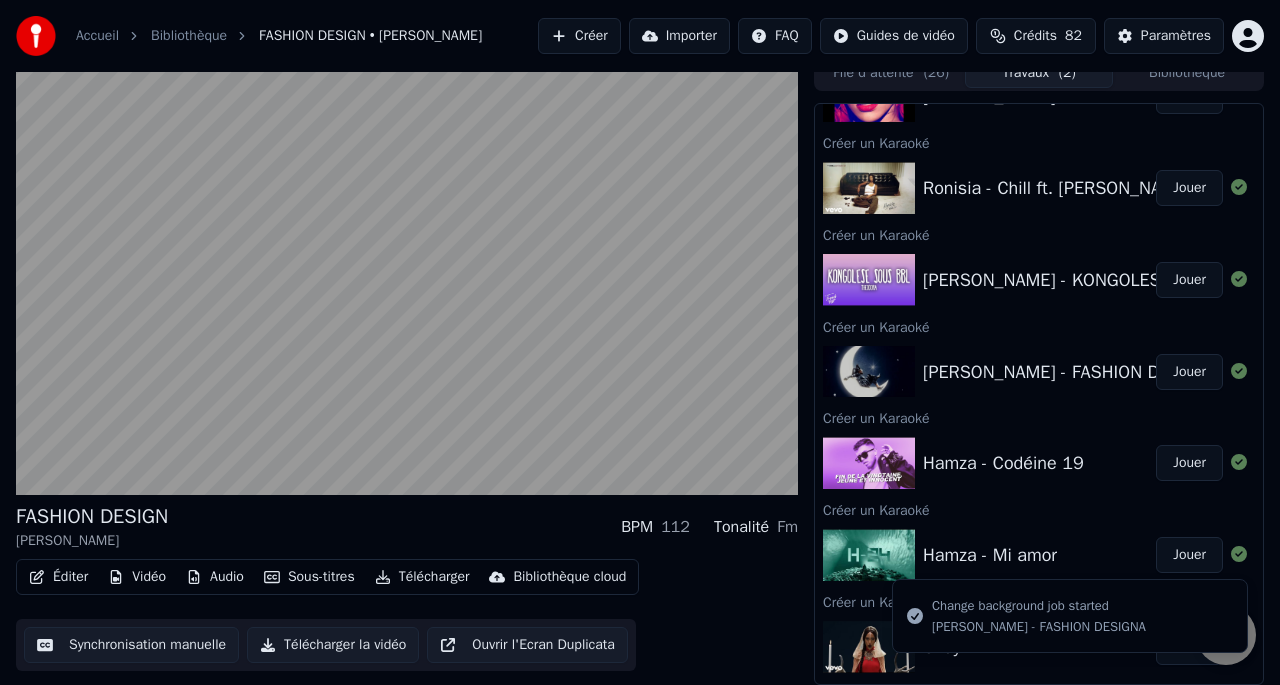 click on "Jouer" at bounding box center [1189, 280] 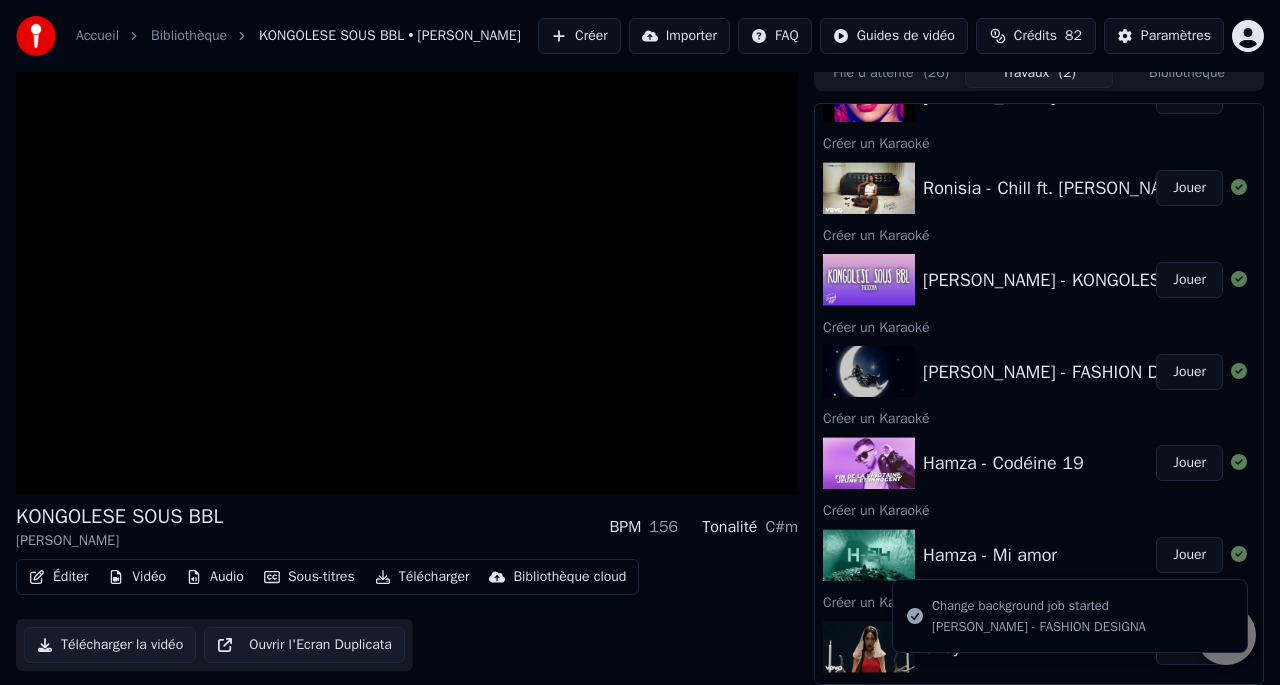 scroll, scrollTop: 1717, scrollLeft: 0, axis: vertical 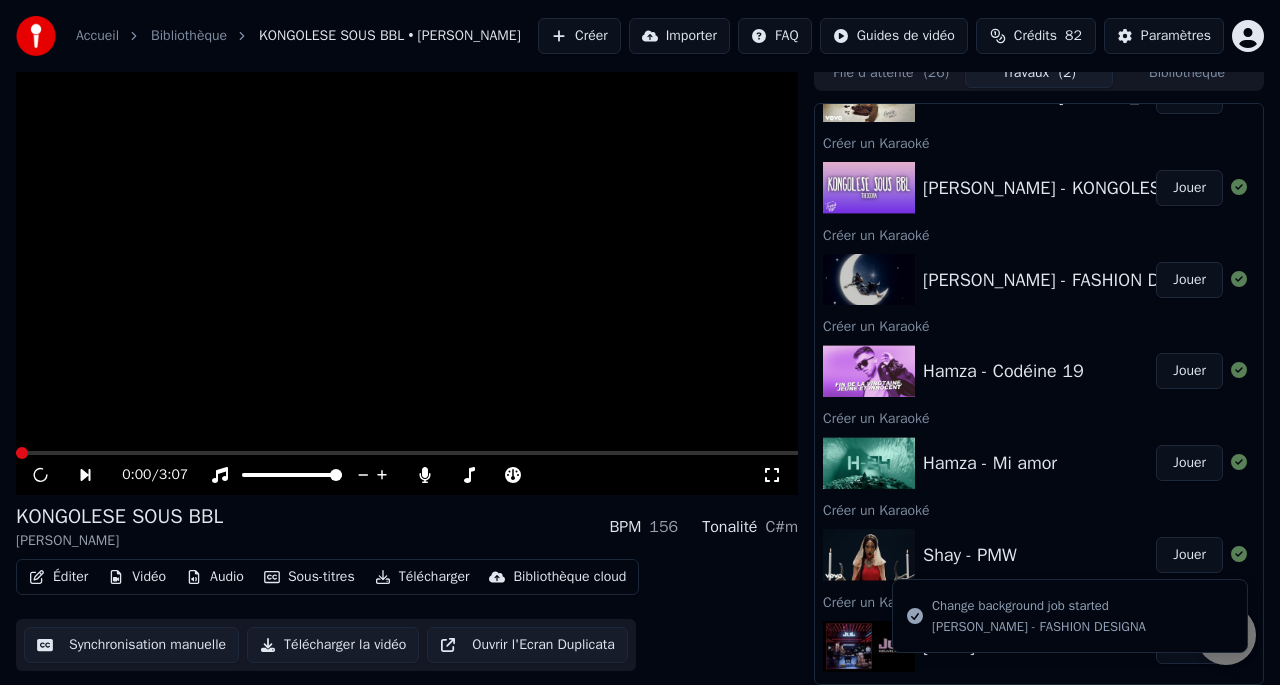 click on "Vidéo" at bounding box center [137, 577] 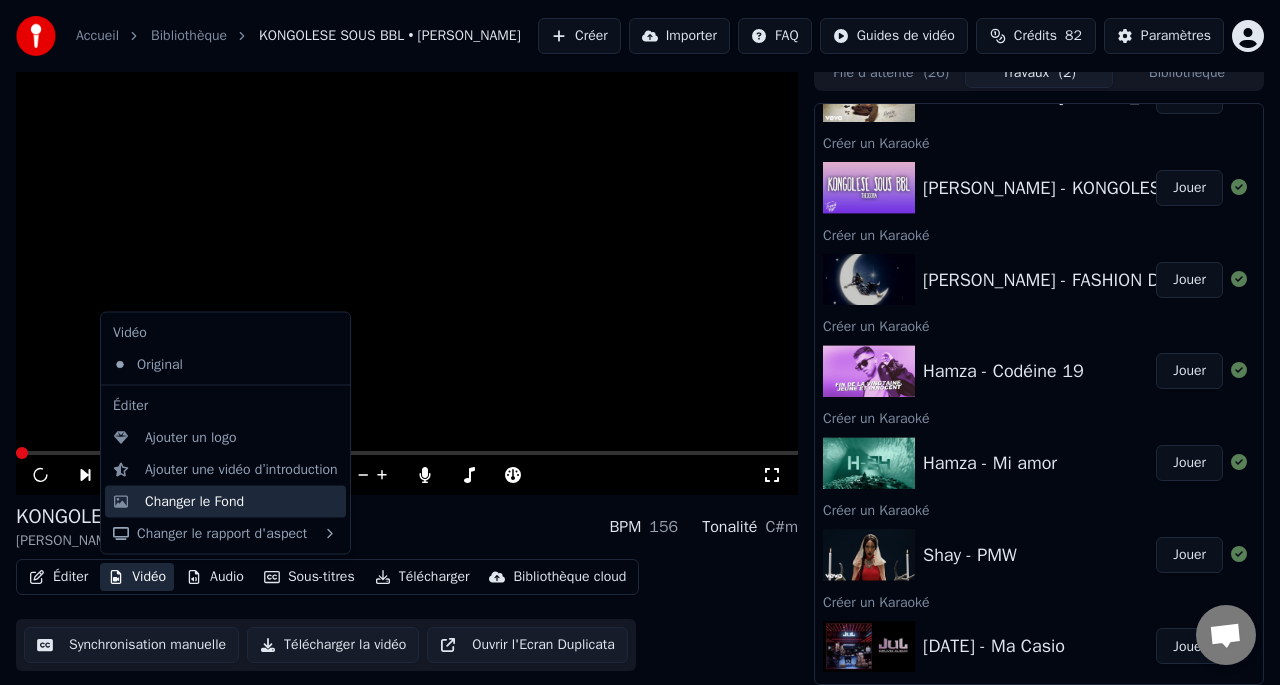 click on "Changer le Fond" at bounding box center (194, 501) 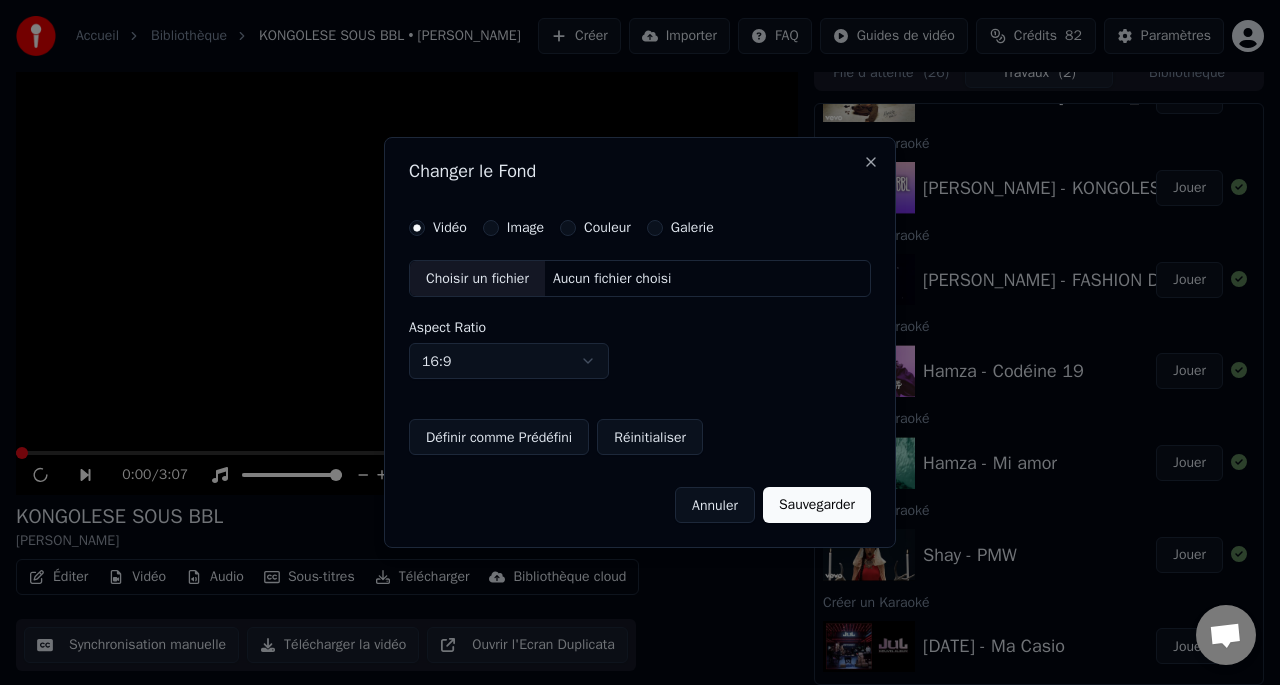 click on "Couleur" at bounding box center (568, 228) 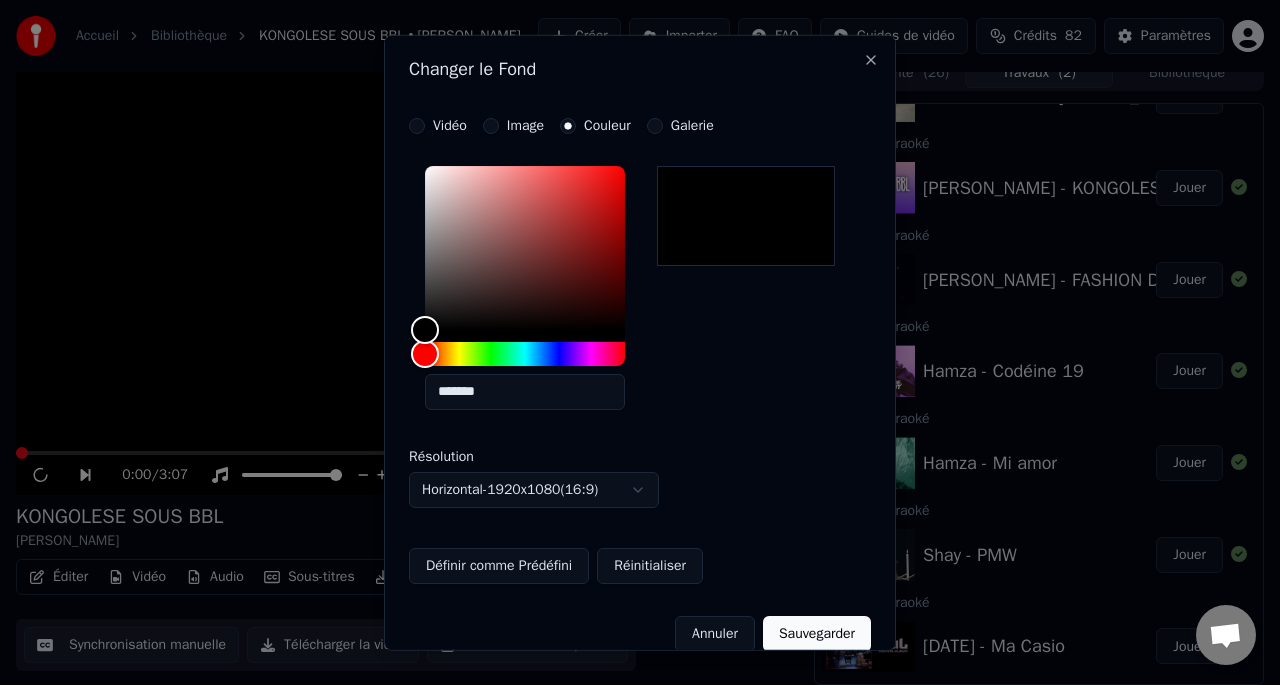 click on "Sauvegarder" at bounding box center (817, 633) 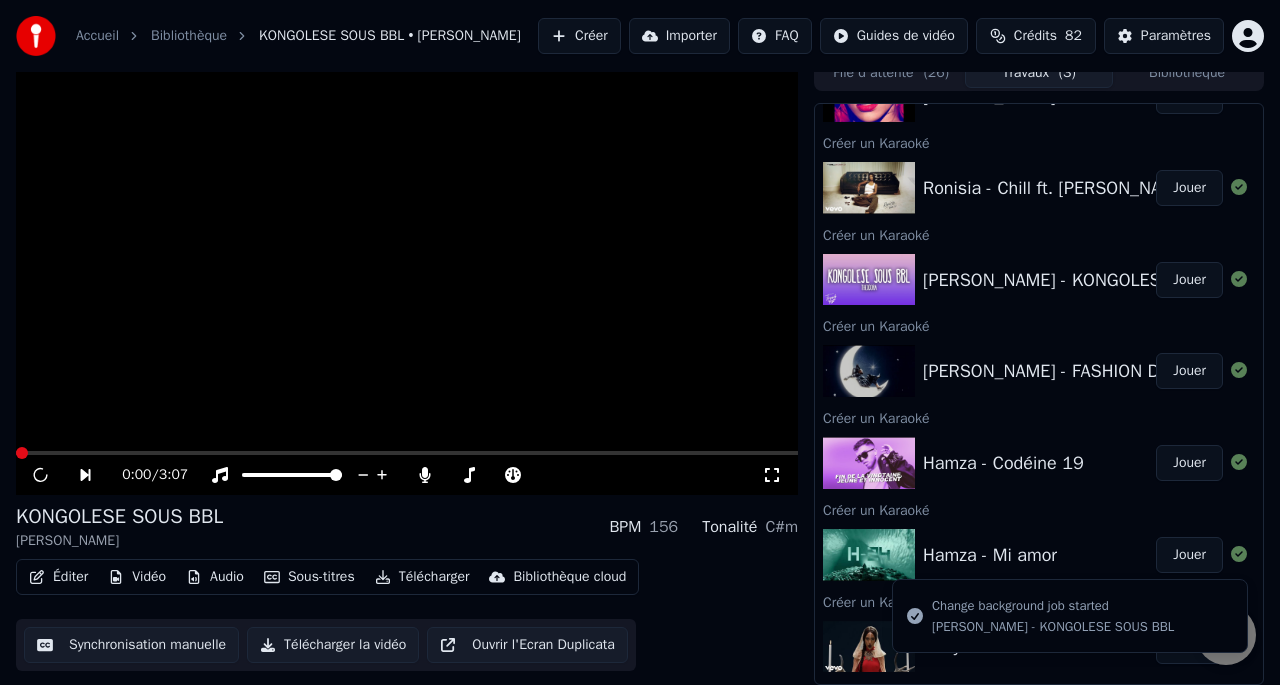 scroll, scrollTop: 1808, scrollLeft: 0, axis: vertical 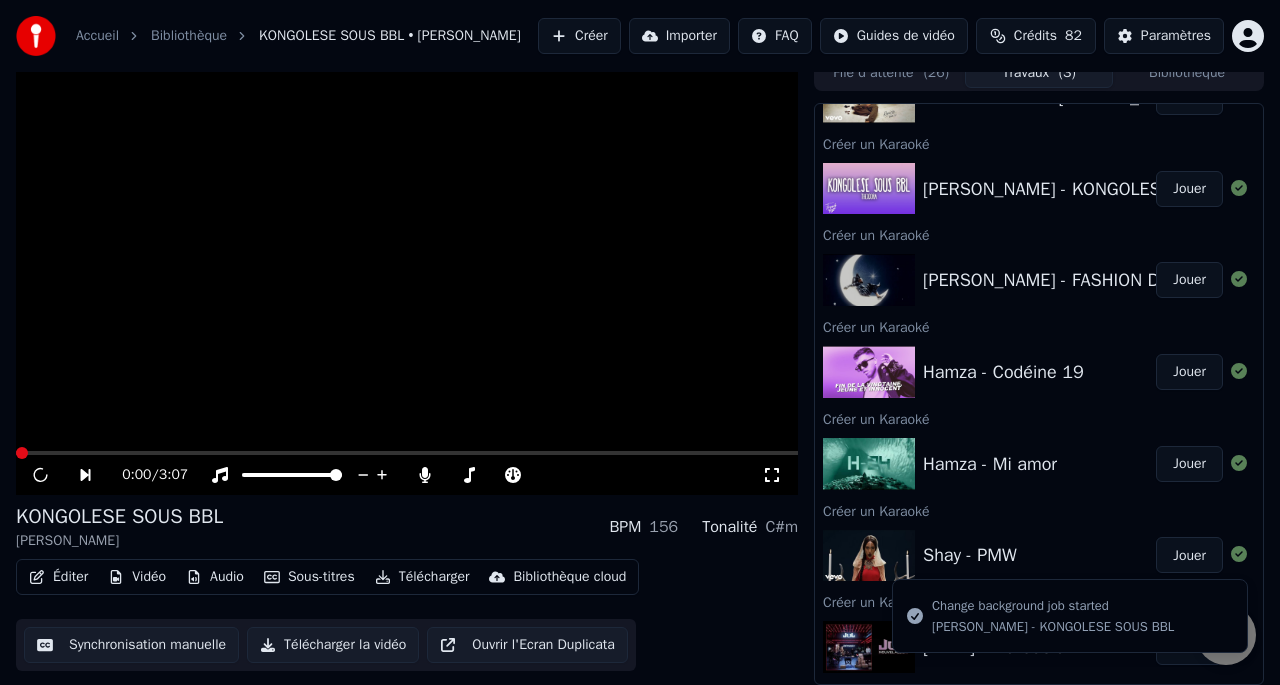 click on "Jouer" at bounding box center [1189, 97] 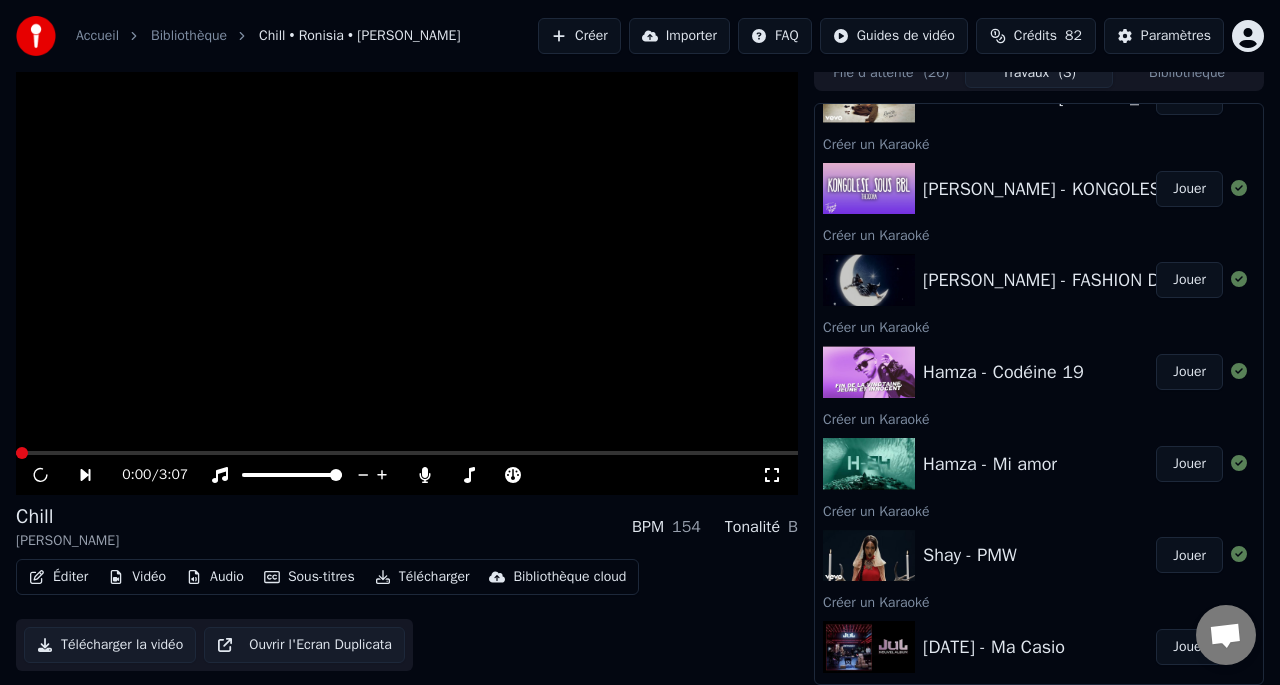scroll, scrollTop: 1604, scrollLeft: 0, axis: vertical 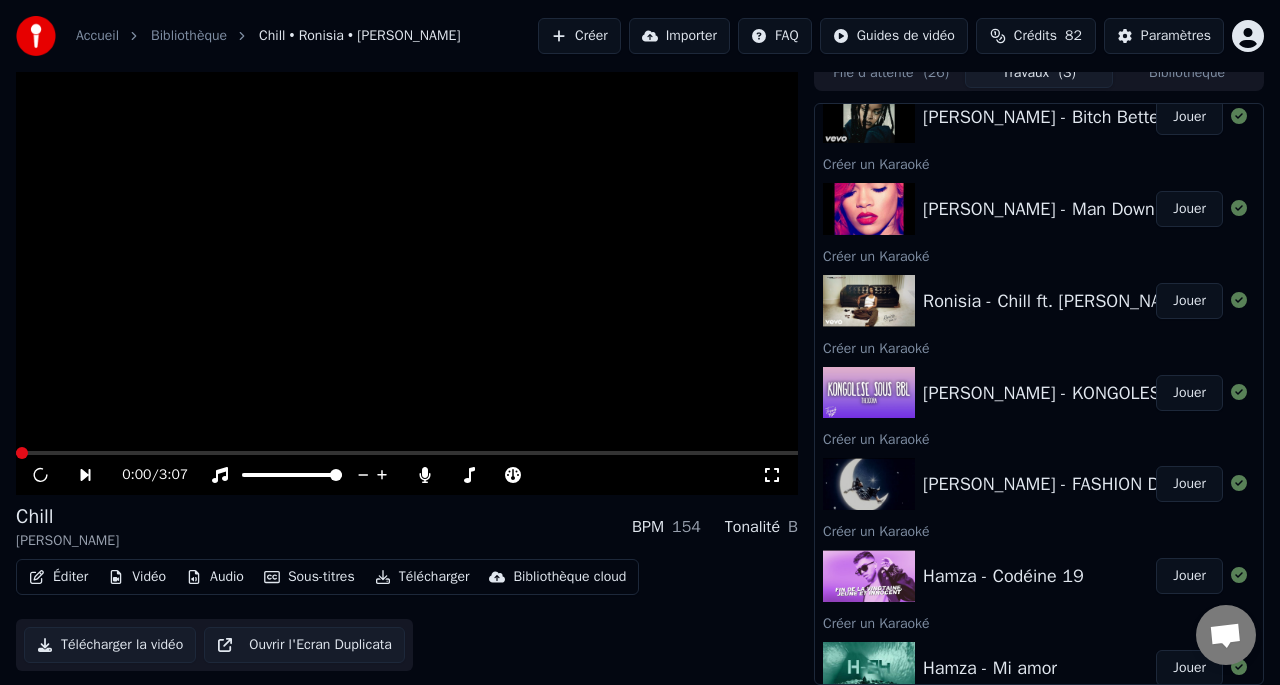 click on "Vidéo" at bounding box center (137, 577) 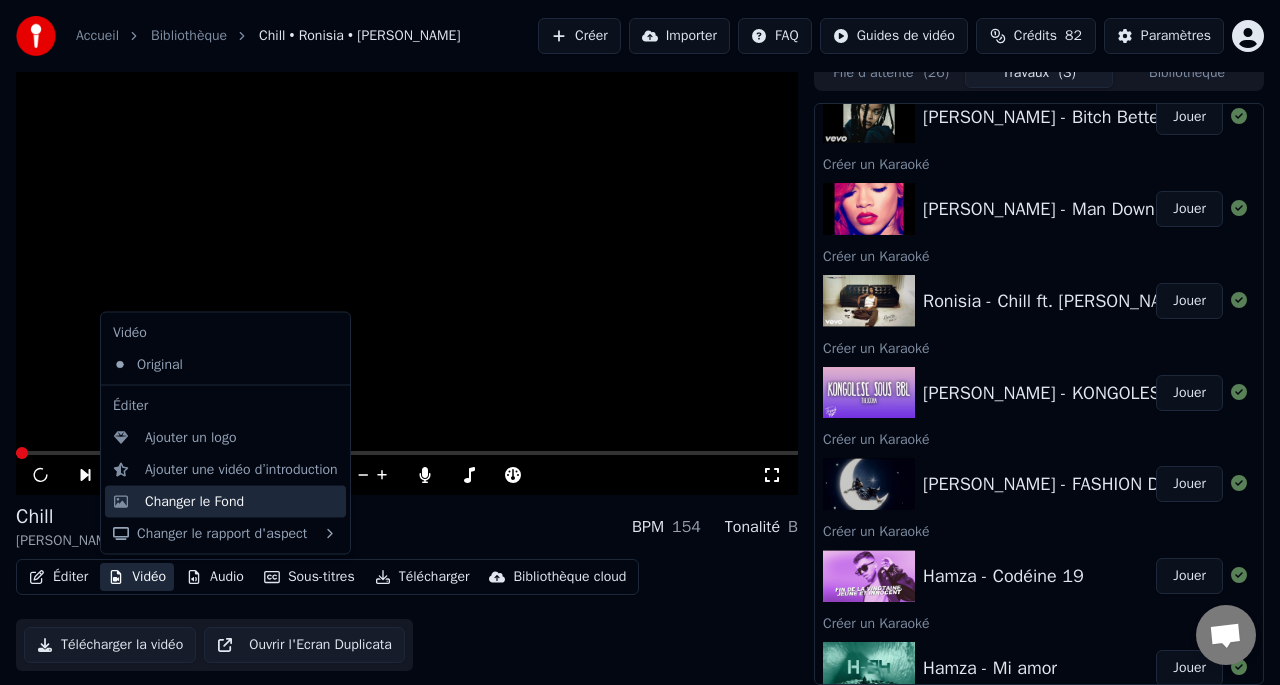 click on "Changer le Fond" at bounding box center (194, 501) 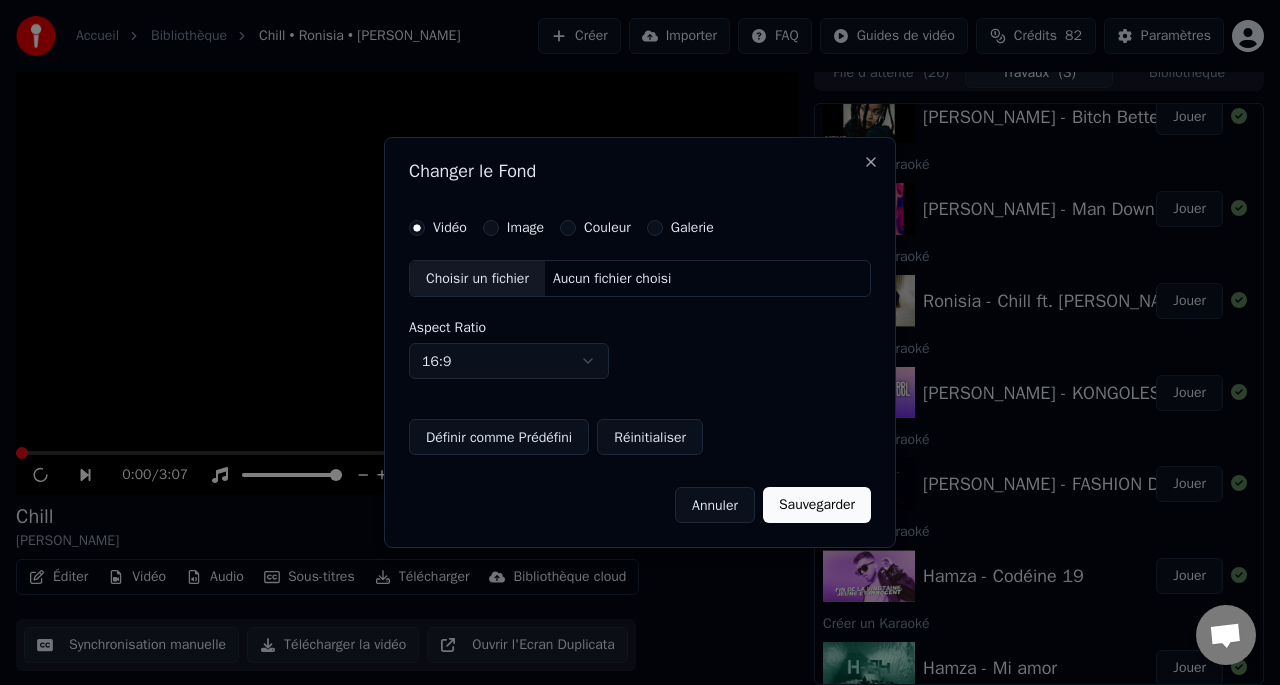 click on "Couleur" at bounding box center (568, 228) 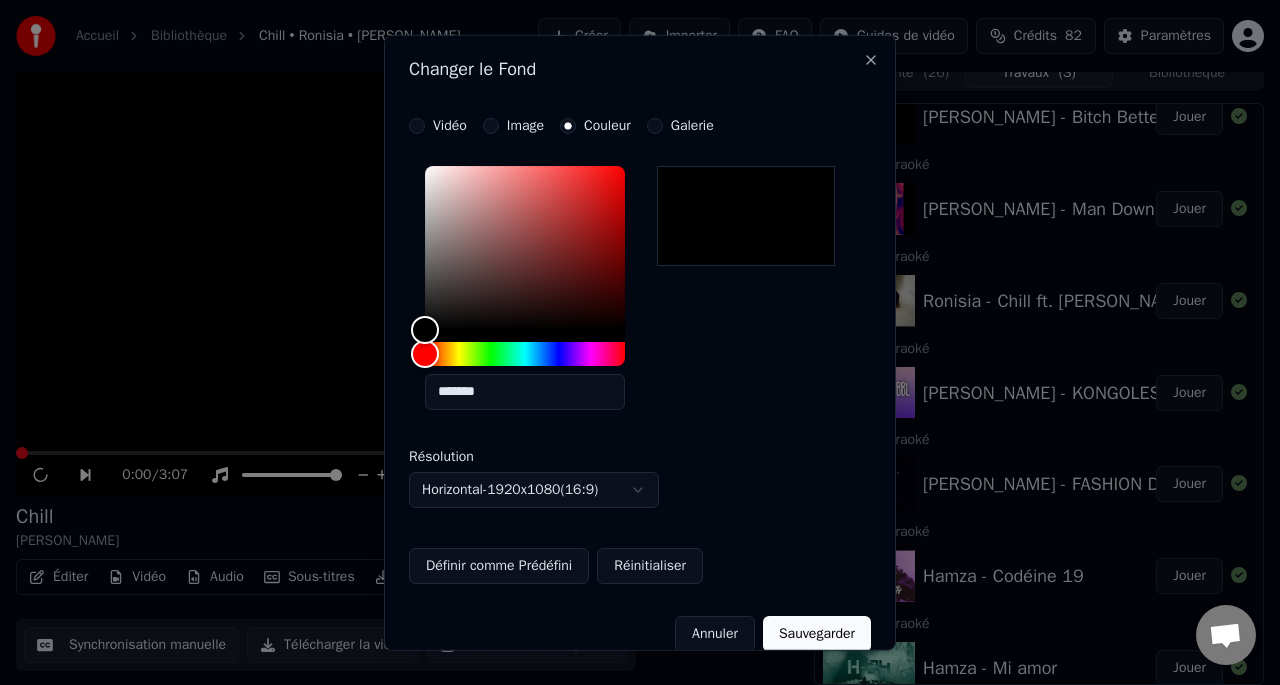 click on "Sauvegarder" at bounding box center [817, 633] 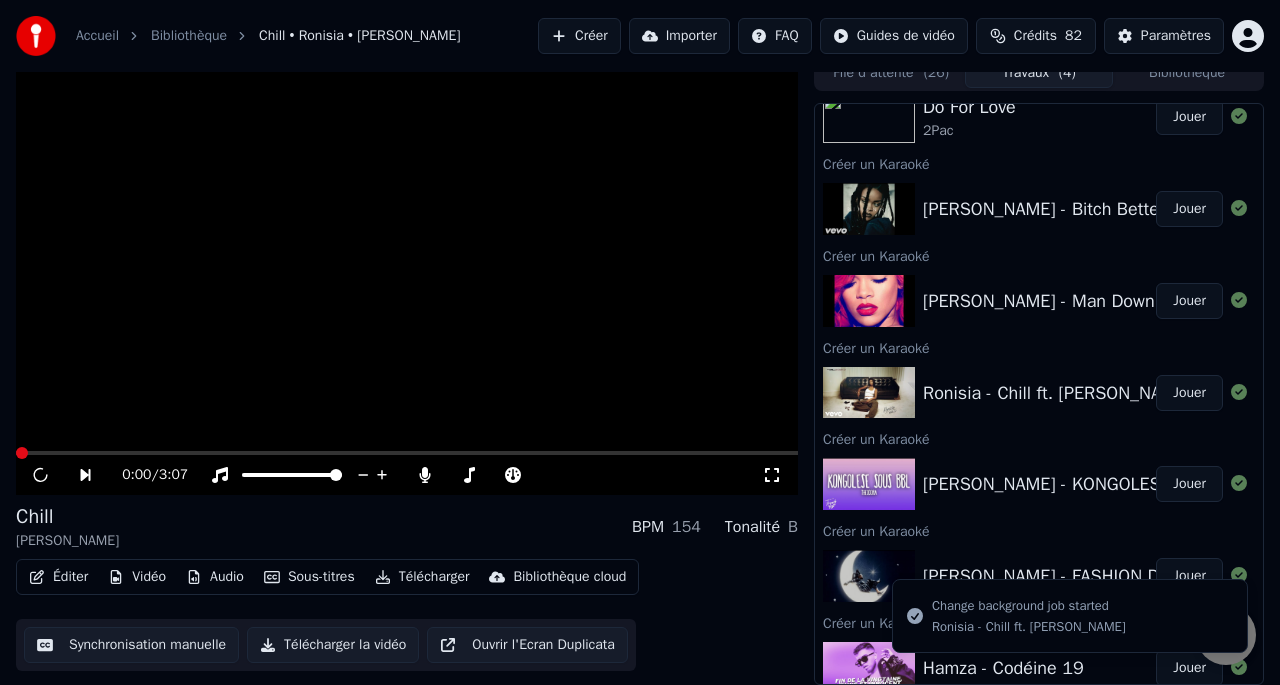 scroll, scrollTop: 1696, scrollLeft: 0, axis: vertical 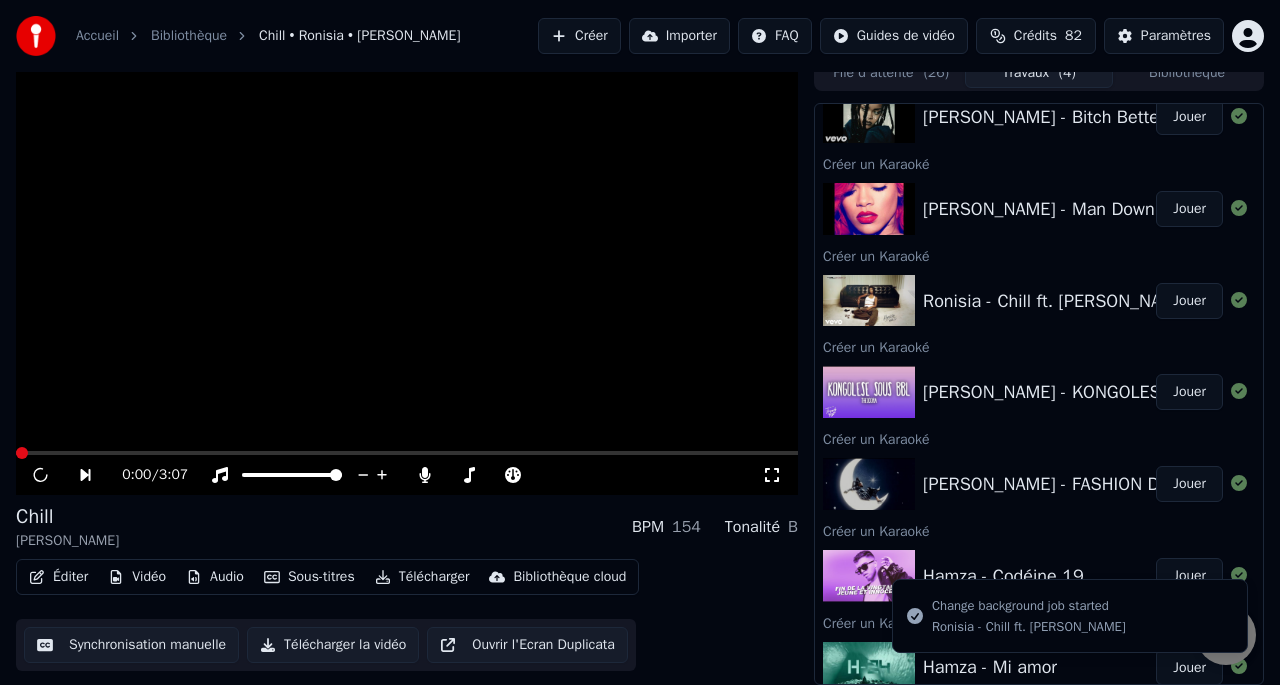 click on "Jouer" at bounding box center [1189, 209] 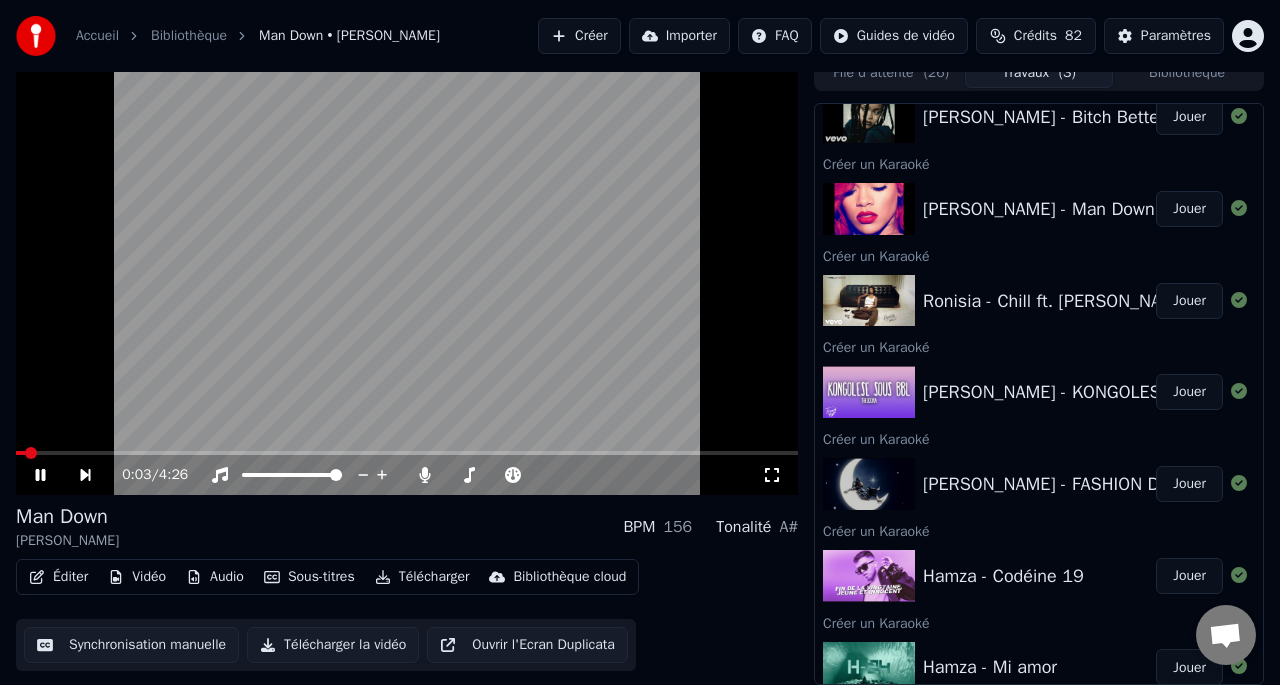 click 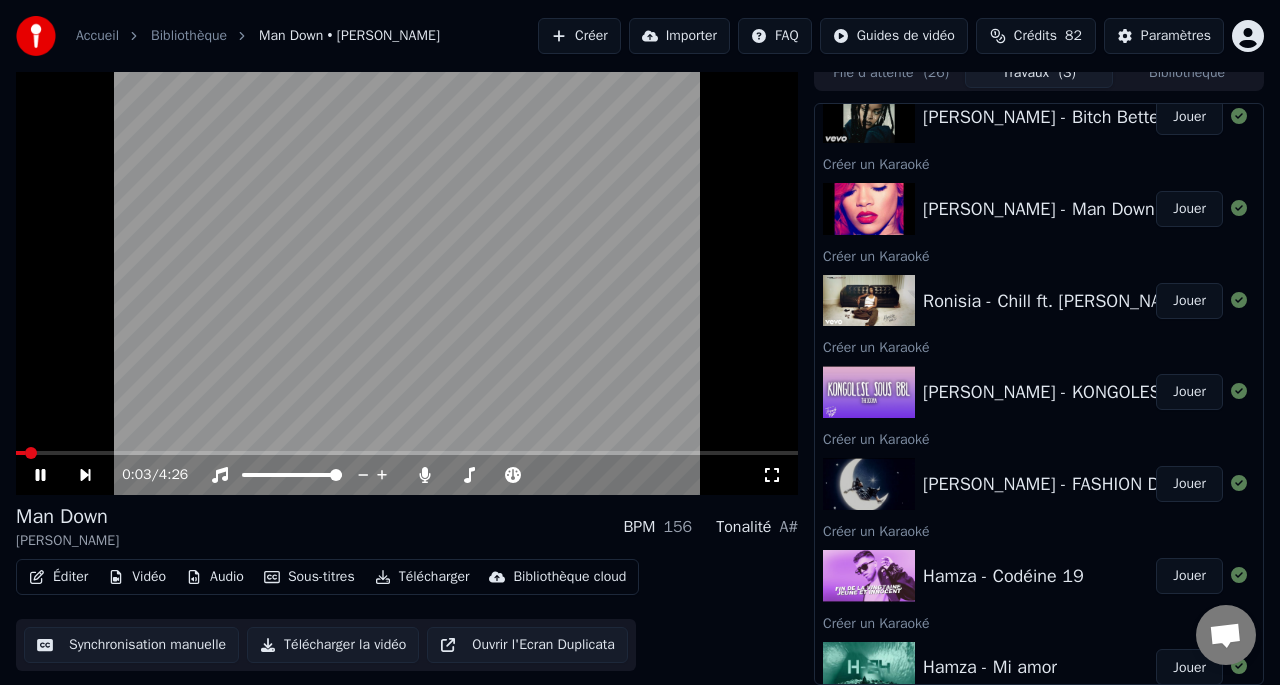 click on "Vidéo" at bounding box center [137, 577] 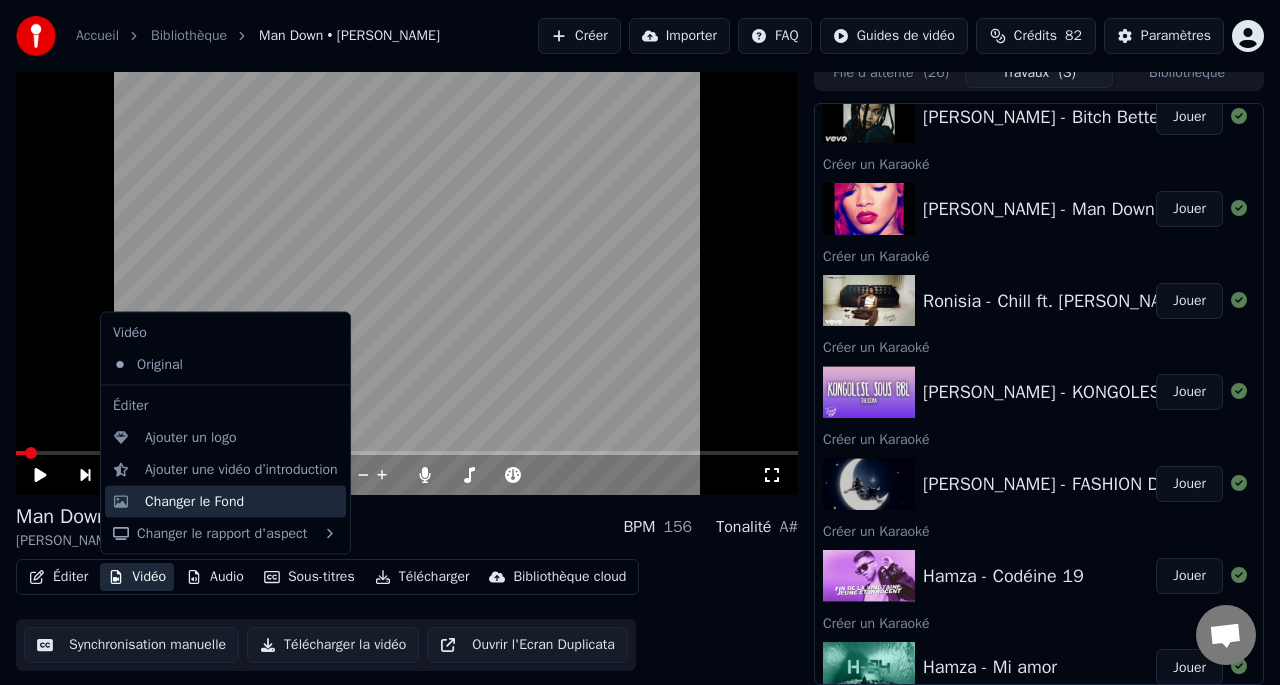 click on "Changer le Fond" at bounding box center [194, 501] 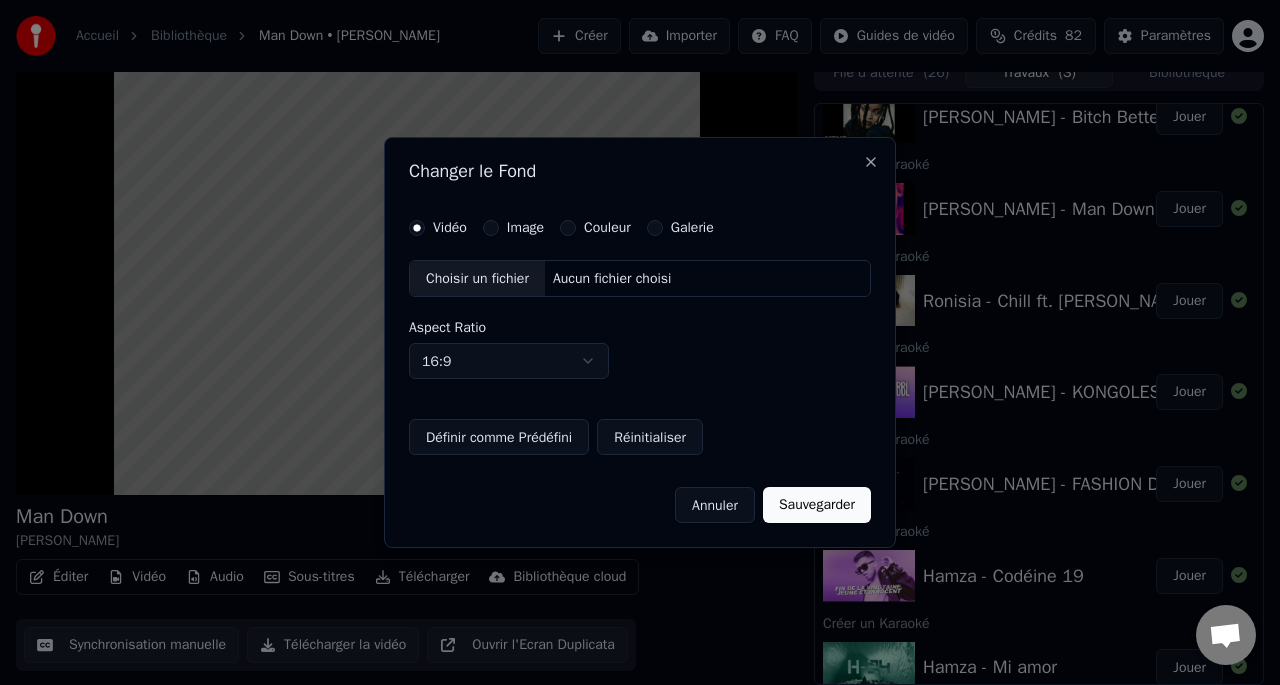 click on "Couleur" at bounding box center [568, 228] 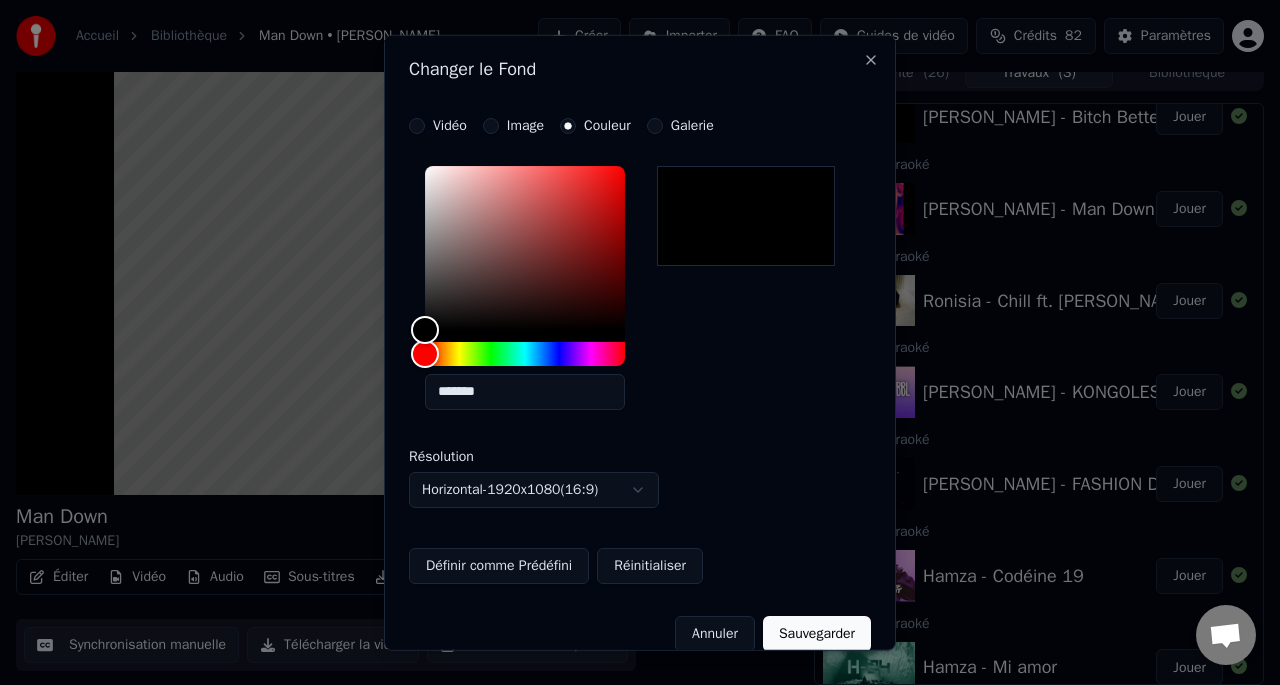 click on "Sauvegarder" at bounding box center [817, 633] 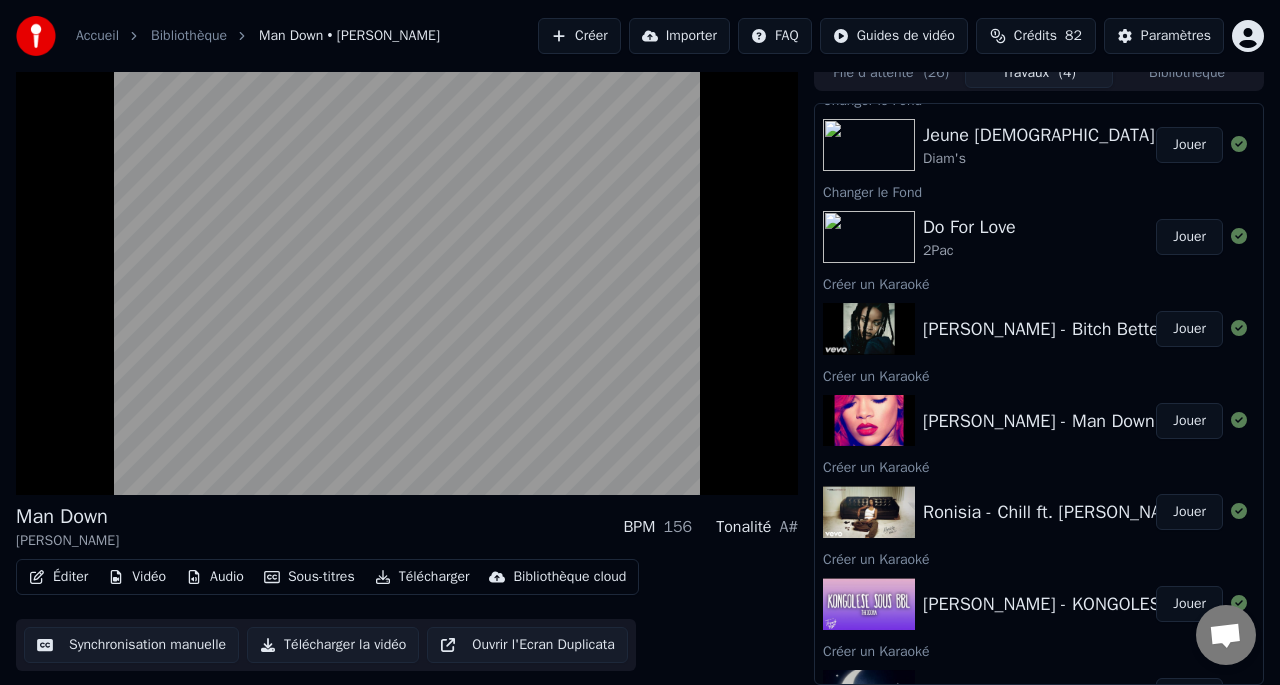 scroll, scrollTop: 1577, scrollLeft: 0, axis: vertical 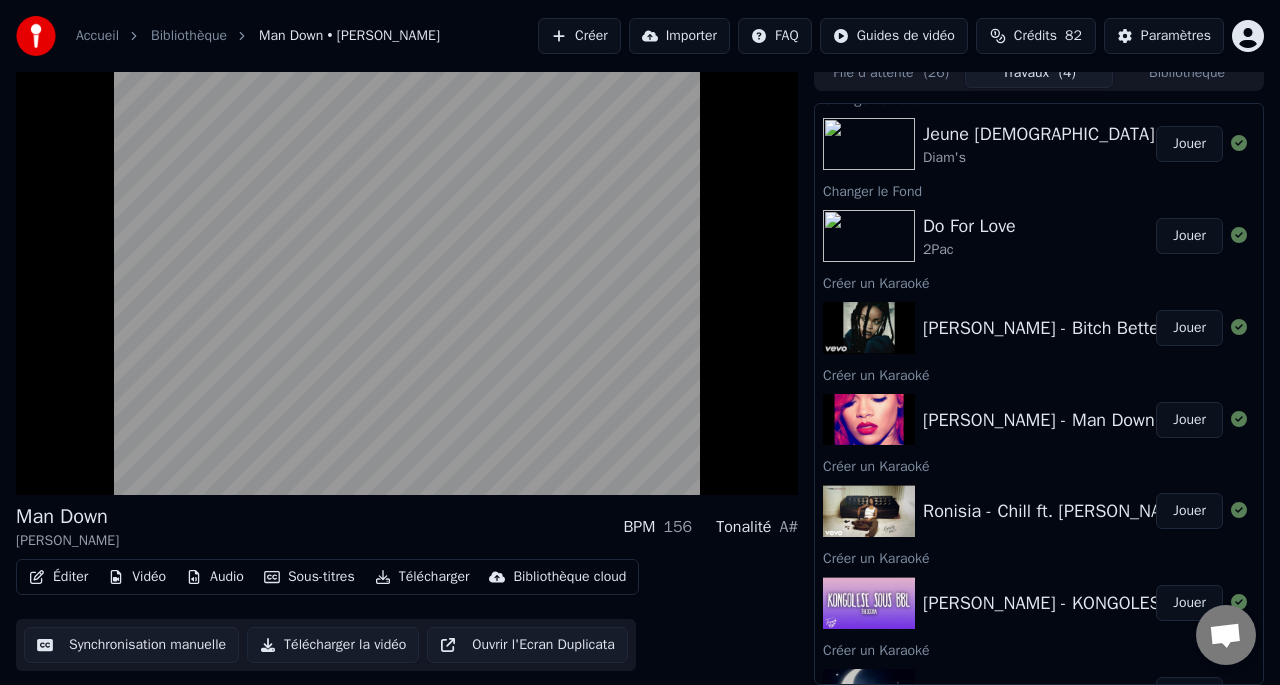 click on "Jouer" at bounding box center [1189, 420] 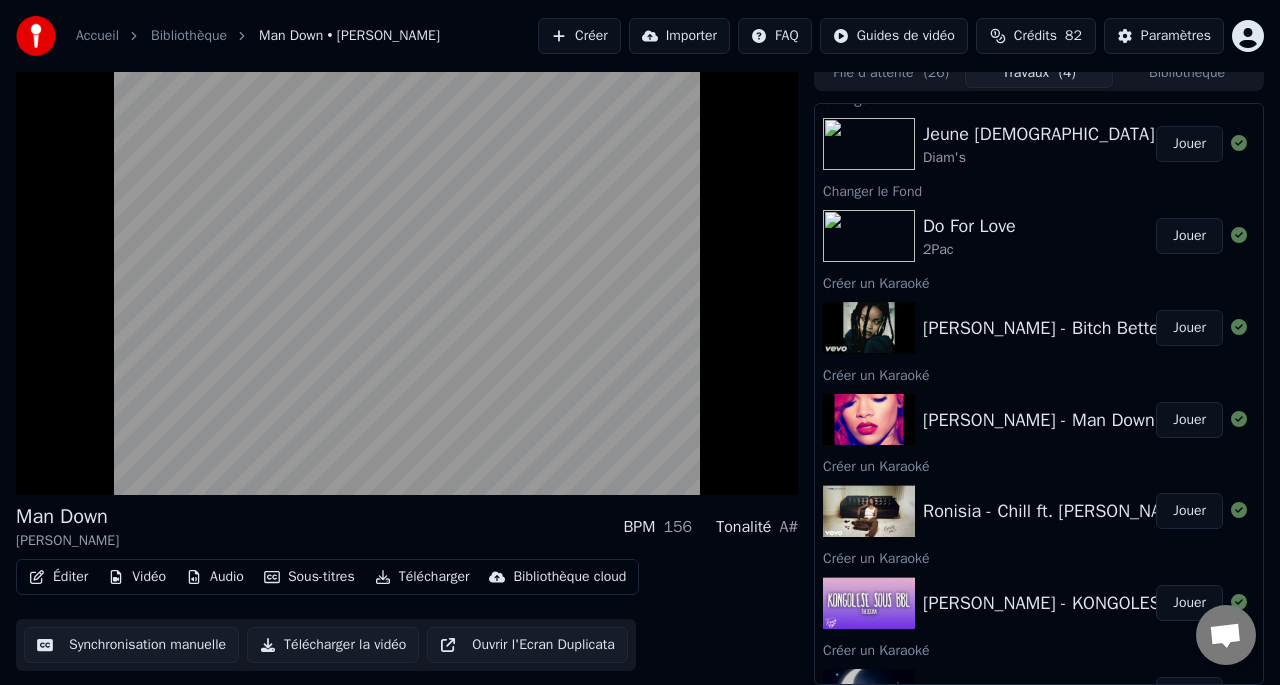 click on "Jouer" at bounding box center (1189, 328) 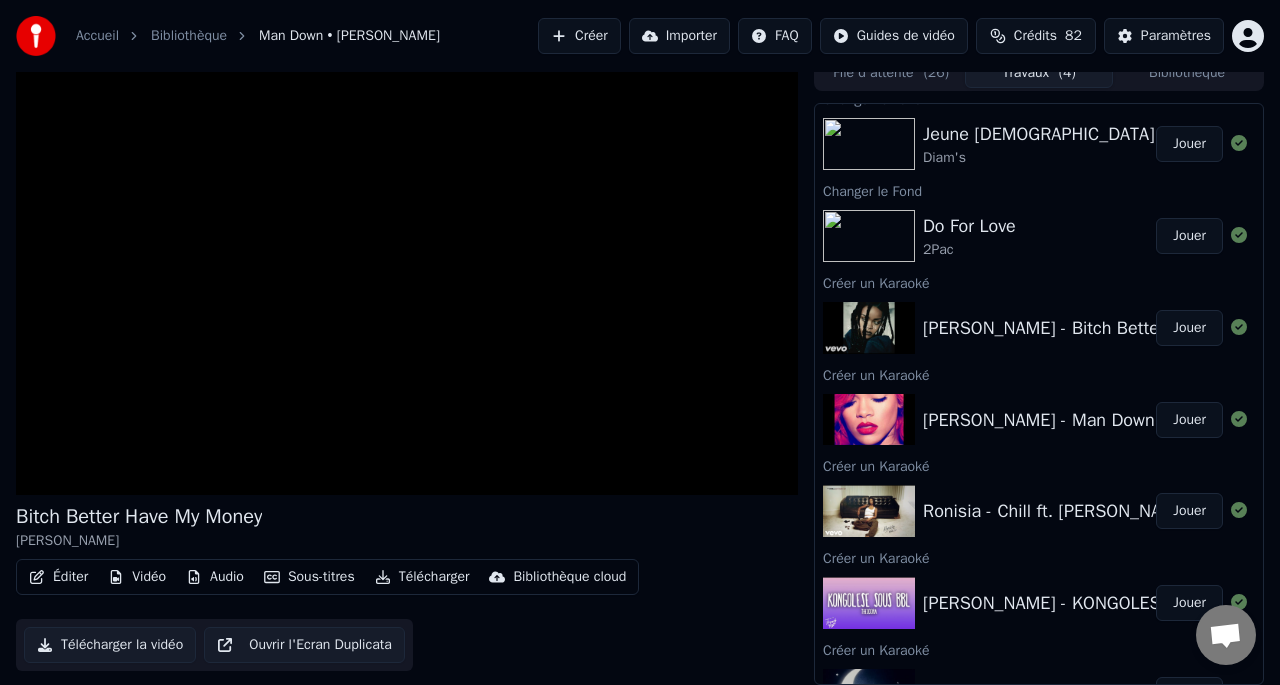 click on "Vidéo" at bounding box center [137, 577] 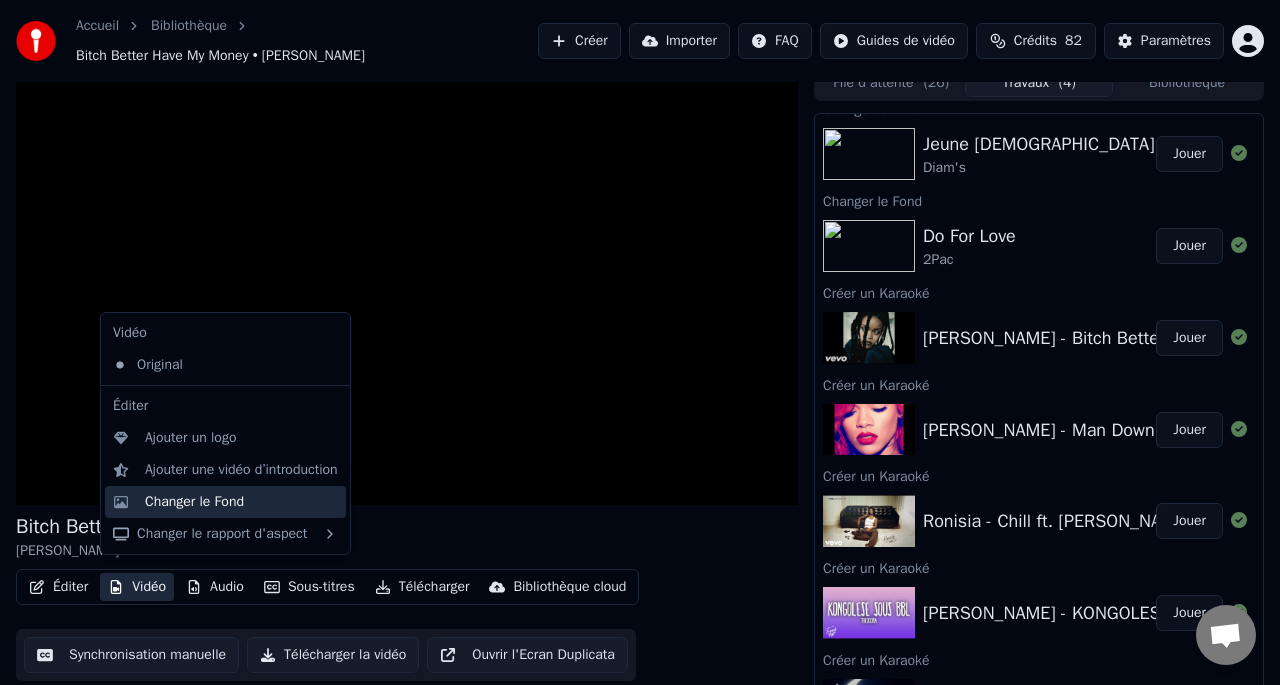 click on "Changer le Fond" at bounding box center [194, 502] 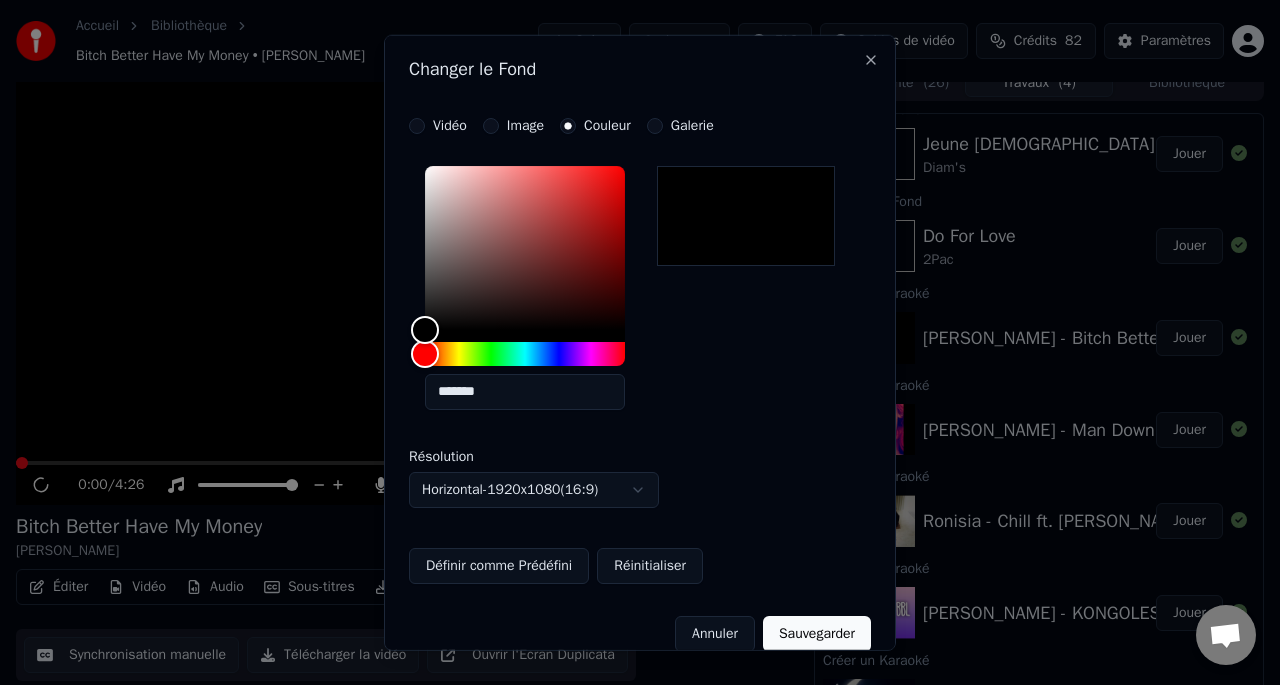 scroll, scrollTop: 27, scrollLeft: 0, axis: vertical 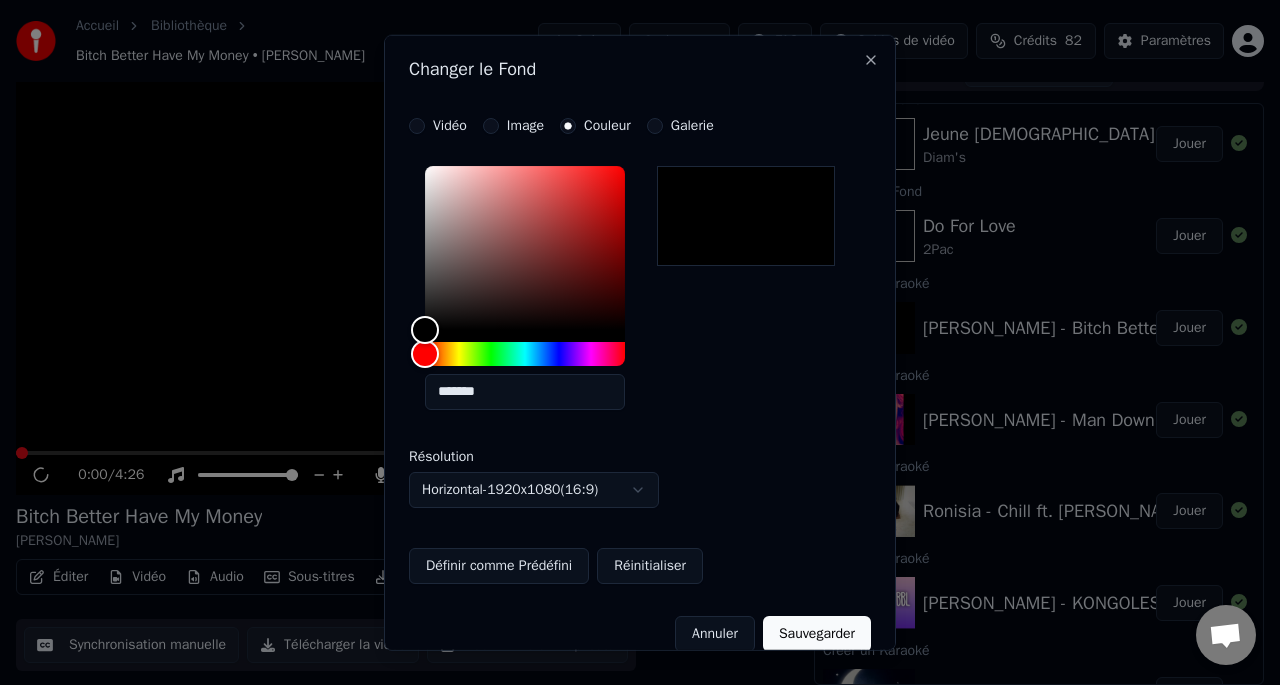 click on "Sauvegarder" at bounding box center (817, 633) 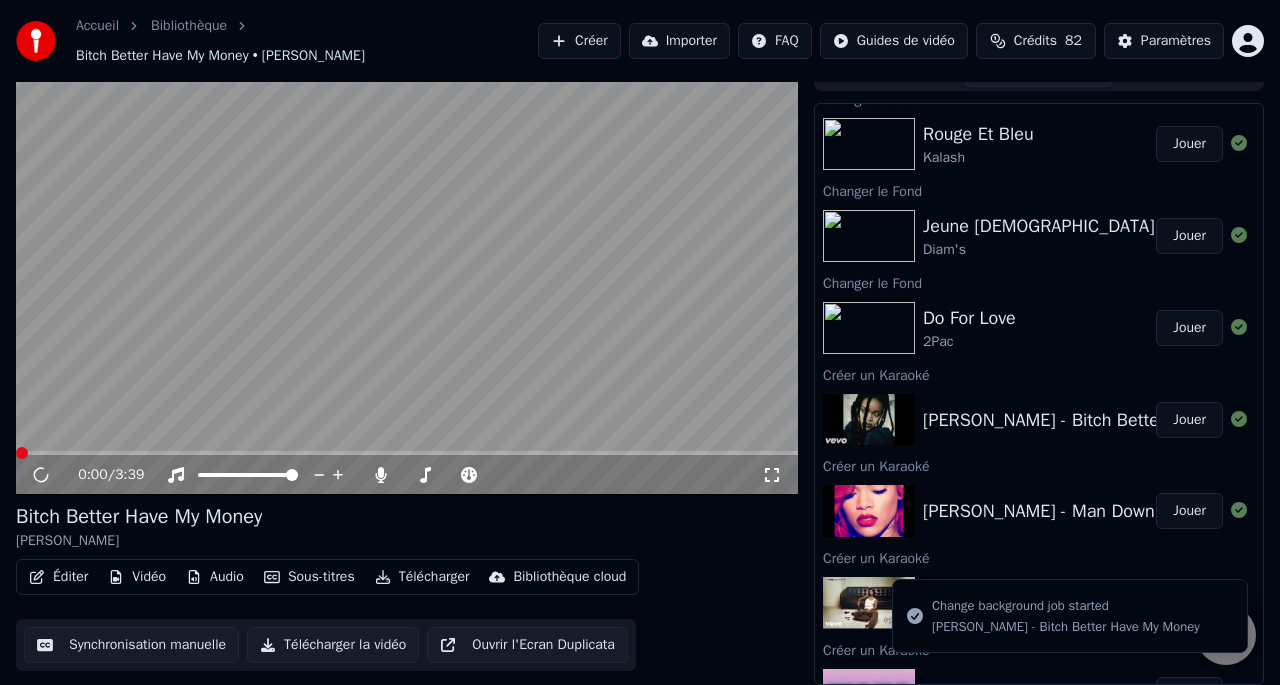scroll, scrollTop: 1669, scrollLeft: 0, axis: vertical 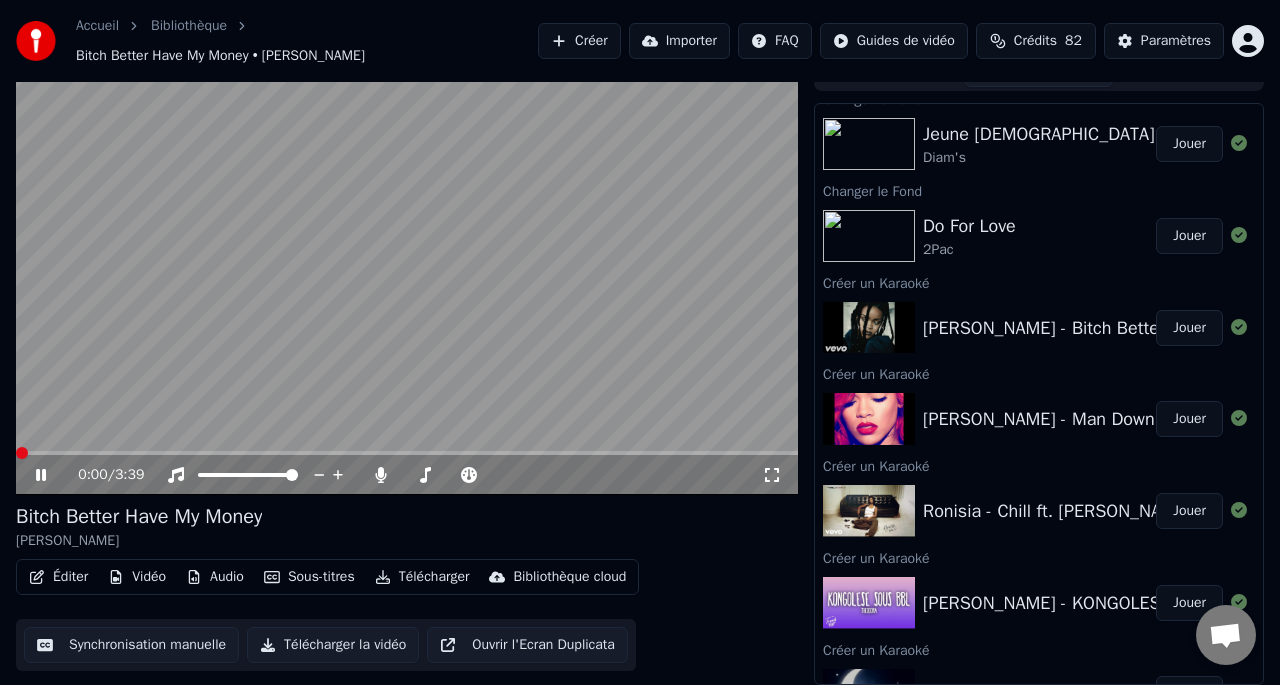 click 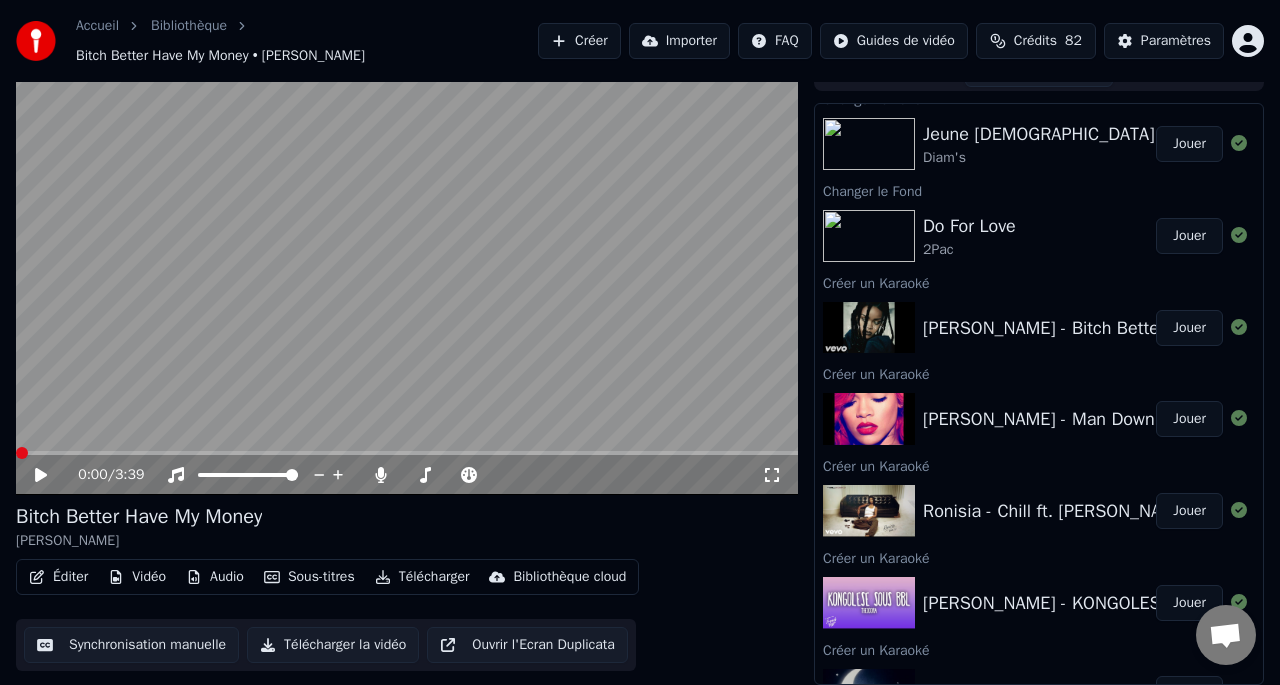 scroll, scrollTop: 0, scrollLeft: 0, axis: both 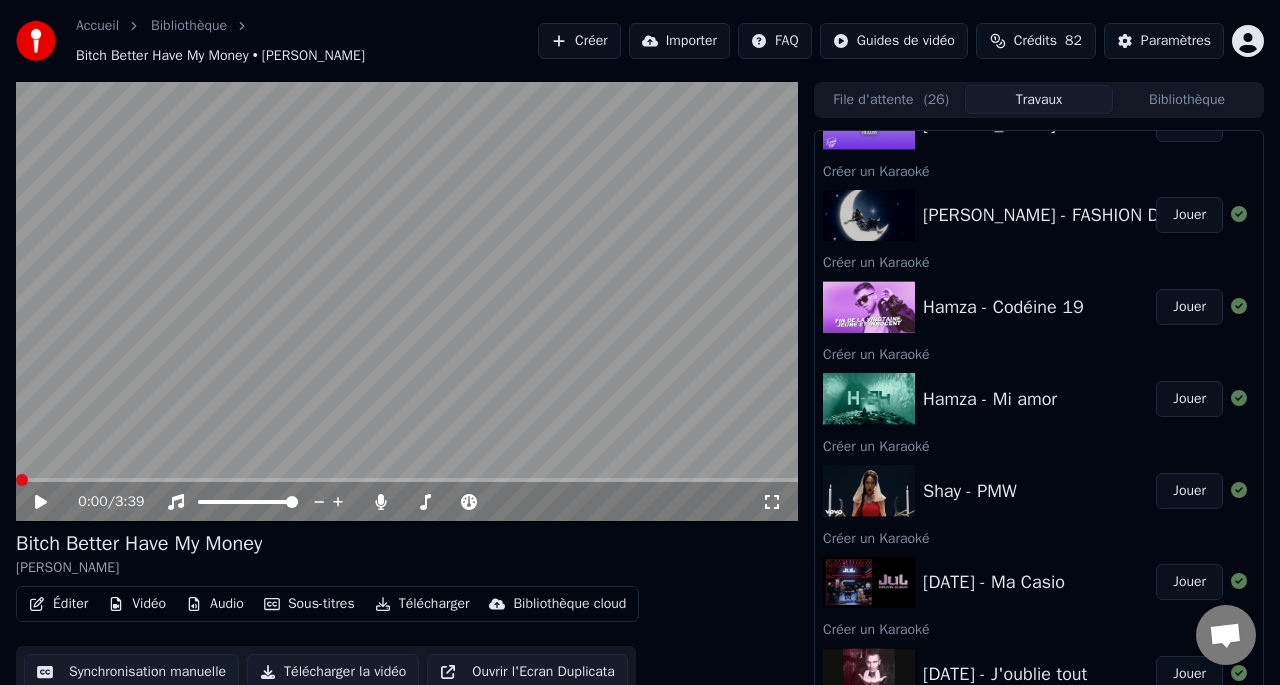 click on "File d'attente ( 26 )" at bounding box center [891, 99] 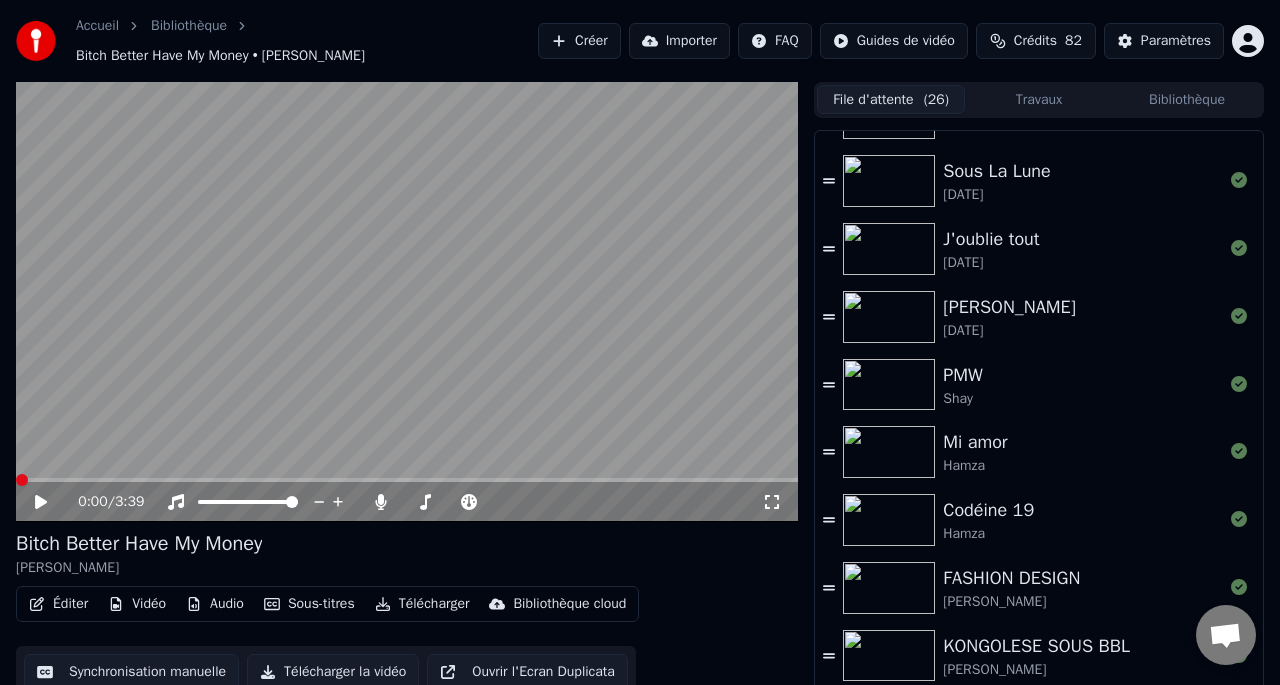 scroll, scrollTop: 1184, scrollLeft: 0, axis: vertical 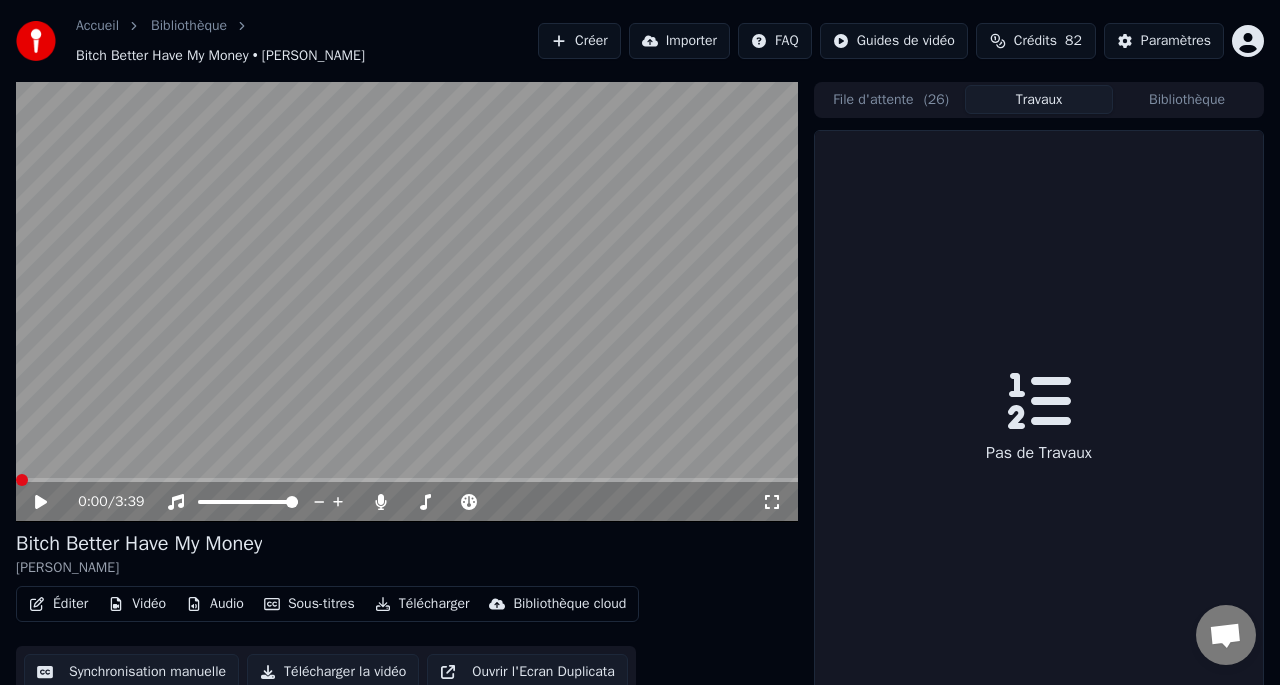 click on "Travaux" at bounding box center (1039, 99) 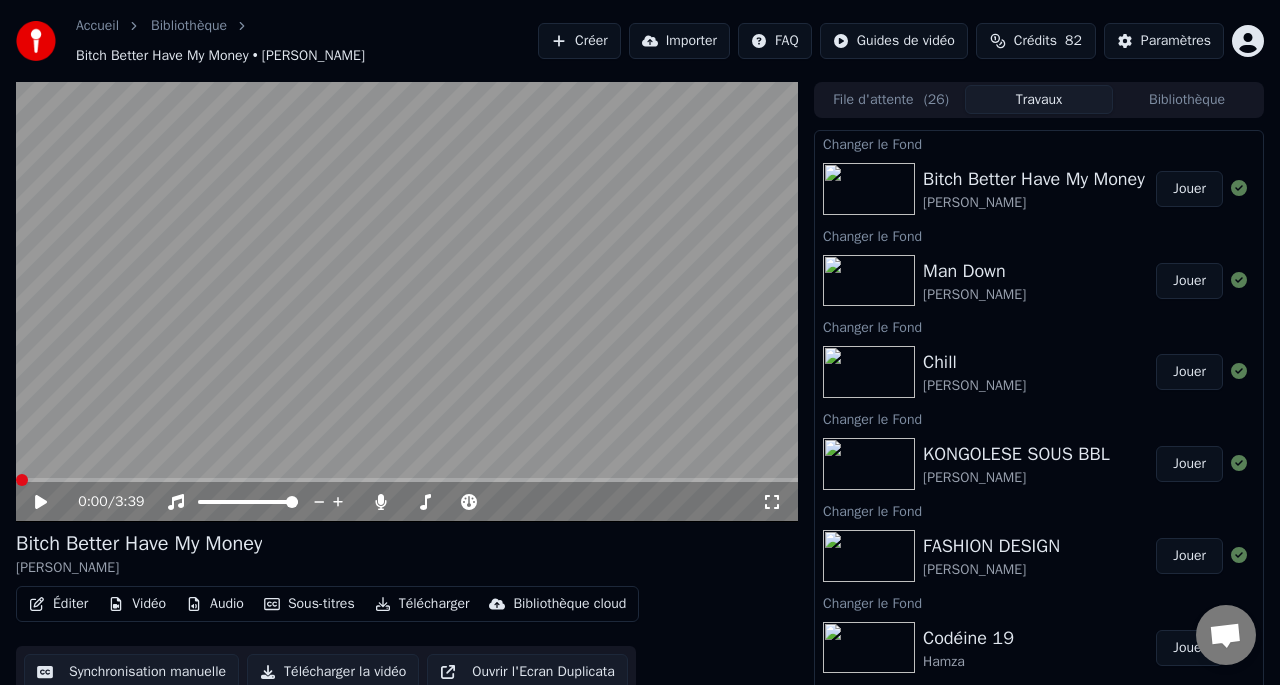 click on "Jouer" at bounding box center [1189, 189] 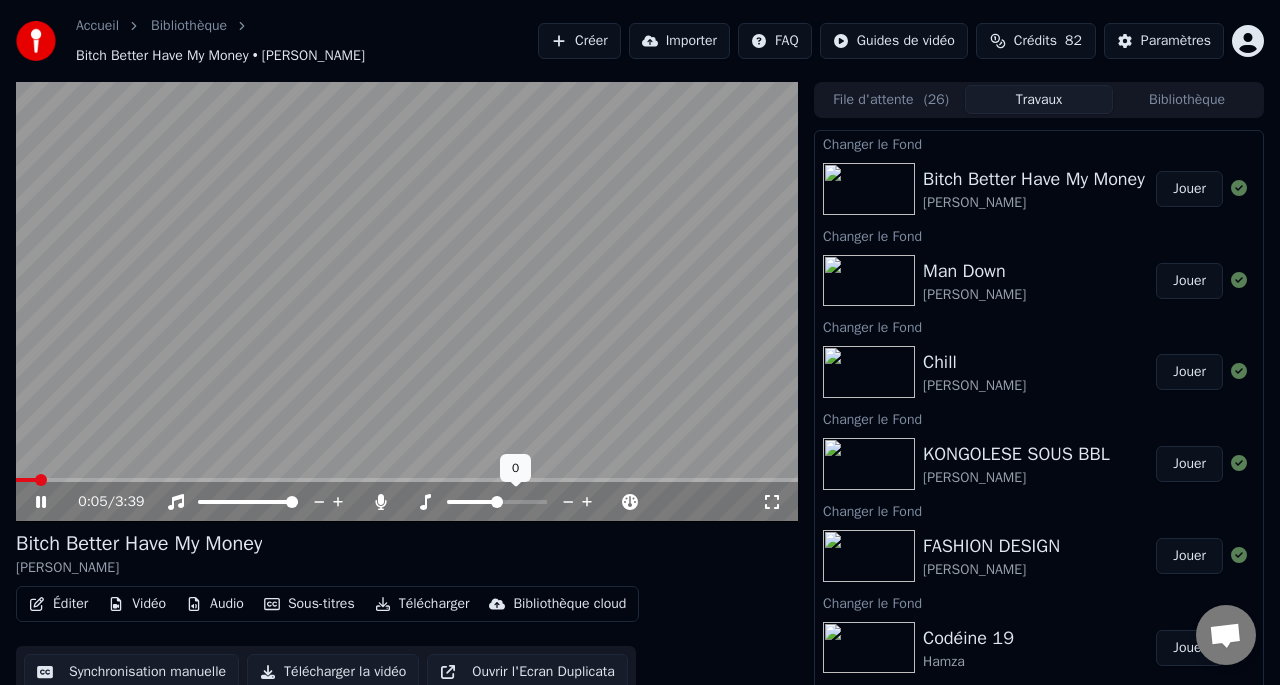 click at bounding box center [497, 502] 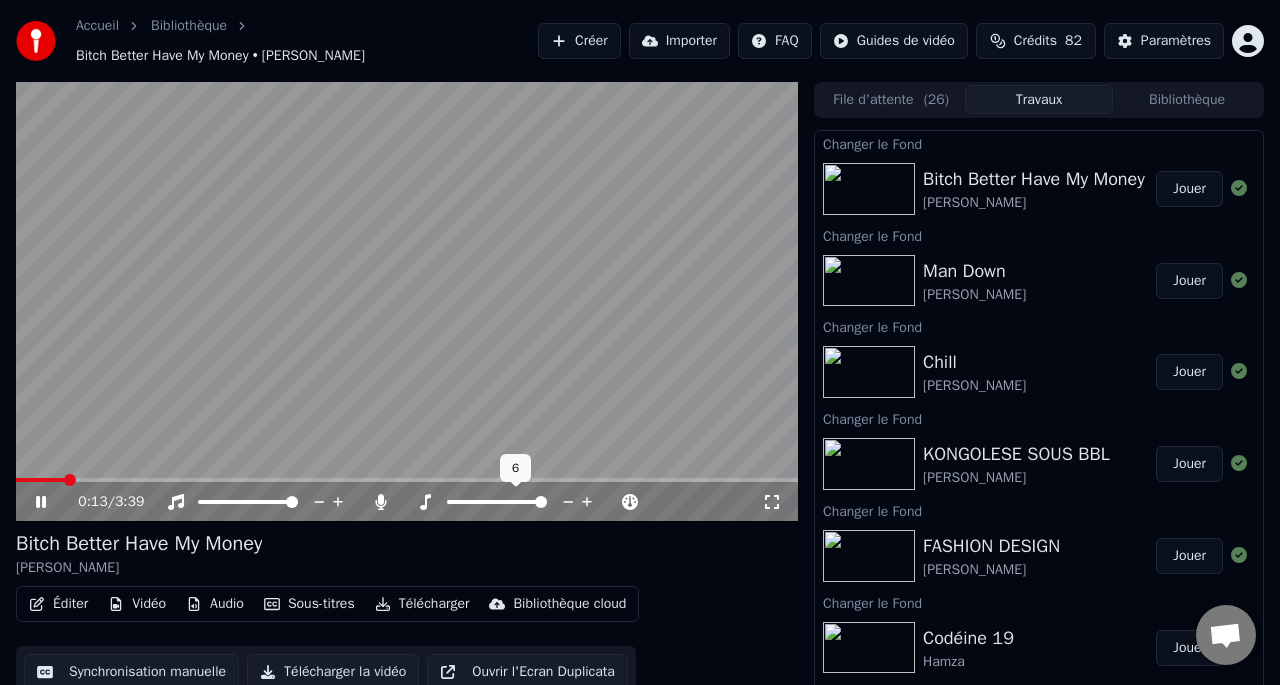 click at bounding box center (515, 502) 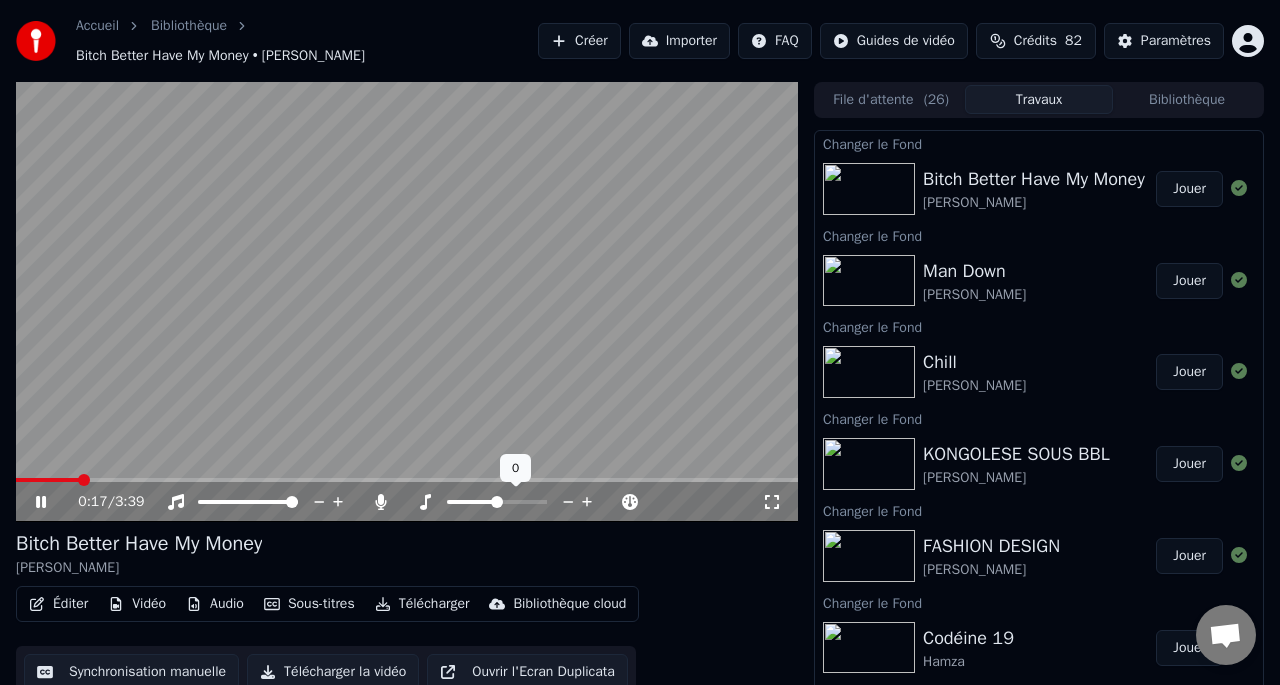 click at bounding box center (497, 502) 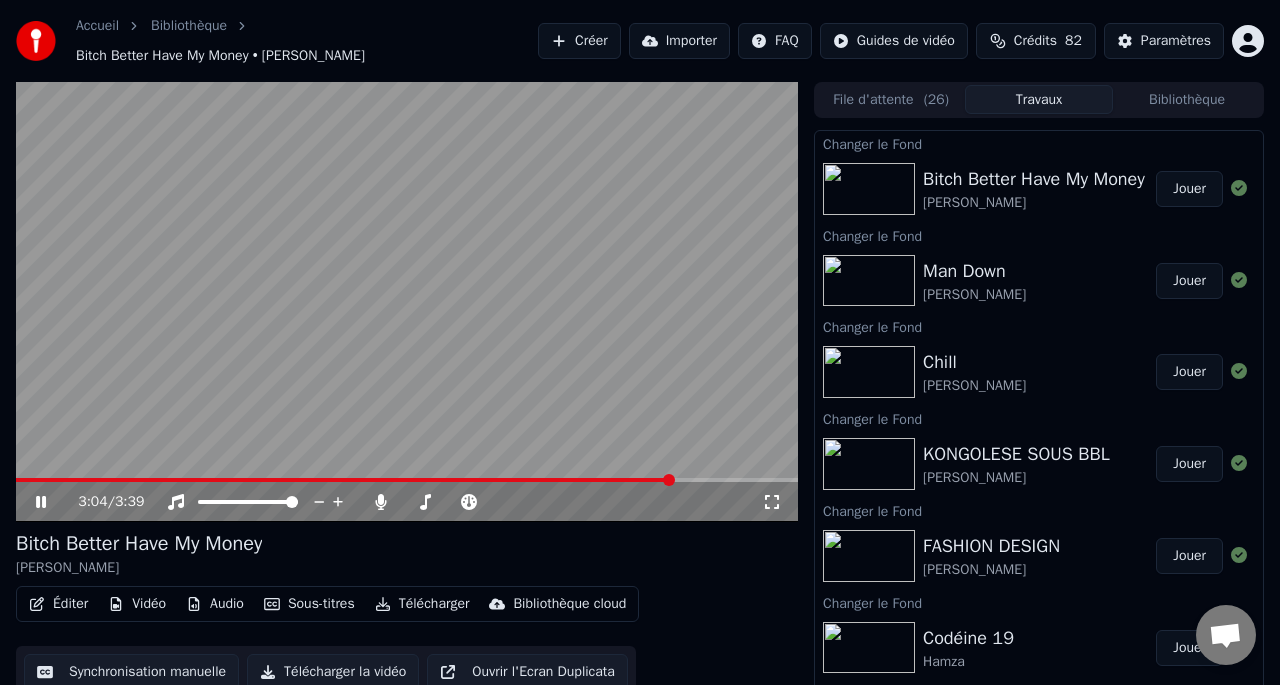 click 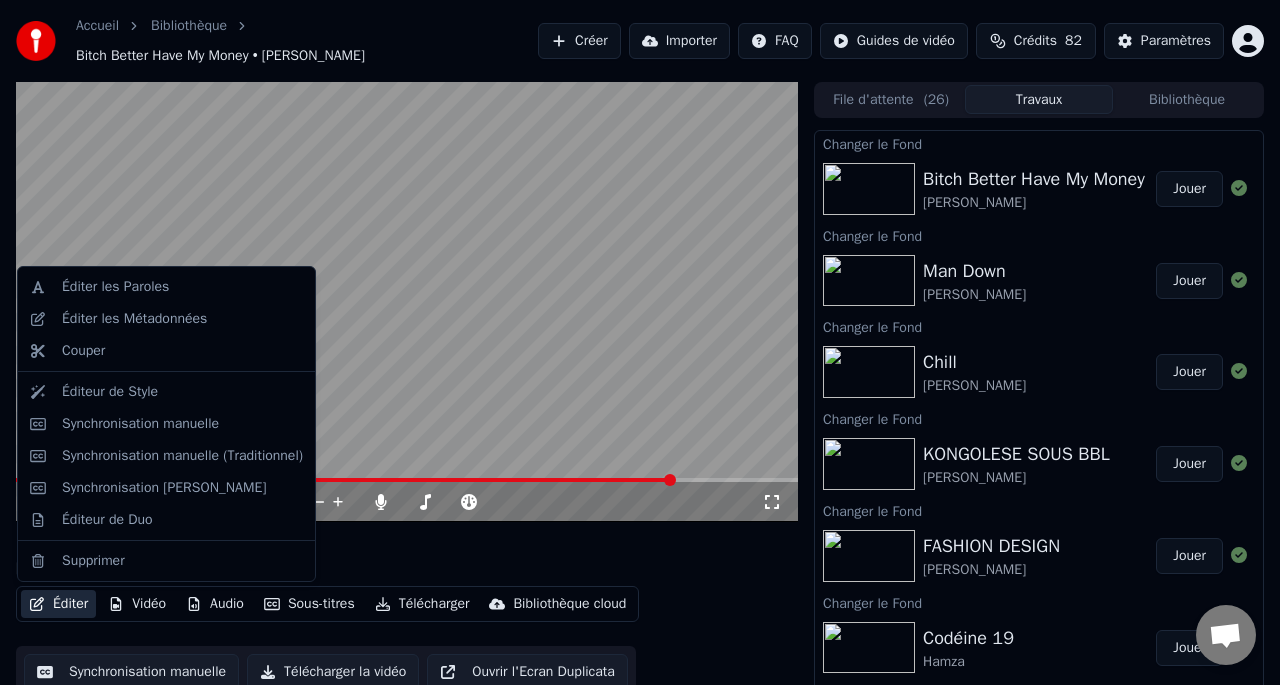 click on "Éditer" at bounding box center [58, 604] 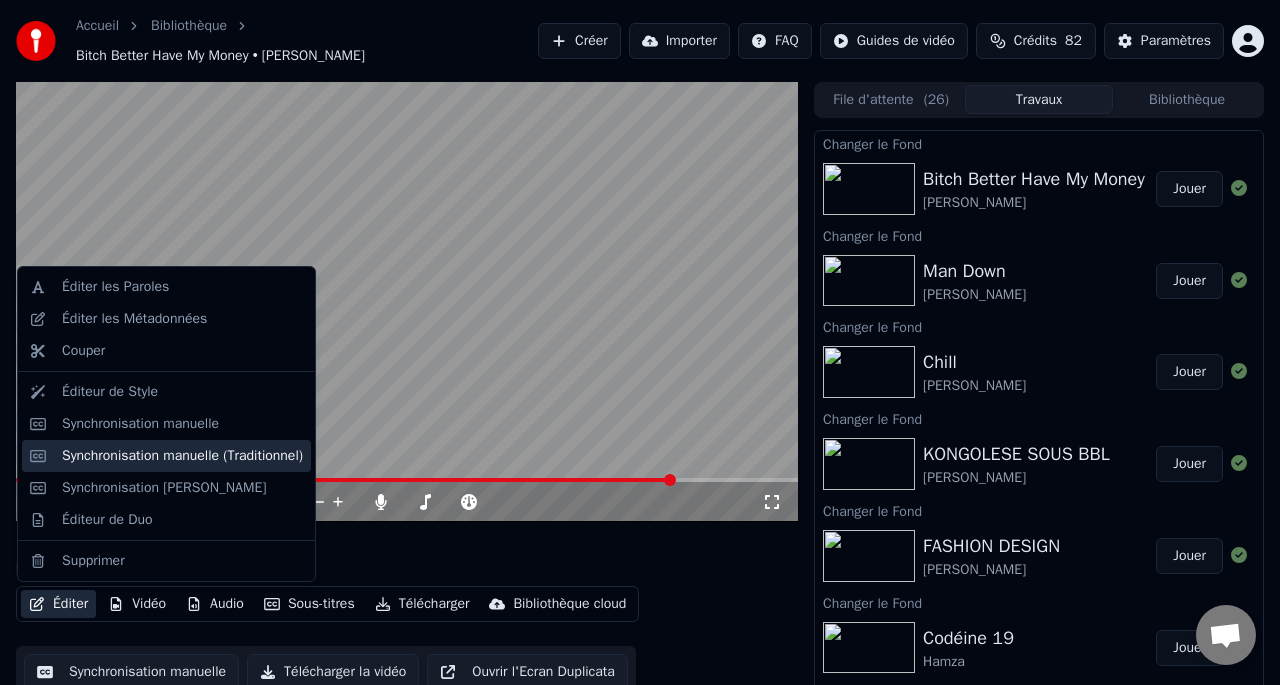 click on "Synchronisation manuelle (Traditionnel)" at bounding box center [166, 456] 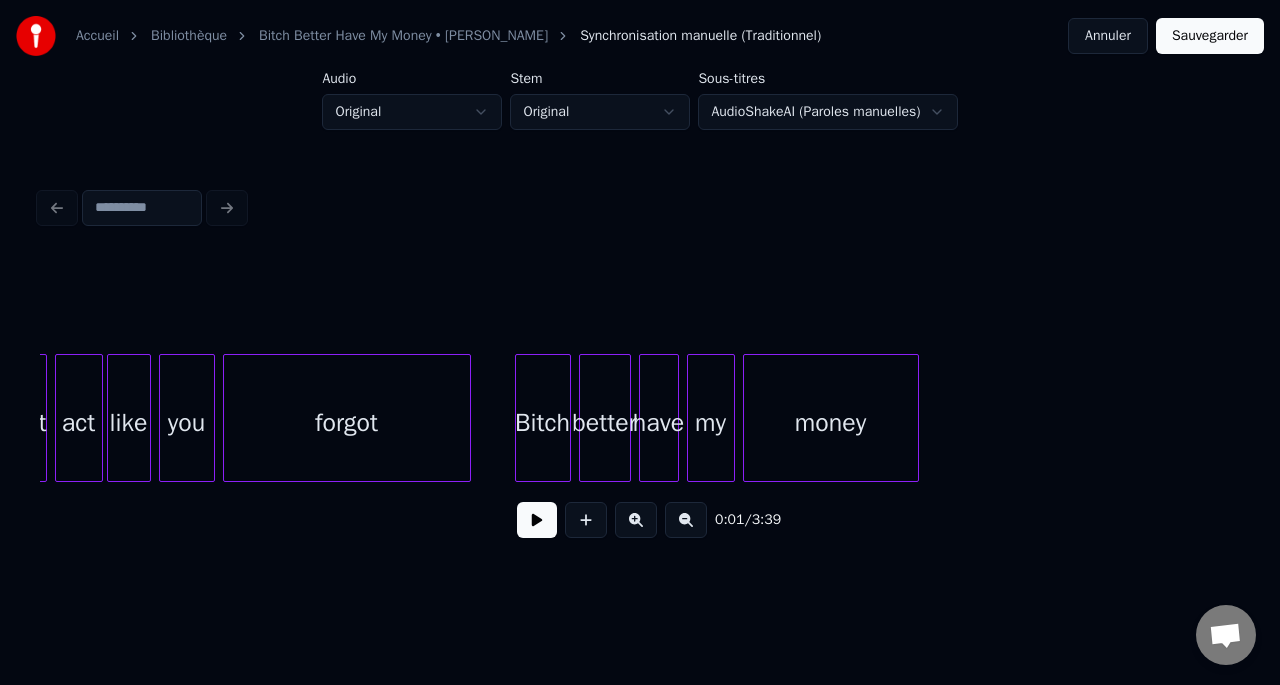 scroll, scrollTop: 0, scrollLeft: 23658, axis: horizontal 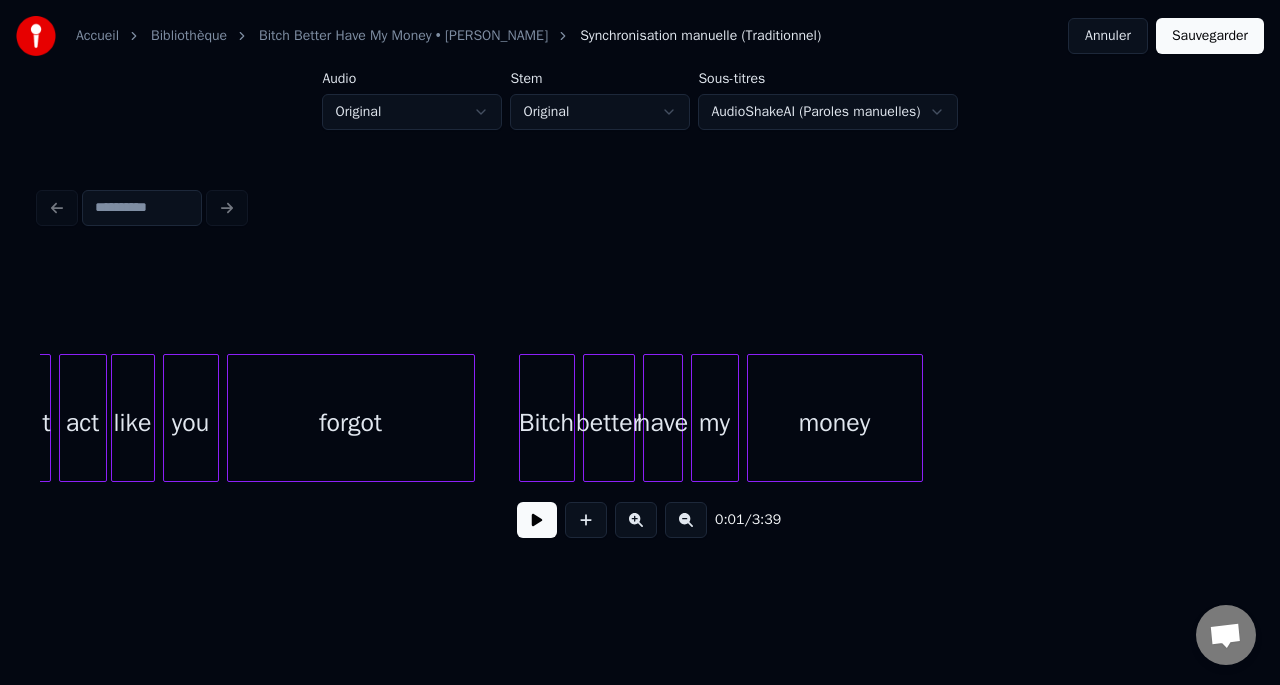 click on "forgot" at bounding box center [351, 423] 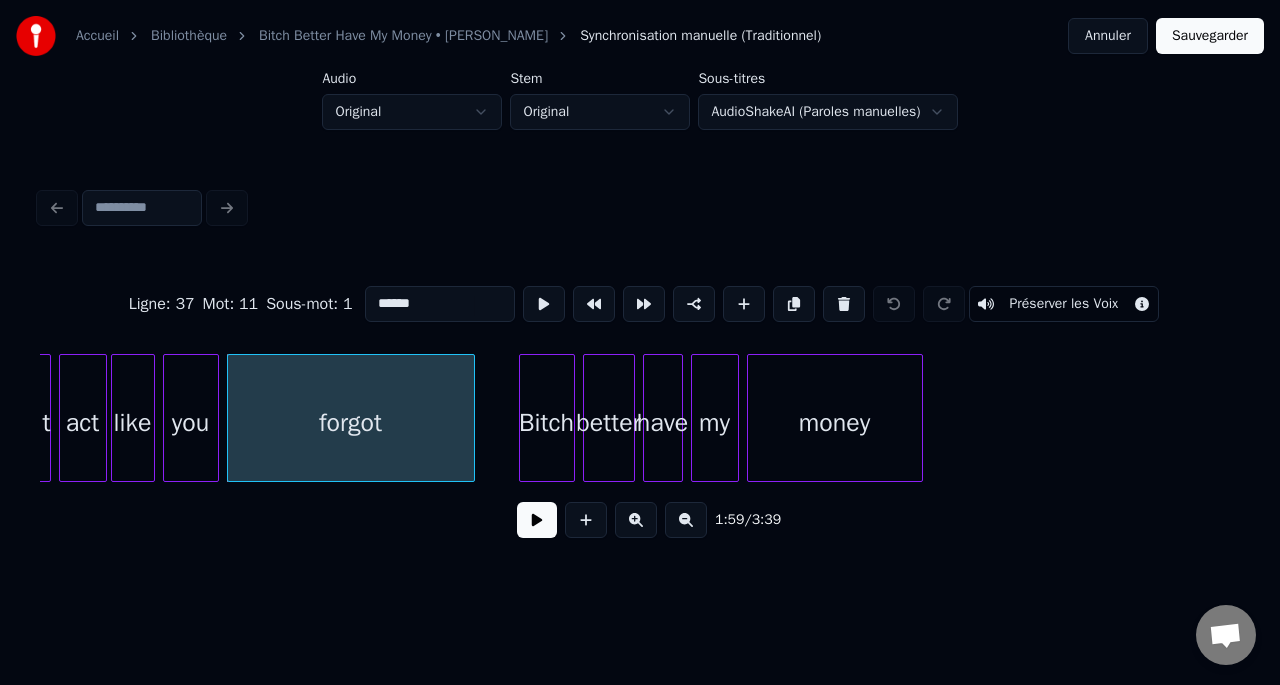 click at bounding box center [537, 520] 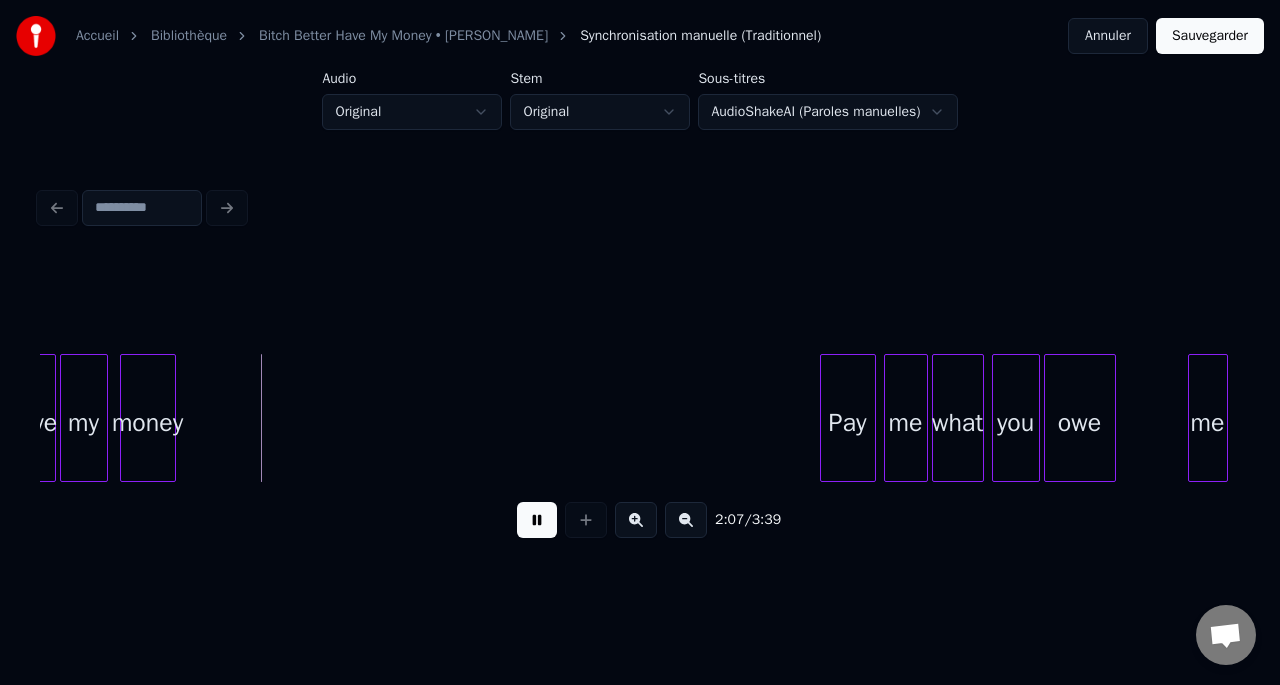 scroll, scrollTop: 0, scrollLeft: 25220, axis: horizontal 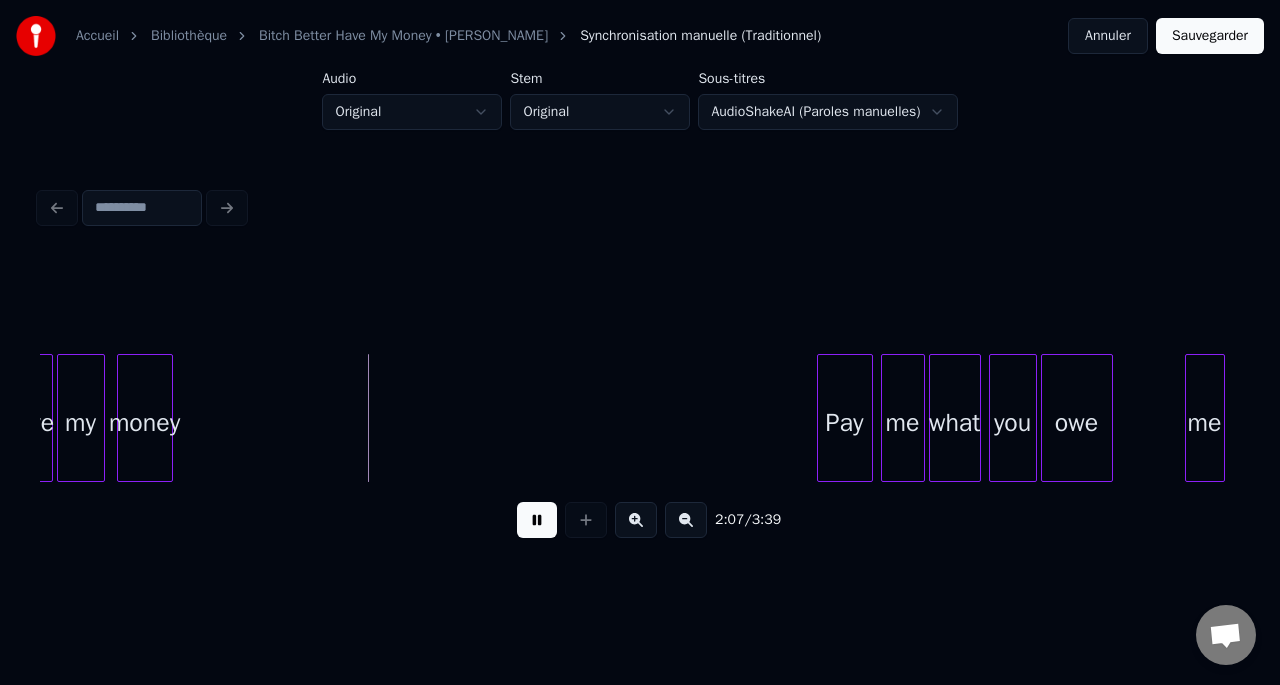 click at bounding box center (537, 520) 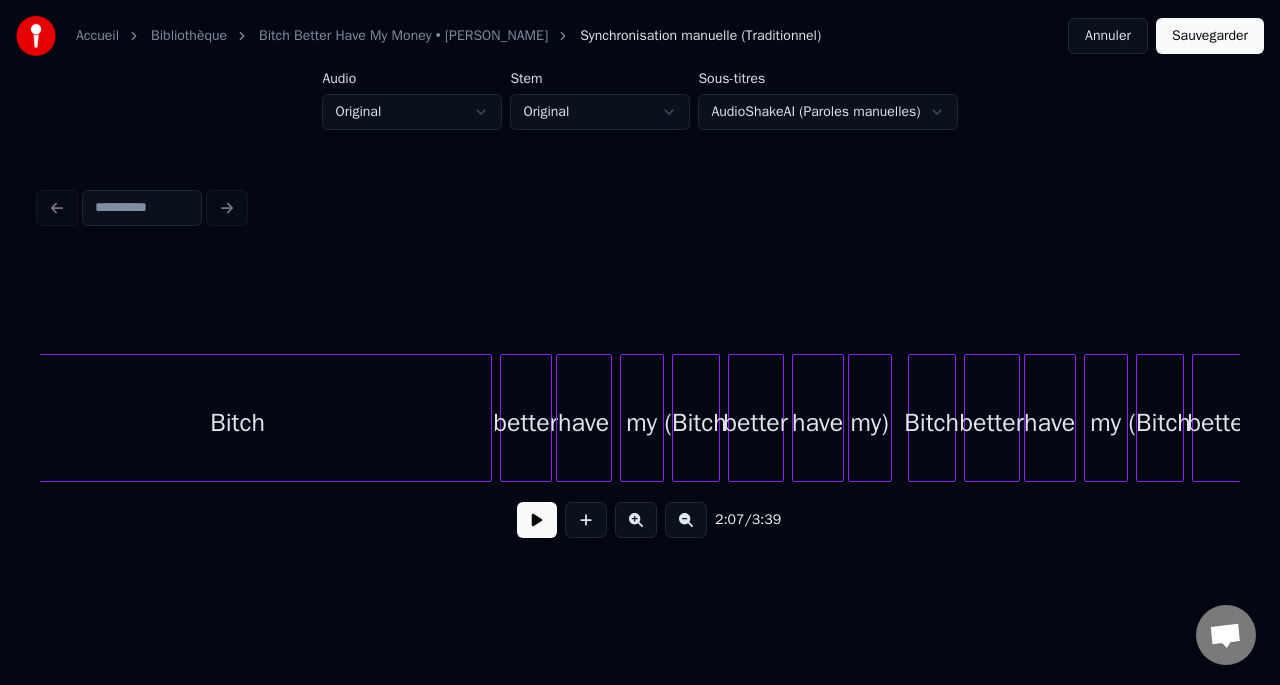 click on "Bitch" at bounding box center [238, 423] 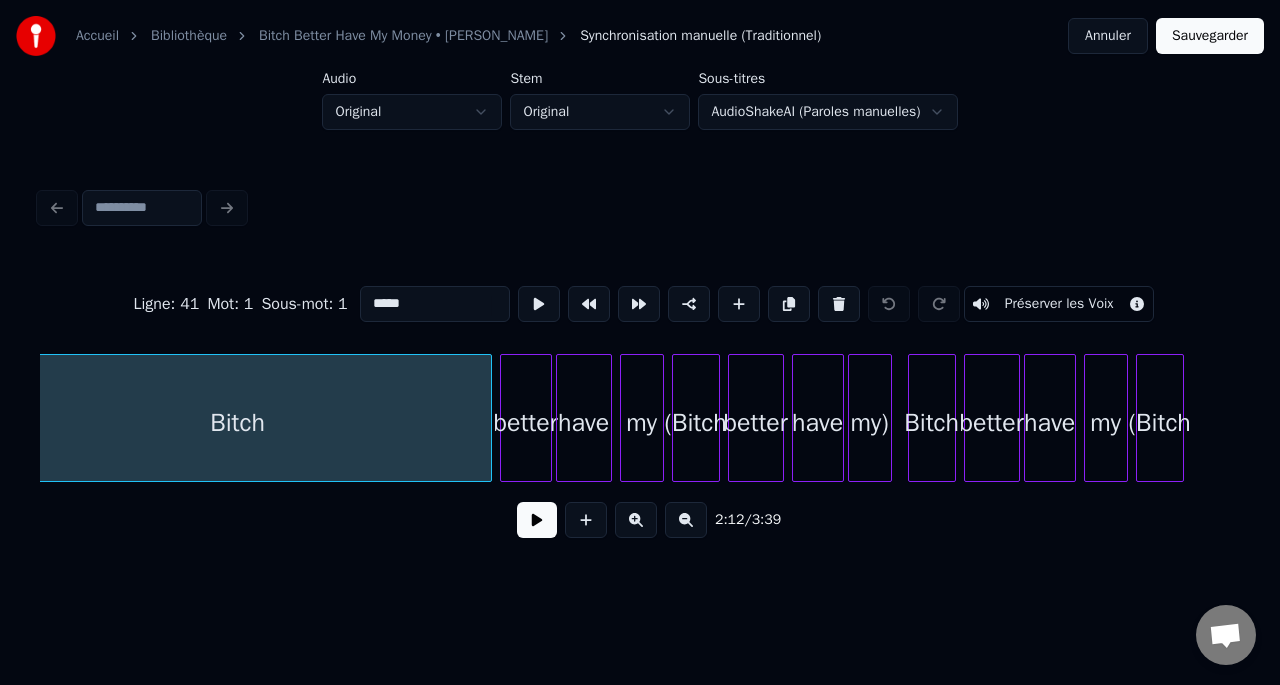 scroll, scrollTop: 0, scrollLeft: 26472, axis: horizontal 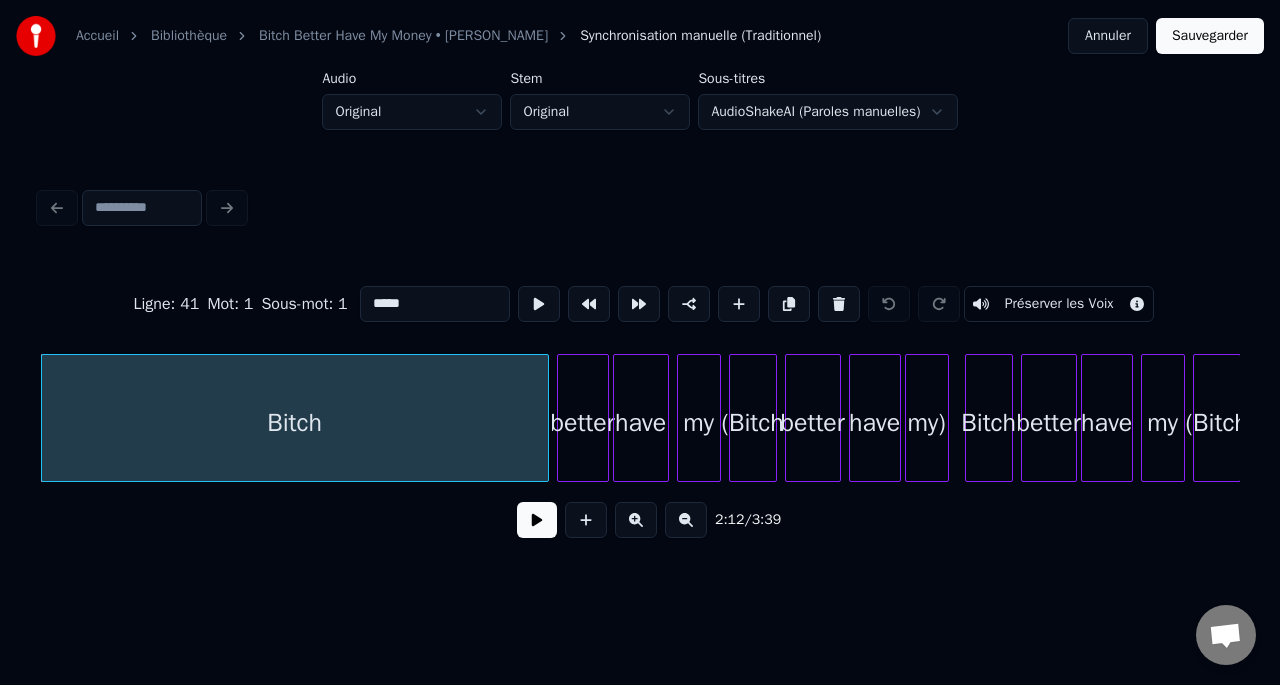 click at bounding box center [537, 520] 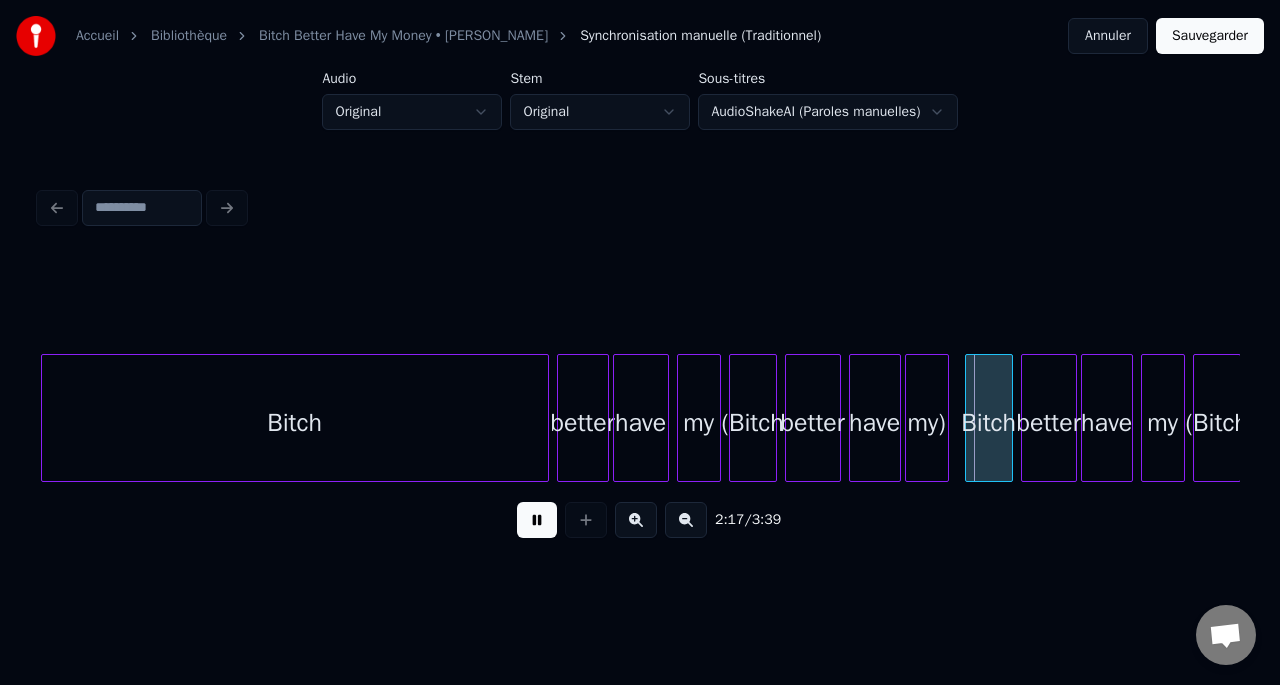 click on "Bitch" at bounding box center (295, 423) 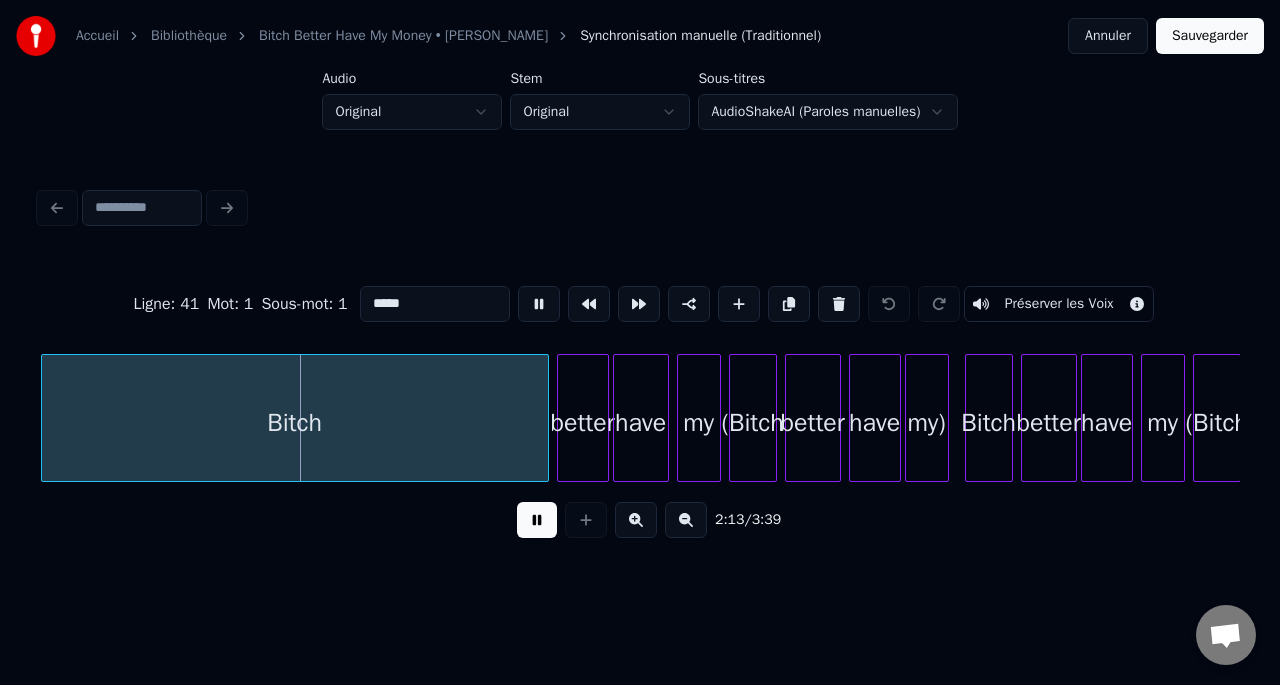 click at bounding box center [537, 520] 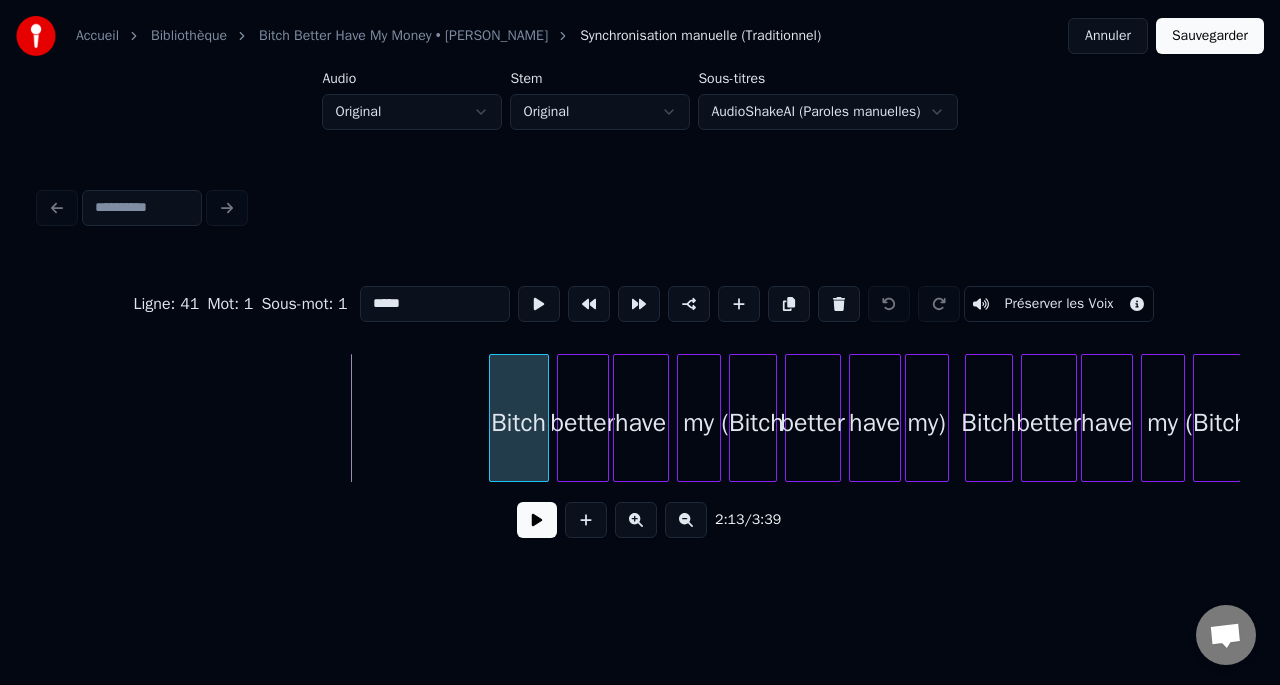 click at bounding box center [493, 418] 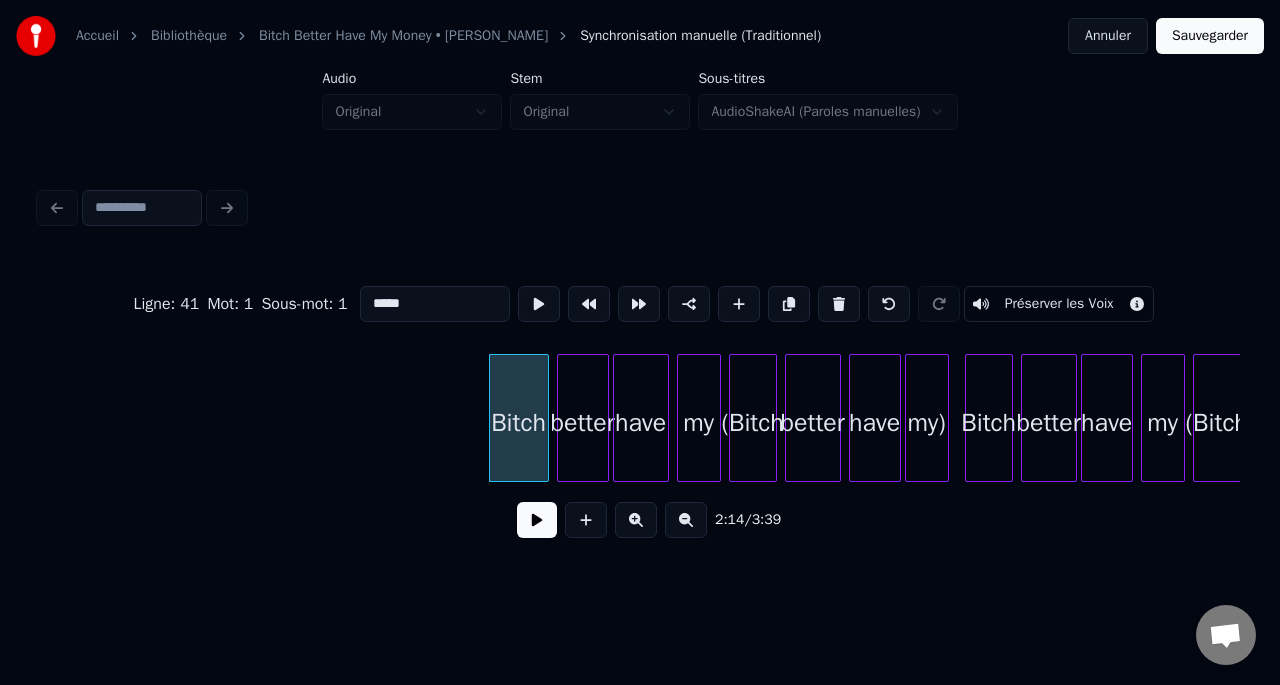 click at bounding box center [537, 520] 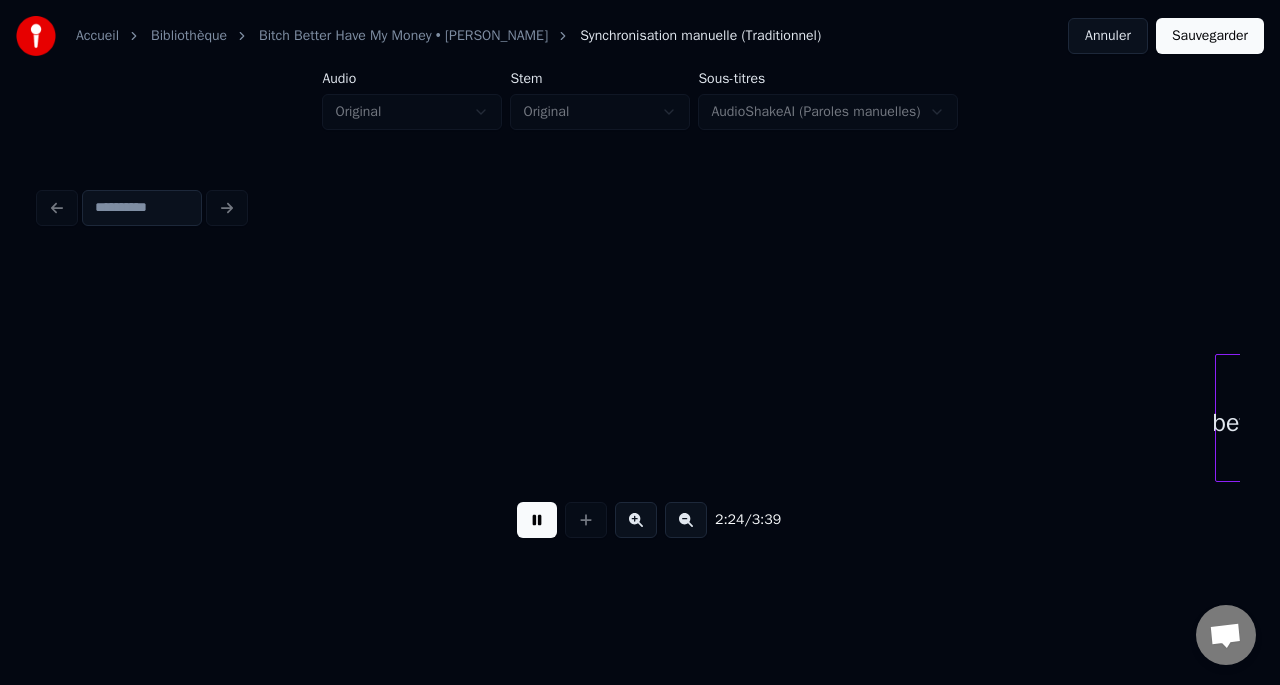 scroll, scrollTop: 0, scrollLeft: 28874, axis: horizontal 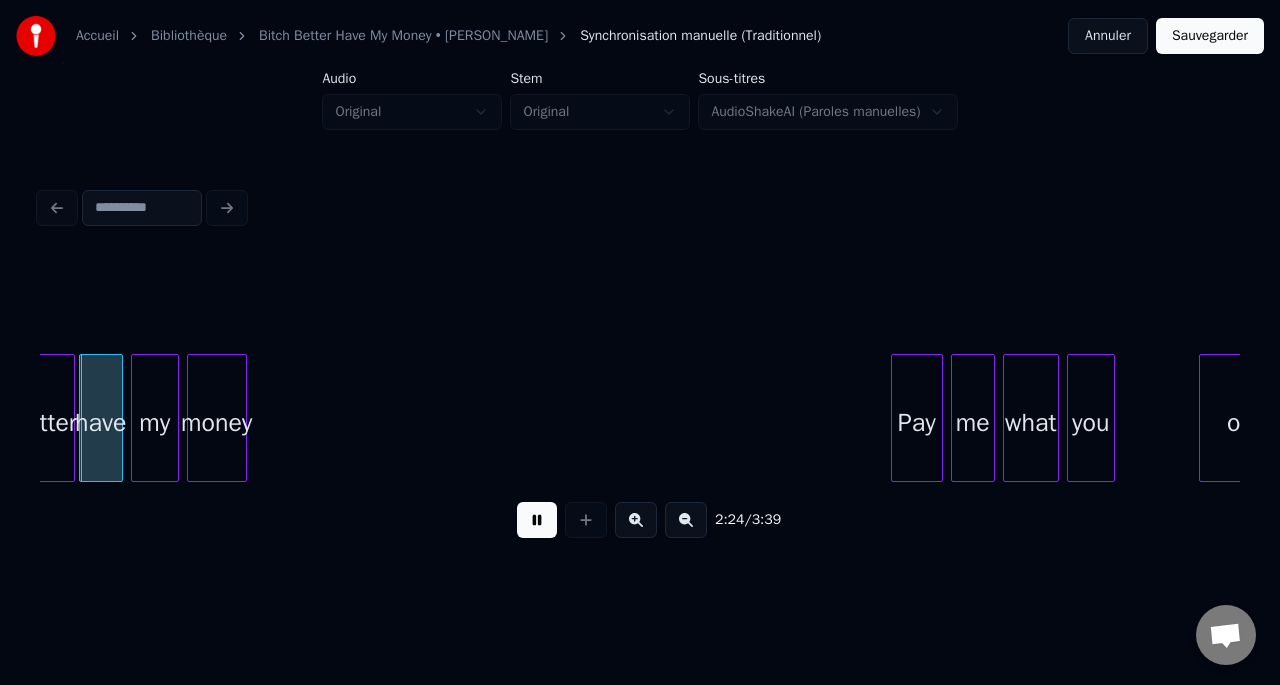 click at bounding box center [537, 520] 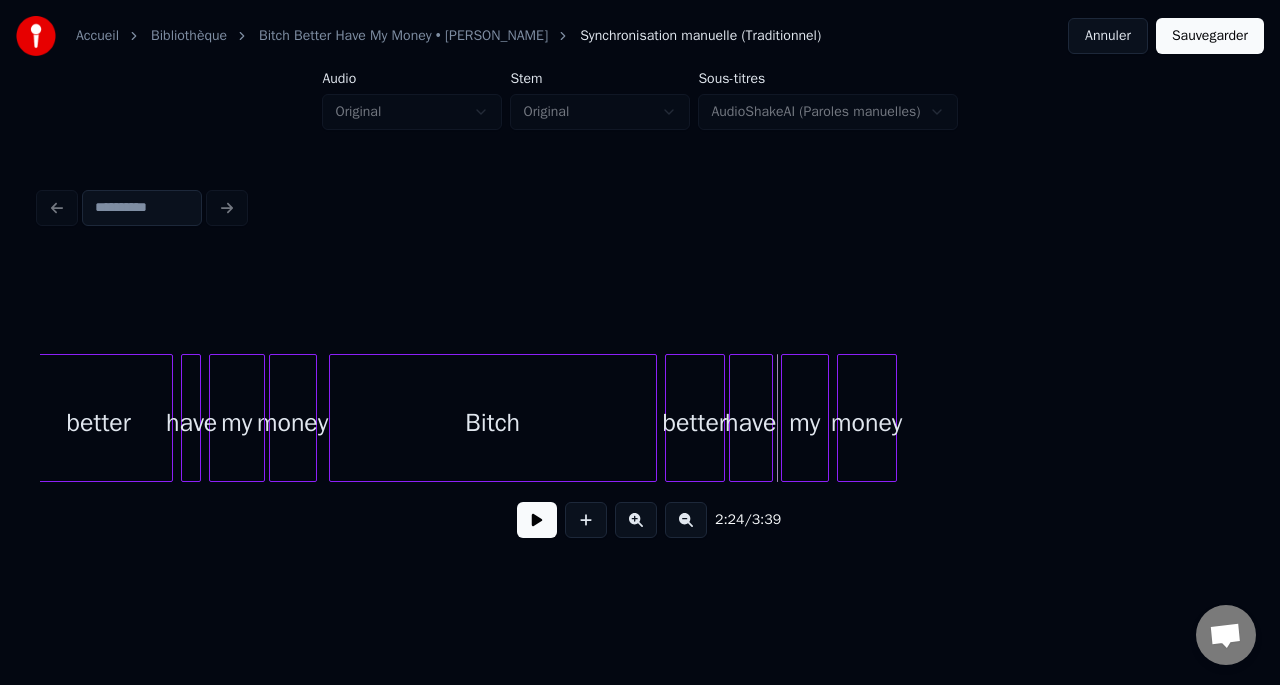 scroll, scrollTop: 0, scrollLeft: 28207, axis: horizontal 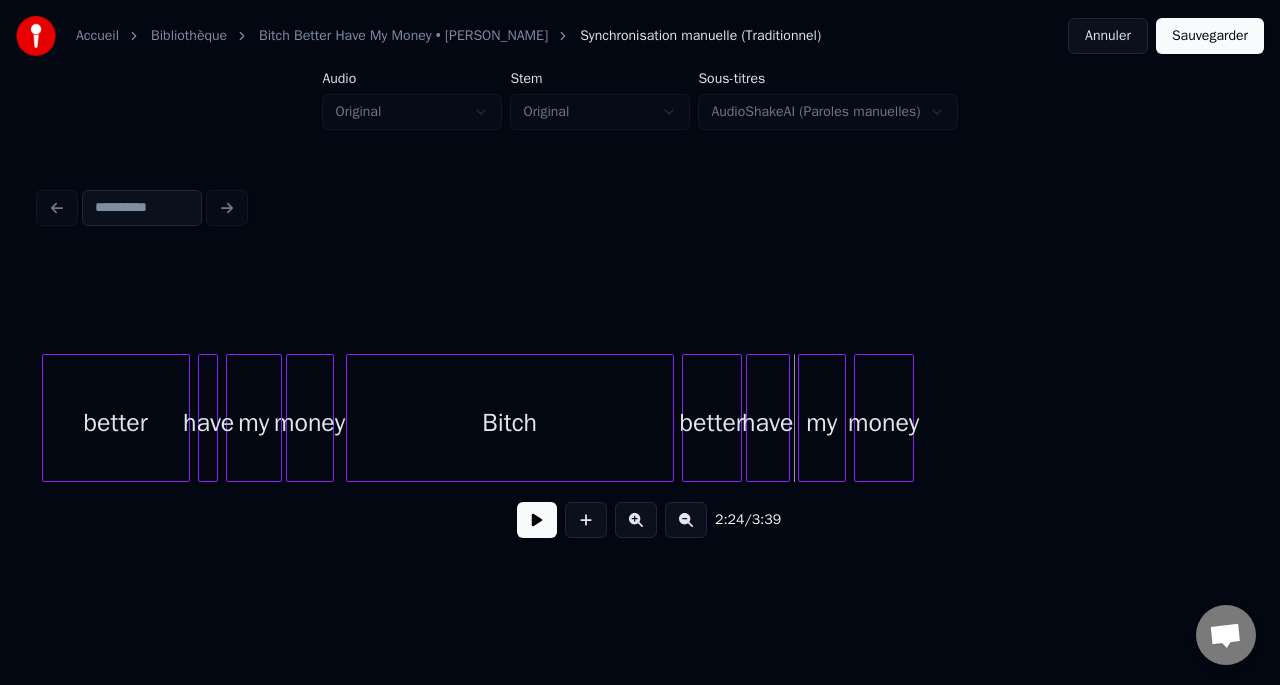 click on "better" at bounding box center [116, 423] 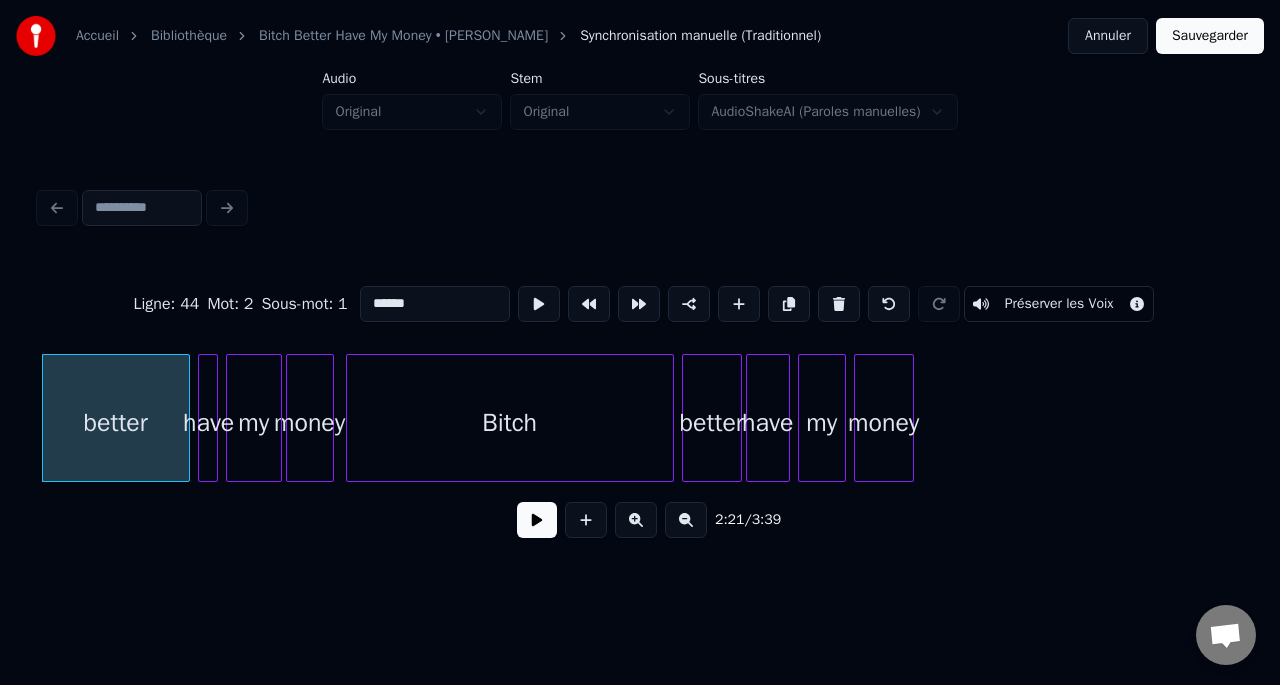 click at bounding box center (537, 520) 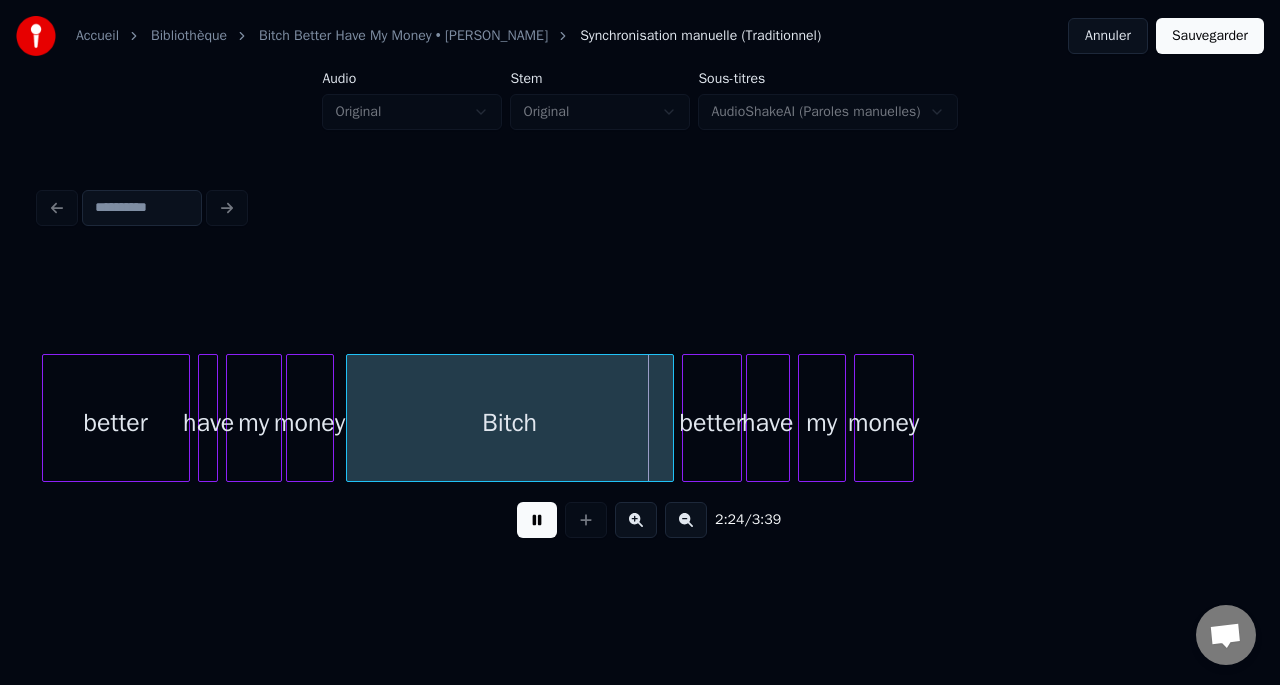 click at bounding box center (537, 520) 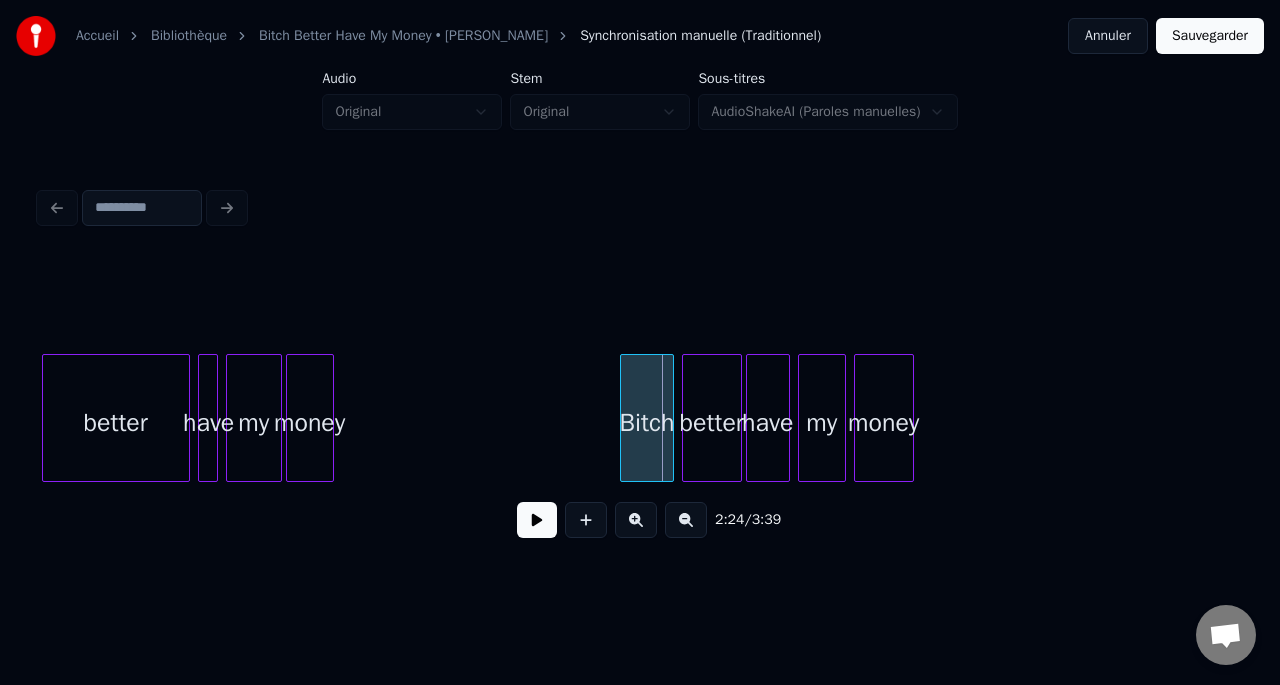 click on "Bitch" at bounding box center [646, 418] 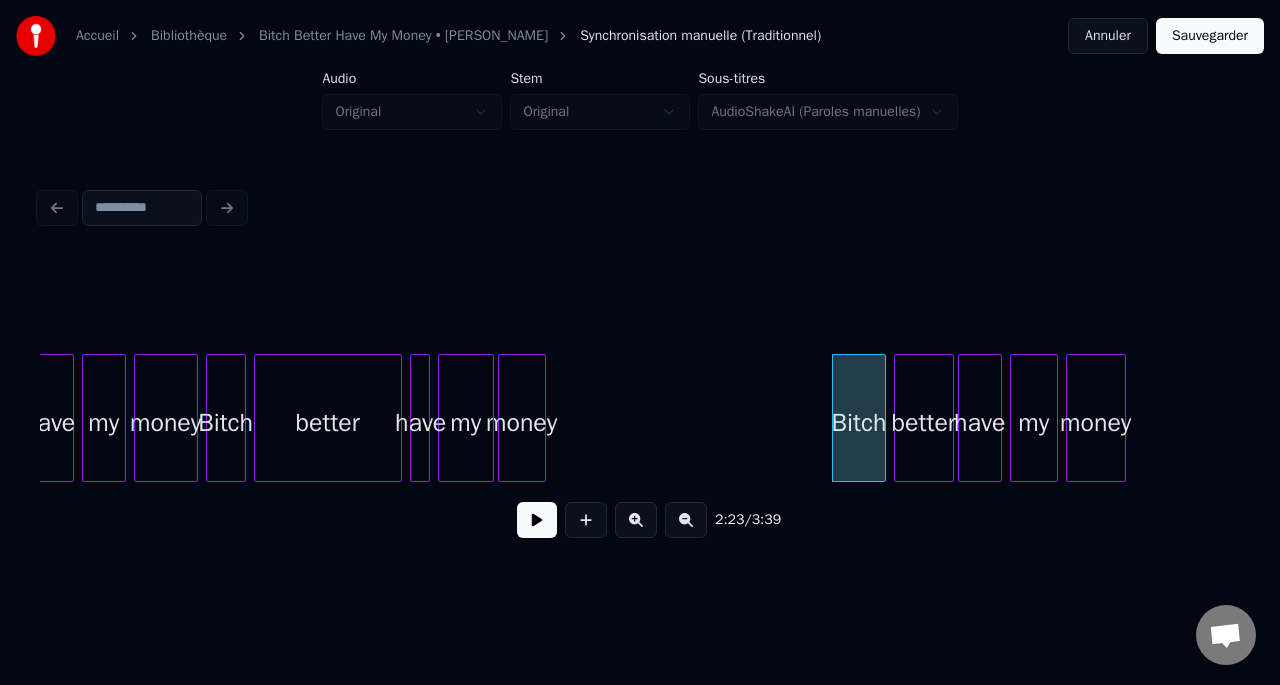 scroll, scrollTop: 0, scrollLeft: 27989, axis: horizontal 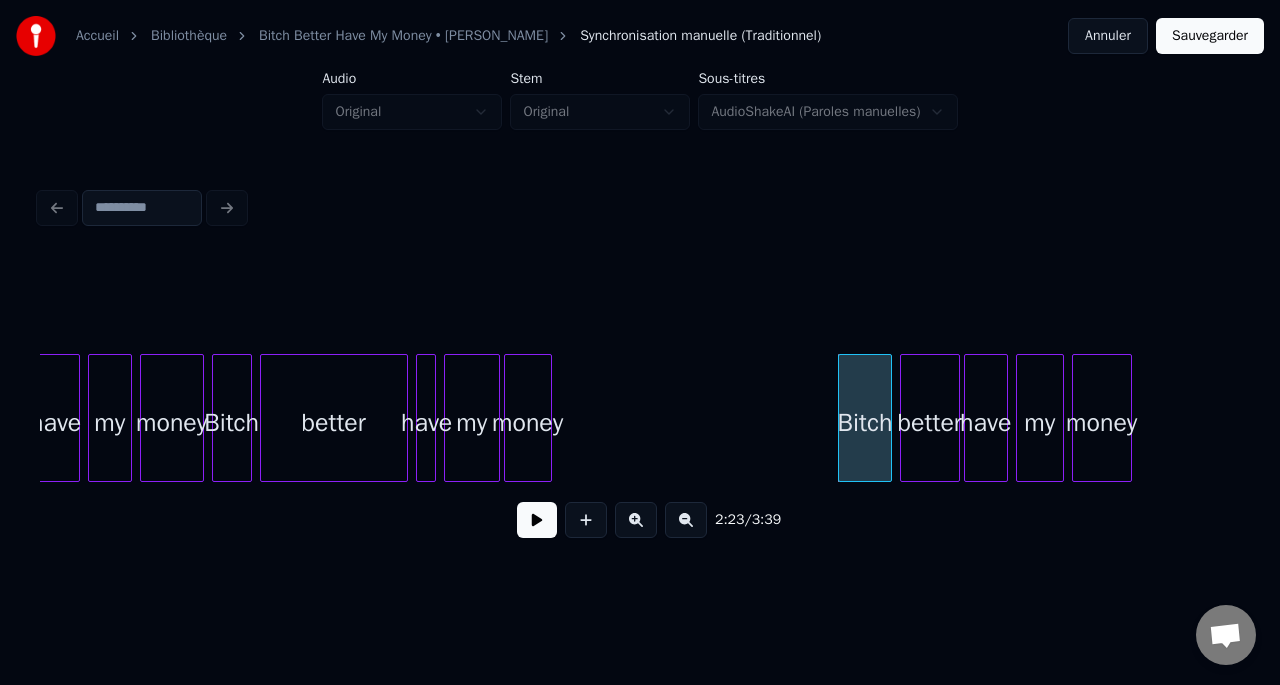click on "Bitch" at bounding box center (232, 423) 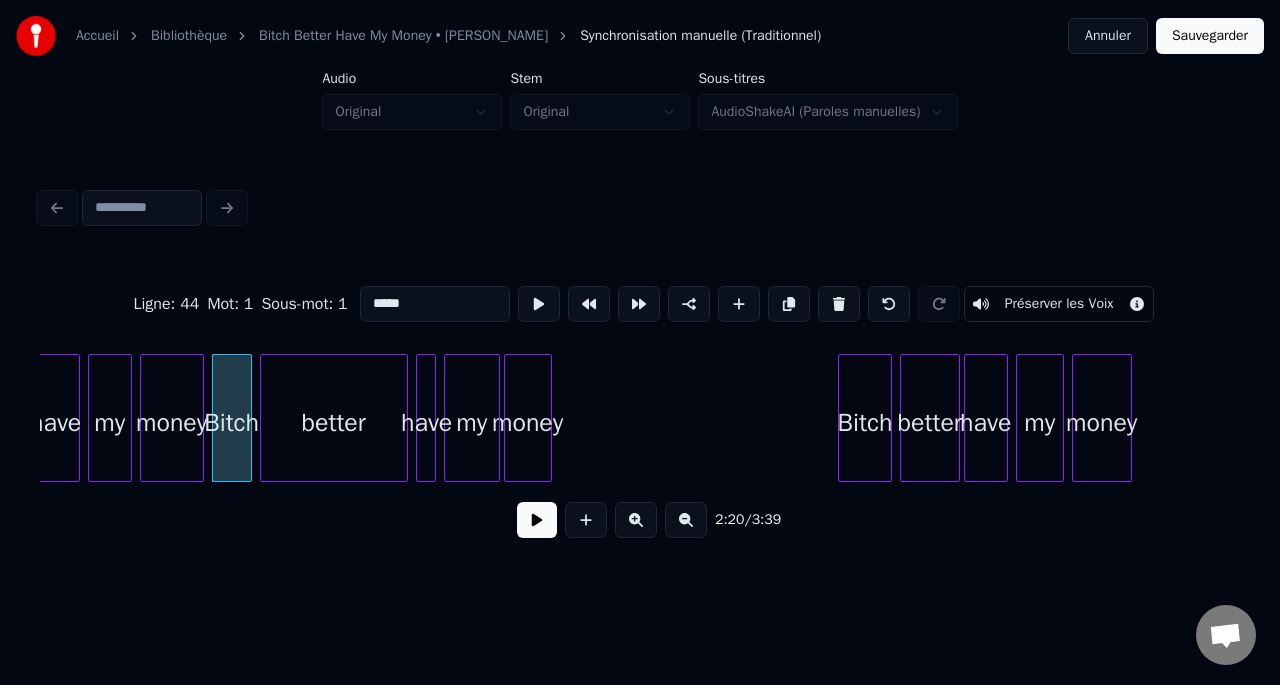 click at bounding box center [537, 520] 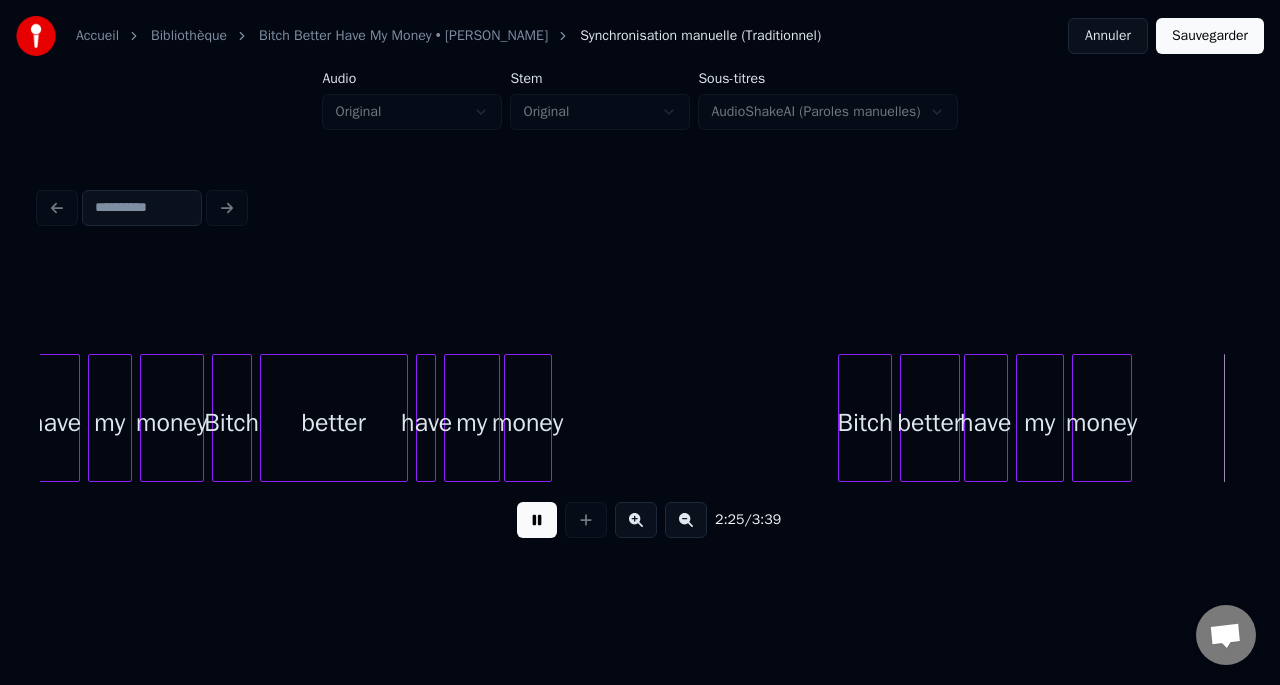 click at bounding box center [537, 520] 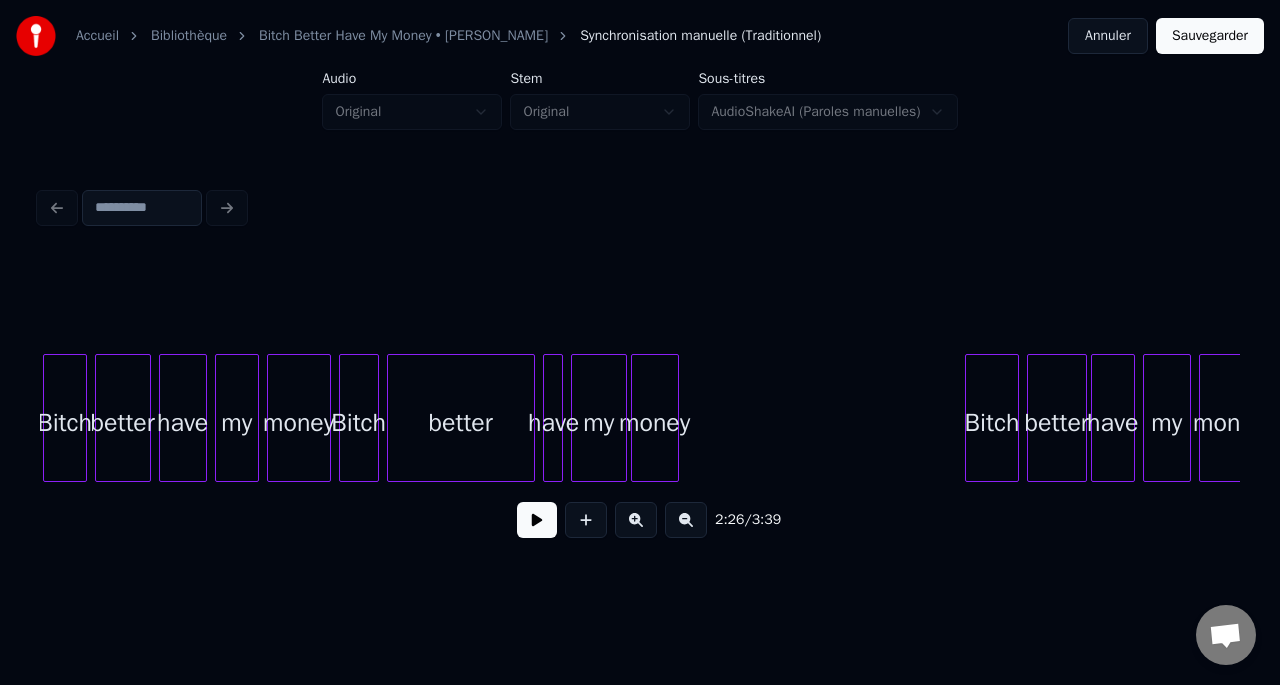scroll, scrollTop: 0, scrollLeft: 27851, axis: horizontal 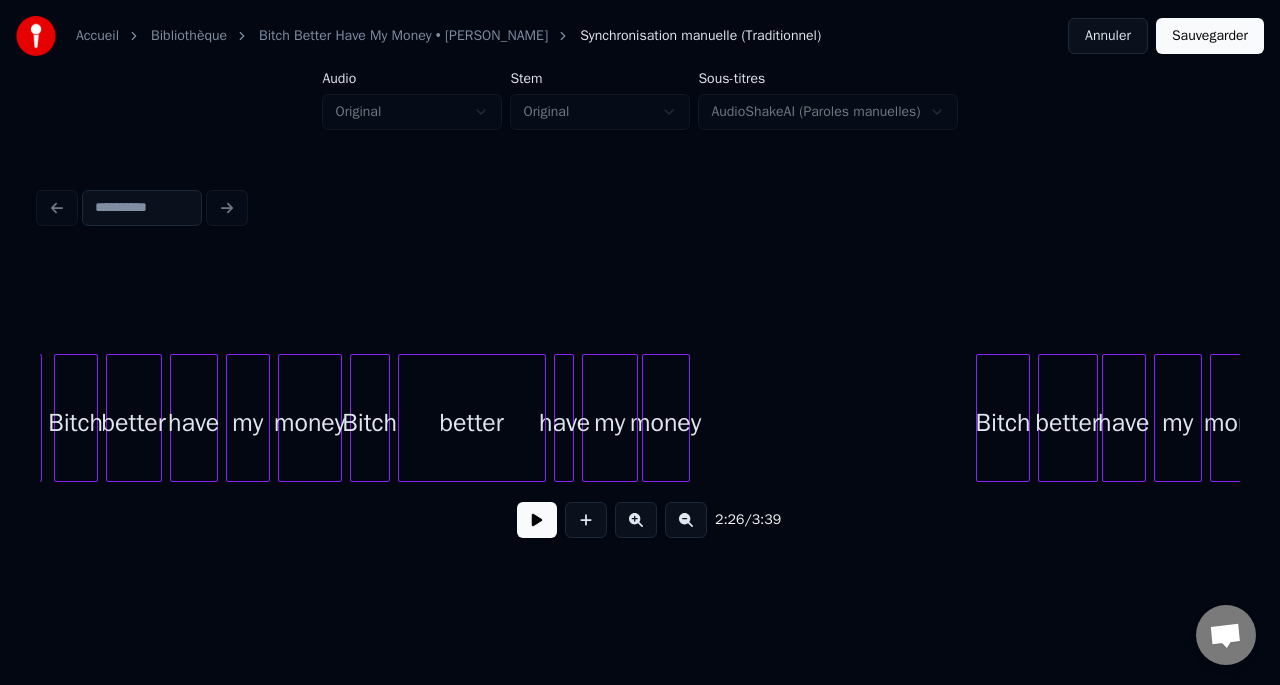 click at bounding box center [386, 418] 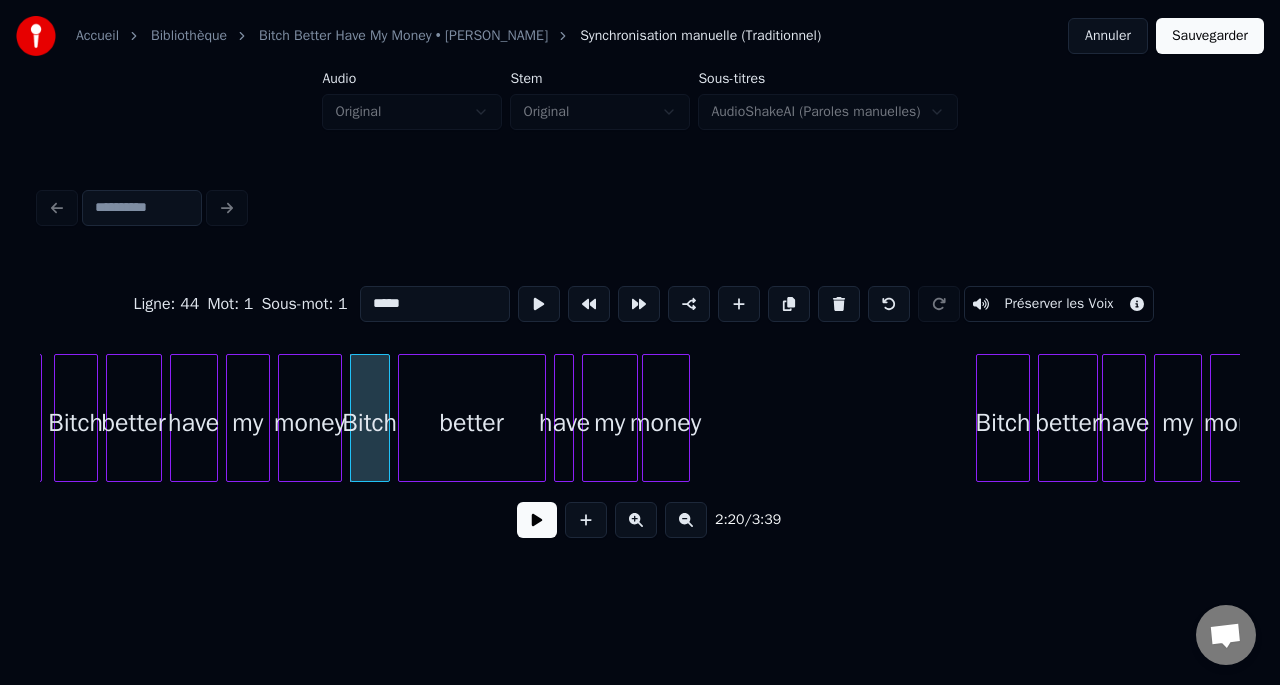click at bounding box center (537, 520) 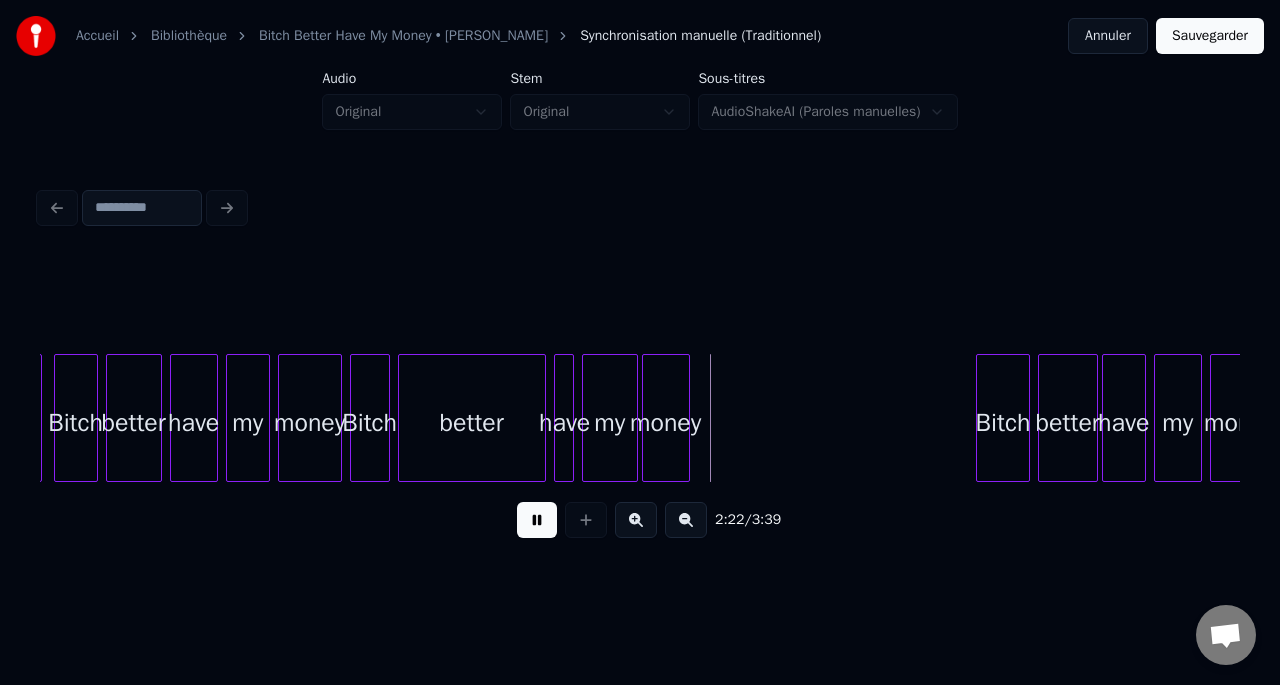 click at bounding box center (537, 520) 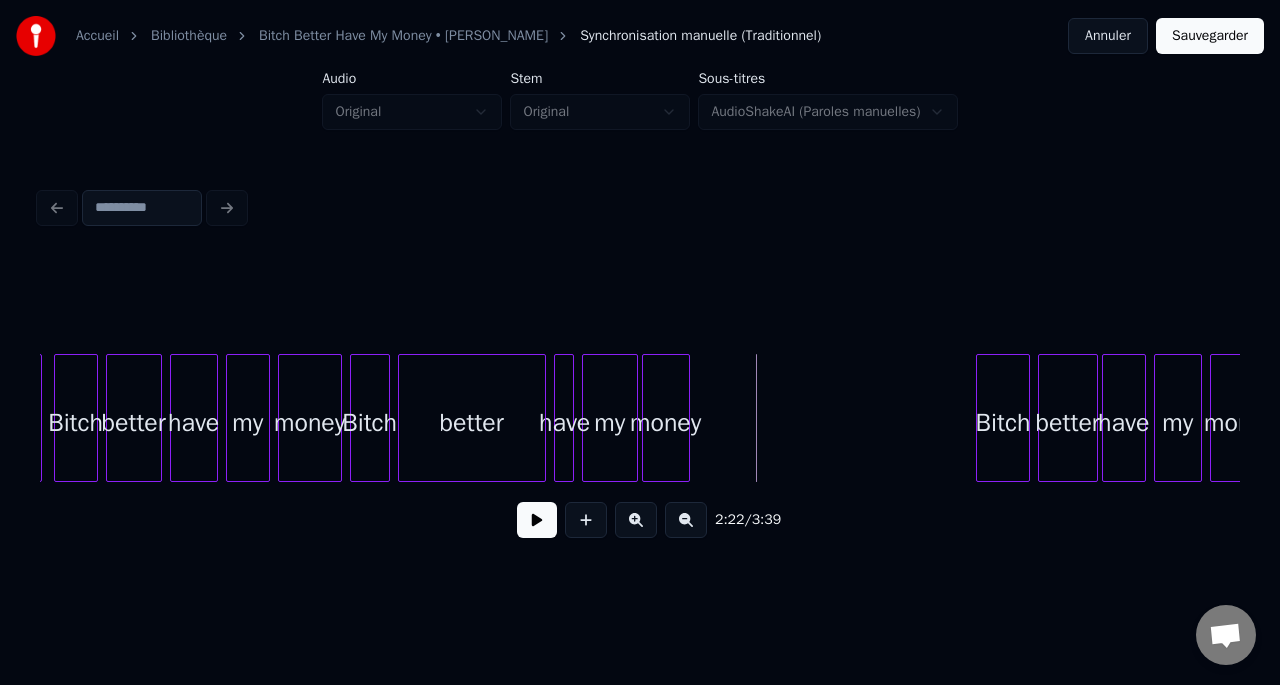 click on "better" at bounding box center (472, 423) 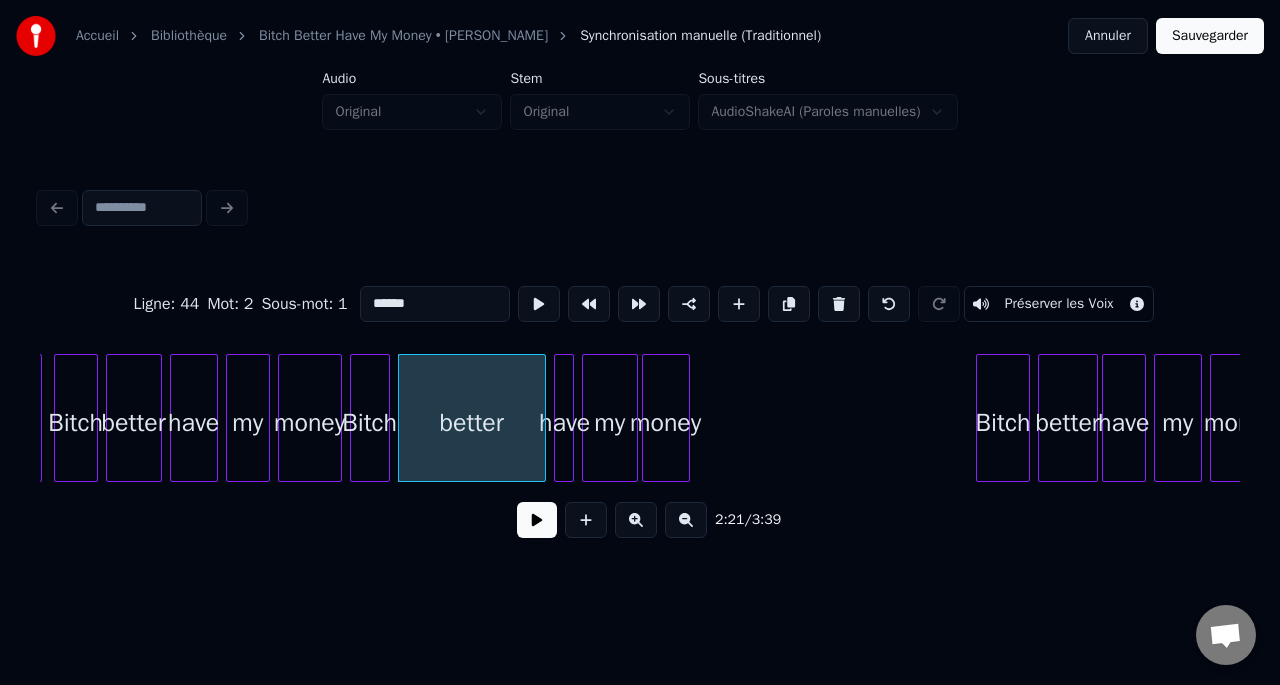 type 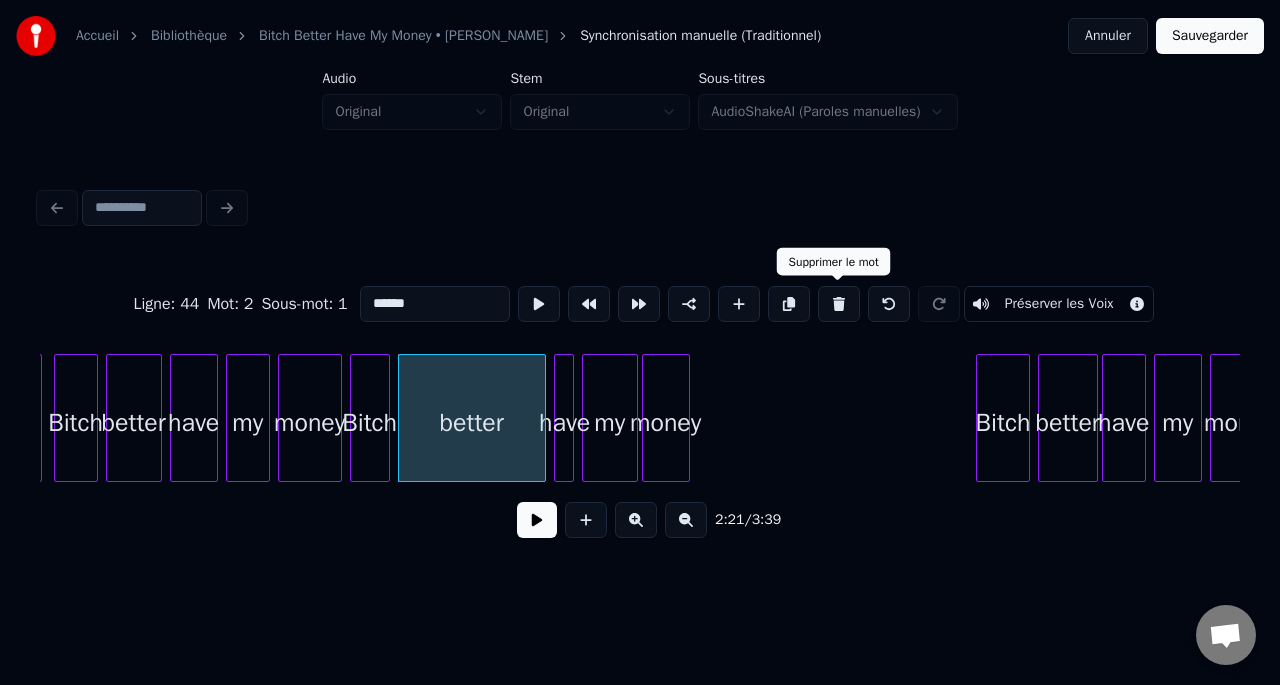 click at bounding box center [839, 304] 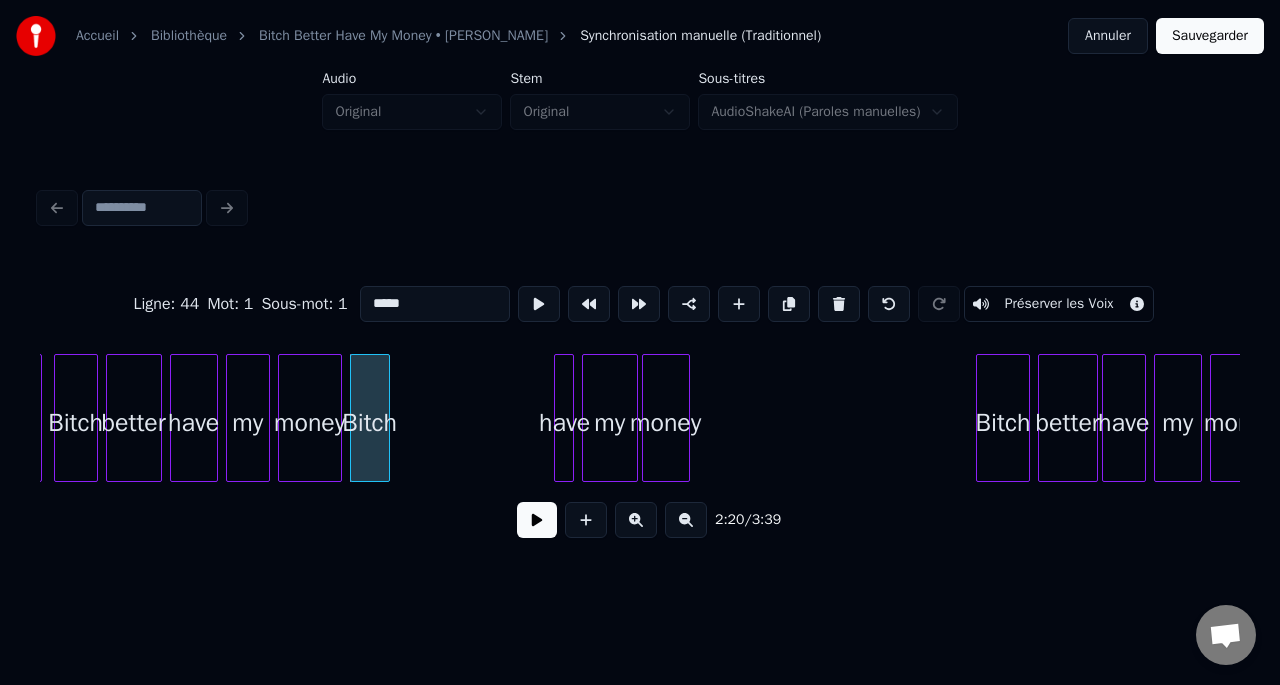 click on "have" at bounding box center [565, 423] 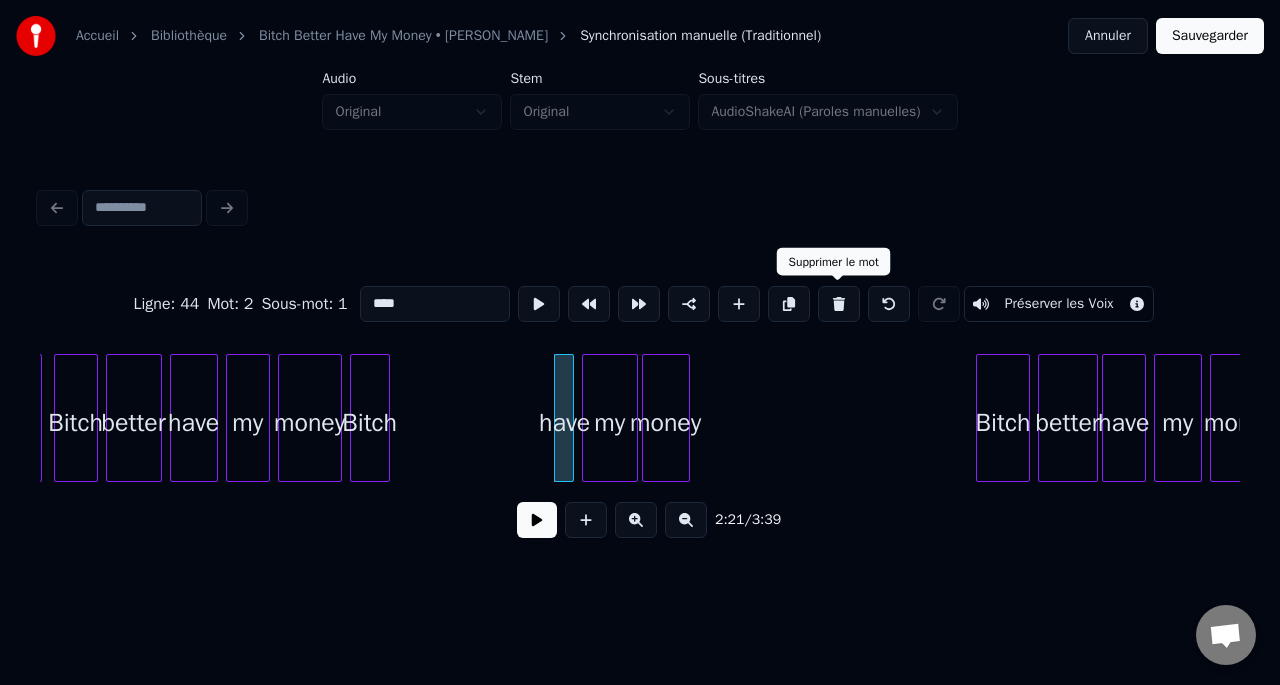 click at bounding box center (839, 304) 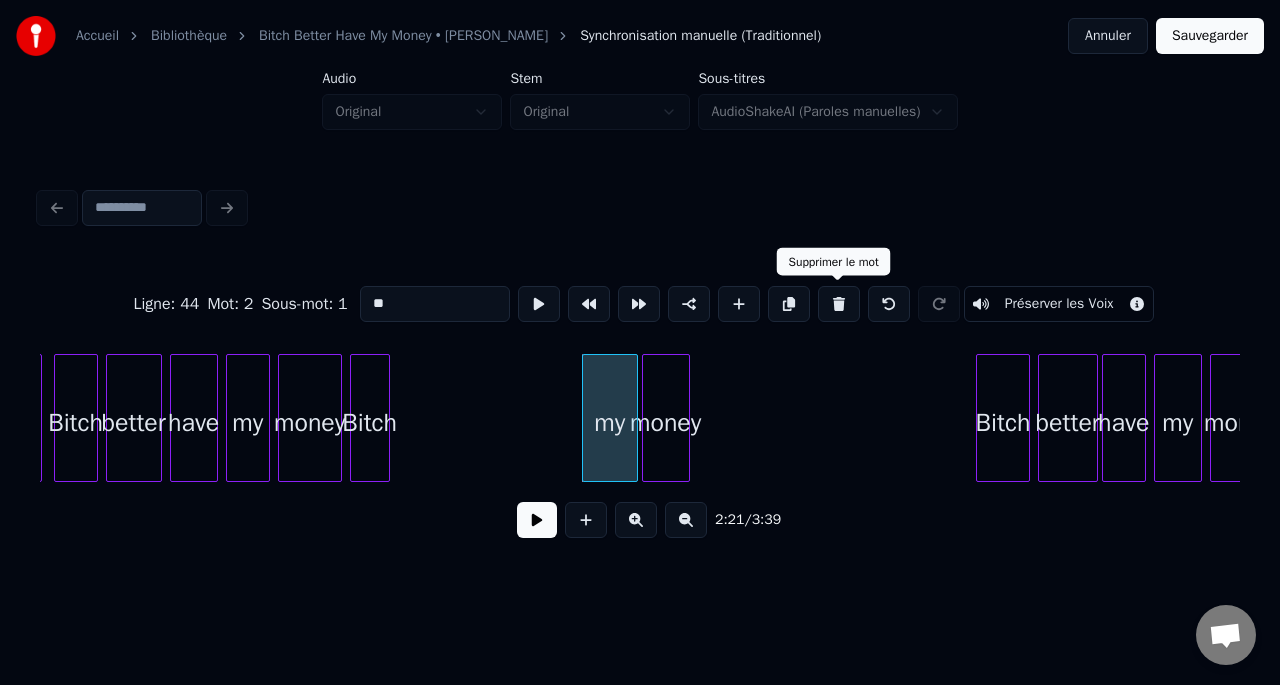 click at bounding box center [839, 304] 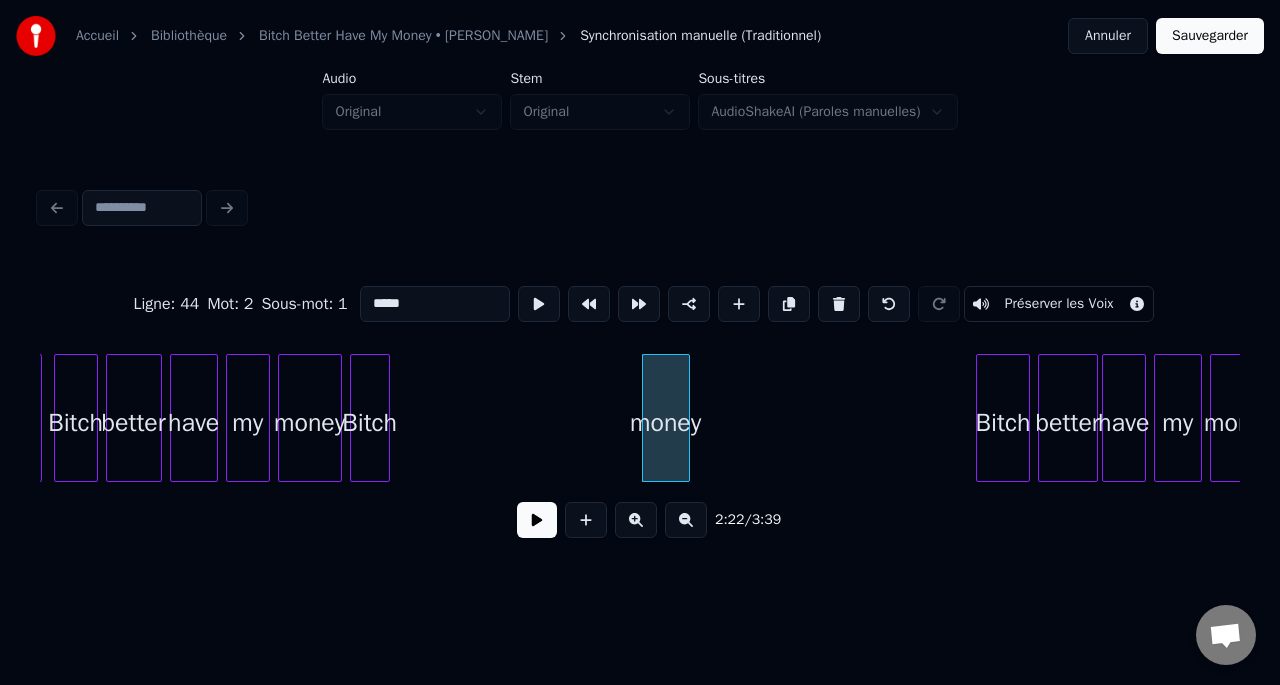 click at bounding box center [839, 304] 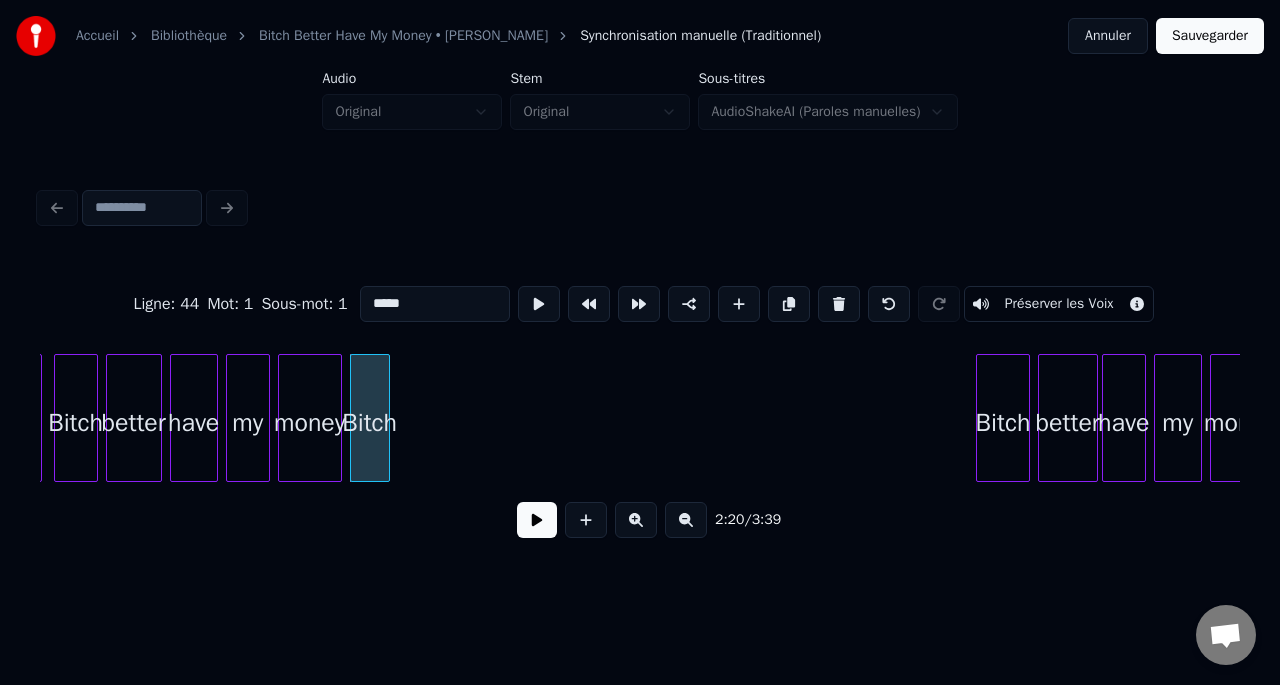 click on "Bitch" at bounding box center [76, 423] 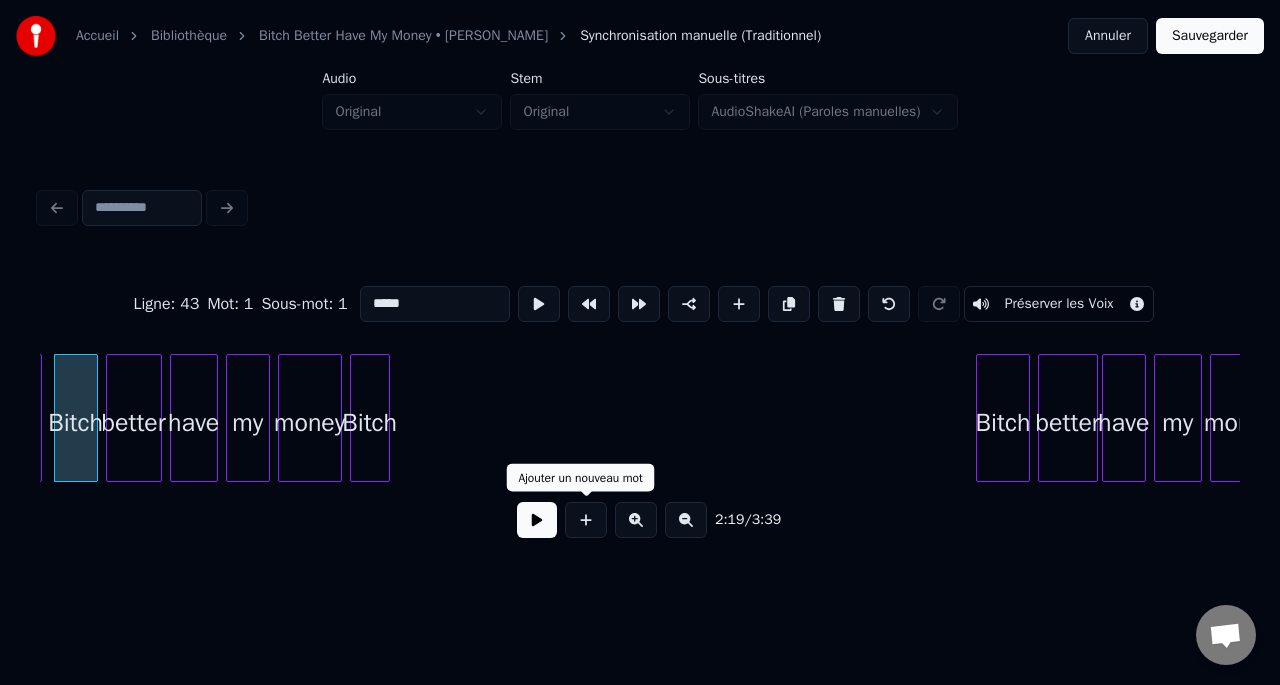 click at bounding box center (537, 520) 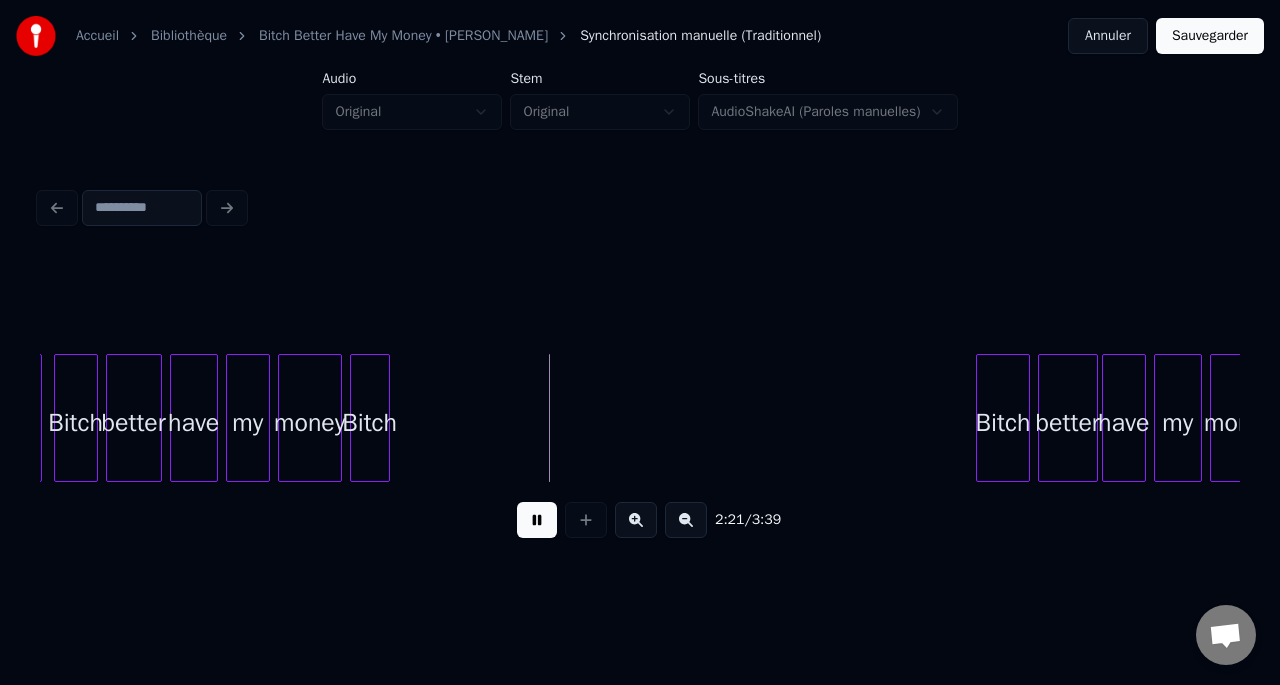 click on "Bitch" at bounding box center [370, 423] 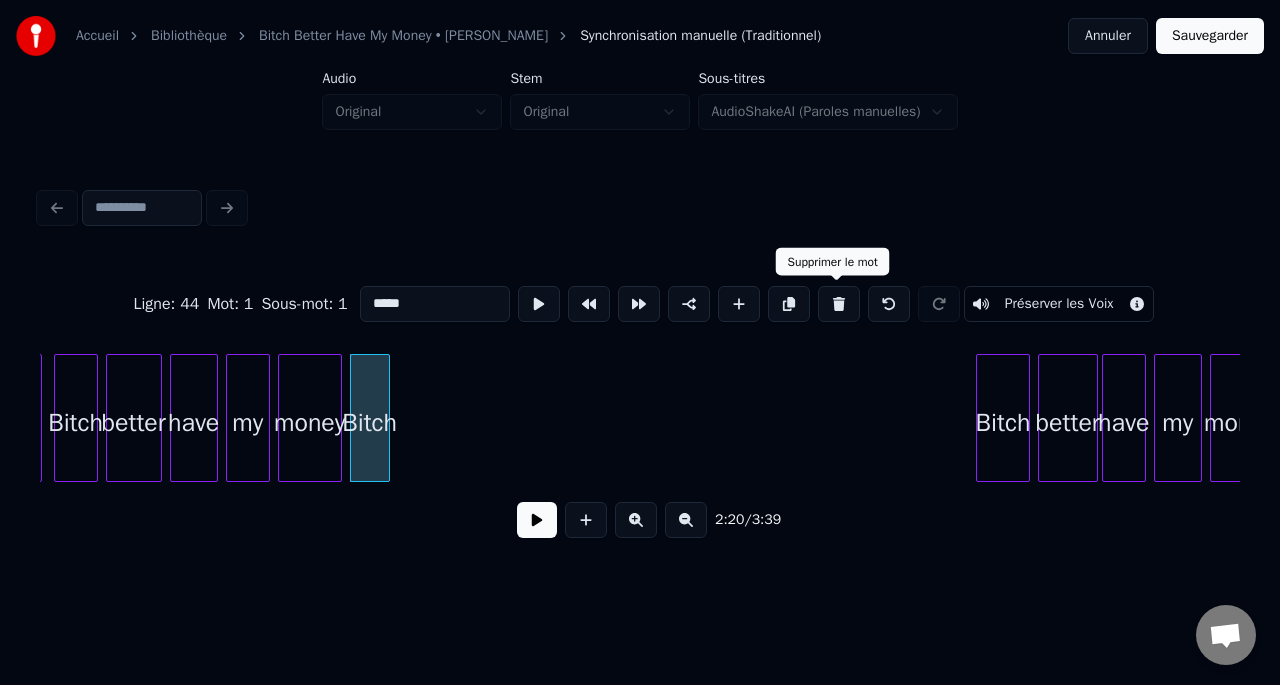 click at bounding box center [839, 304] 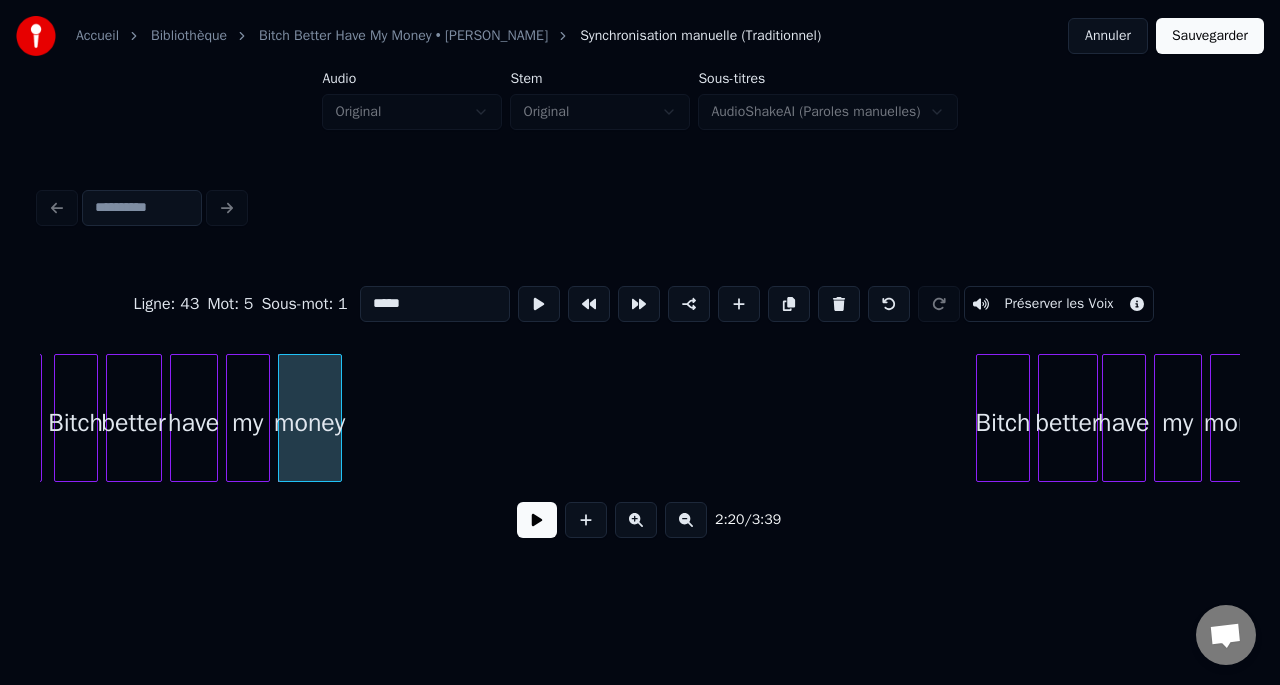 click at bounding box center (537, 520) 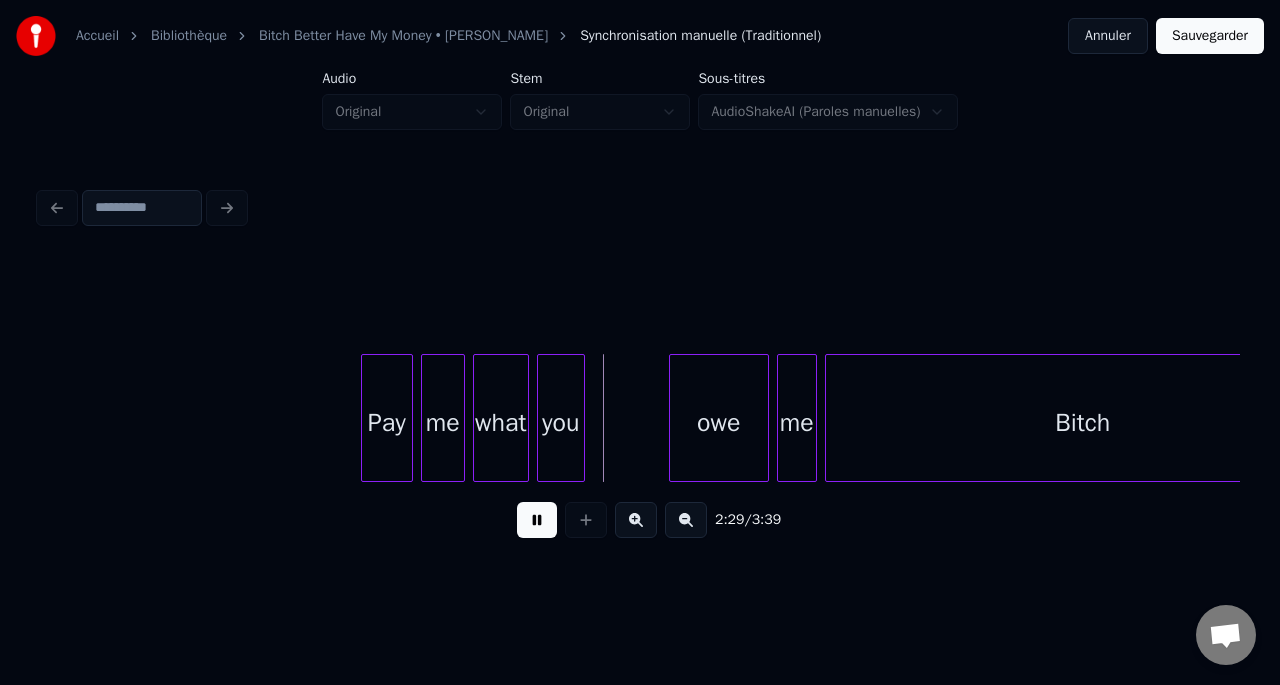 scroll, scrollTop: 0, scrollLeft: 29411, axis: horizontal 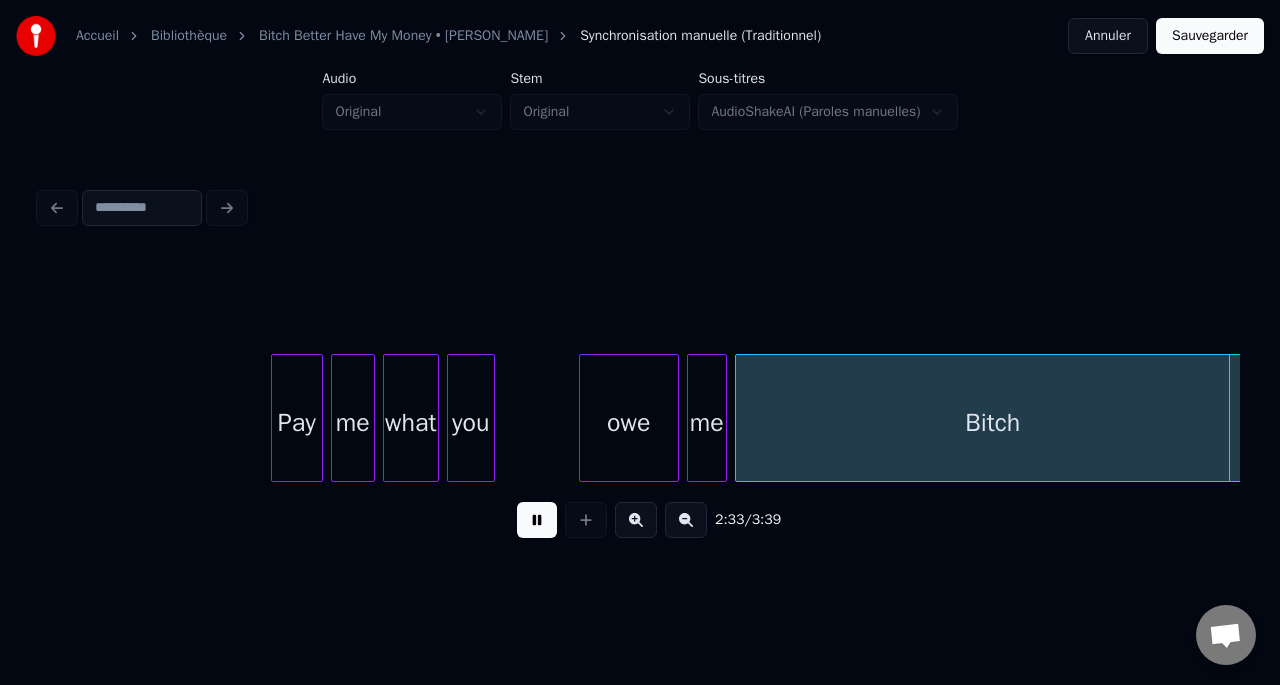 click at bounding box center [537, 520] 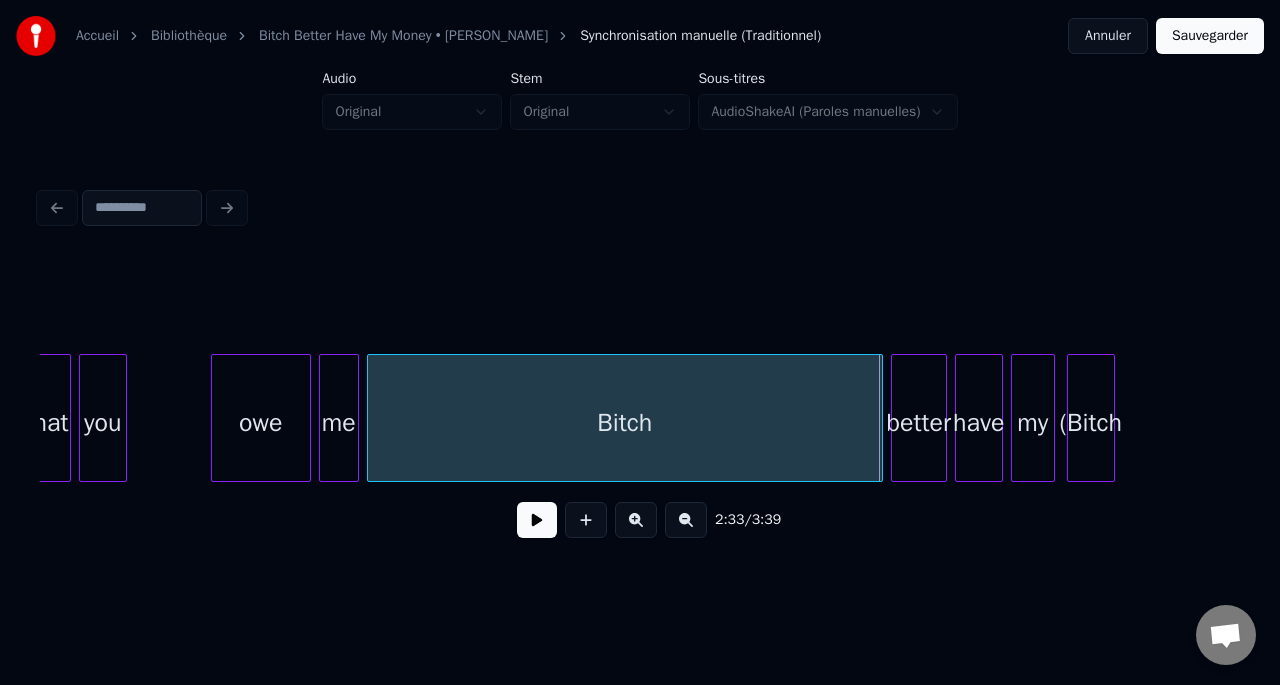 scroll, scrollTop: 0, scrollLeft: 29731, axis: horizontal 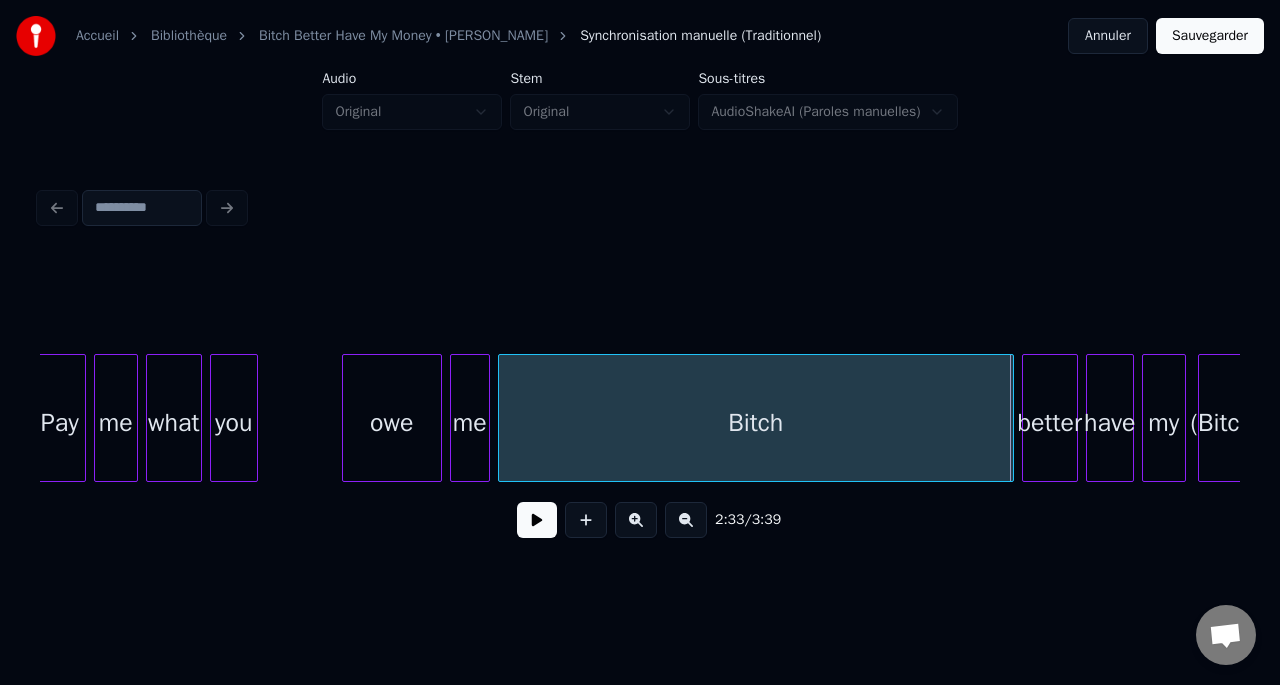 click on "you" at bounding box center (234, 423) 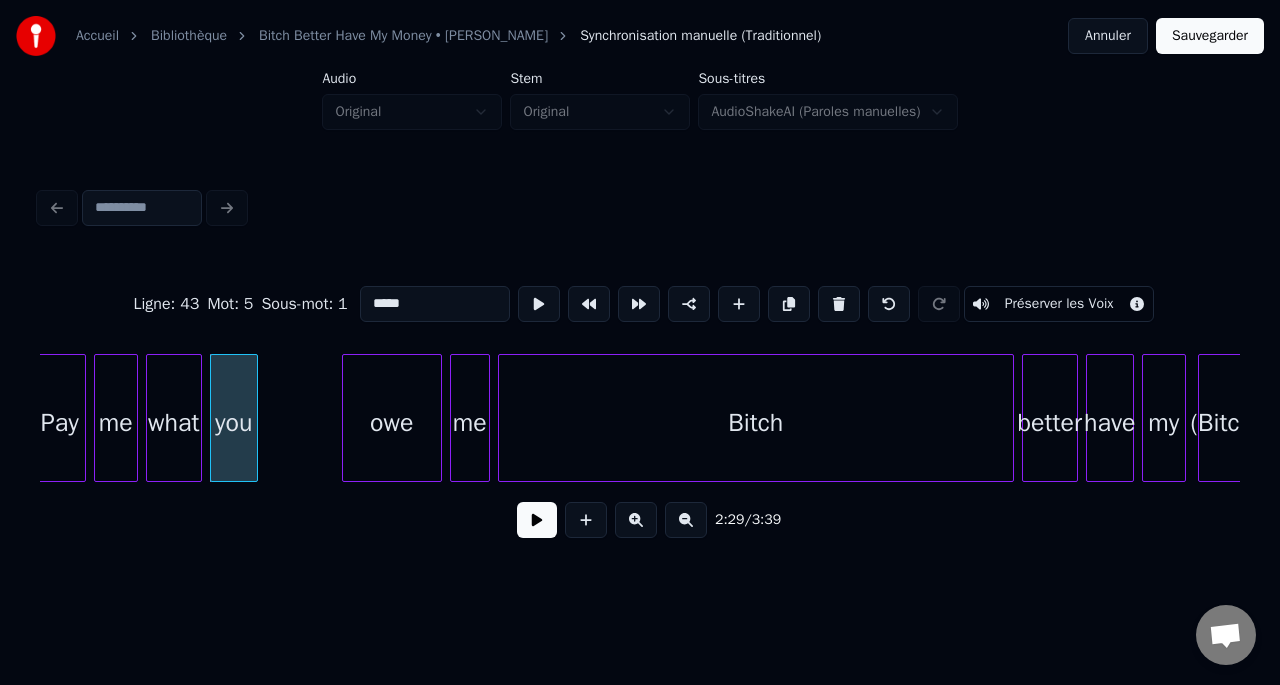 type on "***" 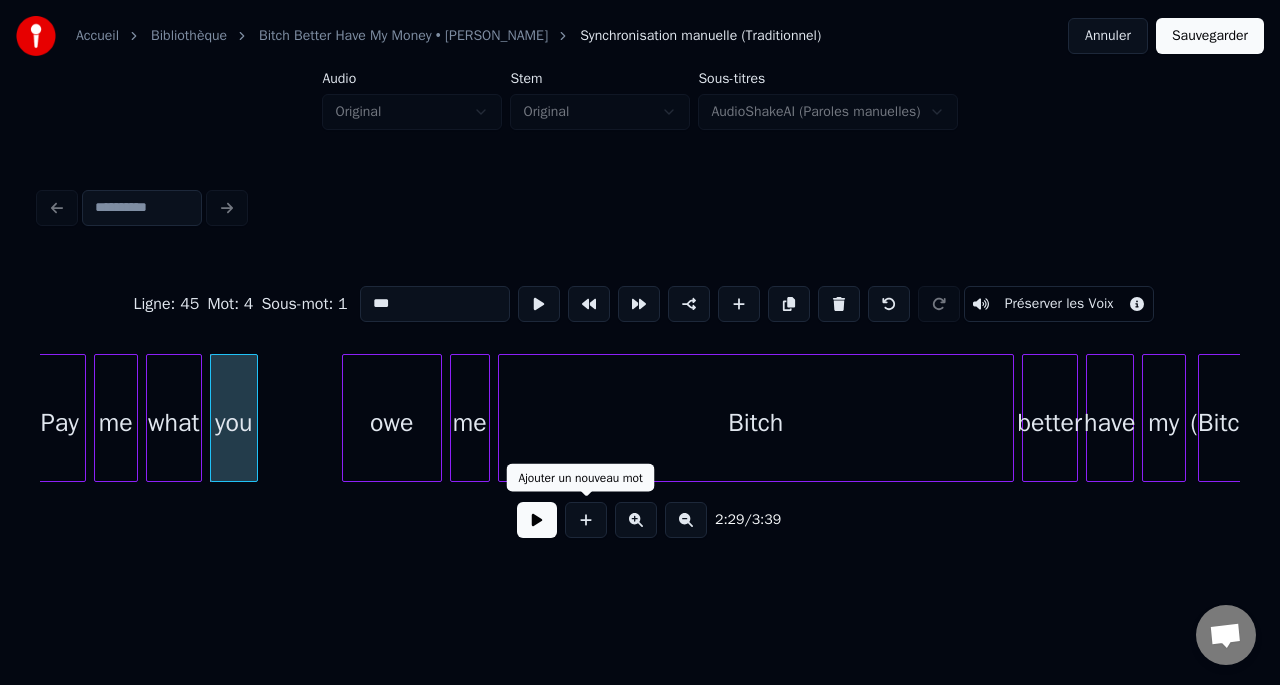 click at bounding box center [537, 520] 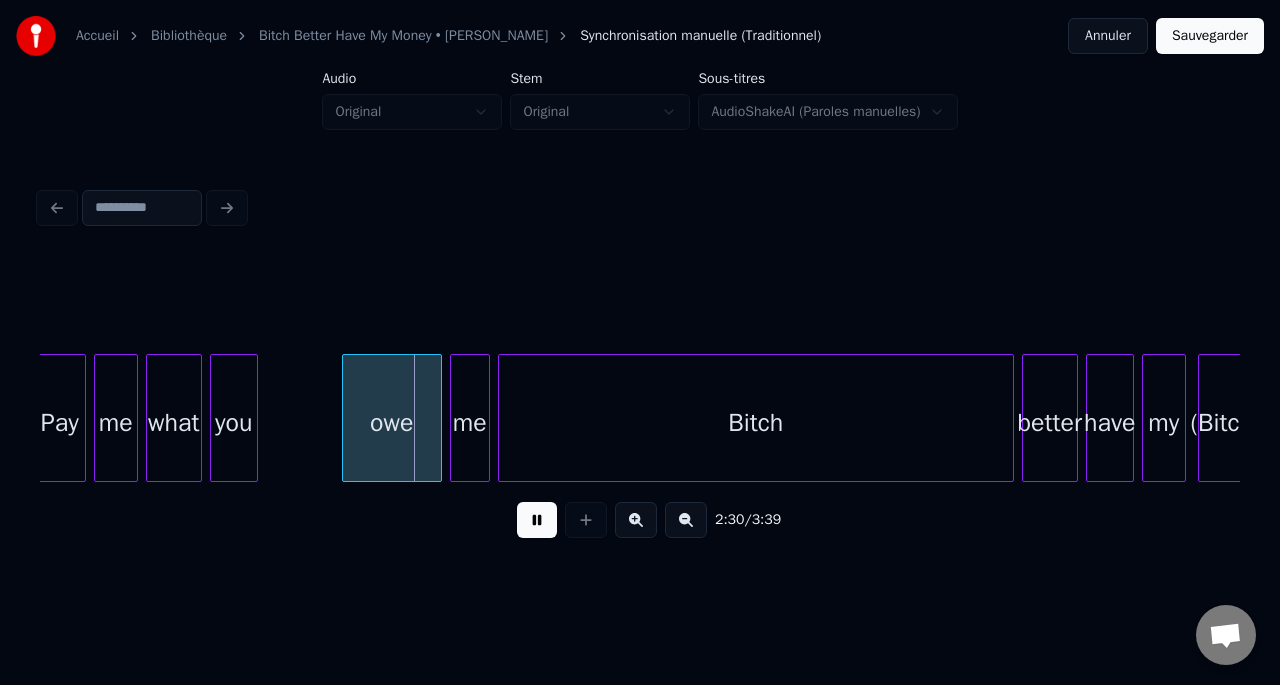 click at bounding box center (537, 520) 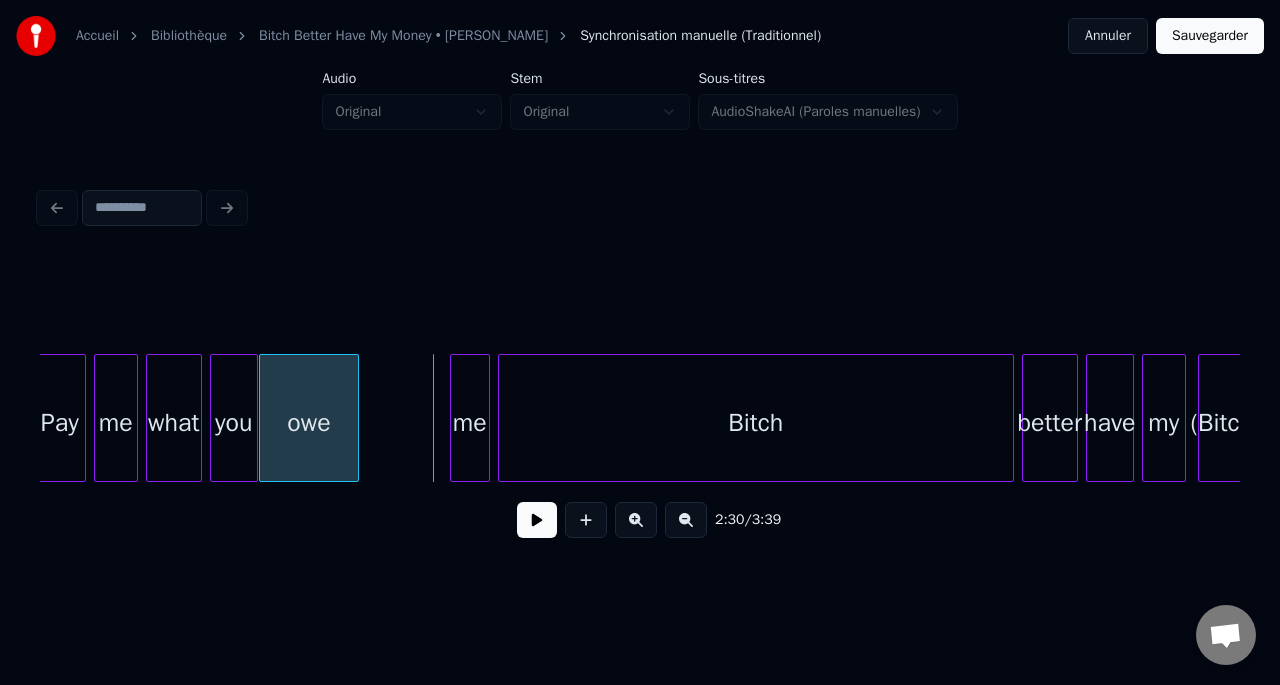 click on "owe" at bounding box center (309, 423) 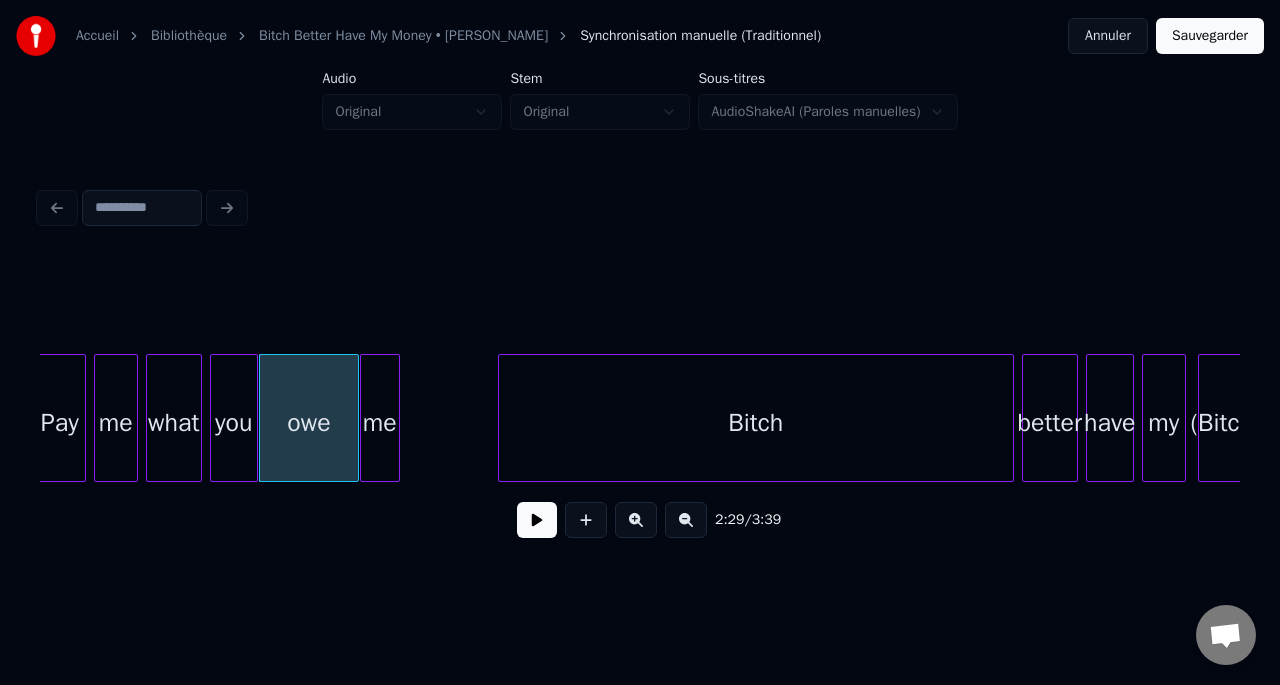 click on "me" at bounding box center (380, 423) 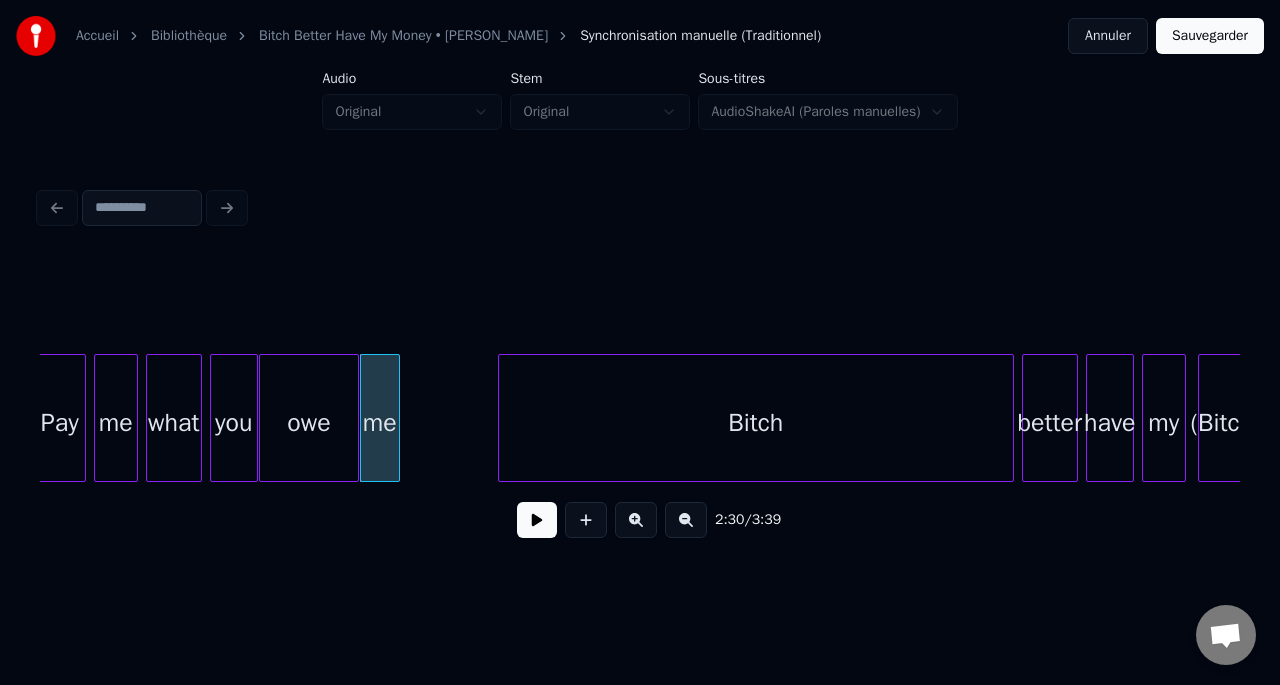 click at bounding box center [537, 520] 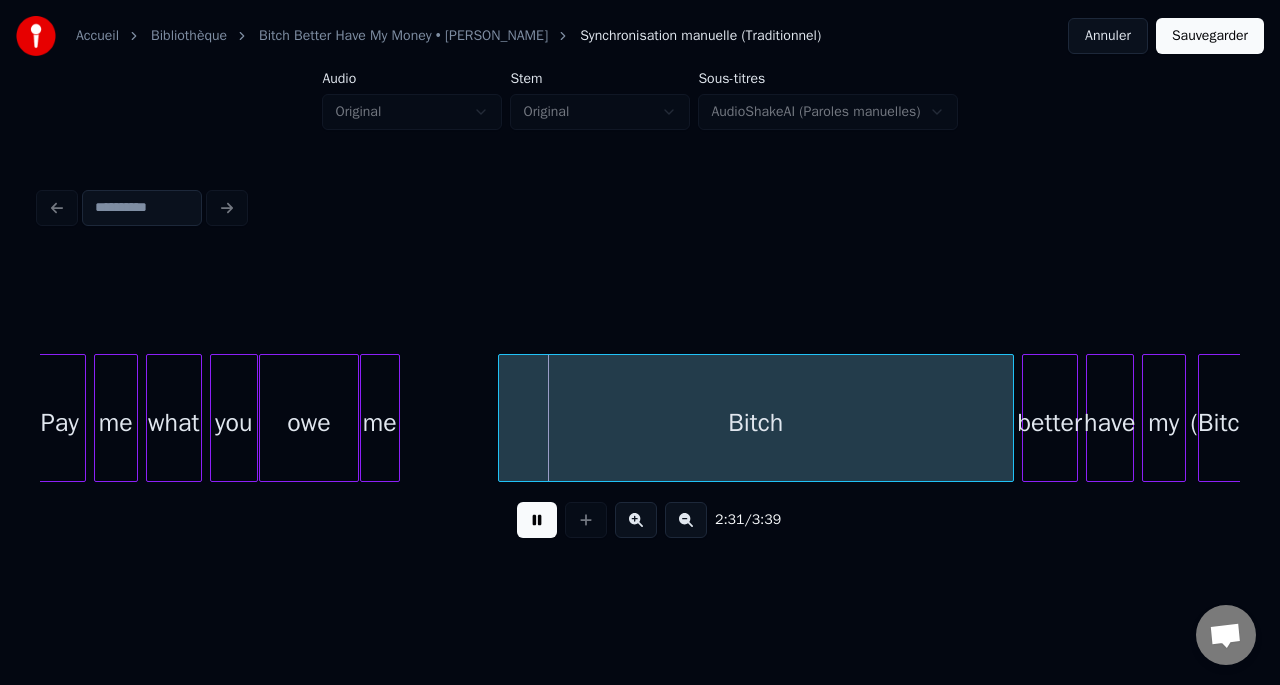 click at bounding box center (537, 520) 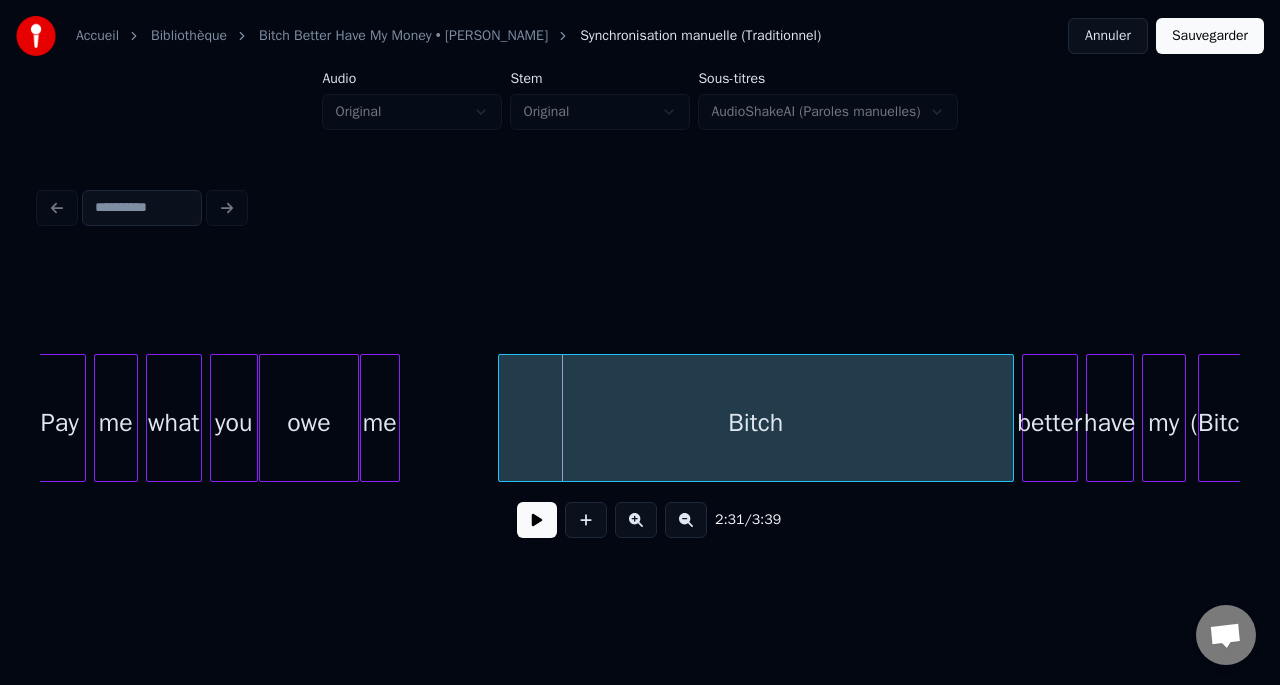 click on "you" at bounding box center (234, 423) 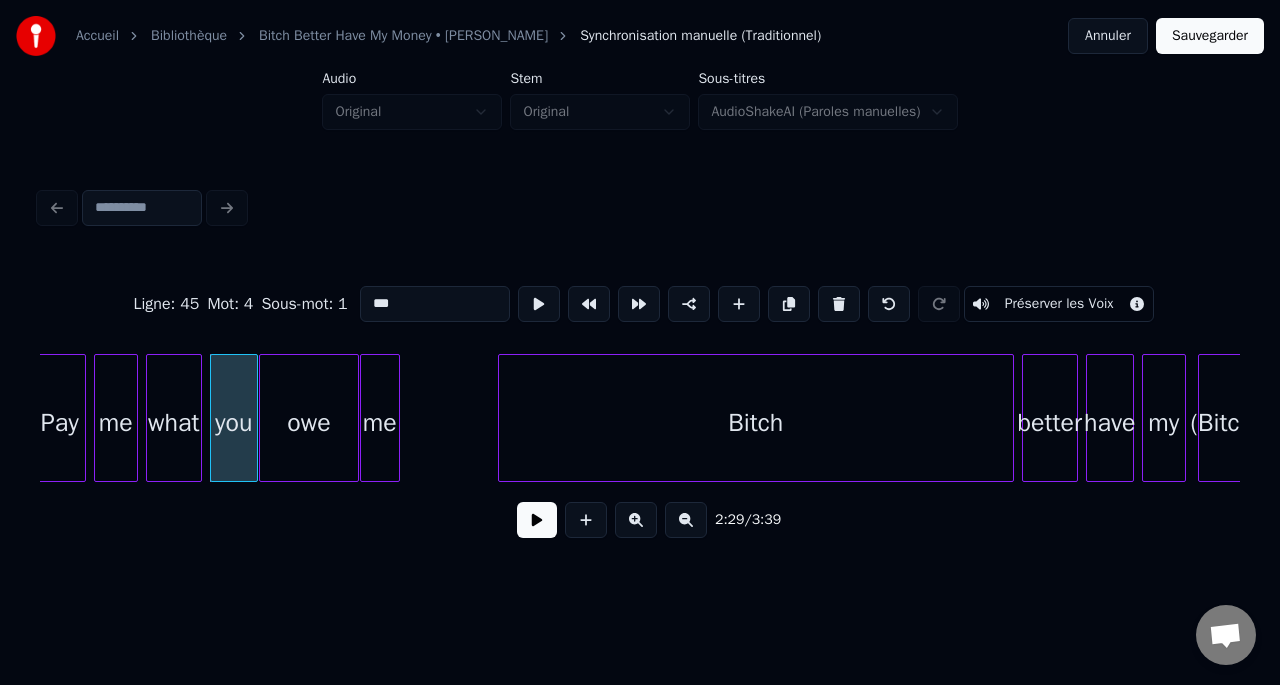 click at bounding box center (537, 520) 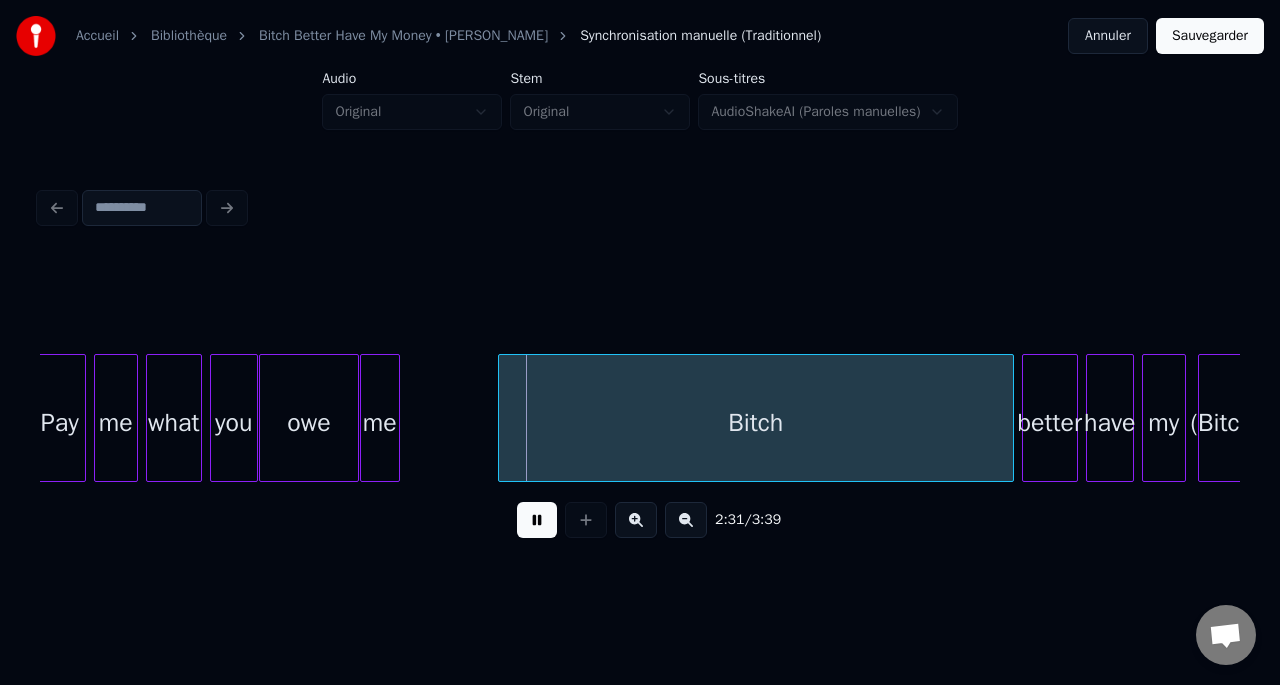 click at bounding box center [537, 520] 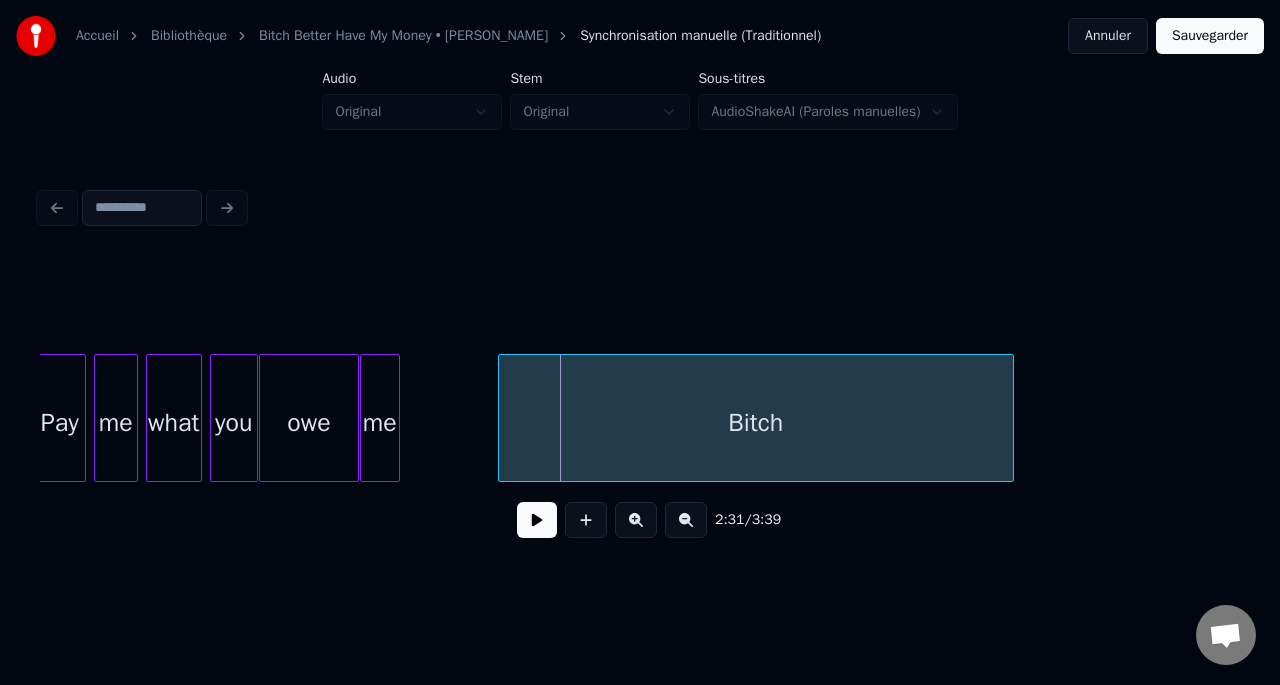 scroll, scrollTop: 0, scrollLeft: 29501, axis: horizontal 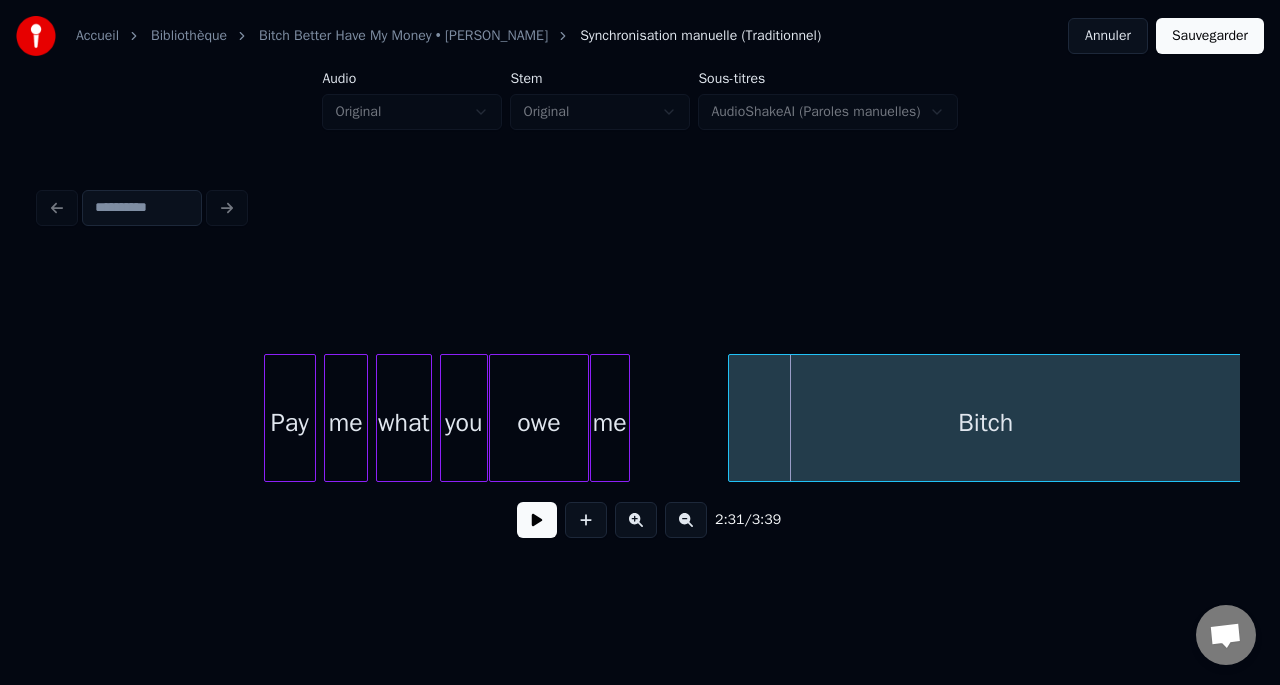 click on "Pay" at bounding box center (290, 423) 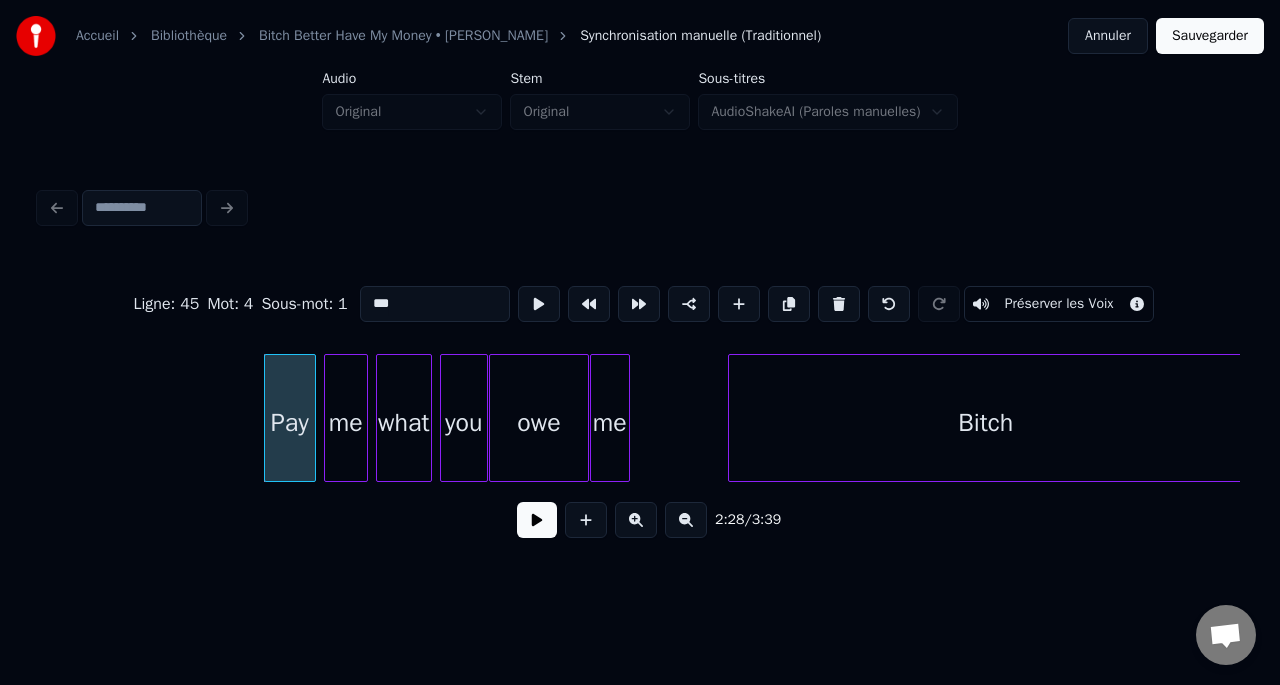 type on "***" 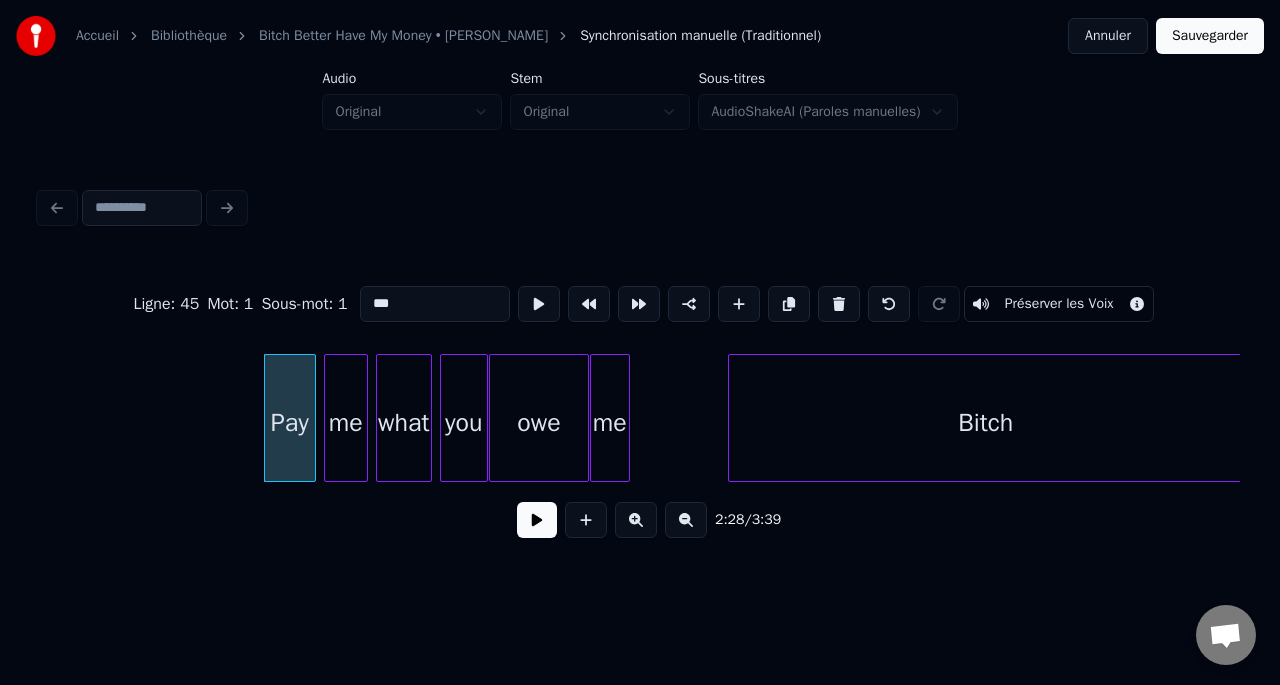 click on "Pay" at bounding box center [290, 423] 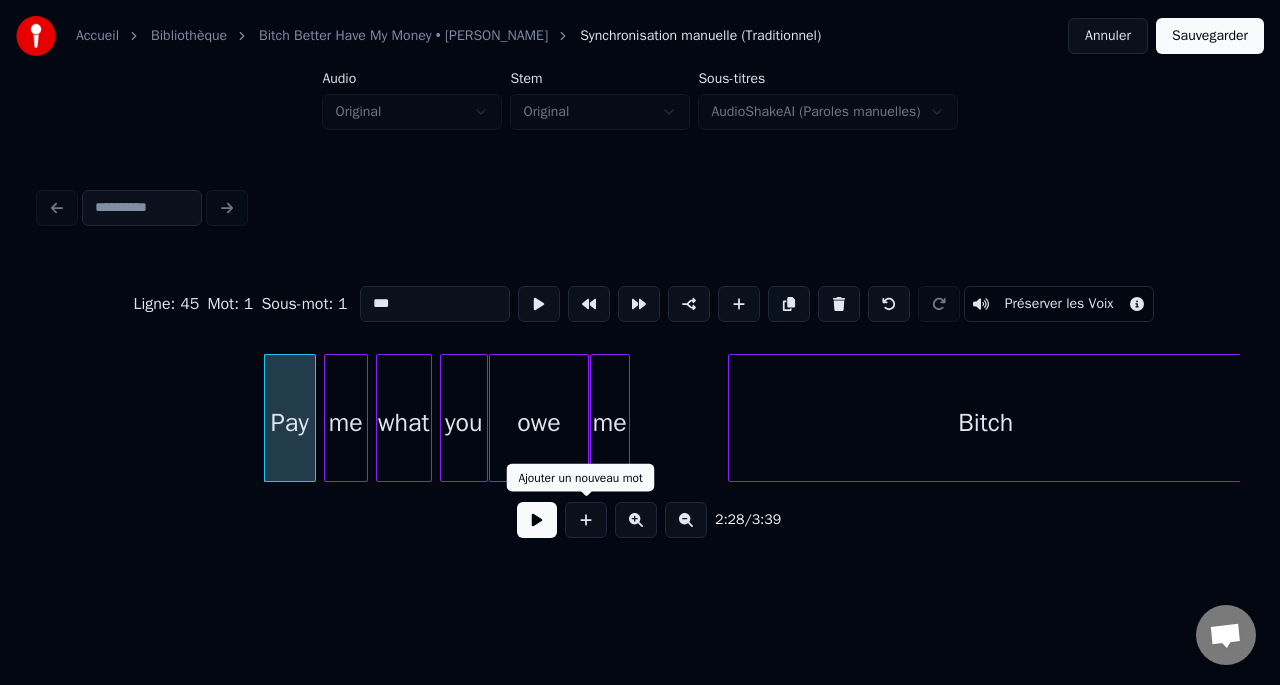 click at bounding box center (537, 520) 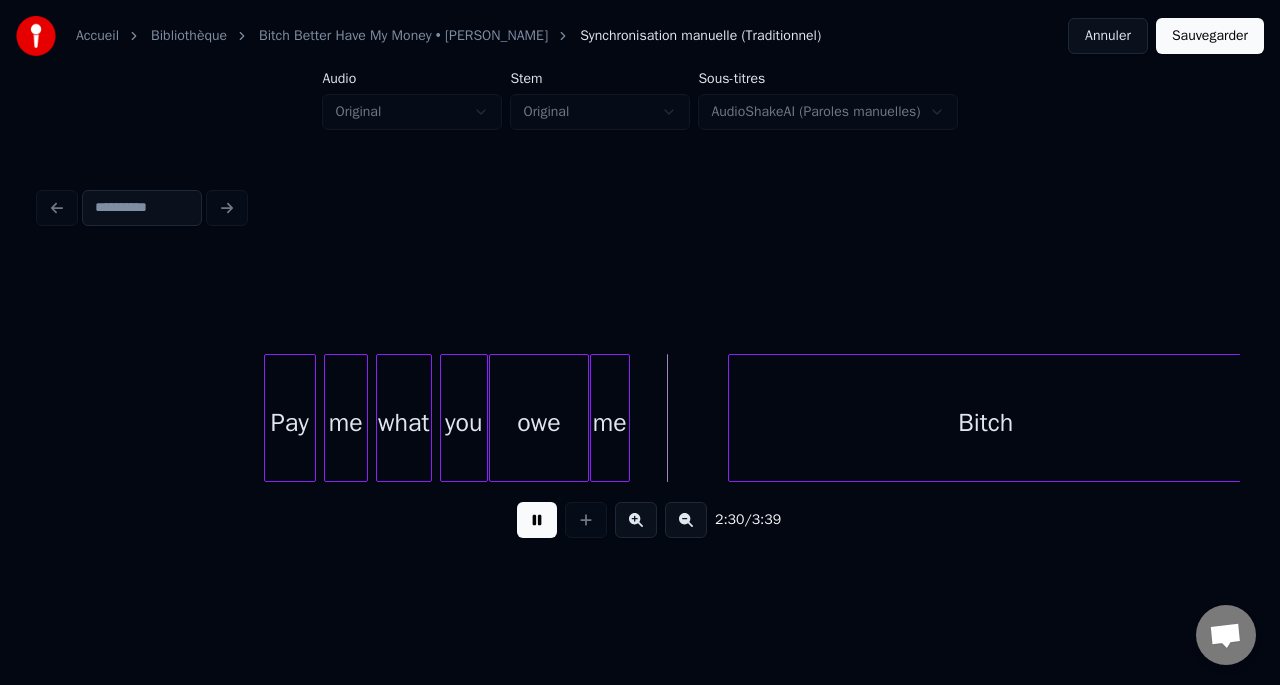 click at bounding box center [537, 520] 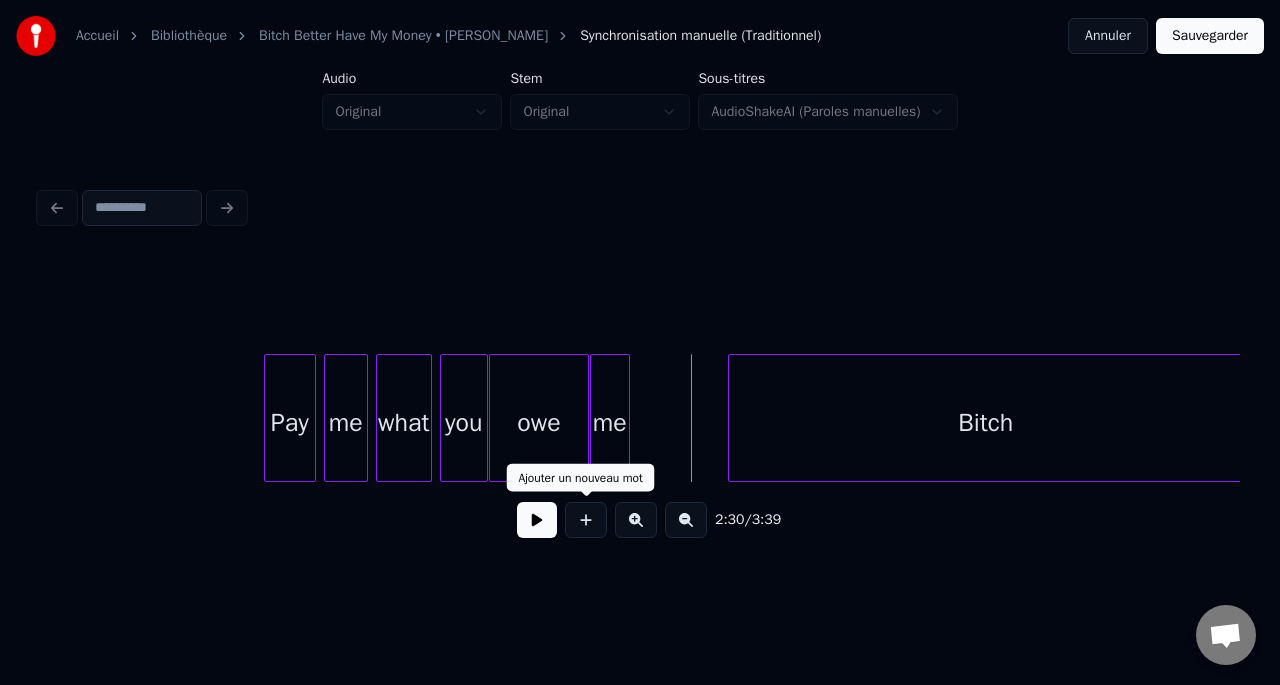 click at bounding box center [537, 520] 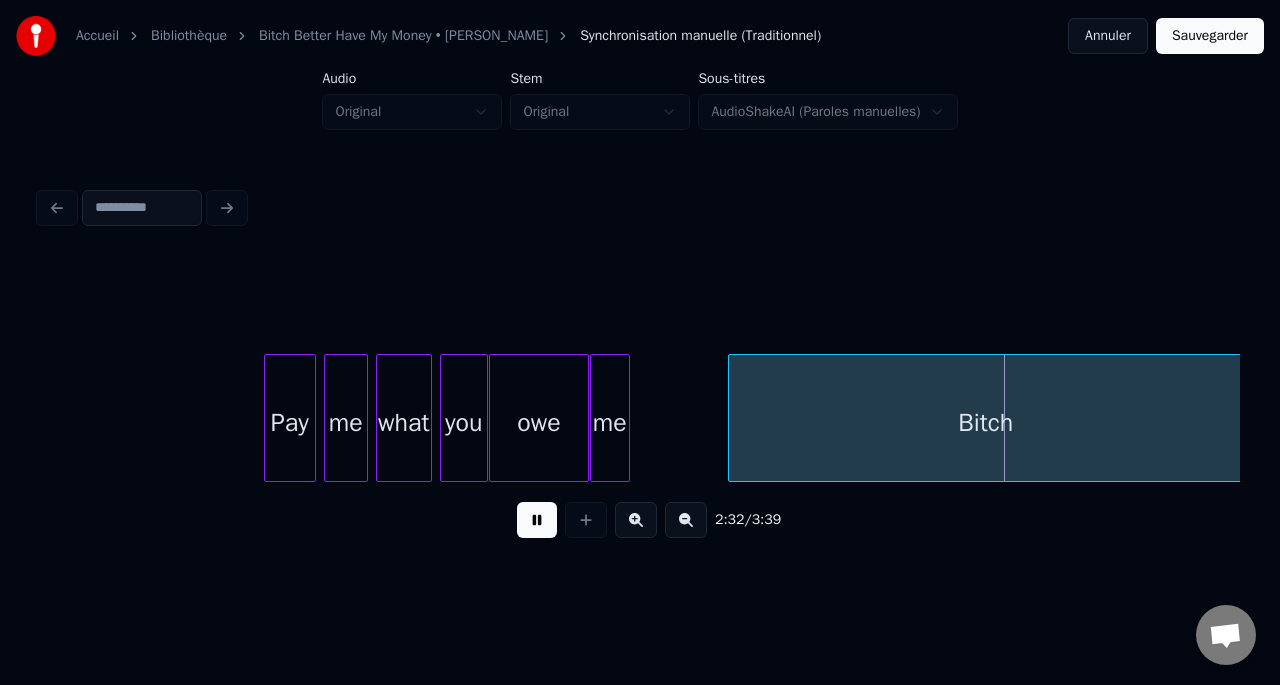 click at bounding box center [537, 520] 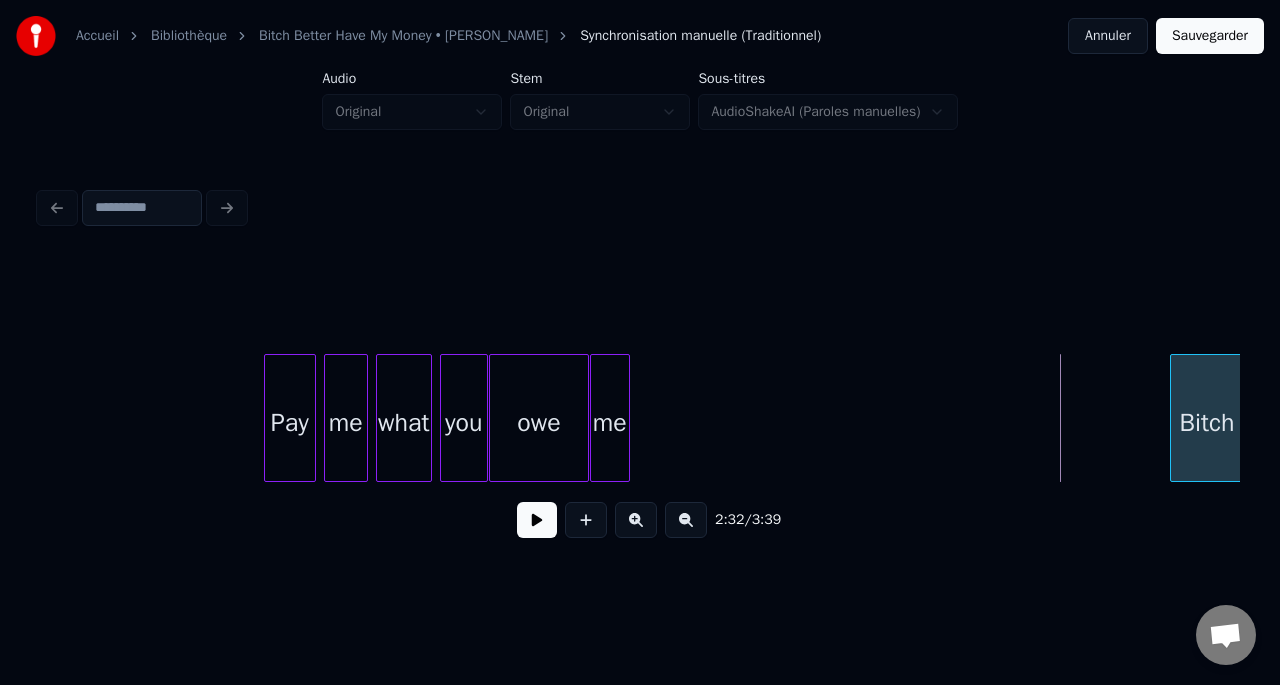 click at bounding box center [1174, 418] 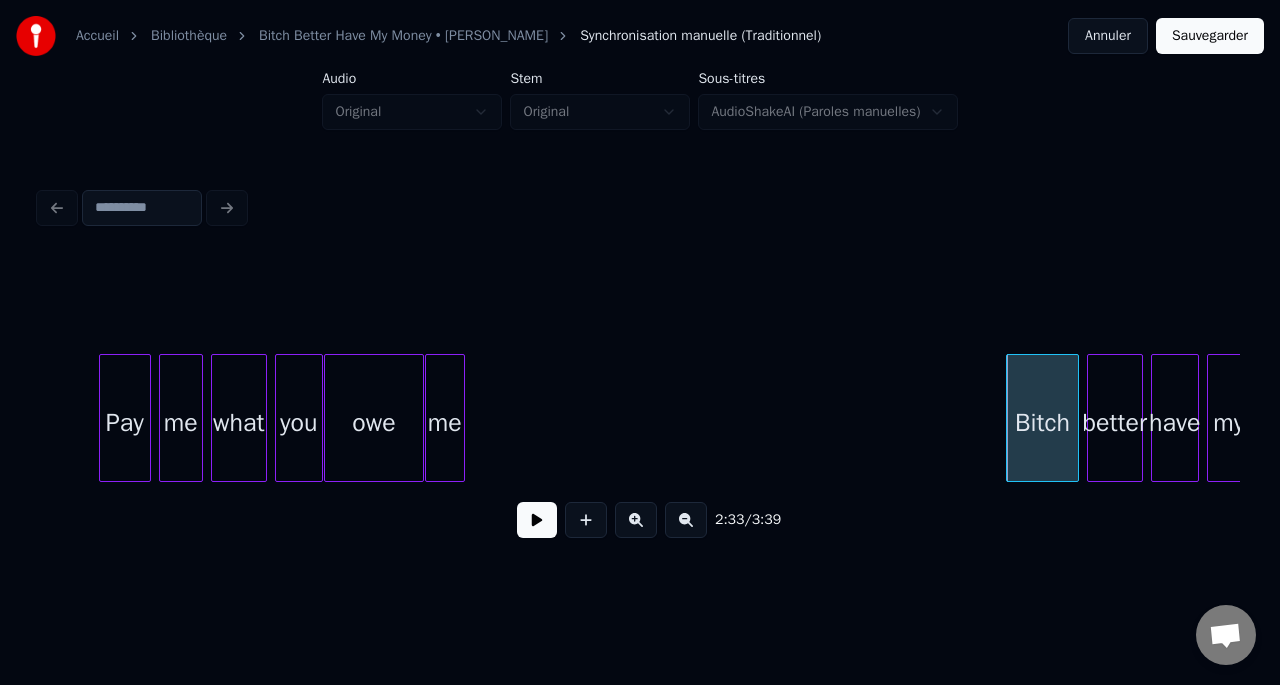 scroll, scrollTop: 0, scrollLeft: 29690, axis: horizontal 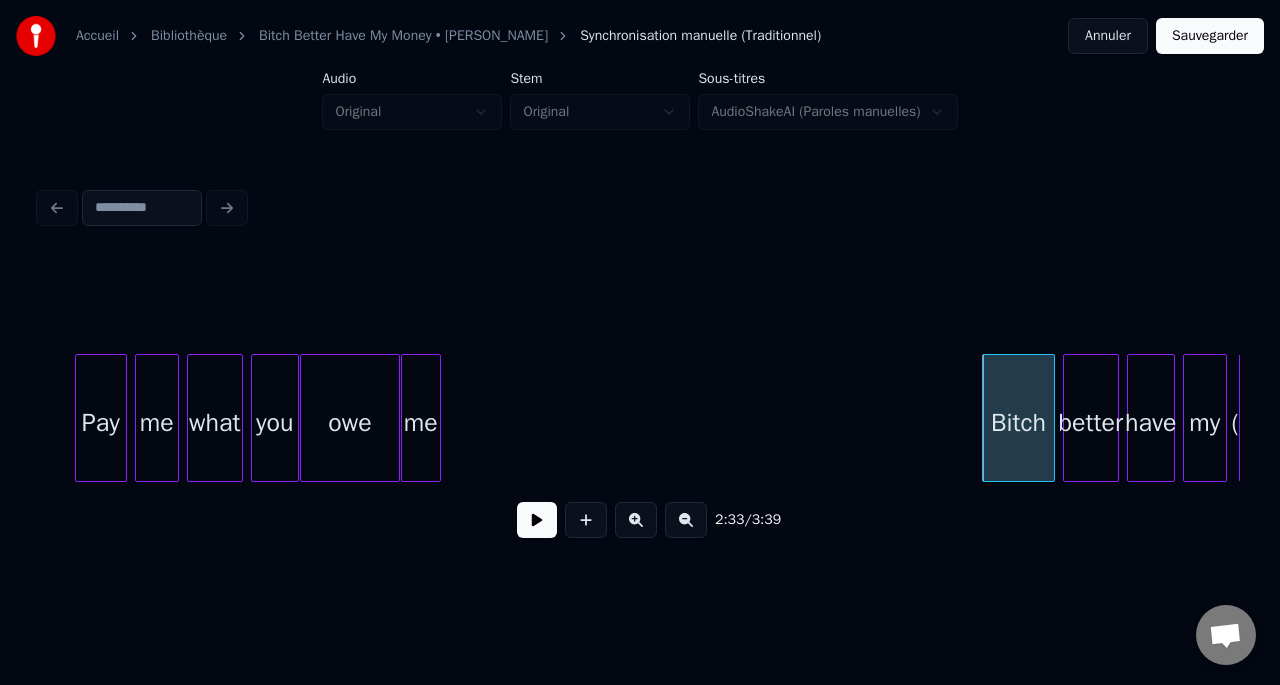 click at bounding box center [537, 520] 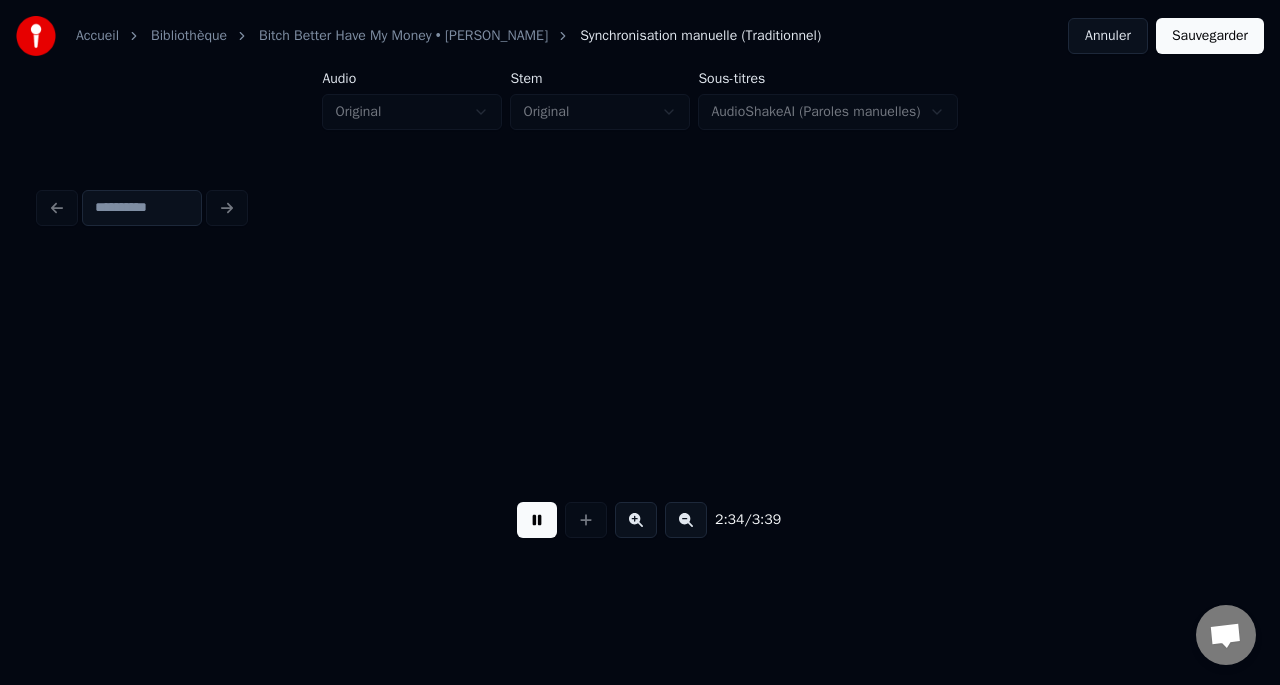 scroll, scrollTop: 0, scrollLeft: 30964, axis: horizontal 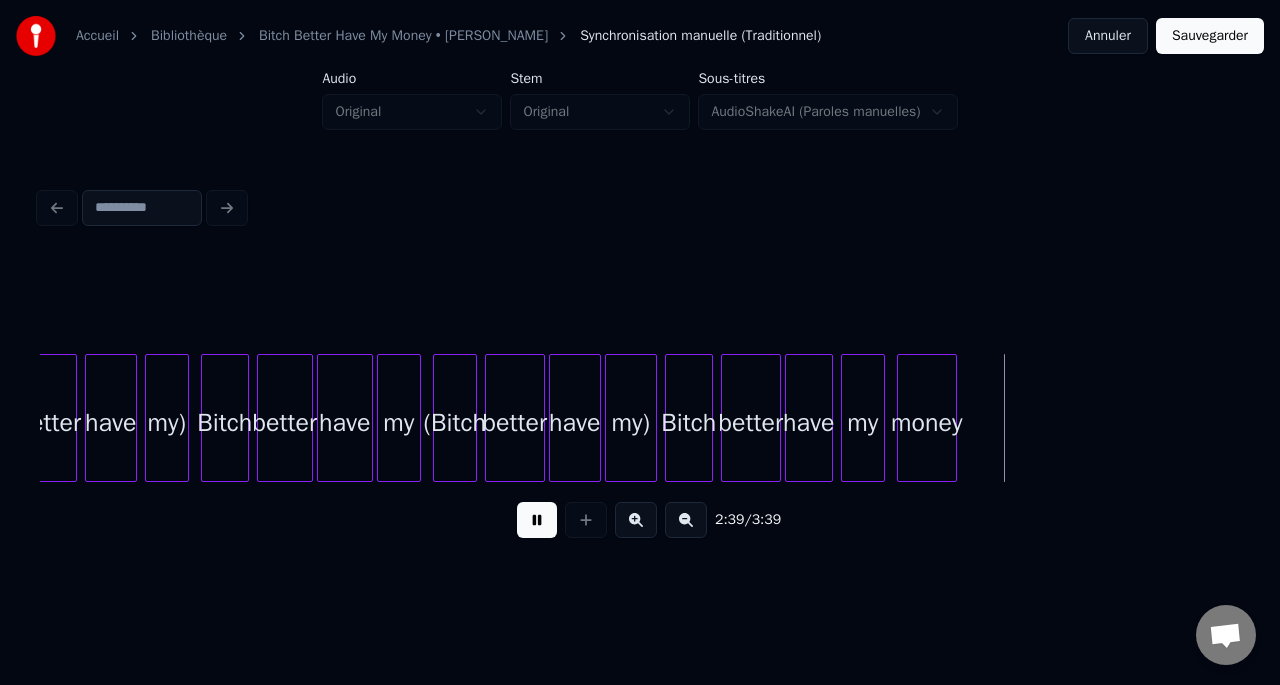 click at bounding box center [537, 520] 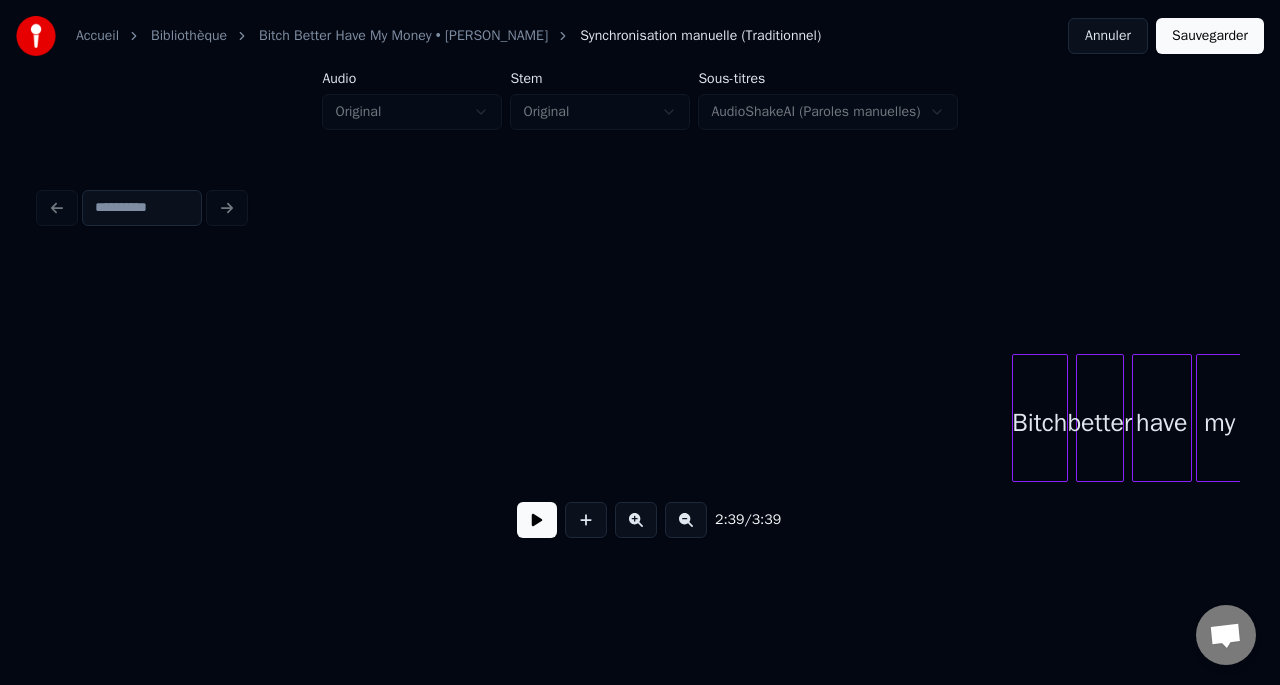 scroll, scrollTop: 0, scrollLeft: 34523, axis: horizontal 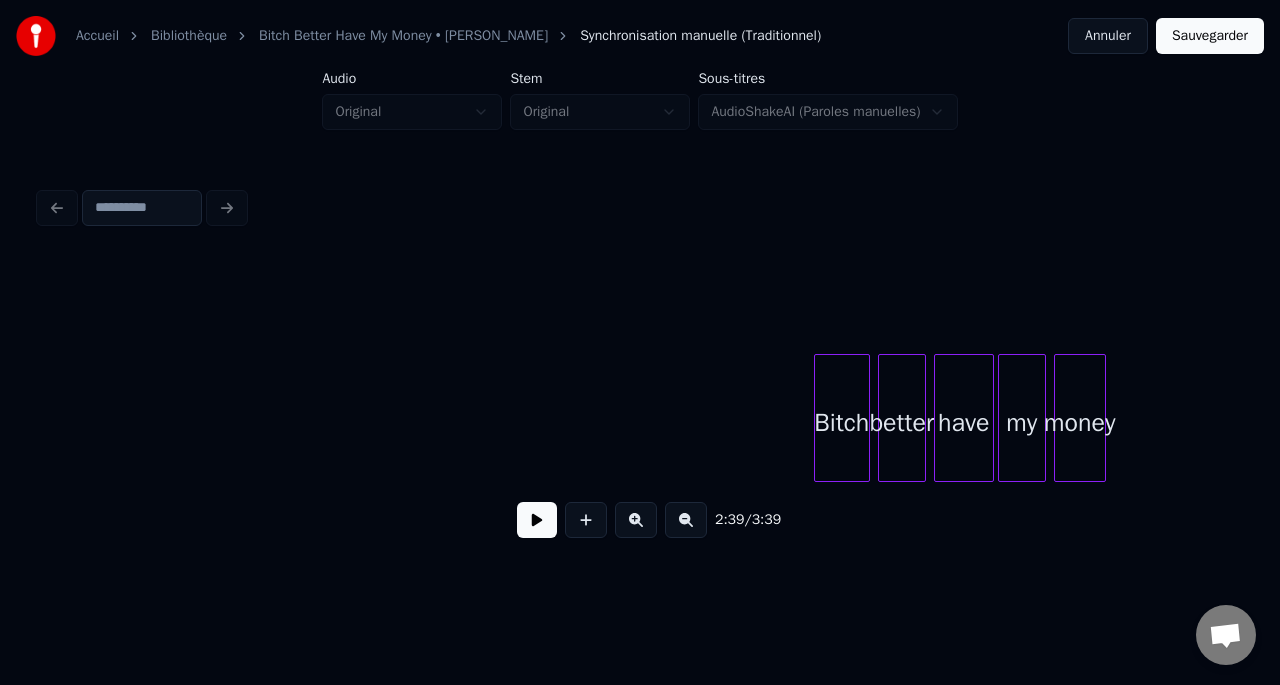 click on "Bitch" at bounding box center (842, 423) 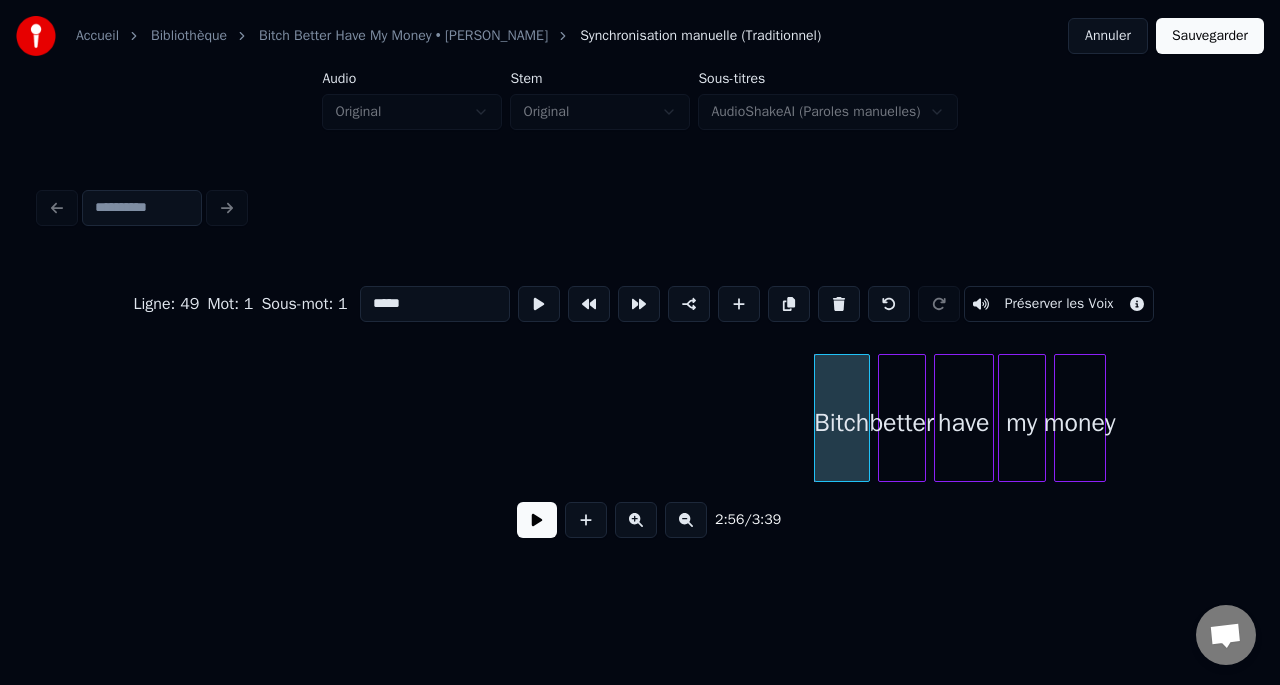 click at bounding box center (537, 520) 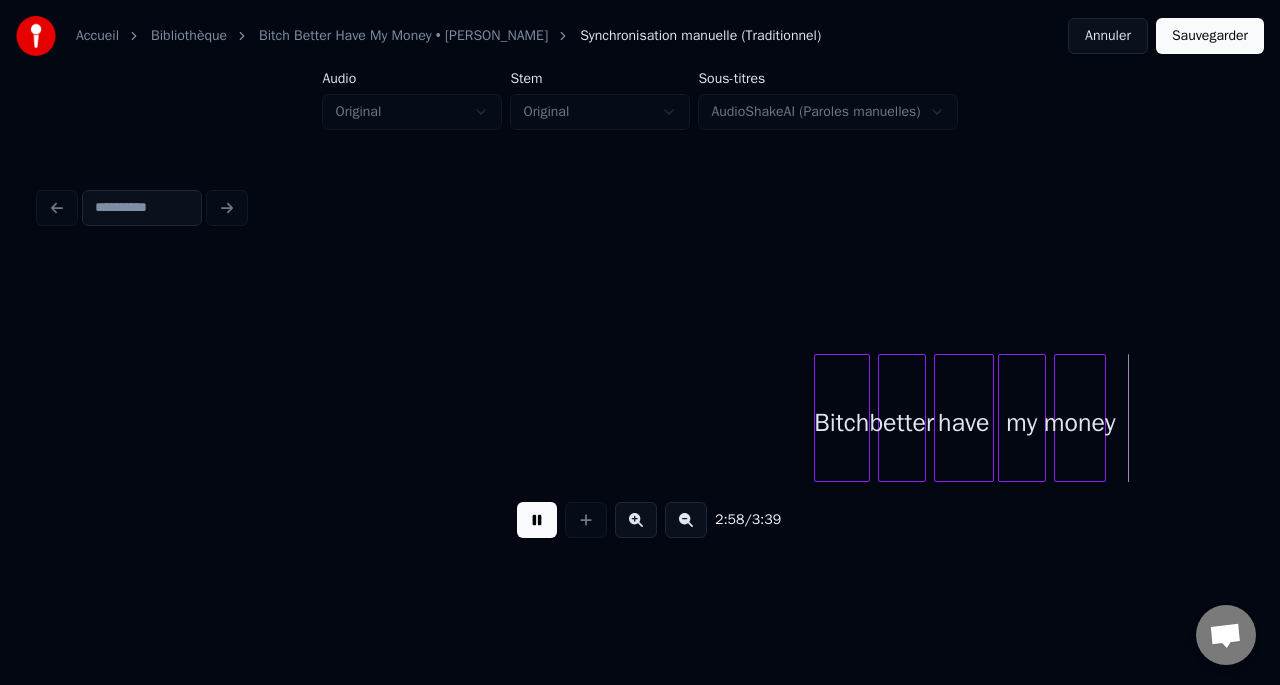 click at bounding box center (537, 520) 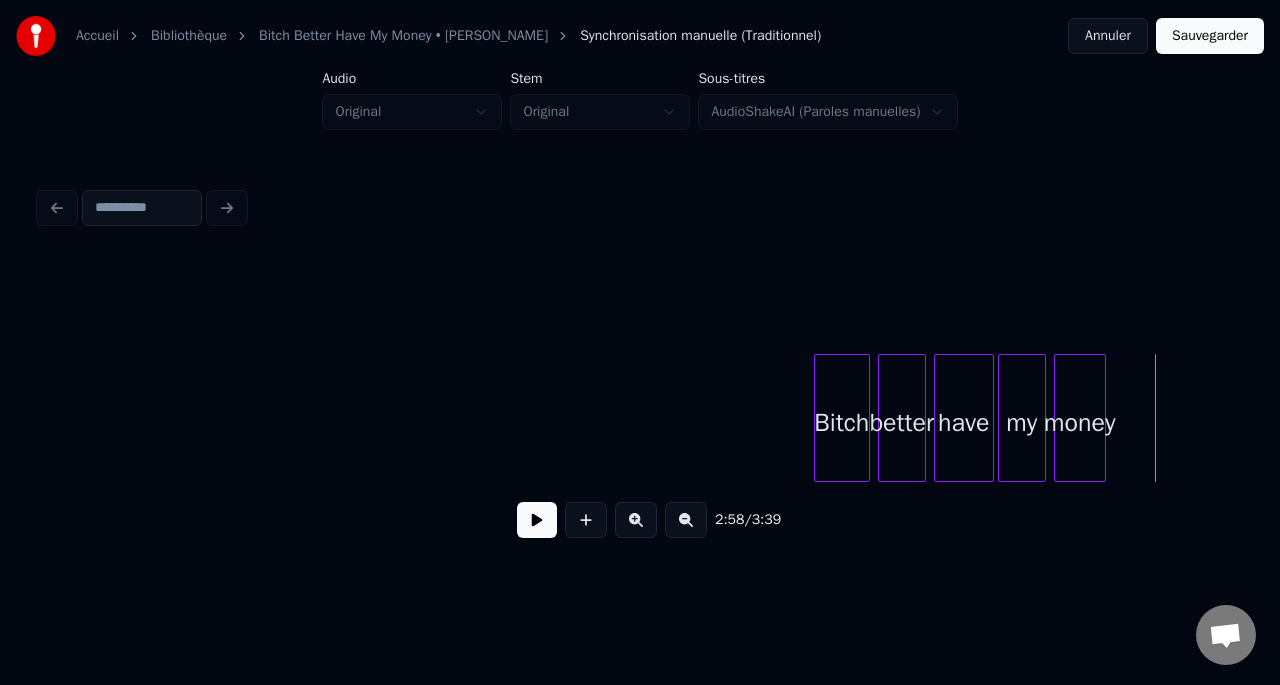 click on "Bitch" at bounding box center [842, 423] 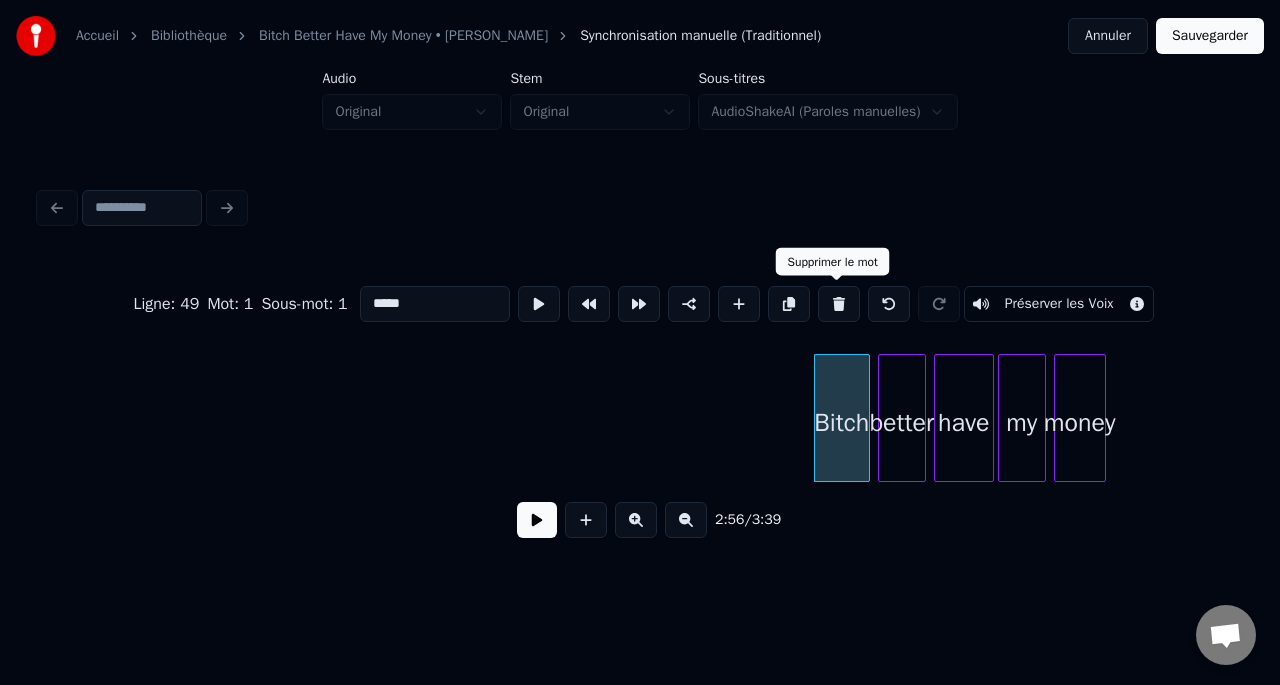 click at bounding box center [839, 304] 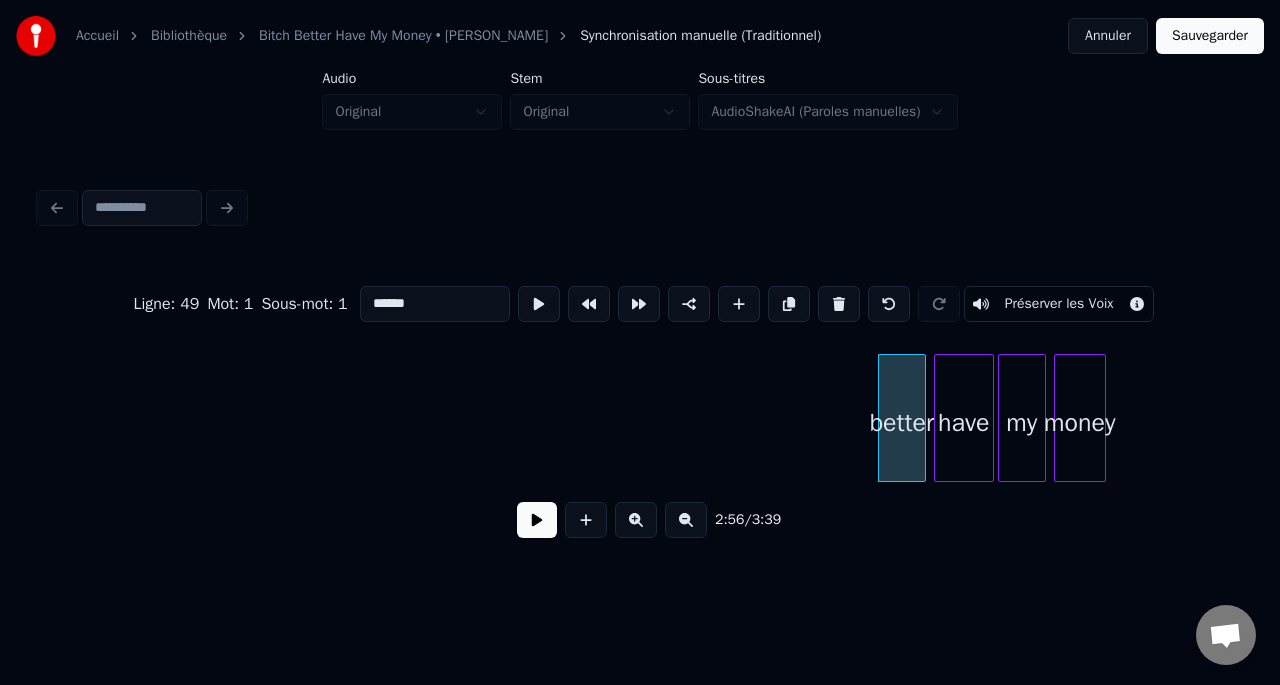 click at bounding box center [839, 304] 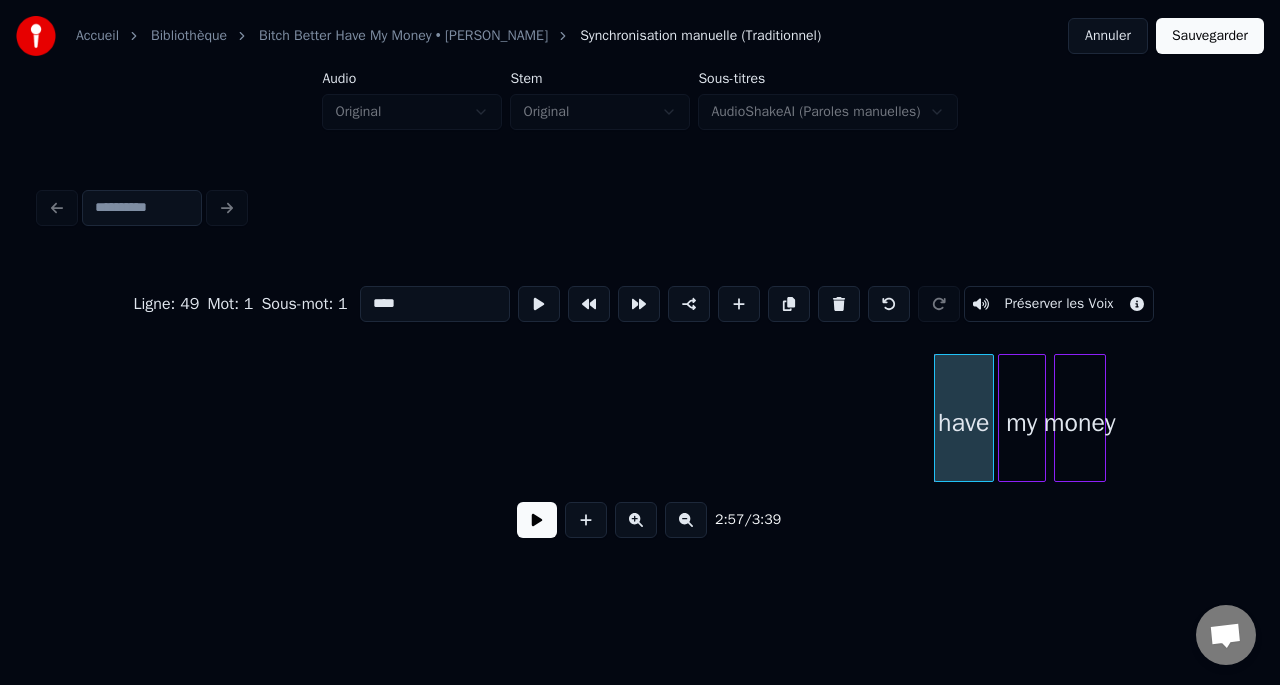 click at bounding box center (839, 304) 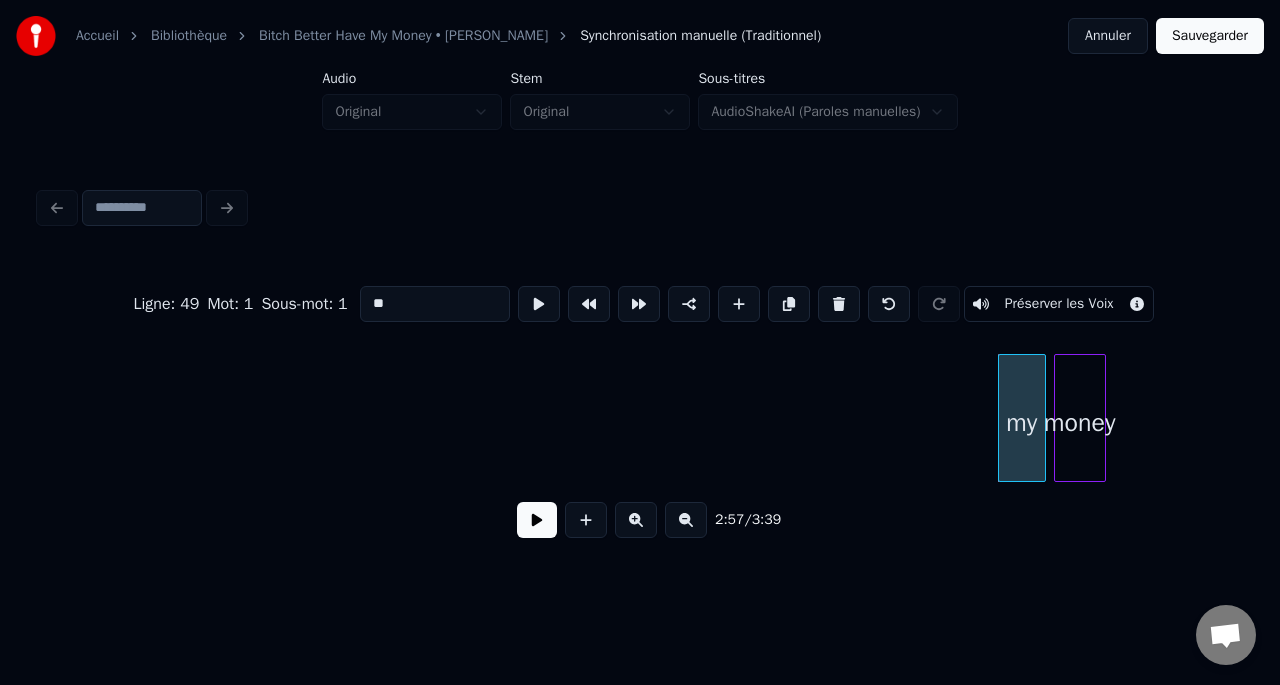 click at bounding box center [839, 304] 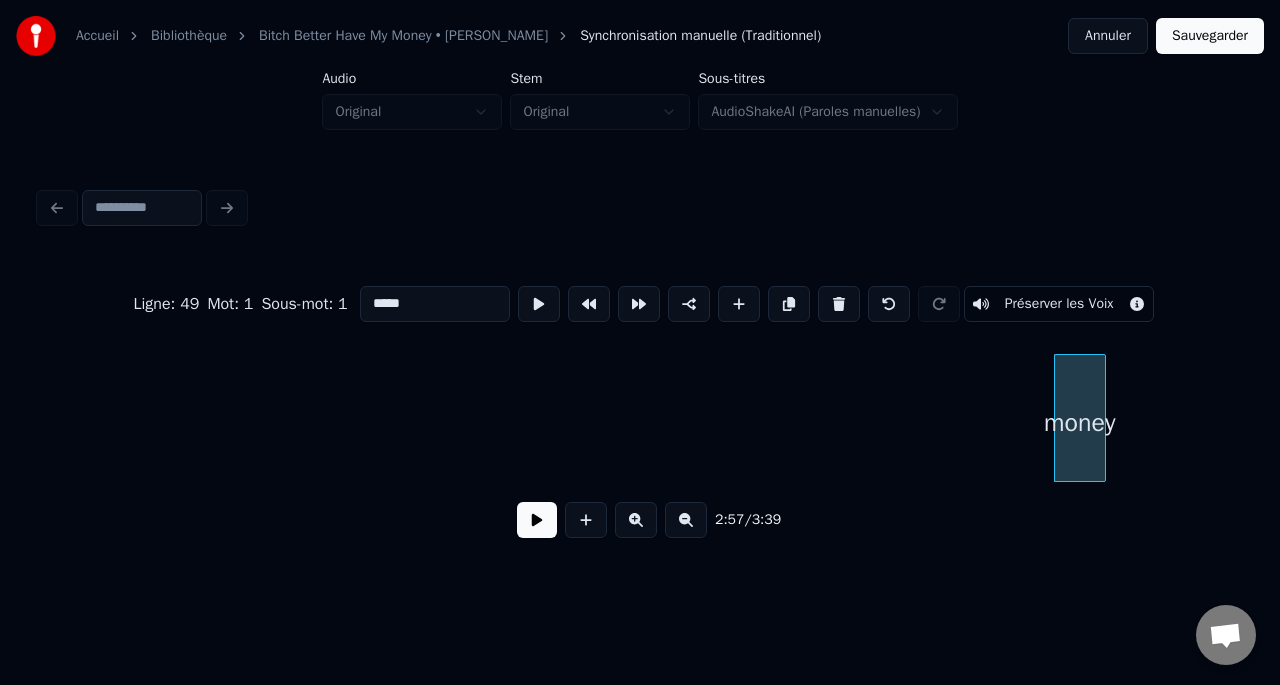click at bounding box center [839, 304] 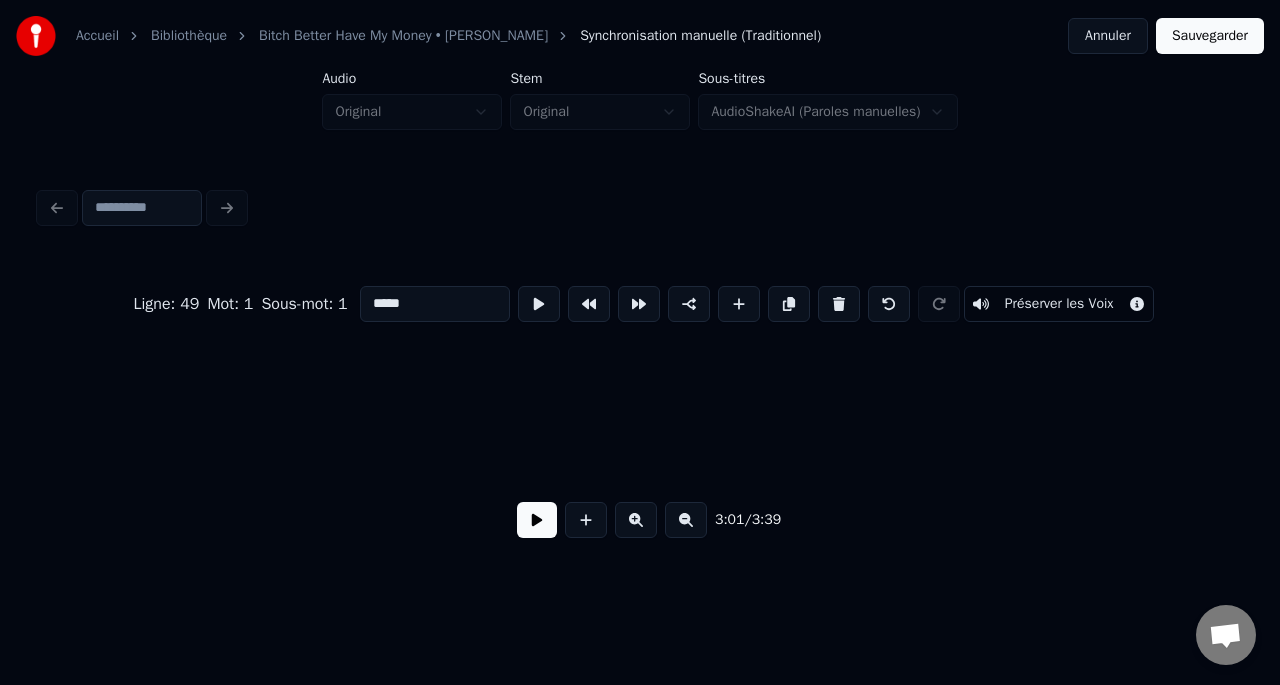 type on "*****" 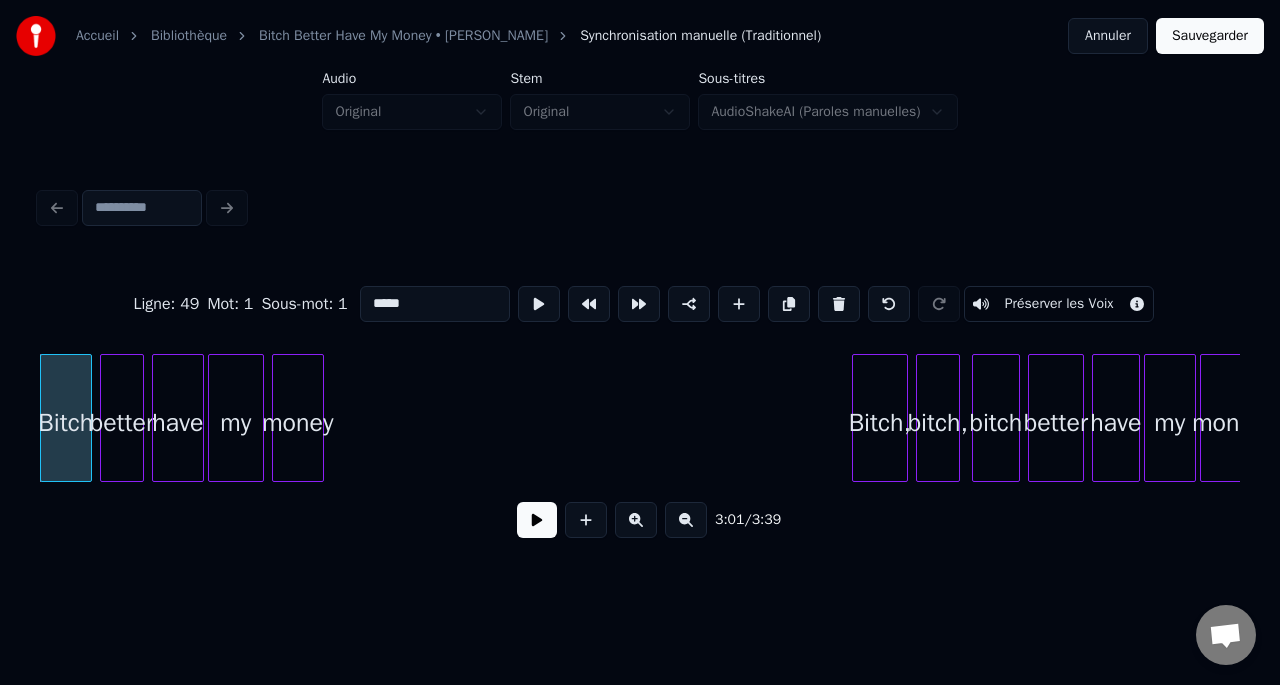 click at bounding box center [537, 520] 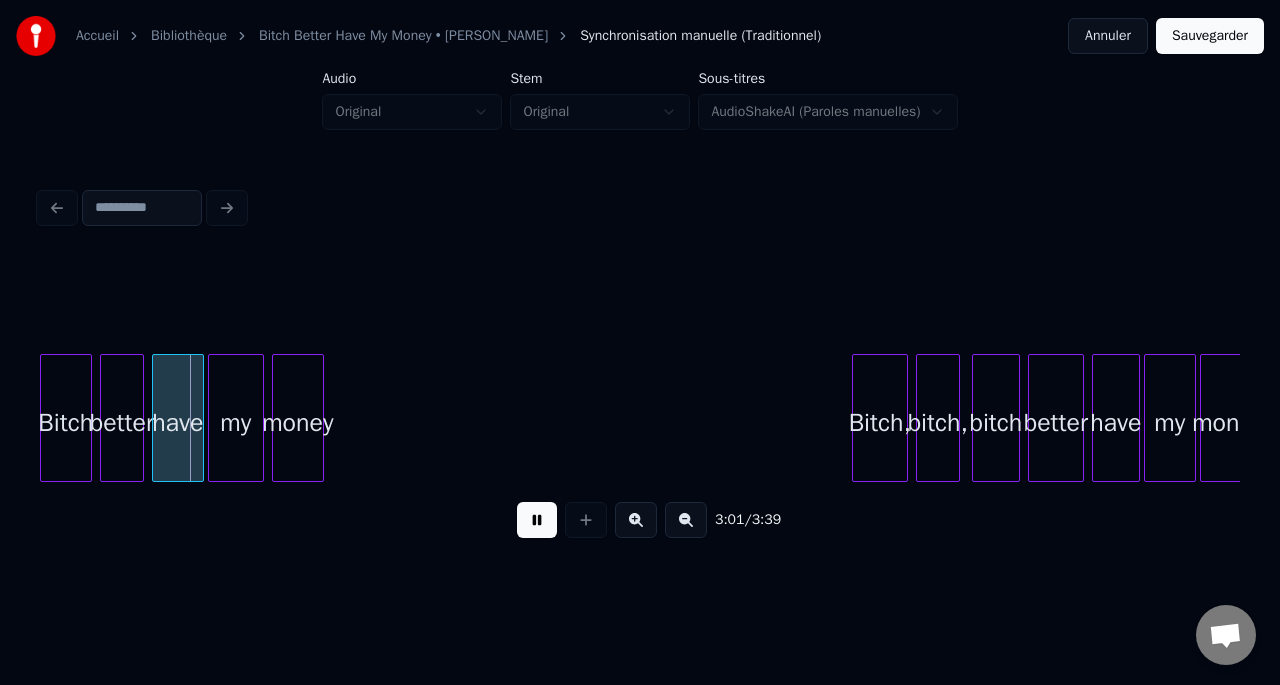 click at bounding box center [537, 520] 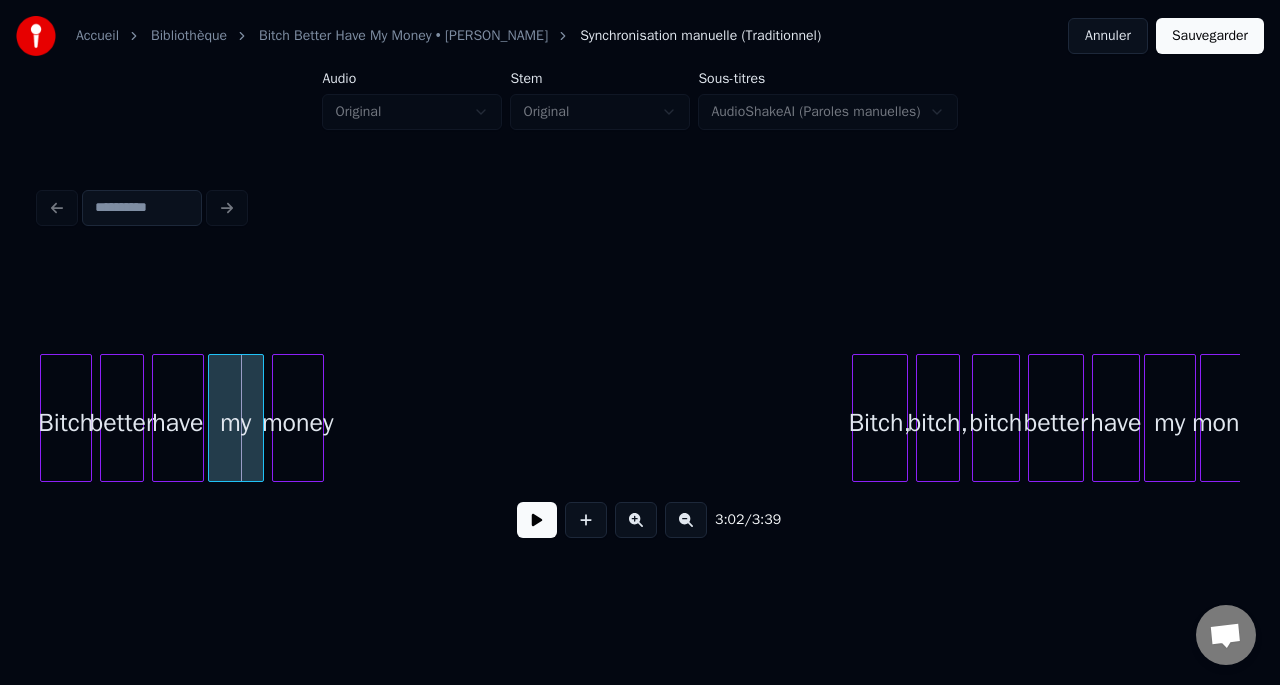 click on "Bitch" at bounding box center [66, 423] 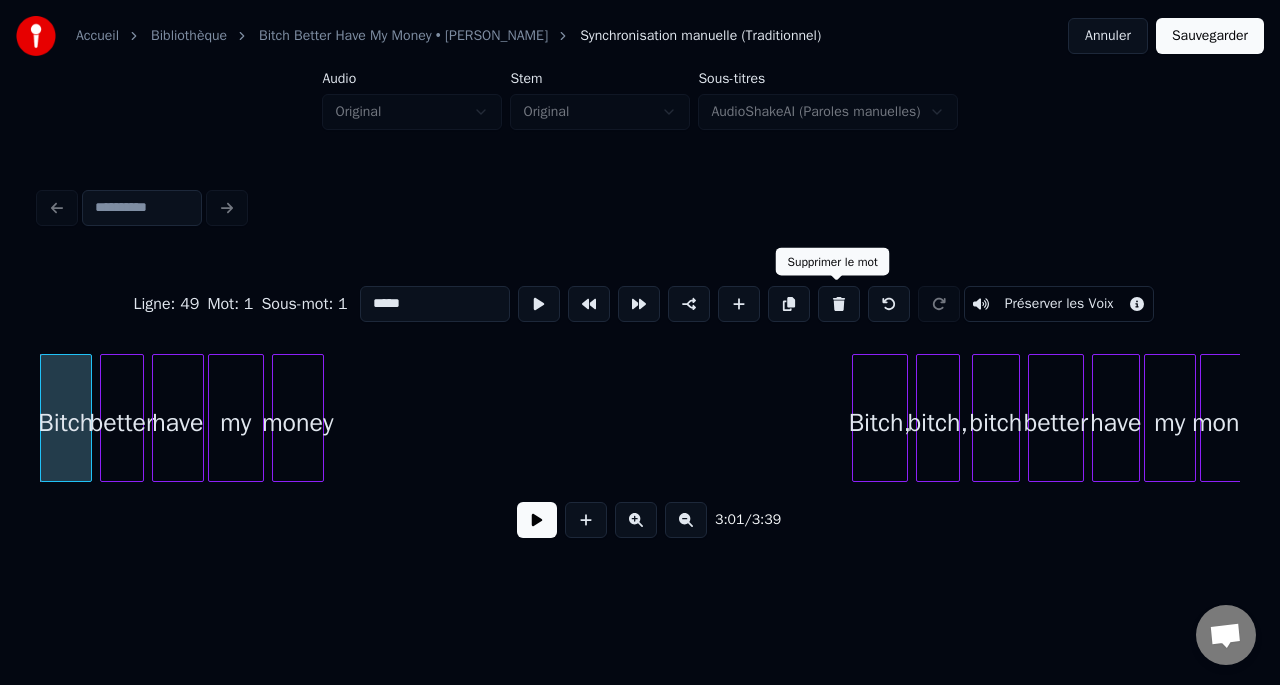 click at bounding box center [839, 304] 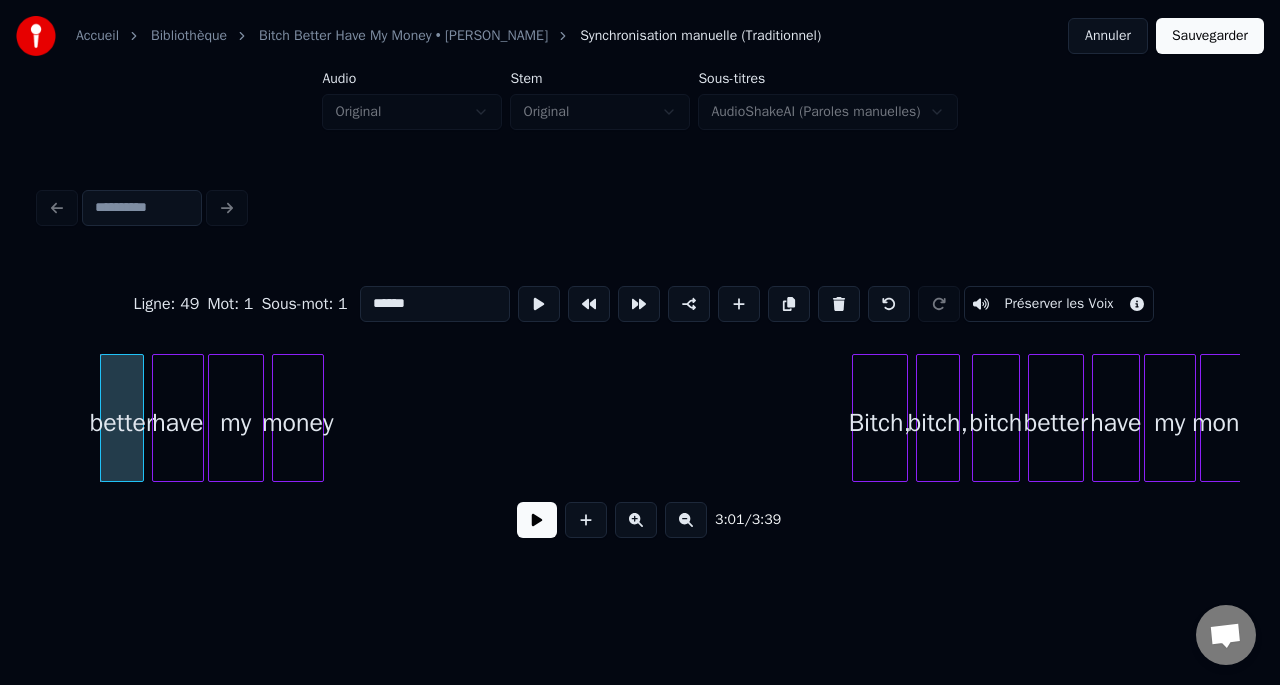 click at bounding box center (839, 304) 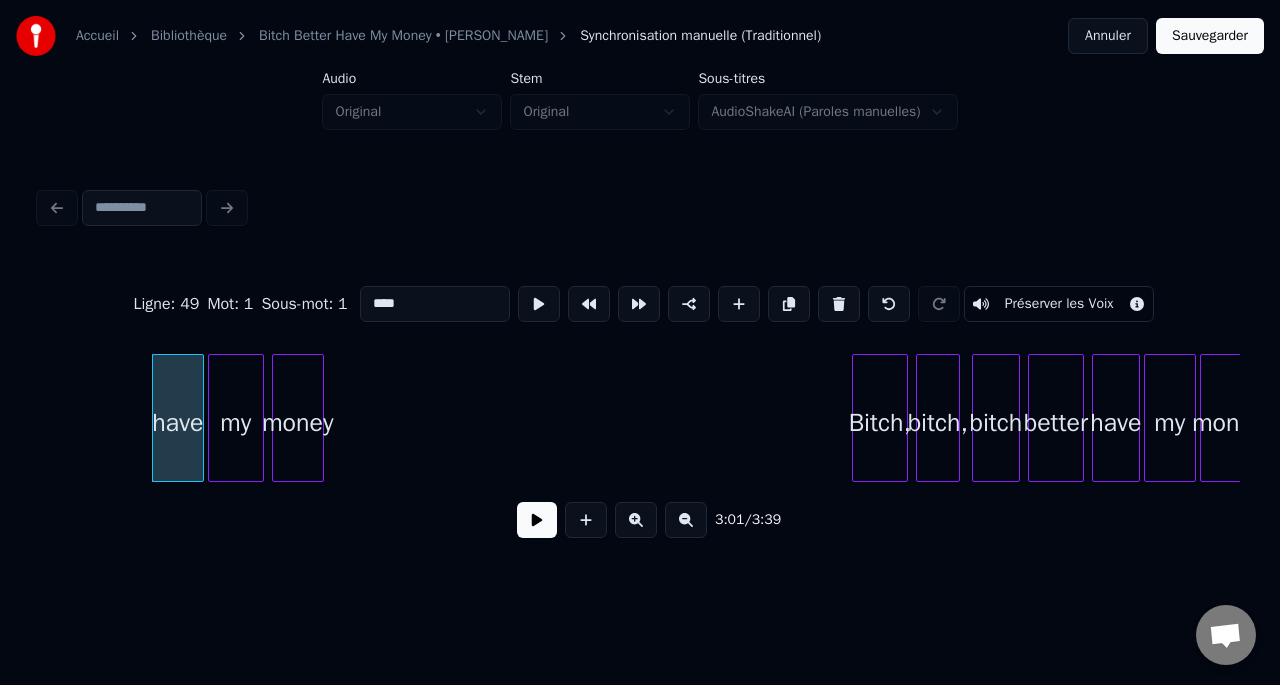 click at bounding box center (839, 304) 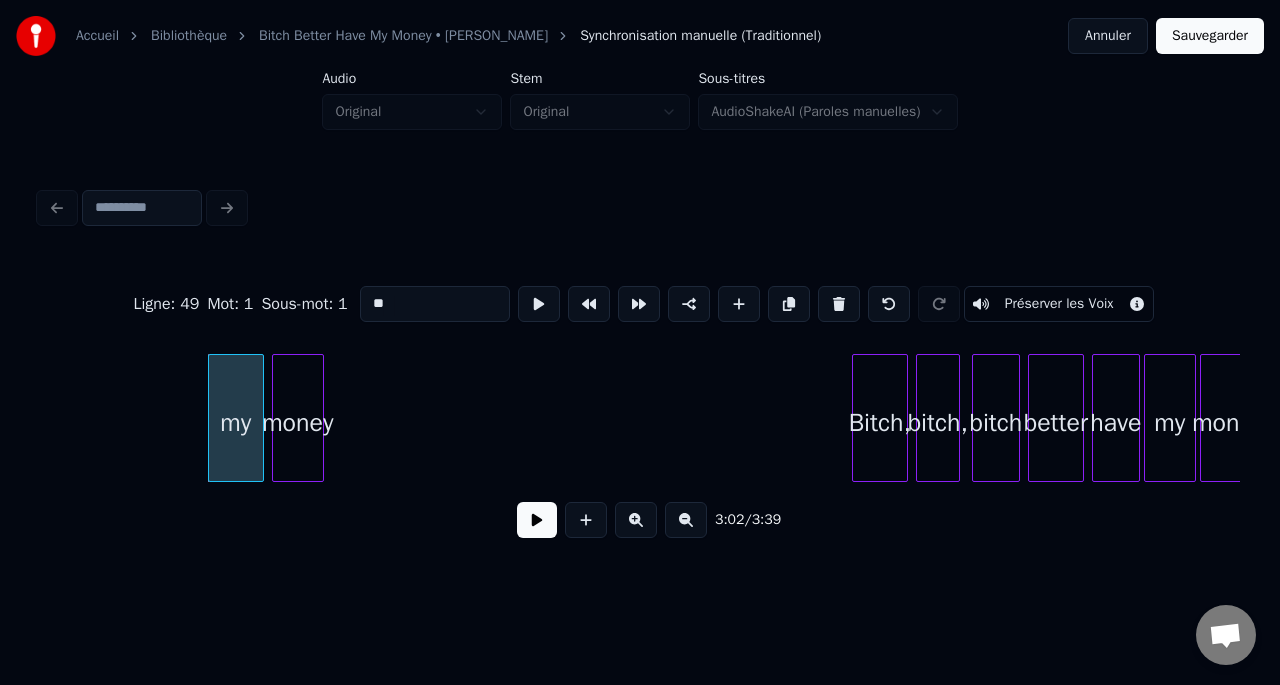 click at bounding box center [839, 304] 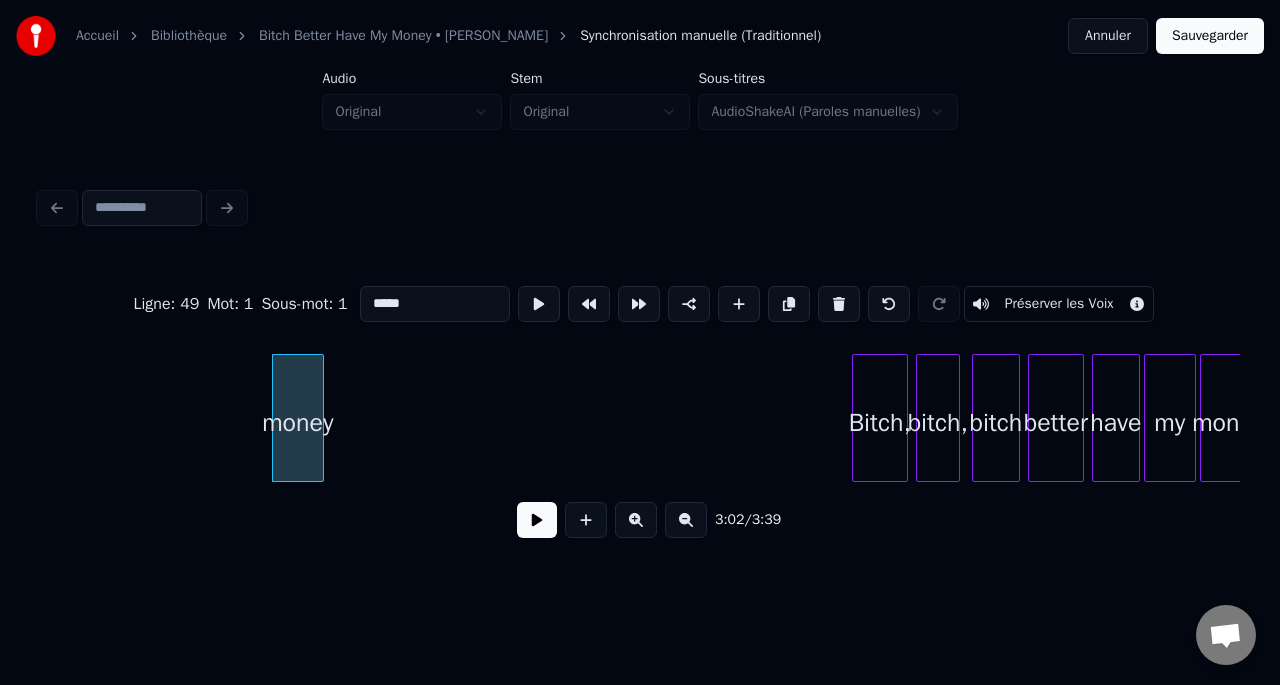 click at bounding box center [839, 304] 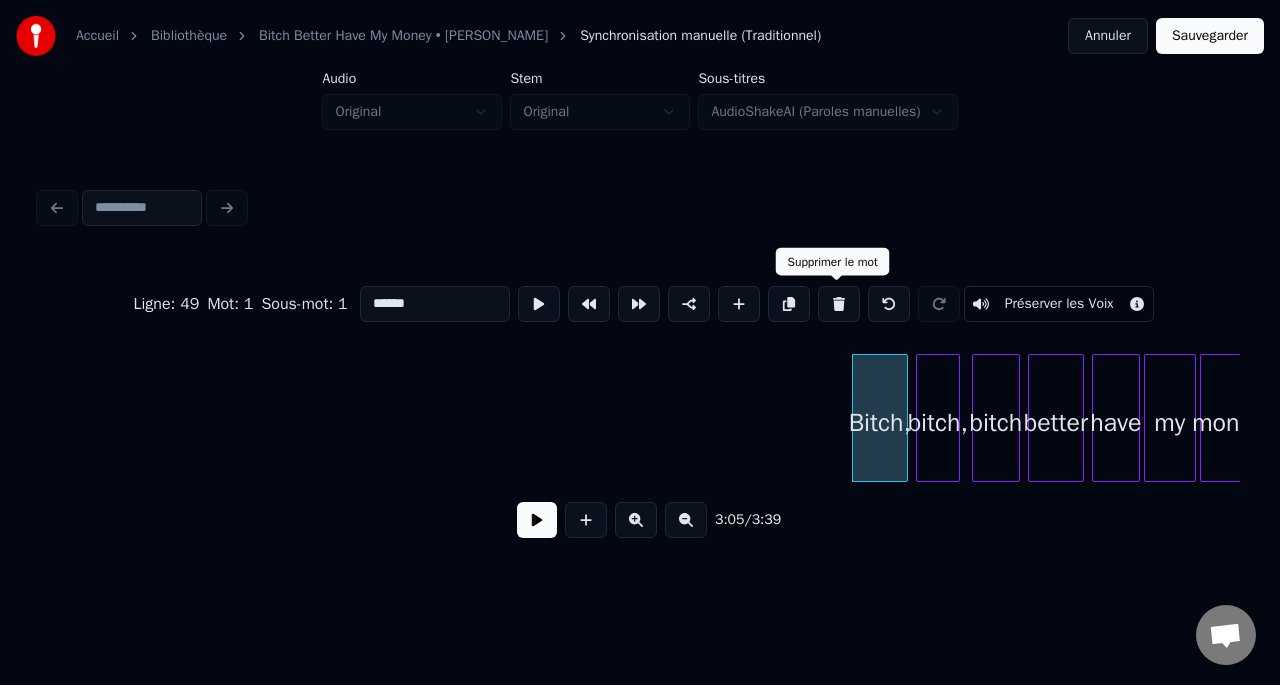 click at bounding box center [839, 304] 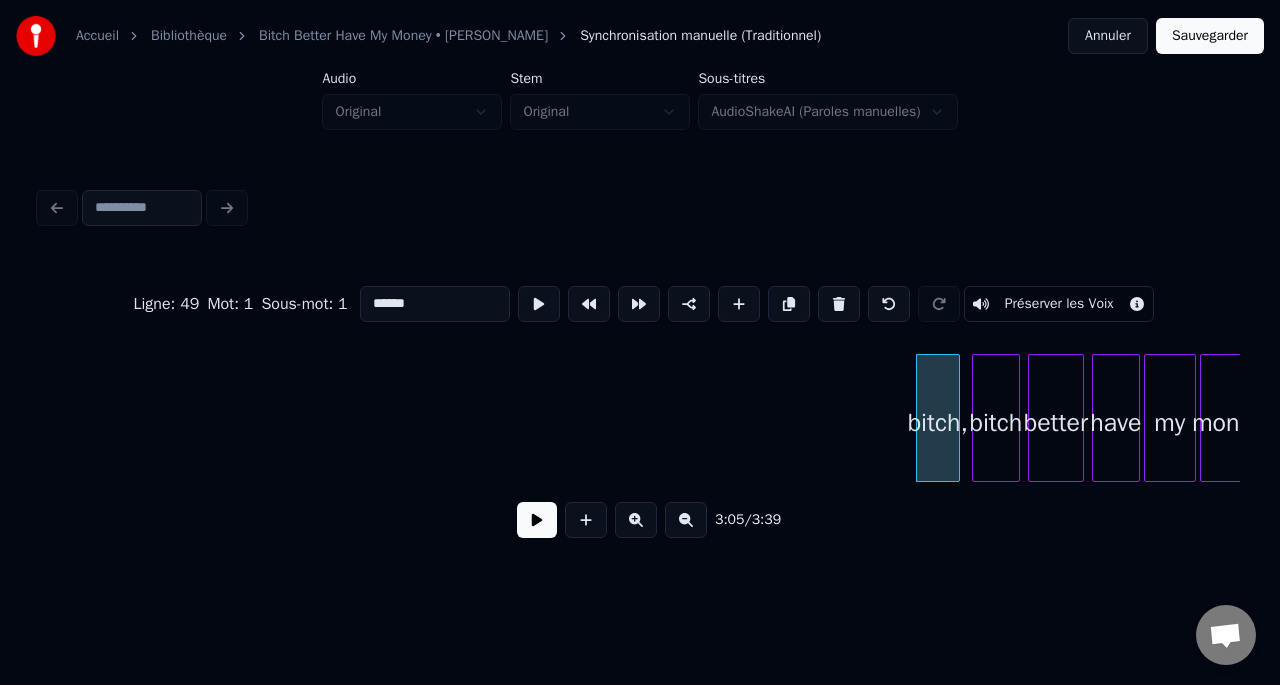 click at bounding box center [839, 304] 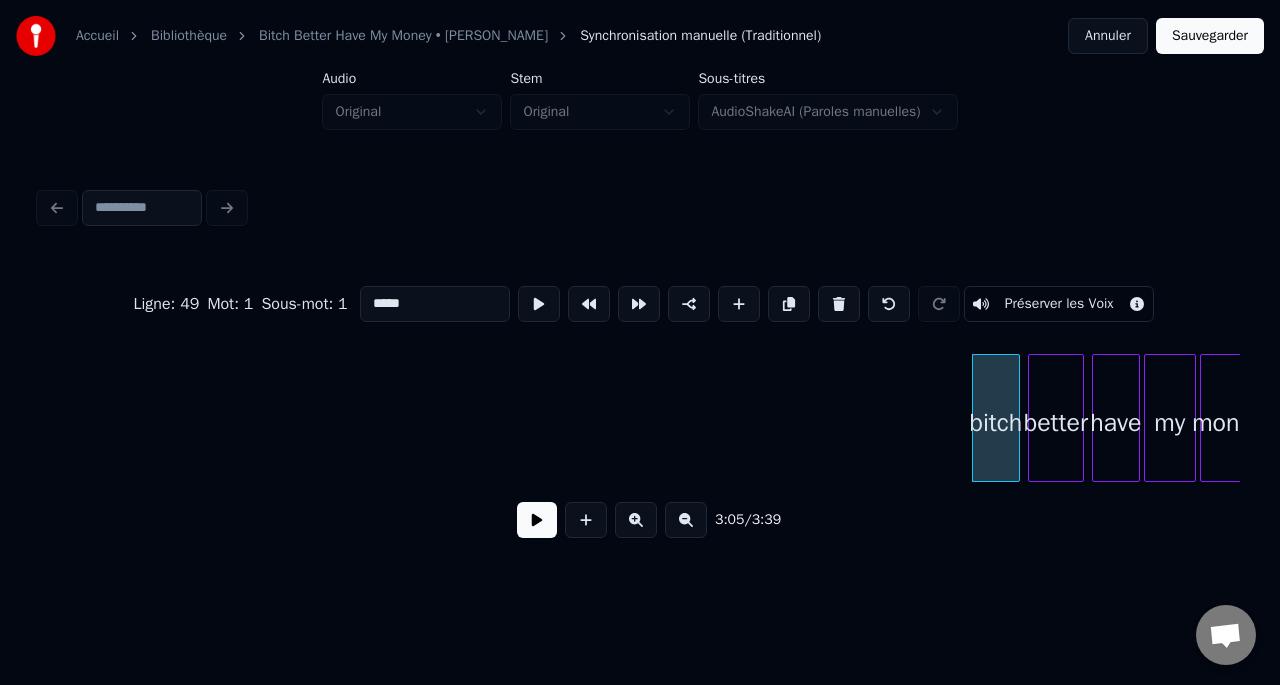click at bounding box center (839, 304) 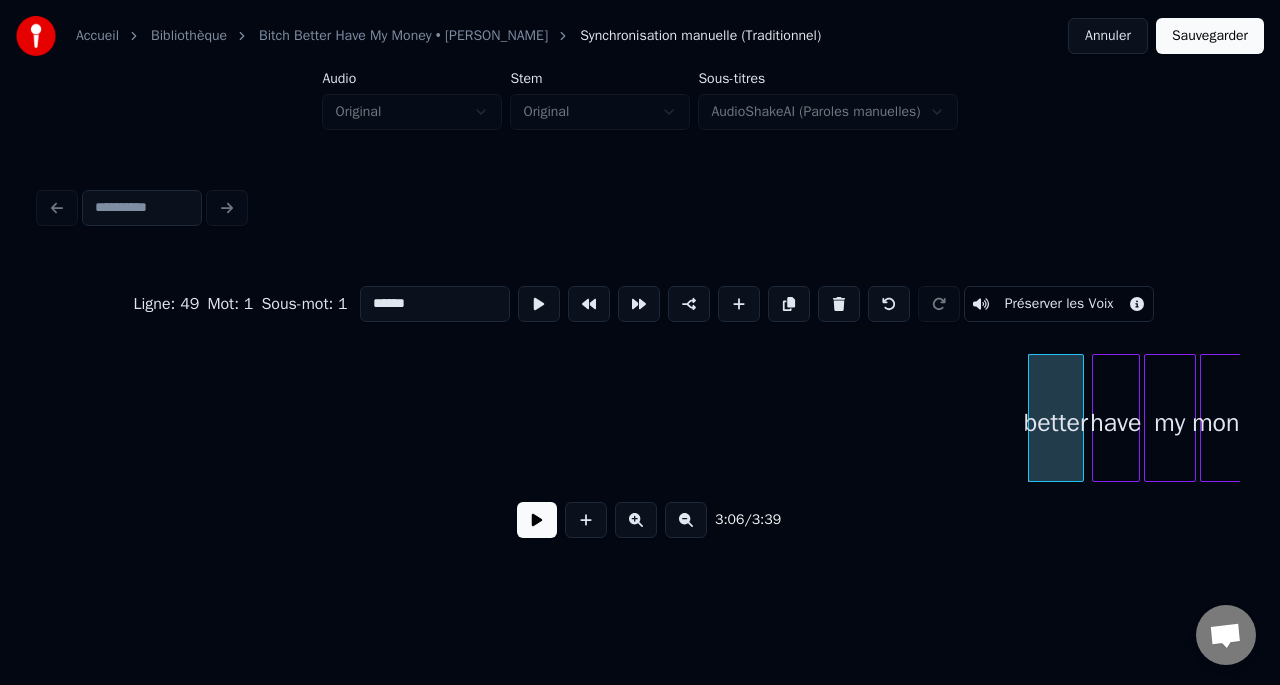 click at bounding box center [839, 304] 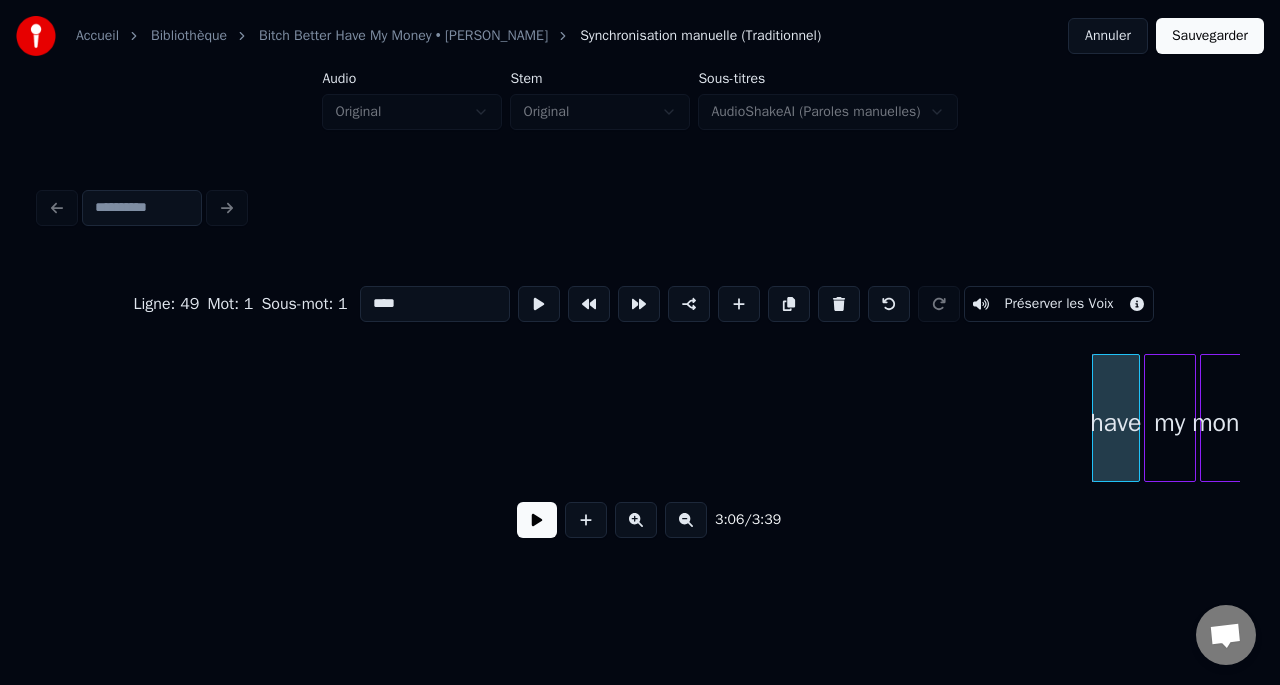 click at bounding box center (839, 304) 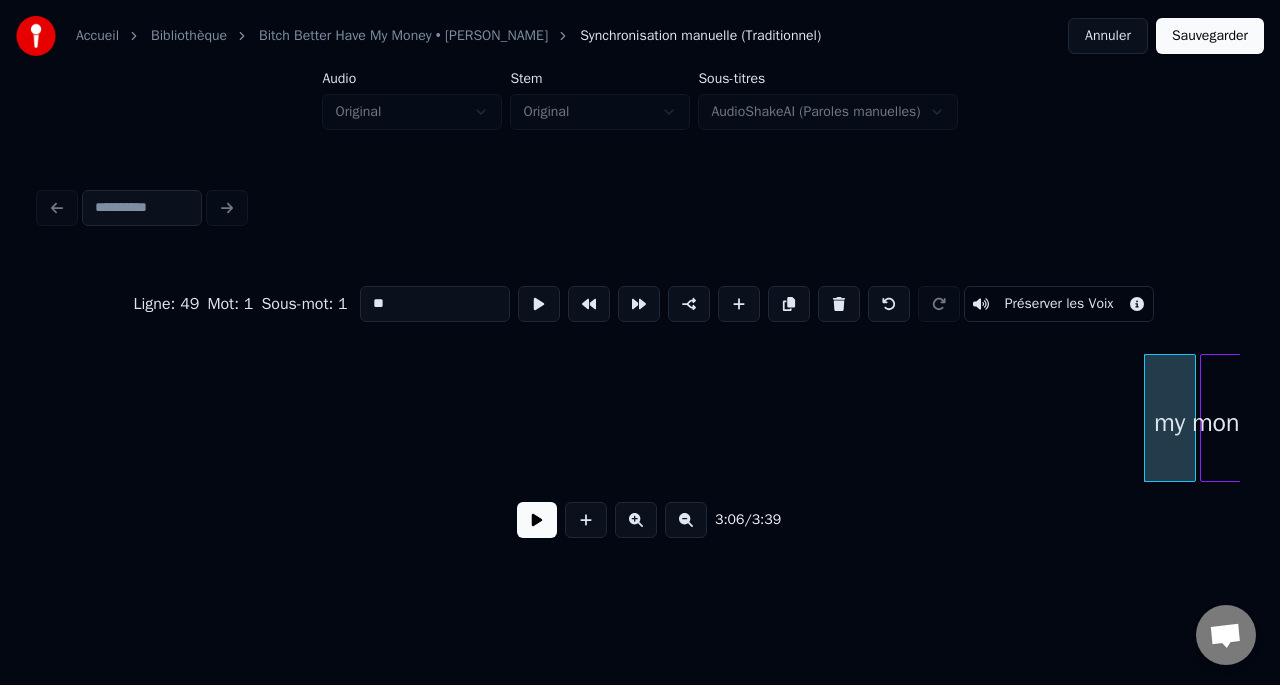 click at bounding box center (839, 304) 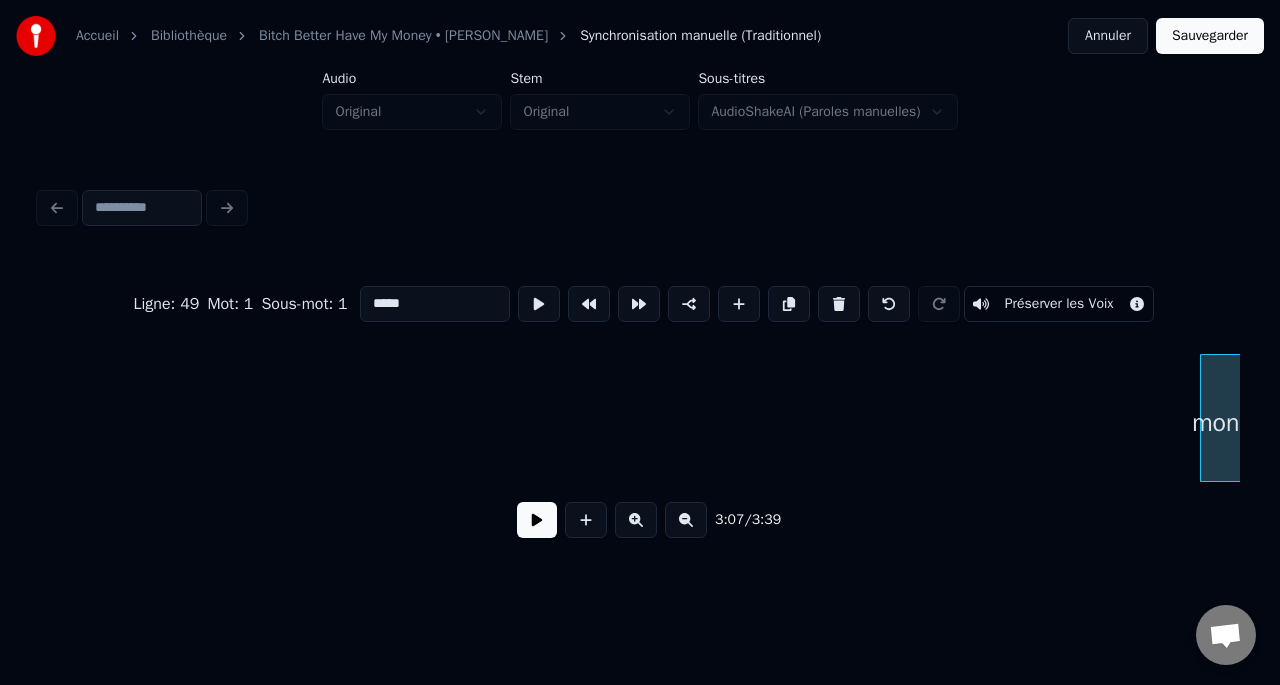 click at bounding box center (839, 304) 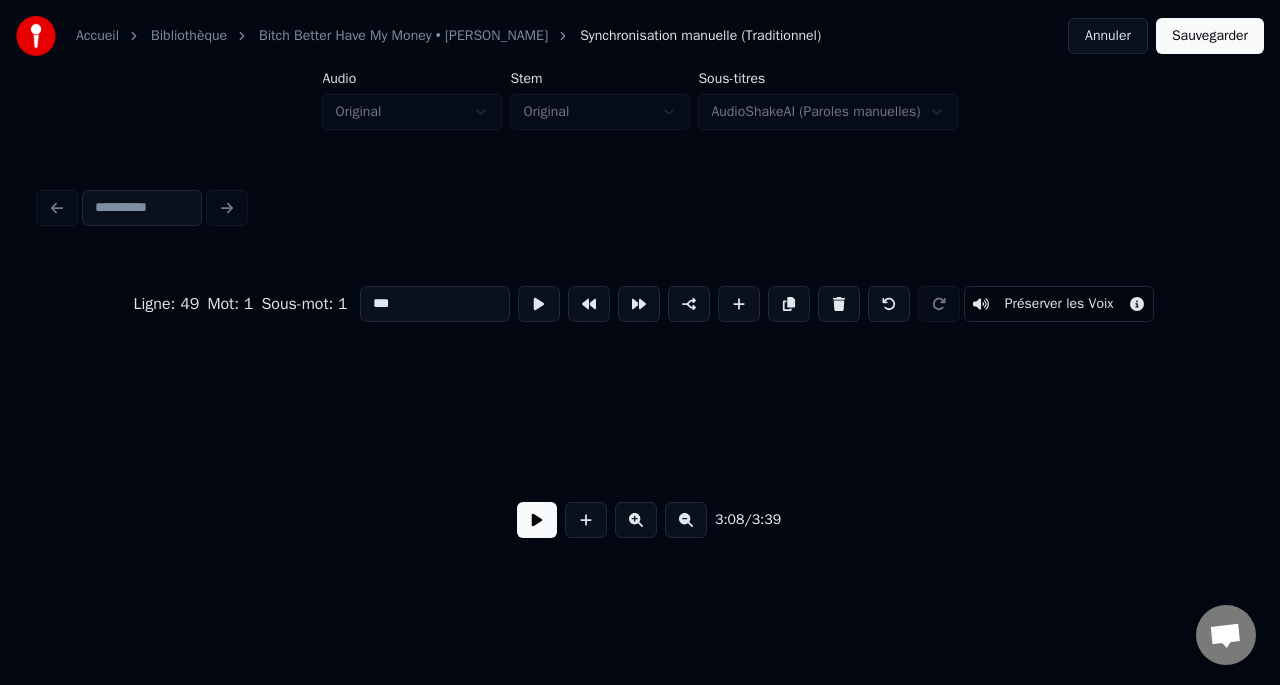 scroll, scrollTop: 0, scrollLeft: 37761, axis: horizontal 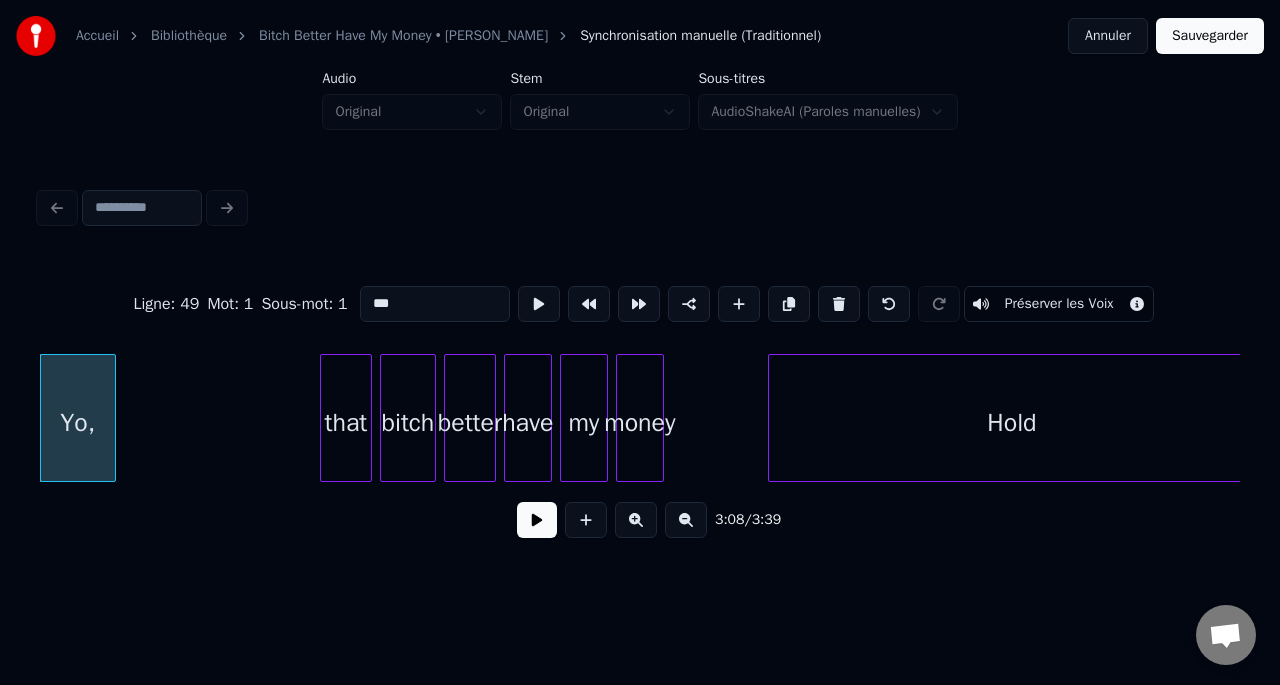 click at bounding box center [537, 520] 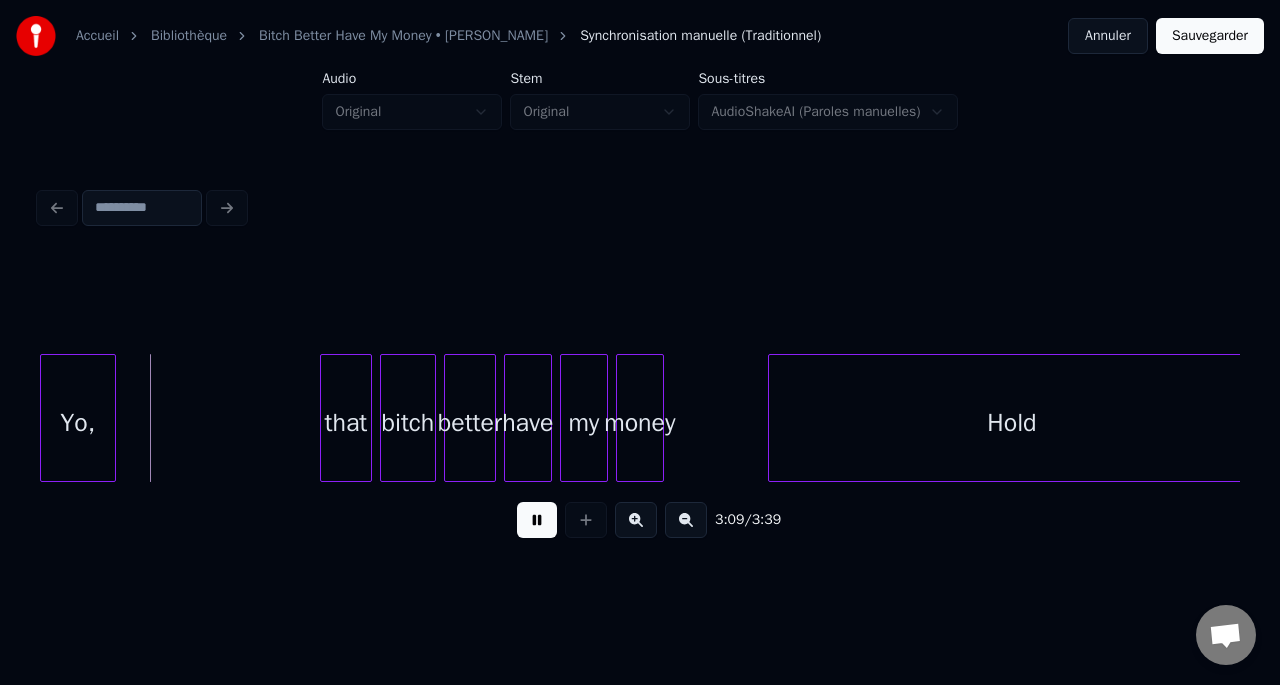 click at bounding box center (537, 520) 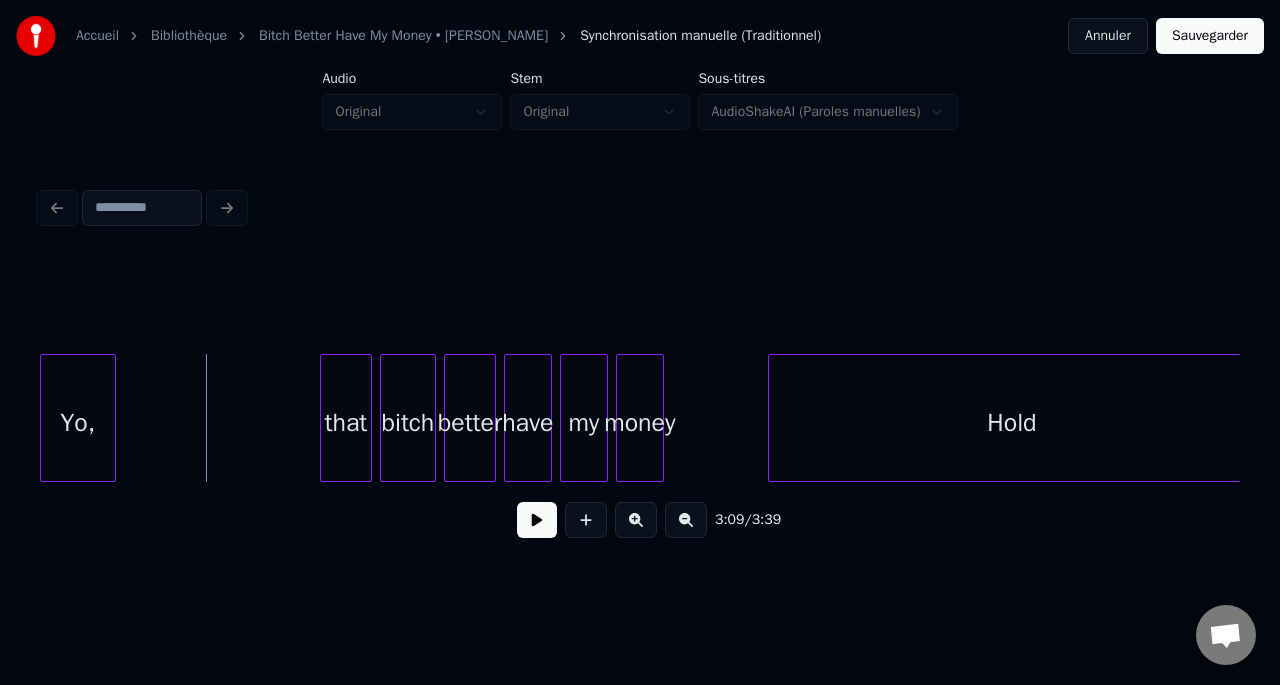 click at bounding box center [112, 418] 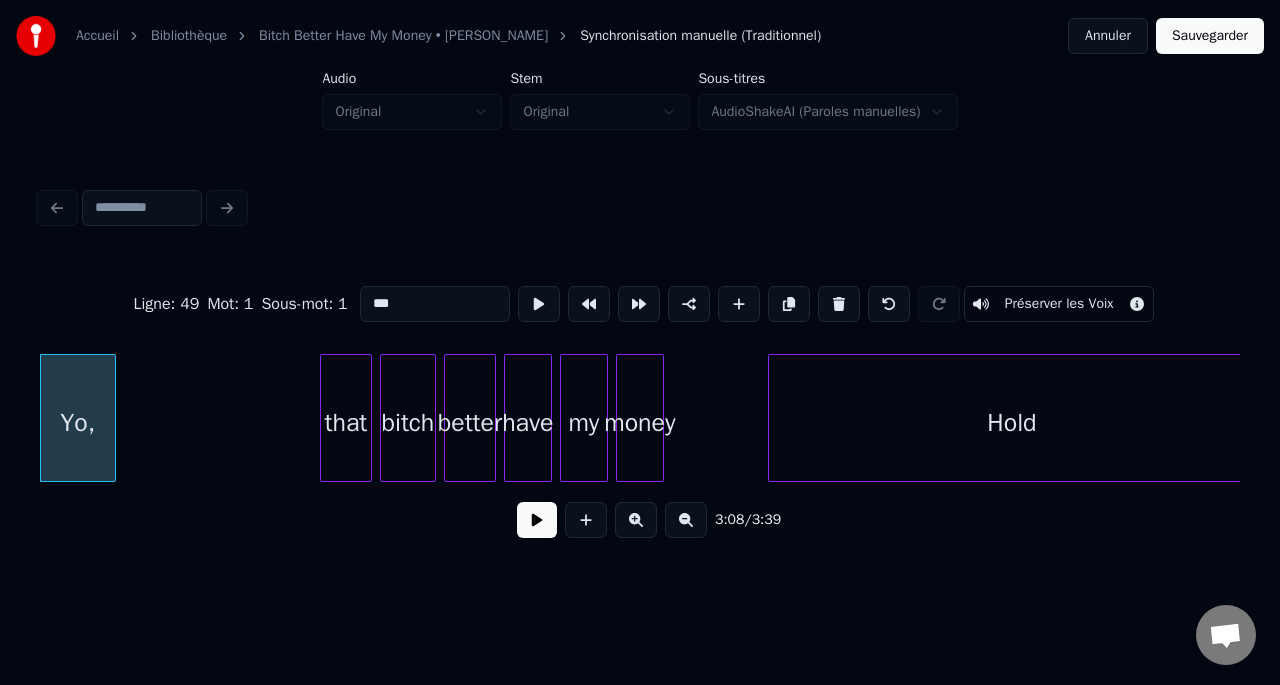 click at bounding box center (839, 304) 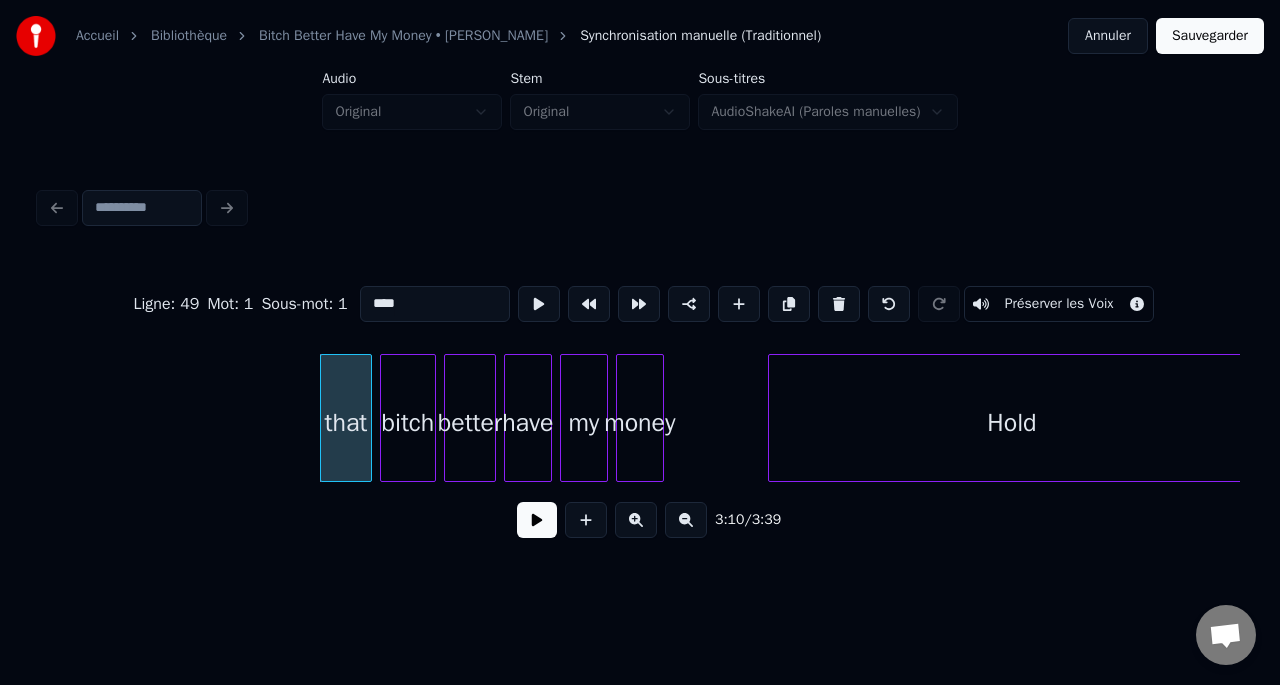 click at bounding box center (839, 304) 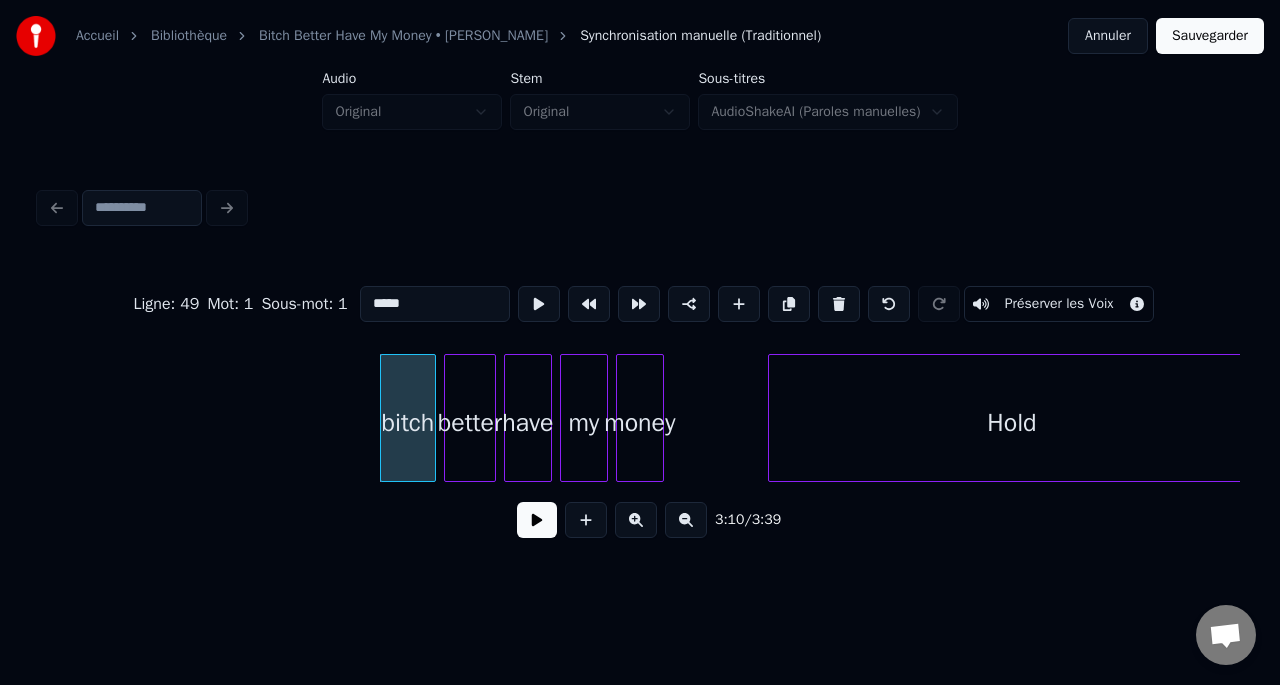 click at bounding box center (839, 304) 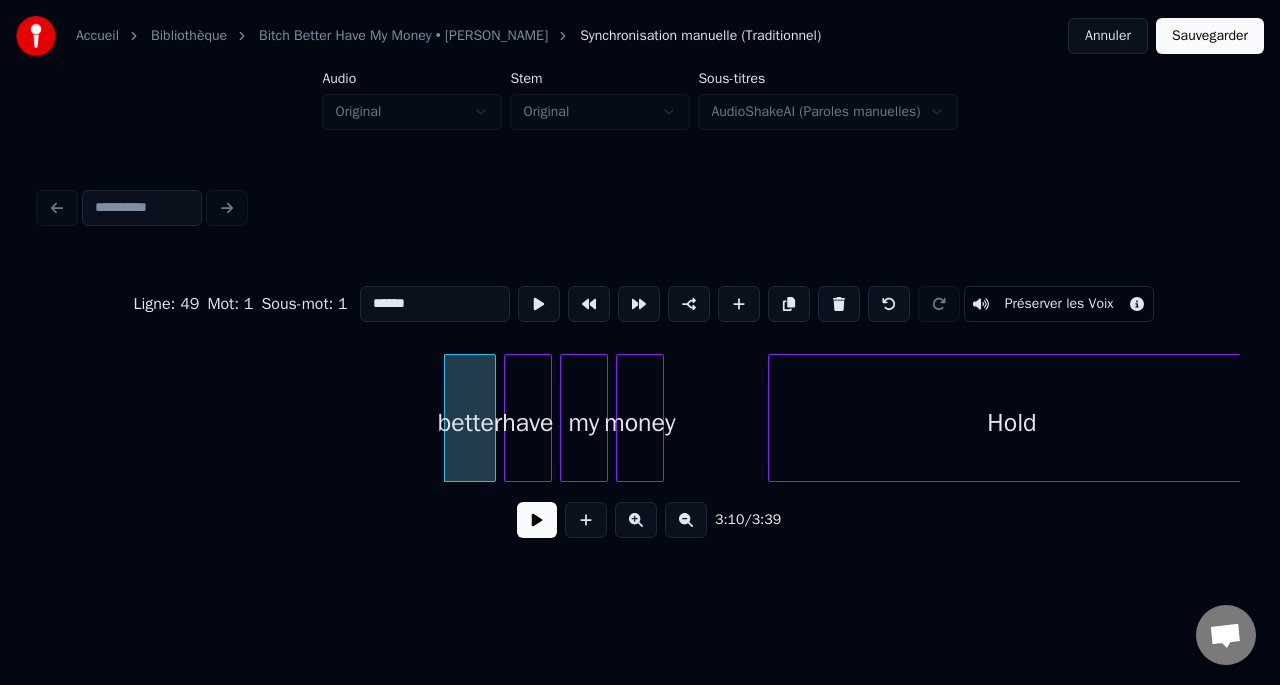 click at bounding box center [839, 304] 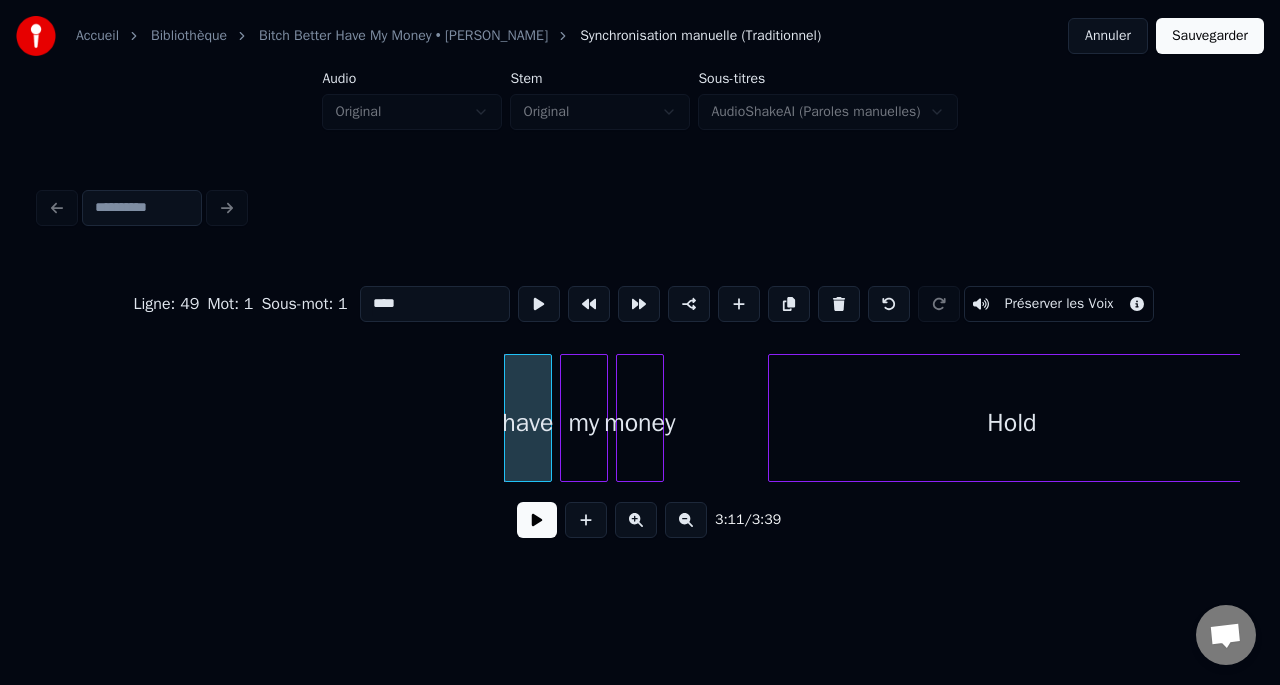 click at bounding box center (839, 304) 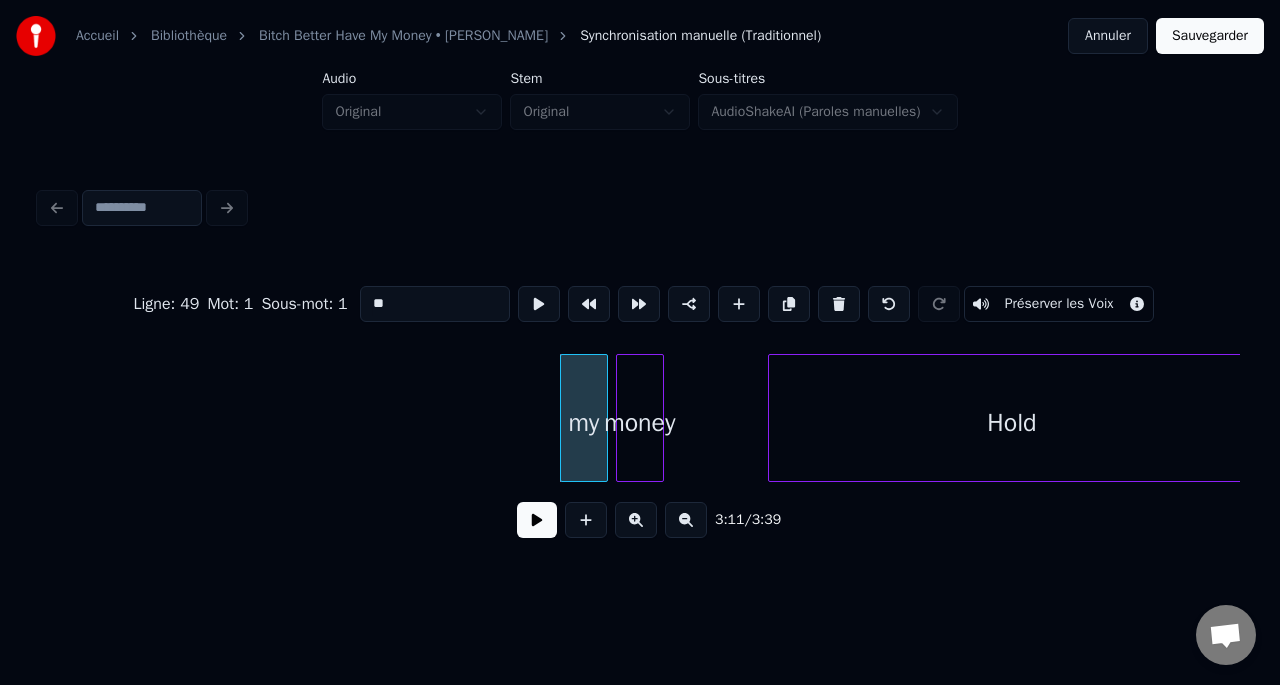 click at bounding box center (839, 304) 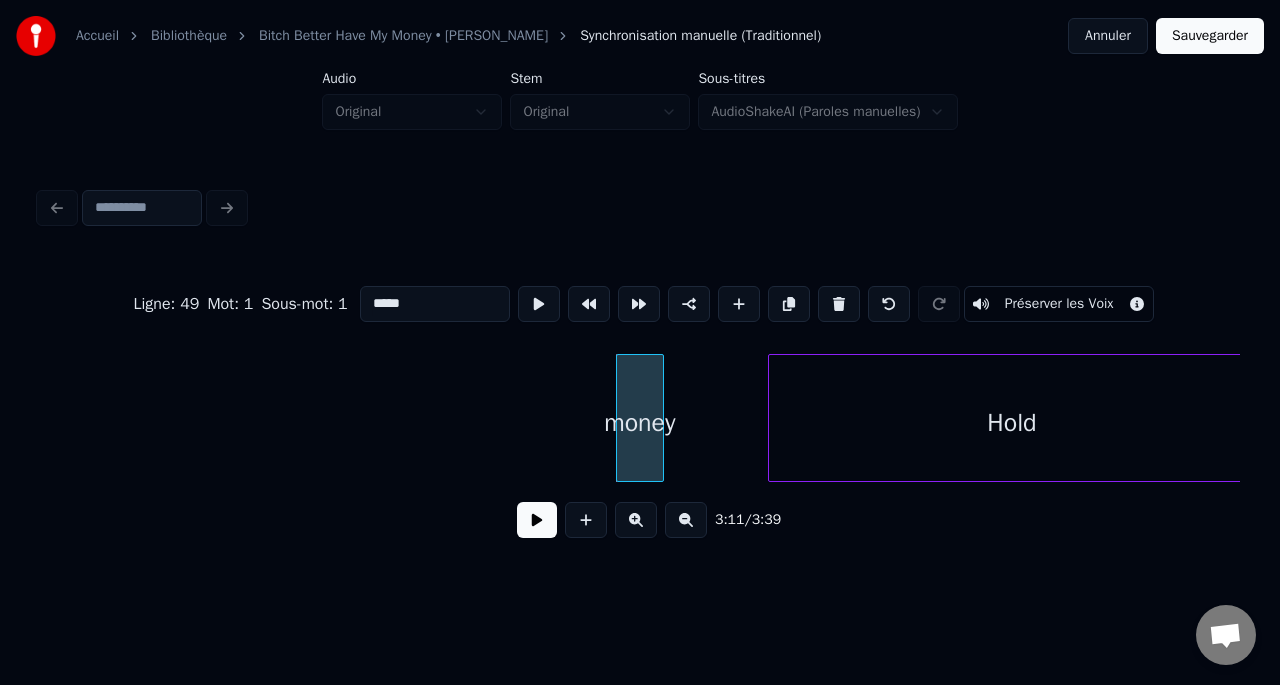 click at bounding box center [839, 304] 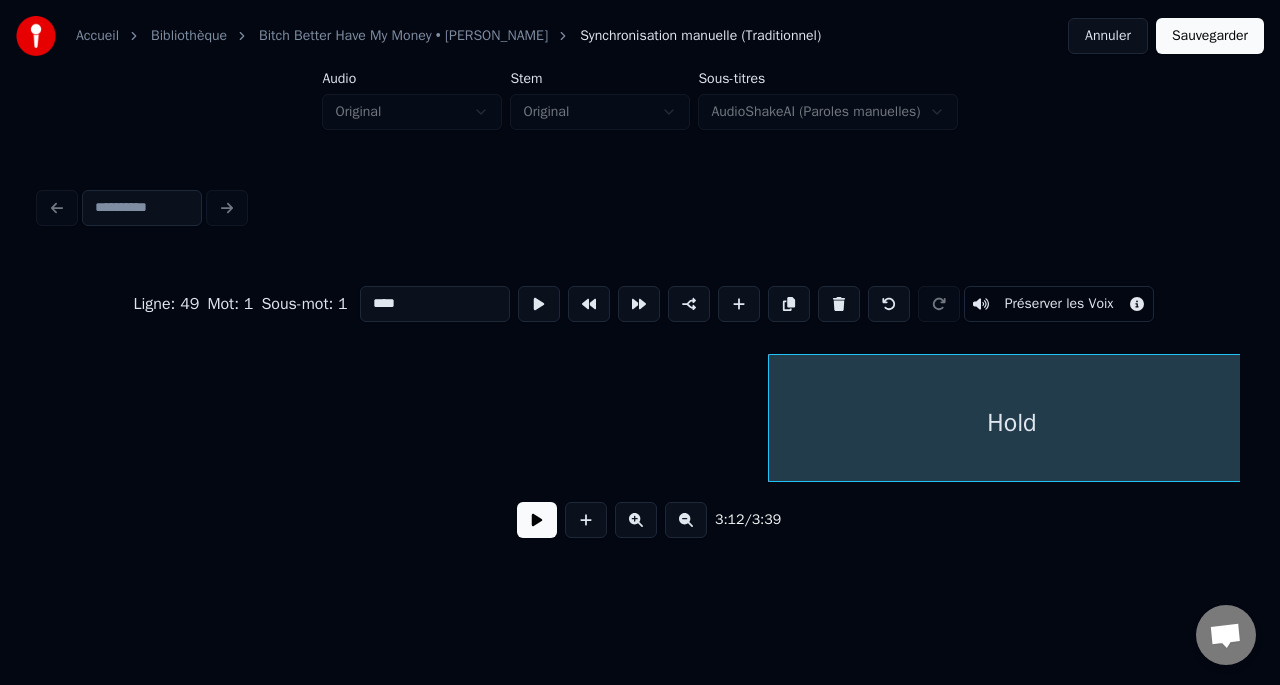 click at bounding box center [537, 520] 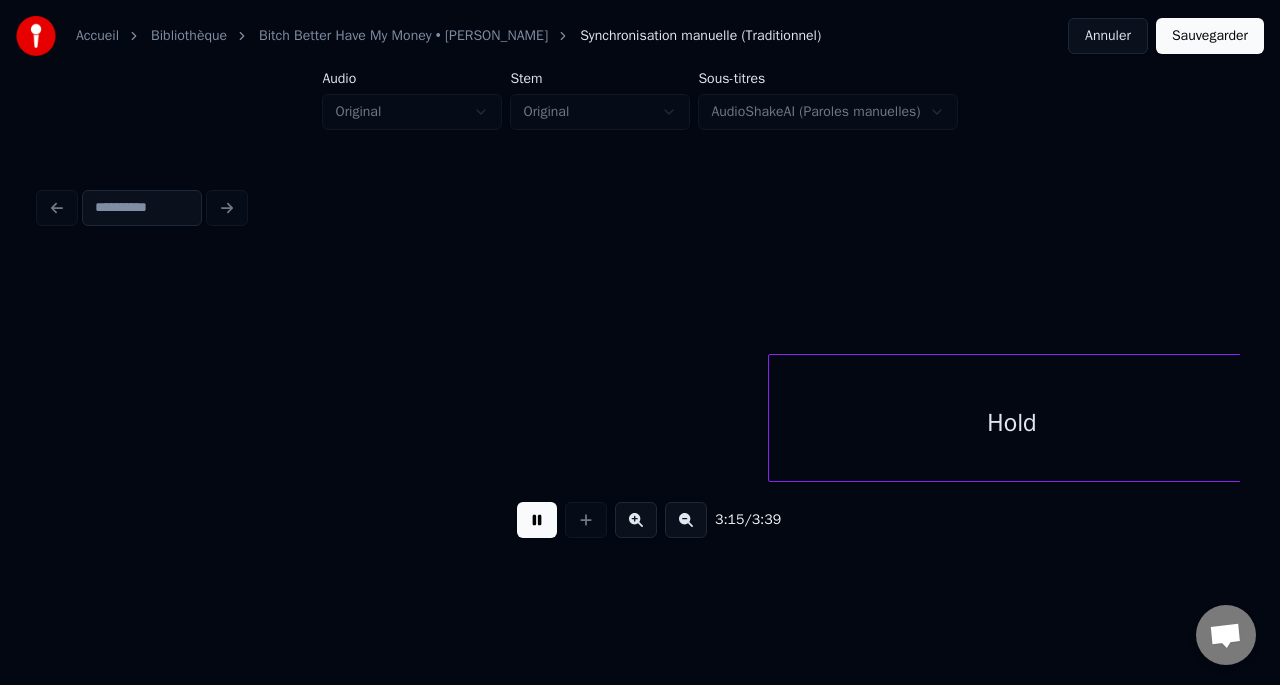 scroll, scrollTop: 0, scrollLeft: 38969, axis: horizontal 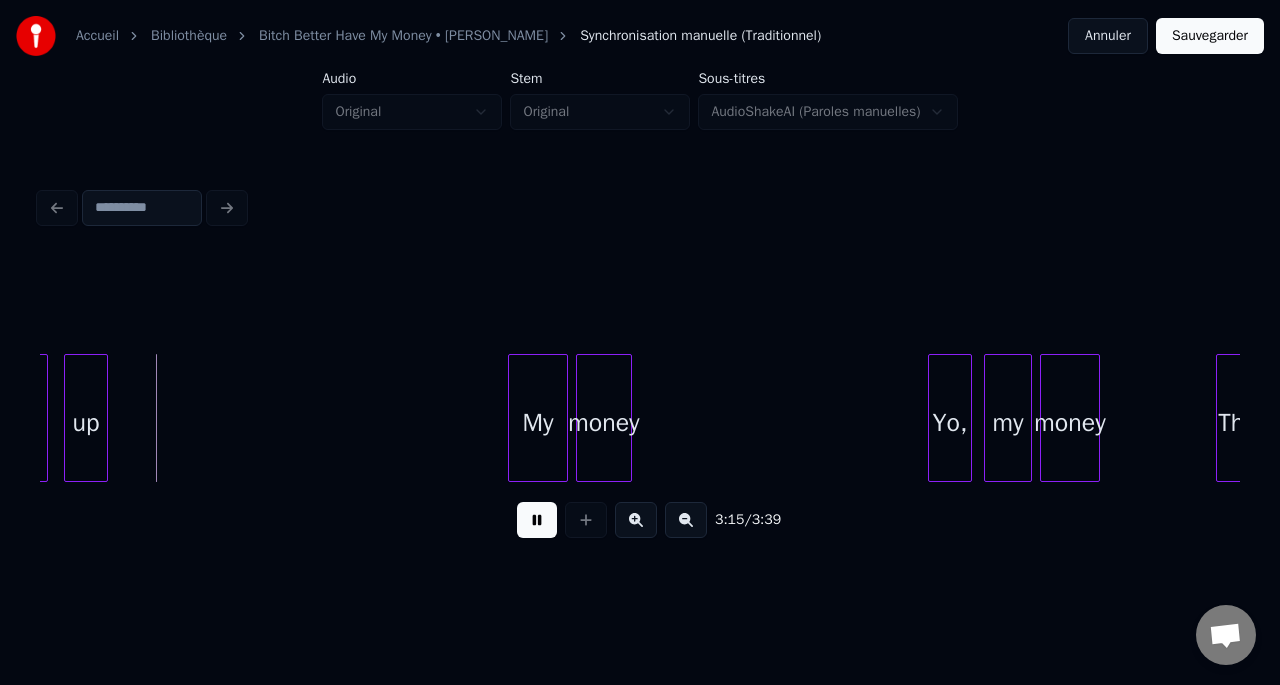 click at bounding box center [537, 520] 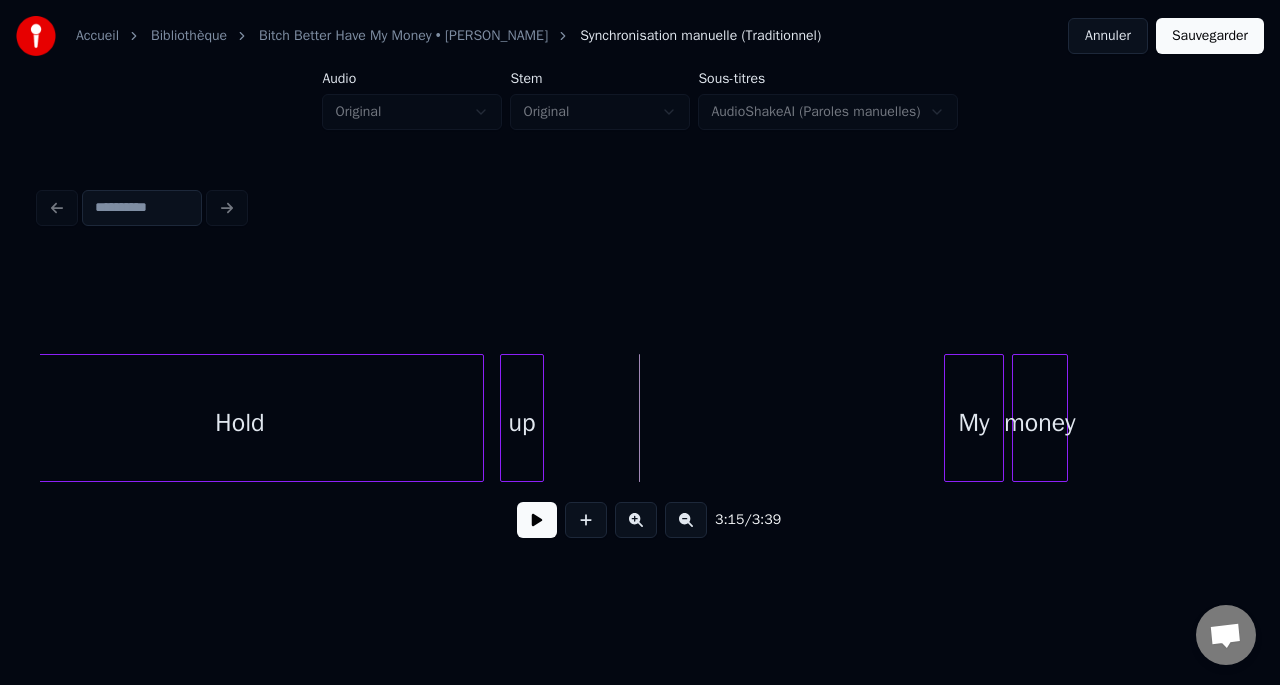click on "Hold" at bounding box center [240, 423] 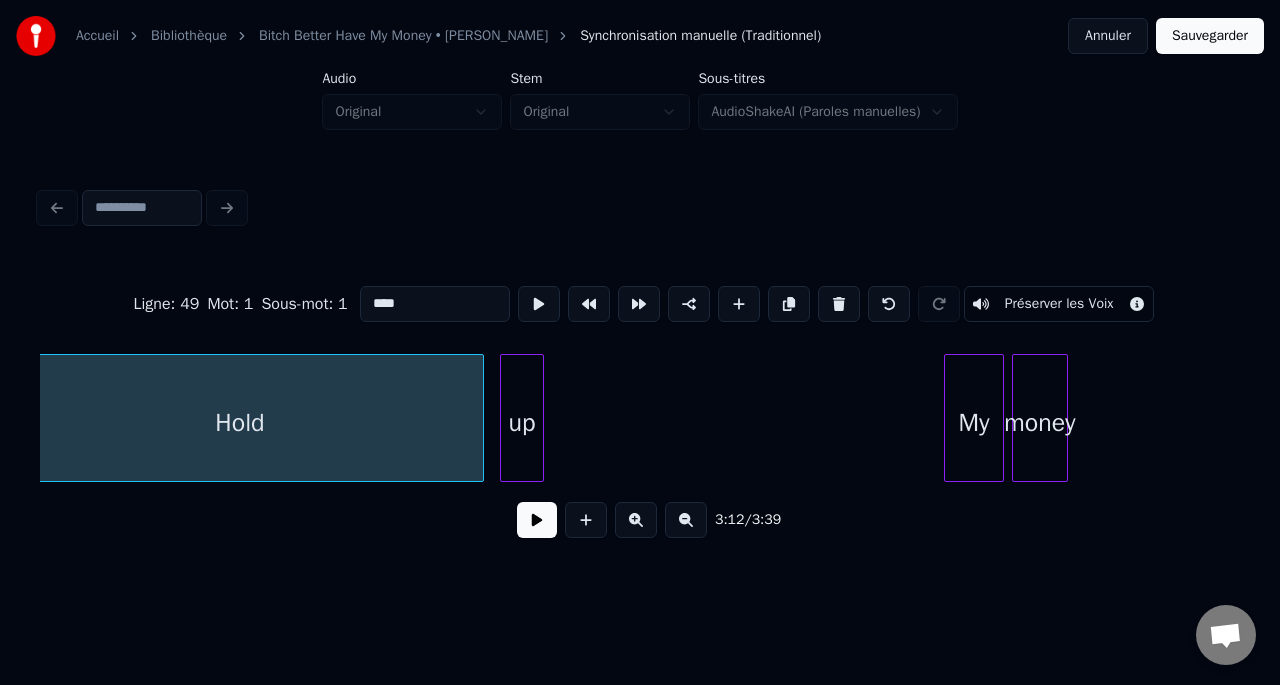scroll, scrollTop: 0, scrollLeft: 38489, axis: horizontal 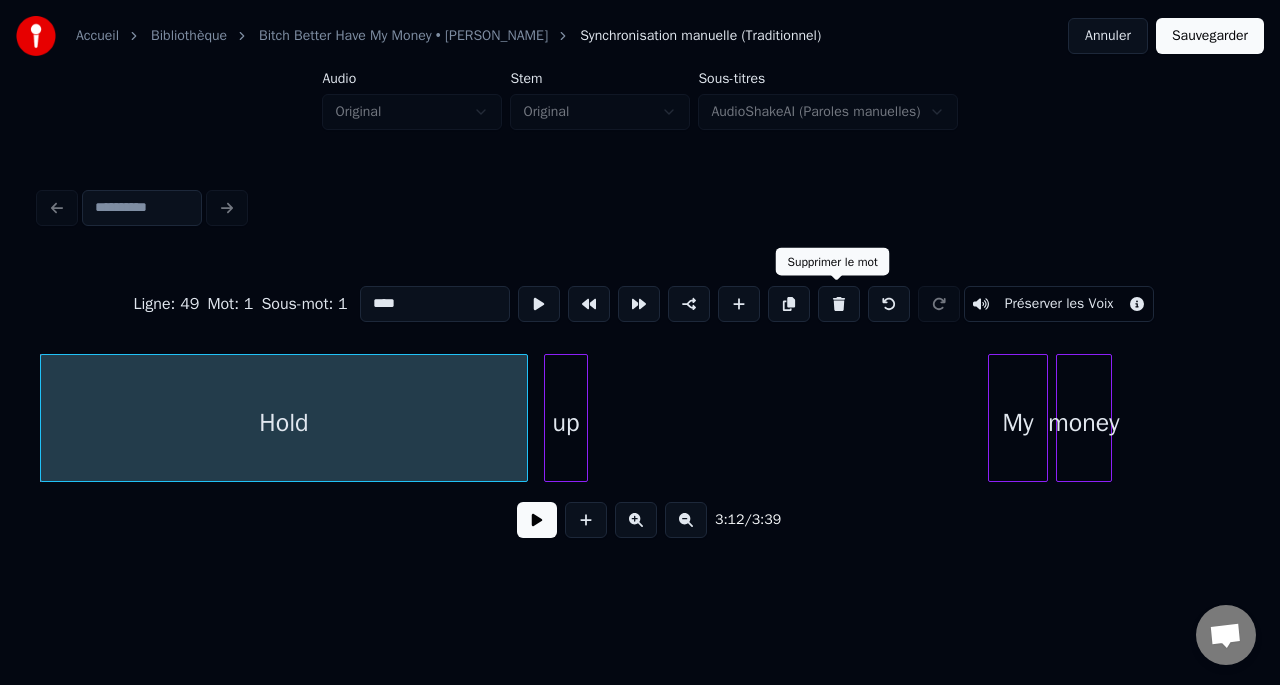 click at bounding box center (839, 304) 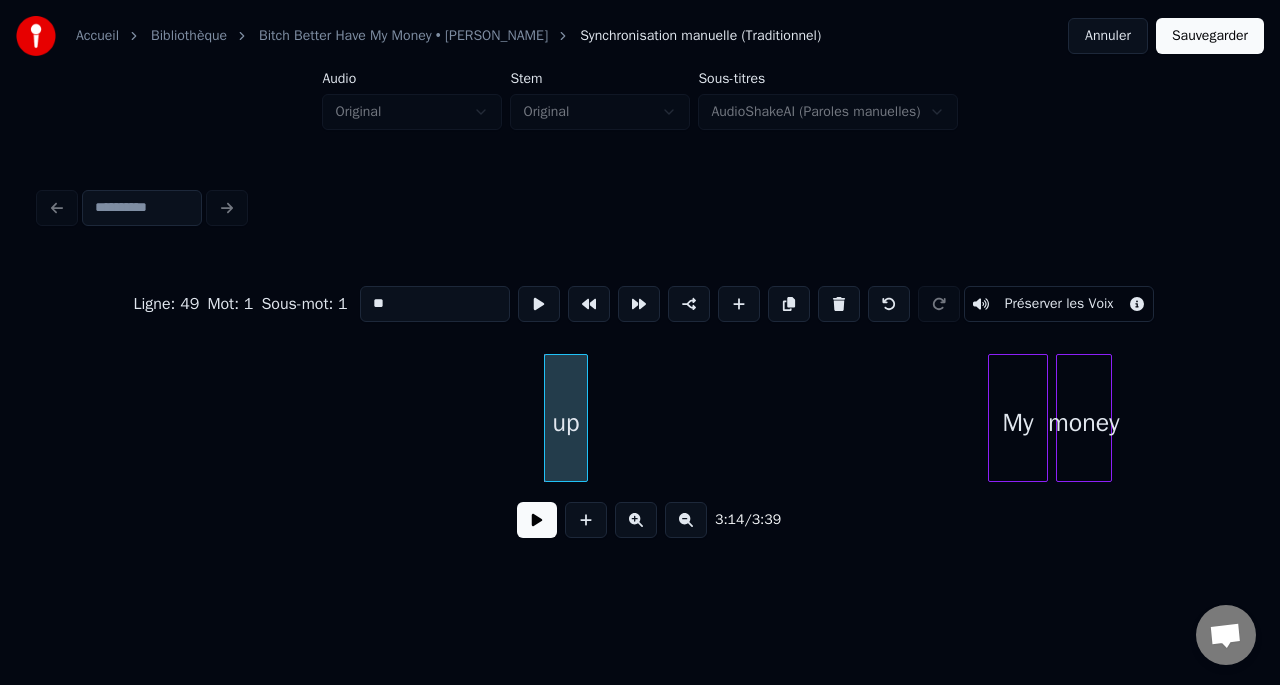 click at bounding box center (839, 304) 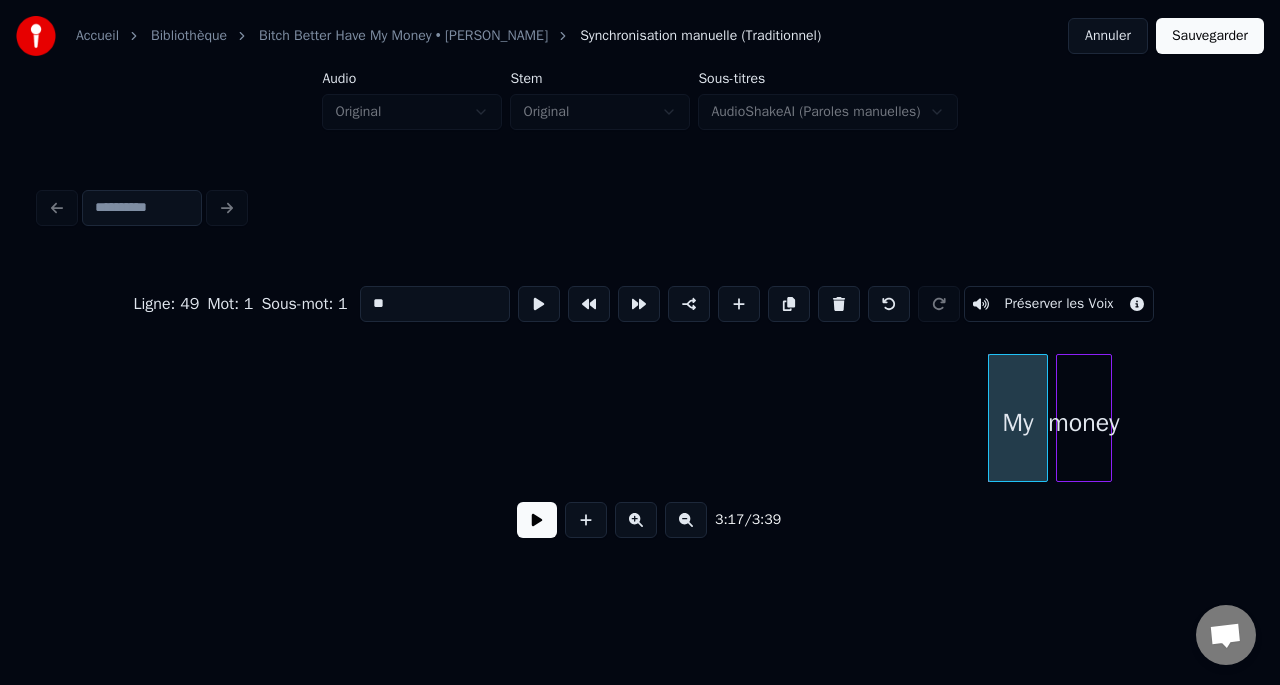 click at bounding box center (839, 304) 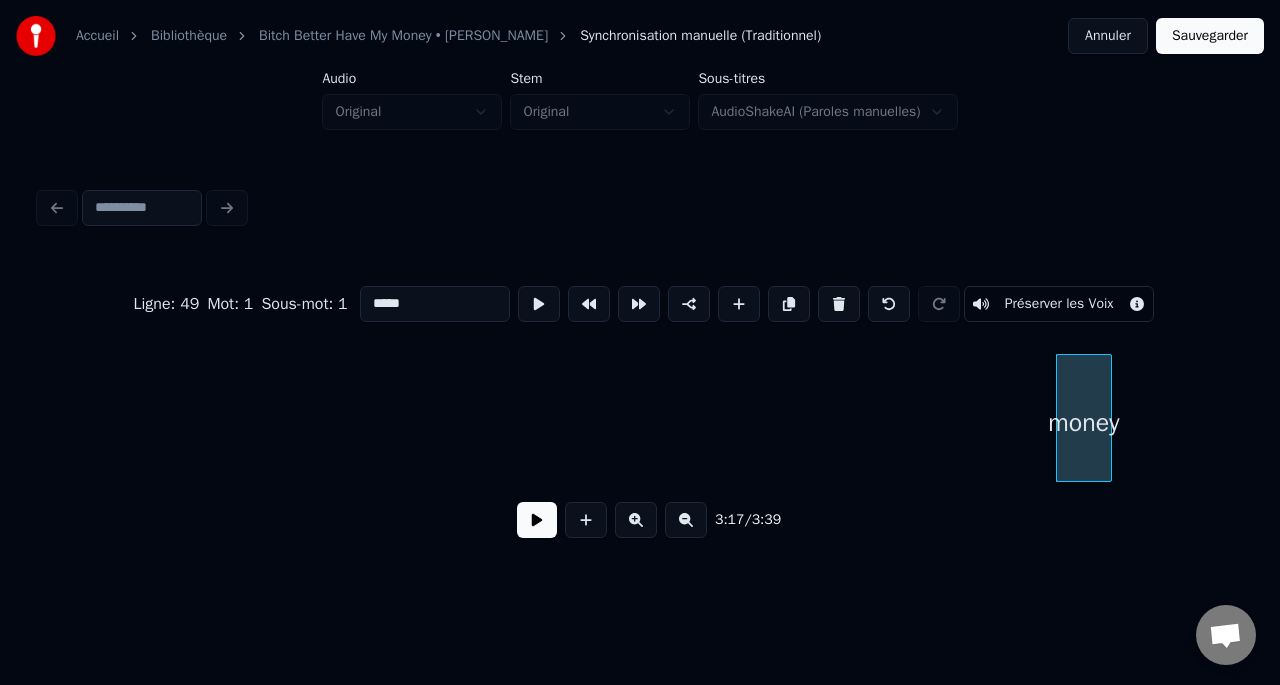 click at bounding box center (839, 304) 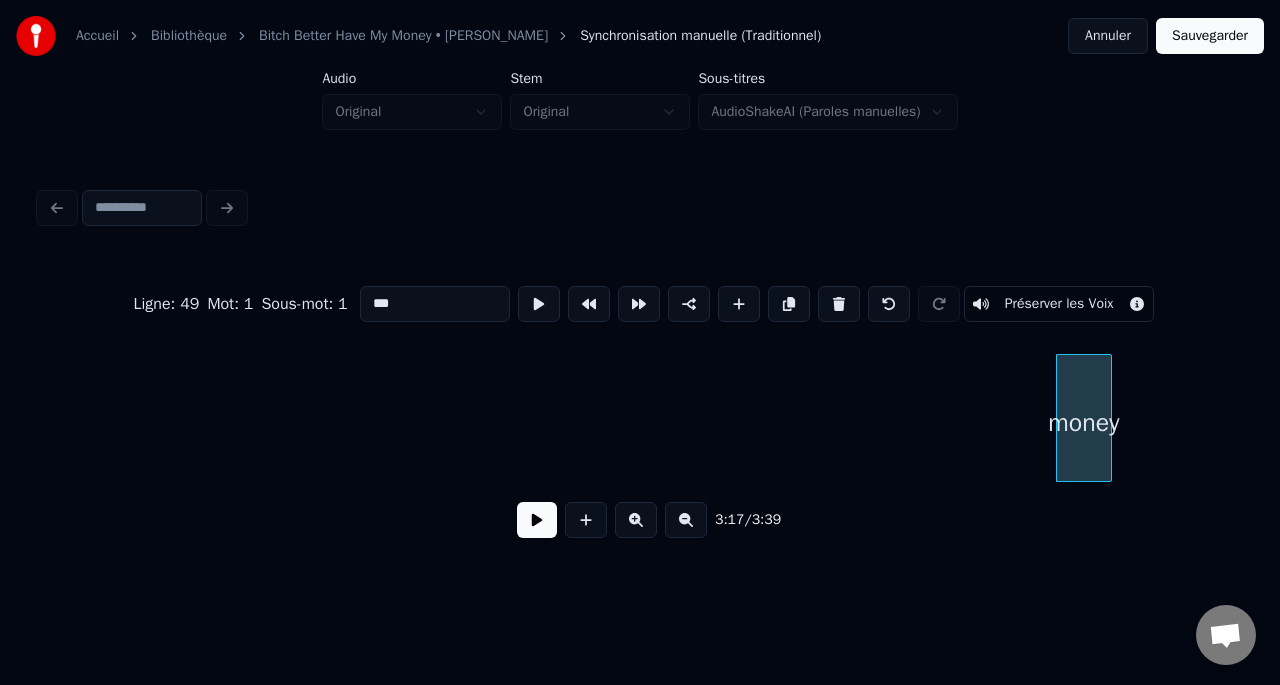 scroll, scrollTop: 0, scrollLeft: 39857, axis: horizontal 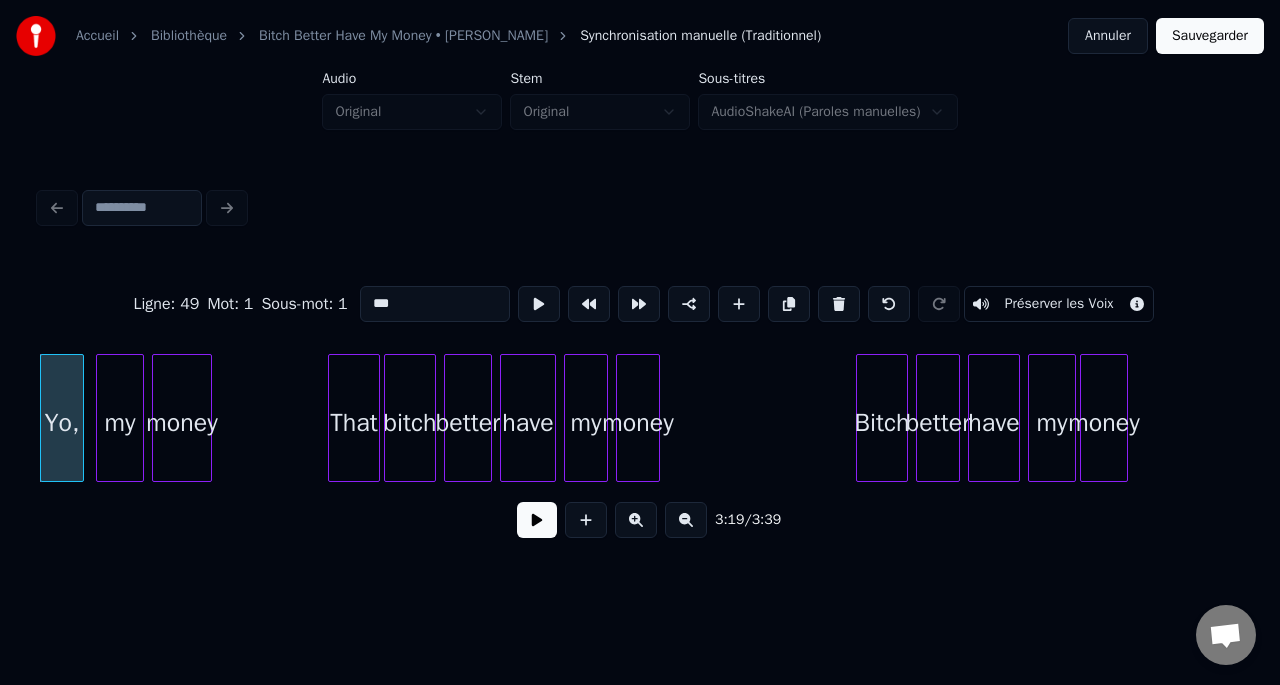 click at bounding box center (839, 304) 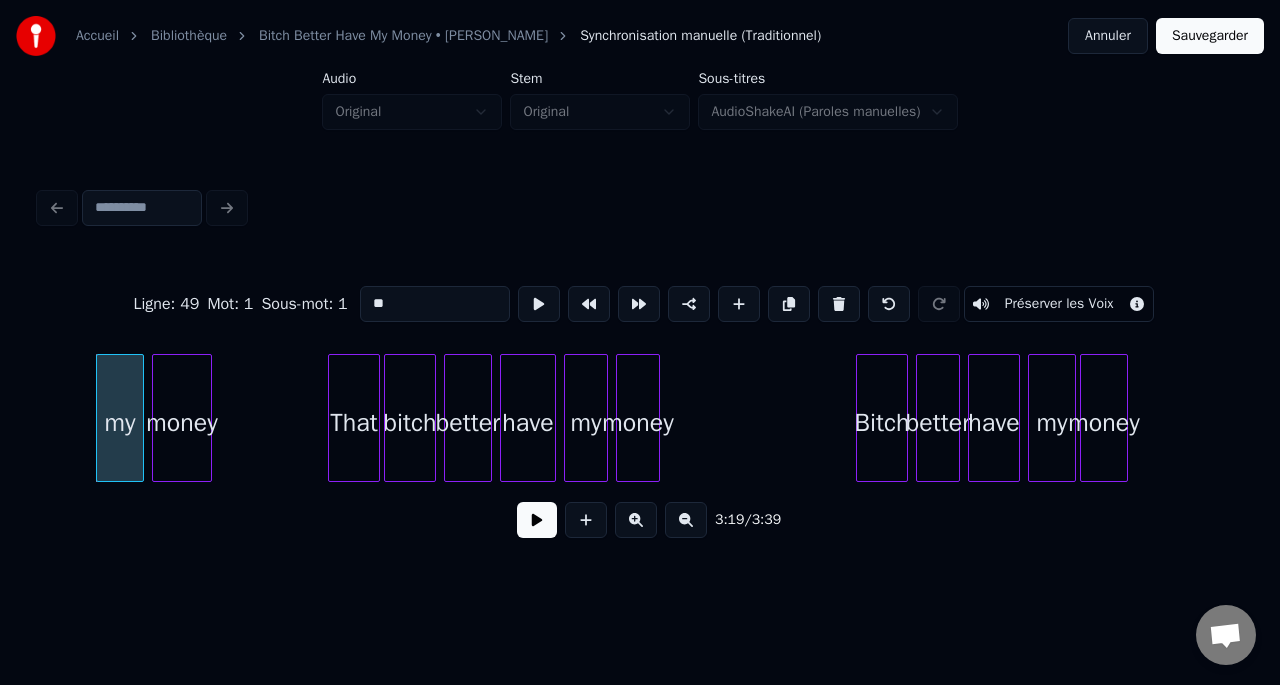 click at bounding box center (839, 304) 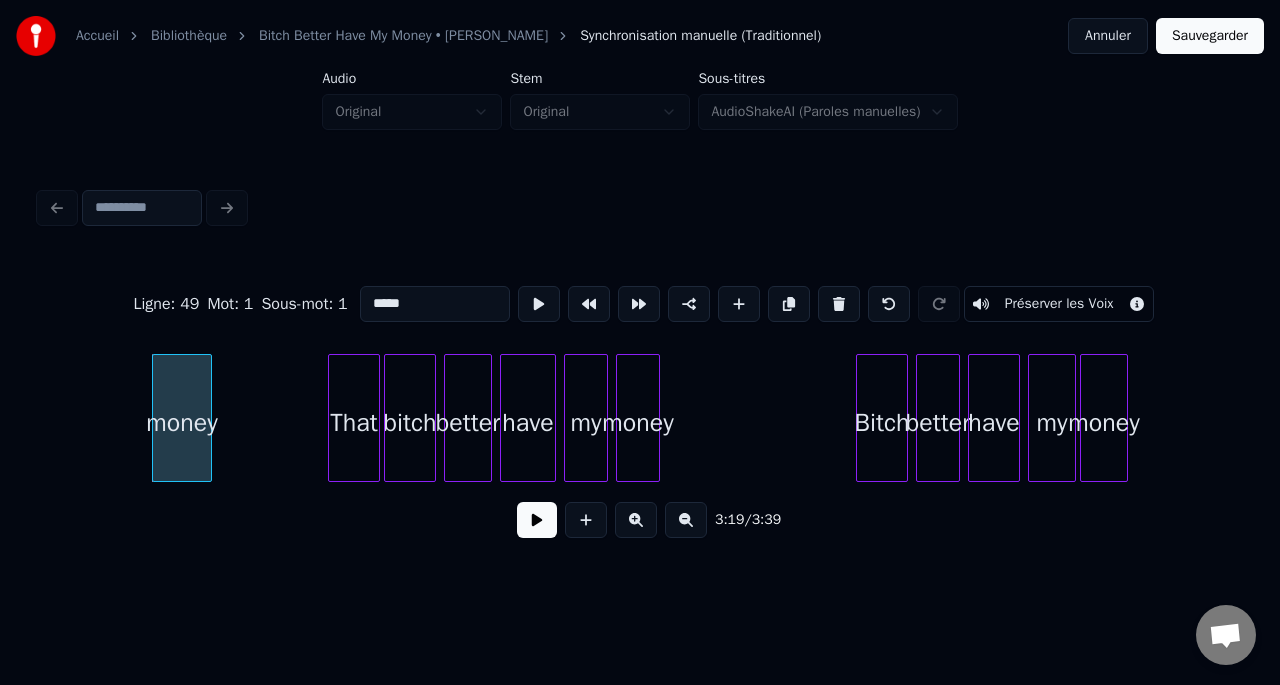 click at bounding box center [839, 304] 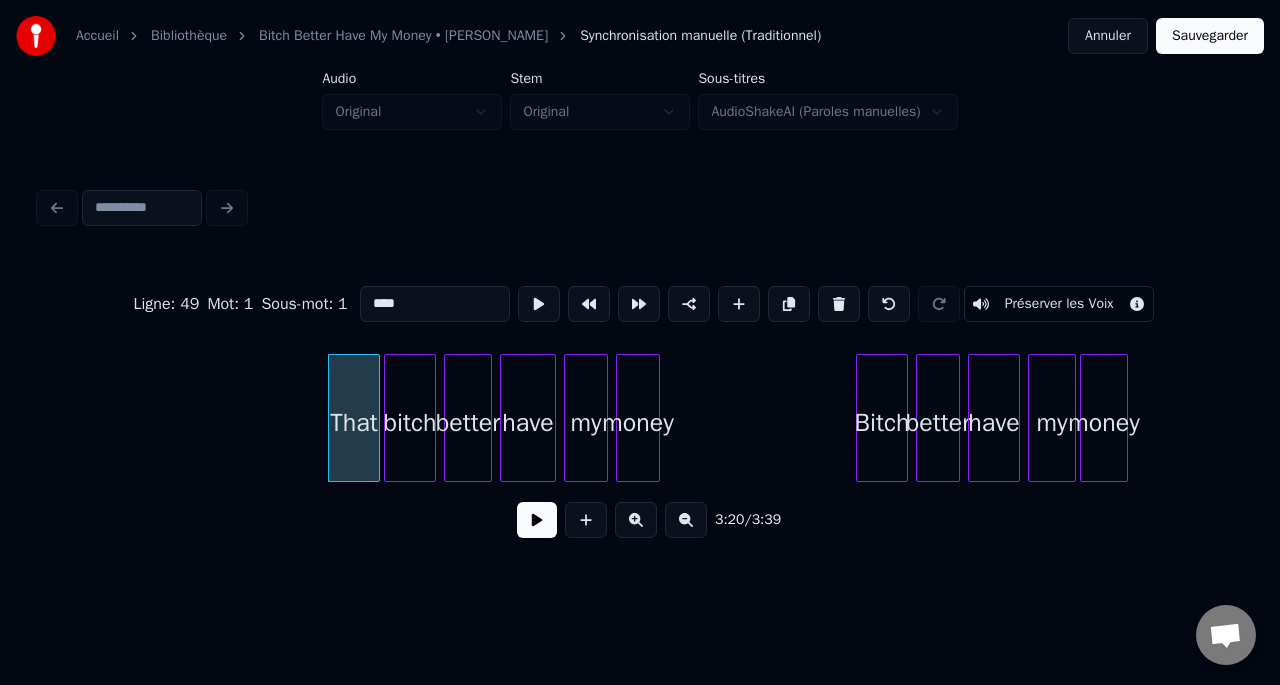 click at bounding box center [839, 304] 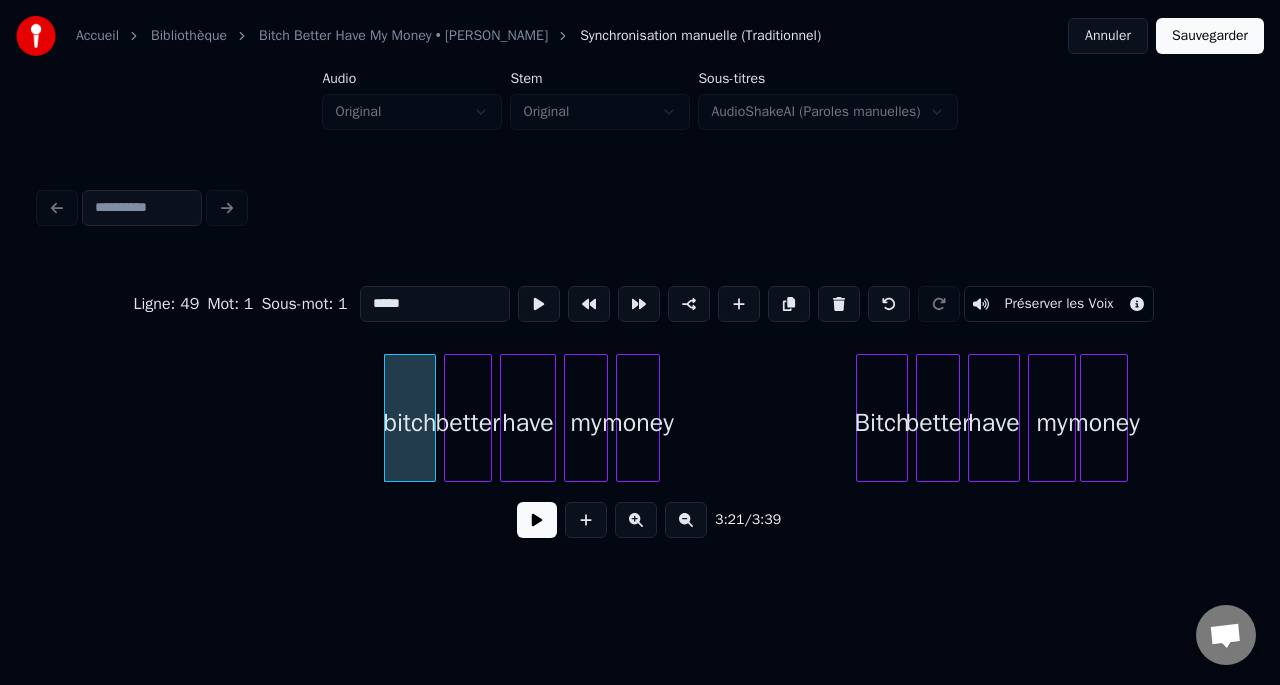 click at bounding box center (839, 304) 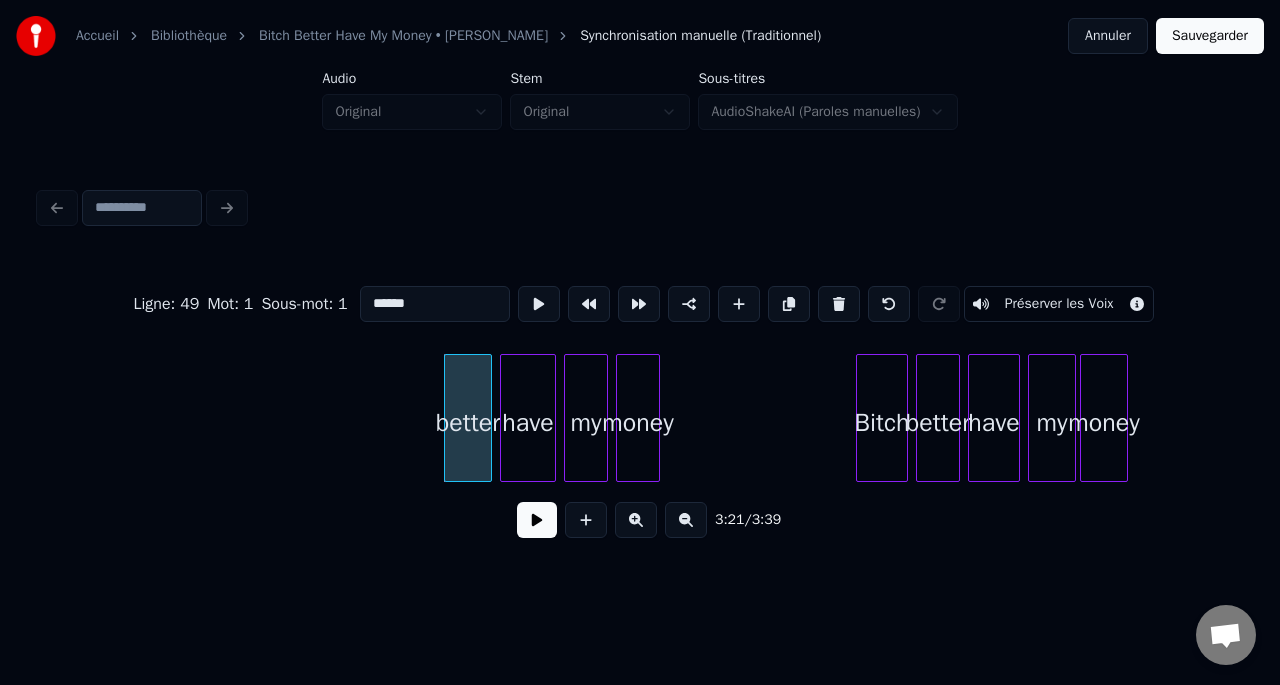 click at bounding box center [839, 304] 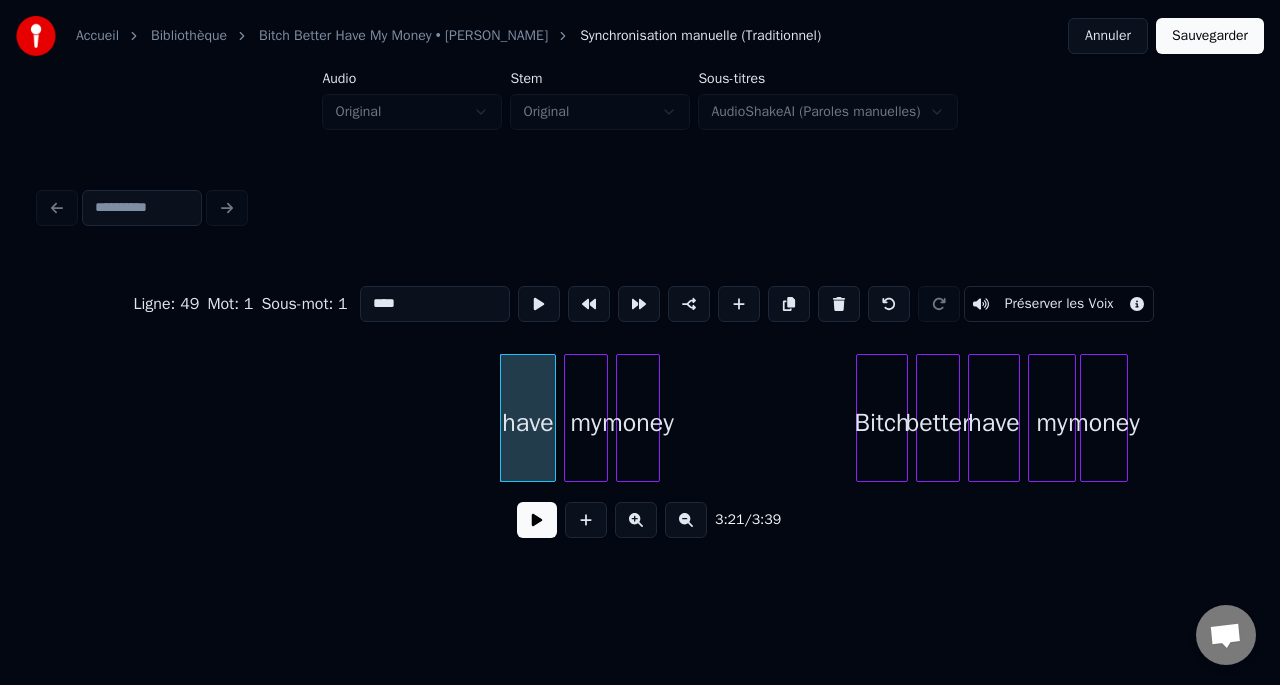 click at bounding box center (839, 304) 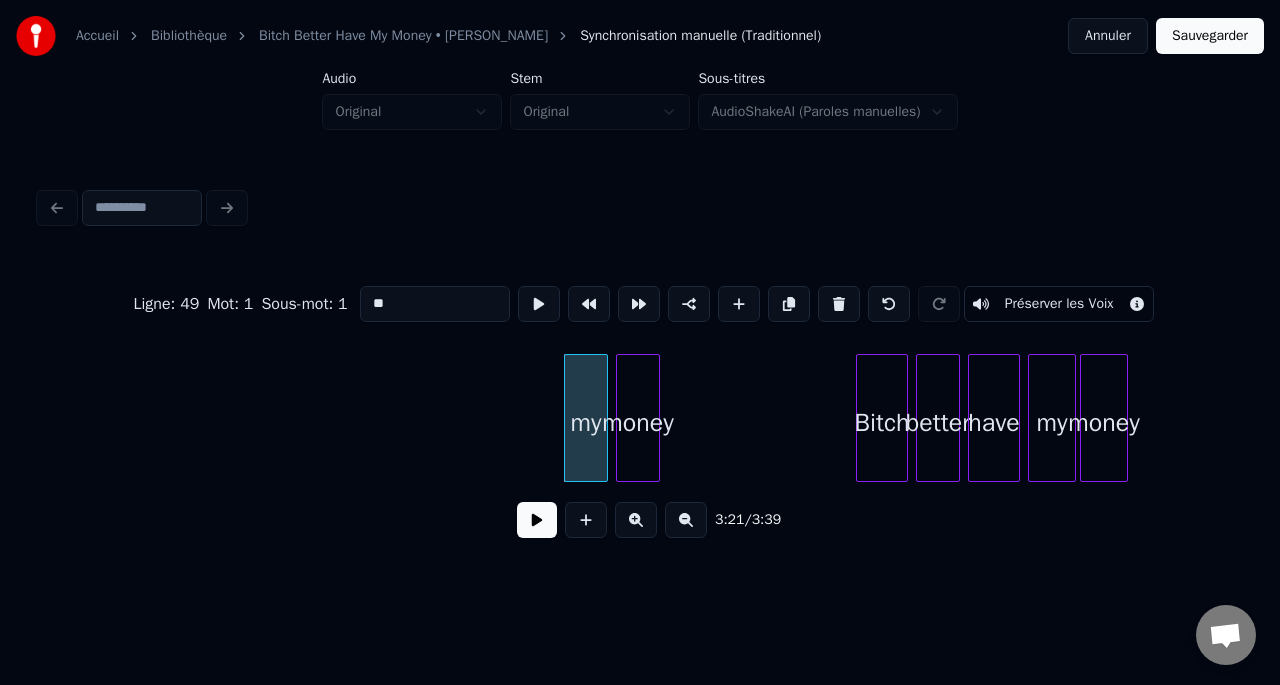 click at bounding box center (839, 304) 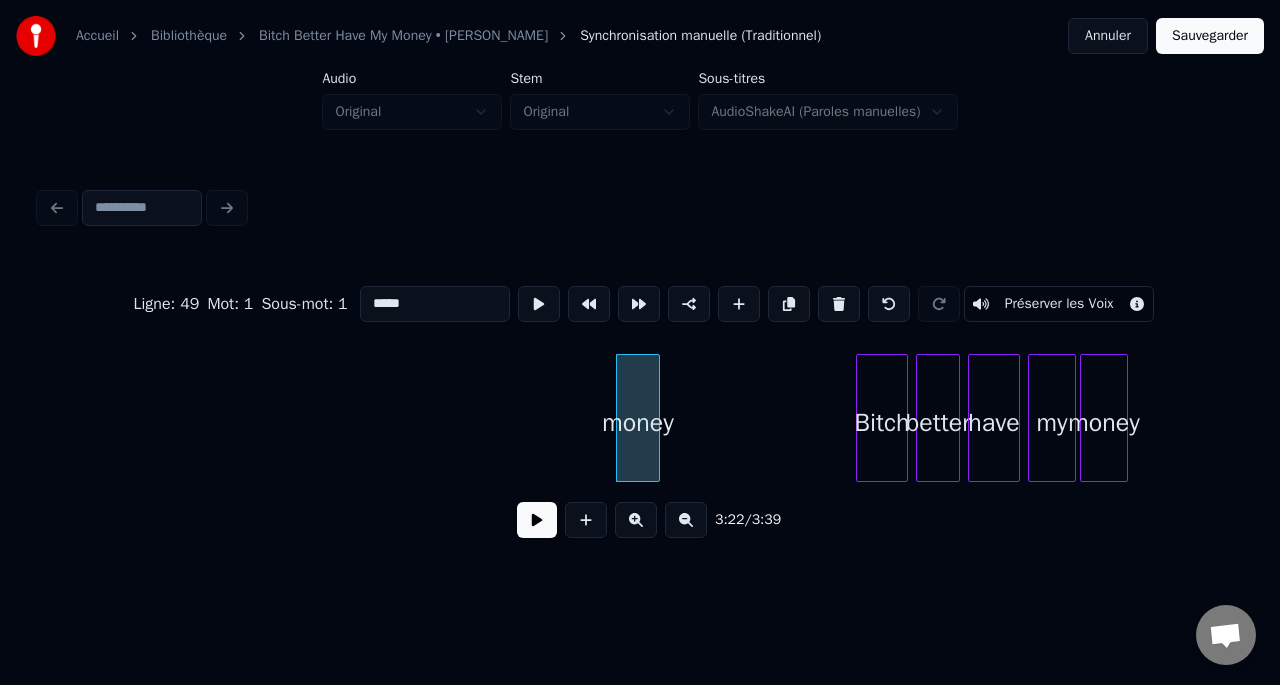 click at bounding box center [839, 304] 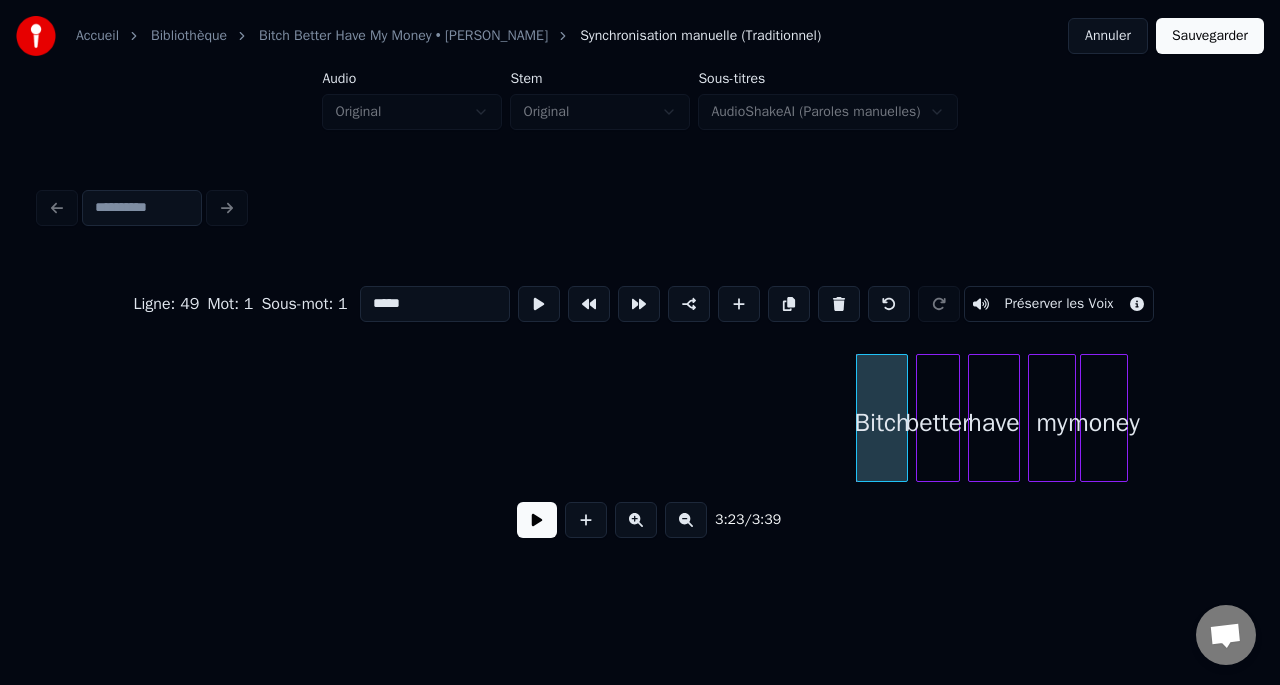 click at bounding box center (839, 304) 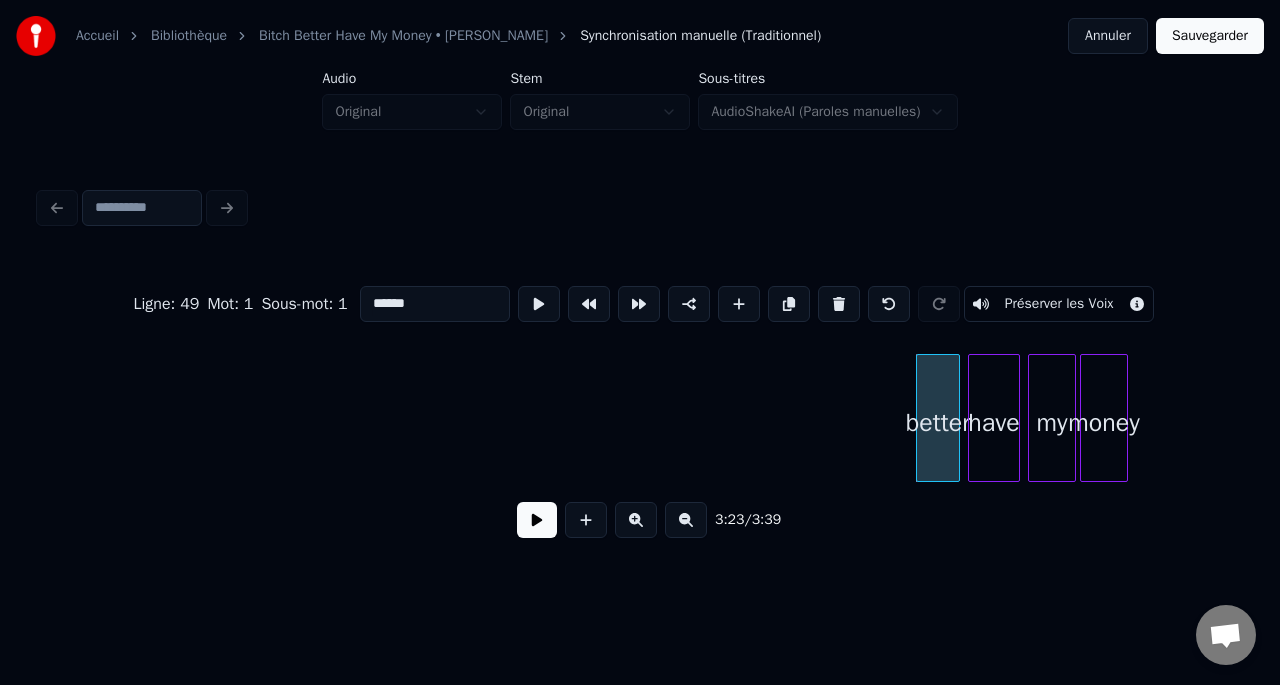 click at bounding box center (839, 304) 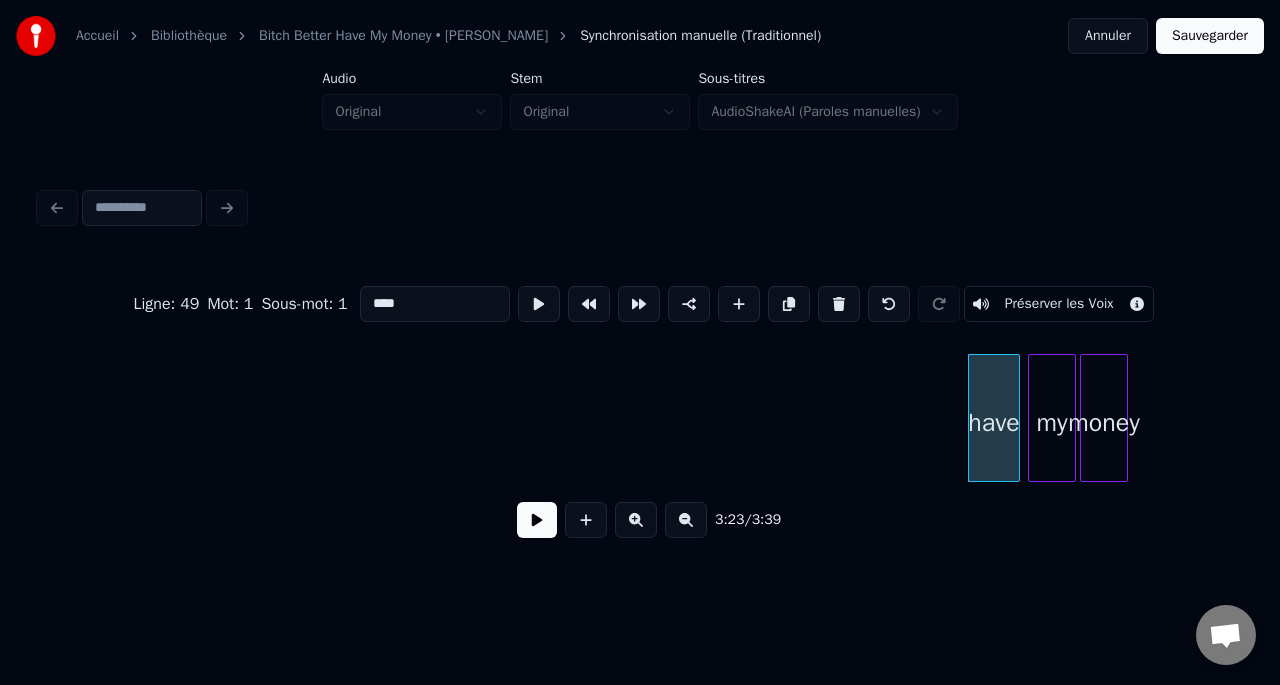 click at bounding box center [839, 304] 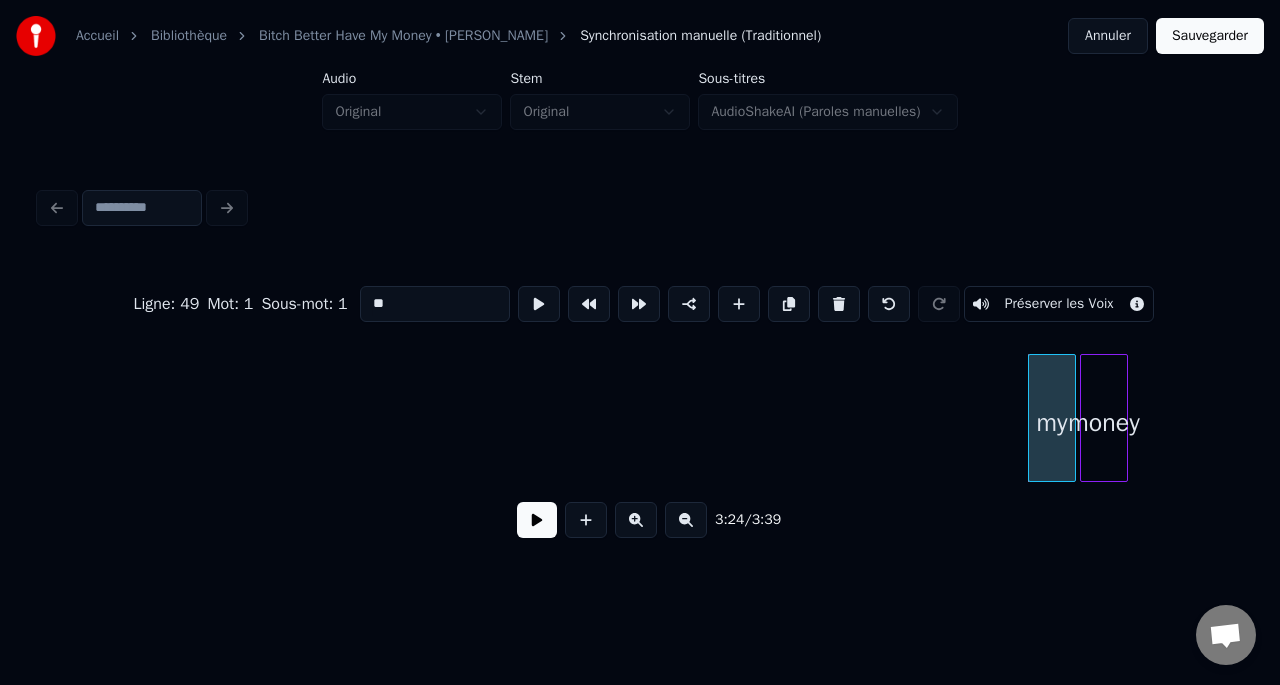 click at bounding box center [839, 304] 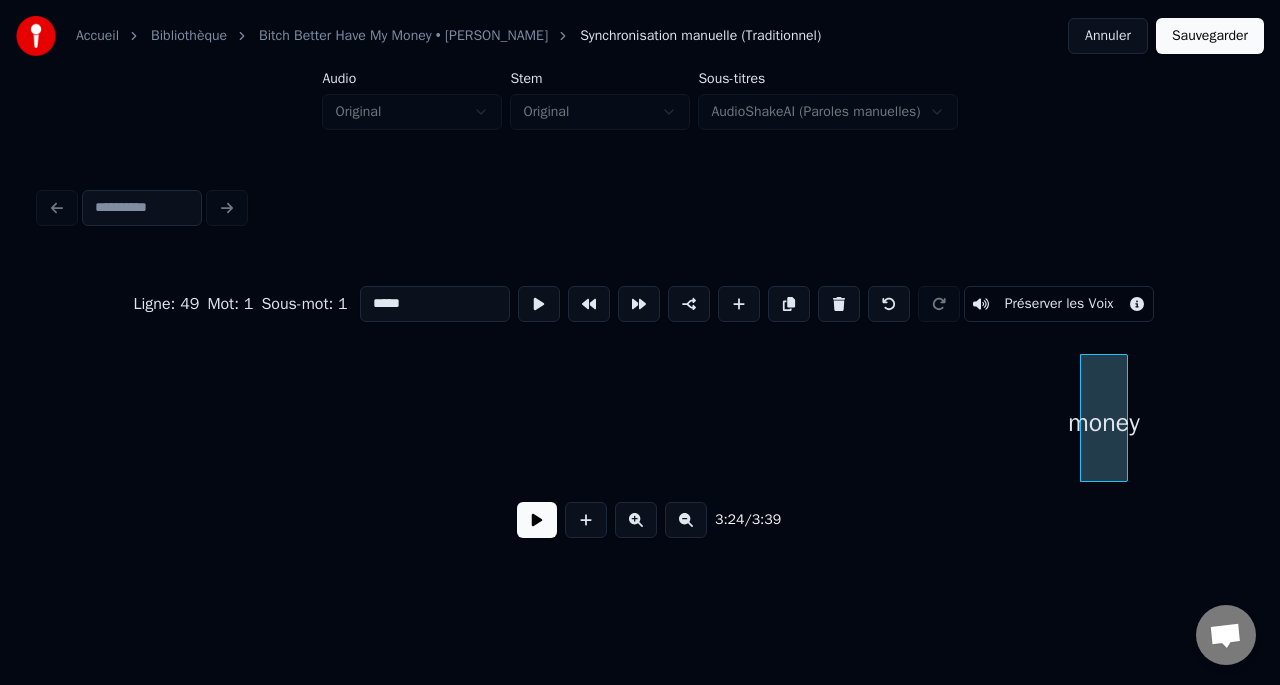 click at bounding box center (839, 304) 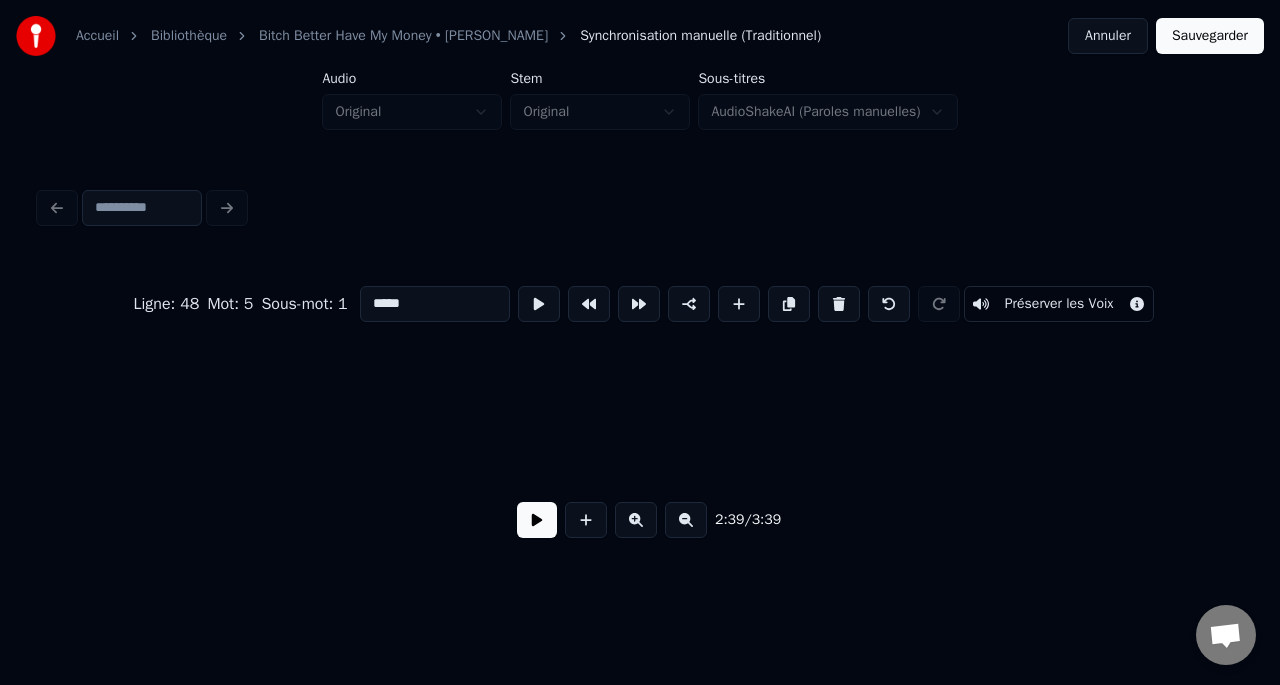 scroll, scrollTop: 0, scrollLeft: 31820, axis: horizontal 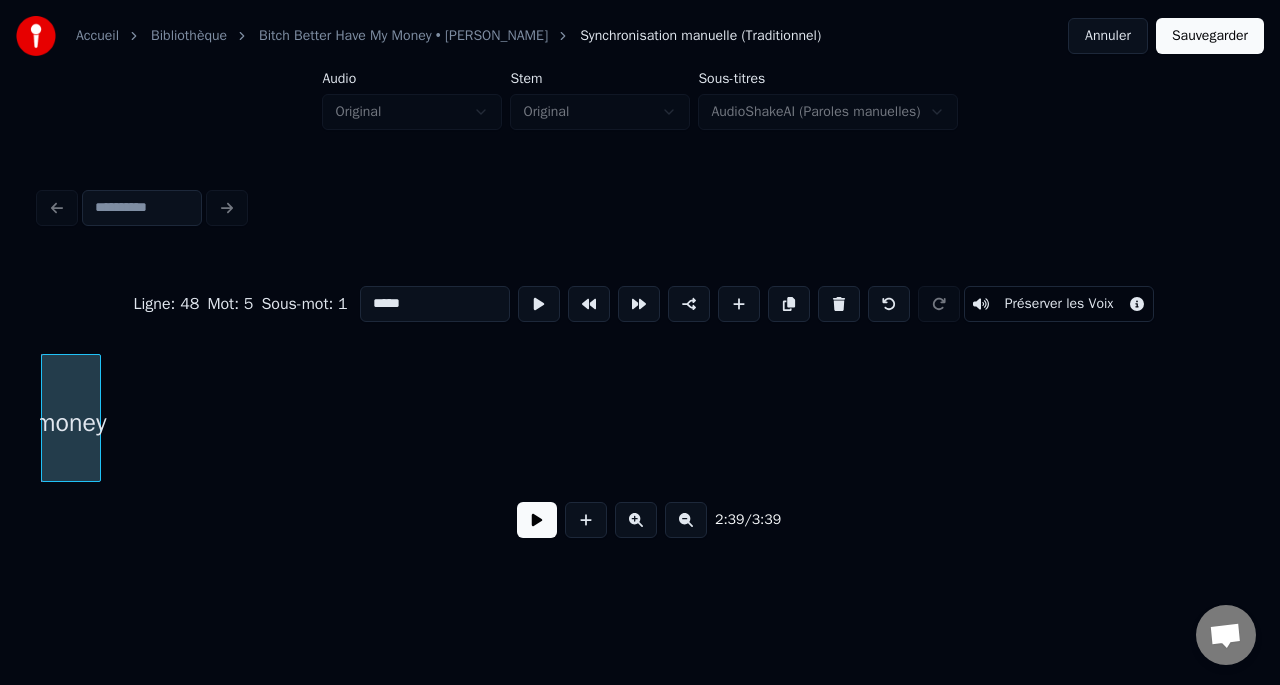 click at bounding box center [839, 304] 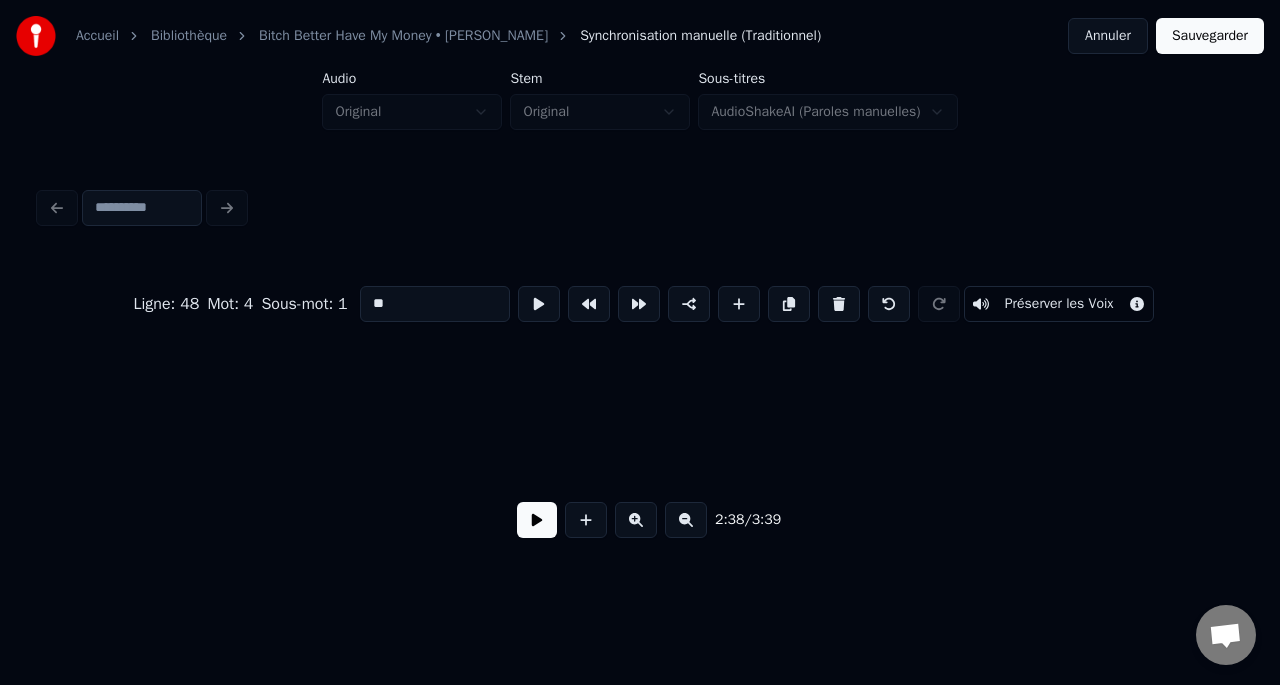scroll, scrollTop: 0, scrollLeft: 31764, axis: horizontal 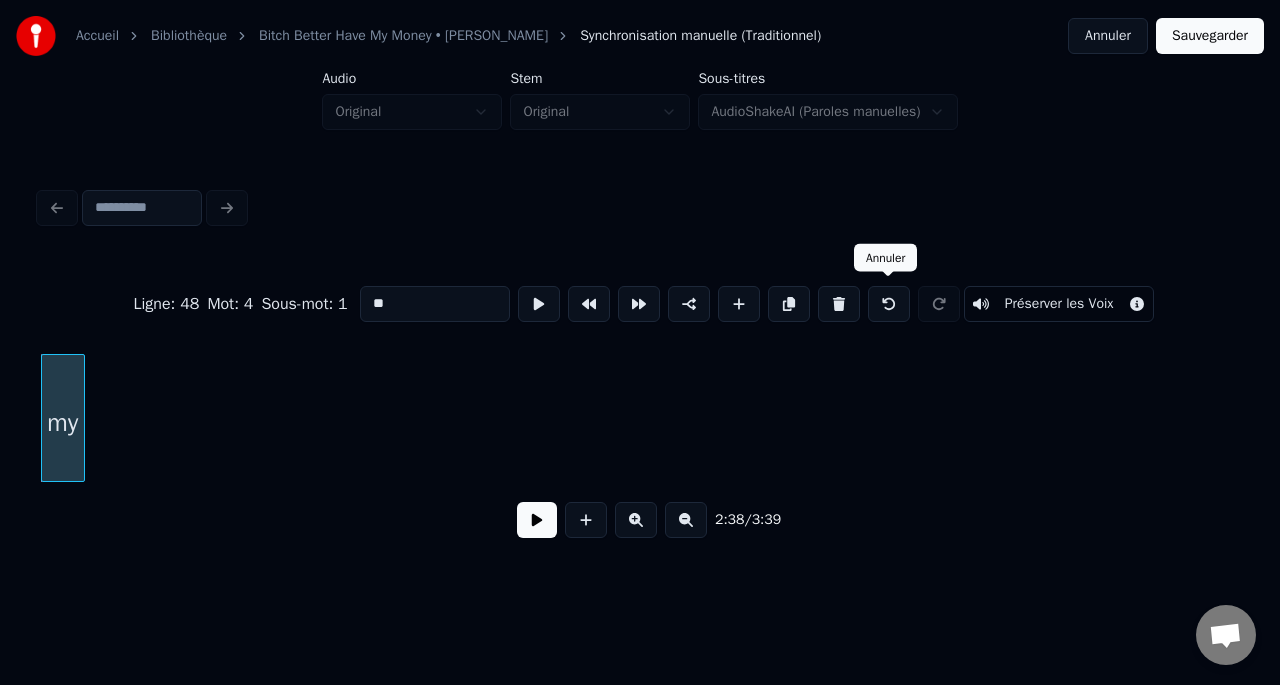 click at bounding box center (889, 304) 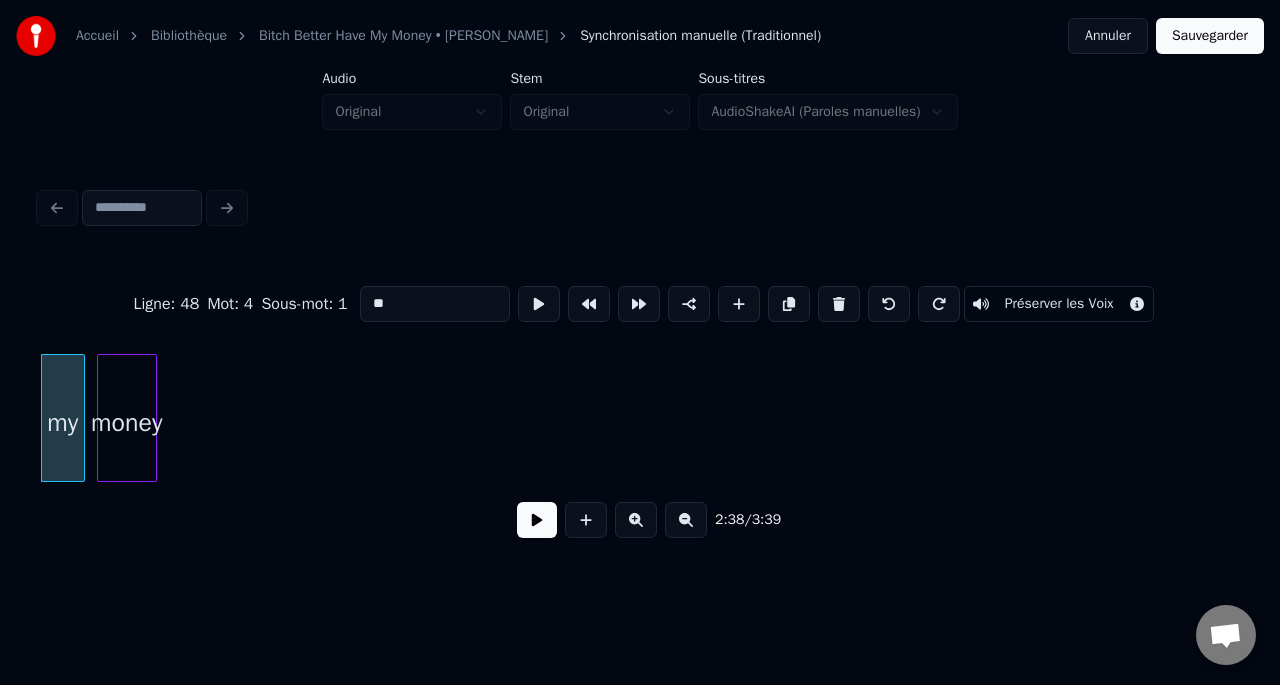 click at bounding box center (889, 304) 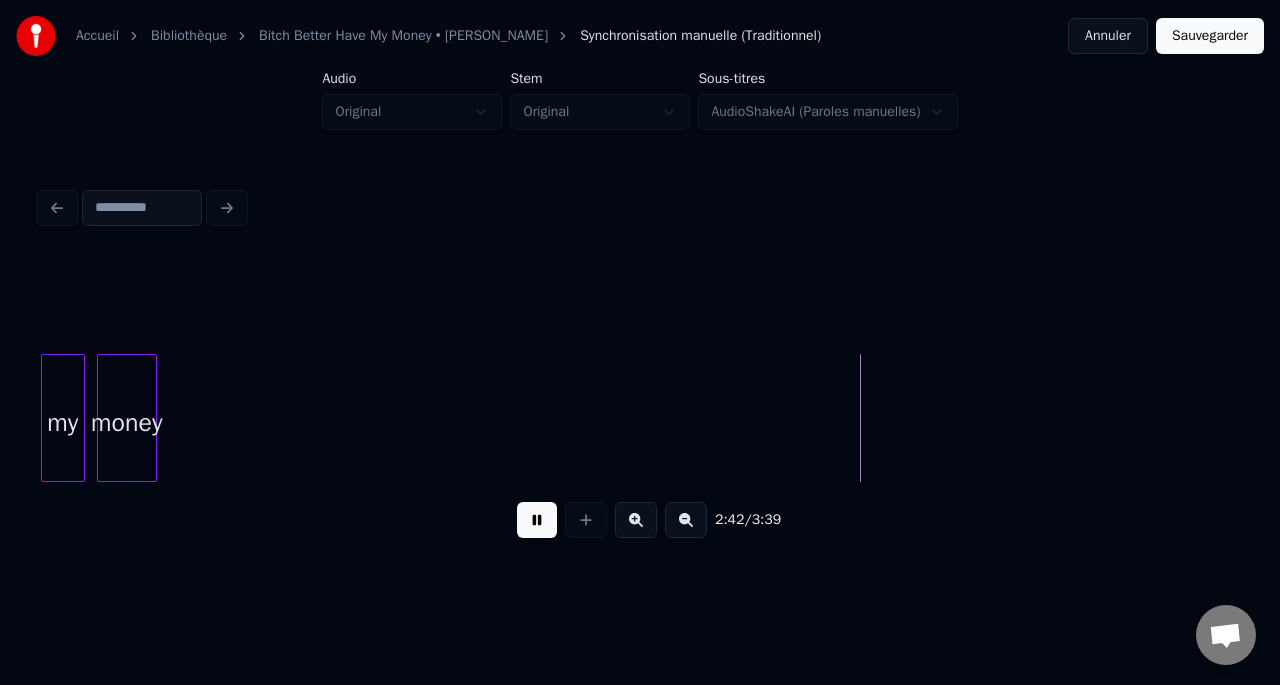 click on "Sauvegarder" at bounding box center (1210, 36) 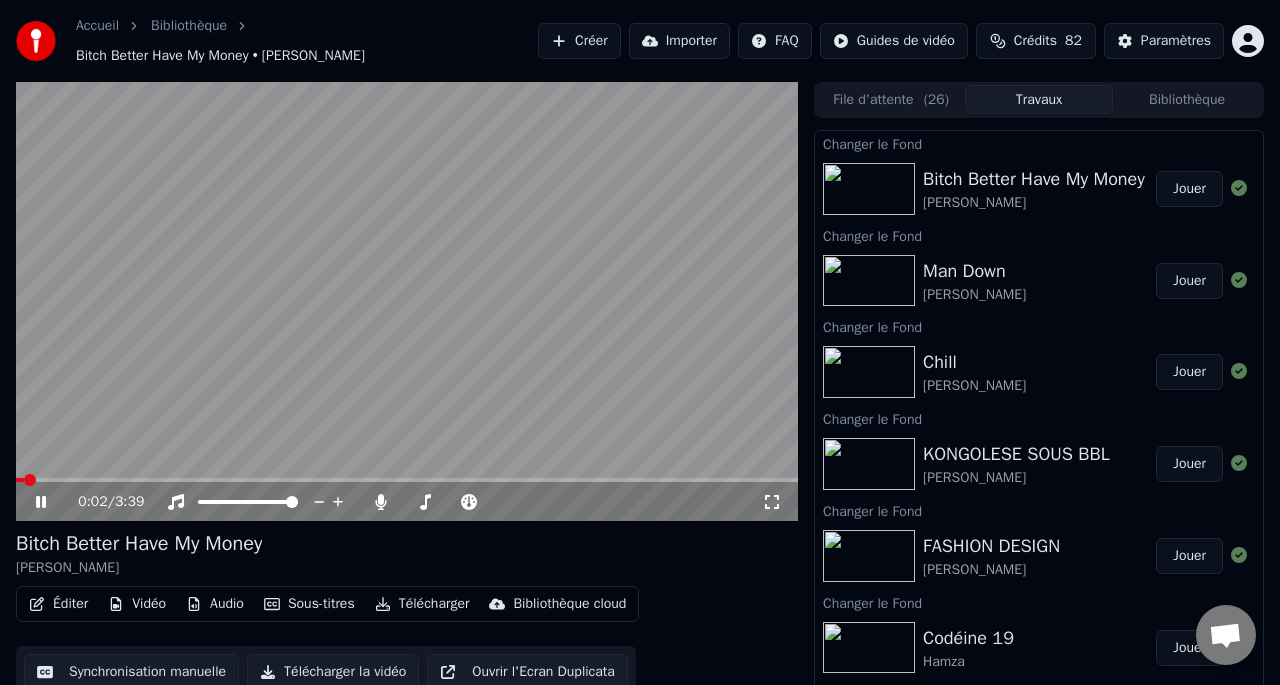 click on "0:02  /  3:39" at bounding box center (407, 502) 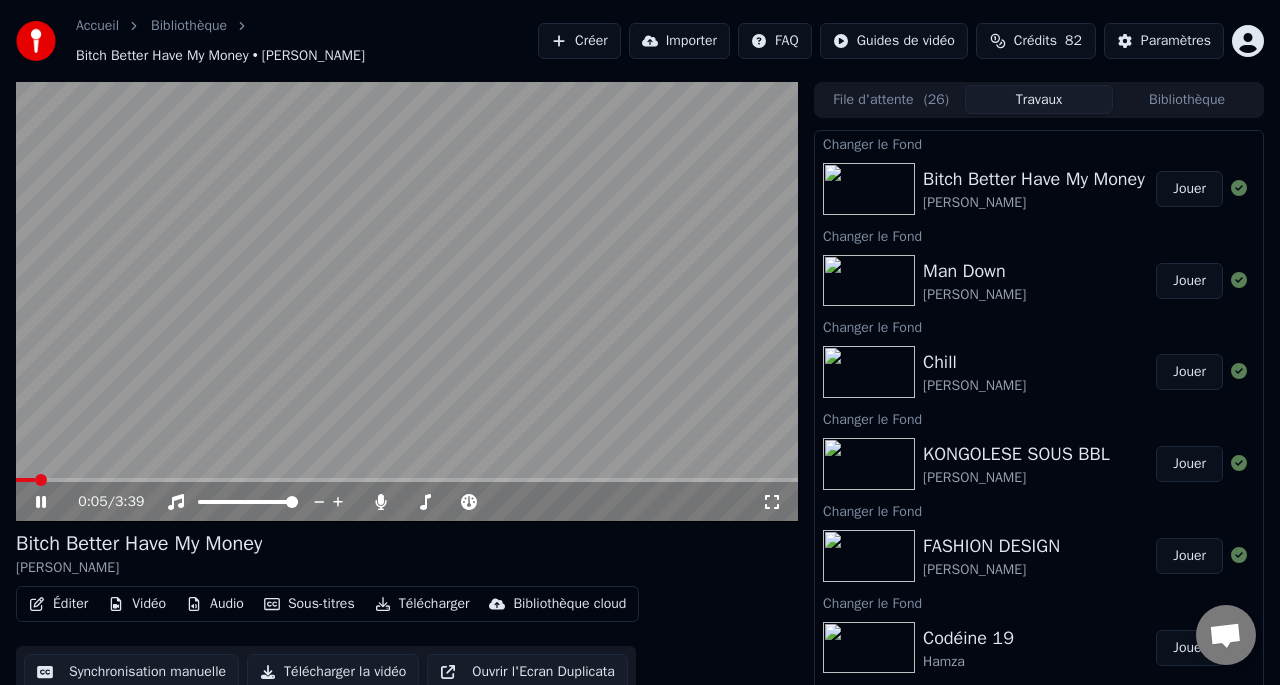click 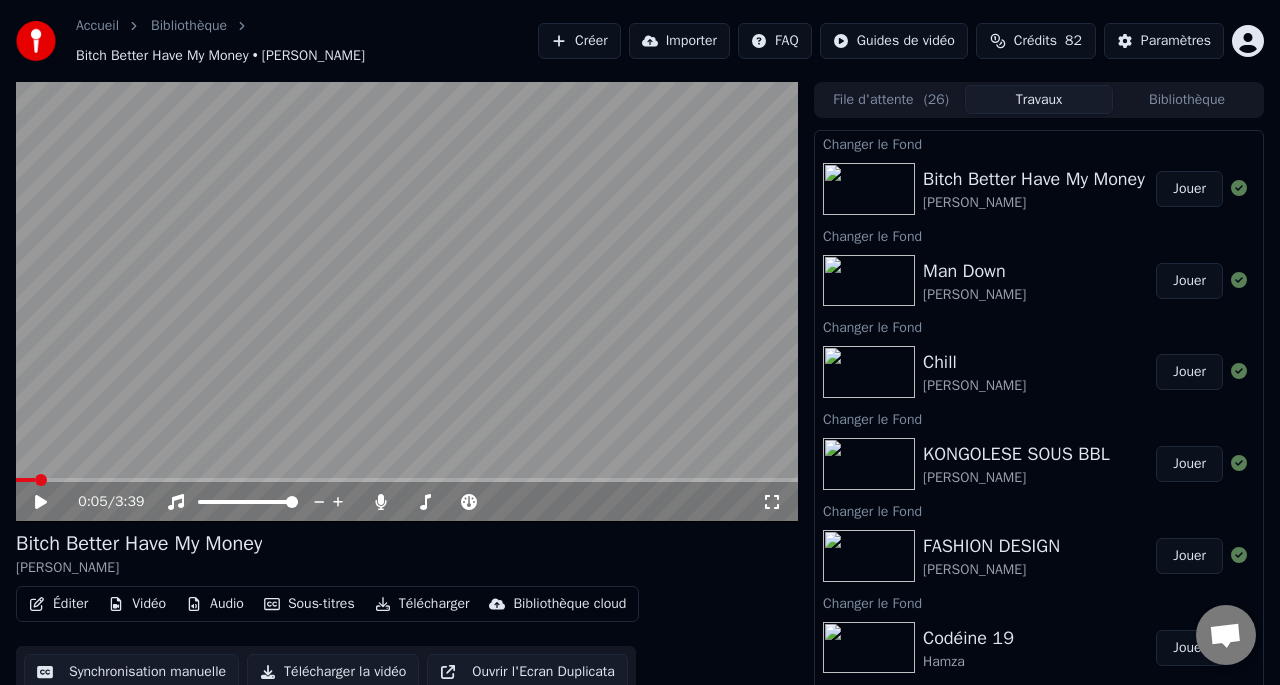 click on "Jouer" at bounding box center [1189, 281] 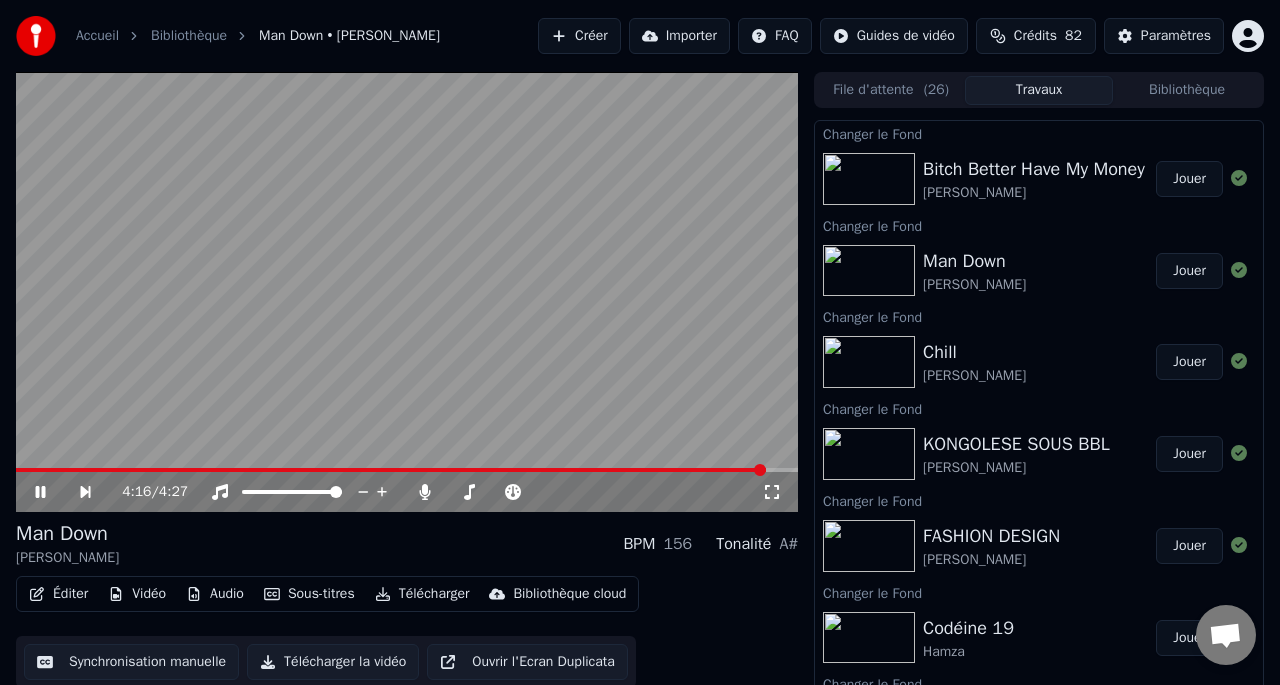 click 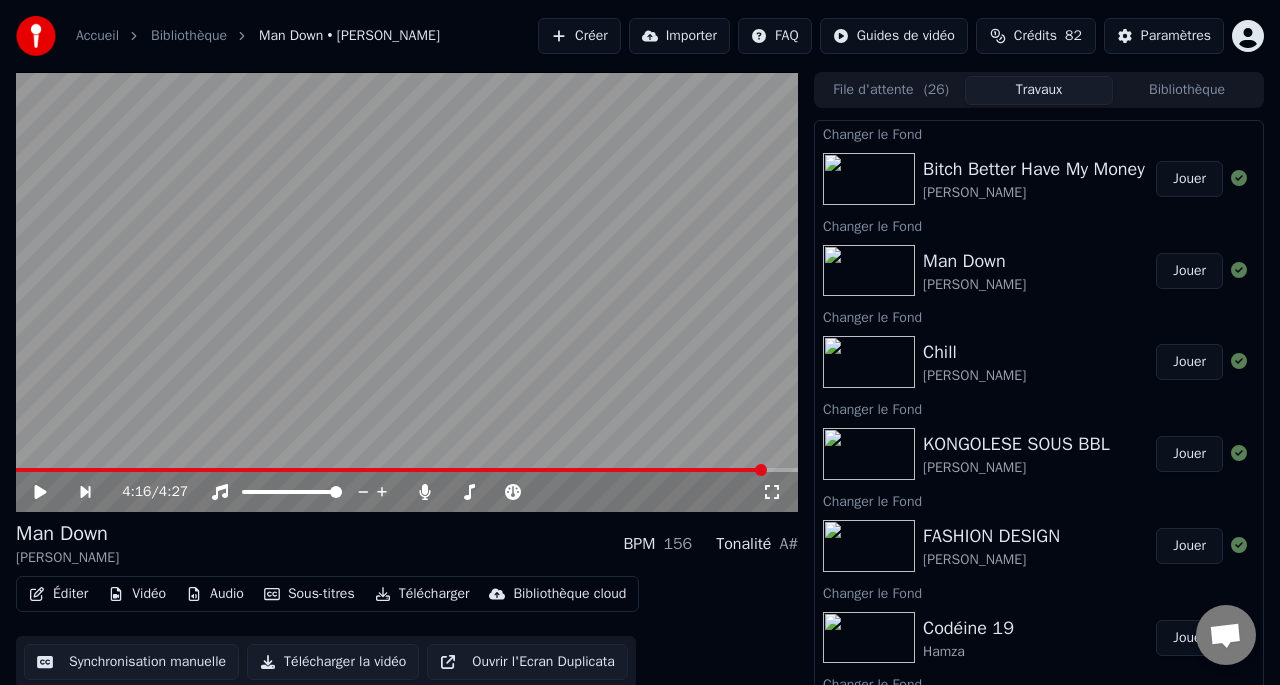 click on "Jouer" at bounding box center (1189, 362) 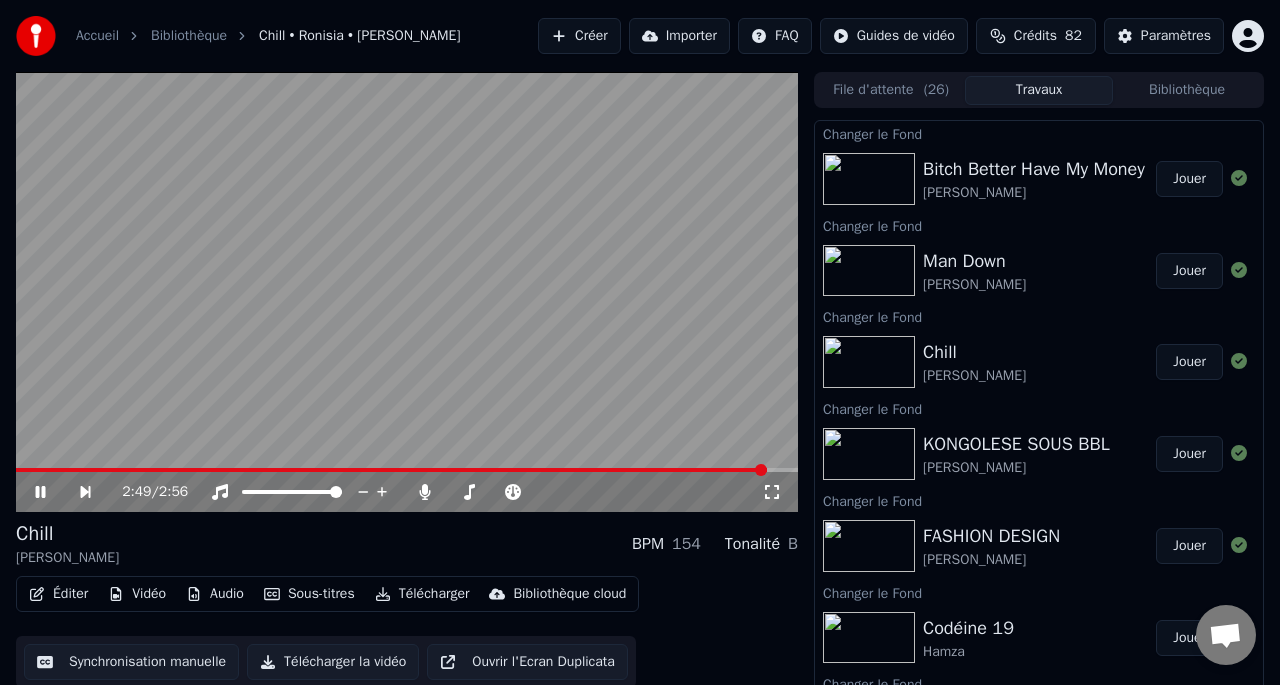 click on "Jouer" at bounding box center (1189, 454) 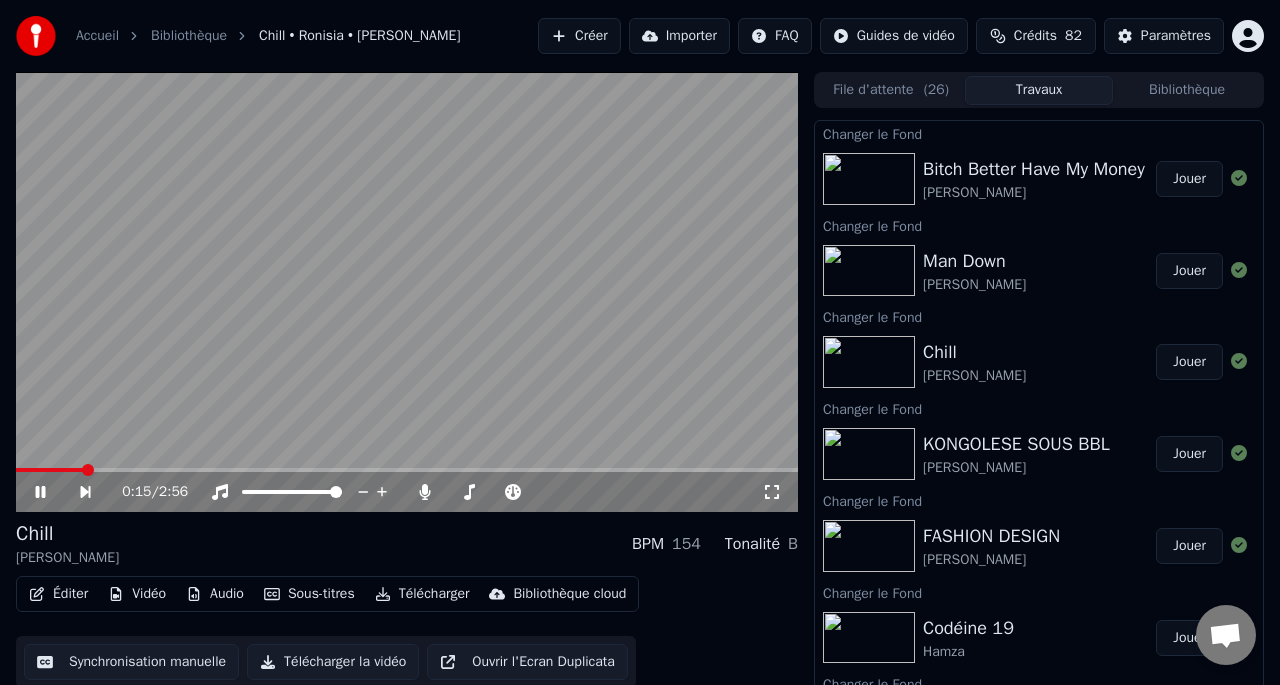 click on "Jouer" at bounding box center [1189, 546] 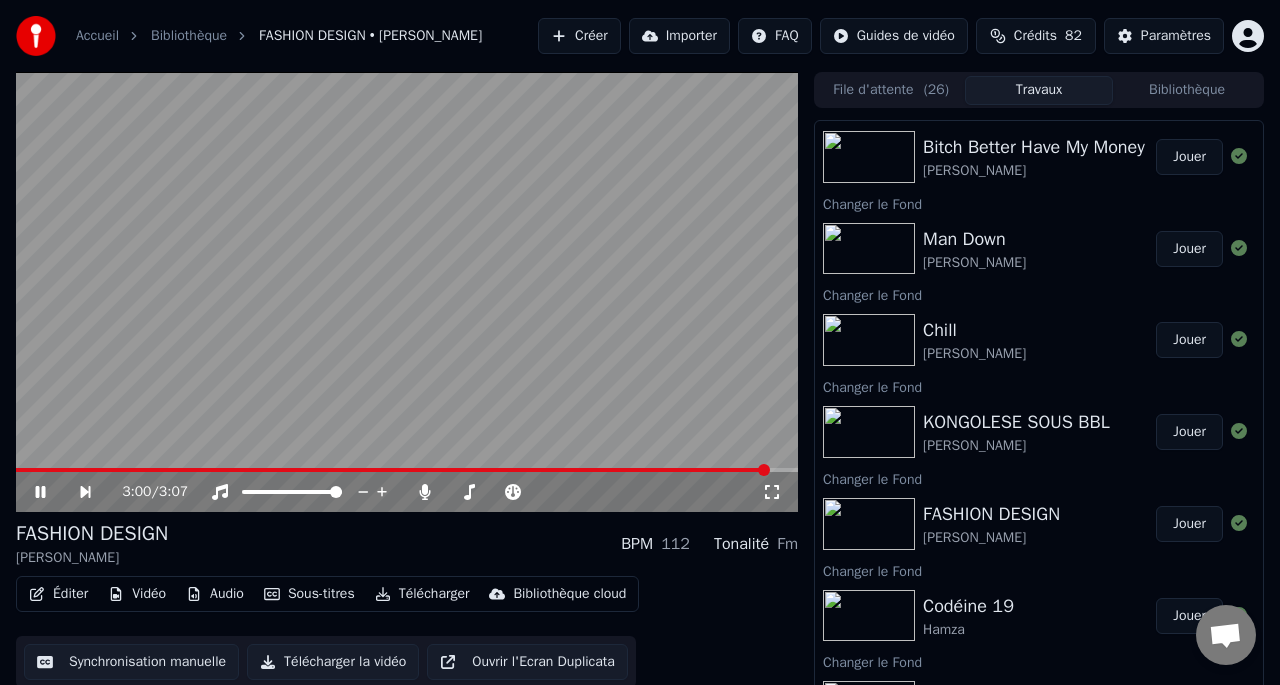 scroll, scrollTop: 184, scrollLeft: 0, axis: vertical 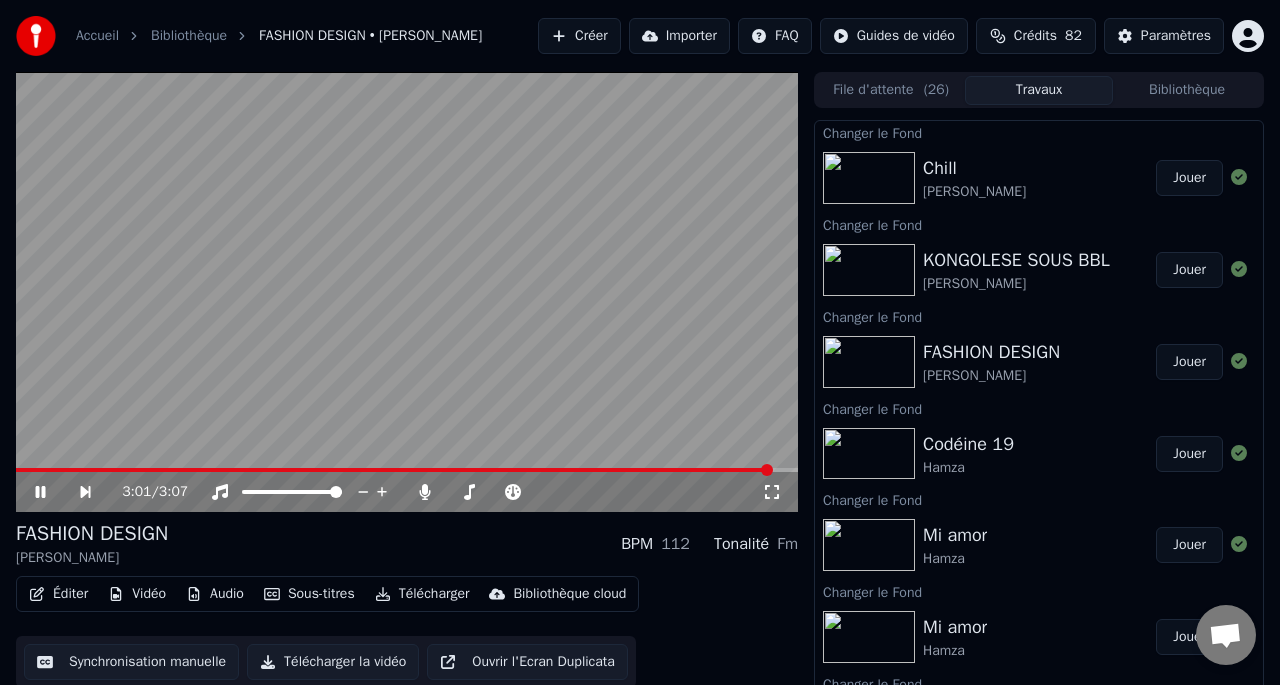 click on "Jouer" at bounding box center [1189, 454] 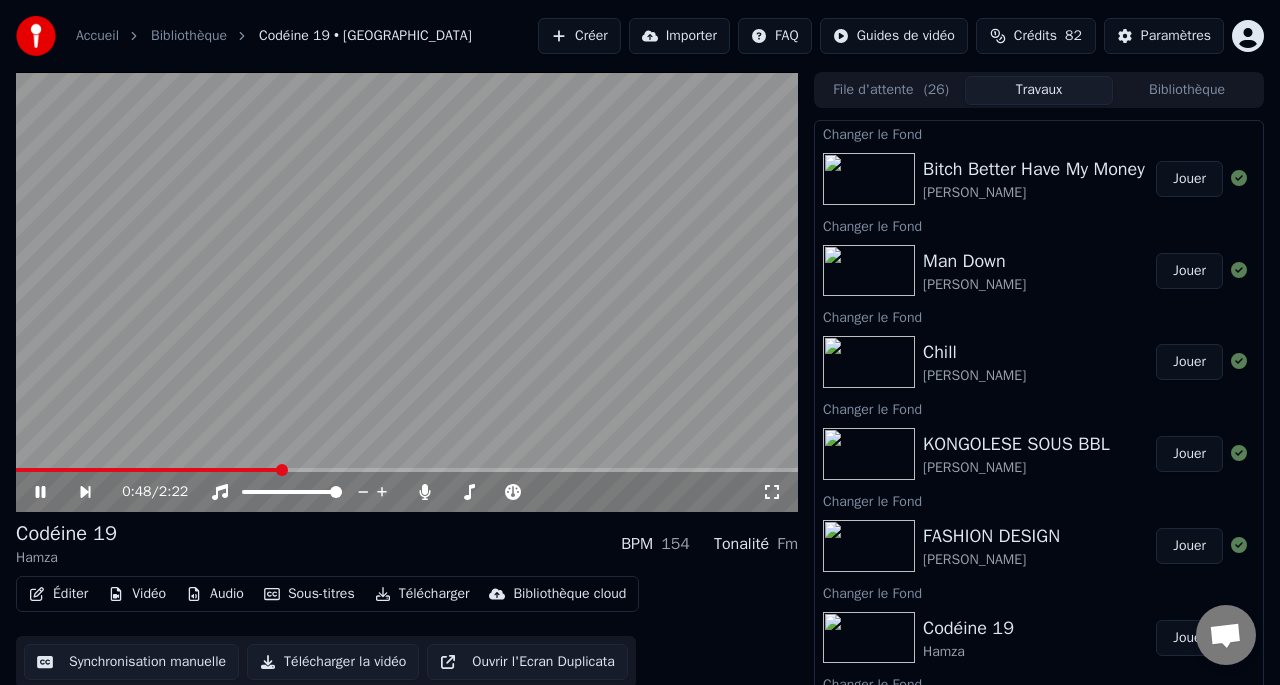 scroll, scrollTop: 0, scrollLeft: 0, axis: both 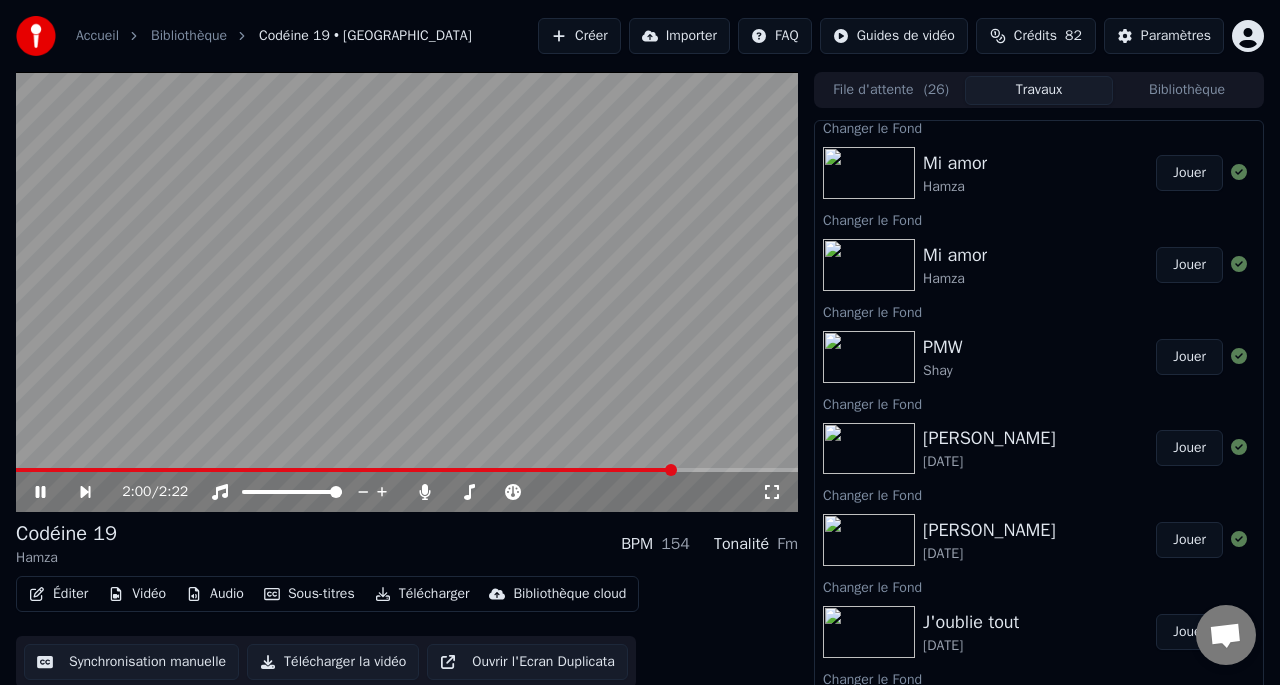 click at bounding box center (407, 470) 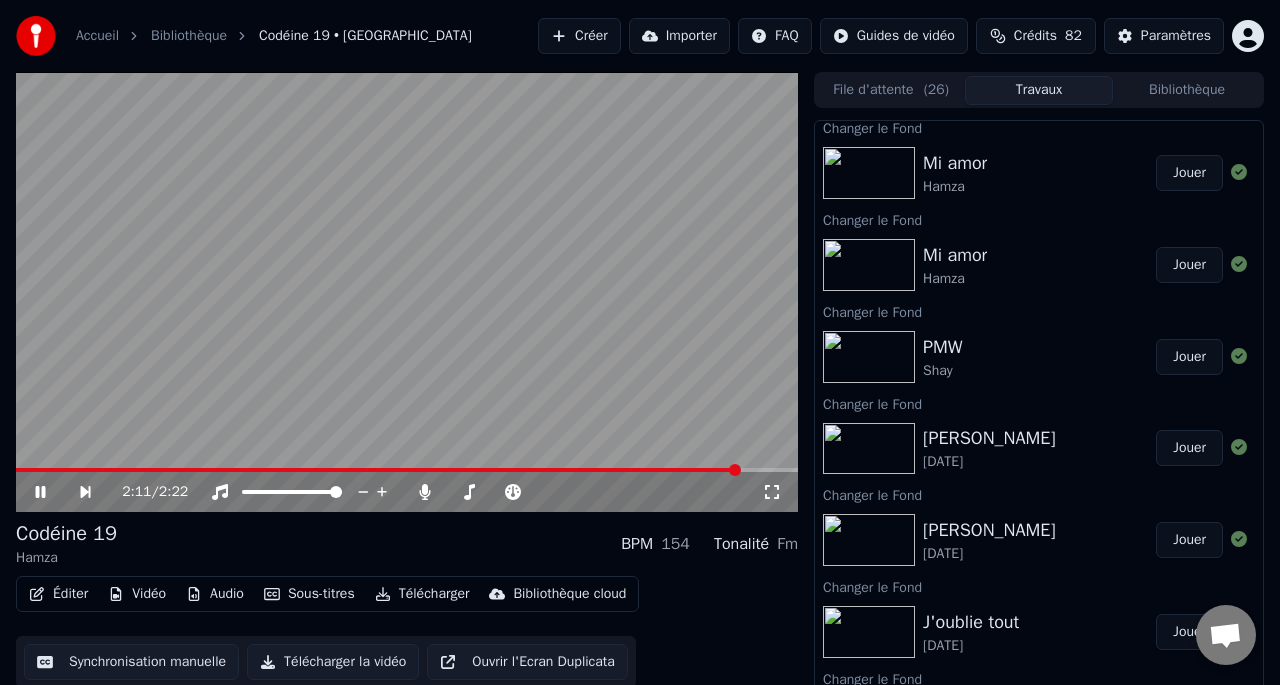 scroll, scrollTop: 514, scrollLeft: 0, axis: vertical 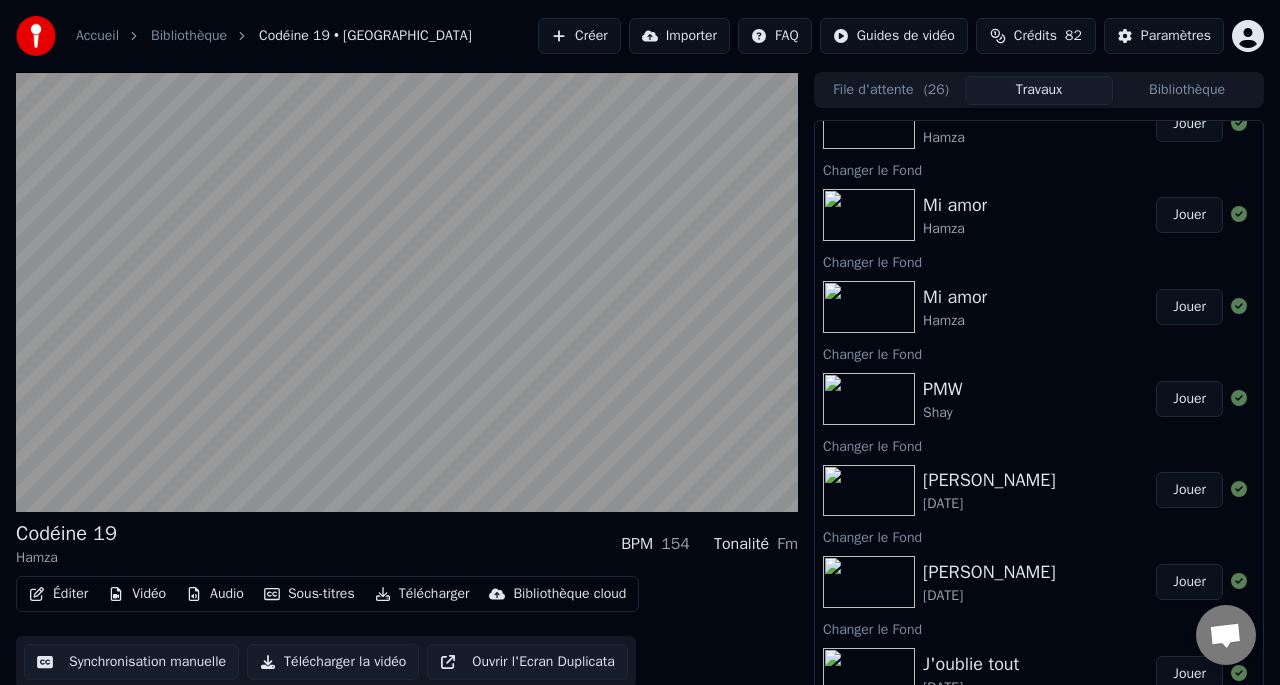 click on "Jouer" at bounding box center [1189, 215] 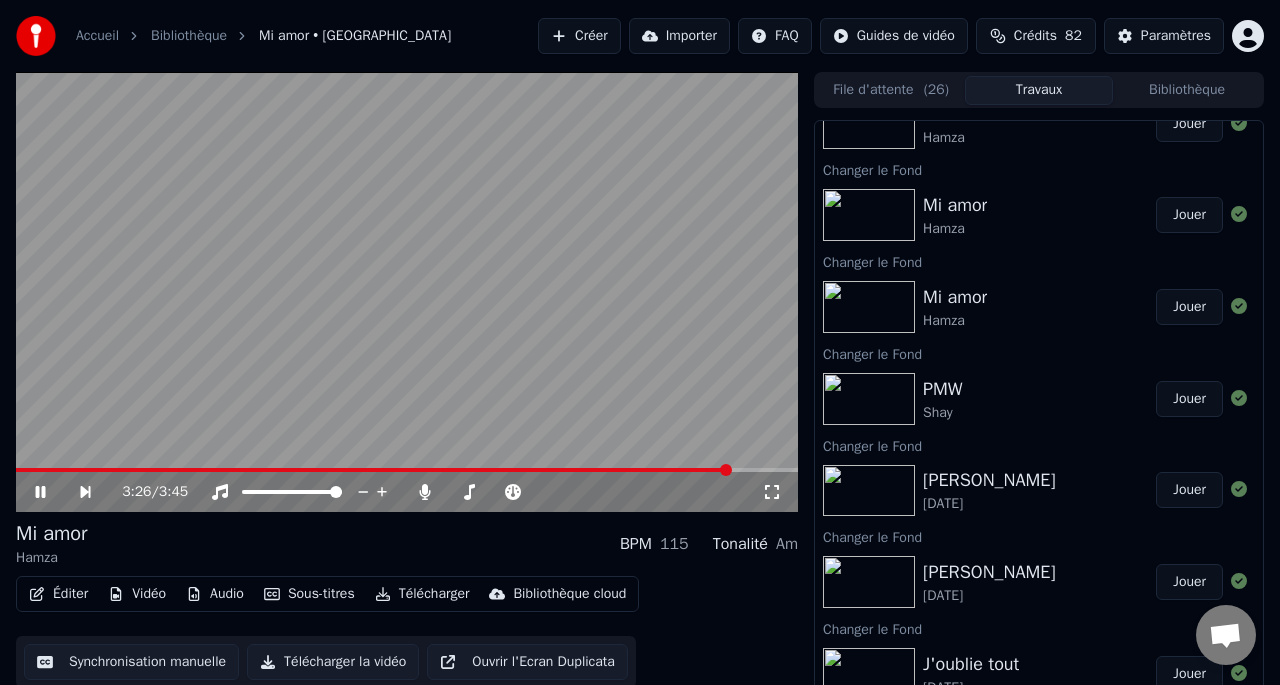 click 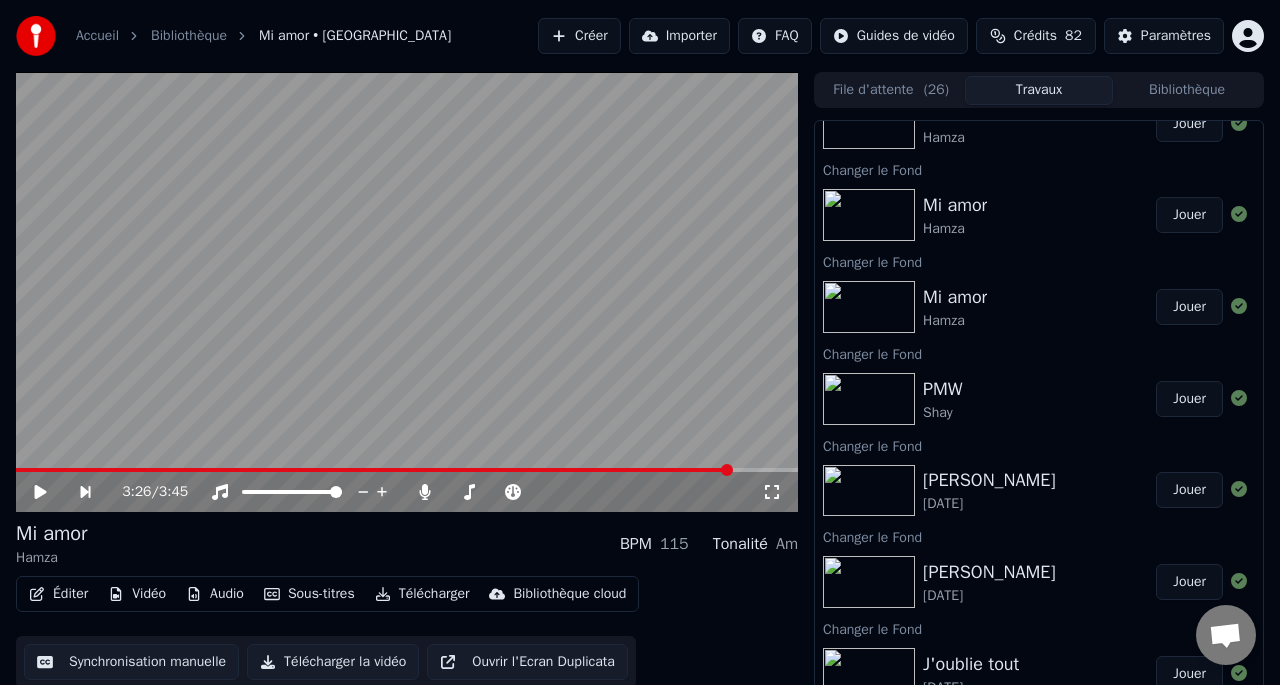 click on "Éditer" at bounding box center [58, 594] 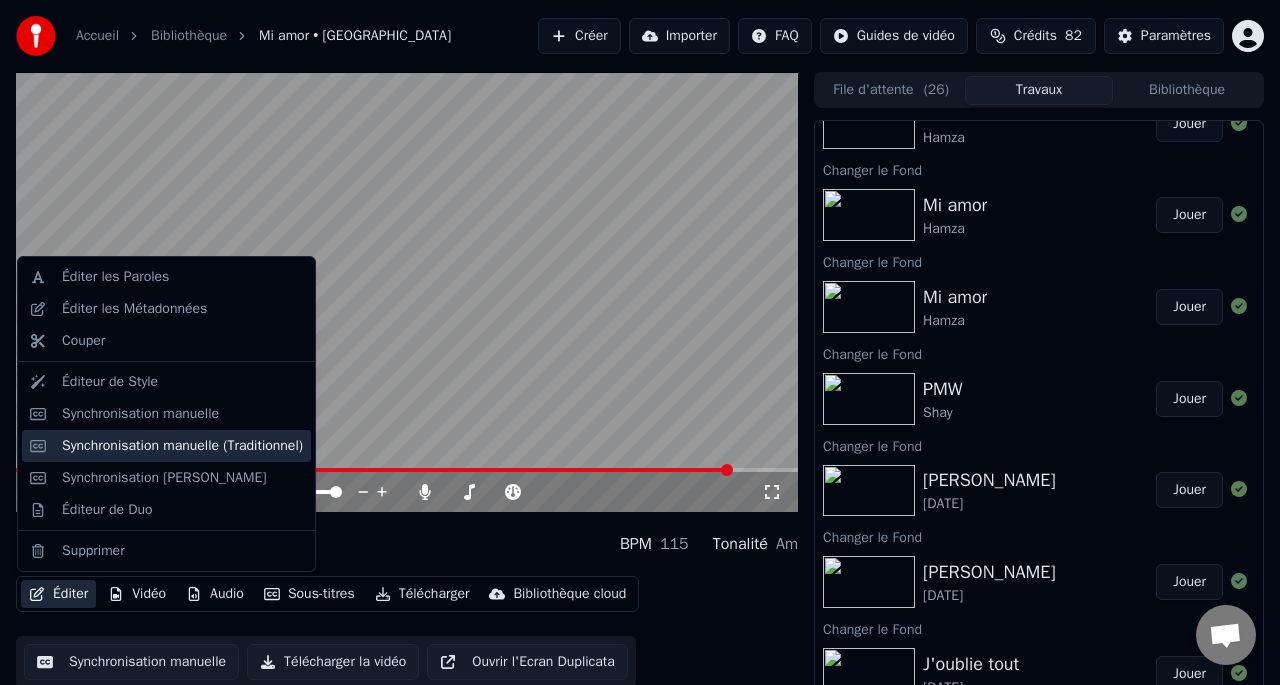 click on "Synchronisation manuelle (Traditionnel)" at bounding box center [182, 446] 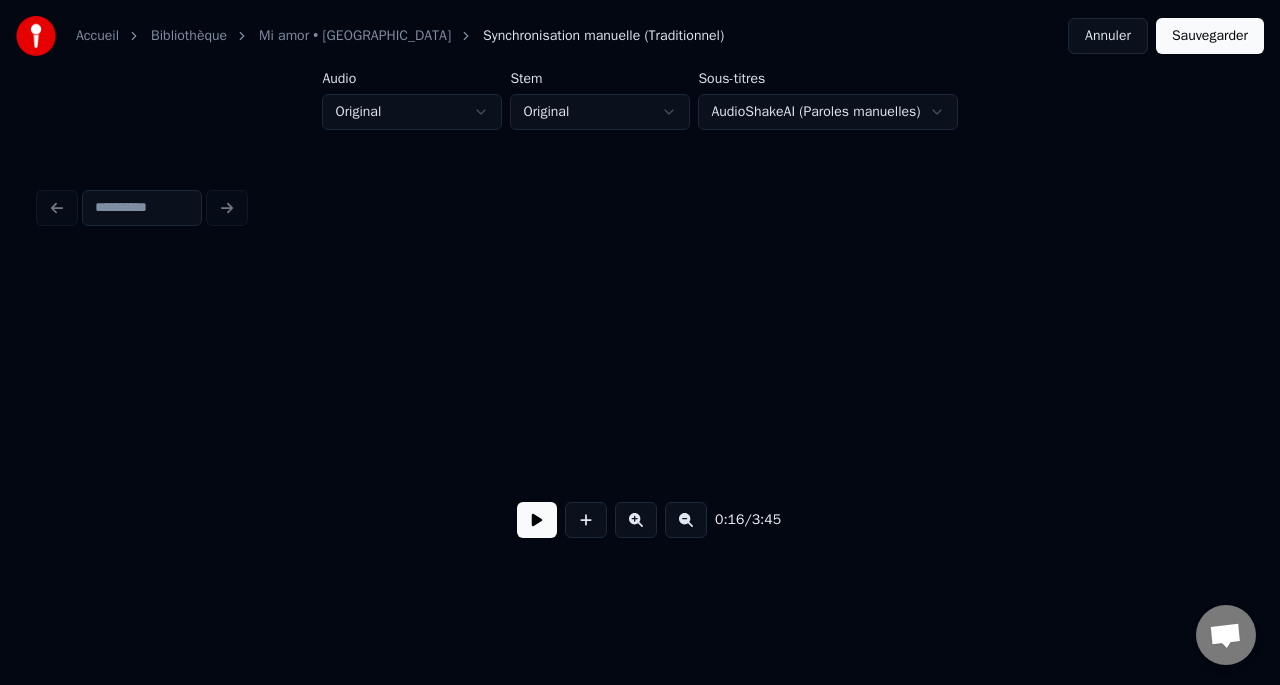 scroll, scrollTop: 0, scrollLeft: 14124, axis: horizontal 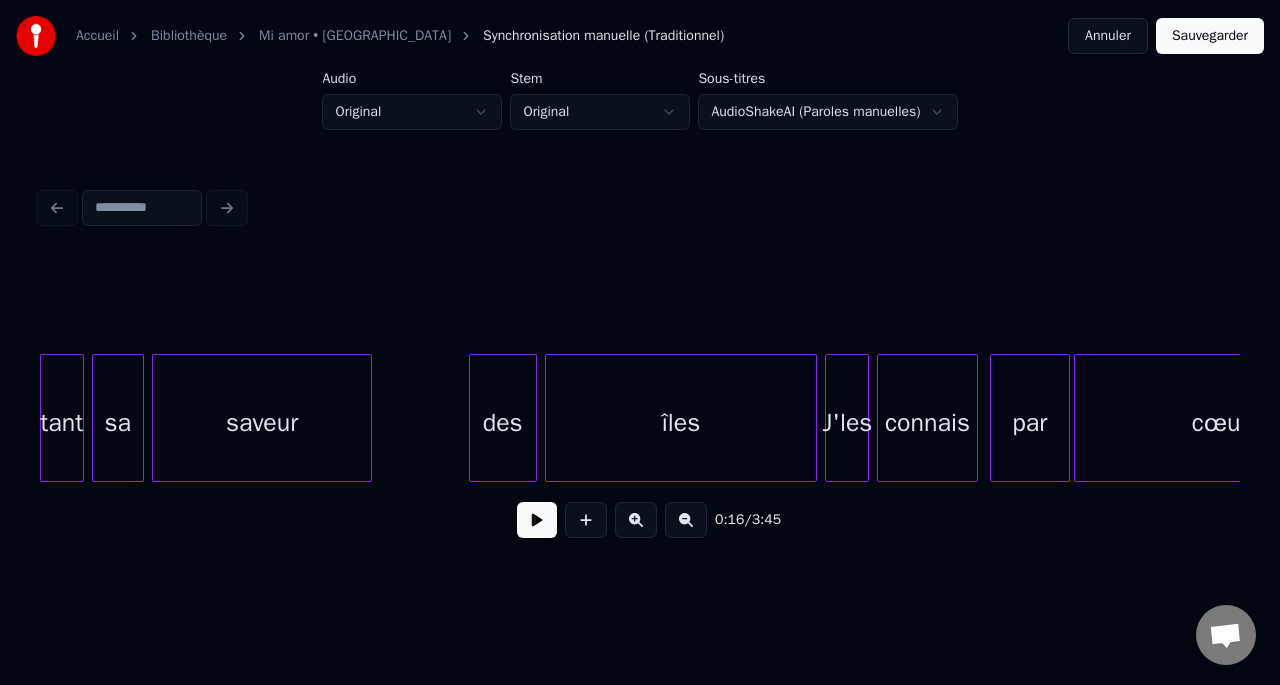 click on "connais" at bounding box center (927, 423) 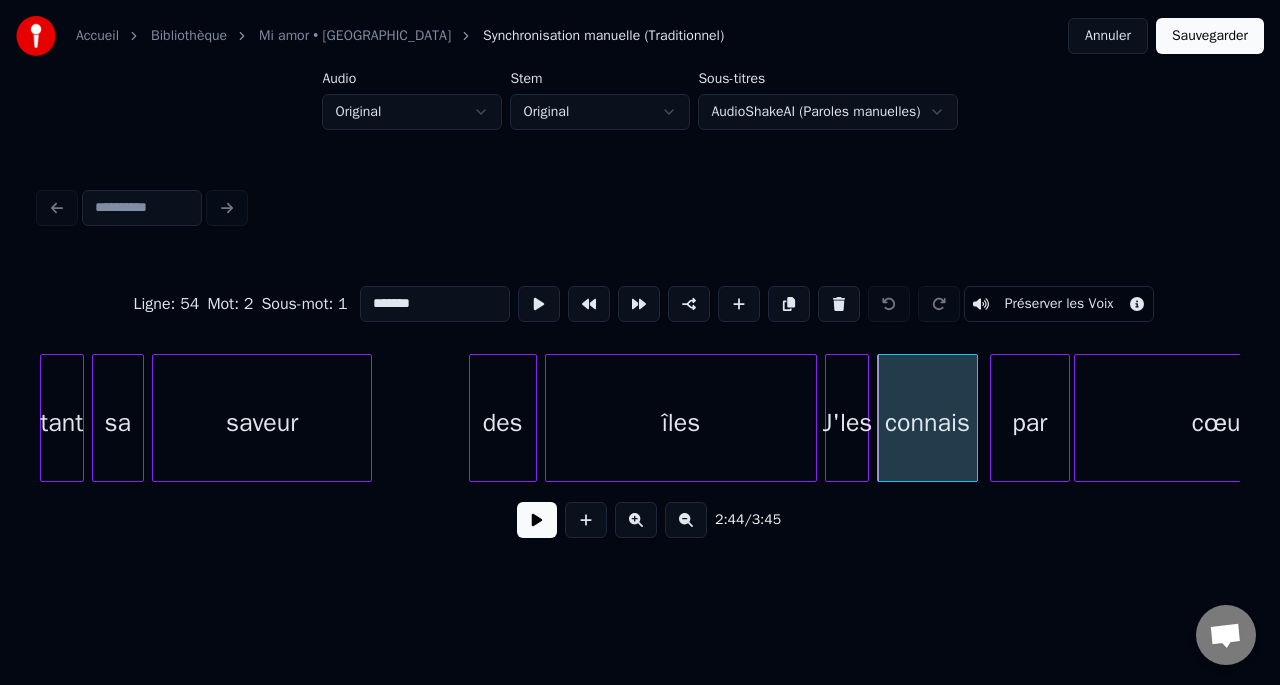 click at bounding box center [537, 520] 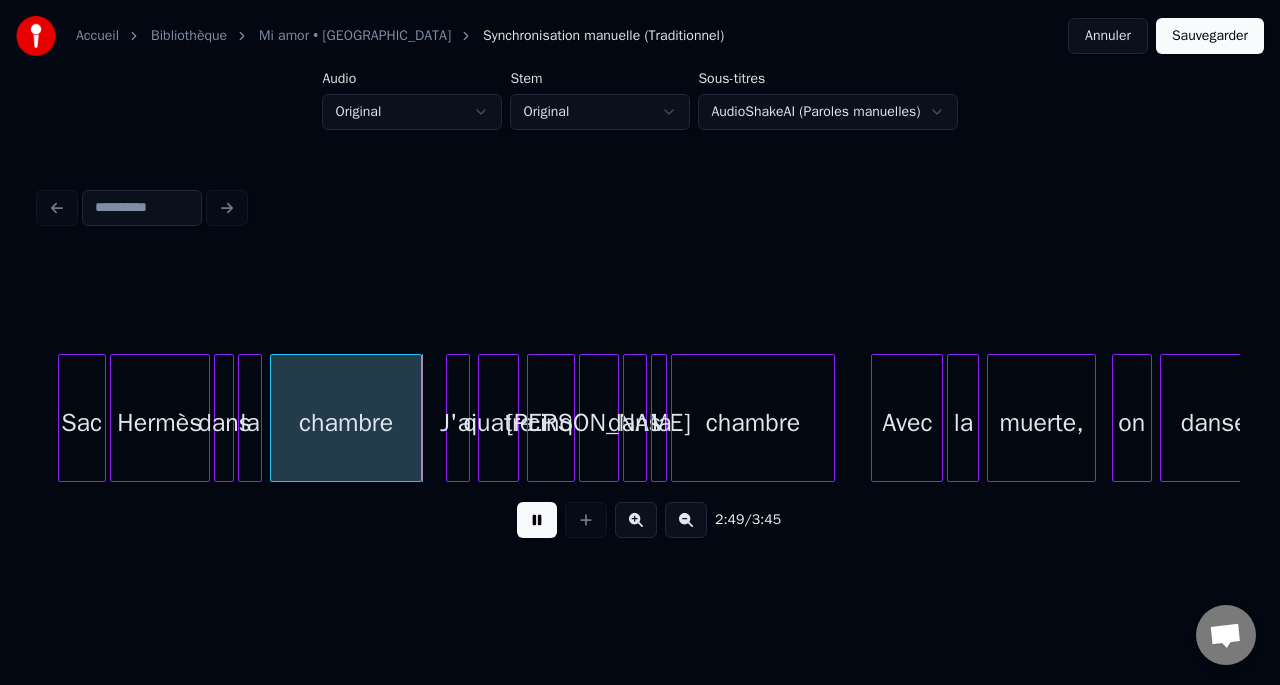 scroll, scrollTop: 0, scrollLeft: 33267, axis: horizontal 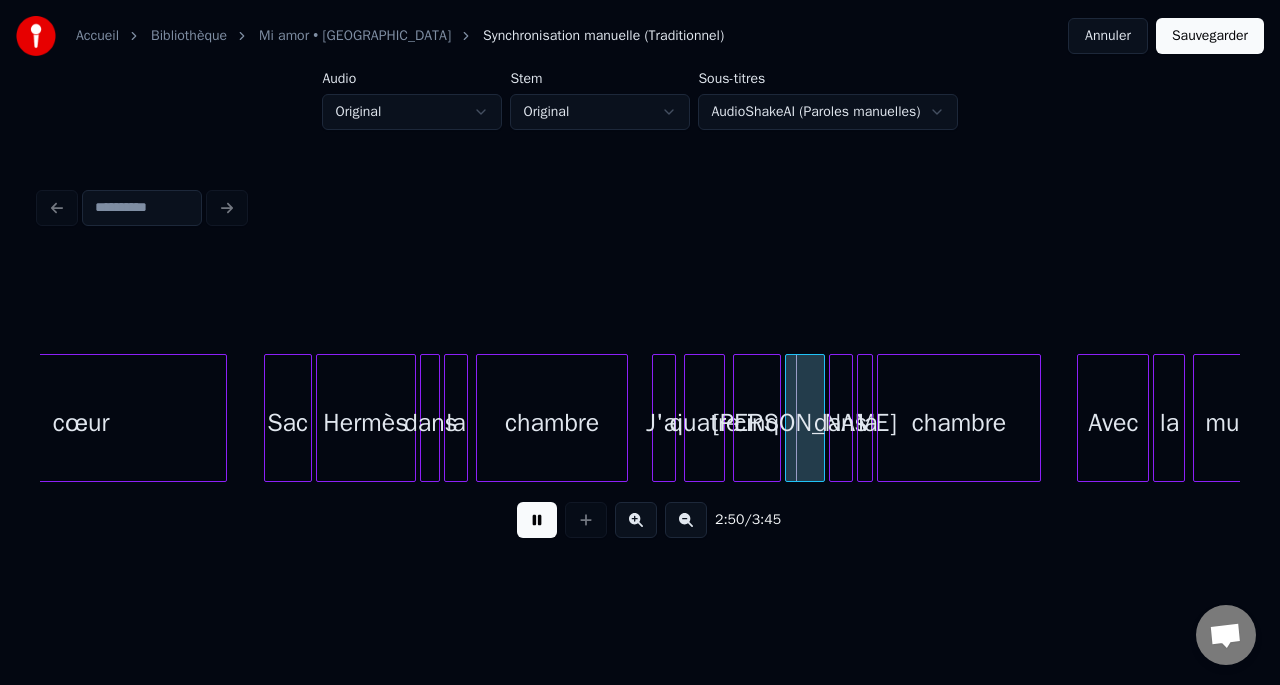 click at bounding box center (537, 520) 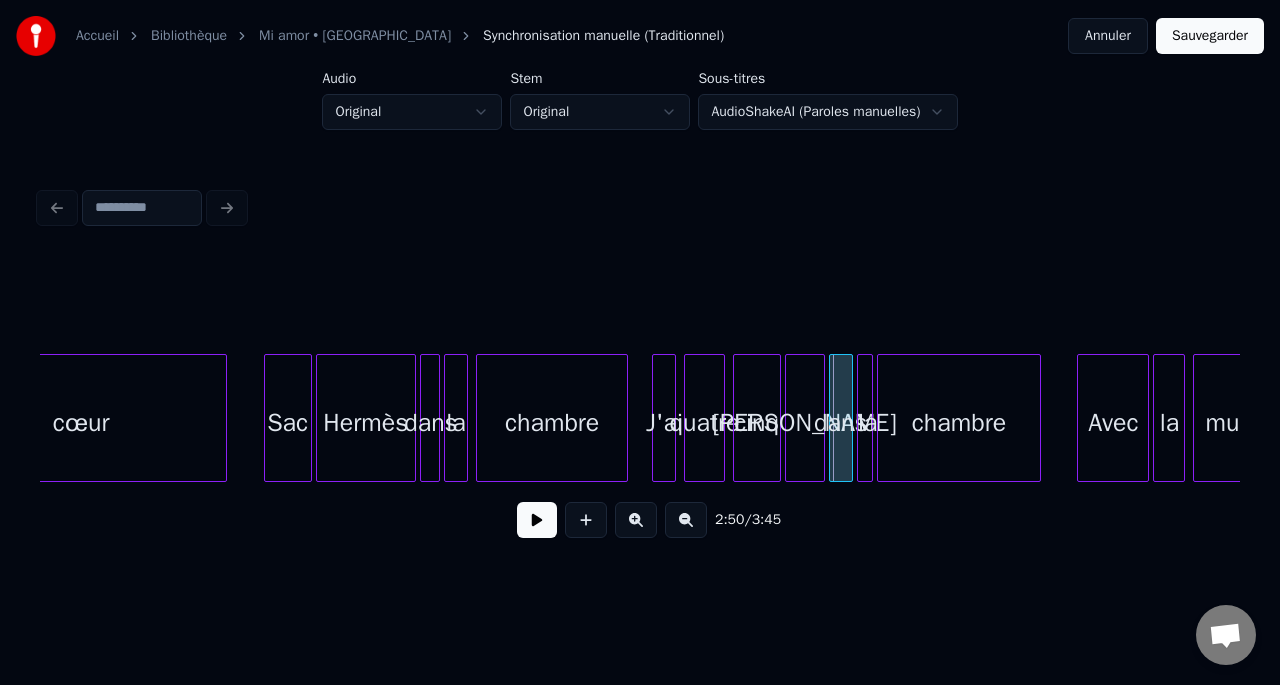 click on "cœur" at bounding box center (81, 423) 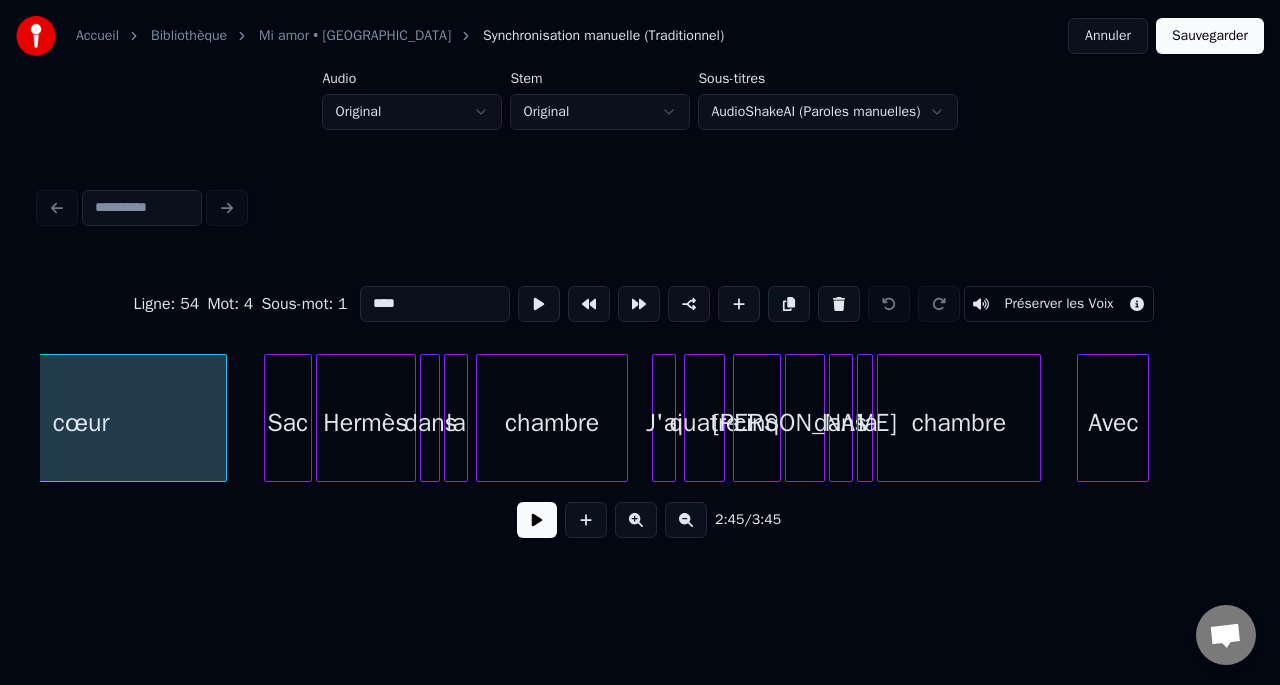 scroll, scrollTop: 0, scrollLeft: 33162, axis: horizontal 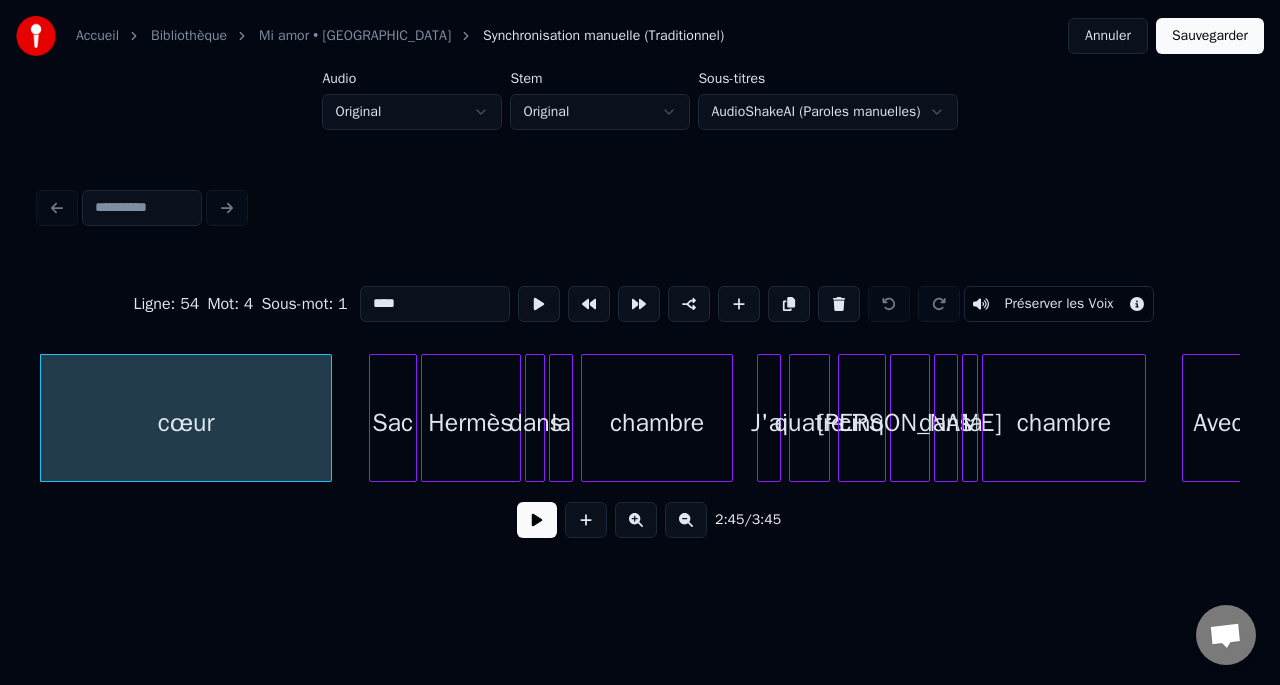 click at bounding box center [537, 520] 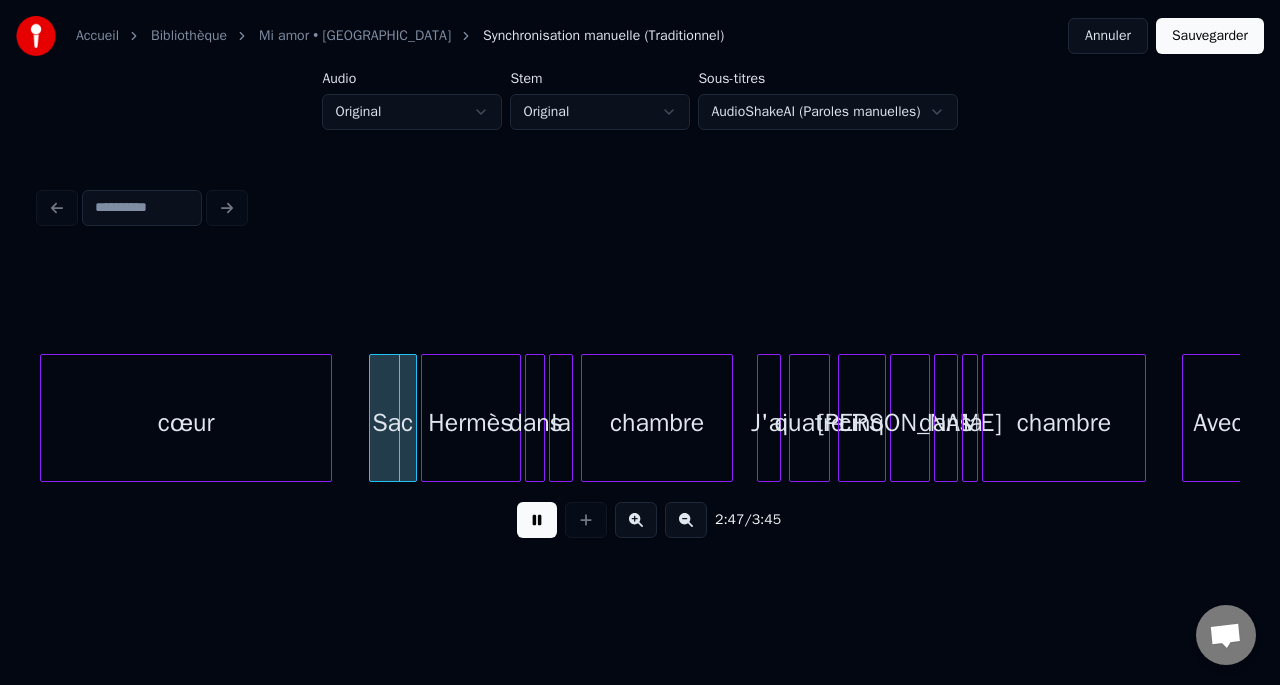 click at bounding box center [537, 520] 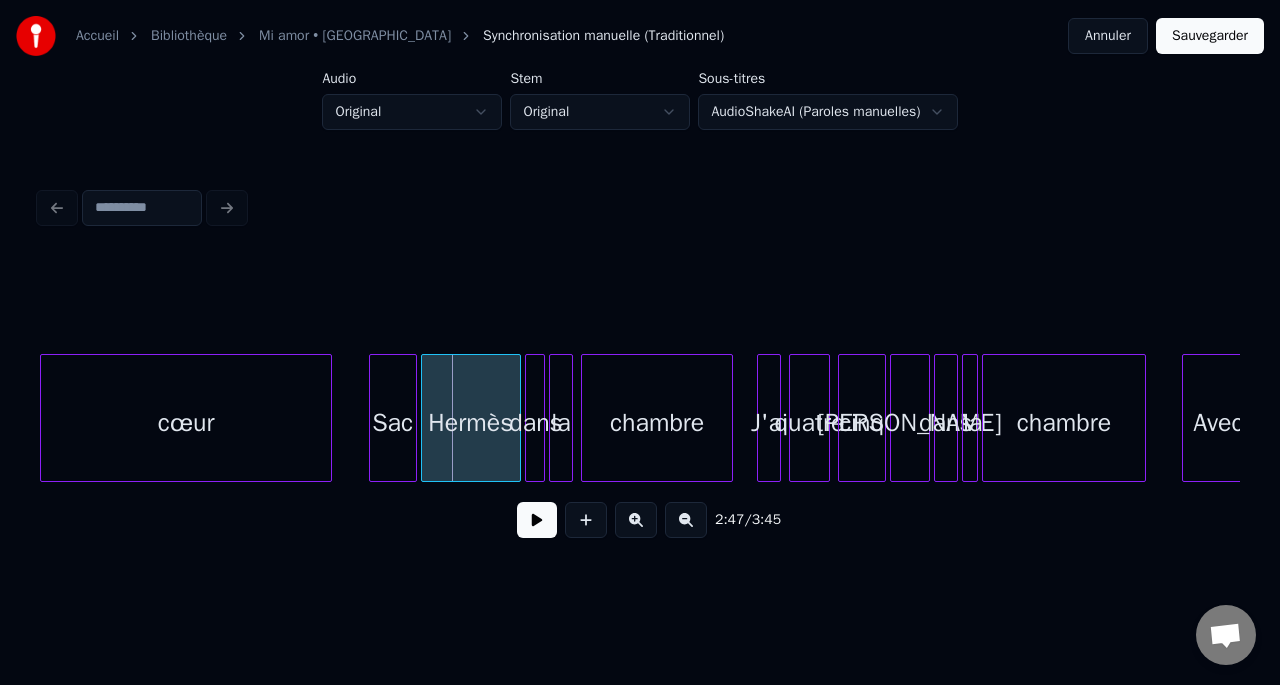 click on "cœur" at bounding box center (186, 423) 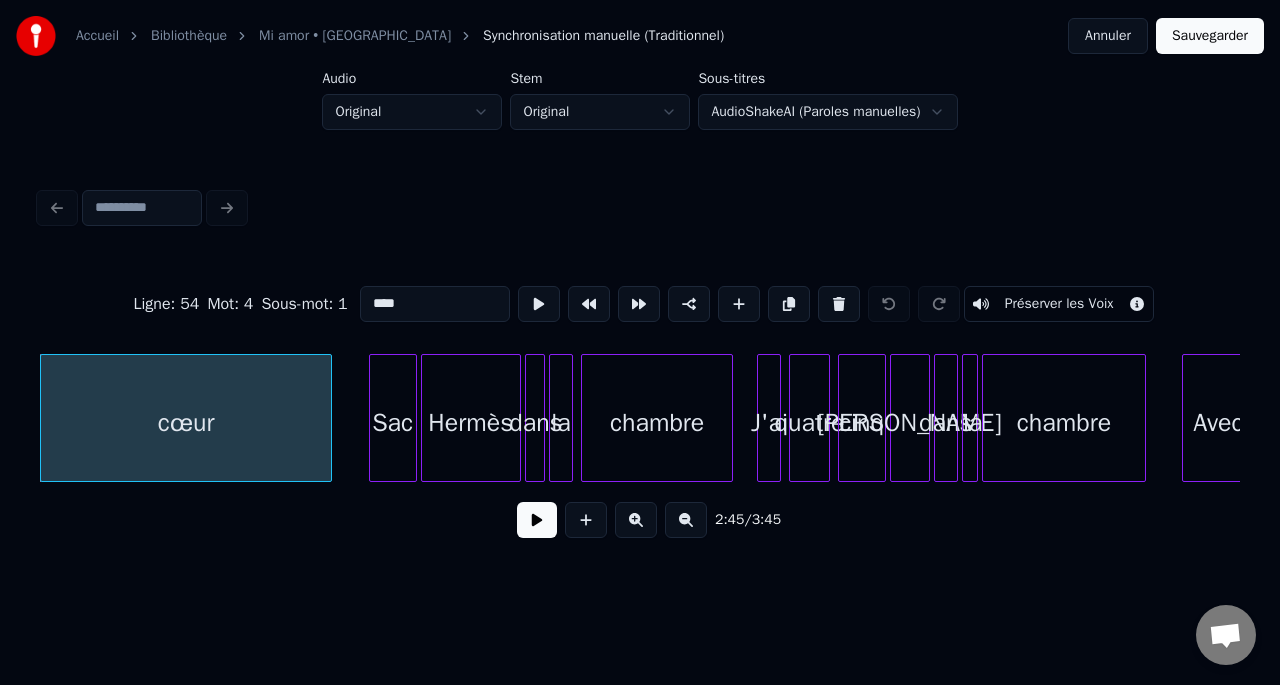 click on "cœur" at bounding box center (186, 423) 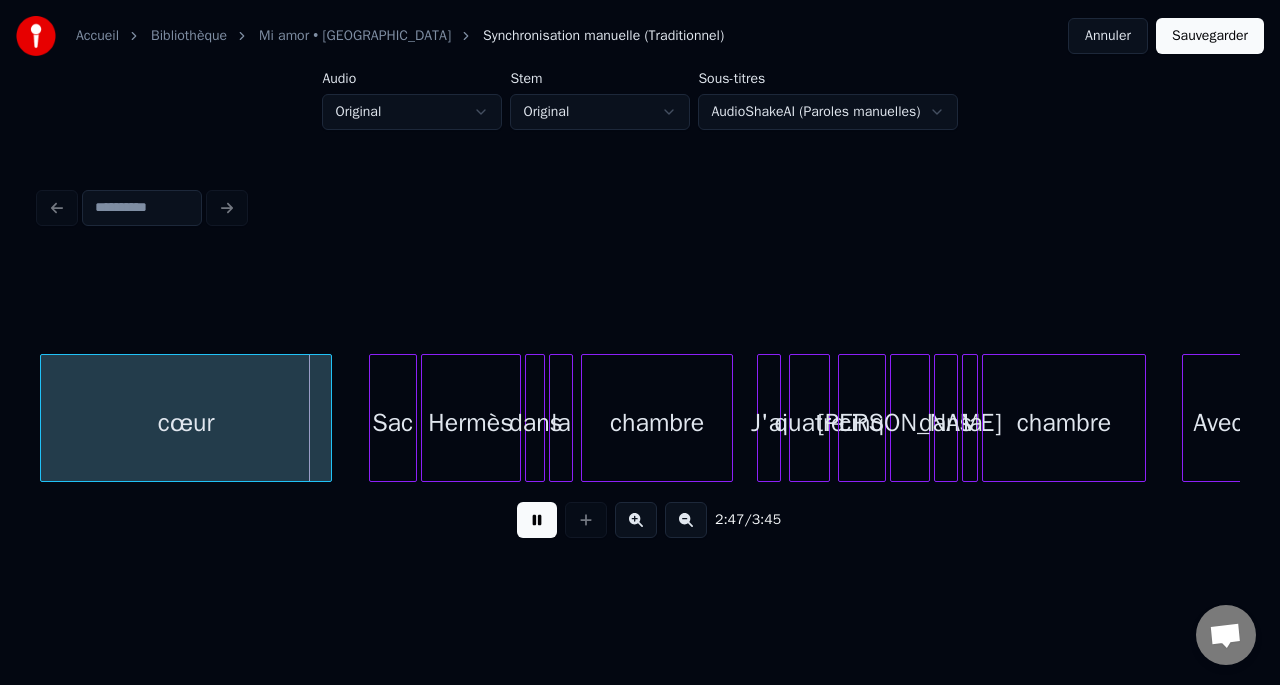 click on "cœur" at bounding box center (186, 423) 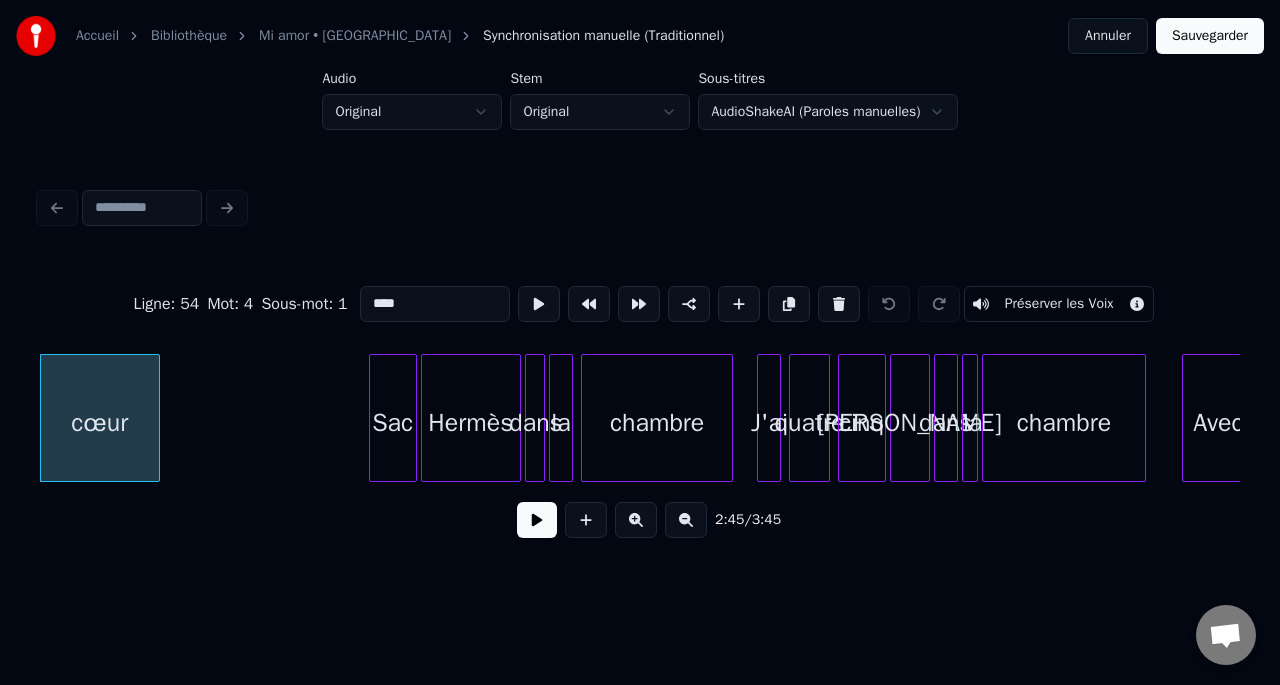 click at bounding box center (156, 418) 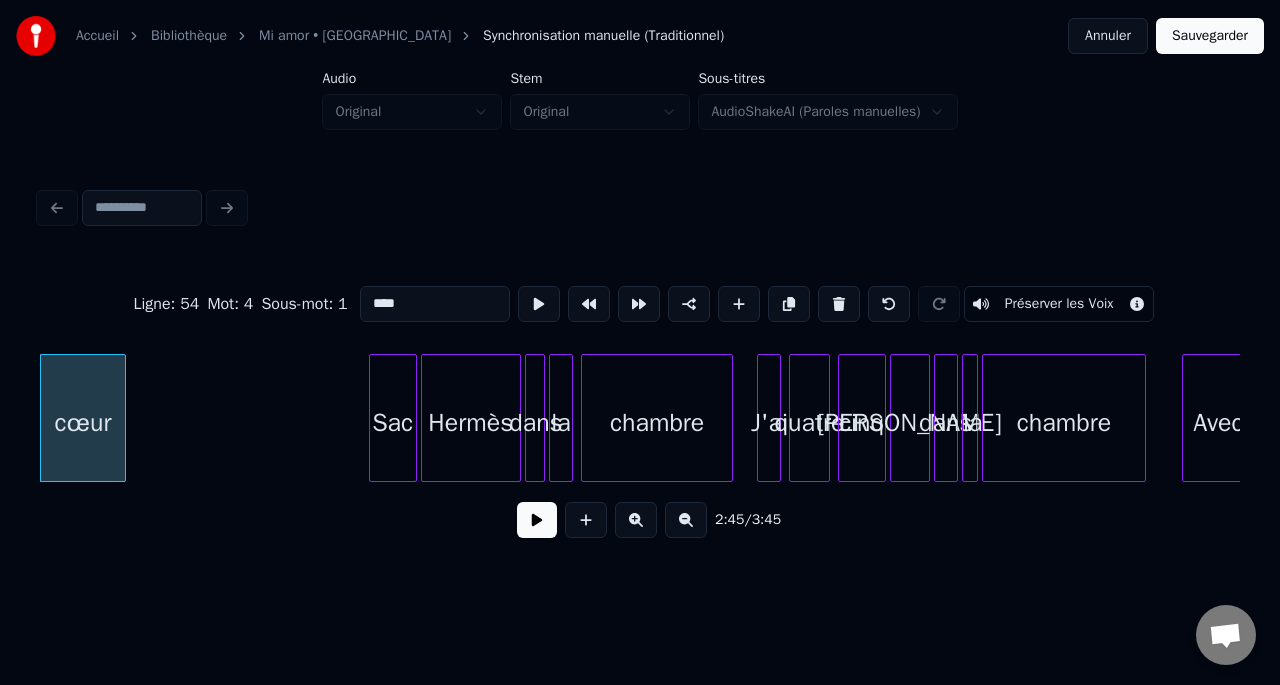 click at bounding box center (122, 418) 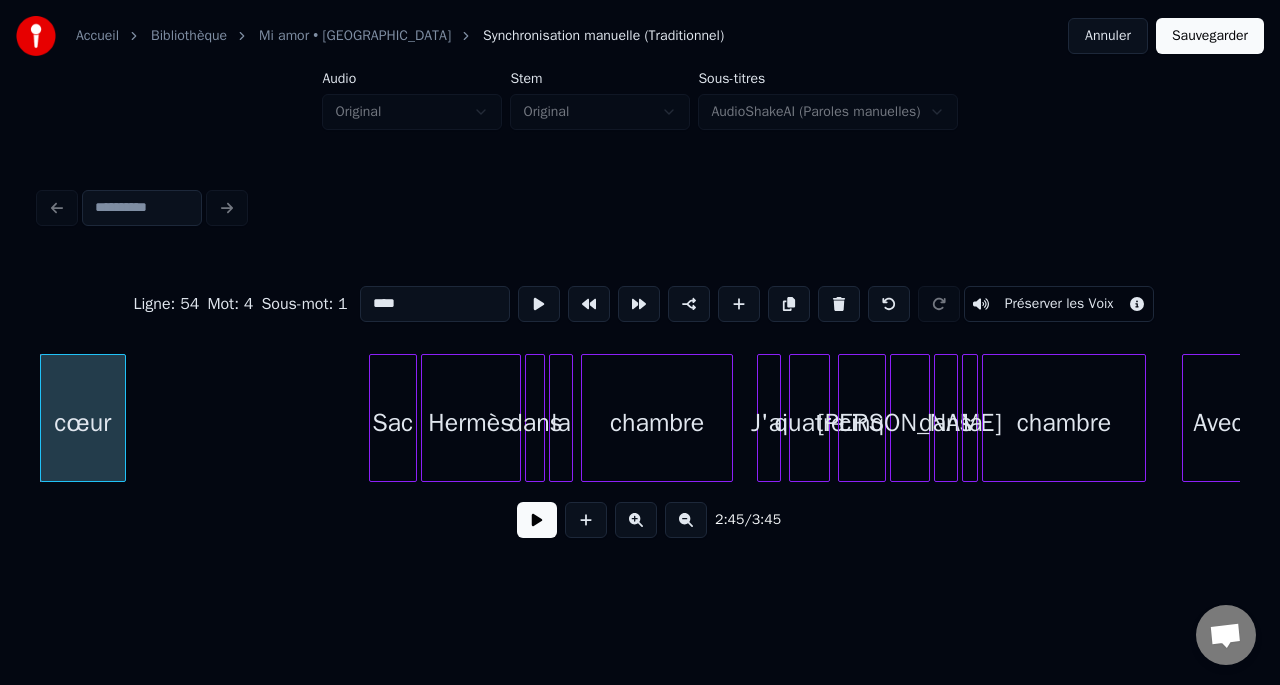 click on "Sac" at bounding box center [393, 423] 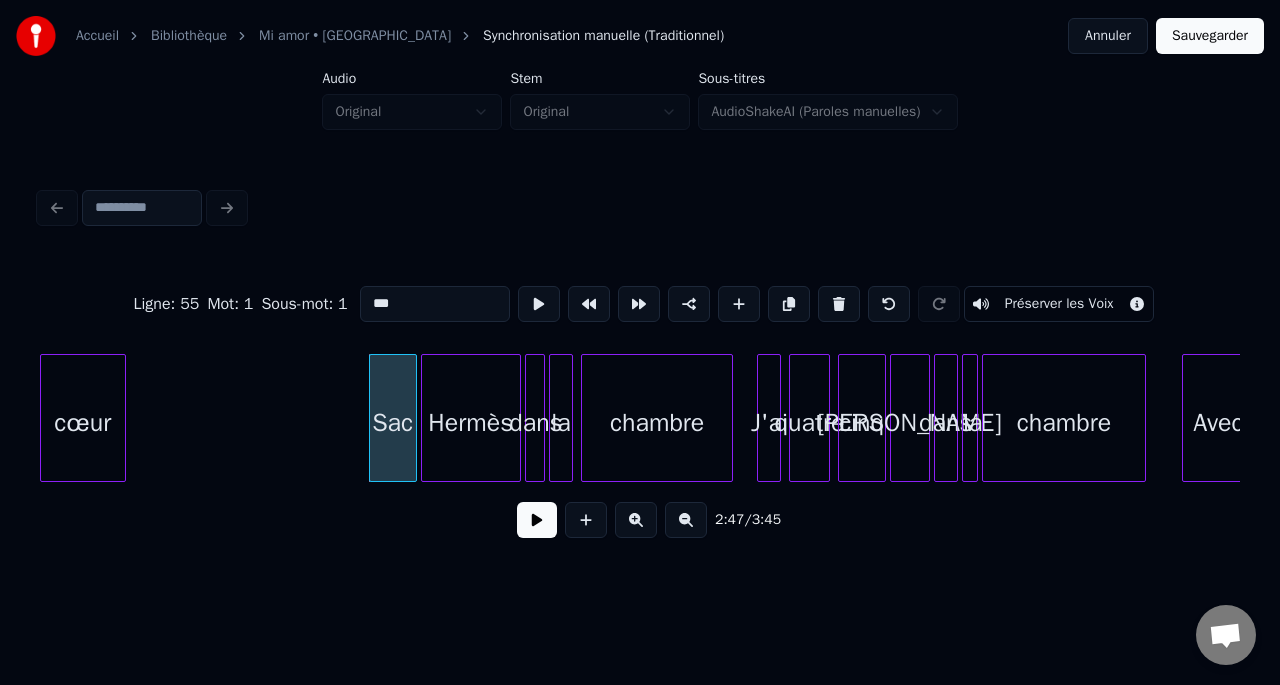 click at bounding box center (537, 520) 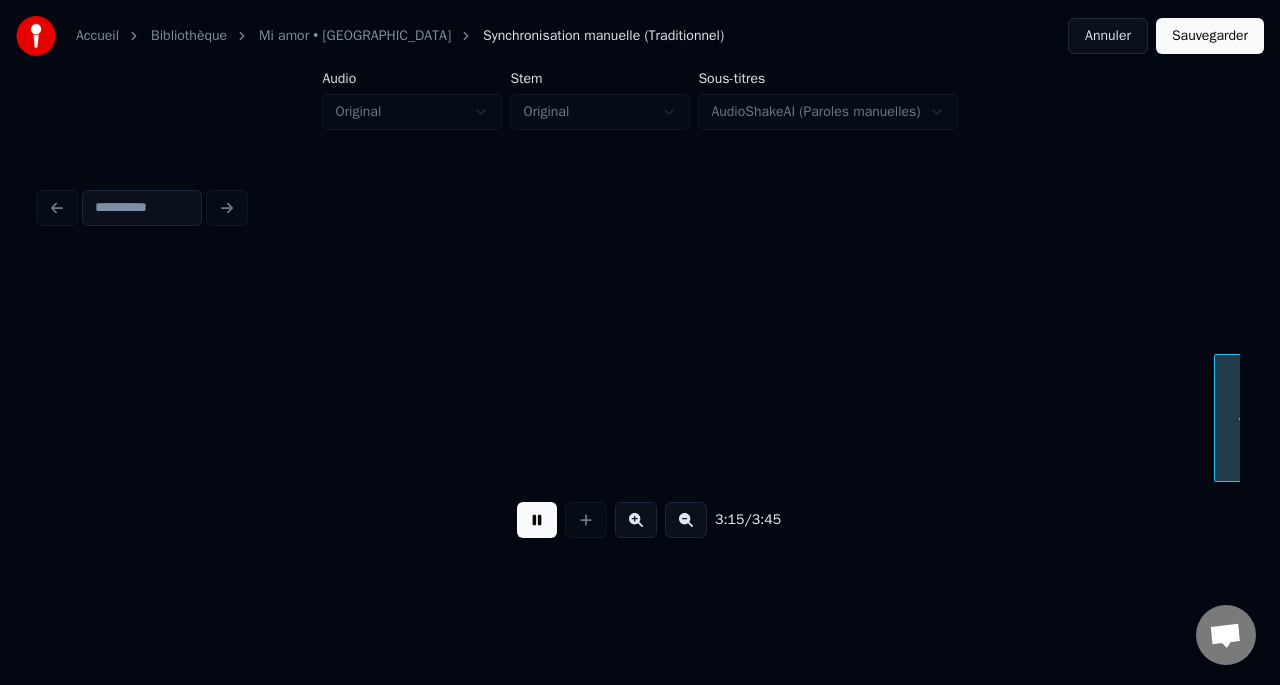 scroll, scrollTop: 0, scrollLeft: 38966, axis: horizontal 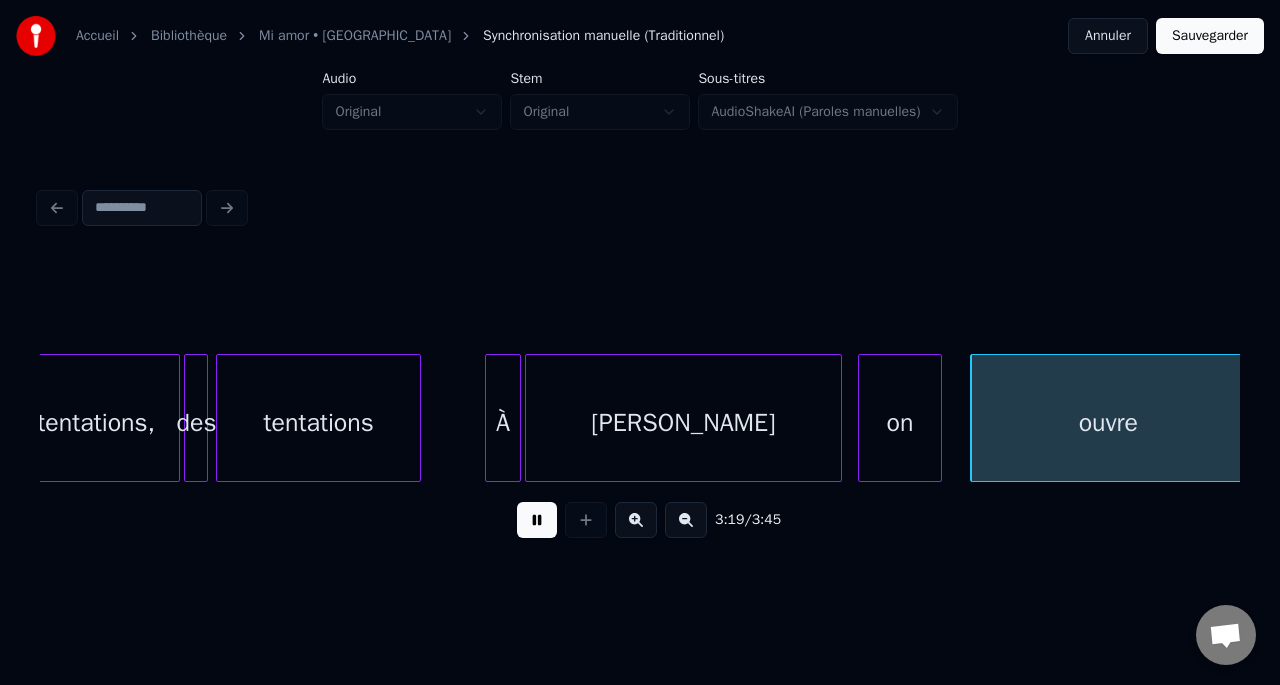 click on "À" at bounding box center (503, 423) 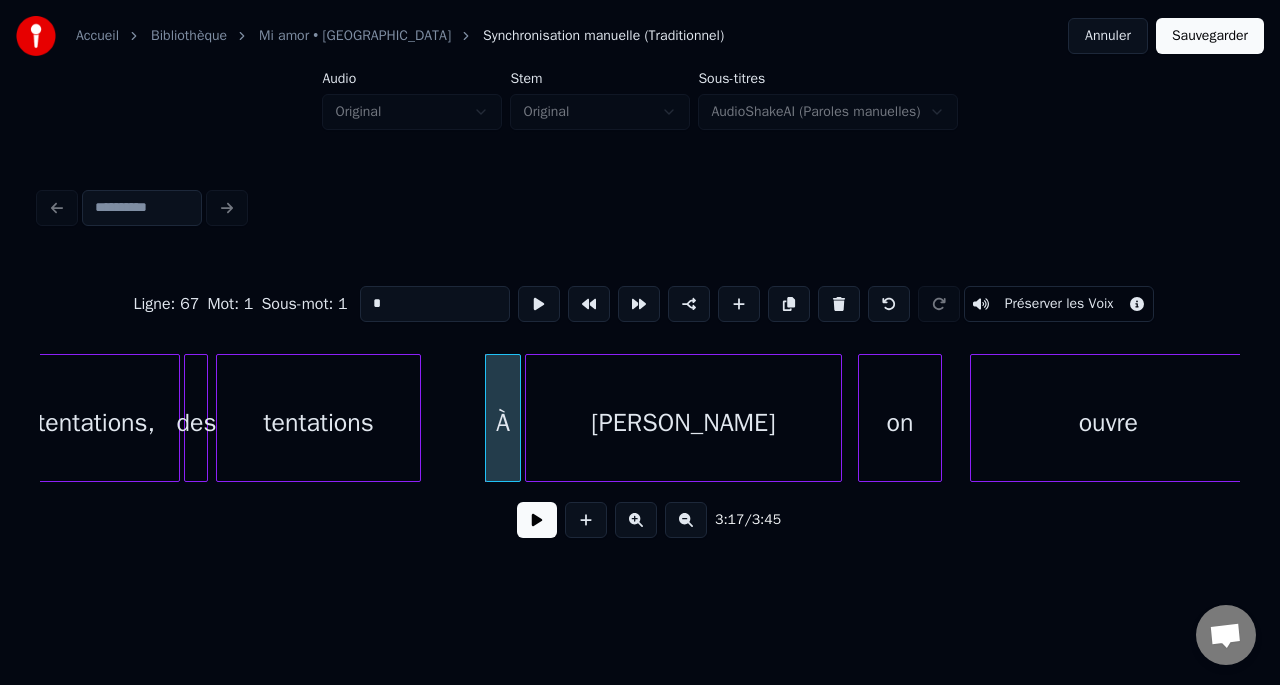 scroll, scrollTop: 0, scrollLeft: 39147, axis: horizontal 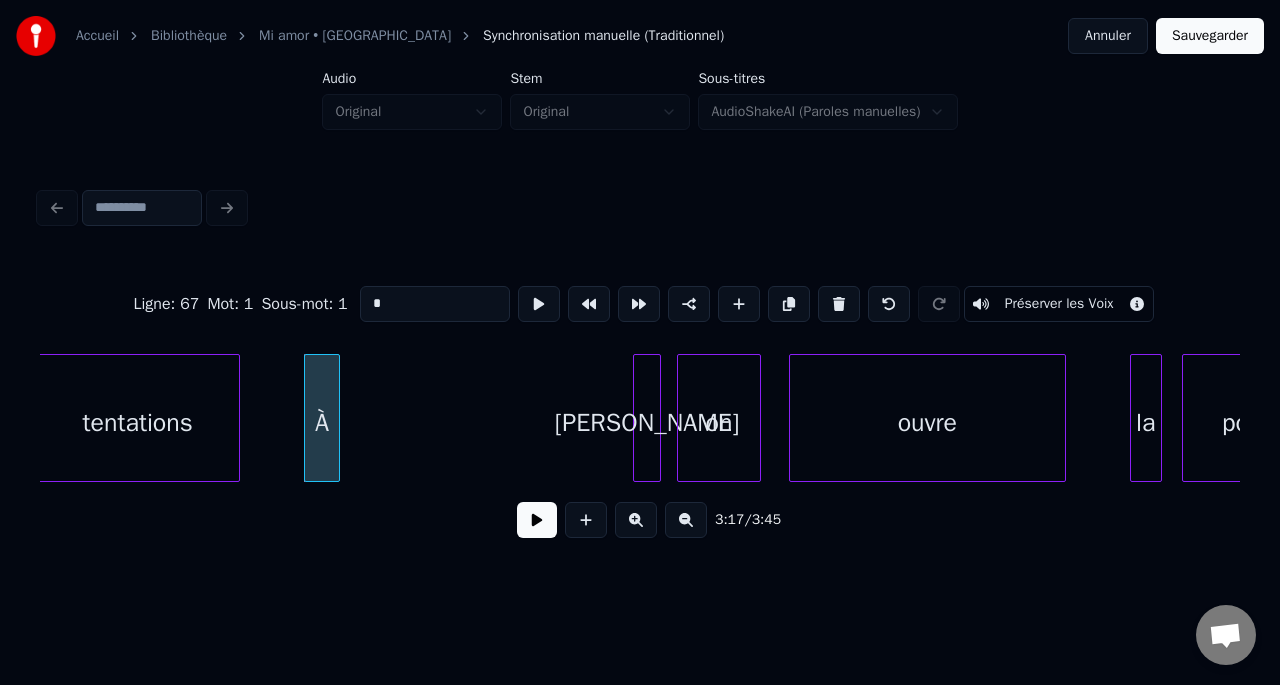 click at bounding box center [637, 418] 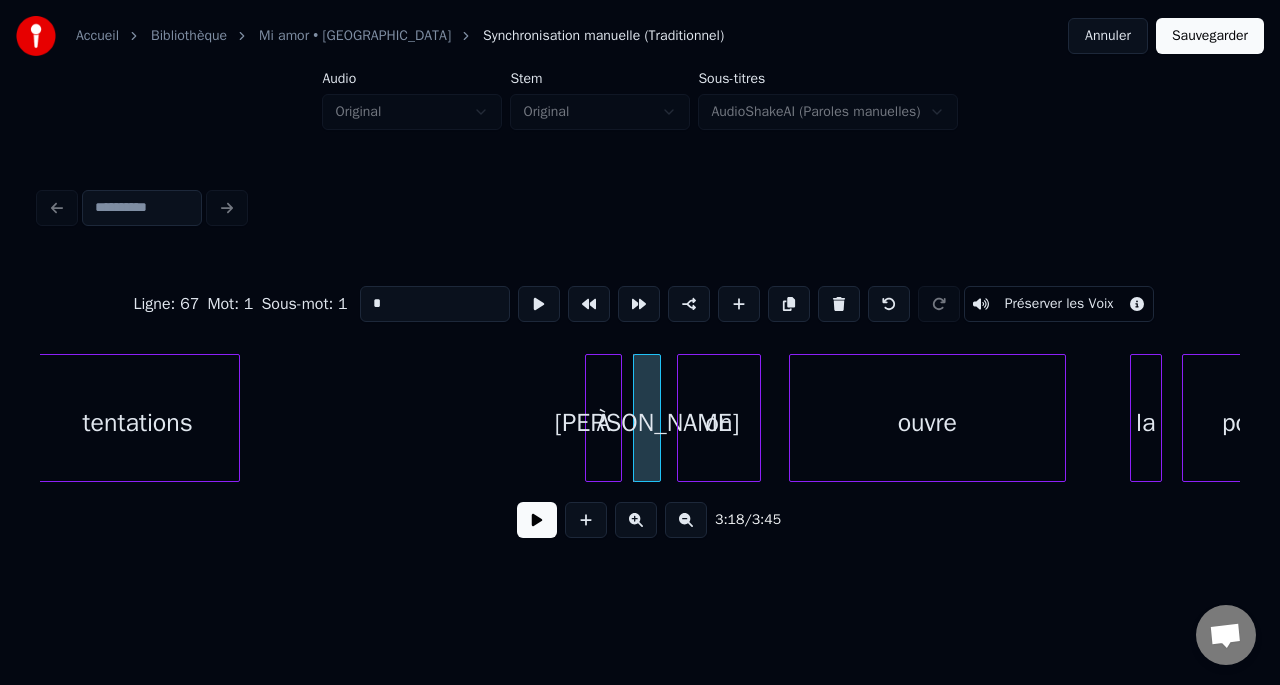 click on "À" at bounding box center [603, 423] 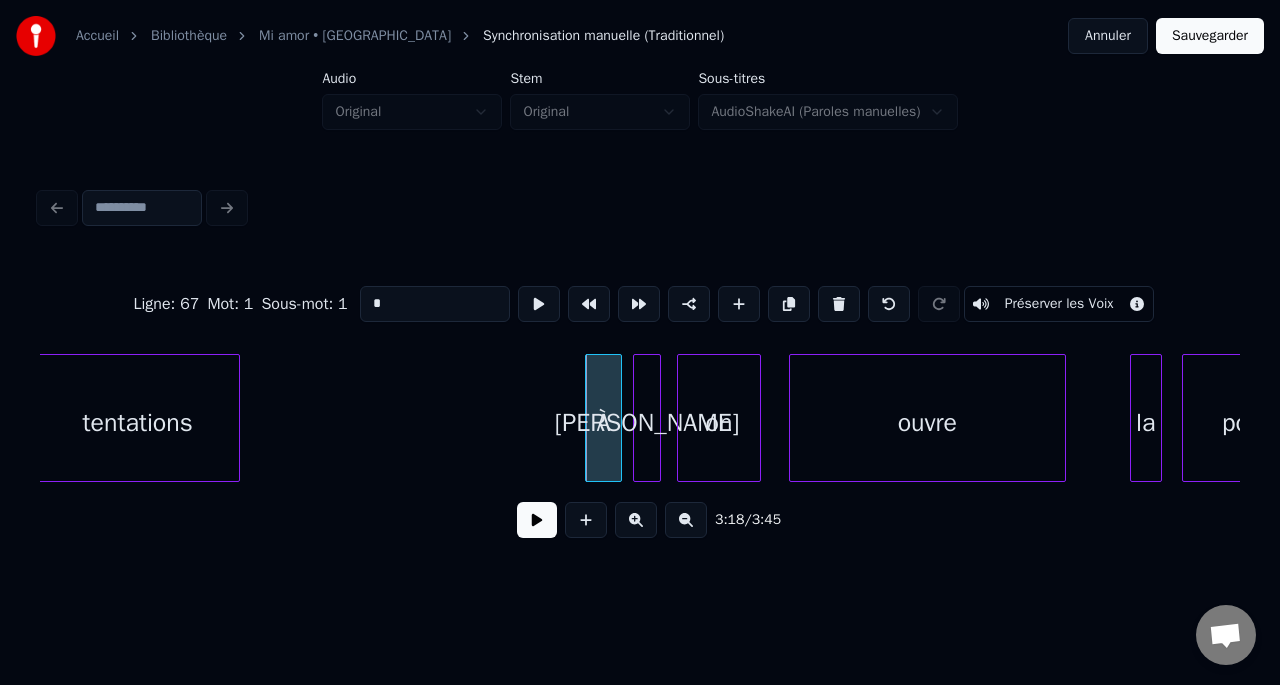 click at bounding box center (537, 520) 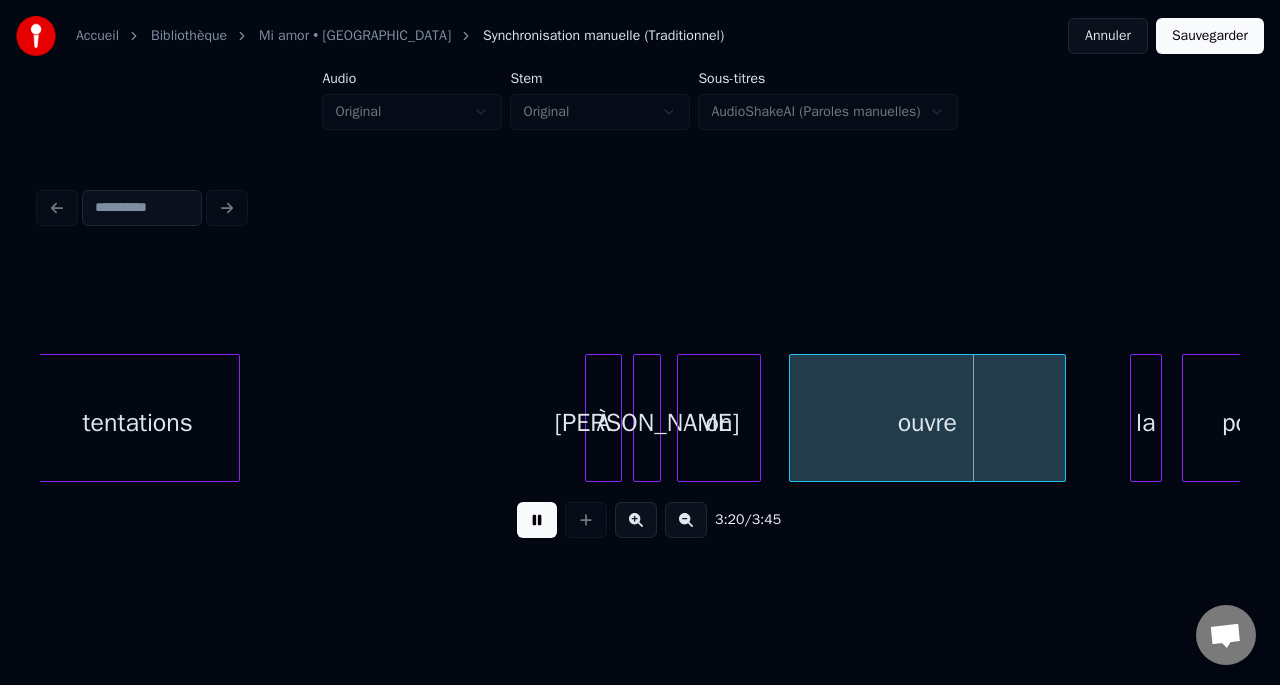 click at bounding box center (537, 520) 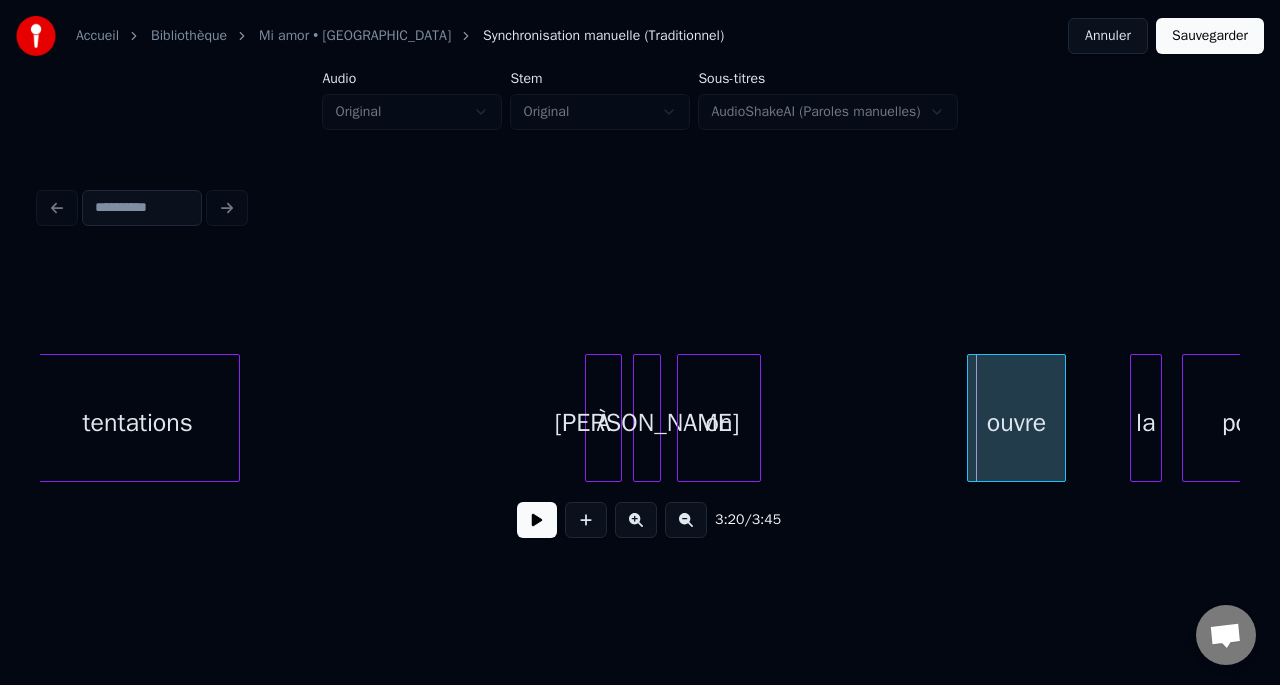click at bounding box center (971, 418) 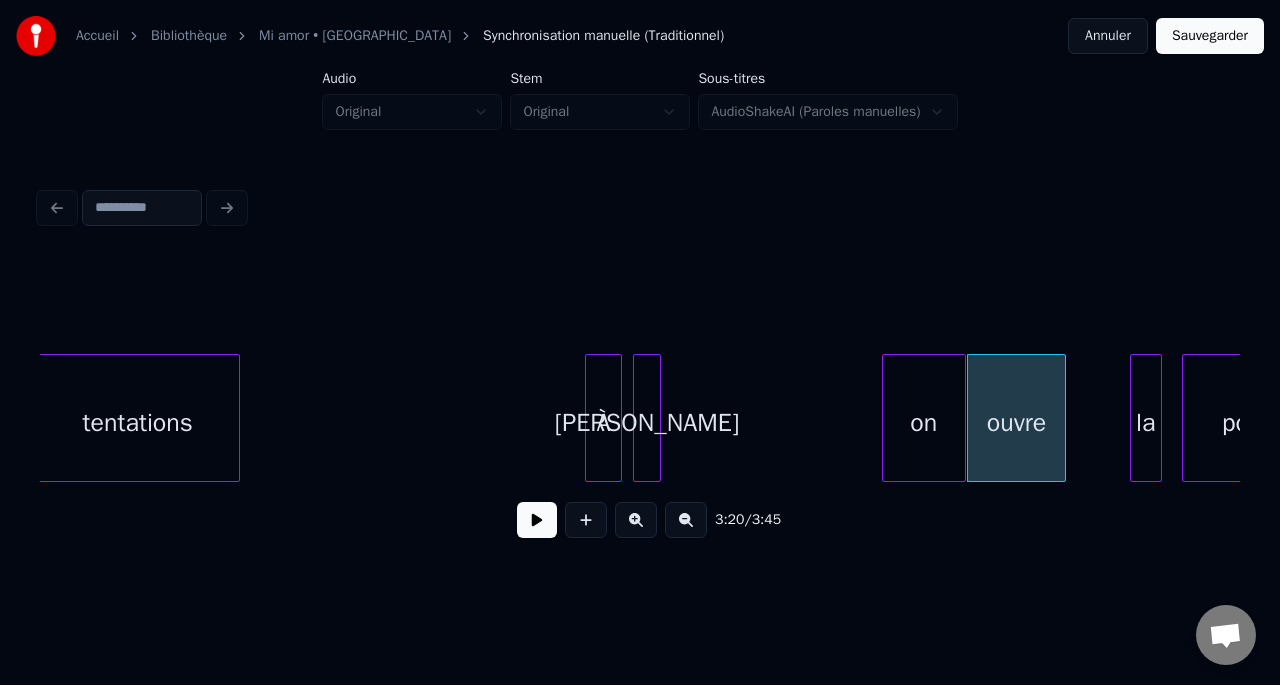 click on "on" at bounding box center [924, 423] 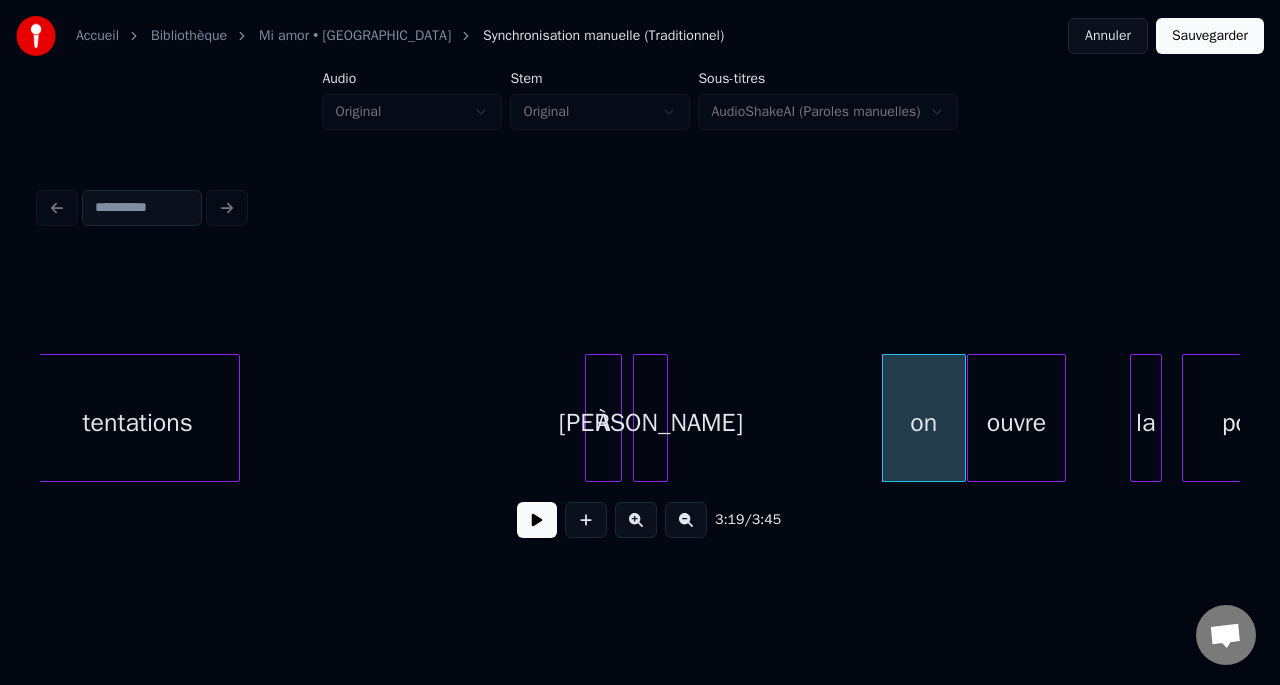 click at bounding box center (664, 418) 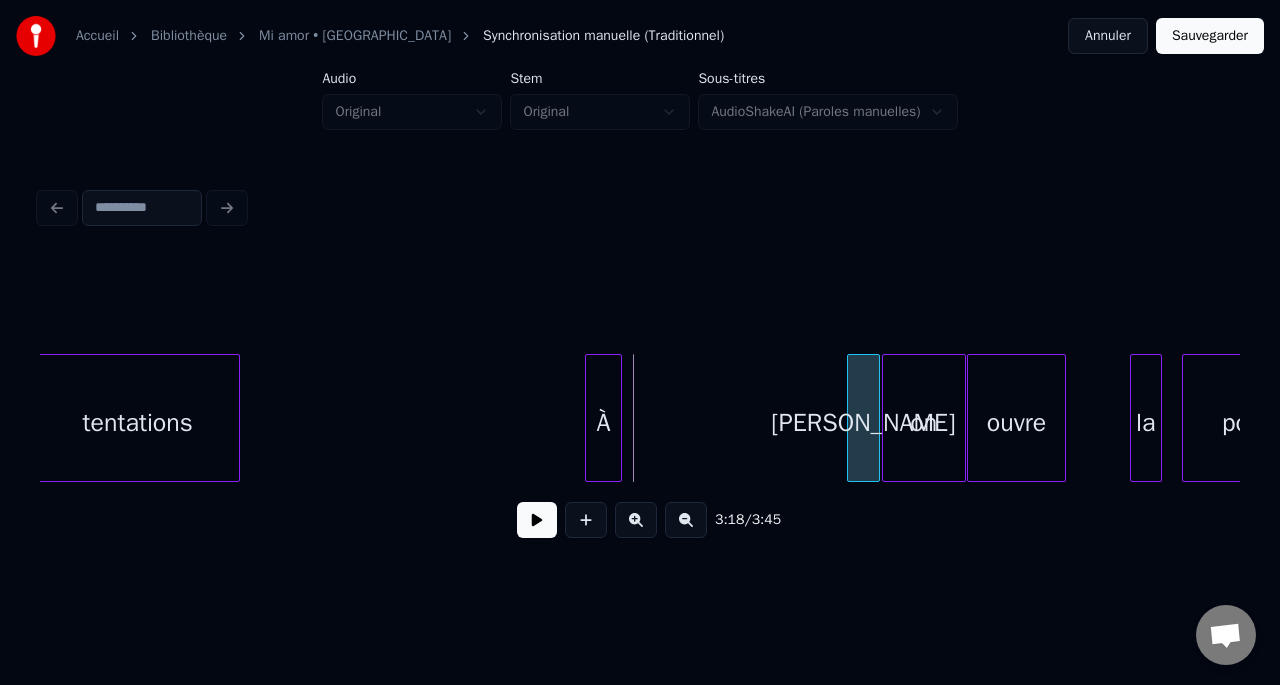 click on "[PERSON_NAME]" at bounding box center (863, 423) 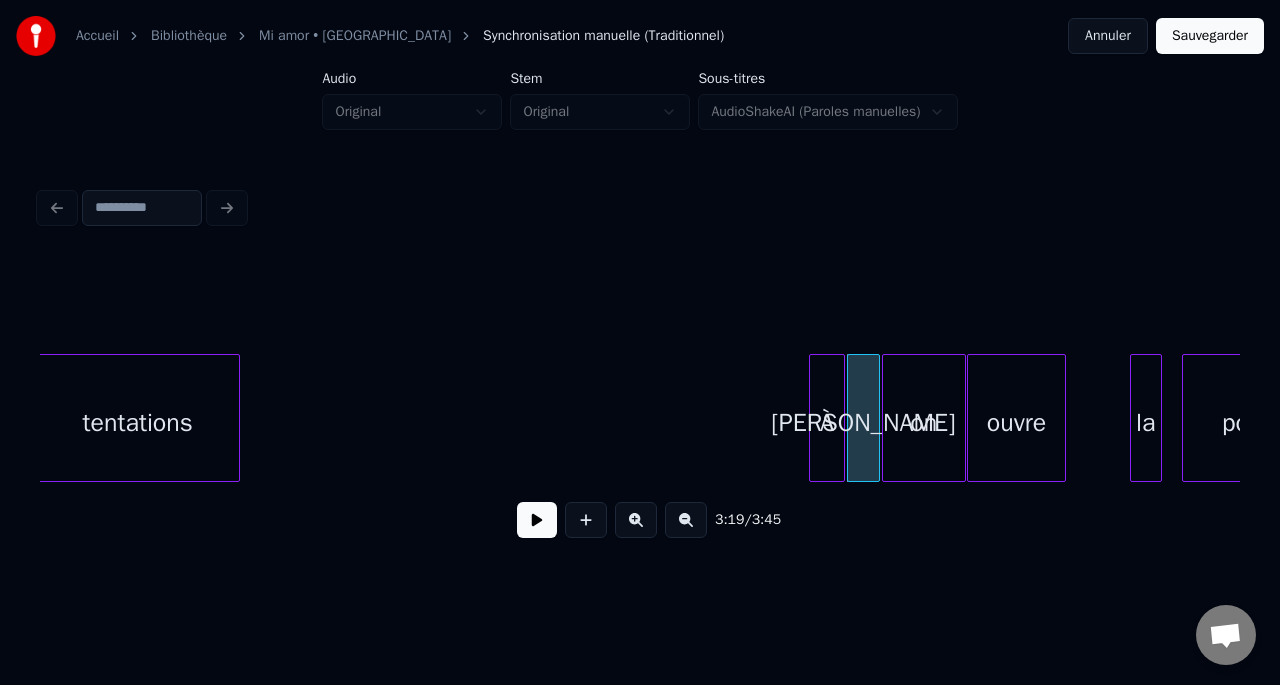 click on "À" at bounding box center [827, 423] 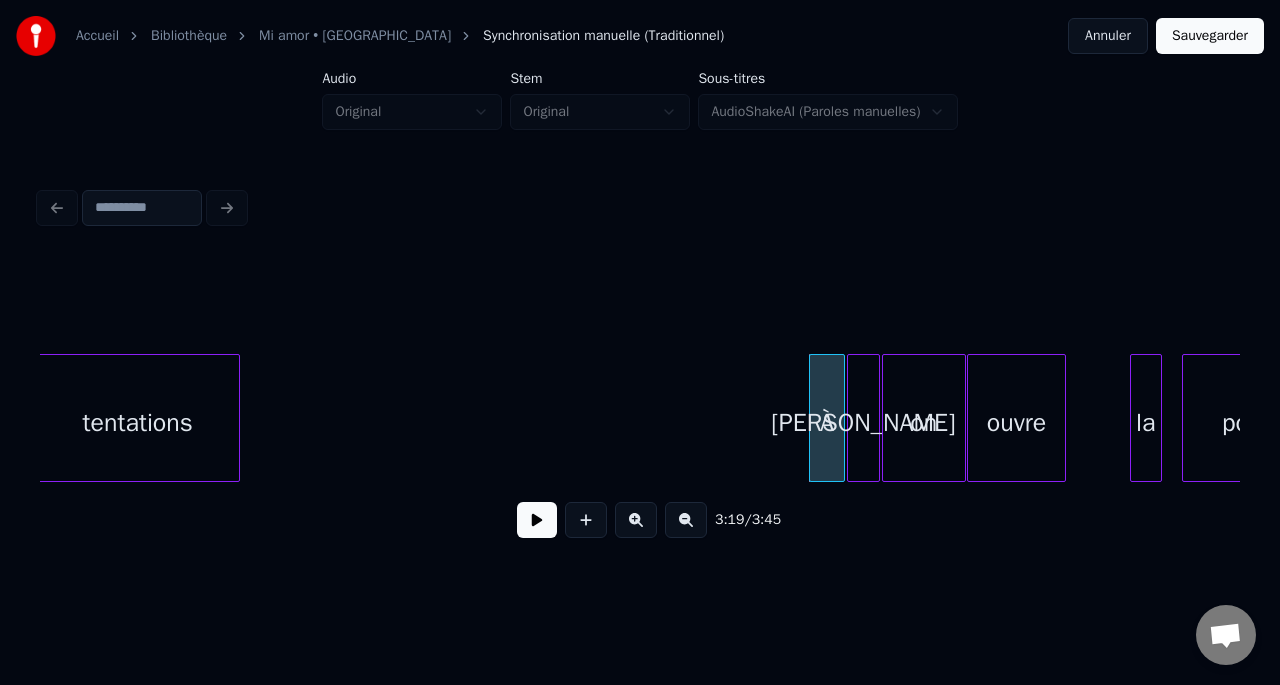 click at bounding box center [537, 520] 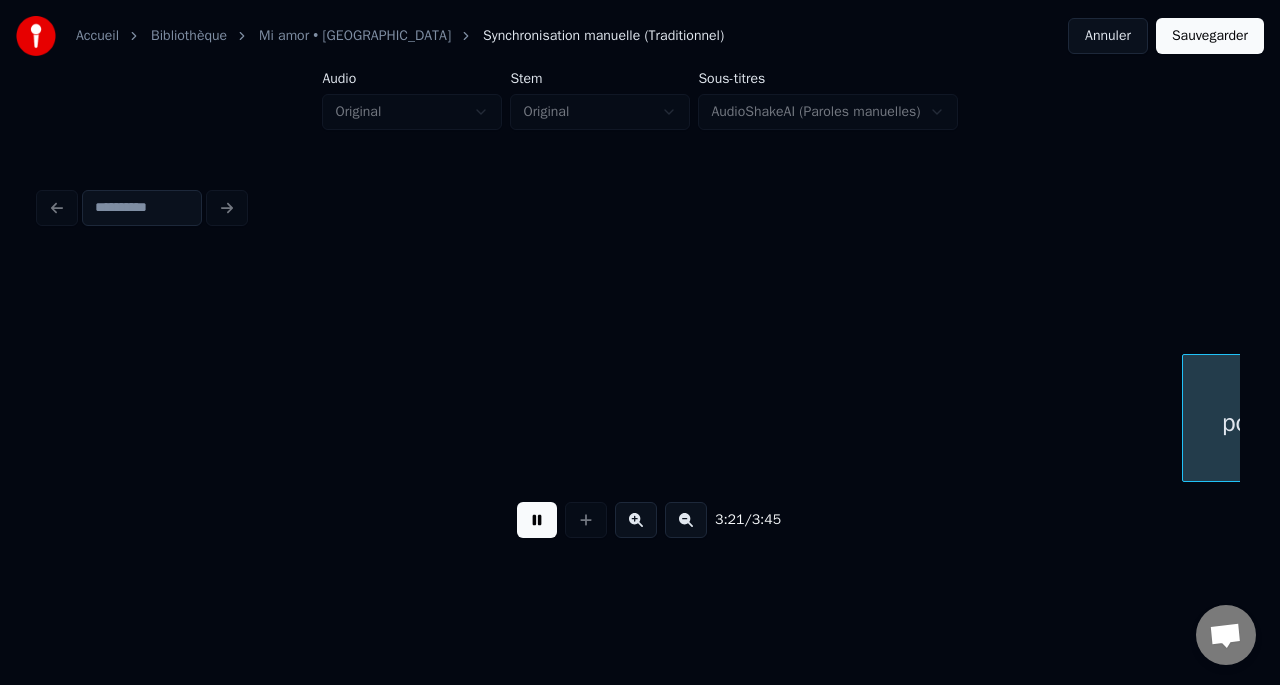 scroll, scrollTop: 0, scrollLeft: 40351, axis: horizontal 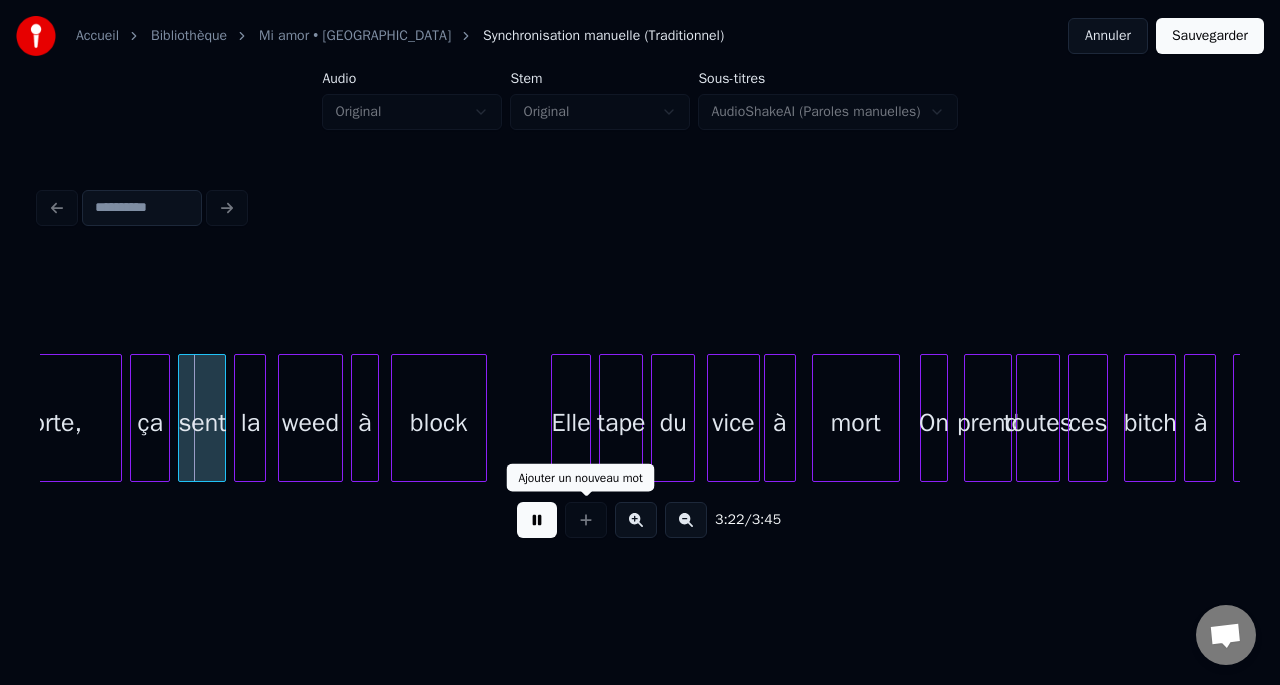 click at bounding box center [537, 520] 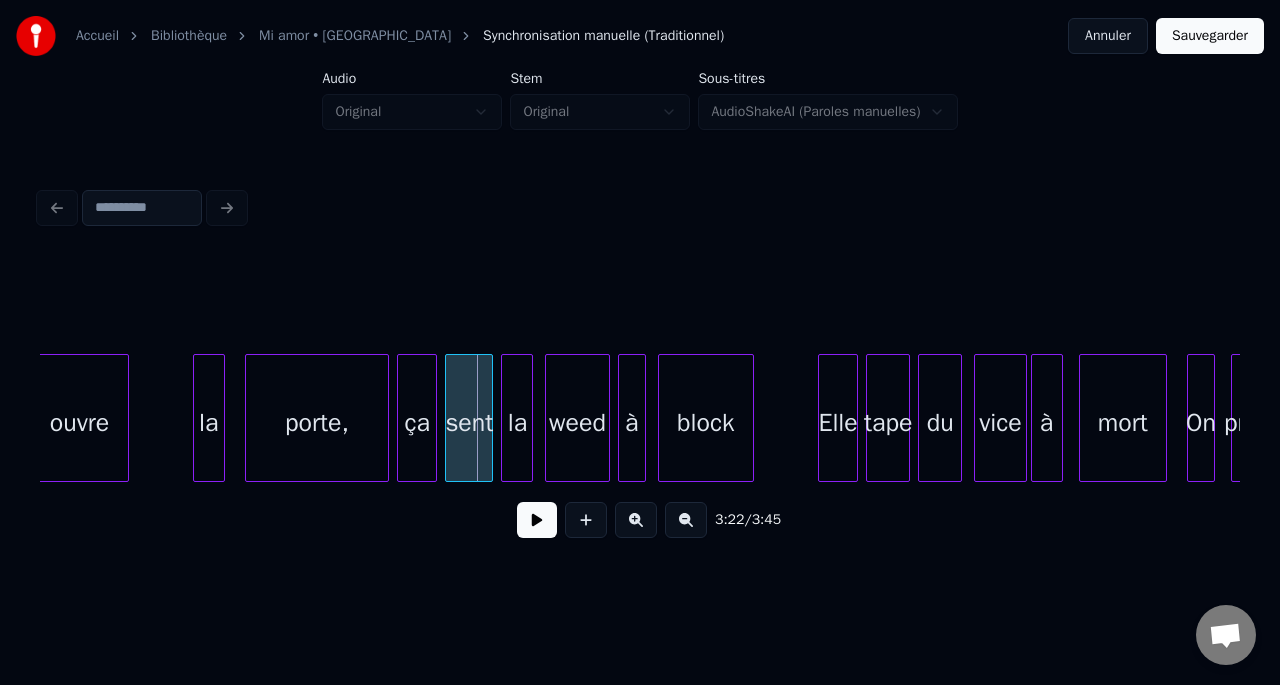 scroll, scrollTop: 0, scrollLeft: 40062, axis: horizontal 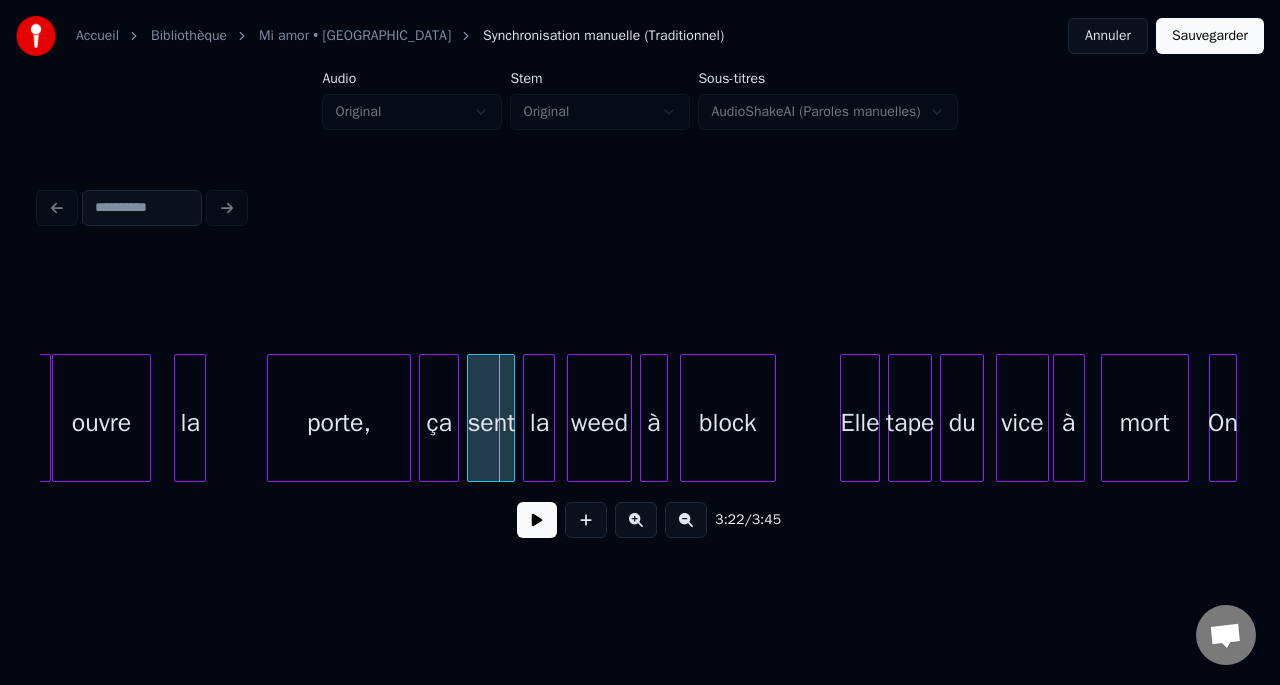 click on "la" at bounding box center (190, 423) 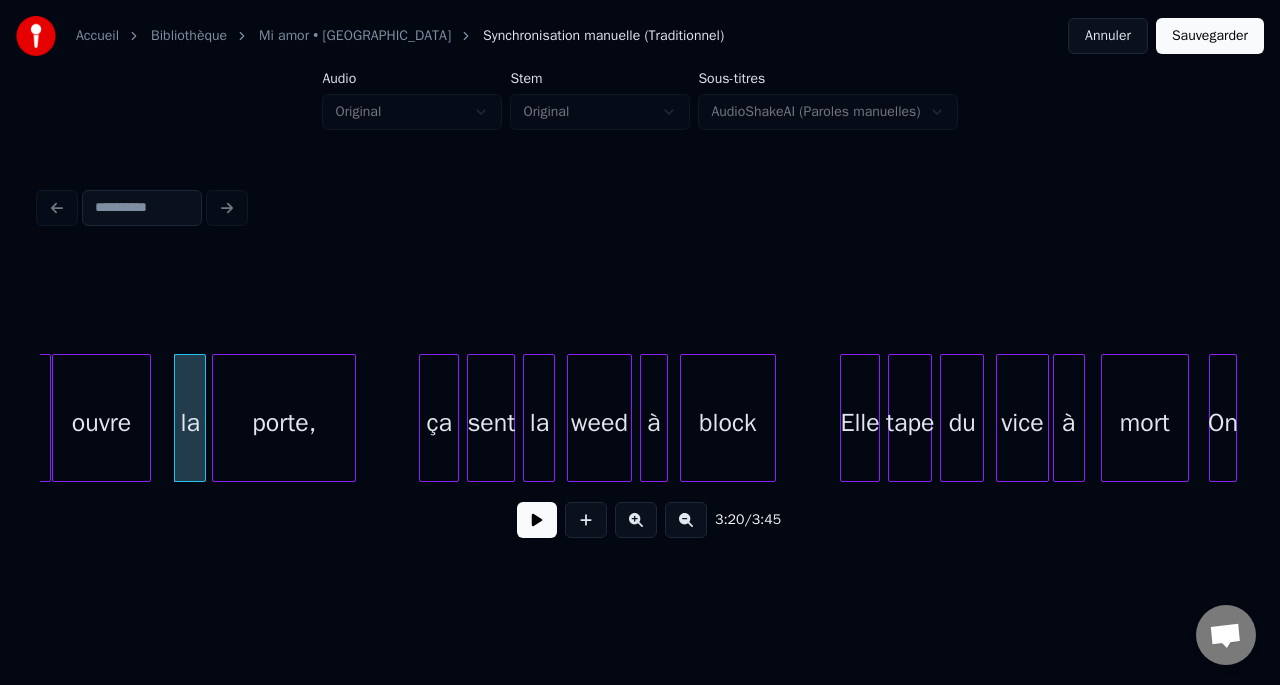 click on "porte," at bounding box center (284, 423) 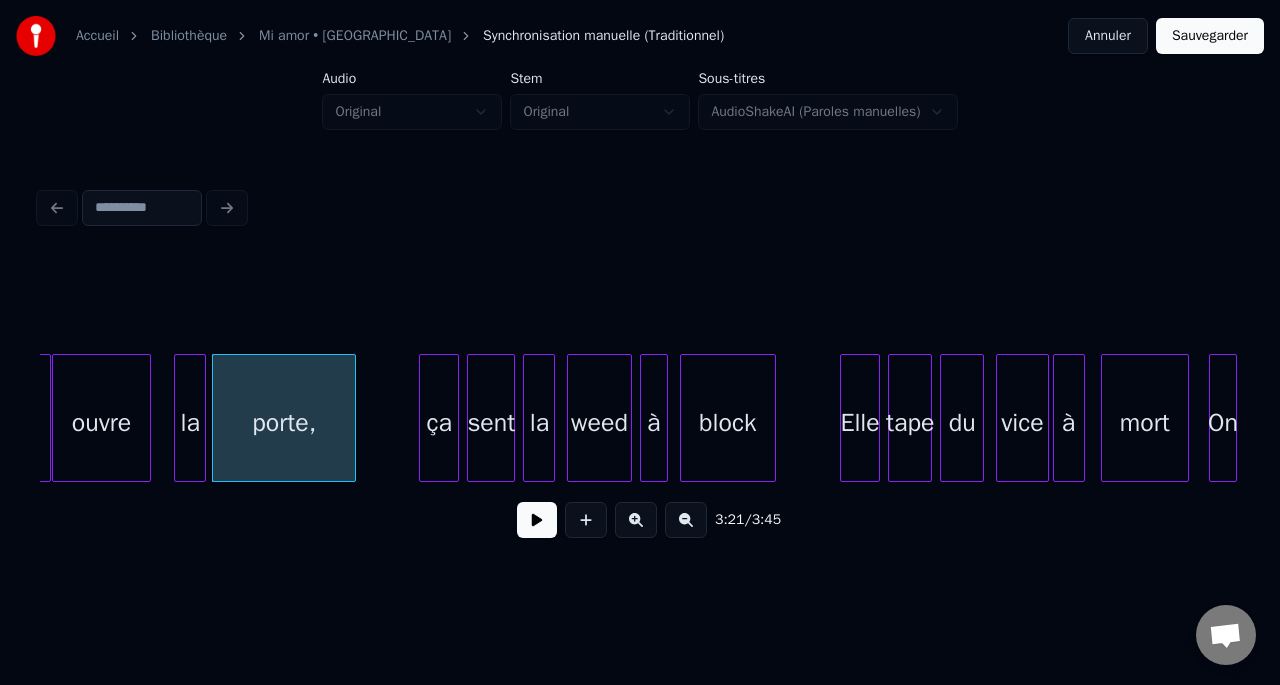 click at bounding box center [202, 418] 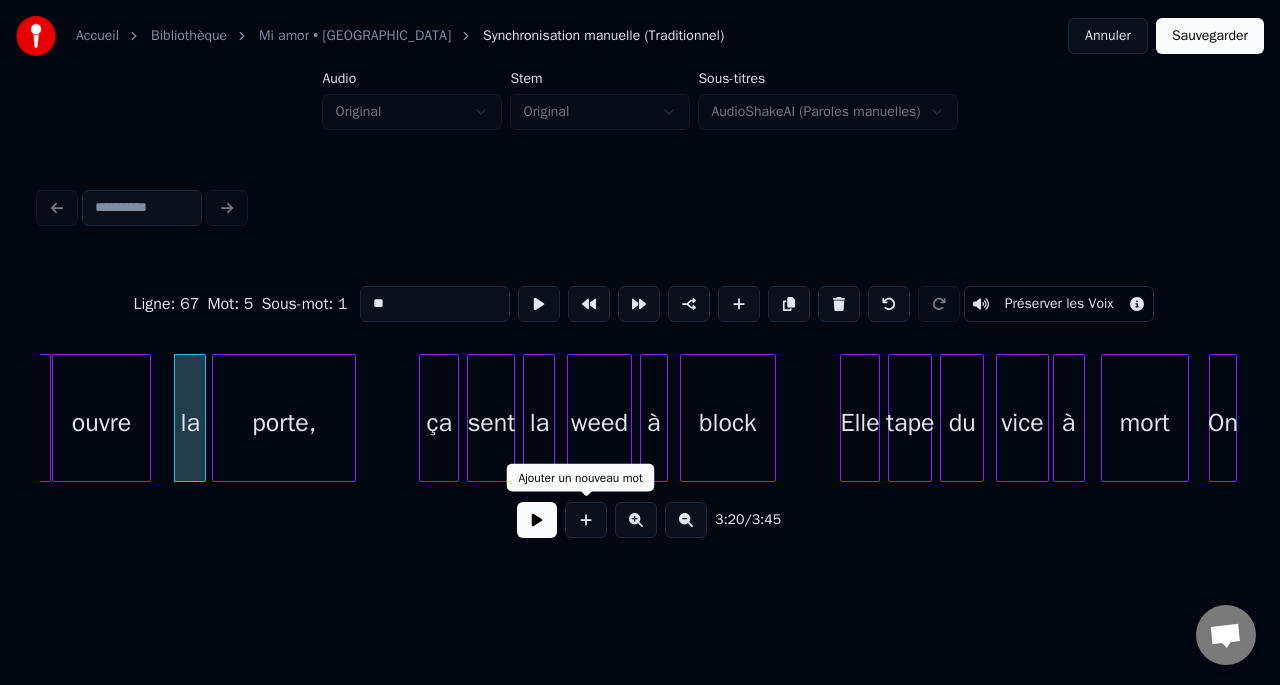click at bounding box center [537, 520] 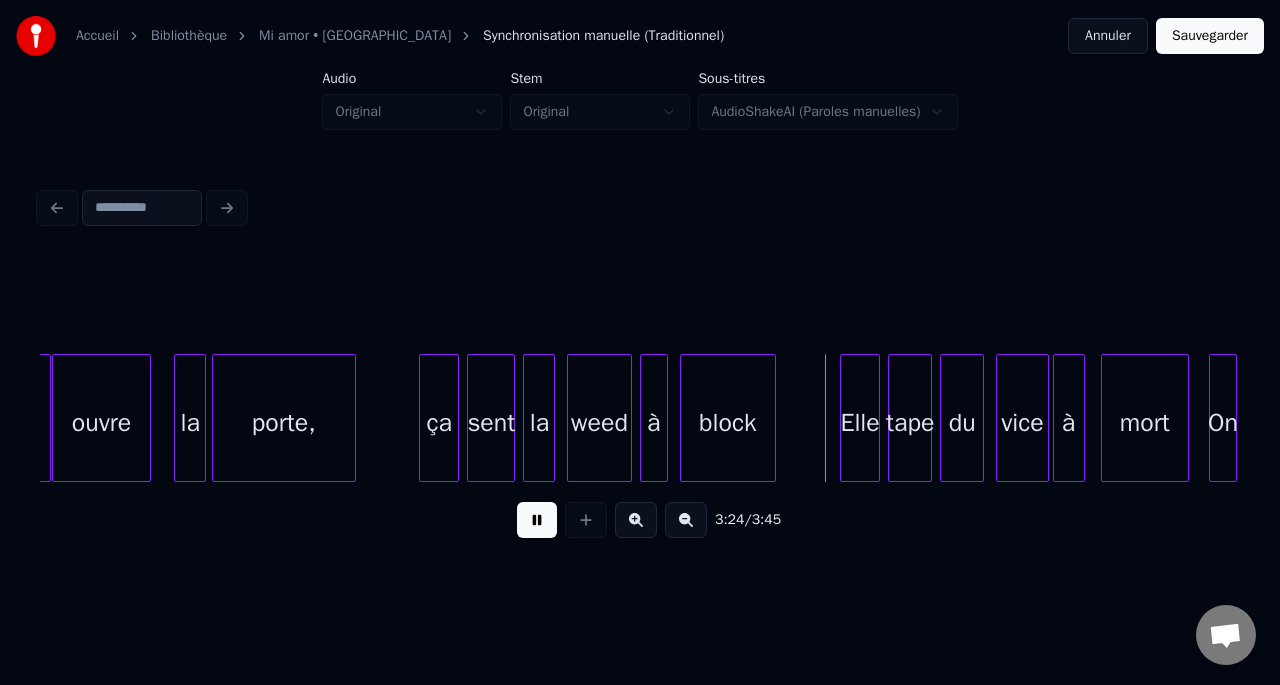 click on "porte," at bounding box center [284, 418] 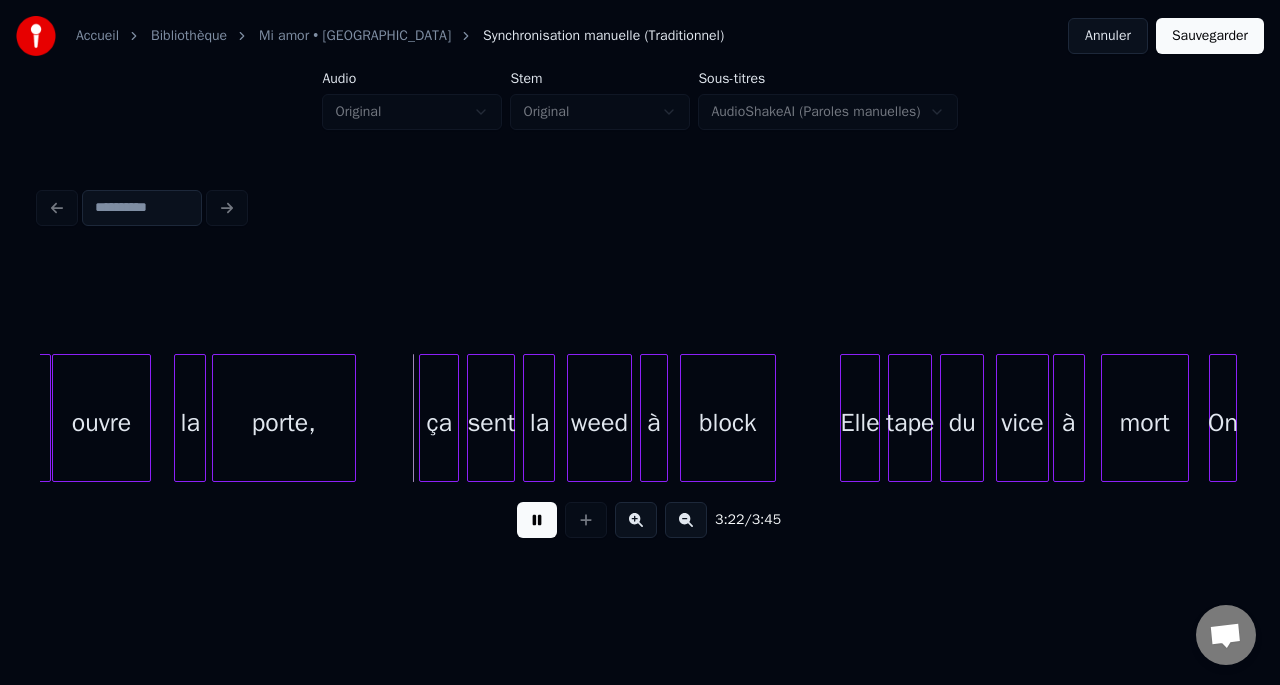 click at bounding box center (537, 520) 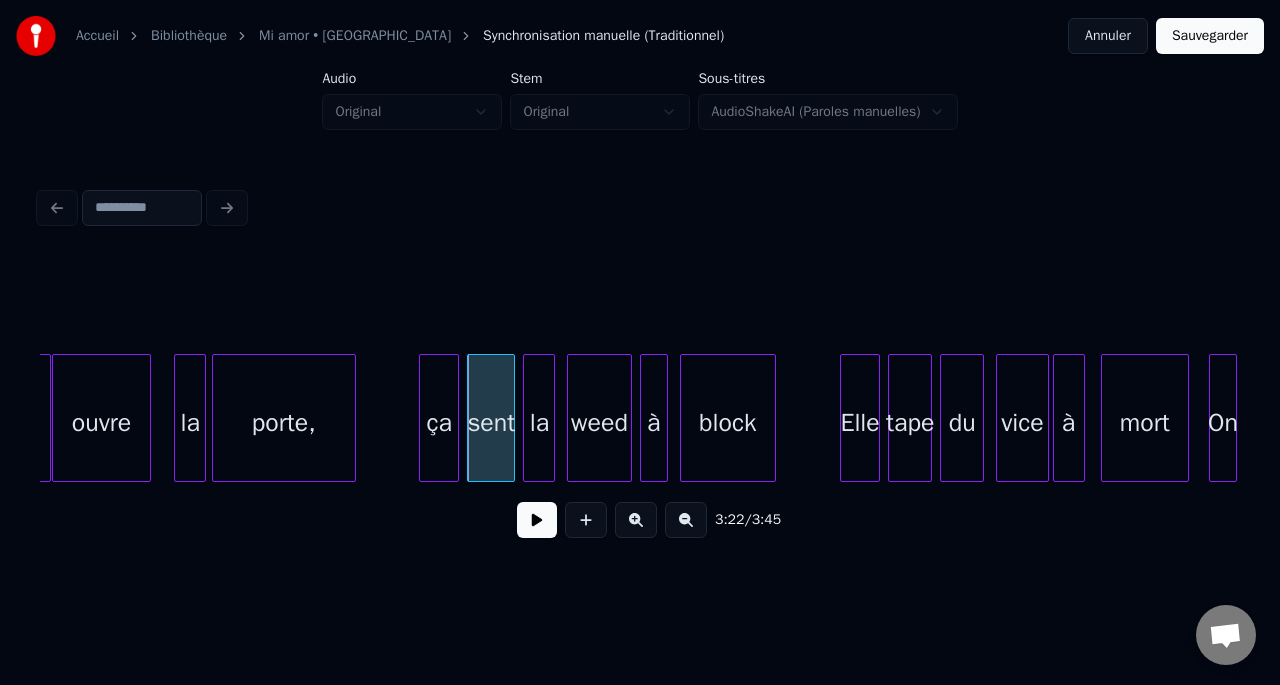 click on "porte," at bounding box center (284, 418) 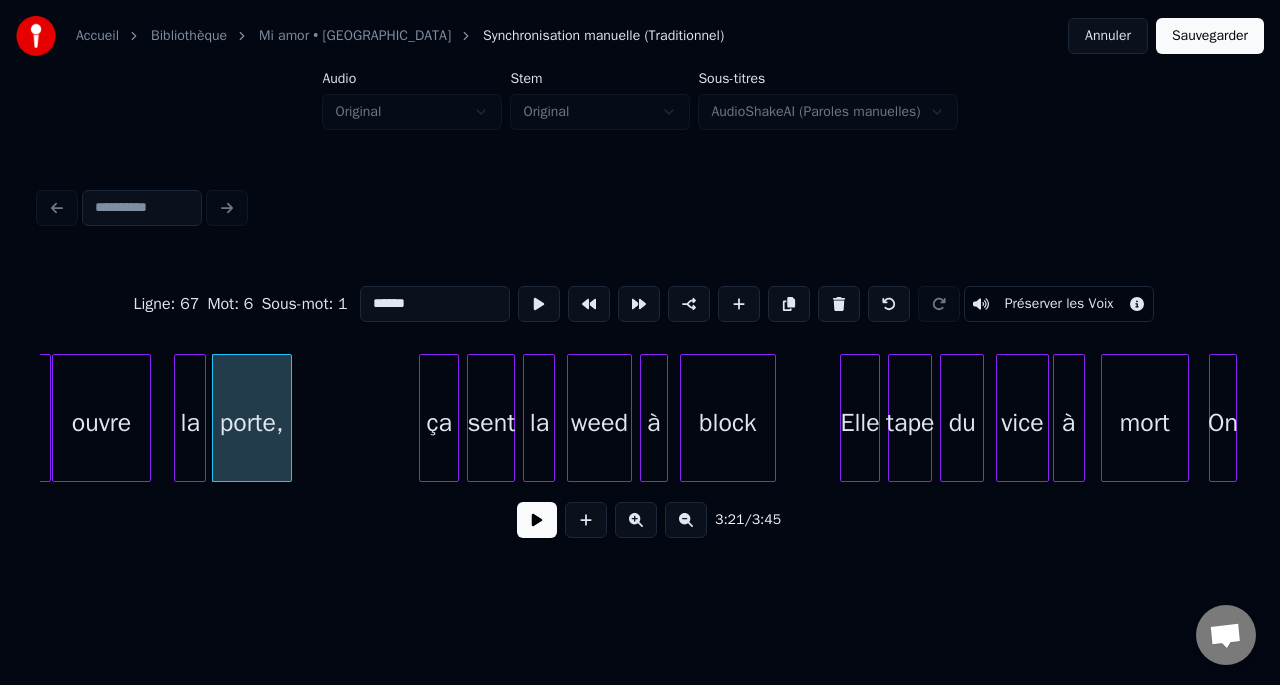 click at bounding box center (288, 418) 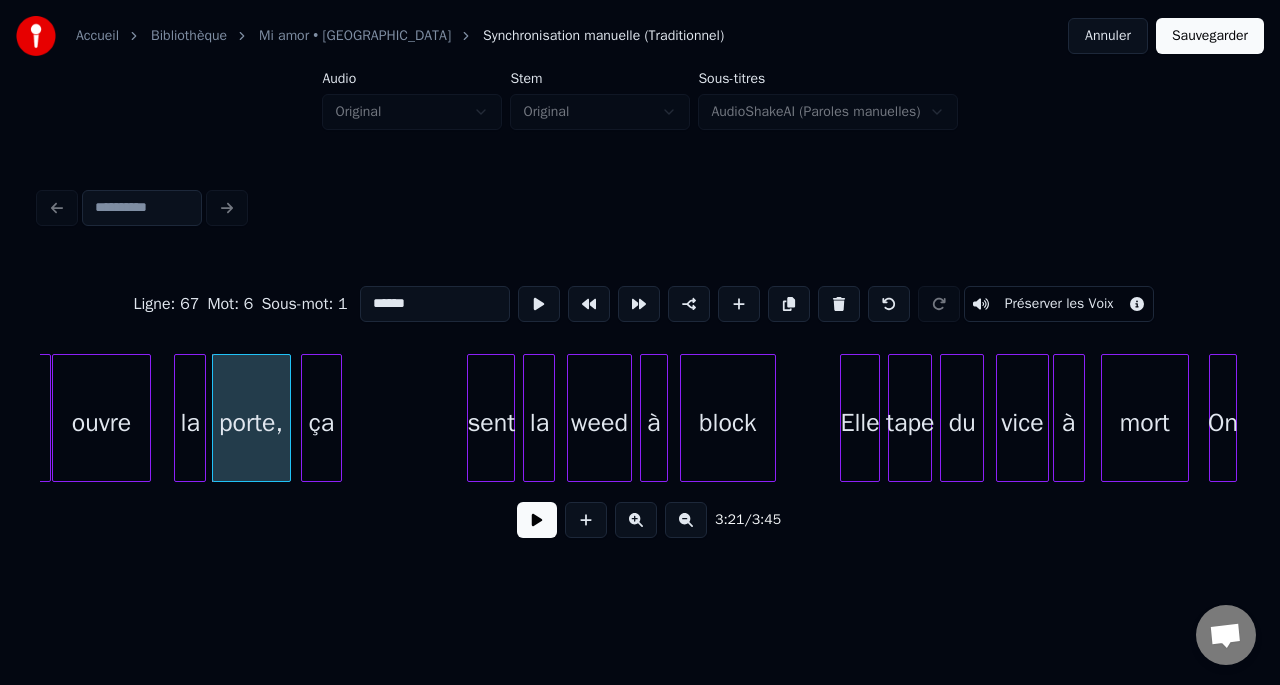click on "ça" at bounding box center [321, 423] 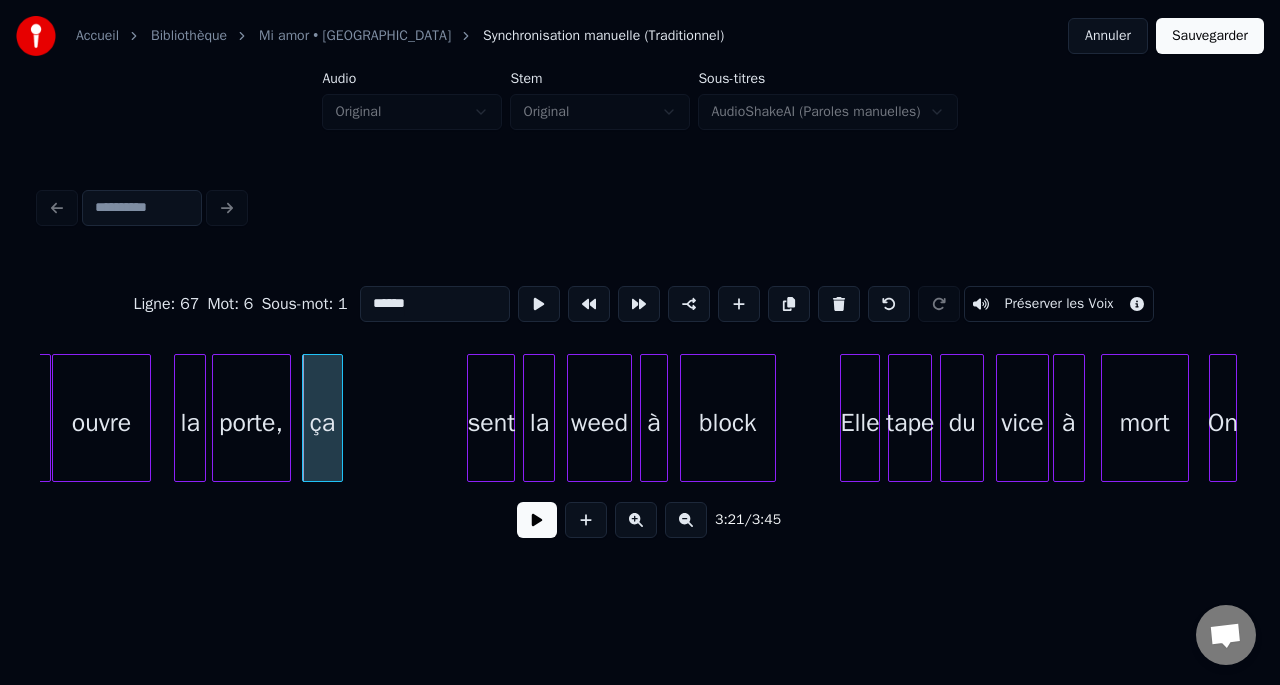 click at bounding box center (537, 520) 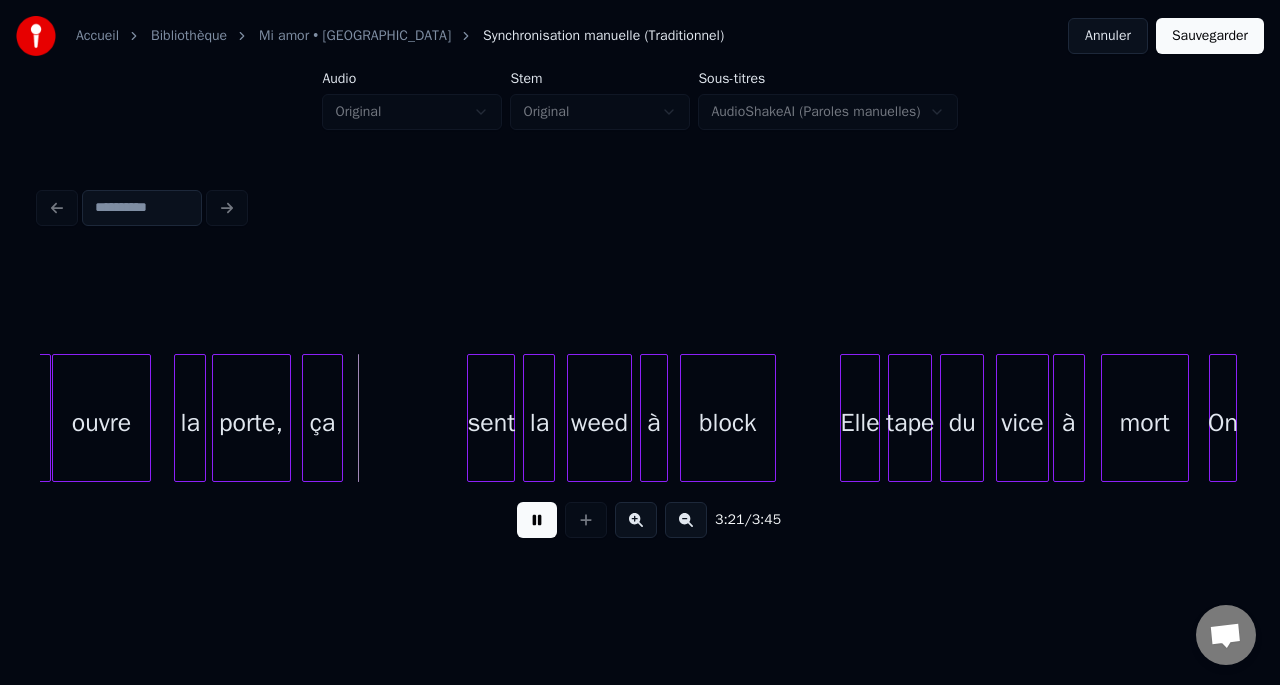 click at bounding box center [537, 520] 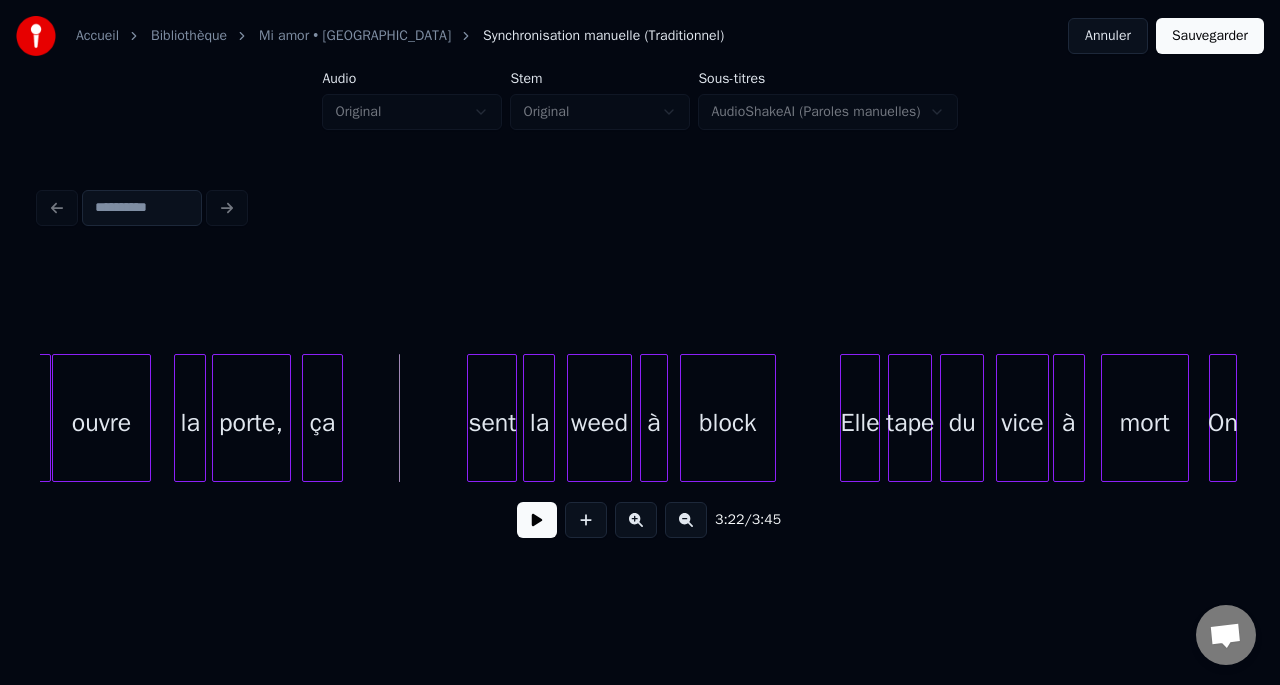 click on "porte, ça sent la weed à block Elle tape du vice à mort On la ouvre on" at bounding box center (-17471, 418) 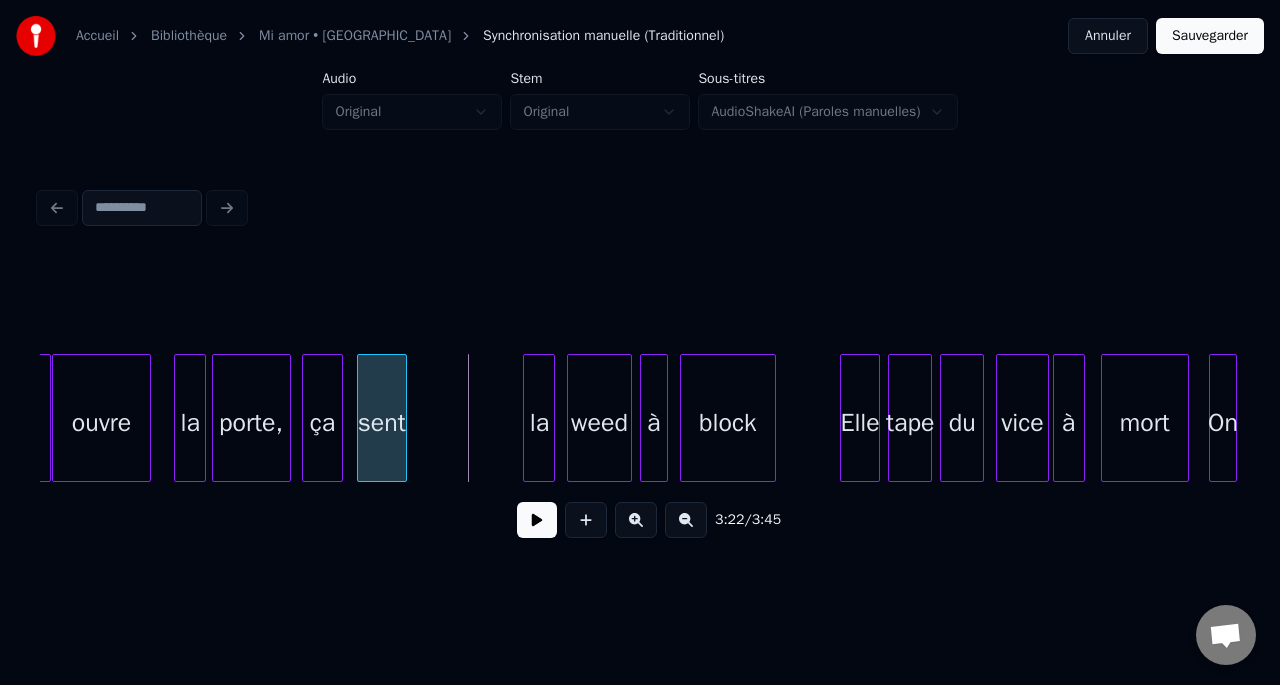 click on "sent" at bounding box center (382, 423) 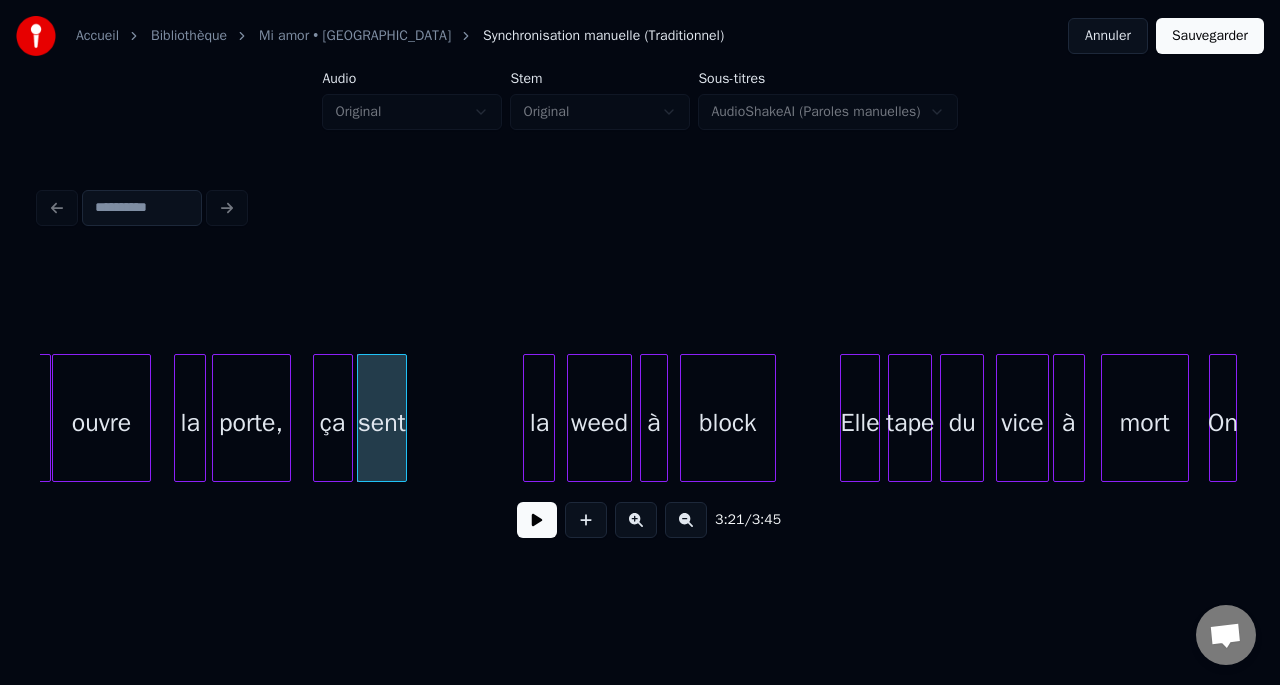 click on "ça" at bounding box center [333, 423] 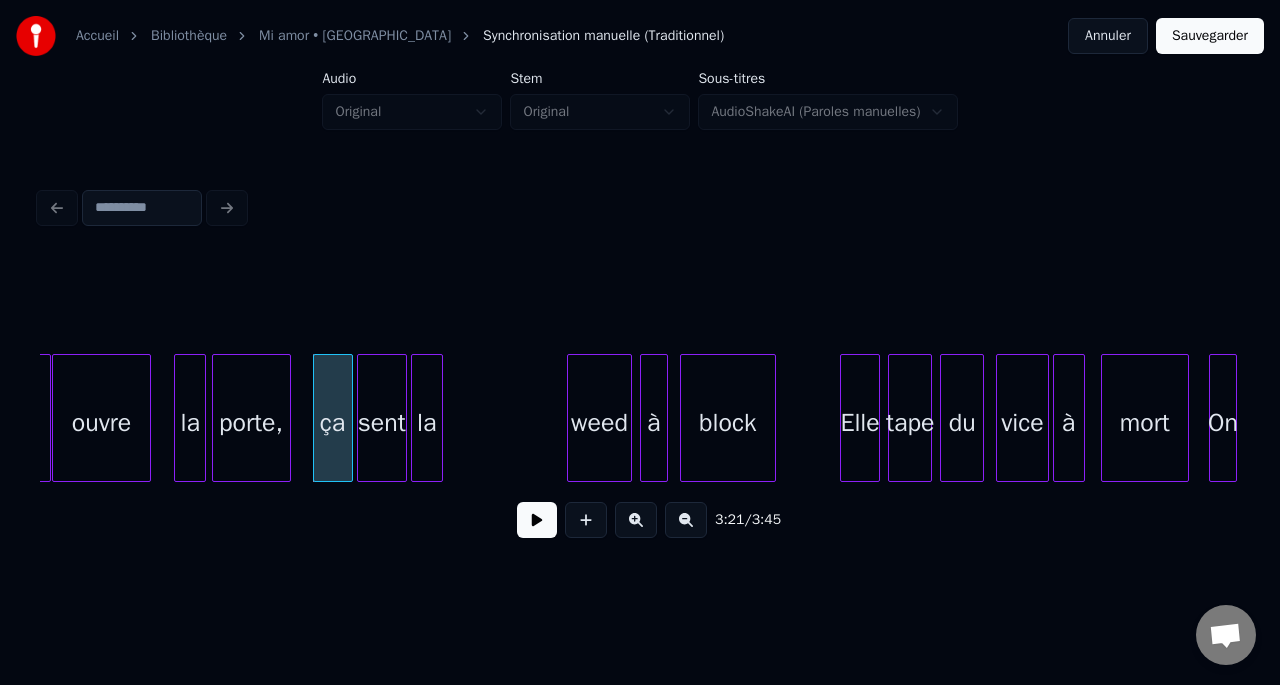 click on "la" at bounding box center (427, 423) 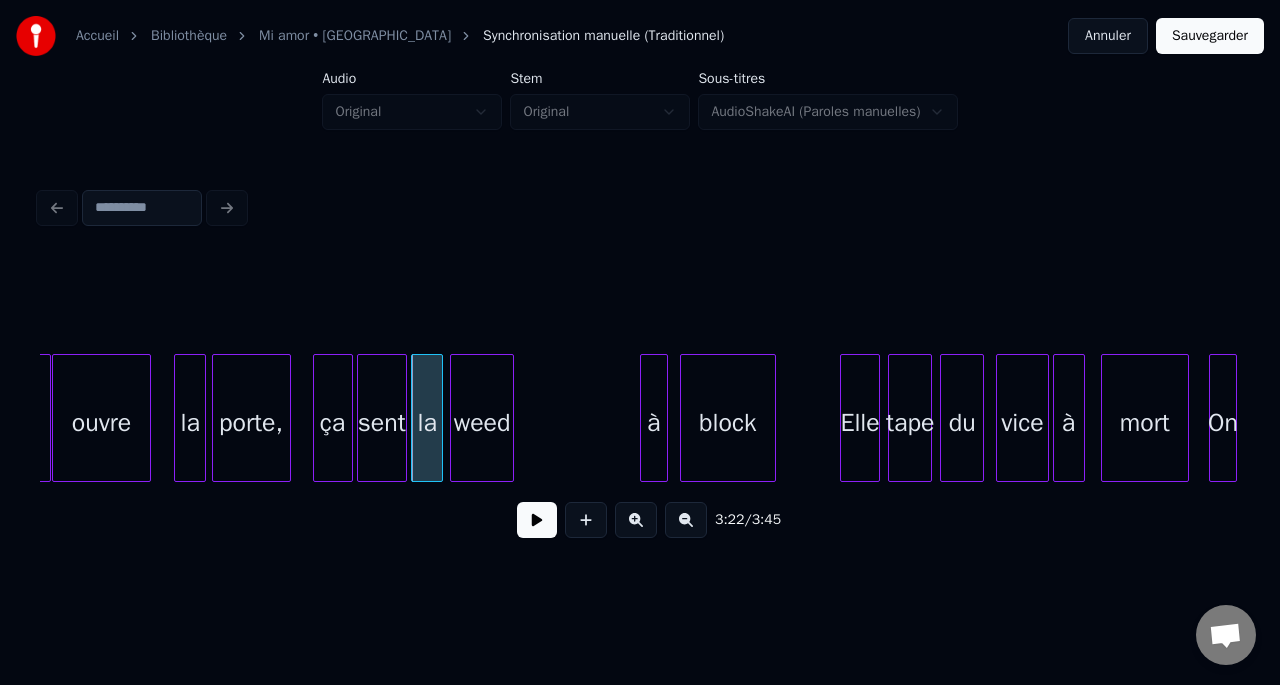 click on "weed" at bounding box center (482, 423) 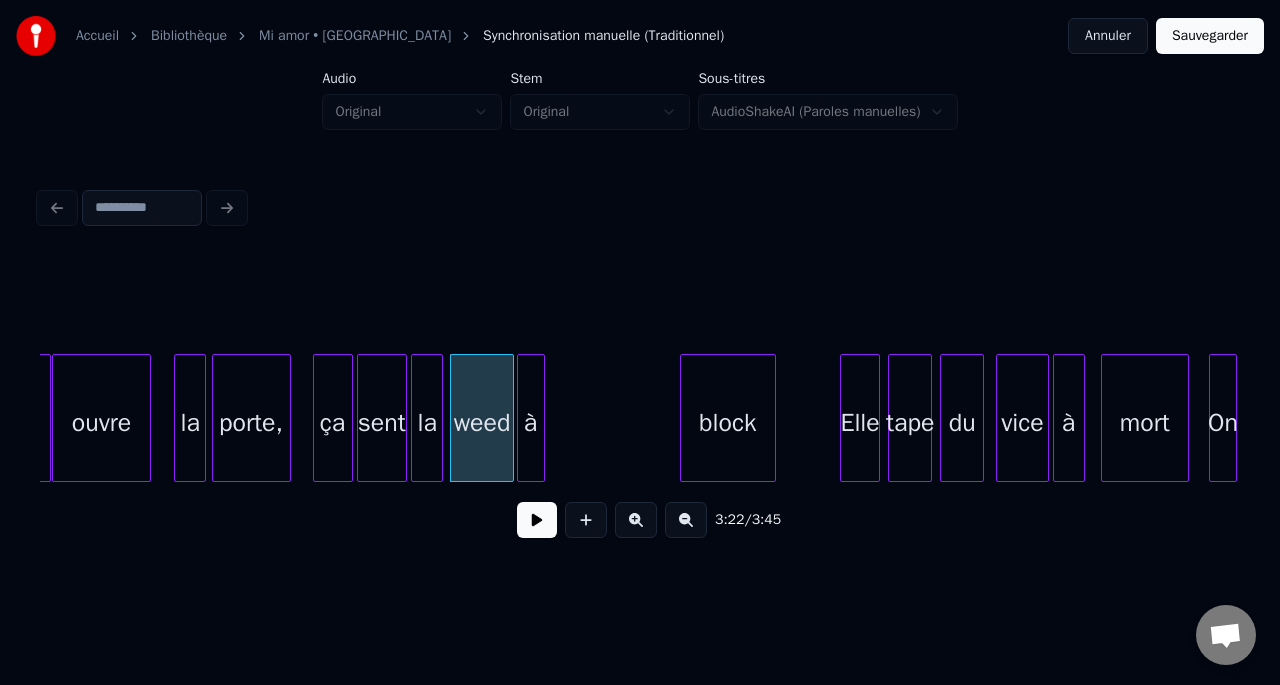 click on "à" at bounding box center [531, 423] 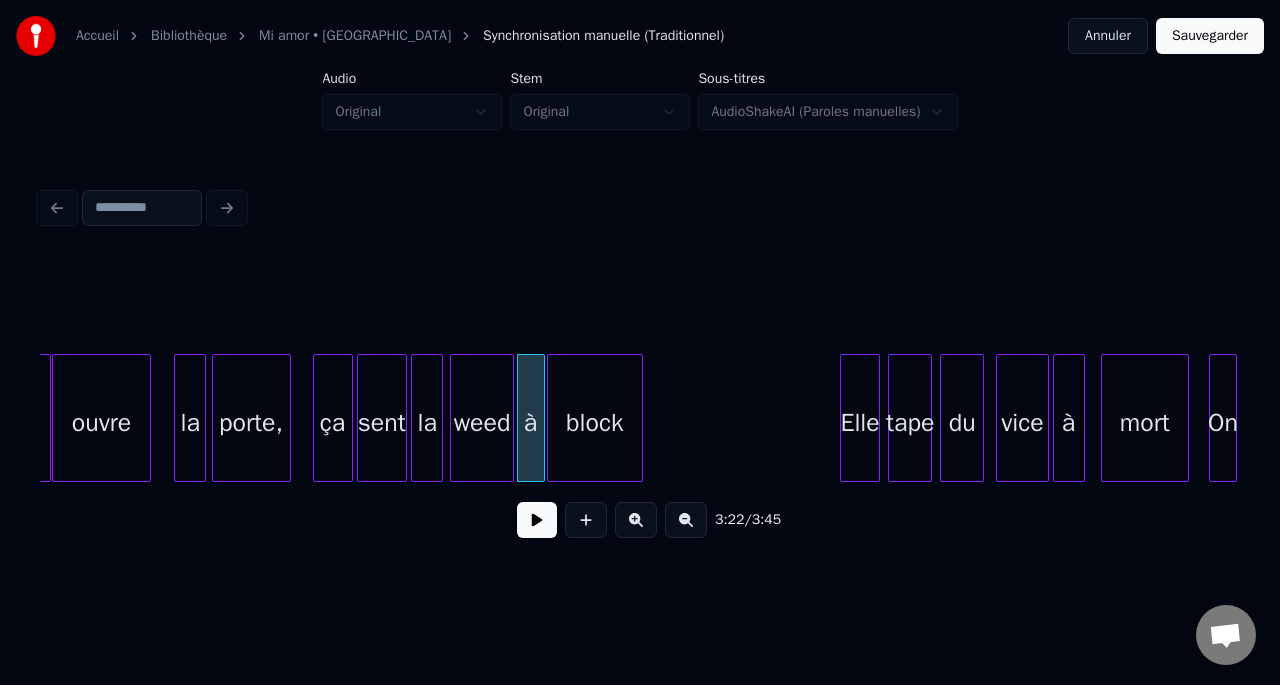 click on "block" at bounding box center (595, 423) 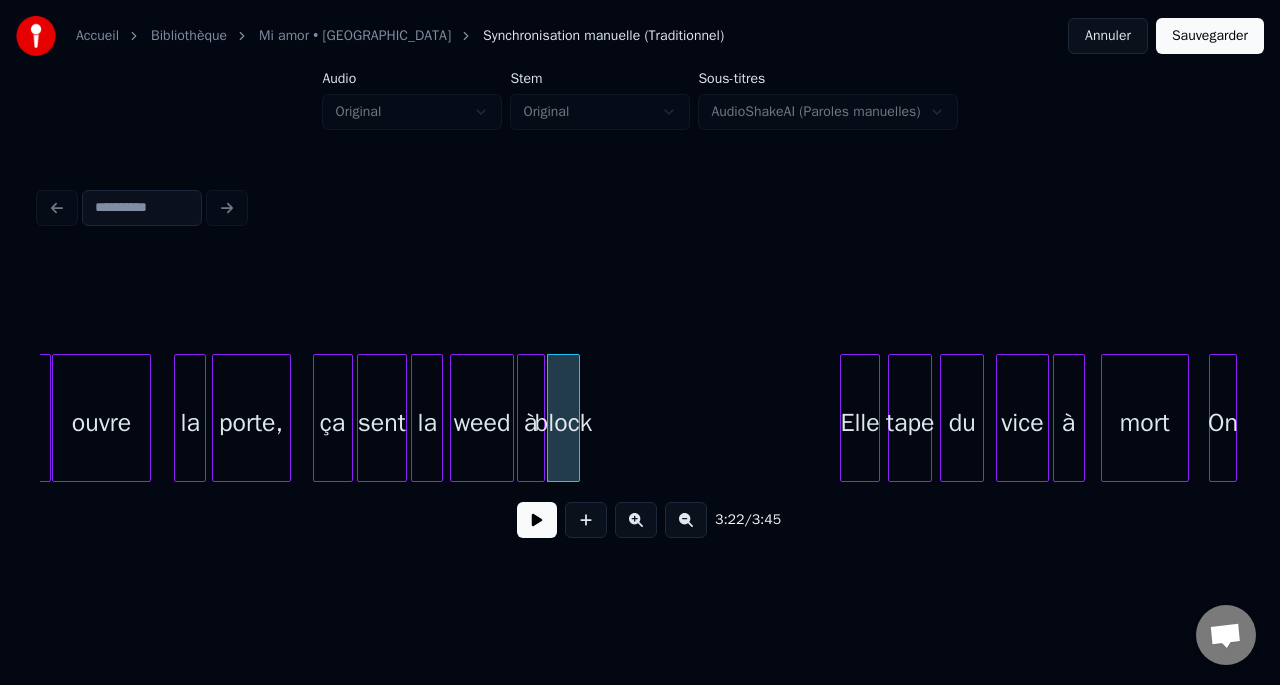 click at bounding box center (576, 418) 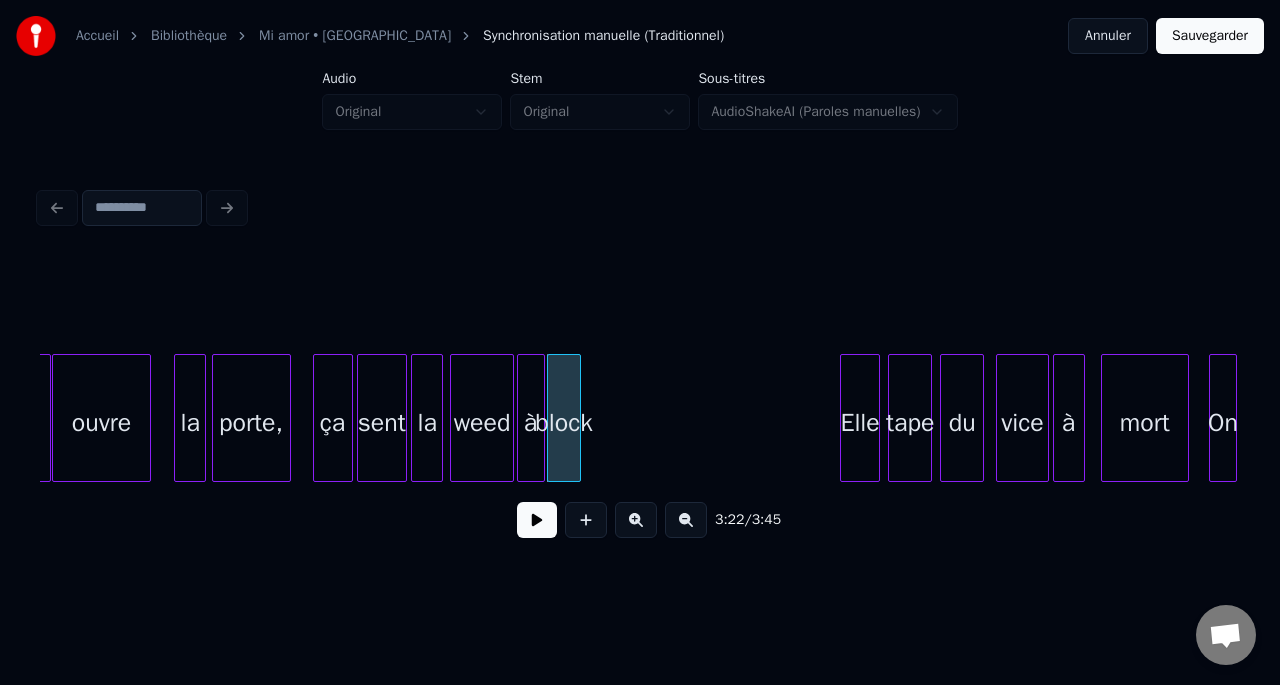 click at bounding box center (317, 418) 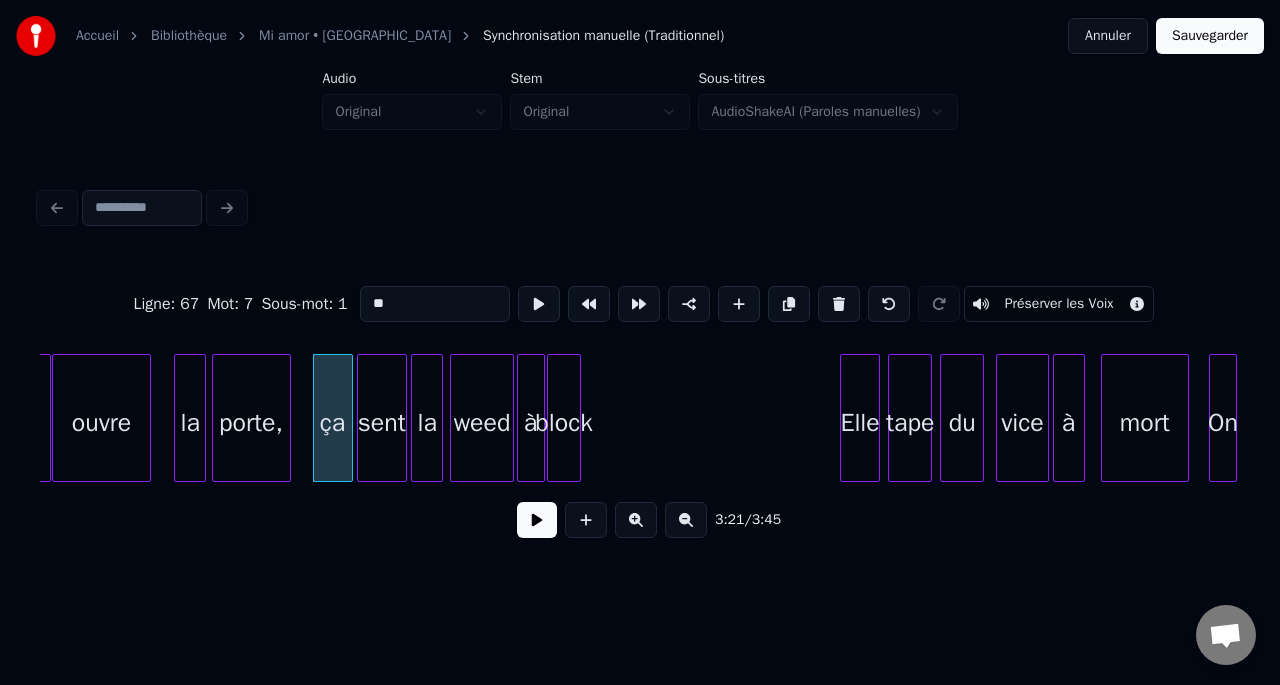 click at bounding box center (537, 520) 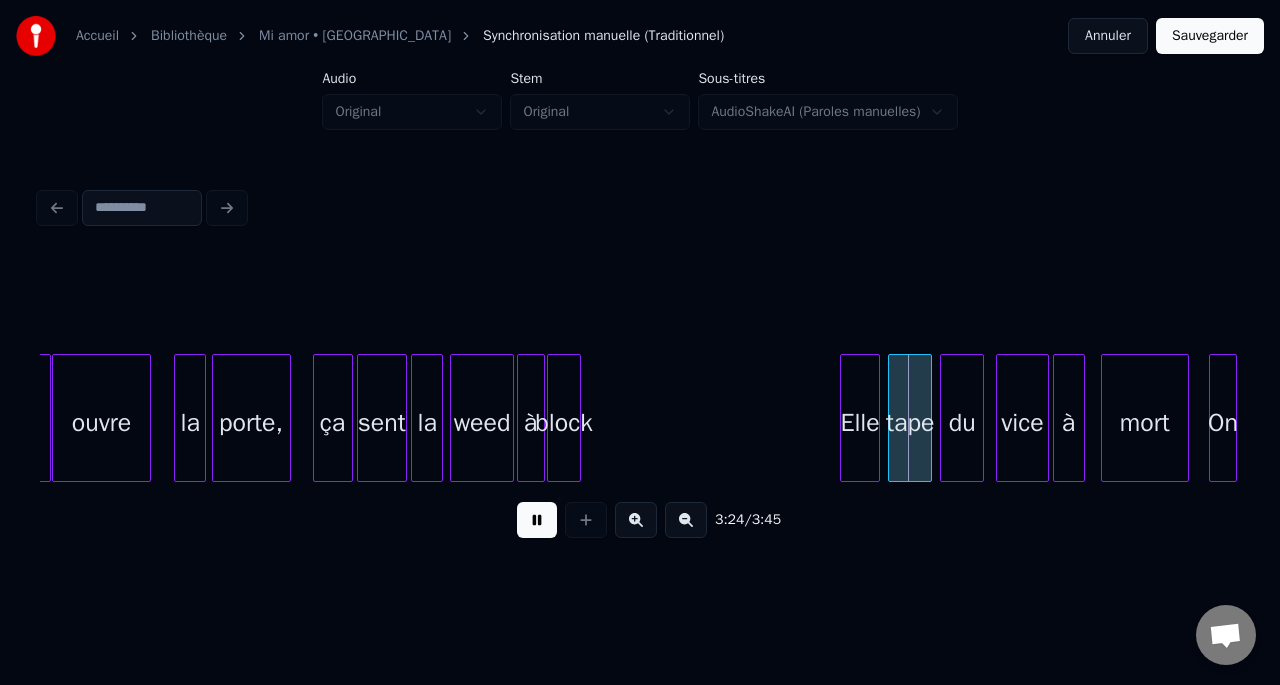 click on "block" at bounding box center [564, 423] 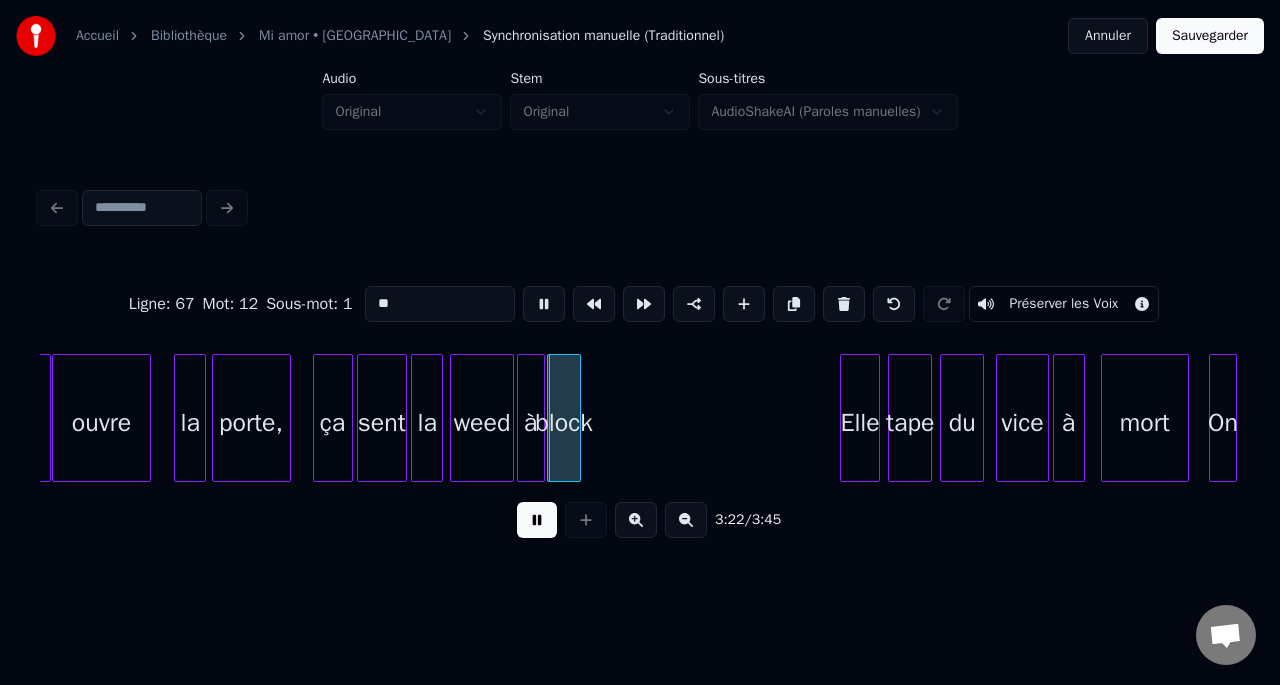 type on "*****" 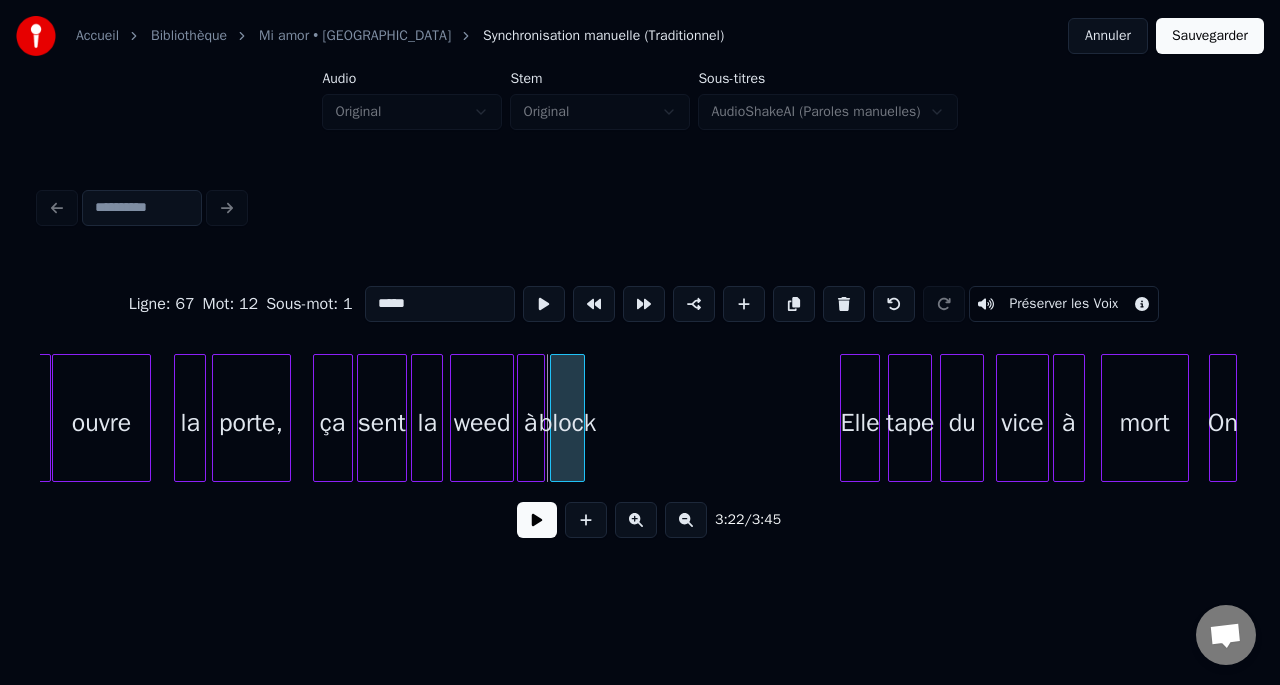 click on "block" at bounding box center (567, 418) 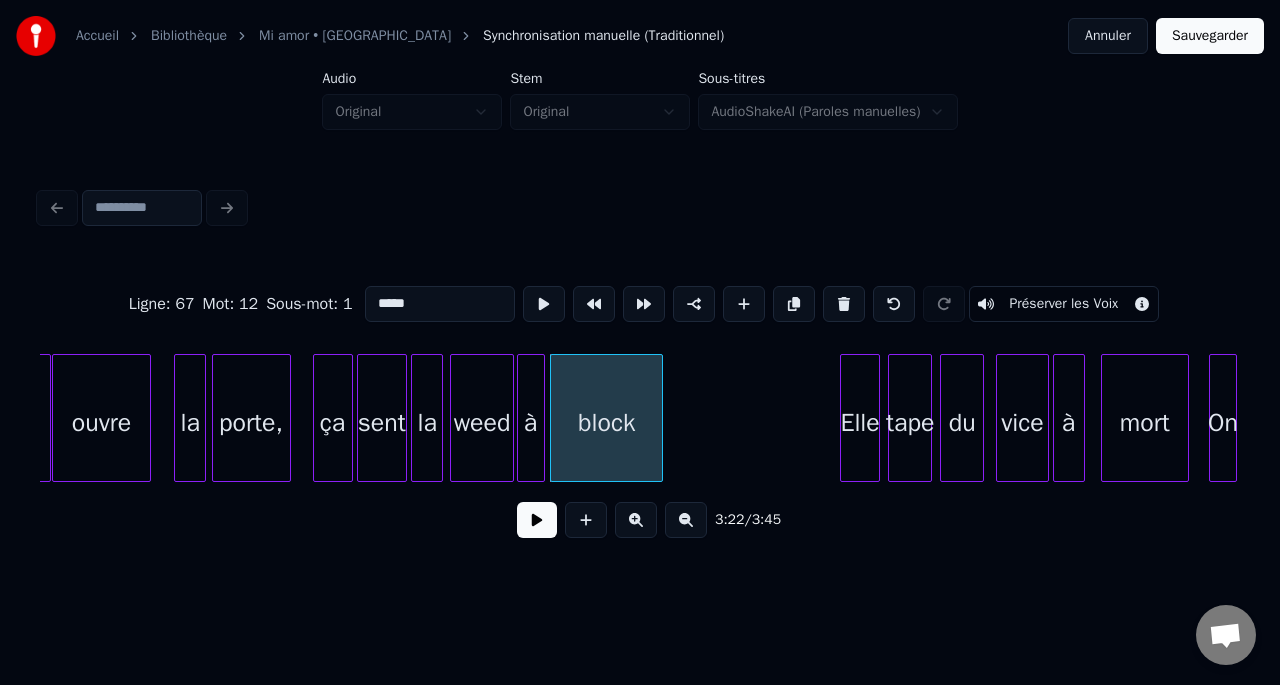 click at bounding box center [659, 418] 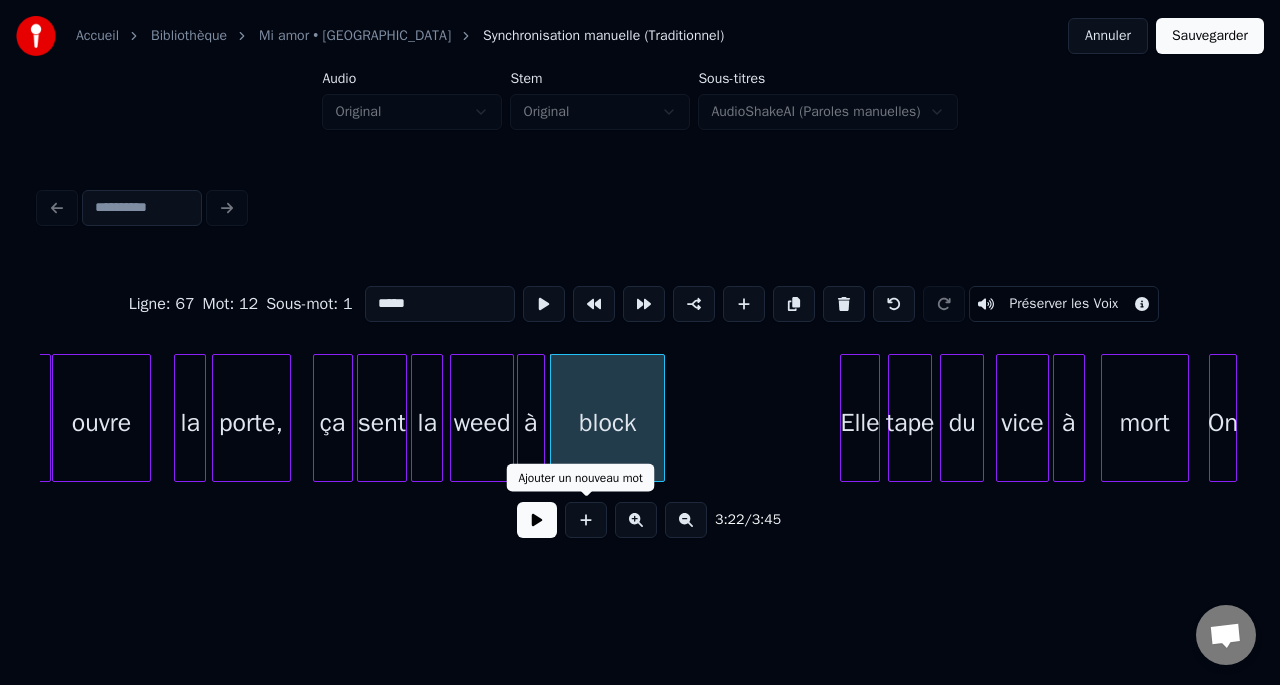 click at bounding box center [537, 520] 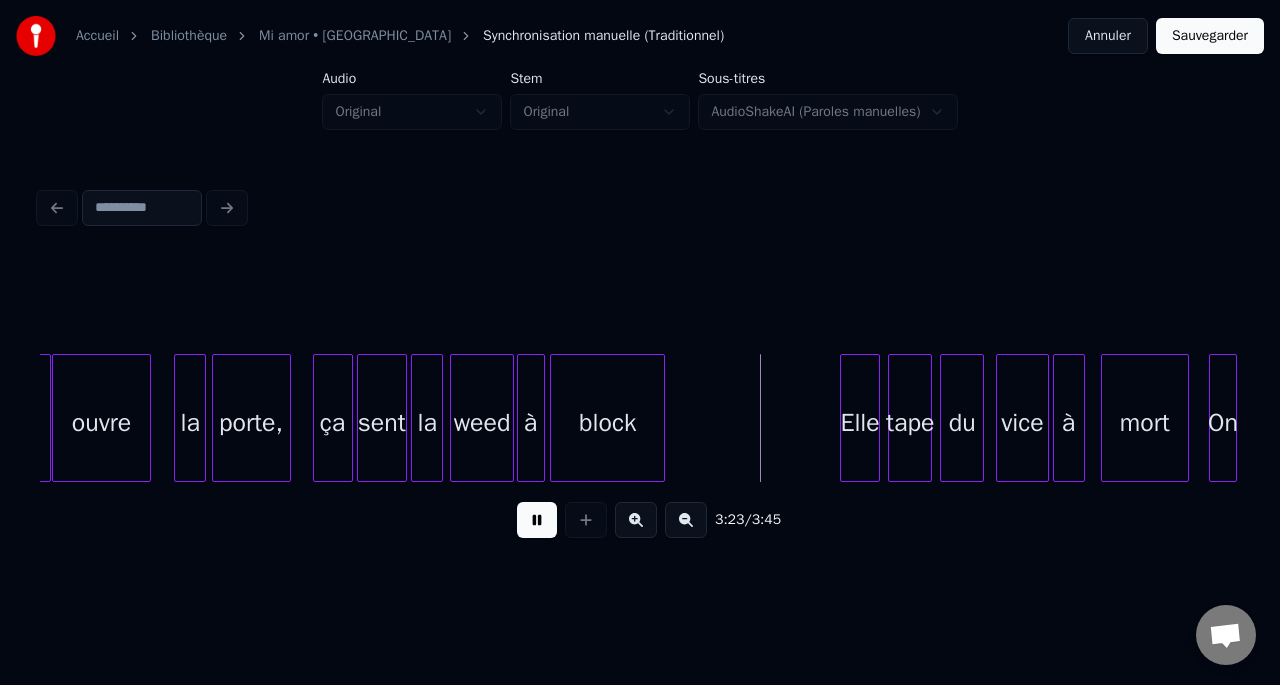 click at bounding box center (537, 520) 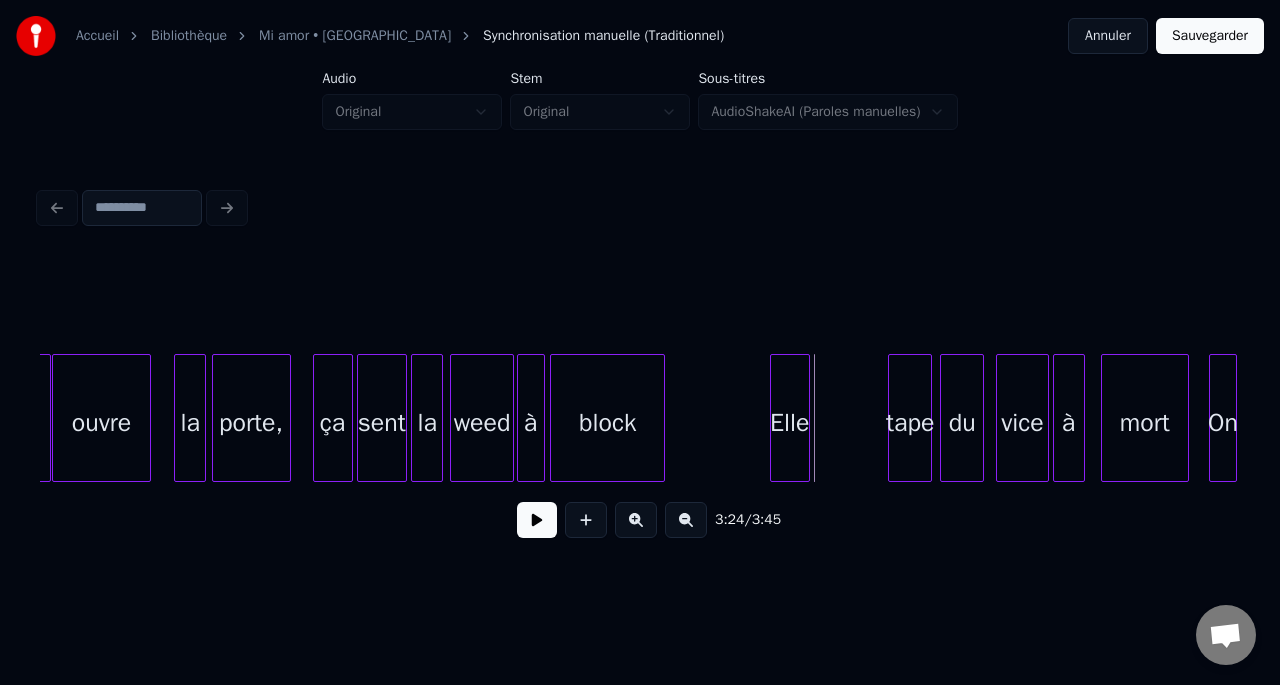 click on "Elle" at bounding box center [790, 423] 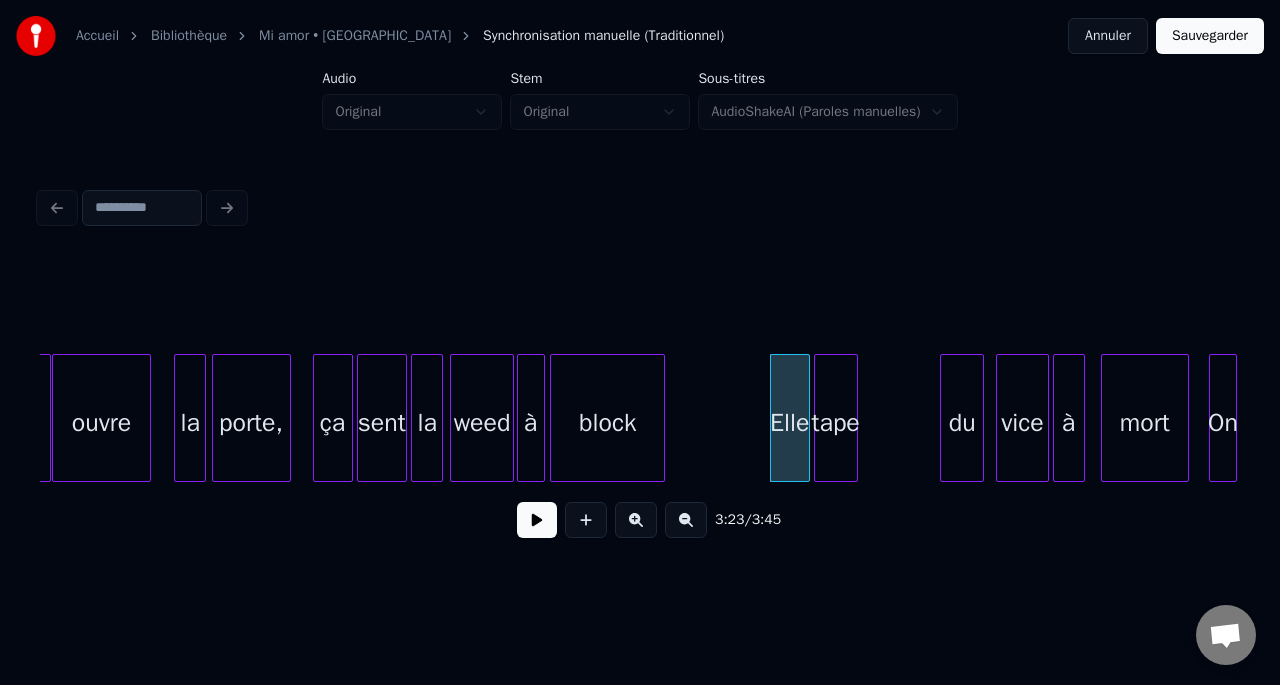 click on "tape" at bounding box center (836, 423) 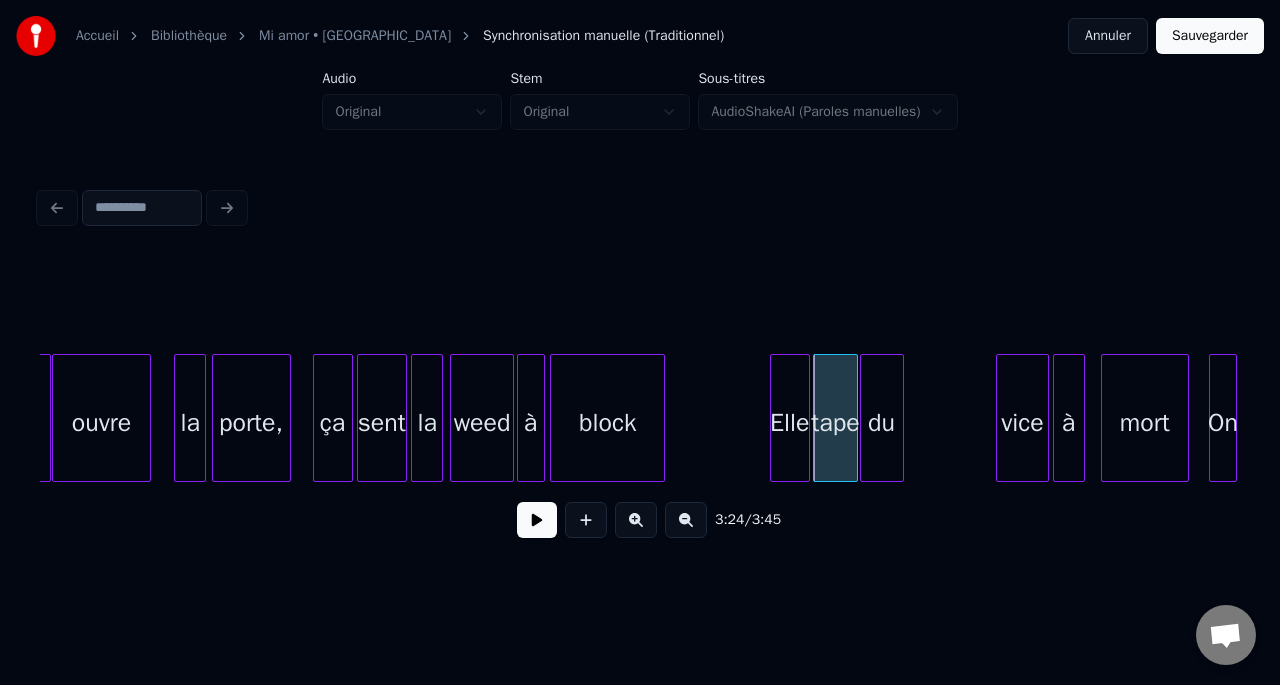 click on "du" at bounding box center [882, 423] 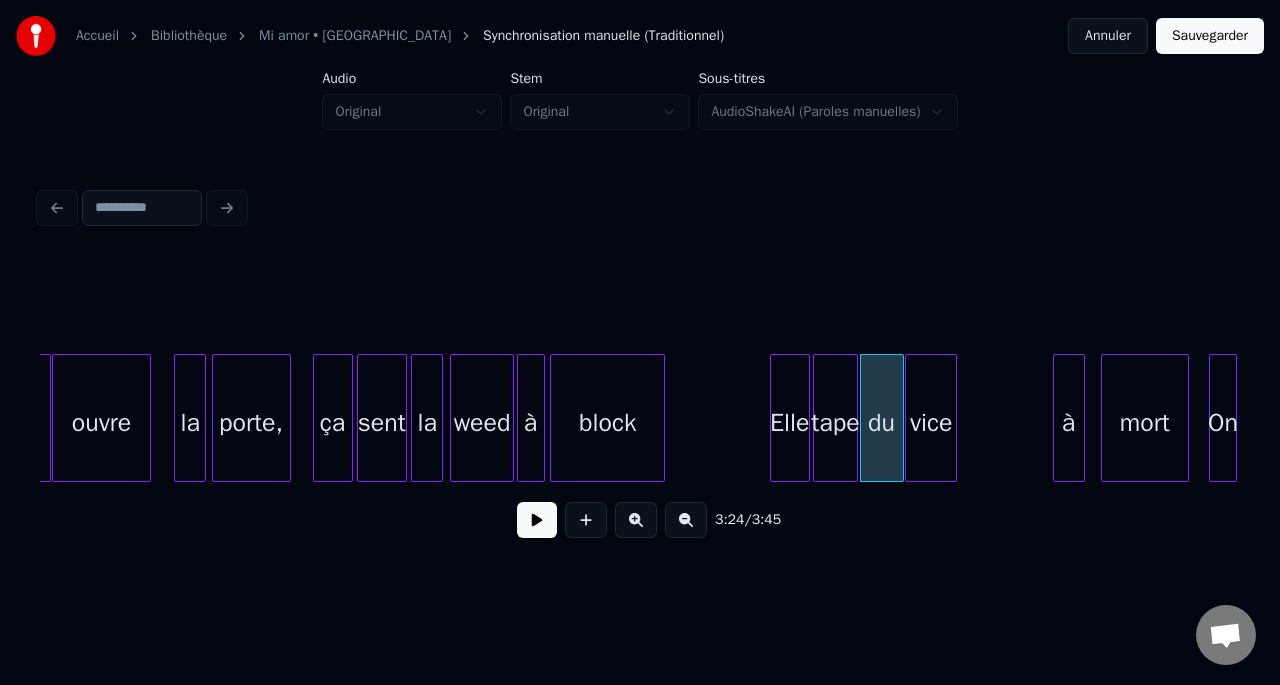 click on "vice" at bounding box center (931, 423) 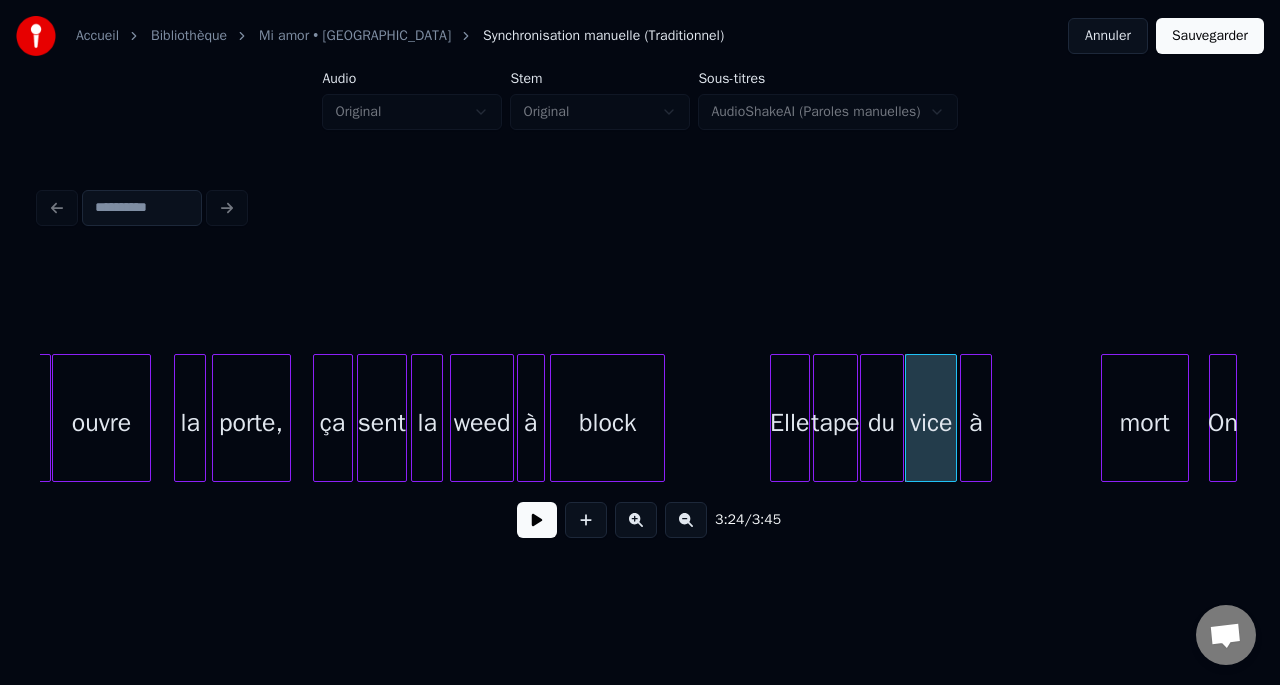 click on "à" at bounding box center [976, 423] 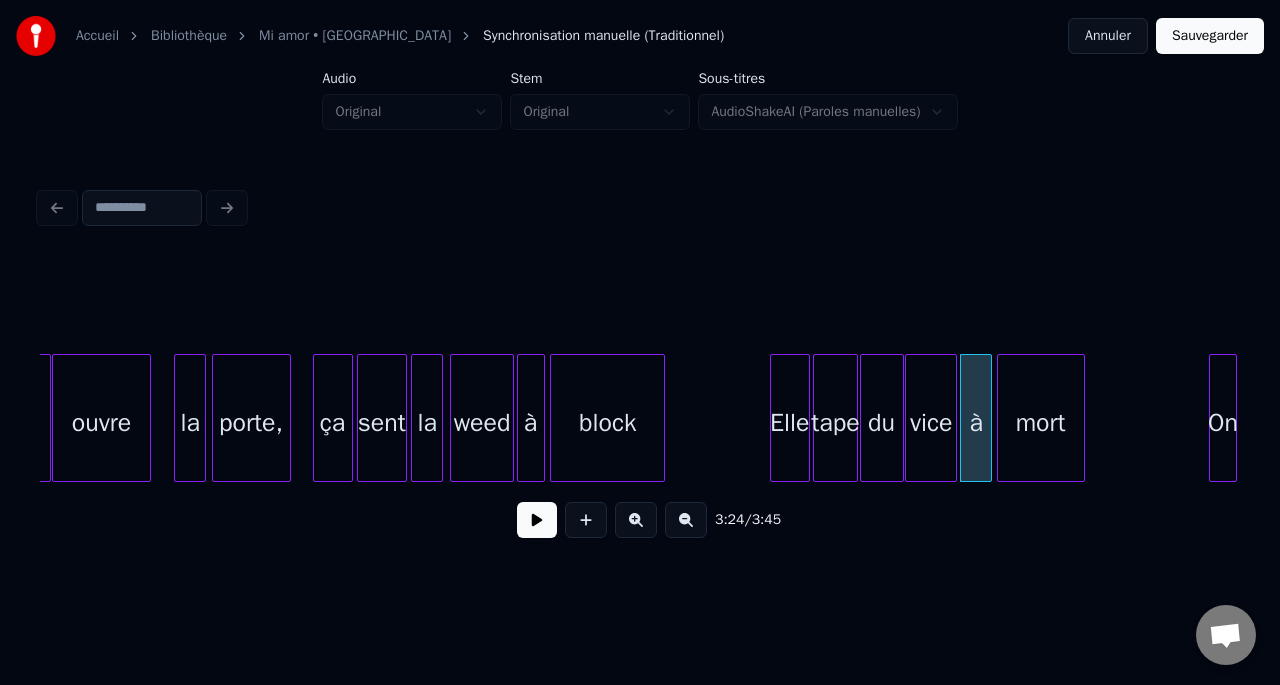 click on "mort" at bounding box center (1041, 423) 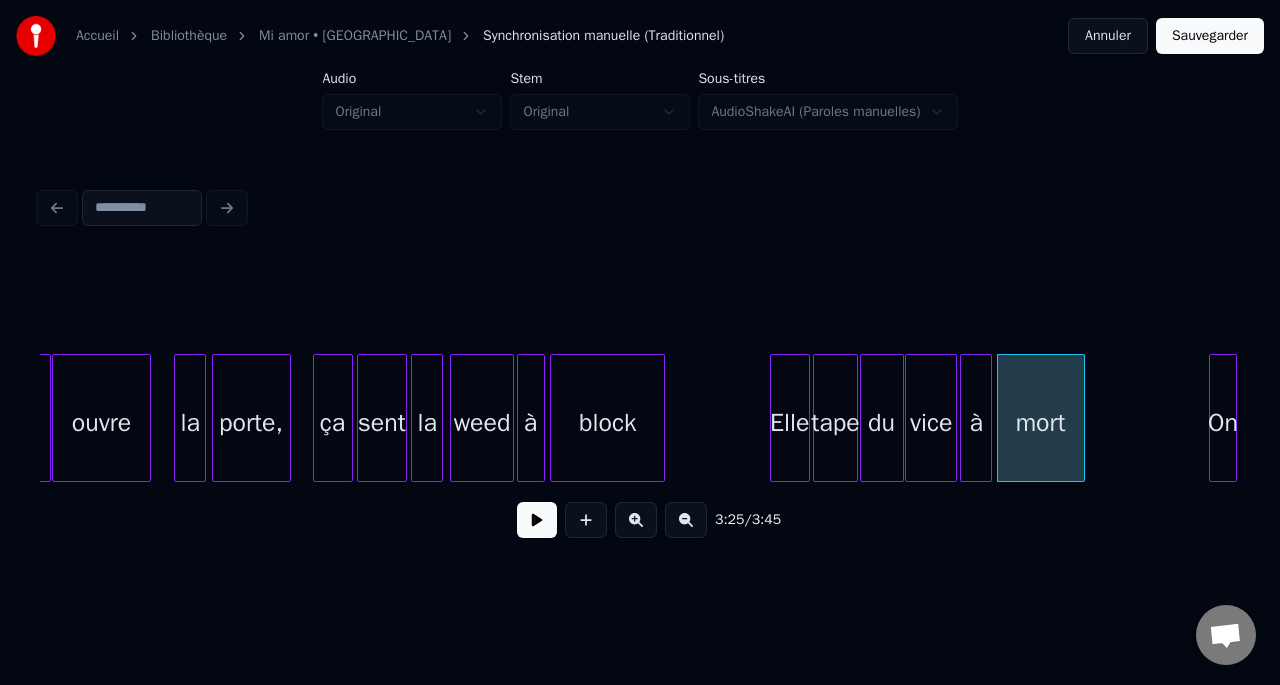 click on "Elle" at bounding box center [790, 423] 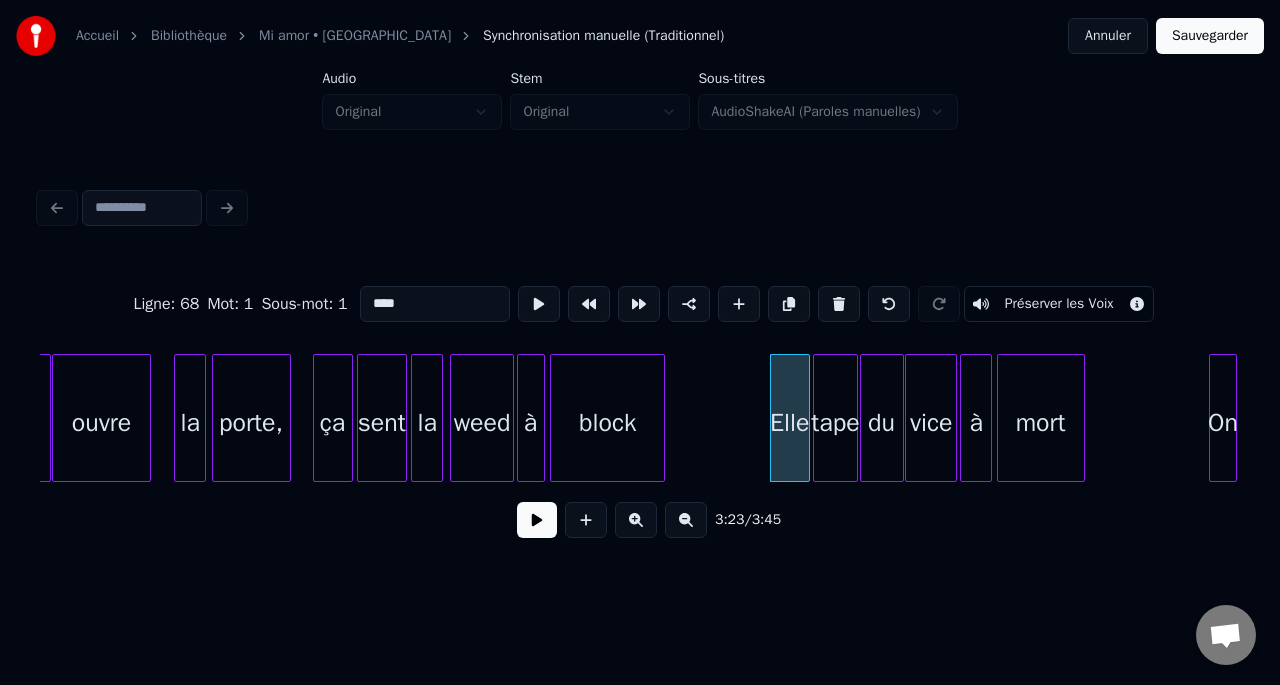 click at bounding box center (537, 520) 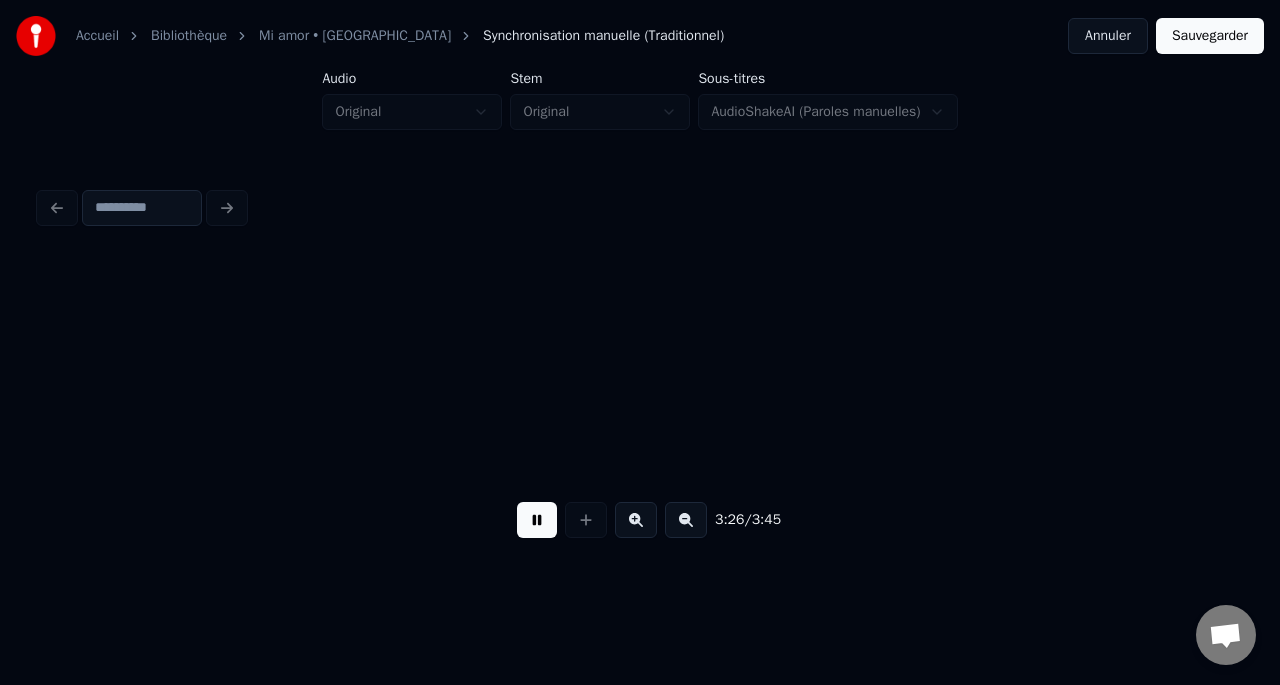 scroll, scrollTop: 0, scrollLeft: 41263, axis: horizontal 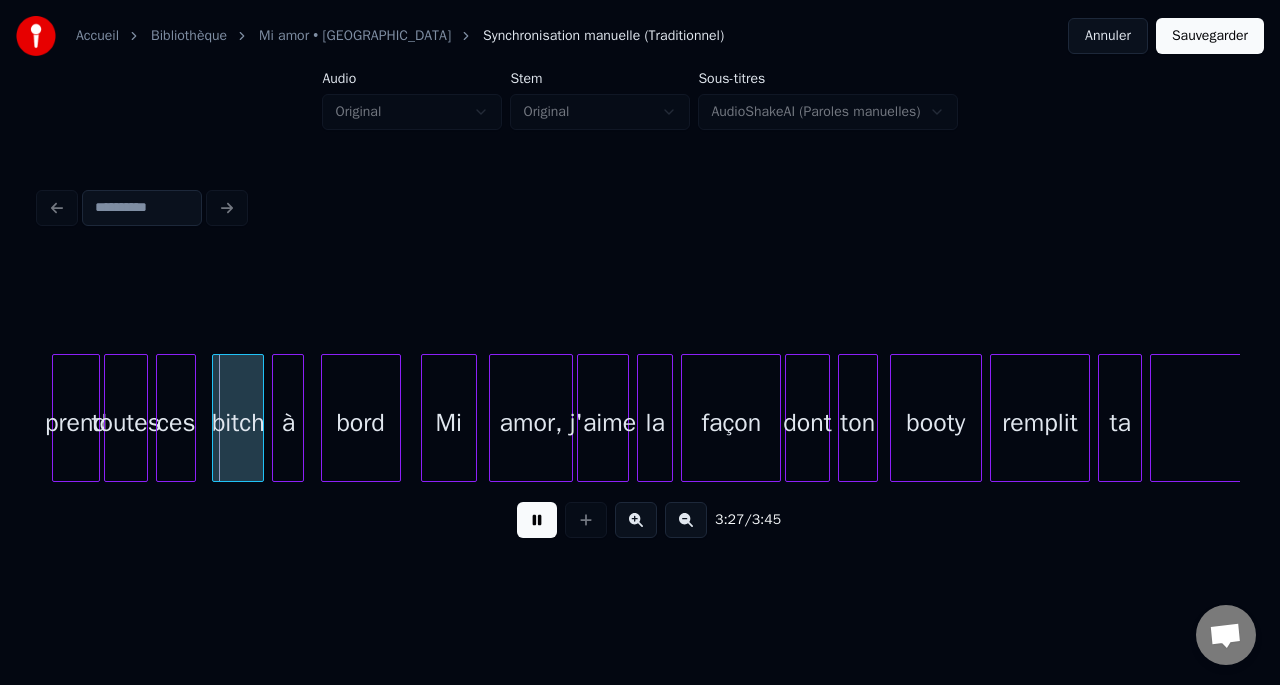 click at bounding box center (537, 520) 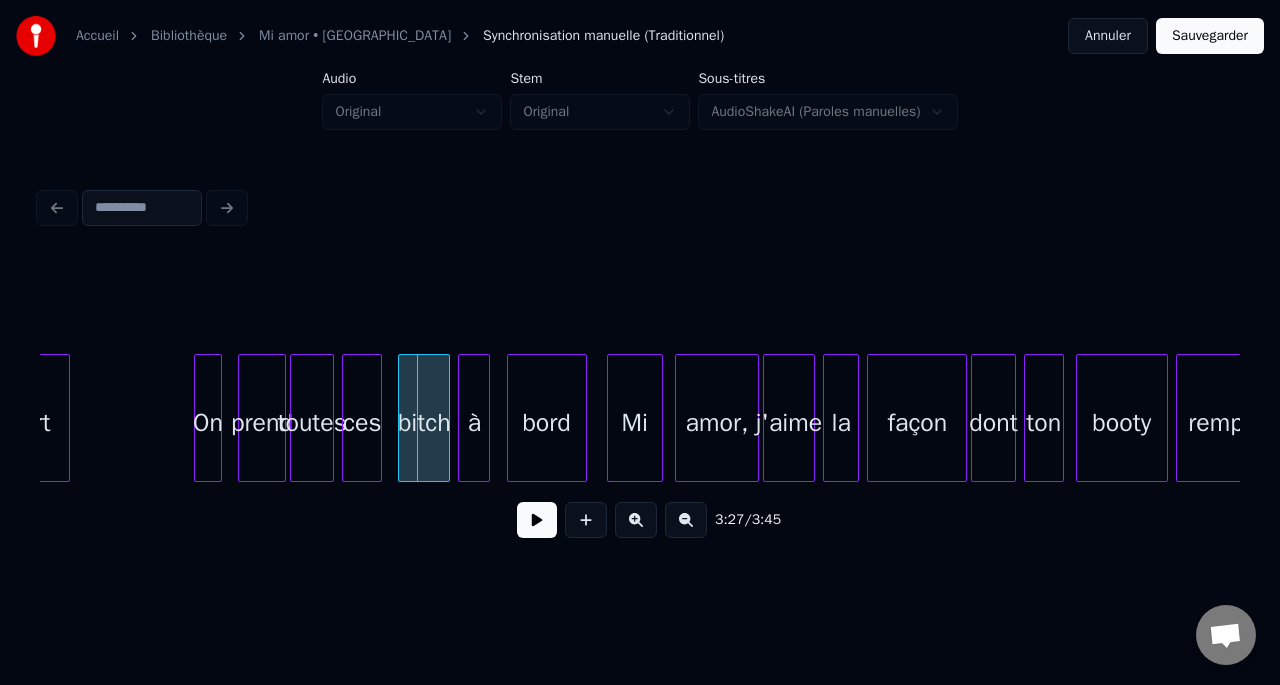 scroll, scrollTop: 0, scrollLeft: 41038, axis: horizontal 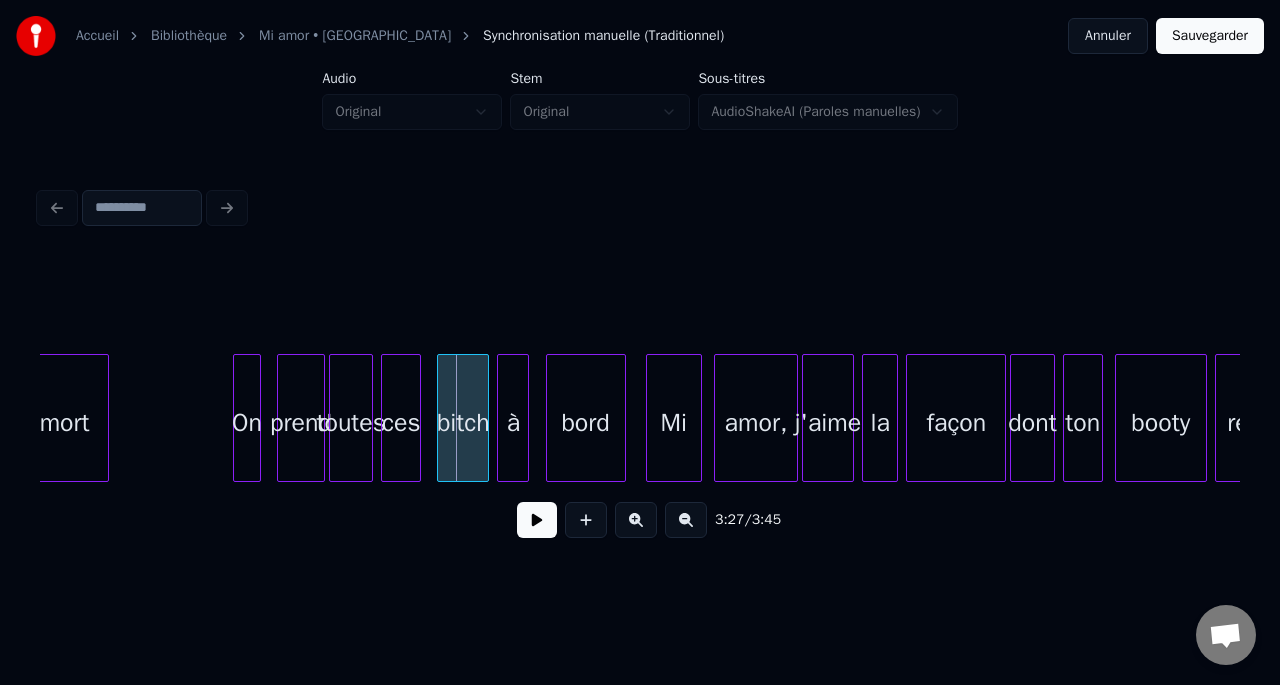 click at bounding box center [537, 520] 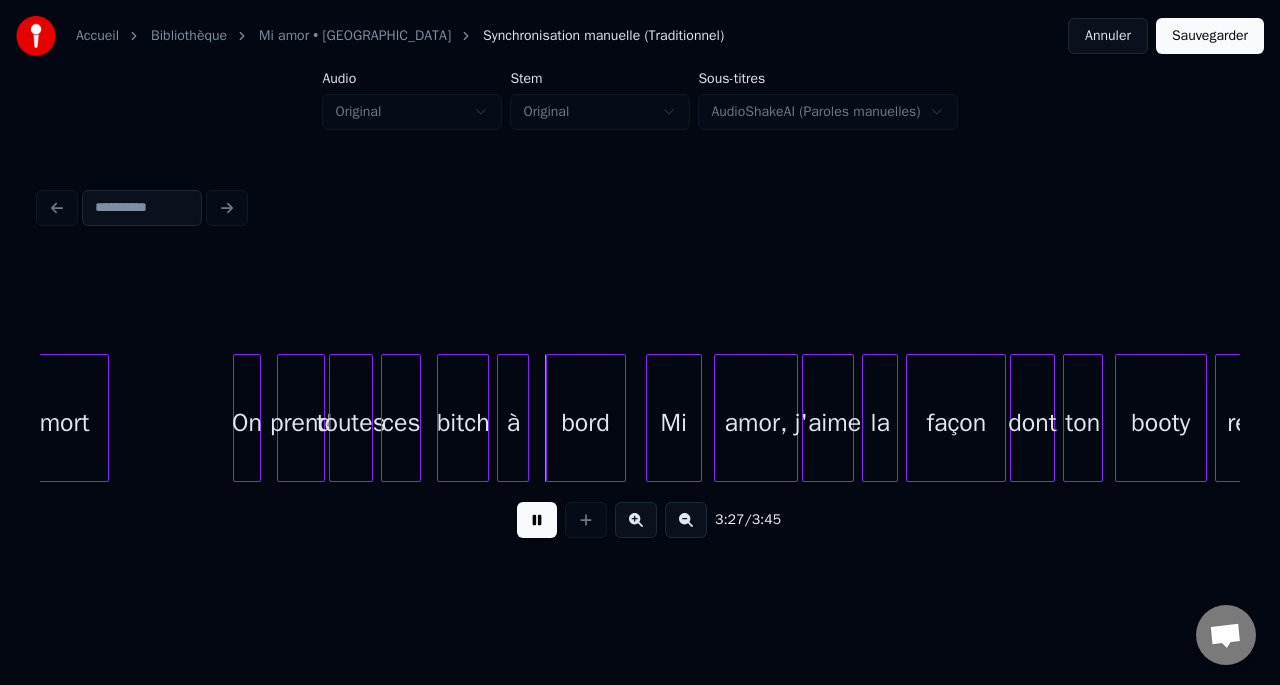 click at bounding box center [537, 520] 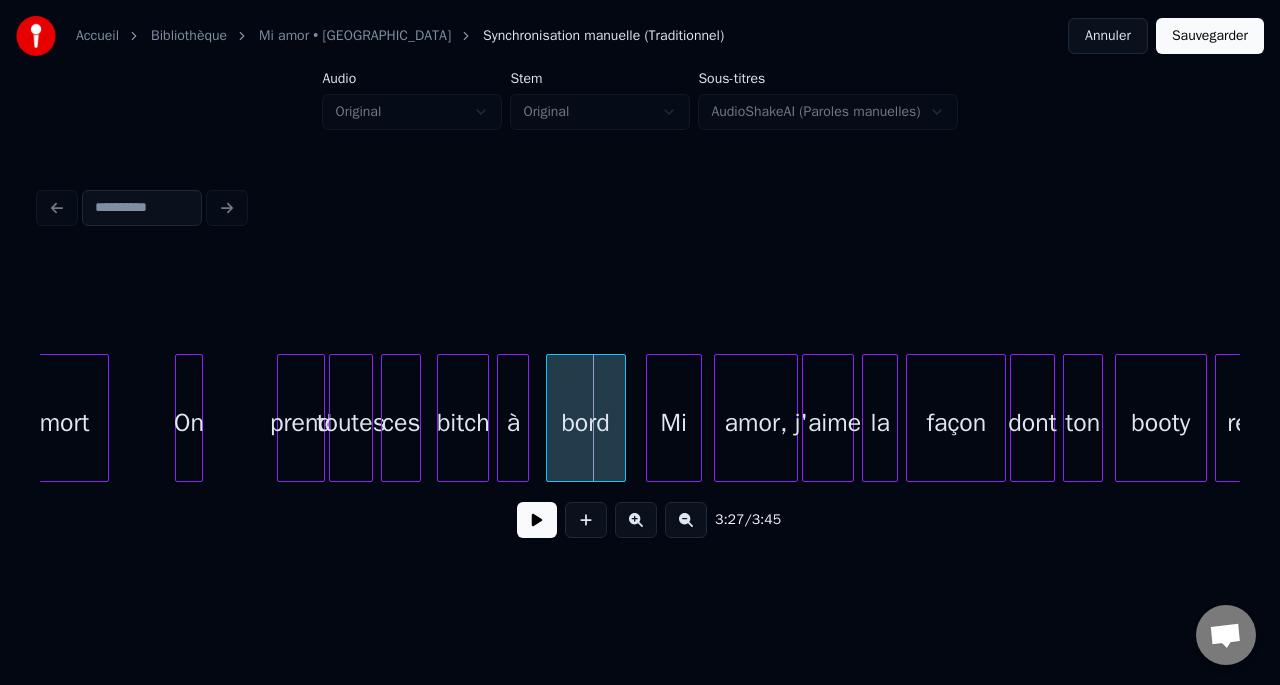 click on "On" at bounding box center [189, 423] 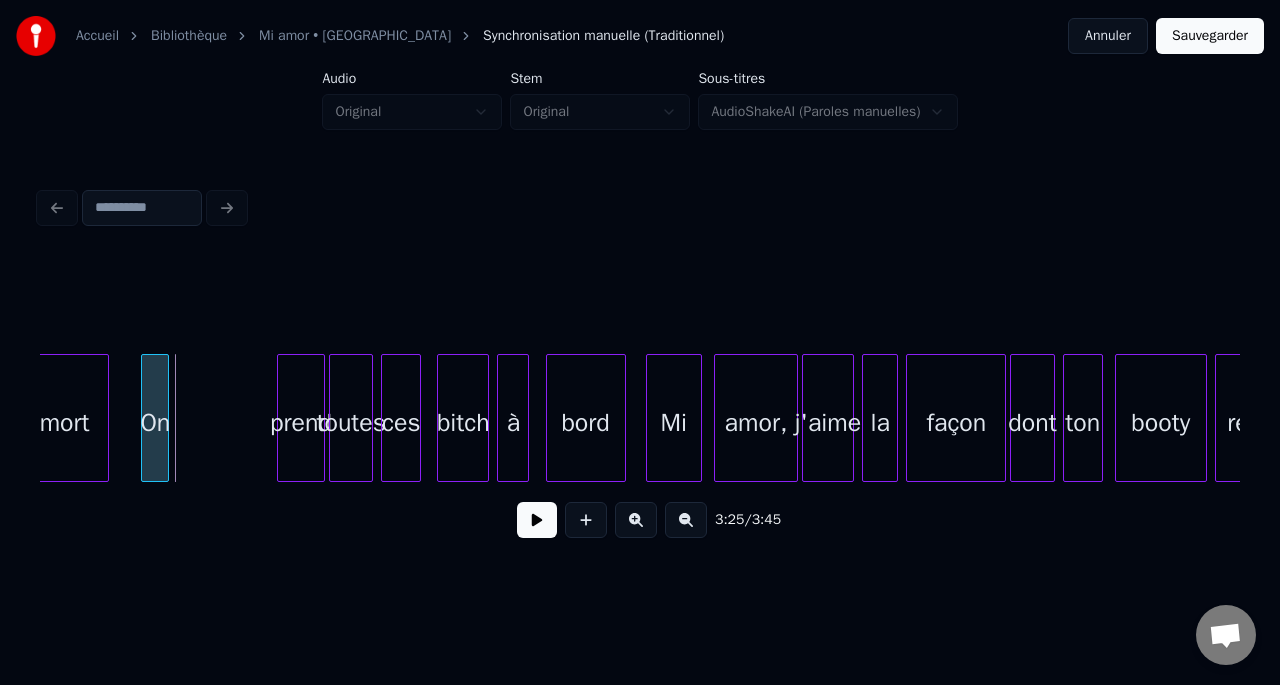 click on "On" at bounding box center [155, 423] 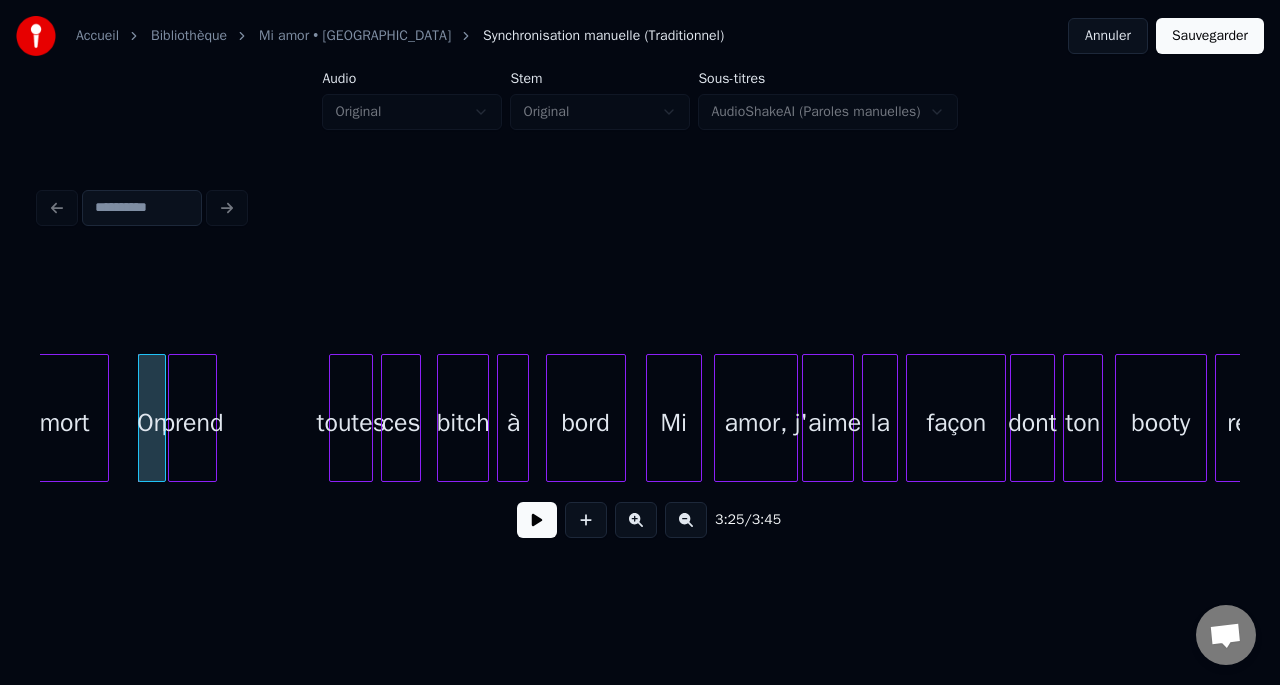 click on "prend" at bounding box center (192, 423) 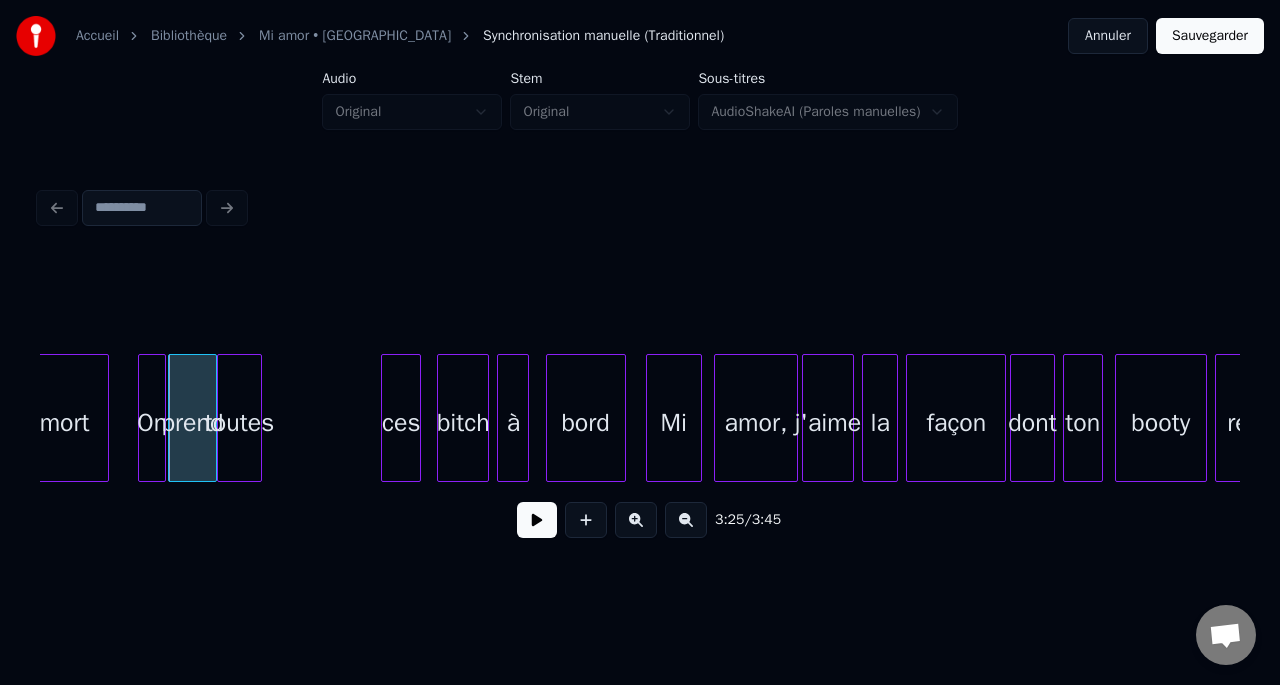 click on "toutes" at bounding box center (239, 423) 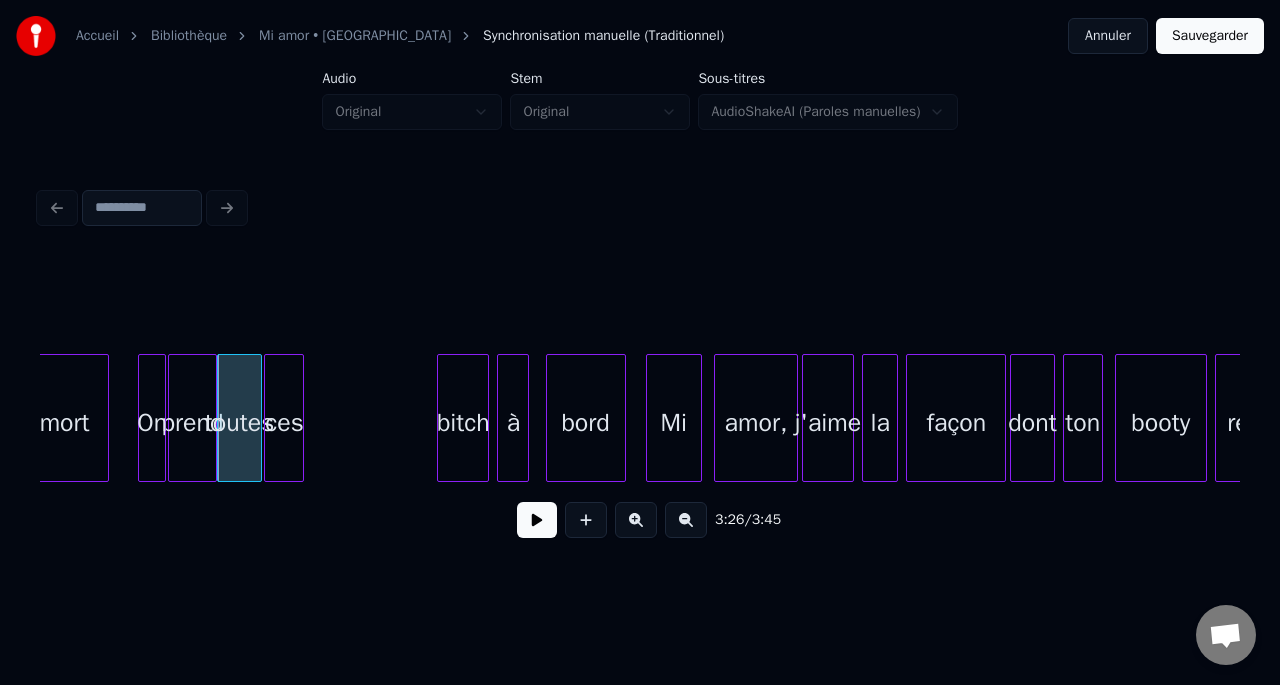 click on "ces" at bounding box center [284, 423] 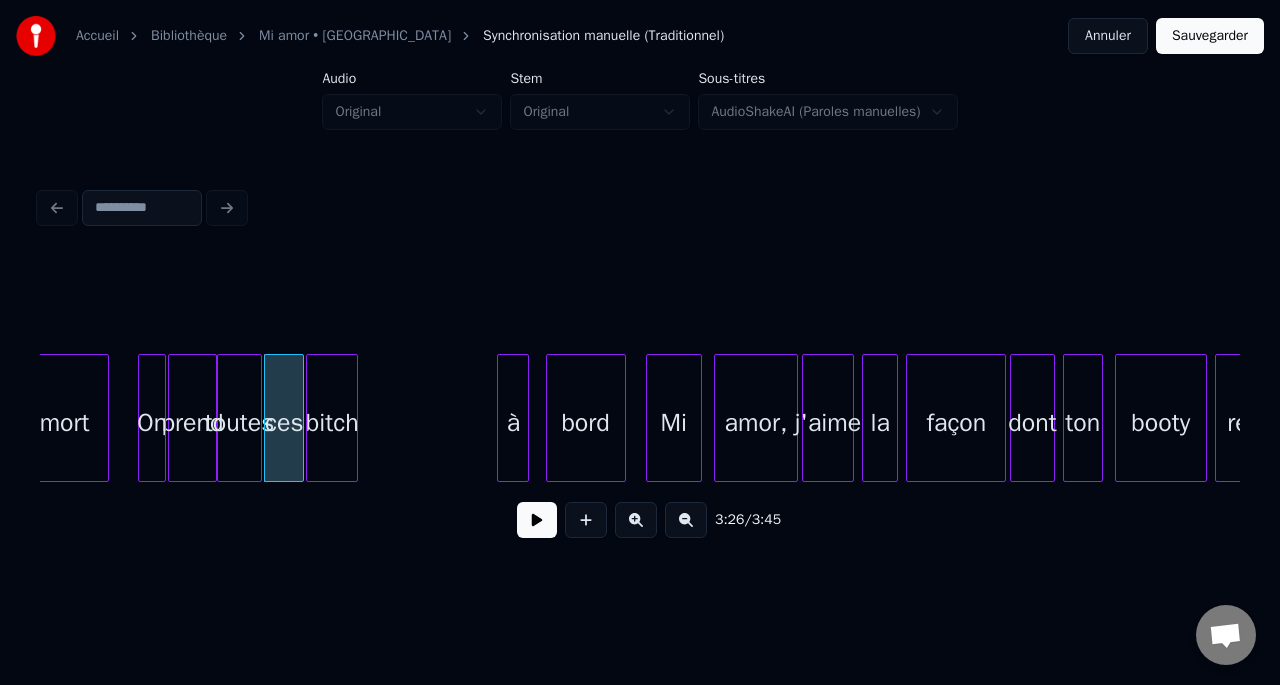 click on "bitch" at bounding box center (332, 423) 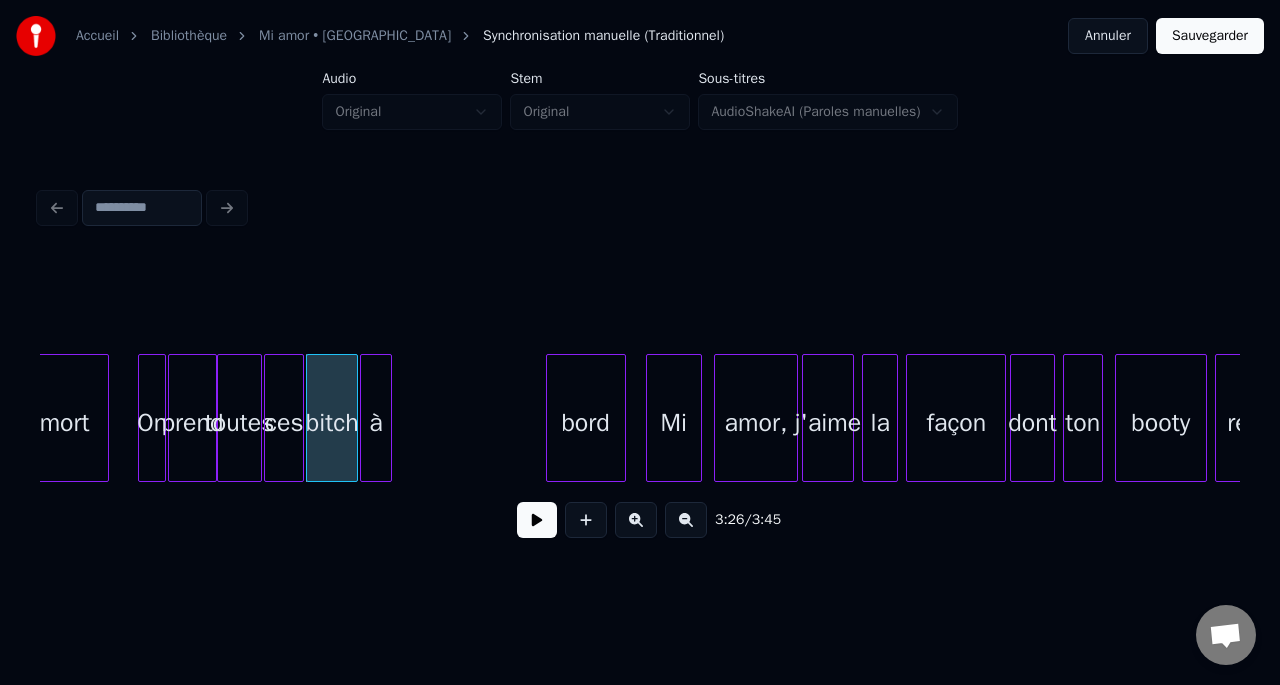 click on "à" at bounding box center (376, 423) 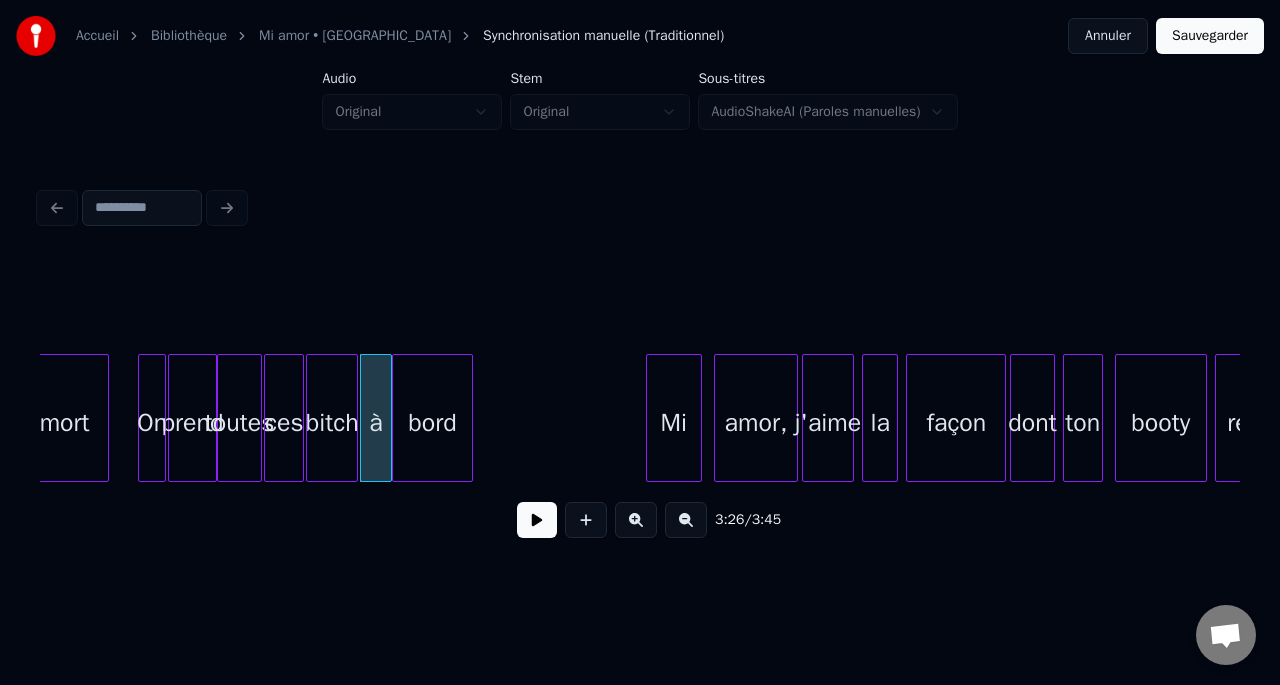 click on "bord" at bounding box center (432, 423) 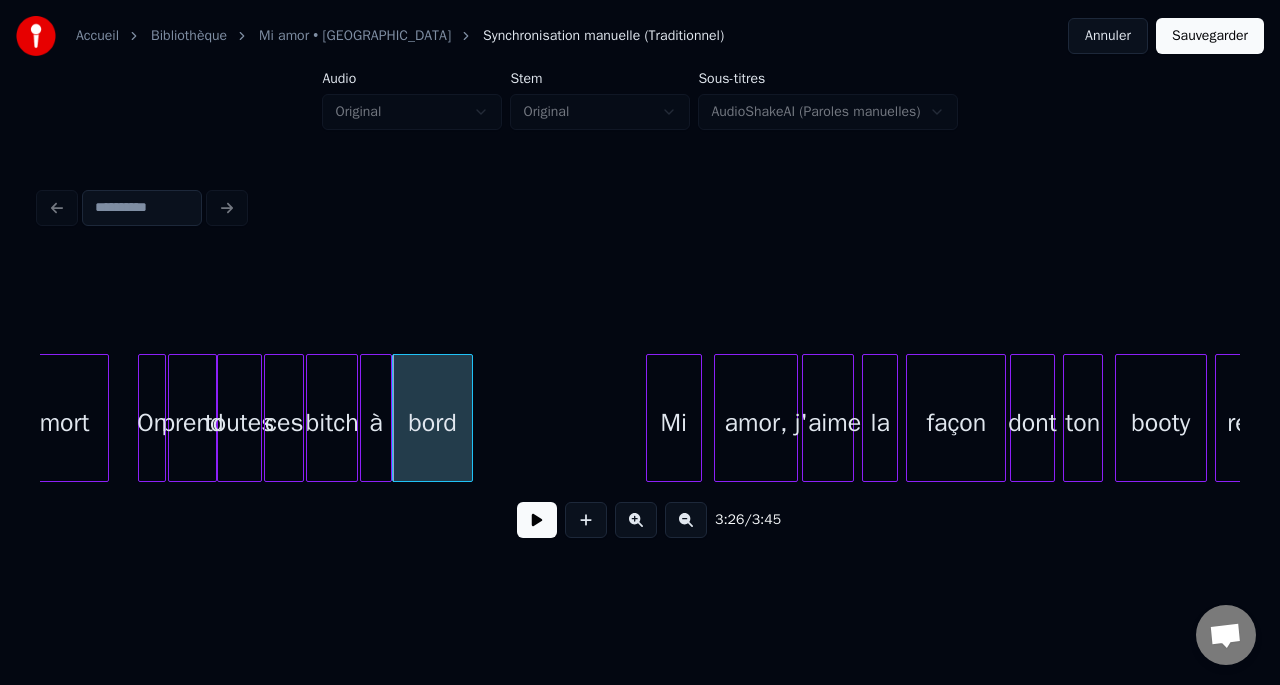 click on "On" at bounding box center (152, 423) 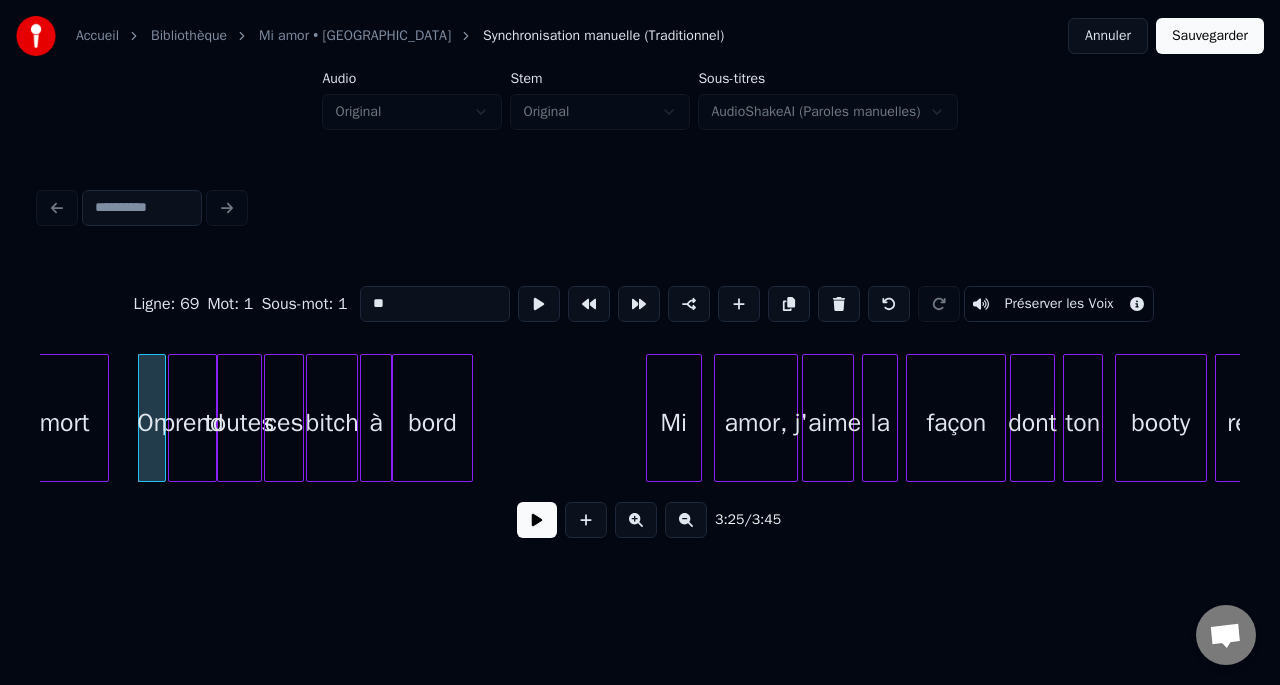 click at bounding box center (537, 520) 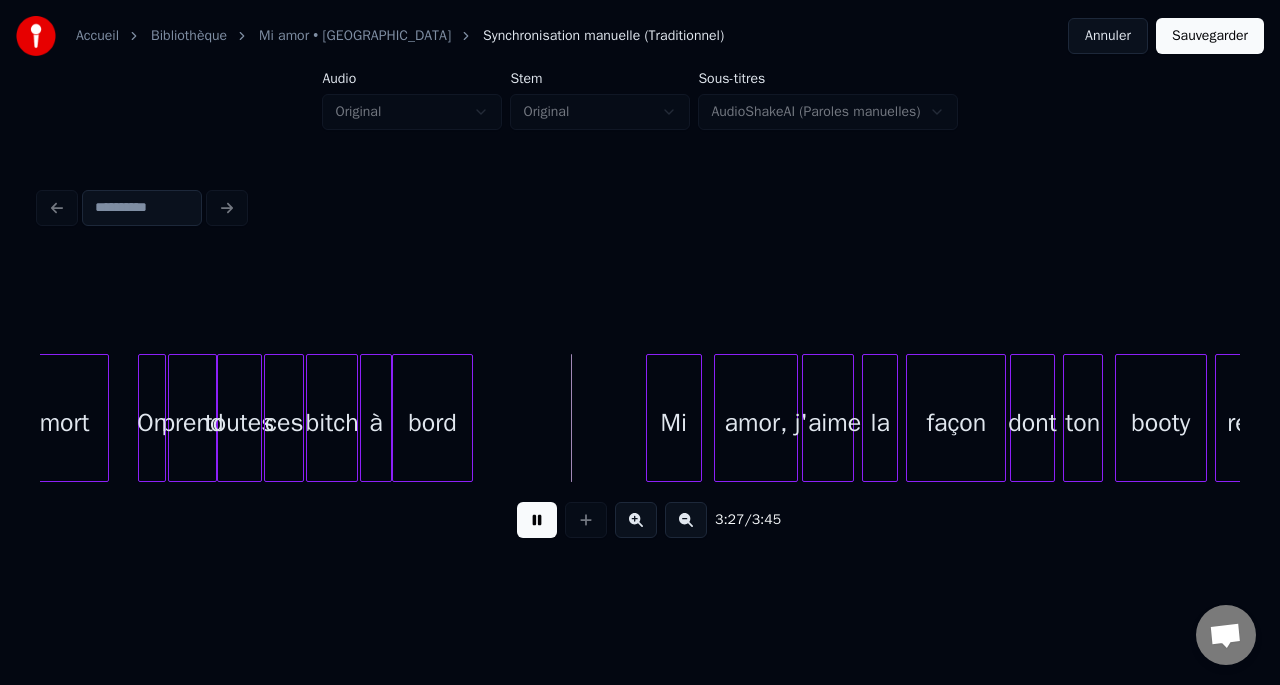 click at bounding box center (537, 520) 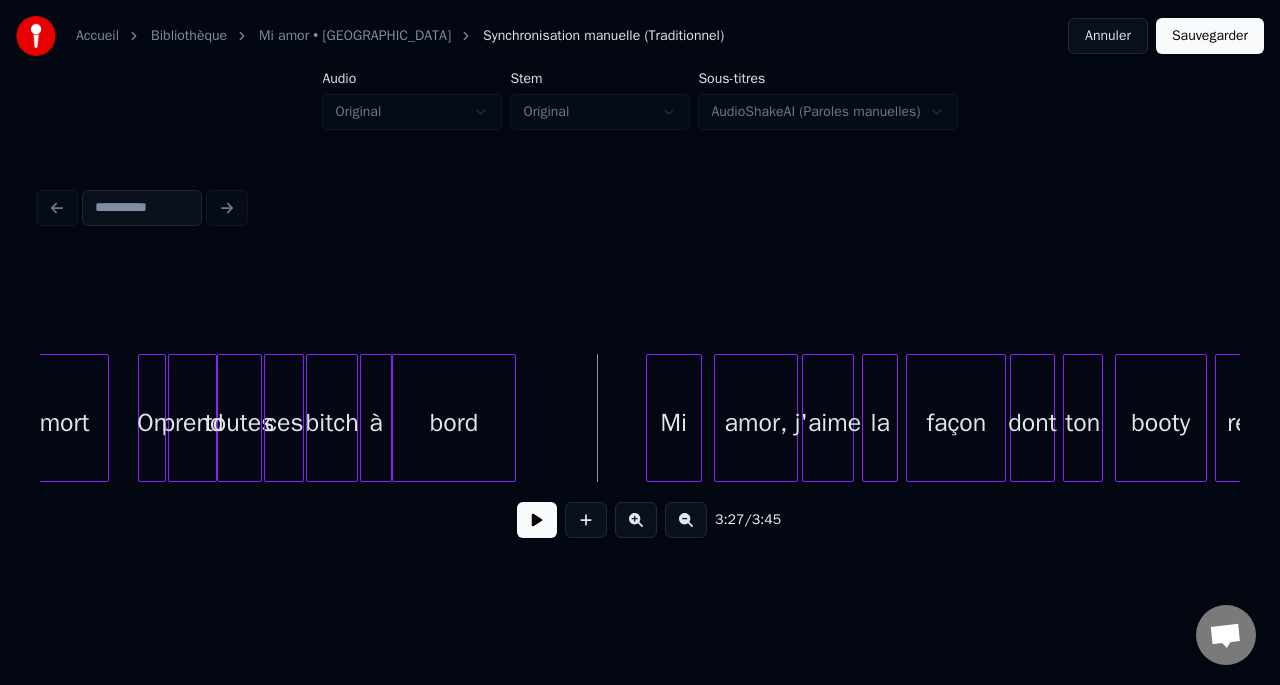 click at bounding box center (512, 418) 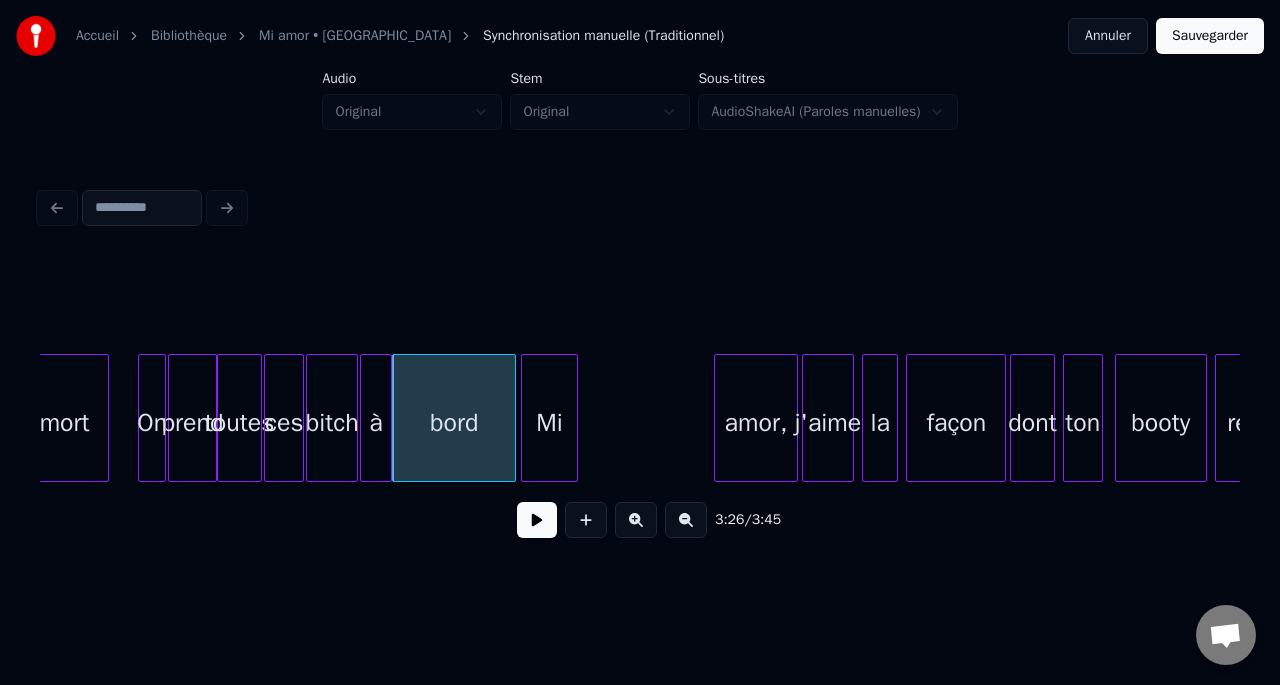 click on "Mi" at bounding box center (549, 423) 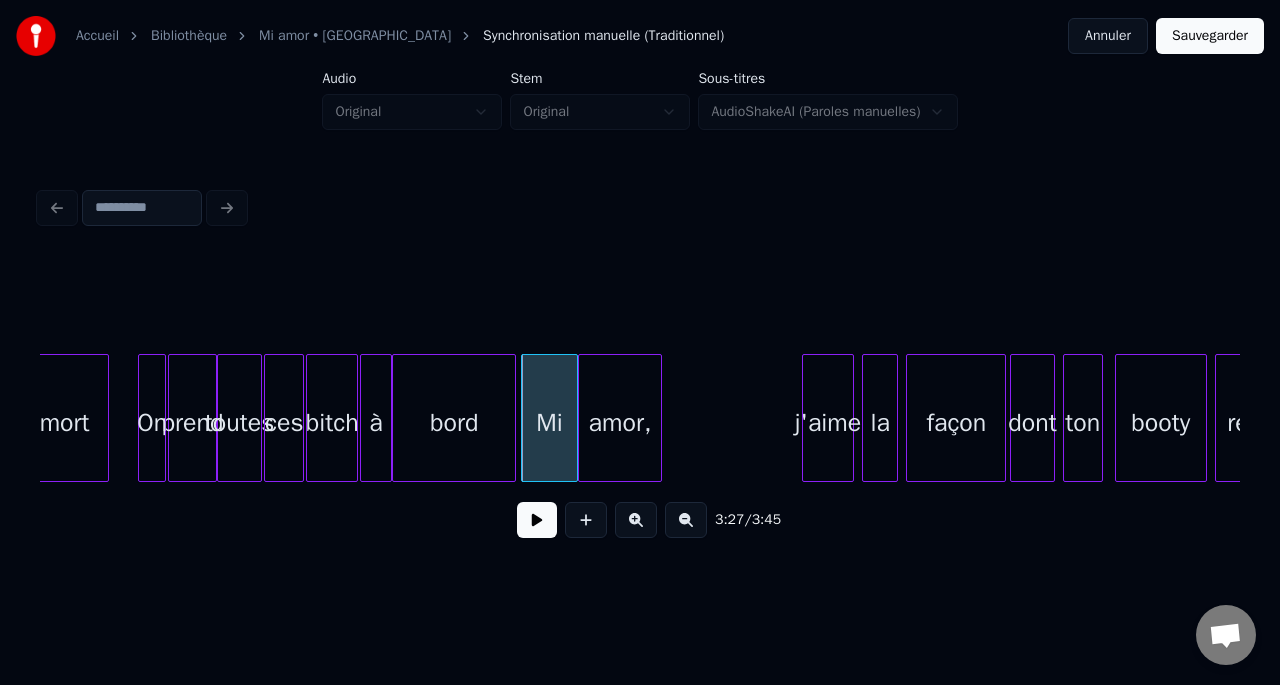 click on "amor," at bounding box center (620, 423) 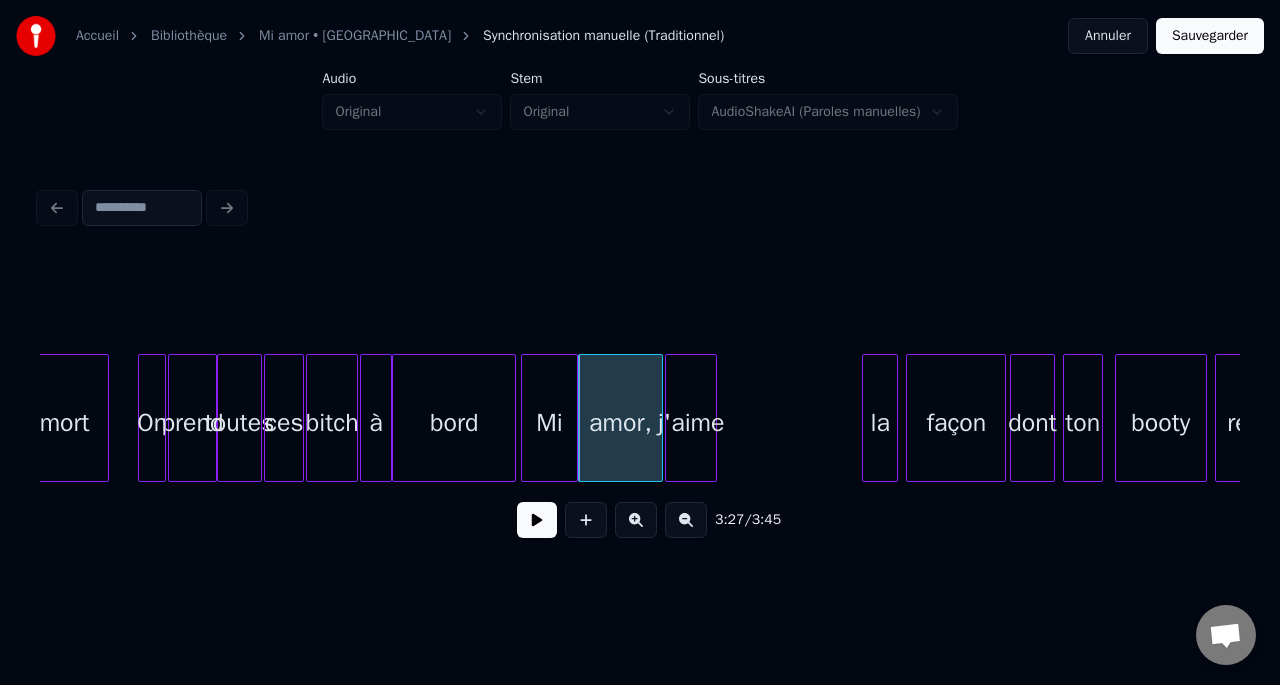 click on "j'aime" at bounding box center (691, 423) 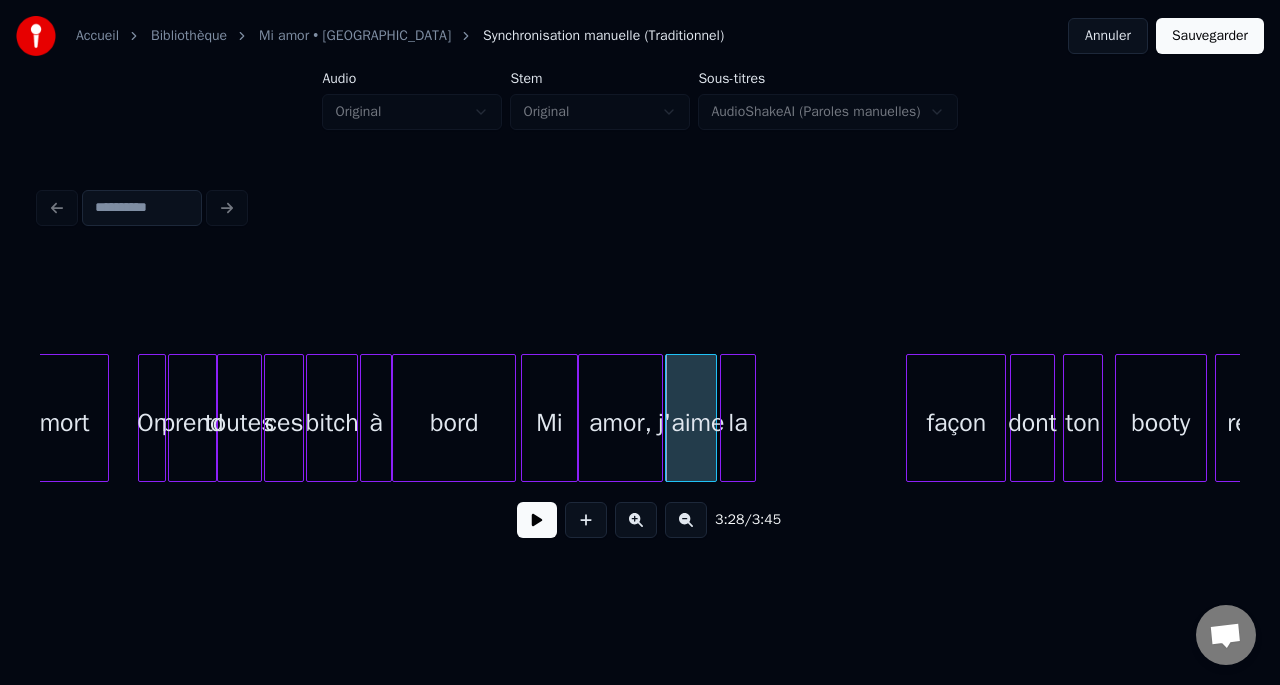 click on "la" at bounding box center (738, 423) 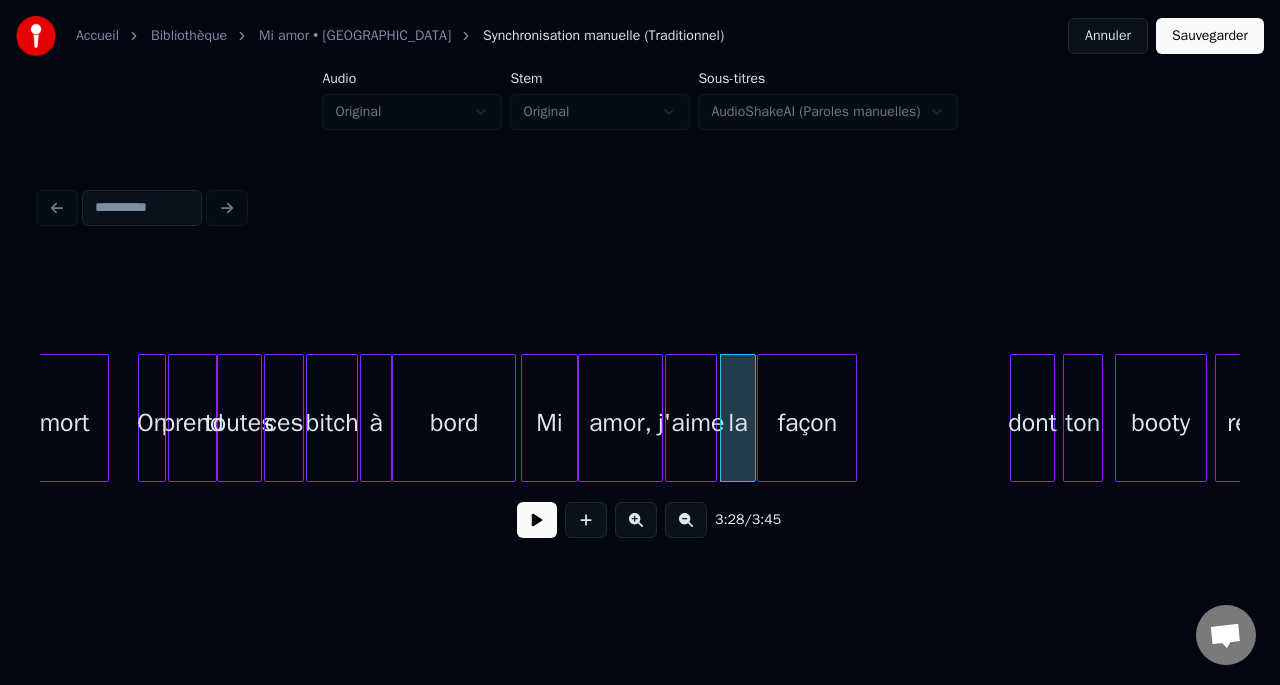 click on "façon" at bounding box center (807, 423) 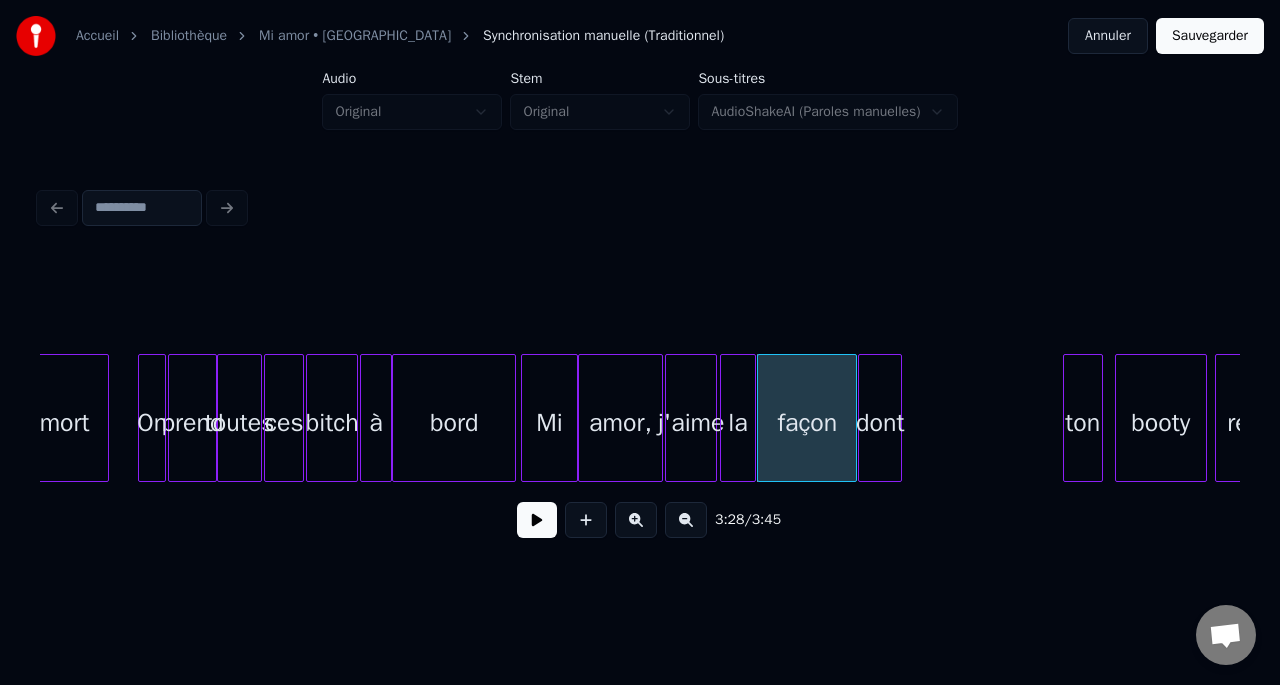 click on "dont" at bounding box center [880, 423] 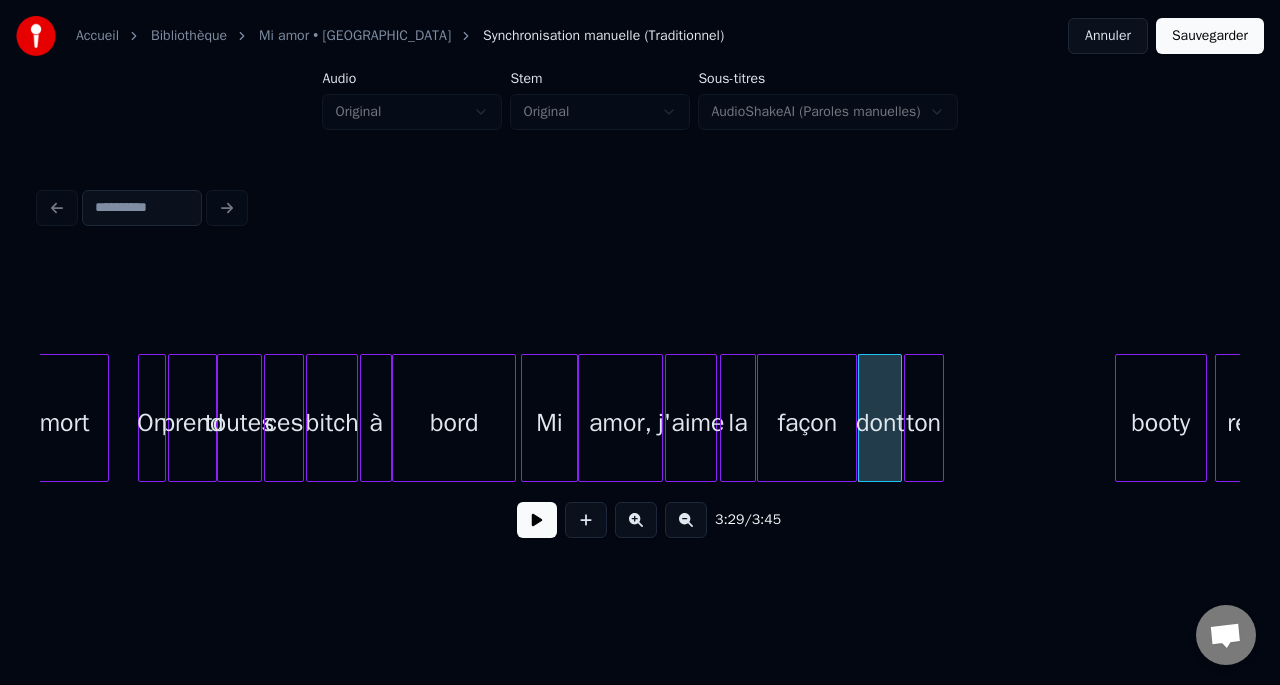click on "ton" at bounding box center (924, 423) 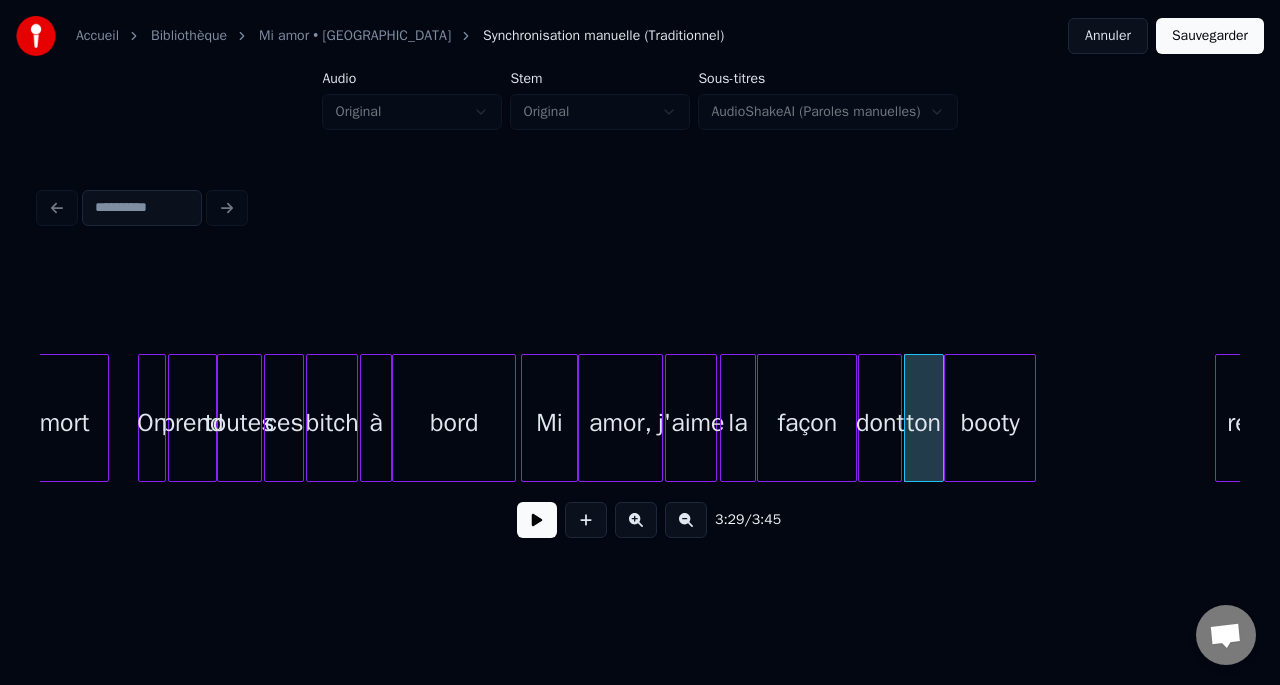 click on "booty" at bounding box center (990, 423) 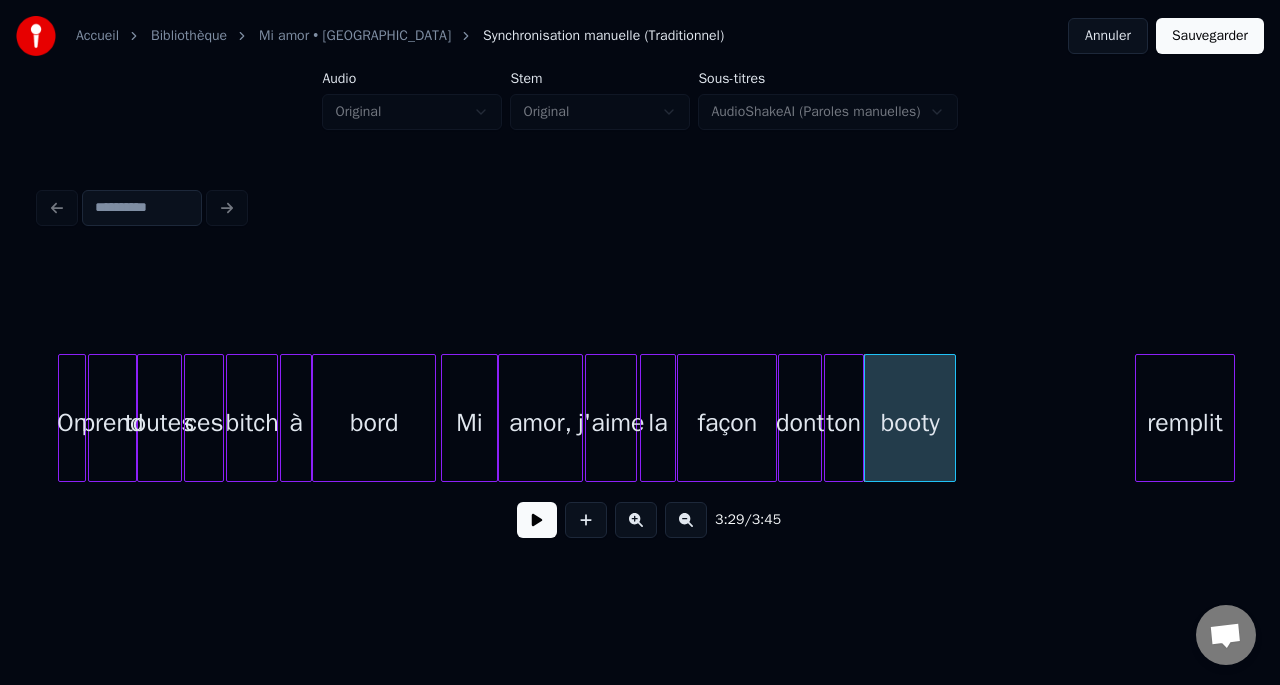 scroll, scrollTop: 0, scrollLeft: 41316, axis: horizontal 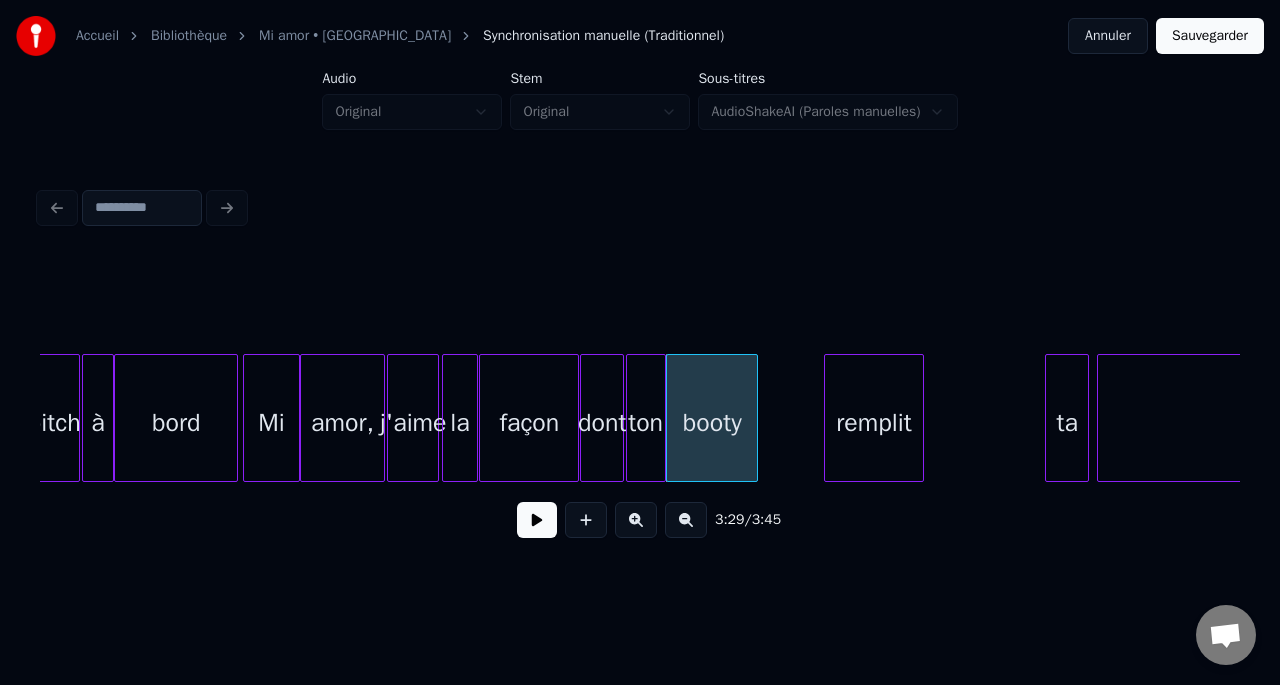 click on "remplit" at bounding box center [874, 423] 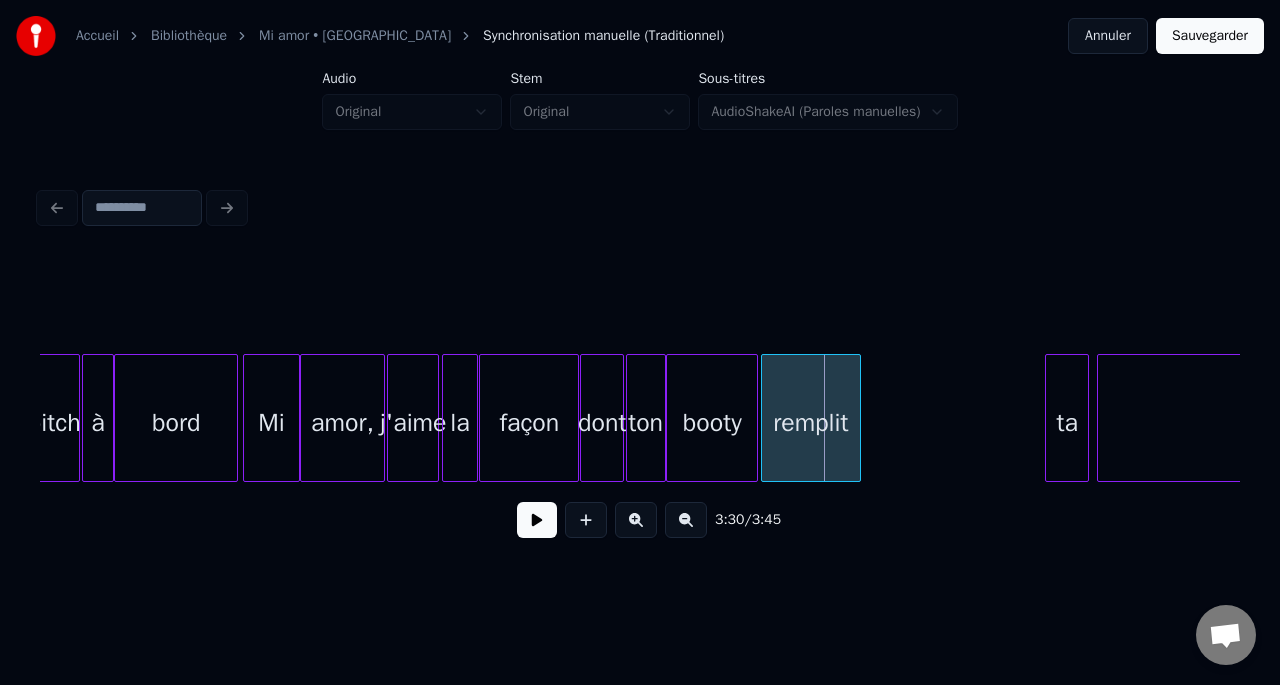 click on "remplit" at bounding box center [811, 423] 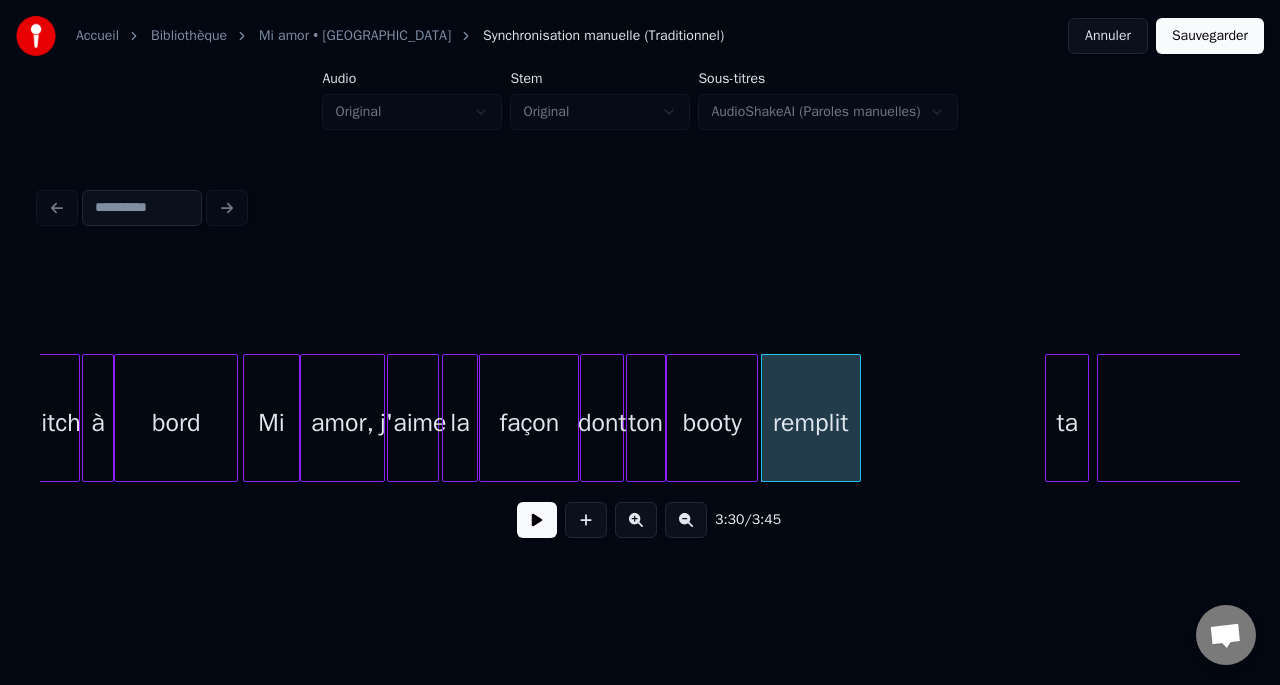 click at bounding box center (296, 418) 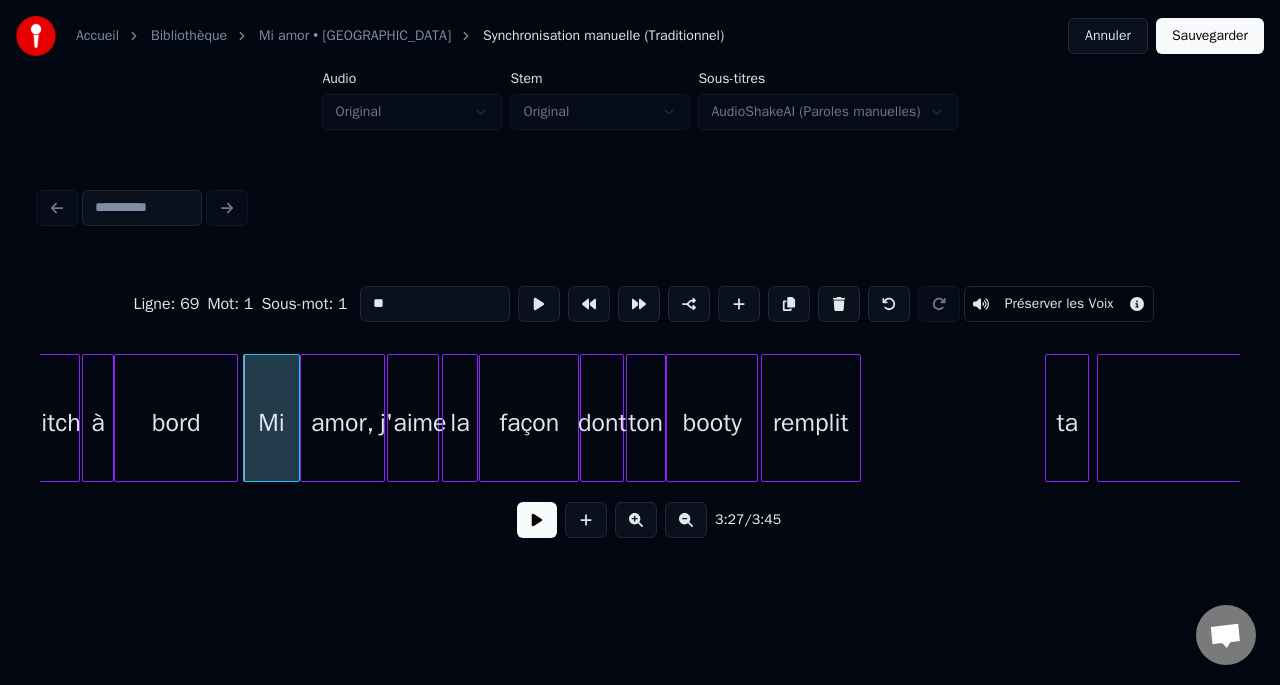 type on "**" 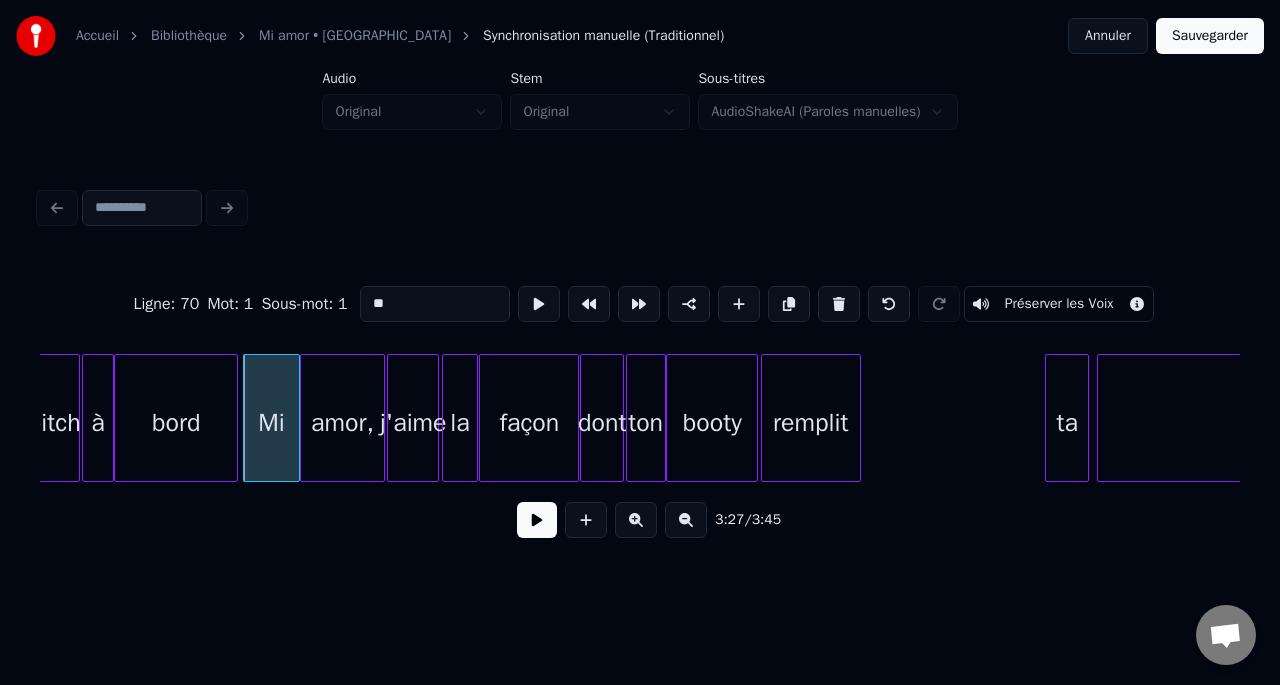 click at bounding box center (537, 520) 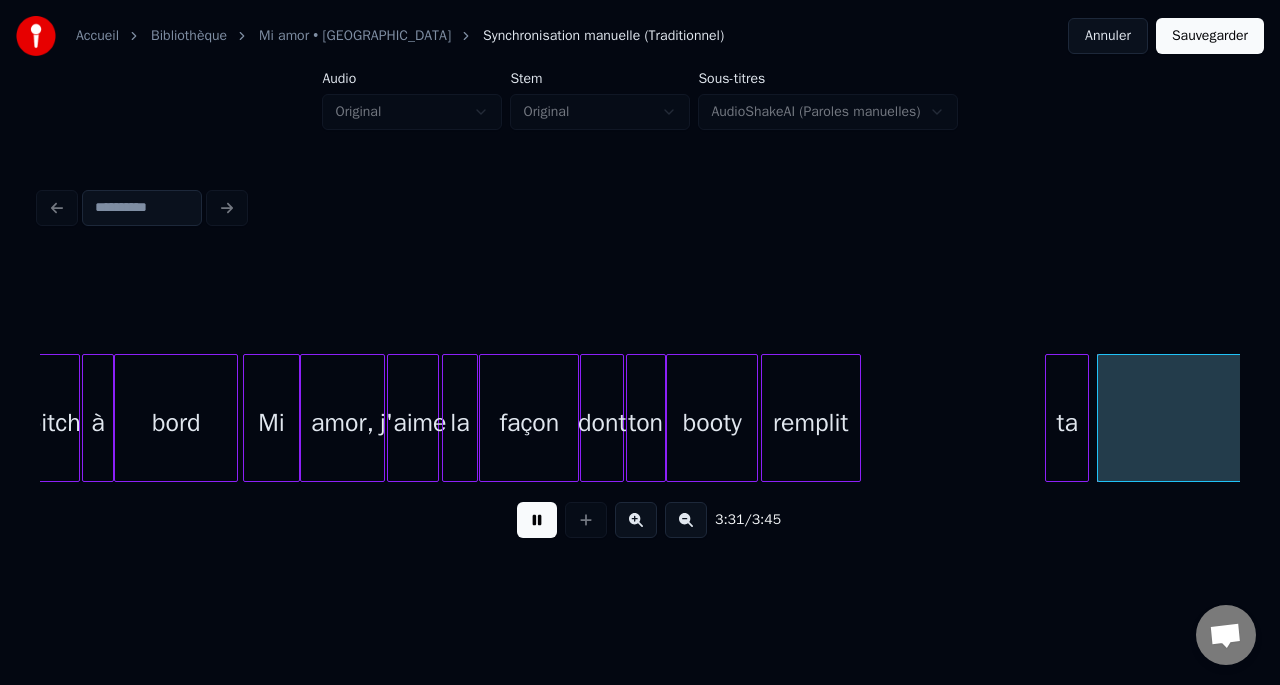 click at bounding box center [537, 520] 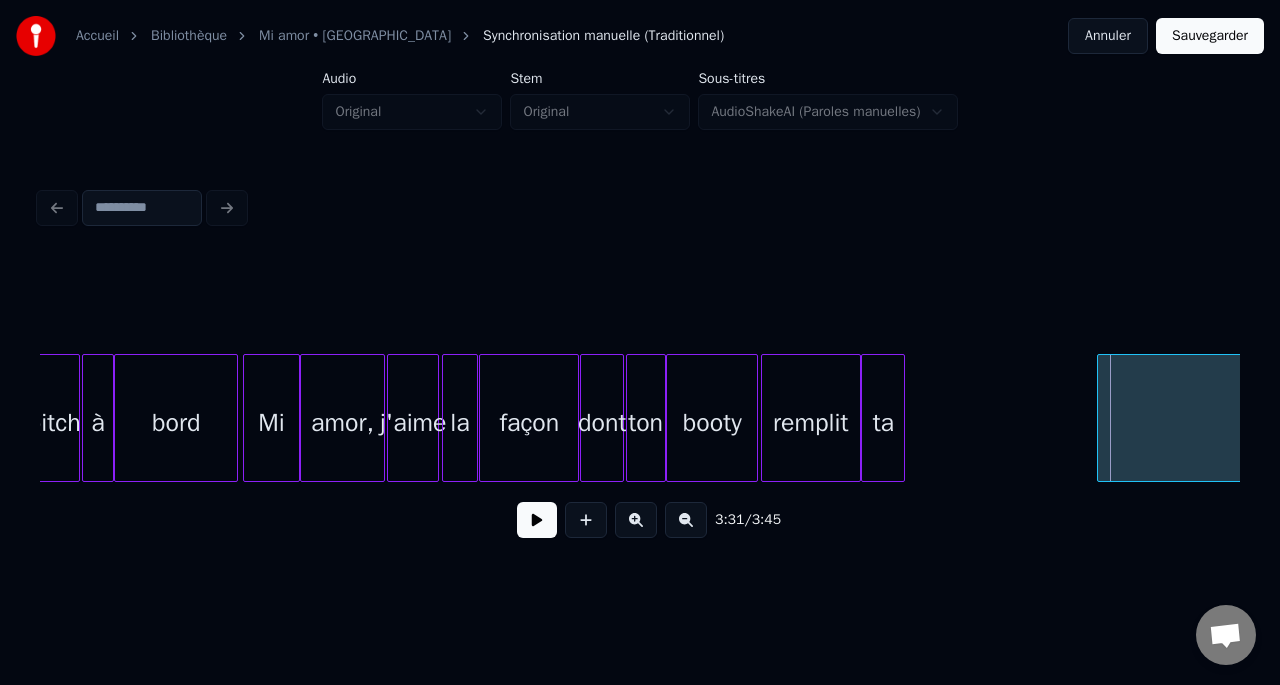 click on "ta" at bounding box center [883, 423] 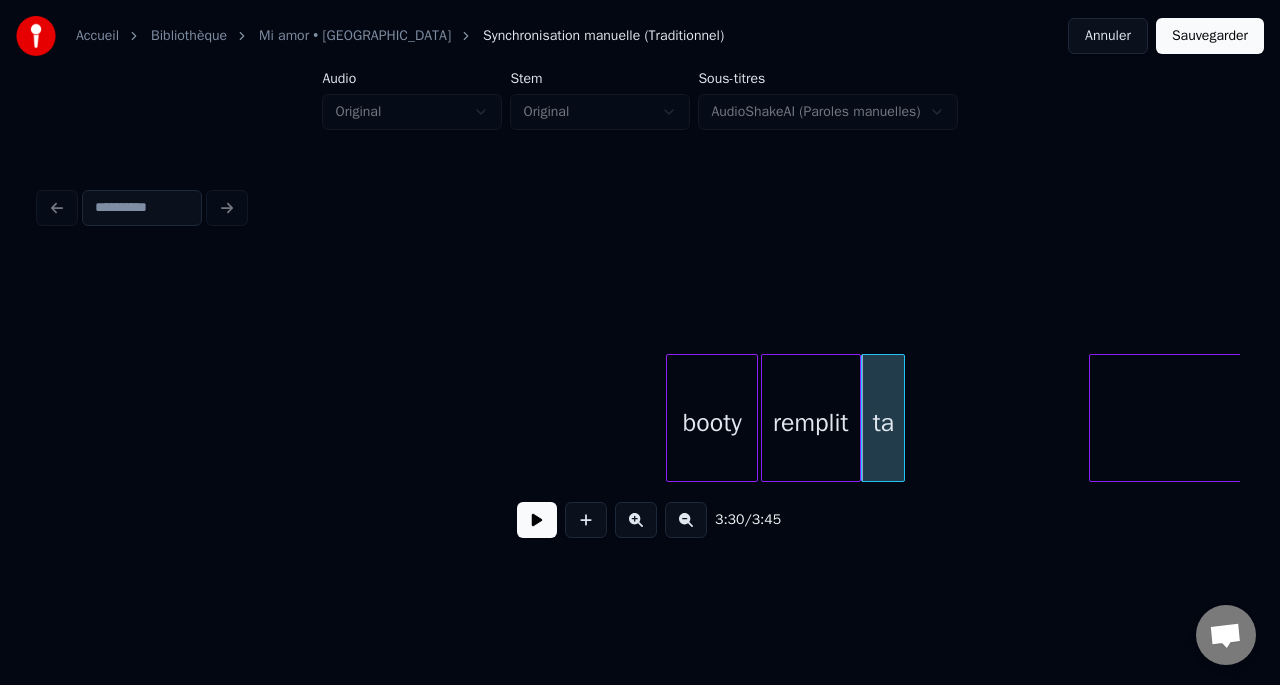 scroll, scrollTop: 0, scrollLeft: 41991, axis: horizontal 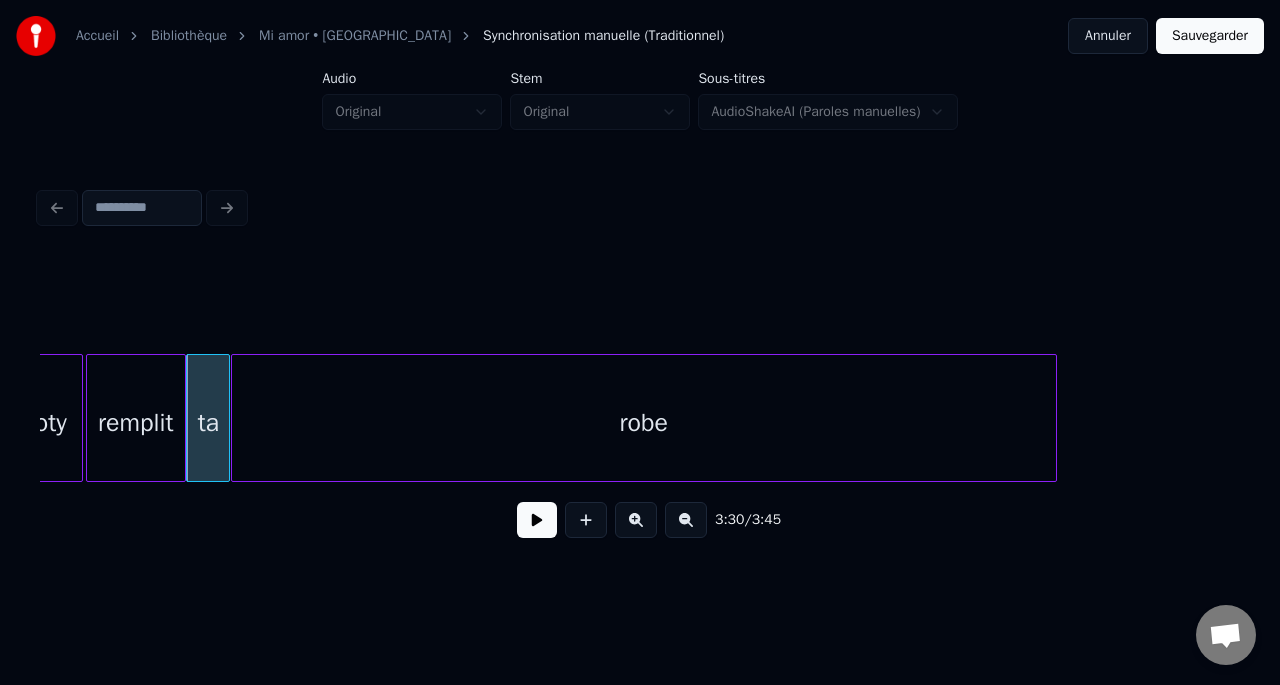 click on "robe" at bounding box center [644, 423] 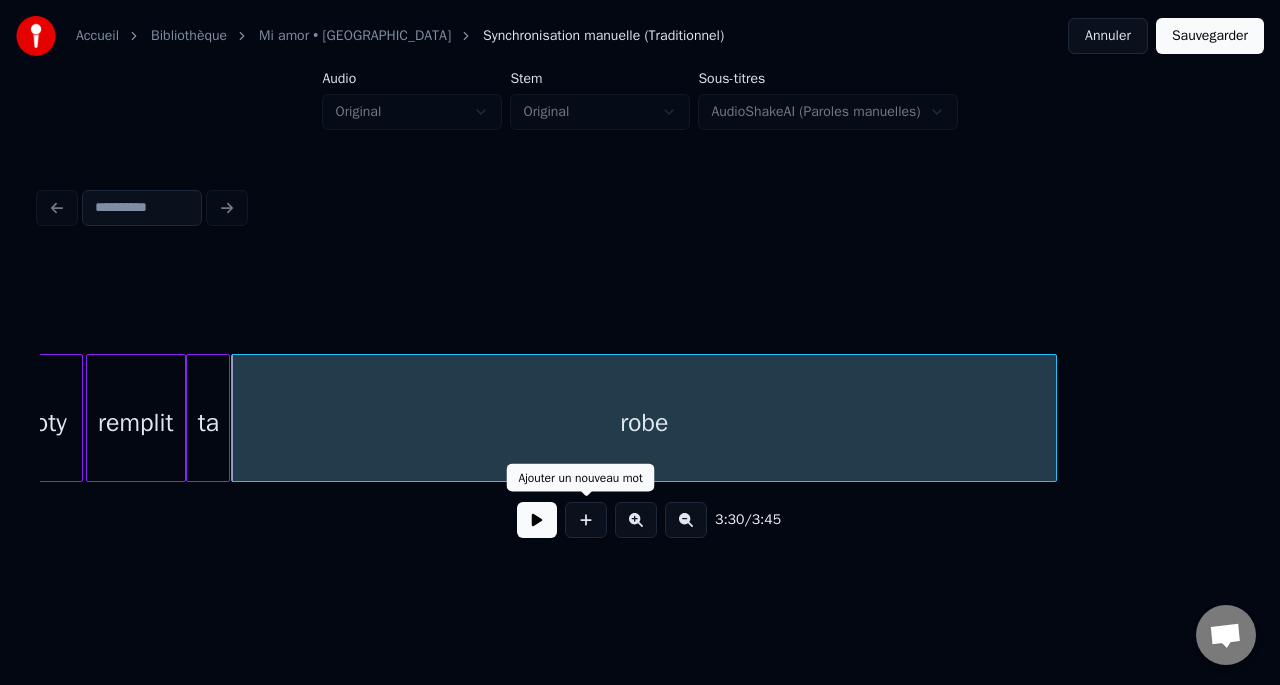 click at bounding box center (537, 520) 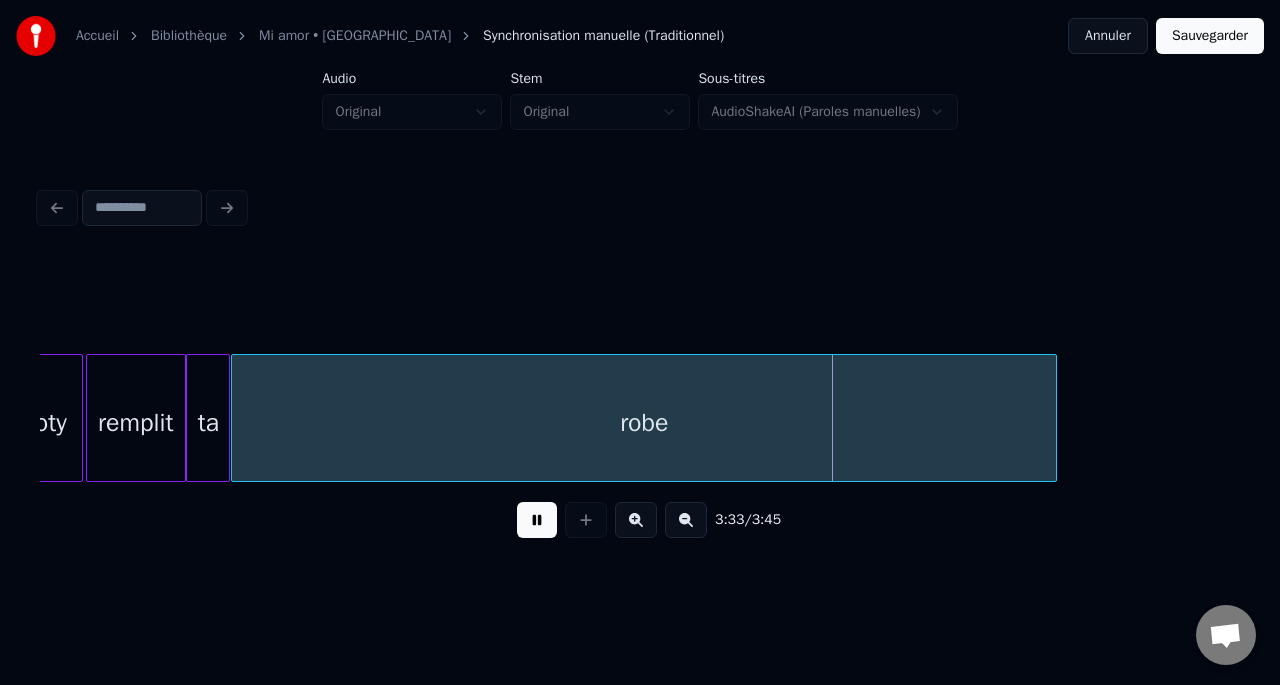 click at bounding box center [537, 520] 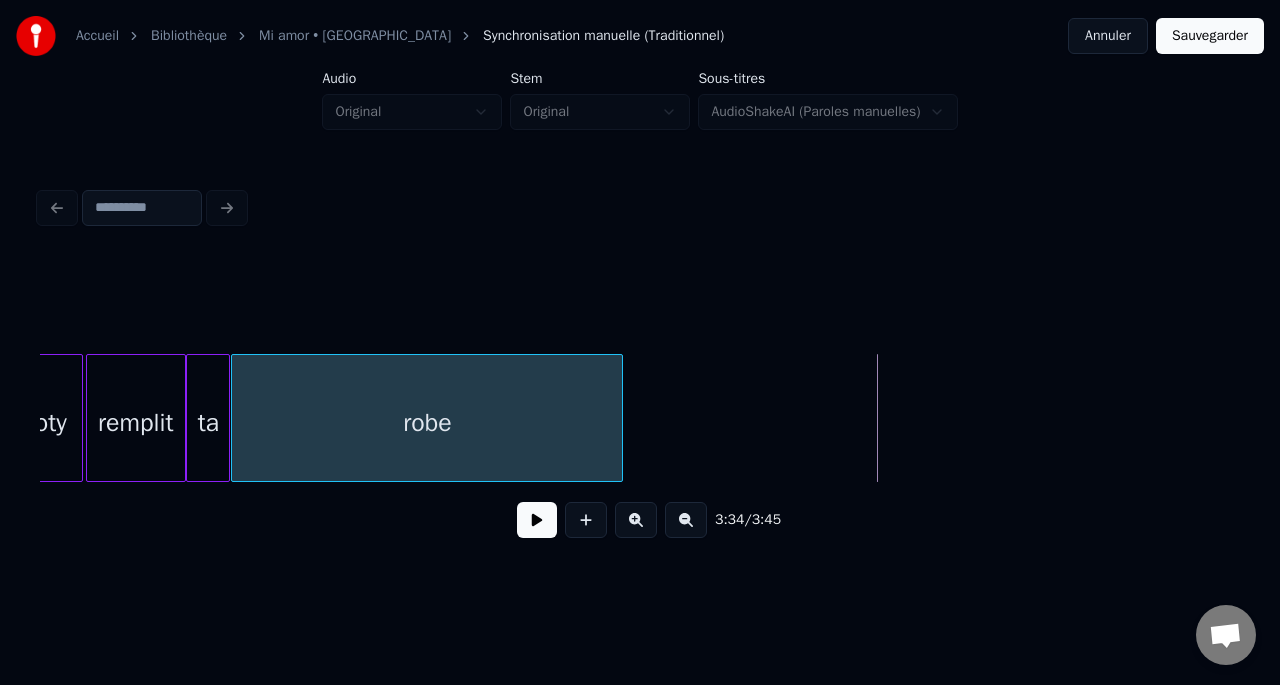 click at bounding box center [619, 418] 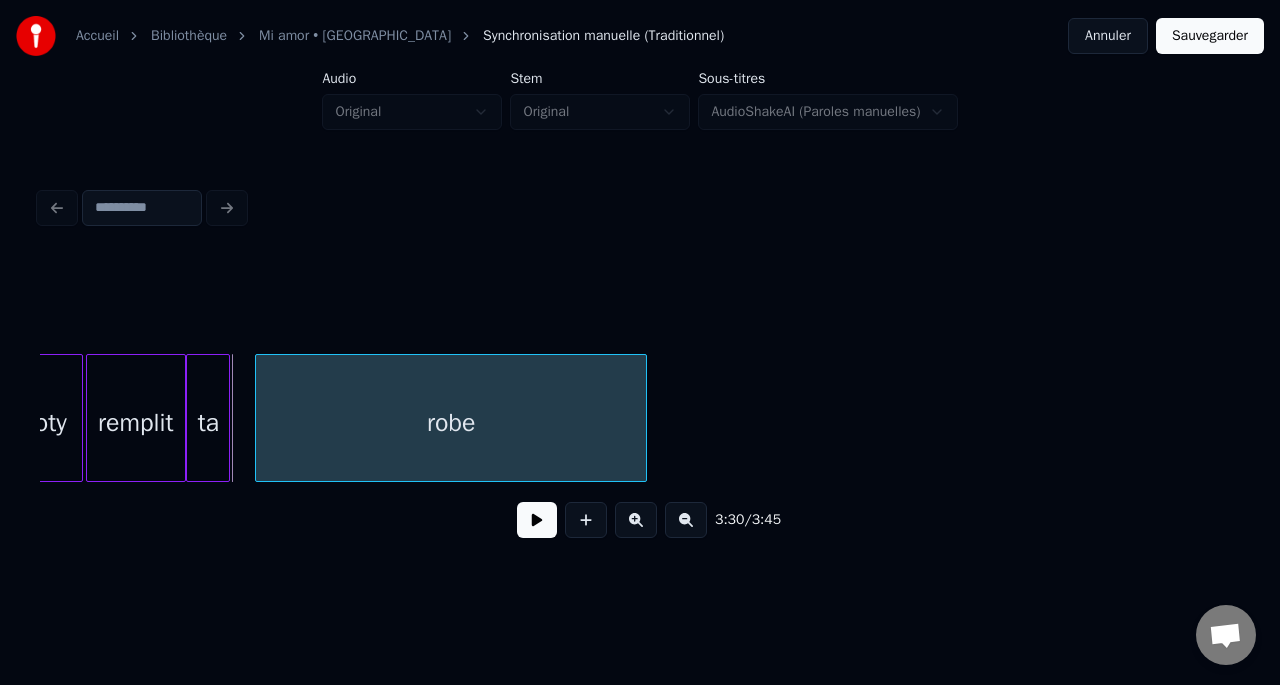 click on "robe" at bounding box center (451, 423) 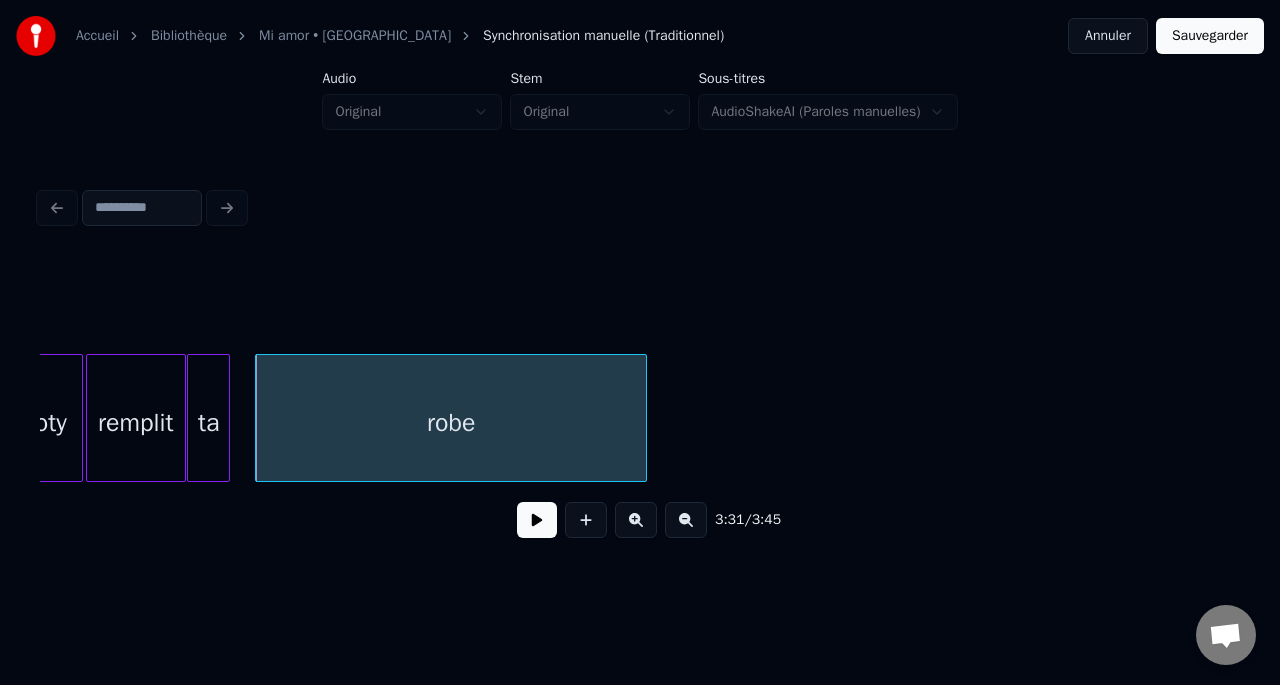 click at bounding box center [191, 418] 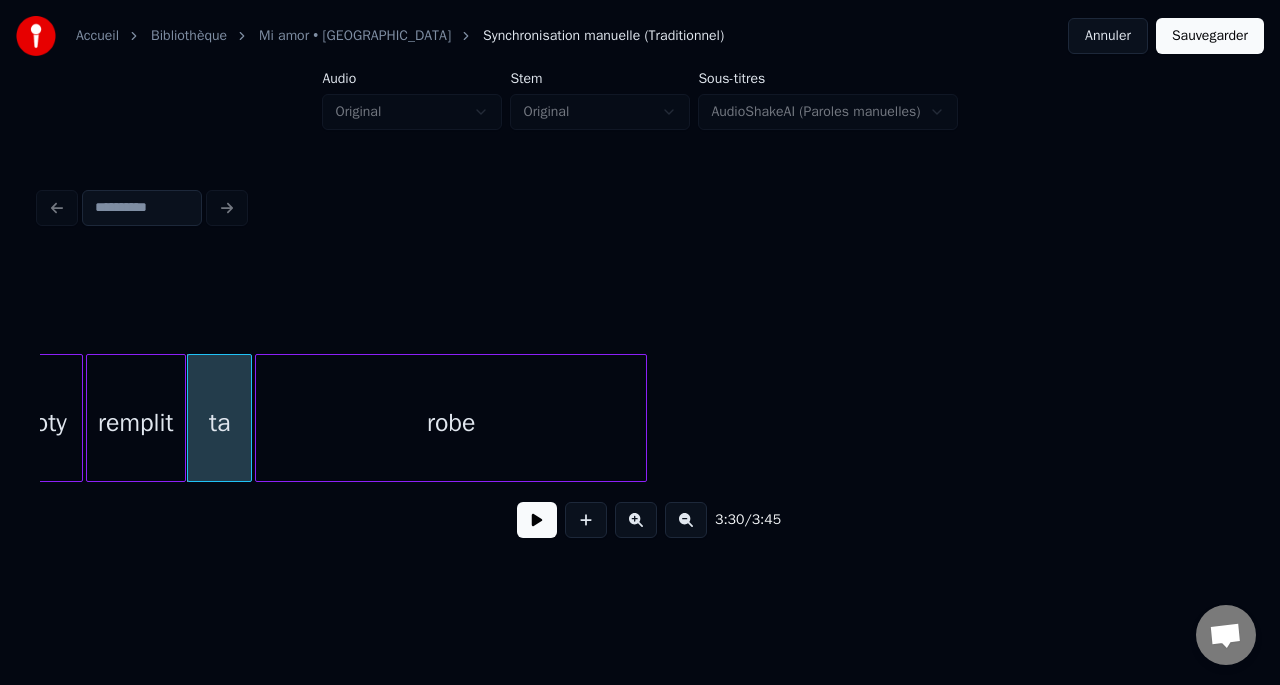 click at bounding box center (248, 418) 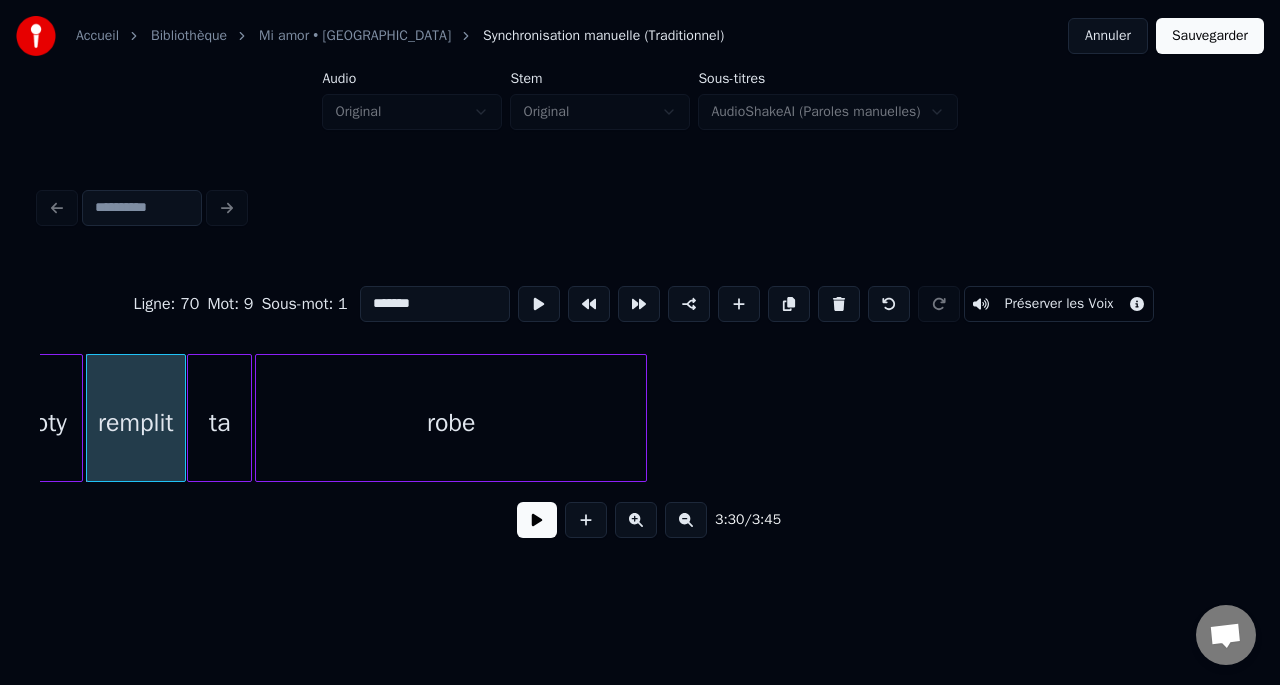 click at bounding box center (537, 520) 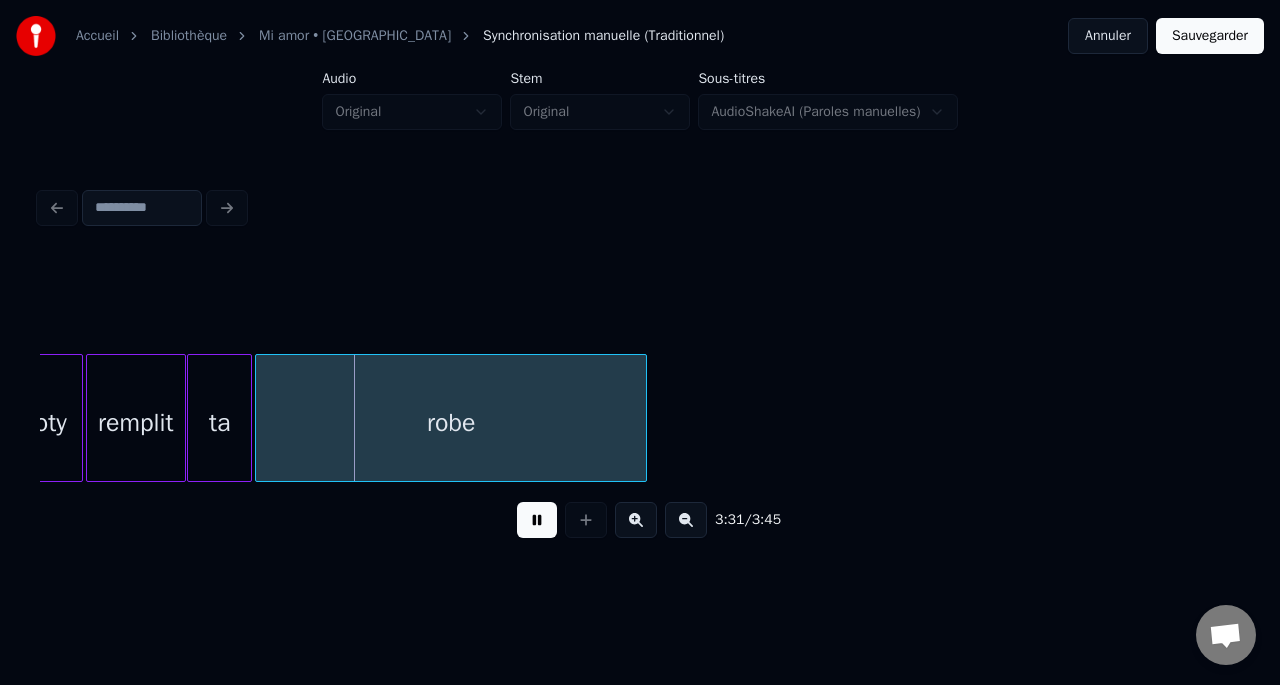 click at bounding box center [537, 520] 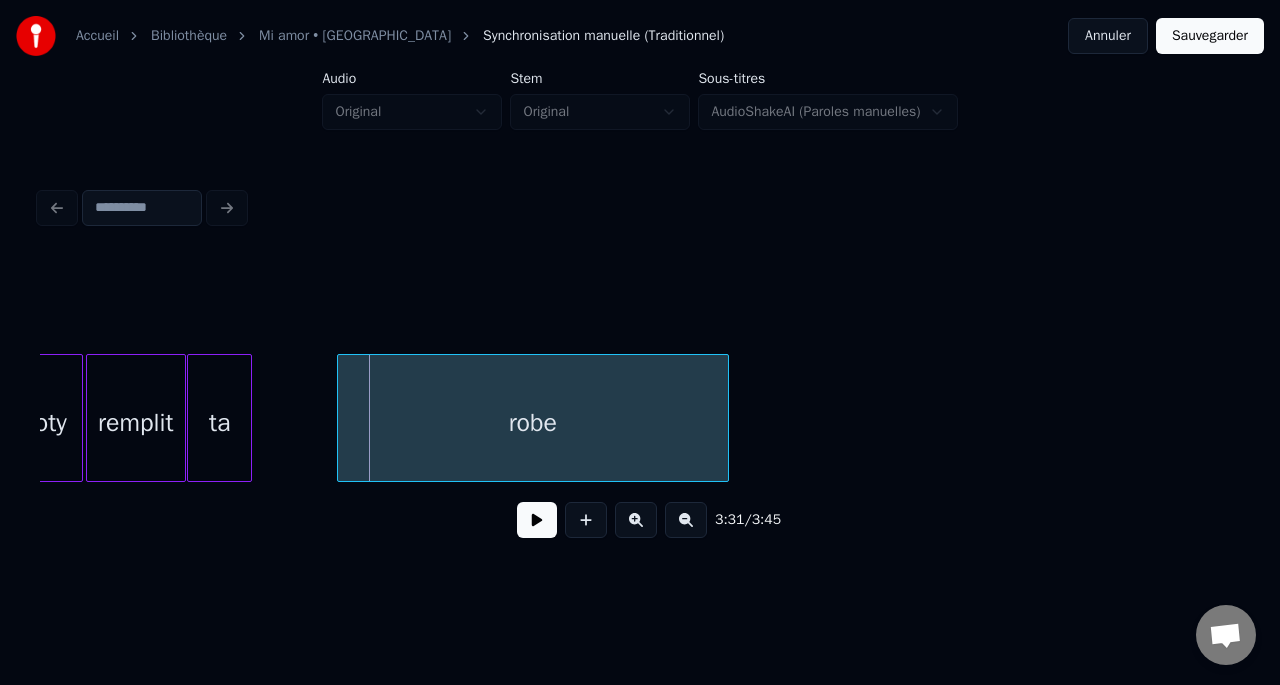 click on "robe" at bounding box center (533, 423) 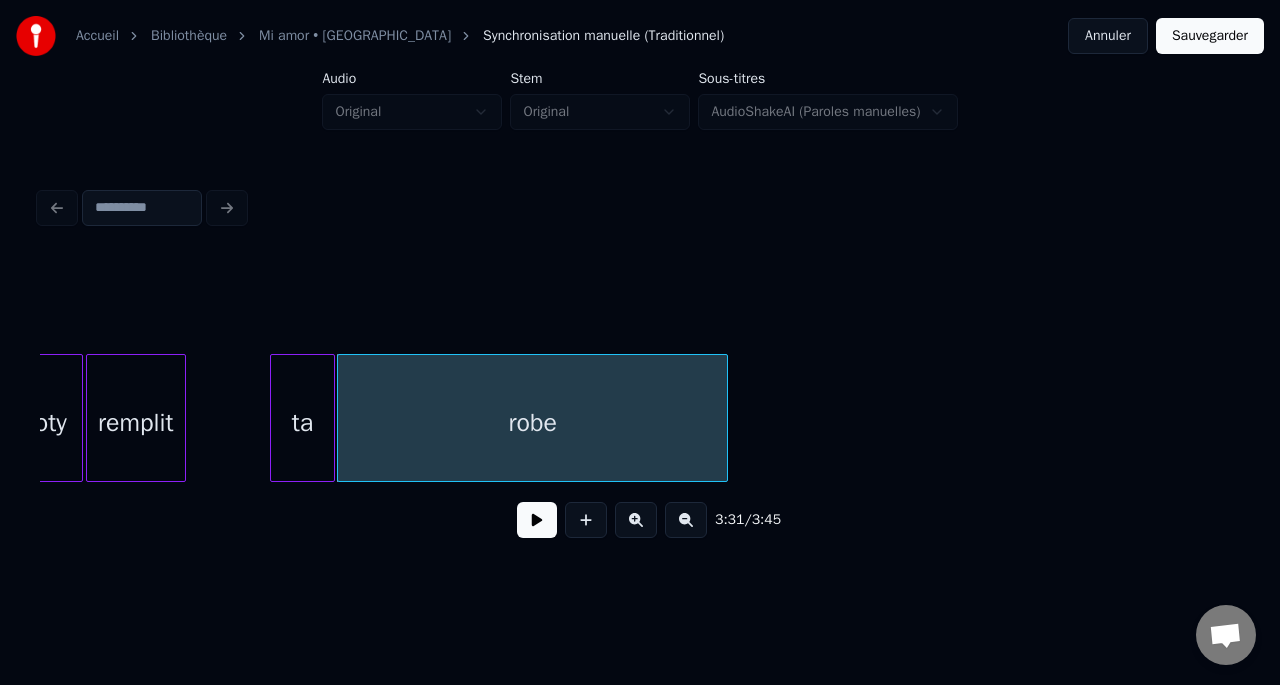 click on "ta" at bounding box center (302, 423) 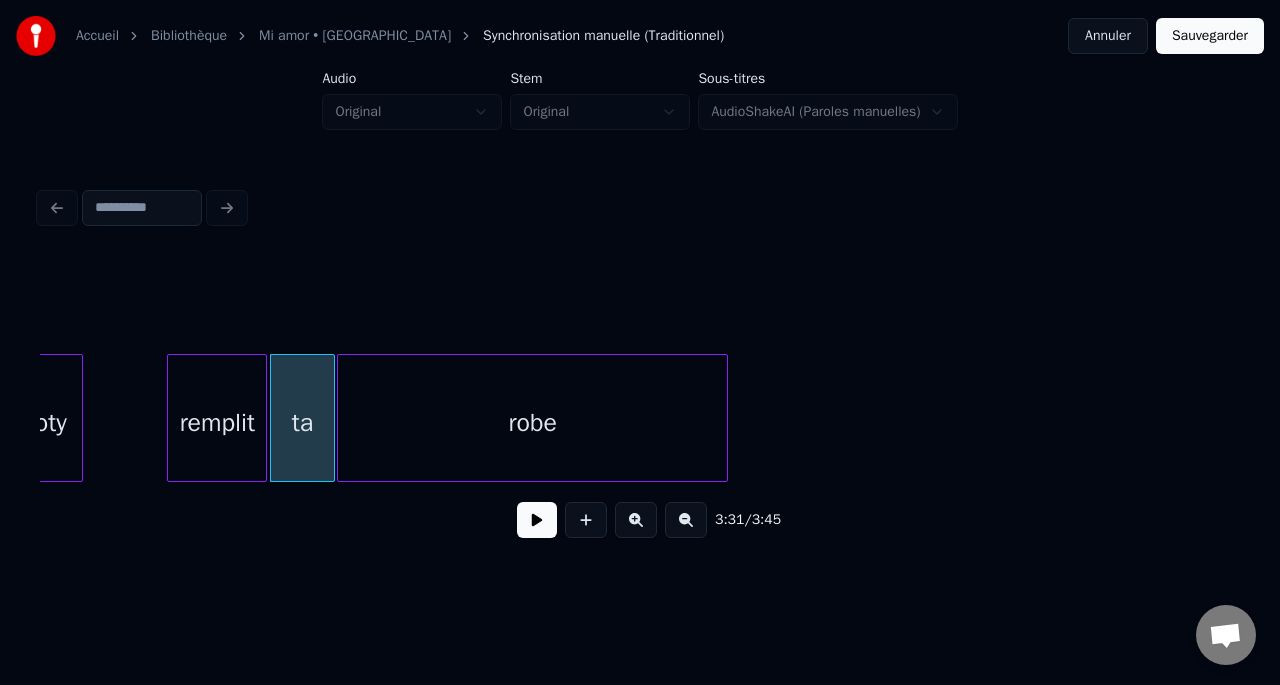 click on "remplit" at bounding box center [217, 423] 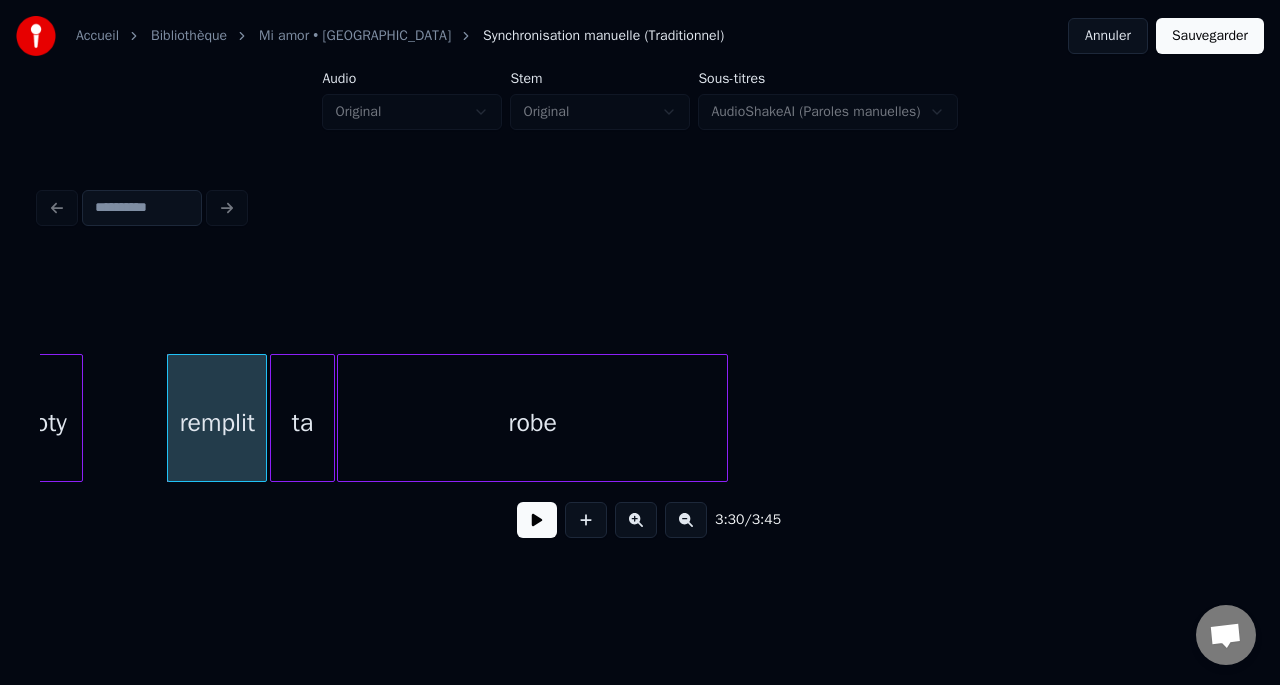 click on "booty" at bounding box center (37, 423) 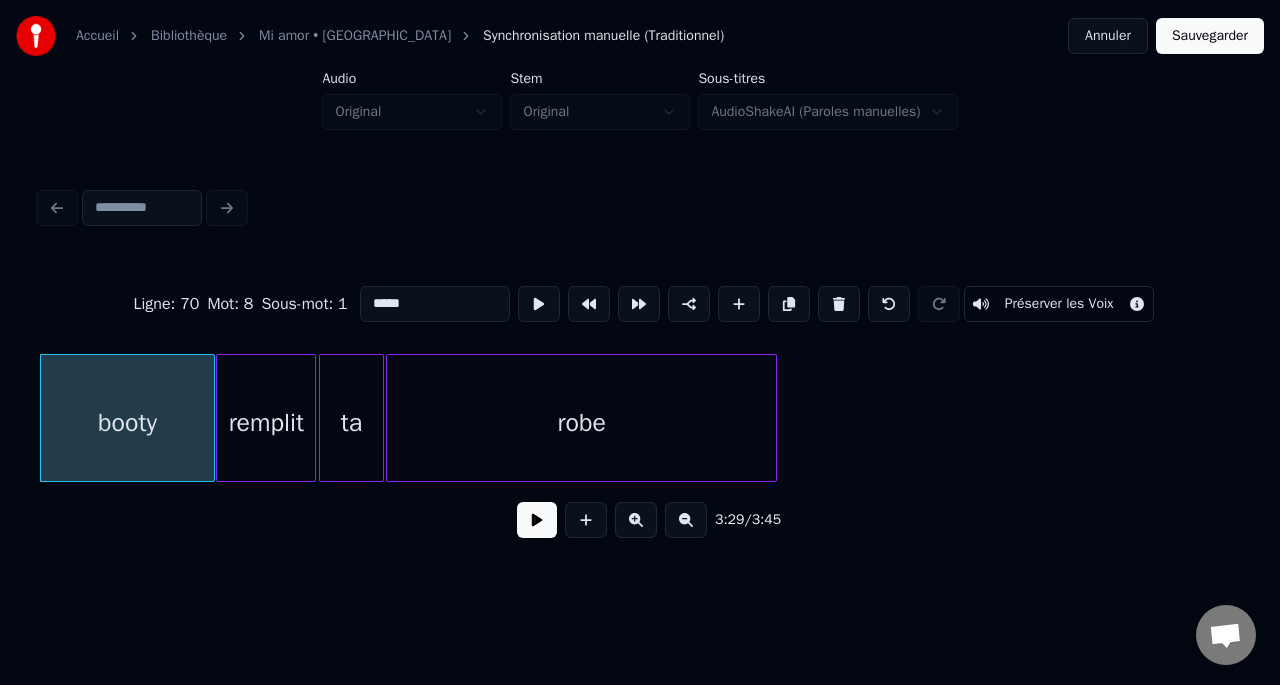 click at bounding box center [211, 418] 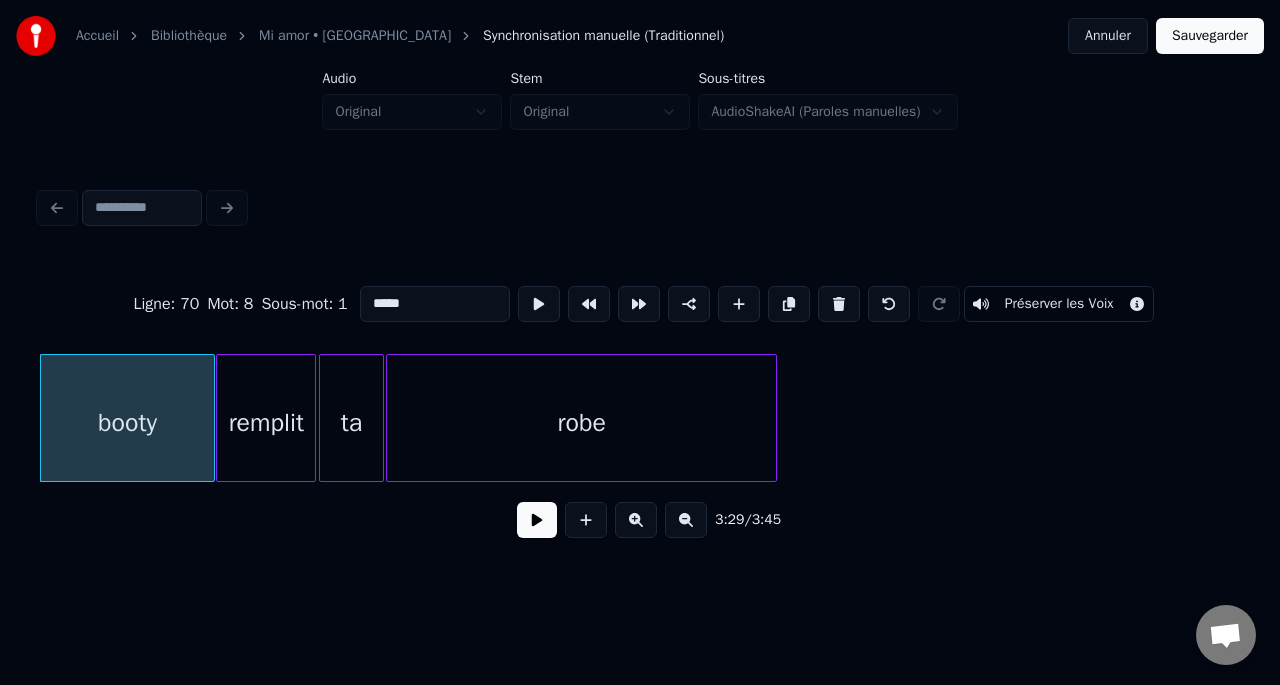 click at bounding box center (537, 520) 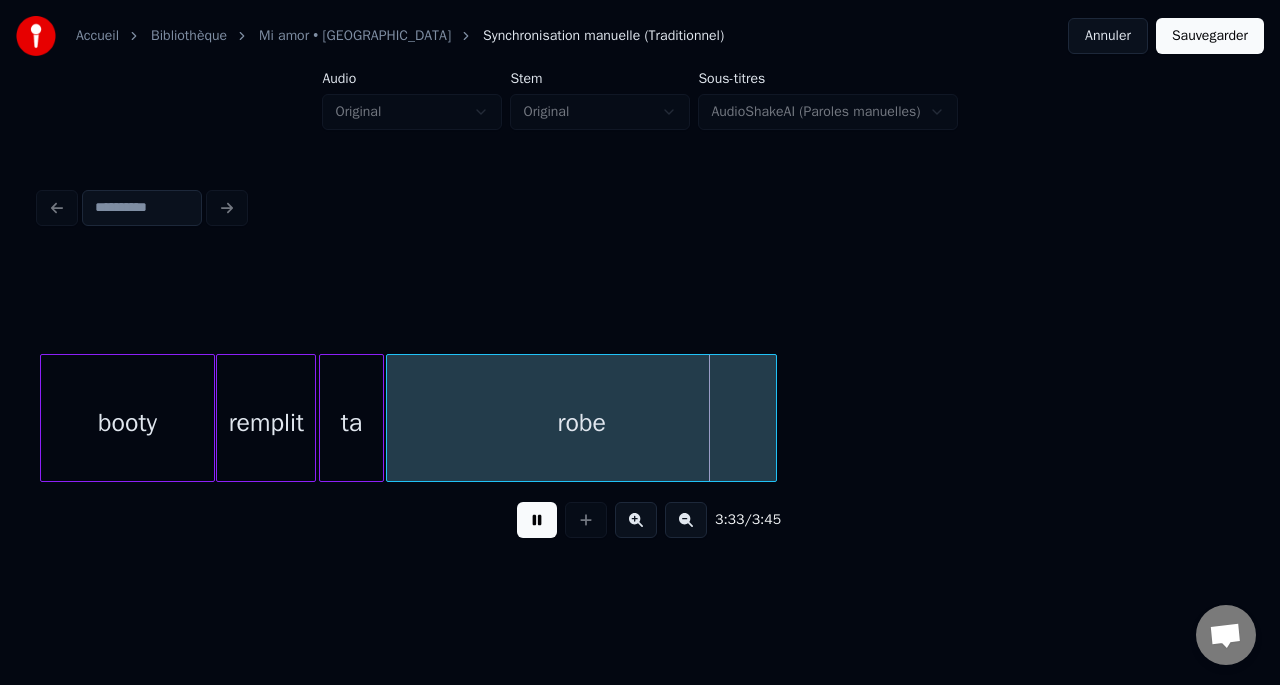 click on "robe" at bounding box center (582, 423) 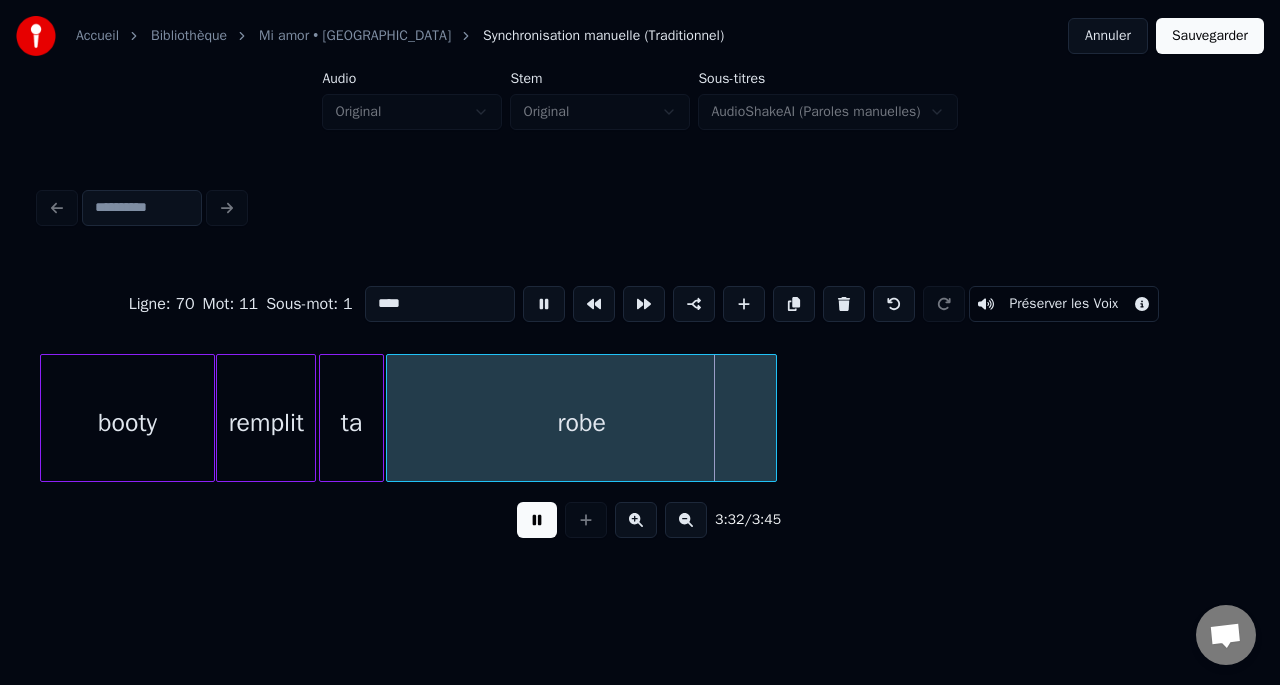 click on "booty remplit ta robe" at bounding box center [-19351, 418] 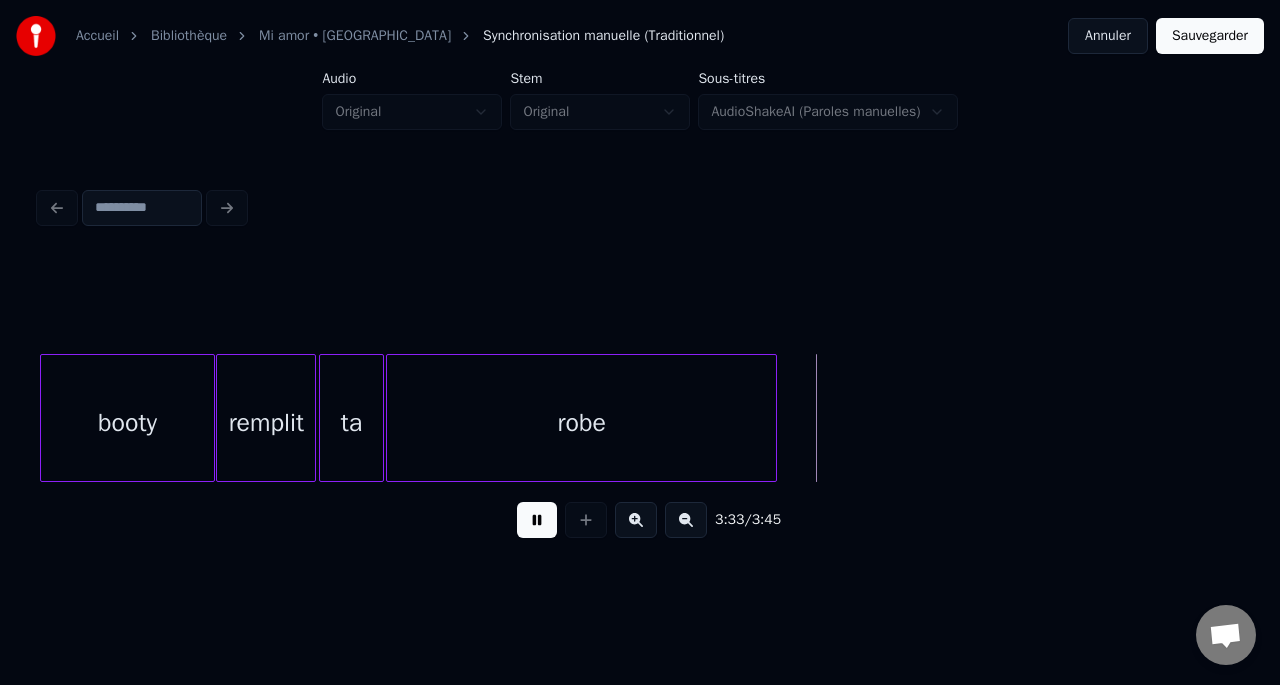 click on "robe" at bounding box center (582, 423) 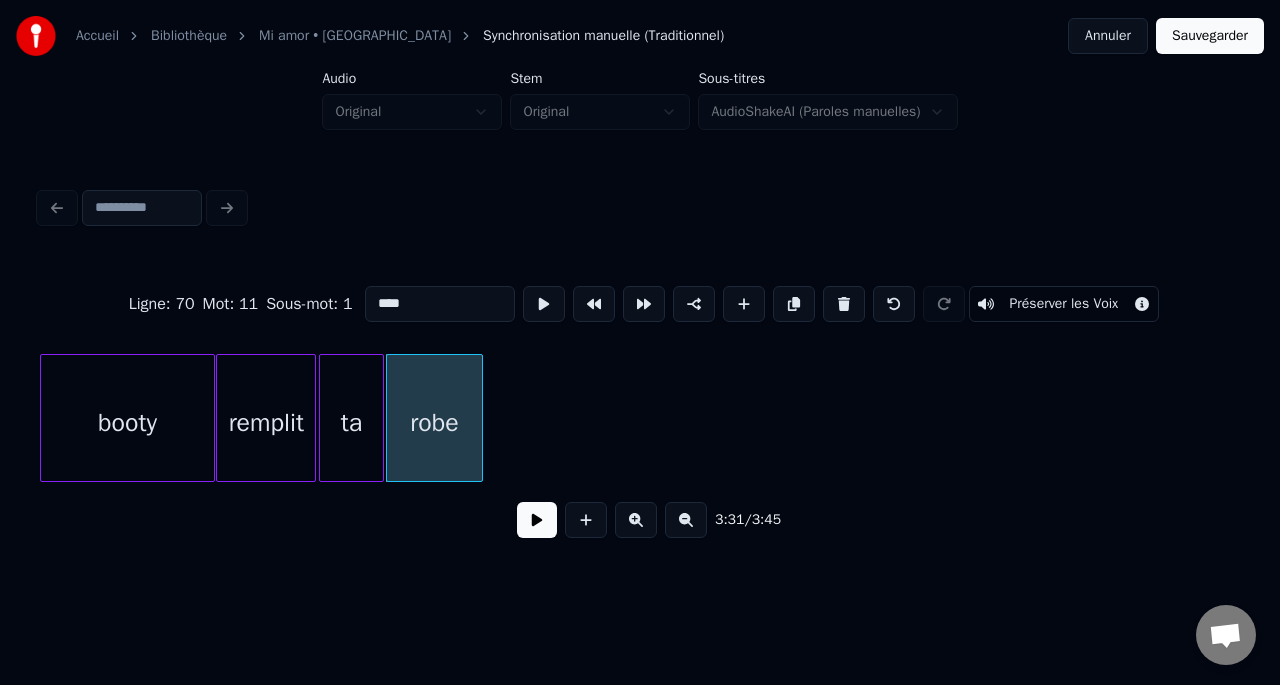 click on "robe" at bounding box center [434, 418] 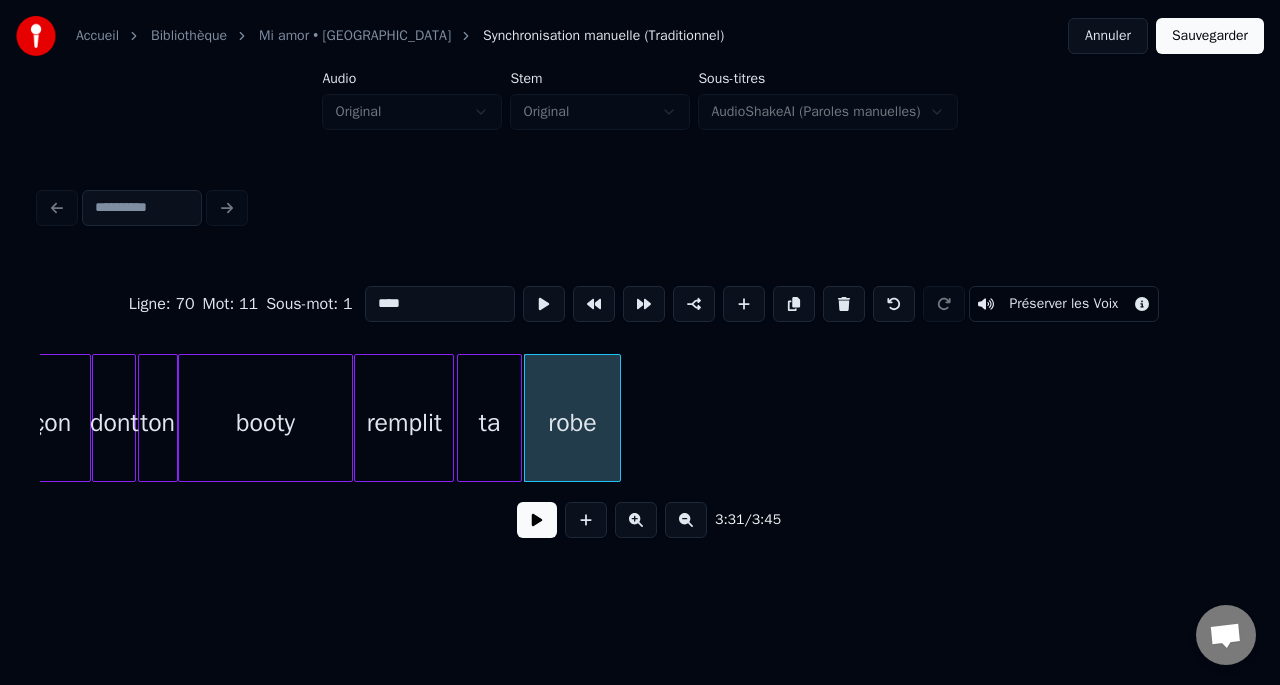 click on "façon" at bounding box center [41, 423] 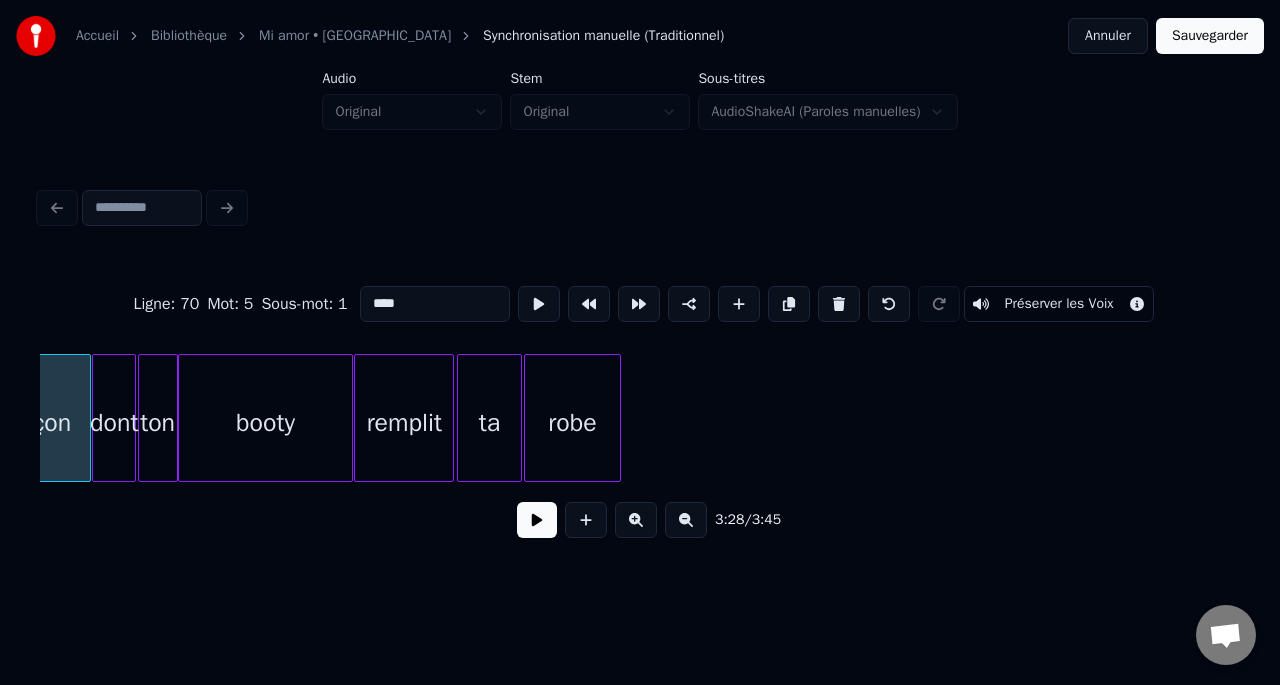 type on "*****" 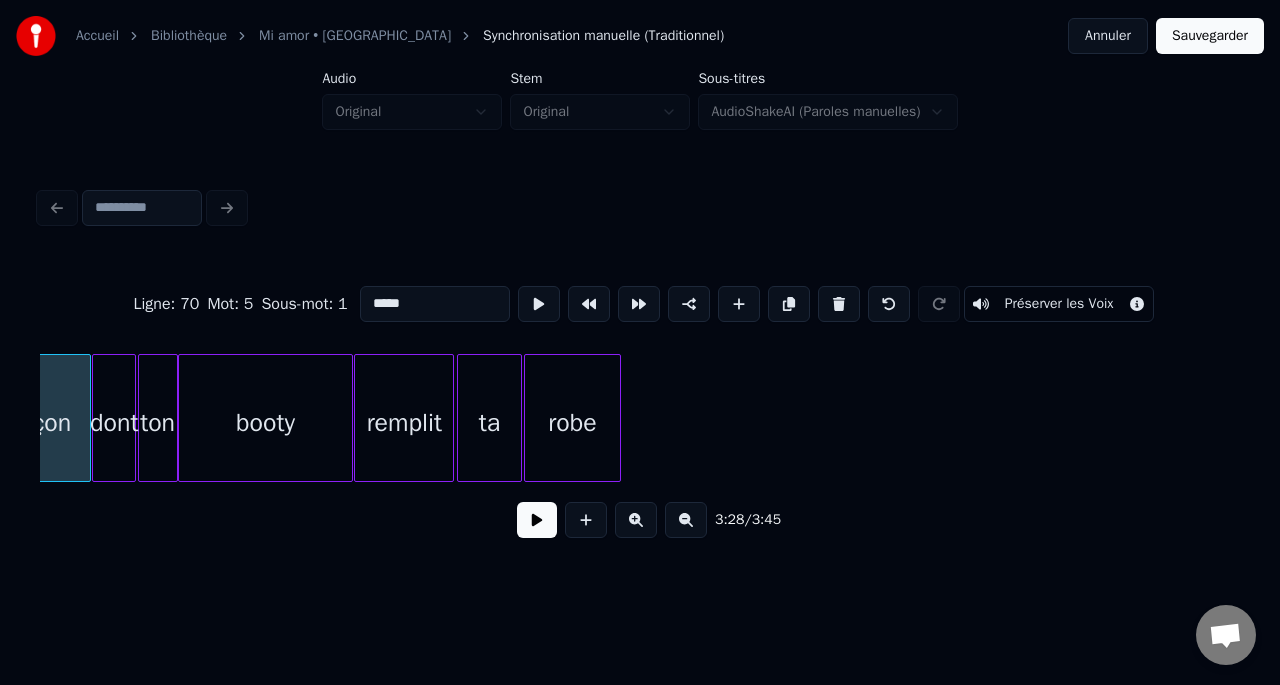 scroll, scrollTop: 0, scrollLeft: 41755, axis: horizontal 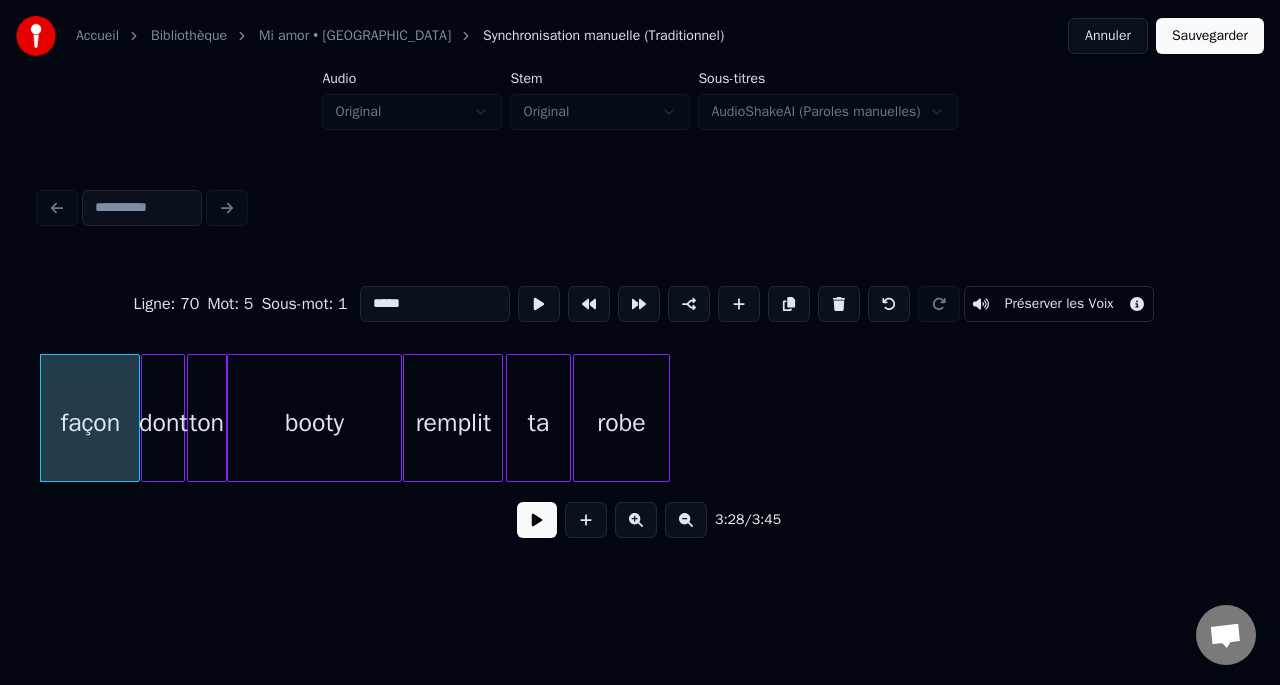 click at bounding box center (537, 520) 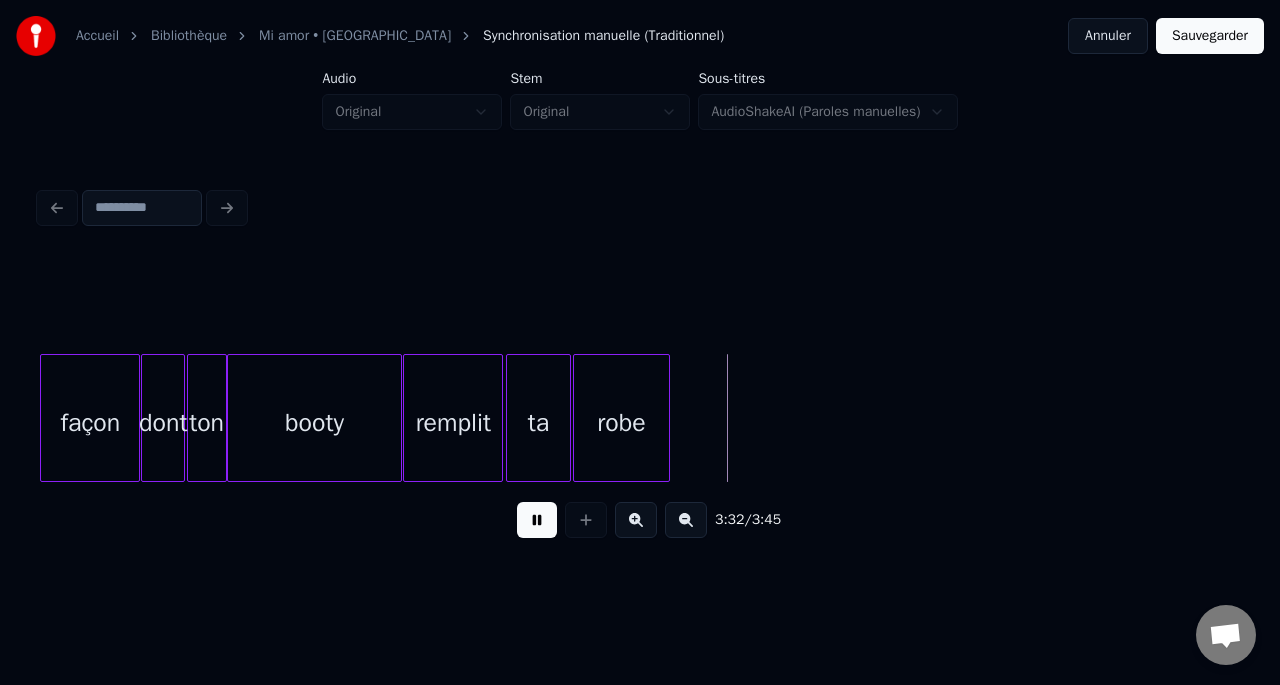 click at bounding box center [537, 520] 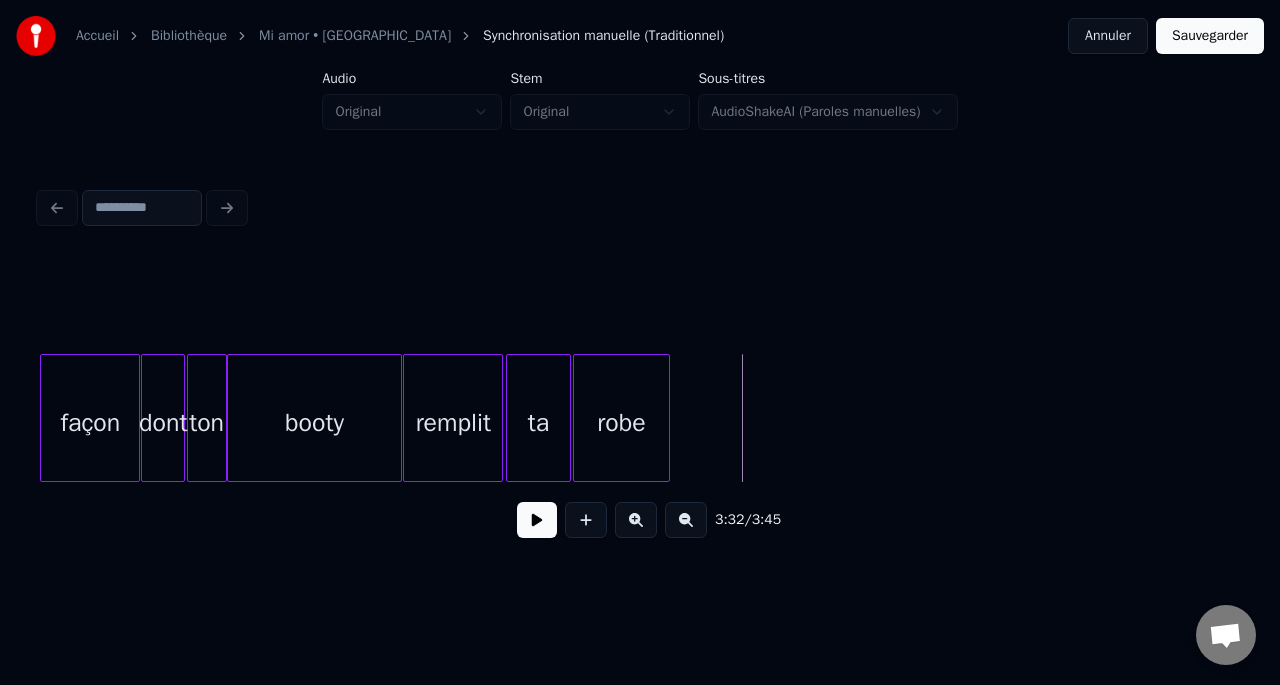 click at bounding box center (537, 520) 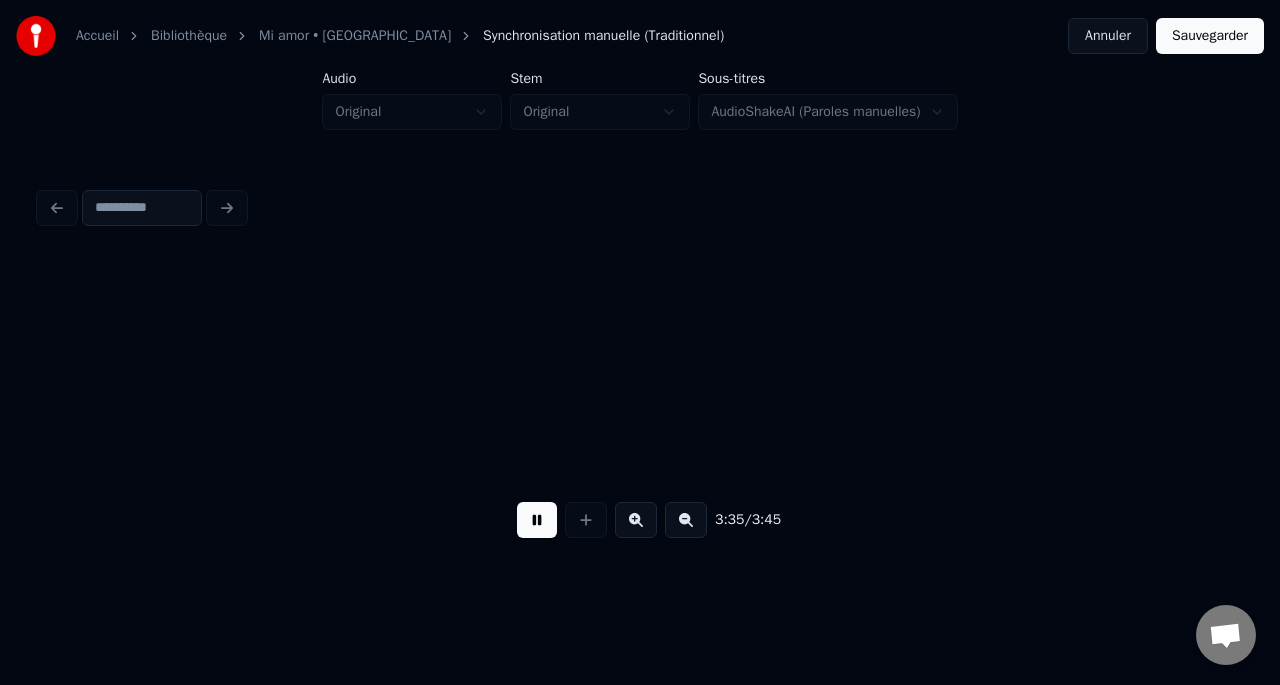 scroll, scrollTop: 0, scrollLeft: 42961, axis: horizontal 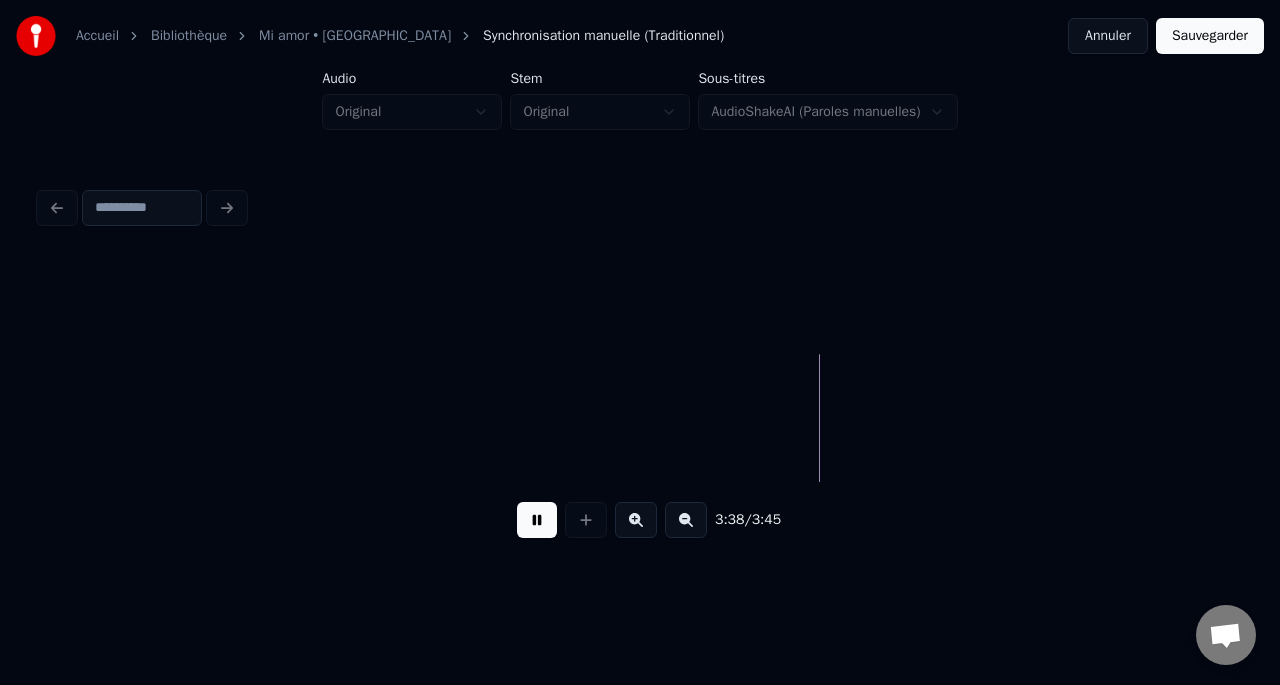 click on "Sauvegarder" at bounding box center (1210, 36) 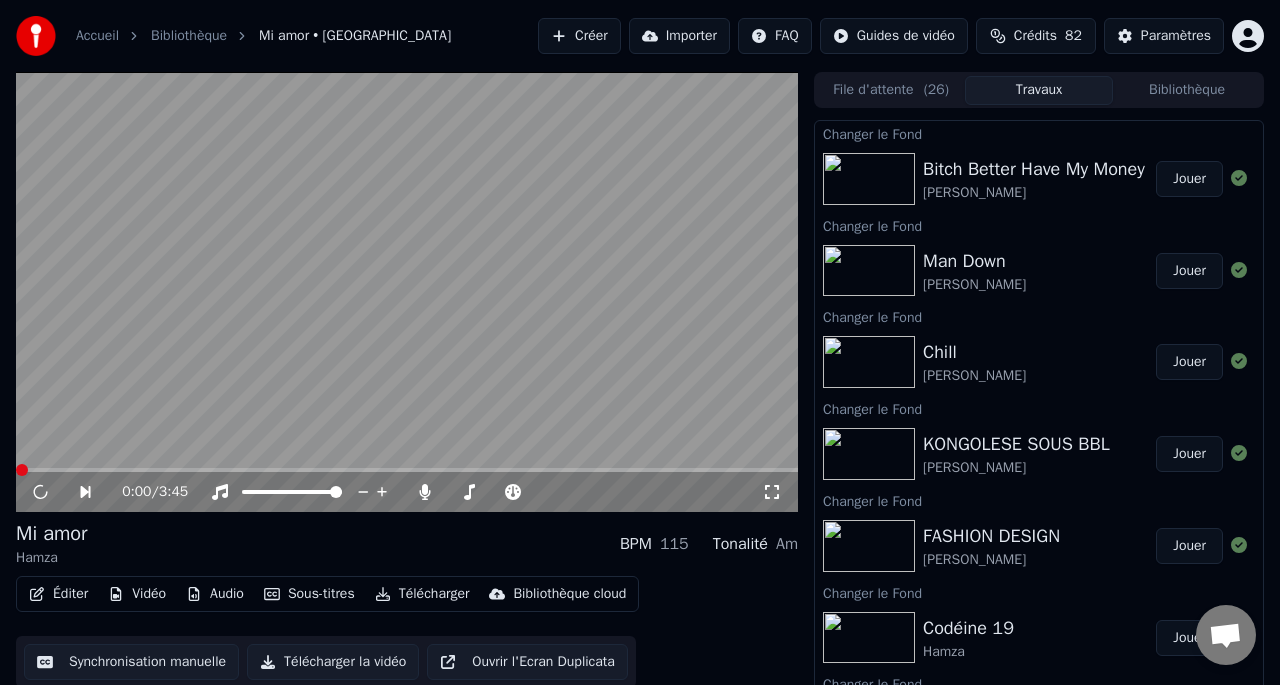 scroll, scrollTop: 647, scrollLeft: 0, axis: vertical 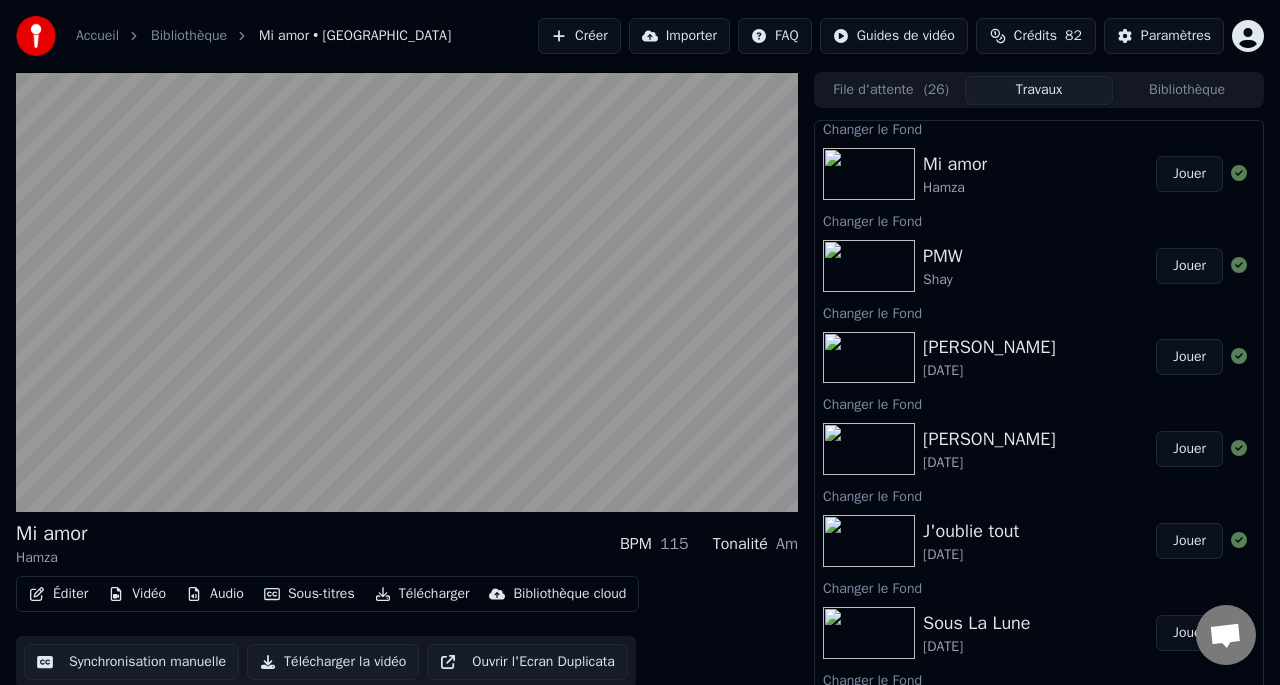 click on "Jouer" at bounding box center (1189, 266) 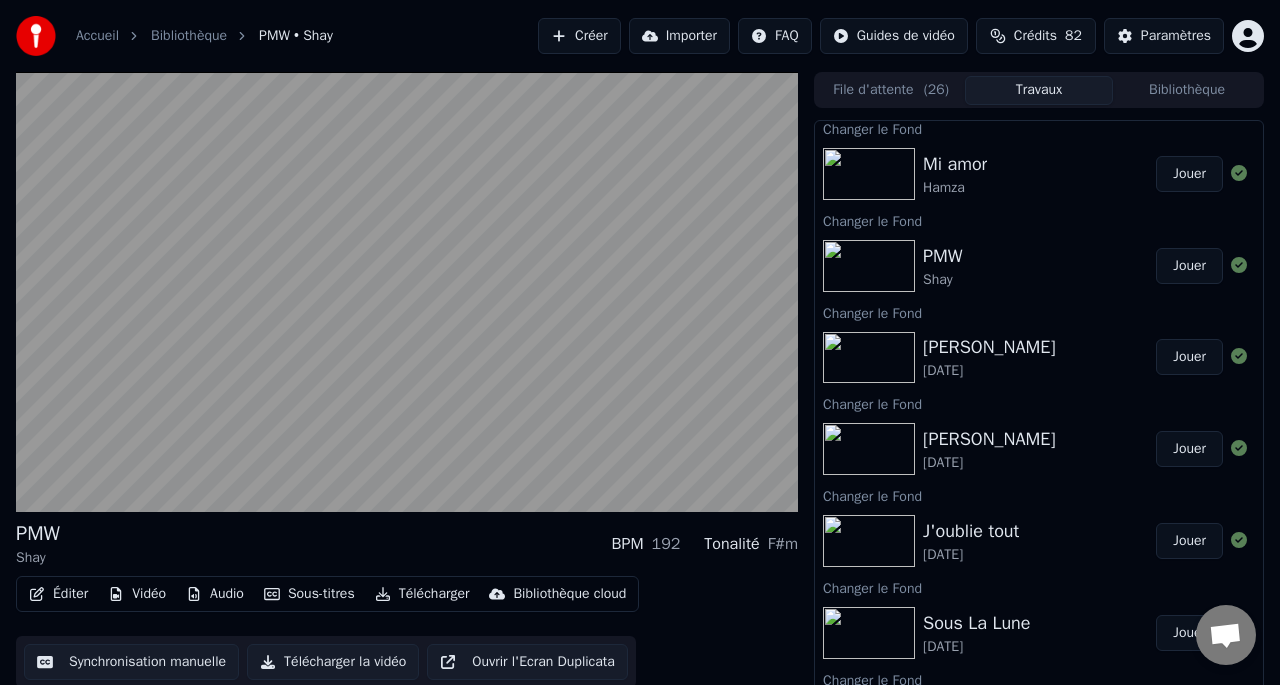 scroll, scrollTop: 455, scrollLeft: 0, axis: vertical 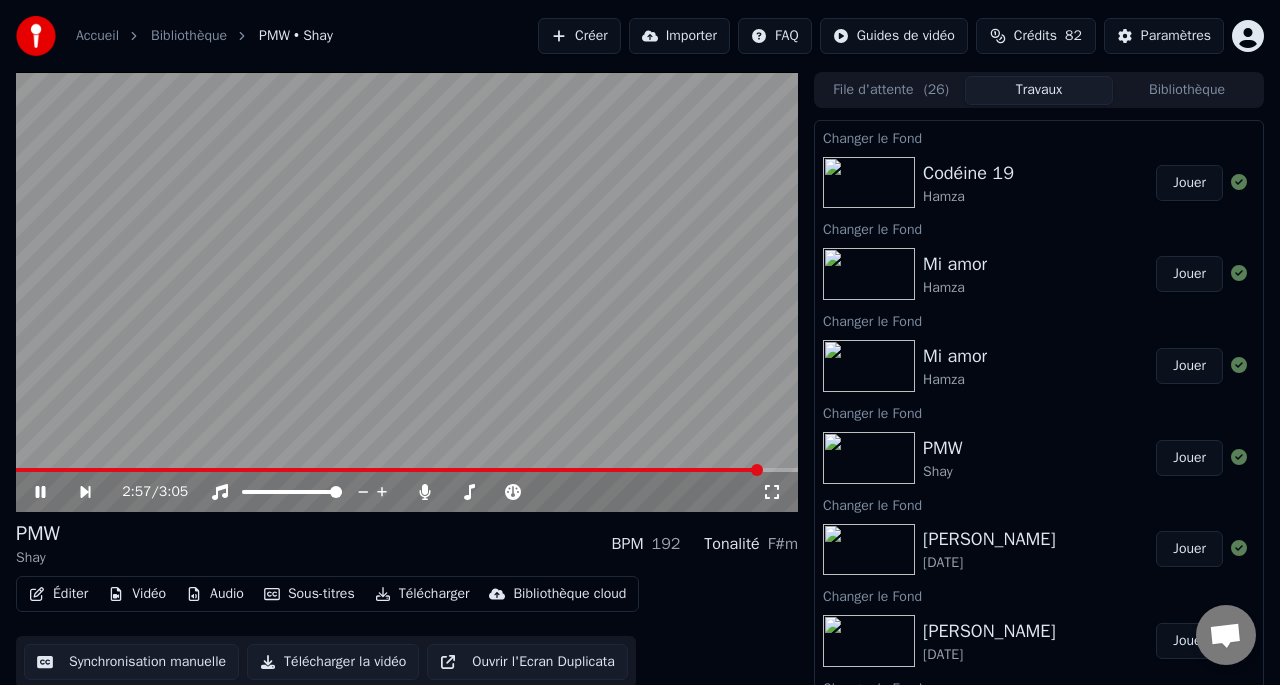 click 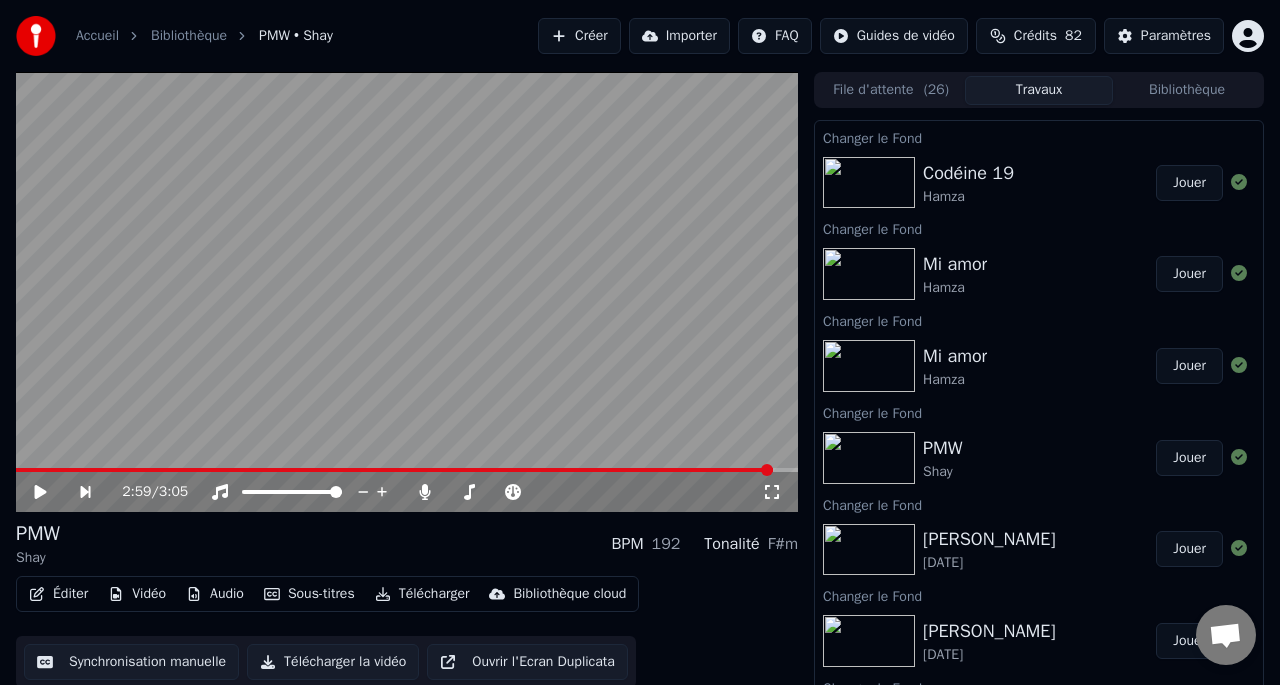 click on "Éditer" at bounding box center (58, 594) 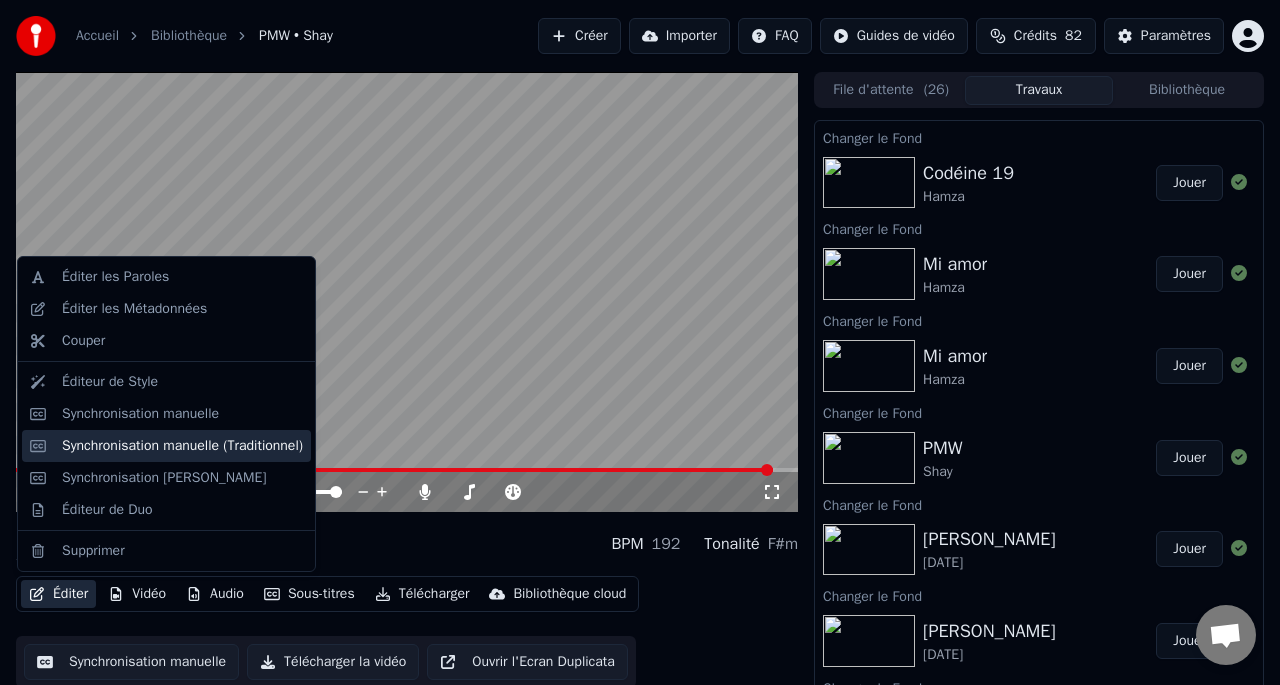 click on "Synchronisation manuelle (Traditionnel)" at bounding box center [182, 446] 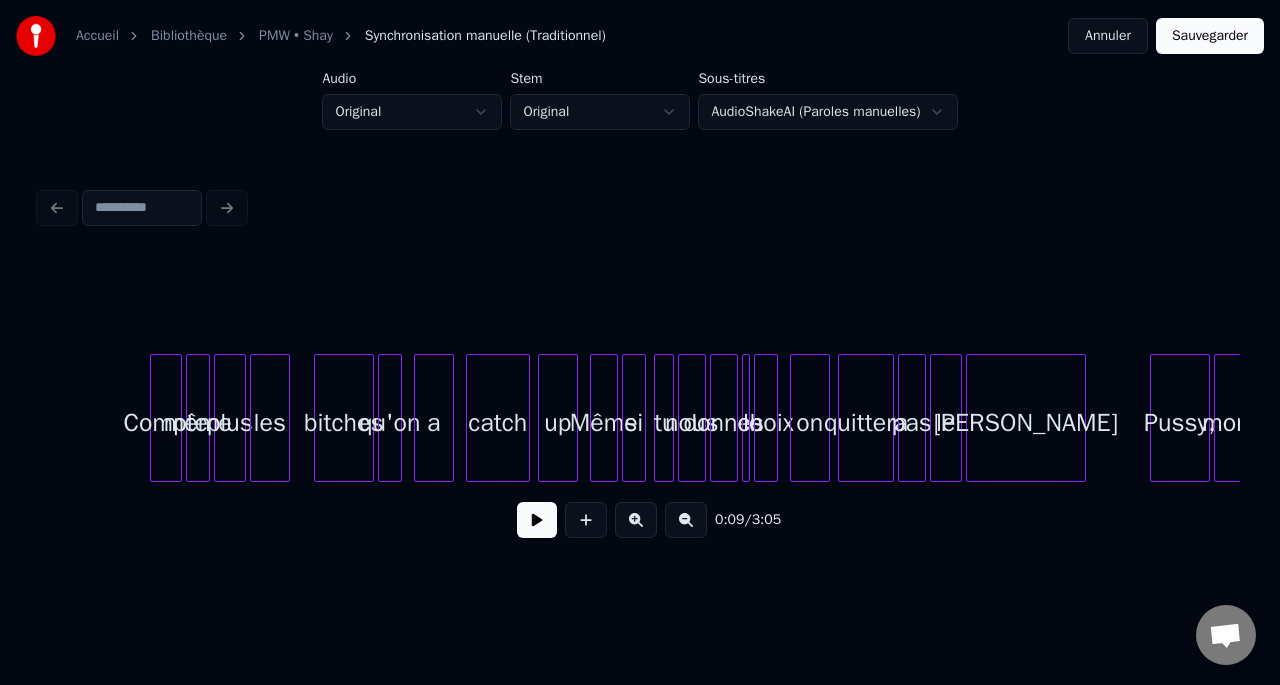 scroll, scrollTop: 0, scrollLeft: 15795, axis: horizontal 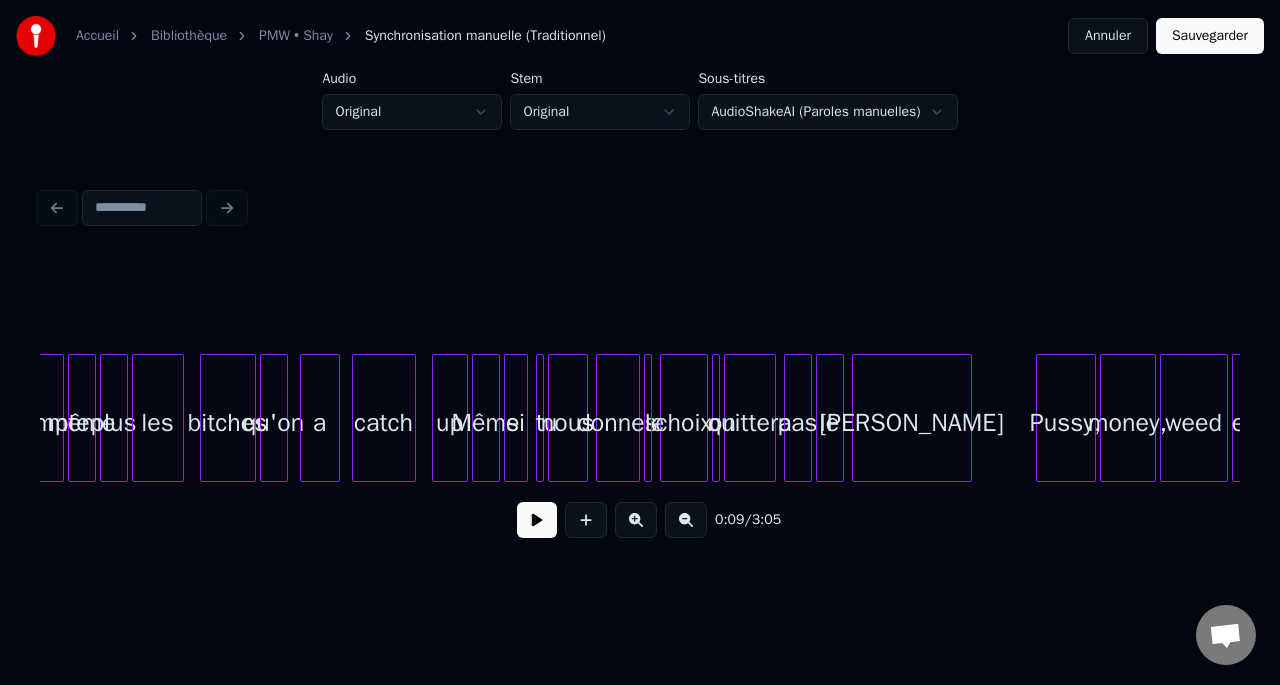 click on "Pussy," at bounding box center [1066, 423] 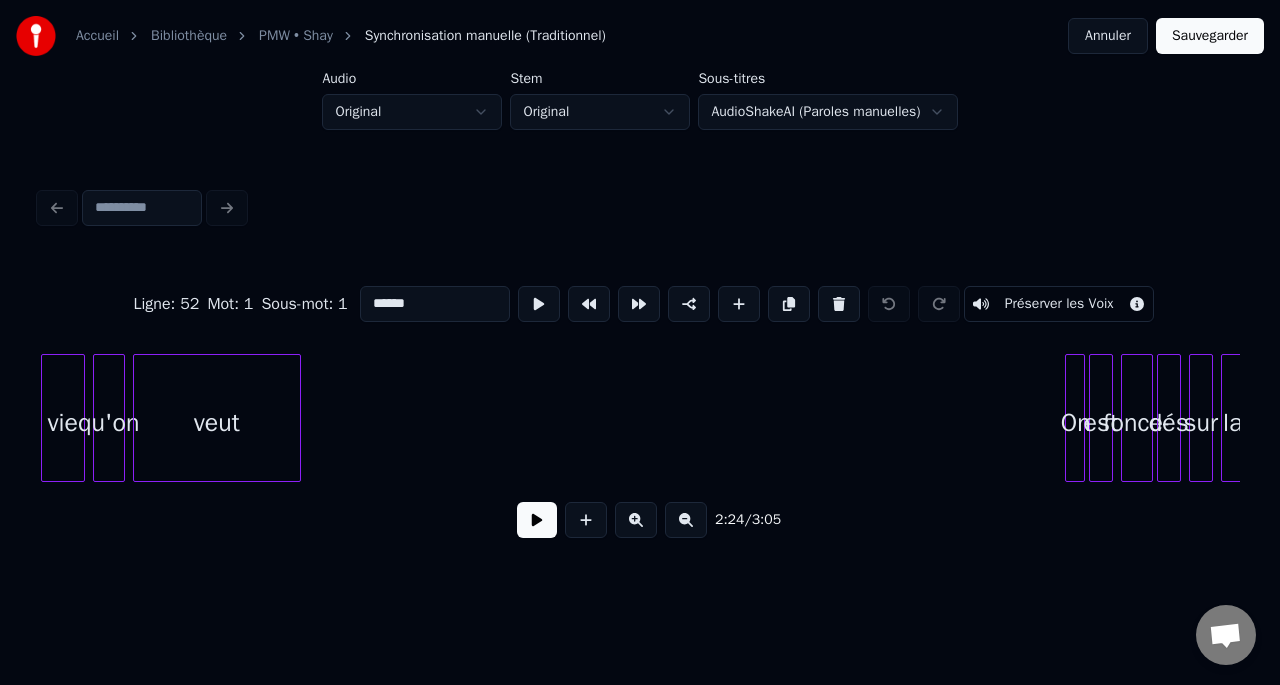 scroll, scrollTop: 0, scrollLeft: 31137, axis: horizontal 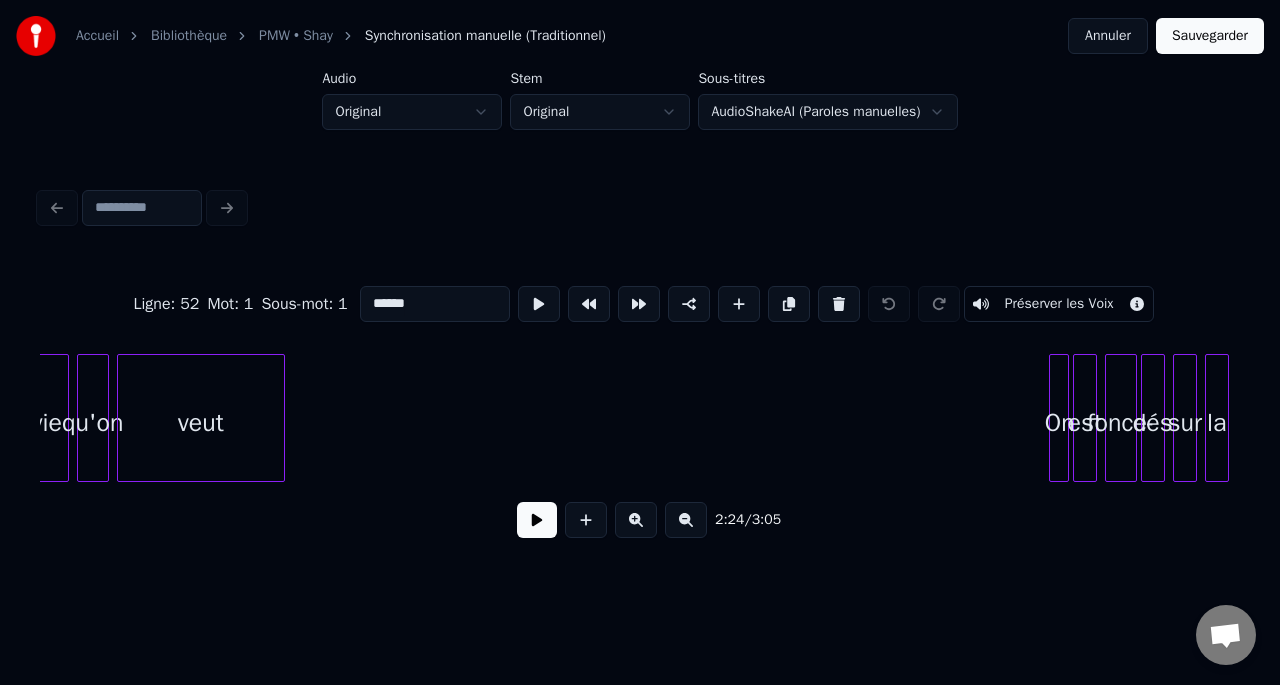 click on "On" at bounding box center (1060, 423) 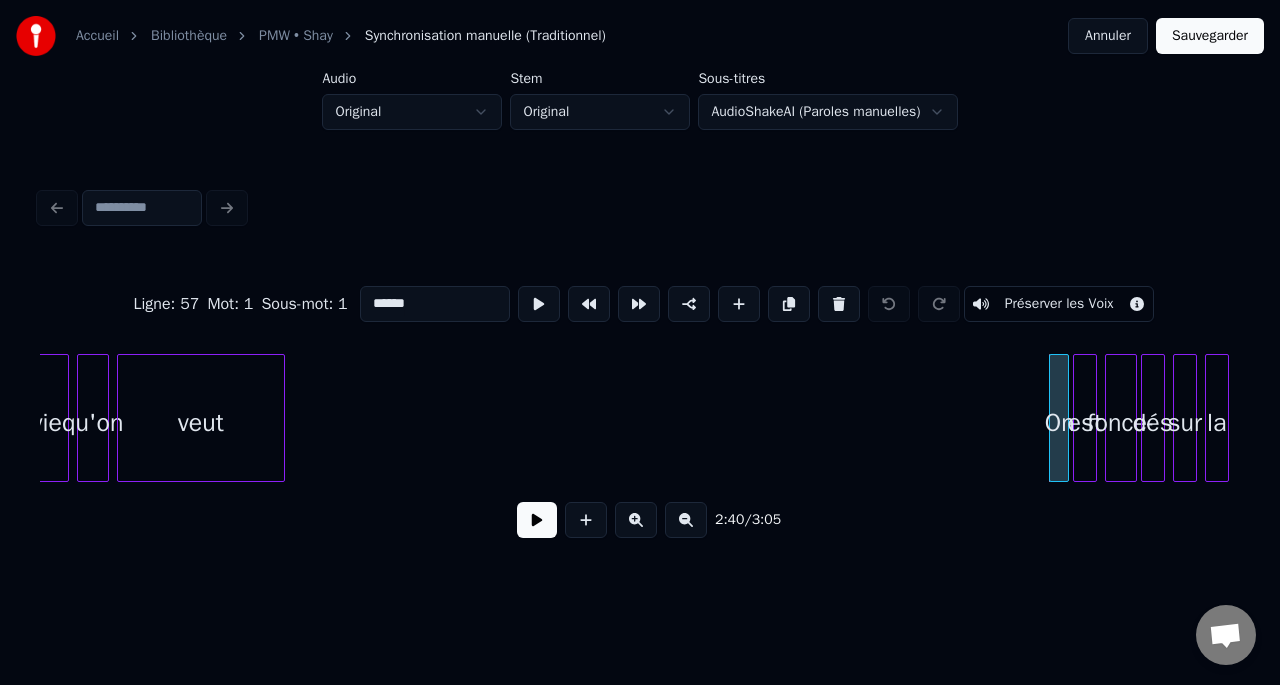 type on "**" 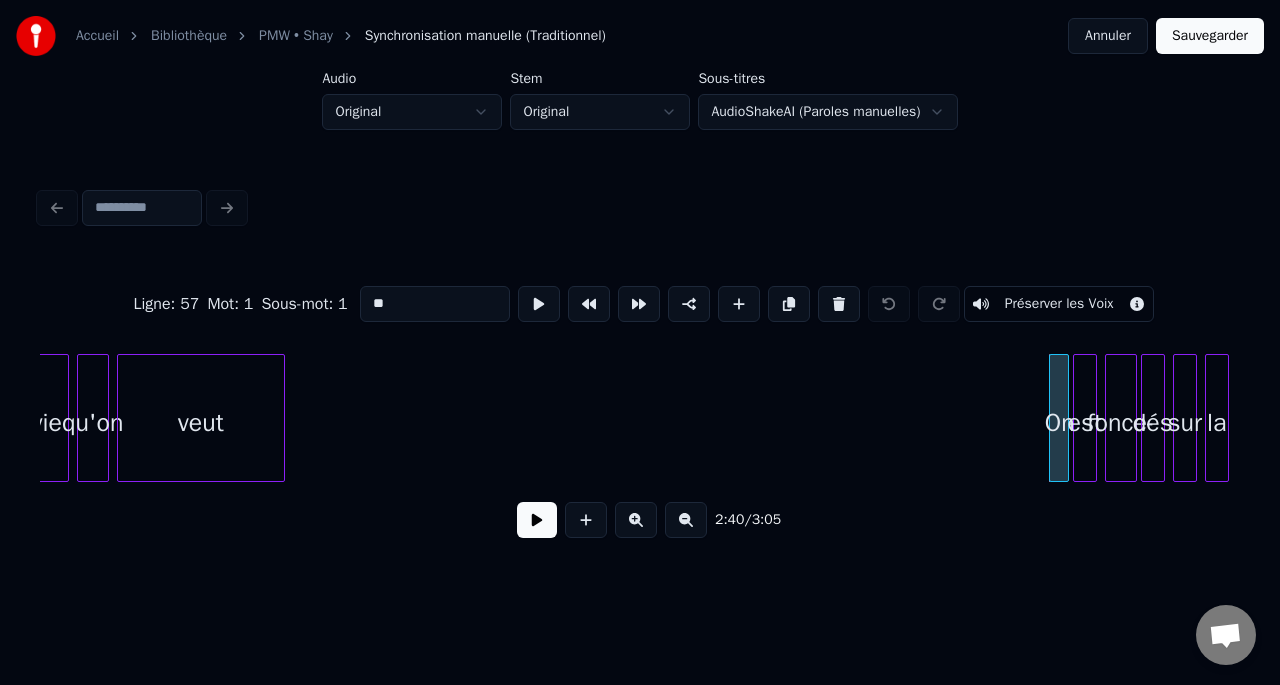 click at bounding box center (537, 520) 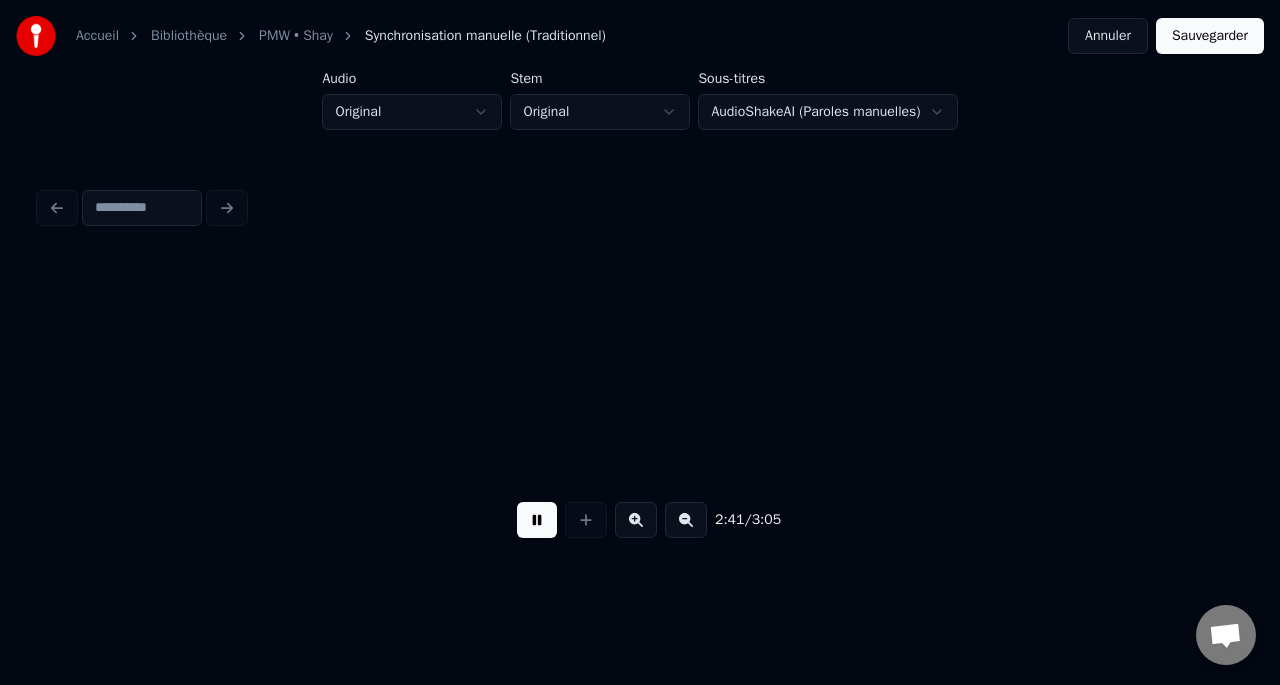 scroll, scrollTop: 0, scrollLeft: 32344, axis: horizontal 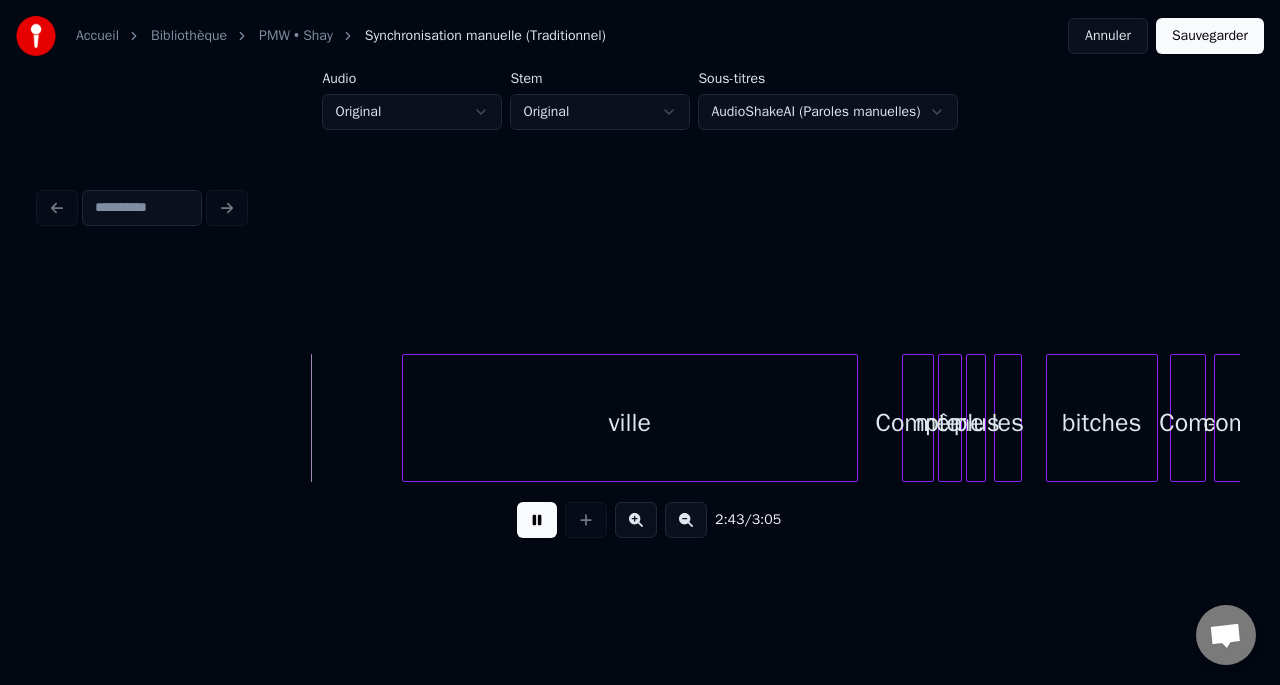 click at bounding box center [537, 520] 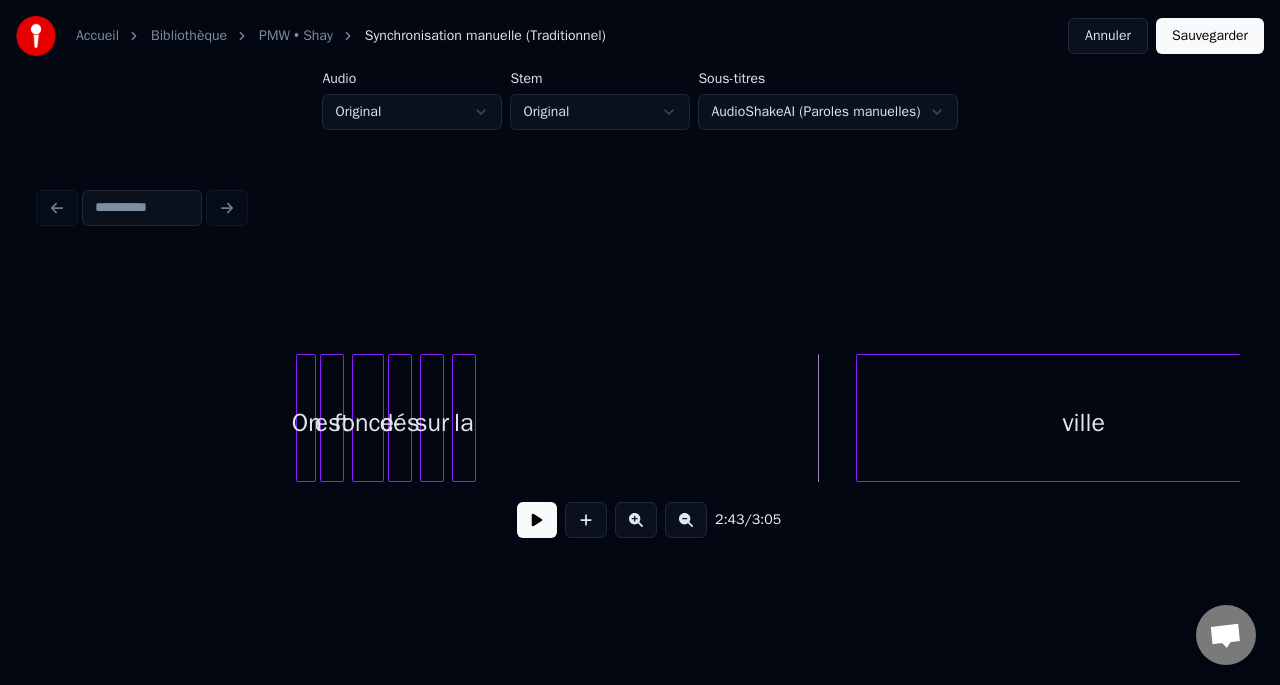 scroll, scrollTop: 0, scrollLeft: 31809, axis: horizontal 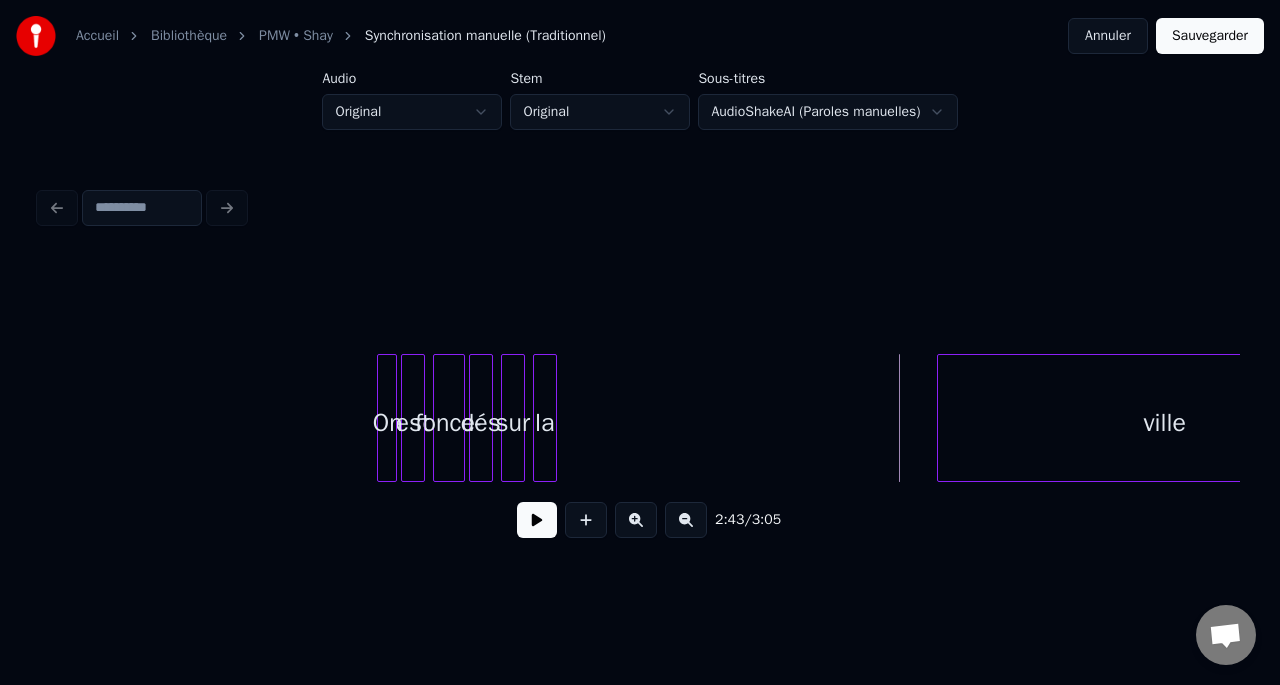 click at bounding box center (393, 418) 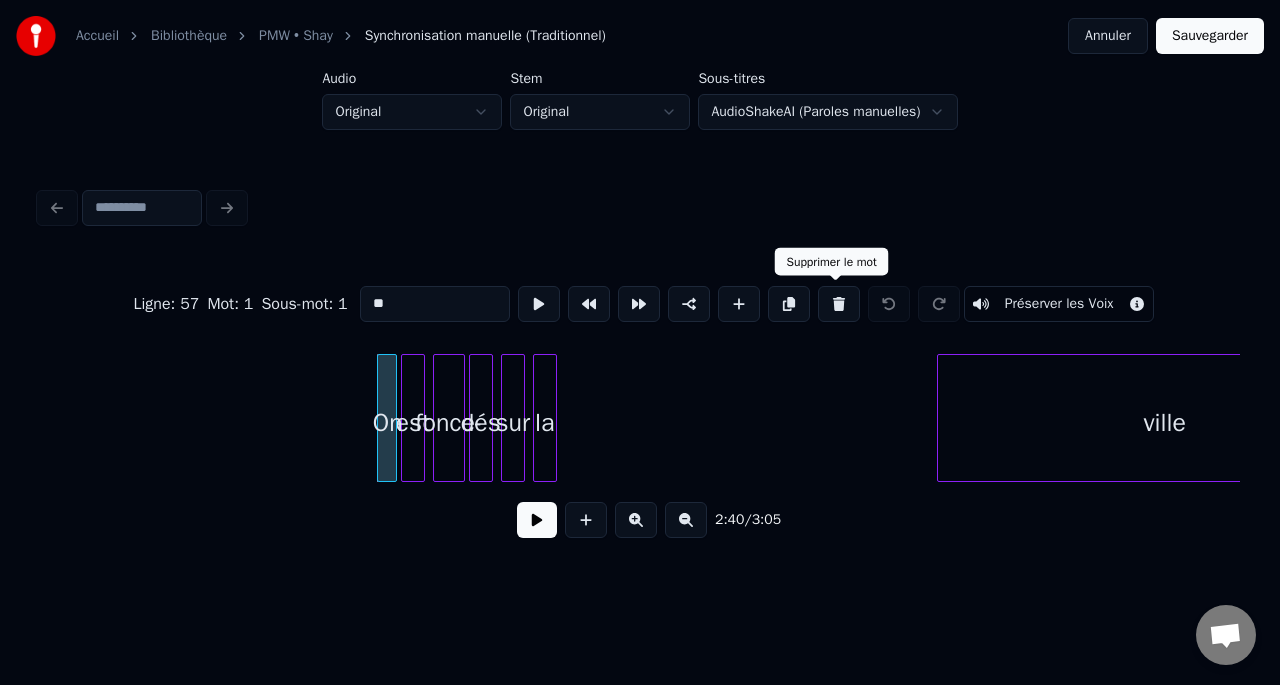 click at bounding box center (839, 304) 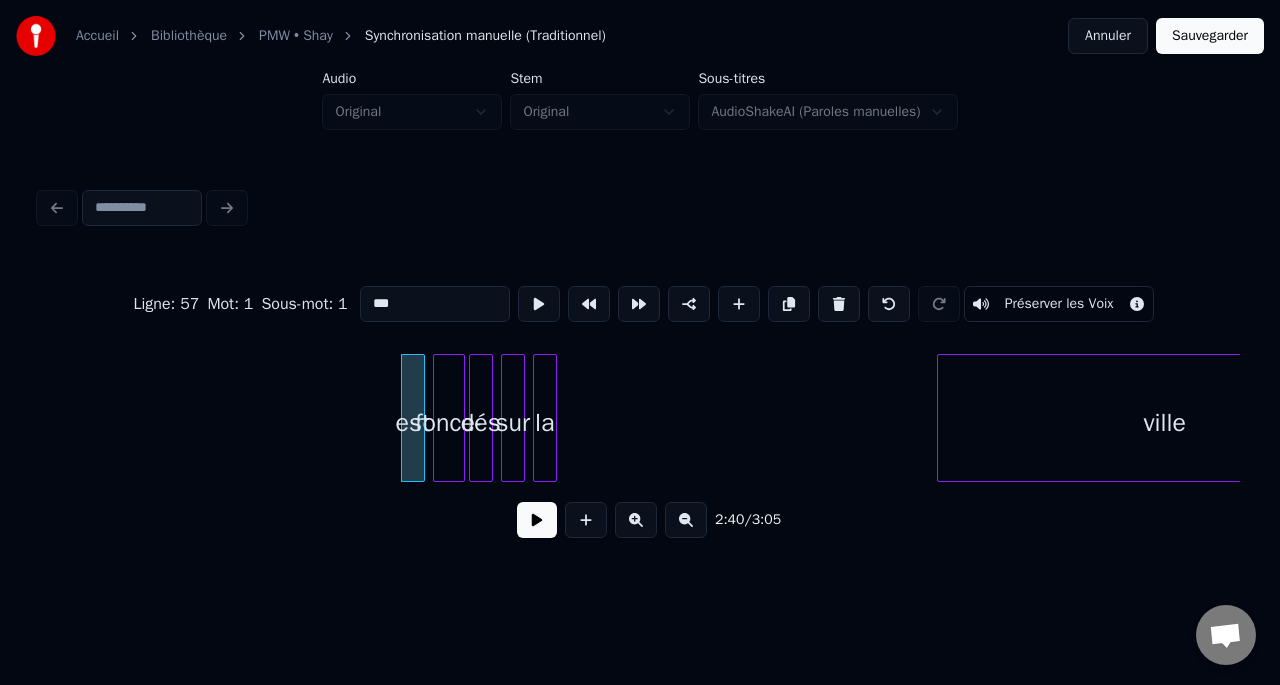 click at bounding box center (839, 304) 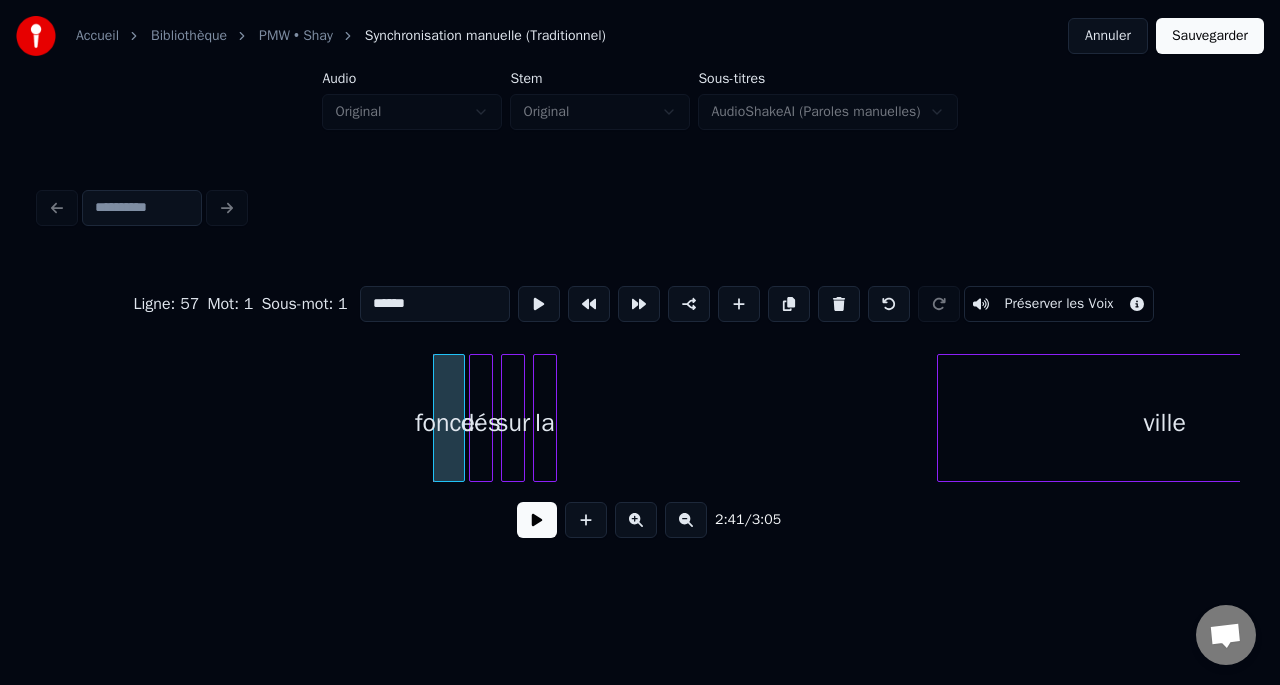 click at bounding box center (839, 304) 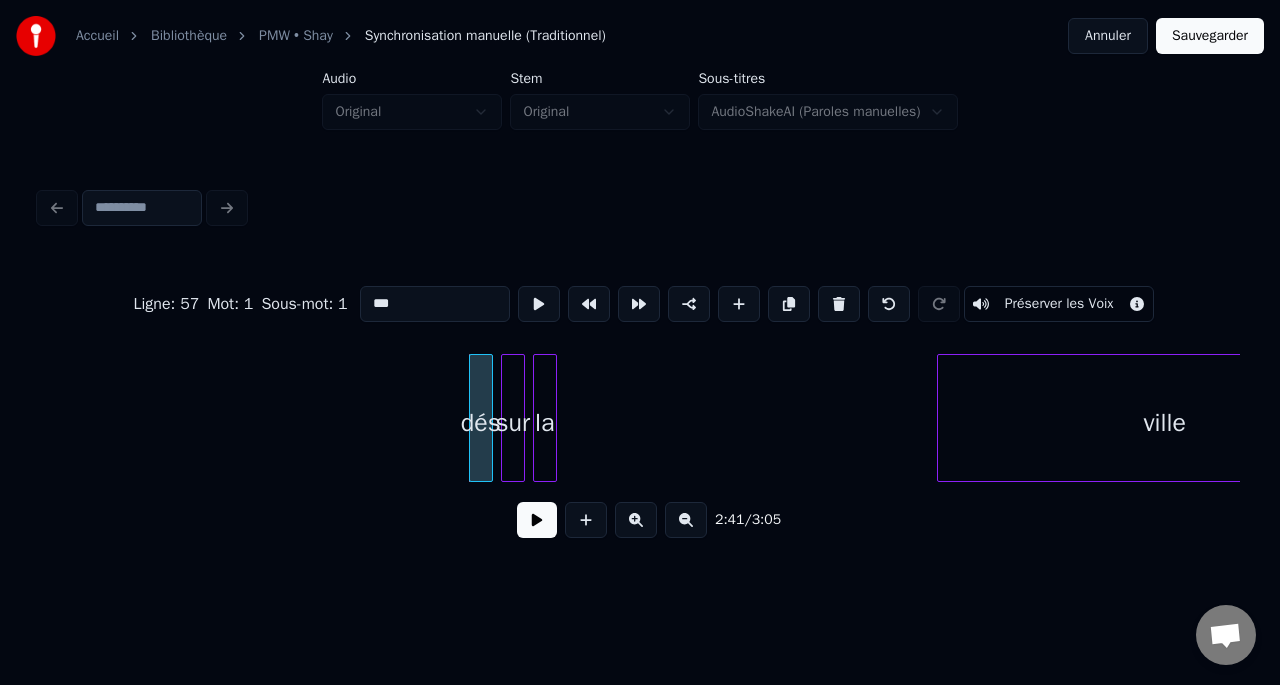 click at bounding box center (839, 304) 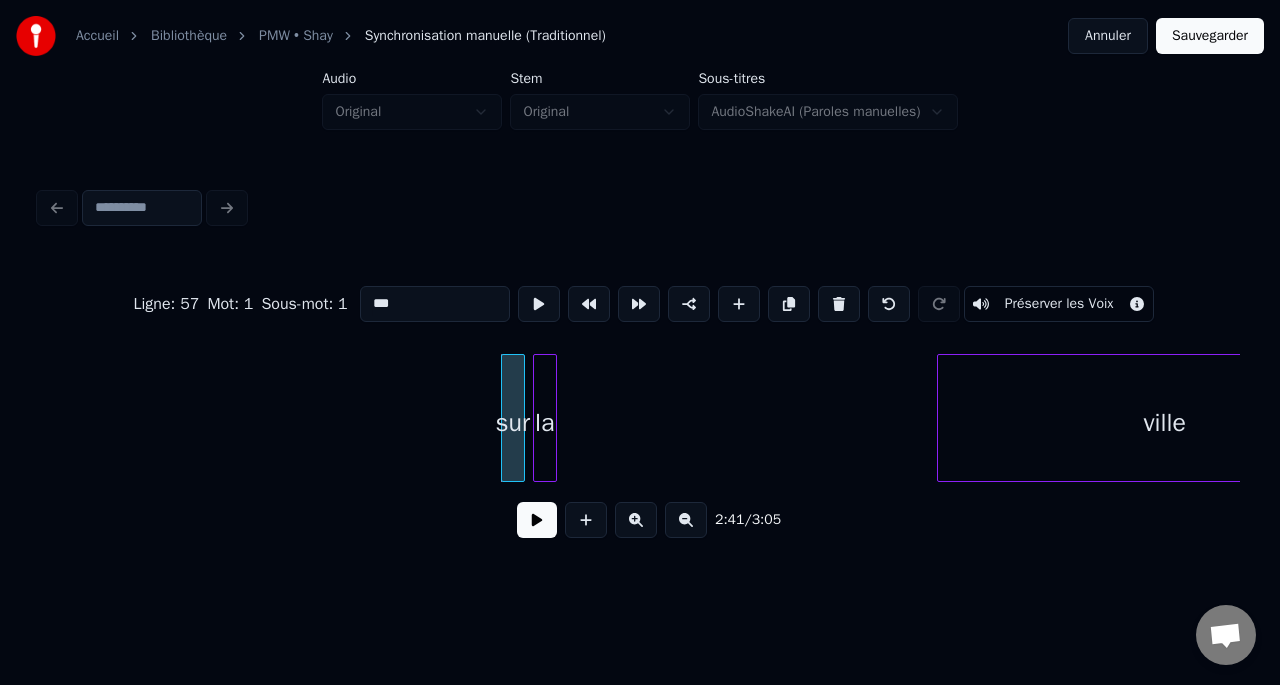 click at bounding box center [839, 304] 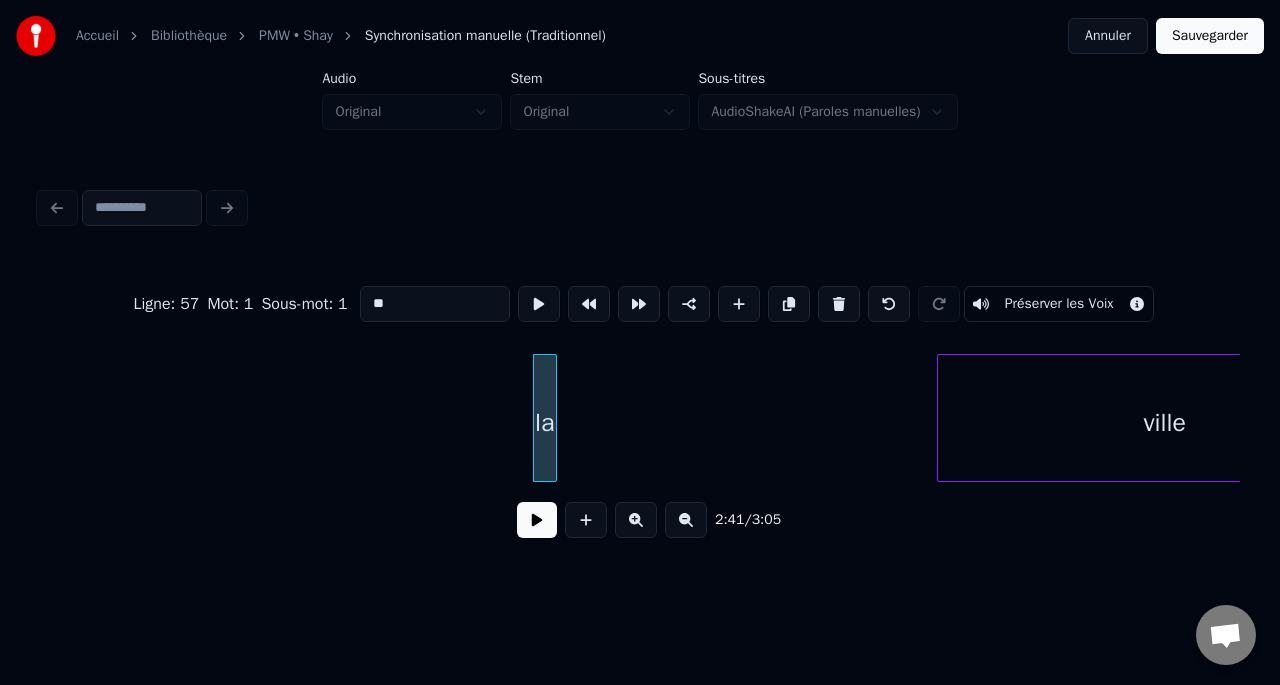 click at bounding box center (839, 304) 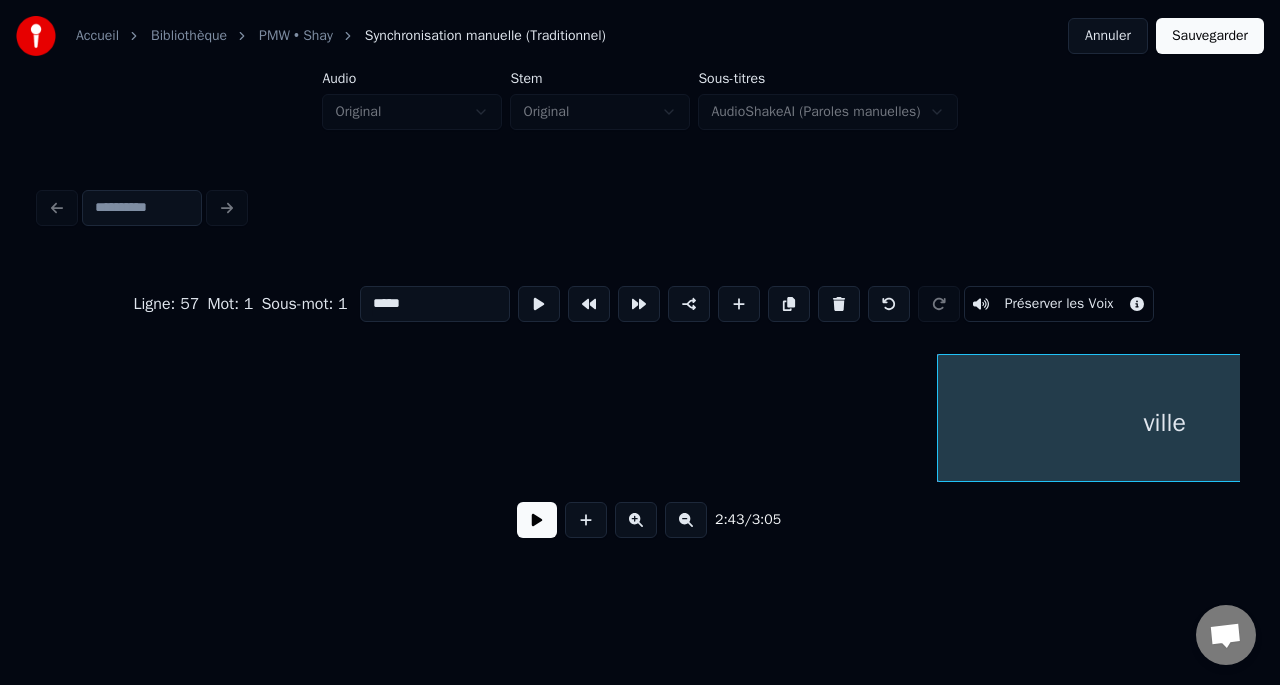 click at bounding box center (839, 304) 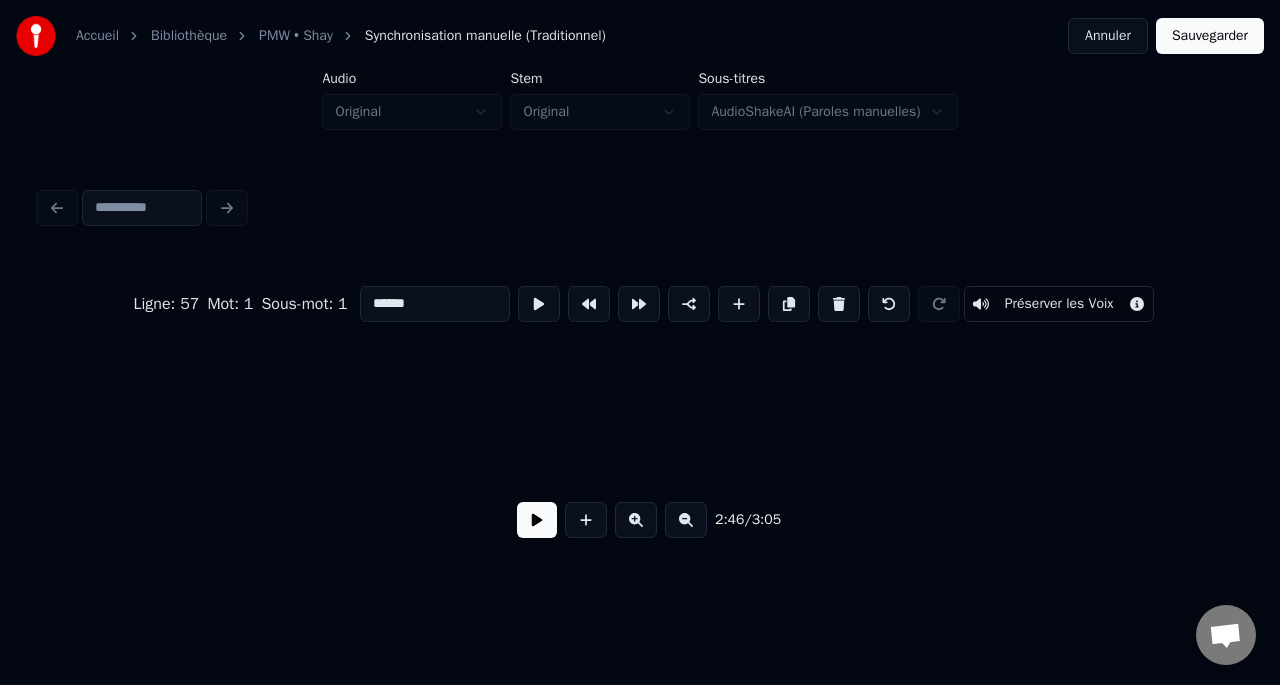 scroll, scrollTop: 0, scrollLeft: 33205, axis: horizontal 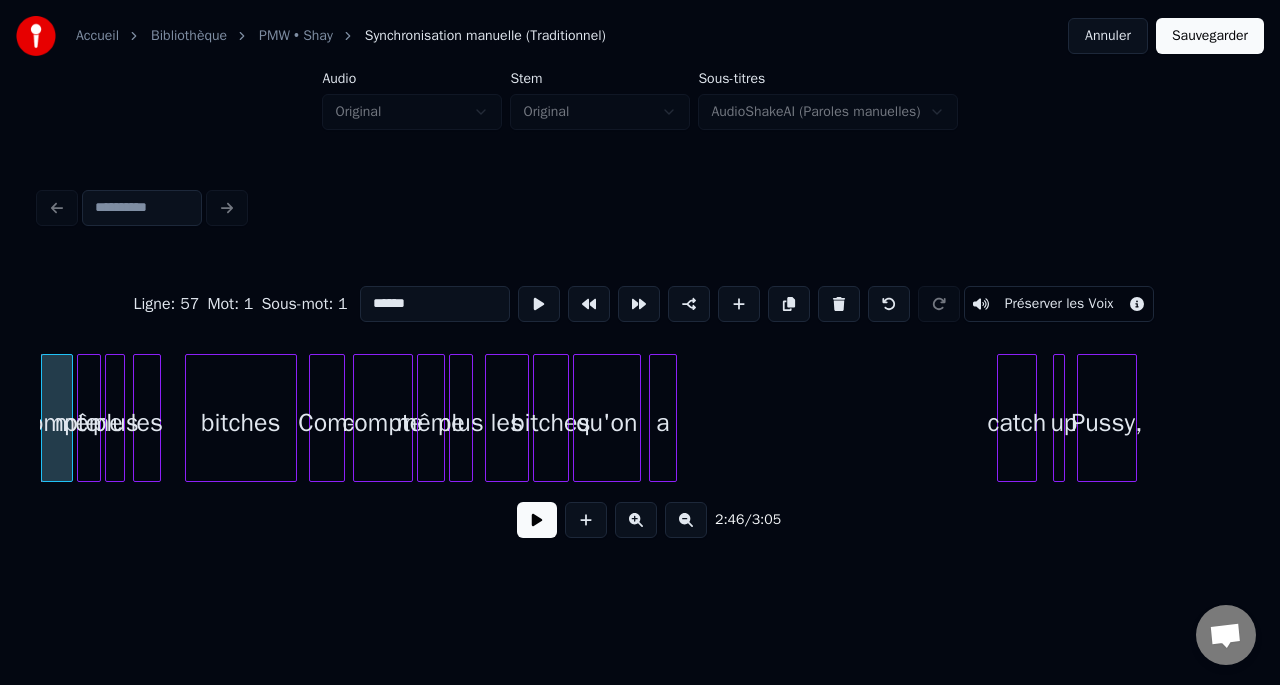 click at bounding box center [839, 304] 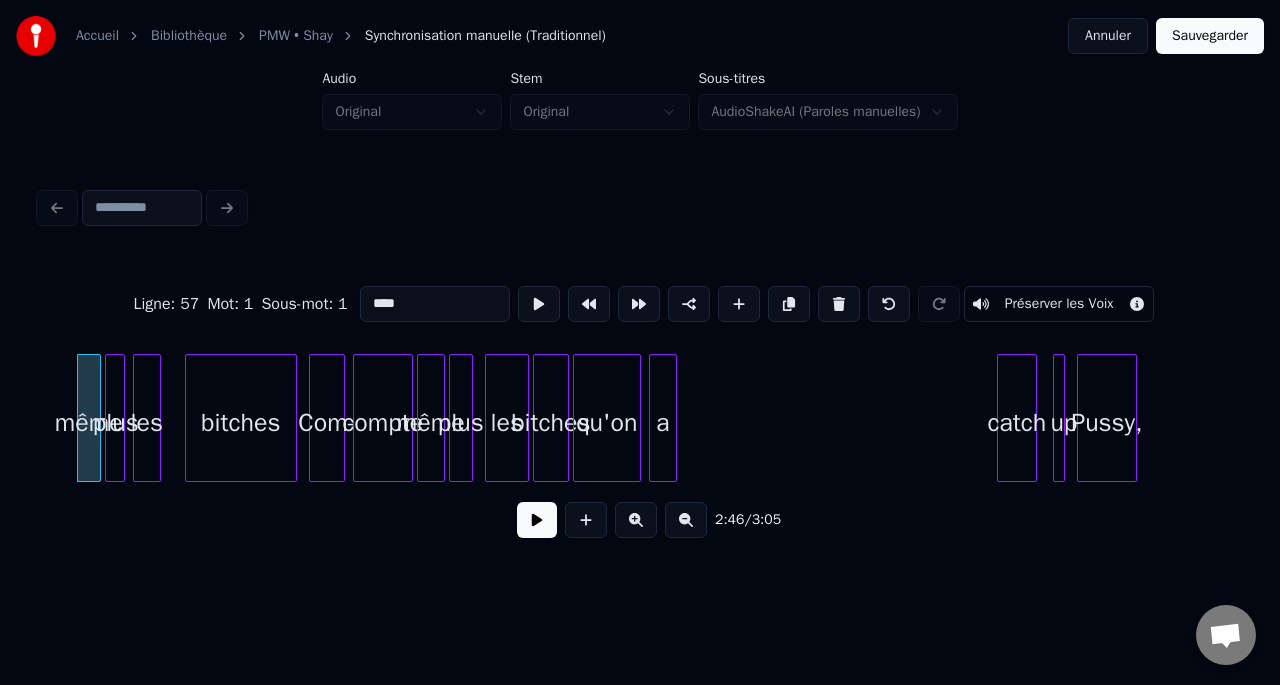 click at bounding box center [839, 304] 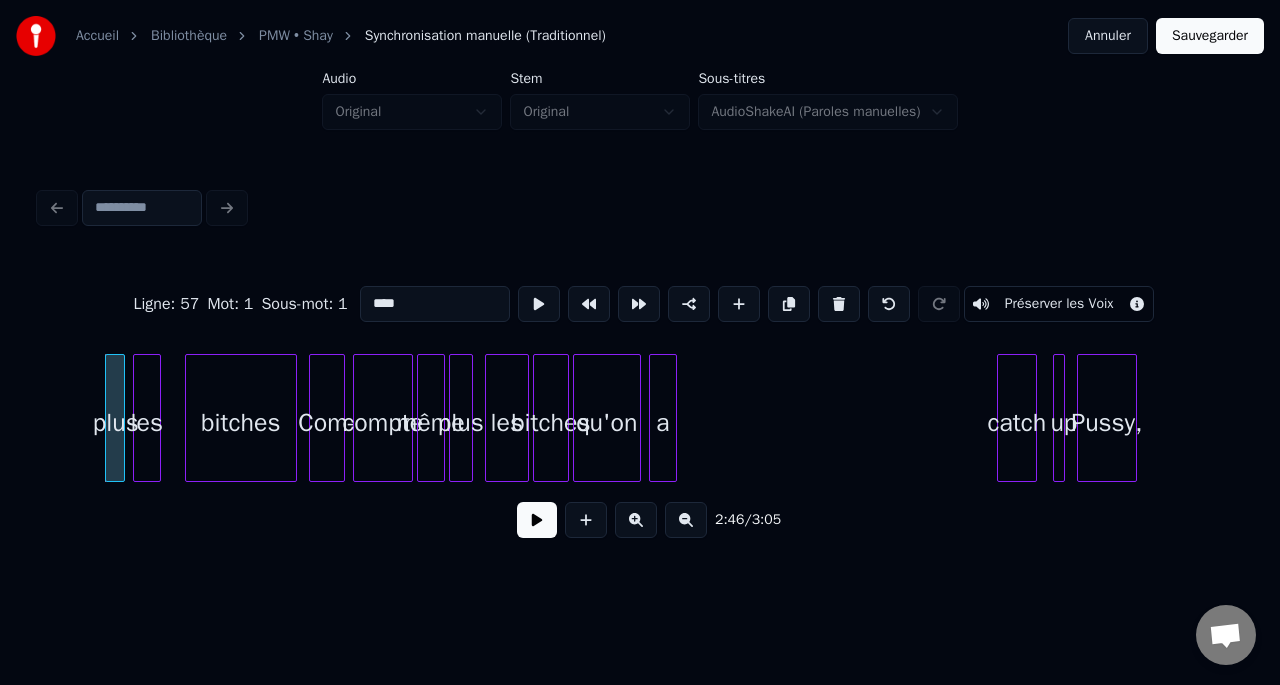 click at bounding box center [839, 304] 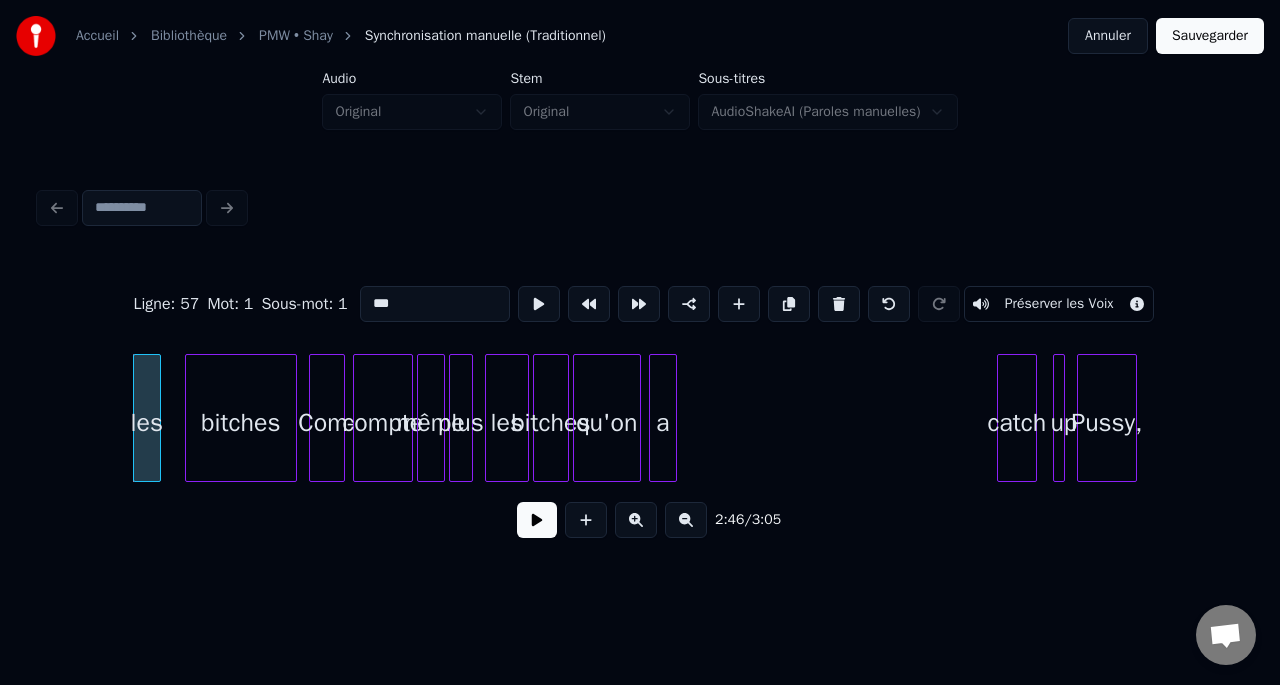 click at bounding box center [839, 304] 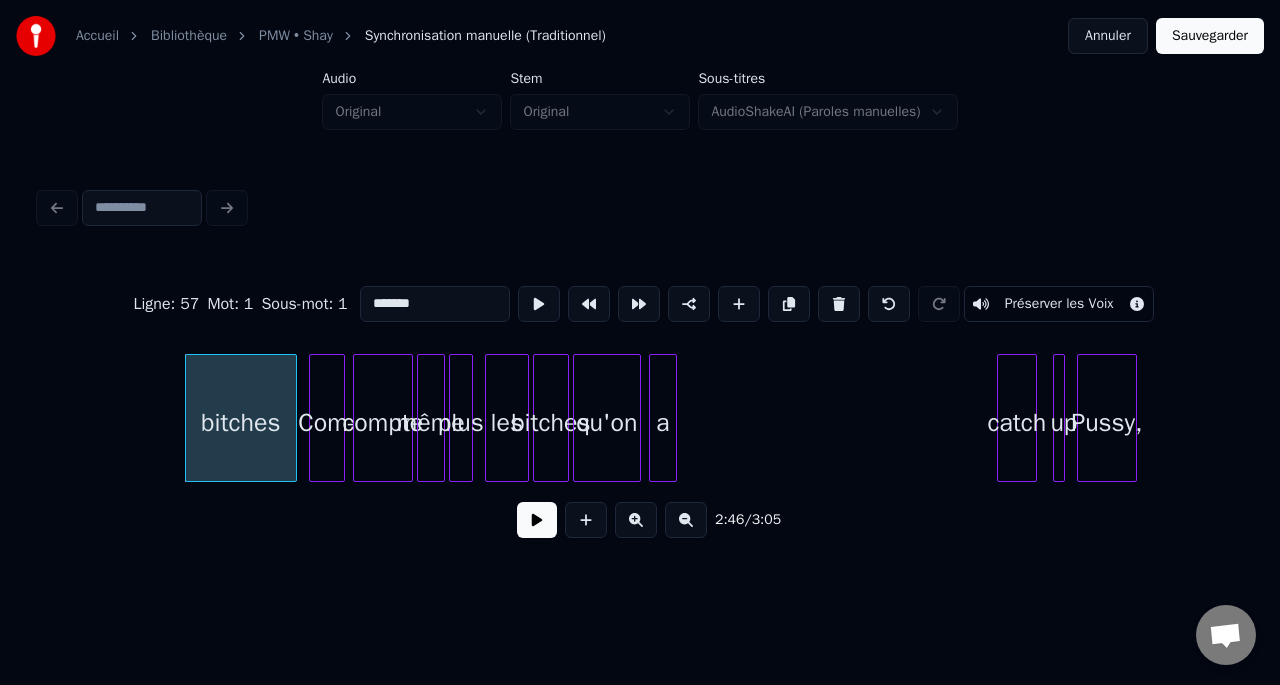 click at bounding box center [839, 304] 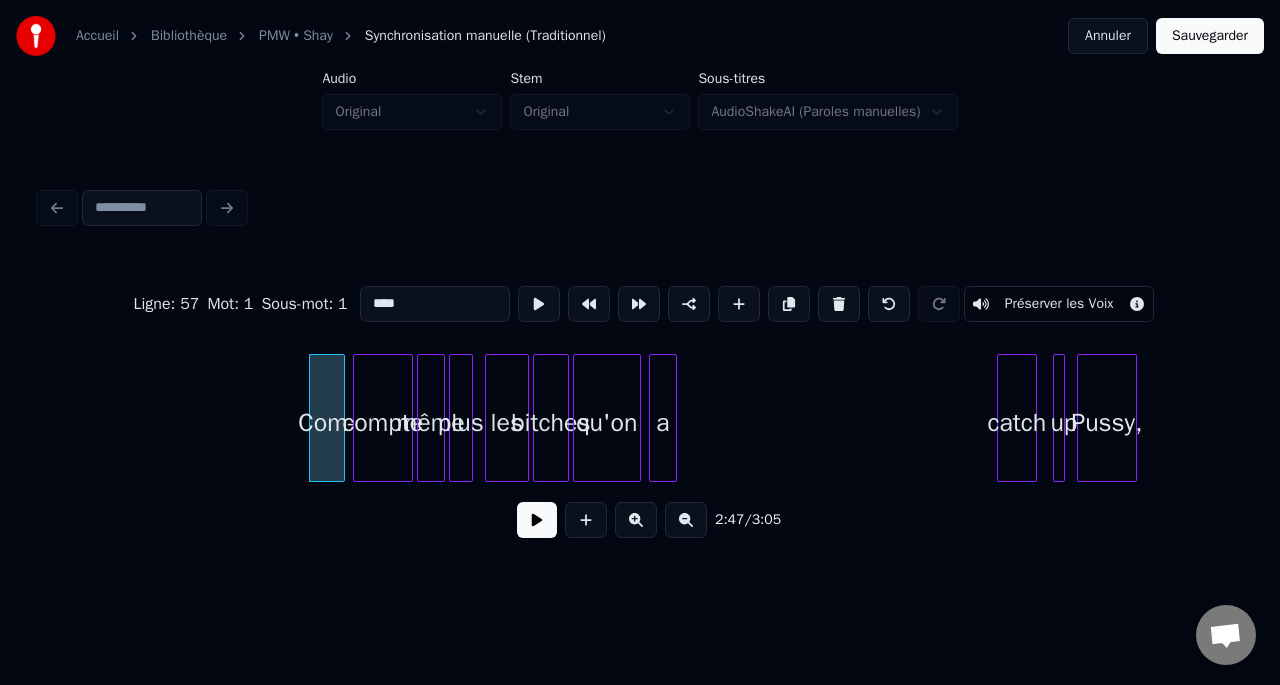 click at bounding box center (839, 304) 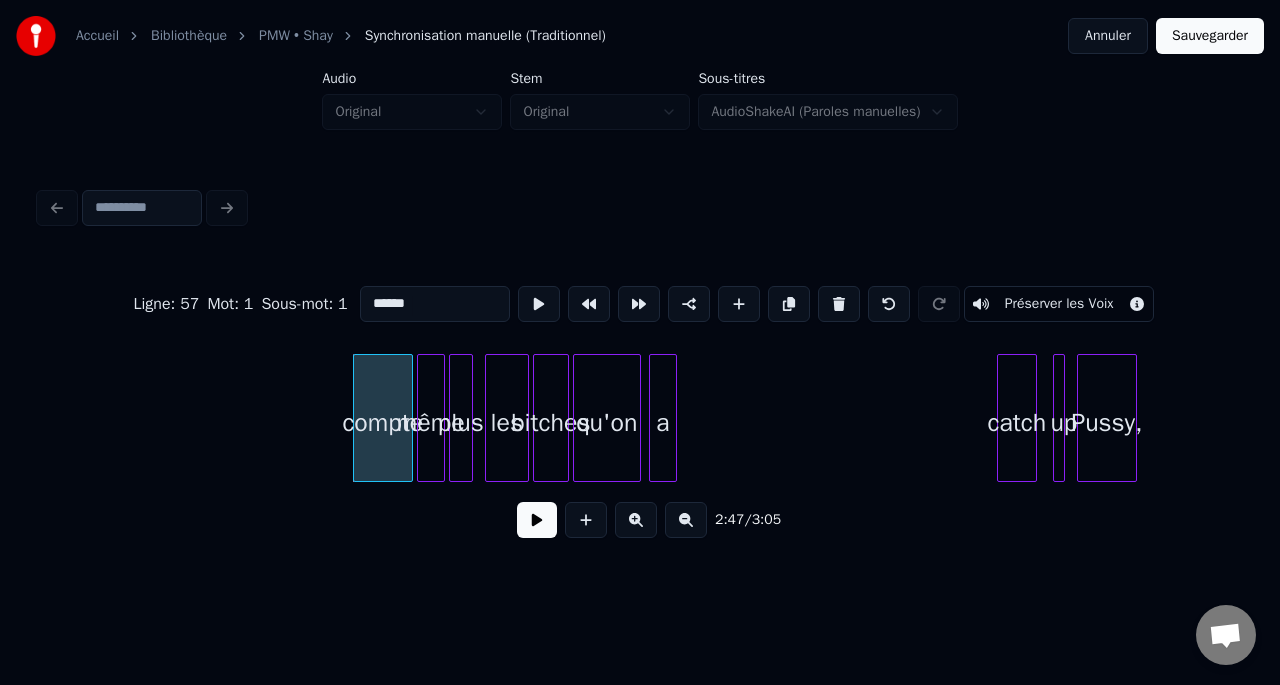 click at bounding box center [839, 304] 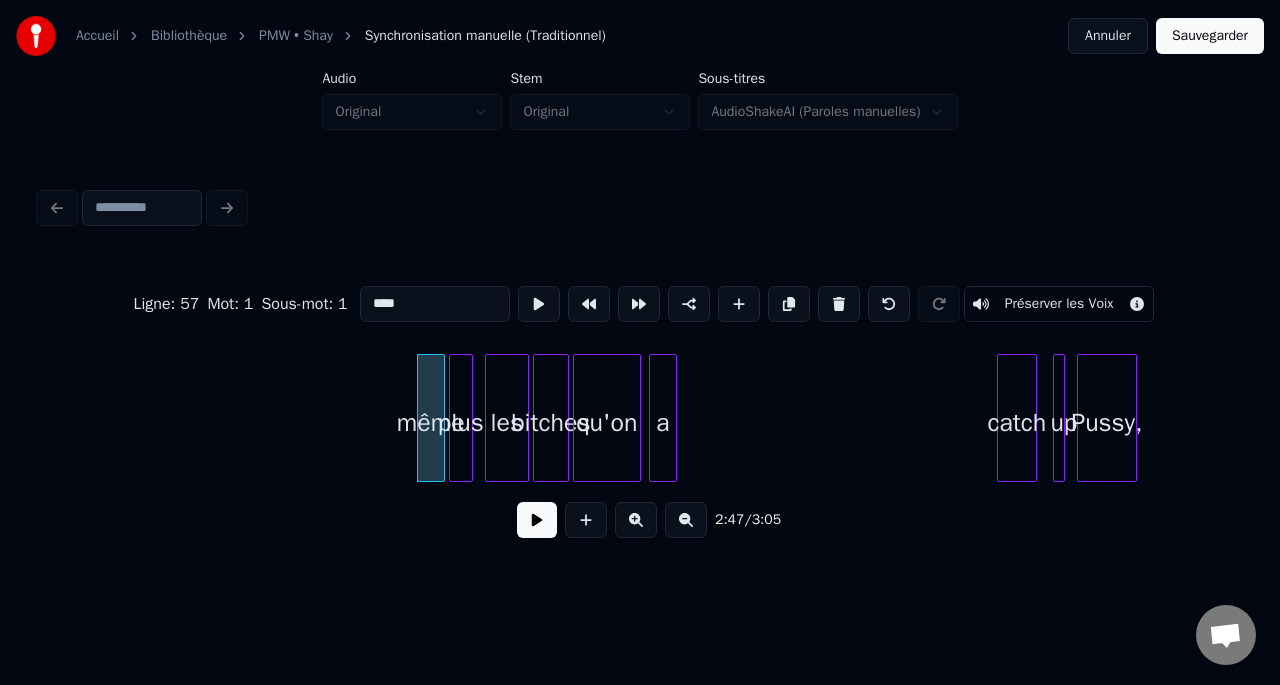 click at bounding box center [839, 304] 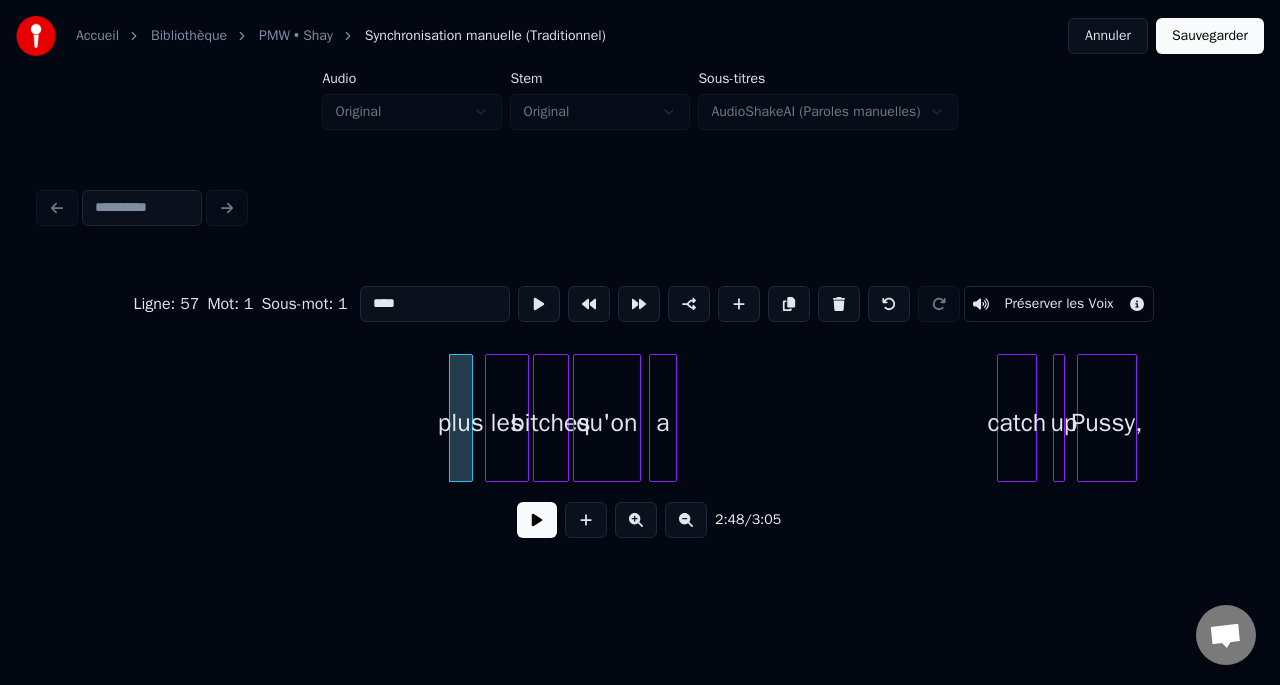 click at bounding box center [839, 304] 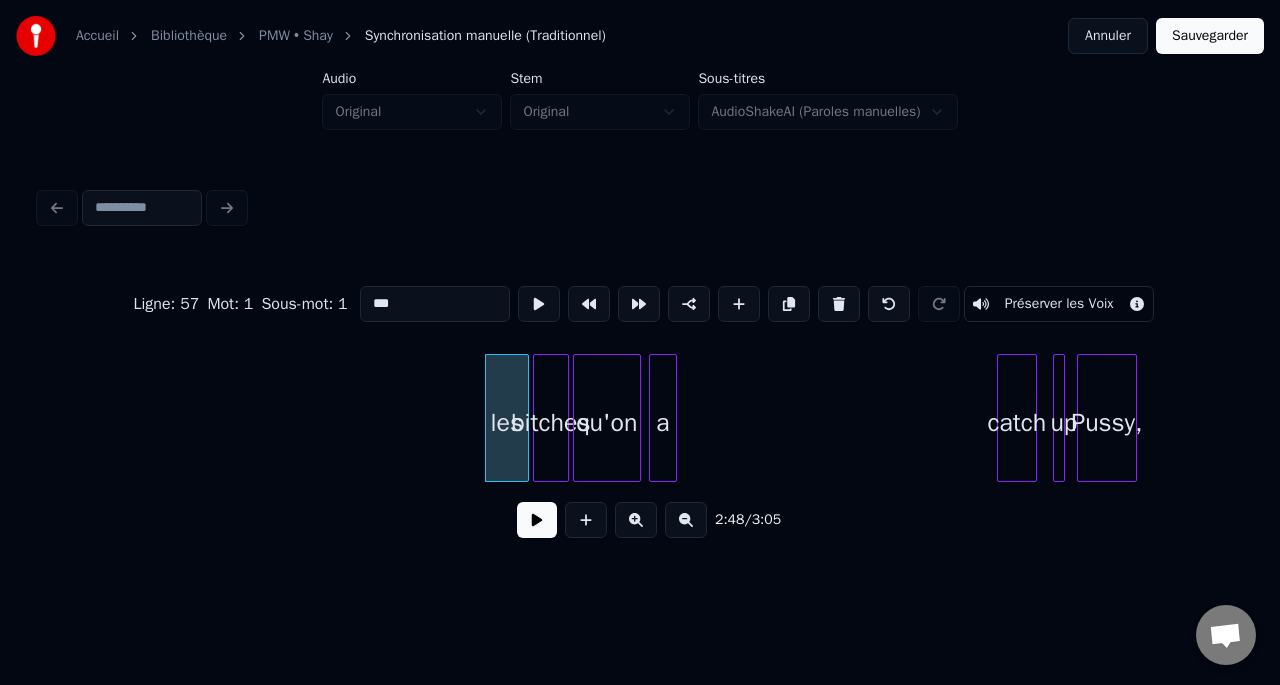 click at bounding box center [839, 304] 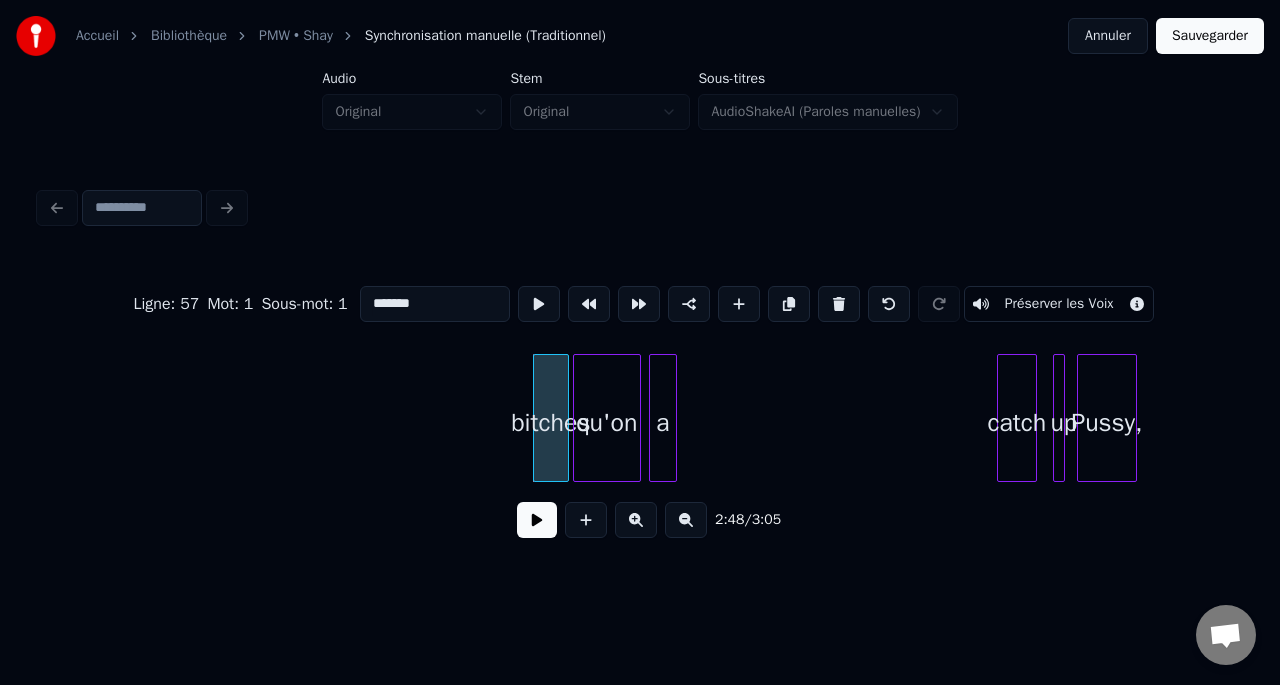 click at bounding box center [839, 304] 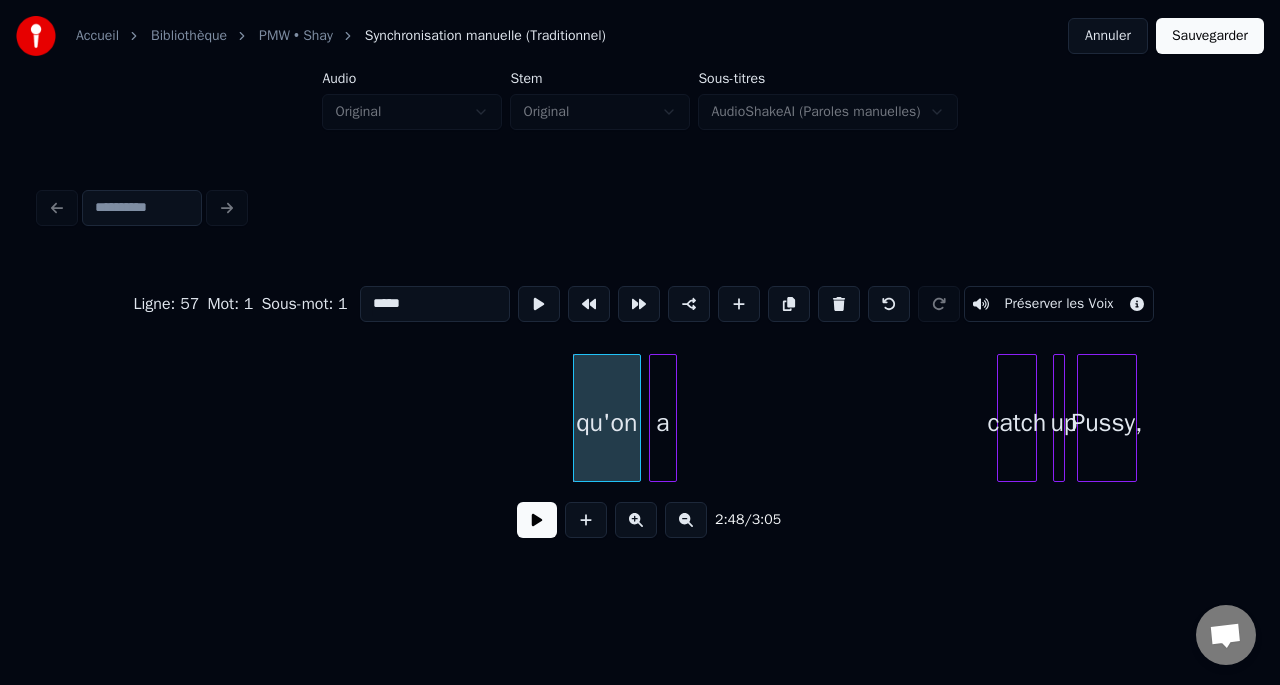 click at bounding box center [839, 304] 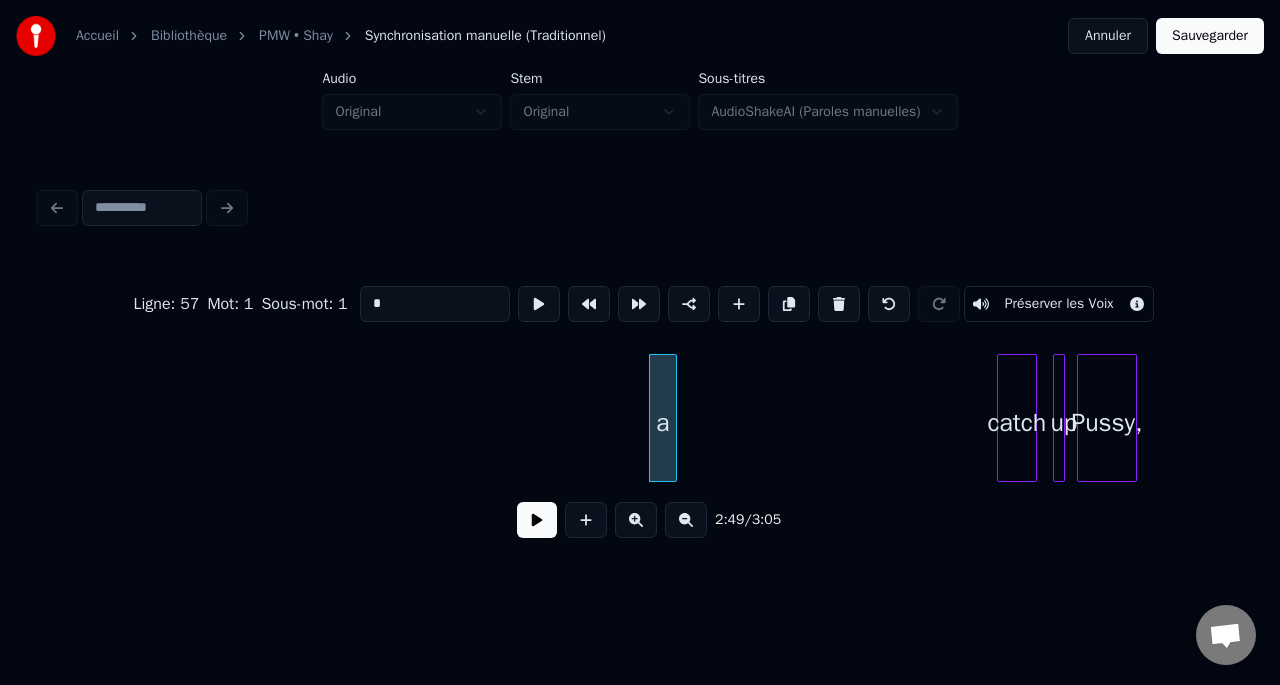 click at bounding box center (839, 304) 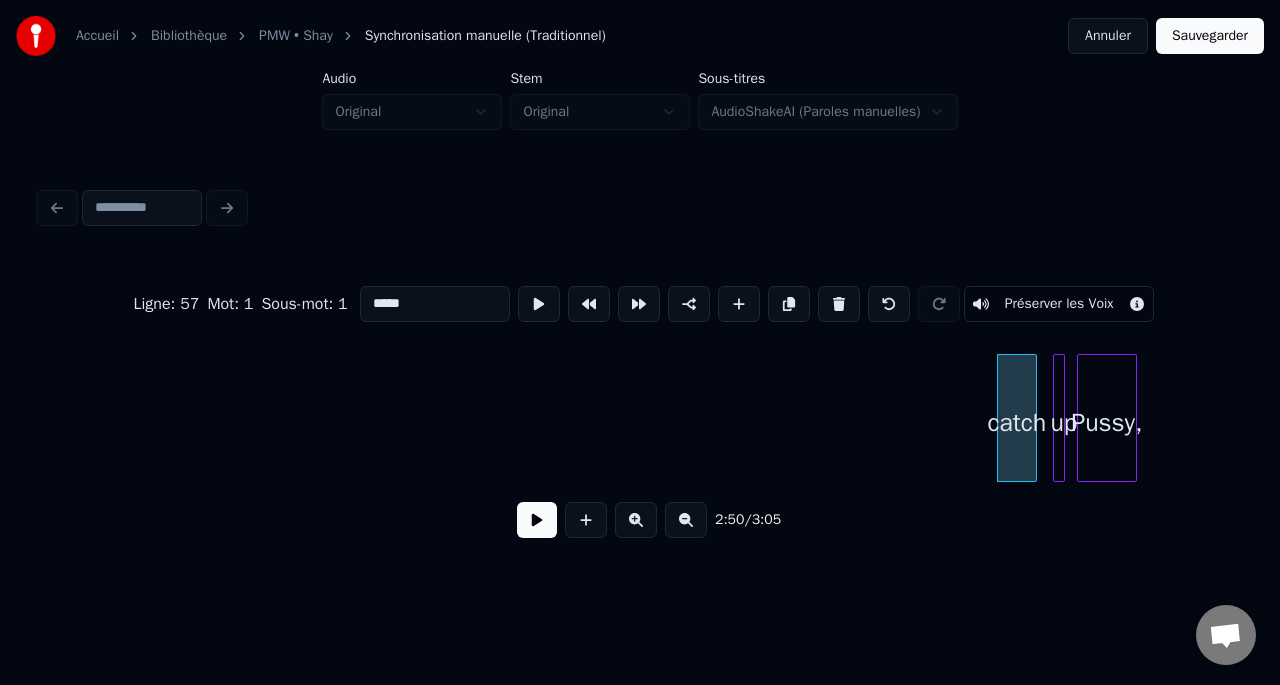 click at bounding box center (839, 304) 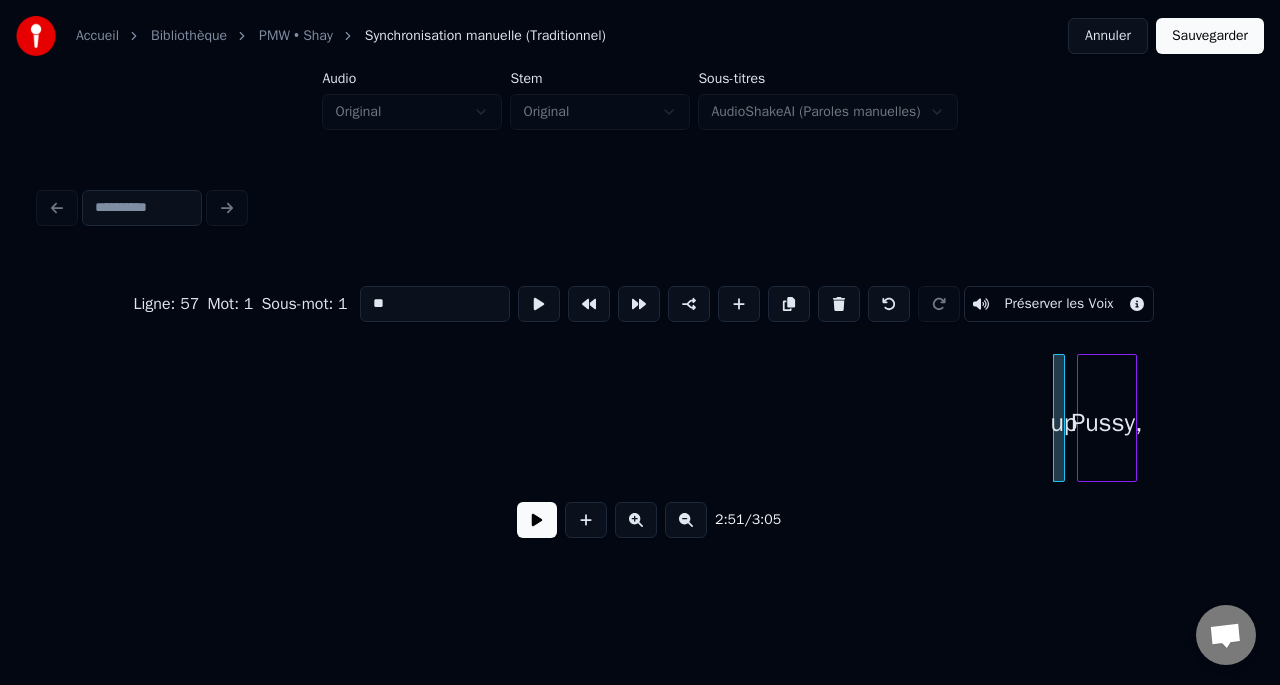 click at bounding box center (839, 304) 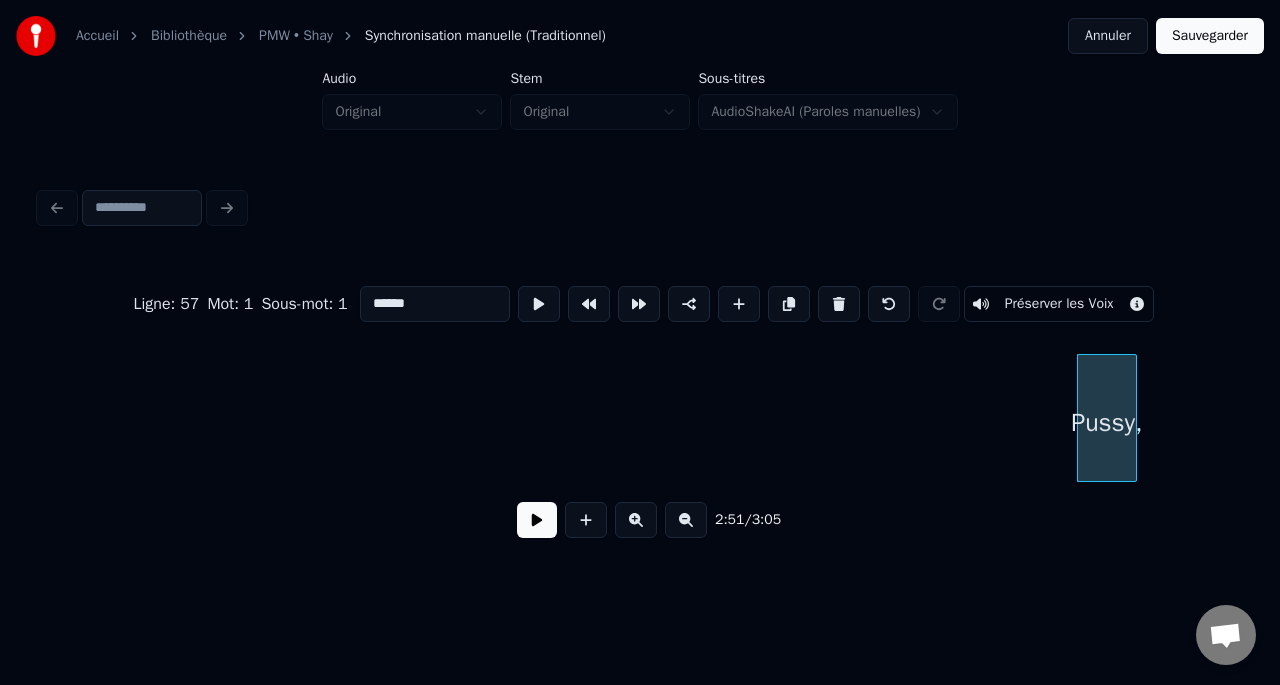 click at bounding box center (839, 304) 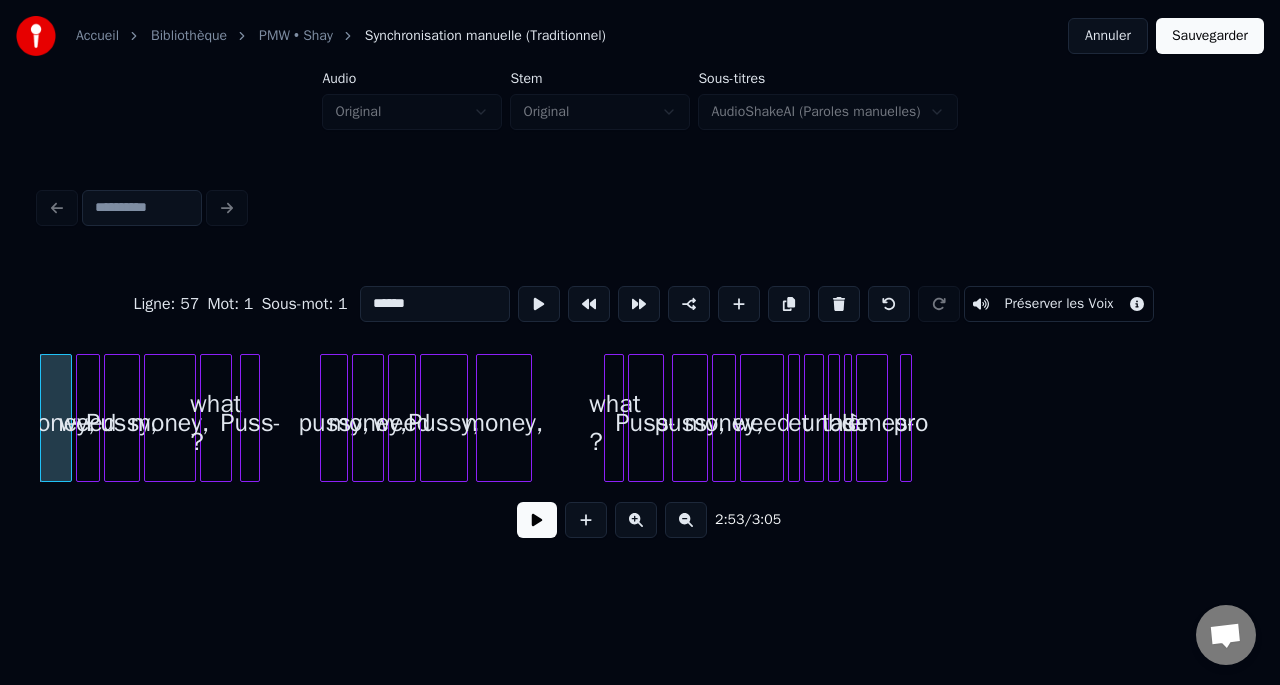 click at bounding box center [839, 304] 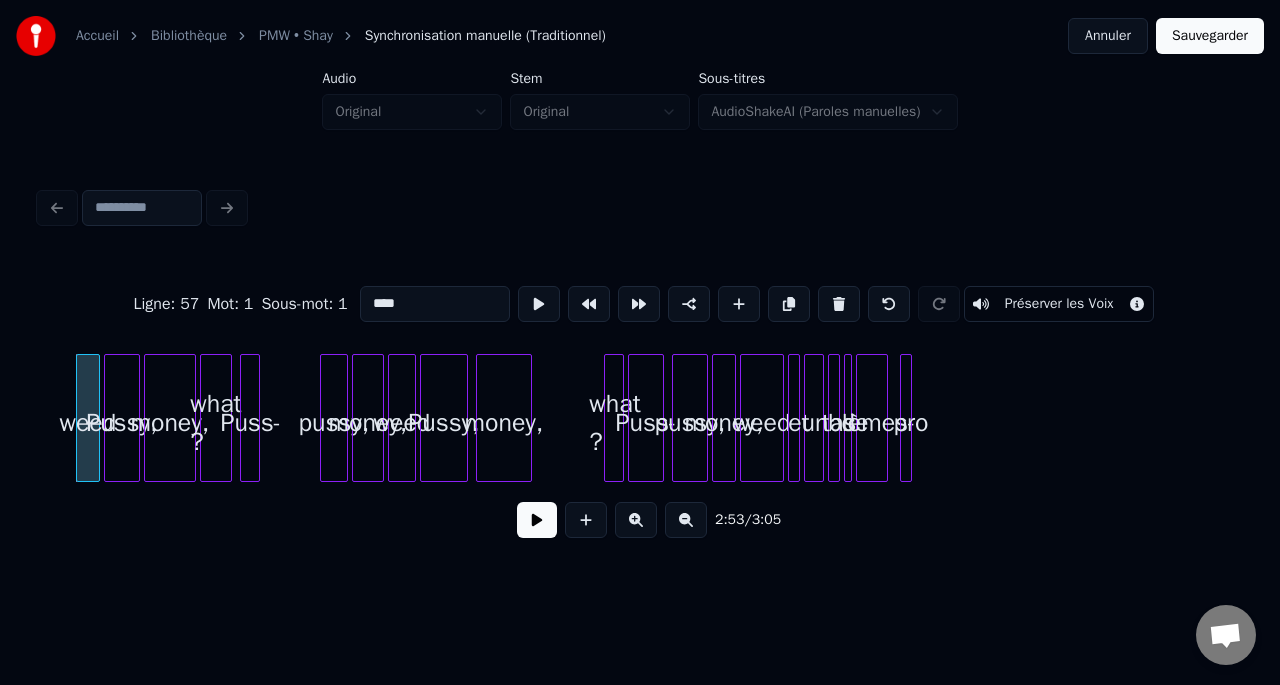 click at bounding box center (839, 304) 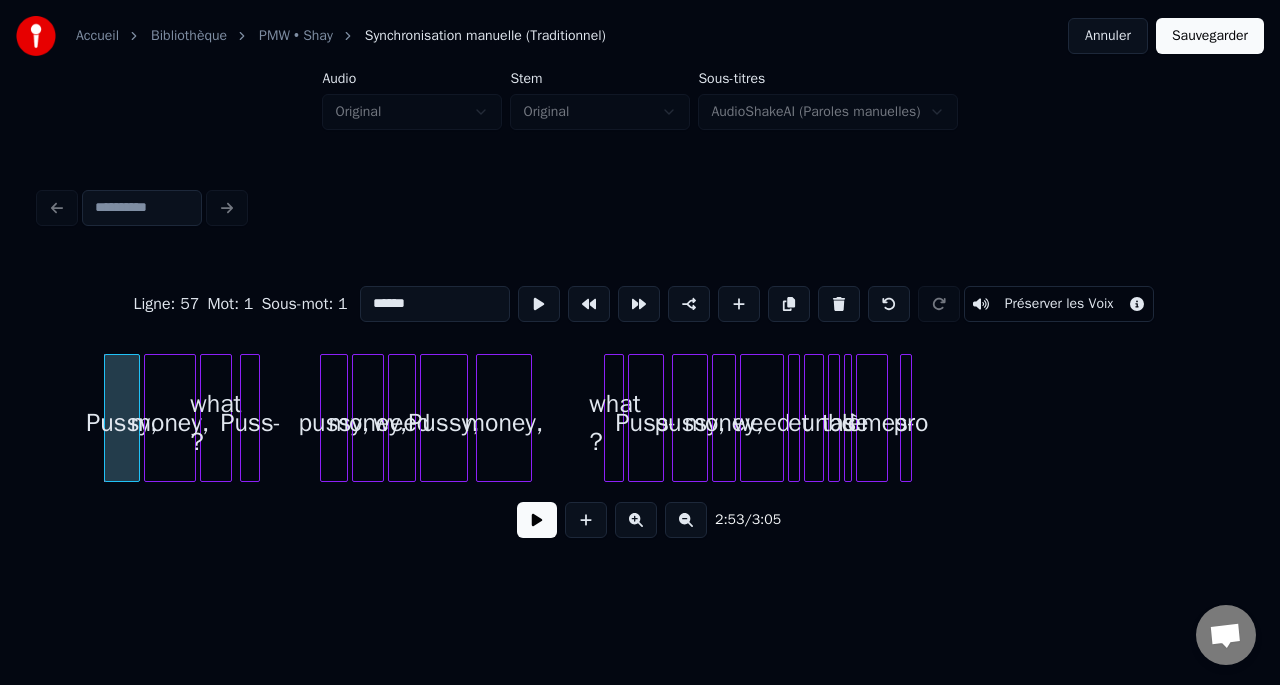 click at bounding box center [839, 304] 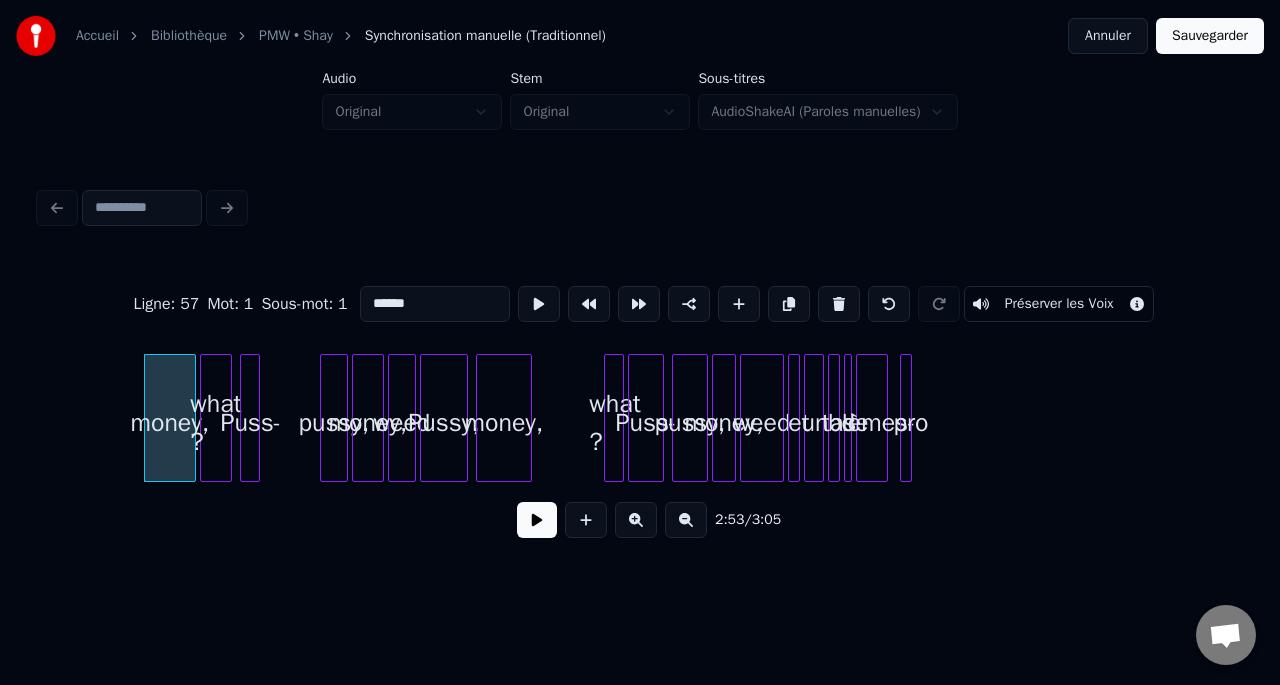 click at bounding box center [839, 304] 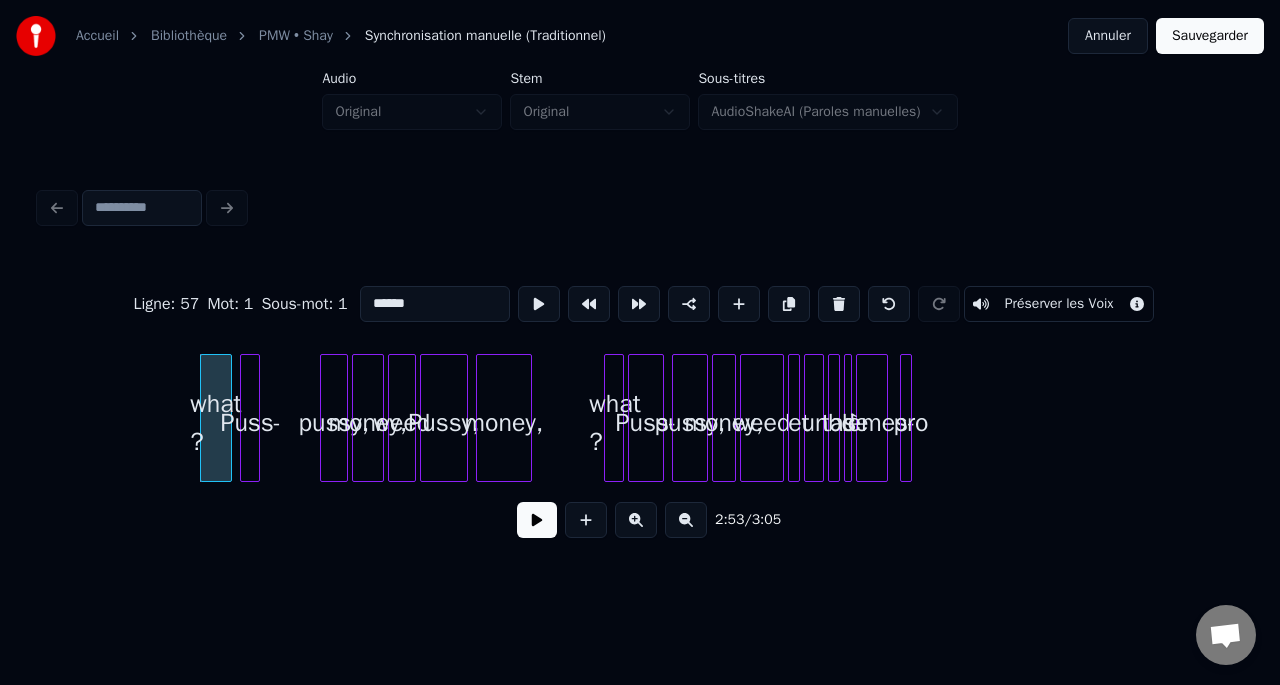 click at bounding box center (839, 304) 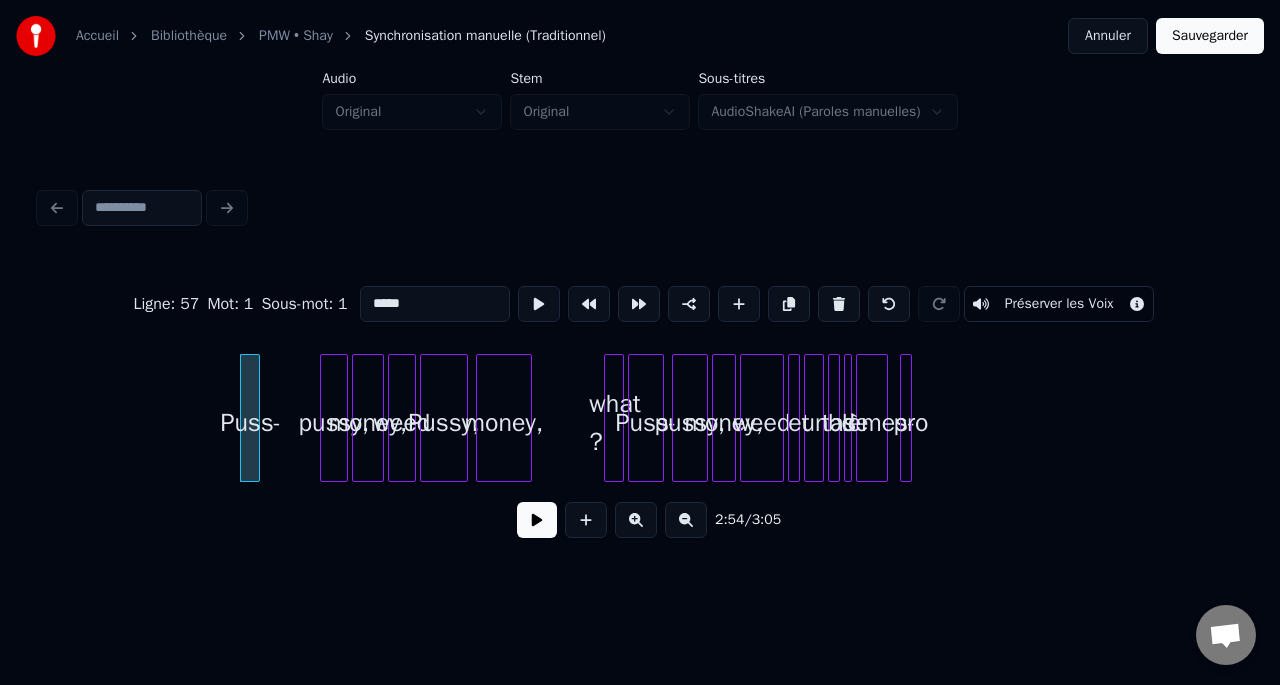 click at bounding box center (839, 304) 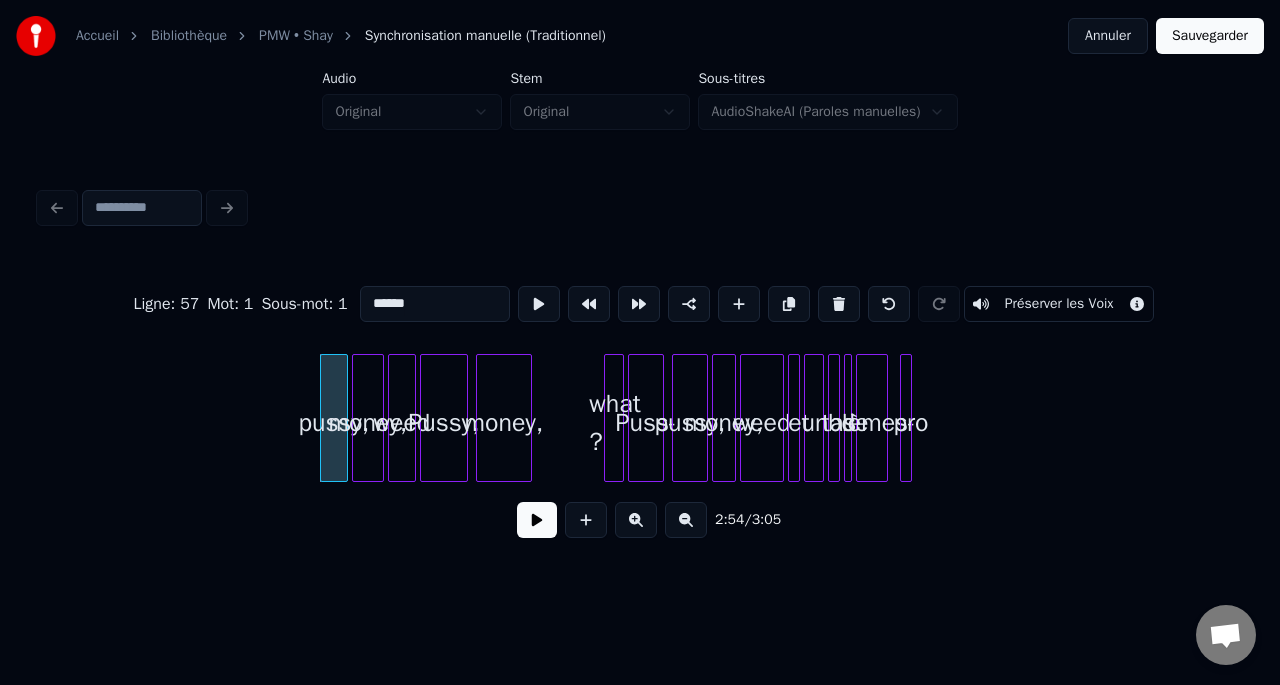click at bounding box center [839, 304] 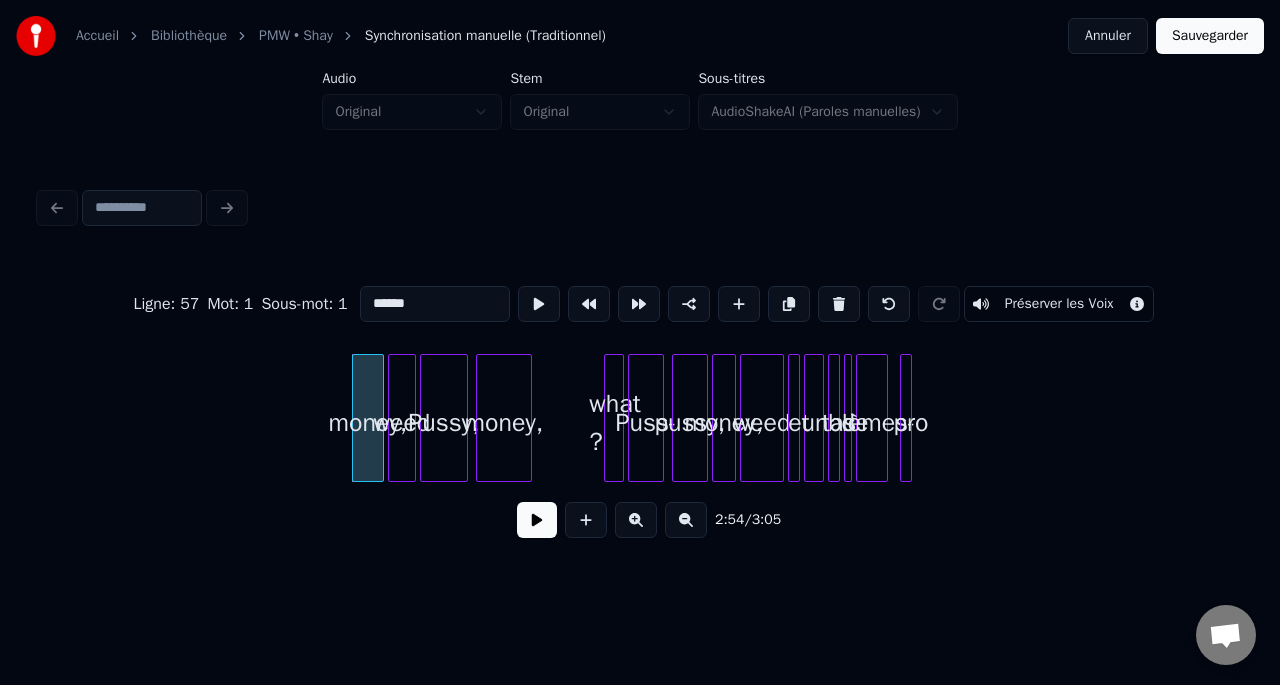 click at bounding box center (839, 304) 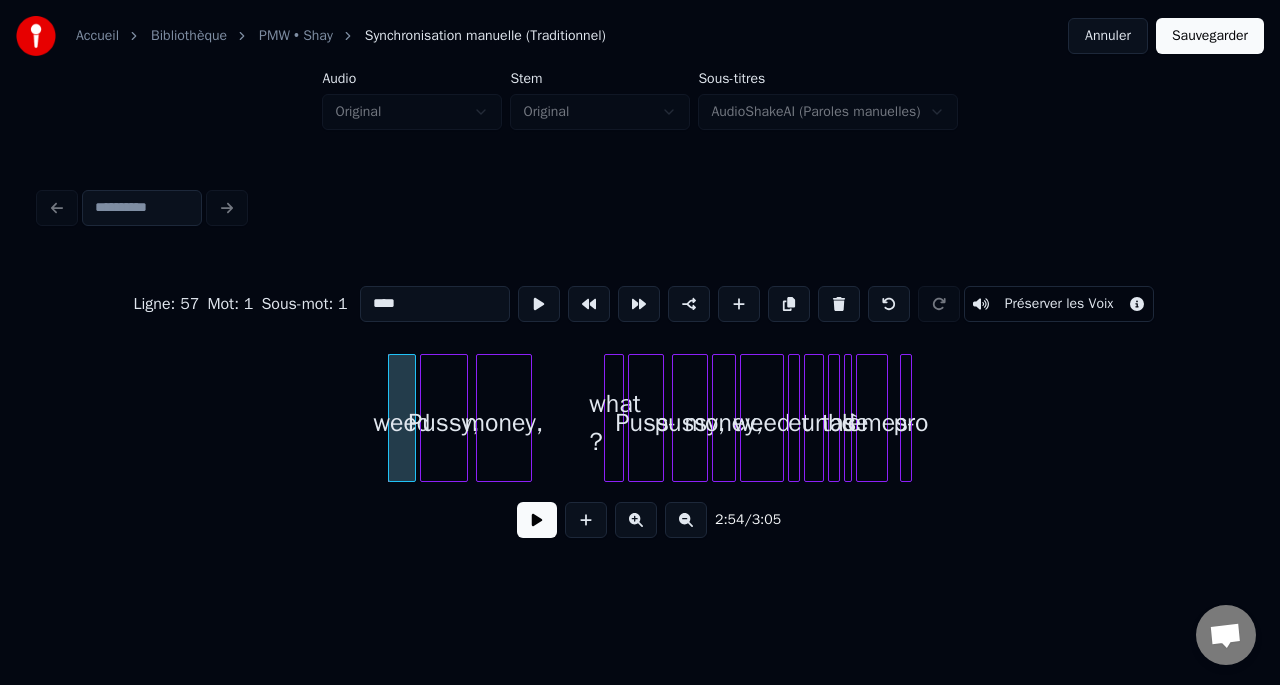 click at bounding box center (839, 304) 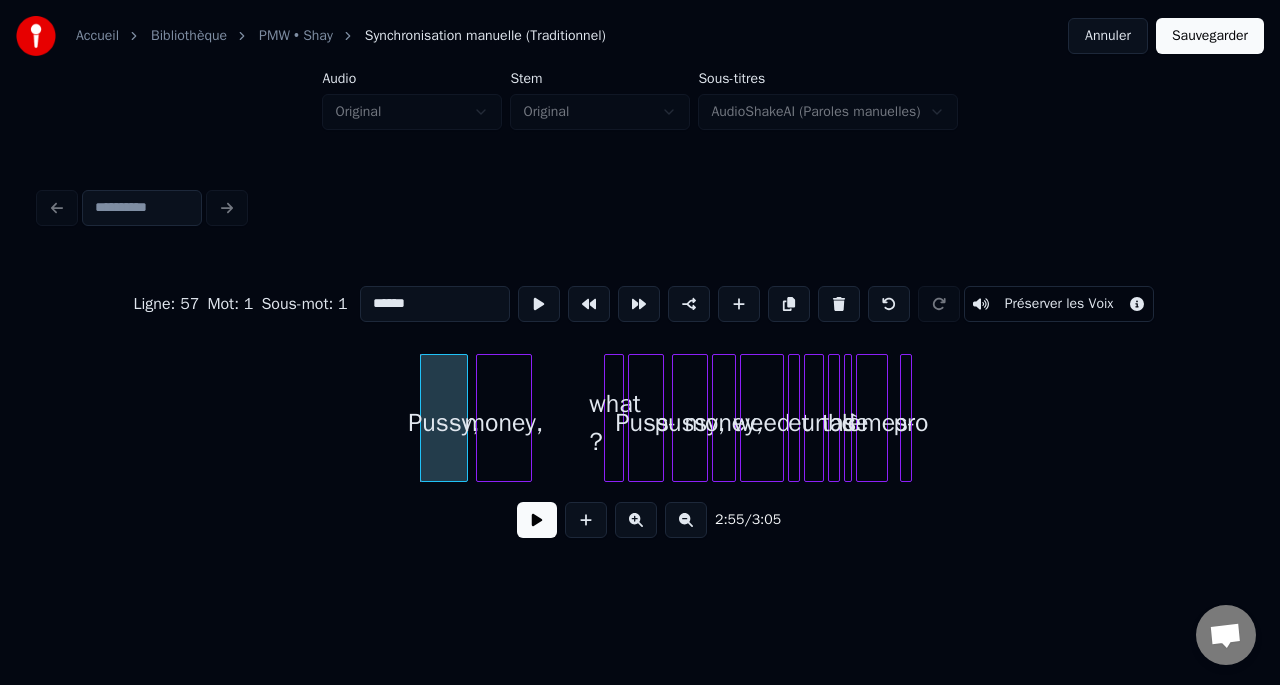 click at bounding box center (839, 304) 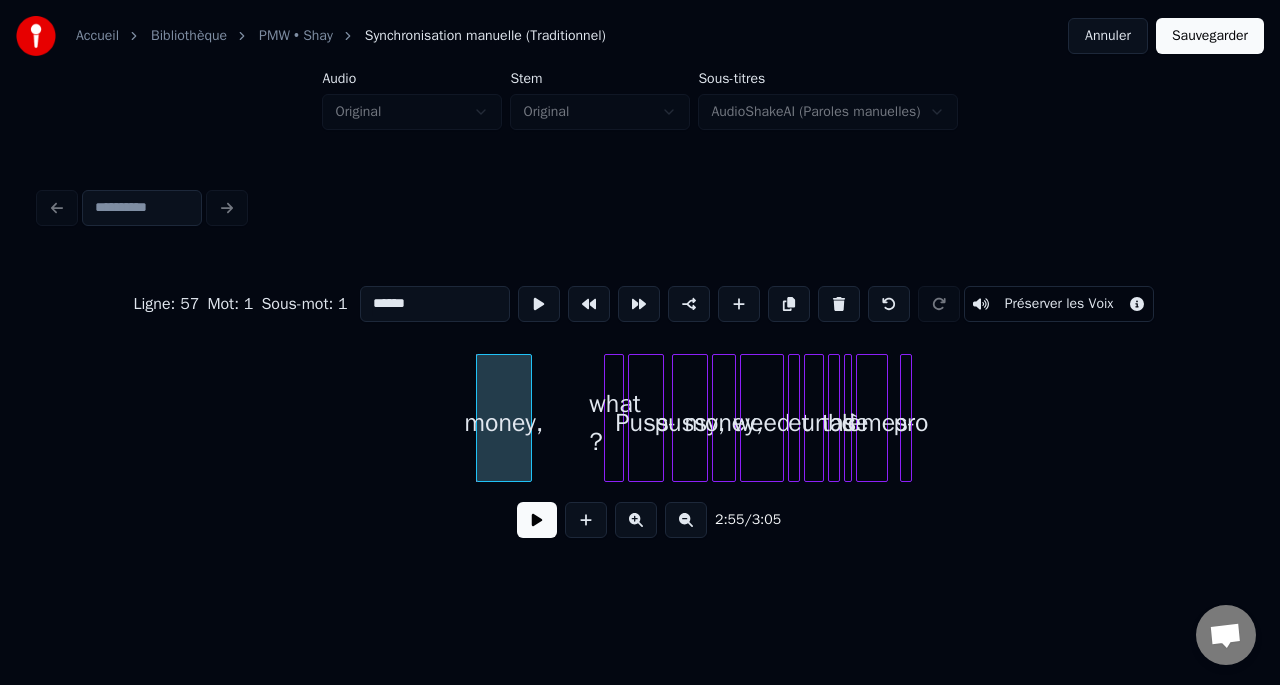 click at bounding box center (839, 304) 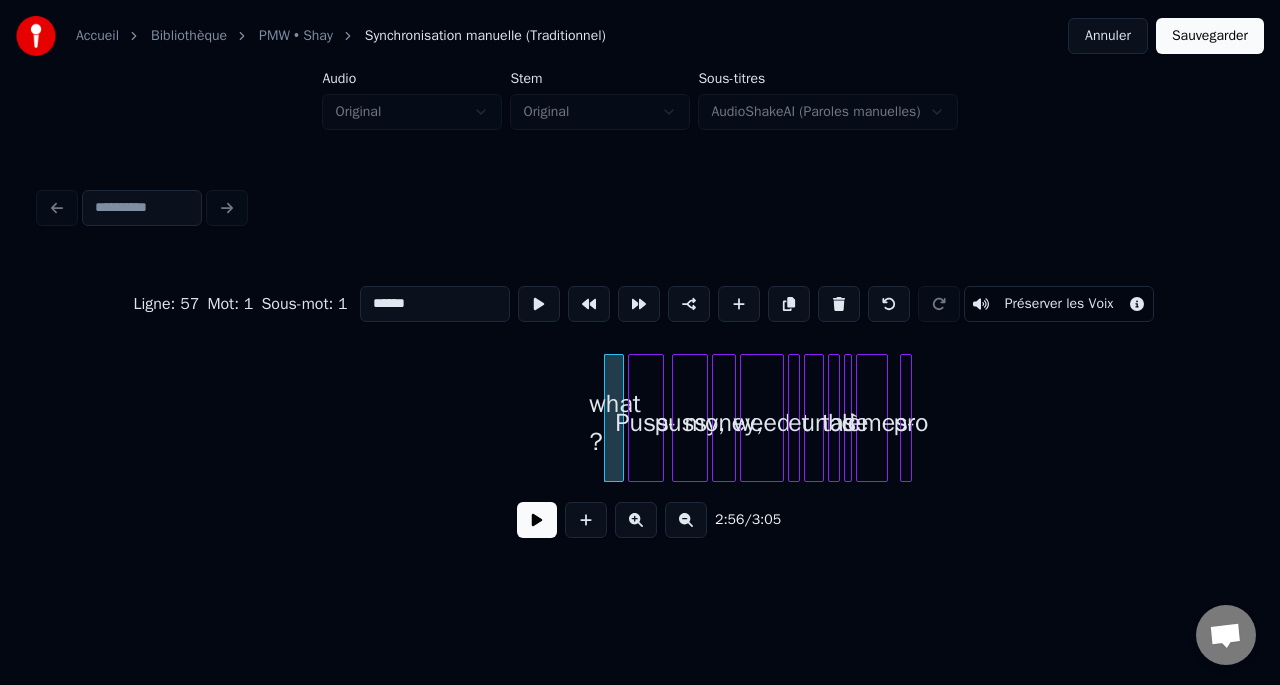 click at bounding box center (839, 304) 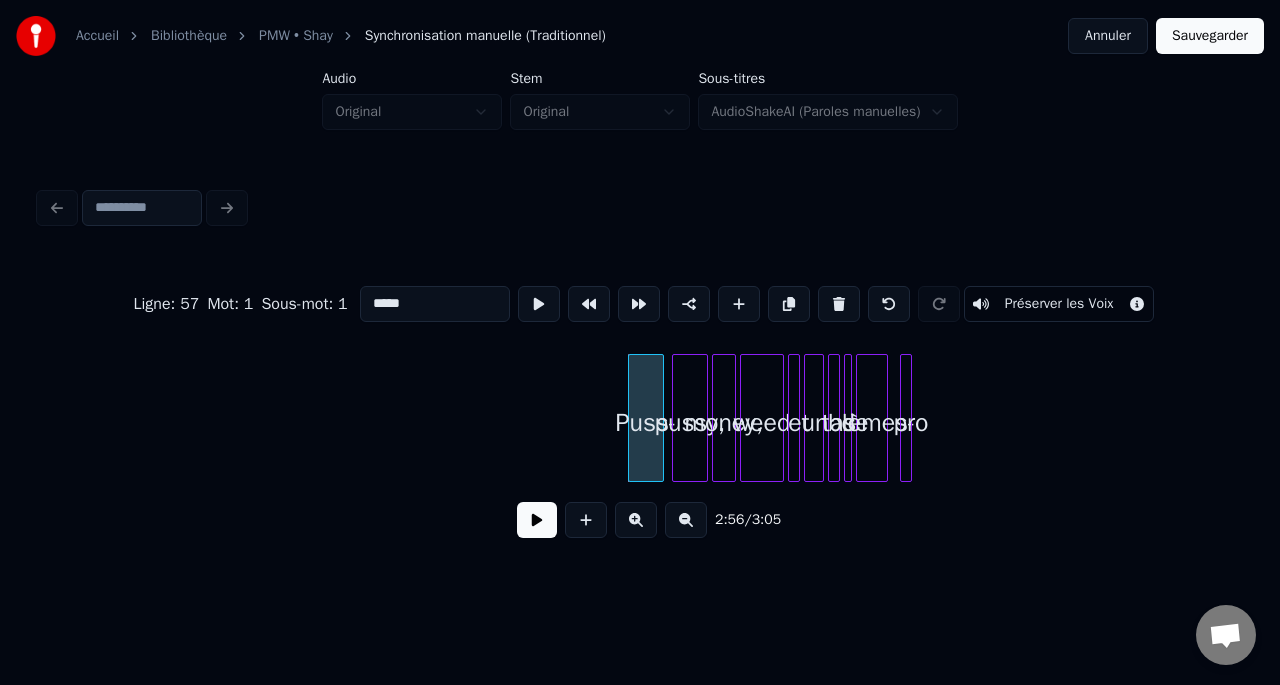 click at bounding box center (839, 304) 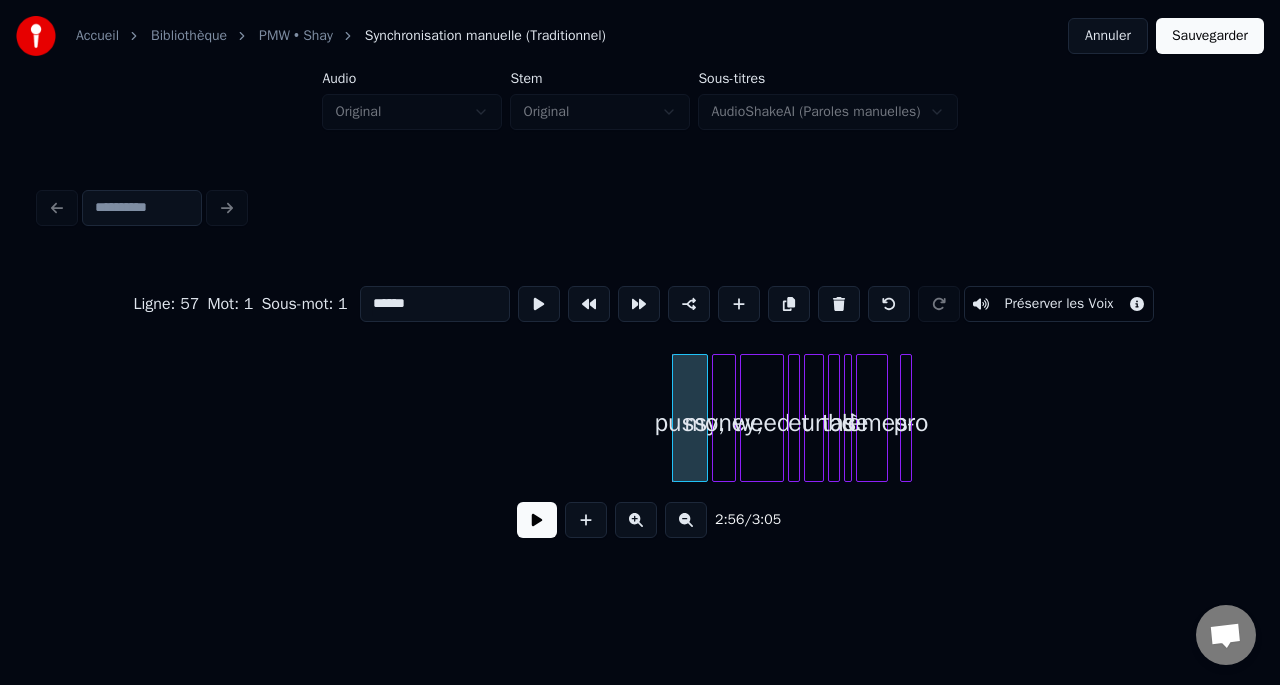 click at bounding box center [839, 304] 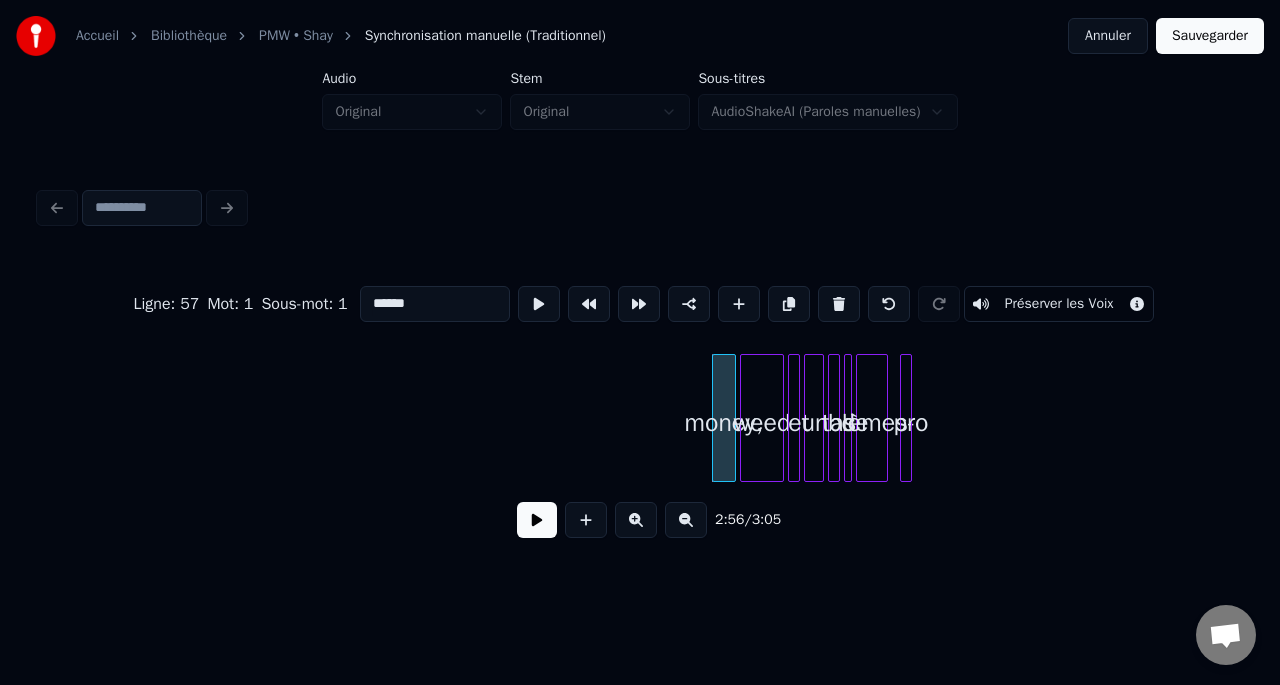 click at bounding box center (839, 304) 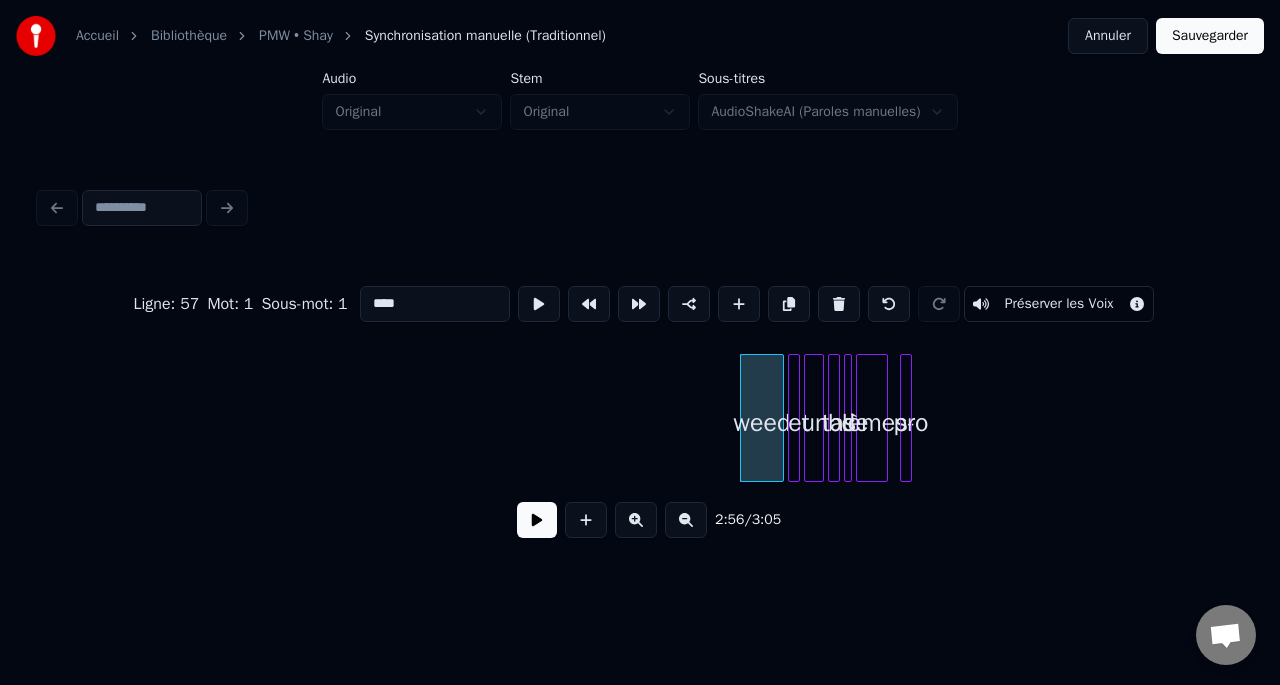 click at bounding box center (839, 304) 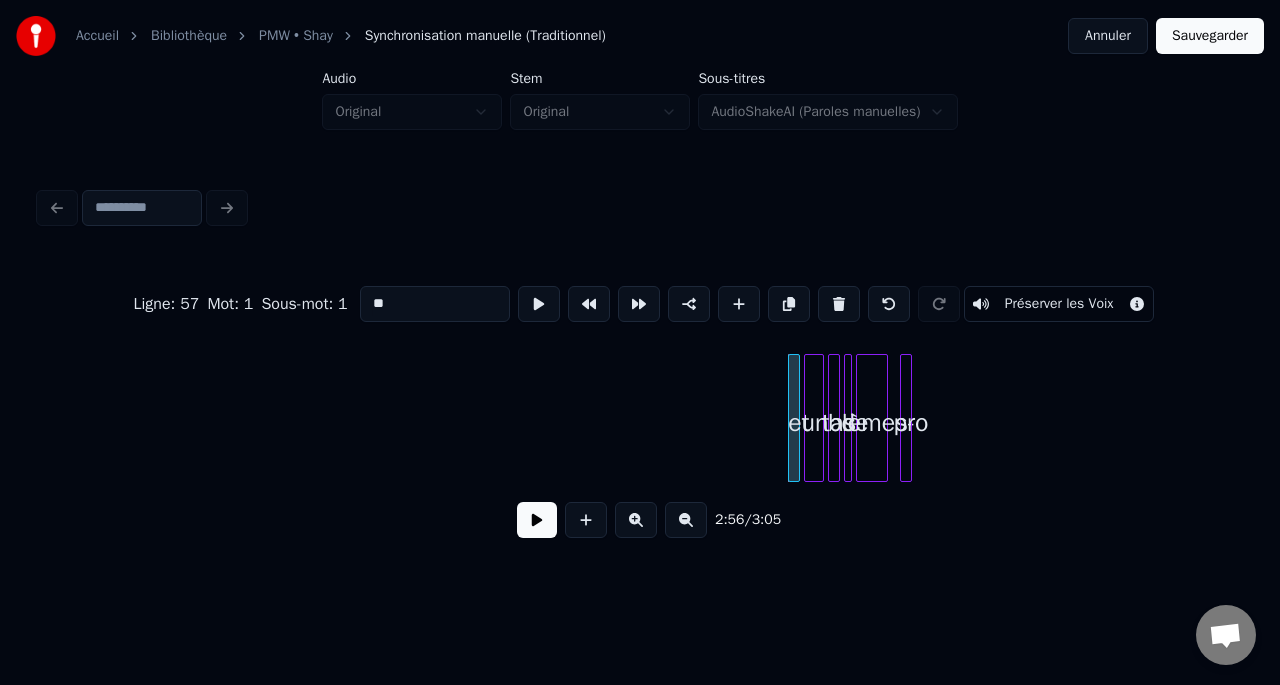 click at bounding box center [839, 304] 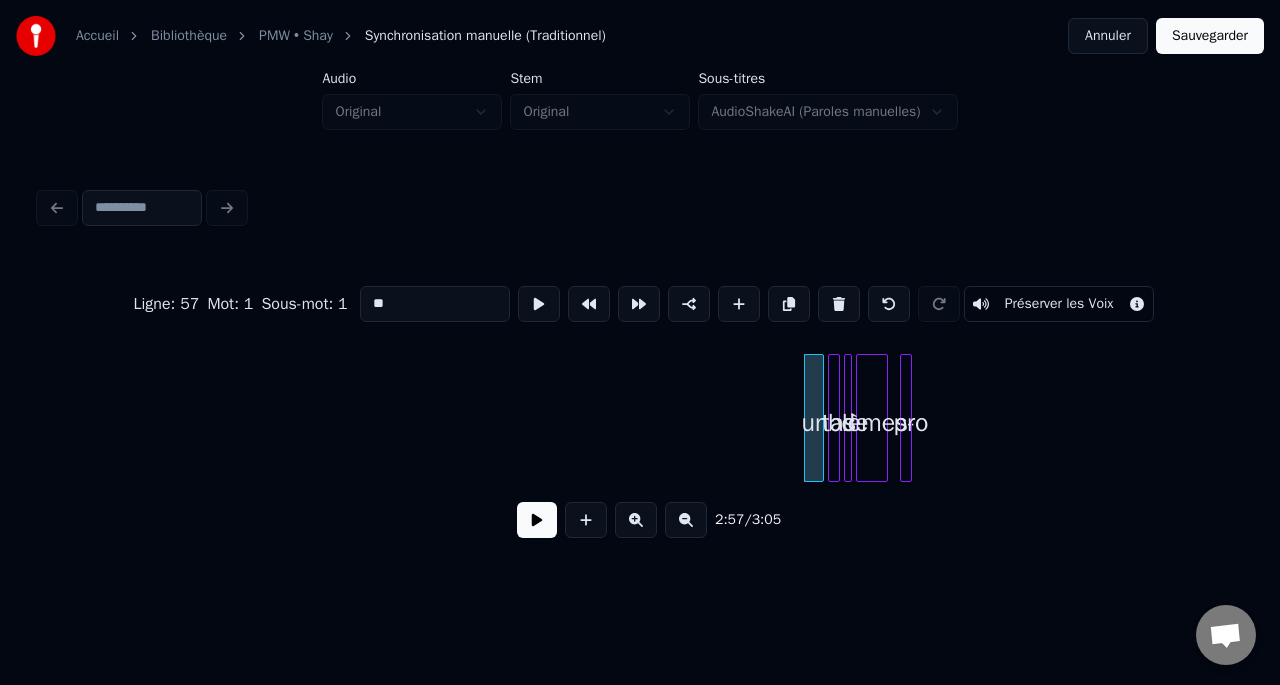 click at bounding box center [839, 304] 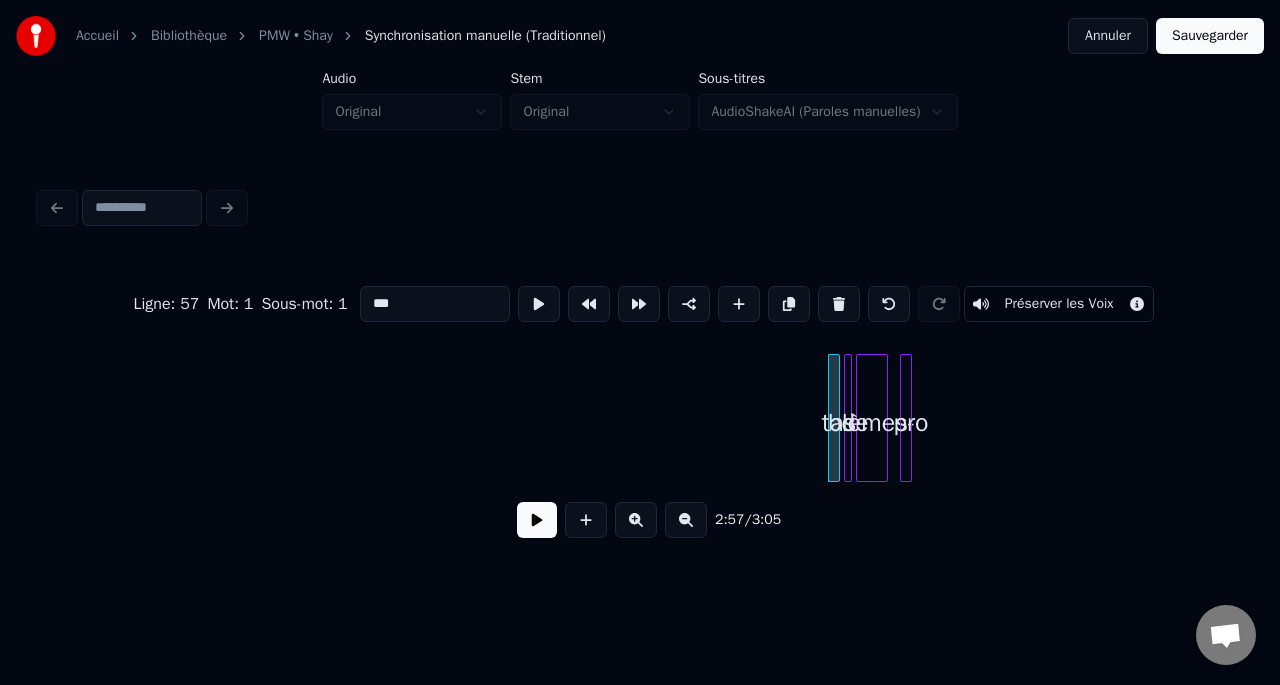 click at bounding box center (839, 304) 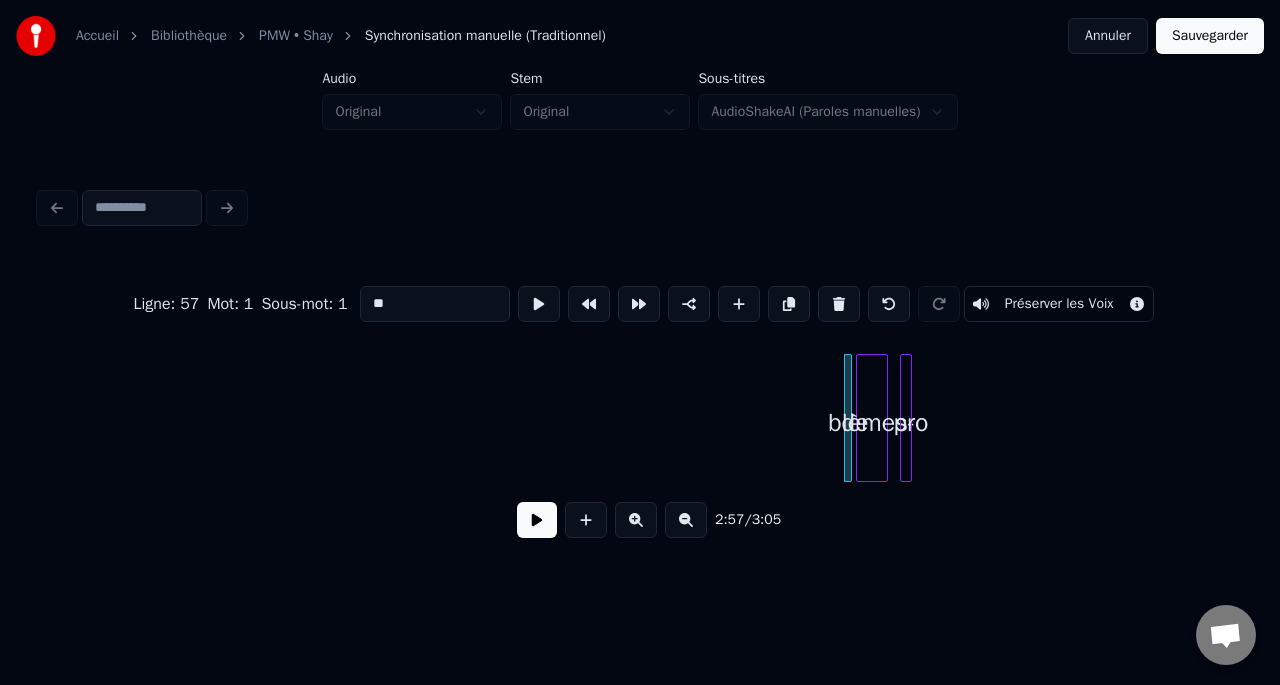 click at bounding box center [839, 304] 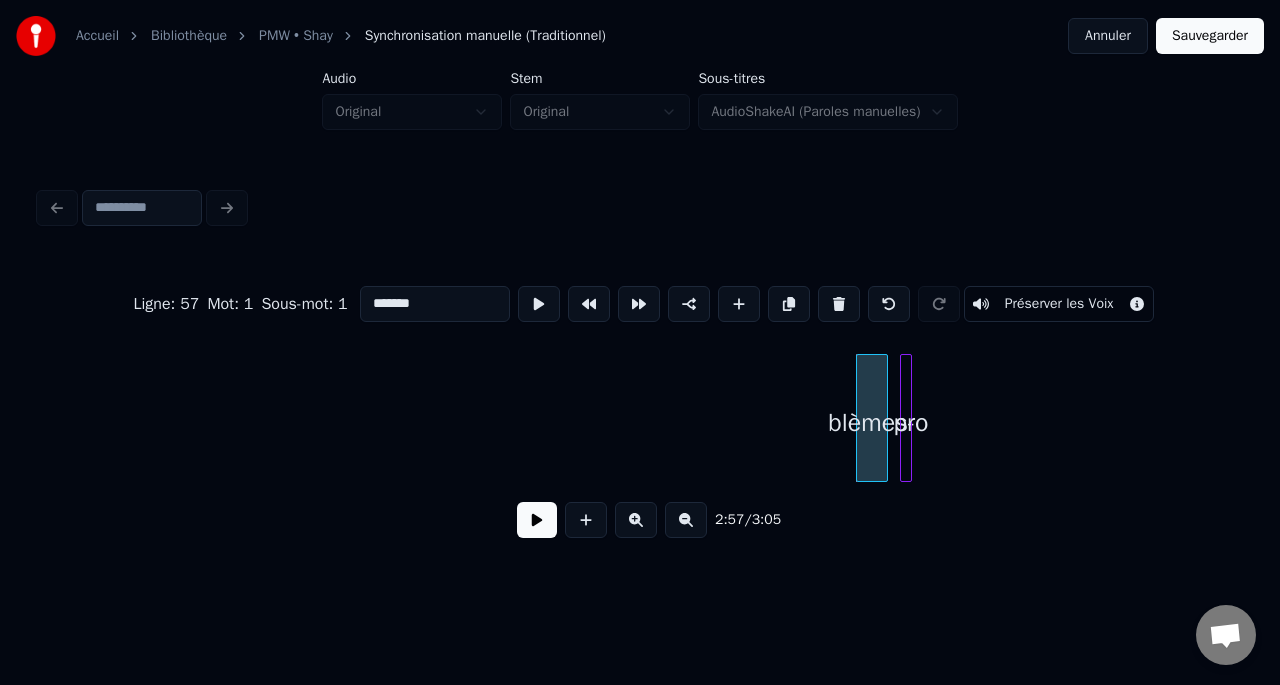 click at bounding box center [839, 304] 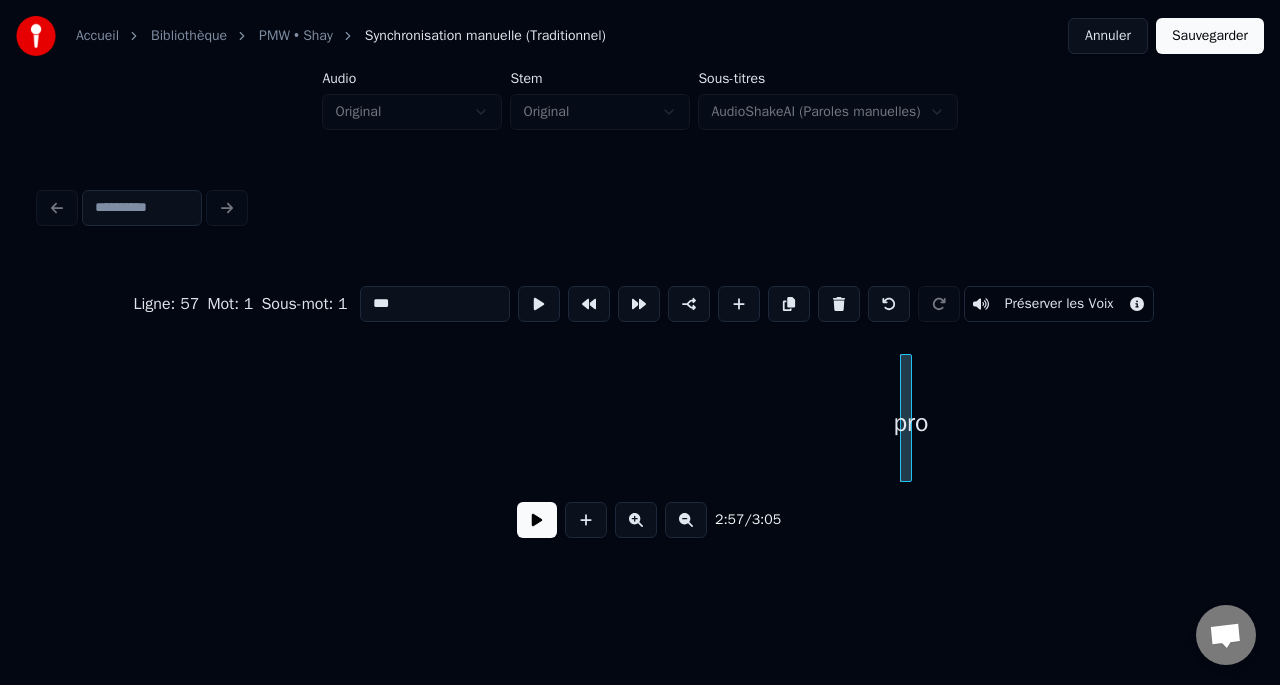 click at bounding box center [839, 304] 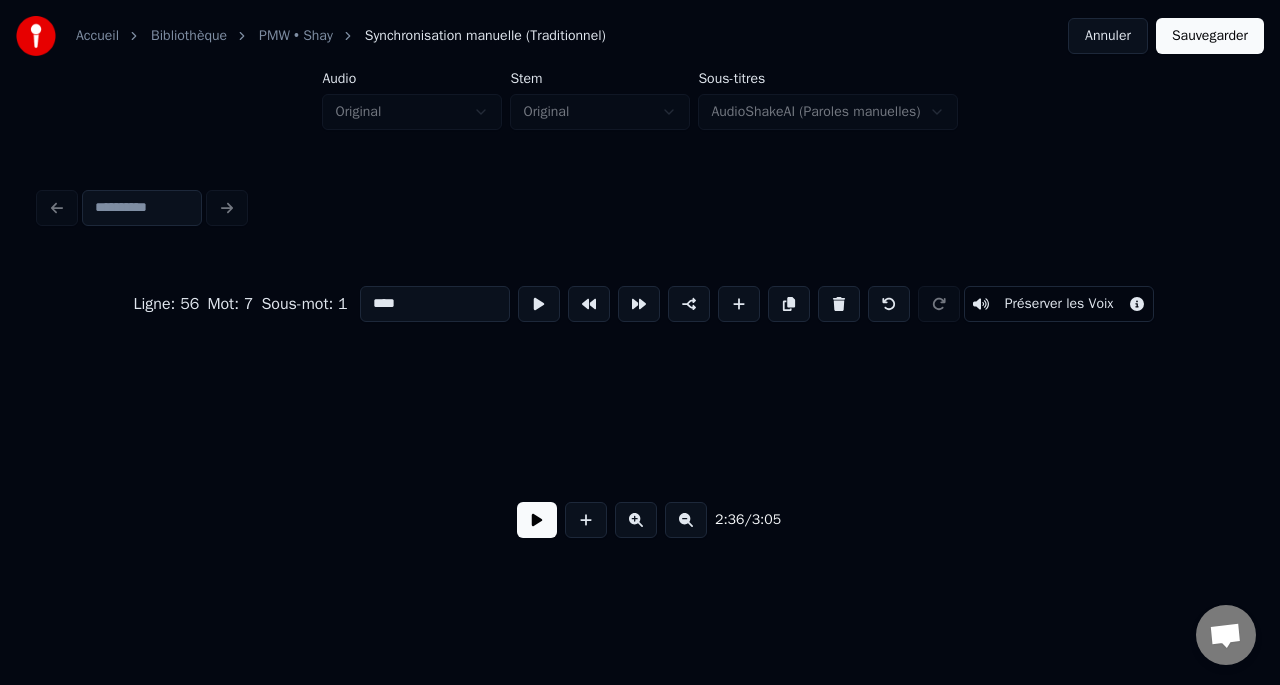 scroll, scrollTop: 0, scrollLeft: 31213, axis: horizontal 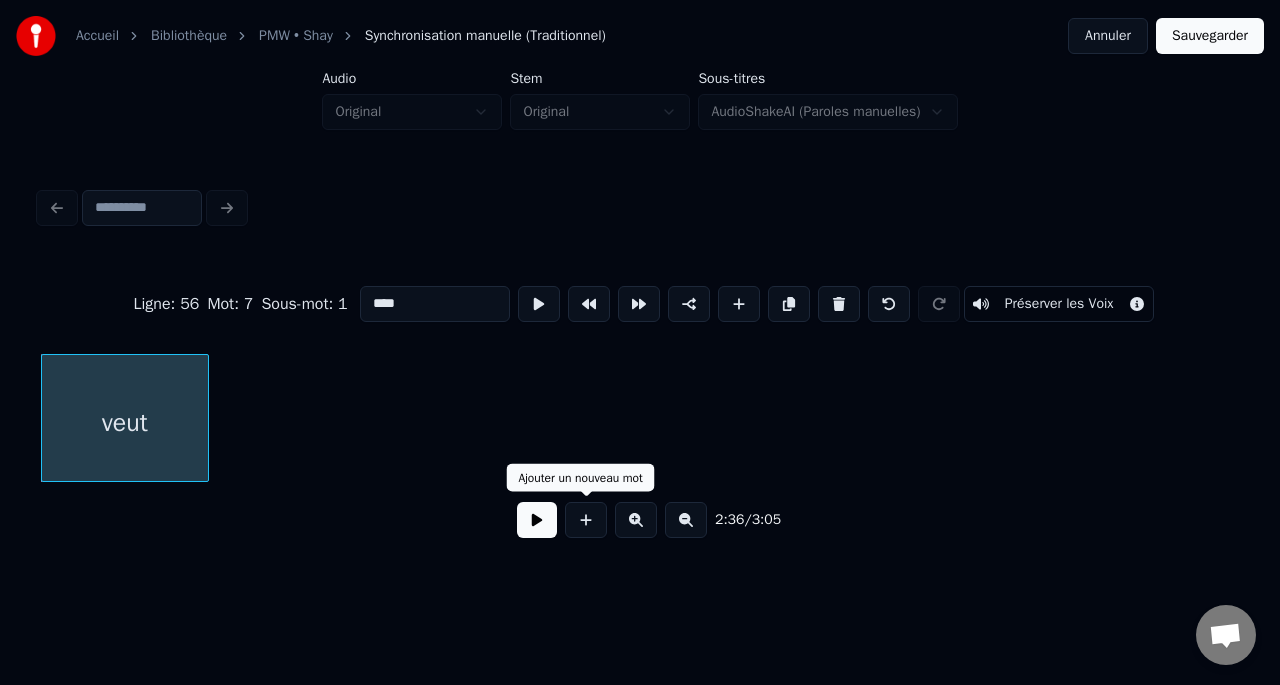 click at bounding box center [537, 520] 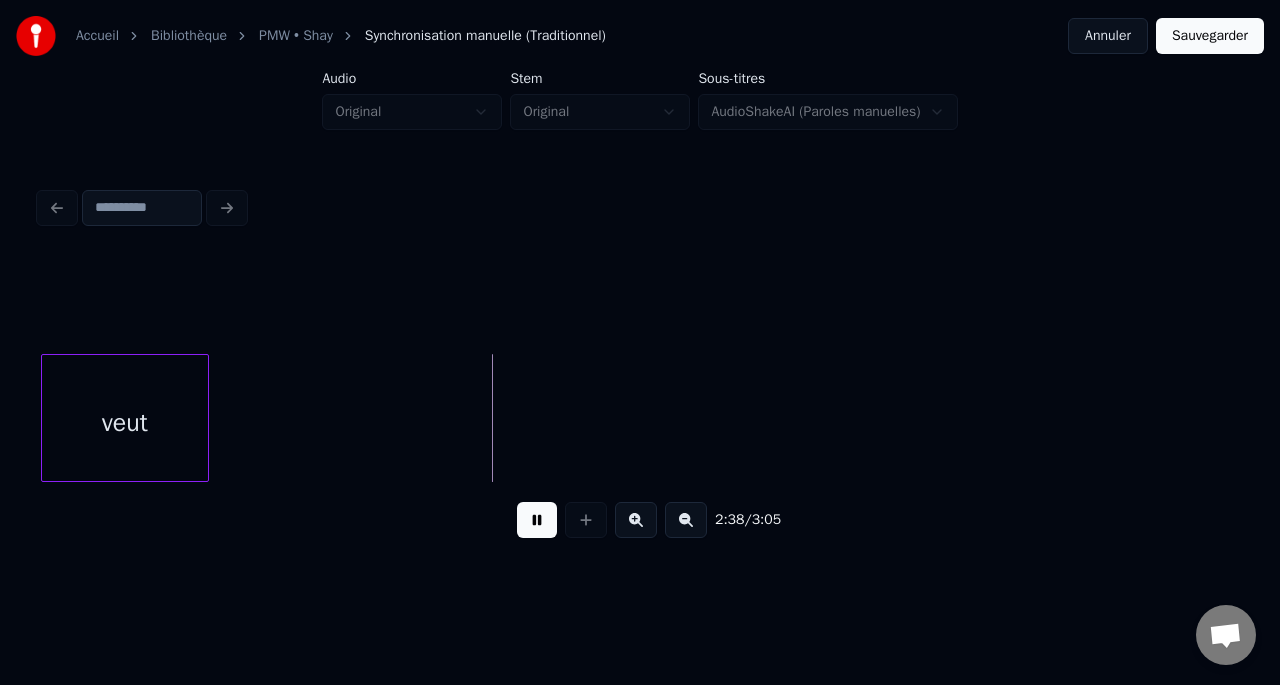 click at bounding box center [537, 520] 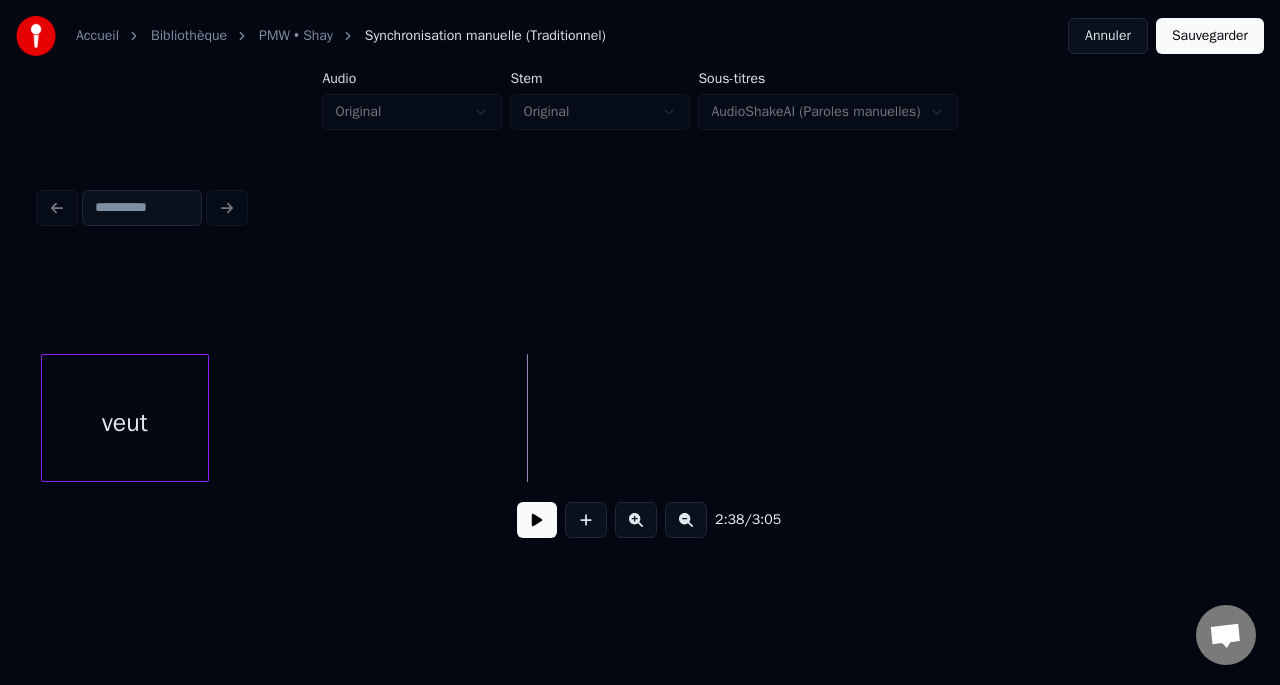 click on "Sauvegarder" at bounding box center (1210, 36) 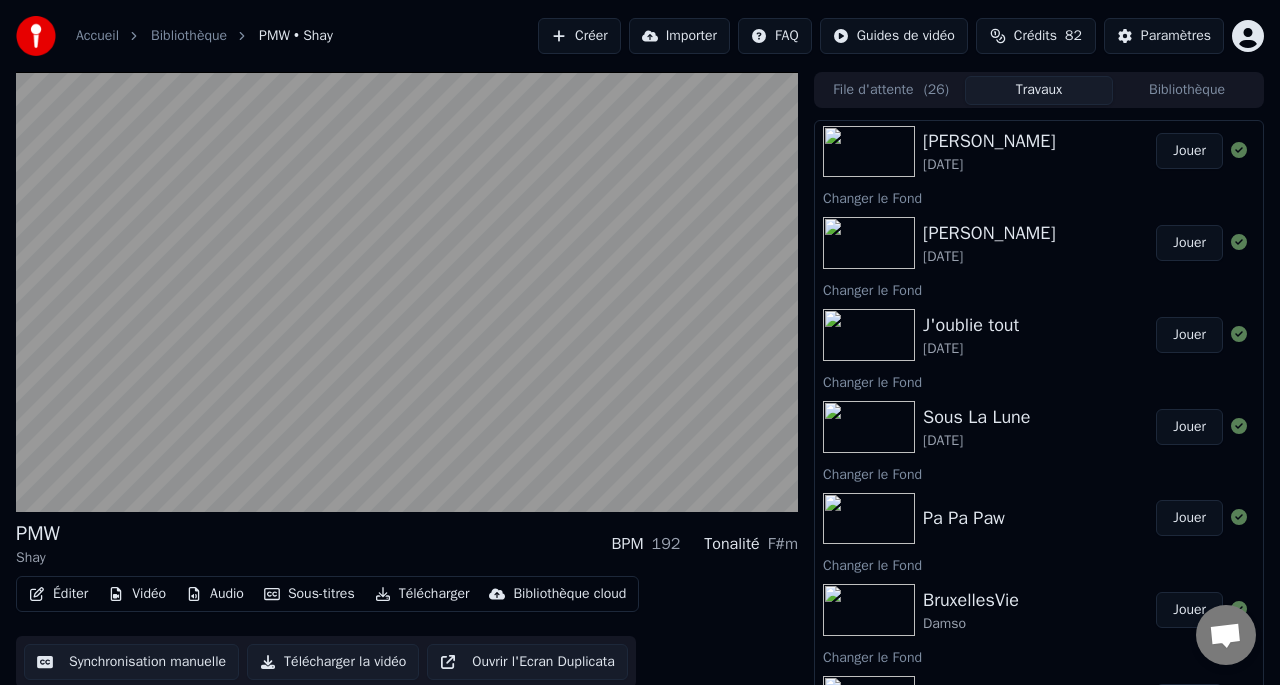 scroll, scrollTop: 790, scrollLeft: 0, axis: vertical 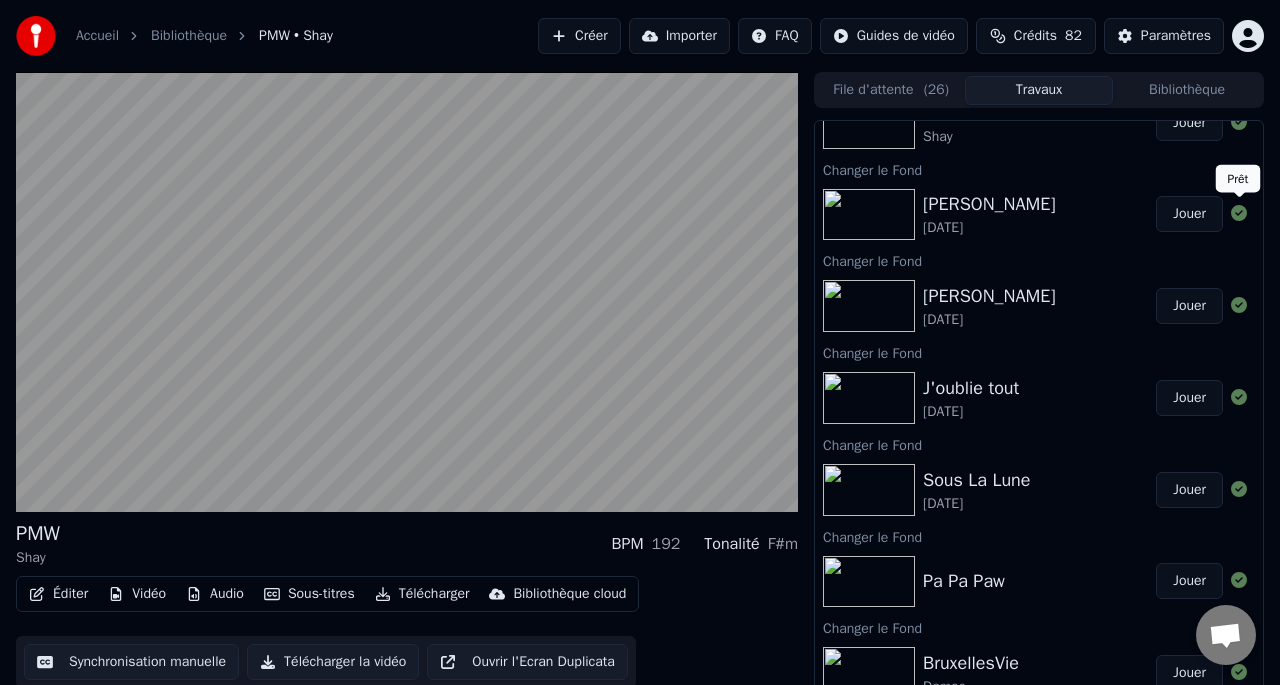 click on "Jouer" at bounding box center [1189, 214] 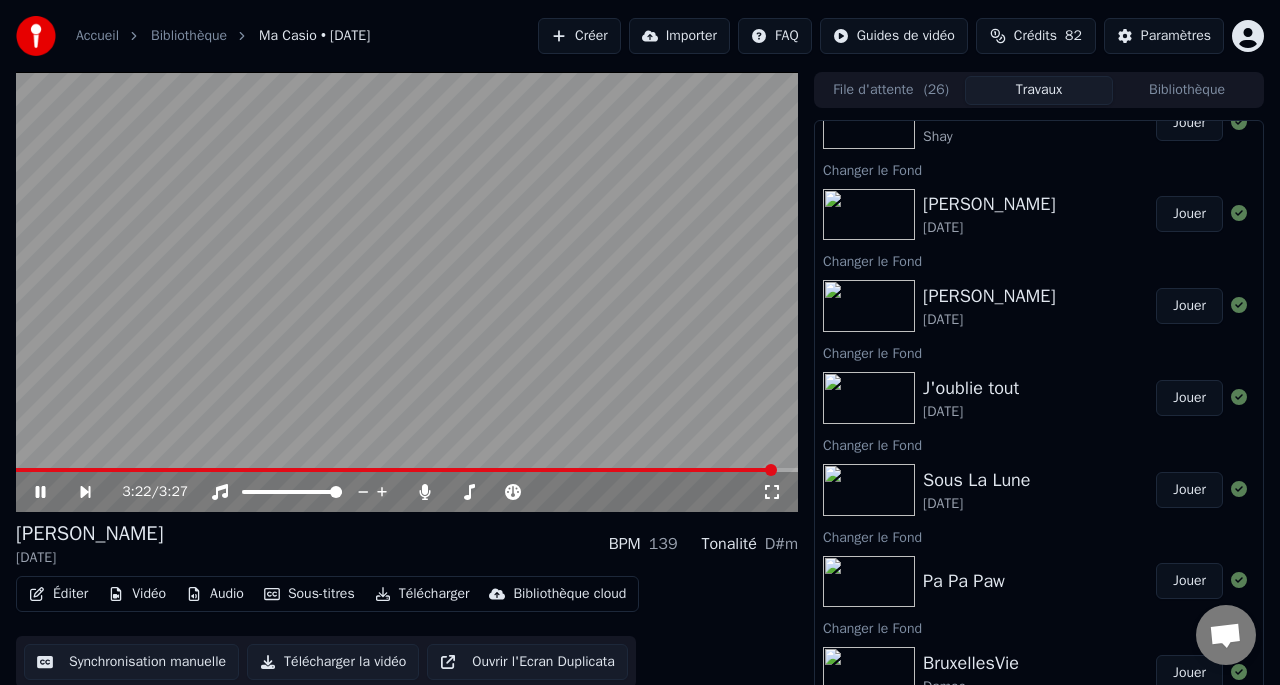 click 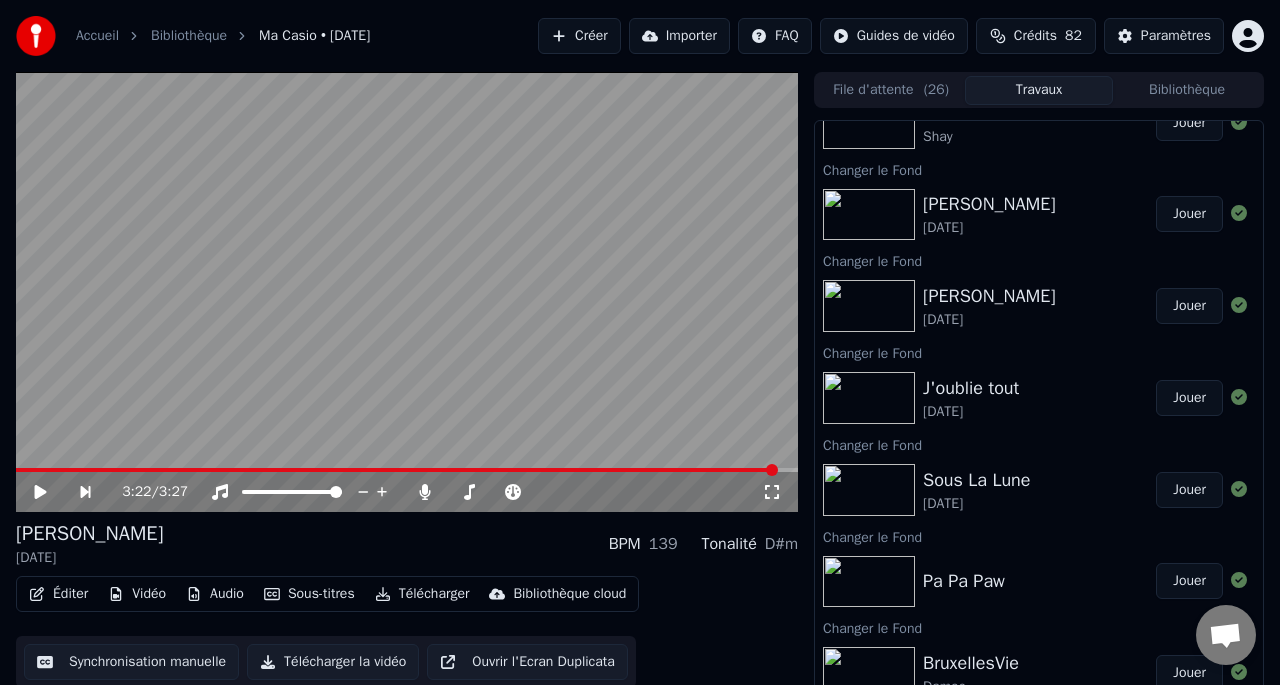 click 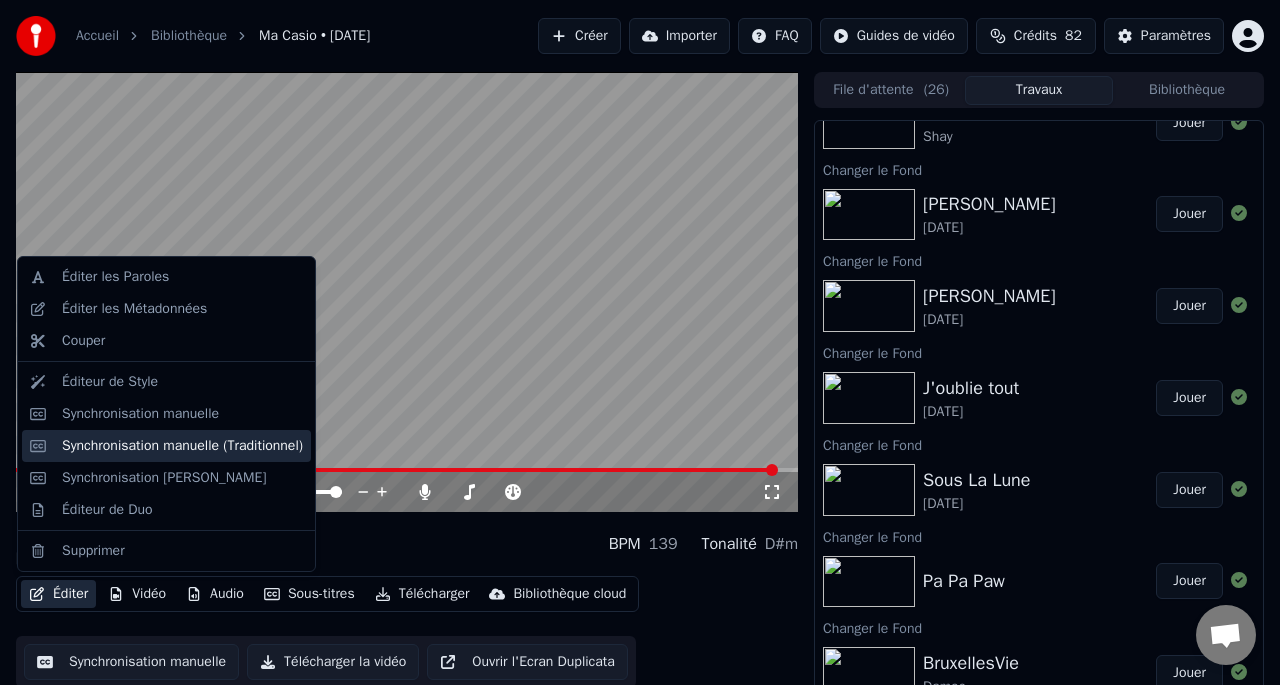 click on "Synchronisation manuelle (Traditionnel)" at bounding box center (182, 446) 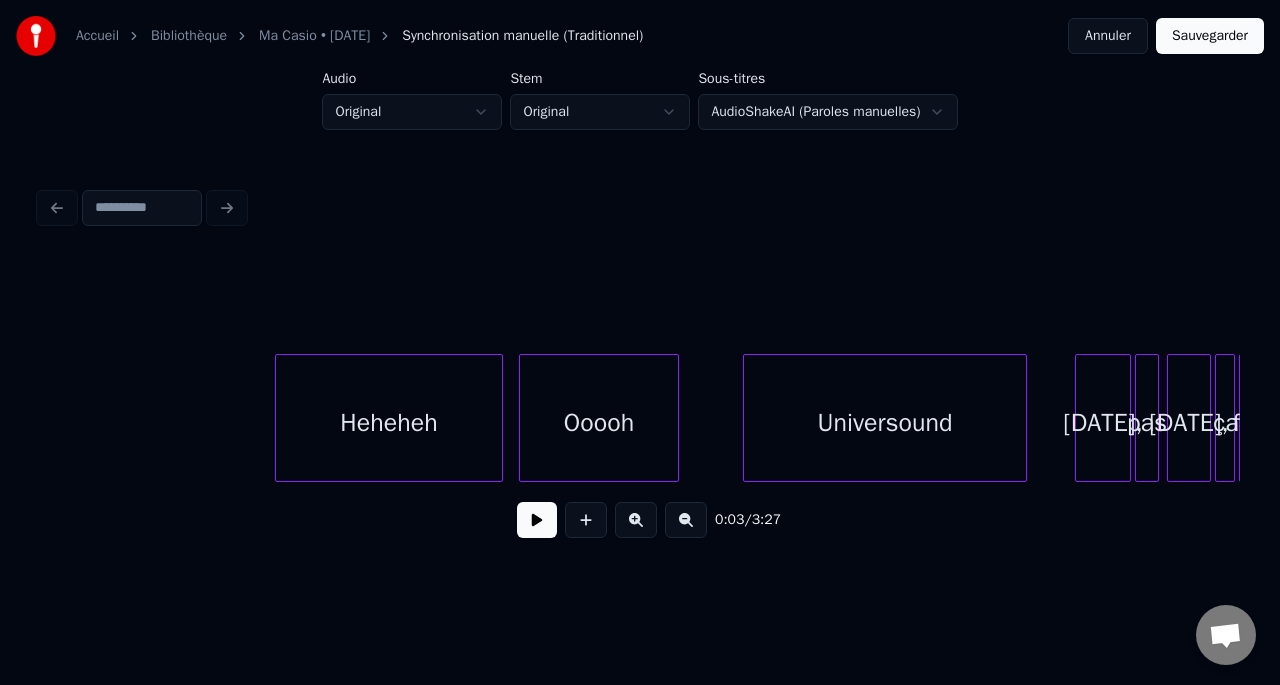 scroll, scrollTop: 0, scrollLeft: 1339, axis: horizontal 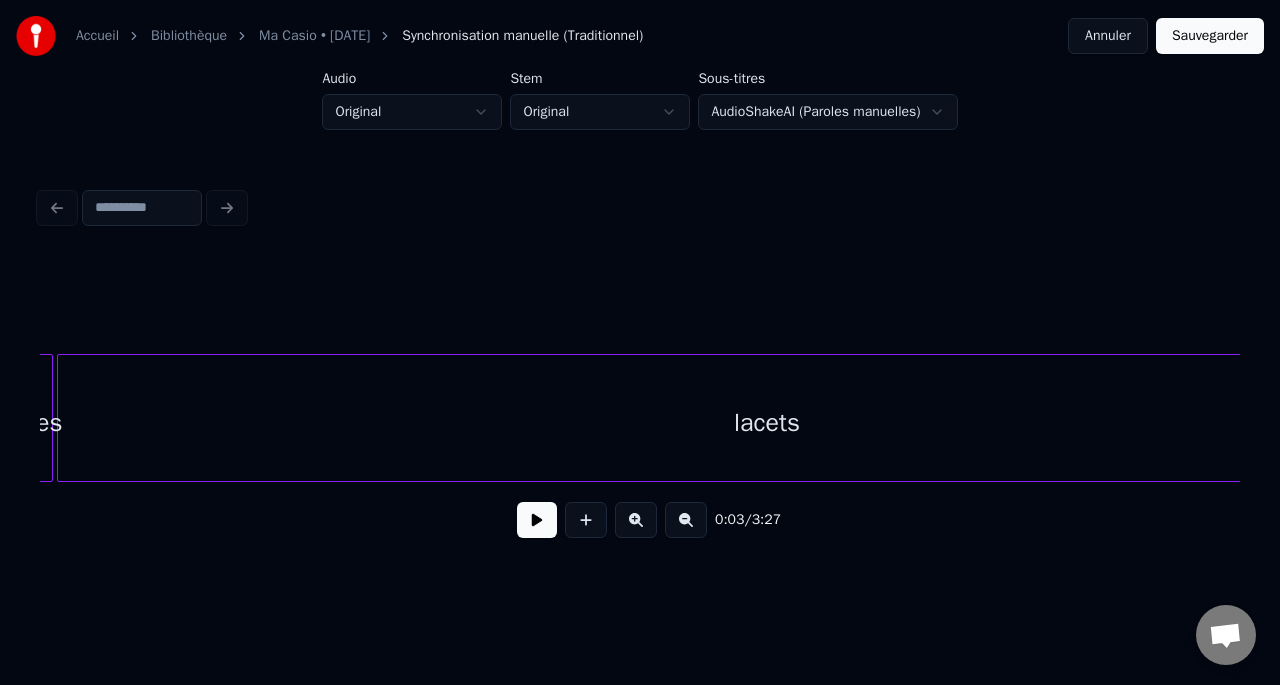 click on "lacets" at bounding box center (767, 423) 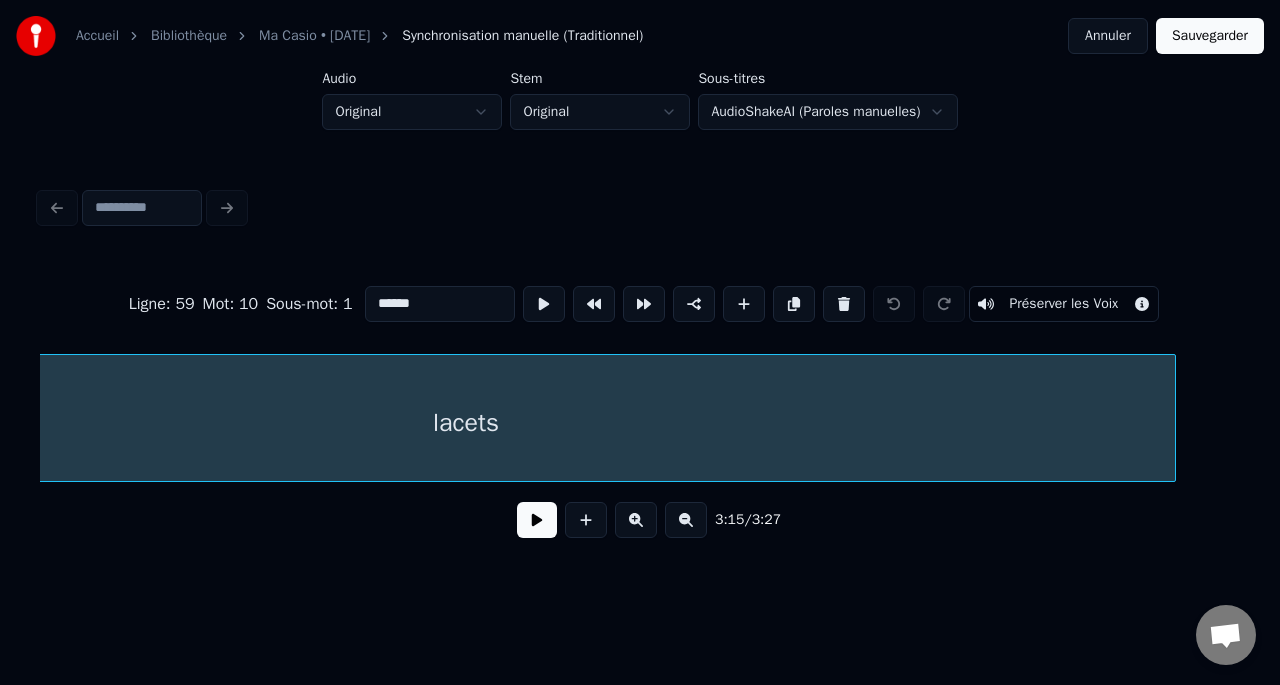 scroll, scrollTop: 0, scrollLeft: 39435, axis: horizontal 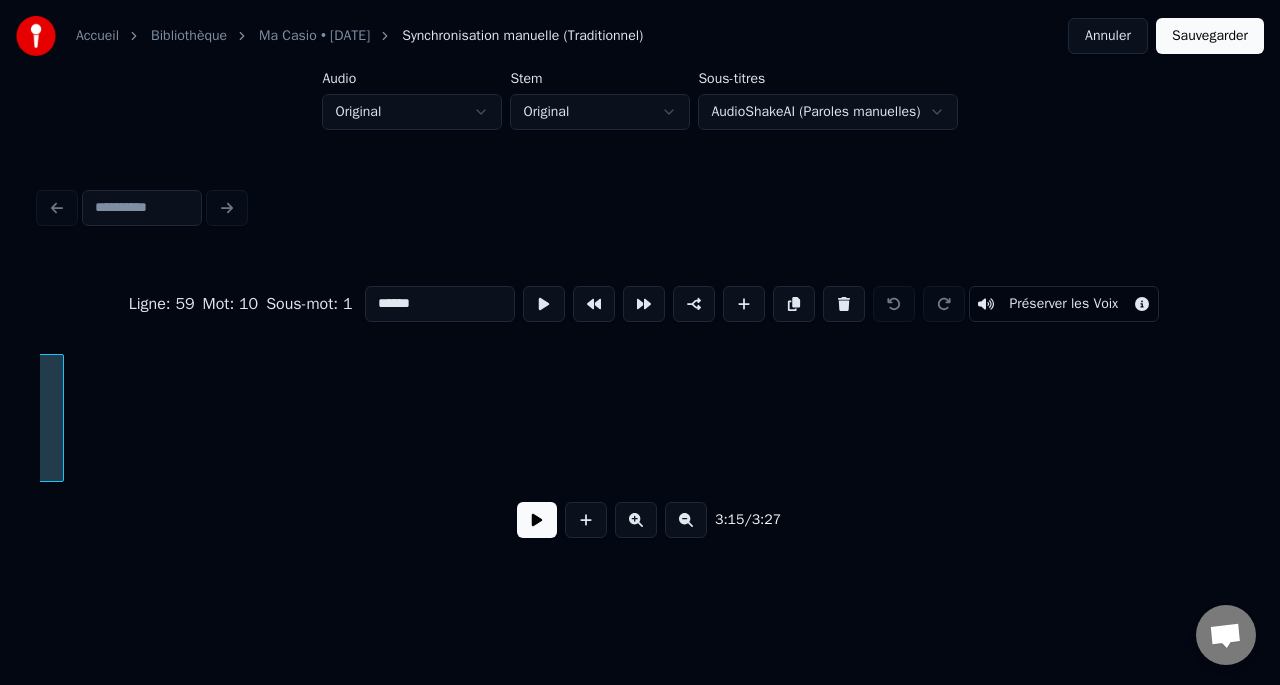 click at bounding box center (60, 418) 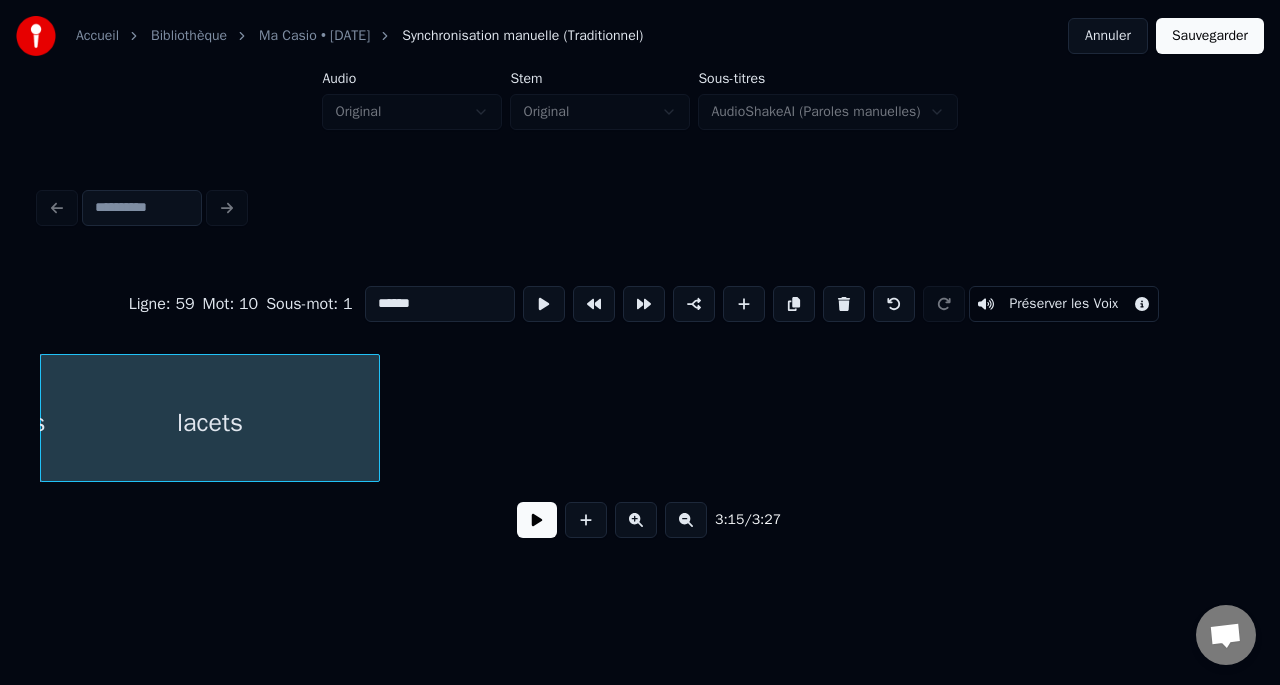 scroll, scrollTop: 0, scrollLeft: 38829, axis: horizontal 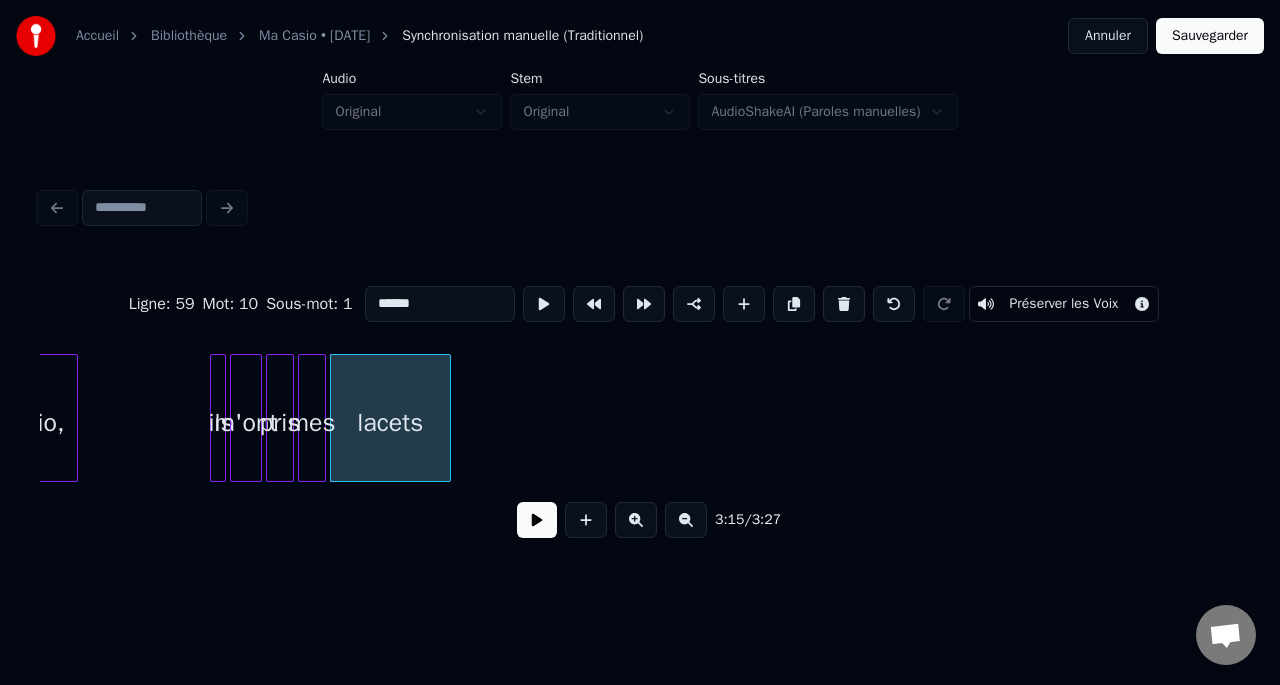click at bounding box center (447, 418) 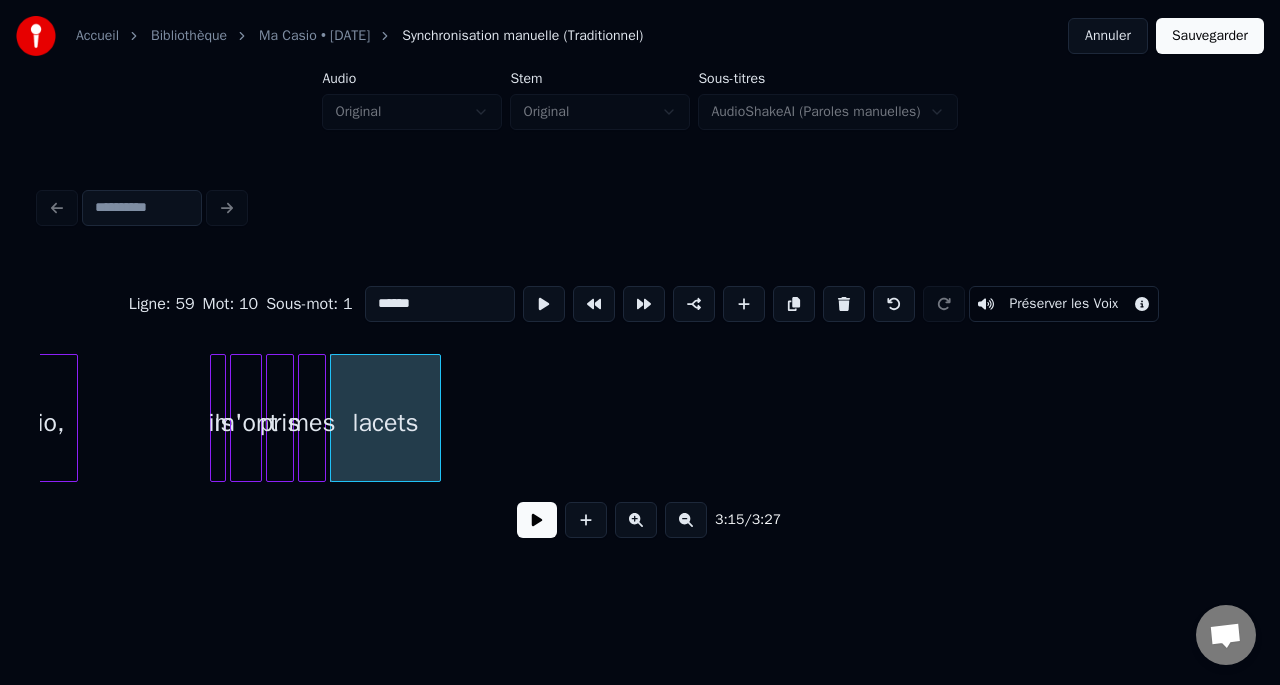 click at bounding box center [214, 418] 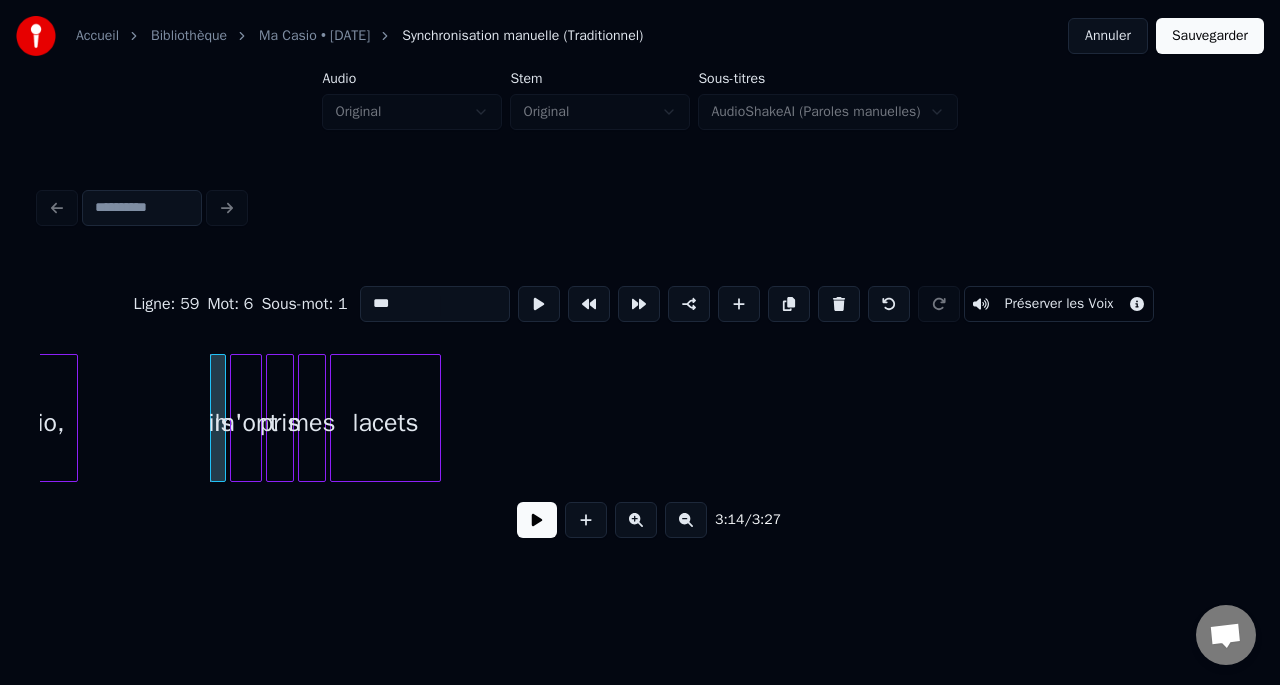 click at bounding box center [537, 520] 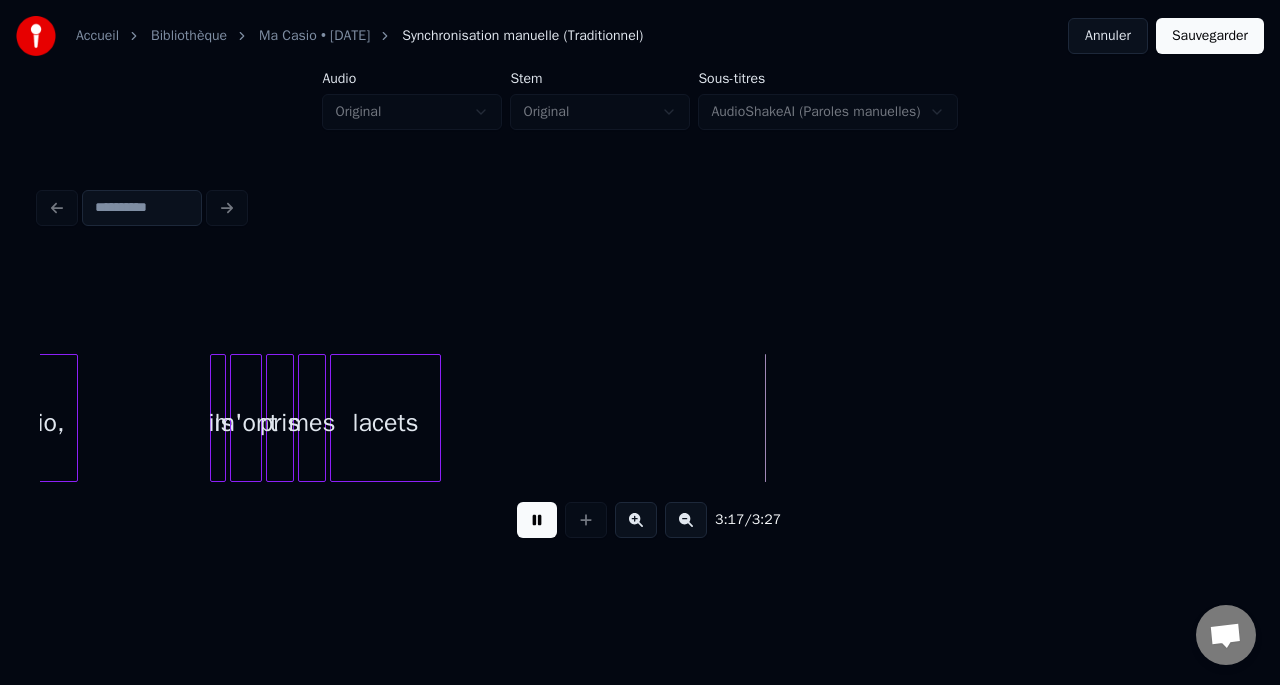 click on "Sauvegarder" at bounding box center (1210, 36) 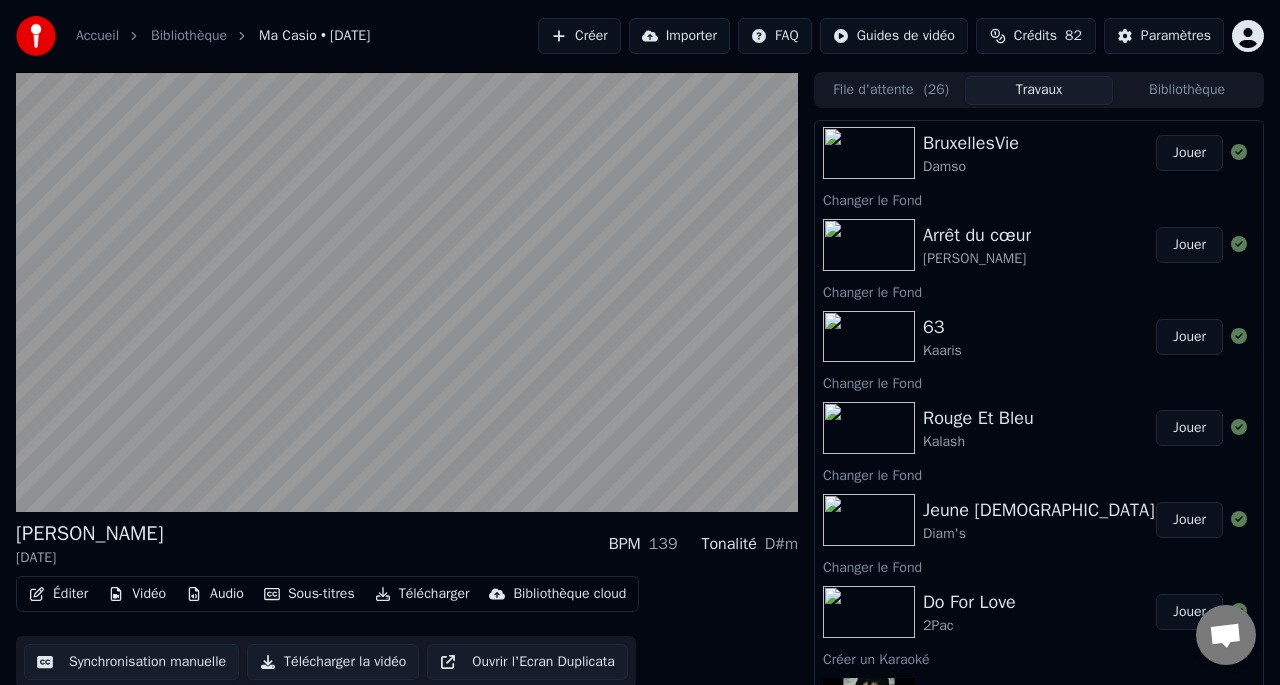 scroll, scrollTop: 846, scrollLeft: 0, axis: vertical 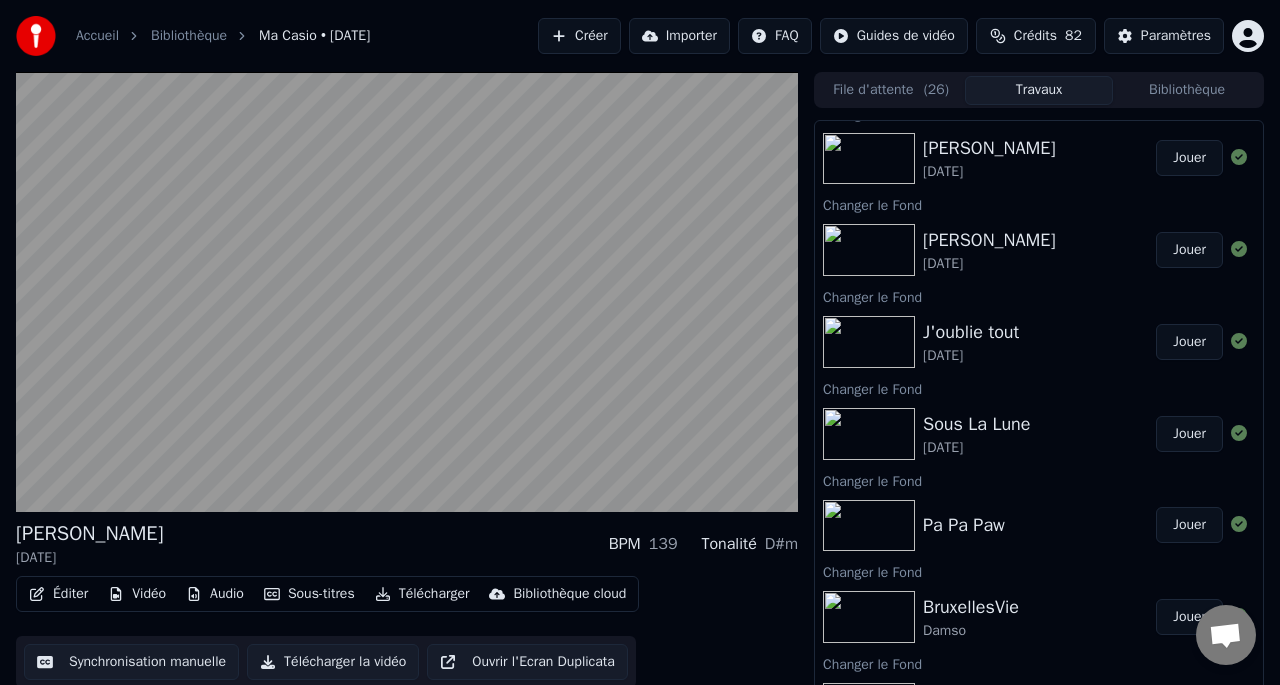 click on "Jouer" at bounding box center [1189, 342] 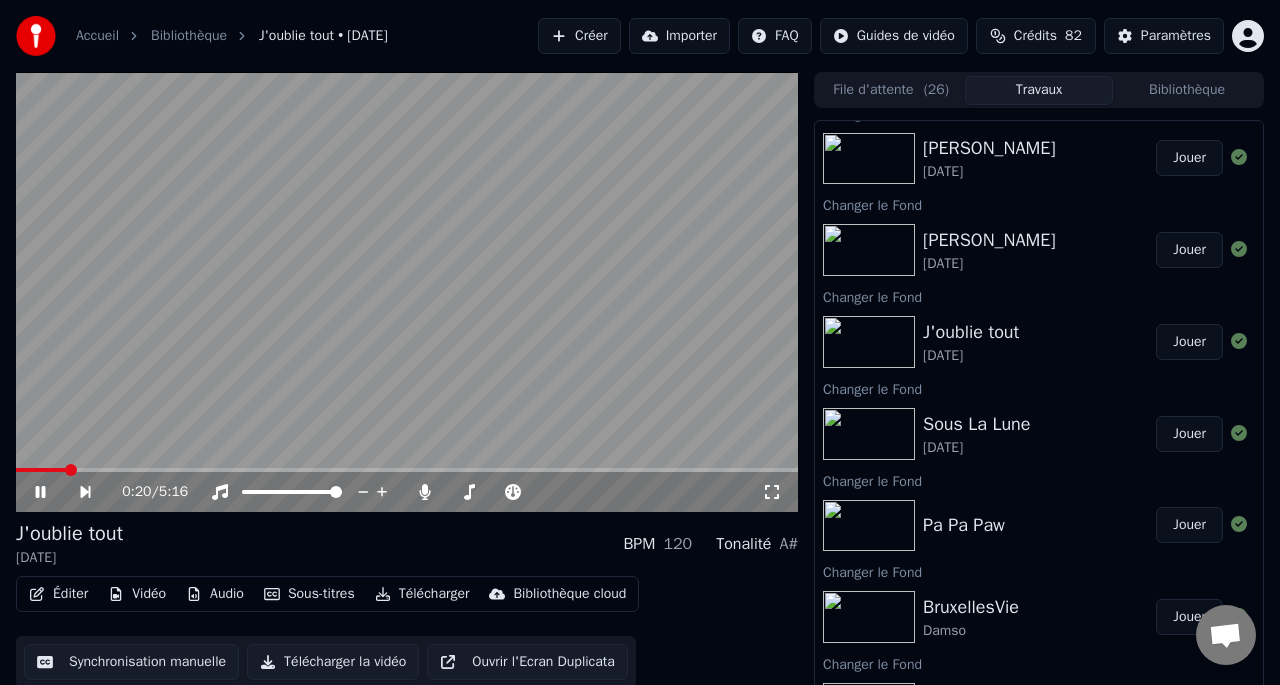 click on "Éditer" at bounding box center (58, 594) 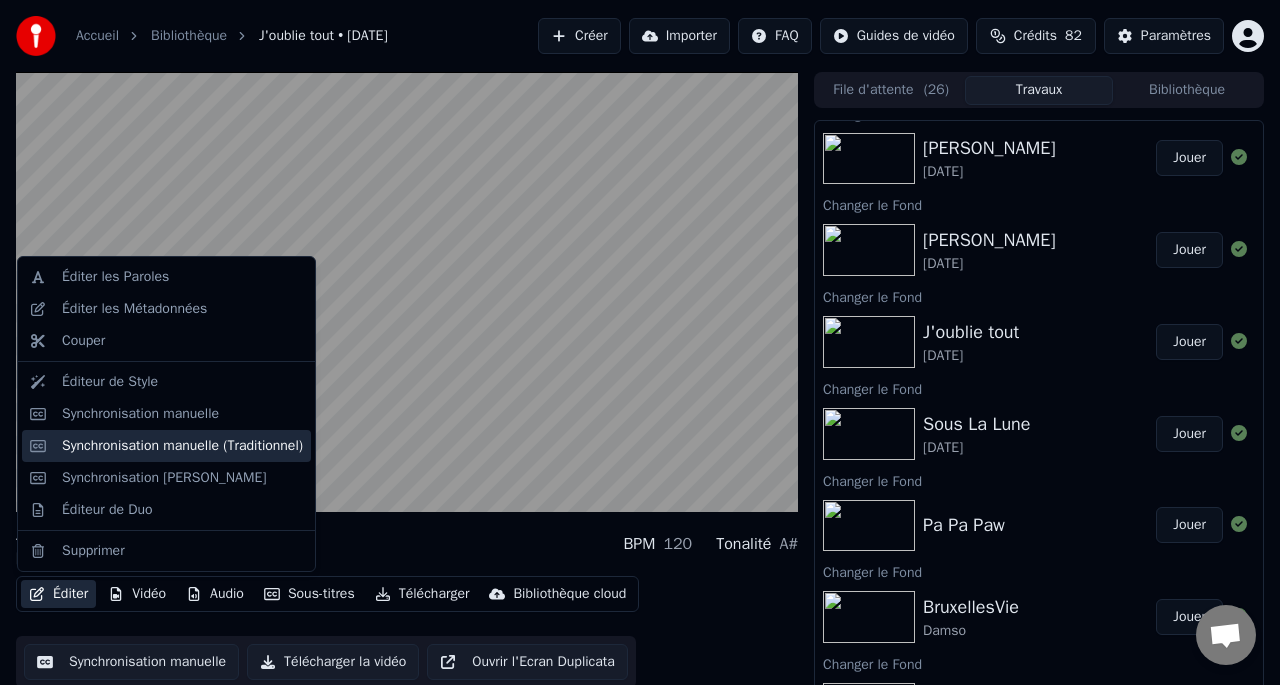 click on "Synchronisation manuelle (Traditionnel)" at bounding box center [182, 446] 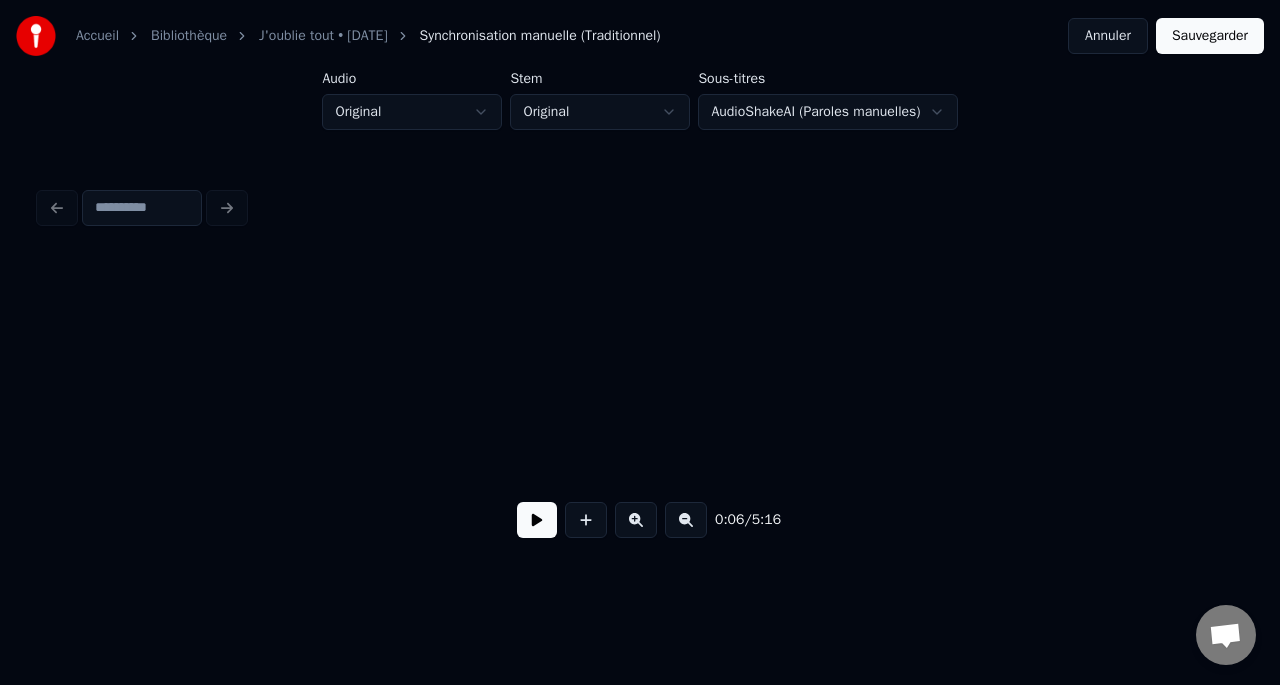scroll, scrollTop: 0, scrollLeft: 1220, axis: horizontal 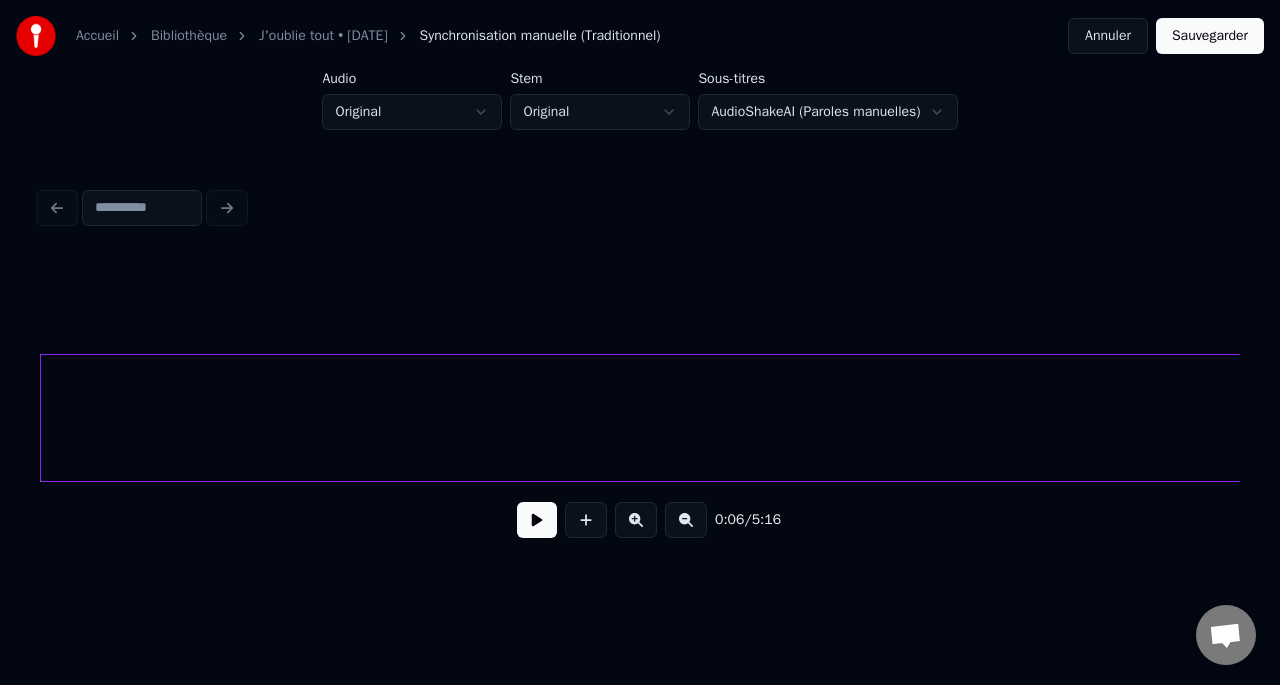click on "J'fume" at bounding box center (1908, 423) 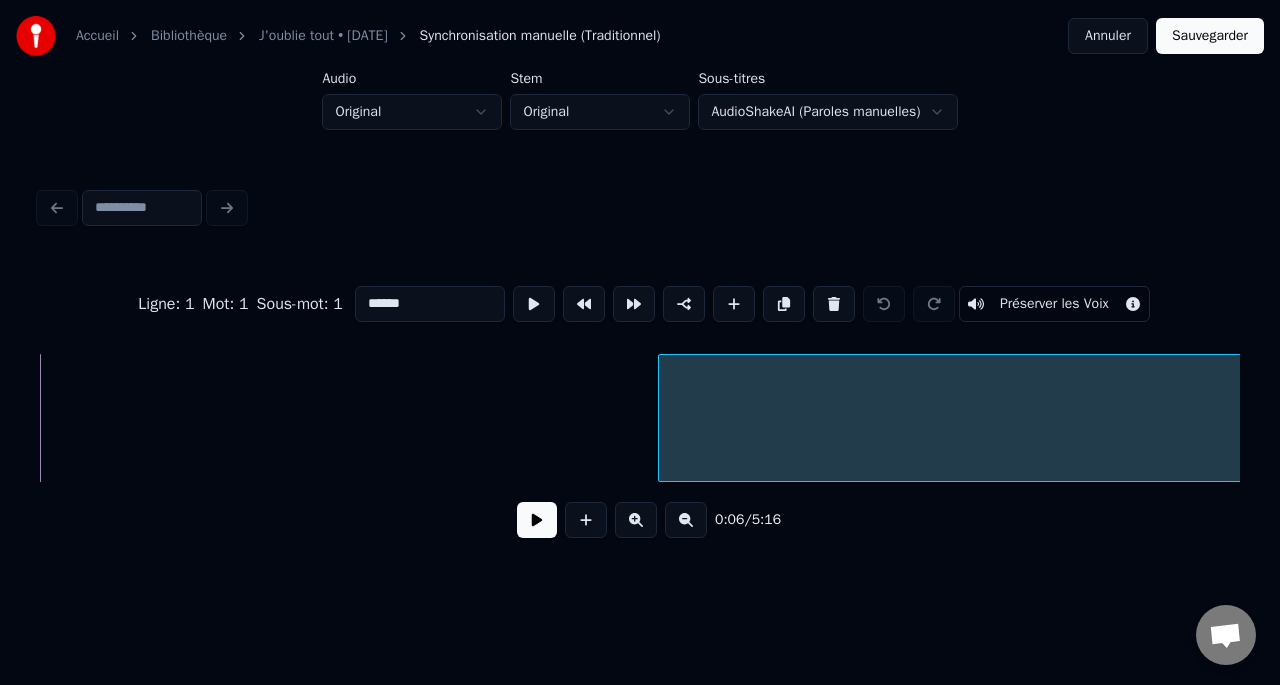 click at bounding box center [662, 418] 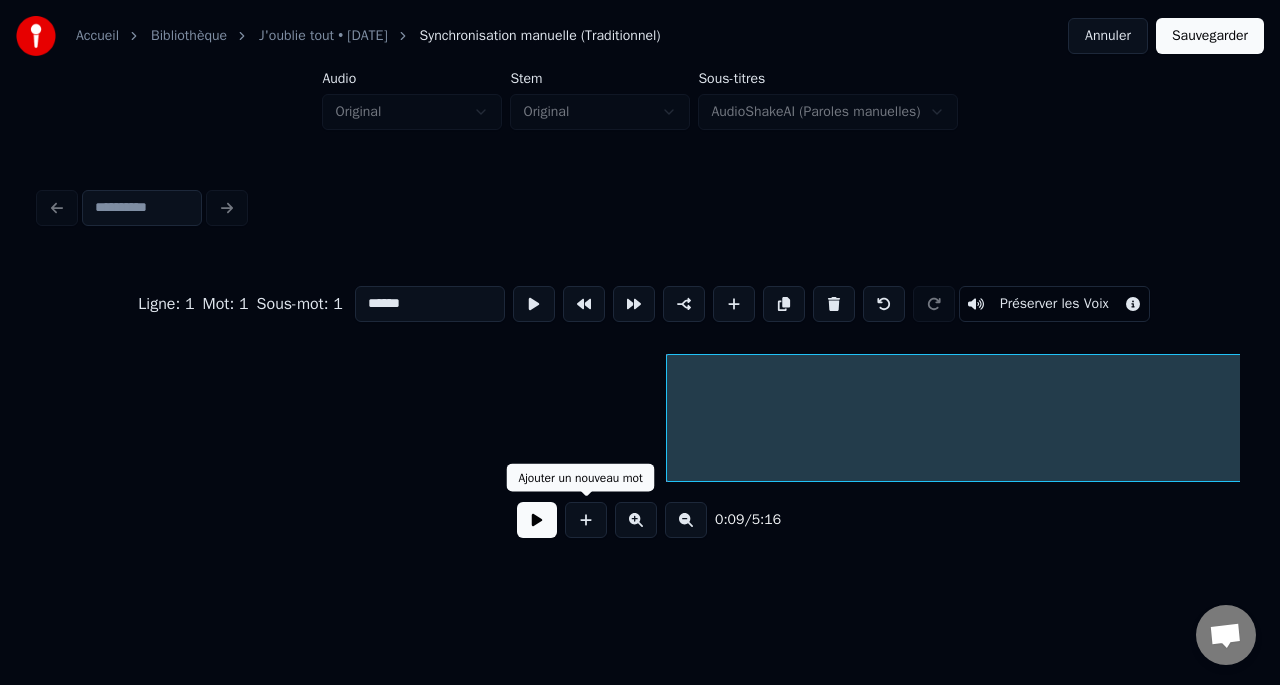 click at bounding box center [537, 520] 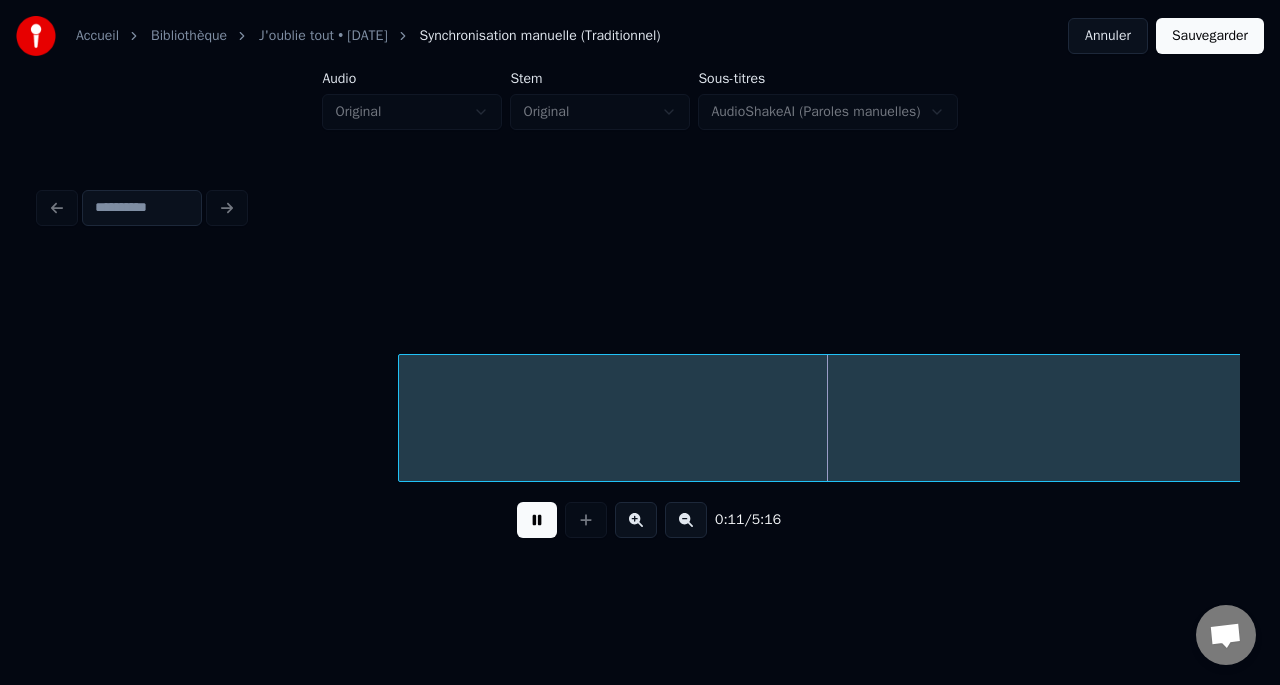 scroll, scrollTop: 0, scrollLeft: 1712, axis: horizontal 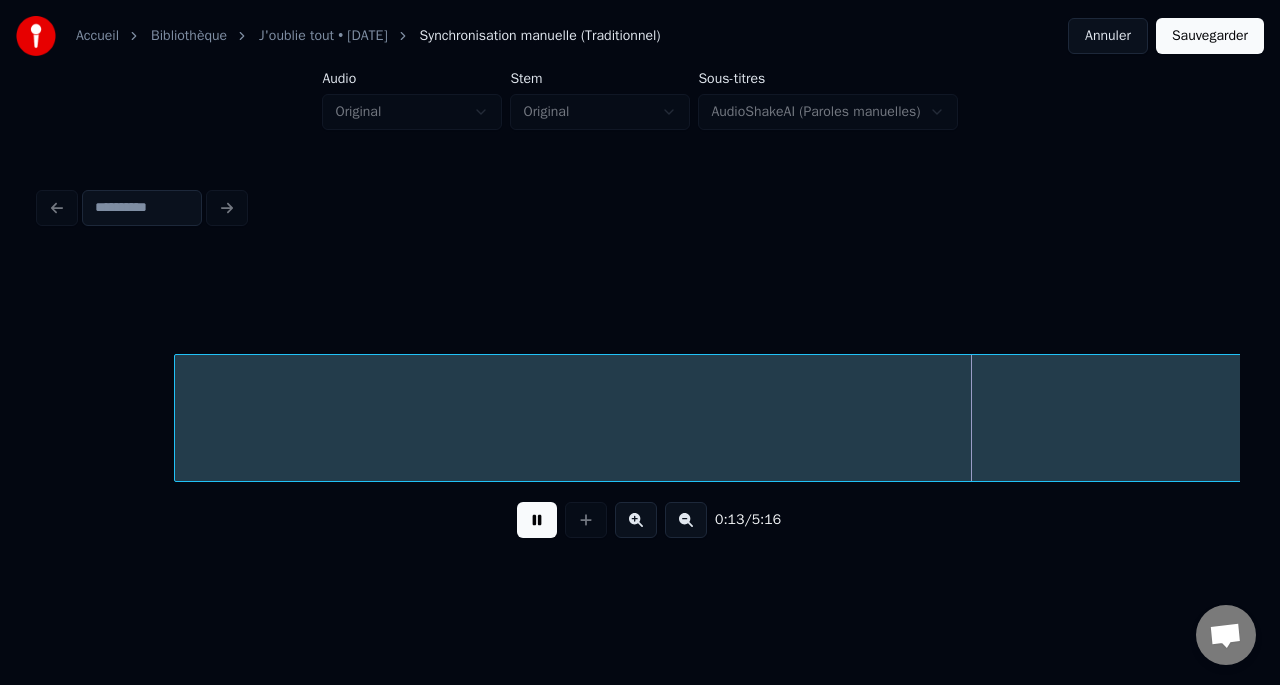 drag, startPoint x: 172, startPoint y: 428, endPoint x: 184, endPoint y: 427, distance: 12.0415945 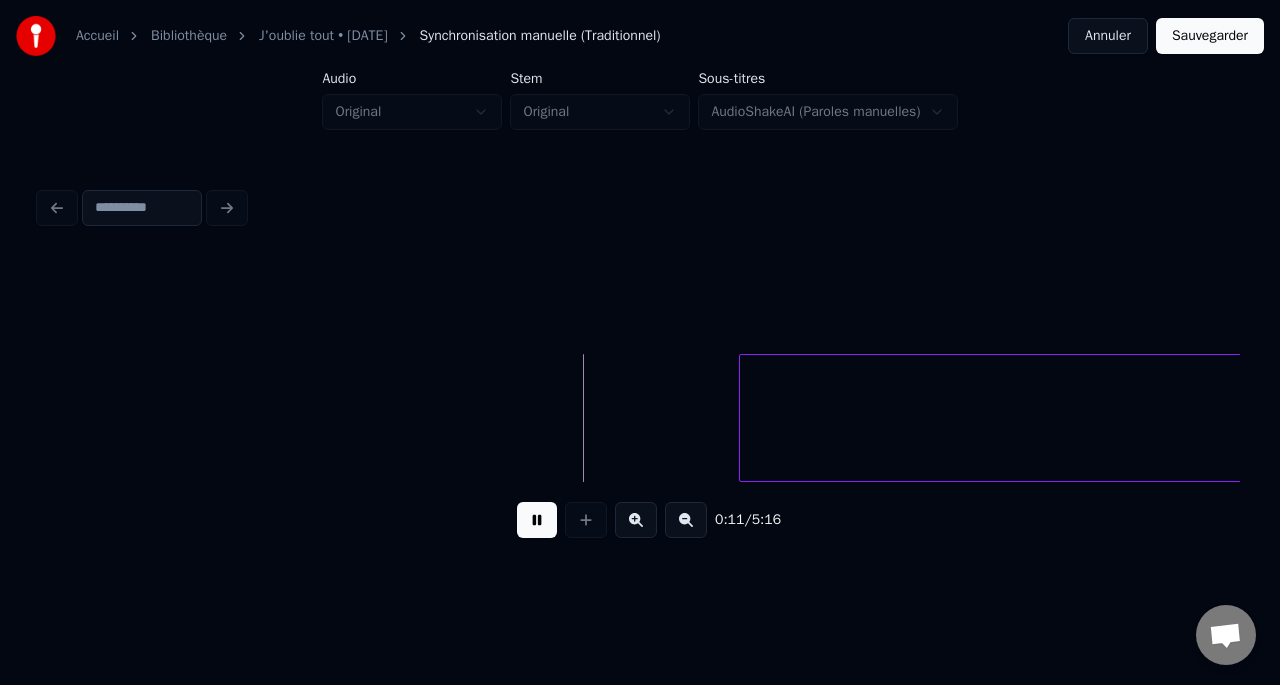 click at bounding box center [743, 418] 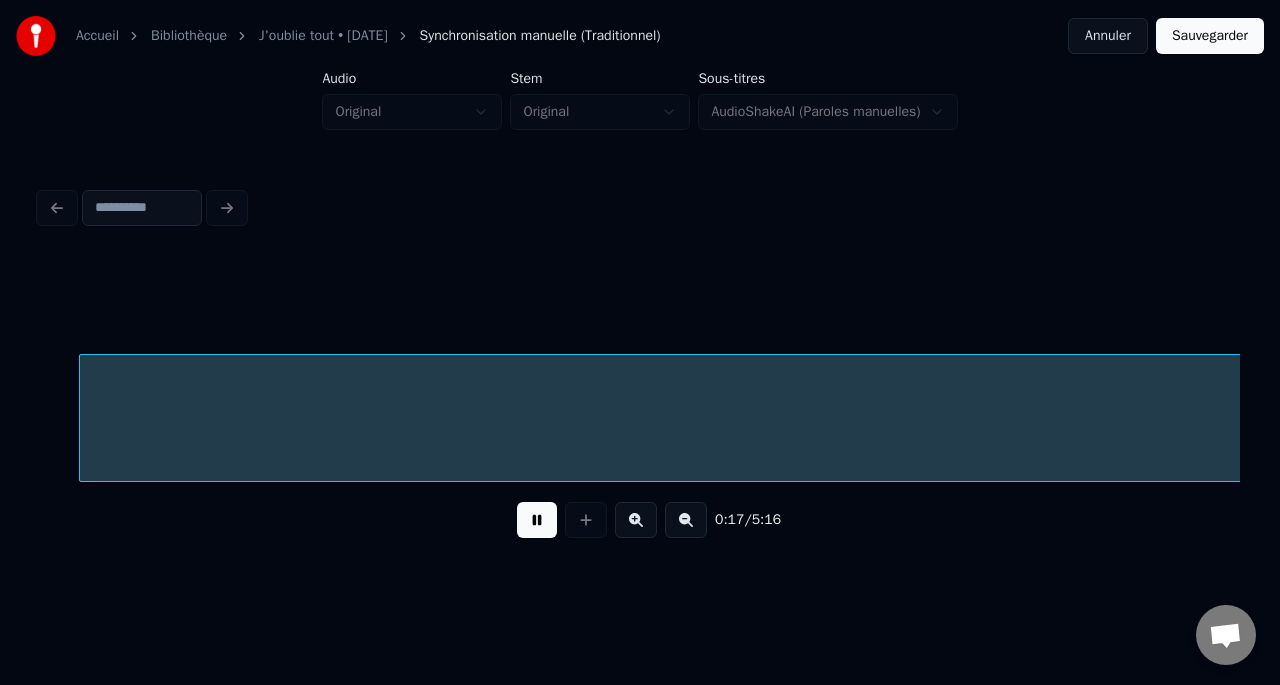 scroll, scrollTop: 0, scrollLeft: 3583, axis: horizontal 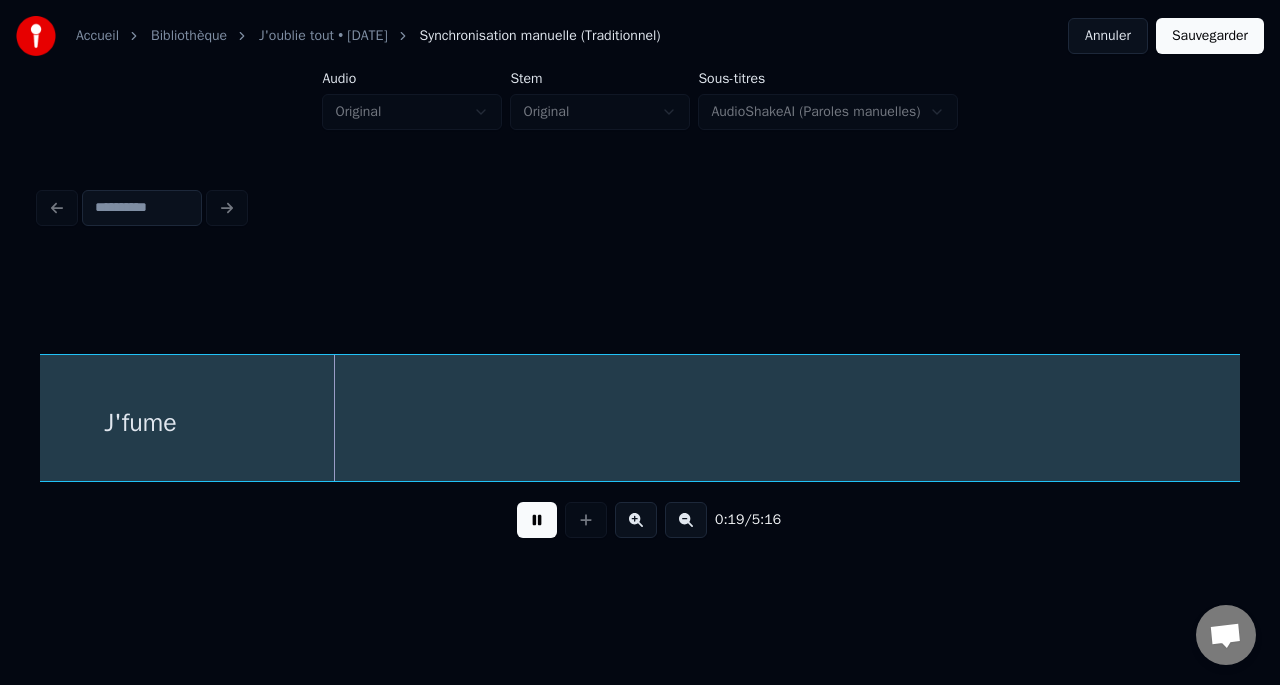 click on "J'fume" at bounding box center (140, 423) 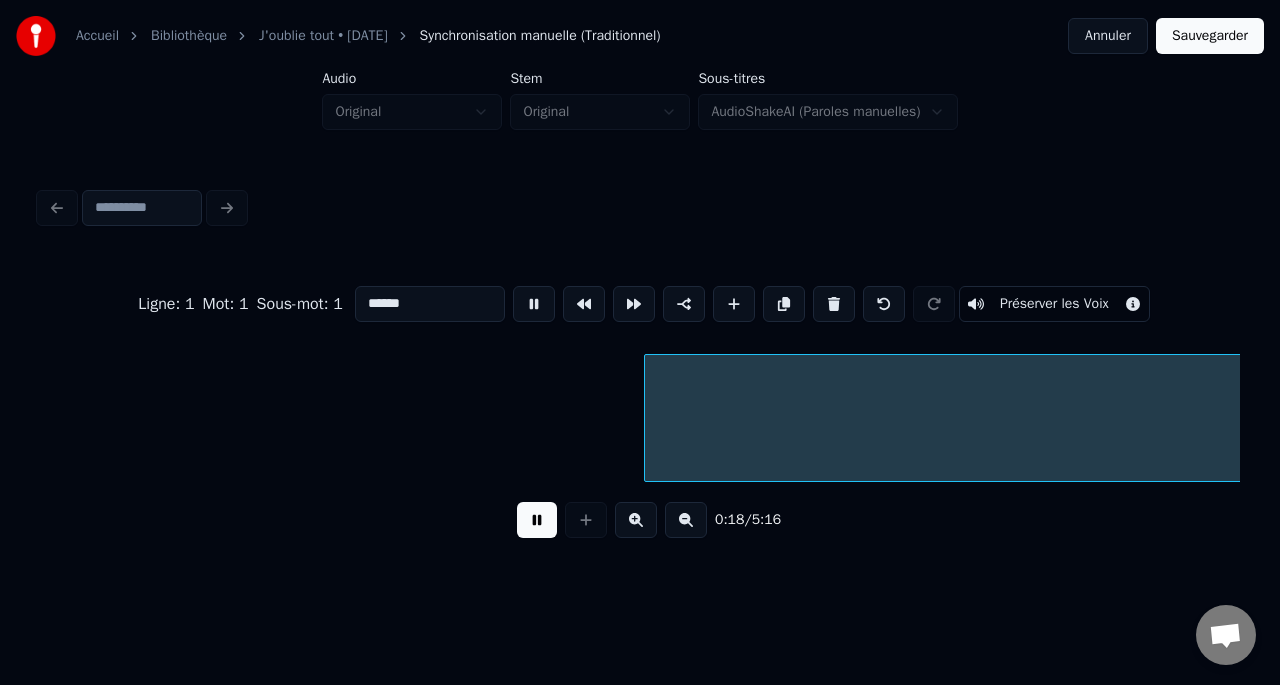 scroll, scrollTop: 0, scrollLeft: 3613, axis: horizontal 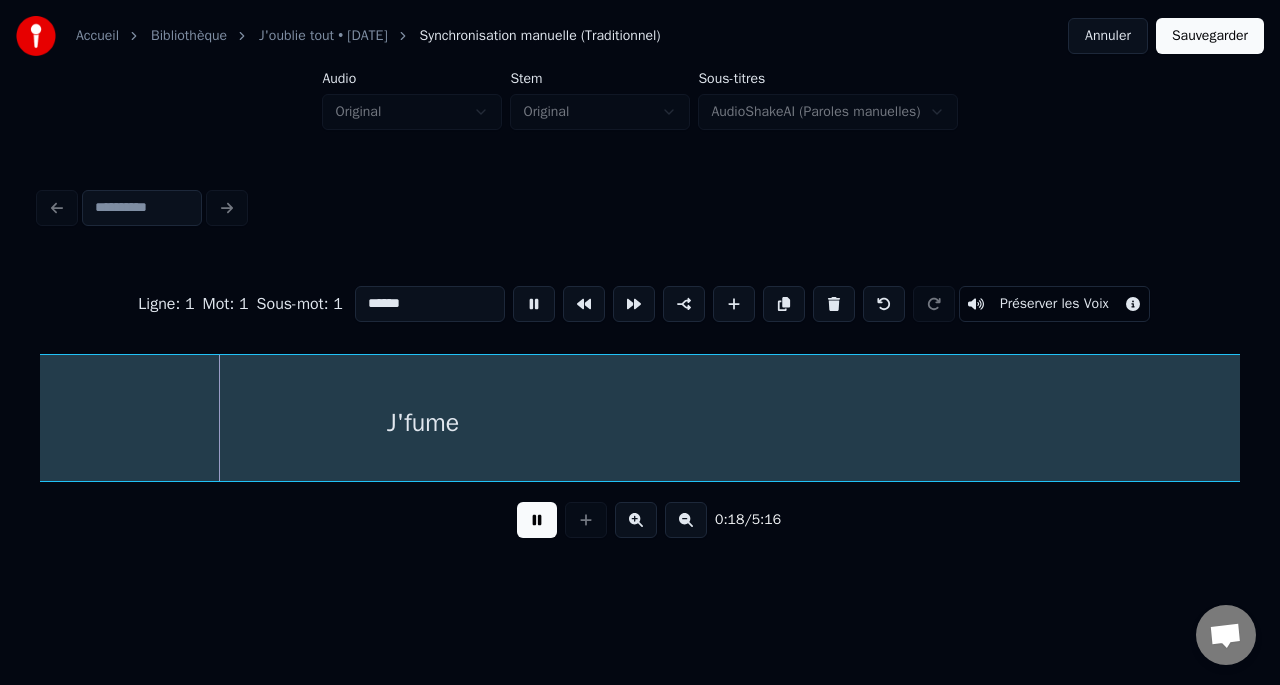 click on "J'fume" at bounding box center (423, 418) 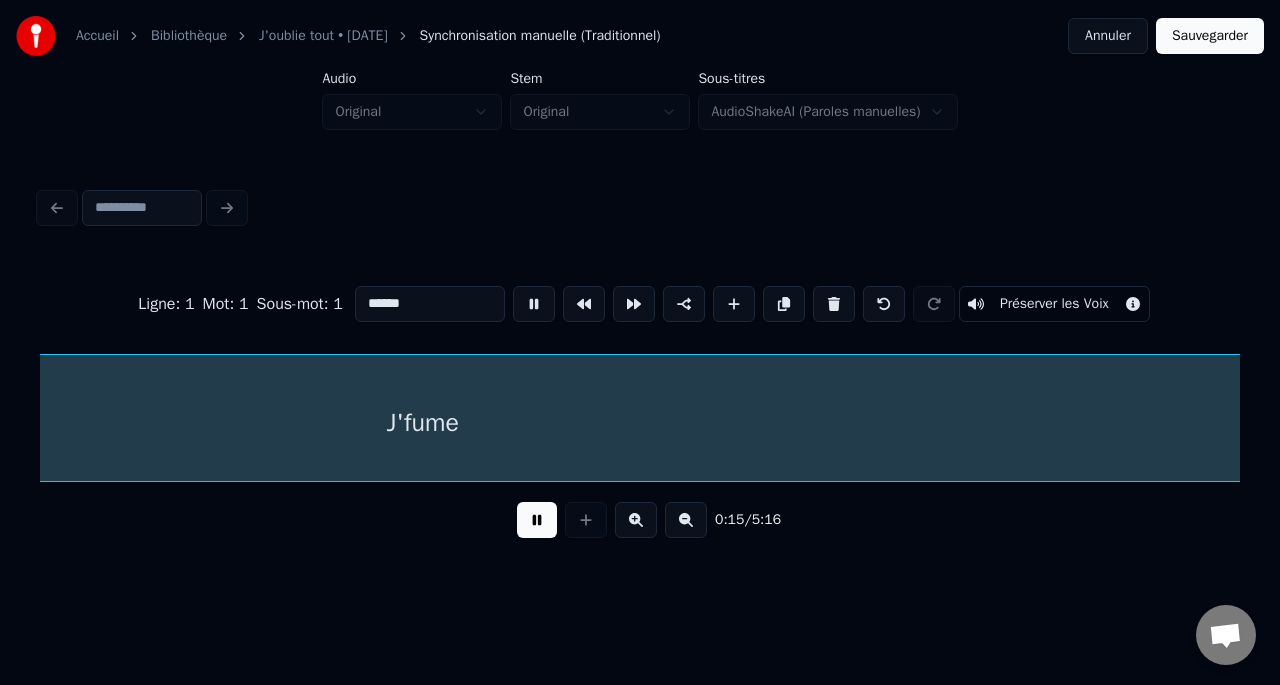 scroll, scrollTop: 0, scrollLeft: 3035, axis: horizontal 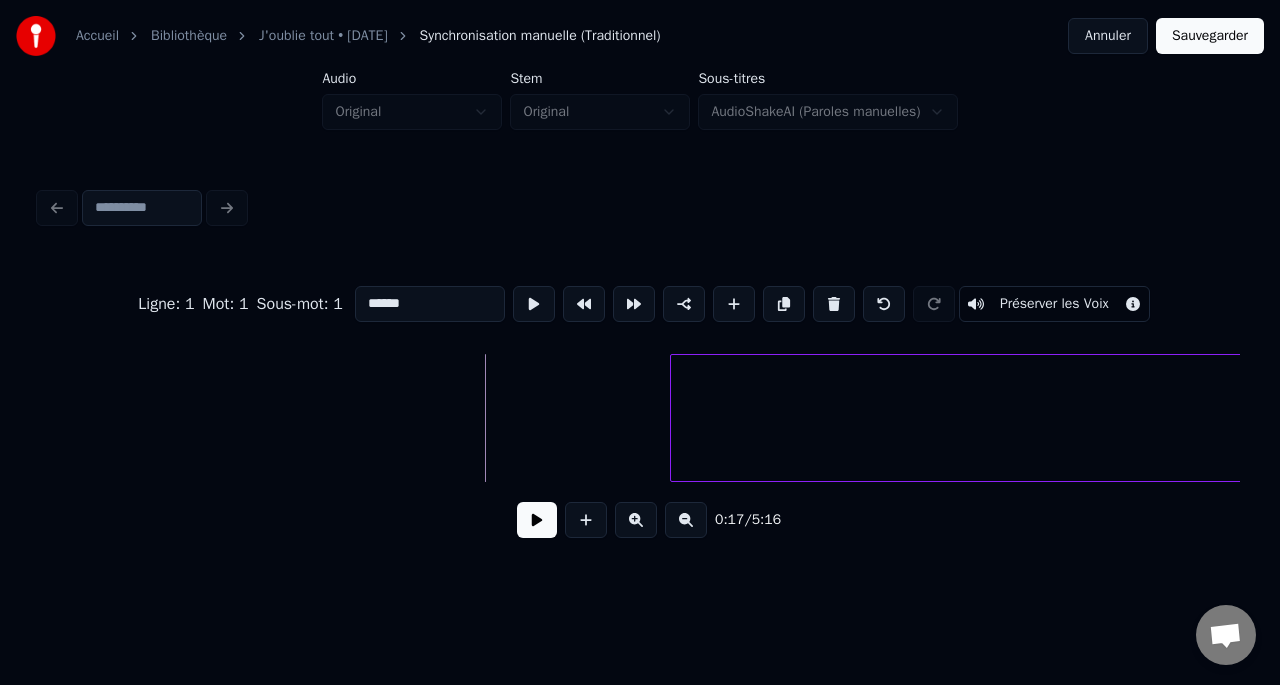 click at bounding box center (674, 418) 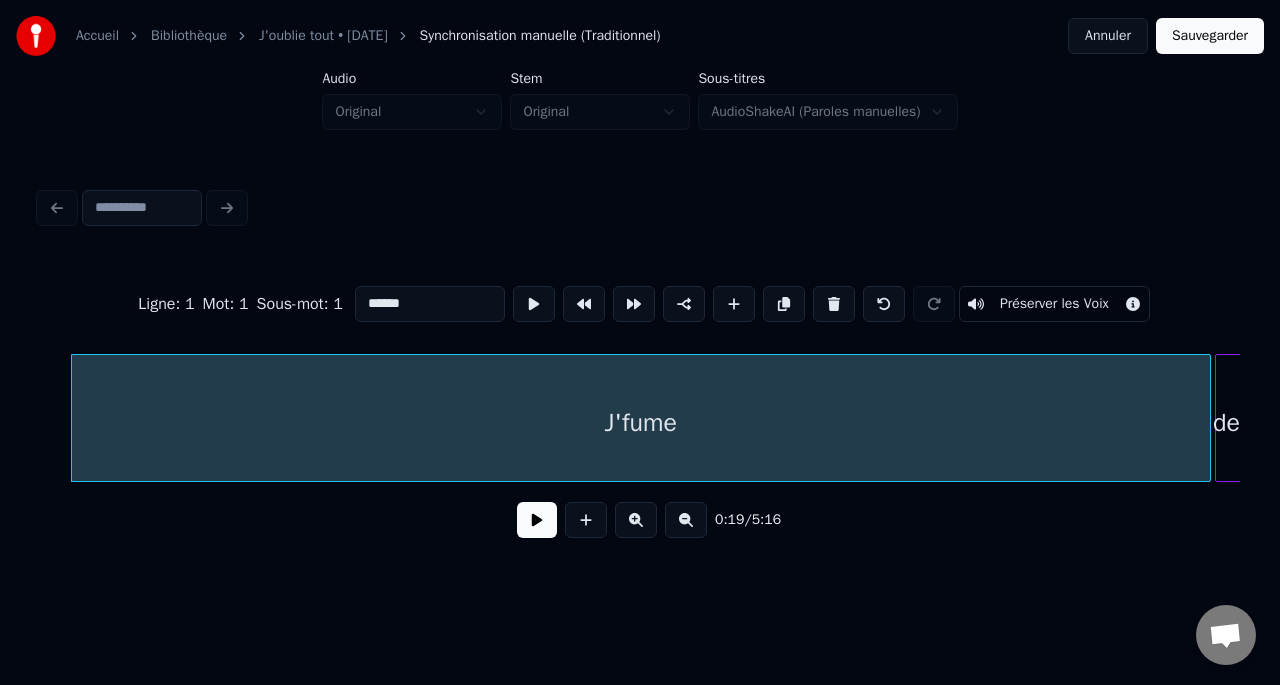 scroll, scrollTop: 0, scrollLeft: 3778, axis: horizontal 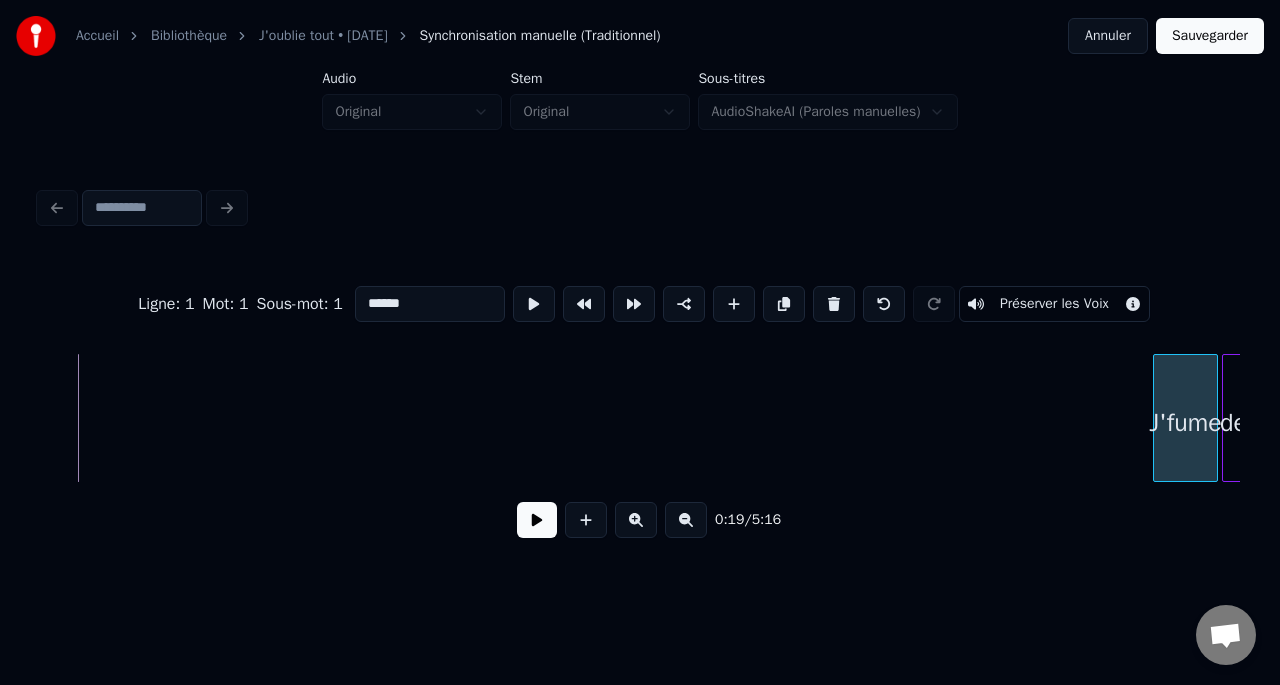 click at bounding box center [1157, 418] 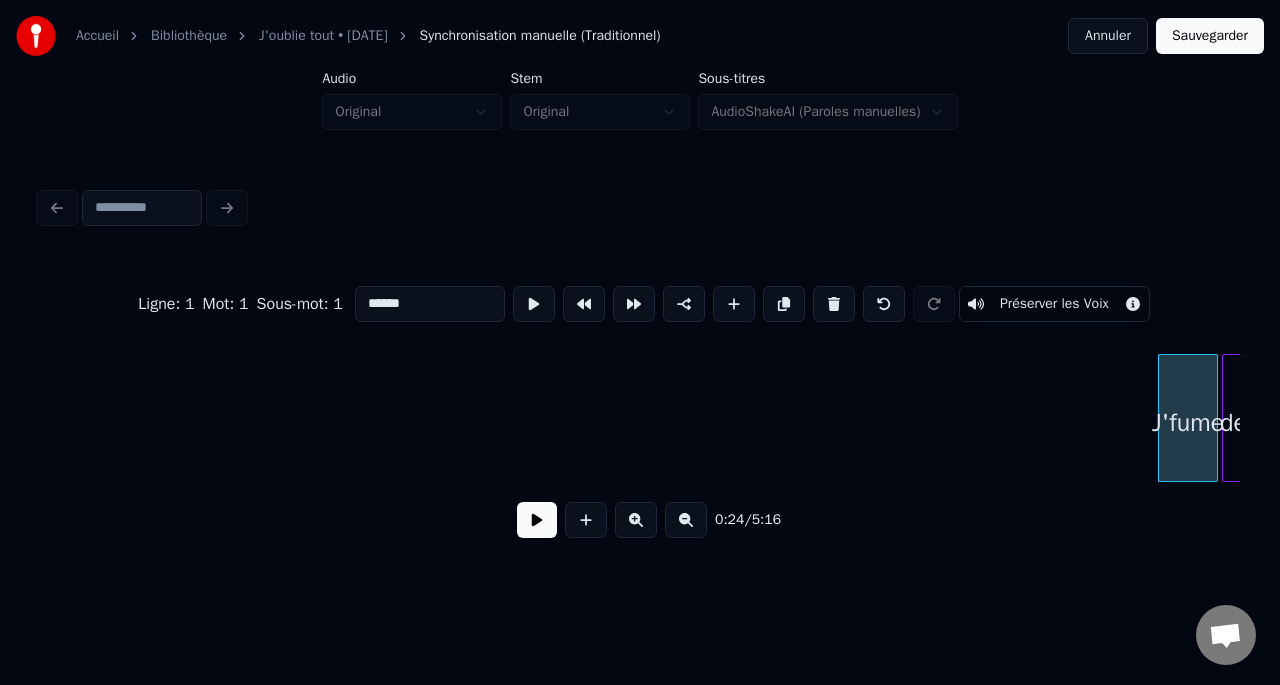 click on "0:24  /  5:16" at bounding box center (640, 520) 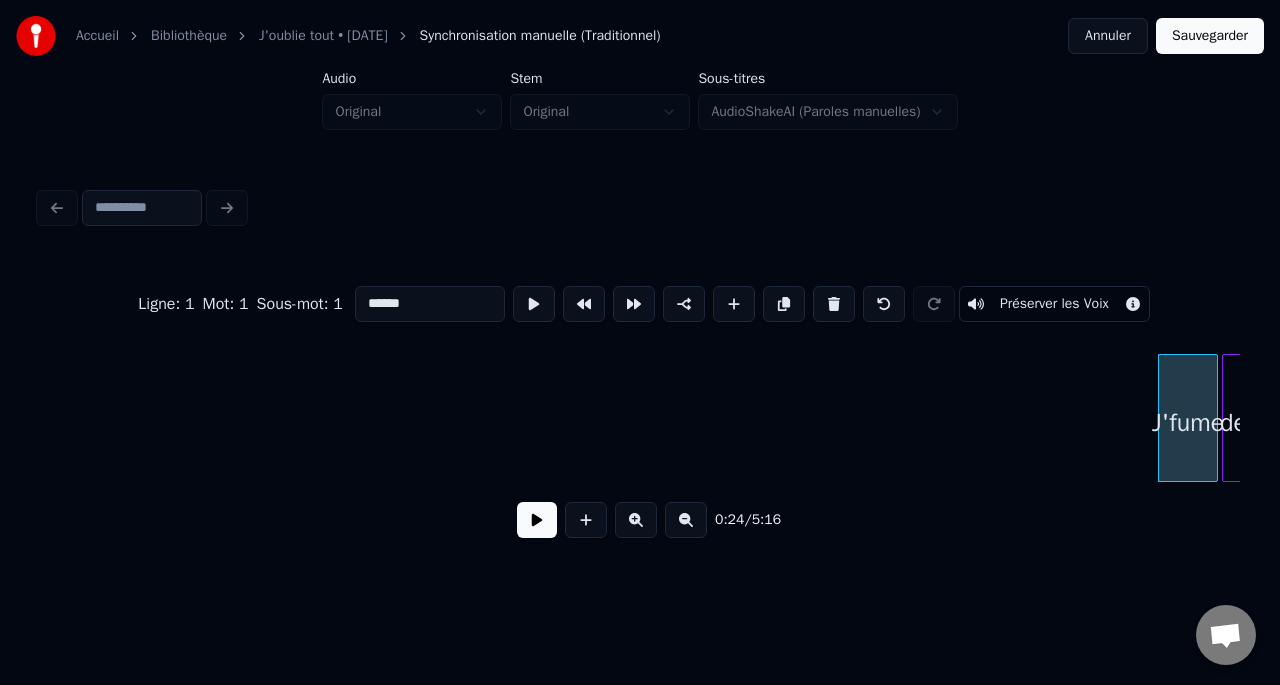 click at bounding box center (537, 520) 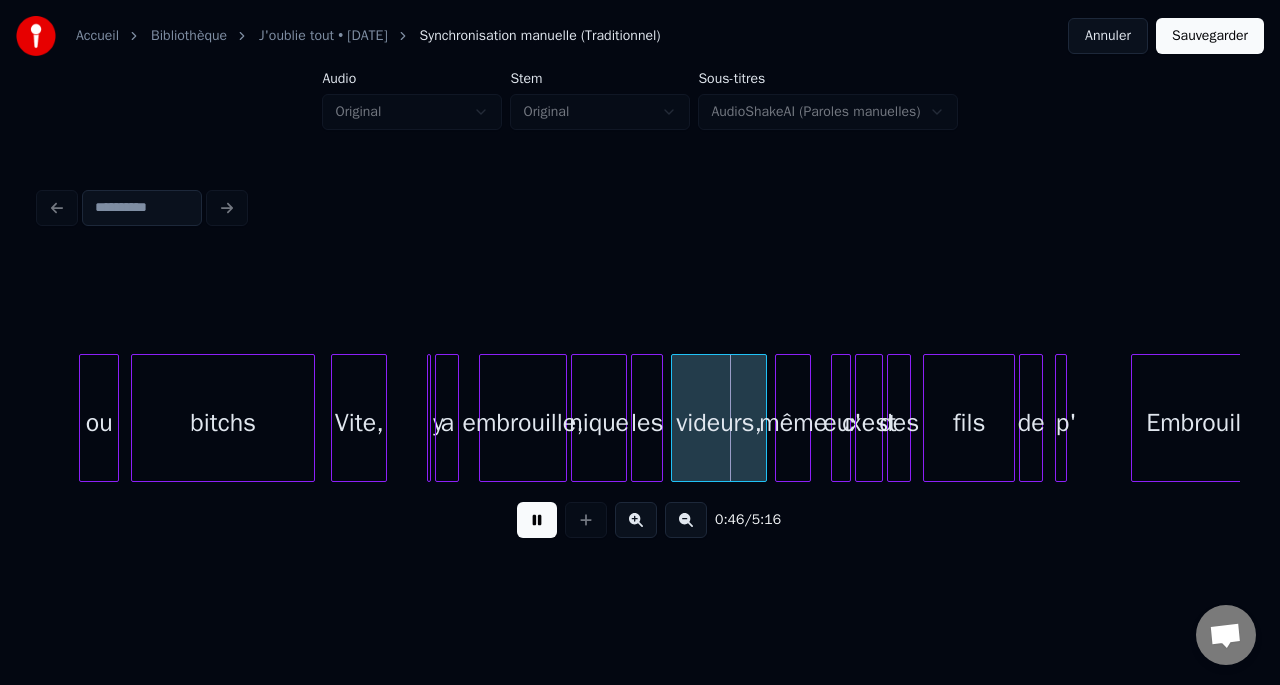 scroll, scrollTop: 0, scrollLeft: 8694, axis: horizontal 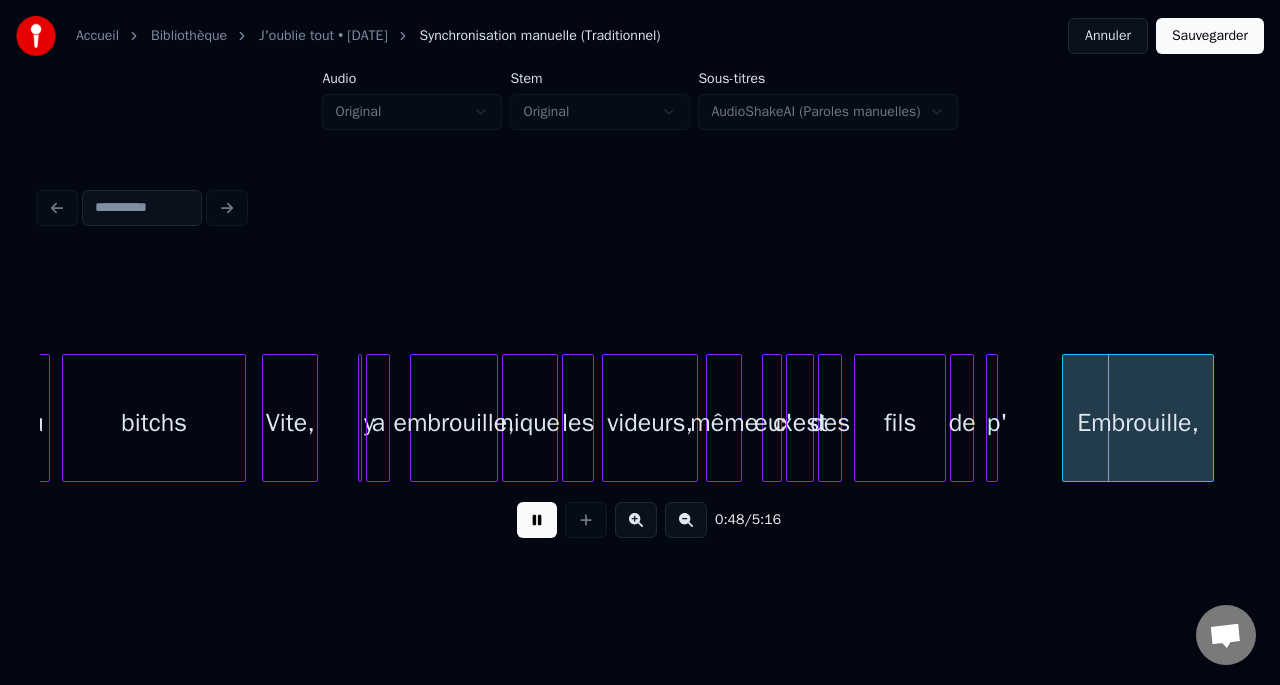 click at bounding box center (636, 520) 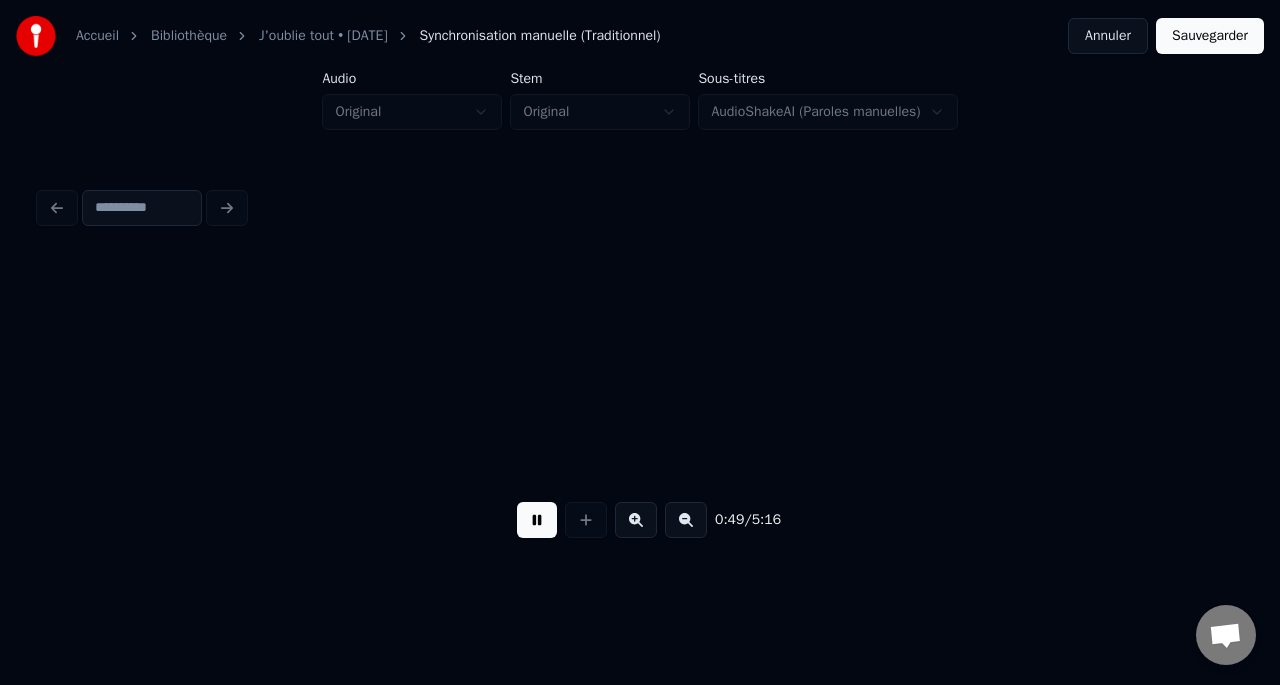 click at bounding box center (636, 520) 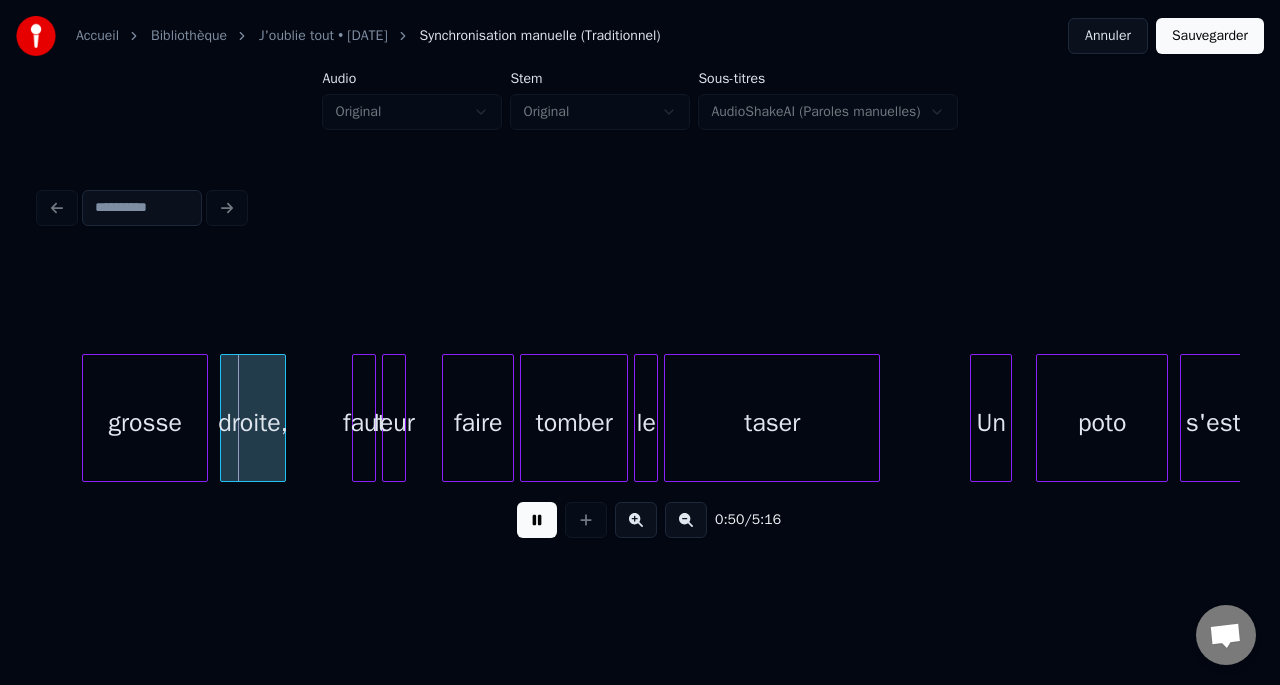 click at bounding box center (636, 520) 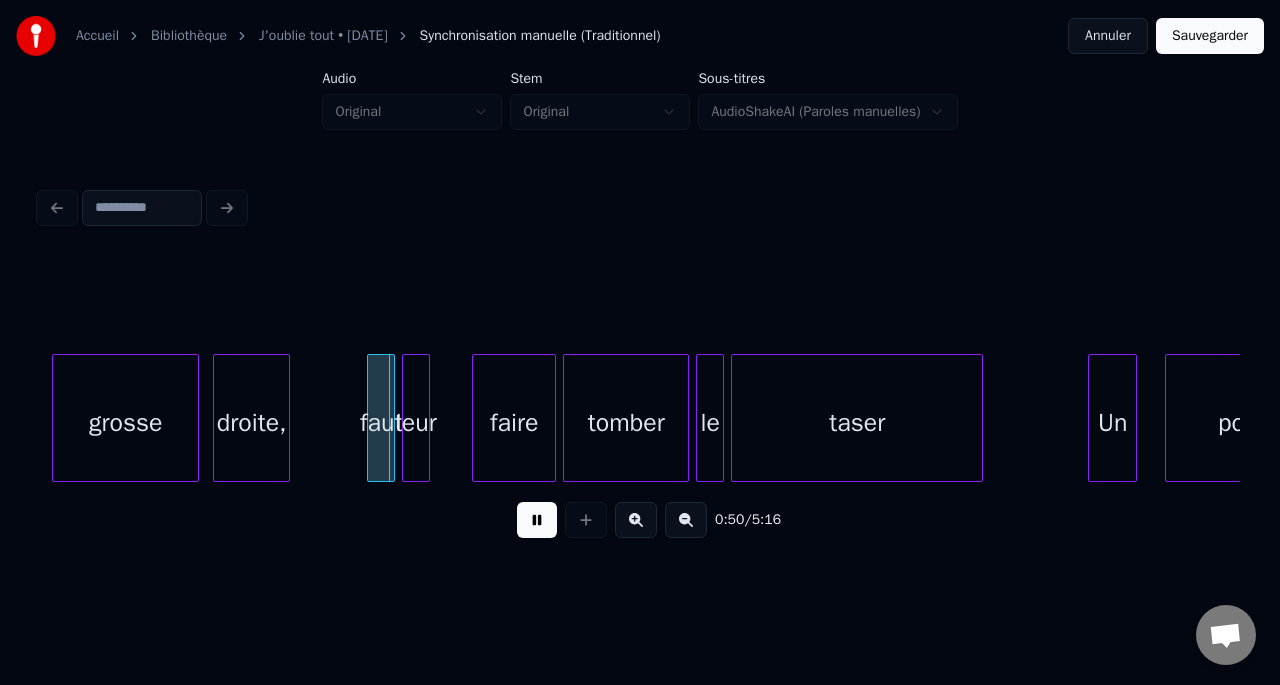 click at bounding box center [636, 520] 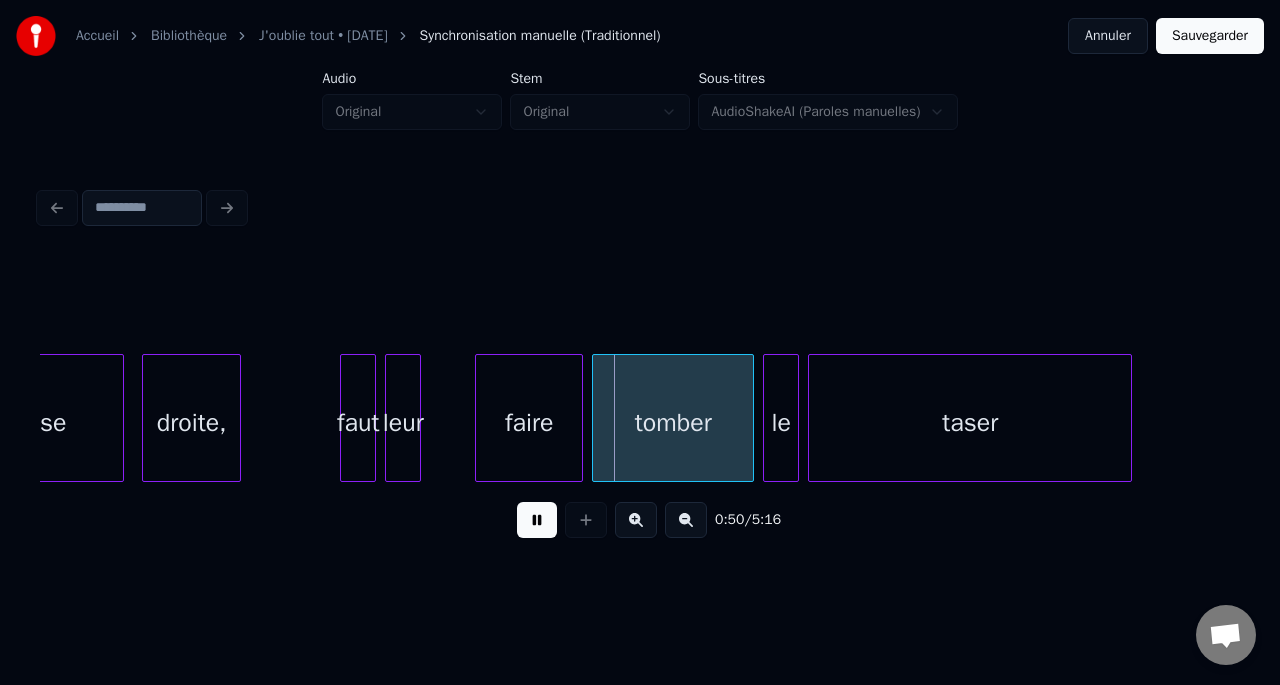 click at bounding box center (636, 520) 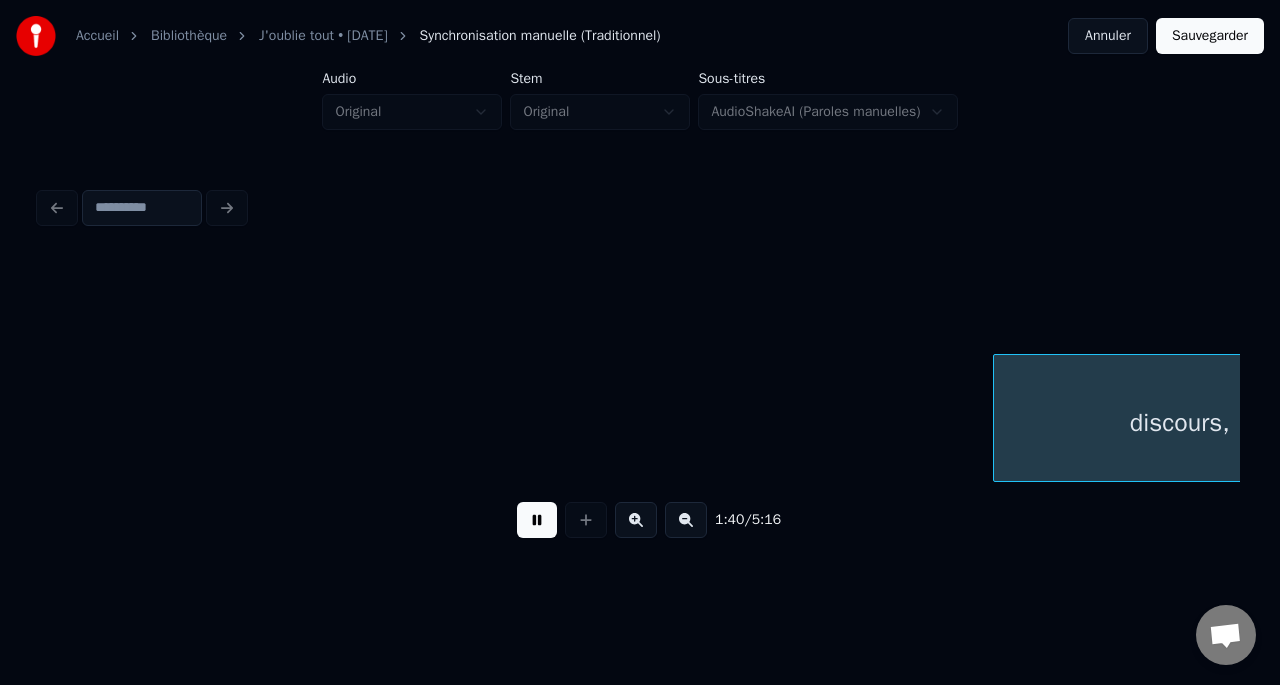 scroll, scrollTop: 0, scrollLeft: 55380, axis: horizontal 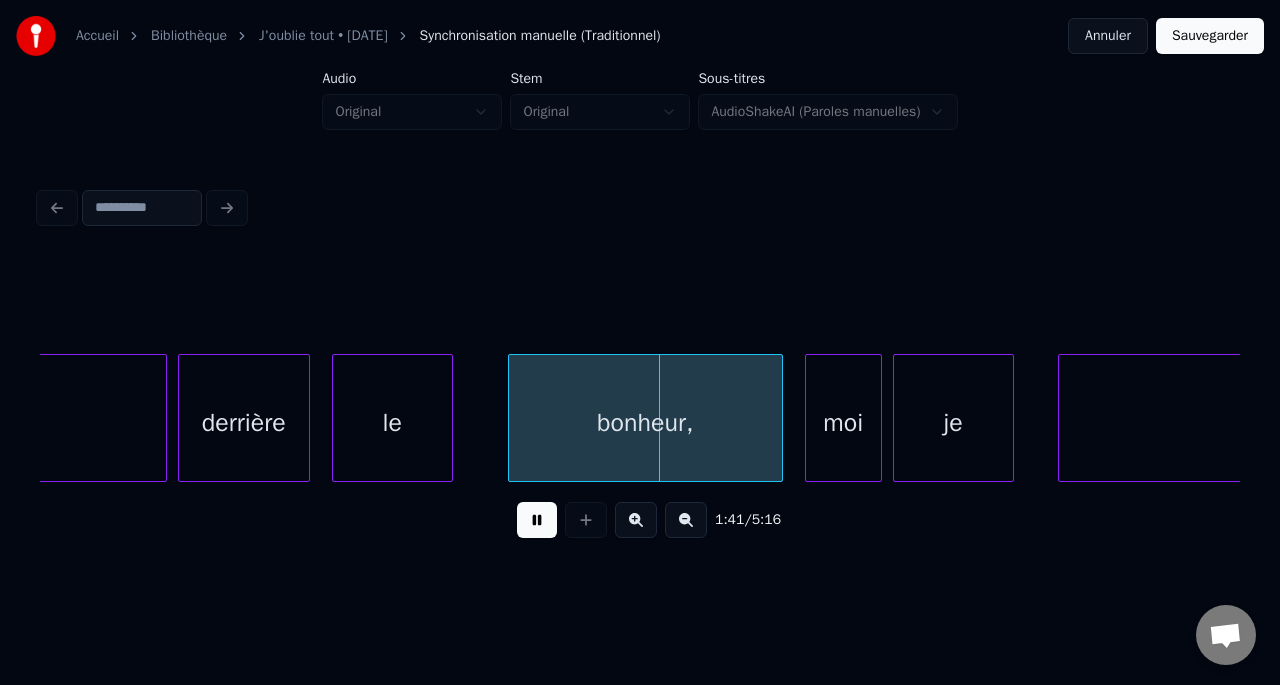 click at bounding box center [537, 520] 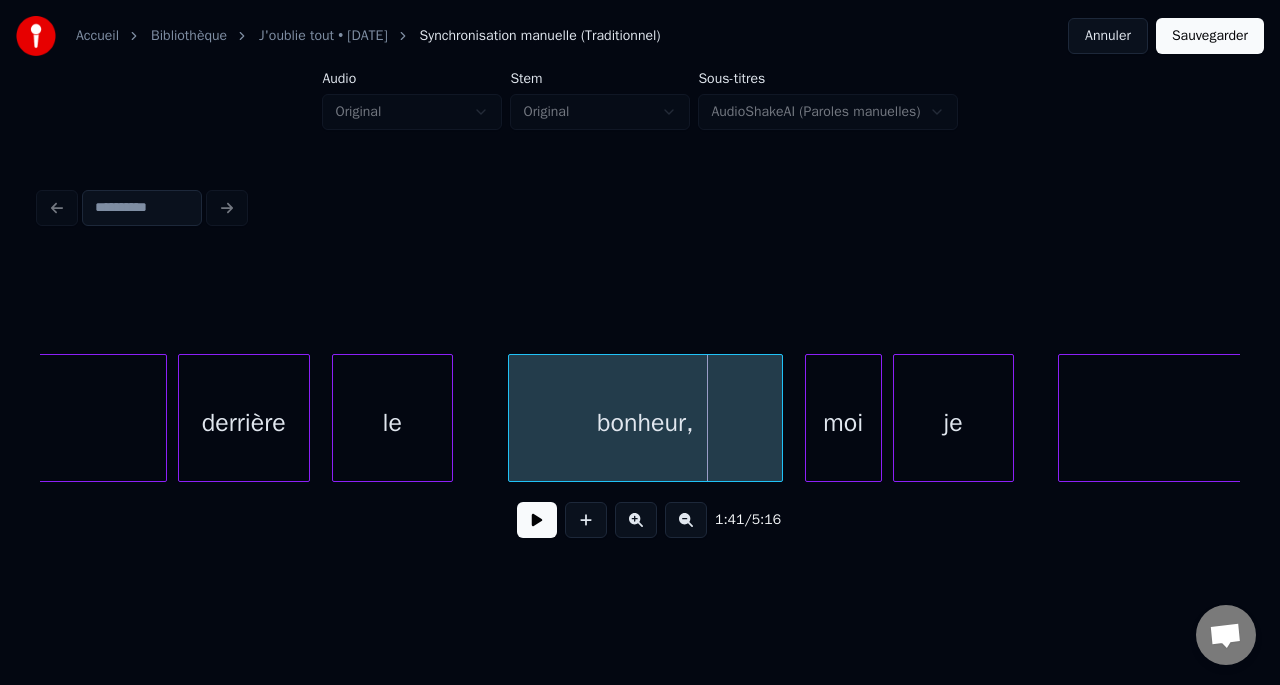 click at bounding box center [537, 520] 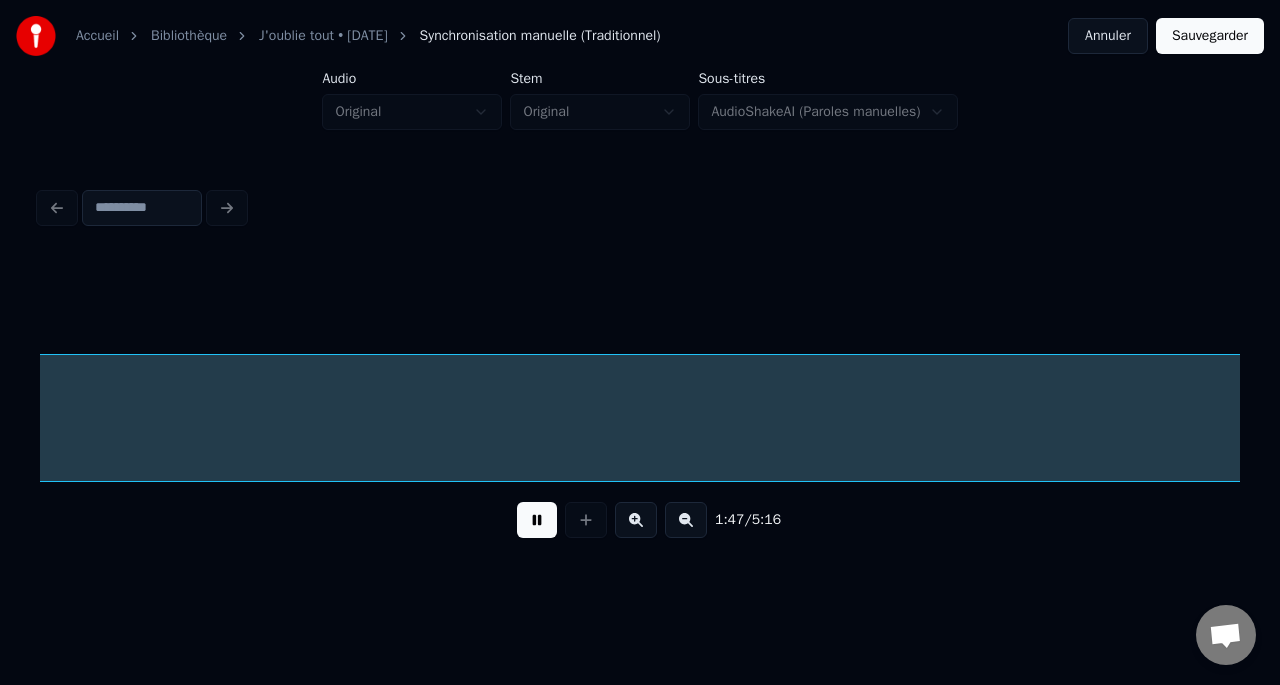scroll, scrollTop: 0, scrollLeft: 59028, axis: horizontal 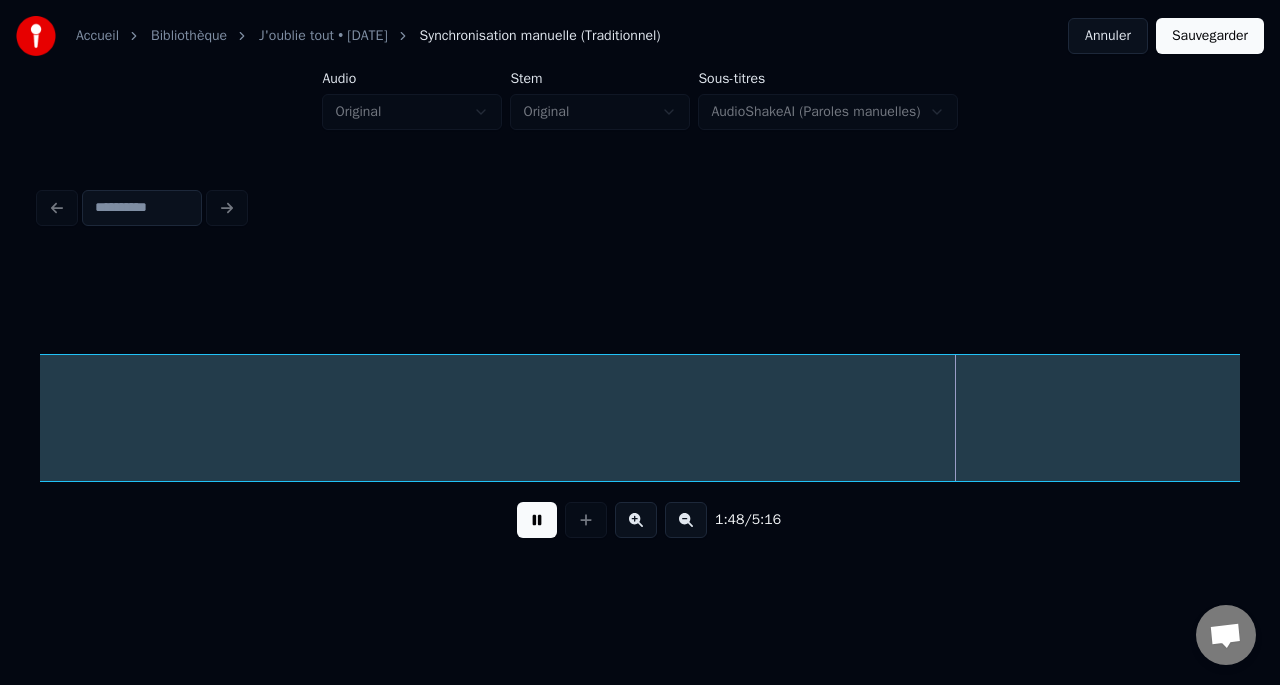 click at bounding box center [686, 520] 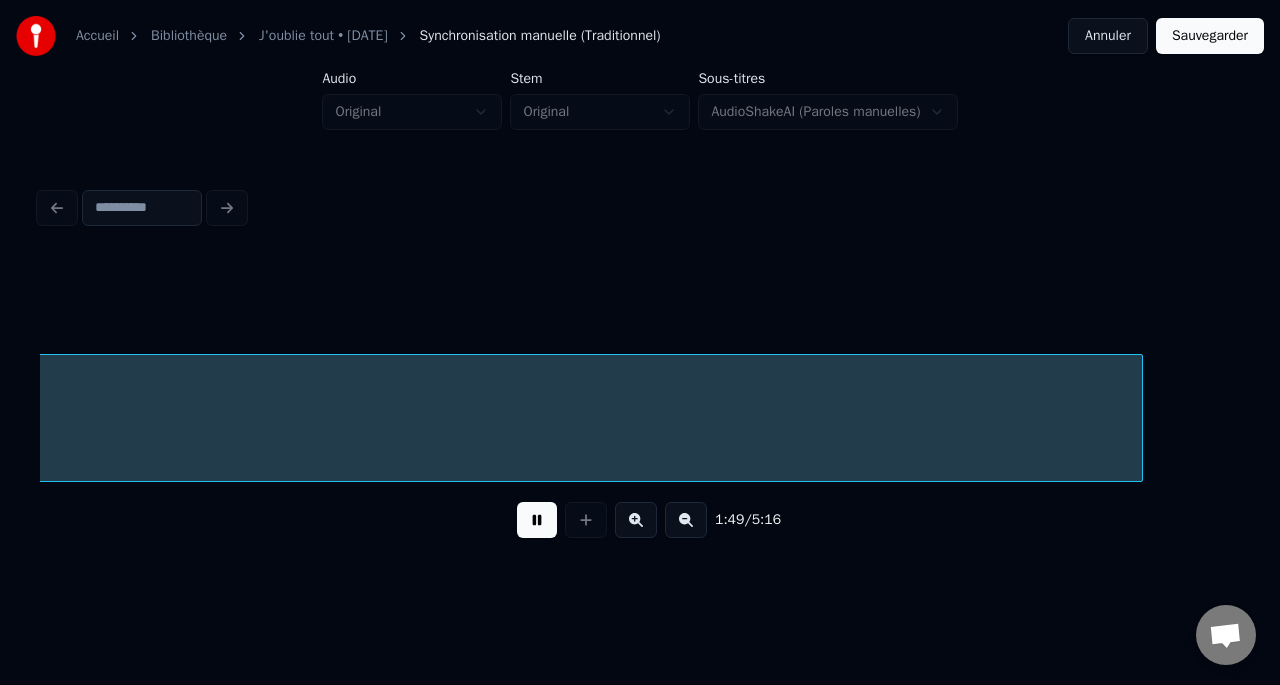 click at bounding box center (686, 520) 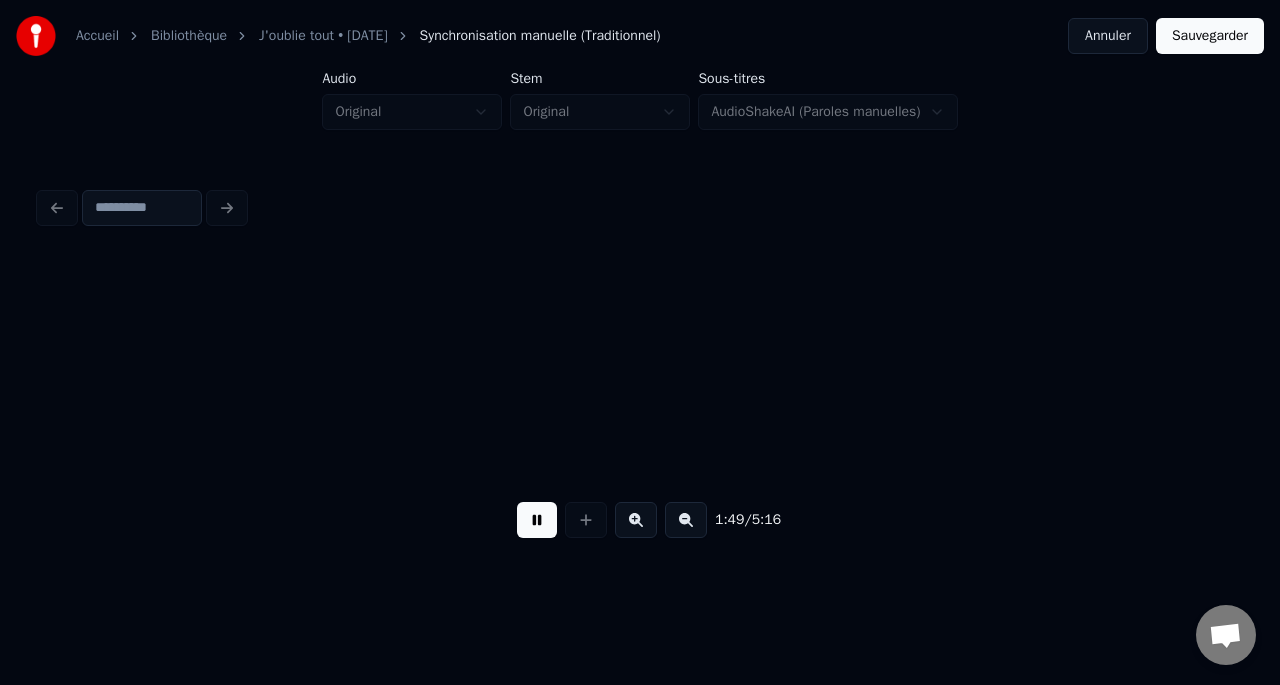 click at bounding box center [686, 520] 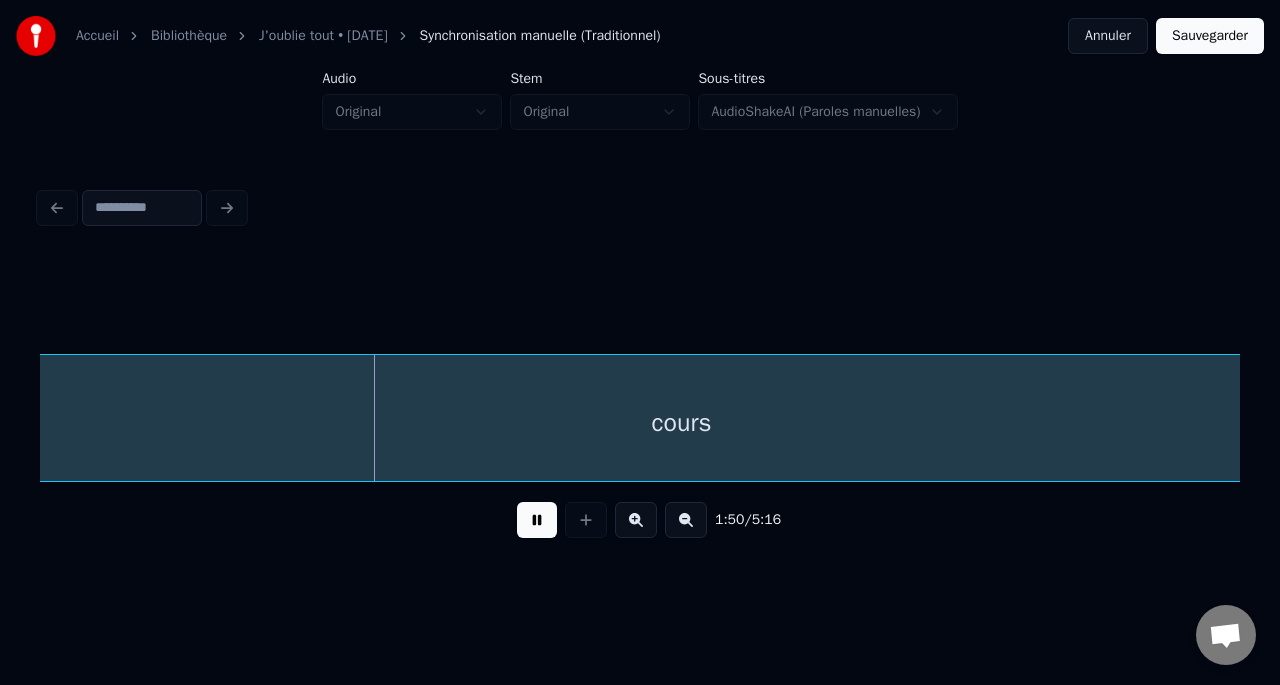 click at bounding box center [686, 520] 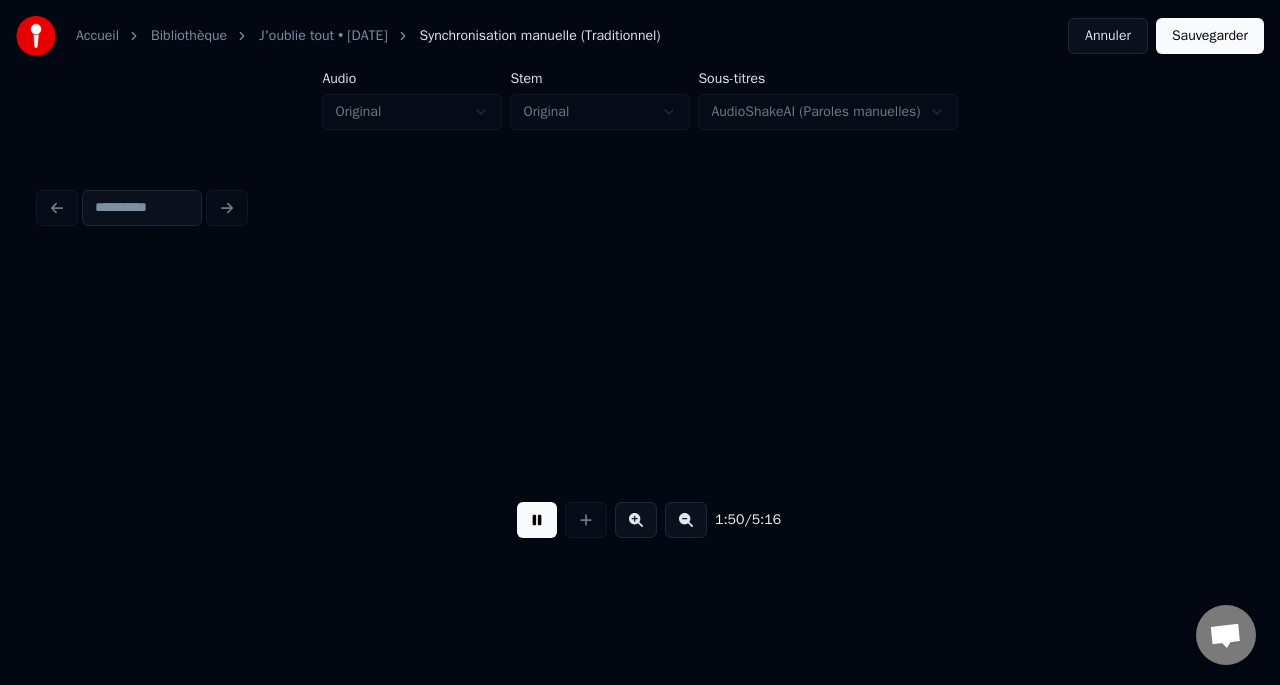 click at bounding box center [686, 520] 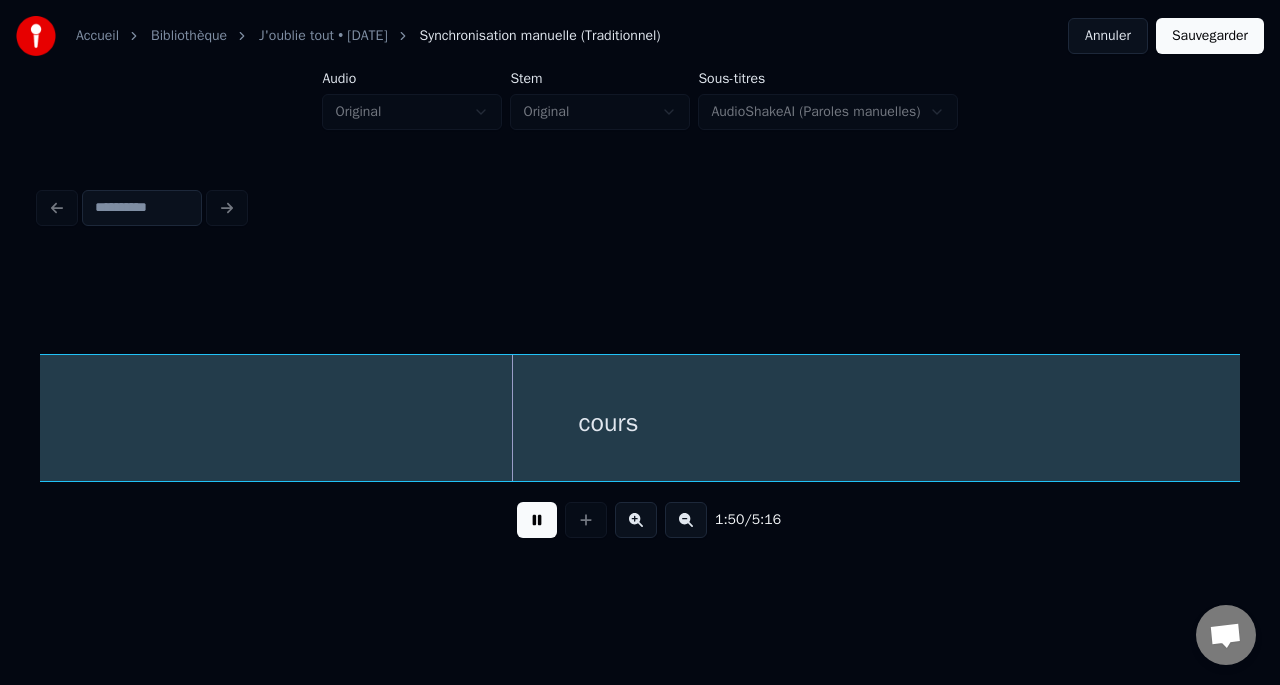 click at bounding box center [686, 520] 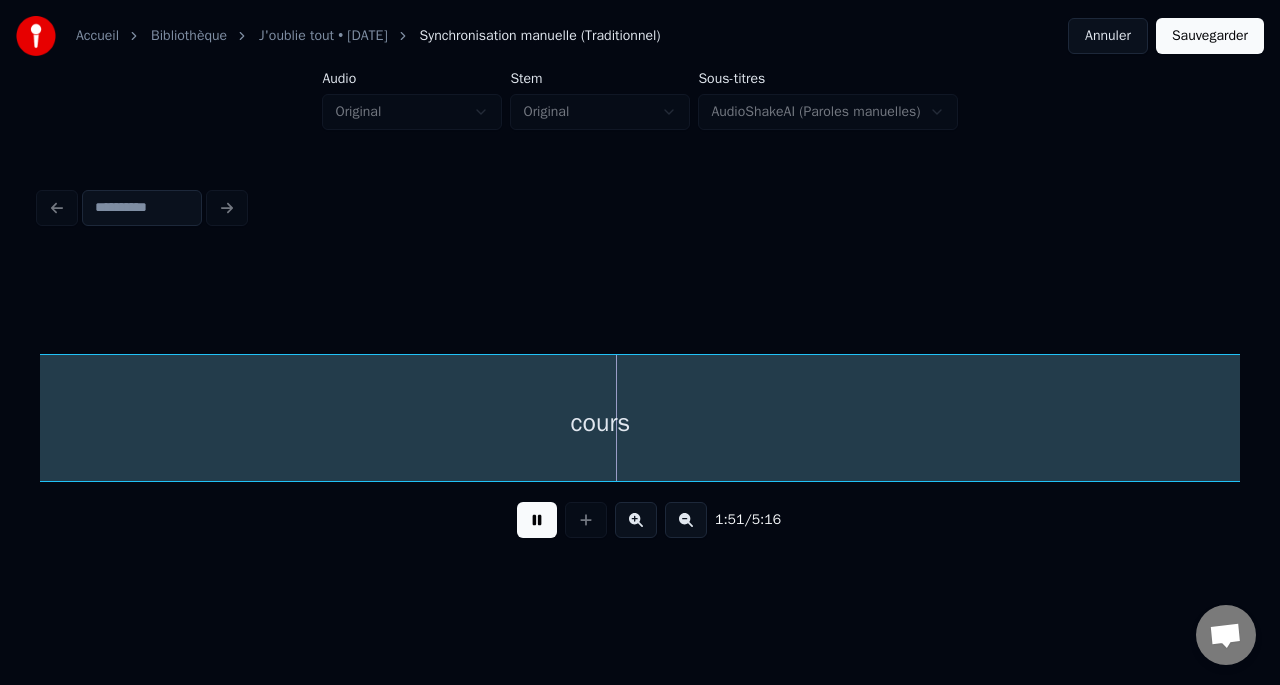 click at bounding box center [686, 520] 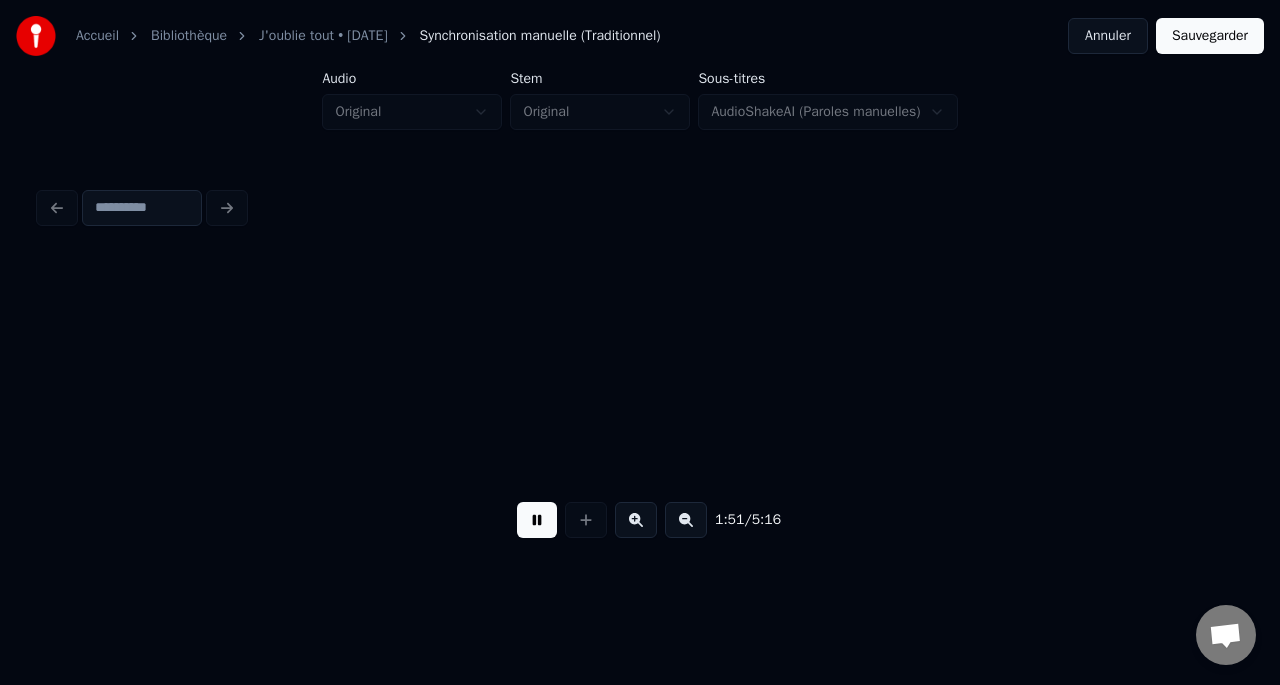 click at bounding box center (686, 520) 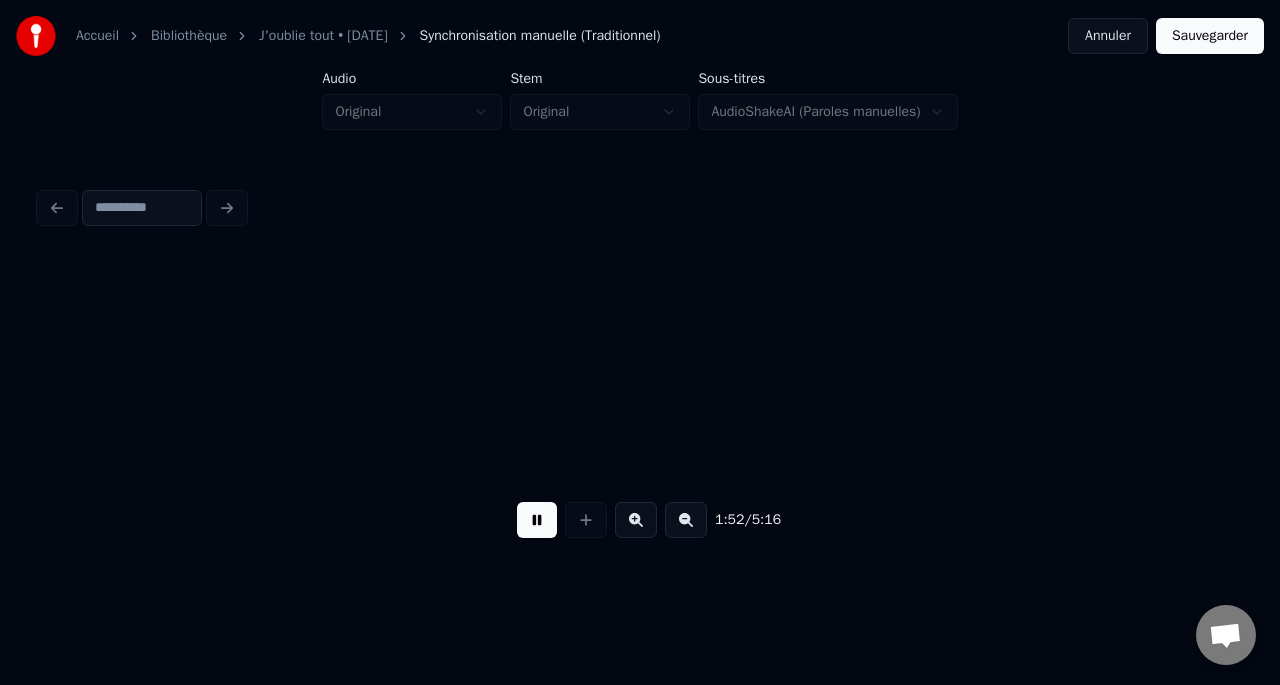 scroll, scrollTop: 0, scrollLeft: 4946, axis: horizontal 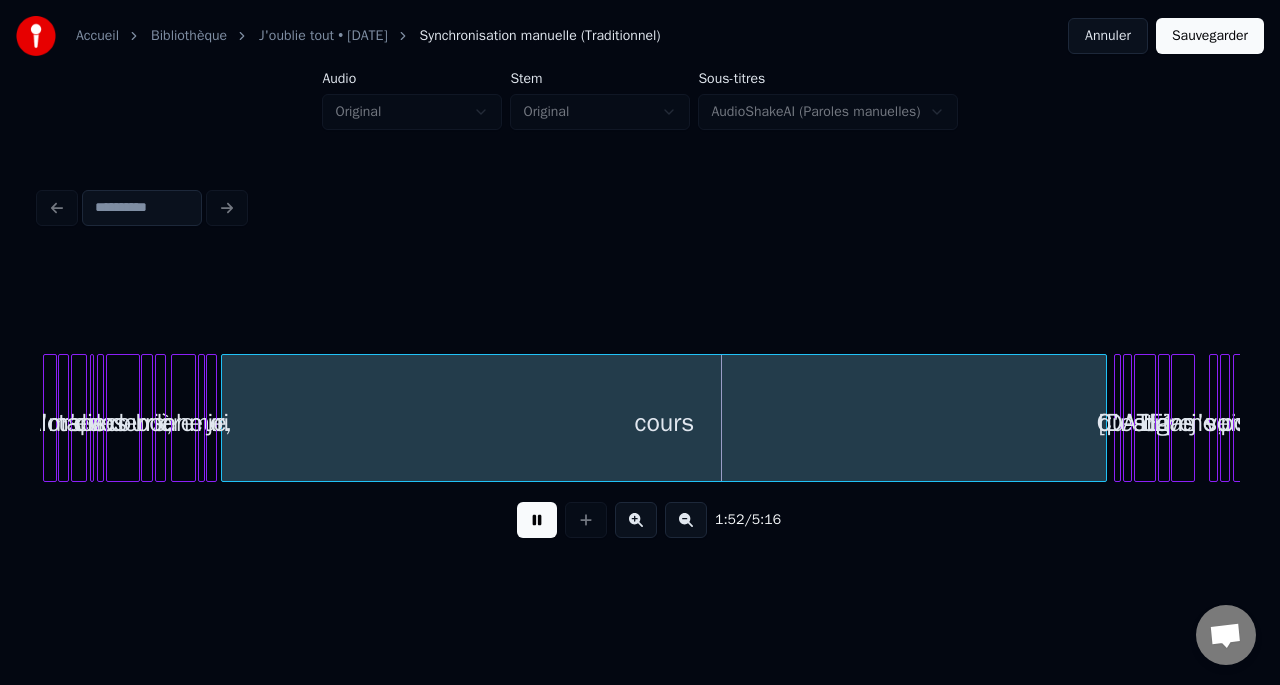 click at bounding box center [686, 520] 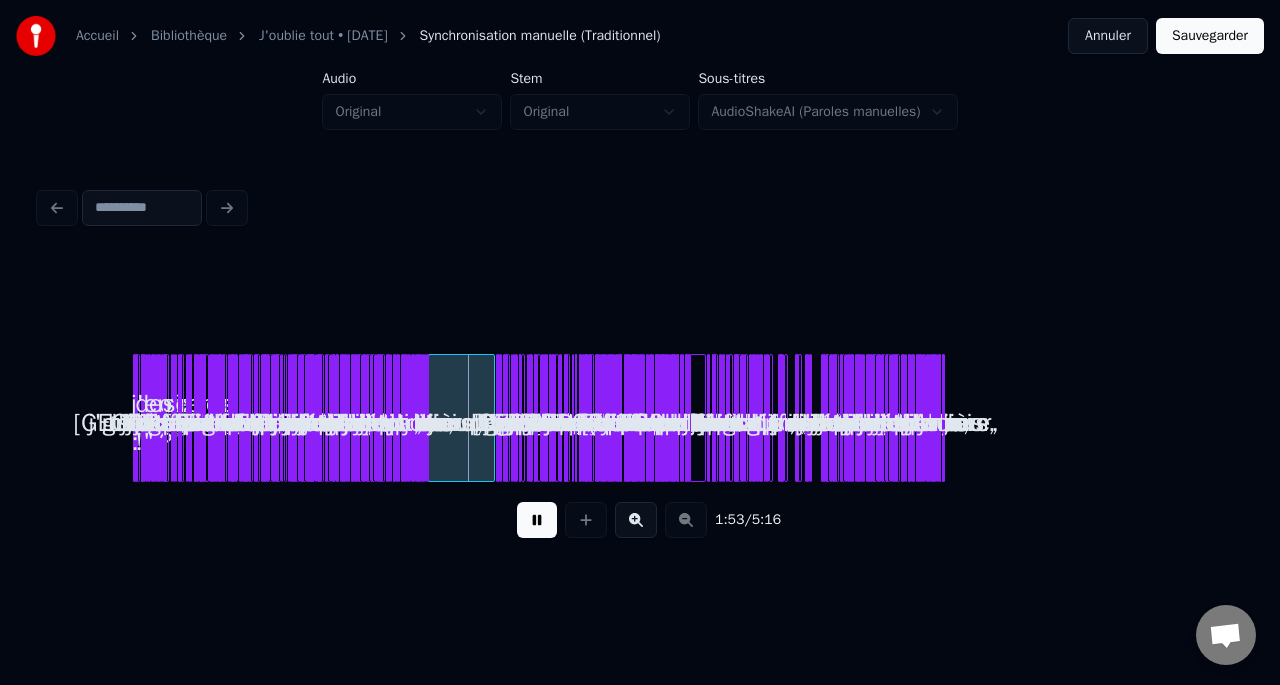 scroll, scrollTop: 0, scrollLeft: 0, axis: both 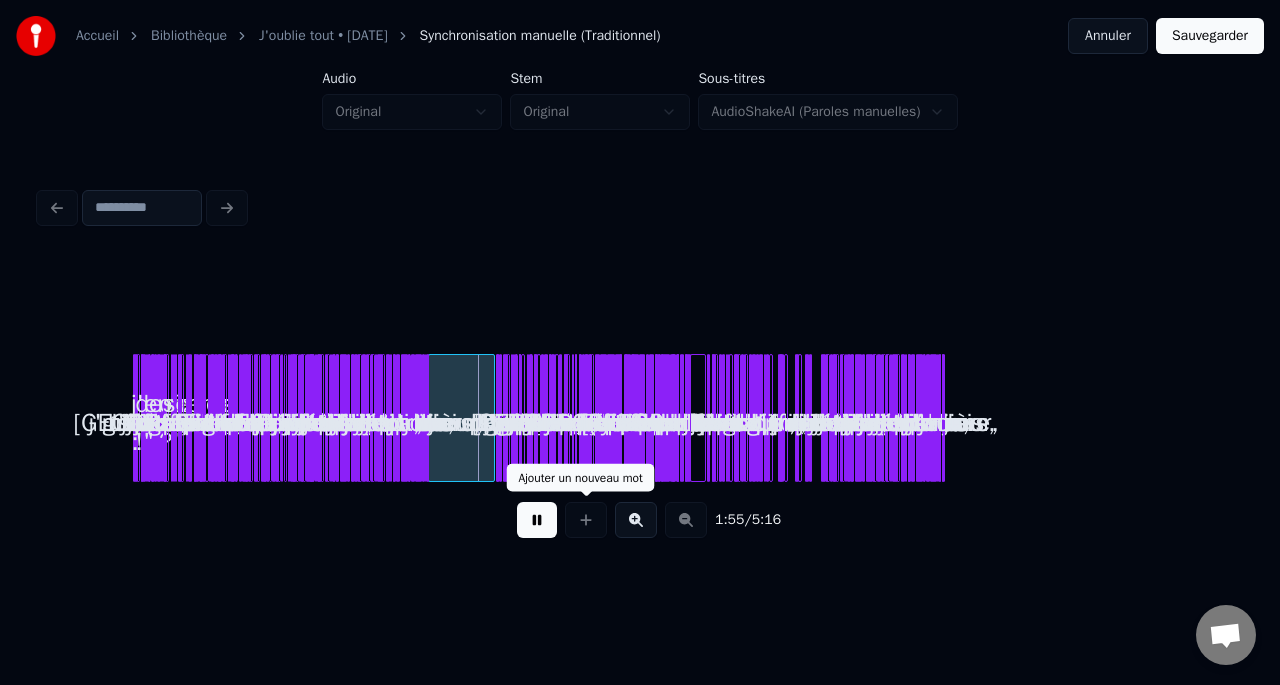 click at bounding box center (537, 520) 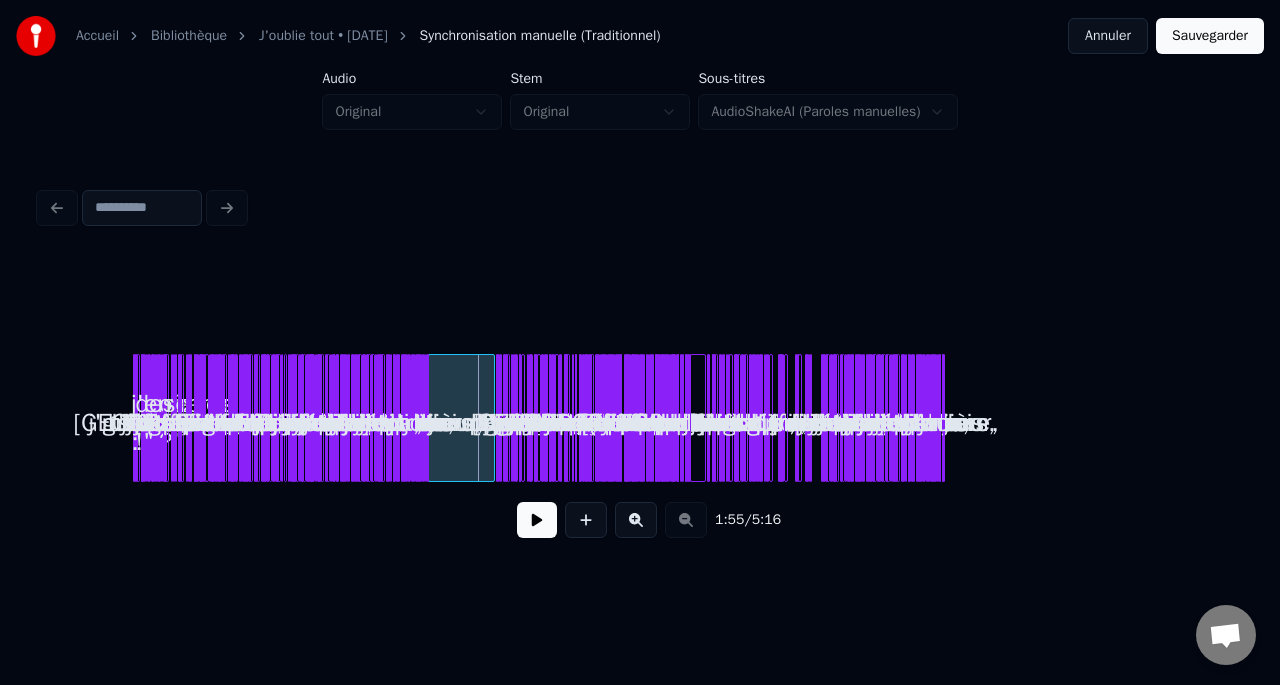 click at bounding box center [636, 520] 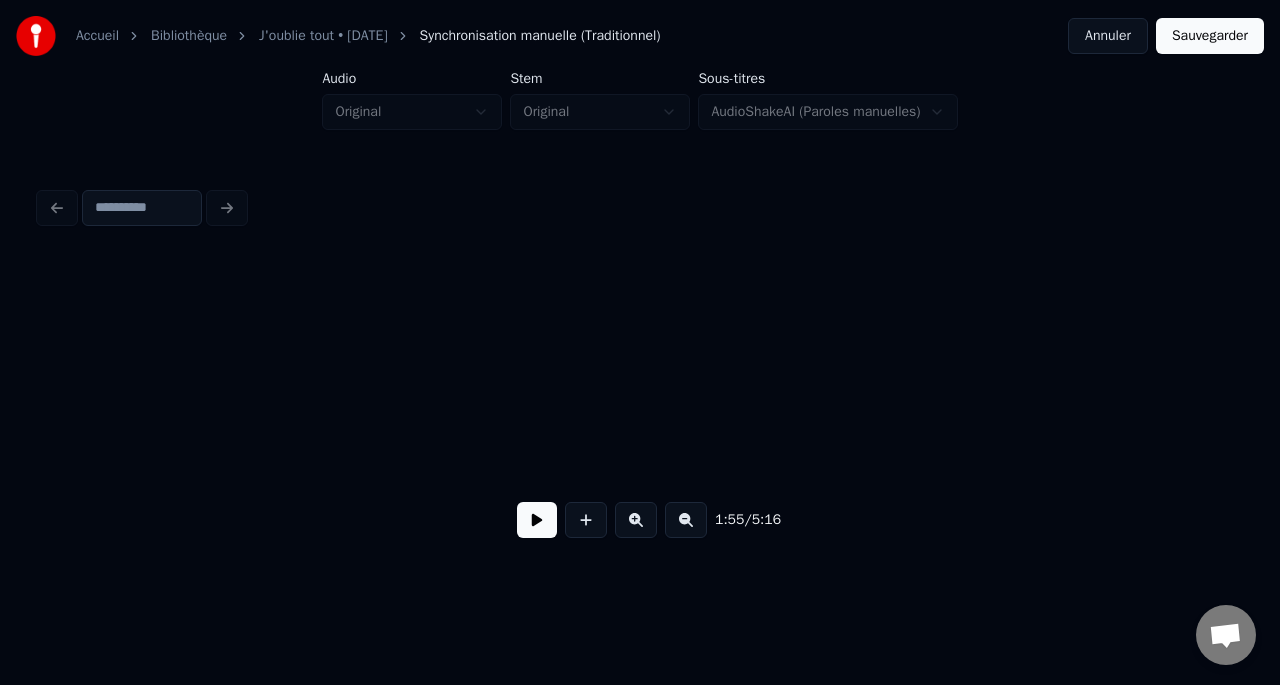 scroll, scrollTop: 0, scrollLeft: 16929, axis: horizontal 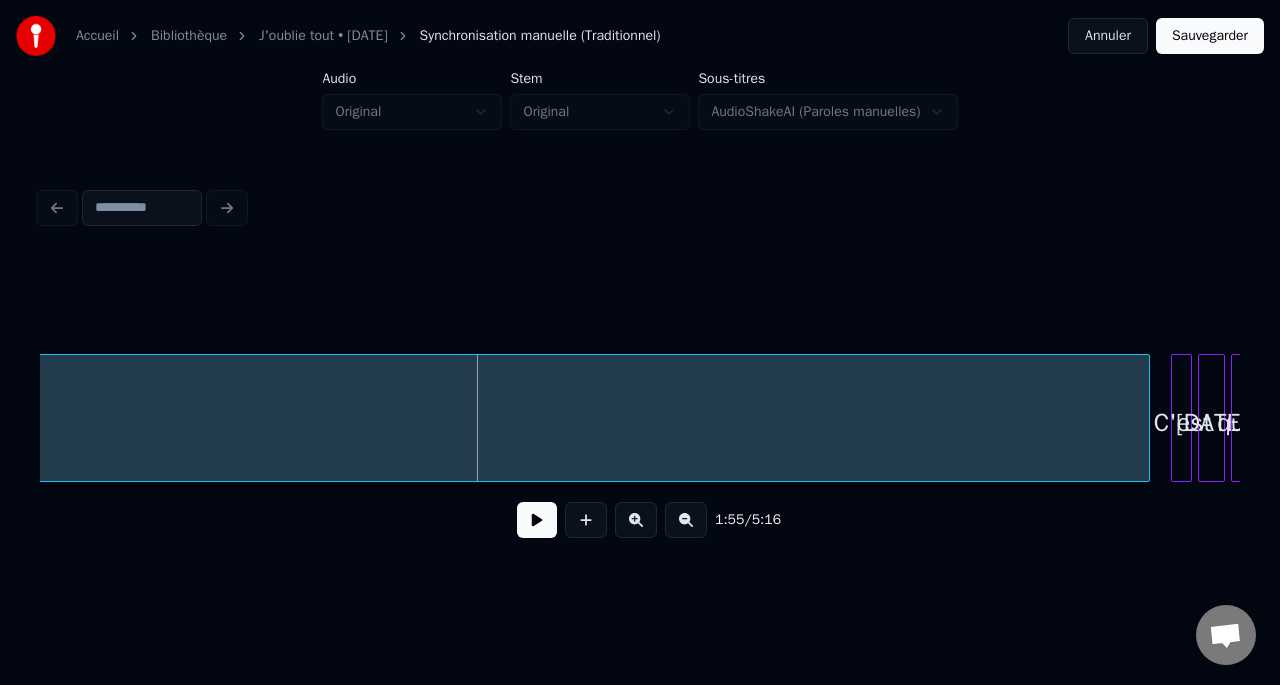 click at bounding box center [537, 520] 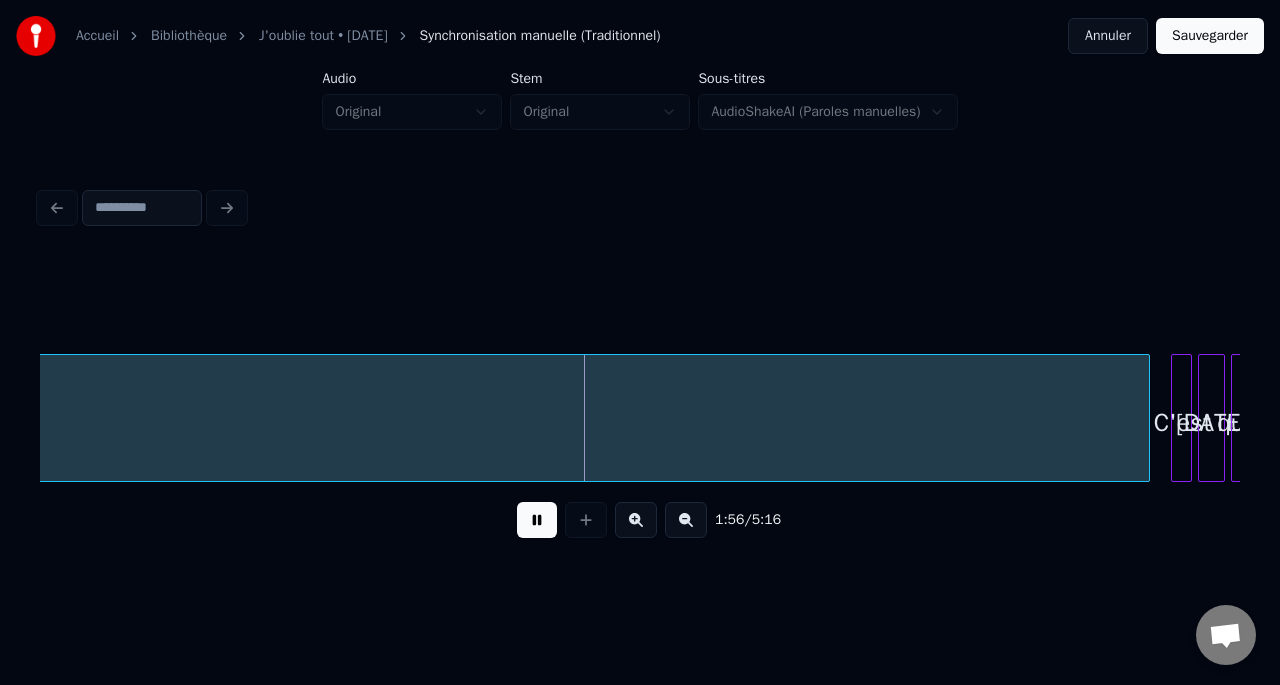 click on "cours" at bounding box center (-179, 423) 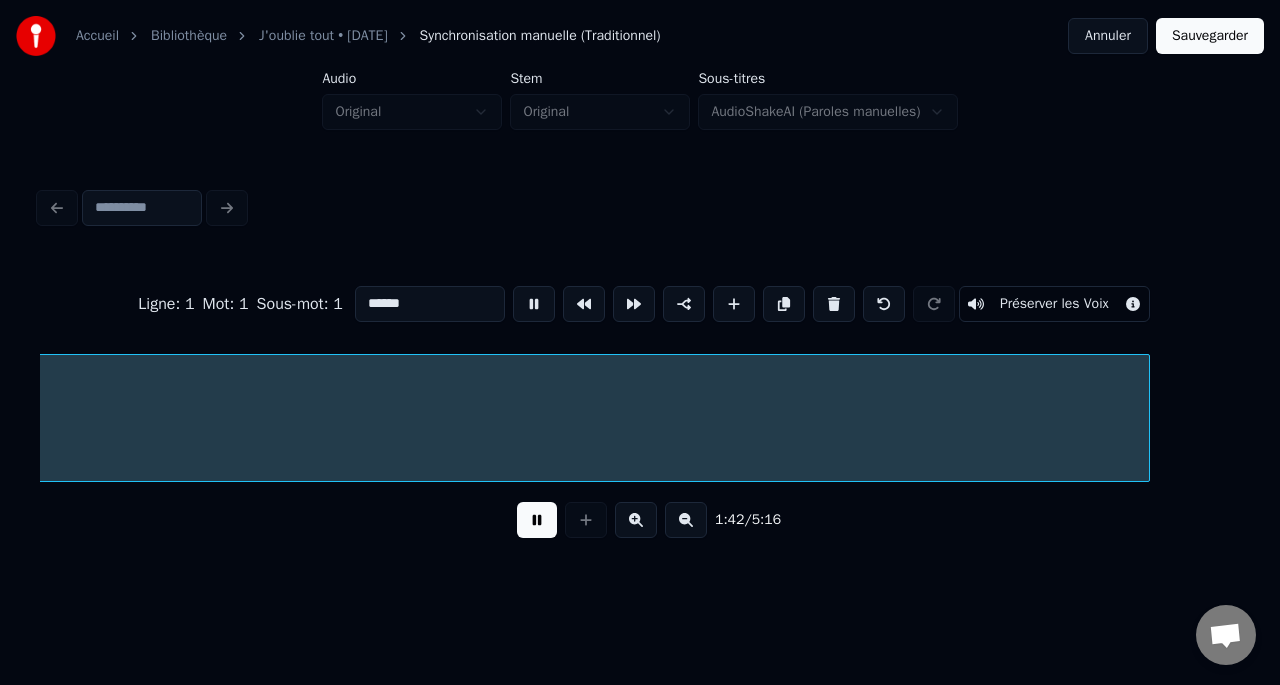 scroll, scrollTop: 0, scrollLeft: 15381, axis: horizontal 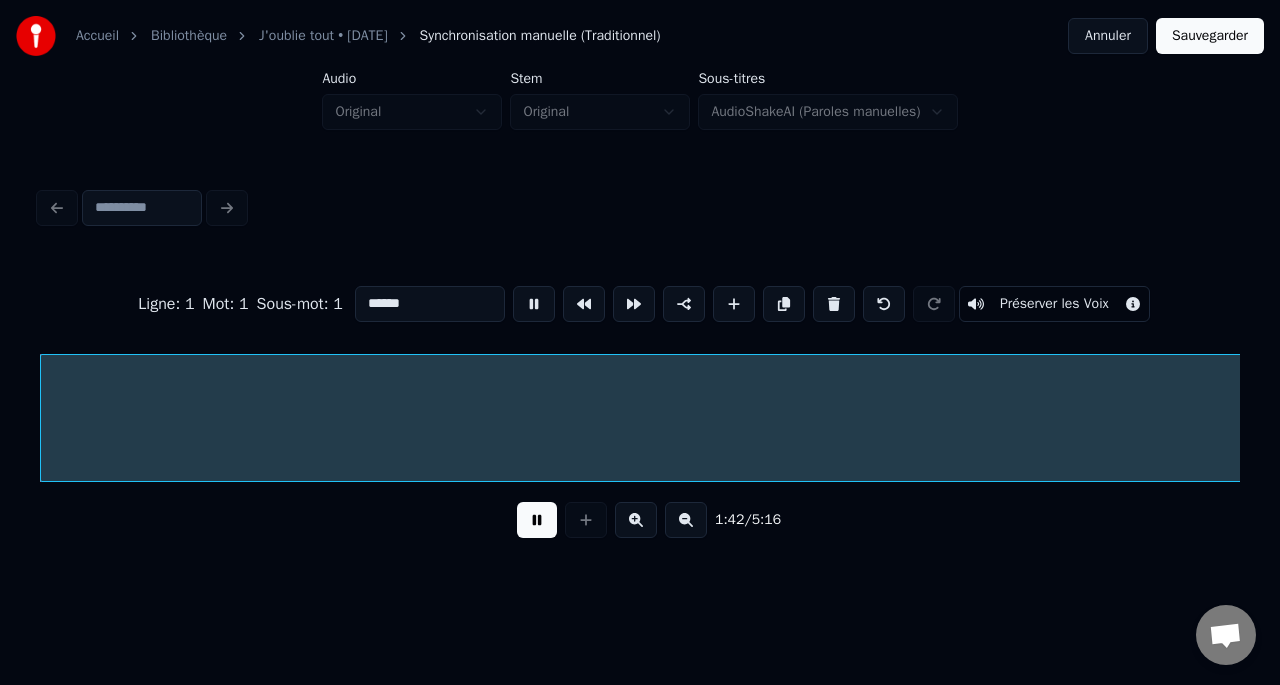 type on "*****" 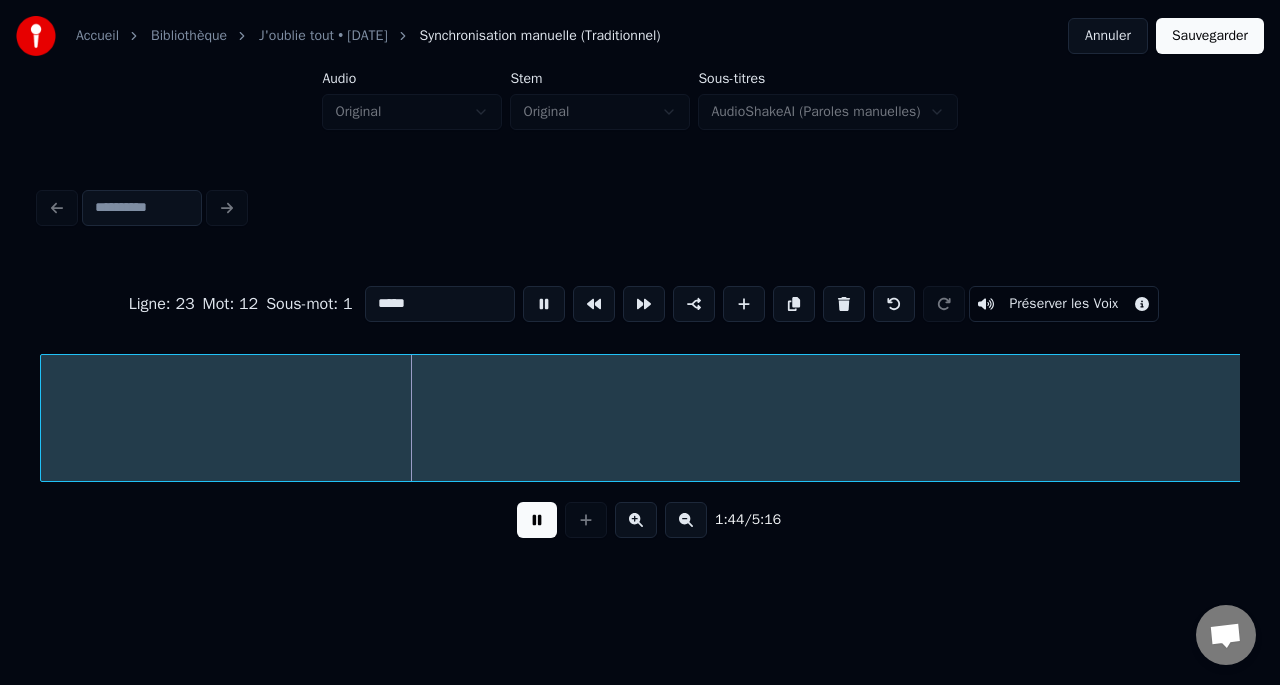 click at bounding box center [537, 520] 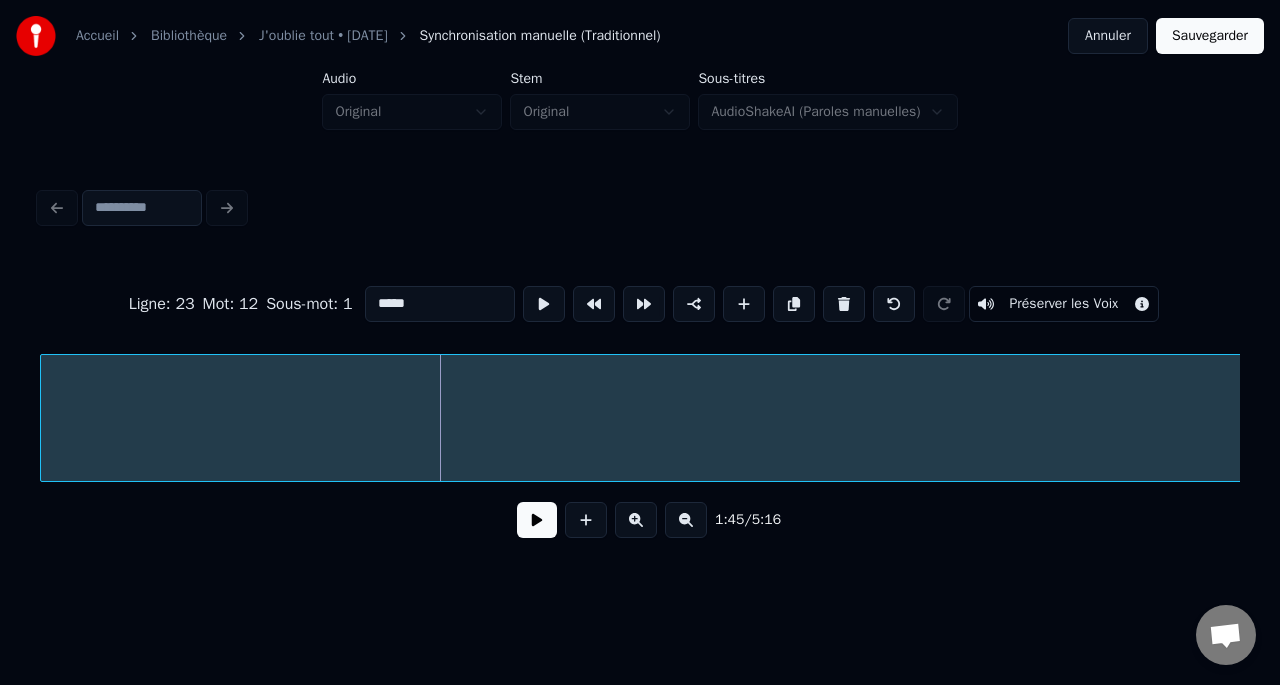 click at bounding box center (537, 520) 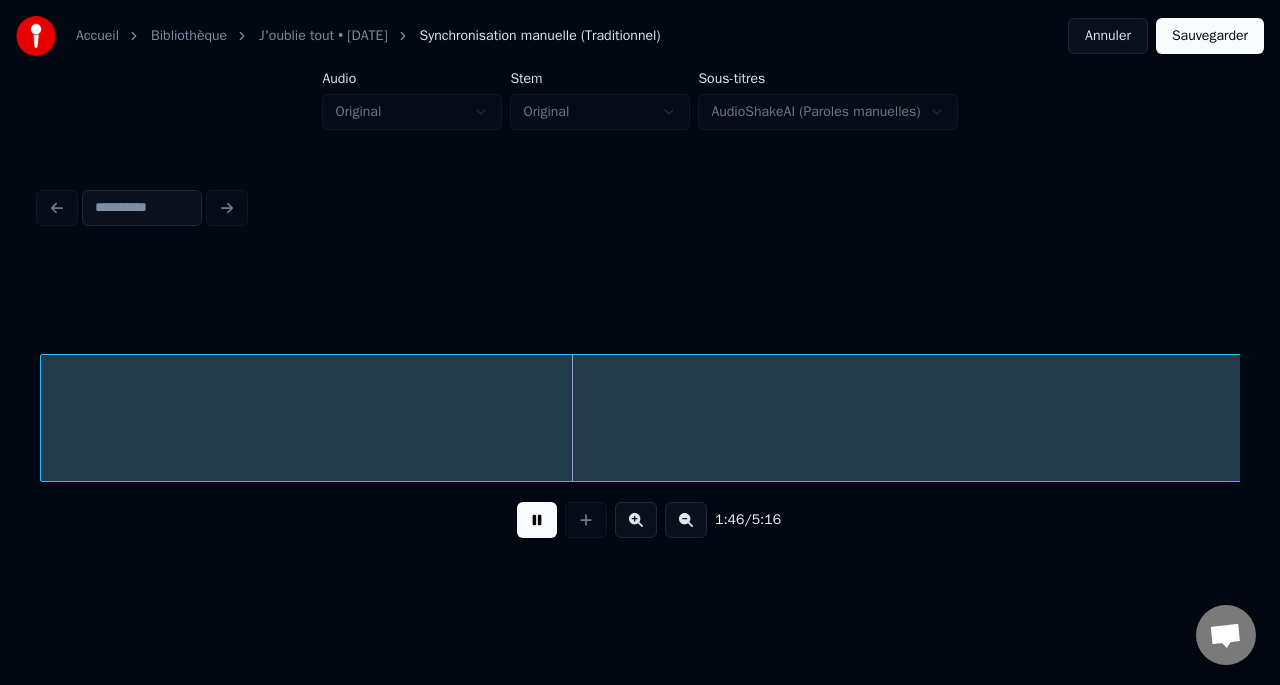 click on "cours" at bounding box center [1369, 423] 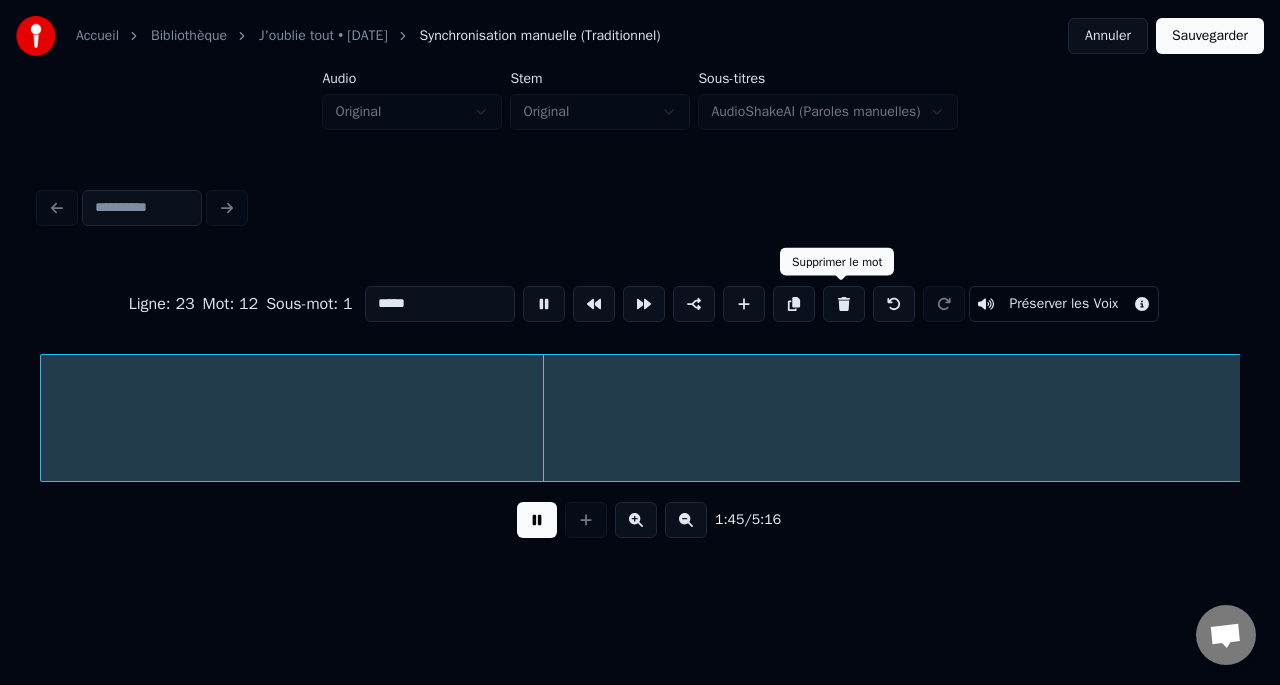 click at bounding box center (844, 304) 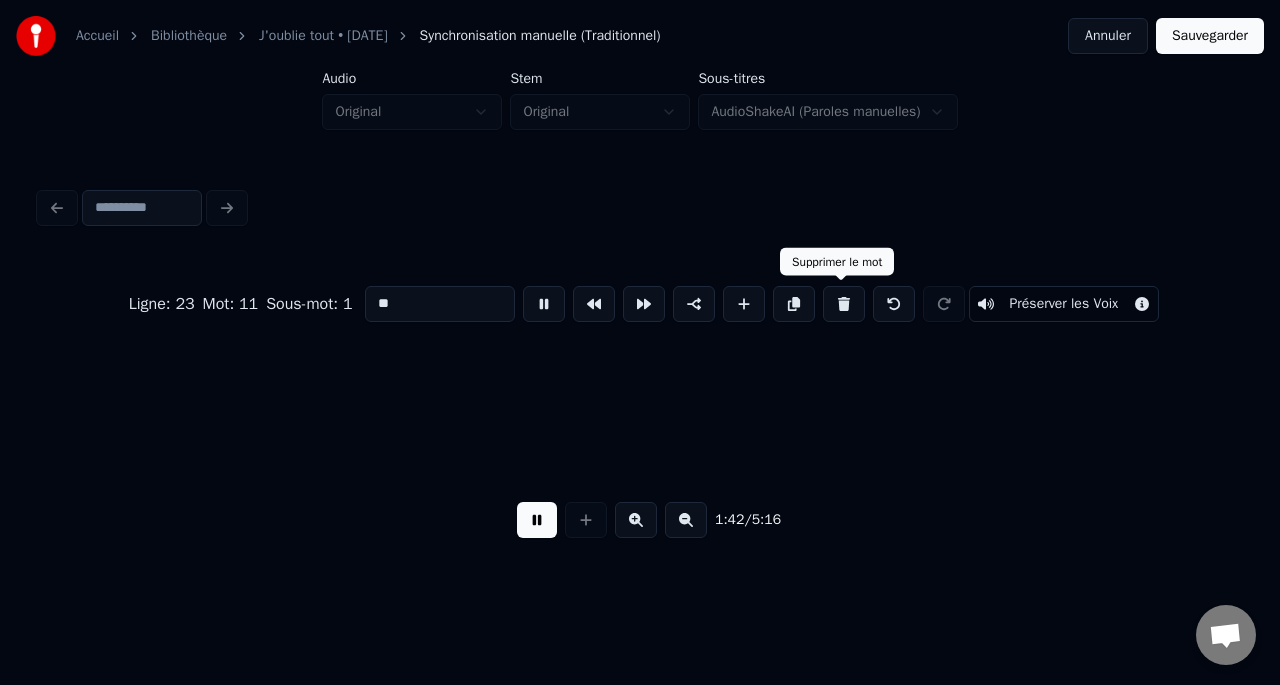 type on "**" 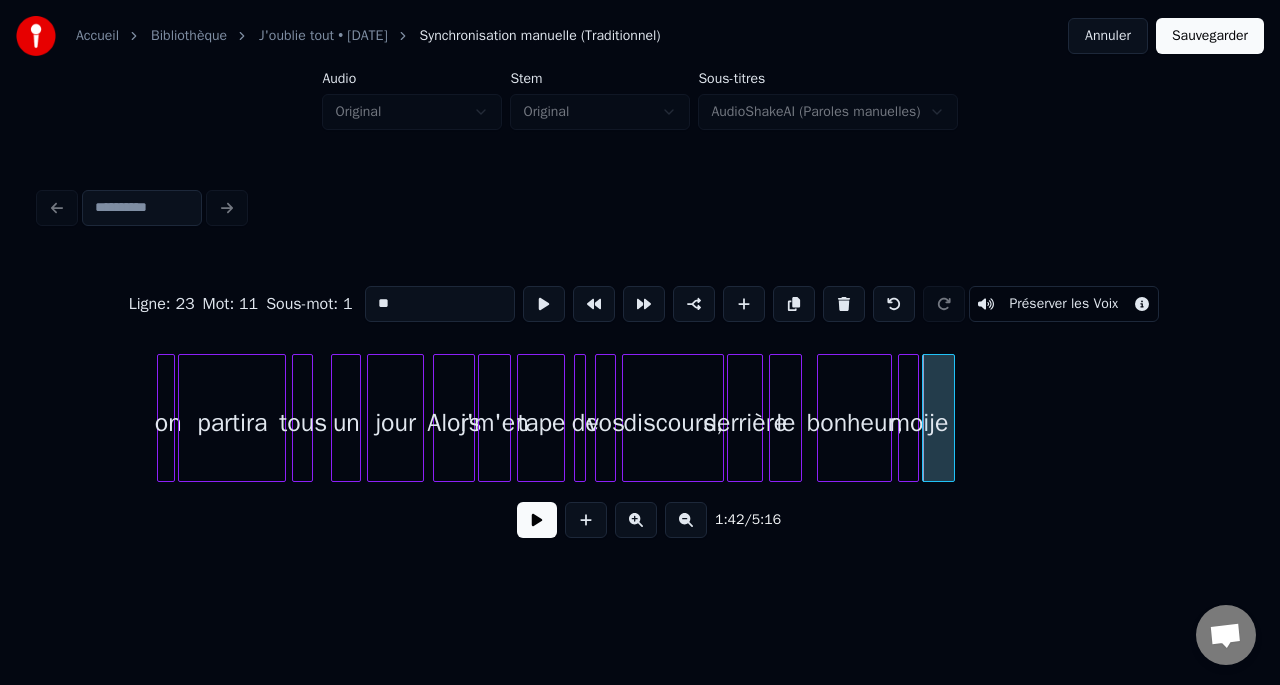 scroll, scrollTop: 0, scrollLeft: 14696, axis: horizontal 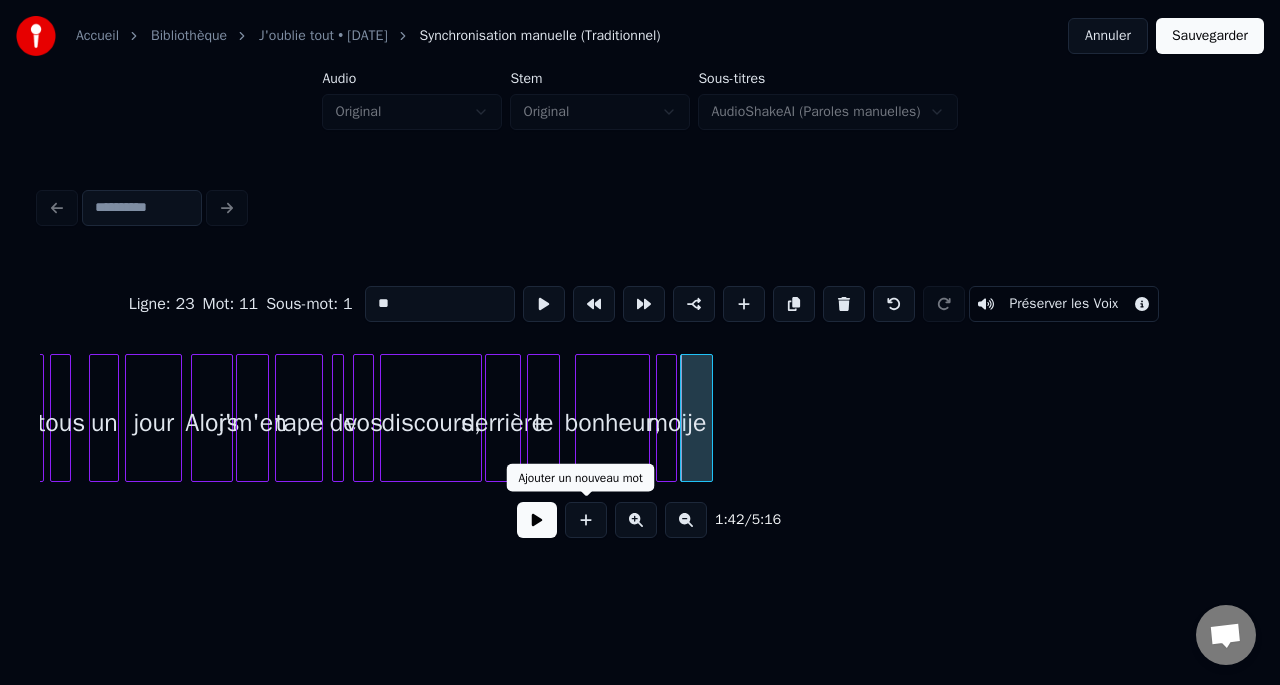 click at bounding box center (537, 520) 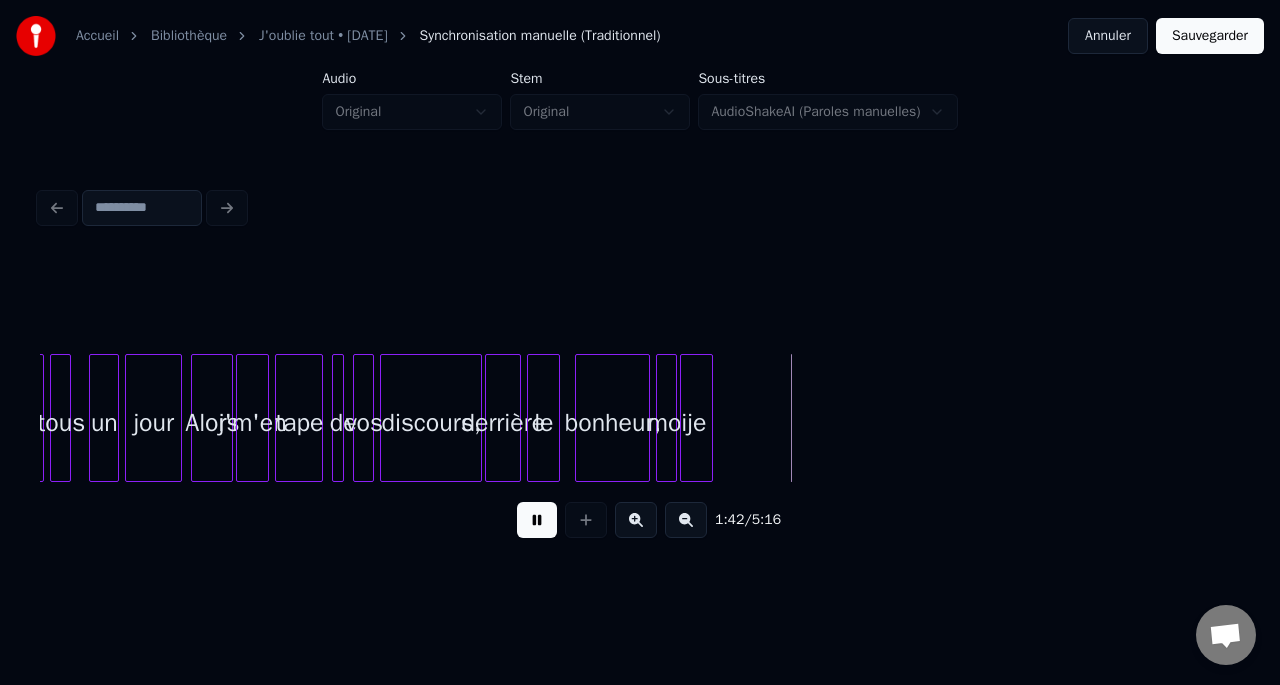 click at bounding box center (537, 520) 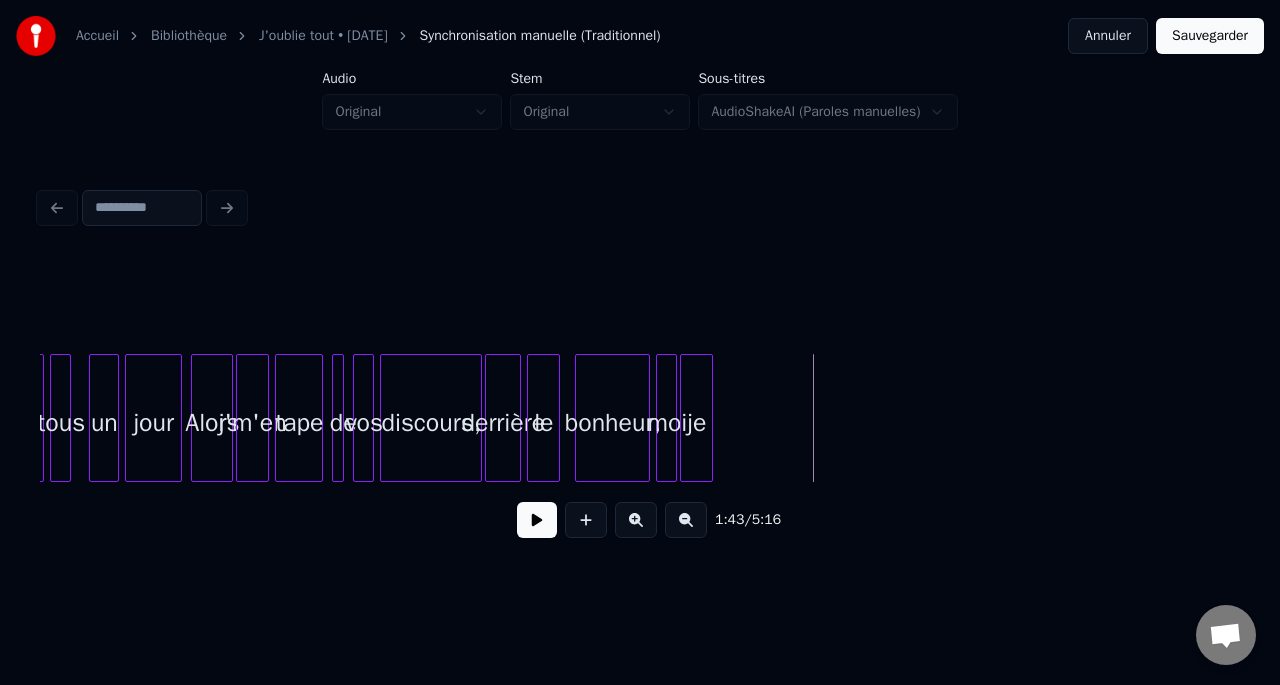 click on "je" at bounding box center (696, 423) 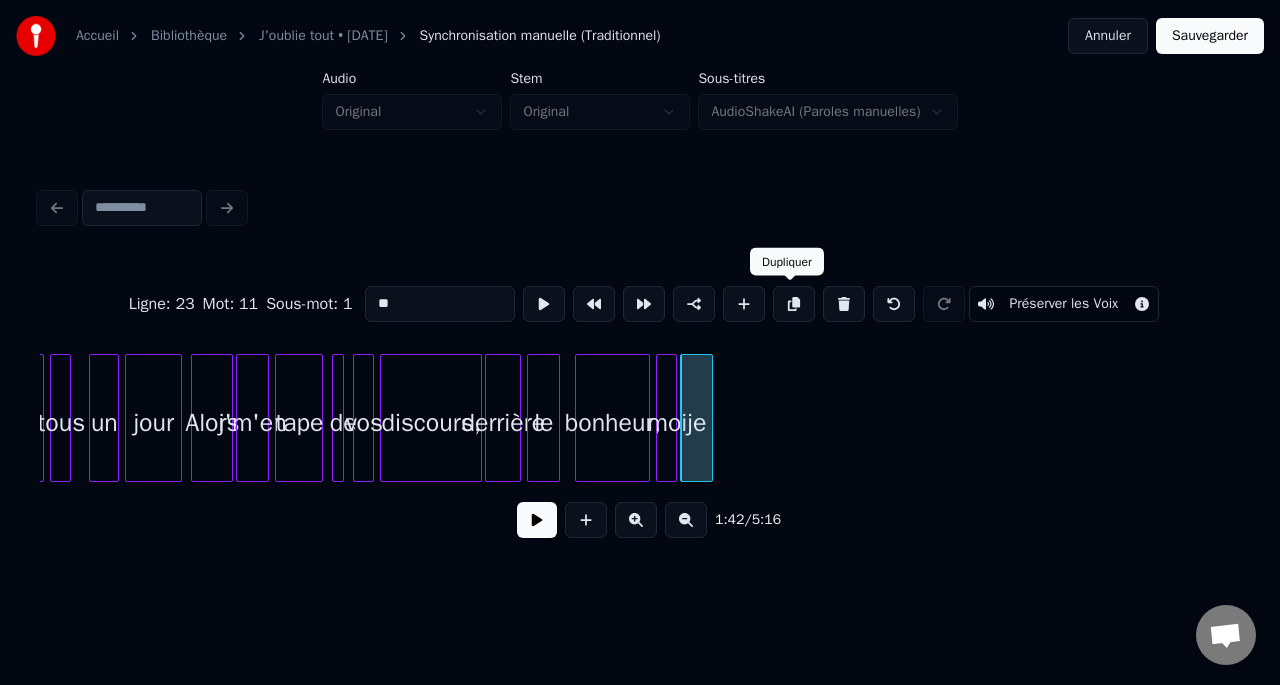 click at bounding box center (794, 304) 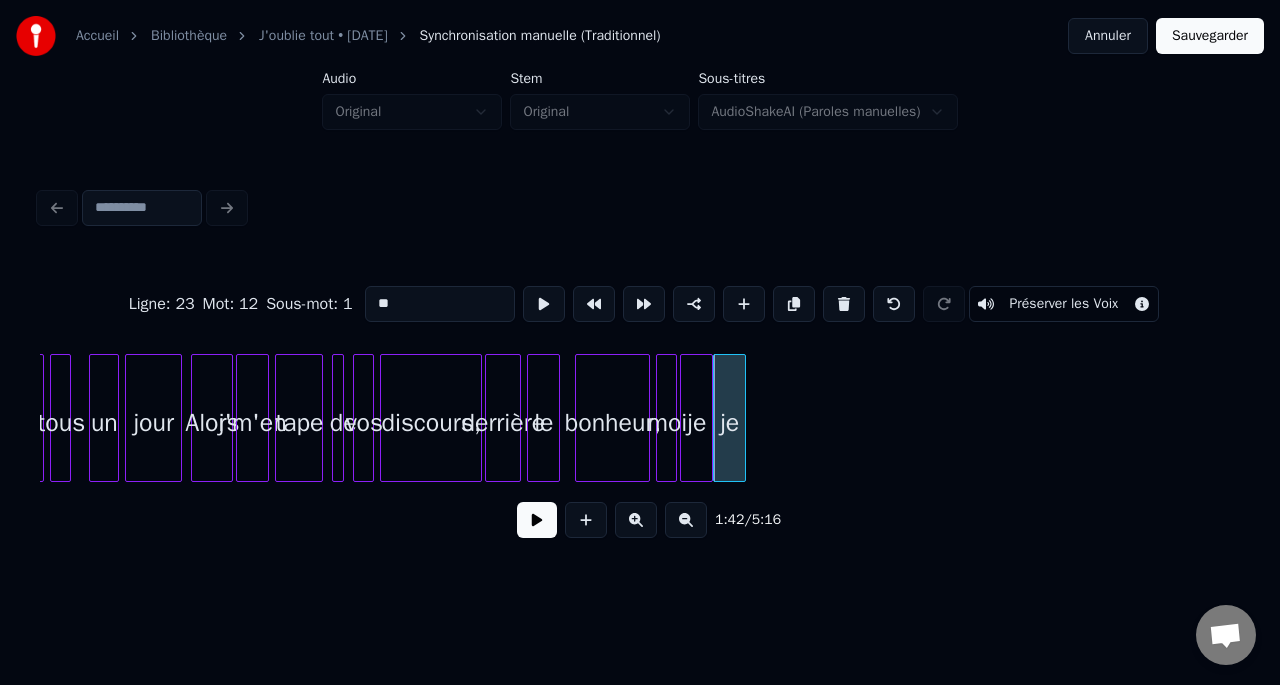 click on "**" at bounding box center [440, 304] 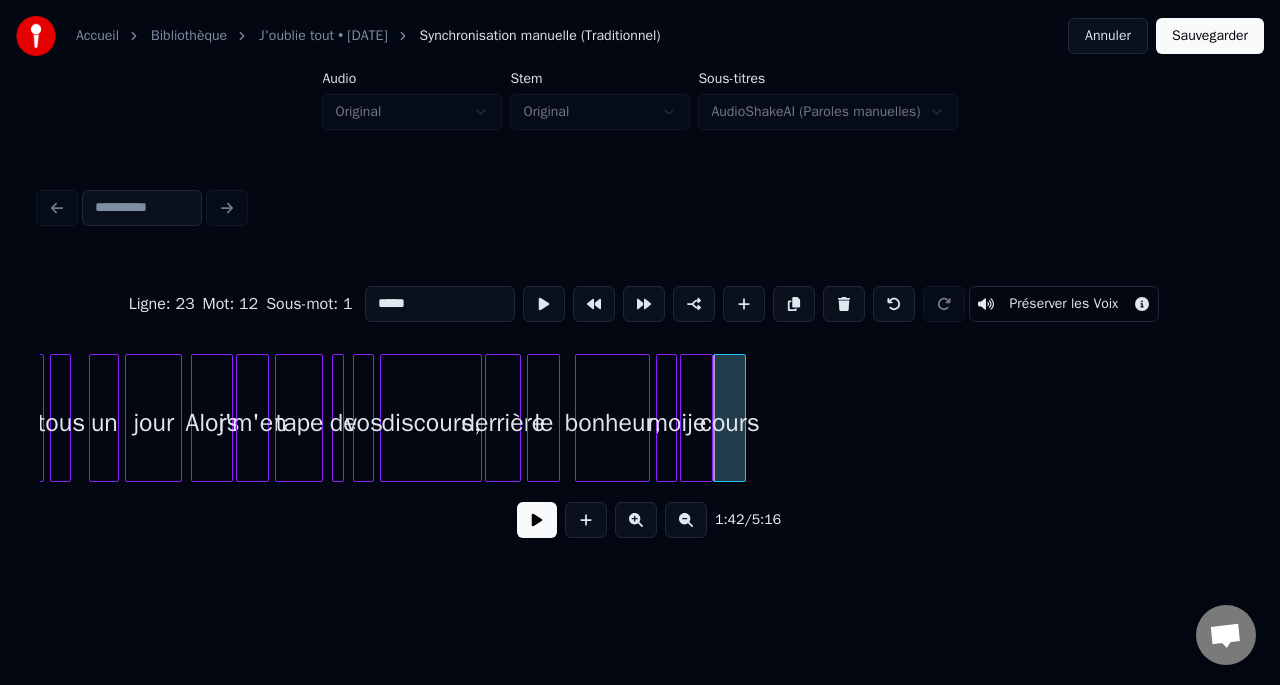 click on "cours" at bounding box center (729, 423) 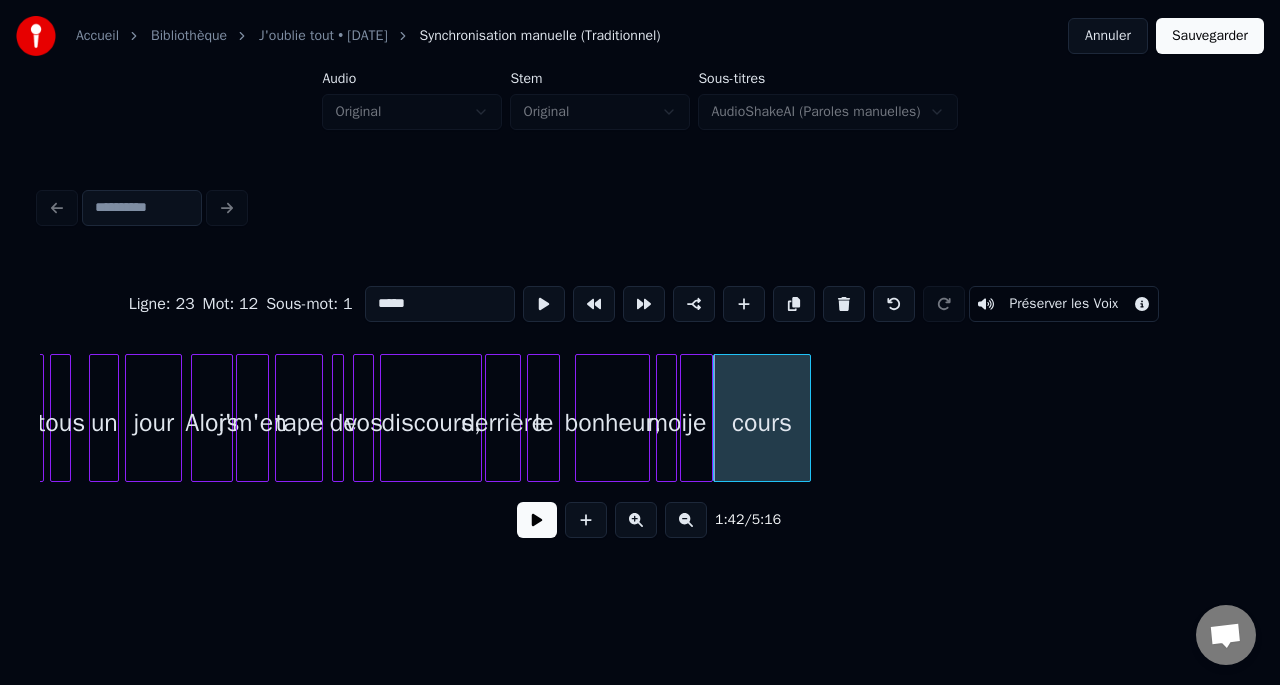 click at bounding box center [807, 418] 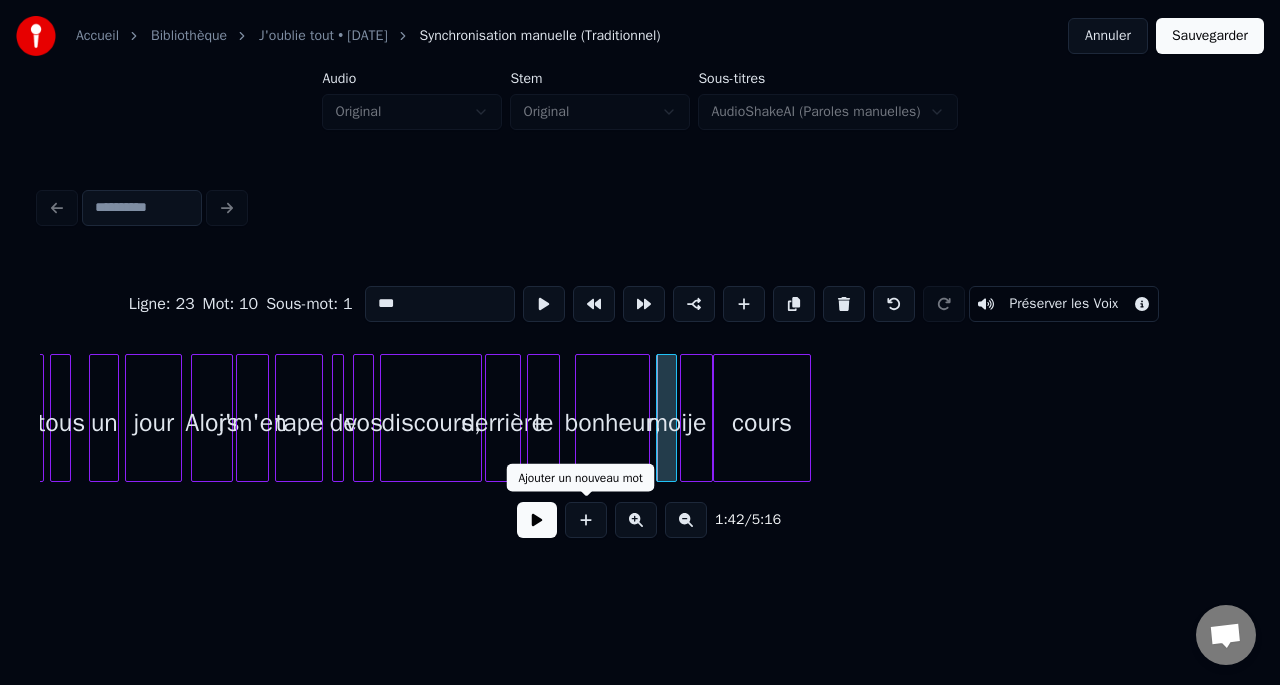 type on "***" 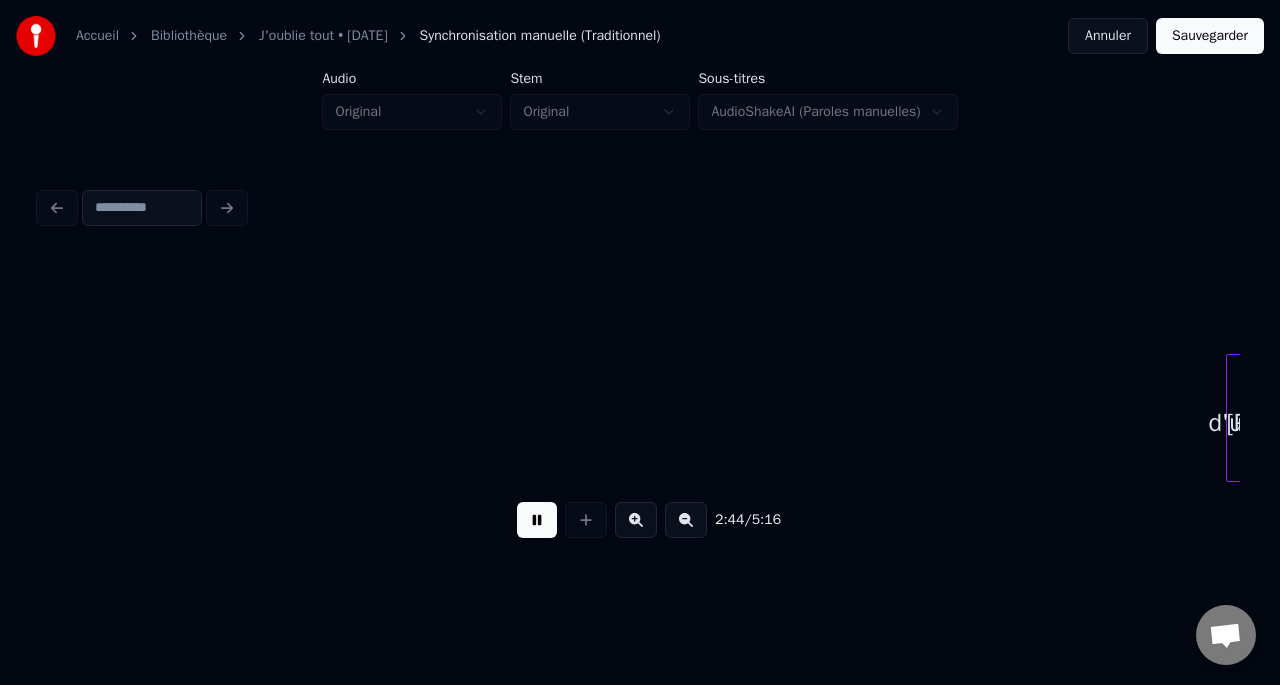 scroll, scrollTop: 0, scrollLeft: 24627, axis: horizontal 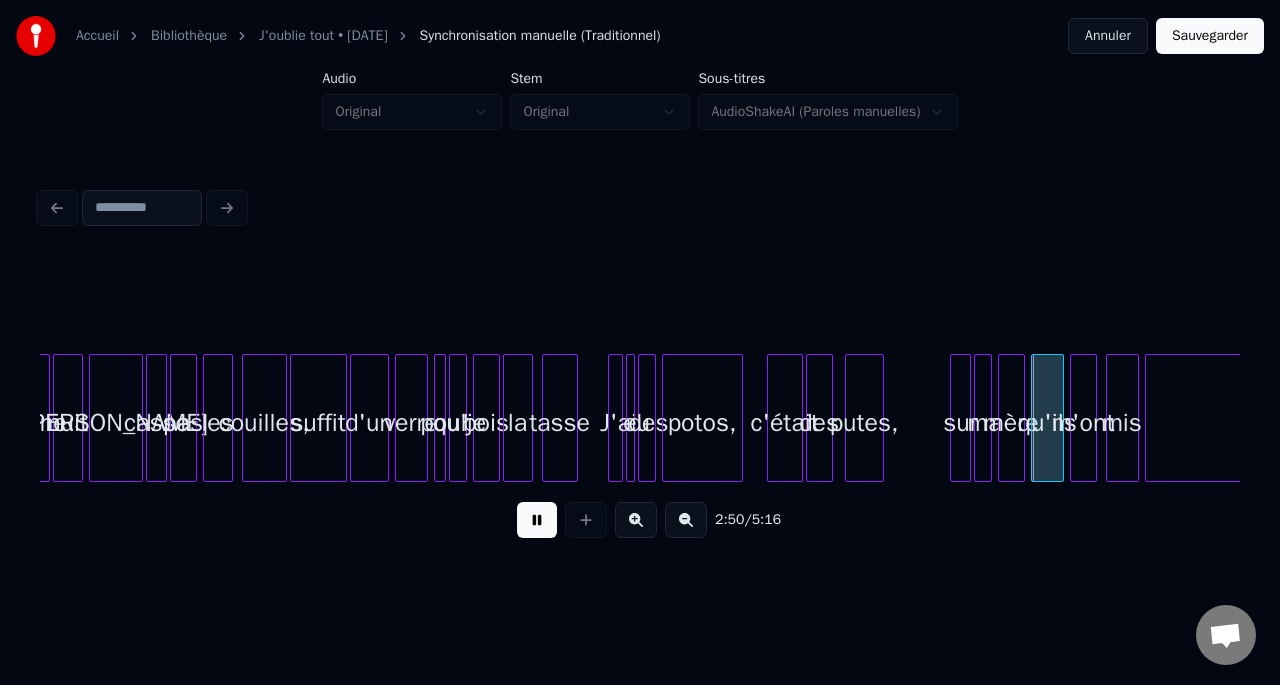 click at bounding box center (636, 520) 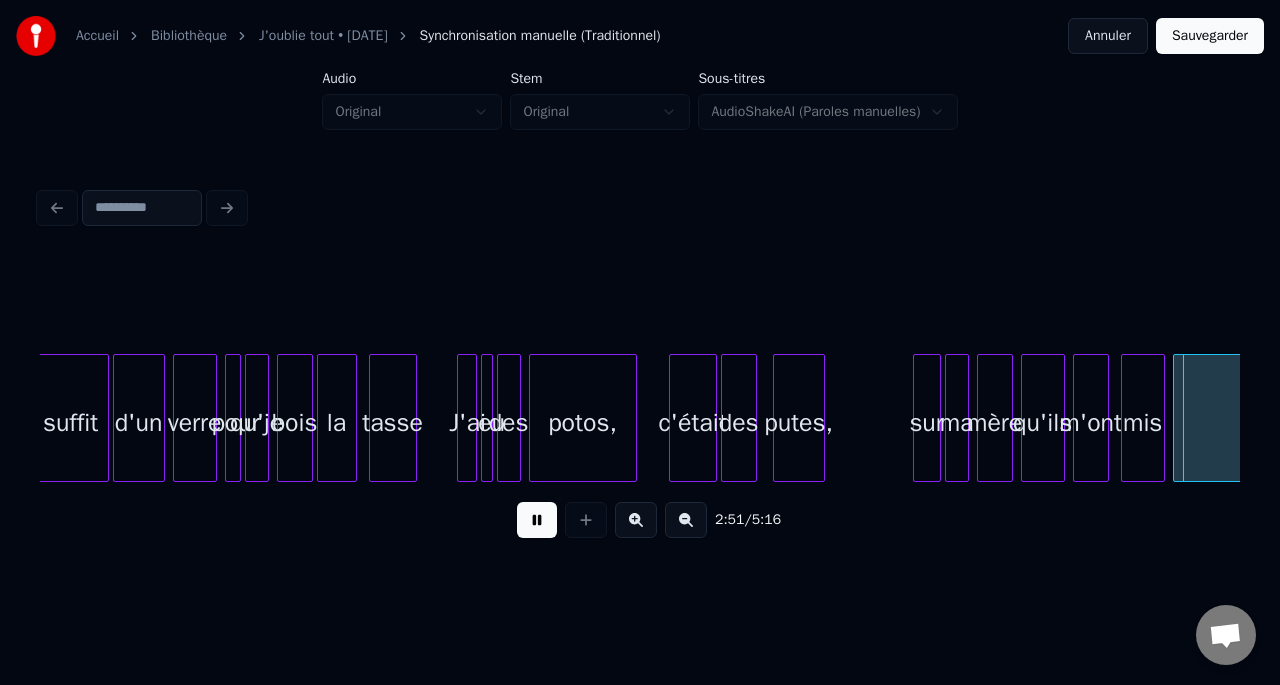 click at bounding box center (636, 520) 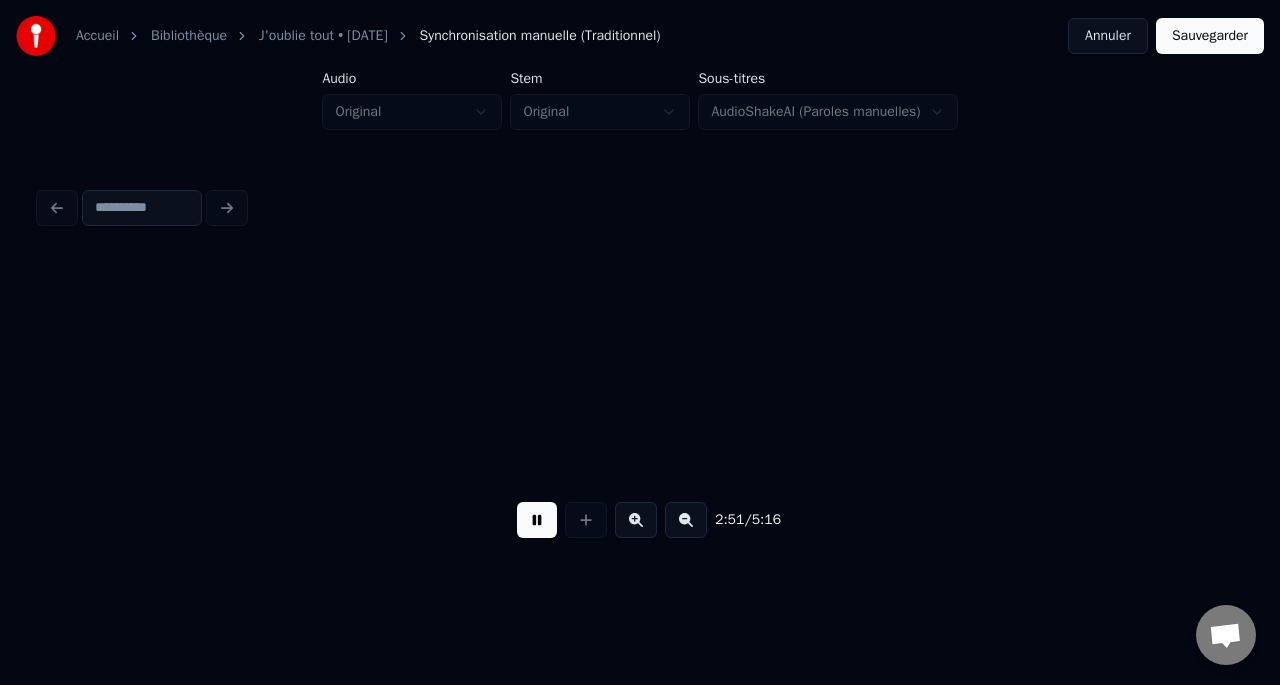 scroll, scrollTop: 0, scrollLeft: 42967, axis: horizontal 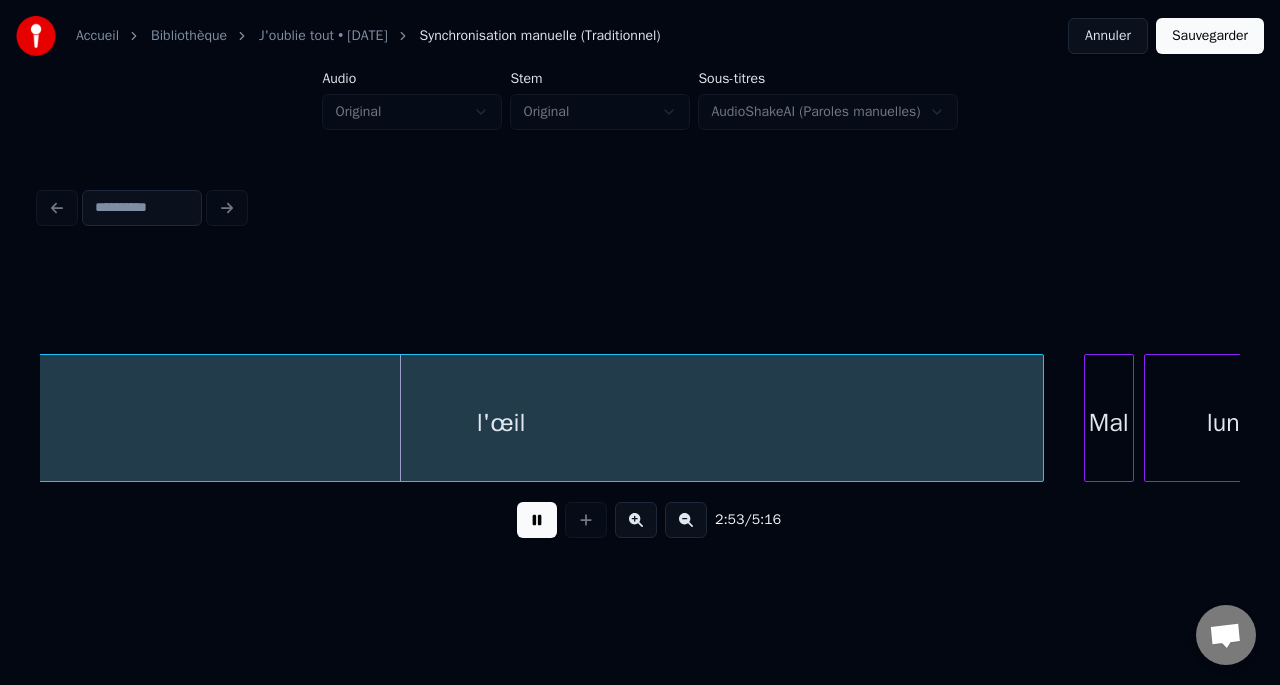 click on "l'œil" at bounding box center (501, 423) 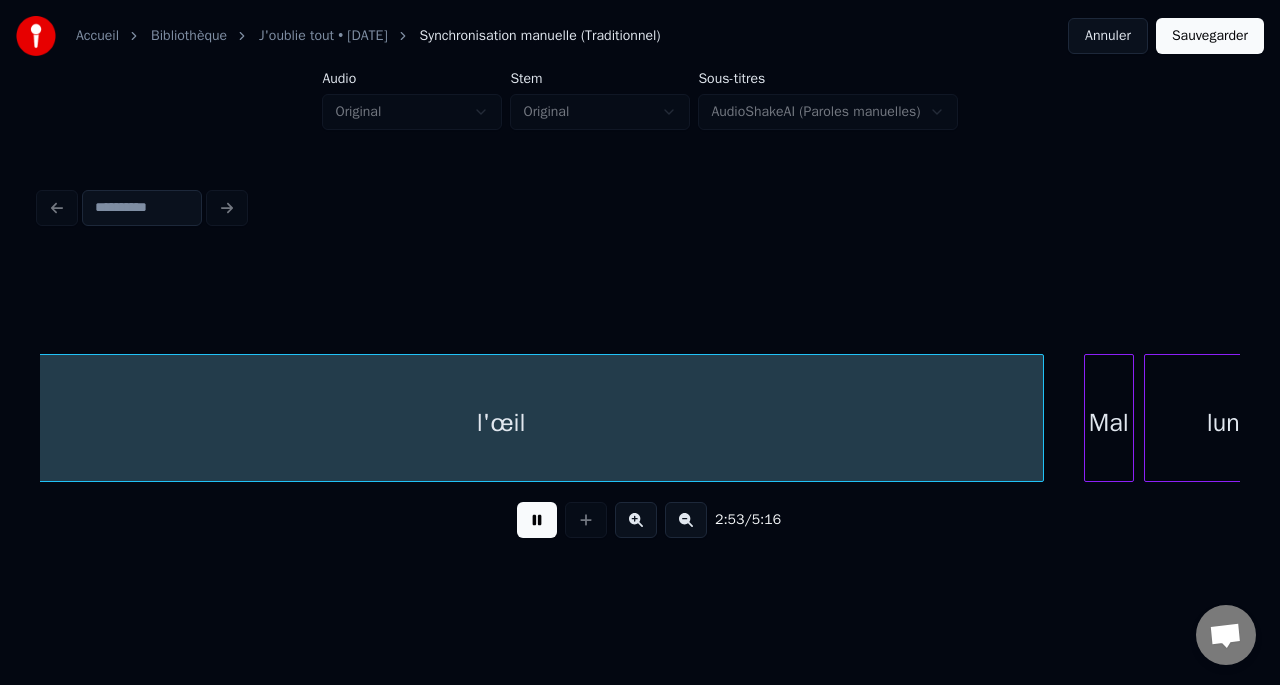 scroll, scrollTop: 0, scrollLeft: 42885, axis: horizontal 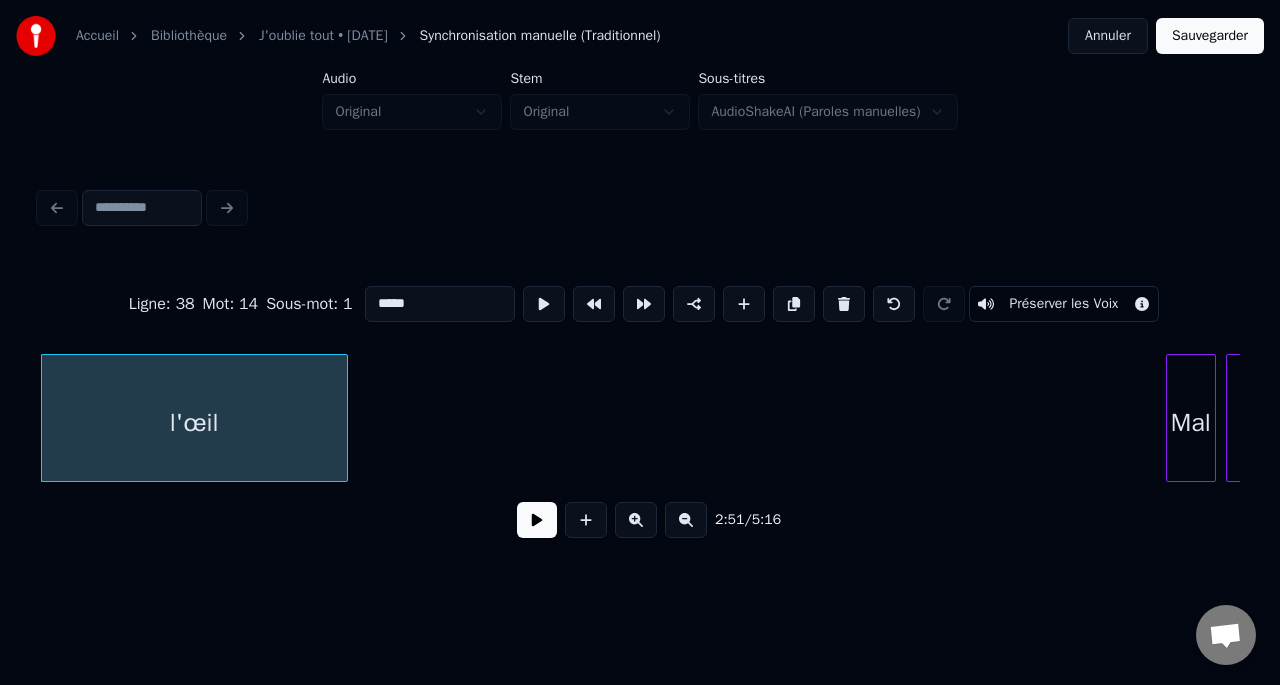 click on "Ligne :   38 Mot :   14 Sous-mot :   1 ***** Préserver les Voix 2:51  /  5:16" at bounding box center [640, 367] 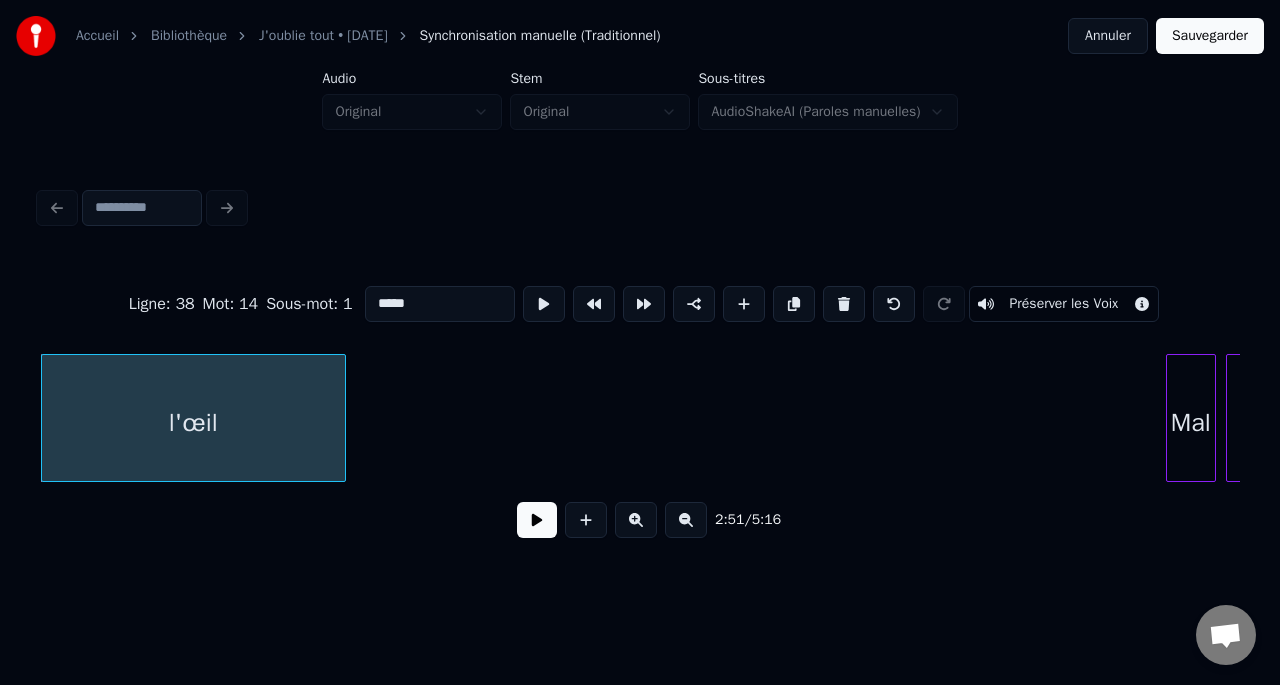 click on "l'œil" at bounding box center [193, 418] 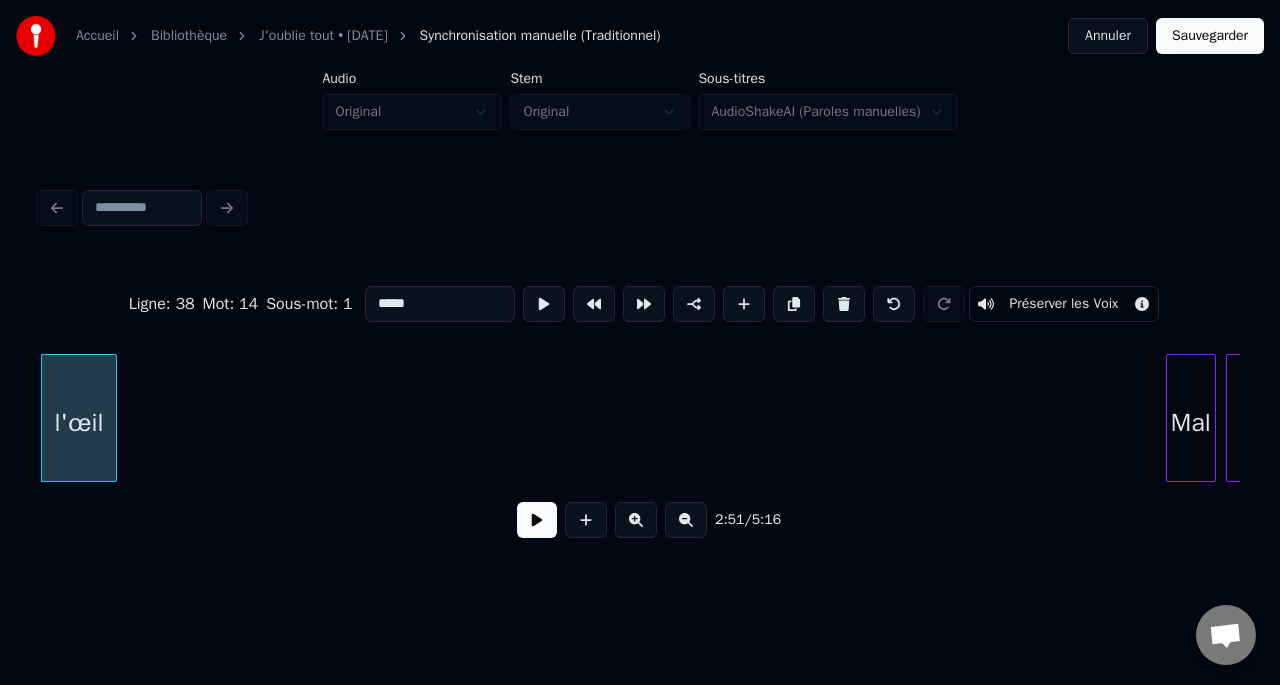 click at bounding box center [113, 418] 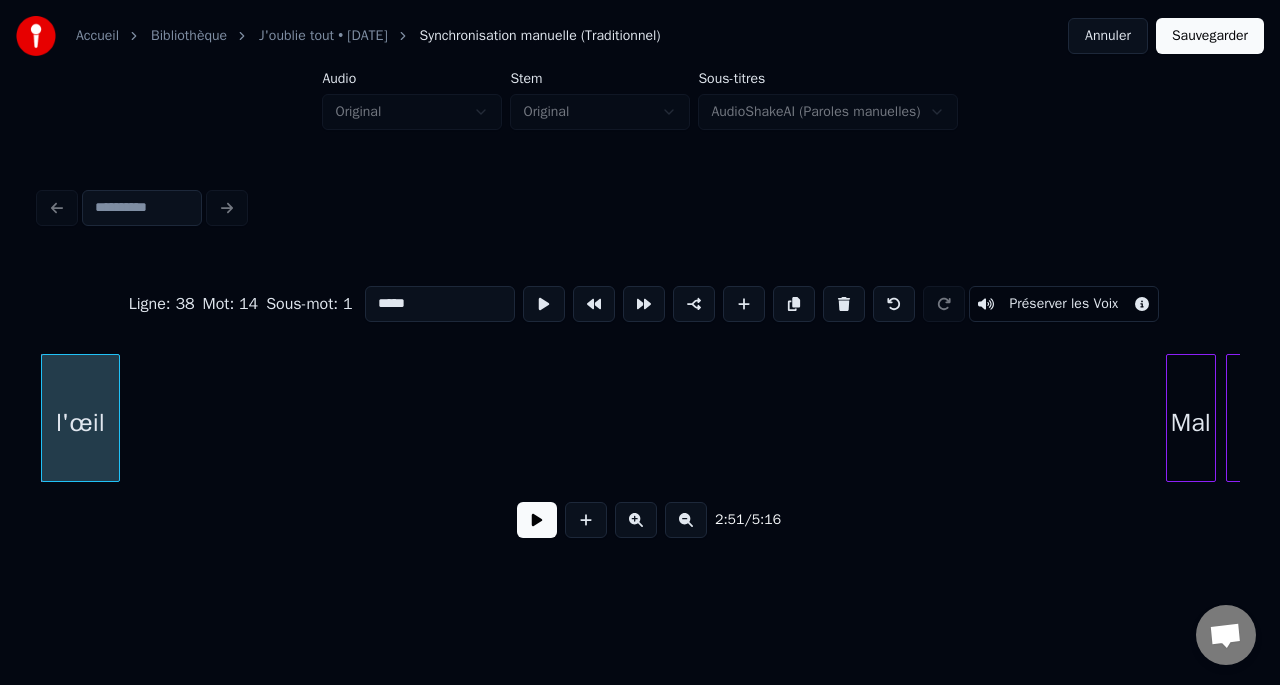 click at bounding box center (537, 520) 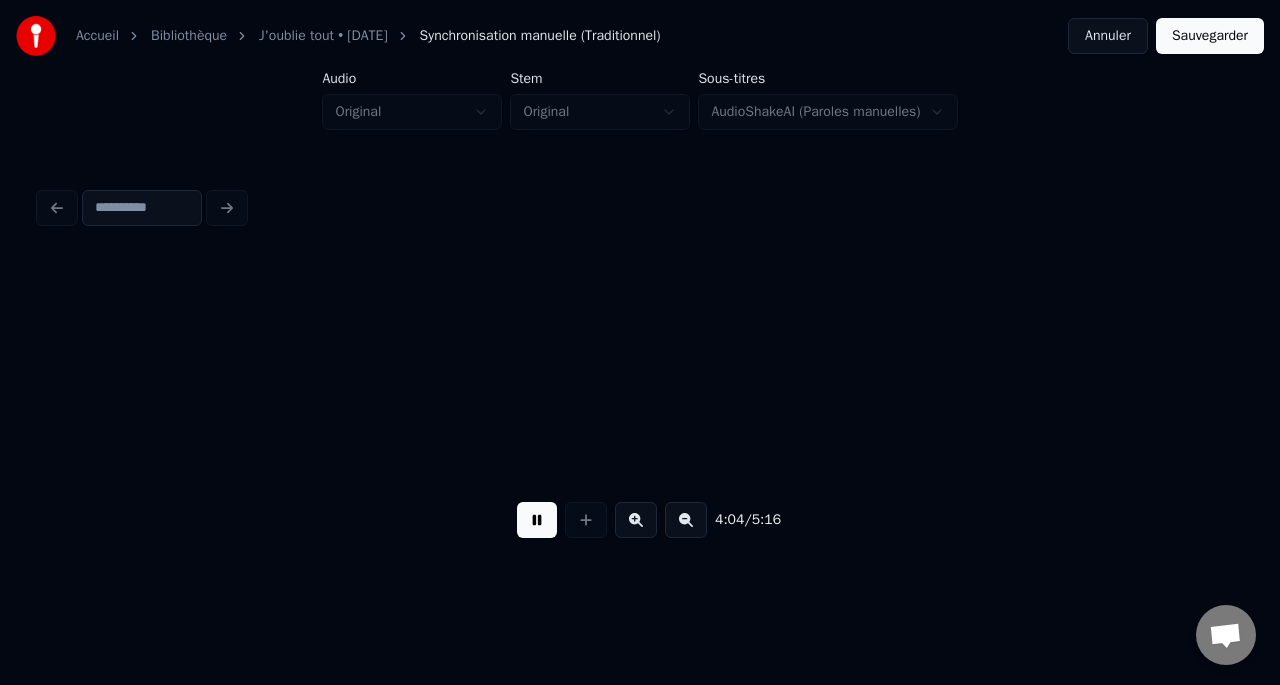 scroll, scrollTop: 0, scrollLeft: 61015, axis: horizontal 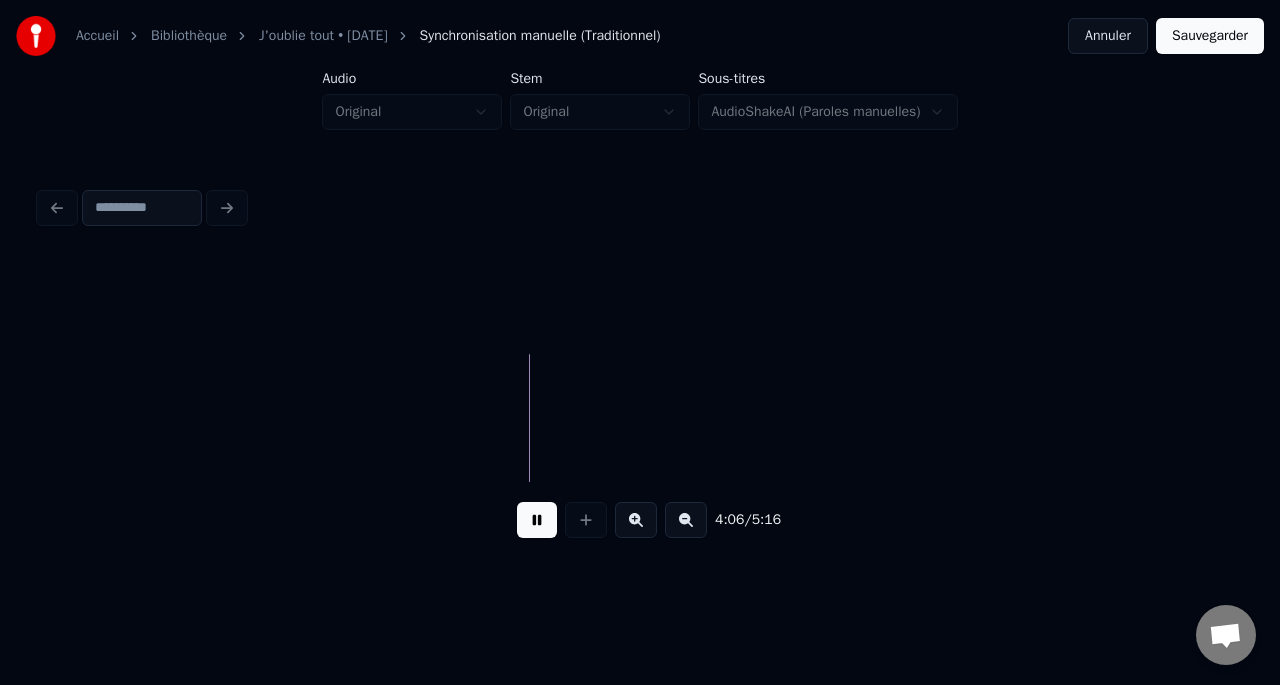 click at bounding box center (686, 520) 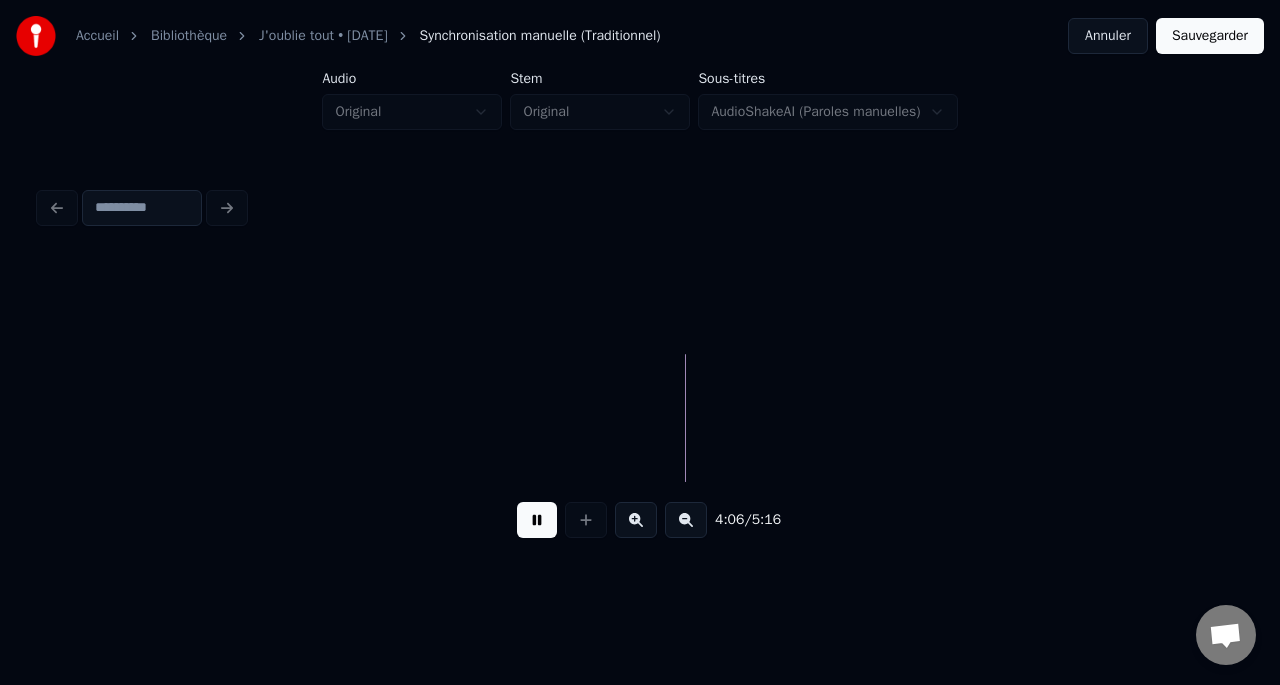 click at bounding box center (686, 520) 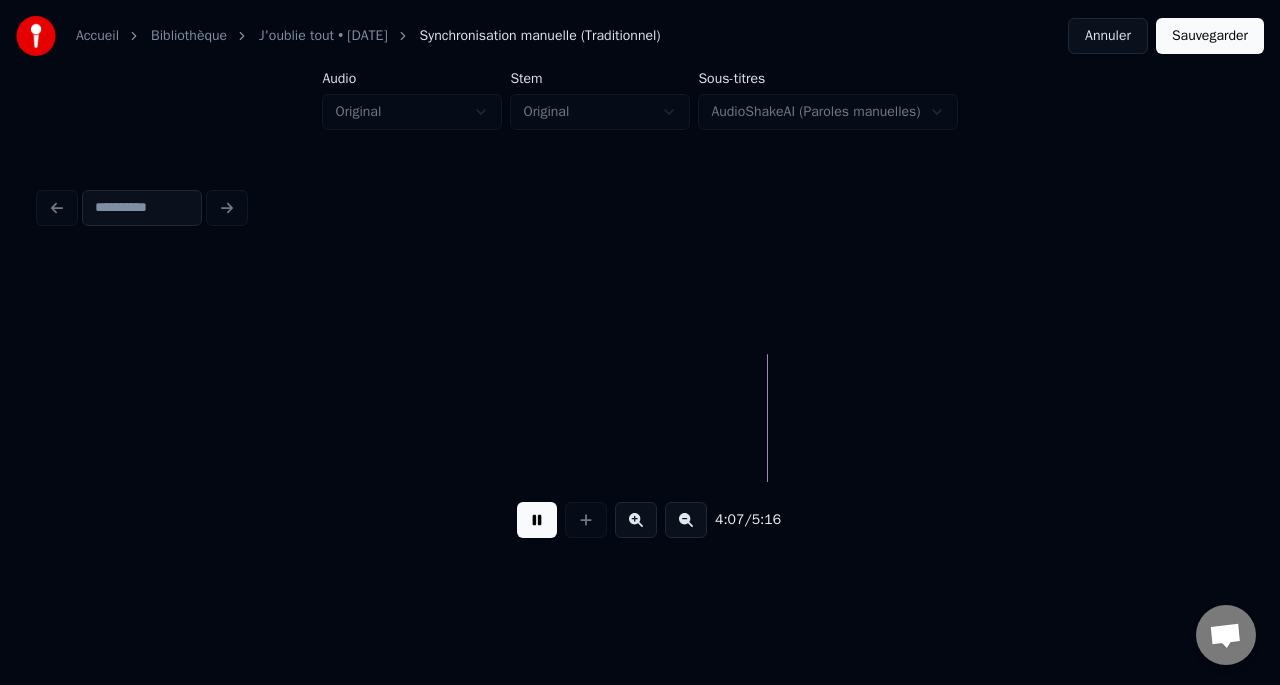click at bounding box center (686, 520) 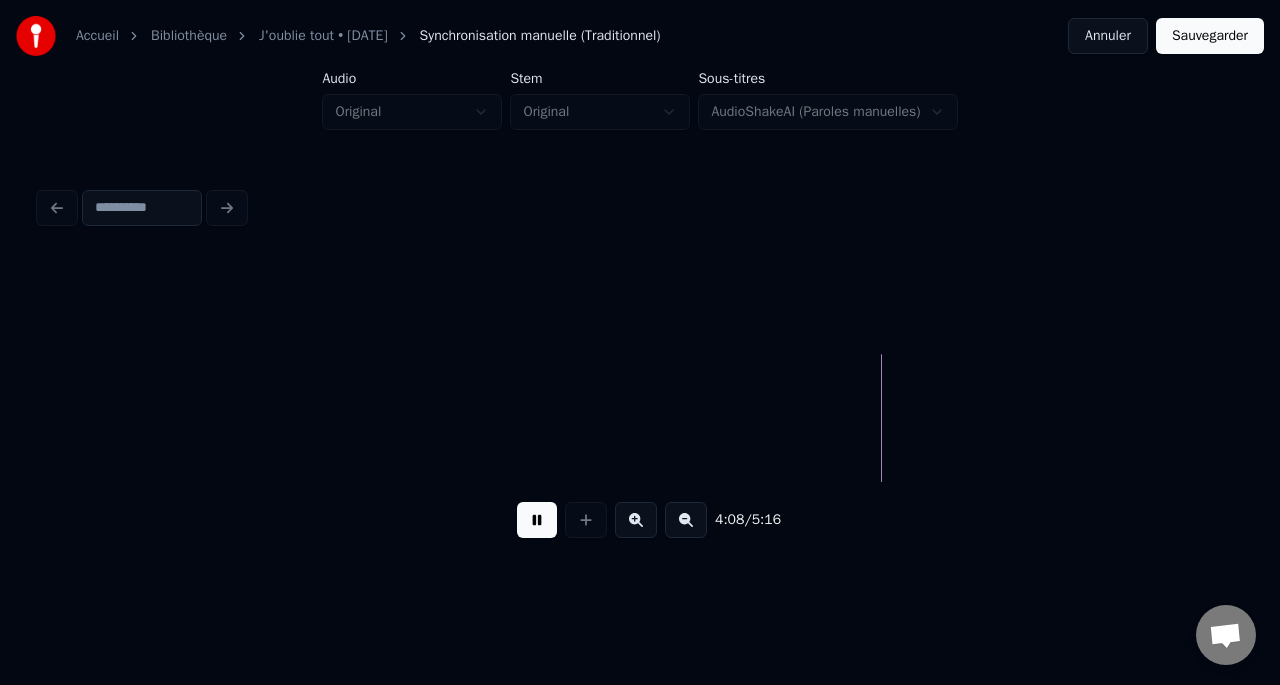 click at bounding box center [686, 520] 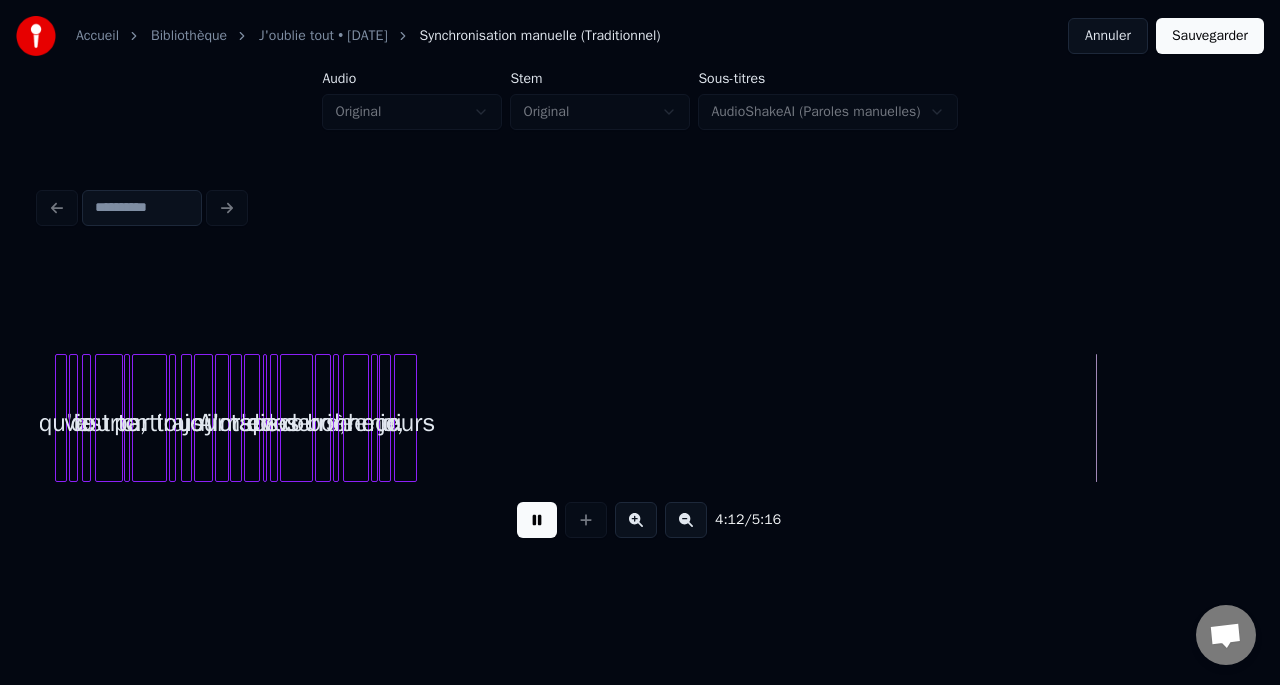 scroll, scrollTop: 0, scrollLeft: 12647, axis: horizontal 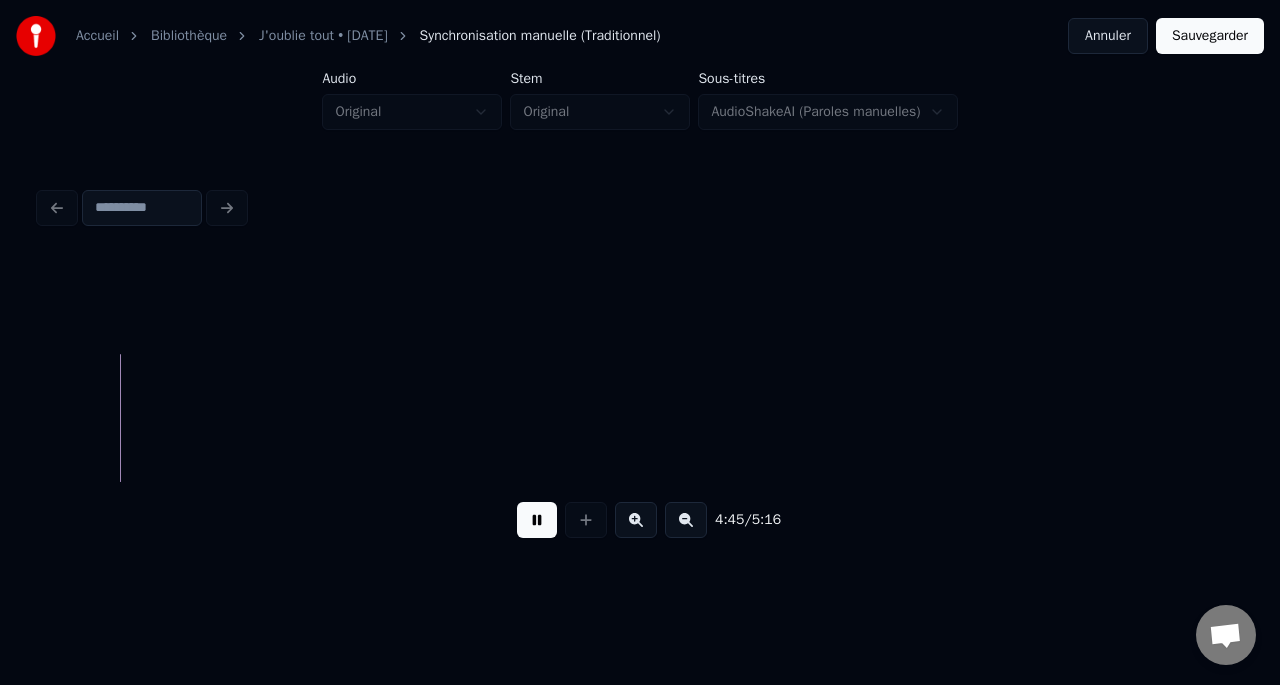click on "Sauvegarder" at bounding box center (1210, 36) 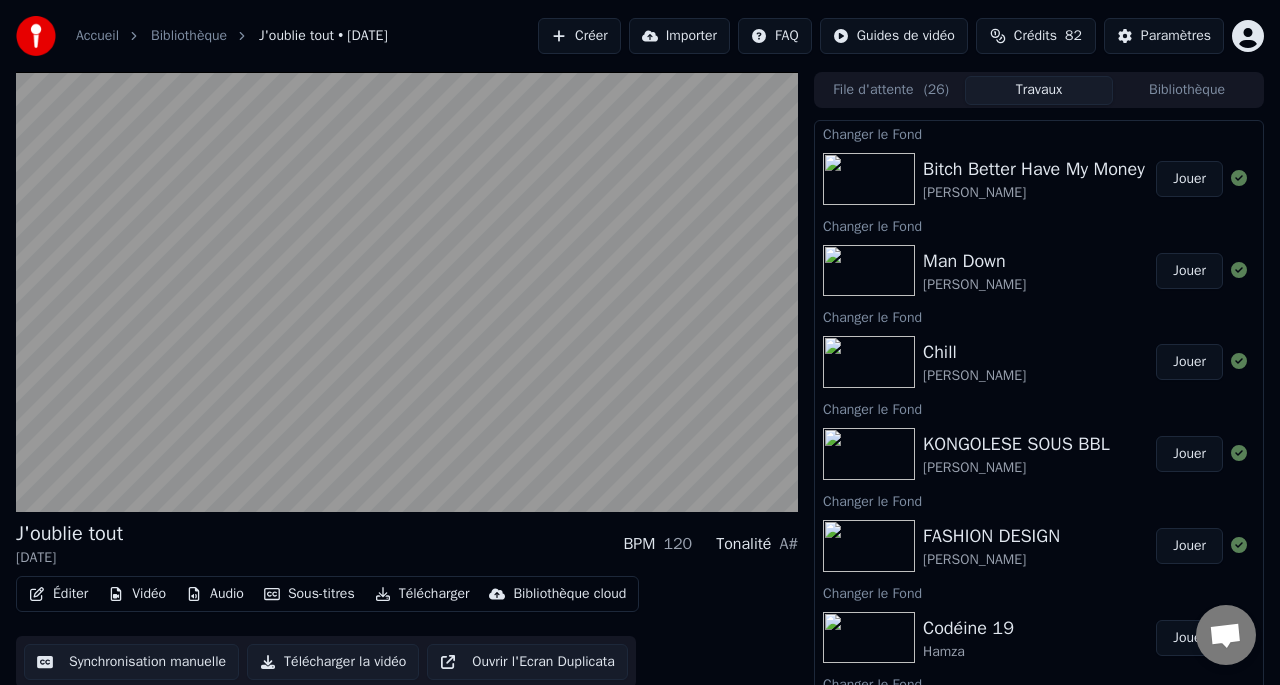 scroll, scrollTop: 1048, scrollLeft: 0, axis: vertical 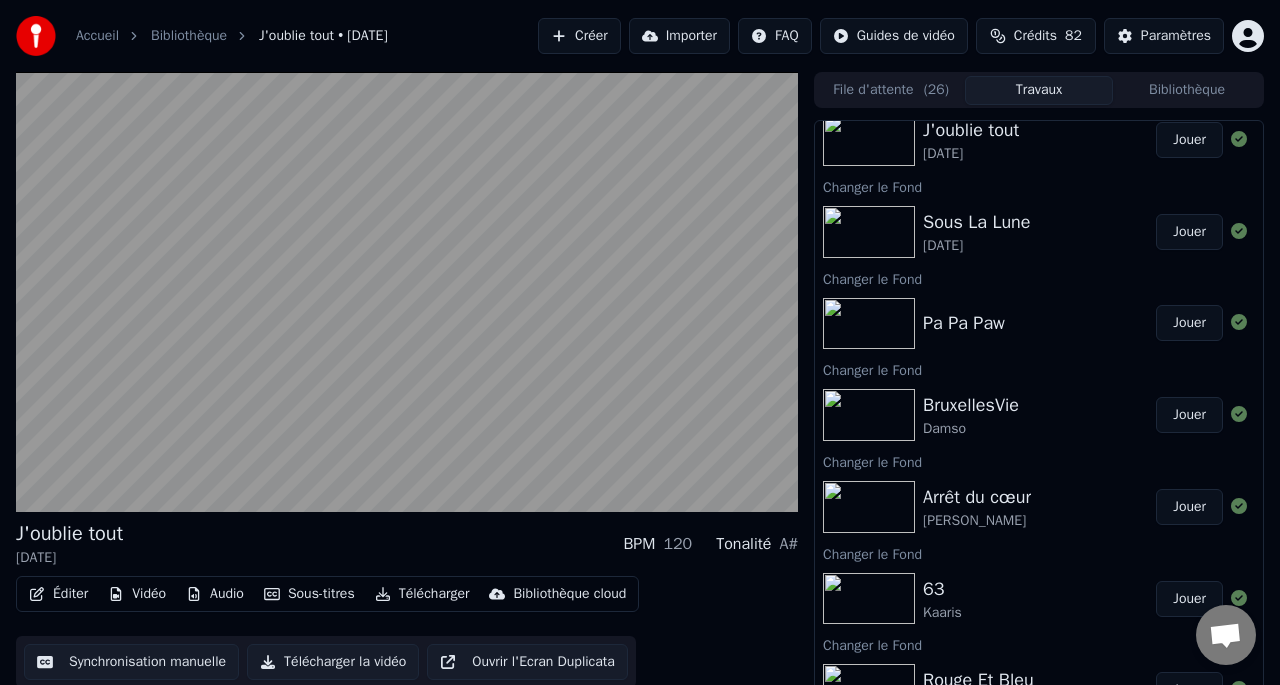 click on "Jouer" at bounding box center (1189, 323) 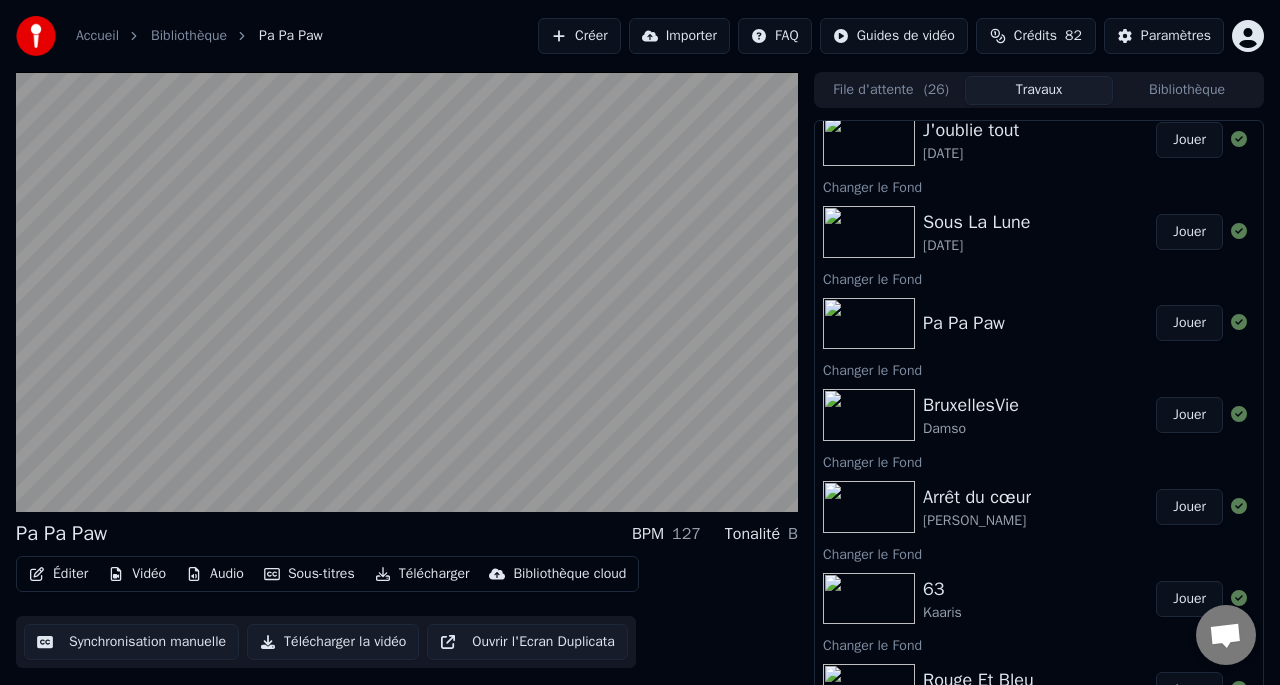 scroll, scrollTop: 875, scrollLeft: 0, axis: vertical 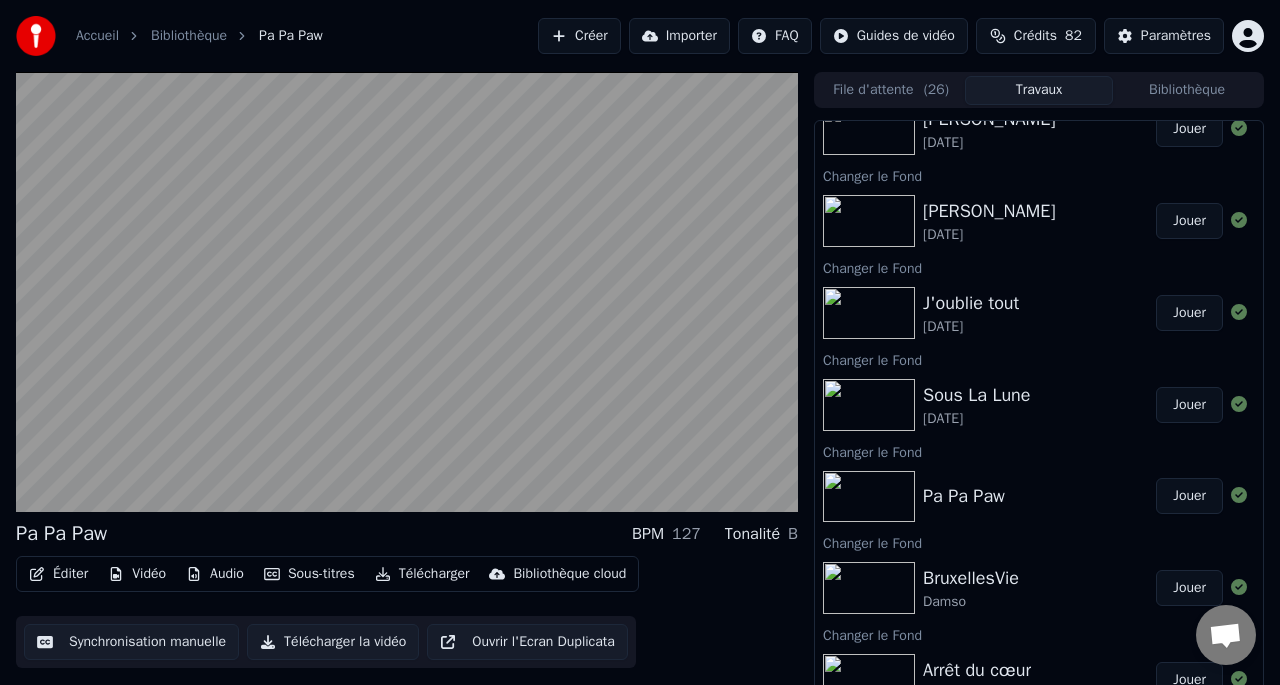 click on "Jouer" at bounding box center [1189, 405] 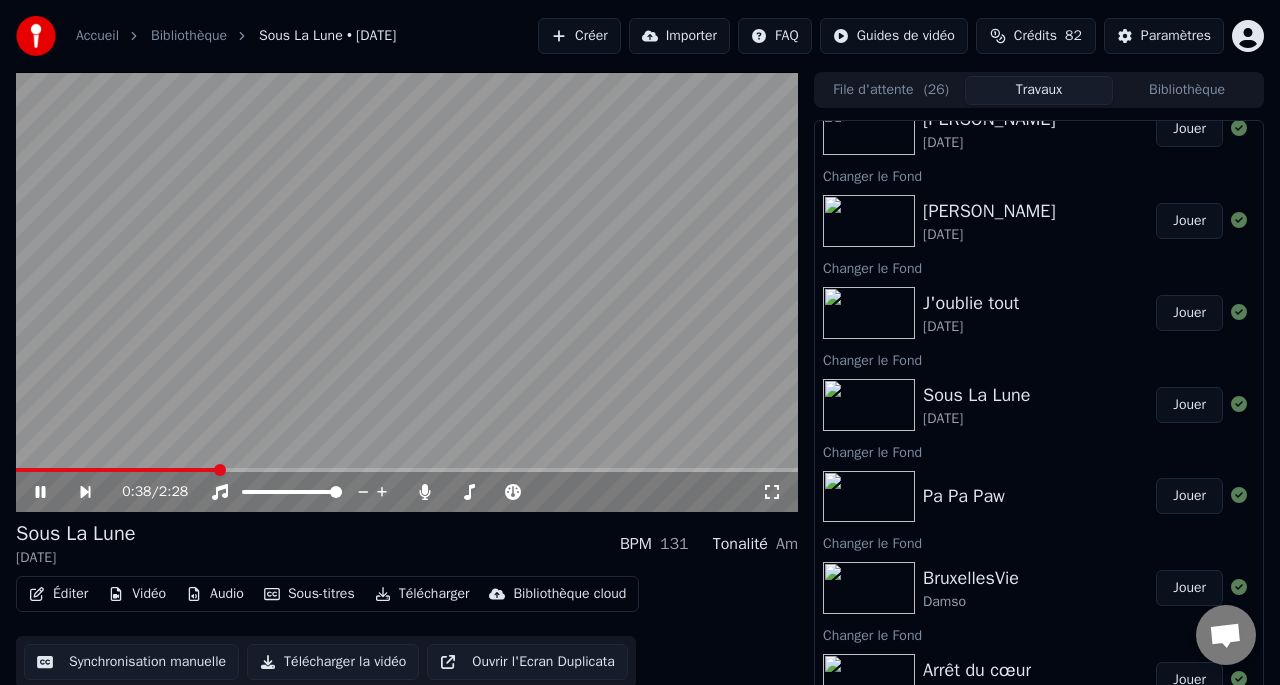 click on "Éditer" at bounding box center [58, 594] 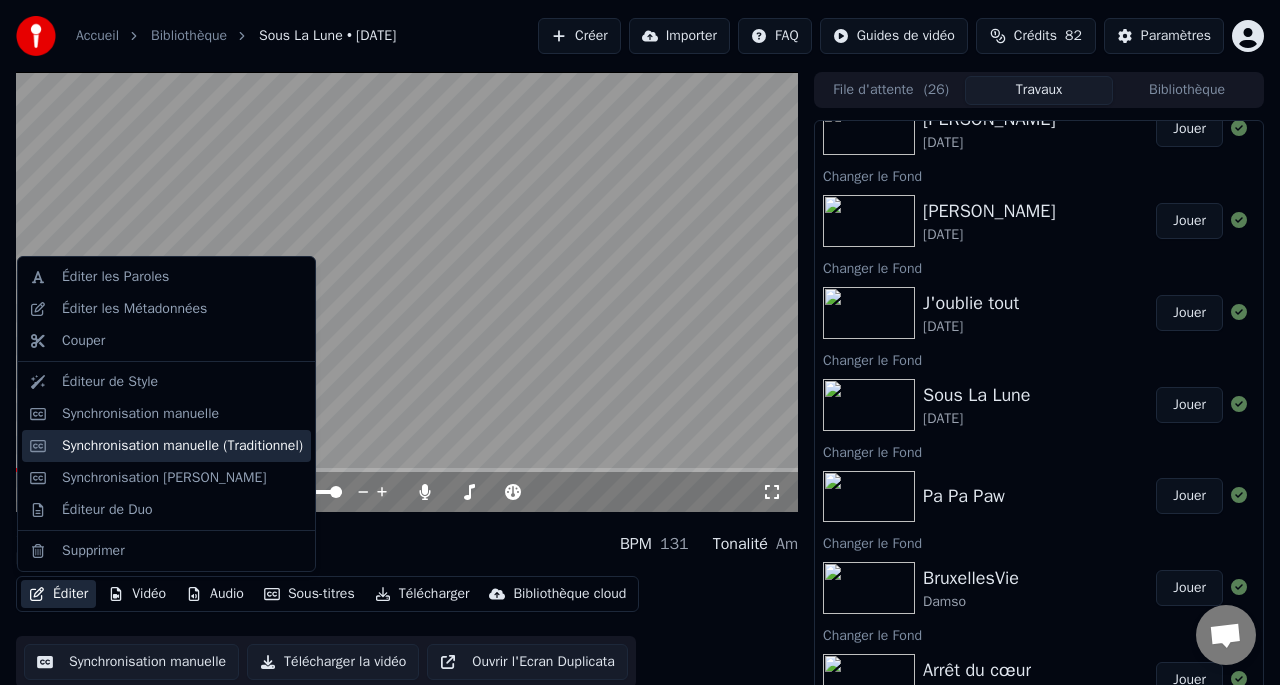 click on "Synchronisation manuelle (Traditionnel)" at bounding box center (182, 446) 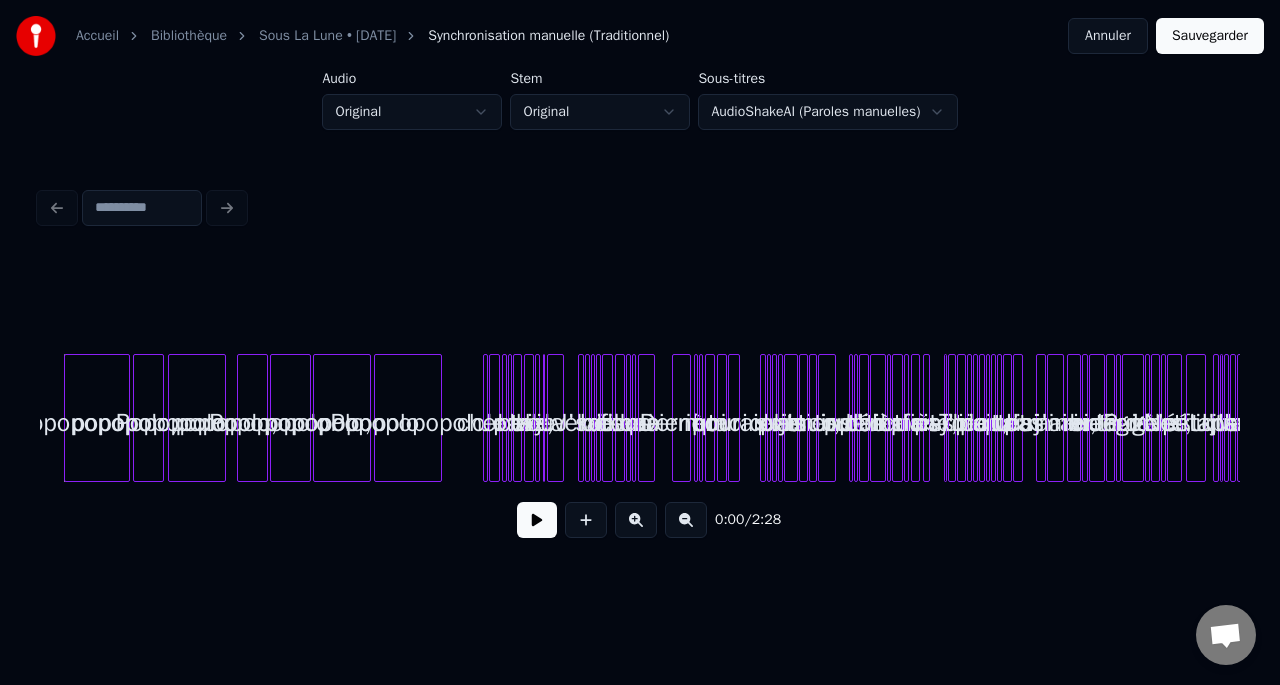 click at bounding box center (636, 520) 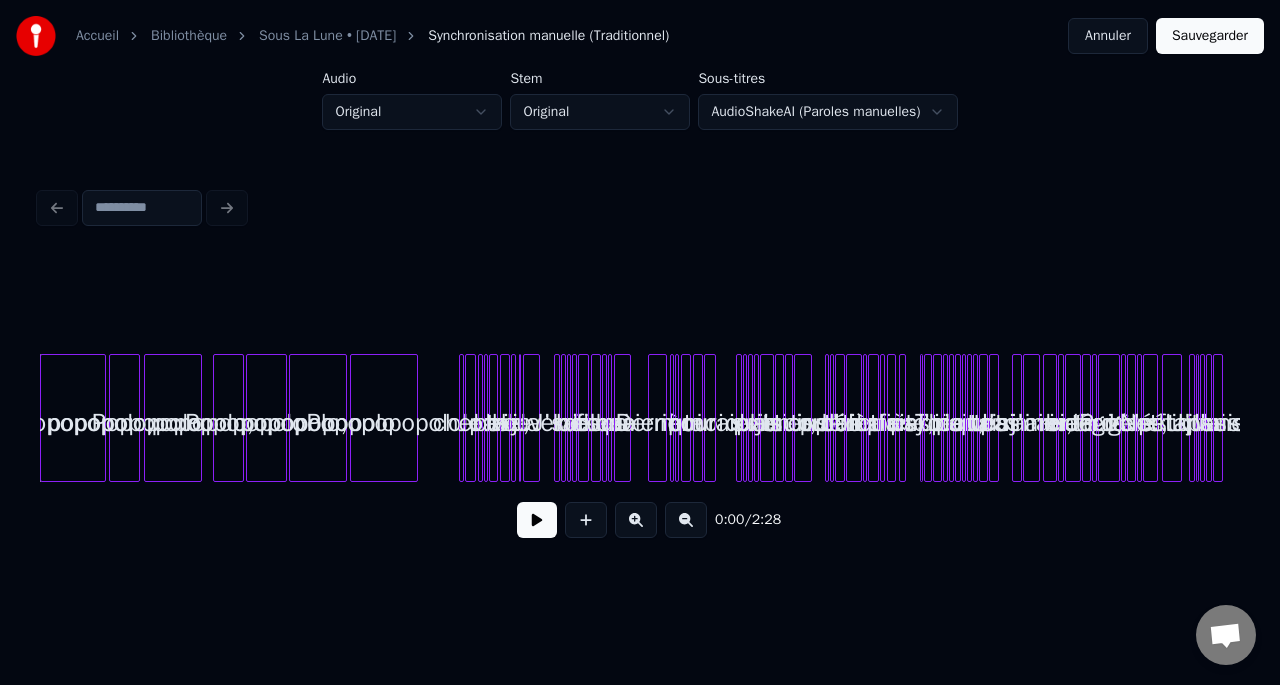 click at bounding box center (636, 520) 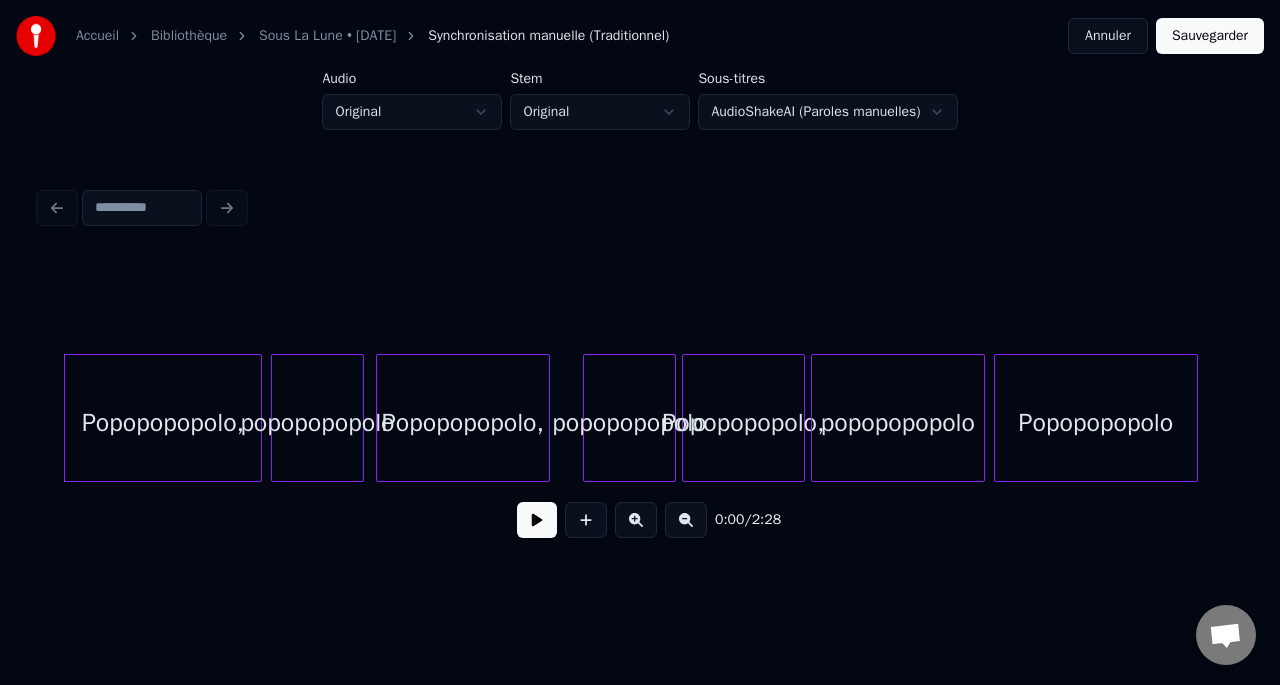 click at bounding box center [636, 520] 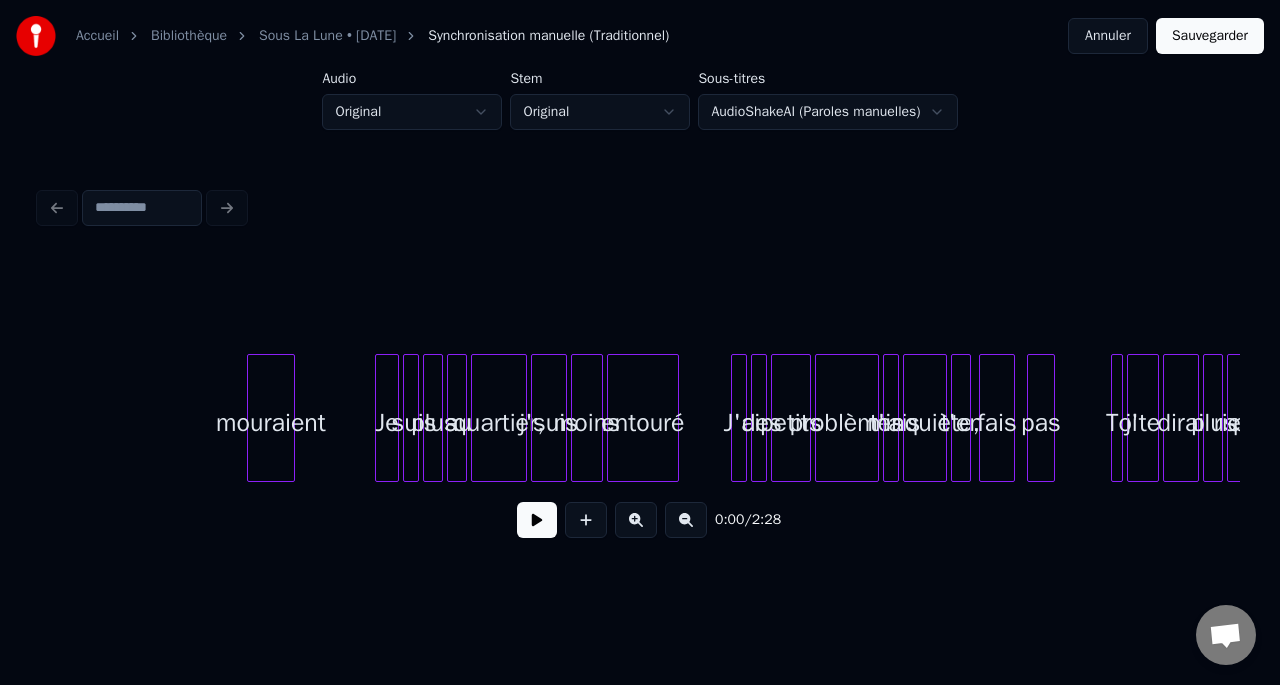 scroll, scrollTop: 0, scrollLeft: 3266, axis: horizontal 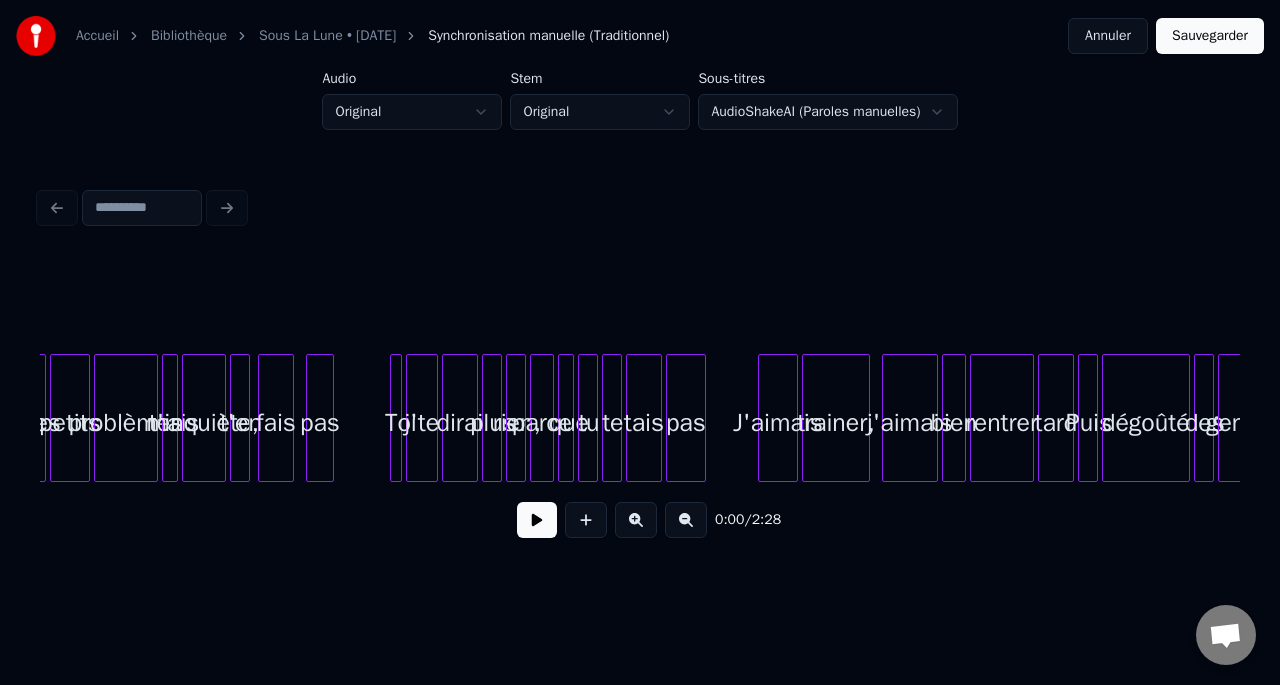 click on "J'aimais" at bounding box center [778, 423] 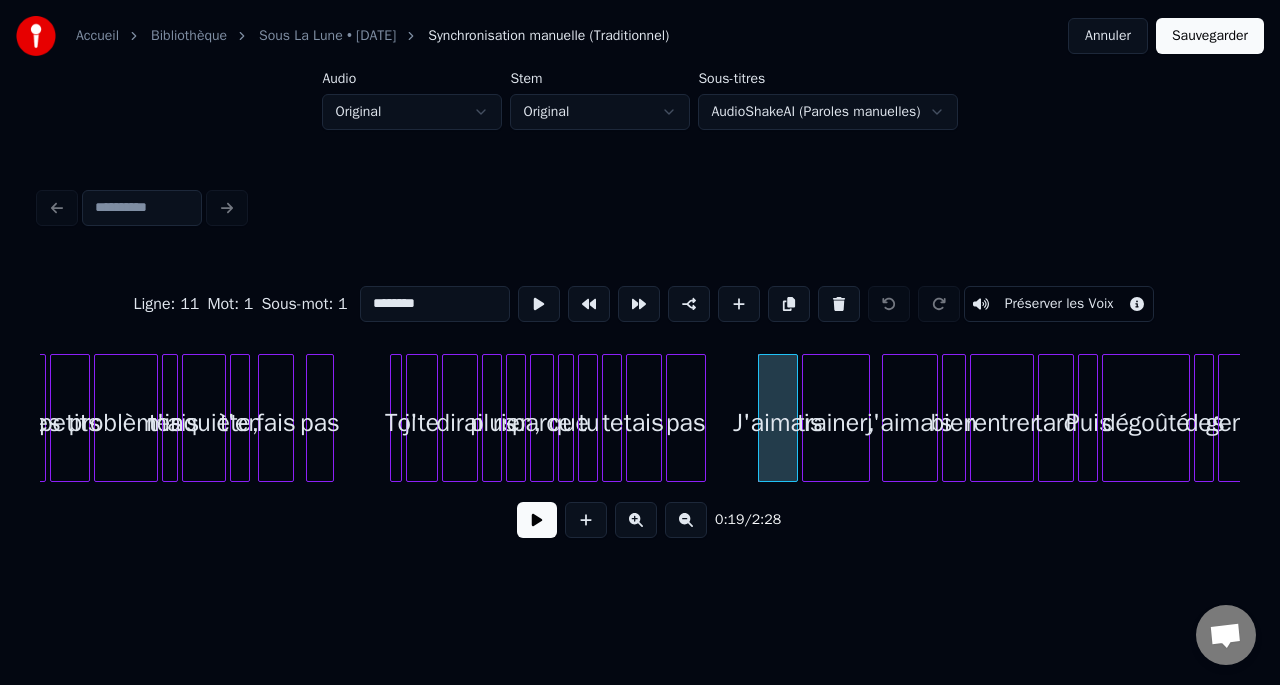 click at bounding box center [537, 520] 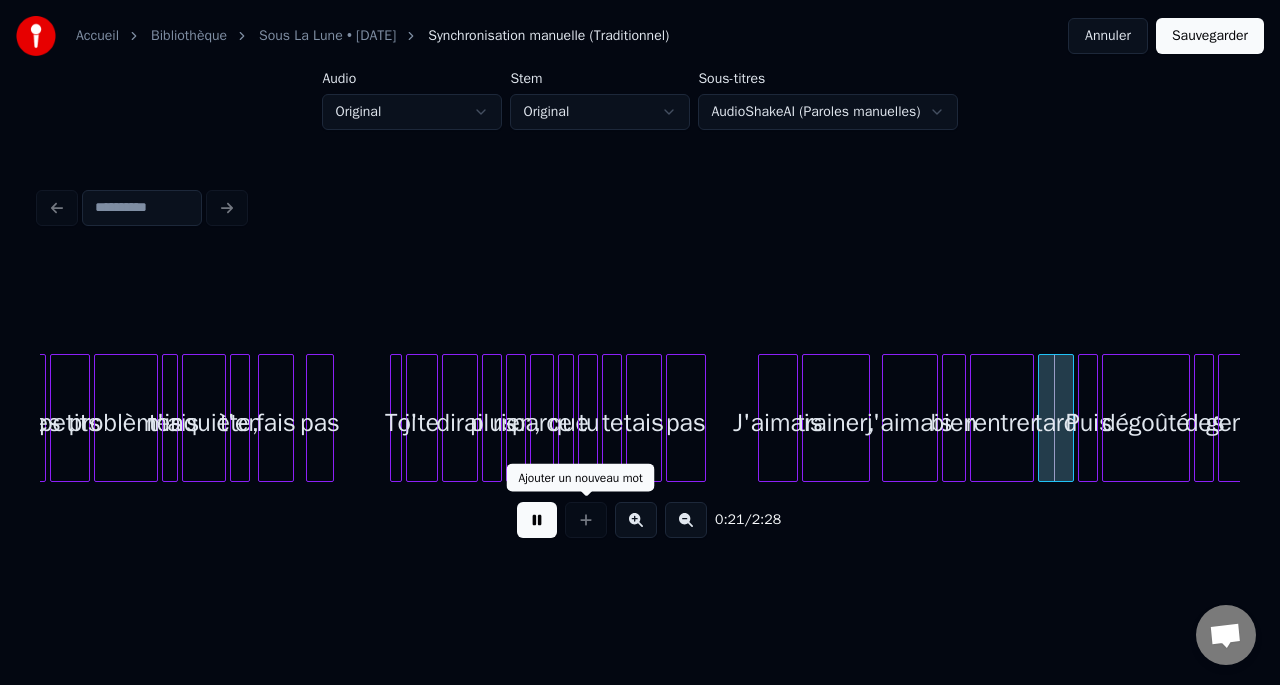 click at bounding box center (636, 520) 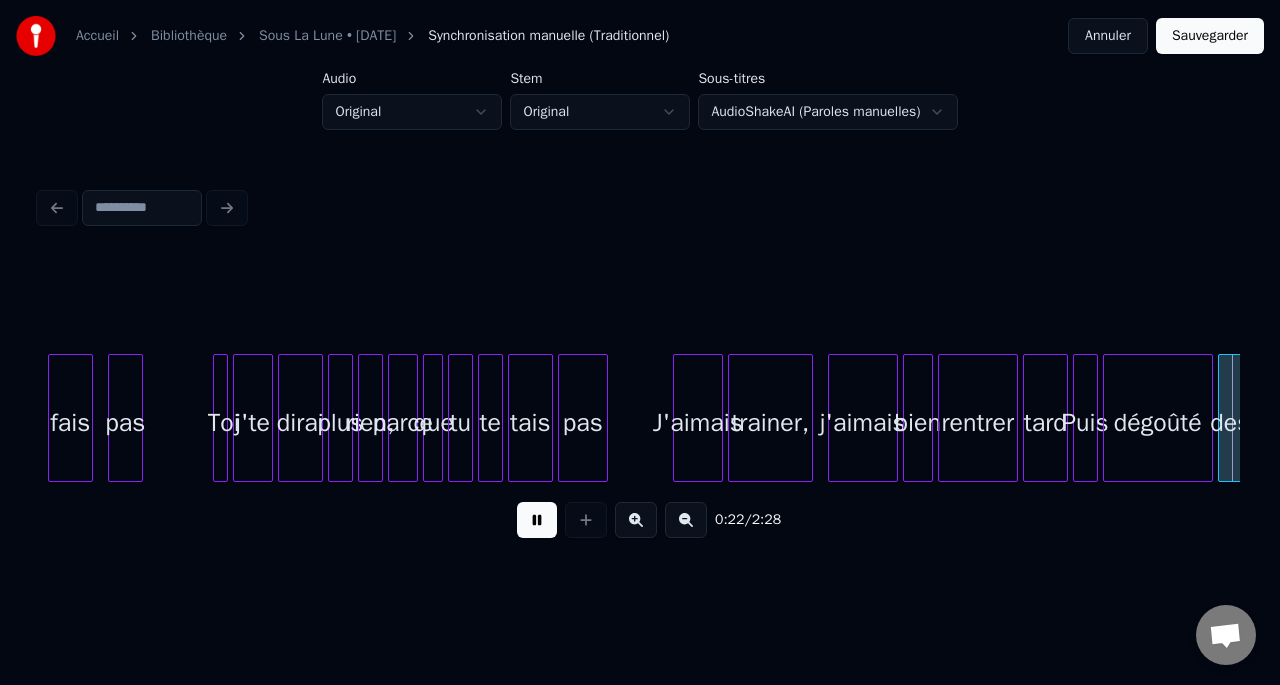 click at bounding box center (636, 520) 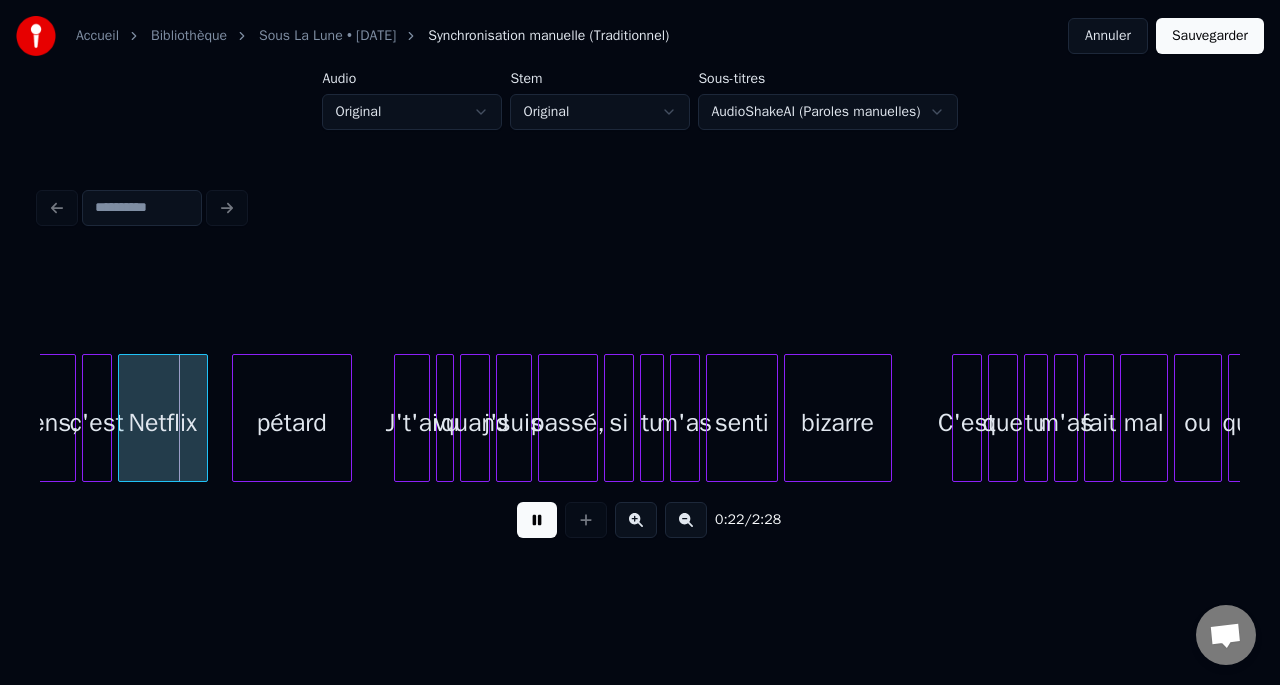 click at bounding box center (636, 520) 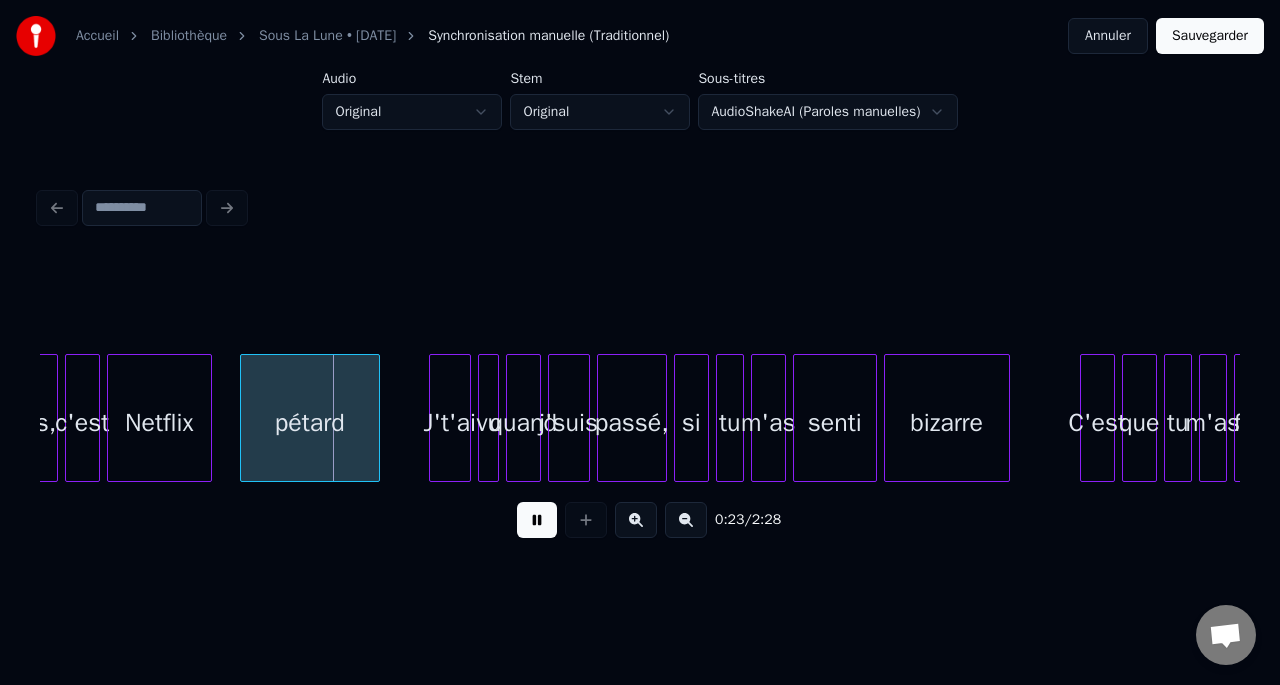 click at bounding box center (636, 520) 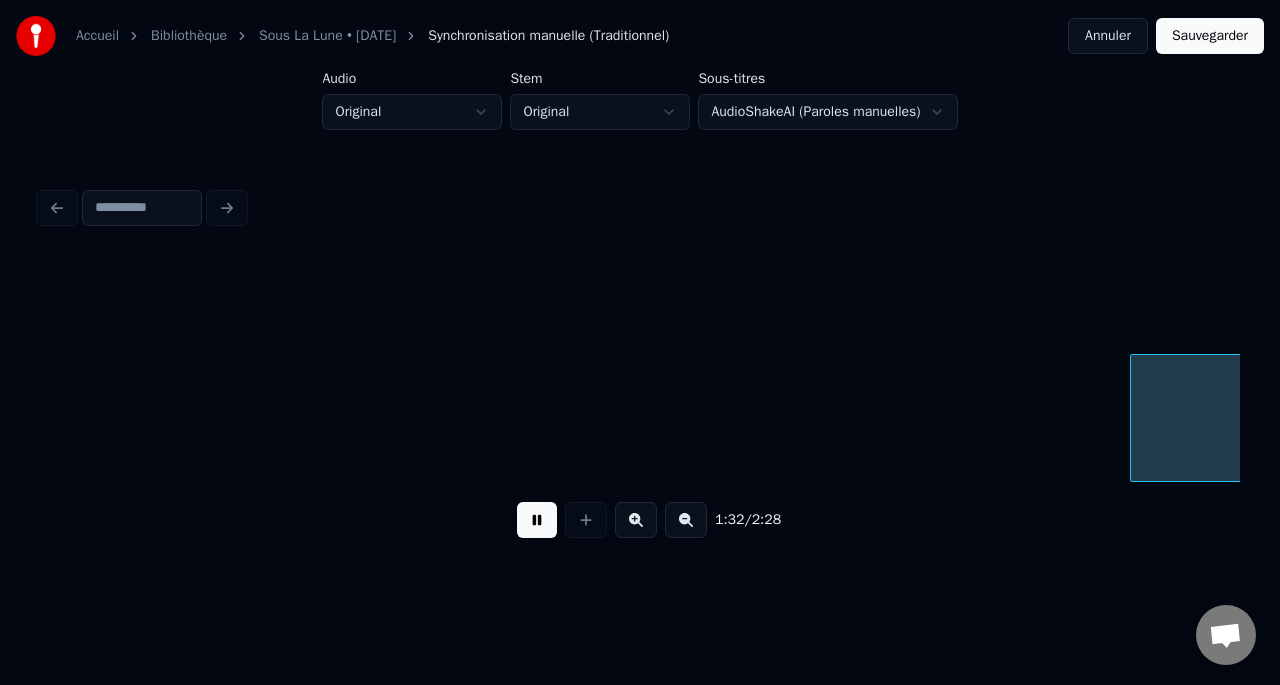 scroll, scrollTop: 0, scrollLeft: 36815, axis: horizontal 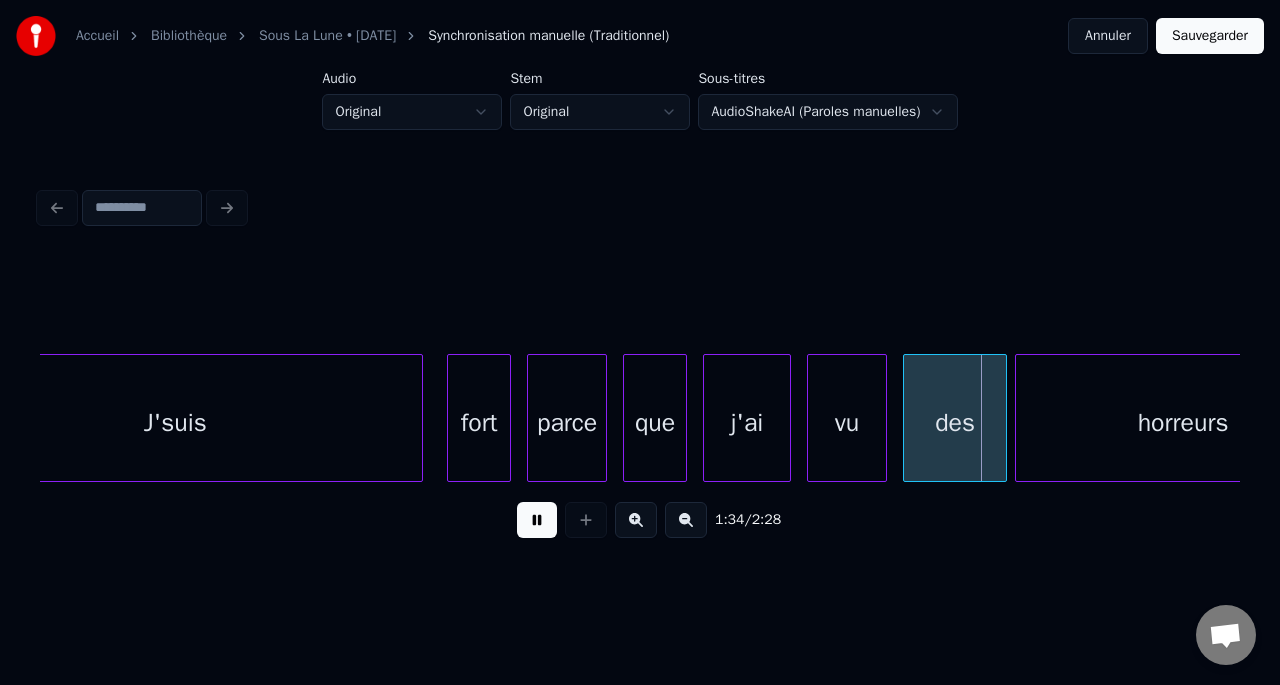 click on "J'suis" at bounding box center [175, 423] 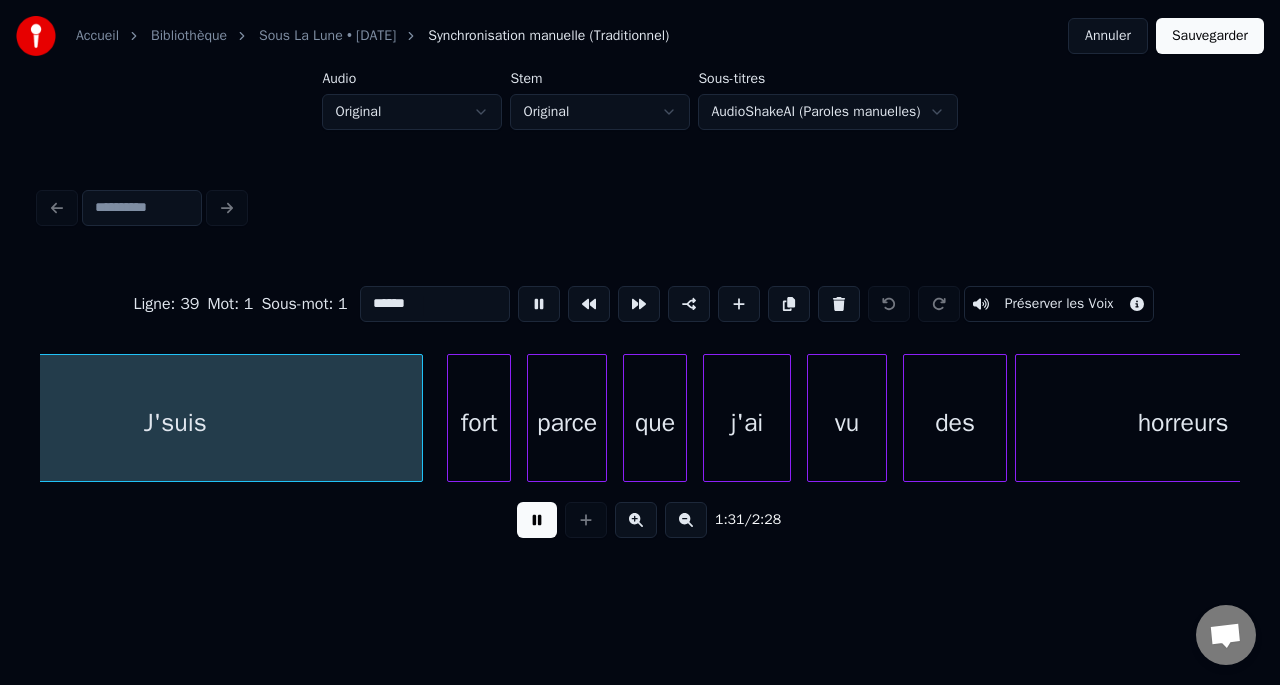 scroll, scrollTop: 0, scrollLeft: 36702, axis: horizontal 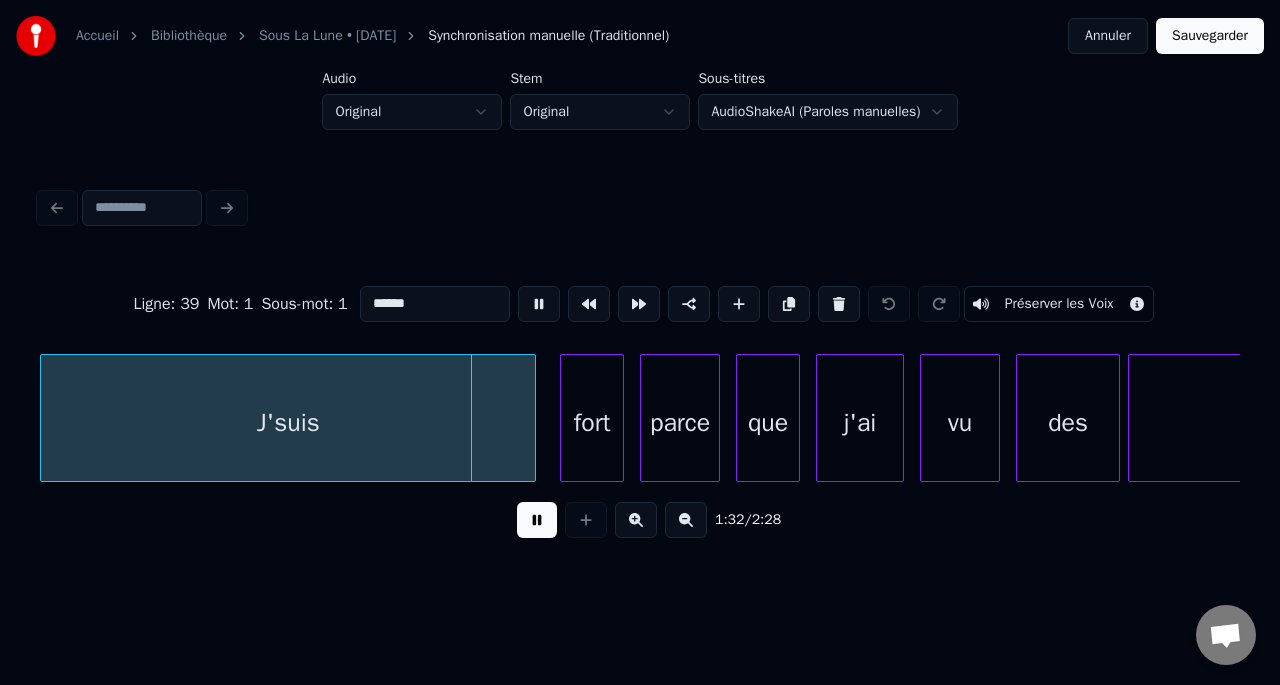 click at bounding box center [537, 520] 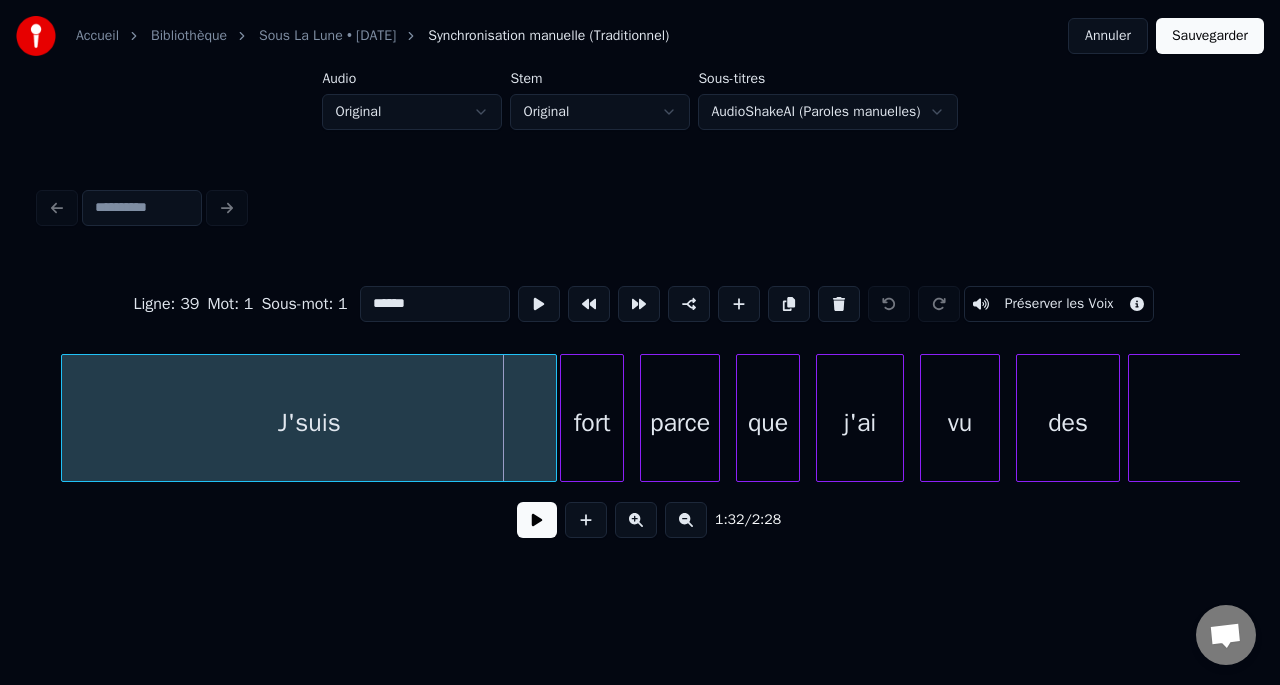 click on "J'suis" at bounding box center [309, 423] 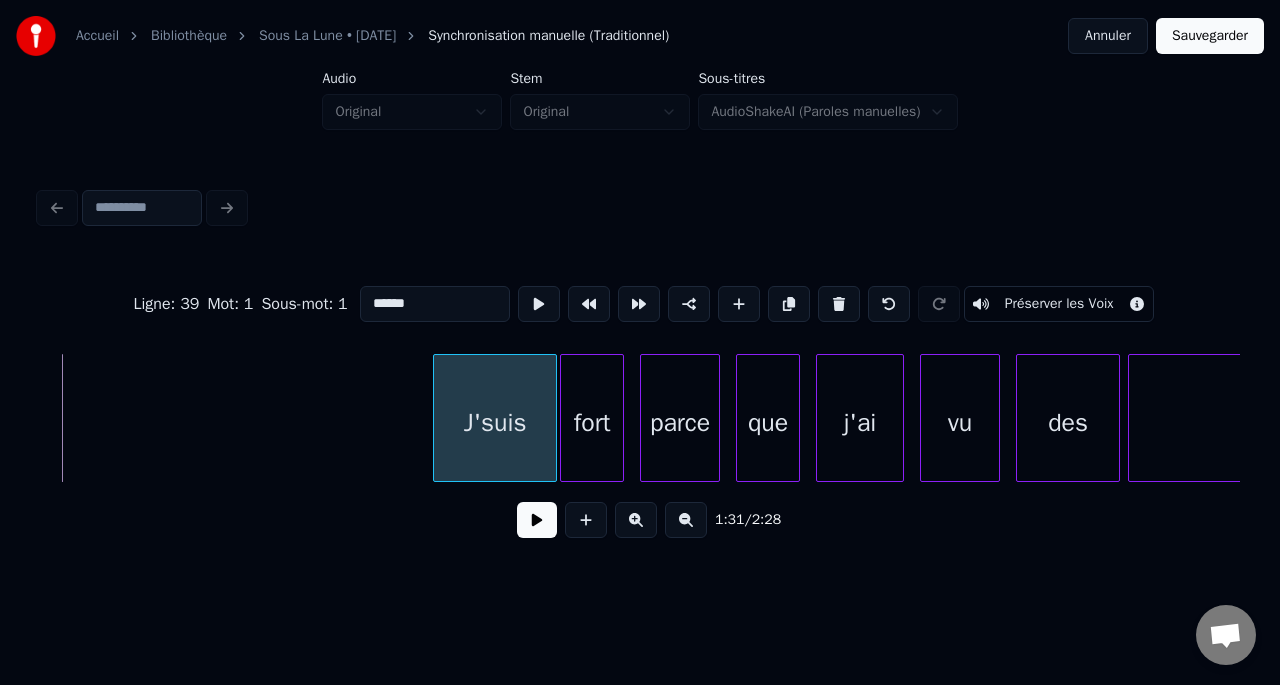 click at bounding box center (437, 418) 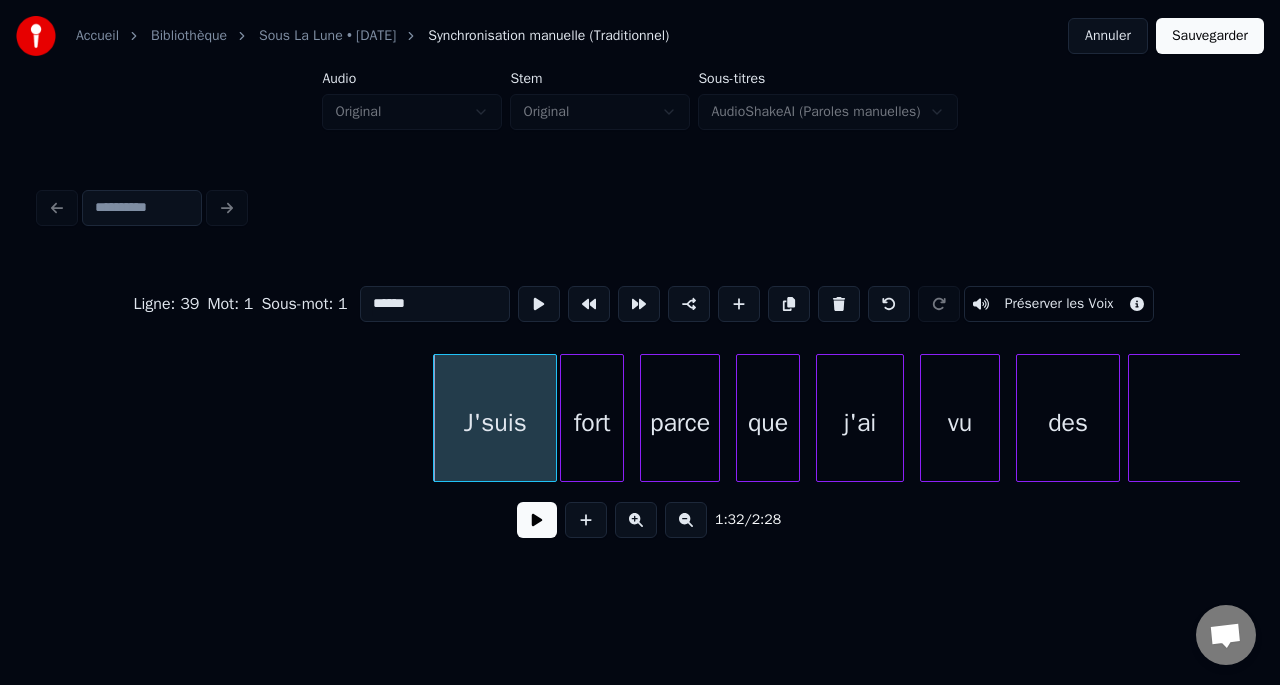 click at bounding box center [537, 520] 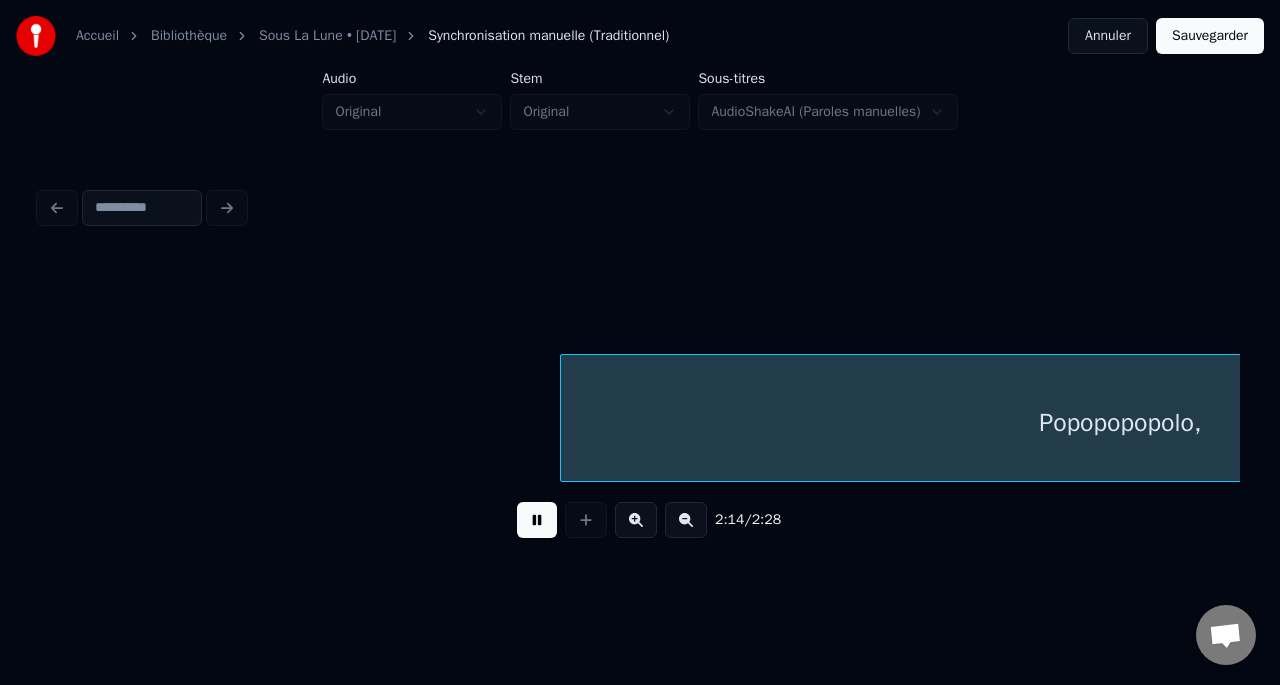 scroll, scrollTop: 0, scrollLeft: 53651, axis: horizontal 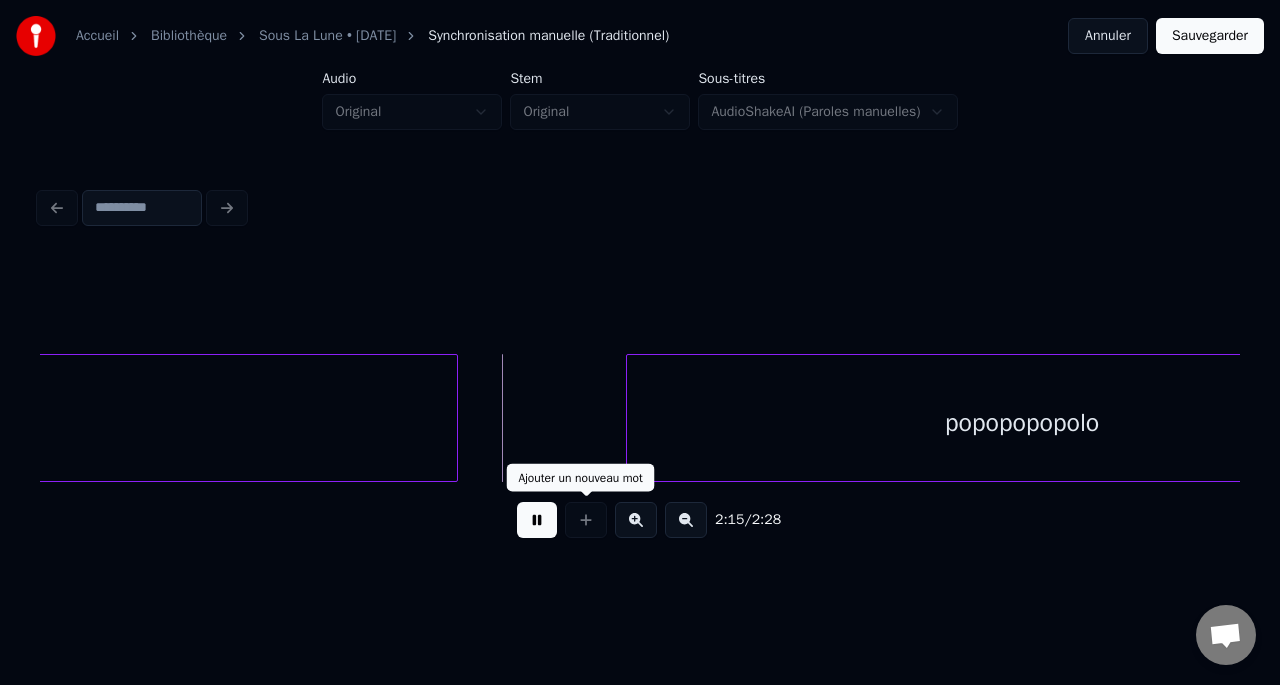 click at bounding box center [537, 520] 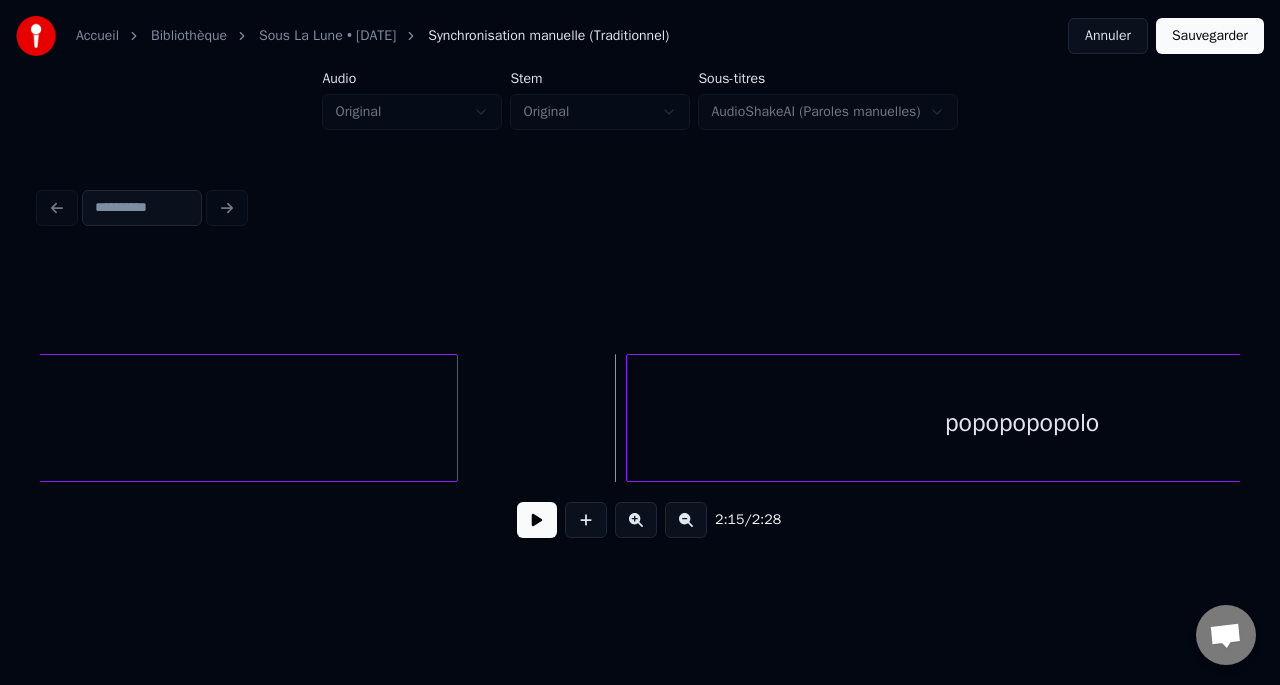 click on "Sauvegarder" at bounding box center (1210, 36) 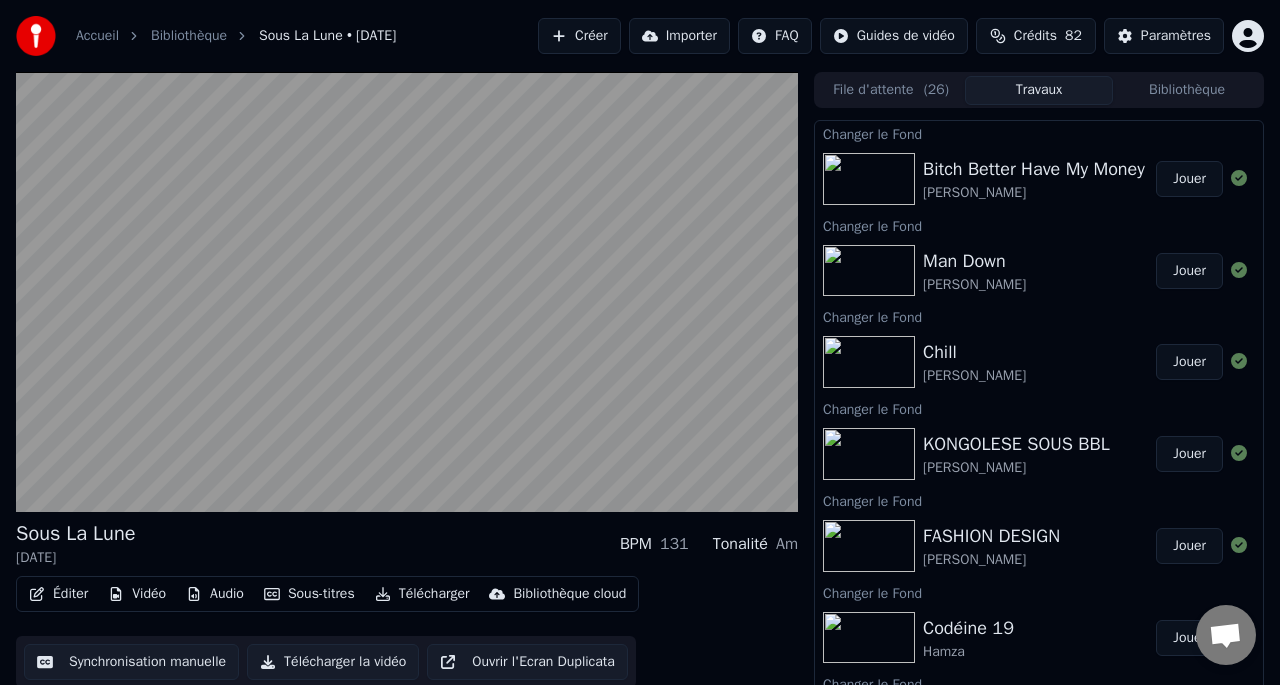 scroll, scrollTop: 1110, scrollLeft: 0, axis: vertical 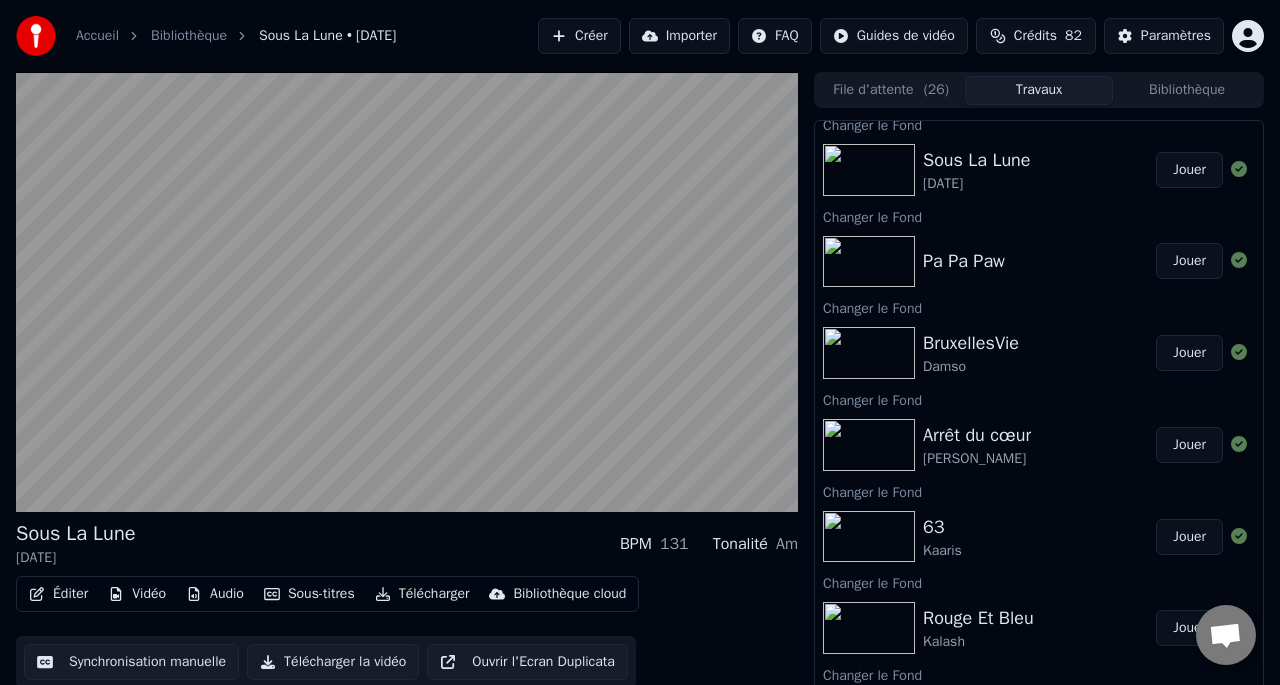 click on "Jouer" at bounding box center [1189, 261] 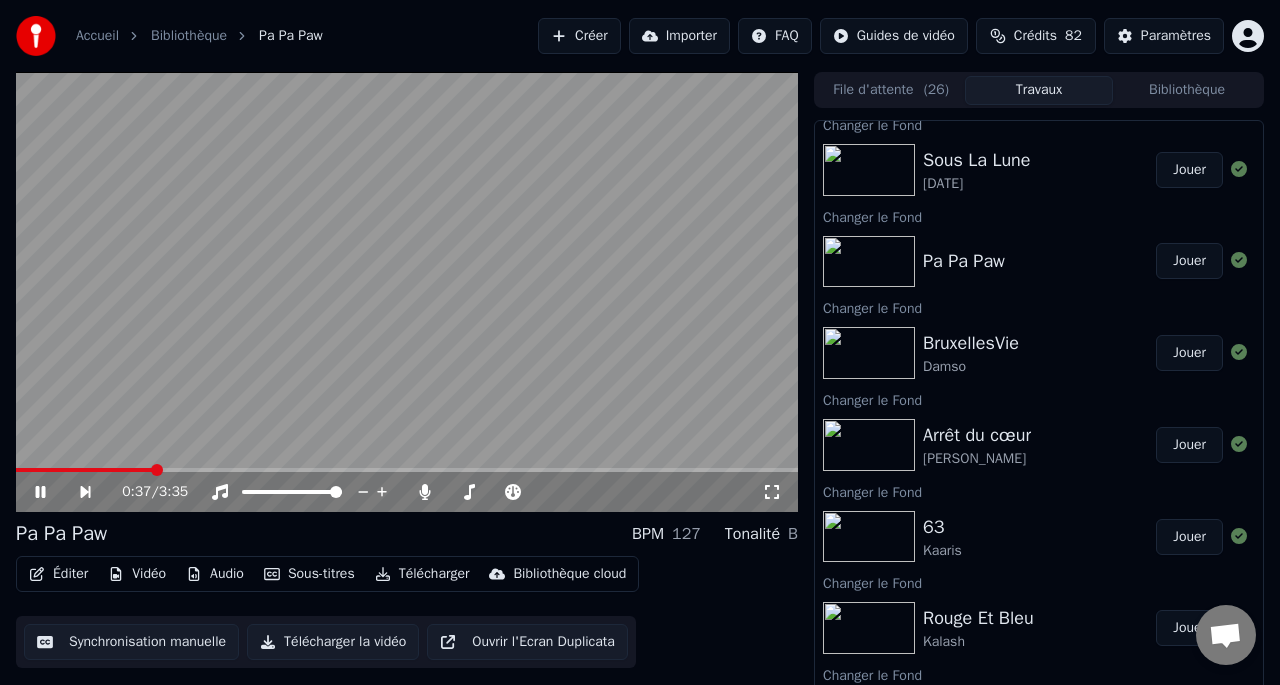 click on "Éditer" at bounding box center (58, 574) 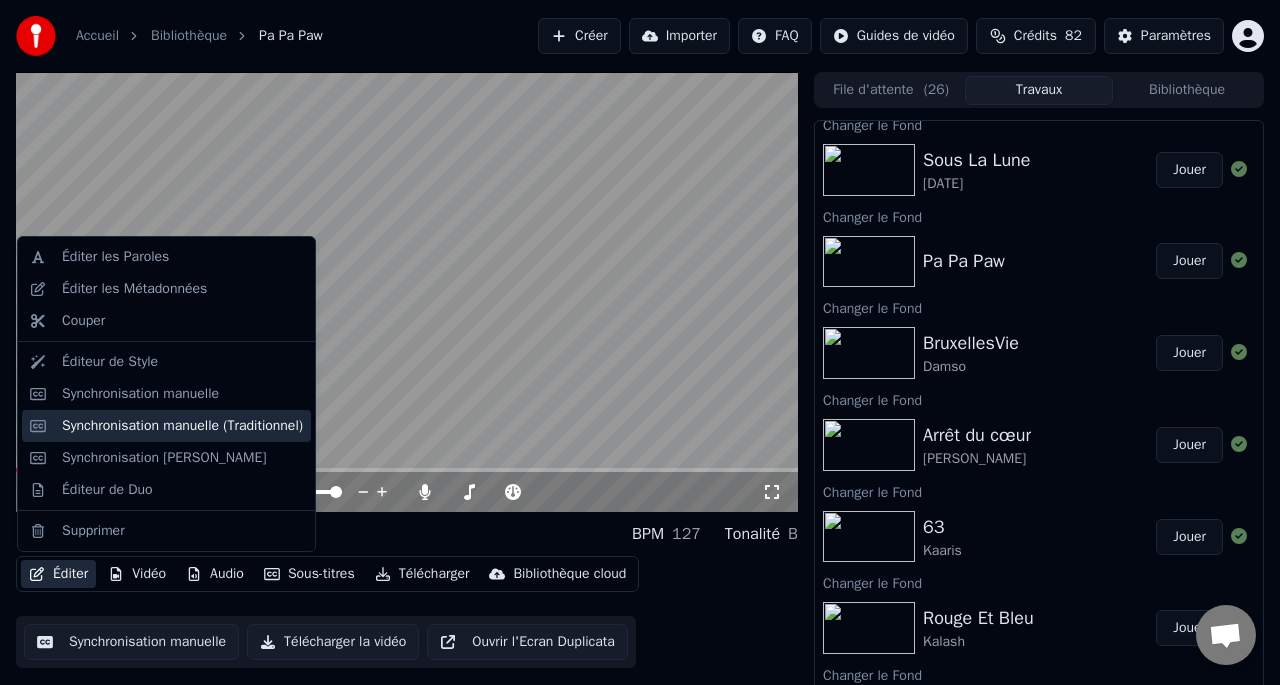 click on "Synchronisation manuelle (Traditionnel)" at bounding box center (166, 426) 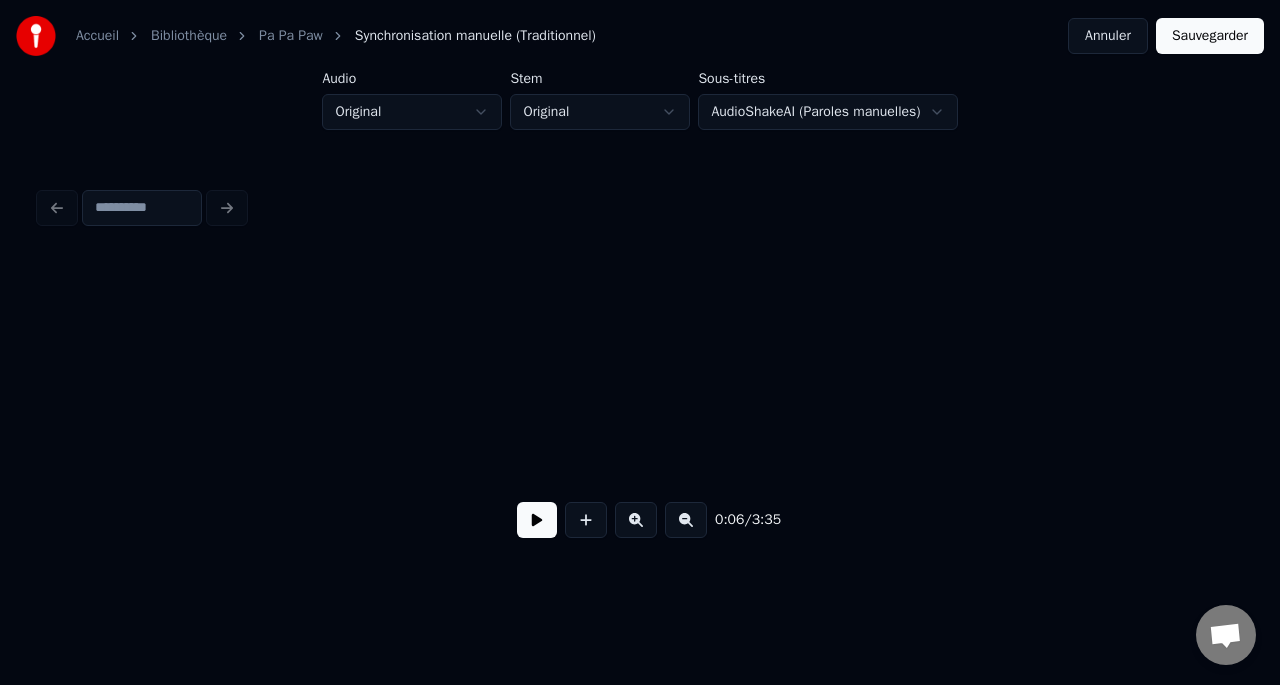 scroll, scrollTop: 0, scrollLeft: 10697, axis: horizontal 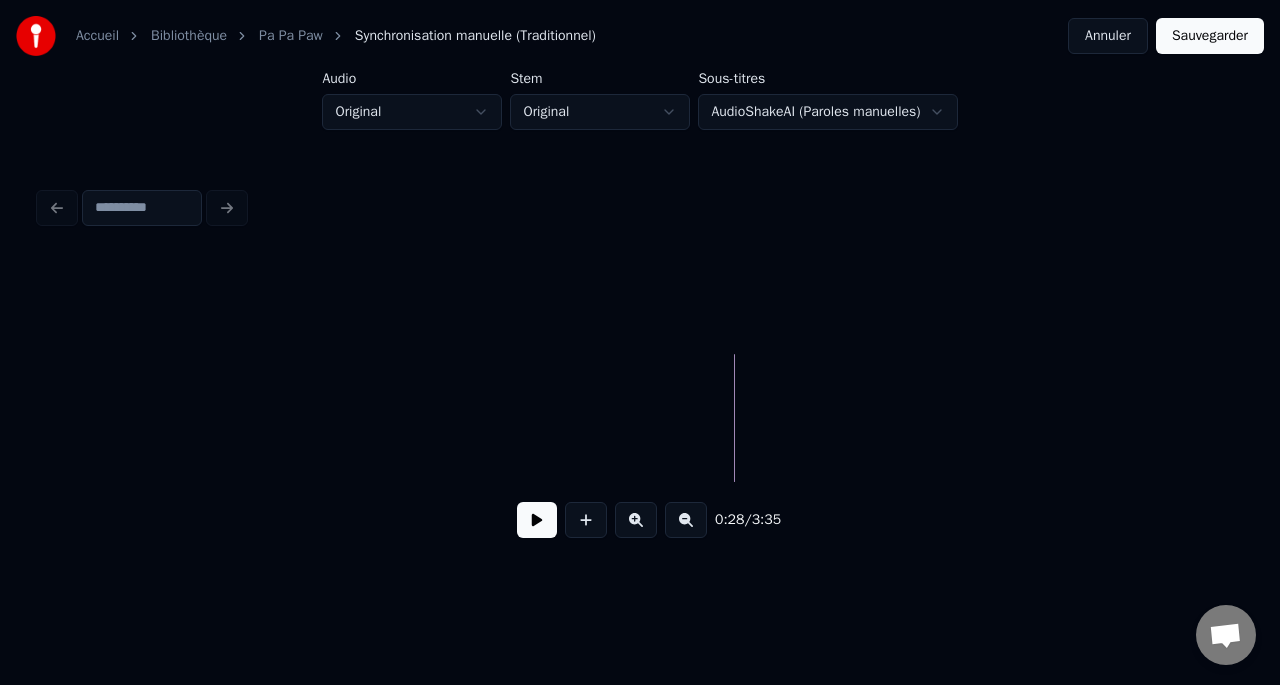 click at bounding box center [537, 520] 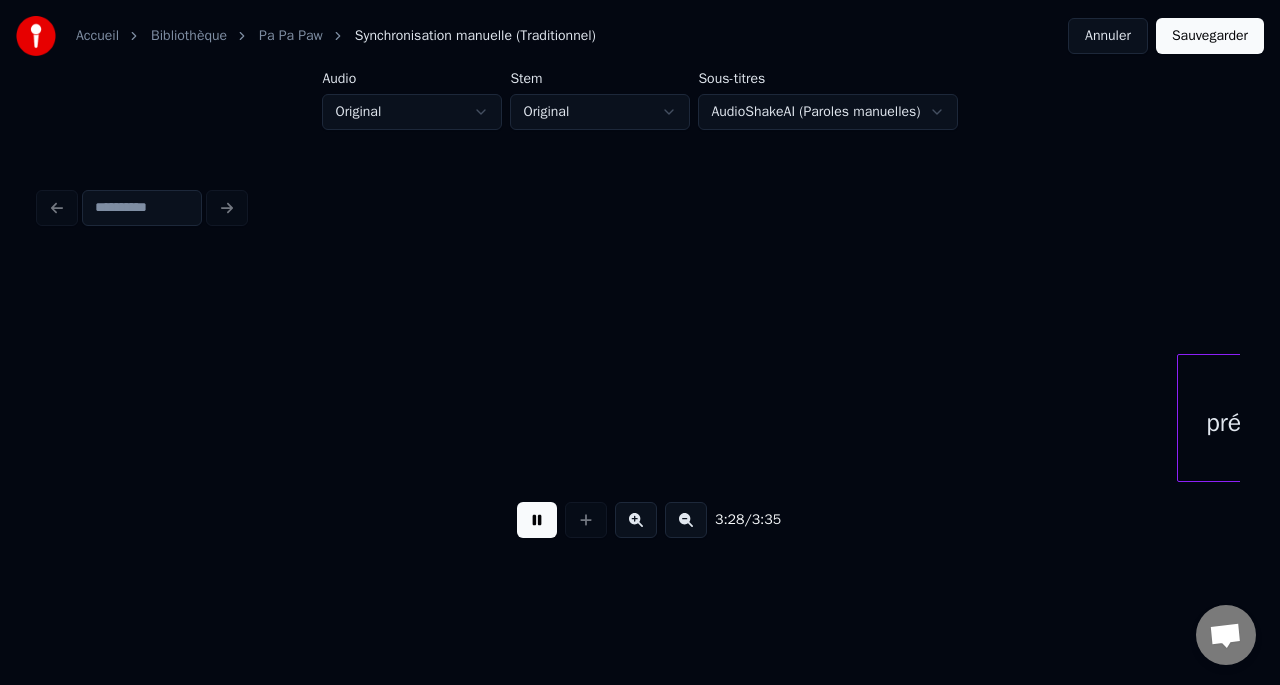 scroll, scrollTop: 0, scrollLeft: 83473, axis: horizontal 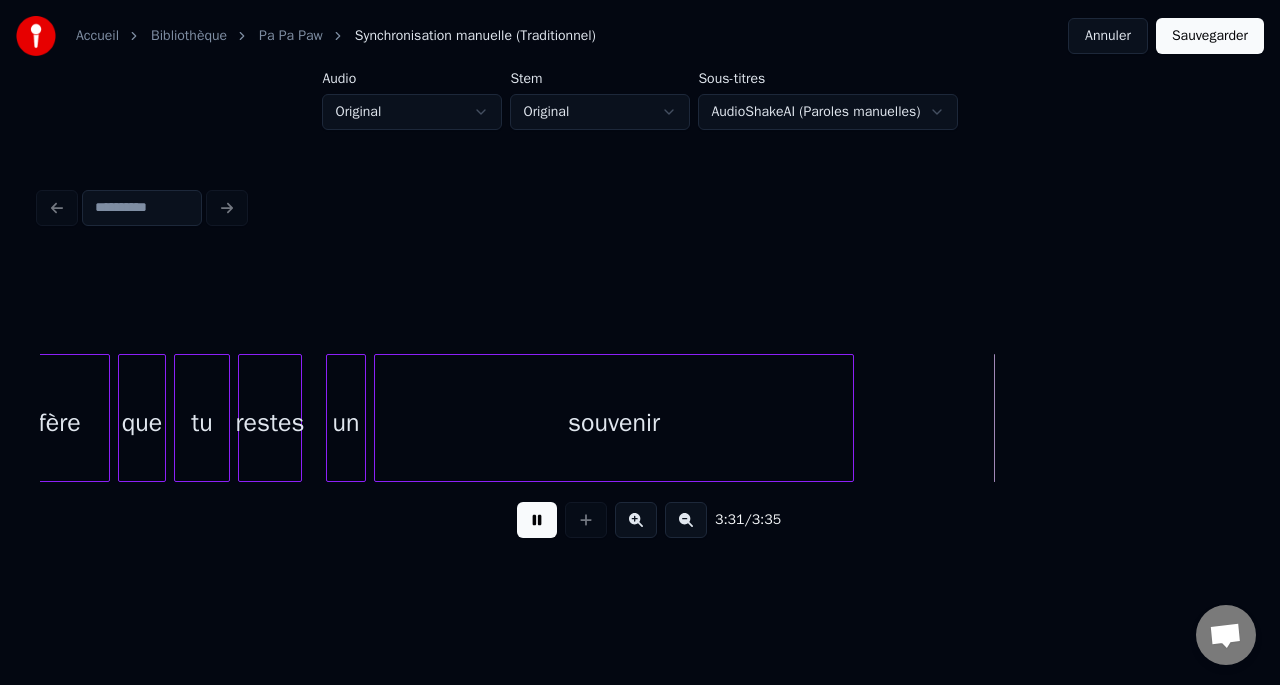 click on "Accueil Bibliothèque Pa Pa Paw Synchronisation manuelle (Traditionnel) Annuler Sauvegarder" at bounding box center (640, 36) 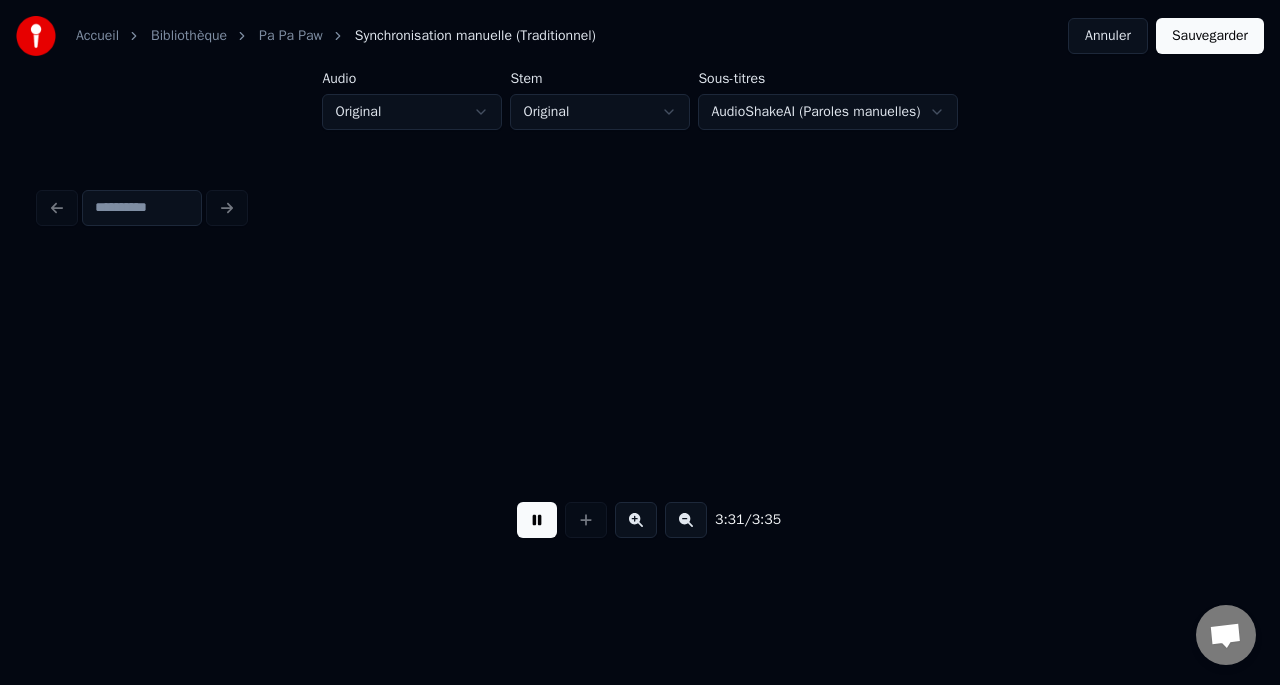 click on "Sauvegarder" at bounding box center [1210, 36] 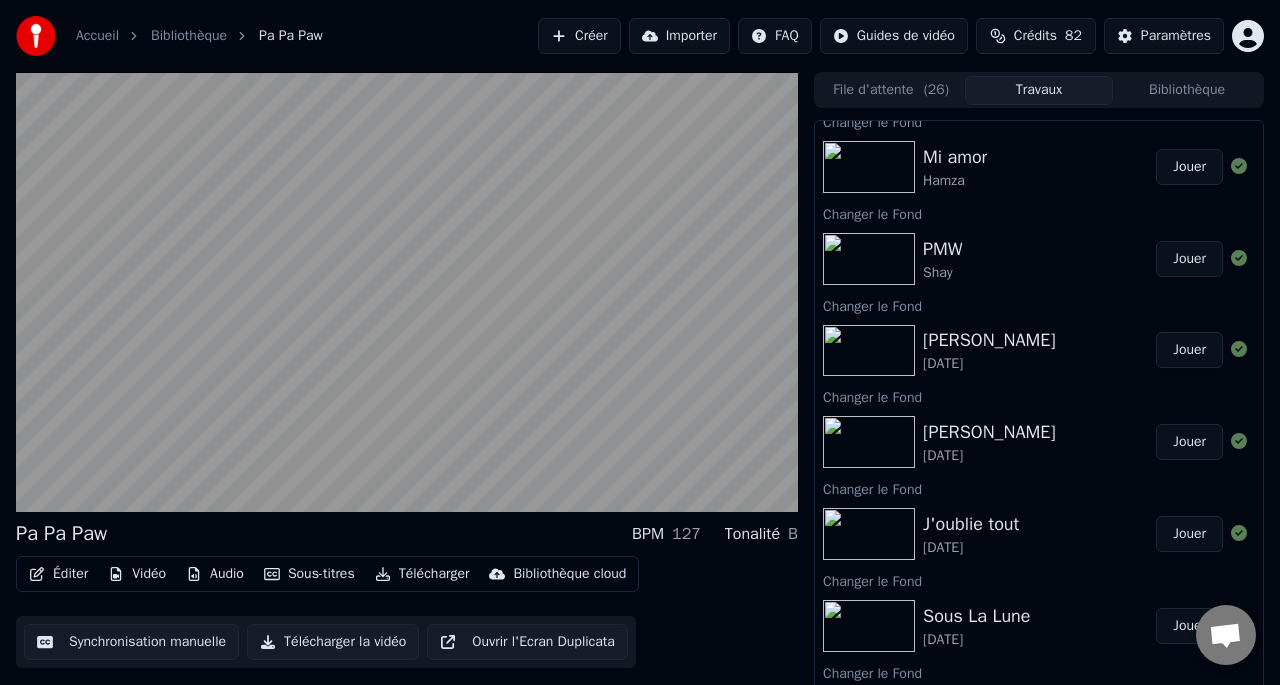 scroll, scrollTop: 1179, scrollLeft: 0, axis: vertical 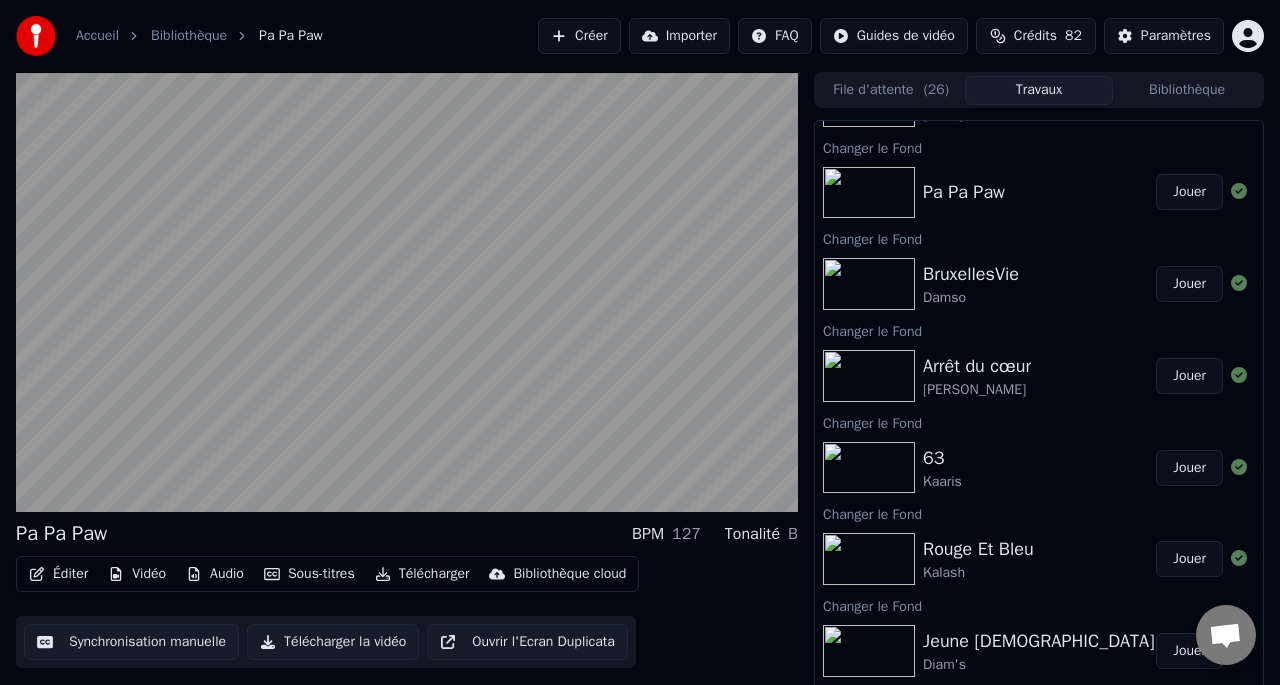 click on "Jouer" at bounding box center (1189, 284) 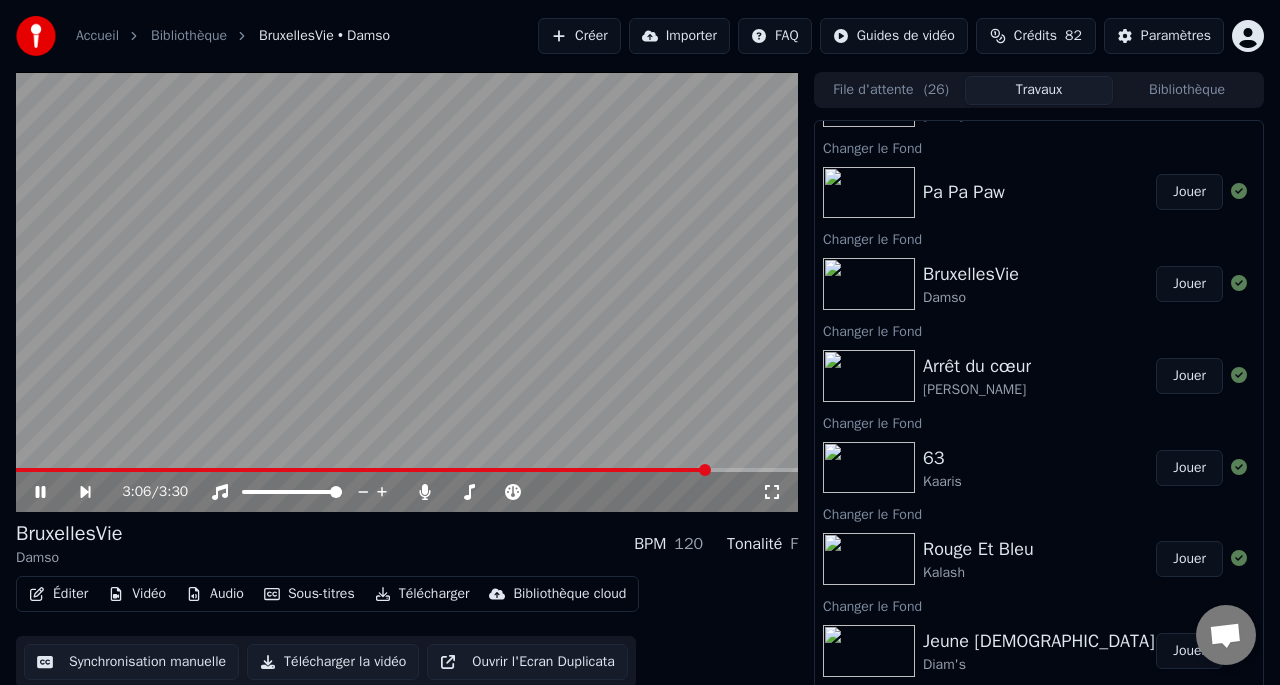 click on "Jouer" at bounding box center (1189, 376) 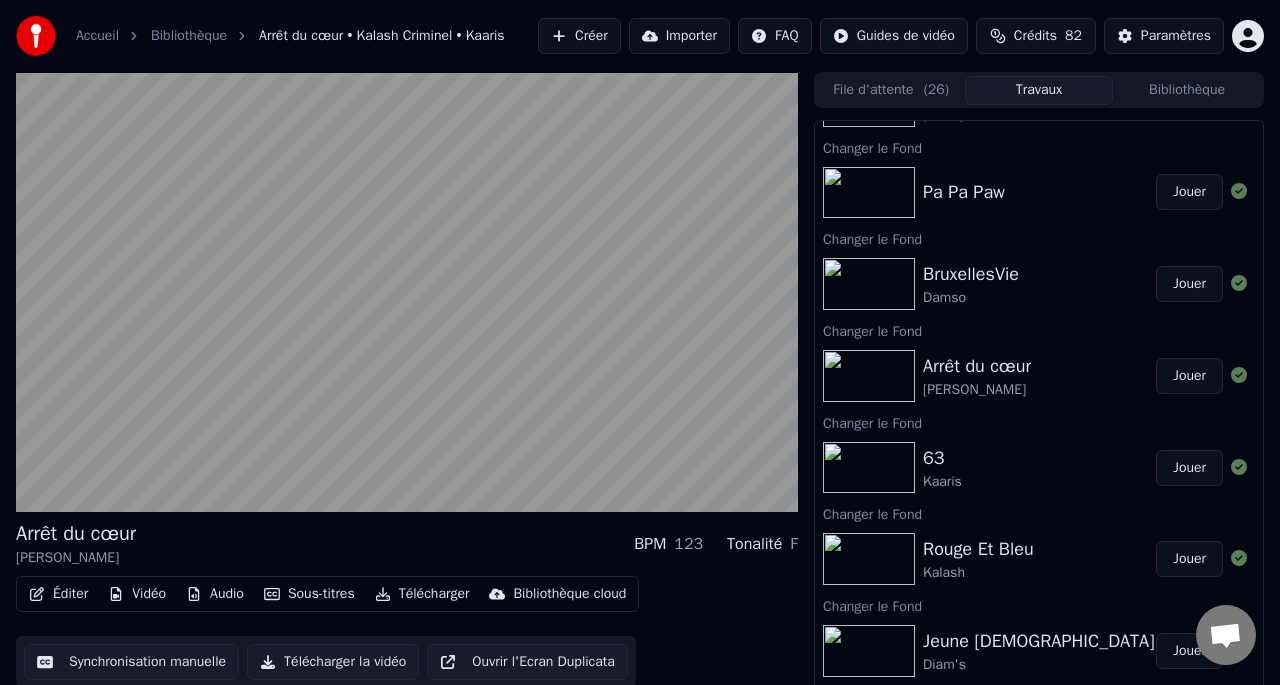 scroll, scrollTop: 1471, scrollLeft: 0, axis: vertical 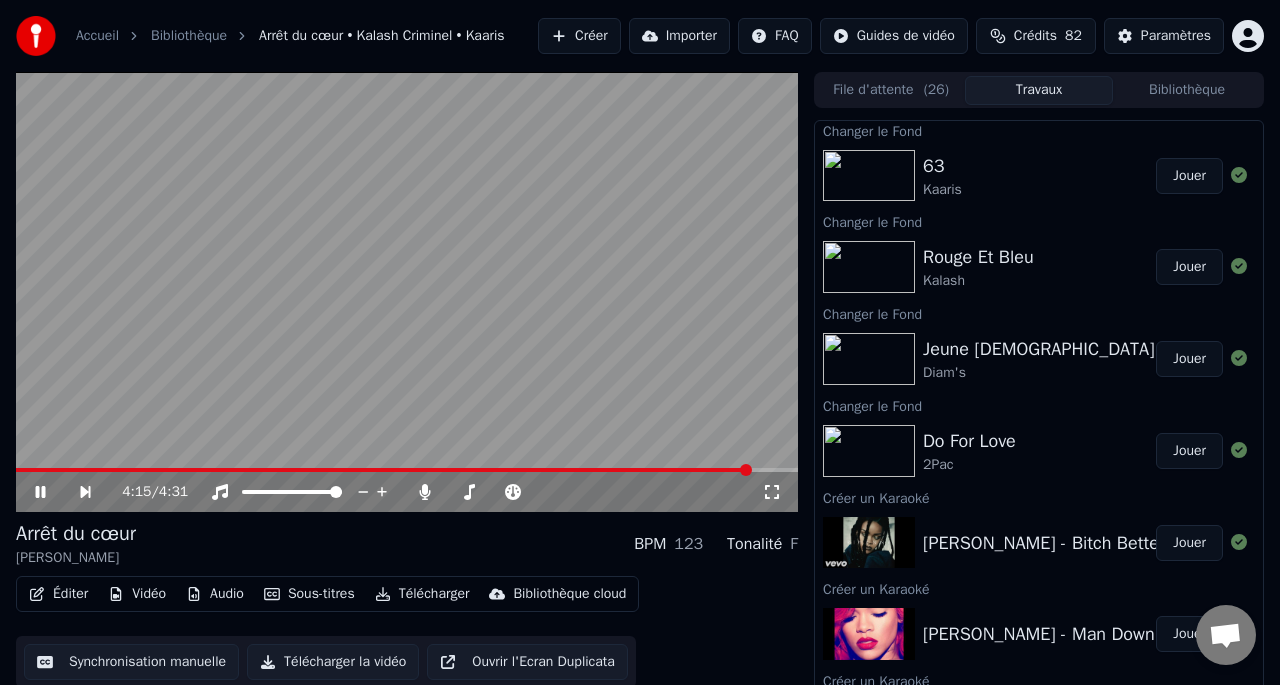 click on "Jouer" at bounding box center [1189, 176] 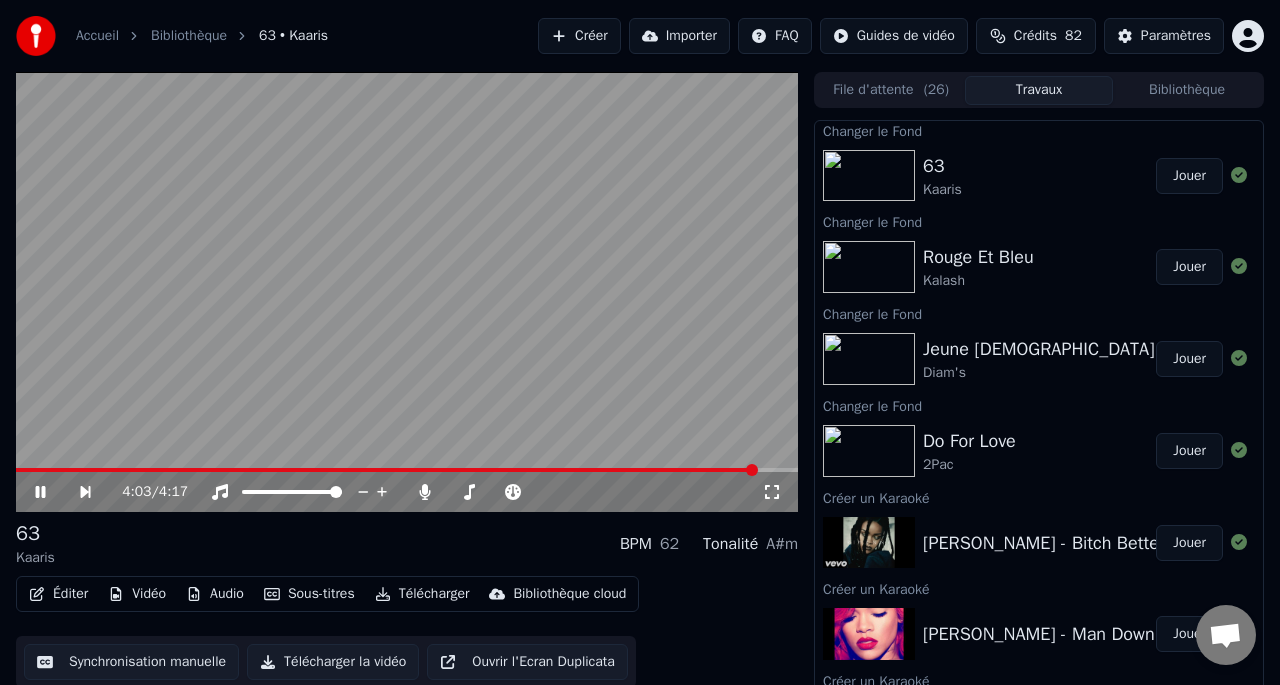 click on "Jouer" at bounding box center (1189, 267) 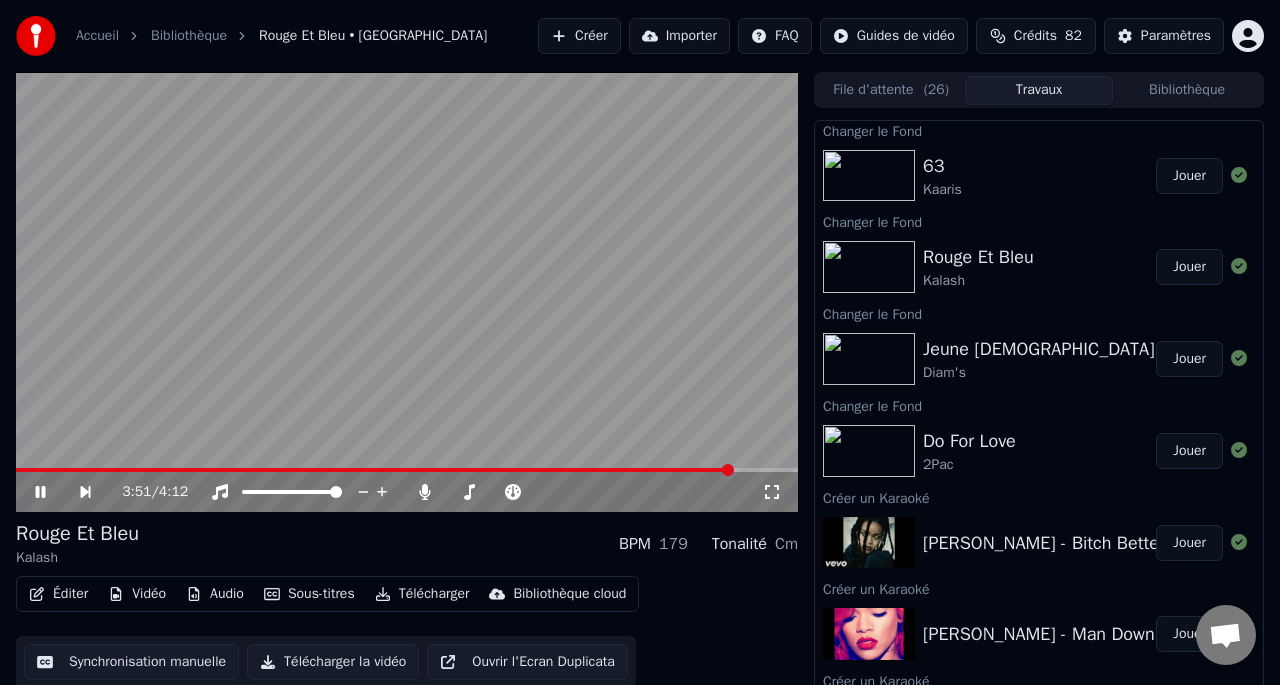 click 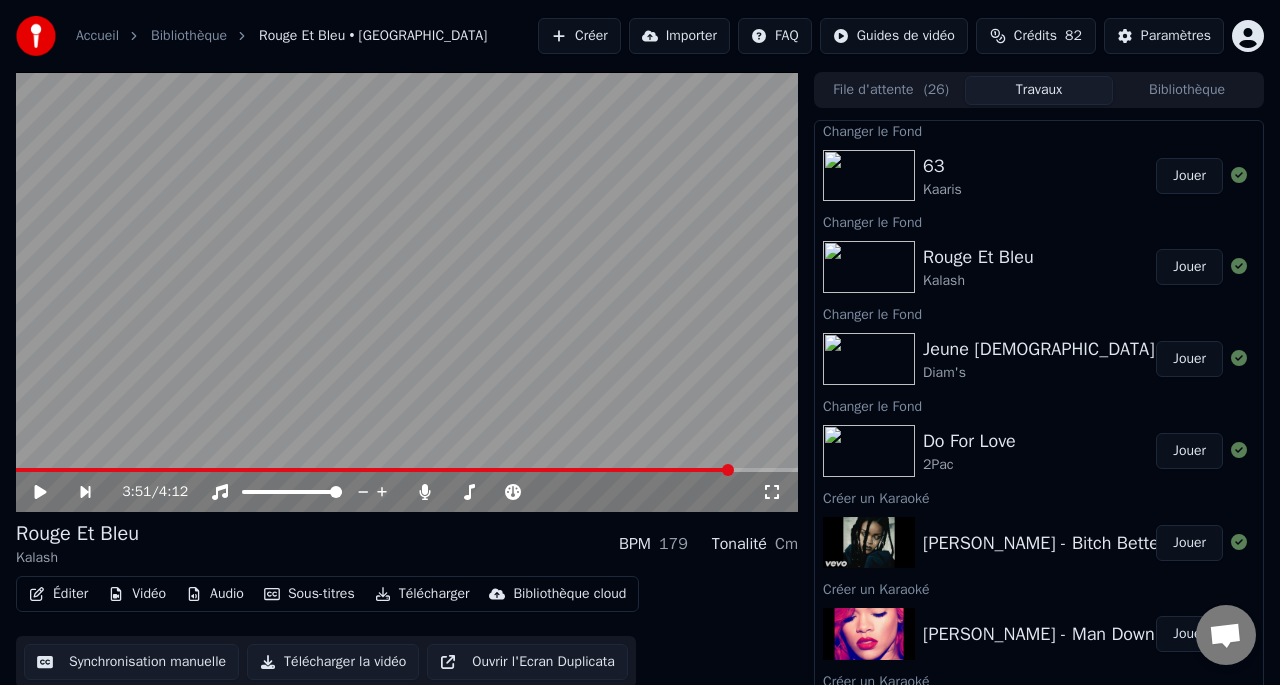 click on "Jouer" at bounding box center (1189, 359) 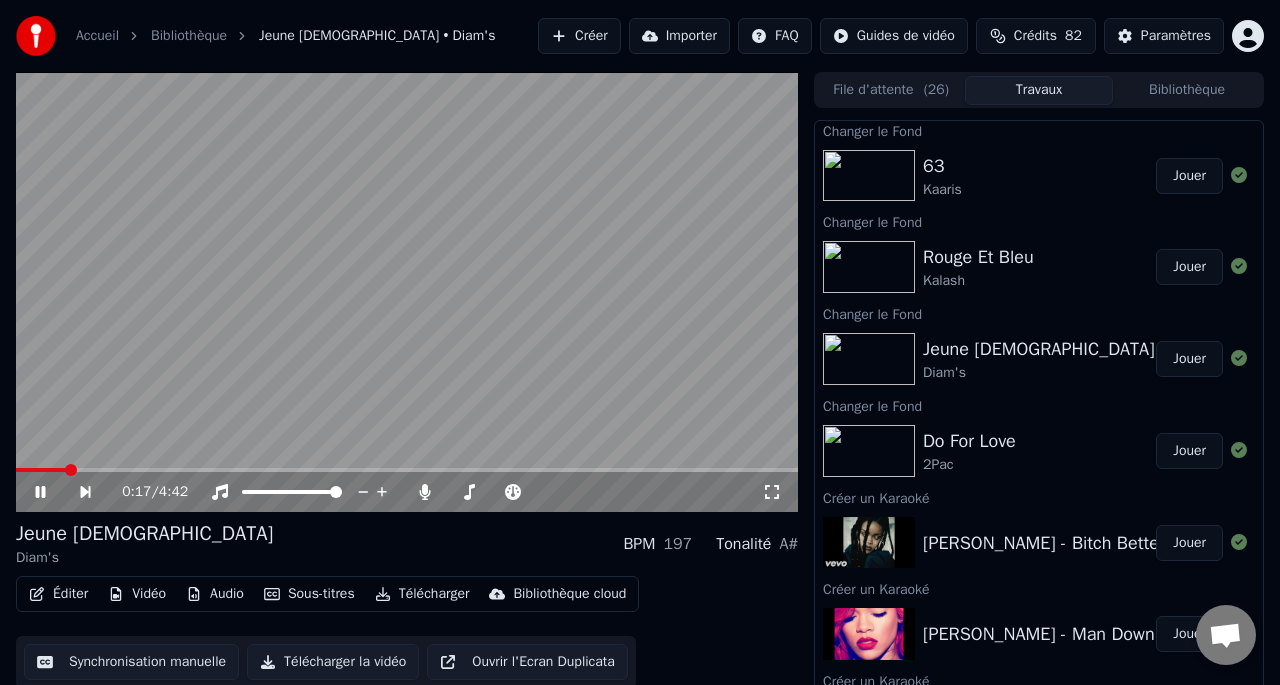 click 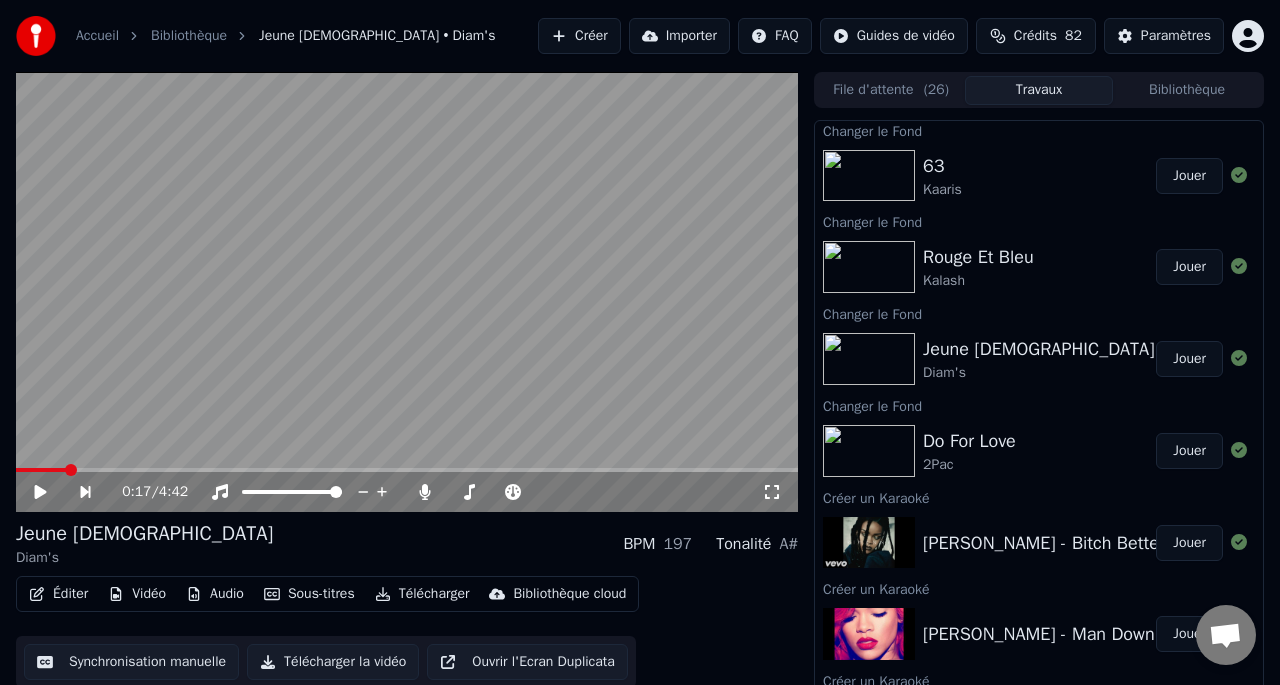 click 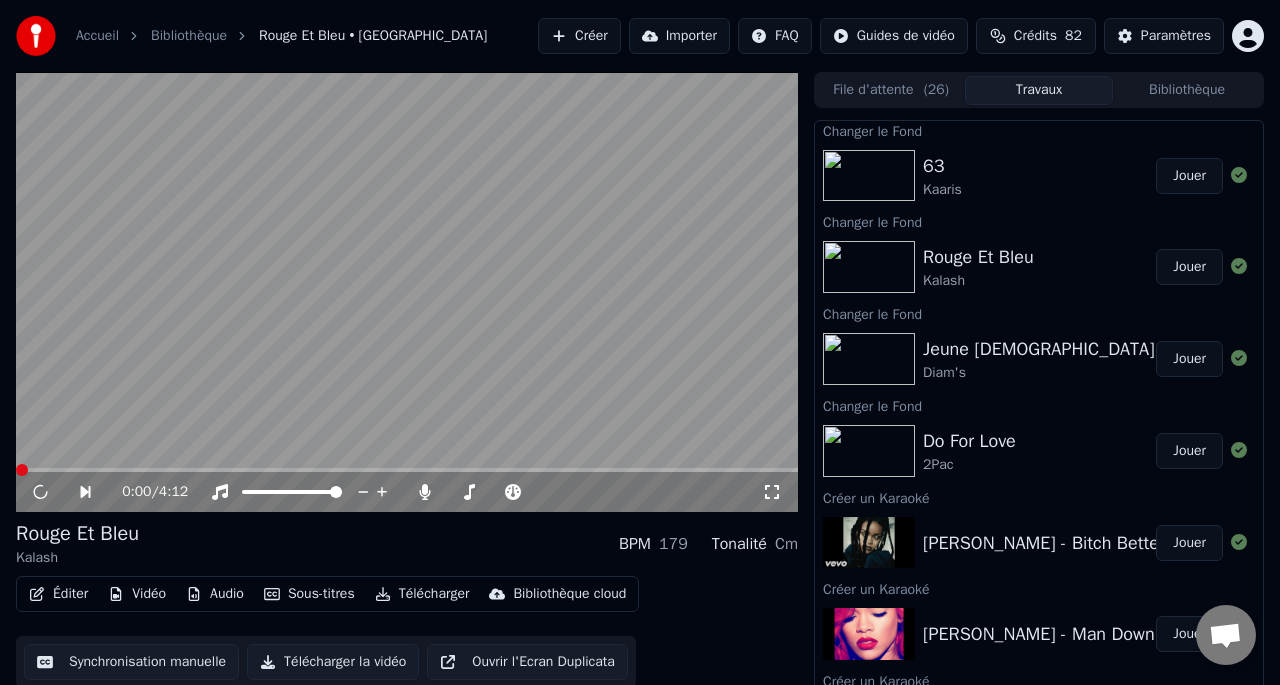 click on "Jouer" at bounding box center [1189, 451] 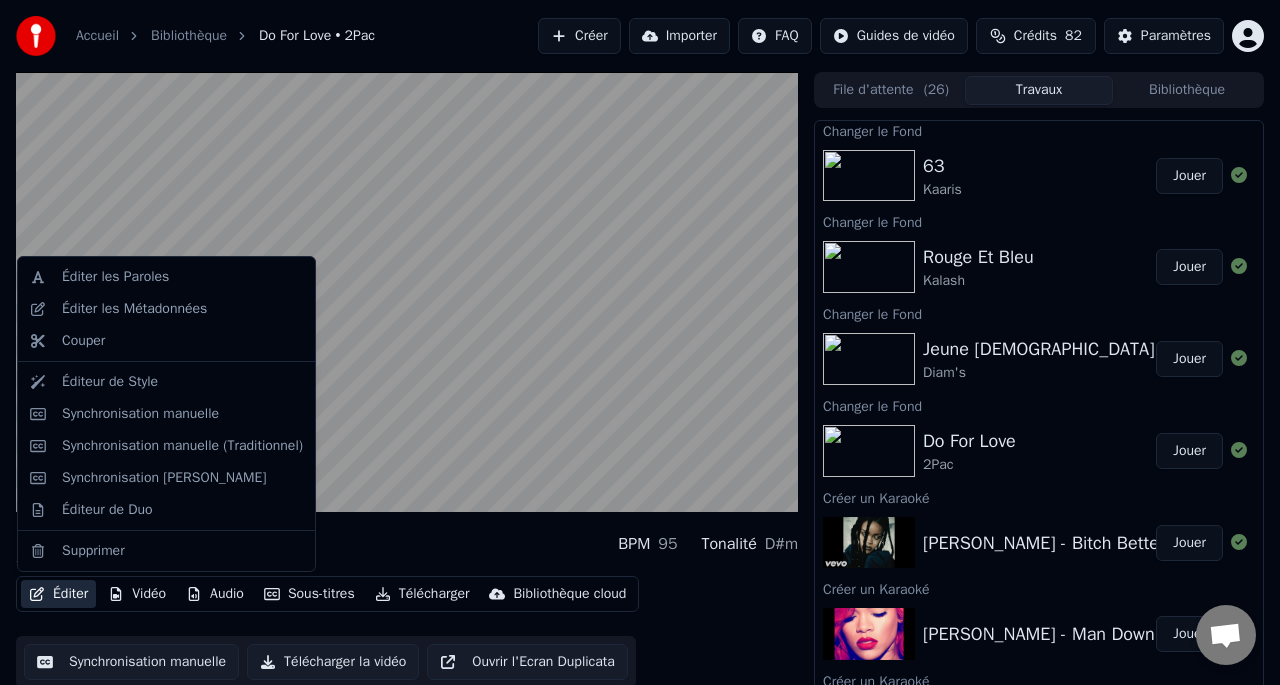 click on "Éditer" at bounding box center [58, 594] 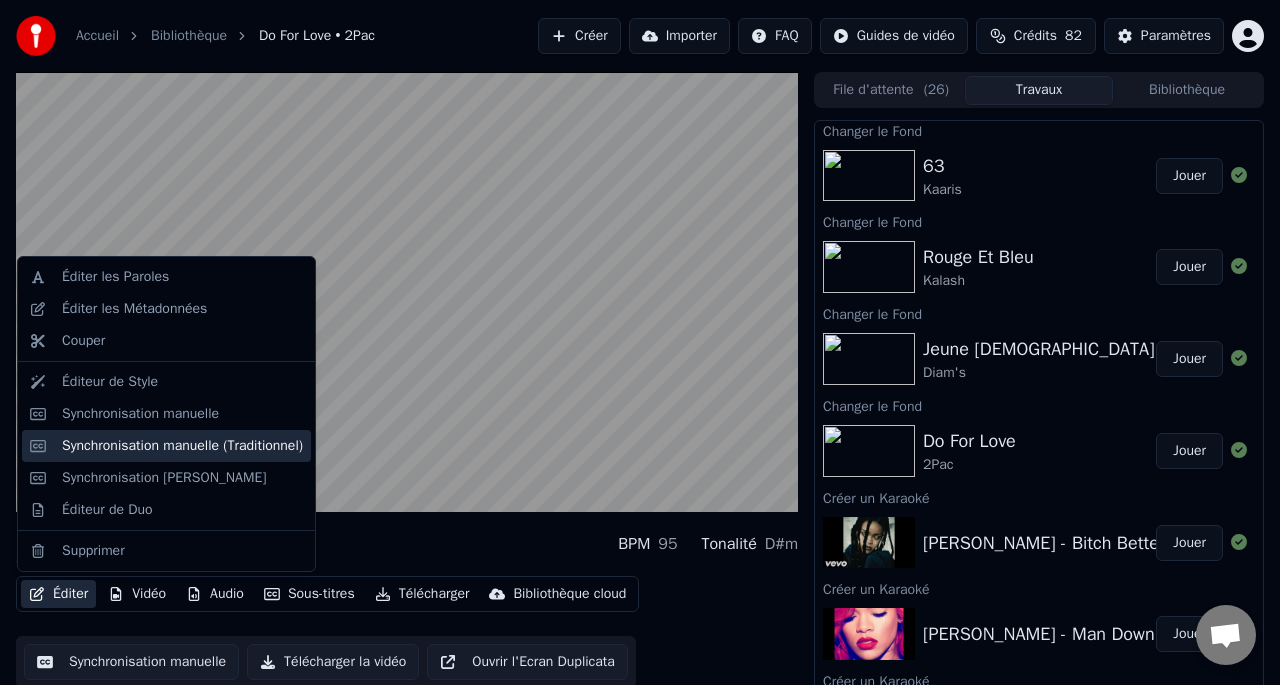 click on "Synchronisation manuelle (Traditionnel)" at bounding box center [182, 446] 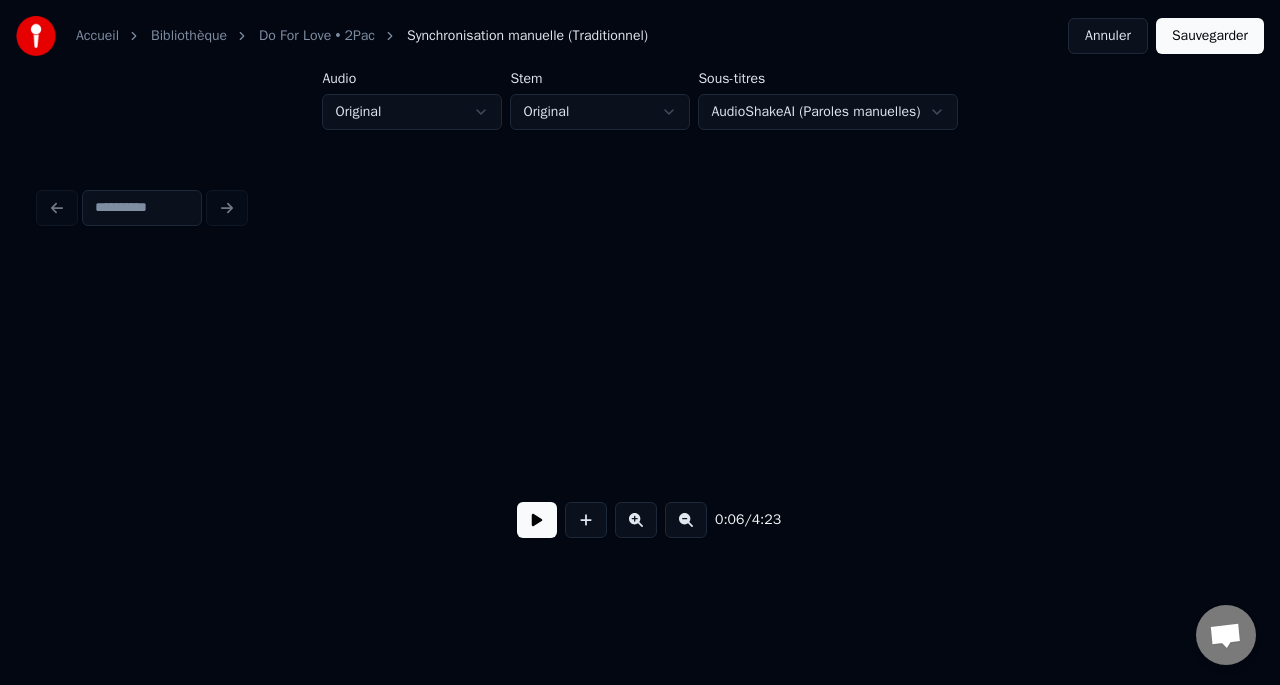 scroll, scrollTop: 0, scrollLeft: 2479, axis: horizontal 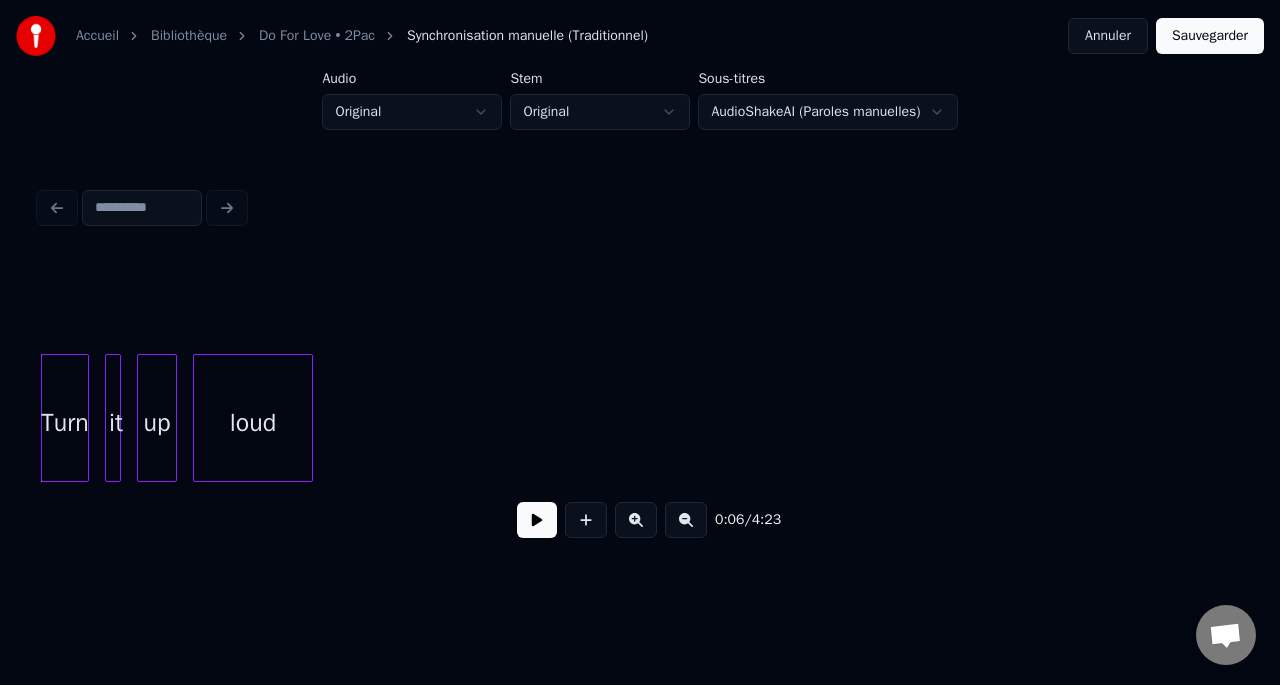click on "loud" at bounding box center [253, 423] 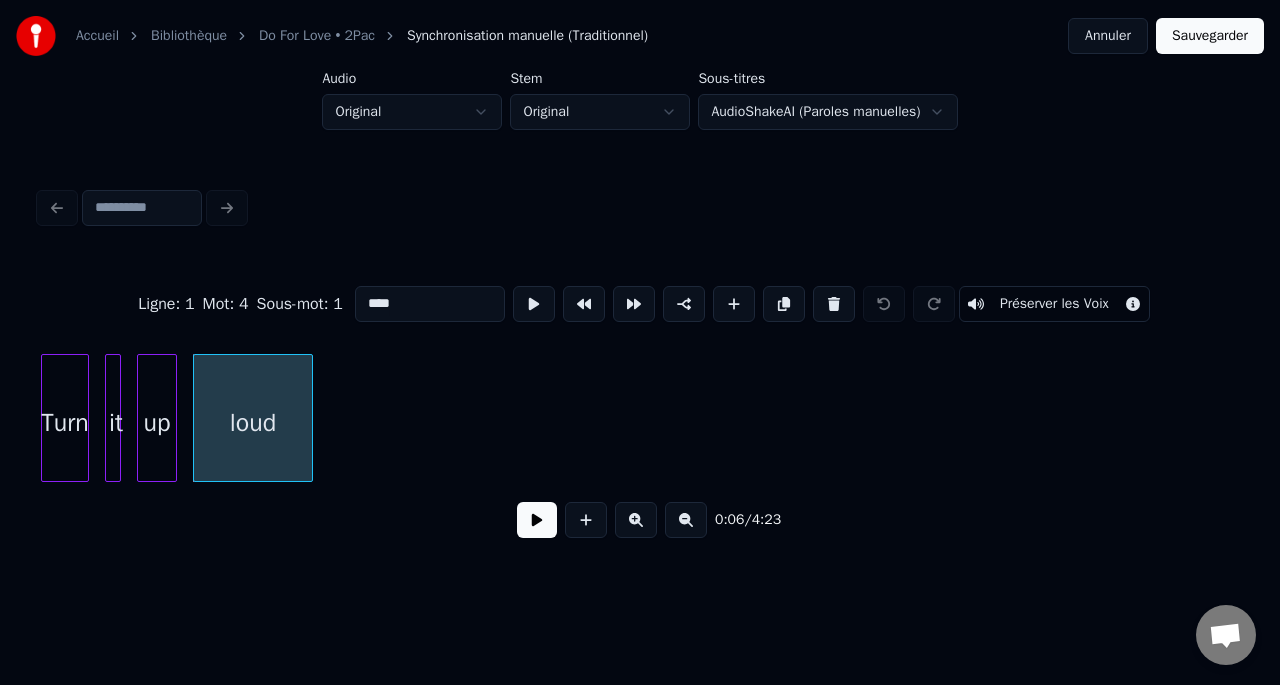 click at bounding box center [537, 520] 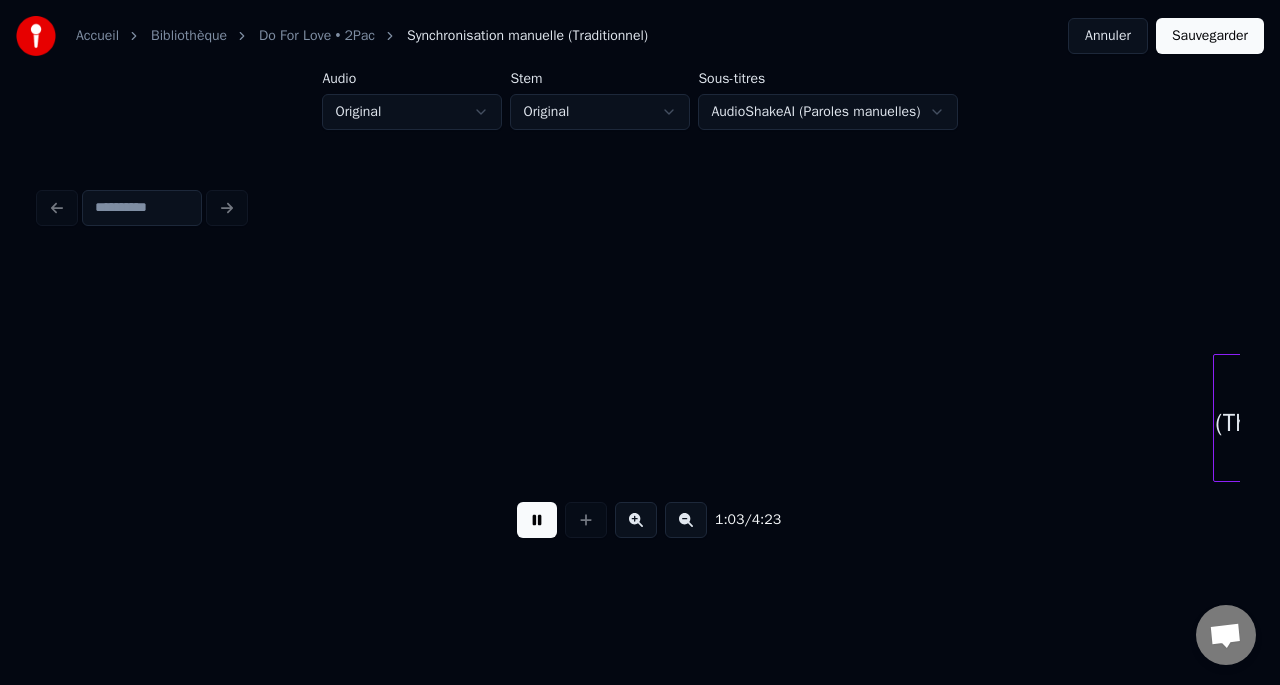 scroll, scrollTop: 0, scrollLeft: 25455, axis: horizontal 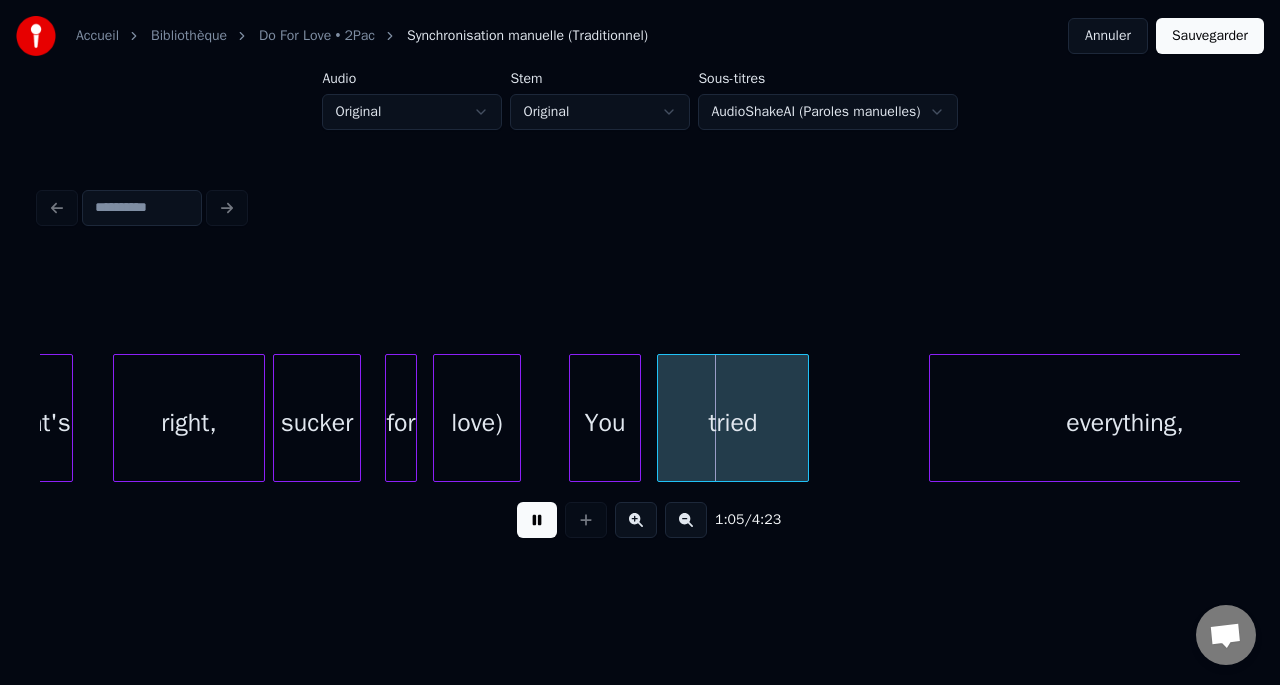 click at bounding box center (537, 520) 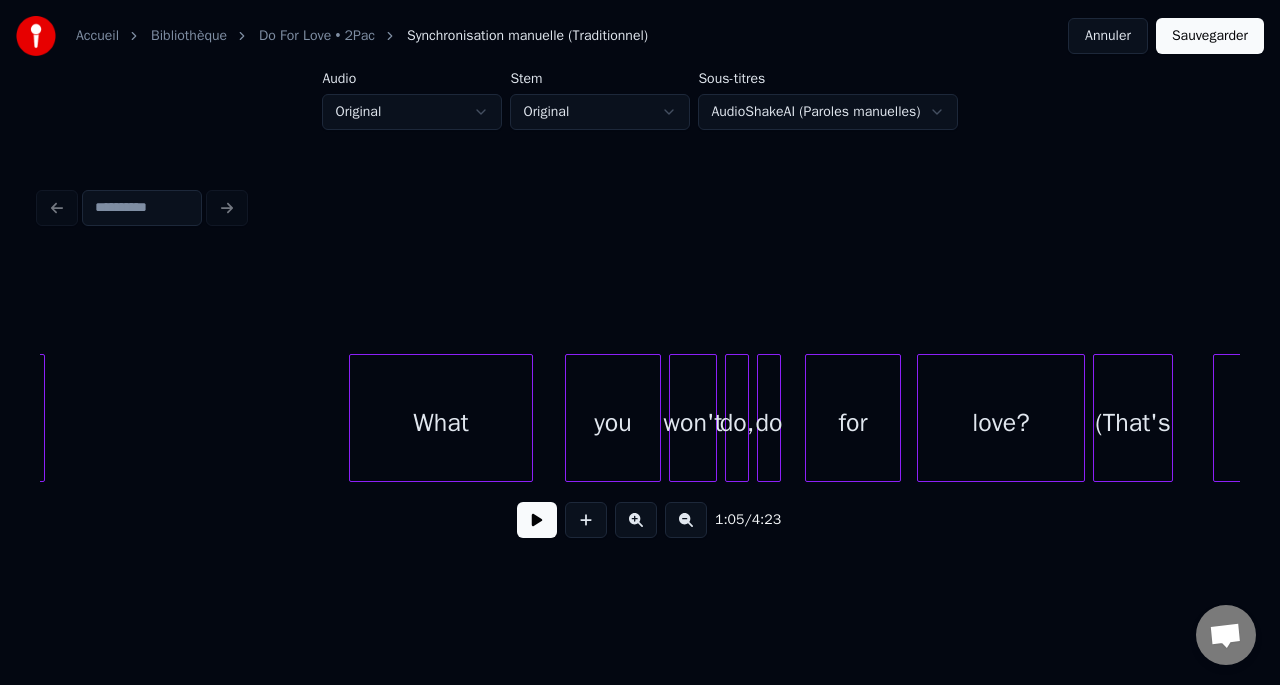scroll, scrollTop: 0, scrollLeft: 24345, axis: horizontal 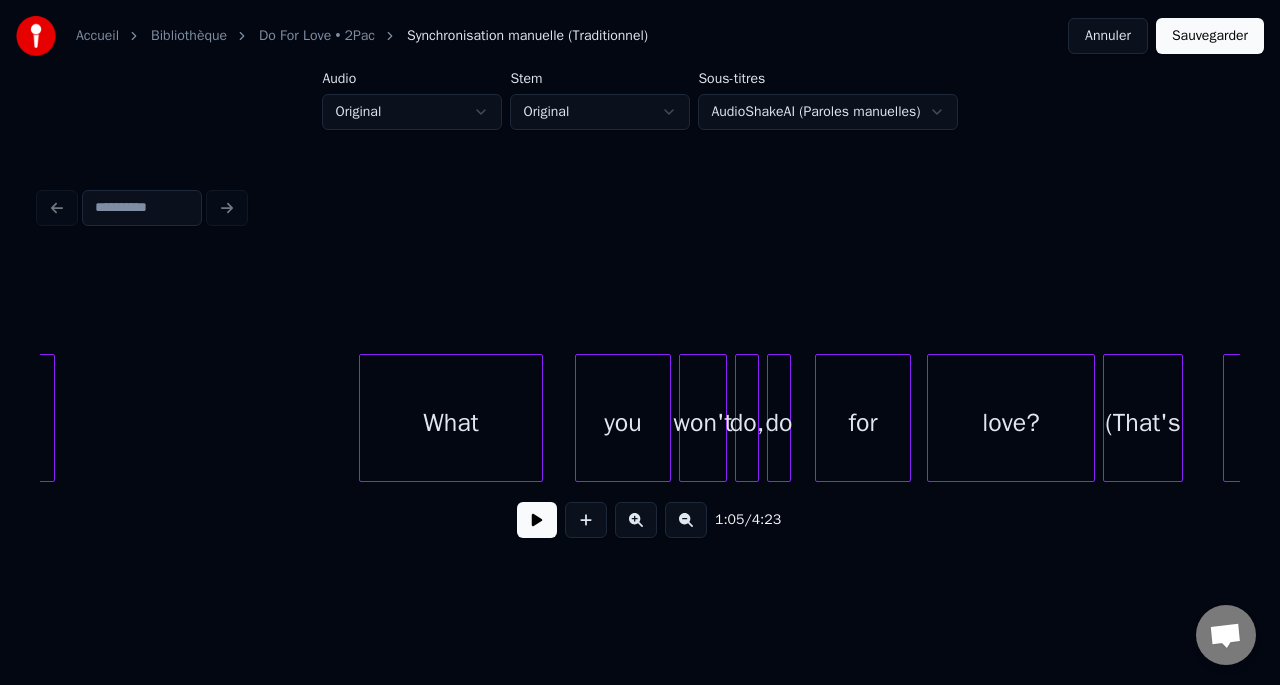 click on "What" at bounding box center [451, 423] 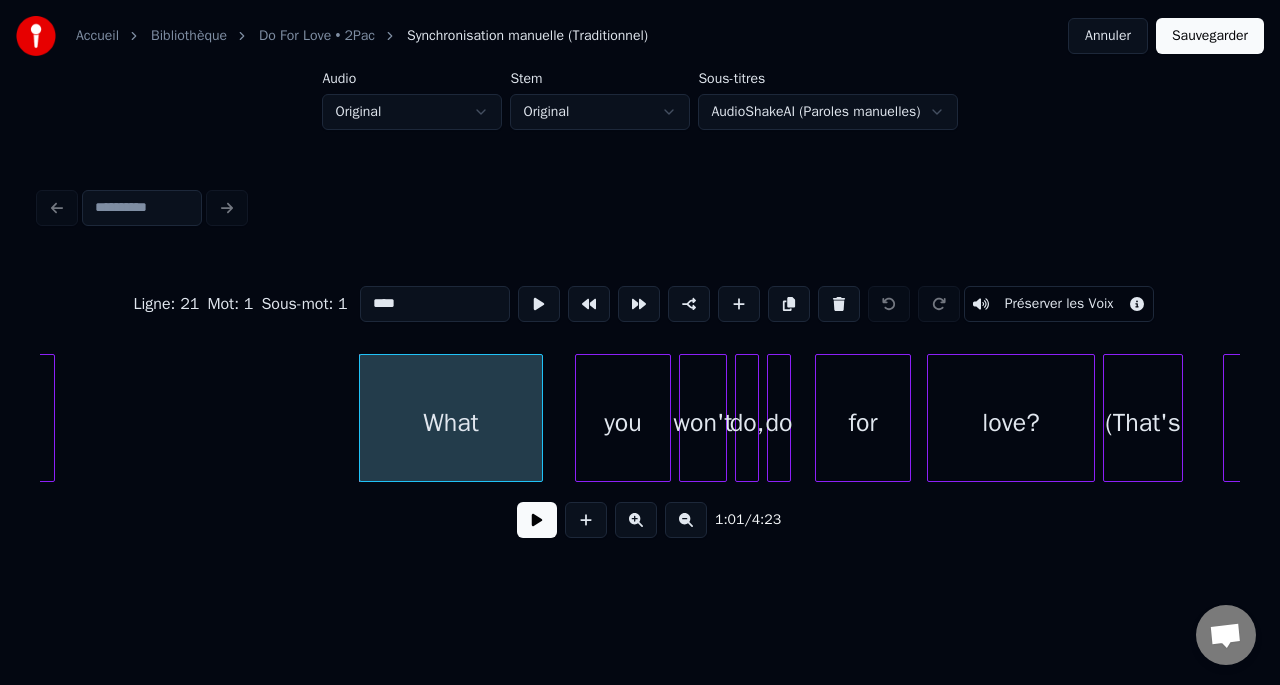 type on "****" 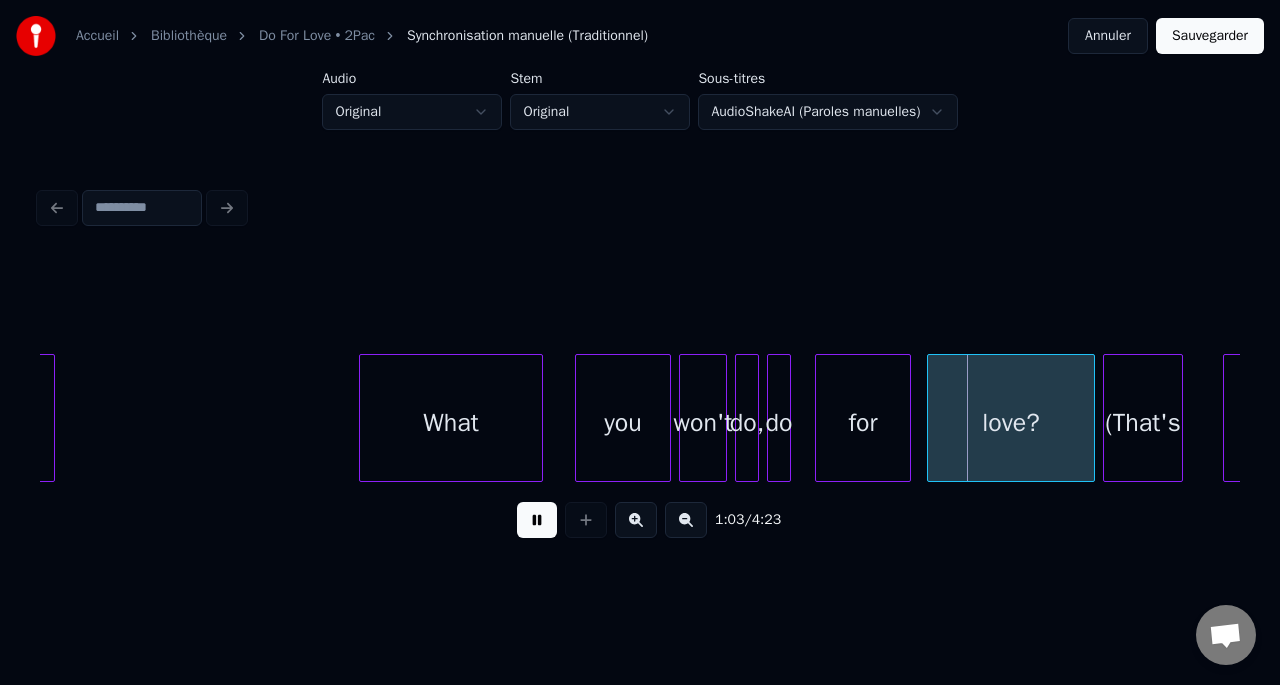 click at bounding box center [537, 520] 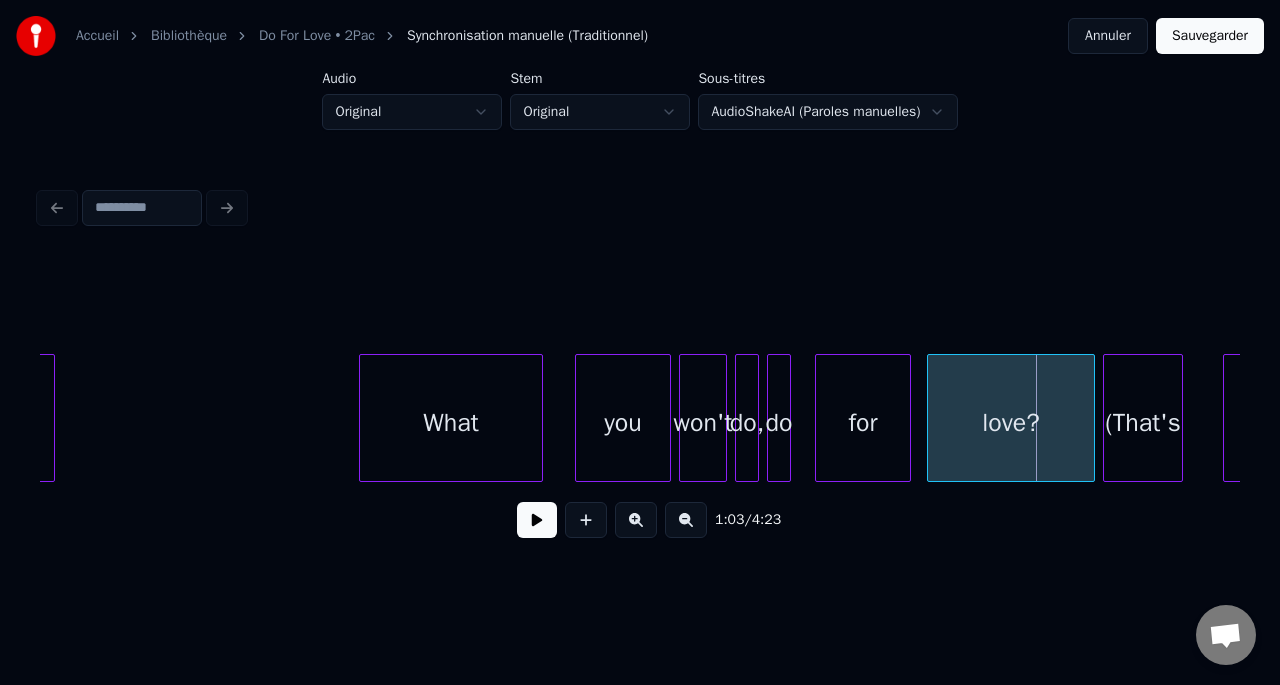 click on "What" at bounding box center [451, 423] 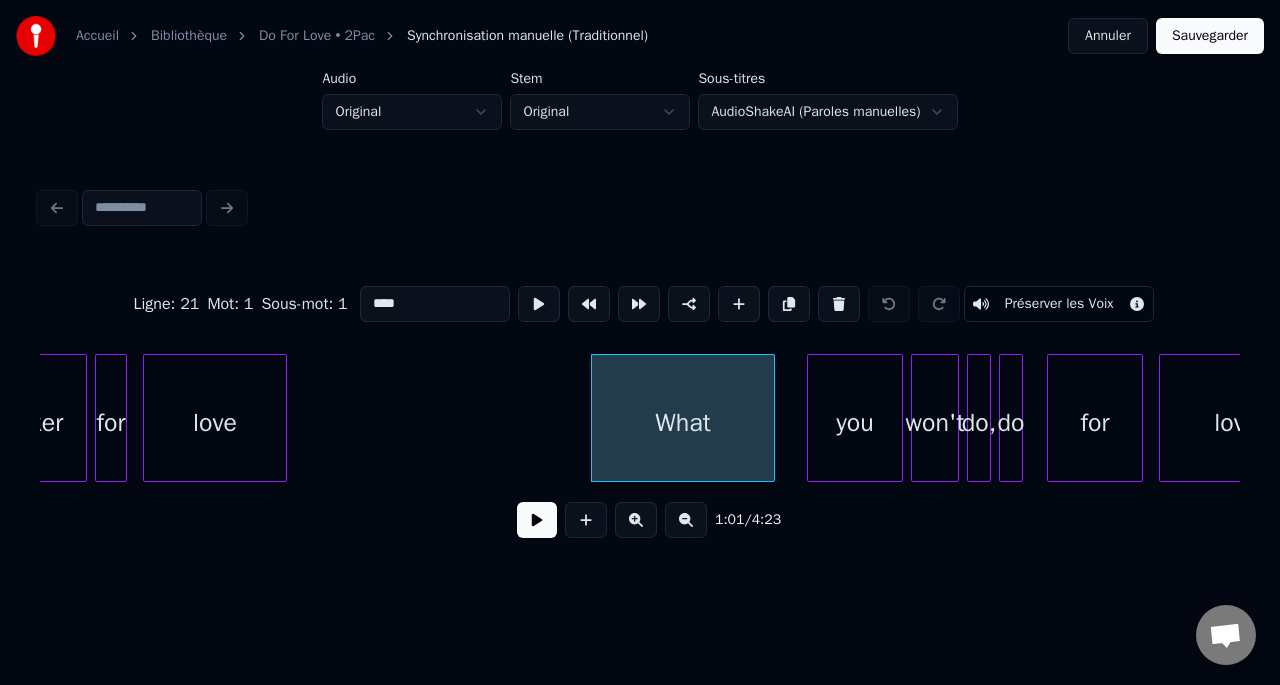 scroll, scrollTop: 0, scrollLeft: 23949, axis: horizontal 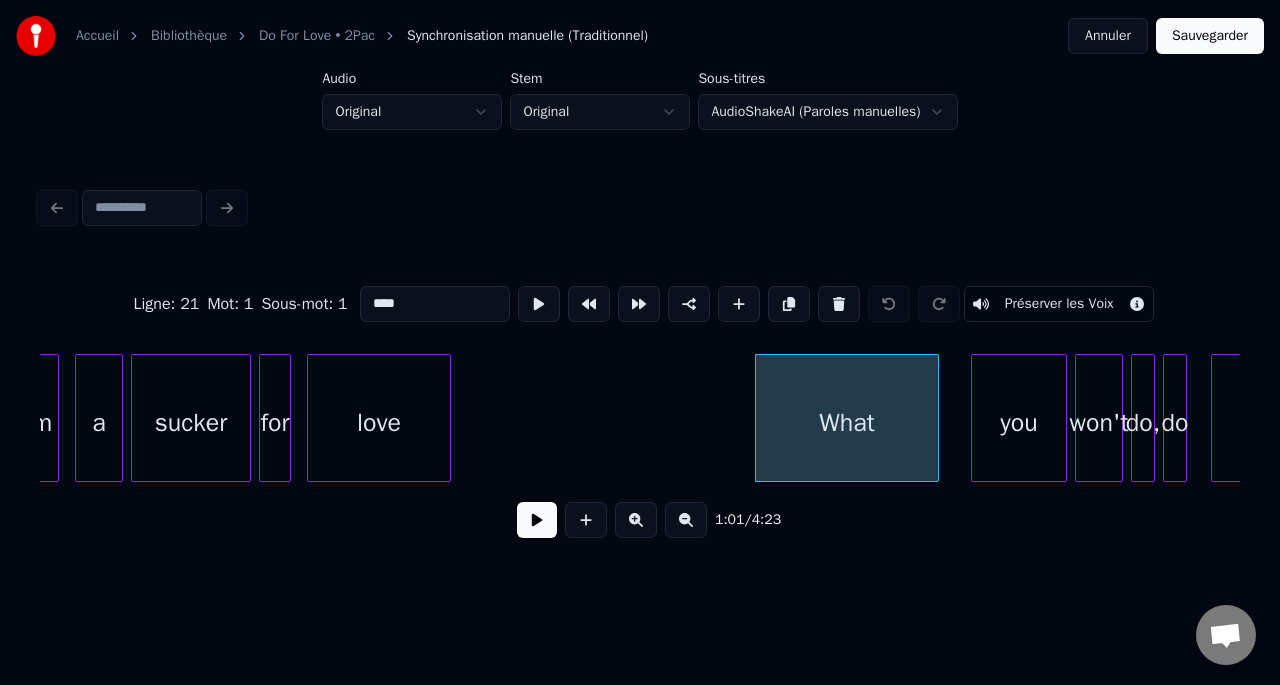 click on "sucker" at bounding box center [191, 423] 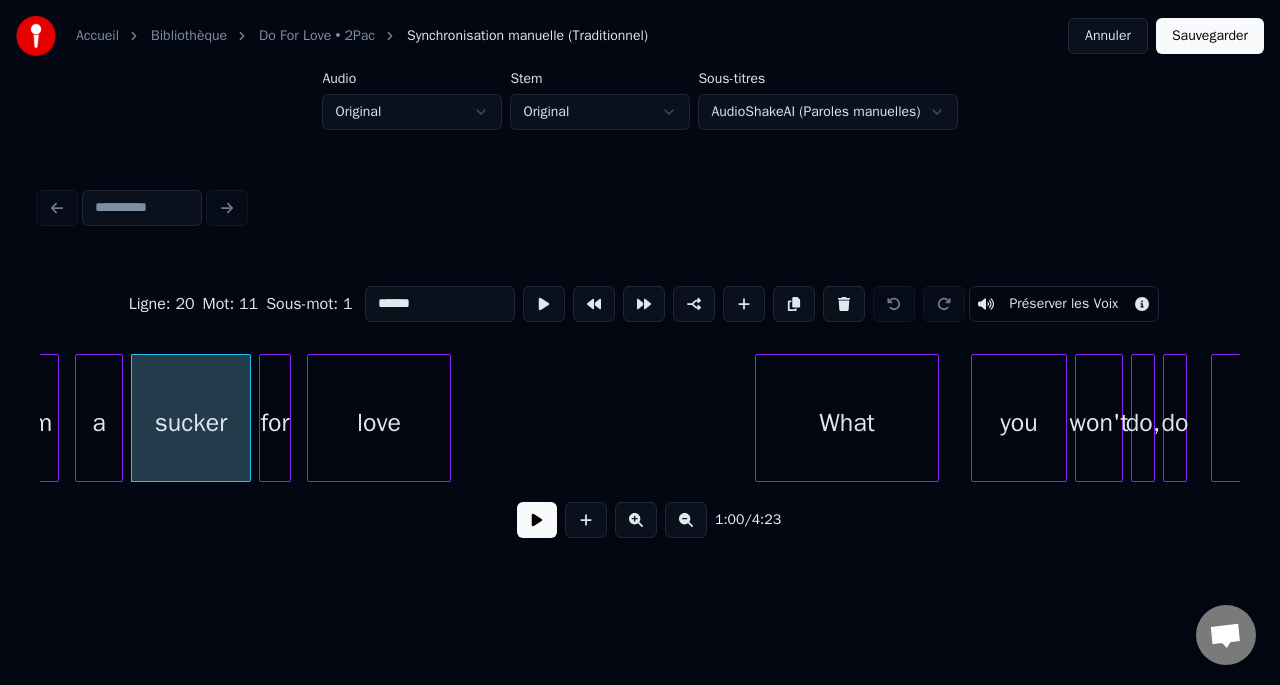 click at bounding box center (537, 520) 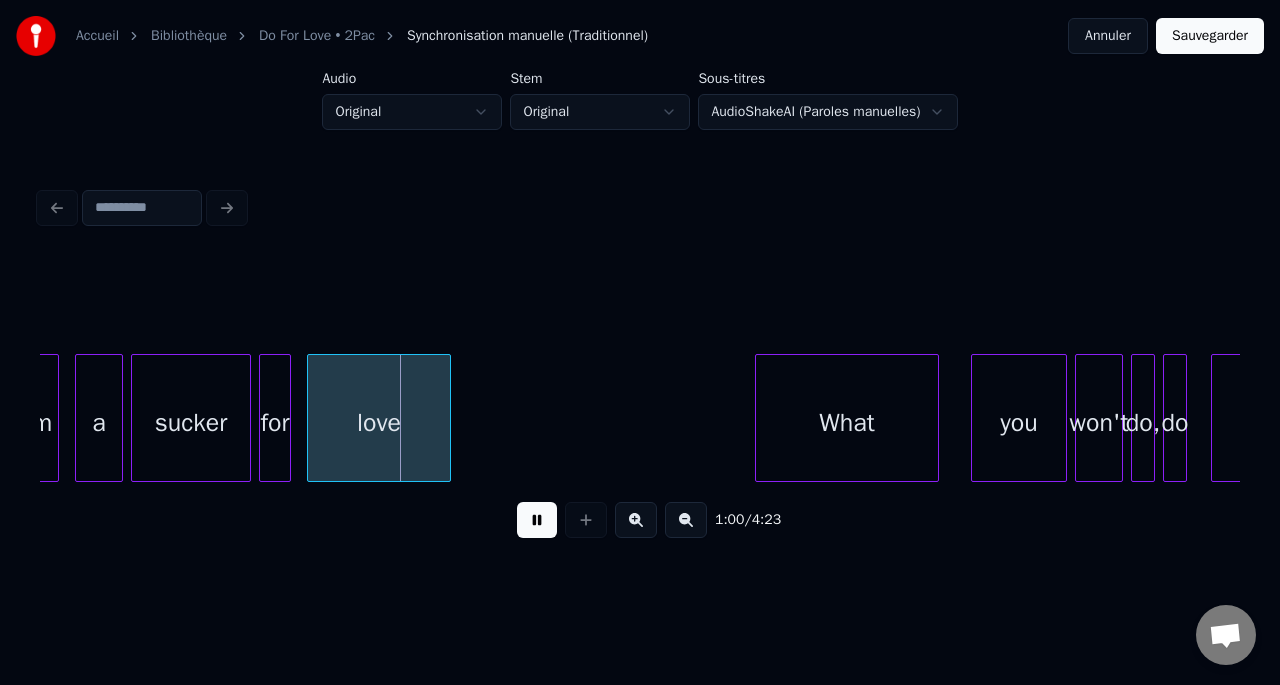 click at bounding box center (537, 520) 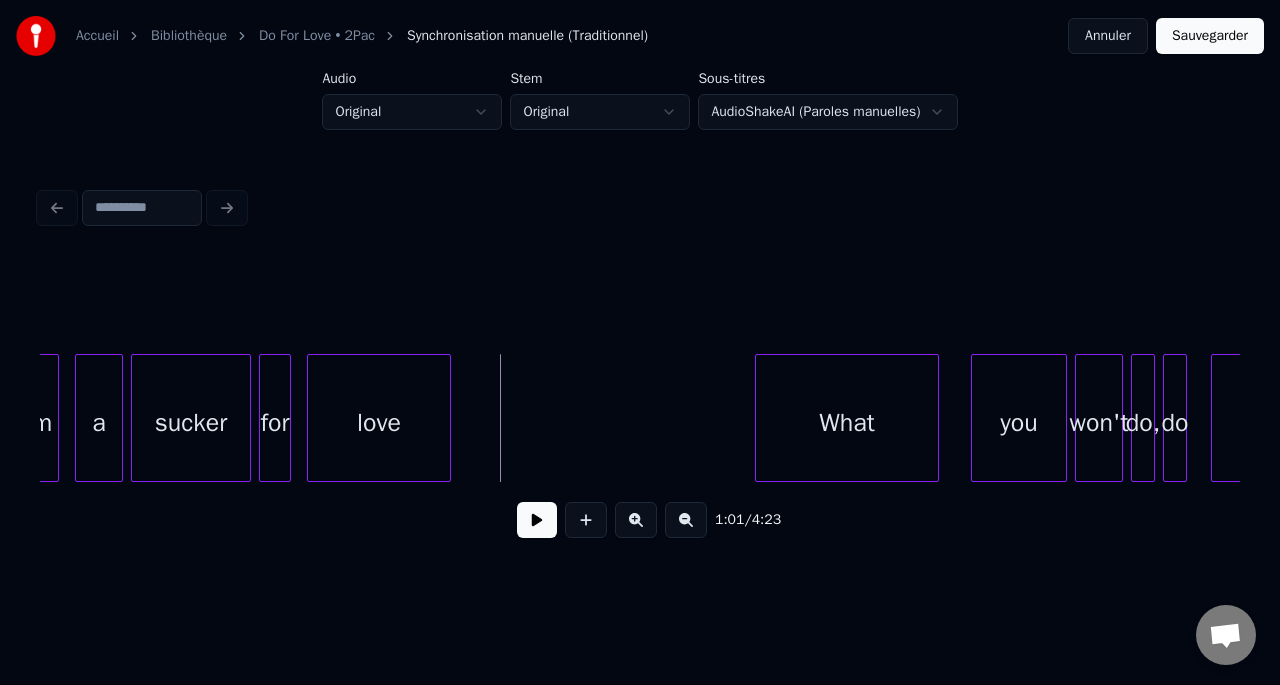 click at bounding box center [537, 520] 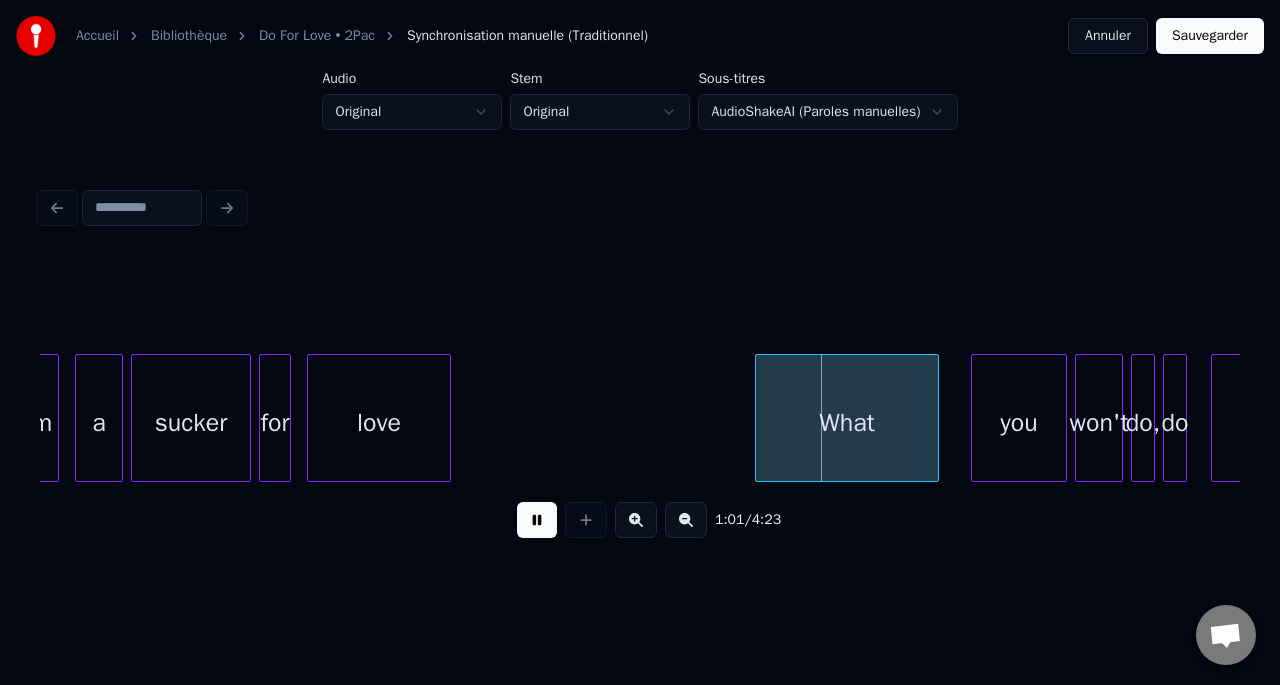 click at bounding box center (537, 520) 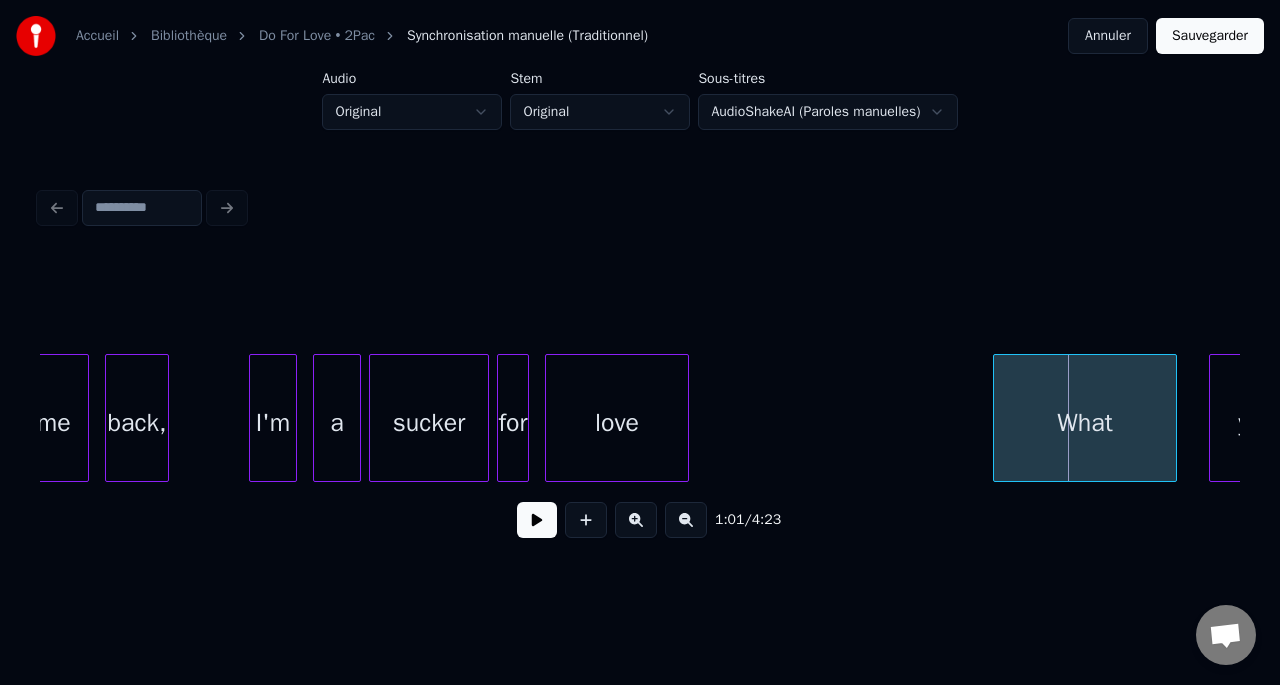 scroll, scrollTop: 0, scrollLeft: 23687, axis: horizontal 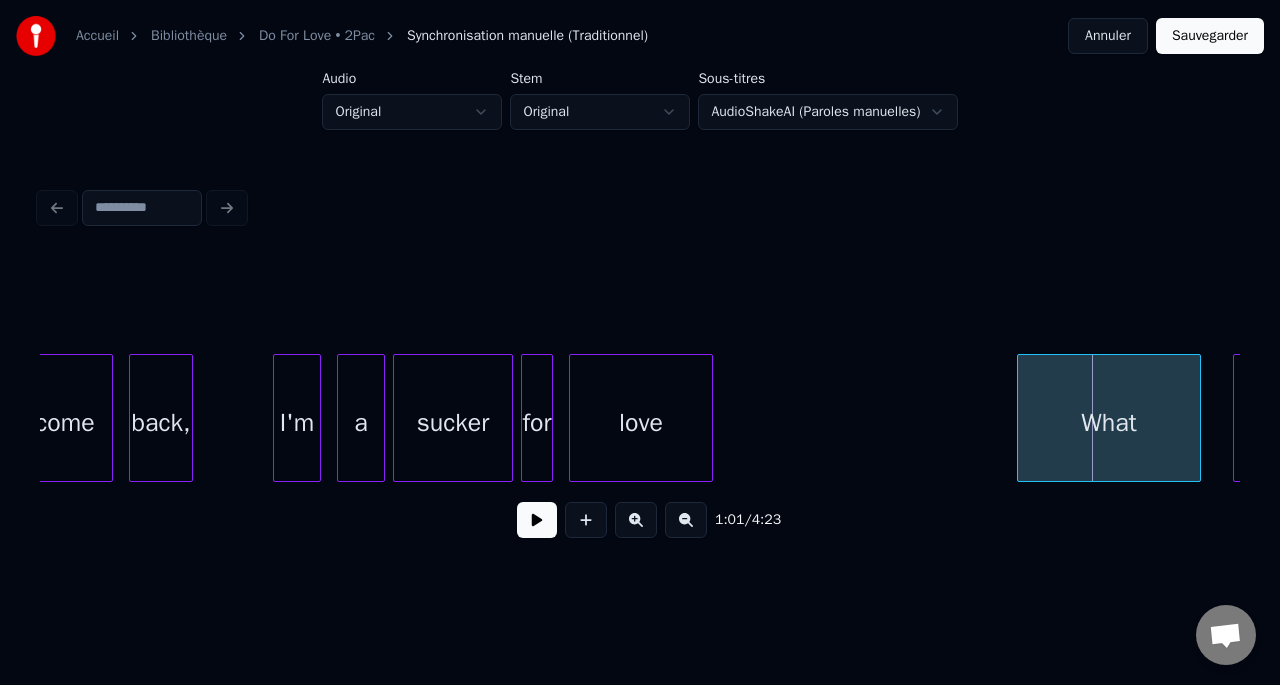 click on "I'm" at bounding box center [297, 423] 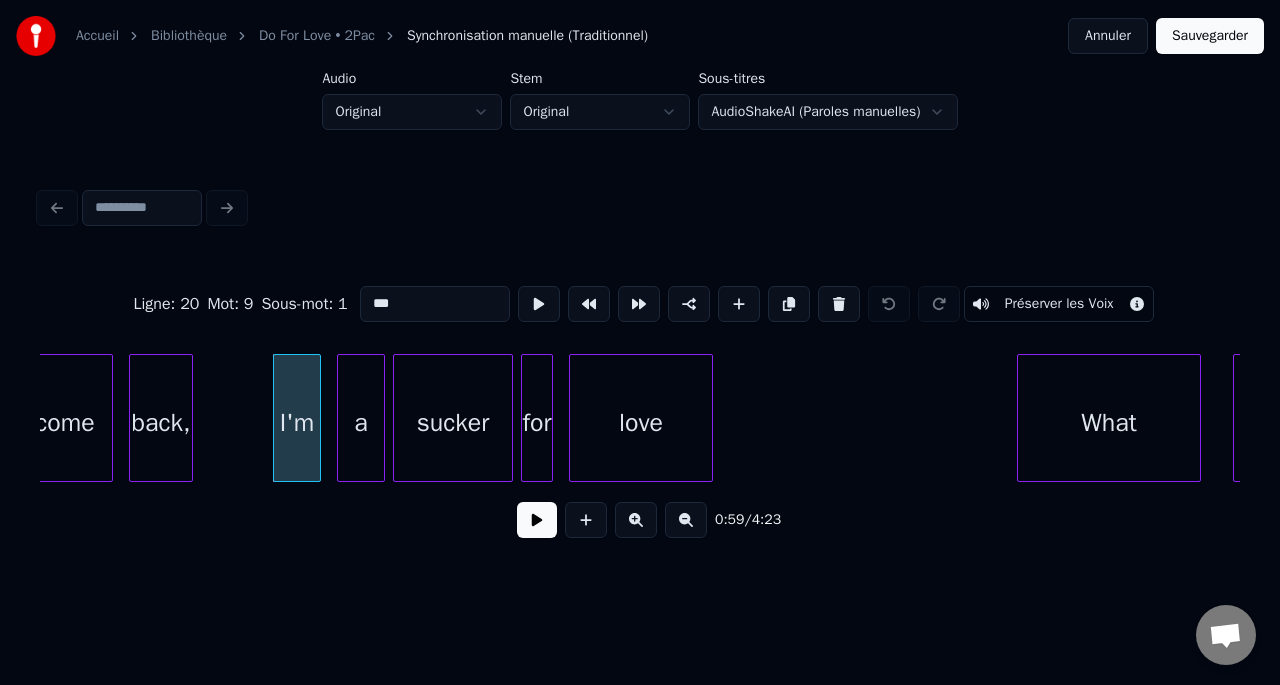click at bounding box center [537, 520] 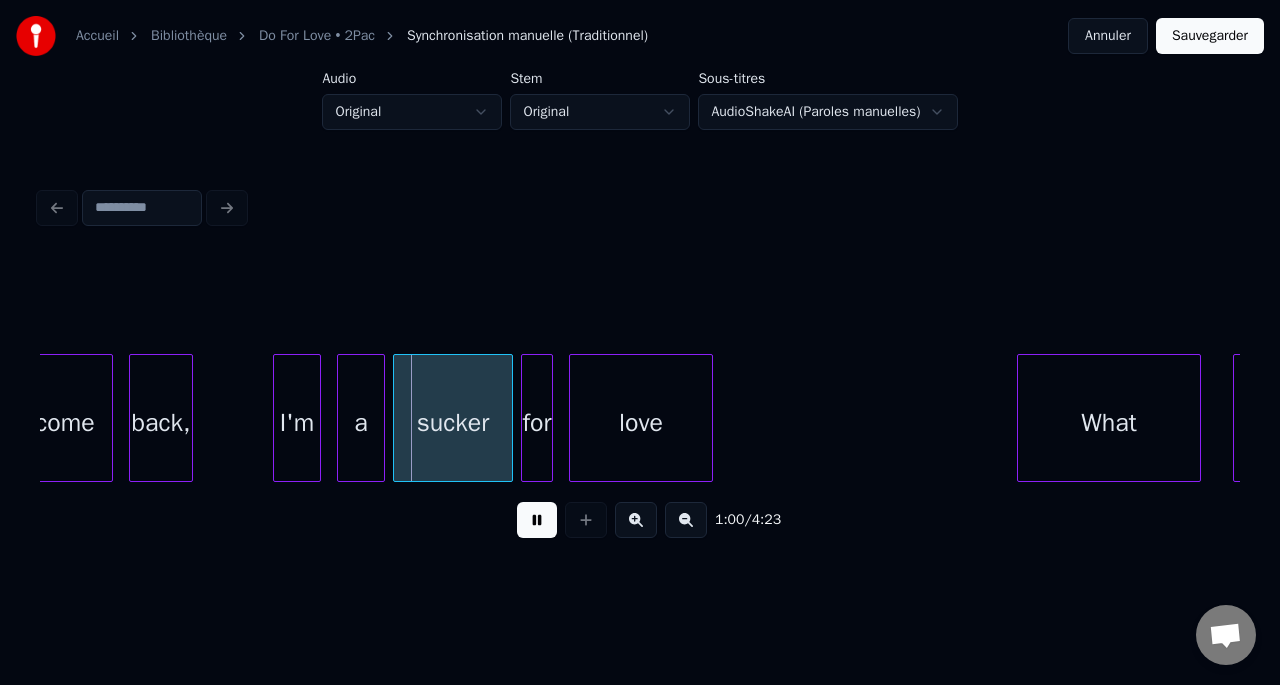 click at bounding box center [537, 520] 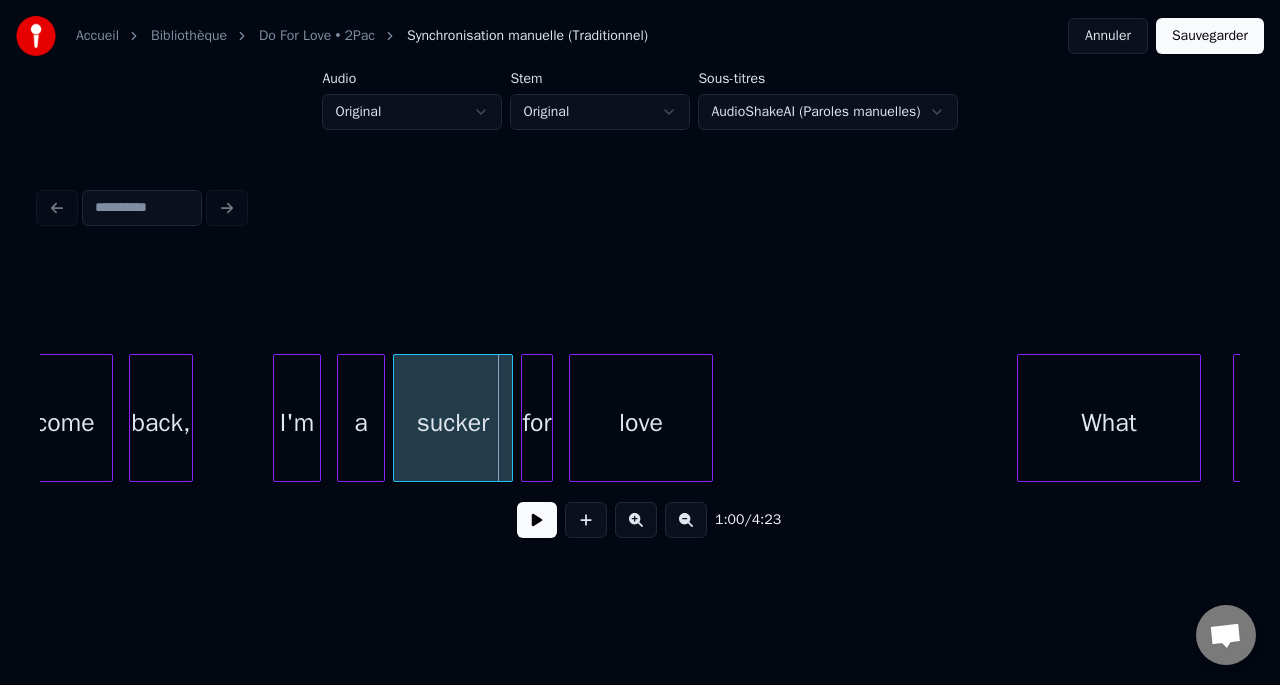 click on "back," at bounding box center (161, 423) 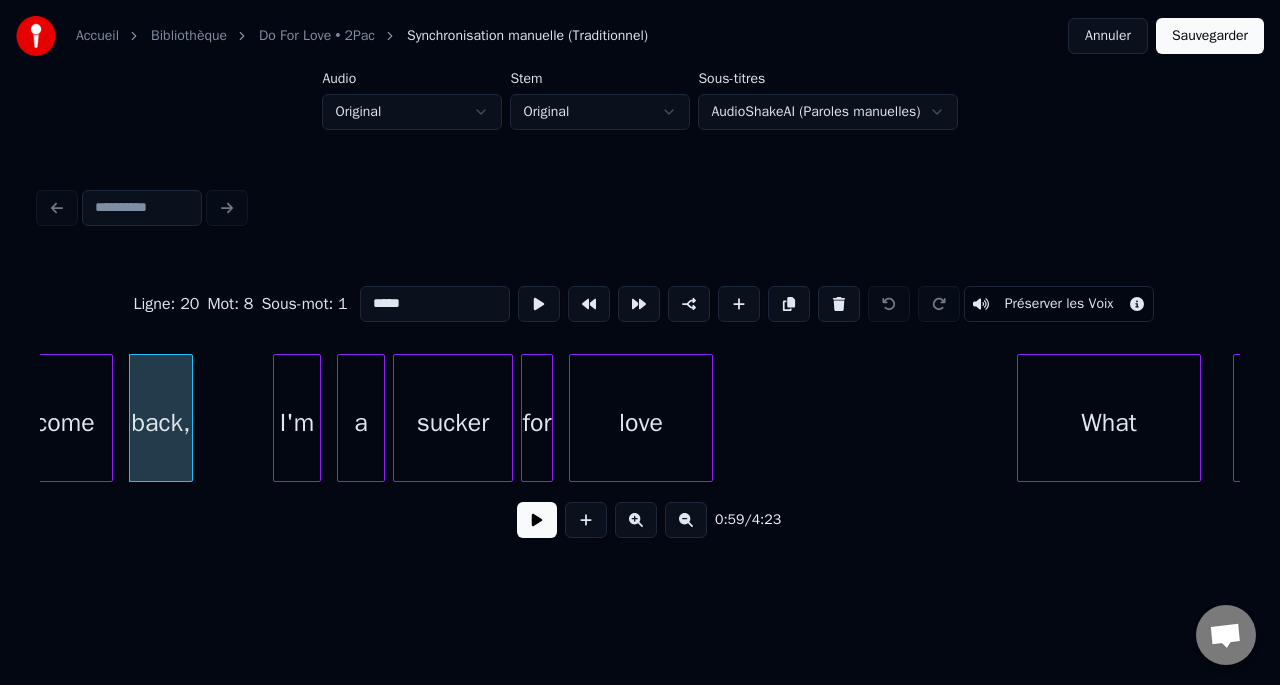 click at bounding box center (537, 520) 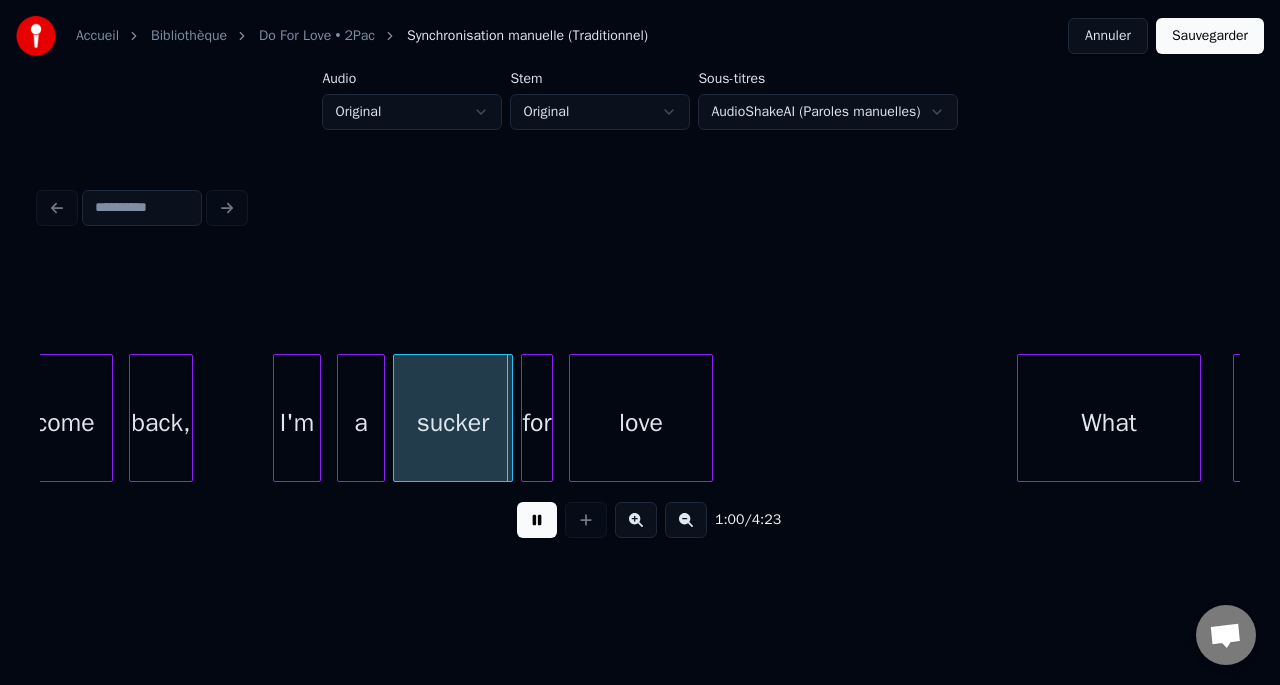 click at bounding box center (537, 520) 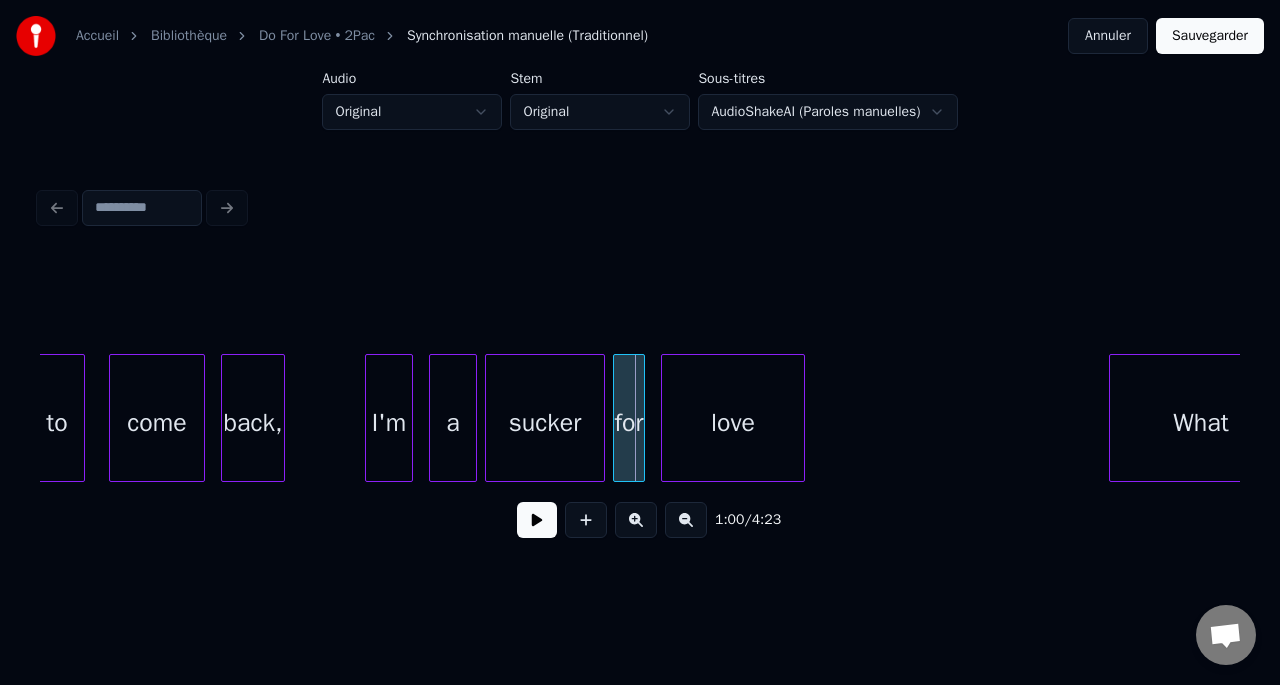 scroll, scrollTop: 0, scrollLeft: 23518, axis: horizontal 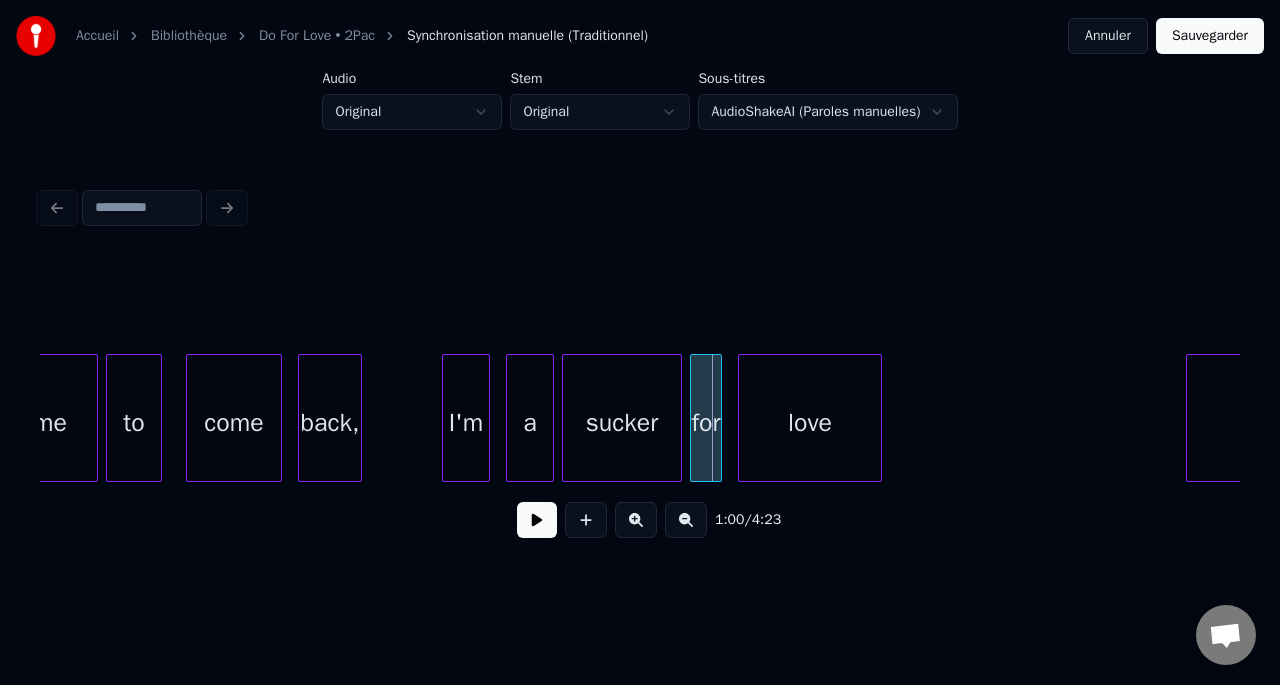 click on "I'm" at bounding box center [466, 423] 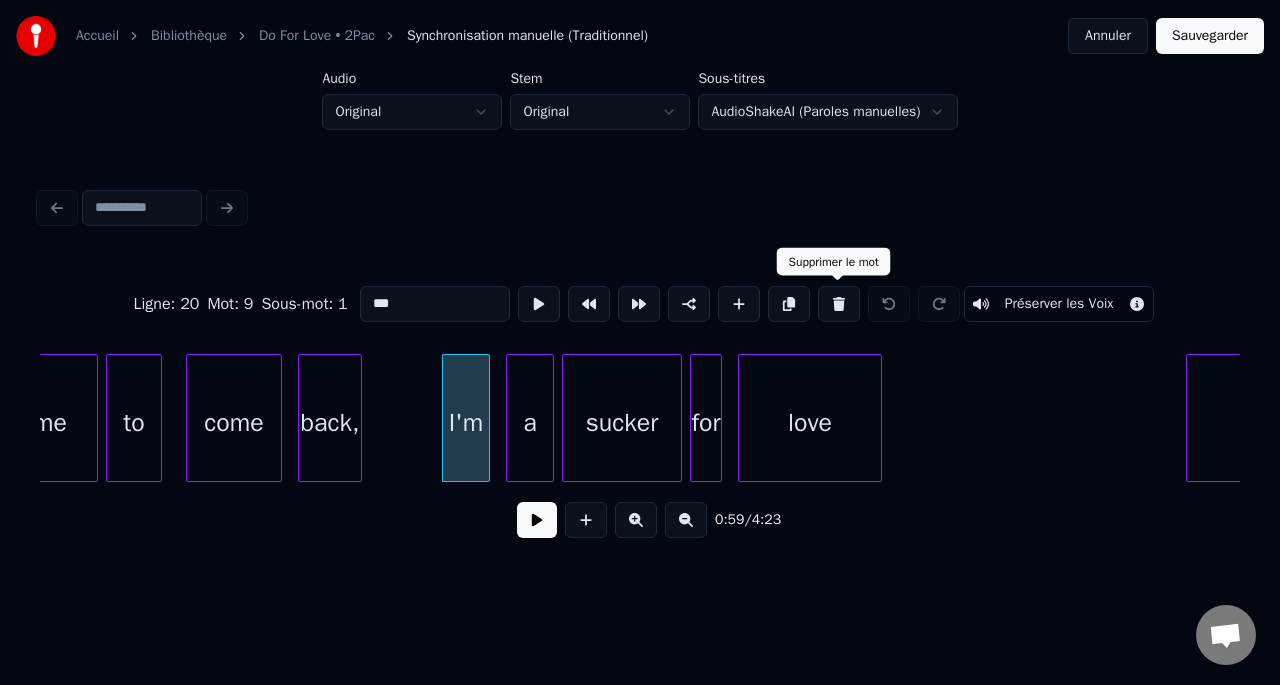 click at bounding box center [839, 304] 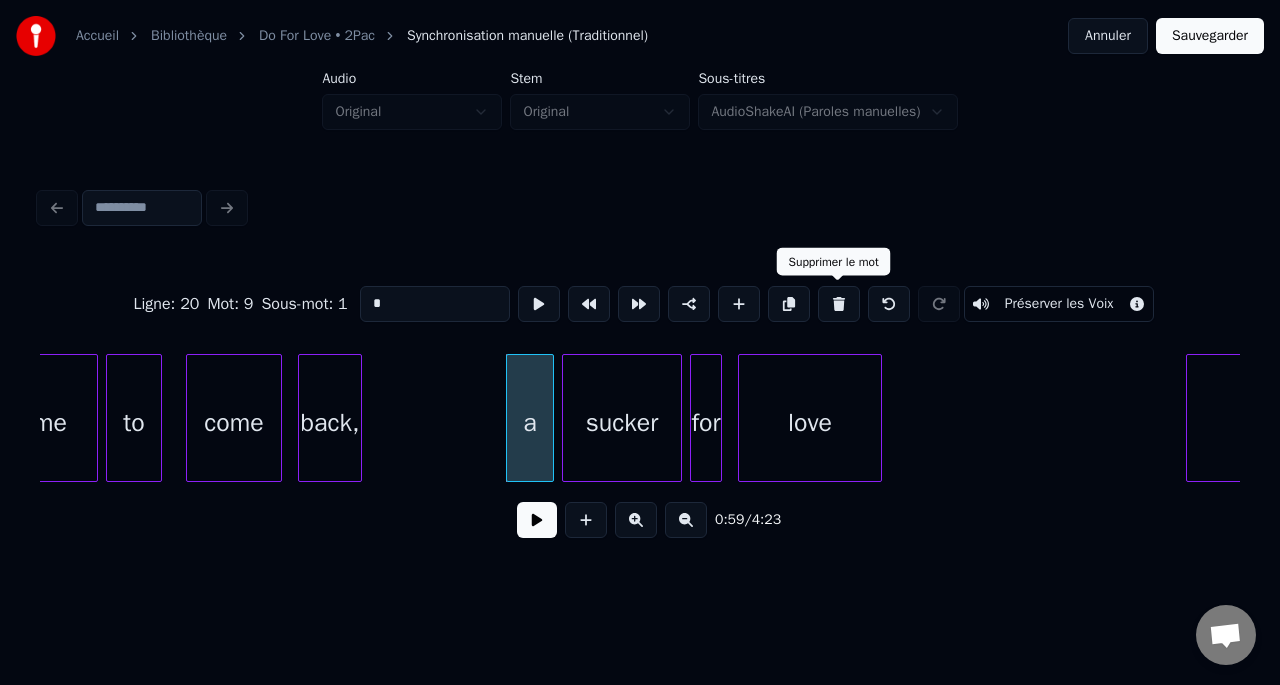 click at bounding box center [839, 304] 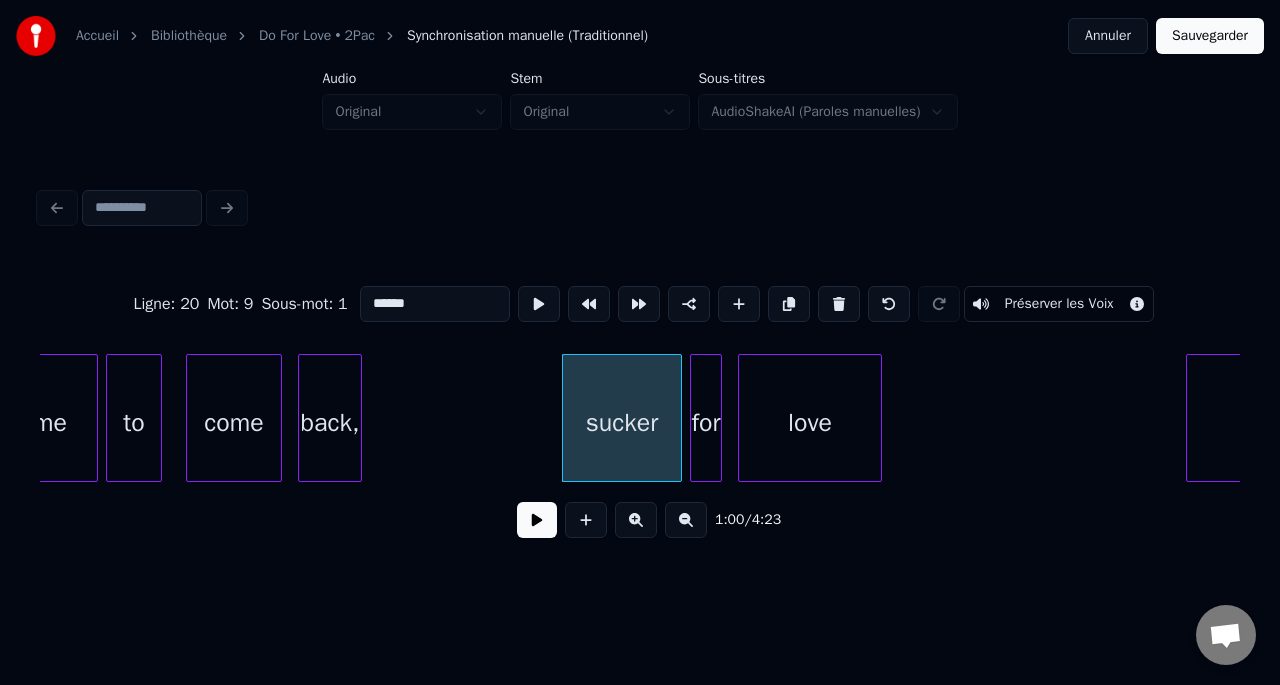 click at bounding box center [839, 304] 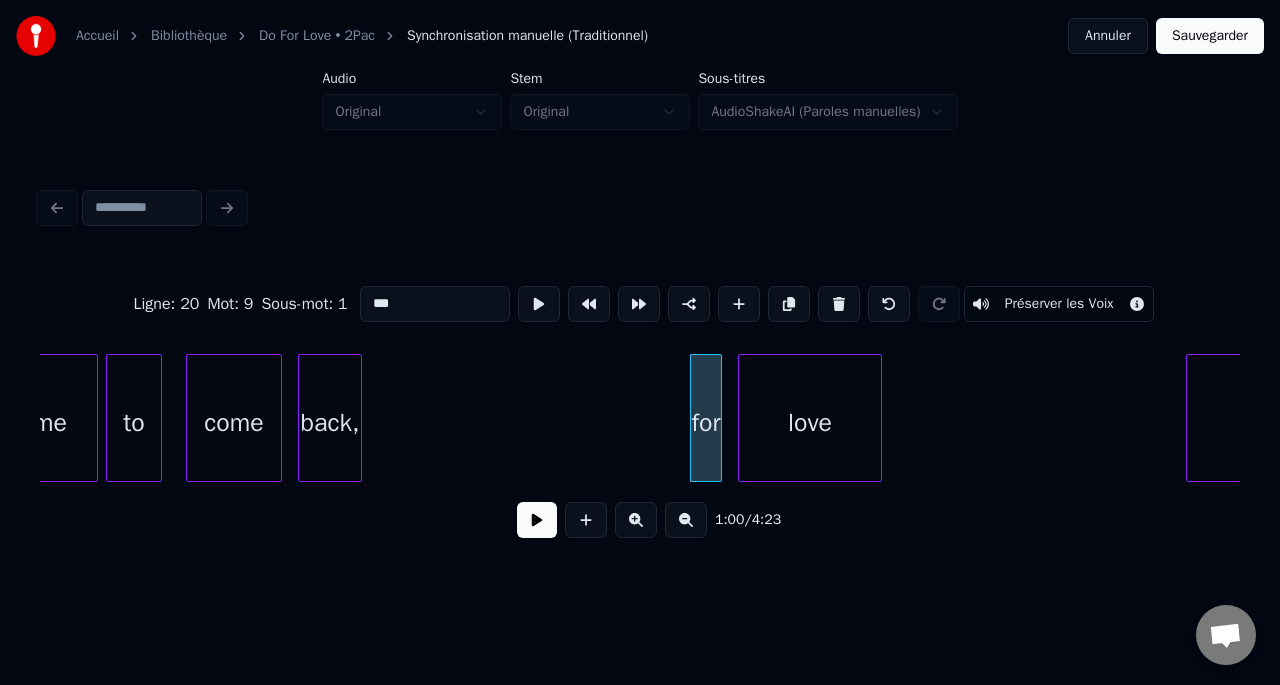 click at bounding box center [839, 304] 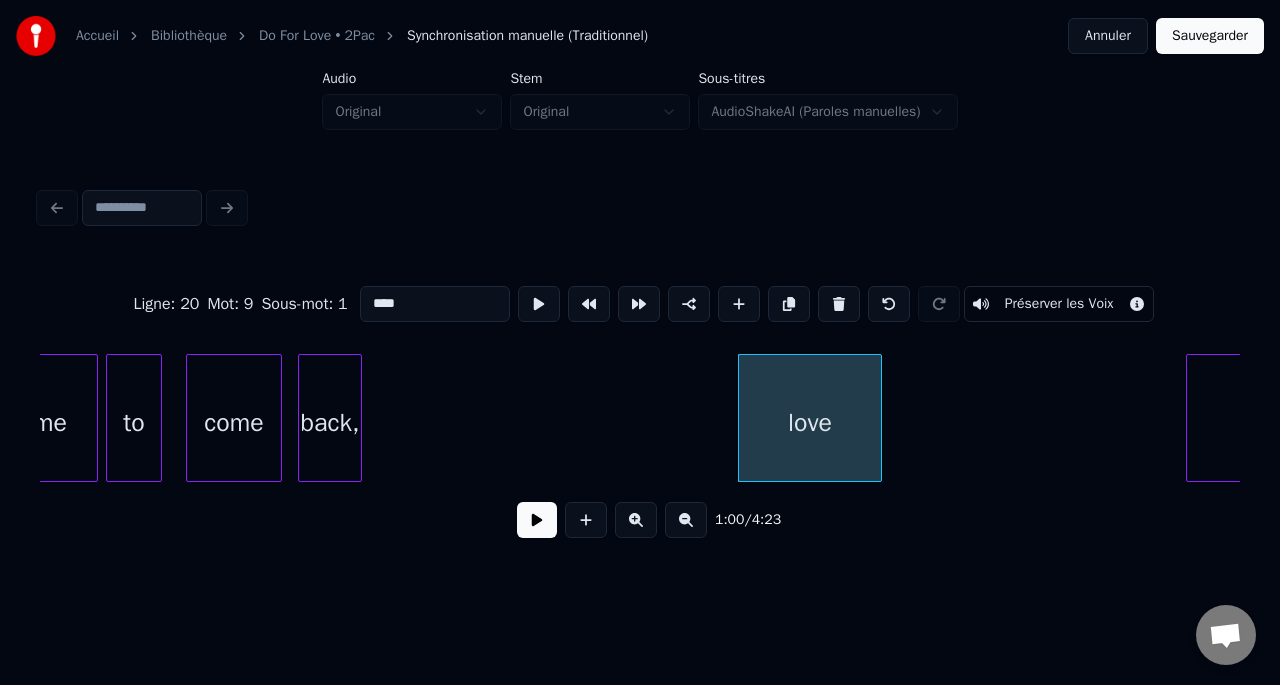 click at bounding box center (839, 304) 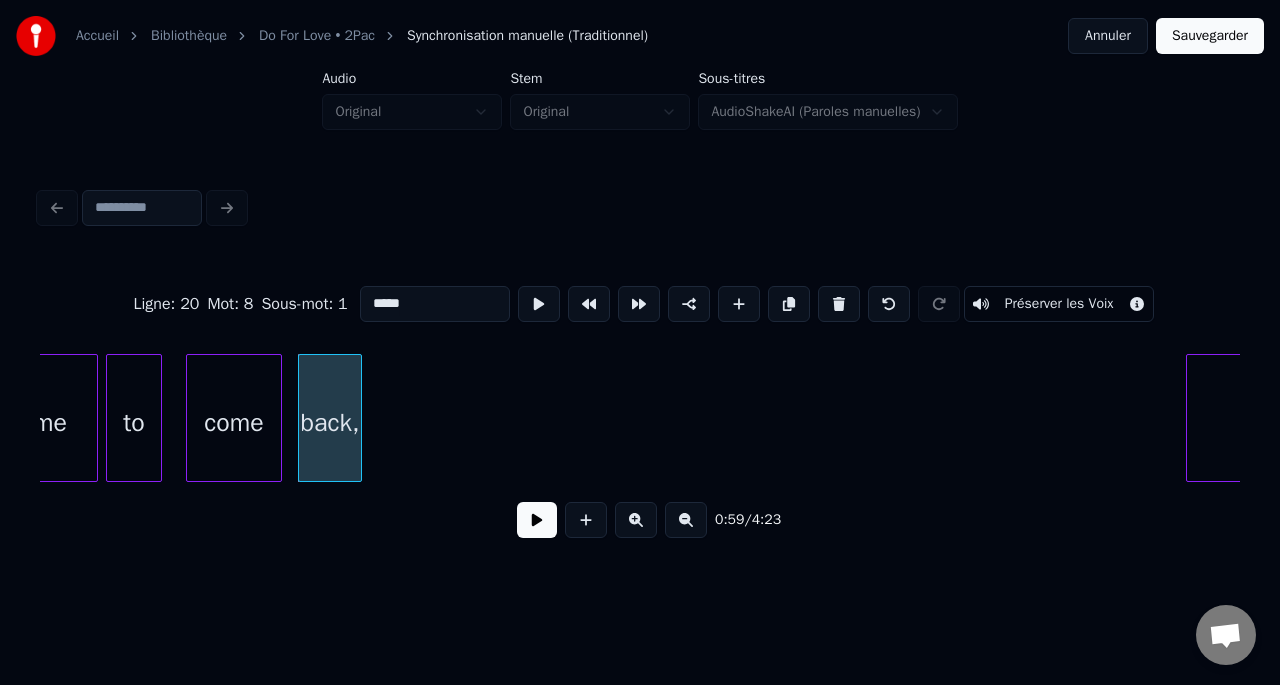 click on "Accueil Bibliothèque Do For Love • 2Pac Synchronisation manuelle (Traditionnel) Annuler Sauvegarder Audio Original Stem Original Sous-titres AudioShakeAI (Paroles manuelles) Ligne :   20 Mot :   8 Sous-mot :   1 ***** Préserver les Voix 0:59  /  4:23" at bounding box center (640, 286) 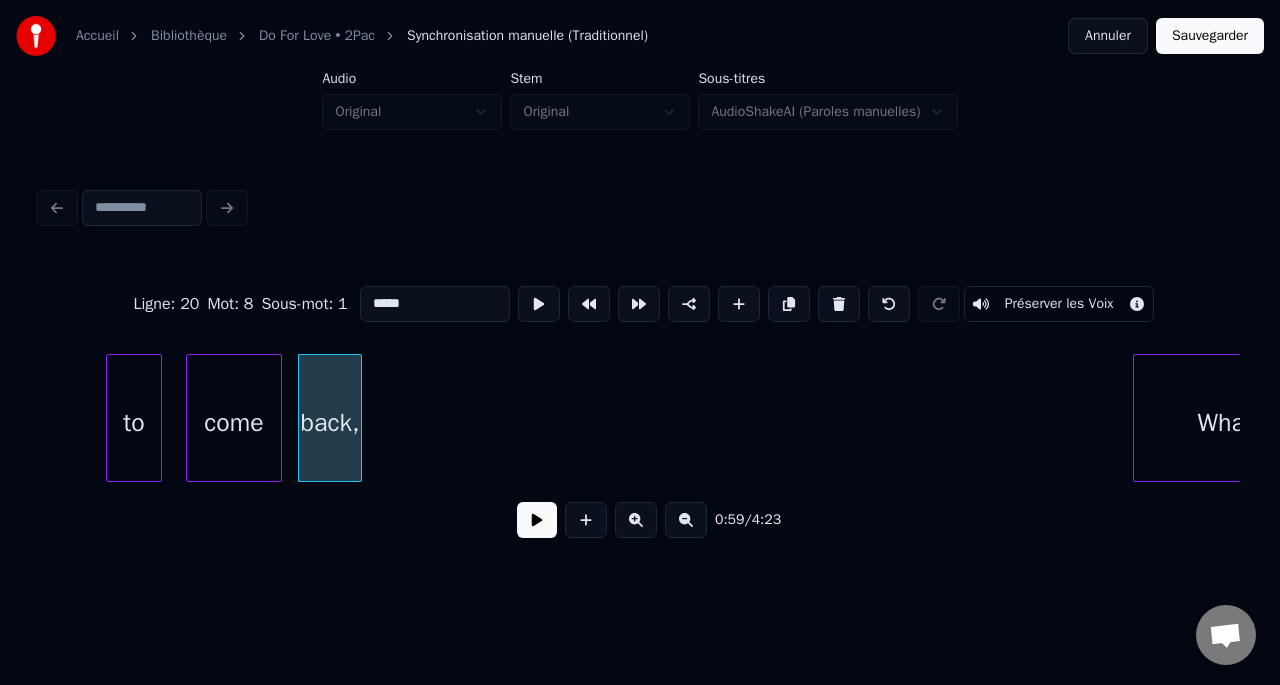 scroll, scrollTop: 0, scrollLeft: 23638, axis: horizontal 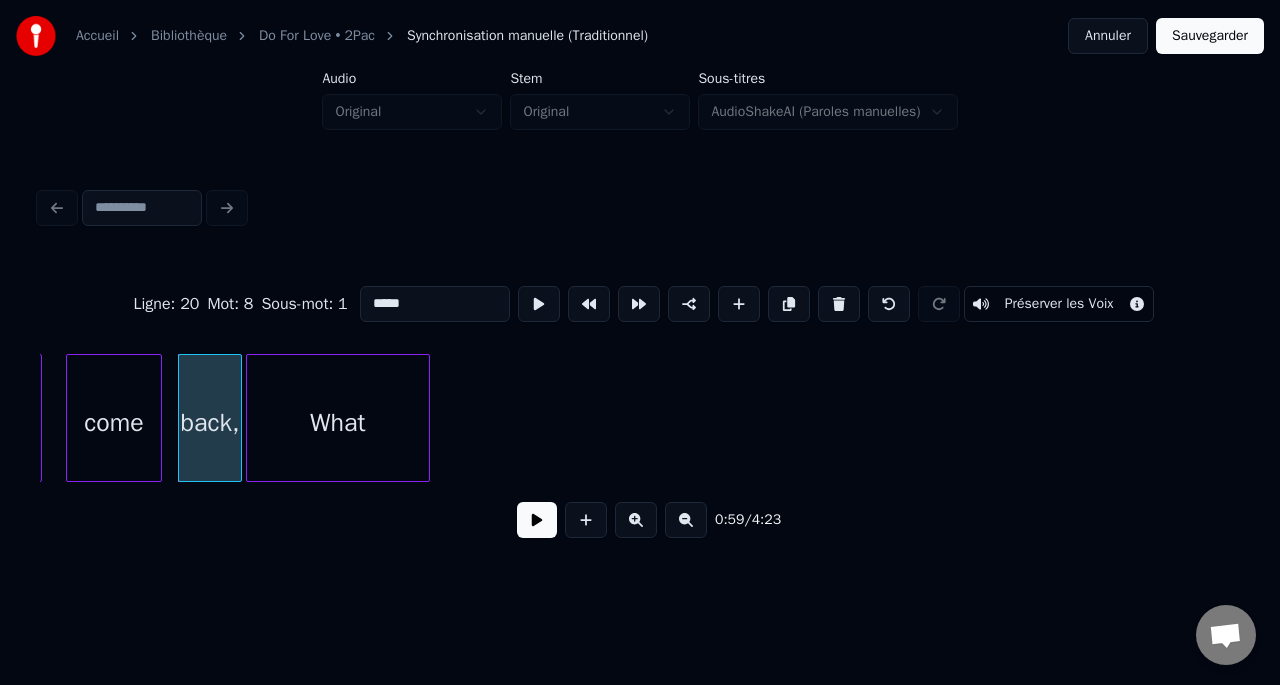 click on "What" at bounding box center [338, 423] 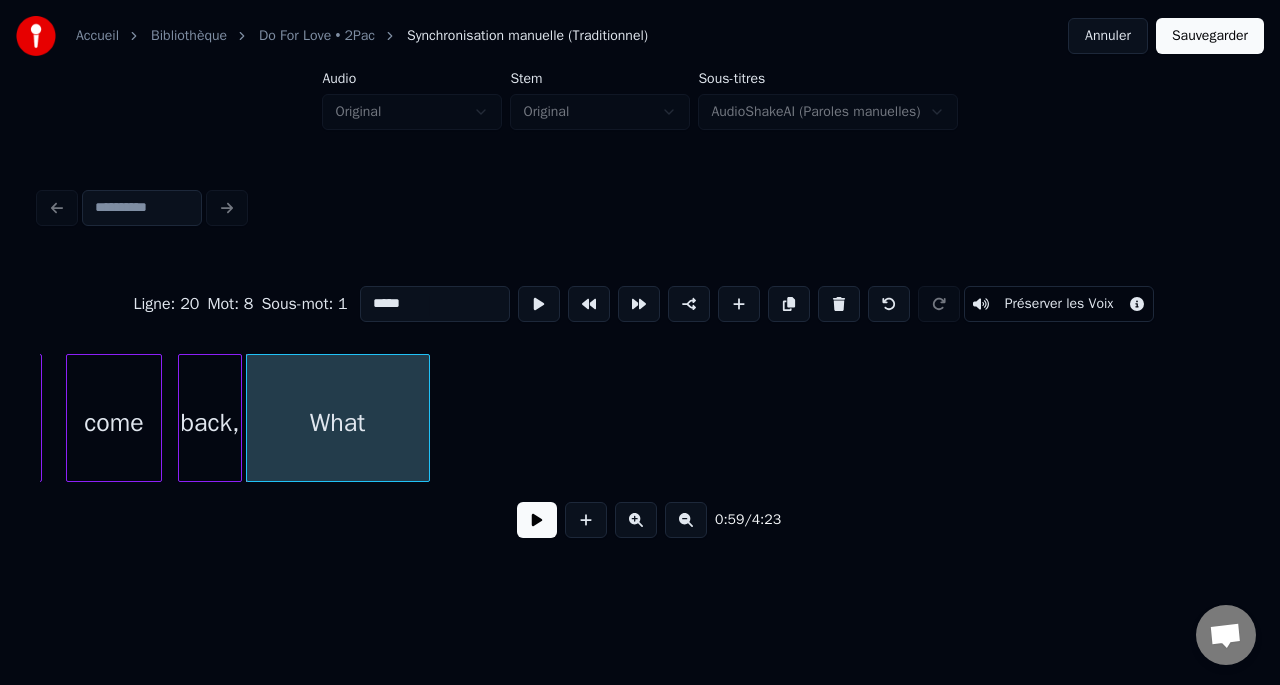 click on "What" at bounding box center (338, 423) 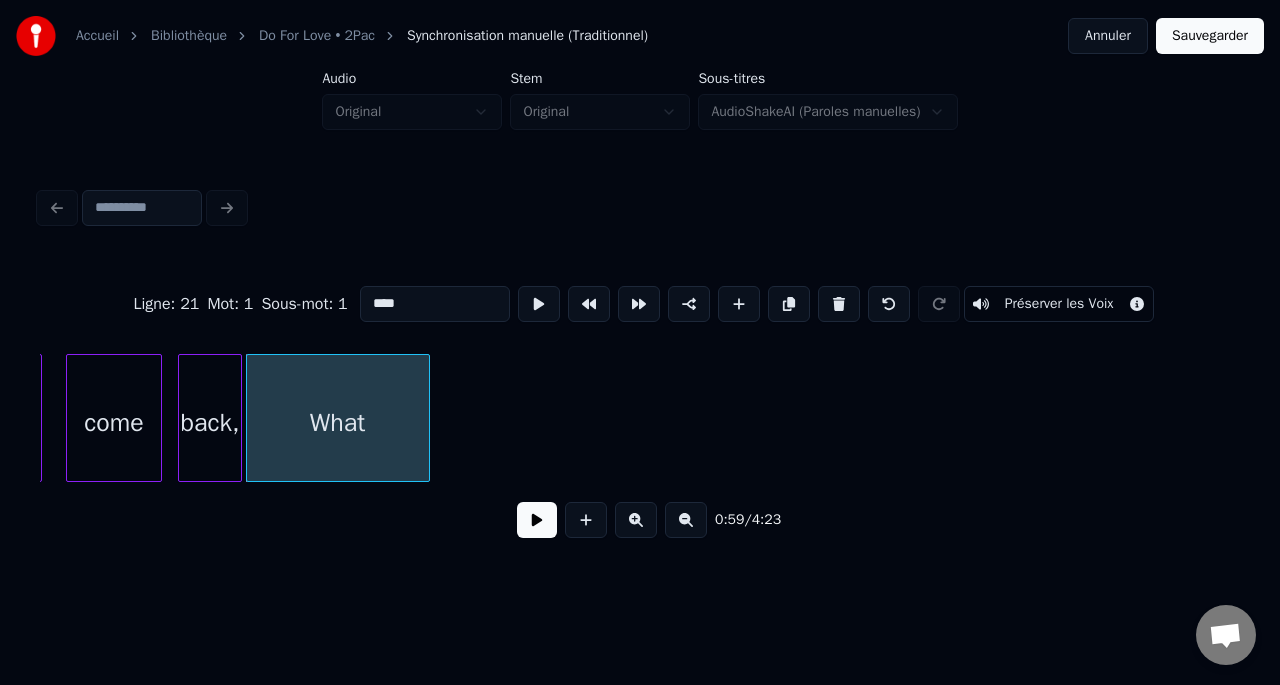click at bounding box center [537, 520] 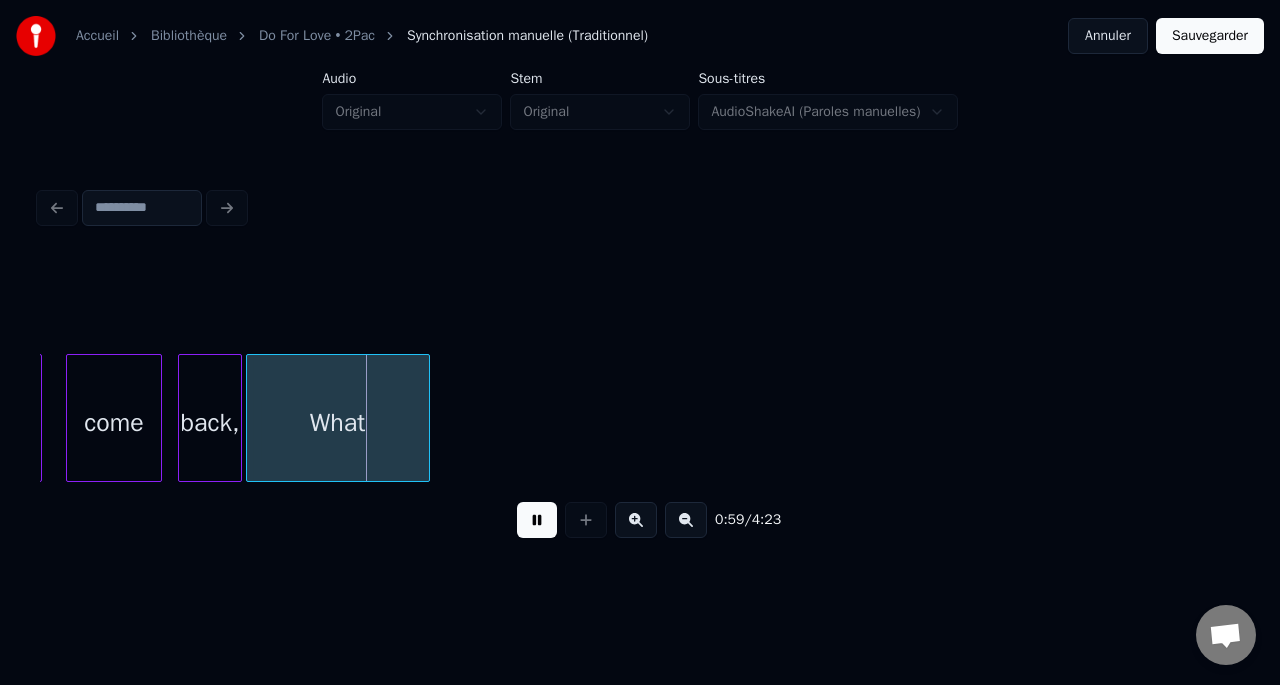 click at bounding box center (537, 520) 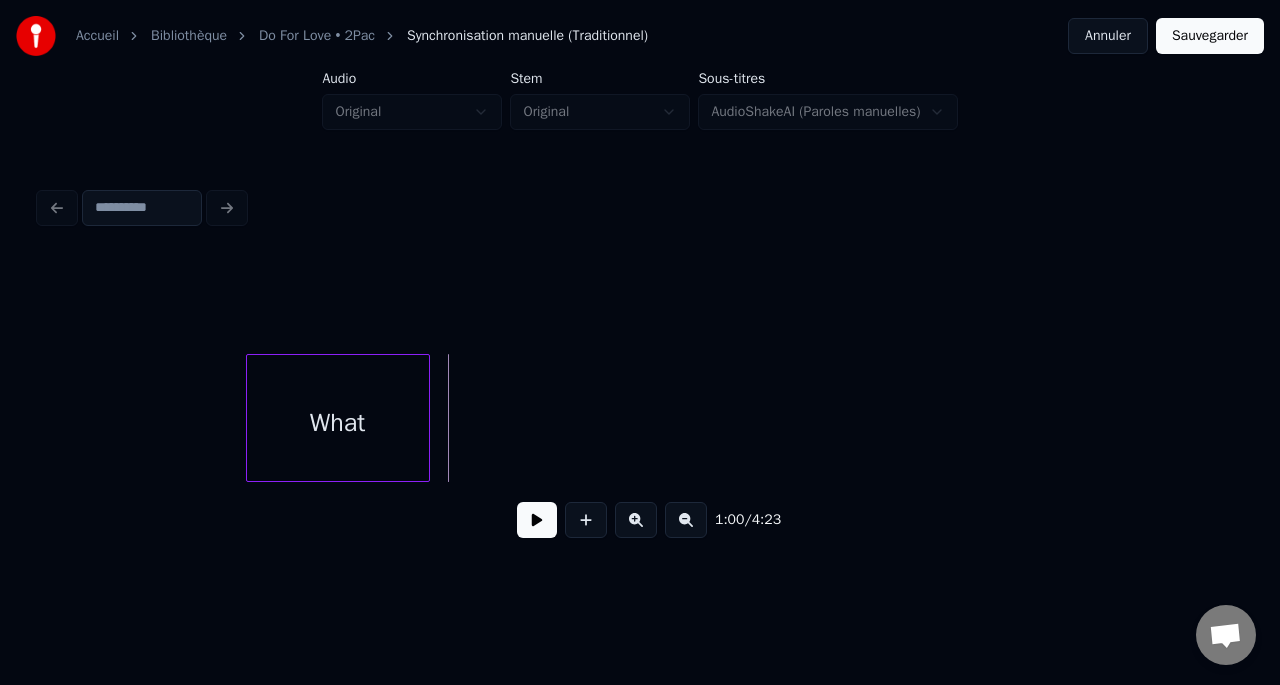 scroll, scrollTop: 0, scrollLeft: 24071, axis: horizontal 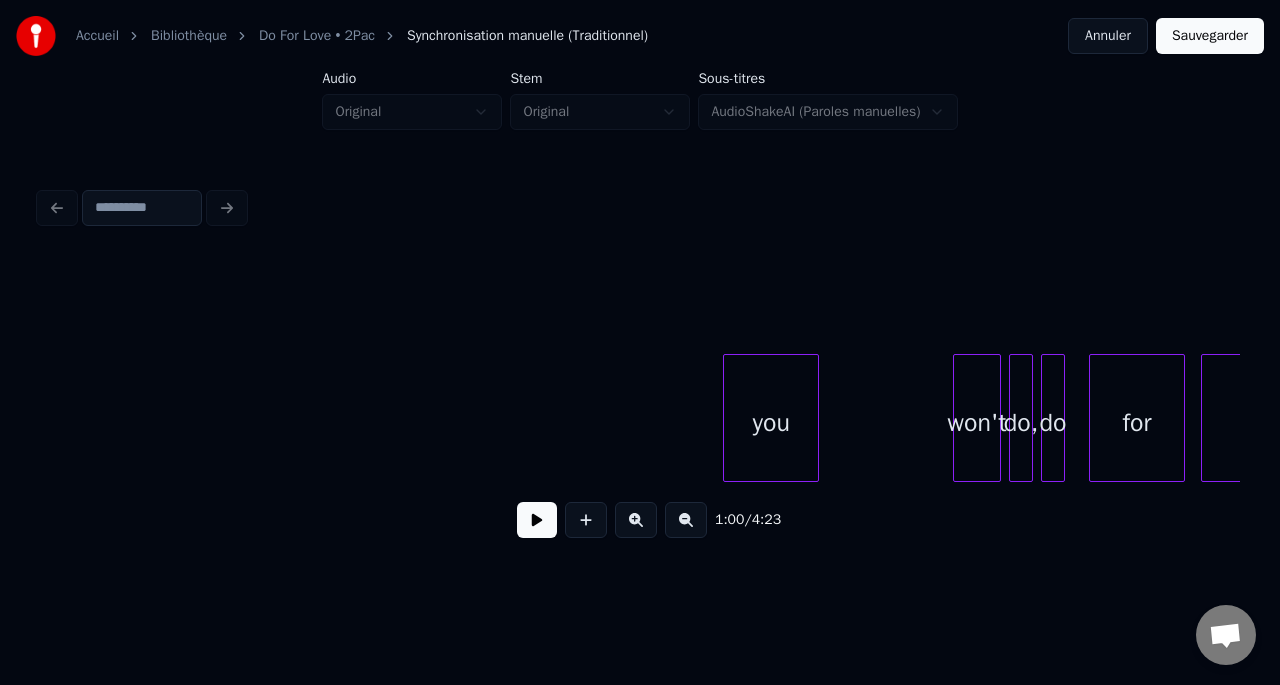 click on "you" at bounding box center (771, 423) 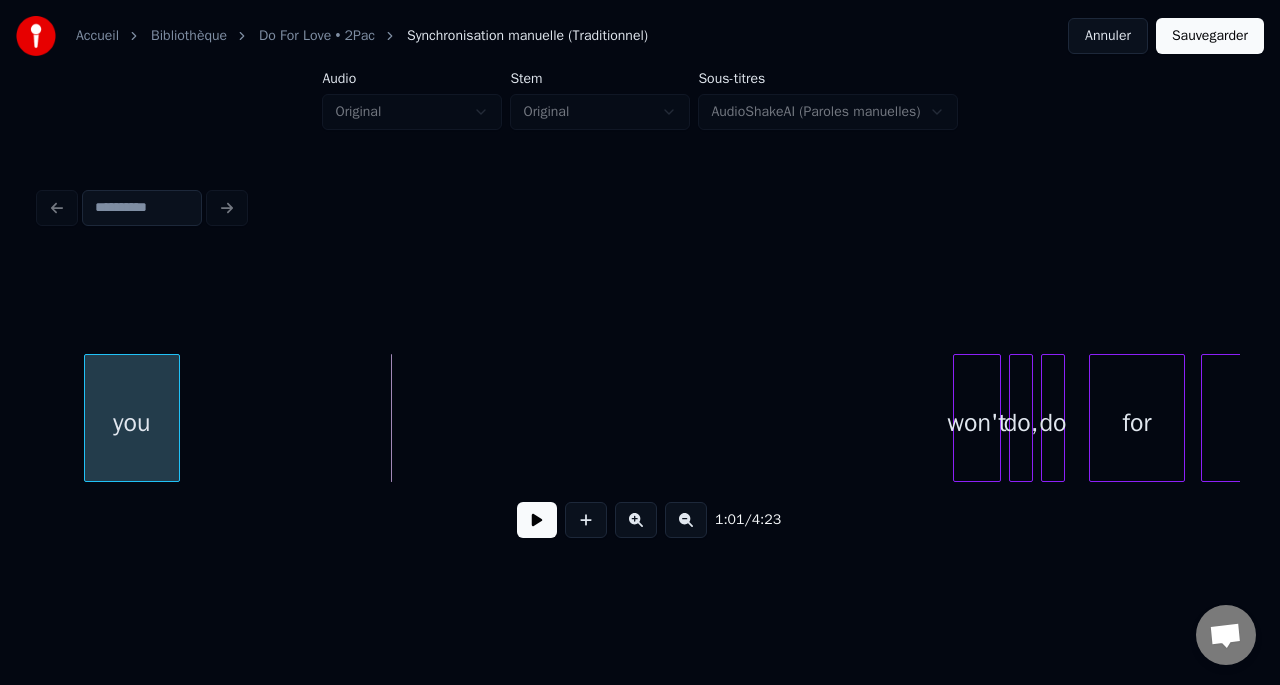click on "you" at bounding box center (132, 423) 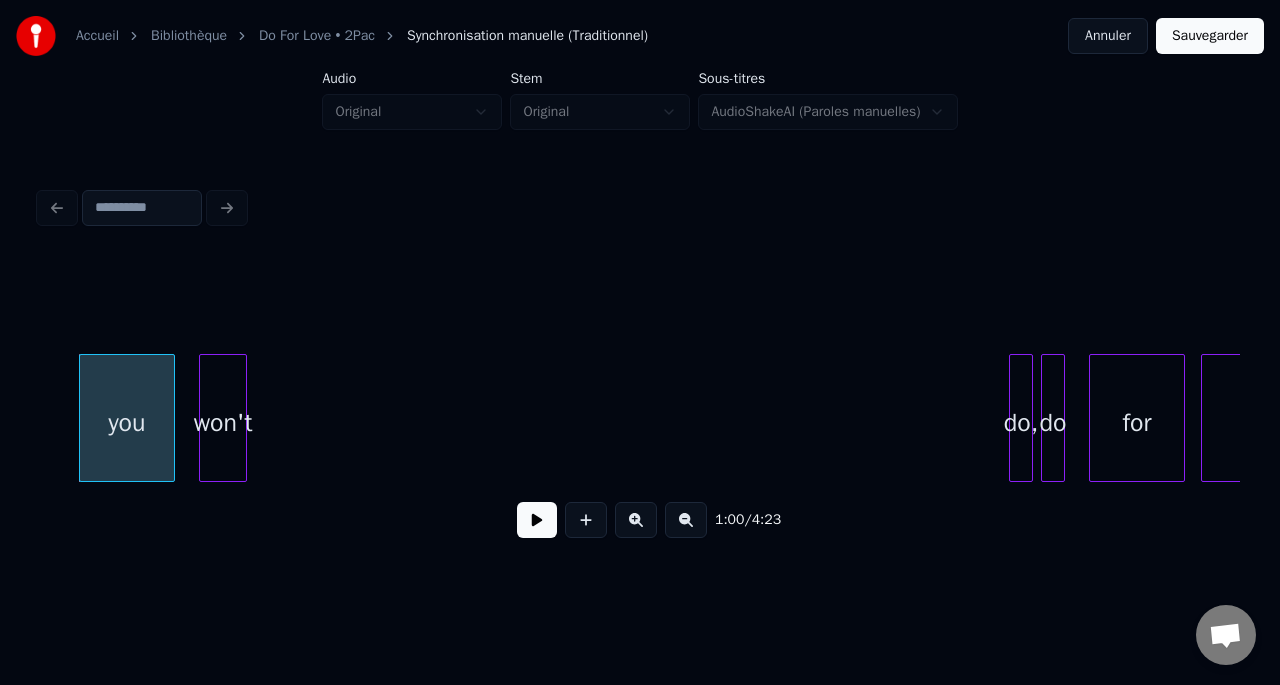 click on "won't" at bounding box center [223, 423] 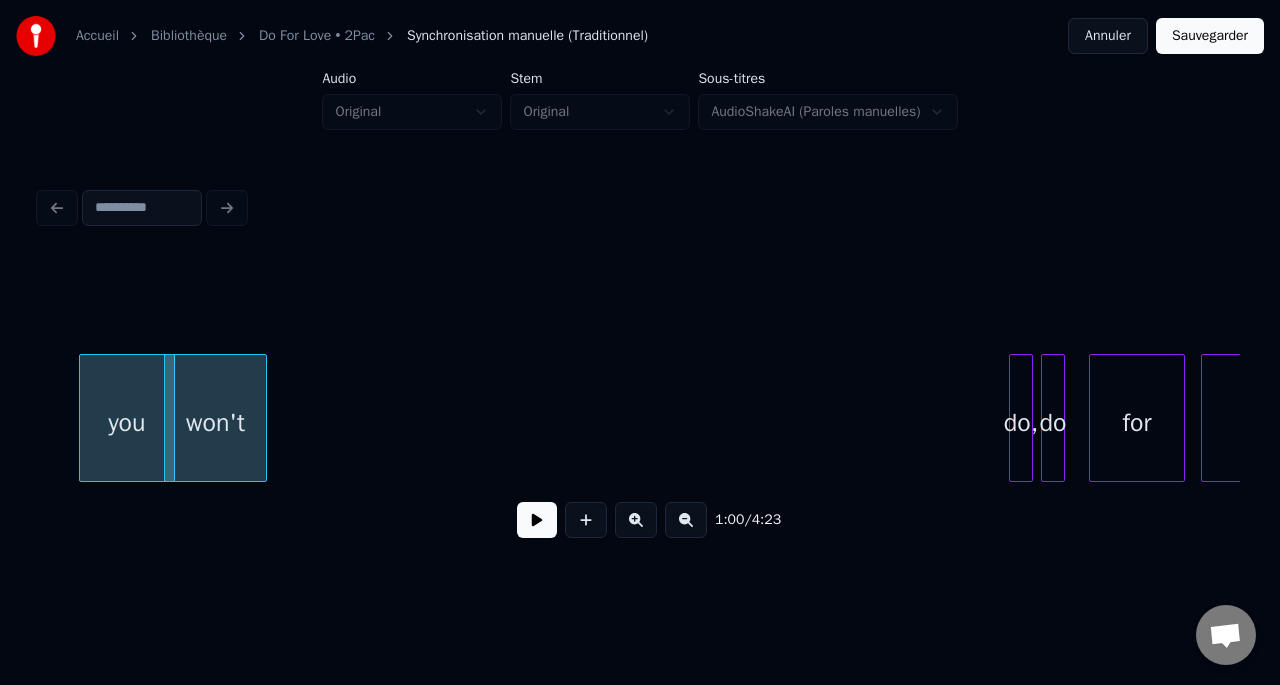 click at bounding box center (263, 418) 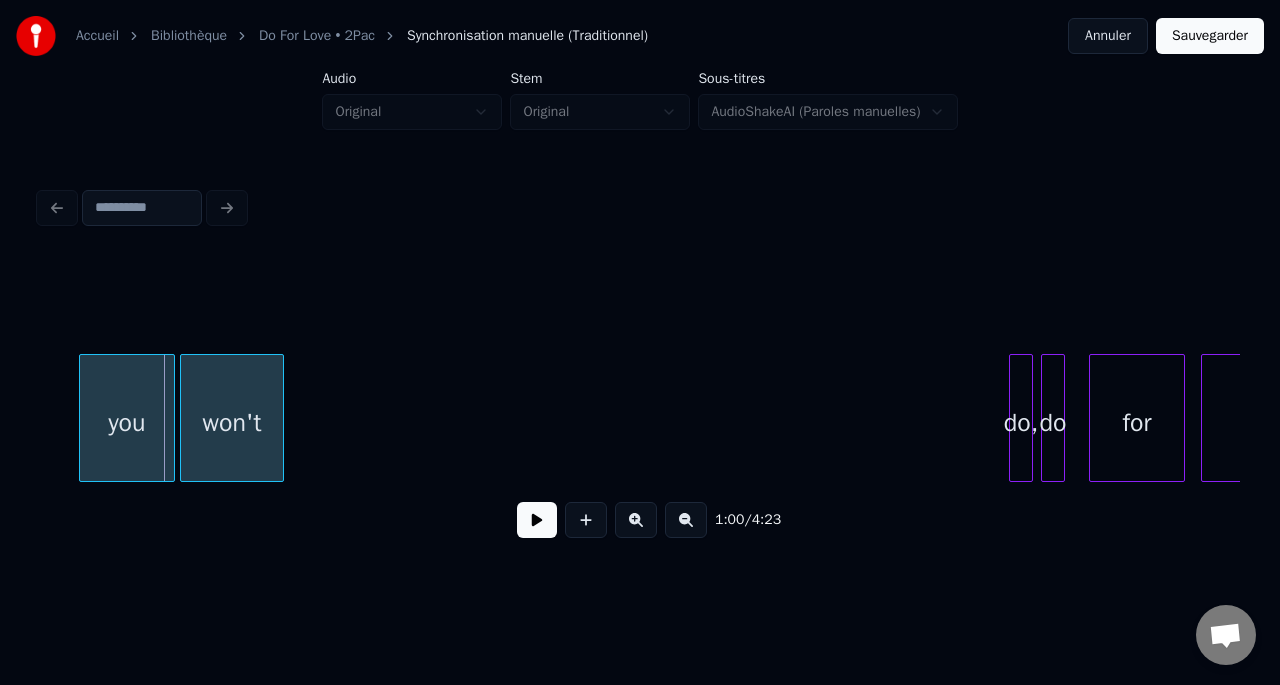 click on "won't" at bounding box center (231, 423) 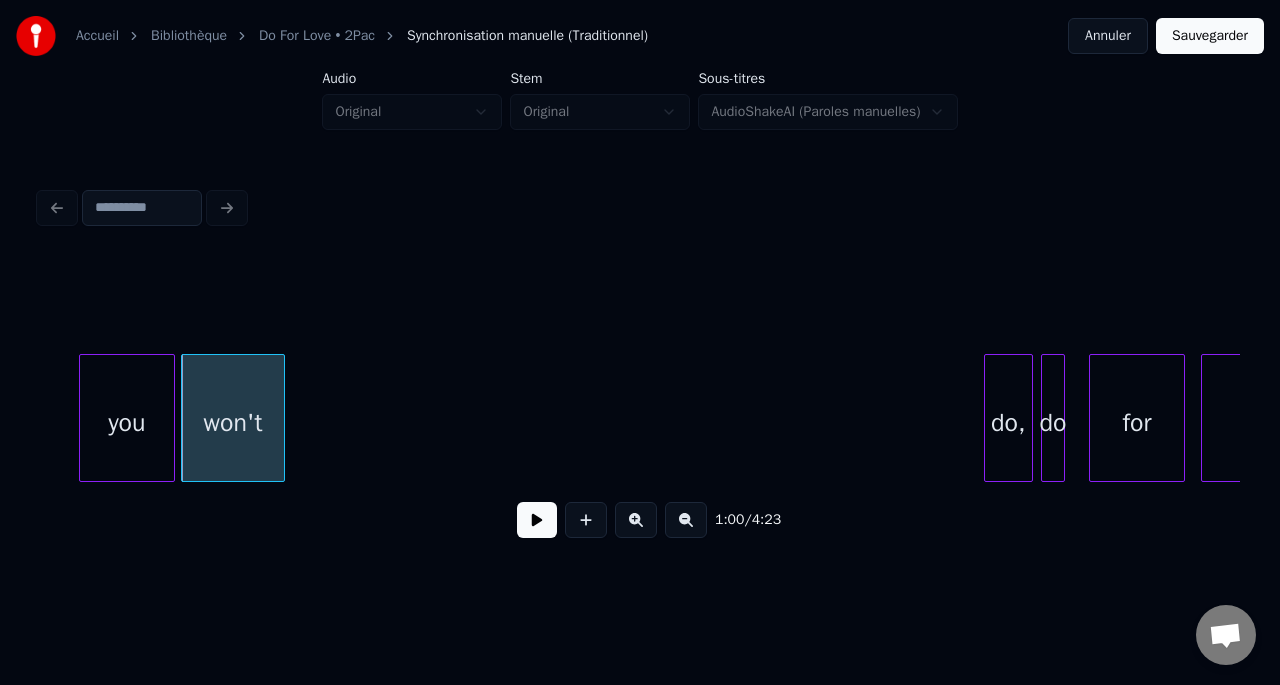 click at bounding box center (988, 418) 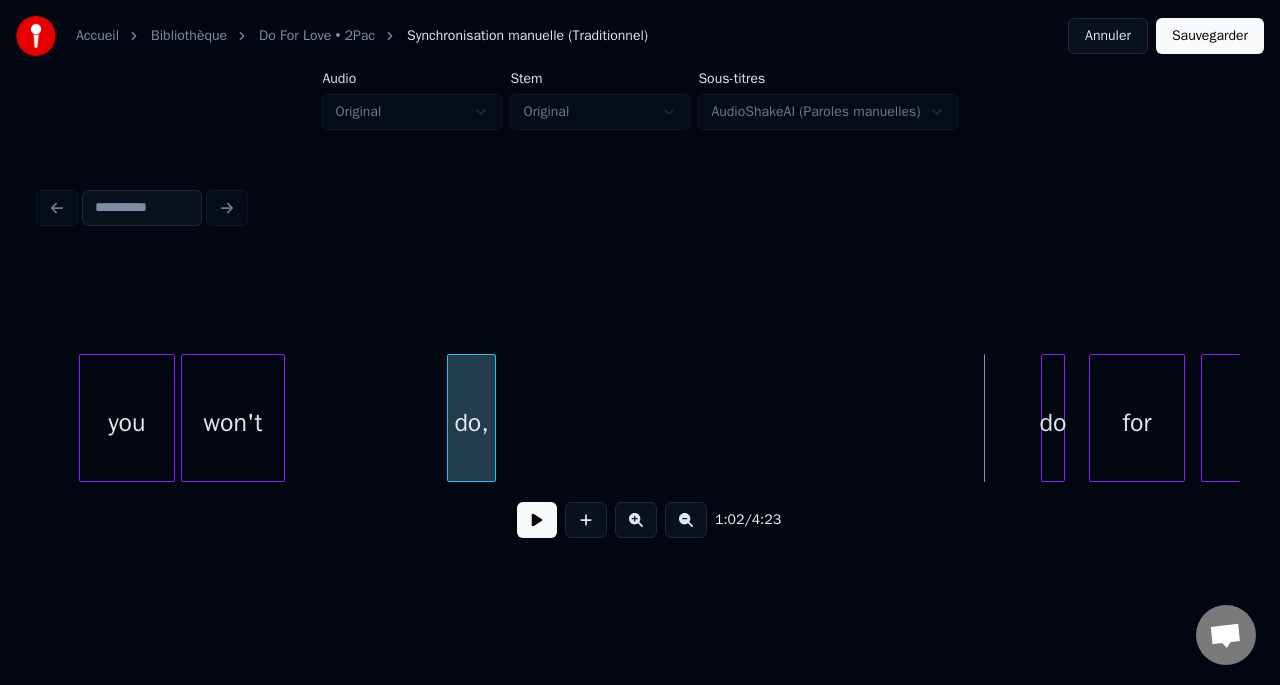 click on "do," at bounding box center [471, 423] 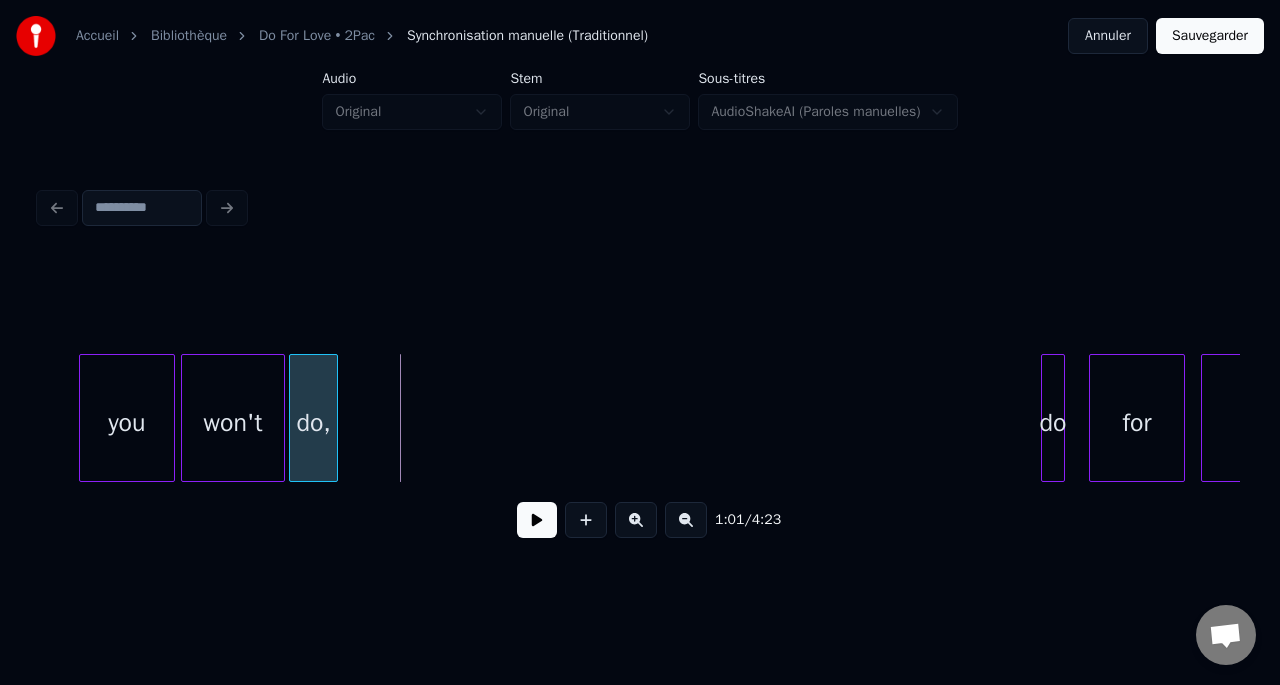 click on "do," at bounding box center (313, 423) 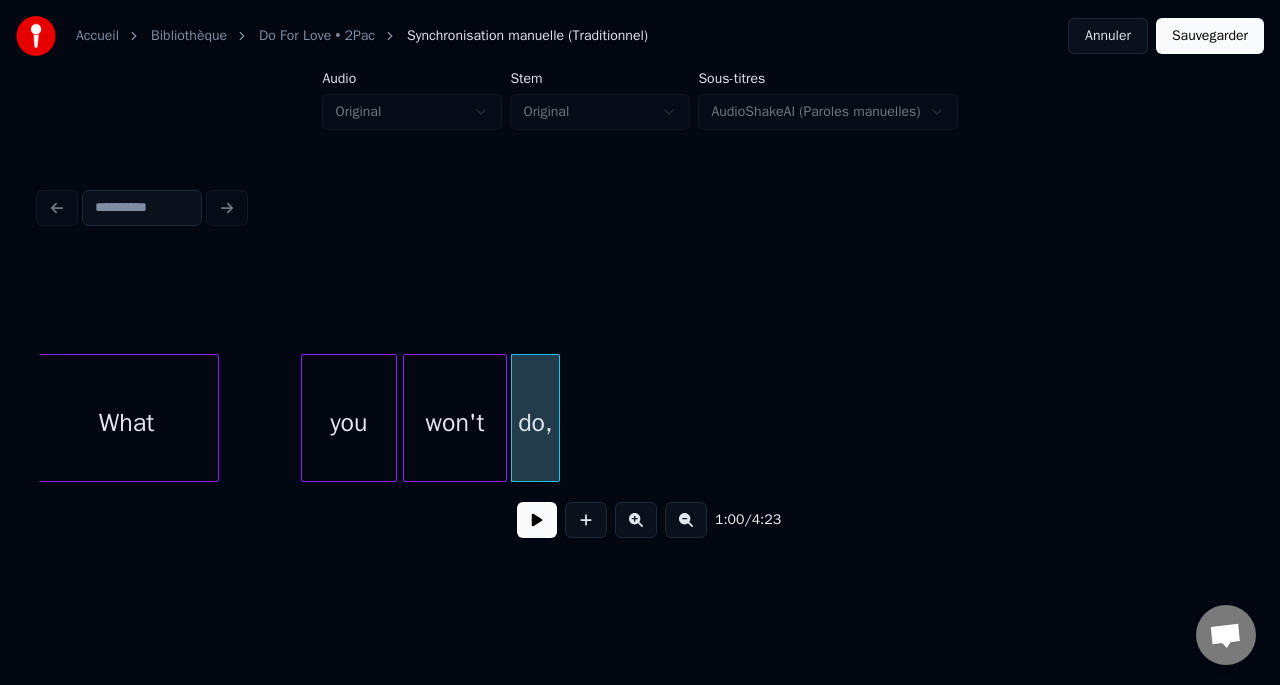 scroll, scrollTop: 0, scrollLeft: 23827, axis: horizontal 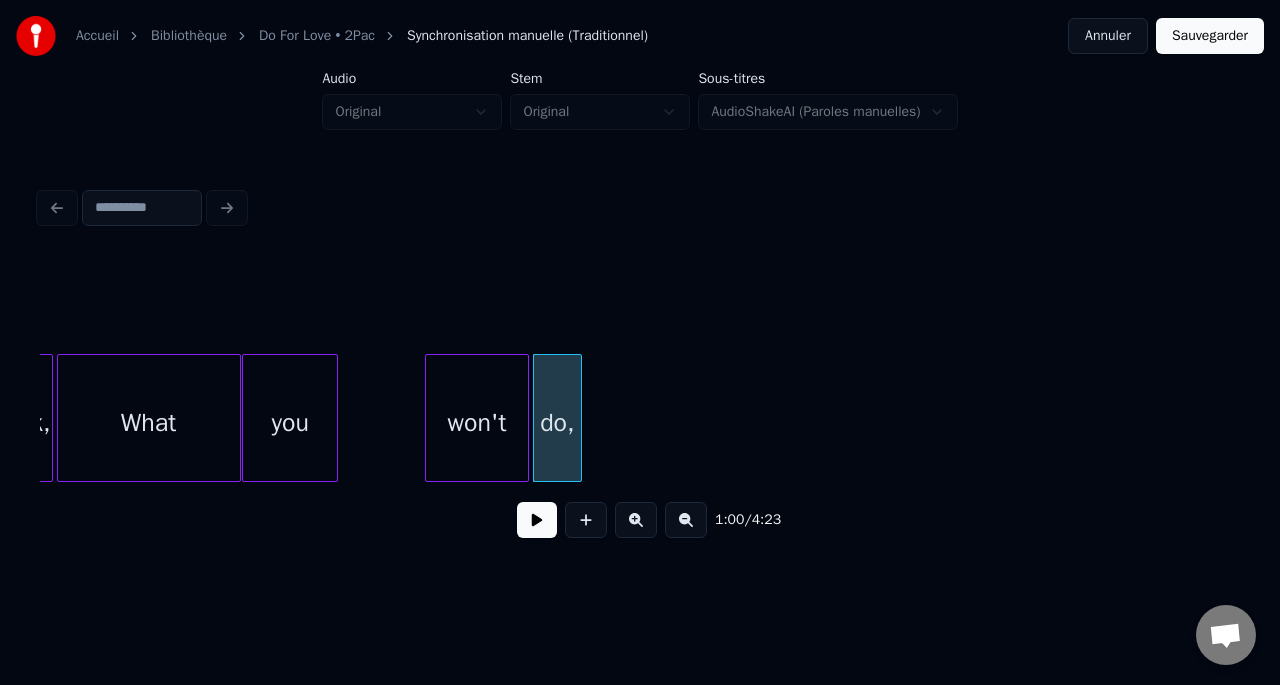 click on "you" at bounding box center (290, 423) 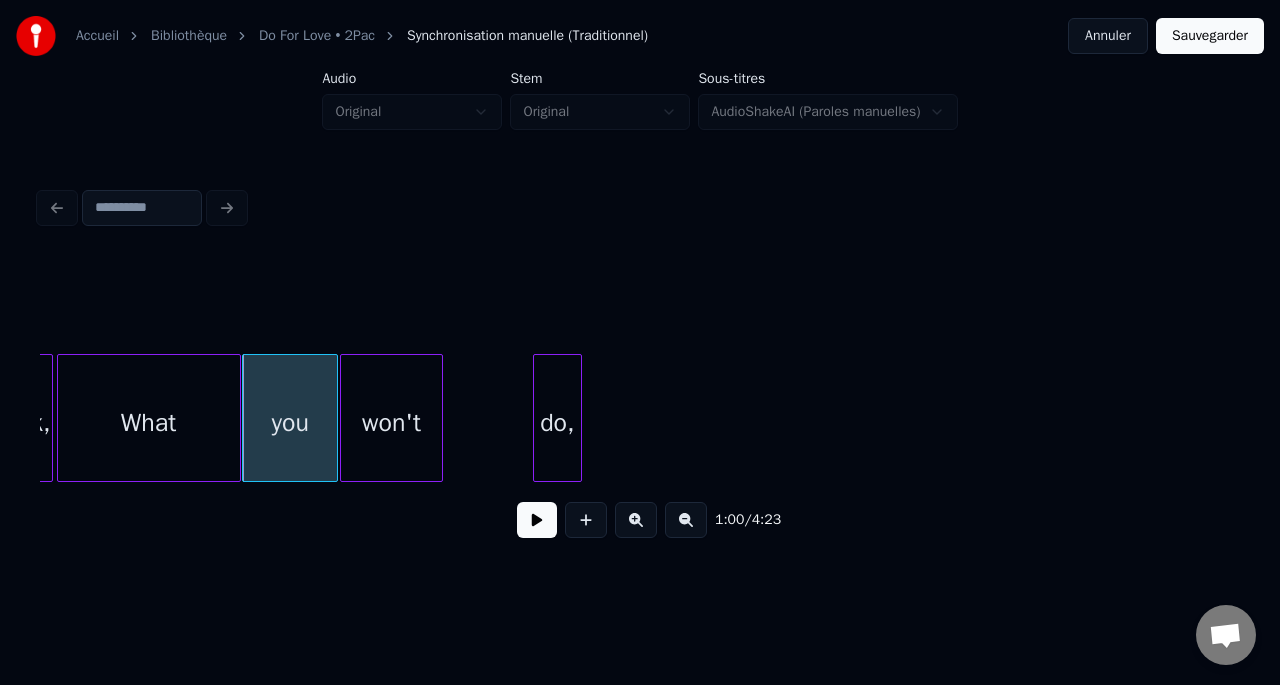 click on "won't" at bounding box center [391, 423] 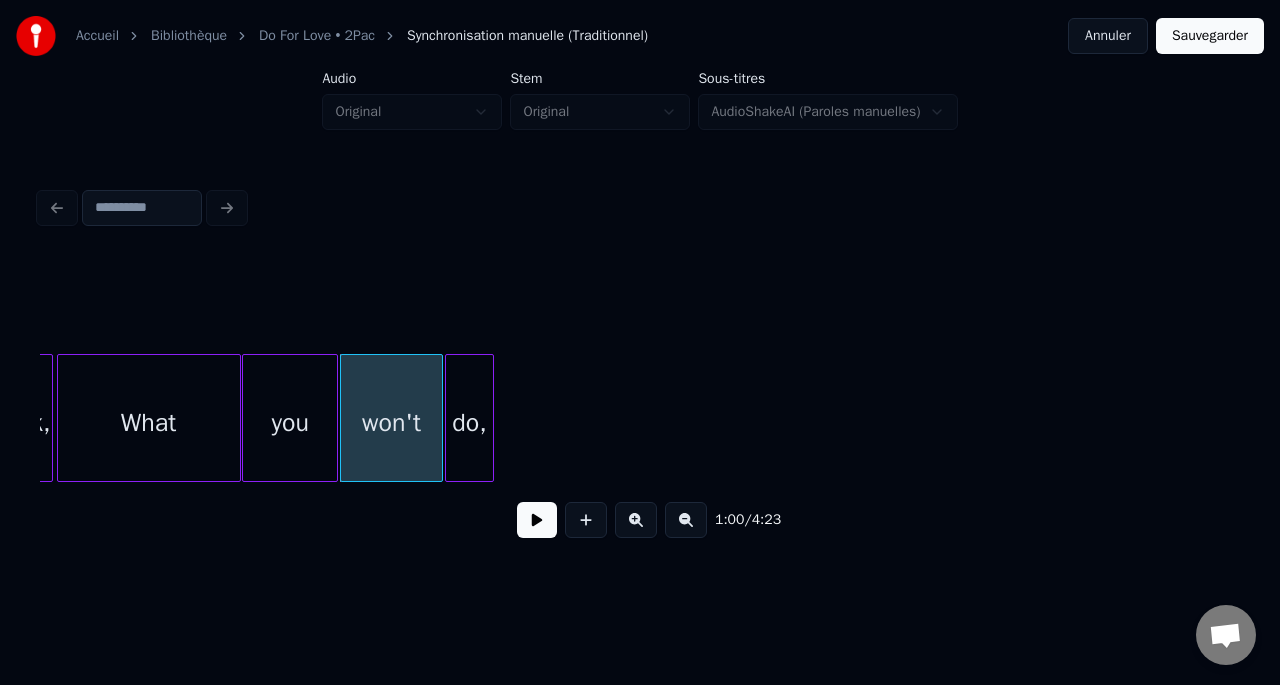 click on "do," at bounding box center [469, 423] 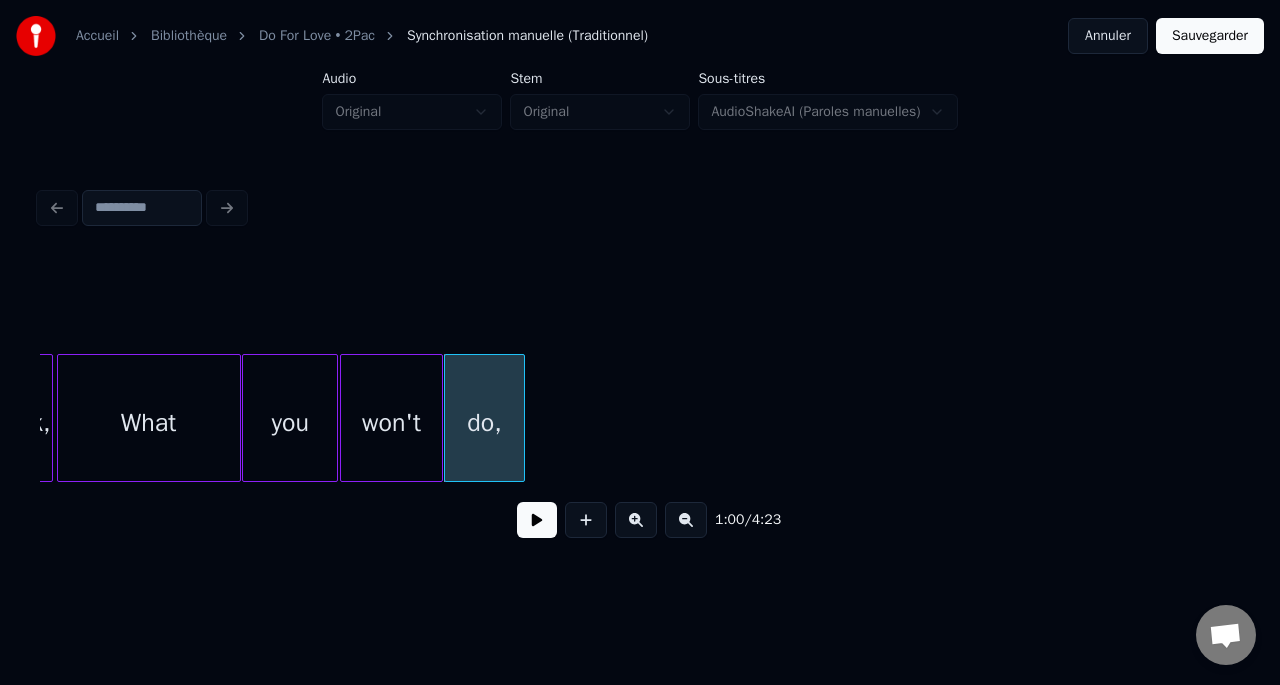 click at bounding box center [521, 418] 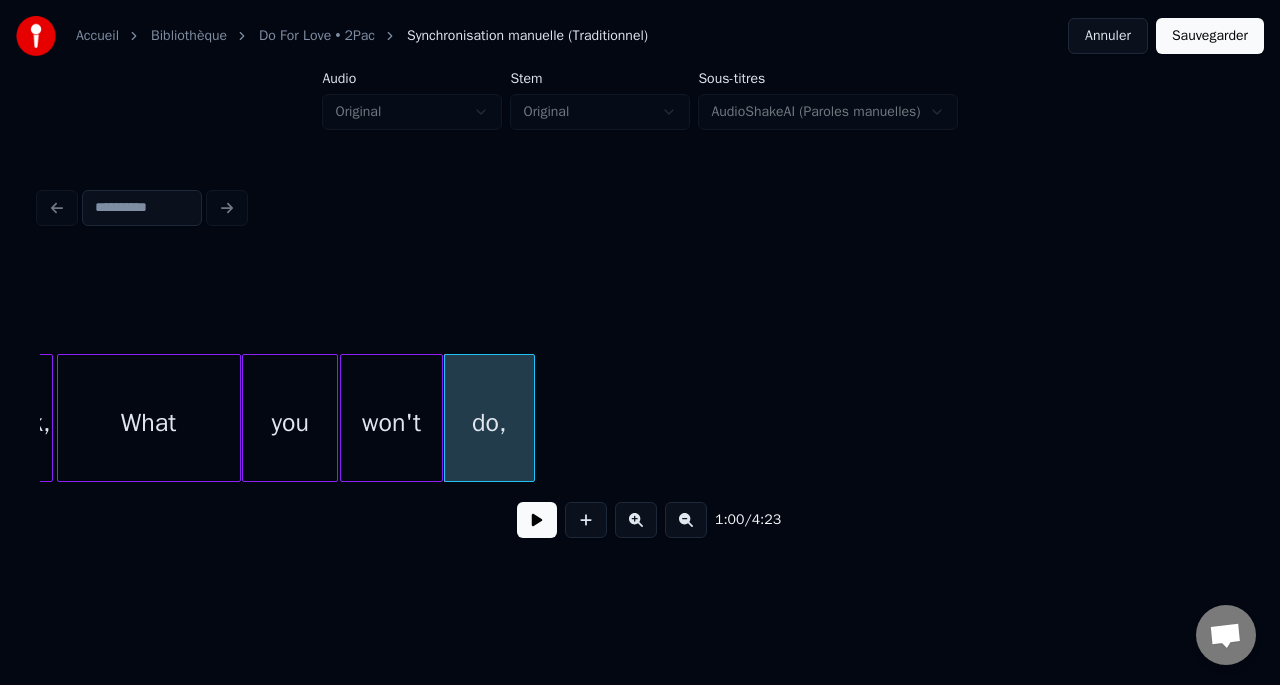 click on "What" at bounding box center (149, 423) 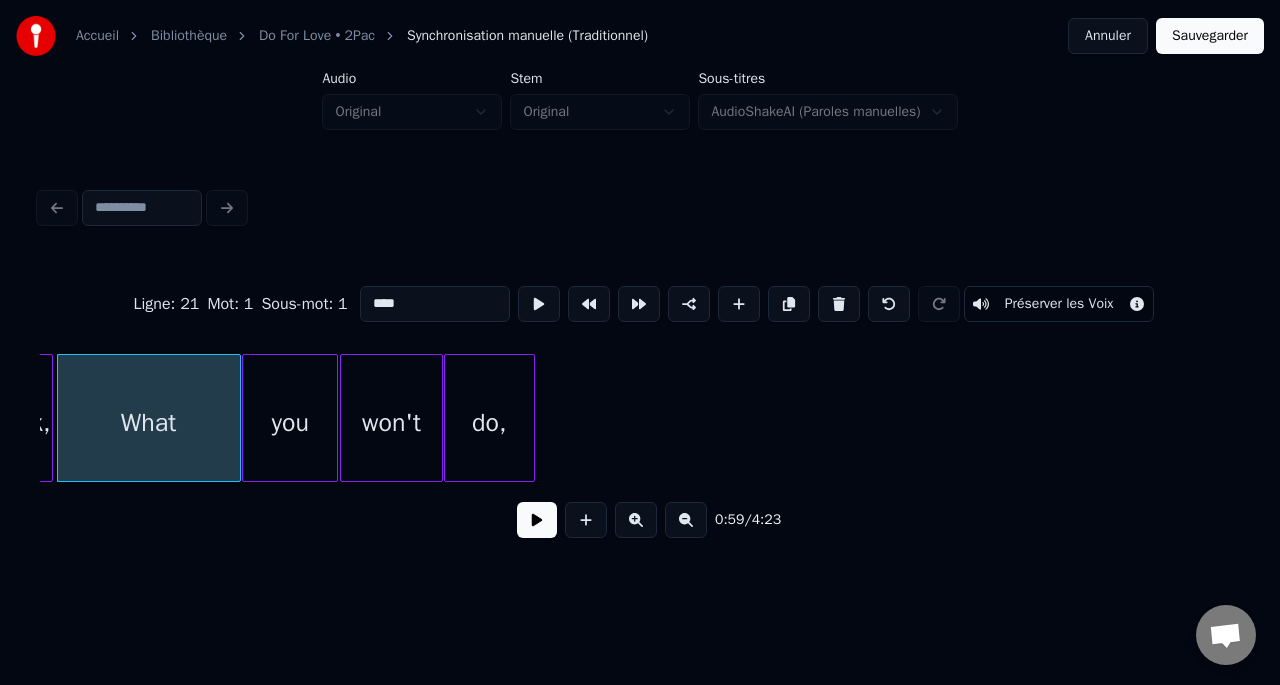 click at bounding box center [537, 520] 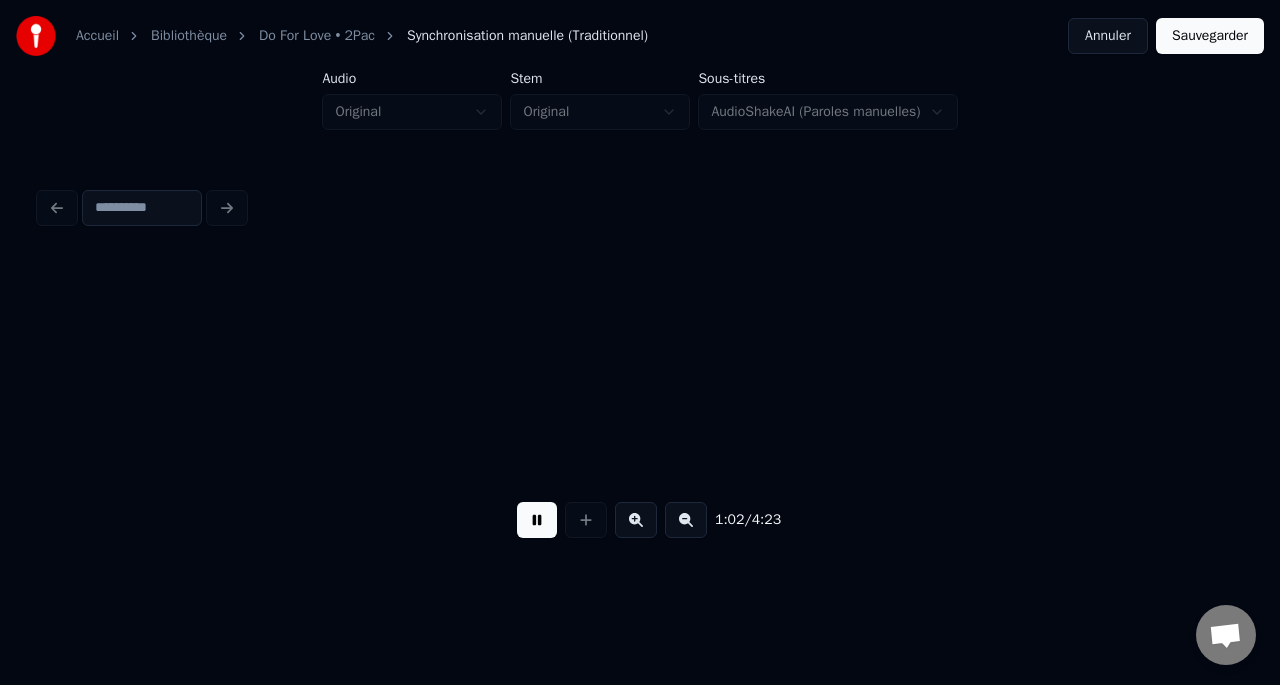 scroll, scrollTop: 0, scrollLeft: 25028, axis: horizontal 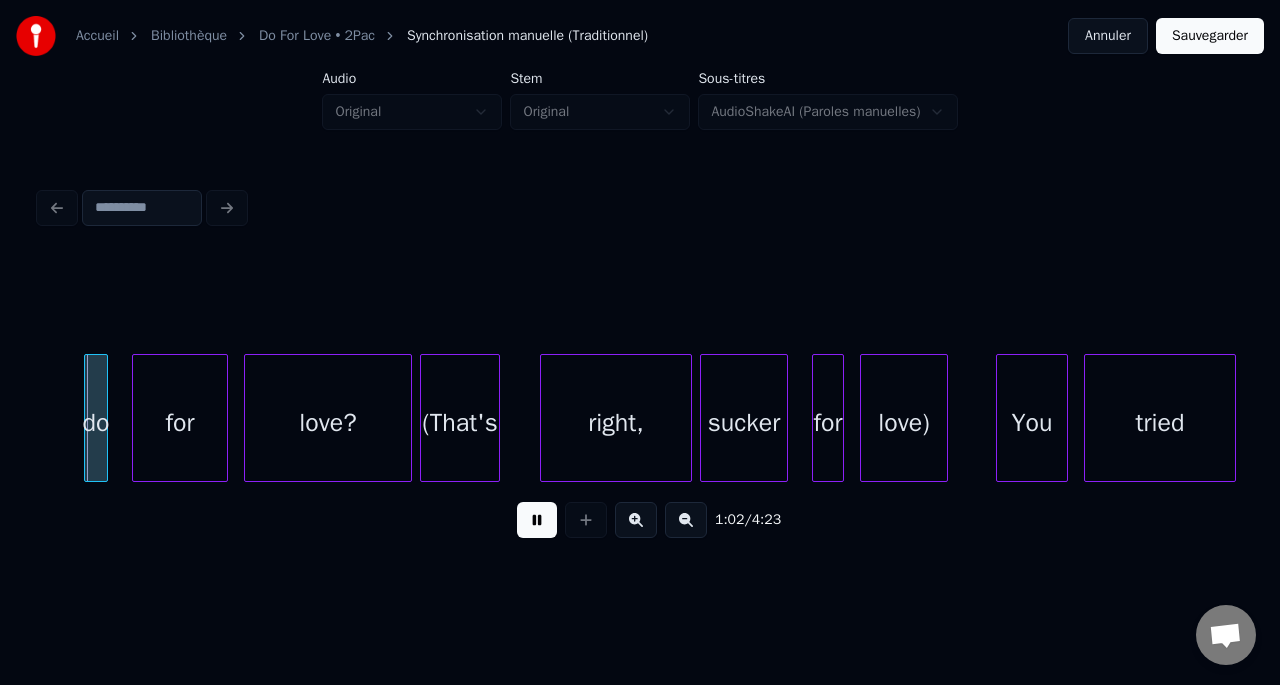 click at bounding box center [537, 520] 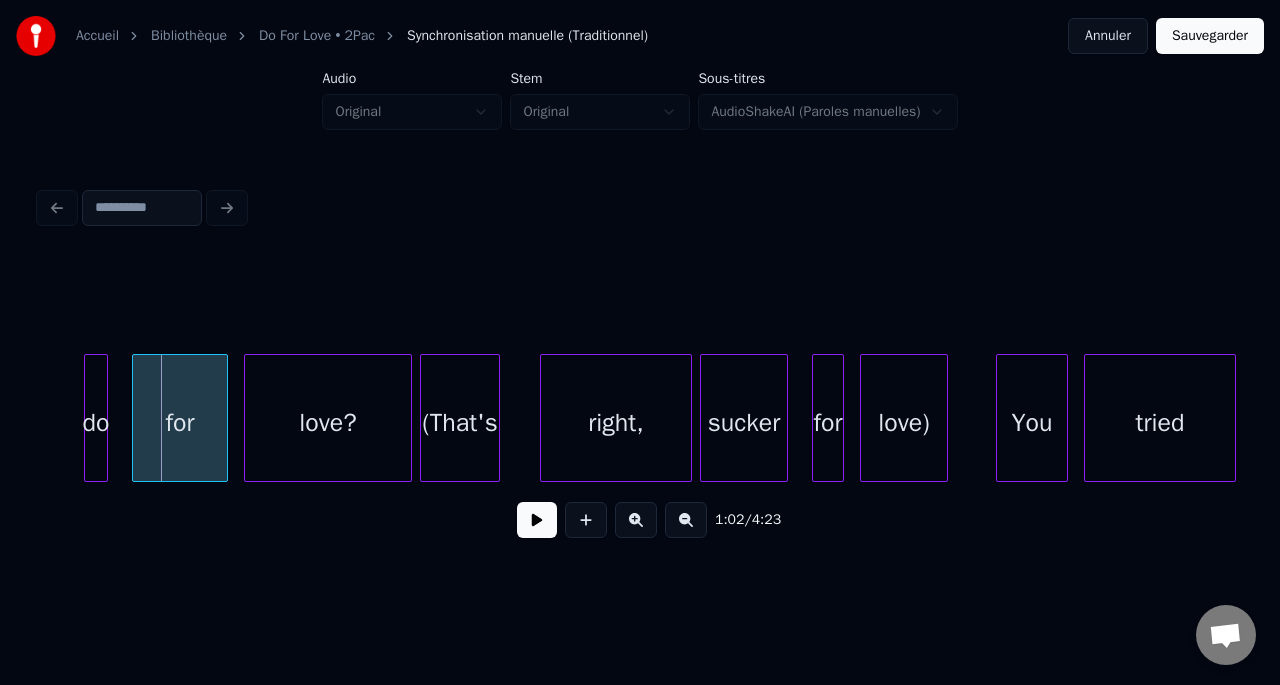 click at bounding box center (537, 520) 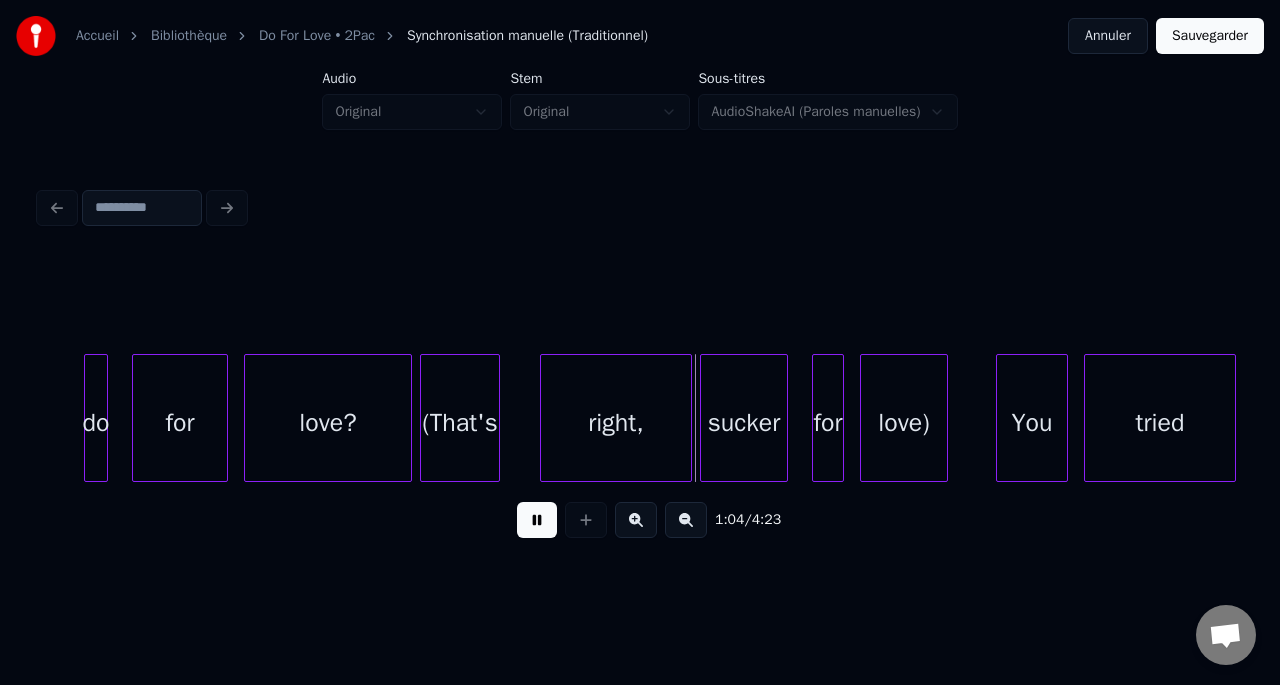 click at bounding box center (537, 520) 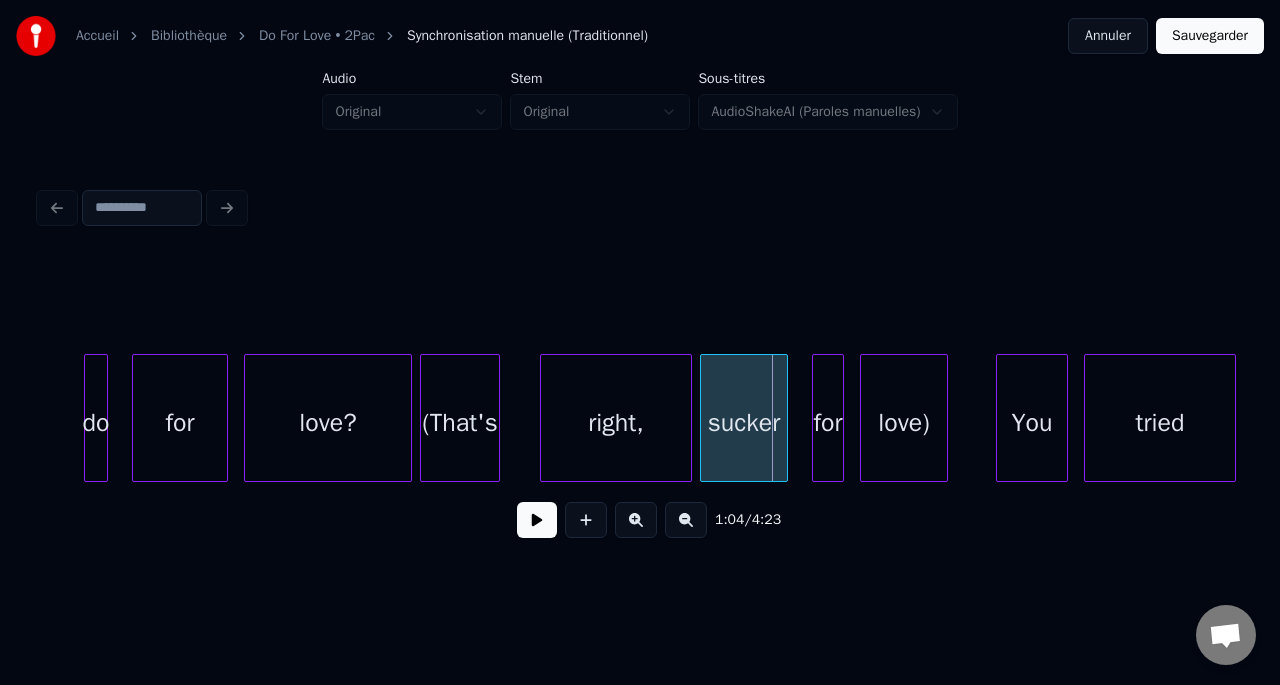 click on "(That's" at bounding box center (460, 423) 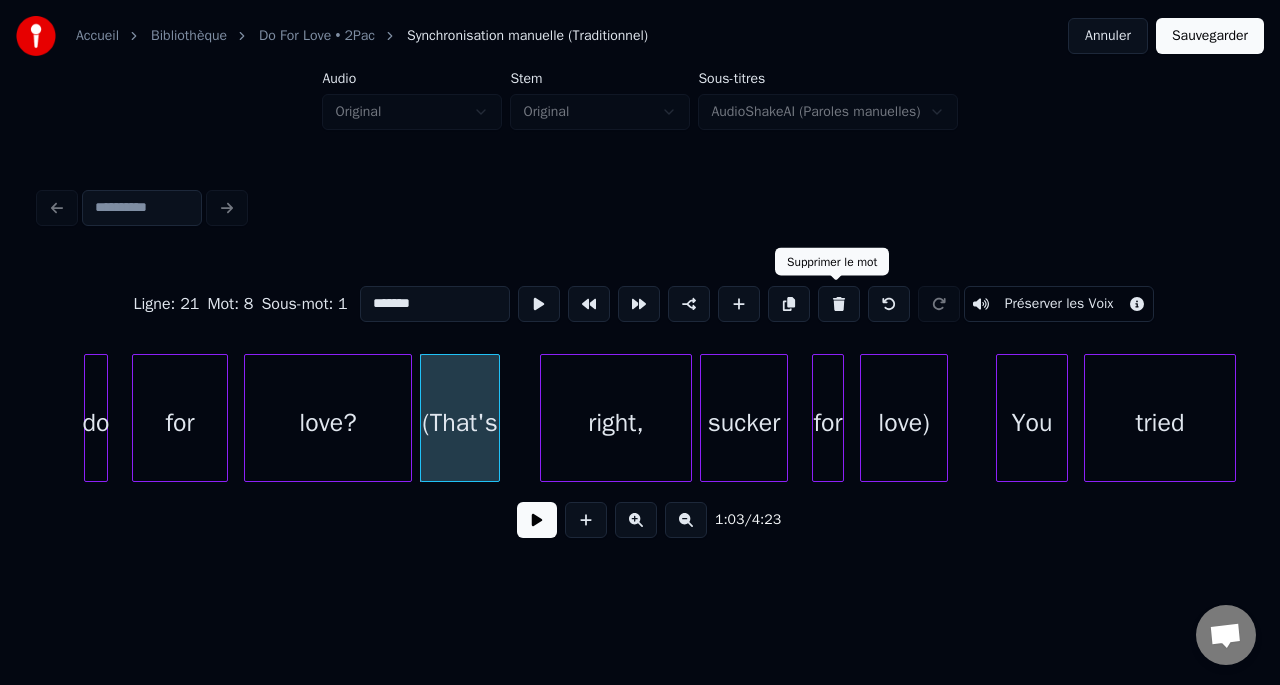 click at bounding box center (839, 304) 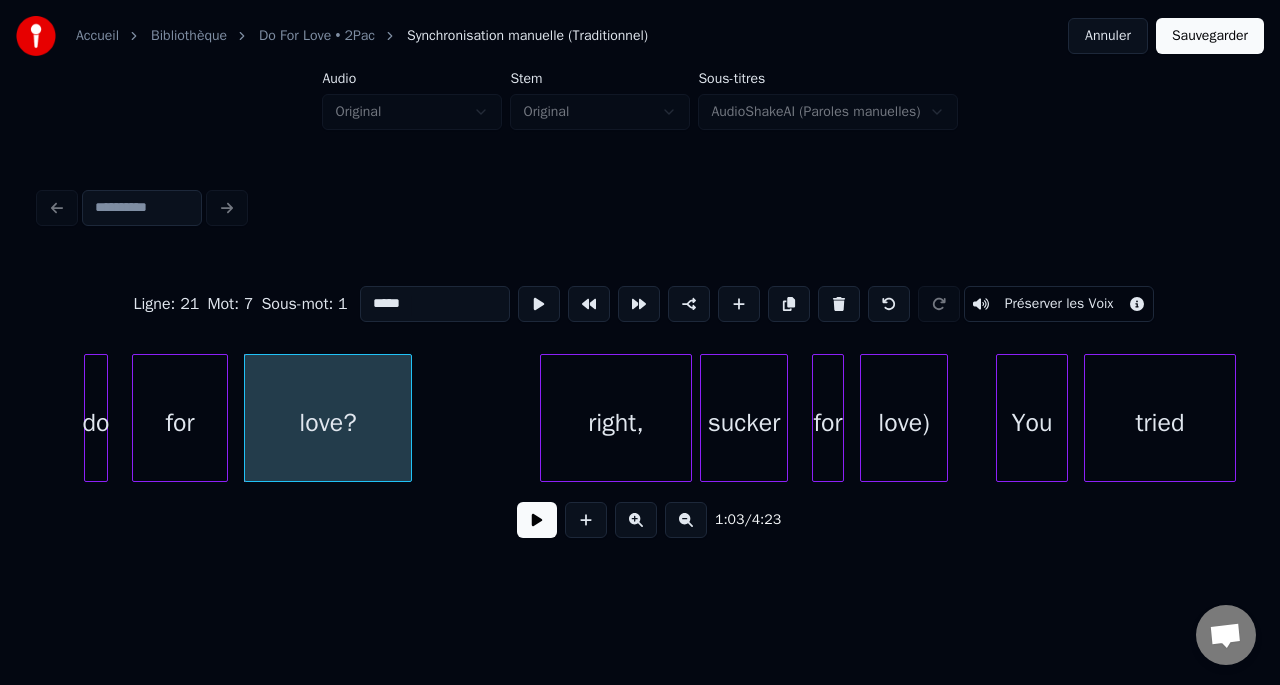 click on "right," at bounding box center [616, 423] 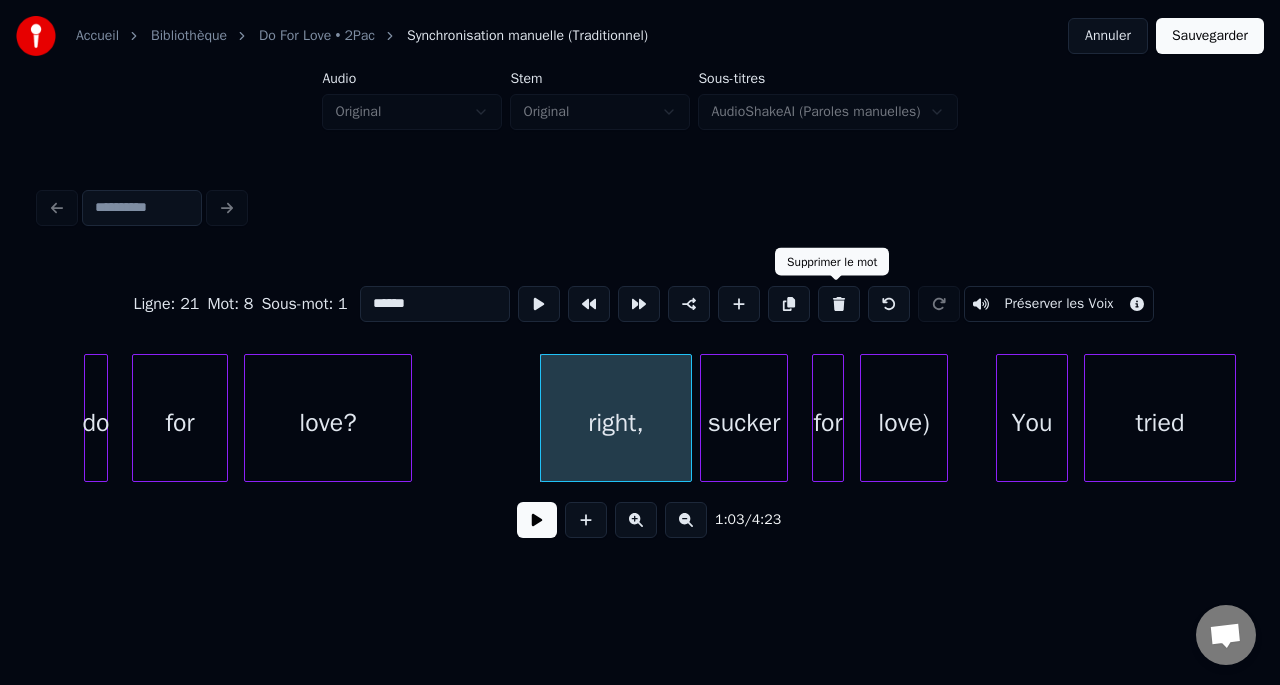 click at bounding box center [839, 304] 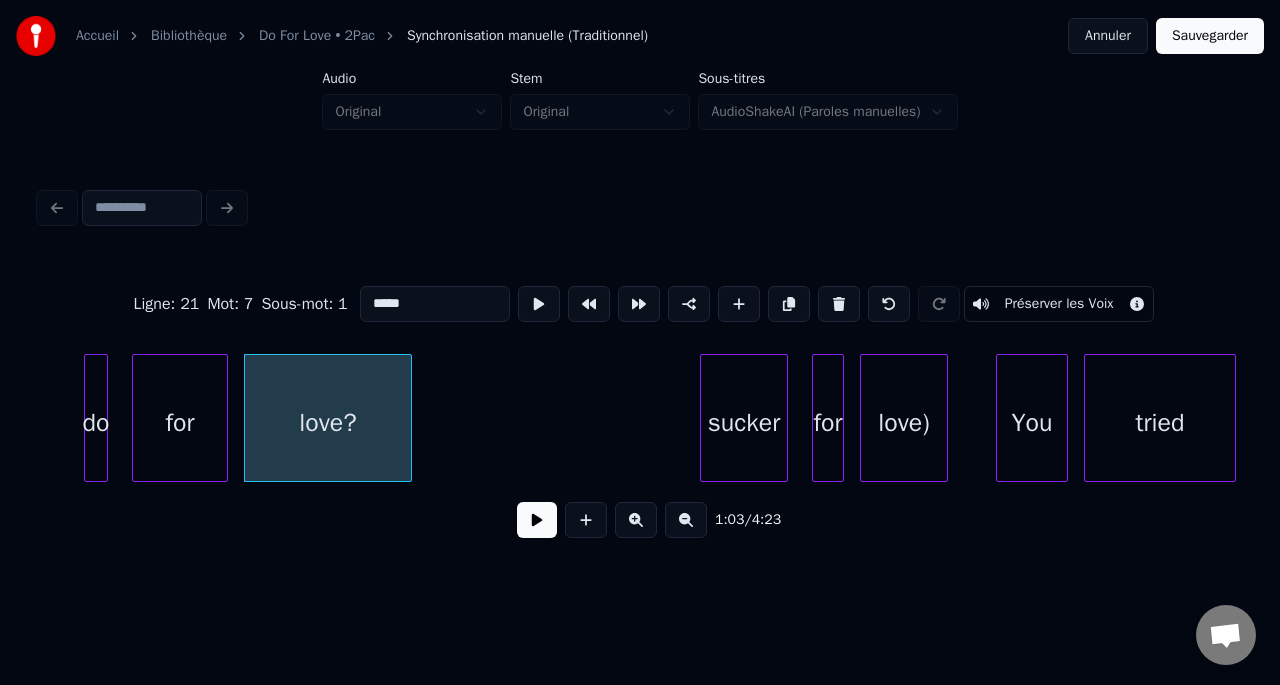 click on "sucker" at bounding box center [744, 423] 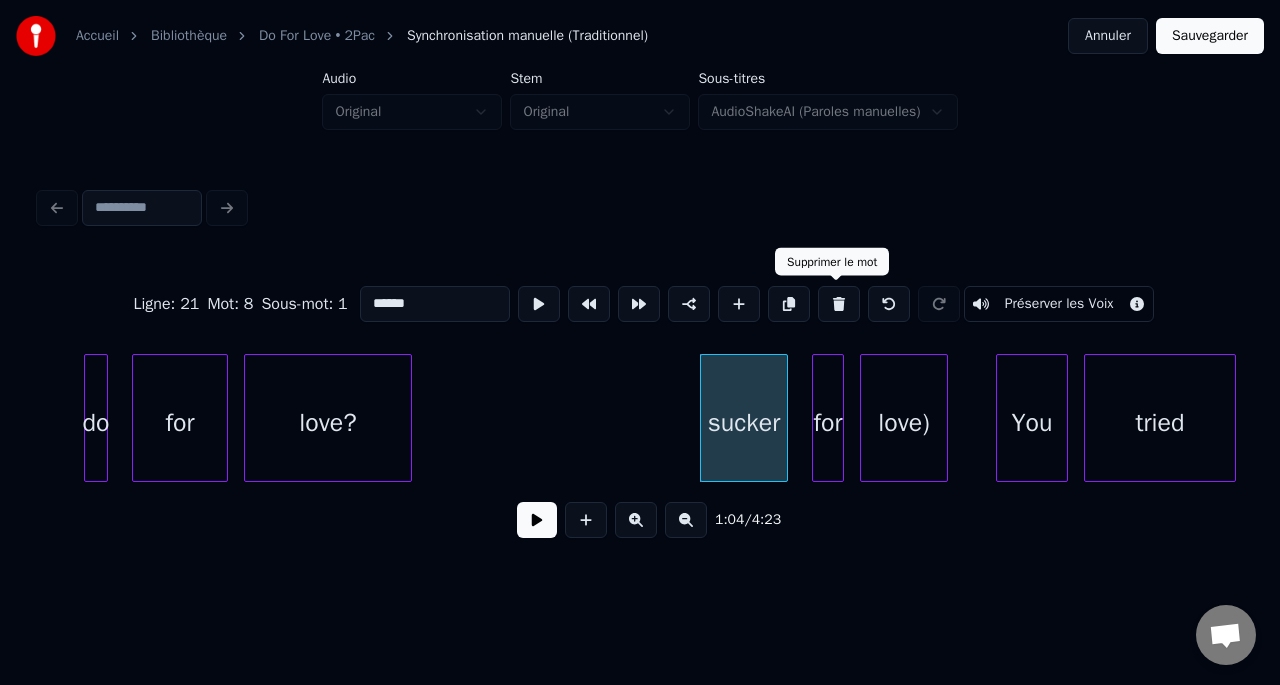 click at bounding box center [839, 304] 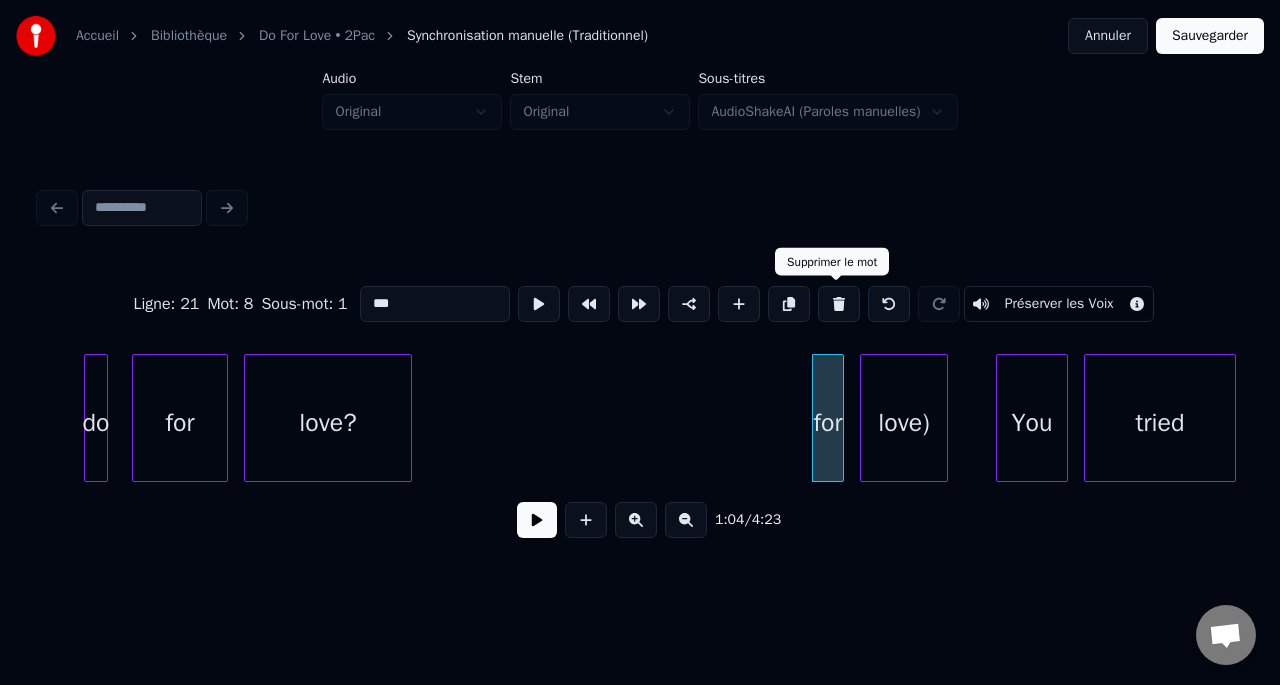 click at bounding box center (839, 304) 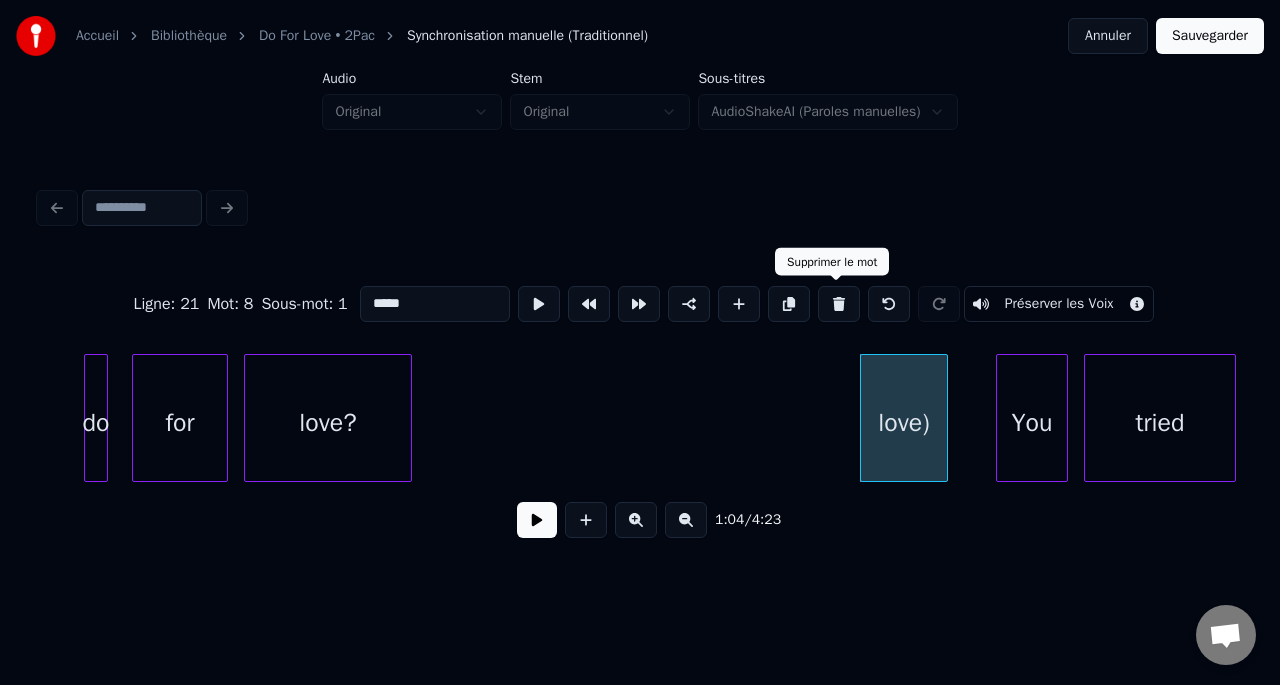 click at bounding box center (839, 304) 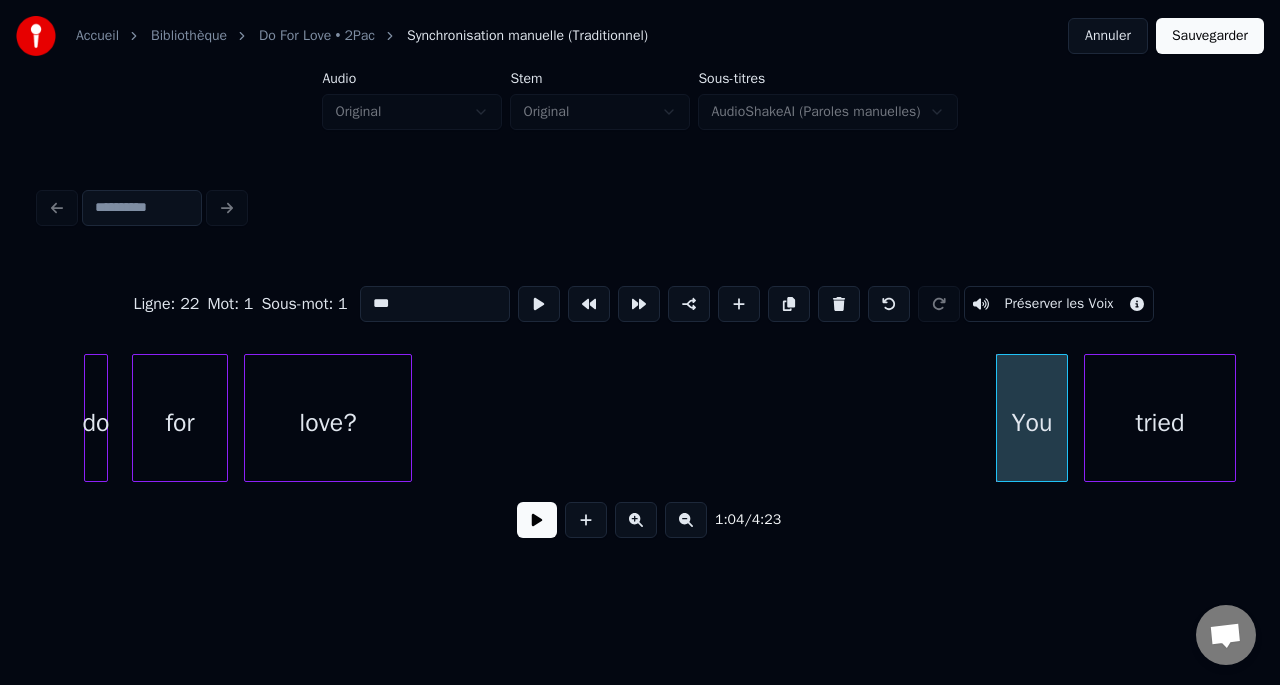 click at bounding box center [537, 520] 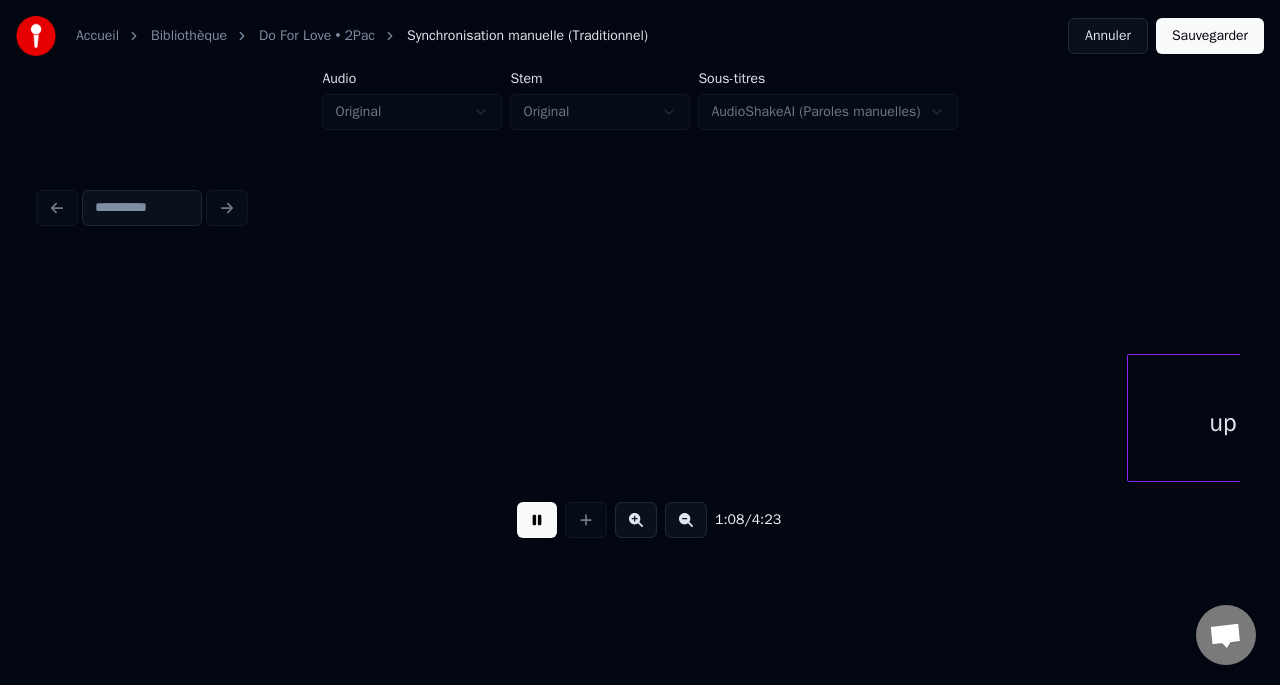 scroll, scrollTop: 0, scrollLeft: 27443, axis: horizontal 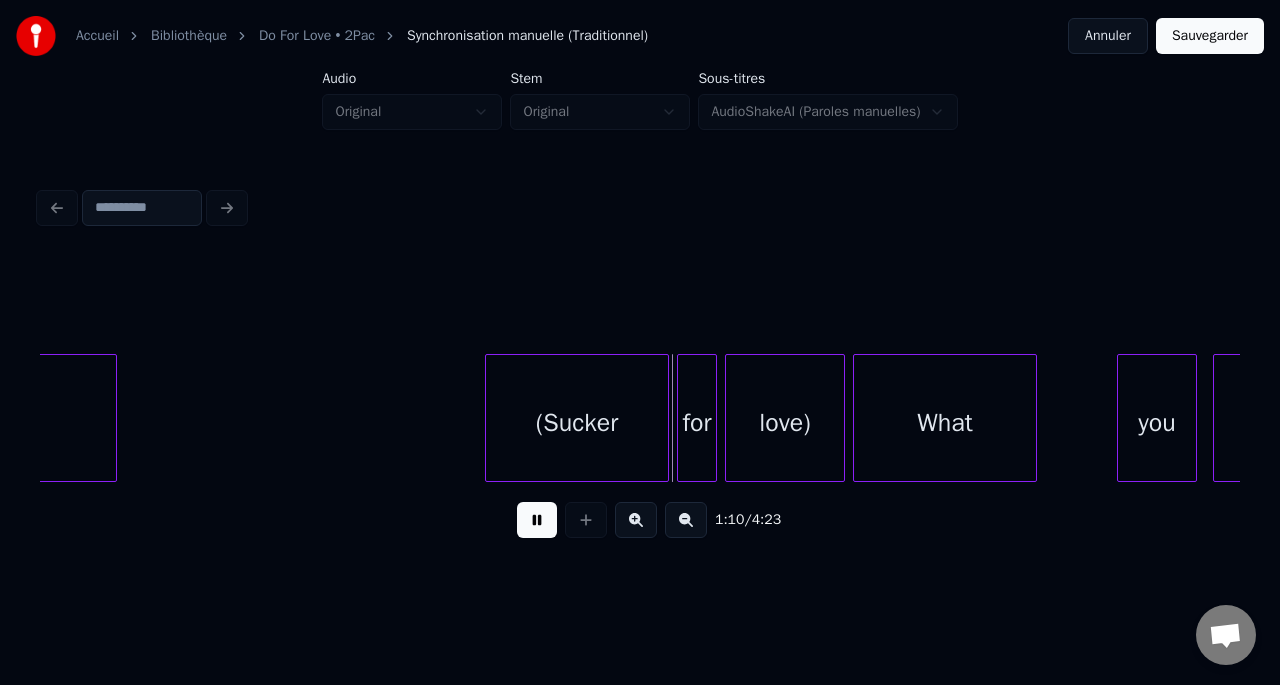 click at bounding box center (537, 520) 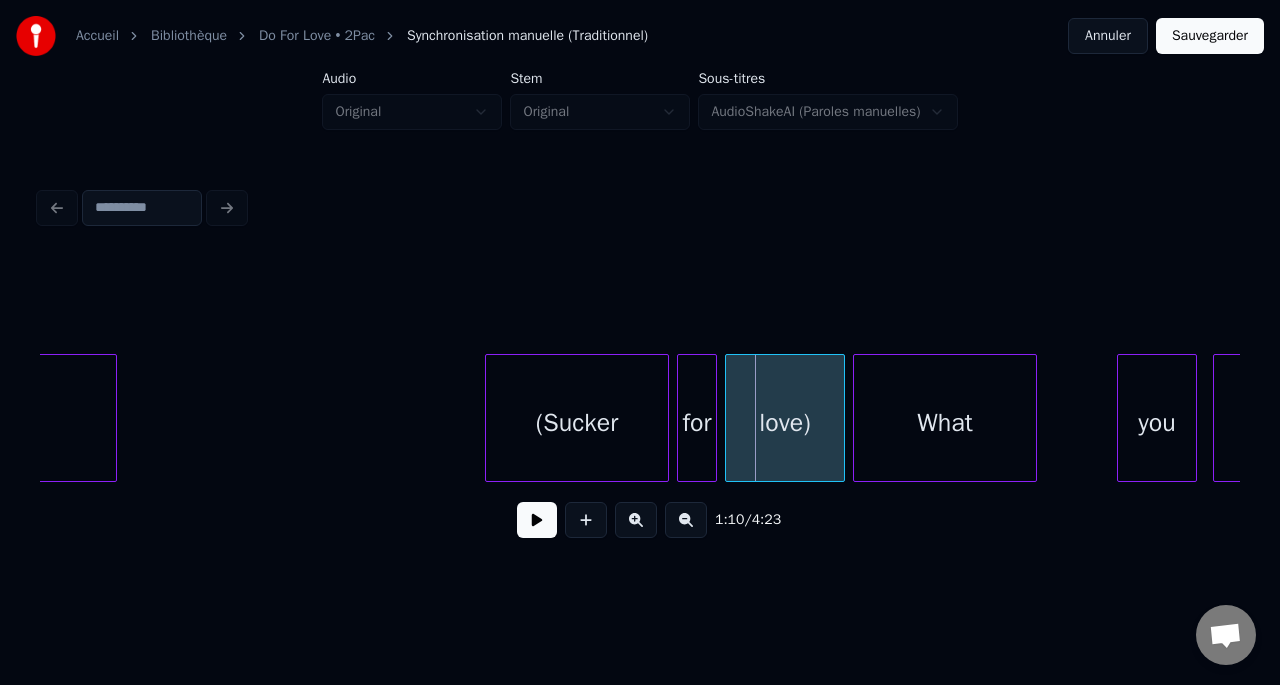 click on "(Sucker" at bounding box center (577, 423) 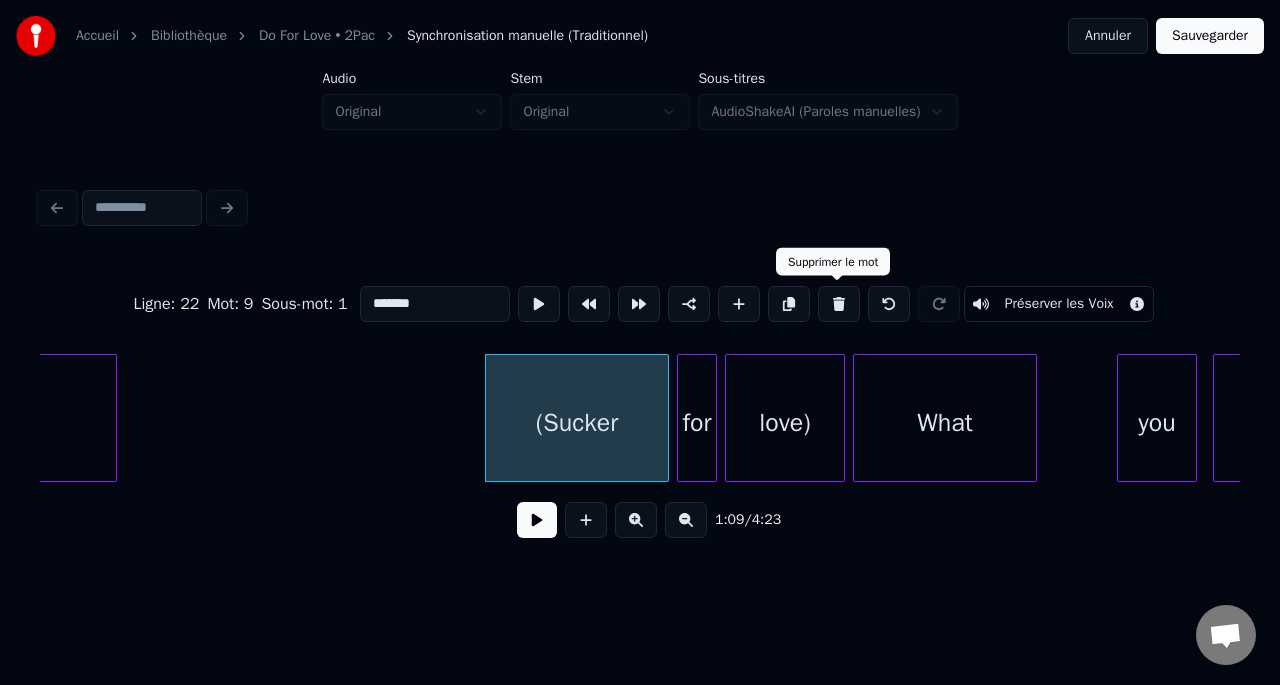 click at bounding box center [839, 304] 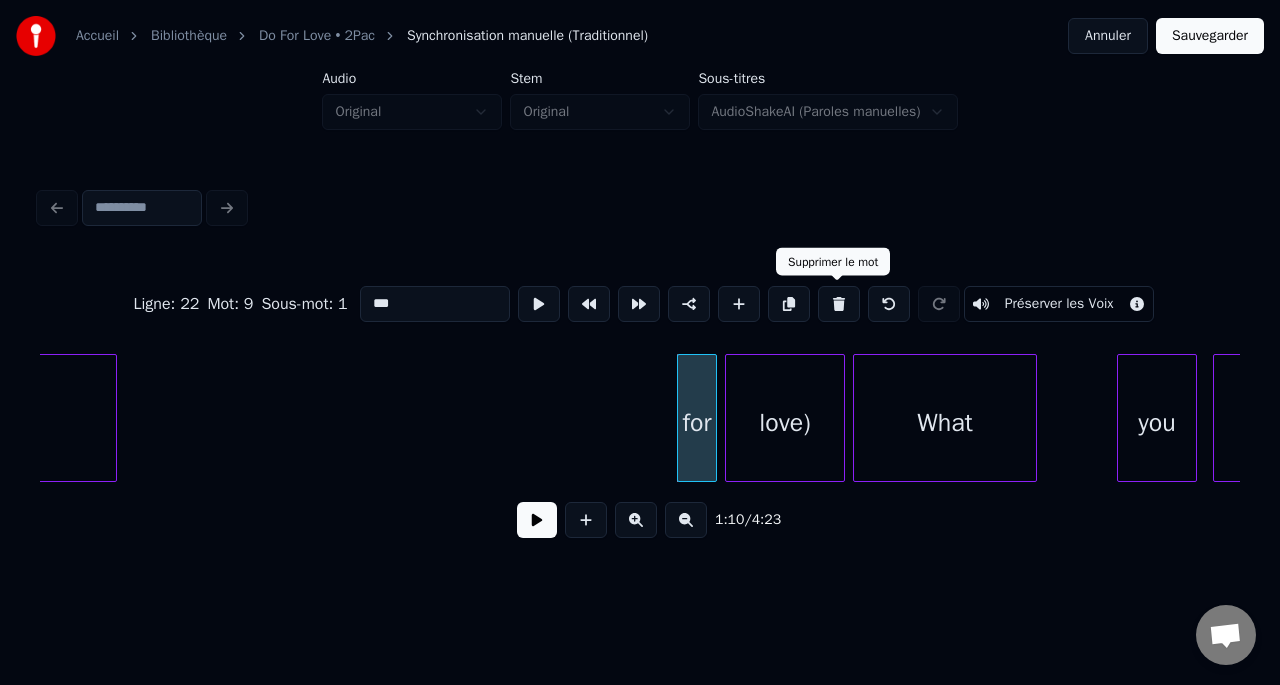 click at bounding box center [839, 304] 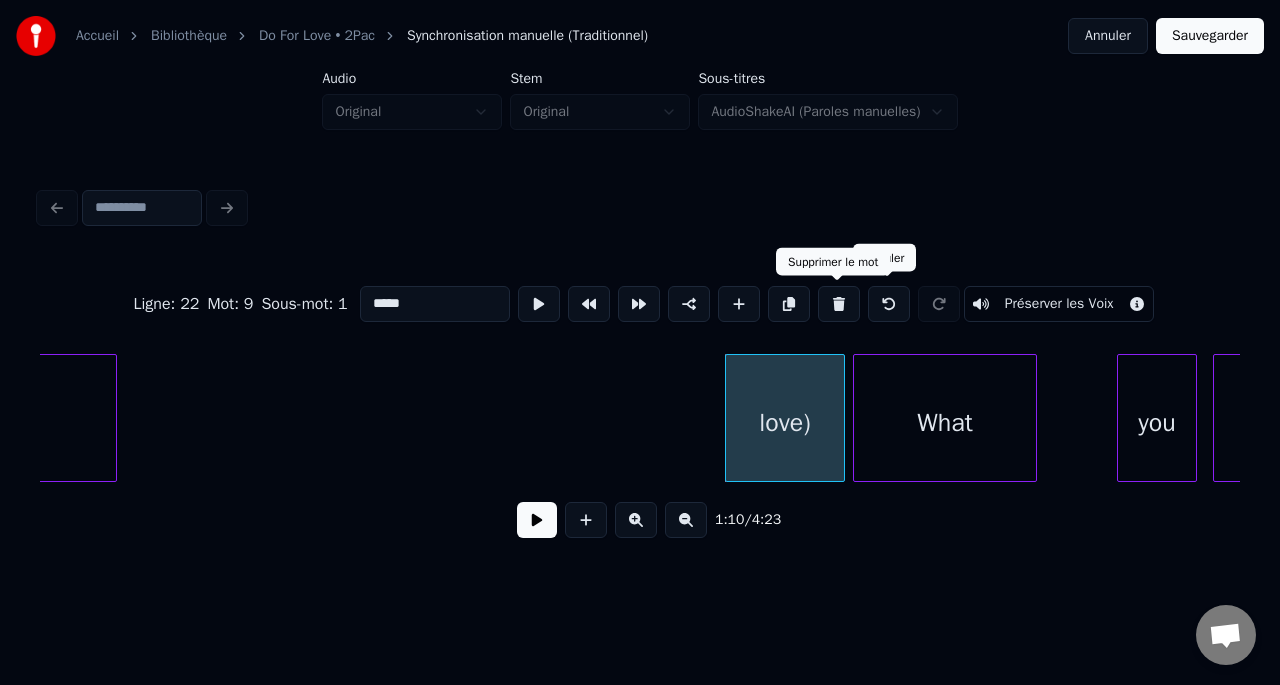 click at bounding box center [839, 304] 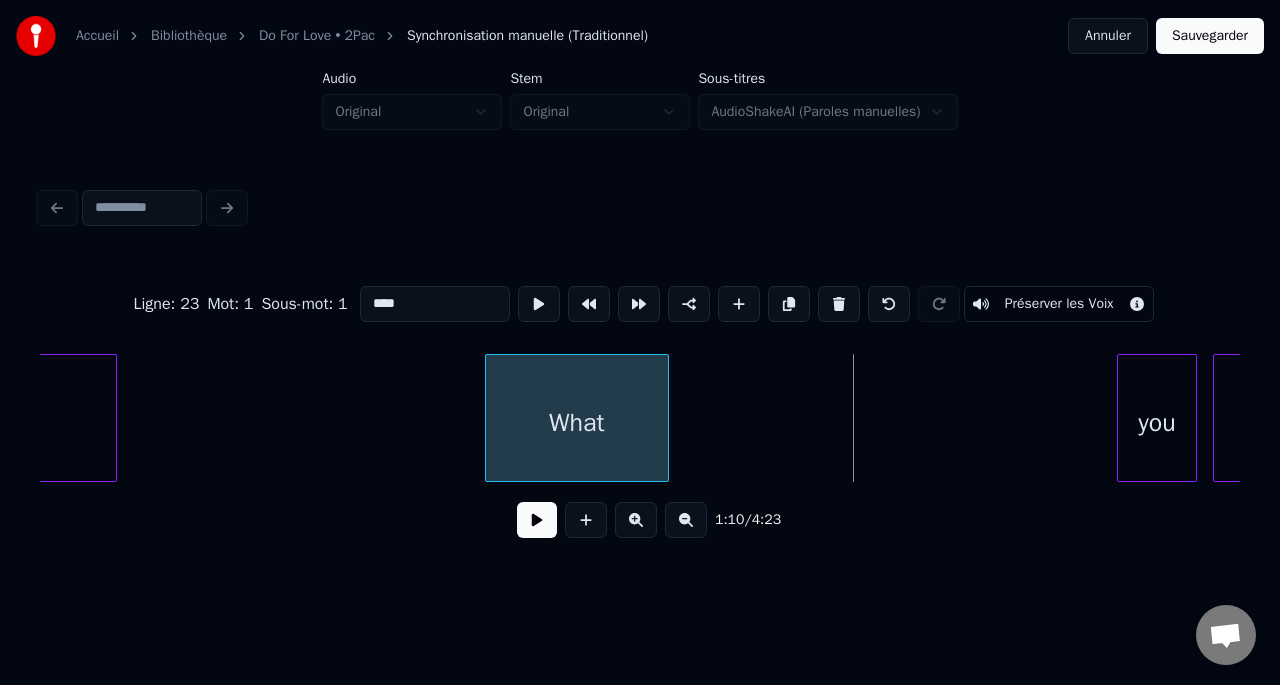 click on "What" at bounding box center [577, 423] 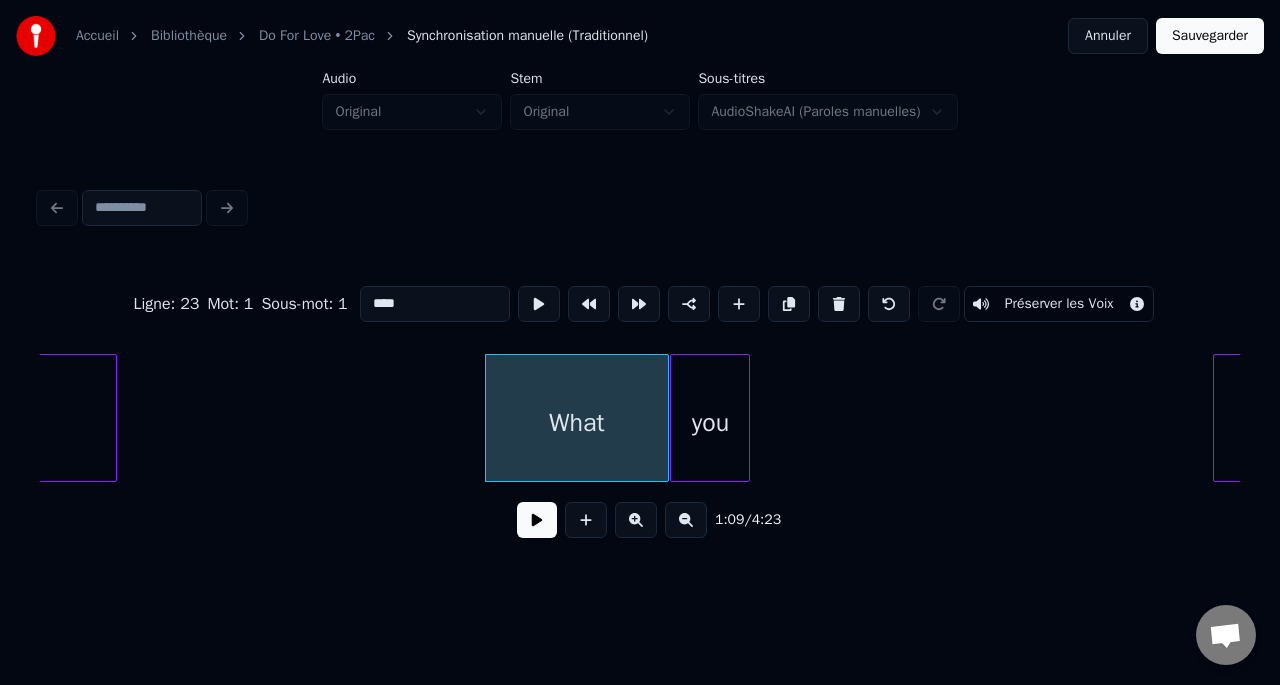 click on "you" at bounding box center [710, 423] 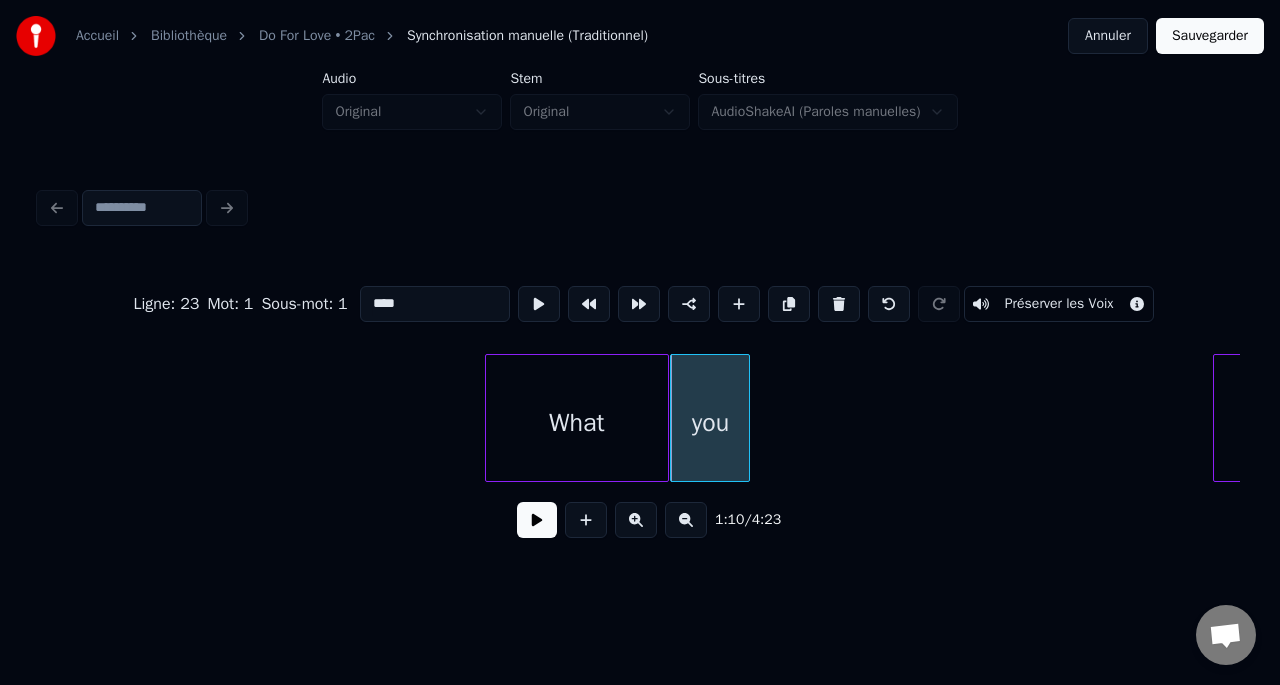 scroll, scrollTop: 0, scrollLeft: 27860, axis: horizontal 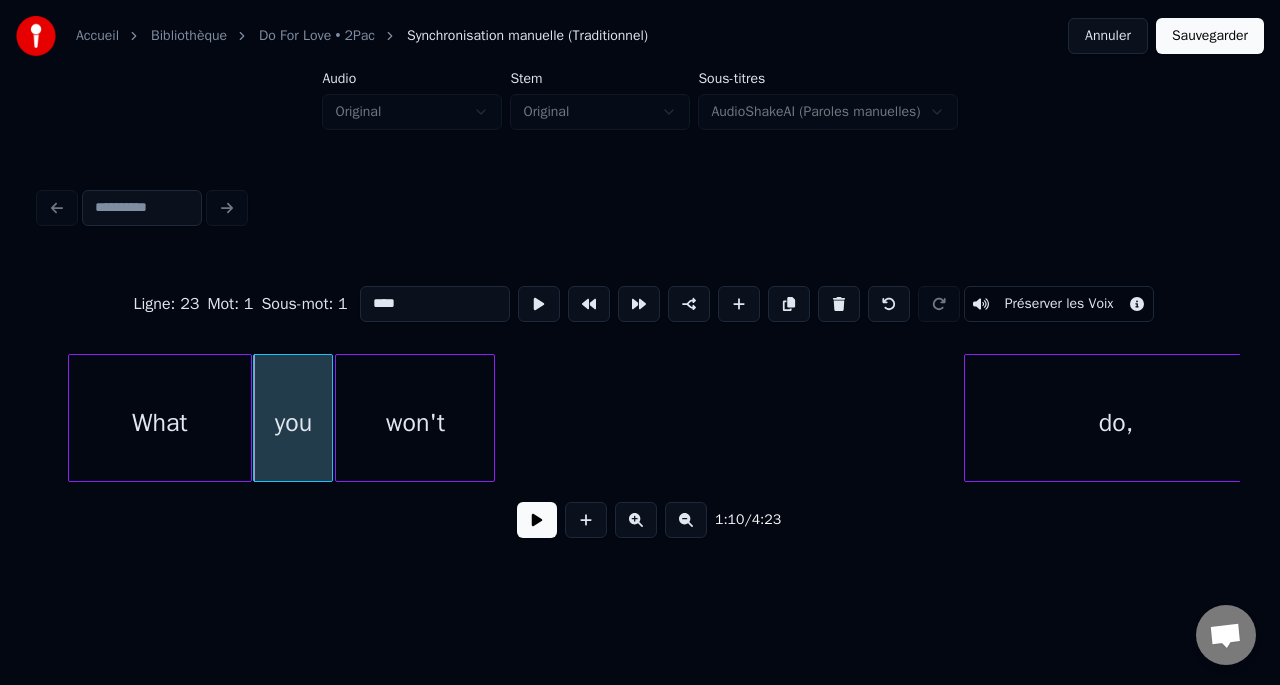 click on "won't" at bounding box center (415, 423) 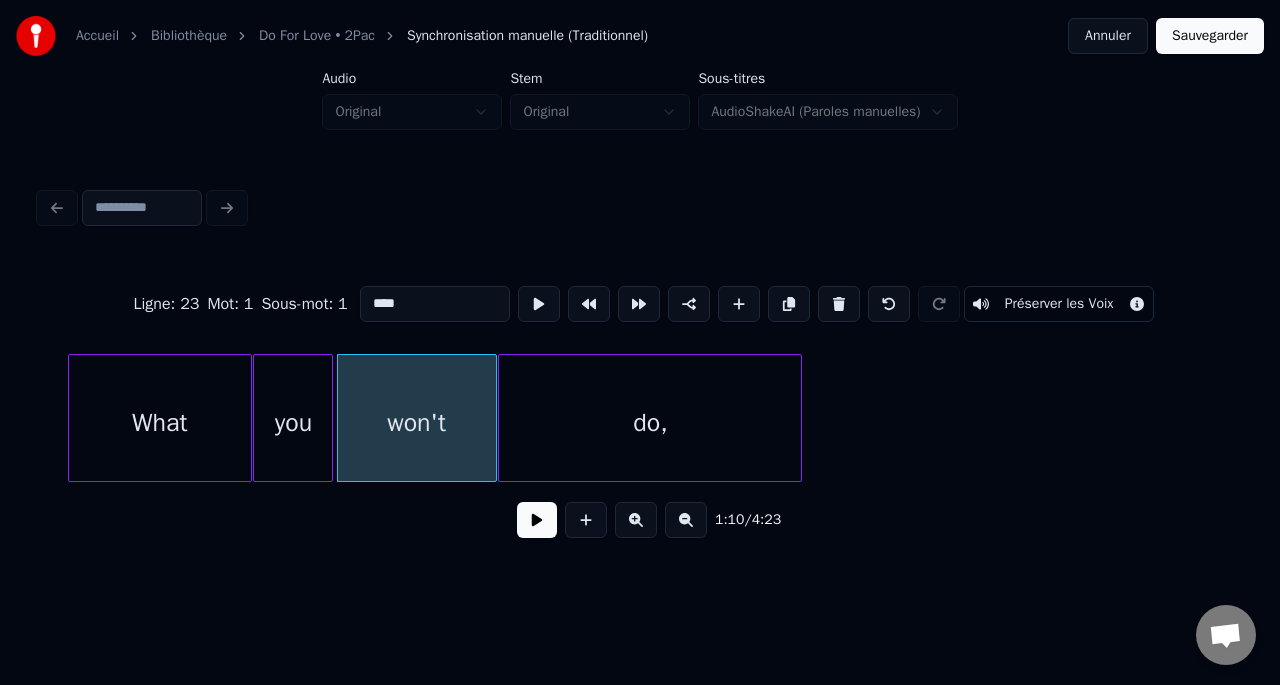 click on "do," at bounding box center (650, 423) 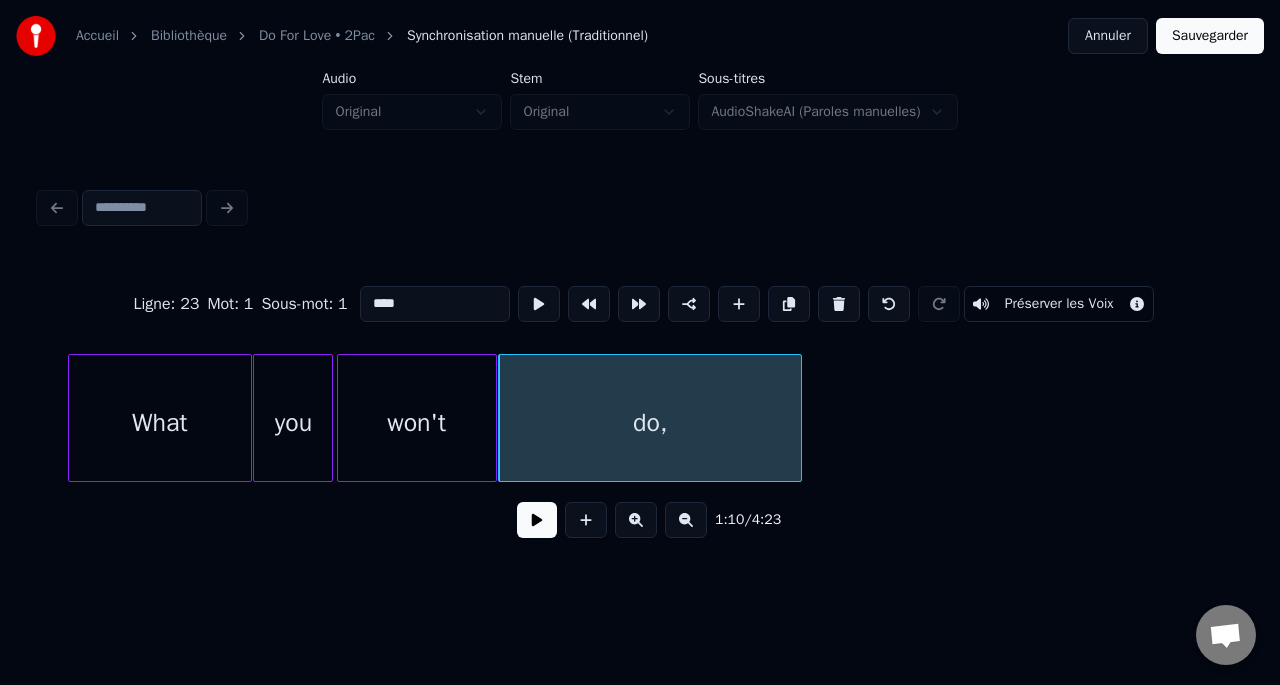 click on "What" at bounding box center [160, 423] 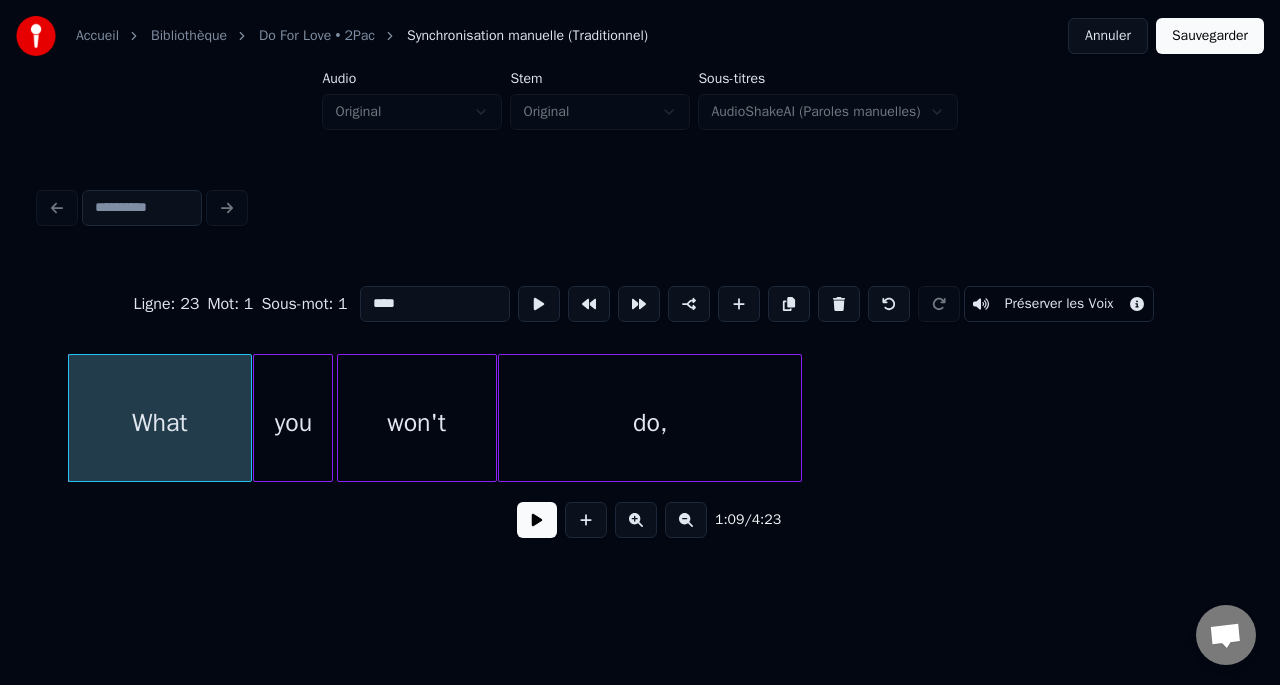 click at bounding box center (537, 520) 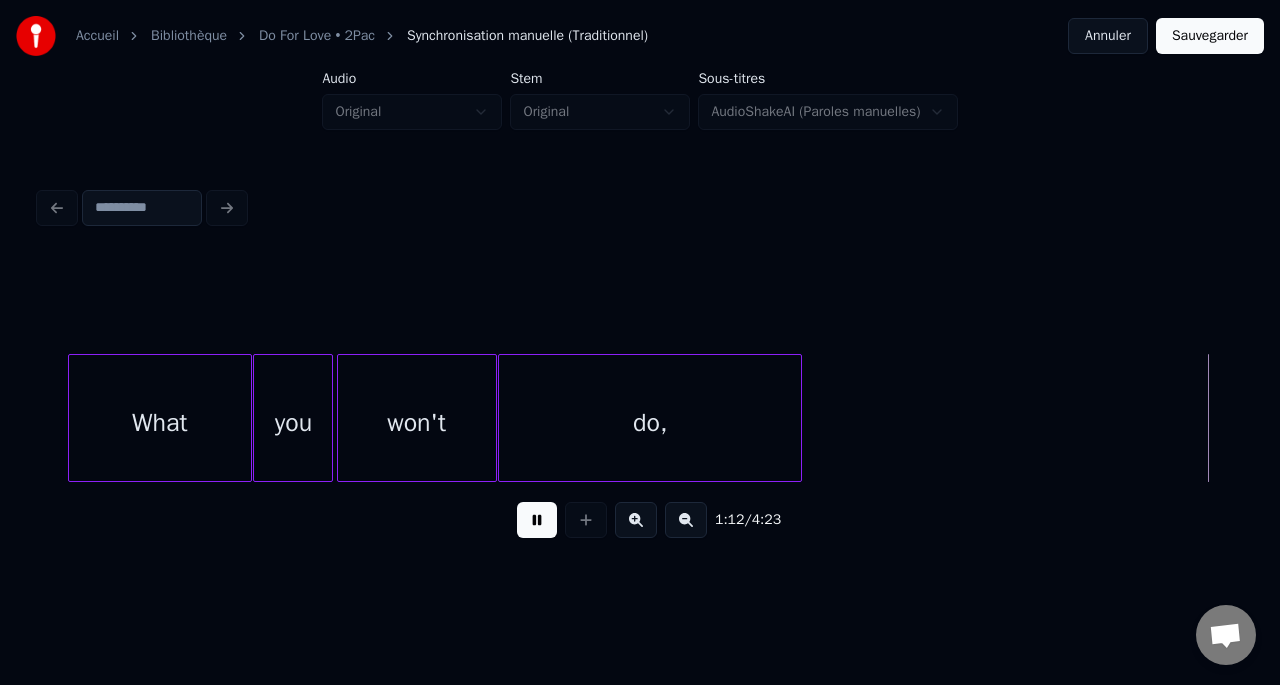 click at bounding box center [537, 520] 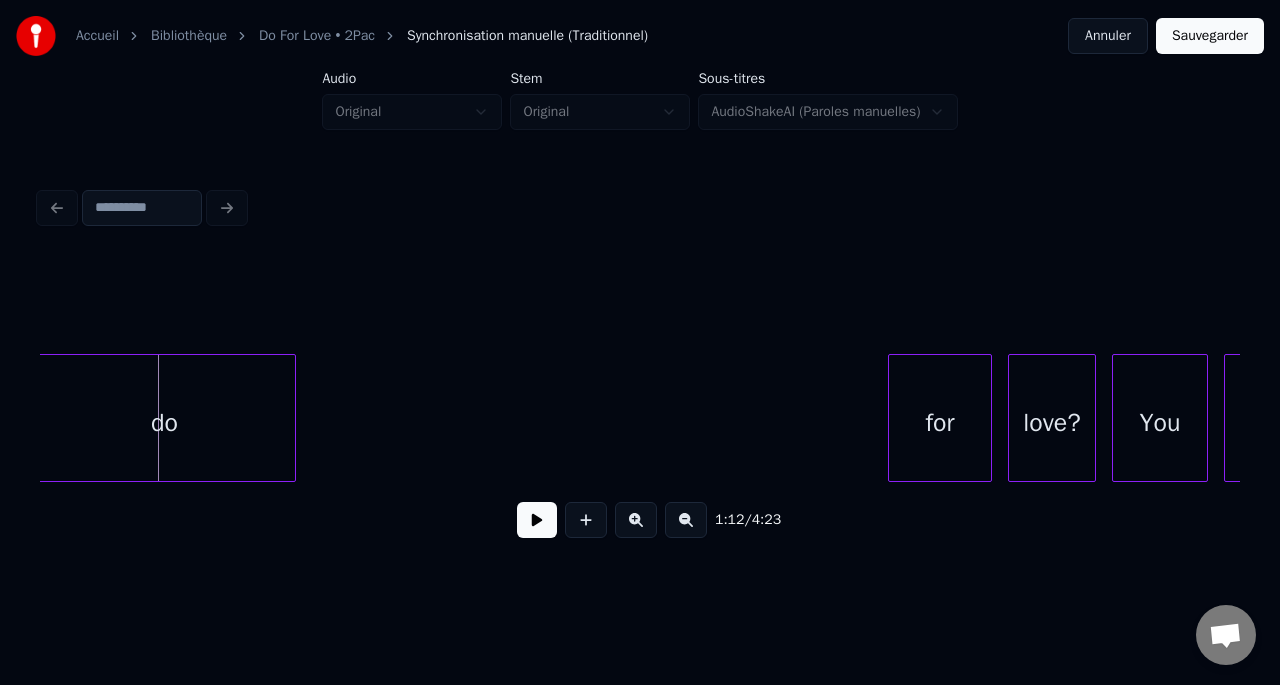 scroll, scrollTop: 0, scrollLeft: 28952, axis: horizontal 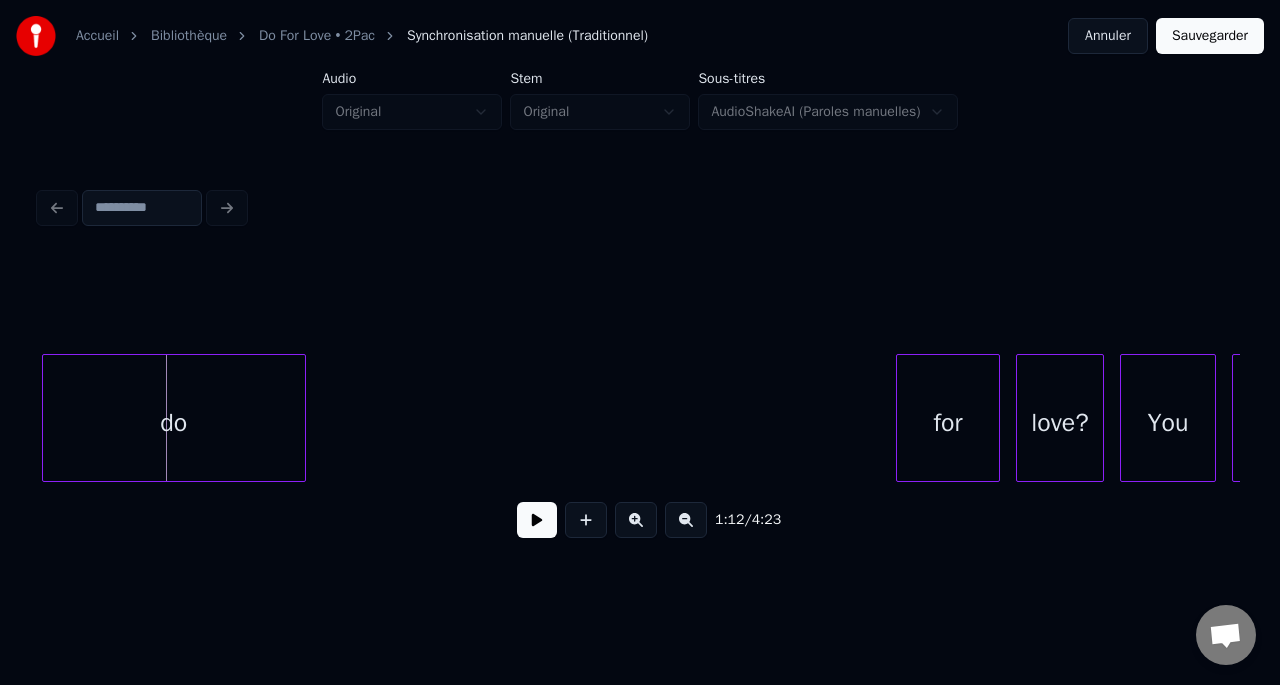 click on "do for love? You tried" at bounding box center [640, 418] 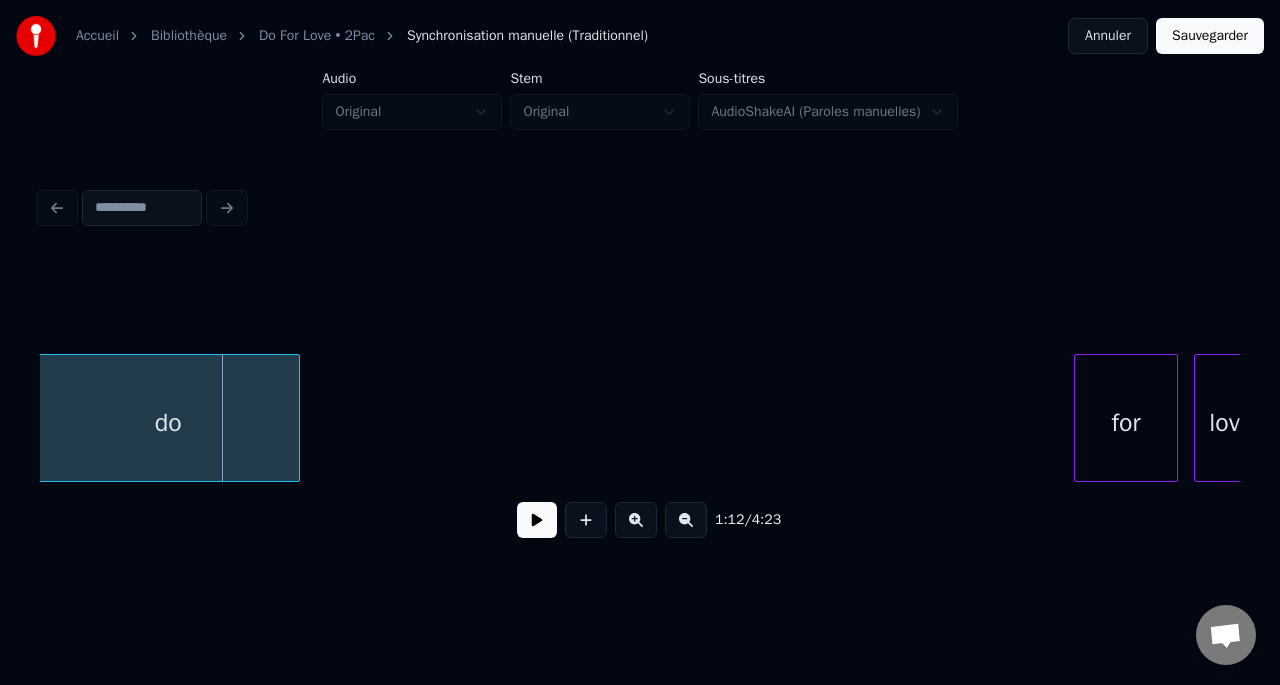 scroll, scrollTop: 0, scrollLeft: 28769, axis: horizontal 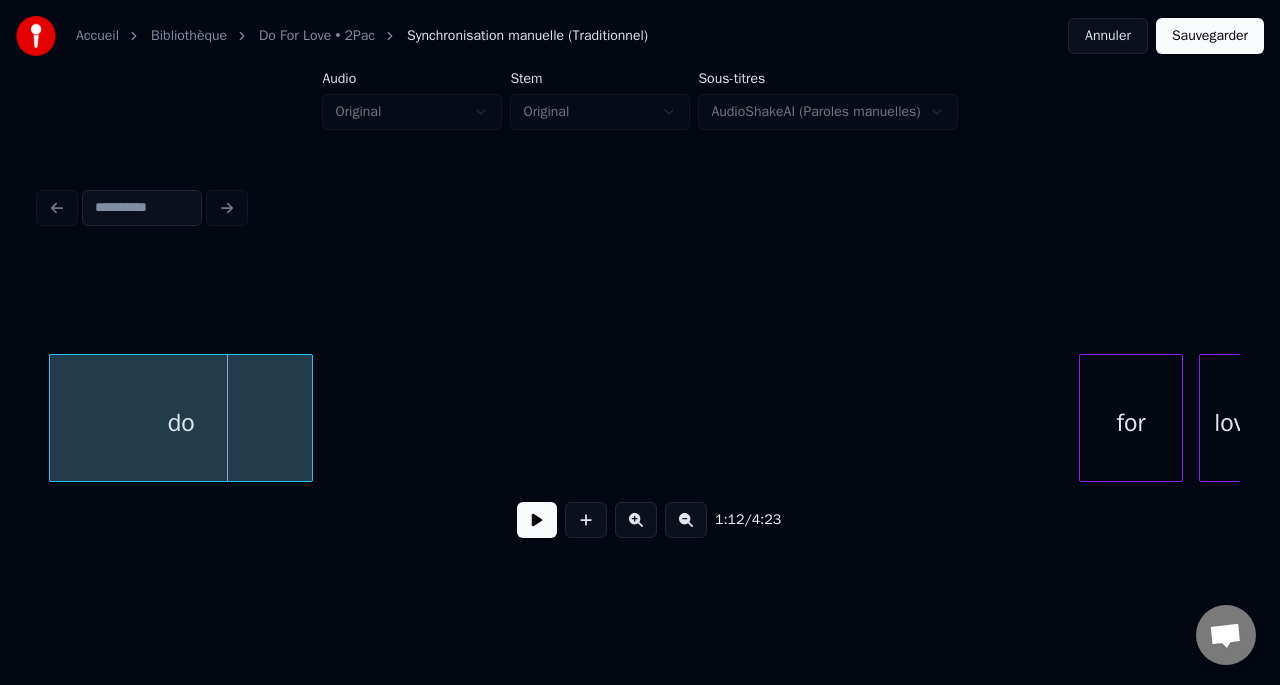 click on "do" at bounding box center [181, 423] 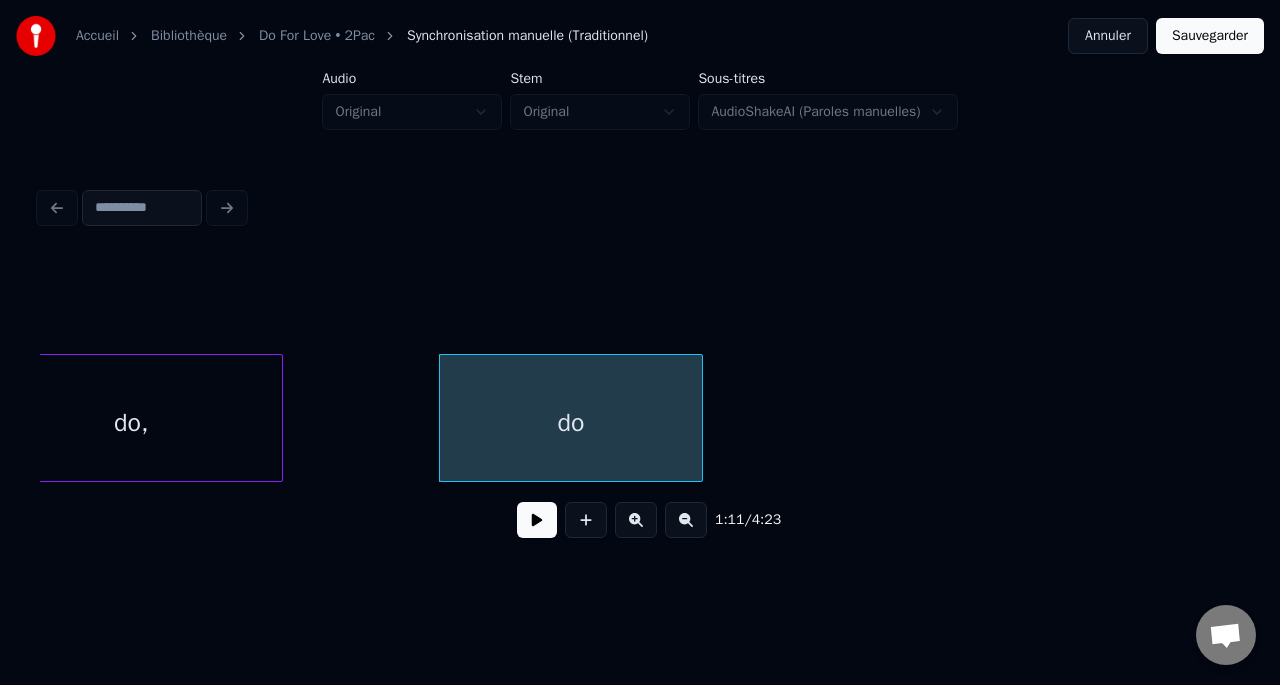 scroll, scrollTop: 0, scrollLeft: 27908, axis: horizontal 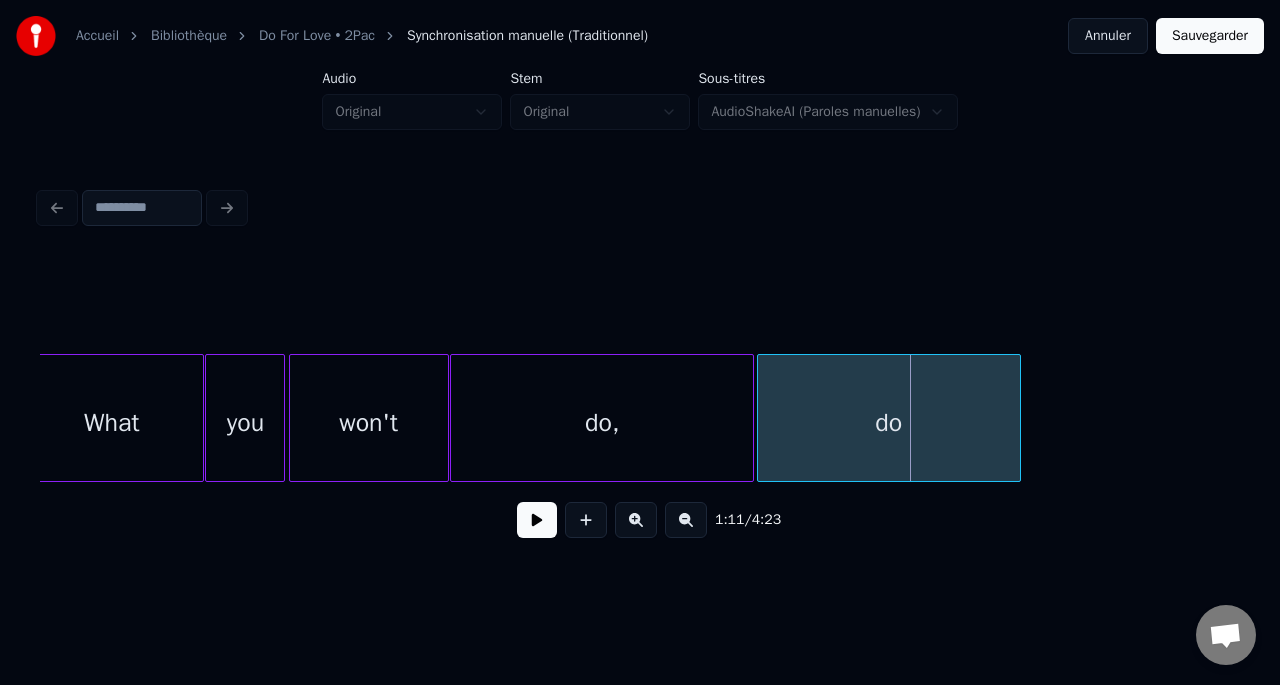 click on "do" at bounding box center (889, 423) 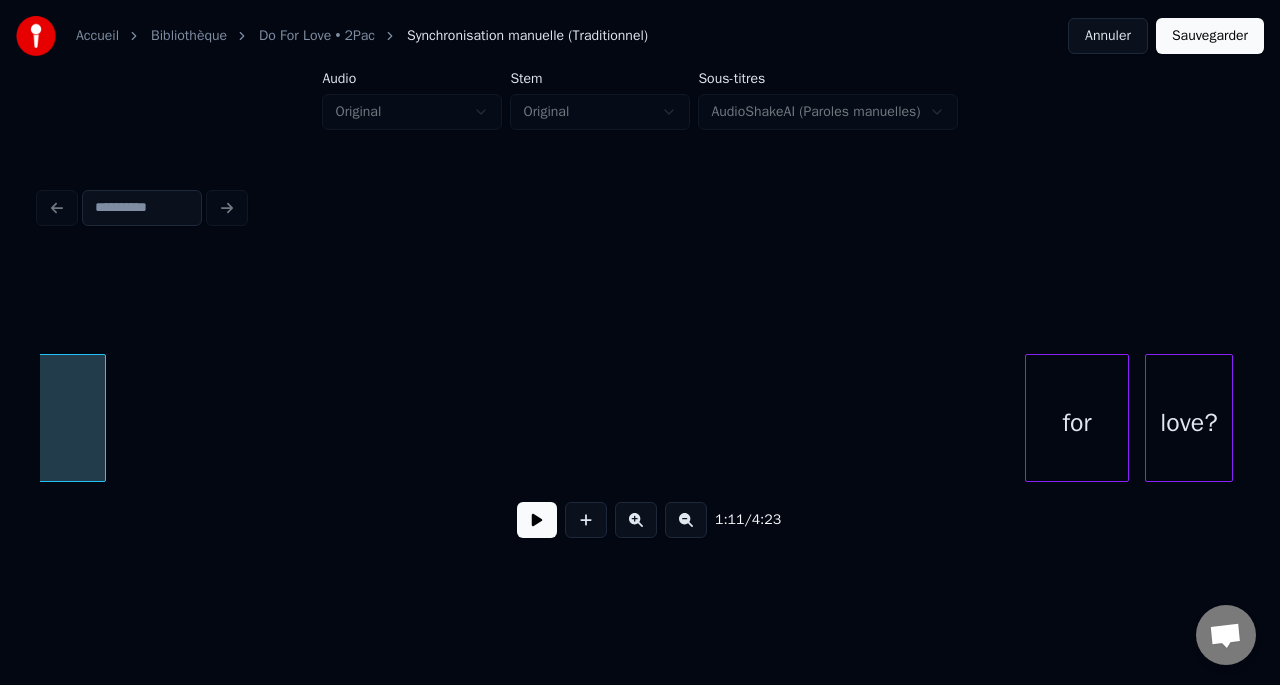 scroll, scrollTop: 0, scrollLeft: 28831, axis: horizontal 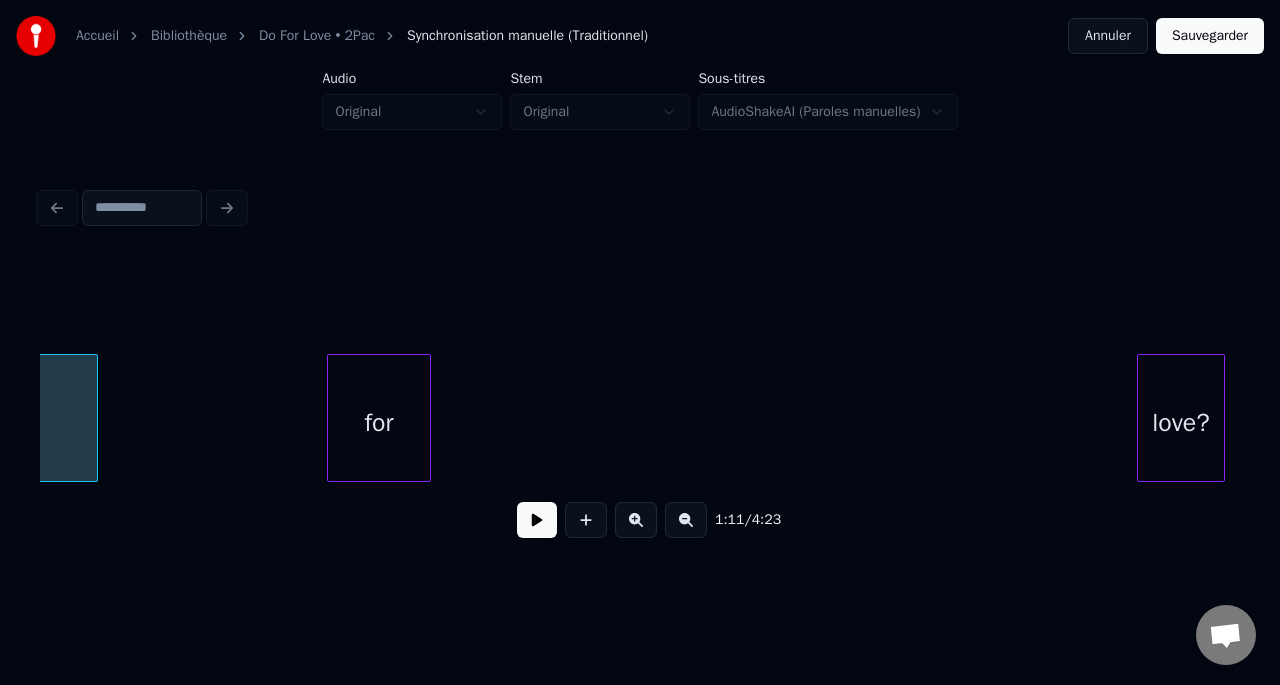 click on "for" at bounding box center (379, 423) 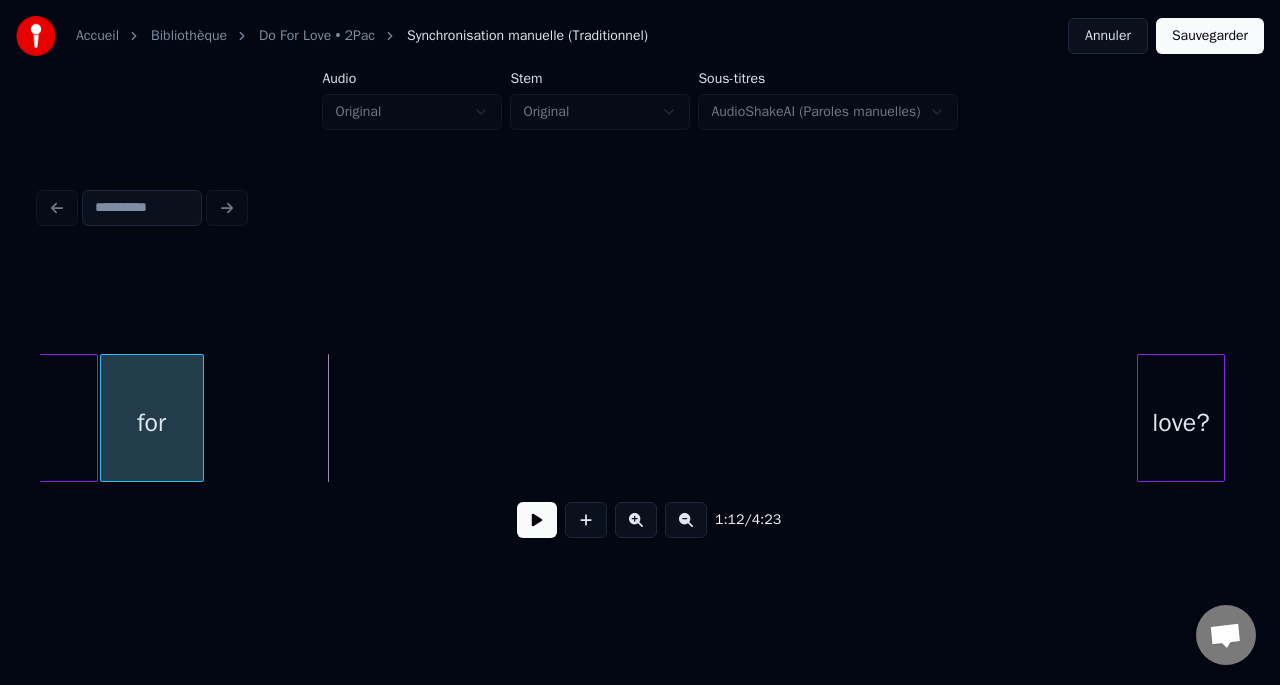 click on "for" at bounding box center (152, 423) 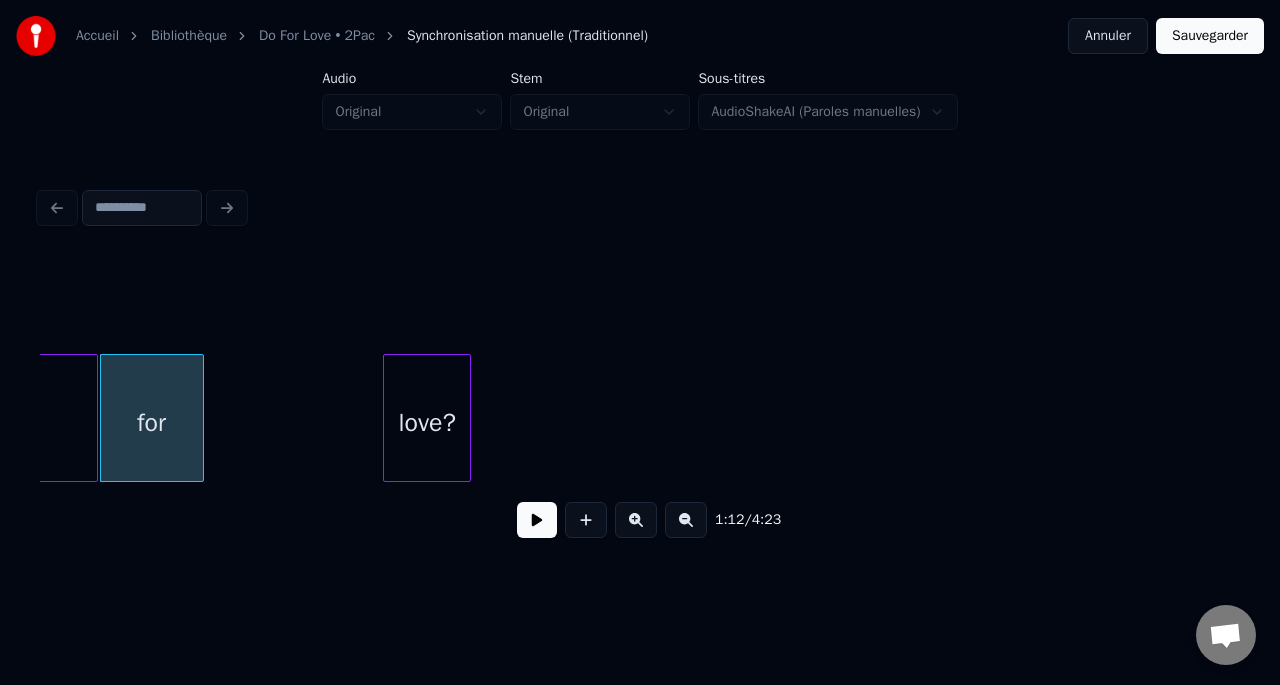 click on "love?" at bounding box center [427, 423] 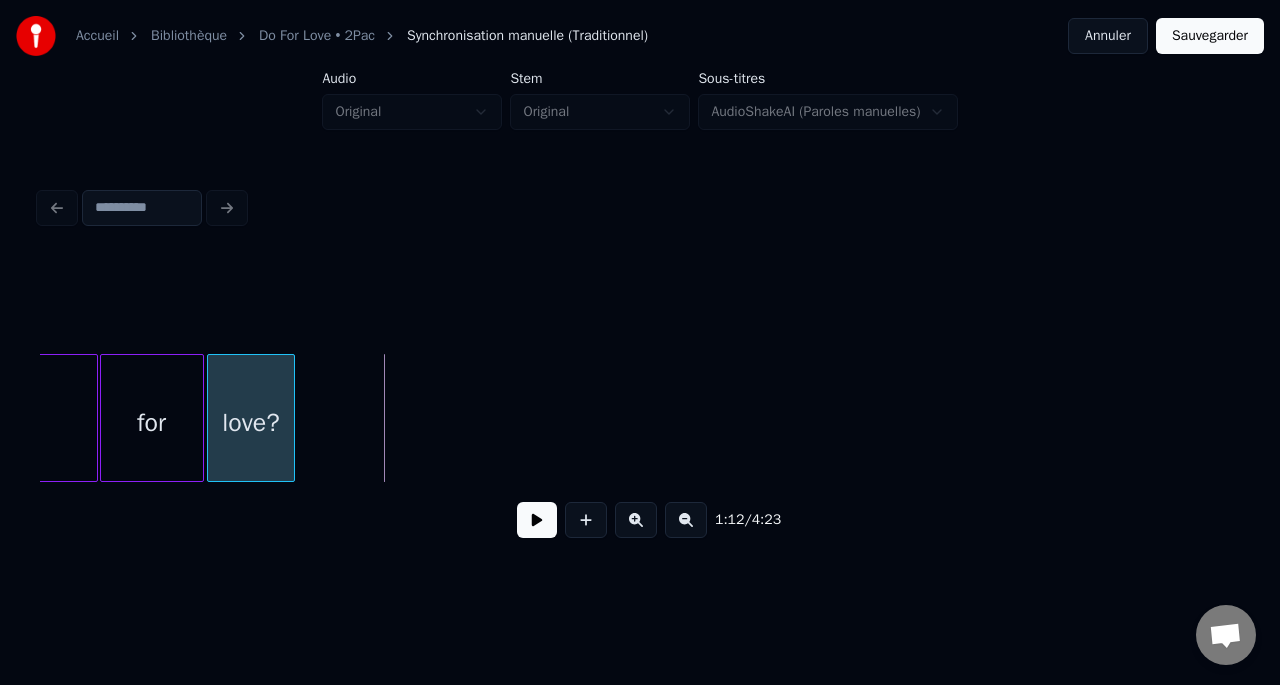 click on "love?" at bounding box center [251, 423] 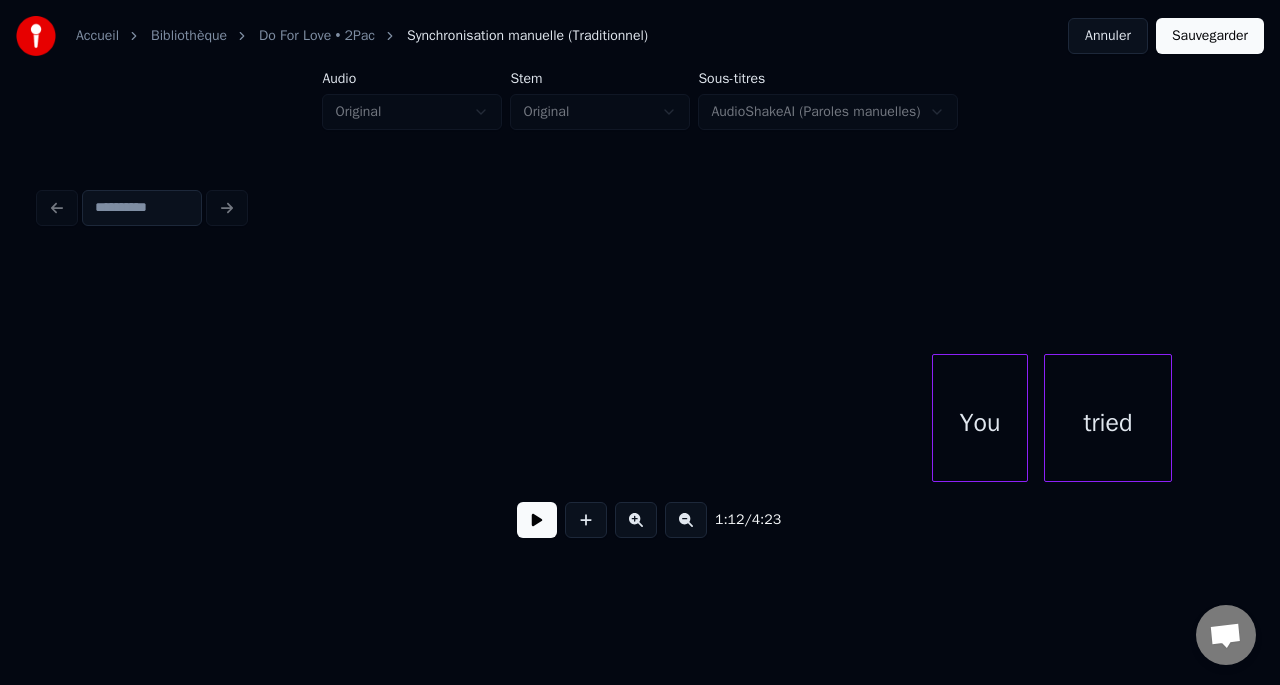 scroll, scrollTop: 0, scrollLeft: 29193, axis: horizontal 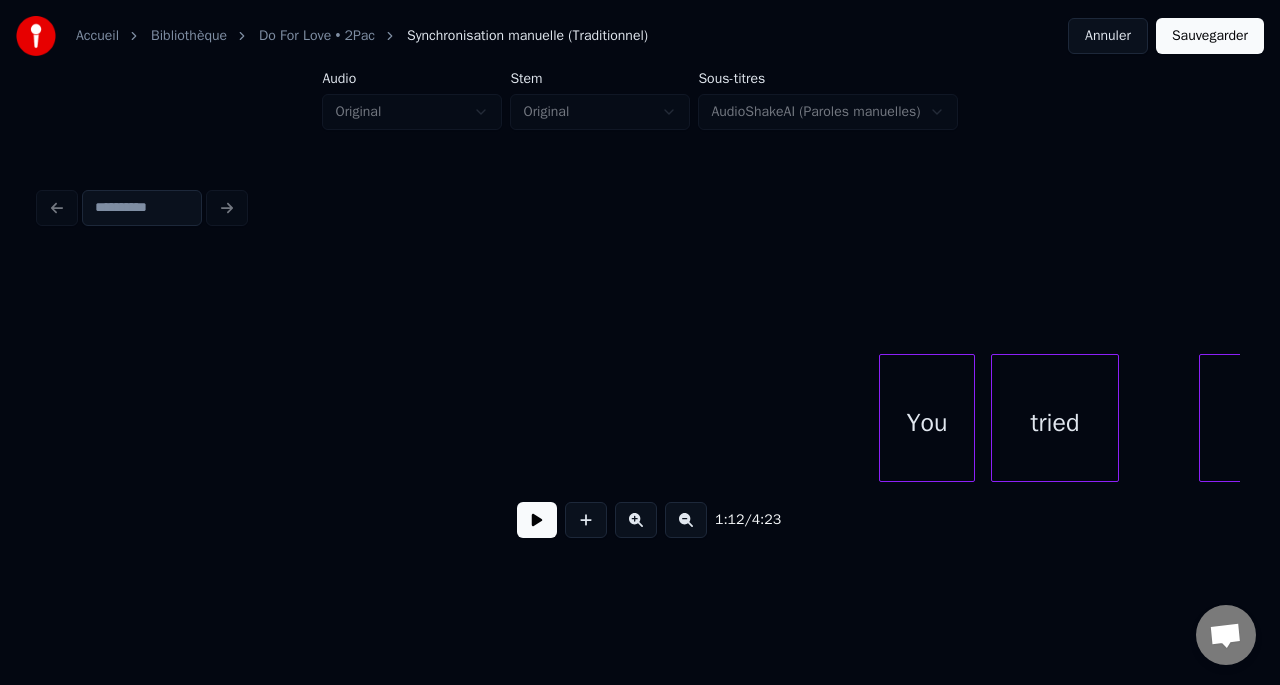 click on "You" at bounding box center [927, 423] 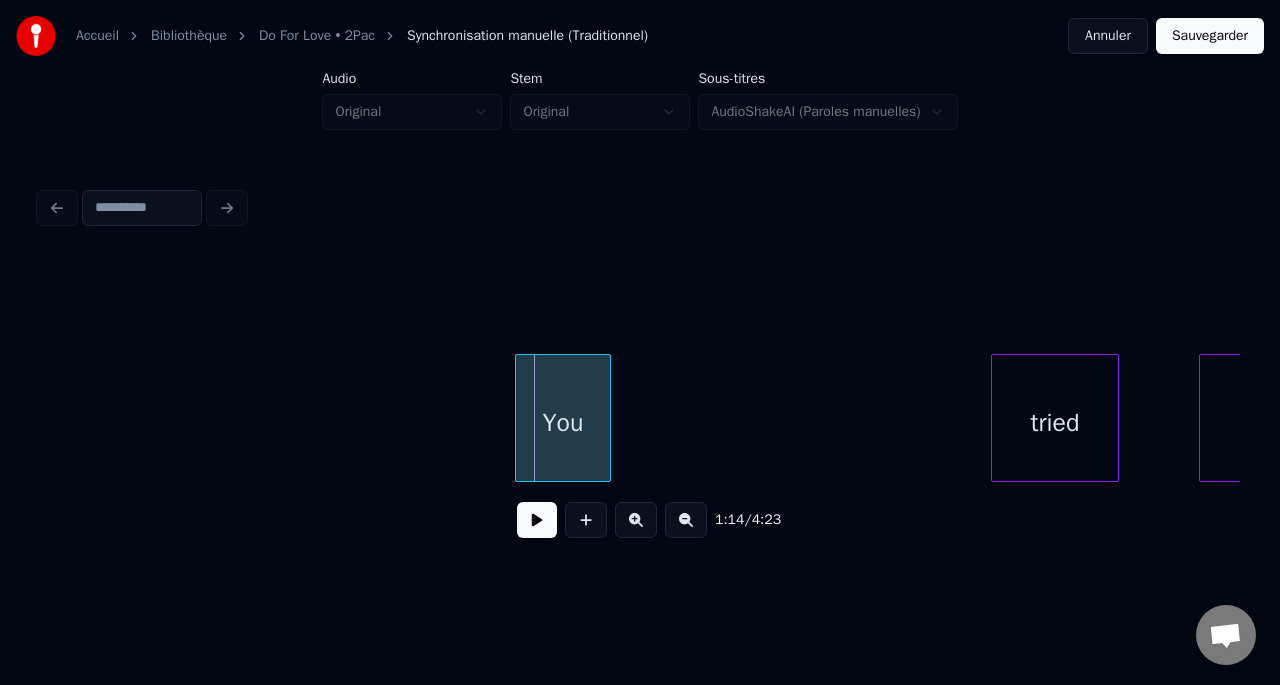 click on "You" at bounding box center (563, 423) 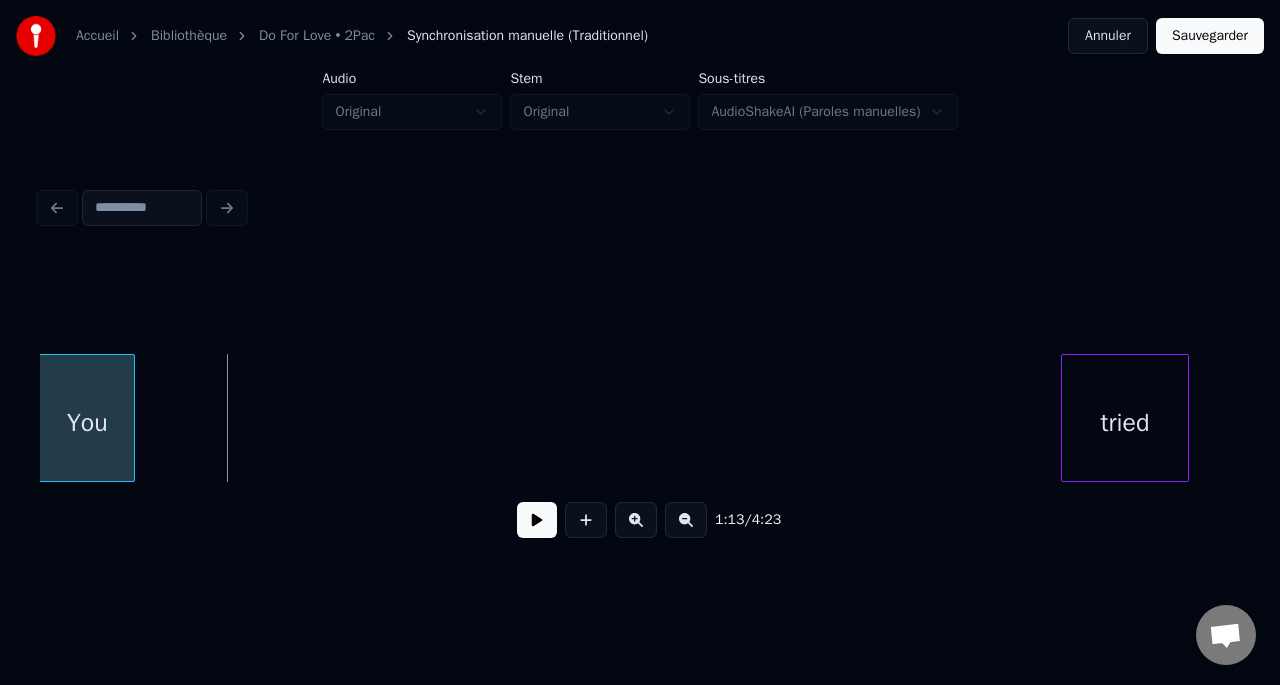 scroll, scrollTop: 0, scrollLeft: 29122, axis: horizontal 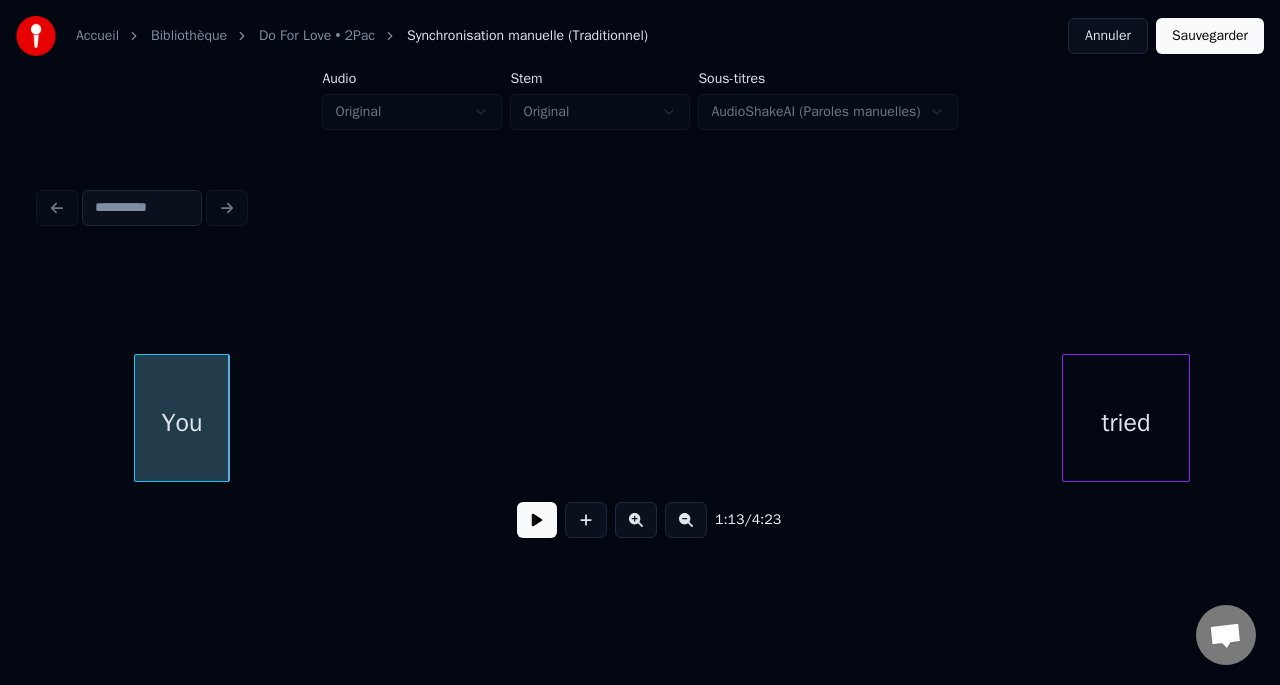 click on "You tried" at bounding box center [23558, 418] 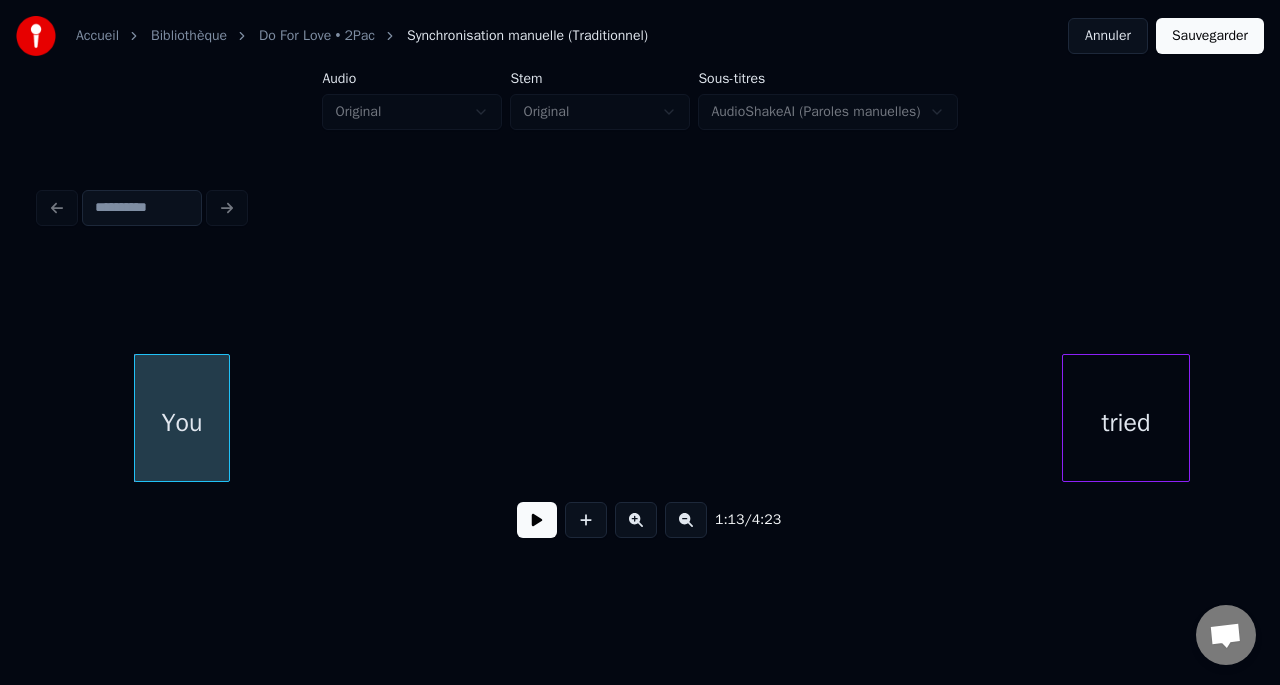 drag, startPoint x: 93, startPoint y: 408, endPoint x: 120, endPoint y: 407, distance: 27.018513 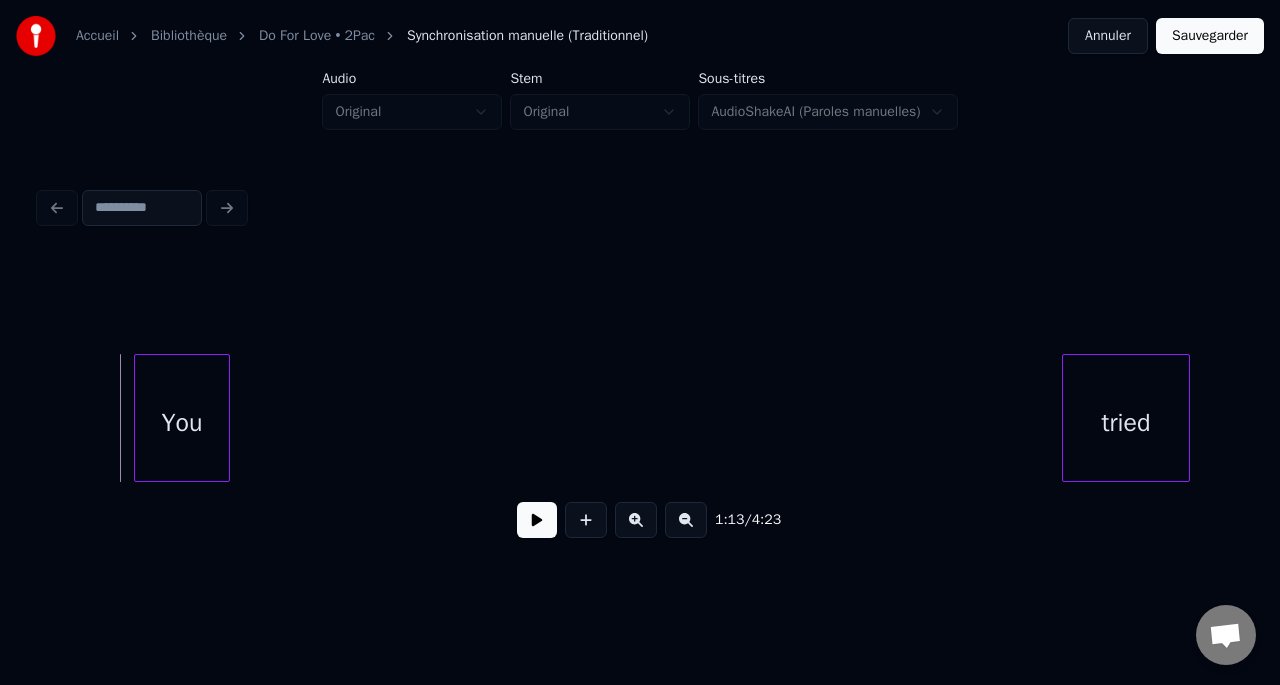 click on "You" at bounding box center [182, 423] 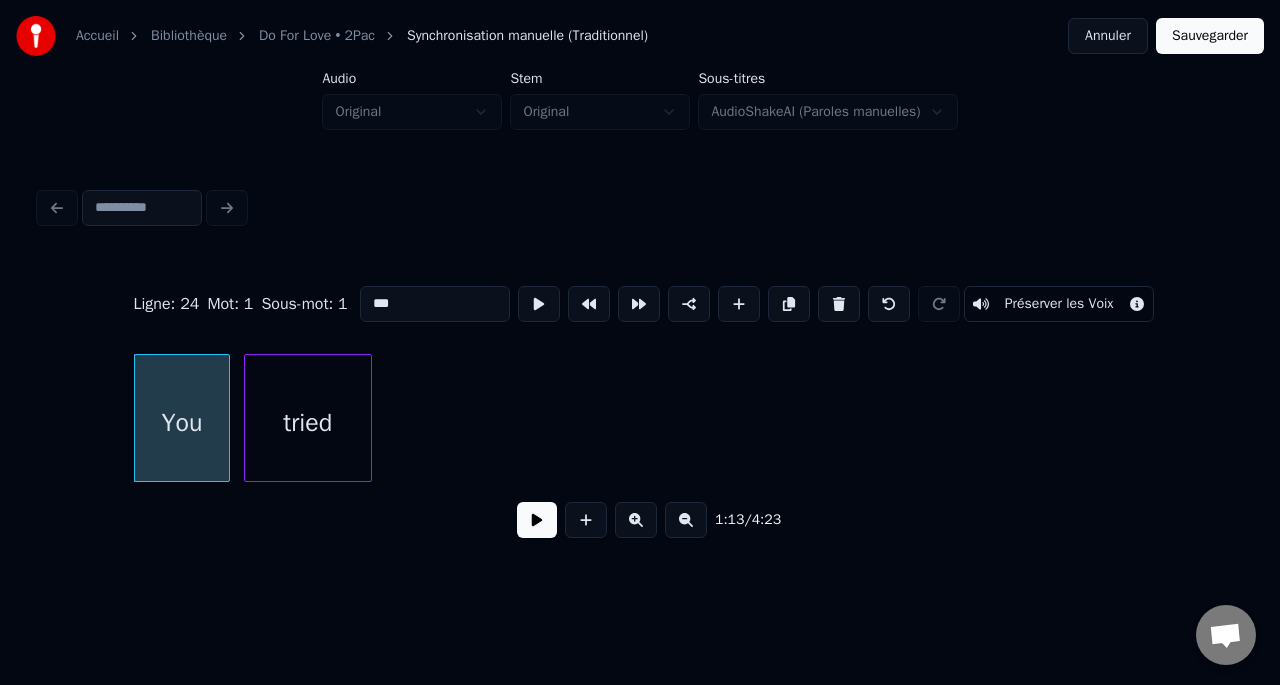 click on "tried" at bounding box center (308, 423) 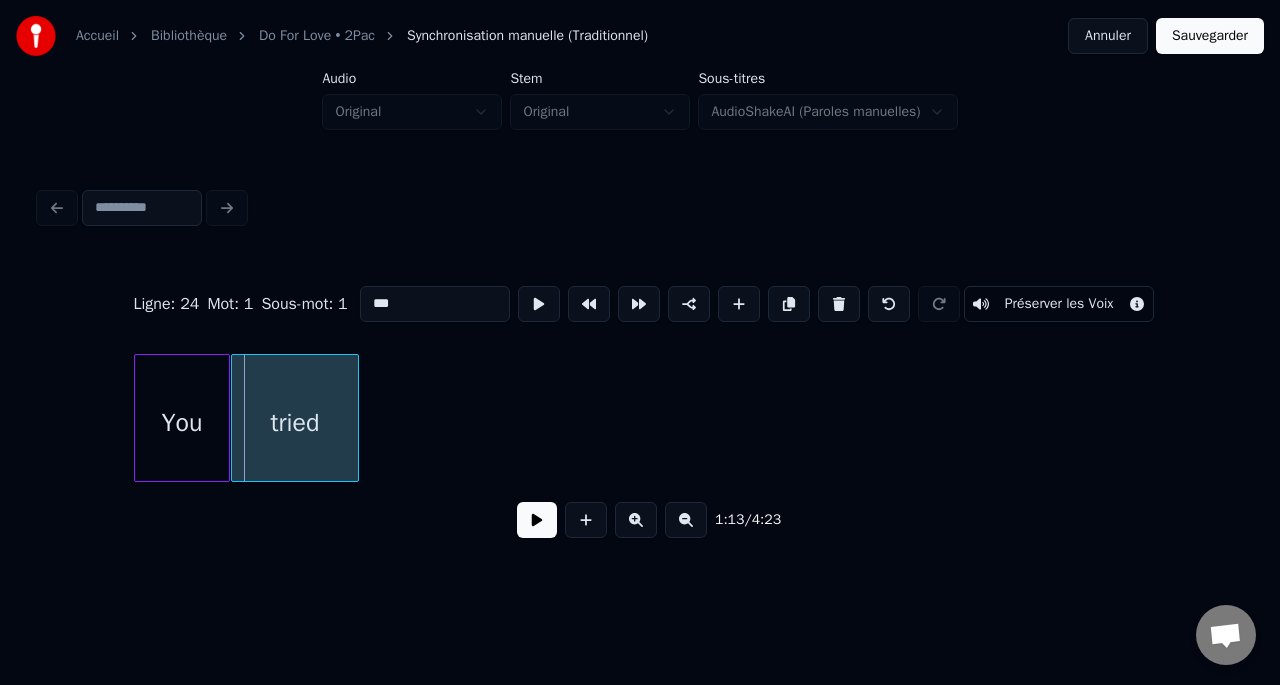 click on "tried" at bounding box center [295, 423] 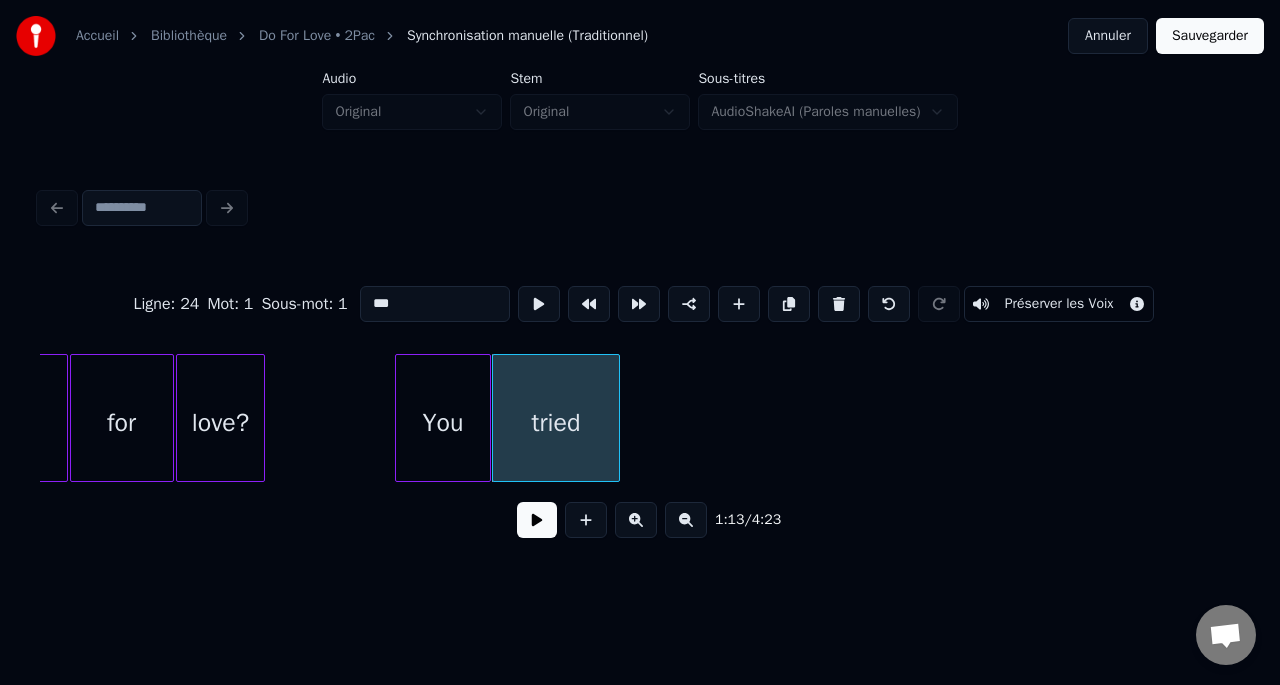 scroll, scrollTop: 0, scrollLeft: 28848, axis: horizontal 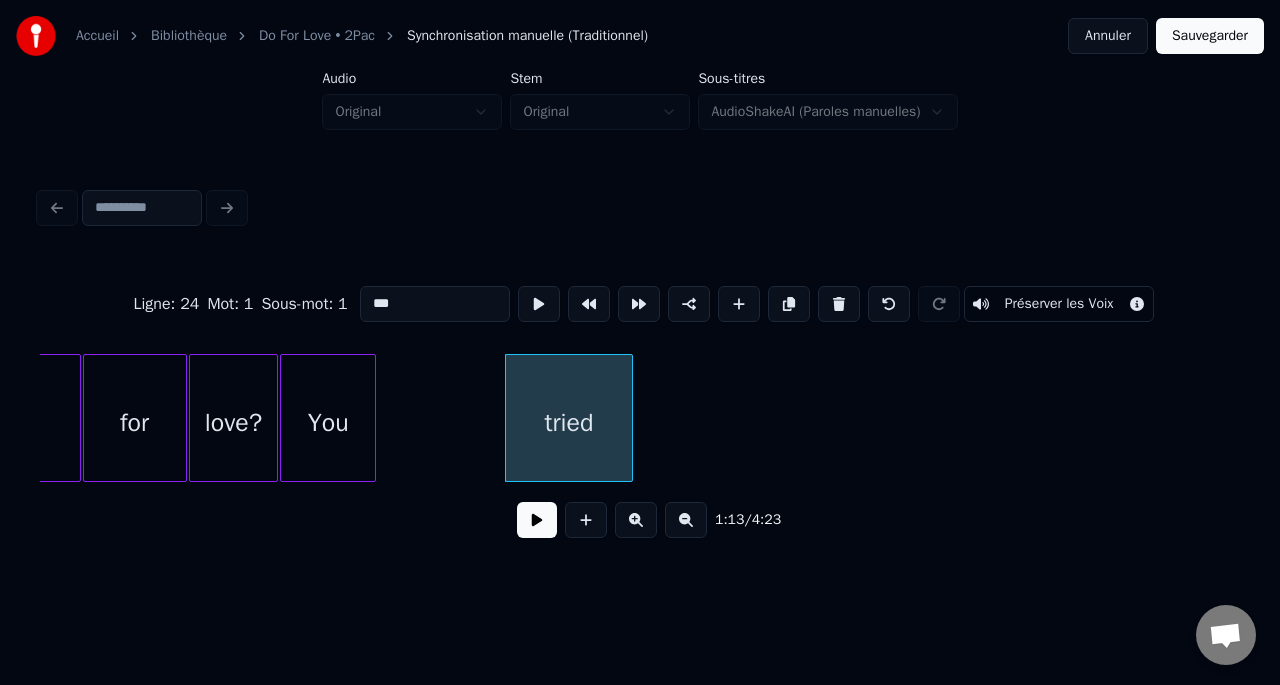 click on "You" at bounding box center (328, 423) 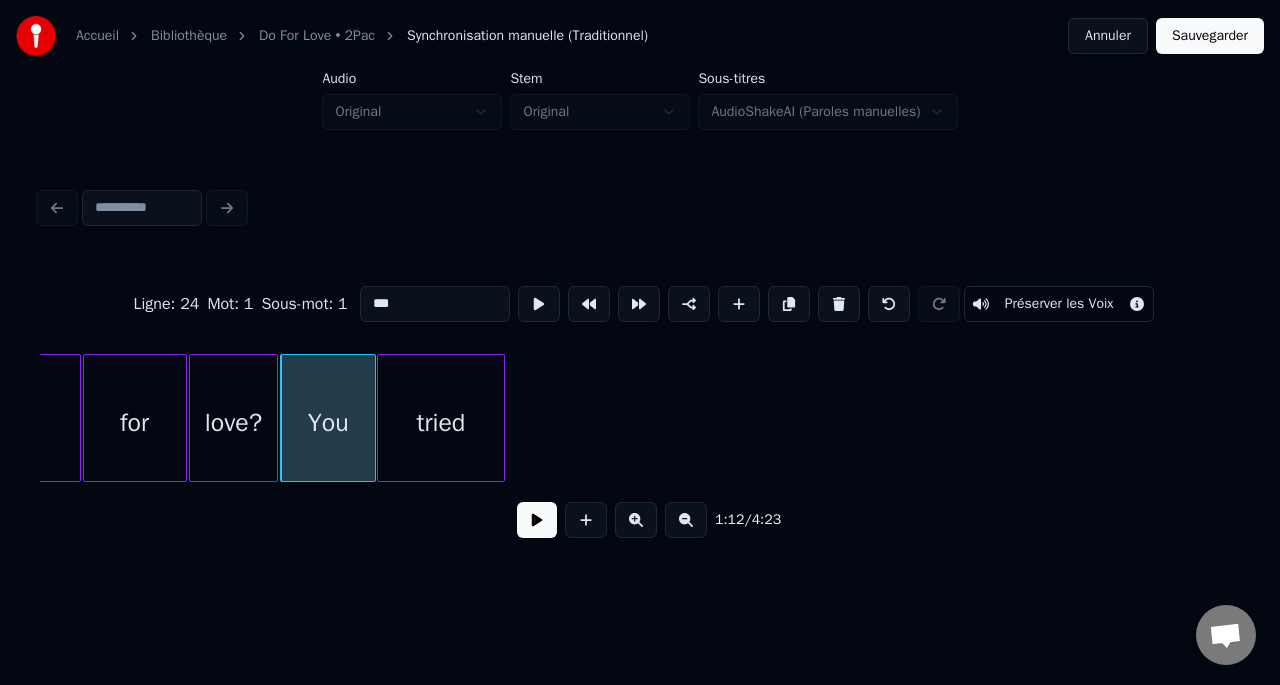 click on "tried" at bounding box center (441, 423) 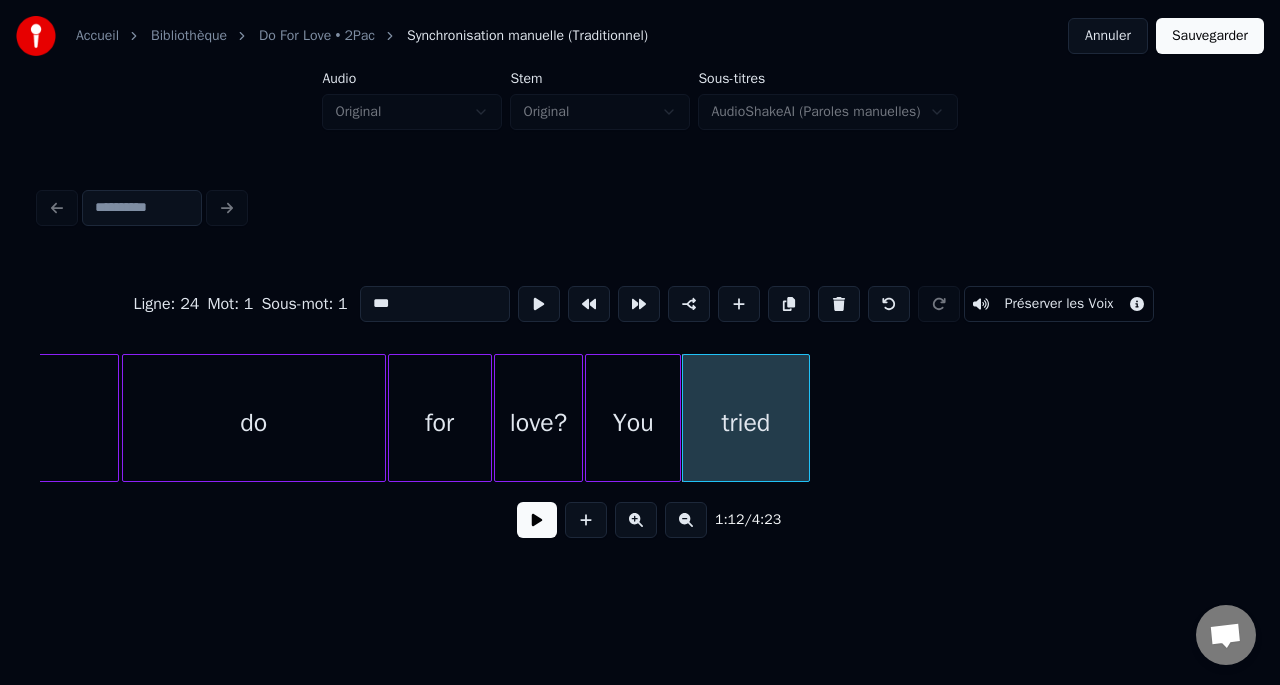 scroll, scrollTop: 0, scrollLeft: 28508, axis: horizontal 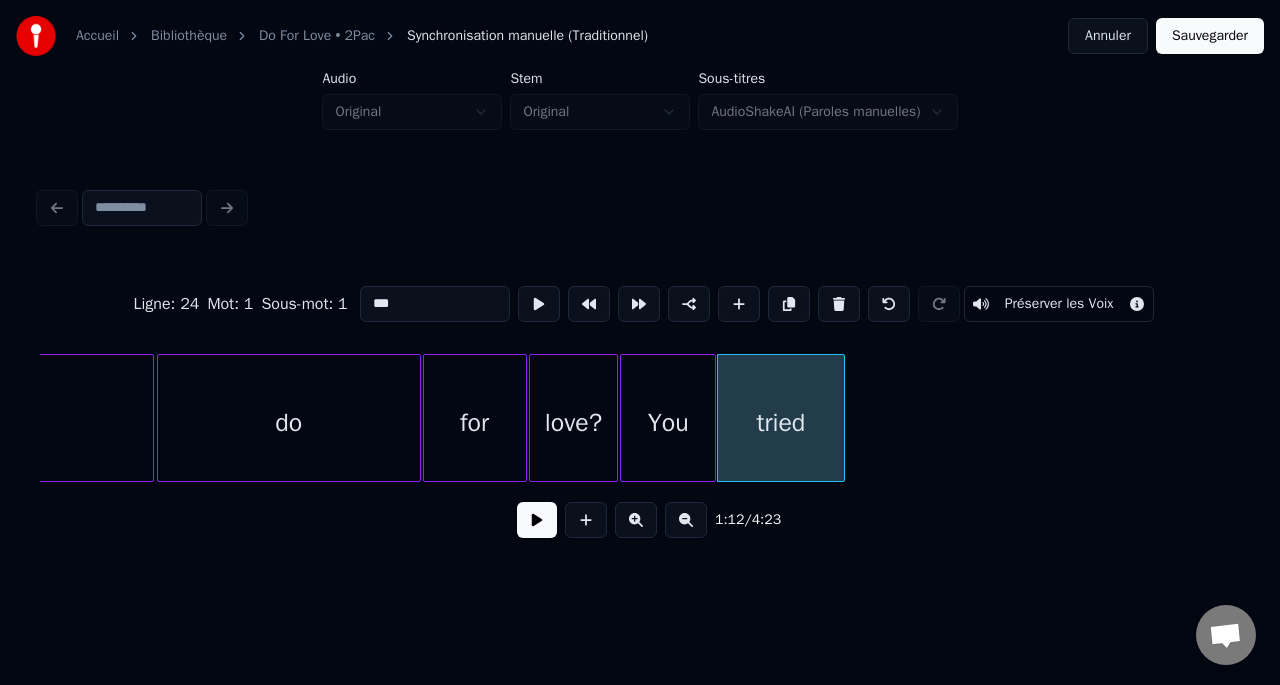 click on "do" at bounding box center [289, 423] 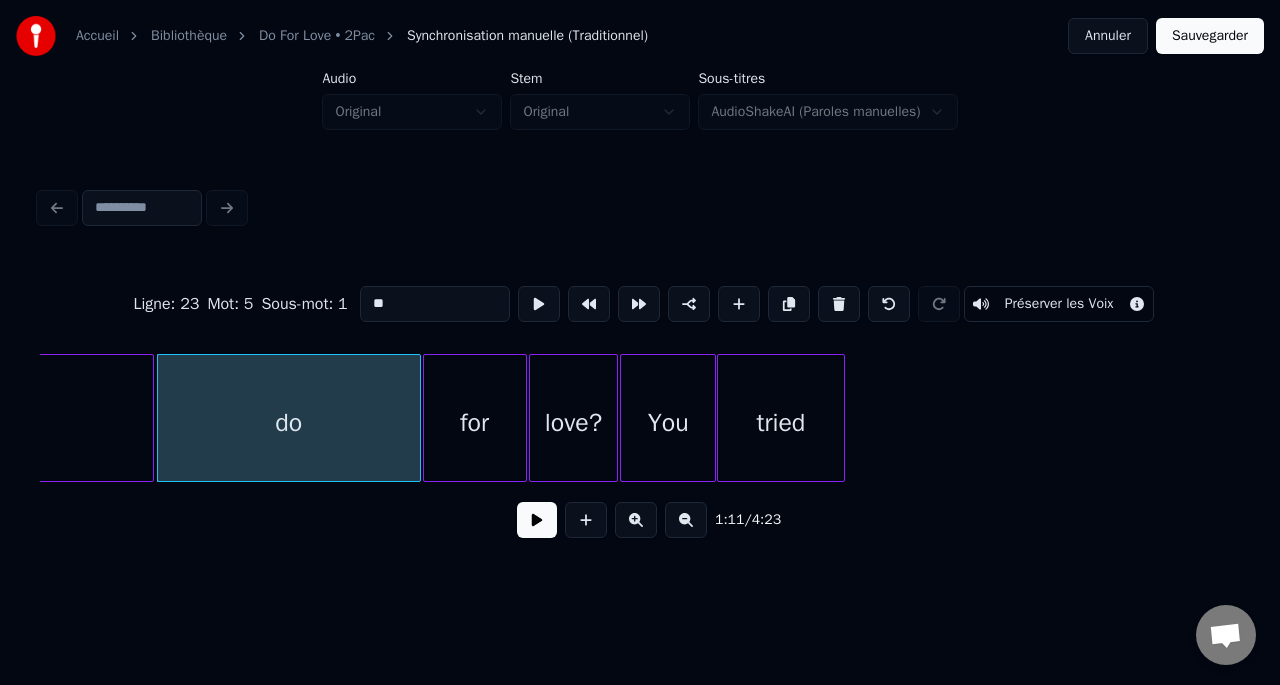 click at bounding box center (537, 520) 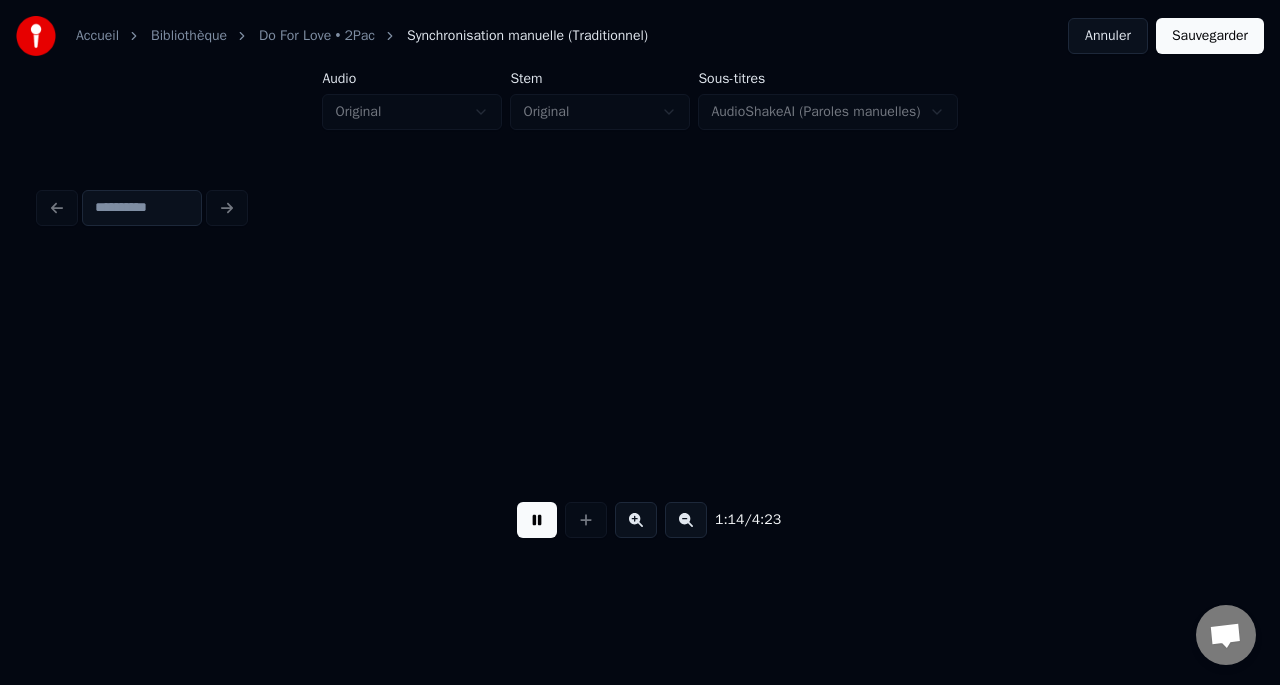 scroll, scrollTop: 0, scrollLeft: 29716, axis: horizontal 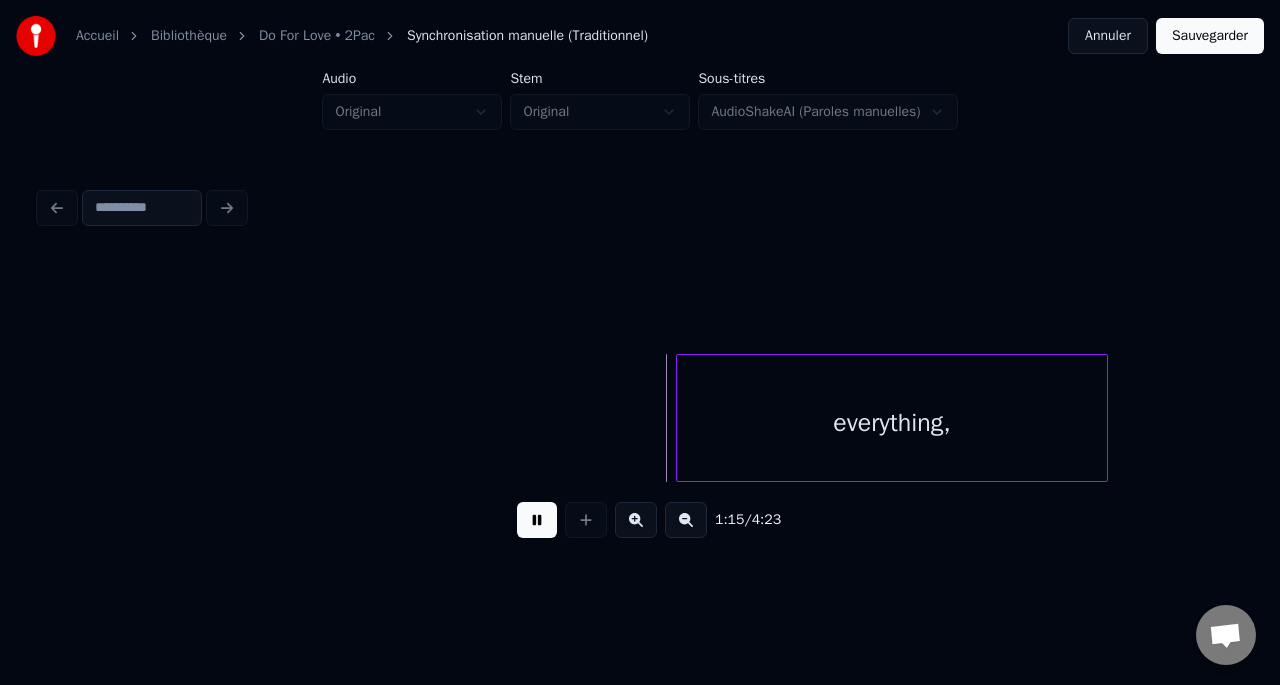 click at bounding box center (537, 520) 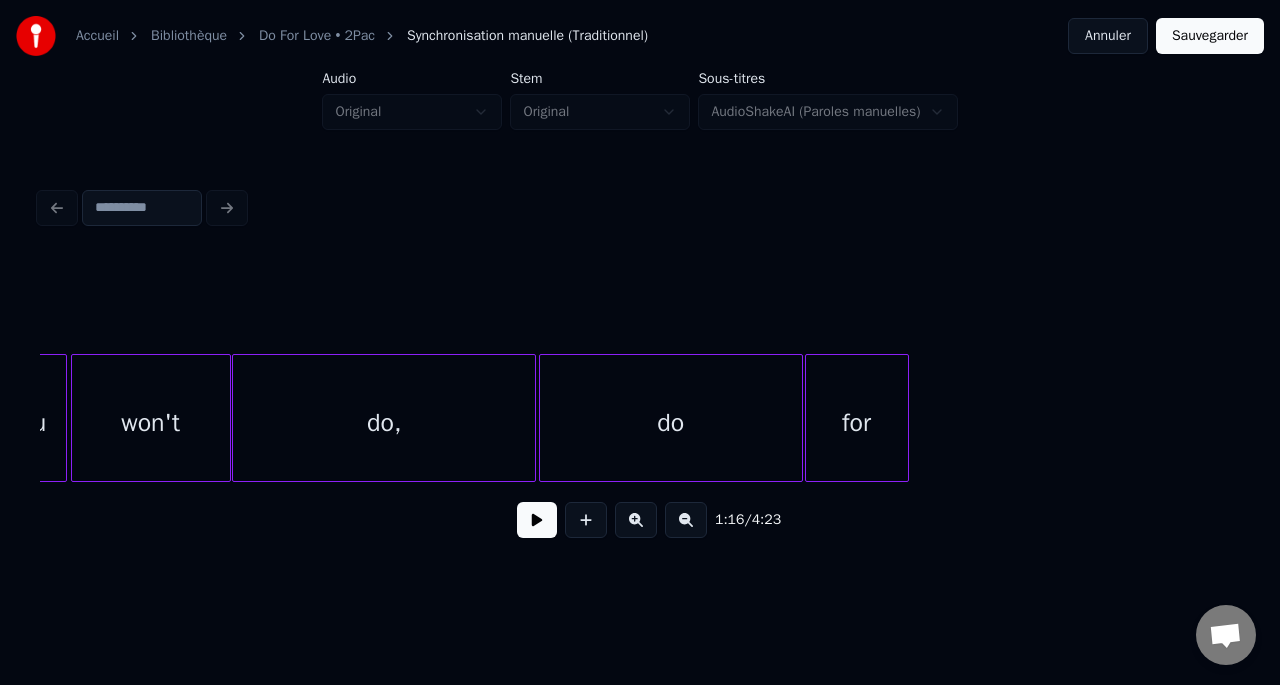 scroll, scrollTop: 0, scrollLeft: 27749, axis: horizontal 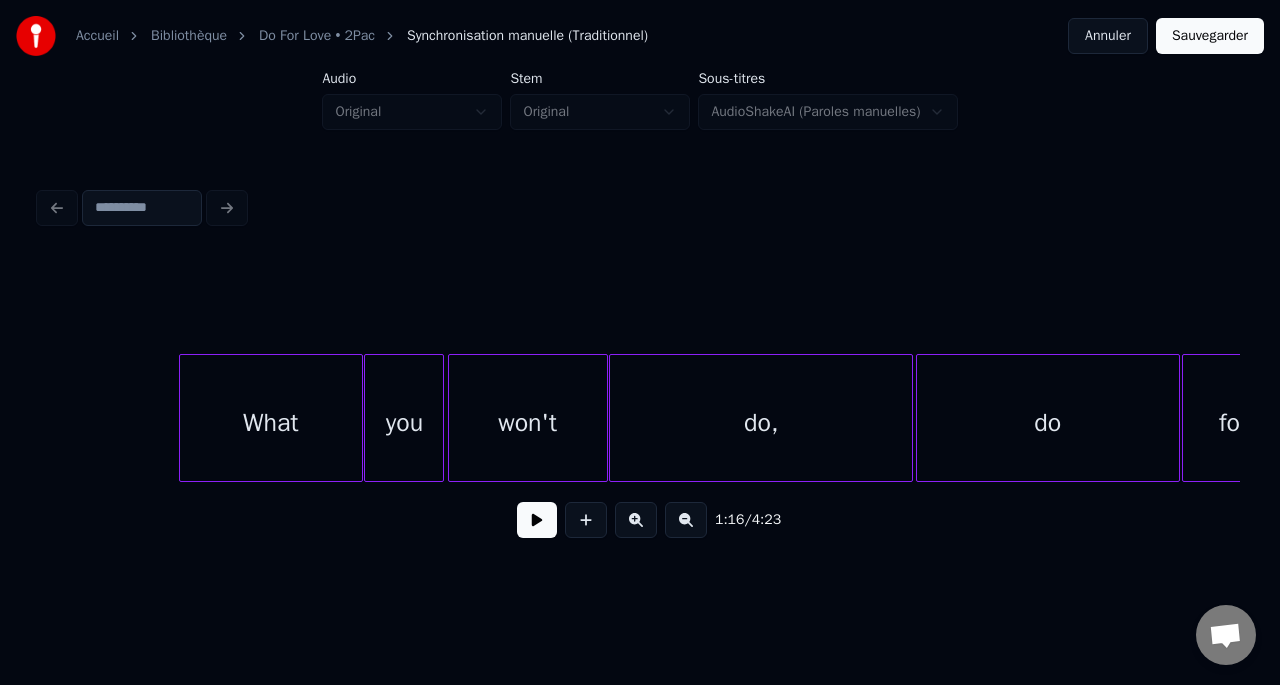 click on "What" at bounding box center [271, 423] 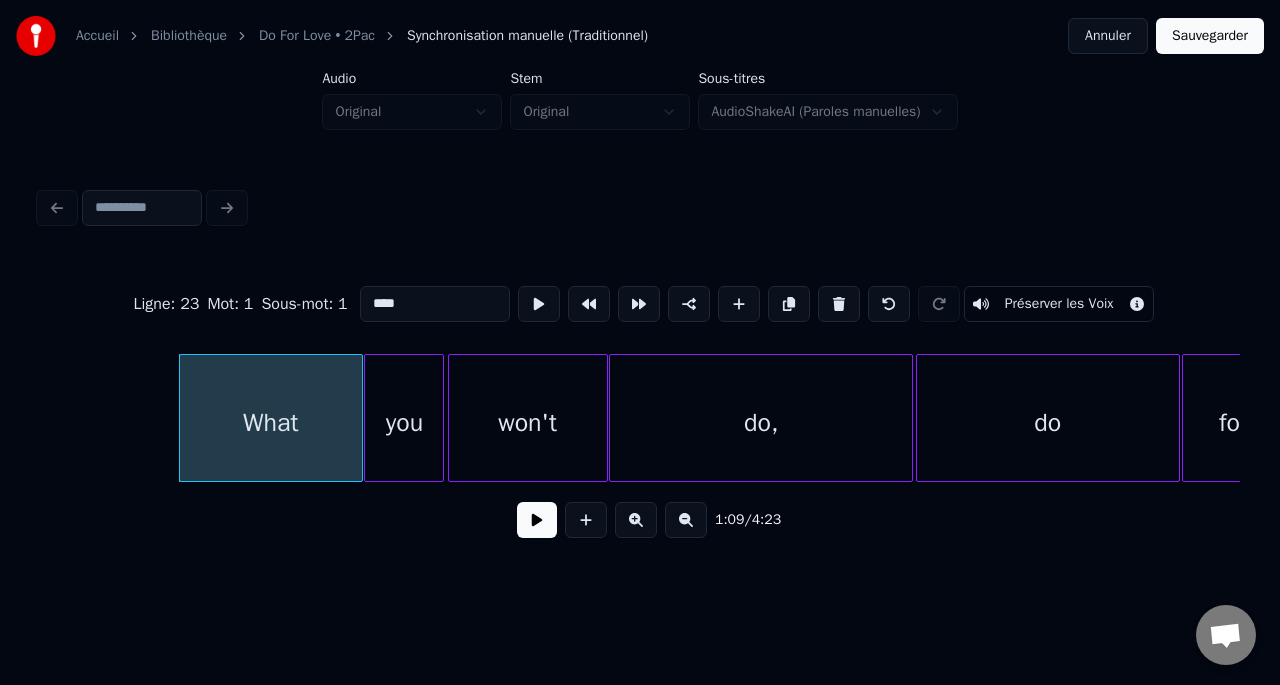 click at bounding box center [537, 520] 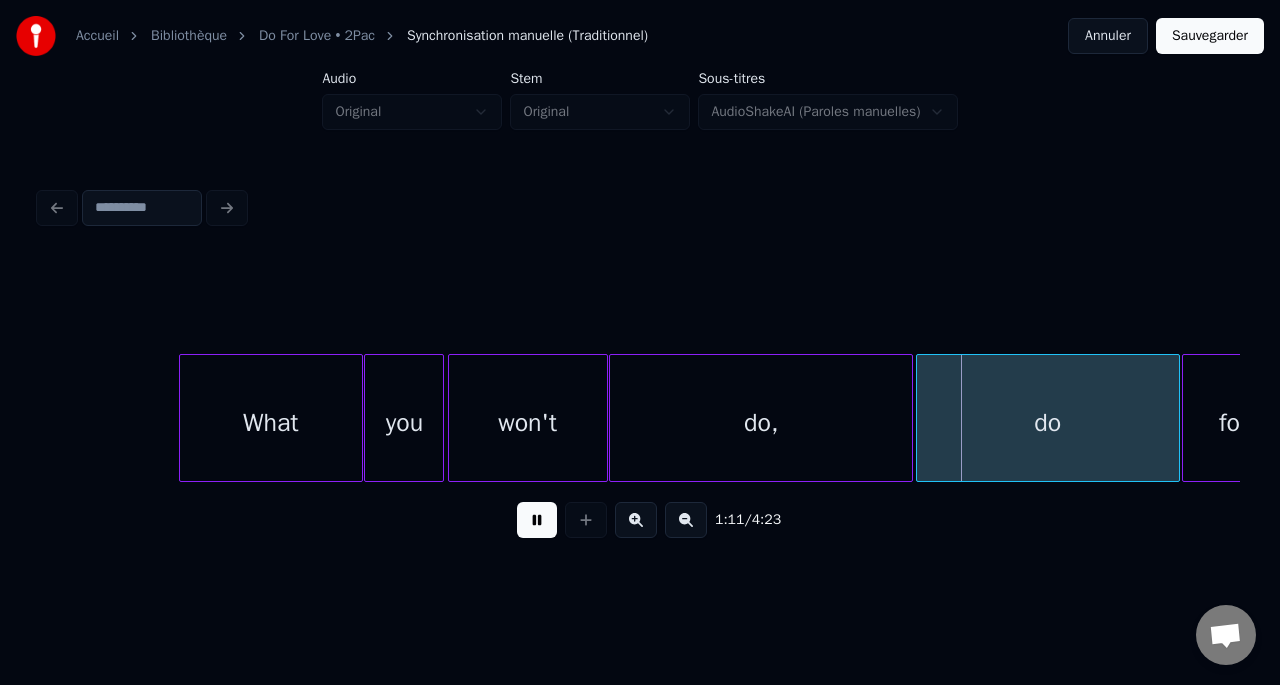 click at bounding box center (537, 520) 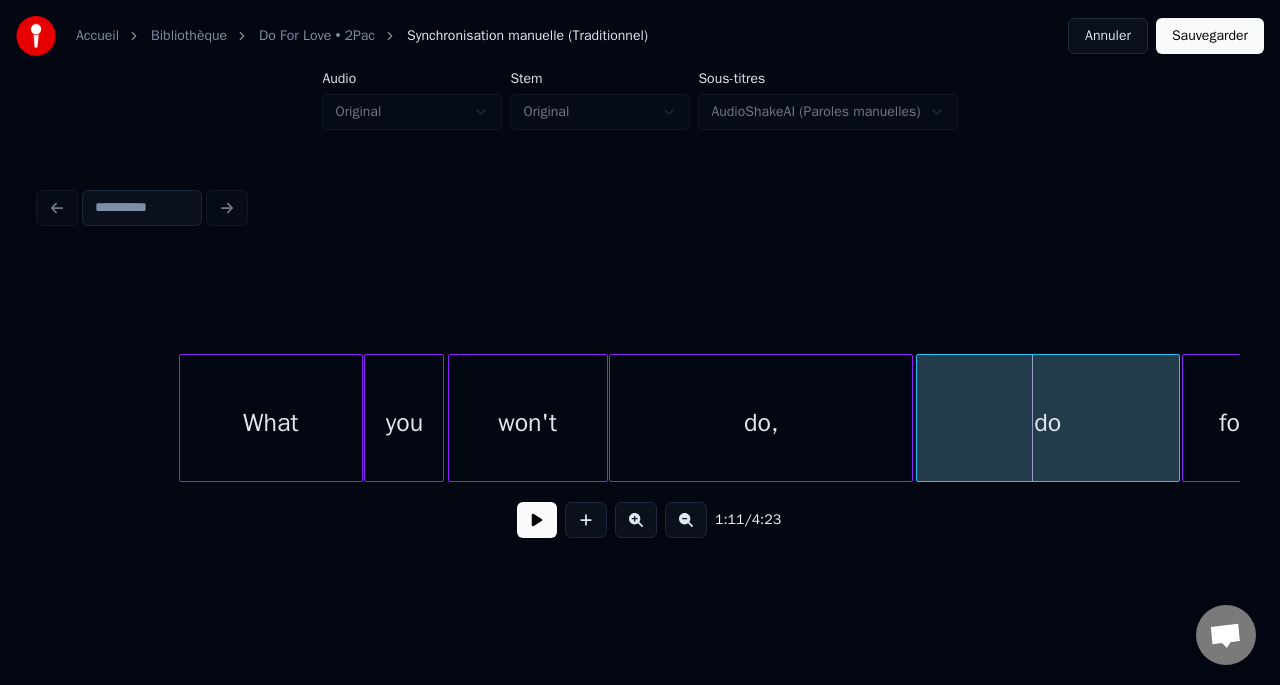 click at bounding box center (537, 520) 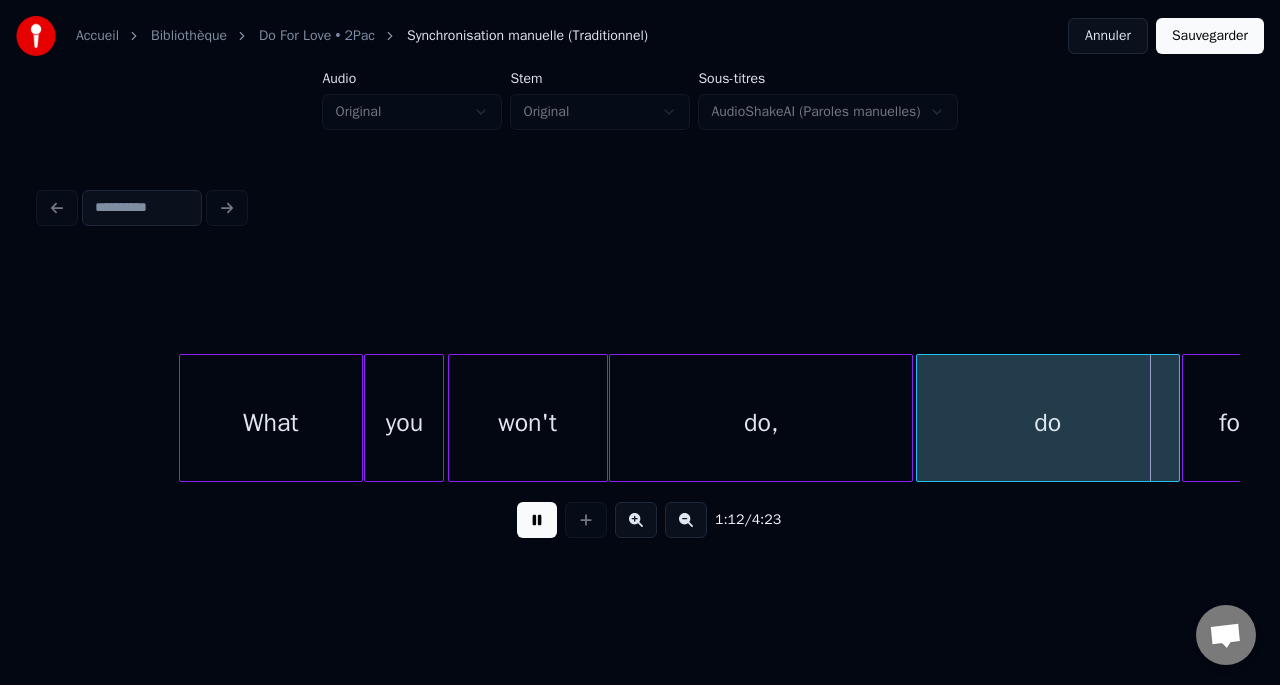 click at bounding box center (537, 520) 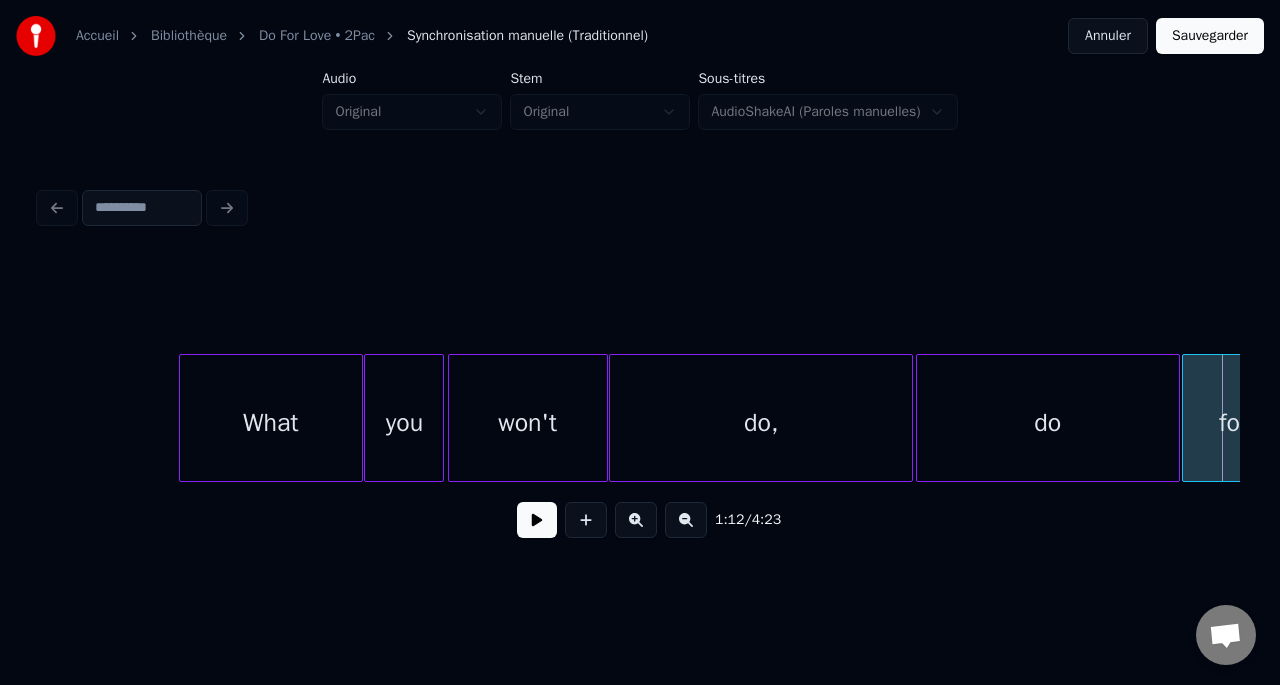 click at bounding box center [537, 520] 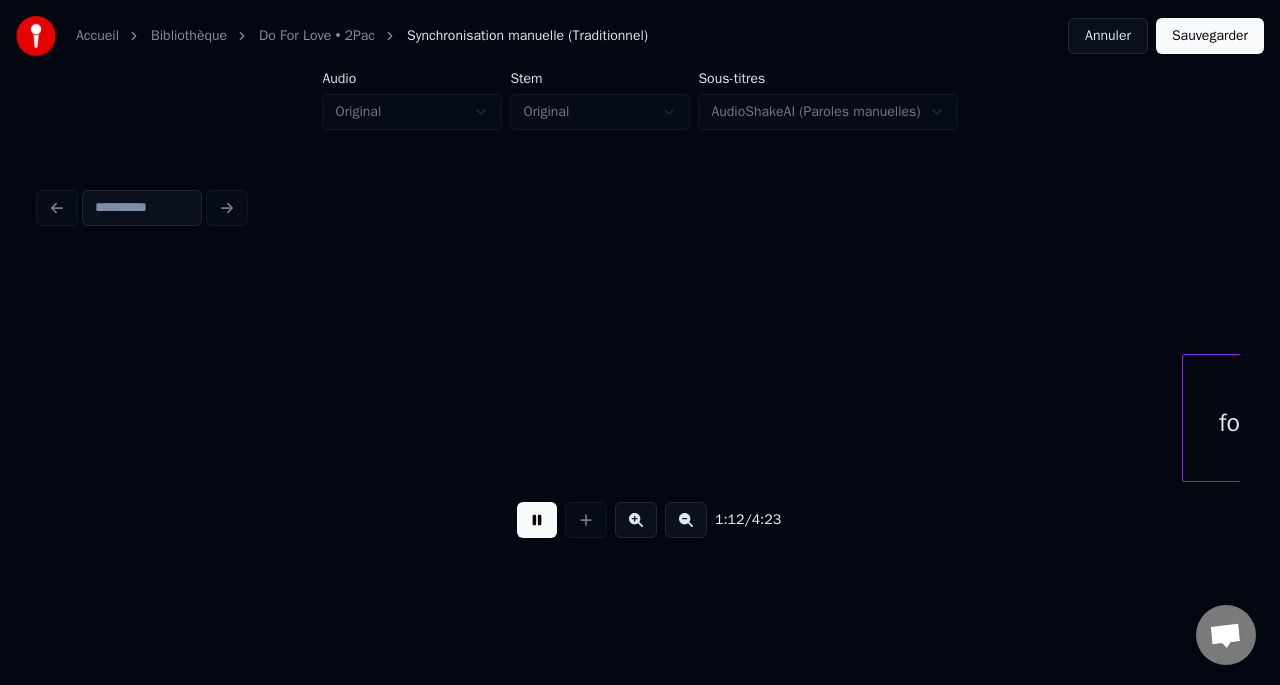 scroll, scrollTop: 0, scrollLeft: 28960, axis: horizontal 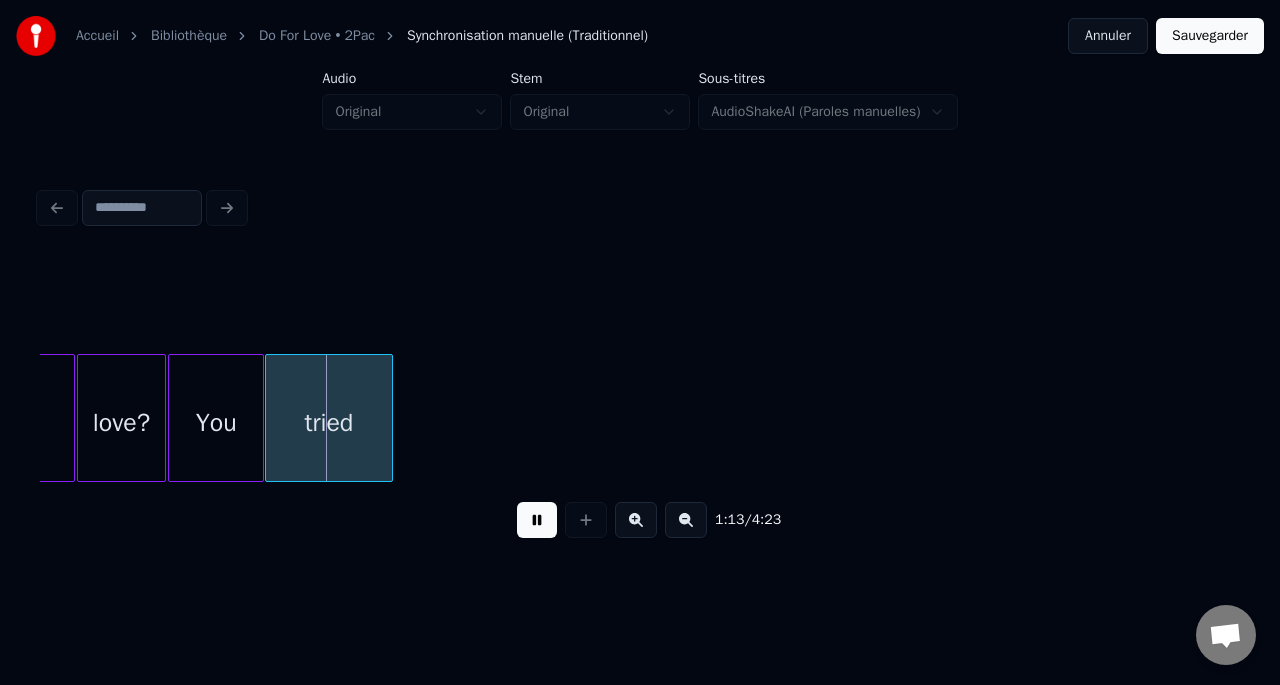 click at bounding box center [537, 520] 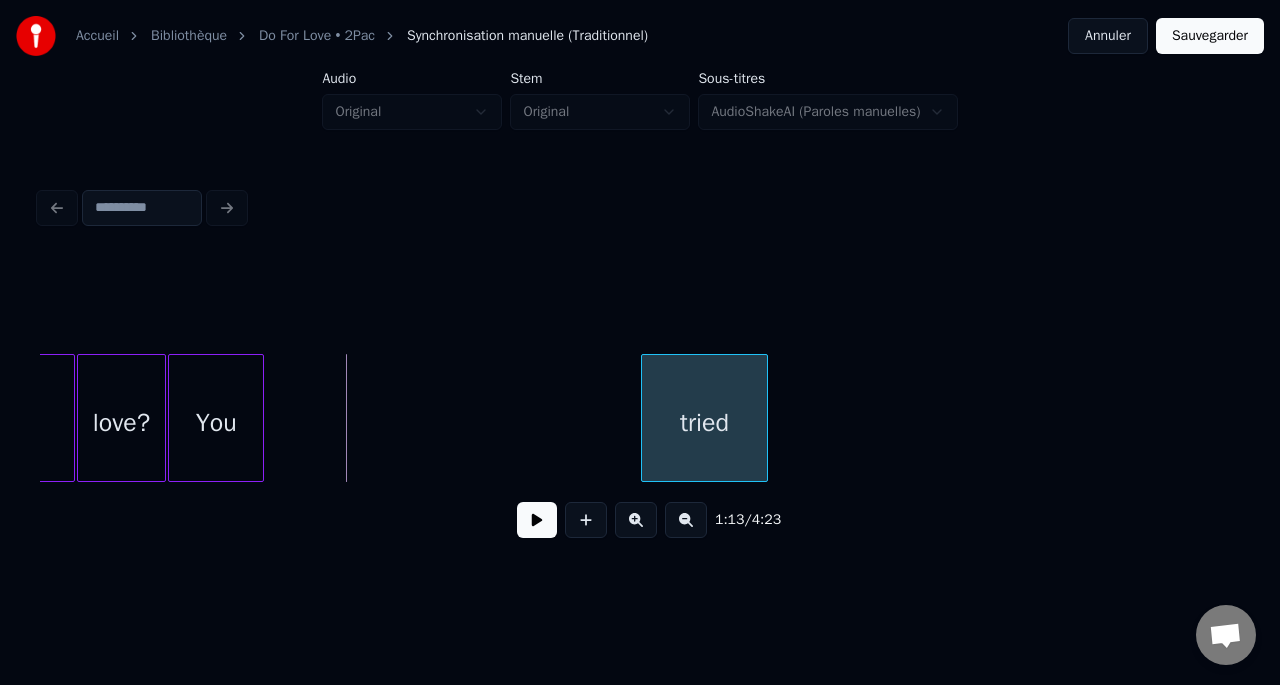 click on "tried" at bounding box center [705, 423] 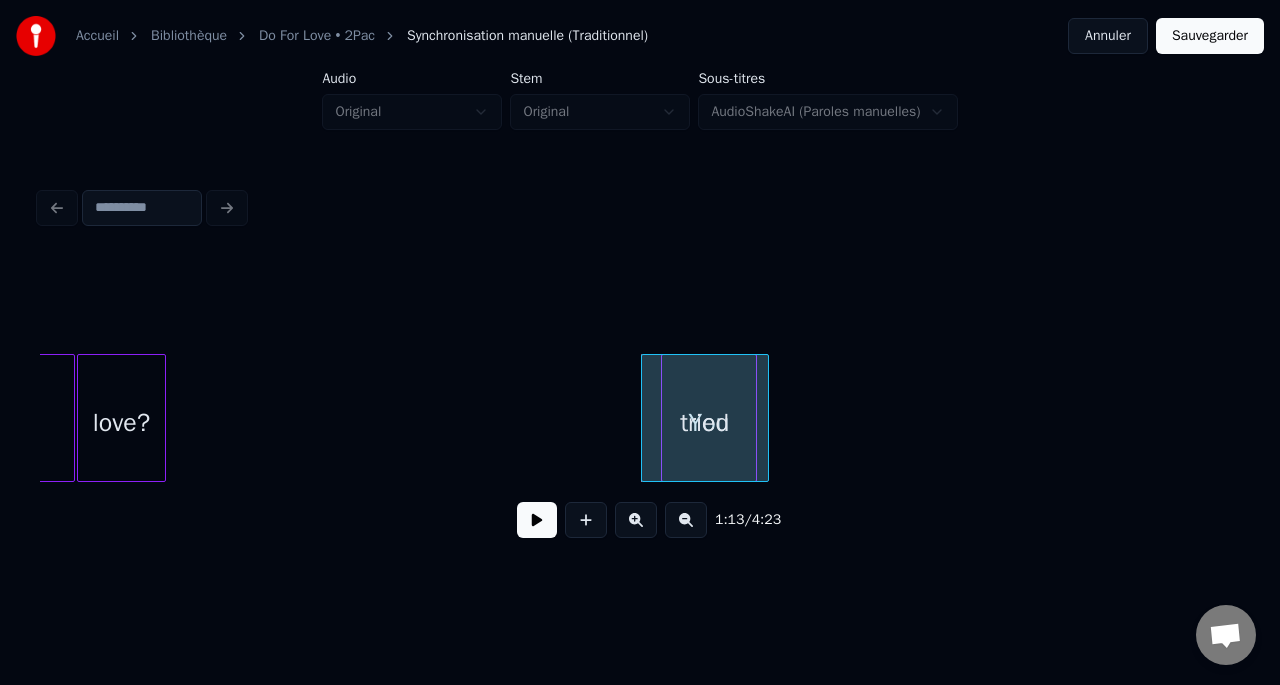 click on "for love? You tried" at bounding box center [23720, 418] 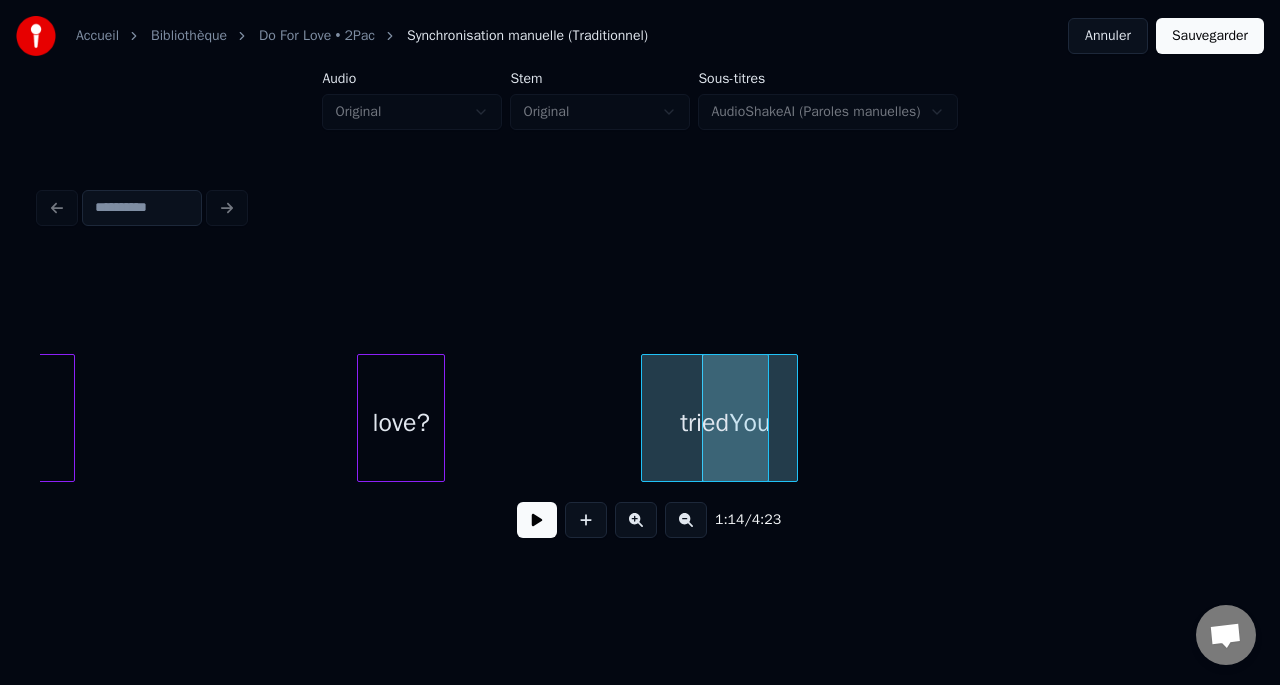 click on "love?" at bounding box center (401, 423) 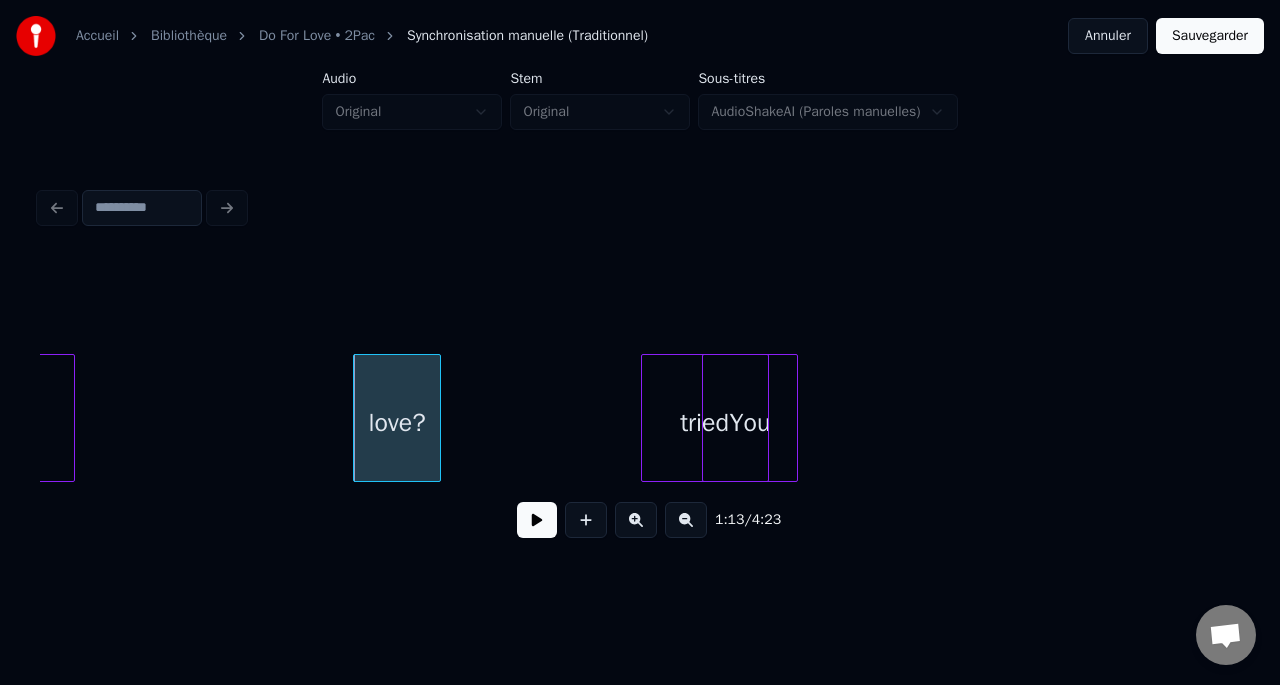 scroll, scrollTop: 0, scrollLeft: 28946, axis: horizontal 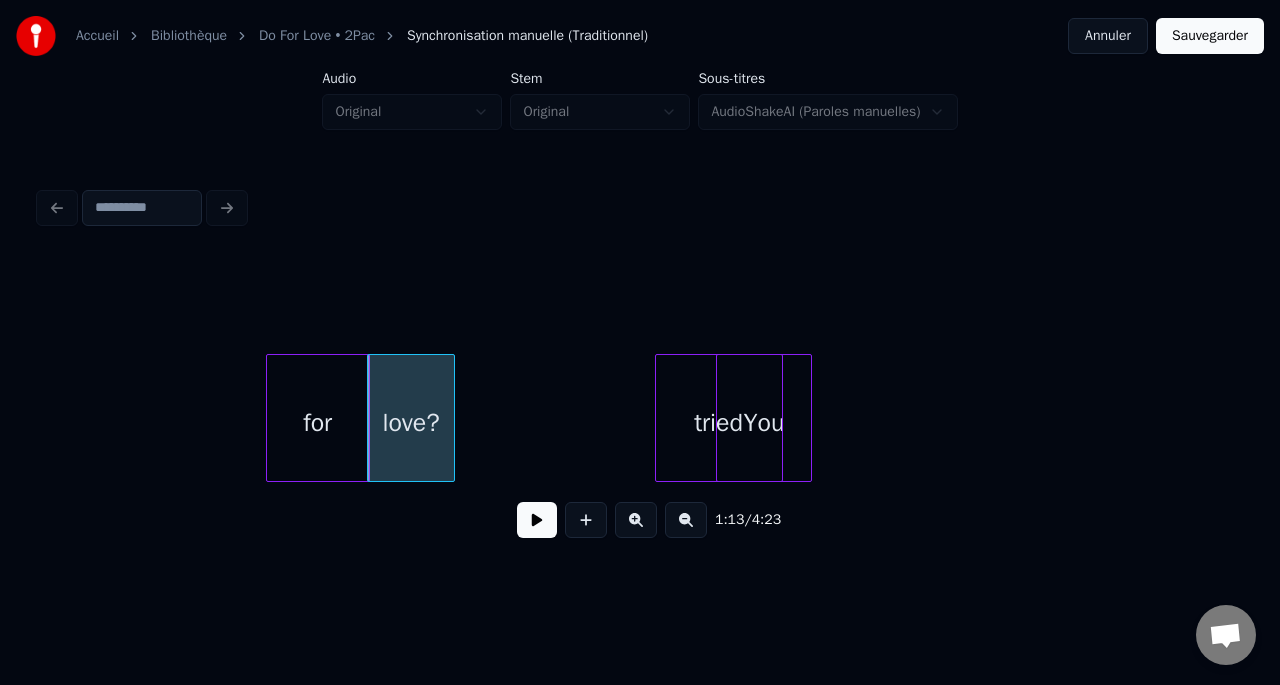 click on "for" at bounding box center [318, 423] 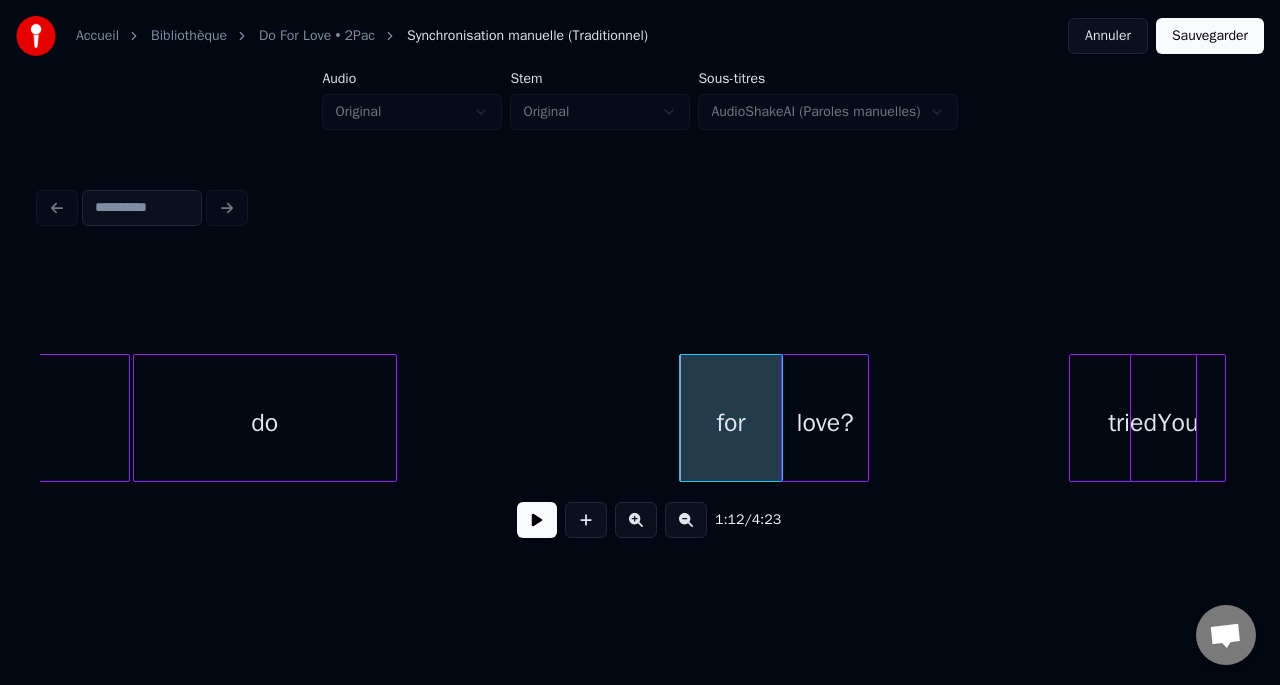scroll, scrollTop: 0, scrollLeft: 28530, axis: horizontal 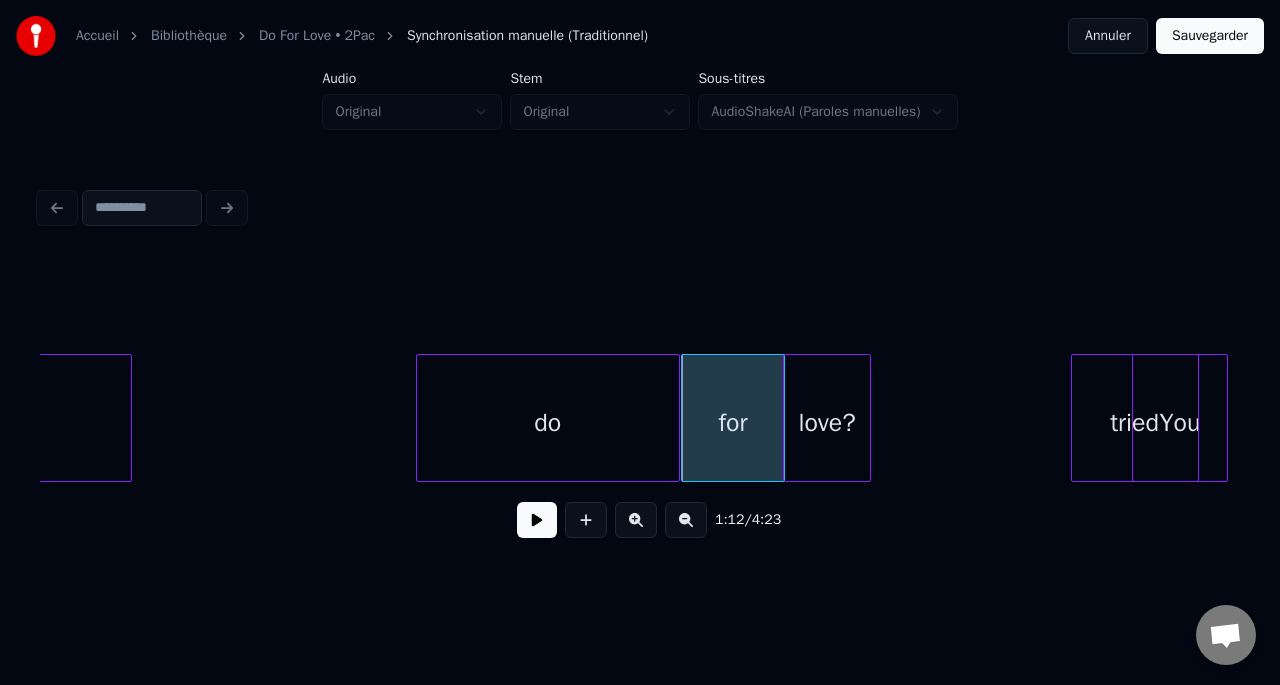 click on "do" at bounding box center (548, 423) 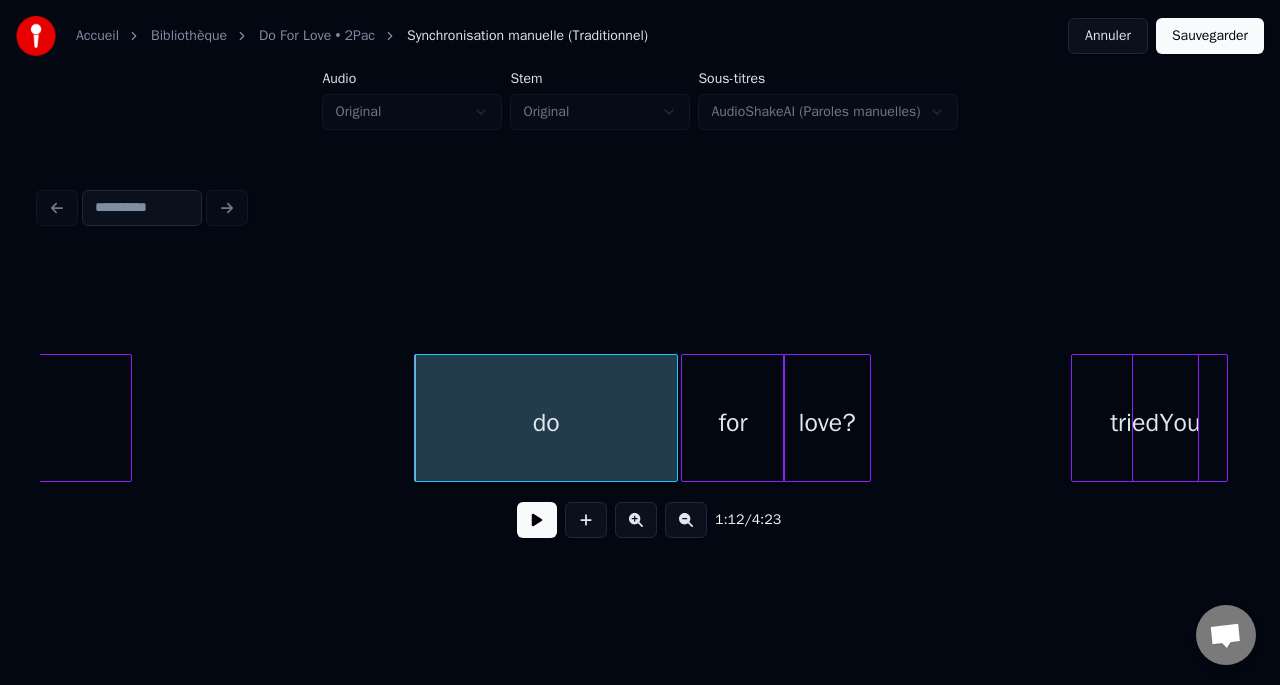 click on "do" at bounding box center (546, 423) 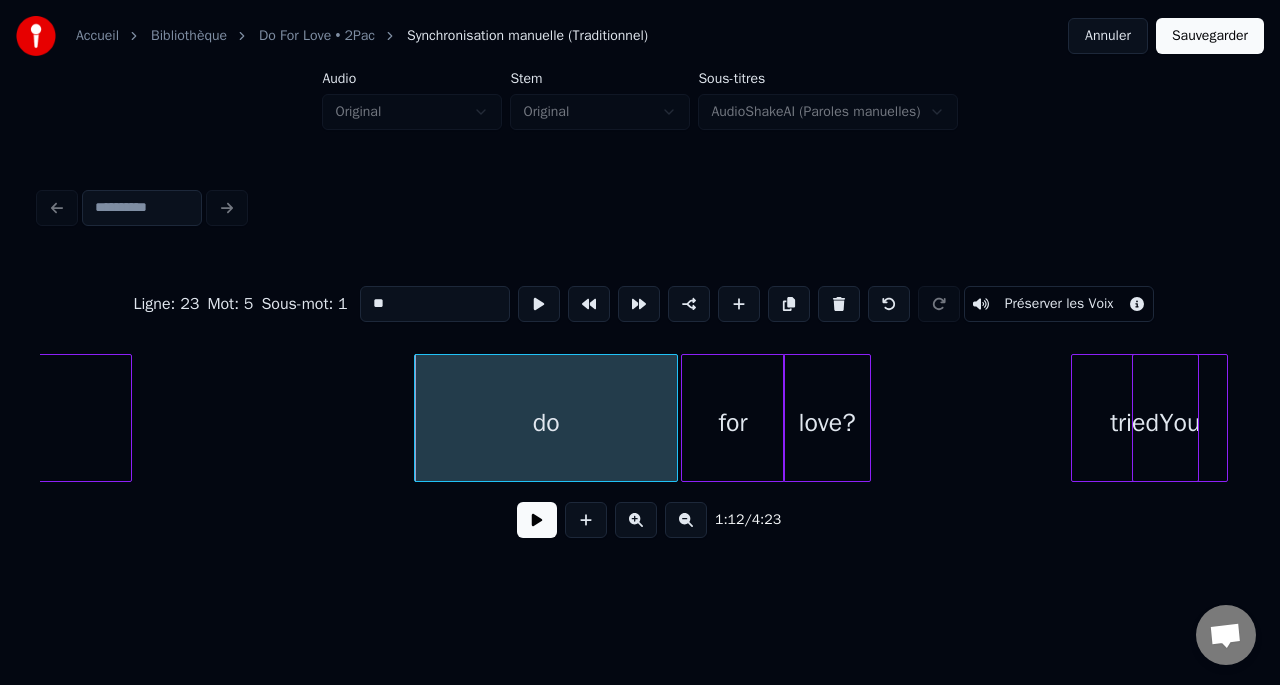 click at bounding box center (537, 520) 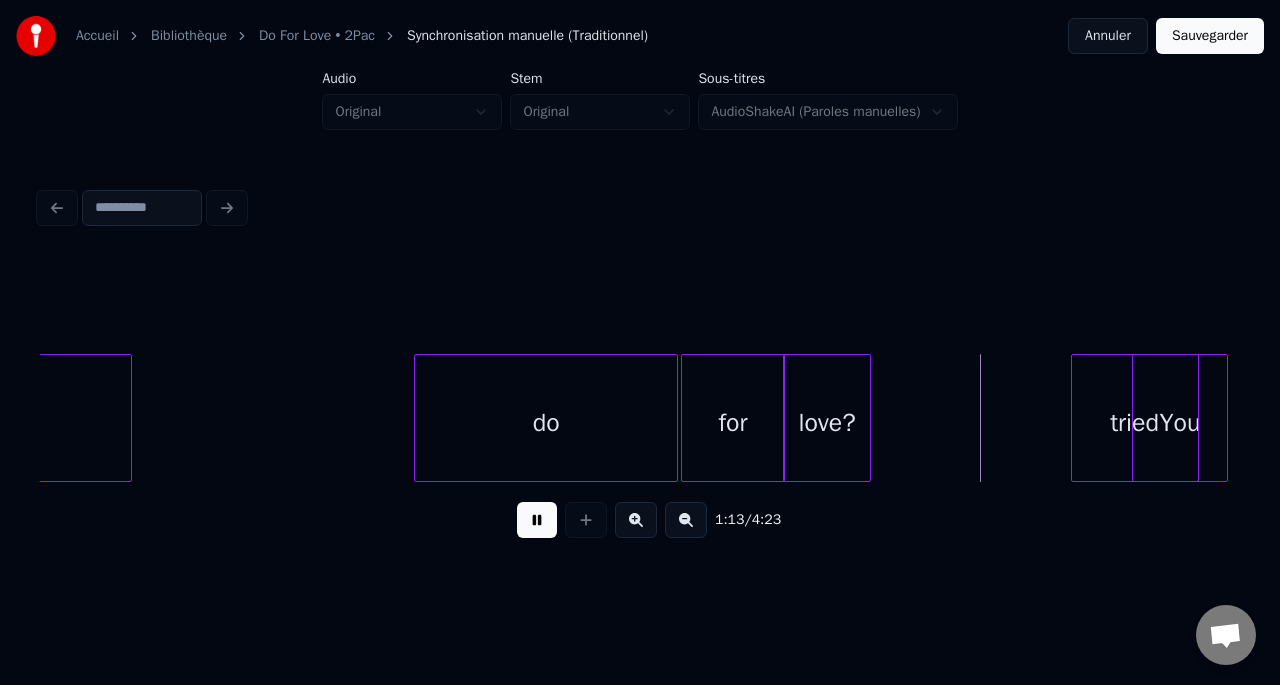 click at bounding box center [537, 520] 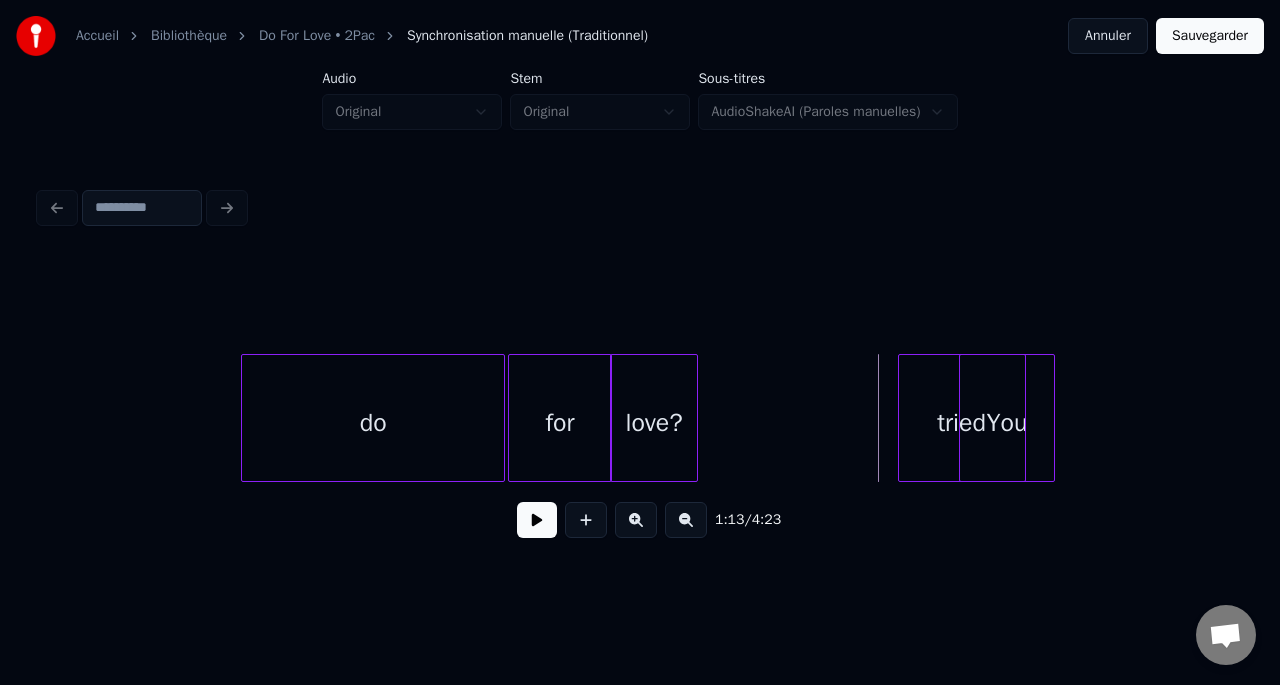 scroll, scrollTop: 0, scrollLeft: 29077, axis: horizontal 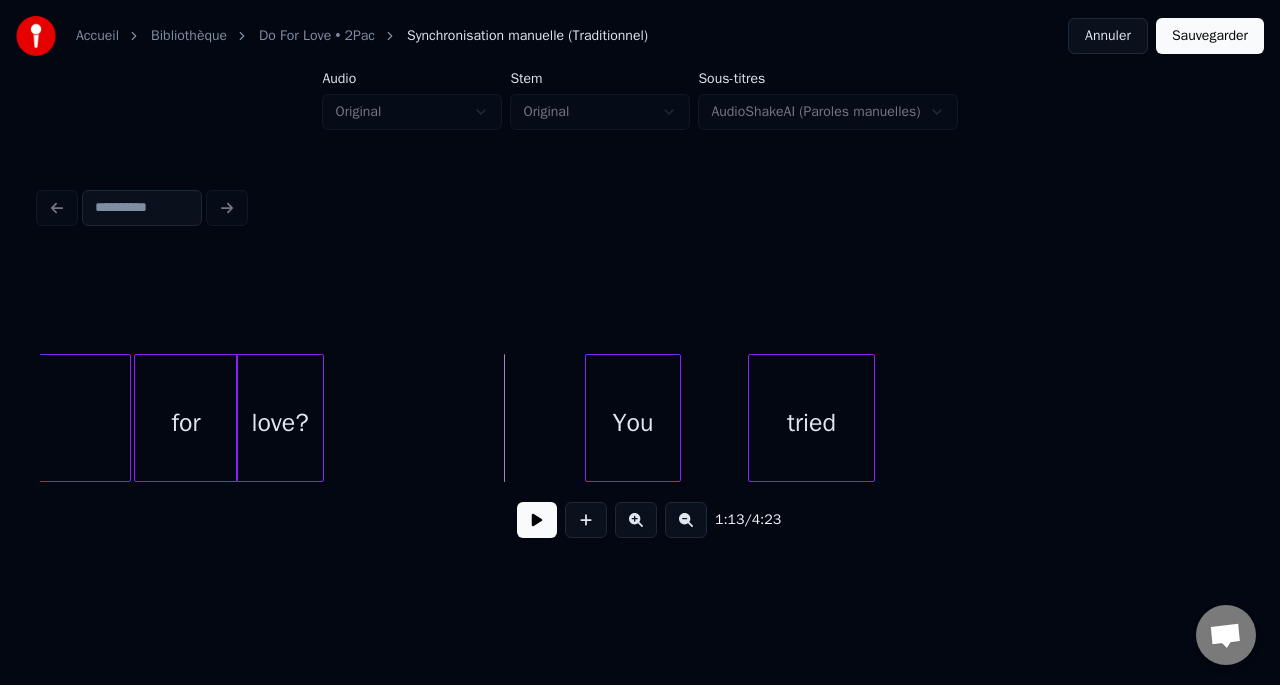 click on "tried" at bounding box center (812, 423) 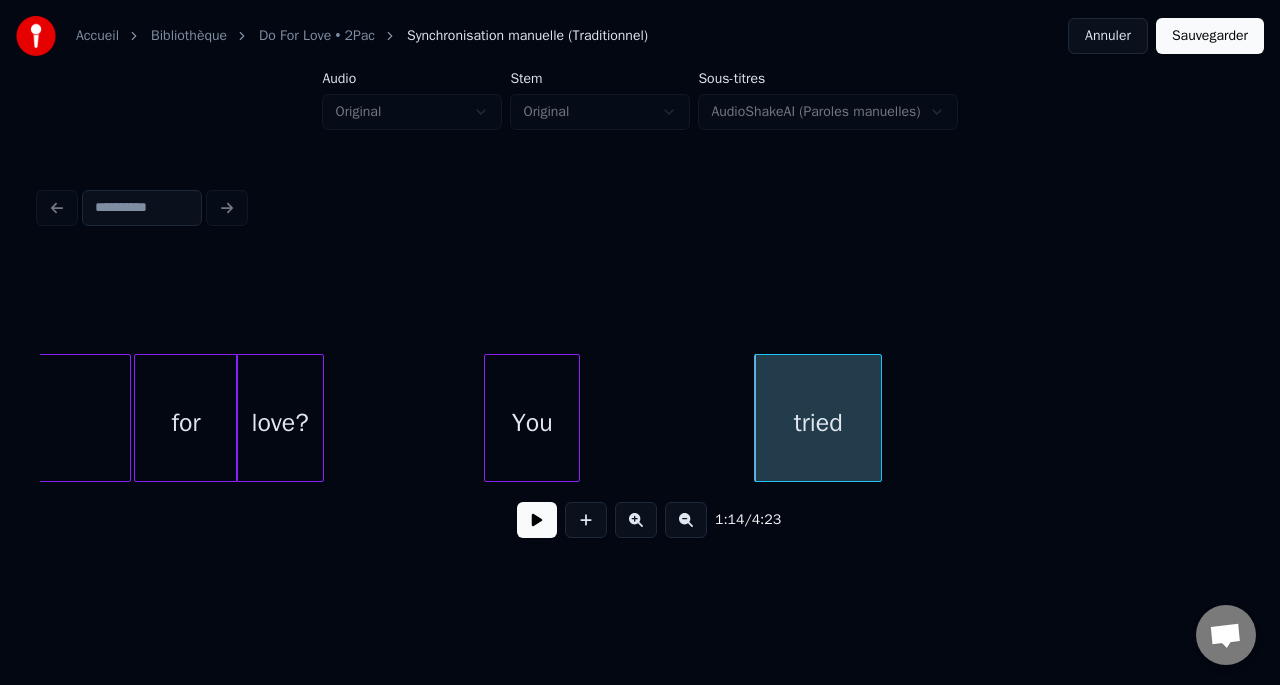 click on "You" at bounding box center [532, 423] 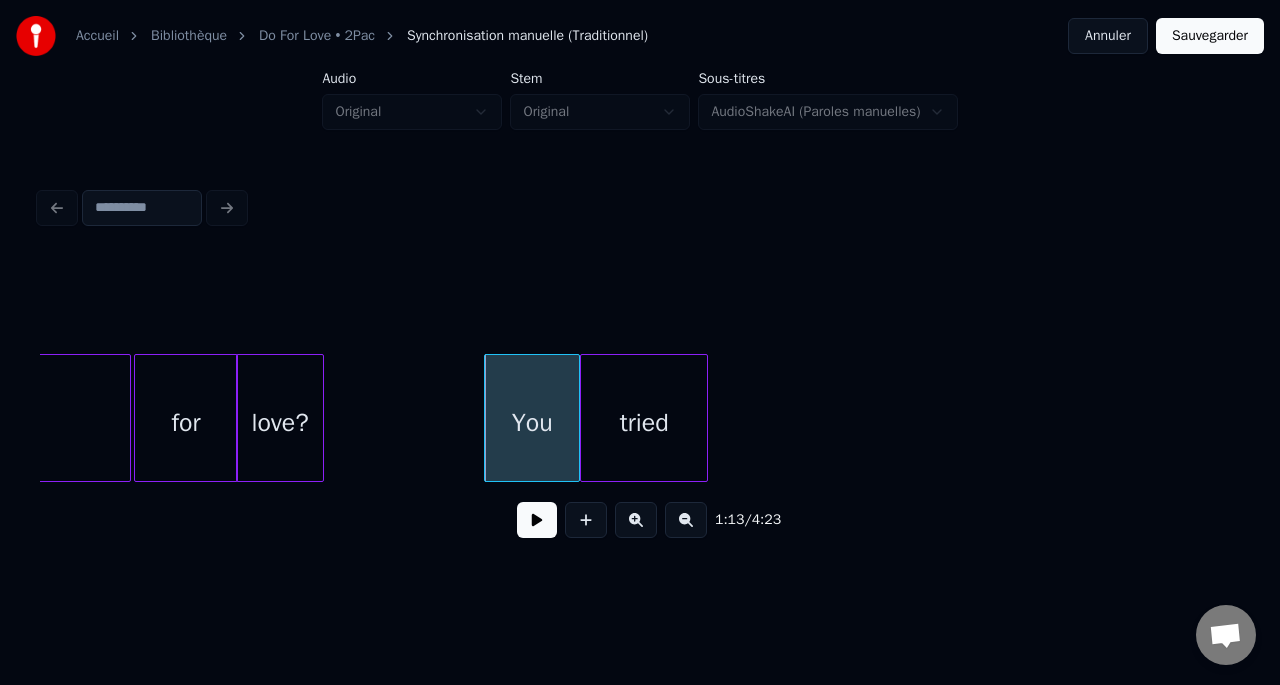 click on "tried" at bounding box center (644, 423) 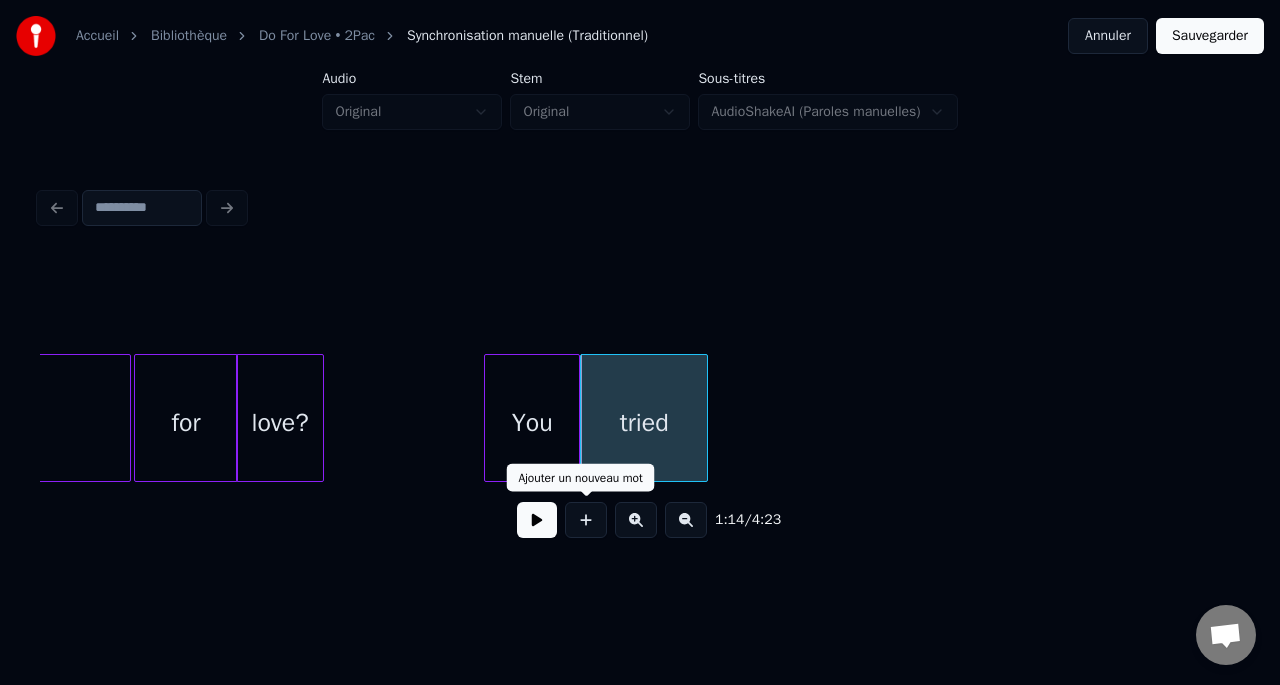 click at bounding box center (537, 520) 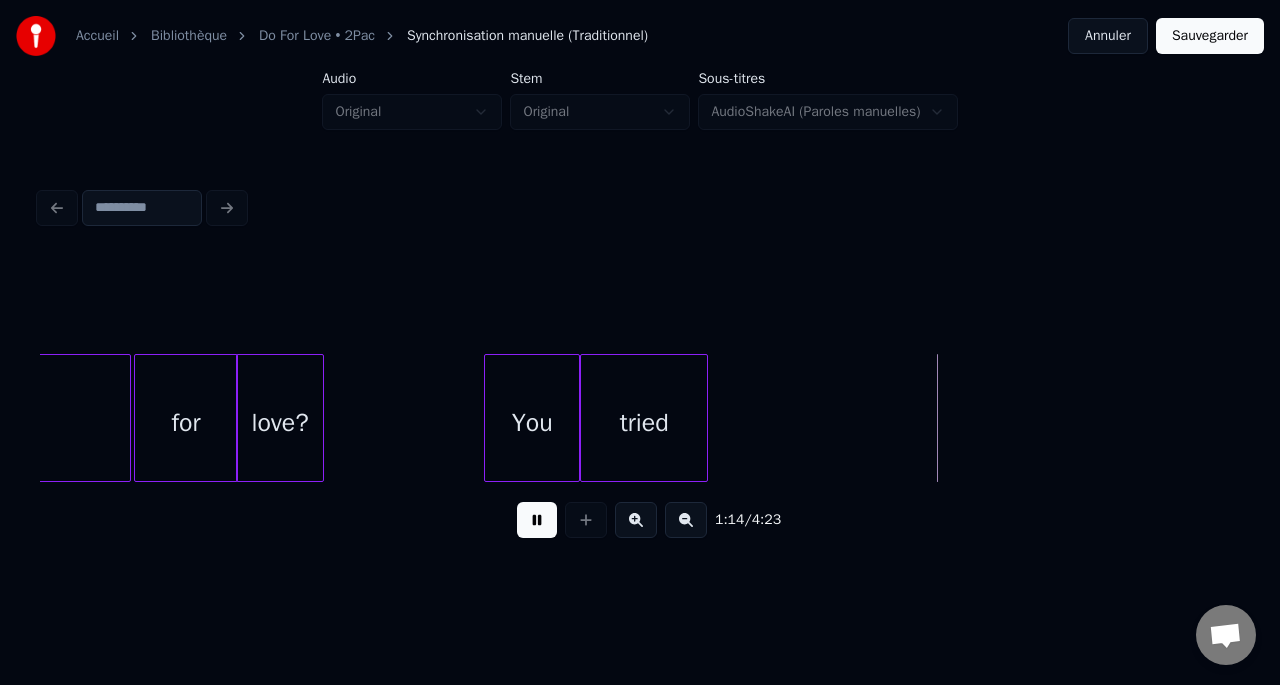 click at bounding box center (537, 520) 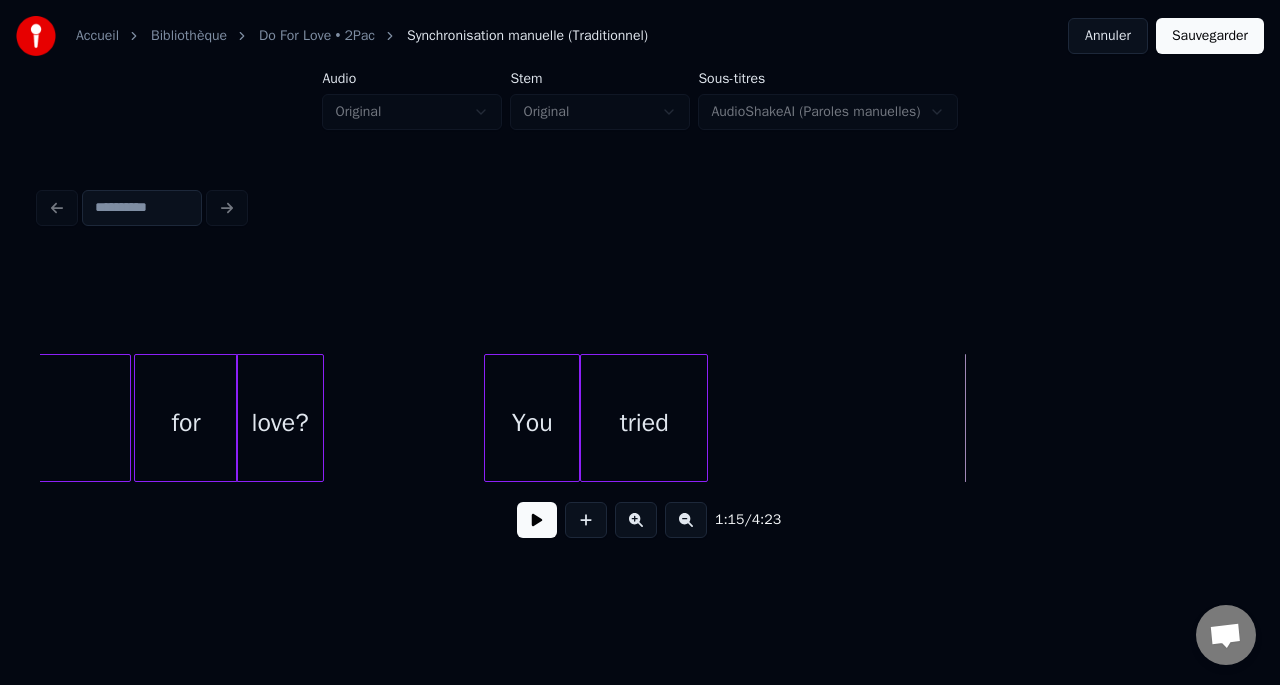 click on "You" at bounding box center (532, 423) 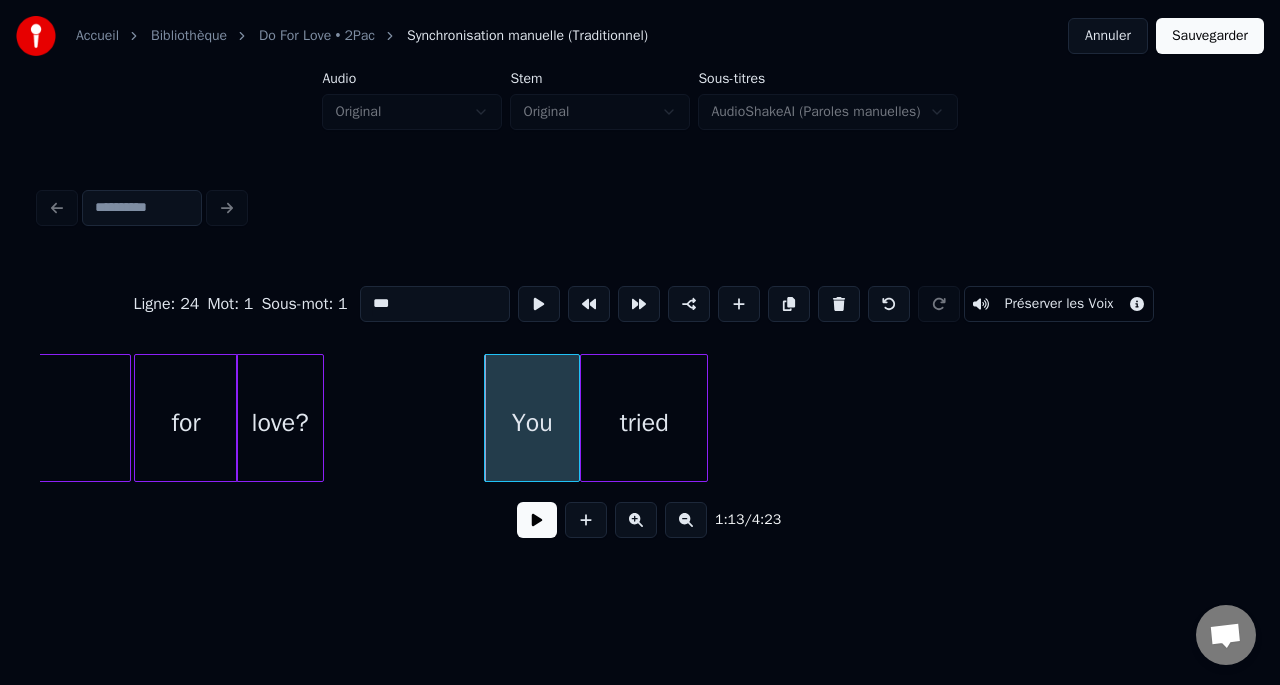 click at bounding box center [537, 520] 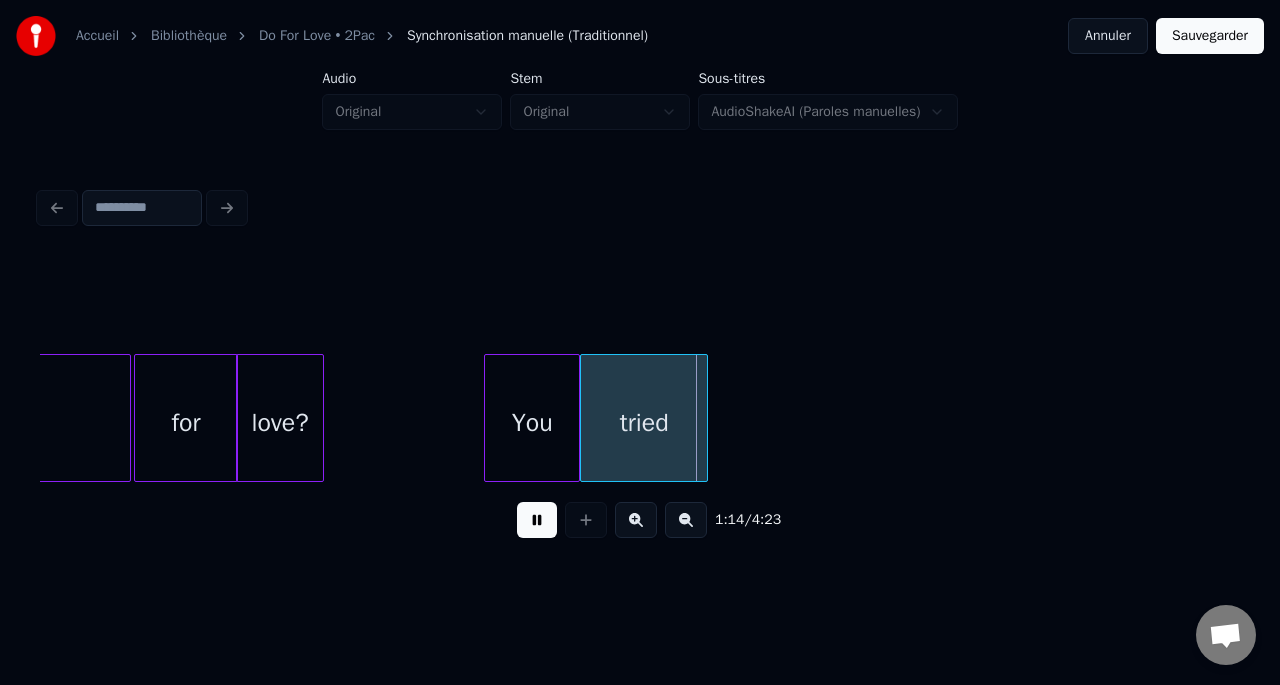 click at bounding box center [537, 520] 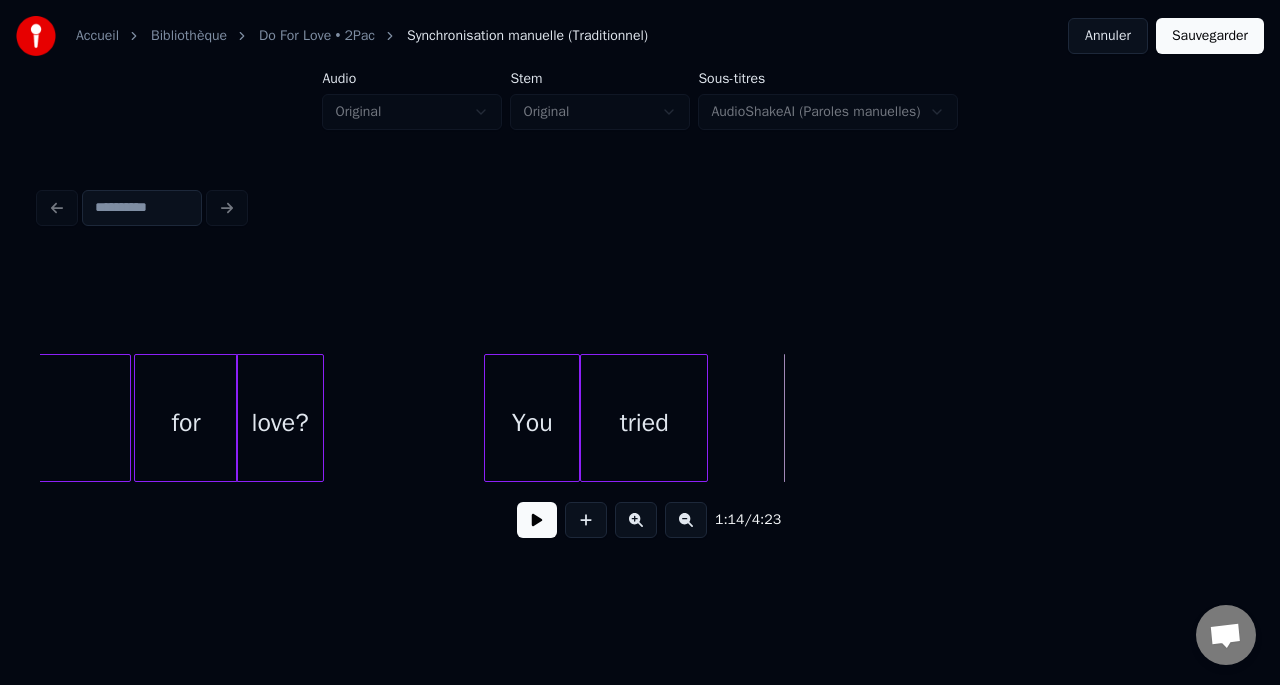 click on "love?" at bounding box center [280, 423] 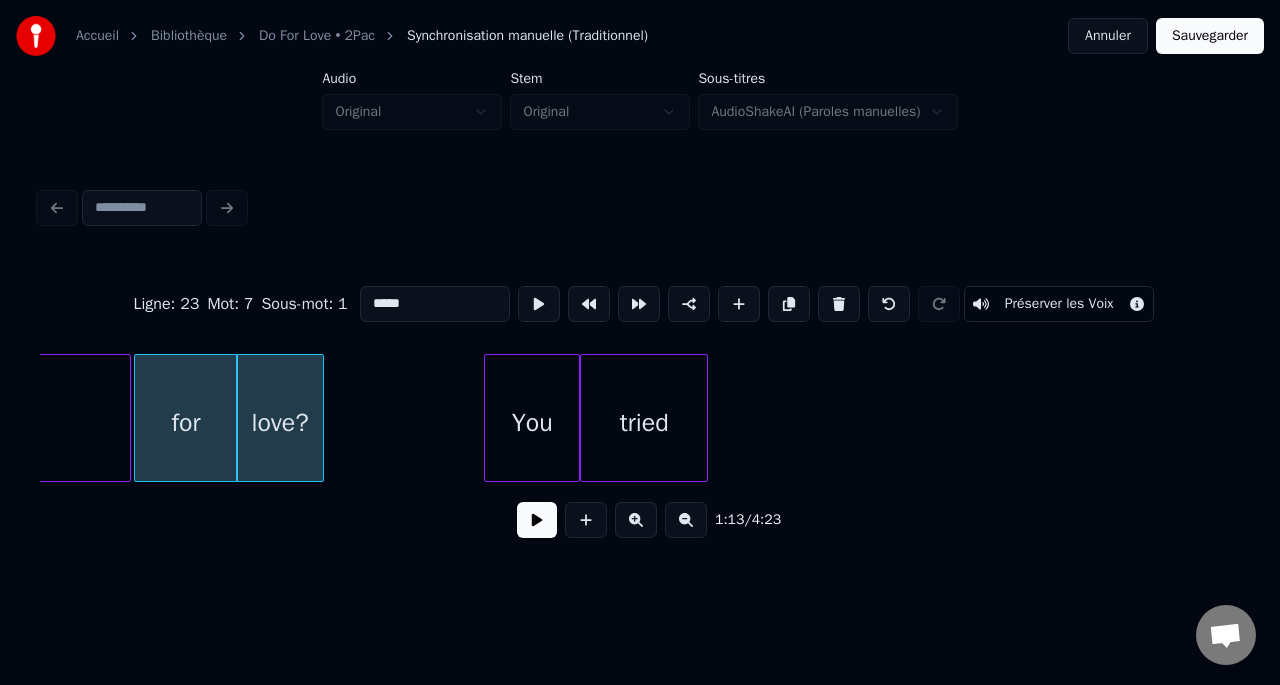 click at bounding box center (537, 520) 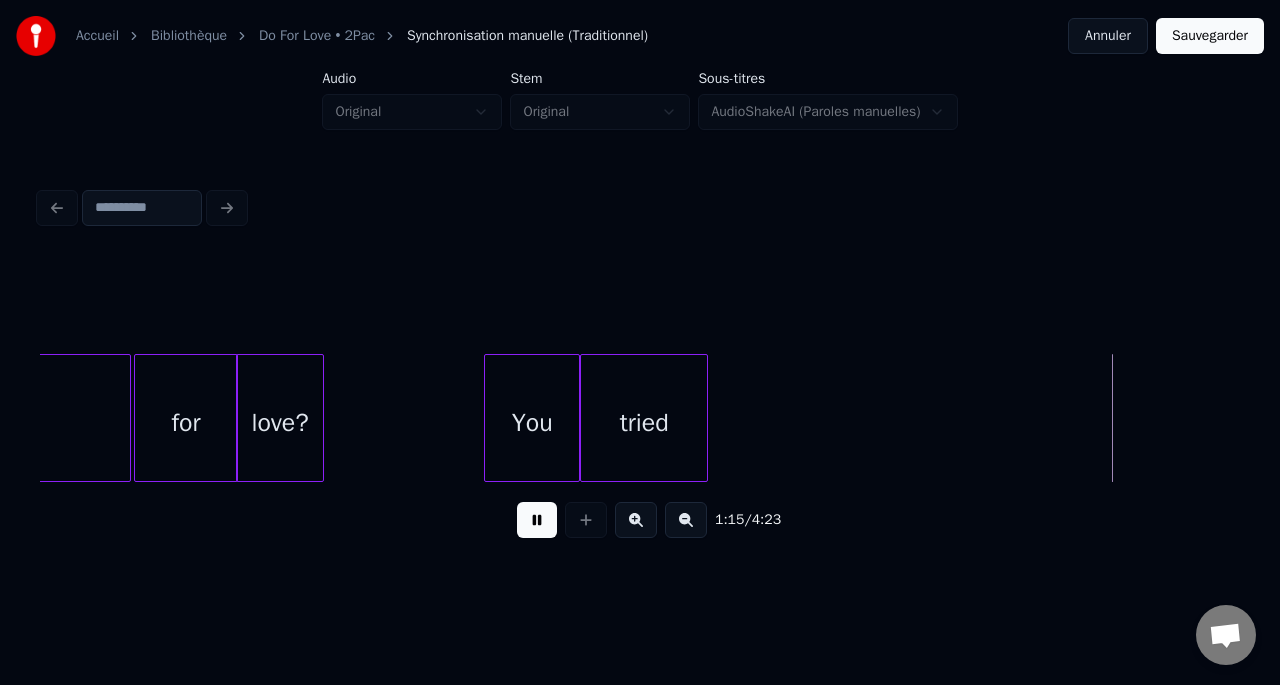 click at bounding box center (537, 520) 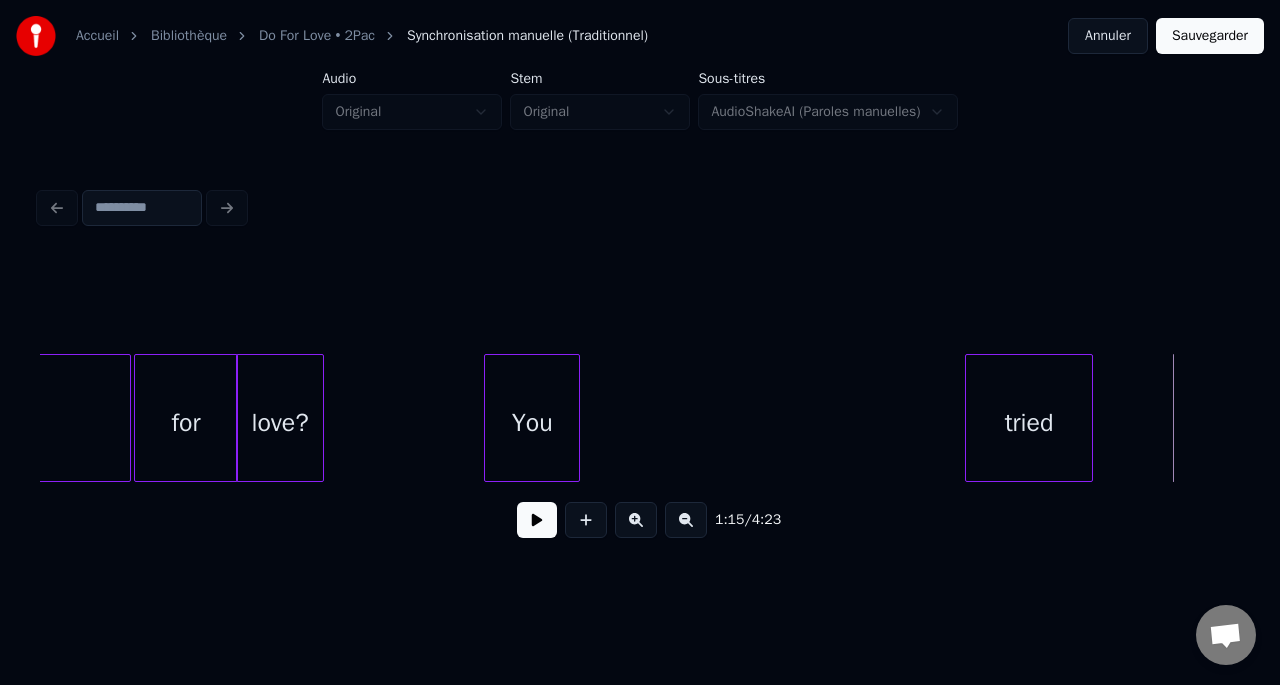 click on "tried" at bounding box center [1029, 423] 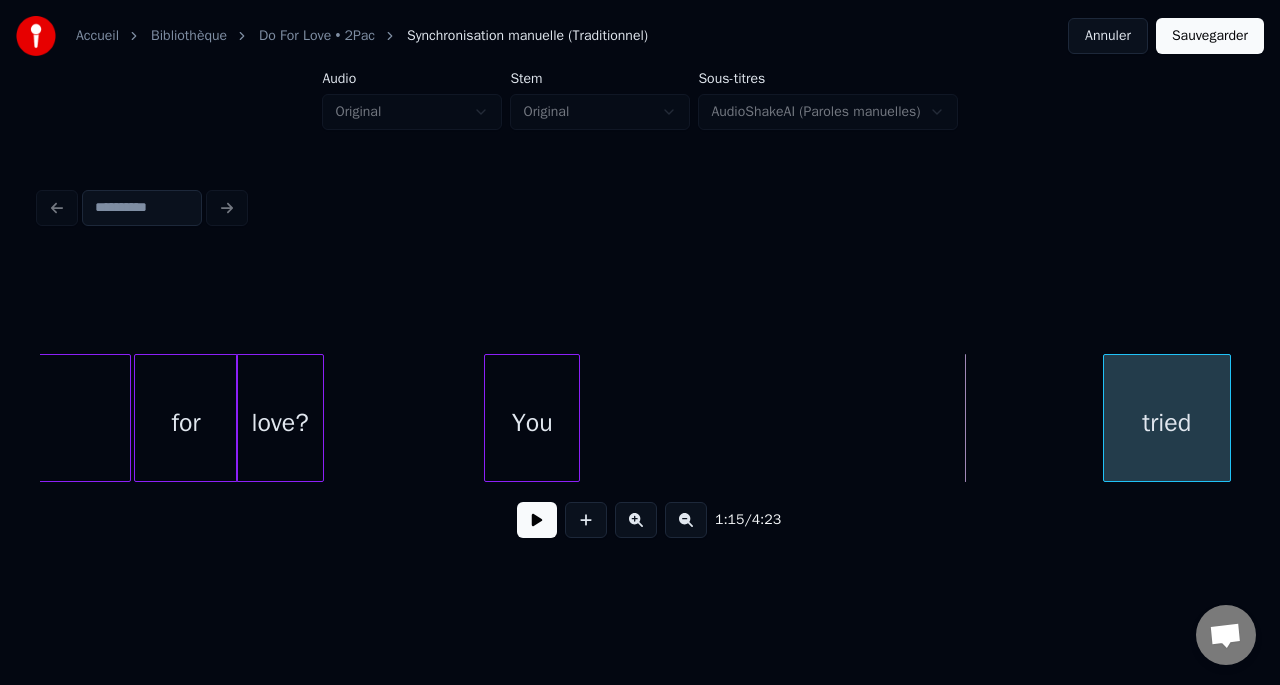 click on "tried" at bounding box center [1167, 423] 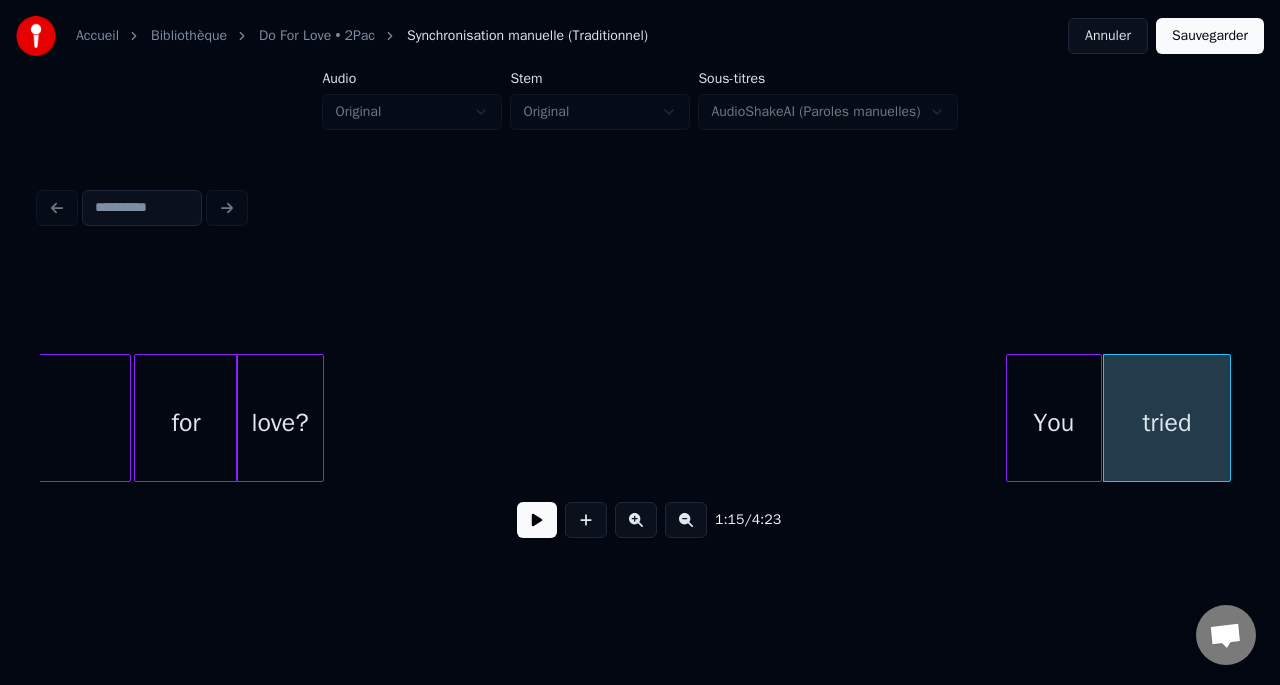 click on "You" at bounding box center (1054, 423) 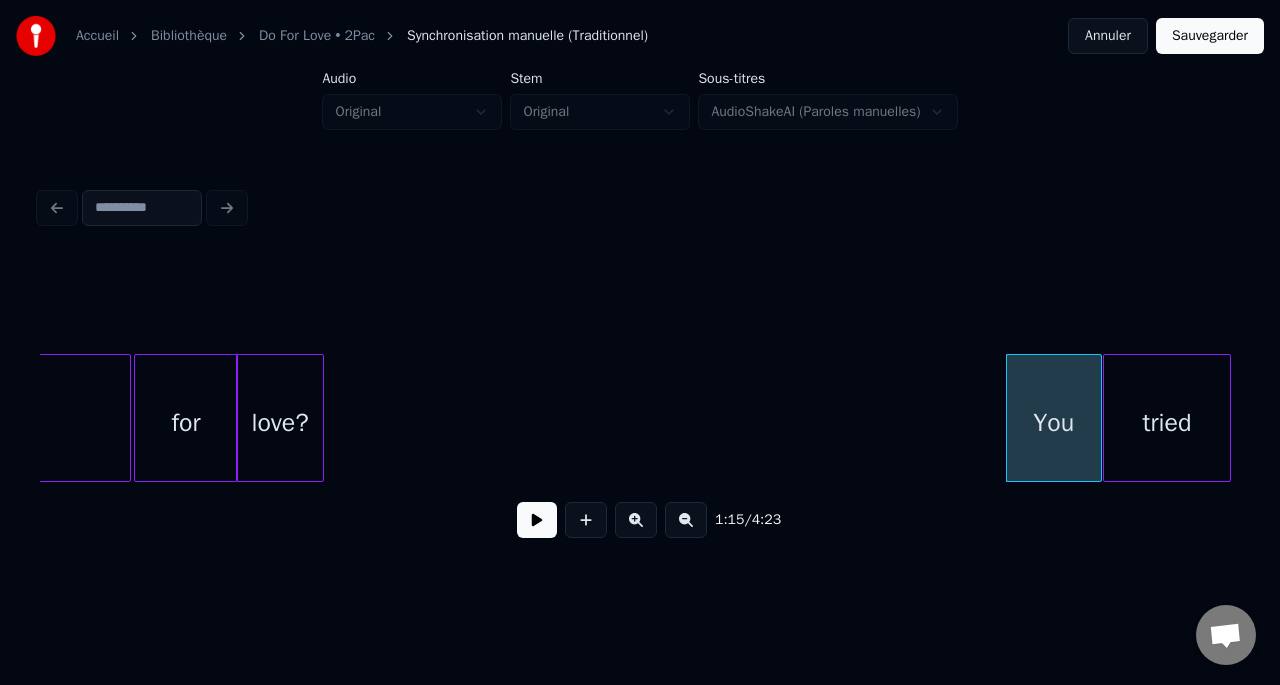 click on "You" at bounding box center [1054, 423] 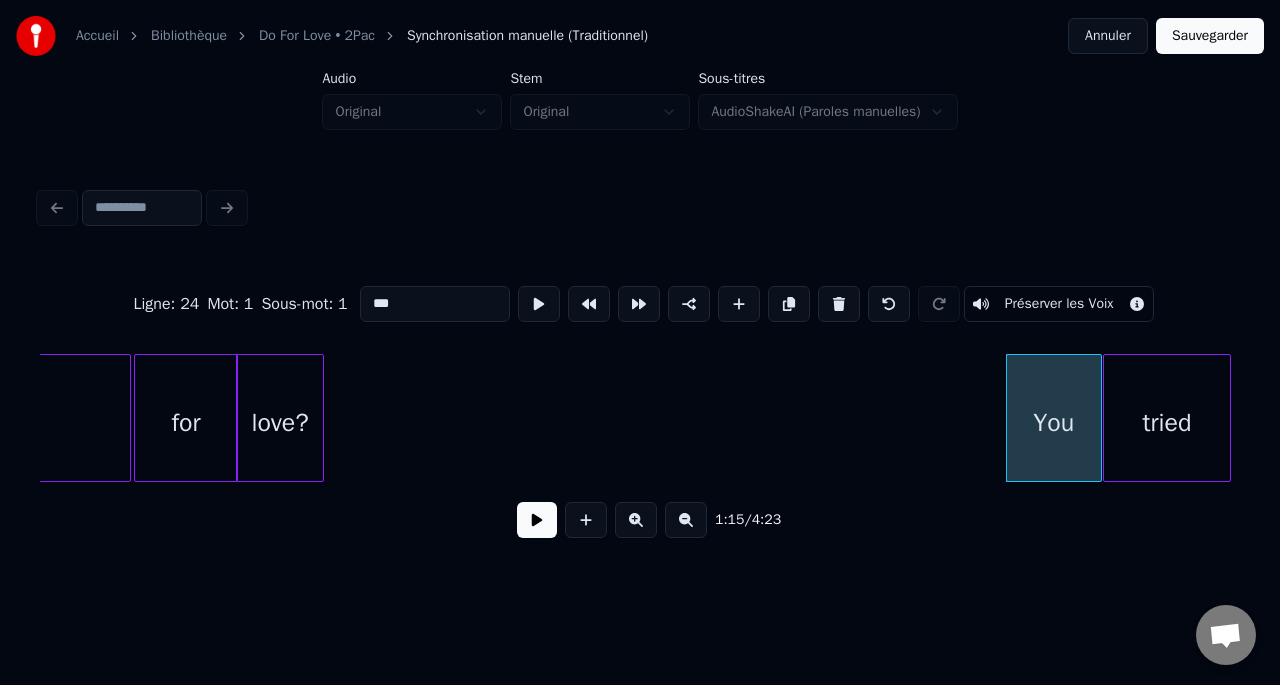 click at bounding box center [537, 520] 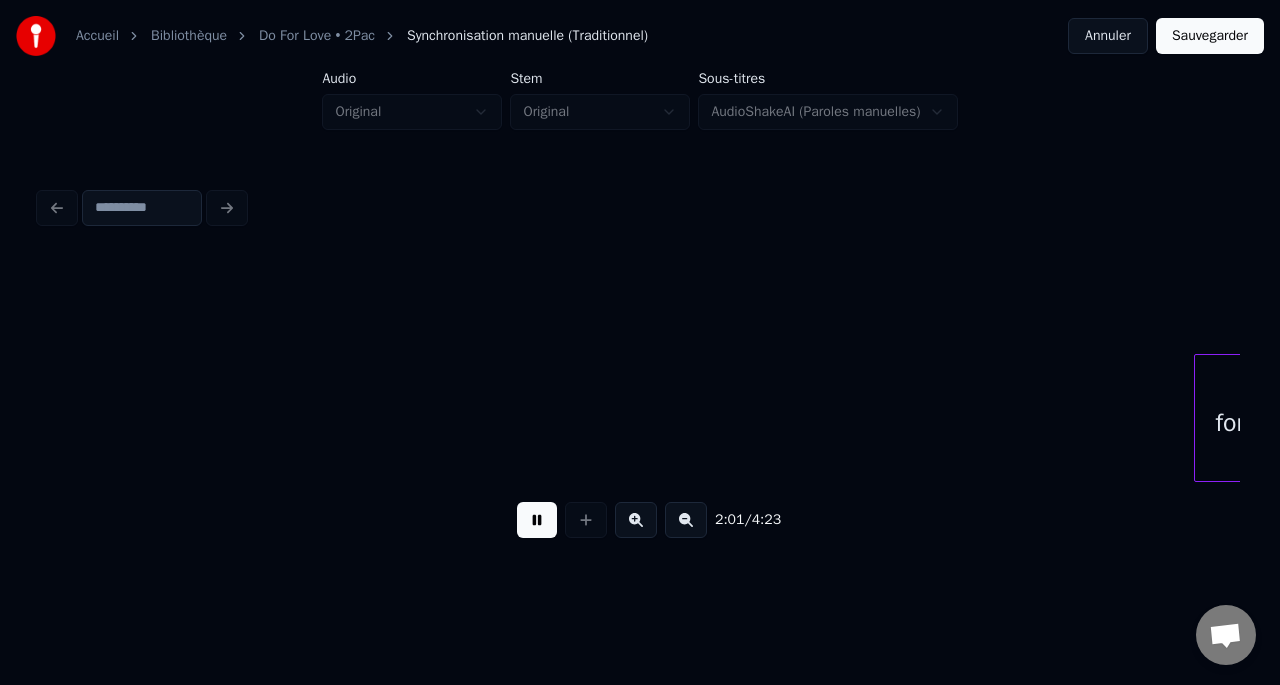 scroll, scrollTop: 0, scrollLeft: 48400, axis: horizontal 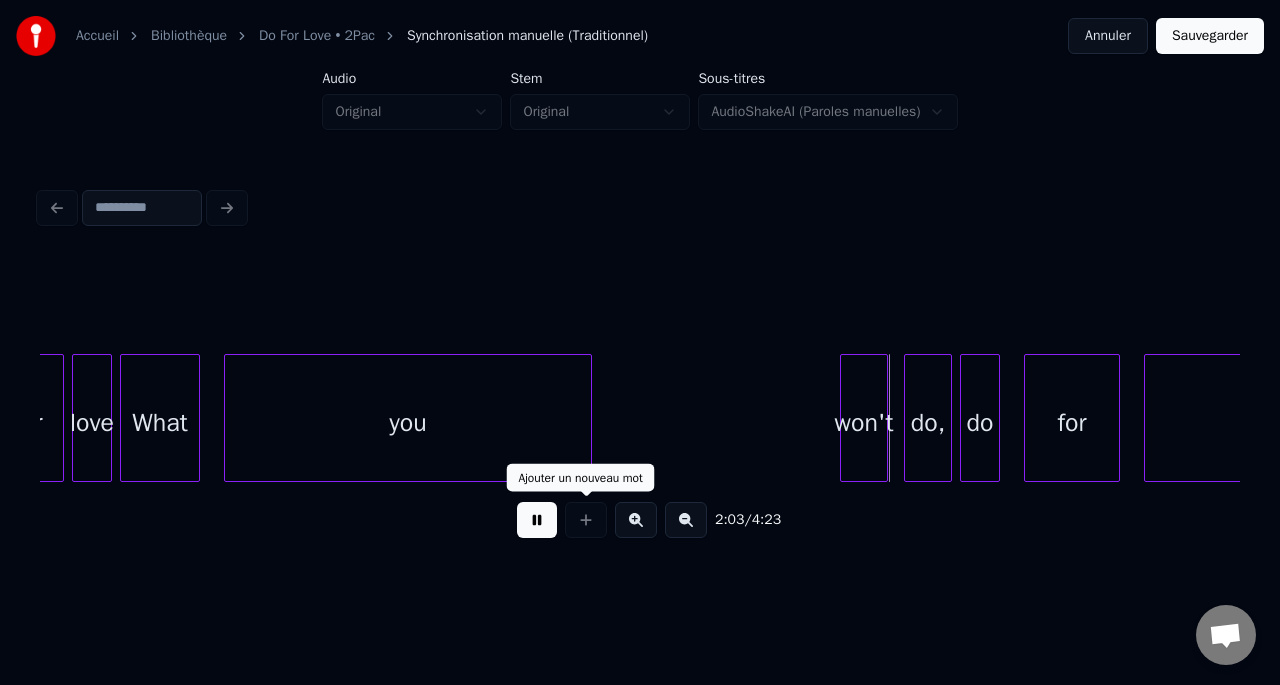 click at bounding box center [537, 520] 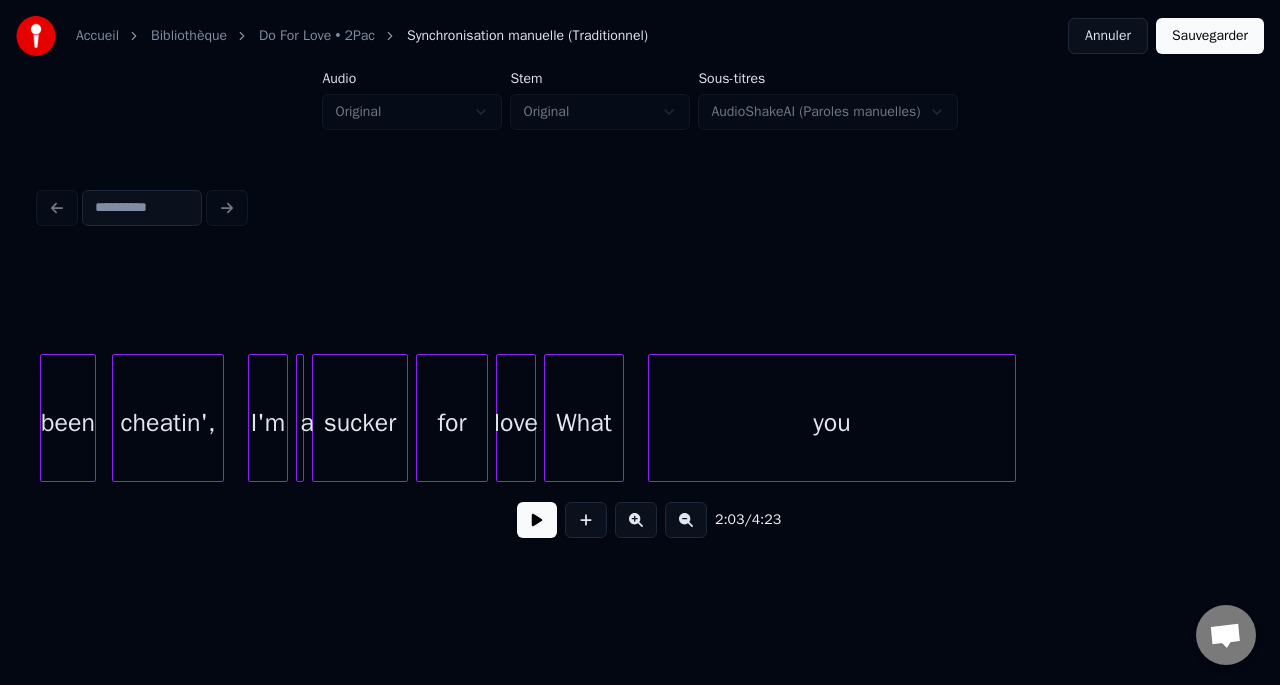 scroll, scrollTop: 0, scrollLeft: 47860, axis: horizontal 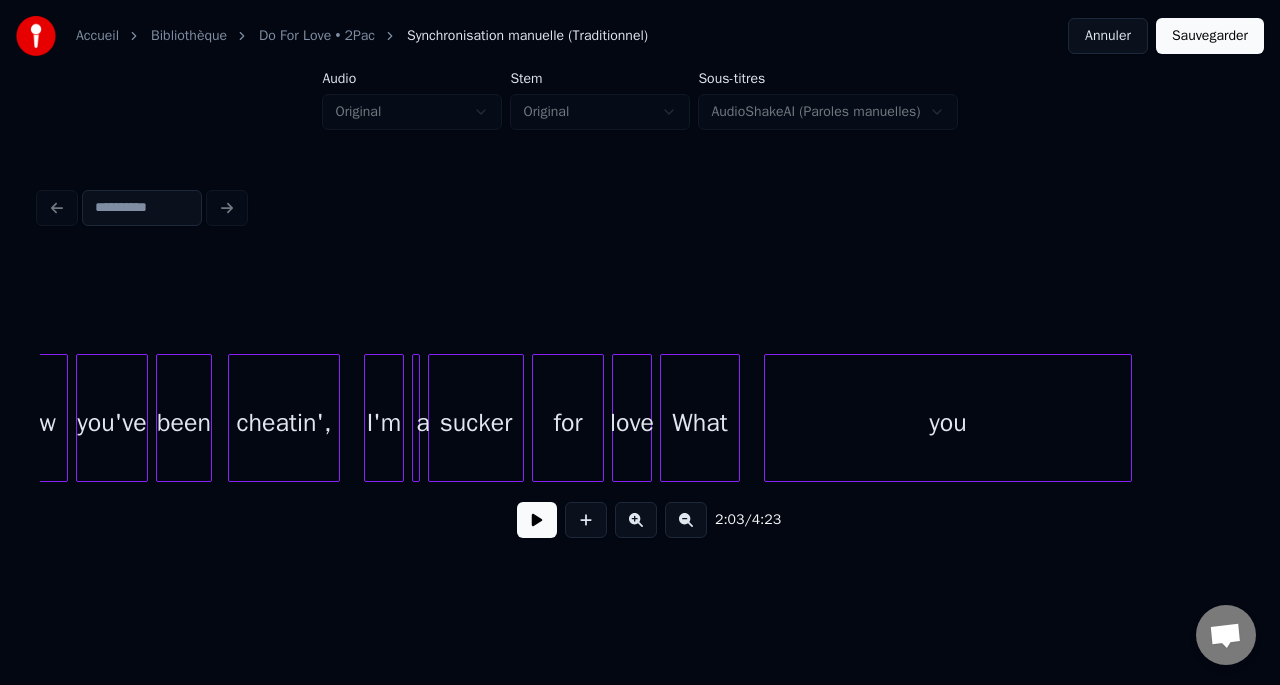click on "I'm" at bounding box center (384, 423) 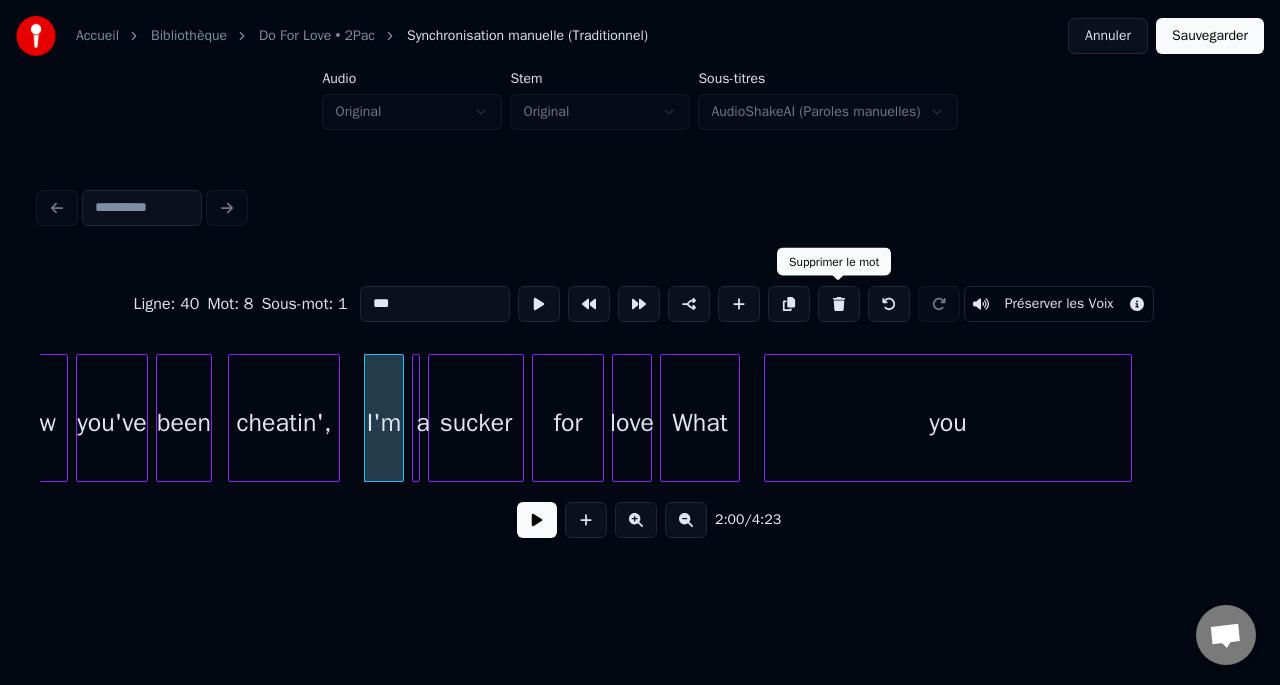 click at bounding box center (839, 304) 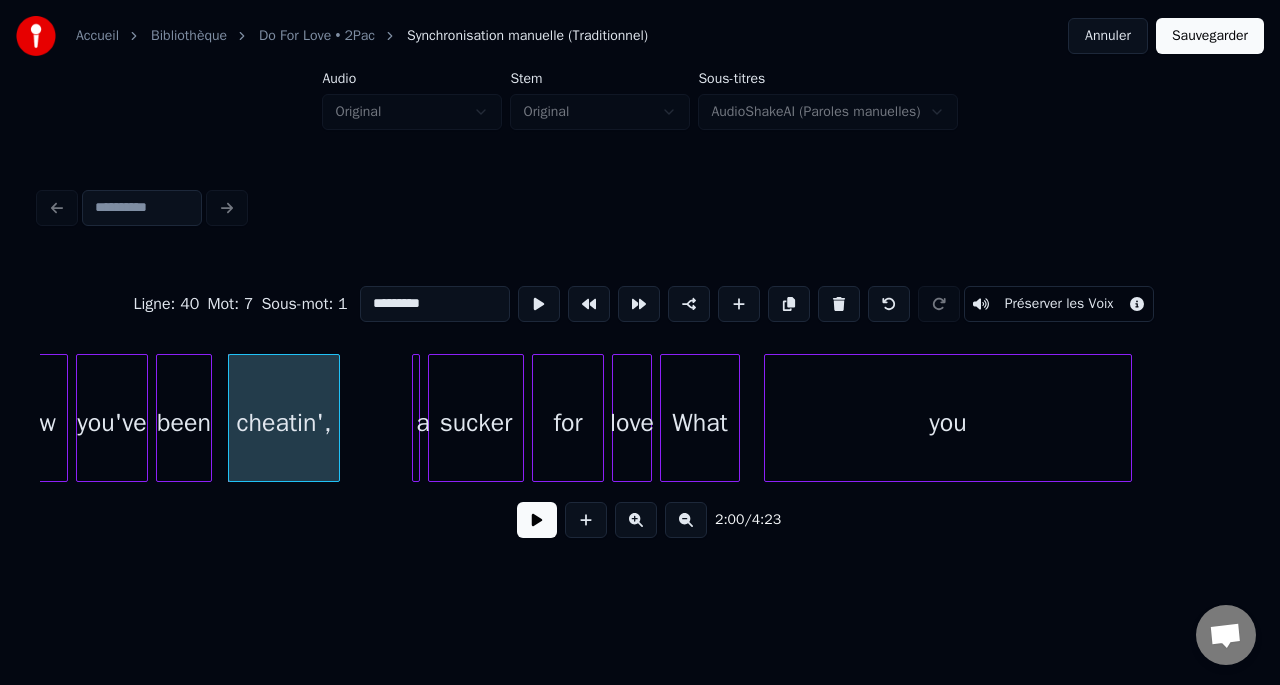 click on "a" at bounding box center (423, 423) 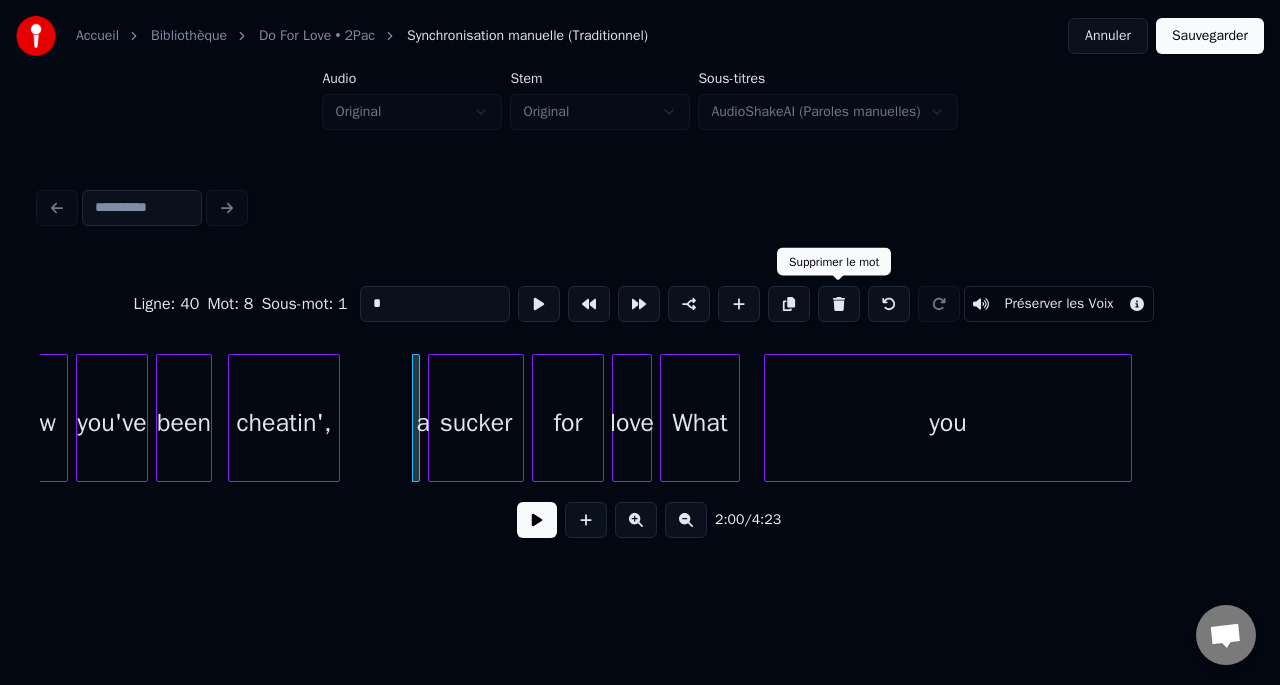 click at bounding box center [839, 304] 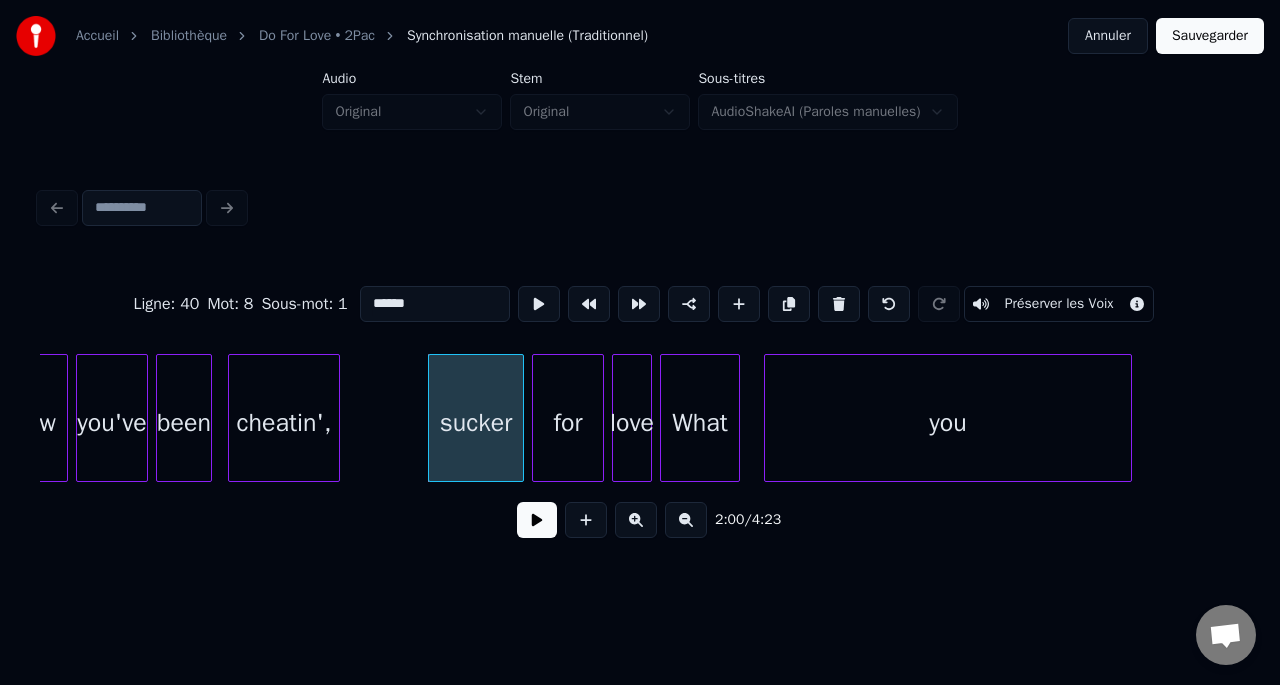 click at bounding box center [839, 304] 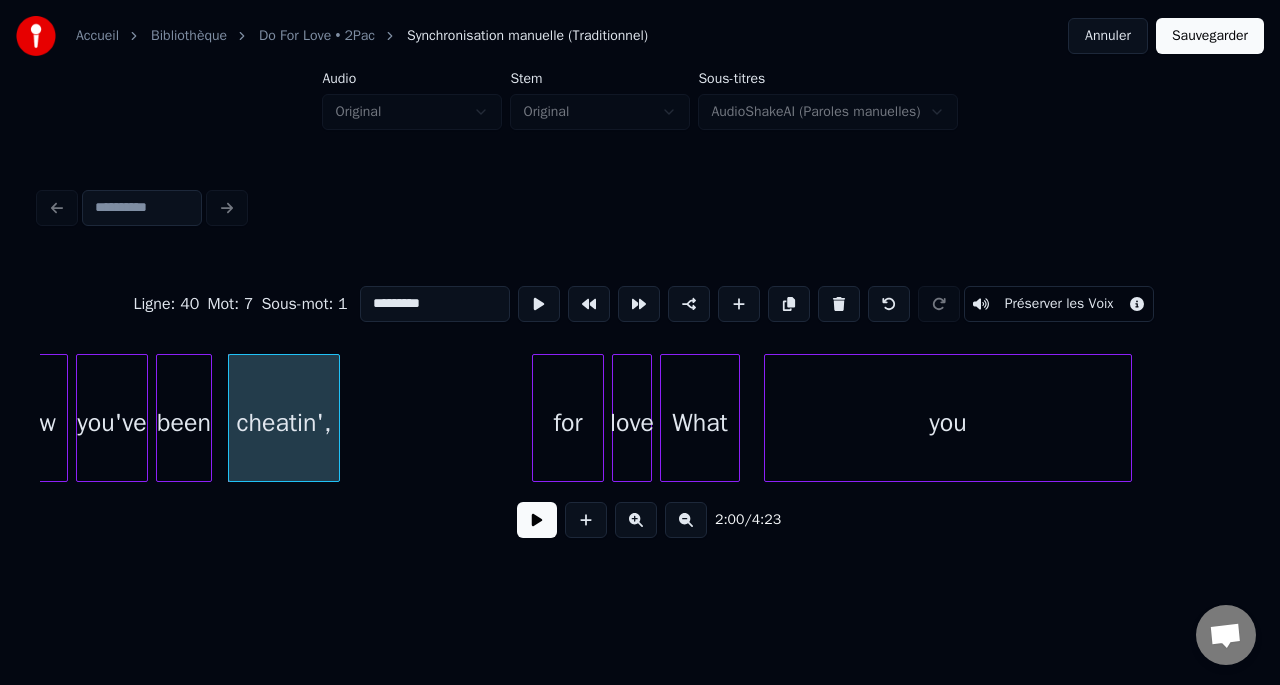 click on "for" at bounding box center [568, 423] 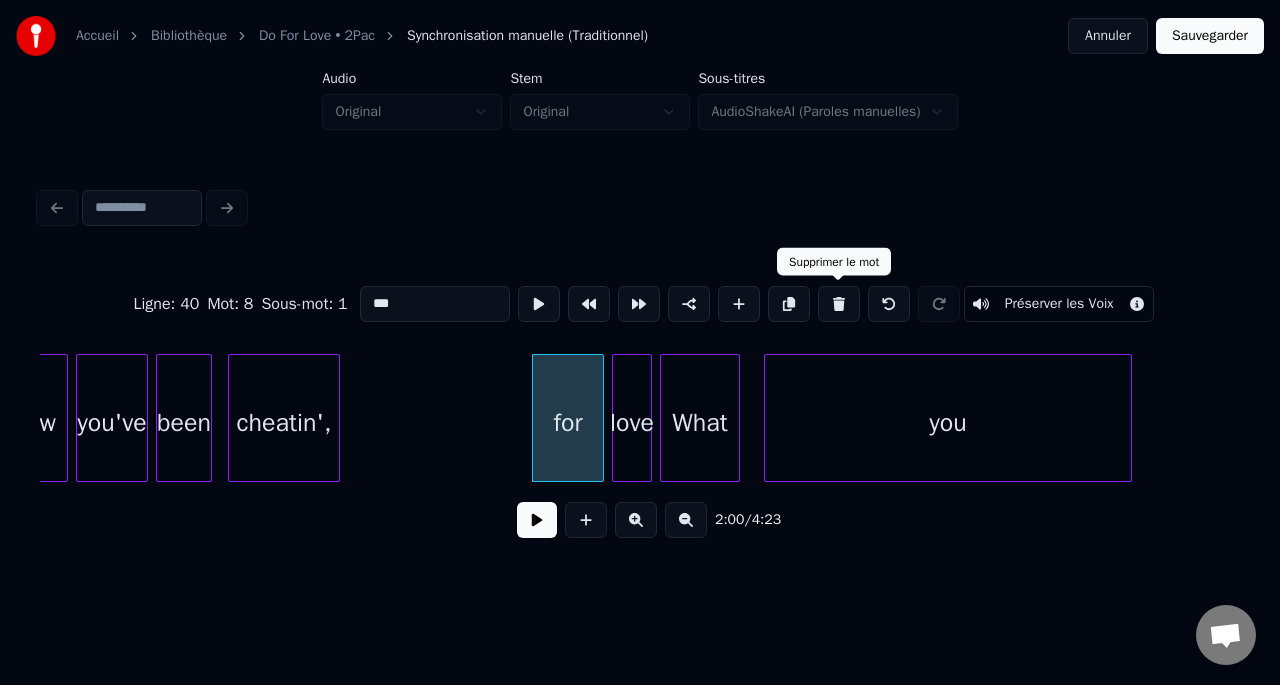 click at bounding box center [839, 304] 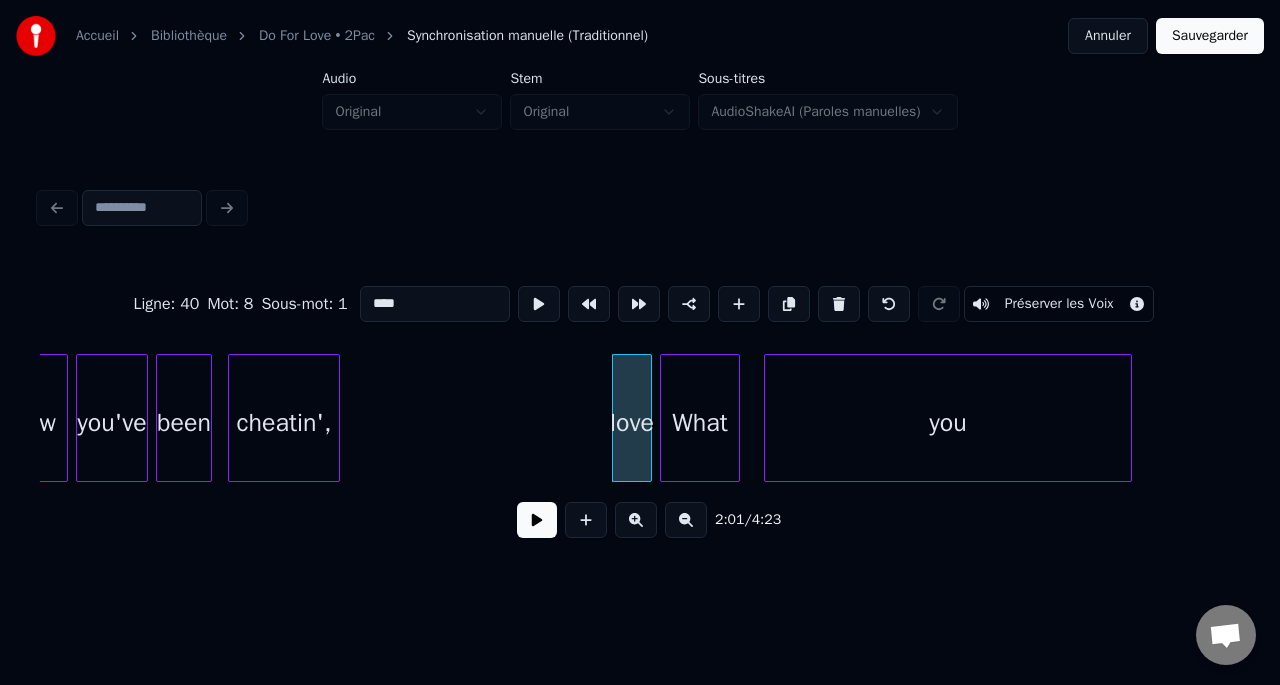 click at bounding box center [839, 304] 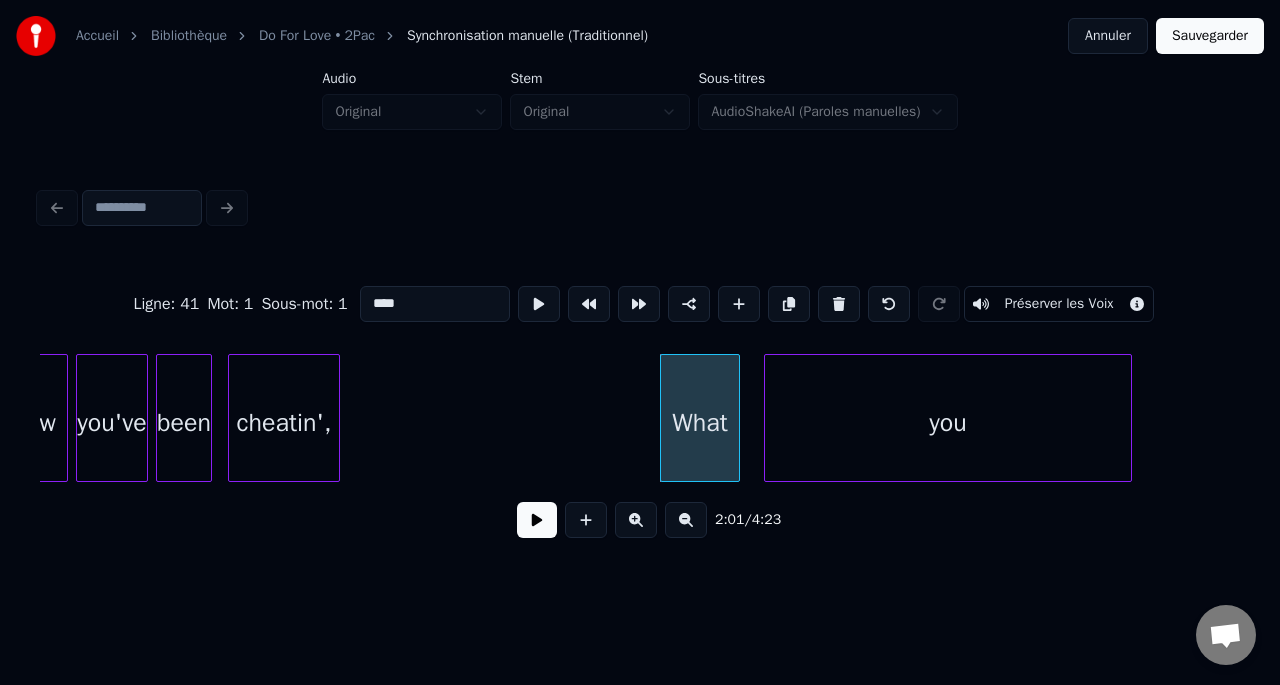 click at bounding box center [839, 304] 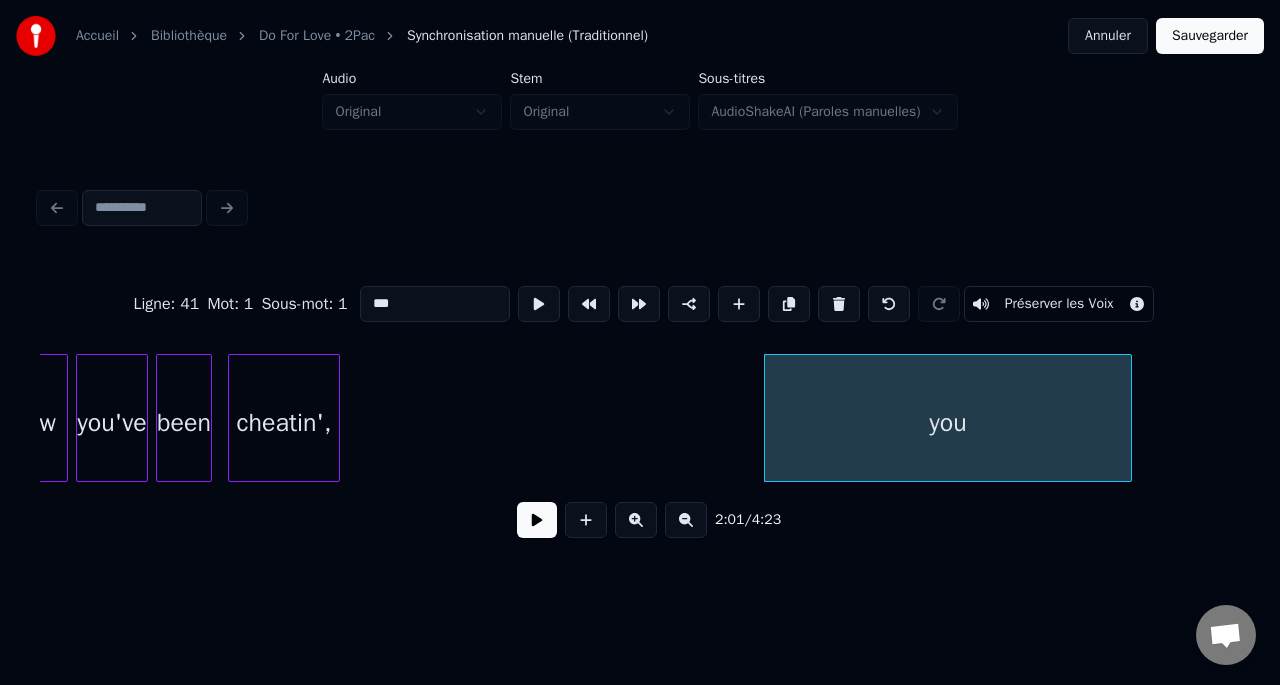 click at bounding box center (839, 304) 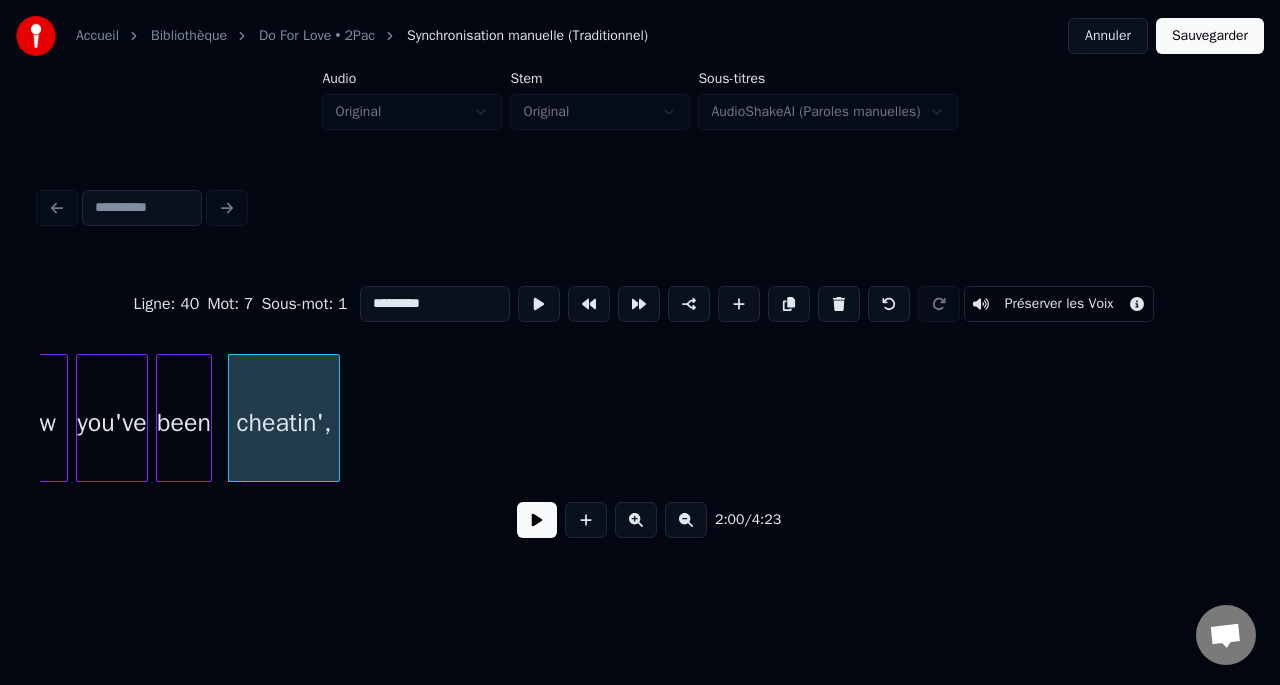 click at bounding box center (537, 520) 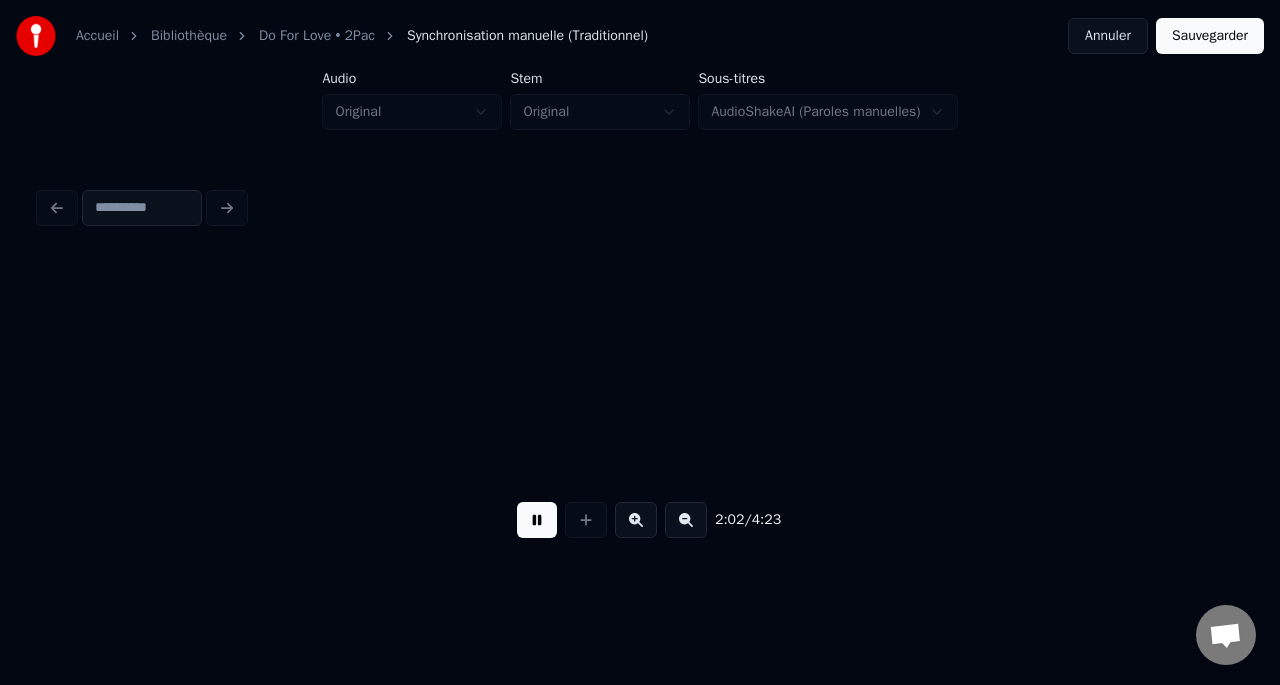 scroll, scrollTop: 0, scrollLeft: 49062, axis: horizontal 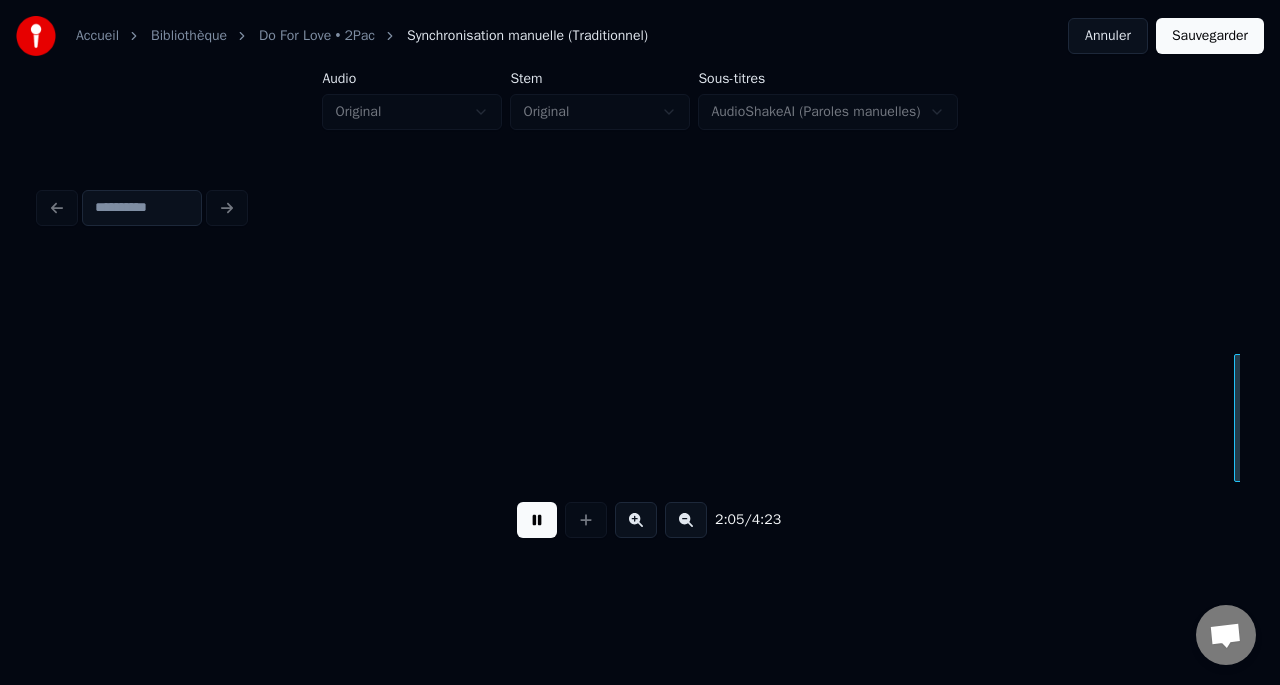click at bounding box center [537, 520] 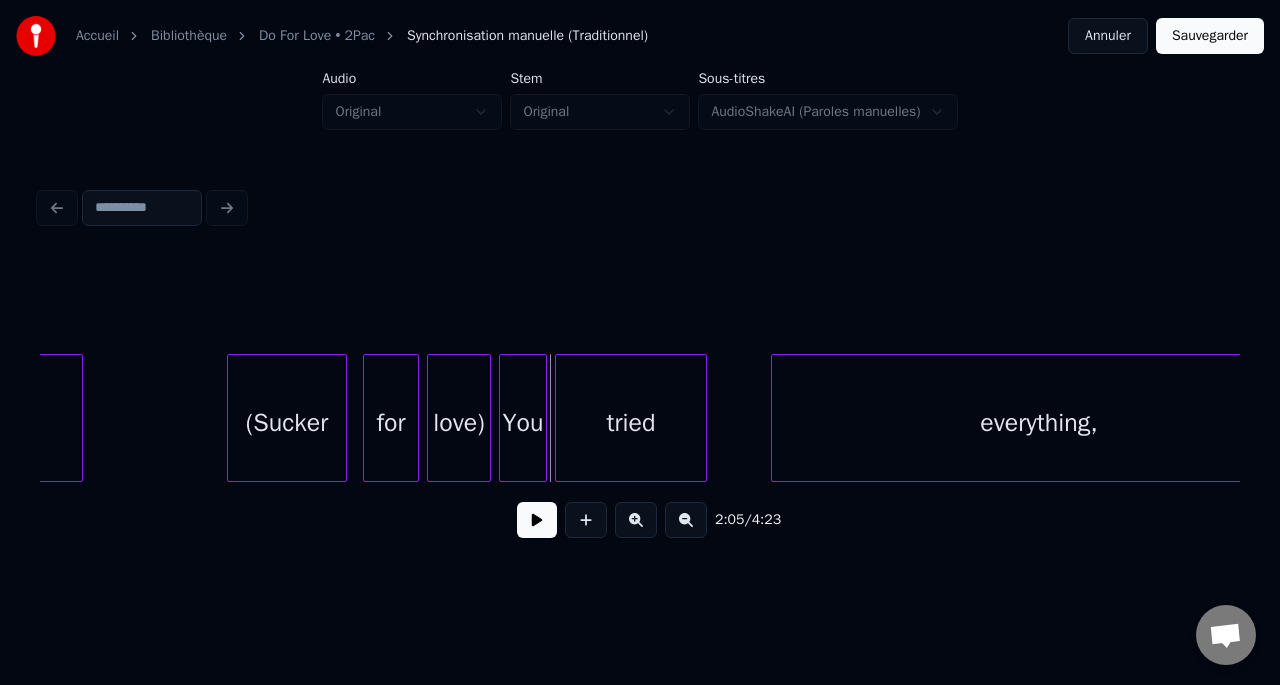 scroll, scrollTop: 0, scrollLeft: 49852, axis: horizontal 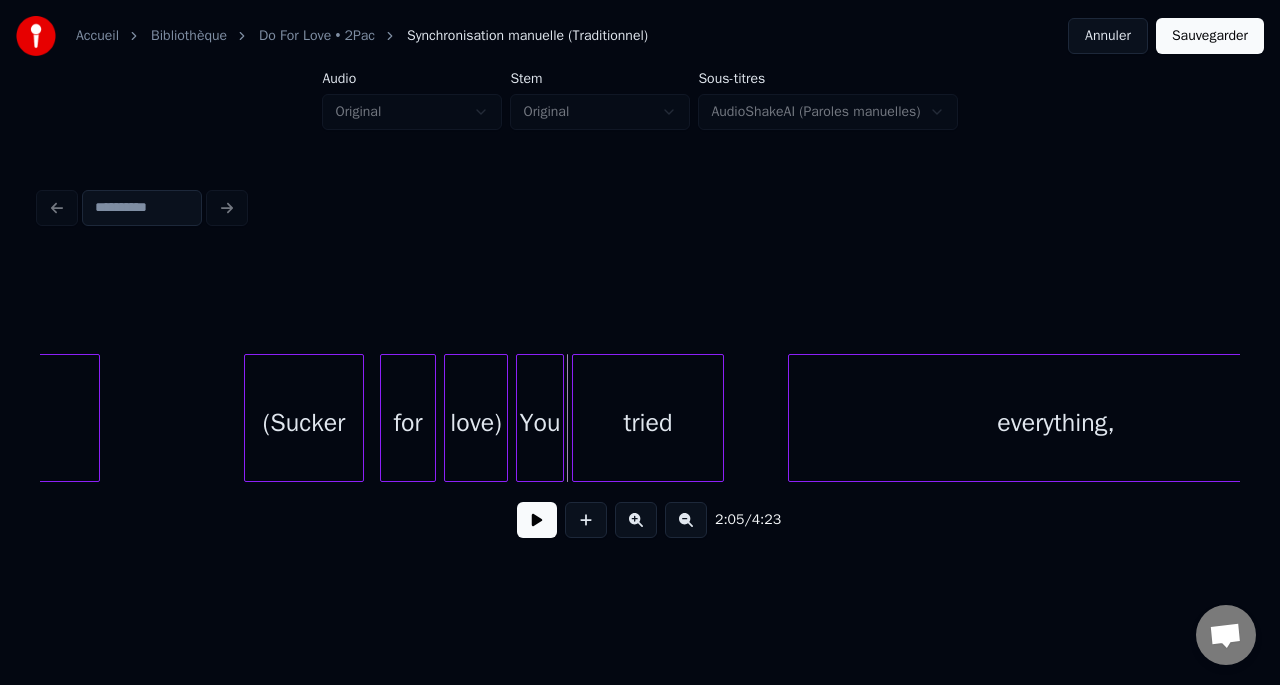 click on "(Sucker" at bounding box center (304, 423) 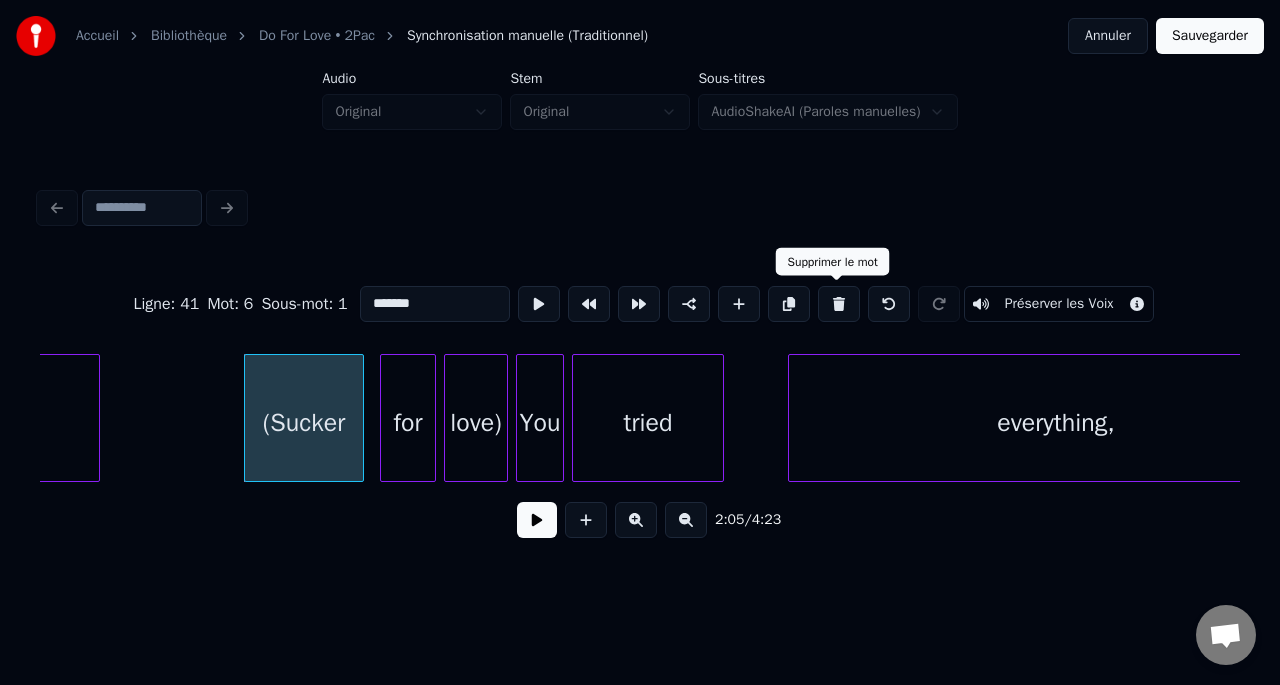 click at bounding box center [839, 304] 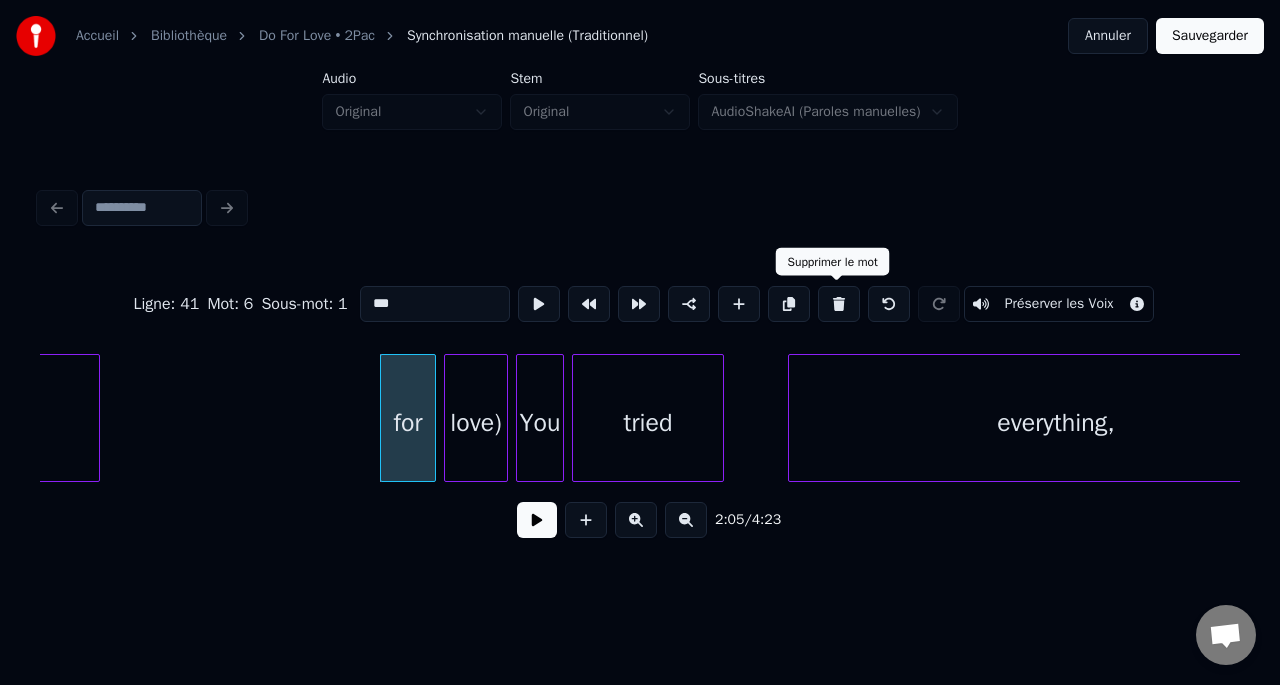 click at bounding box center (839, 304) 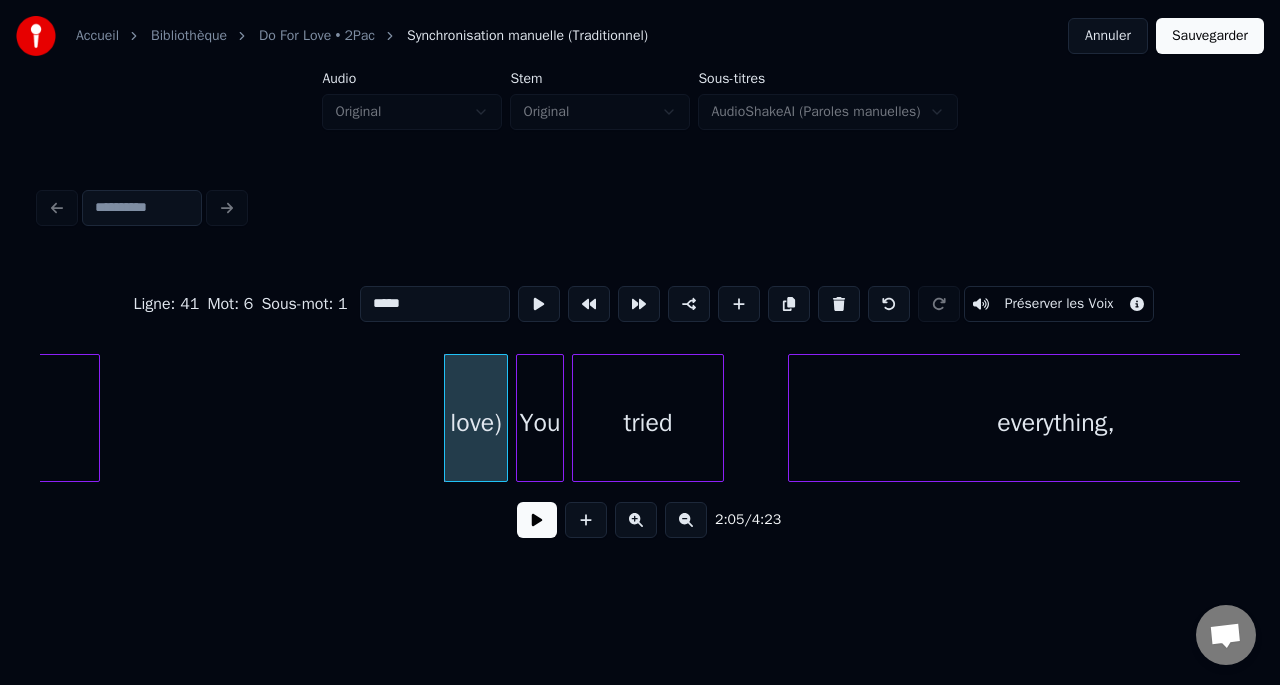 click at bounding box center [839, 304] 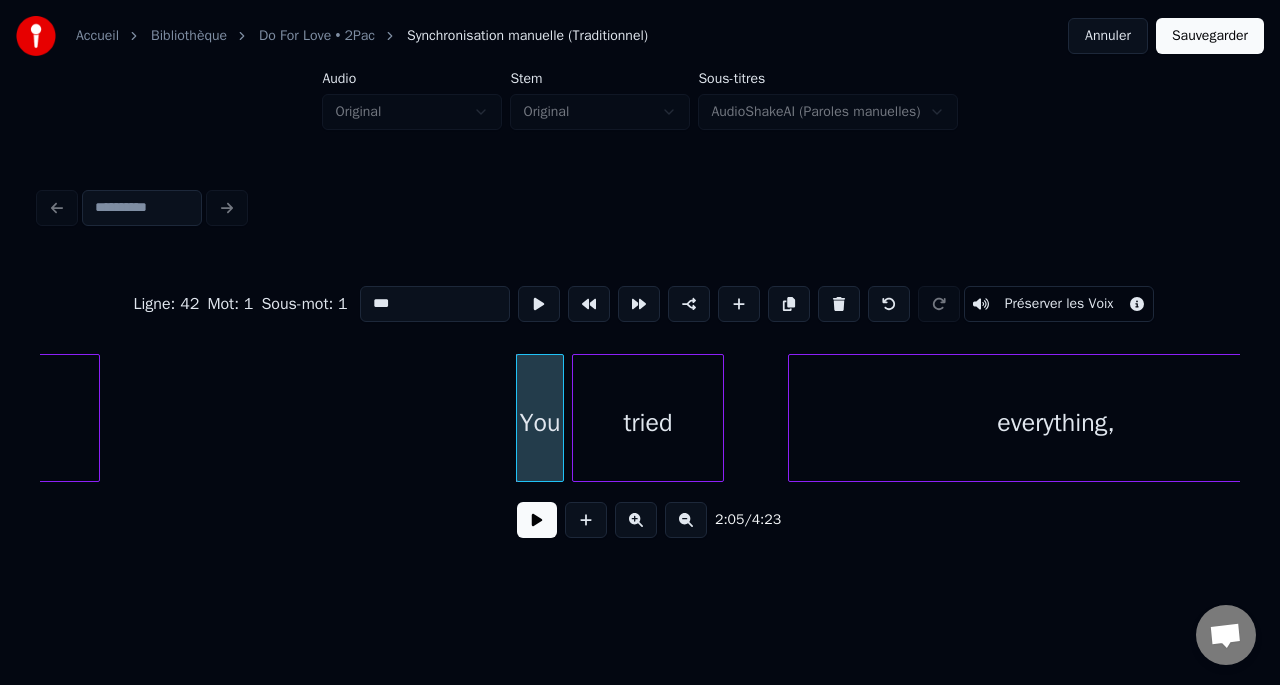 click at bounding box center [839, 304] 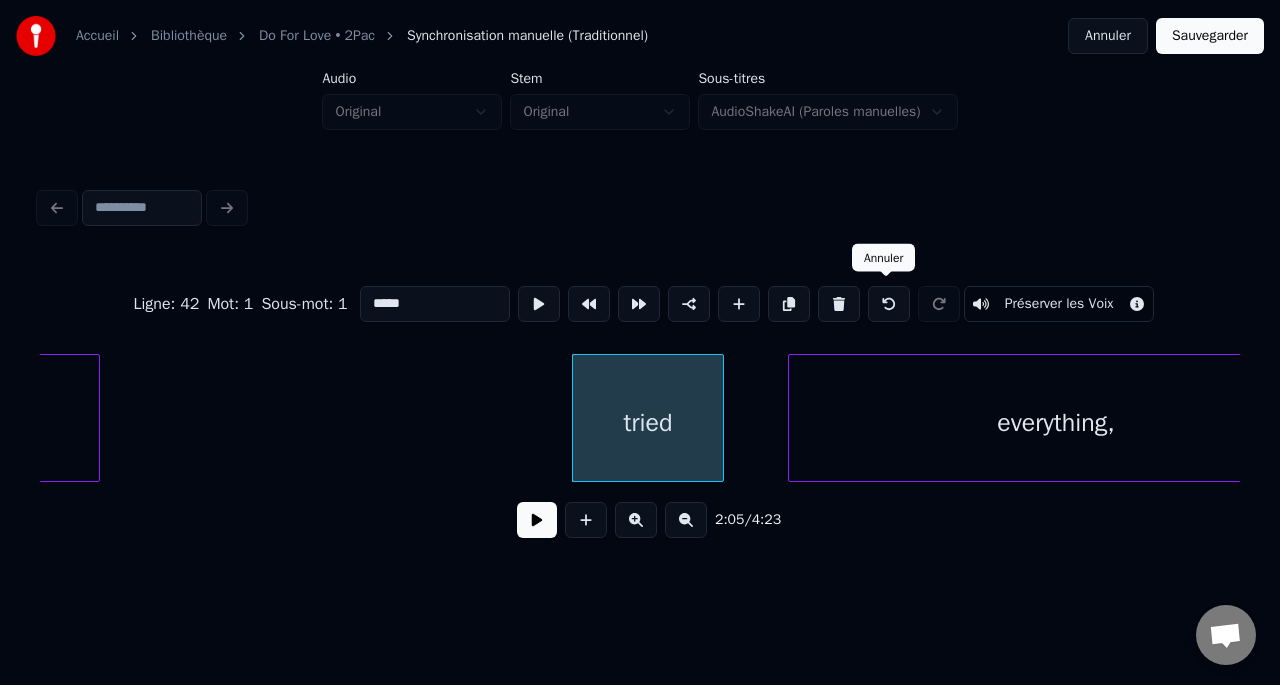 click at bounding box center [889, 304] 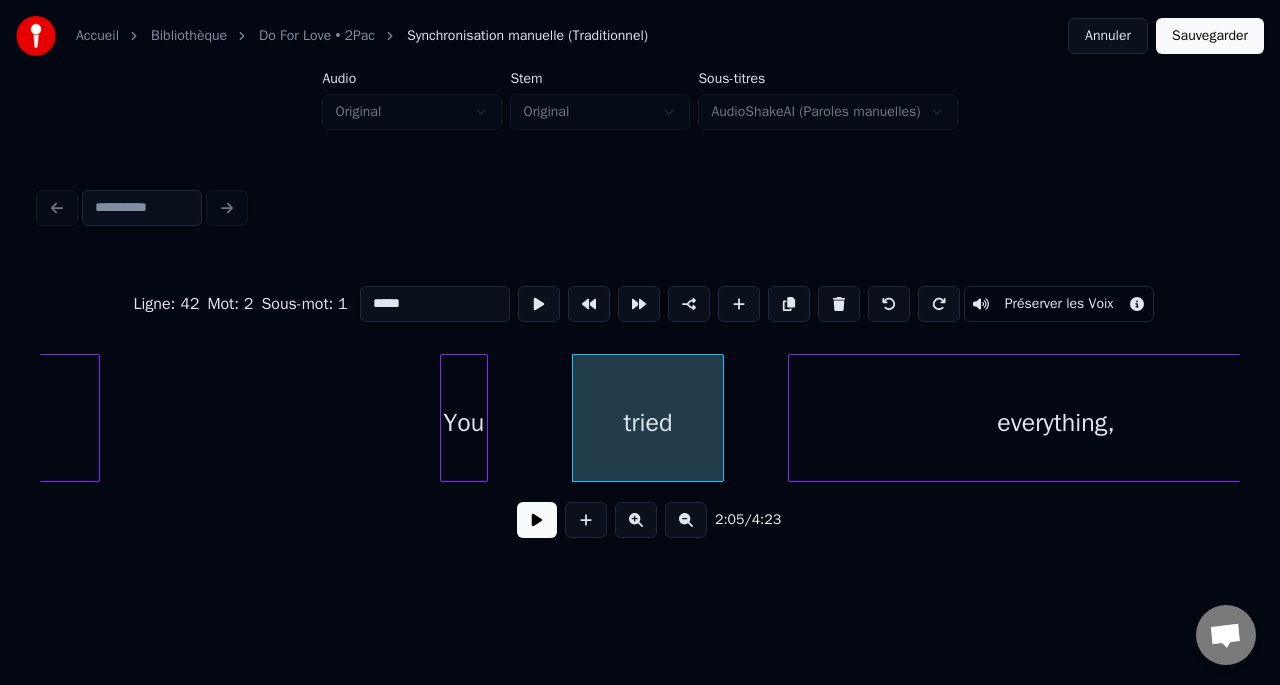 click on "You" at bounding box center [464, 423] 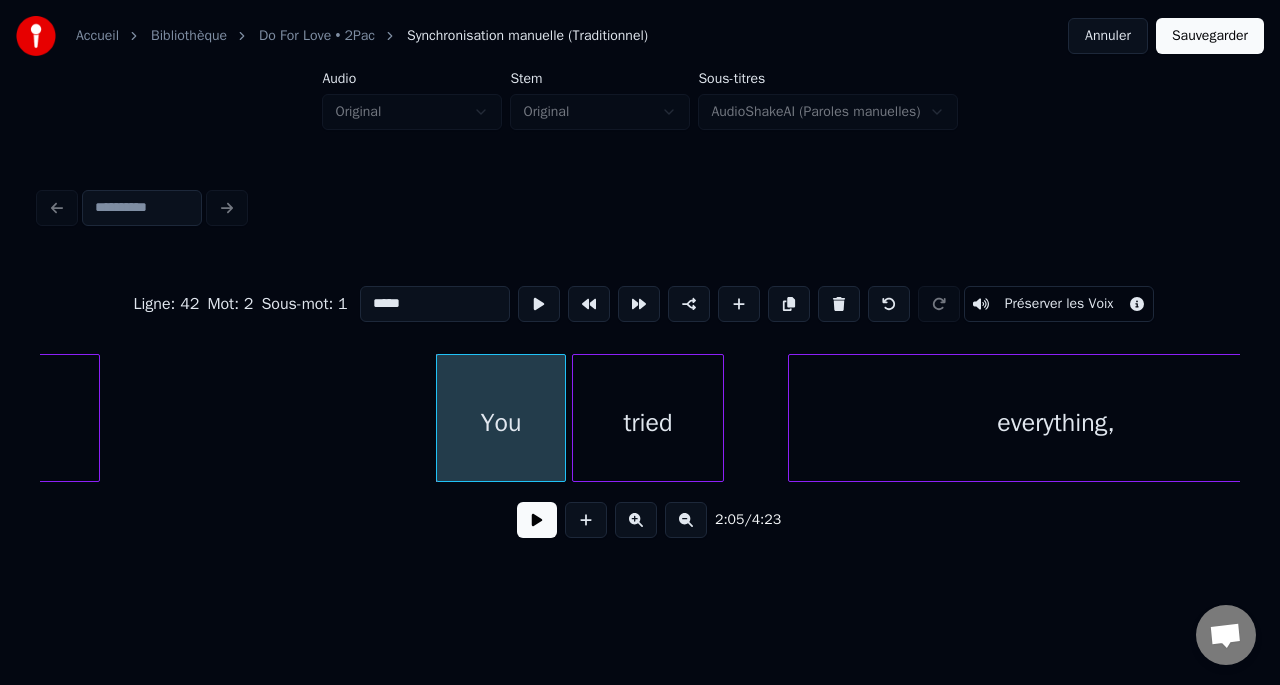 click at bounding box center [562, 418] 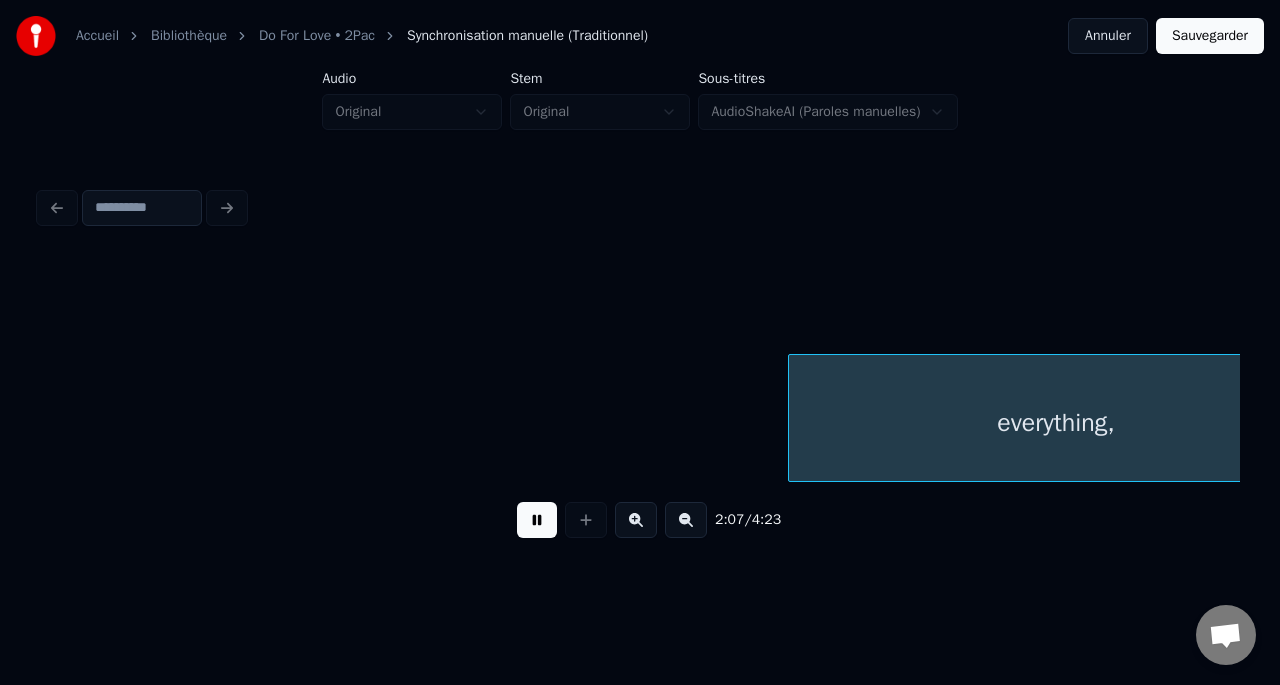 scroll, scrollTop: 0, scrollLeft: 51063, axis: horizontal 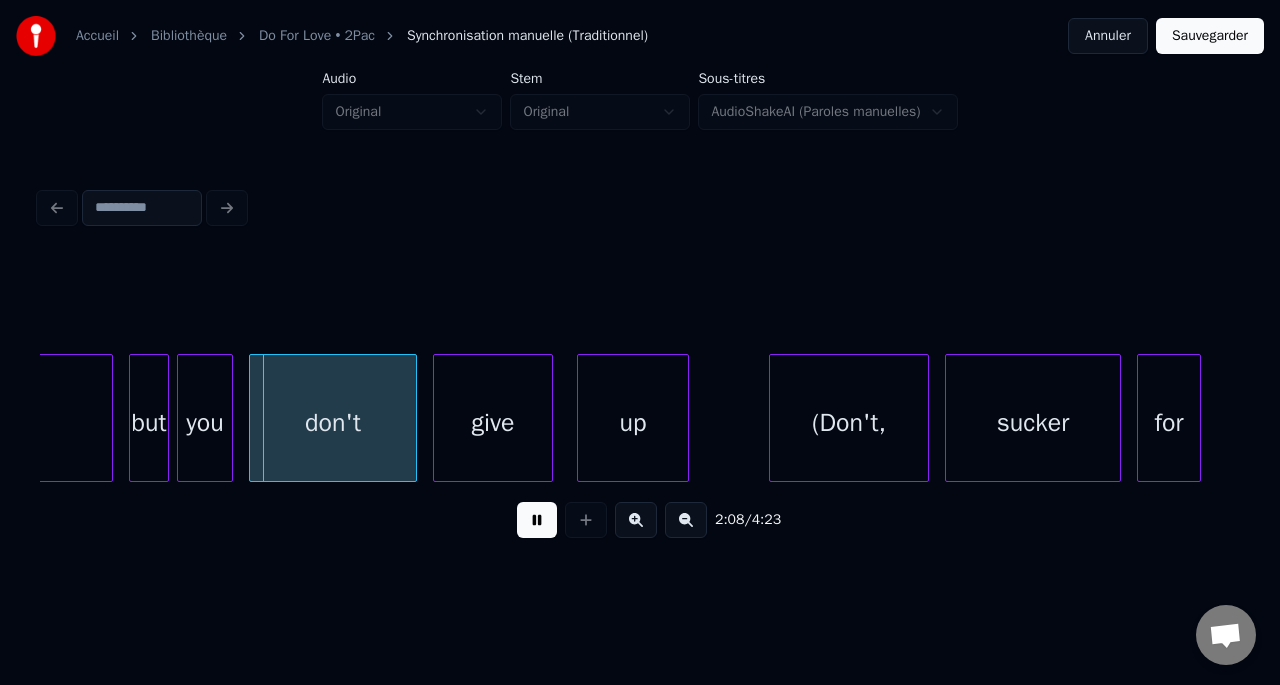 click on "(Don't," at bounding box center [849, 423] 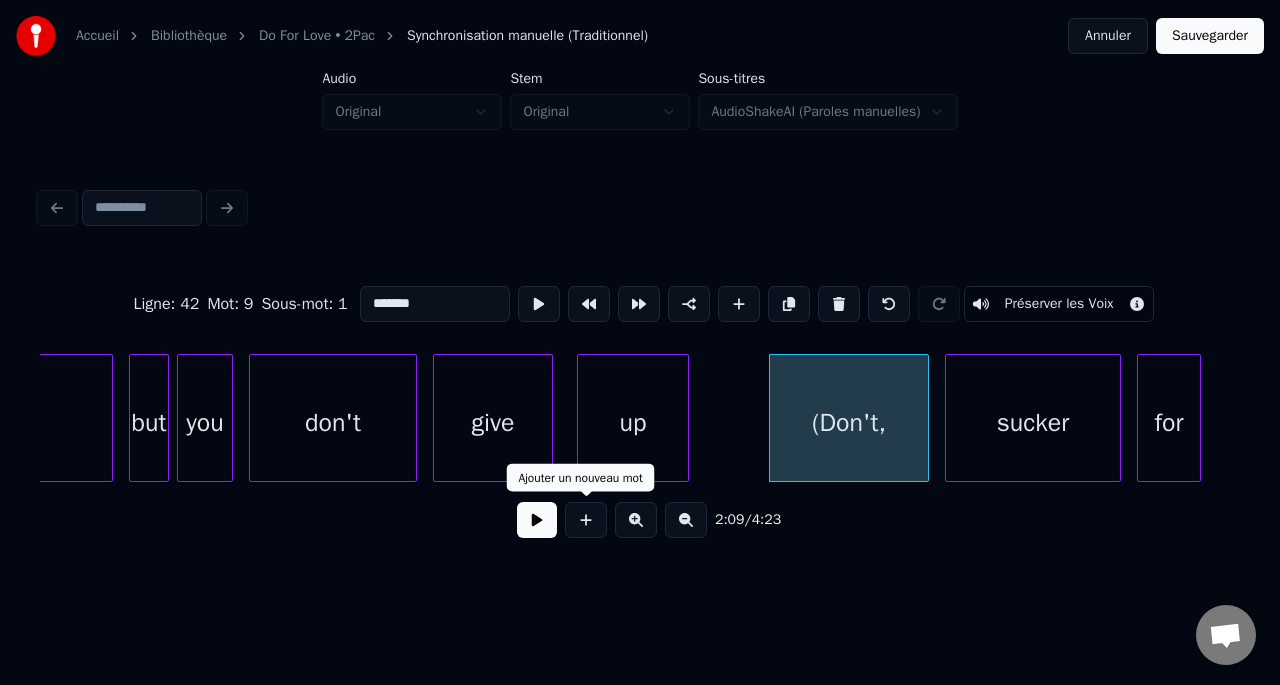 click at bounding box center (537, 520) 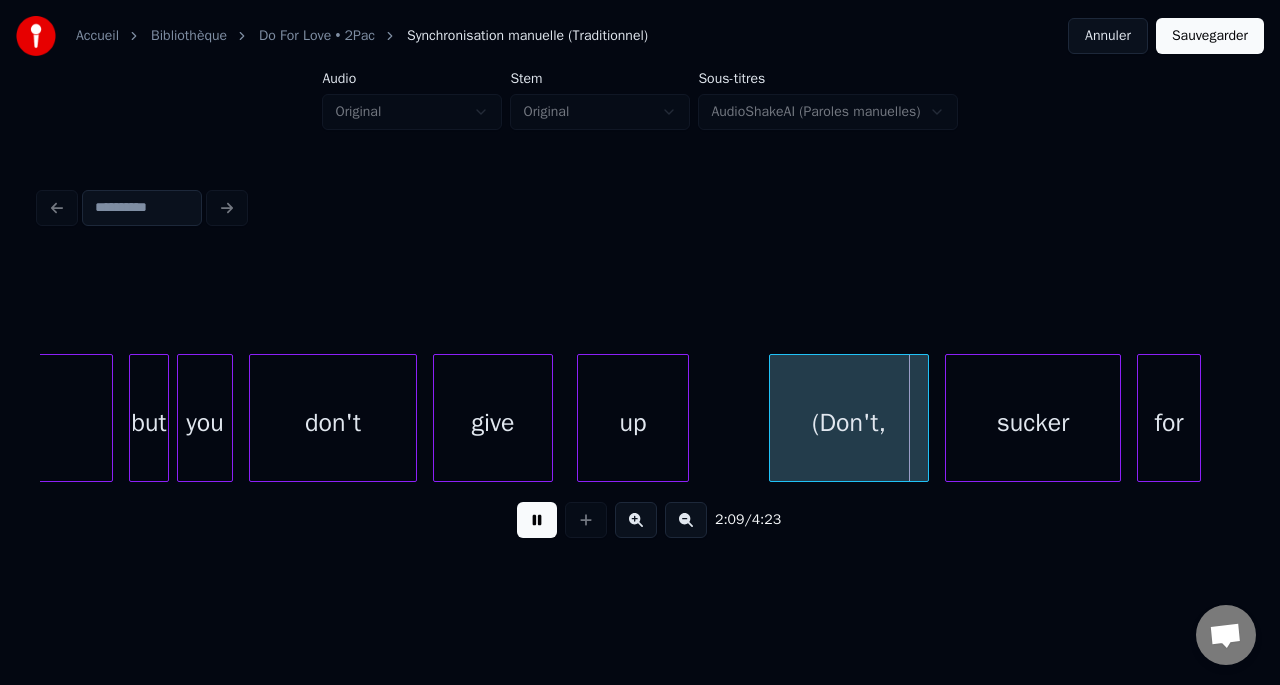 click at bounding box center (537, 520) 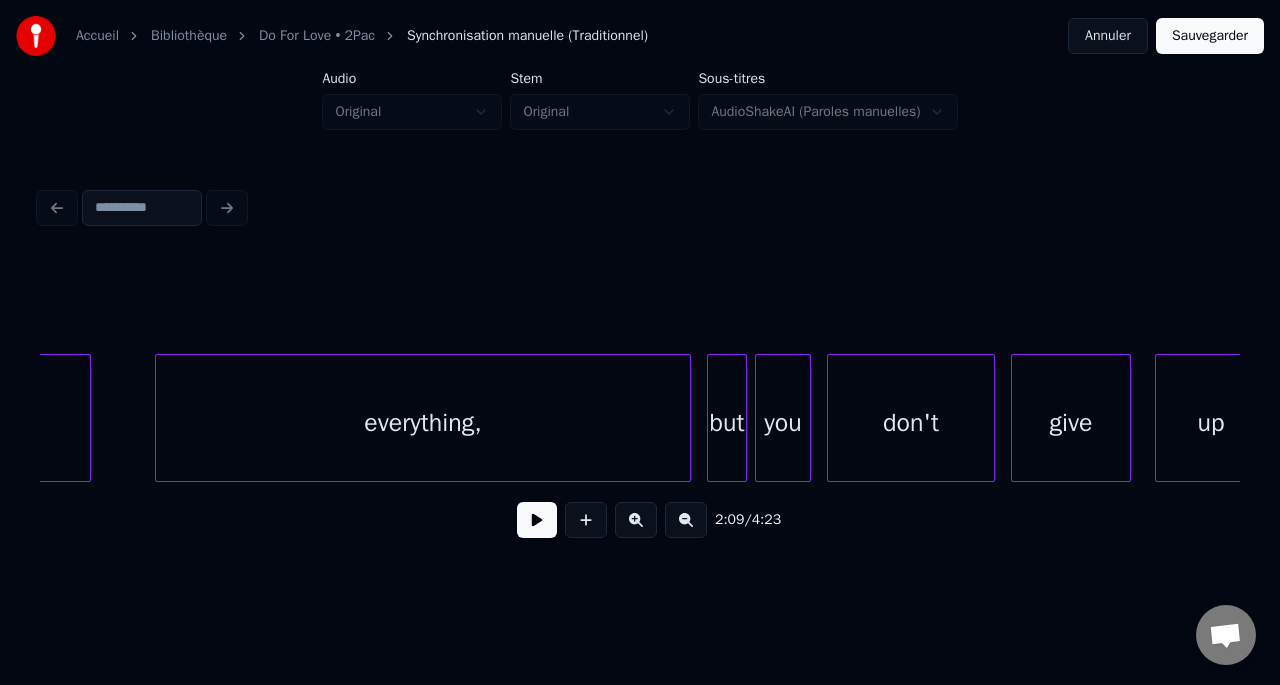 scroll, scrollTop: 0, scrollLeft: 50415, axis: horizontal 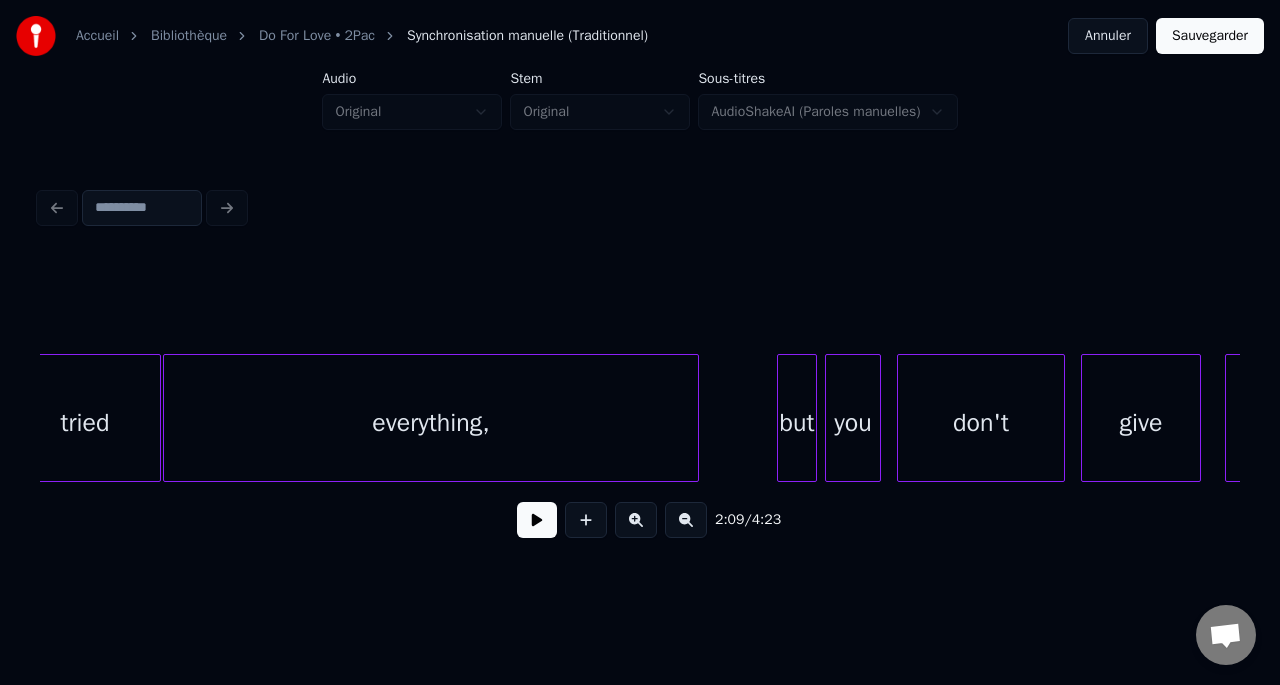 click on "everything," at bounding box center [431, 423] 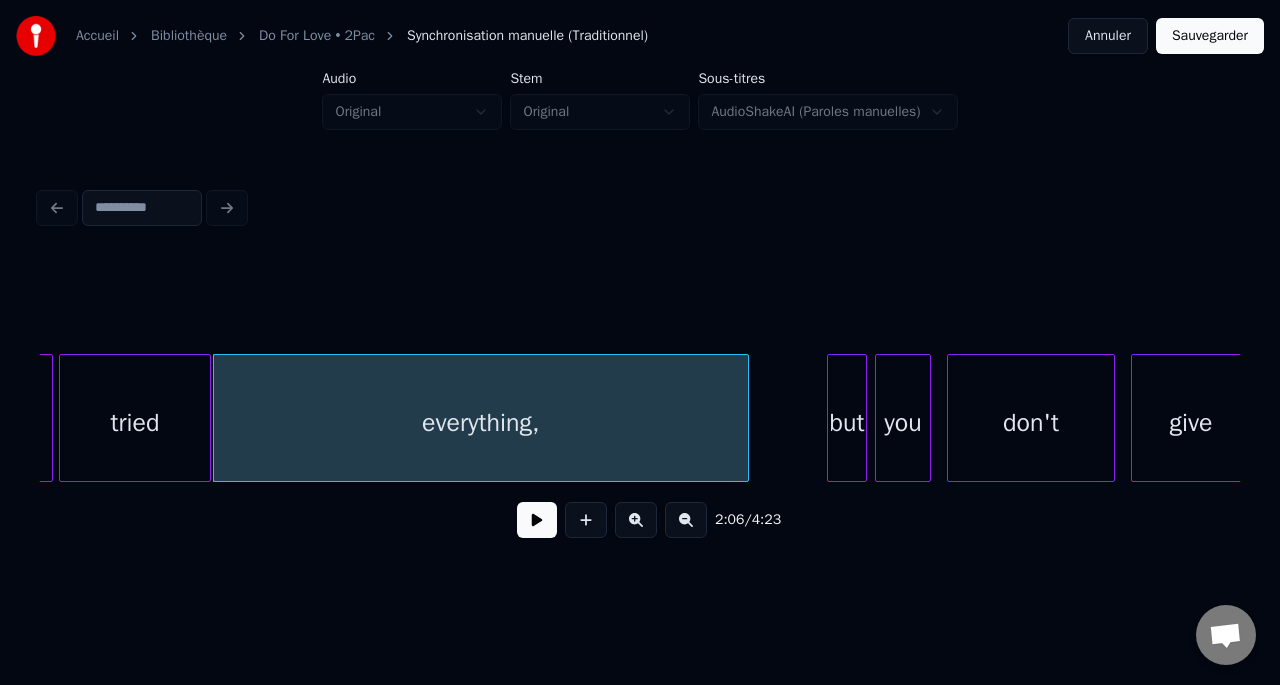 scroll, scrollTop: 0, scrollLeft: 50098, axis: horizontal 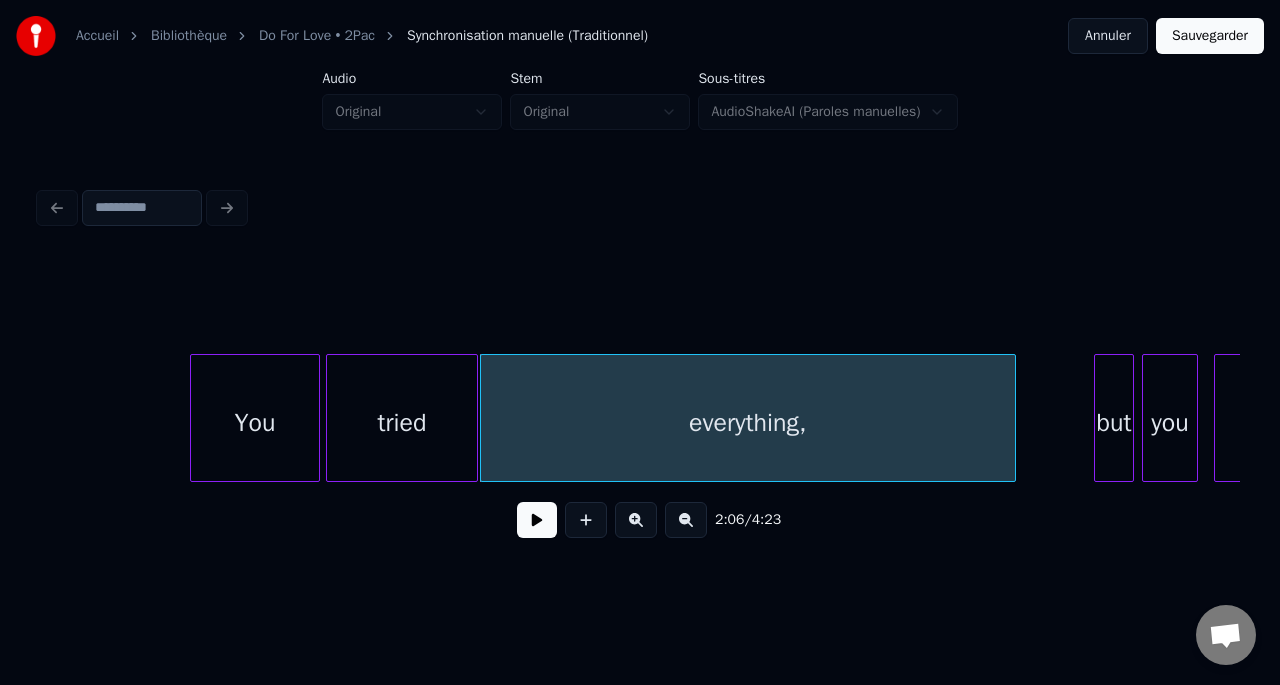 click on "You" at bounding box center [255, 423] 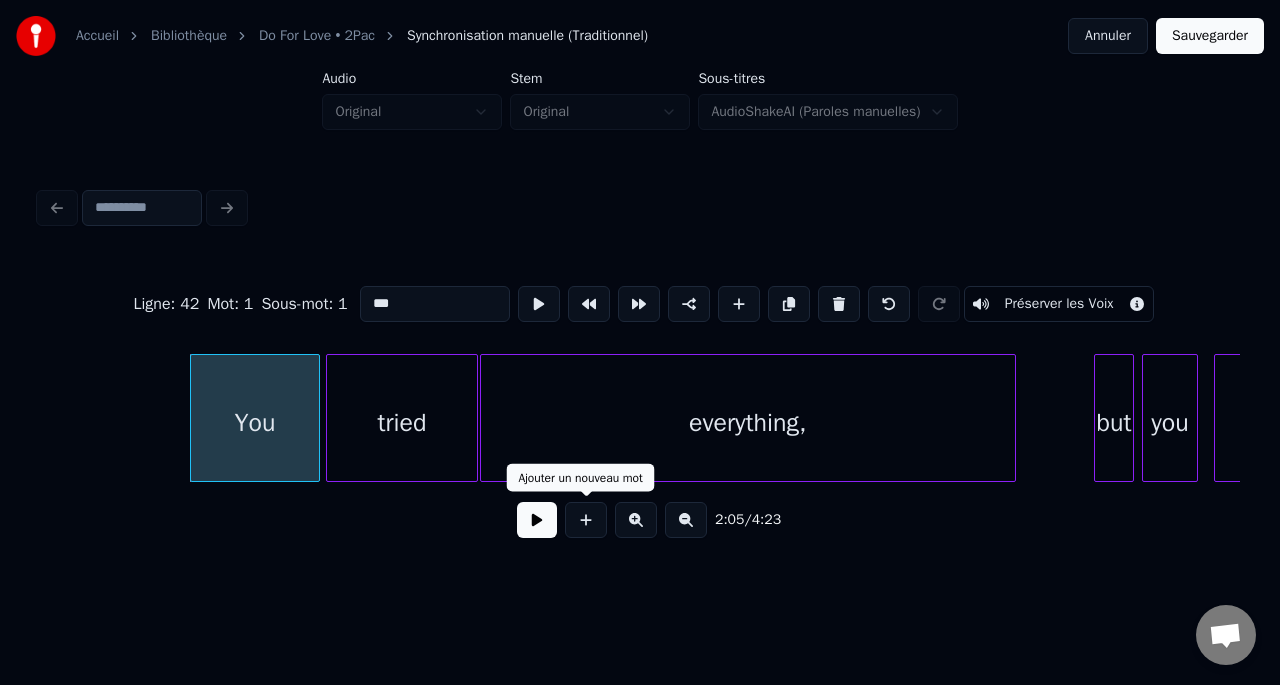 click at bounding box center [537, 520] 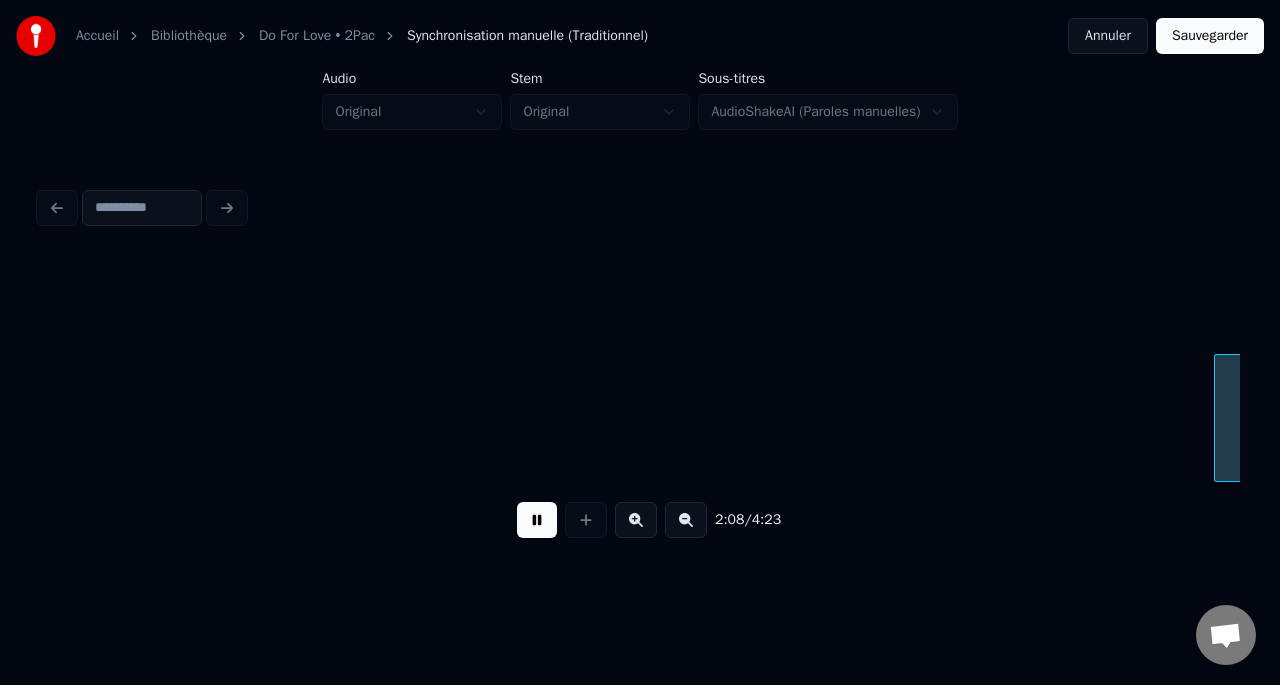 scroll, scrollTop: 0, scrollLeft: 51317, axis: horizontal 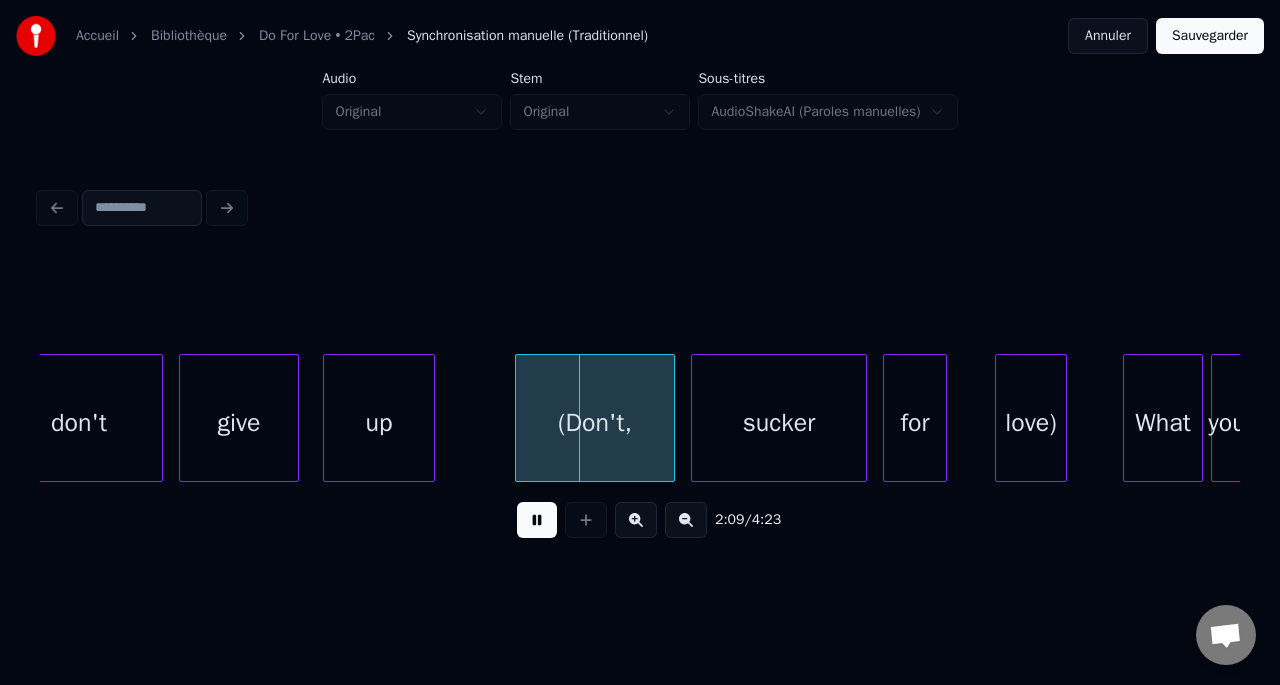 click at bounding box center [537, 520] 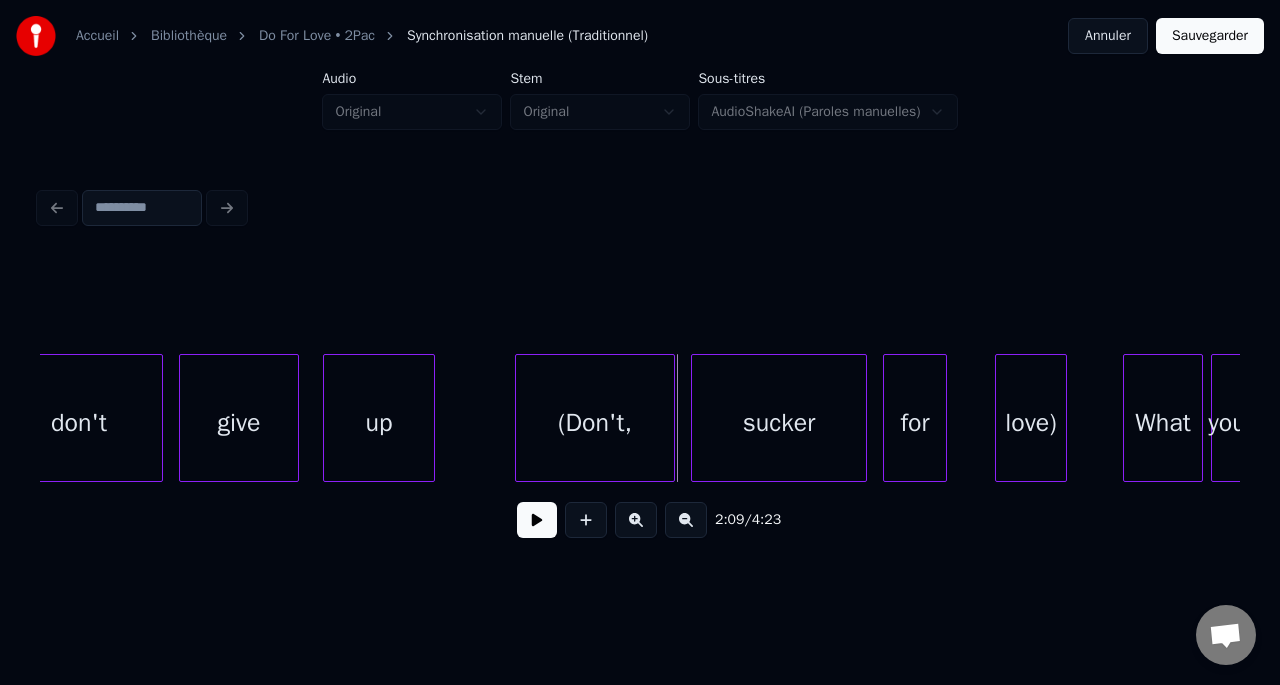 click at bounding box center (537, 520) 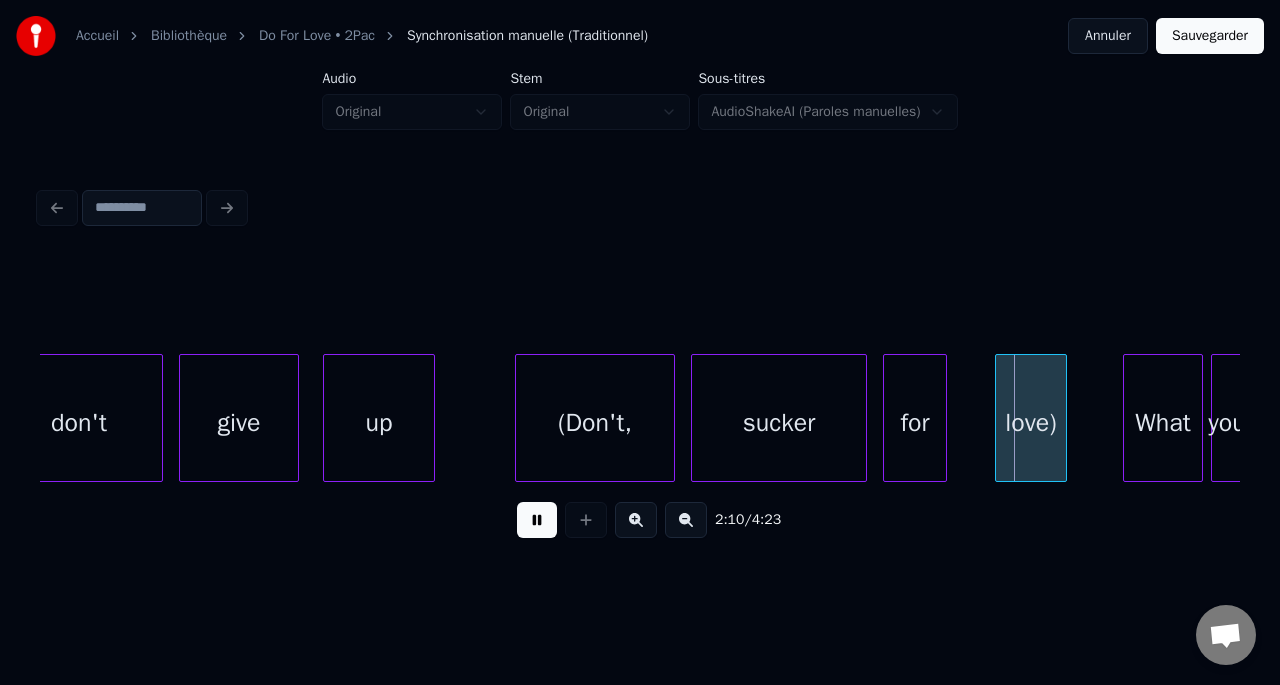 click at bounding box center [537, 520] 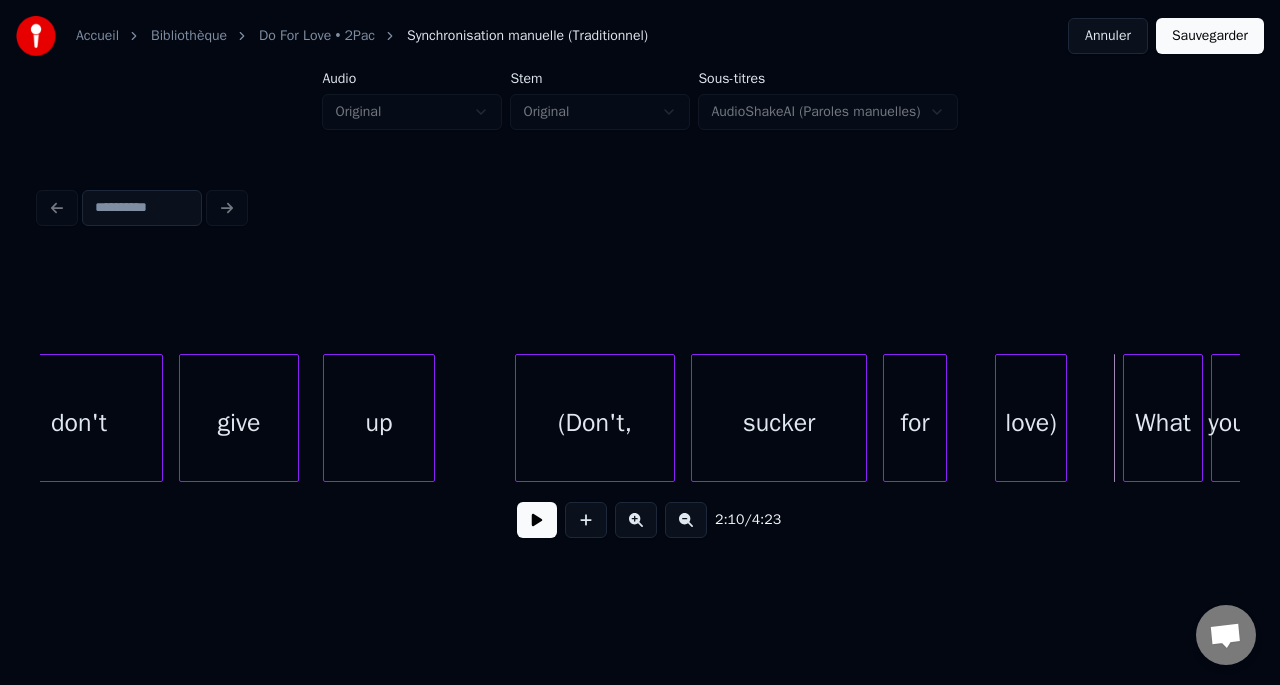 click on "(Don't," at bounding box center (595, 423) 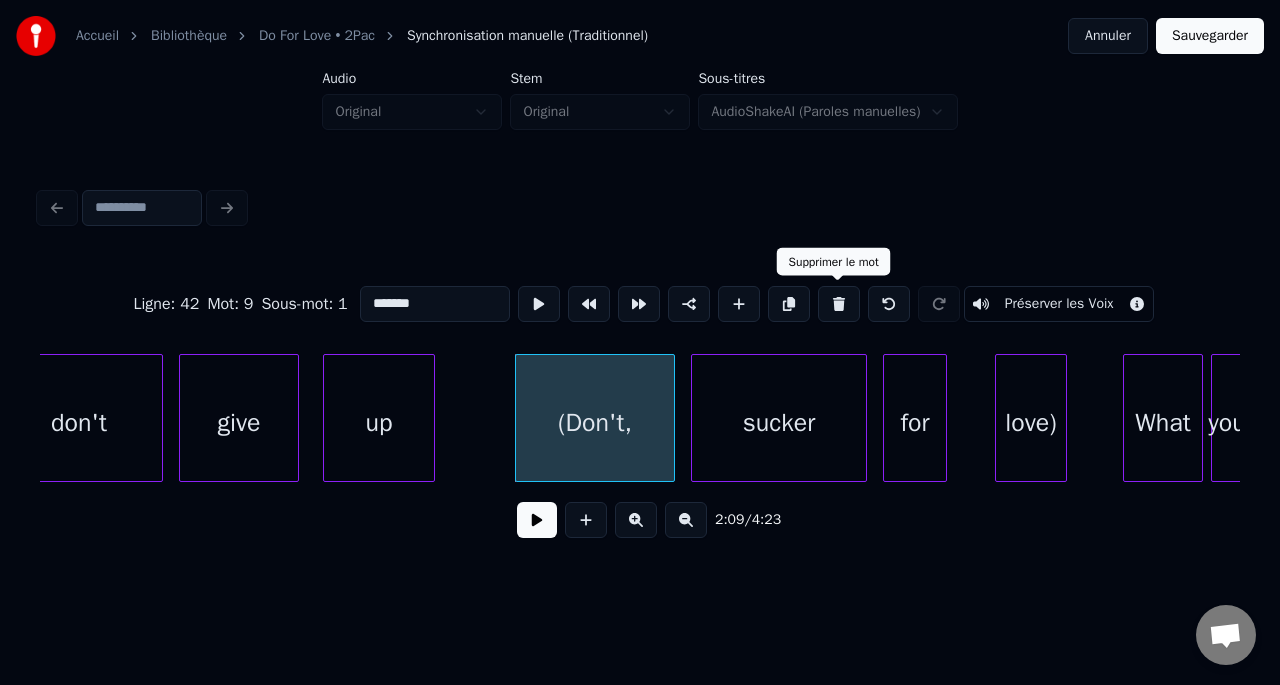 click at bounding box center [839, 304] 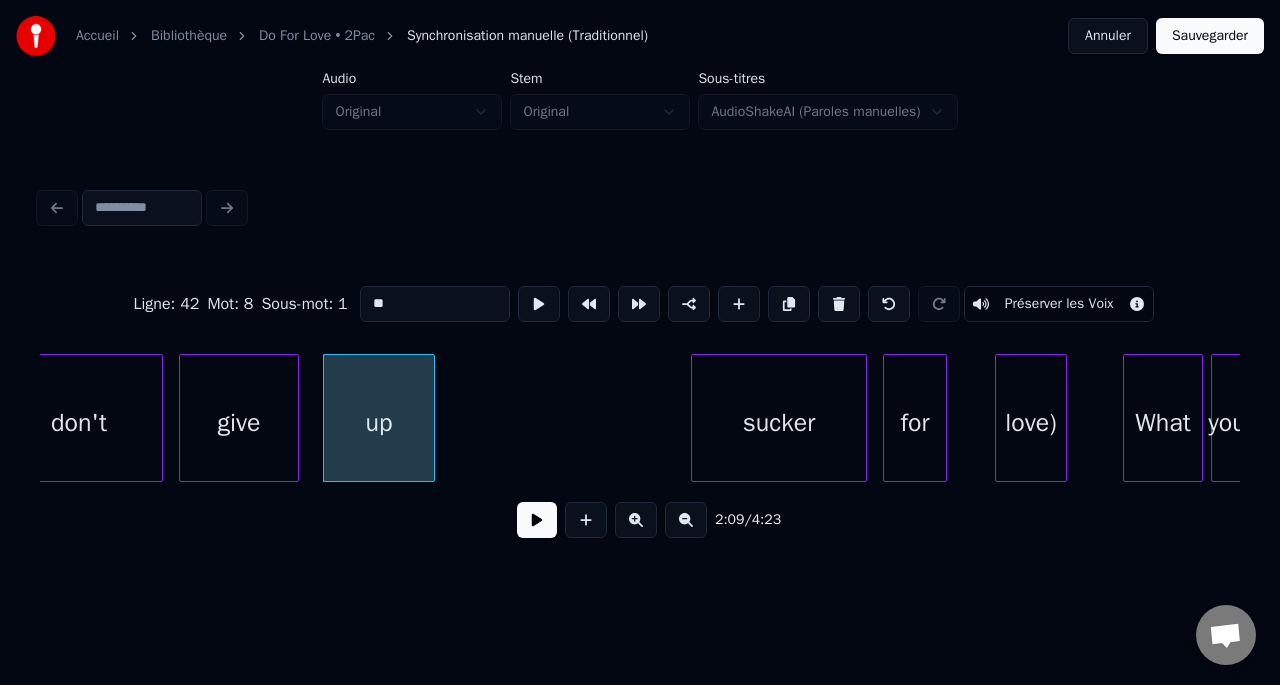 click on "sucker" at bounding box center (779, 423) 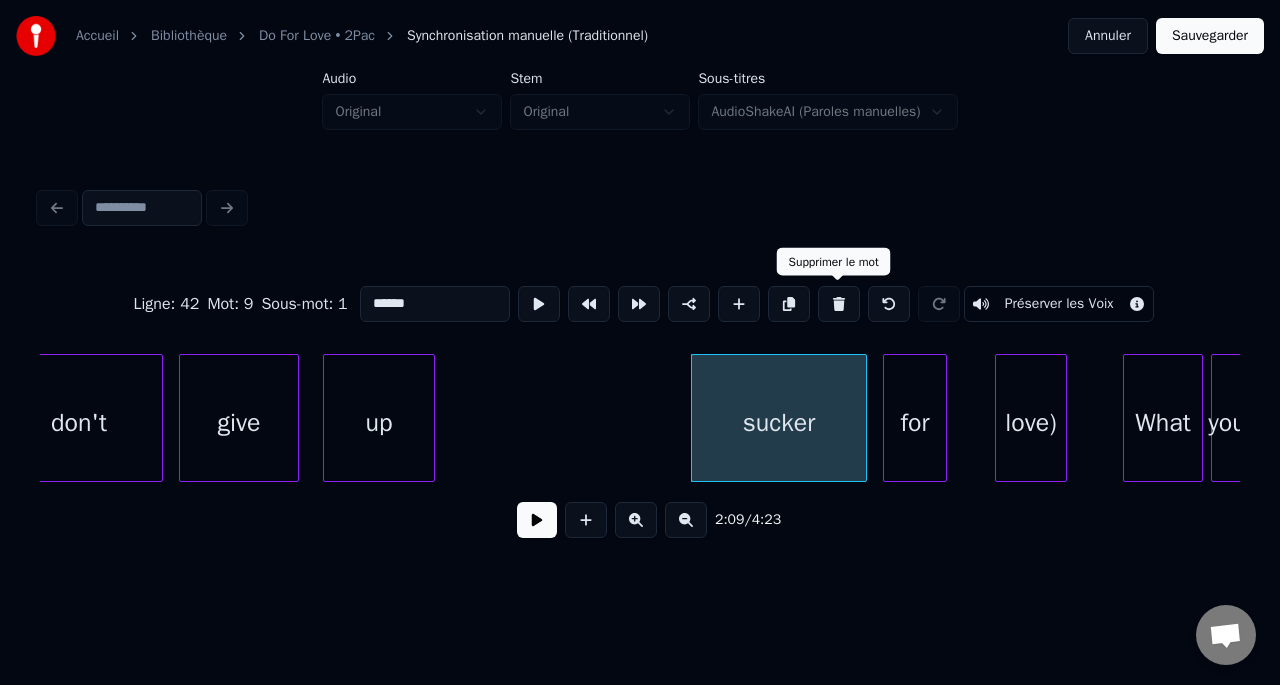 click at bounding box center (839, 304) 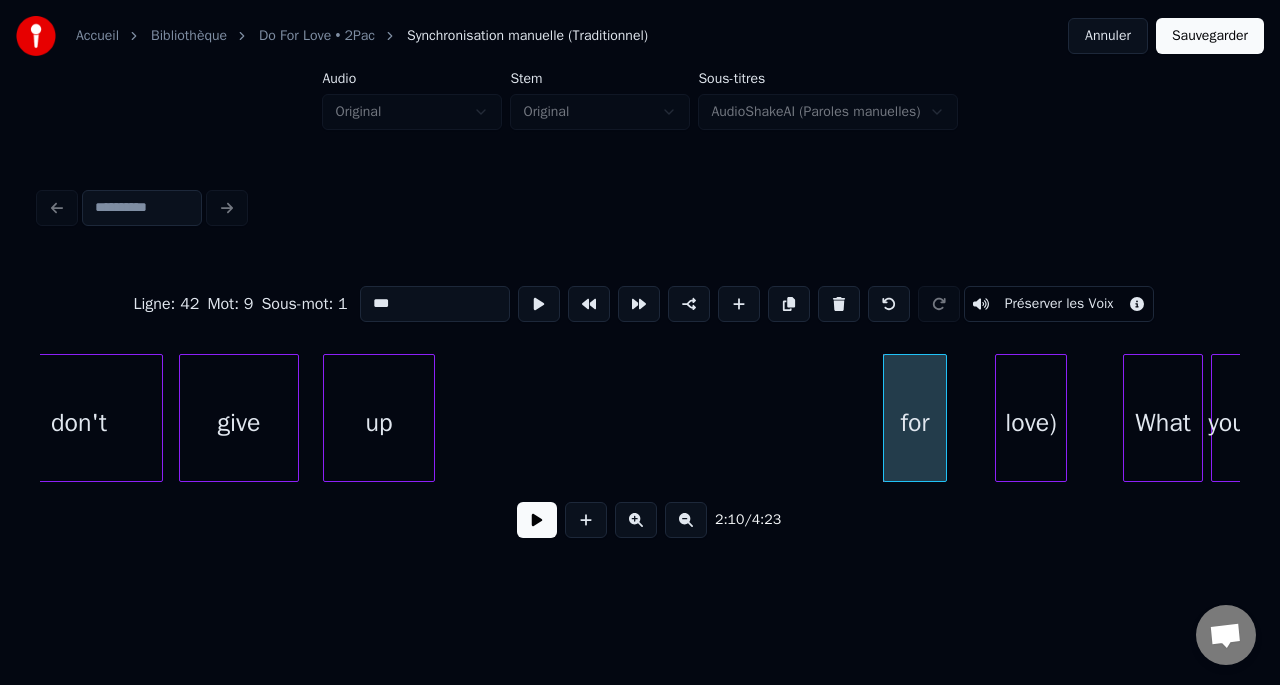 click at bounding box center [839, 304] 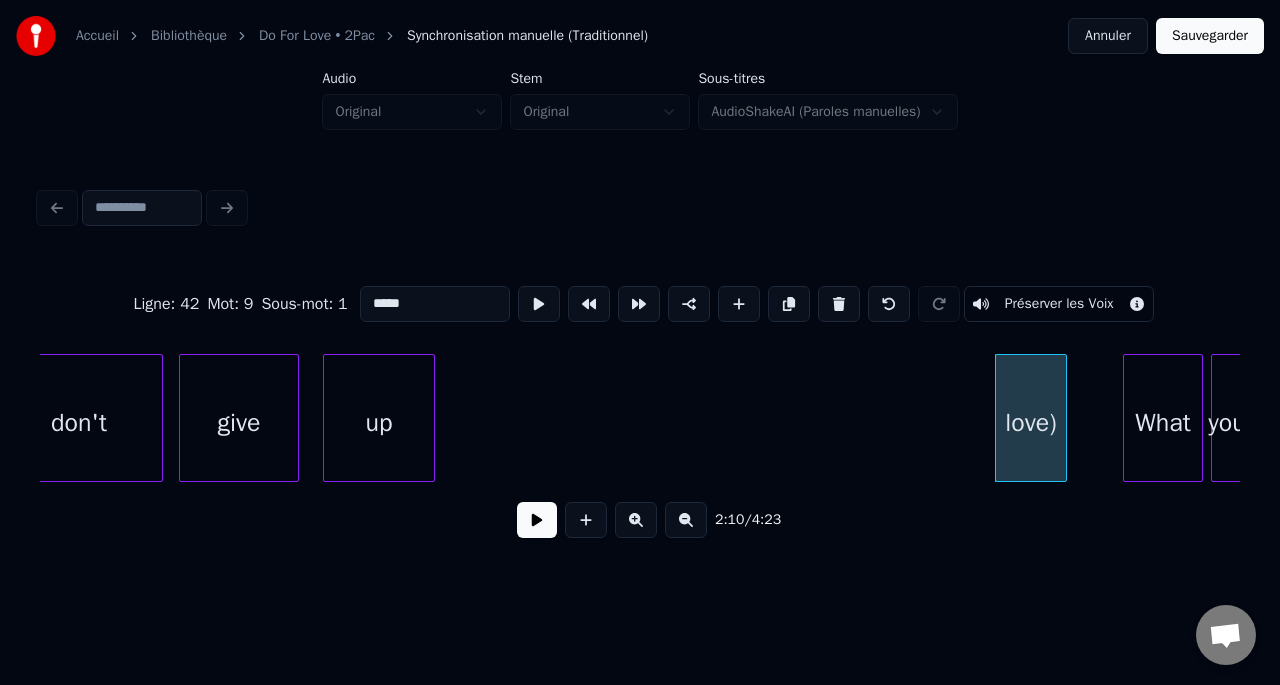 click at bounding box center (839, 304) 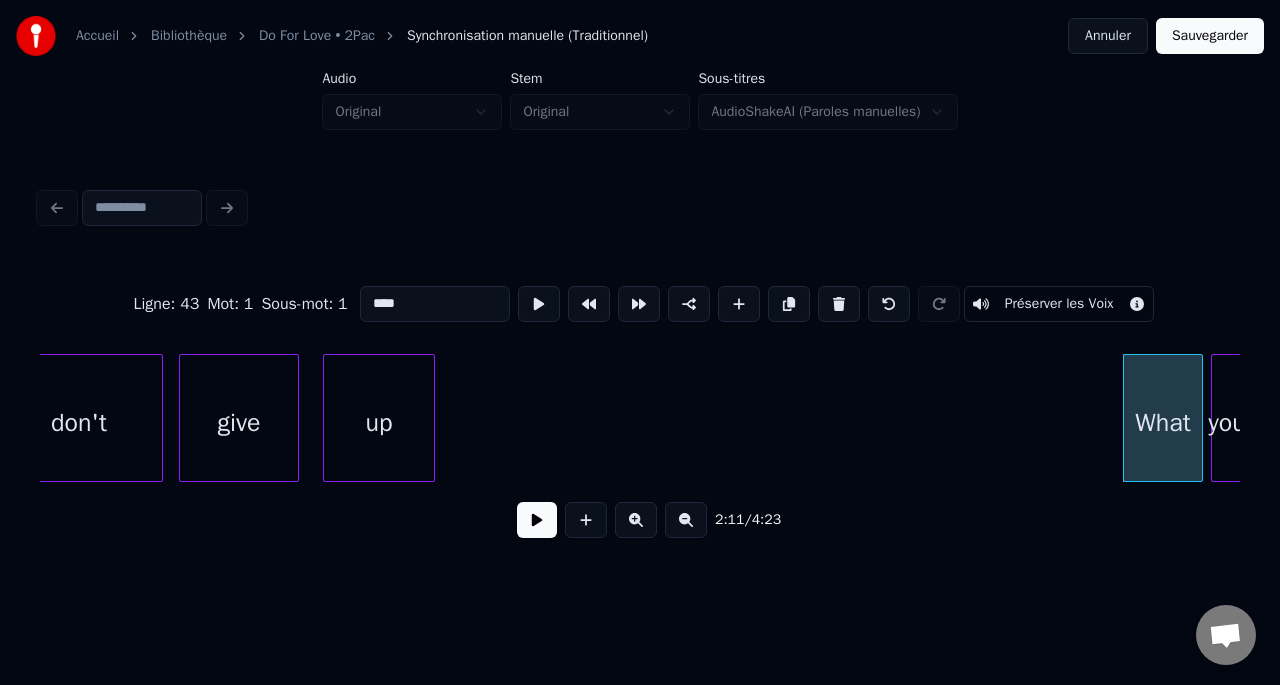 click at bounding box center [537, 520] 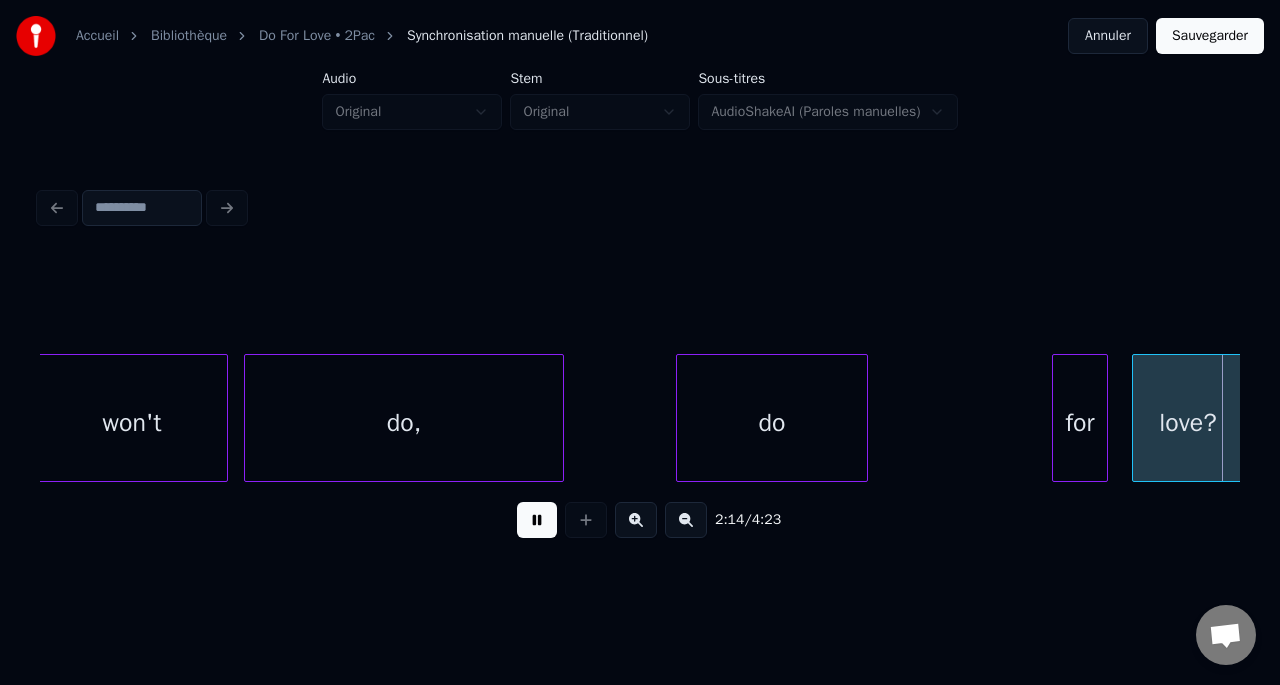 scroll, scrollTop: 0, scrollLeft: 53735, axis: horizontal 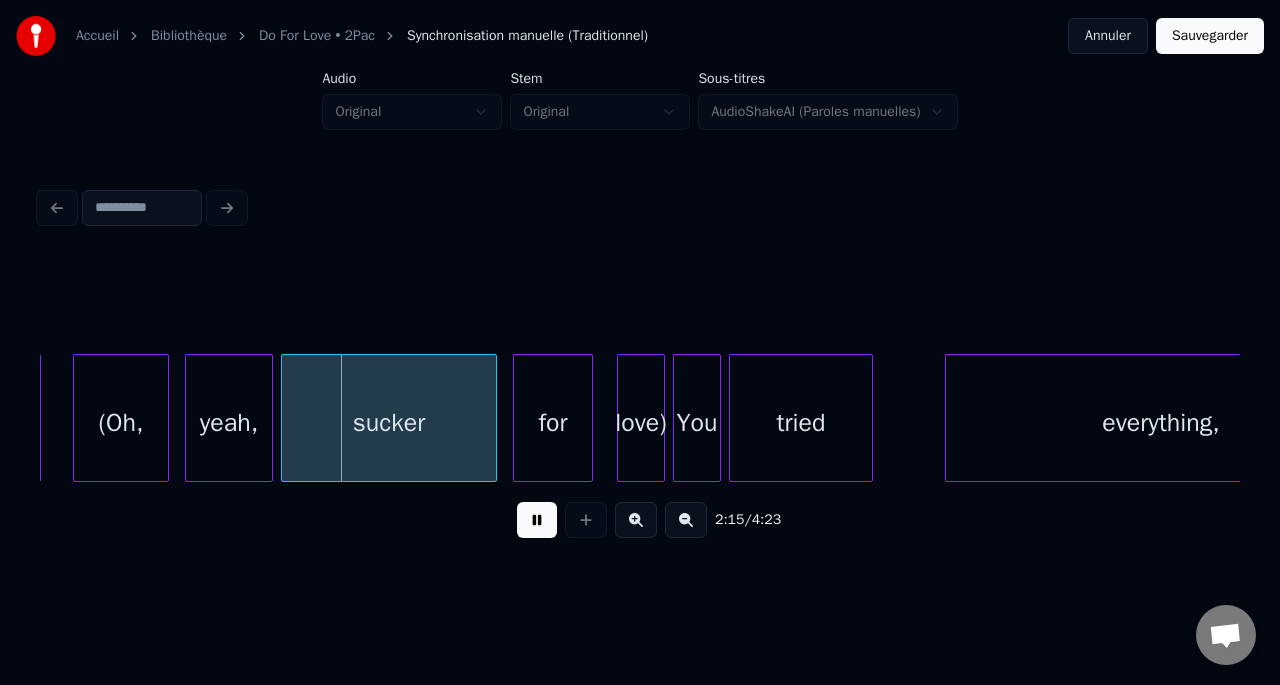 click at bounding box center [537, 520] 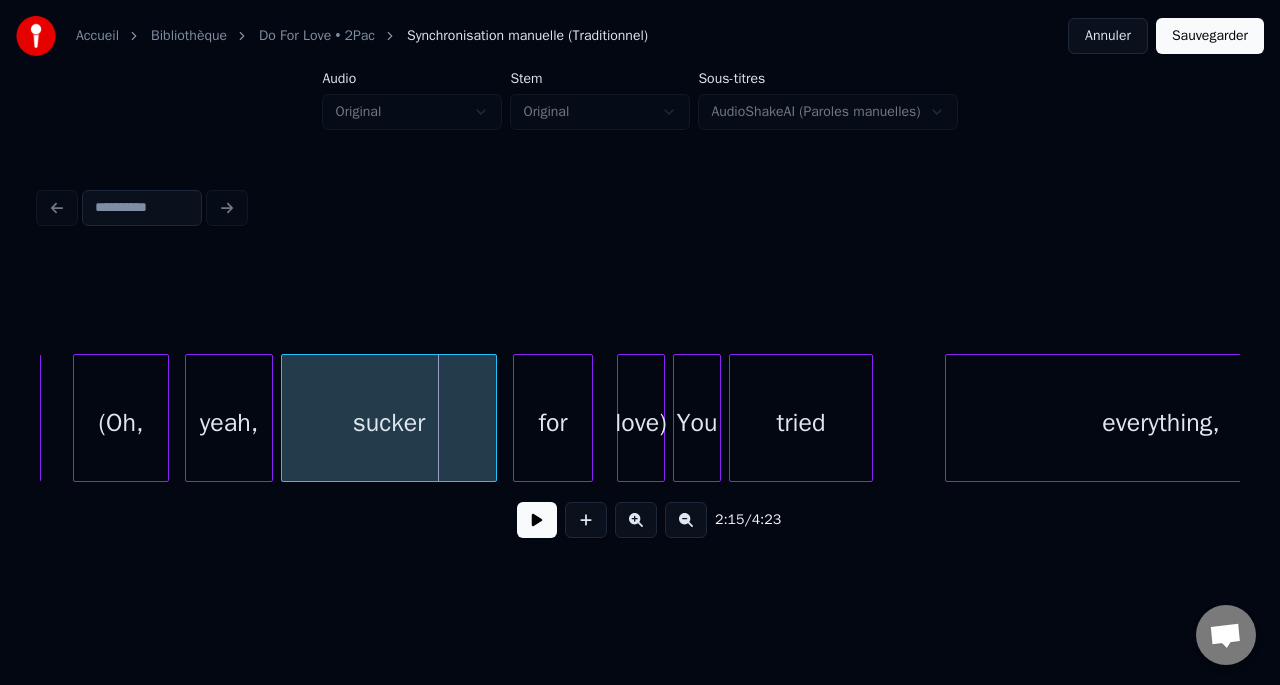 click on "(Oh," at bounding box center (121, 423) 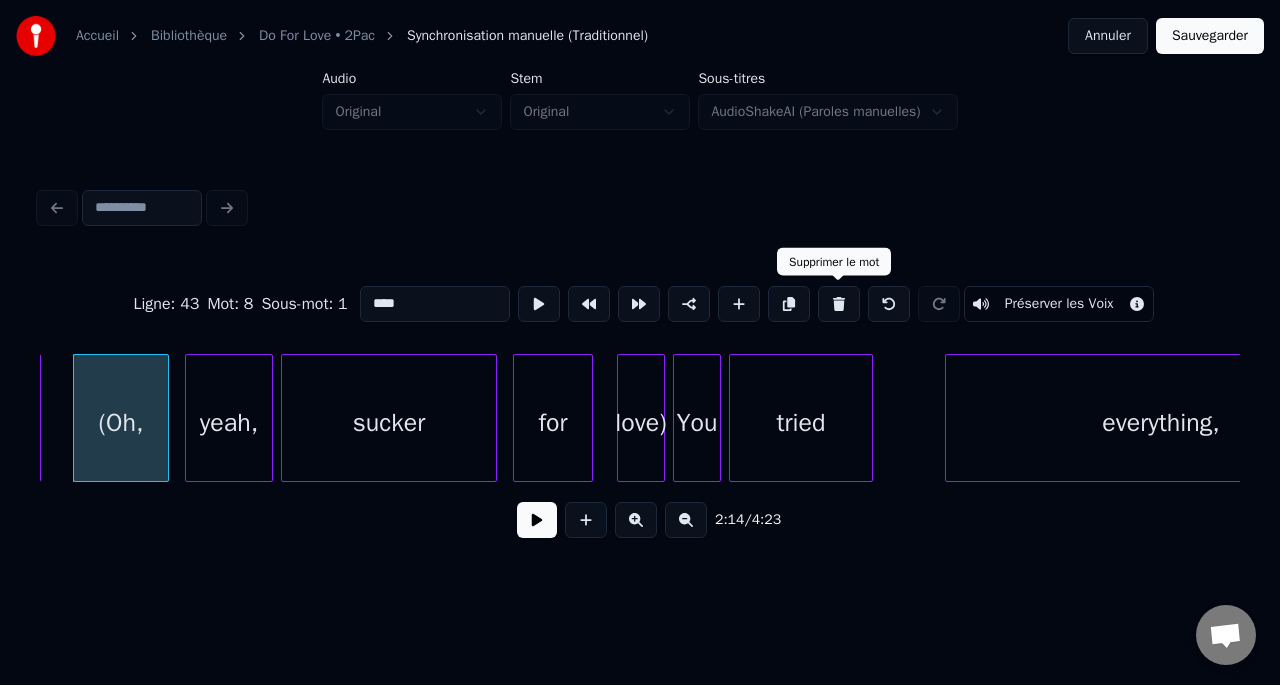 click at bounding box center (839, 304) 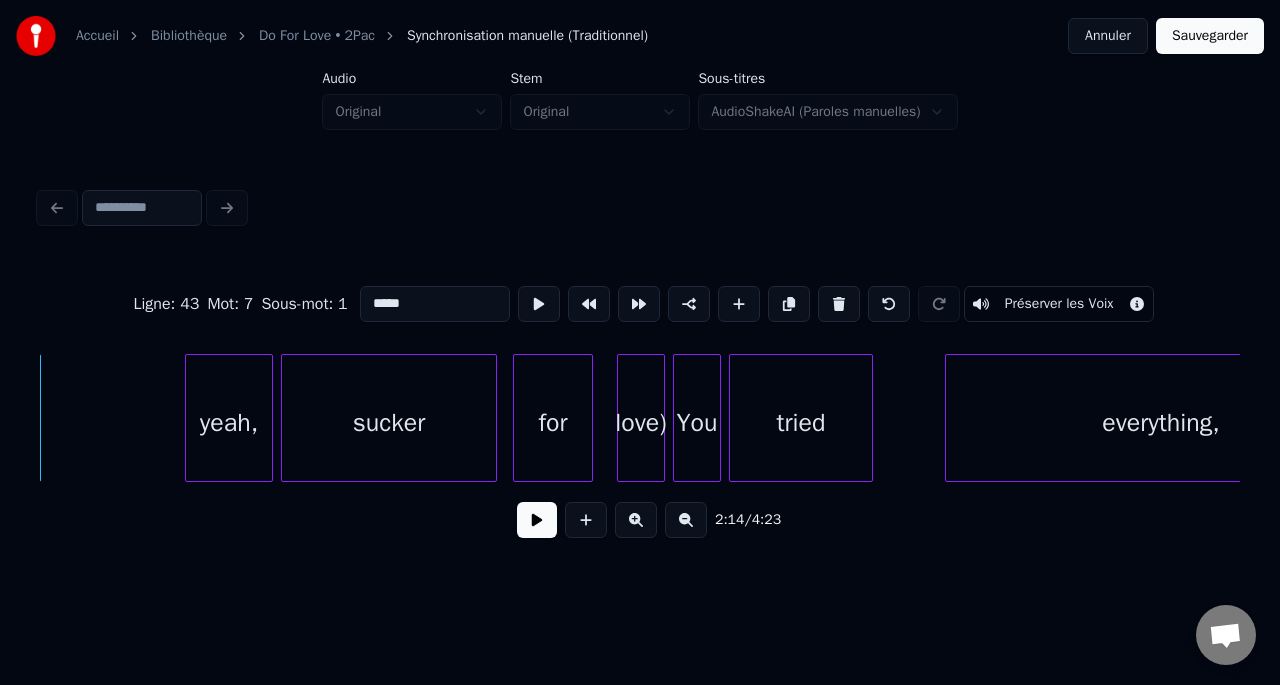 scroll, scrollTop: 0, scrollLeft: 53624, axis: horizontal 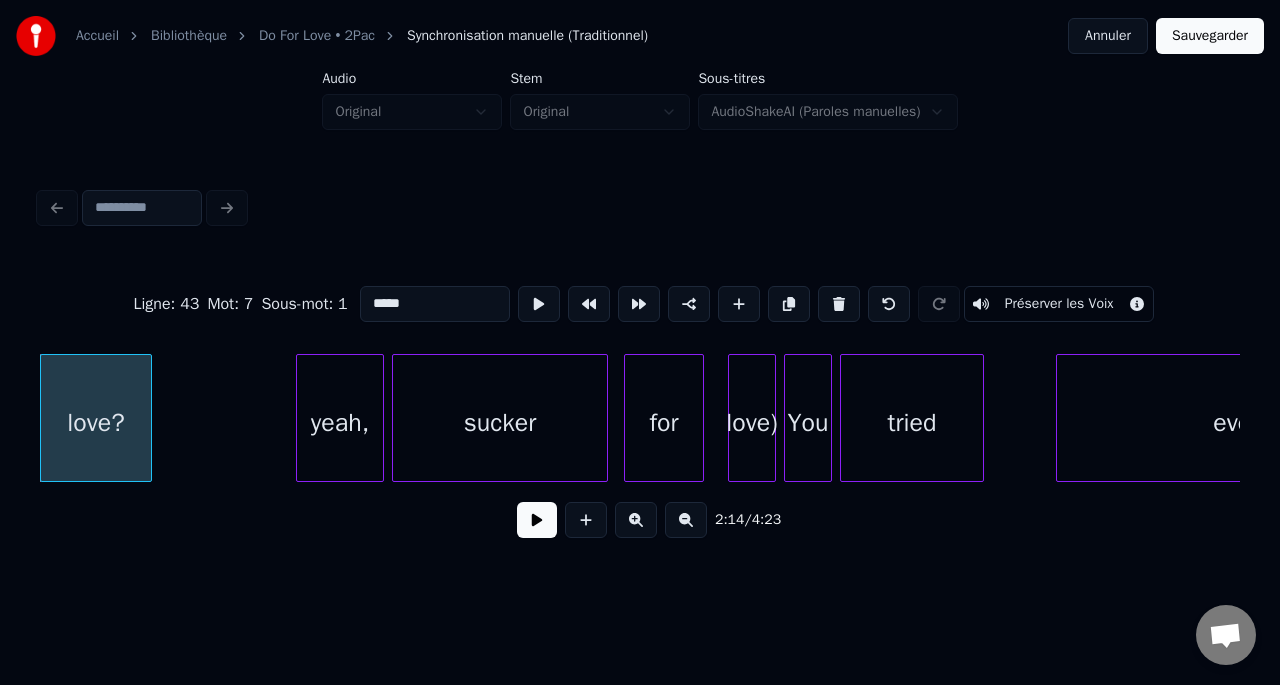 click on "yeah," at bounding box center (340, 423) 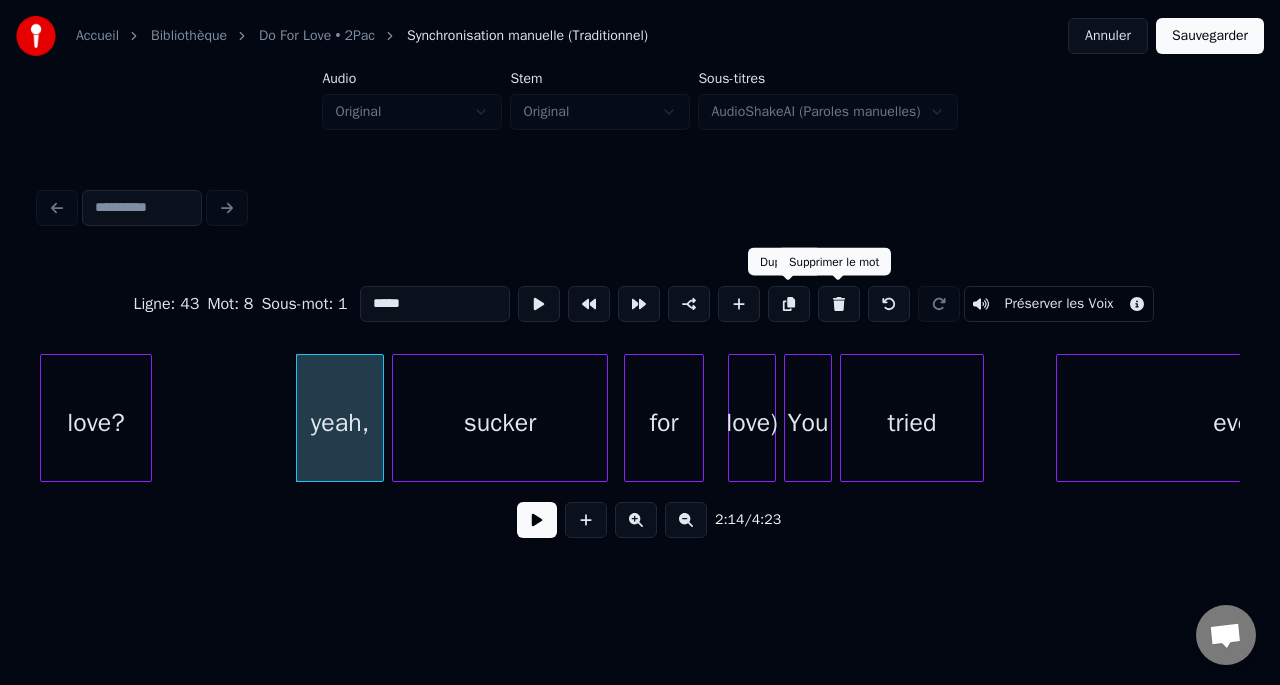 click at bounding box center (839, 304) 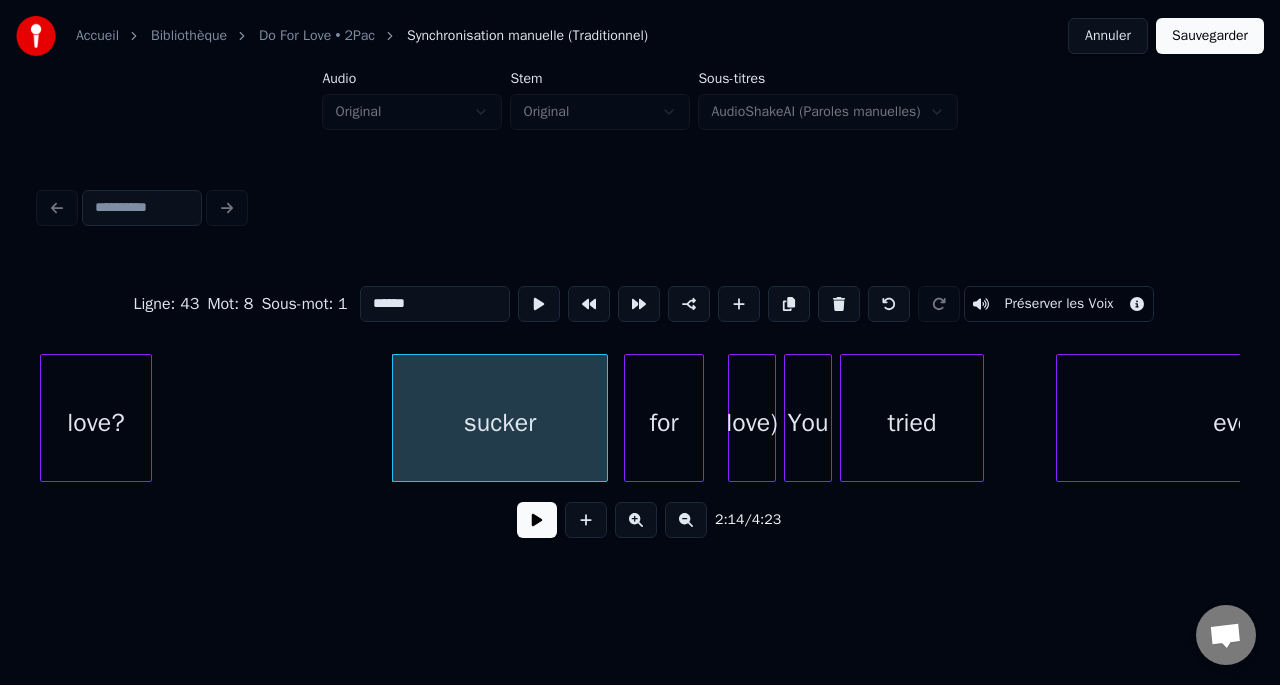 click at bounding box center (839, 304) 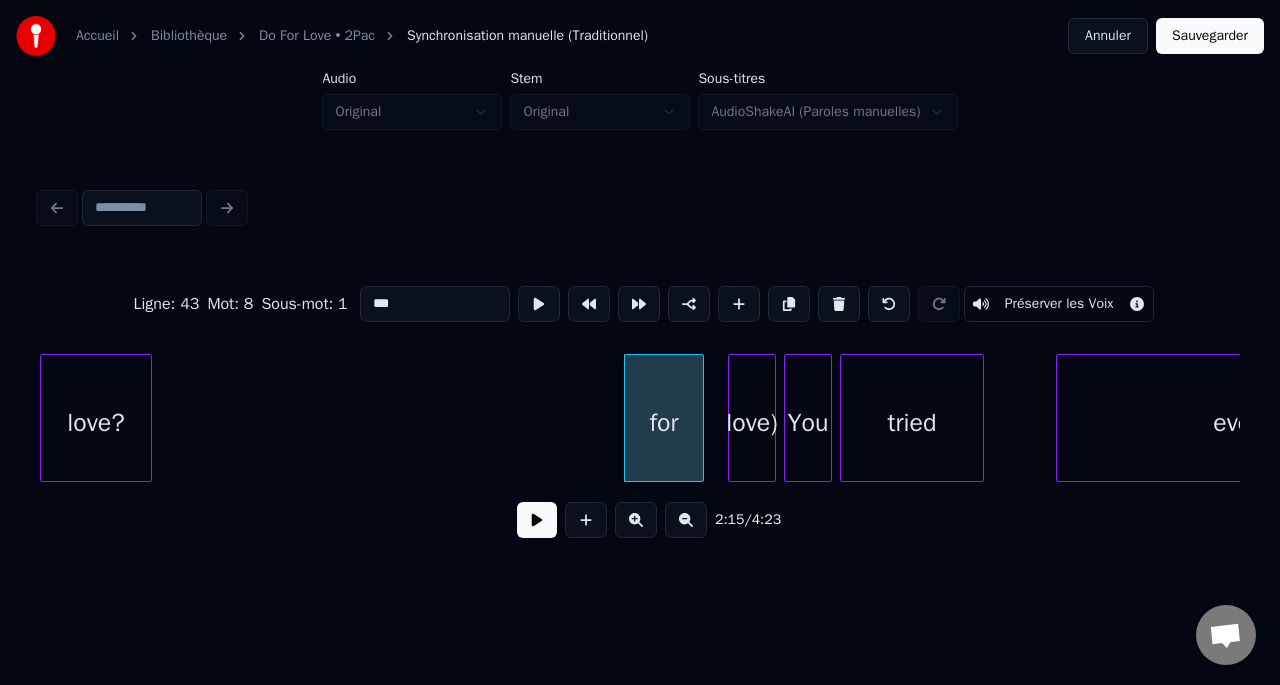click at bounding box center (839, 304) 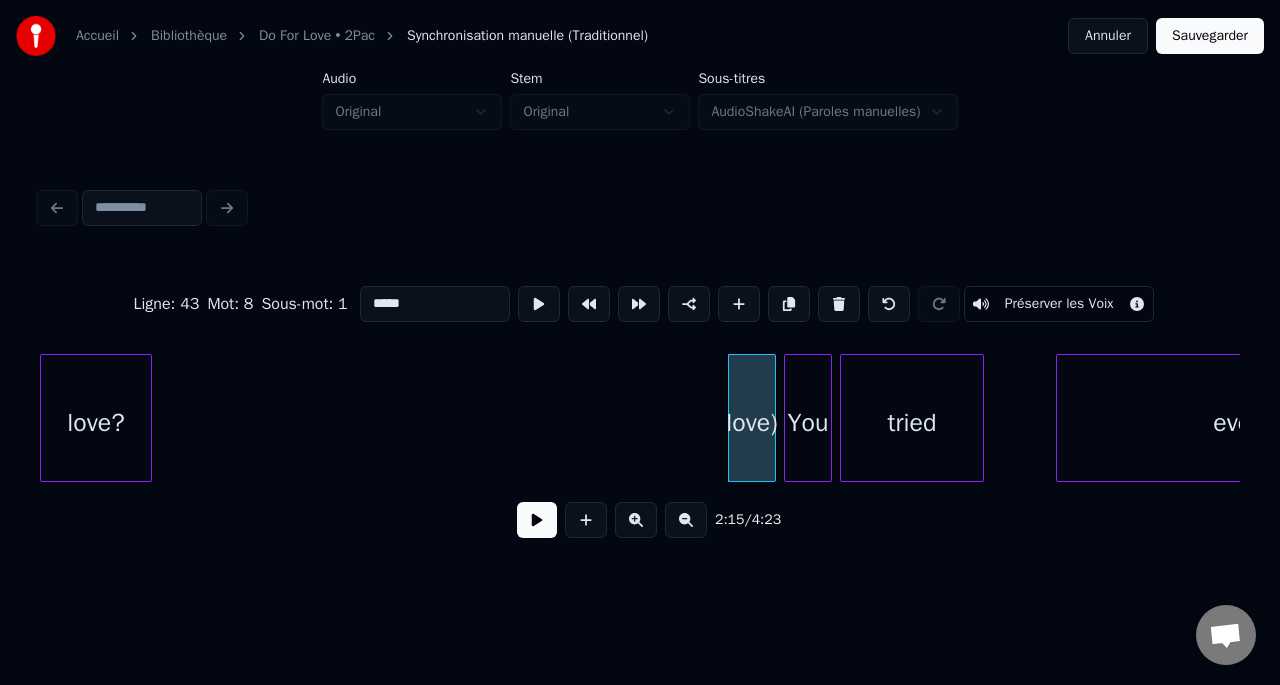 click at bounding box center [839, 304] 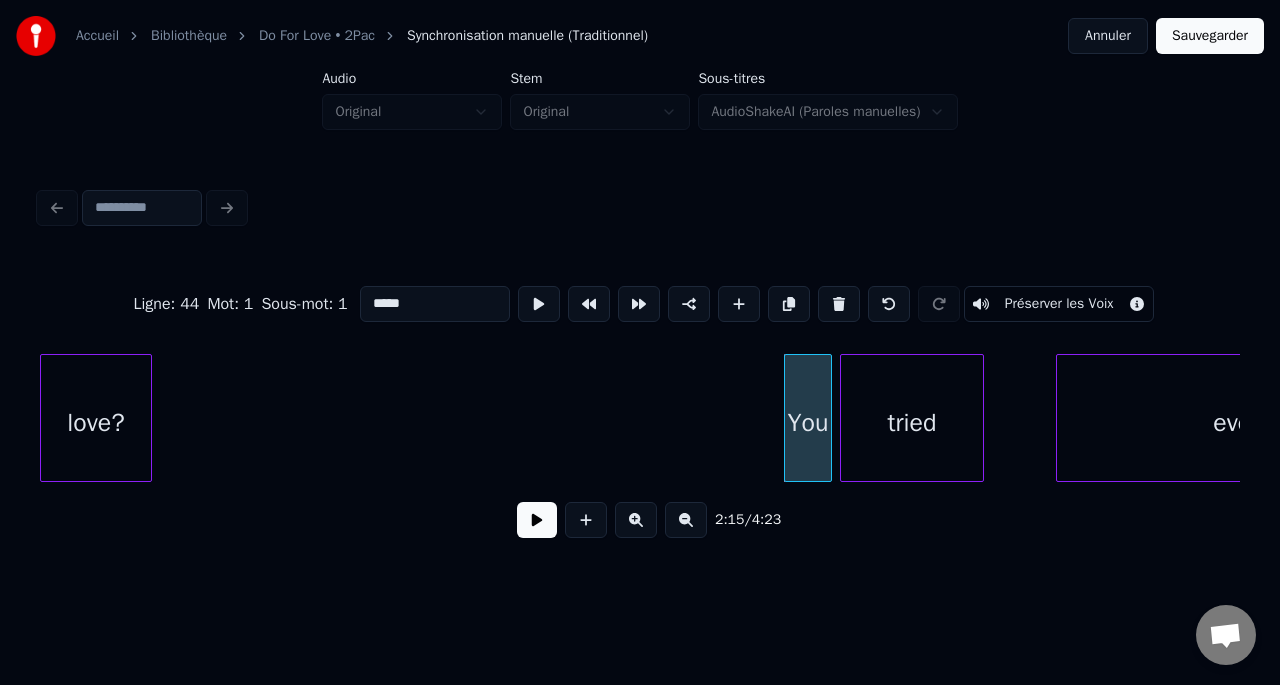 type on "***" 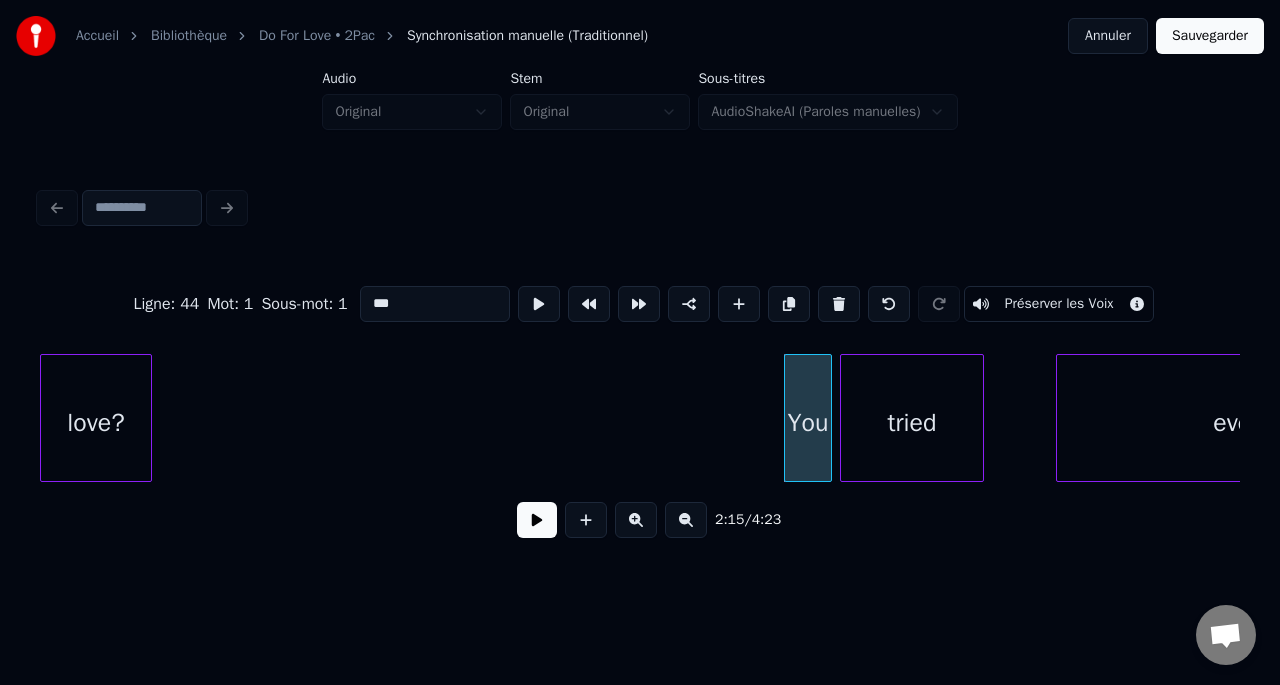 click at bounding box center [537, 520] 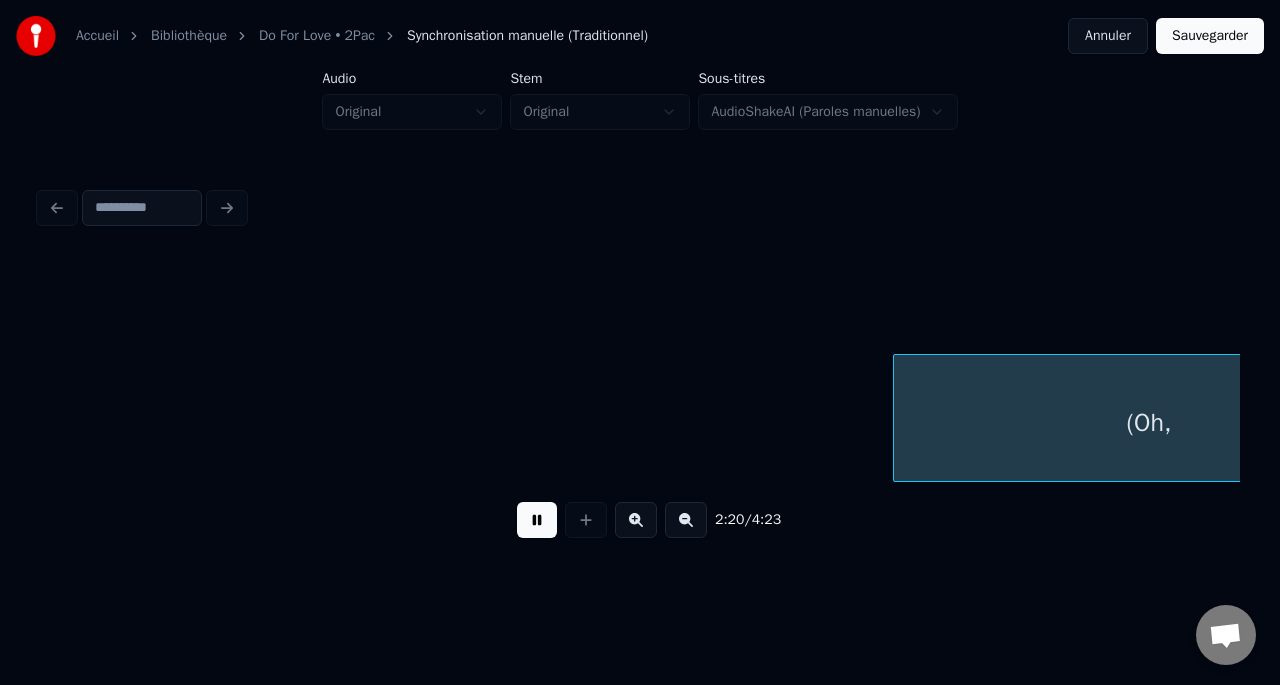 scroll, scrollTop: 0, scrollLeft: 56056, axis: horizontal 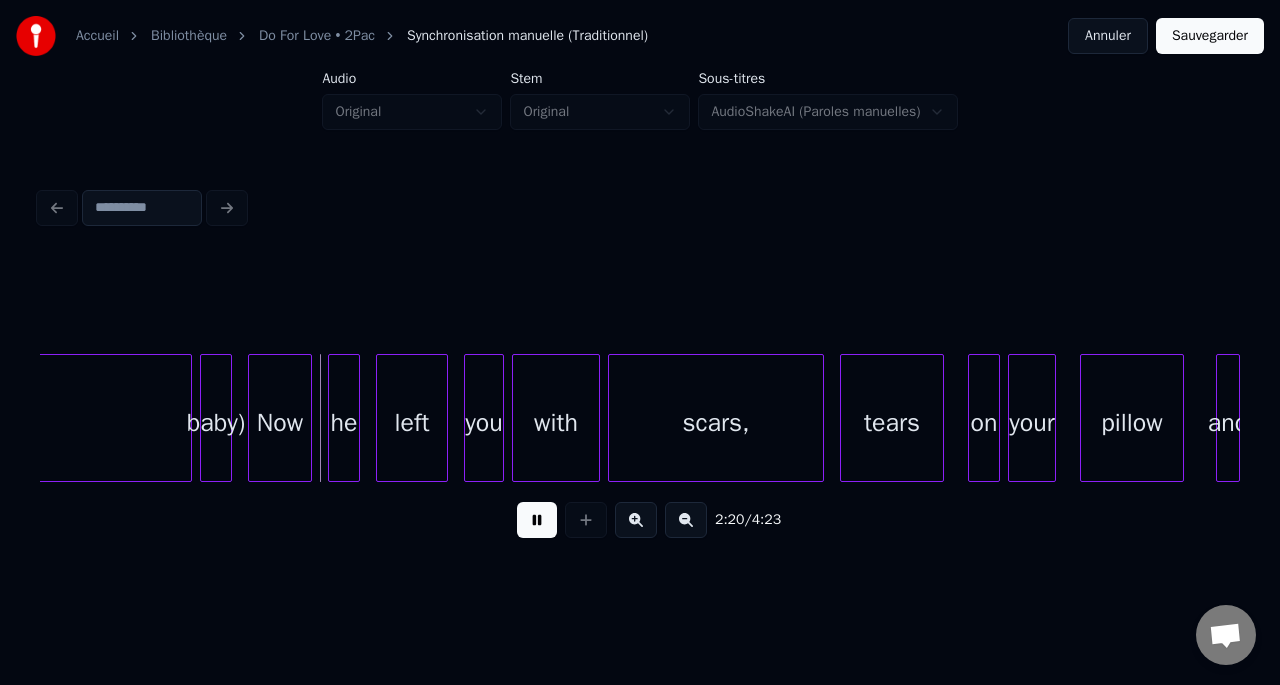 click at bounding box center (537, 520) 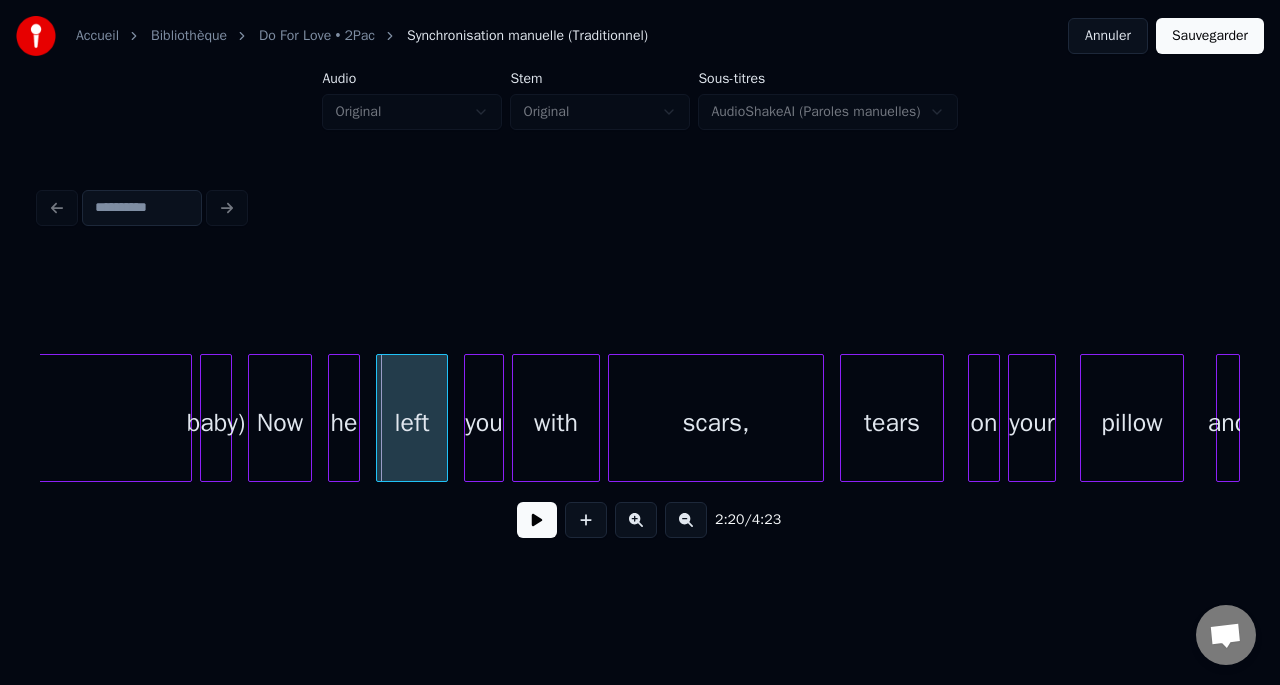 click on "(Oh," at bounding box center [-64, 423] 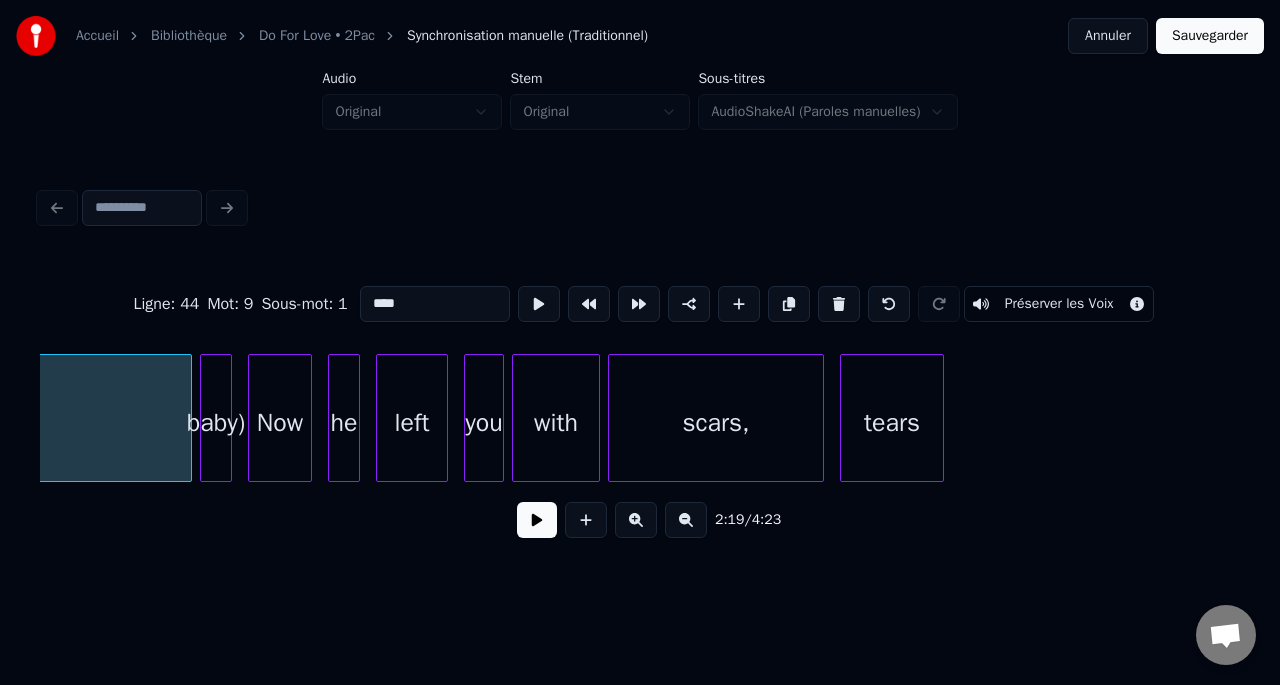 scroll, scrollTop: 0, scrollLeft: 55696, axis: horizontal 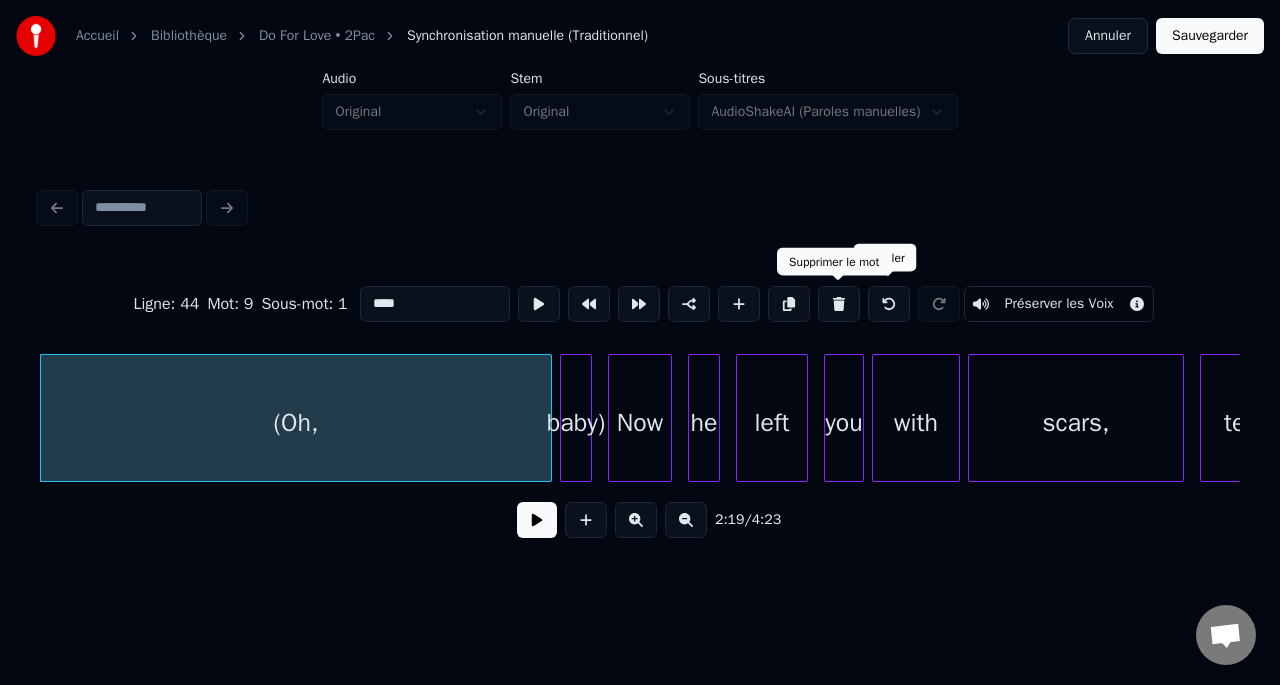 click at bounding box center [839, 304] 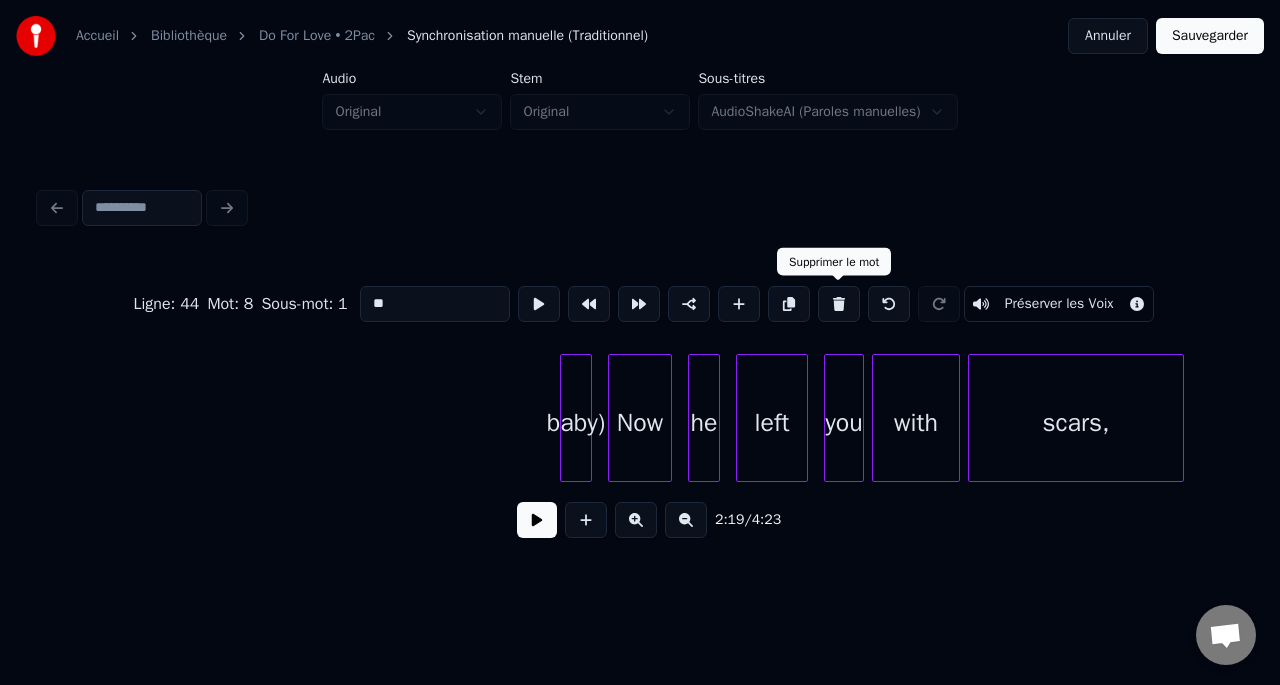 scroll, scrollTop: 0, scrollLeft: 55648, axis: horizontal 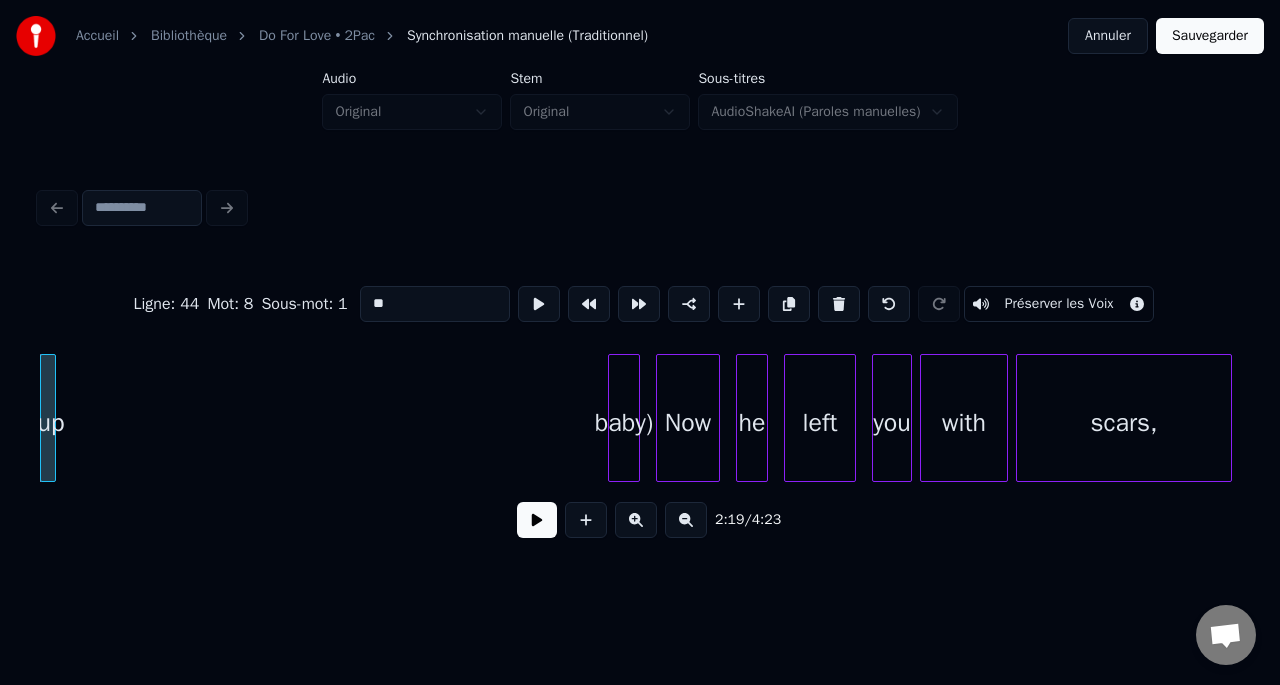 click on "baby)" at bounding box center (624, 423) 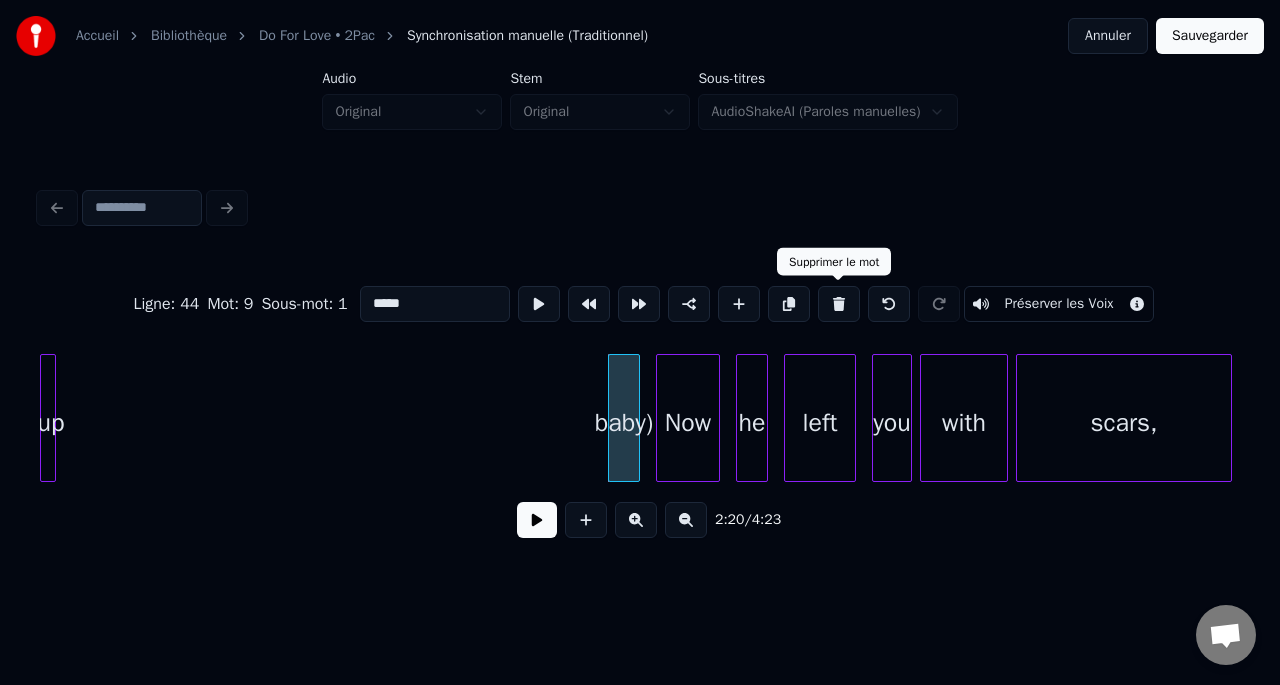 click at bounding box center [839, 304] 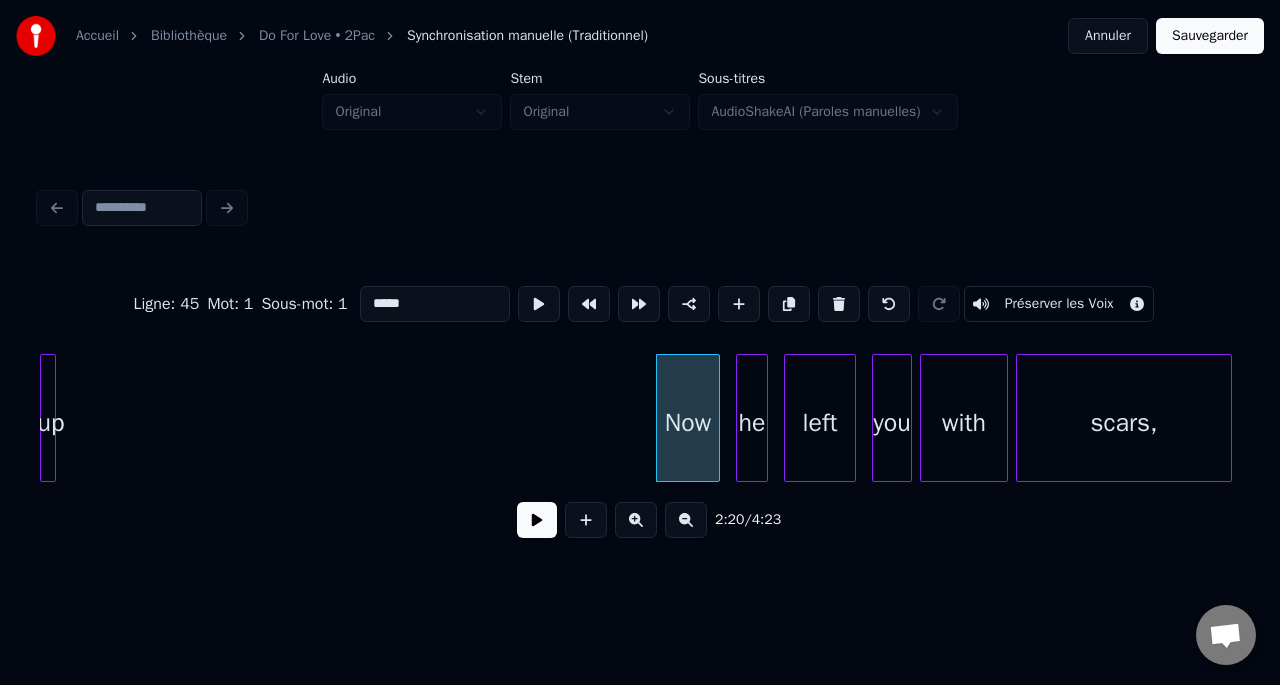 type on "***" 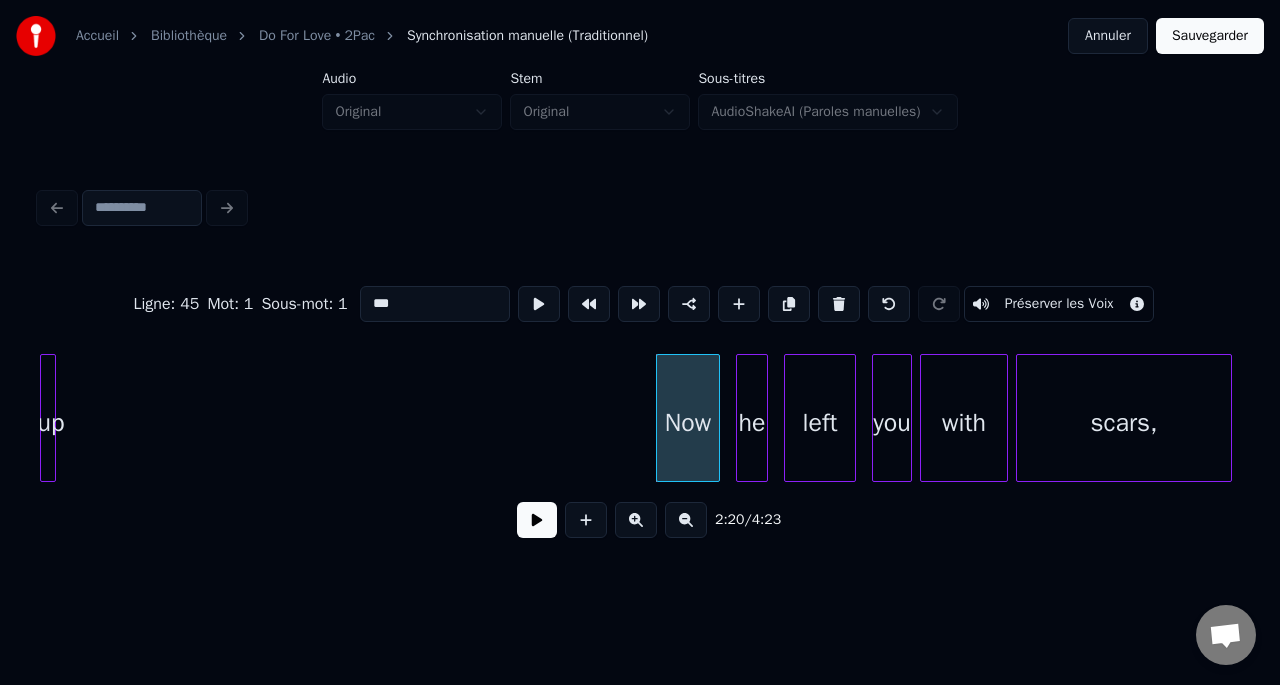 click at bounding box center (537, 520) 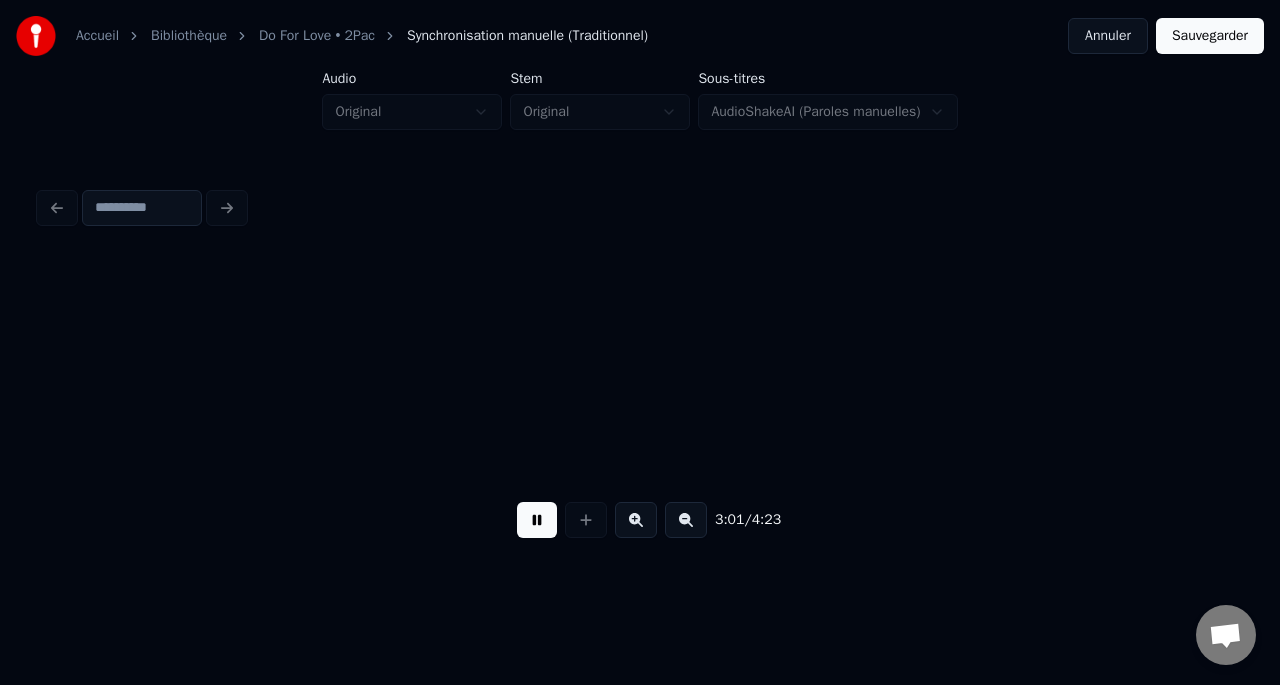 scroll, scrollTop: 0, scrollLeft: 72575, axis: horizontal 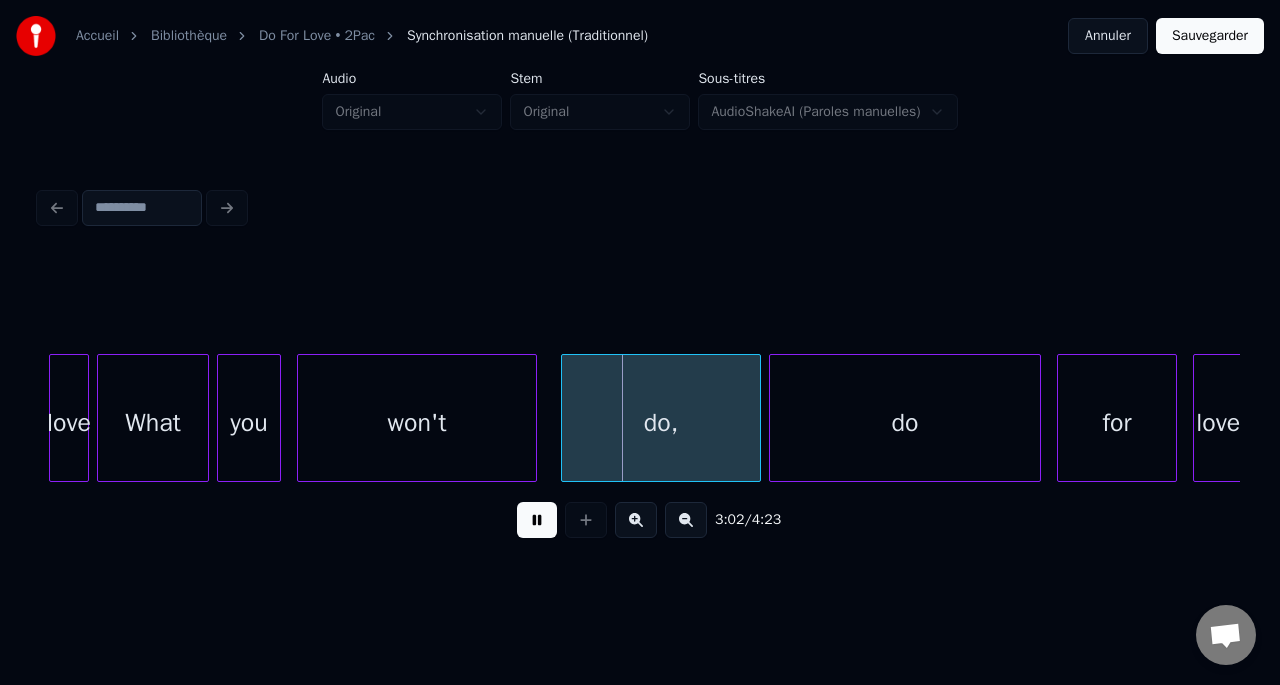 click at bounding box center [537, 520] 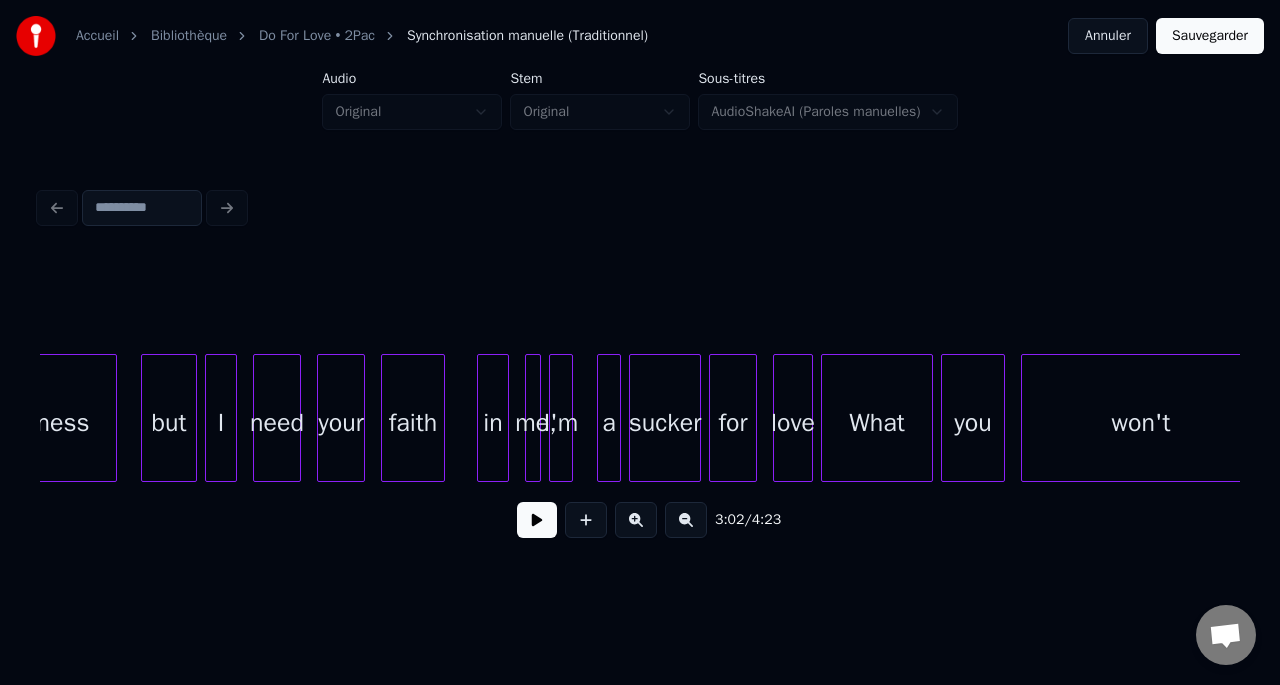 scroll, scrollTop: 0, scrollLeft: 71848, axis: horizontal 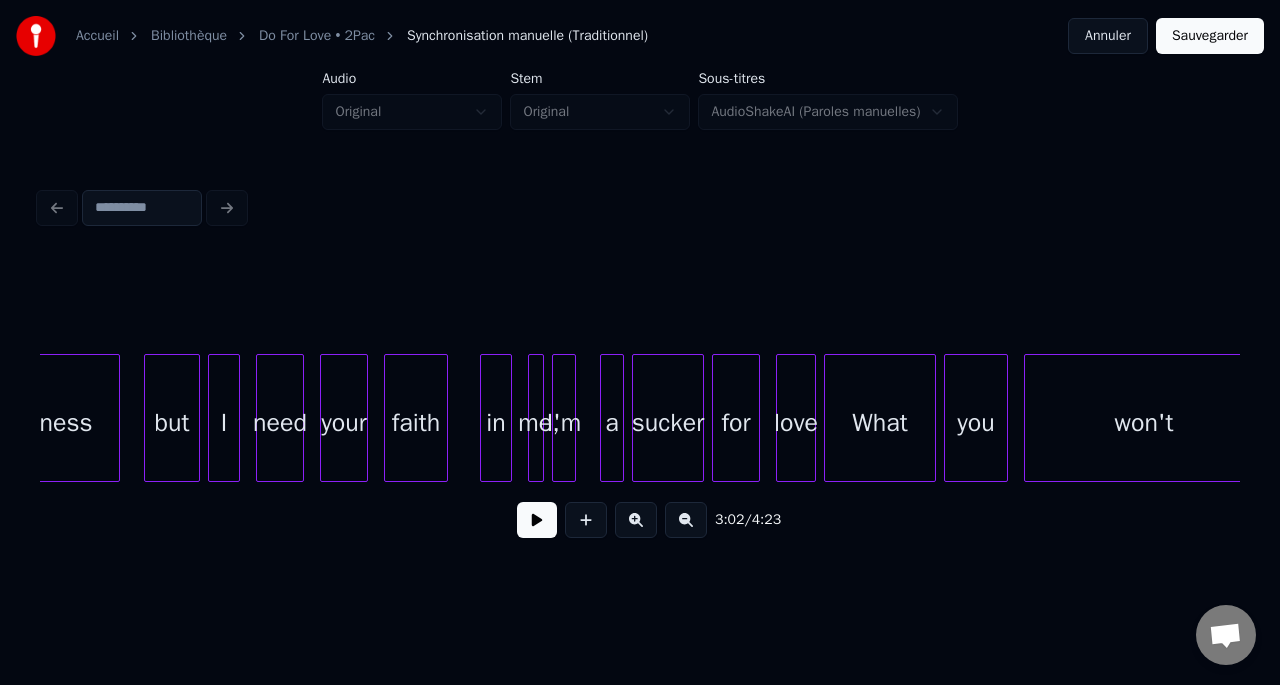 click on "I'm" at bounding box center [564, 423] 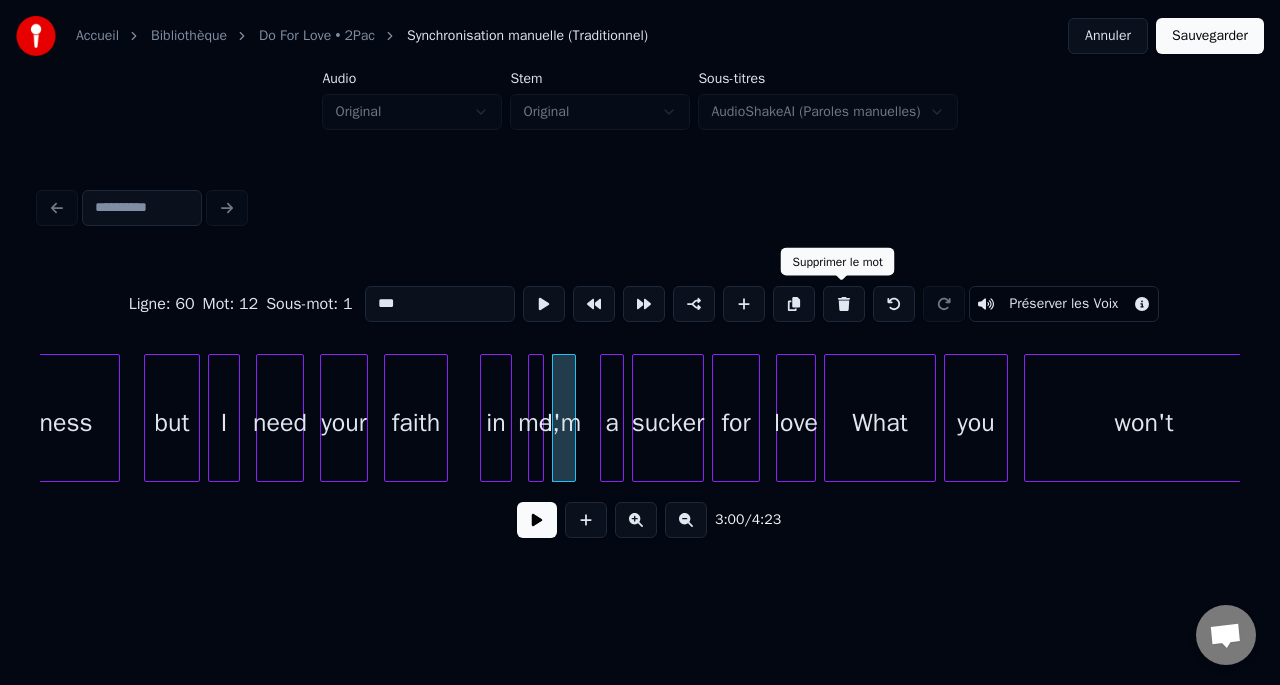 click at bounding box center [844, 304] 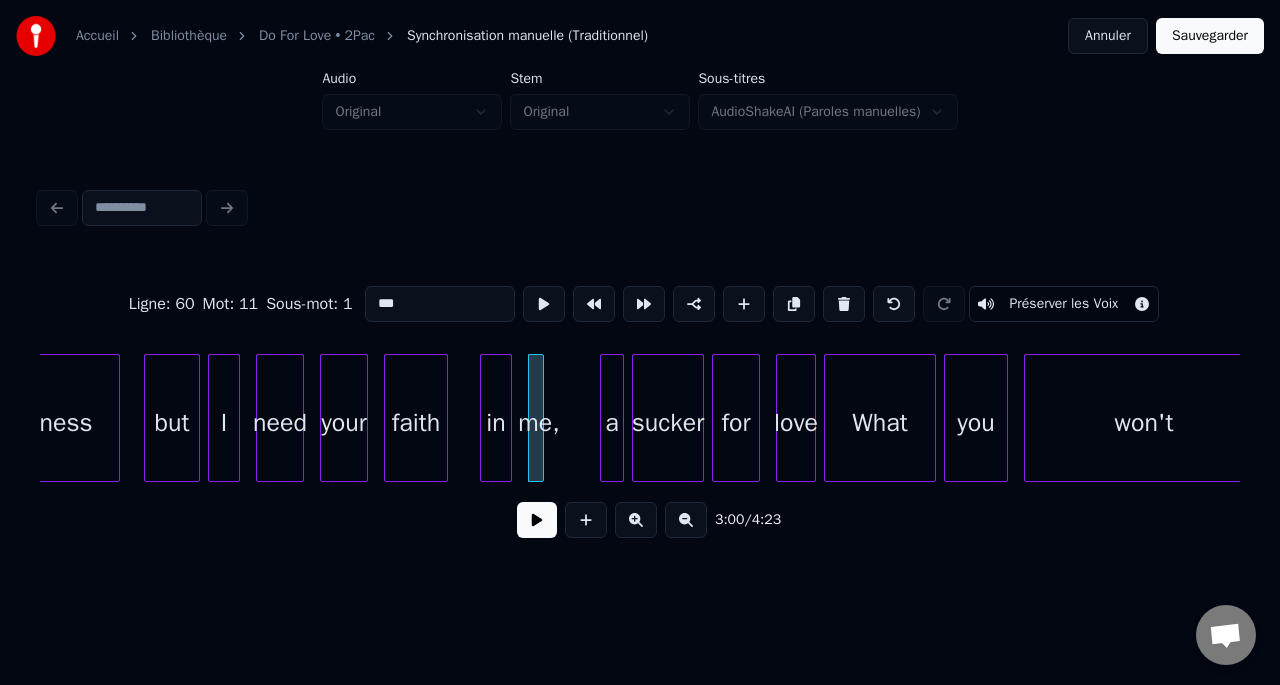 click at bounding box center [604, 418] 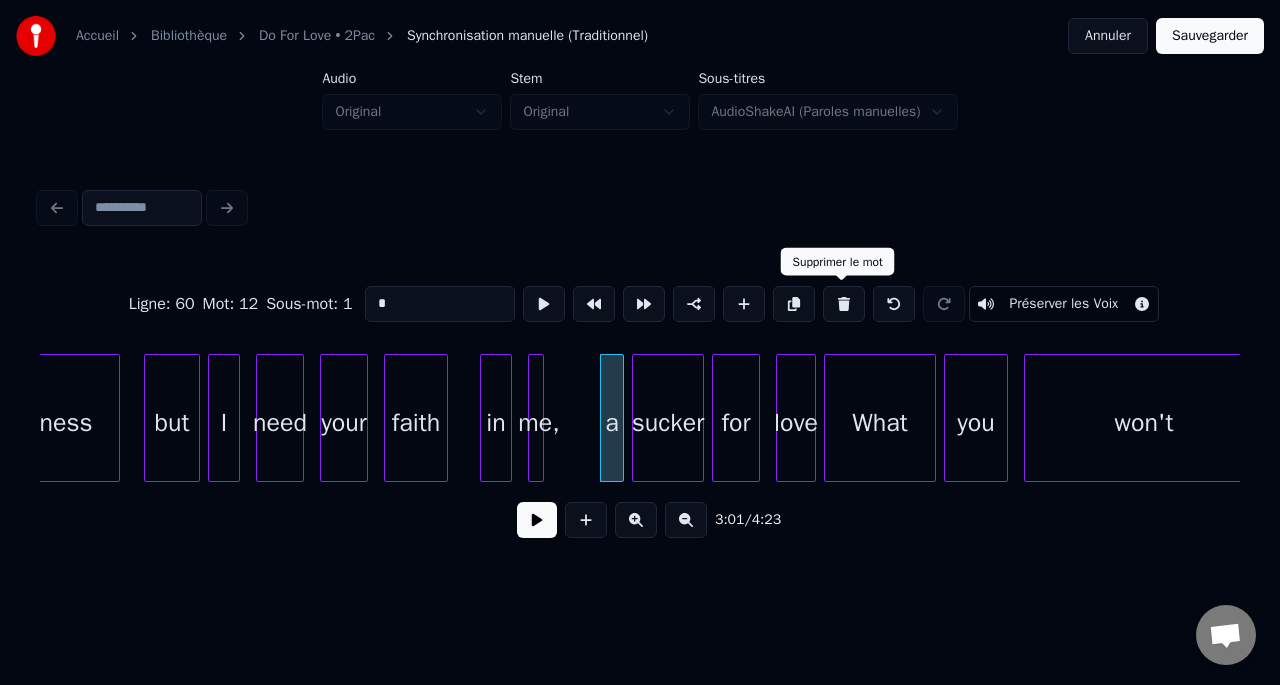 click at bounding box center [844, 304] 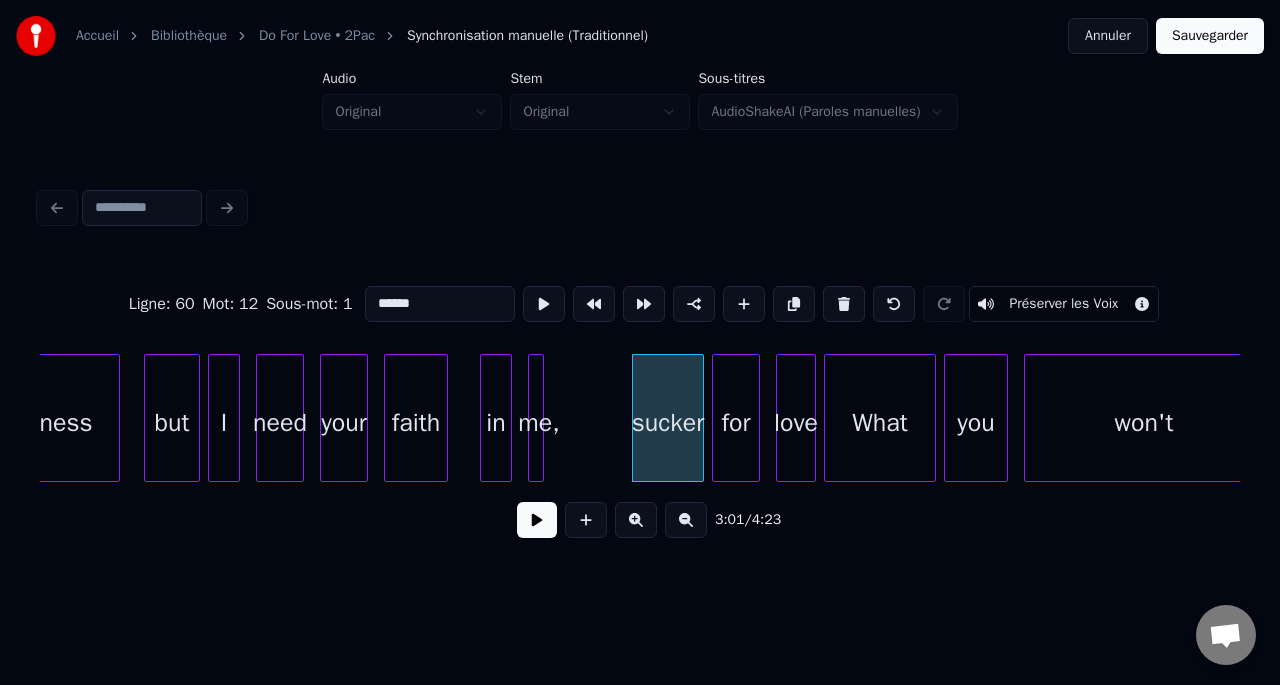 click at bounding box center (844, 304) 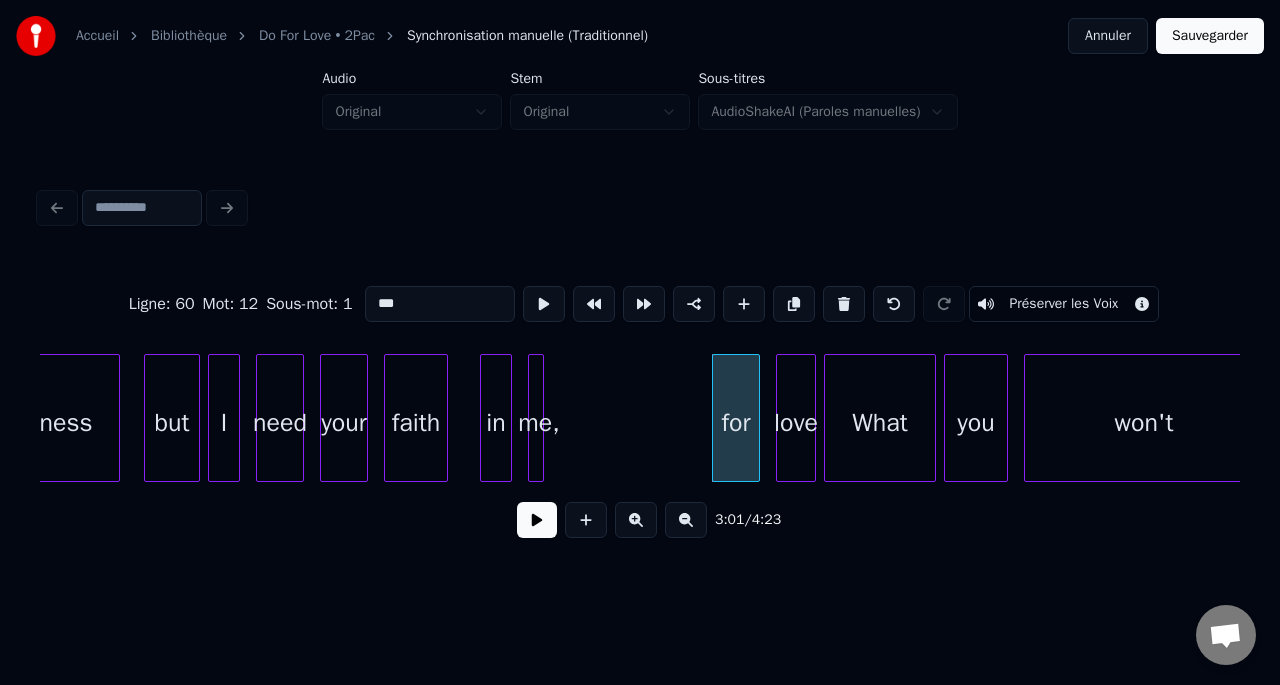 click at bounding box center (844, 304) 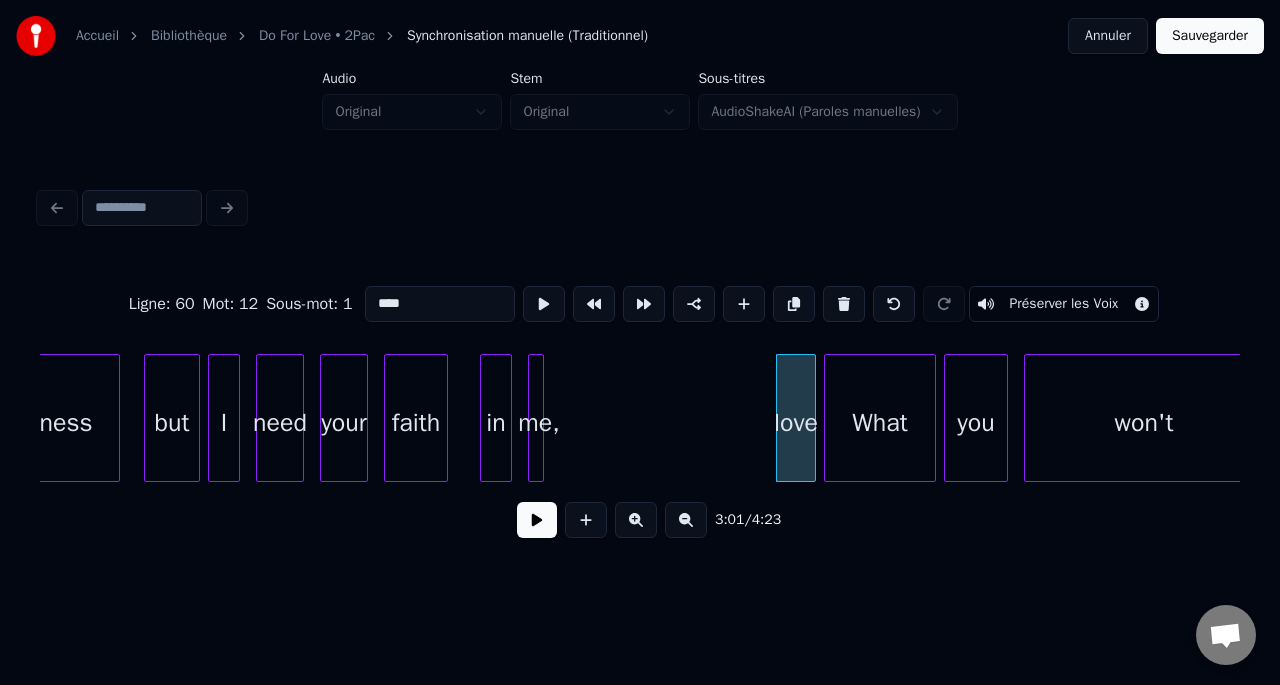 click at bounding box center (844, 304) 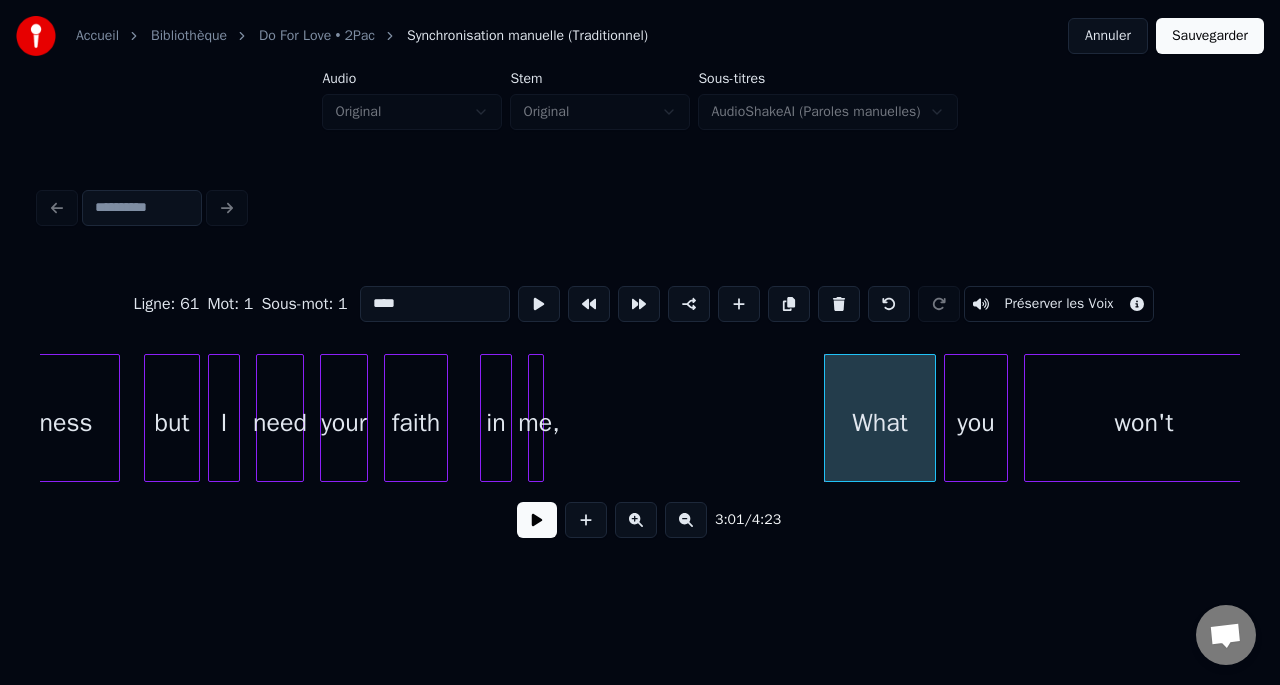 click at bounding box center [537, 520] 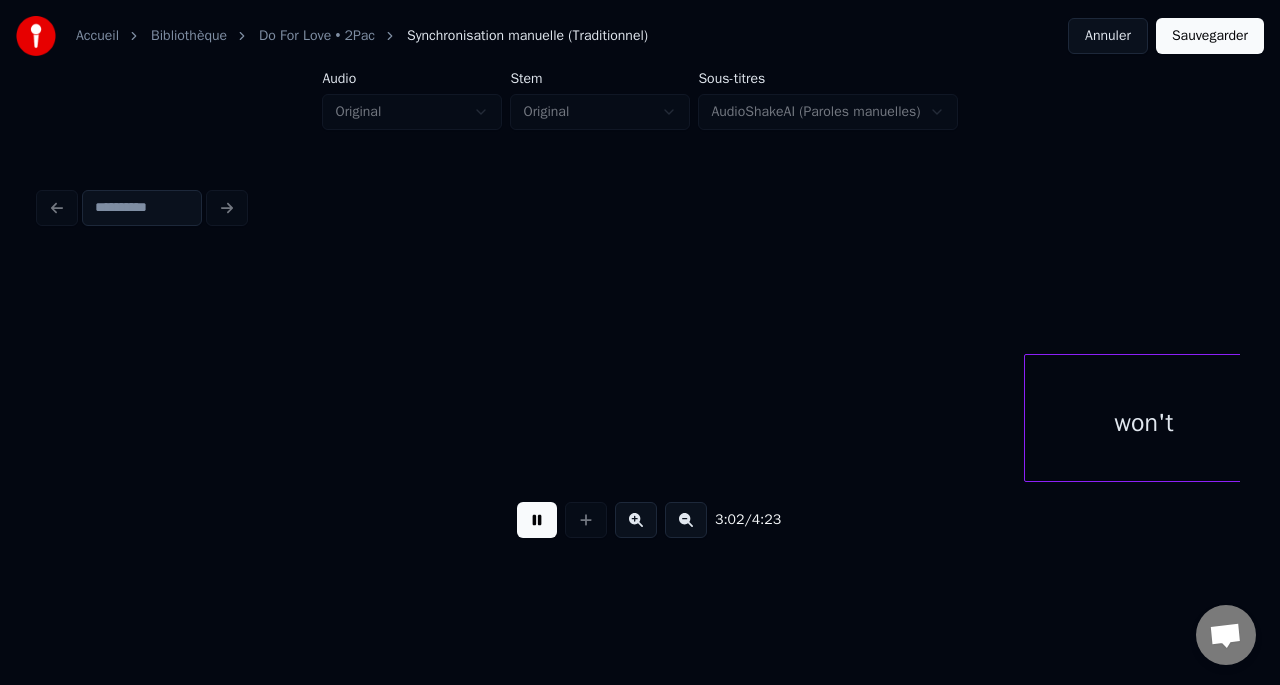 scroll, scrollTop: 0, scrollLeft: 73048, axis: horizontal 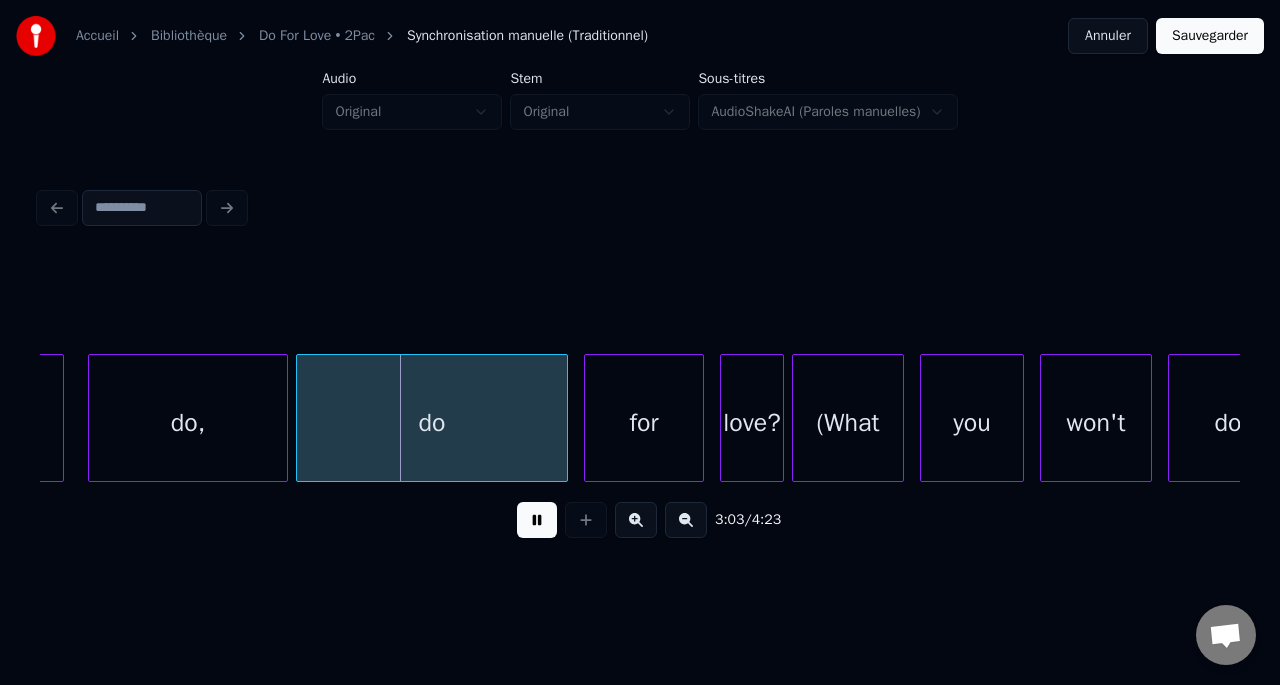 click at bounding box center (537, 520) 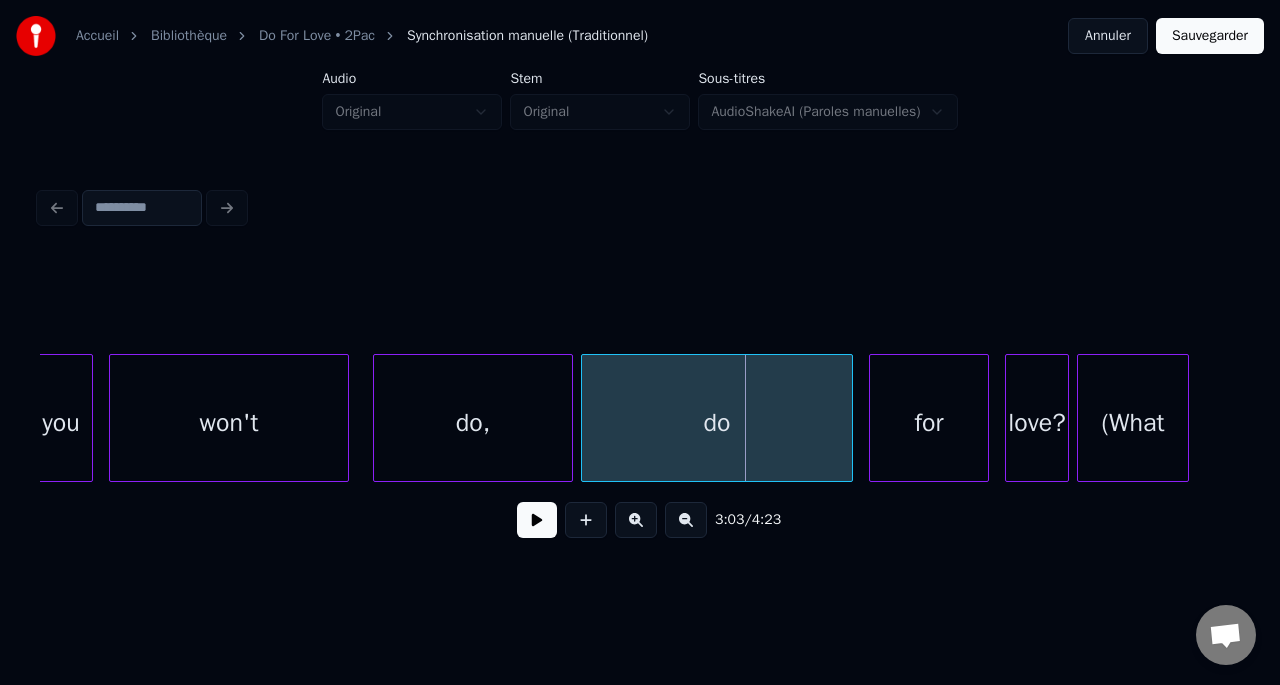 scroll, scrollTop: 0, scrollLeft: 72425, axis: horizontal 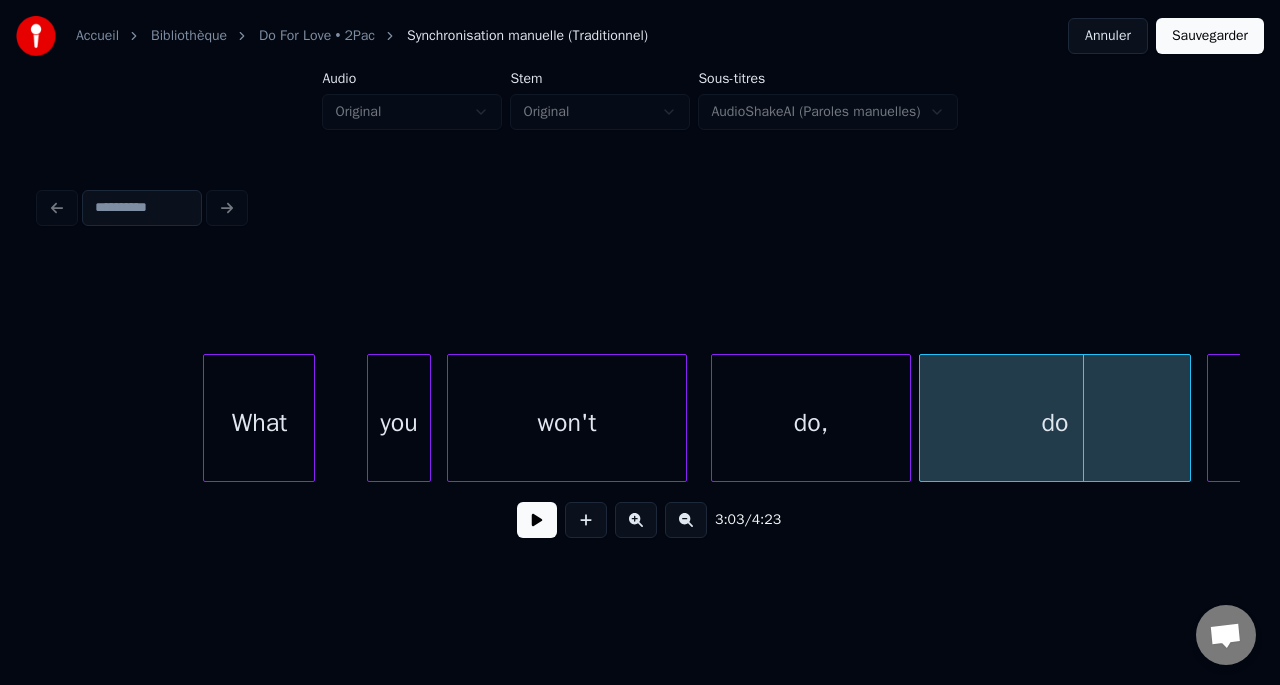 click on "What" at bounding box center [259, 423] 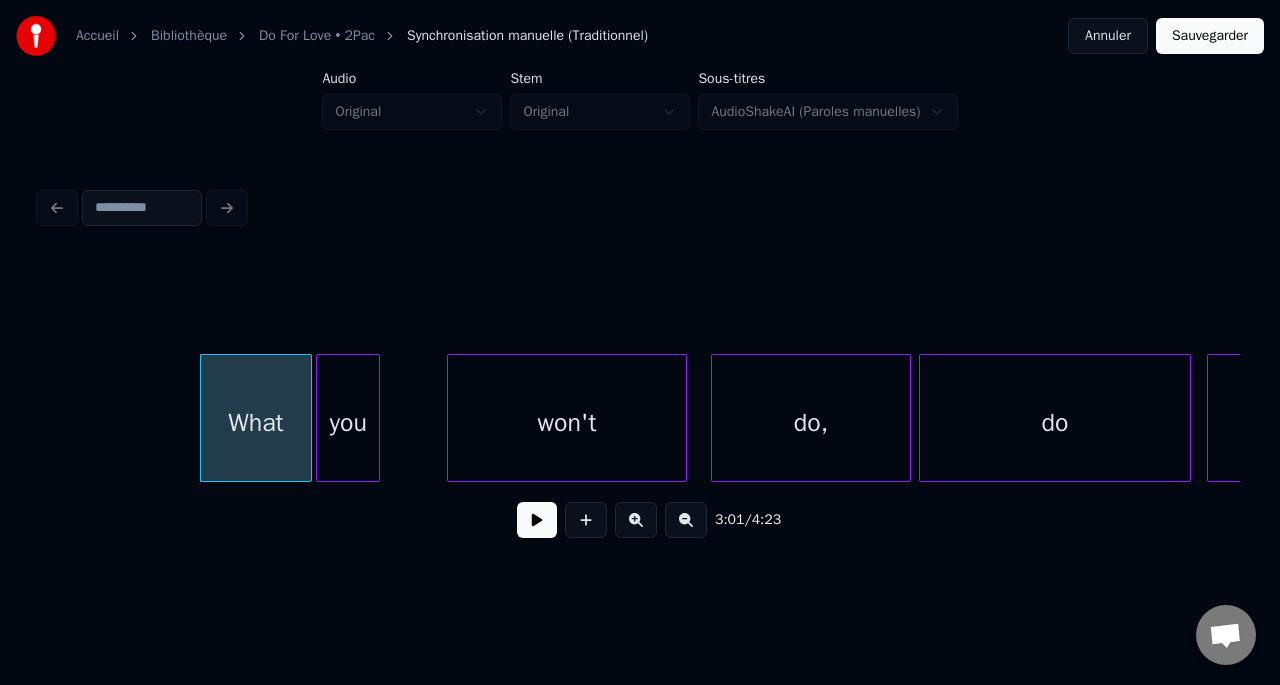 click on "you" at bounding box center [348, 423] 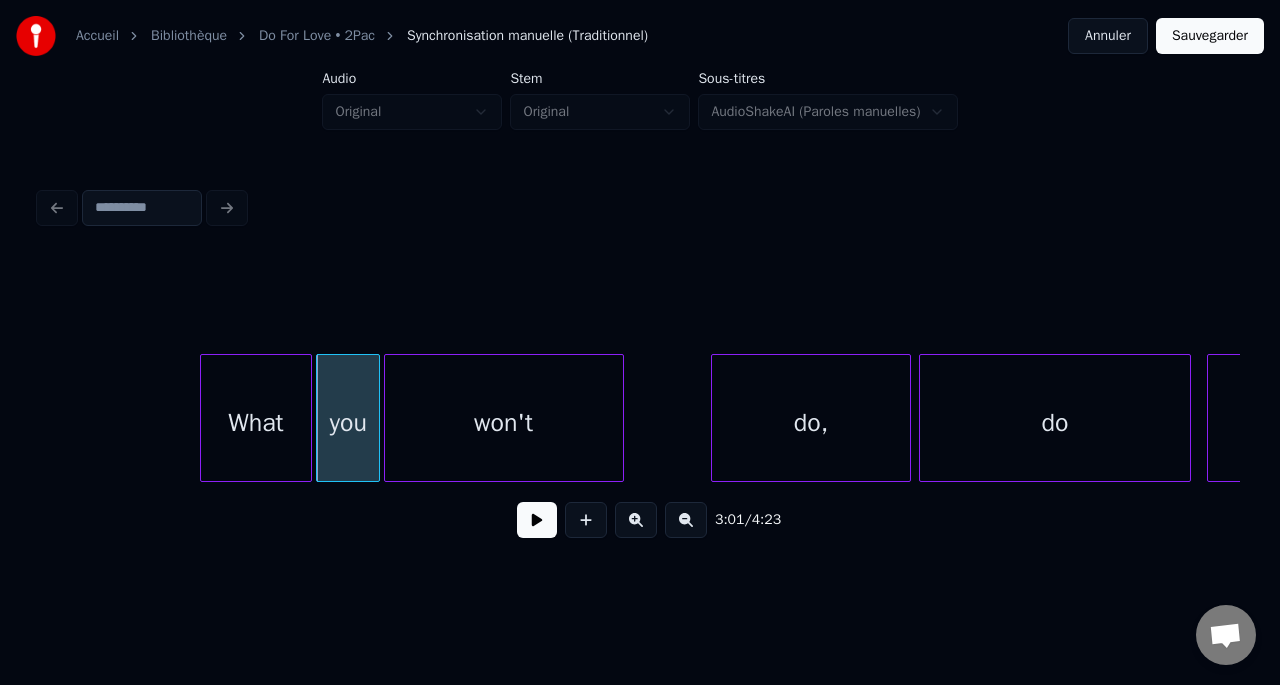 click on "won't" at bounding box center [504, 423] 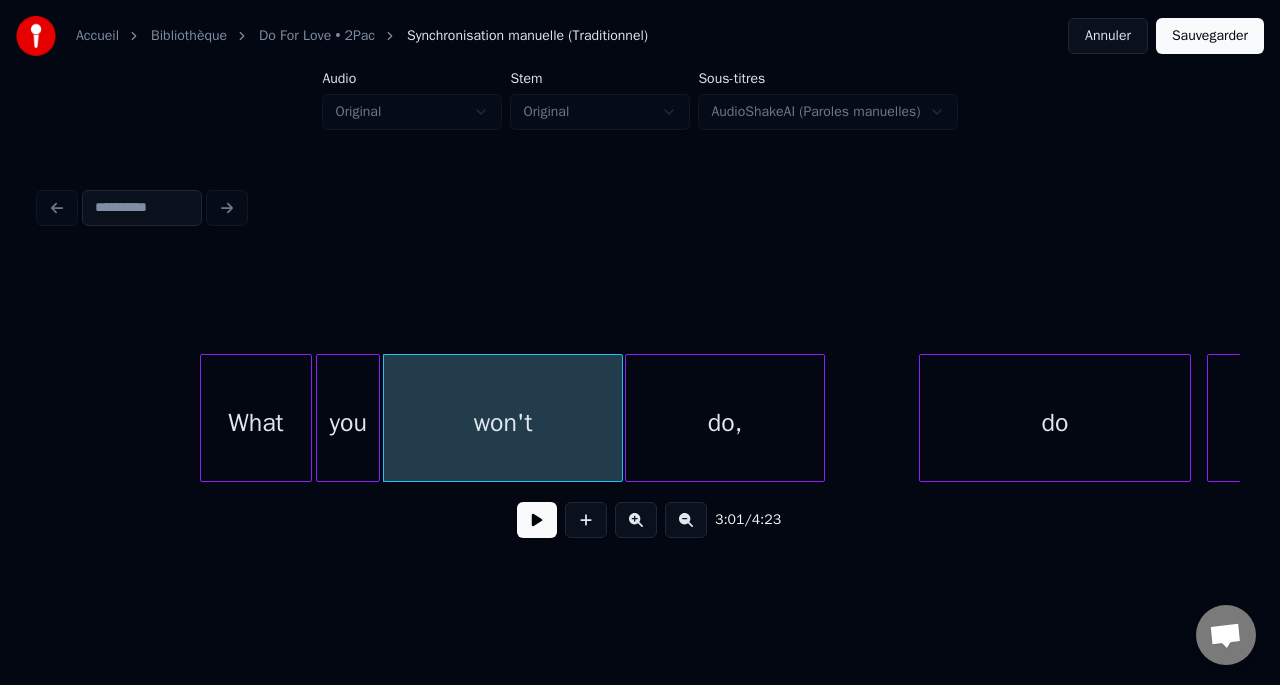 click on "do," at bounding box center (725, 423) 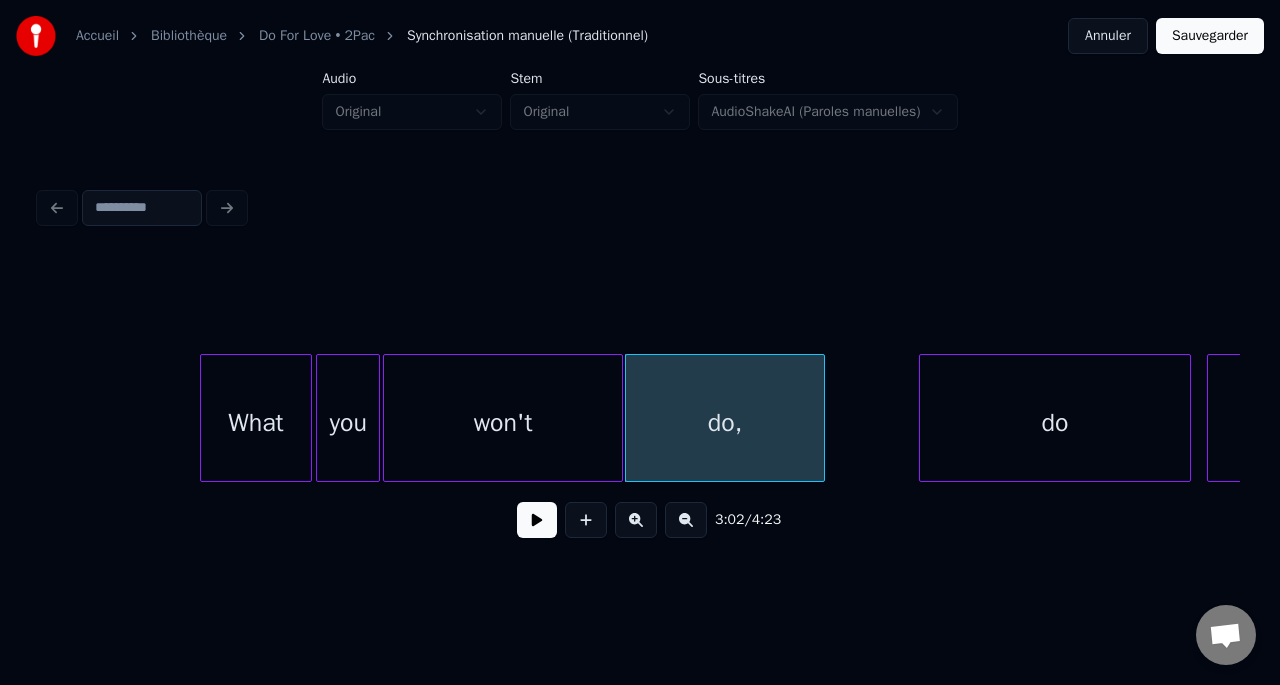 click on "What" at bounding box center [256, 423] 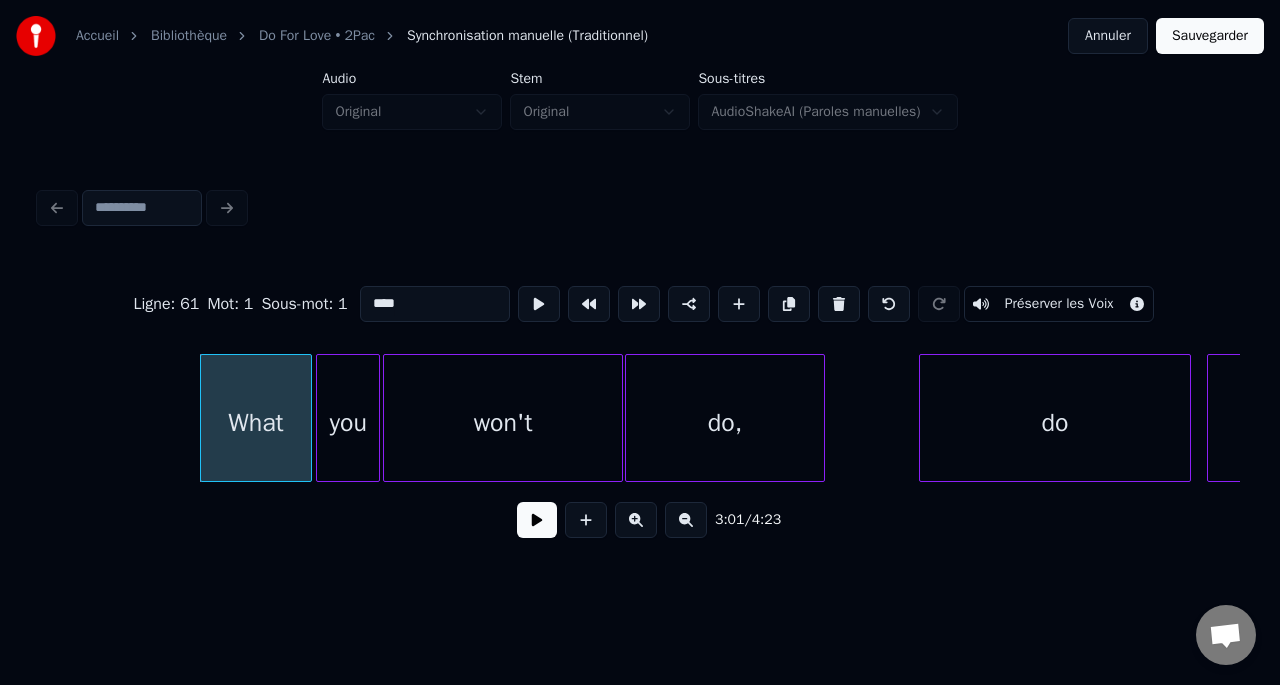 click at bounding box center (537, 520) 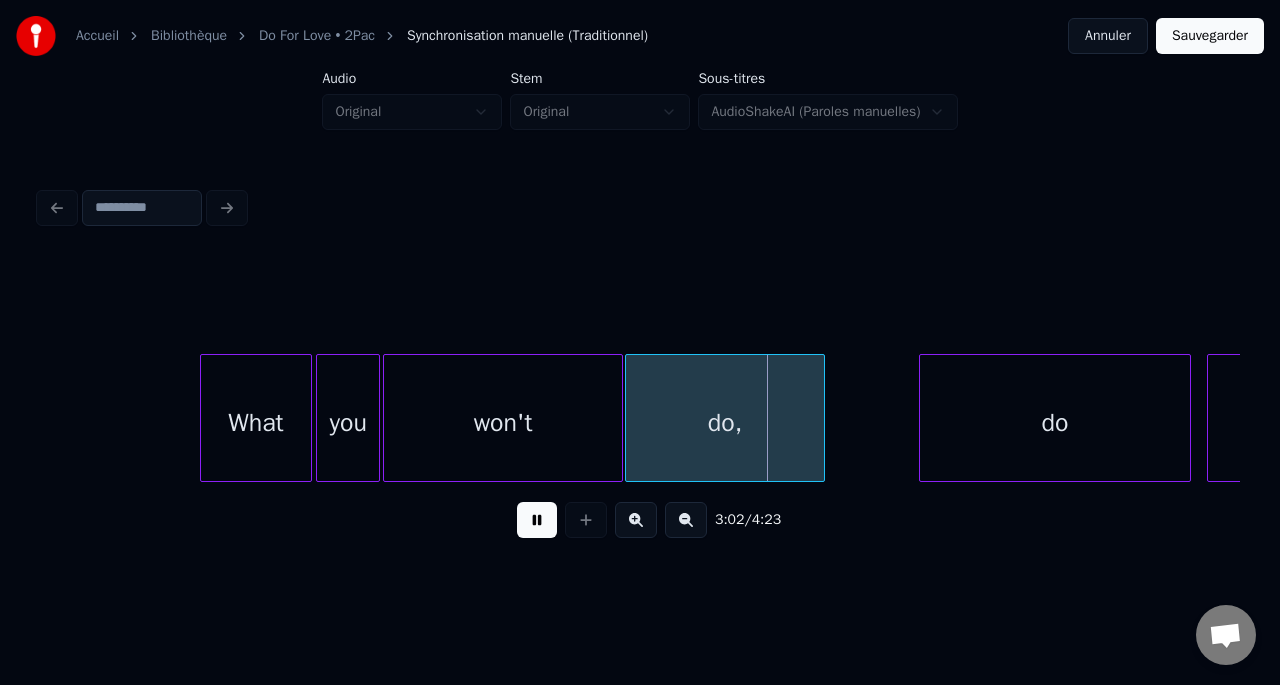click at bounding box center [537, 520] 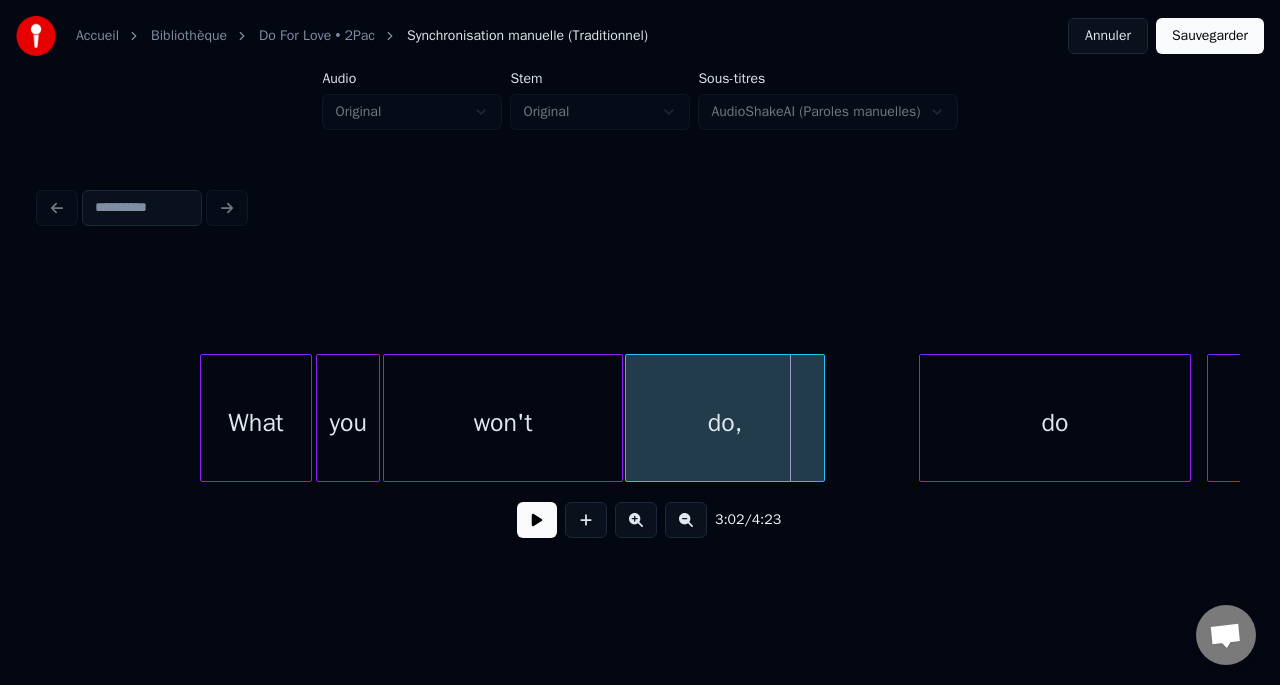 click on "won't" at bounding box center [503, 423] 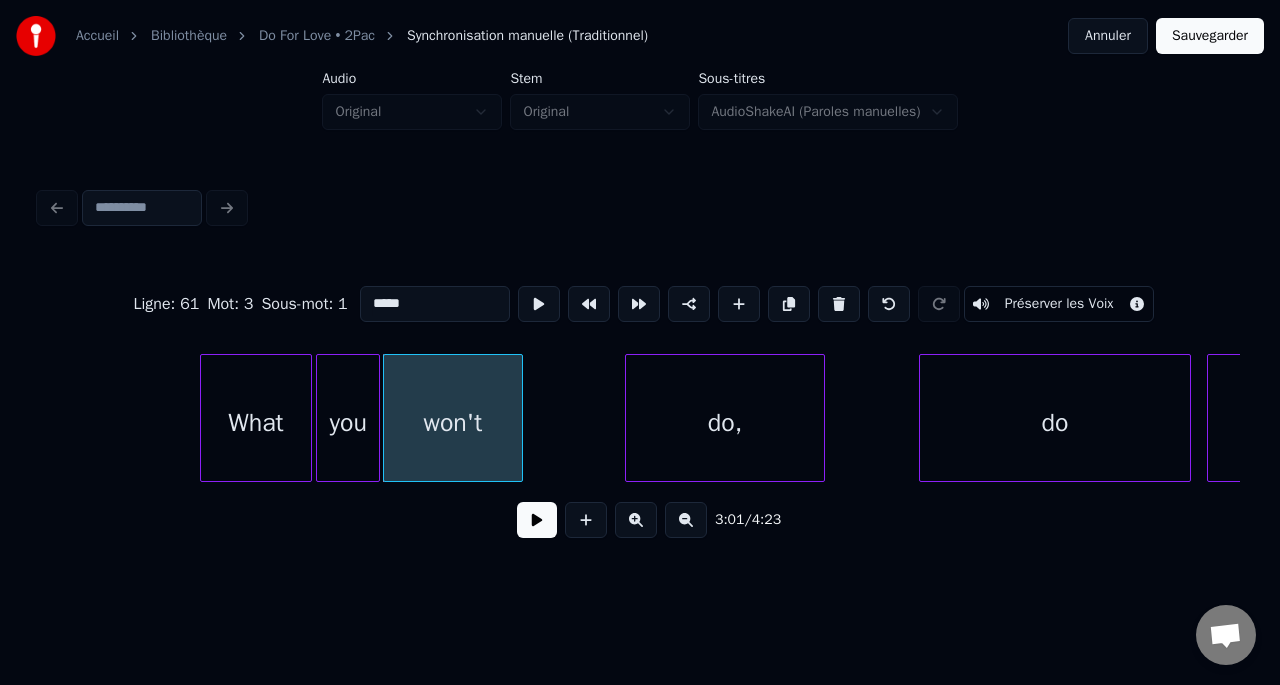 click at bounding box center (519, 418) 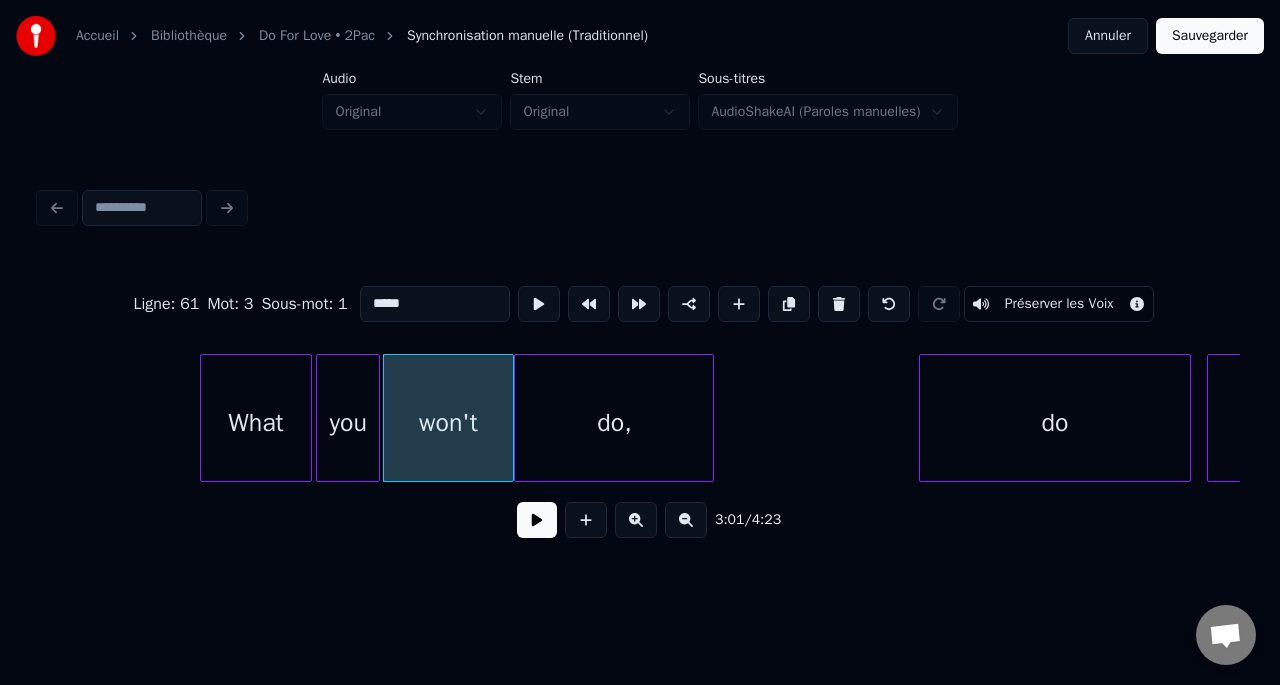 click on "do," at bounding box center (614, 423) 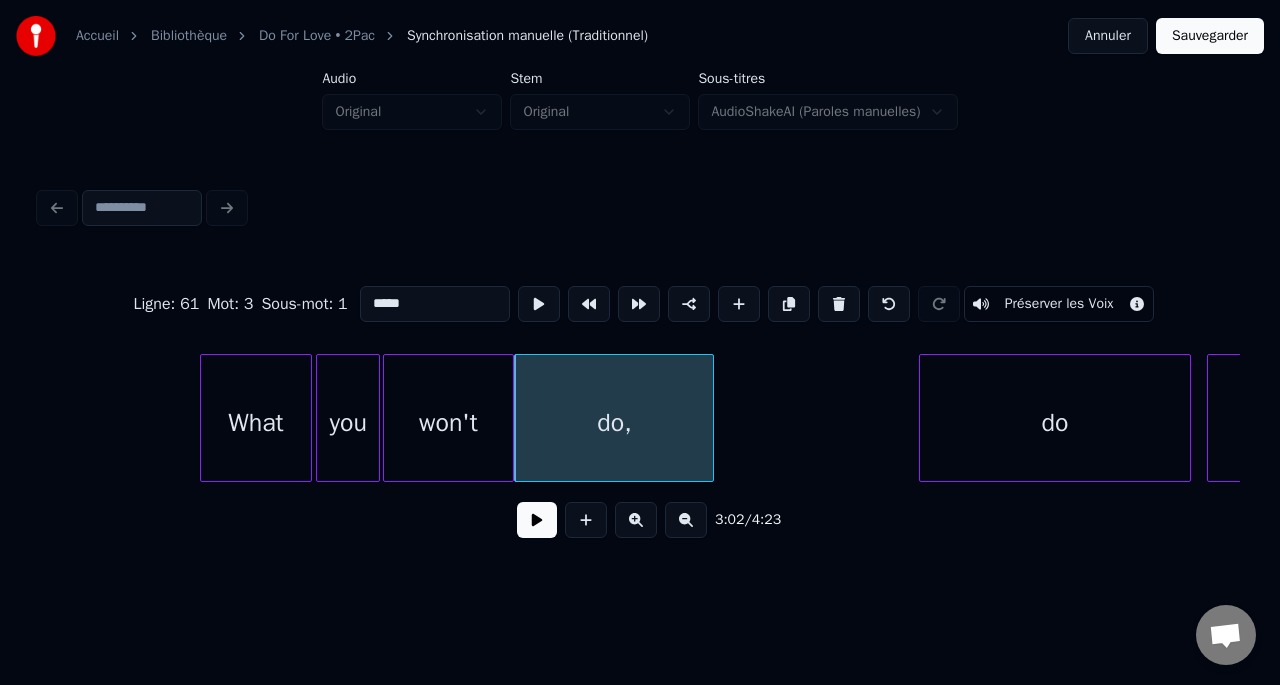 click on "What" at bounding box center (256, 423) 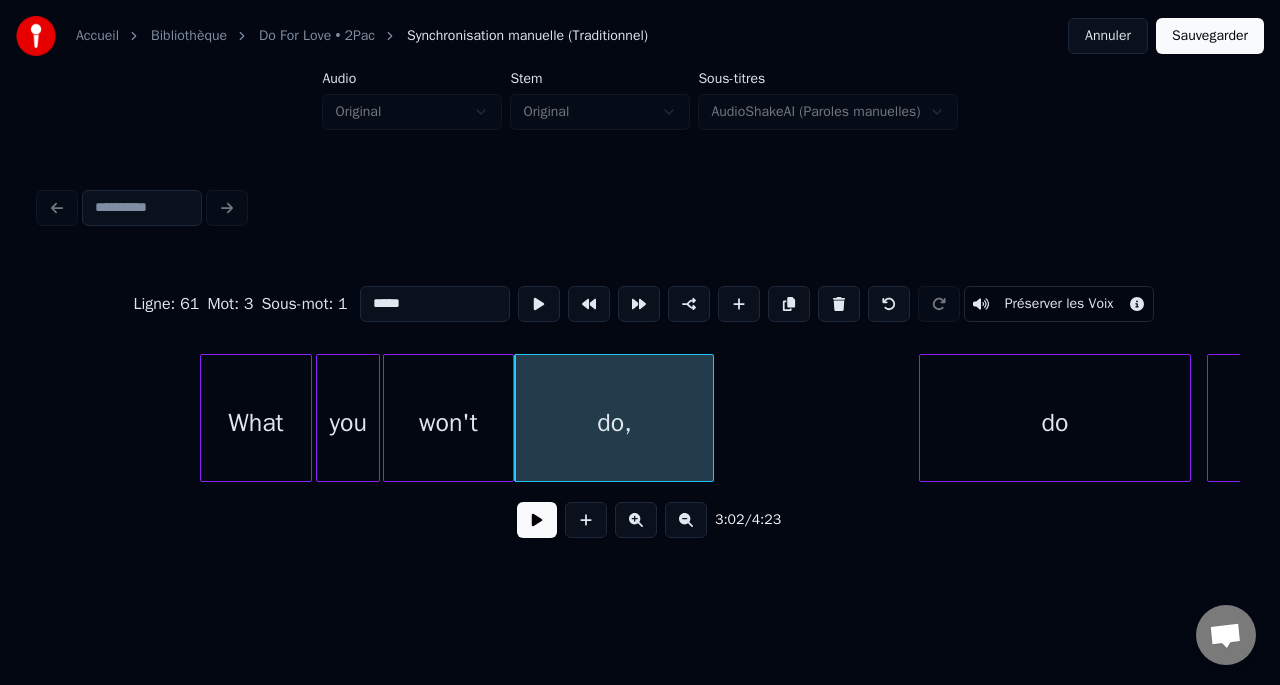 type on "****" 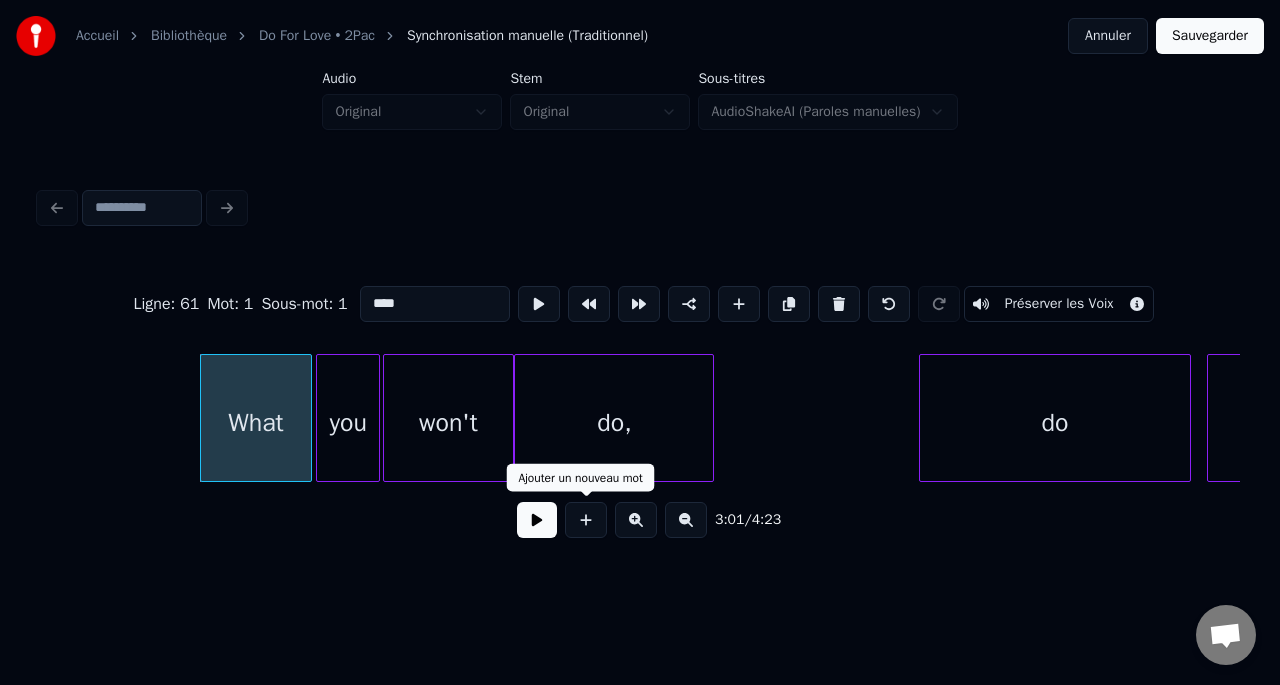 click at bounding box center [537, 520] 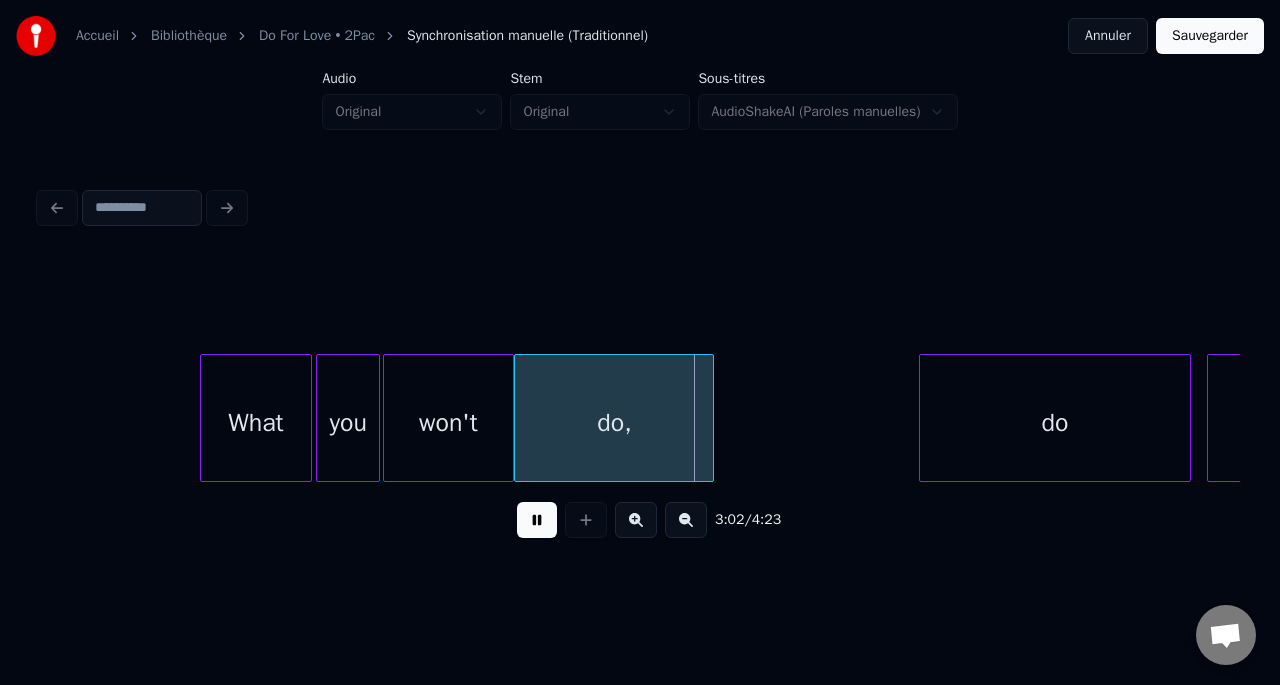 click at bounding box center (537, 520) 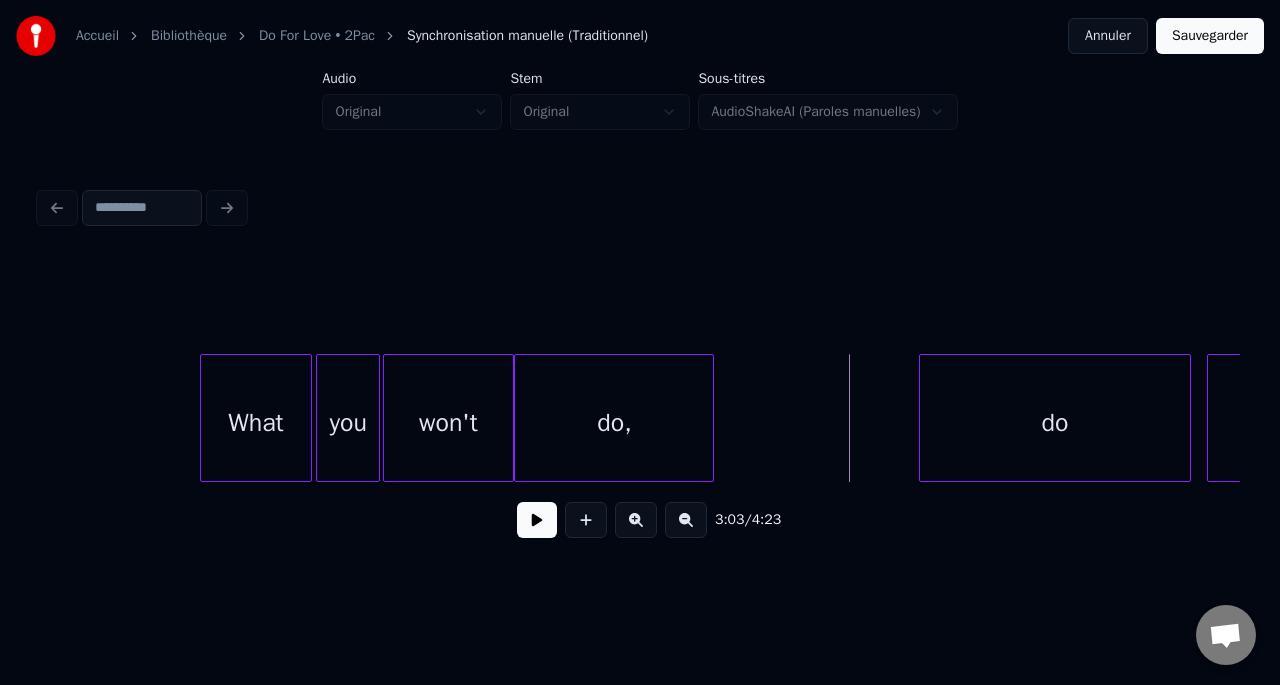 click on "What" at bounding box center [256, 423] 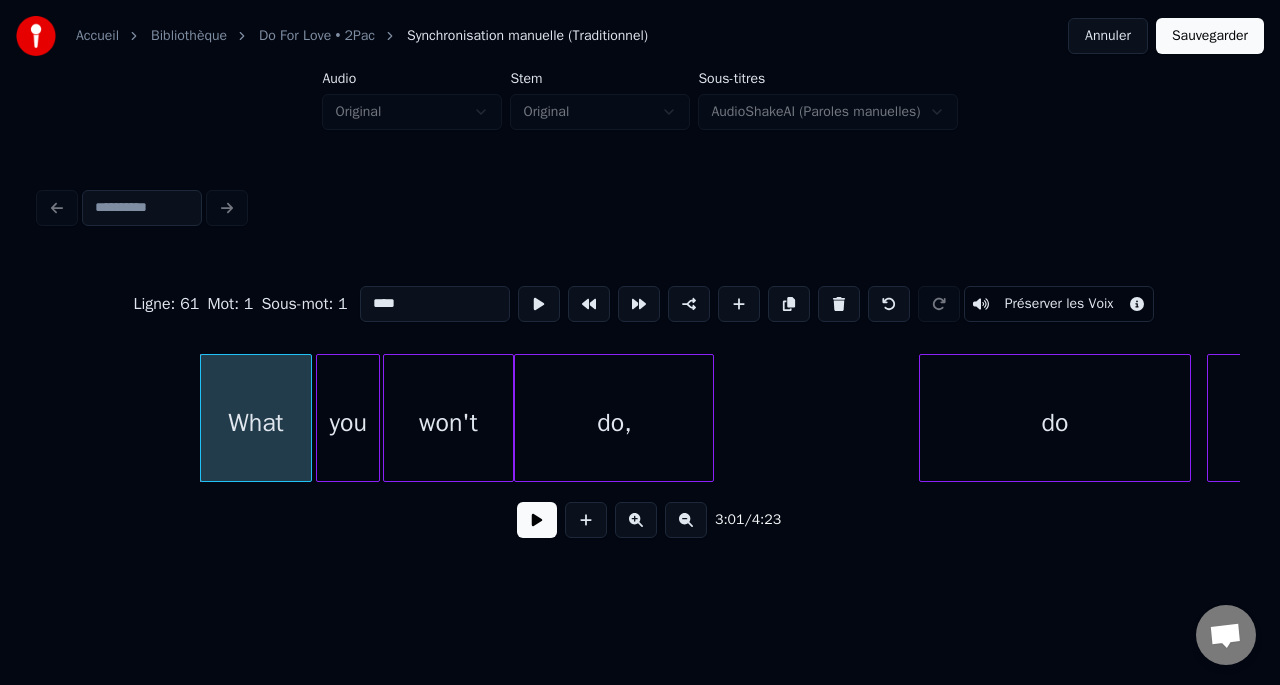 click at bounding box center [537, 520] 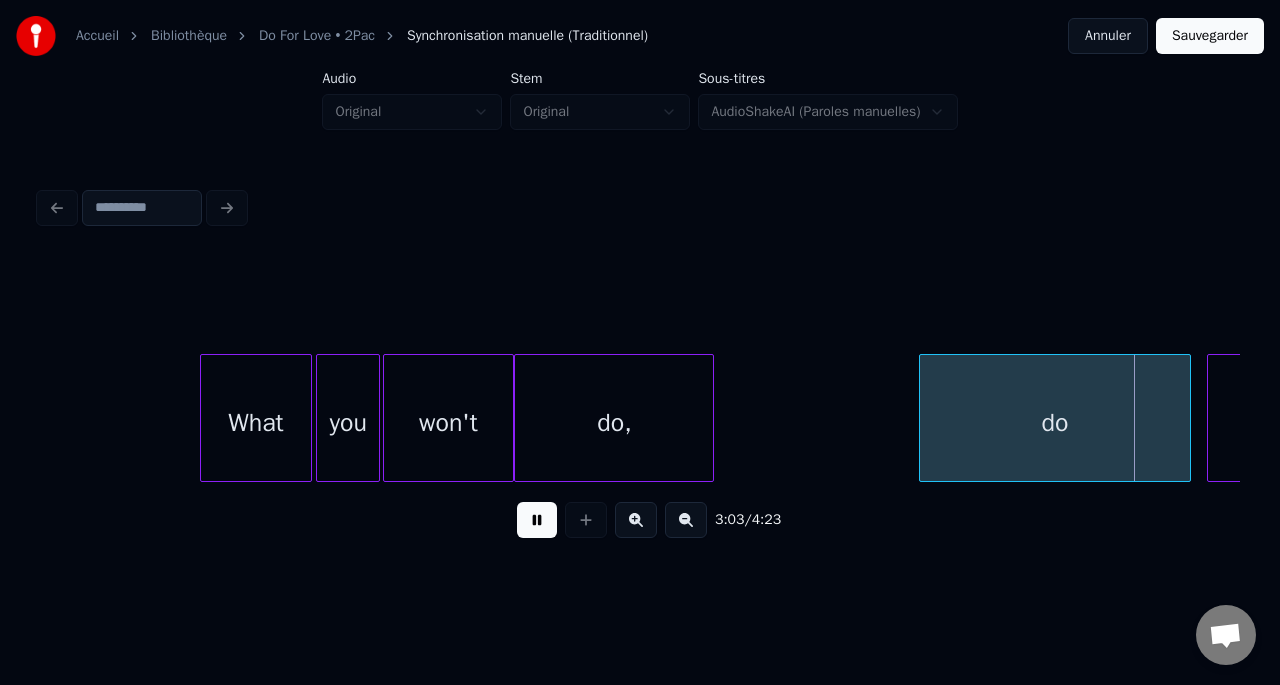 click at bounding box center (537, 520) 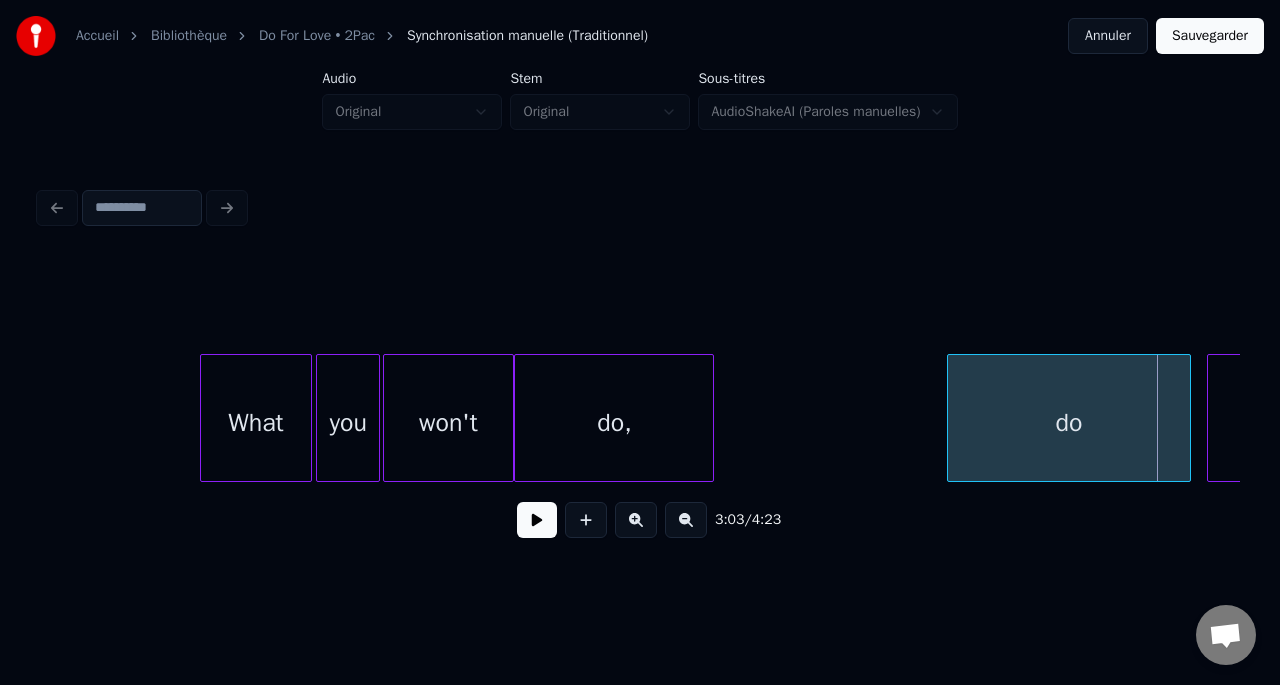 click at bounding box center (951, 418) 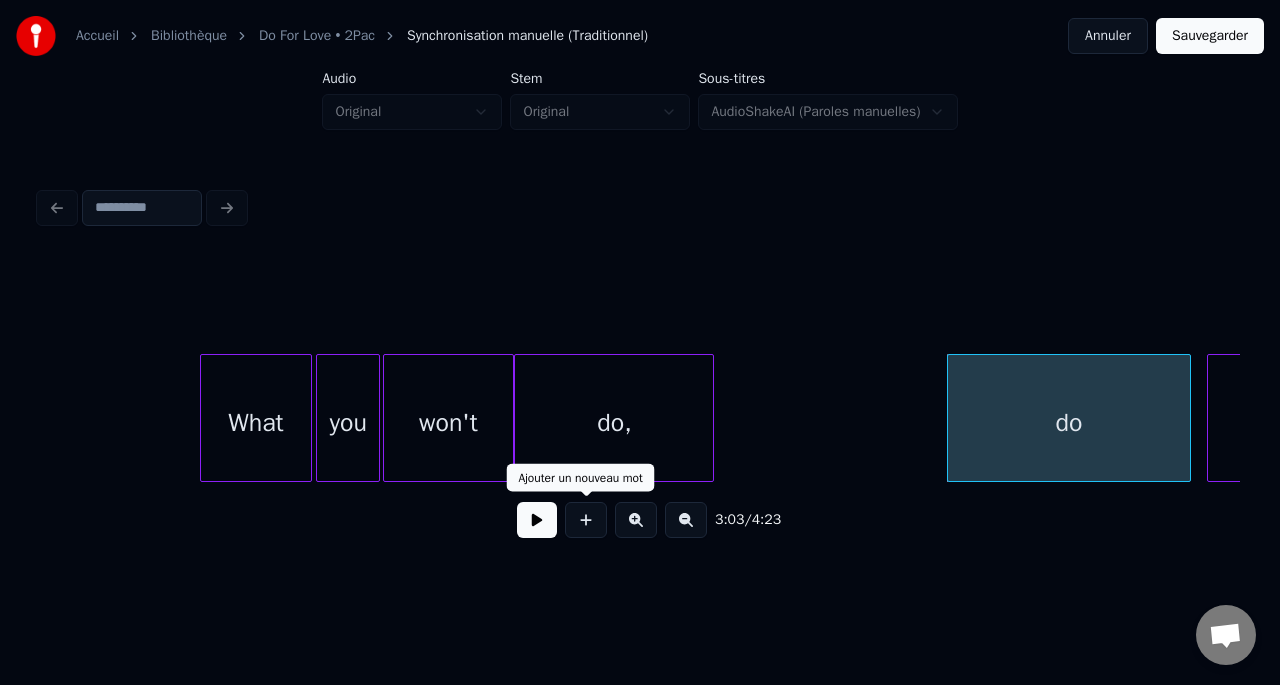 click at bounding box center [537, 520] 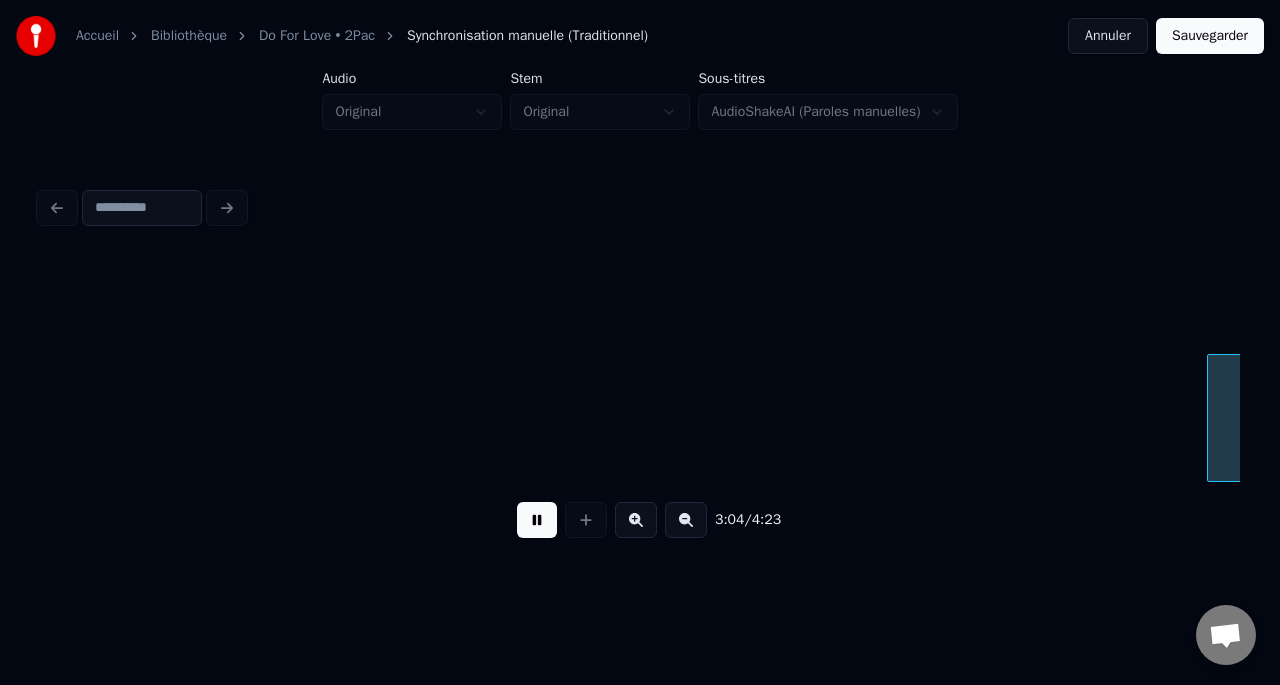 scroll, scrollTop: 0, scrollLeft: 73646, axis: horizontal 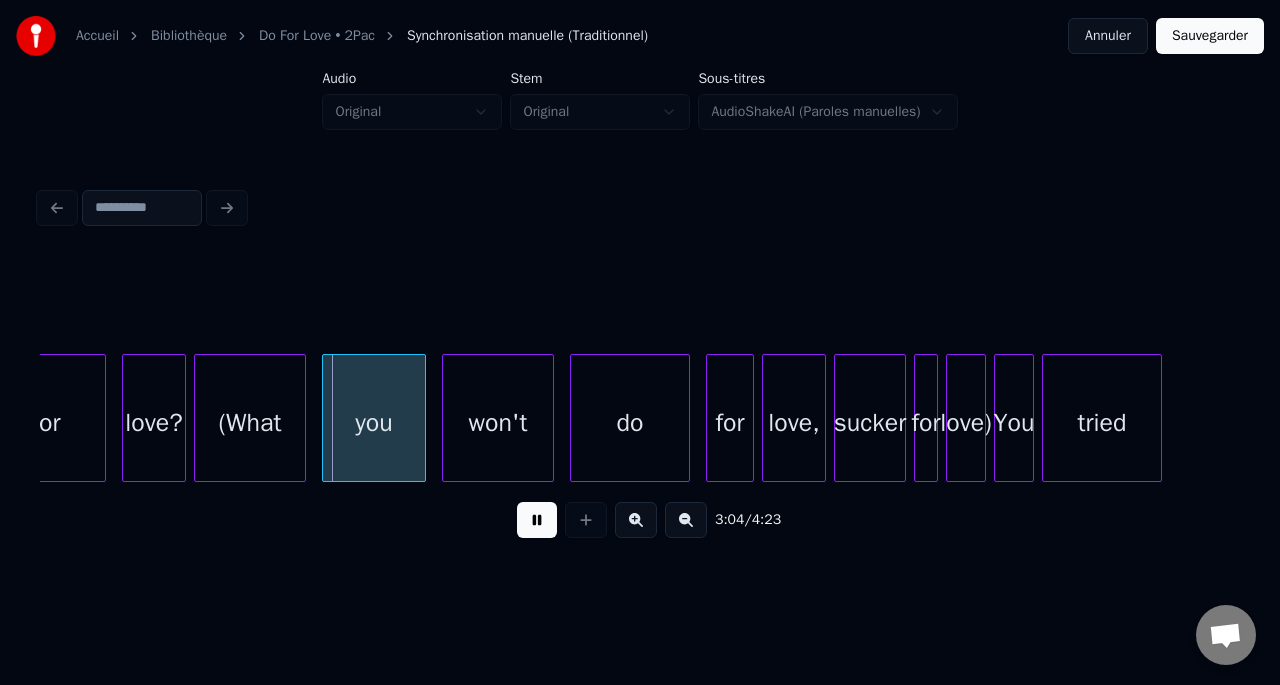 click at bounding box center (537, 520) 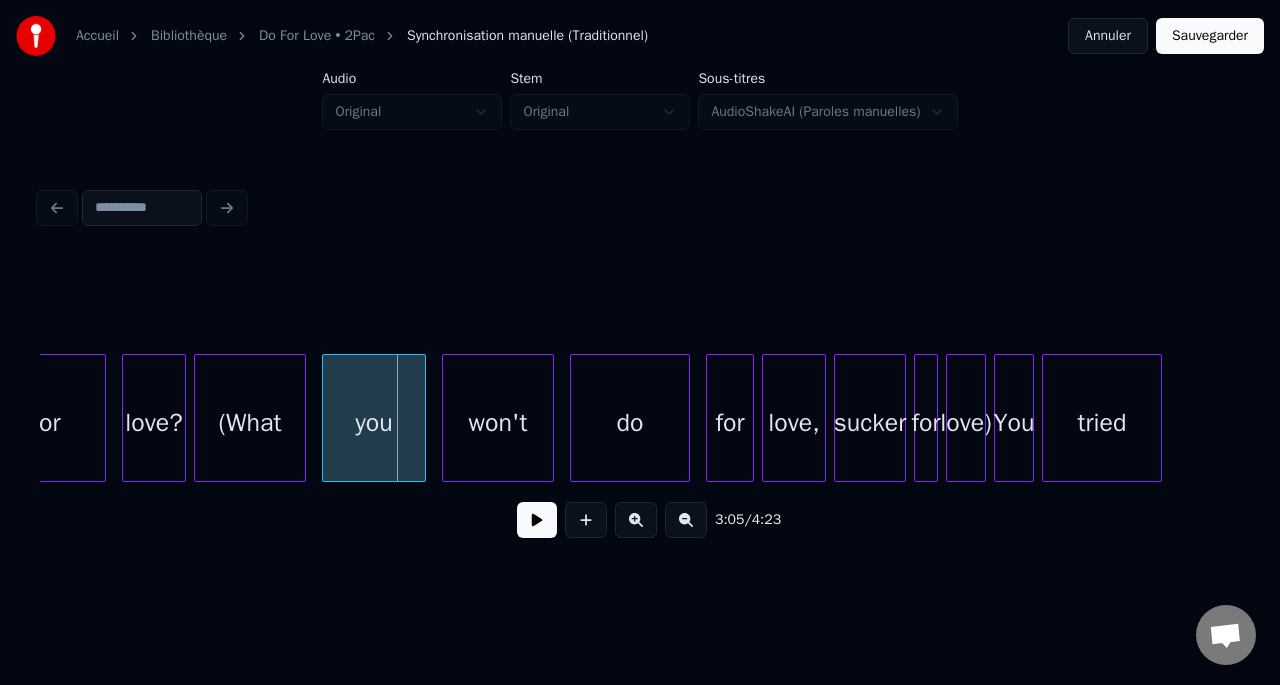 click on "(What" at bounding box center (250, 423) 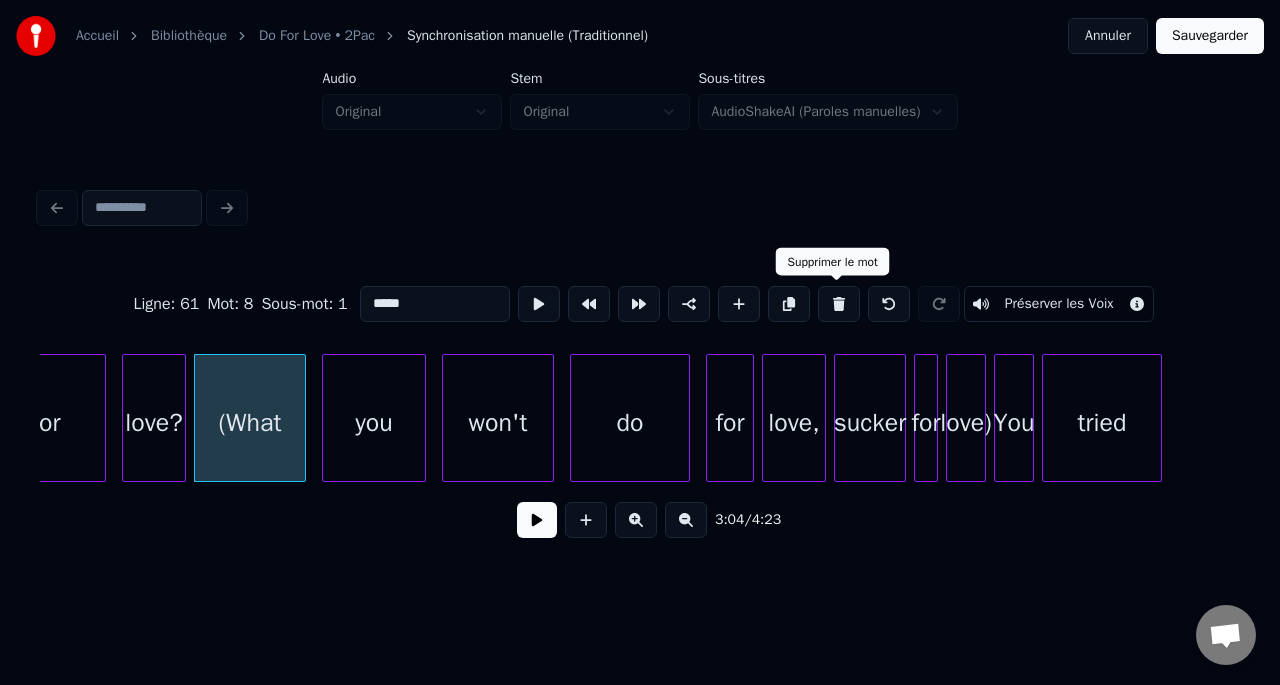 click at bounding box center [839, 304] 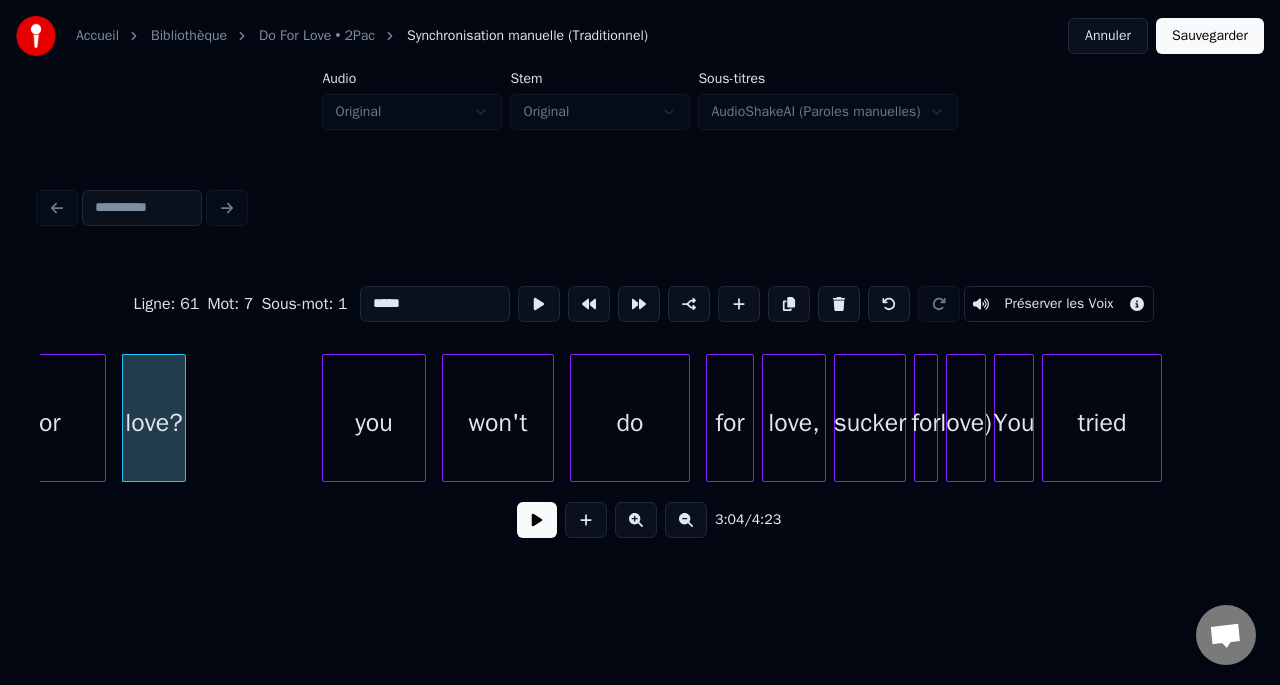 click on "you" at bounding box center (374, 423) 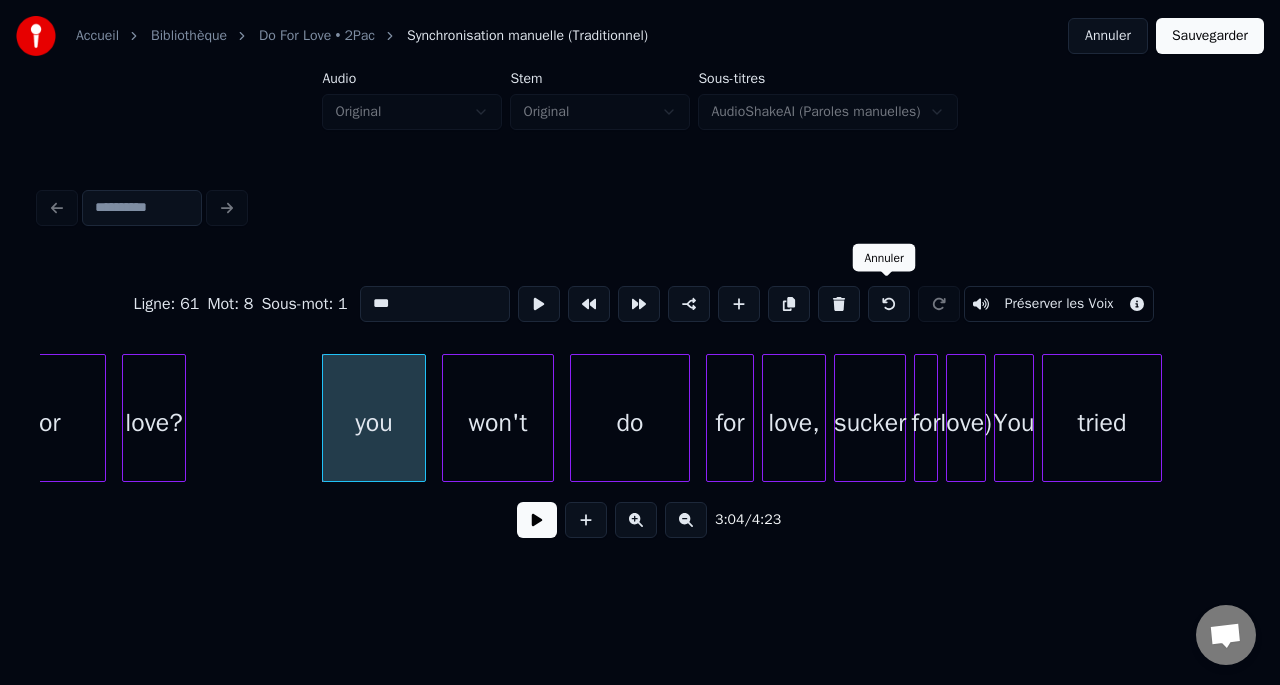 click at bounding box center (889, 304) 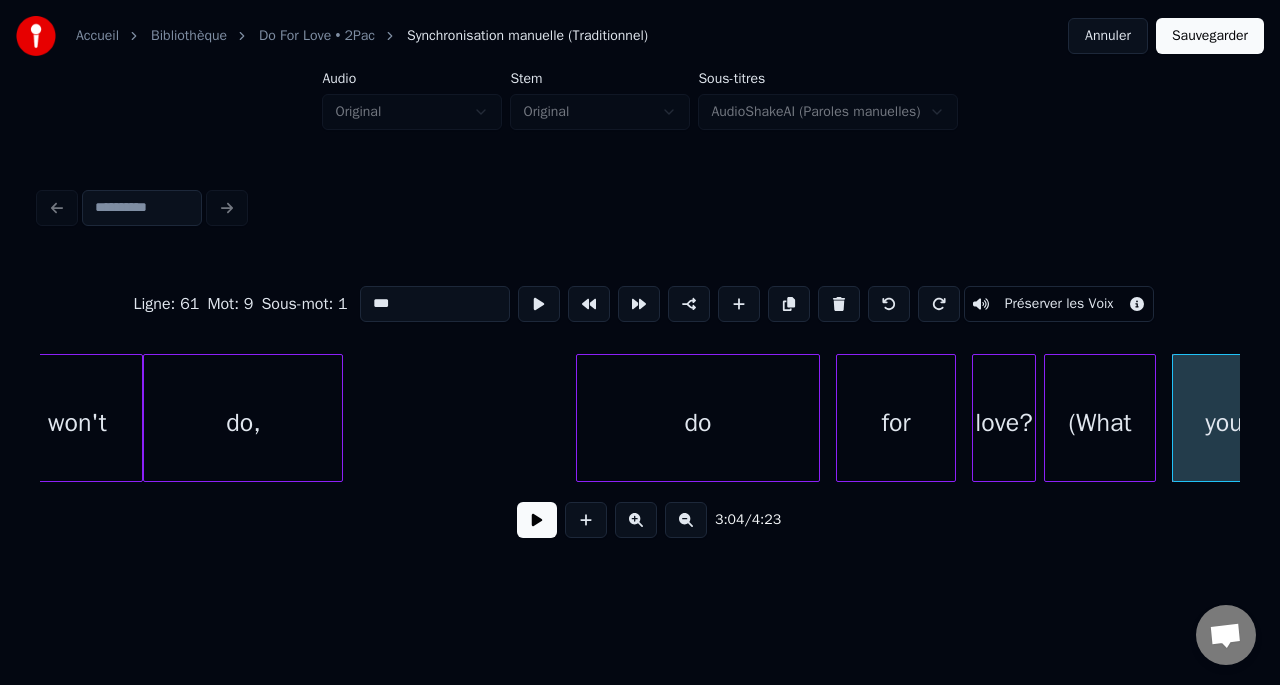 scroll, scrollTop: 0, scrollLeft: 72790, axis: horizontal 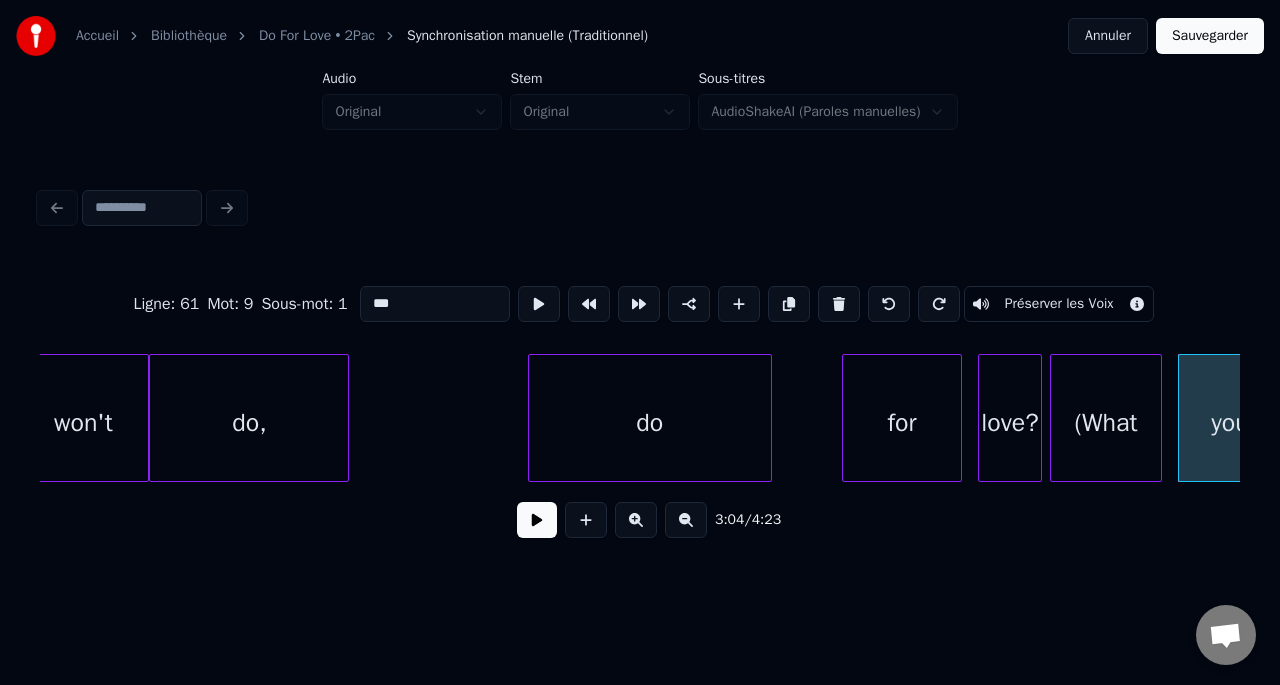 click on "do" at bounding box center [650, 423] 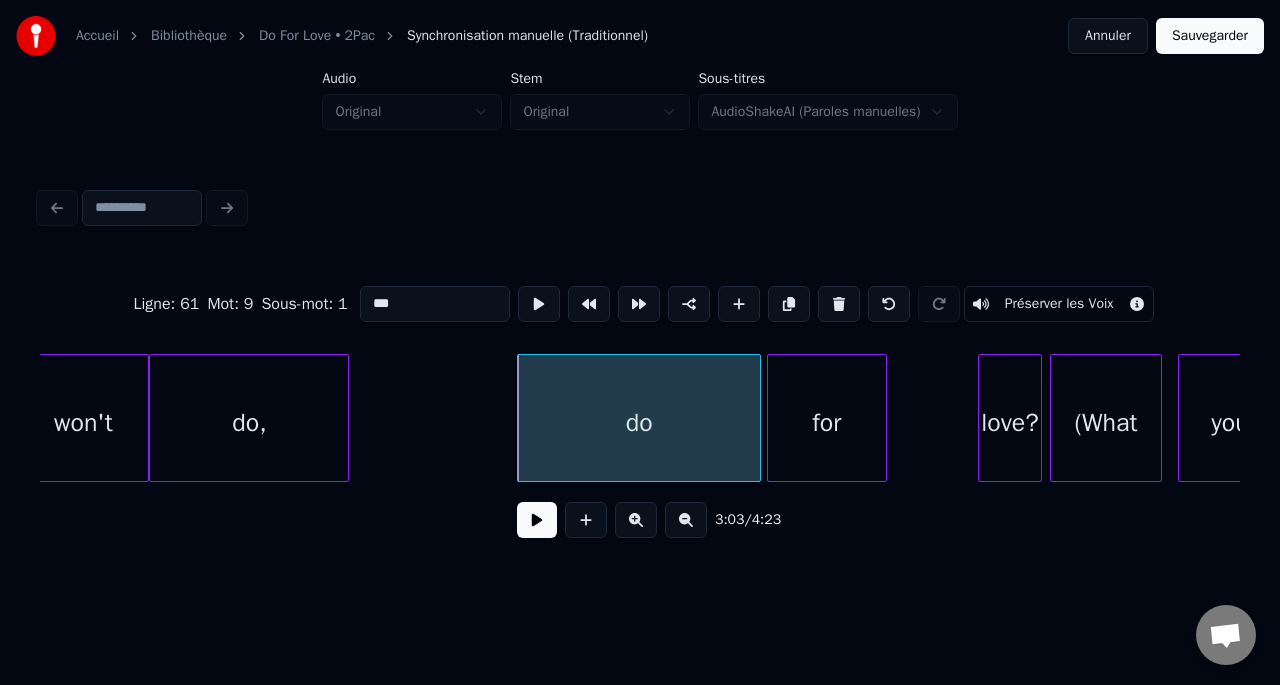 click on "for" at bounding box center (827, 423) 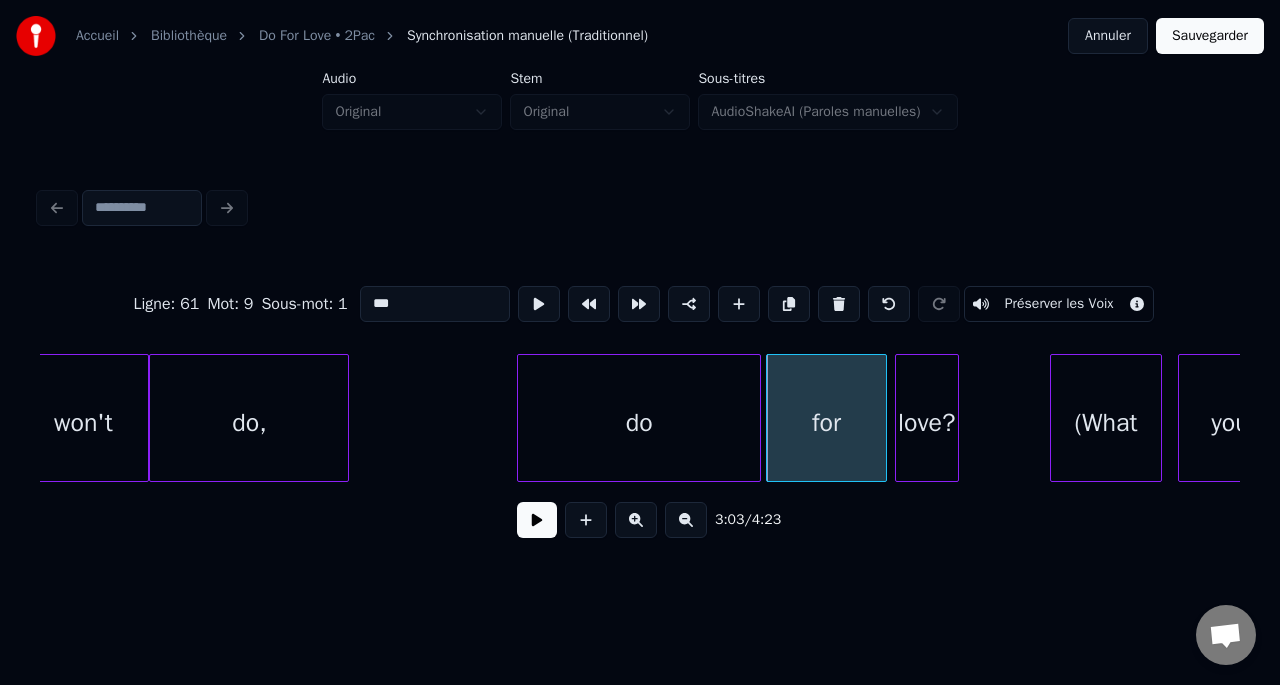 click on "love?" at bounding box center [927, 423] 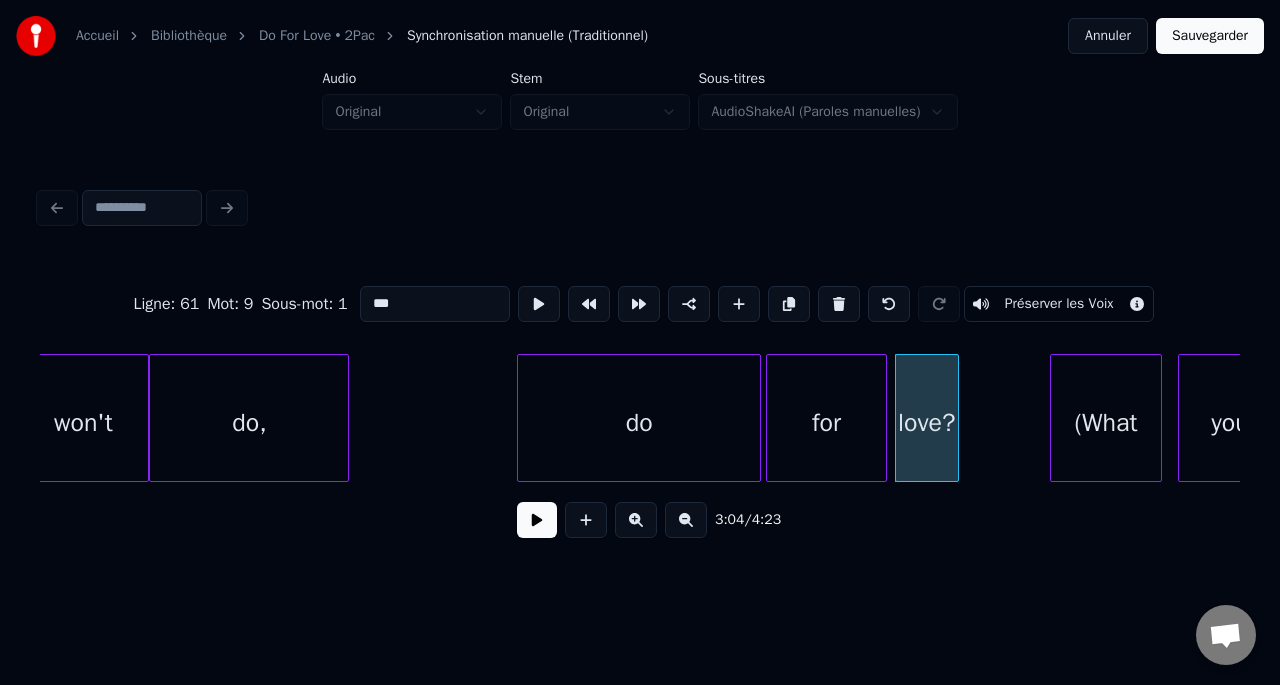 click on "do" at bounding box center [639, 423] 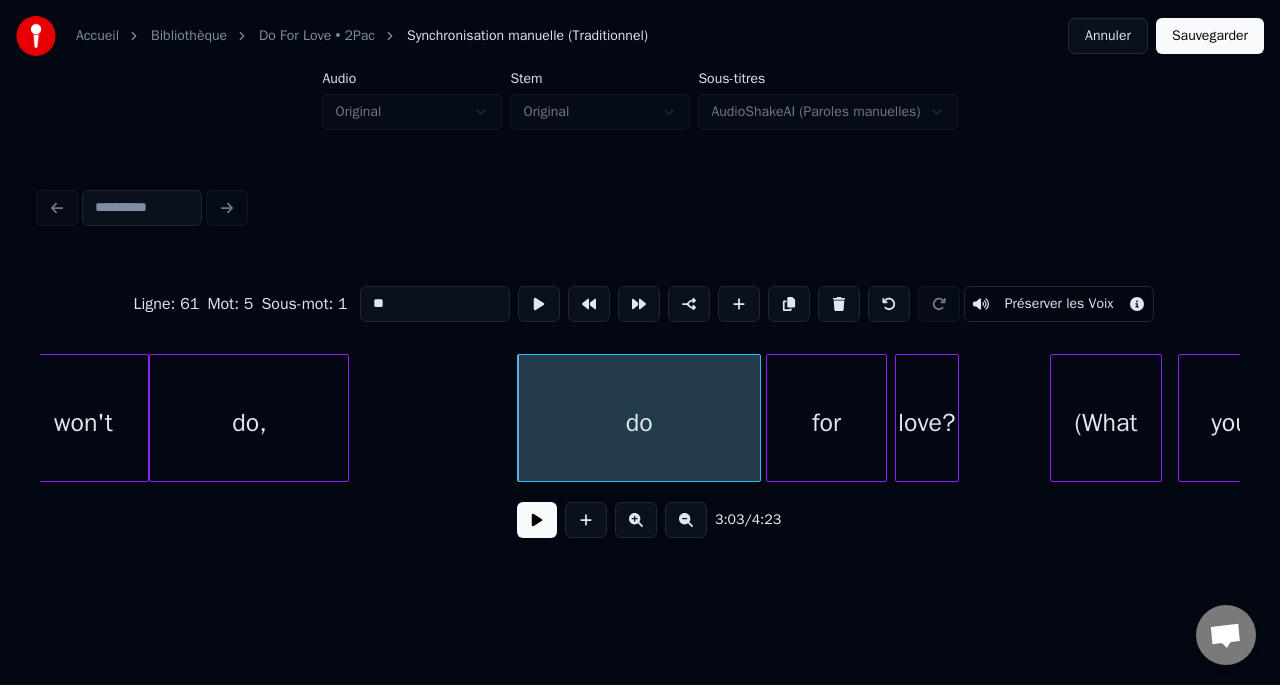 click at bounding box center [537, 520] 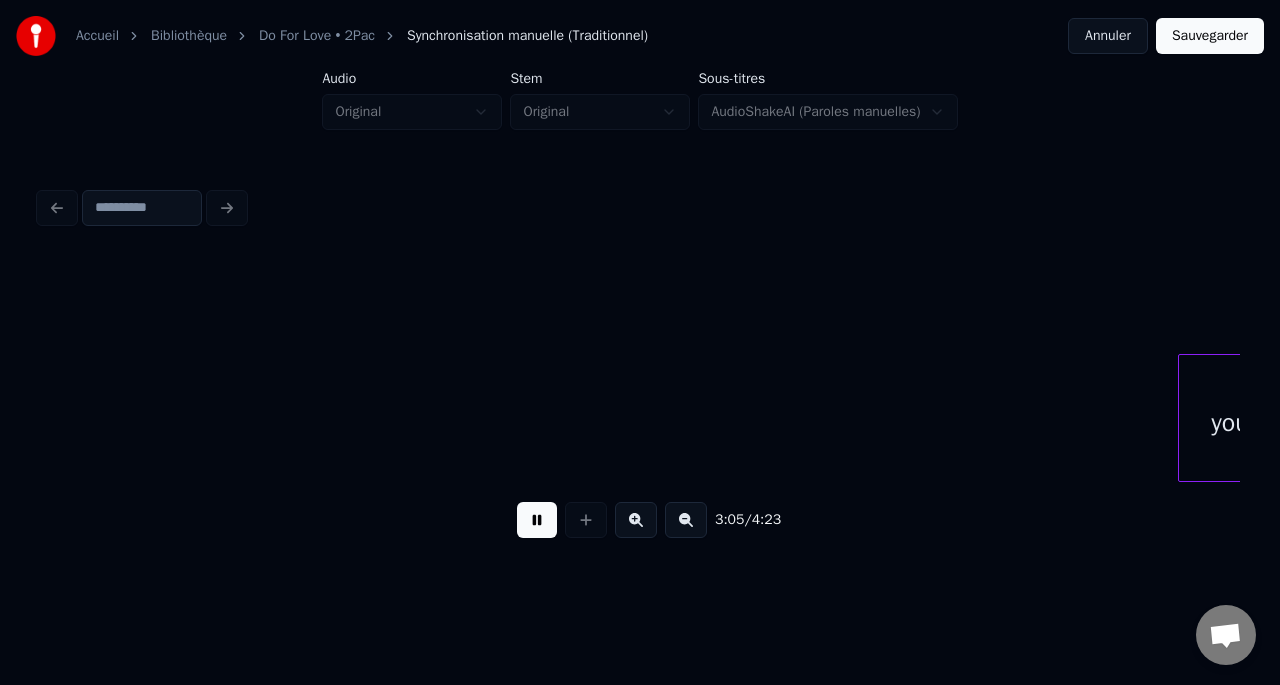 scroll, scrollTop: 0, scrollLeft: 74000, axis: horizontal 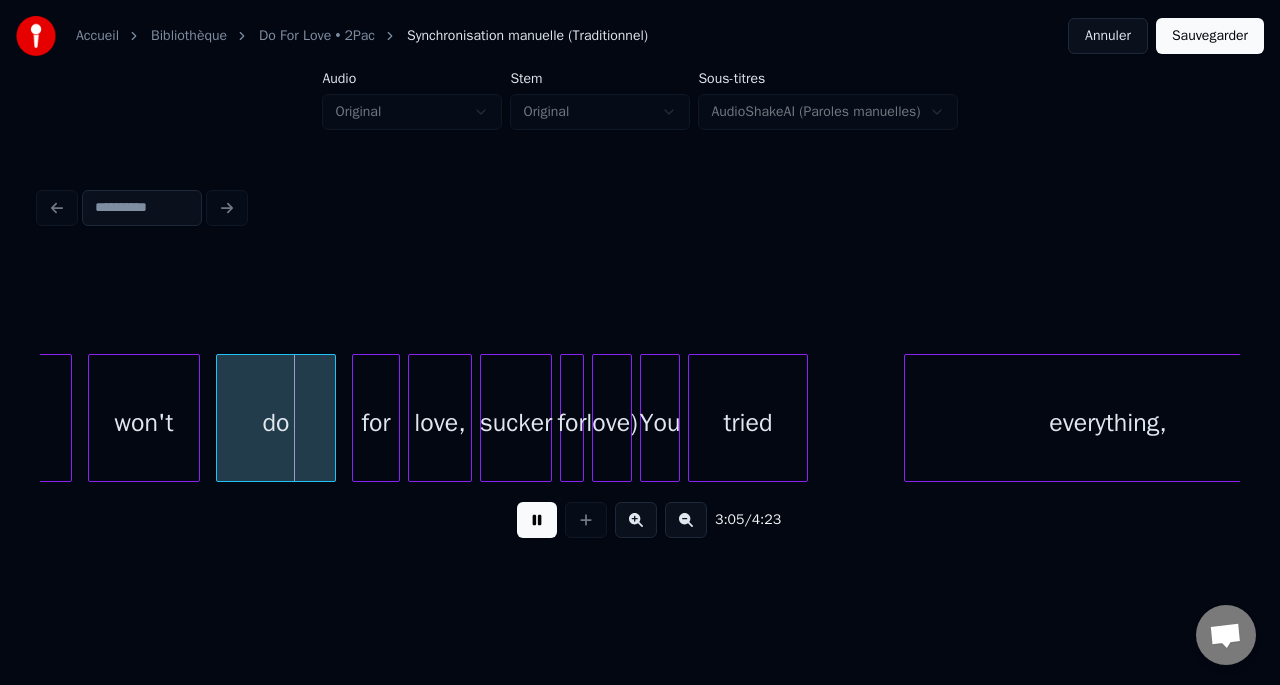 click at bounding box center [537, 520] 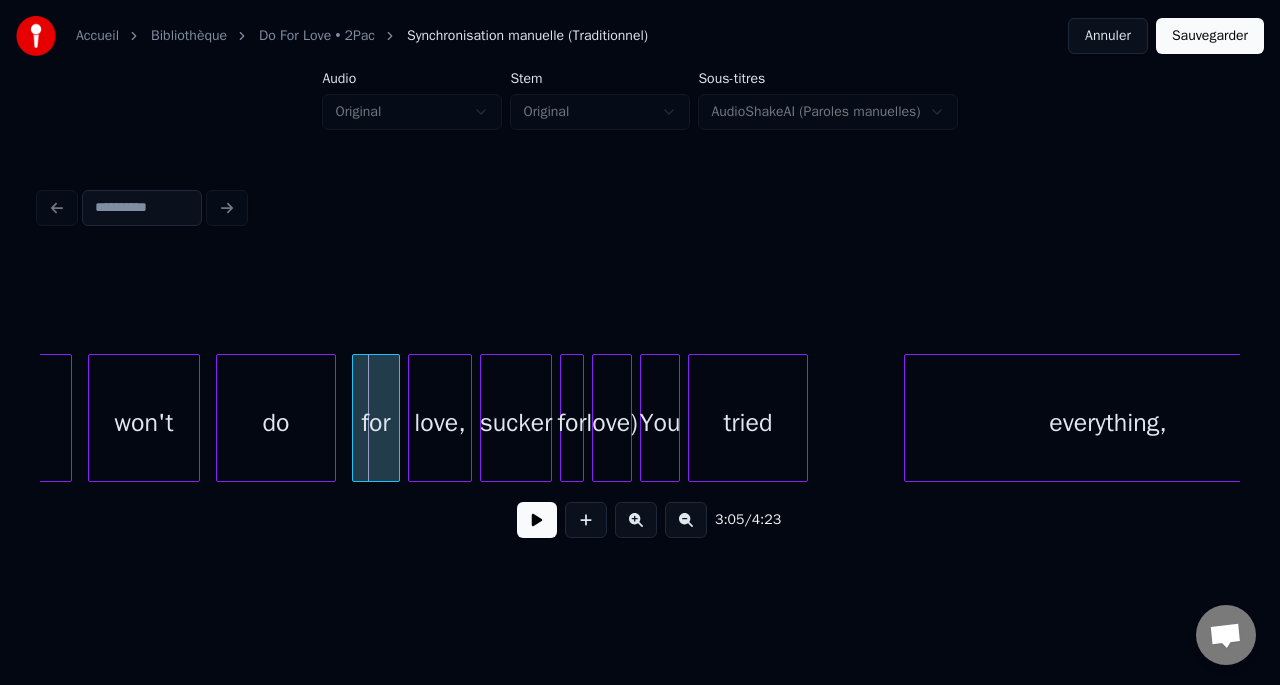 scroll, scrollTop: 0, scrollLeft: 73546, axis: horizontal 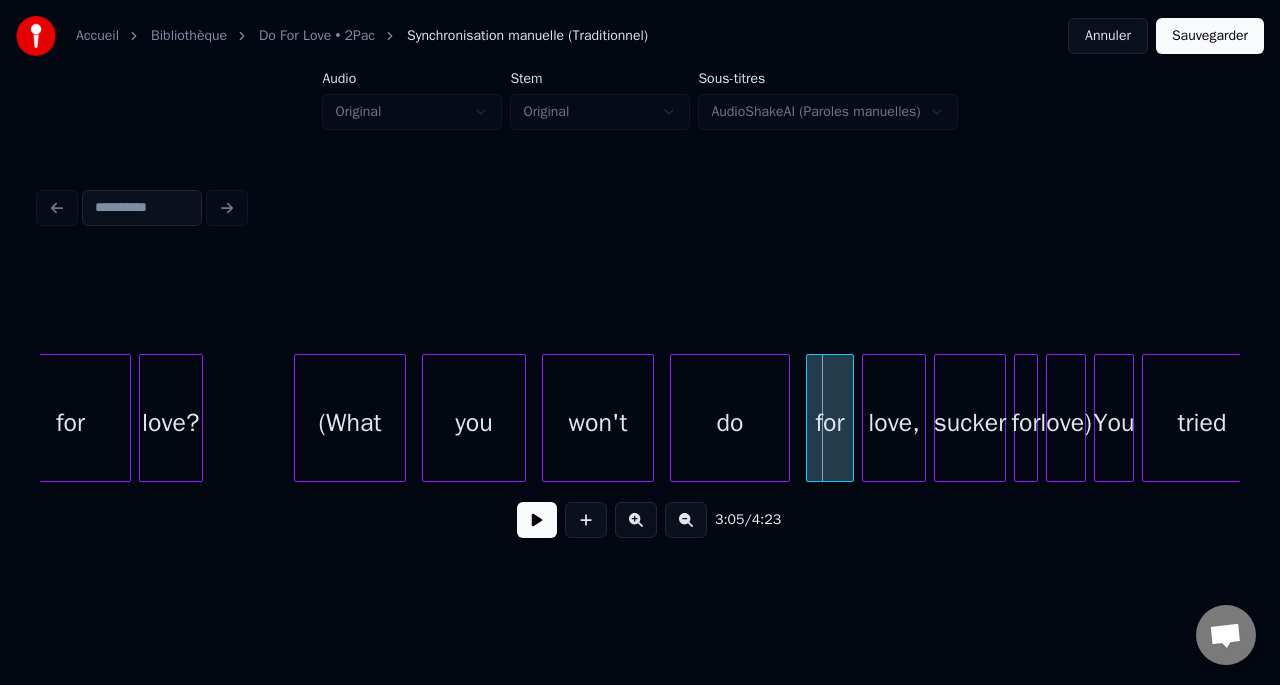 click on "(What" at bounding box center (350, 423) 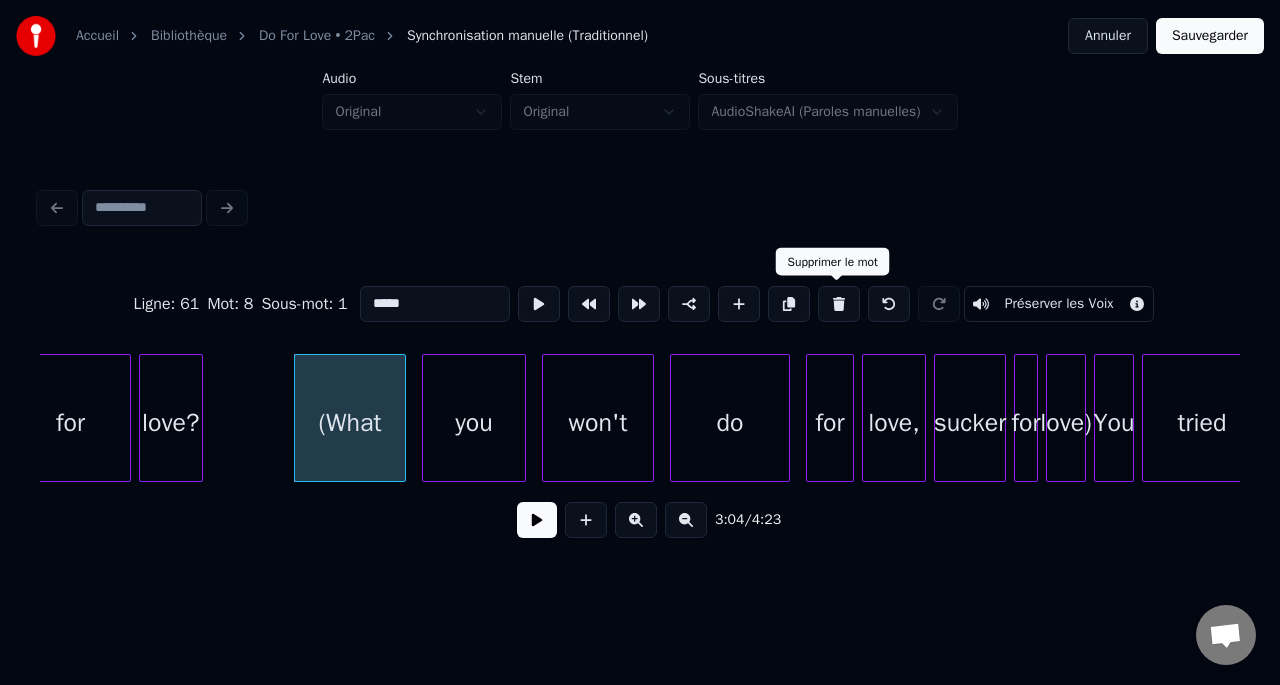click at bounding box center (839, 304) 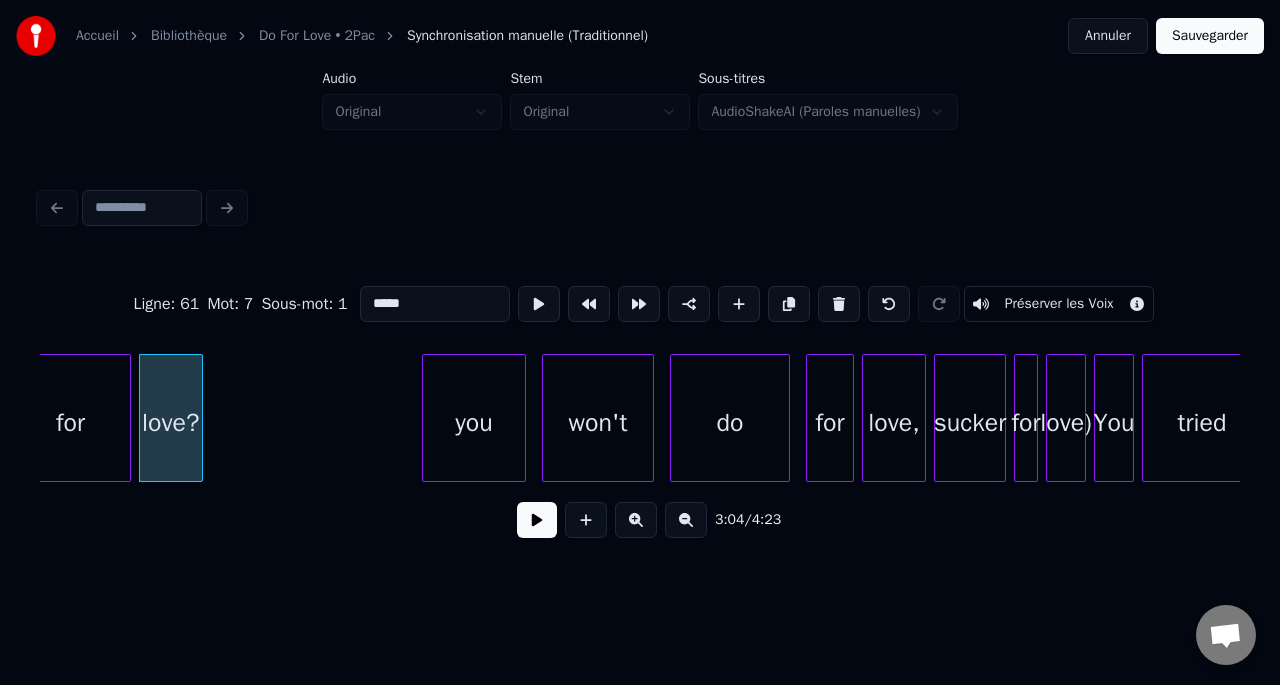 click on "you" at bounding box center (474, 423) 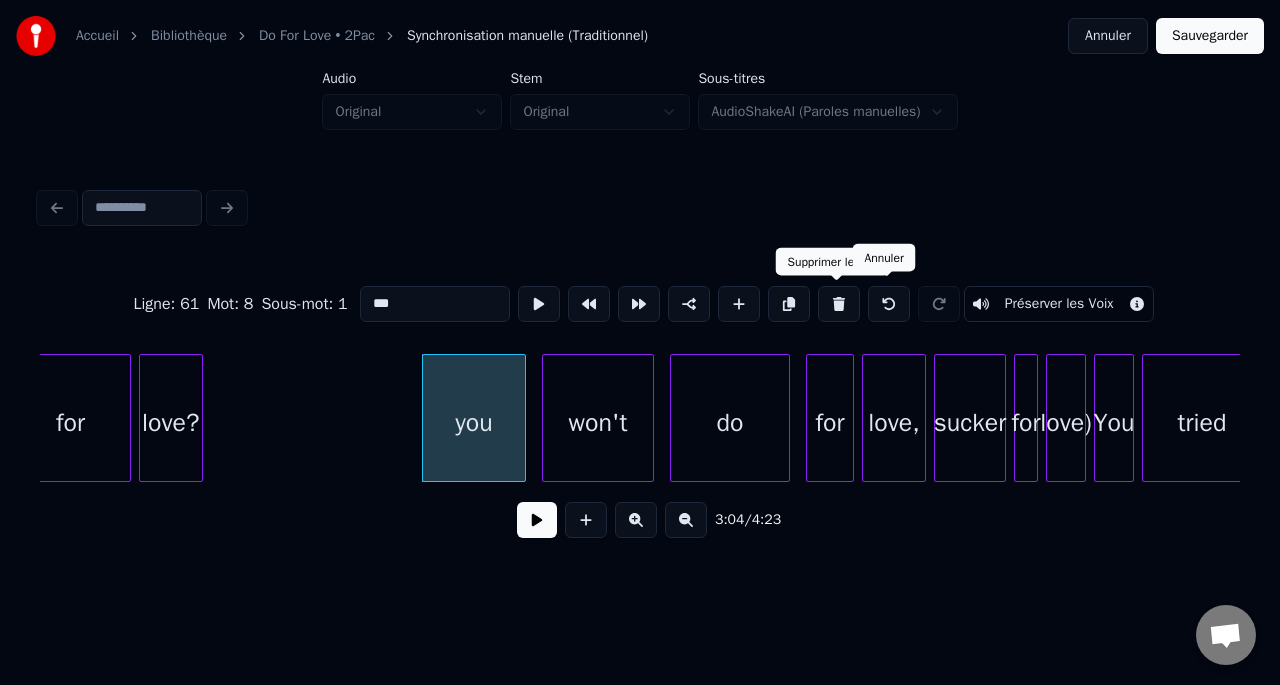 click at bounding box center [839, 304] 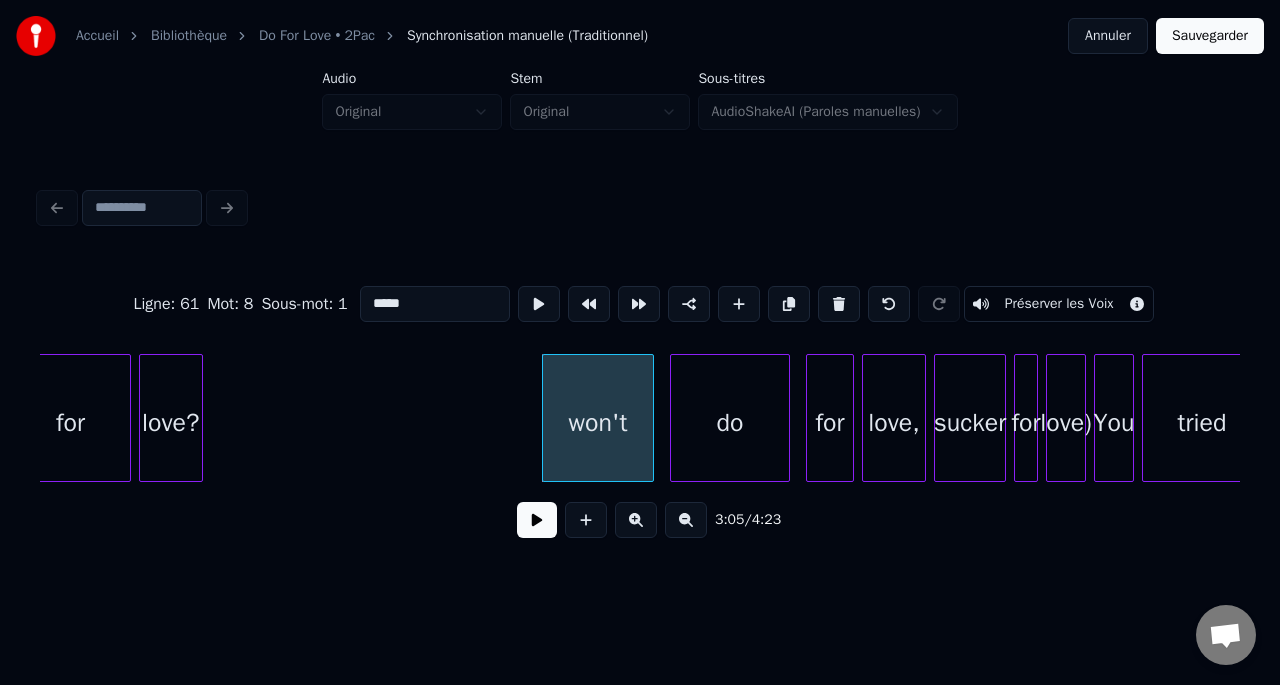 click at bounding box center (839, 304) 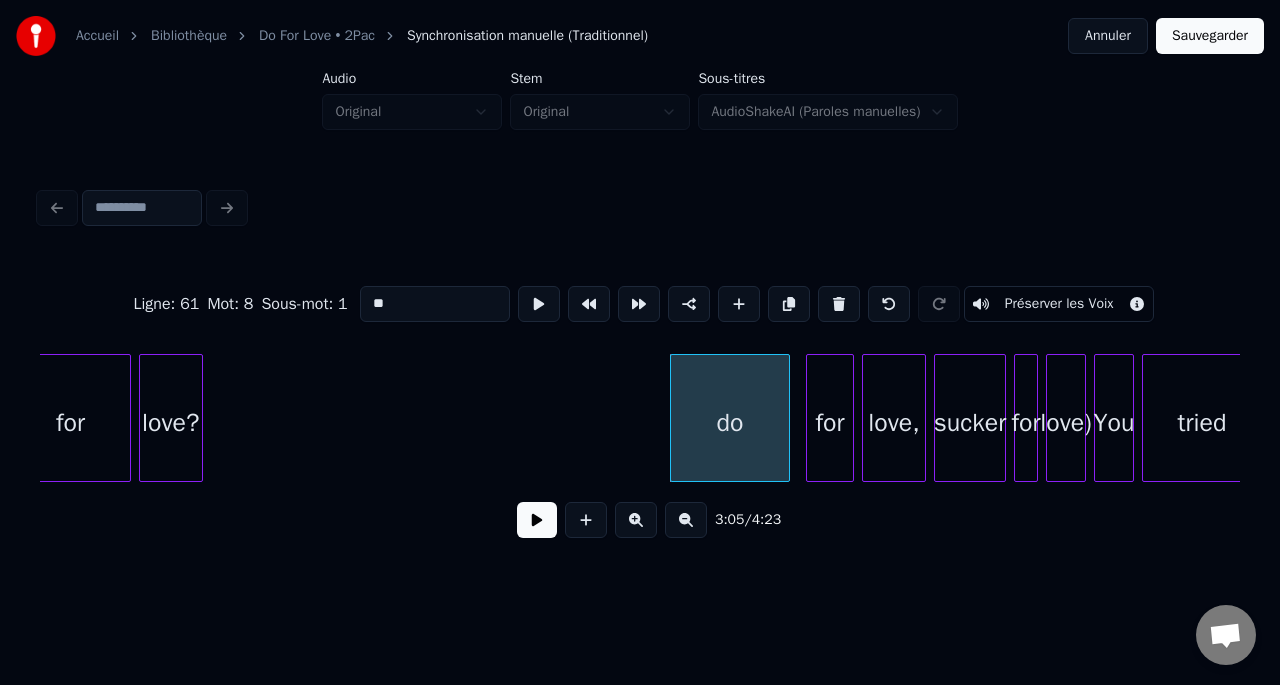 click at bounding box center (839, 304) 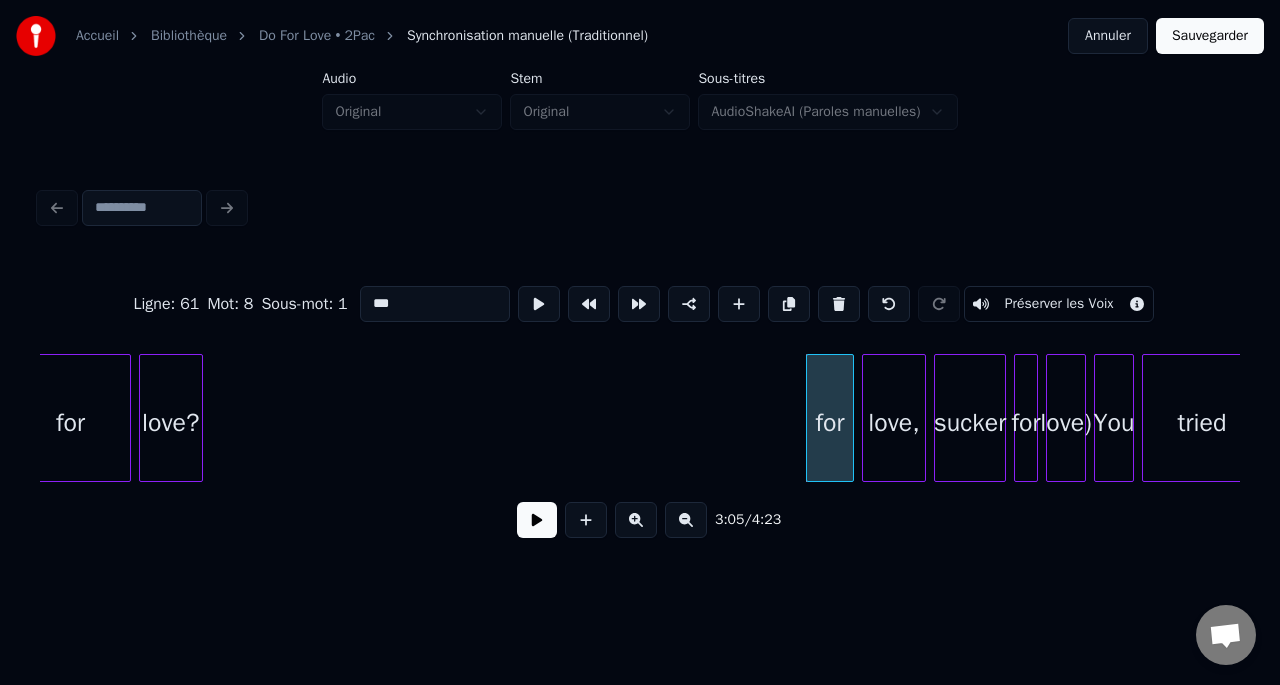click at bounding box center (839, 304) 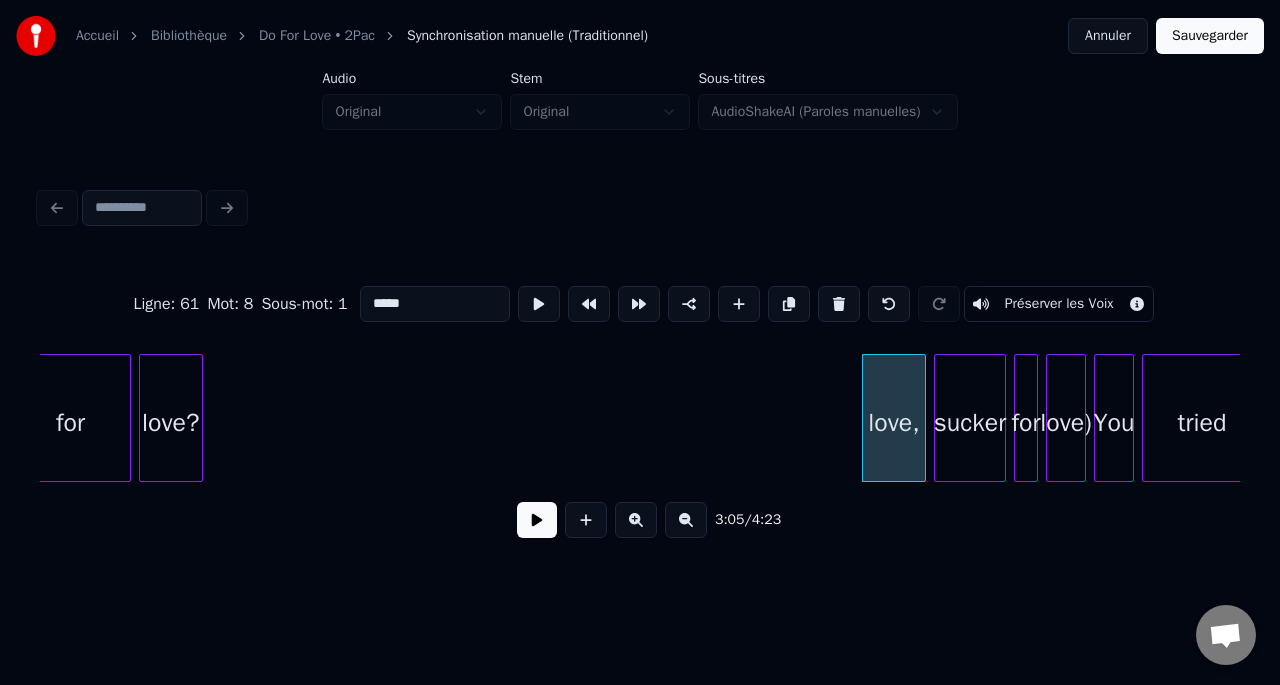 click at bounding box center (839, 304) 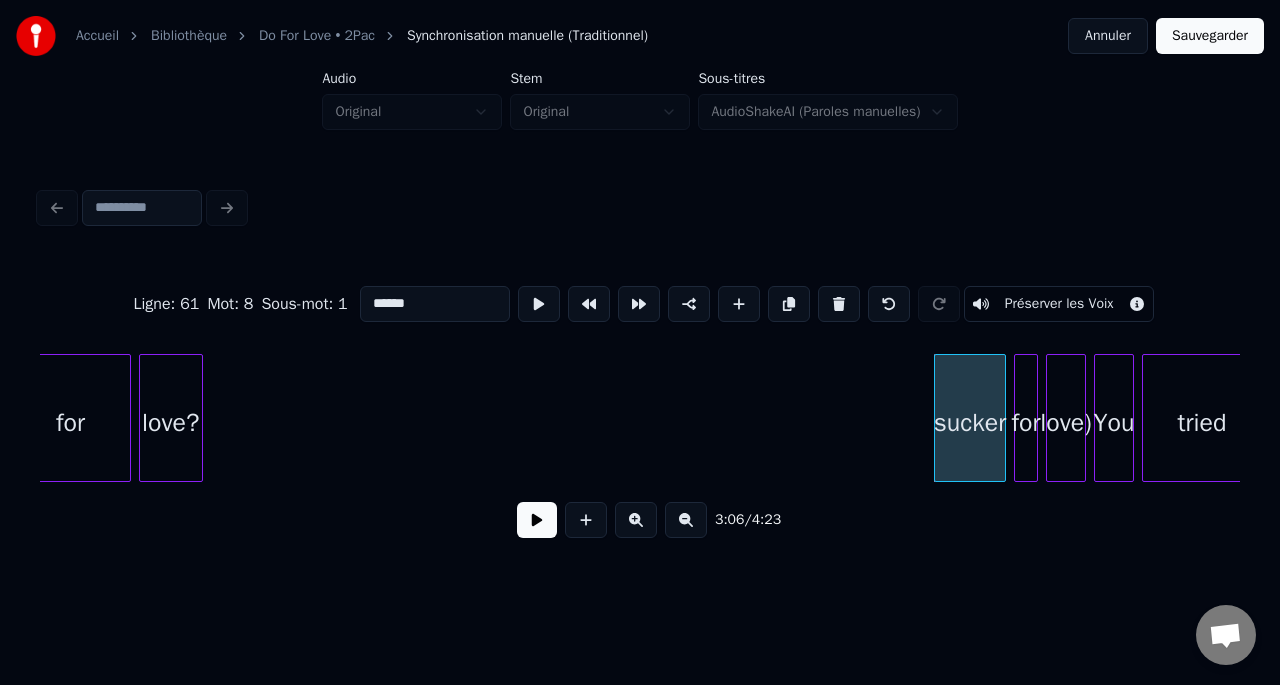 click at bounding box center (839, 304) 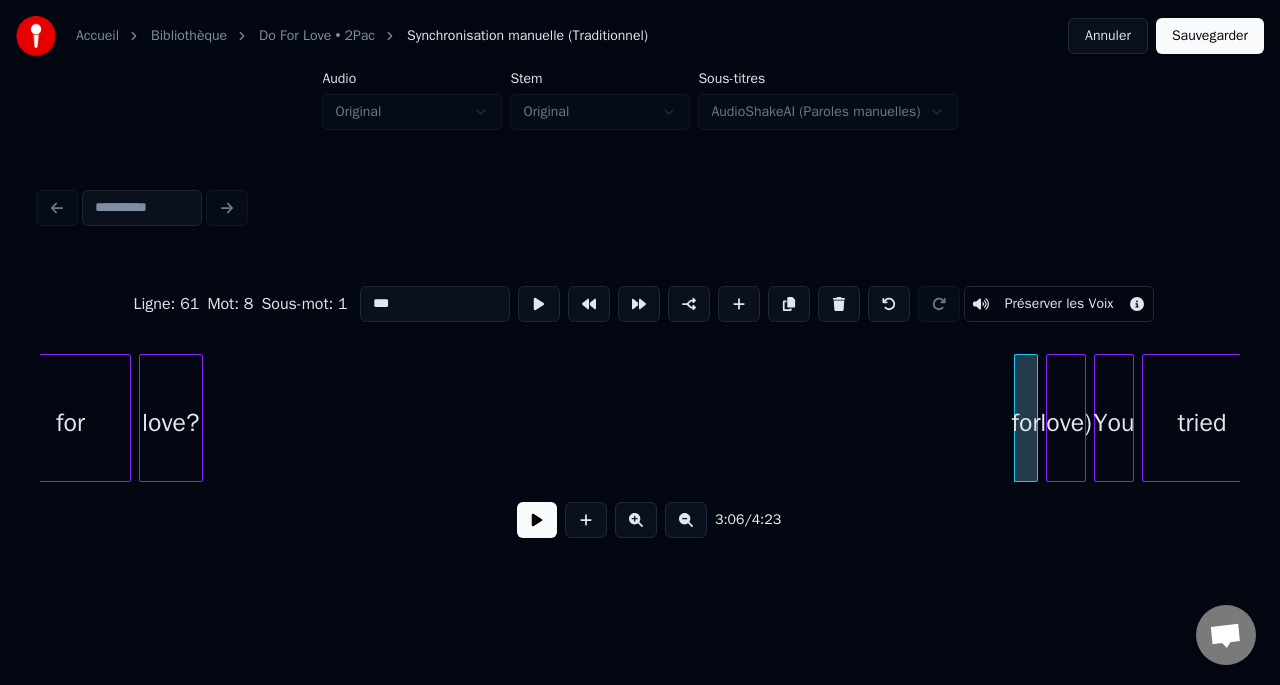 click at bounding box center [839, 304] 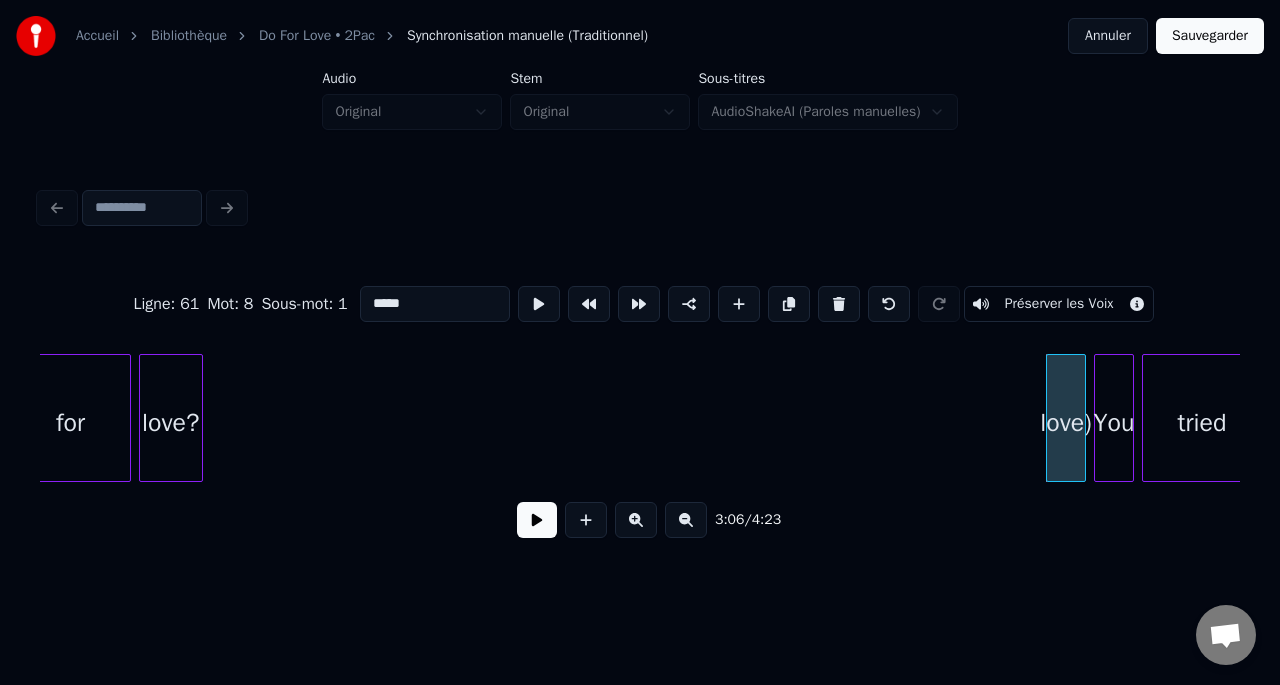 click at bounding box center (839, 304) 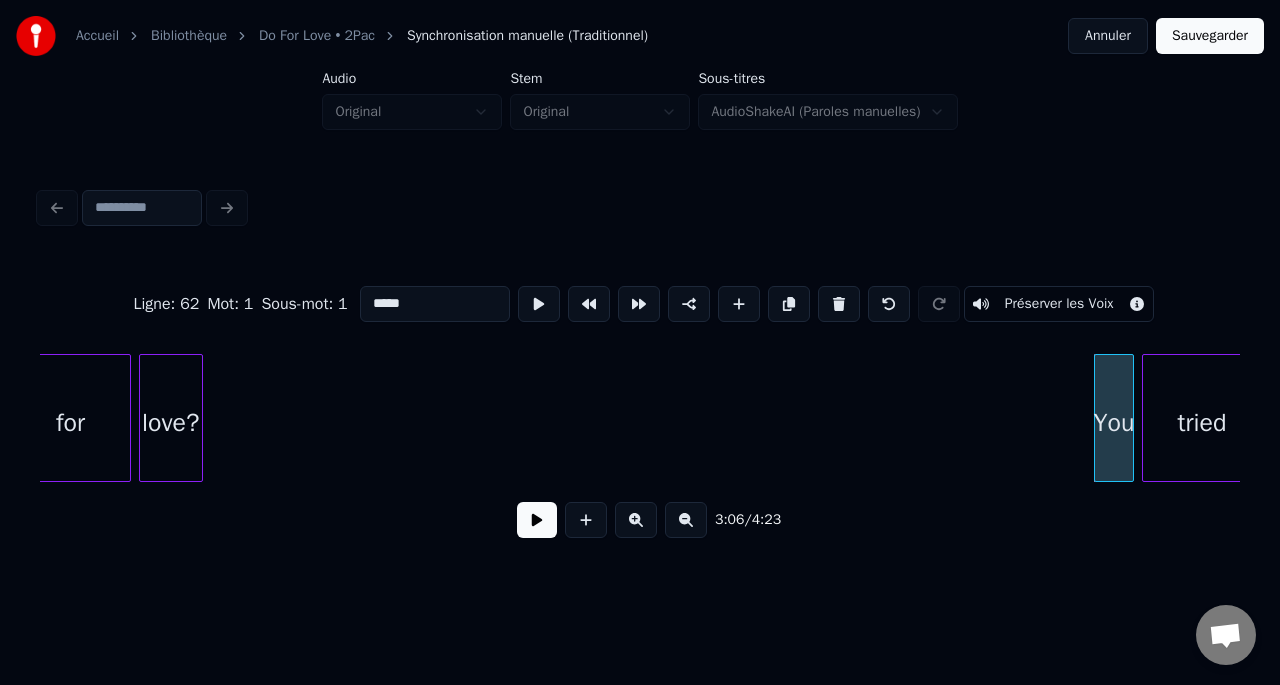 type on "***" 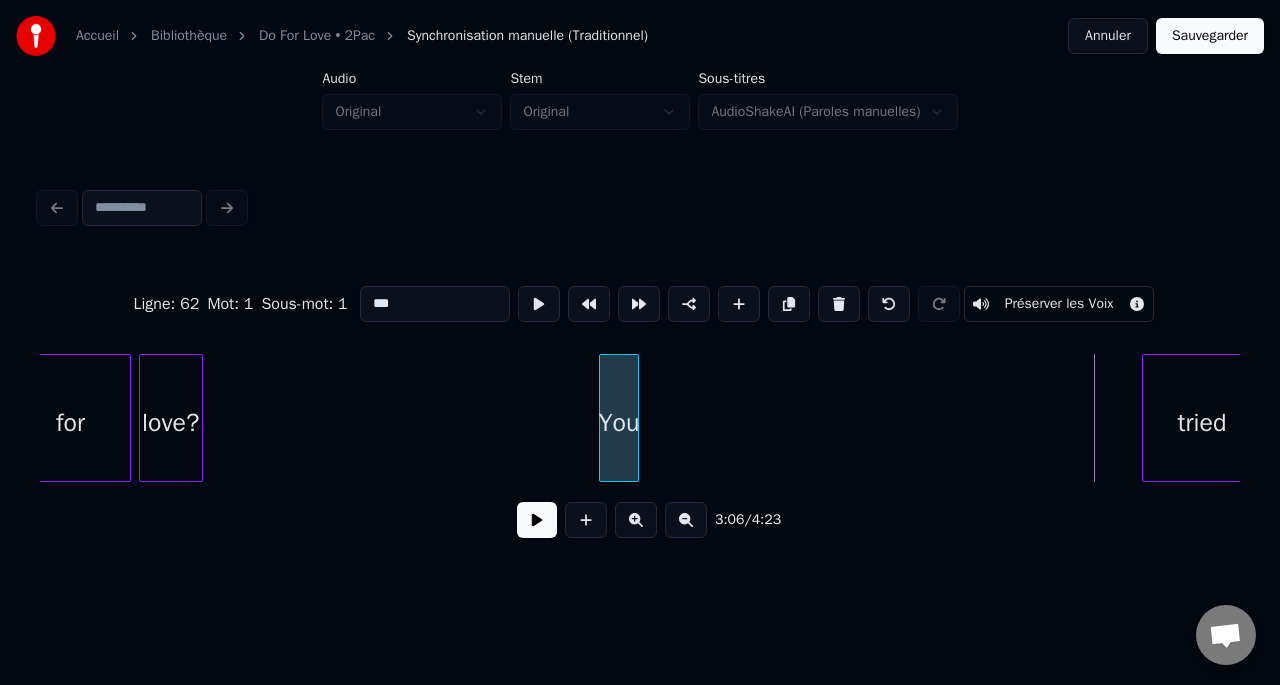 click on "You" at bounding box center [619, 423] 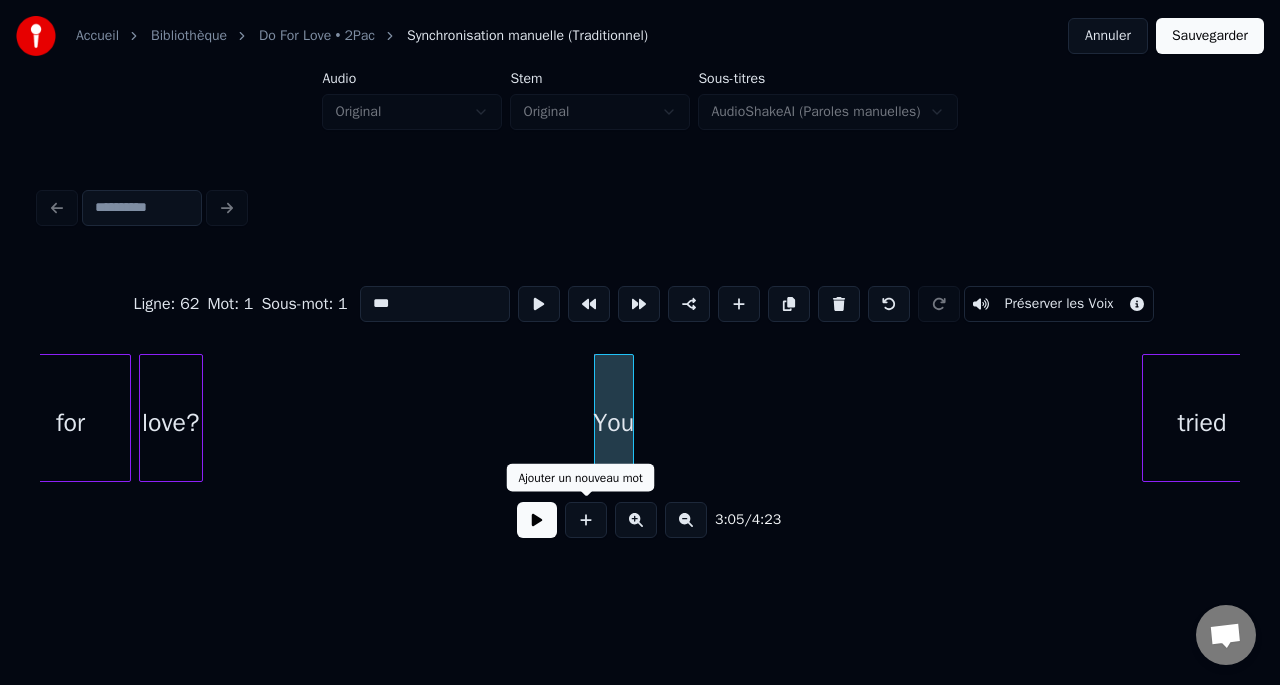 click at bounding box center (537, 520) 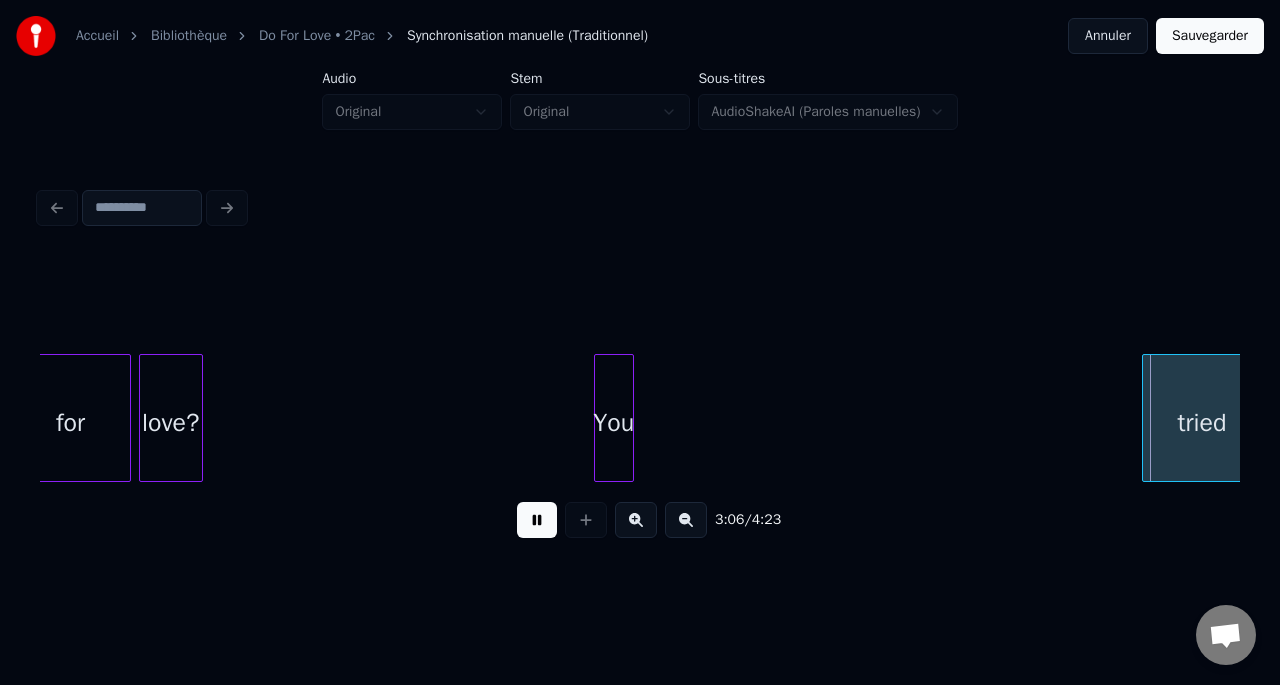 click at bounding box center (537, 520) 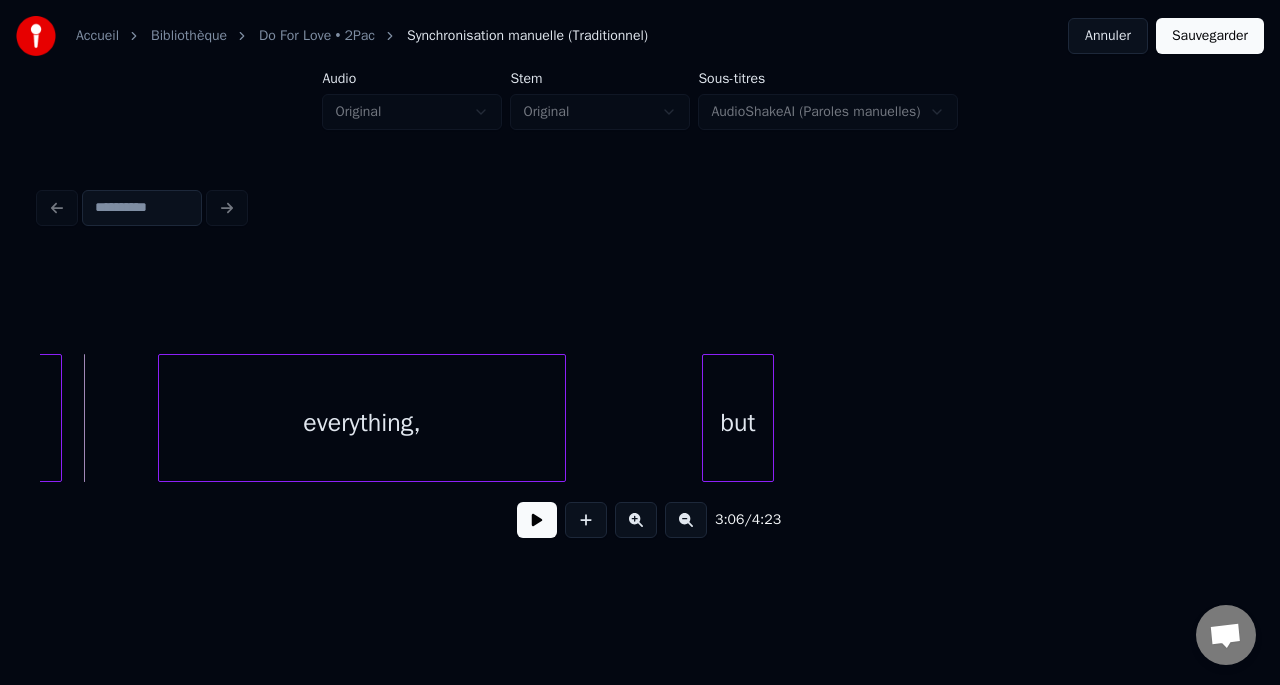 scroll, scrollTop: 0, scrollLeft: 73974, axis: horizontal 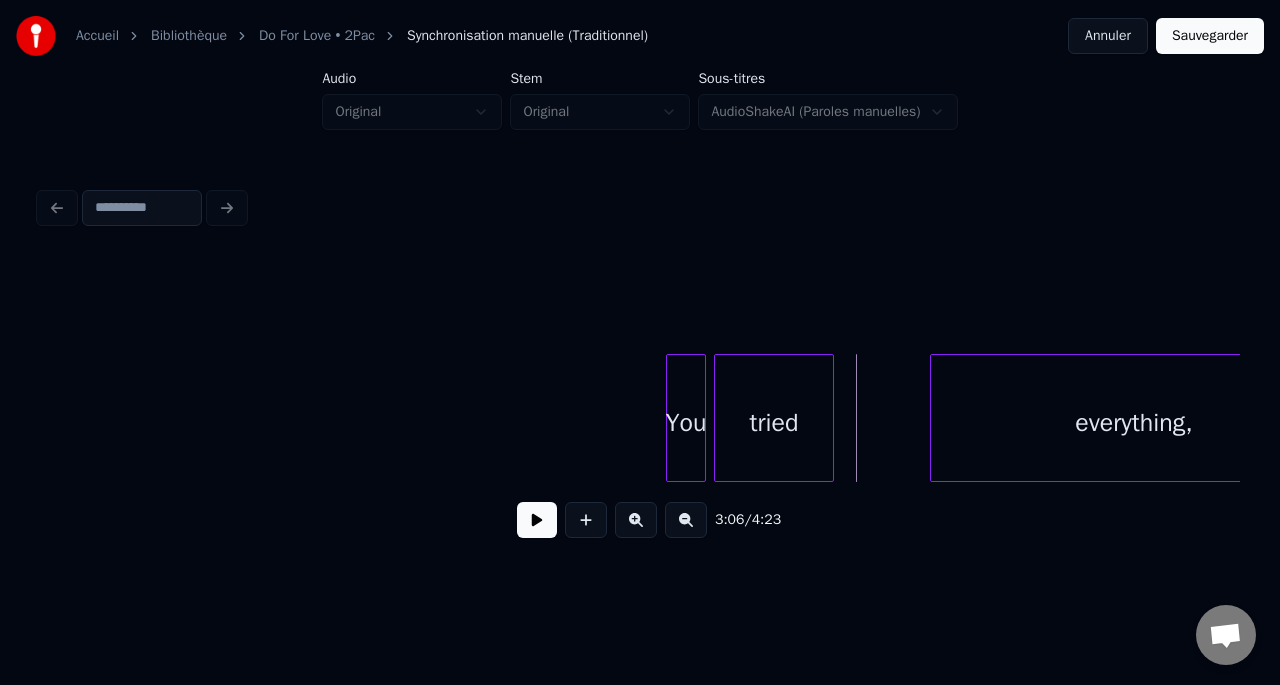 click on "You" at bounding box center (686, 423) 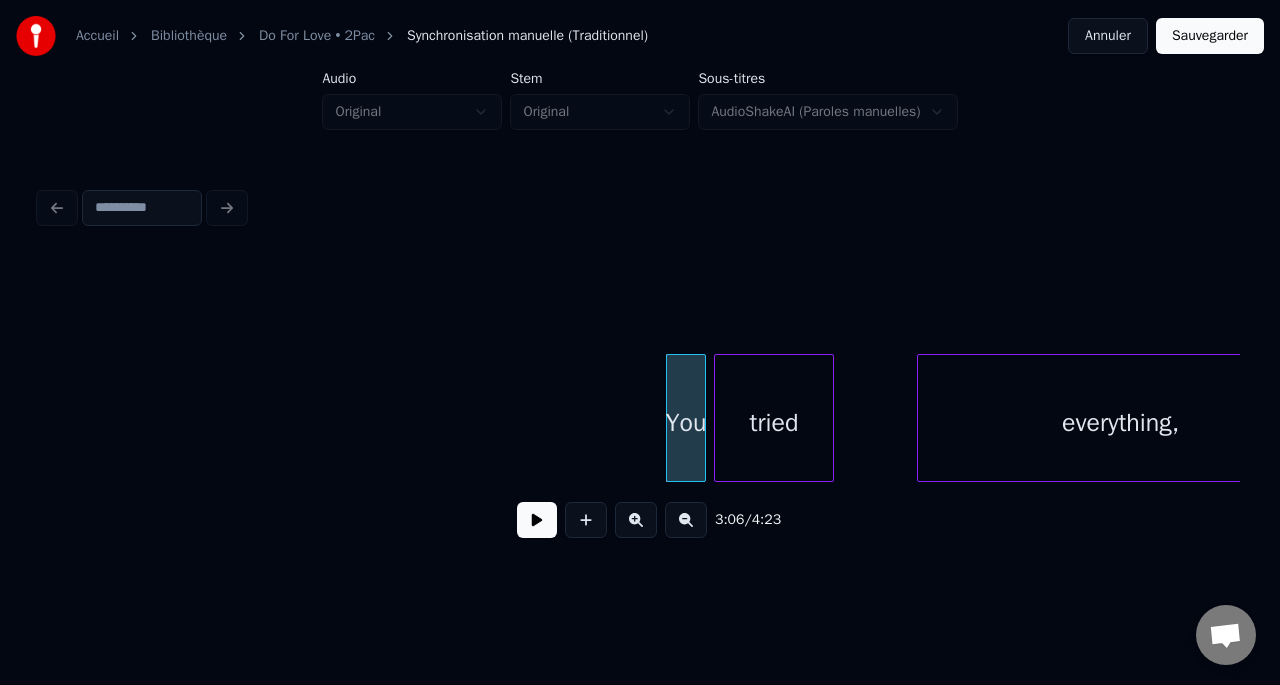 scroll, scrollTop: 0, scrollLeft: 74064, axis: horizontal 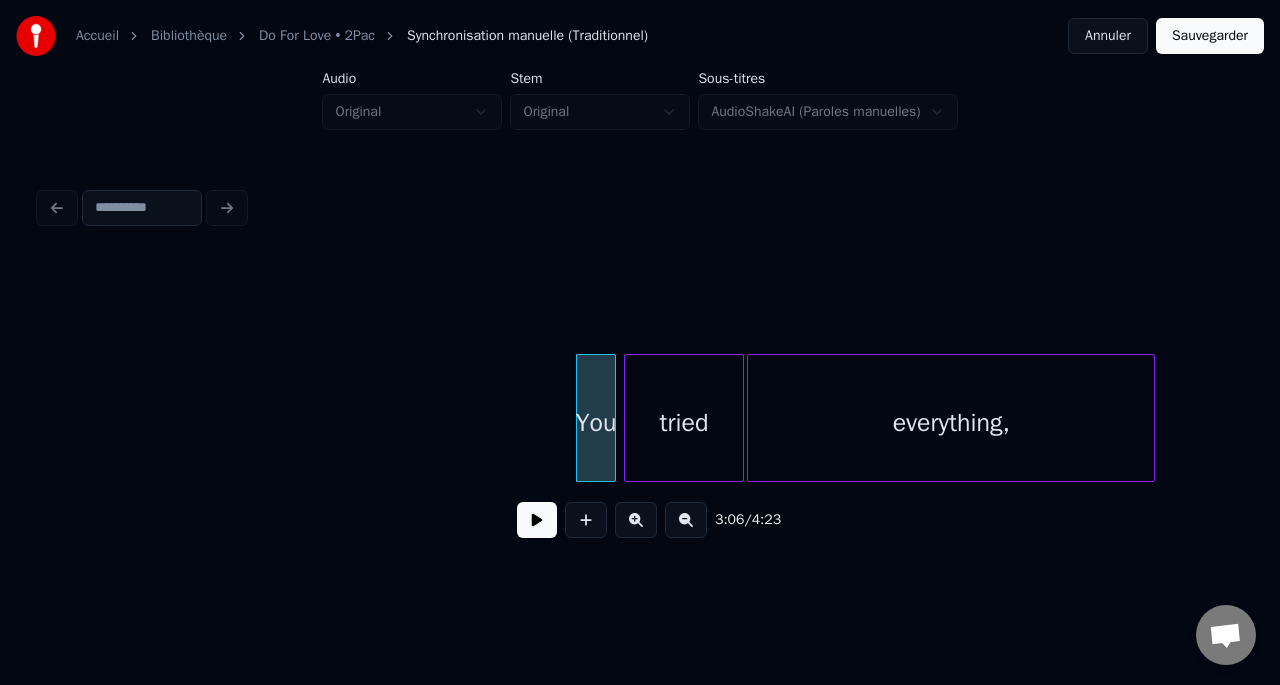 click on "everything," at bounding box center (951, 423) 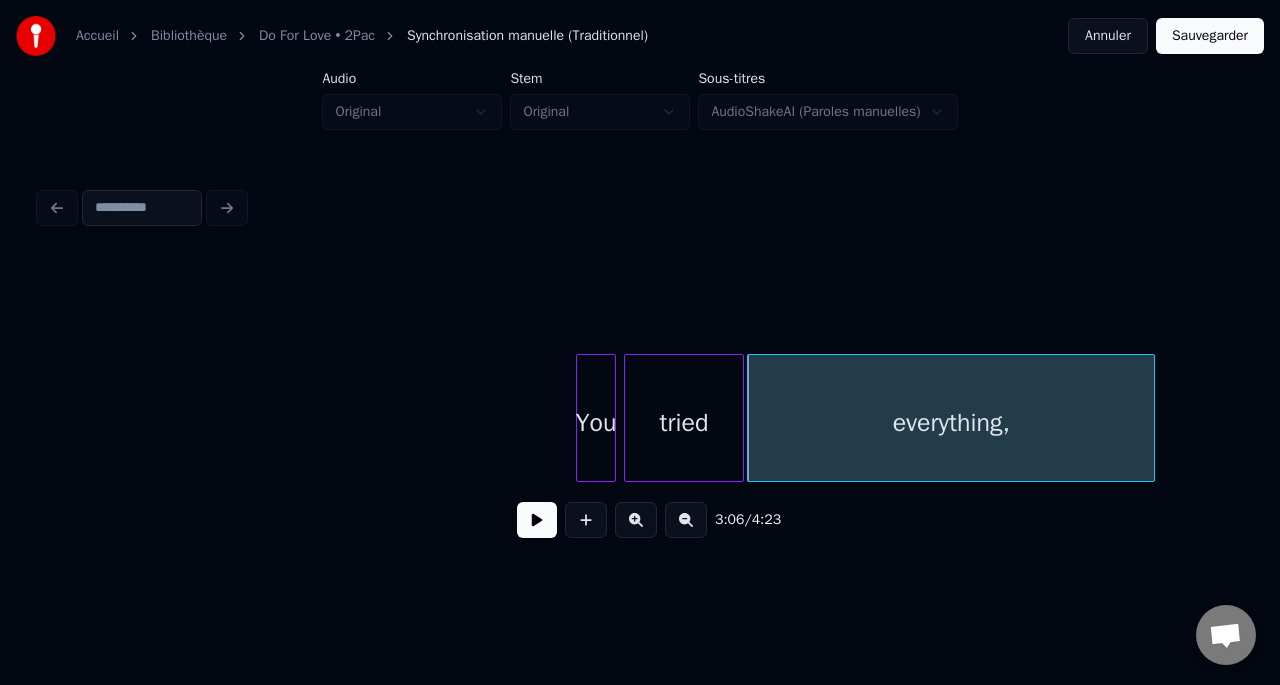 click at bounding box center (537, 520) 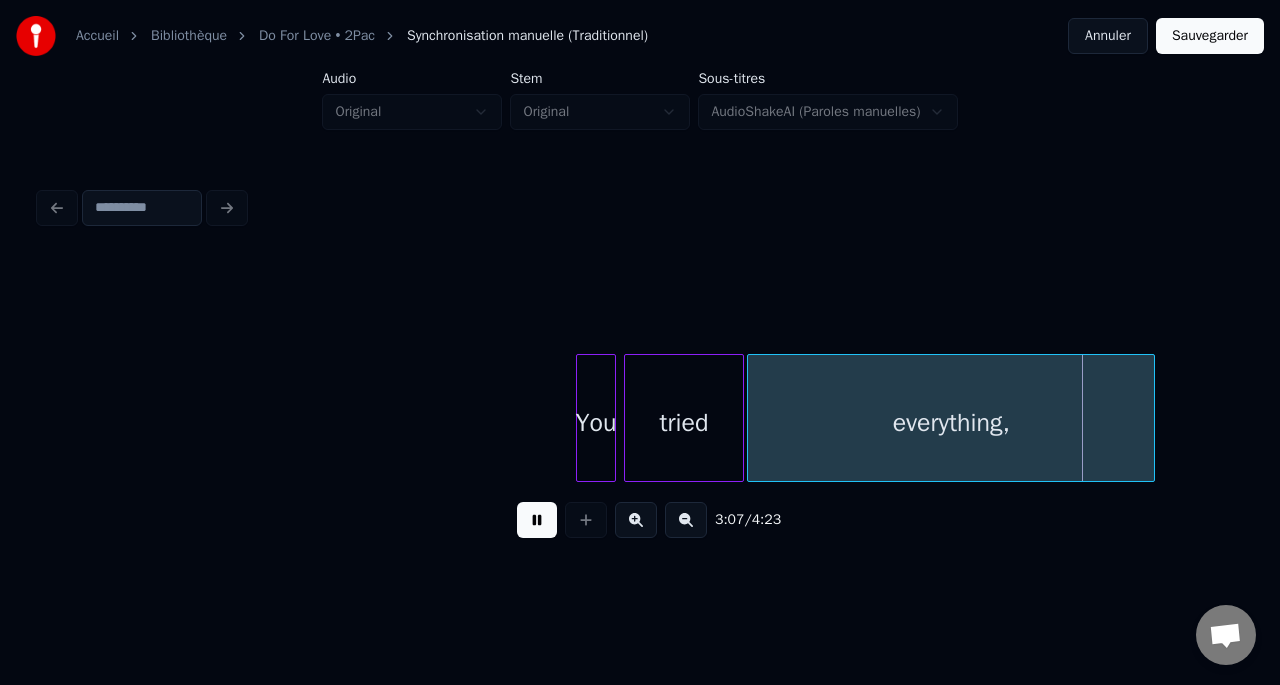 click at bounding box center (537, 520) 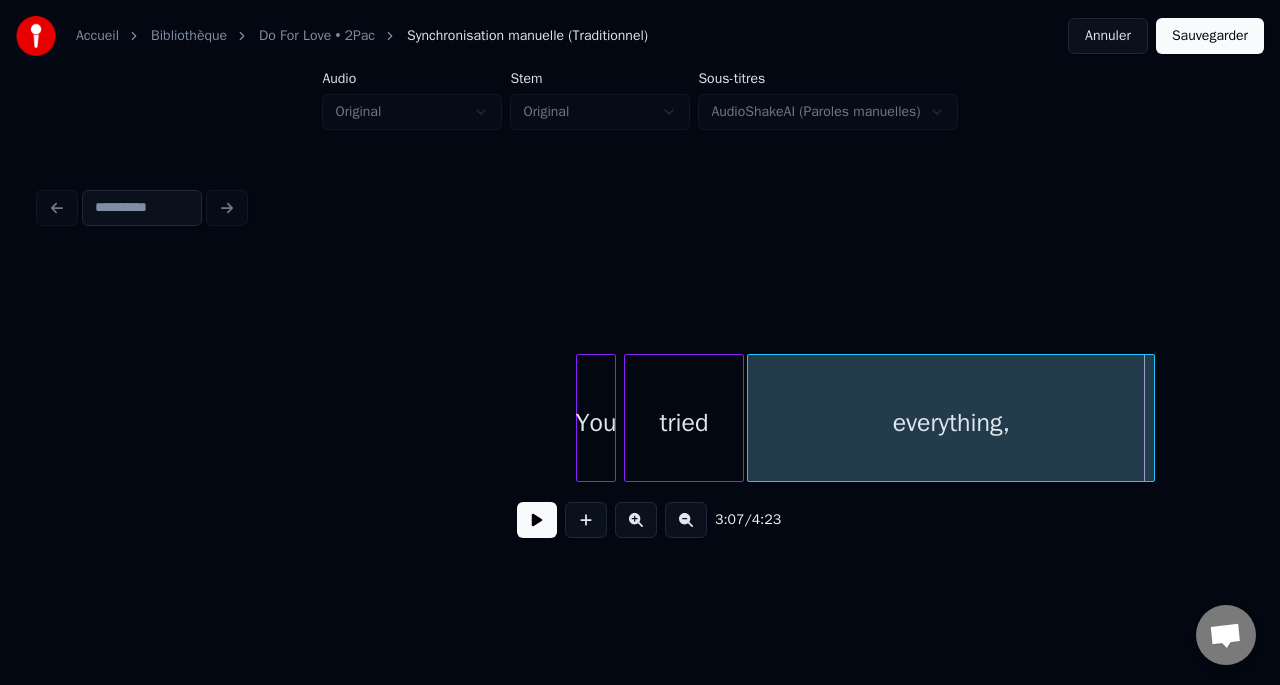 click at bounding box center [537, 520] 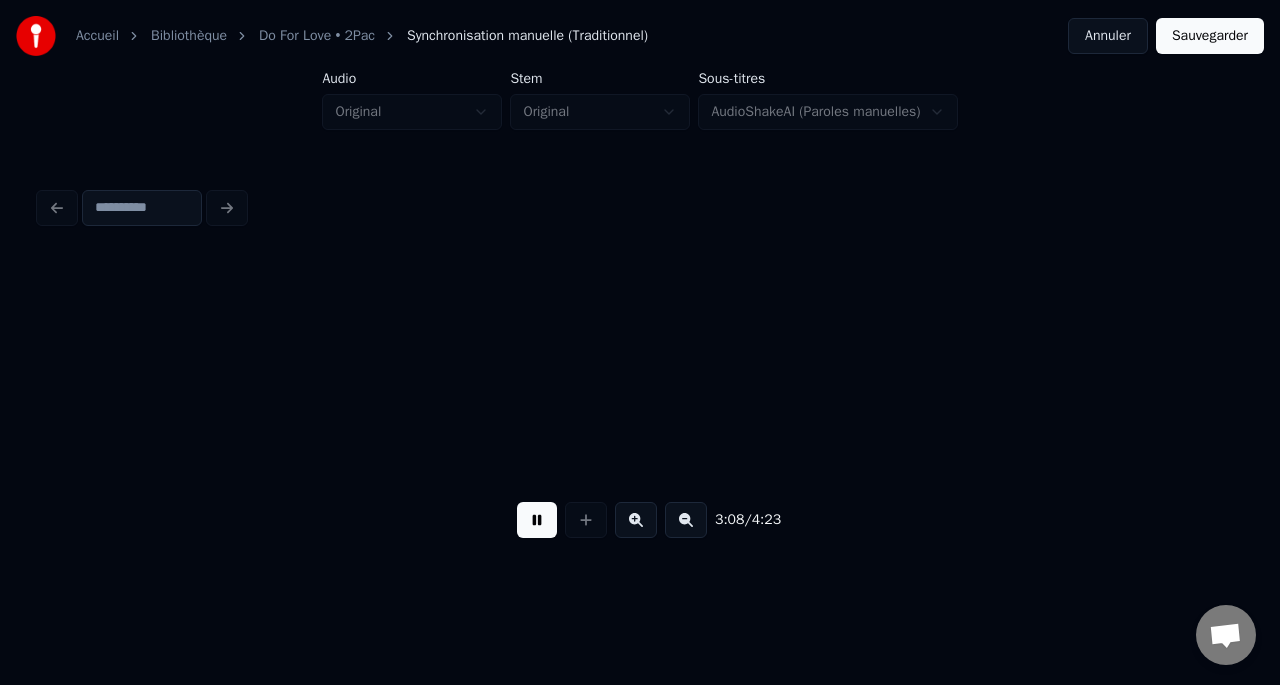 scroll, scrollTop: 0, scrollLeft: 75271, axis: horizontal 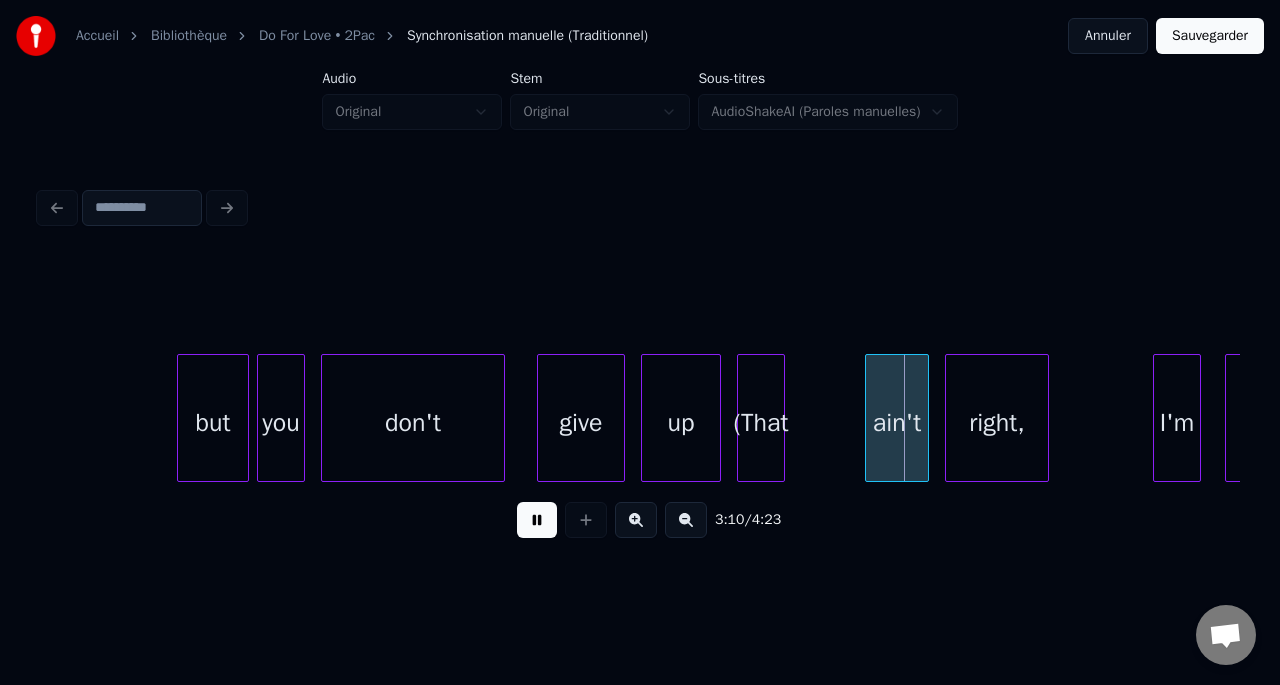 click at bounding box center [537, 520] 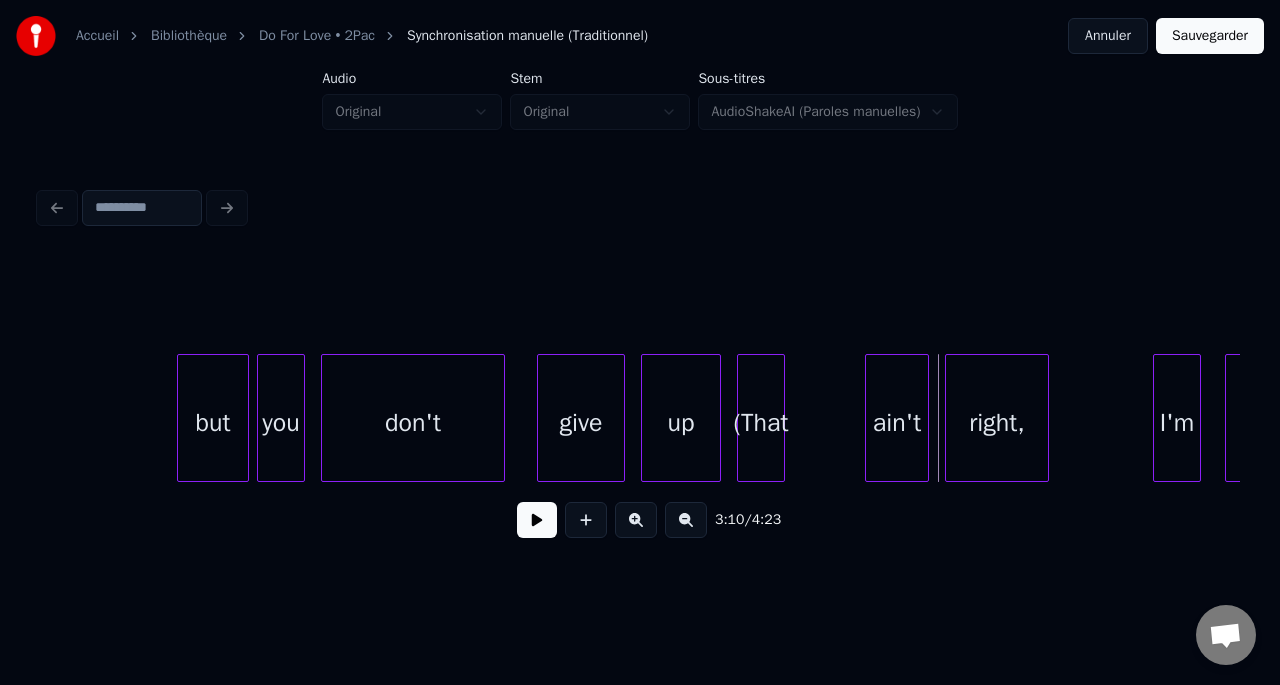 click at bounding box center [537, 520] 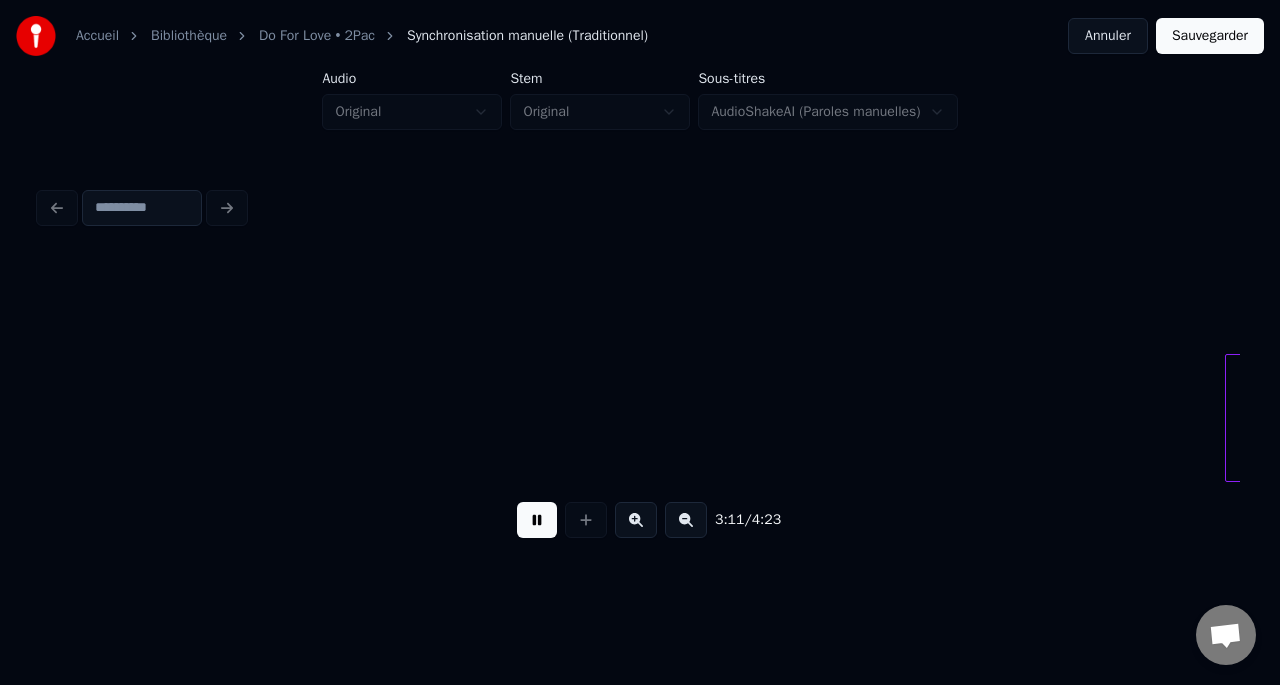 scroll, scrollTop: 0, scrollLeft: 76495, axis: horizontal 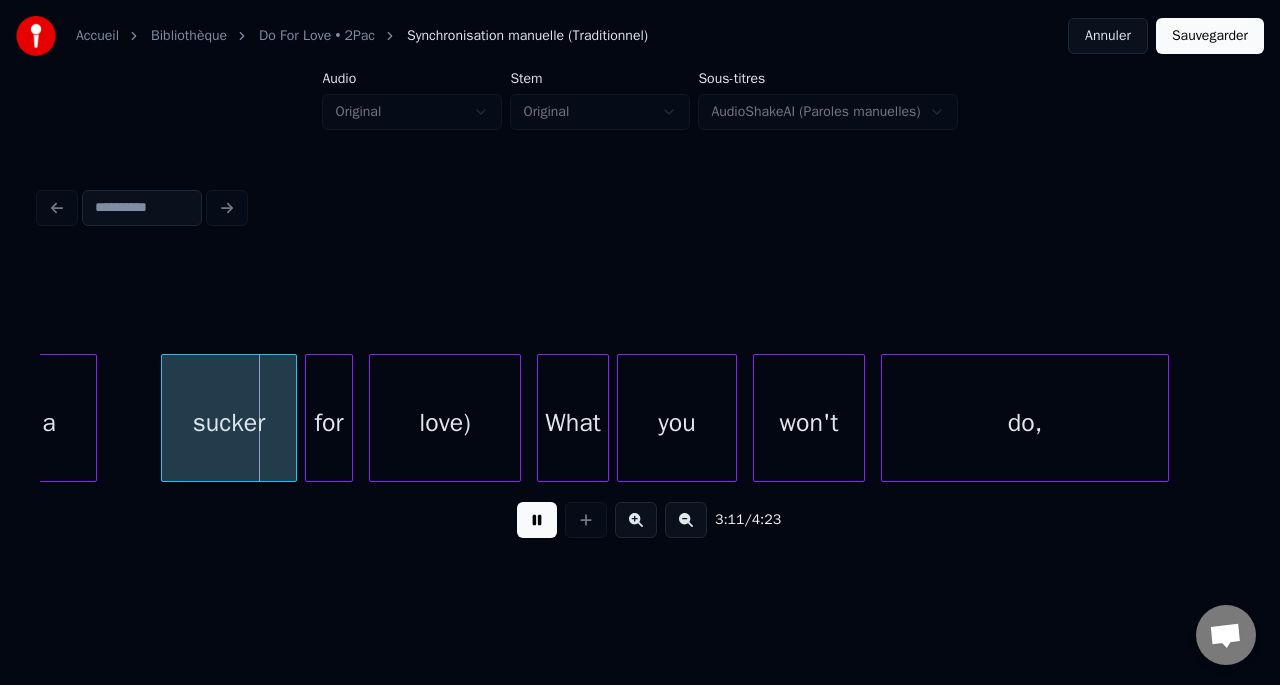 click at bounding box center (537, 520) 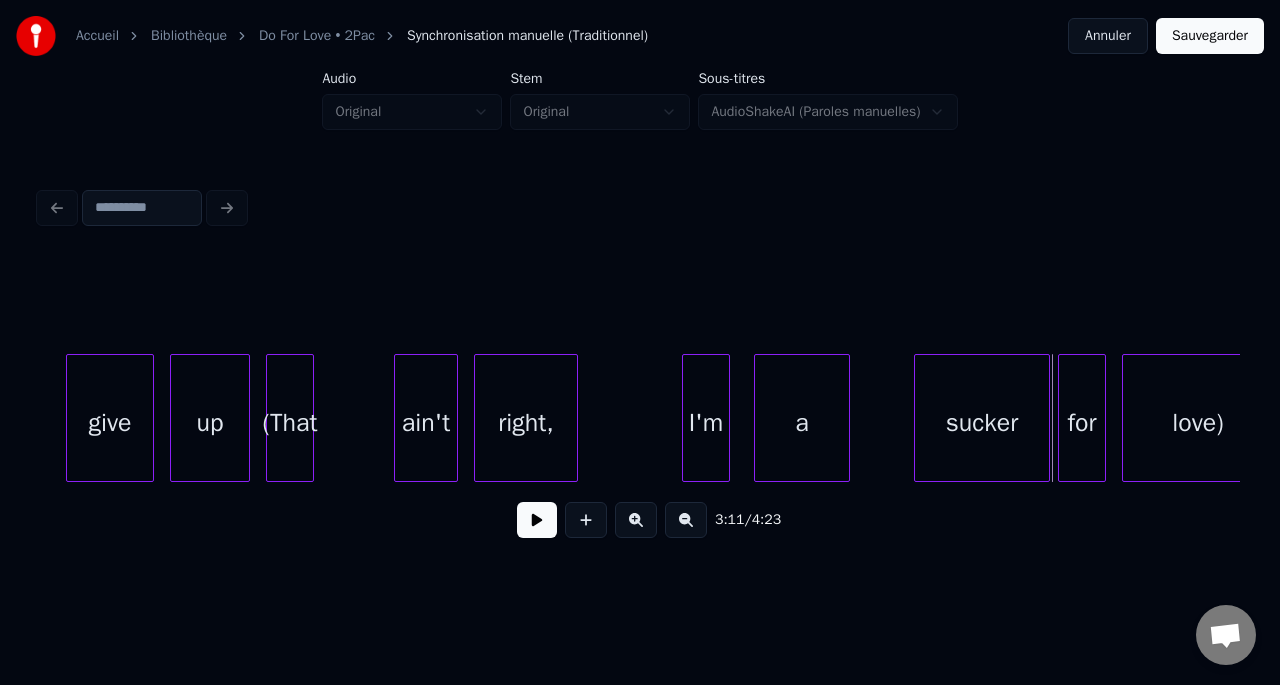 scroll, scrollTop: 0, scrollLeft: 75731, axis: horizontal 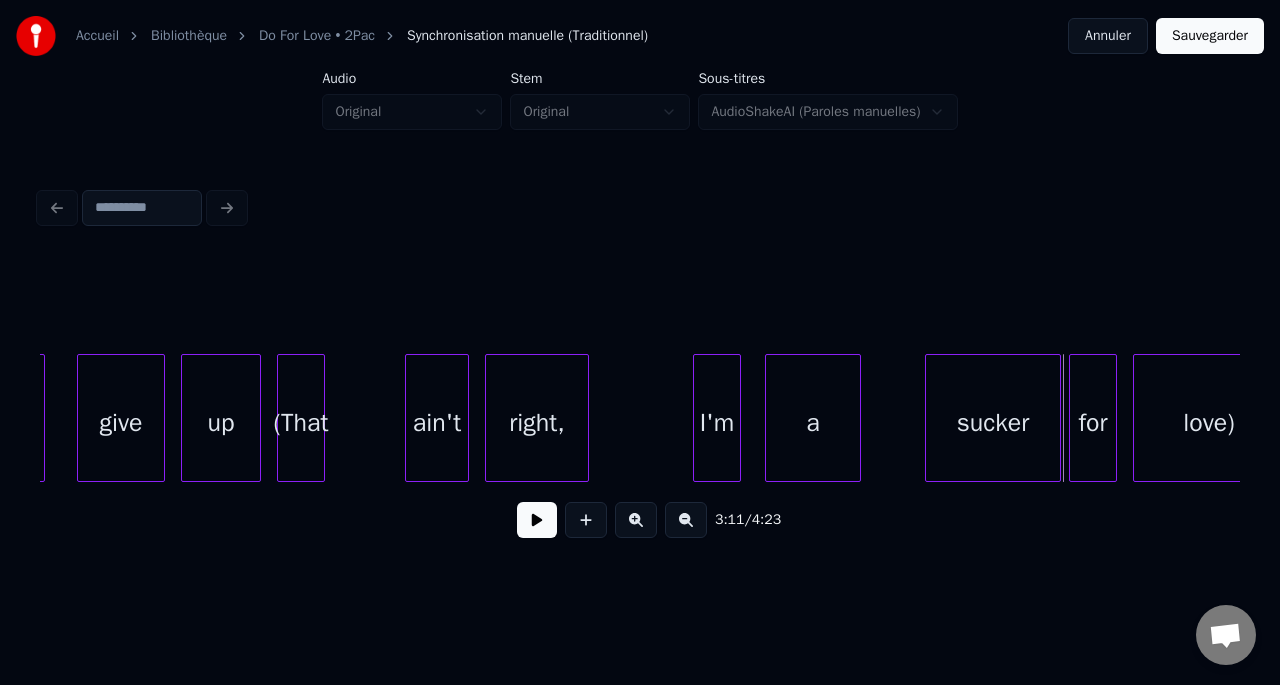 click on "(That" at bounding box center (301, 423) 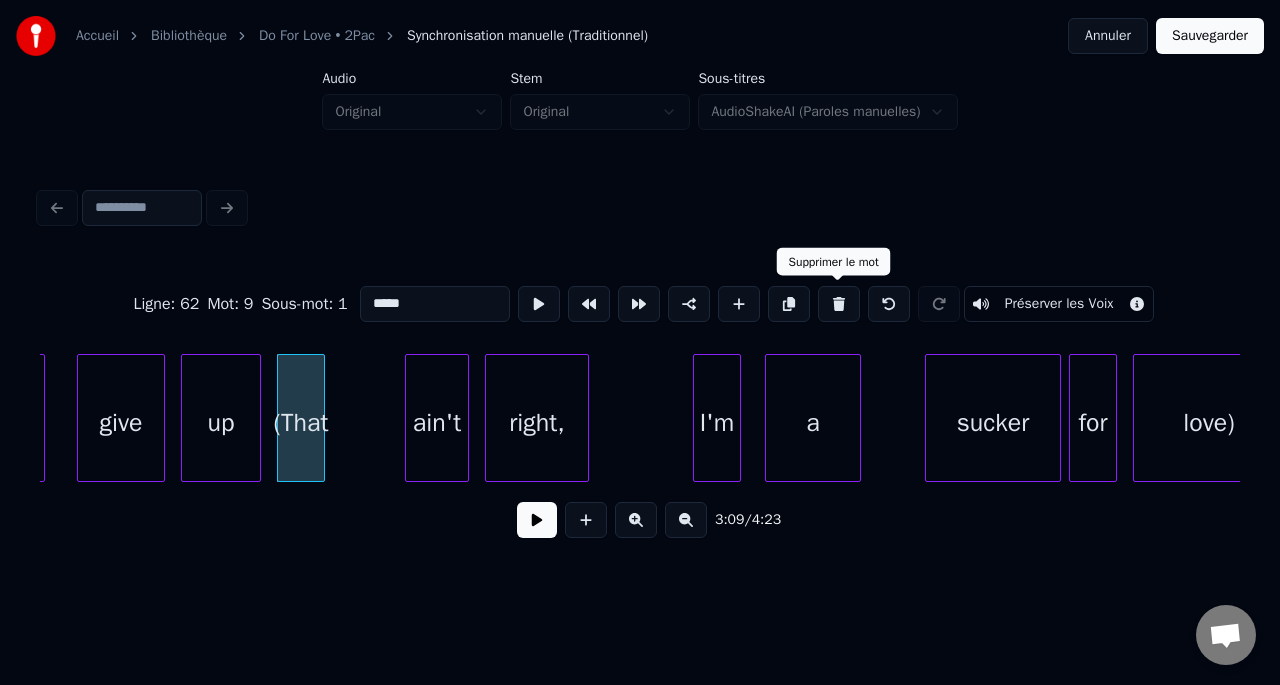 click at bounding box center [839, 304] 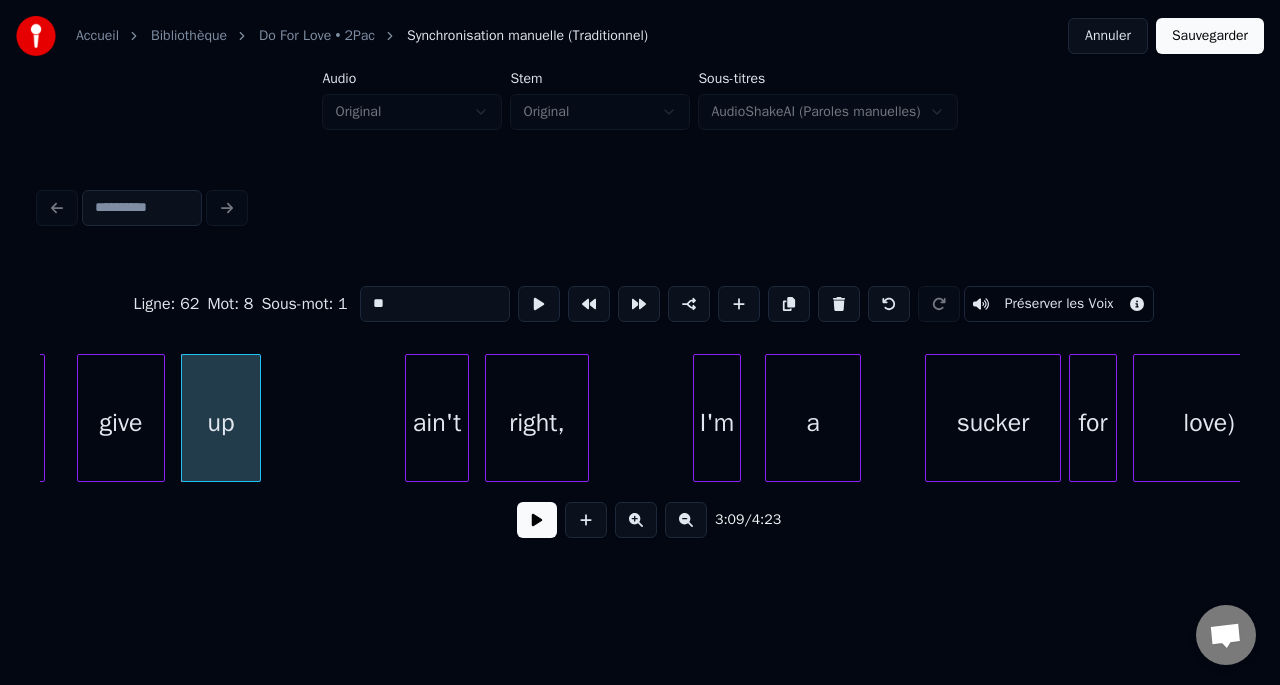 click on "ain't" at bounding box center [437, 423] 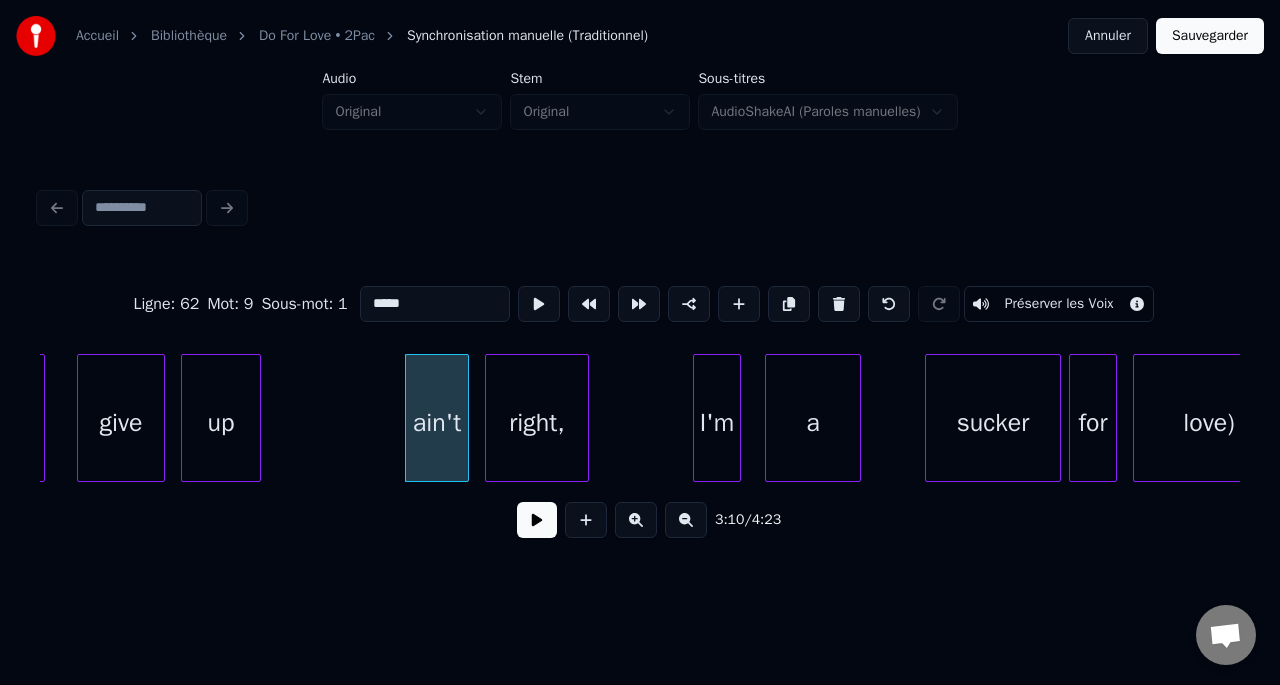 click at bounding box center [839, 304] 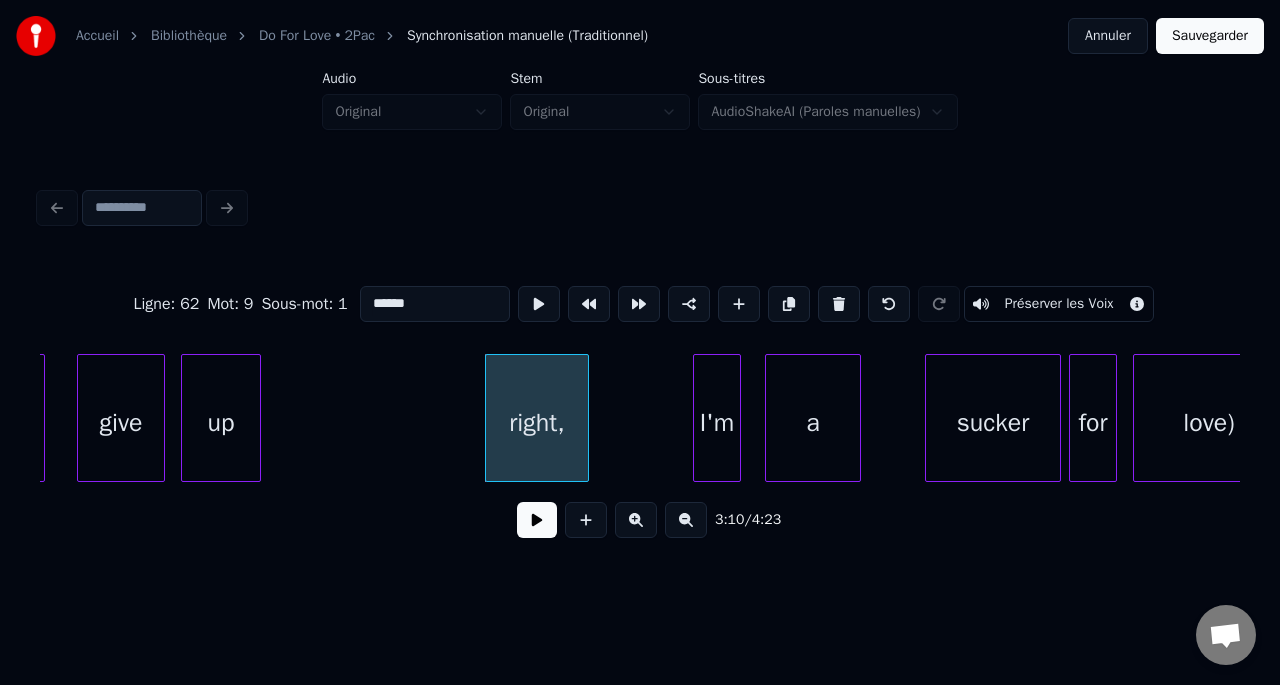 click on "right," at bounding box center [537, 423] 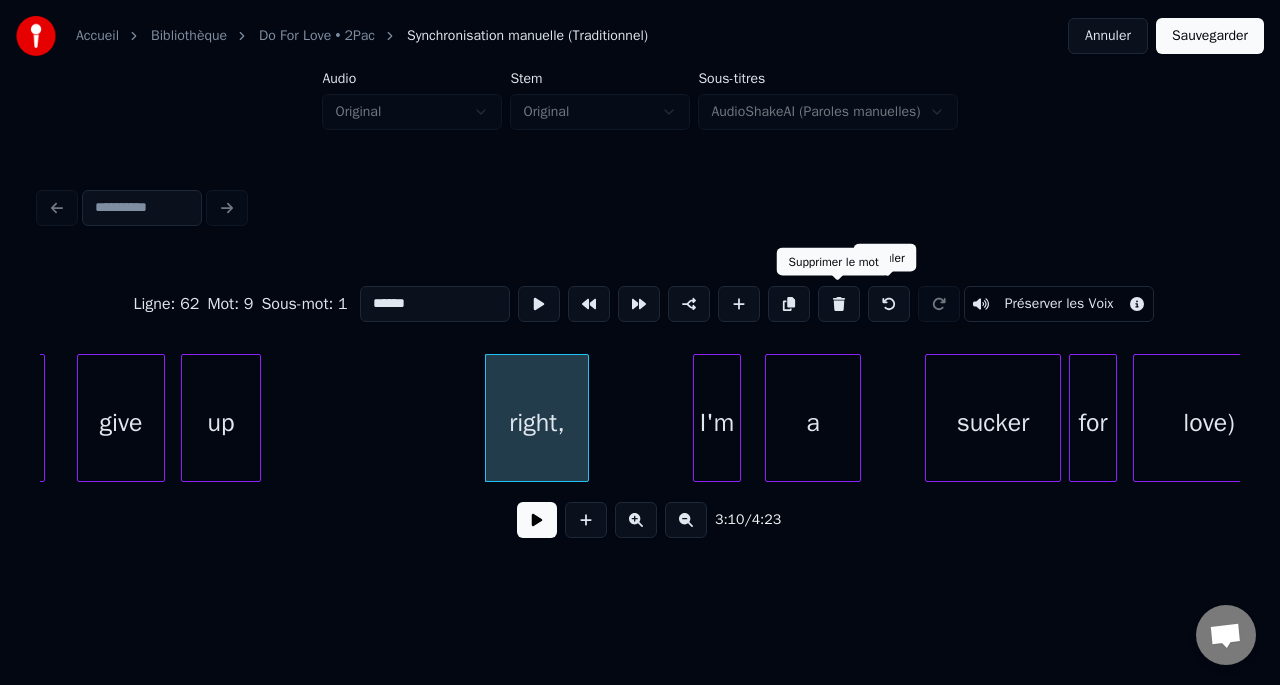 click at bounding box center [839, 304] 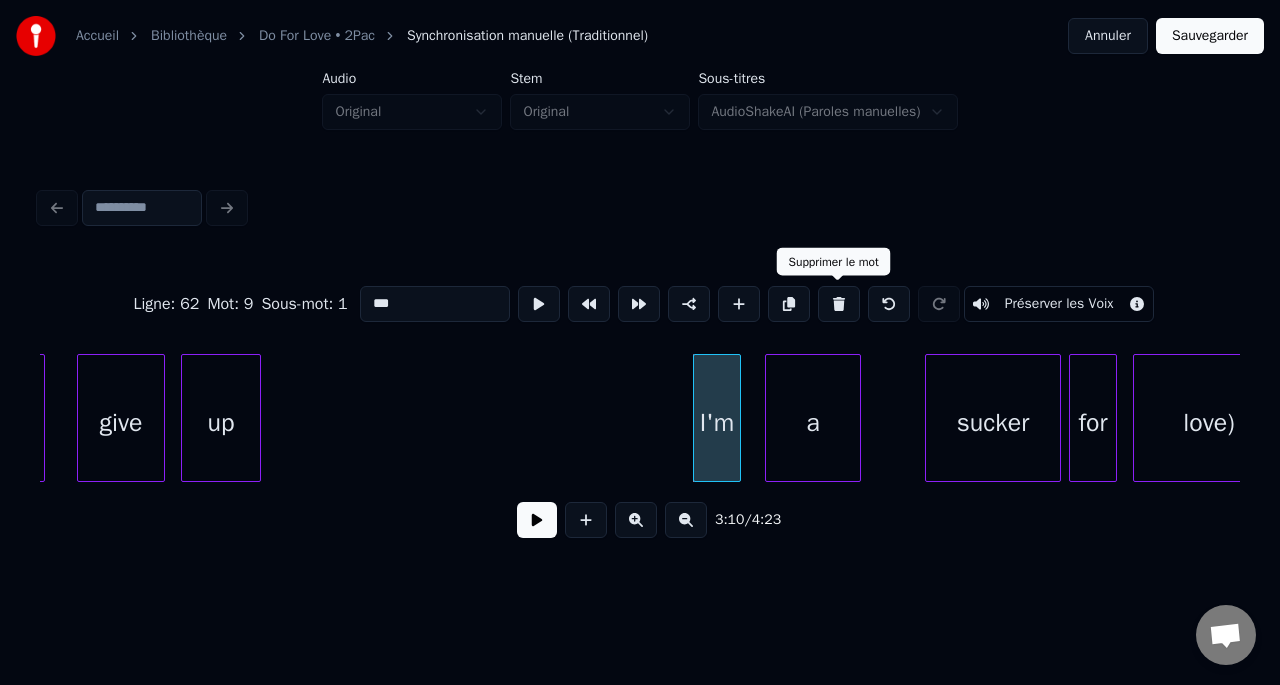 click at bounding box center [839, 304] 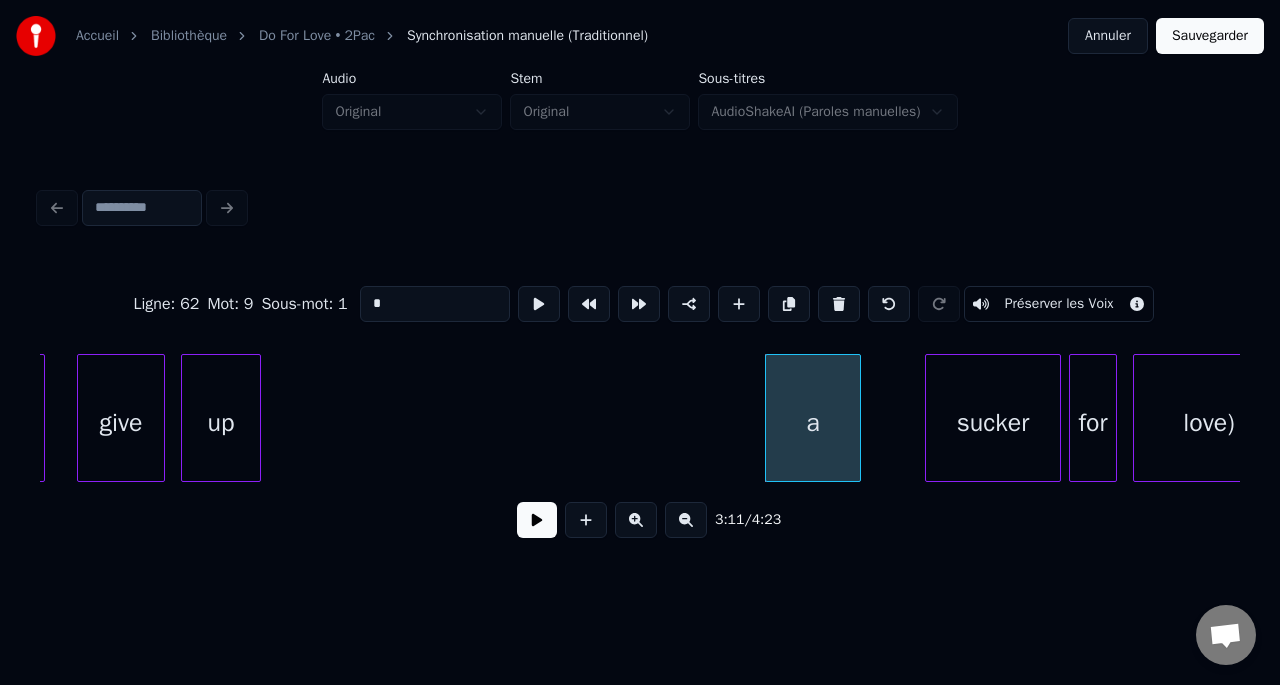 click at bounding box center (839, 304) 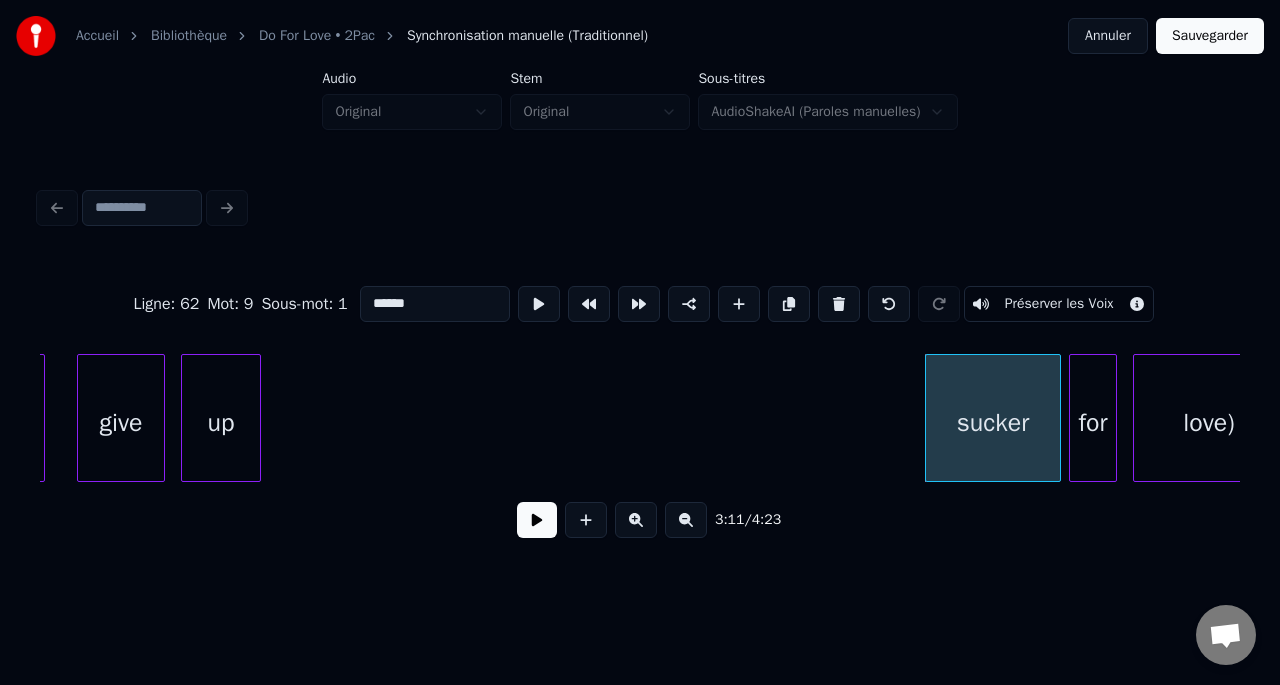 click at bounding box center (839, 304) 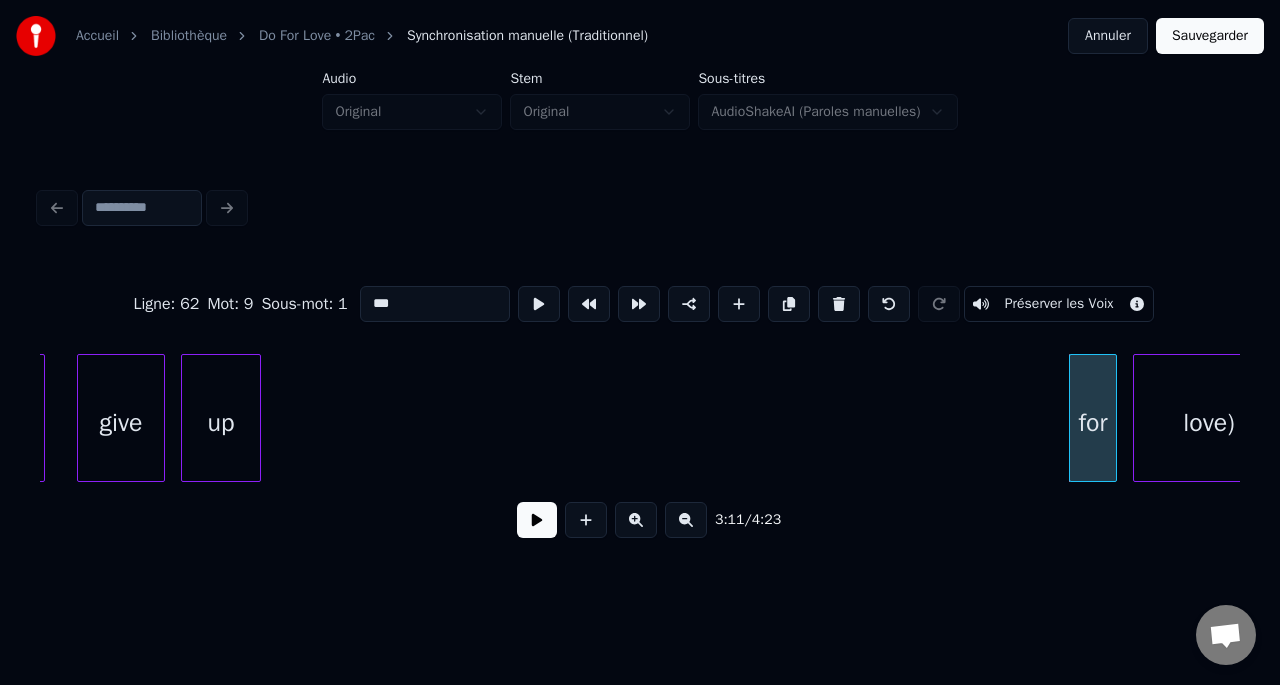 click at bounding box center [839, 304] 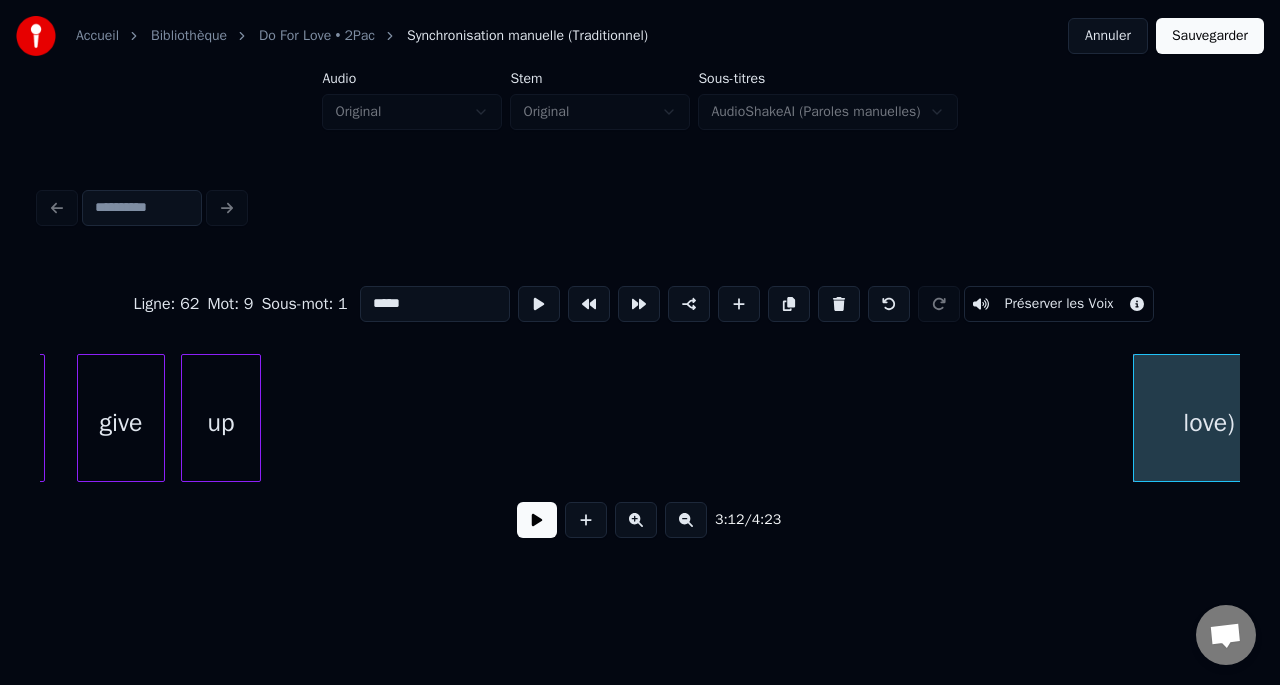 click at bounding box center [839, 304] 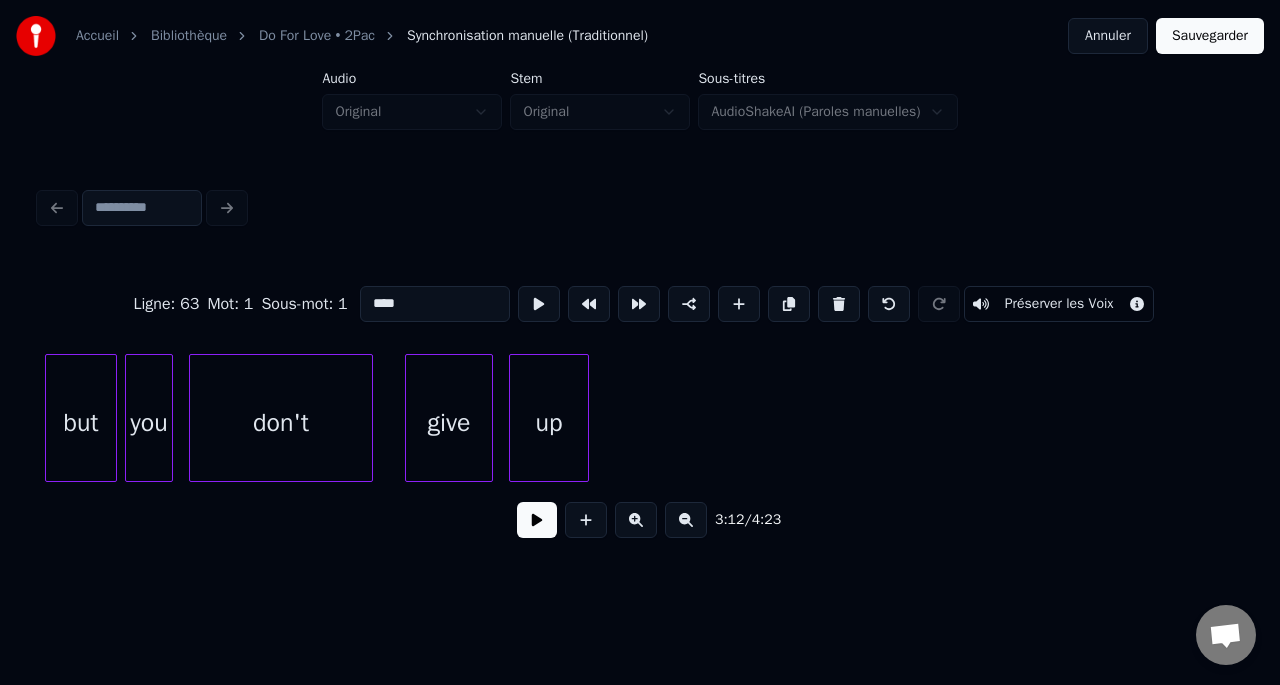 scroll, scrollTop: 0, scrollLeft: 75292, axis: horizontal 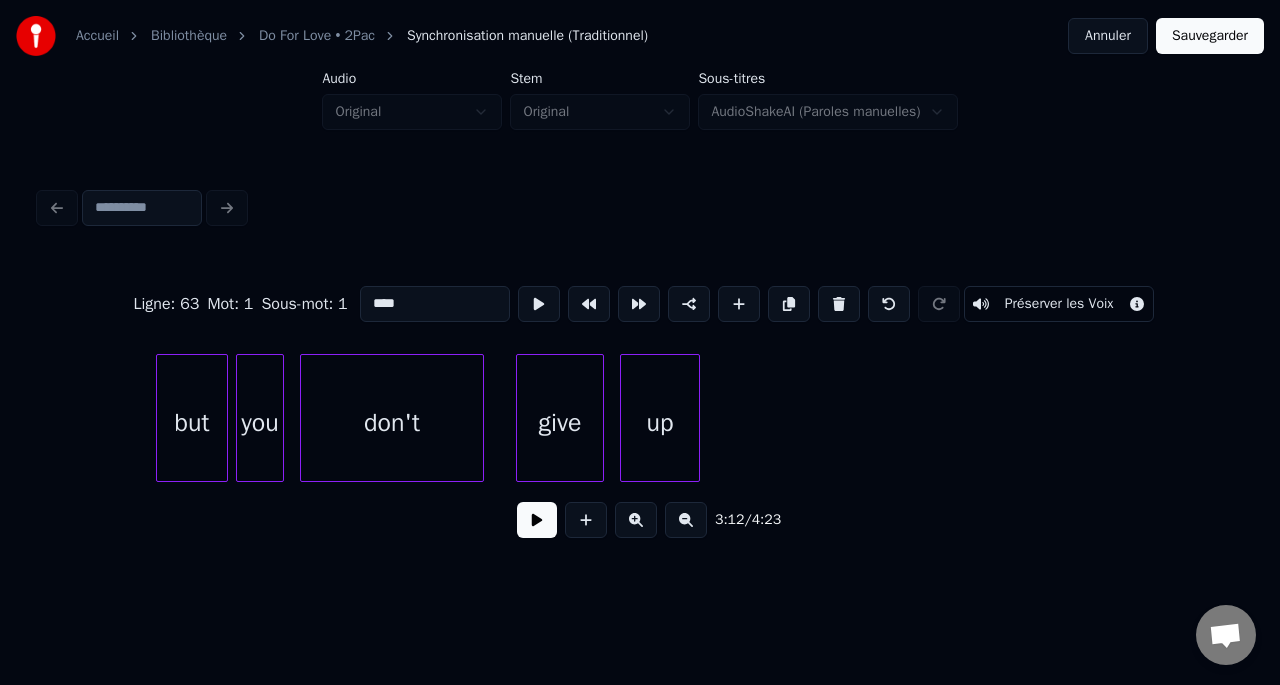 click on "but" at bounding box center (192, 423) 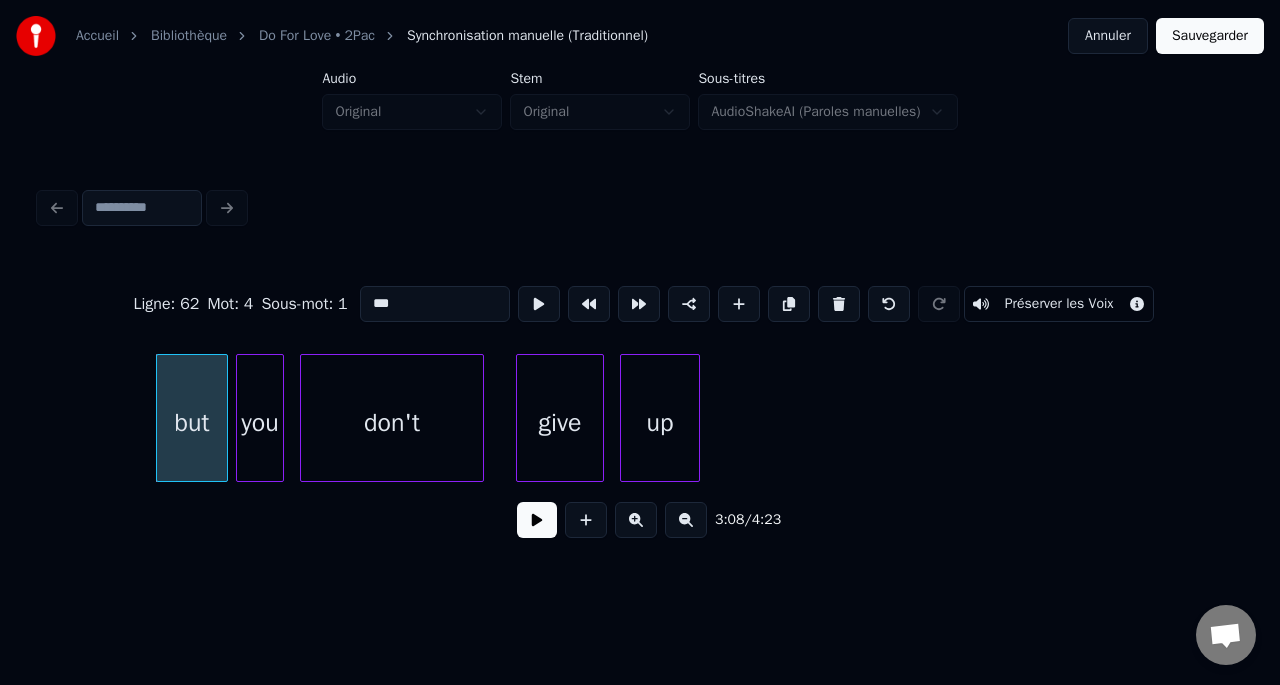 click at bounding box center (537, 520) 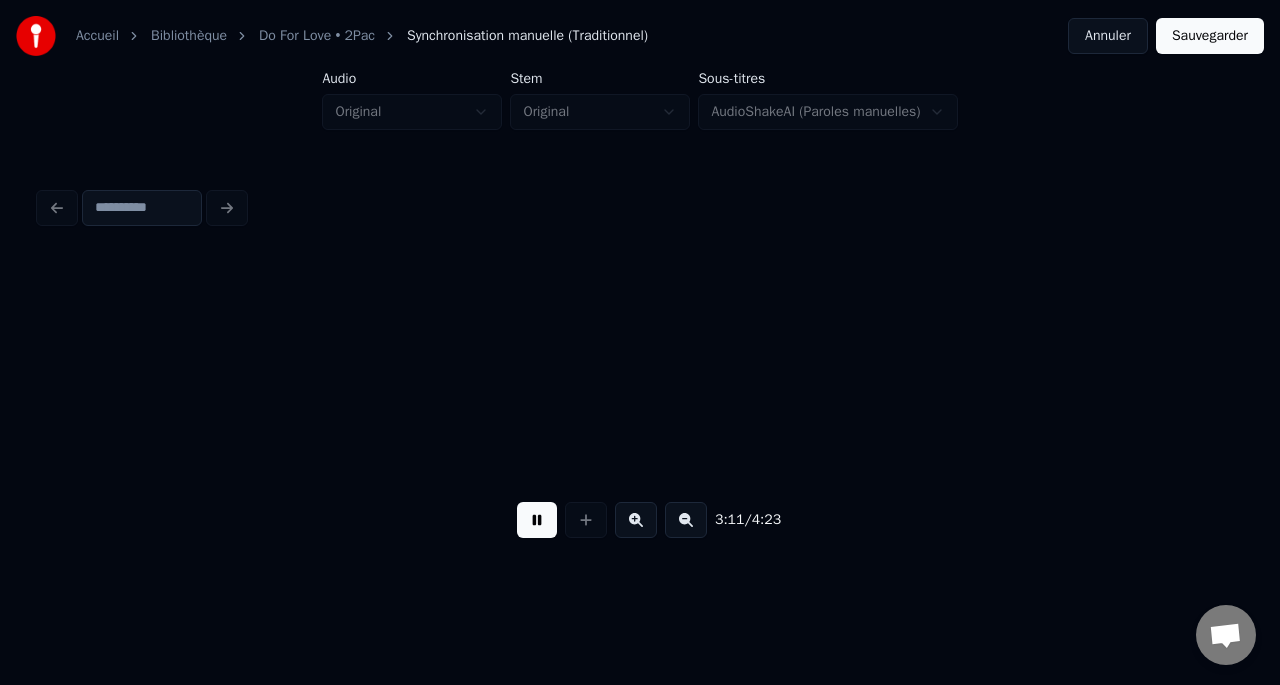 scroll, scrollTop: 0, scrollLeft: 76498, axis: horizontal 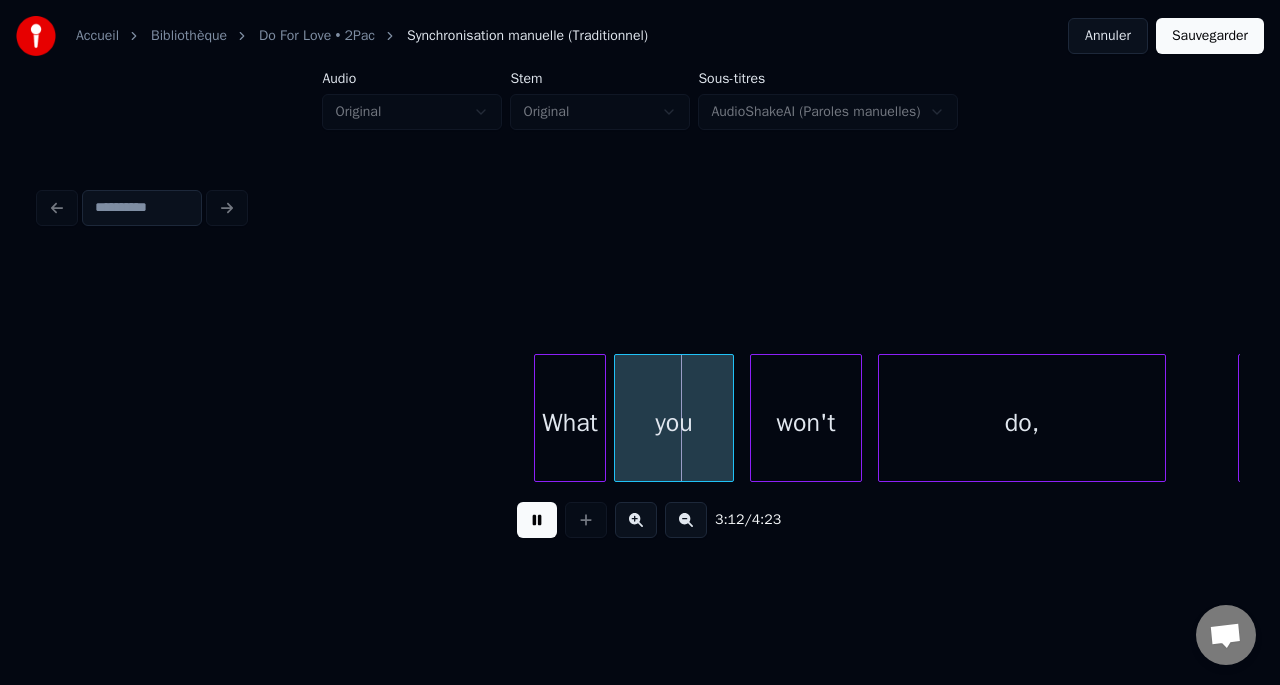 click at bounding box center [537, 520] 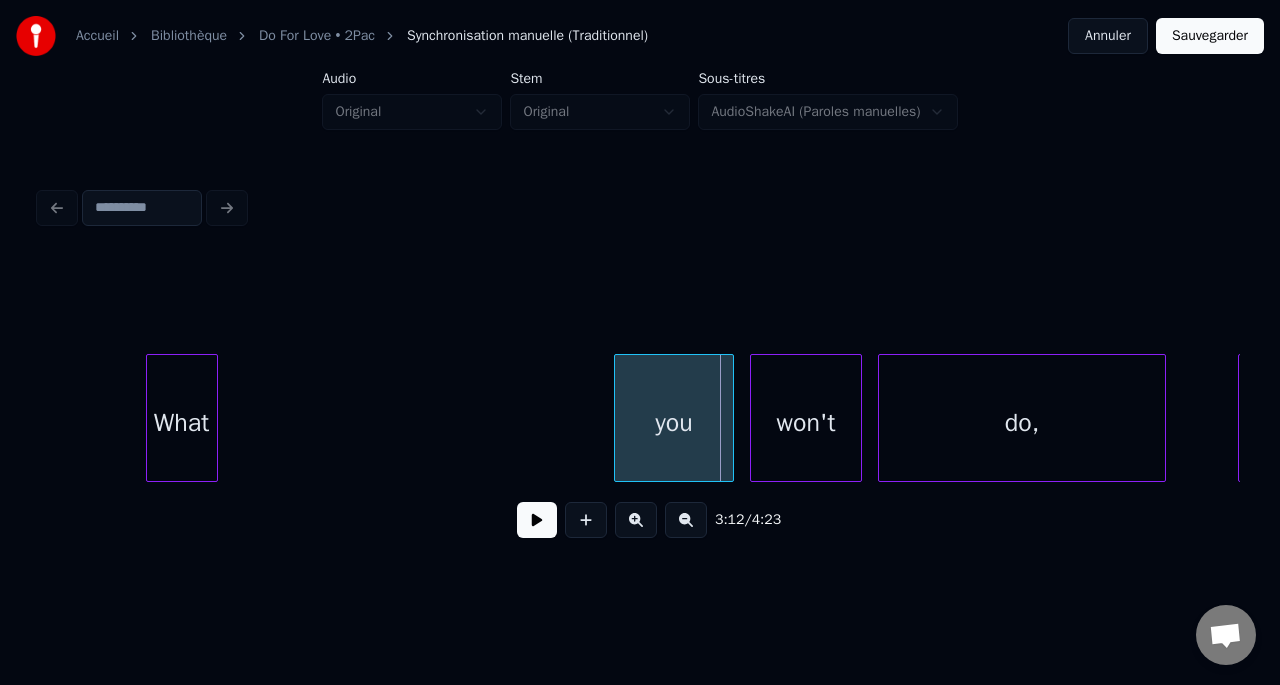 click on "What" at bounding box center (182, 423) 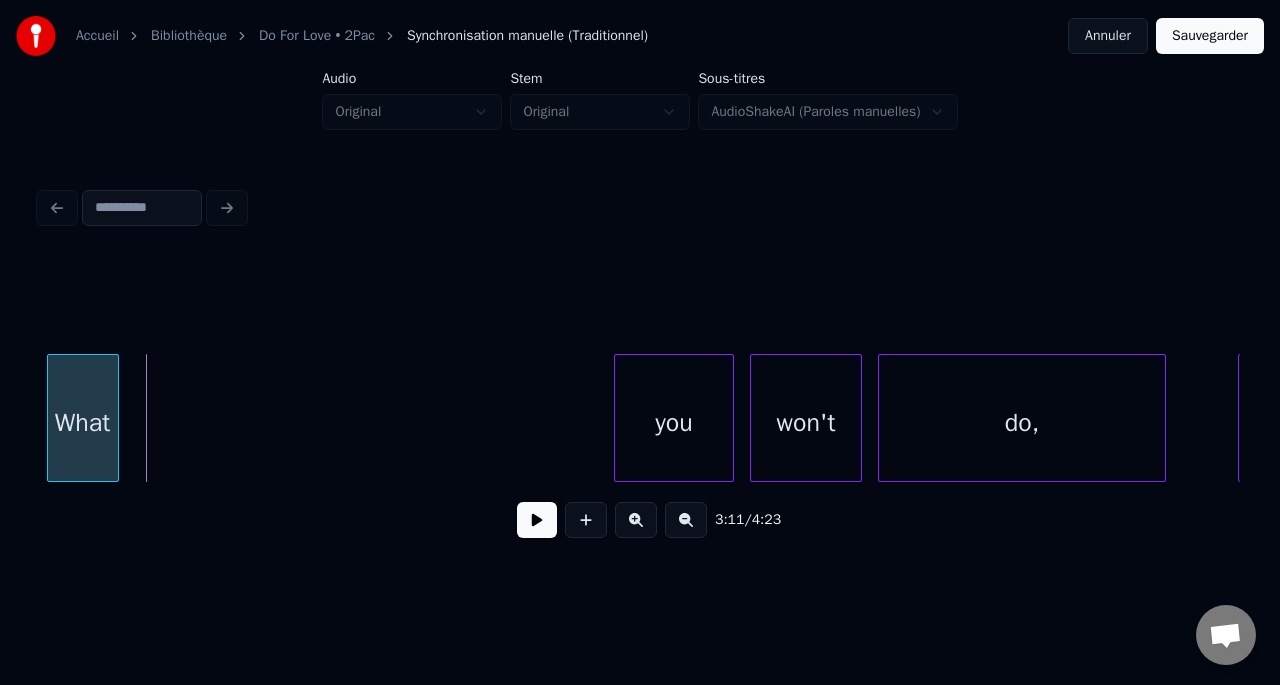 click on "What" at bounding box center (83, 423) 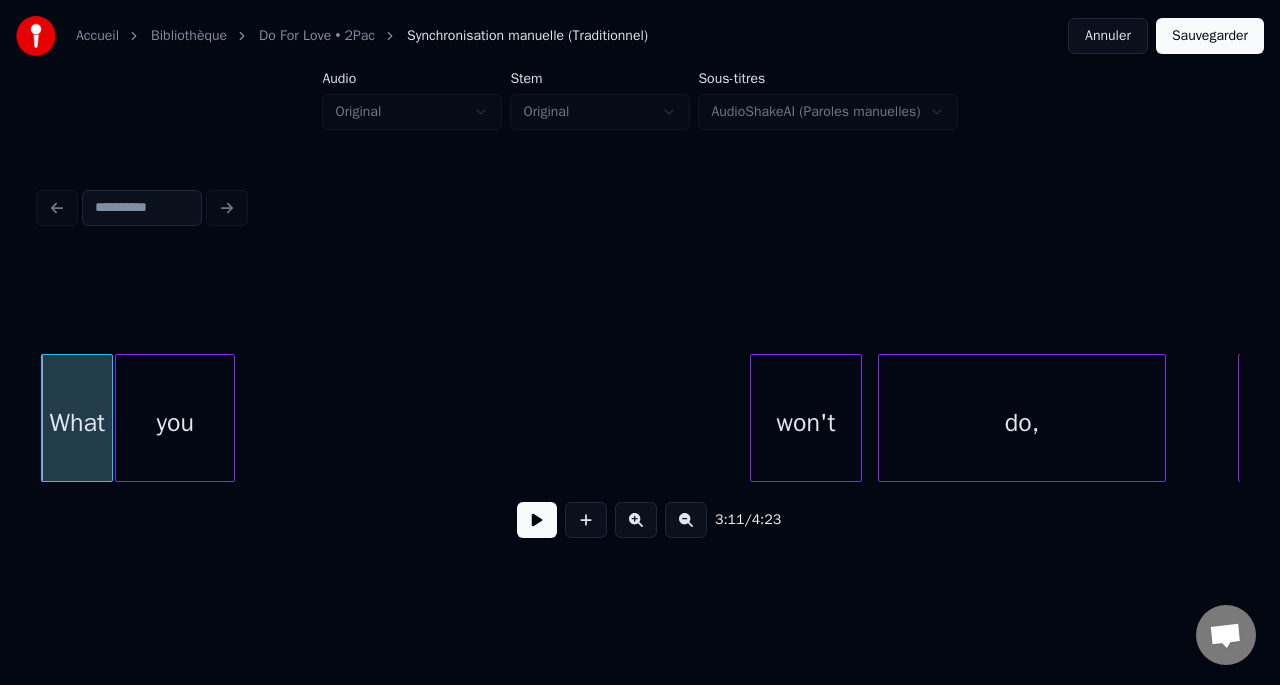 click on "you" at bounding box center (175, 423) 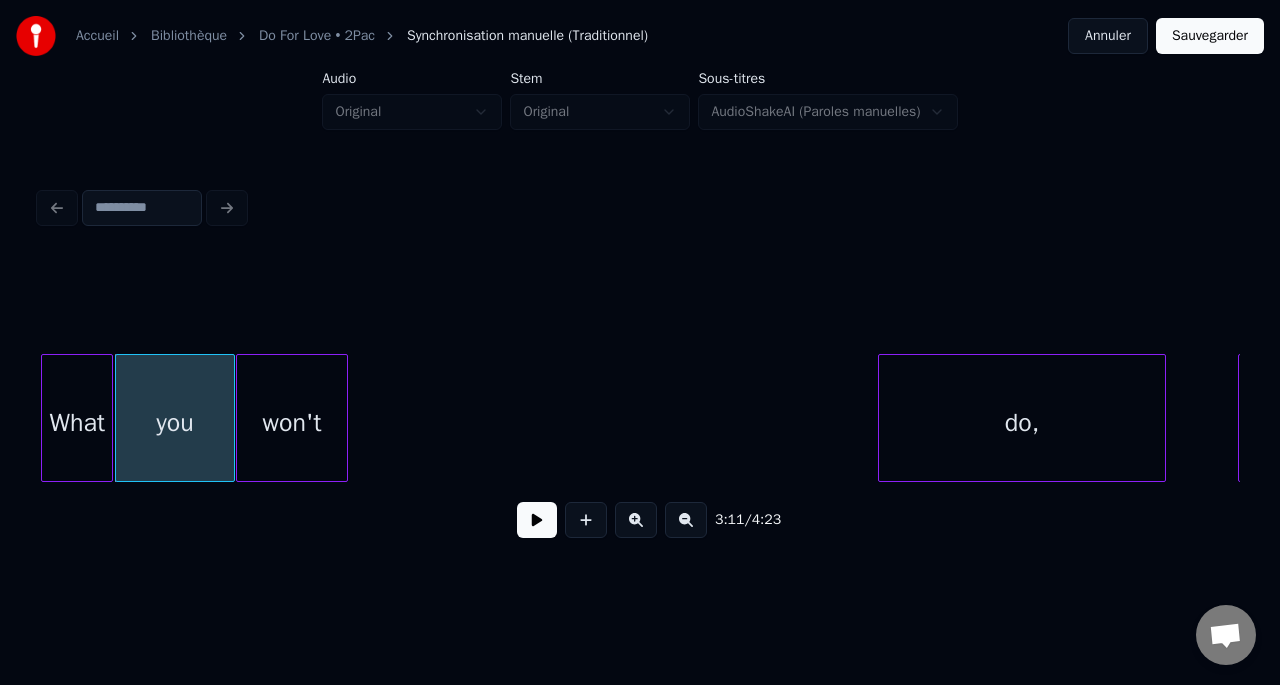 click on "won't" at bounding box center [292, 423] 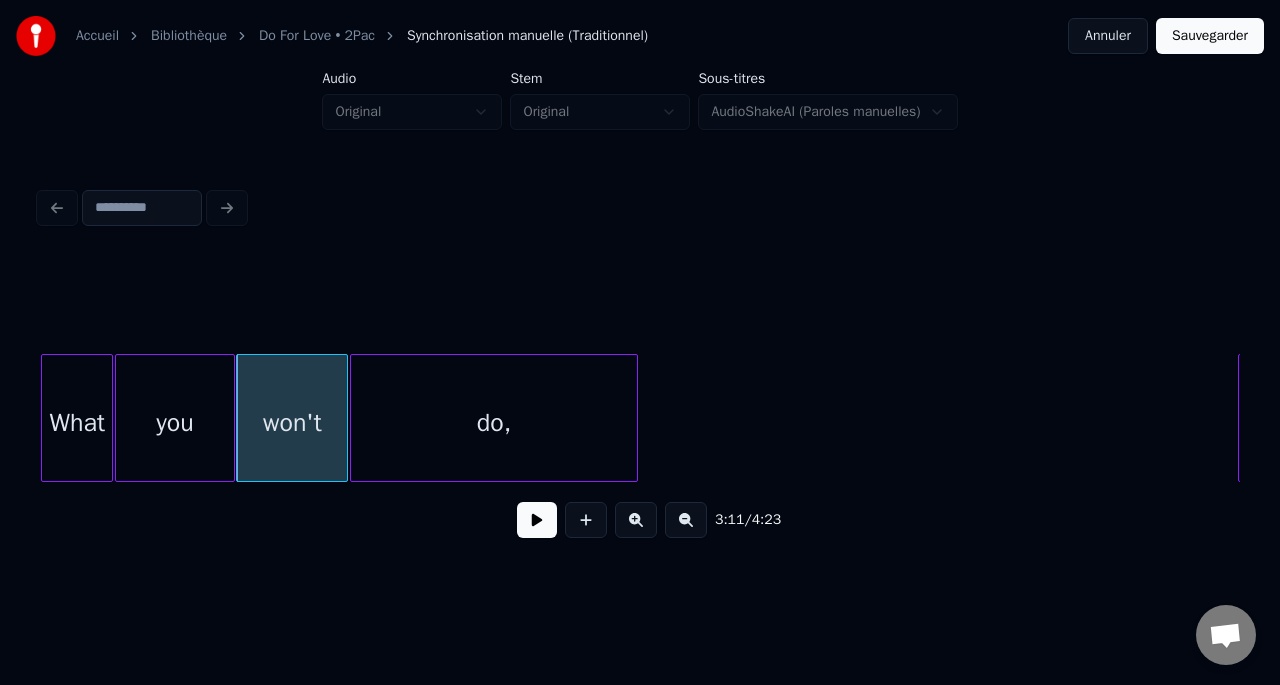 click on "do," at bounding box center [494, 423] 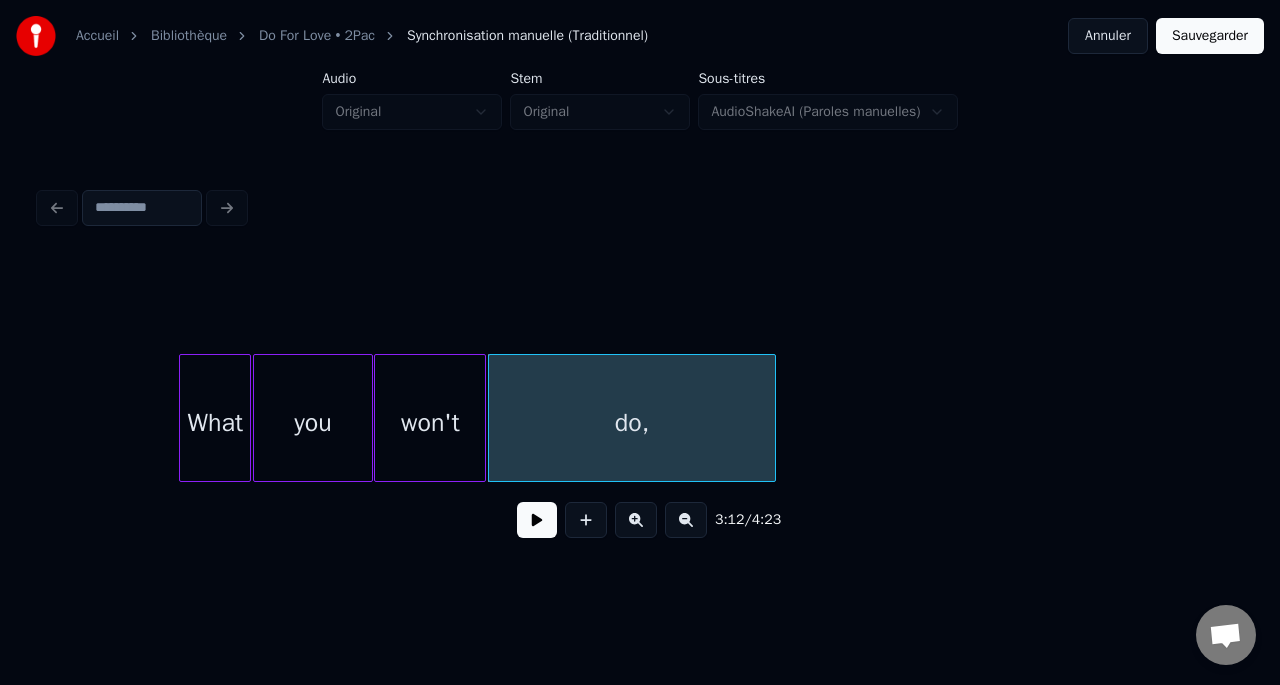 scroll, scrollTop: 0, scrollLeft: 76275, axis: horizontal 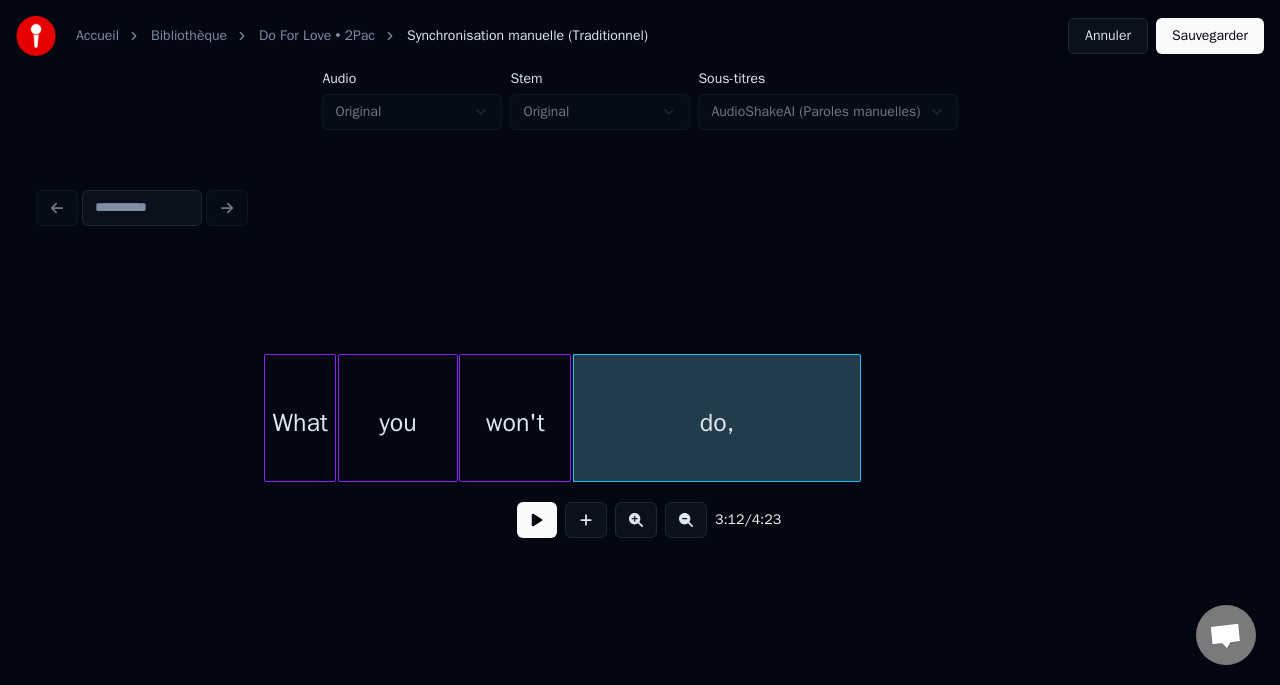 click on "What" at bounding box center (300, 423) 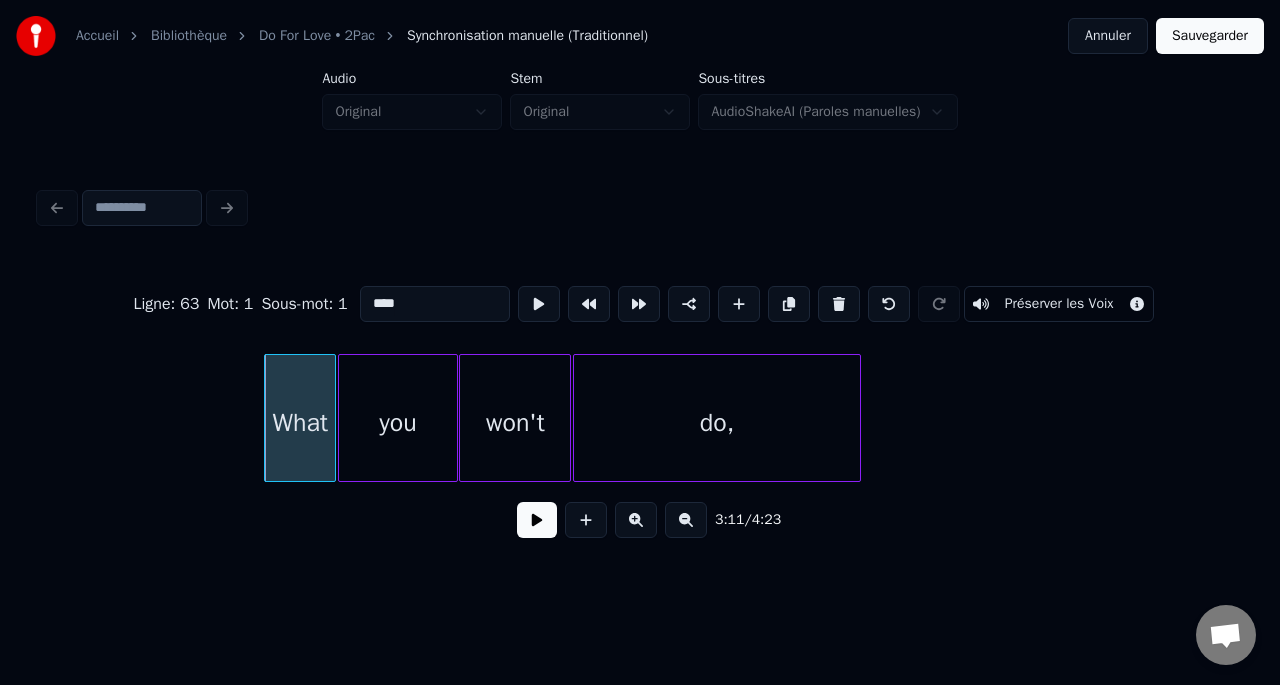 click at bounding box center (537, 520) 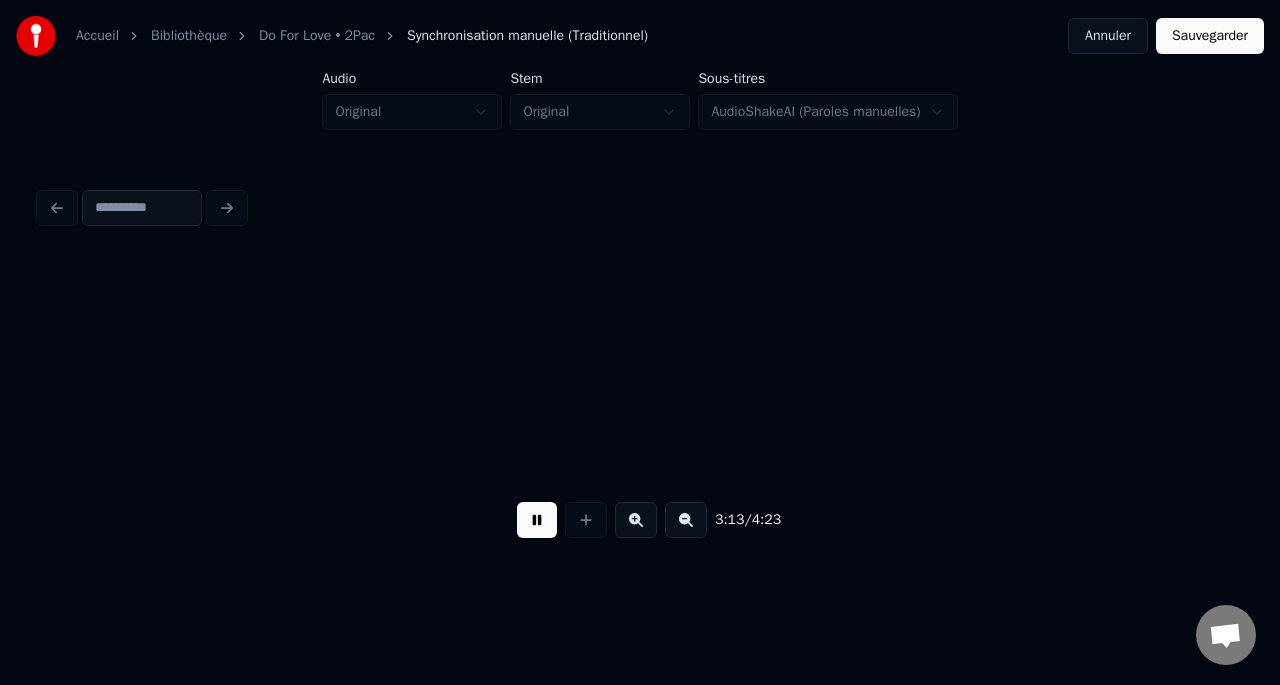 scroll, scrollTop: 0, scrollLeft: 77475, axis: horizontal 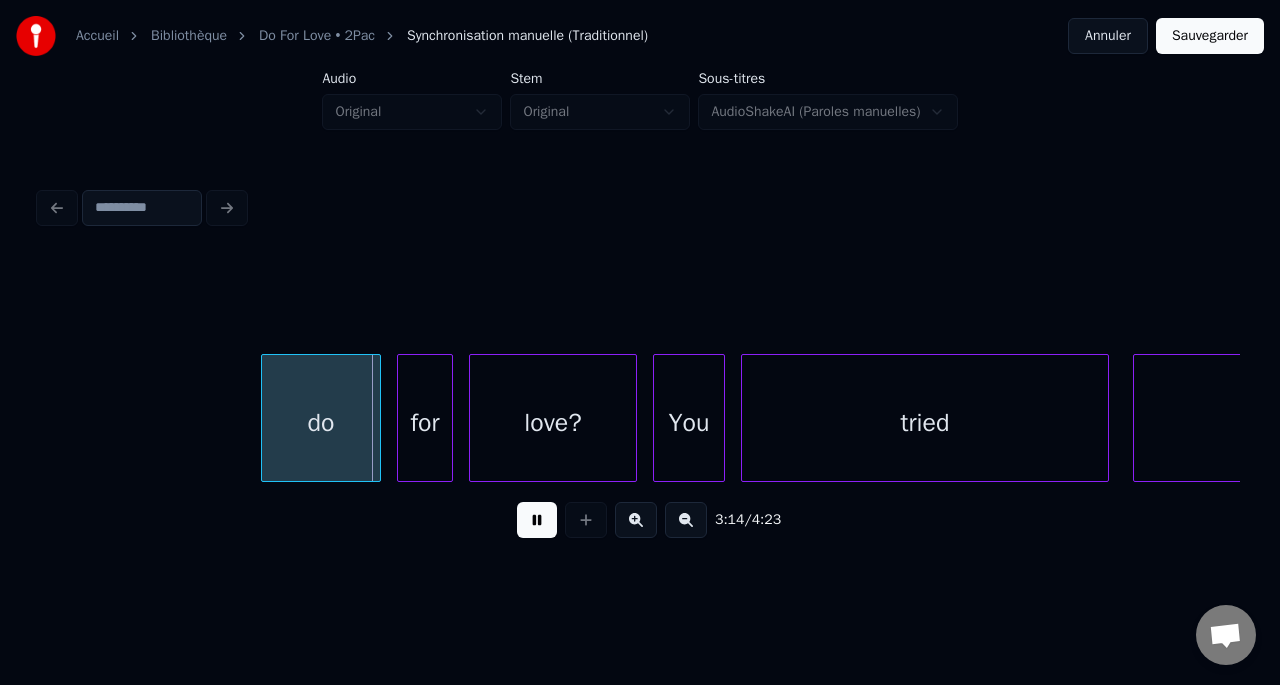 click at bounding box center (537, 520) 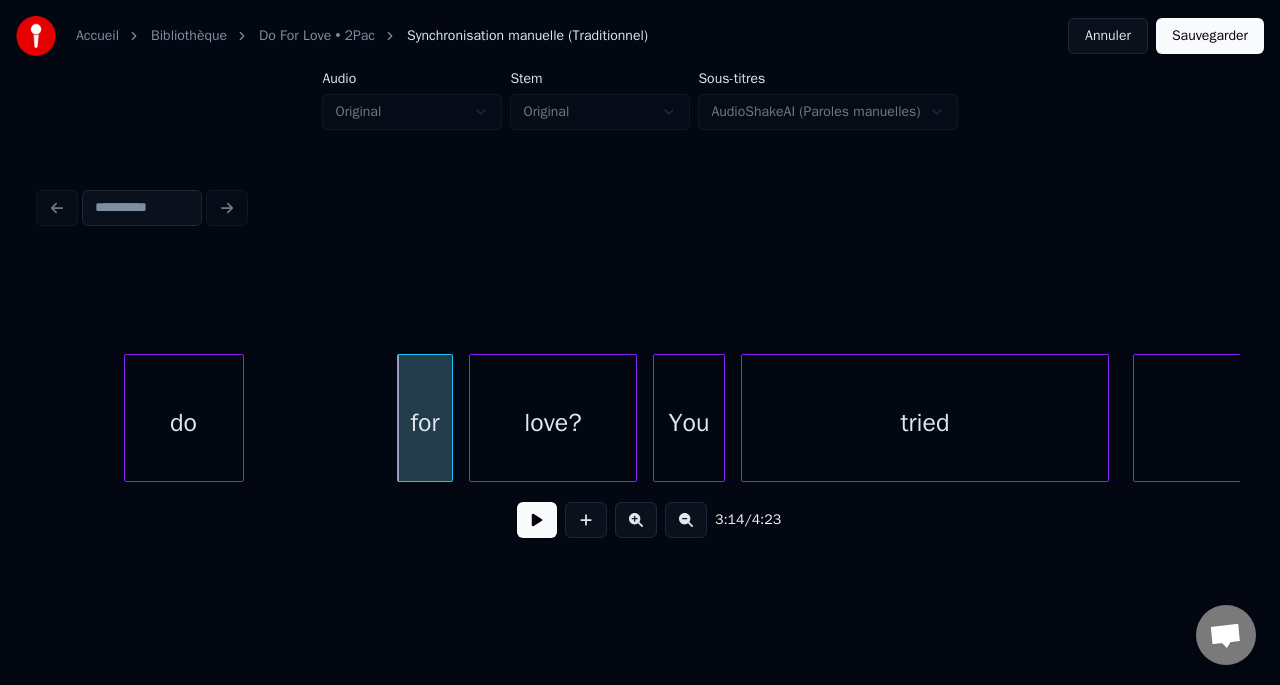 click on "do" at bounding box center (184, 423) 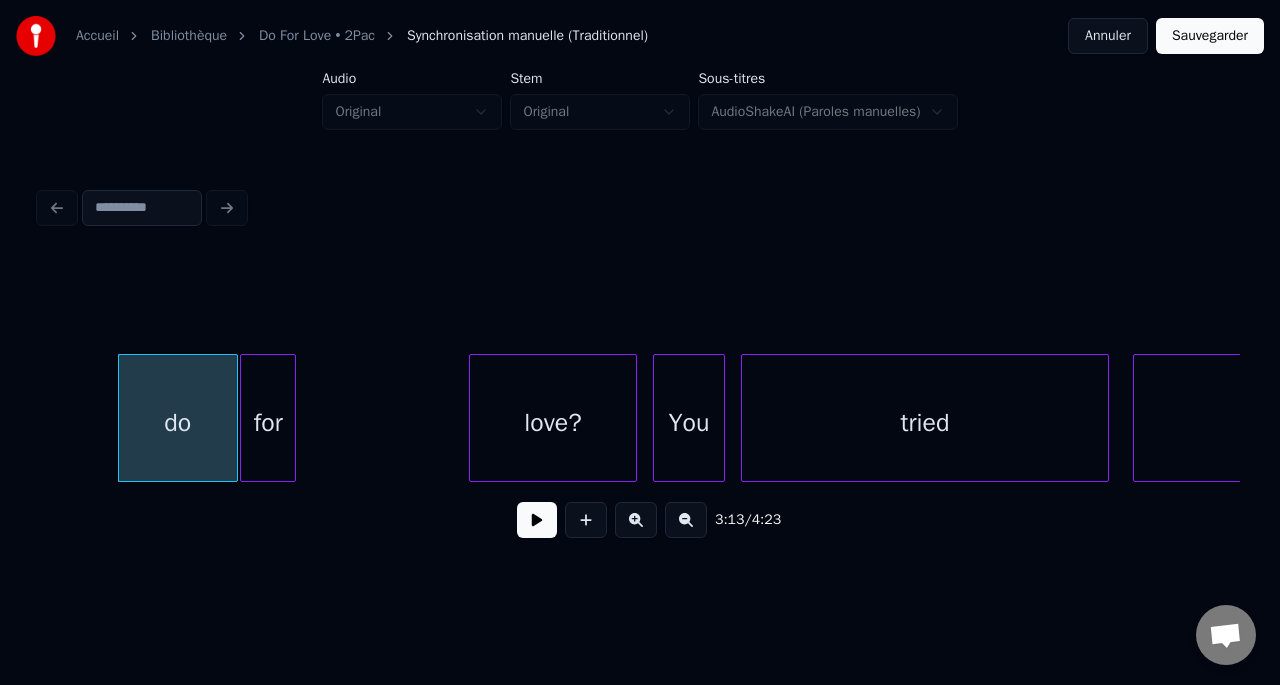 click on "for" at bounding box center (268, 423) 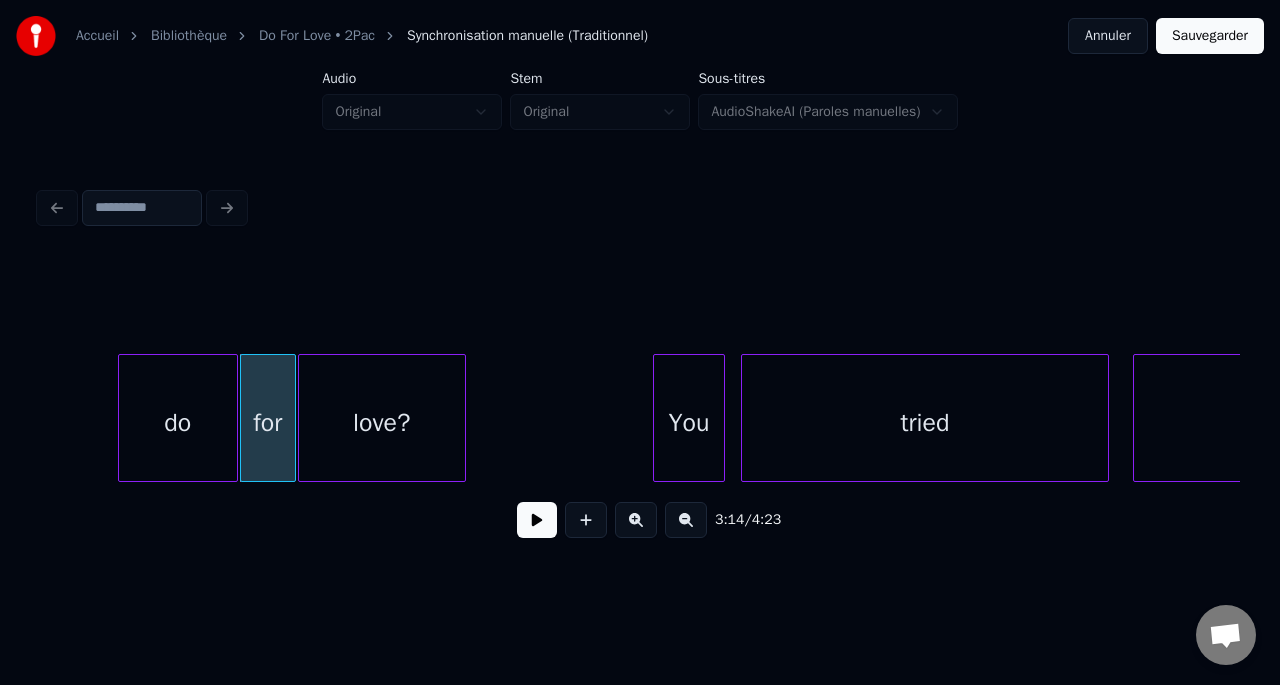 click on "love?" at bounding box center [382, 423] 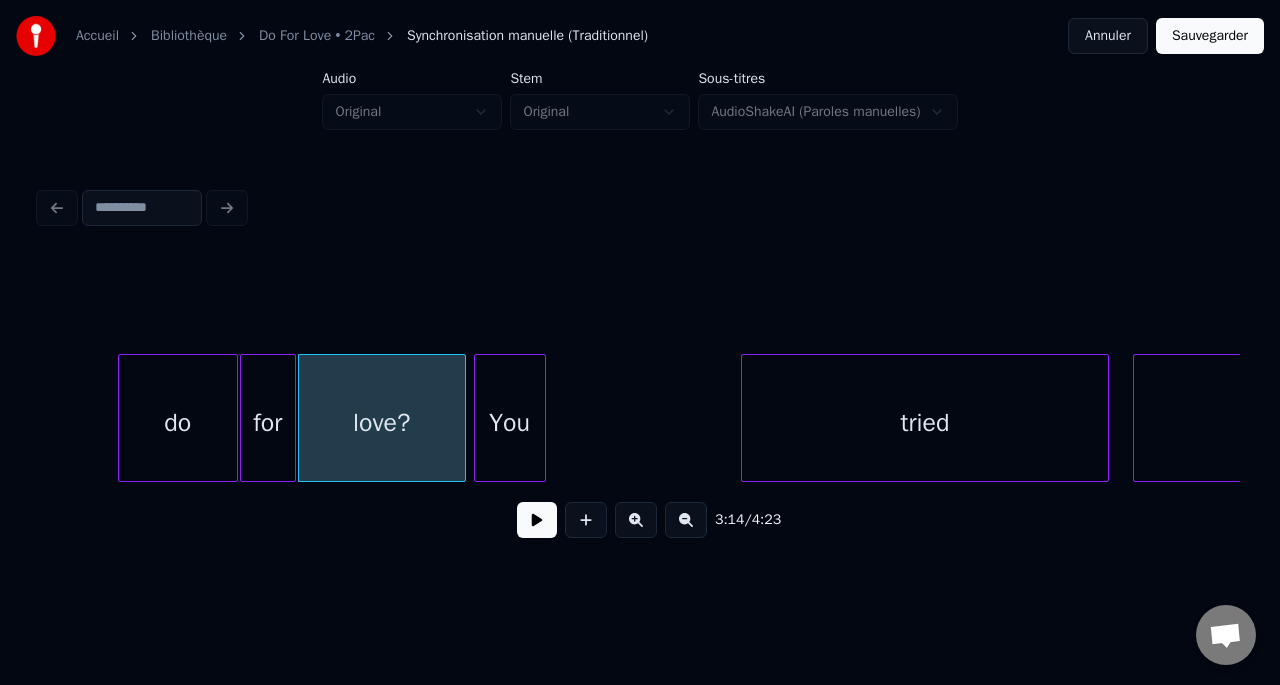 click on "You" at bounding box center (510, 423) 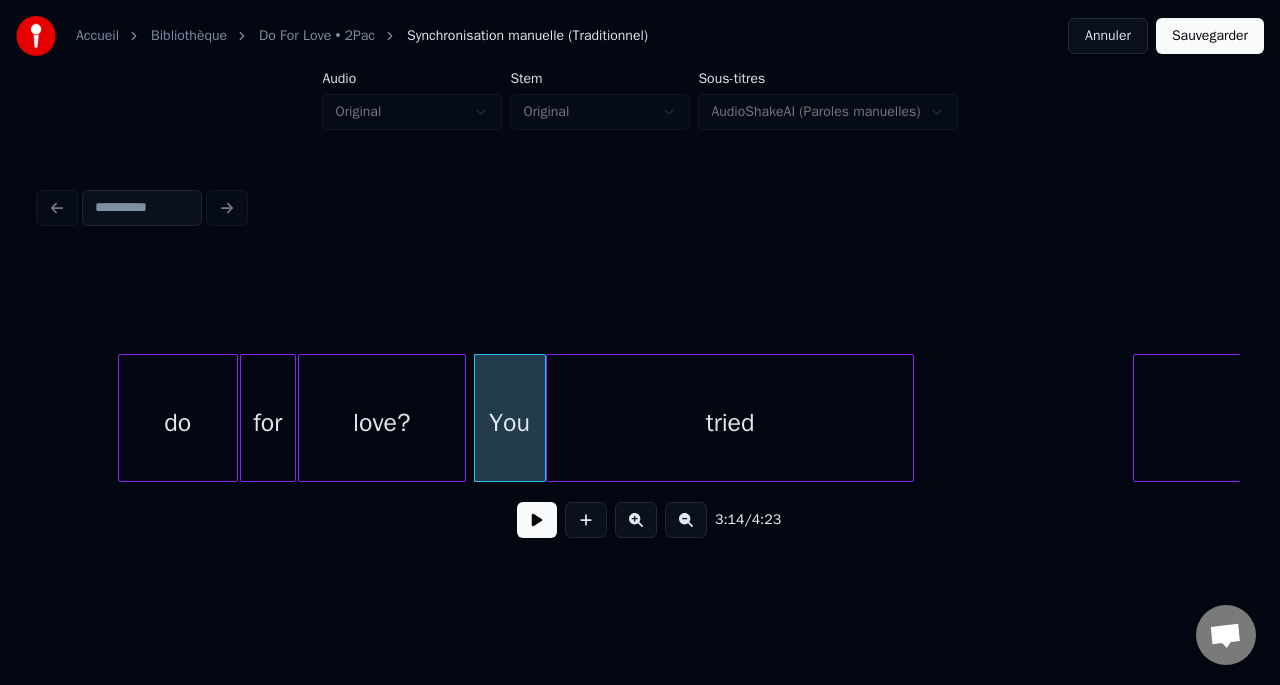 click on "tried" at bounding box center [730, 423] 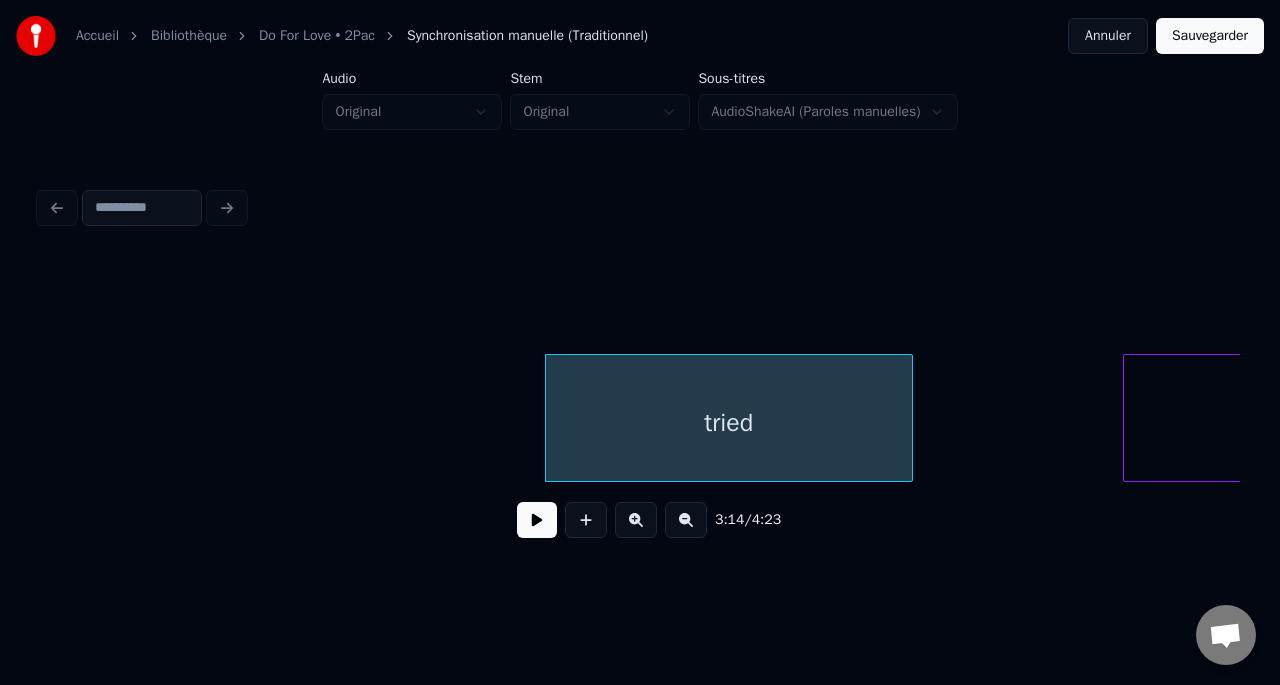scroll, scrollTop: 0, scrollLeft: 78125, axis: horizontal 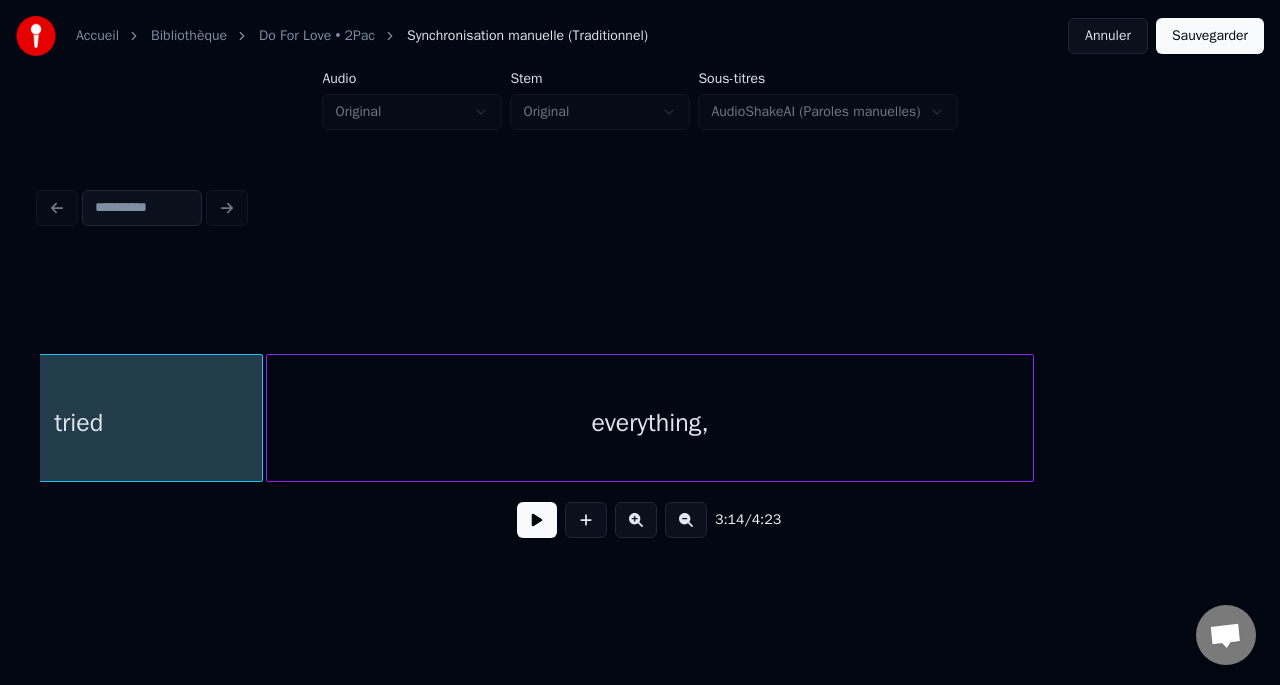 click on "everything," at bounding box center (650, 423) 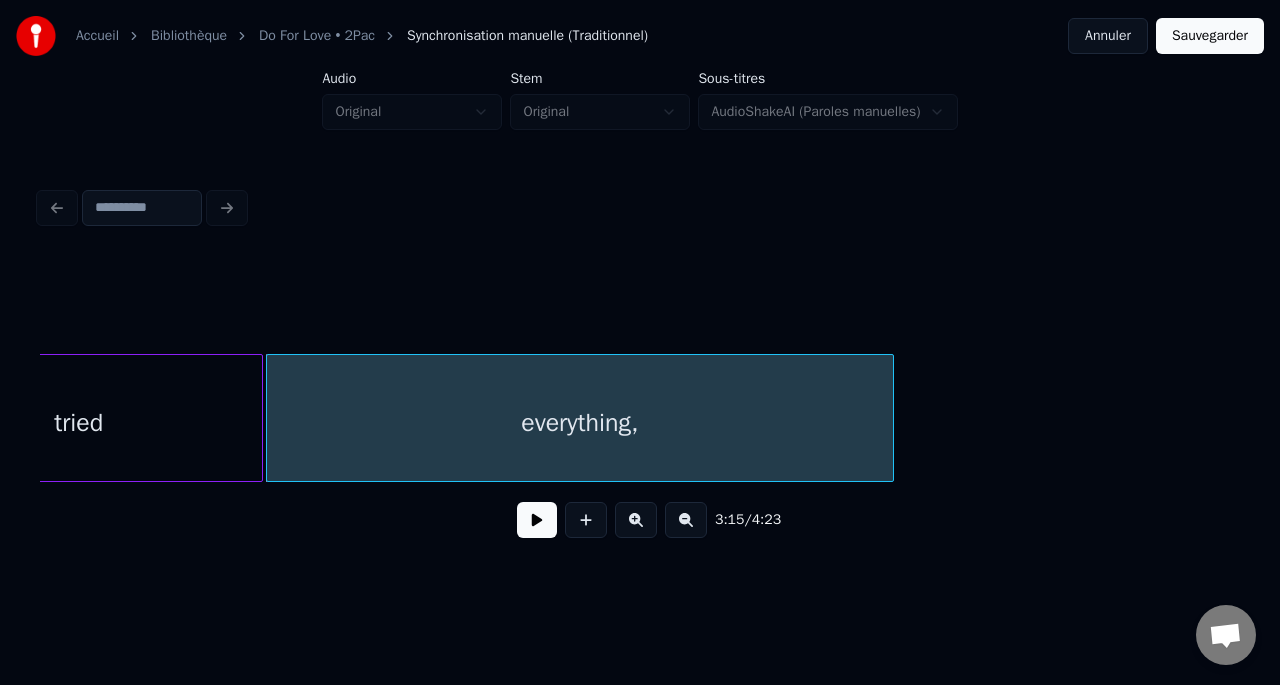 click at bounding box center (890, 418) 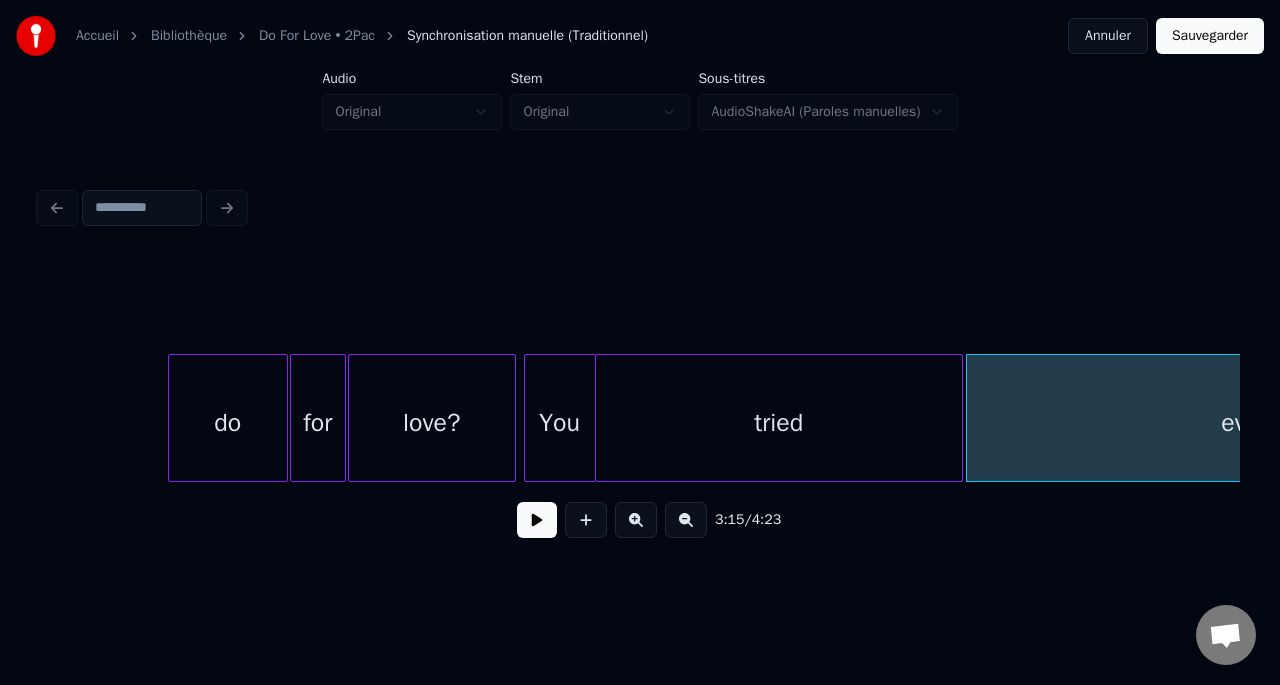 scroll, scrollTop: 0, scrollLeft: 77085, axis: horizontal 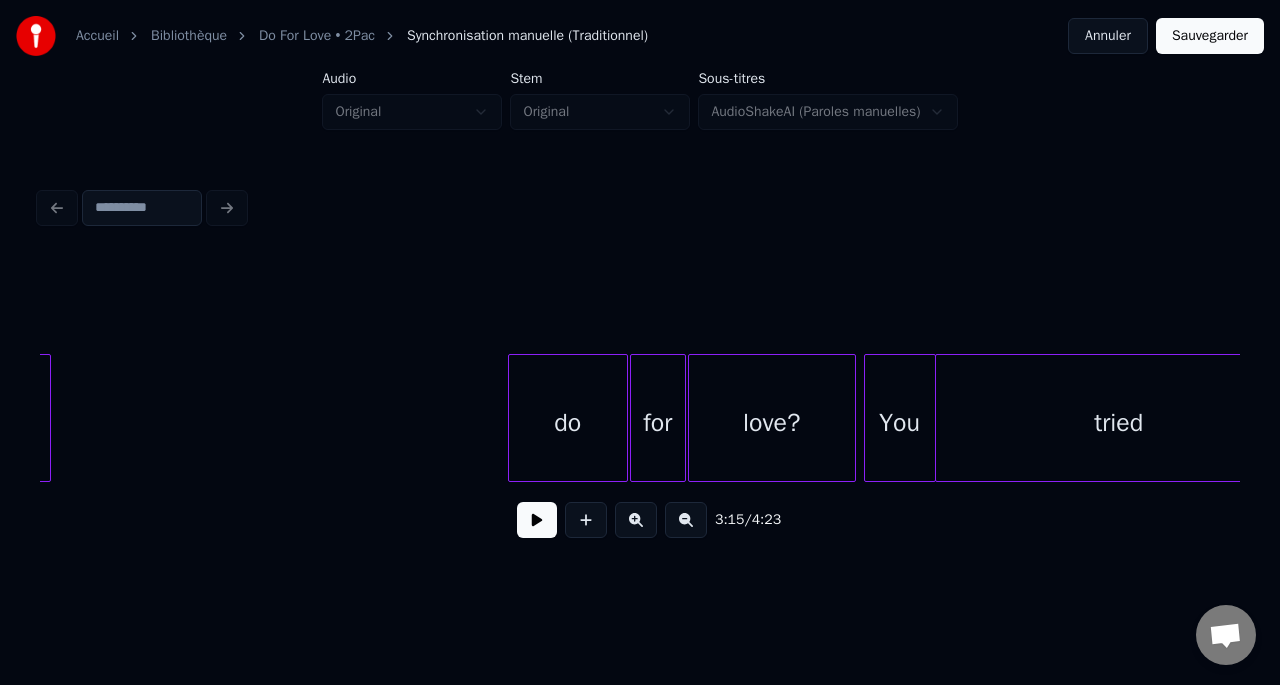 click on "do" at bounding box center [568, 423] 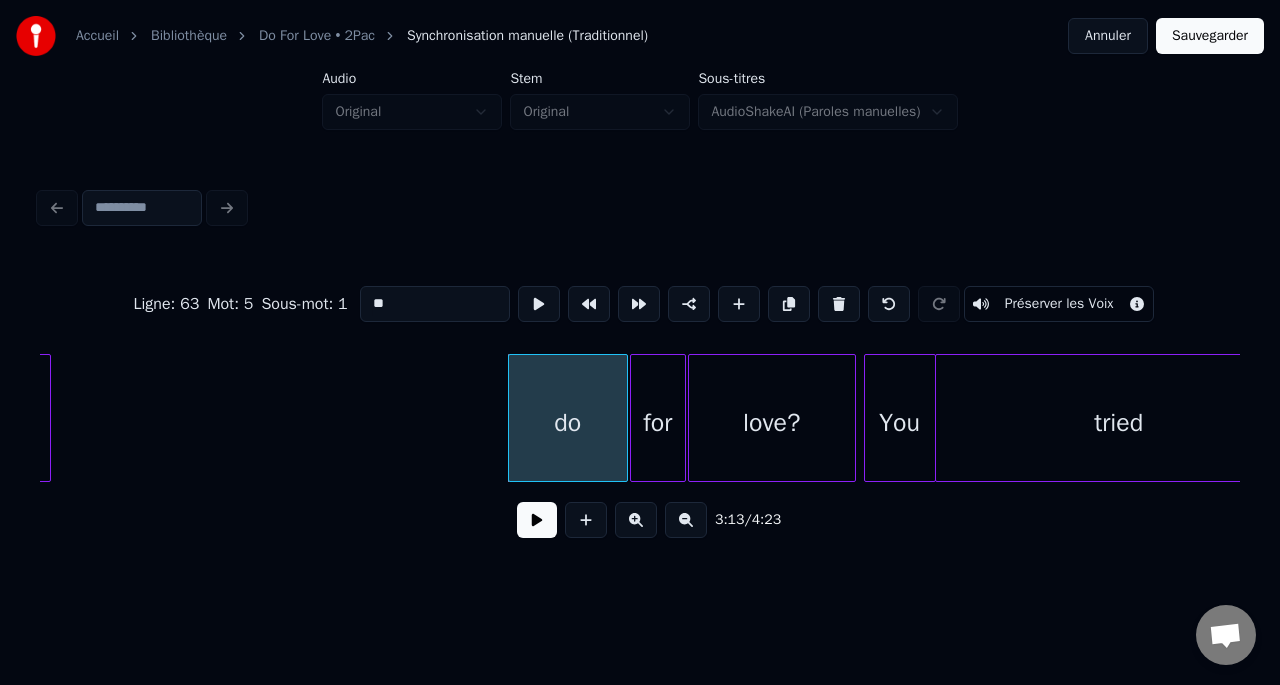 click at bounding box center (537, 520) 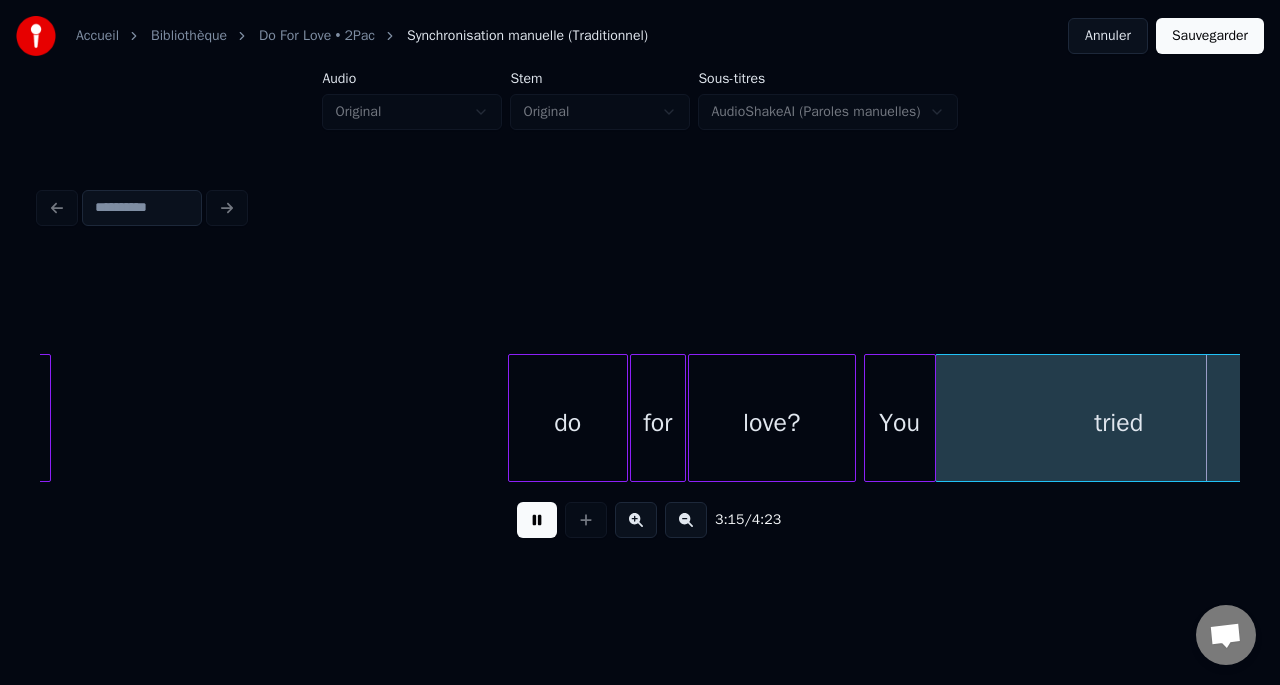 scroll, scrollTop: 0, scrollLeft: 78291, axis: horizontal 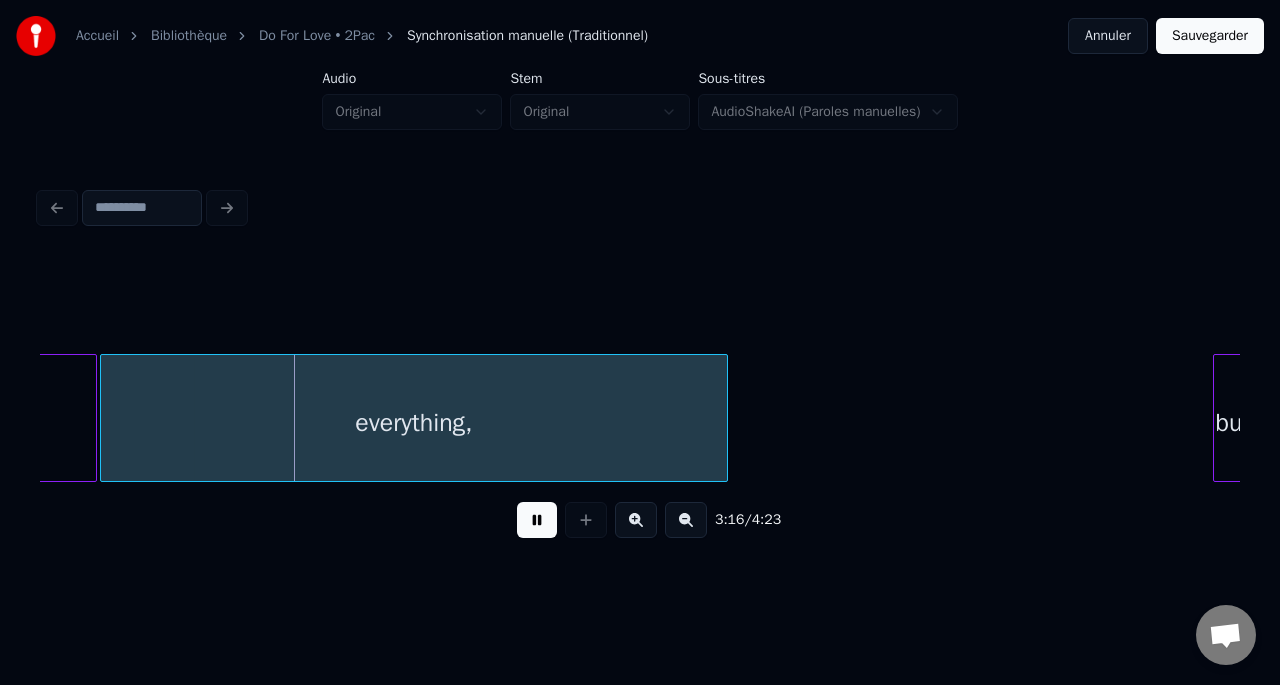 click at bounding box center [537, 520] 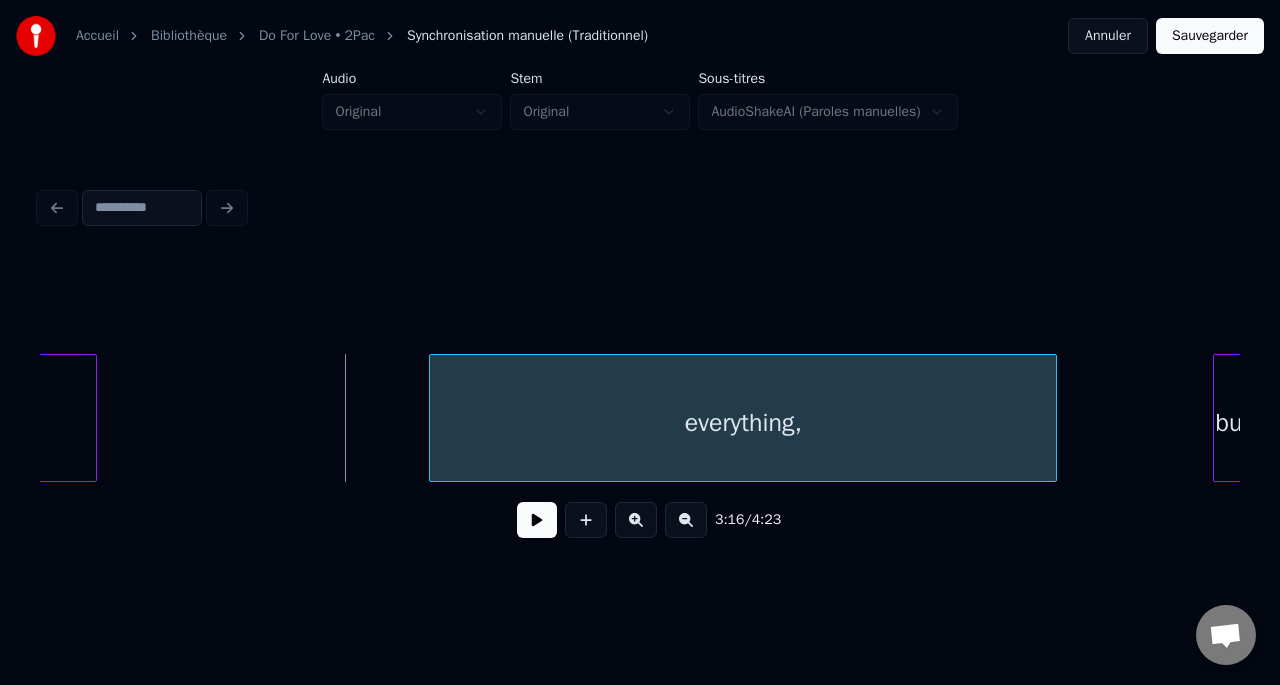 click on "everything," at bounding box center (743, 423) 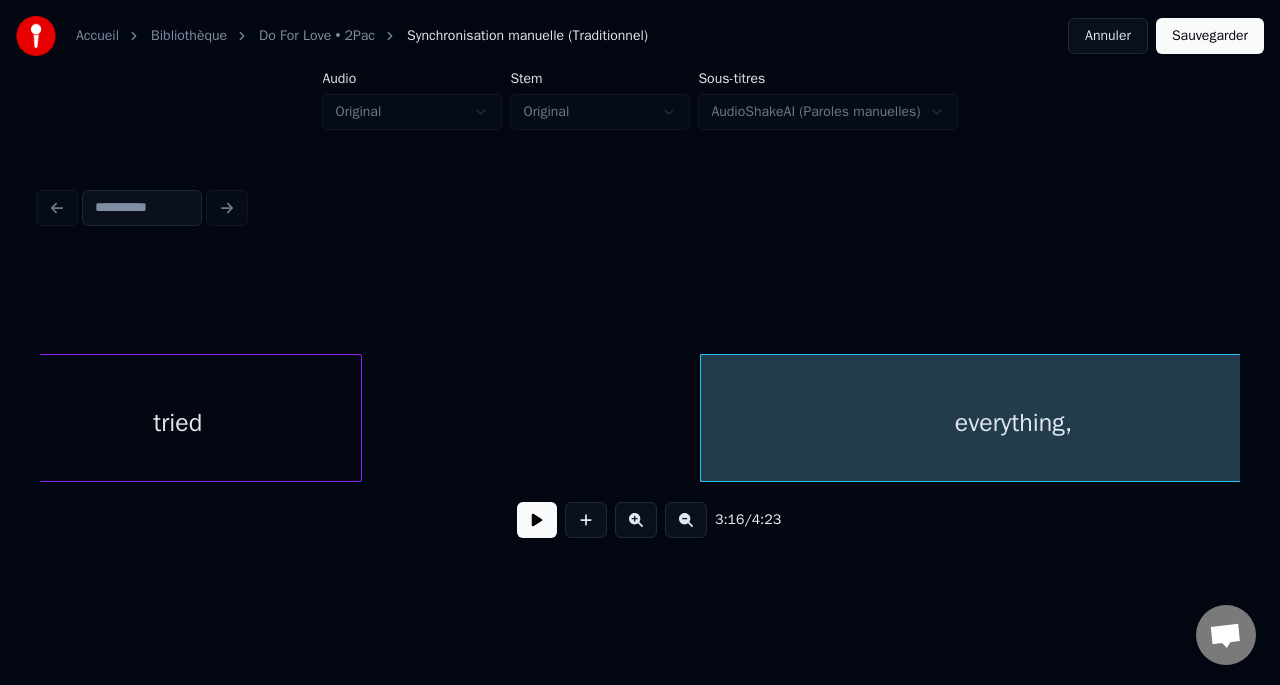 scroll, scrollTop: 0, scrollLeft: 77985, axis: horizontal 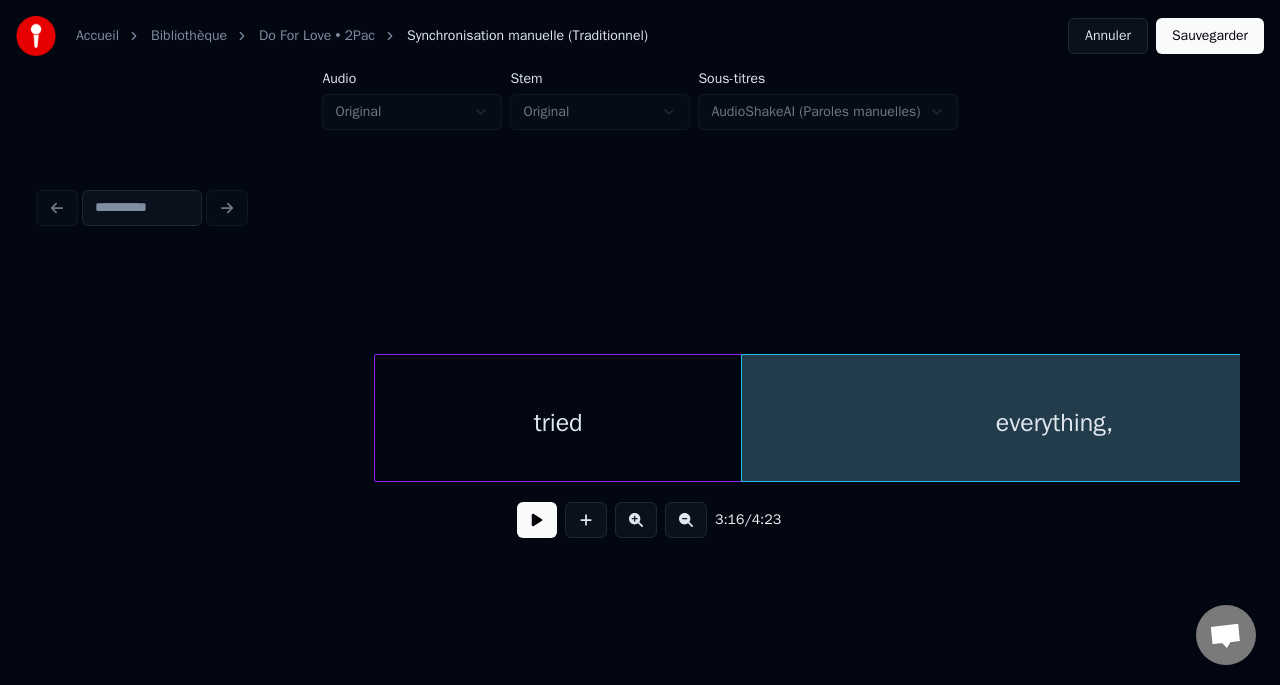 click on "tried" at bounding box center [558, 423] 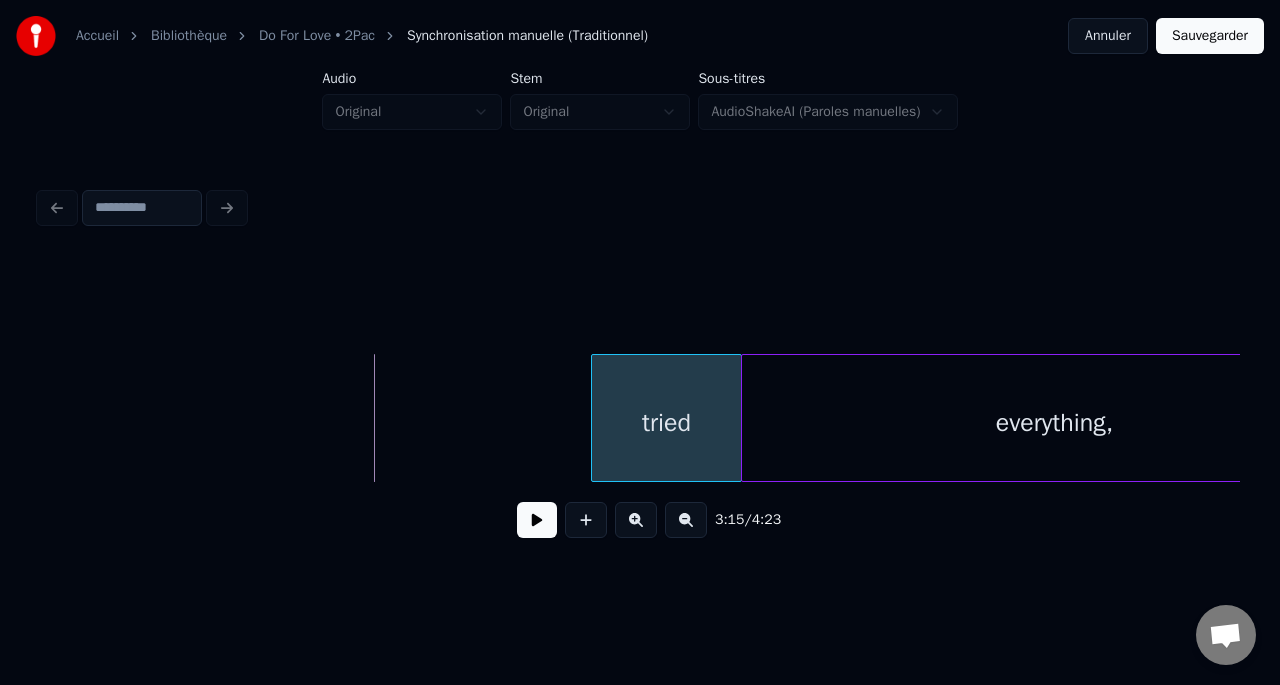 click at bounding box center (595, 418) 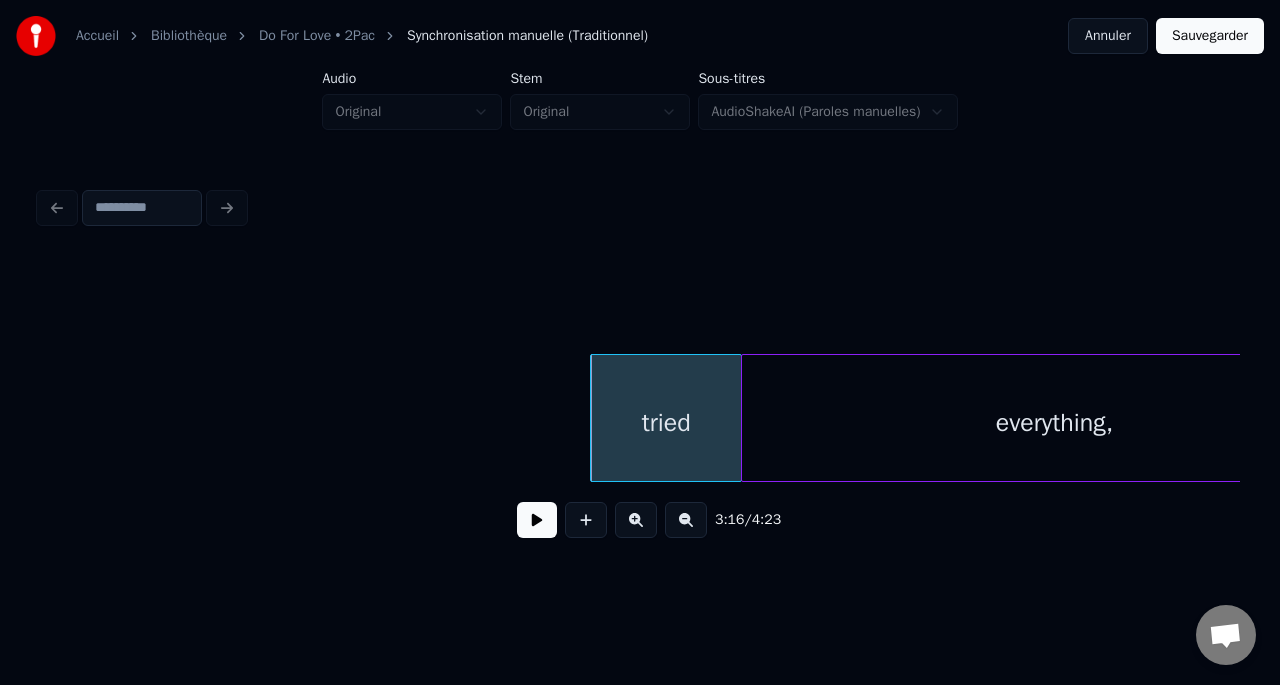 scroll, scrollTop: 0, scrollLeft: 77516, axis: horizontal 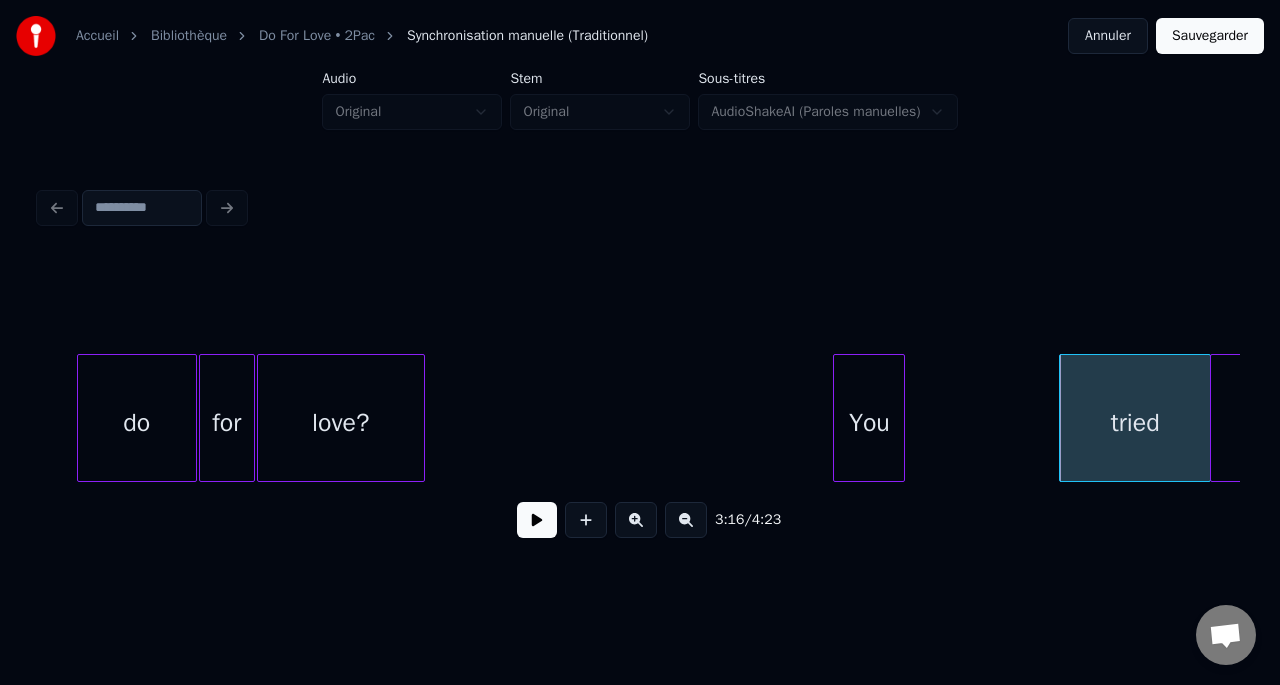 click on "You" at bounding box center [869, 423] 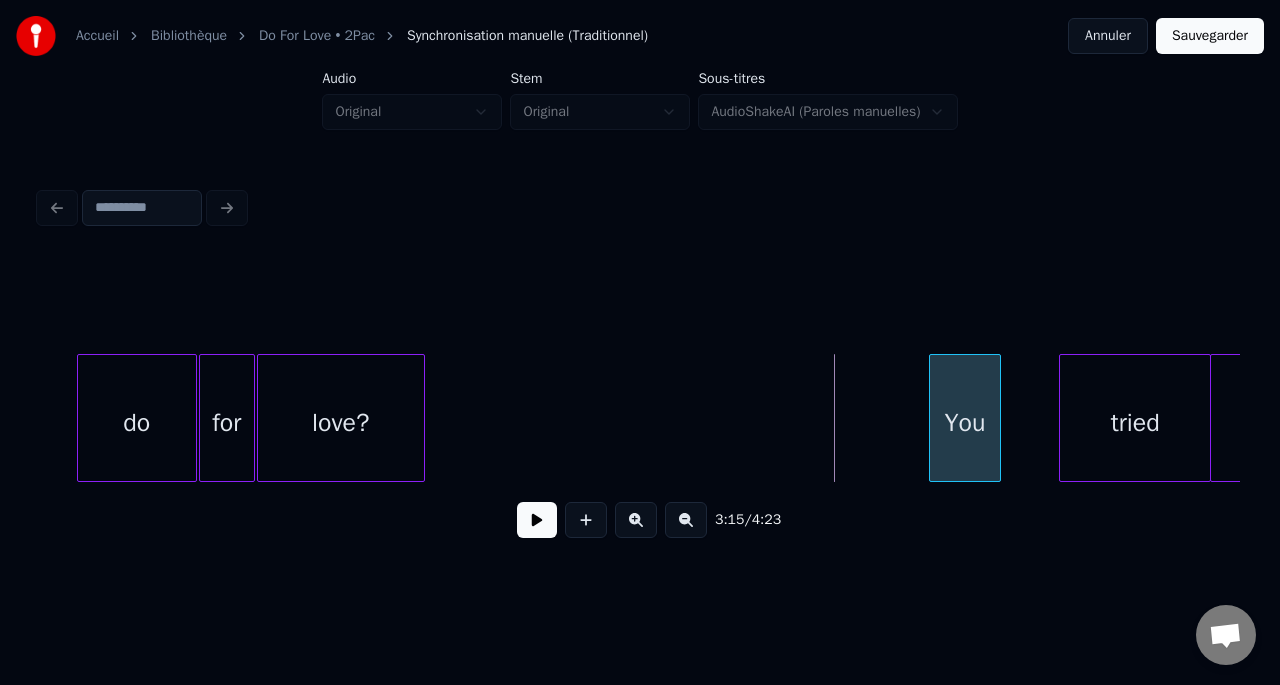 click on "You" at bounding box center (965, 423) 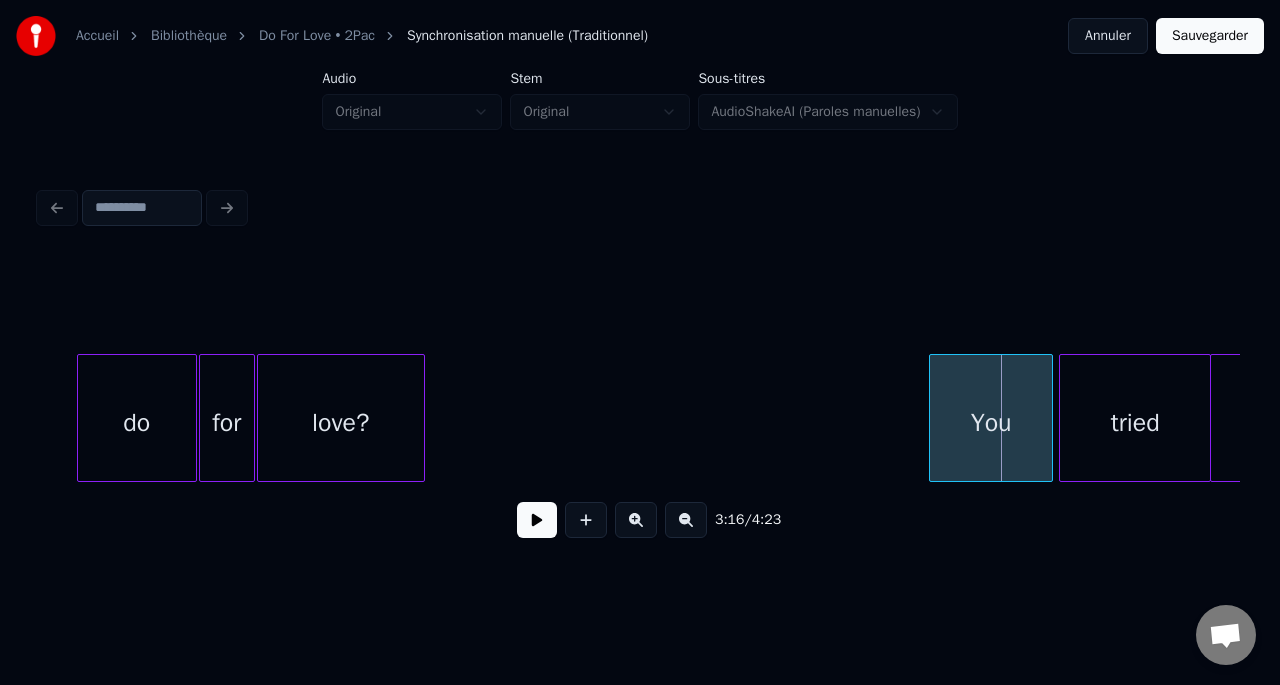 click at bounding box center (1049, 418) 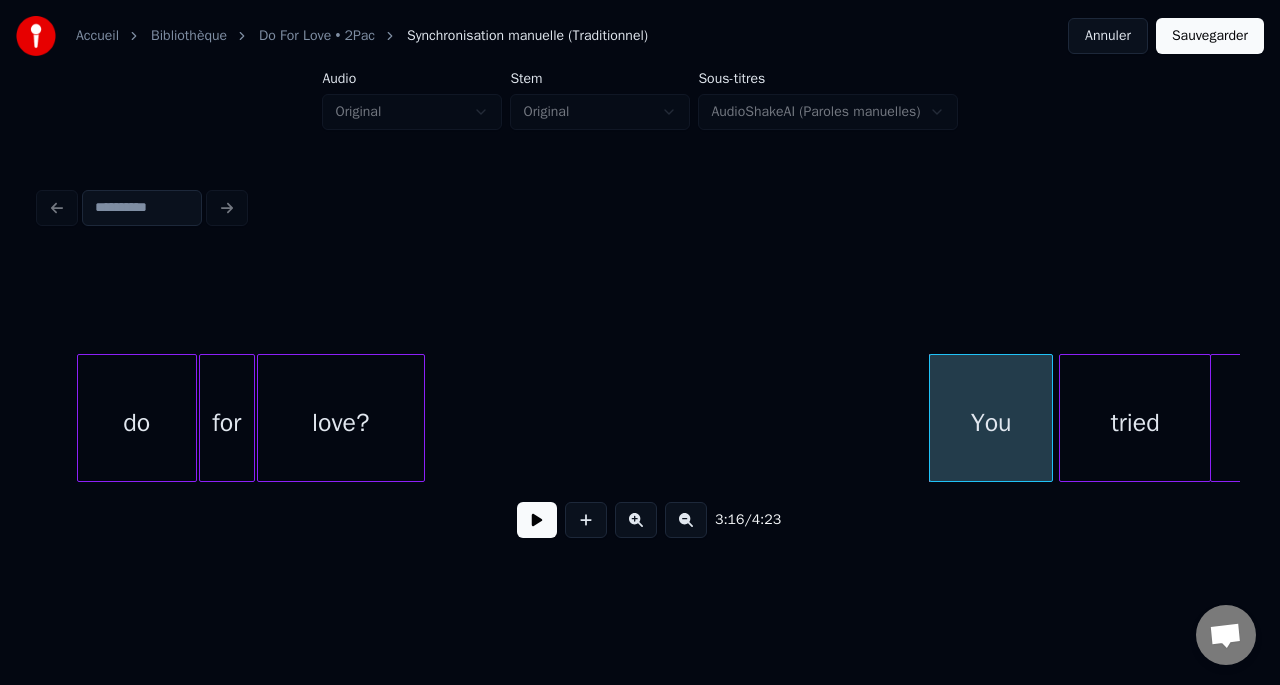 click on "do" at bounding box center (137, 423) 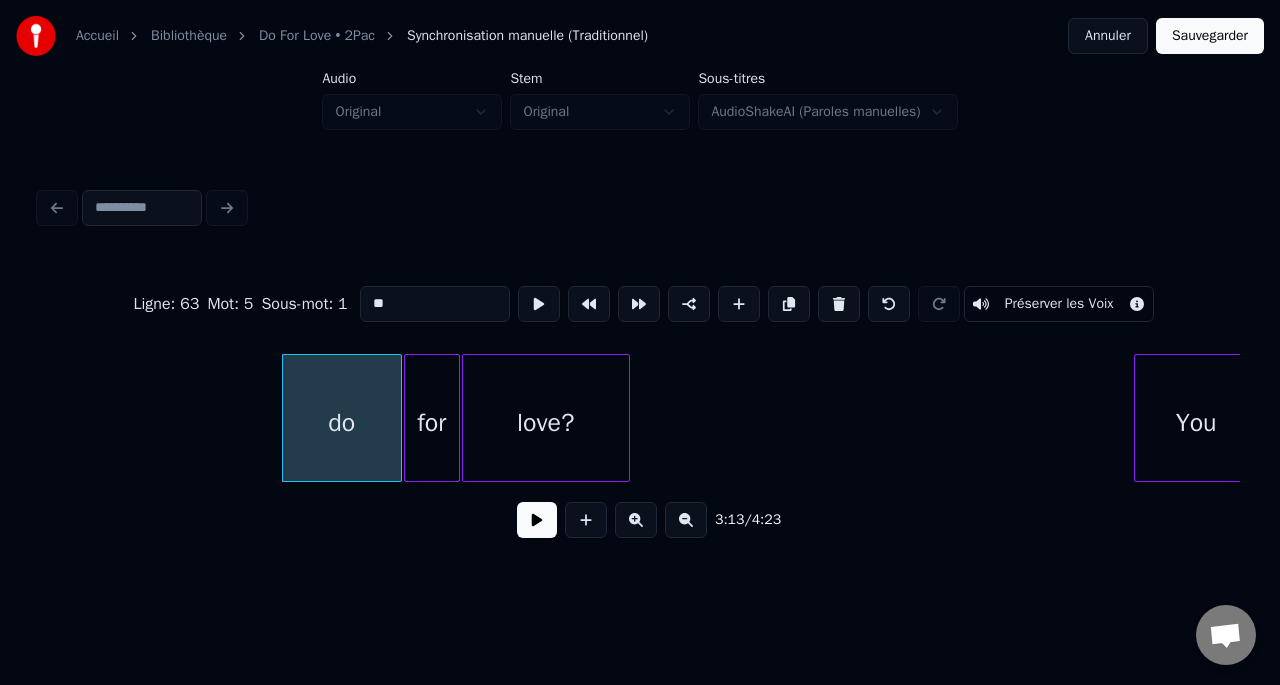 scroll, scrollTop: 0, scrollLeft: 77269, axis: horizontal 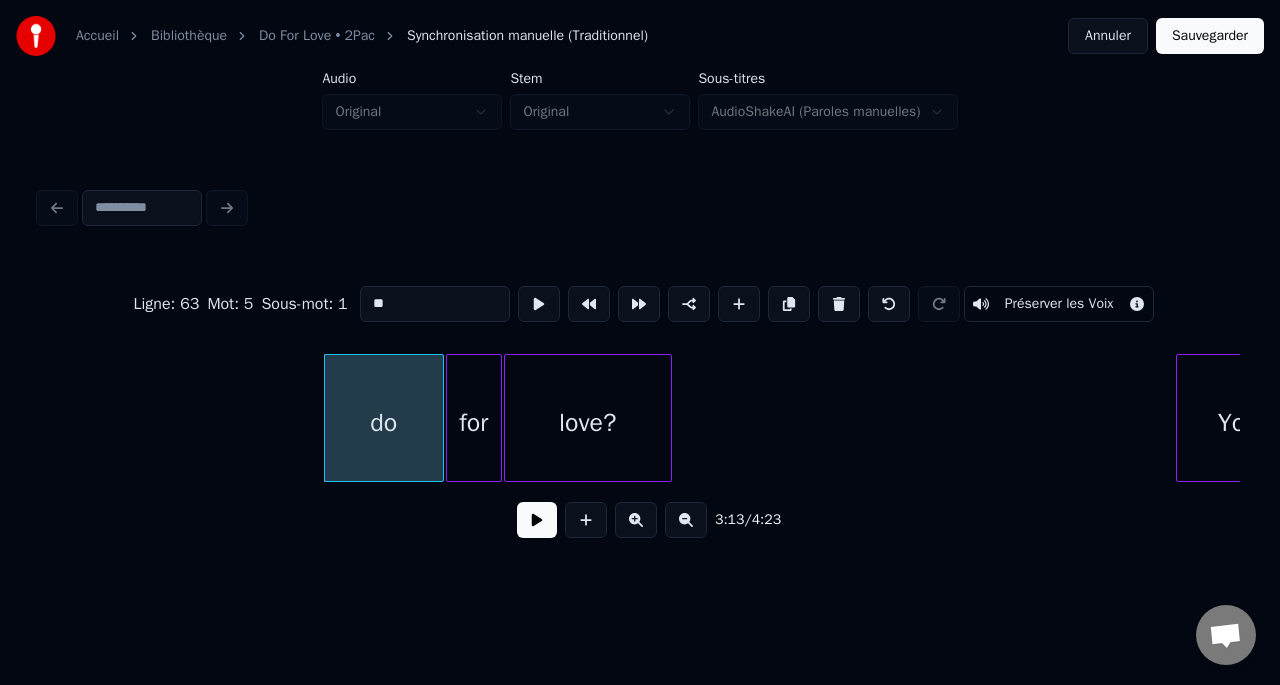click at bounding box center [537, 520] 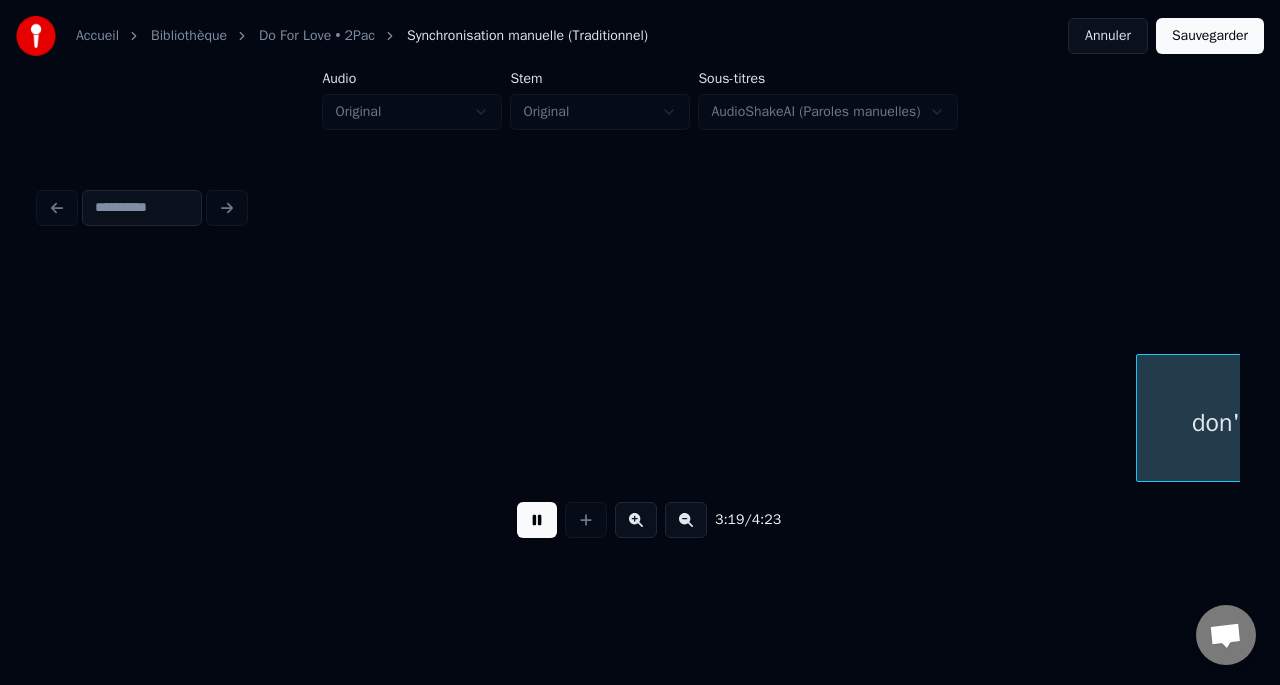 scroll, scrollTop: 0, scrollLeft: 79708, axis: horizontal 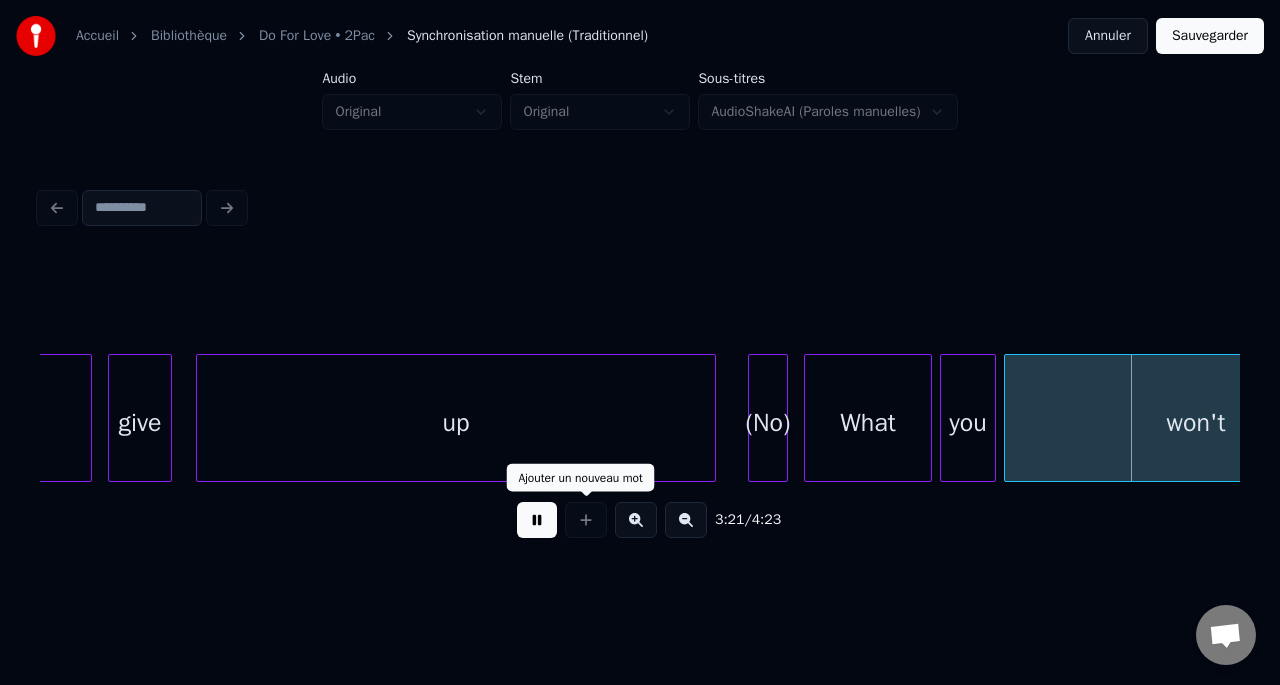 click at bounding box center [537, 520] 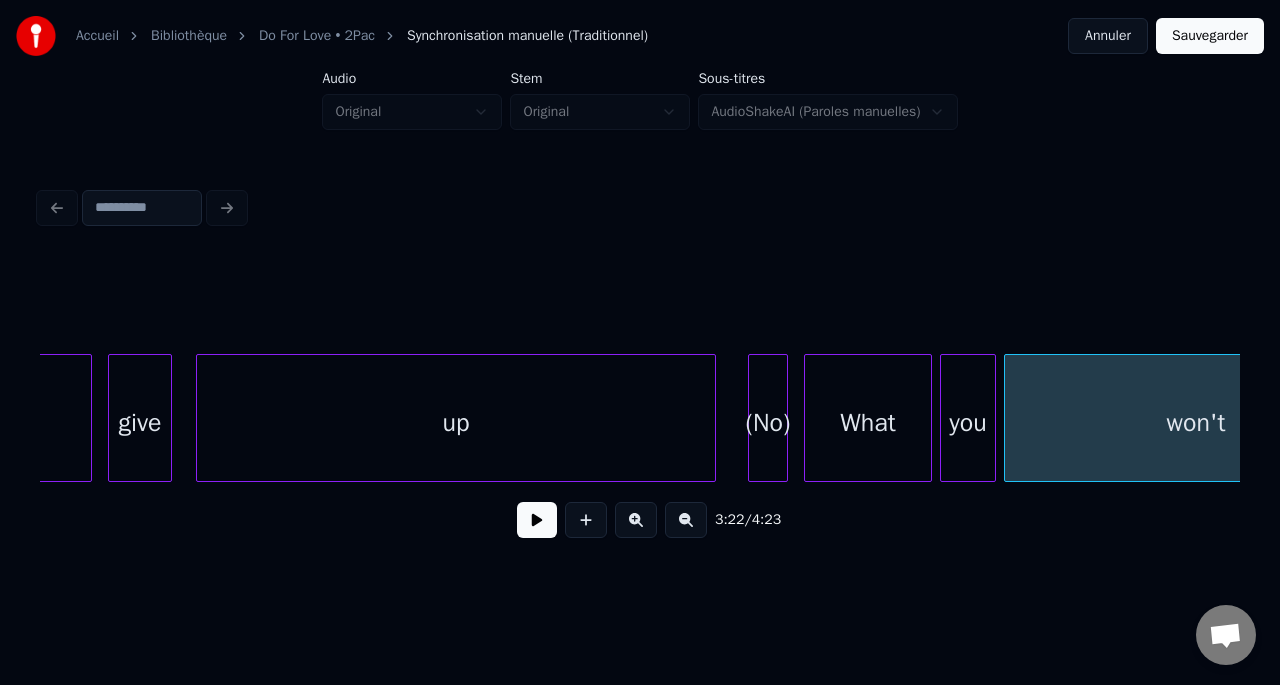 click on "(No)" at bounding box center [768, 423] 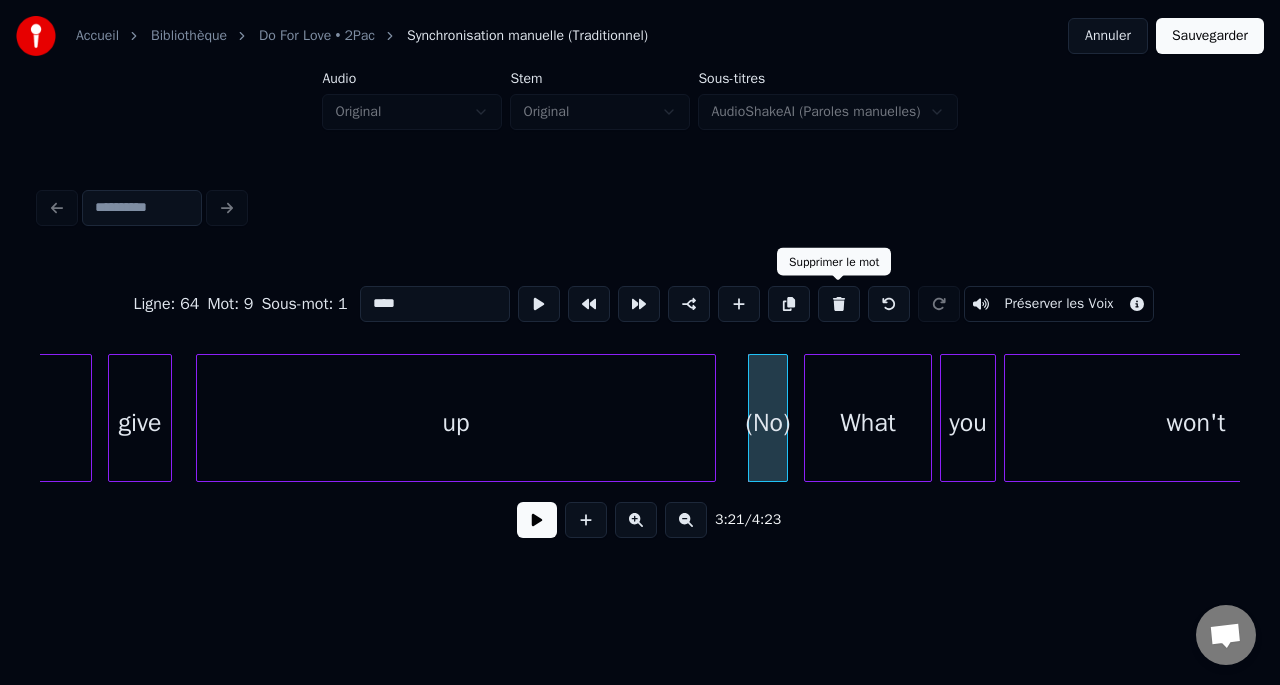click at bounding box center [839, 304] 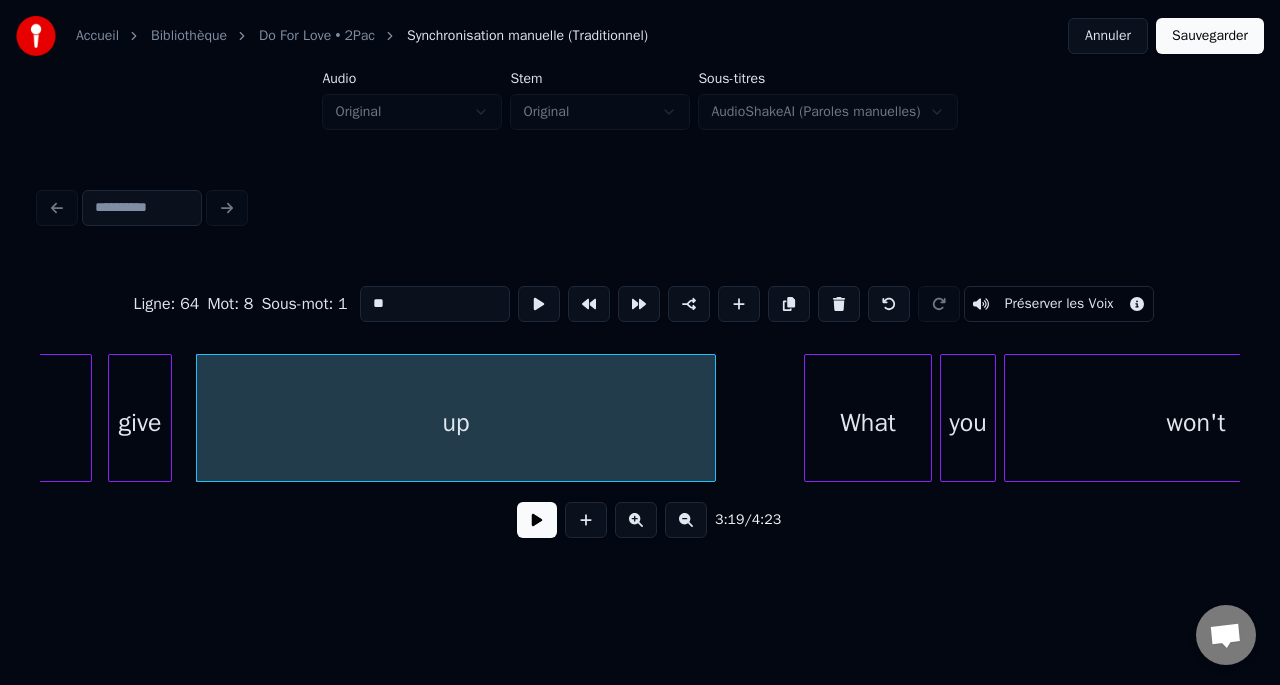 click on "What" at bounding box center [868, 423] 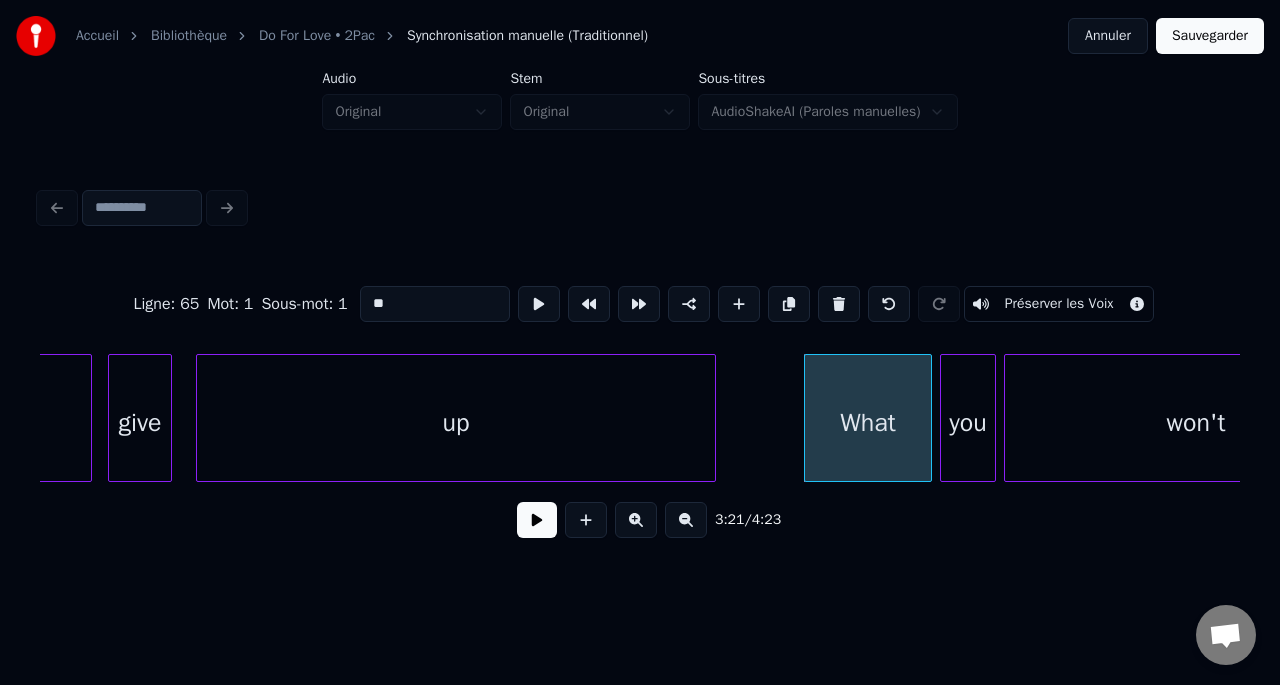 type on "****" 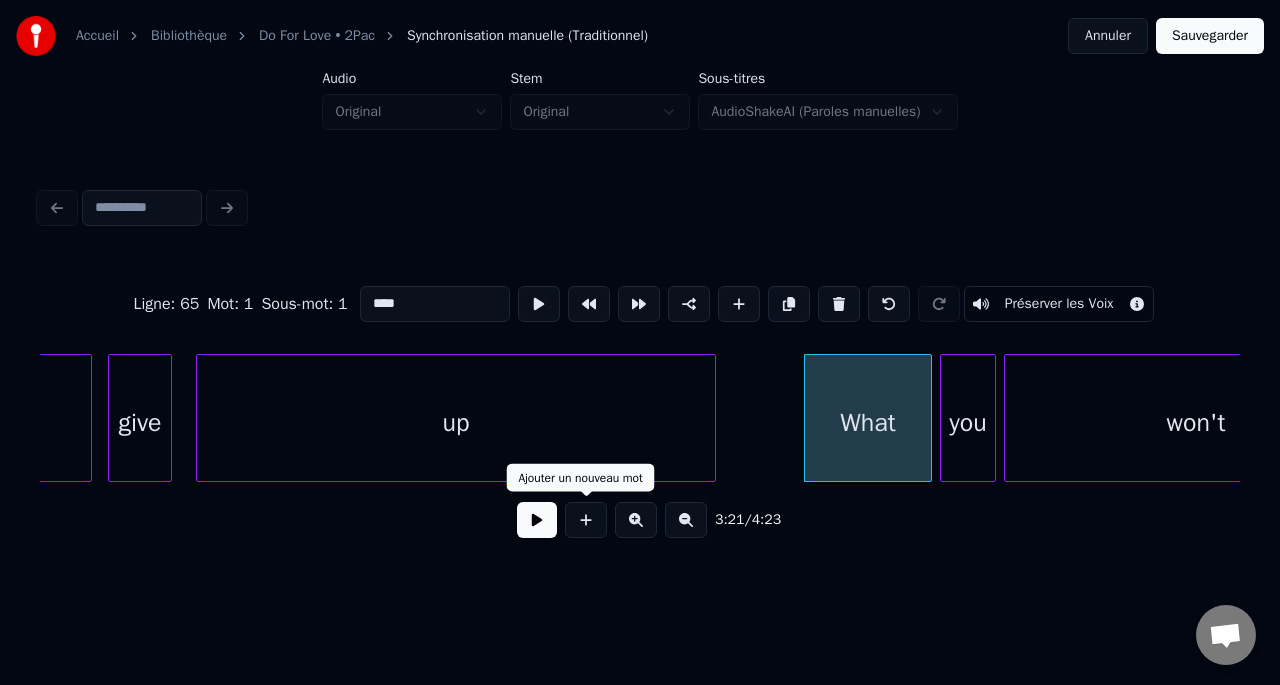 click at bounding box center (537, 520) 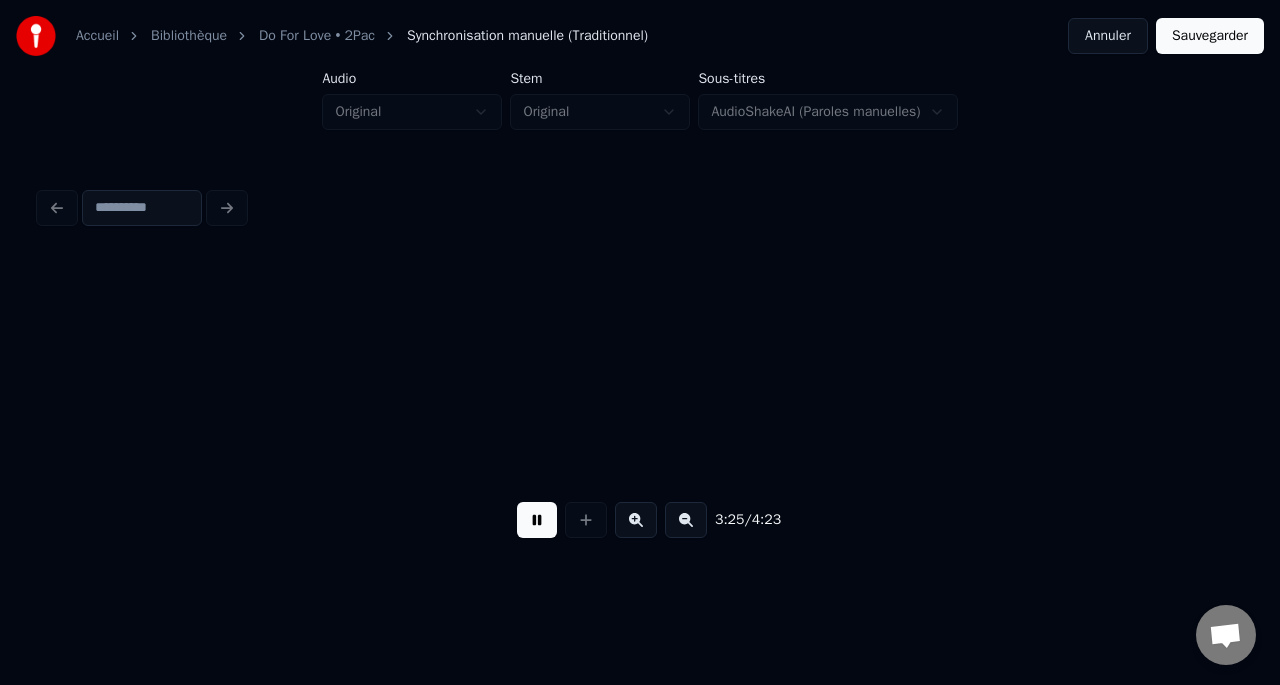 scroll, scrollTop: 0, scrollLeft: 82126, axis: horizontal 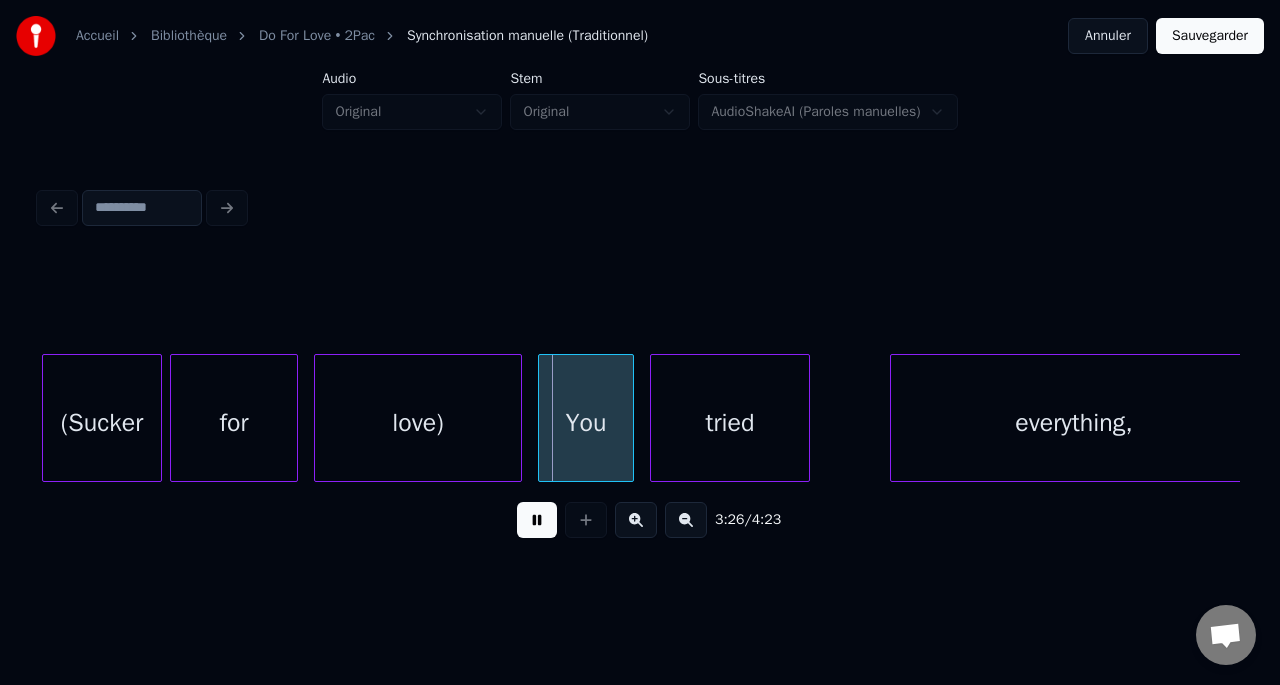 click at bounding box center [537, 520] 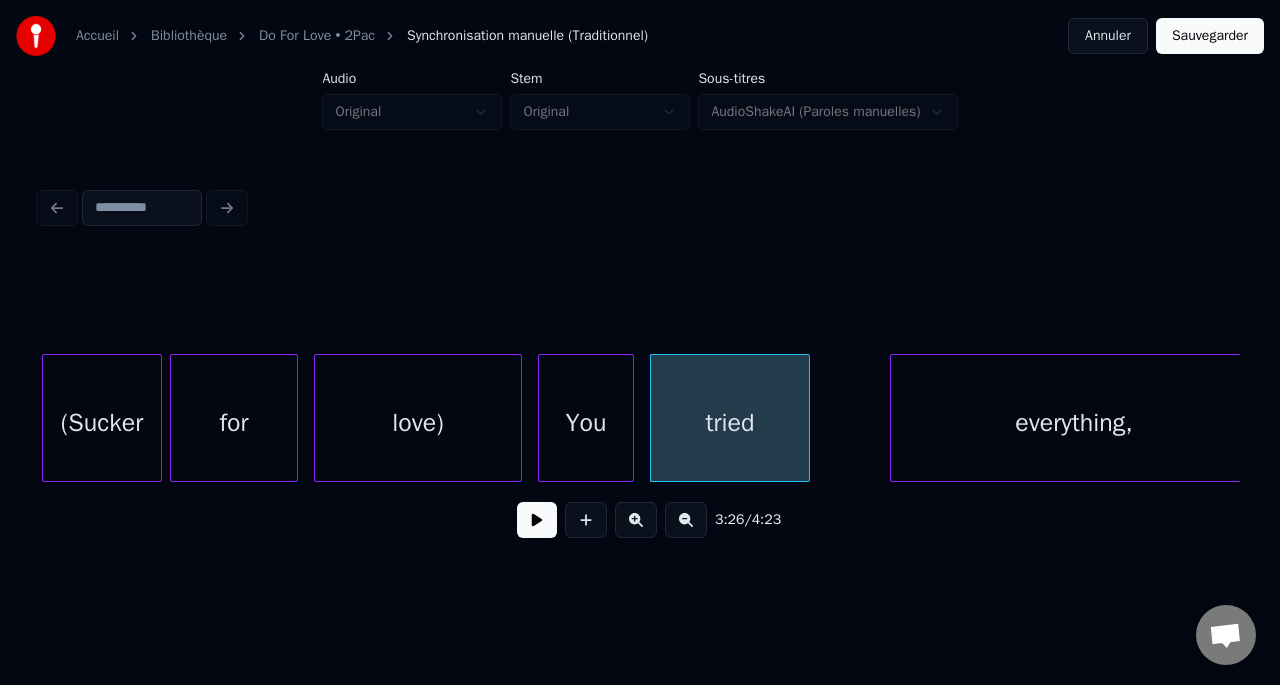 click on "(Sucker" at bounding box center (102, 423) 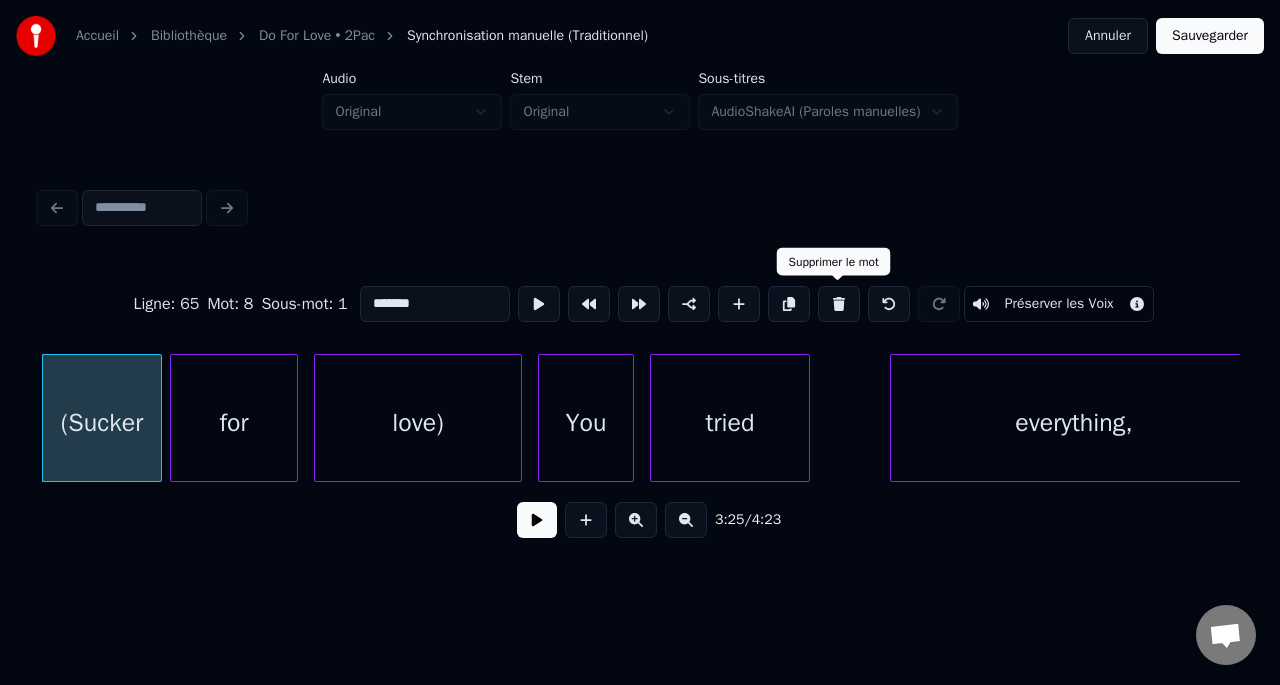 click at bounding box center (839, 304) 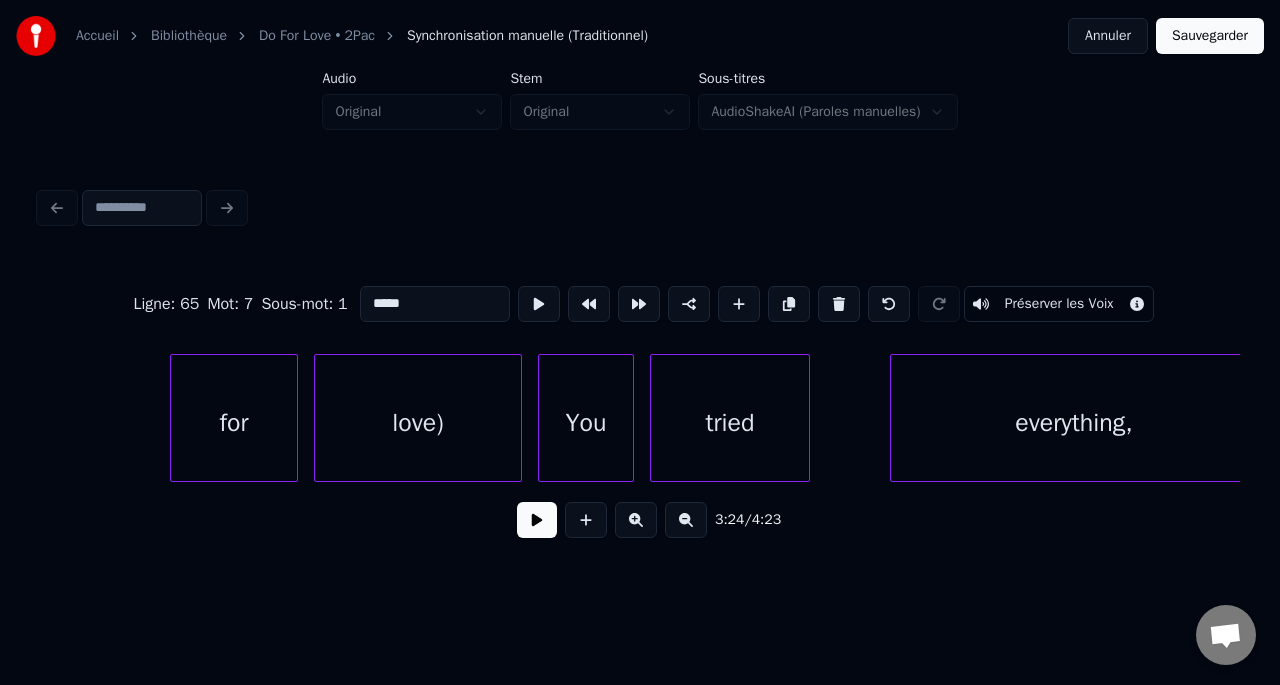 scroll, scrollTop: 0, scrollLeft: 81872, axis: horizontal 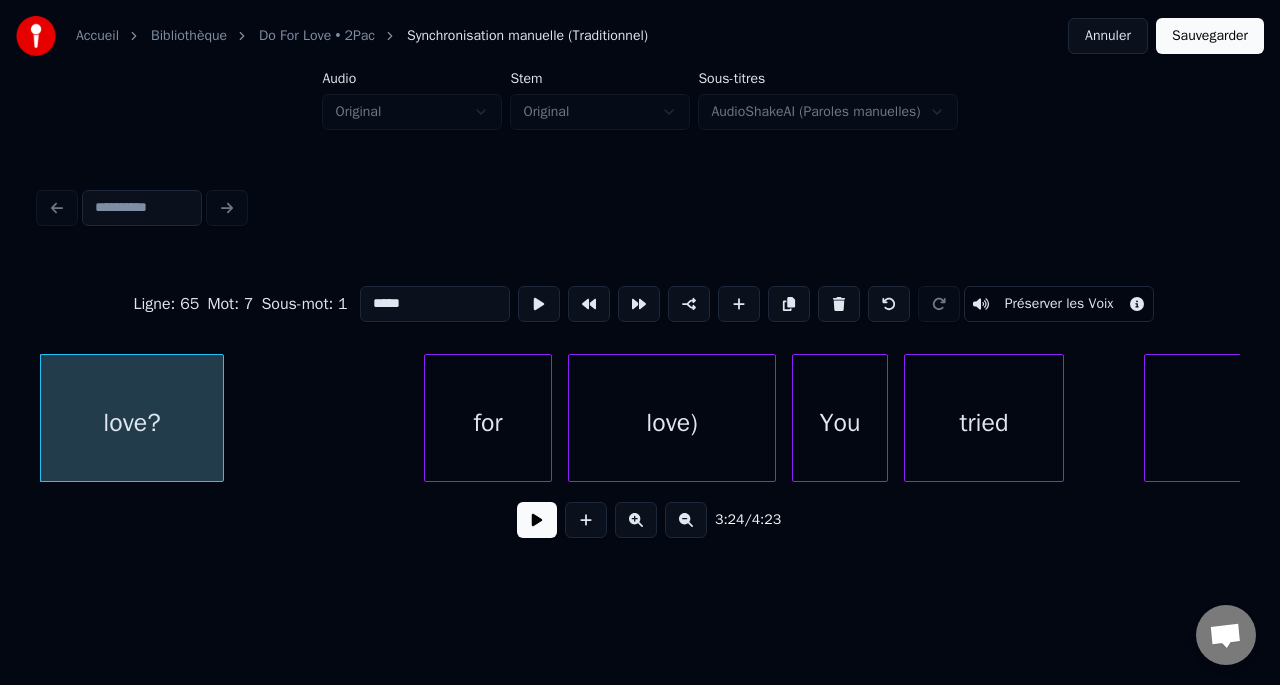 click on "for" at bounding box center (488, 423) 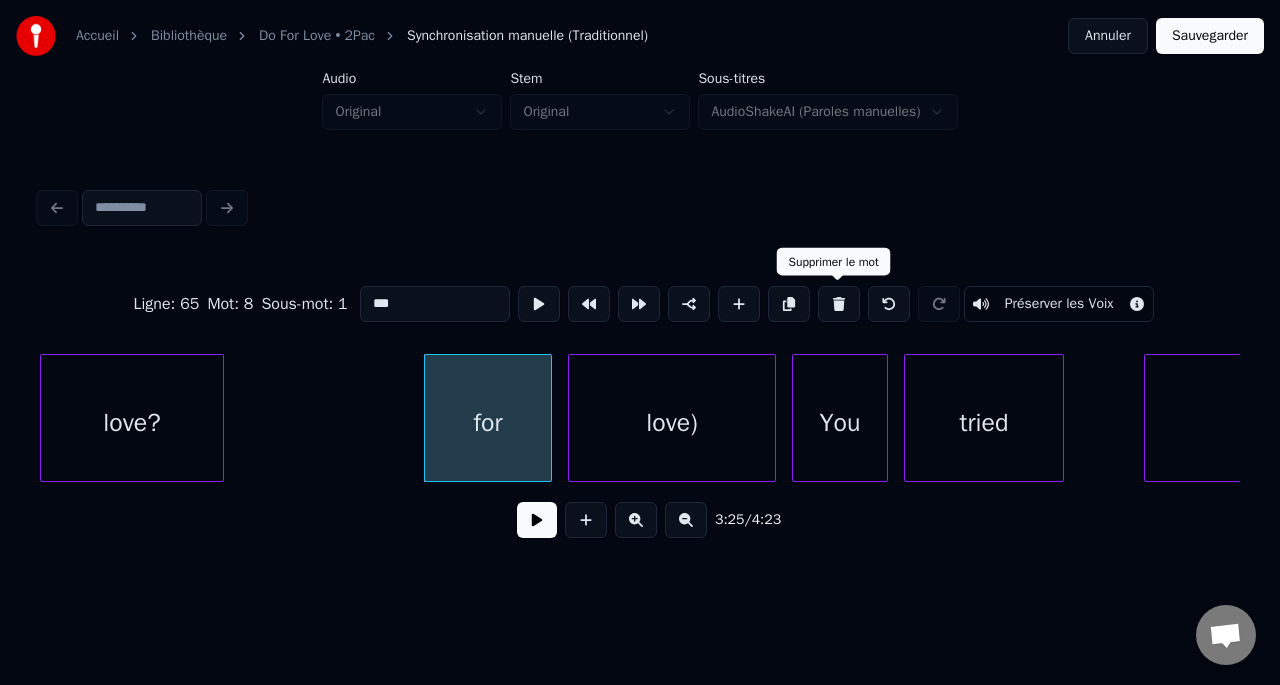 click at bounding box center [839, 304] 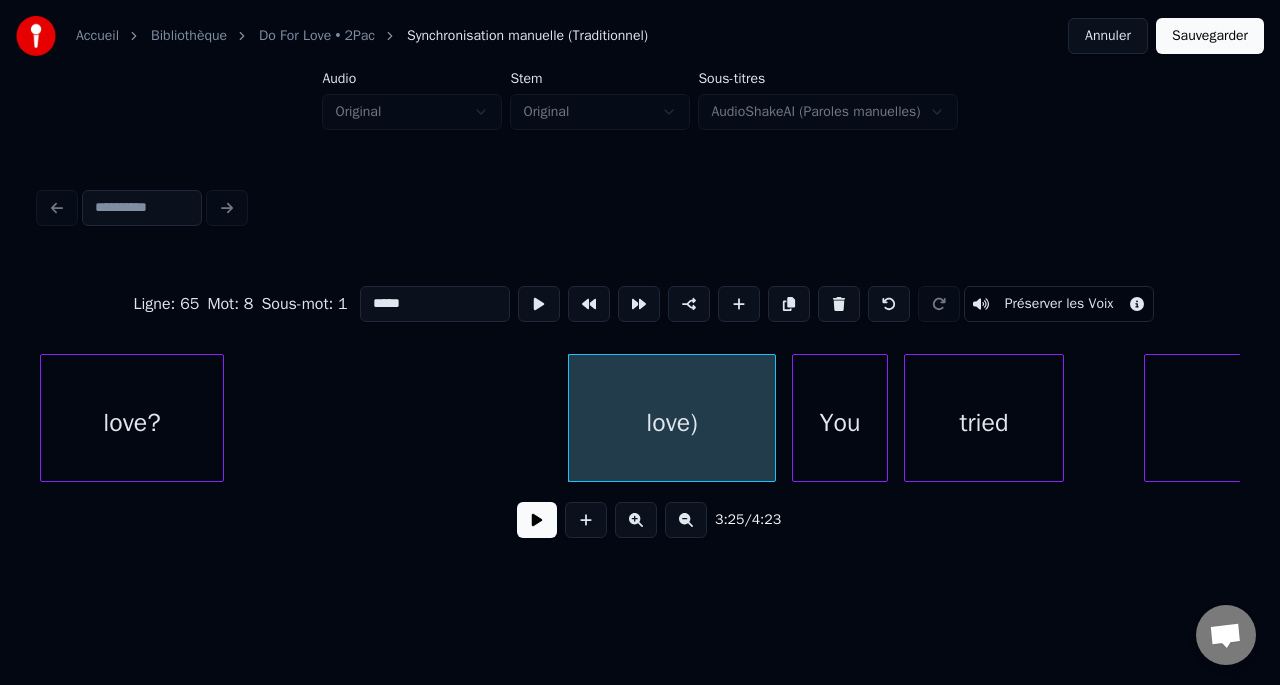 click on "love)" at bounding box center [672, 423] 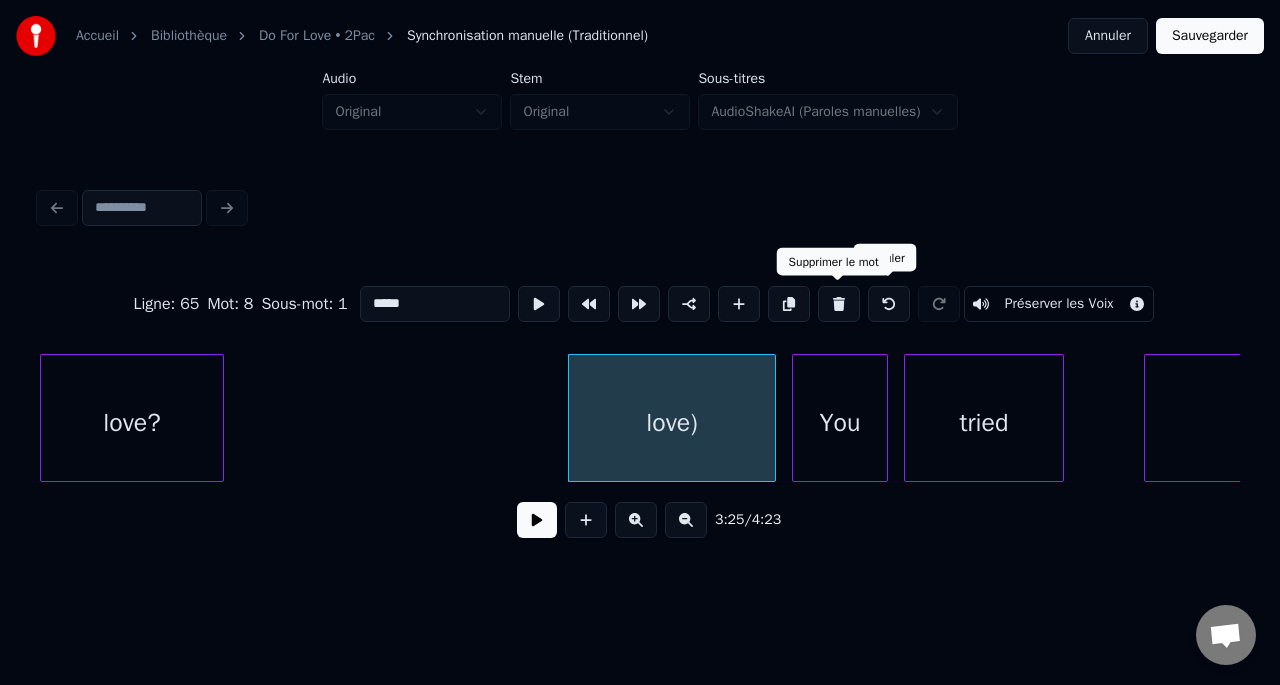 click at bounding box center (839, 304) 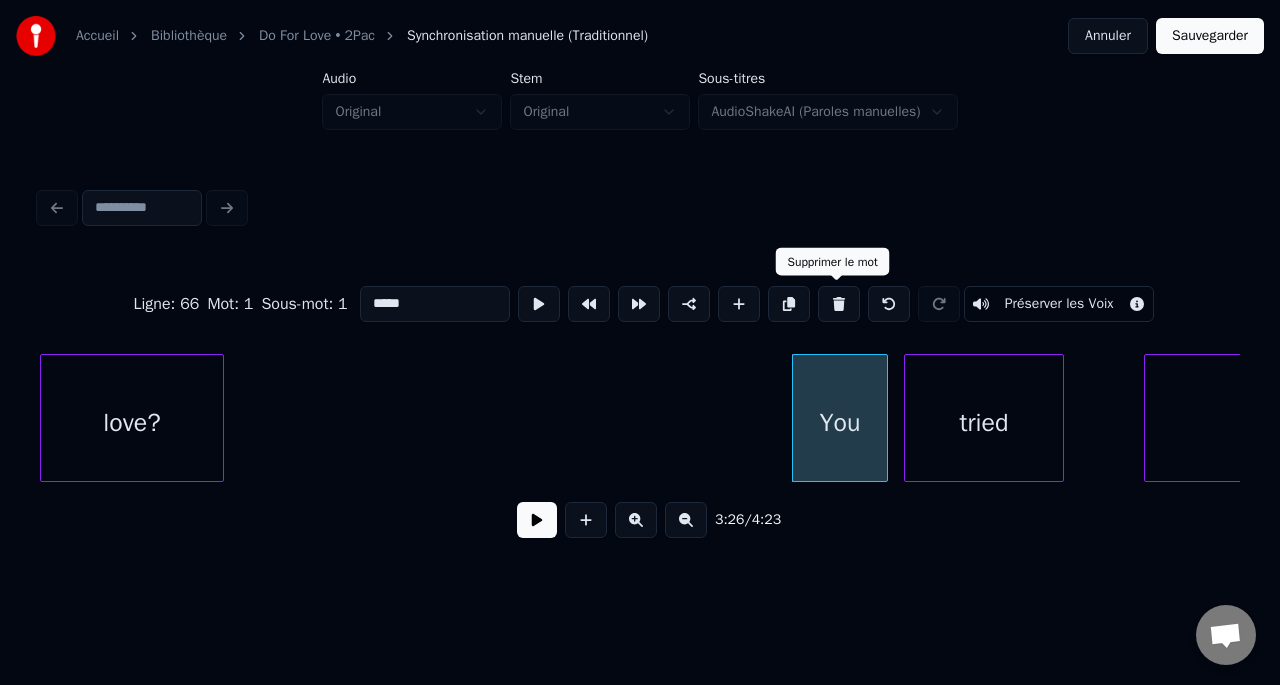 type on "***" 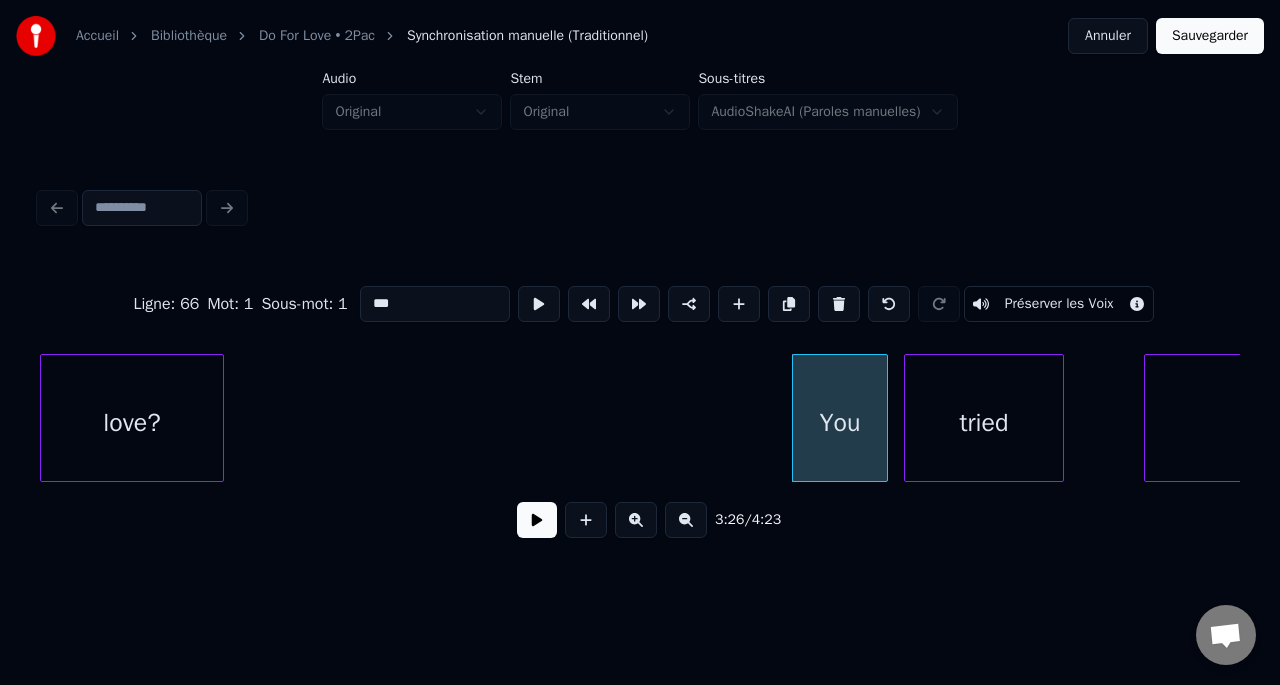 click at bounding box center (537, 520) 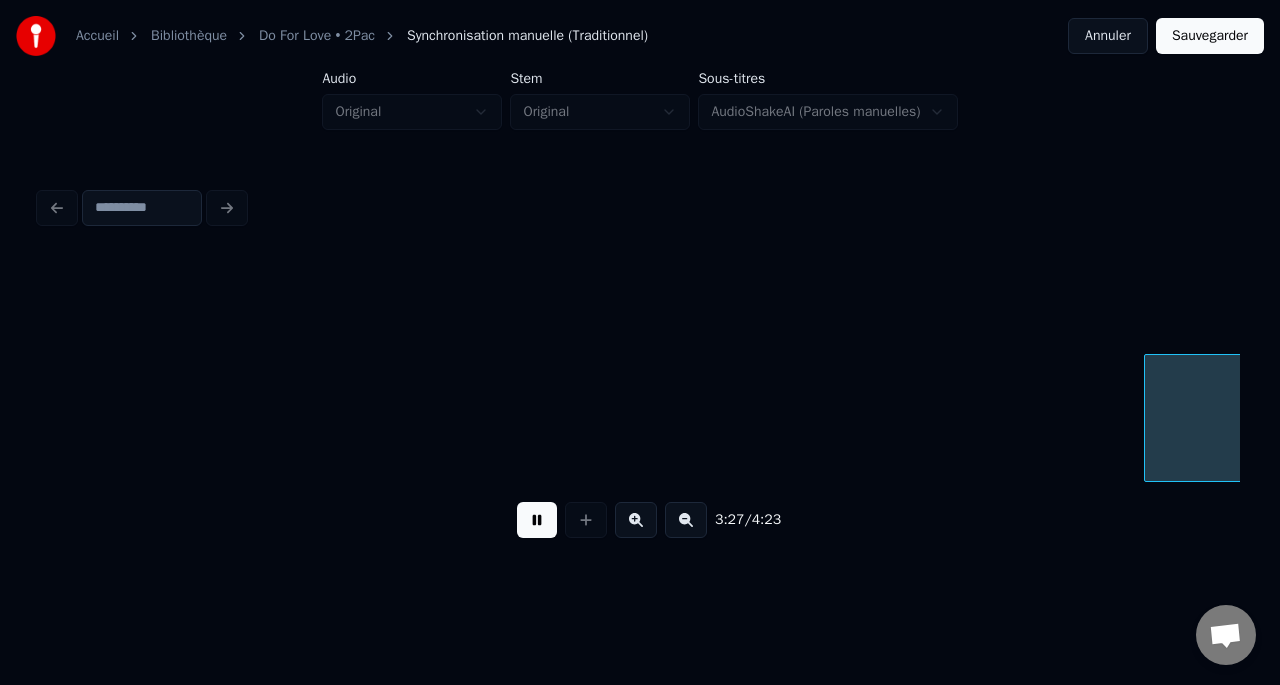 click at bounding box center (537, 520) 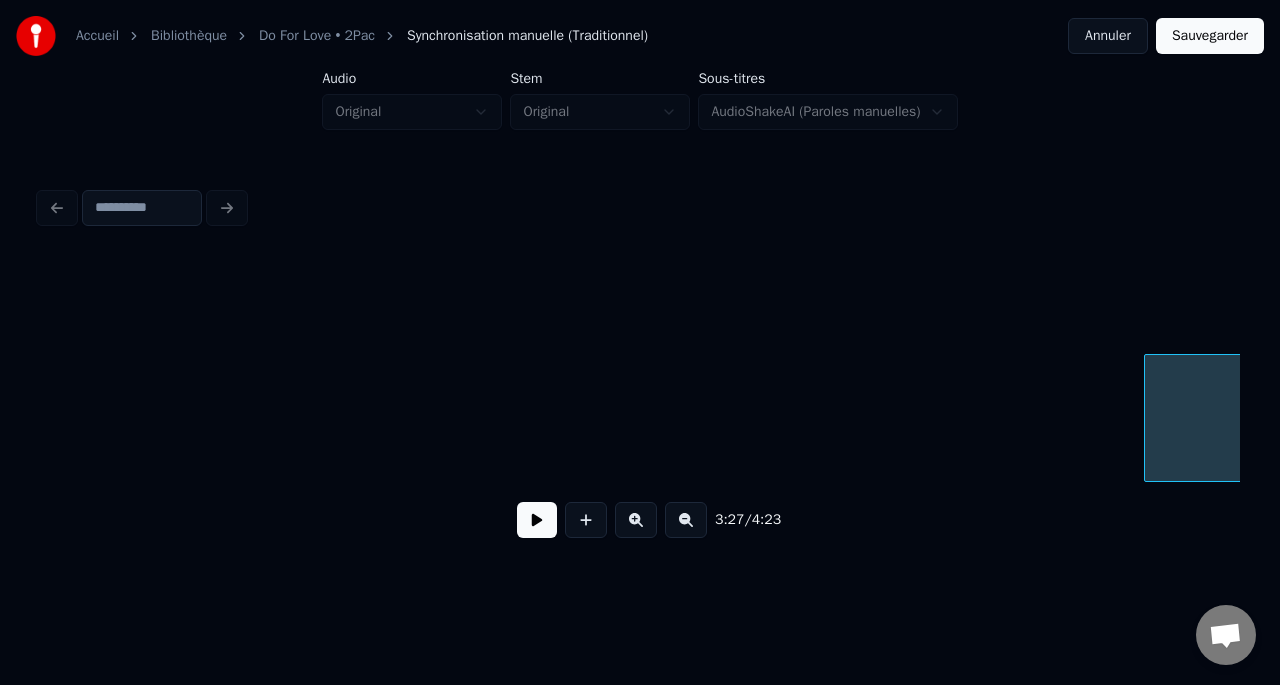 scroll, scrollTop: 0, scrollLeft: 83074, axis: horizontal 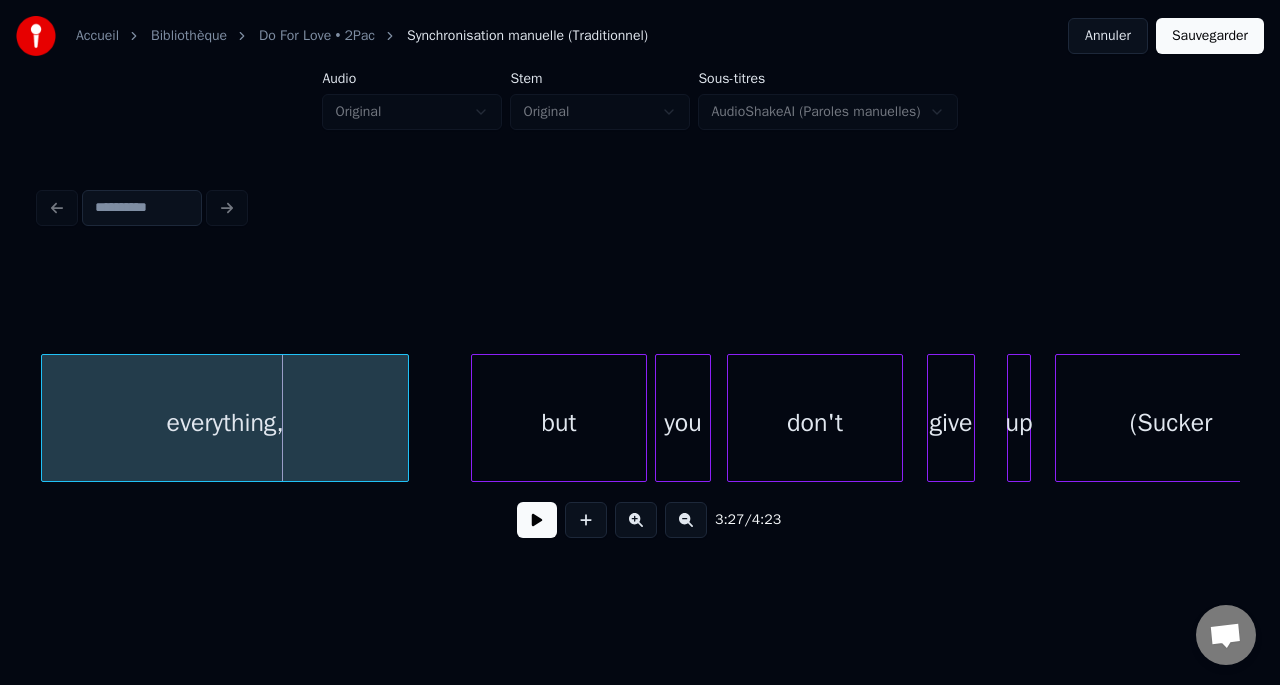 click on "everything," at bounding box center (225, 423) 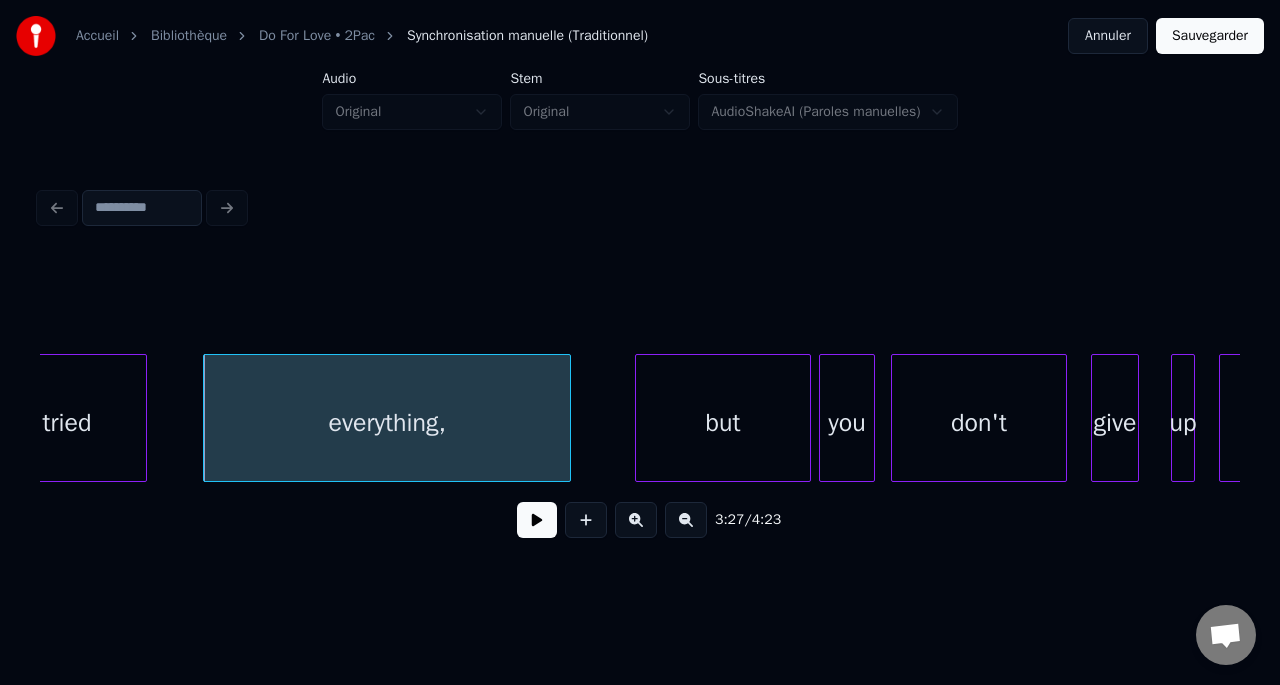scroll, scrollTop: 0, scrollLeft: 82708, axis: horizontal 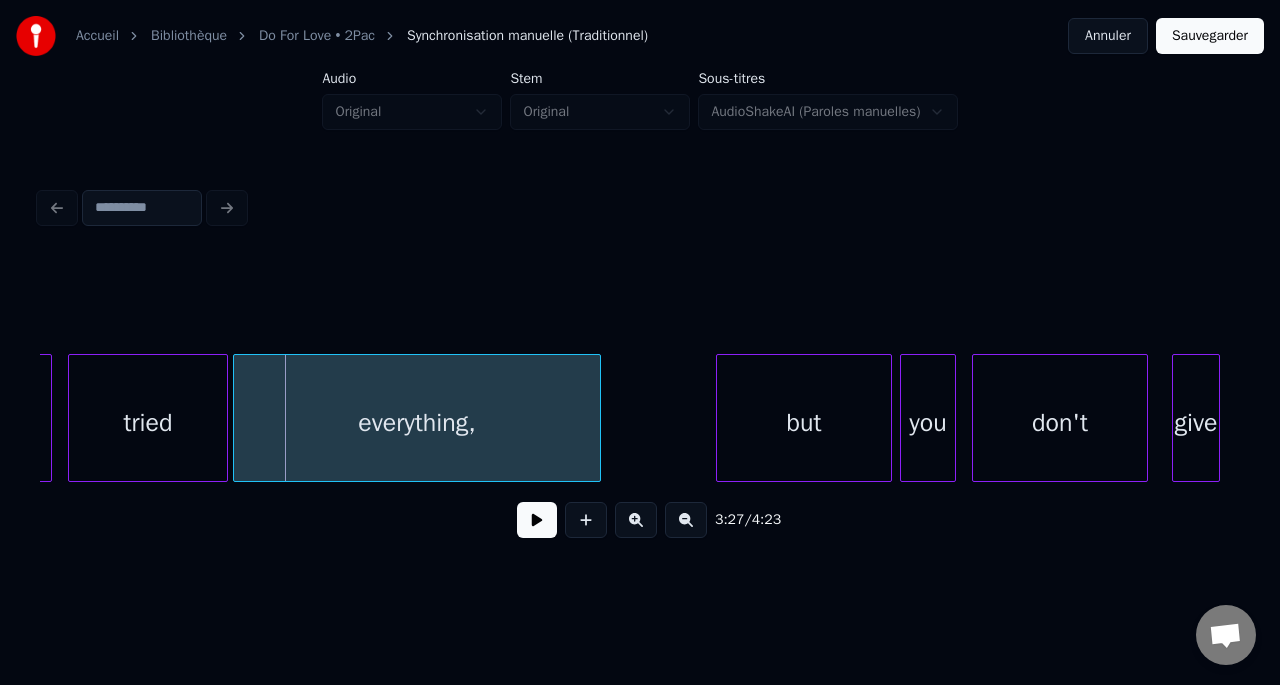 click on "everything," at bounding box center (417, 423) 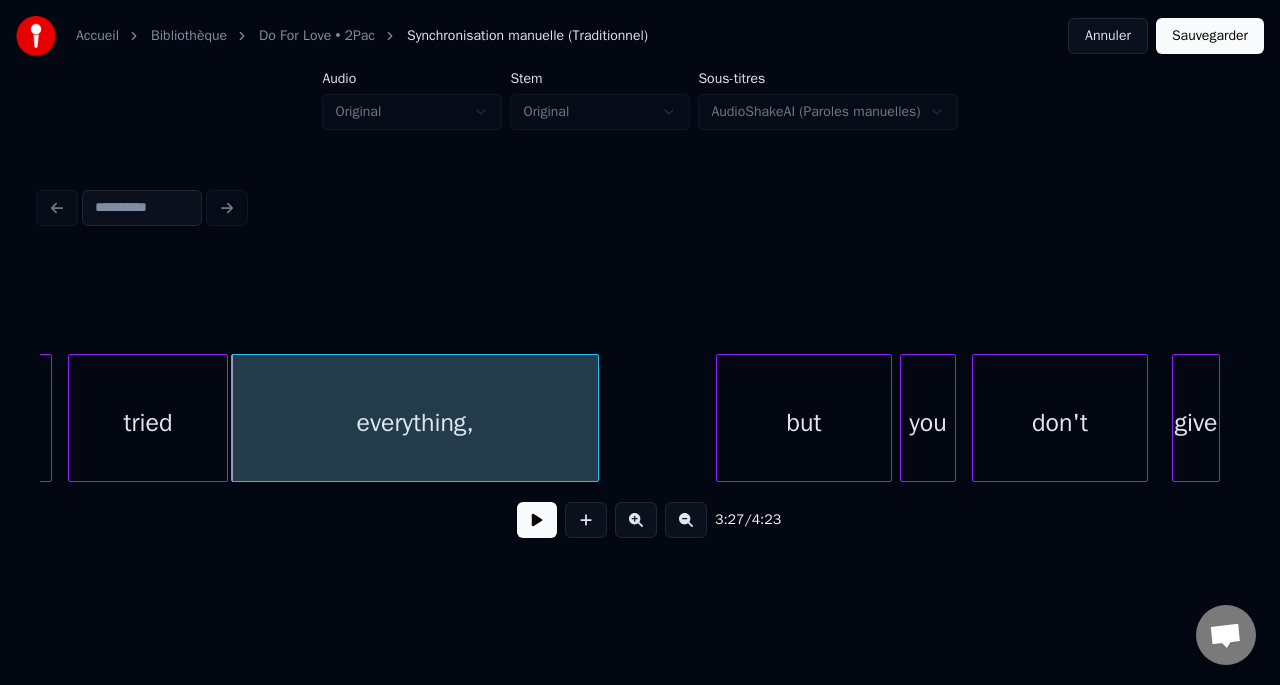 click at bounding box center (537, 520) 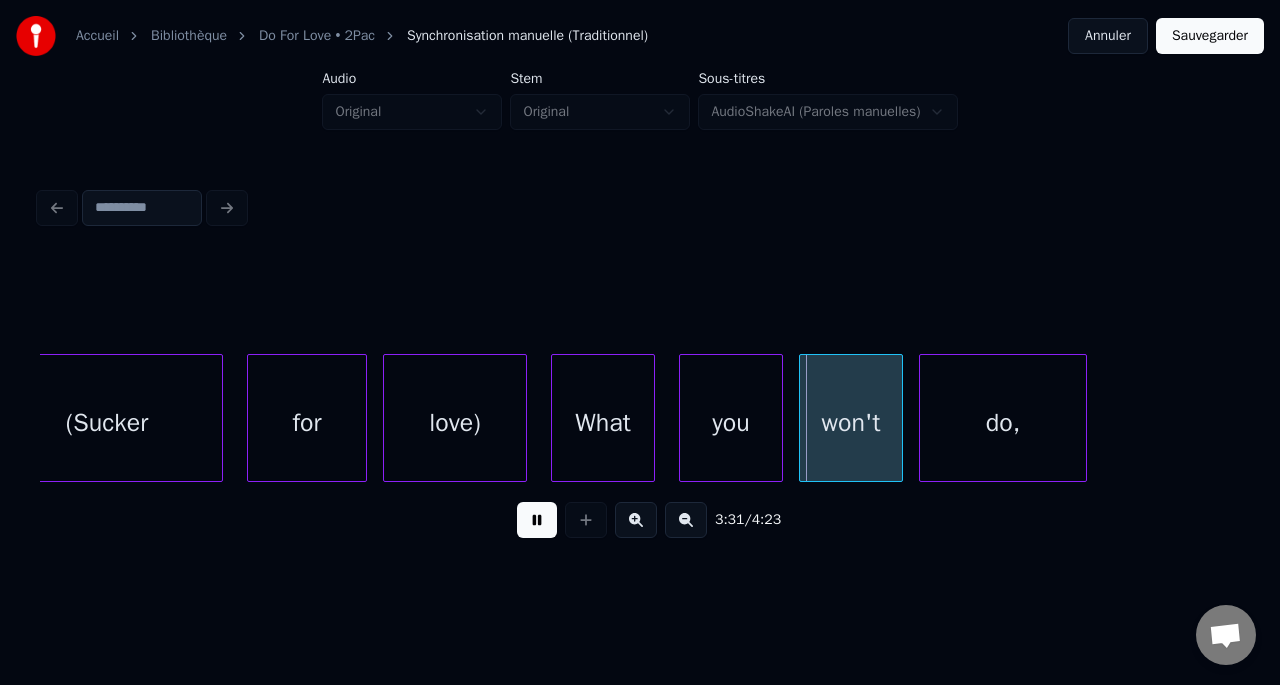 scroll, scrollTop: 0, scrollLeft: 84007, axis: horizontal 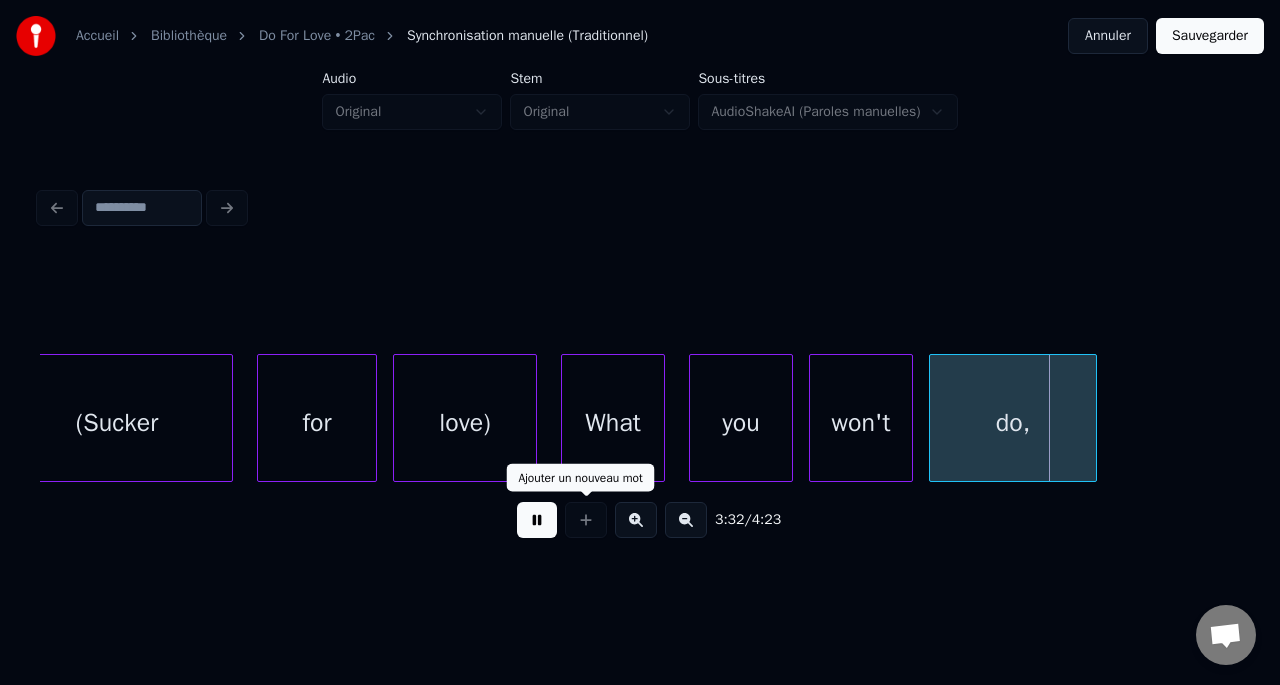 click at bounding box center (537, 520) 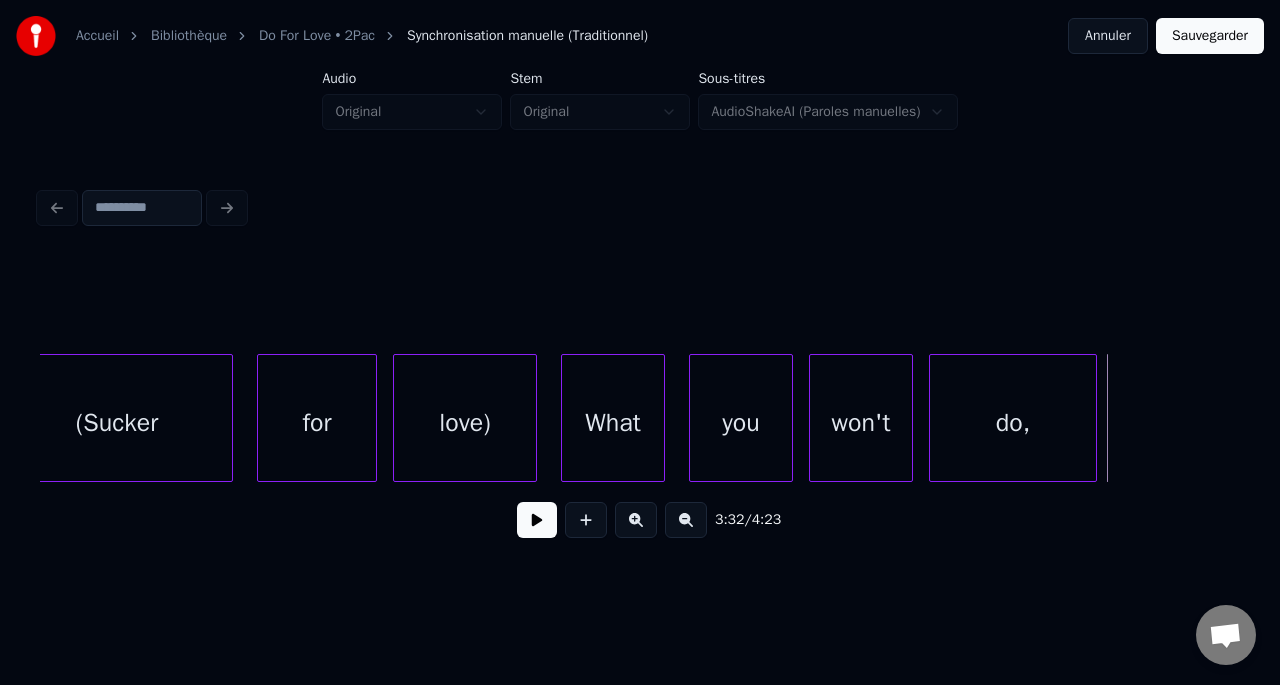 click on "(Sucker" at bounding box center [117, 423] 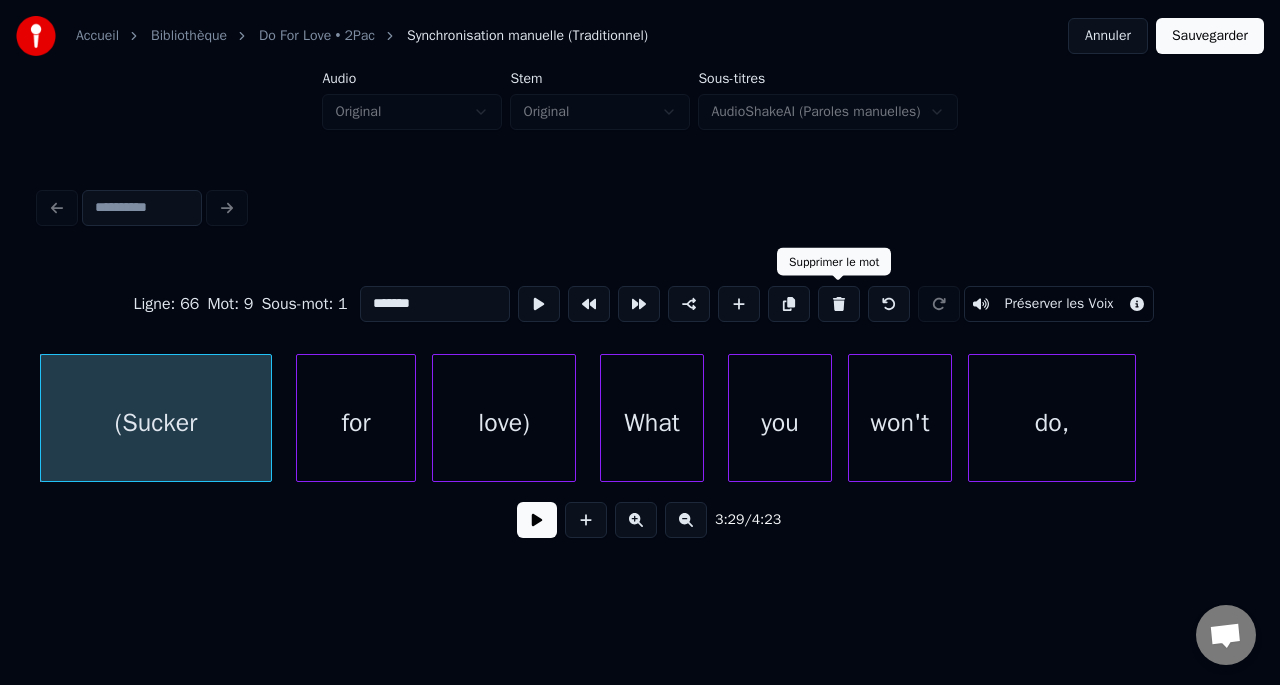 click at bounding box center [839, 304] 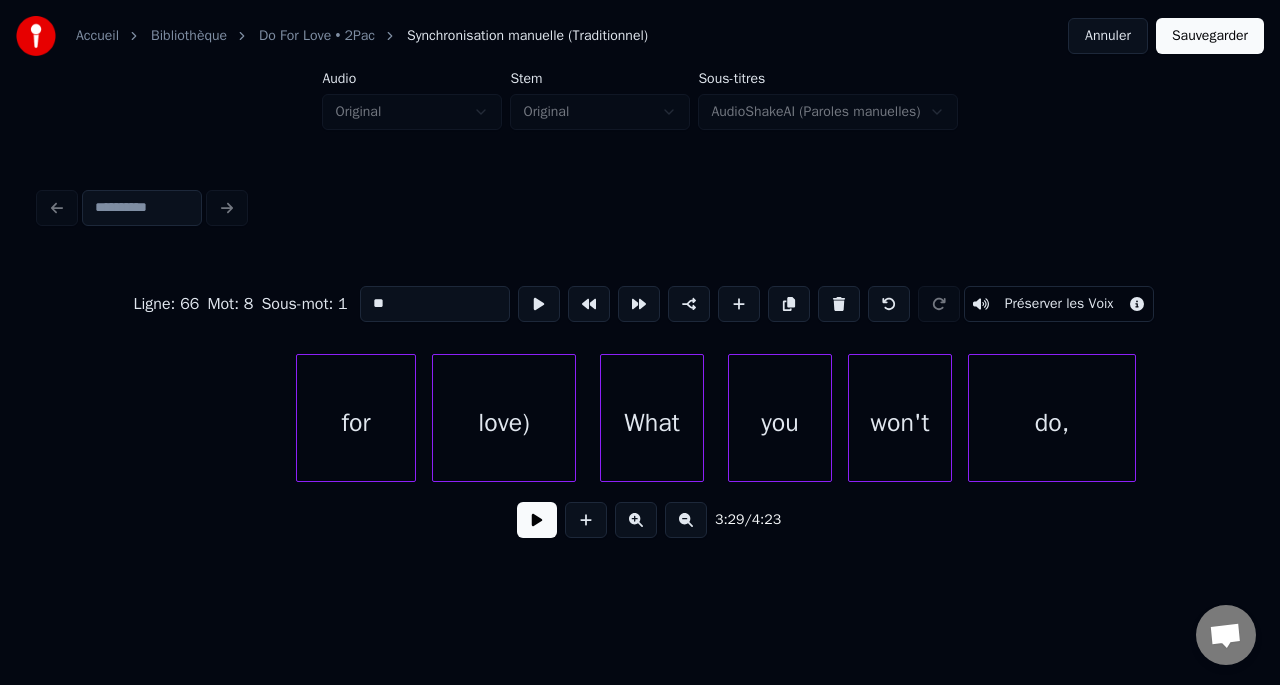 scroll, scrollTop: 0, scrollLeft: 83920, axis: horizontal 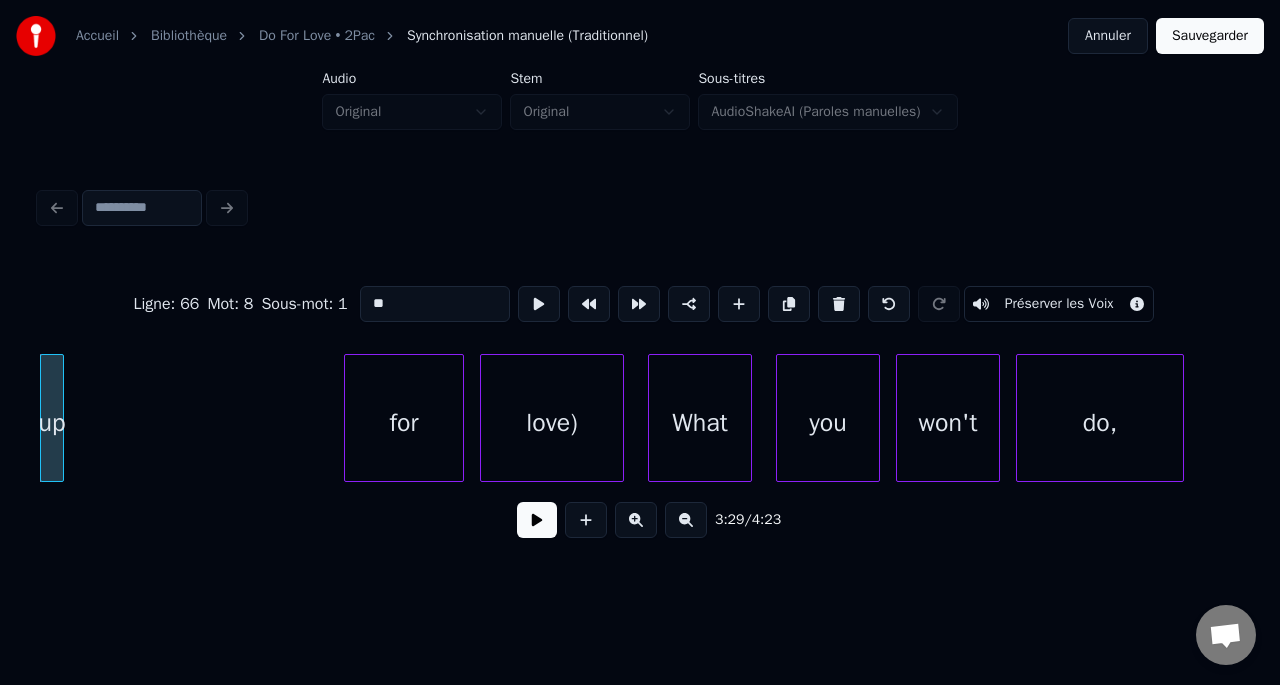 click on "for" at bounding box center (404, 423) 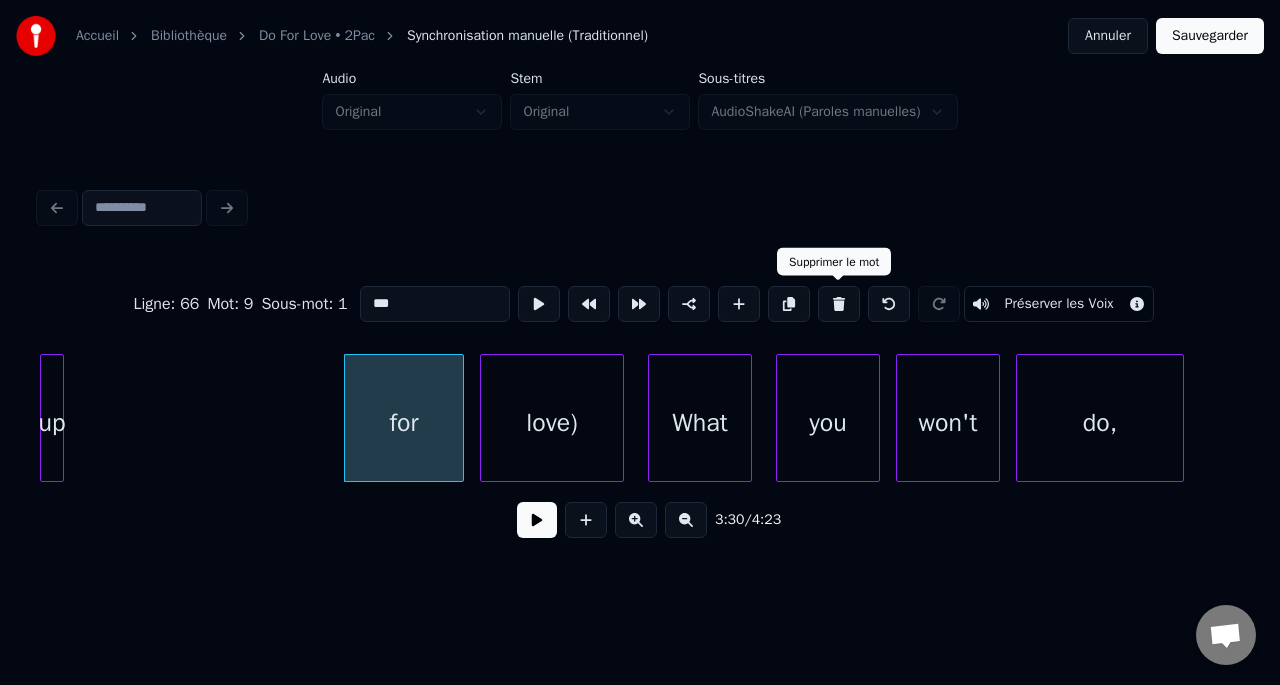 click at bounding box center [839, 304] 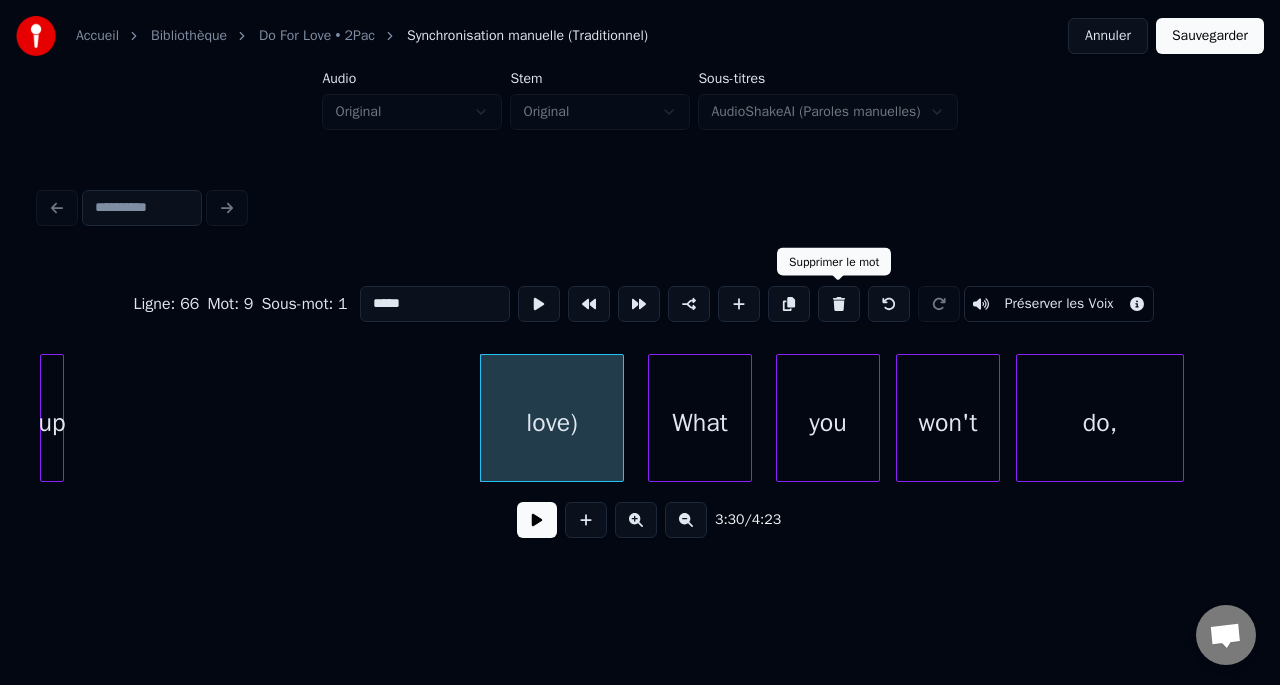 click at bounding box center (839, 304) 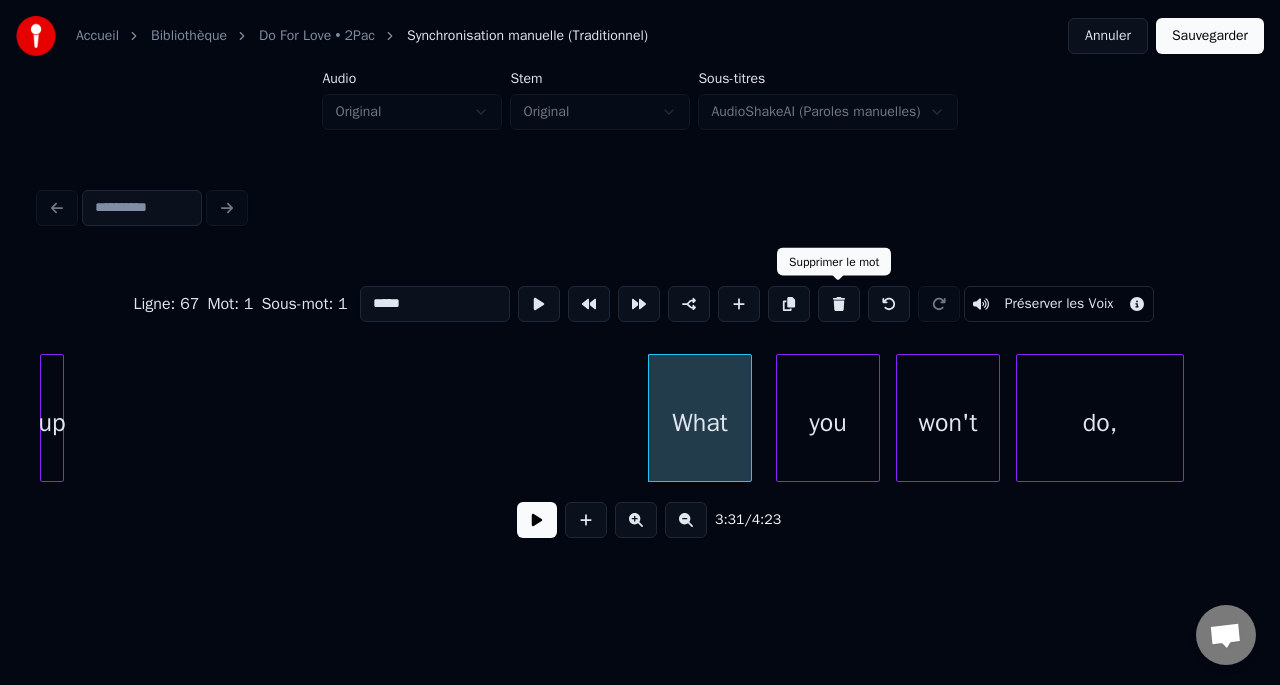 type on "****" 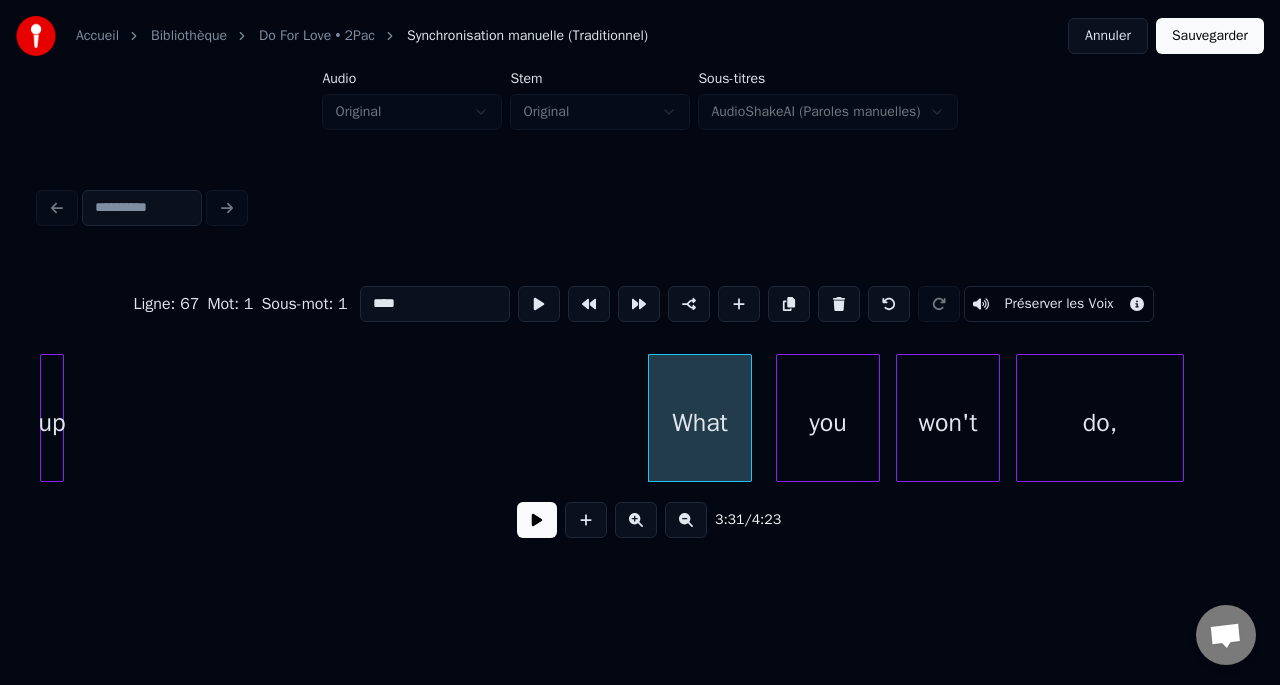 click at bounding box center [537, 520] 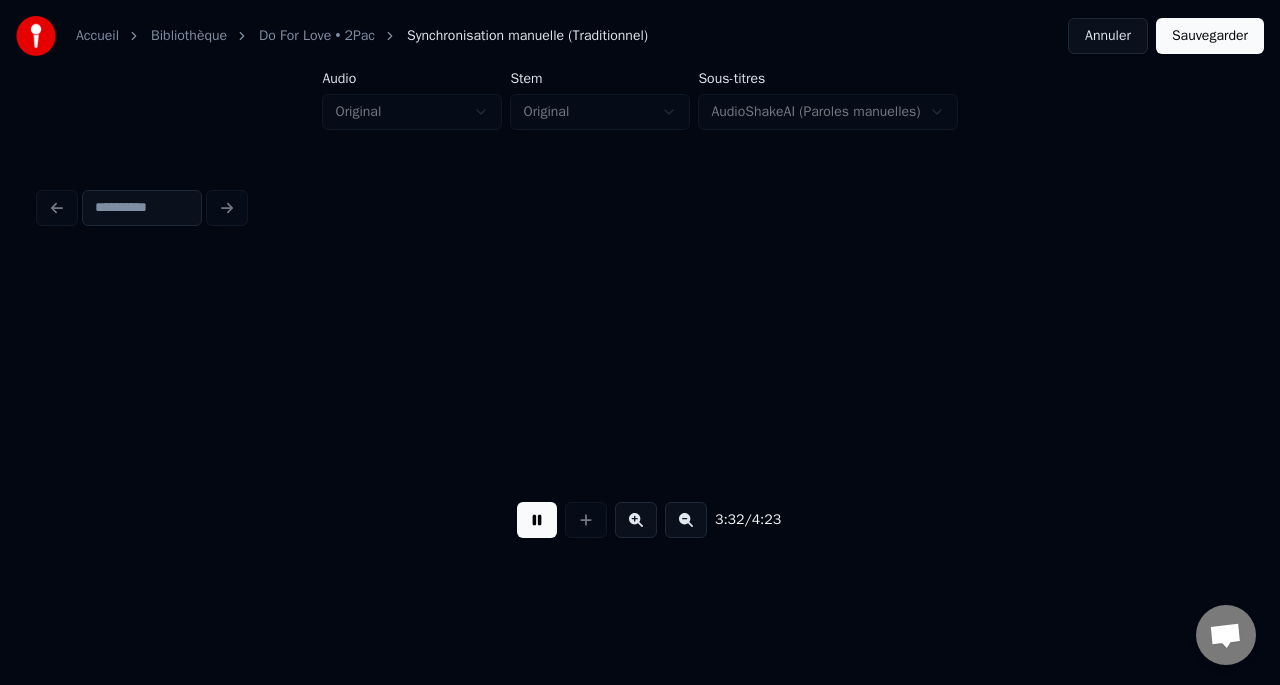 scroll, scrollTop: 0, scrollLeft: 85128, axis: horizontal 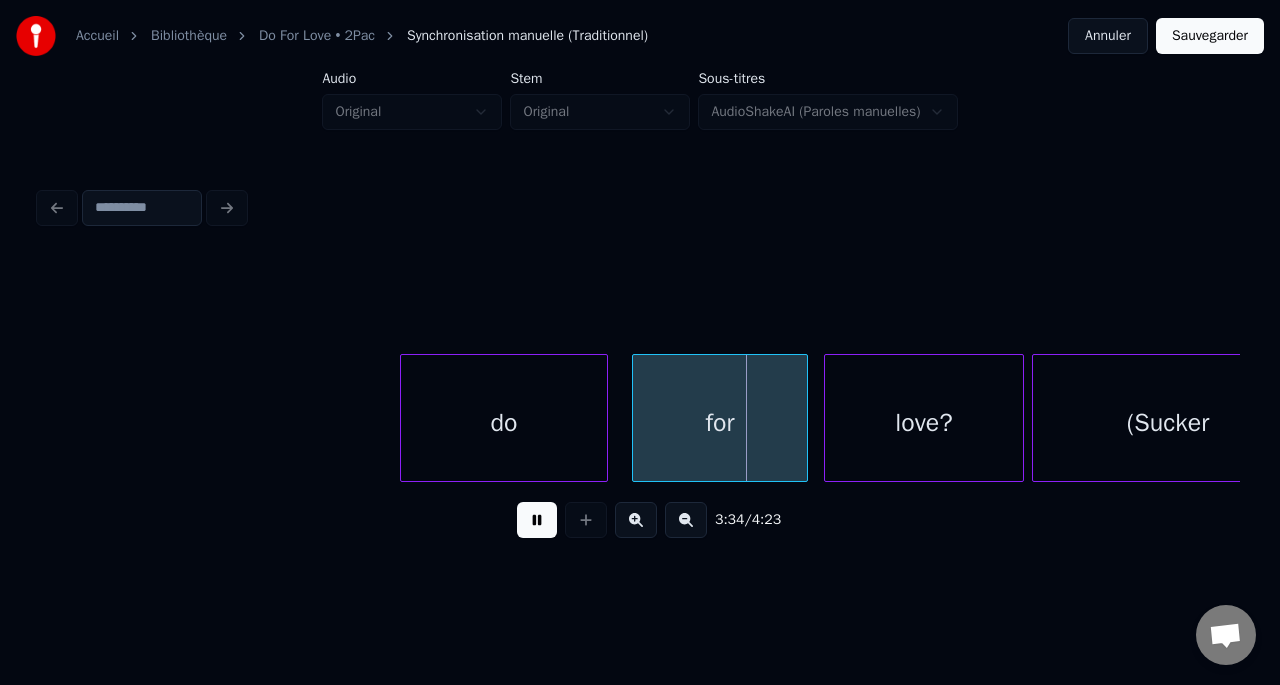 click at bounding box center (537, 520) 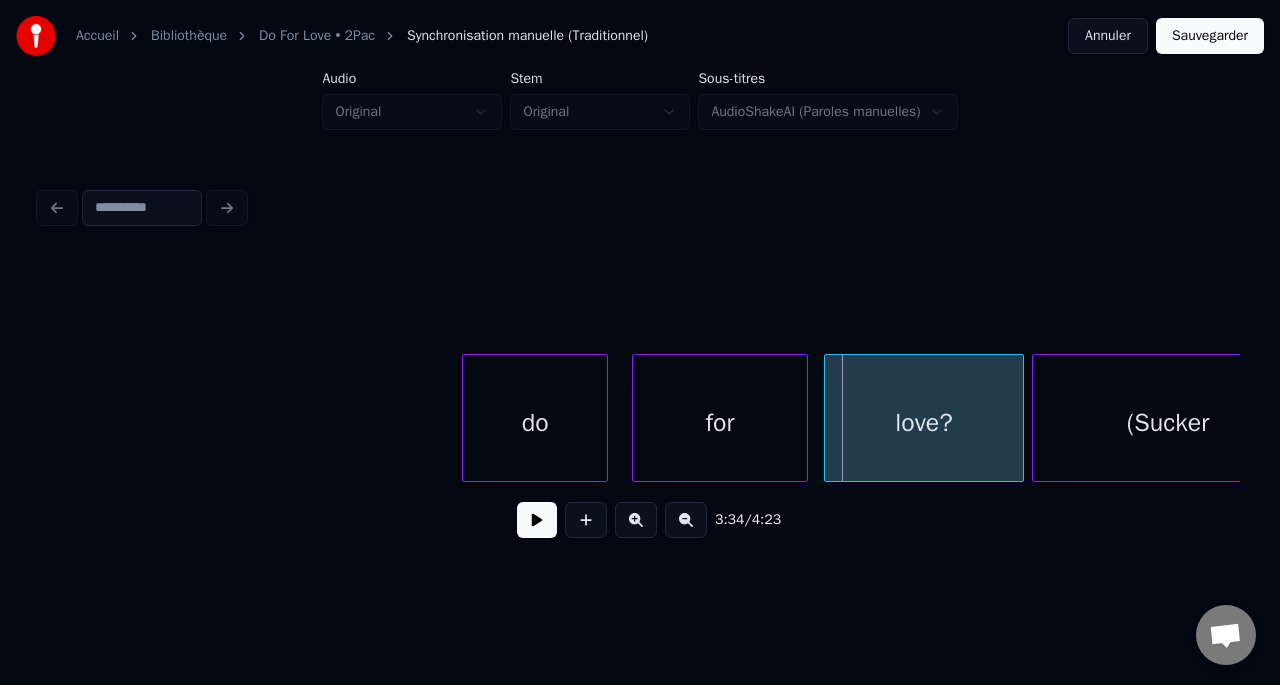 click at bounding box center [466, 418] 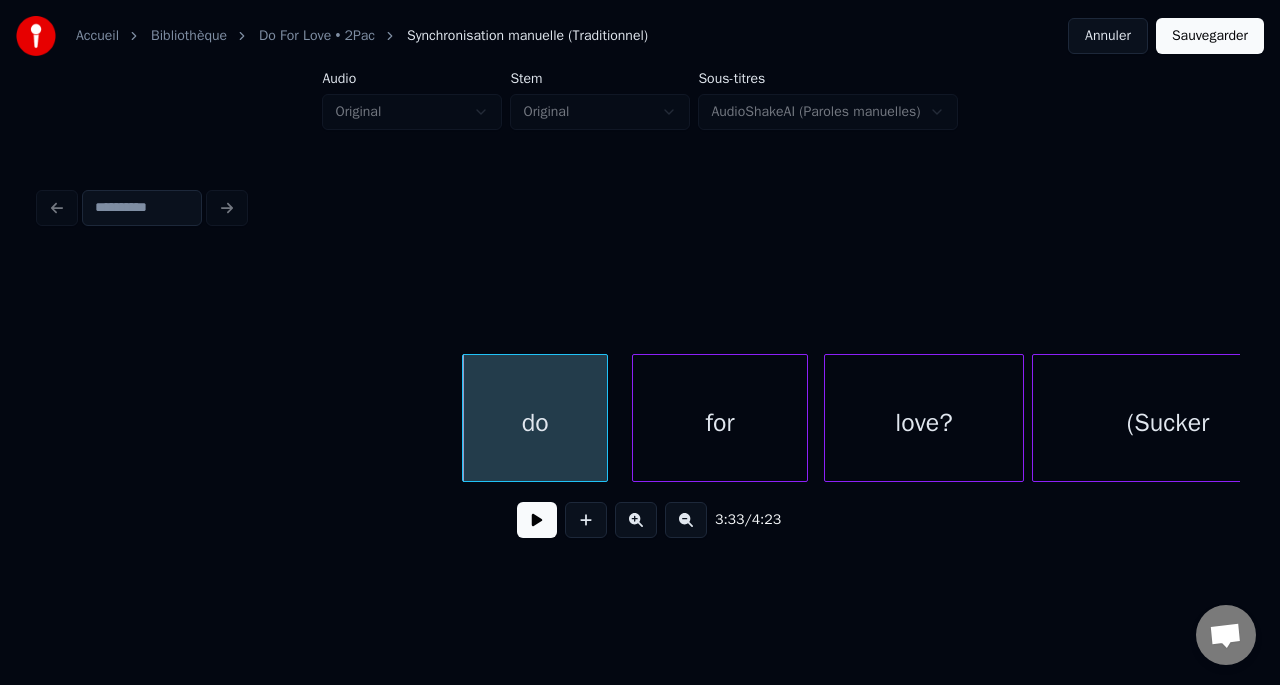 click at bounding box center (537, 520) 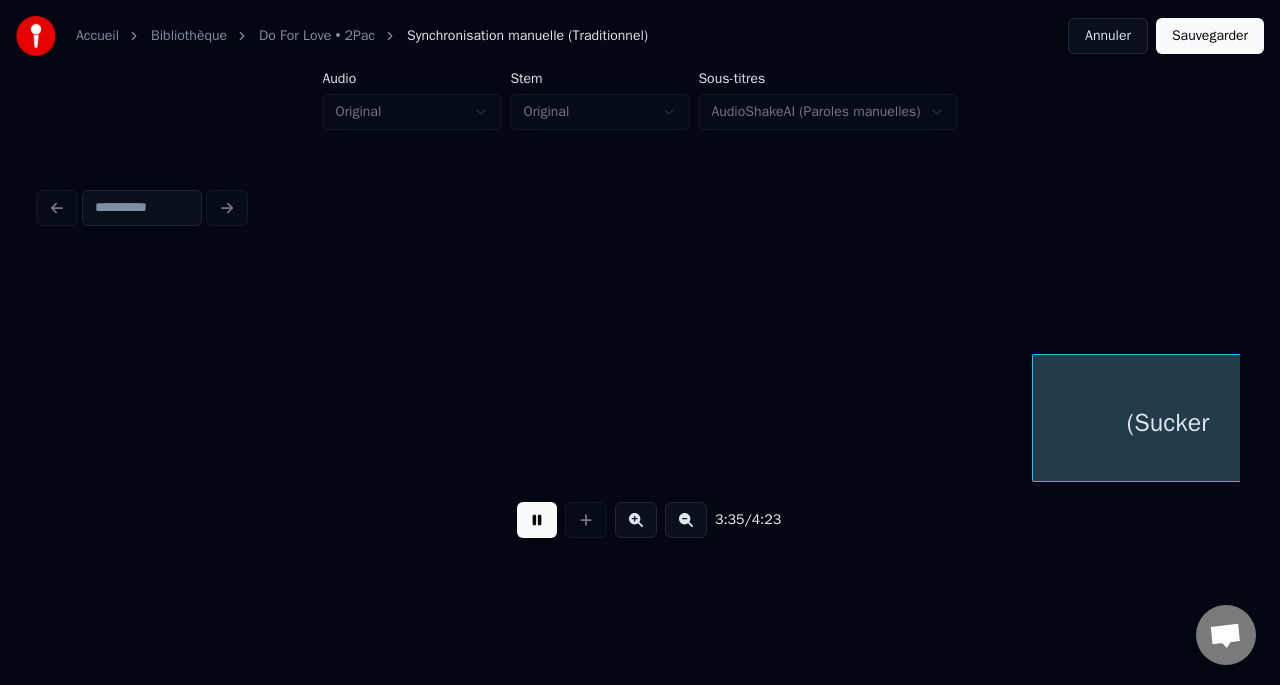 click at bounding box center (537, 520) 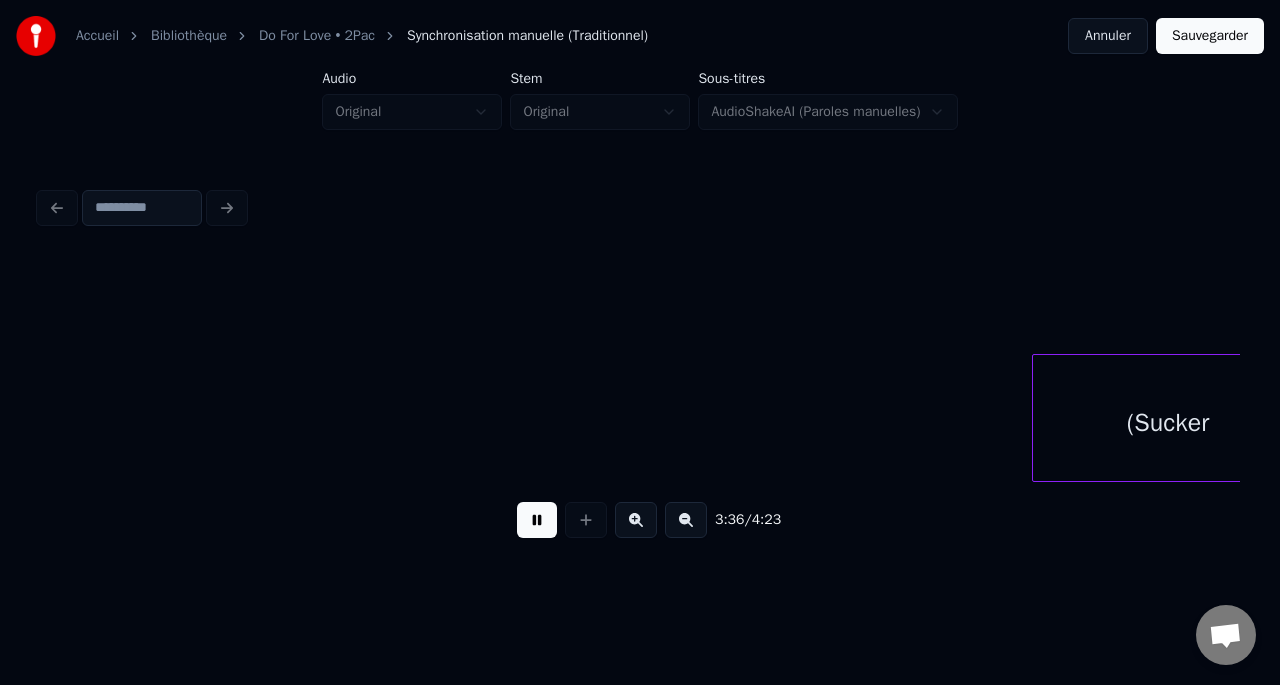 scroll, scrollTop: 0, scrollLeft: 86338, axis: horizontal 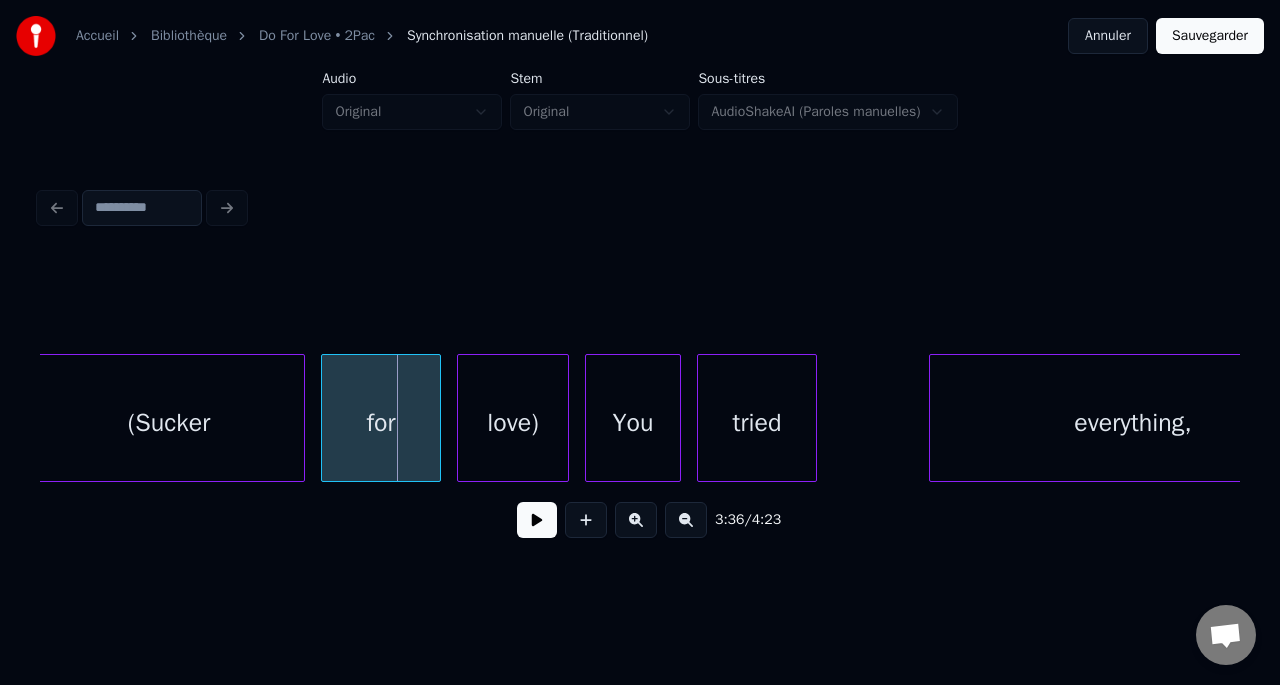 click on "(Sucker" at bounding box center (169, 423) 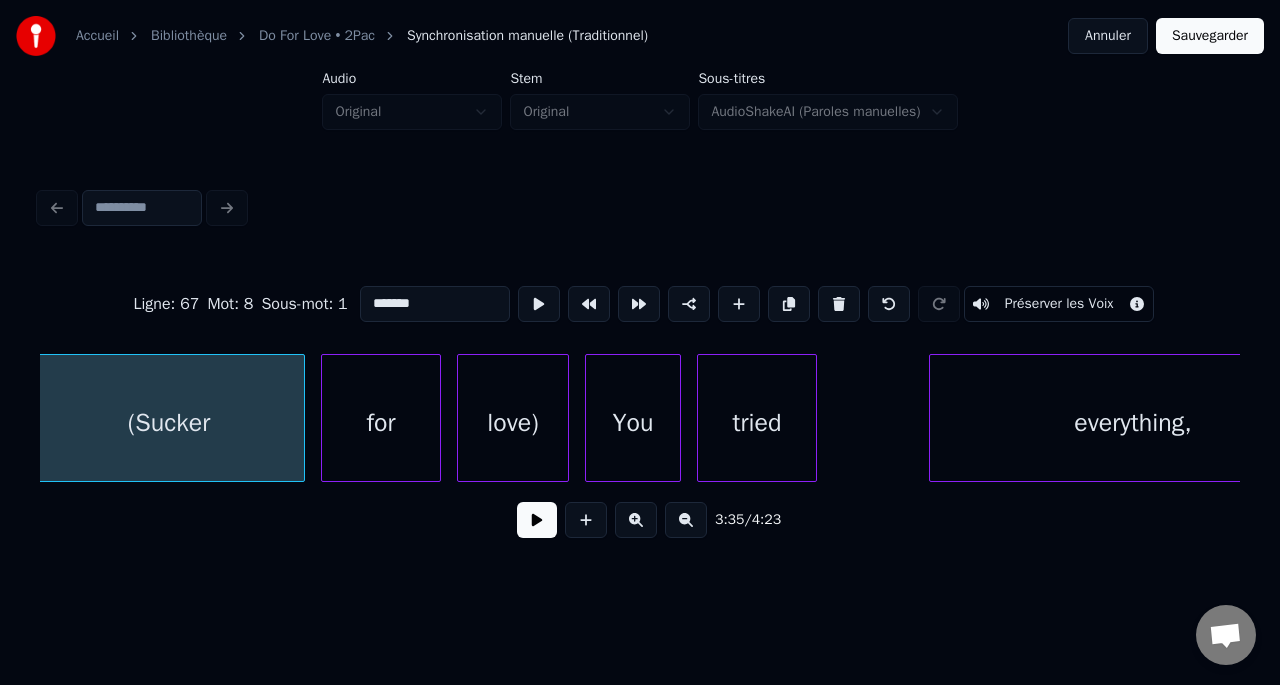 scroll, scrollTop: 0, scrollLeft: 86120, axis: horizontal 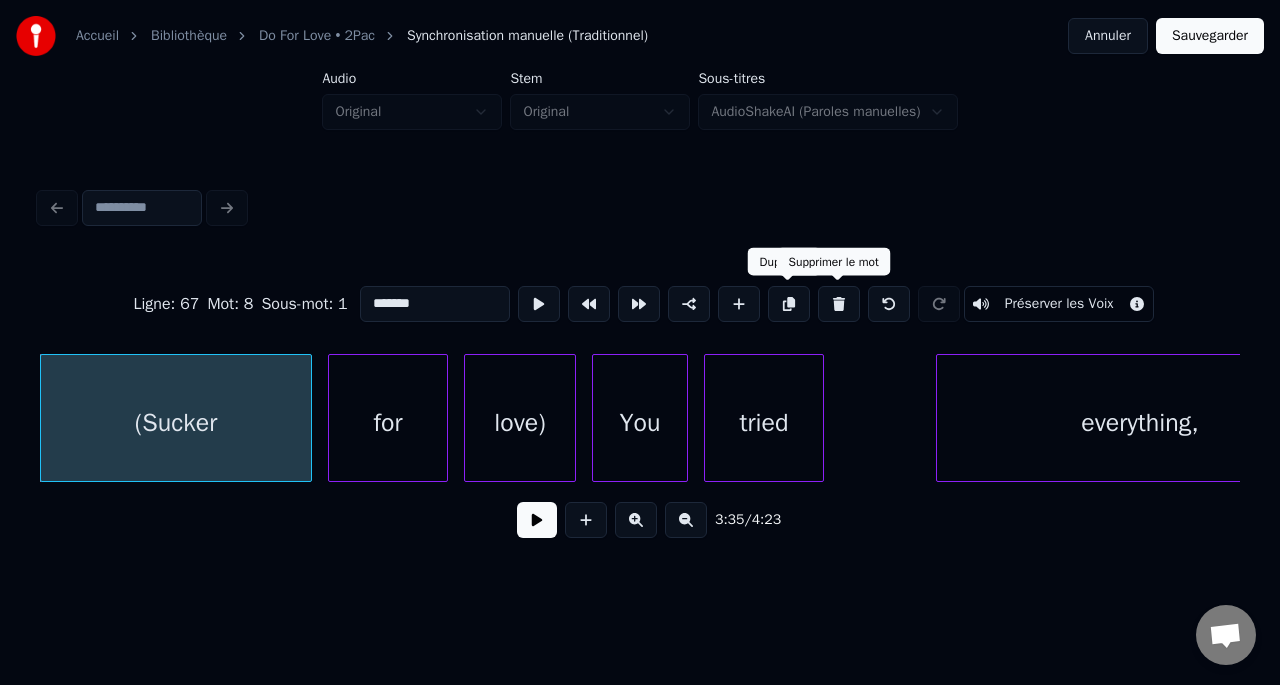 click at bounding box center (839, 304) 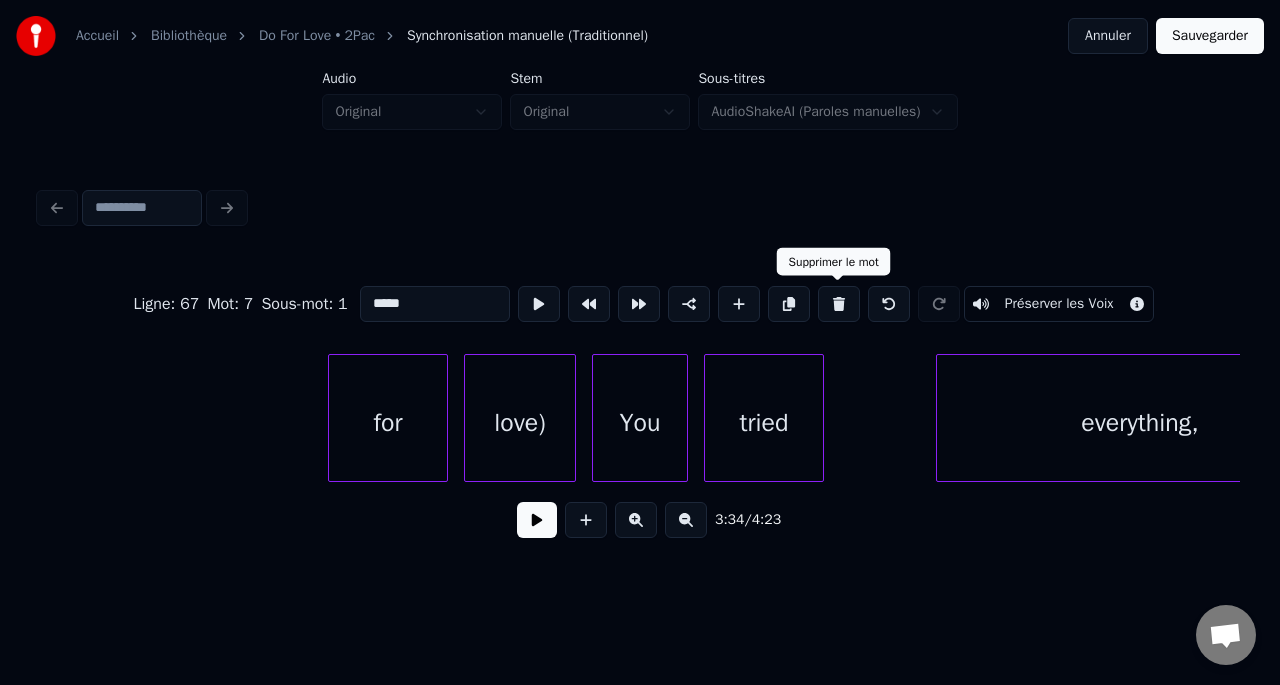 scroll, scrollTop: 0, scrollLeft: 85912, axis: horizontal 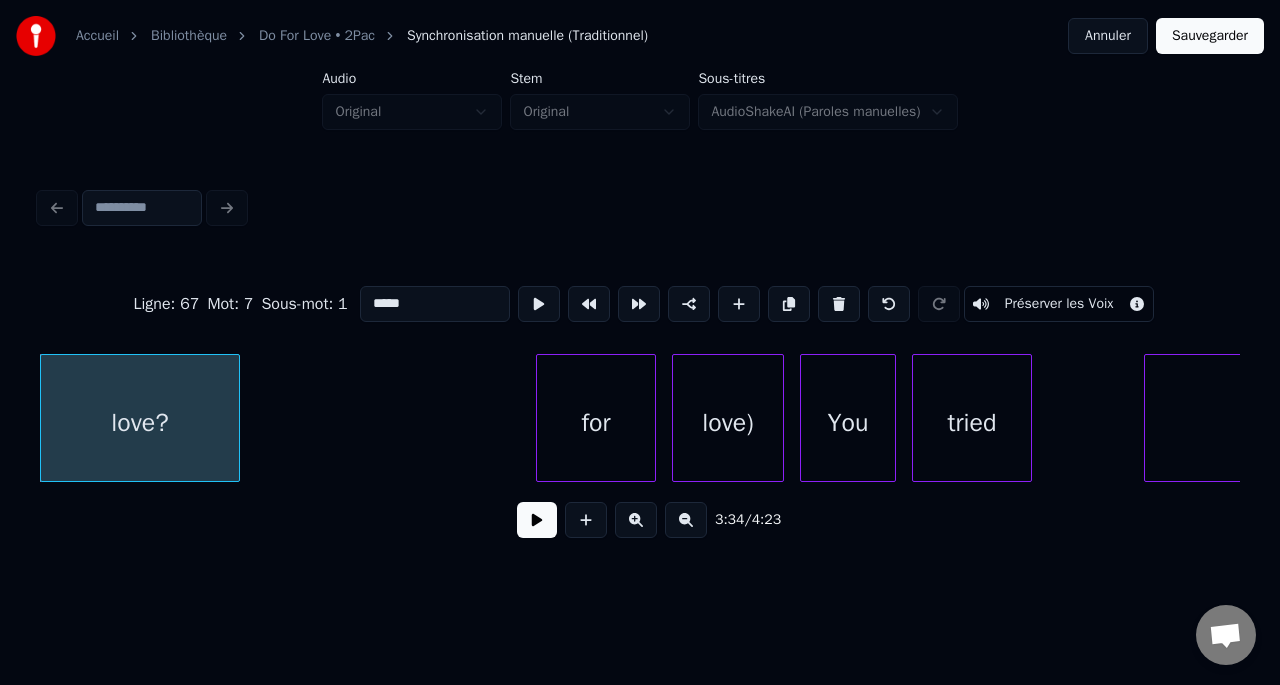 click on "for" at bounding box center [596, 423] 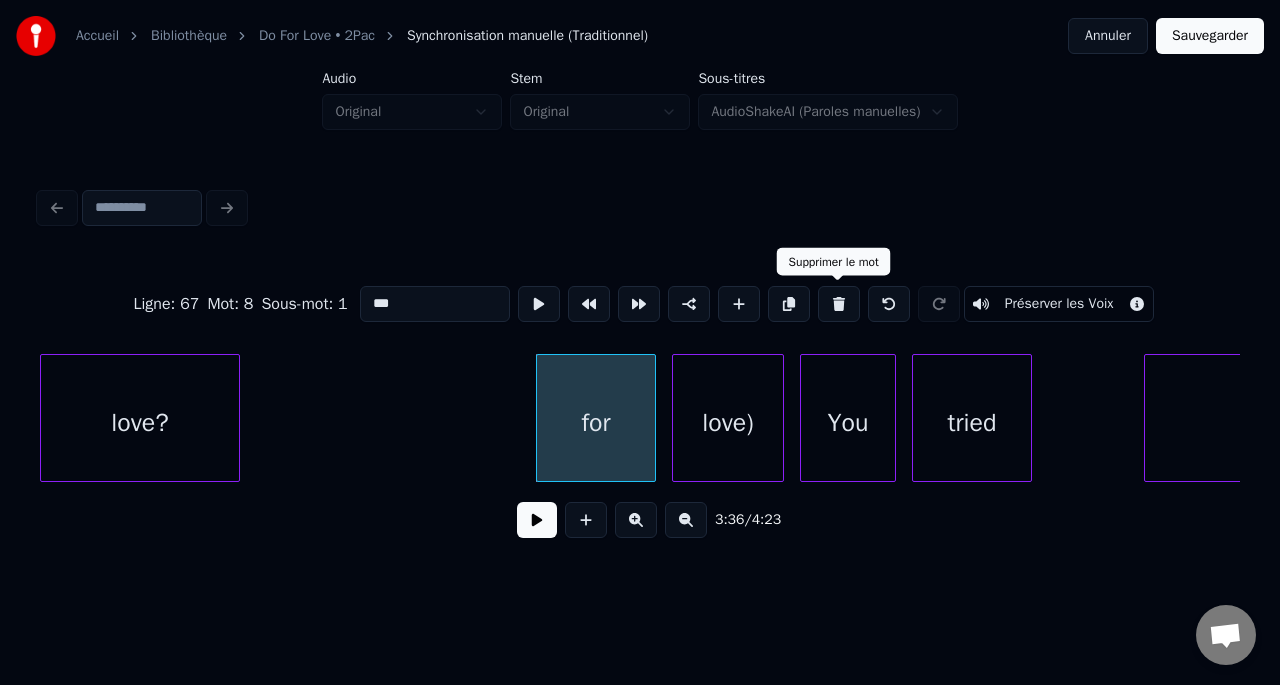 click at bounding box center (839, 304) 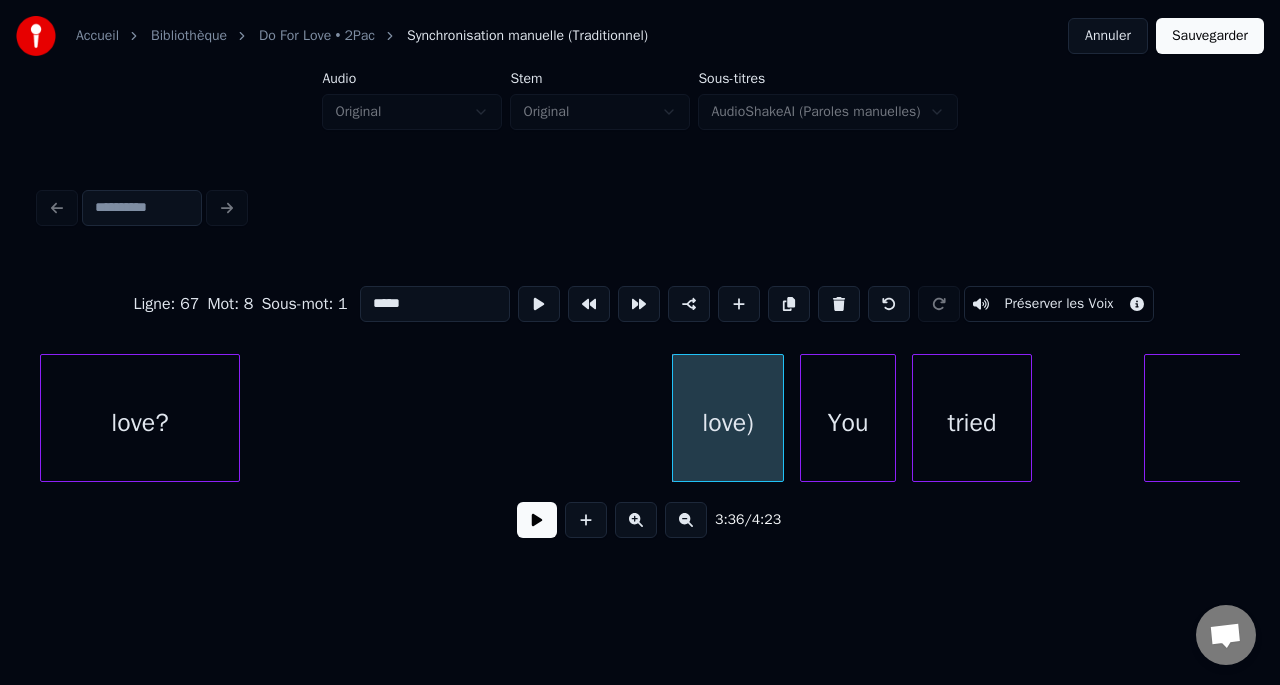click on "love)" at bounding box center (728, 423) 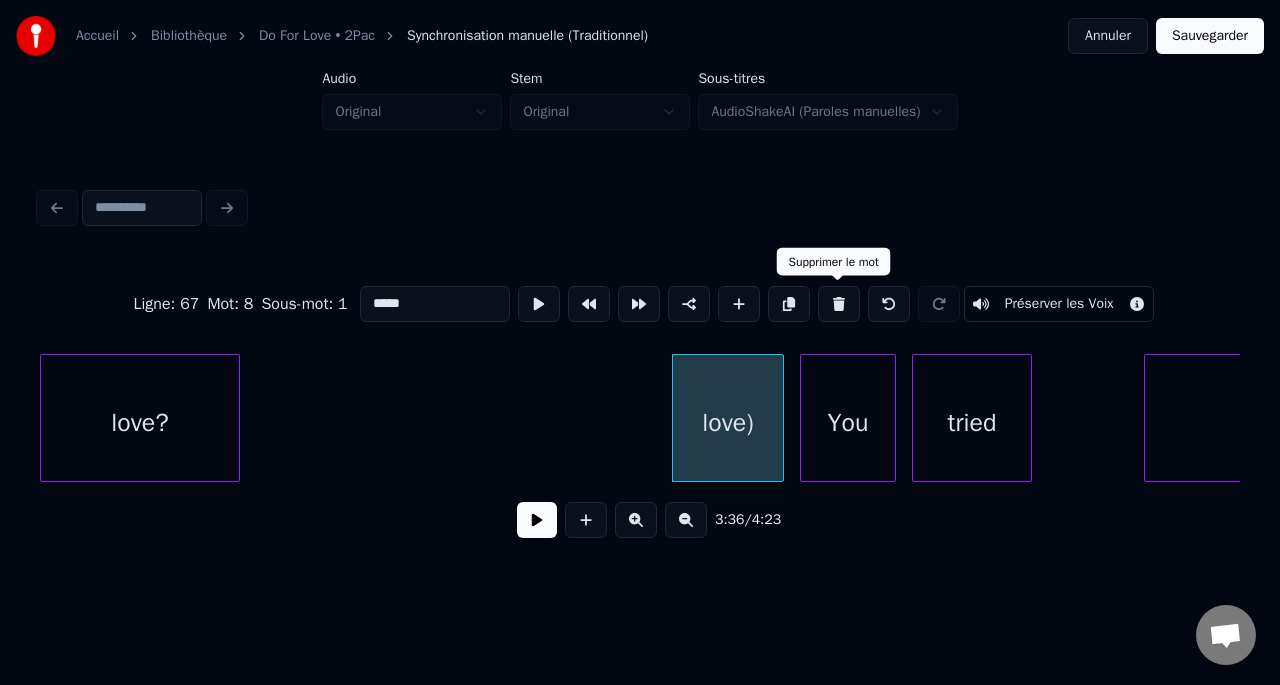click at bounding box center [839, 304] 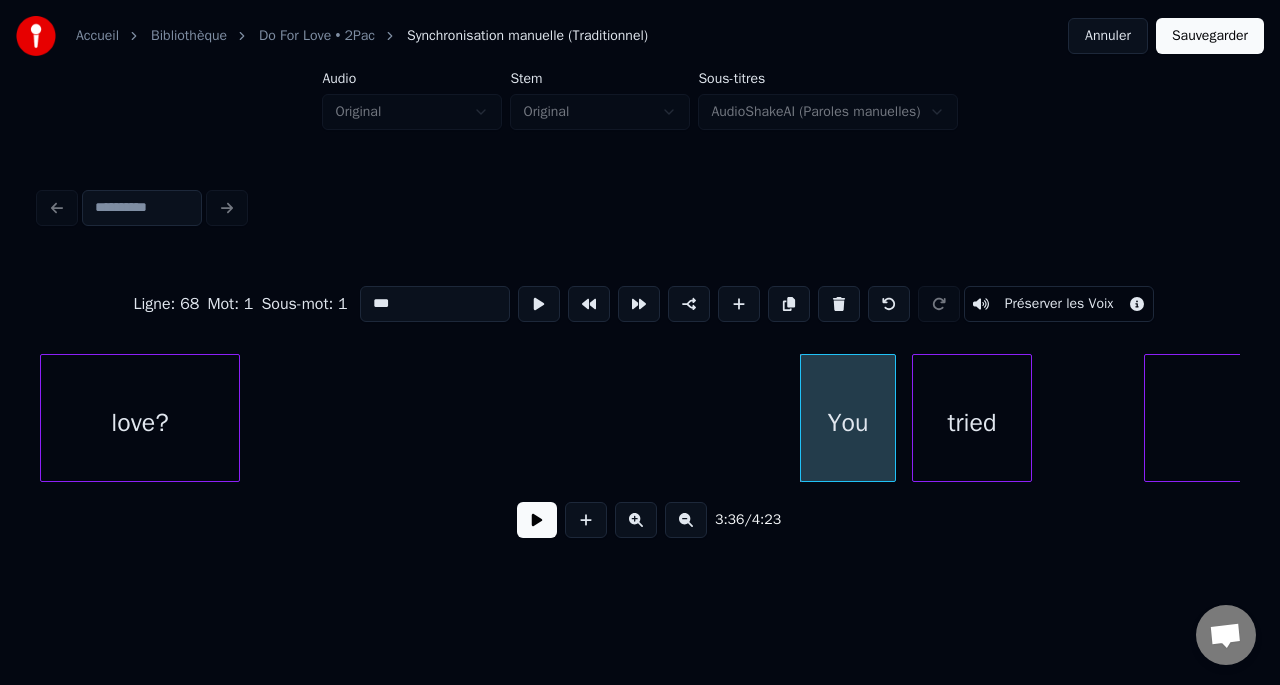 click at bounding box center [537, 520] 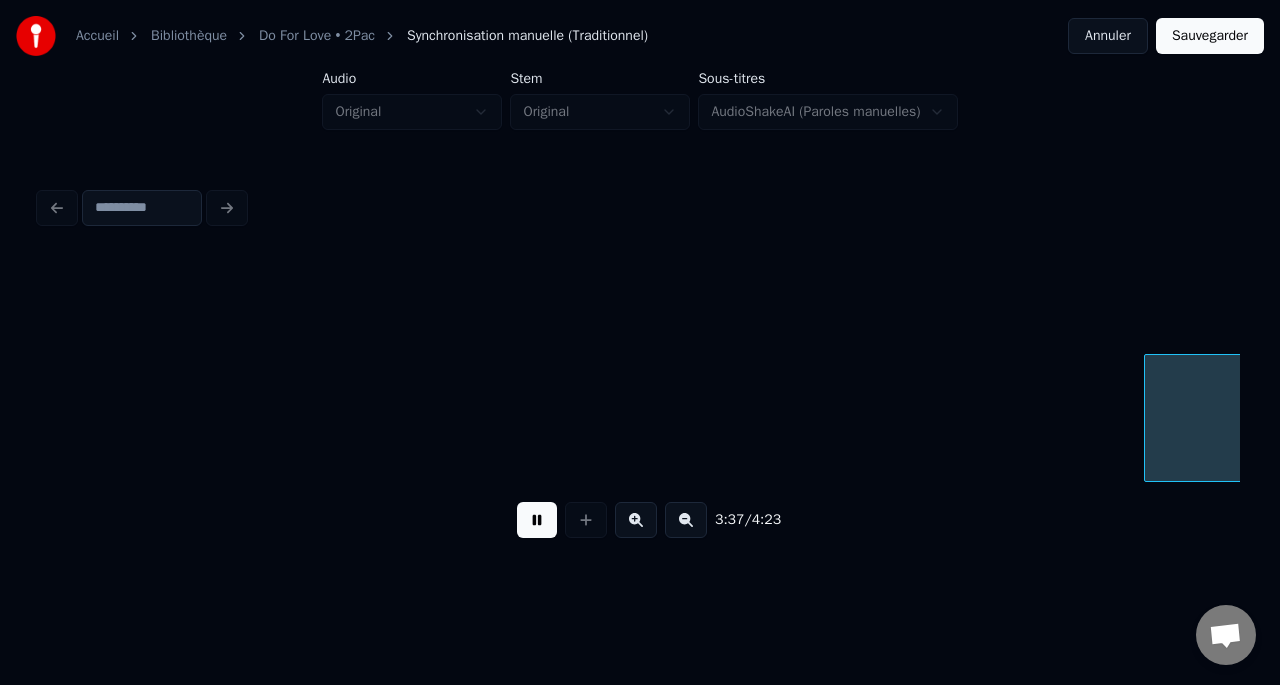click at bounding box center (537, 520) 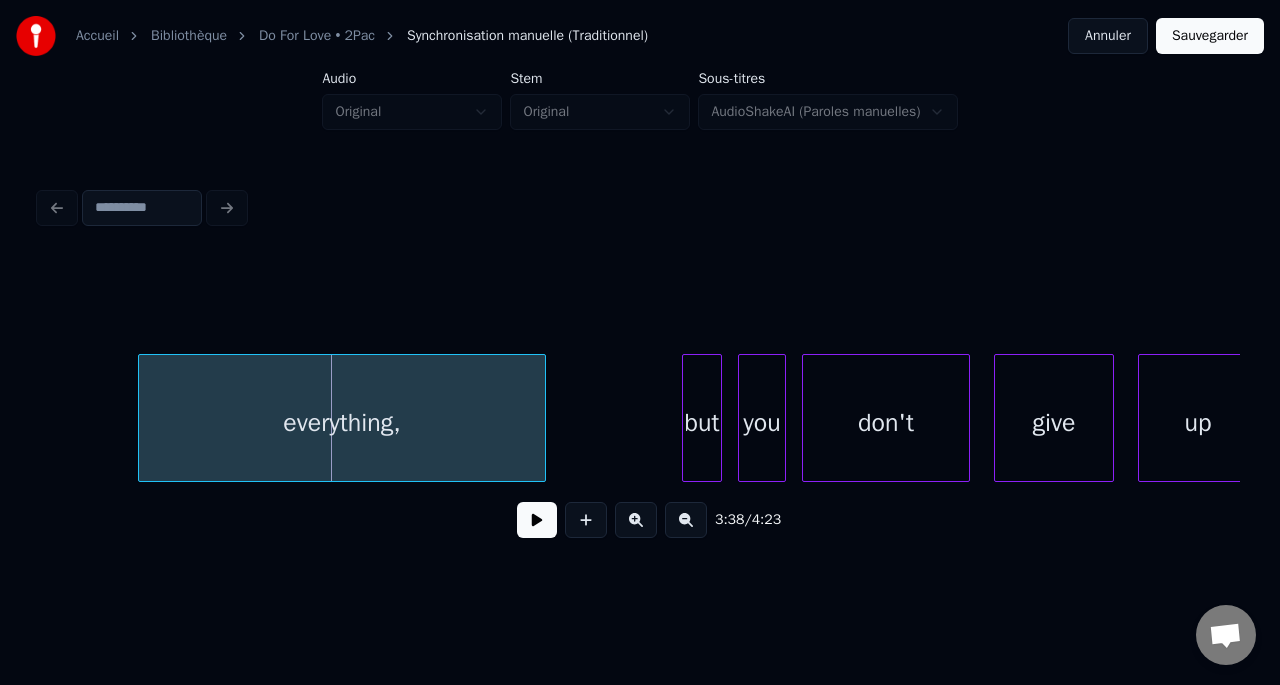 scroll, scrollTop: 0, scrollLeft: 86908, axis: horizontal 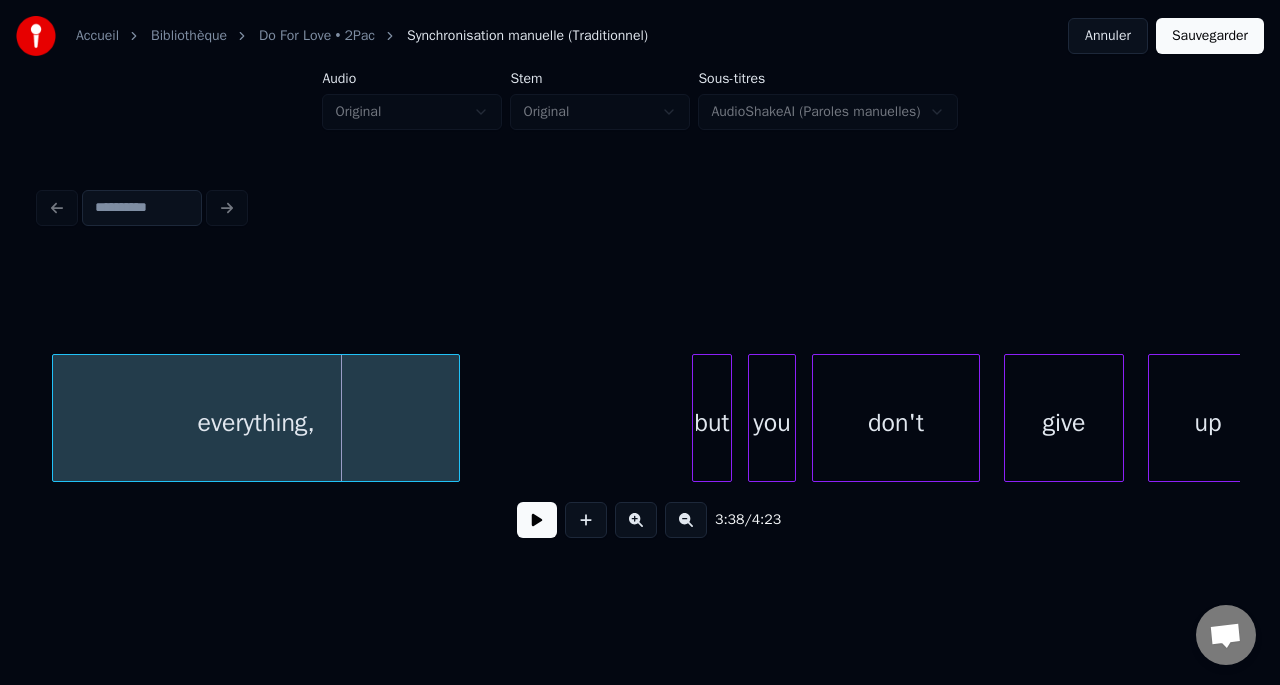 click on "everything," at bounding box center [256, 423] 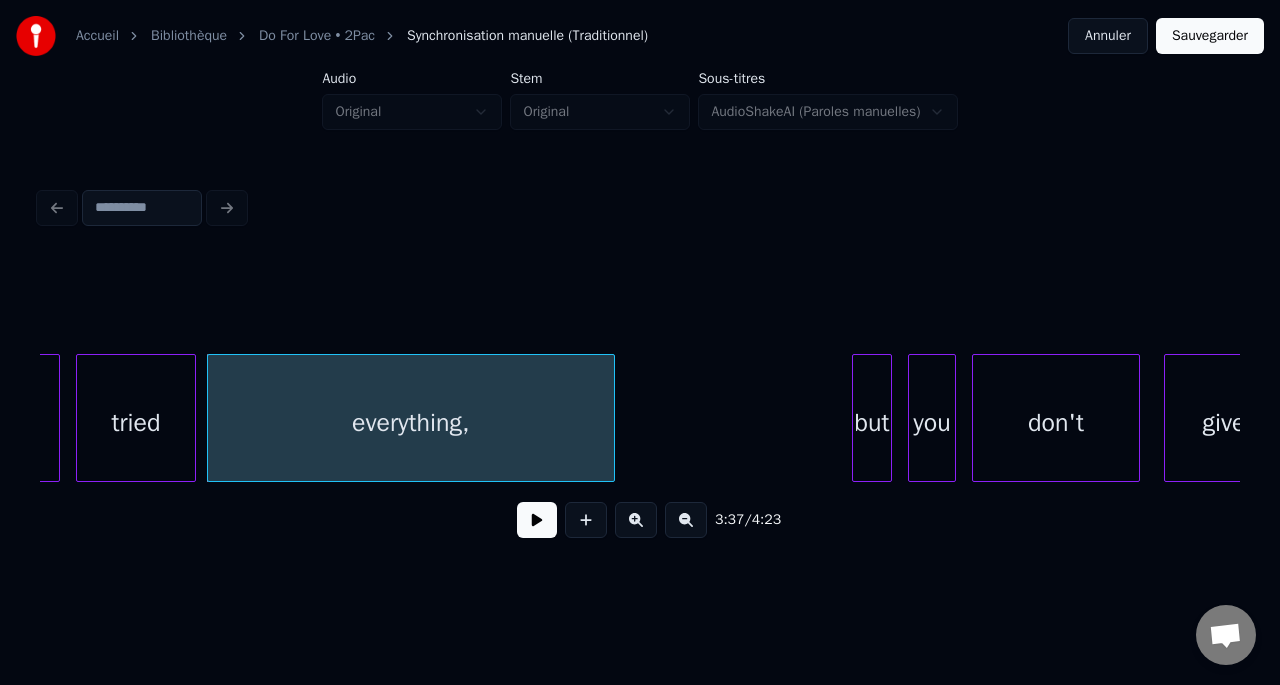 scroll, scrollTop: 0, scrollLeft: 86739, axis: horizontal 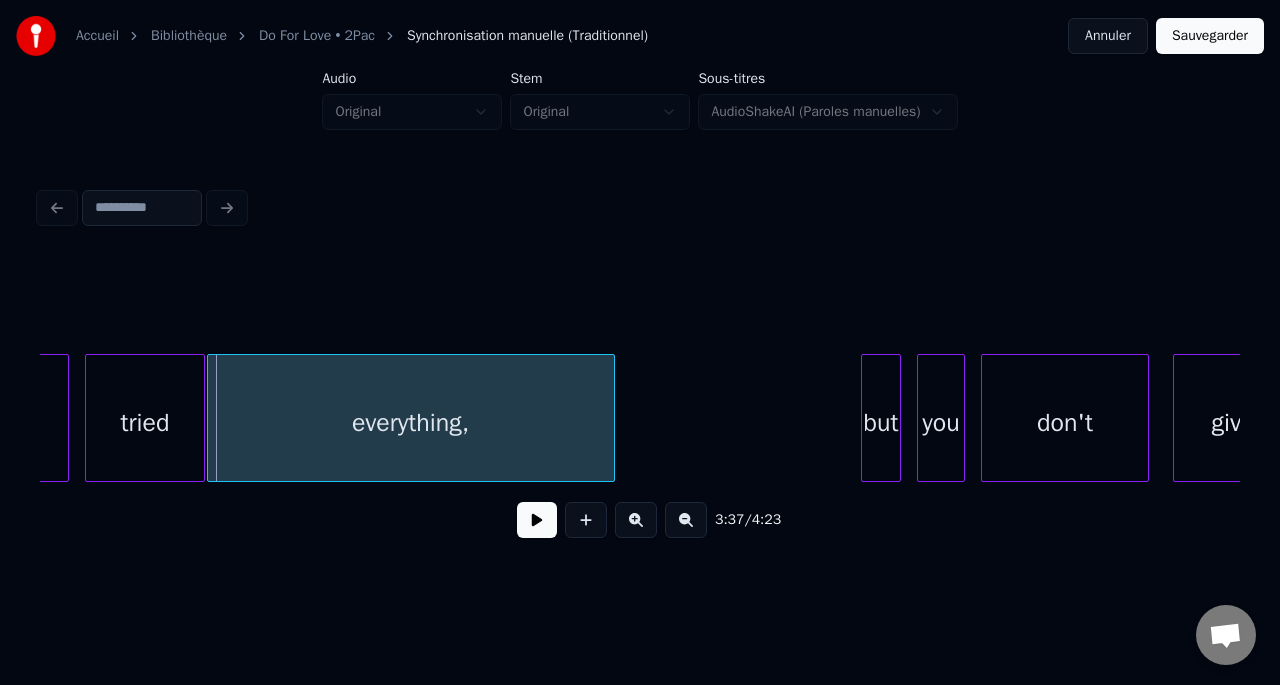 click on "everything," at bounding box center [411, 423] 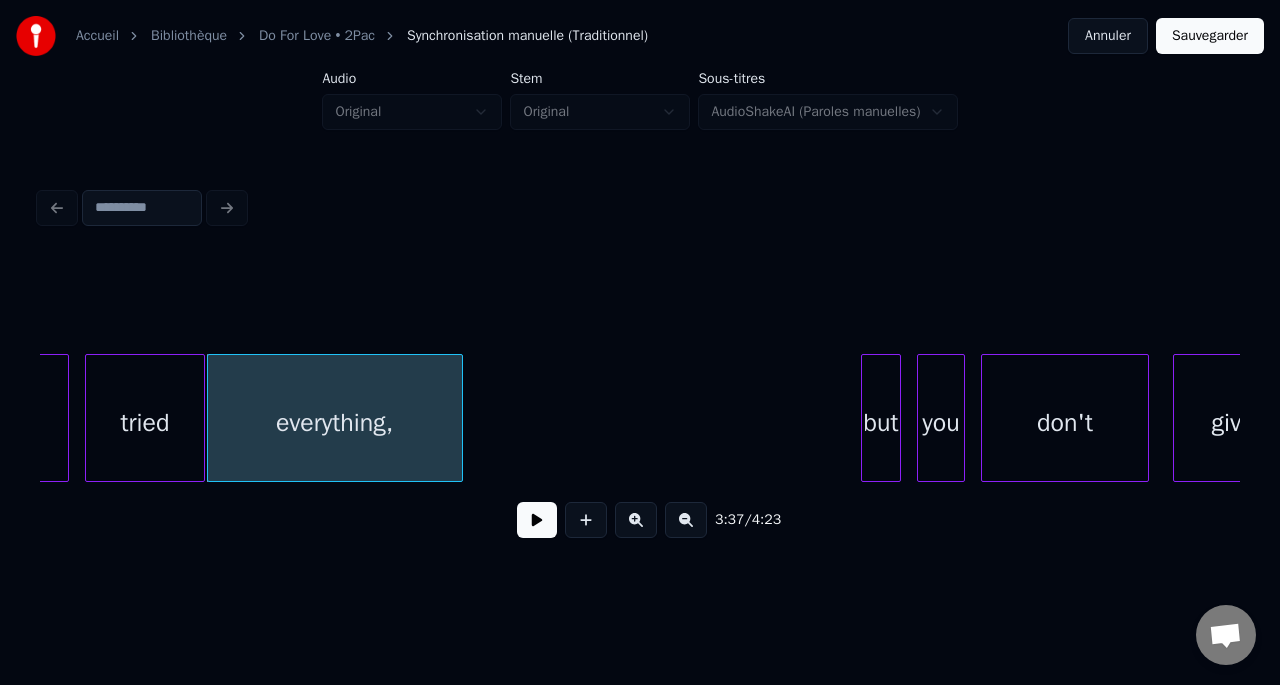 click at bounding box center [459, 418] 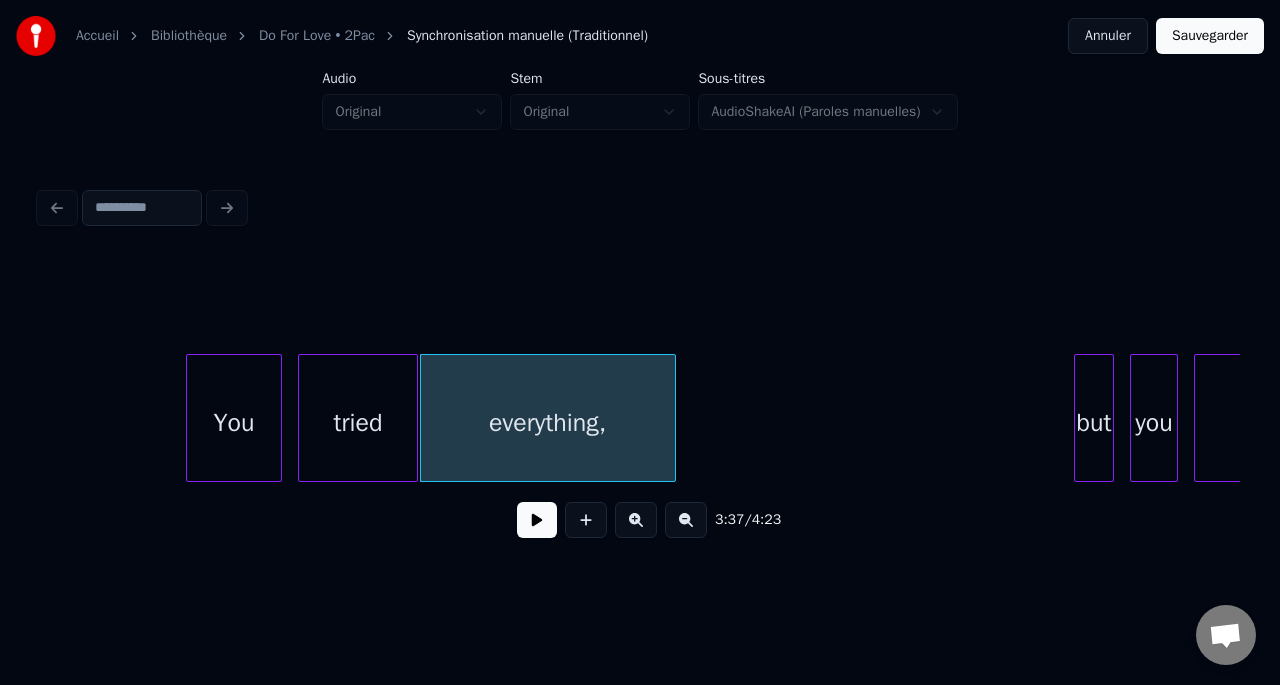 scroll, scrollTop: 0, scrollLeft: 86494, axis: horizontal 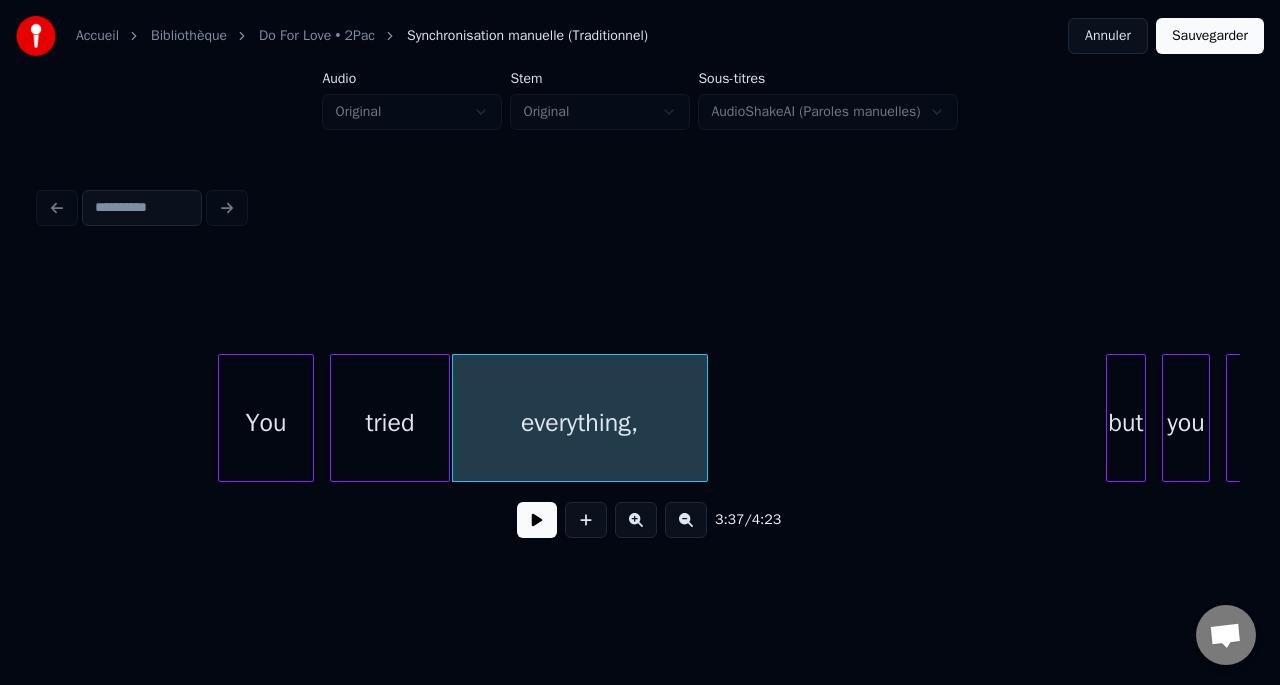 click on "You" at bounding box center (266, 423) 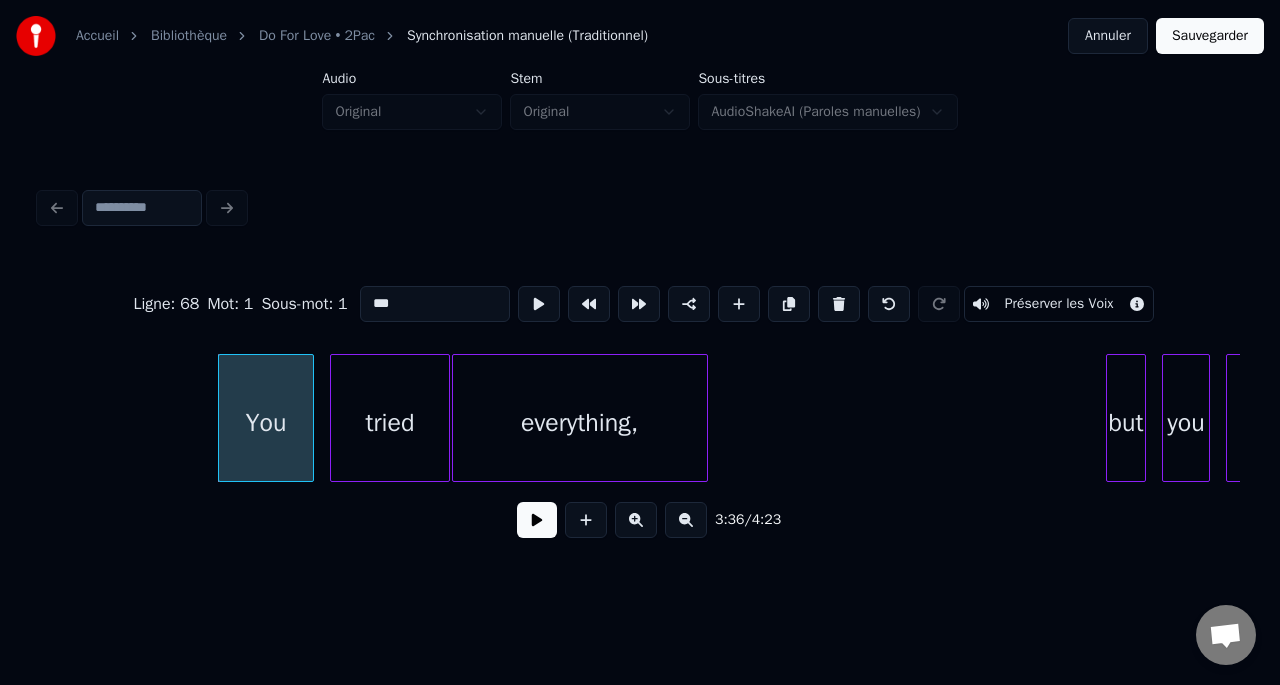 click at bounding box center [537, 520] 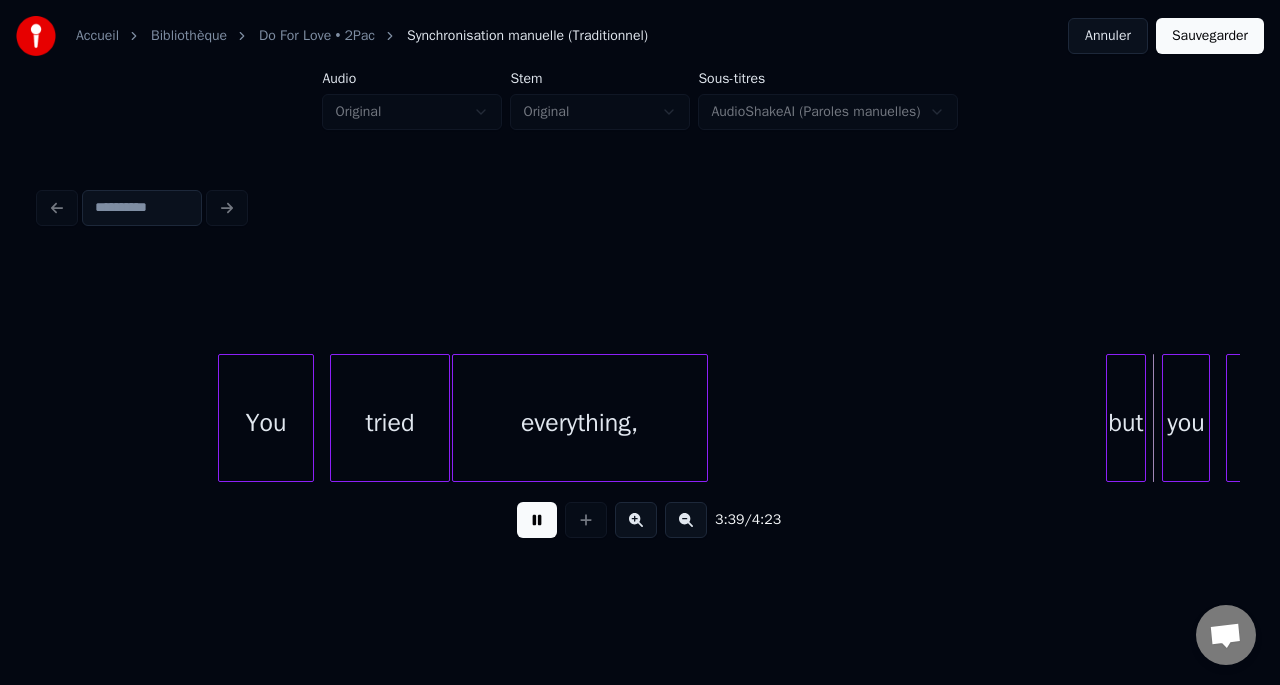 click at bounding box center (537, 520) 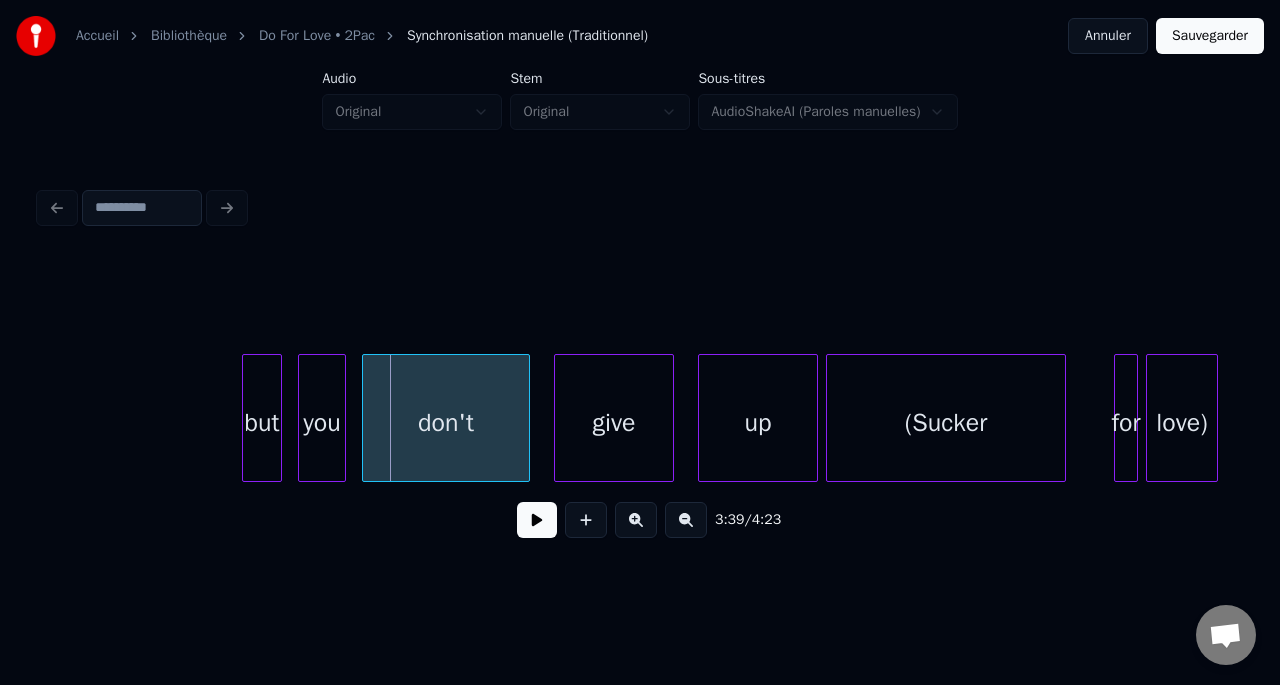 scroll, scrollTop: 0, scrollLeft: 87034, axis: horizontal 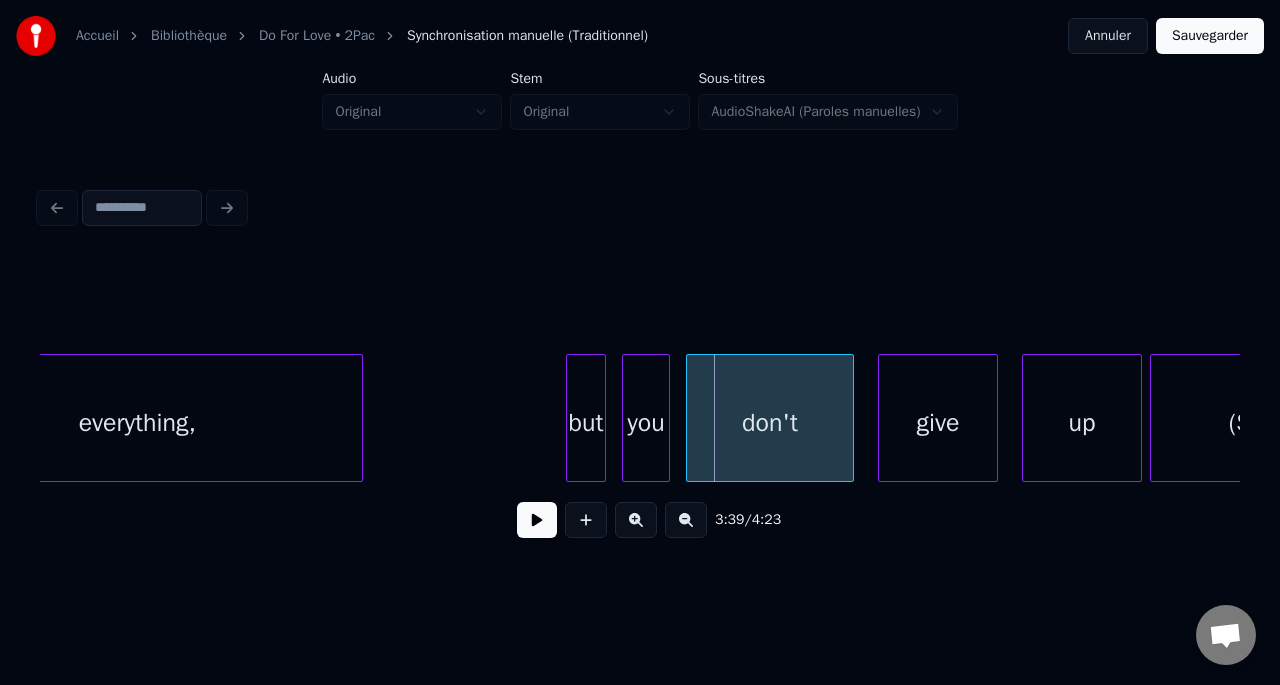 click at bounding box center [359, 418] 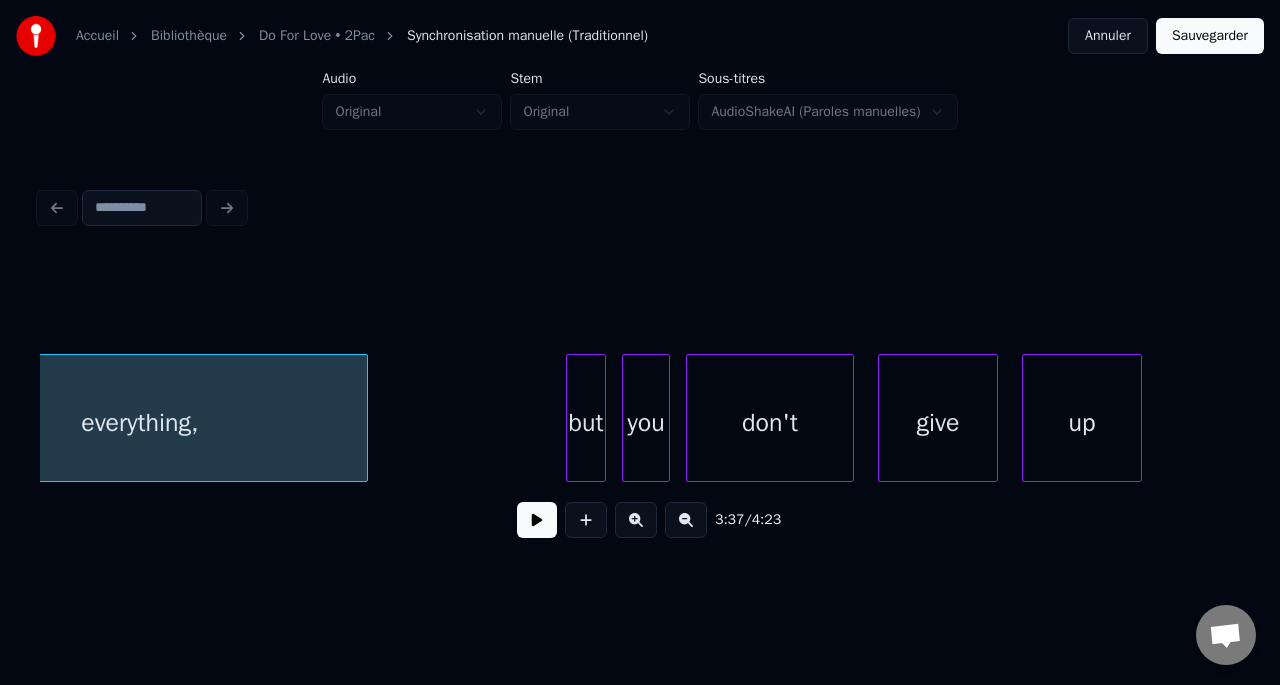 scroll, scrollTop: 0, scrollLeft: 86905, axis: horizontal 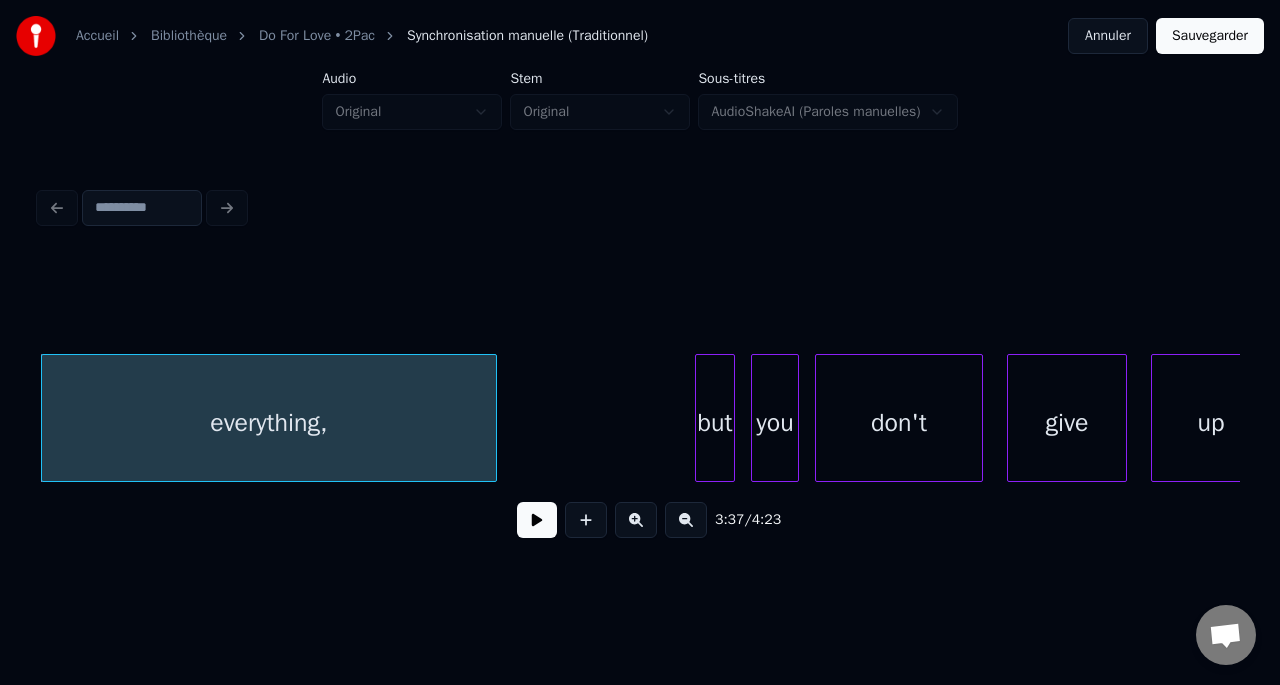 click on "but" at bounding box center (715, 423) 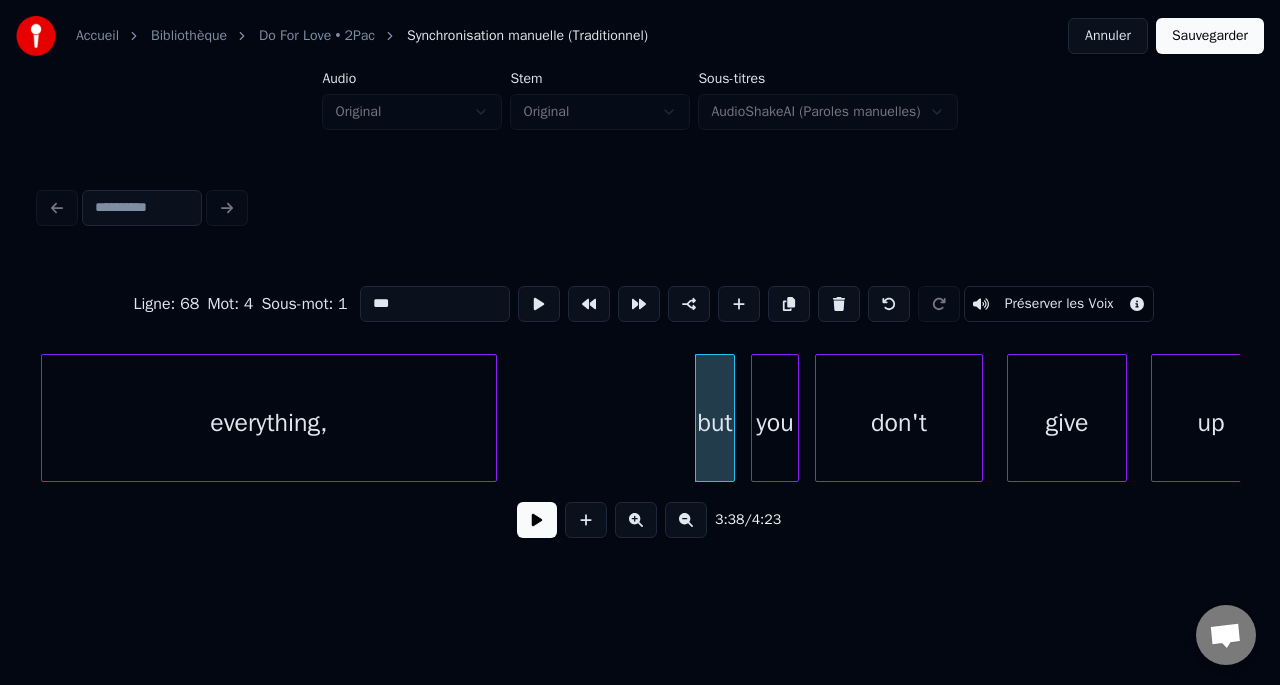click at bounding box center (537, 520) 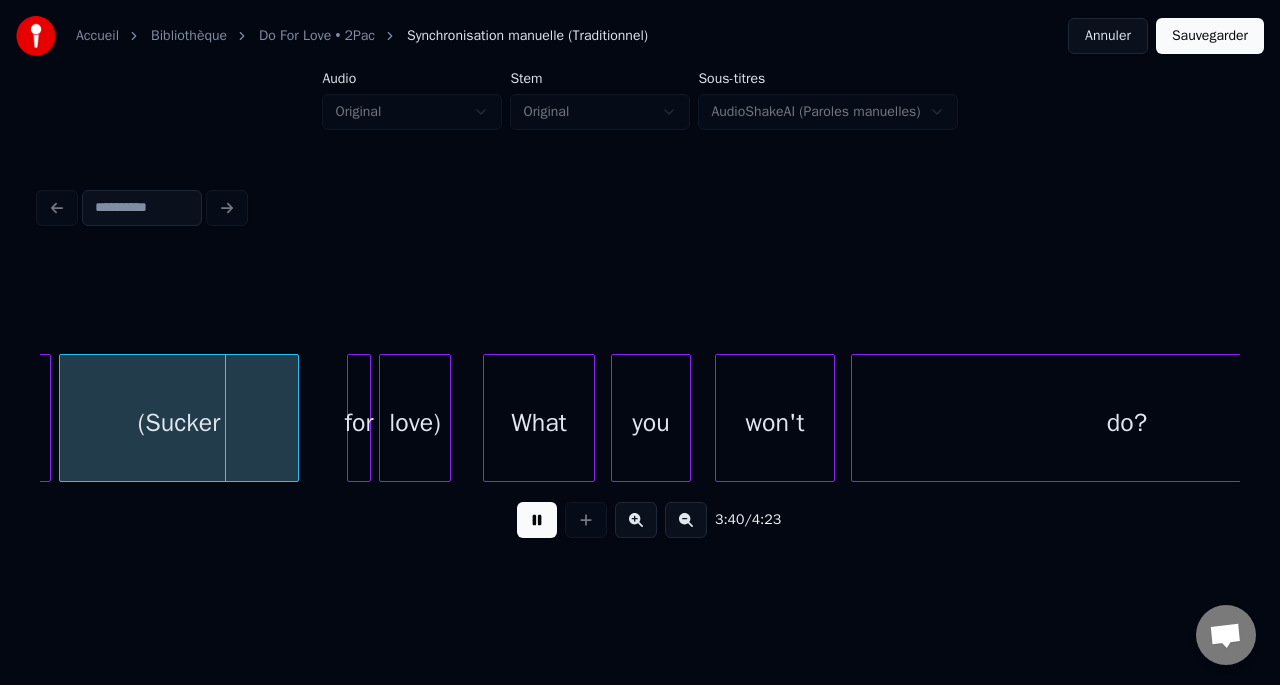 scroll, scrollTop: 0, scrollLeft: 88159, axis: horizontal 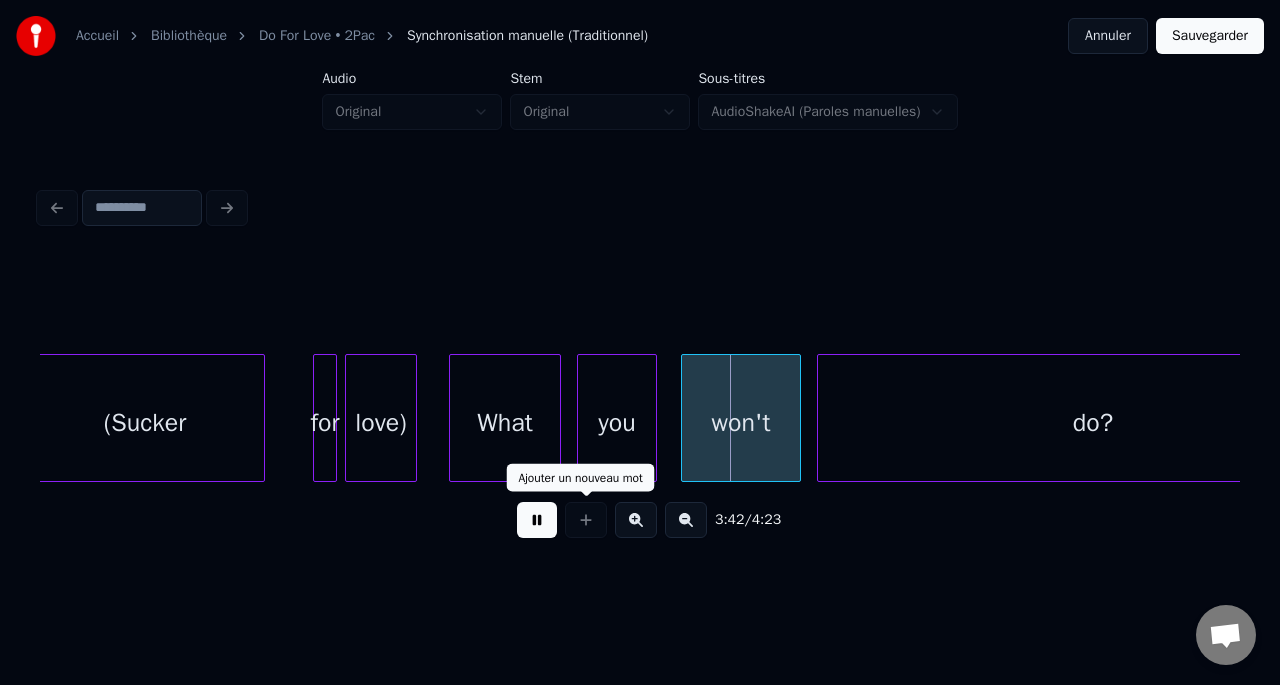 click at bounding box center [537, 520] 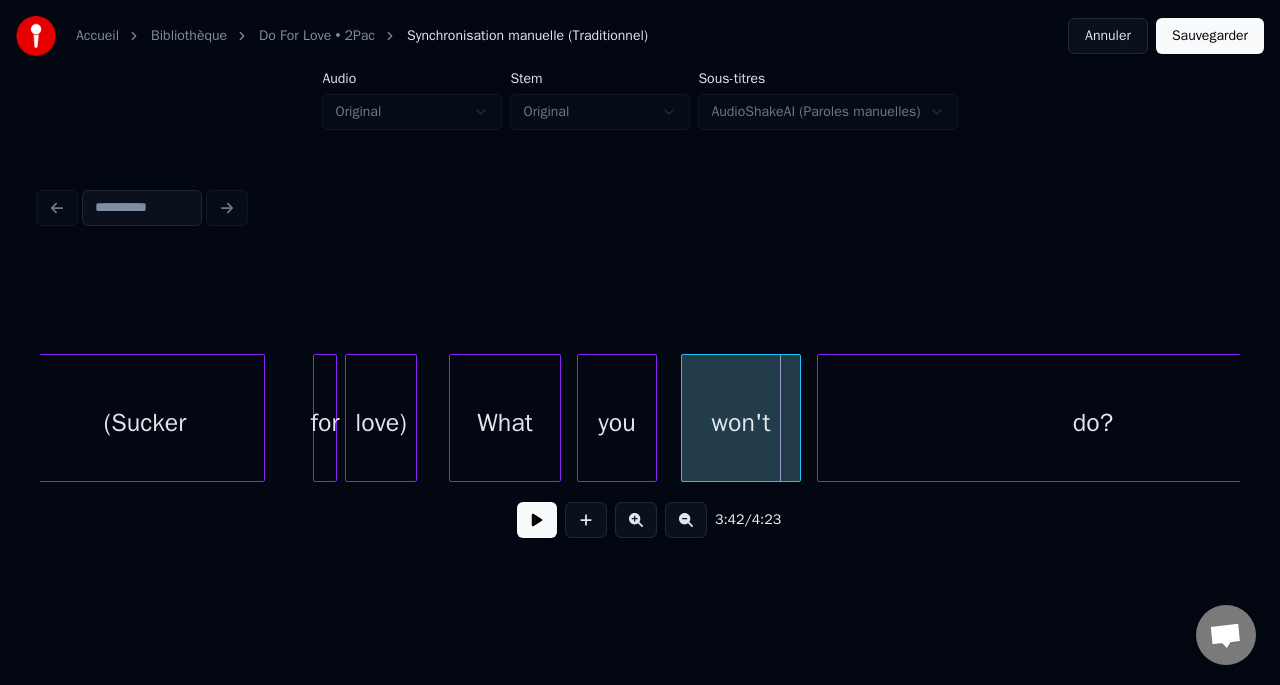 click on "(Sucker" at bounding box center [145, 423] 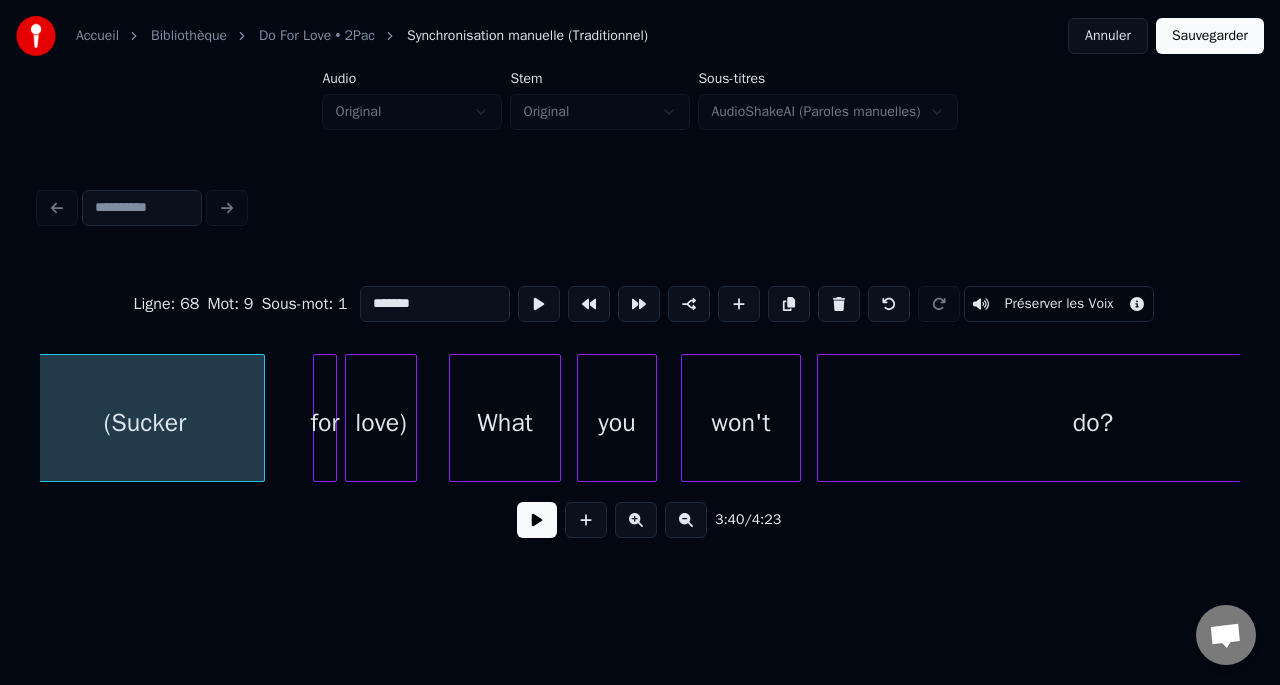 scroll, scrollTop: 0, scrollLeft: 88144, axis: horizontal 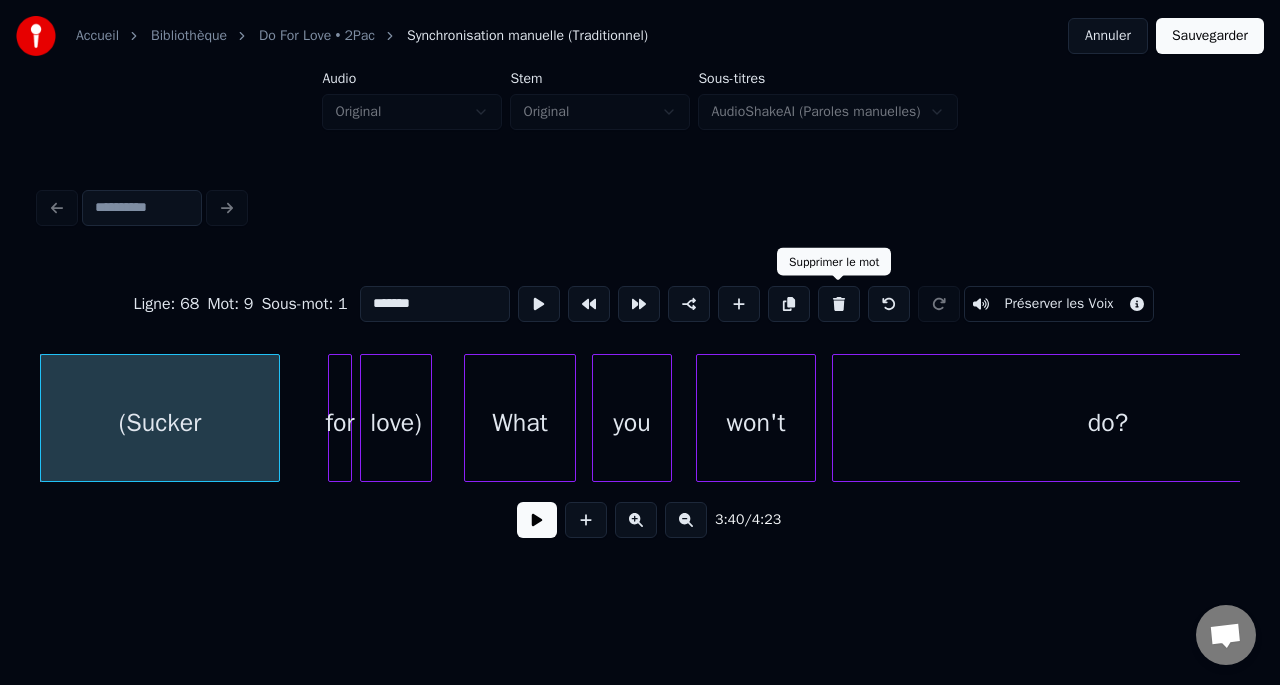 click at bounding box center (839, 304) 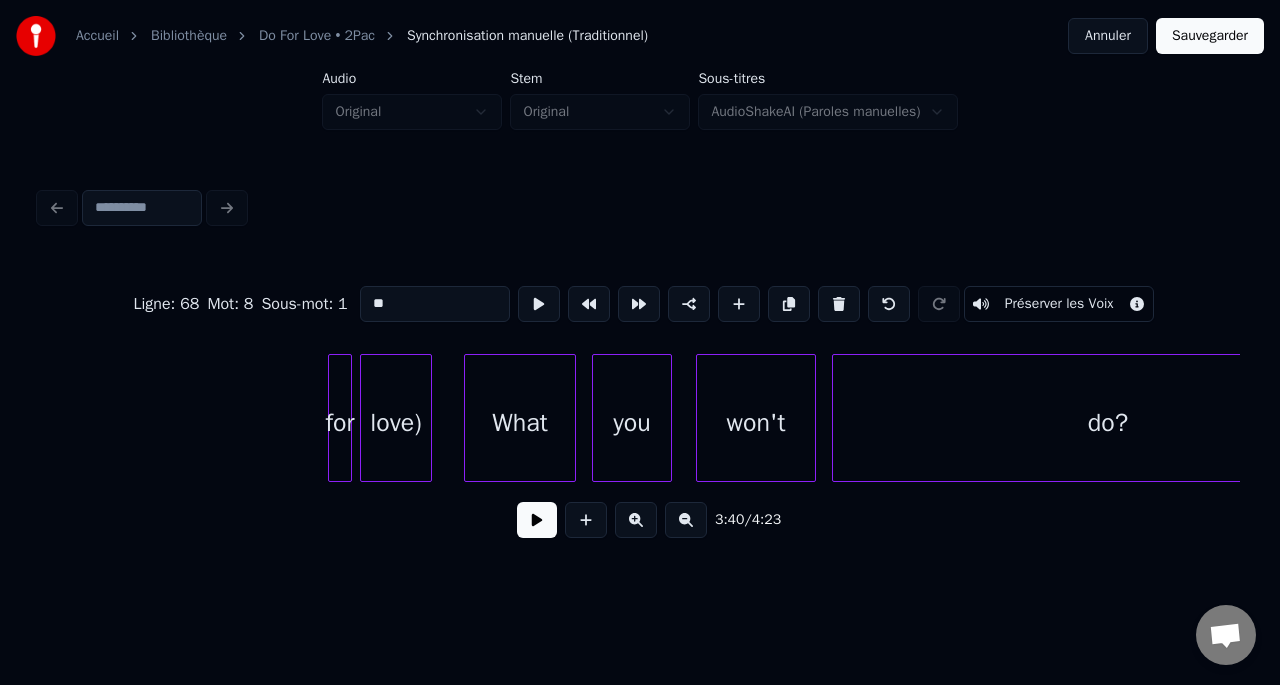 scroll, scrollTop: 0, scrollLeft: 88016, axis: horizontal 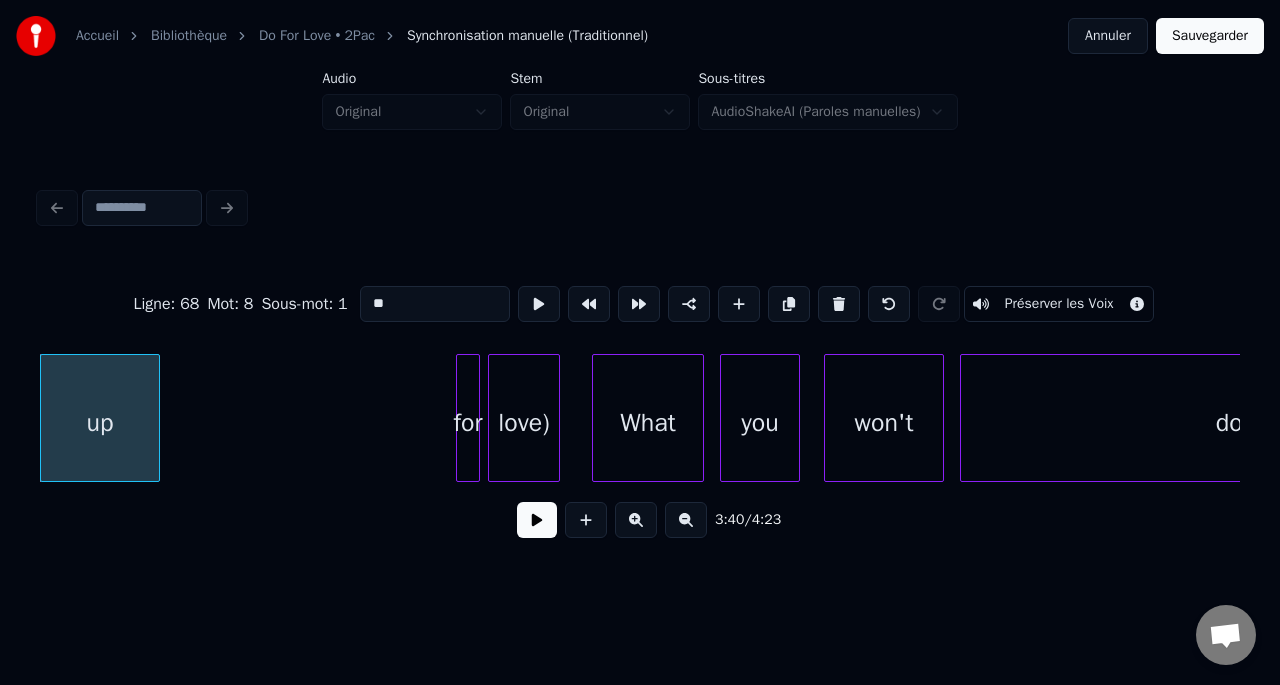 click at bounding box center (460, 418) 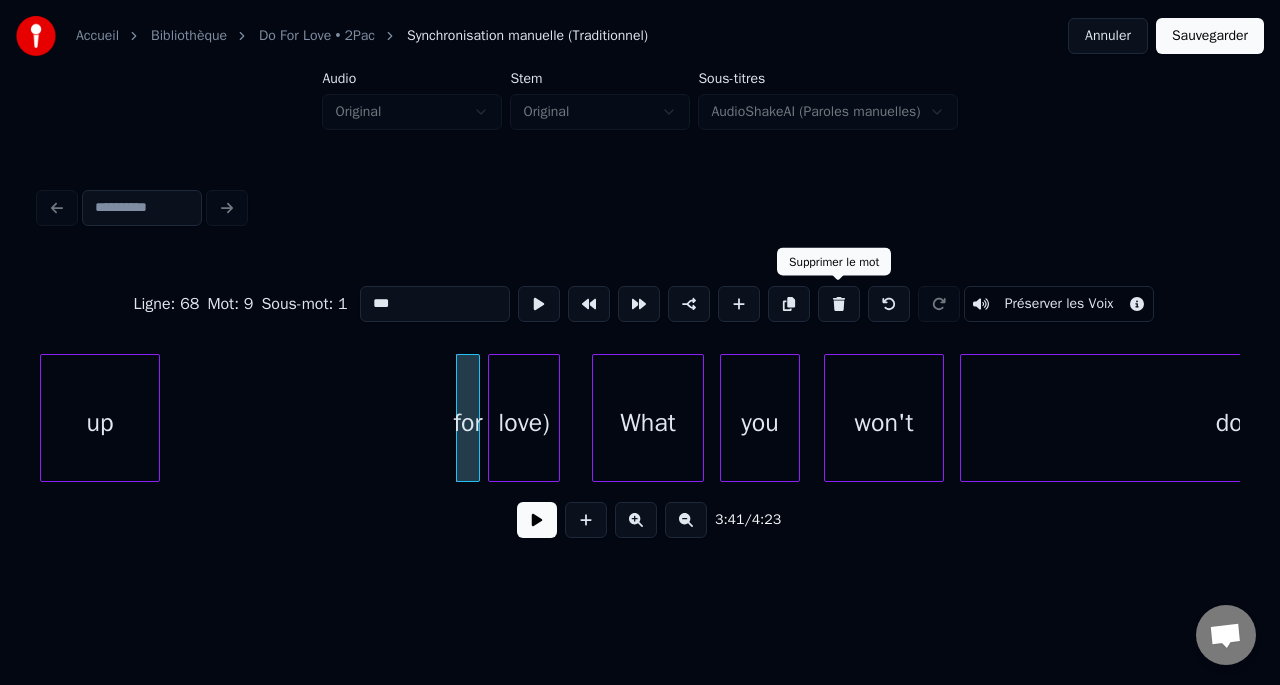 click at bounding box center (839, 304) 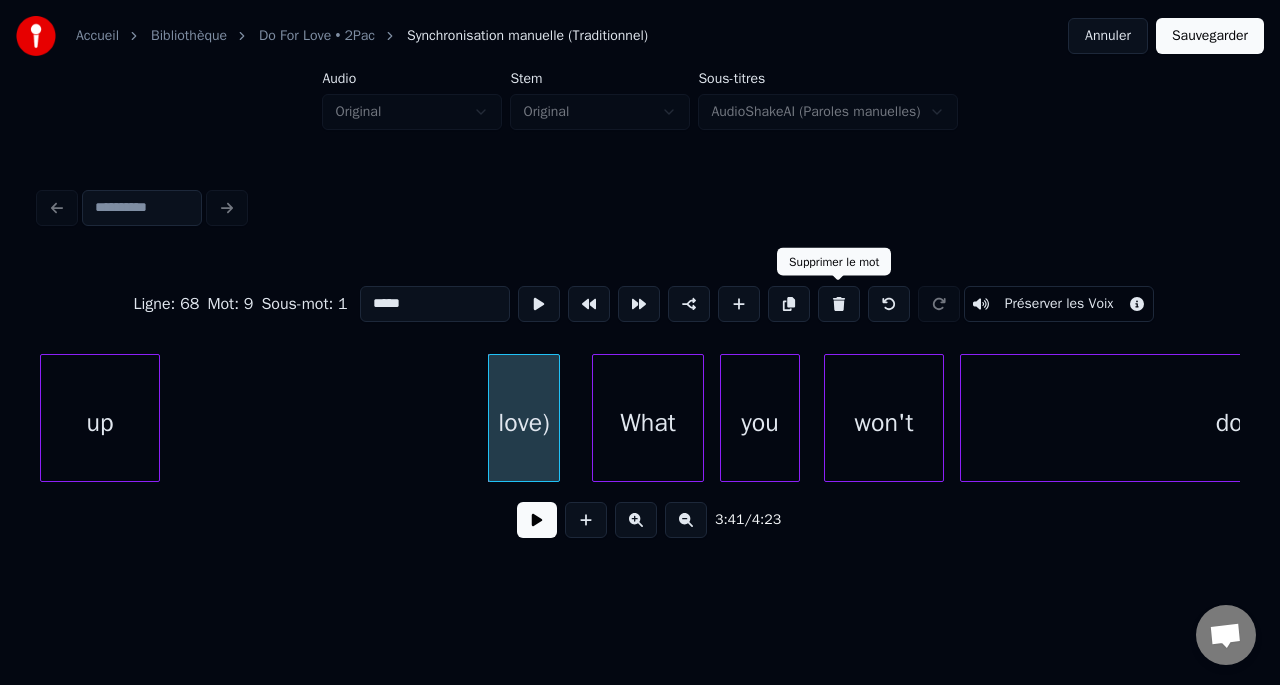 click at bounding box center (839, 304) 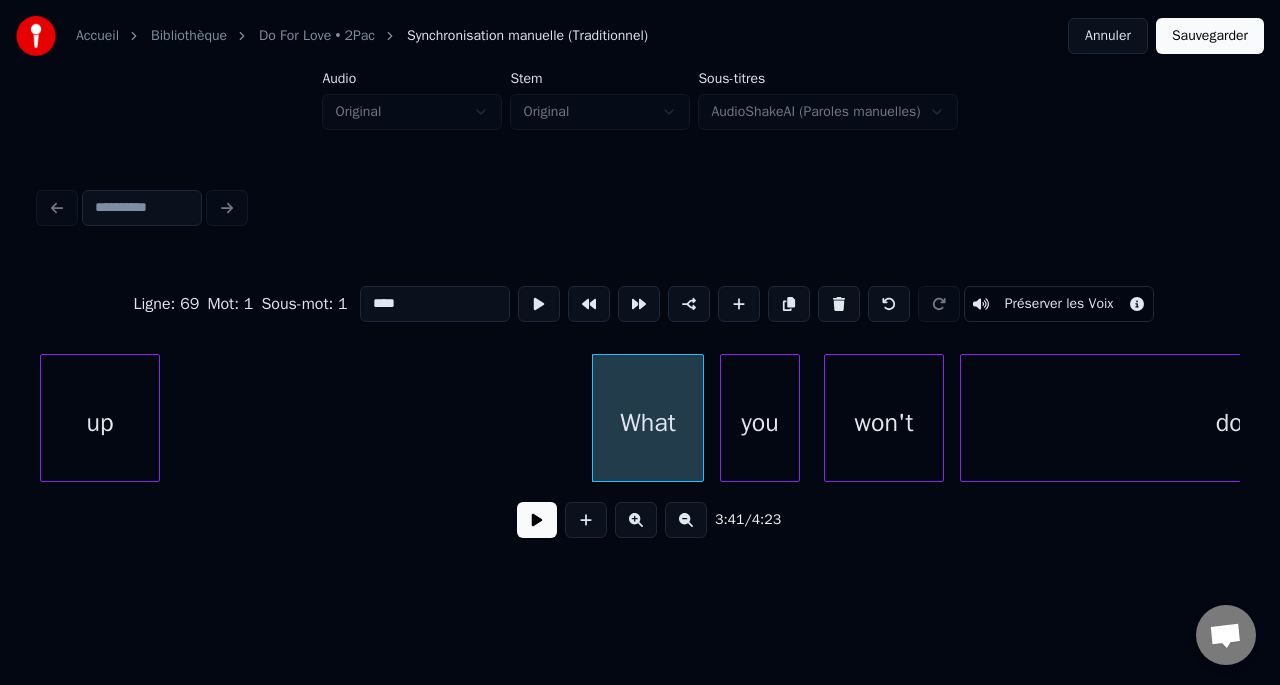 click on "What" at bounding box center (648, 423) 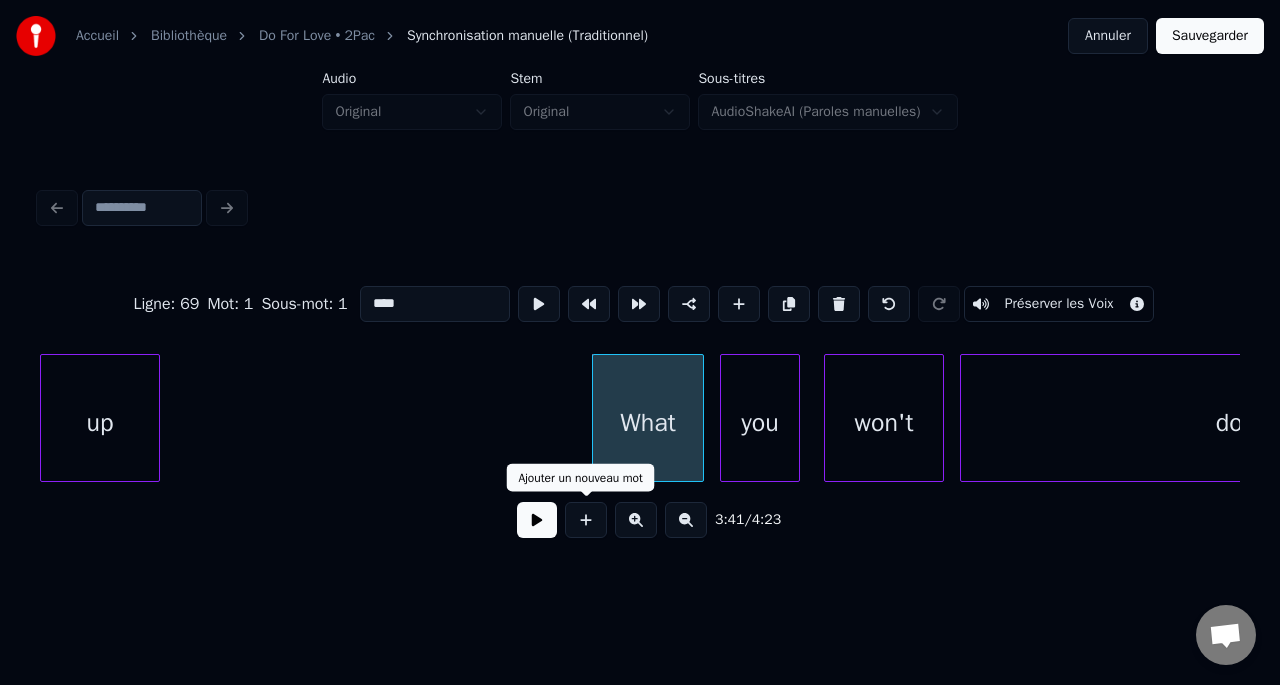 click at bounding box center [537, 520] 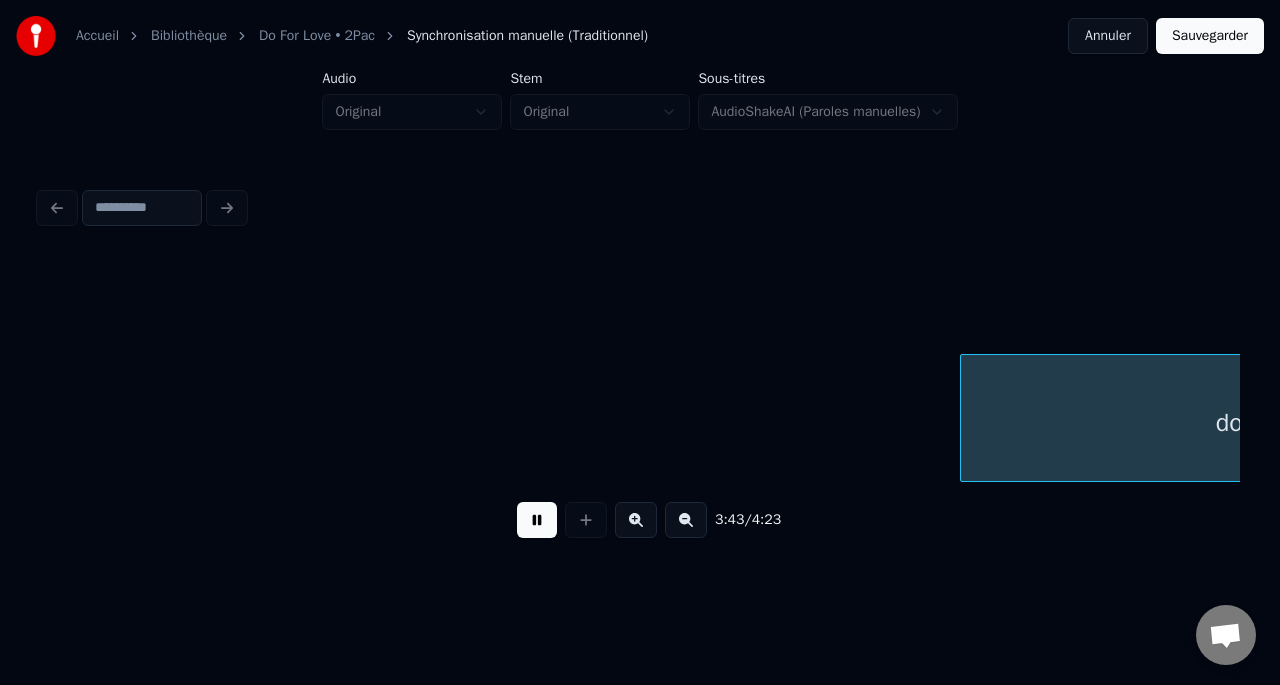 scroll, scrollTop: 0, scrollLeft: 89220, axis: horizontal 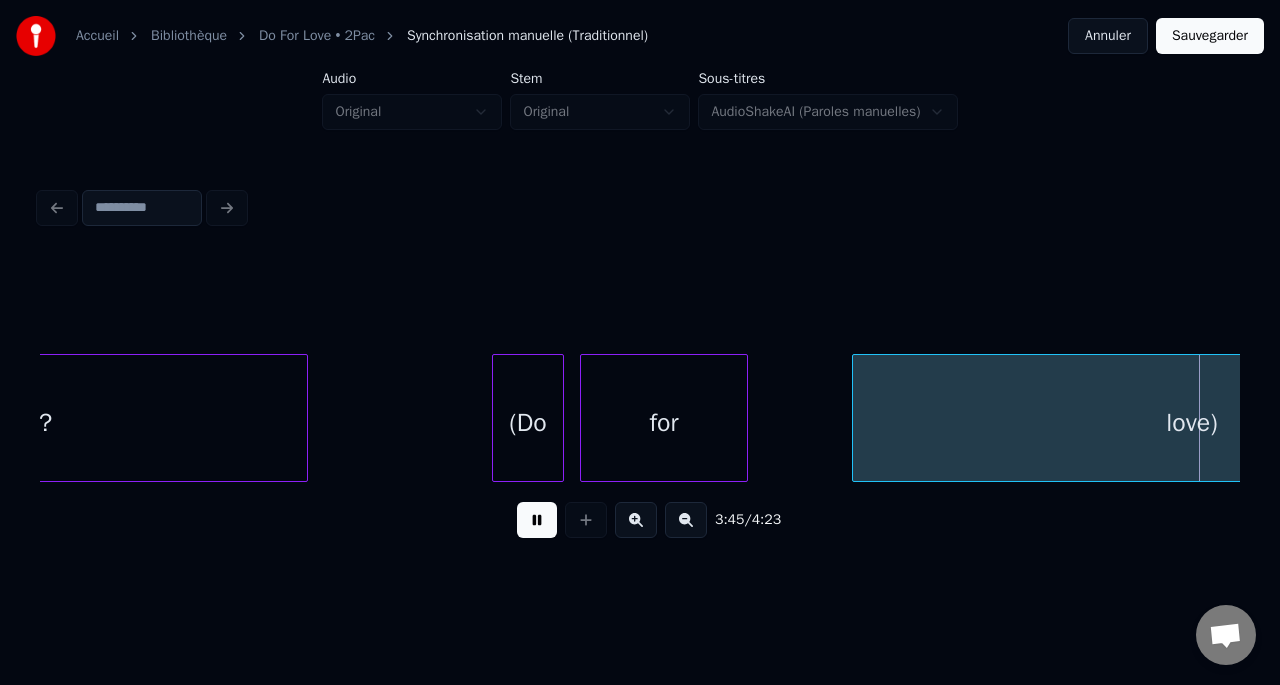 click at bounding box center [537, 520] 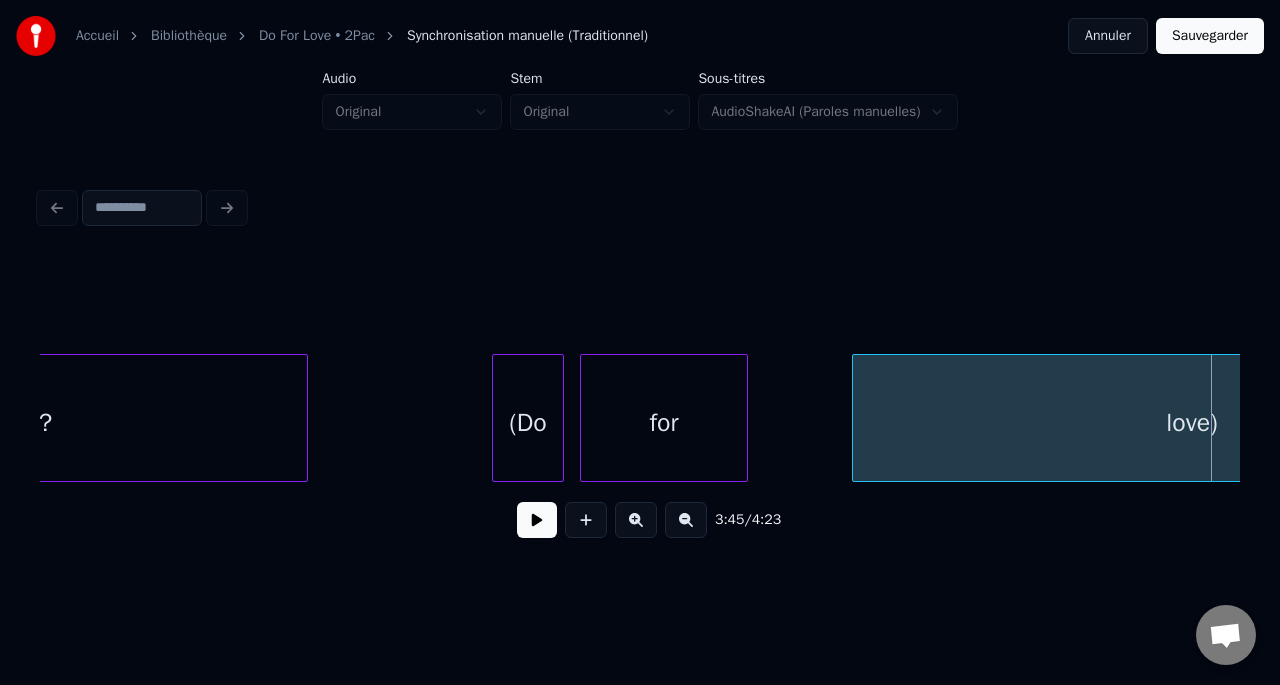 click on "(Do" at bounding box center (528, 423) 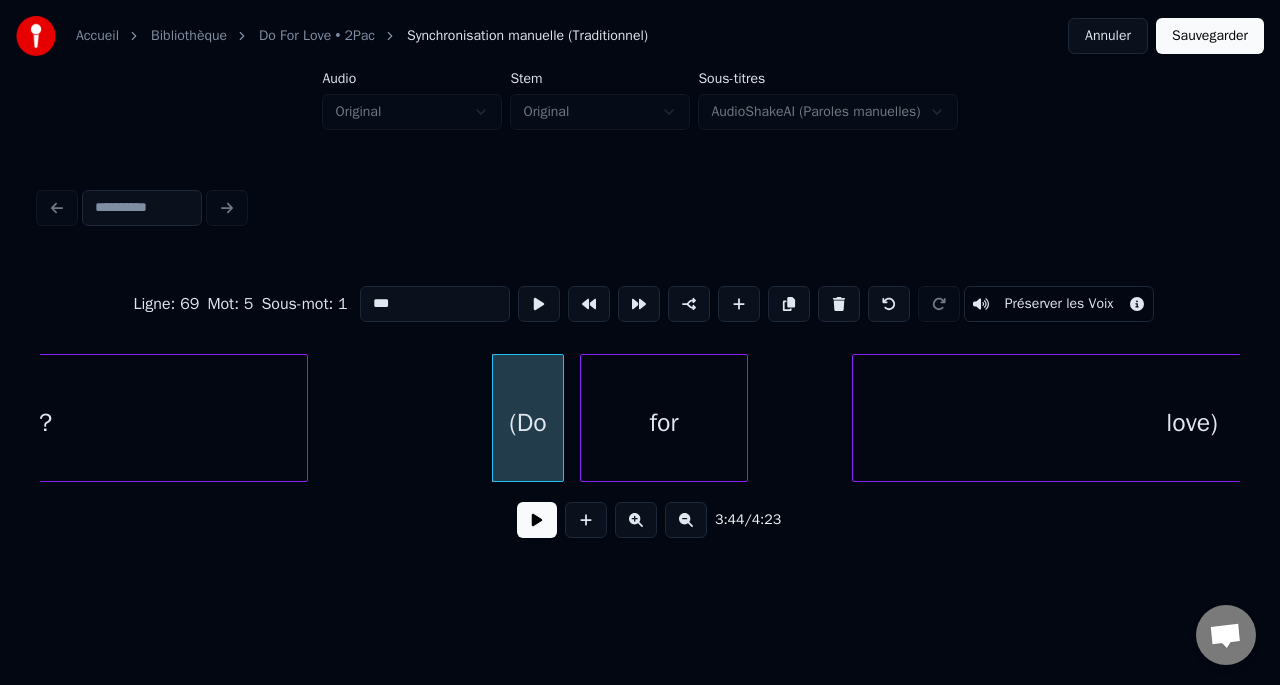 click at bounding box center (839, 304) 